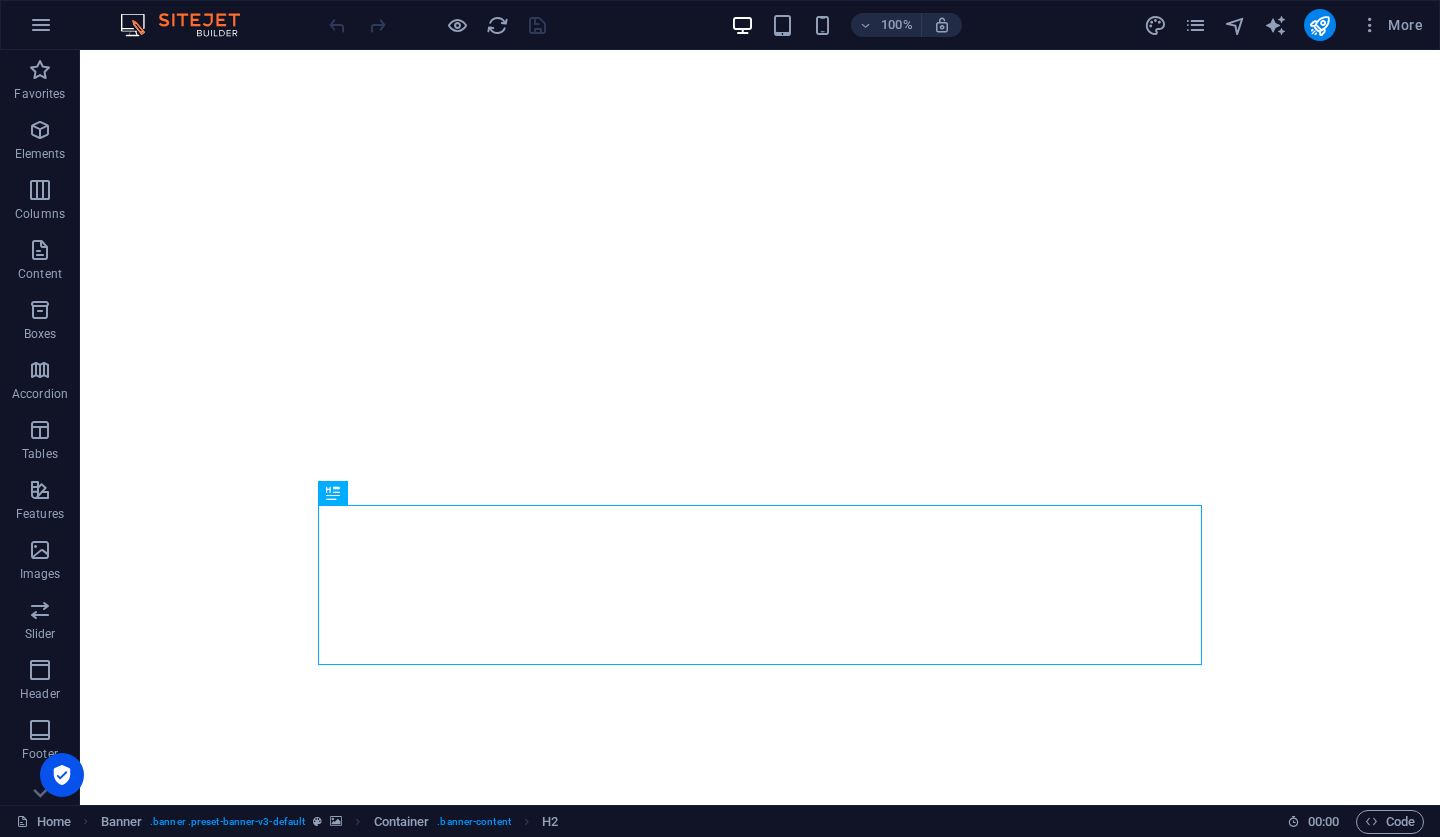 scroll, scrollTop: 0, scrollLeft: 0, axis: both 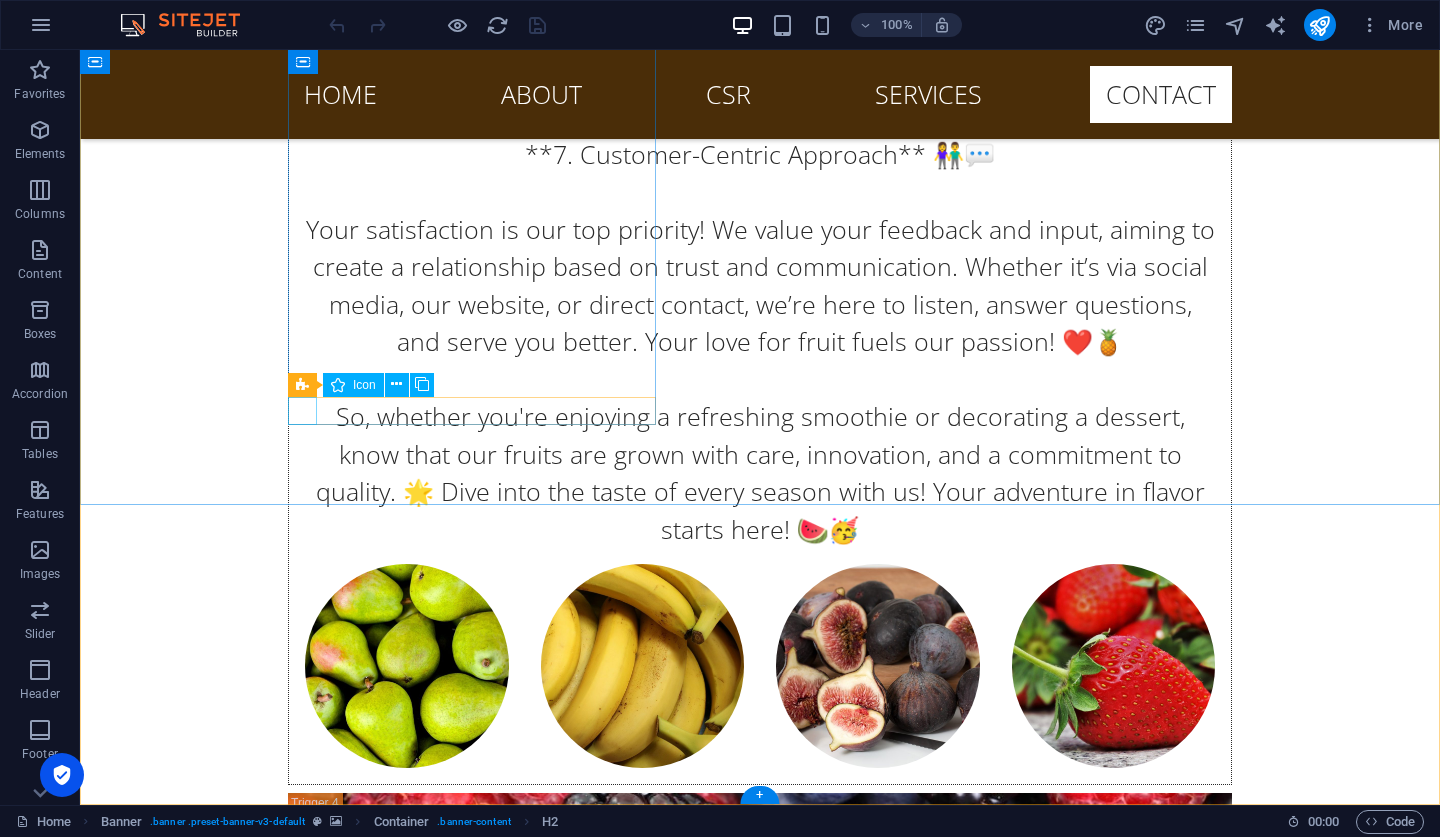 click at bounding box center [568, 11208] 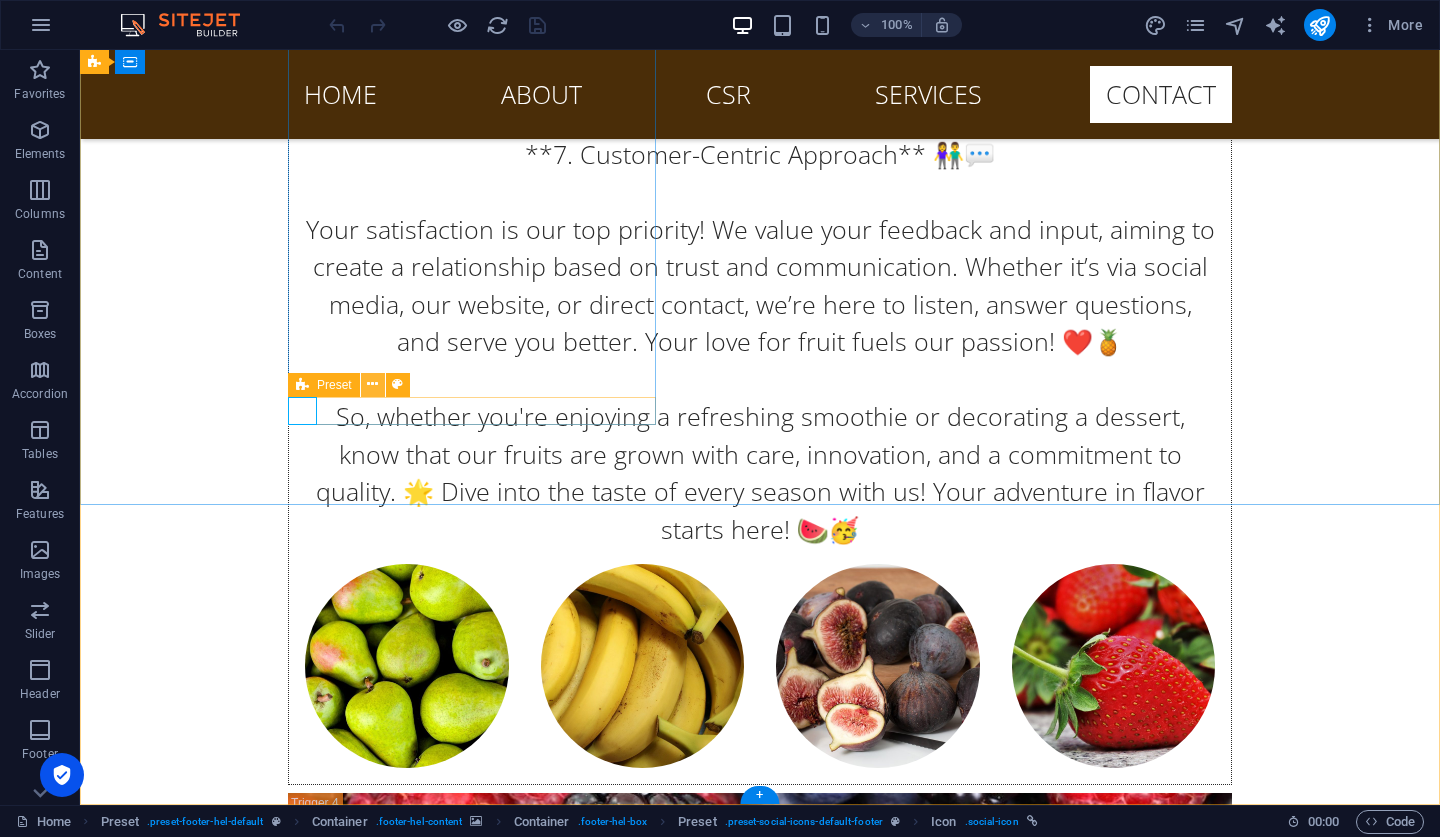 click at bounding box center [372, 384] 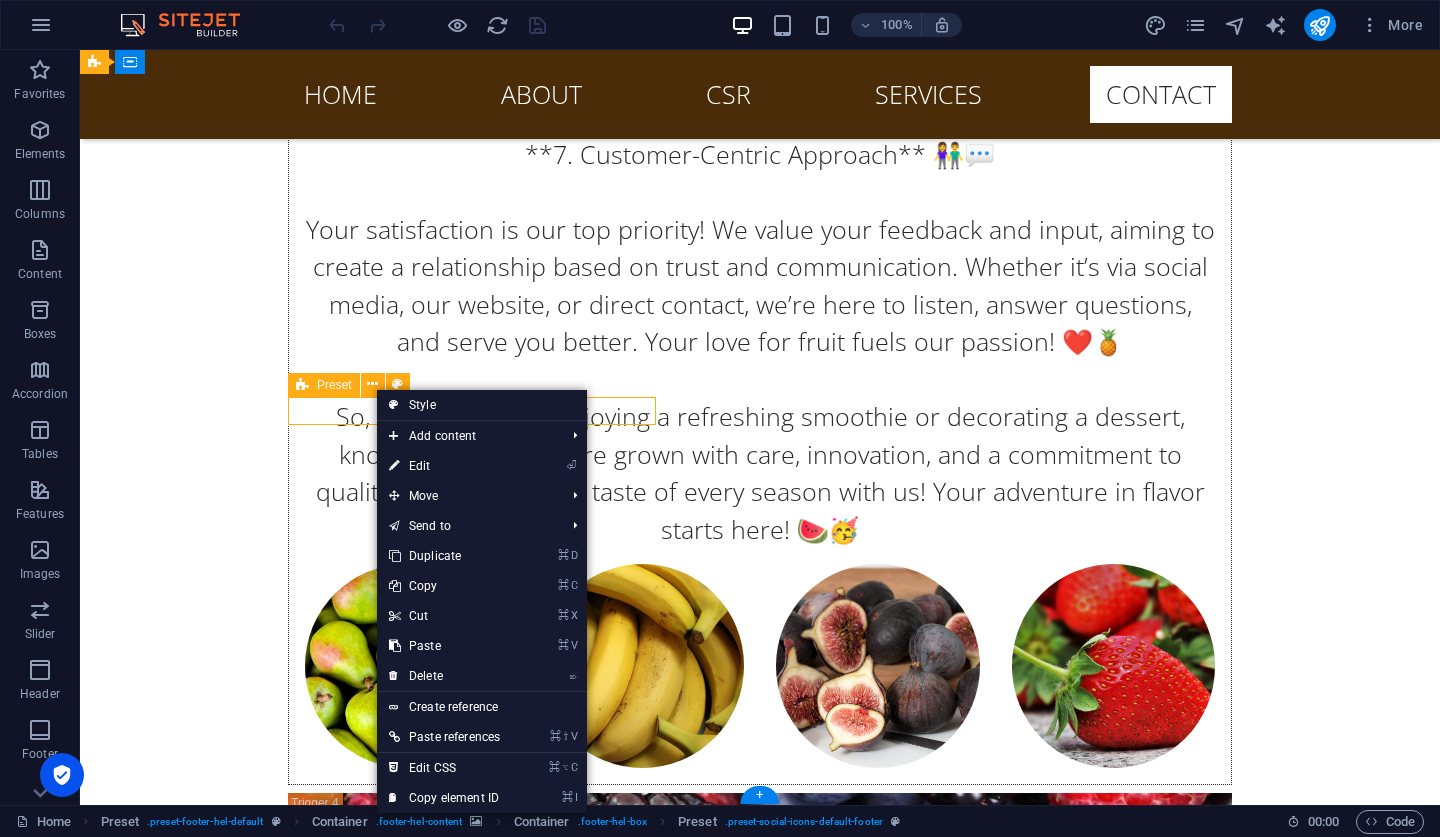 click on "Preset" at bounding box center [334, 385] 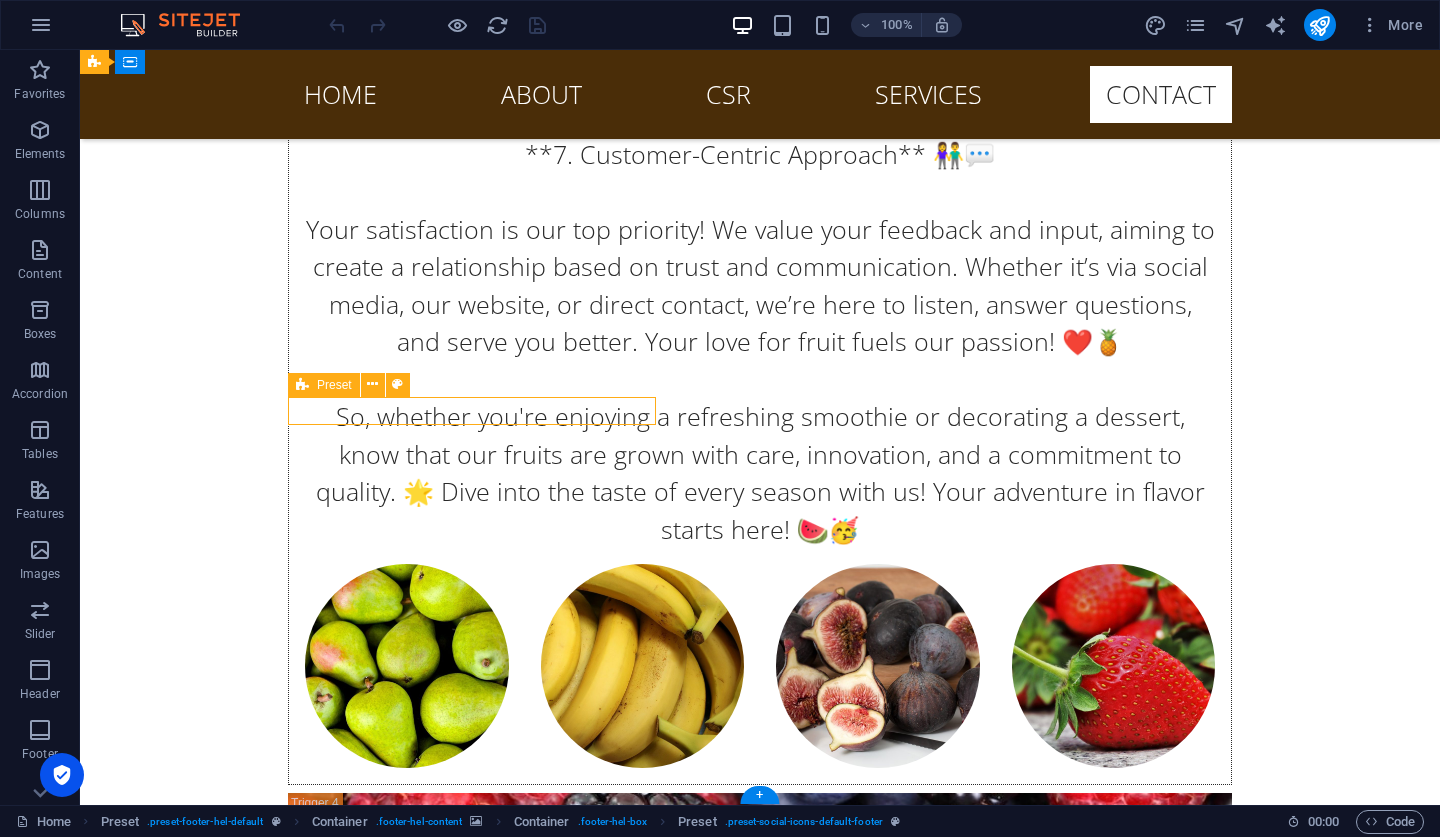 click on "Preset" at bounding box center (334, 385) 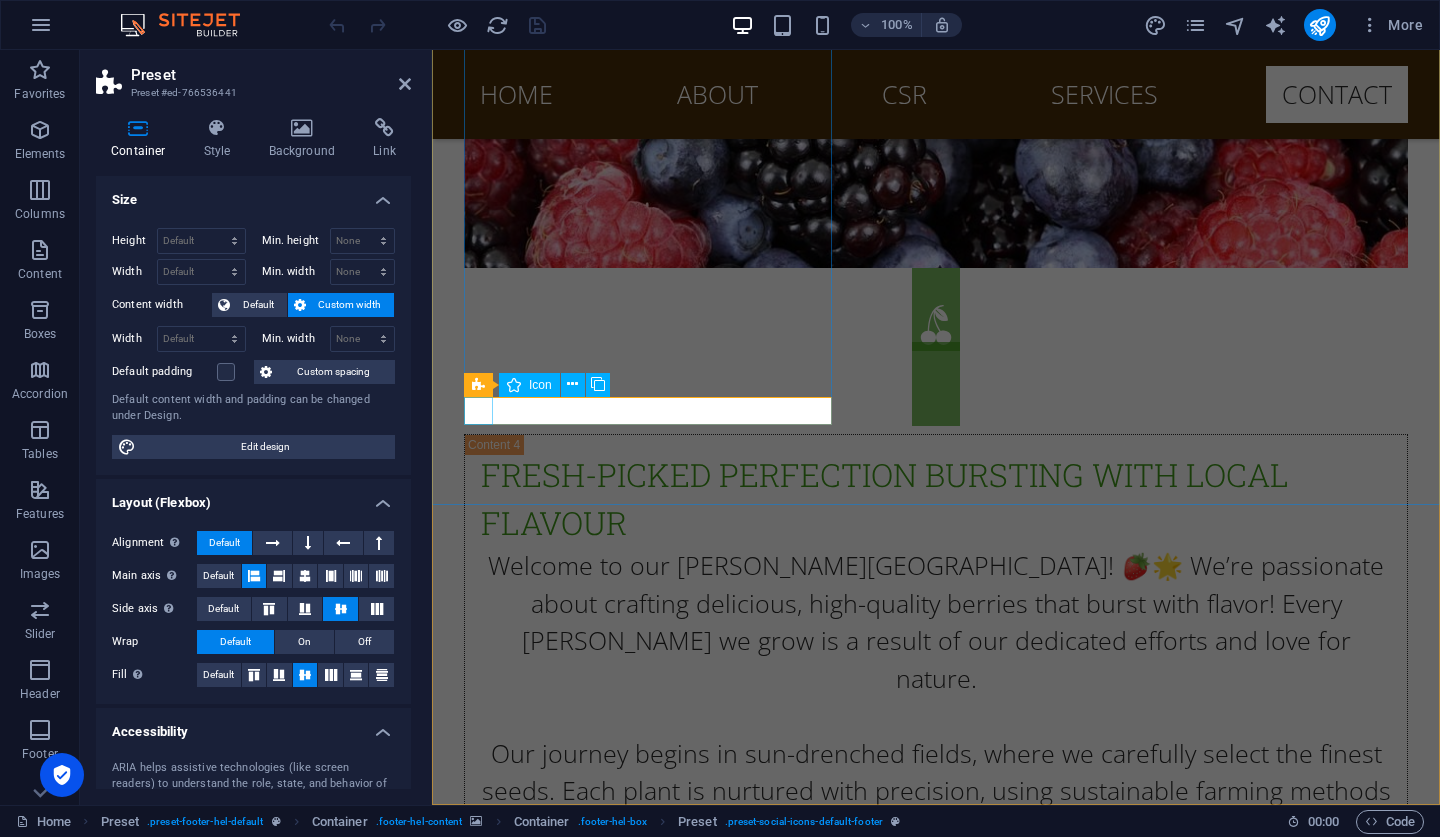 click at bounding box center [920, 10504] 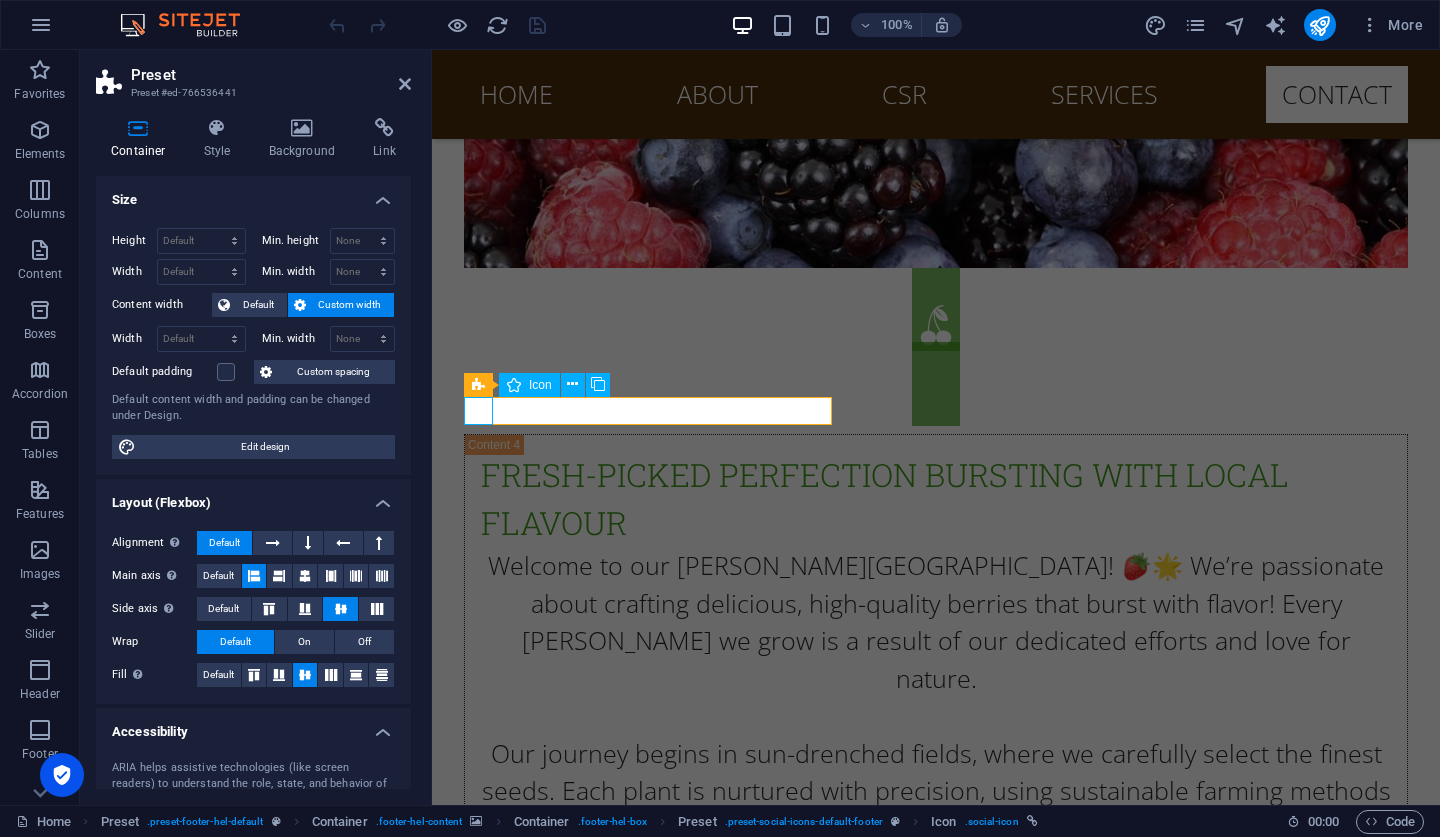 click at bounding box center (920, 10504) 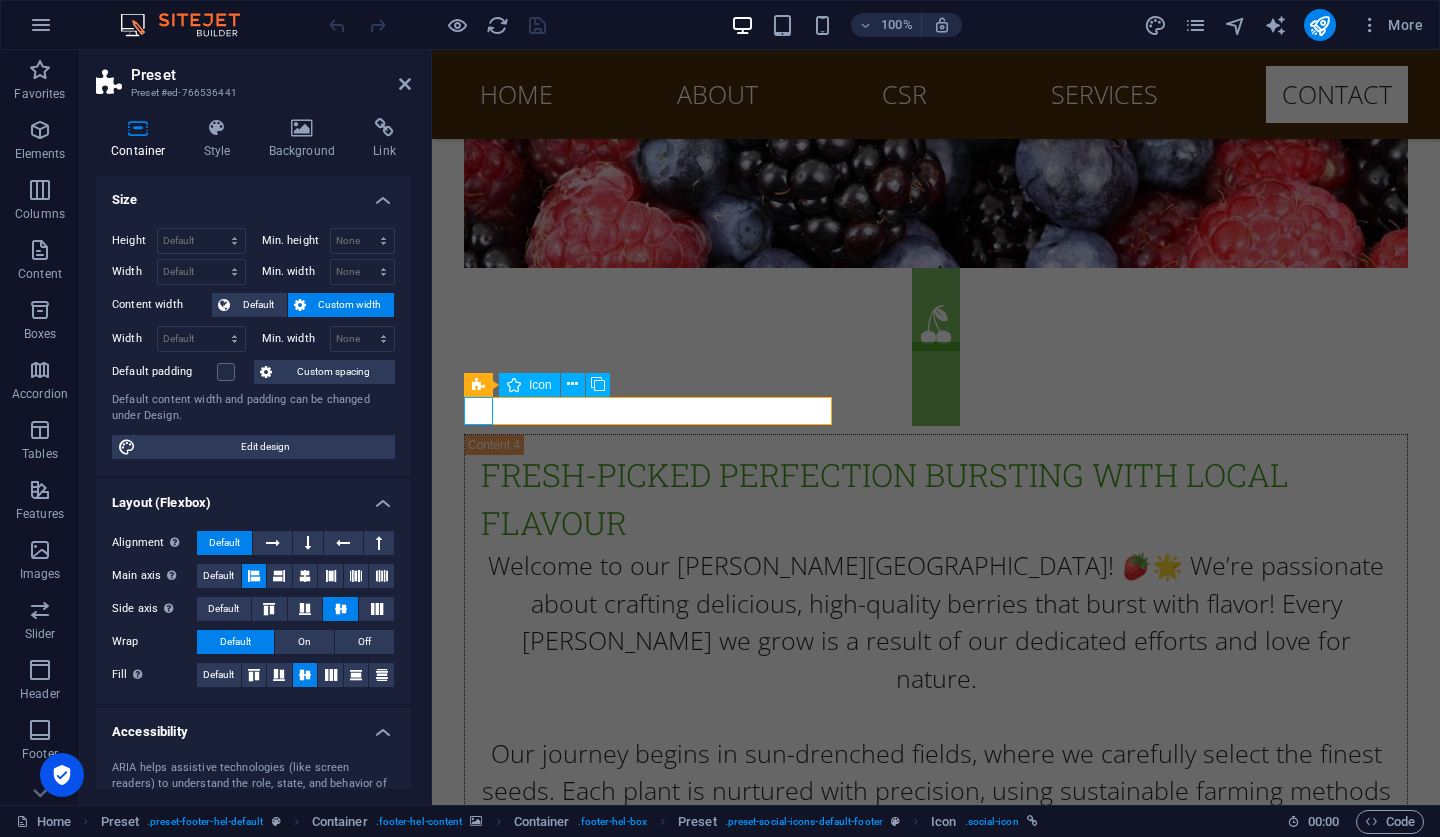 select on "xMidYMid" 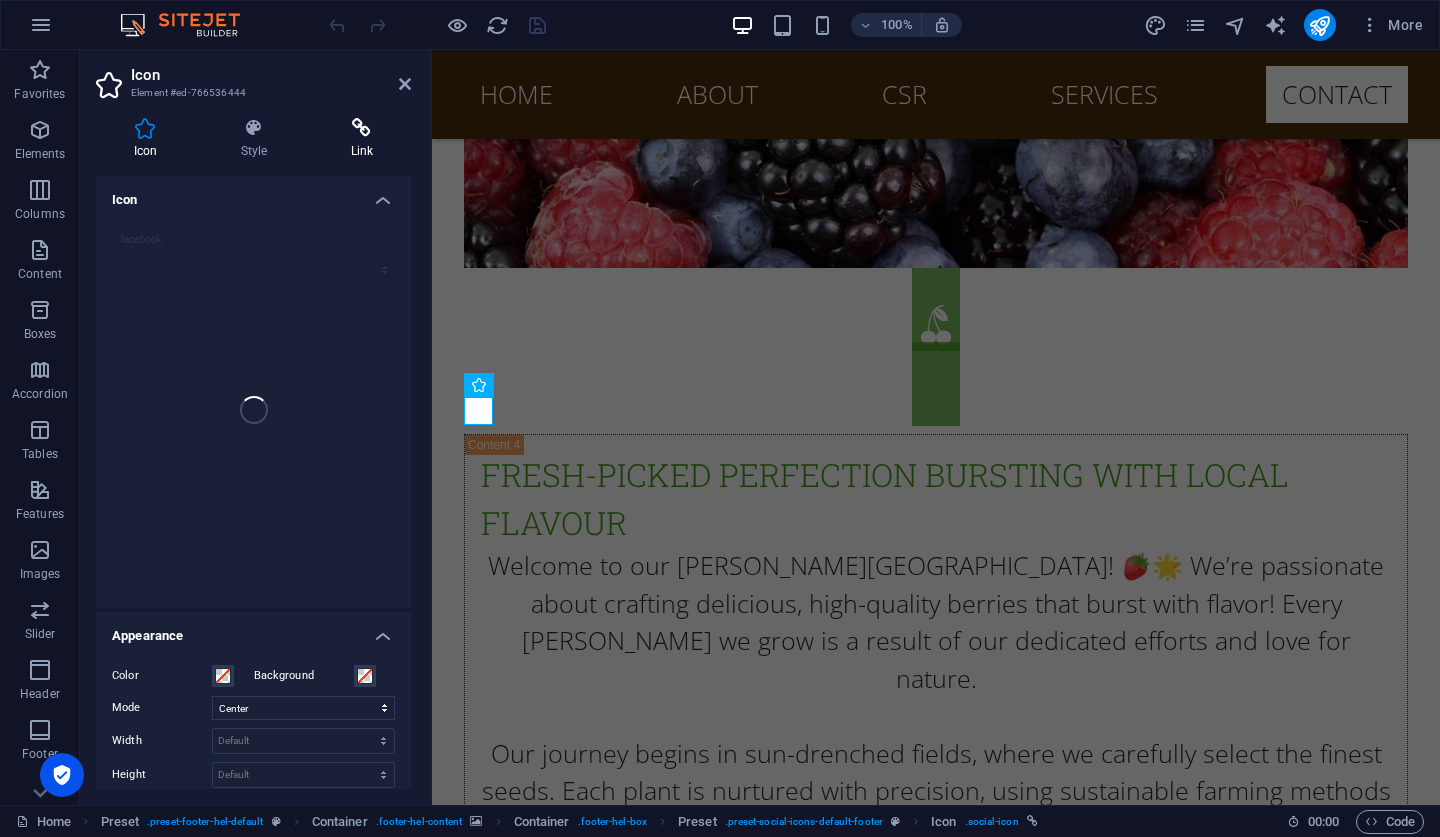 click on "Link" at bounding box center (362, 139) 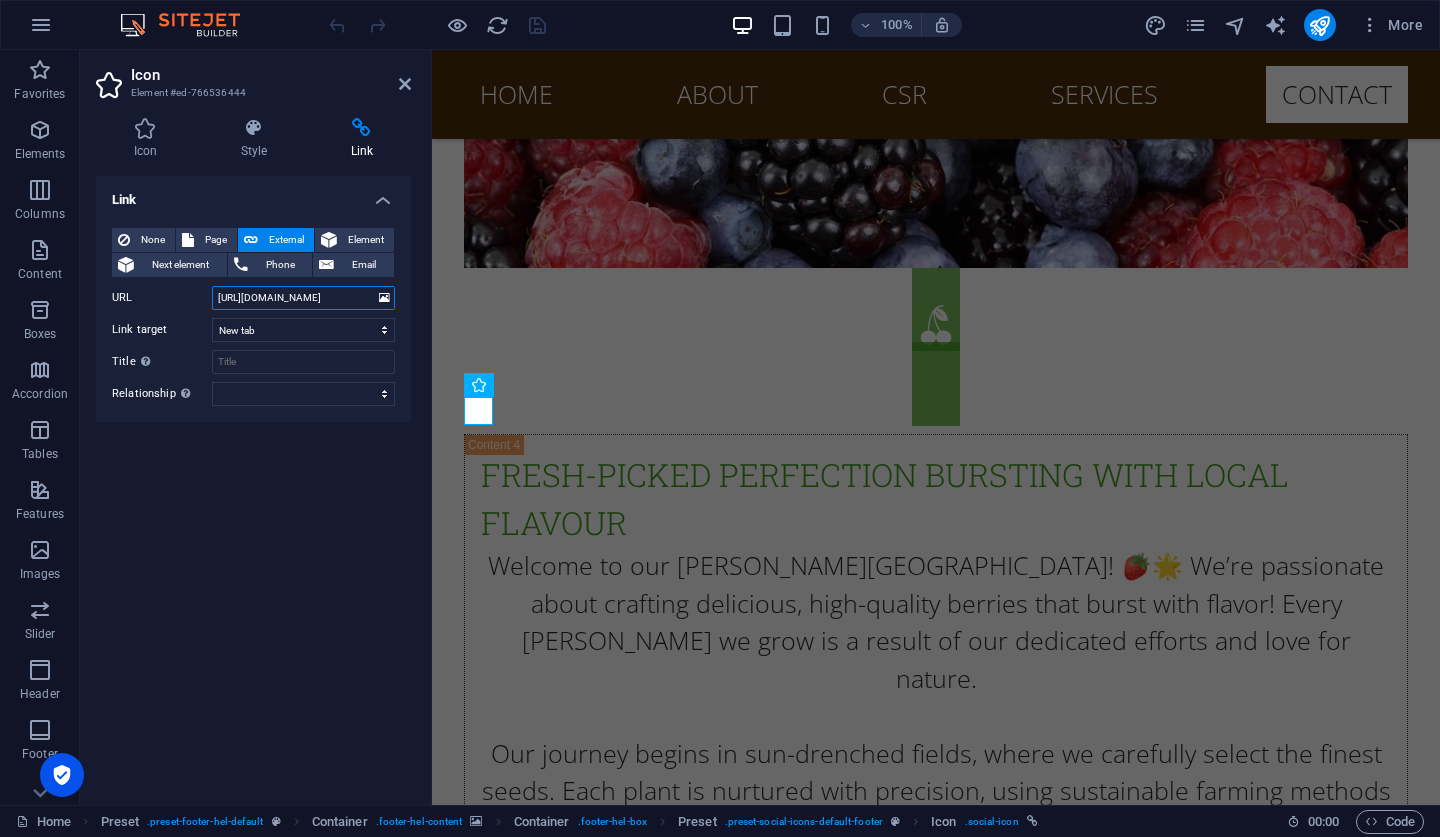click on "https://www.facebook.com/" at bounding box center (303, 298) 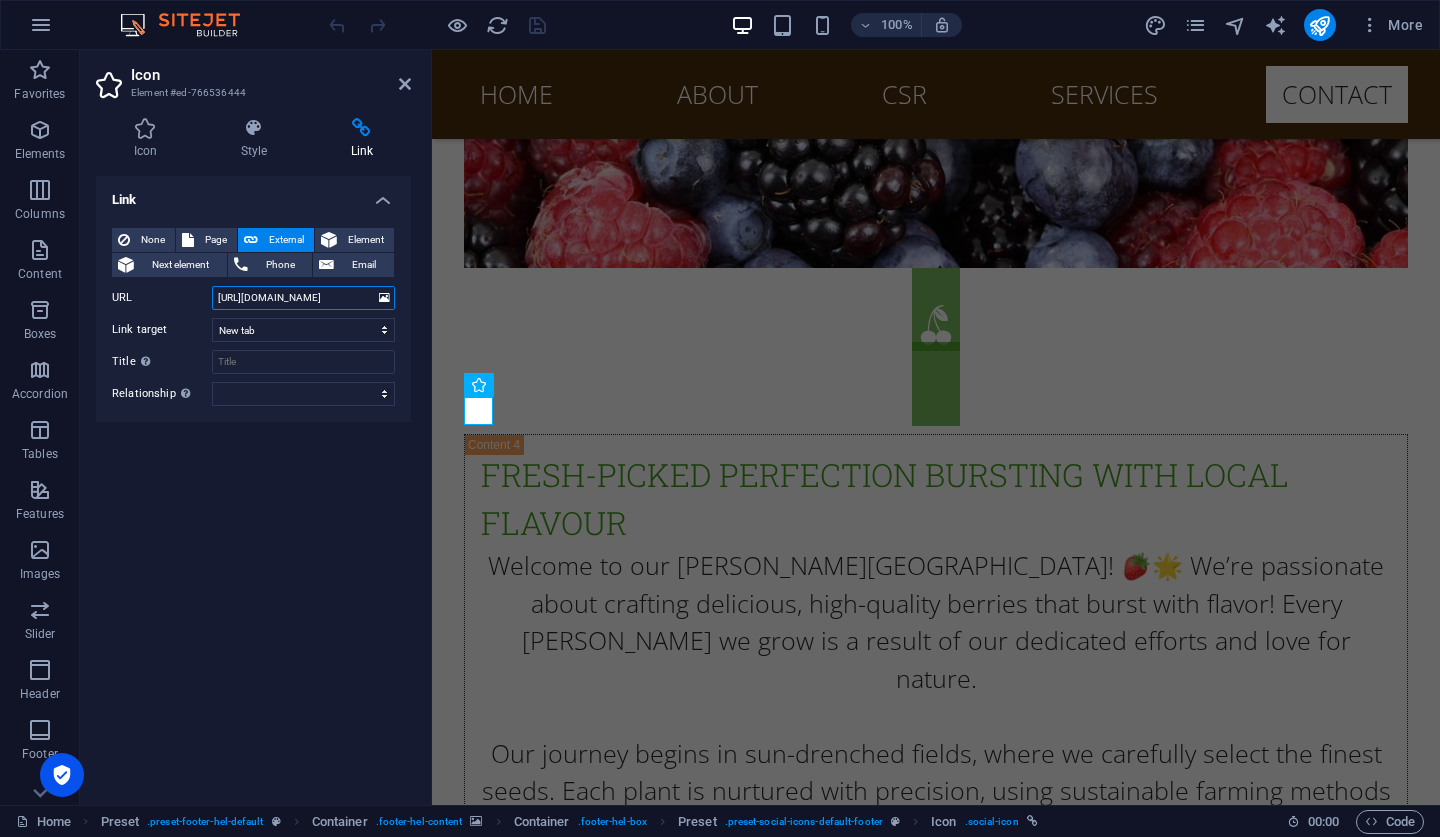 drag, startPoint x: 354, startPoint y: 294, endPoint x: 216, endPoint y: 287, distance: 138.17743 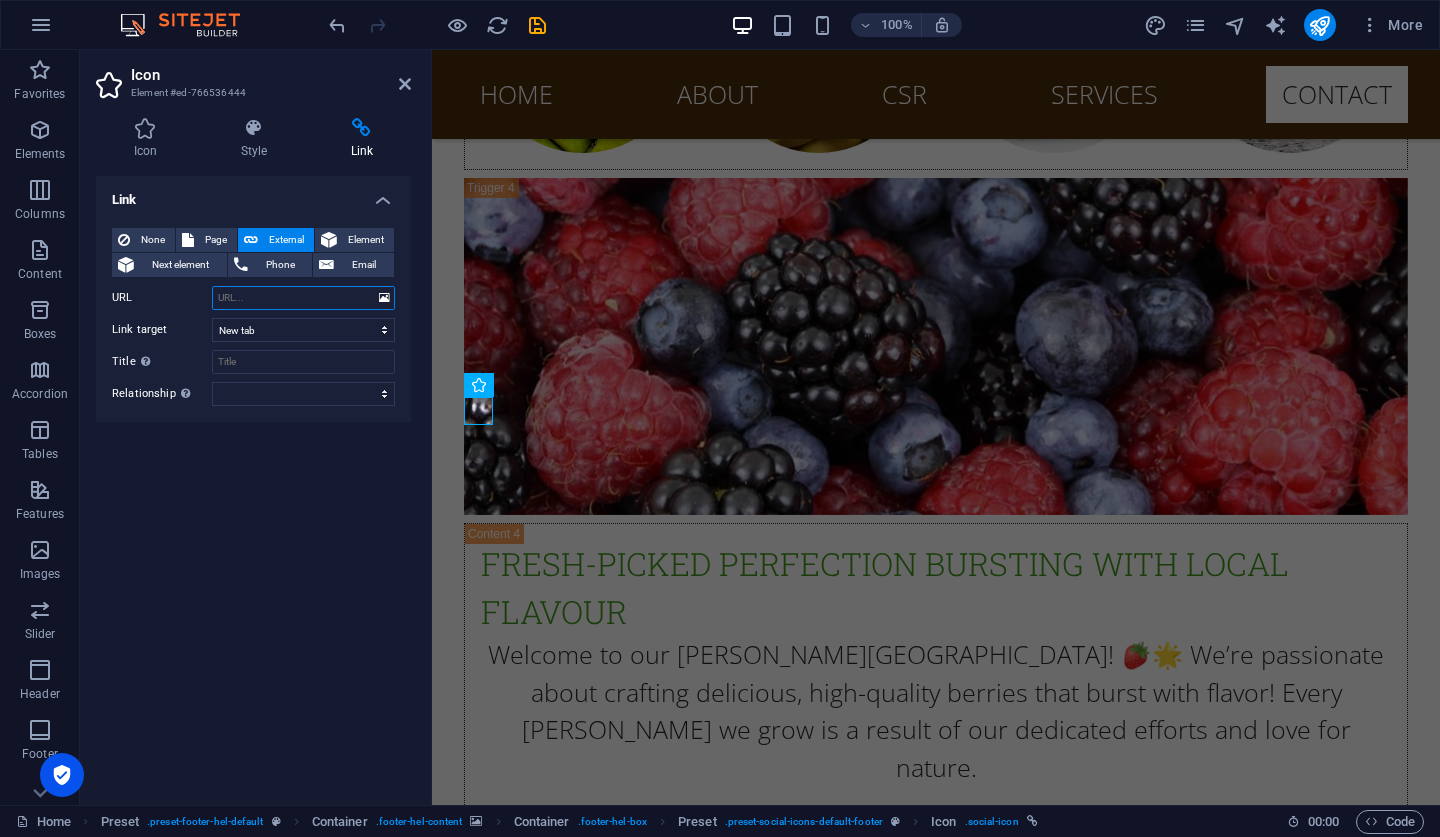 paste on "https://www.facebook.com/LakefrontLtd" 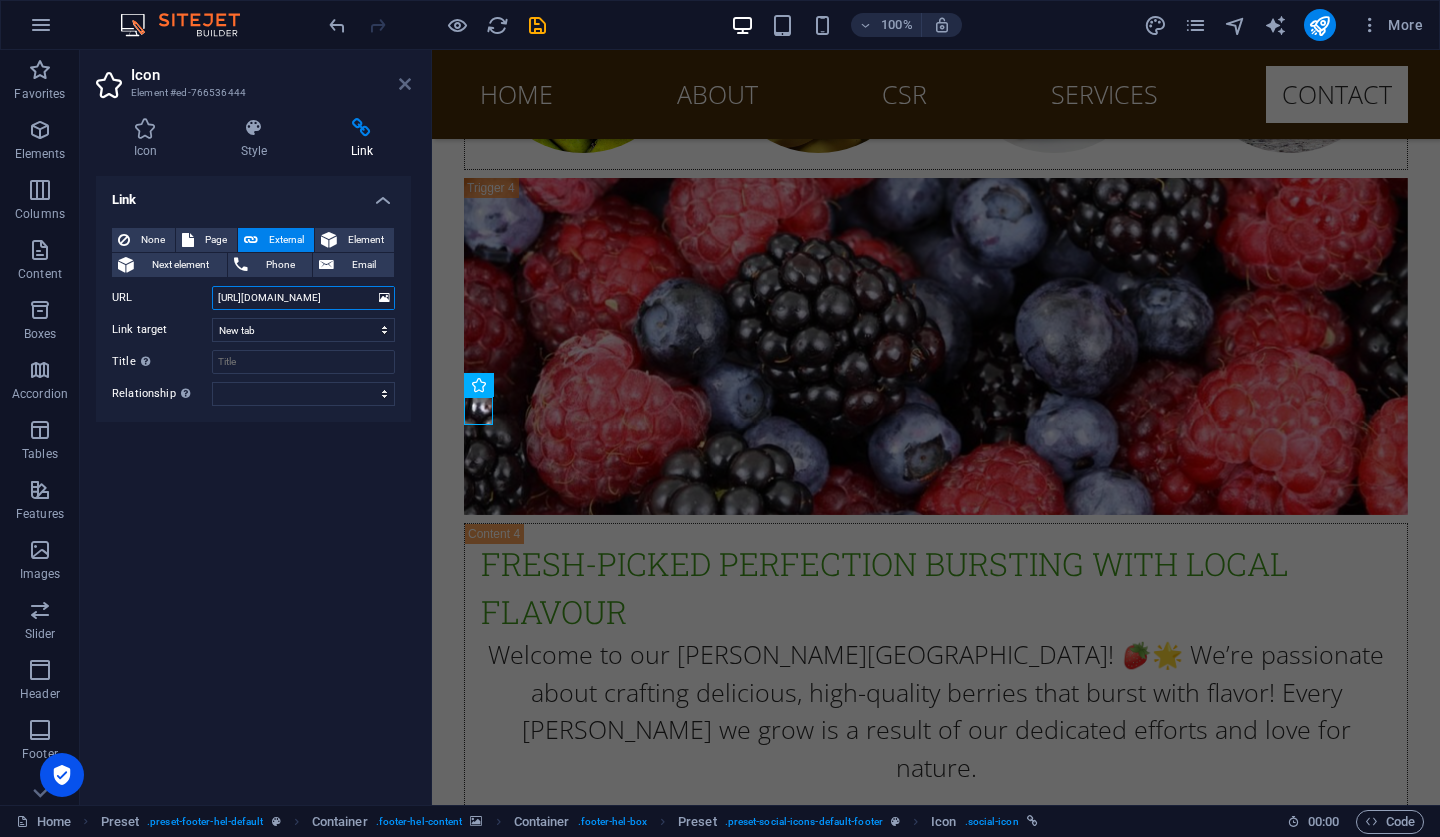 type on "https://www.facebook.com/LakefrontLtd" 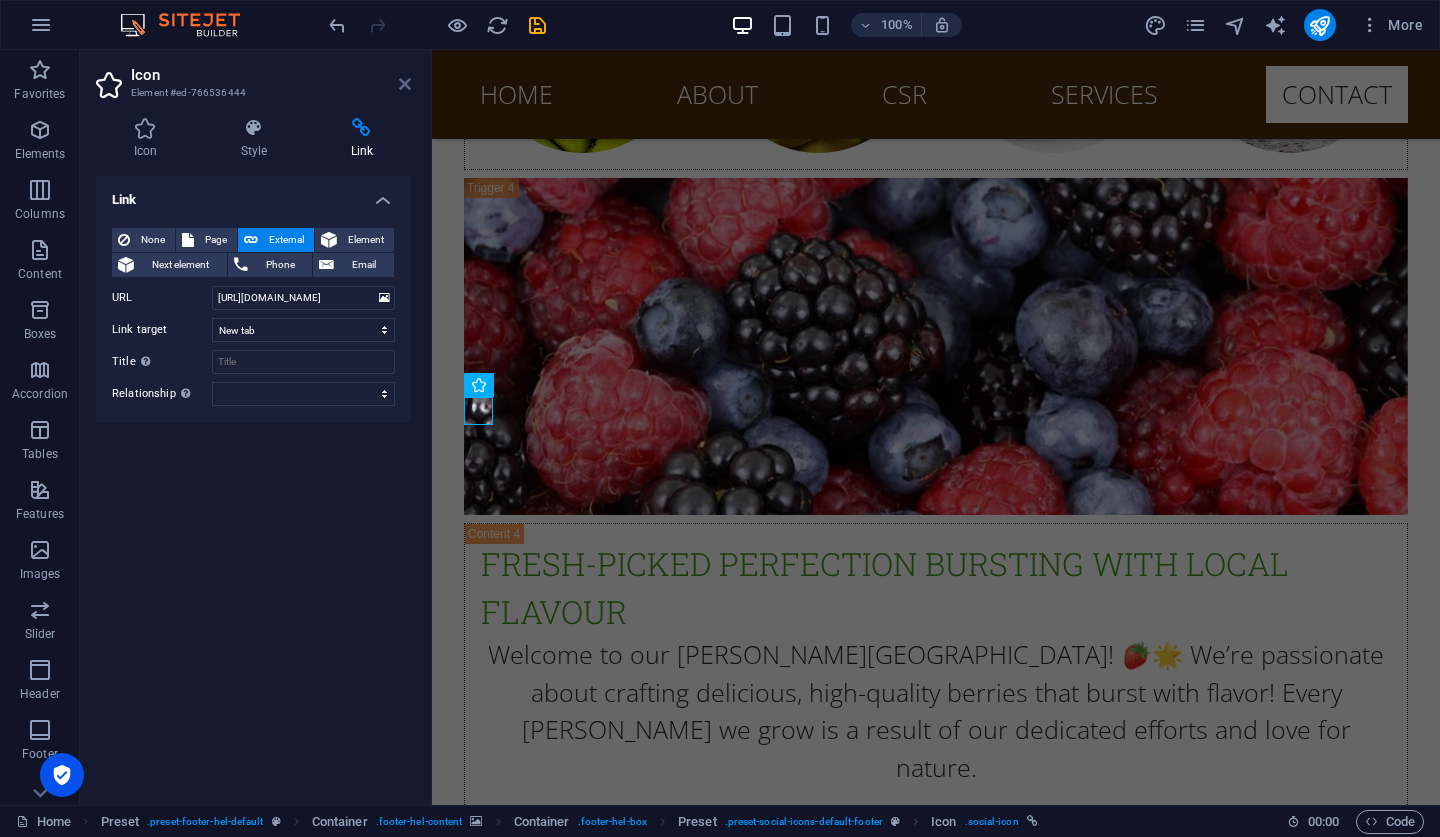 click at bounding box center [405, 84] 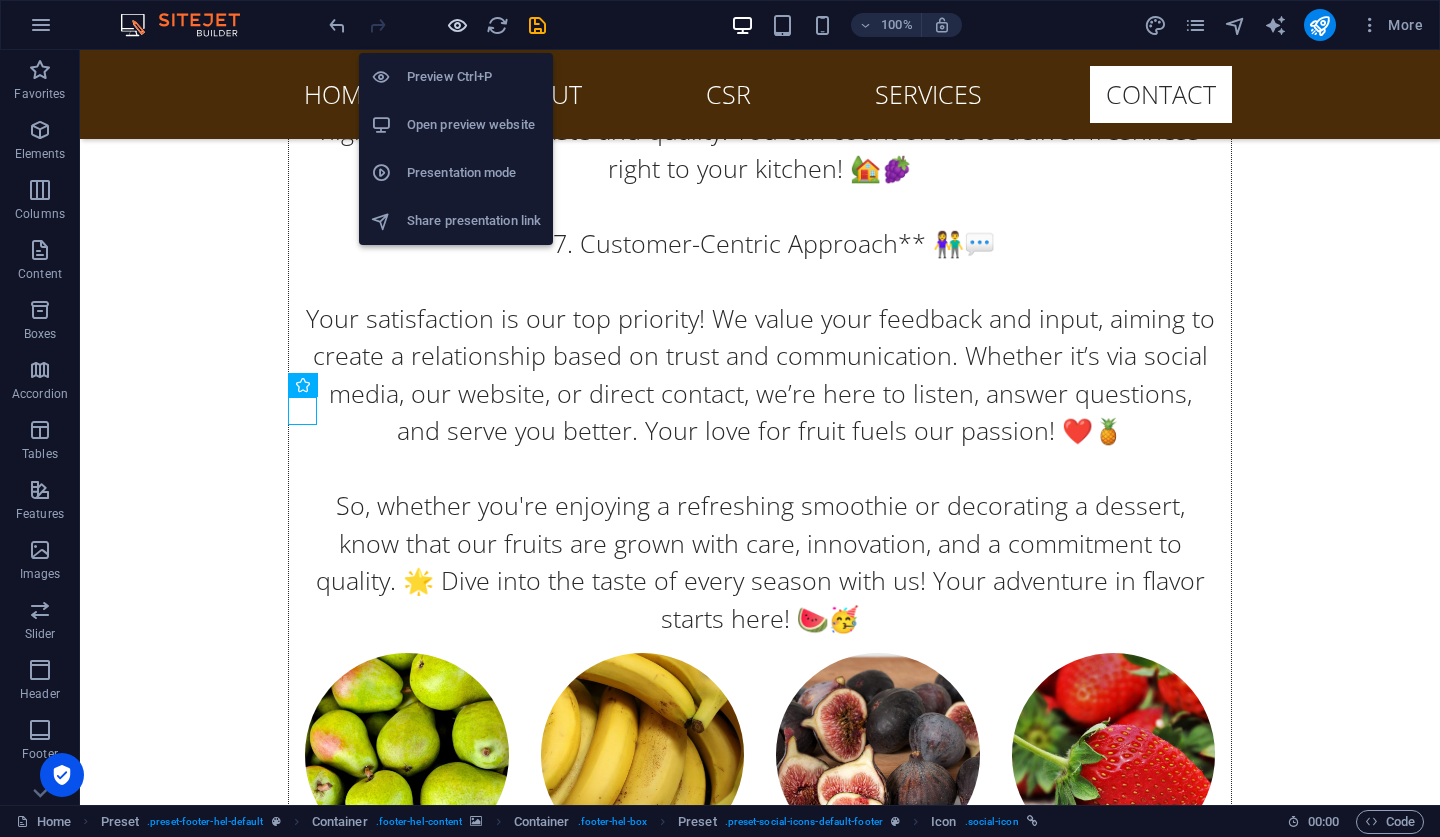 click at bounding box center [457, 25] 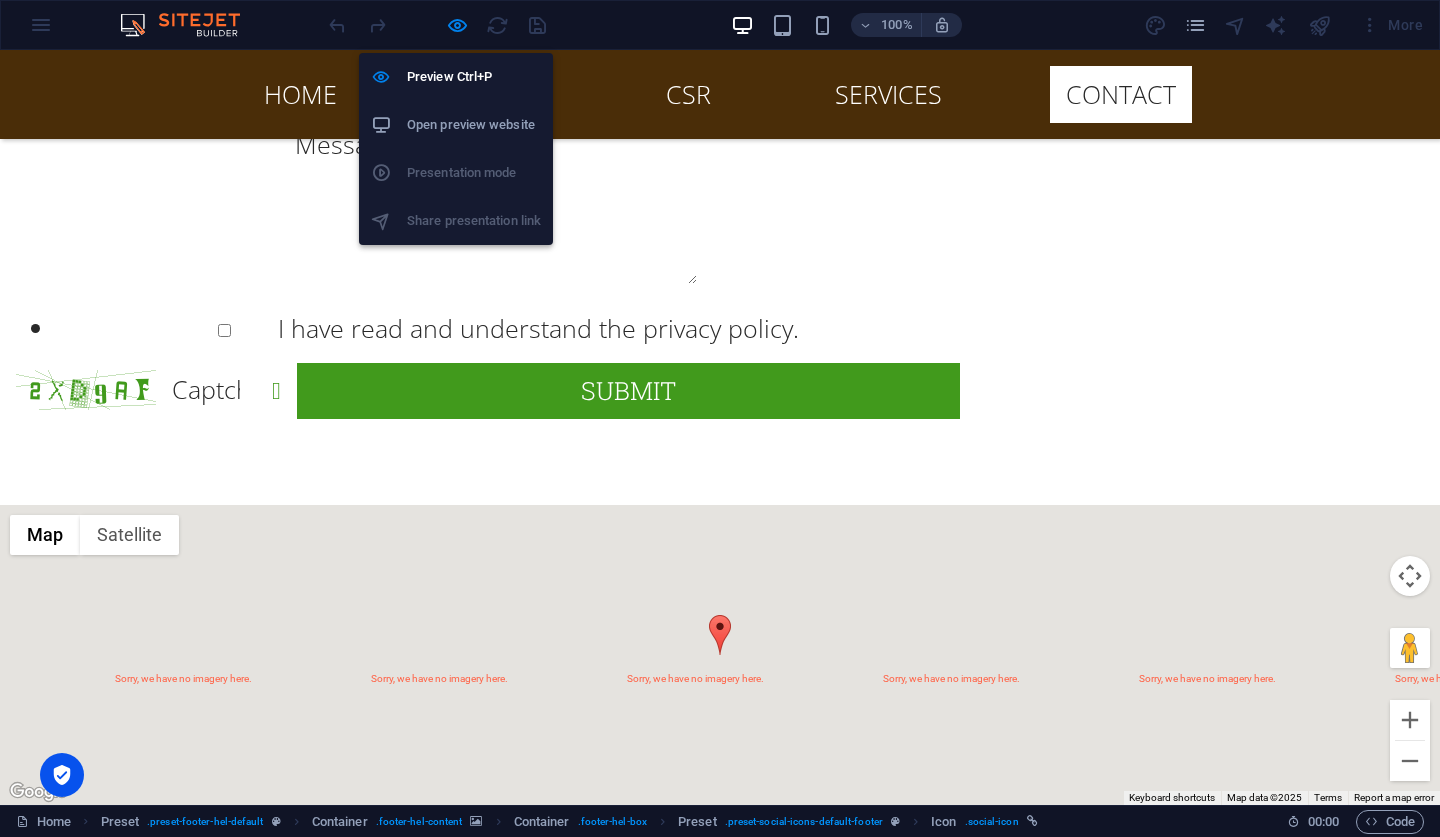 scroll, scrollTop: 10506, scrollLeft: 0, axis: vertical 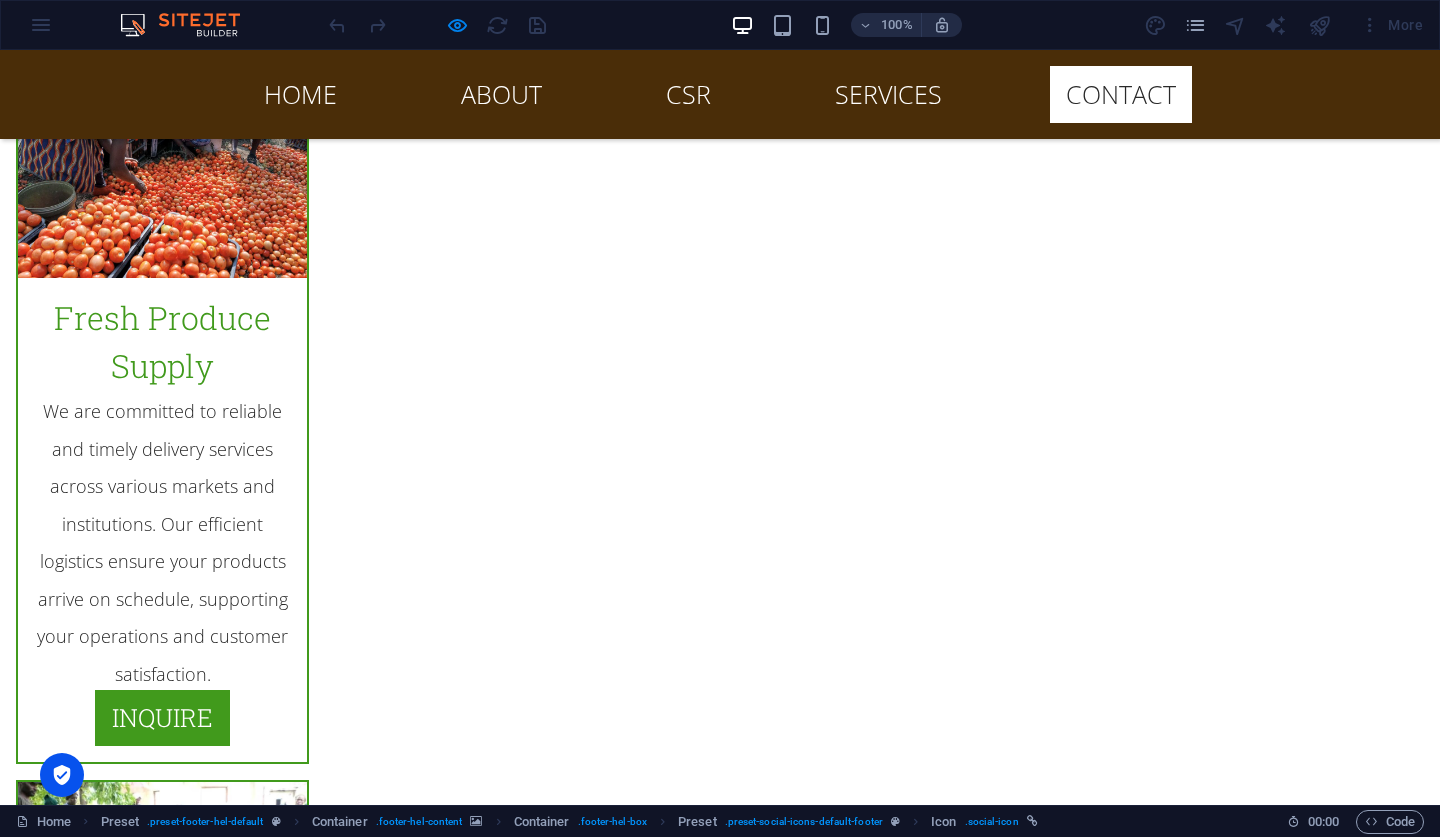 click 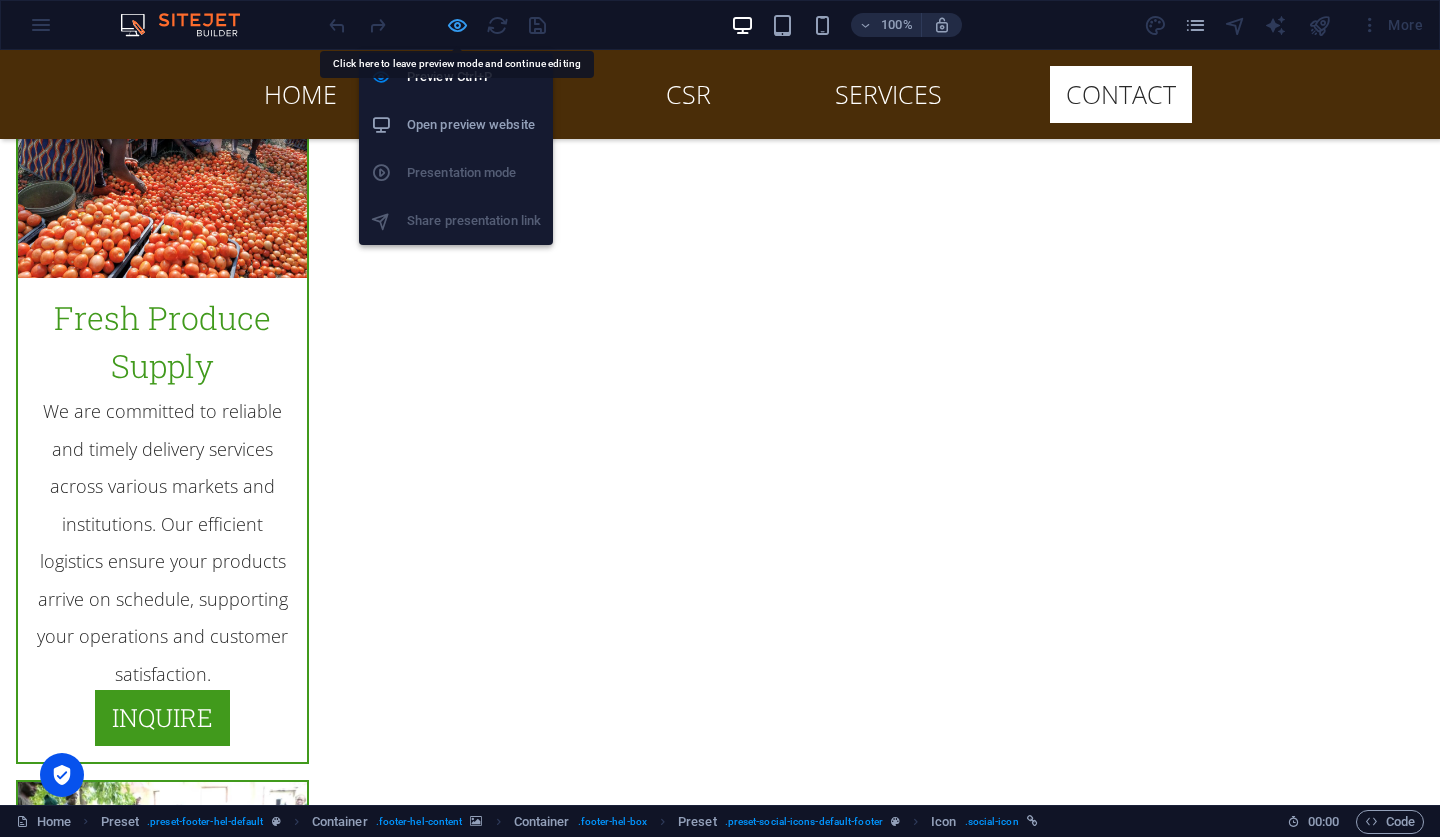 drag, startPoint x: 462, startPoint y: 33, endPoint x: 389, endPoint y: 433, distance: 406.6067 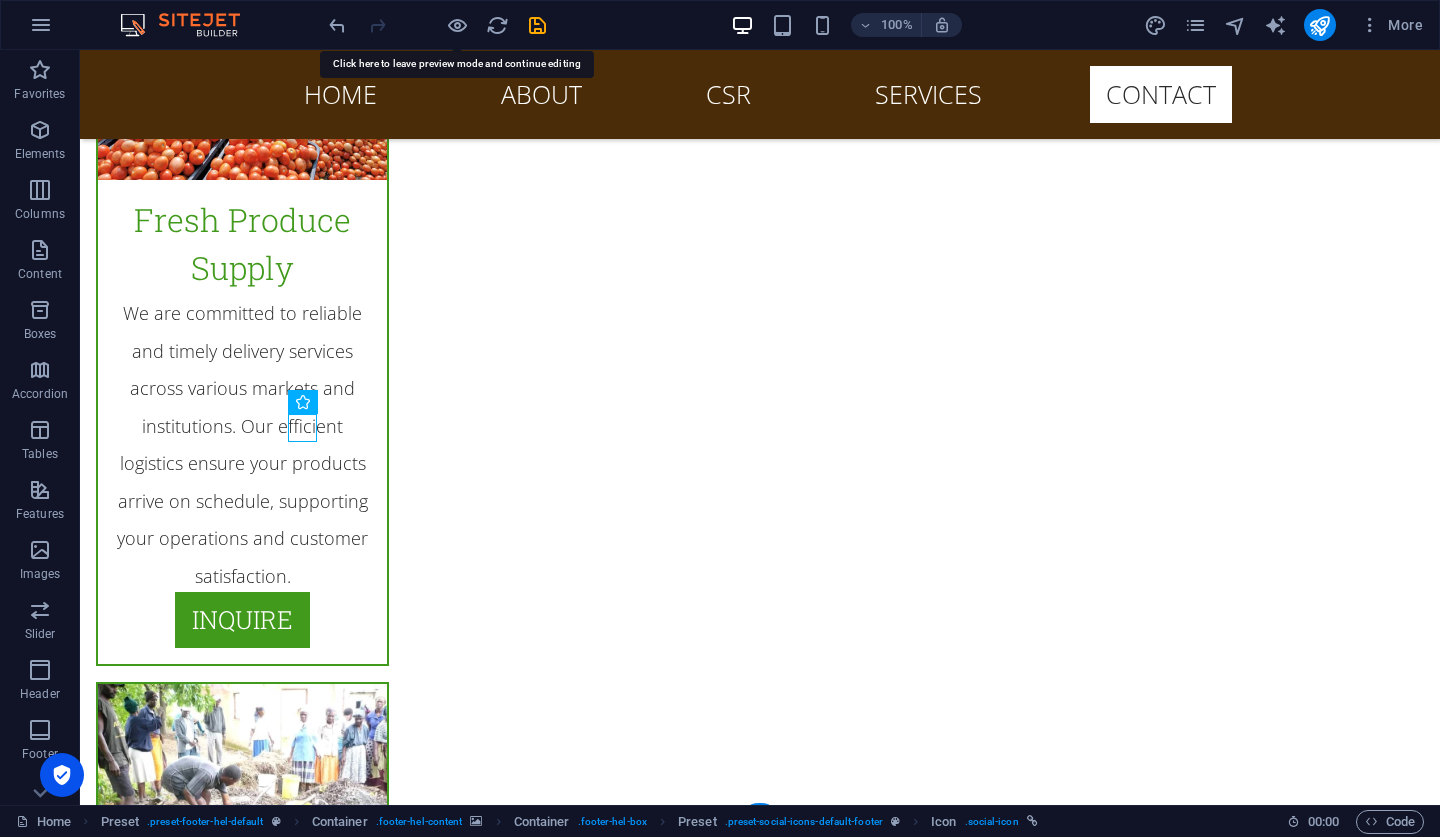 scroll, scrollTop: 26129, scrollLeft: 0, axis: vertical 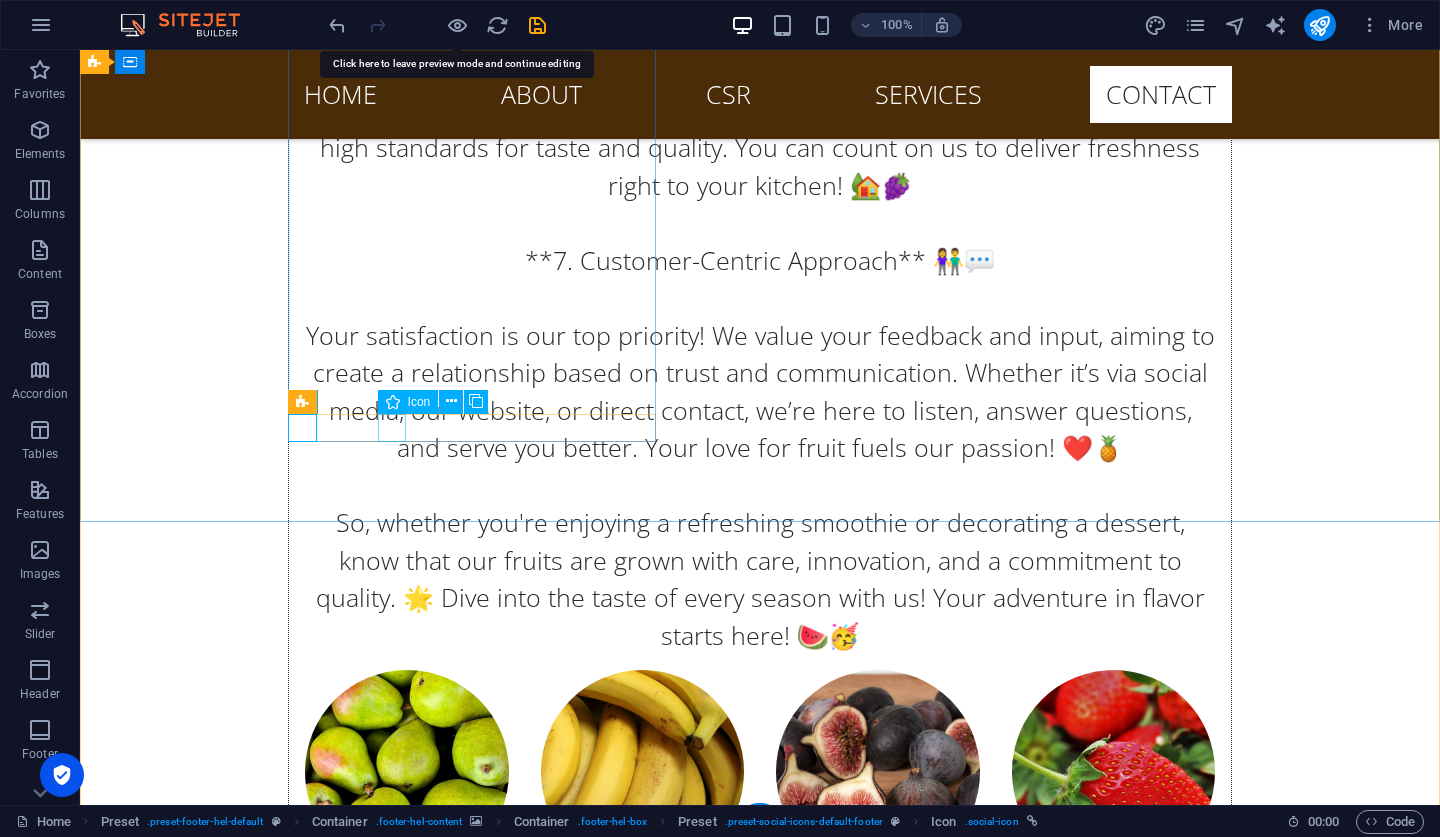 click at bounding box center (568, 11388) 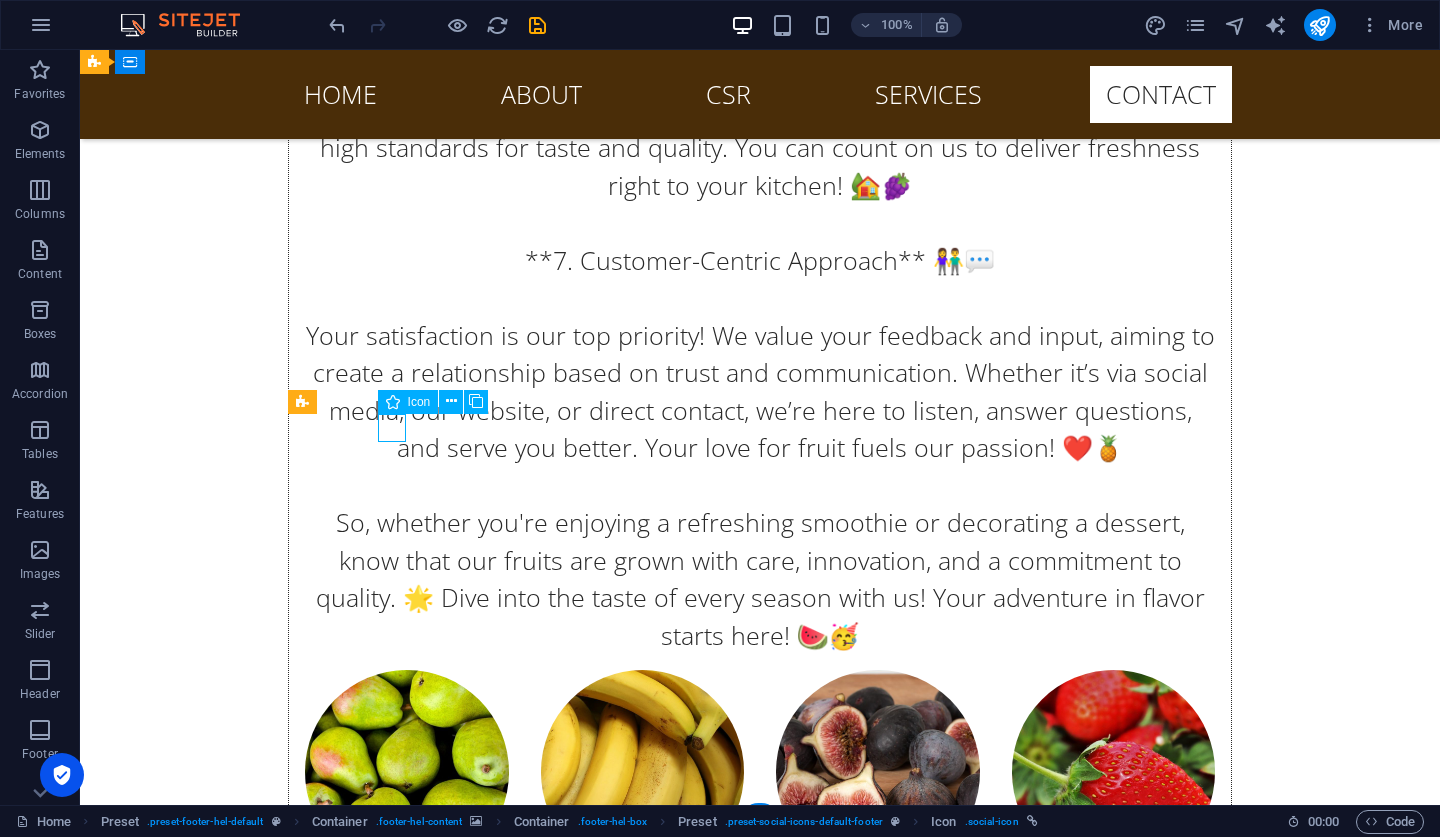 click at bounding box center [568, 11388] 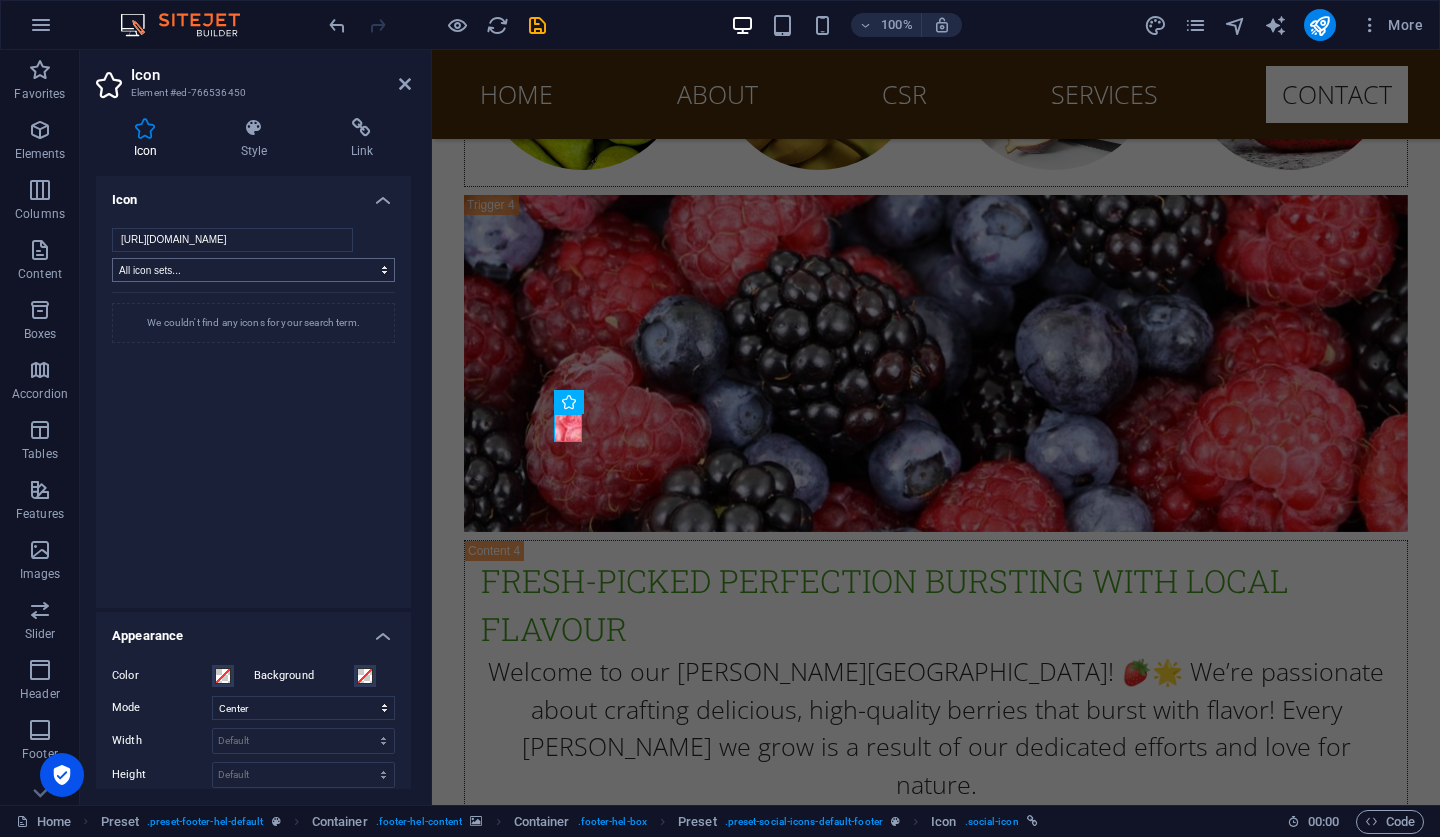 type on "https://www.instagram.com/lakefrontltd/" 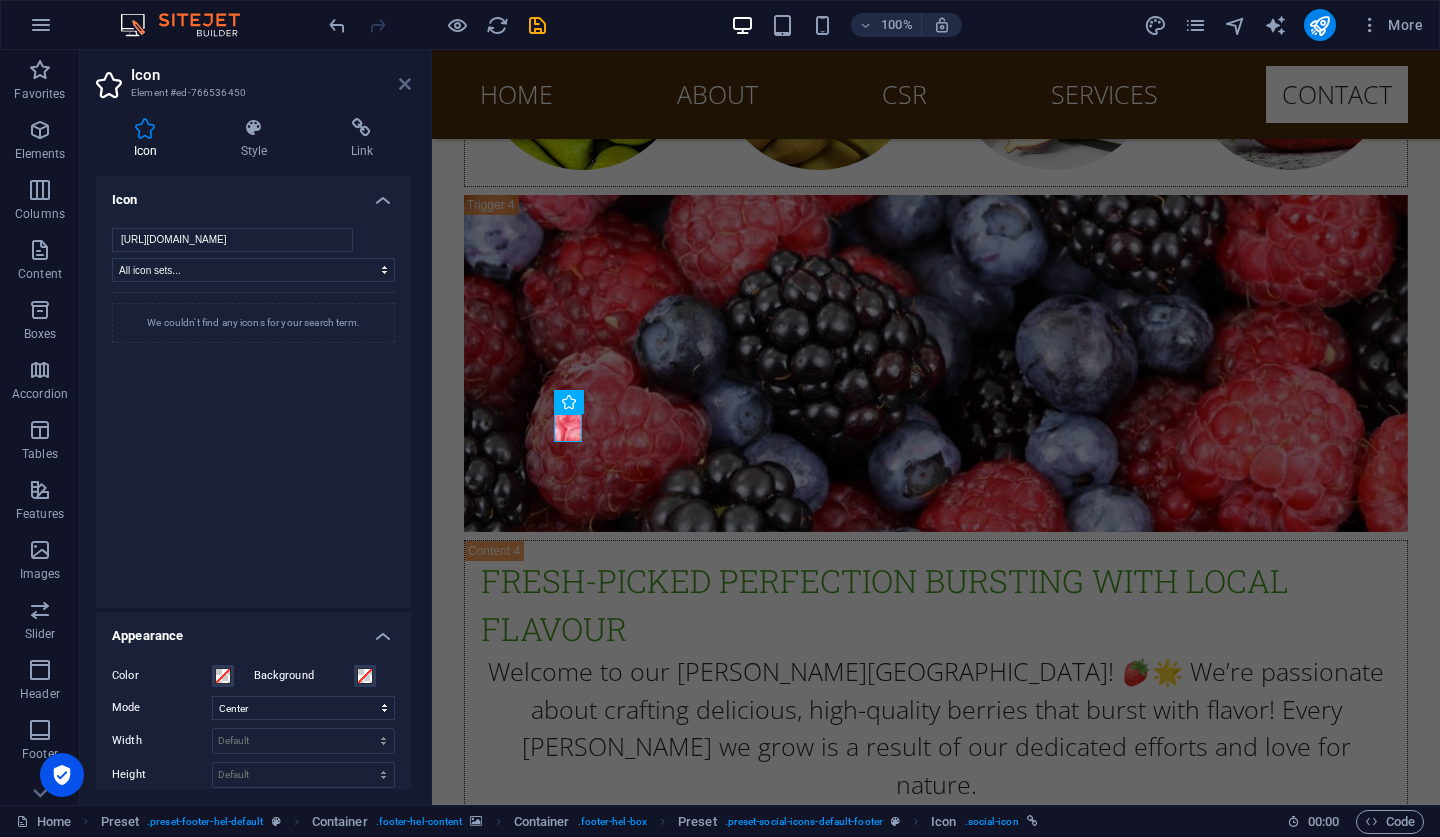 click at bounding box center [405, 84] 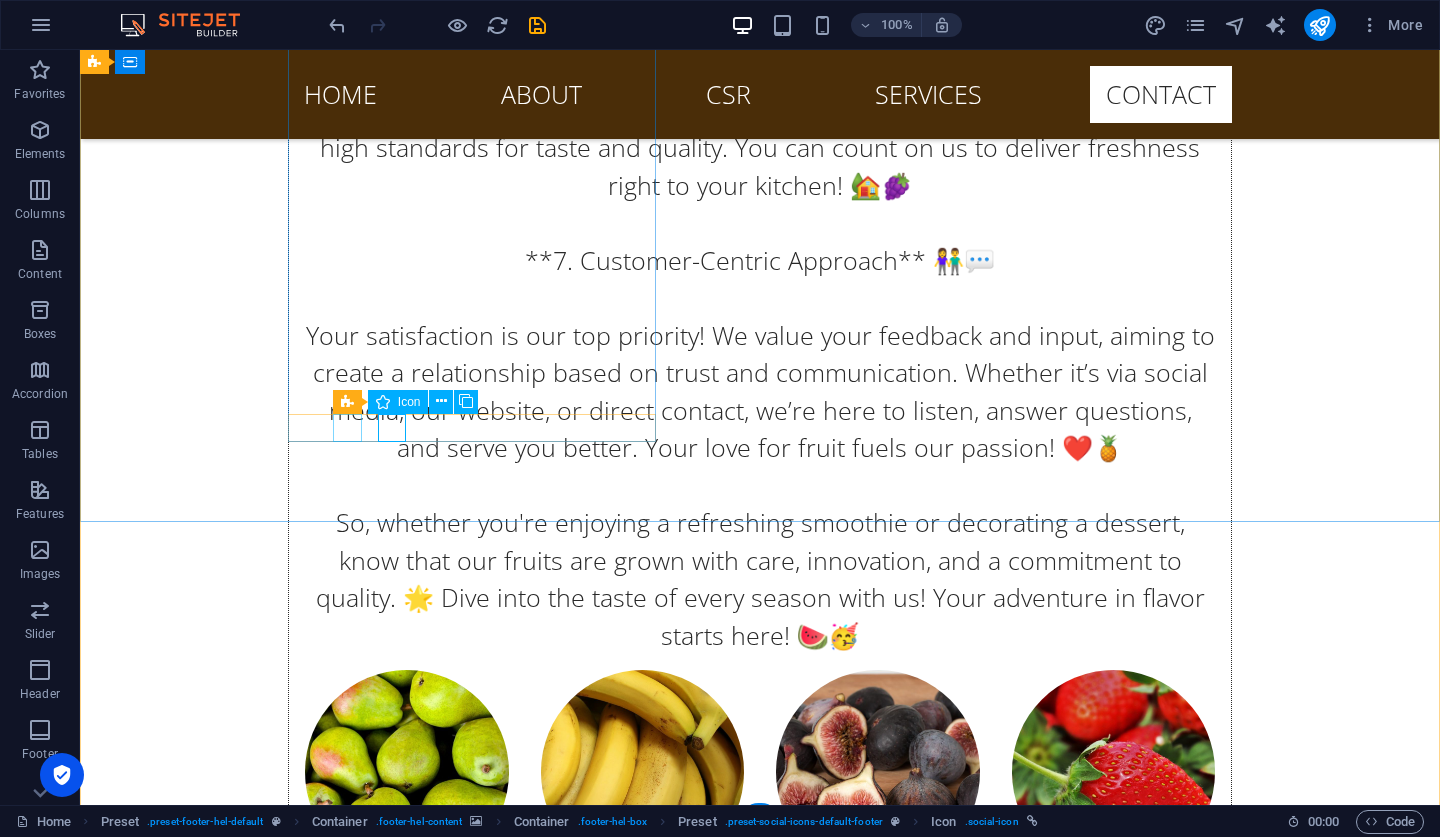 click at bounding box center [568, 11351] 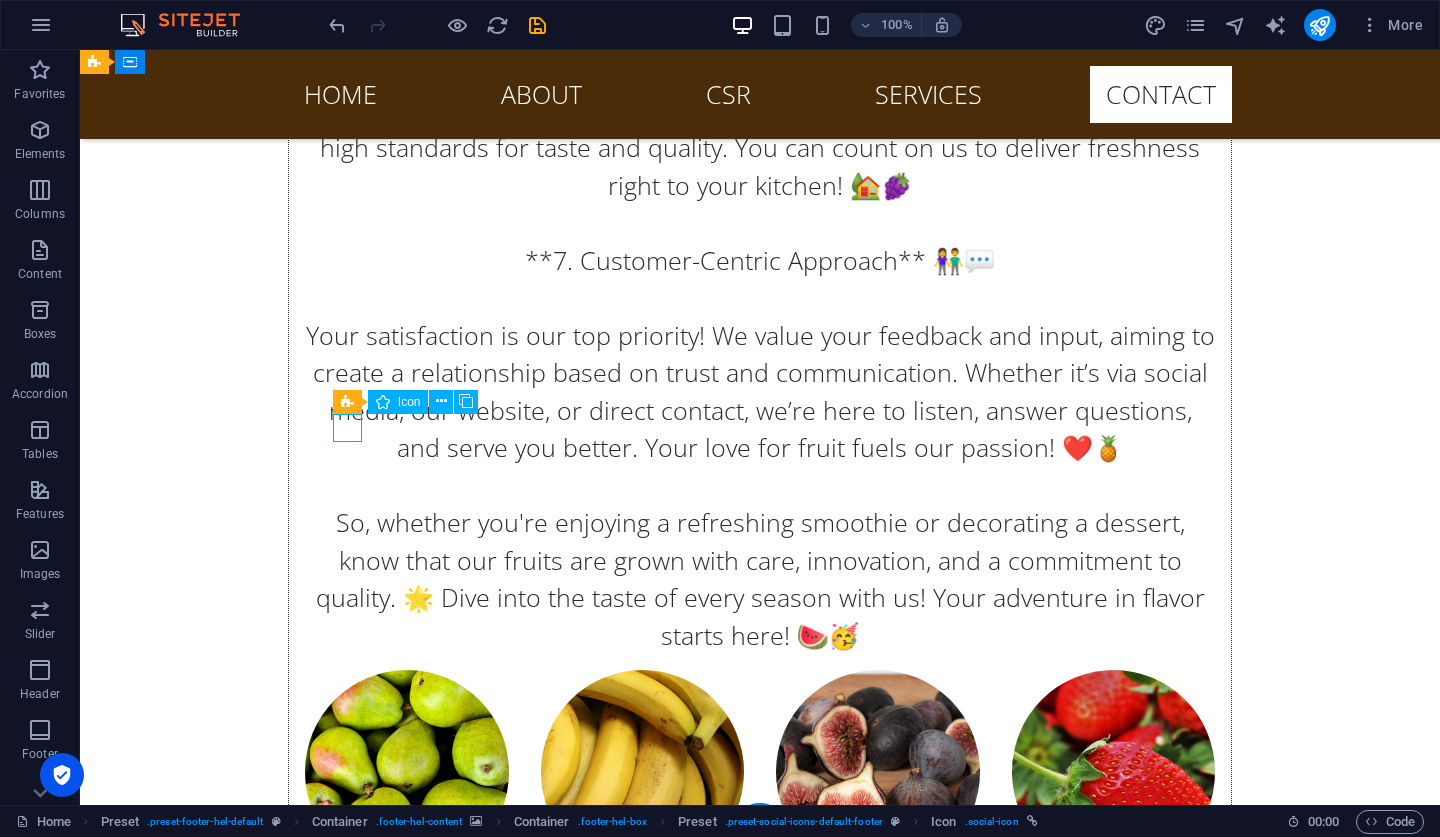 click at bounding box center [568, 11351] 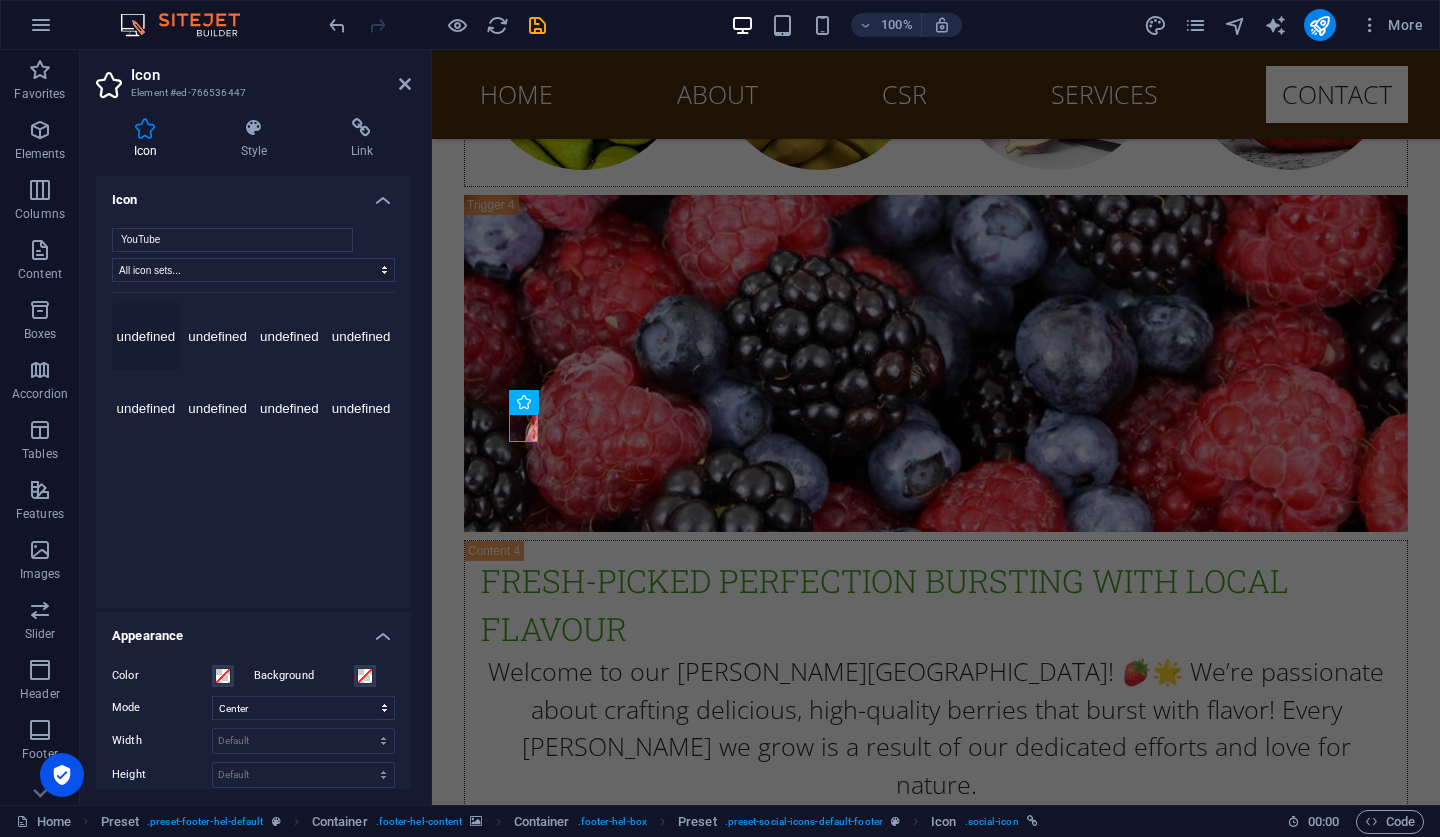 type on "YouTube" 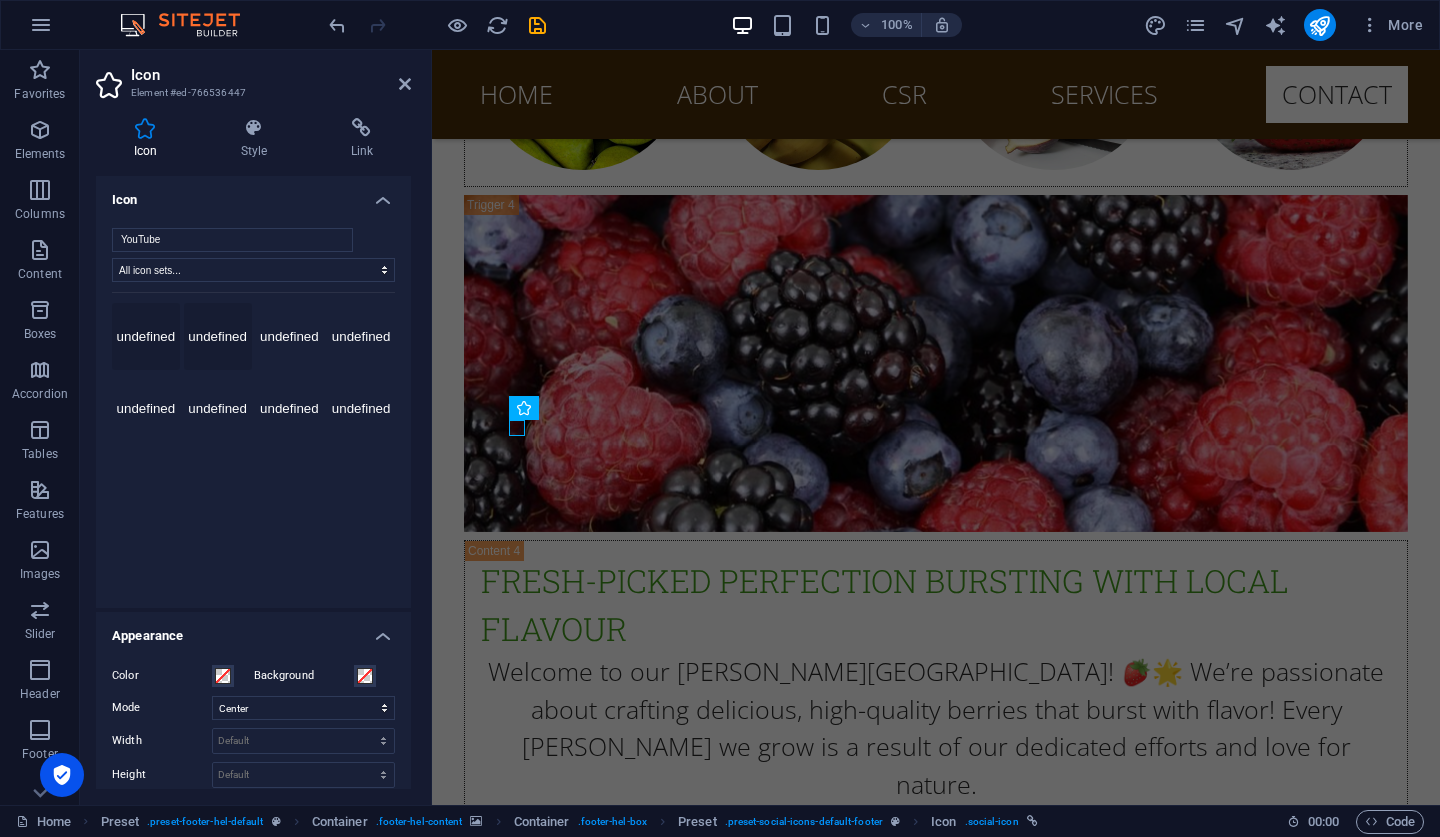 click on "undefined" at bounding box center [218, 337] 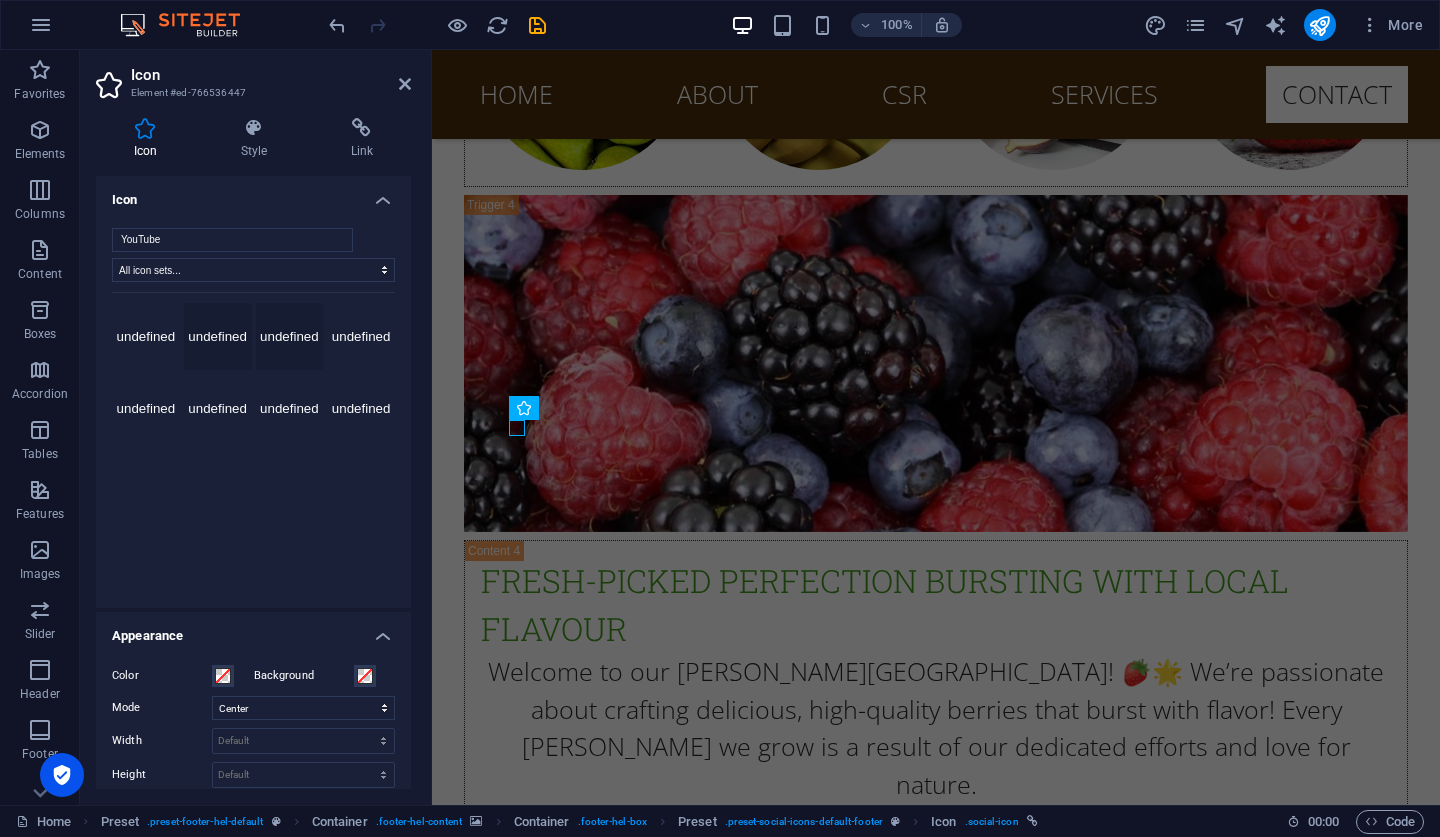 click on "undefined" at bounding box center [290, 337] 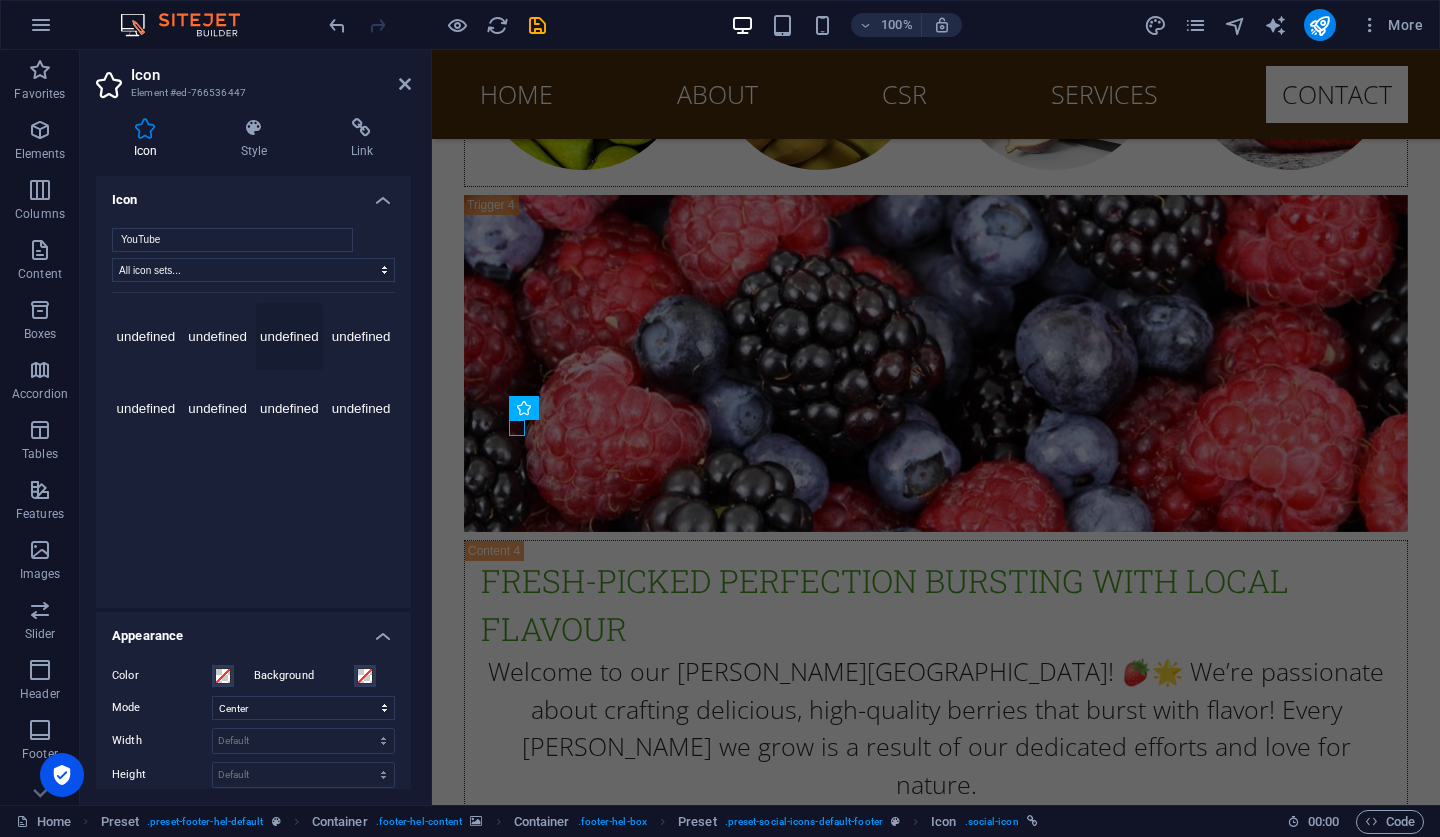 click on "undefined" at bounding box center [290, 337] 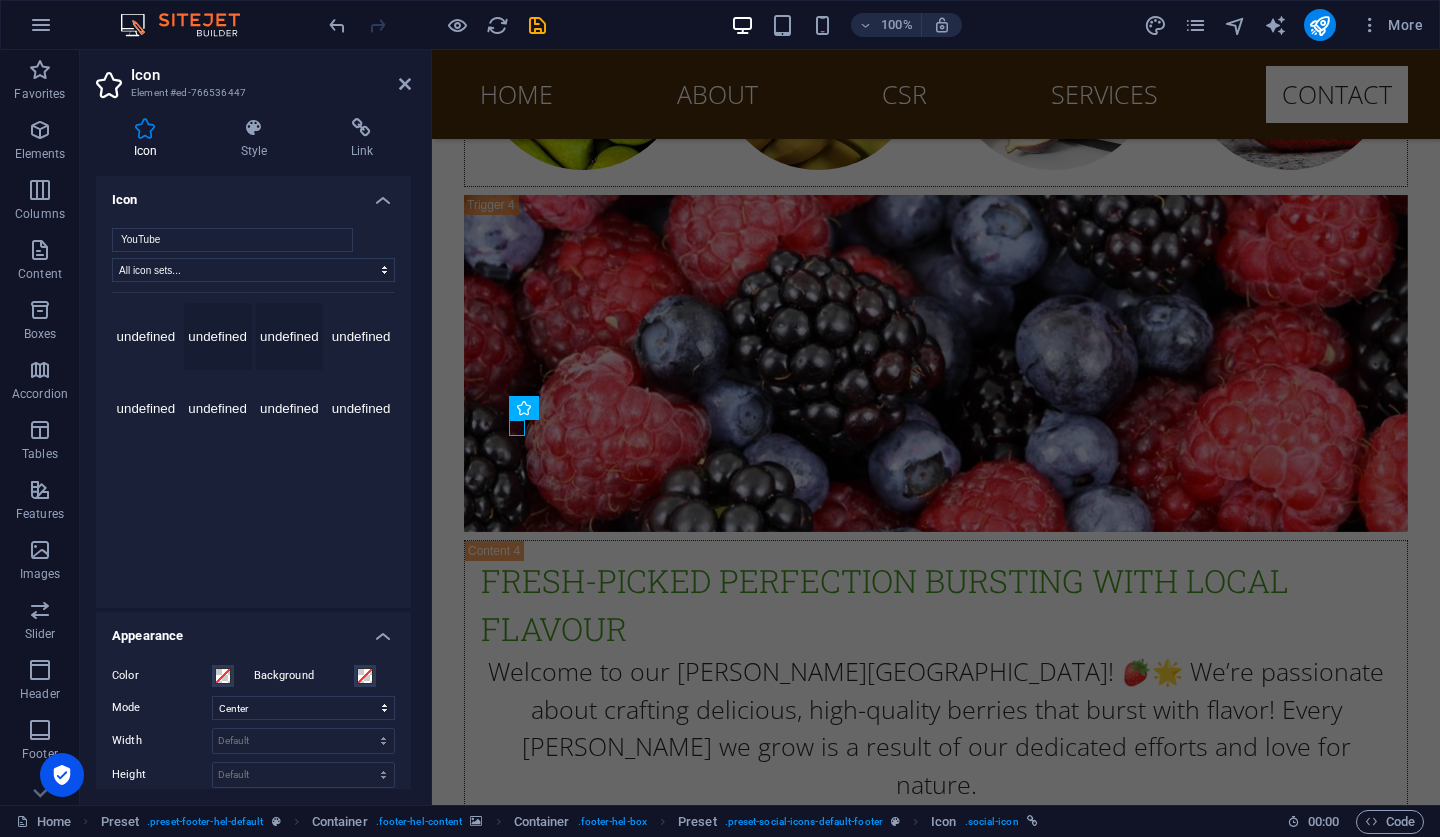 click on "undefined" at bounding box center (218, 337) 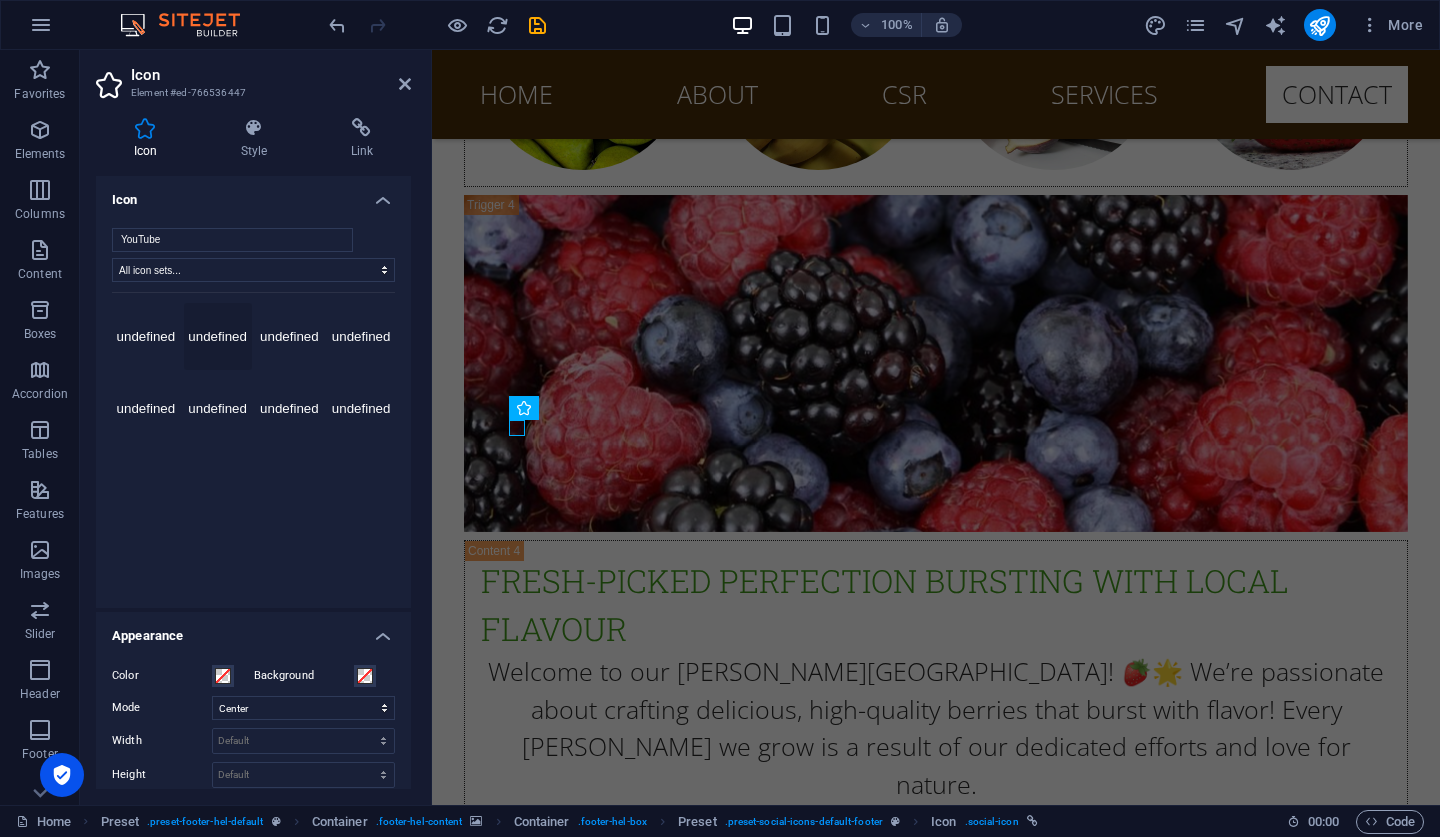 click on "undefined undefined undefined undefined undefined undefined undefined undefined Your search returned more icons than we are able to display. Please narrow your search." at bounding box center [253, 437] 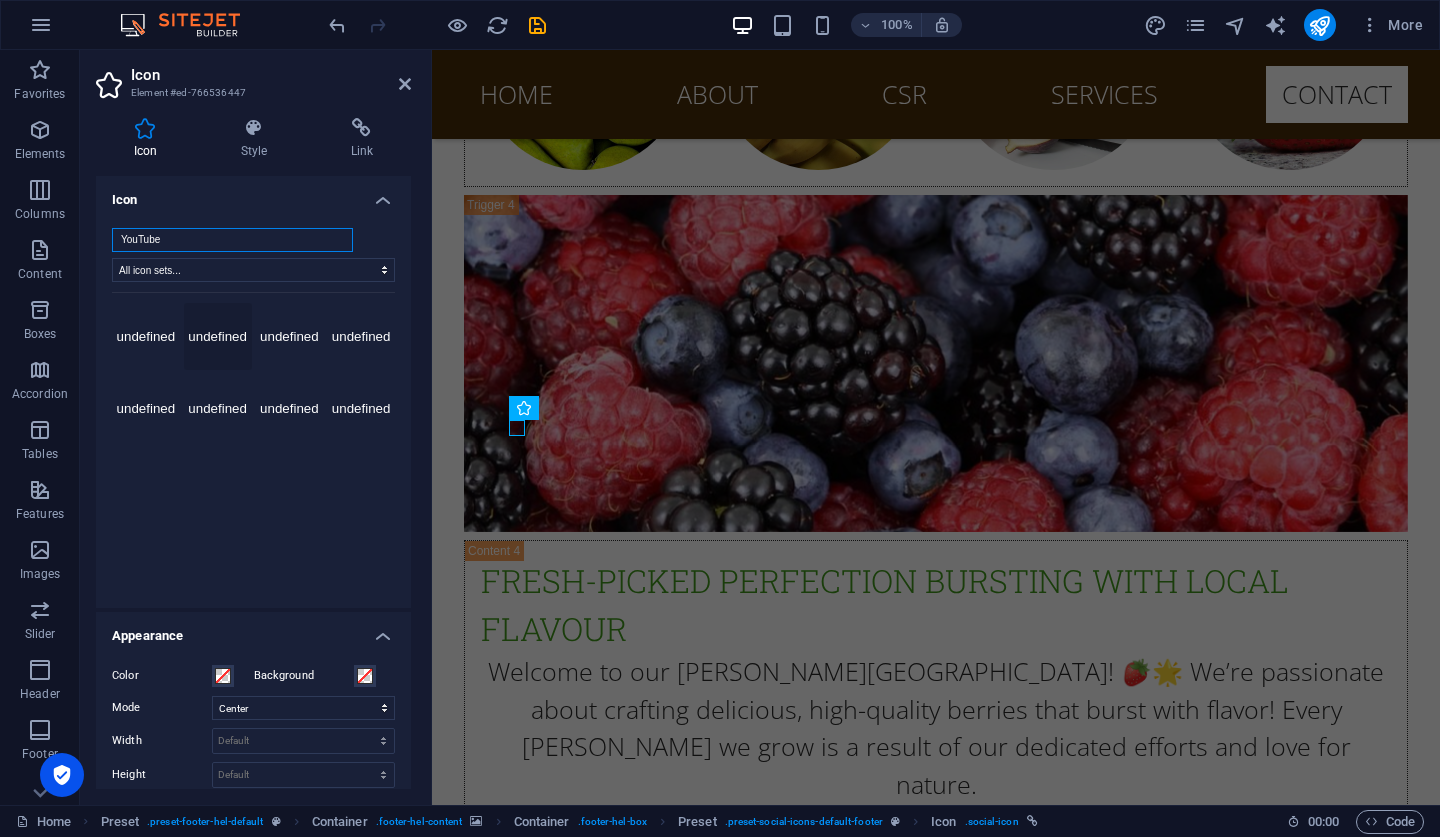 click on "YouTube" at bounding box center (232, 240) 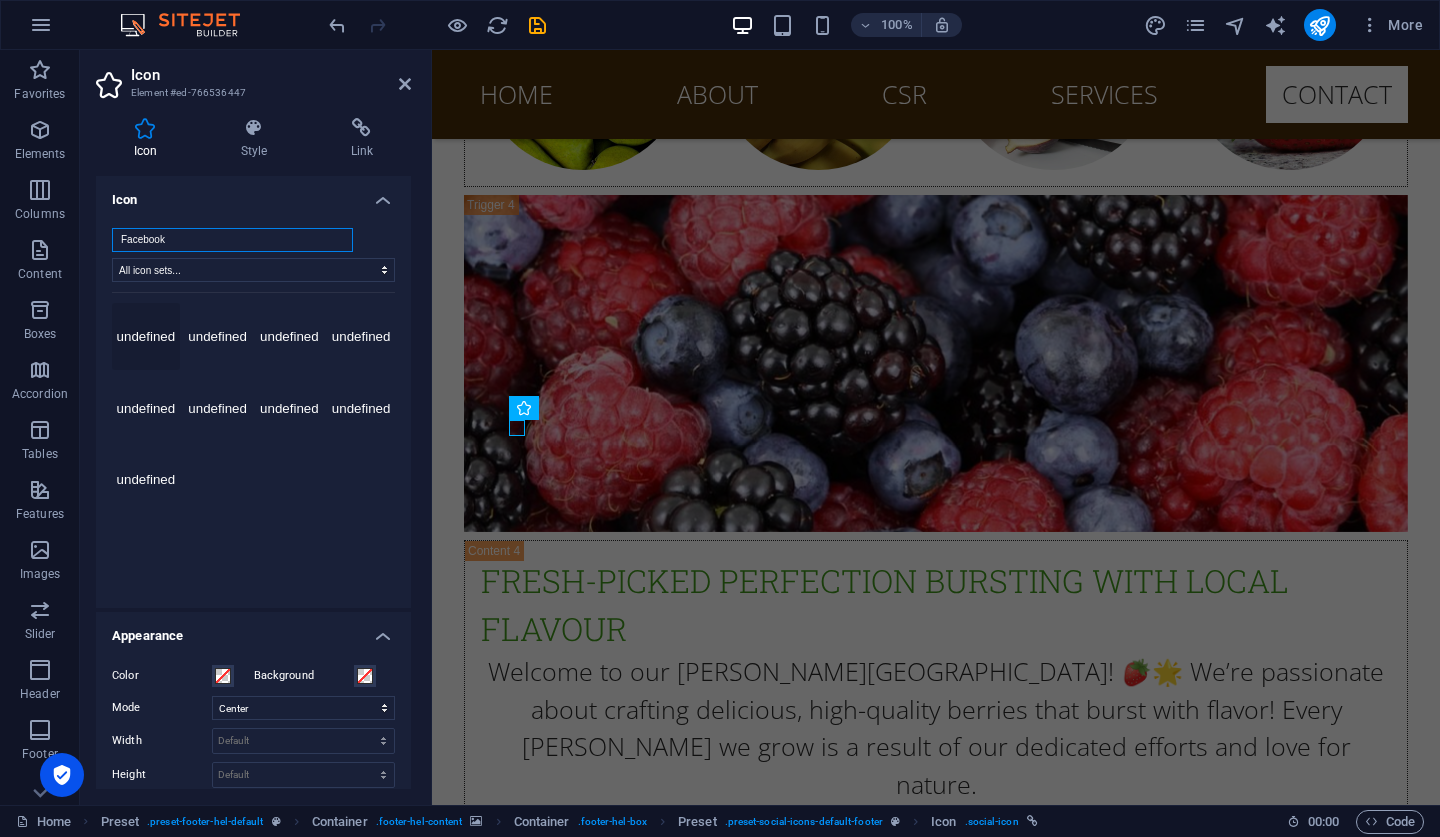 type on "Facebook" 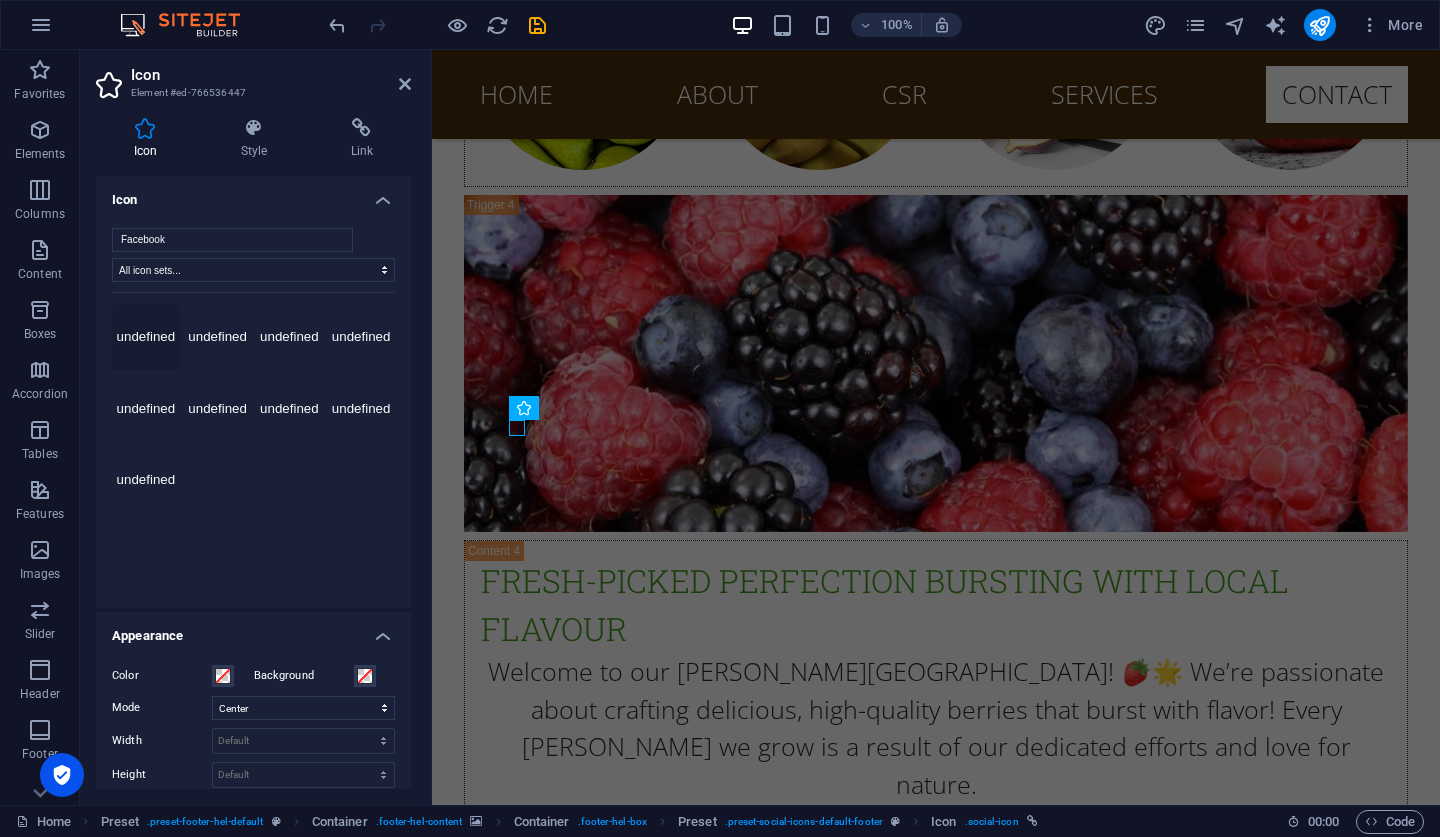 click on "undefined" at bounding box center [146, 337] 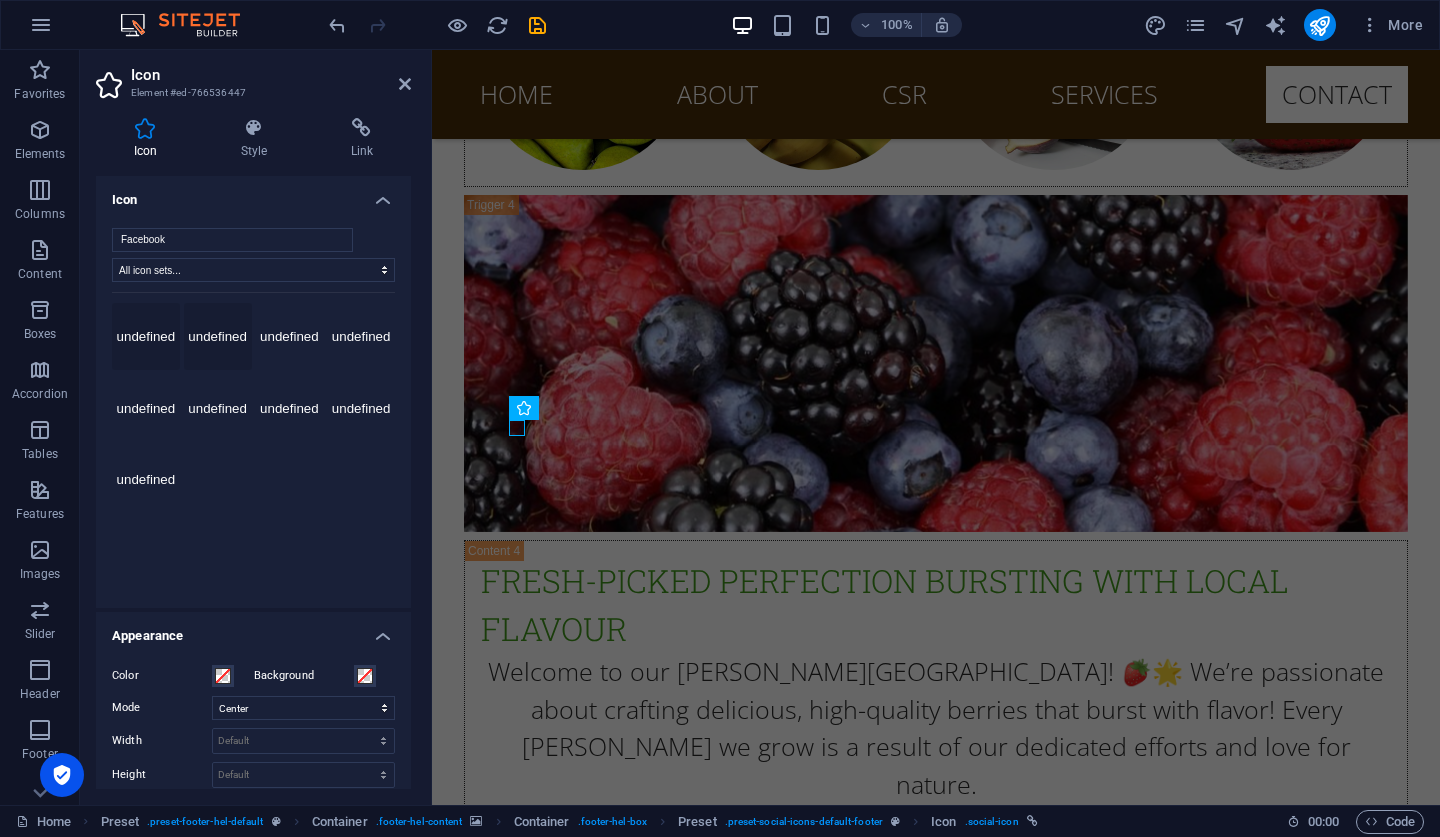 click on "undefined" at bounding box center [218, 337] 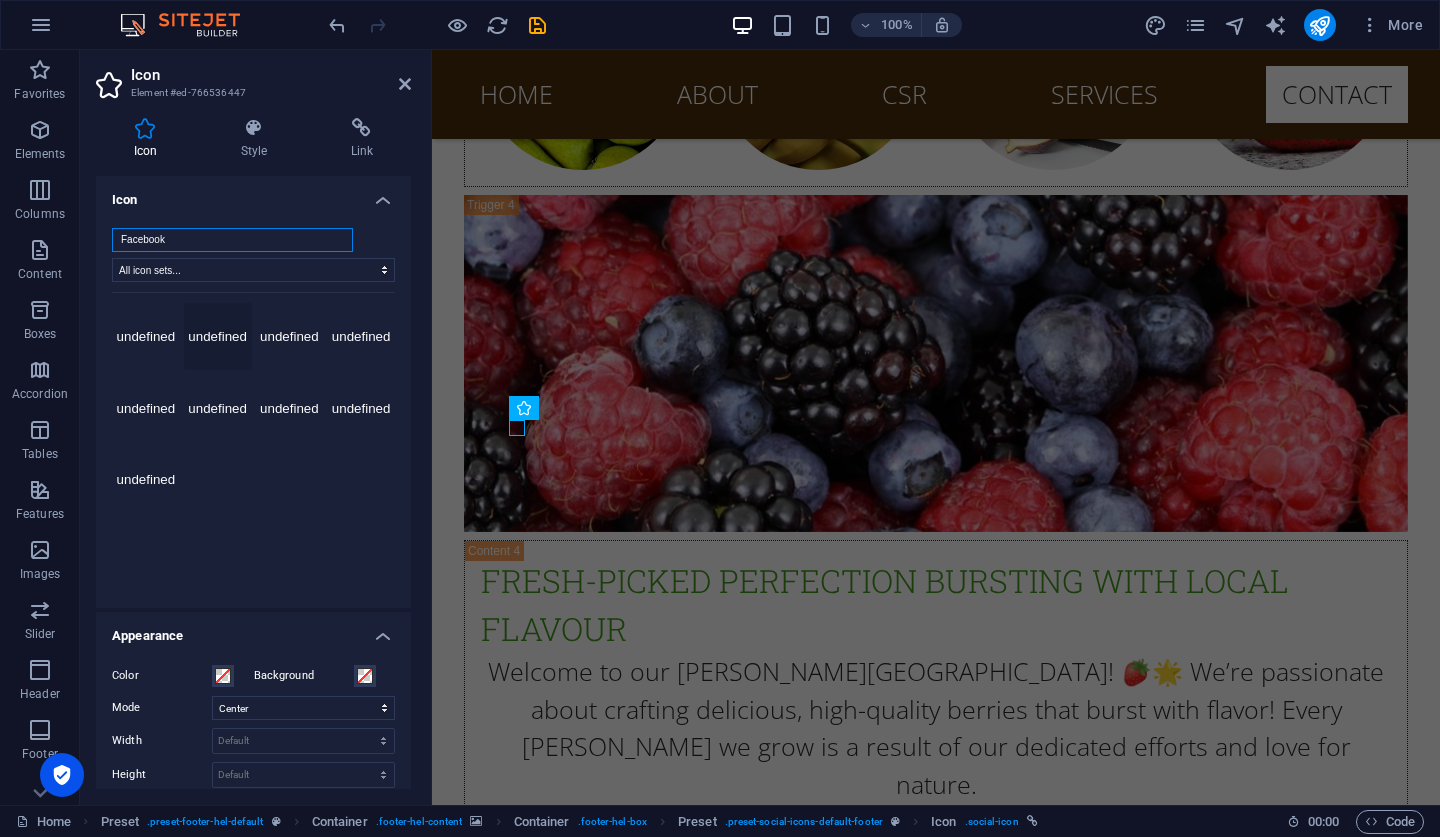 click on "Facebook" at bounding box center (232, 240) 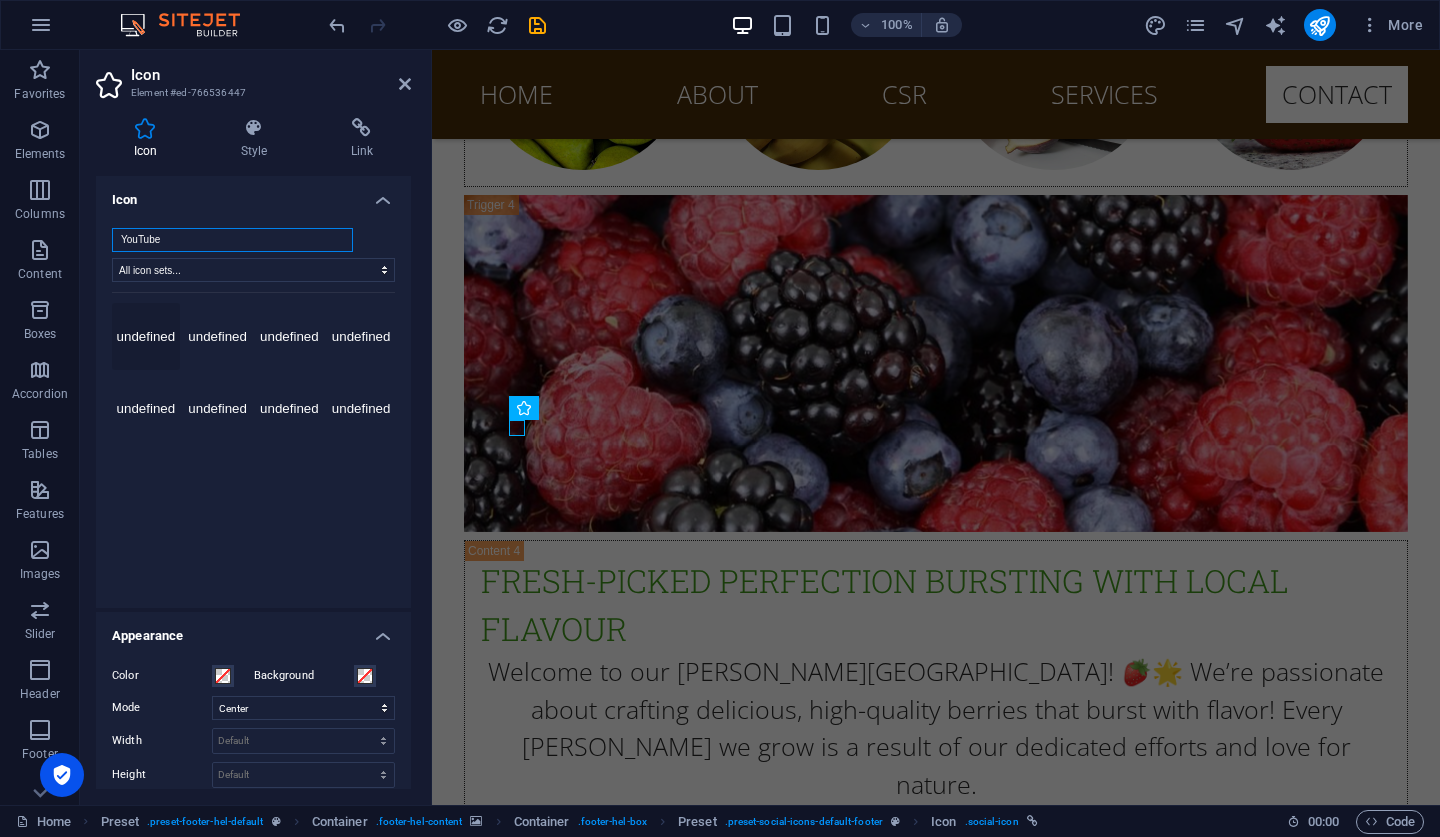 type on "YouTube" 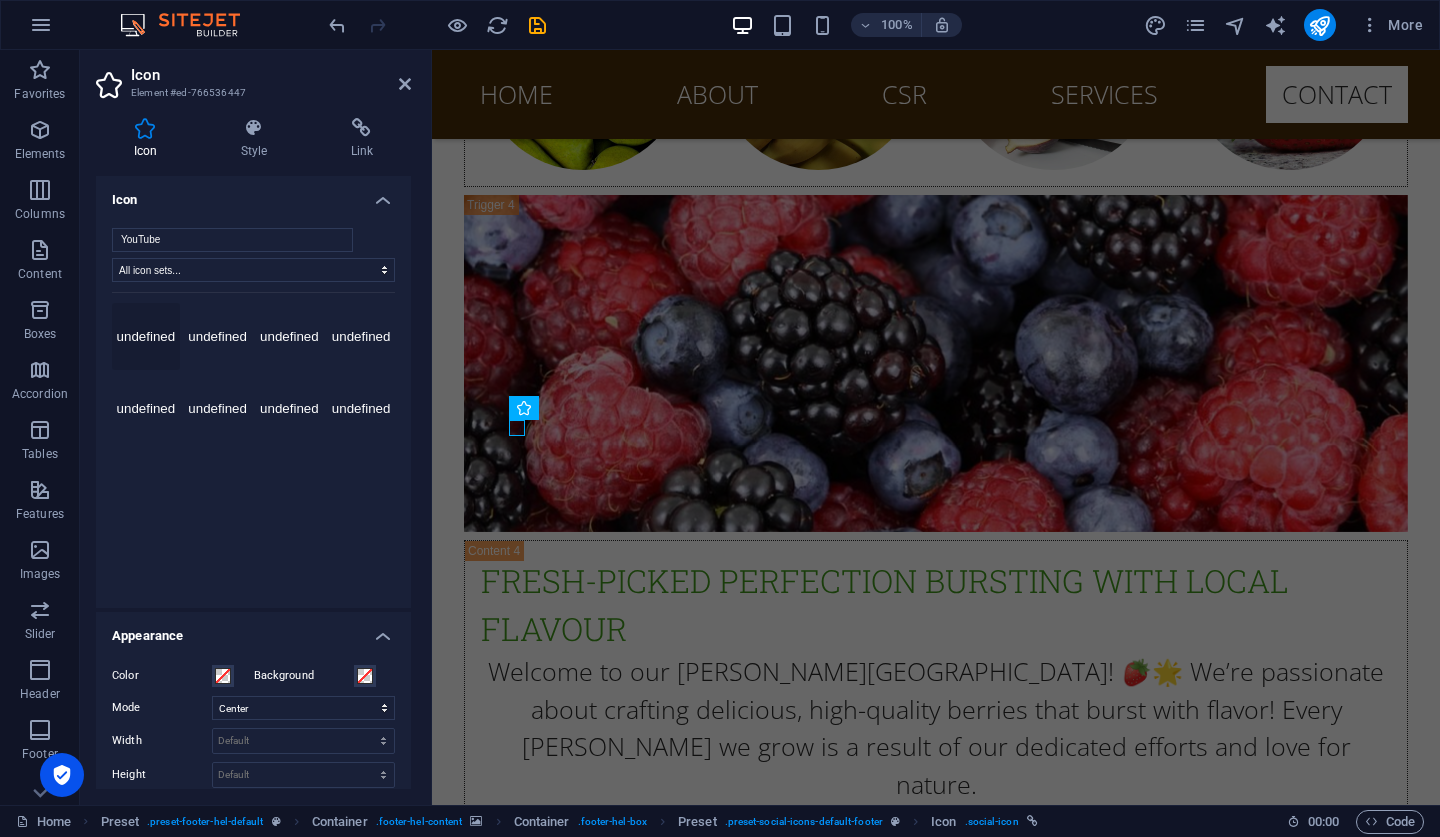 click on "undefined" at bounding box center (146, 337) 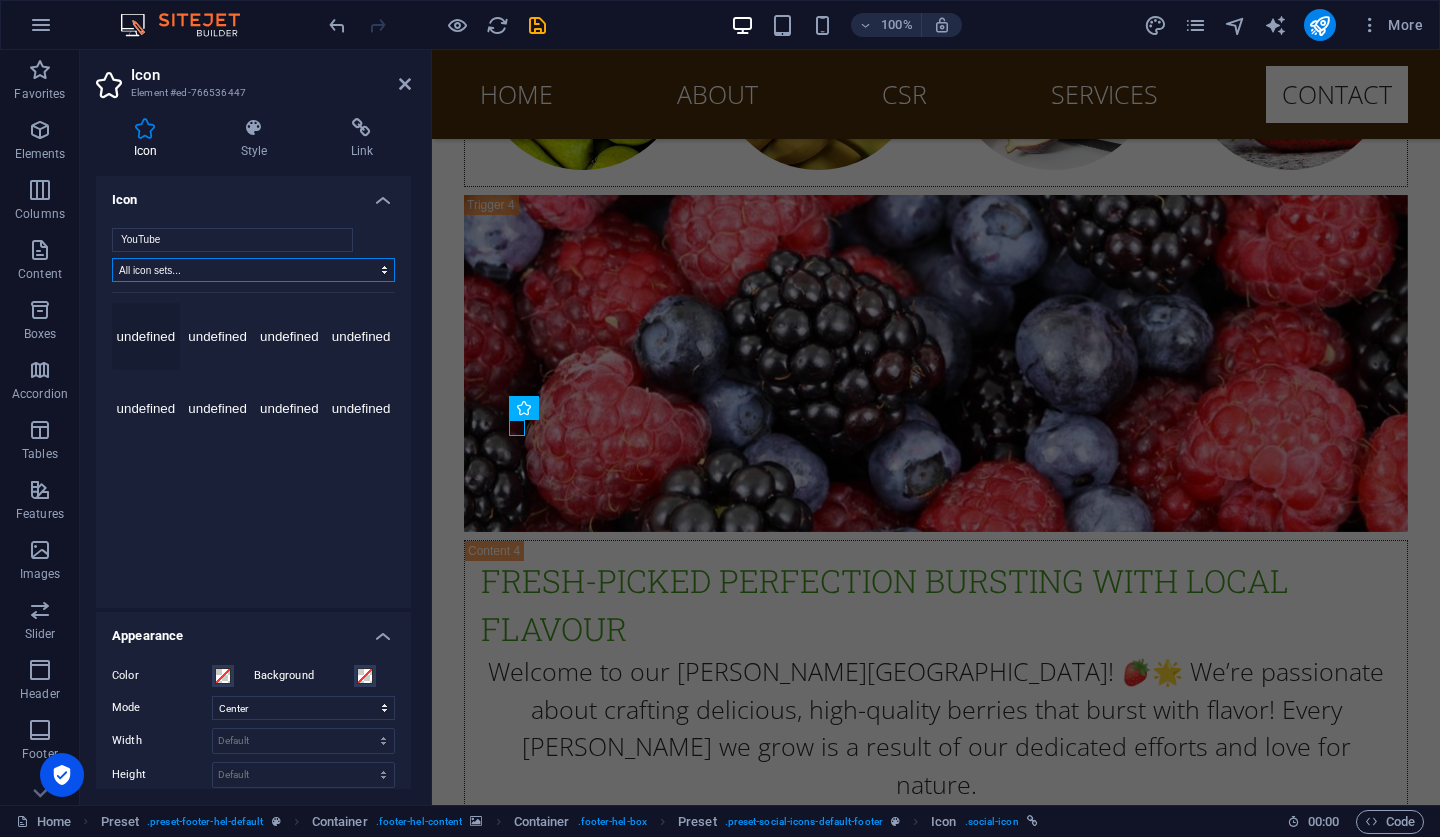 select on "icofont" 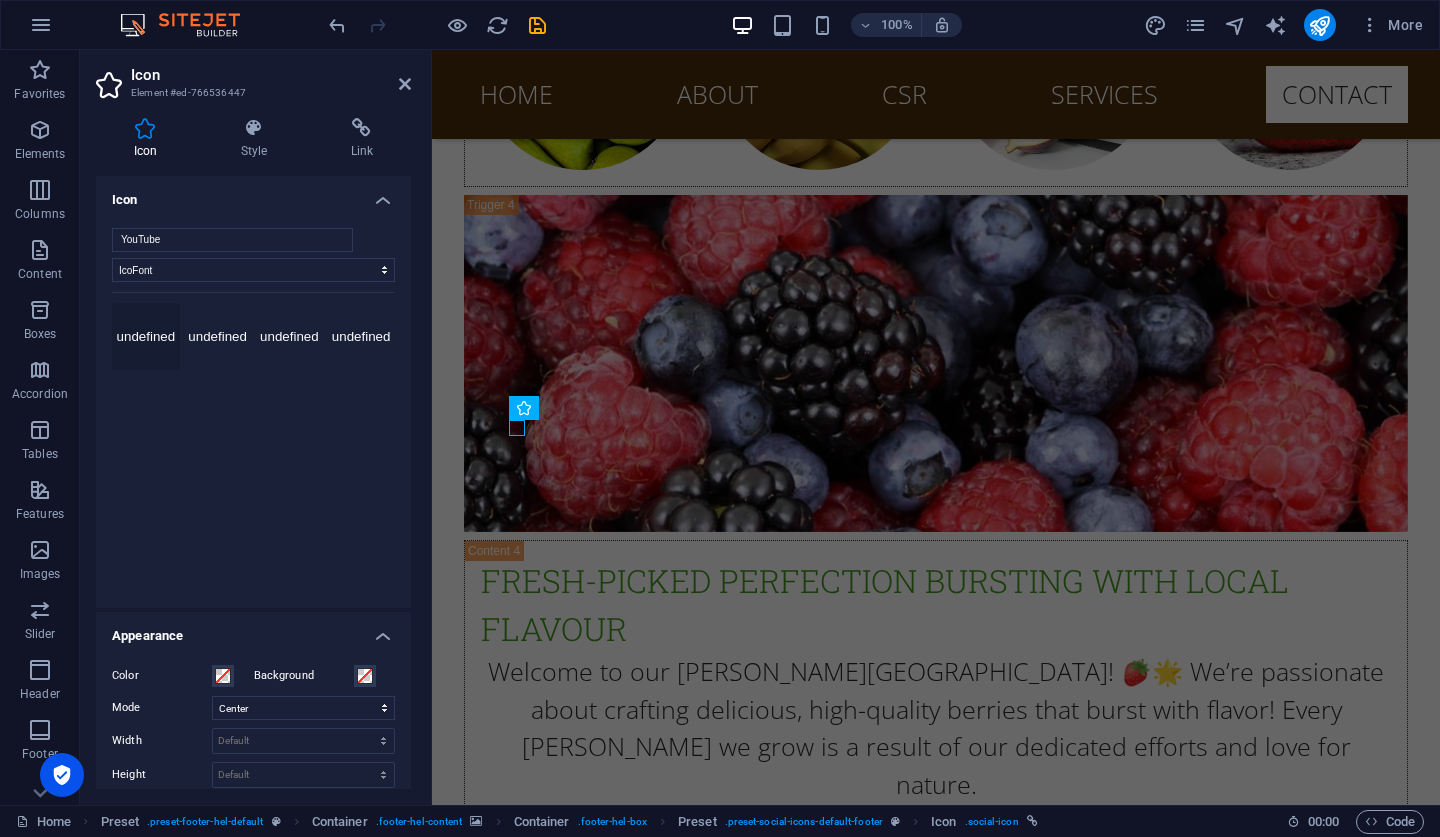 click on "undefined" at bounding box center (146, 337) 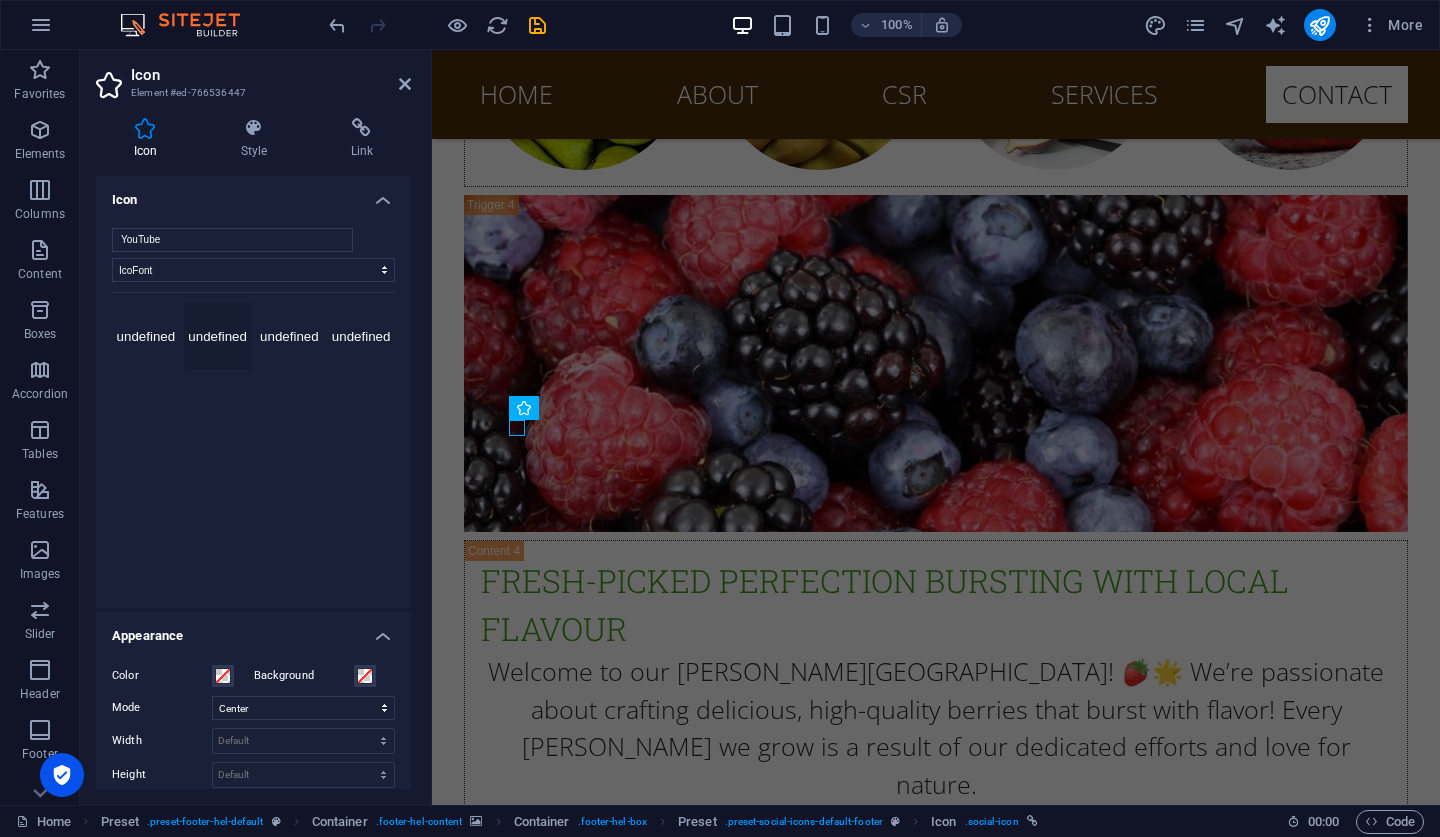 click on "undefined" at bounding box center (218, 337) 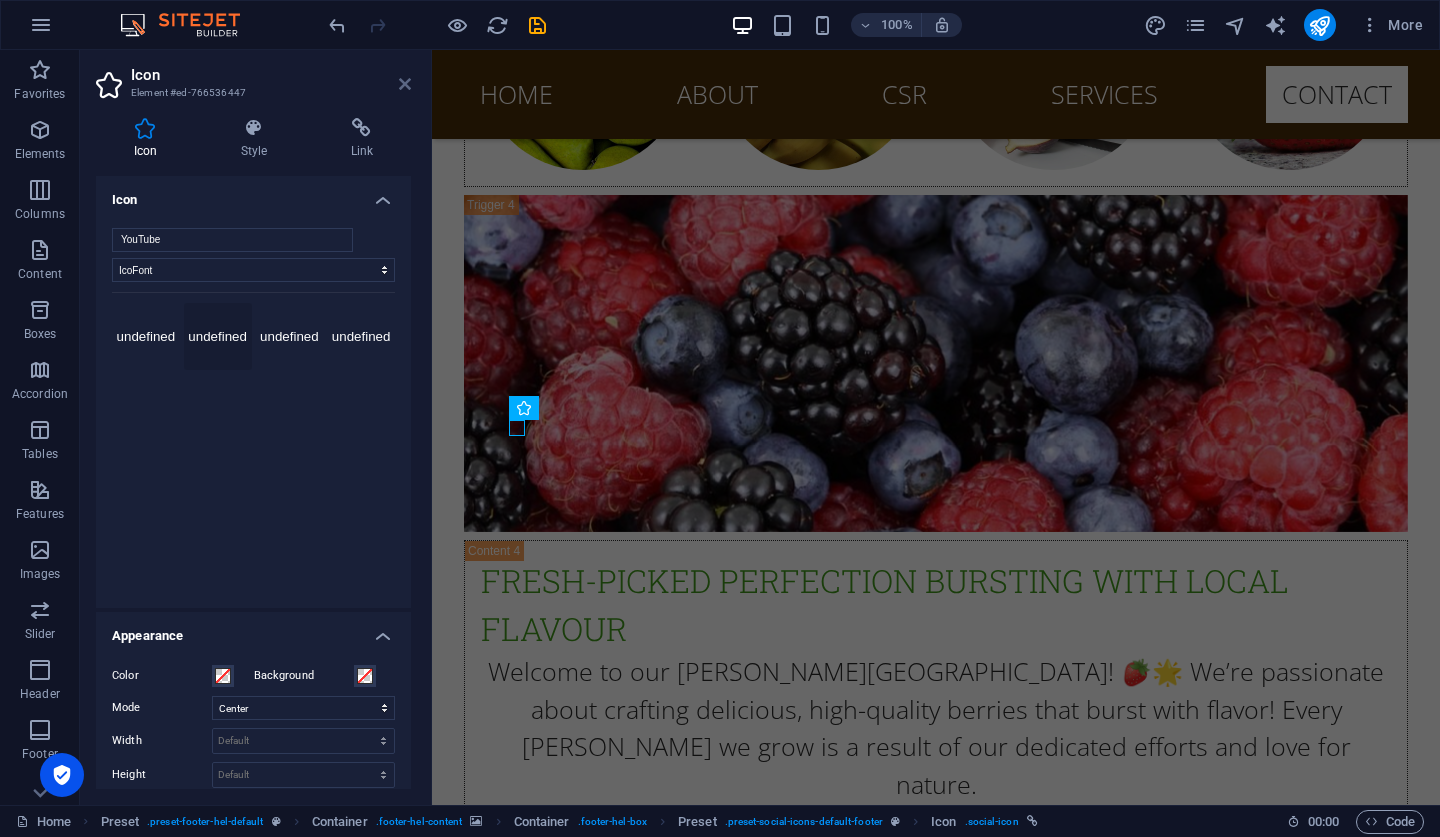 click at bounding box center [405, 84] 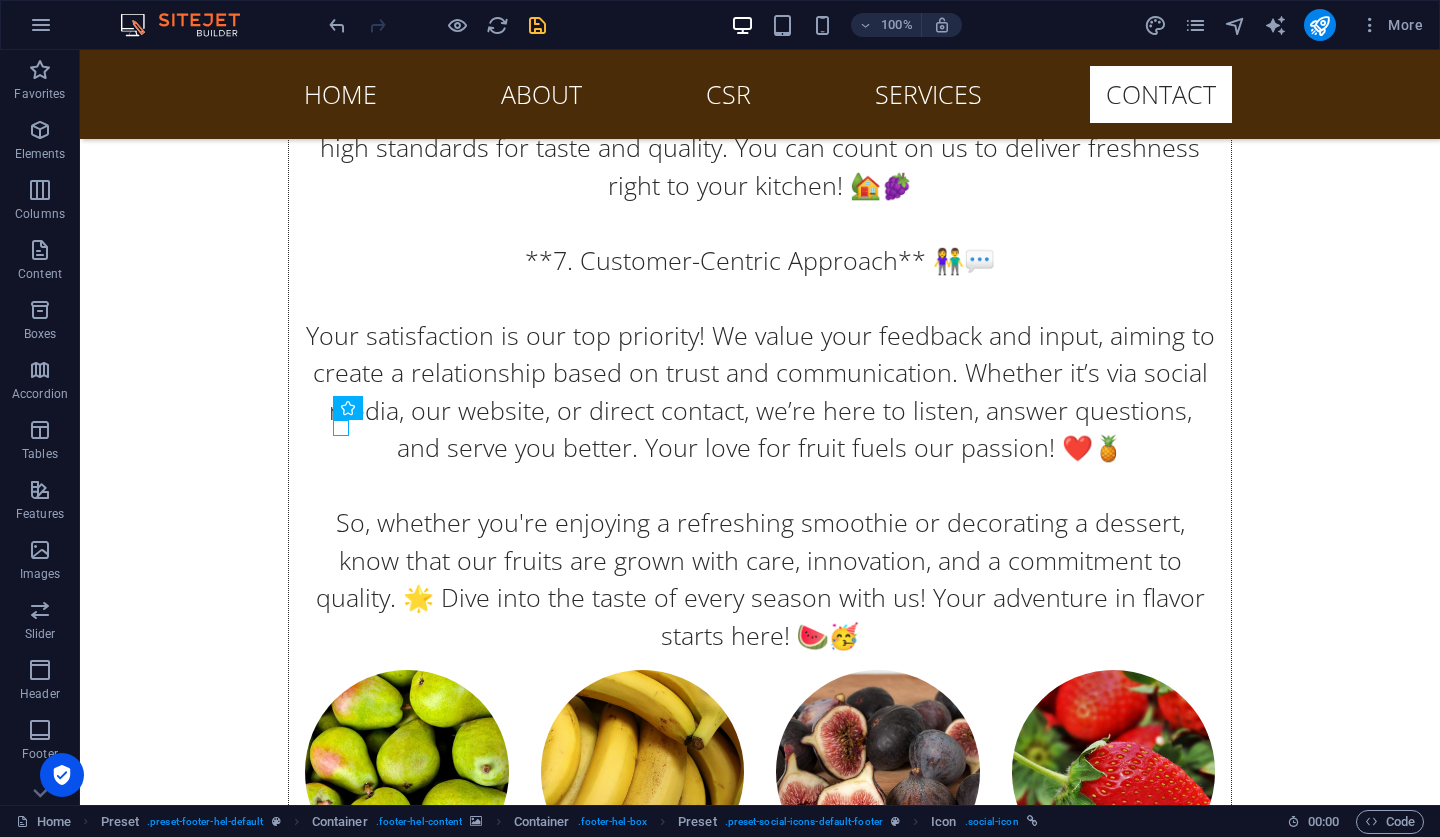 click at bounding box center [537, 25] 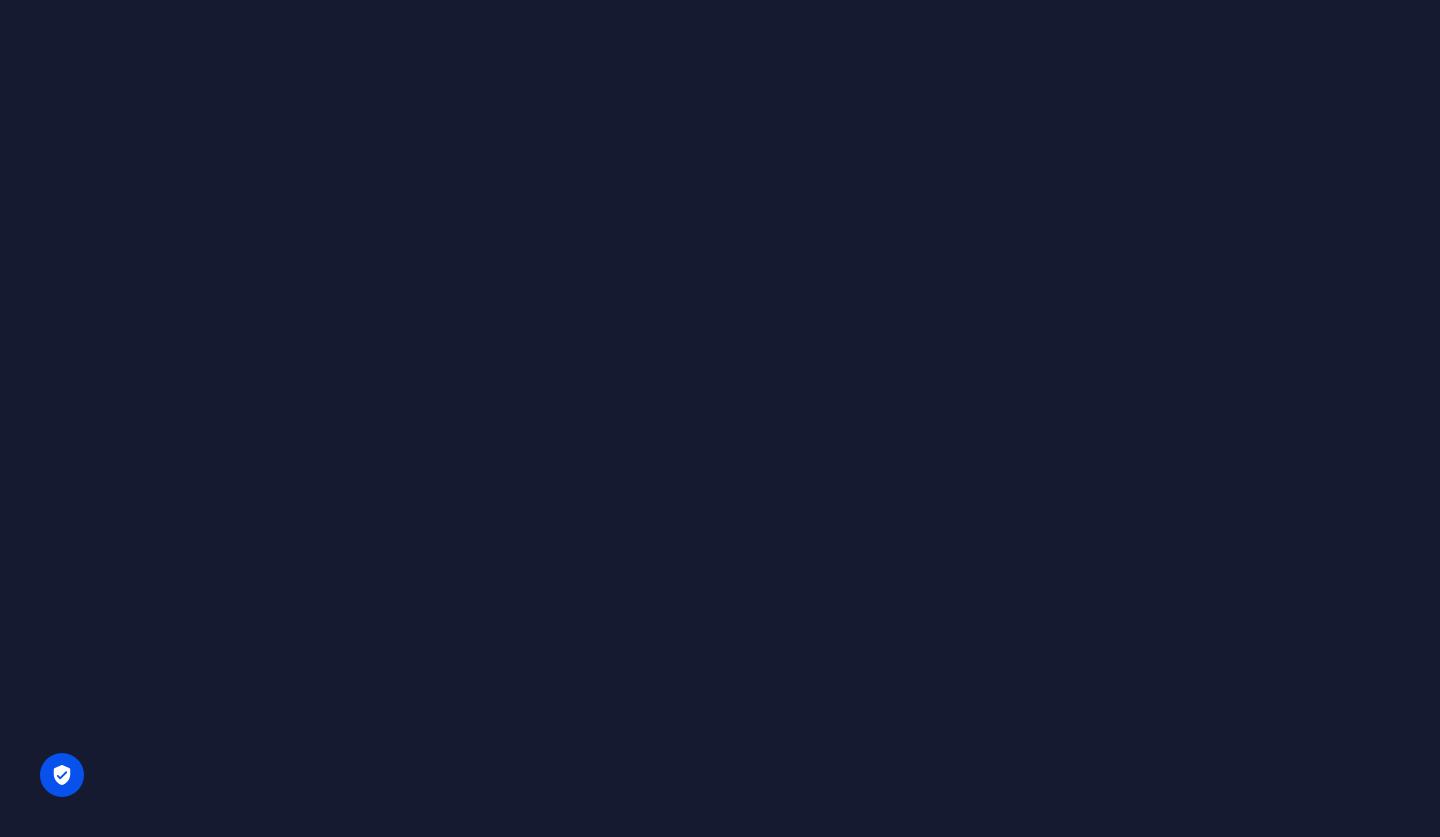 scroll, scrollTop: 0, scrollLeft: 0, axis: both 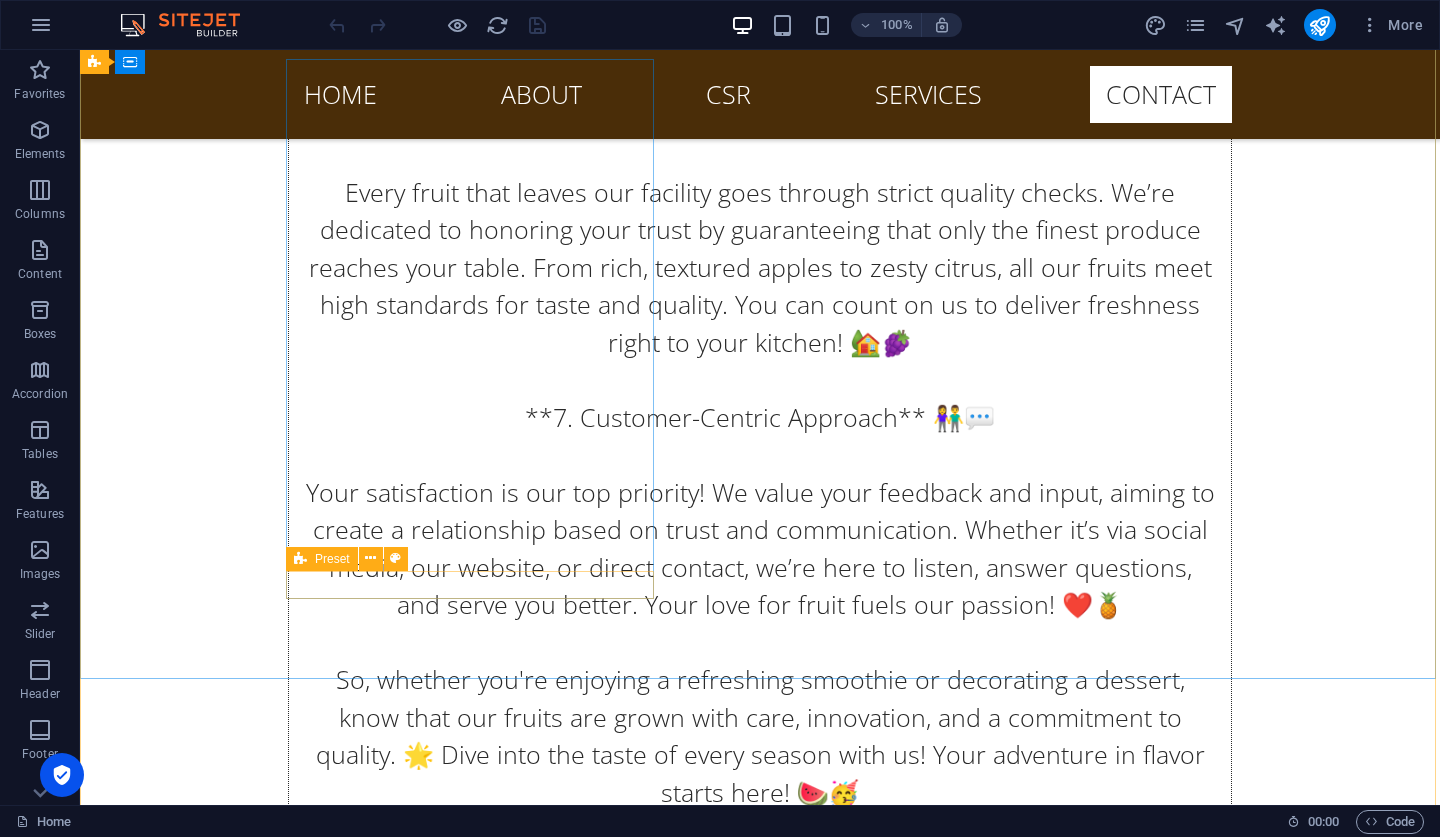 click at bounding box center [568, 11502] 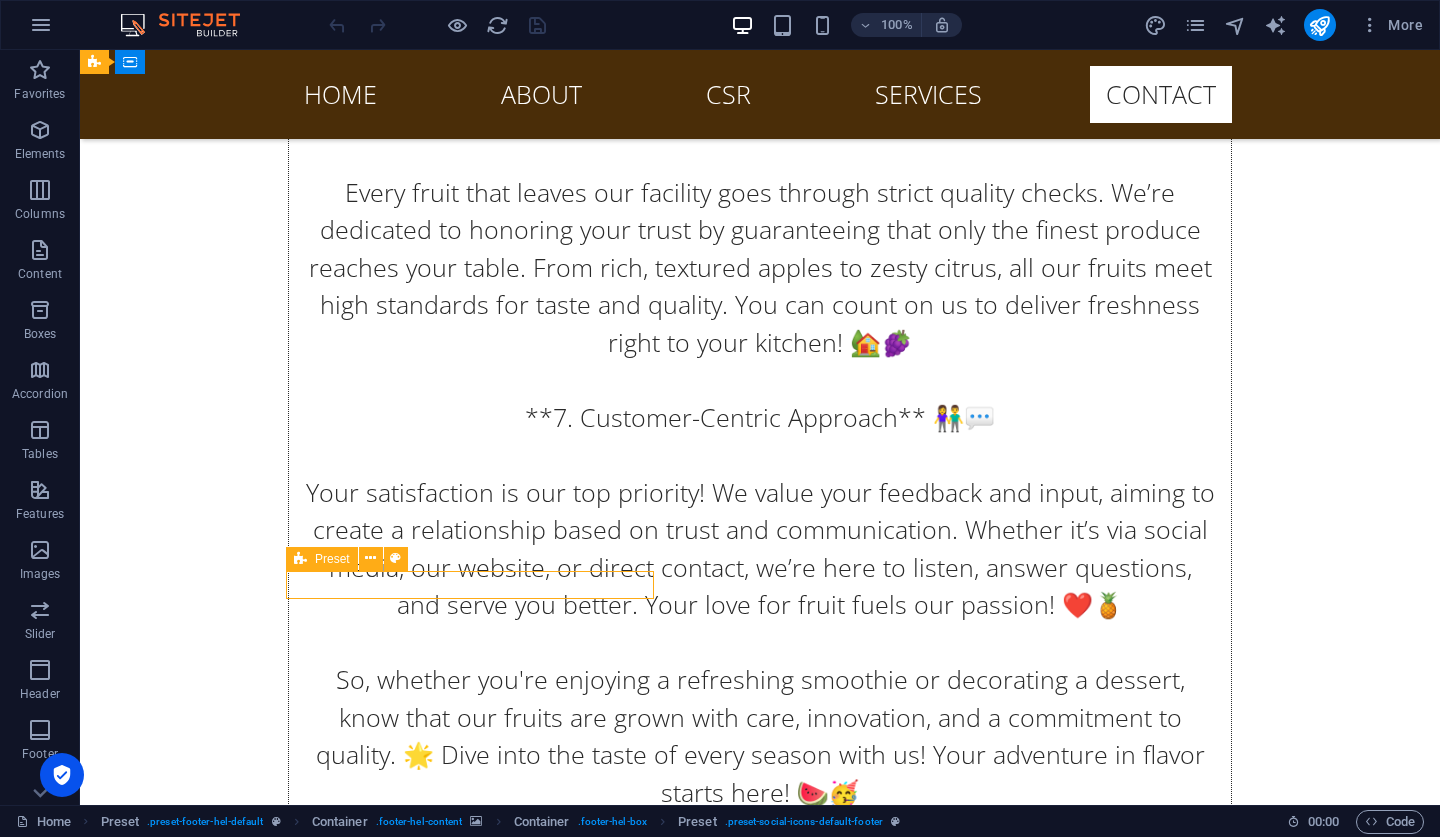 click at bounding box center [568, 11502] 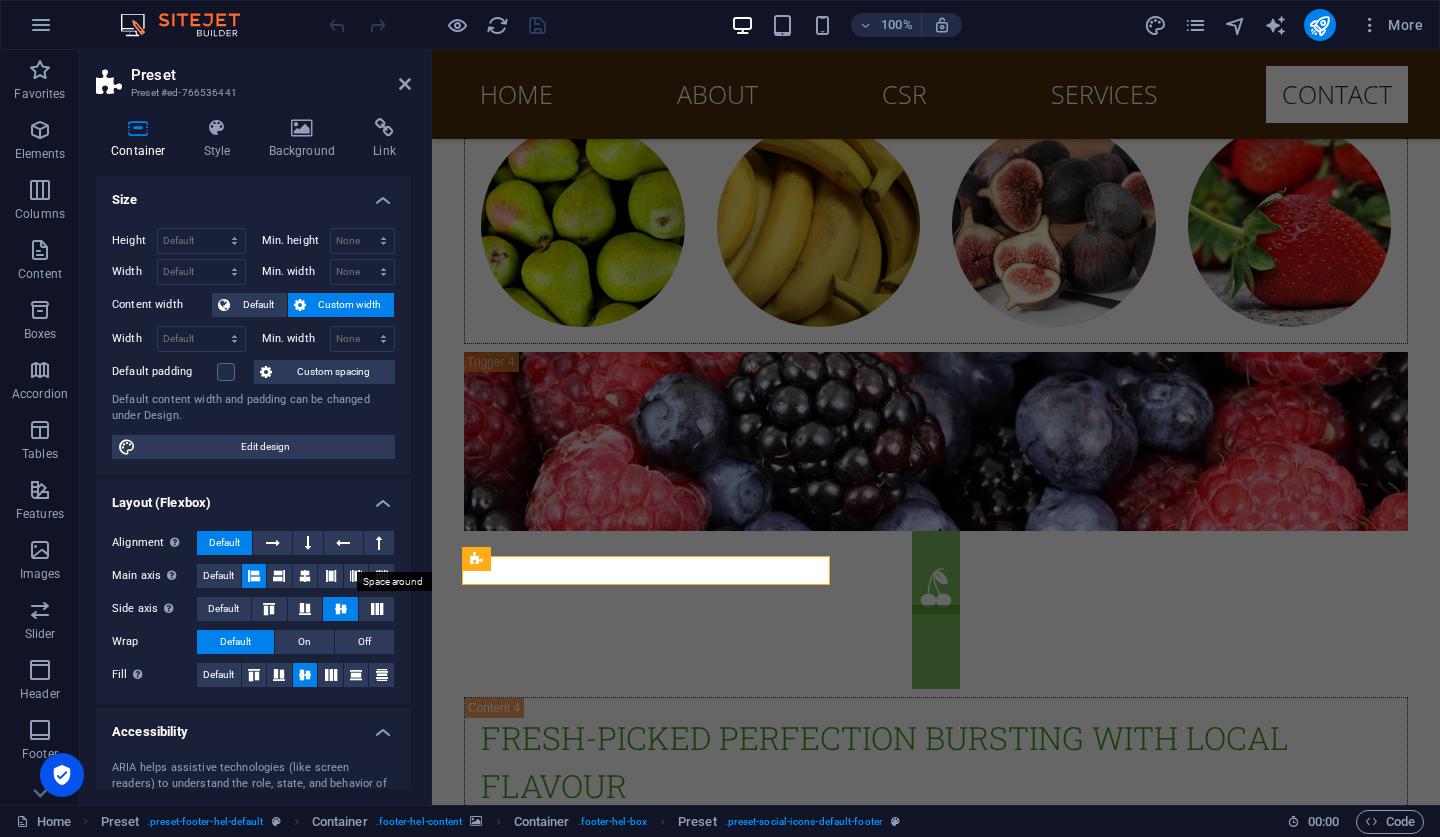 scroll, scrollTop: 15, scrollLeft: 0, axis: vertical 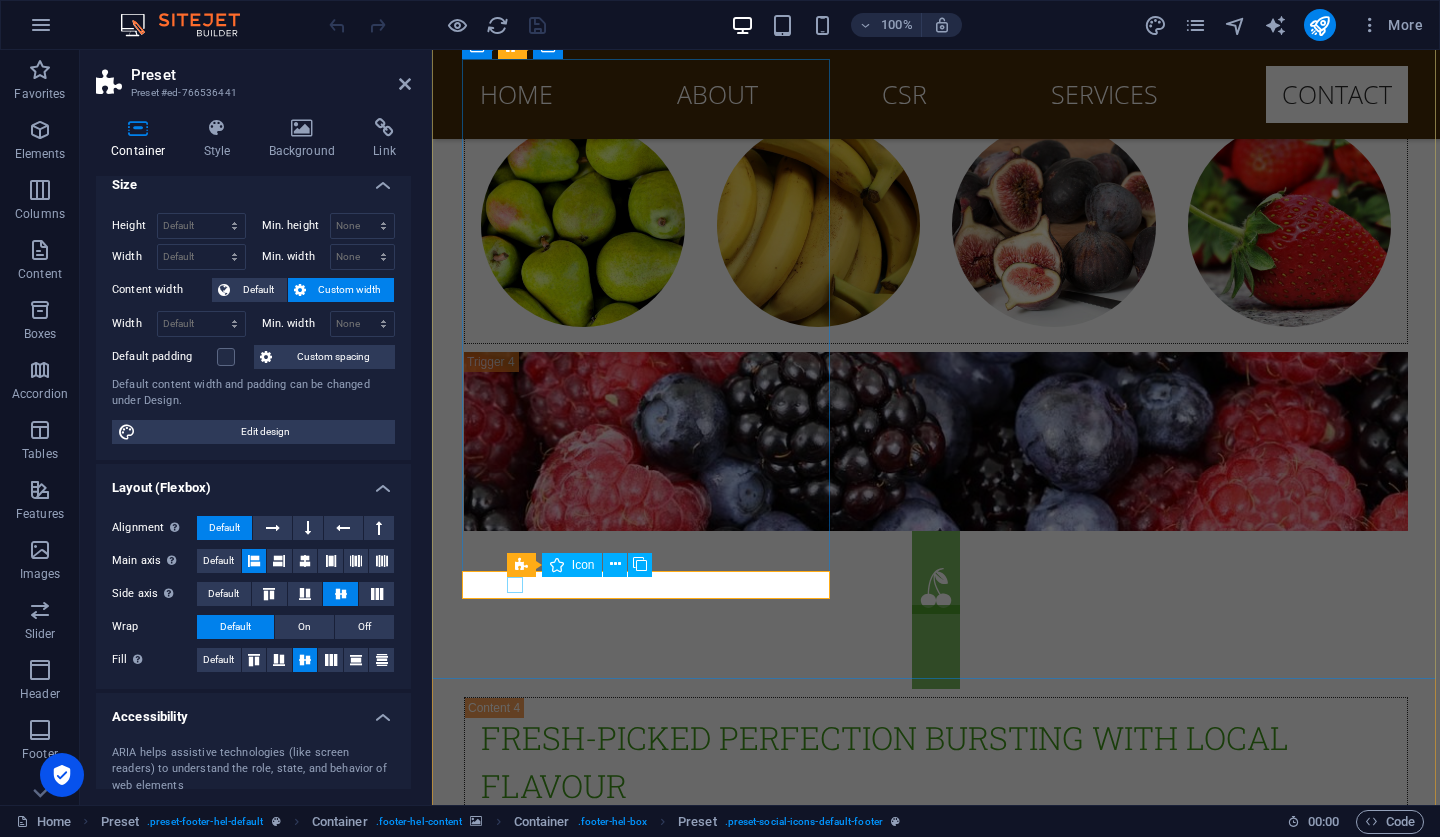 click at bounding box center (920, 10798) 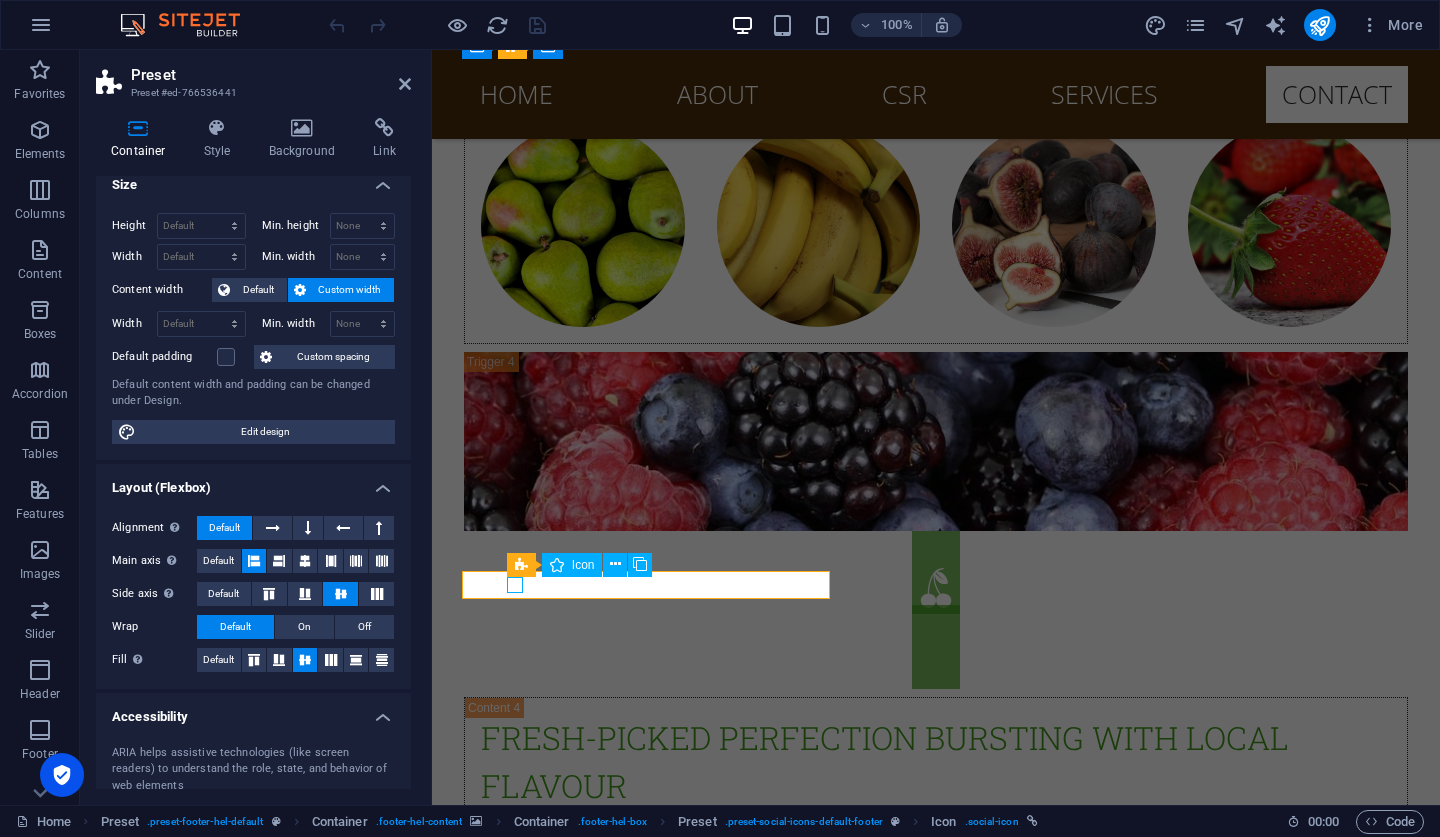 click at bounding box center (920, 10798) 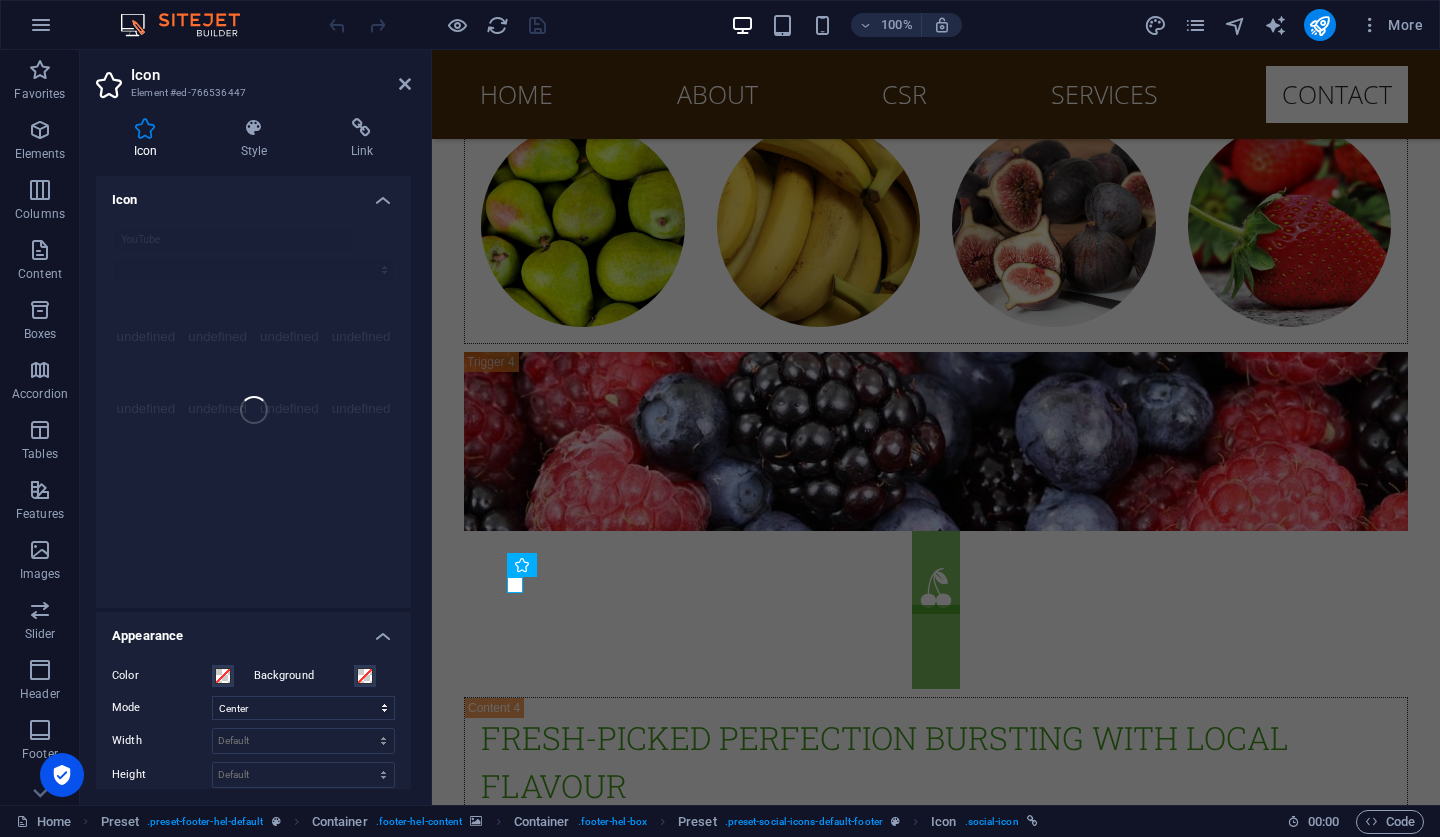 type on "YouTube" 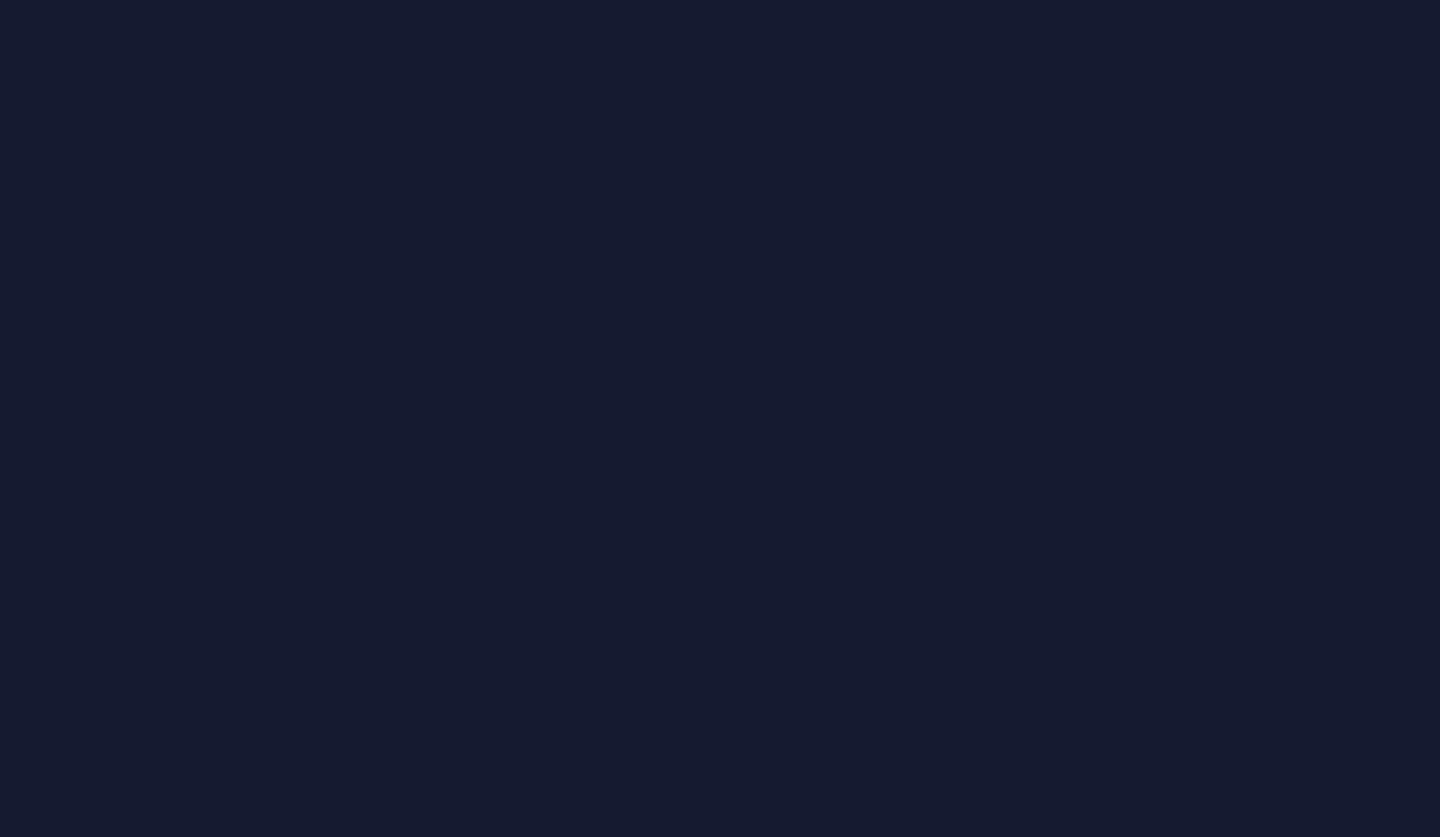scroll, scrollTop: 0, scrollLeft: 0, axis: both 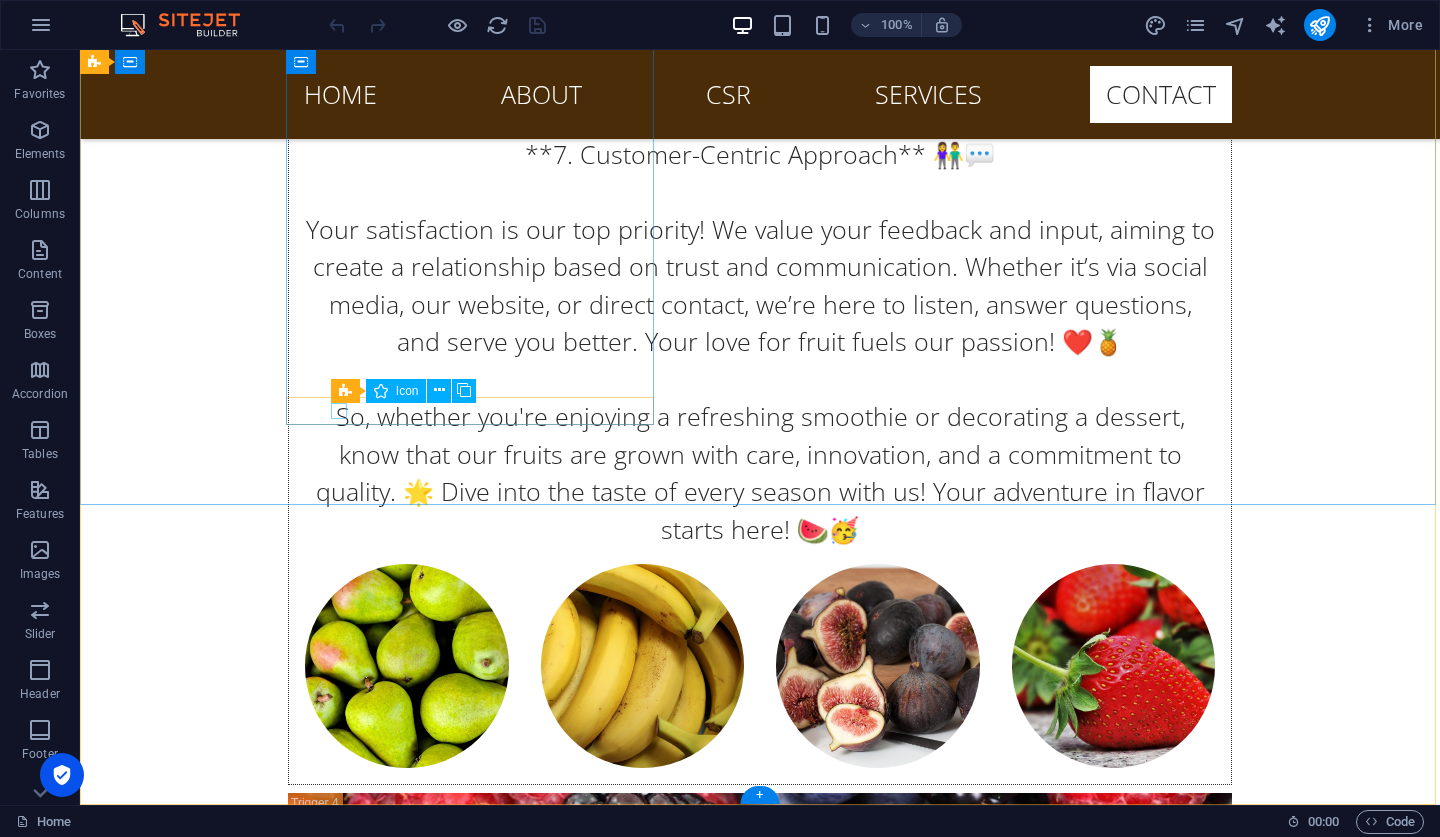 click at bounding box center (568, 11239) 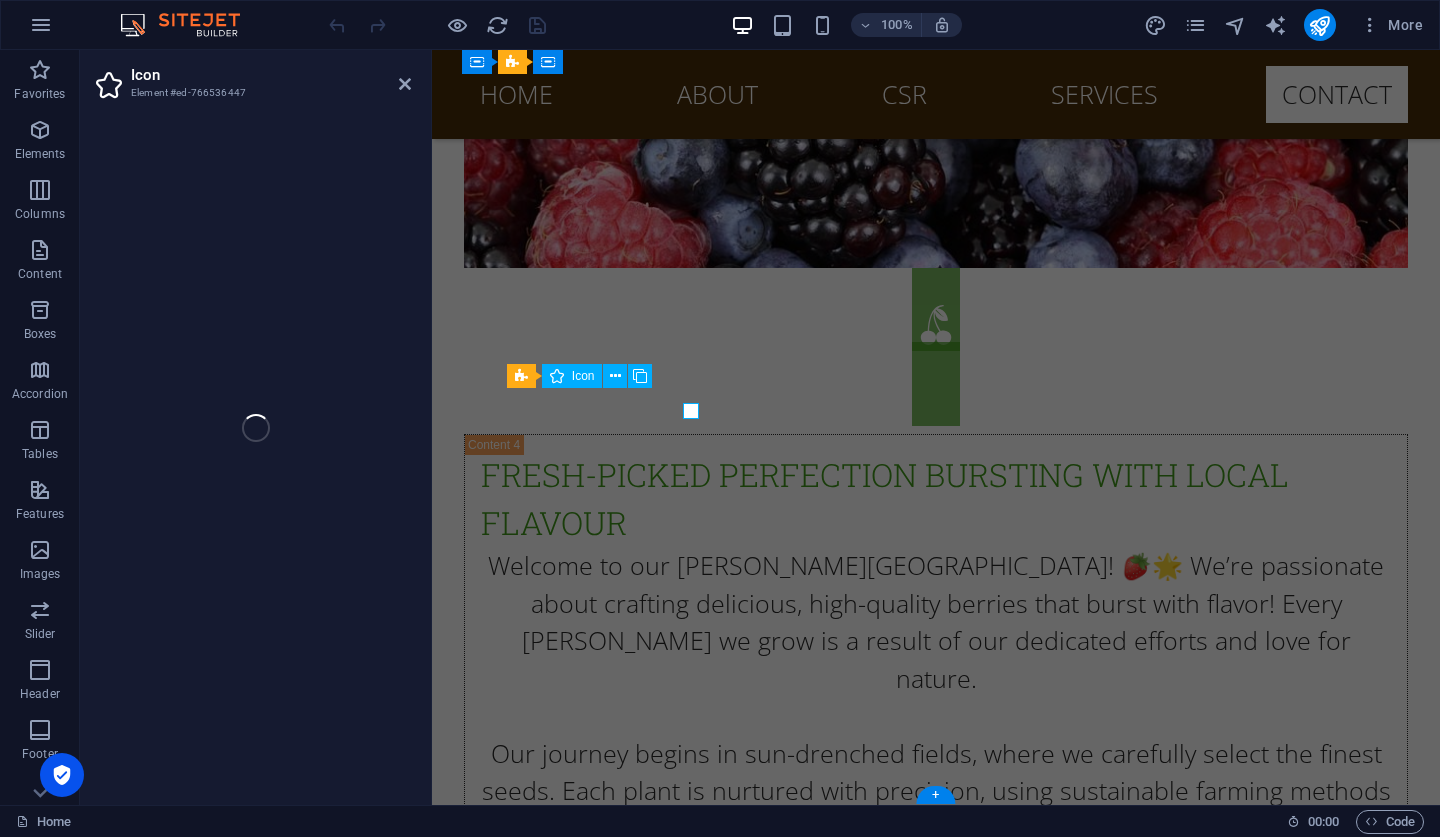 scroll, scrollTop: 26132, scrollLeft: 0, axis: vertical 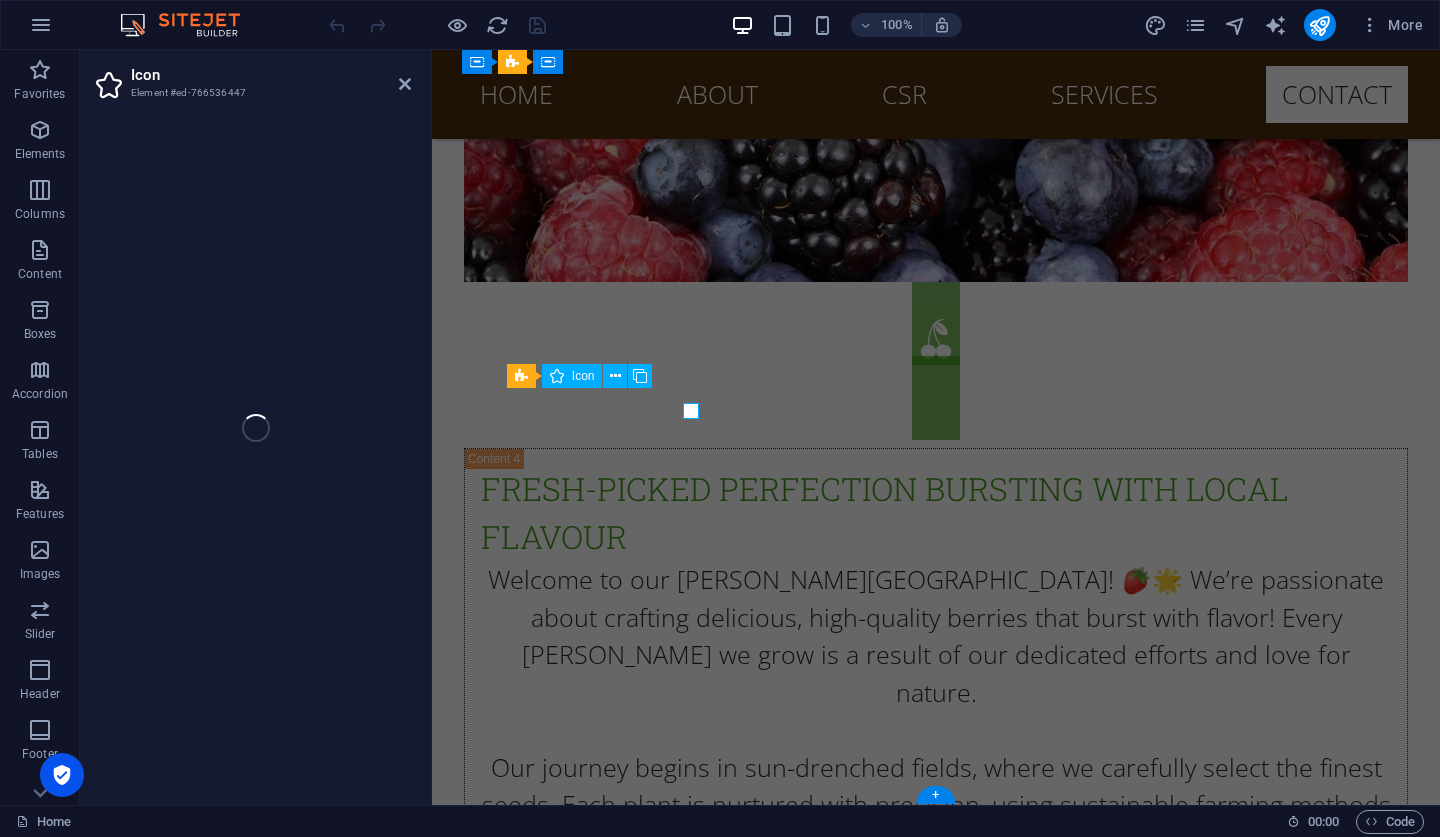 select on "xMidYMid" 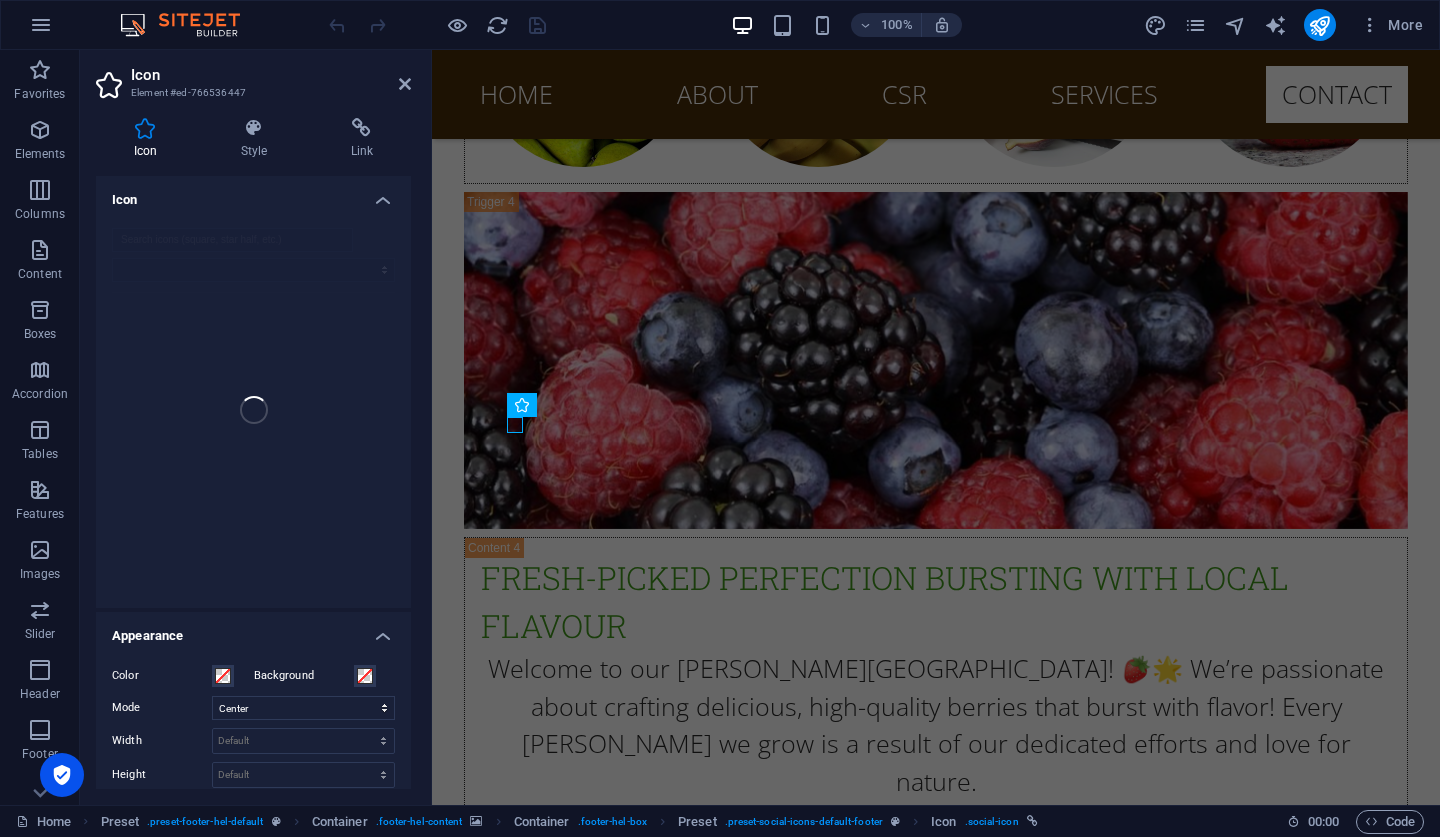 click on "Icon" at bounding box center (253, 194) 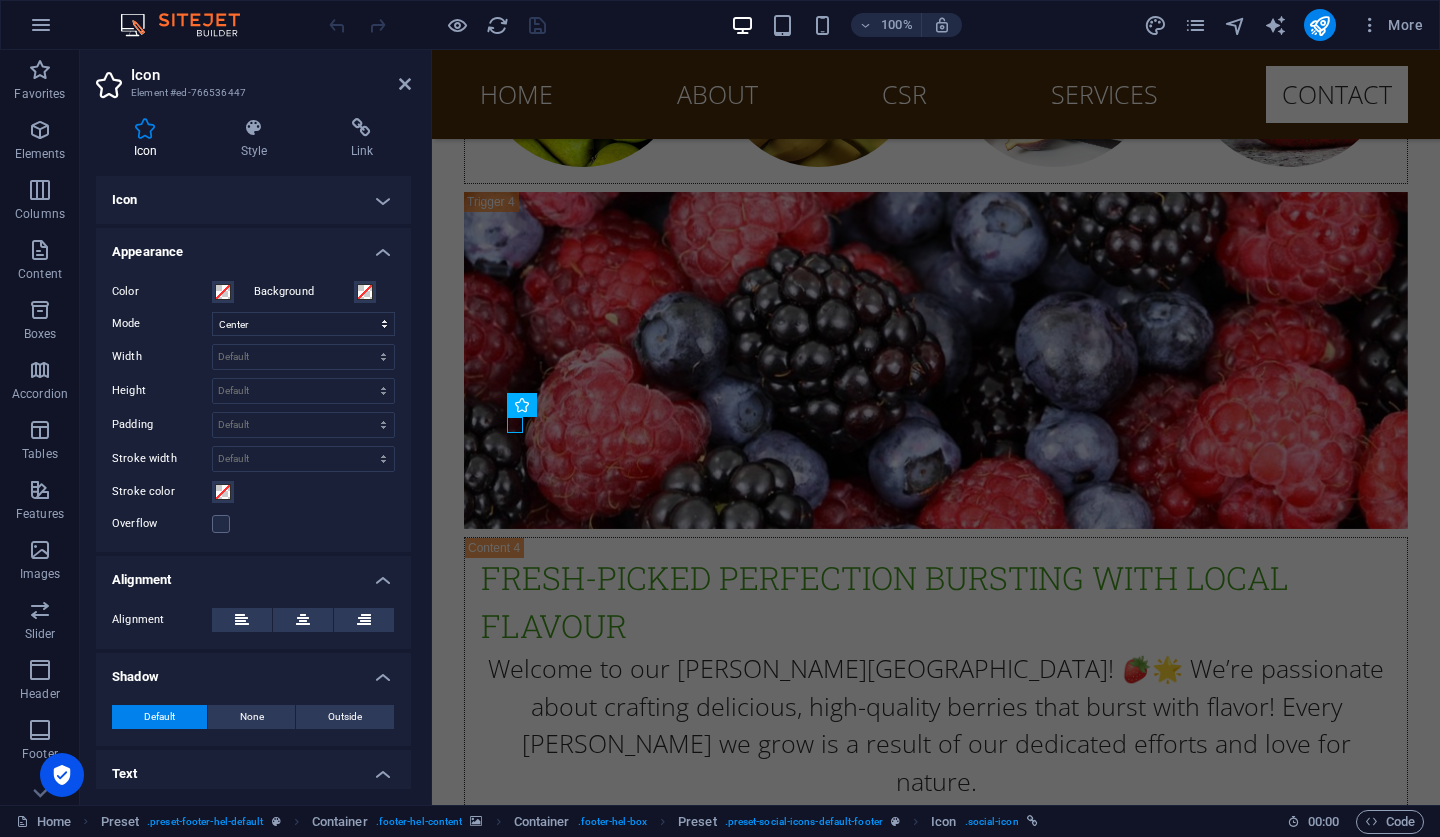 click on "Icon" at bounding box center [253, 200] 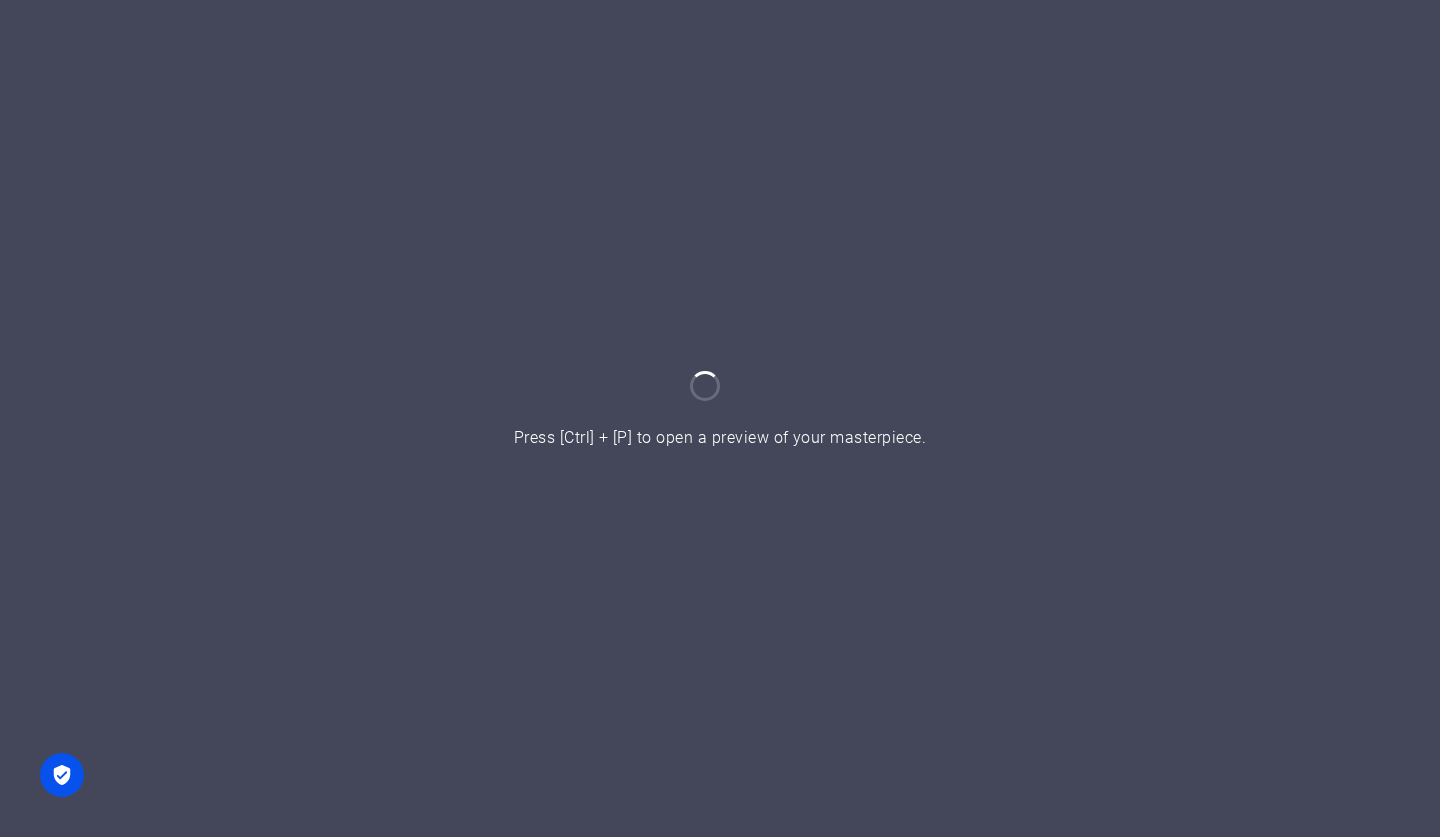 scroll, scrollTop: 0, scrollLeft: 0, axis: both 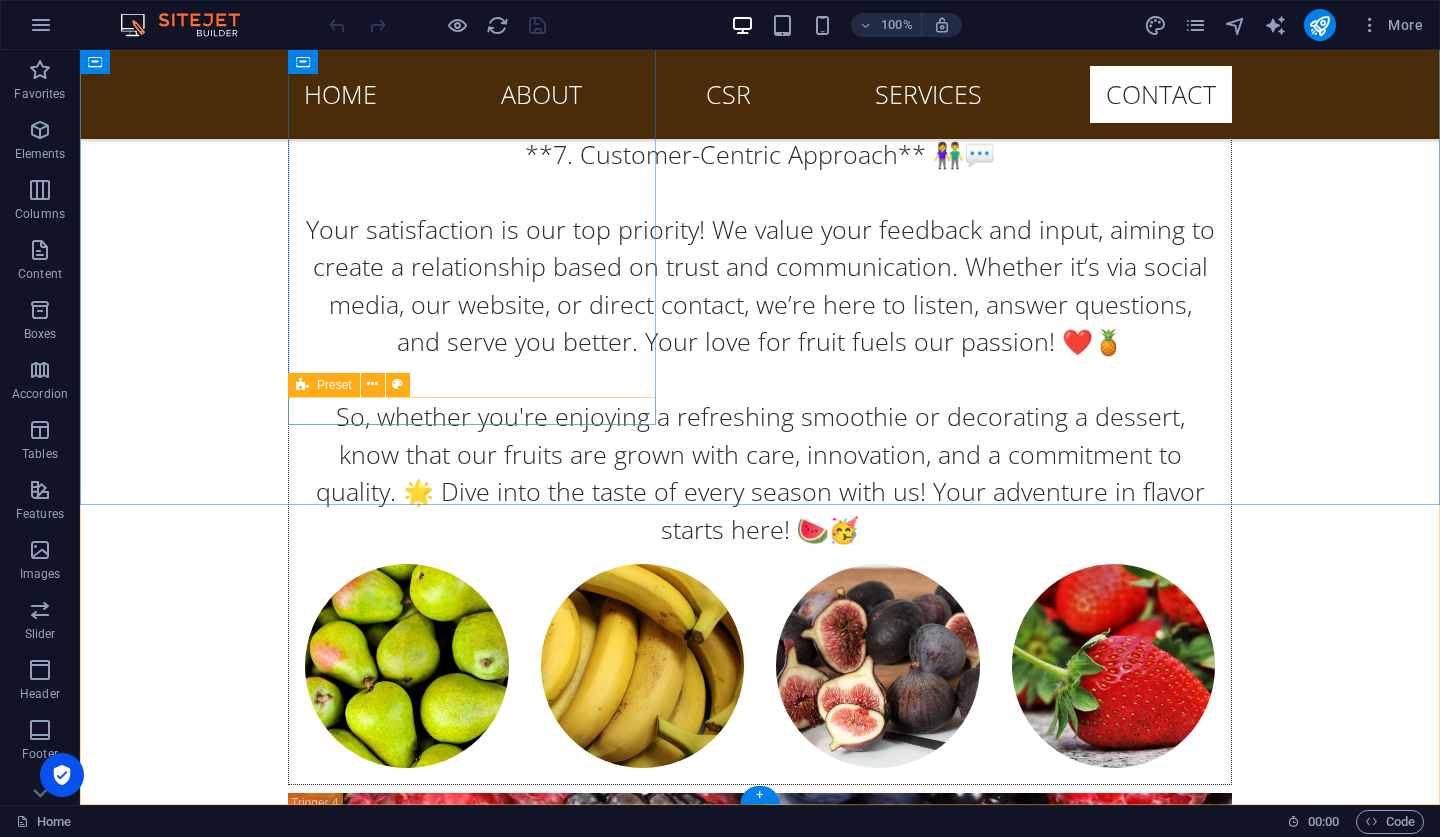 click at bounding box center (568, 11239) 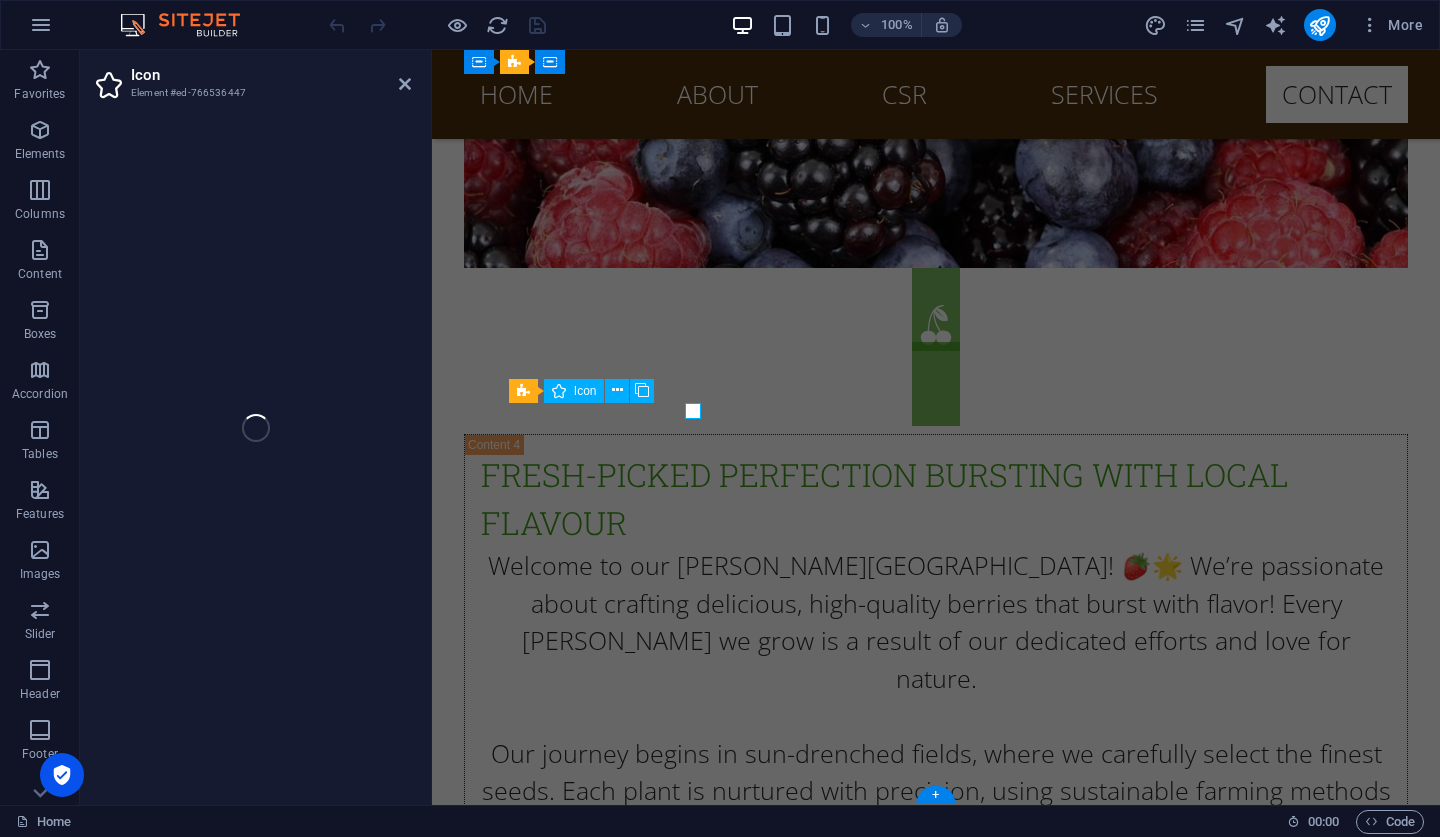 select on "xMidYMid" 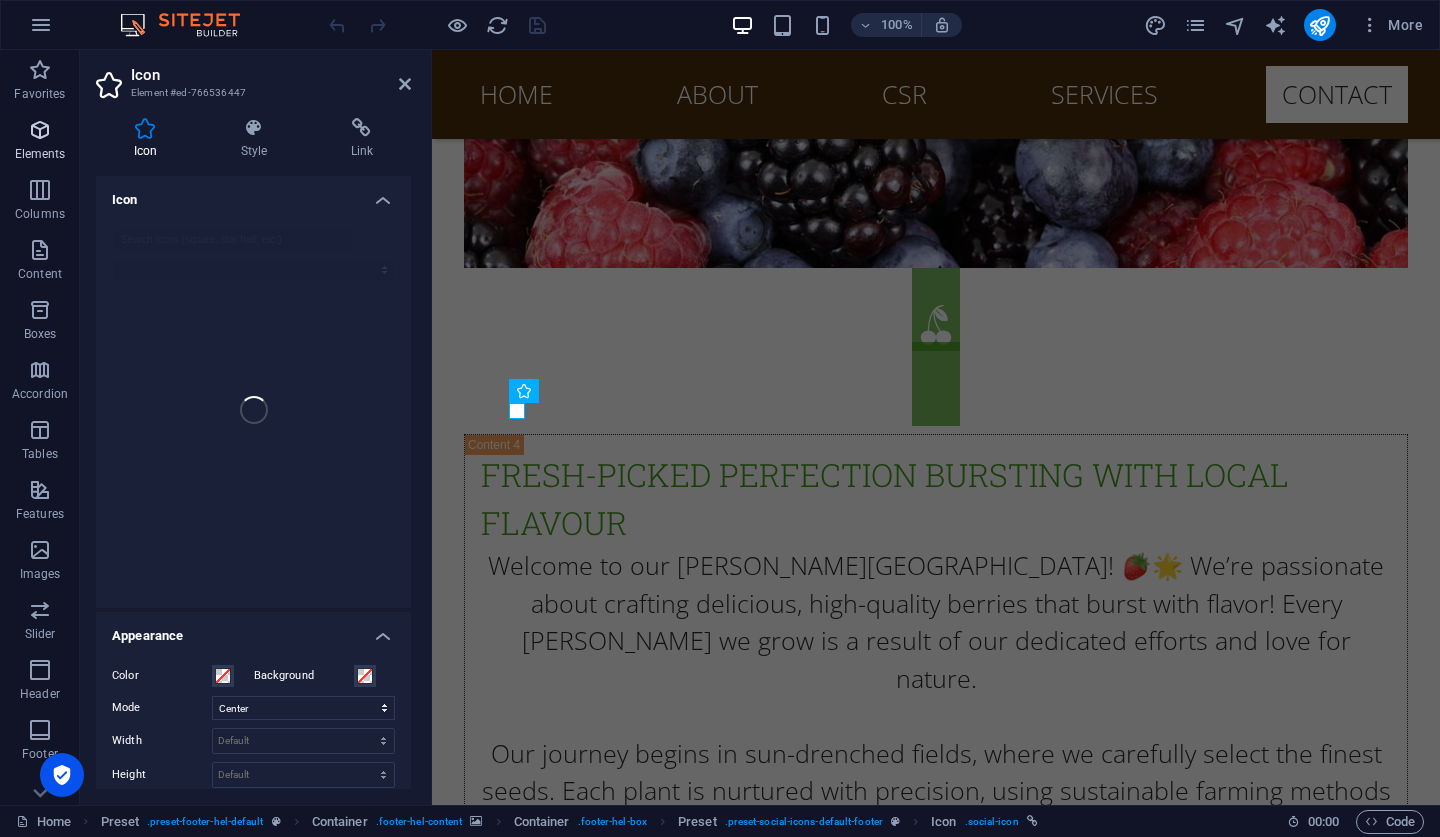 click at bounding box center (40, 130) 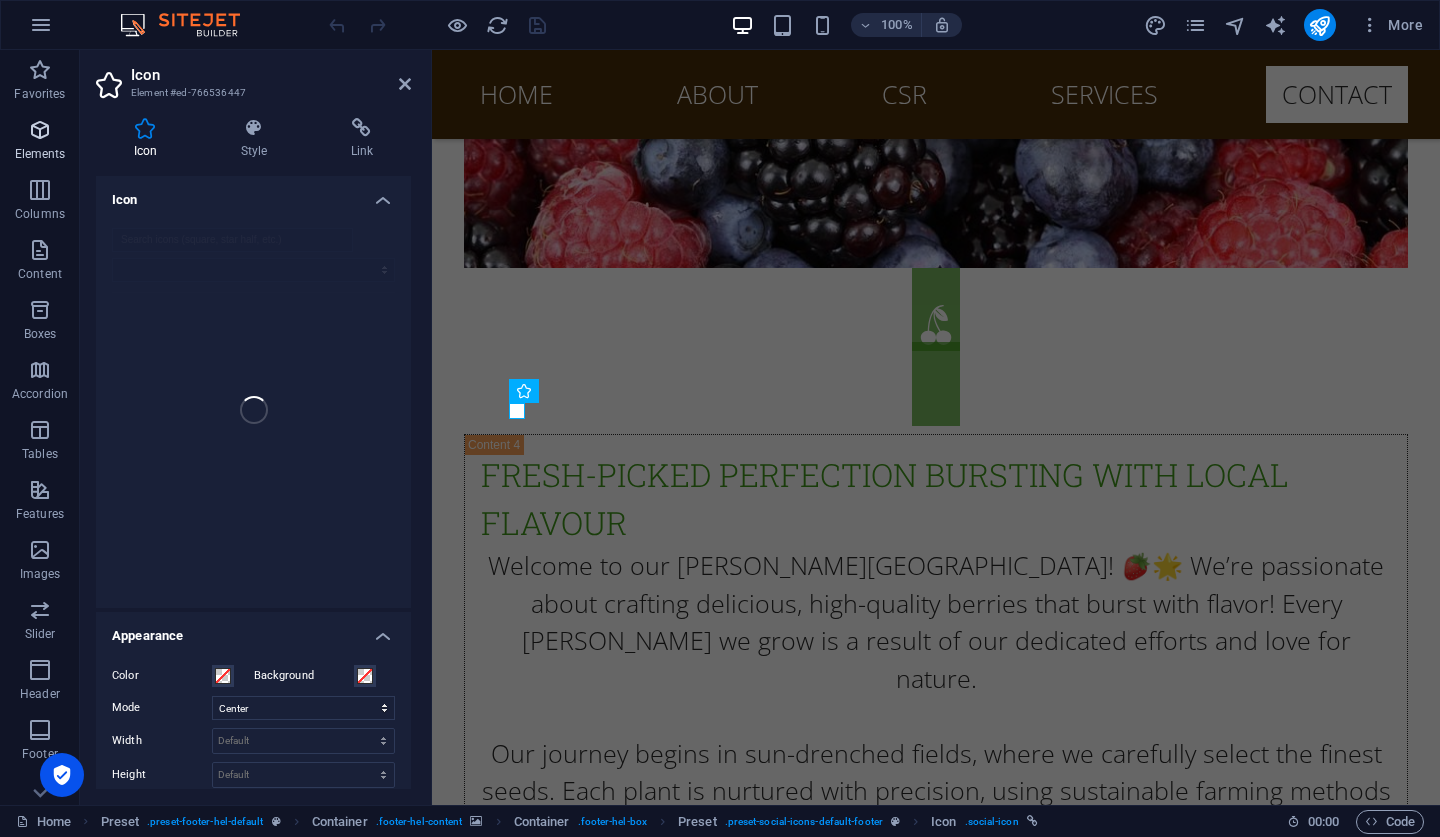 click at bounding box center [40, 130] 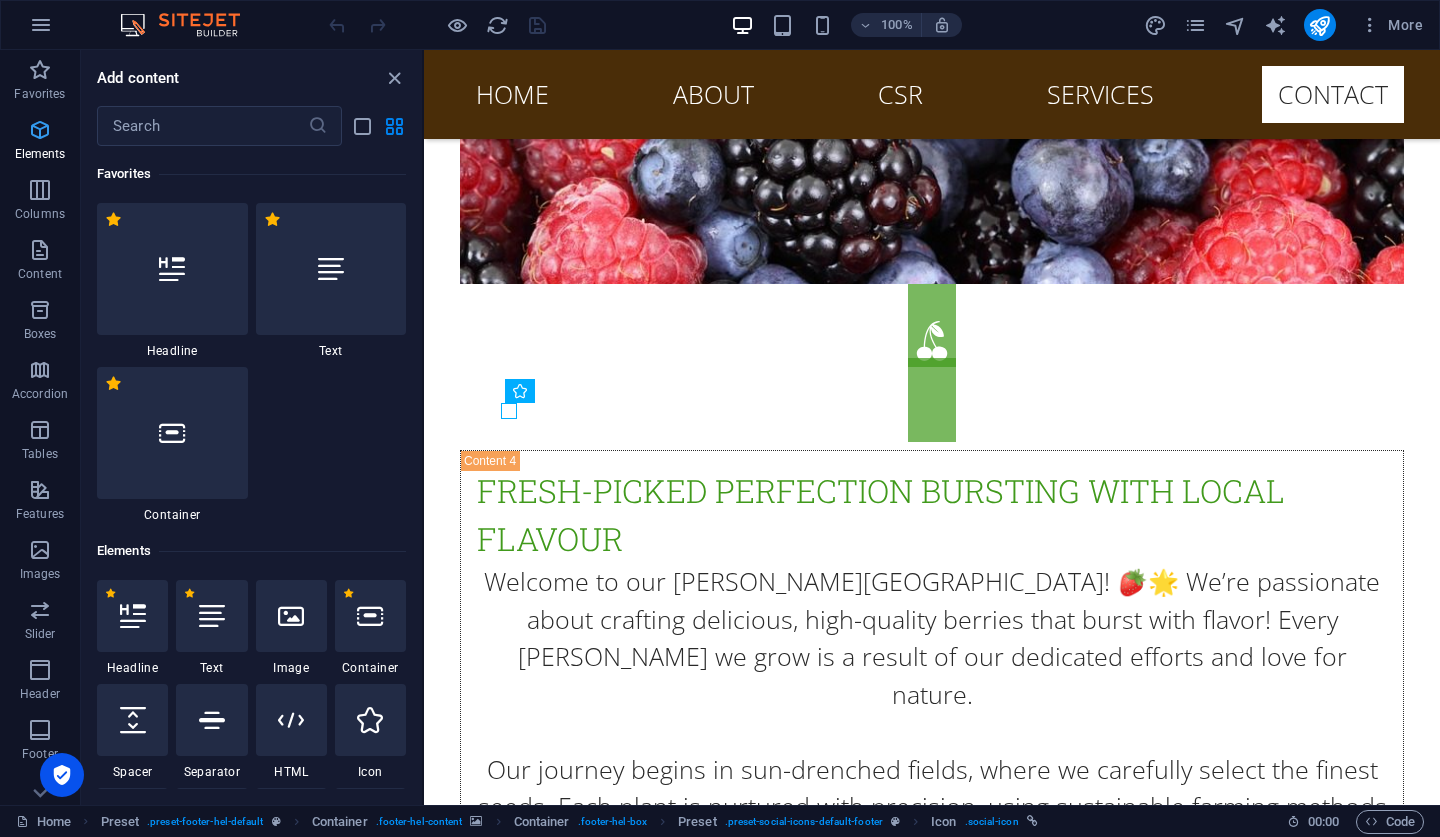 click at bounding box center [40, 130] 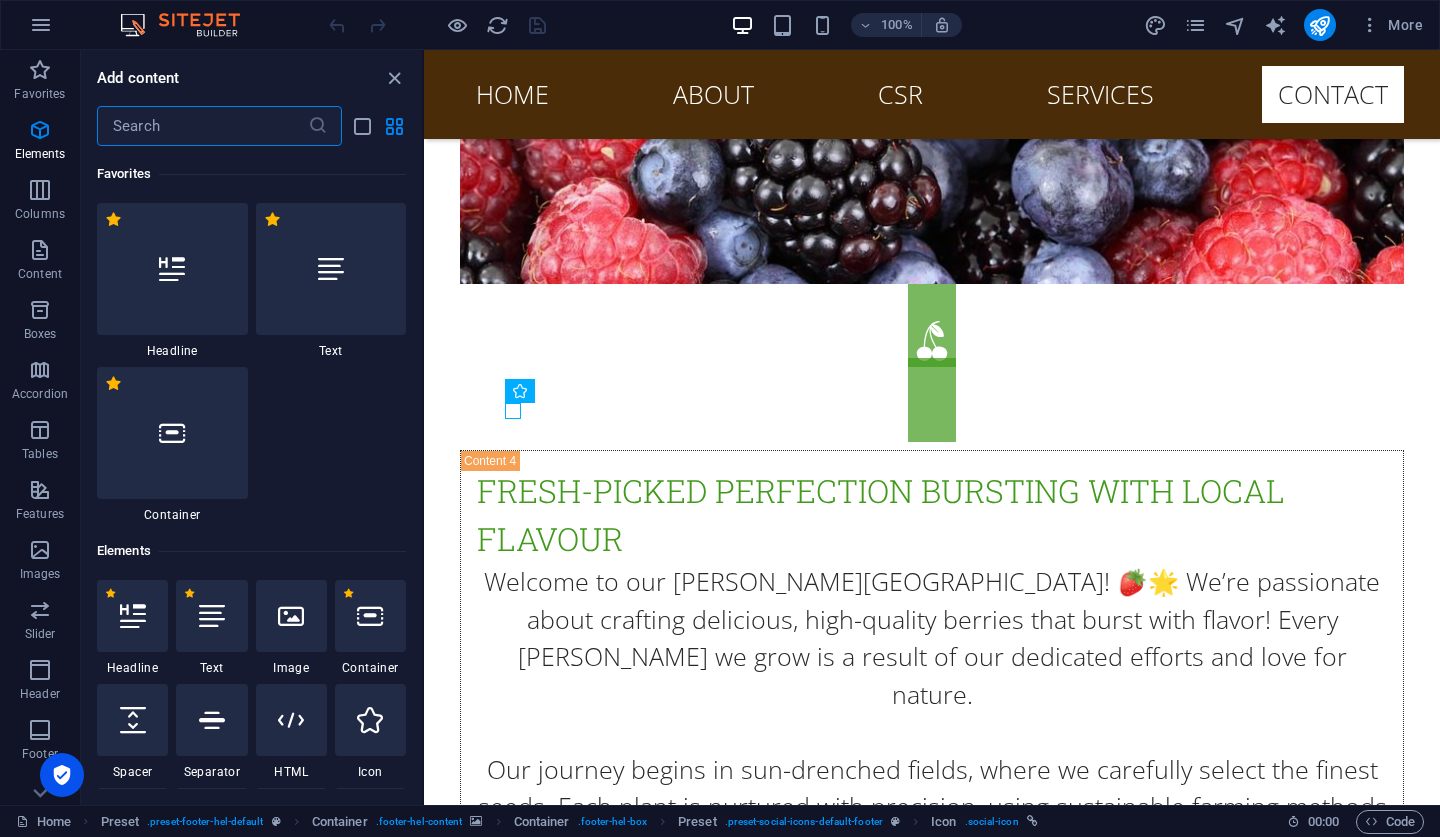 click at bounding box center [202, 126] 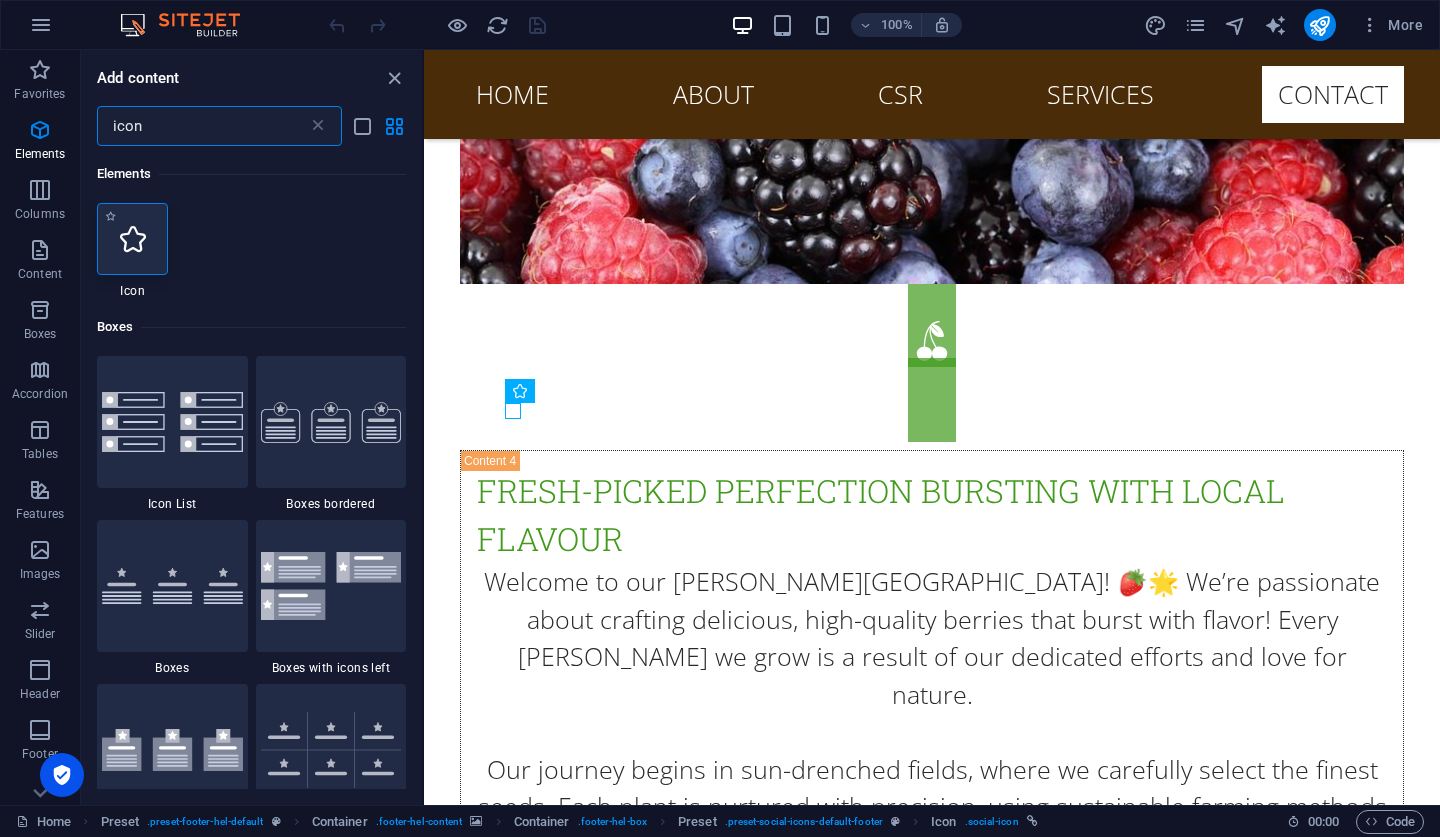 type on "icon" 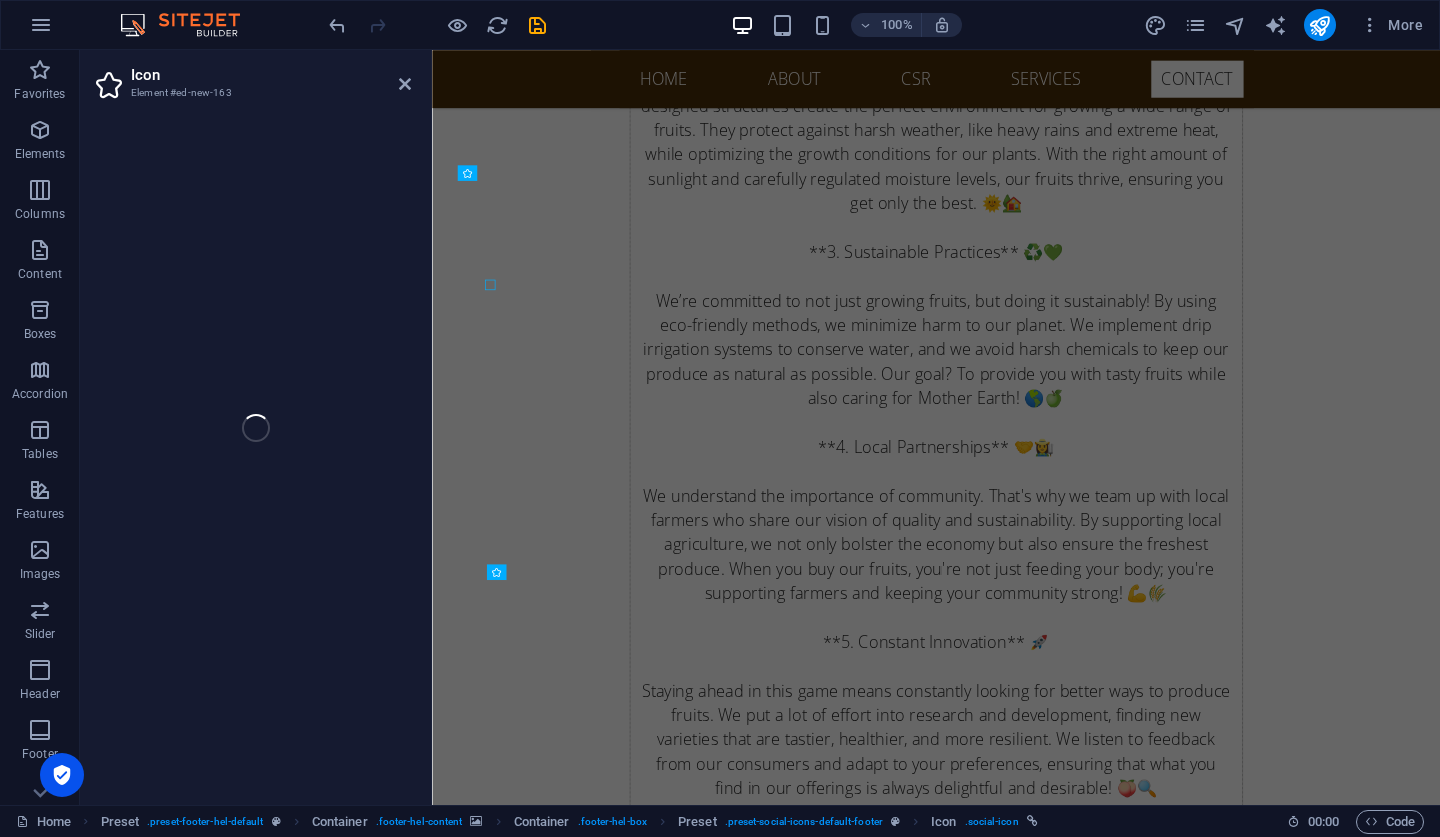 select on "xMidYMid" 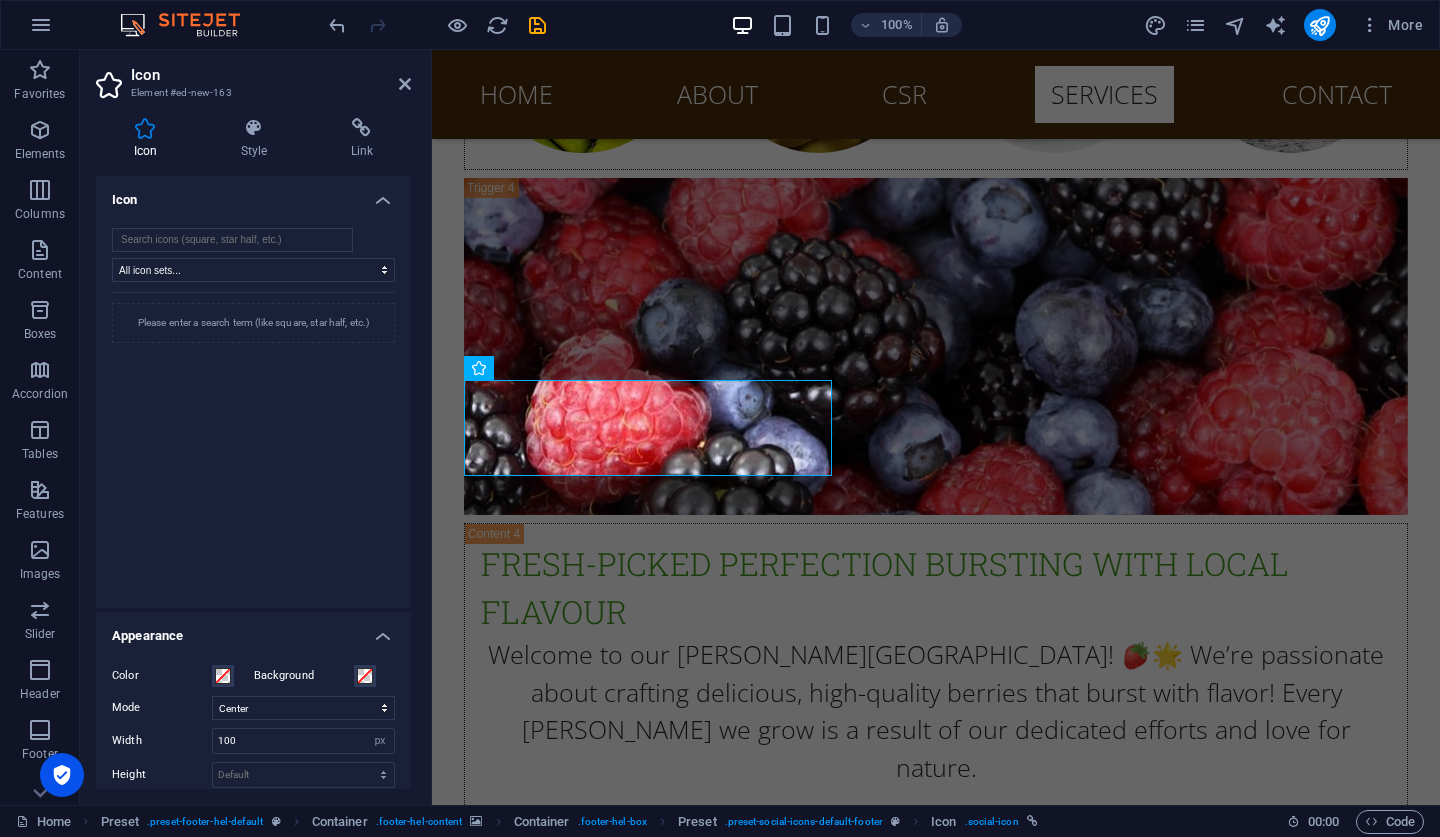 scroll, scrollTop: 25651, scrollLeft: 0, axis: vertical 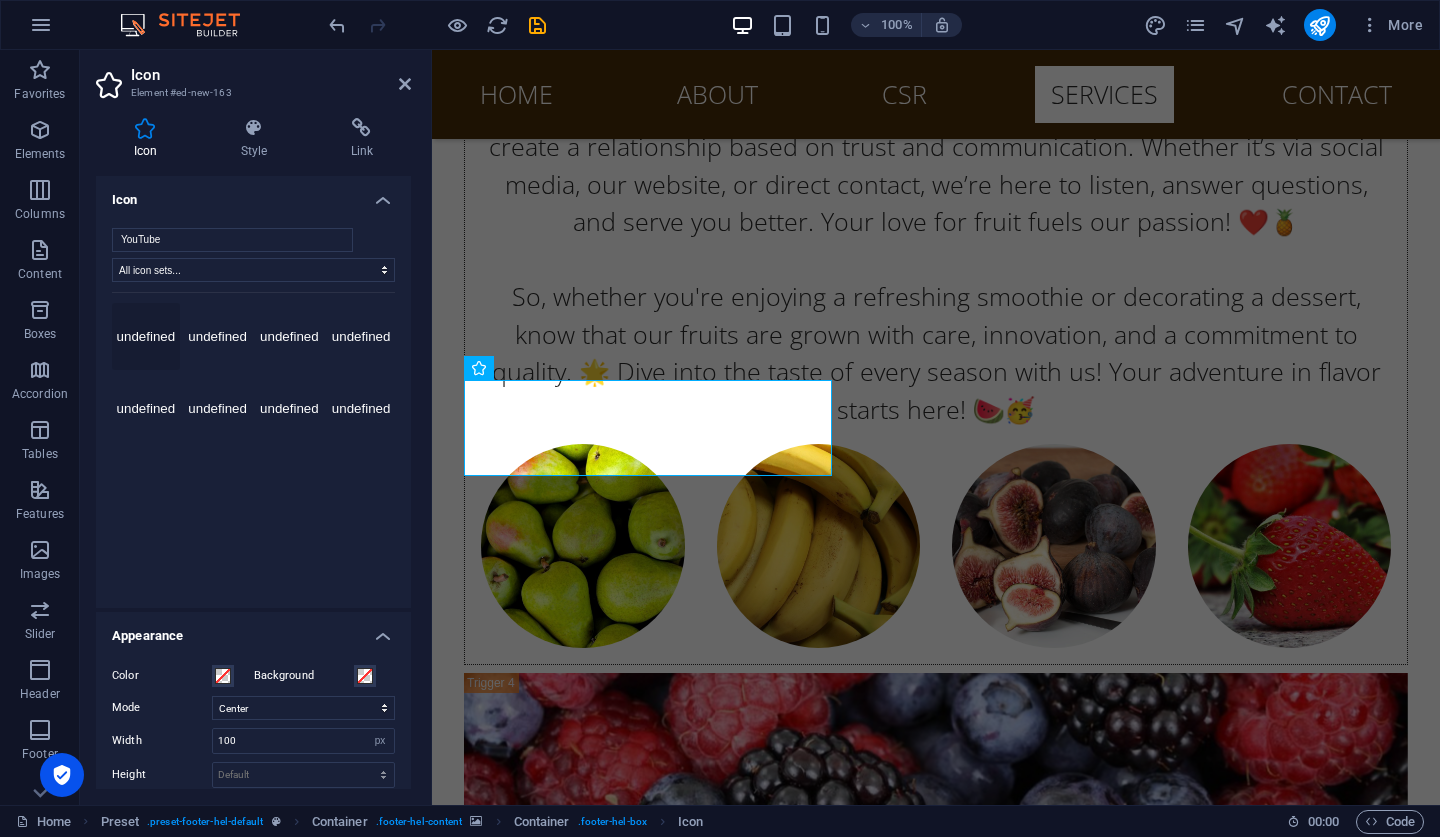 type on "YouTube" 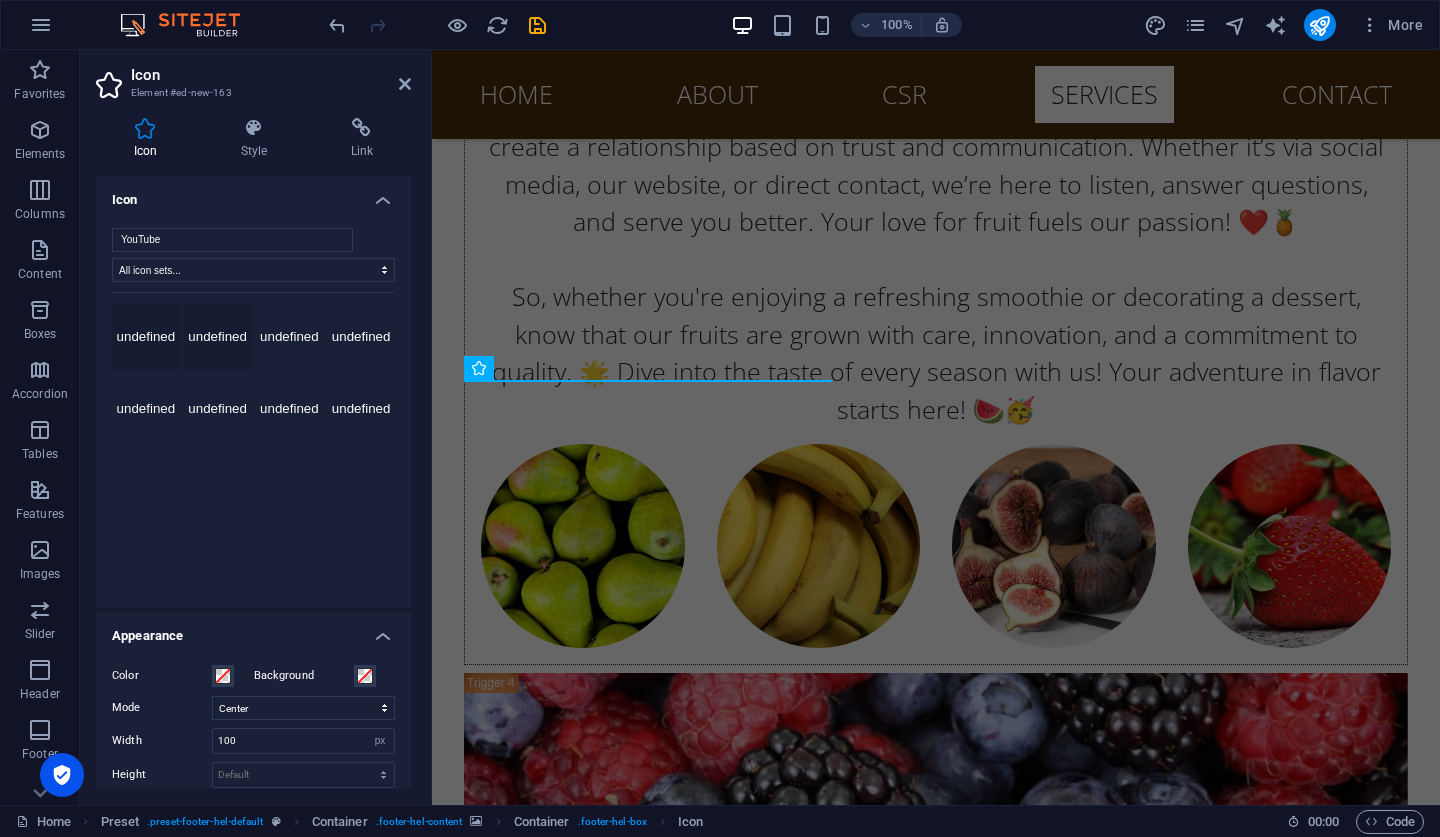 click on "undefined" at bounding box center (218, 337) 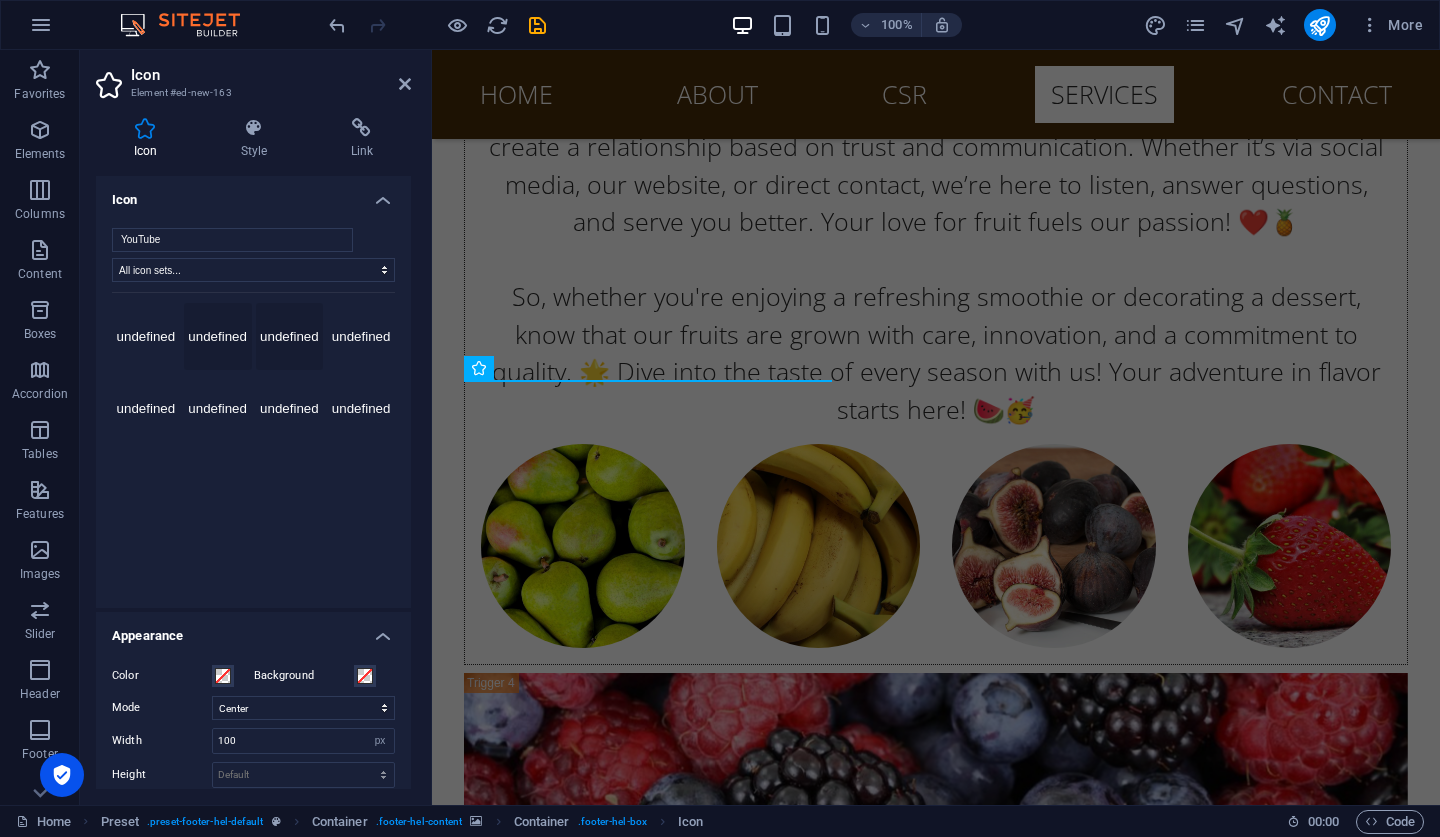 click on "undefined" at bounding box center [290, 337] 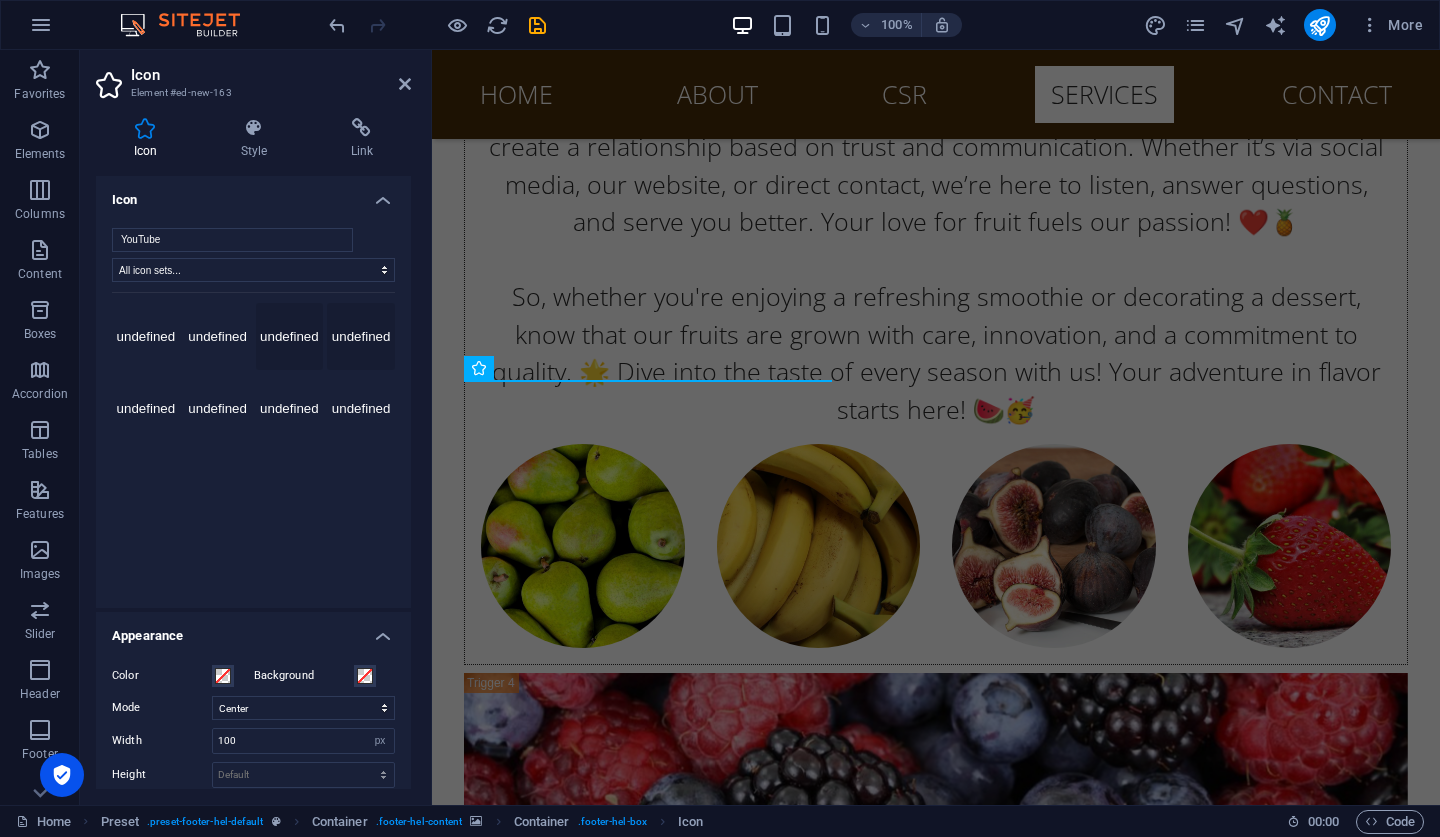 click on "undefined" at bounding box center (361, 337) 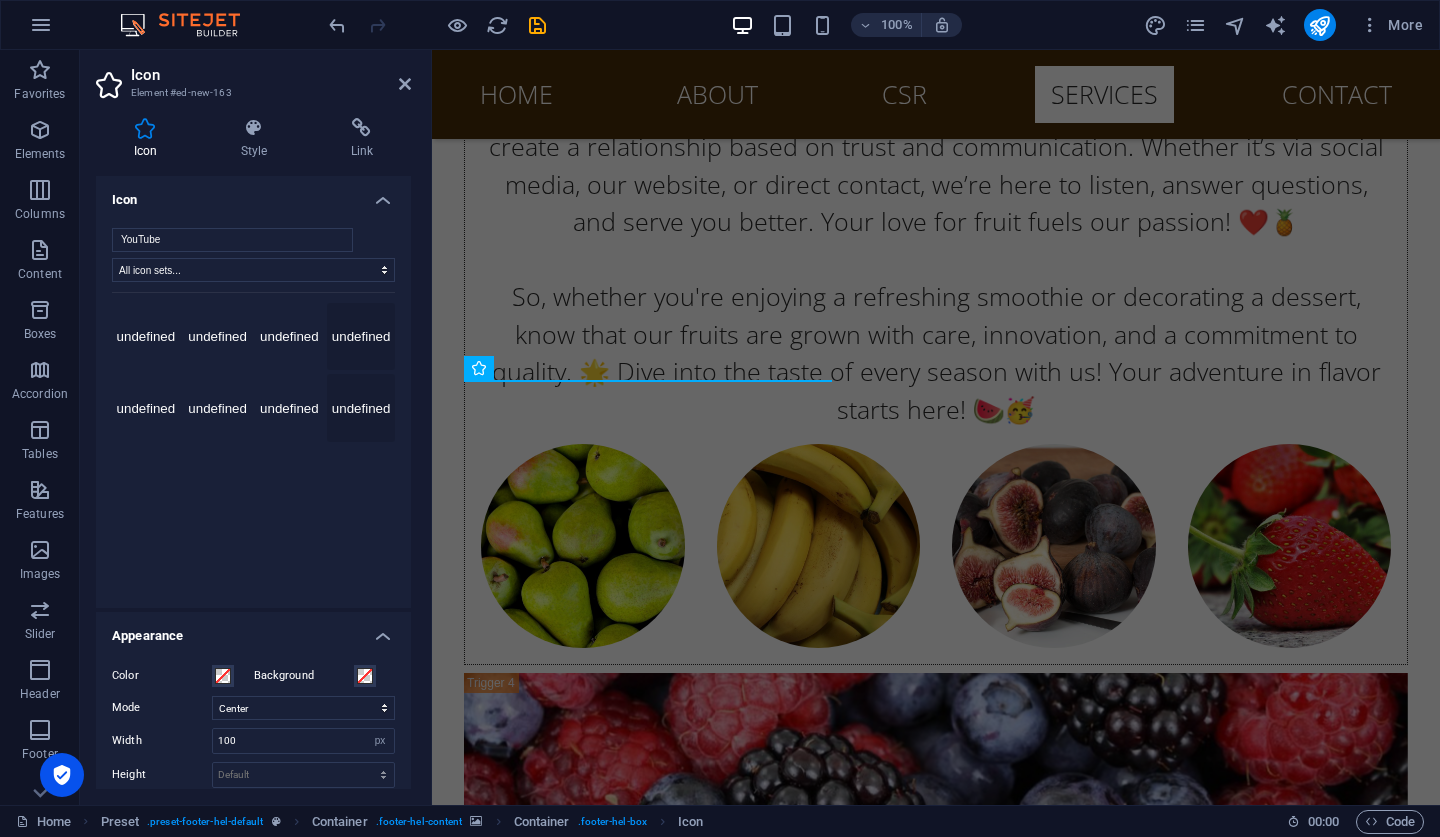 click on "undefined" at bounding box center [361, 408] 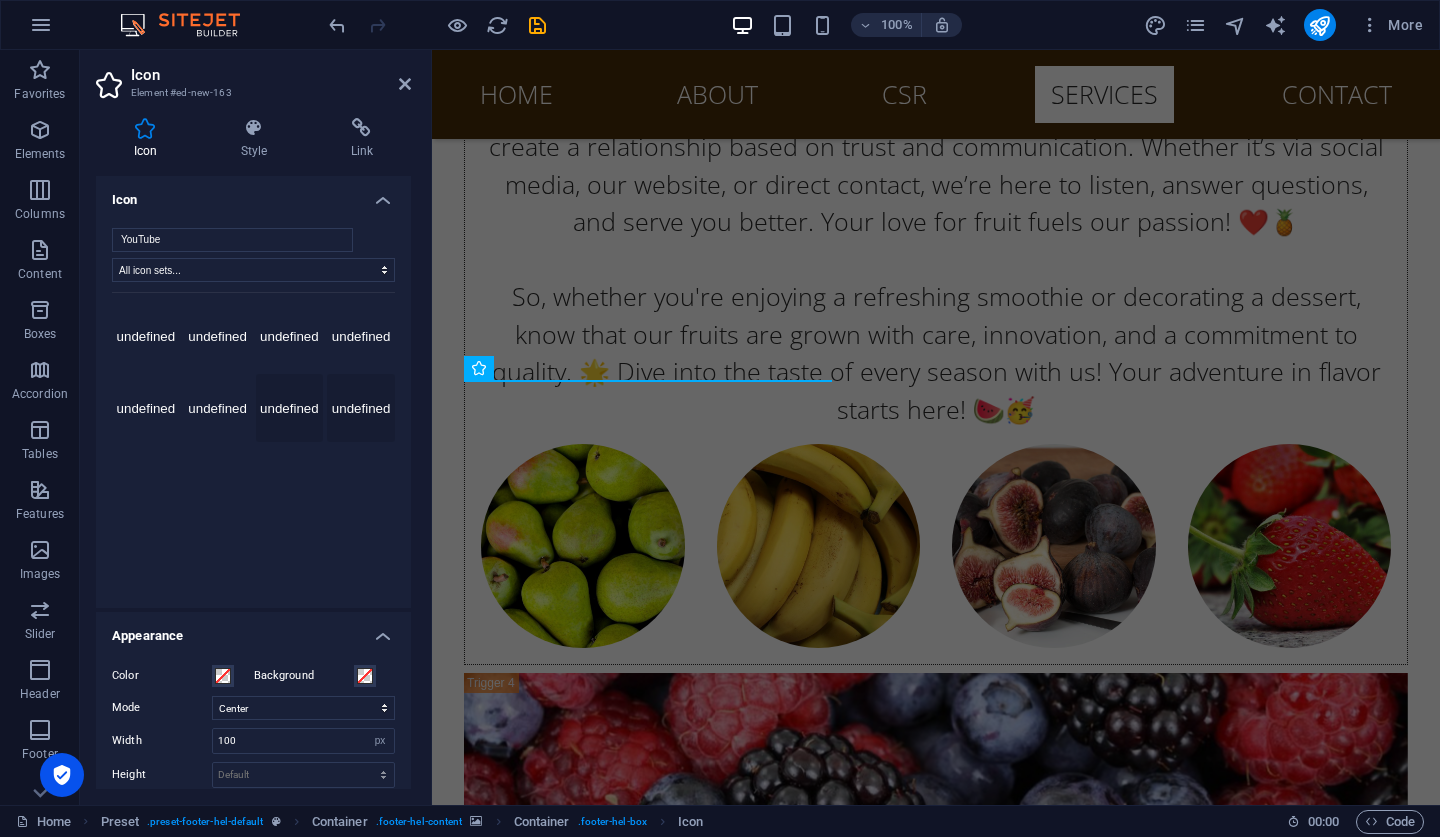 click on "undefined" at bounding box center (290, 408) 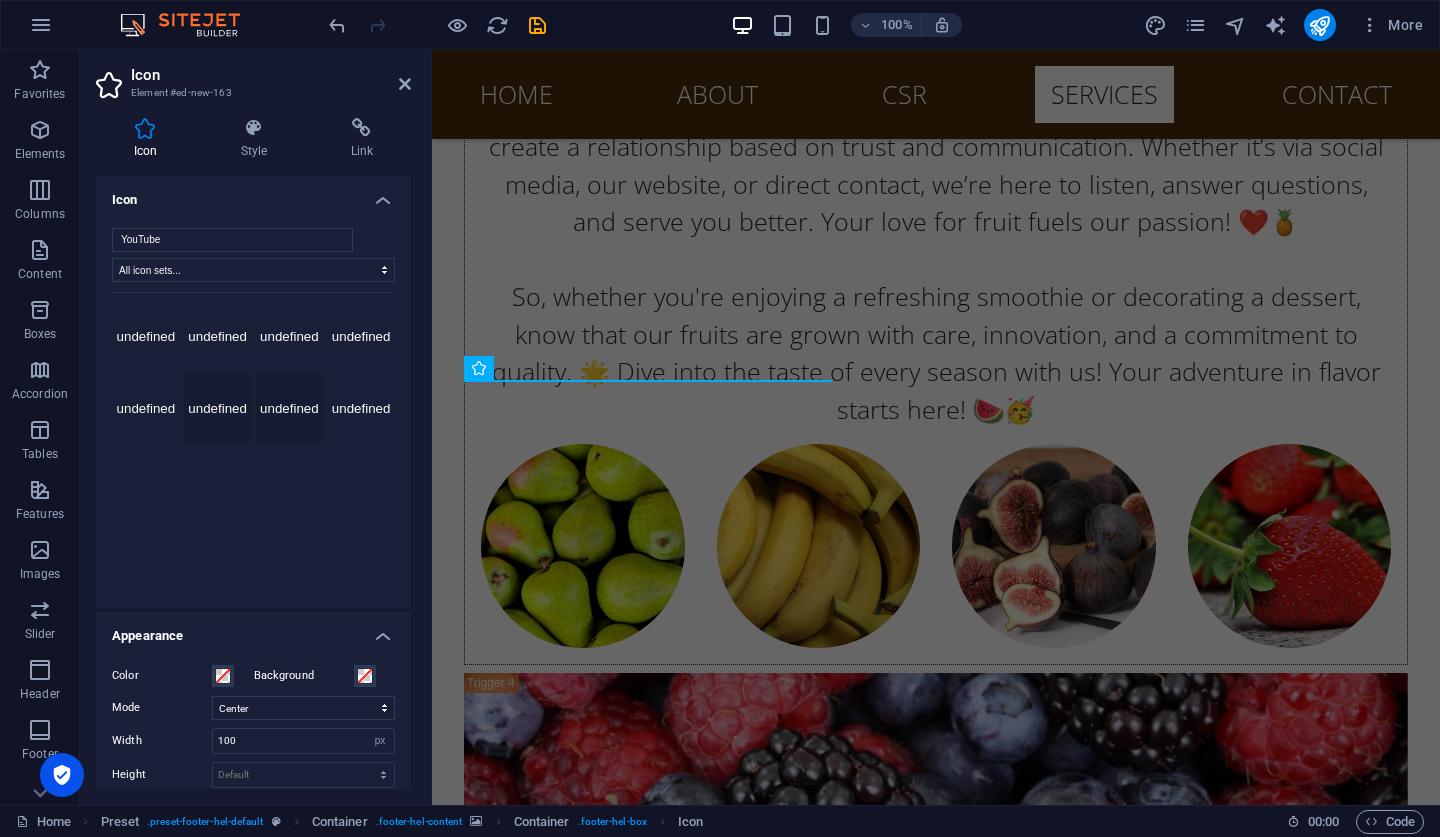 click on "undefined" at bounding box center (218, 408) 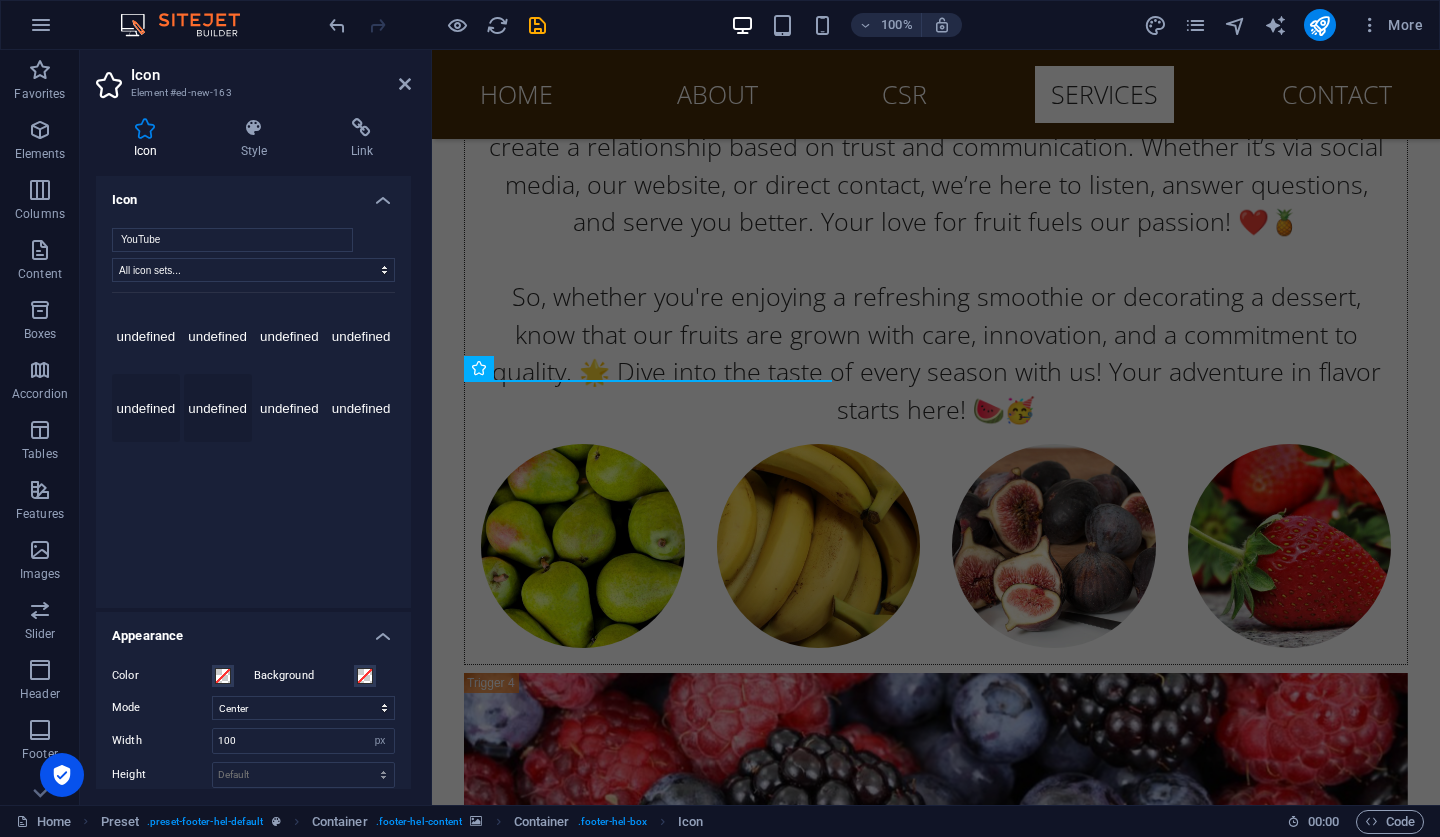 click on "undefined" at bounding box center [146, 408] 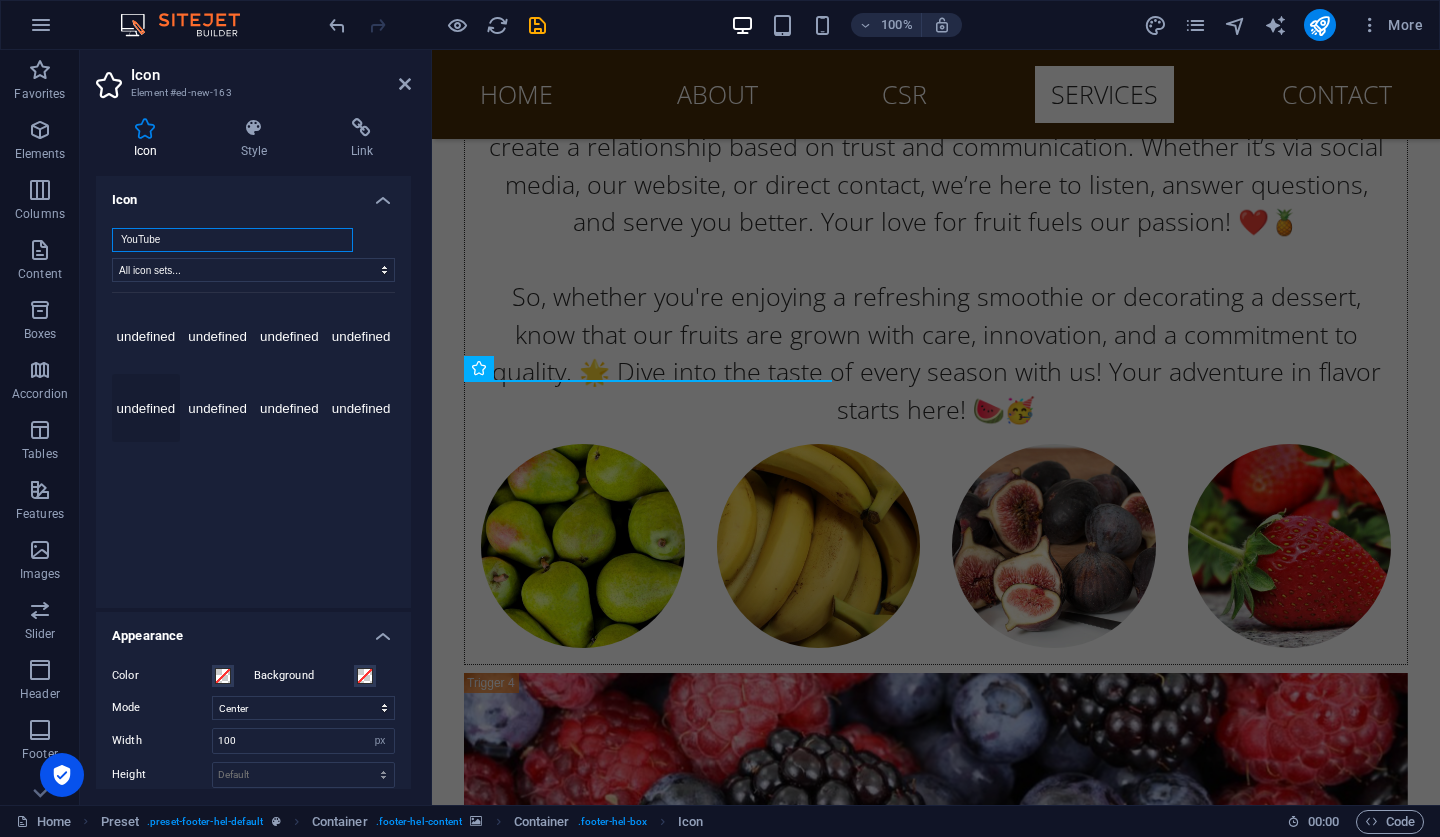 click on "YouTube" at bounding box center (232, 240) 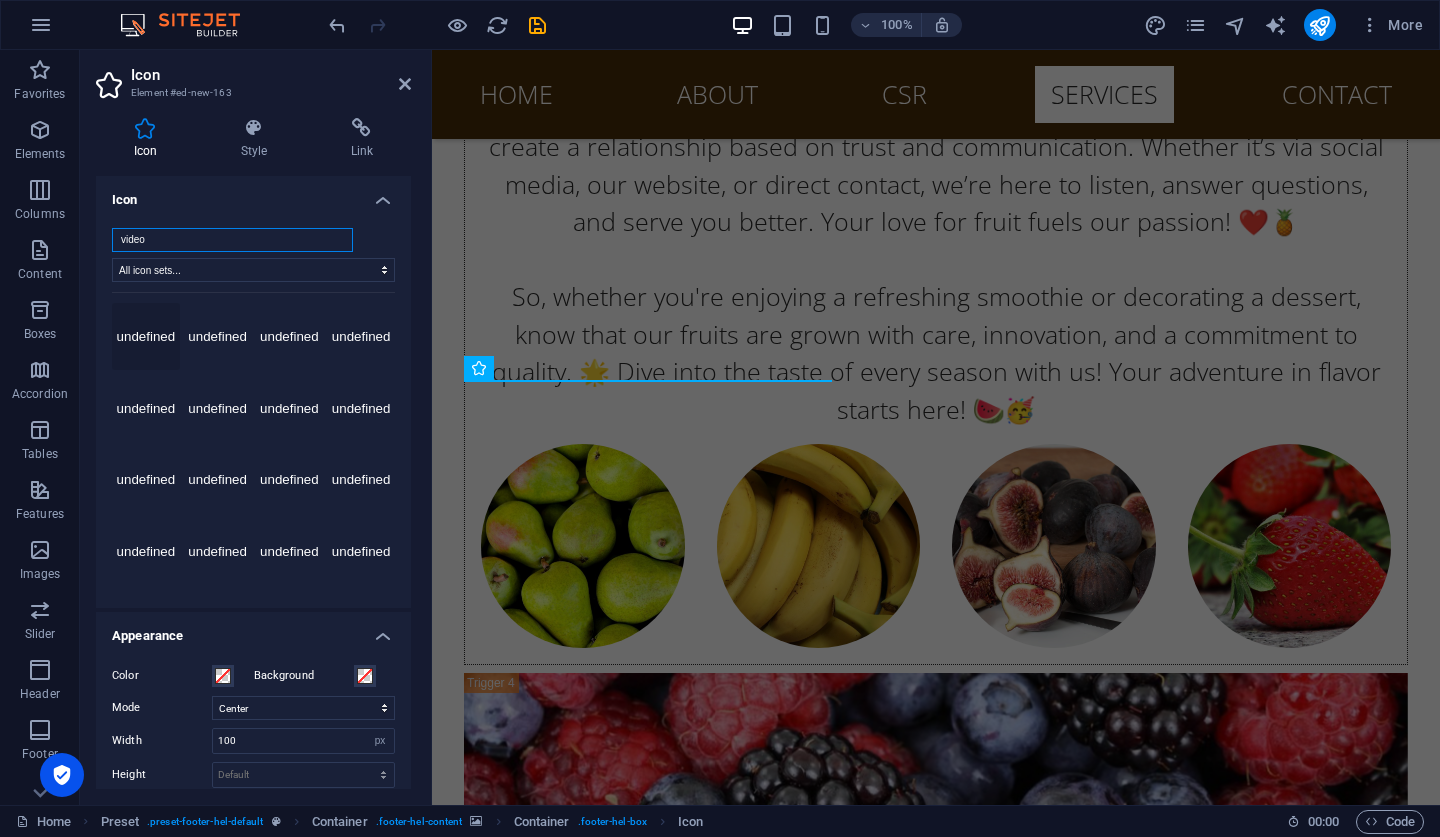type on "video" 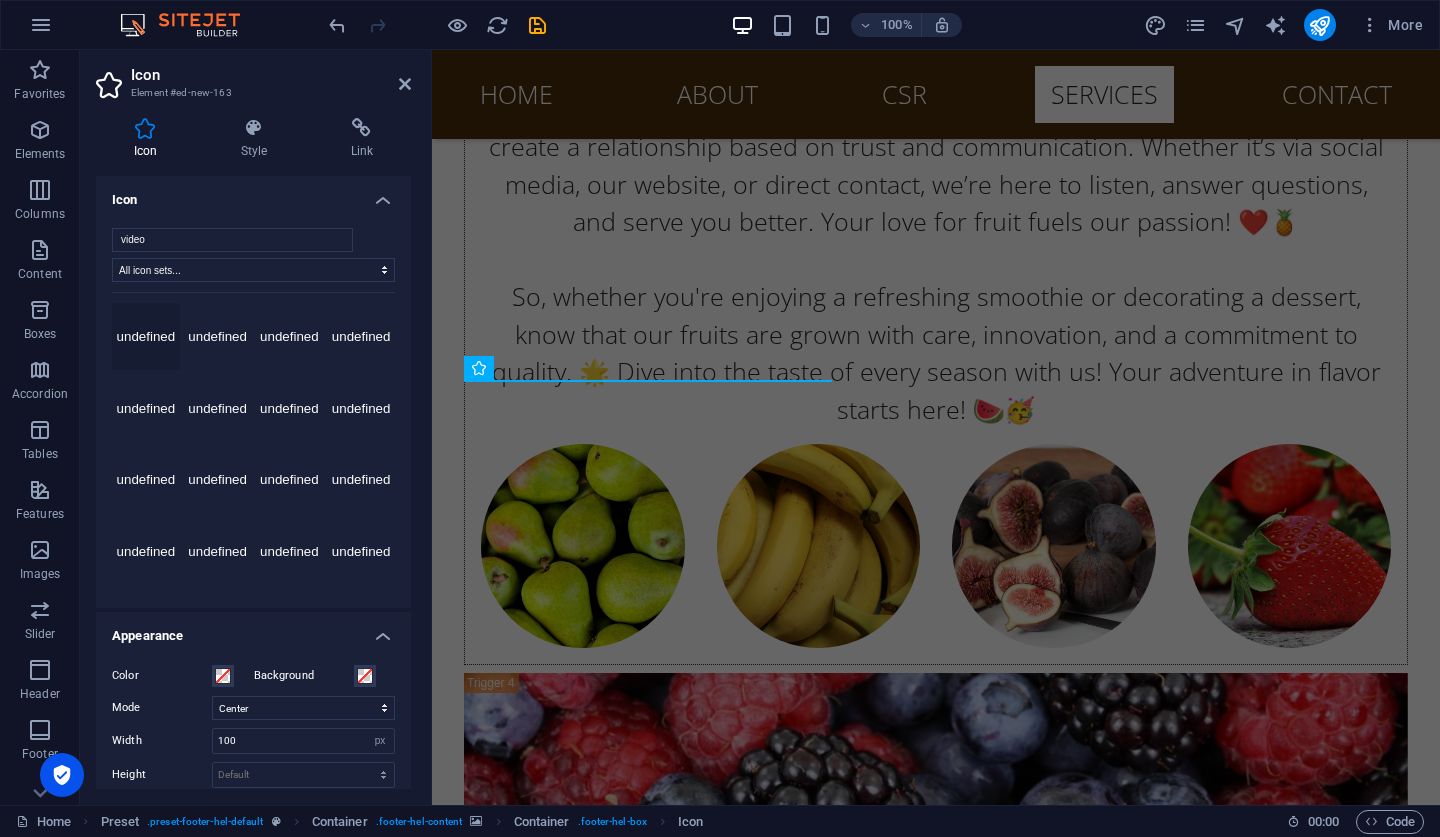 click on "undefined" at bounding box center (146, 337) 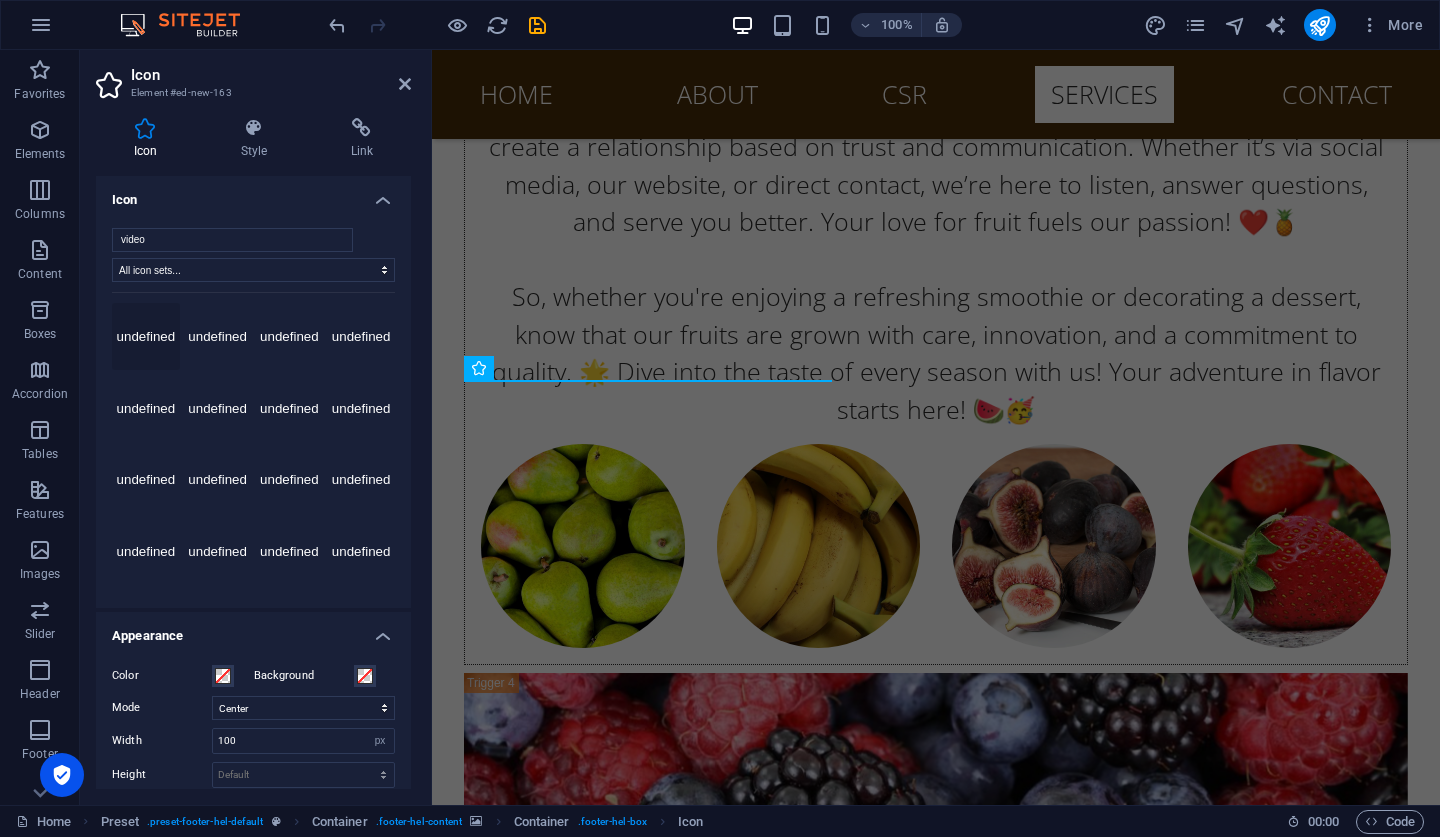 click on "undefined" at bounding box center (146, 337) 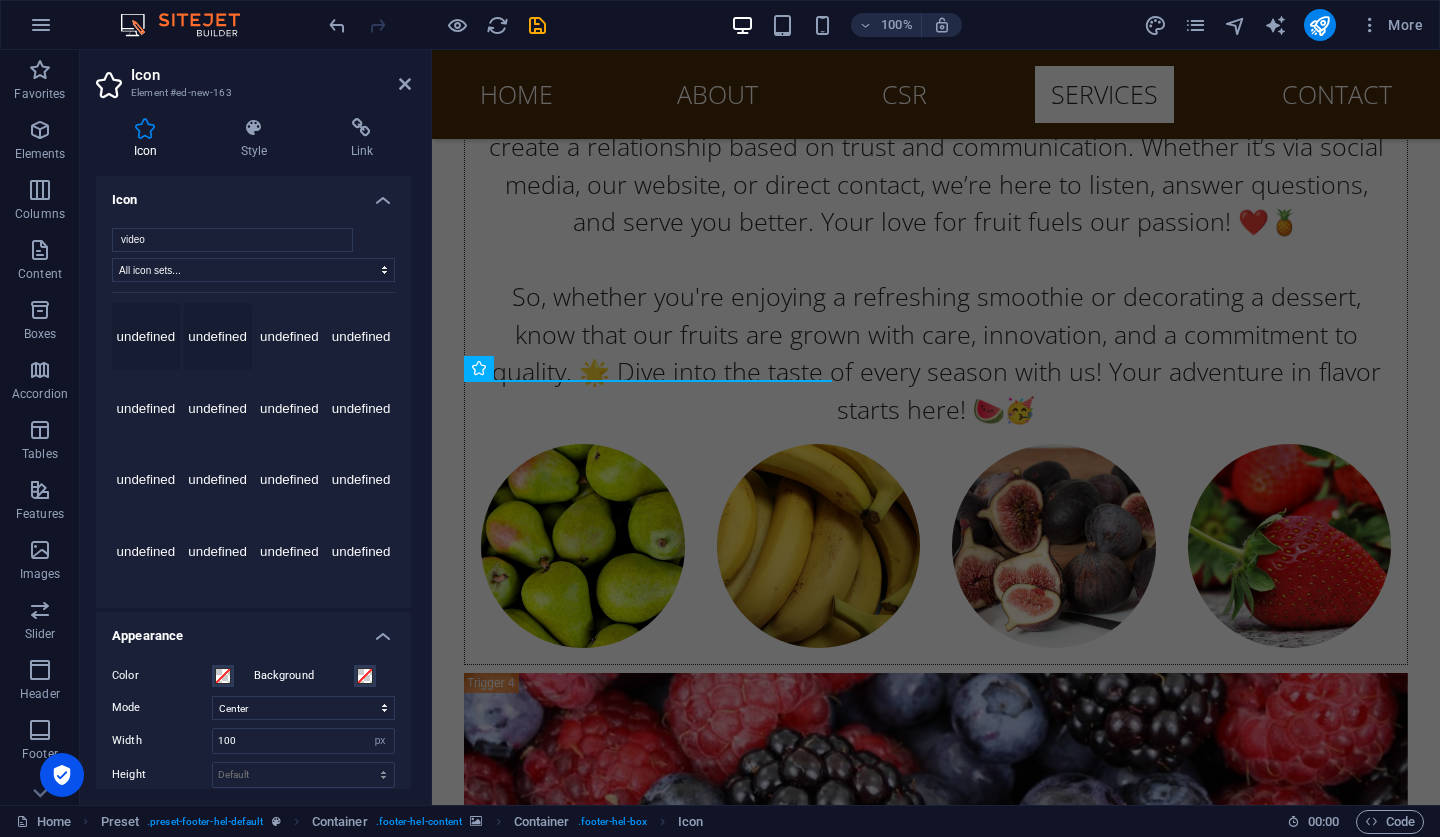 click on "undefined" at bounding box center [218, 337] 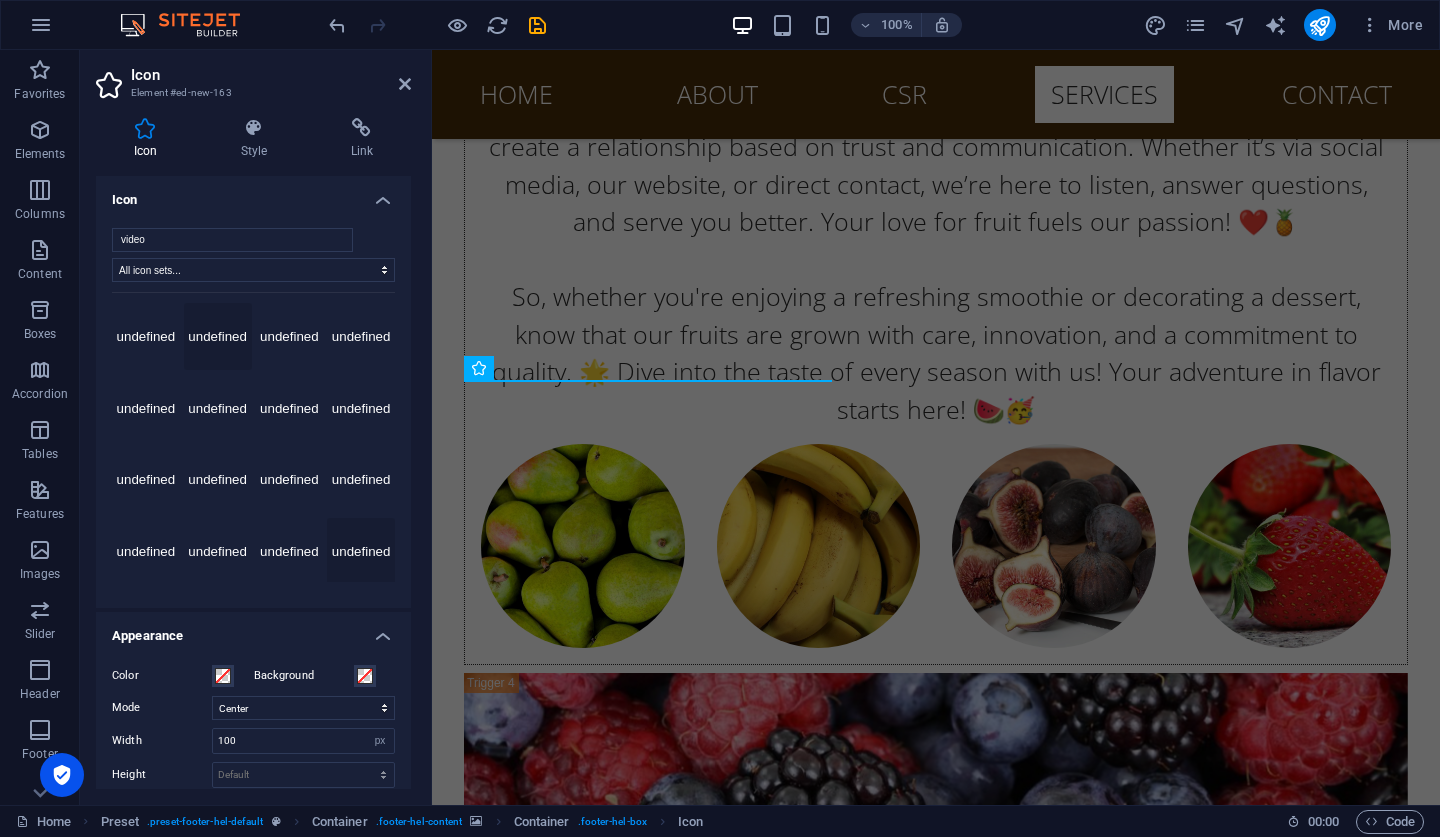 click on "undefined" at bounding box center [361, 552] 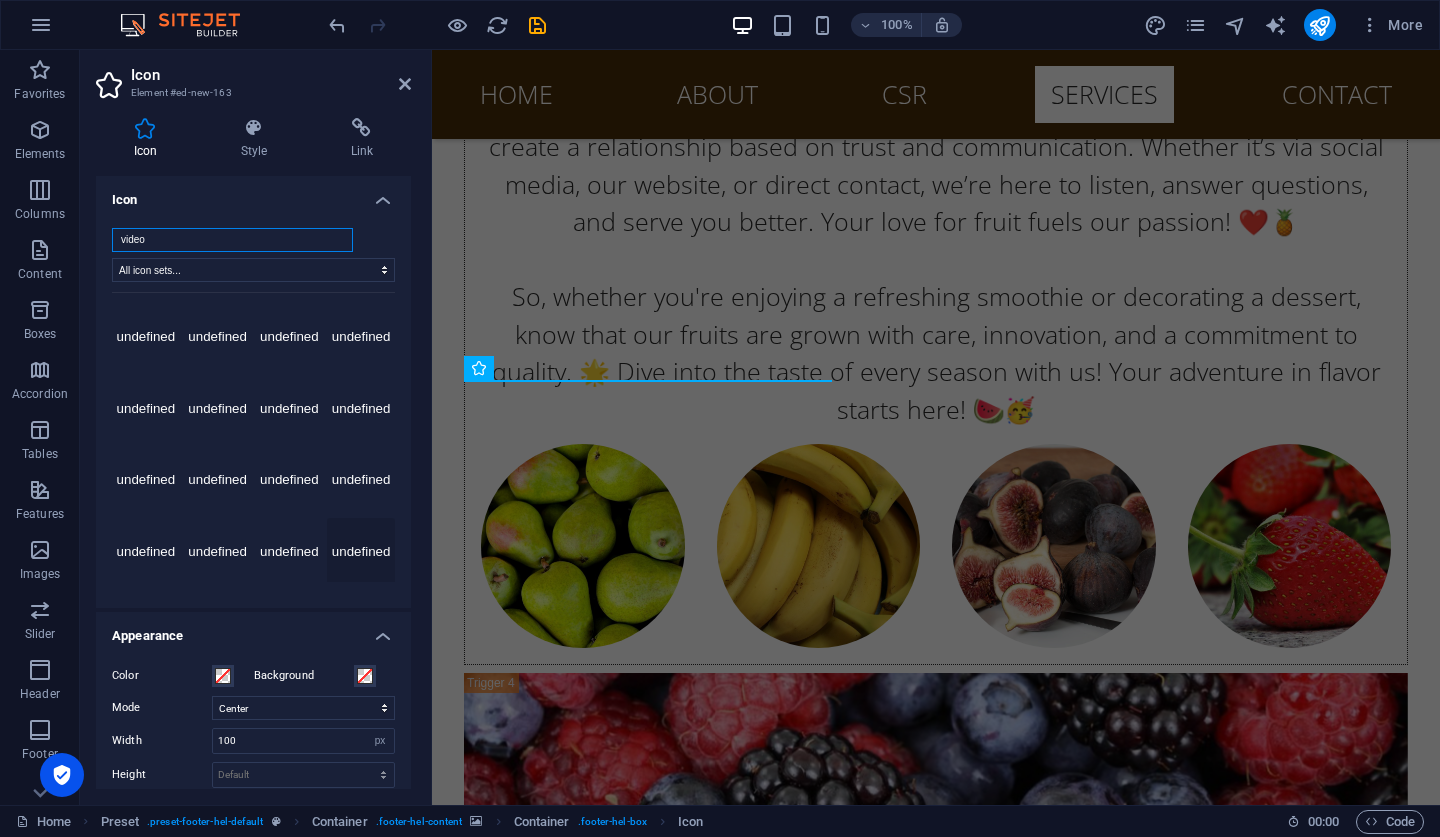 click on "video" at bounding box center [232, 240] 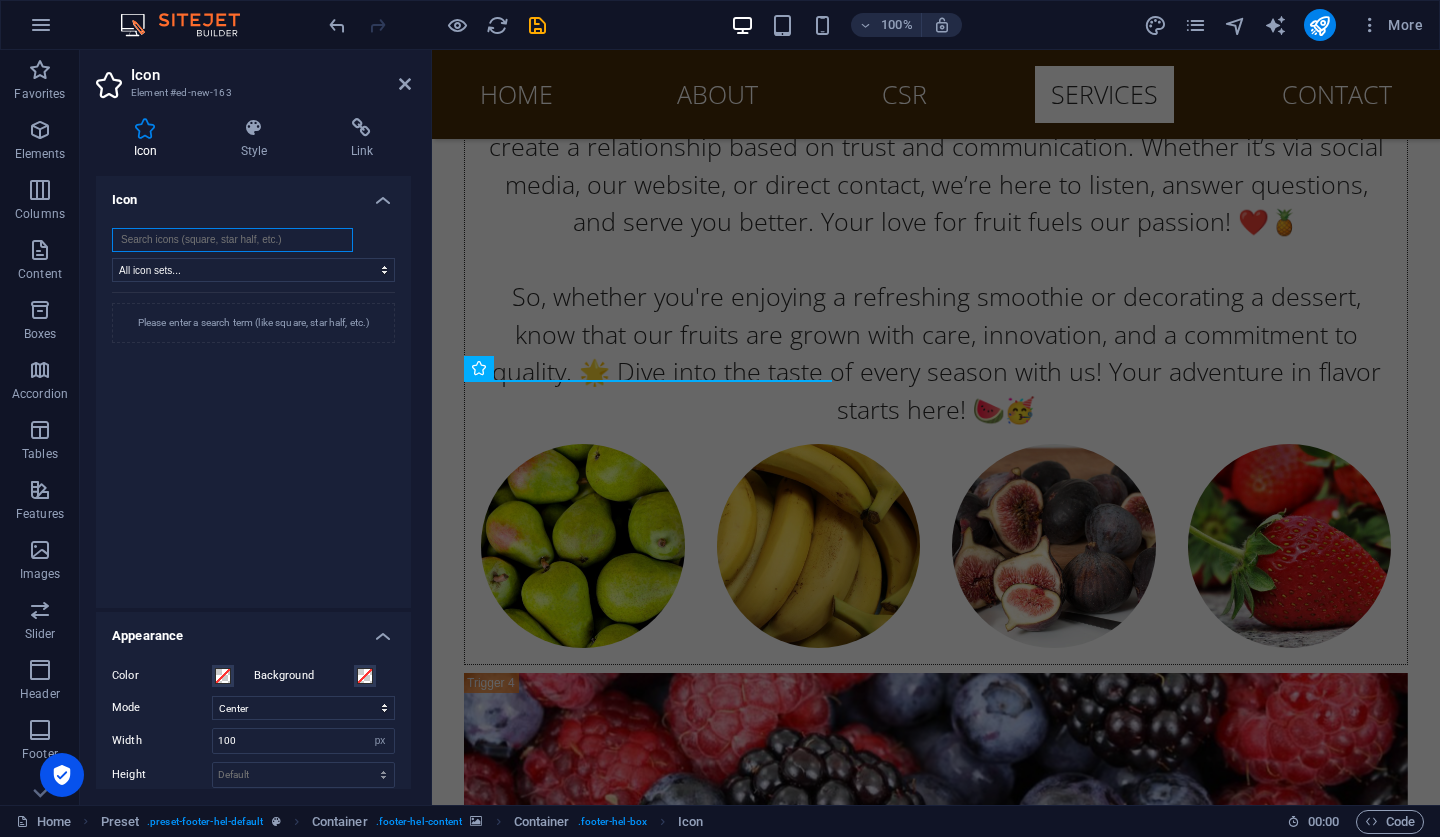 type on "v" 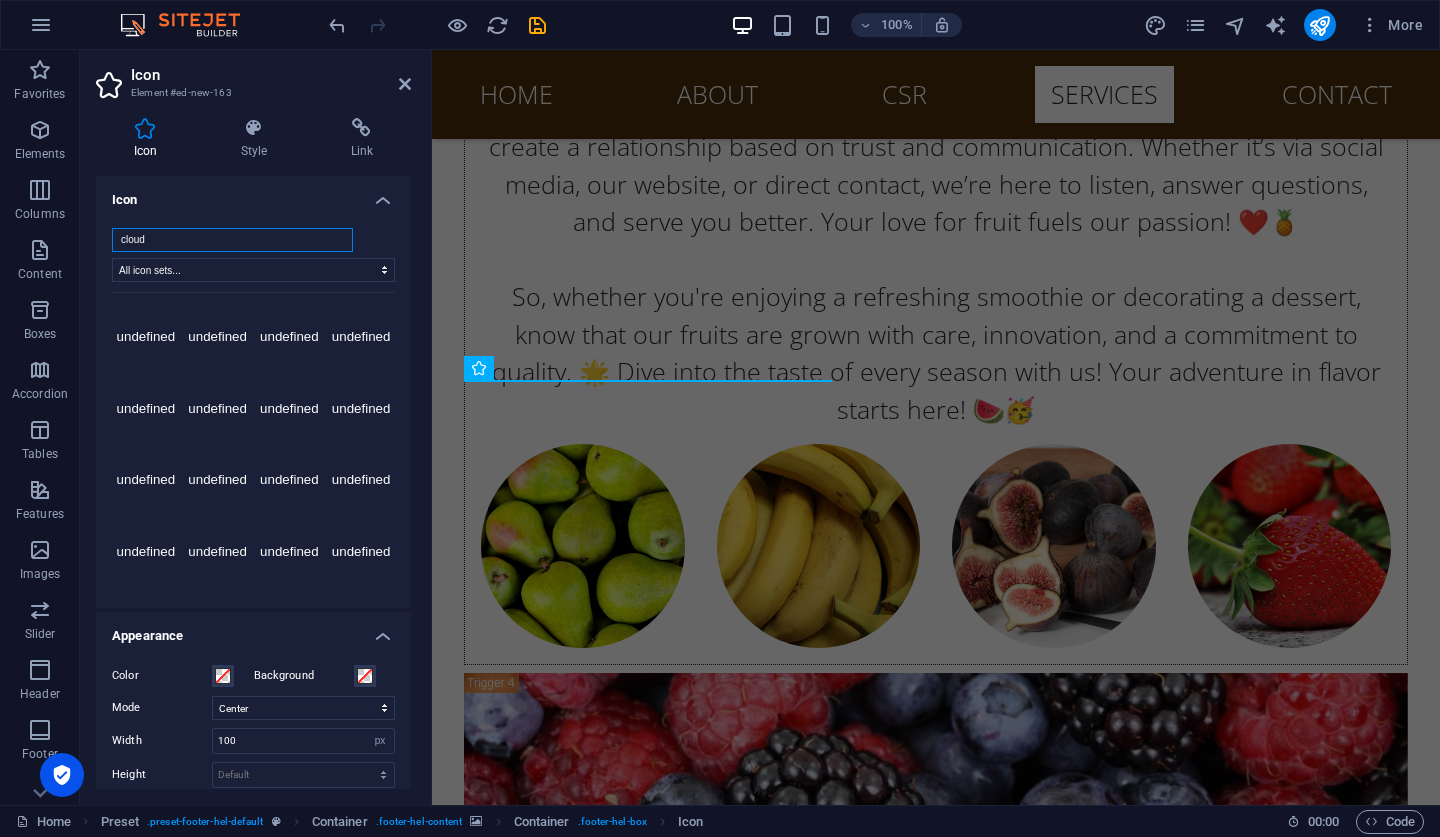 type on "cloud" 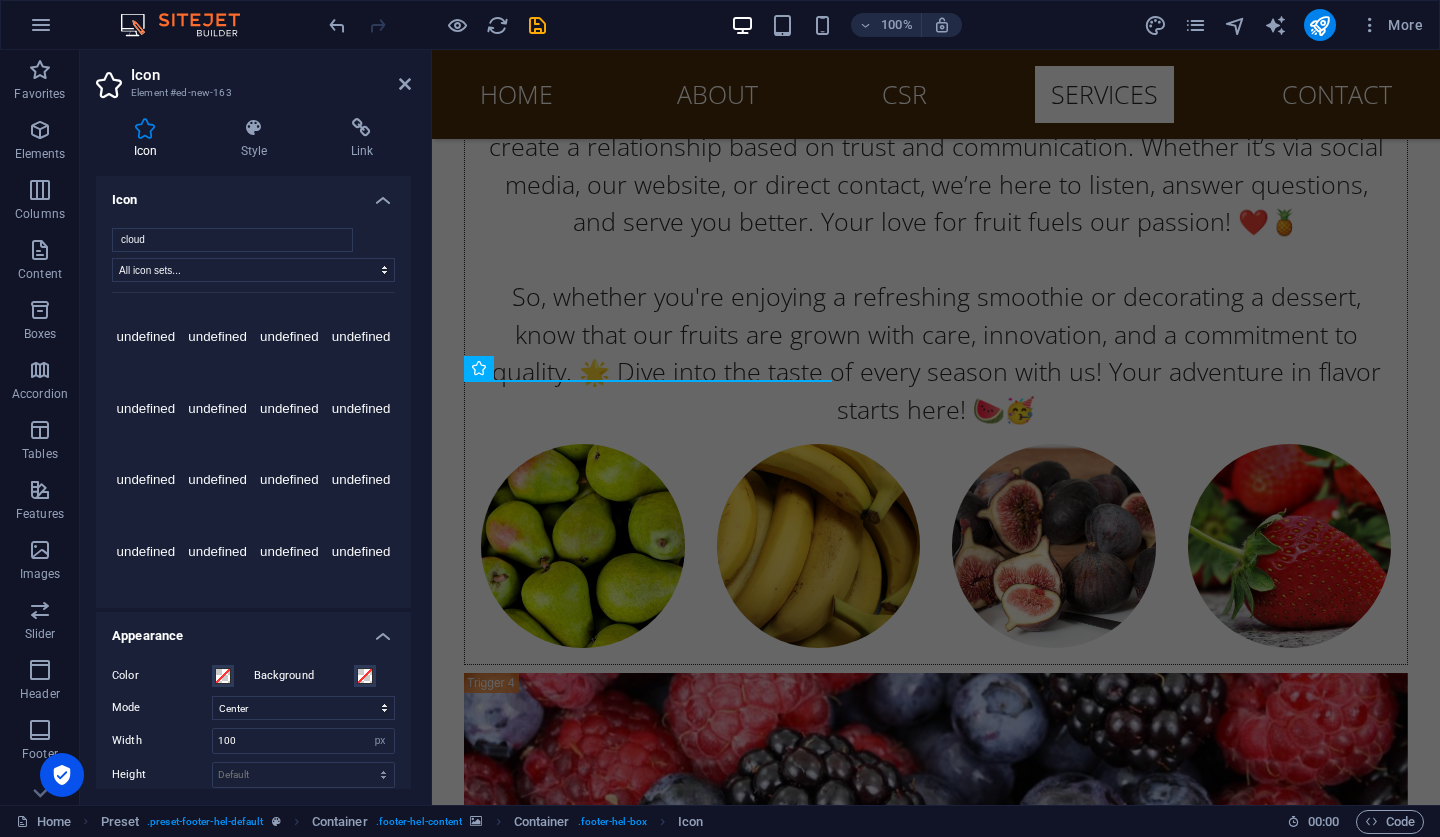 click on "undefined undefined undefined undefined undefined undefined undefined undefined undefined undefined undefined undefined undefined undefined undefined undefined undefined undefined undefined undefined undefined undefined undefined undefined undefined undefined undefined undefined undefined undefined undefined undefined undefined undefined undefined undefined undefined undefined undefined undefined undefined undefined undefined undefined undefined undefined undefined undefined undefined undefined undefined undefined undefined undefined undefined undefined undefined undefined undefined undefined undefined undefined undefined undefined undefined undefined undefined undefined undefined undefined undefined undefined undefined undefined undefined undefined undefined undefined undefined undefined undefined undefined undefined undefined undefined undefined undefined undefined undefined undefined undefined undefined undefined undefined undefined undefined undefined undefined undefined undefined undefined undefined" at bounding box center (253, 437) 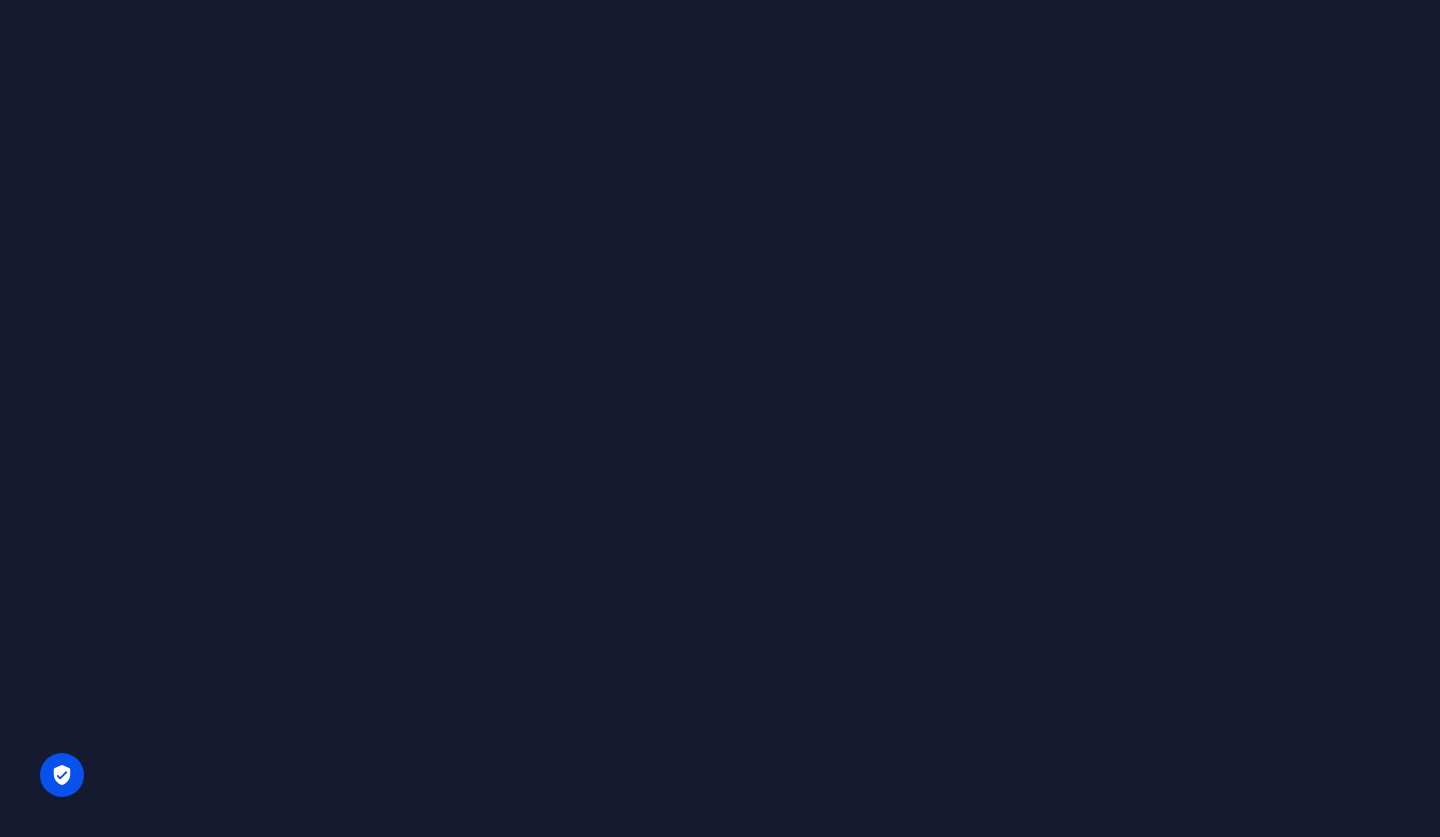 scroll, scrollTop: 0, scrollLeft: 0, axis: both 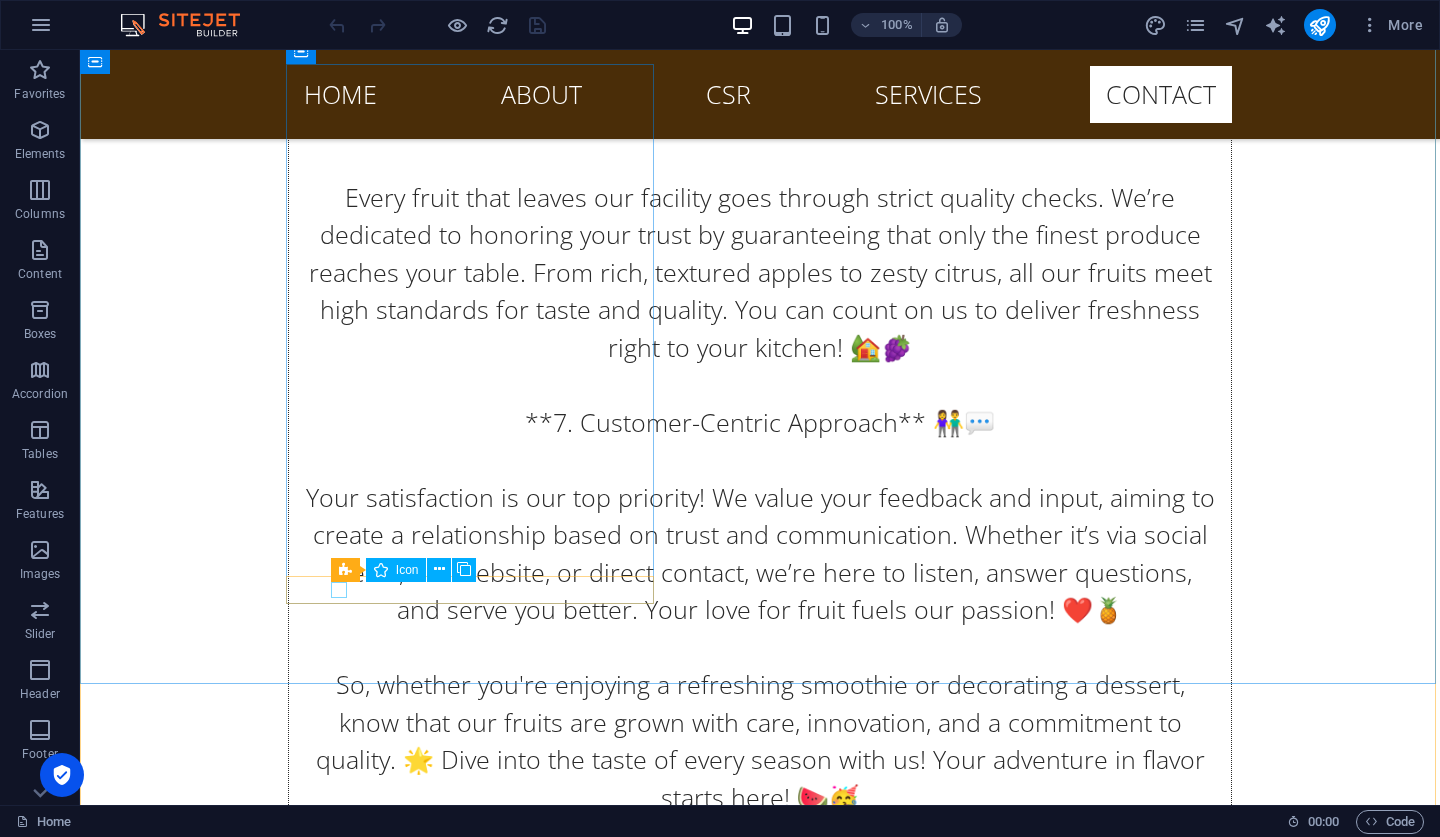 click at bounding box center (568, 11507) 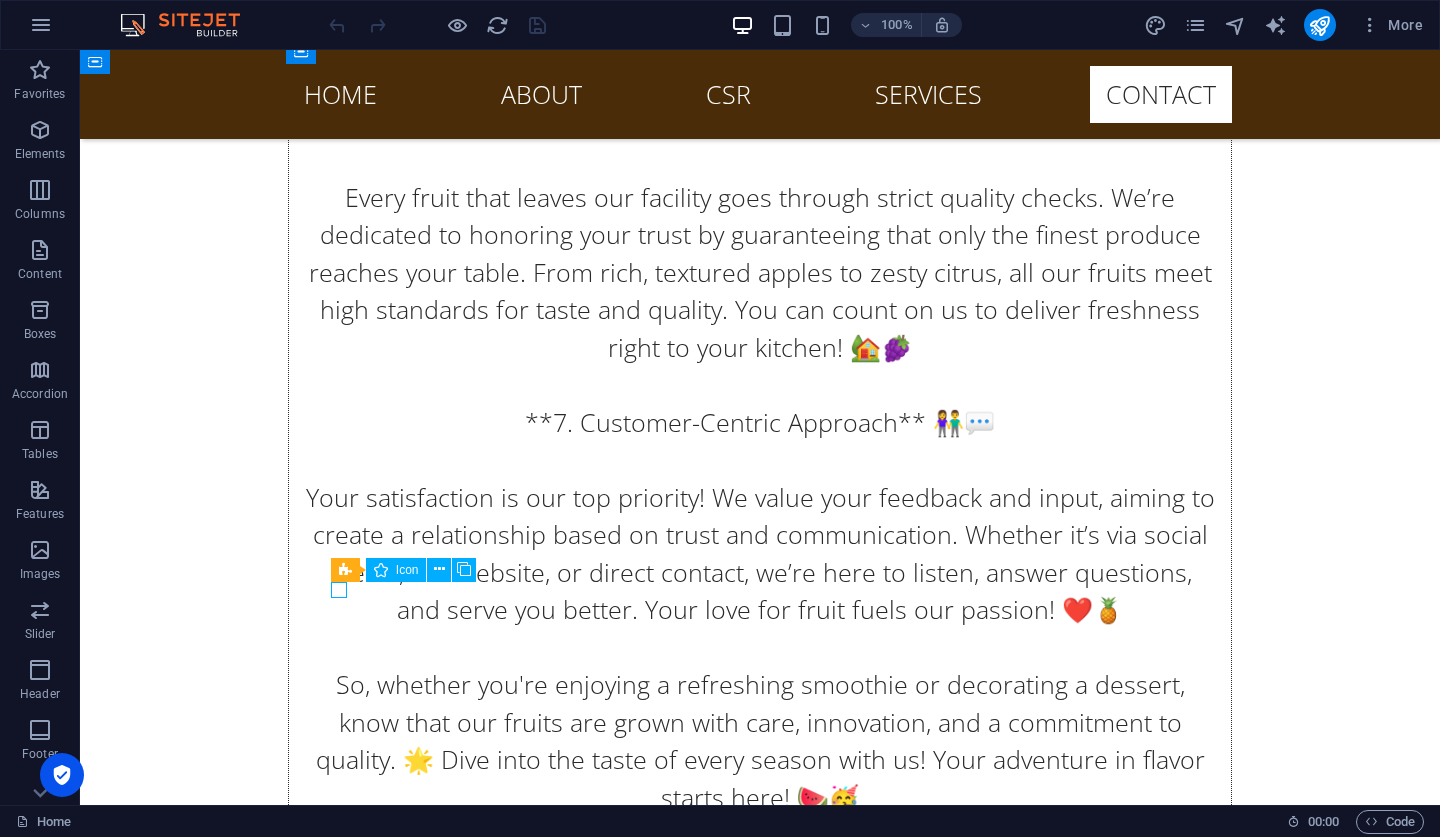 click at bounding box center [568, 11507] 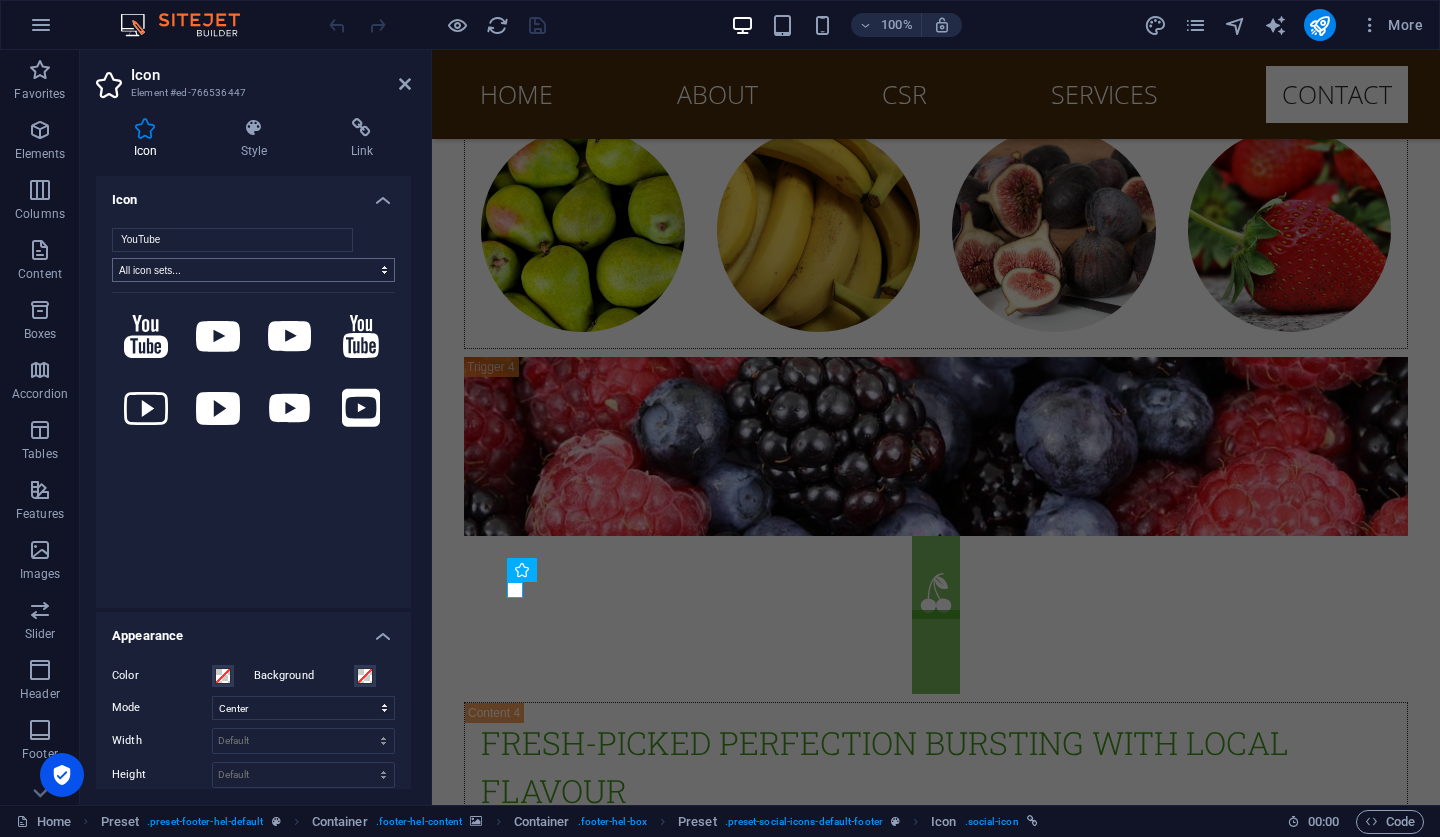 type on "YouTube" 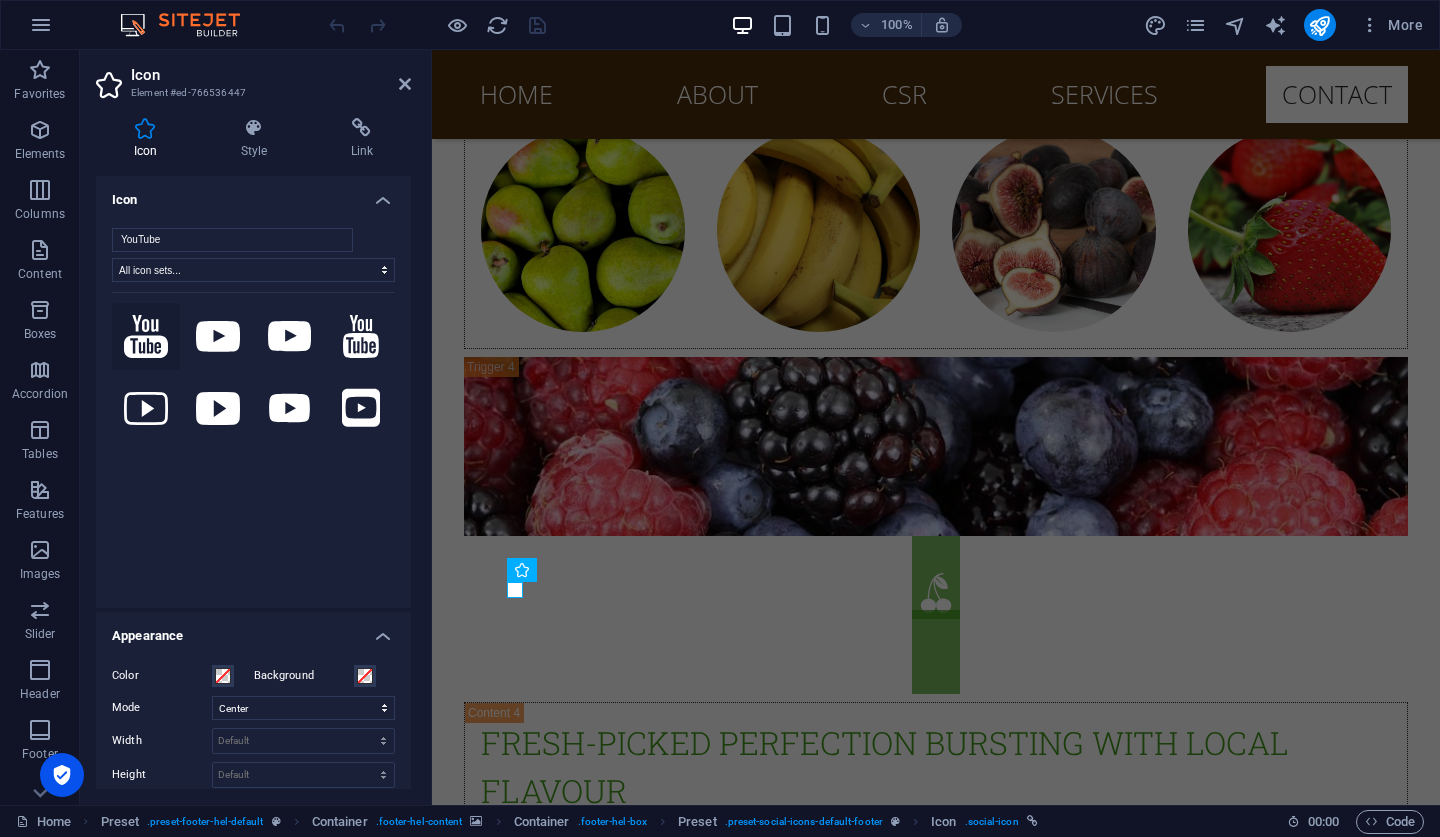 click at bounding box center [146, 337] 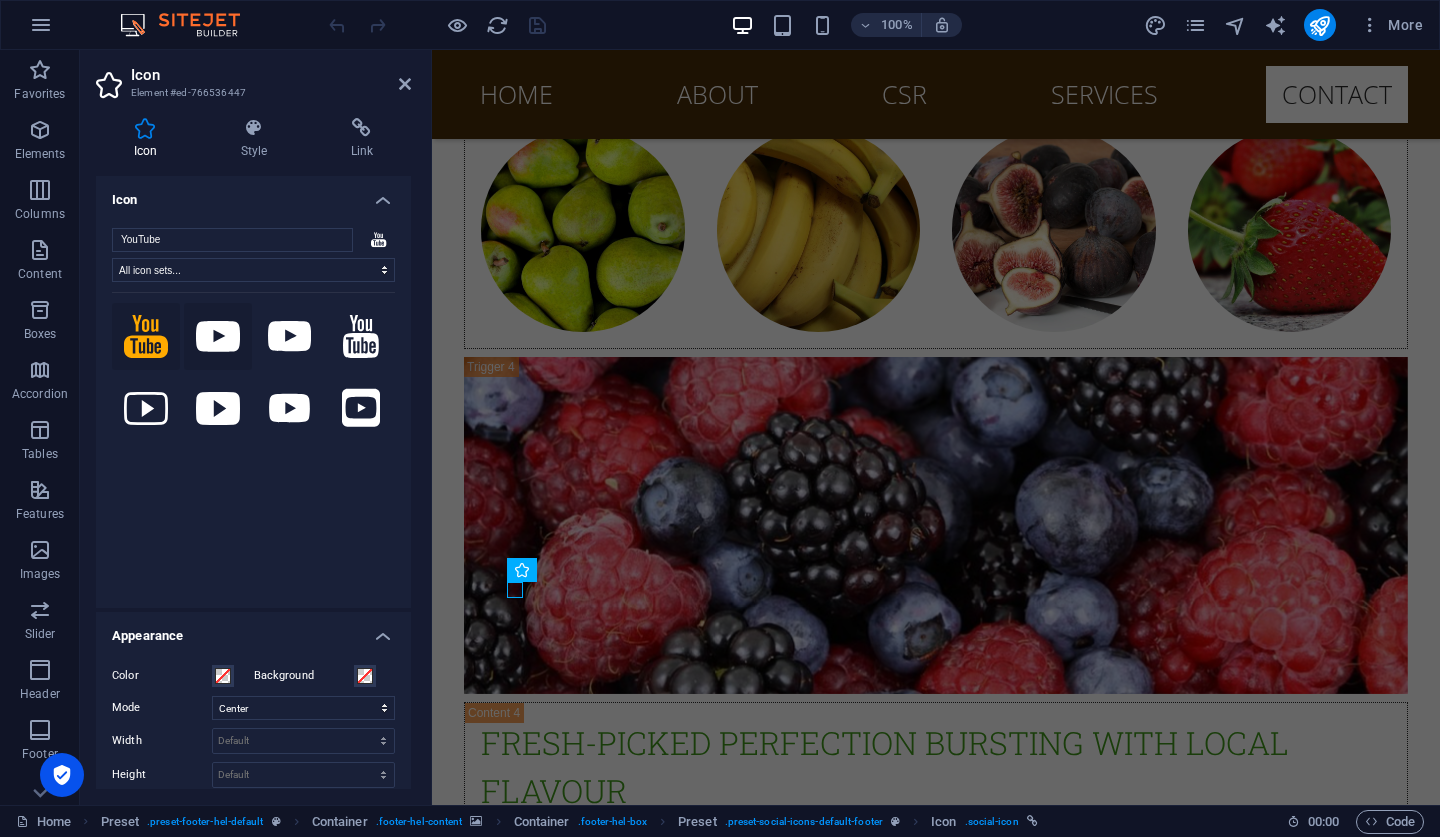 click at bounding box center [218, 337] 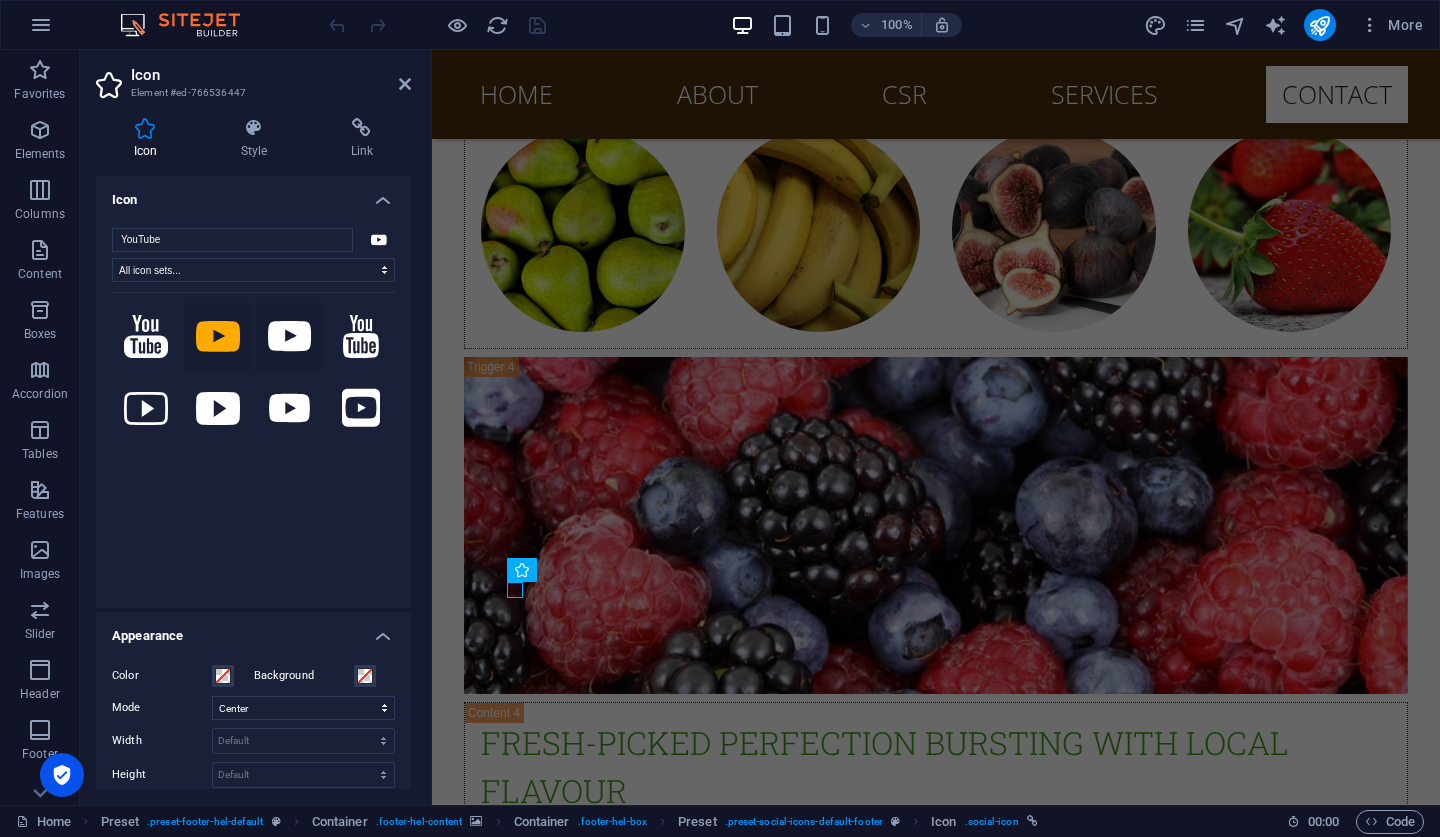 click at bounding box center (290, 337) 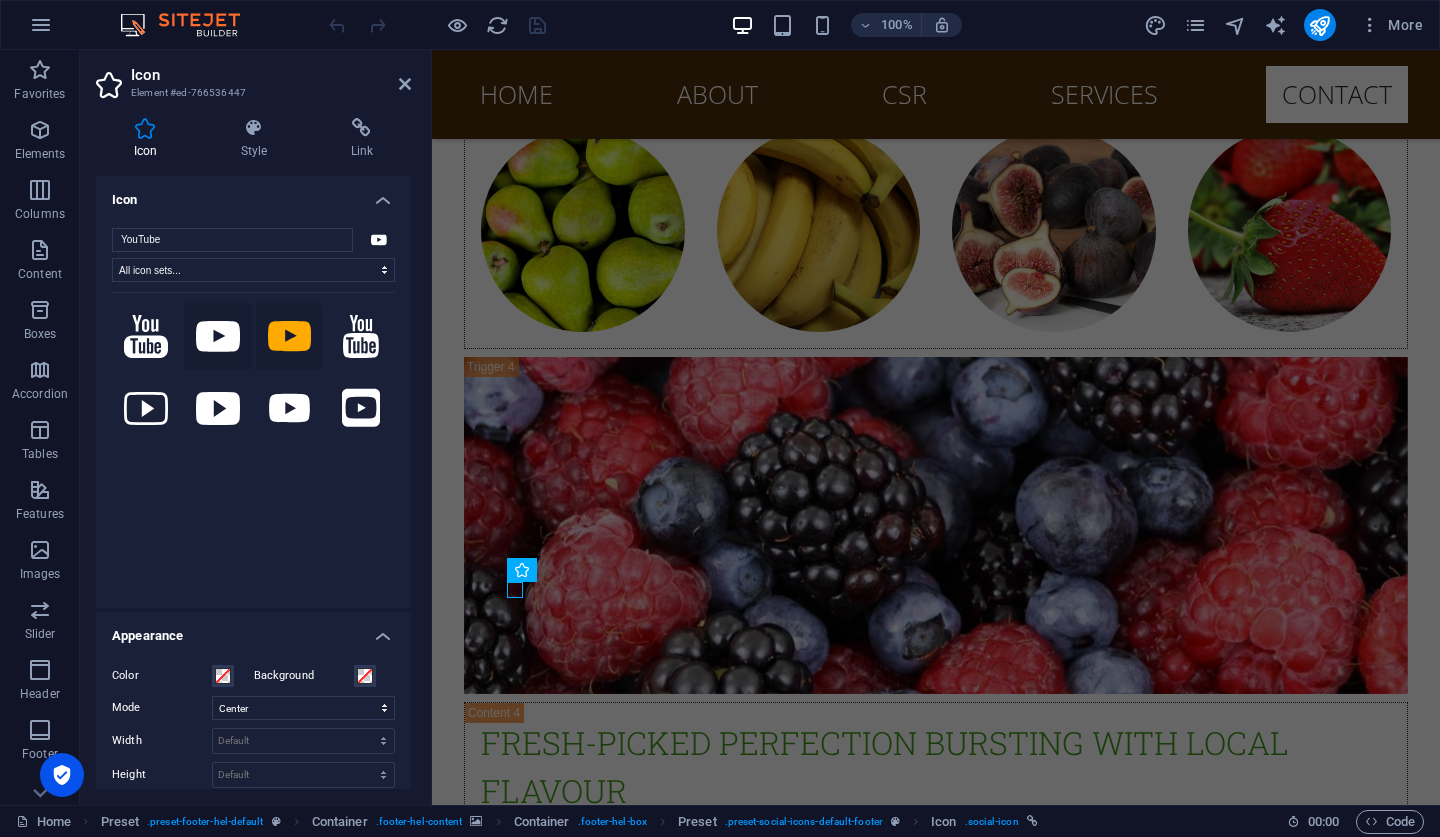 click at bounding box center [218, 337] 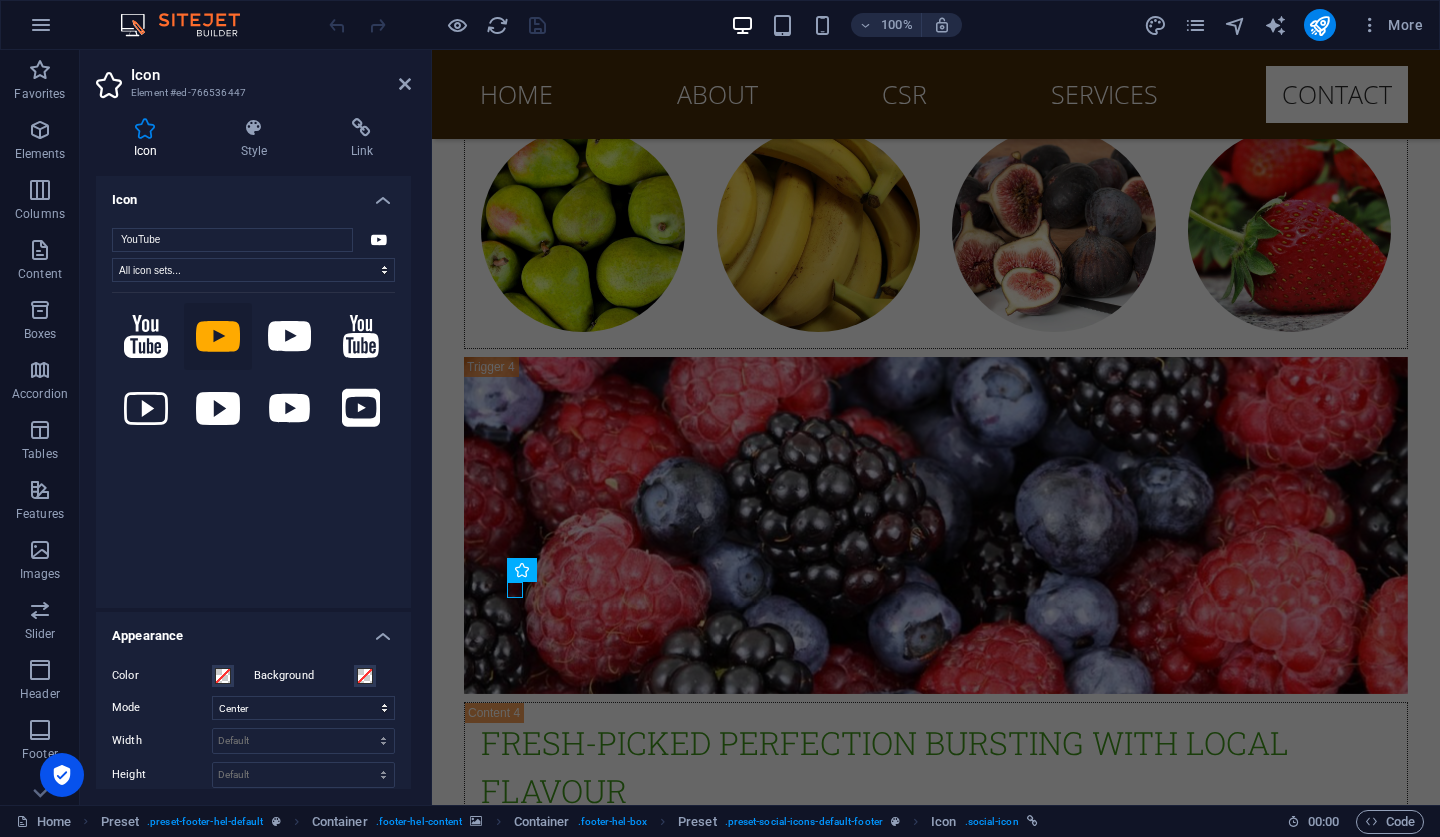 click 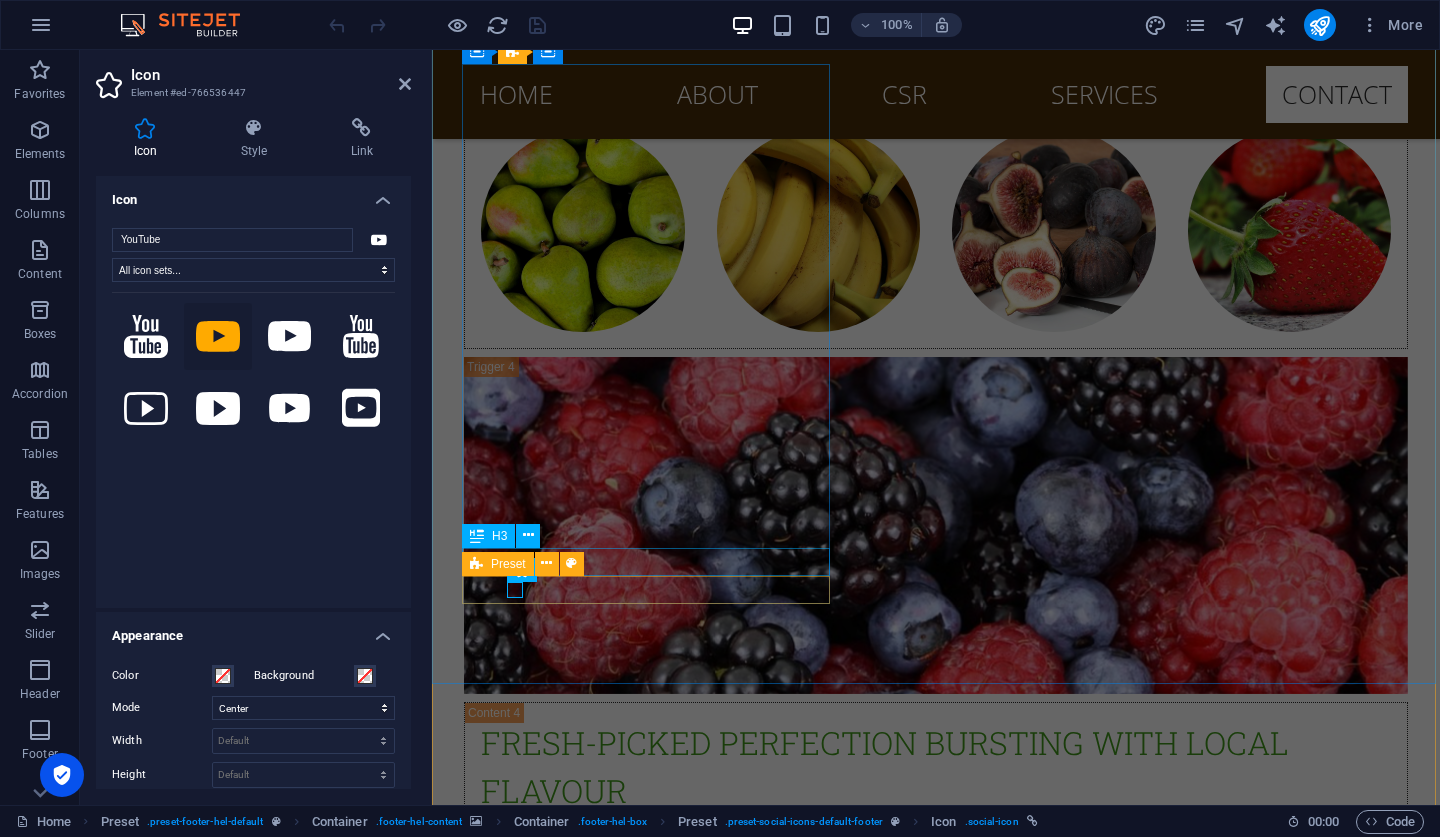 scroll, scrollTop: 0, scrollLeft: 0, axis: both 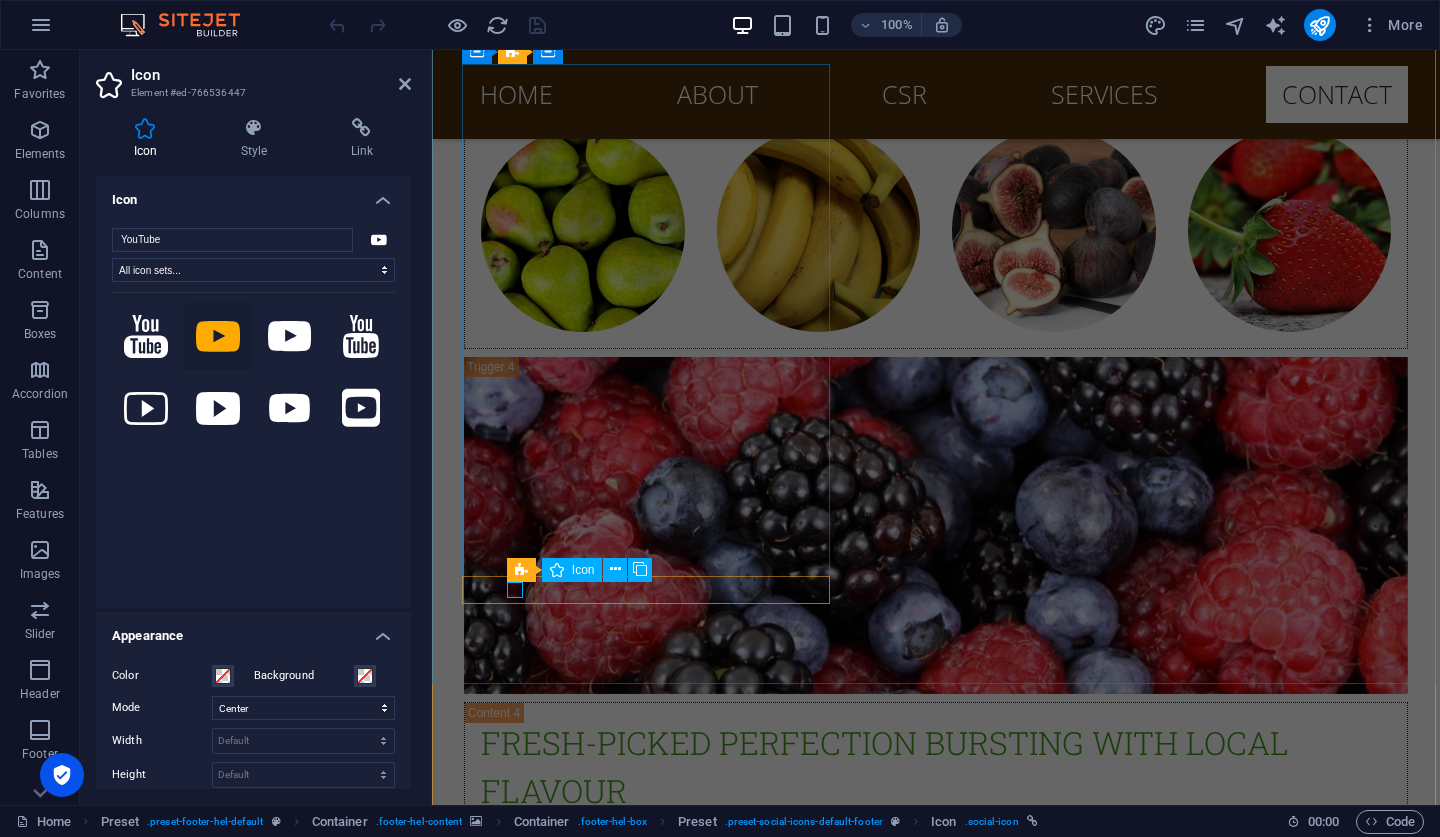 click at bounding box center (920, 10803) 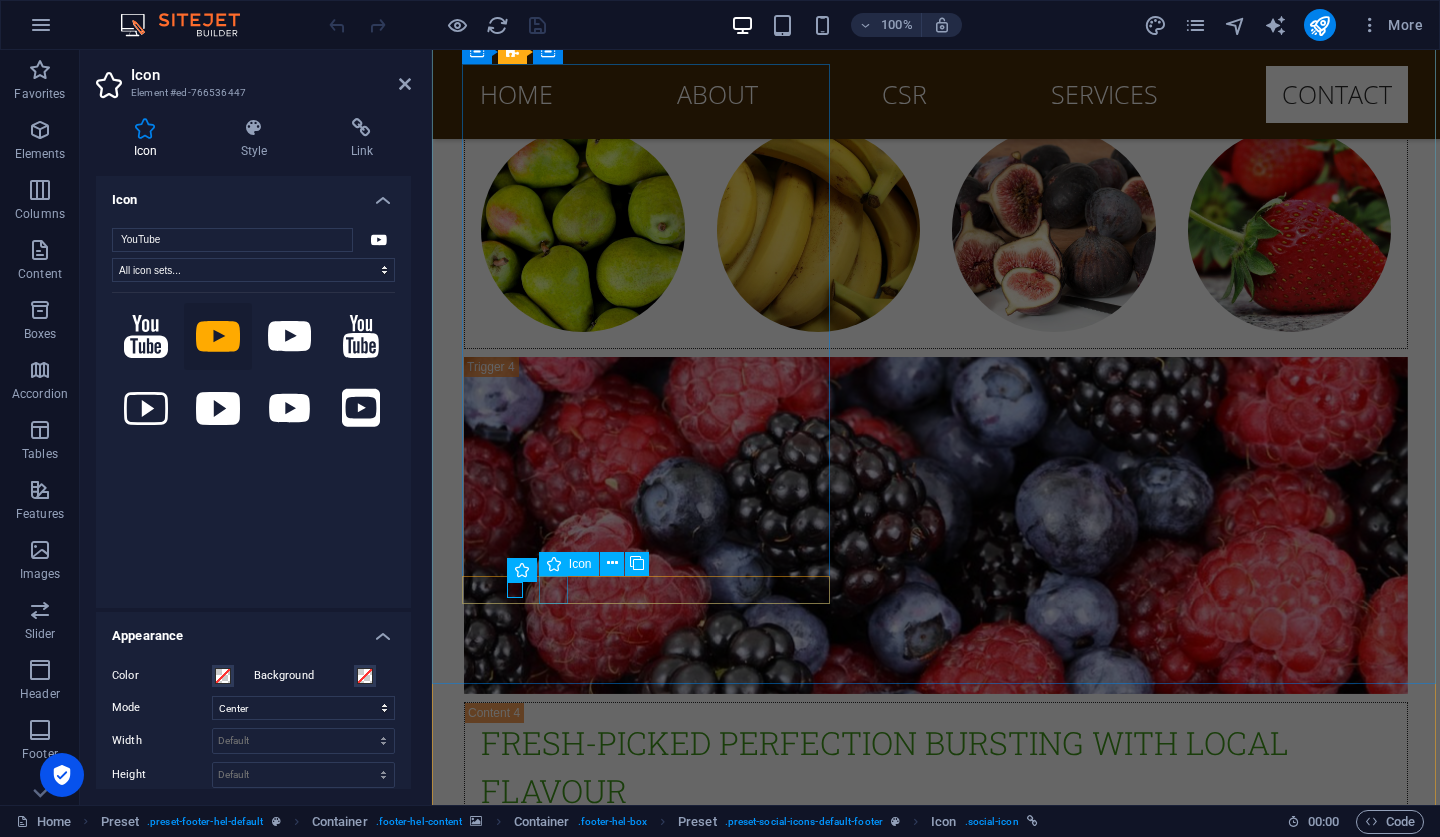 click on "Icon" at bounding box center [580, 564] 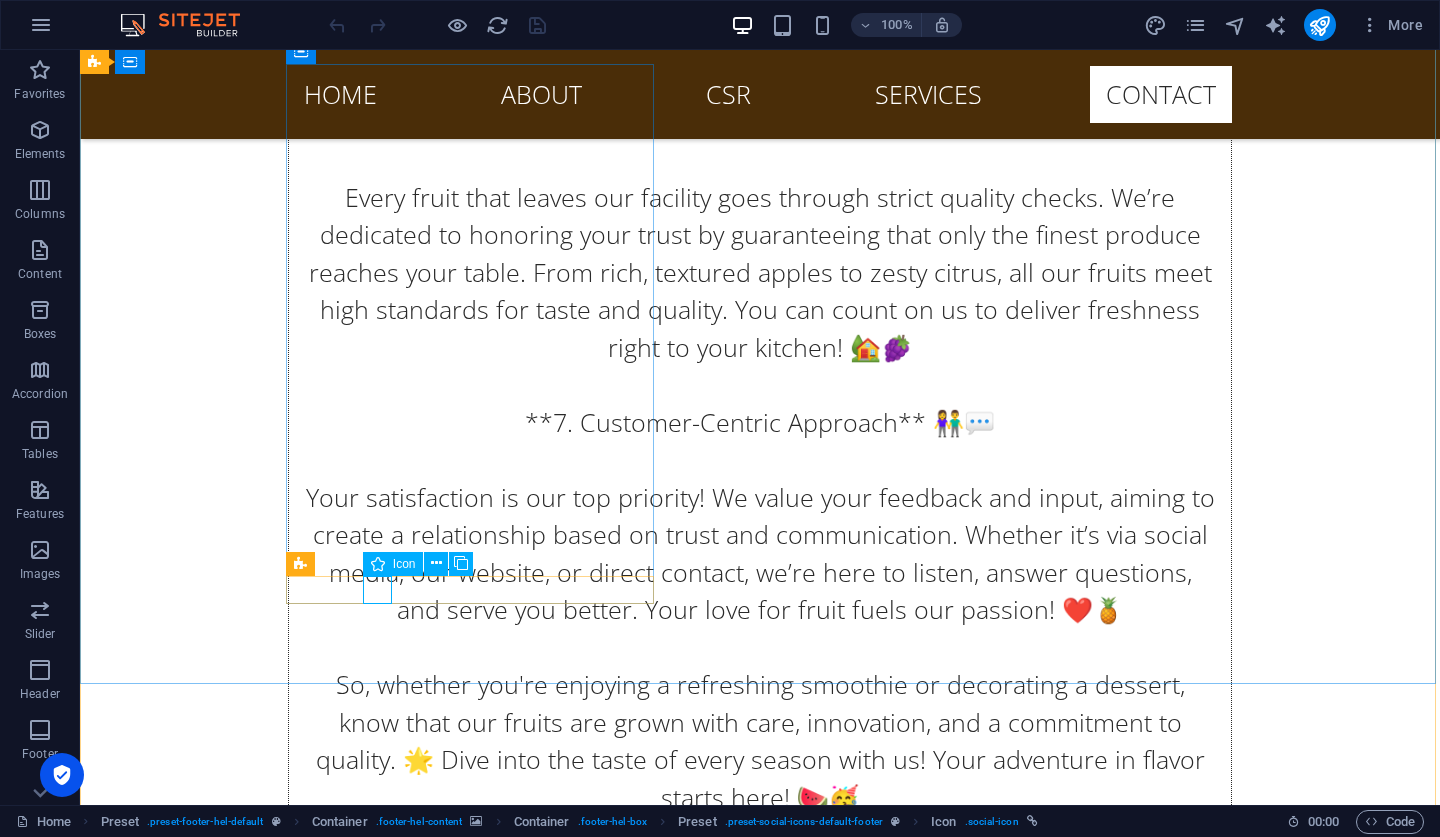 click at bounding box center (568, 11537) 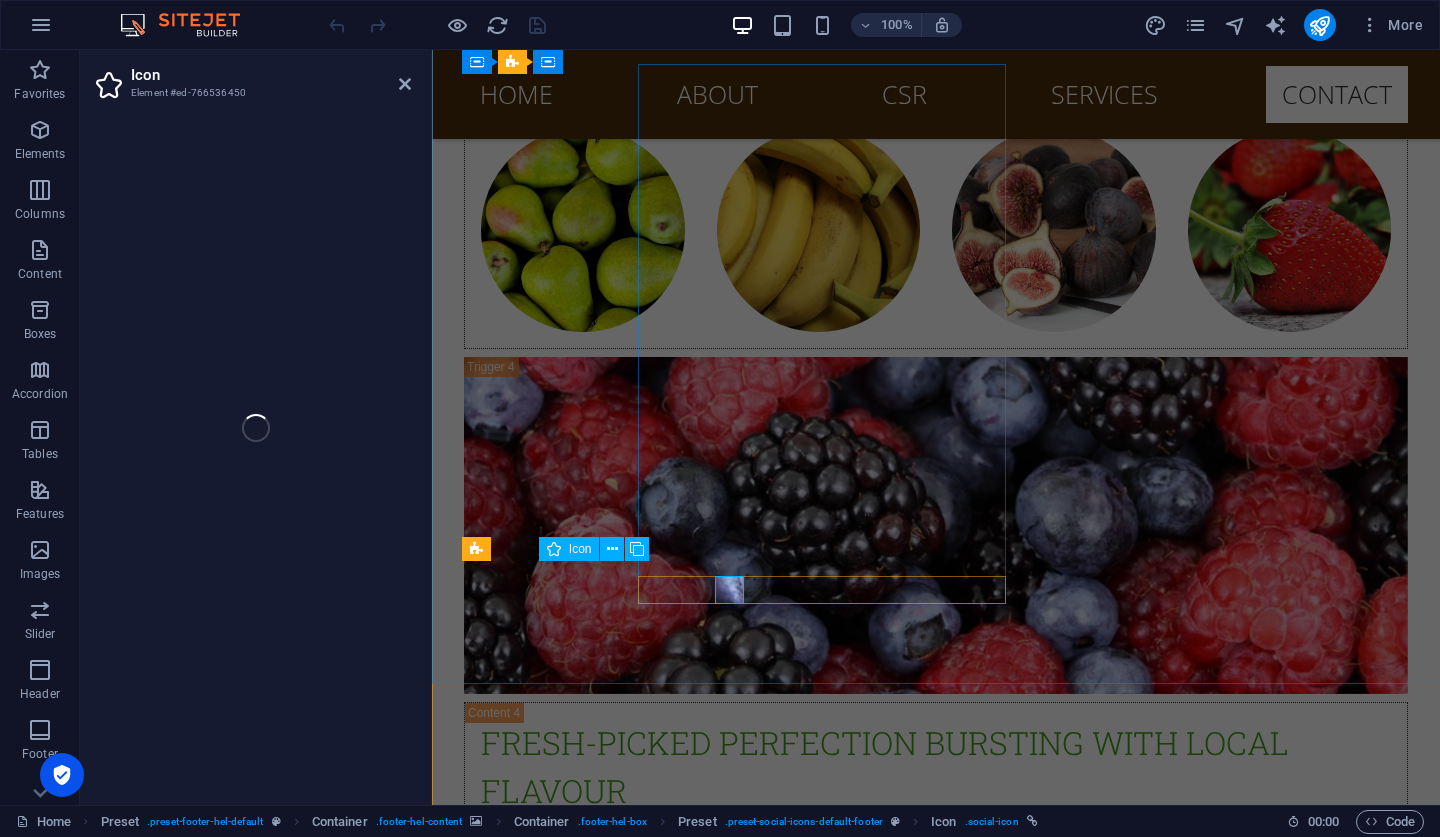 select on "xMidYMid" 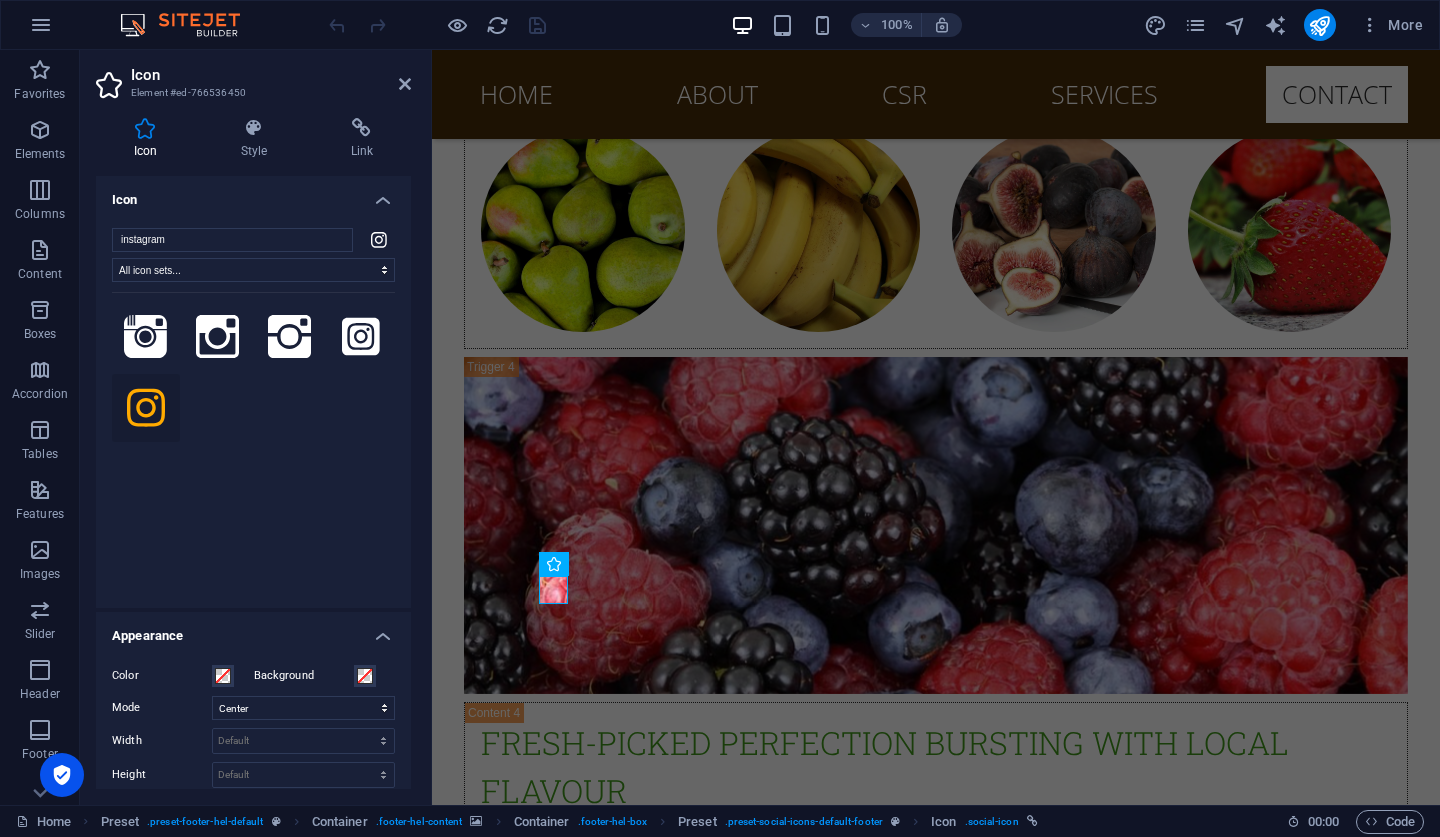 click at bounding box center [146, 408] 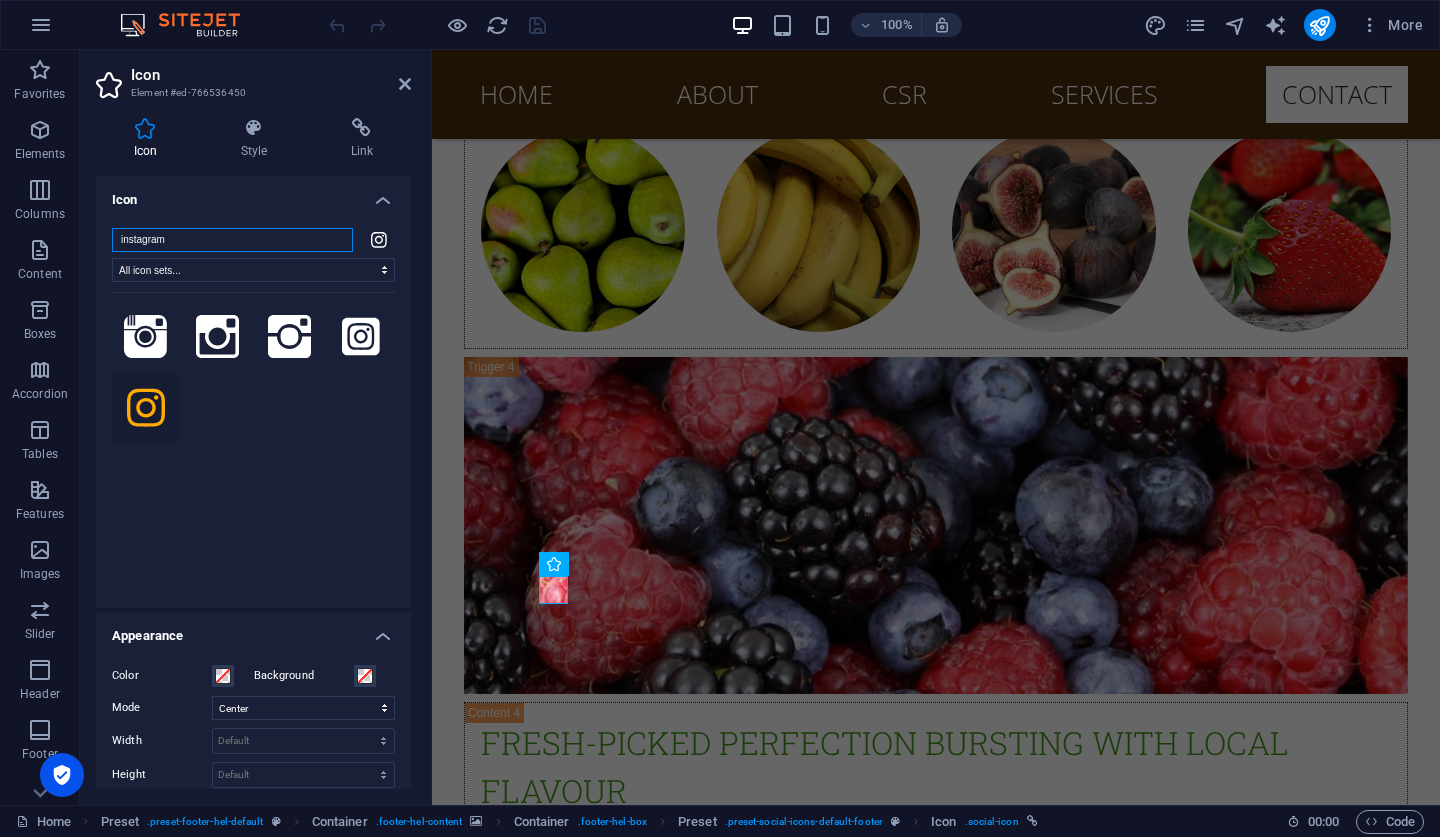 click on "instagram" at bounding box center (232, 240) 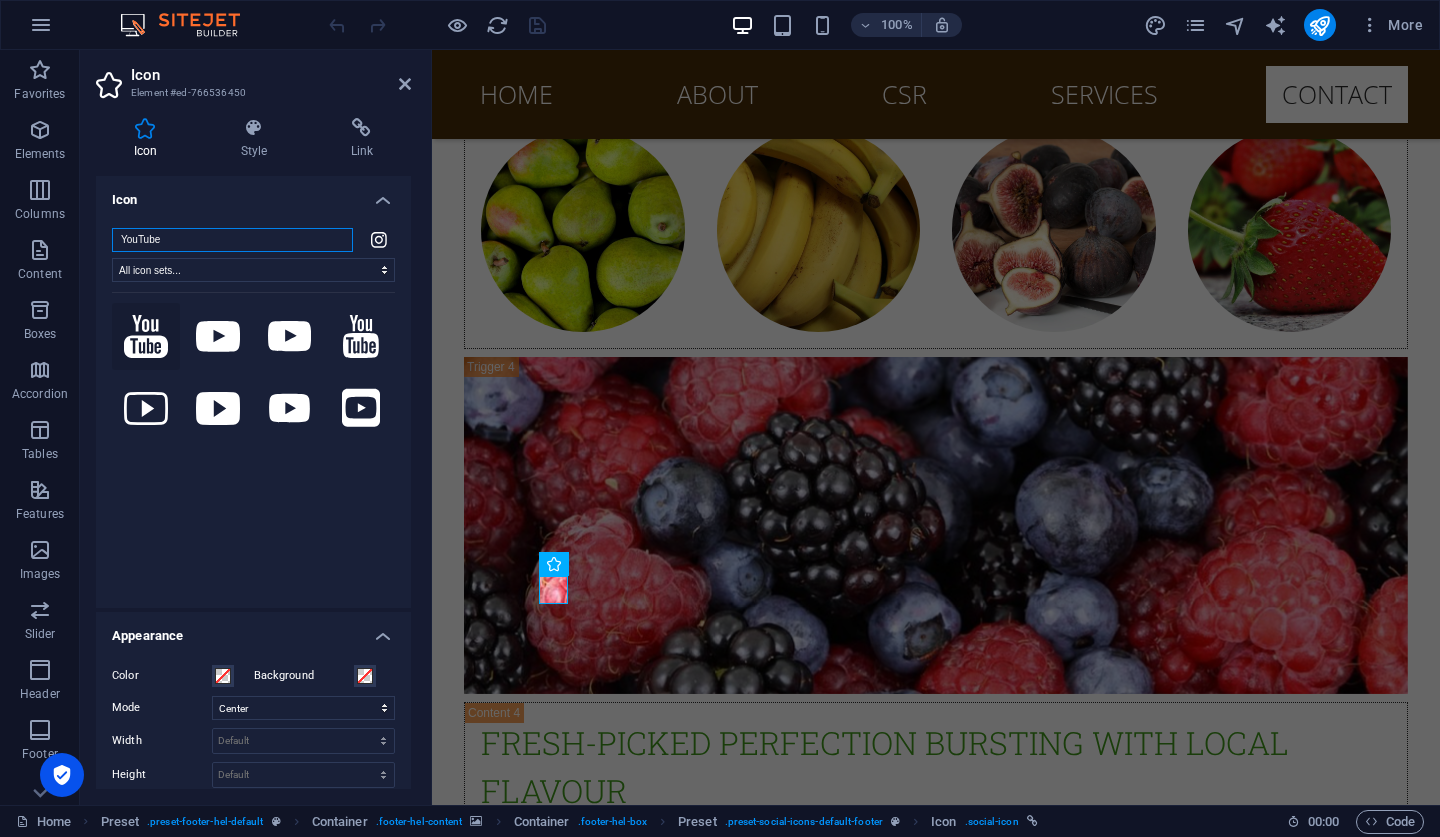 type on "YouTube" 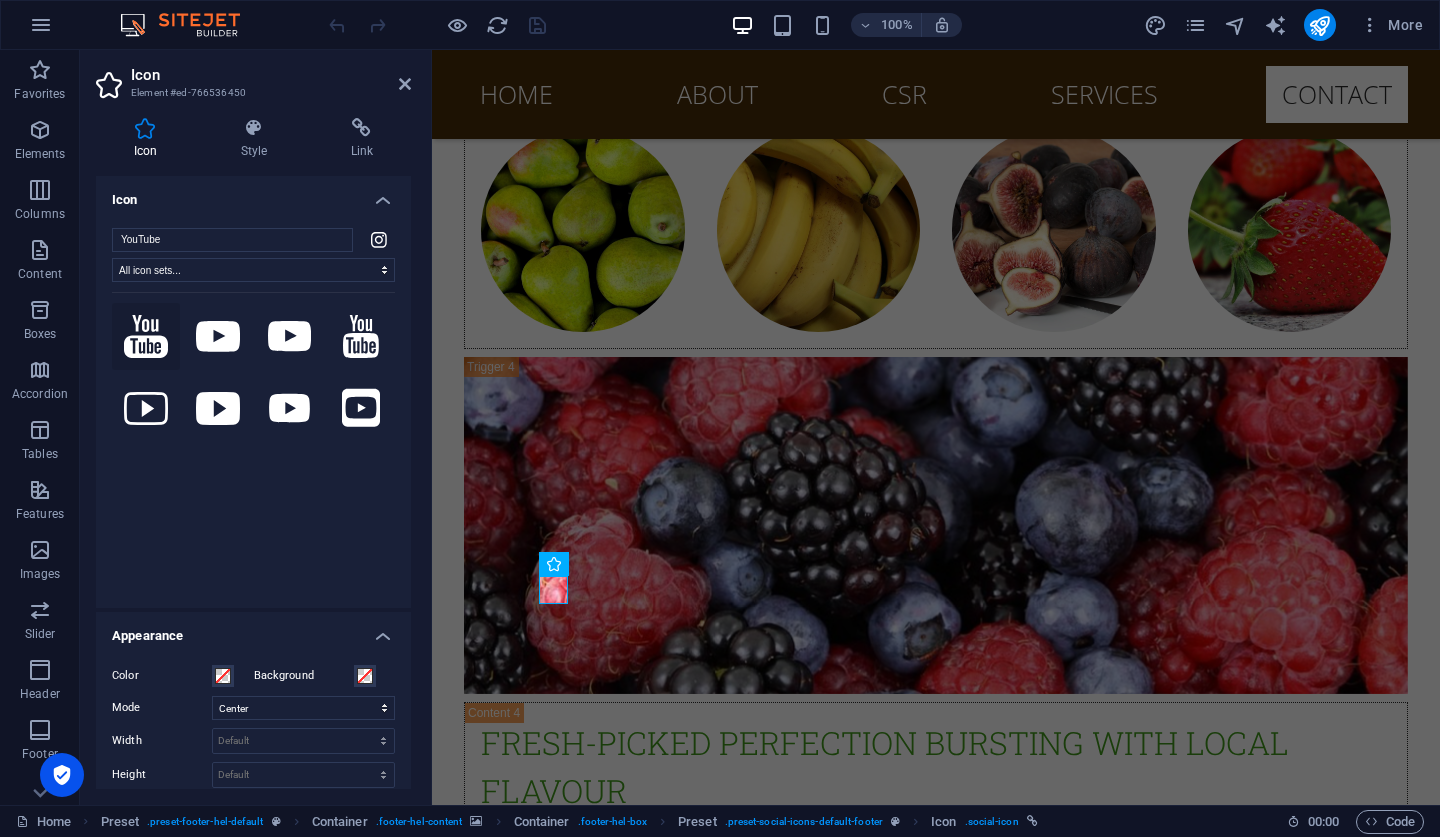 click at bounding box center [146, 337] 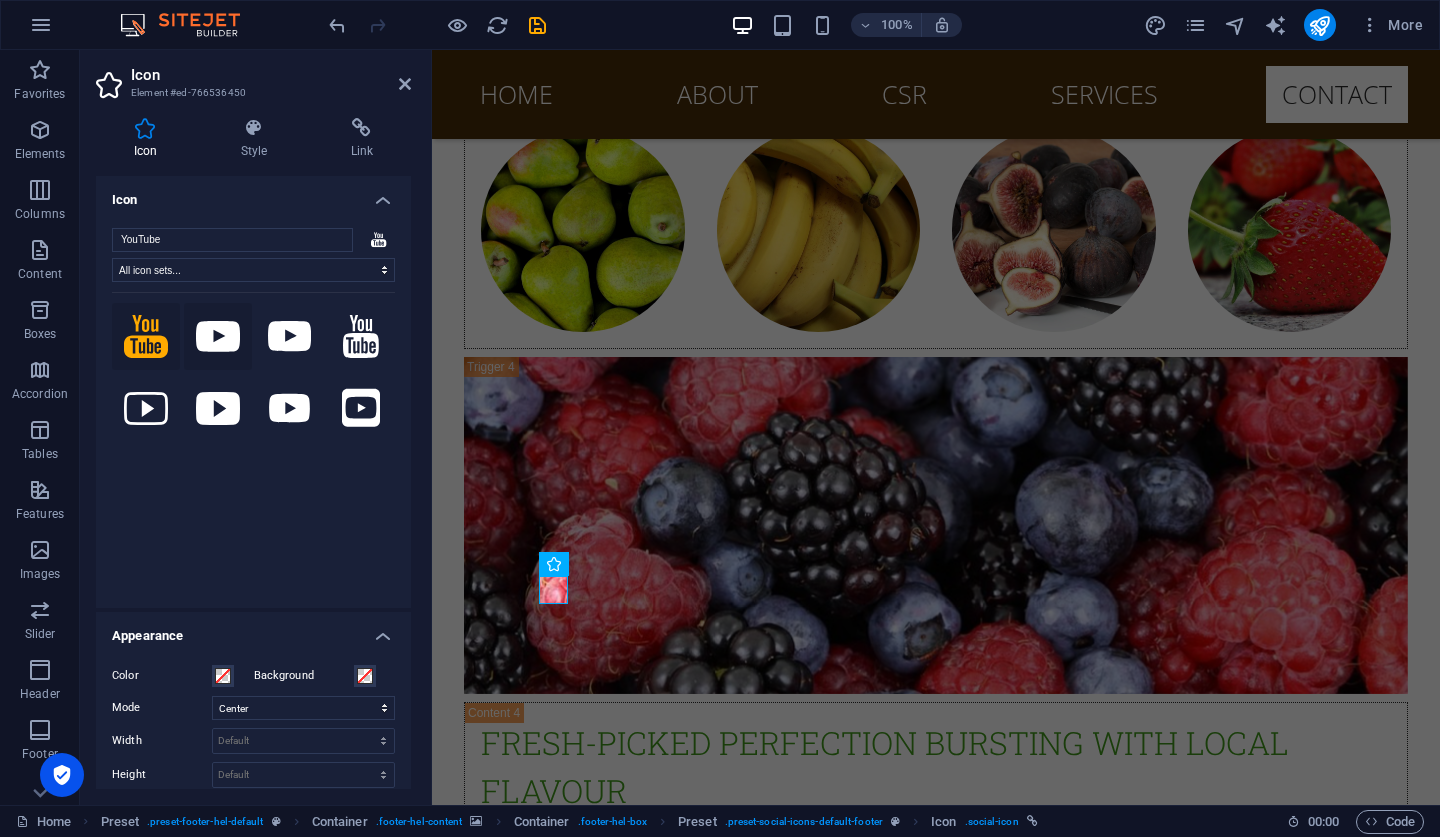 click at bounding box center [218, 337] 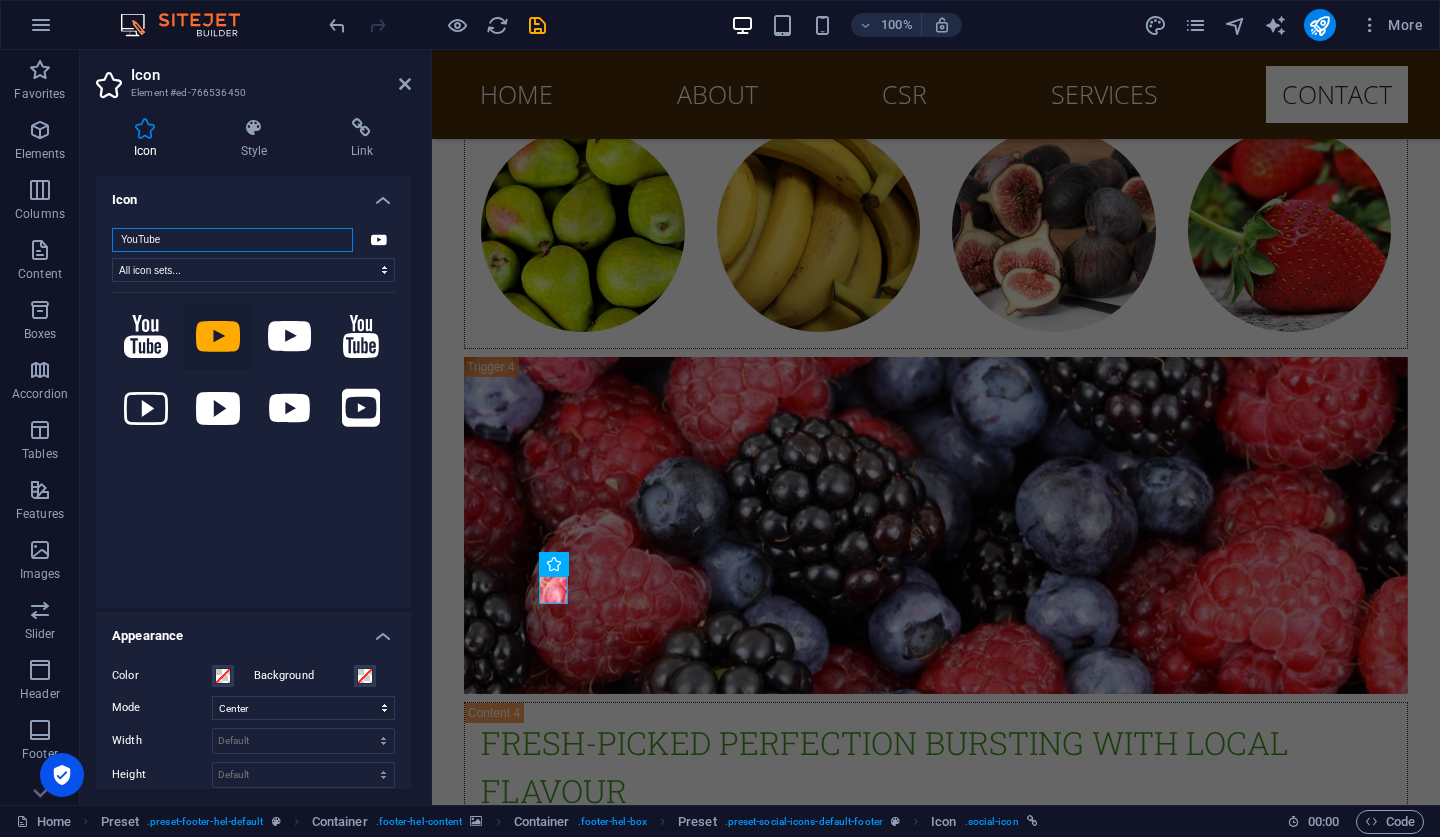 click on "YouTube" at bounding box center (232, 240) 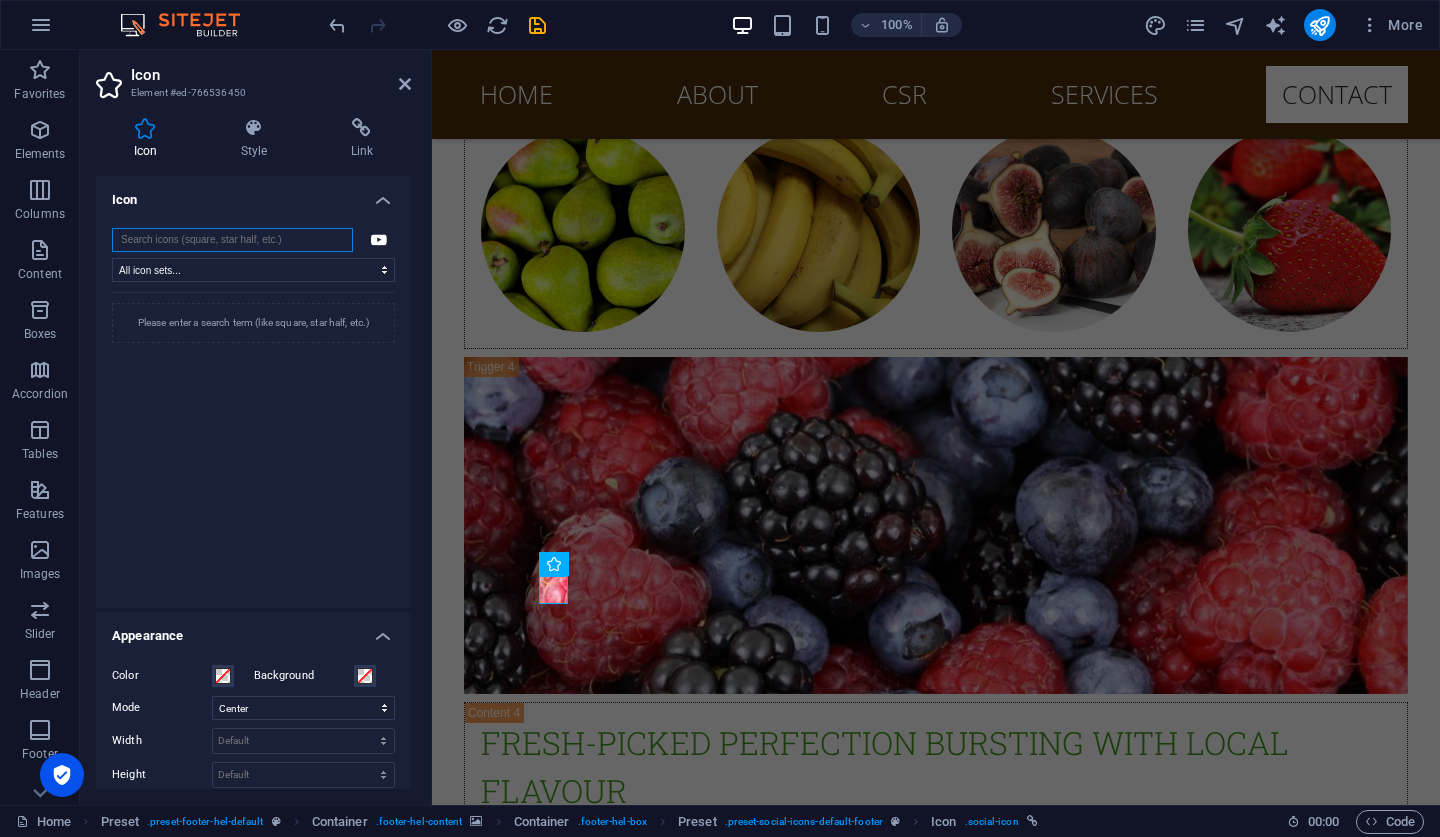 type on "u" 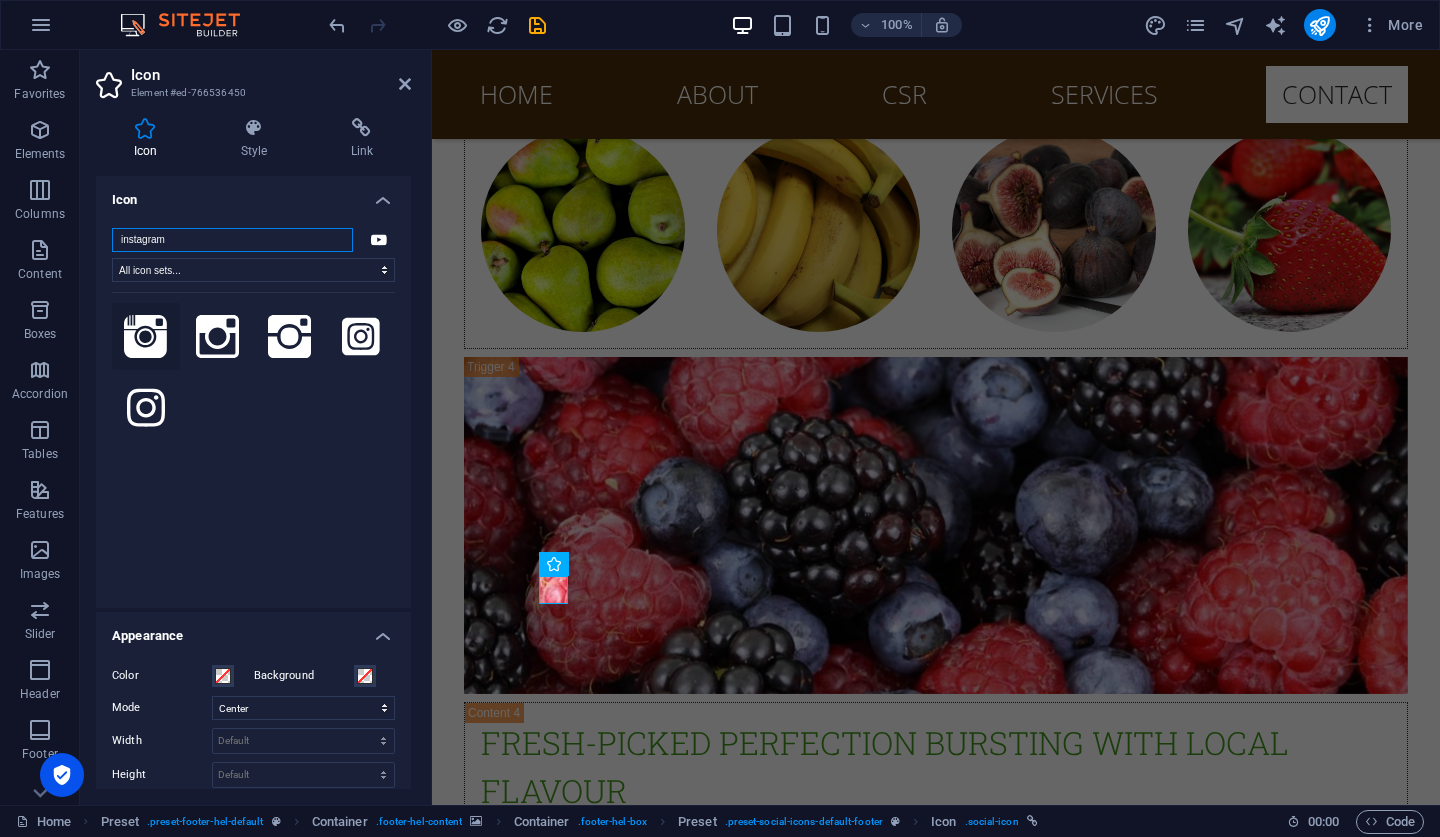 type on "instagram" 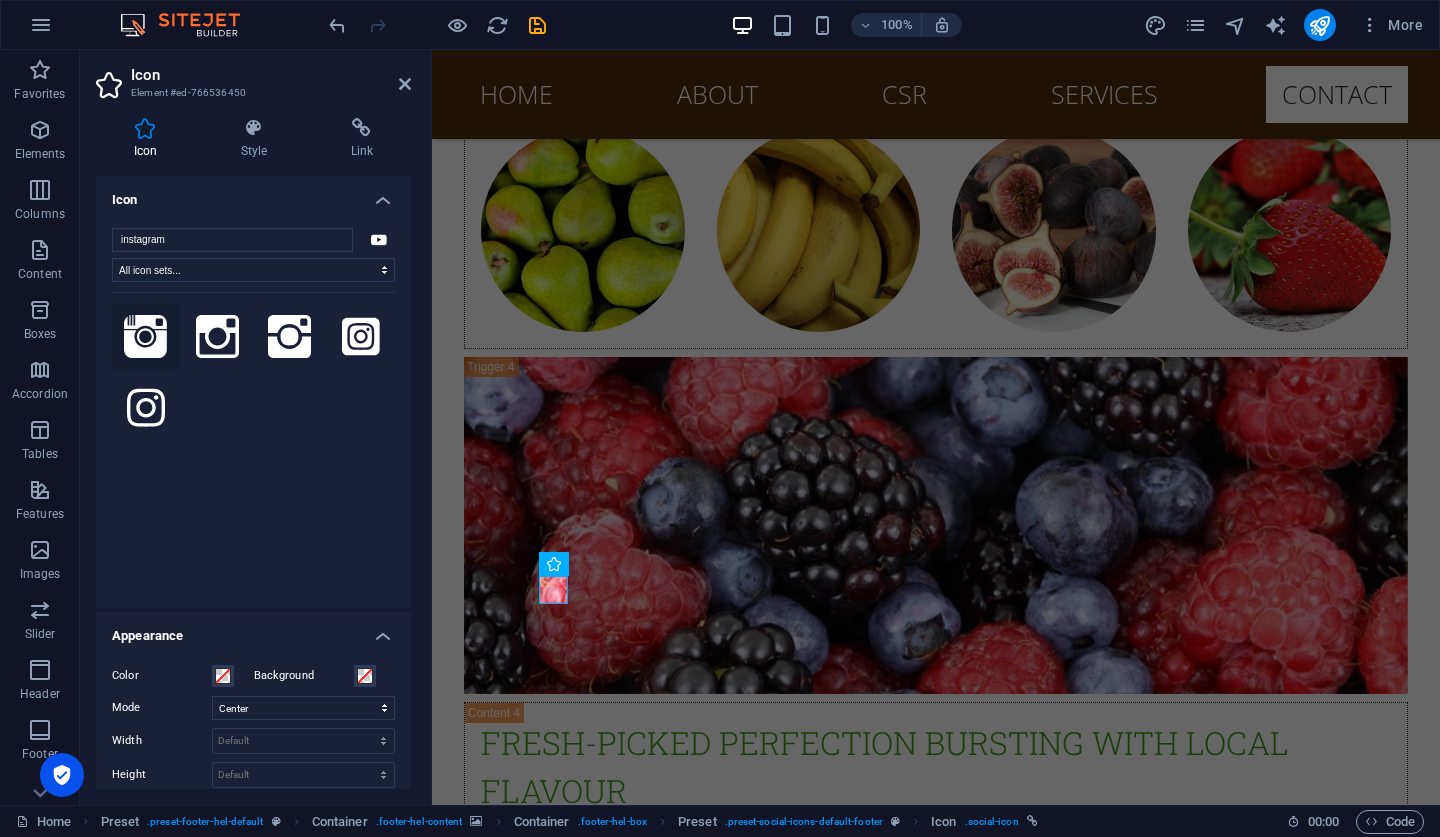 click at bounding box center [146, 337] 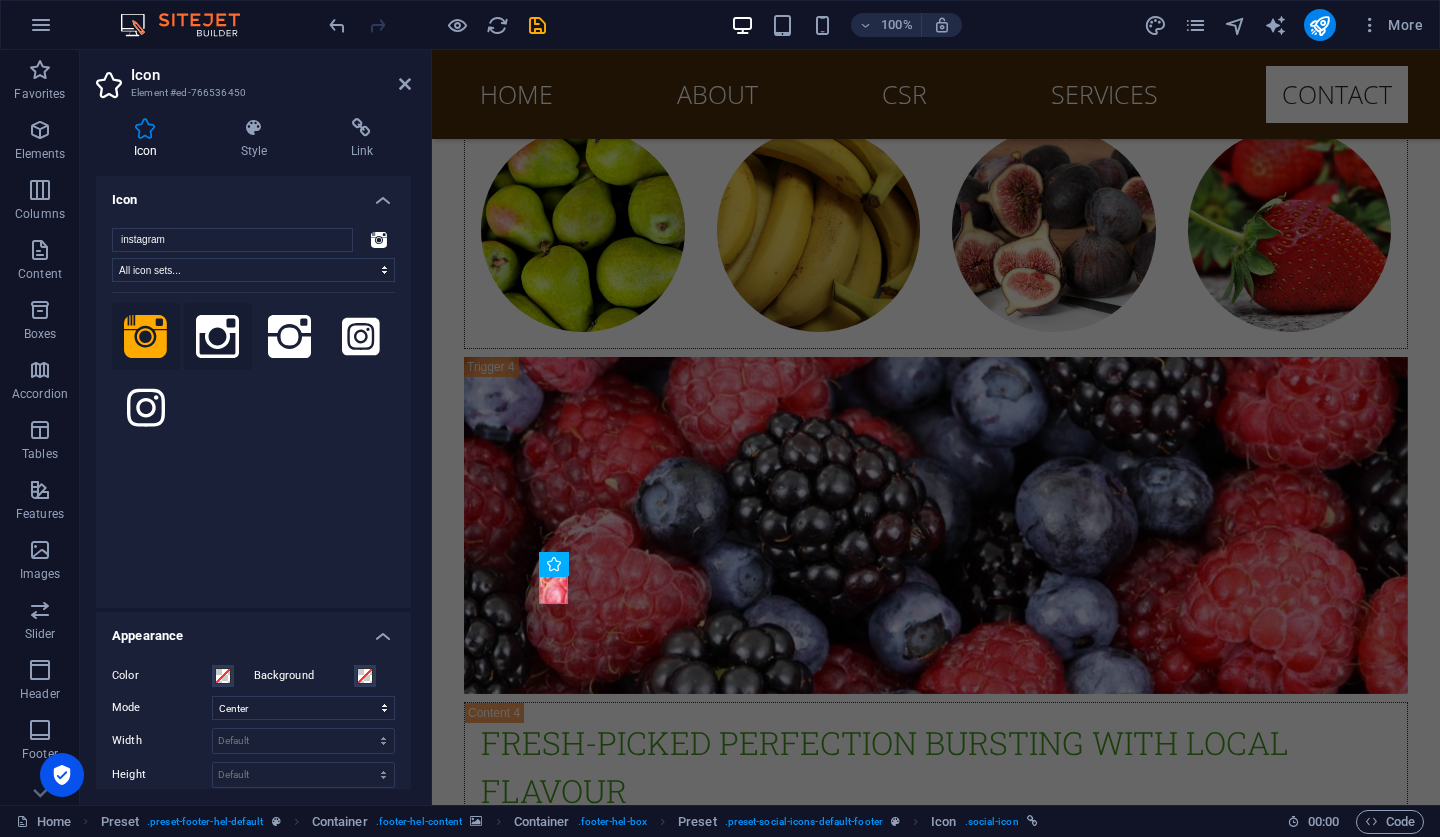 click at bounding box center [218, 337] 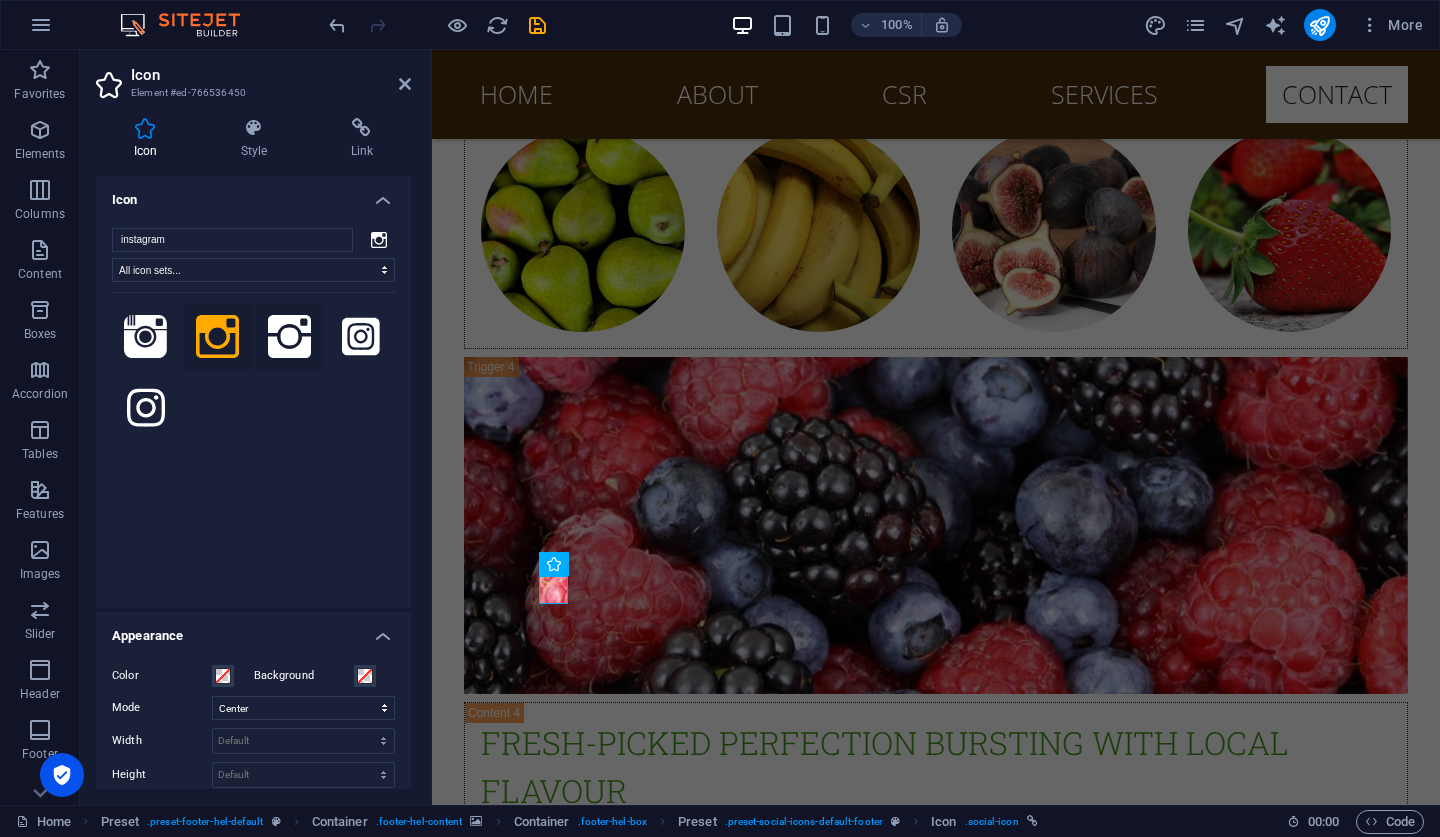 click at bounding box center [290, 337] 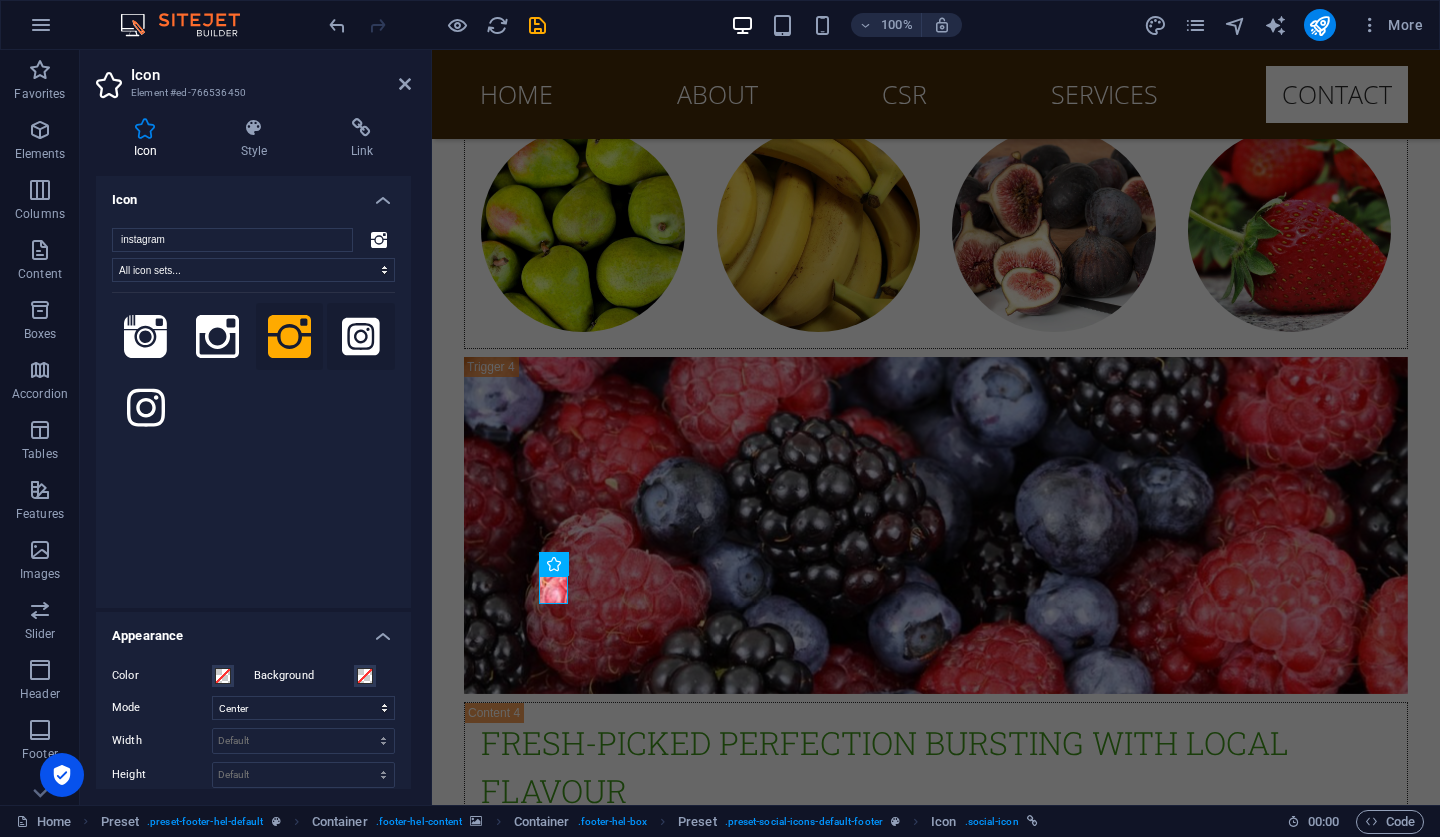 click at bounding box center [361, 337] 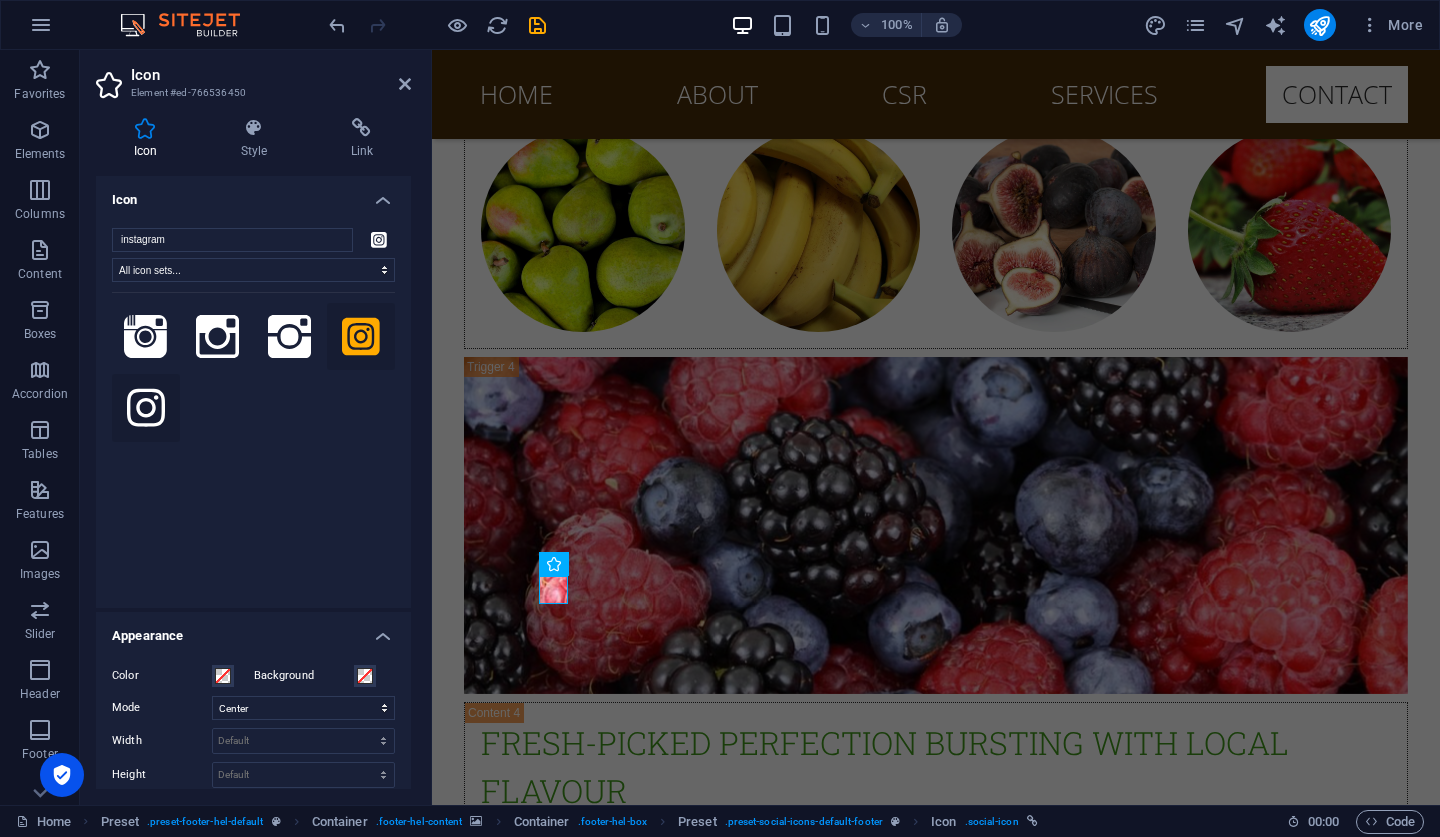 click at bounding box center (146, 408) 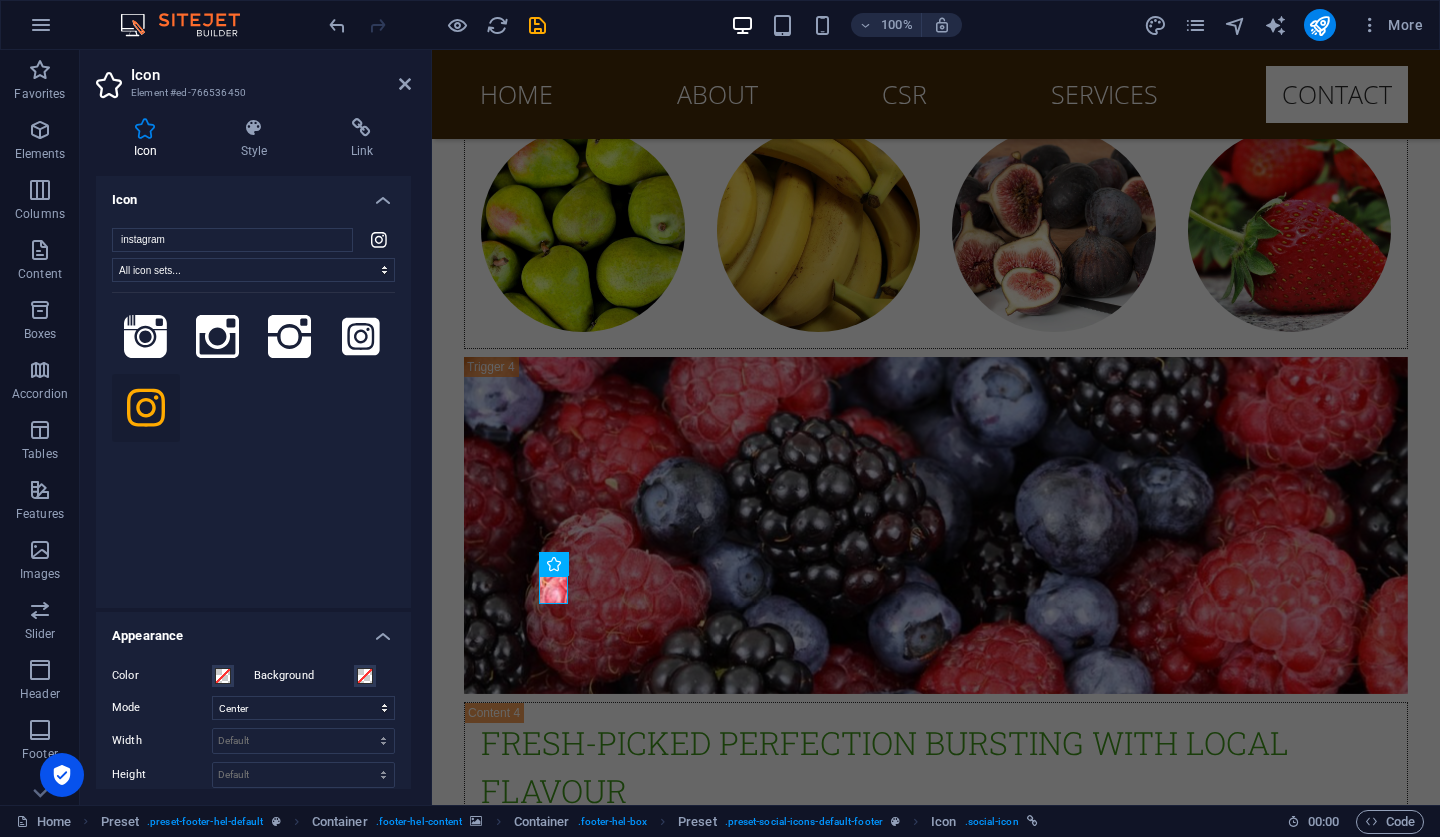 click on "Your search returned more icons than we are able to display. Please narrow your search." at bounding box center [253, 437] 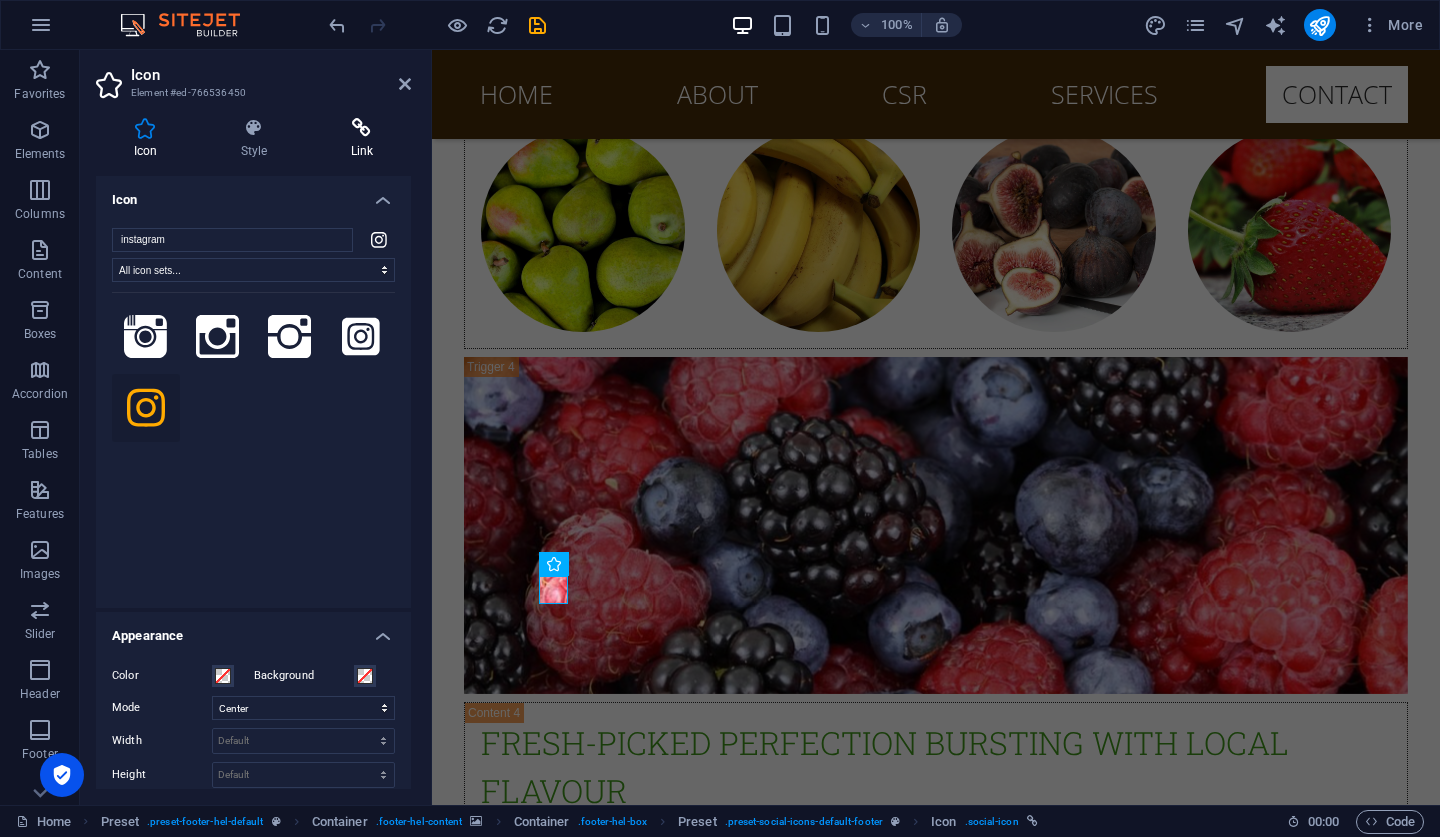 click on "Link" at bounding box center [362, 139] 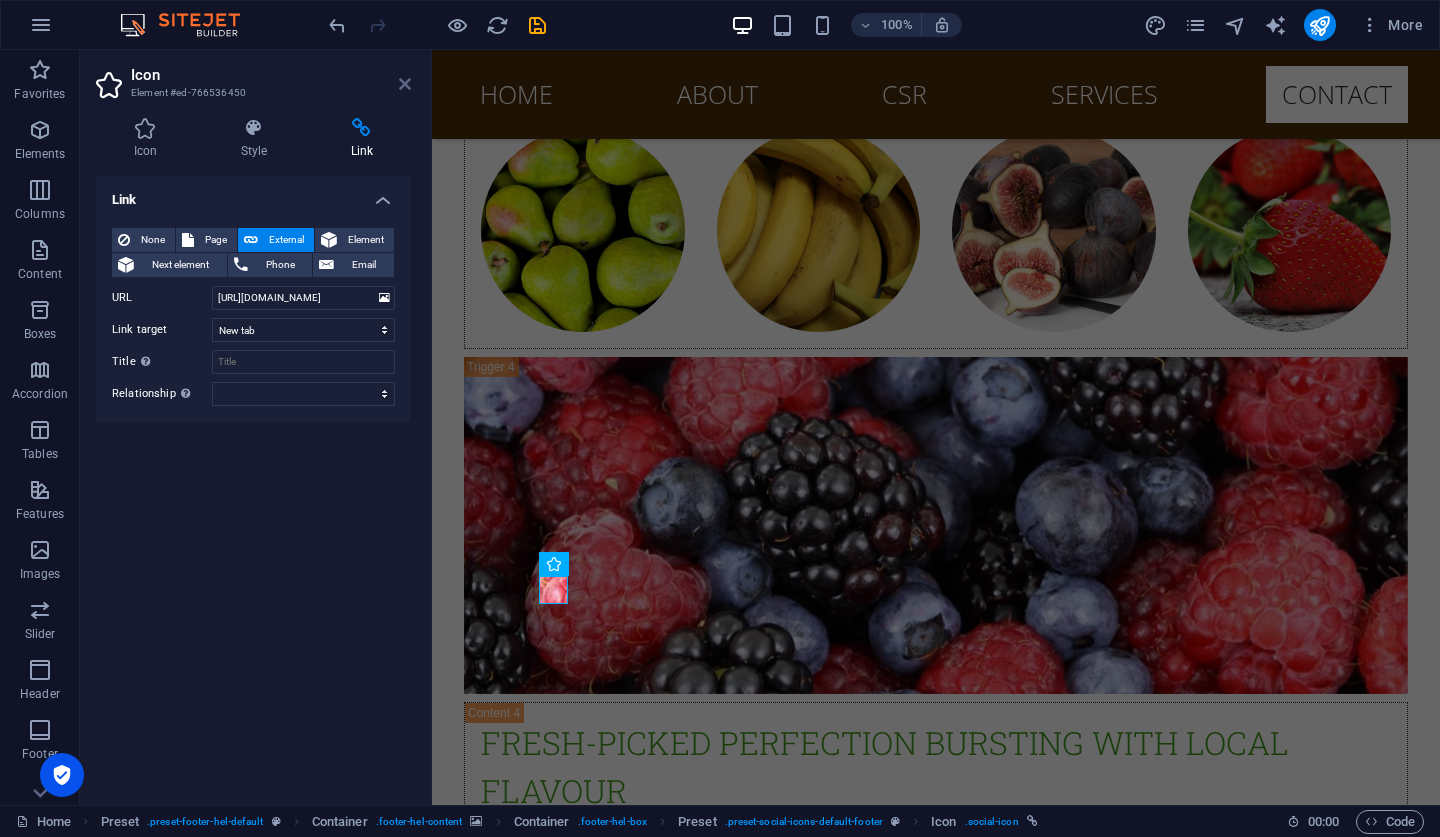 click at bounding box center [405, 84] 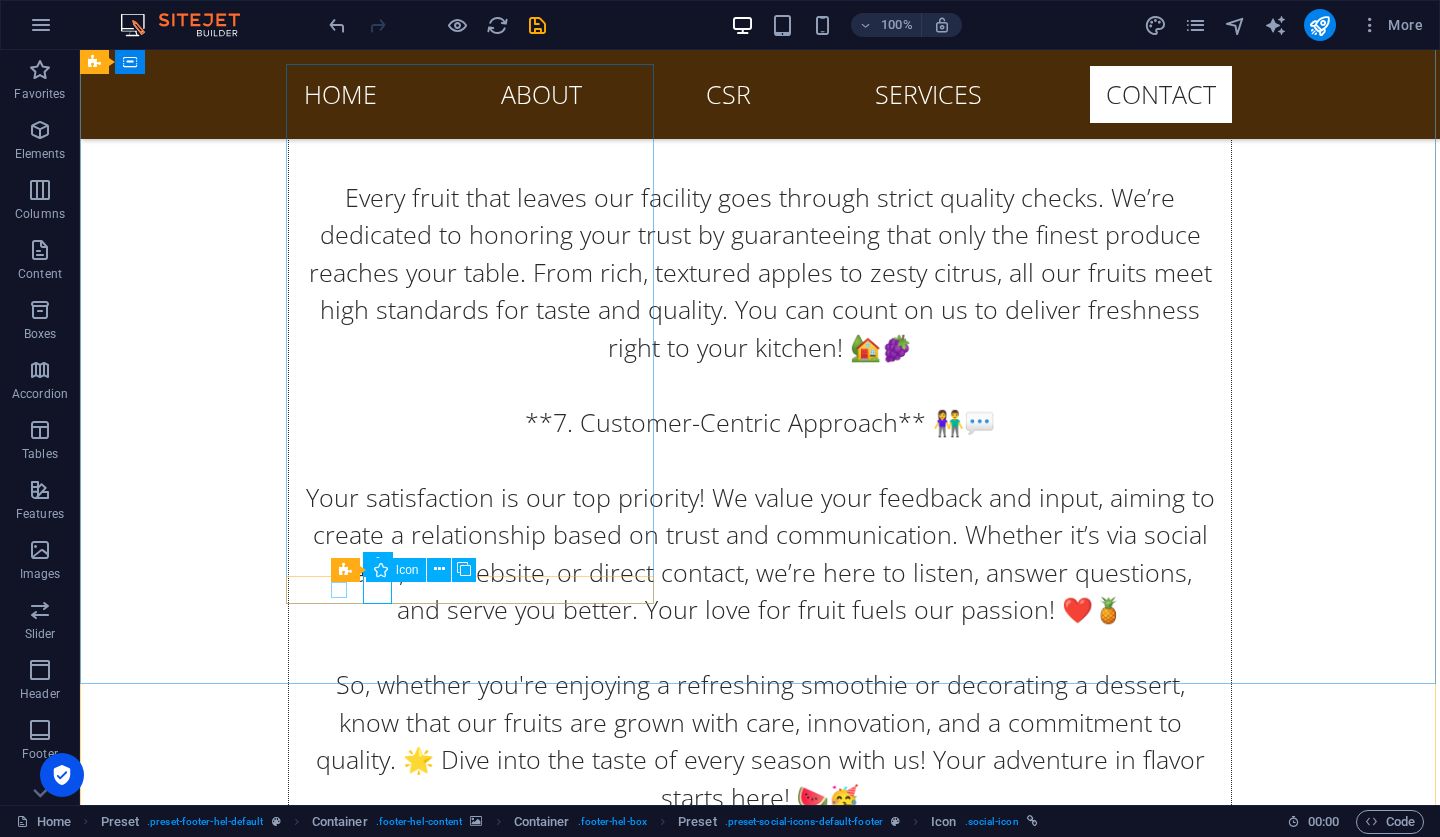 click at bounding box center (568, 11507) 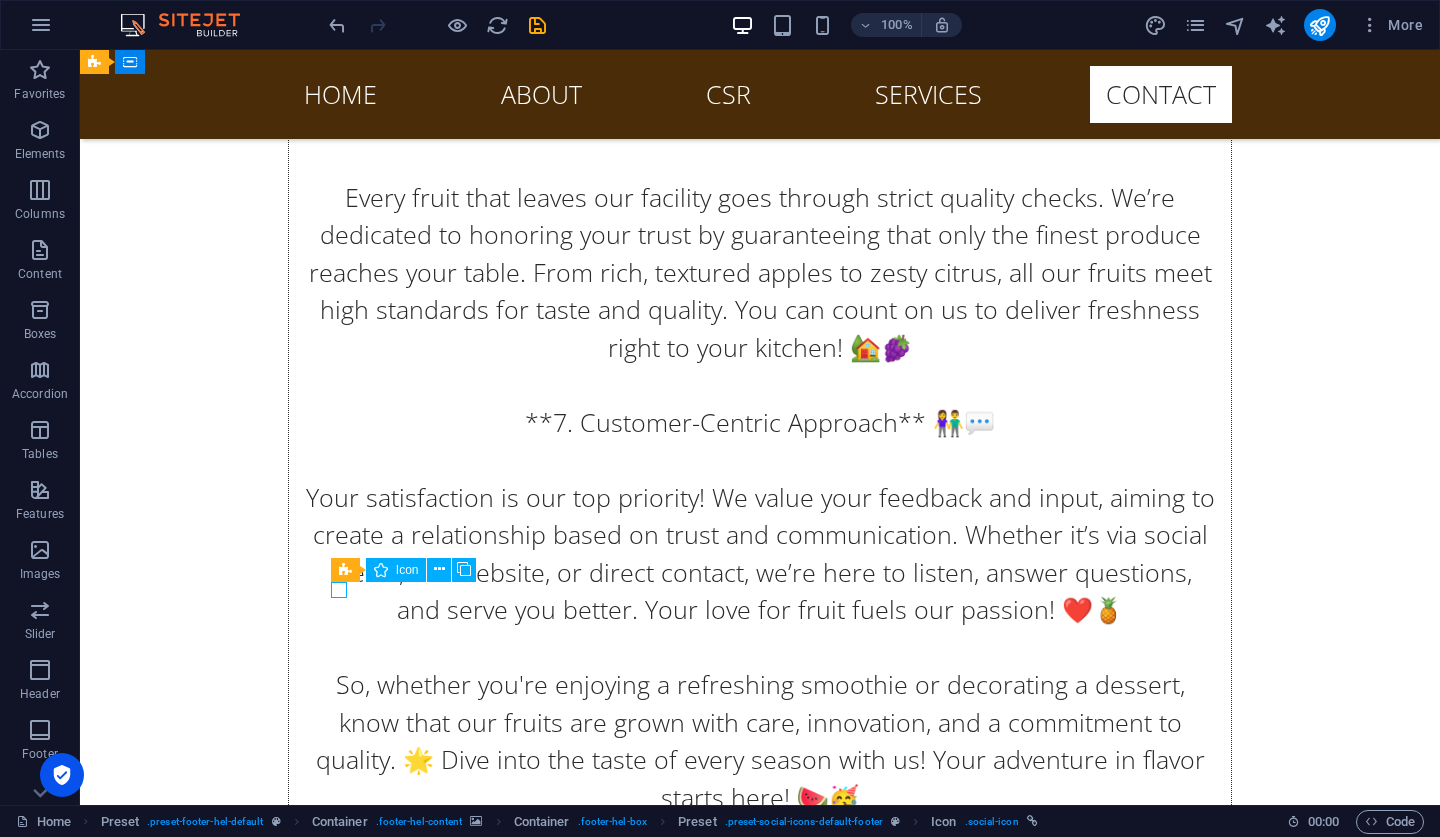click at bounding box center [568, 11507] 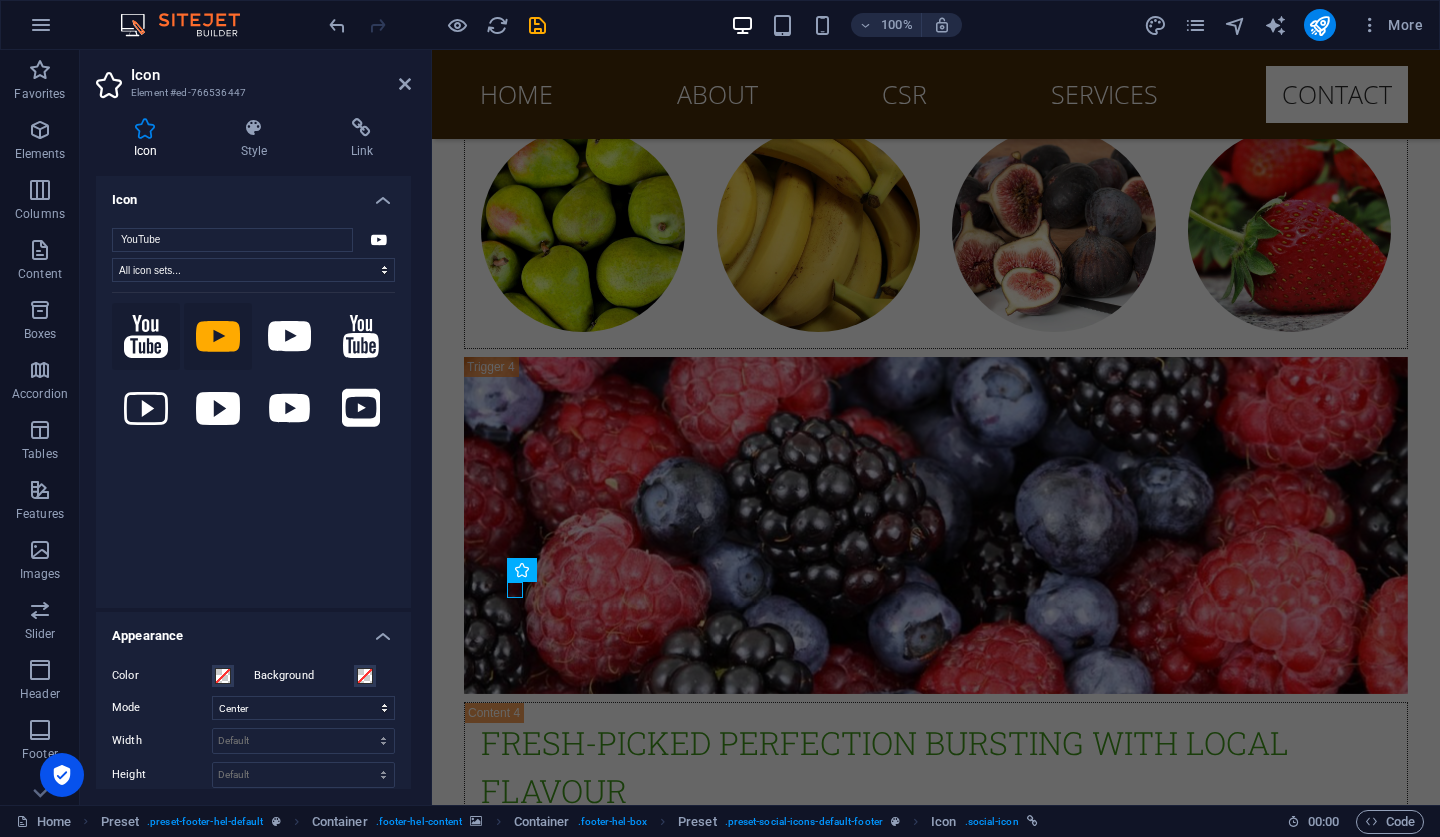 click at bounding box center [146, 337] 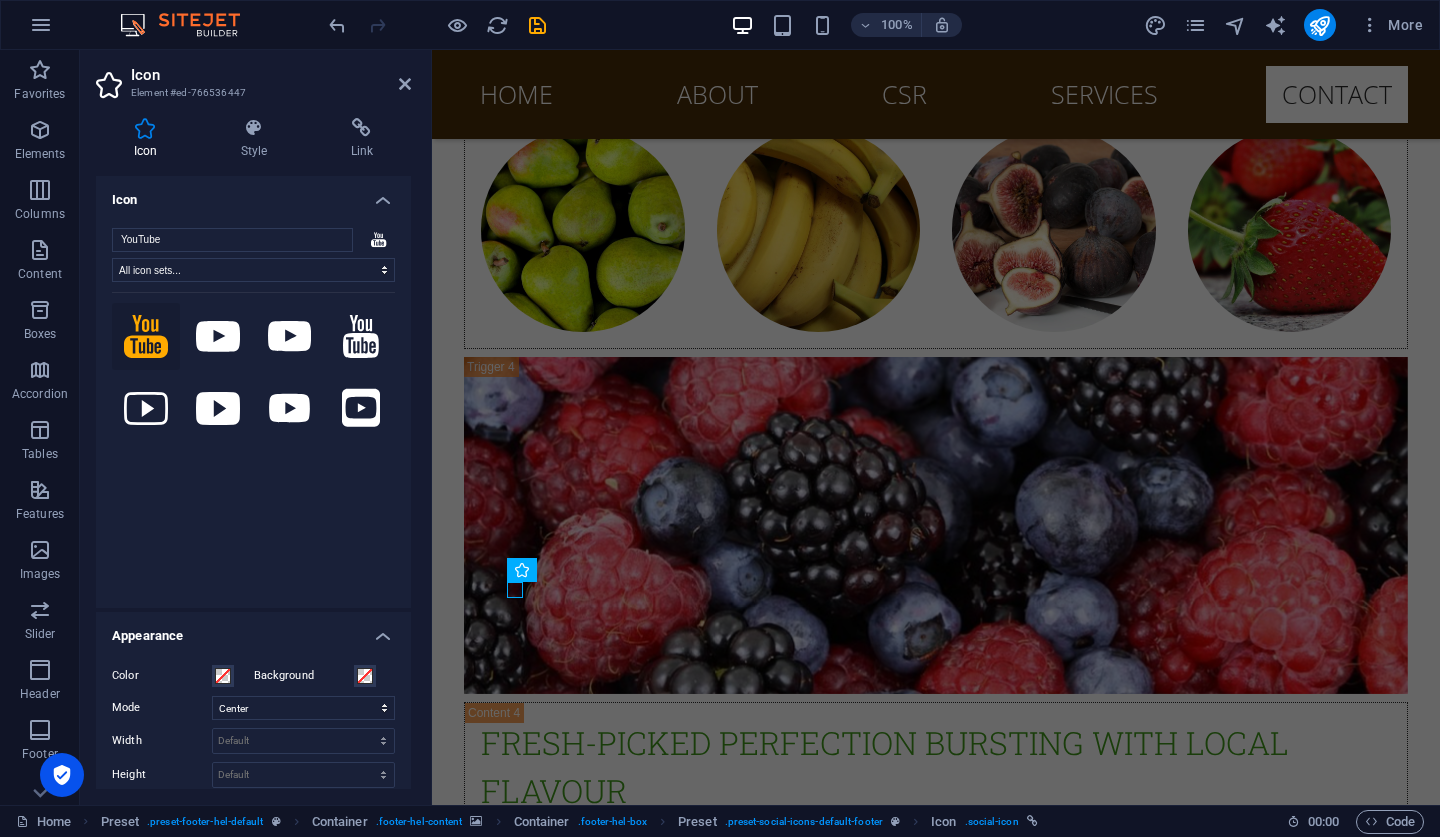 click at bounding box center [146, 337] 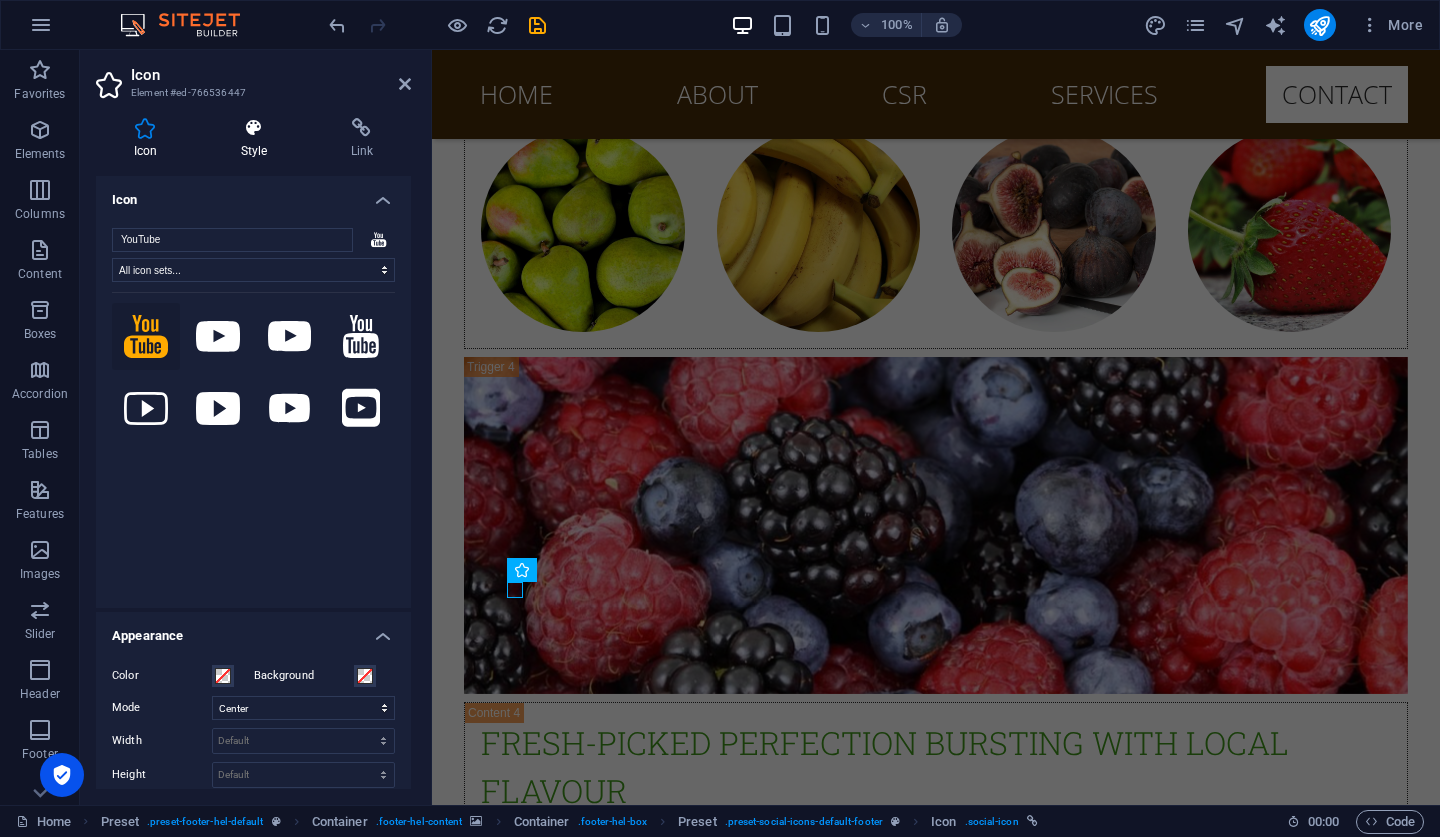 click on "Style" at bounding box center (258, 139) 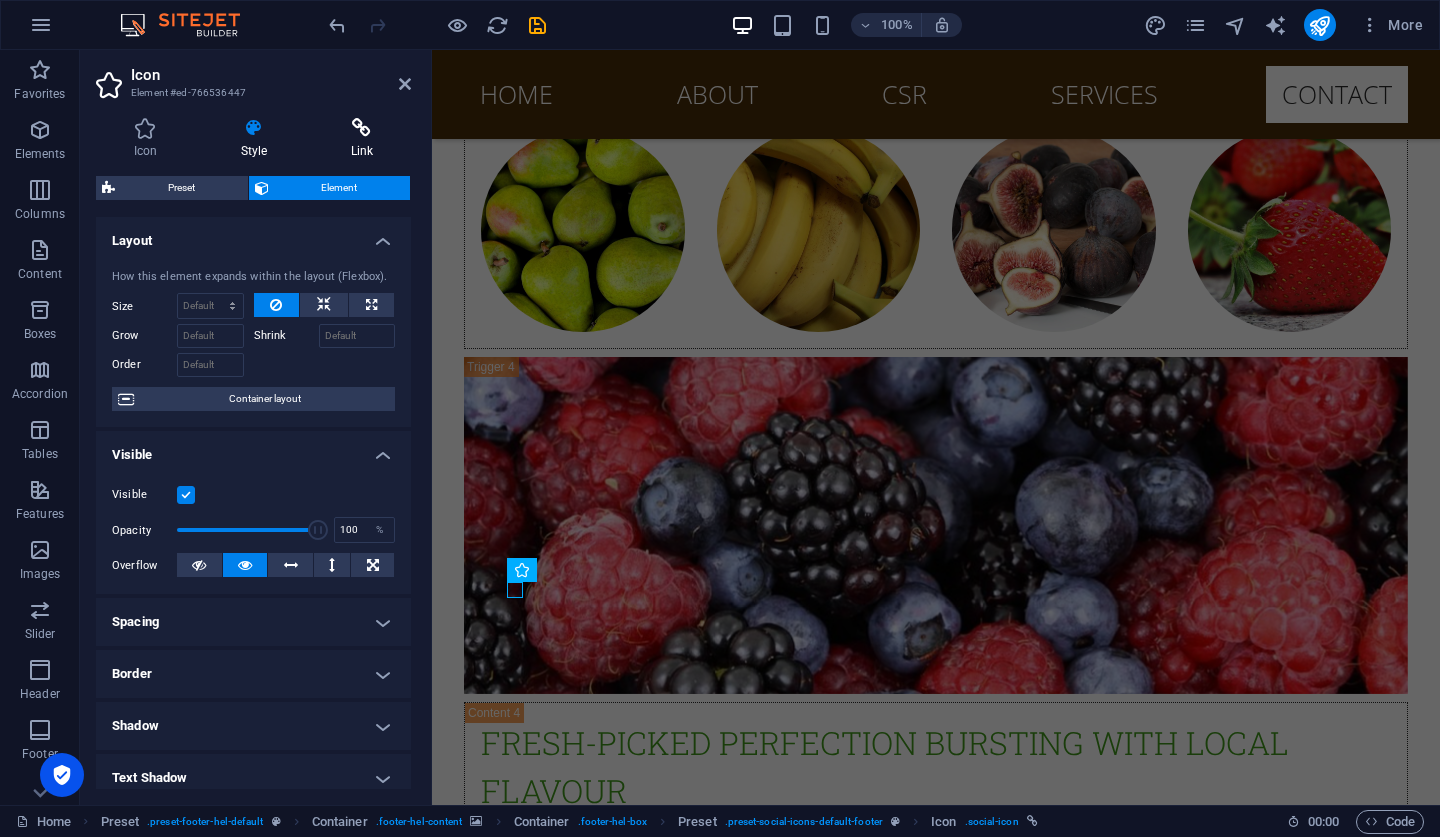 click on "Link" at bounding box center (362, 139) 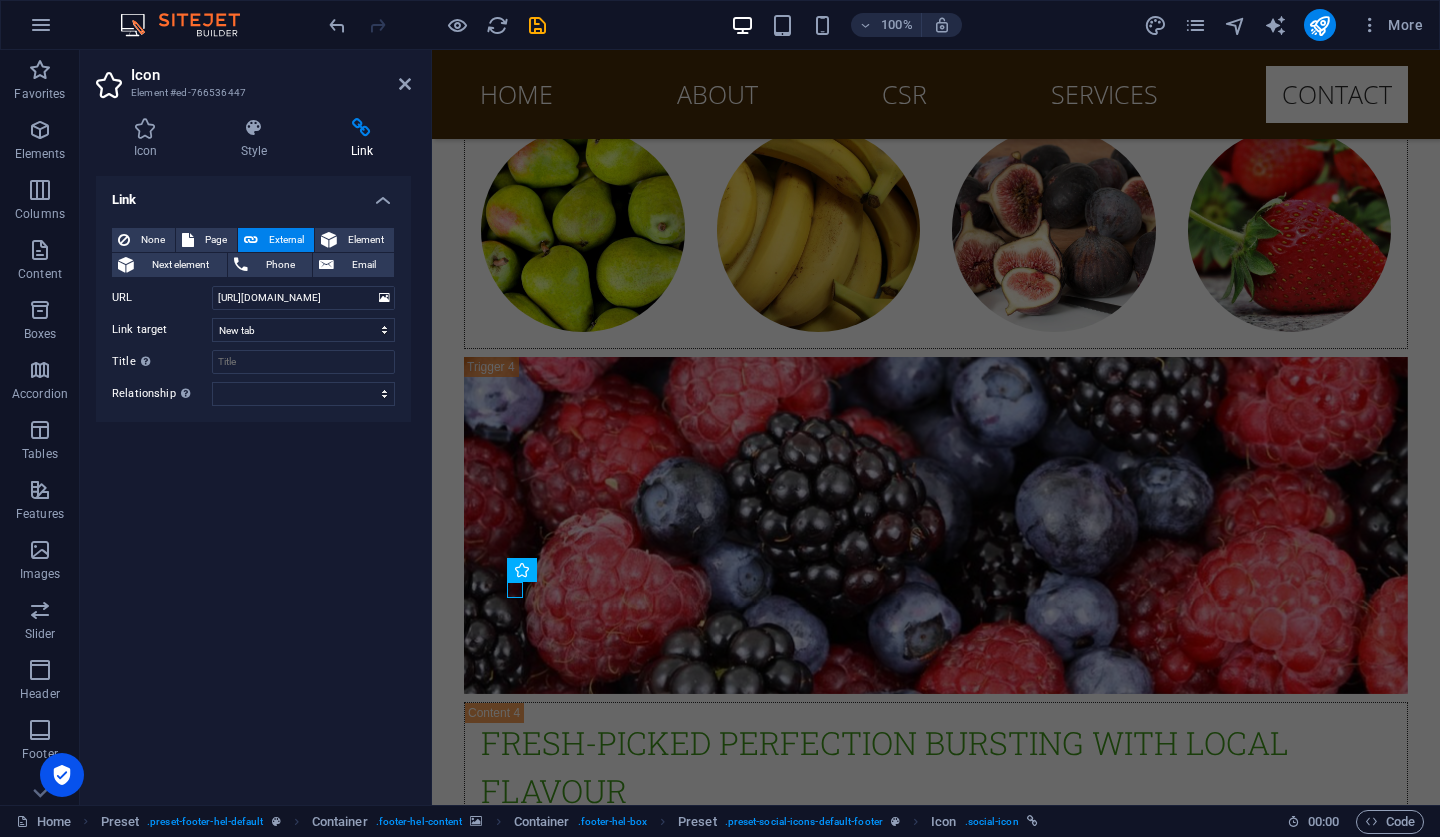 click on "Icon Element #ed-766536447" at bounding box center (253, 76) 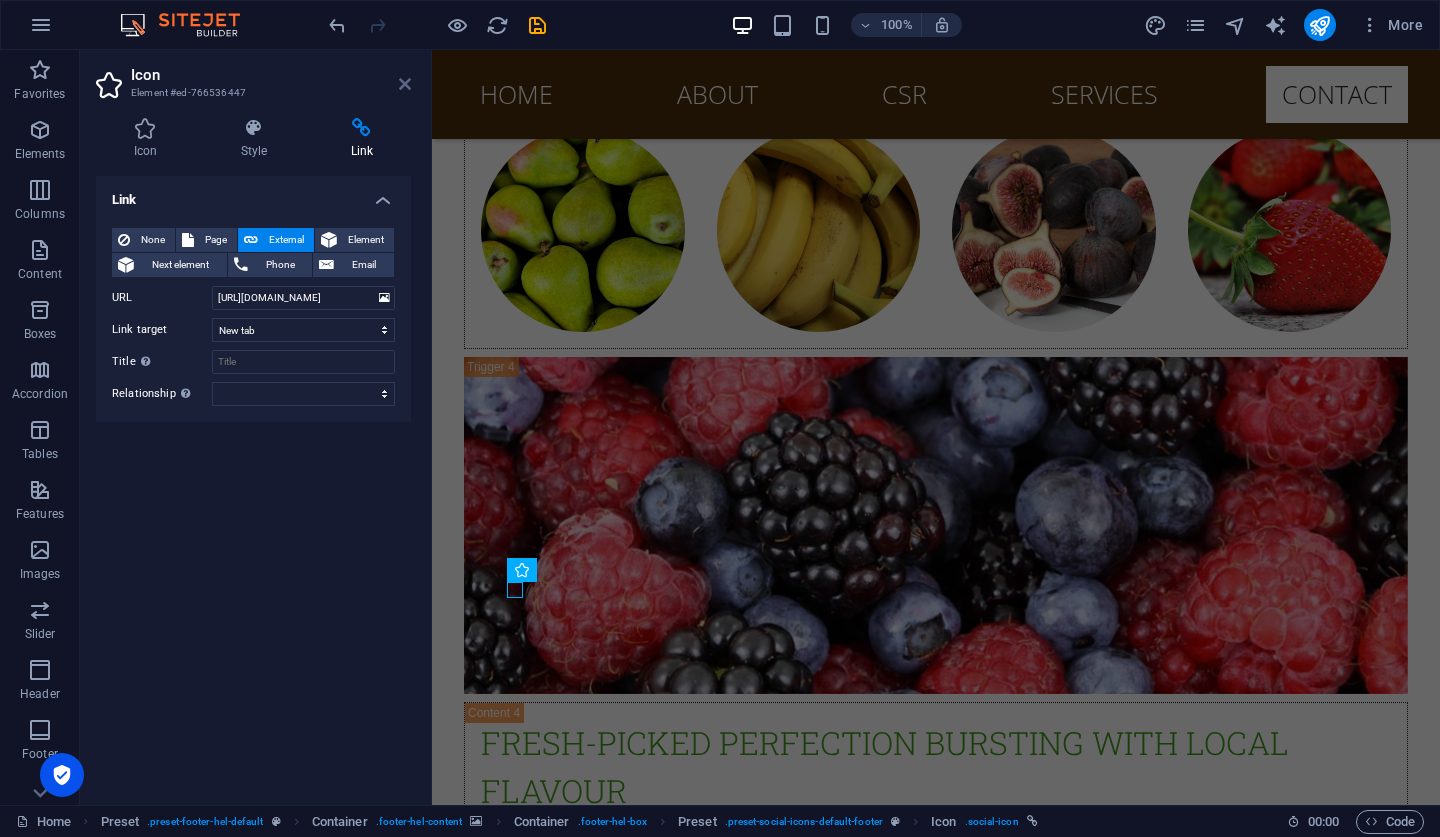 click at bounding box center [405, 84] 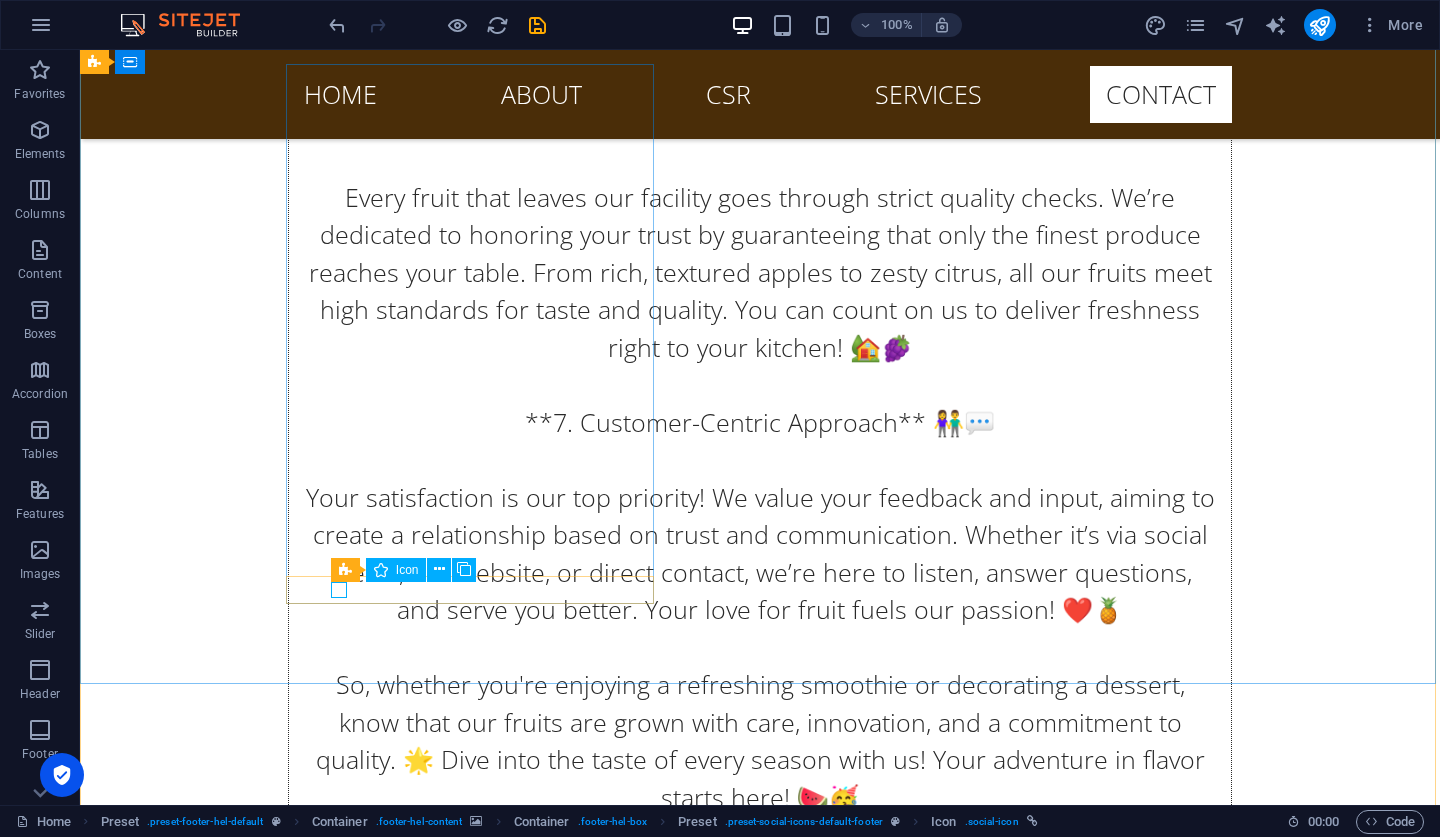 click at bounding box center (568, 11507) 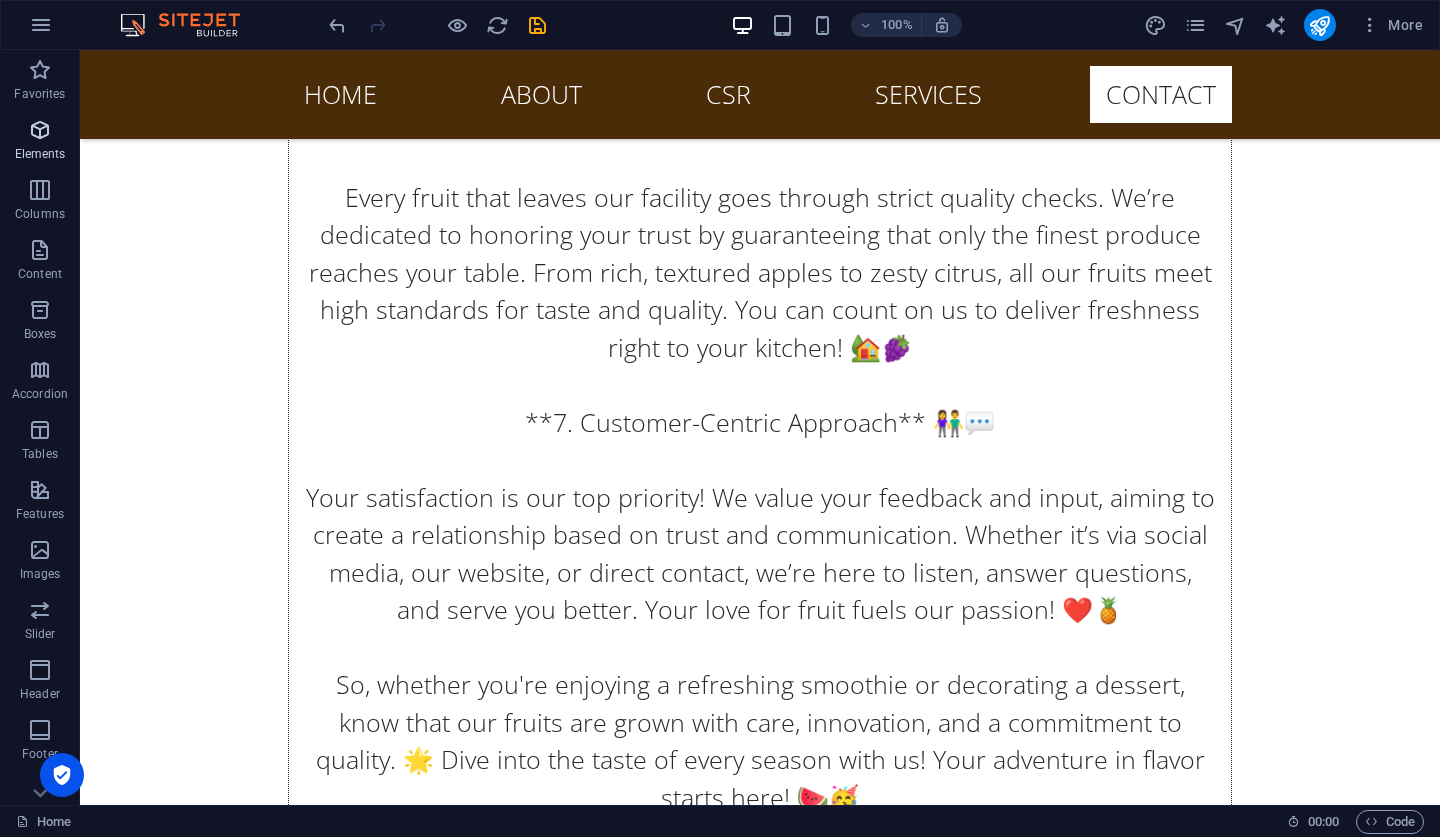 click on "Elements" at bounding box center (40, 154) 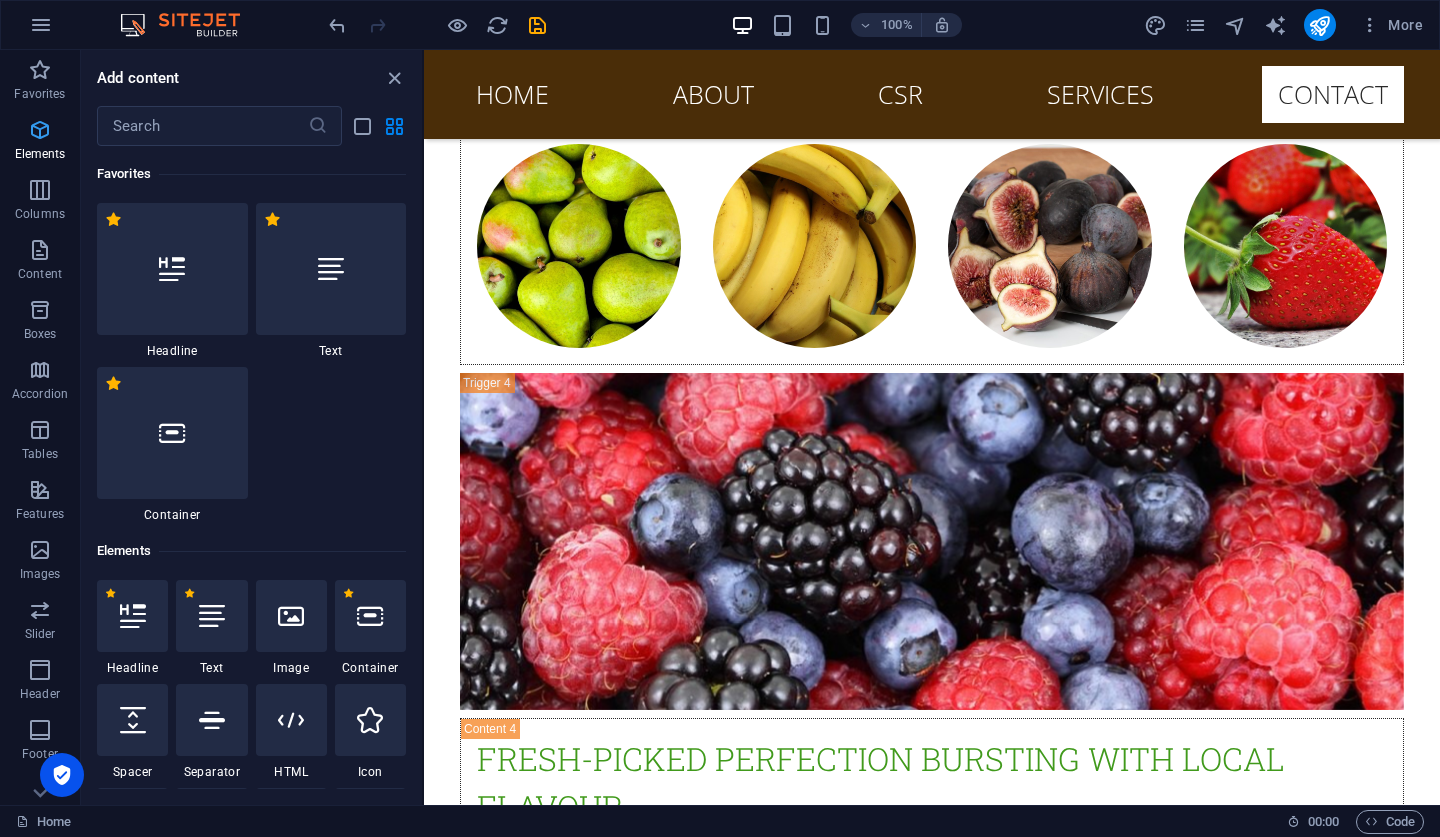 click on "Elements" at bounding box center (40, 154) 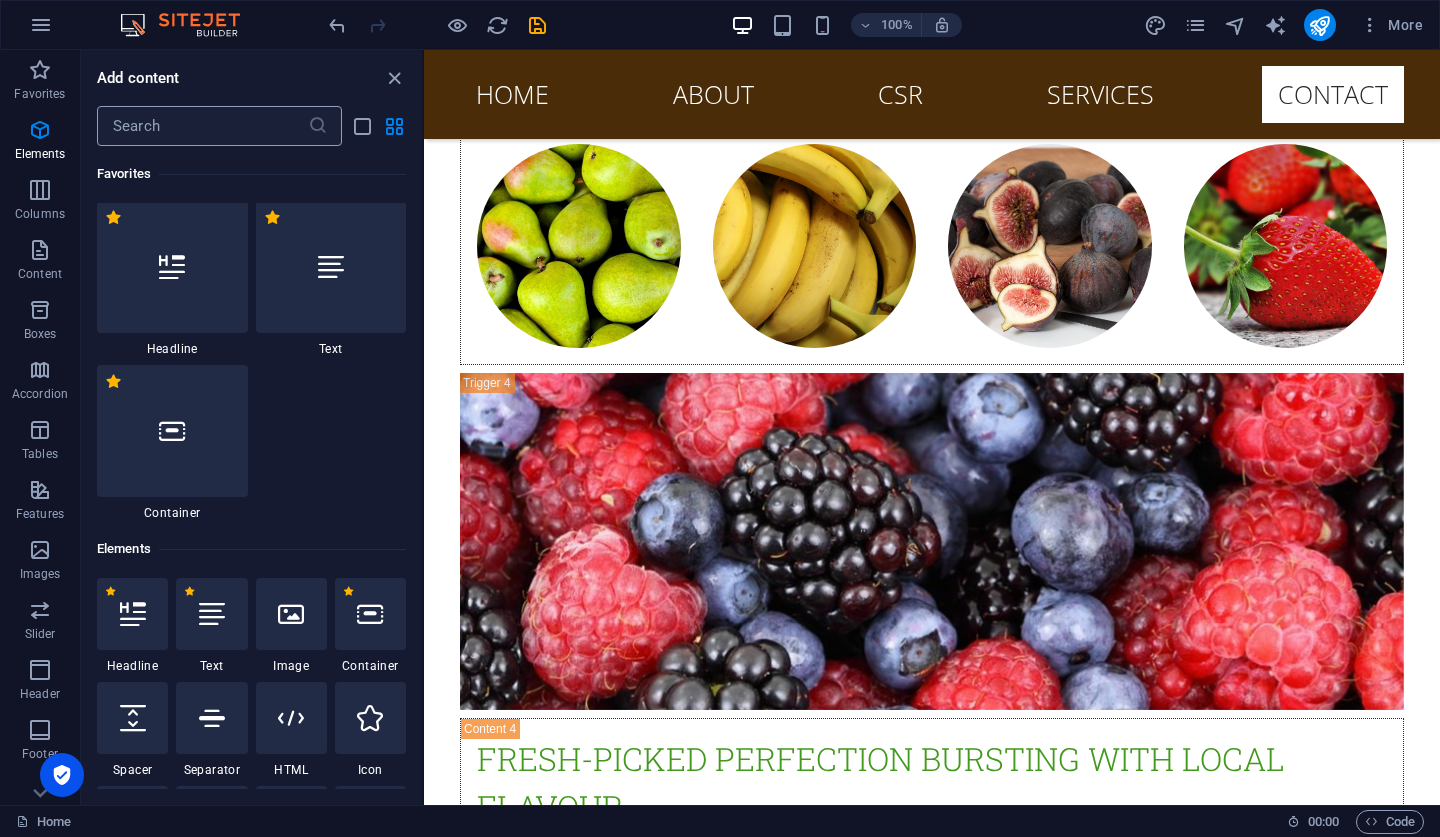 click at bounding box center [202, 126] 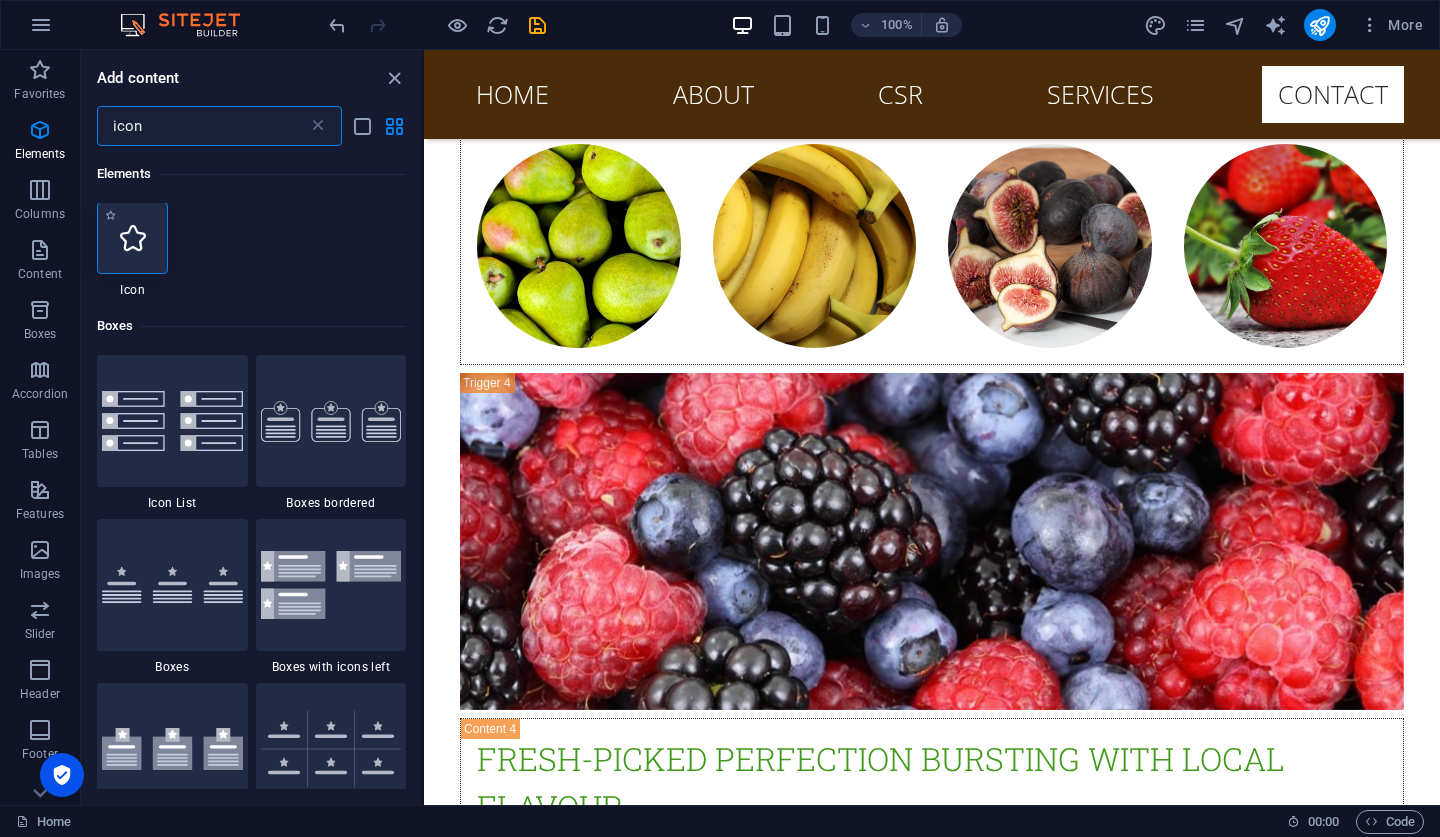 scroll, scrollTop: 0, scrollLeft: 0, axis: both 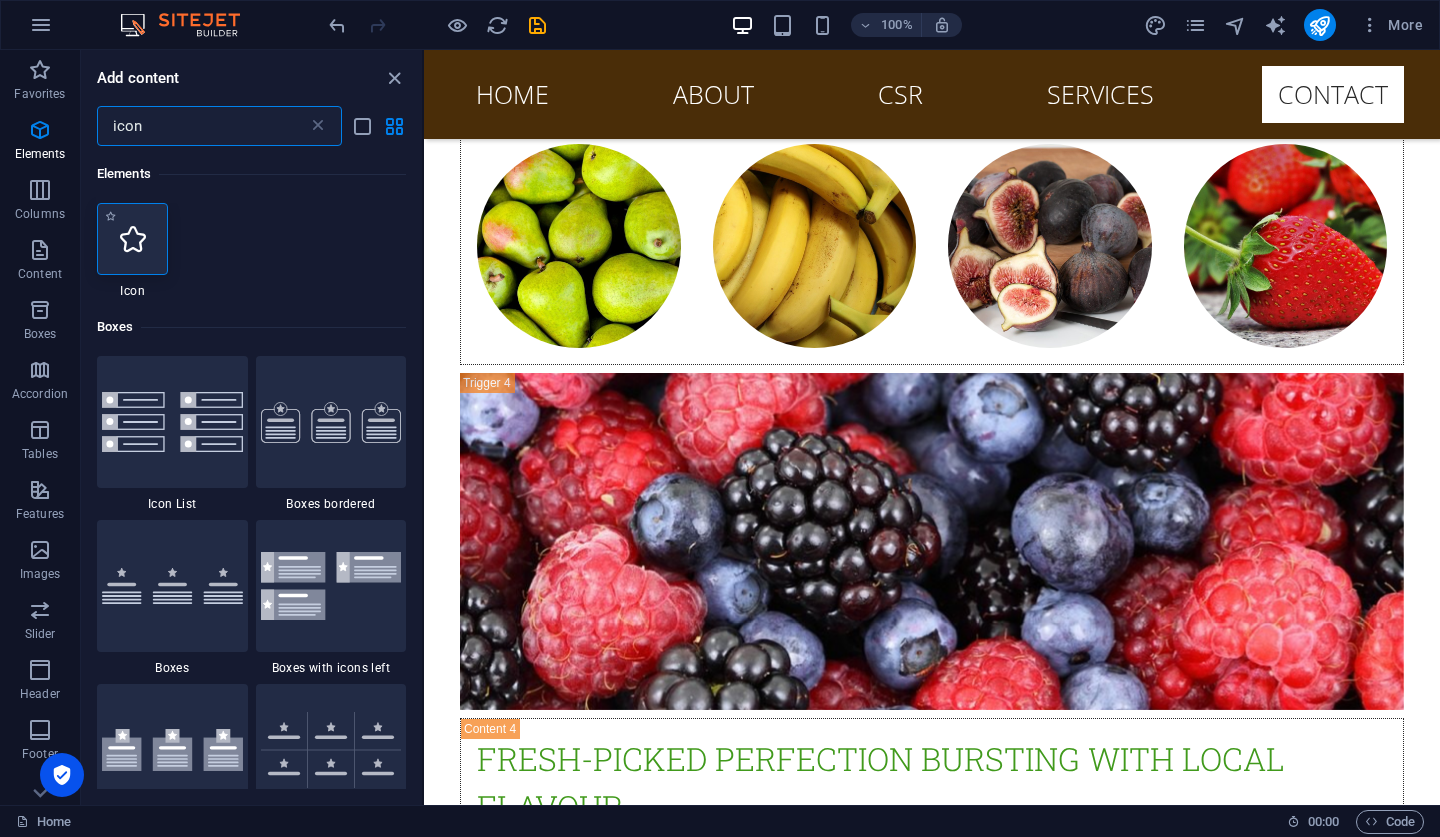 type on "icon" 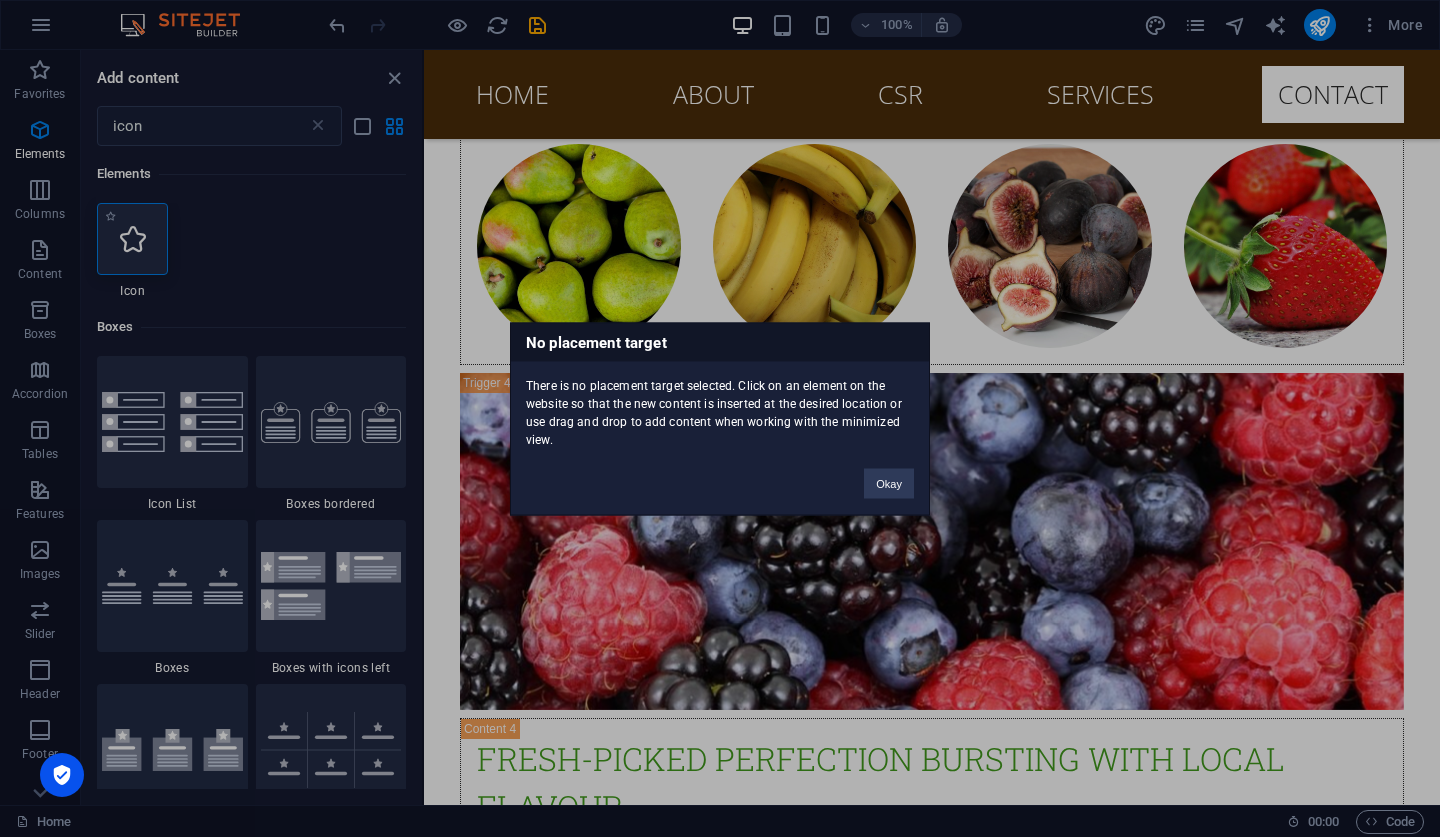 click on "No placement target There is no placement target selected. Click on an element on the website so that the new content is inserted at the desired location or use drag and drop to add content when working with the minimized view. Okay" at bounding box center [720, 418] 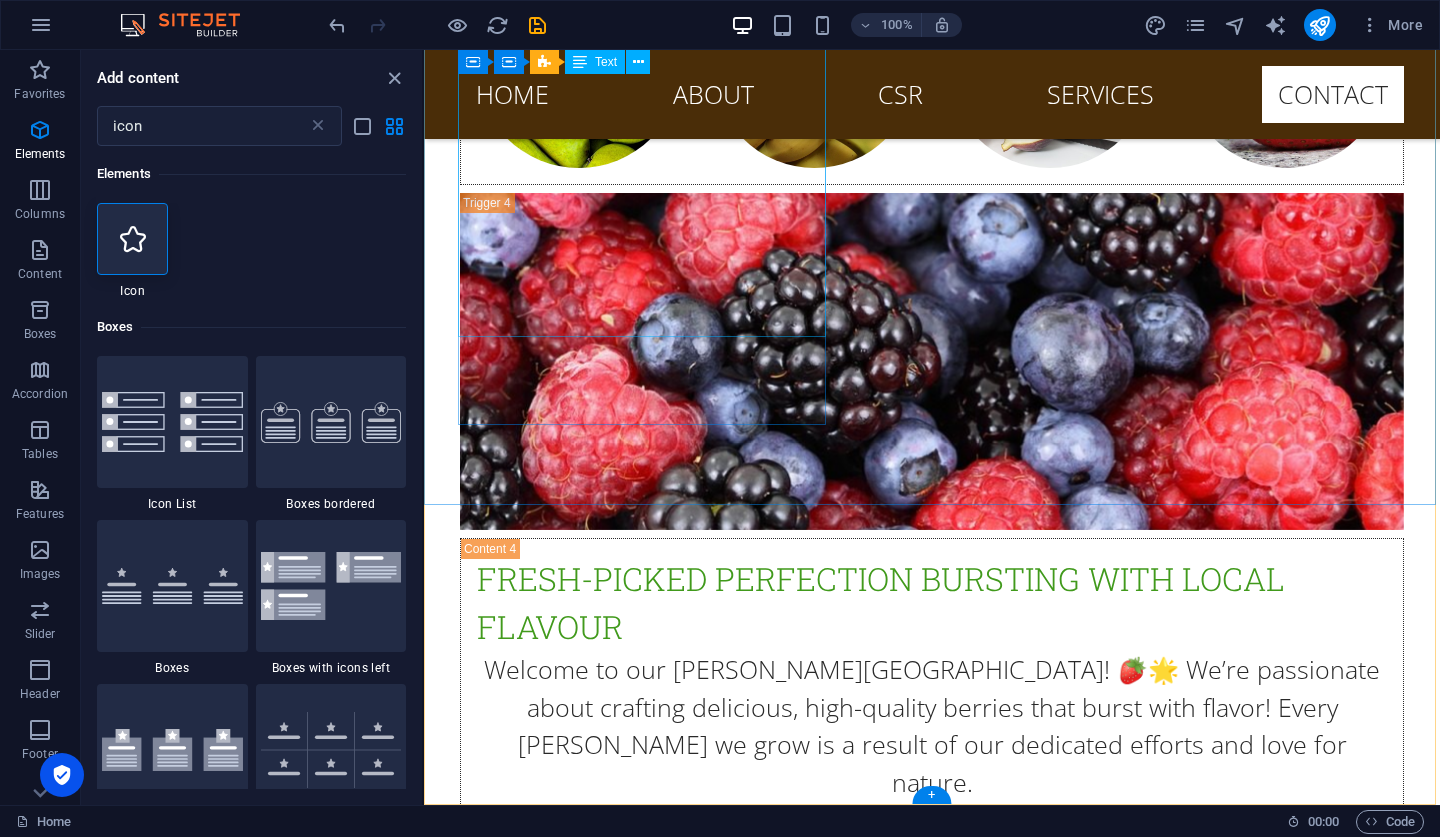 scroll, scrollTop: 26146, scrollLeft: 0, axis: vertical 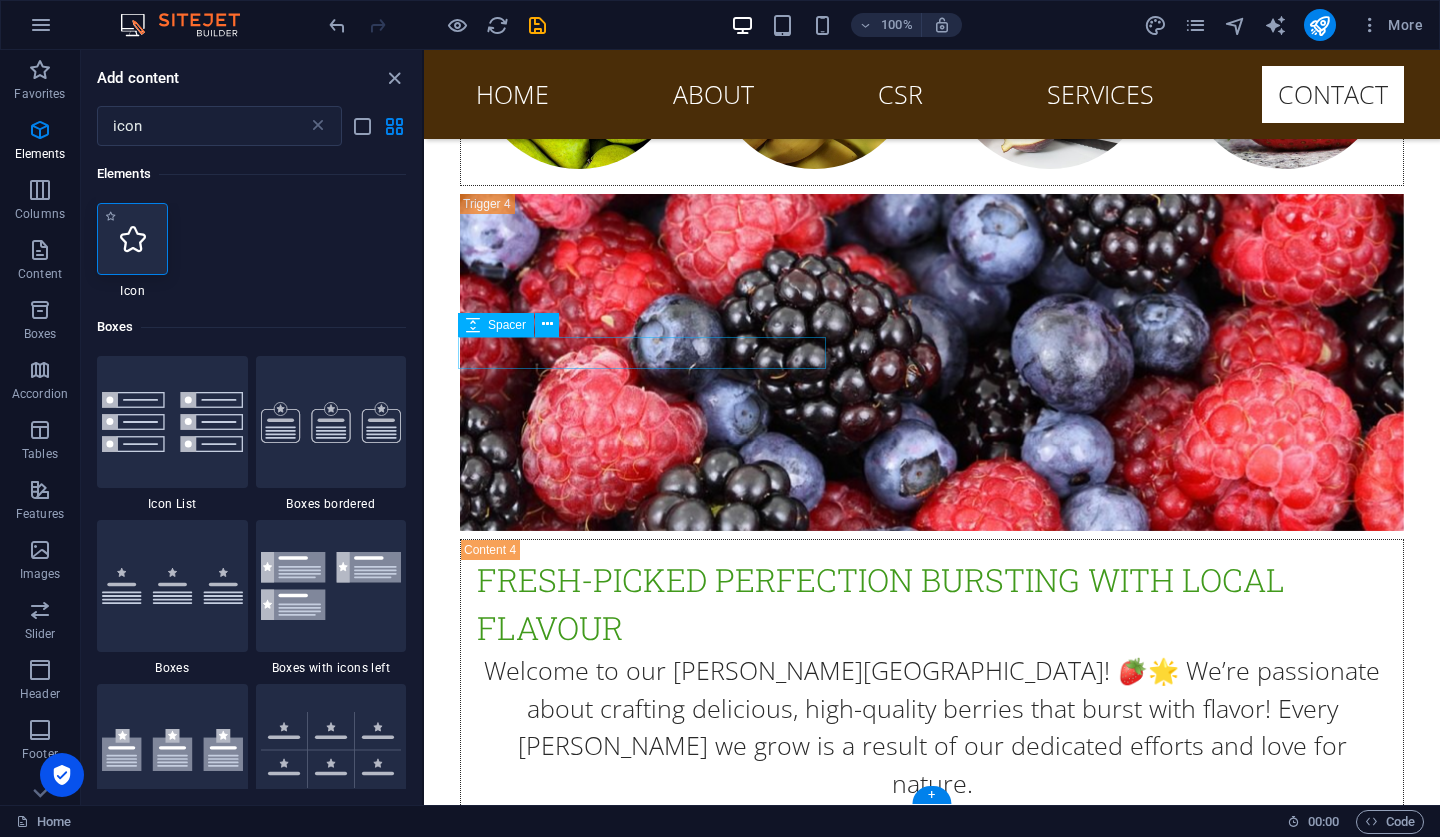 click at bounding box center (132, 239) 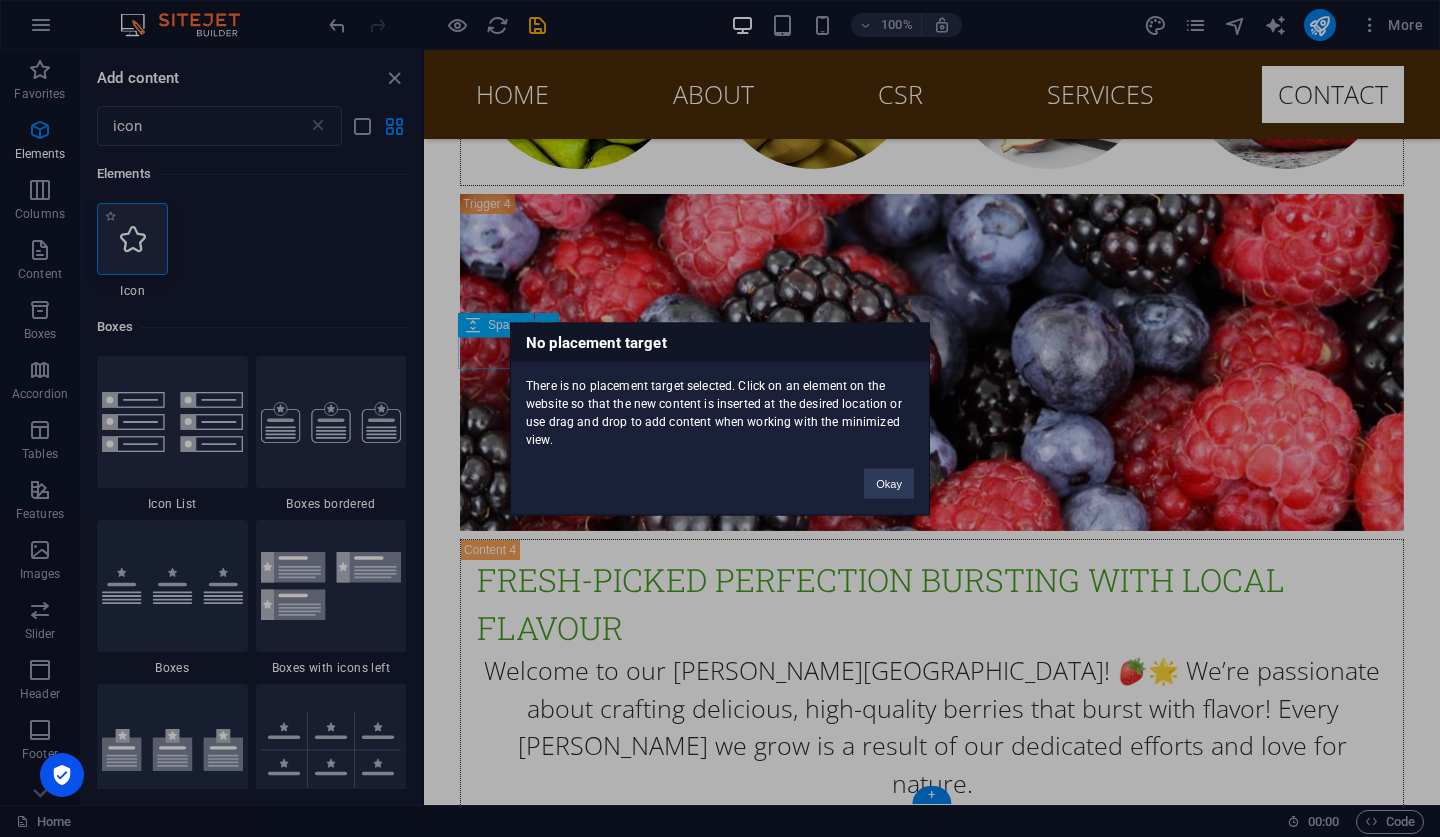 click on "No placement target There is no placement target selected. Click on an element on the website so that the new content is inserted at the desired location or use drag and drop to add content when working with the minimized view. Okay" at bounding box center (720, 418) 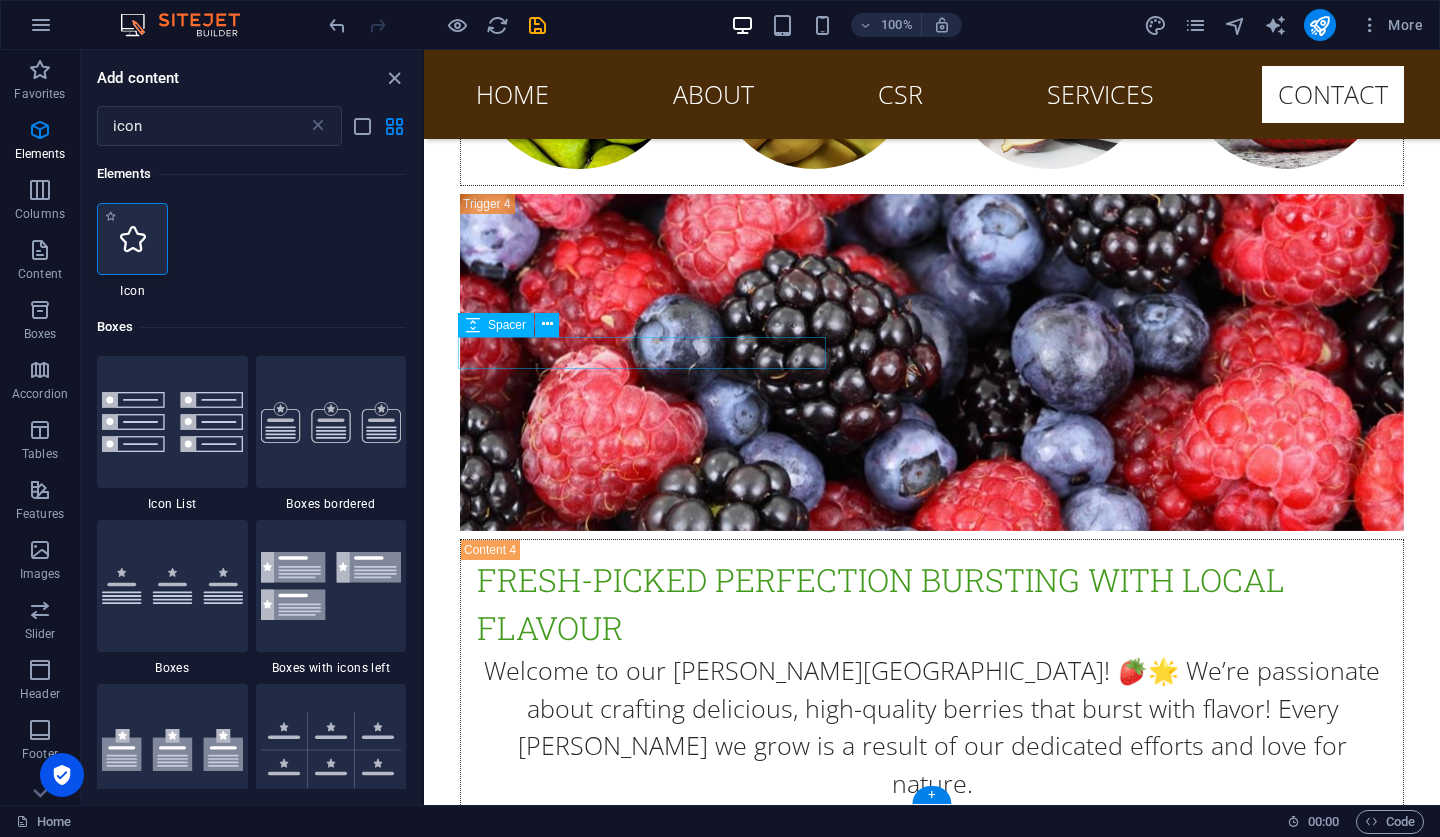click at bounding box center (132, 239) 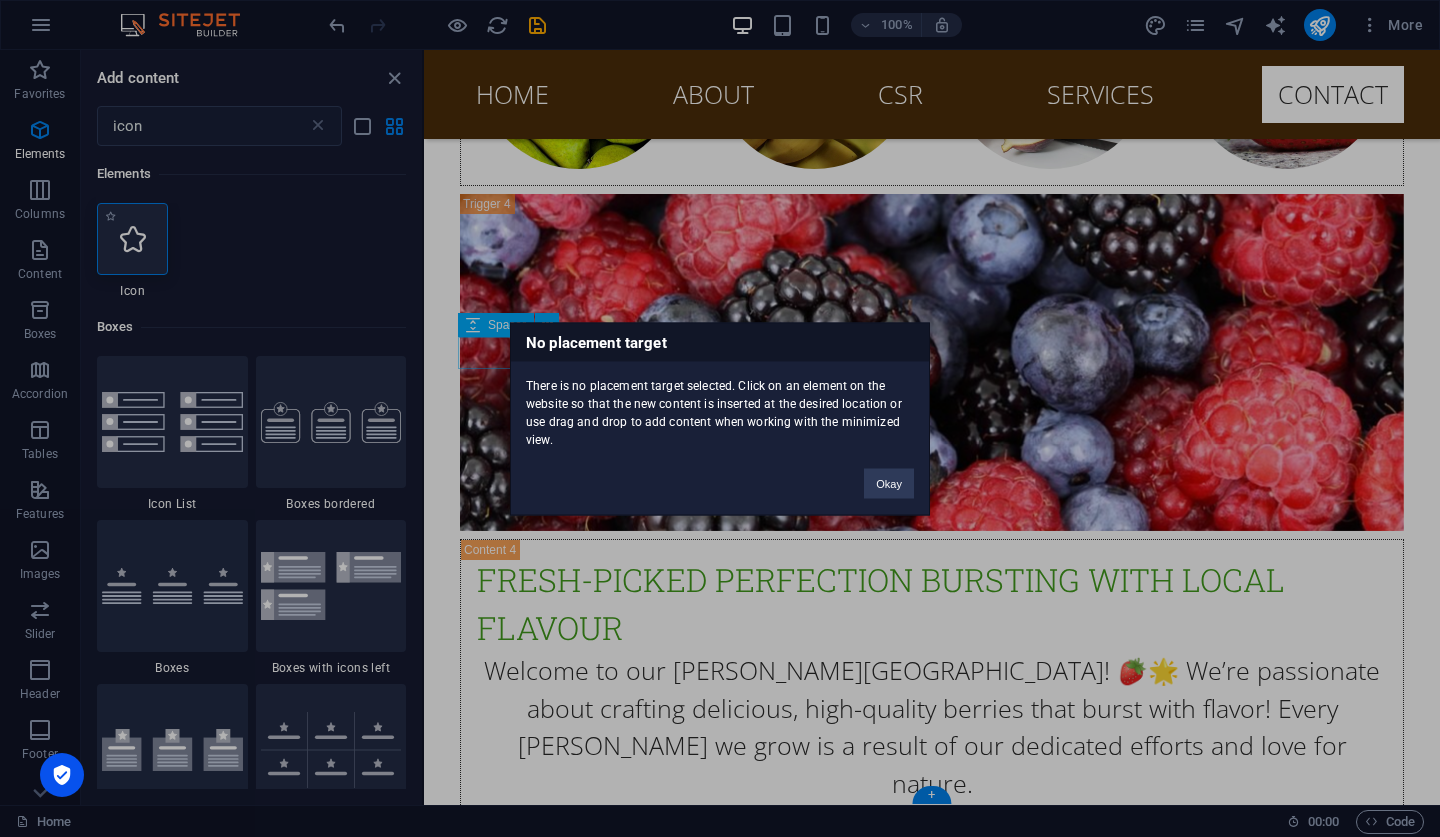 click on "No placement target There is no placement target selected. Click on an element on the website so that the new content is inserted at the desired location or use drag and drop to add content when working with the minimized view. Okay" at bounding box center [720, 418] 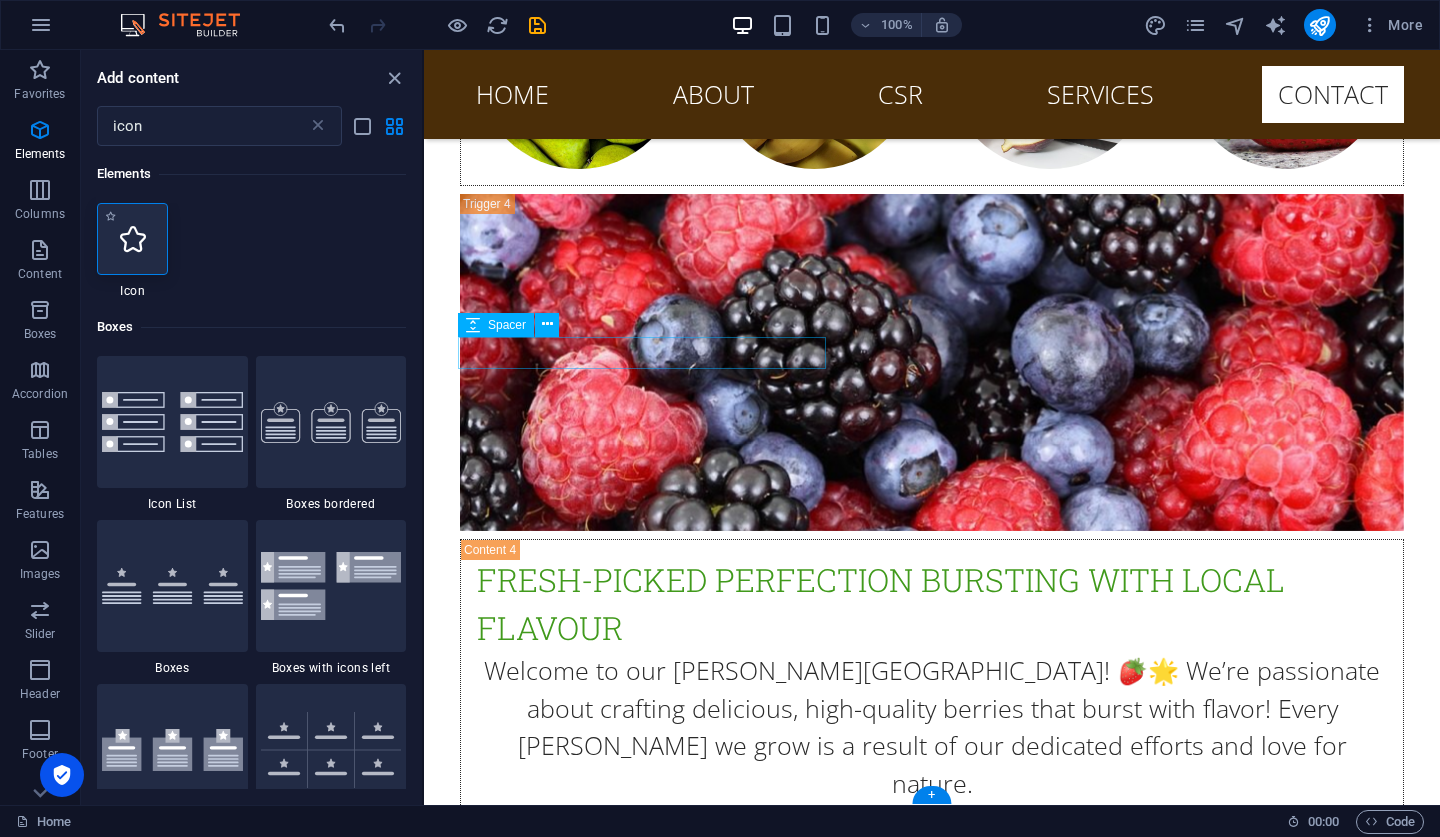 click at bounding box center (132, 239) 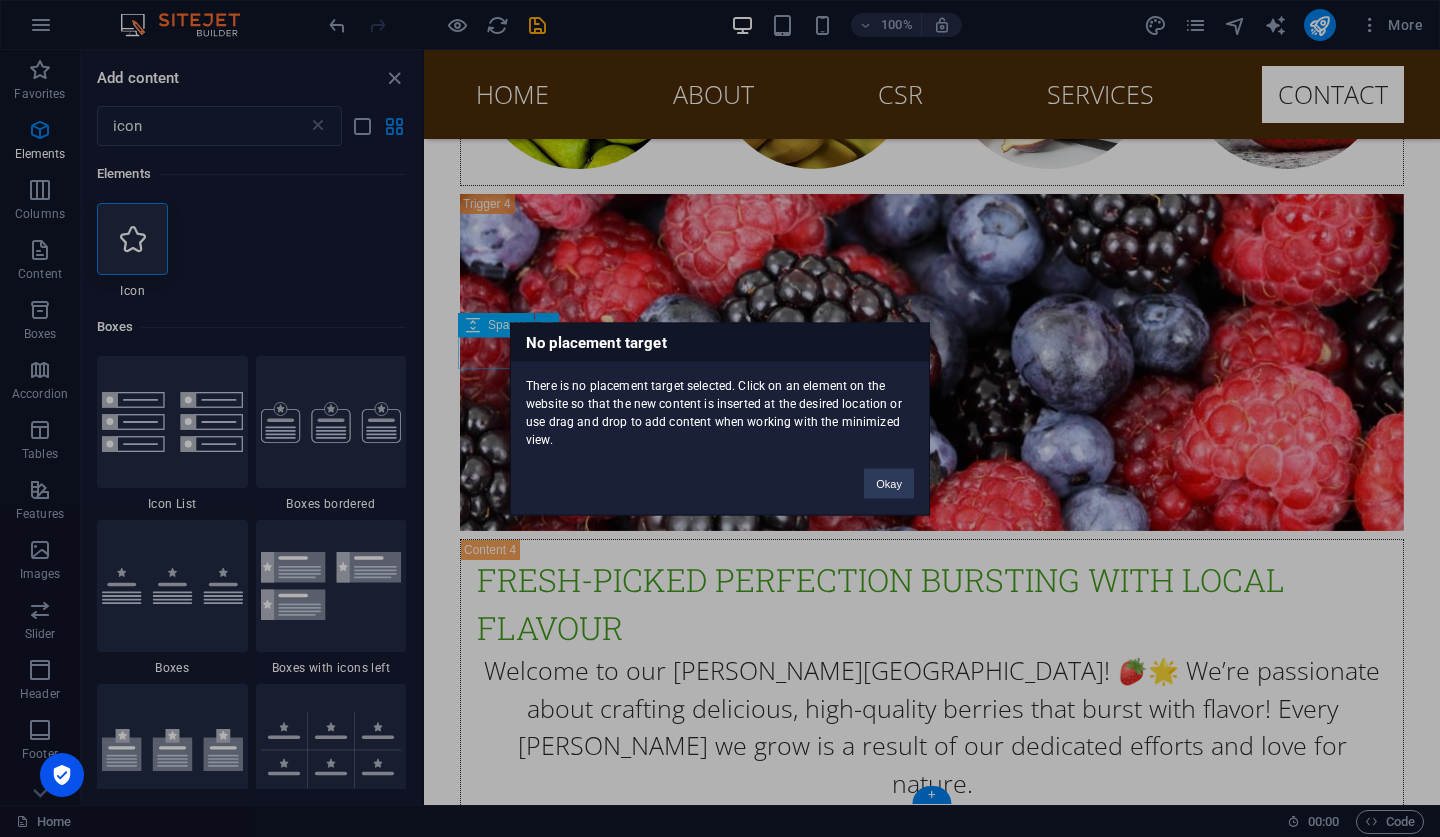 click on "No placement target There is no placement target selected. Click on an element on the website so that the new content is inserted at the desired location or use drag and drop to add content when working with the minimized view. Okay" at bounding box center [720, 418] 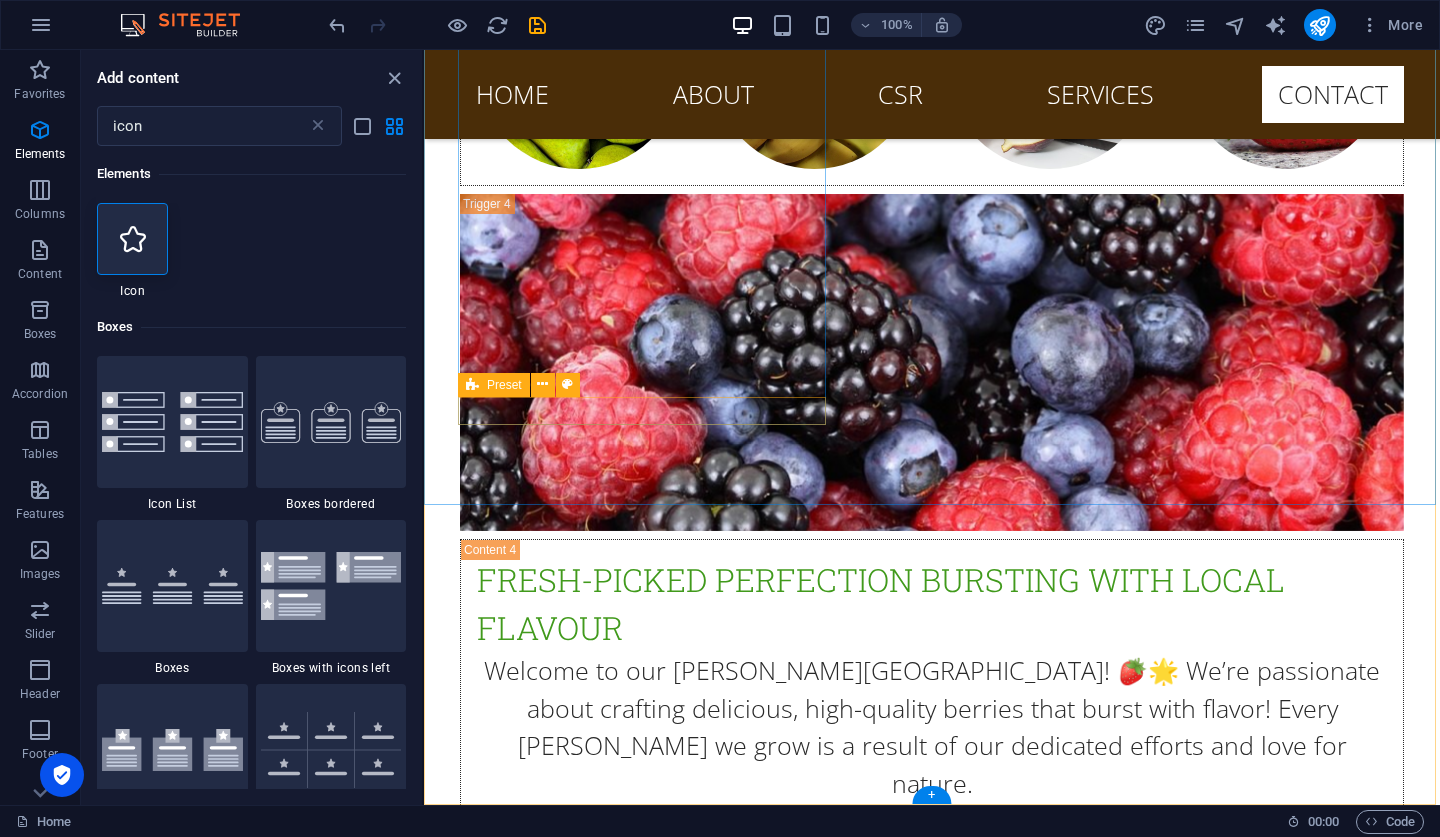 click at bounding box center [912, 10628] 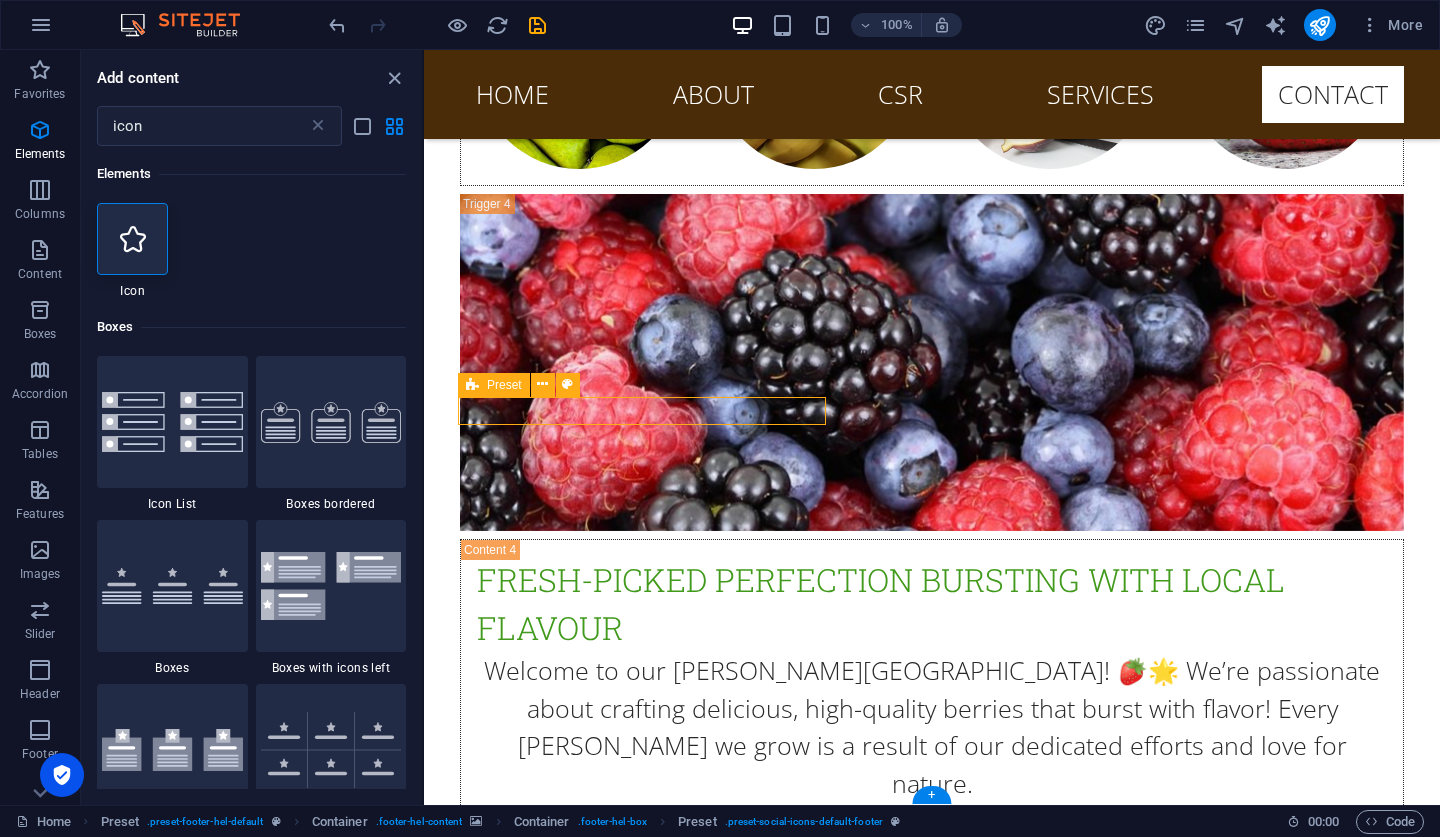 click at bounding box center [912, 10628] 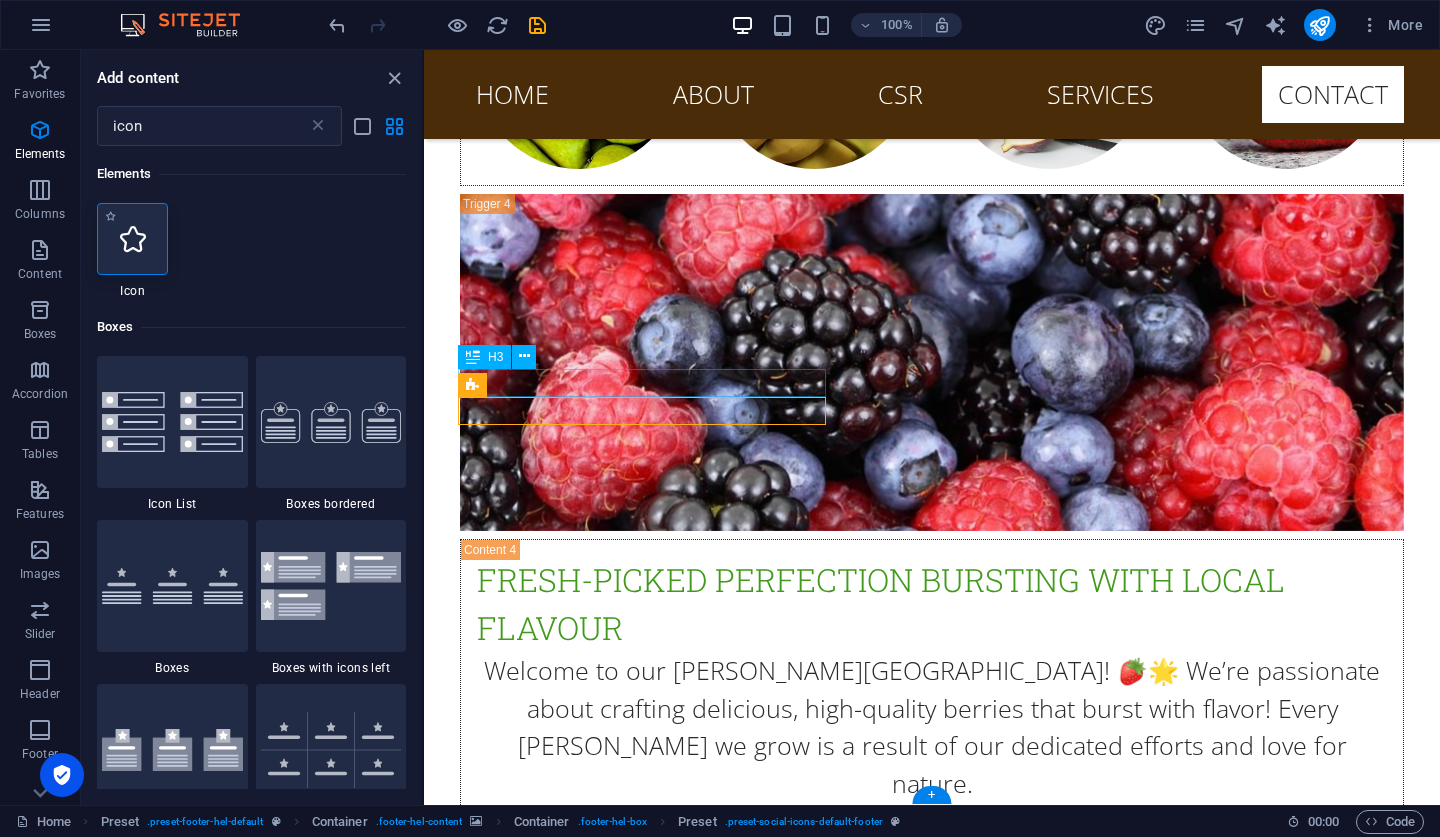 click at bounding box center (133, 239) 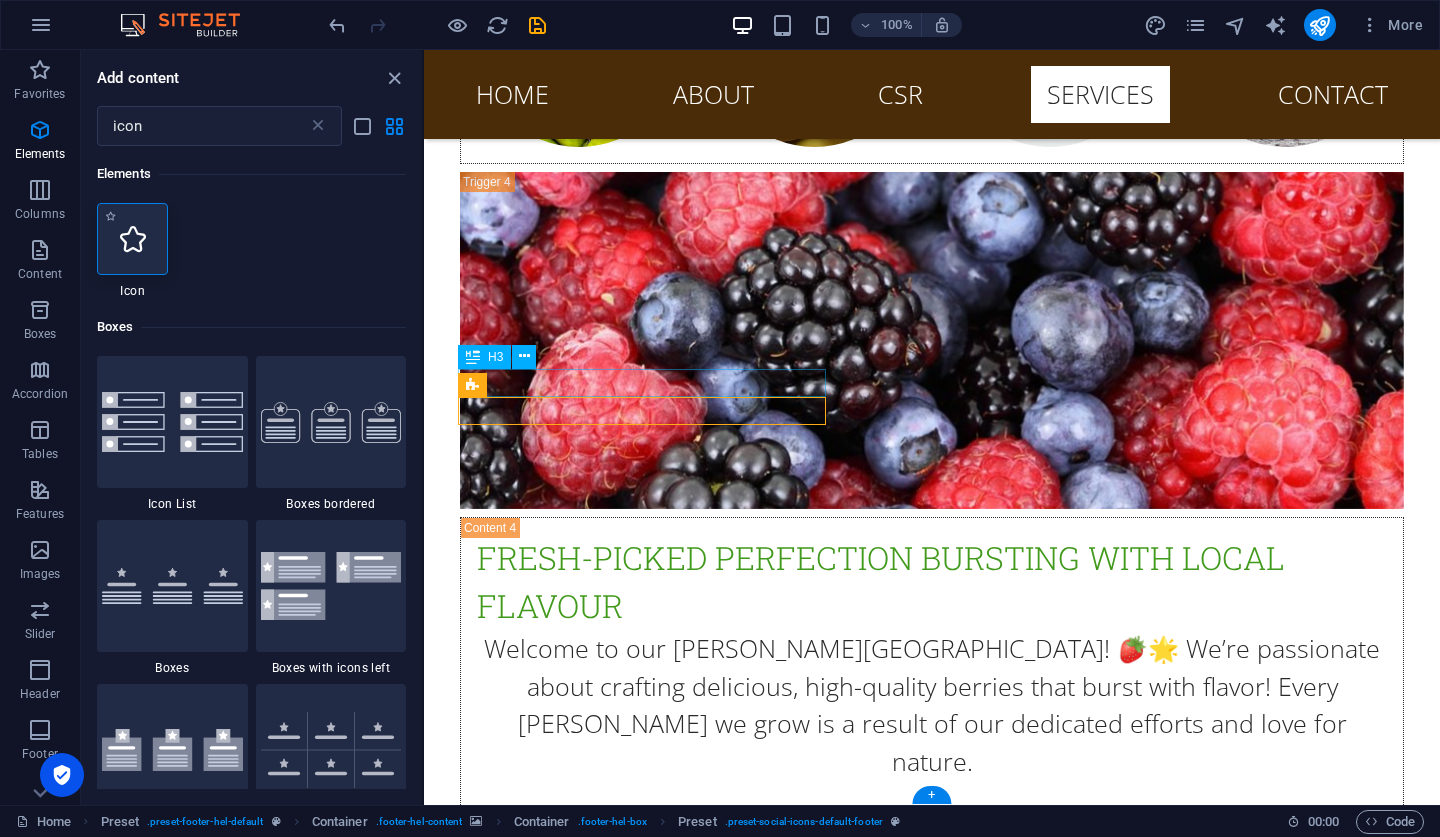 select on "xMidYMid" 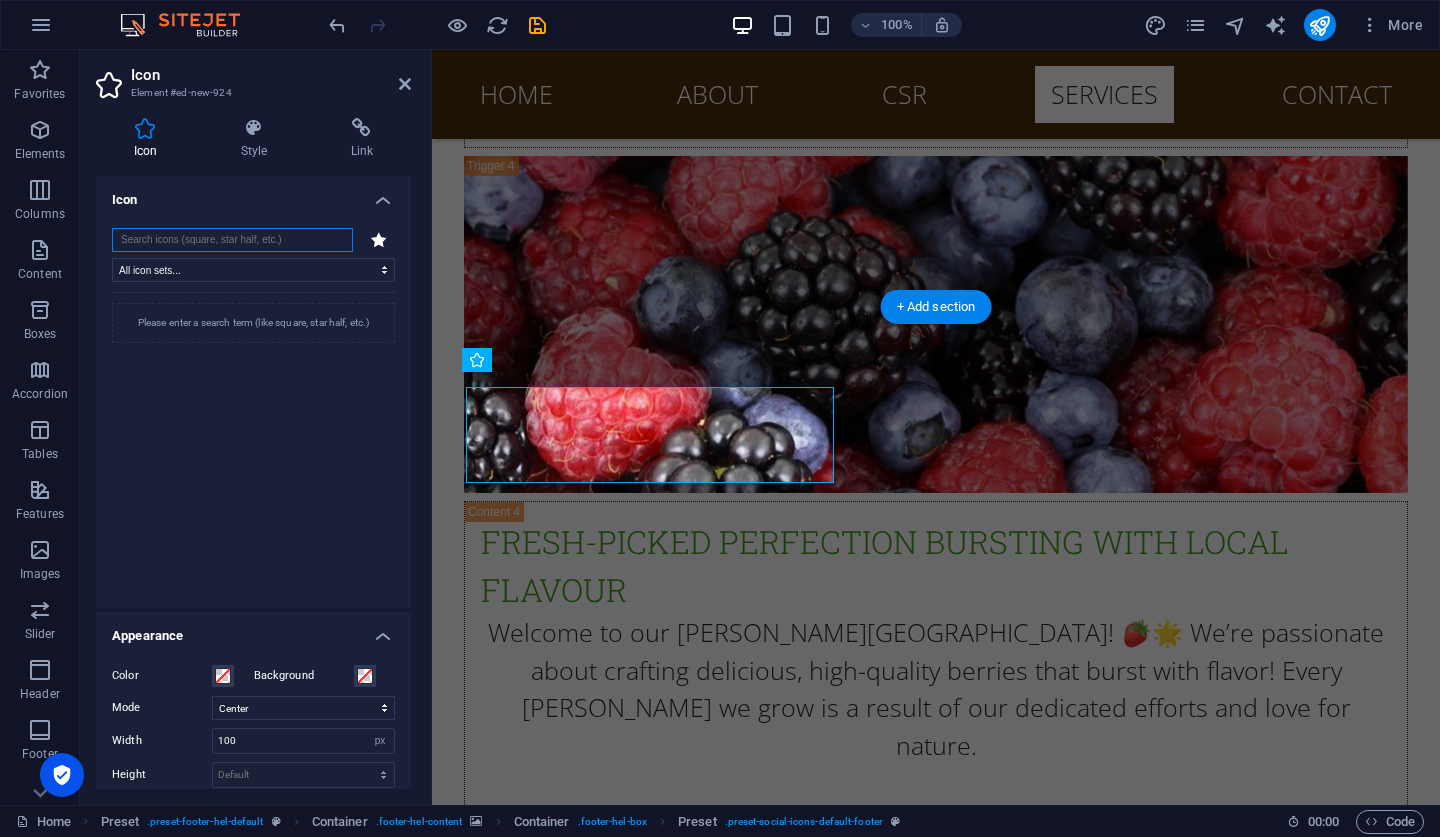 click on "All icon sets... IcoFont Ionicons FontAwesome Brands FontAwesome Duotone FontAwesome Solid FontAwesome Regular FontAwesome Light FontAwesome Thin FontAwesome Sharp Solid FontAwesome Sharp Regular FontAwesome Sharp Light FontAwesome Sharp Thin Please enter a search term (like square, star half, etc.)" at bounding box center (253, 410) 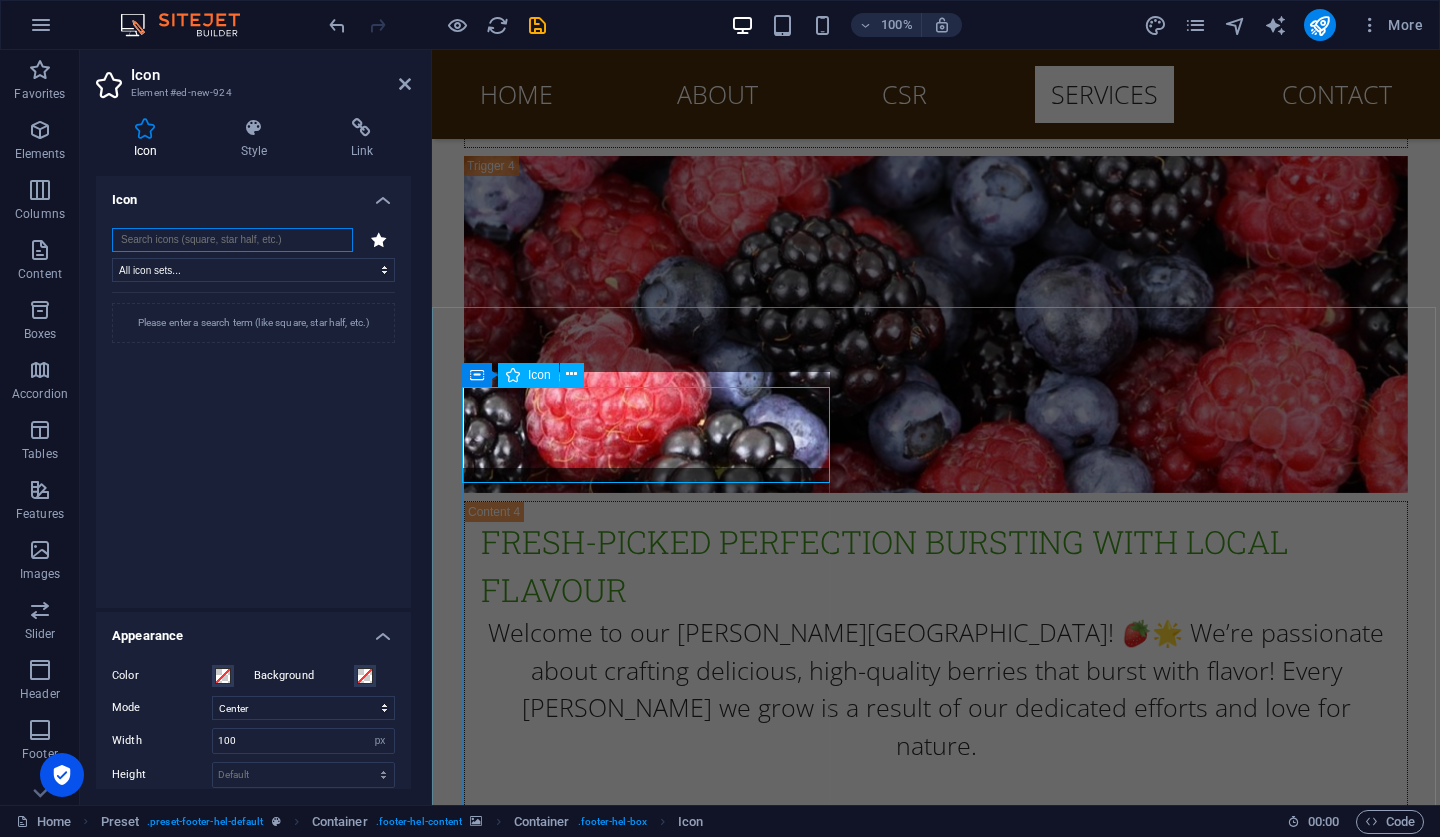scroll, scrollTop: 25644, scrollLeft: 0, axis: vertical 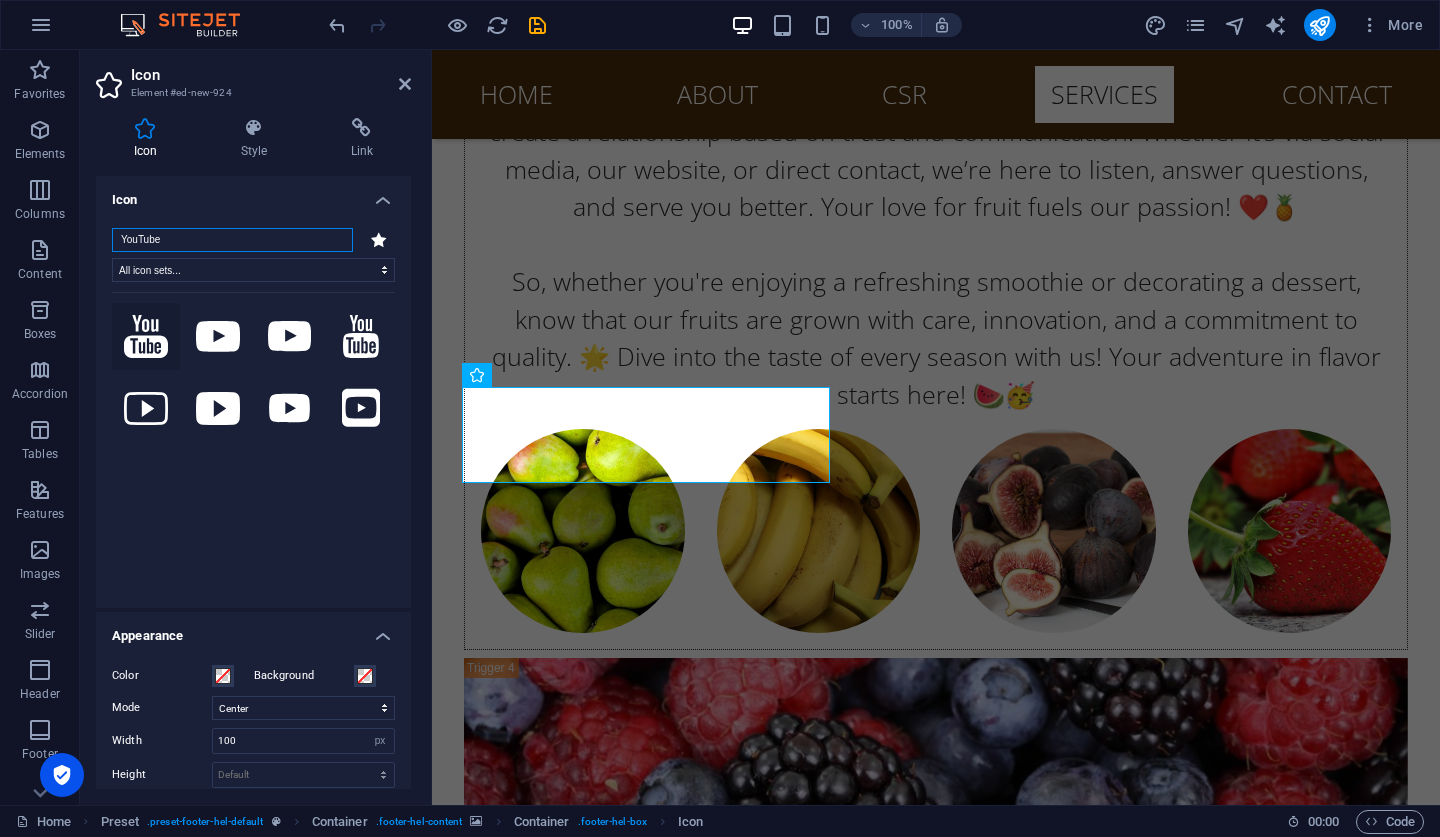 type on "YouTube" 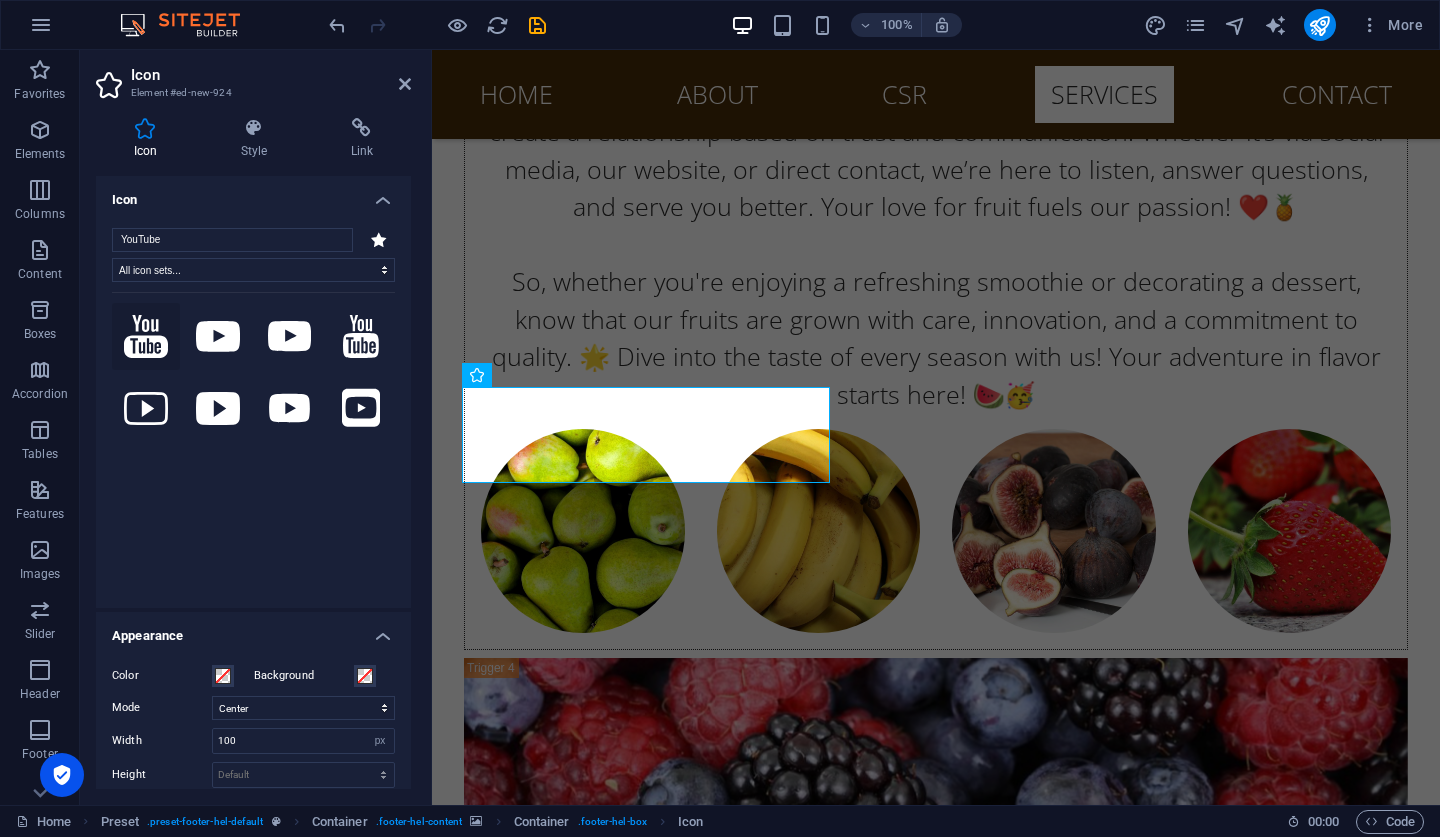 click at bounding box center [146, 337] 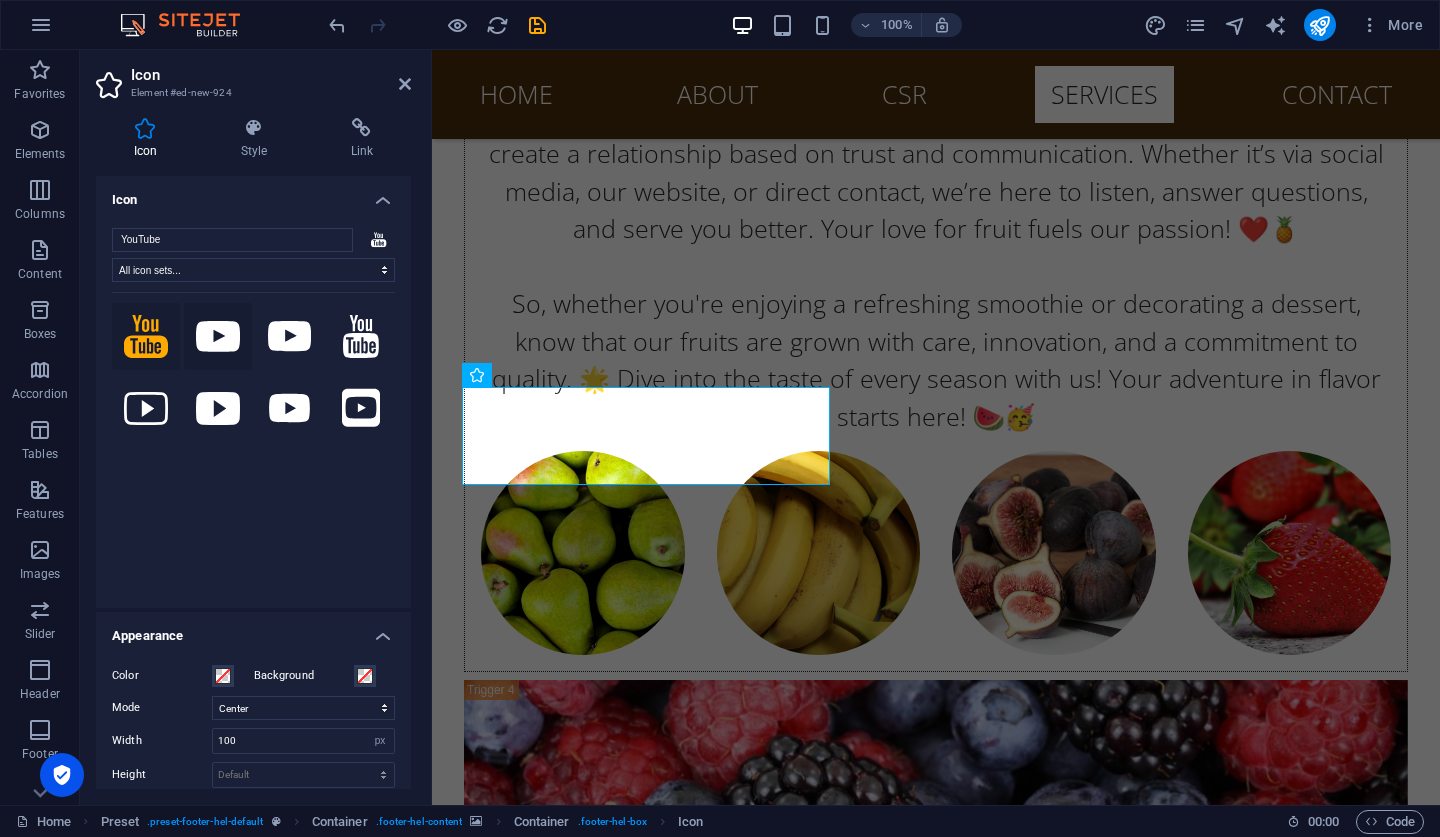 click at bounding box center (218, 337) 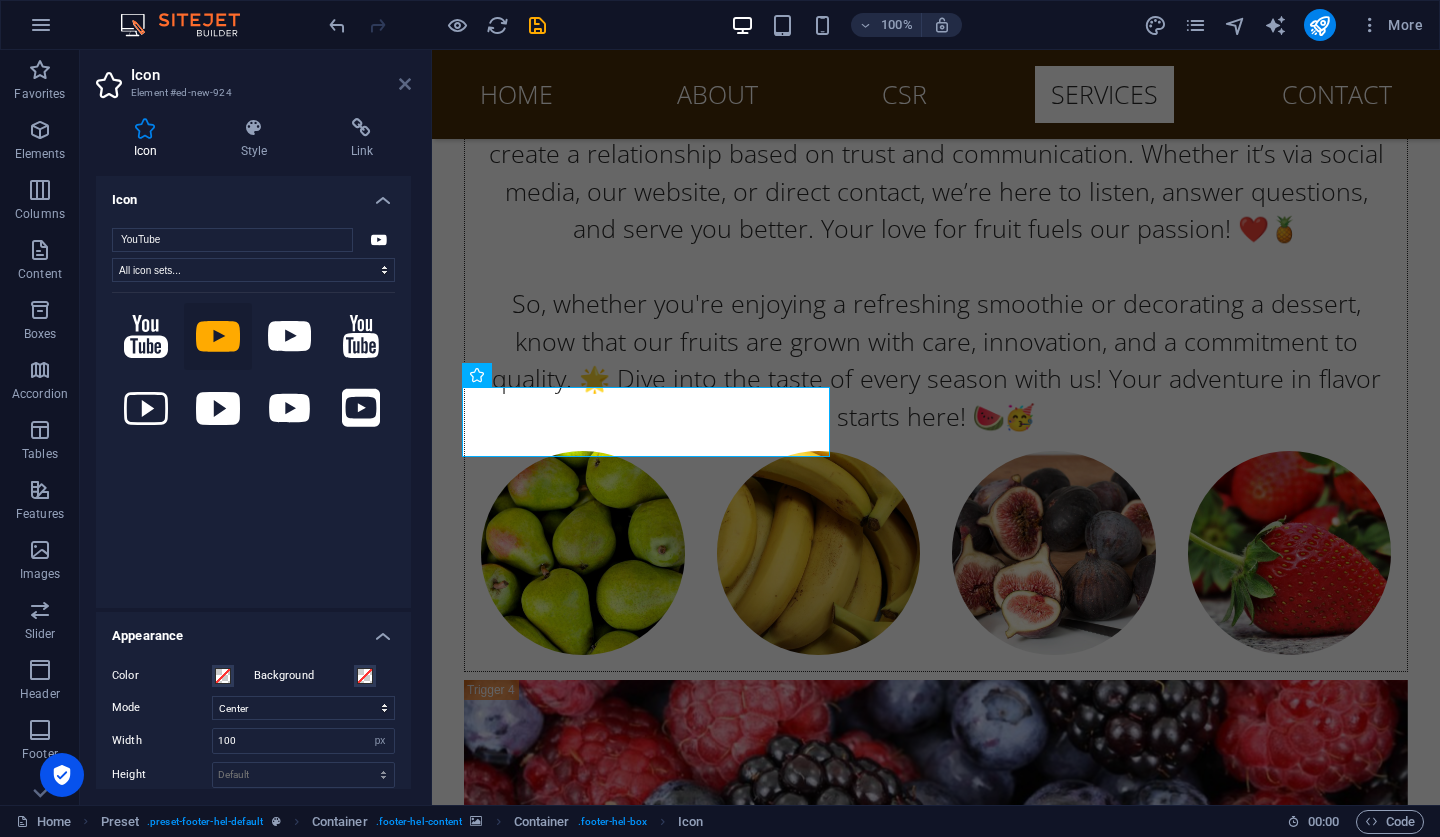 click at bounding box center (405, 84) 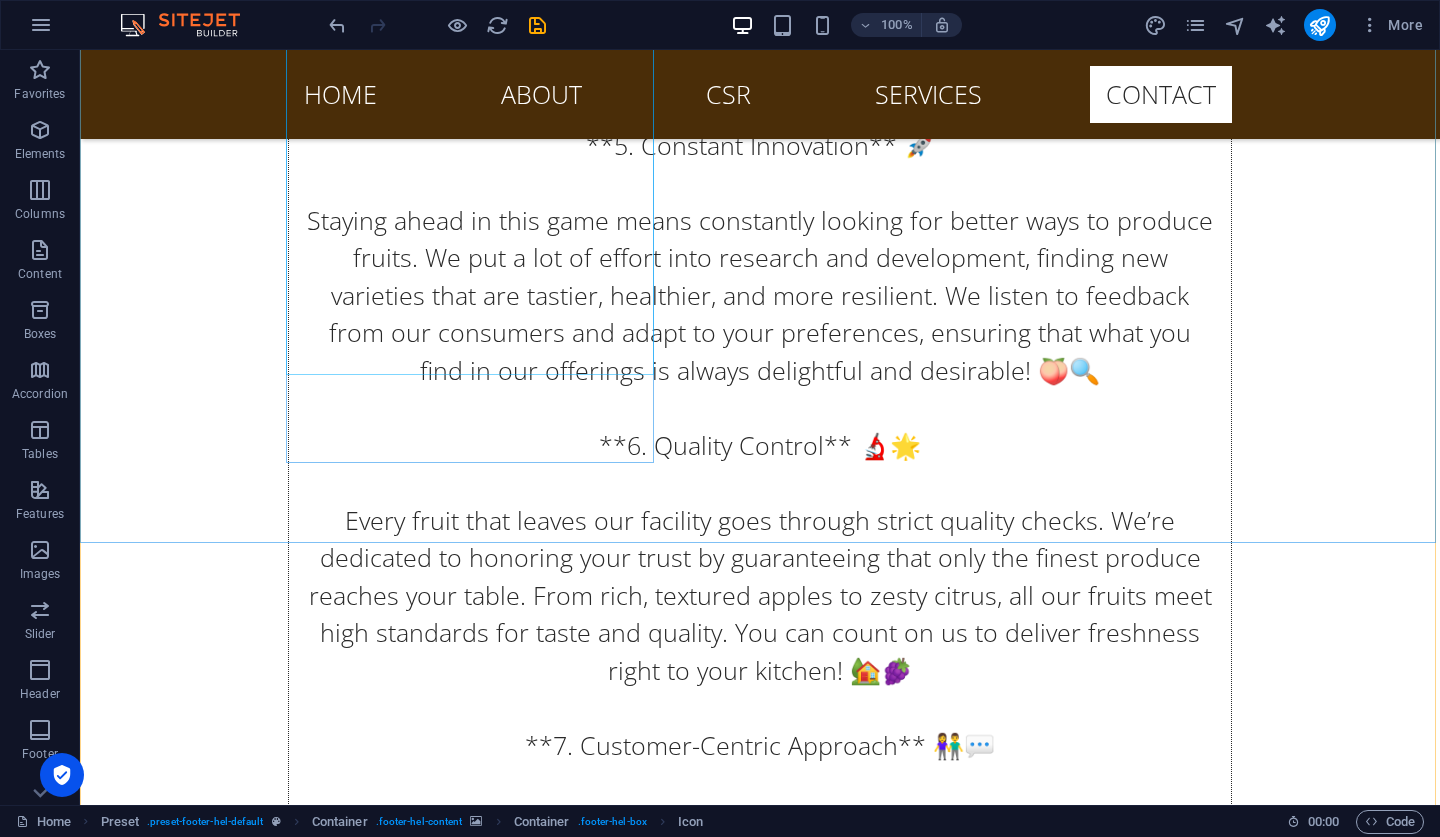 scroll, scrollTop: 26233, scrollLeft: 0, axis: vertical 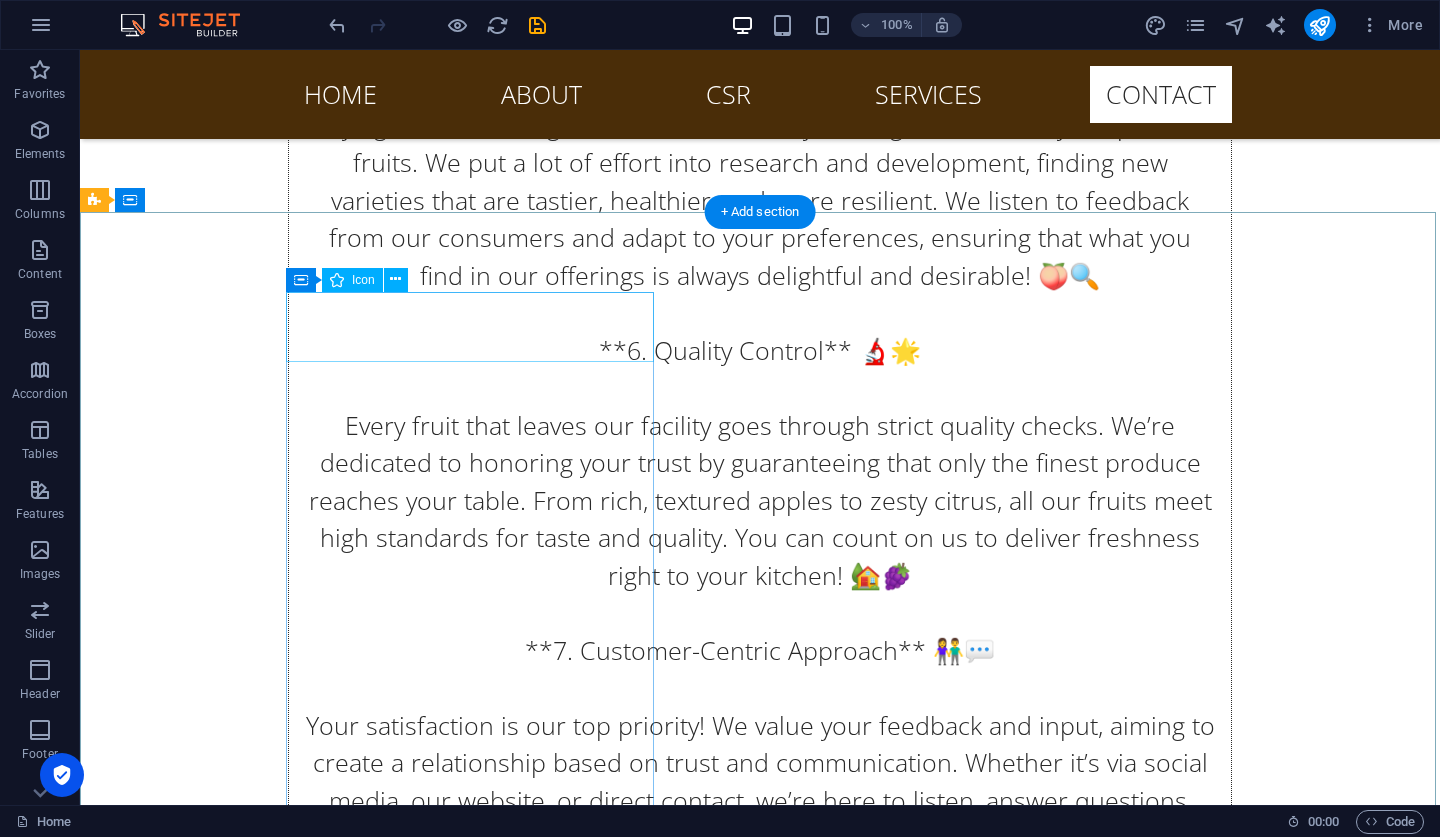 click at bounding box center (568, 11349) 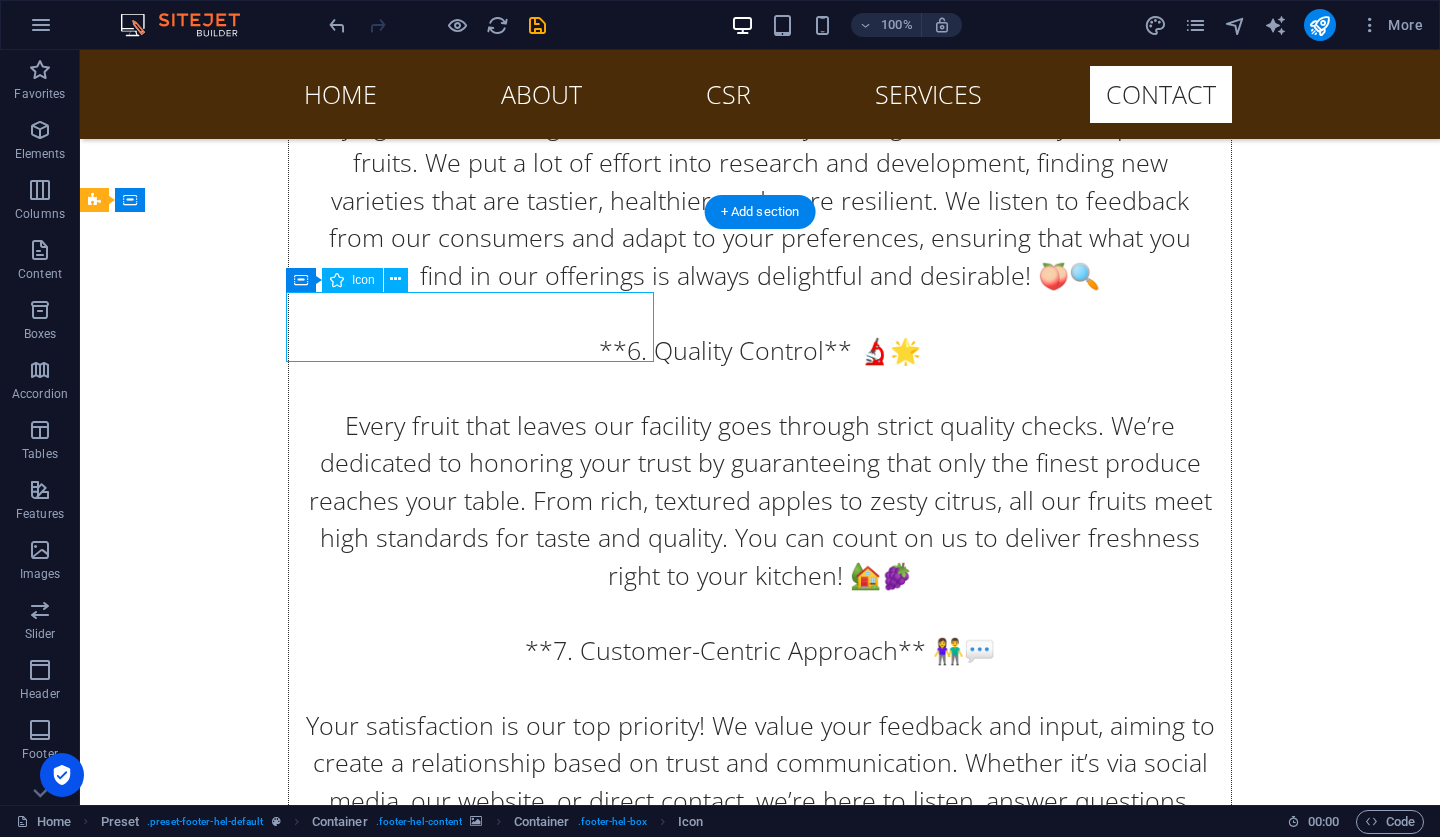 click at bounding box center [568, 11349] 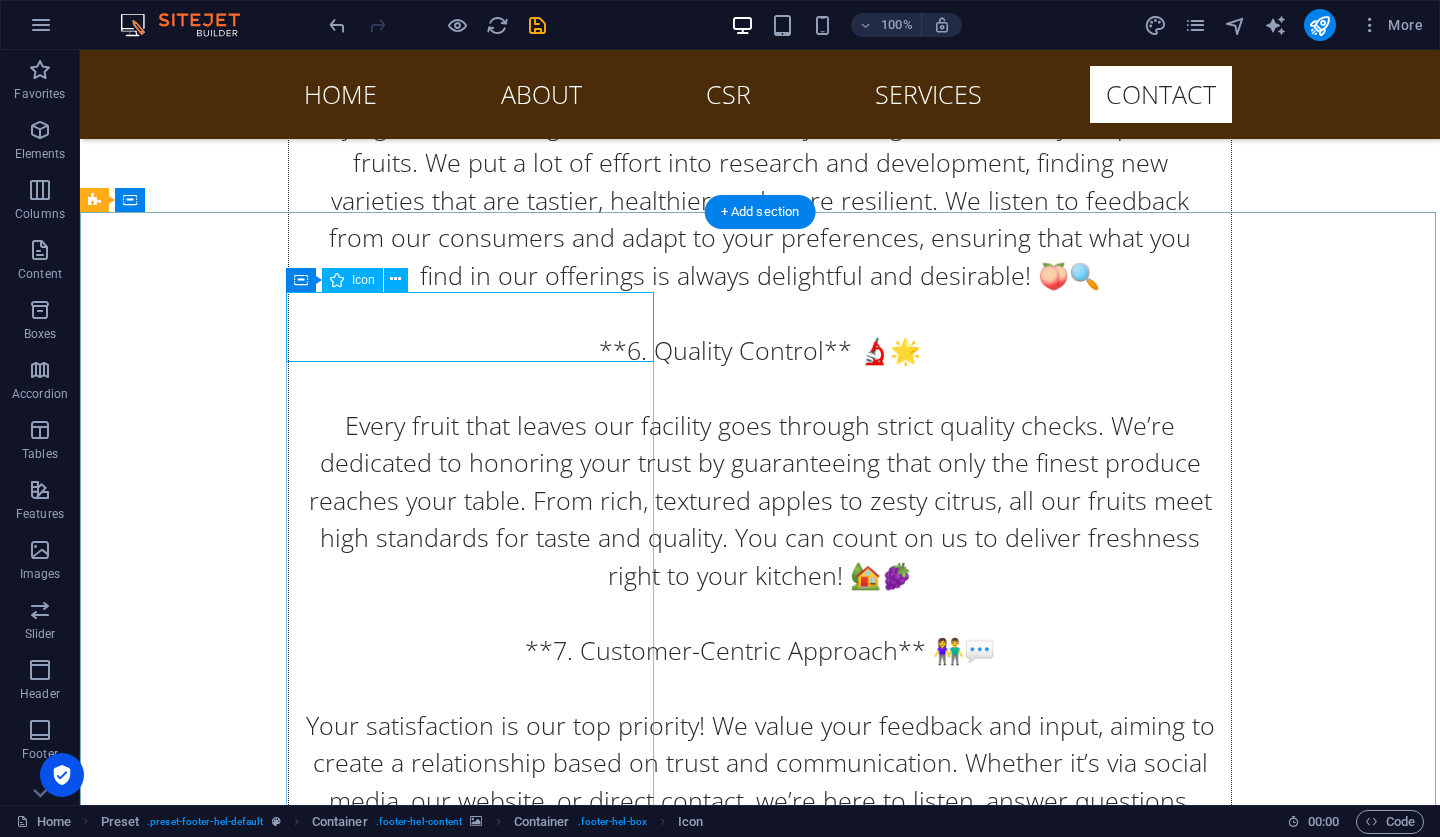 click at bounding box center [568, 11349] 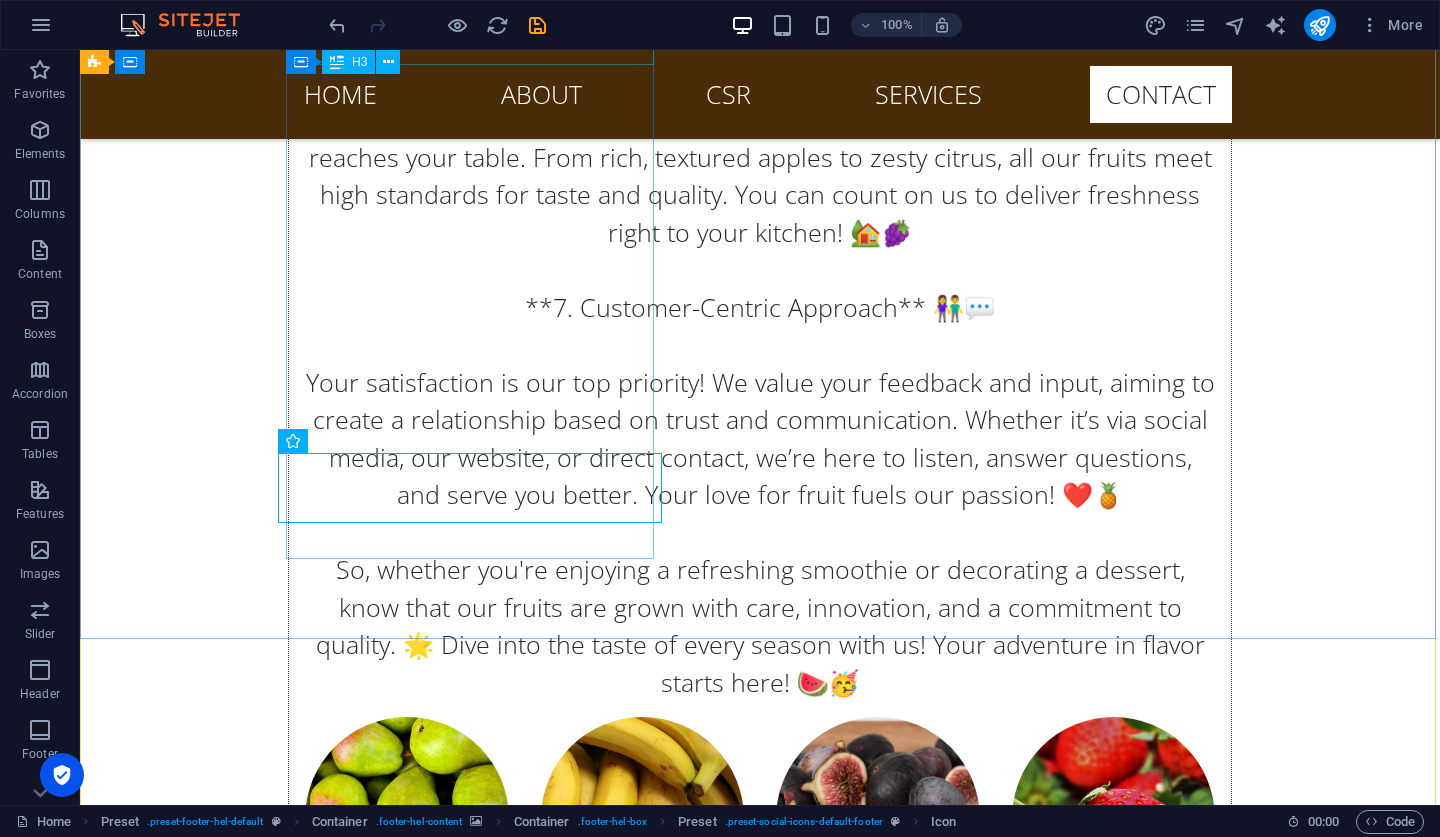 scroll, scrollTop: 26083, scrollLeft: 0, axis: vertical 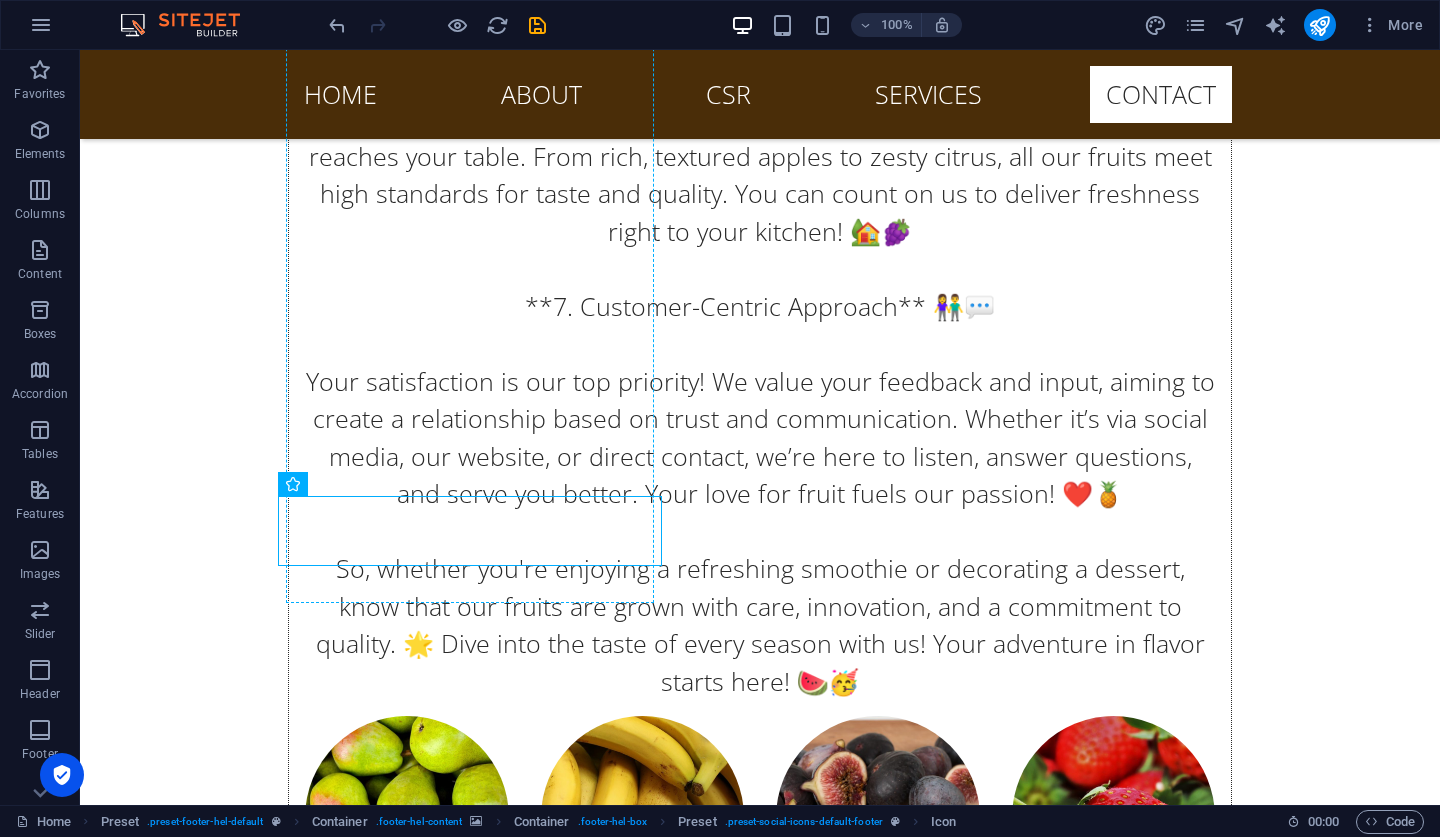 drag, startPoint x: 466, startPoint y: 525, endPoint x: 429, endPoint y: 481, distance: 57.48913 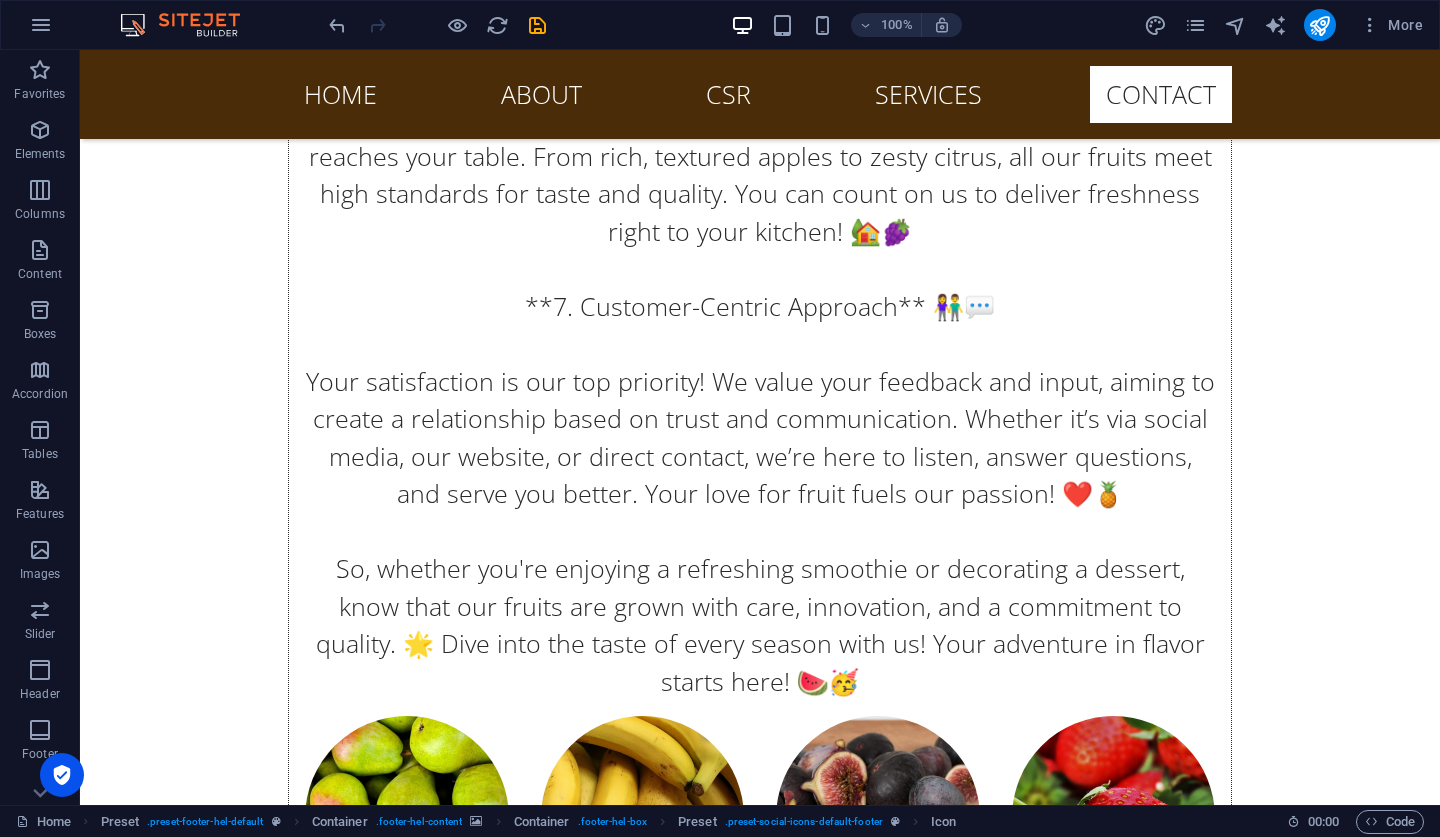 scroll, scrollTop: 26216, scrollLeft: 0, axis: vertical 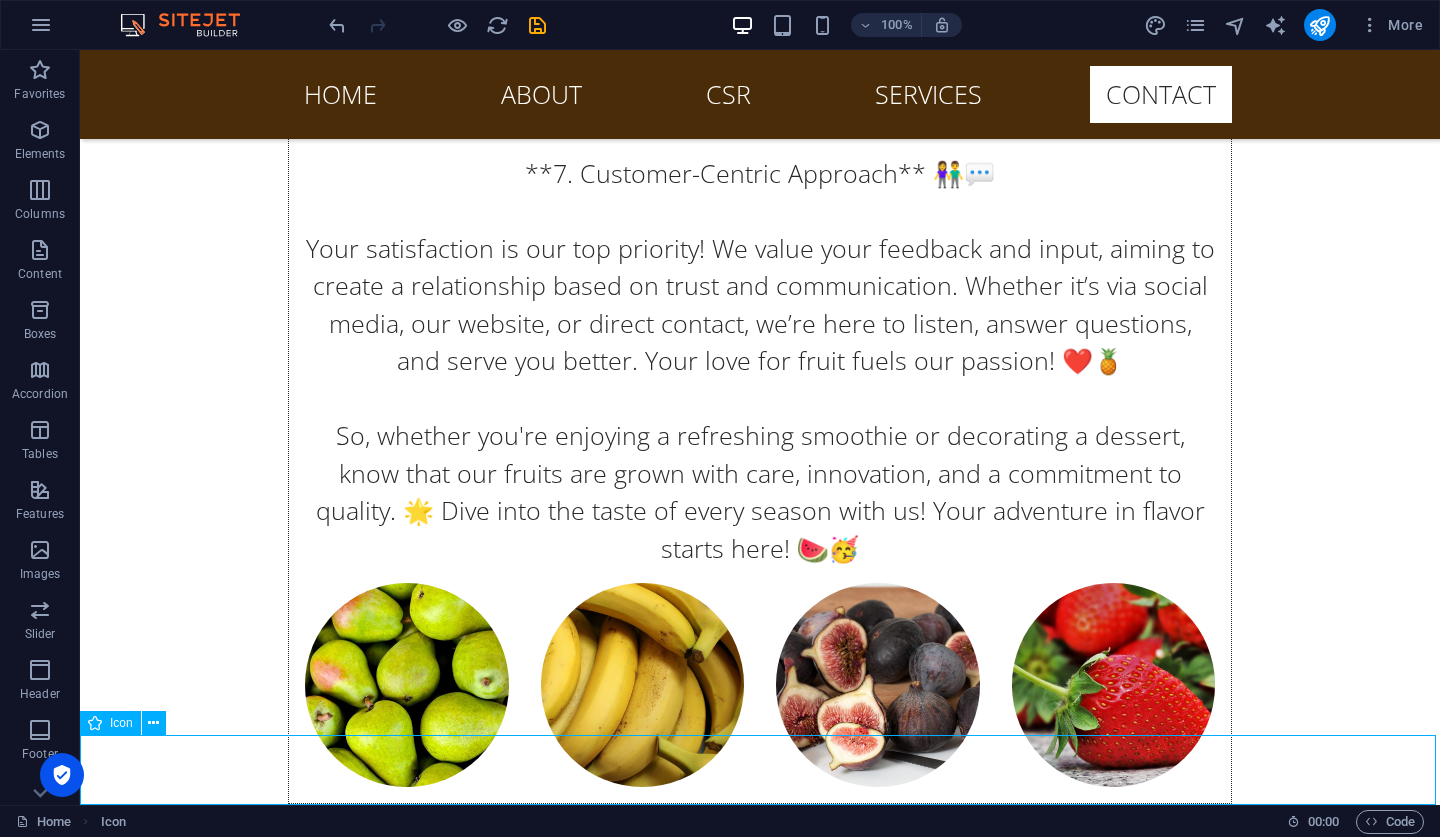 click at bounding box center [760, 12160] 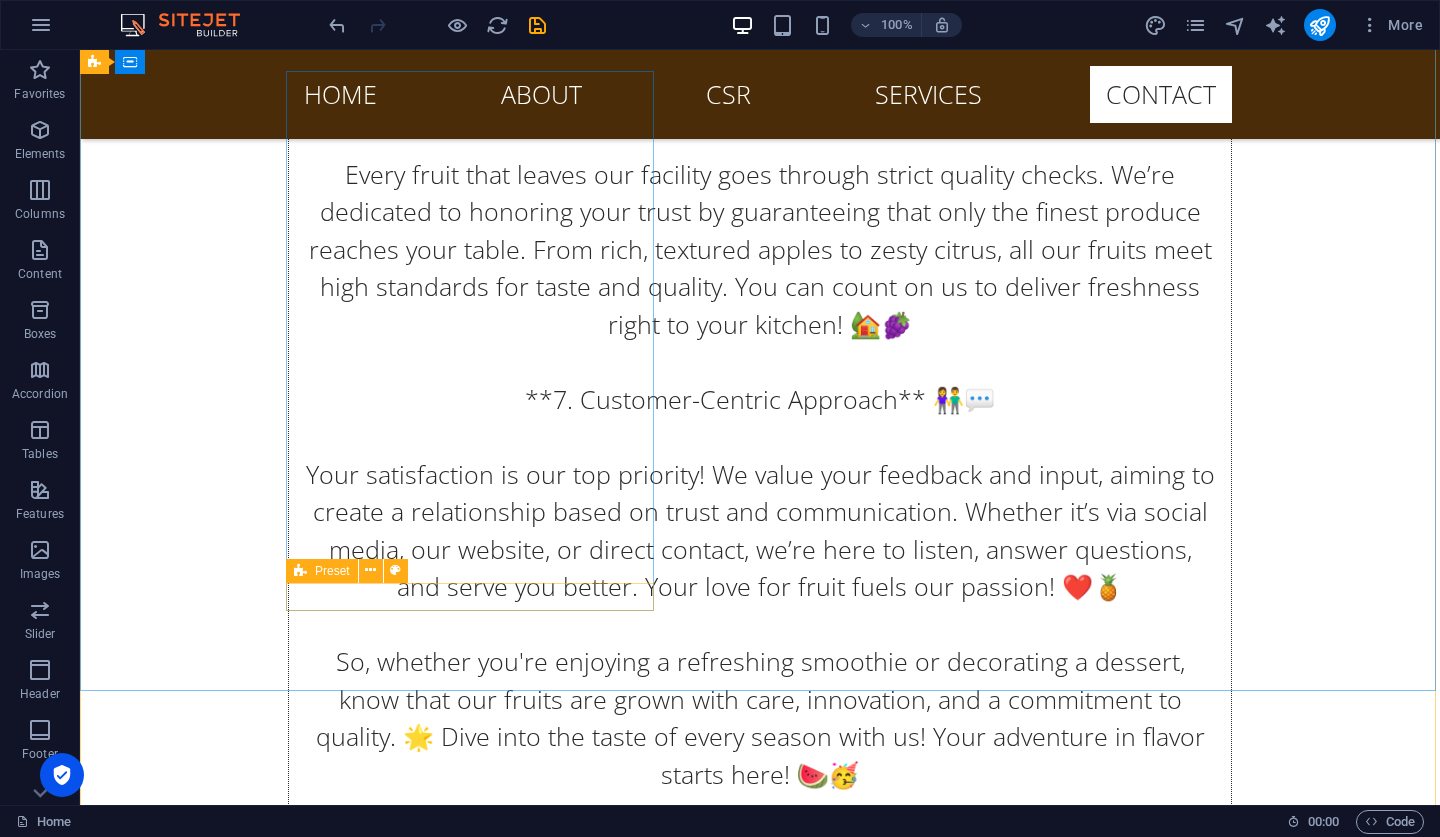 scroll, scrollTop: 25960, scrollLeft: 0, axis: vertical 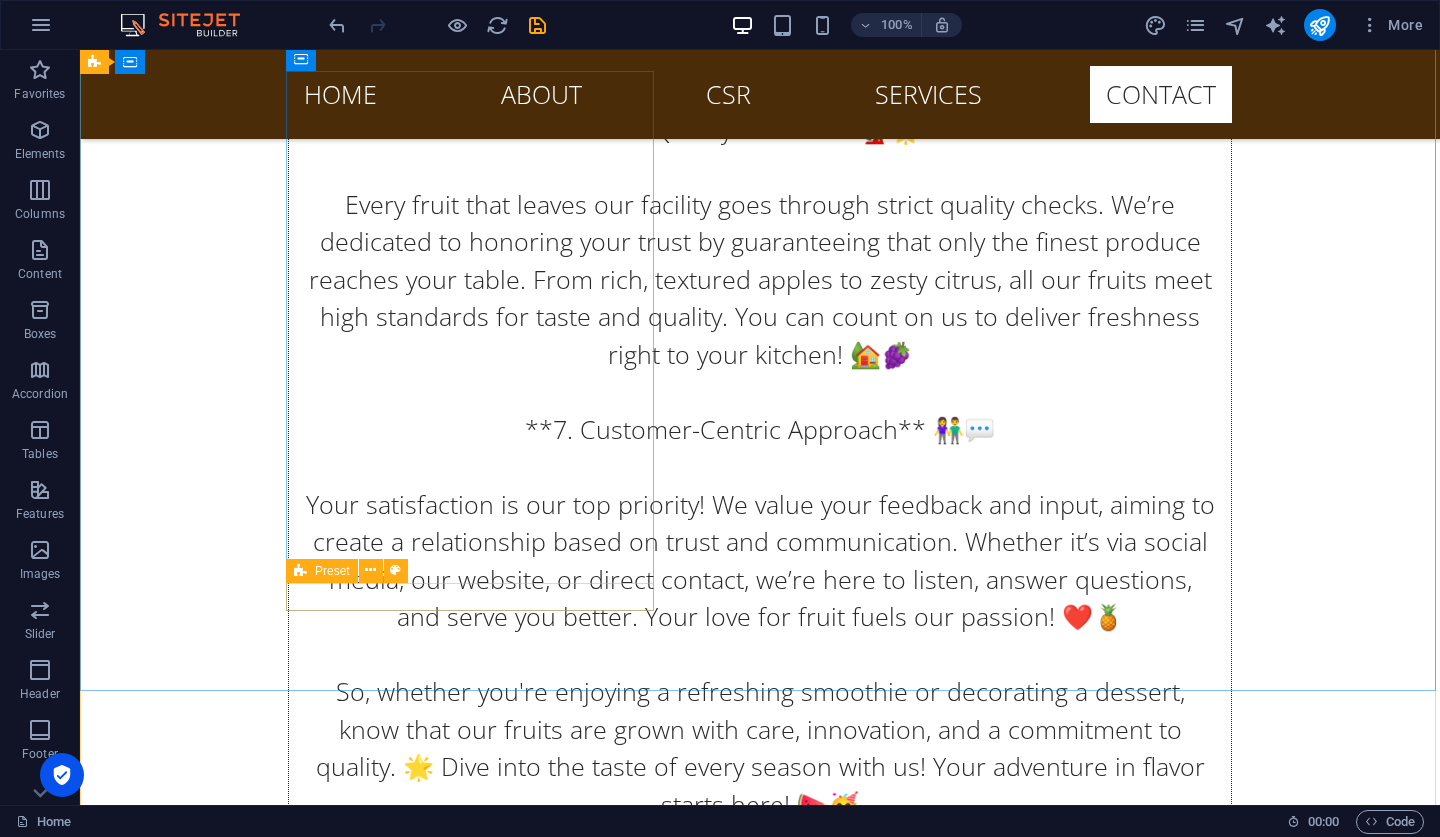 click on "Preset" at bounding box center [332, 571] 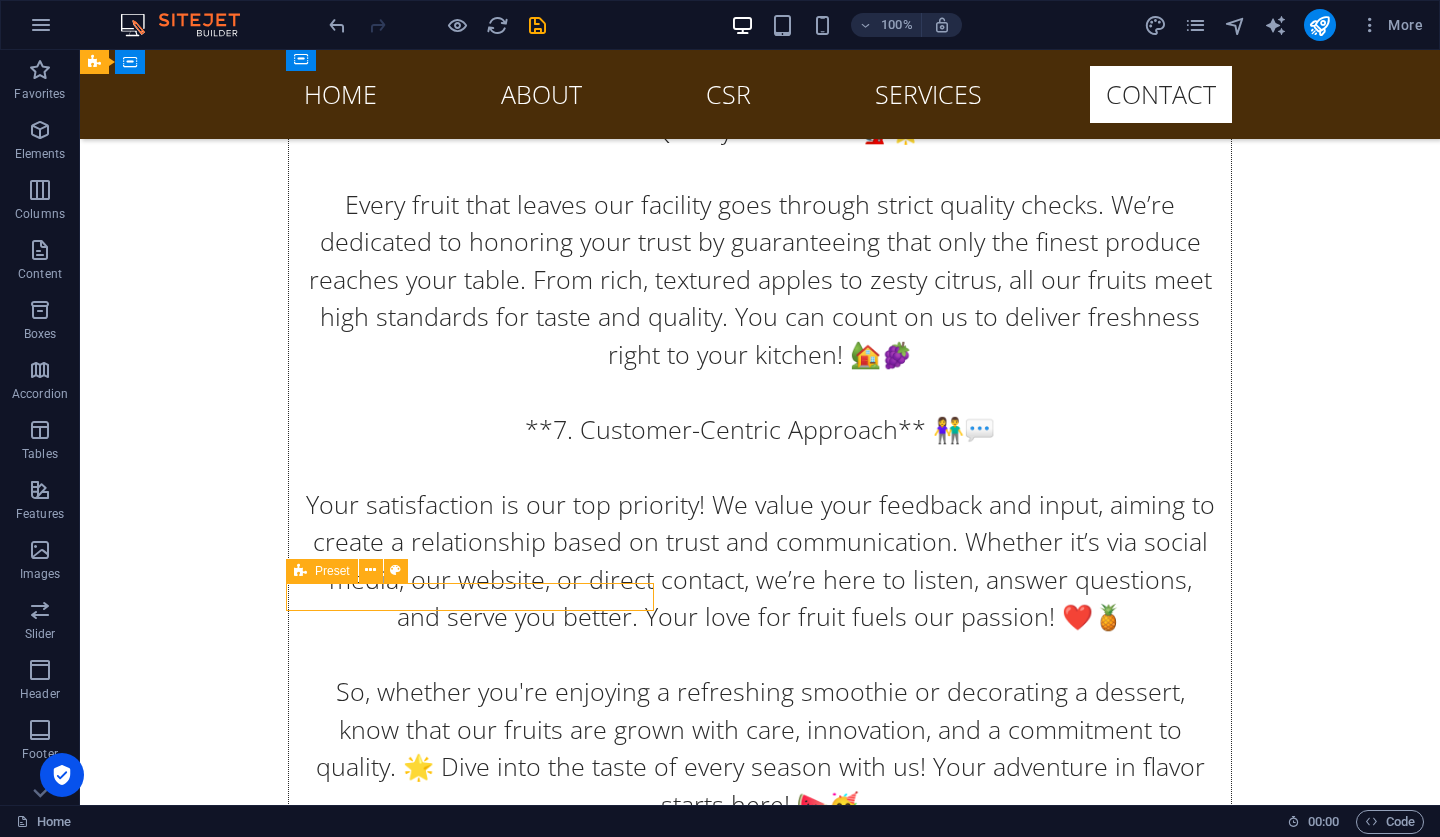 click on "Preset" at bounding box center [332, 571] 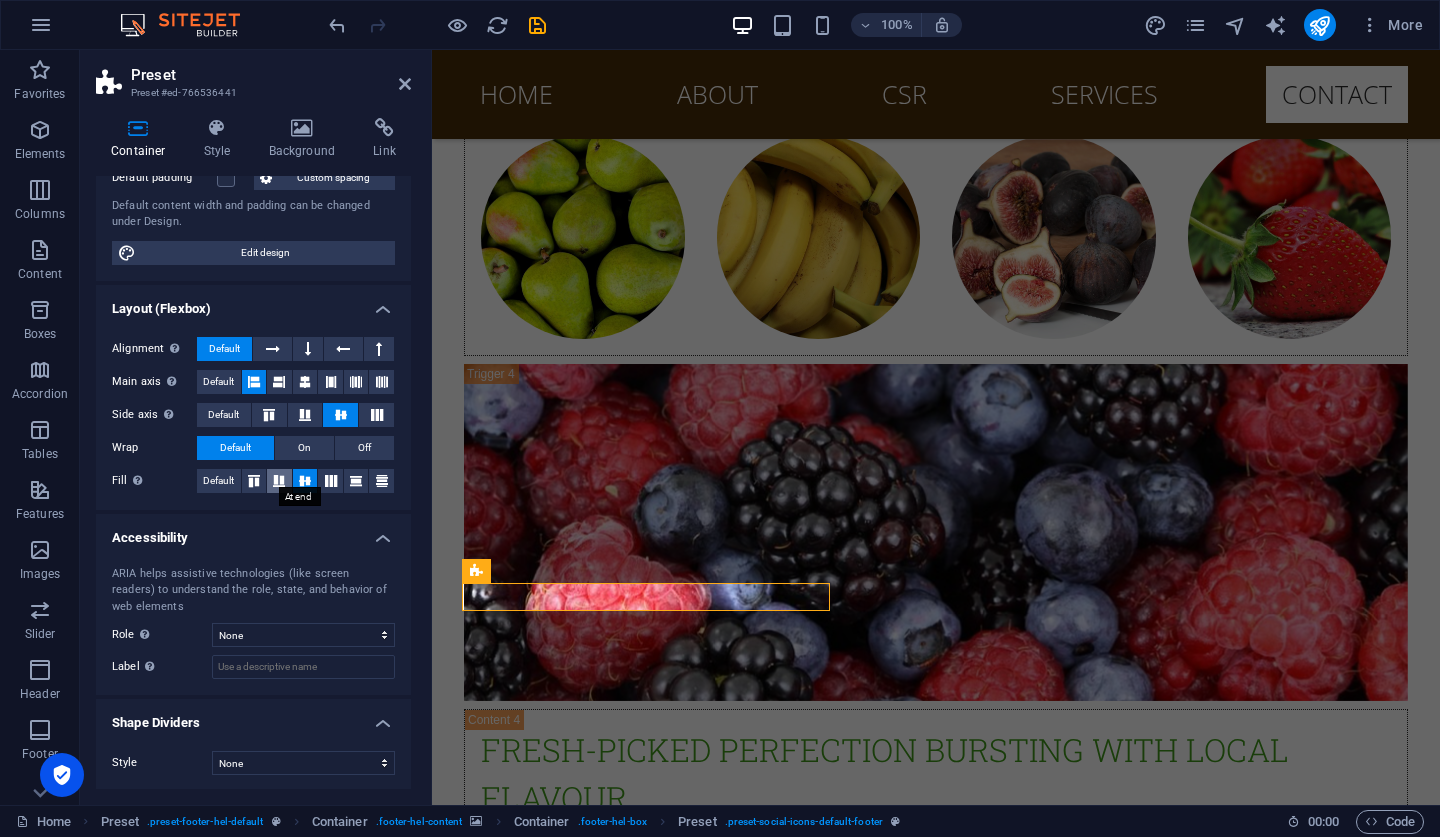 scroll, scrollTop: 193, scrollLeft: 0, axis: vertical 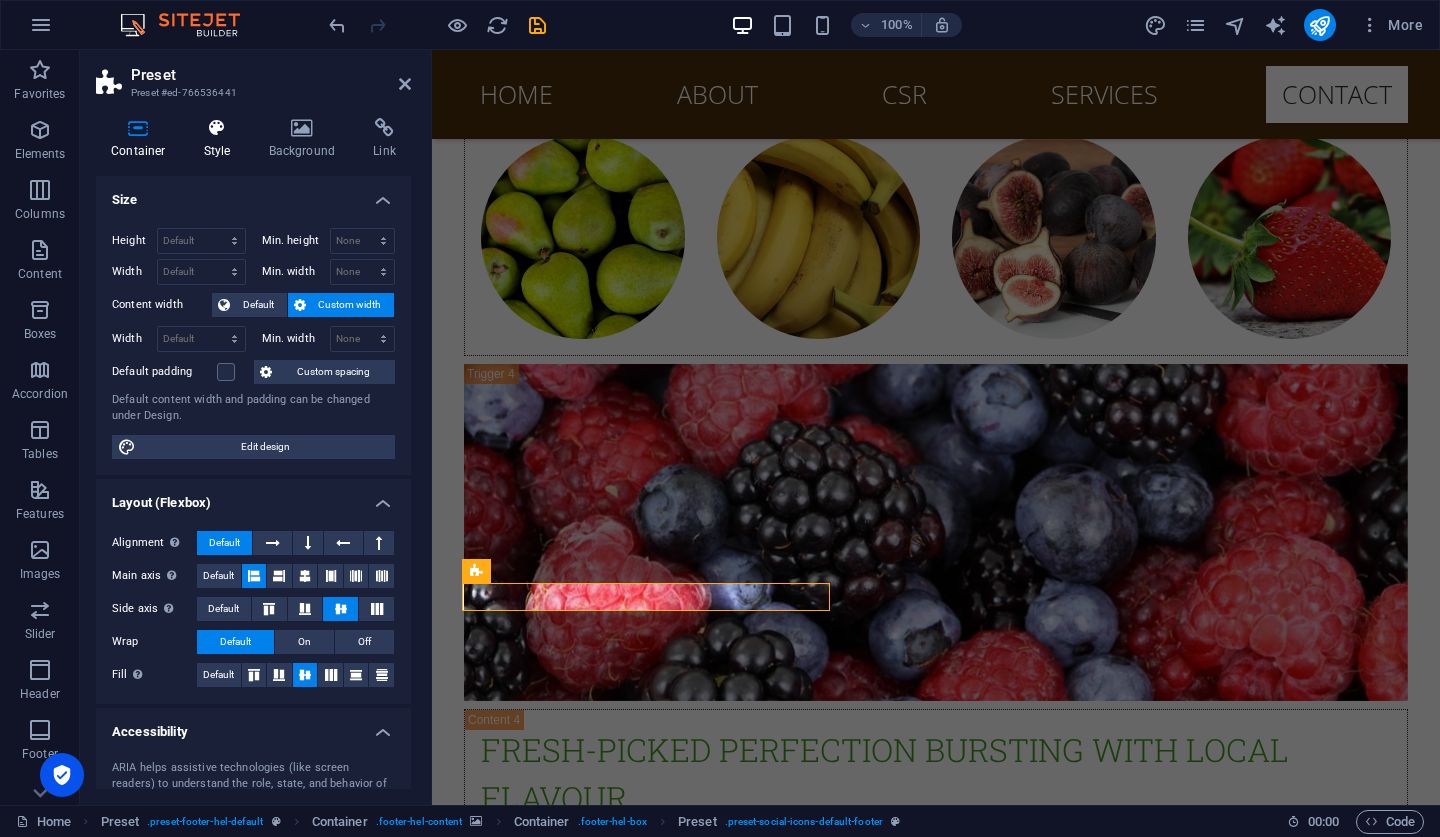 click on "Style" at bounding box center [221, 139] 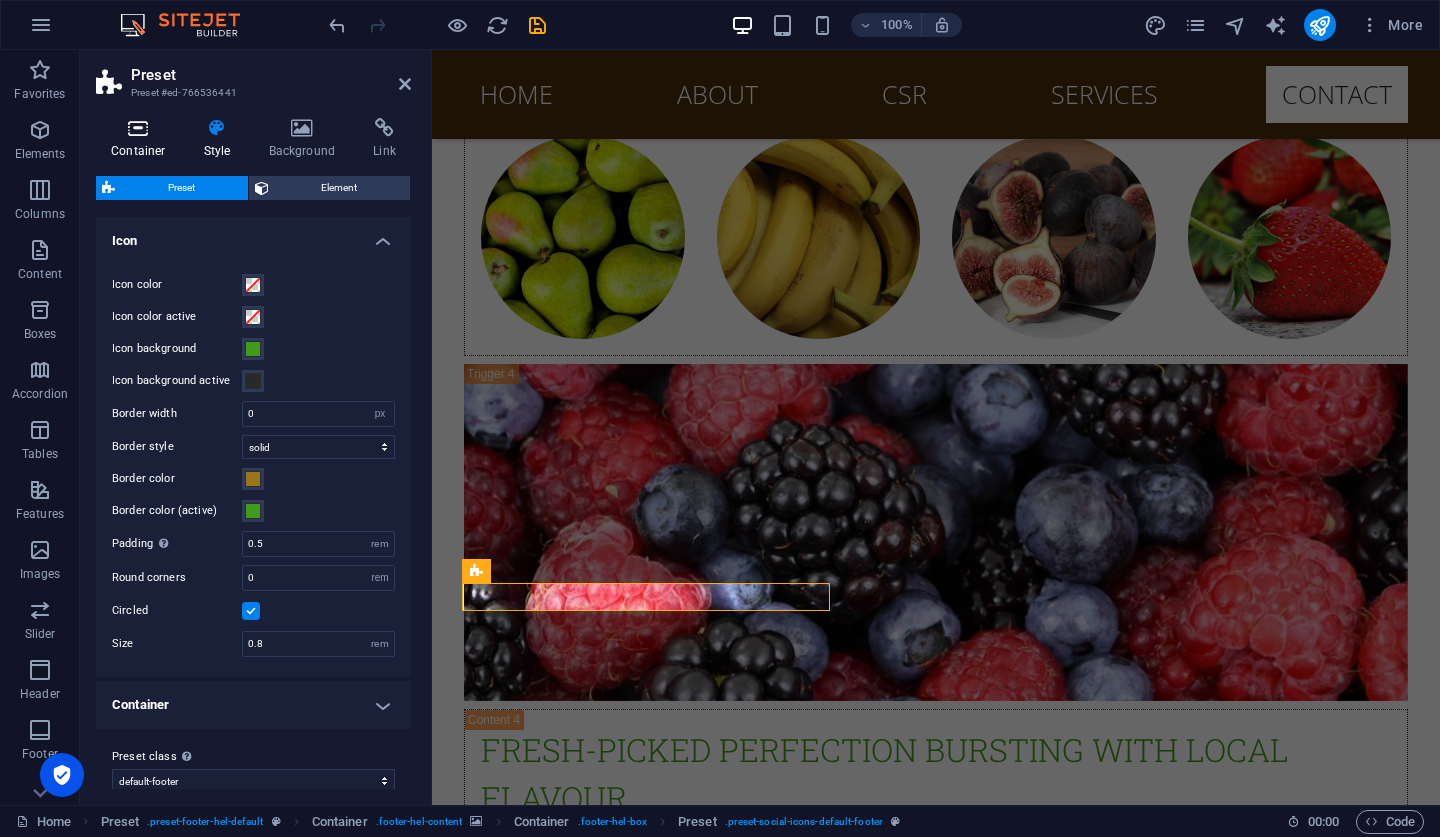 click on "Container" at bounding box center [142, 139] 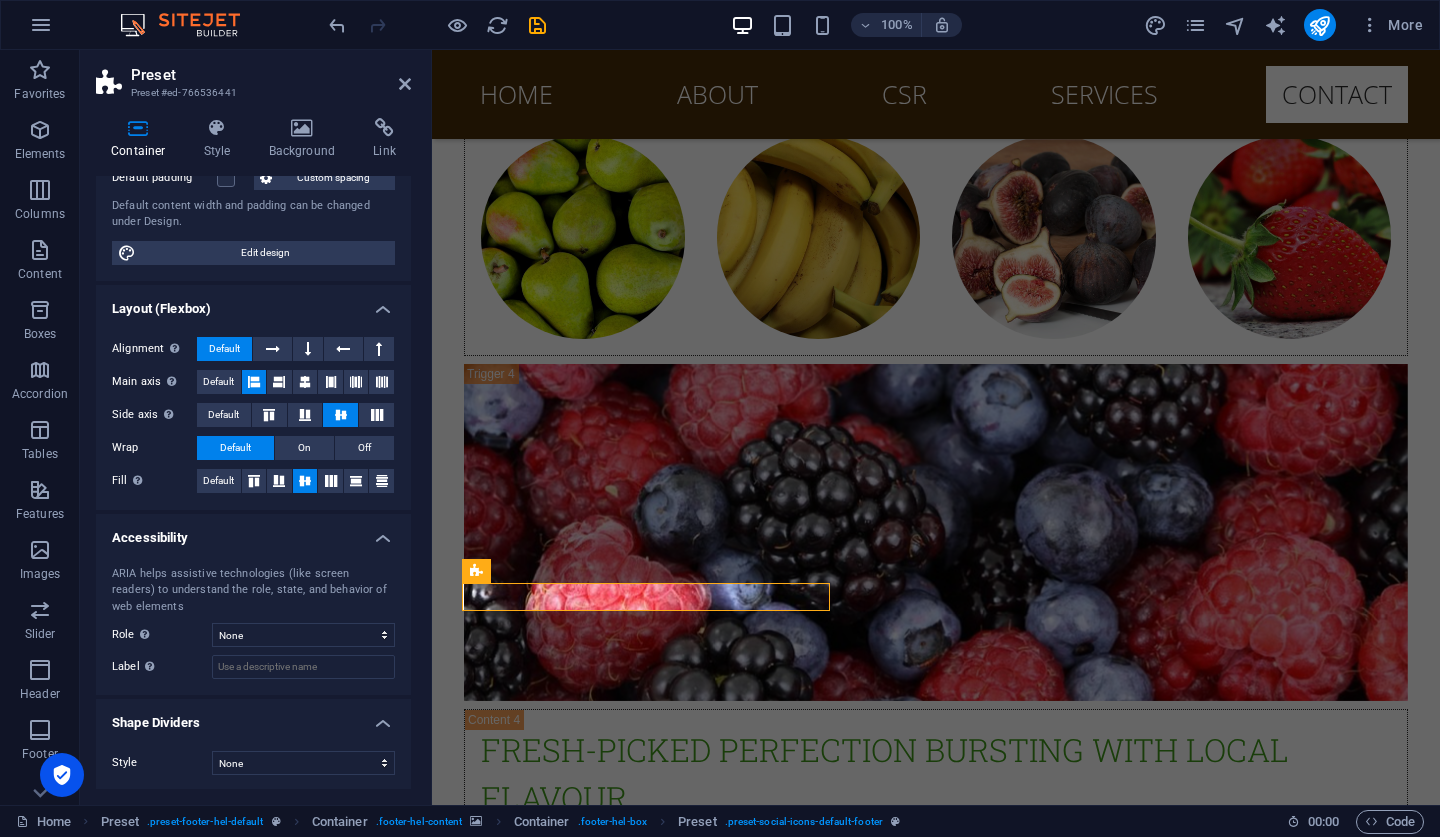 scroll, scrollTop: 193, scrollLeft: 0, axis: vertical 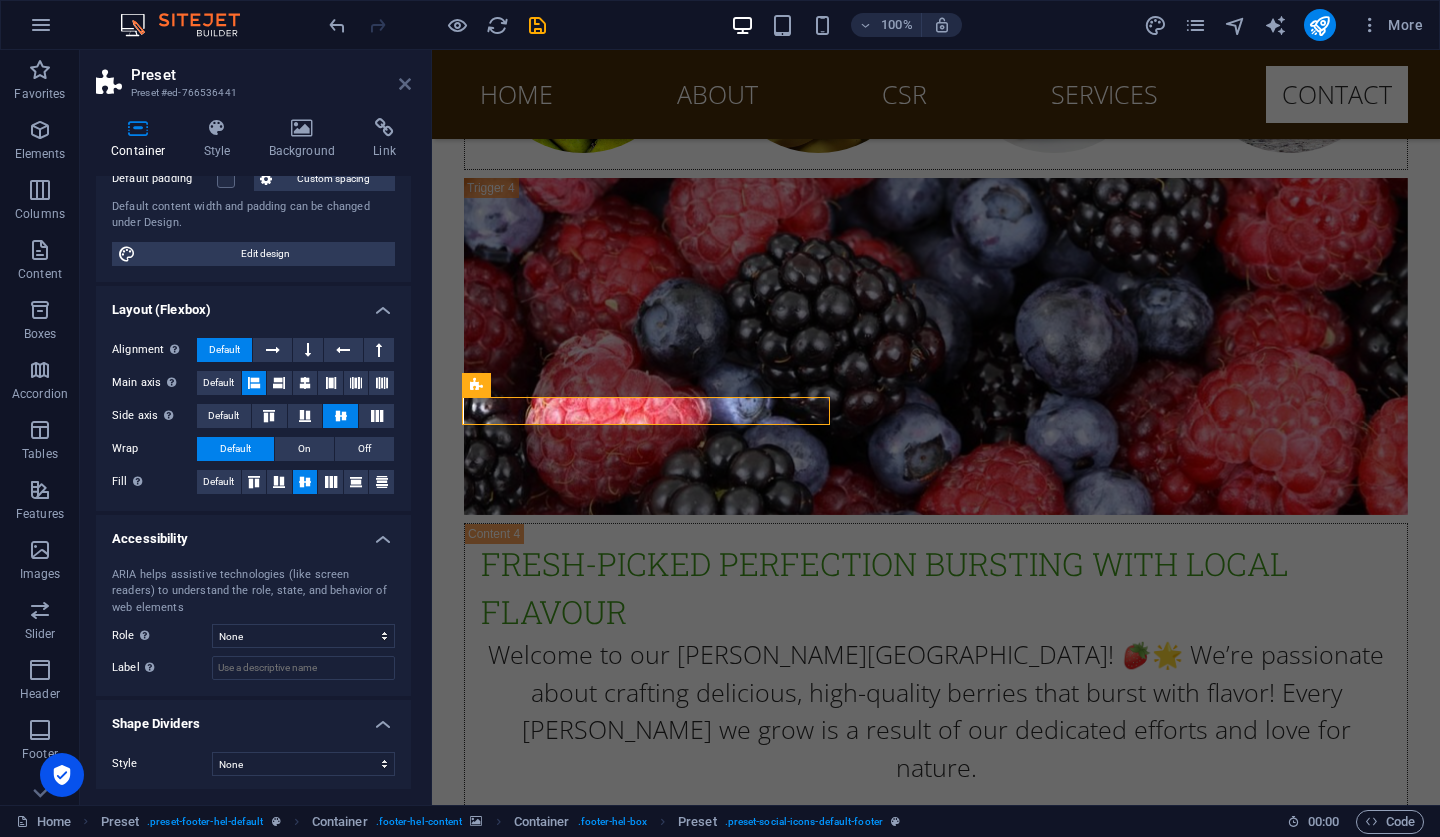 click at bounding box center [405, 84] 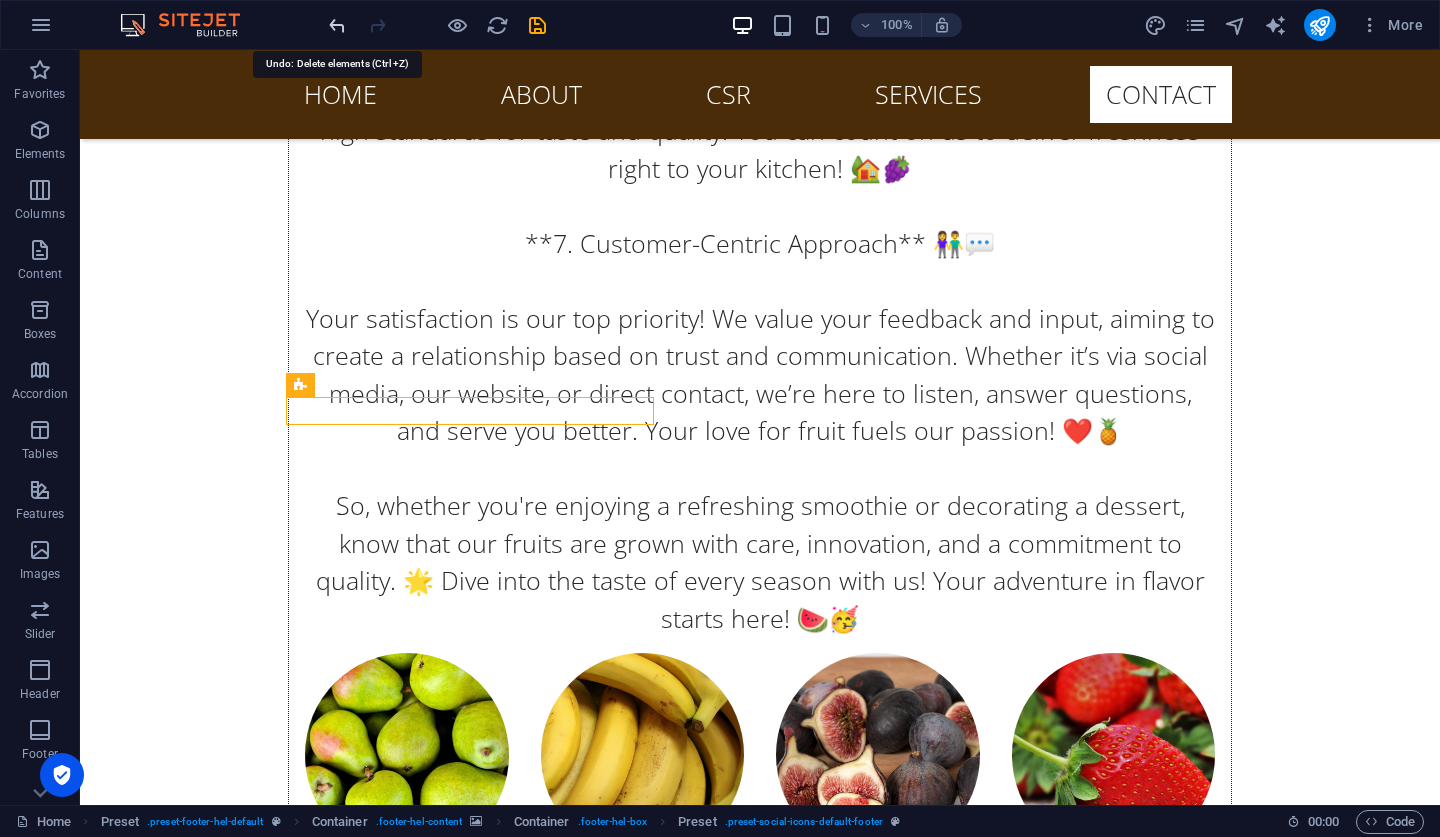click at bounding box center (337, 25) 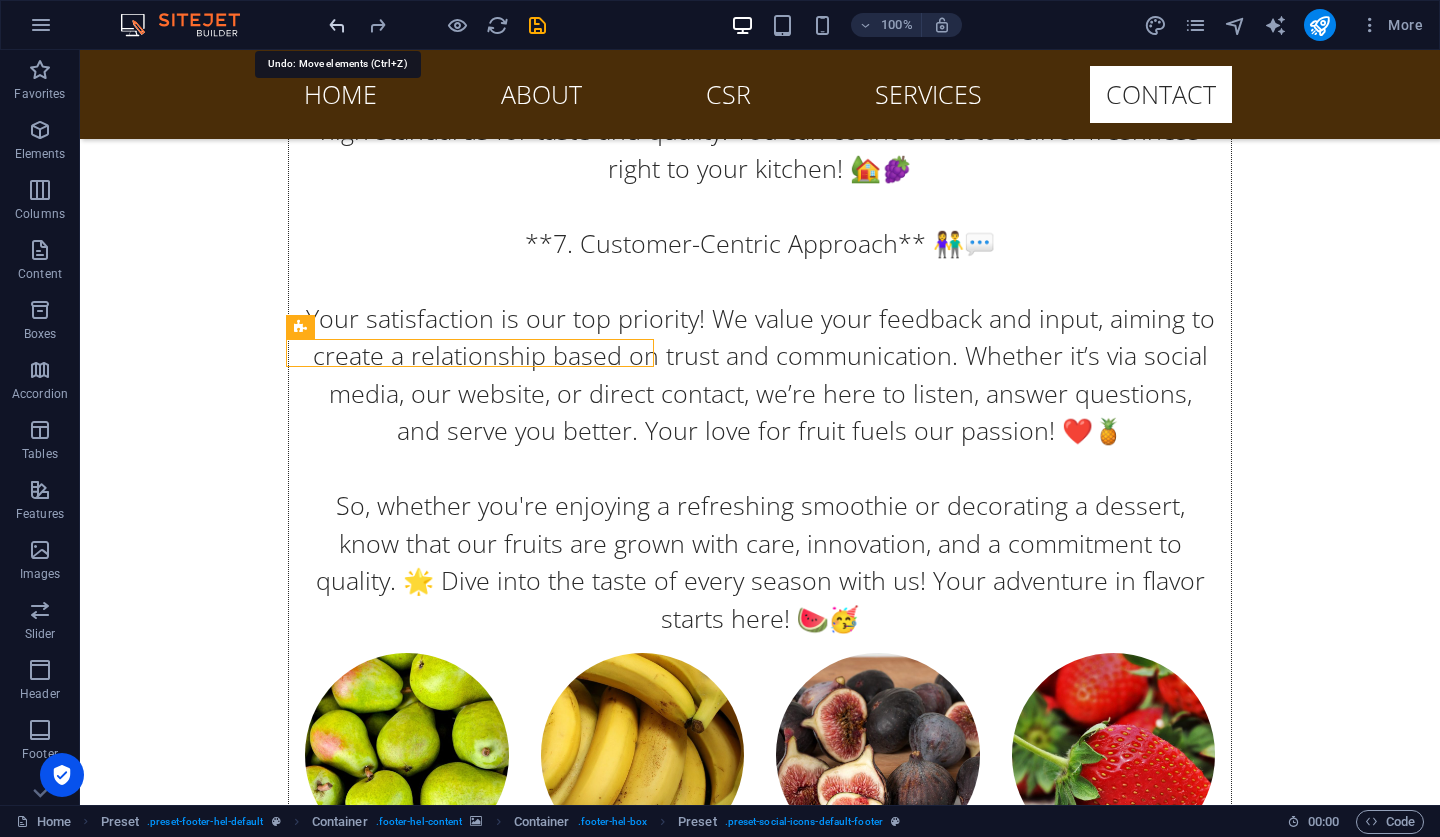 scroll, scrollTop: 26216, scrollLeft: 0, axis: vertical 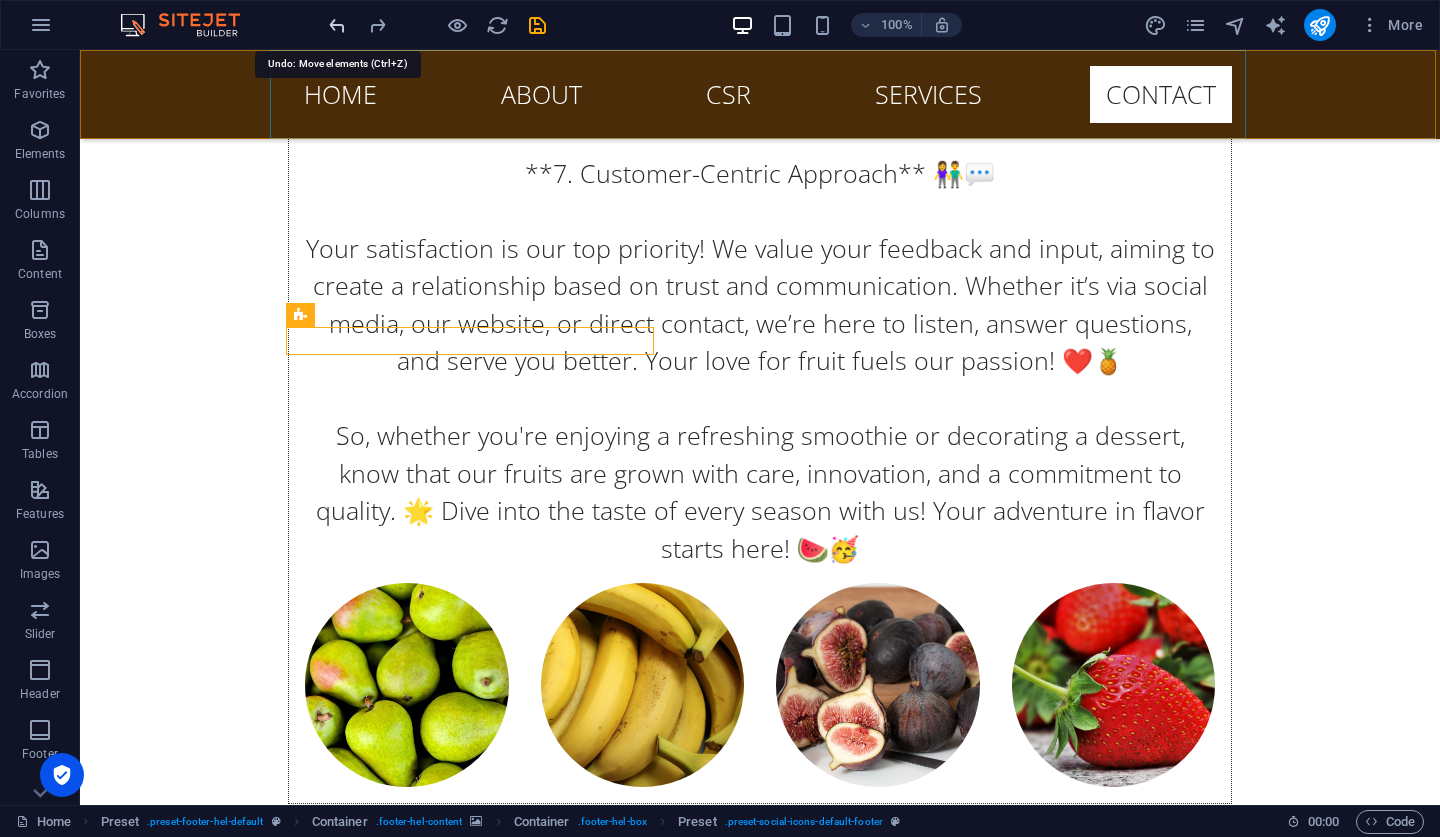click at bounding box center (337, 25) 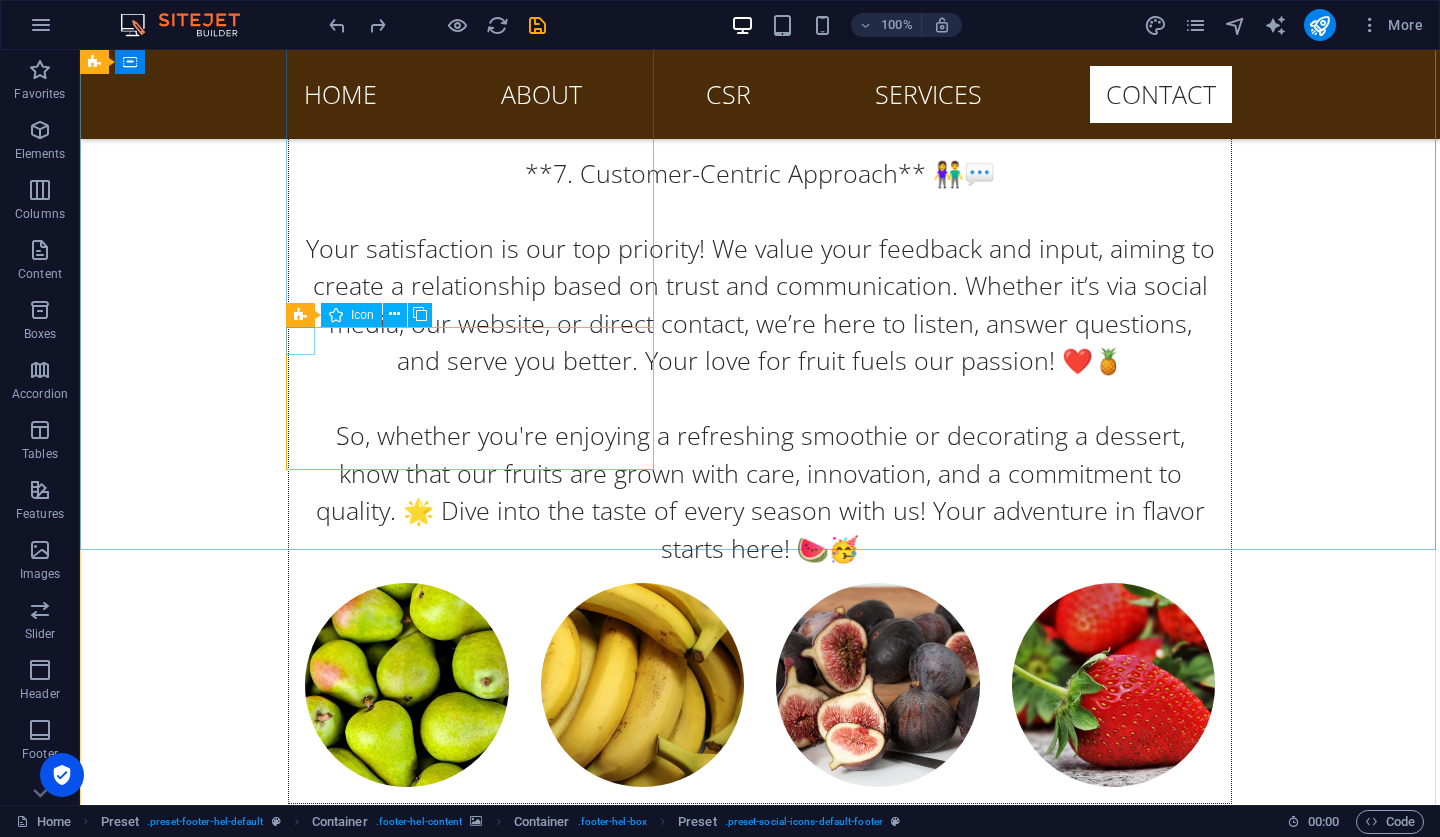 click at bounding box center (568, 11342) 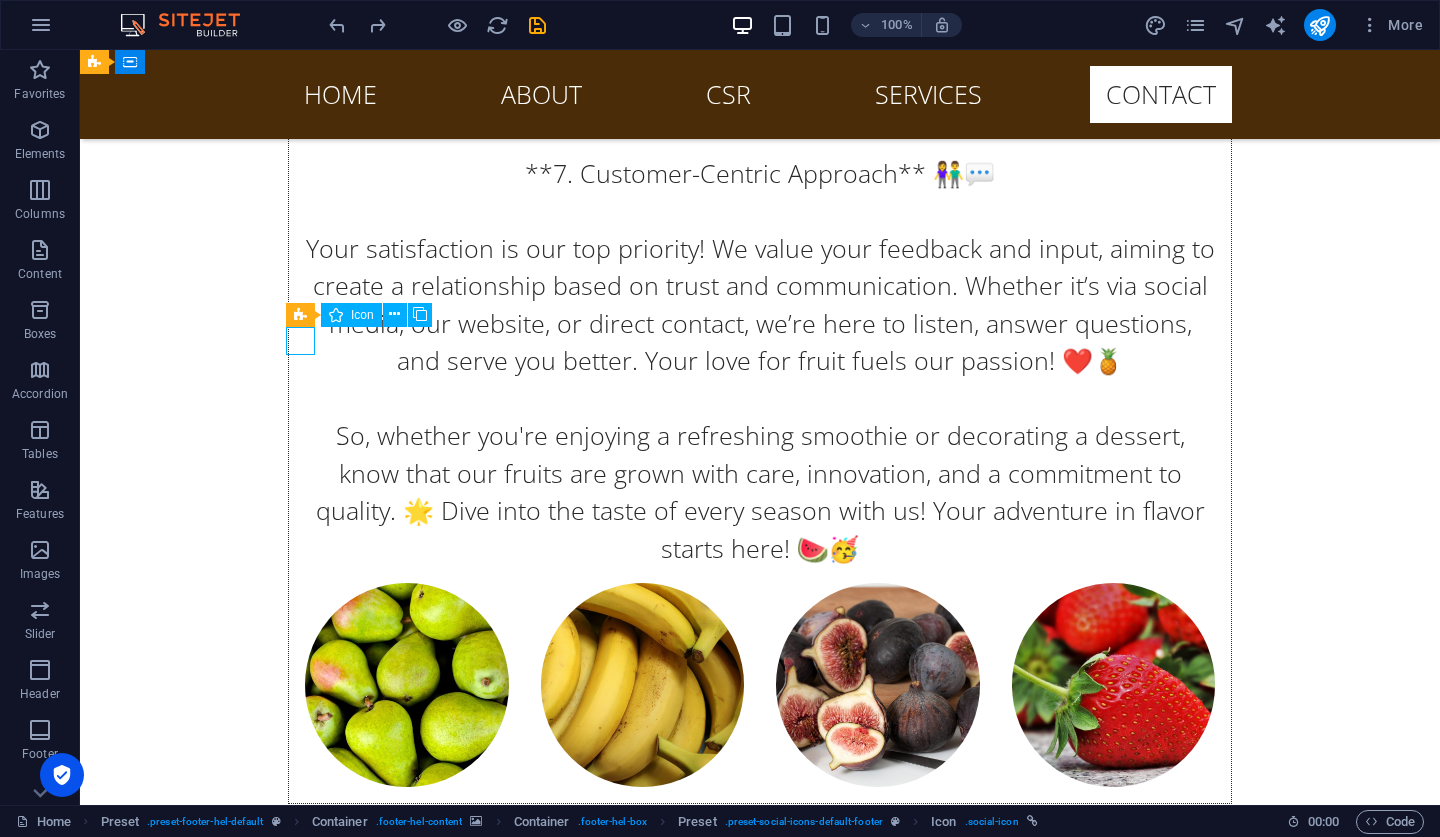 click at bounding box center (568, 11342) 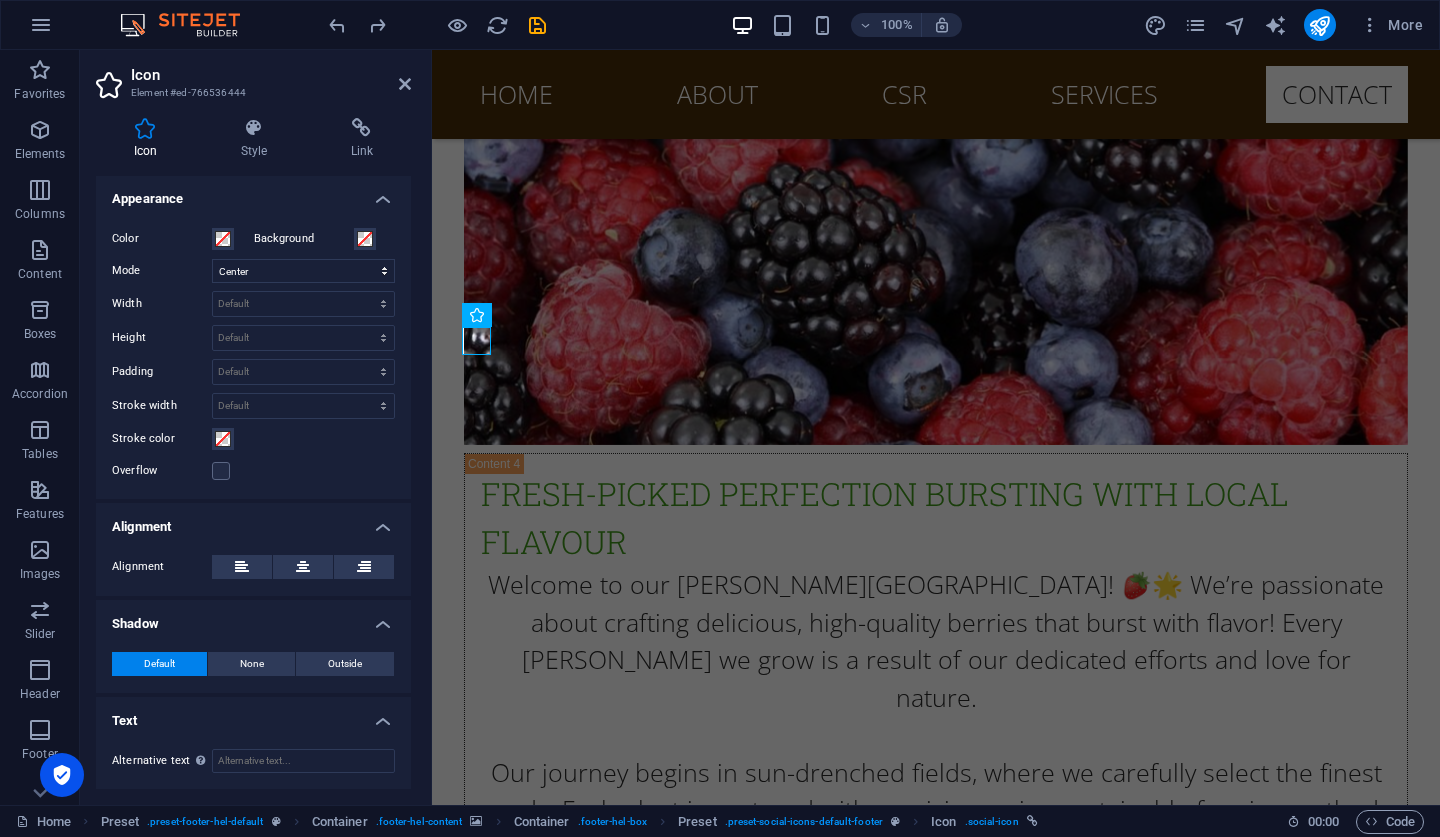scroll, scrollTop: 436, scrollLeft: 0, axis: vertical 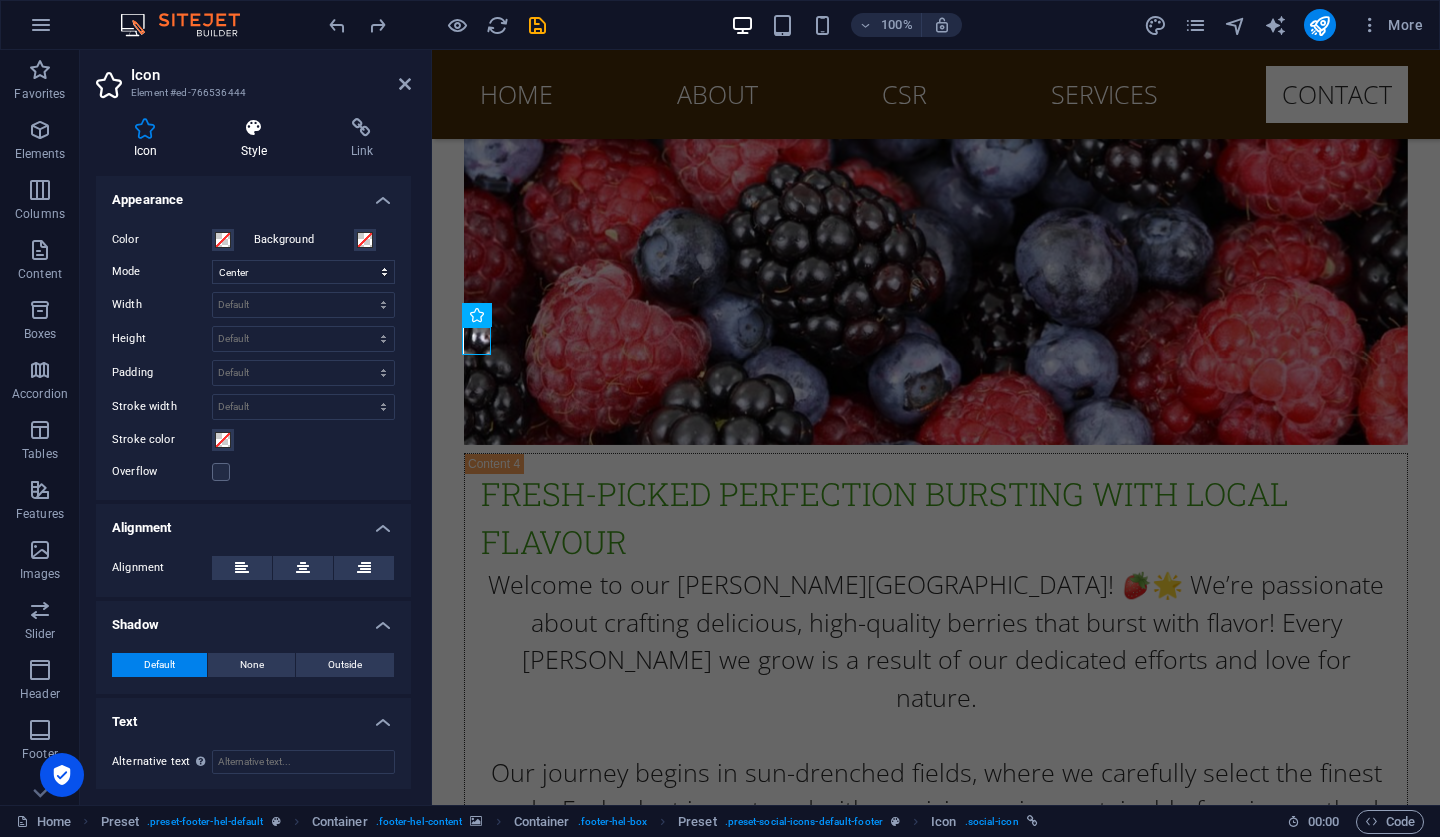 click at bounding box center (254, 128) 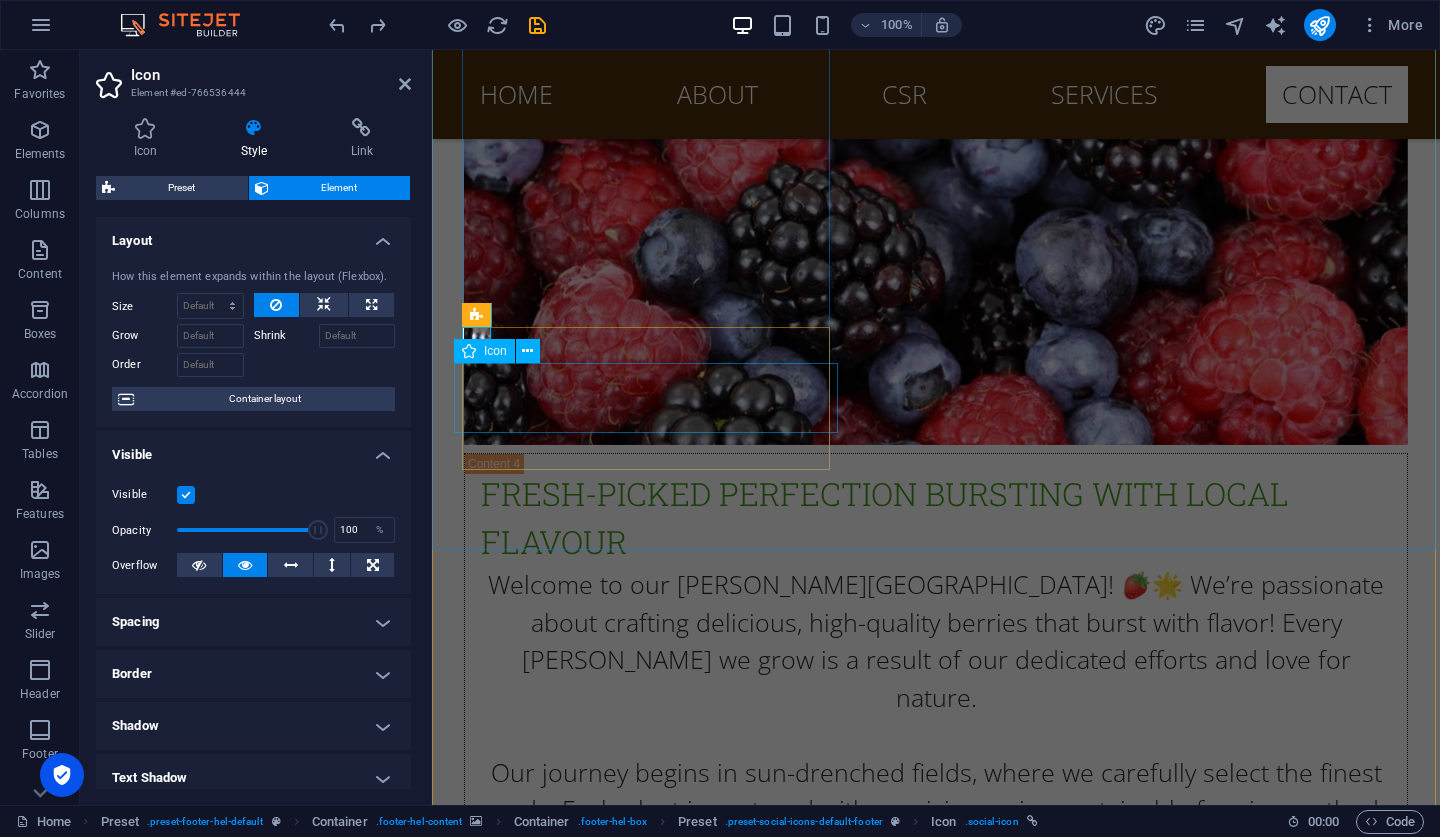 click at bounding box center (920, 10701) 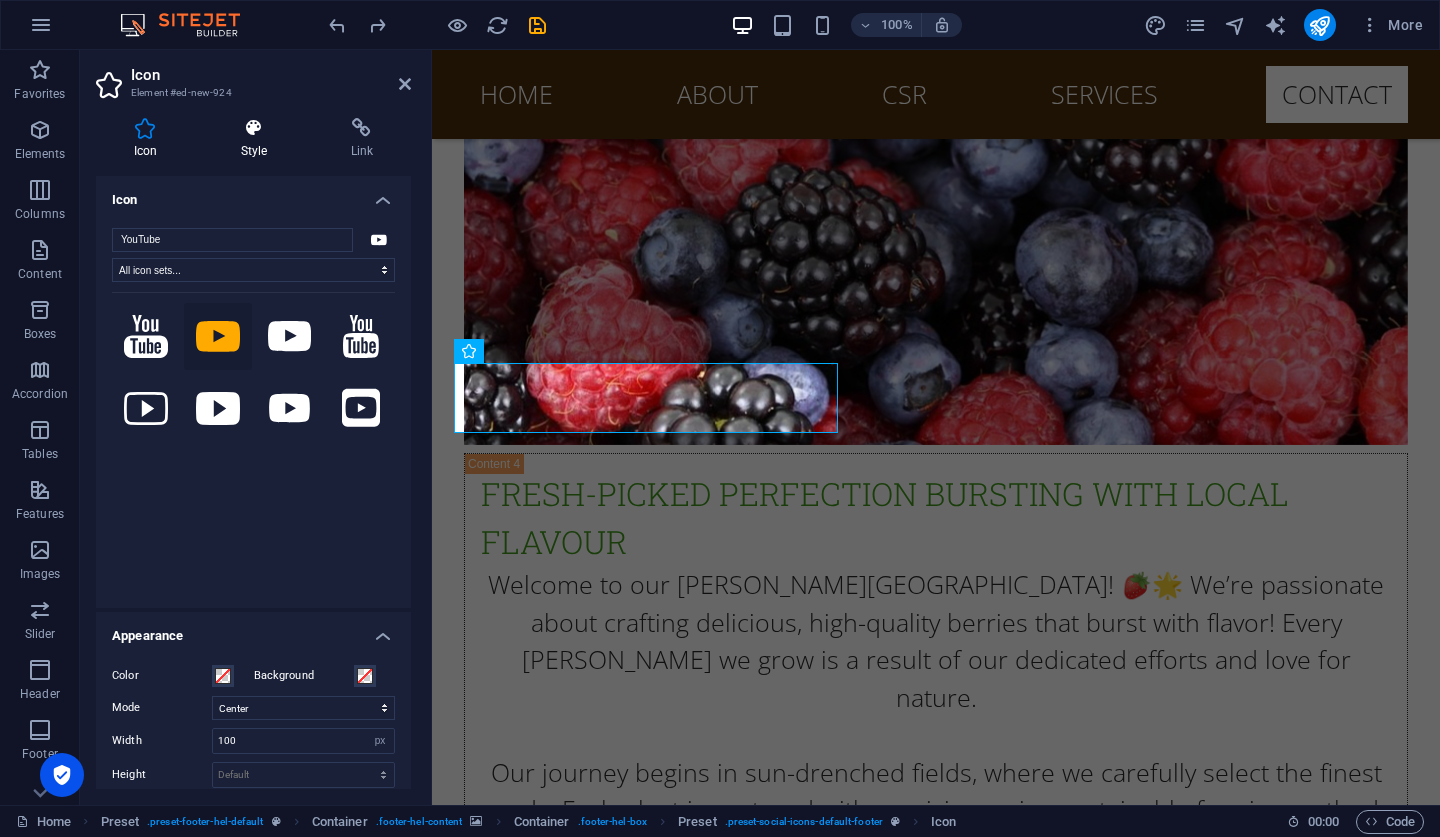 click at bounding box center (254, 128) 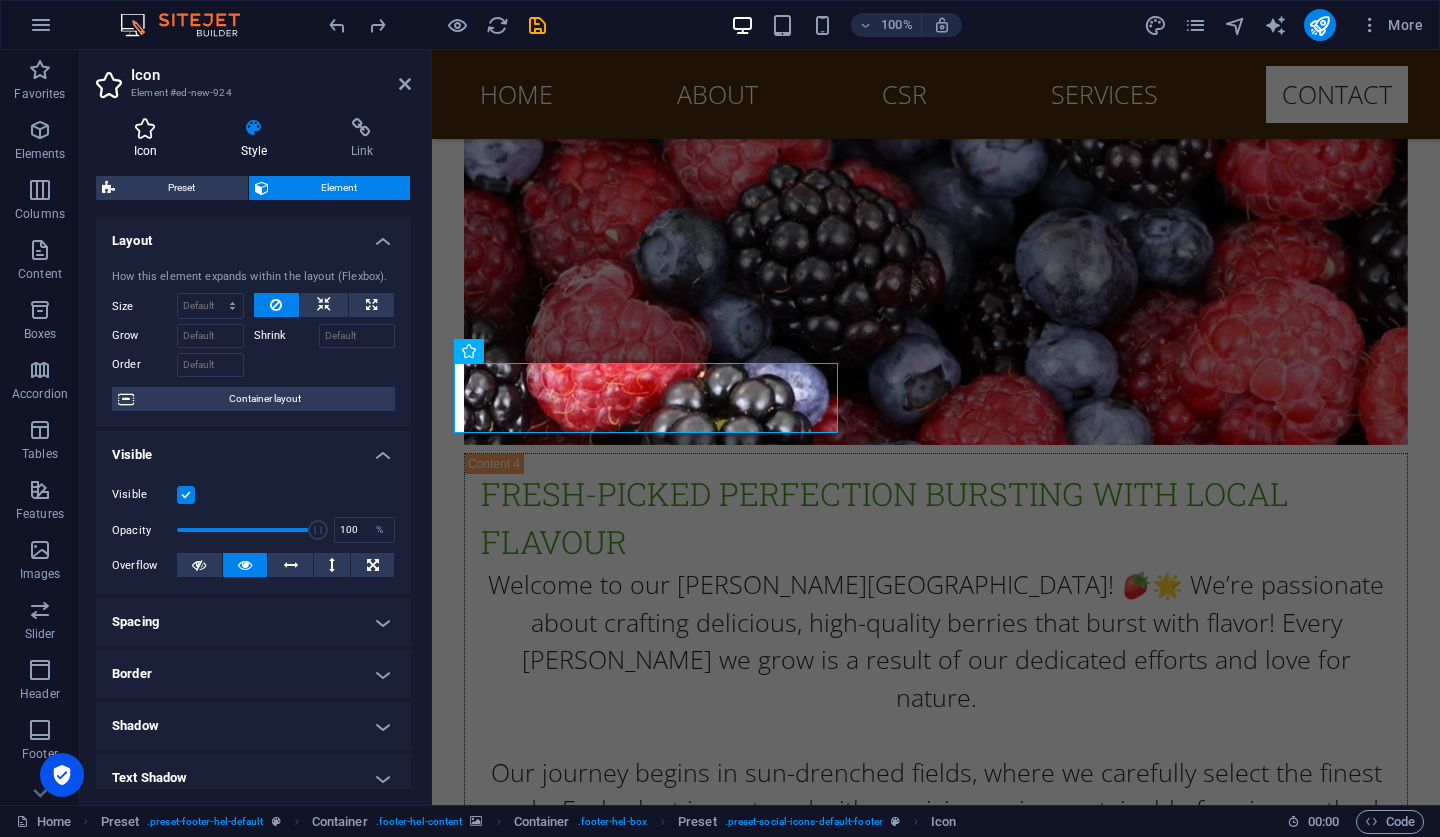 click on "Icon" at bounding box center (149, 139) 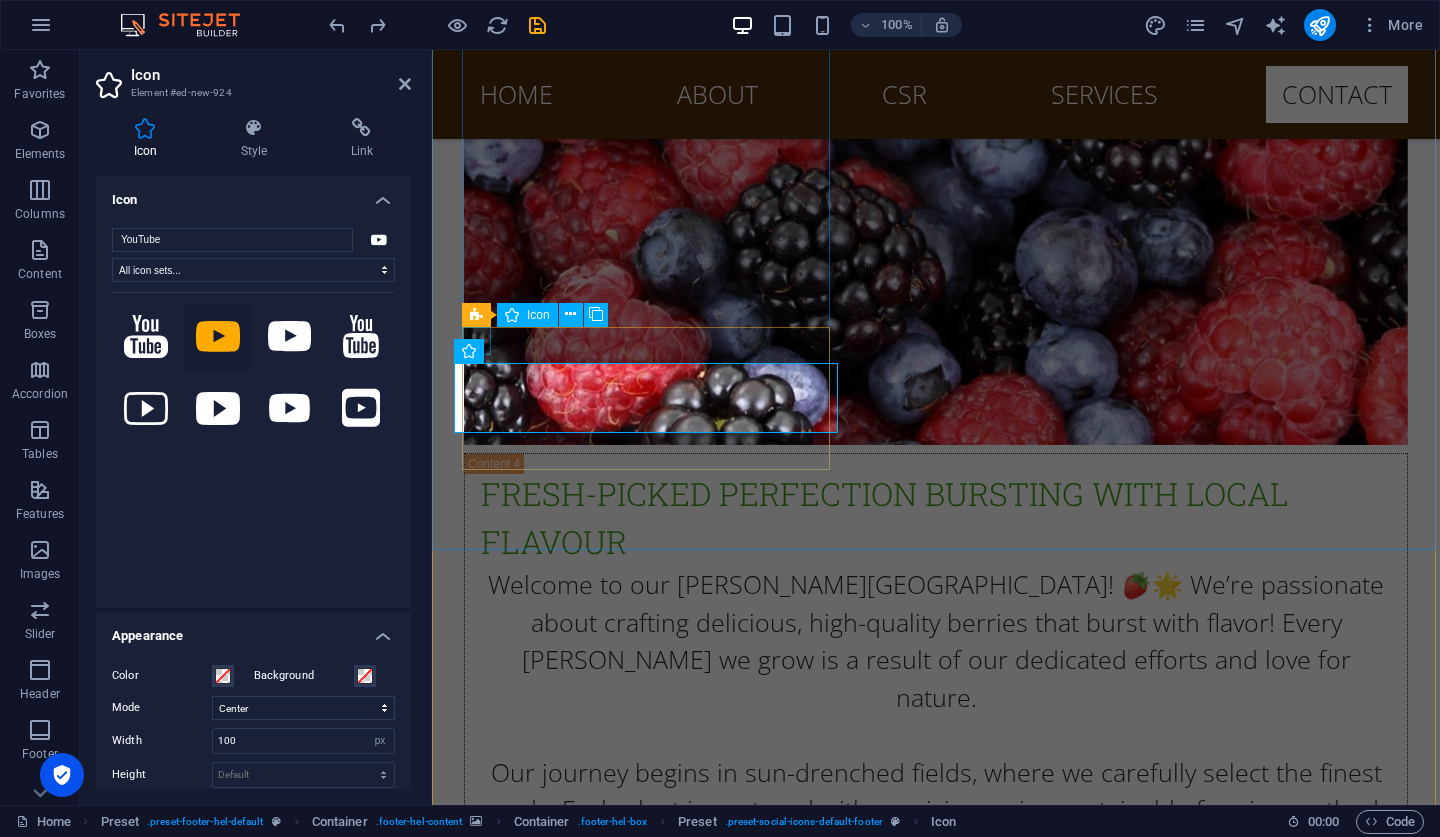 click at bounding box center [920, 10638] 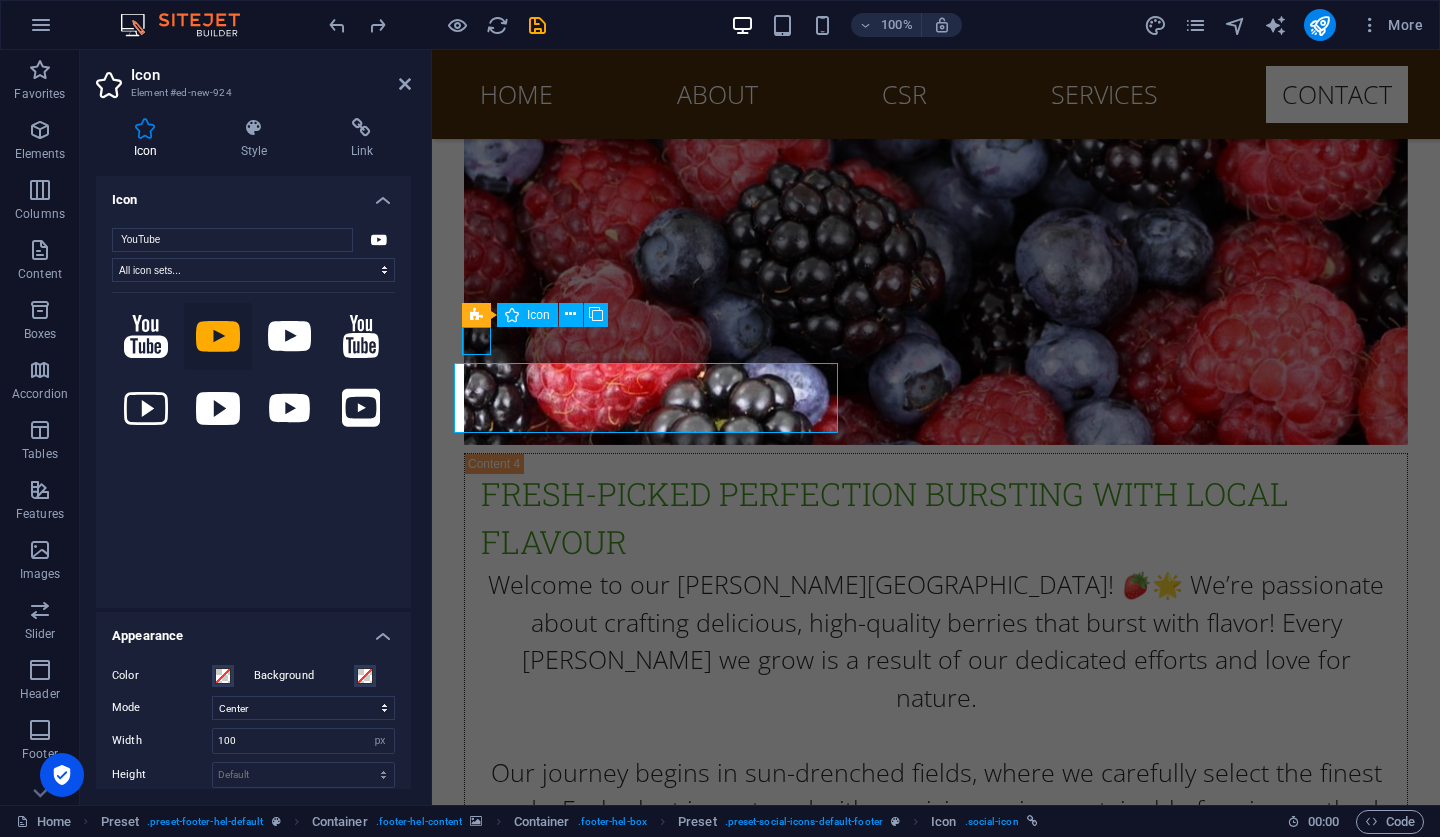 click at bounding box center (920, 10638) 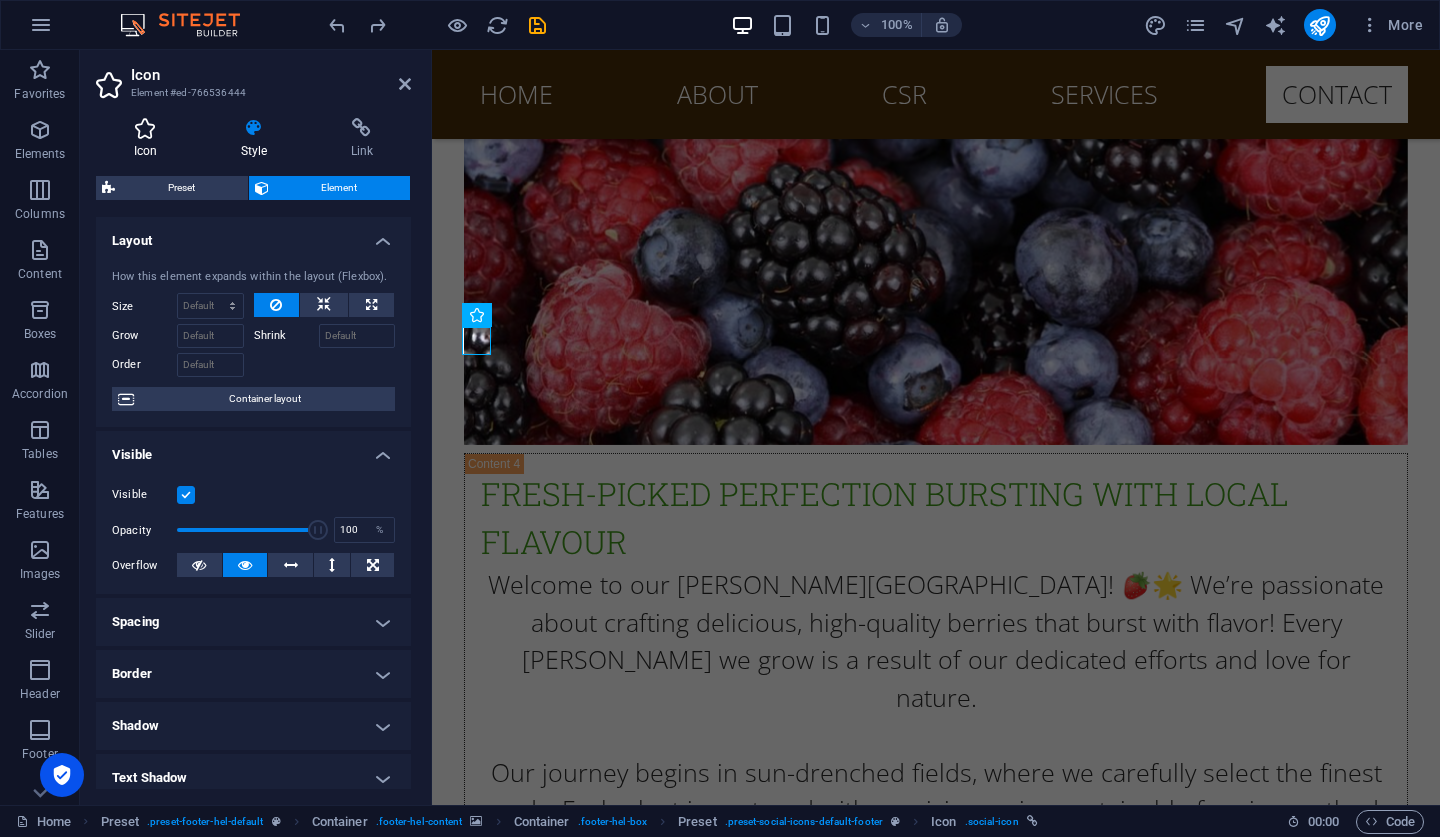 click on "Icon" at bounding box center [149, 139] 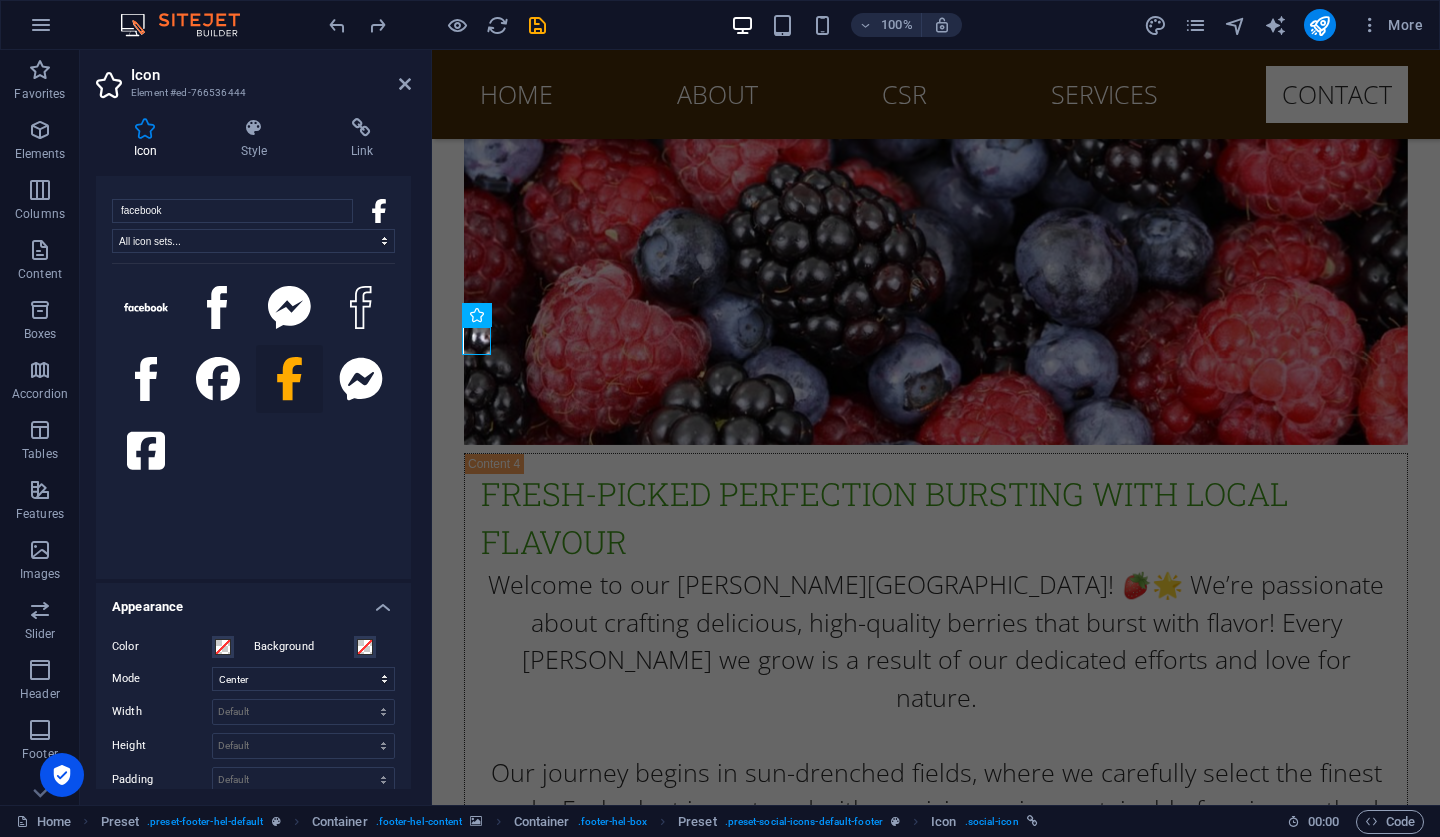 scroll, scrollTop: 40, scrollLeft: 0, axis: vertical 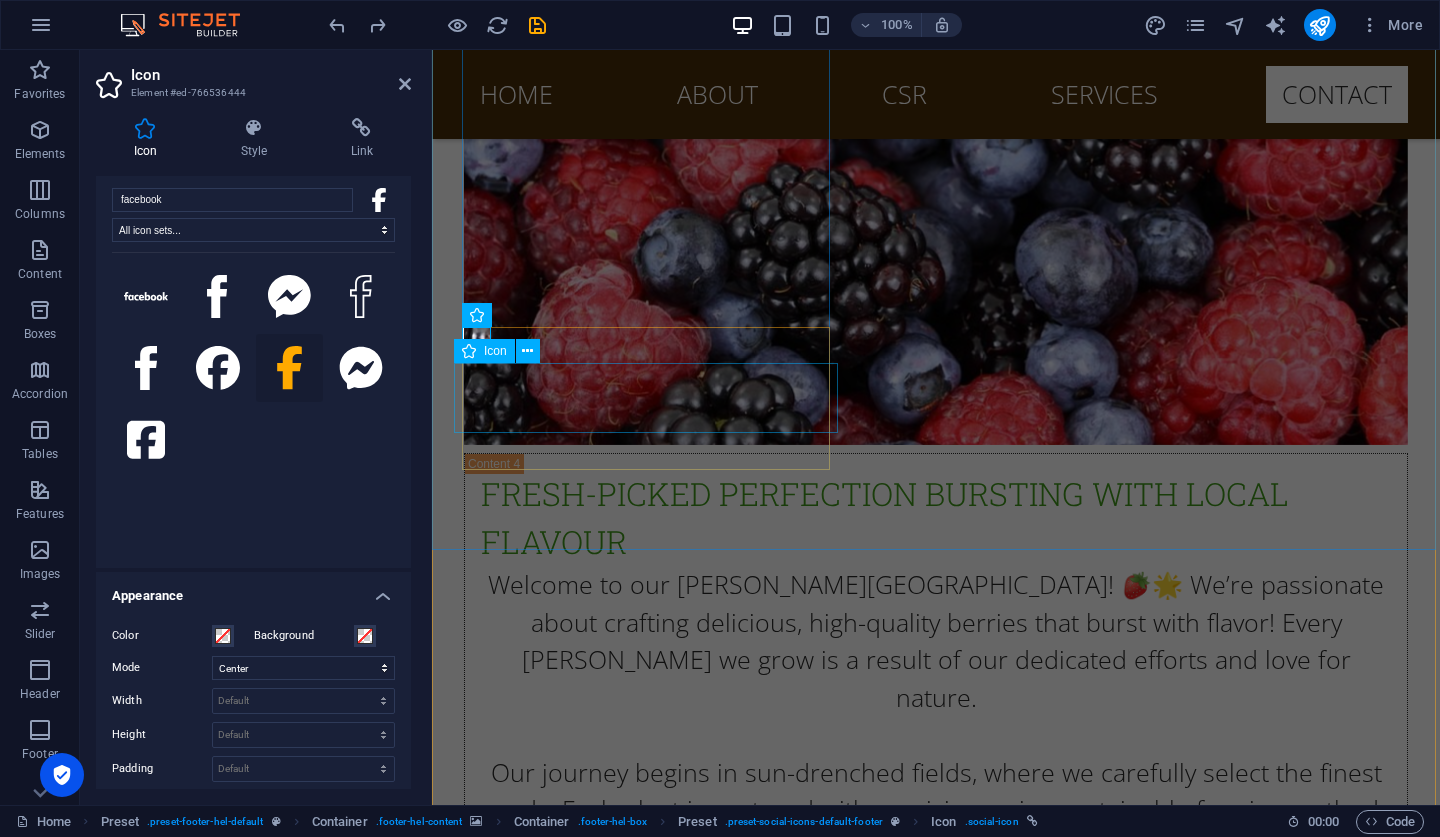 click at bounding box center (920, 10701) 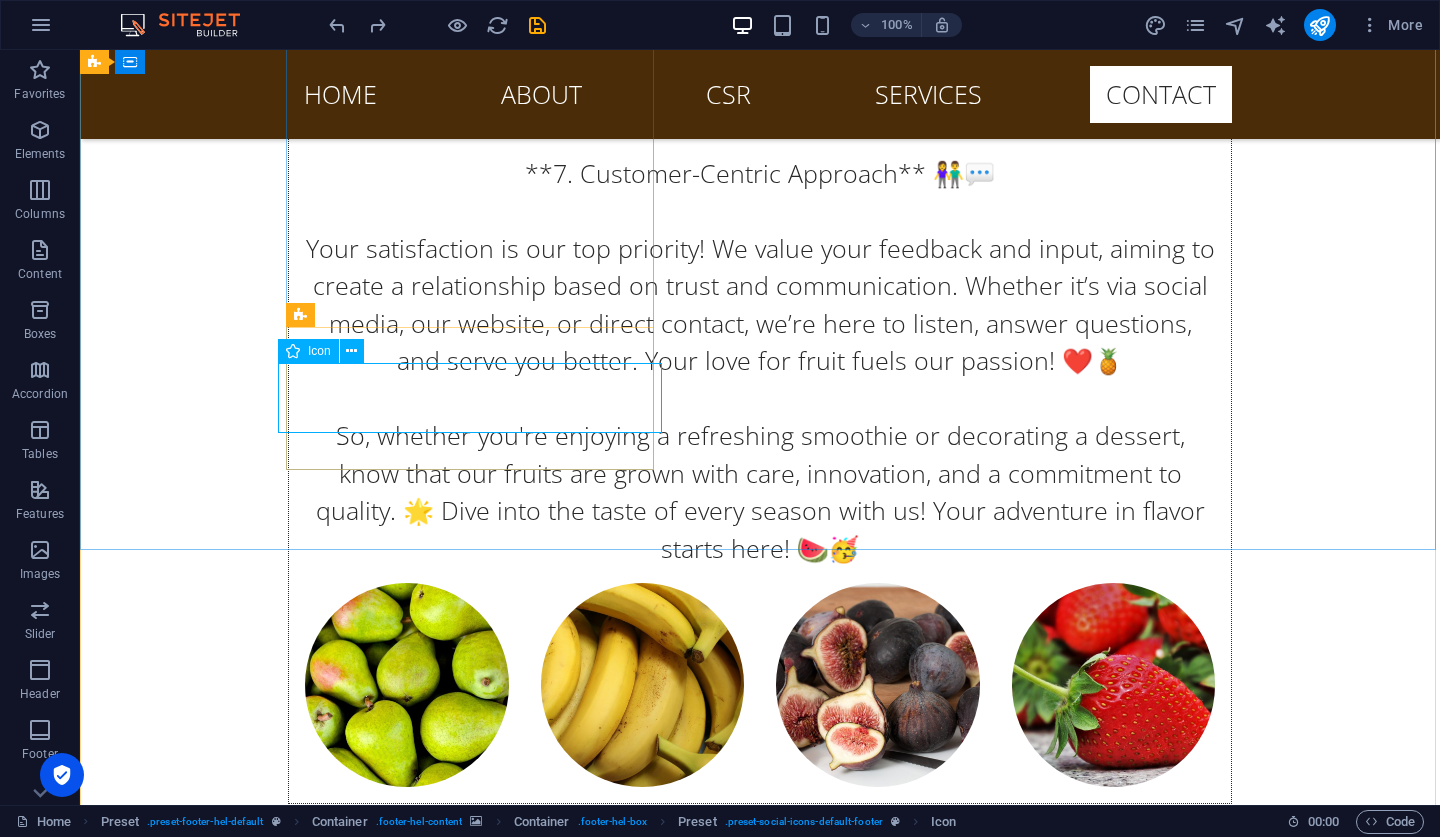 click at bounding box center (568, 11405) 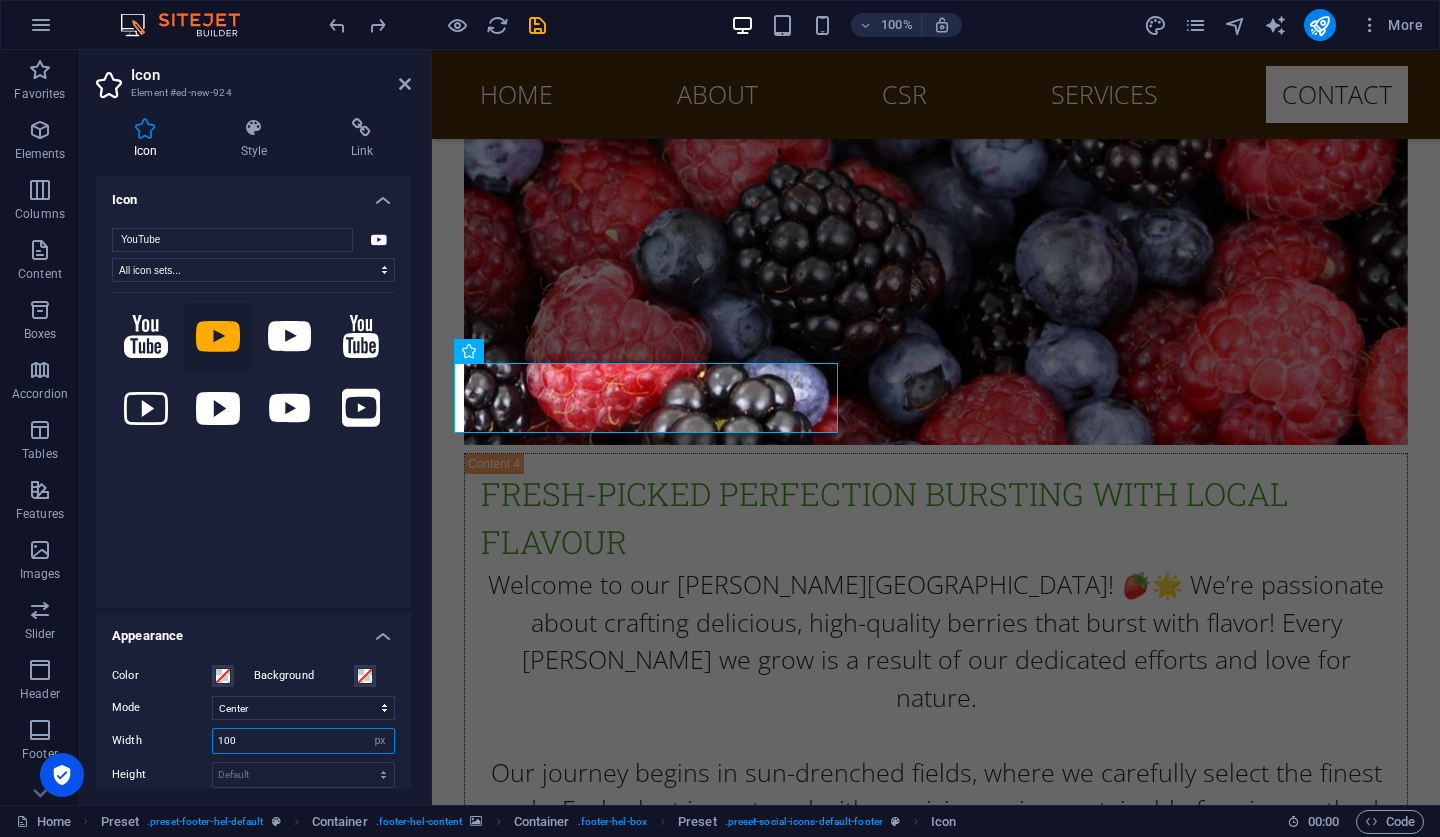 click on "100" at bounding box center [303, 741] 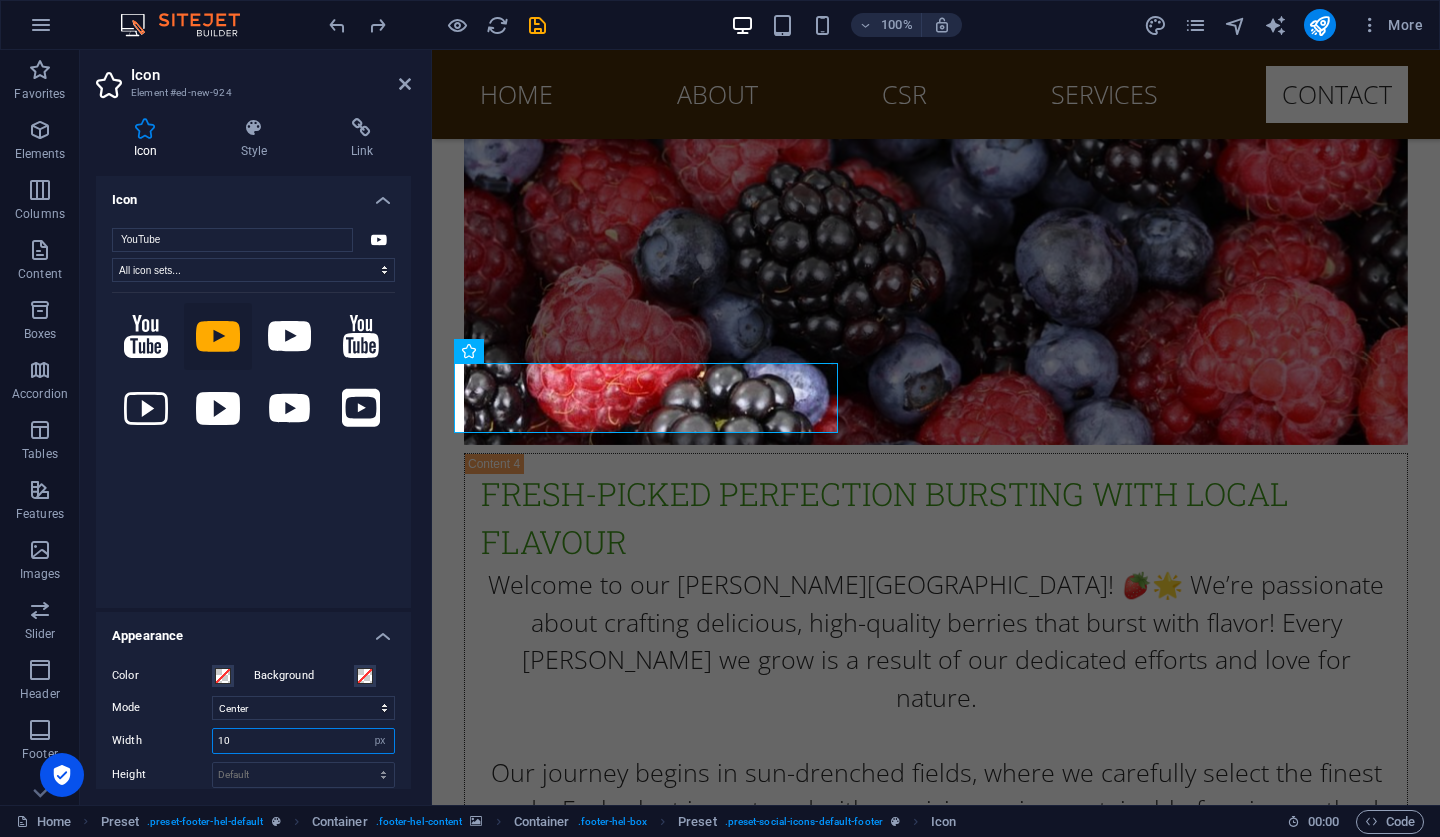 type on "1" 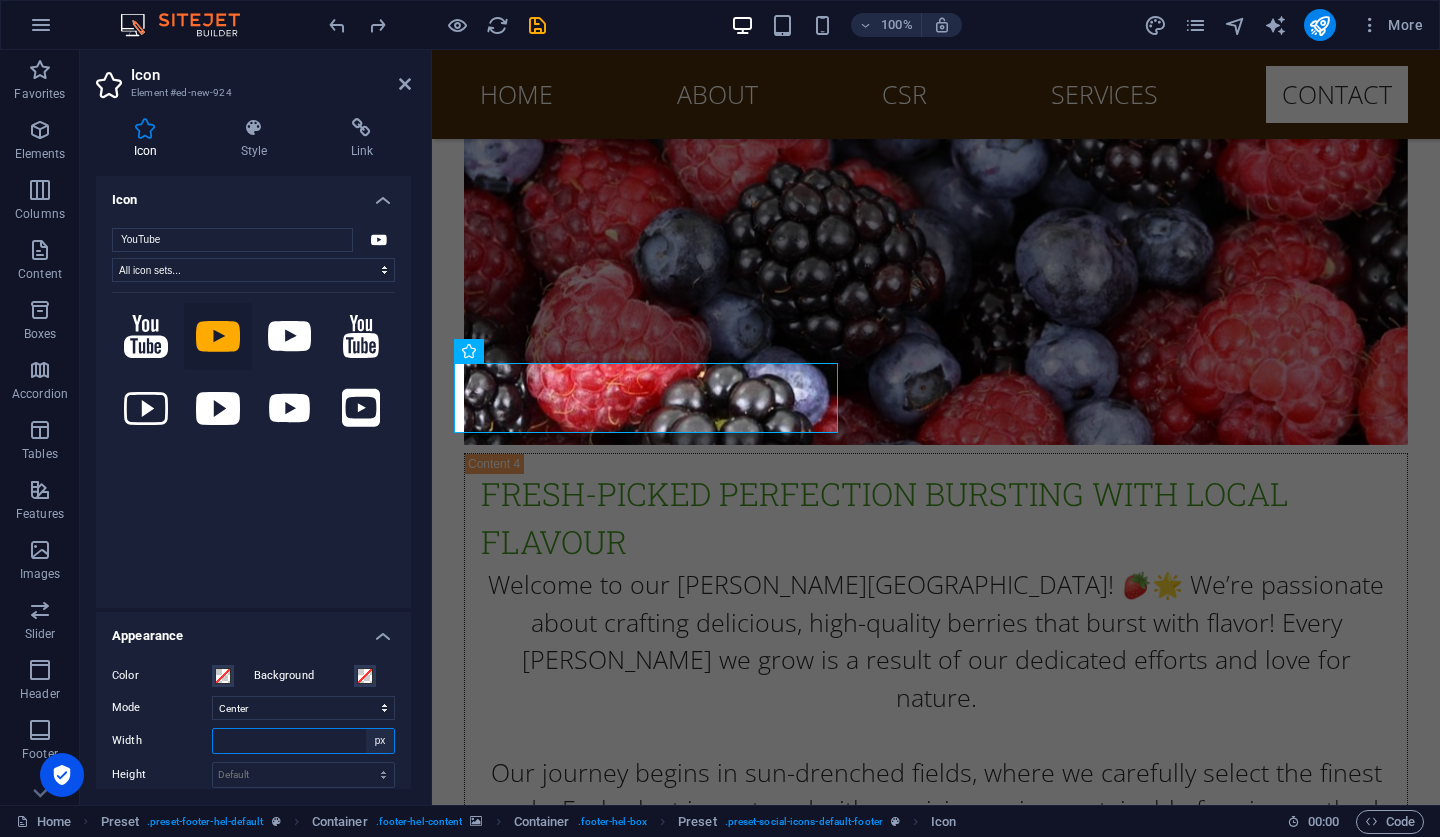 type 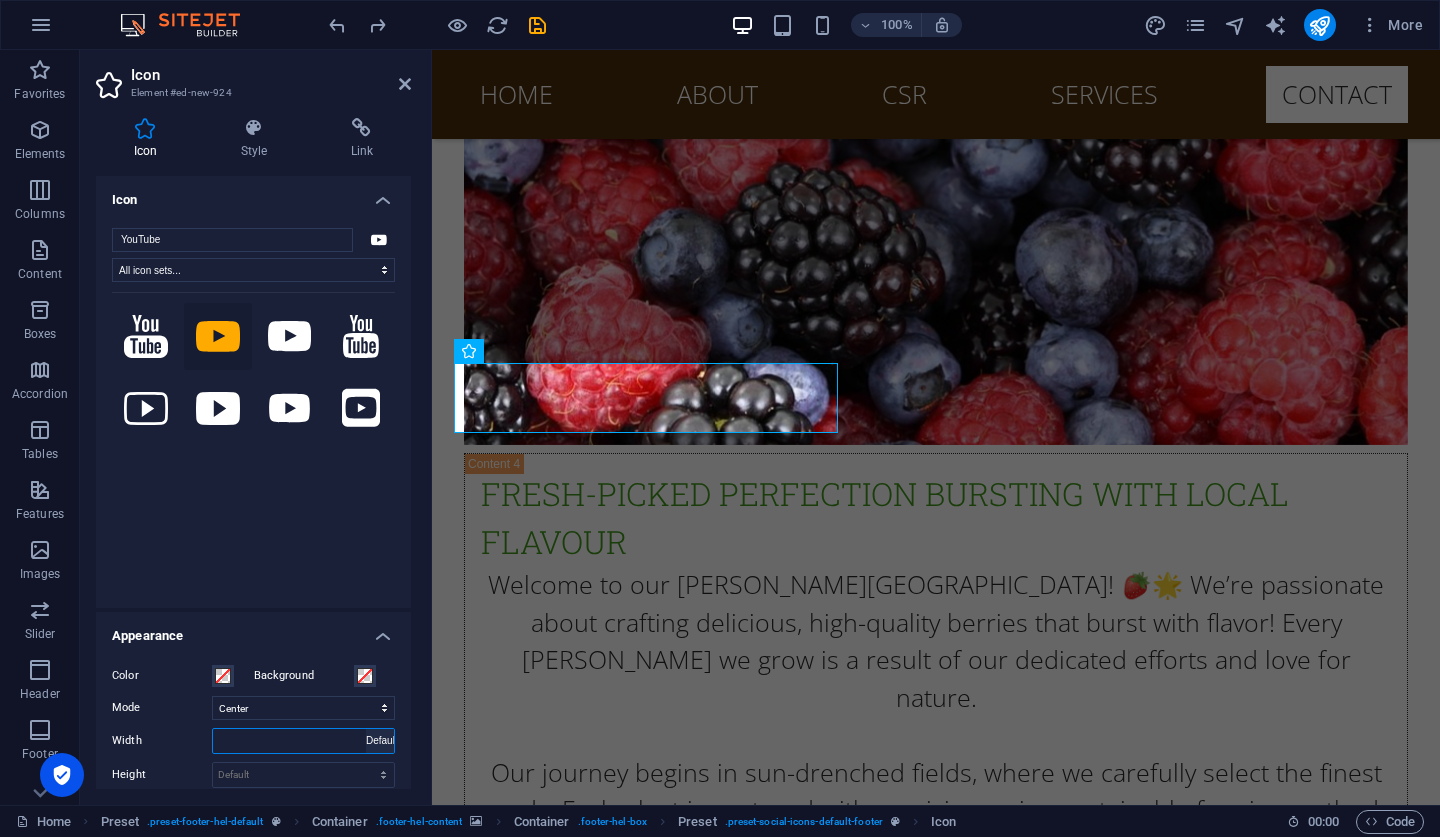 select on "DISABLED_OPTION_VALUE" 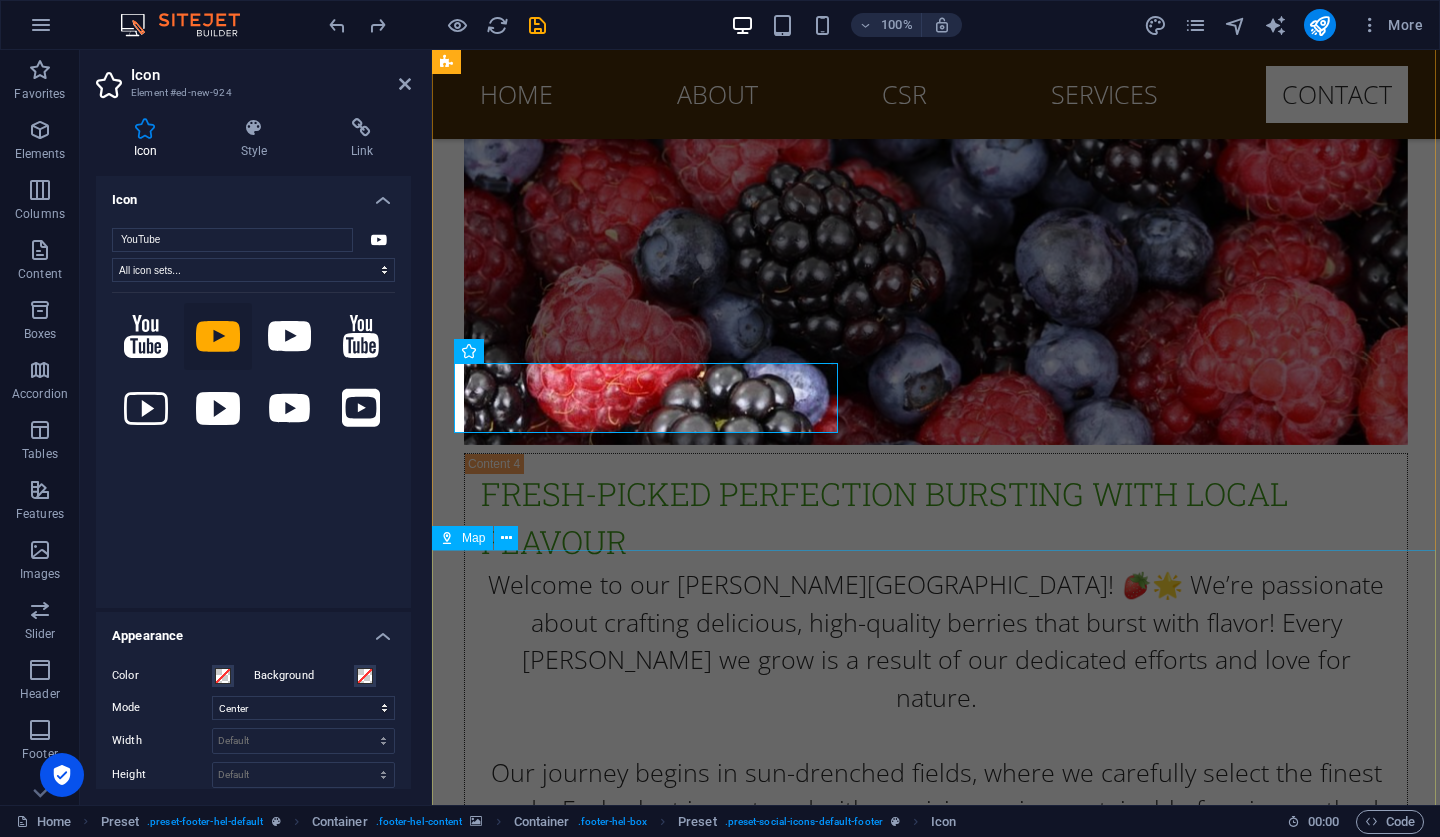 click on "← Move left → Move right ↑ Move up ↓ Move down + Zoom in - Zoom out Home Jump left by 75% End Jump right by 75% Page Up Jump up by 75% Page Down Jump down by 75% Sorry, we have no imagery here. Sorry, we have no imagery here. Sorry, we have no imagery here. Sorry, we have no imagery here. Sorry, we have no imagery here. Sorry, we have no imagery here. Sorry, we have no imagery here. Sorry, we have no imagery here. Sorry, we have no imagery here. Sorry, we have no imagery here. Sorry, we have no imagery here. Sorry, we have no imagery here. Sorry, we have no imagery here. Sorry, we have no imagery here. Map Terrain Satellite Labels Keyboard shortcuts Map Data Map data ©2025 Map data ©2025 5 km  Click to toggle between metric and imperial units Terms Report a map error" at bounding box center [936, 11469] 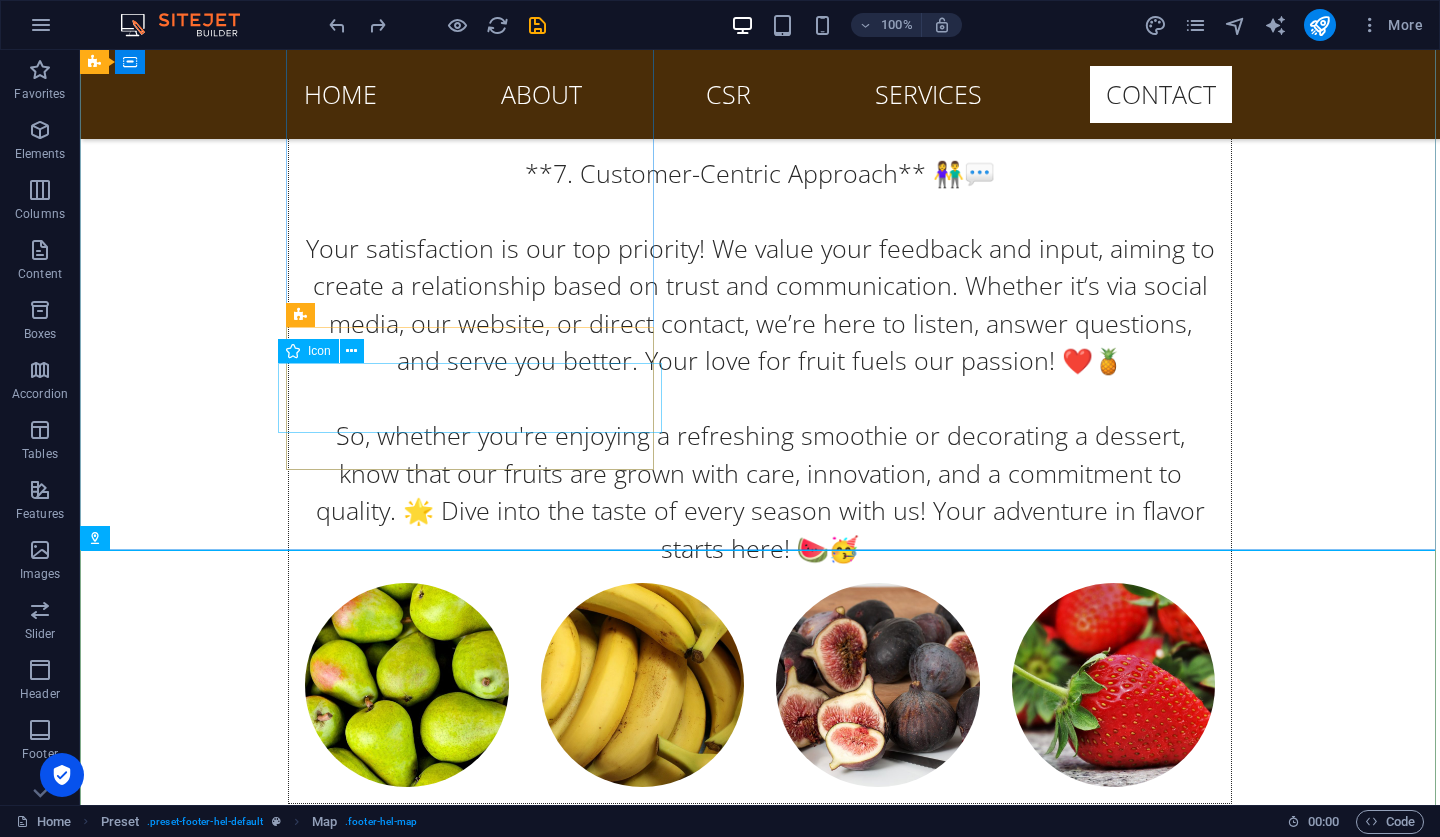click at bounding box center [568, 11405] 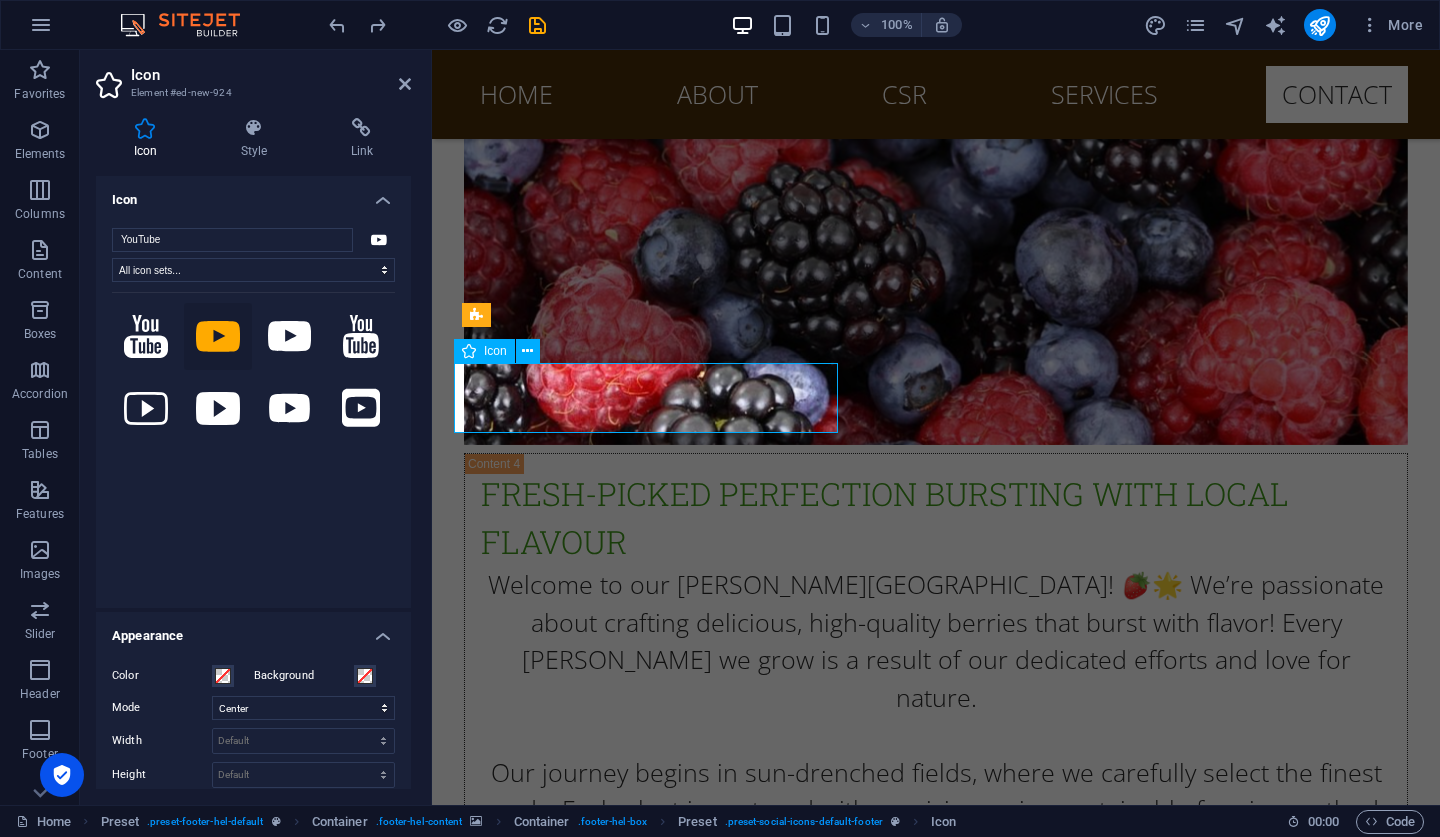 type on "100" 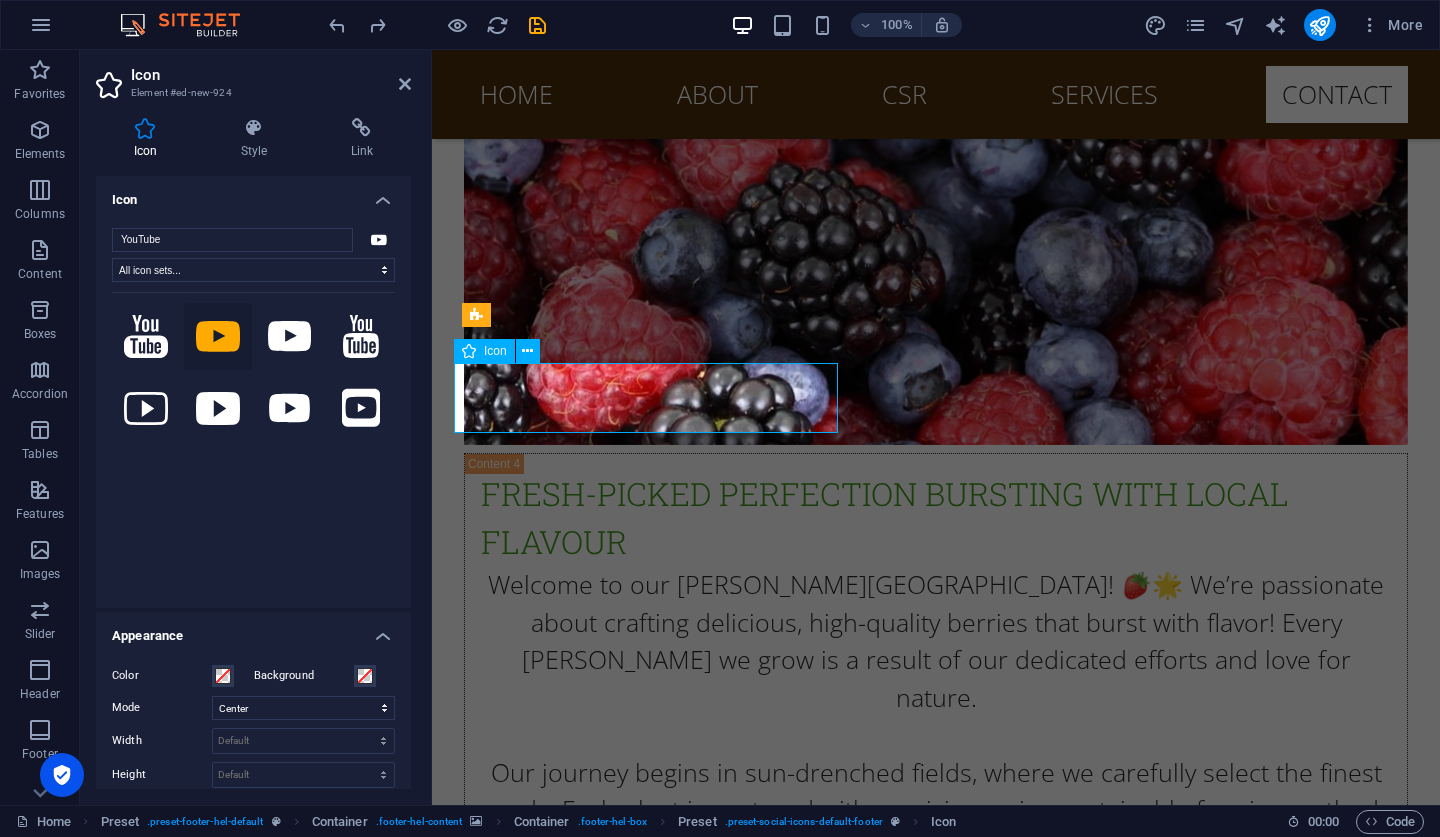 select on "px" 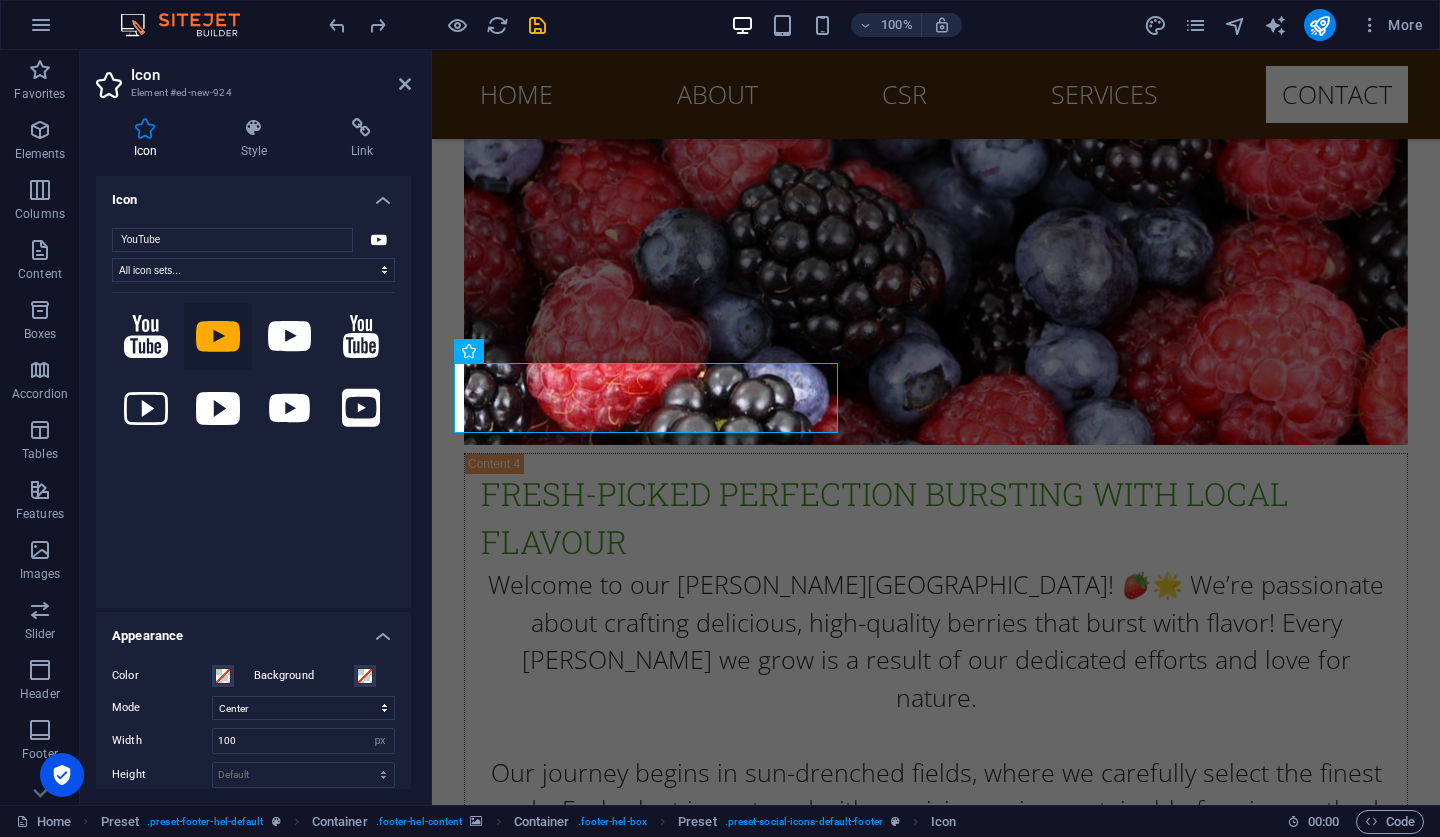 click at bounding box center [936, 9685] 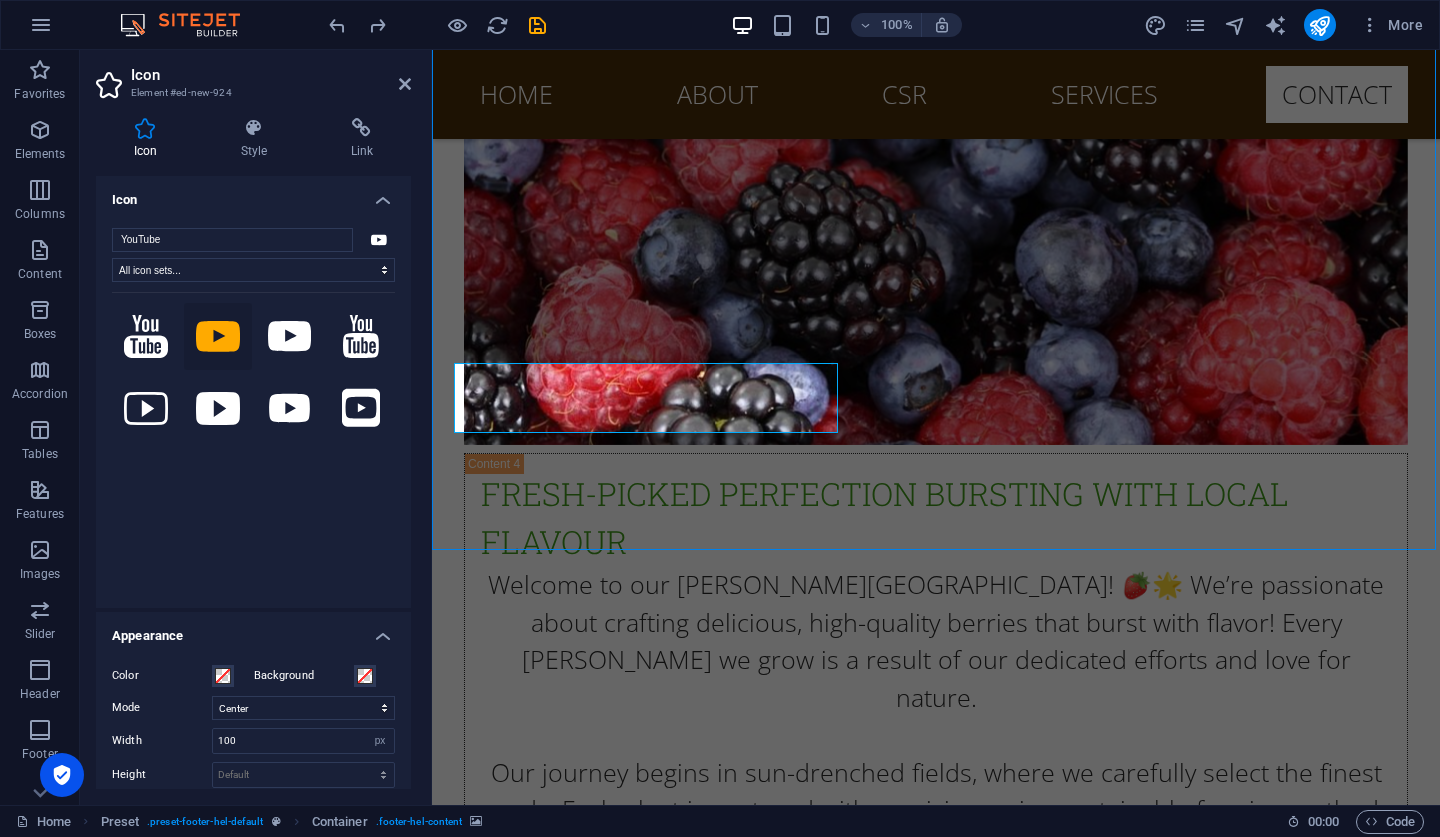 click at bounding box center [936, 9685] 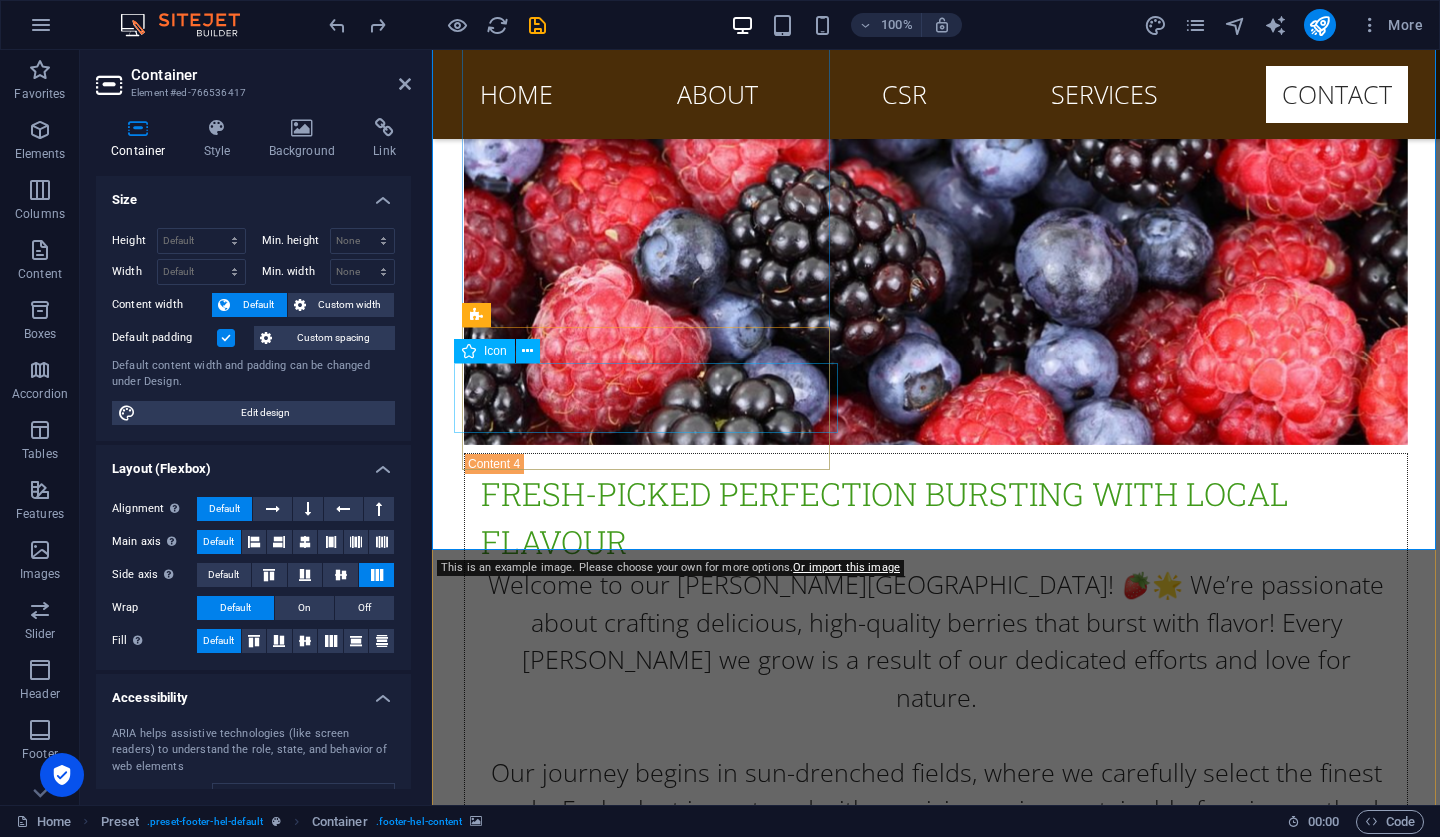 click at bounding box center (920, 10701) 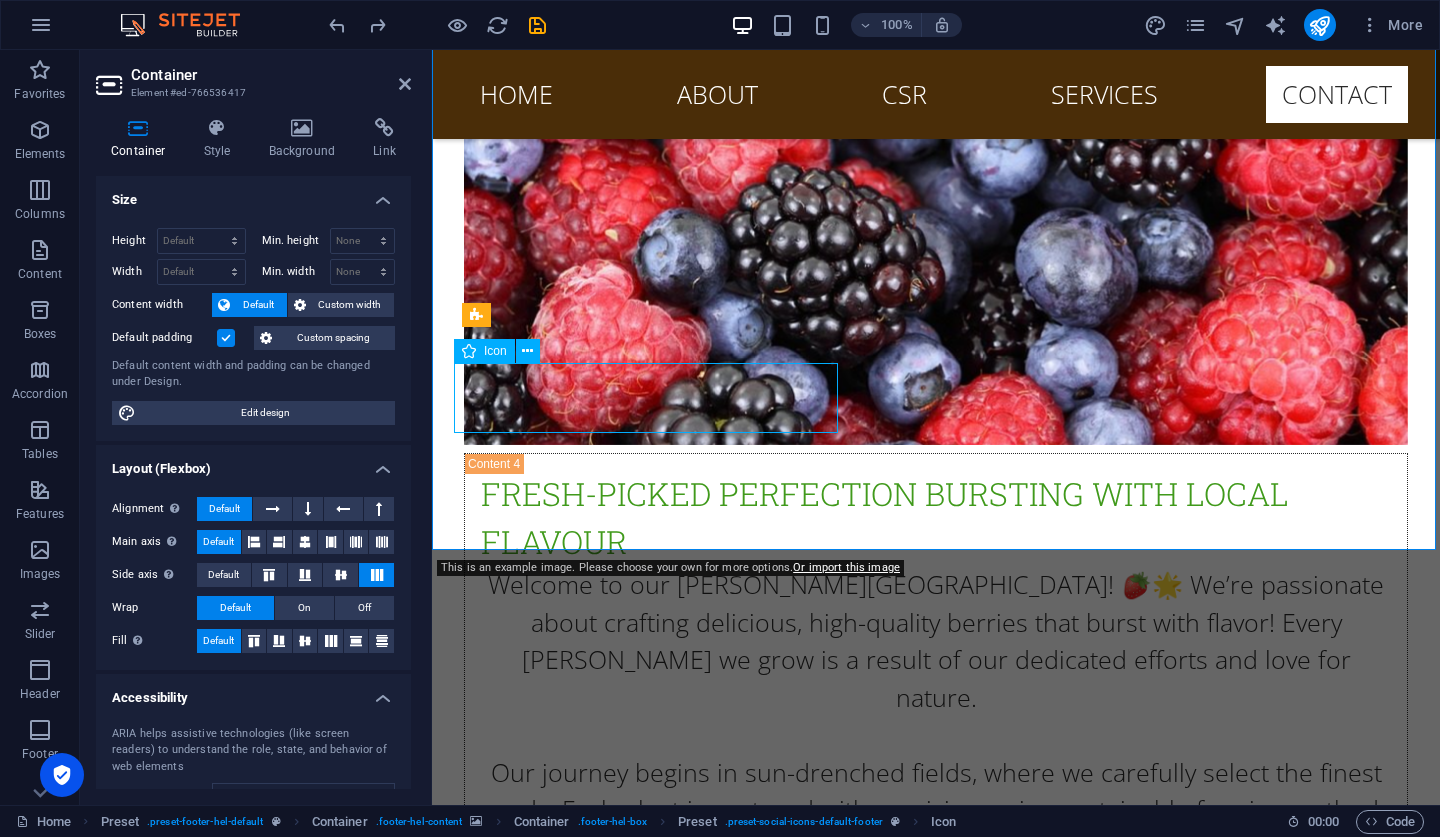click at bounding box center [920, 10701] 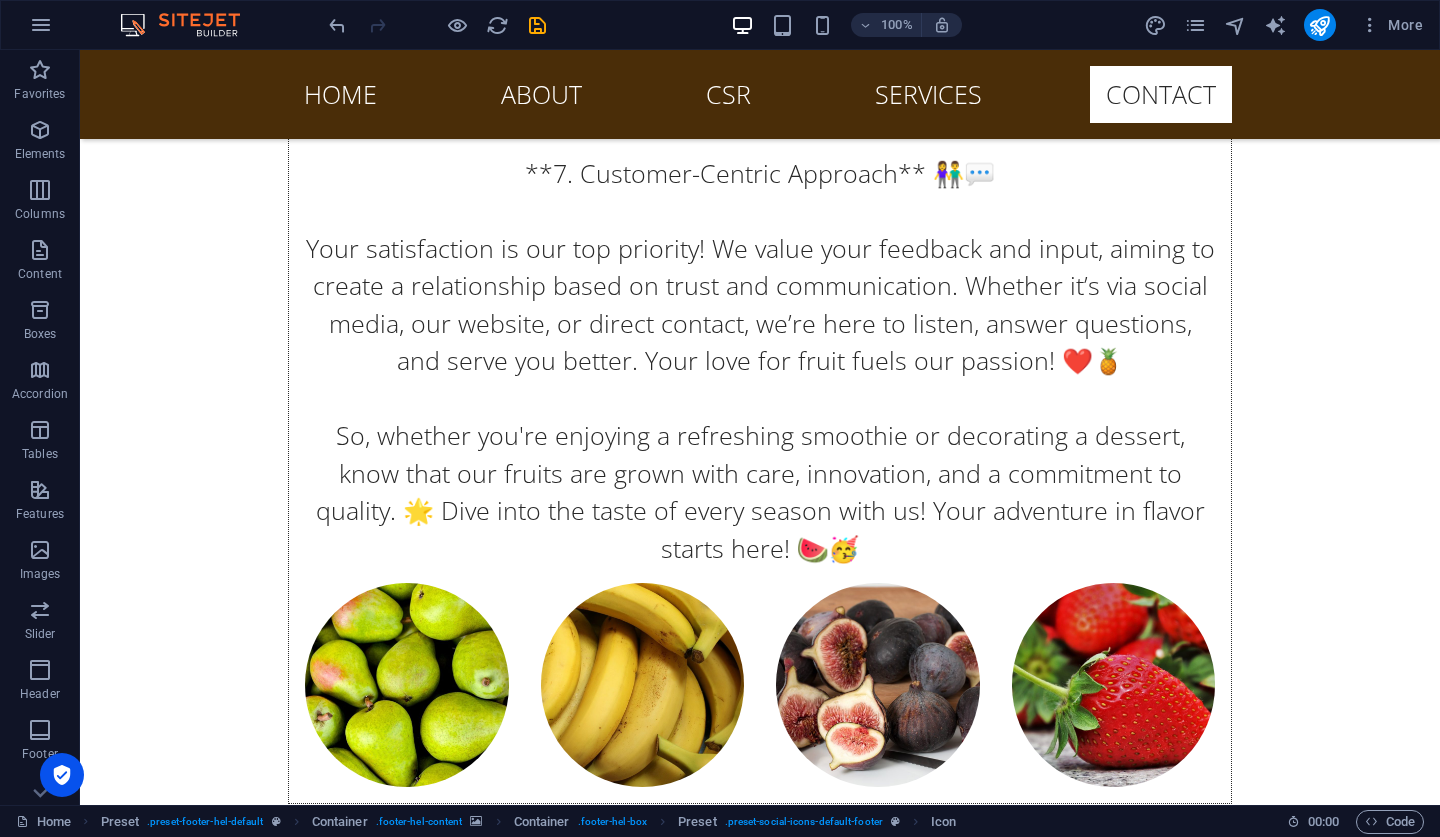 scroll, scrollTop: 26146, scrollLeft: 0, axis: vertical 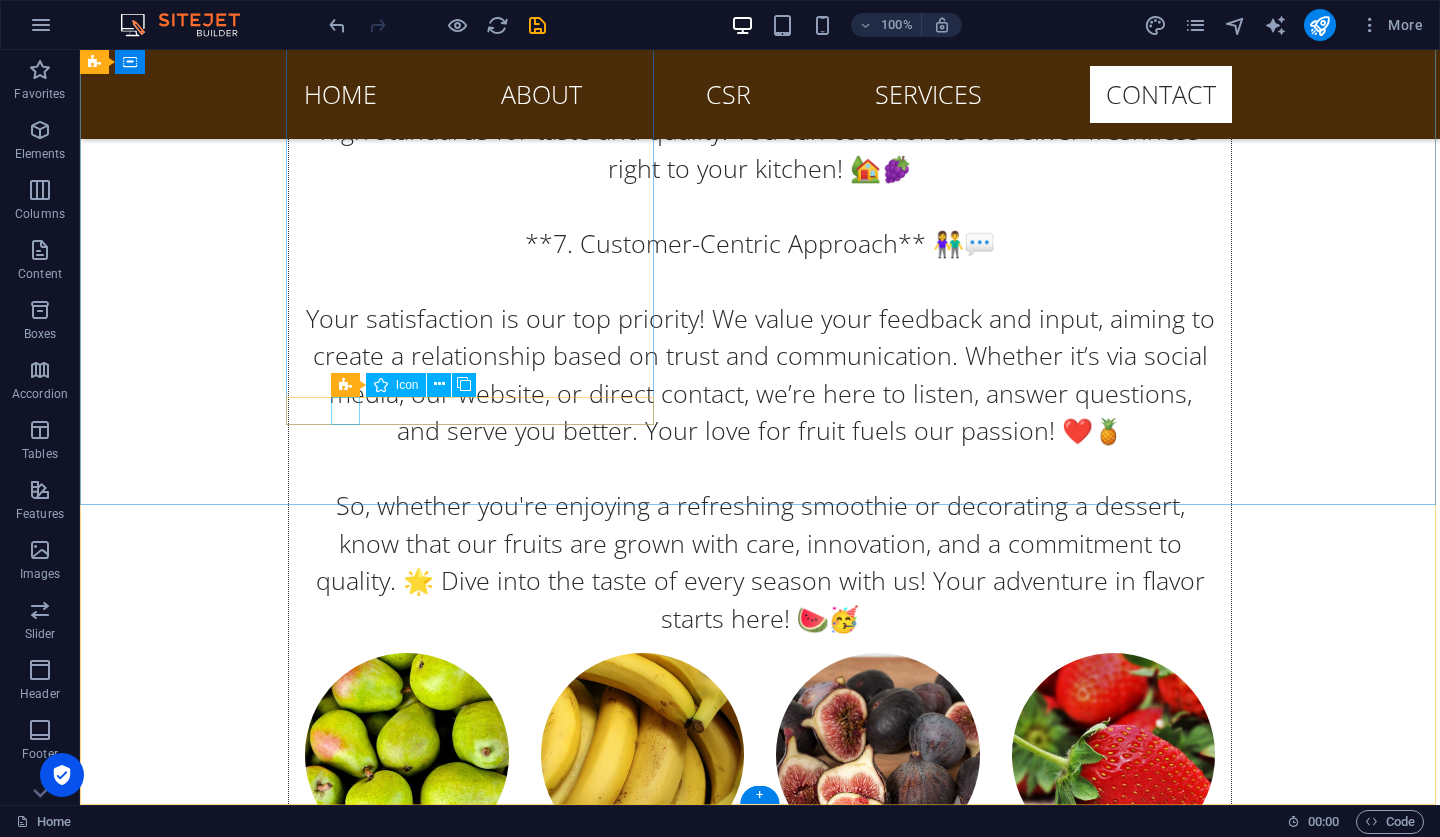 click at bounding box center [568, 11334] 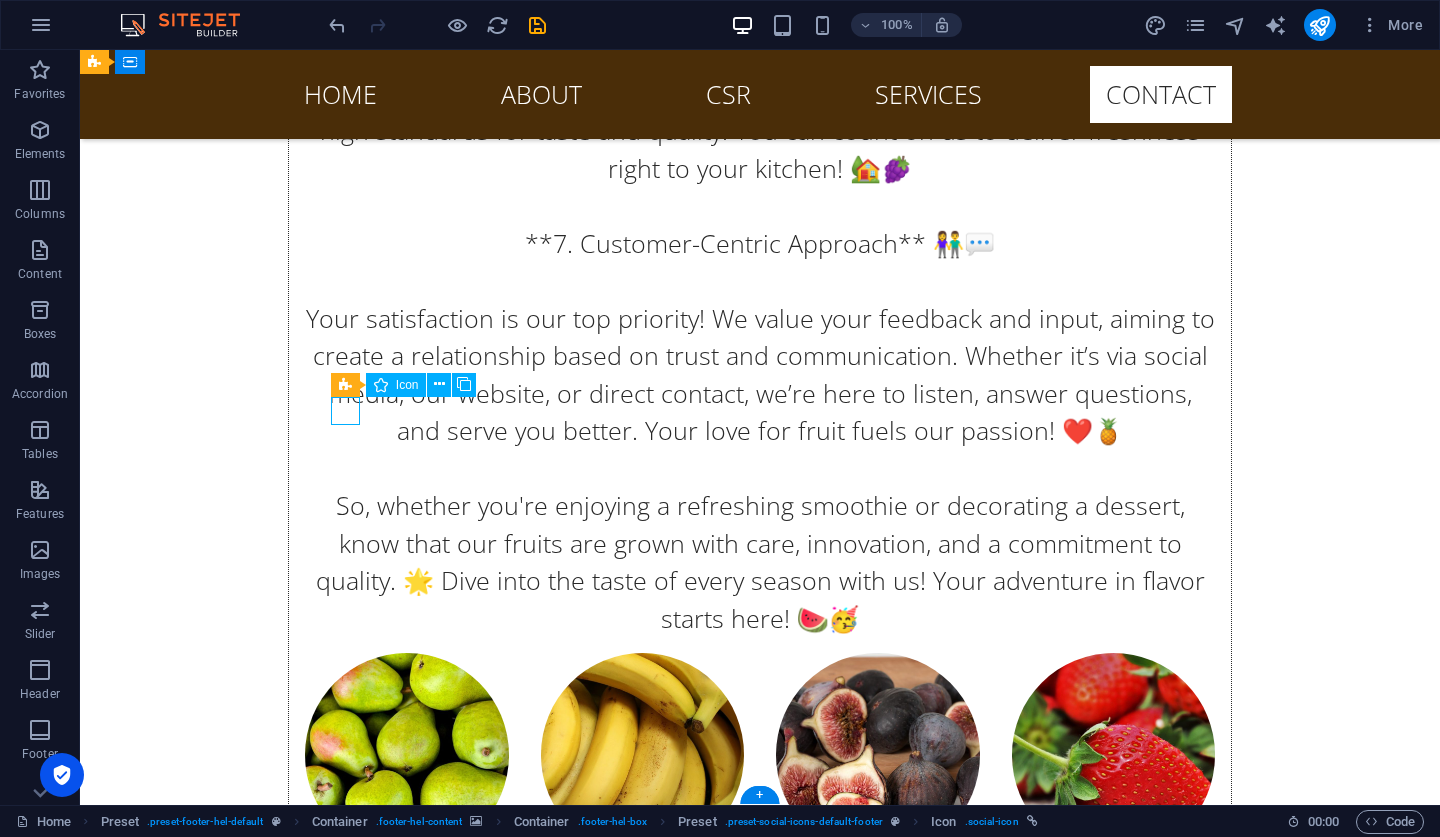 click at bounding box center (568, 11334) 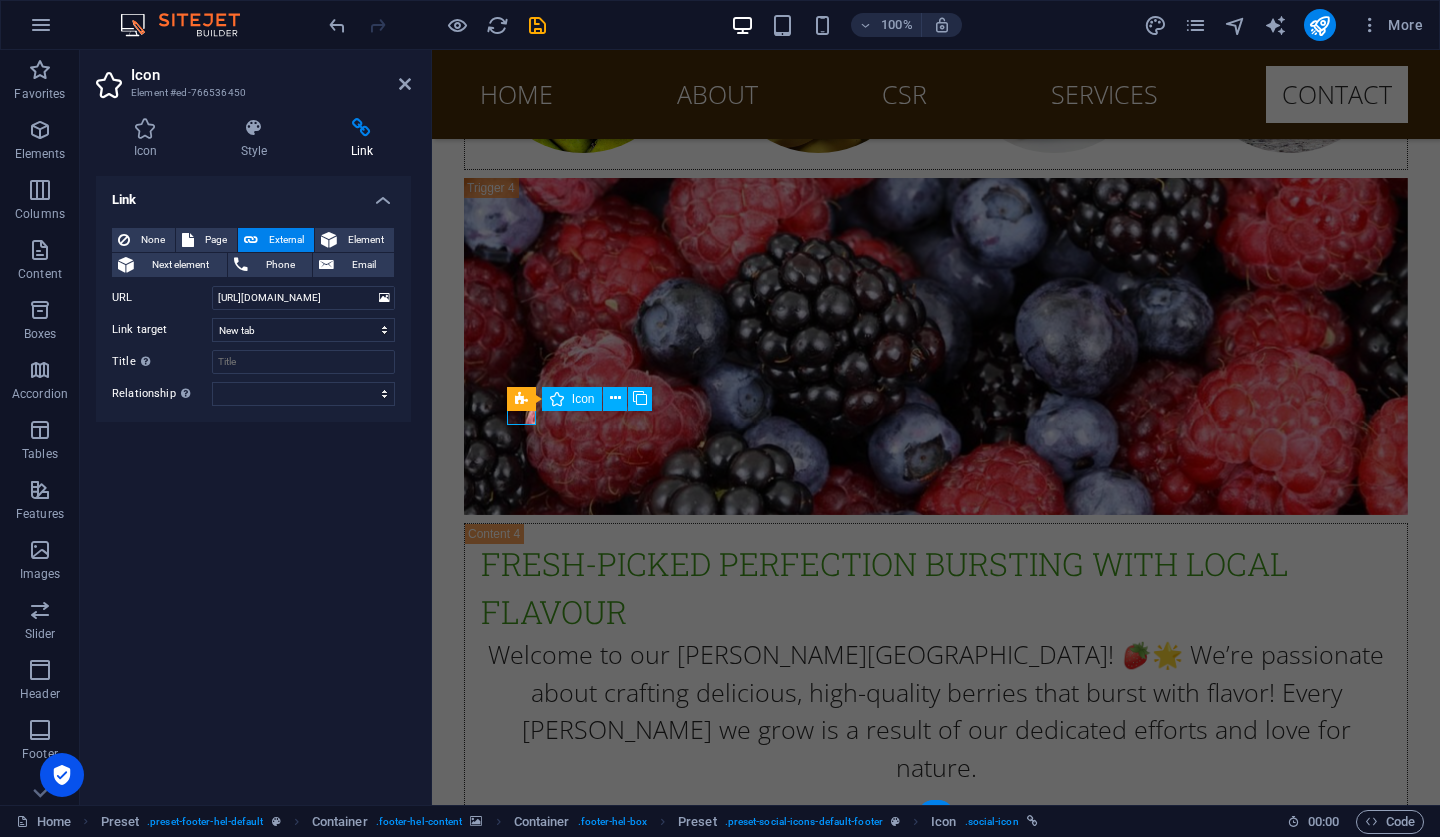 scroll, scrollTop: 26132, scrollLeft: 0, axis: vertical 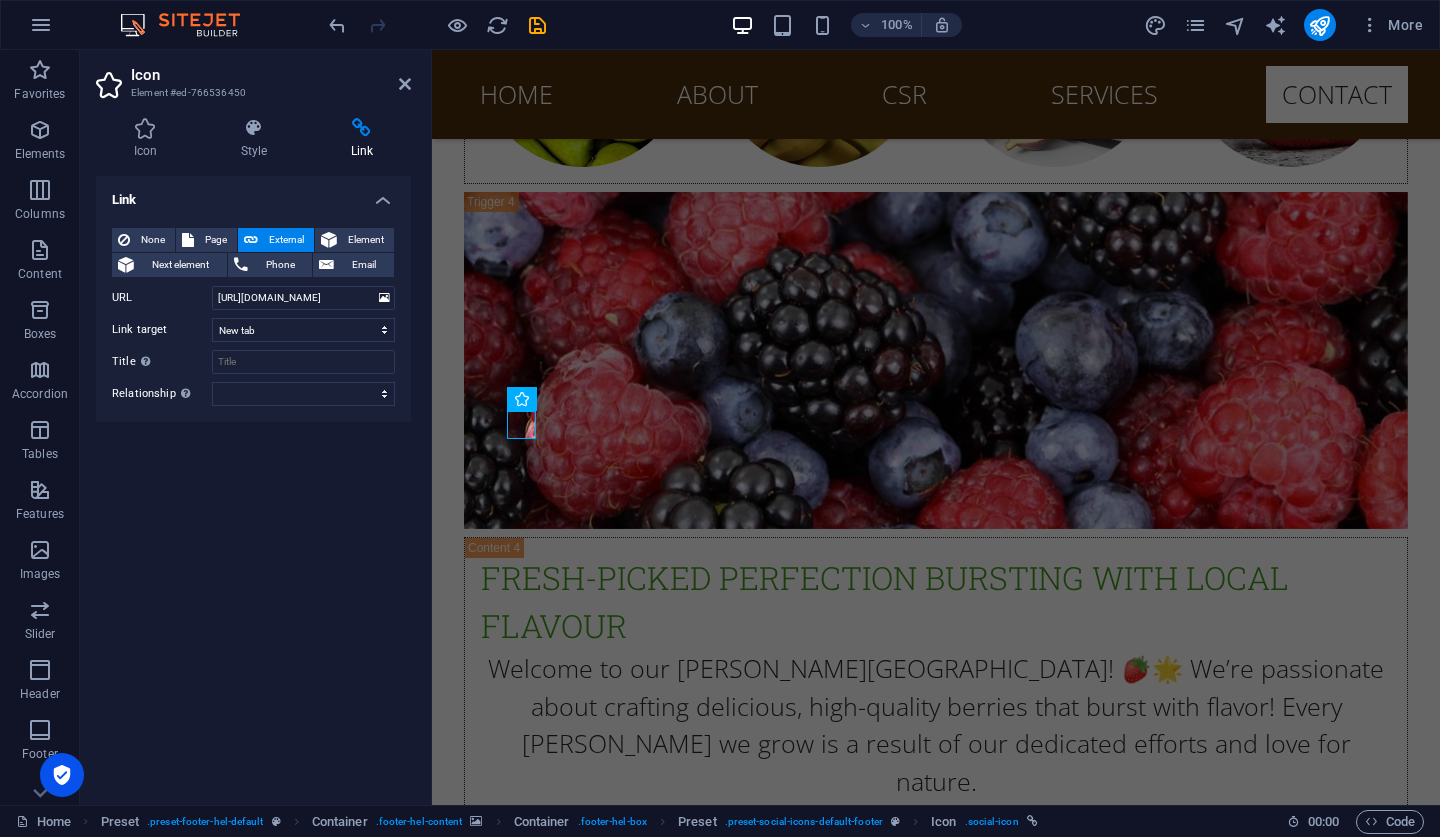 click at bounding box center (920, 10644) 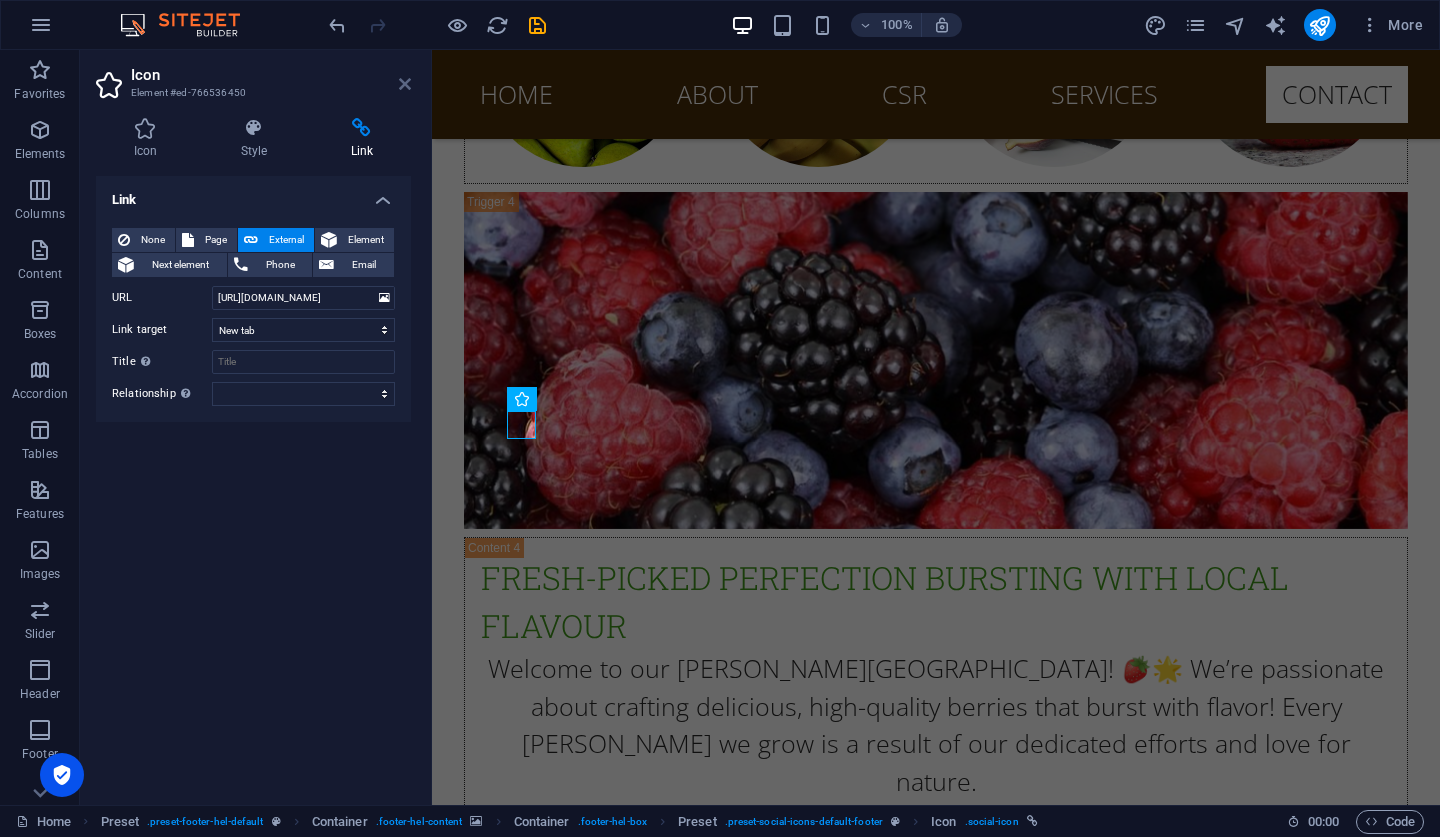 click at bounding box center [405, 84] 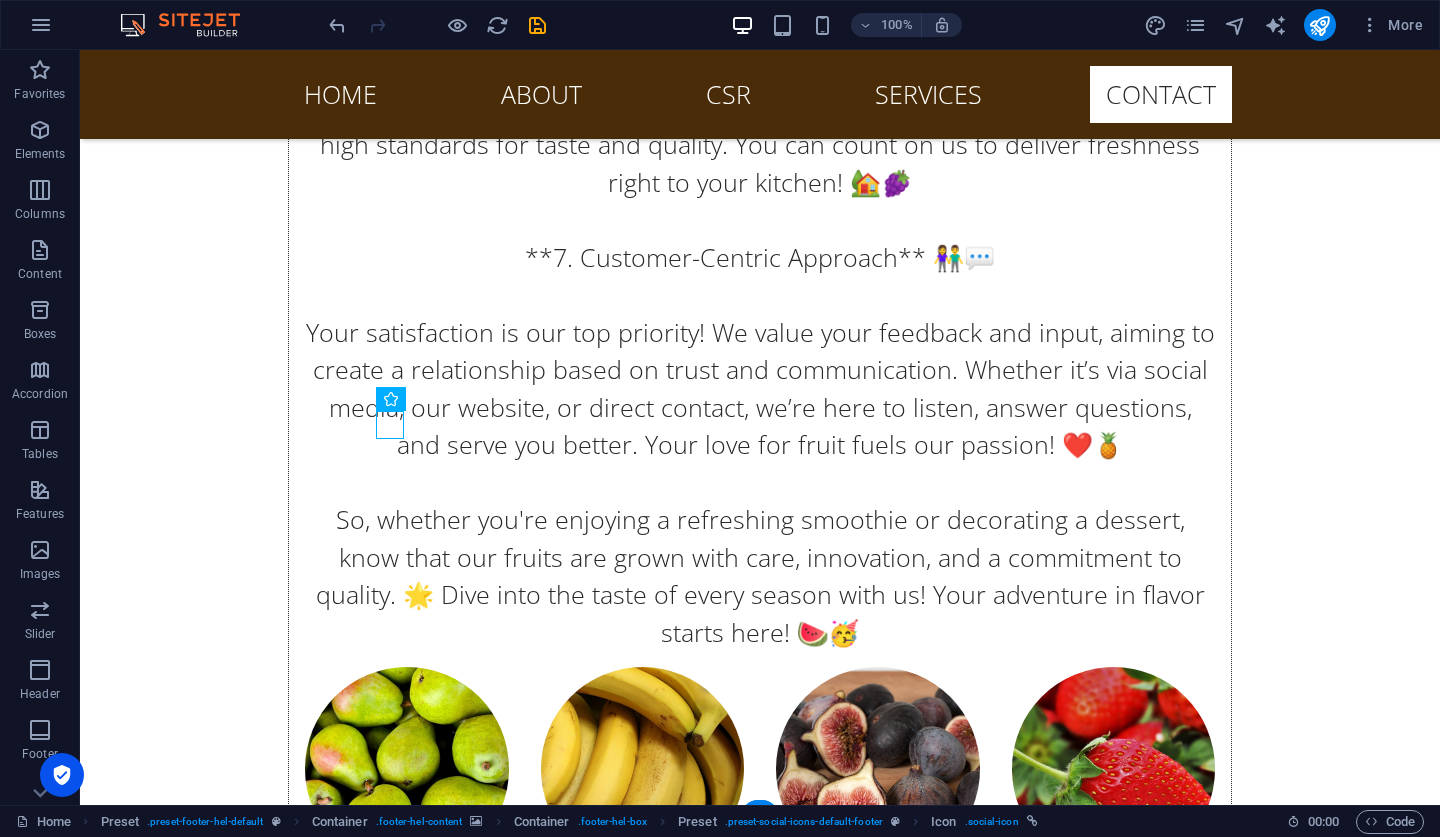 click at bounding box center (568, 11385) 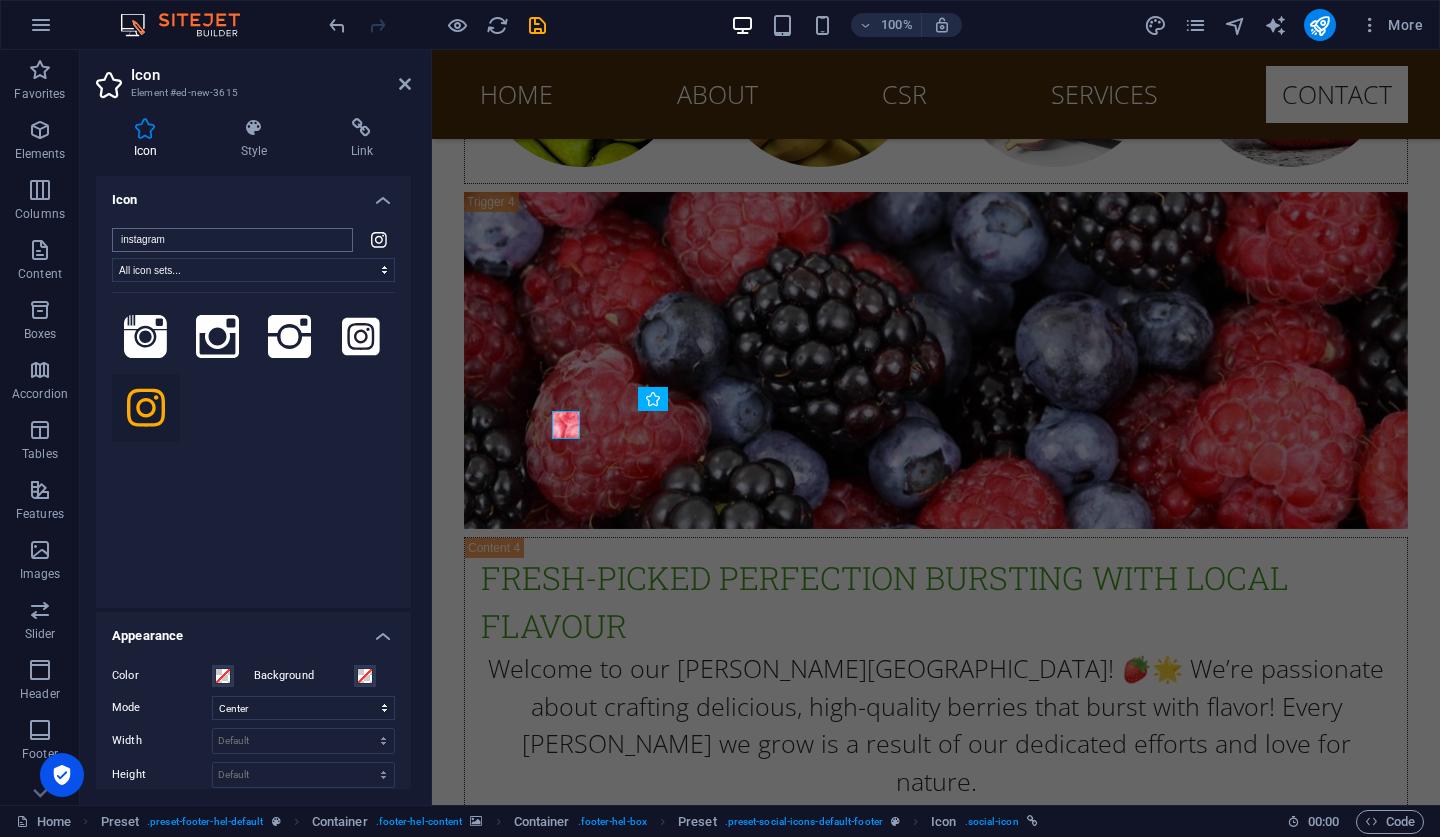 click on "instagram" at bounding box center (232, 240) 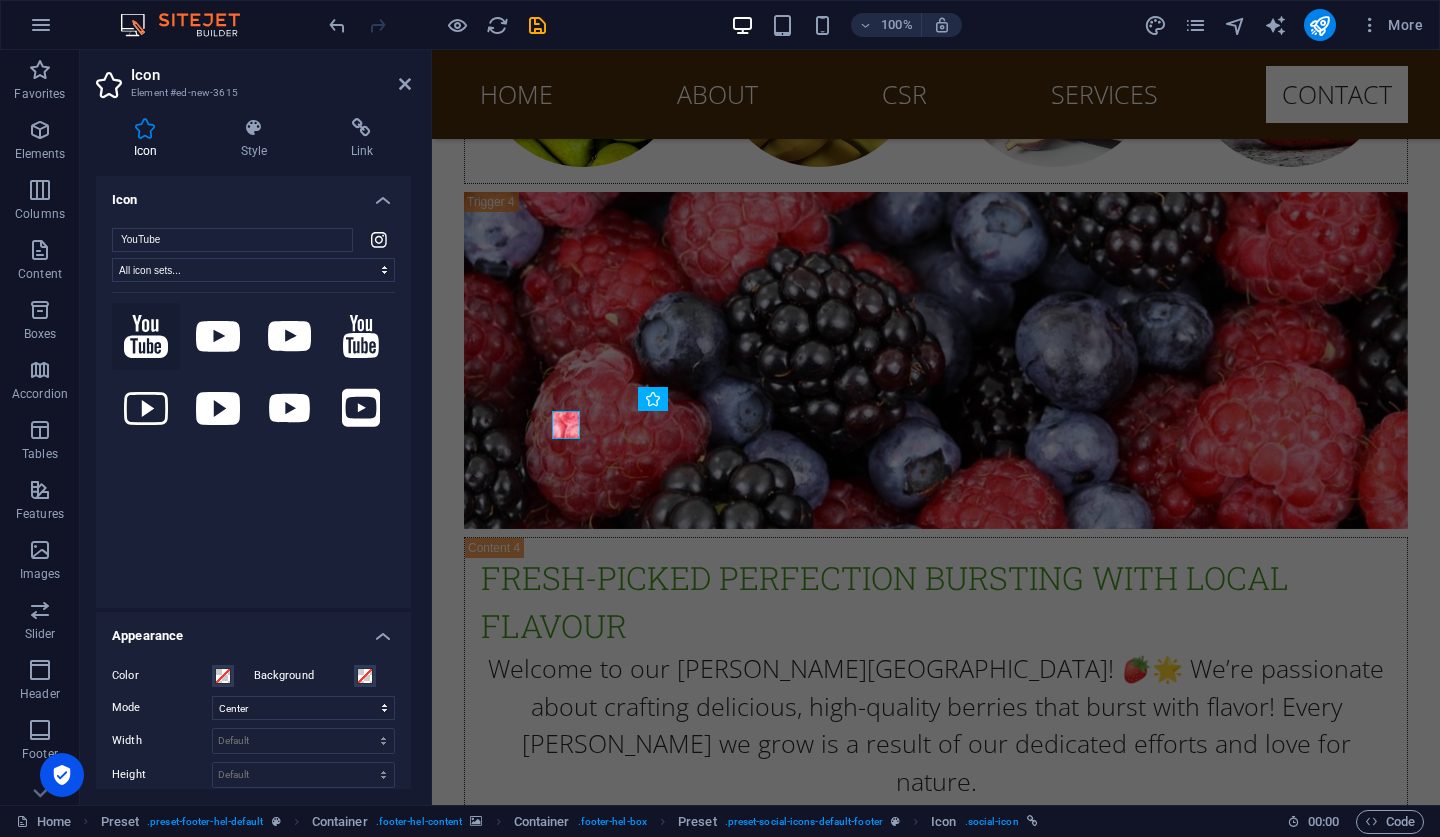 type on "YouTube" 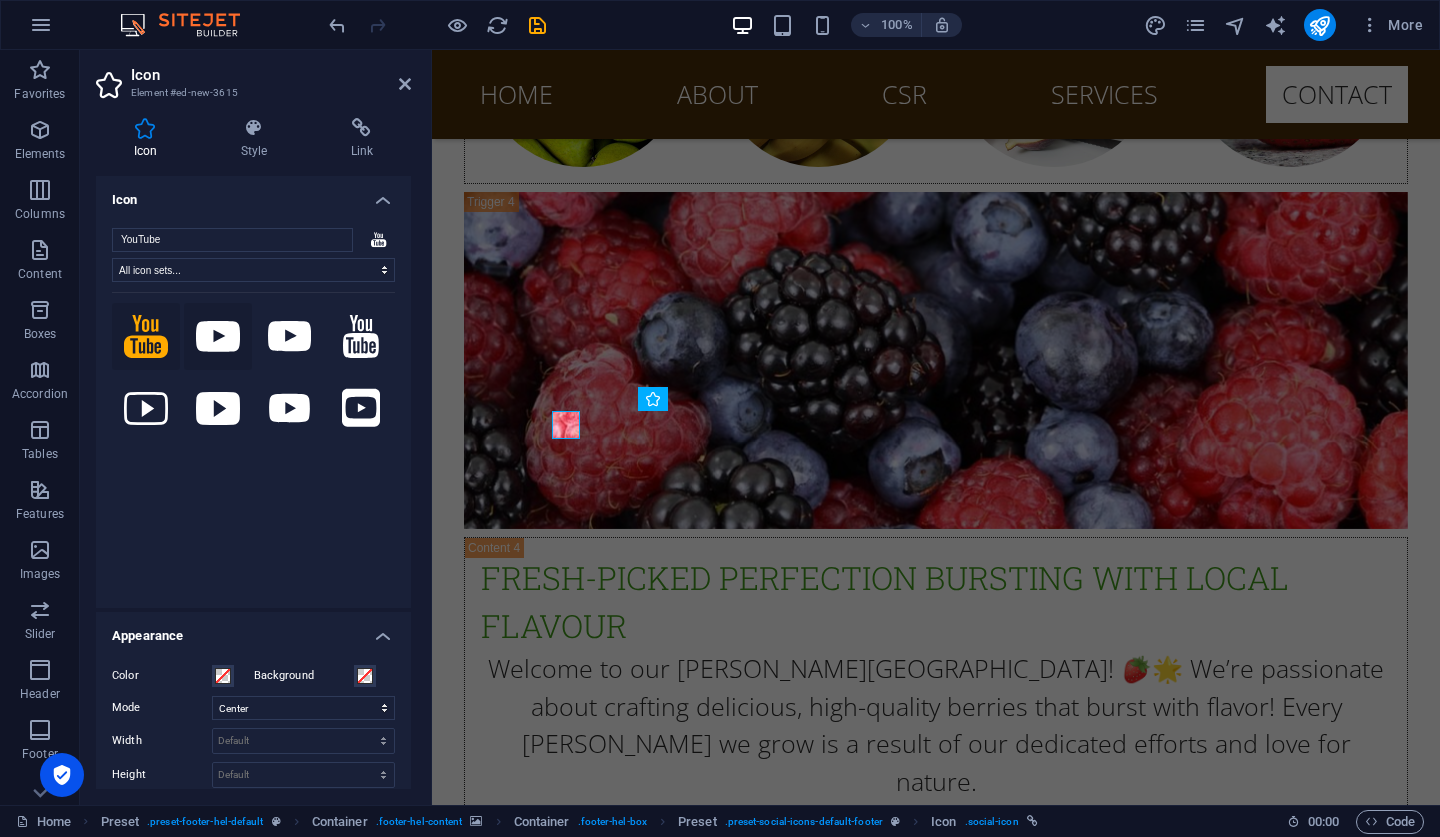 click at bounding box center [218, 337] 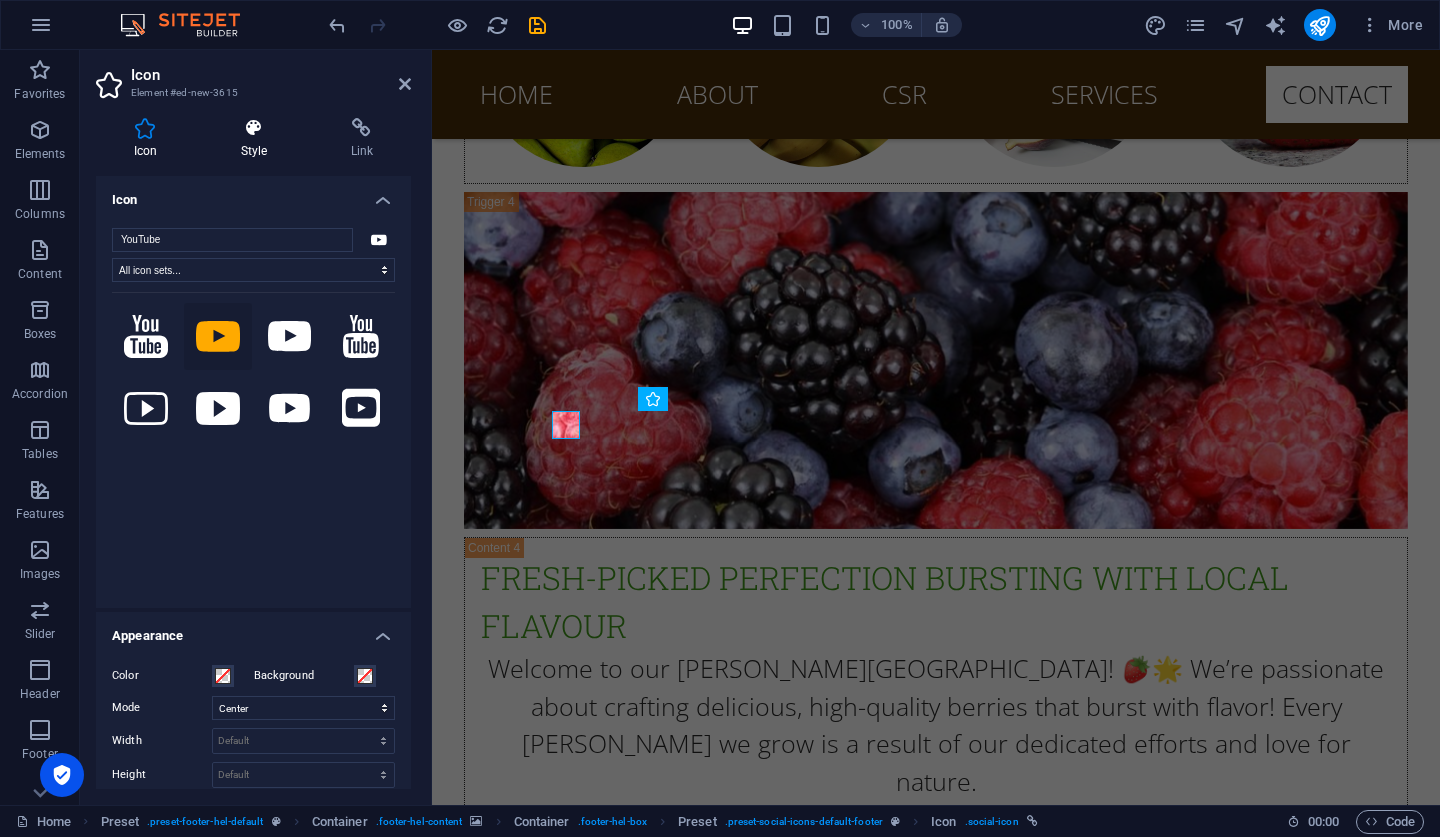 click at bounding box center (254, 128) 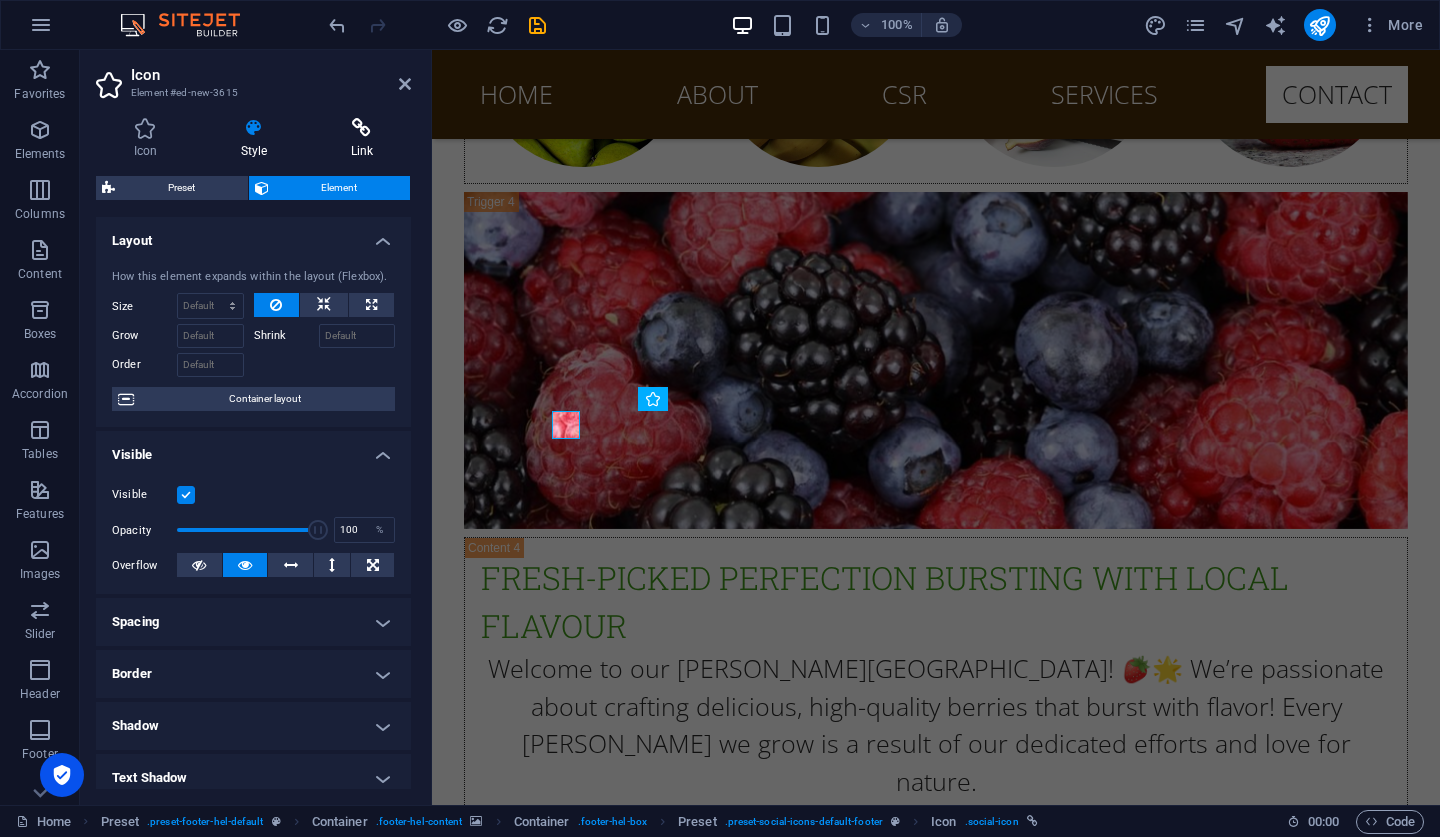 click on "Link" at bounding box center (362, 139) 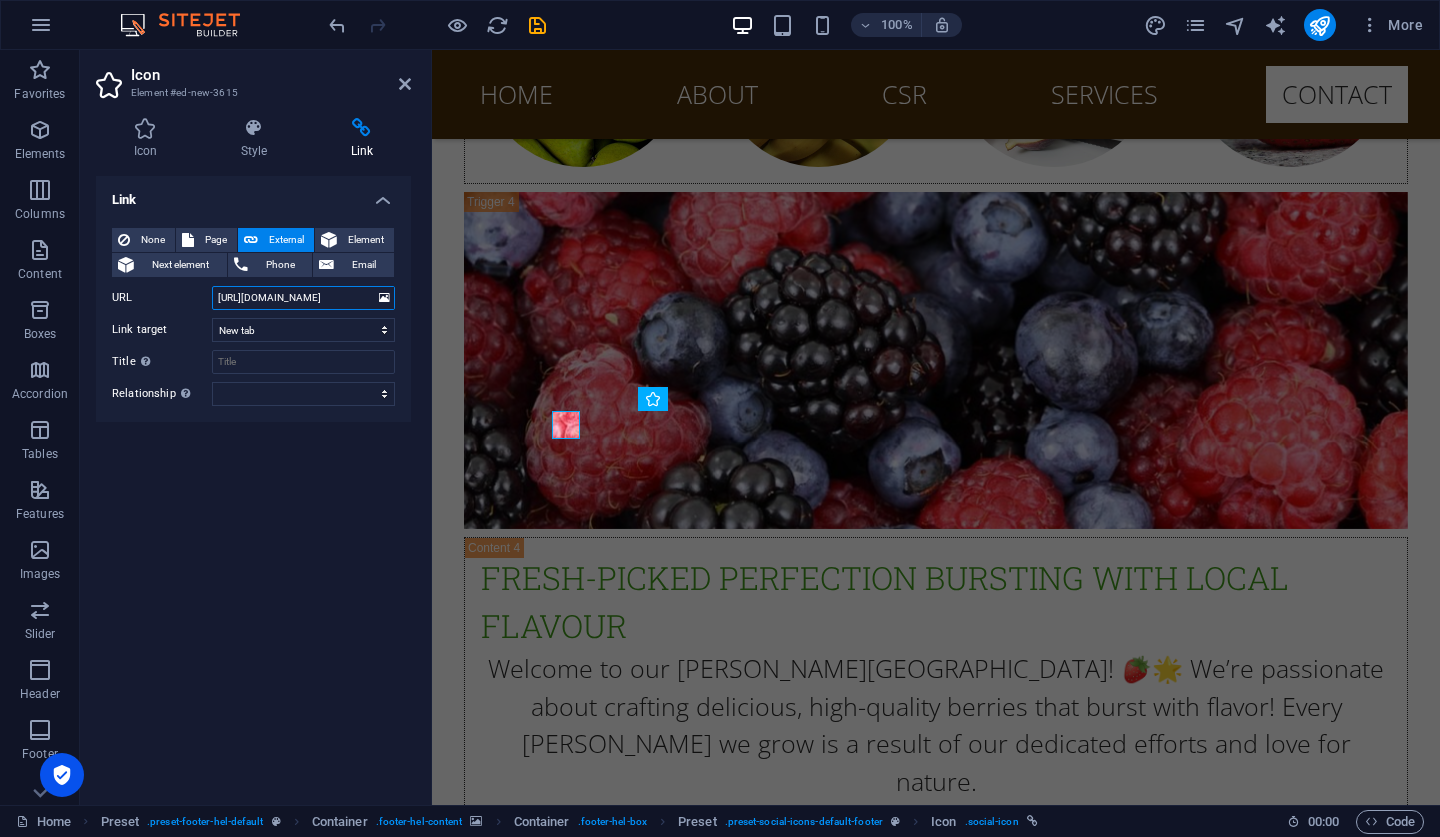 click on "https://www.instagram.com/" at bounding box center [303, 298] 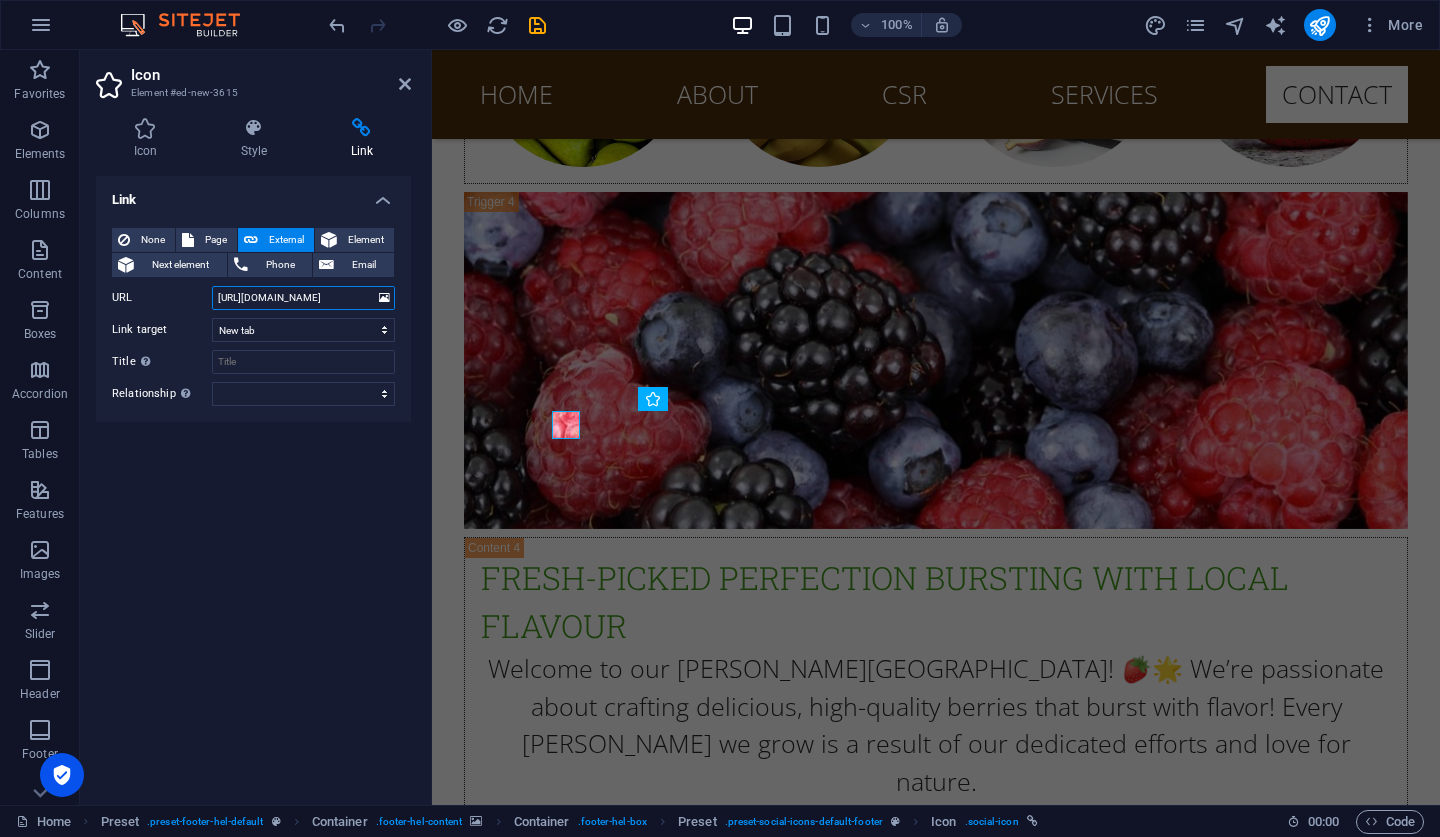 click on "https://www.instagram.com/" at bounding box center (303, 298) 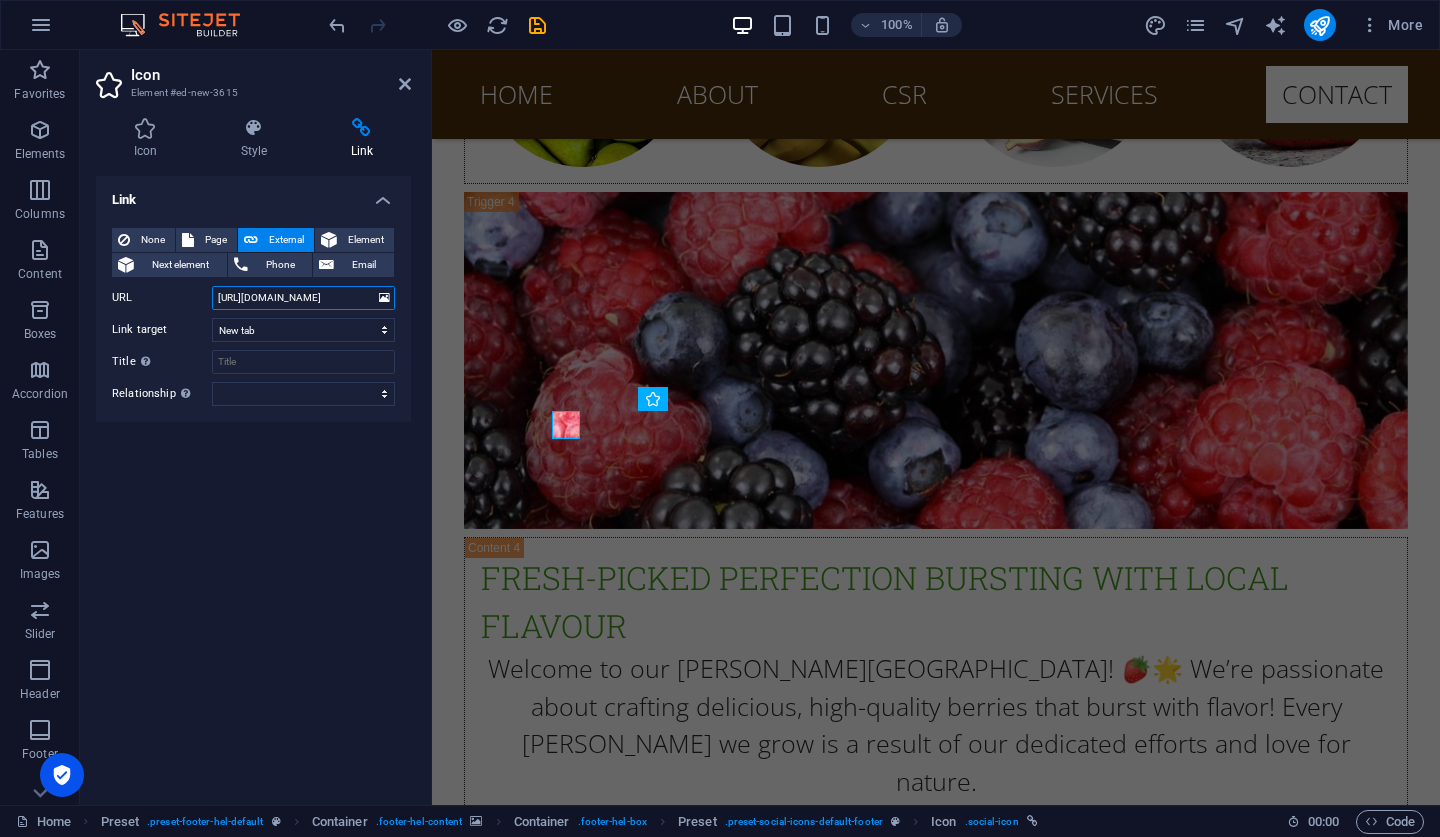 drag, startPoint x: 350, startPoint y: 294, endPoint x: 211, endPoint y: 281, distance: 139.60658 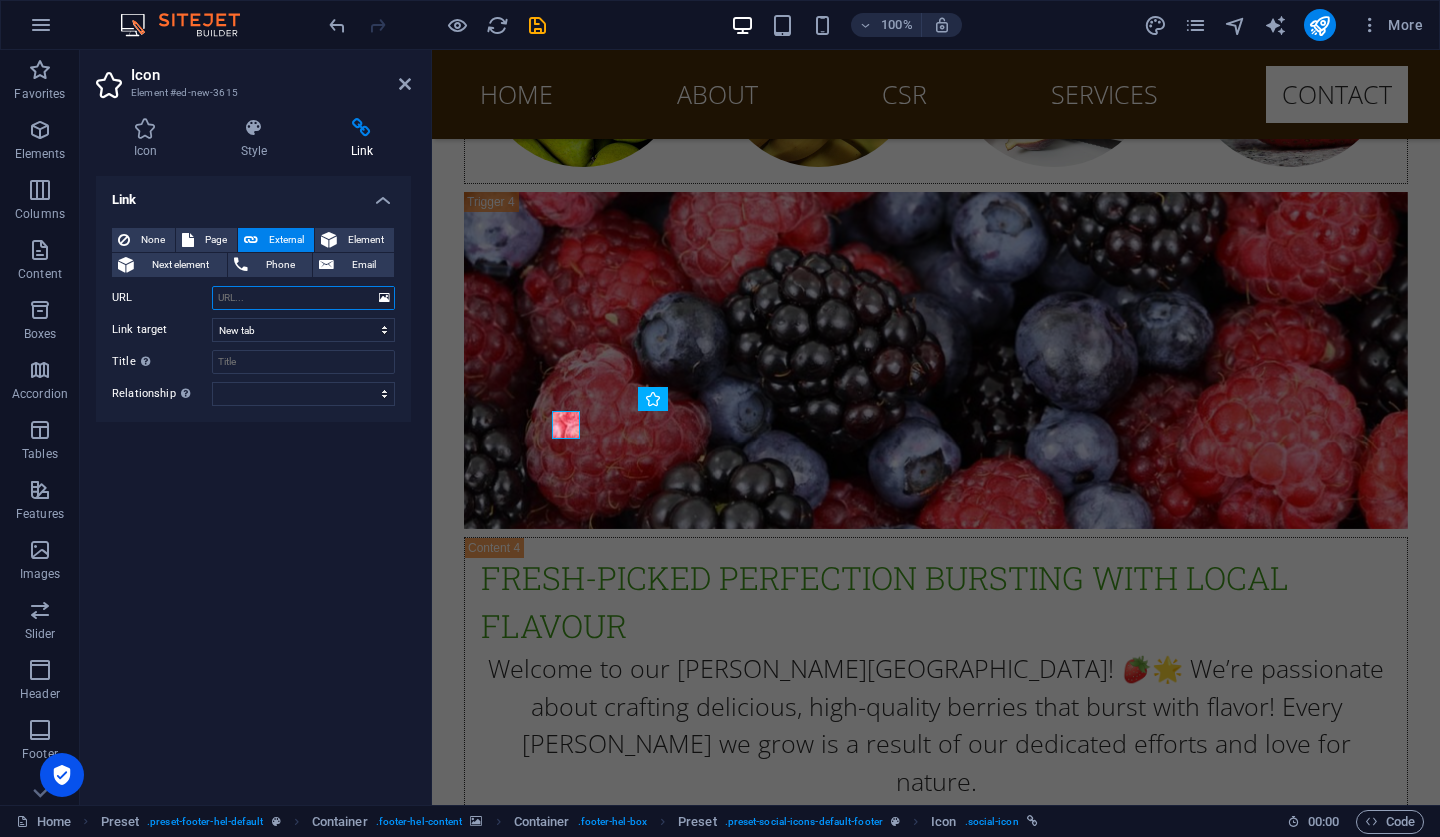 paste on "https://www.youtube.com/@LakefrontFreshProduce" 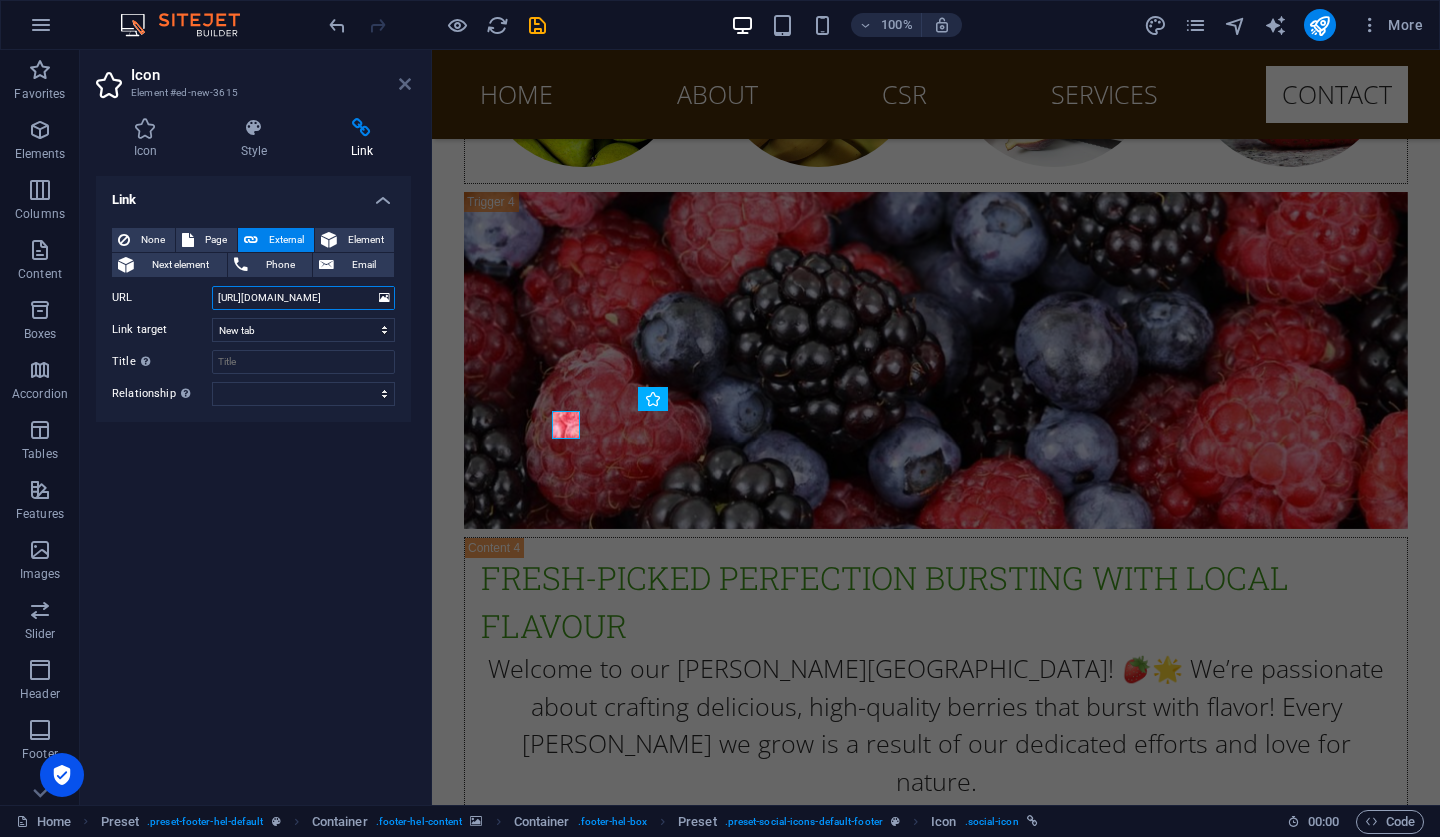 type on "https://www.youtube.com/@LakefrontFreshProduce" 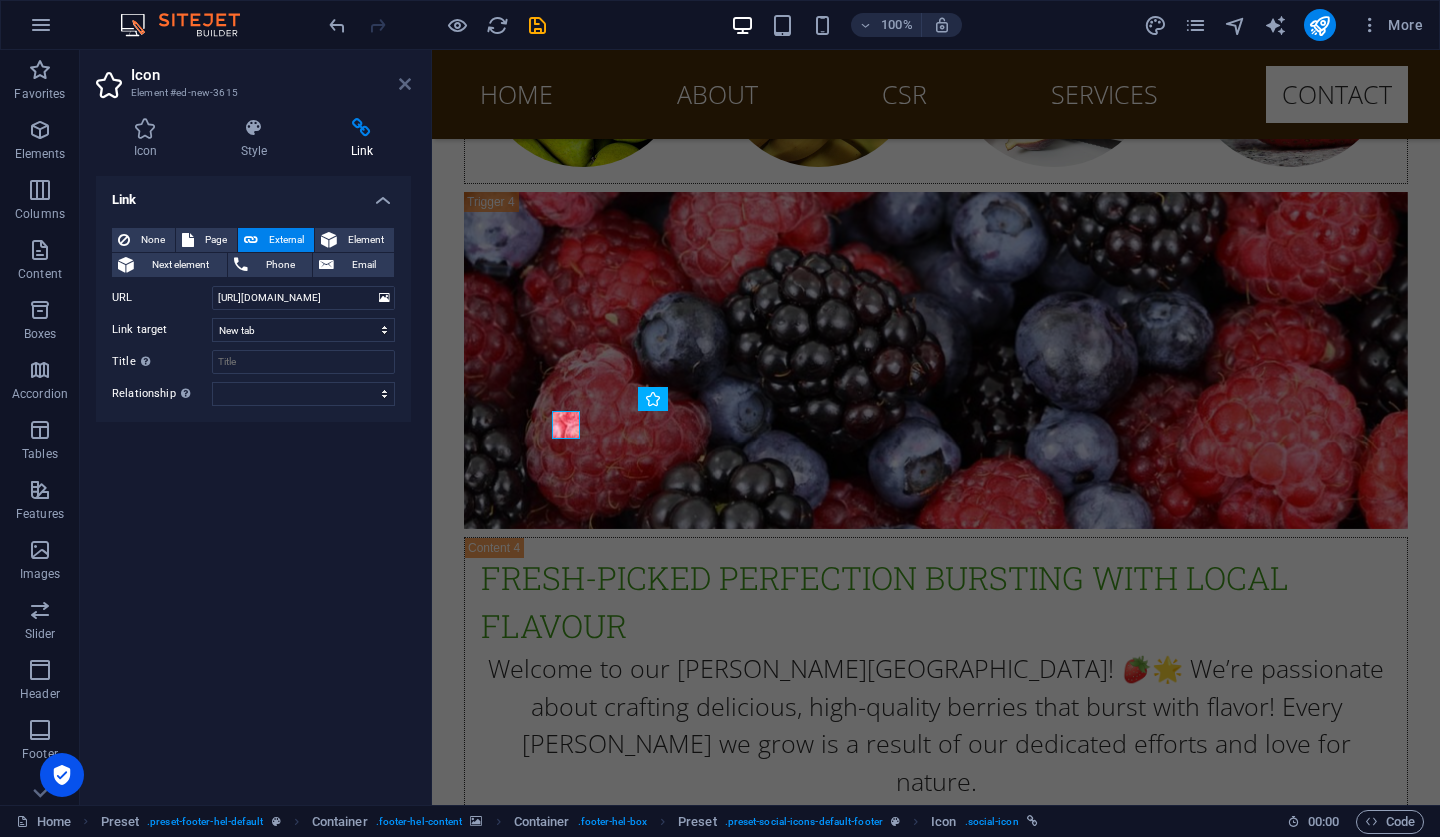 click at bounding box center [405, 84] 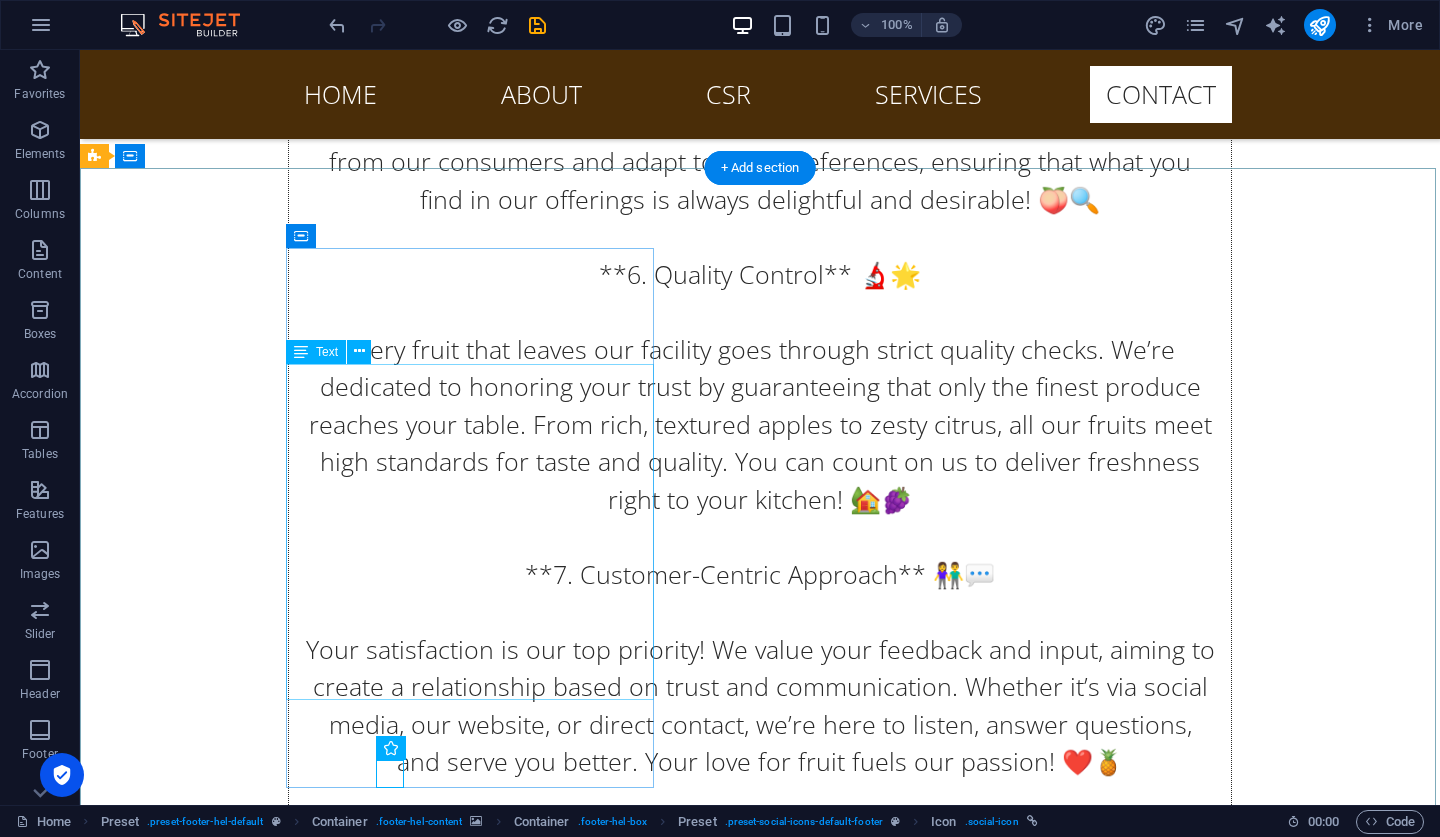scroll, scrollTop: 25768, scrollLeft: 0, axis: vertical 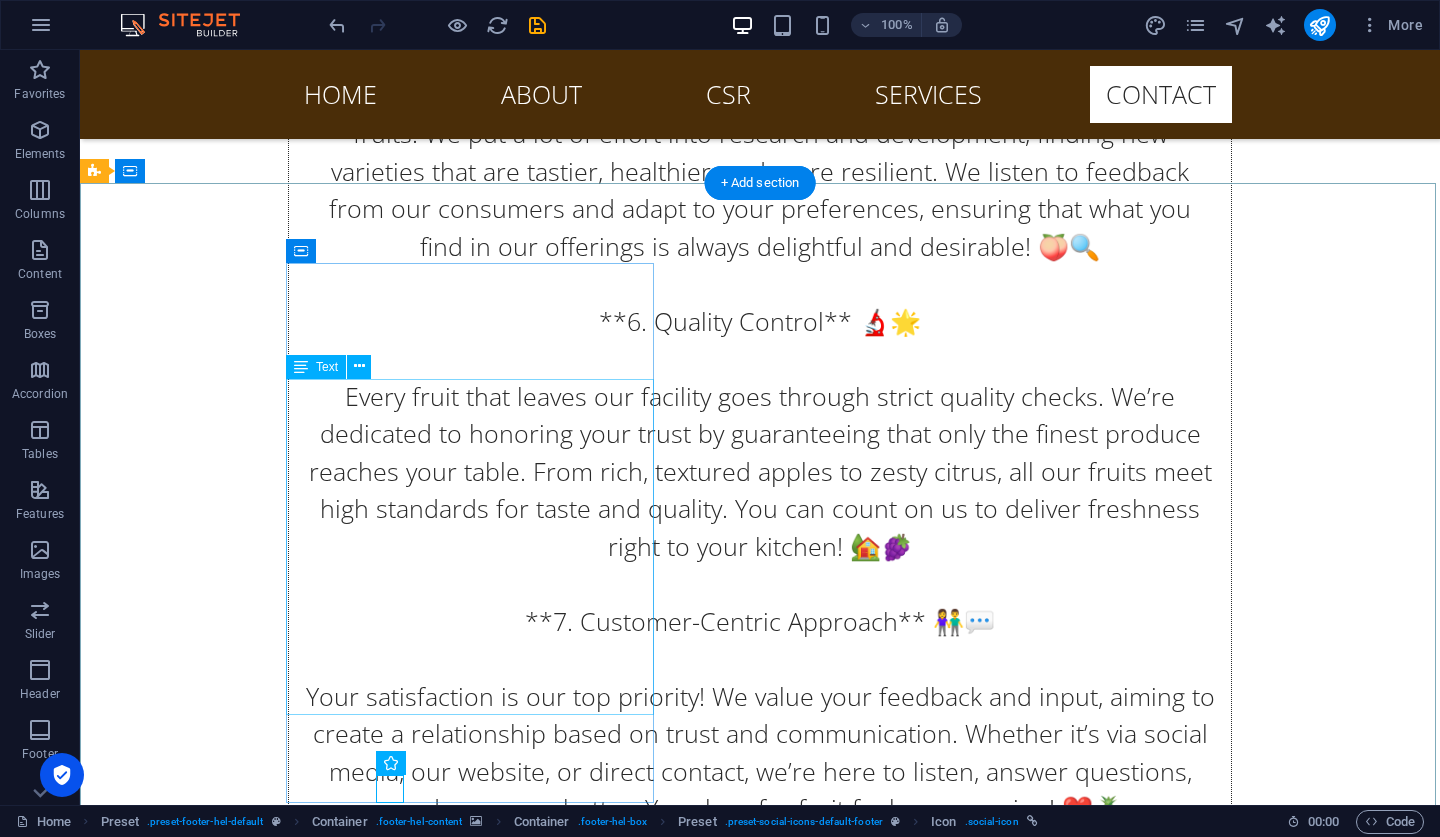 click on "Lakefront Fresh Produce Private Limited  61 Mbuya Nehanda street Harare Zimbabwe  +263788640454 info@lakefrontproduce.co.zw Legal Notice  |  Privacy" at bounding box center (568, 11467) 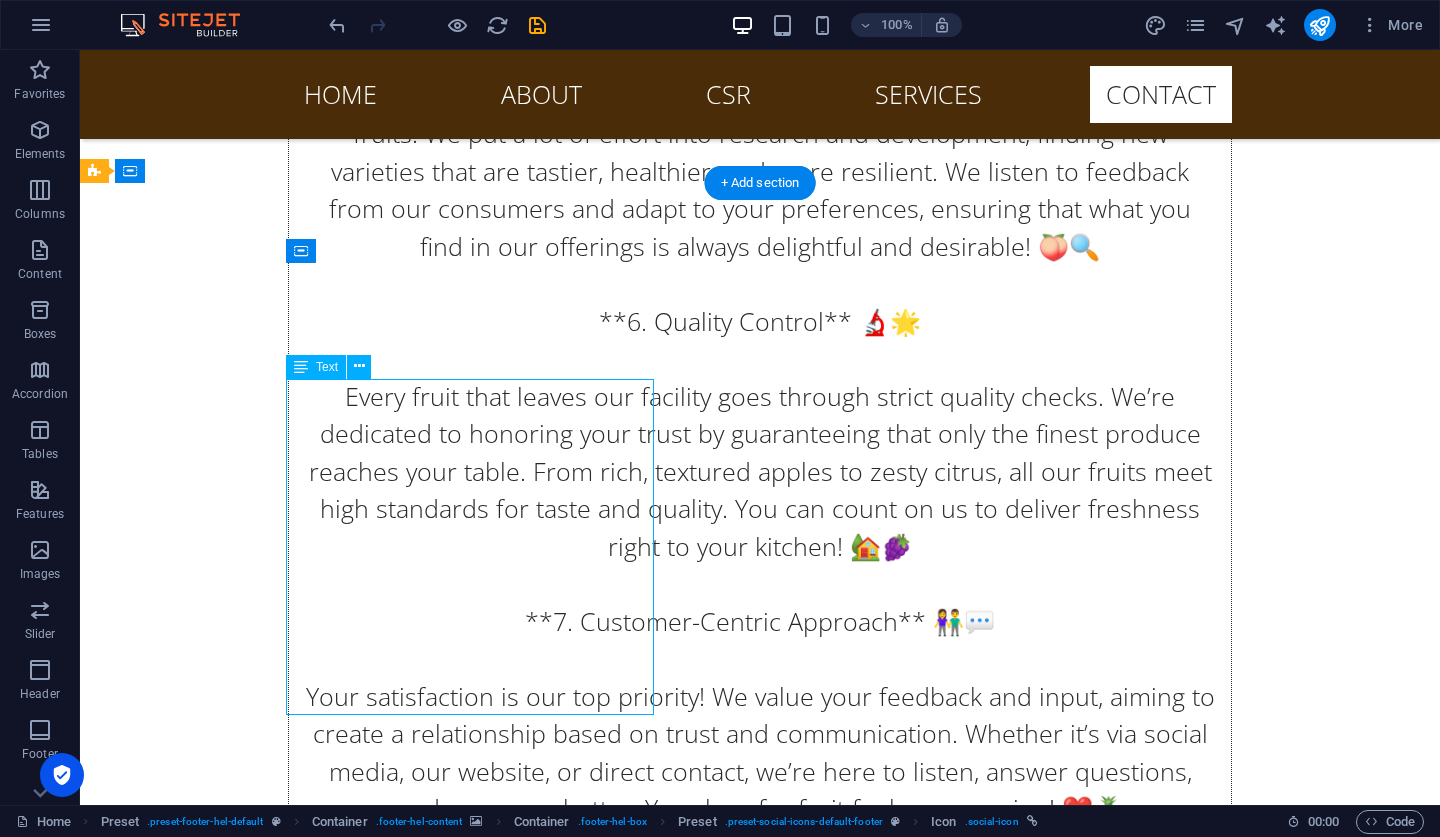 click on "Lakefront Fresh Produce Private Limited  61 Mbuya Nehanda street Harare Zimbabwe  +263788640454 info@lakefrontproduce.co.zw Legal Notice  |  Privacy" at bounding box center (568, 11467) 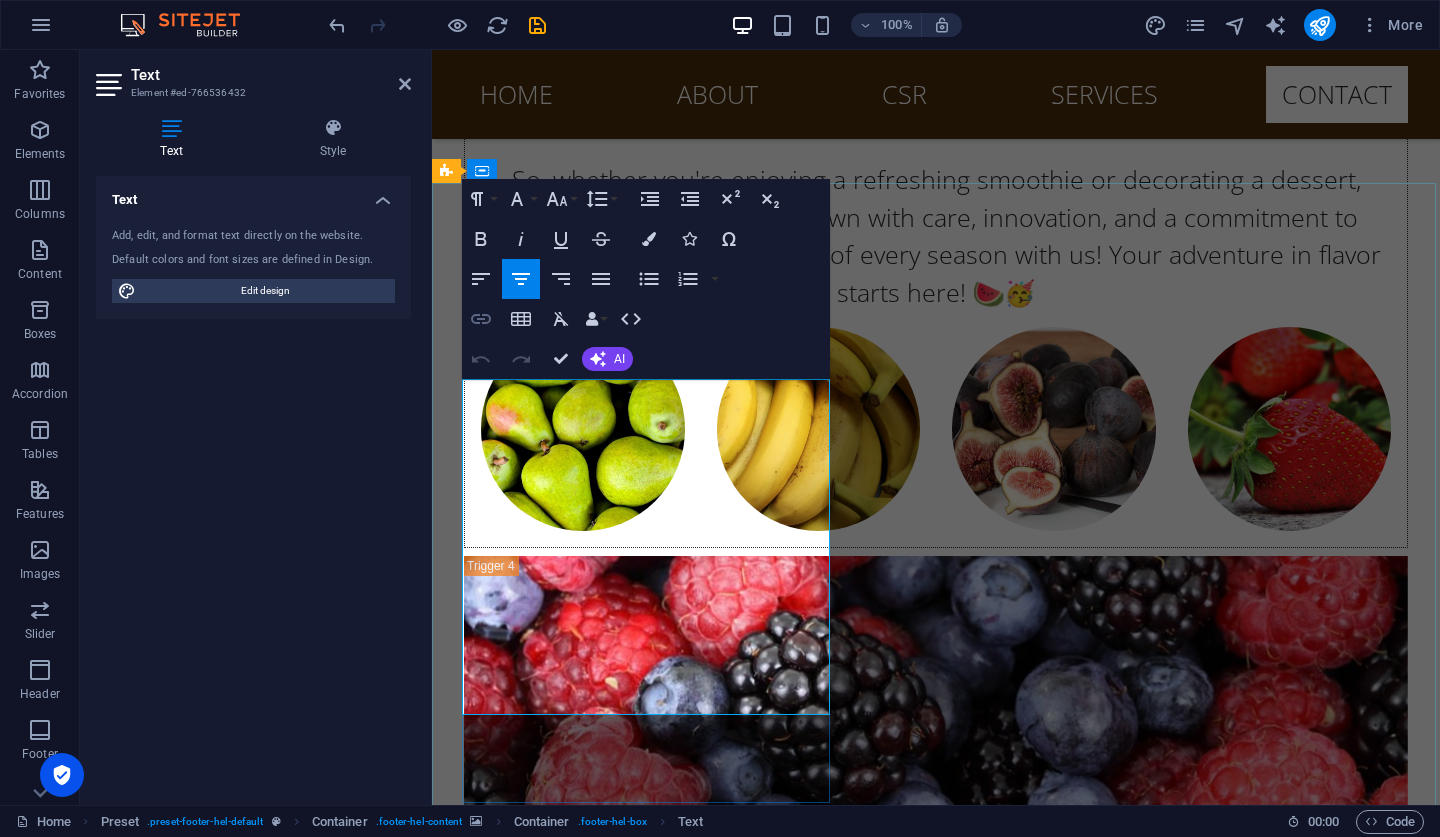 click 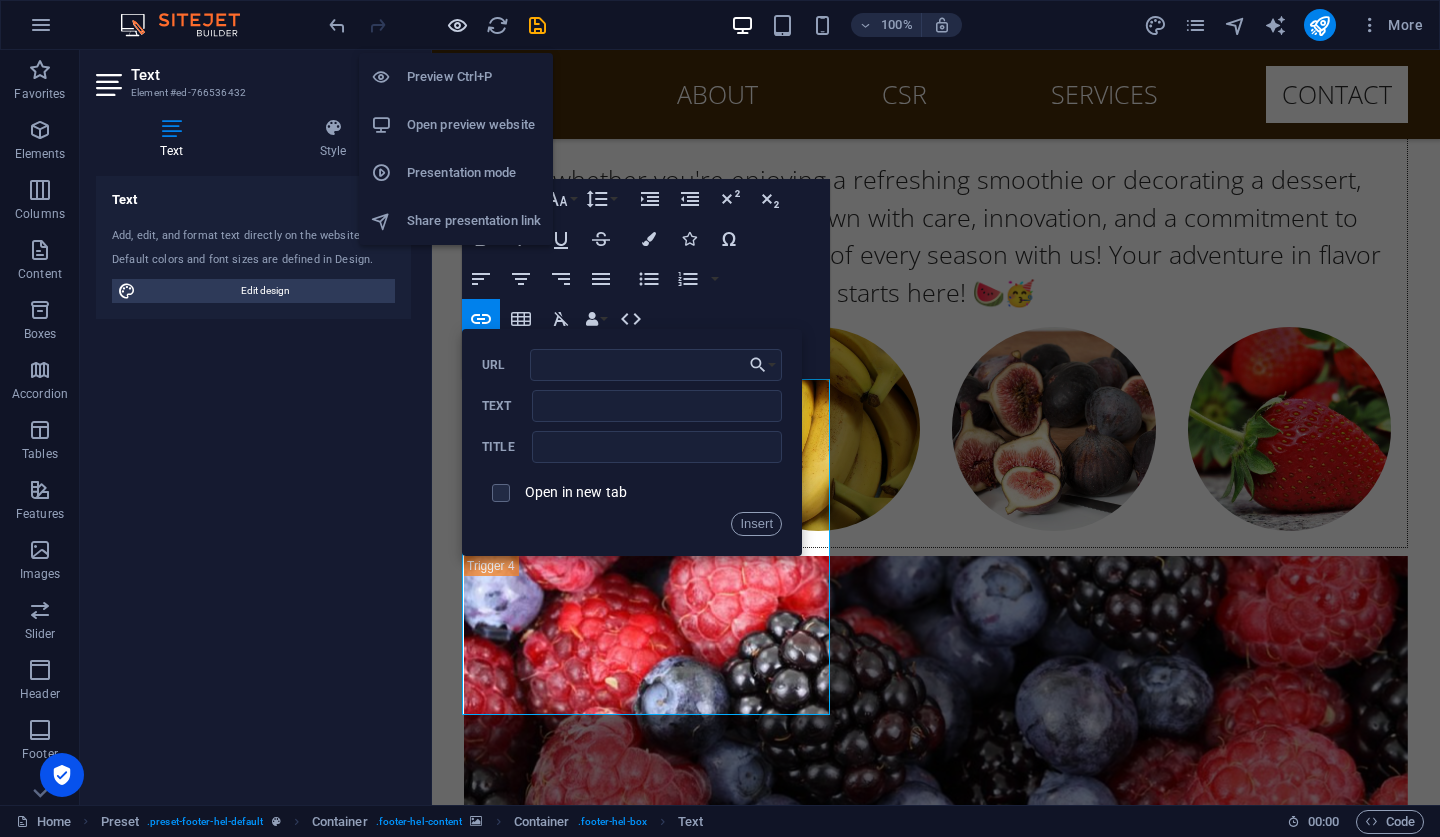 click at bounding box center (457, 25) 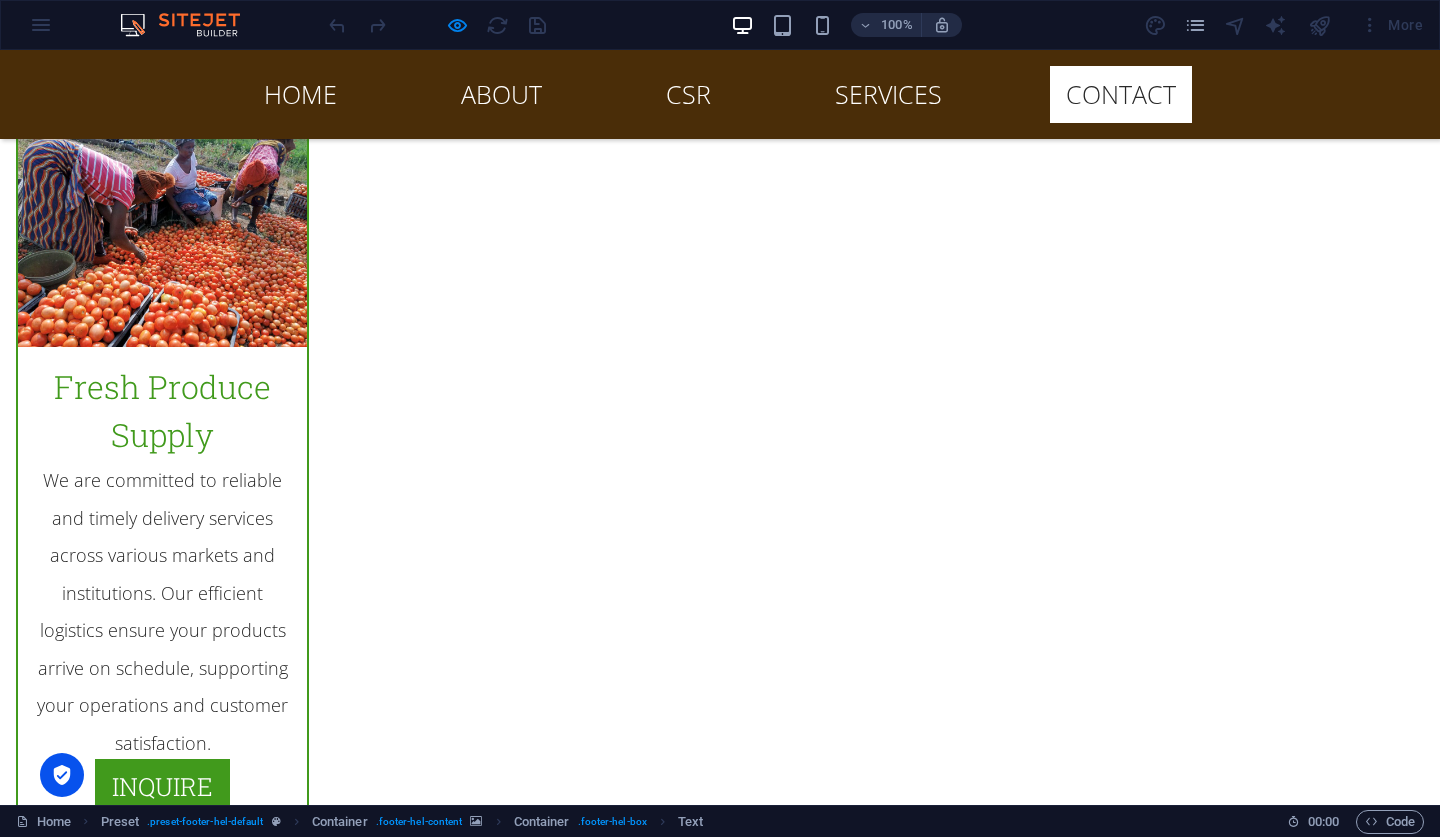 scroll, scrollTop: 10441, scrollLeft: 0, axis: vertical 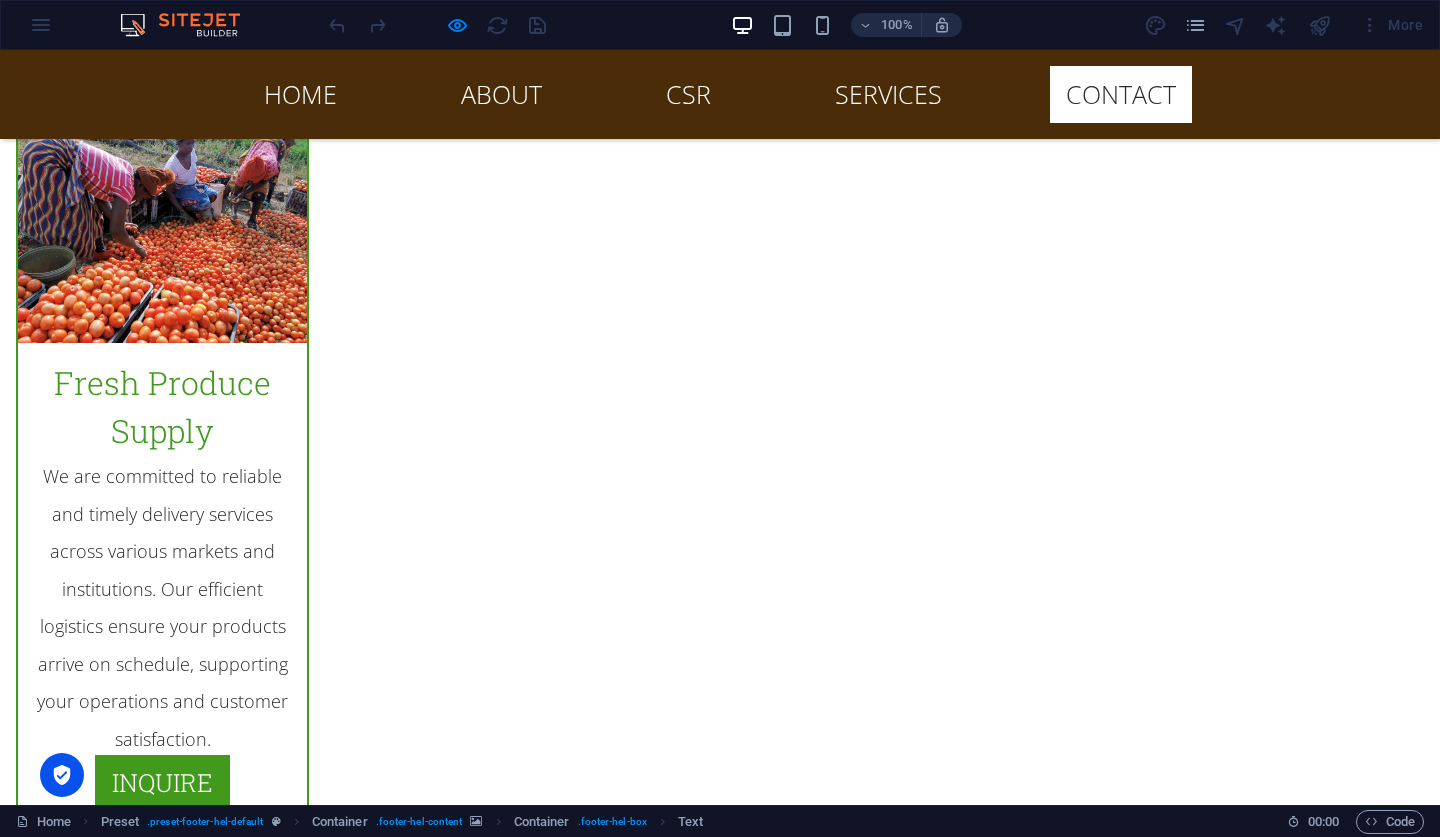 click on "Legal Notice" at bounding box center [442, 11703] 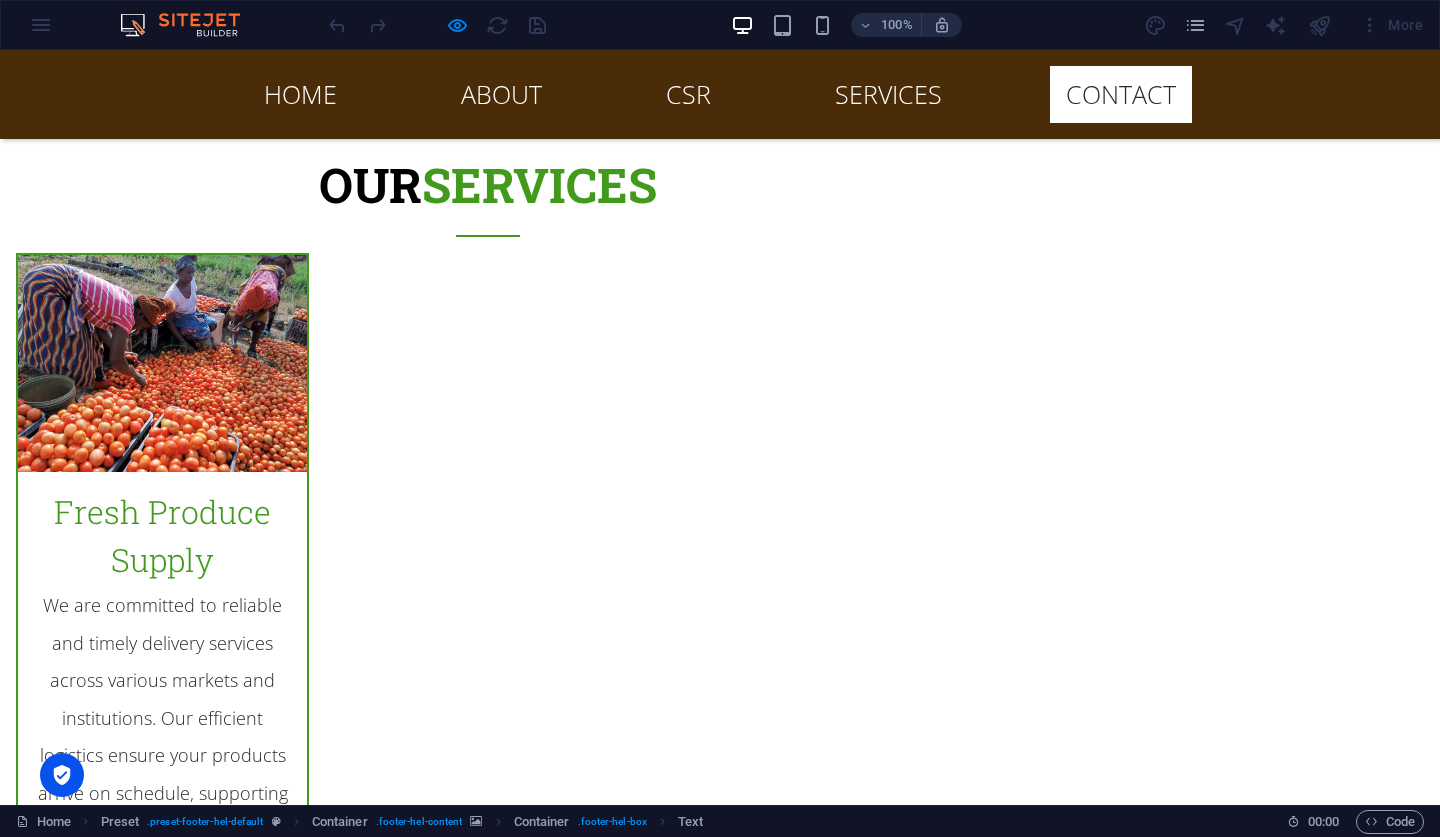 scroll, scrollTop: 10272, scrollLeft: 0, axis: vertical 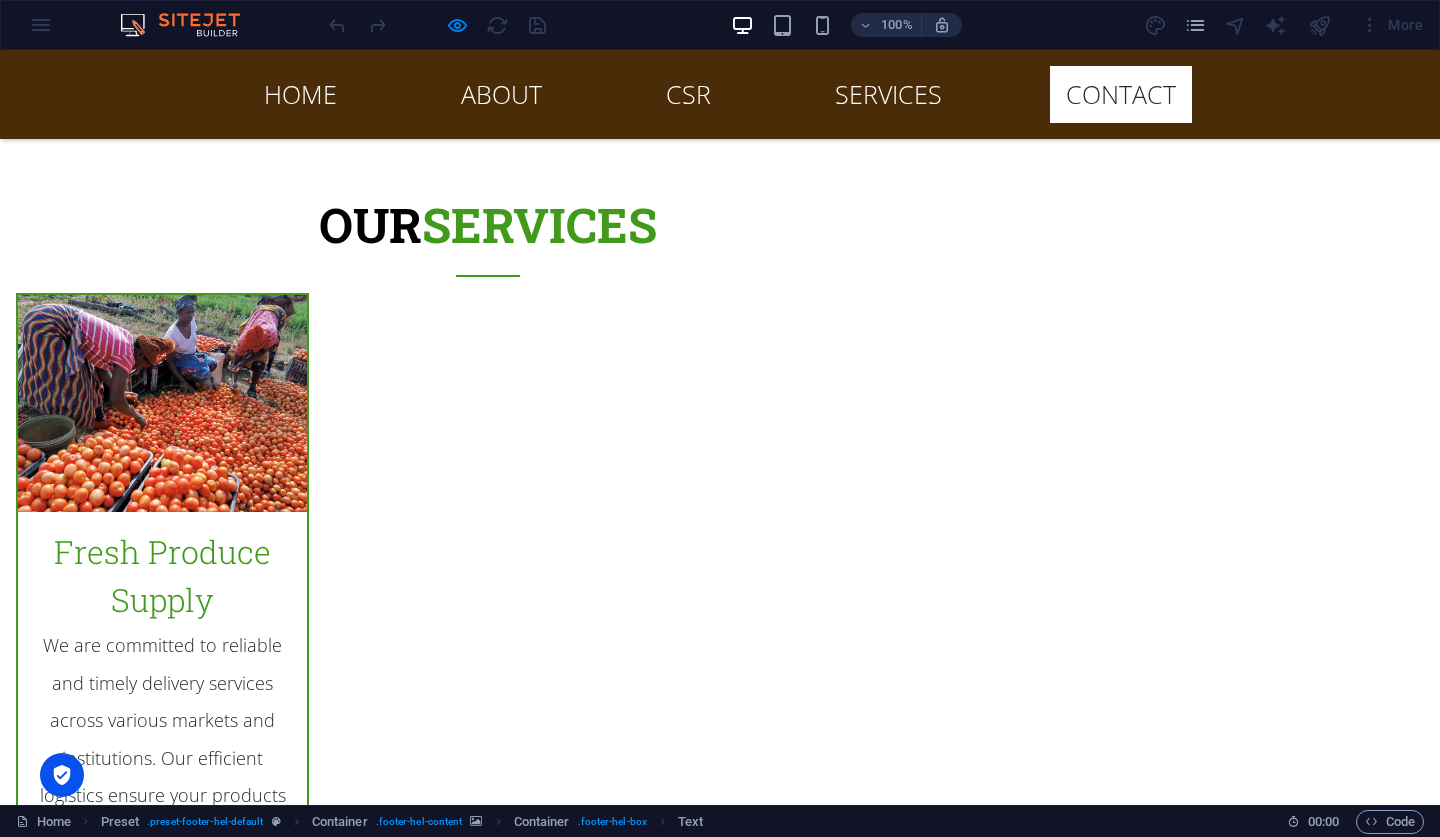 click on "[EMAIL_ADDRESS][DOMAIN_NAME]" at bounding box center (488, 11827) 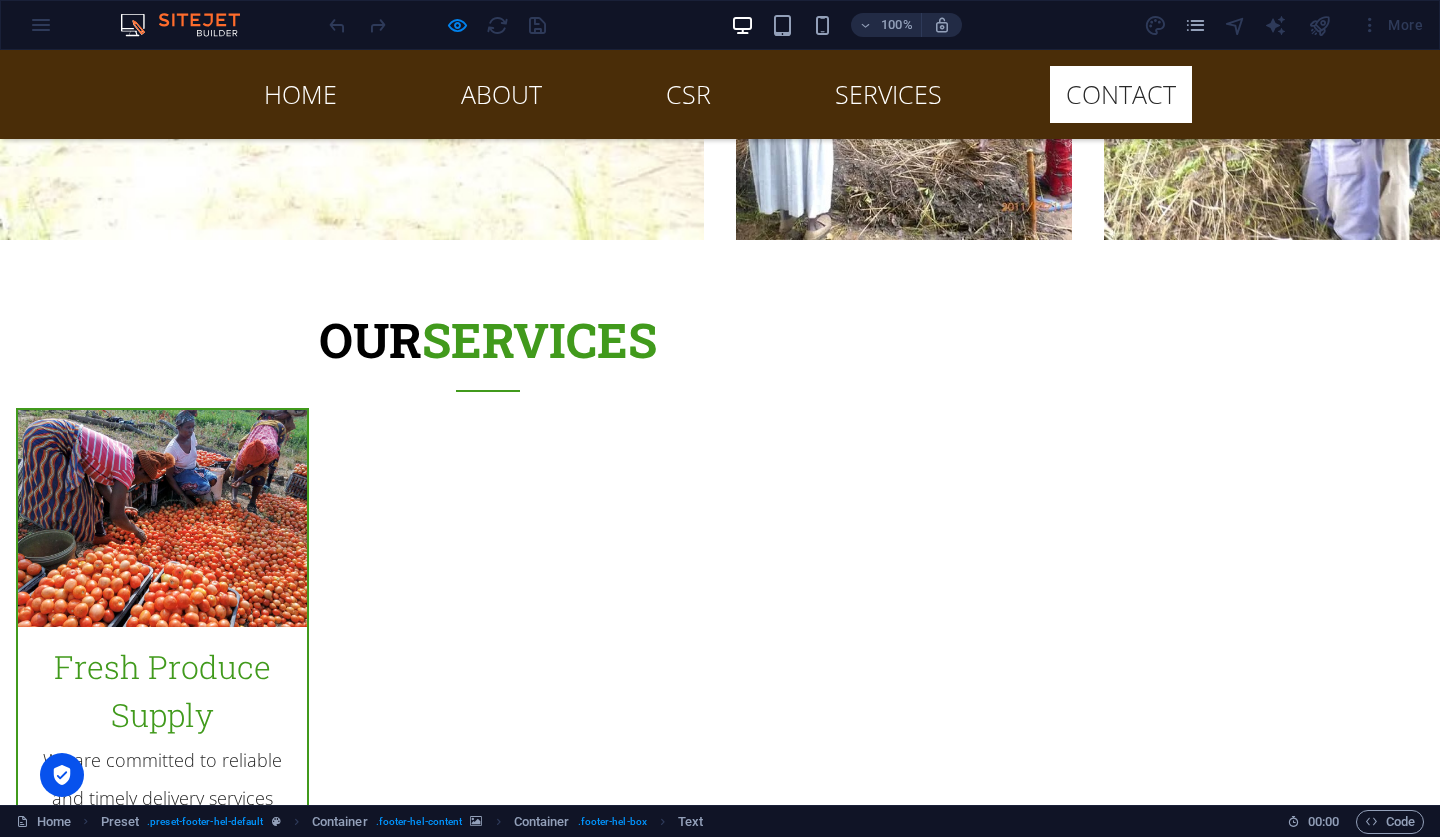 scroll, scrollTop: 10121, scrollLeft: 0, axis: vertical 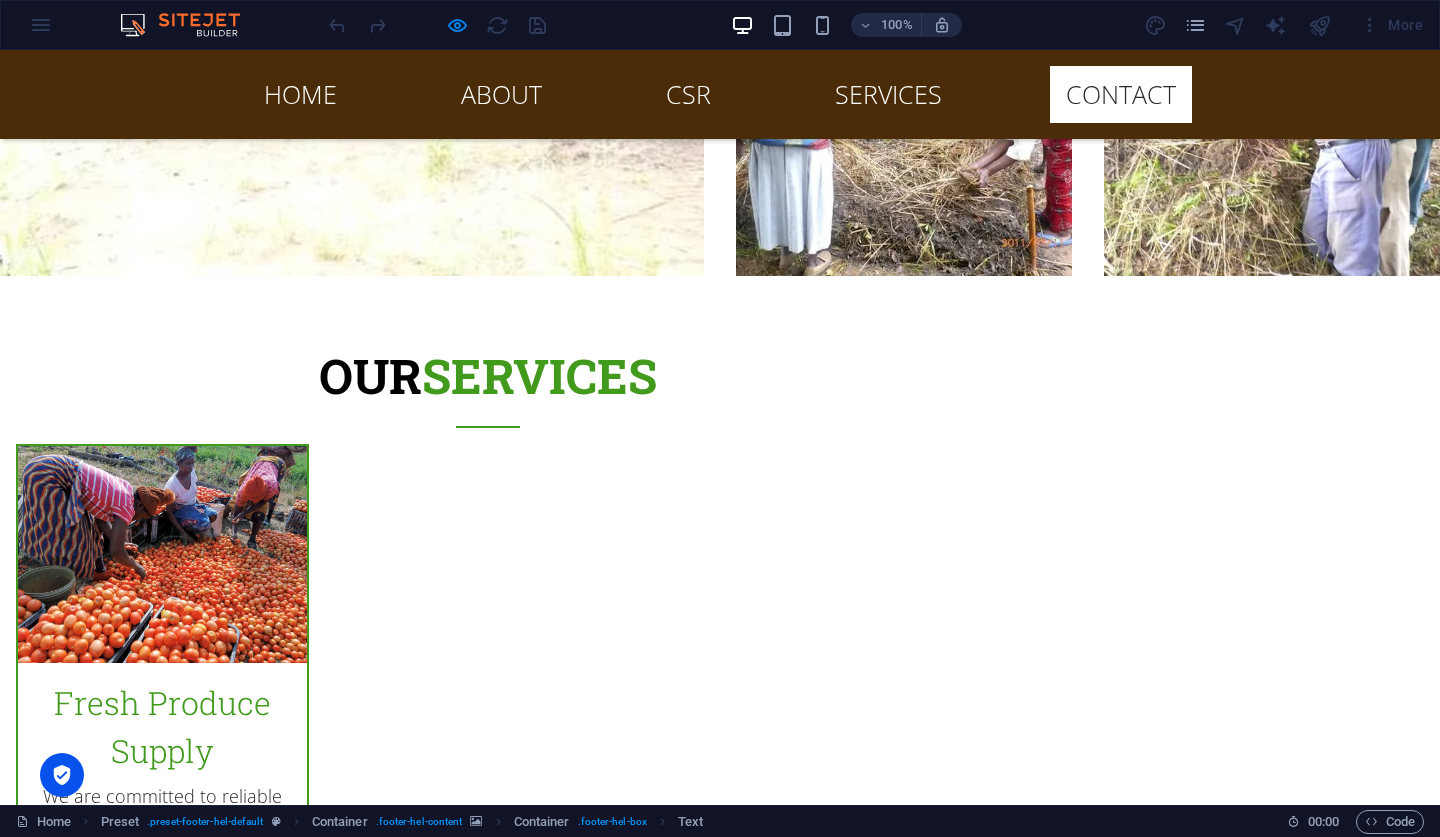 click on "[PHONE_NUMBER]" at bounding box center [508, 11888] 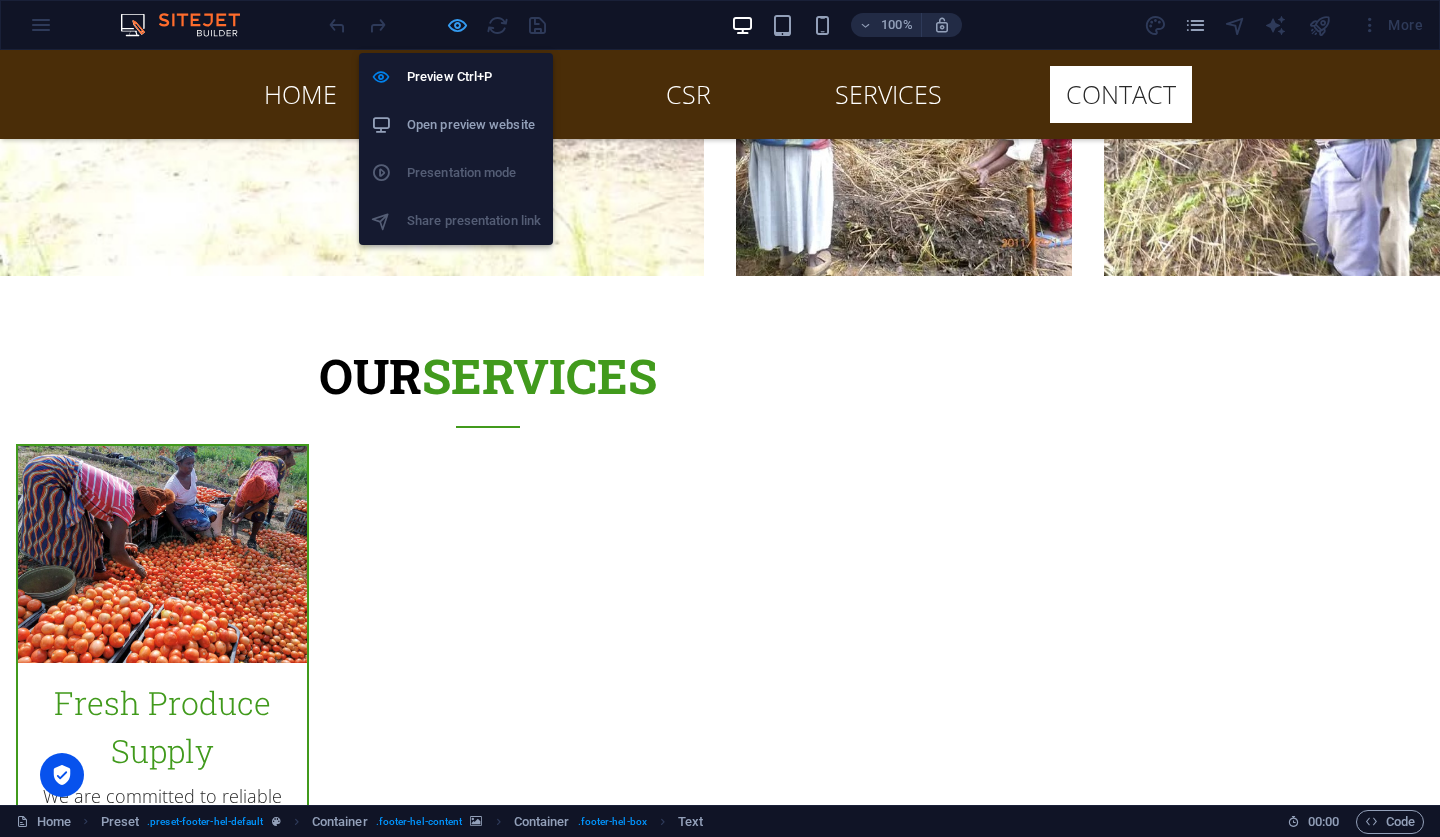click at bounding box center [457, 25] 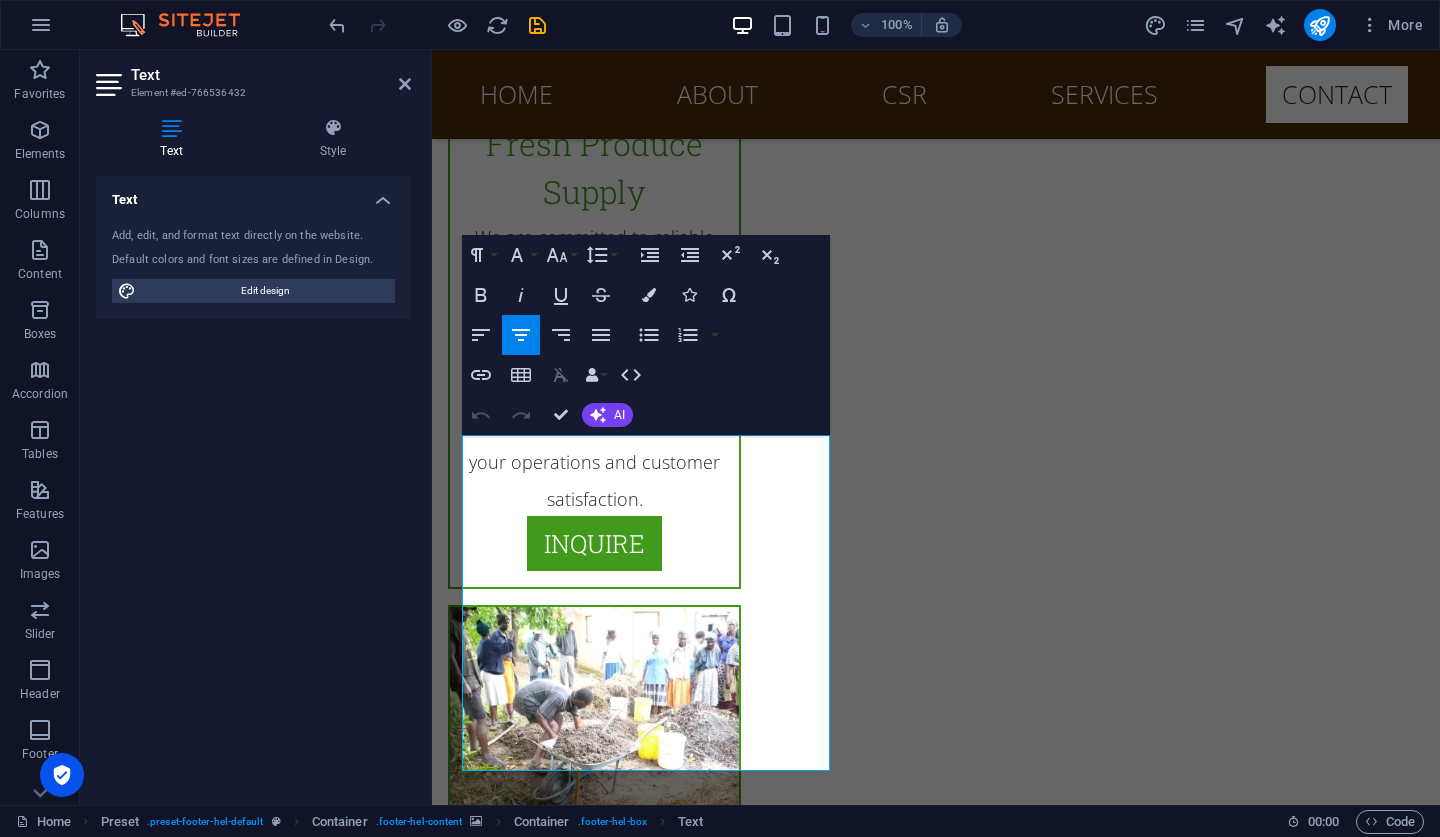 scroll, scrollTop: 25712, scrollLeft: 0, axis: vertical 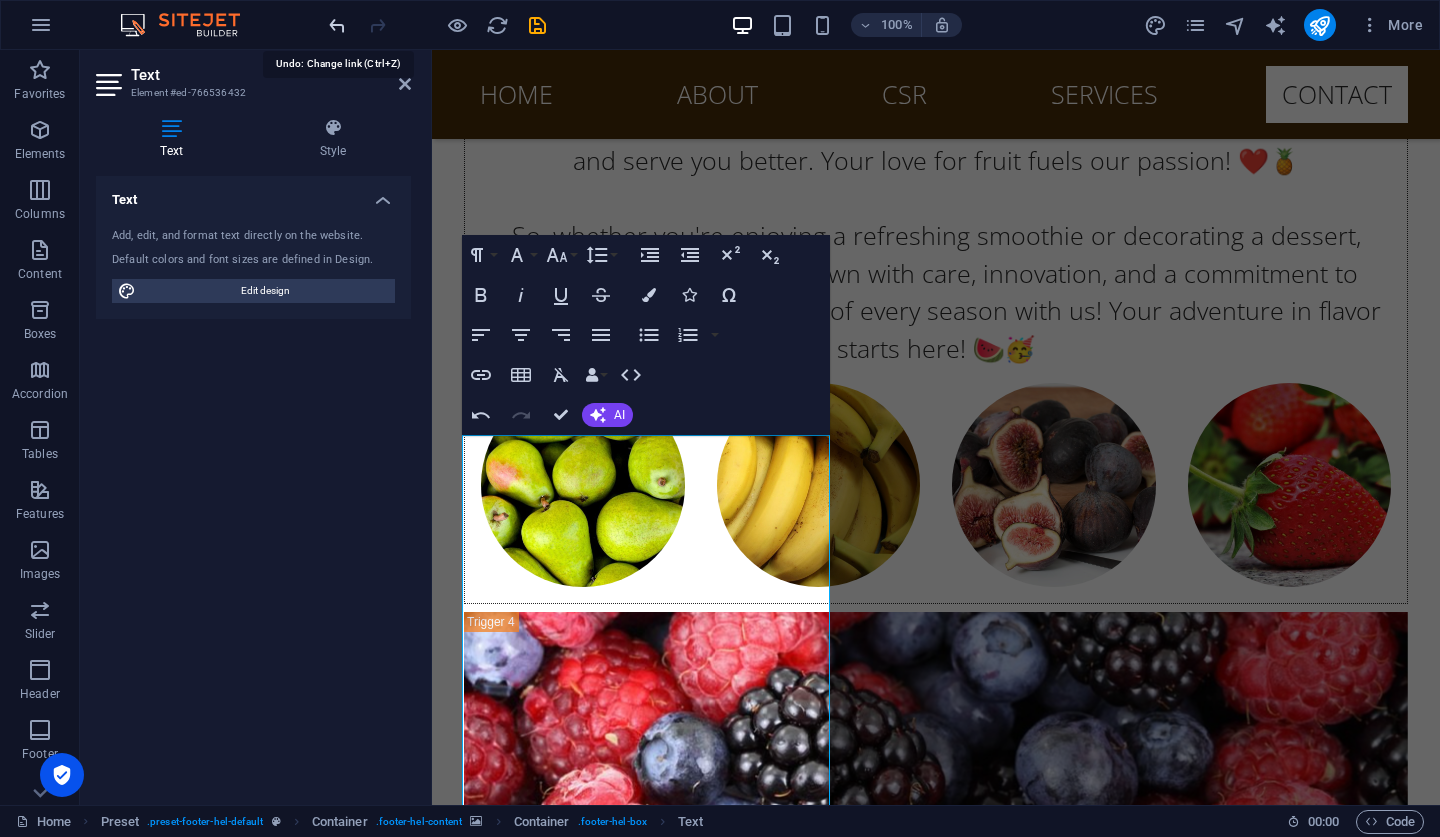 click at bounding box center [337, 25] 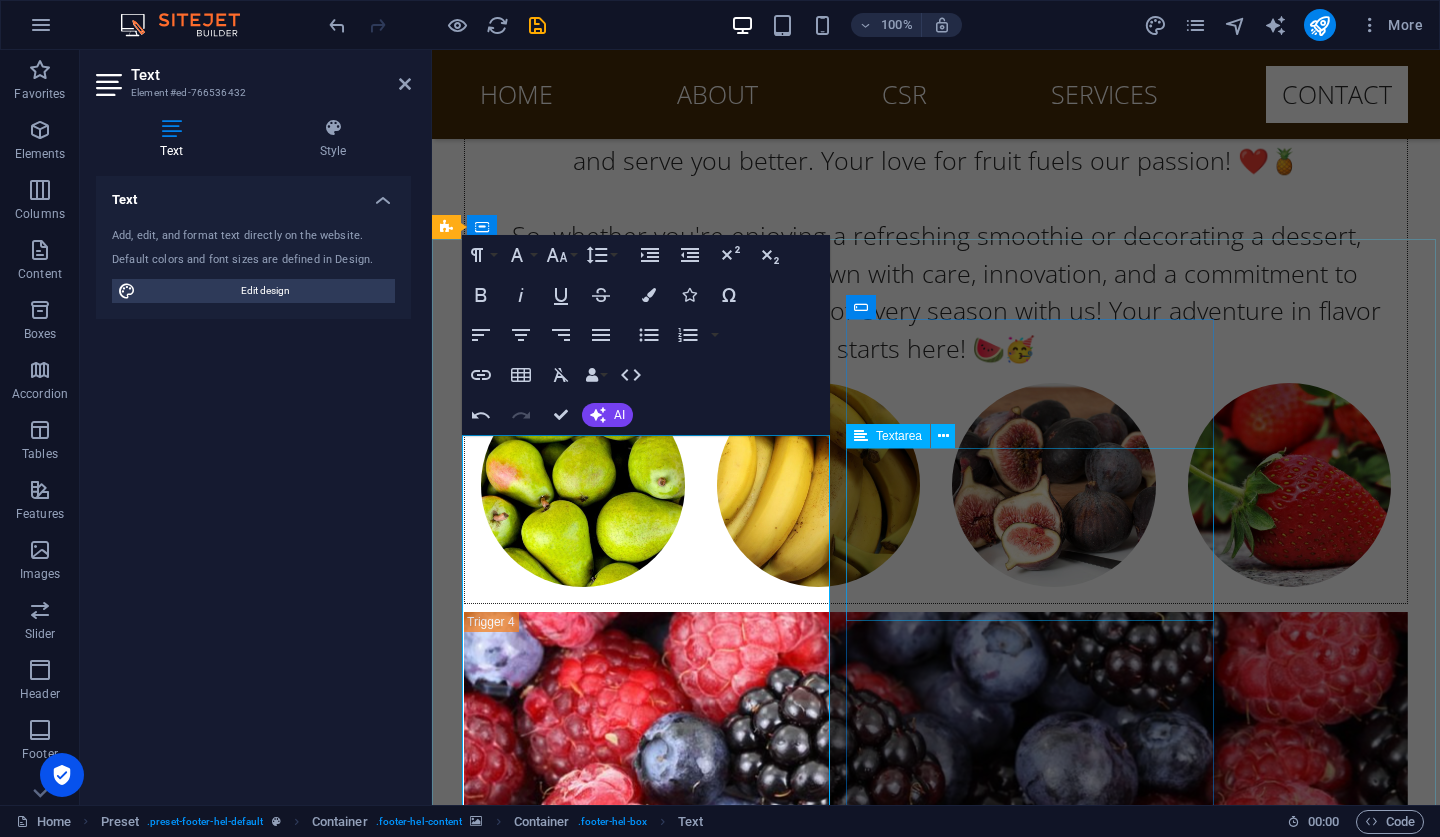 click 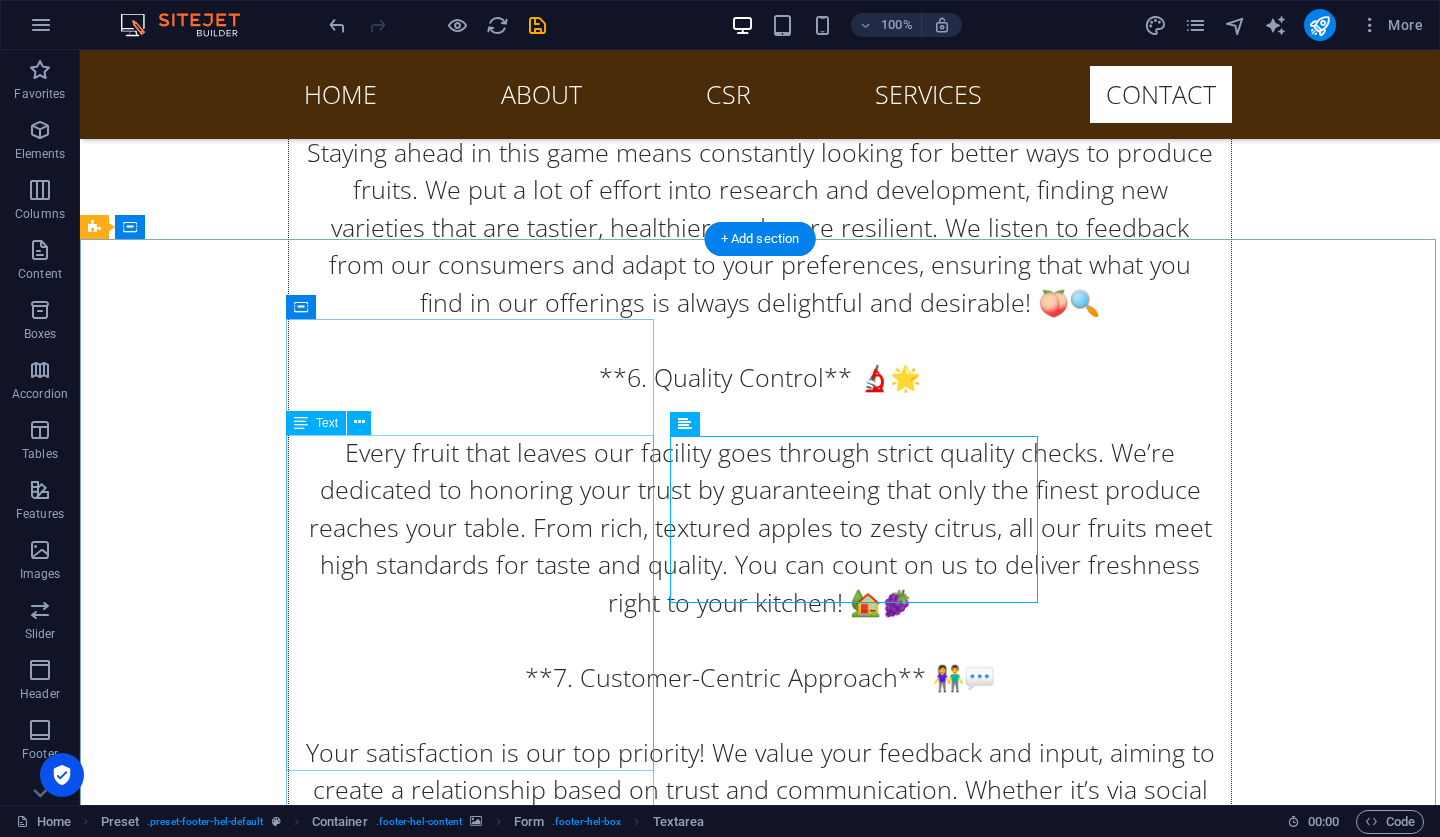 click on "Lakefront Fresh Produce Private Limited  61 Mbuya Nehanda street Harare Zimbabwe    +263788640454 info@lakefrontproduce.co.zw Legal Notice  |  Privacy" at bounding box center (568, 11560) 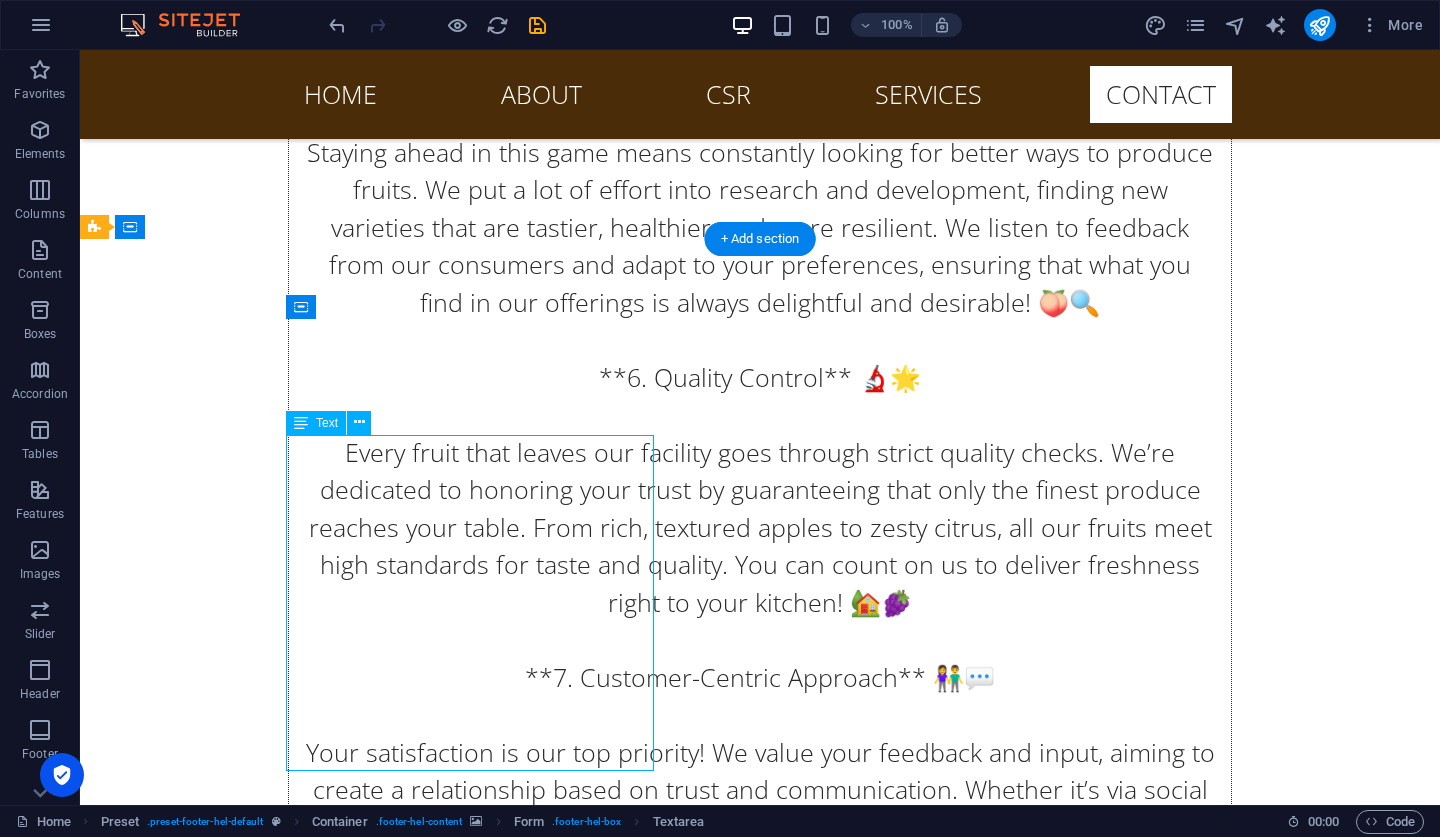 click on "Lakefront Fresh Produce Private Limited  61 Mbuya Nehanda street Harare Zimbabwe    +263788640454 info@lakefrontproduce.co.zw Legal Notice  |  Privacy" at bounding box center [568, 11560] 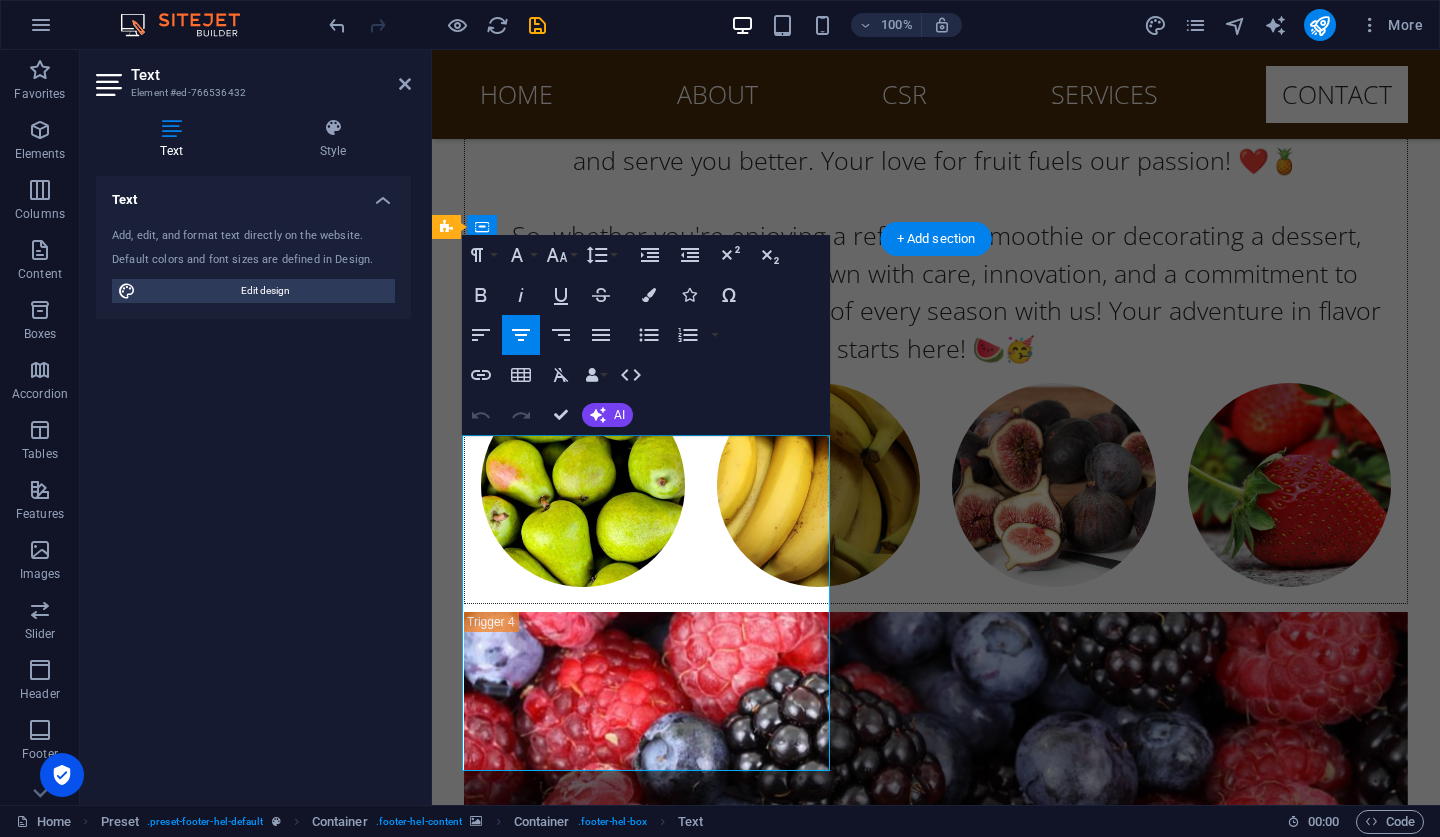 click on "[PHONE_NUMBER]" at bounding box center (943, 10833) 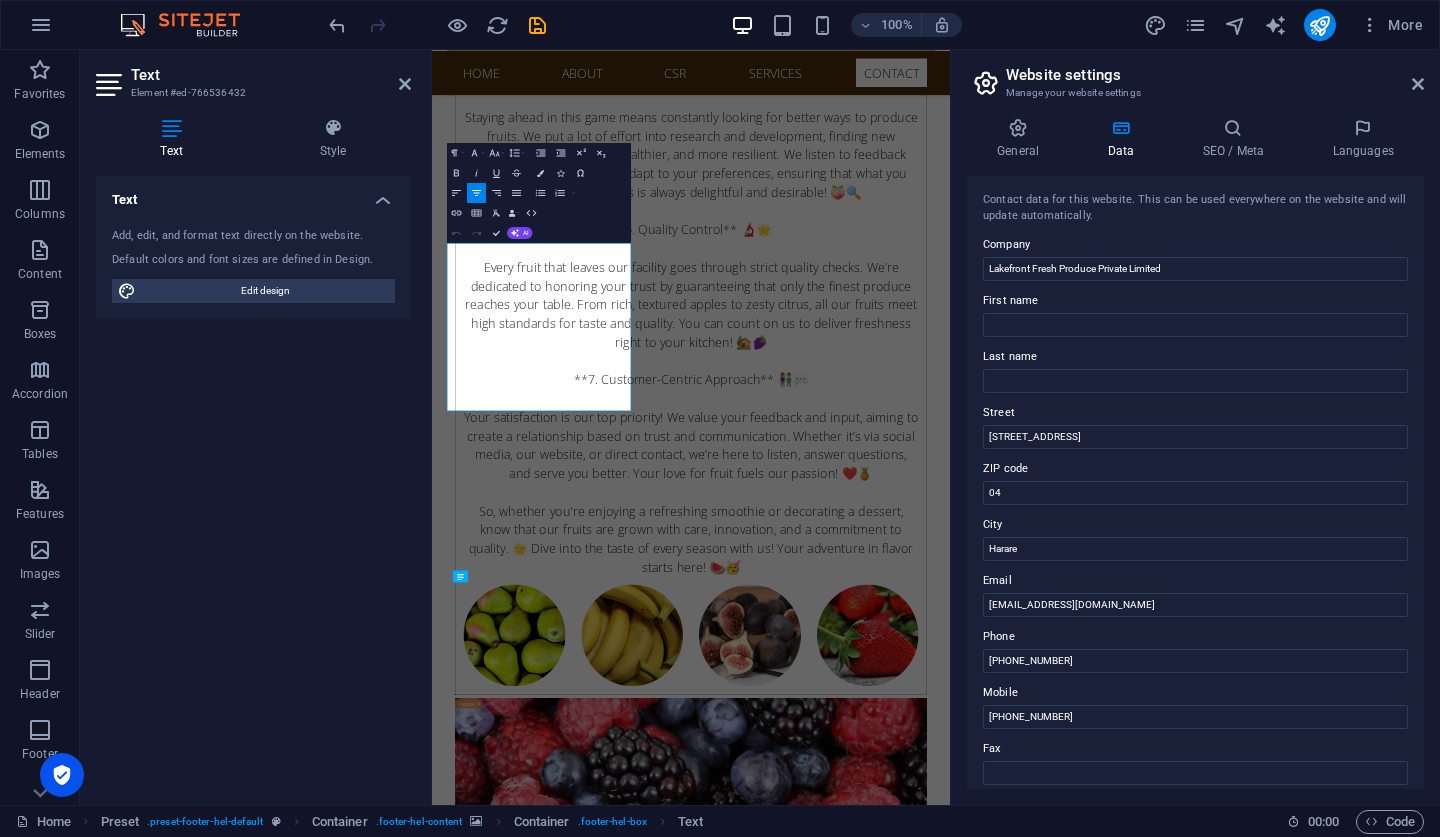 scroll, scrollTop: 2, scrollLeft: 0, axis: vertical 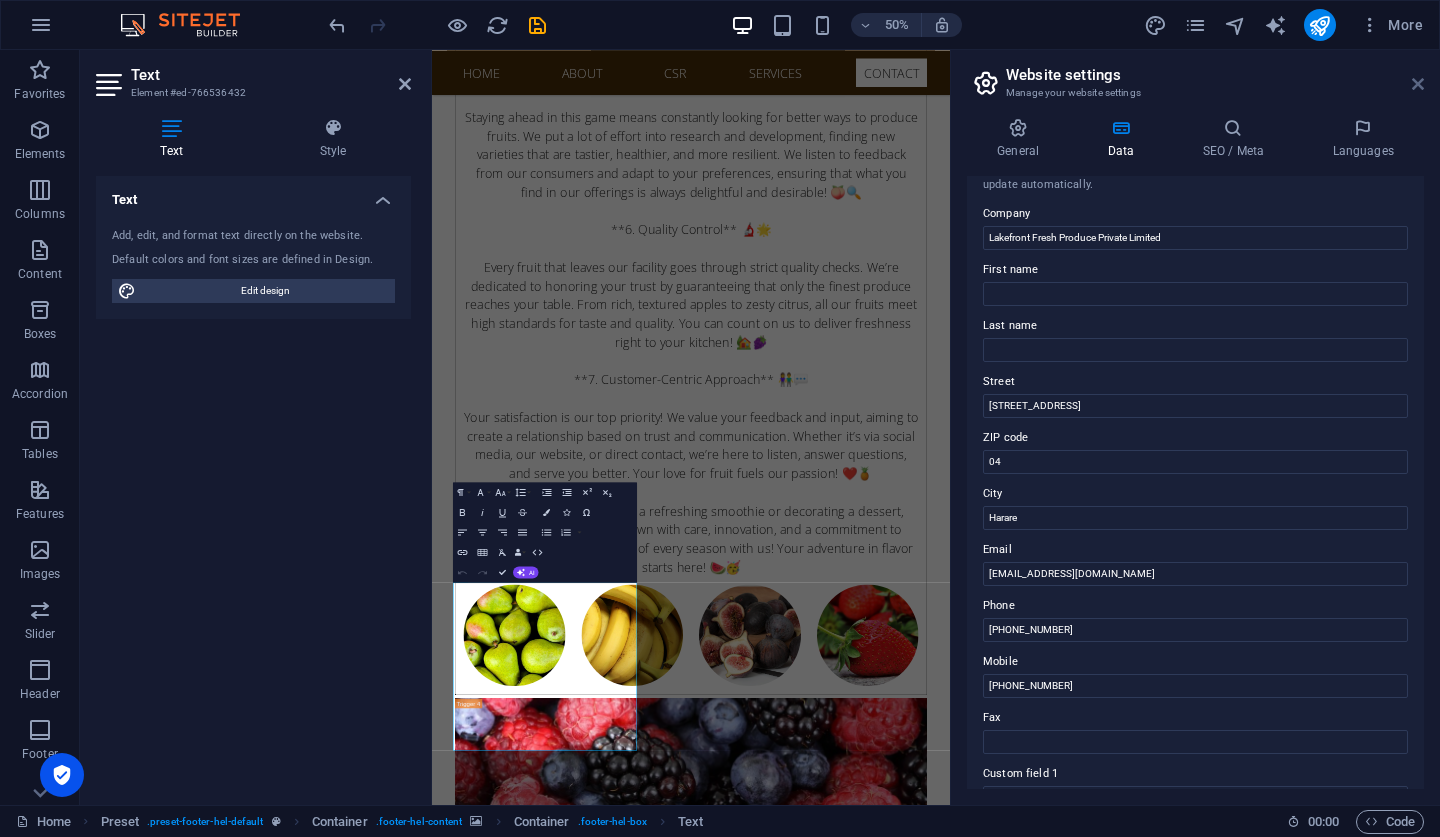 click at bounding box center (1418, 84) 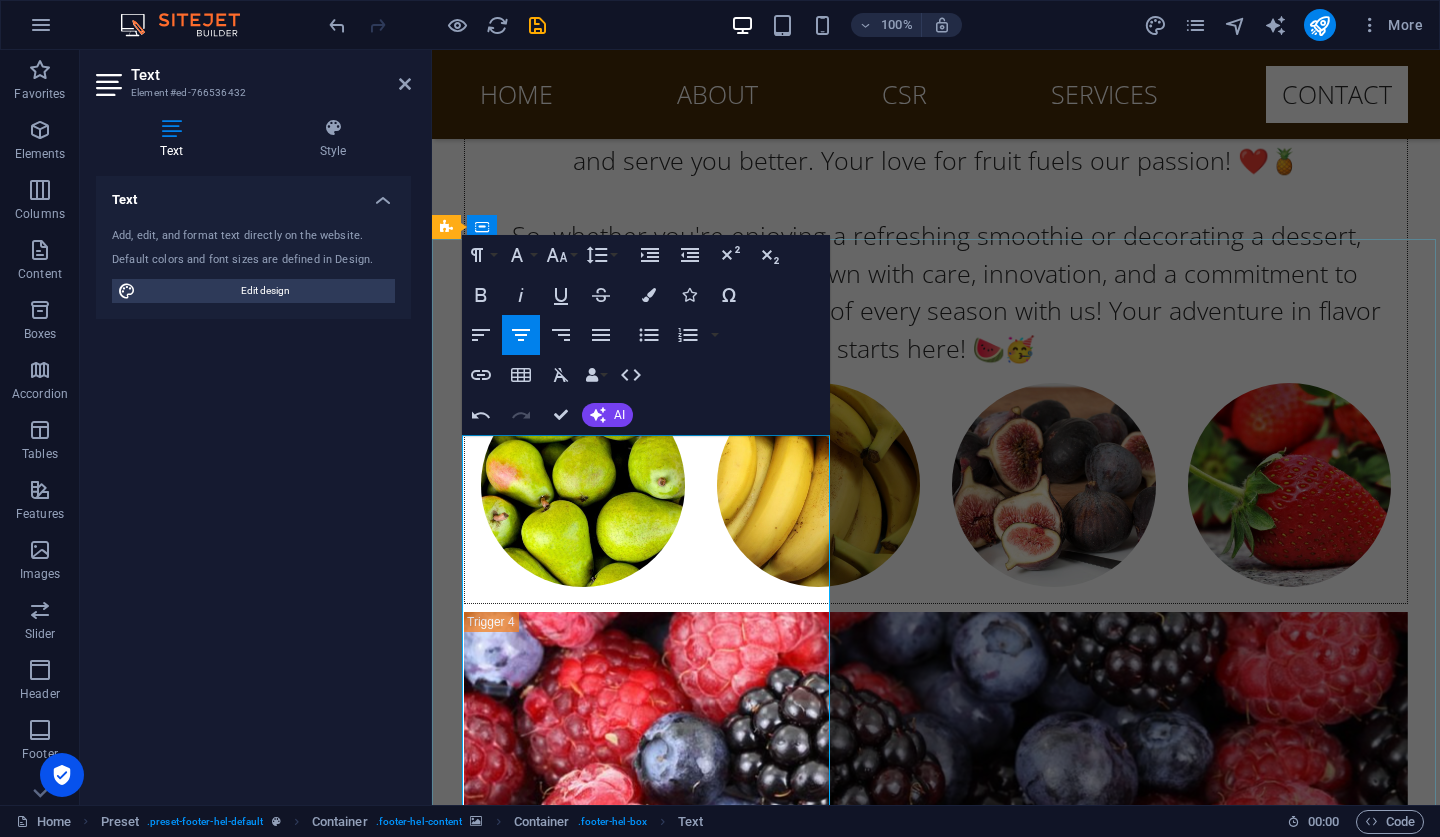 click on "[PHONE_NUMBER]" at bounding box center [947, 10833] 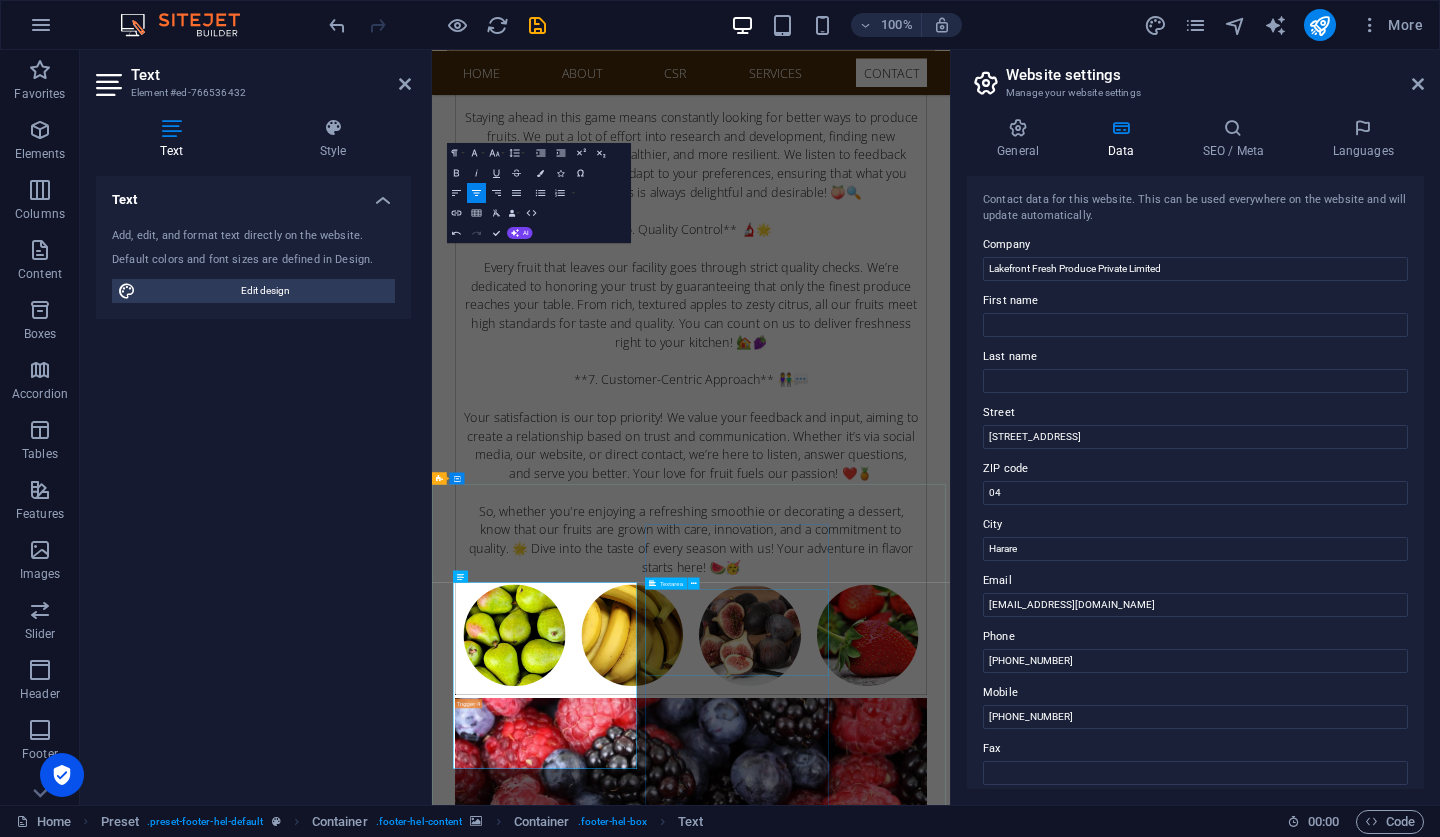 click 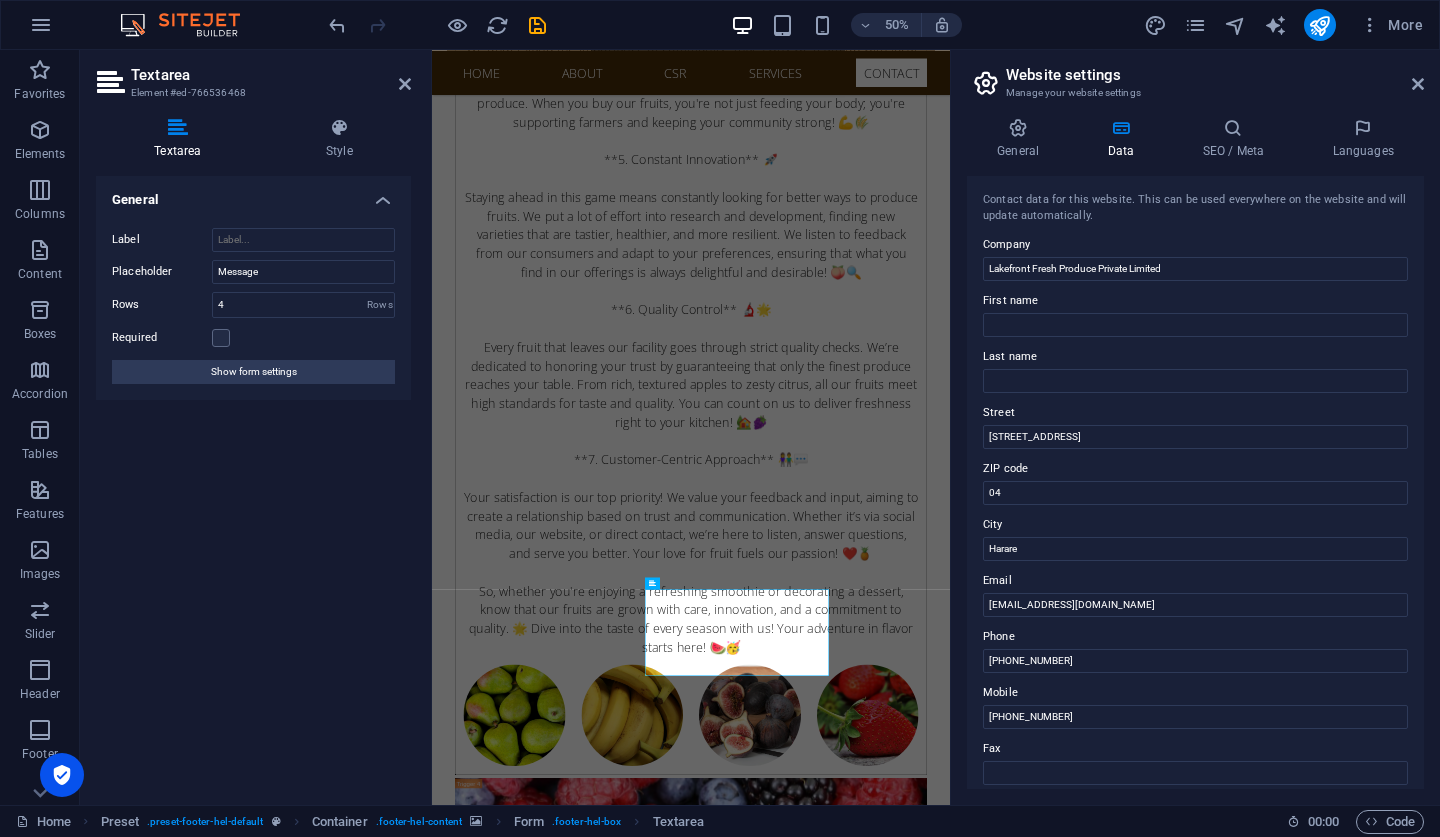 click on "Website settings" at bounding box center [1215, 75] 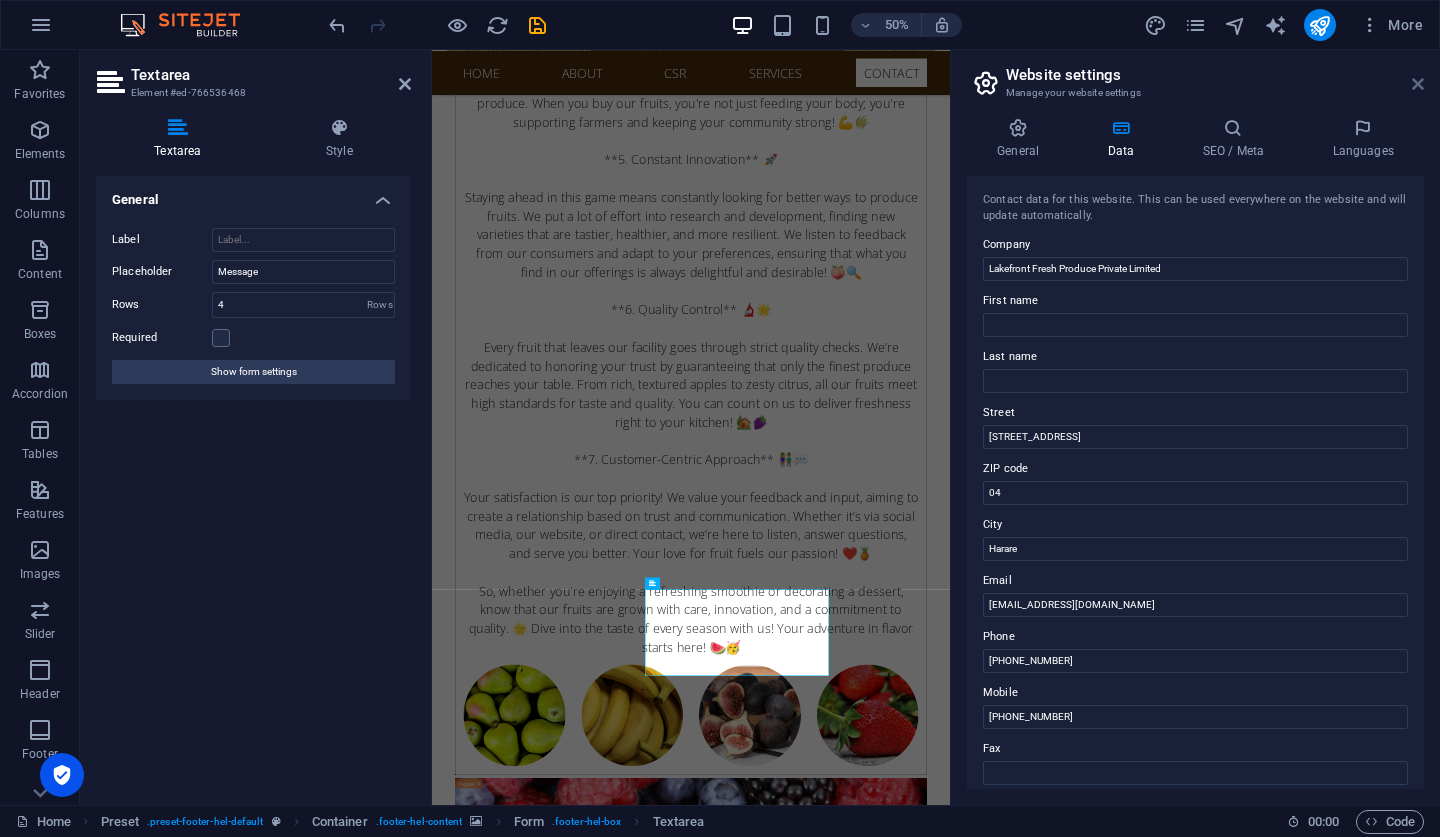 click at bounding box center [1418, 84] 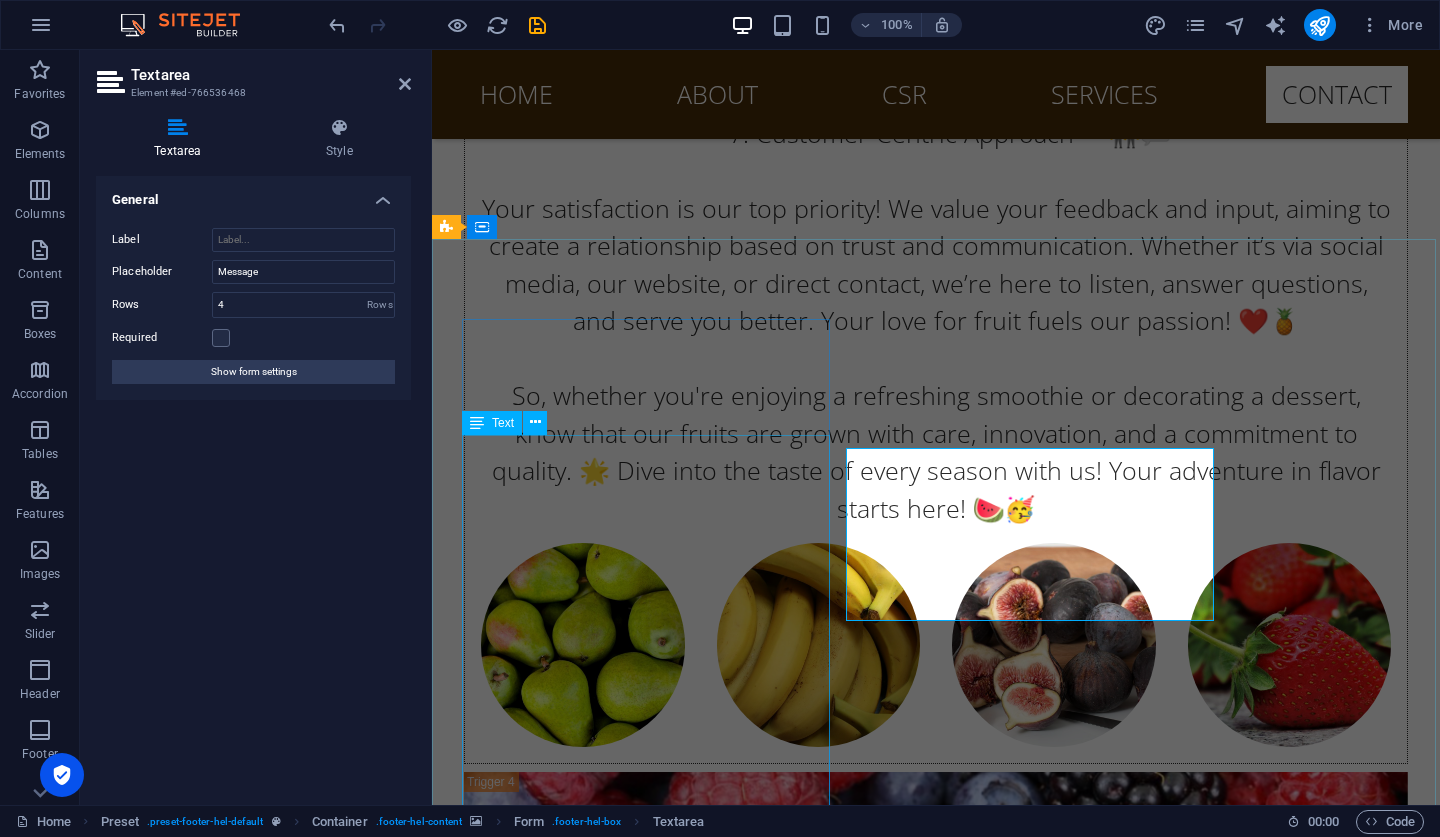 click on "Lakefront Fresh Produce Private Limited  61 Mbuya Nehanda street Harare Zimbabwe      +263788640454 info@lakefrontproduce.co.zw Legal Notice  |  Privacy" at bounding box center (920, 11035) 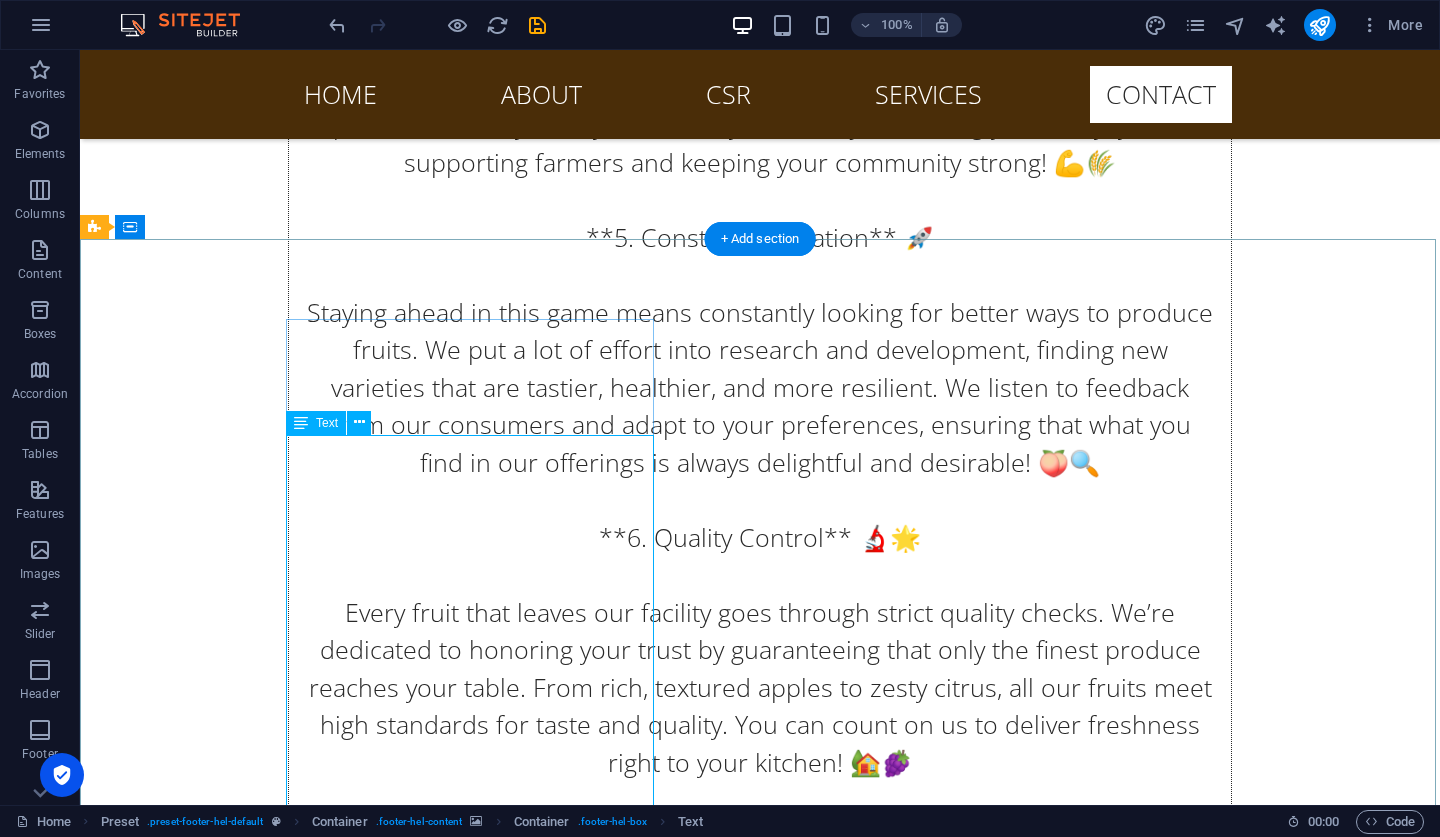 click on "Lakefront Fresh Produce Private Limited  61 Mbuya Nehanda street Harare Zimbabwe      +263788640454 info@lakefrontproduce.co.zw Legal Notice  |  Privacy" at bounding box center [568, 11739] 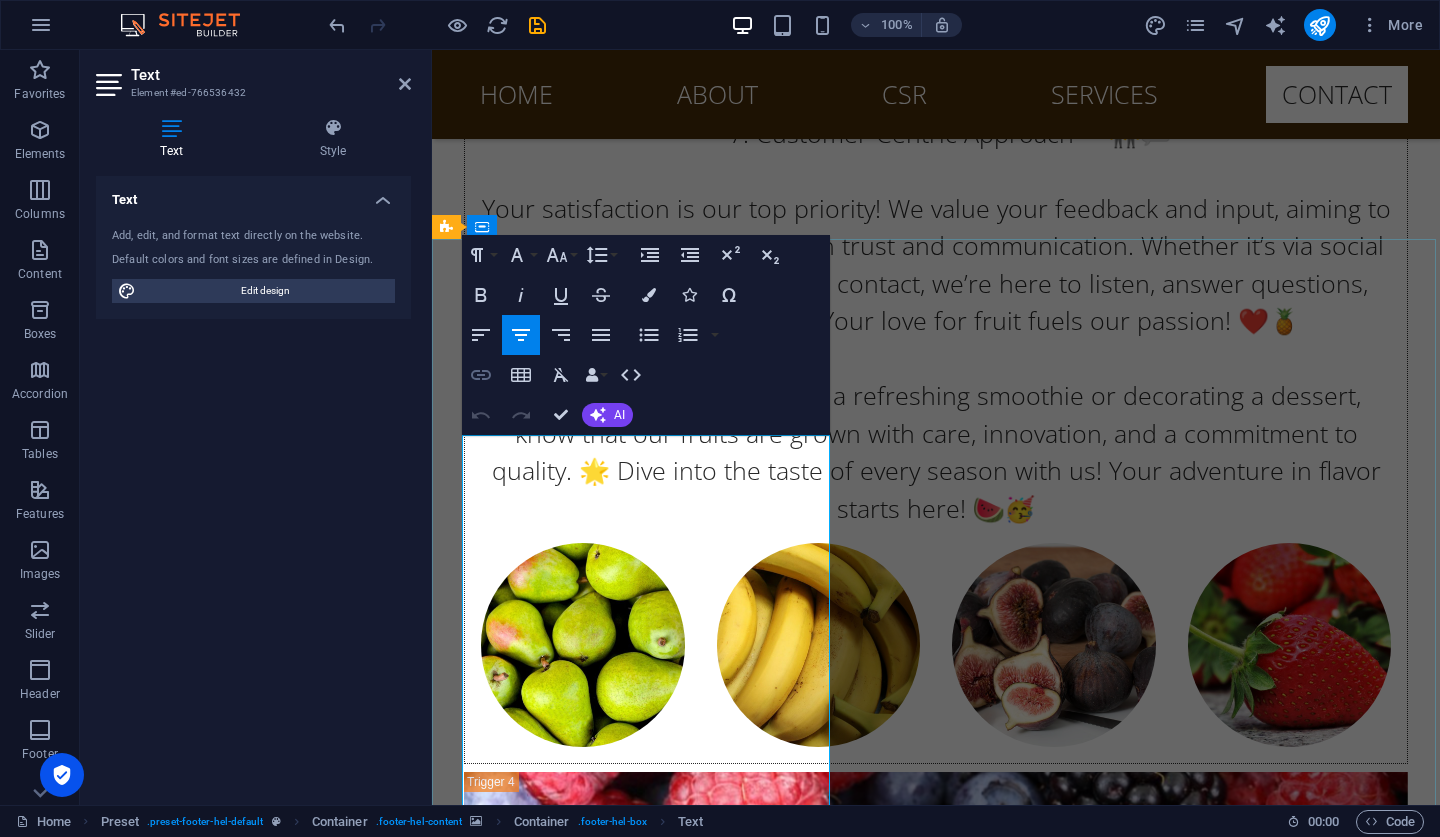 click 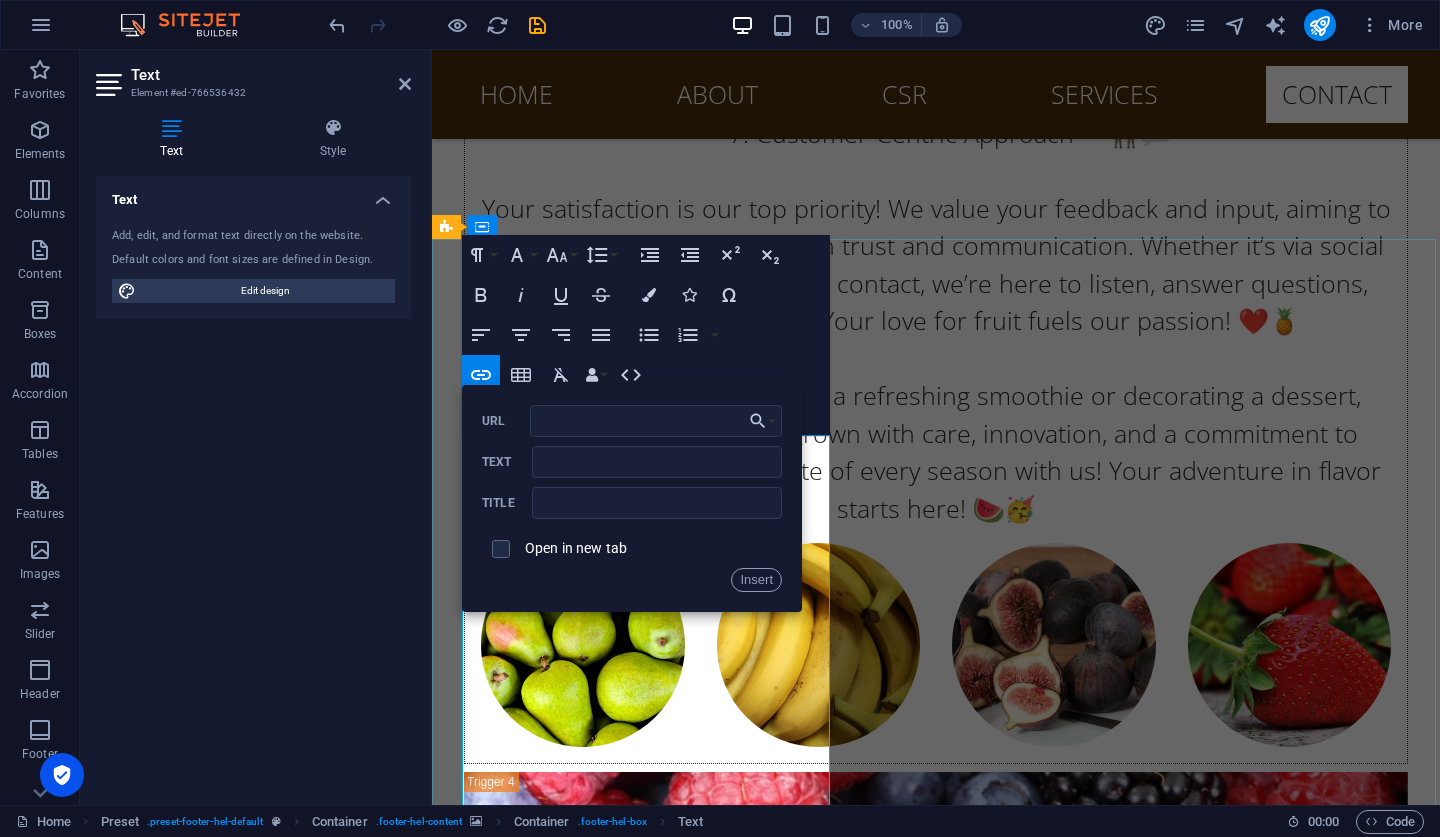 click on "[PHONE_NUMBER]" at bounding box center (940, 11012) 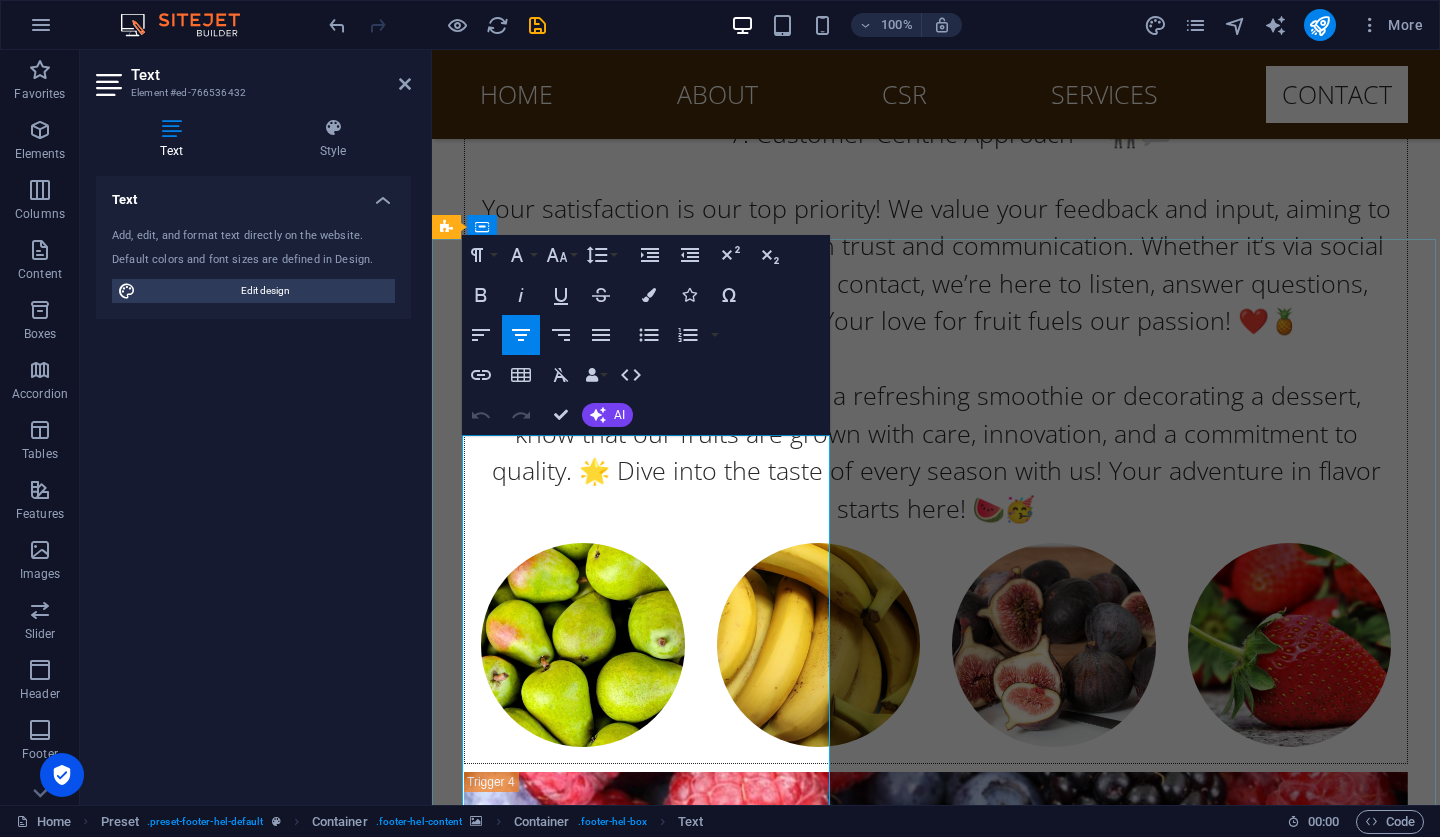 click on "[PHONE_NUMBER]" at bounding box center (947, 10993) 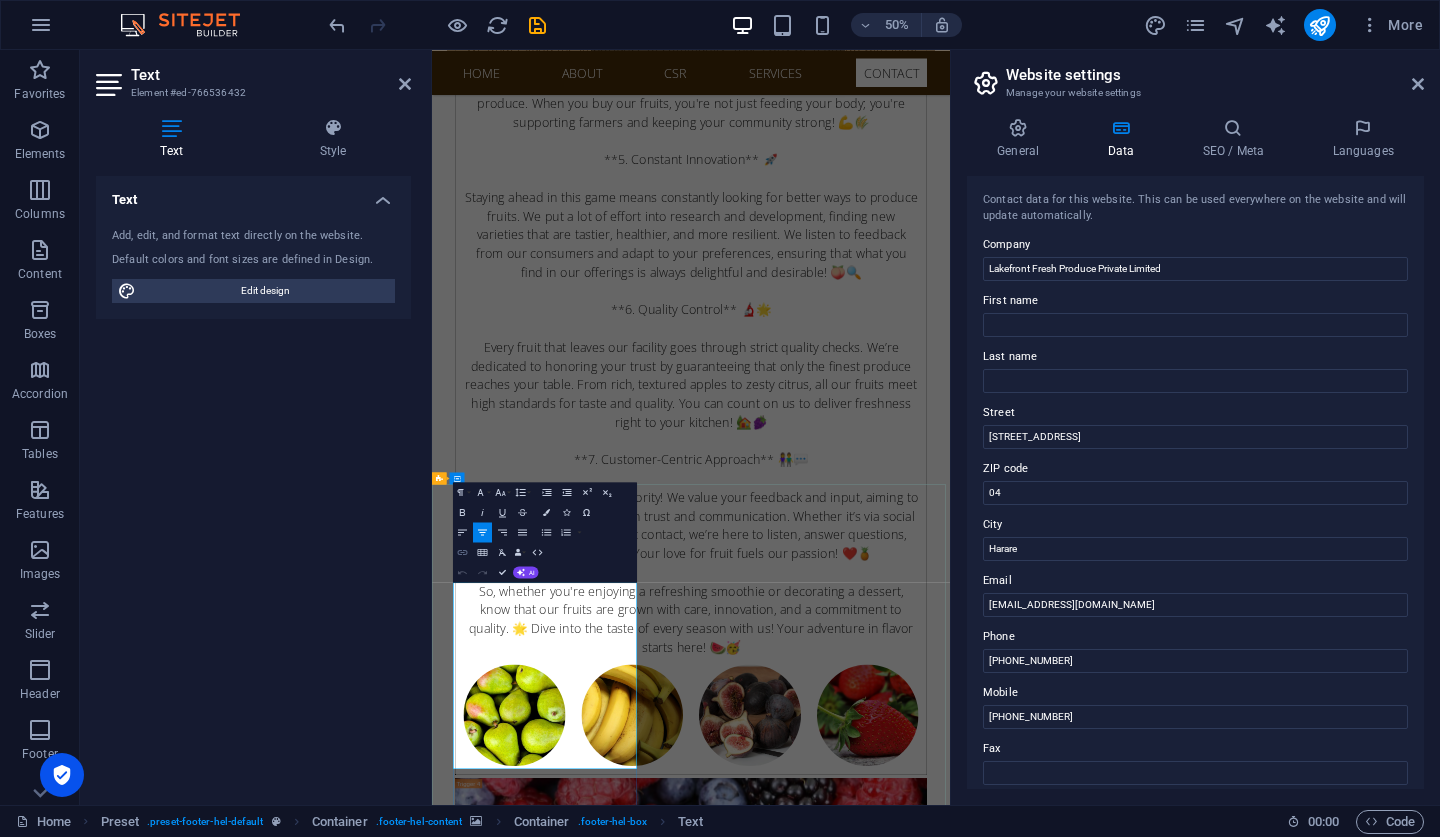 type on "[PHONE_NUMBER]" 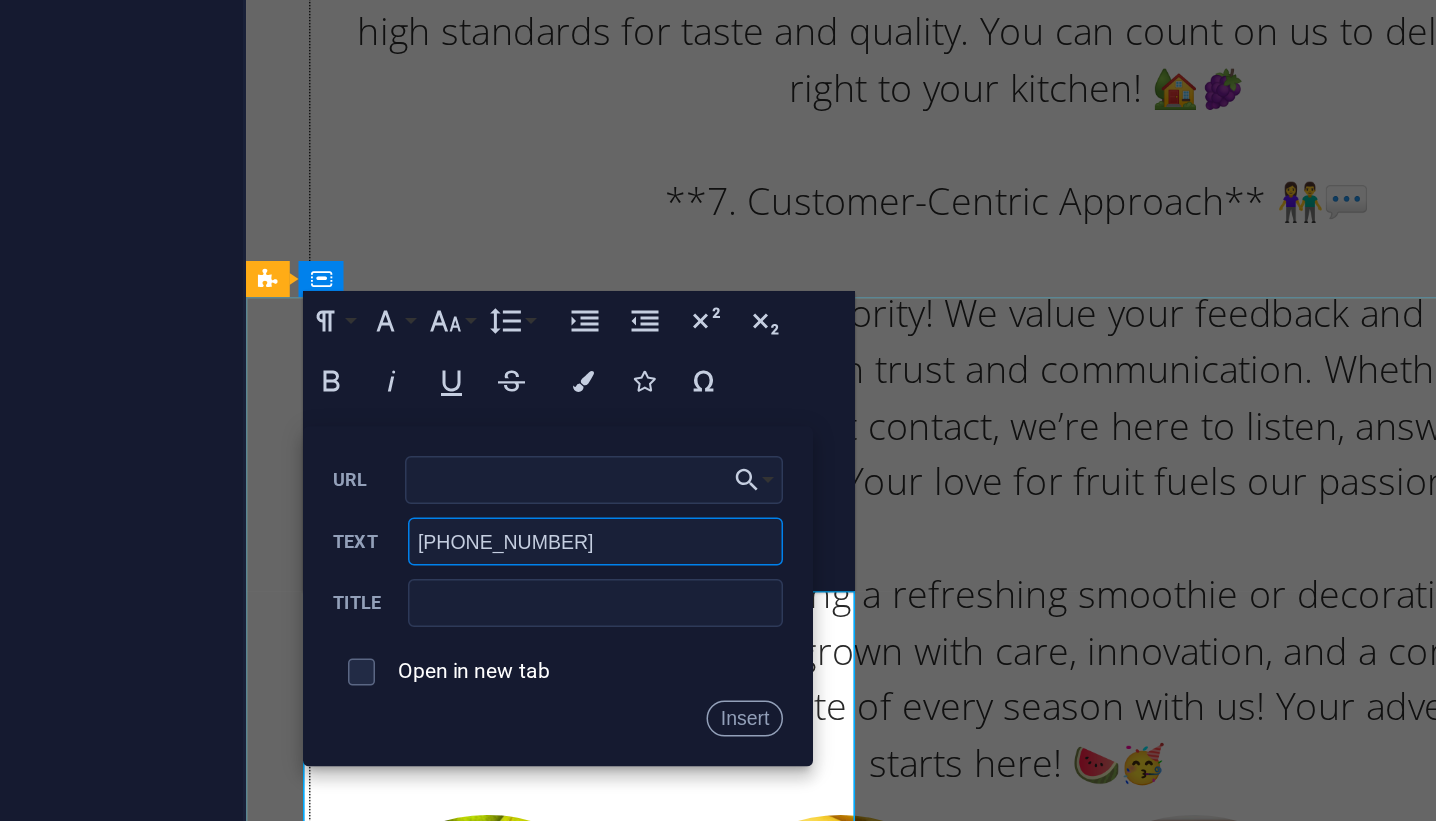drag, startPoint x: 192, startPoint y: 177, endPoint x: 135, endPoint y: 174, distance: 57.07889 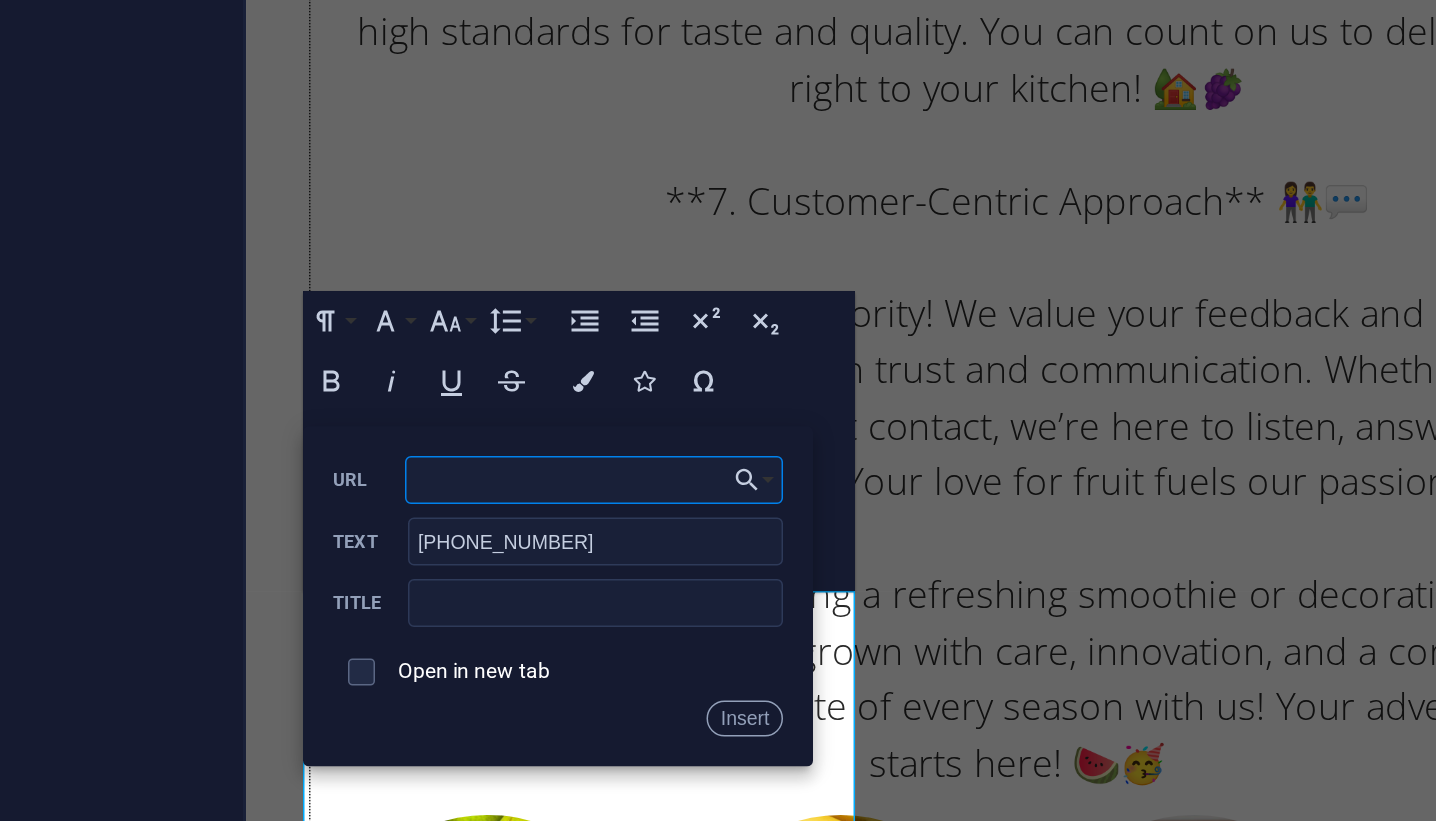 click on "URL" at bounding box center [548, 531] 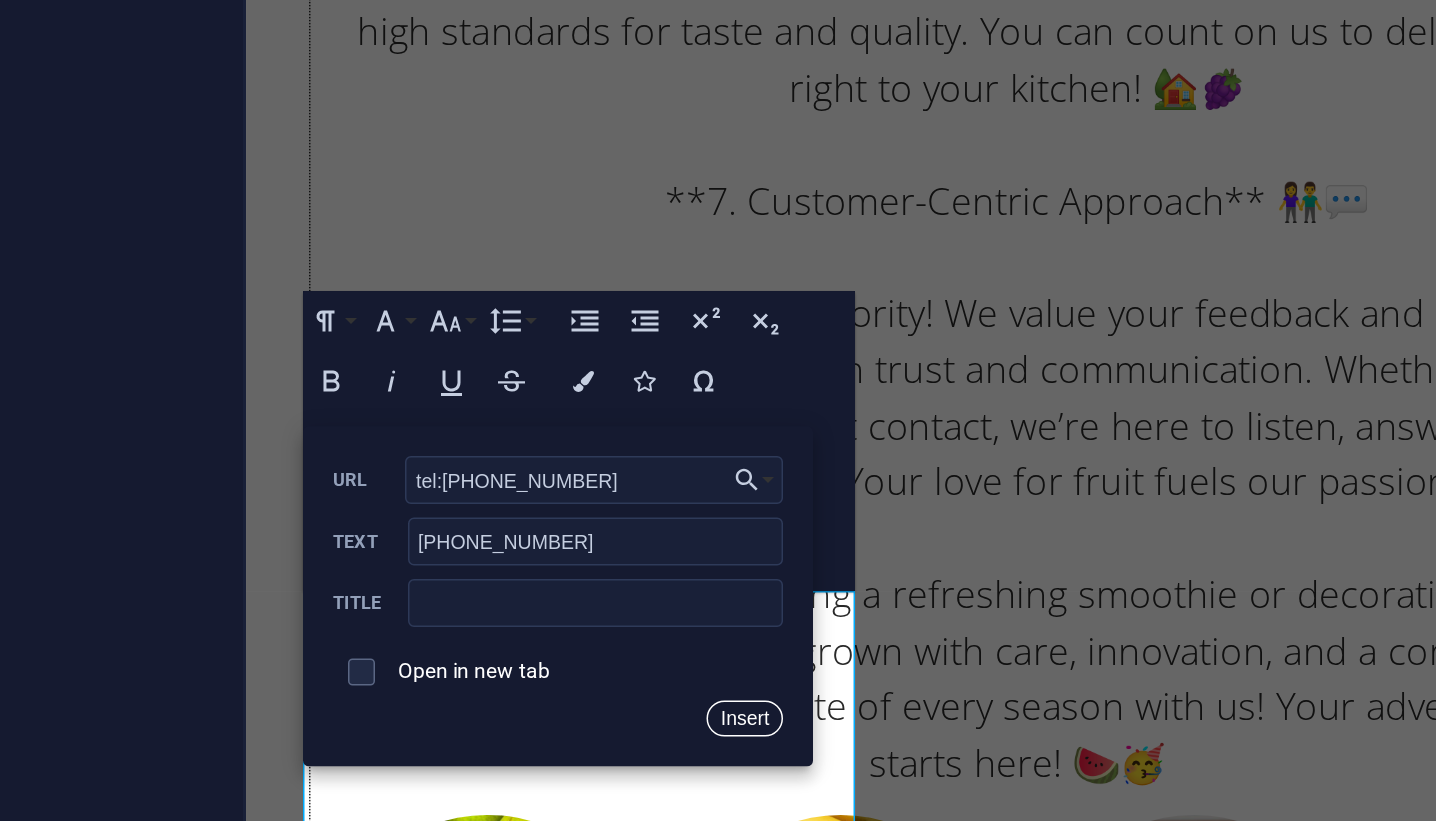 click on "Insert" at bounding box center (598, 610) 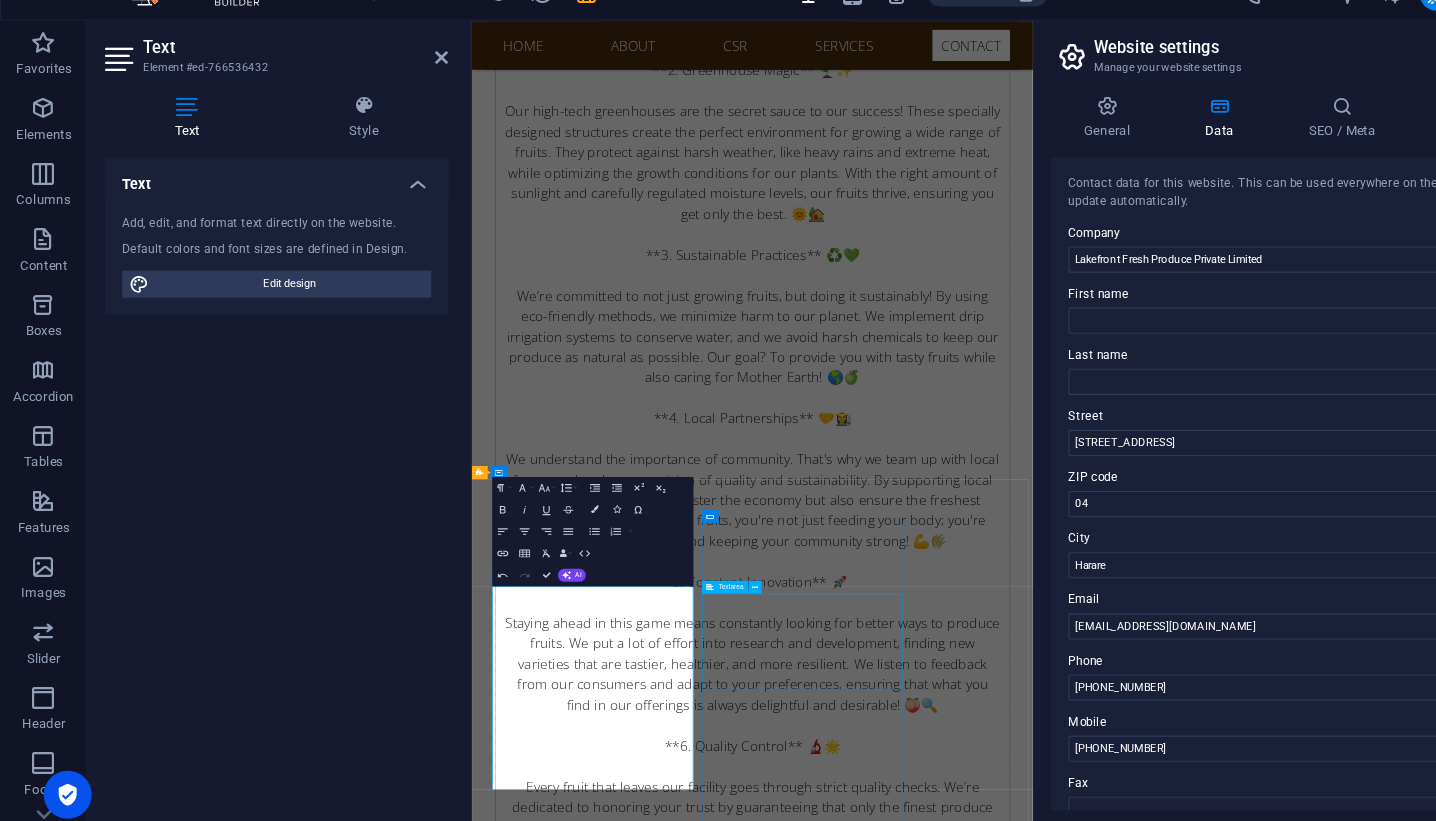 click 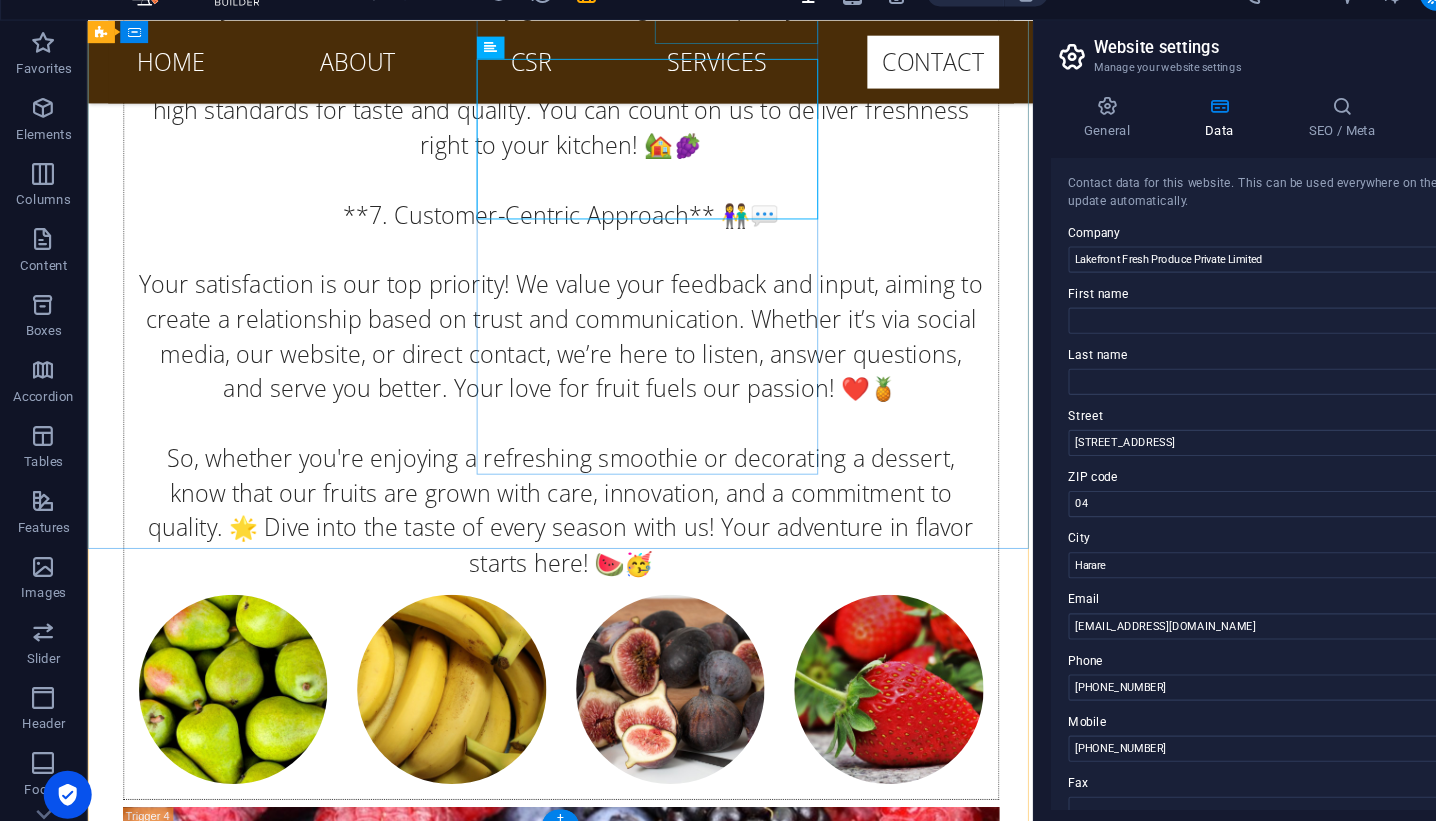 scroll, scrollTop: 9, scrollLeft: 0, axis: vertical 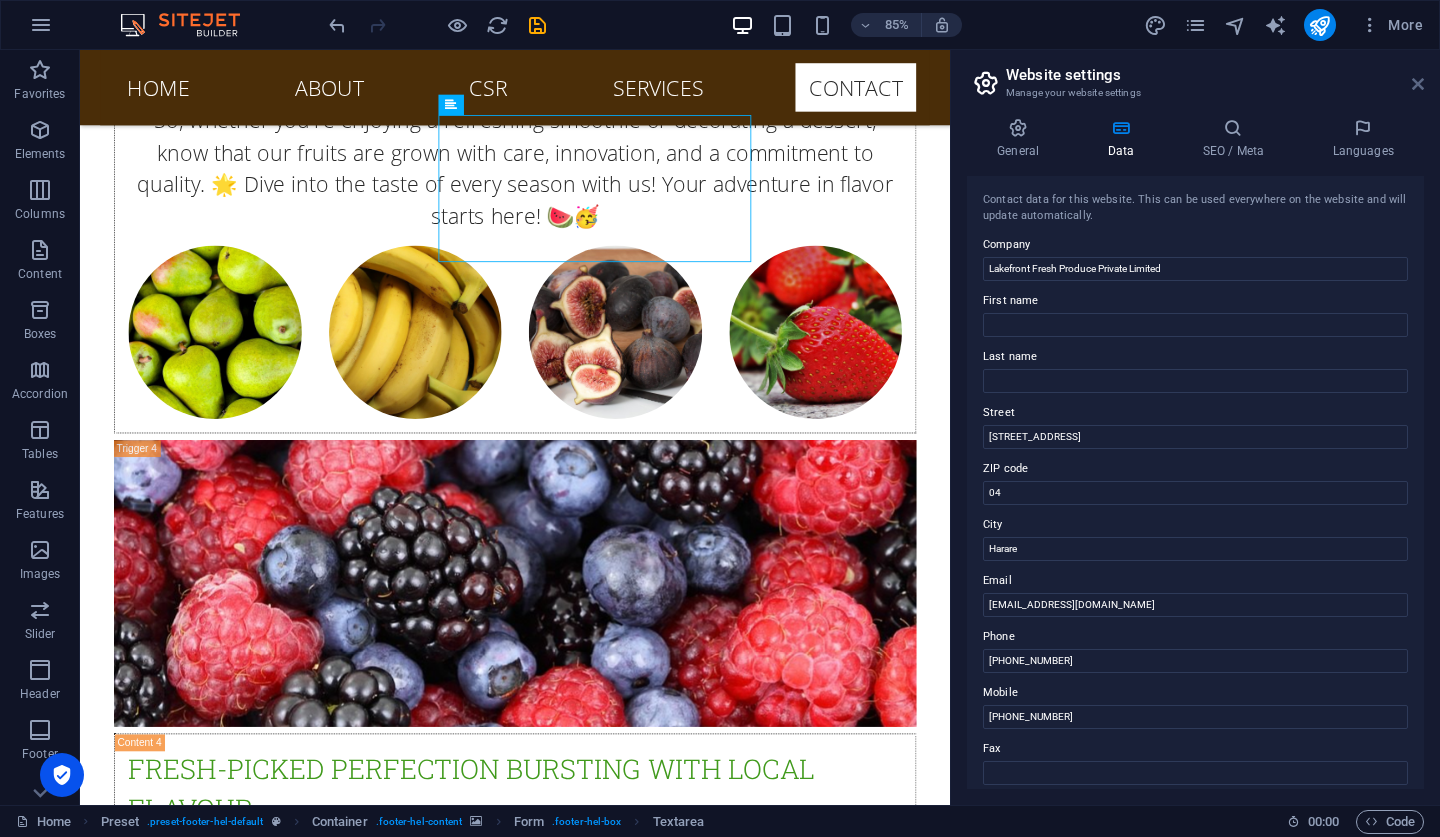 drag, startPoint x: 1417, startPoint y: 85, endPoint x: 1305, endPoint y: 27, distance: 126.12692 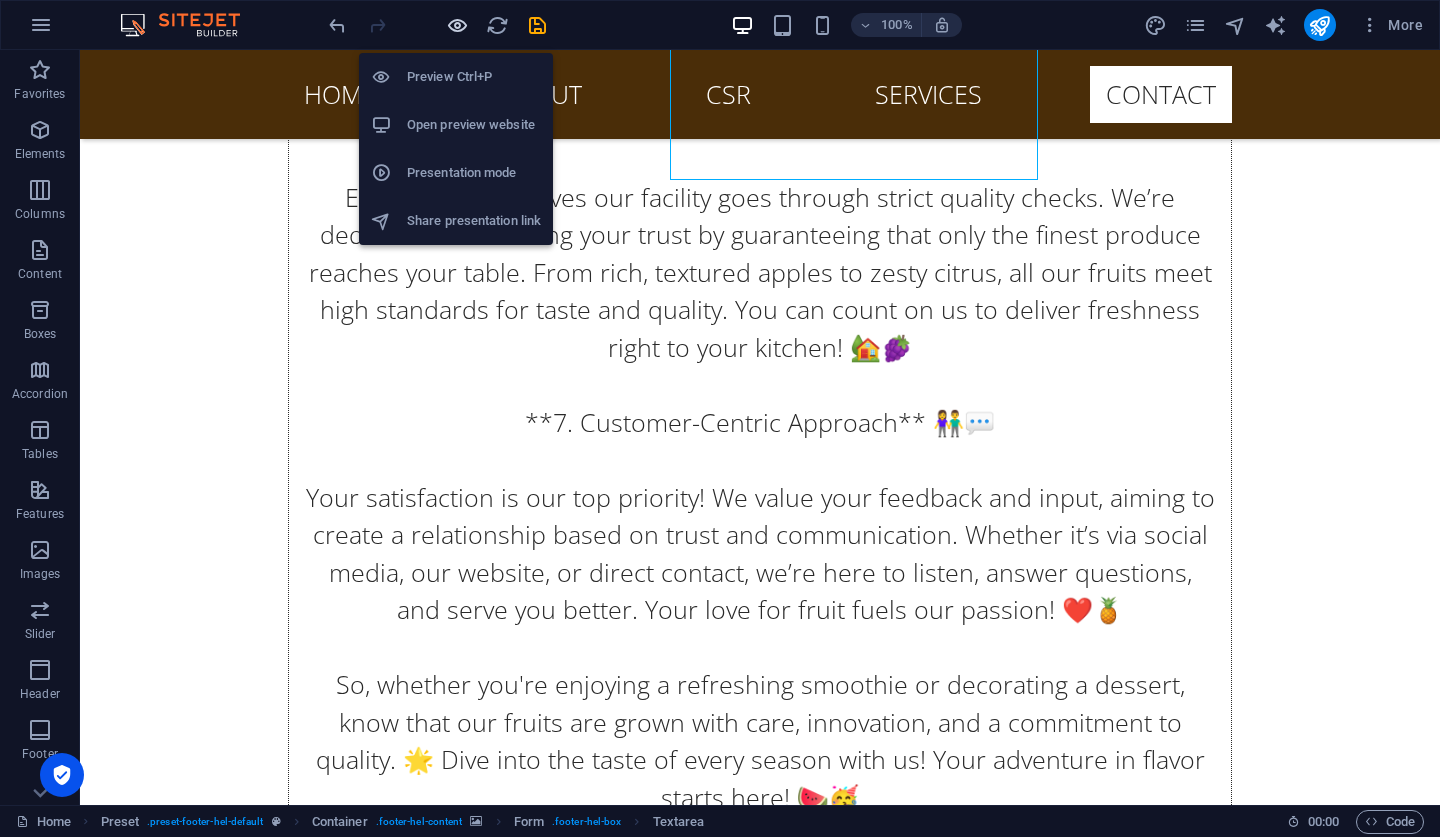 click at bounding box center [457, 25] 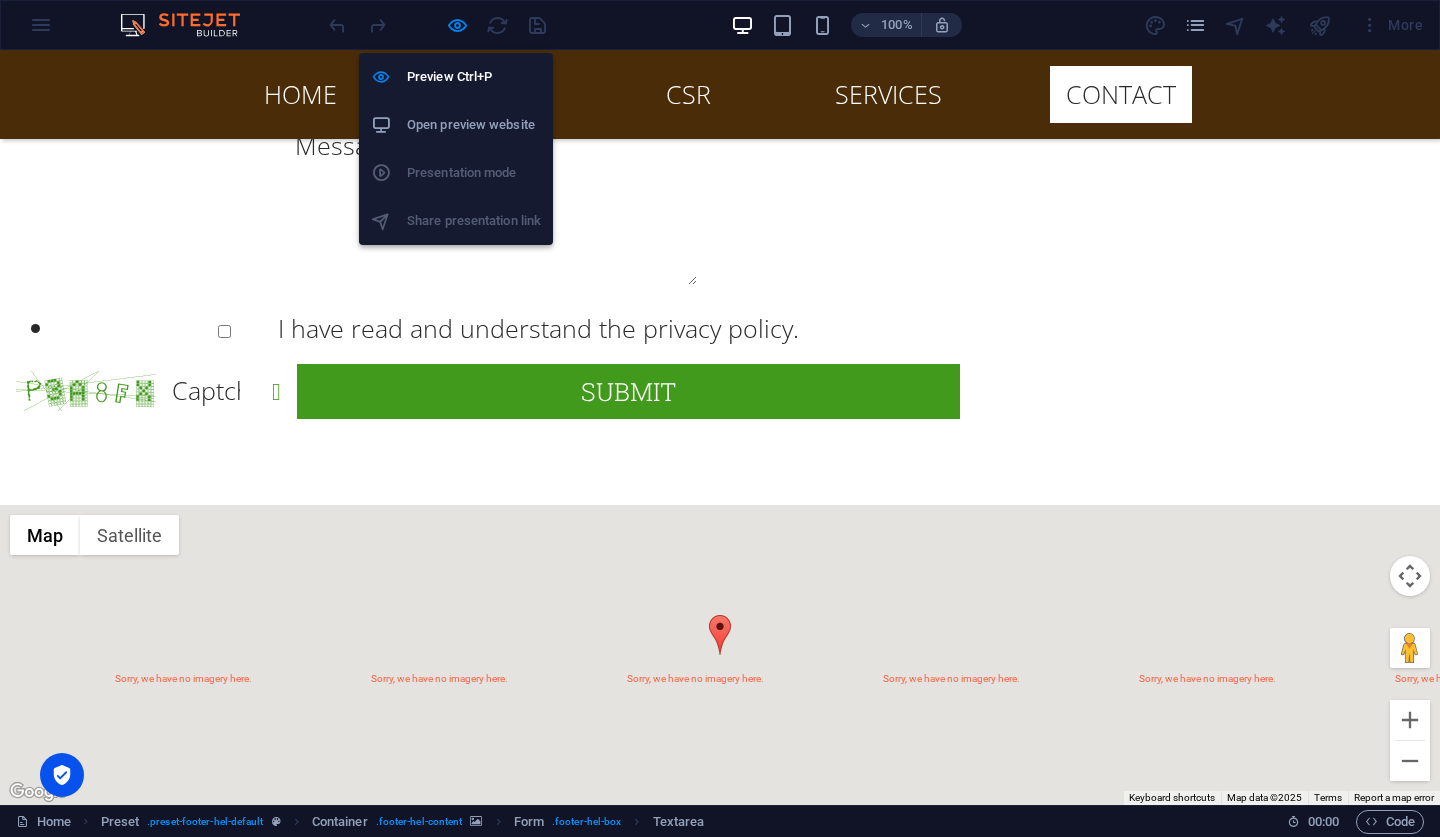 scroll, scrollTop: 10543, scrollLeft: 0, axis: vertical 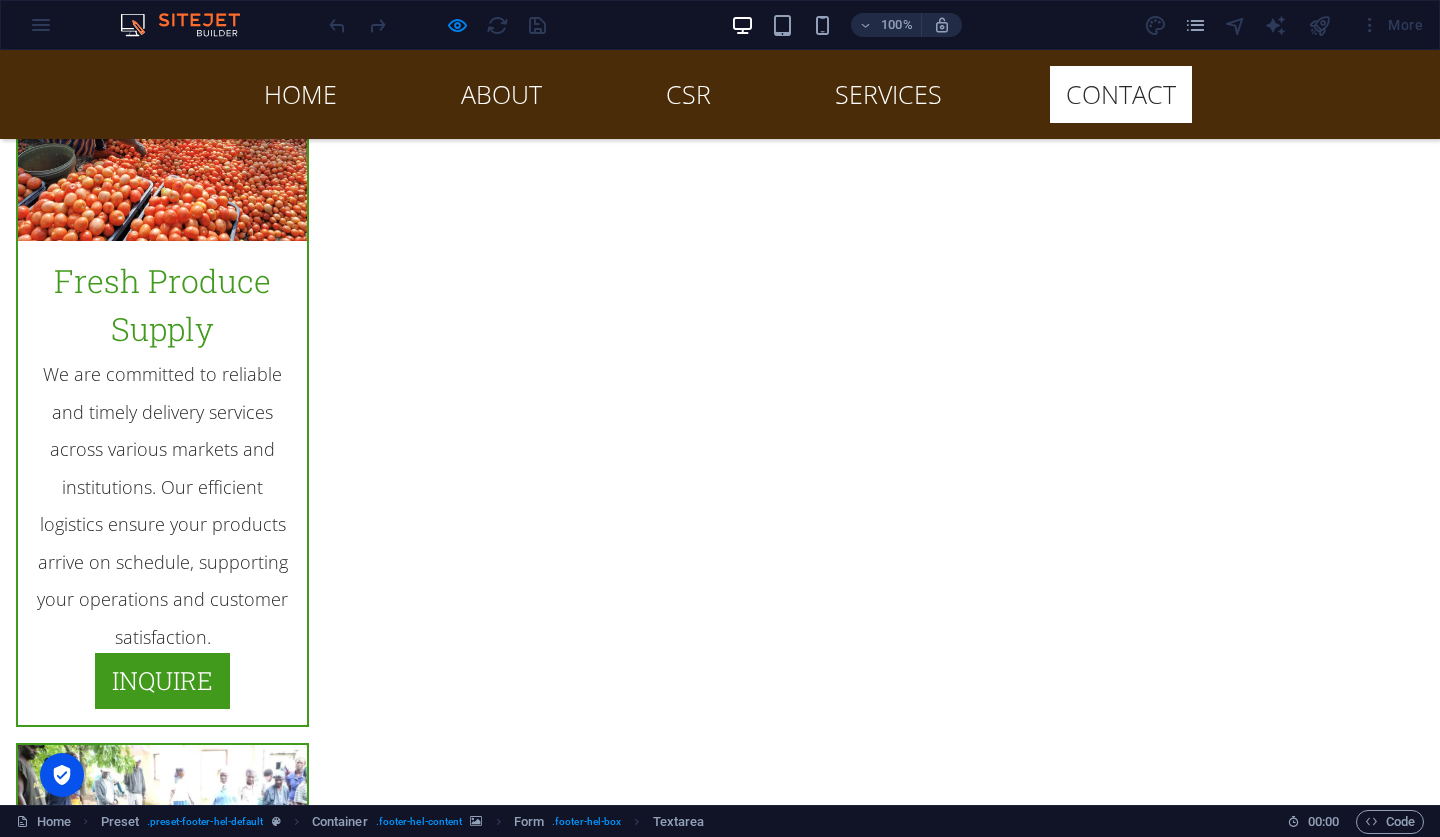 click on "[PHONE_NUMBER]" at bounding box center (515, 11502) 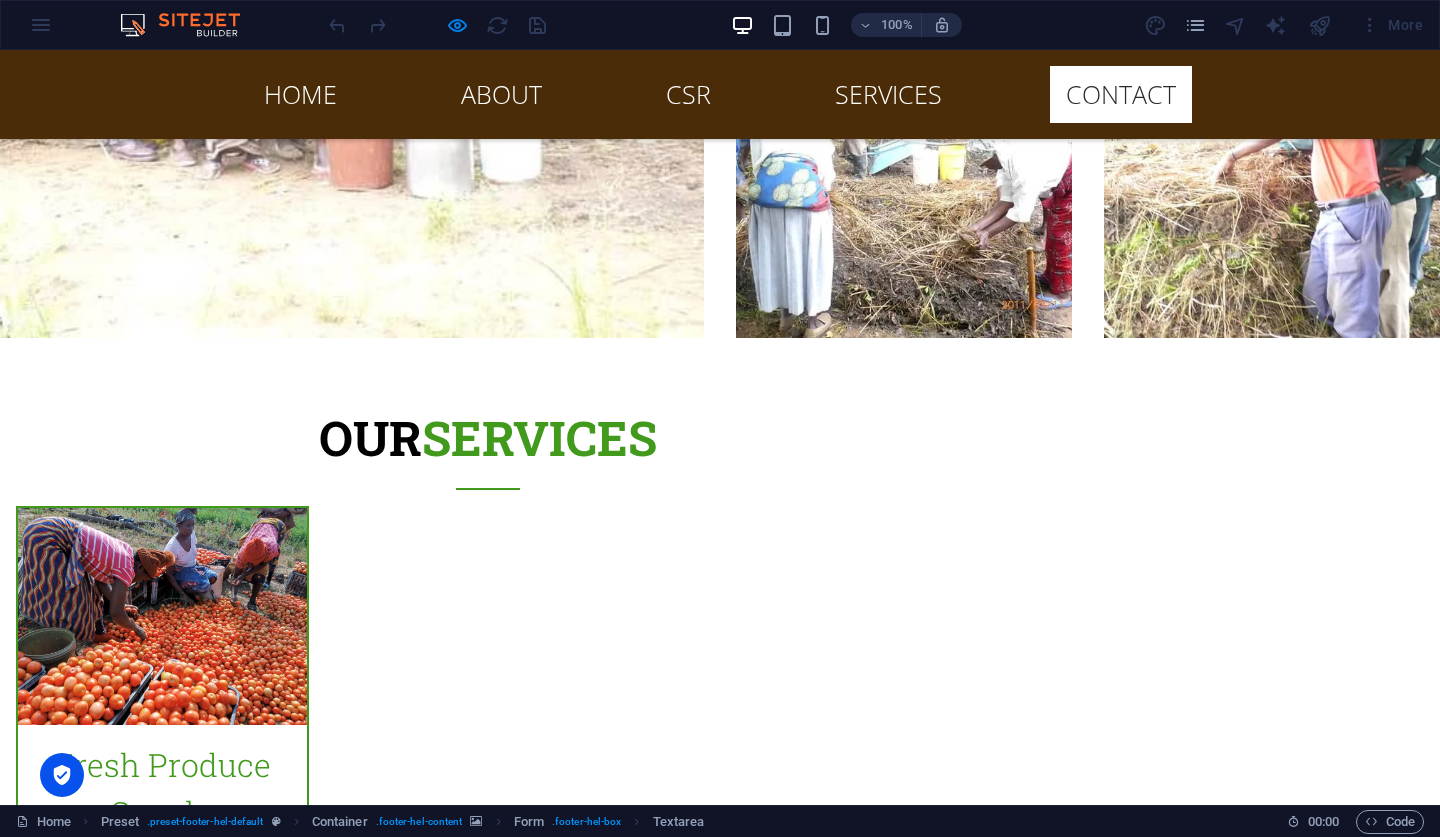 scroll, scrollTop: 10055, scrollLeft: 0, axis: vertical 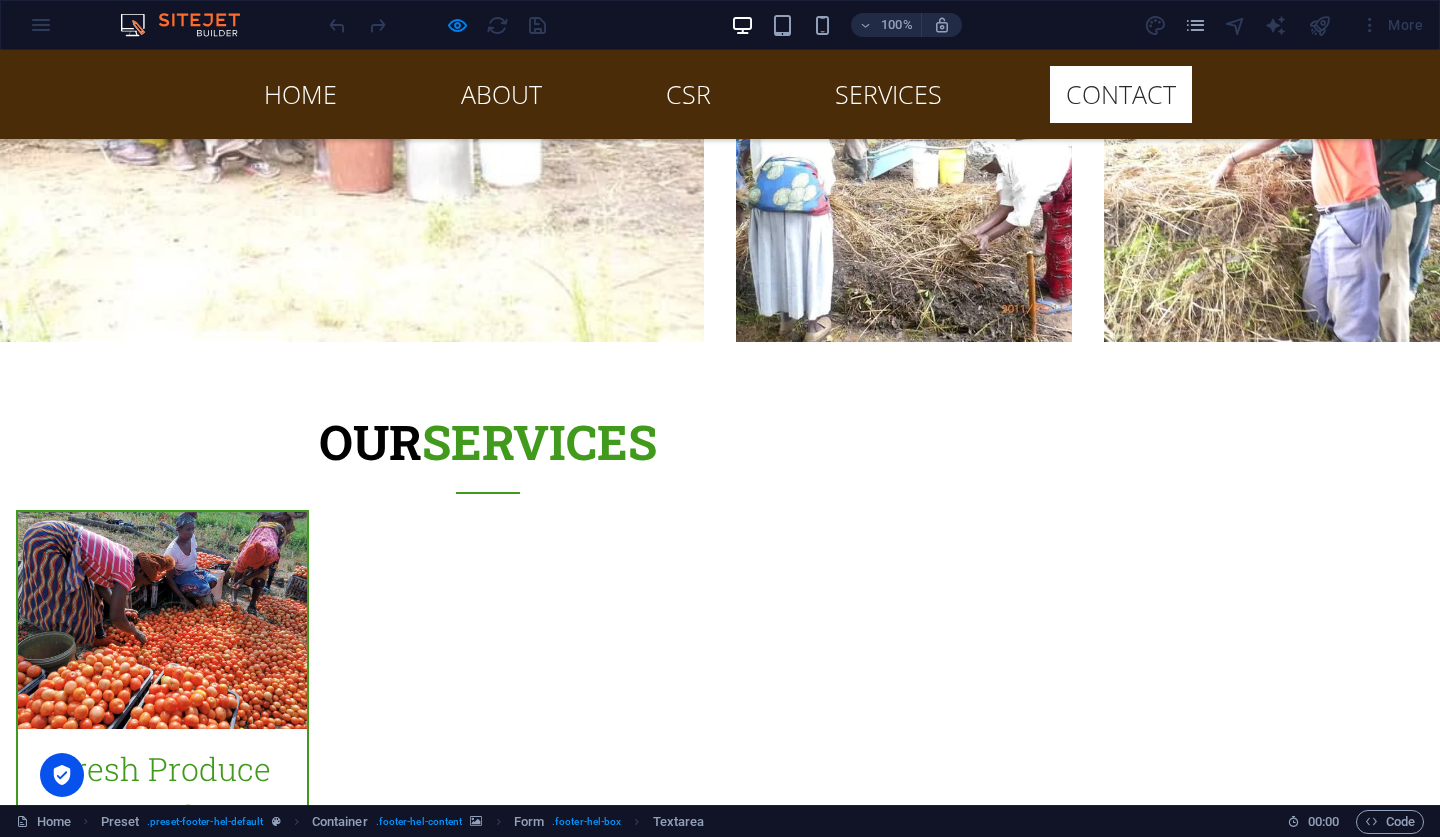 drag, startPoint x: 546, startPoint y: 589, endPoint x: 301, endPoint y: 539, distance: 250.04999 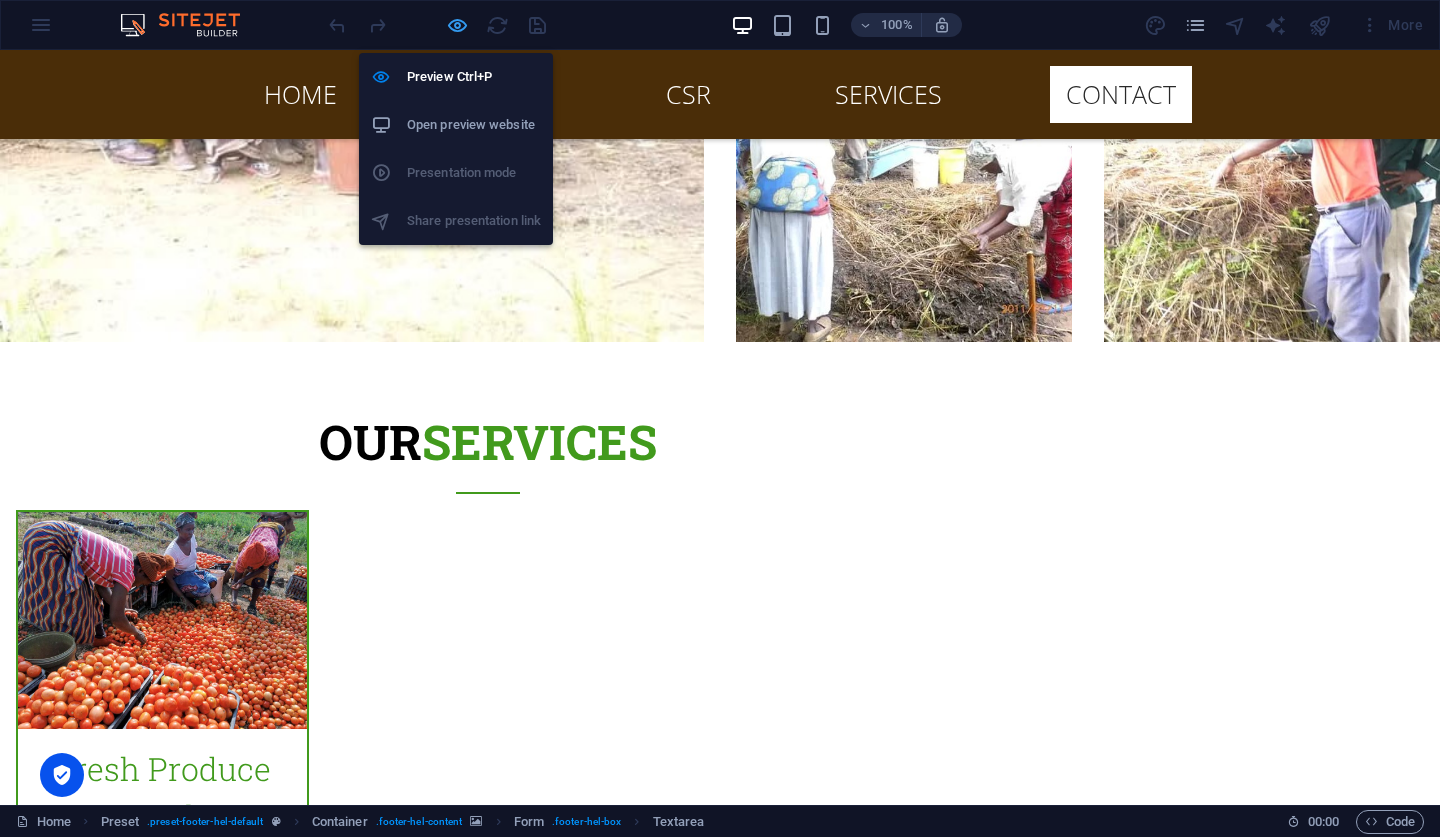 click at bounding box center (457, 25) 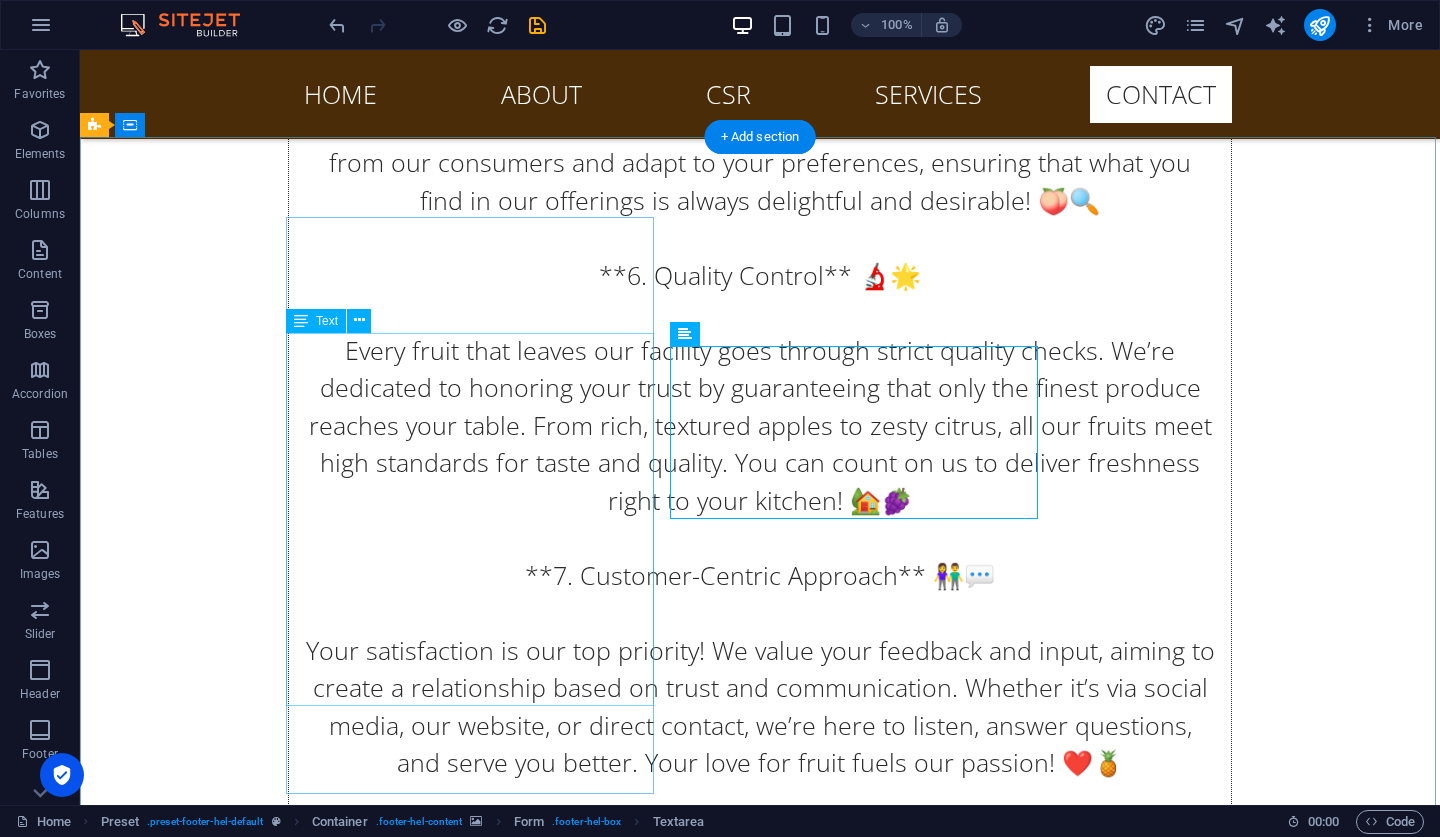 click on "Lakefront Fresh Produce Private Limited  61 Mbuya Nehanda street Harare Zimbabwe      +263788640454 info@lakefrontproduce.co.zw Legal Notice  |  Privacy" at bounding box center (568, 11477) 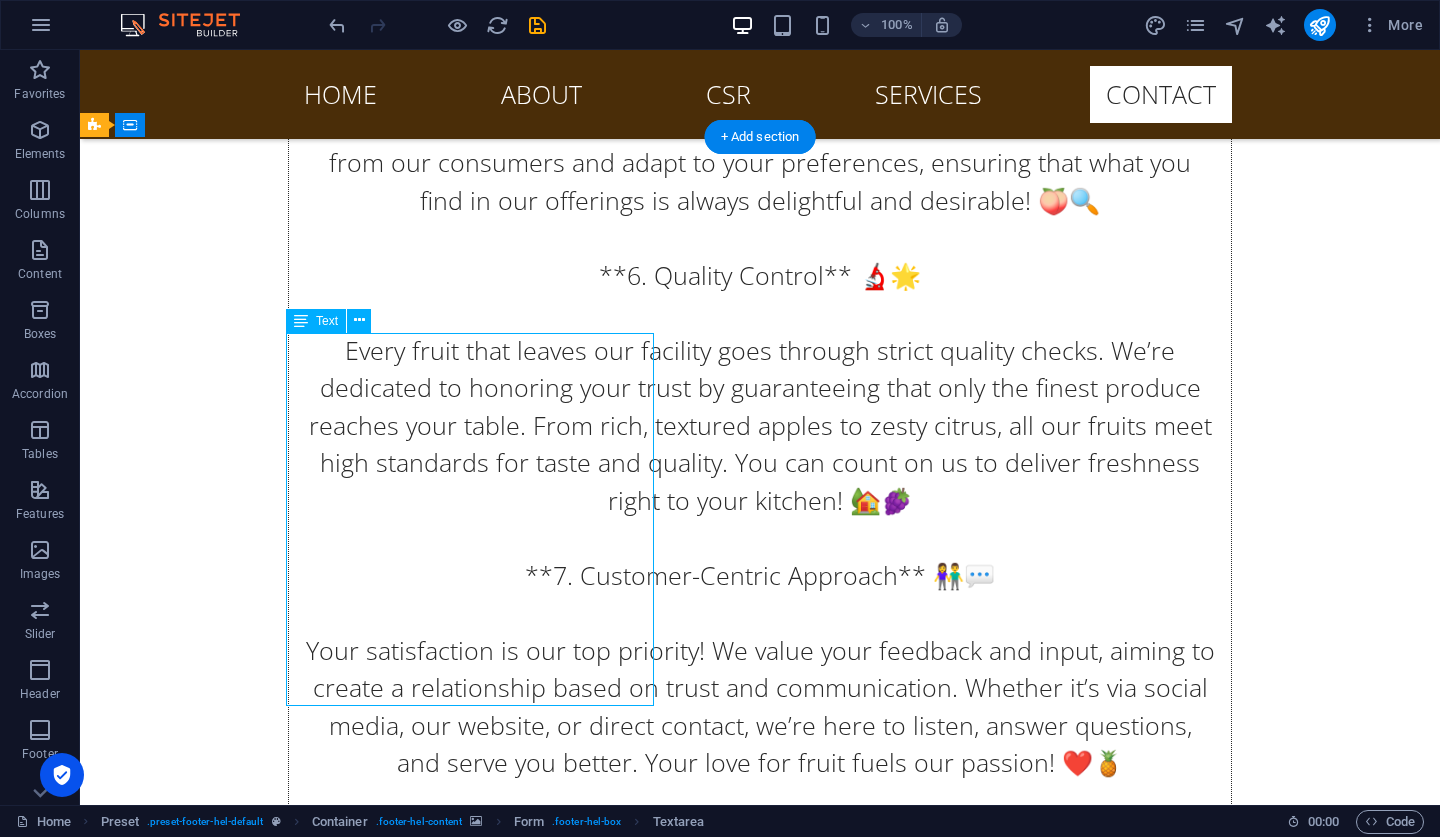 click on "Lakefront Fresh Produce Private Limited  61 Mbuya Nehanda street Harare Zimbabwe      +263788640454 info@lakefrontproduce.co.zw Legal Notice  |  Privacy" at bounding box center [568, 11477] 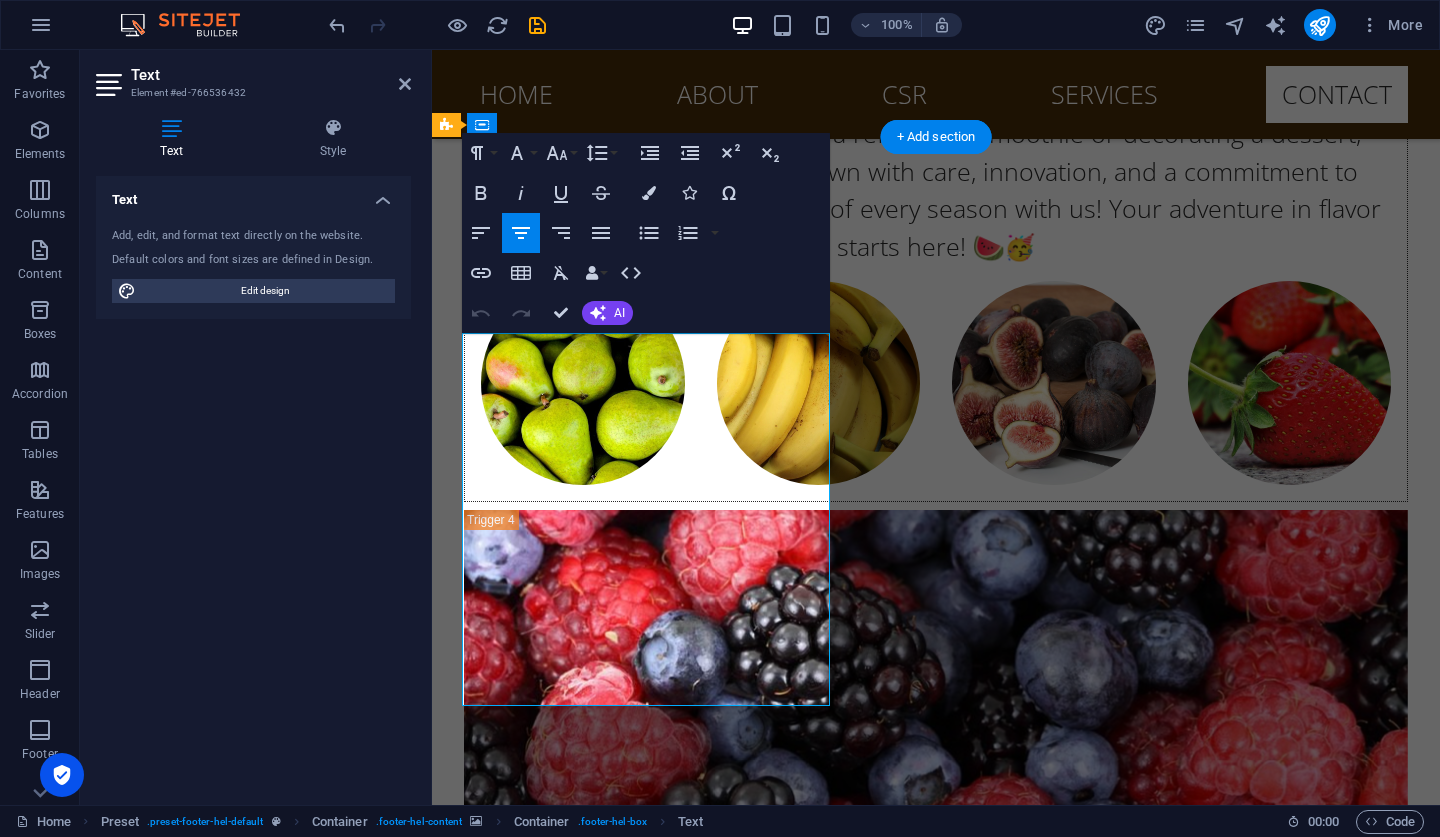 drag, startPoint x: 768, startPoint y: 475, endPoint x: 652, endPoint y: 444, distance: 120.070816 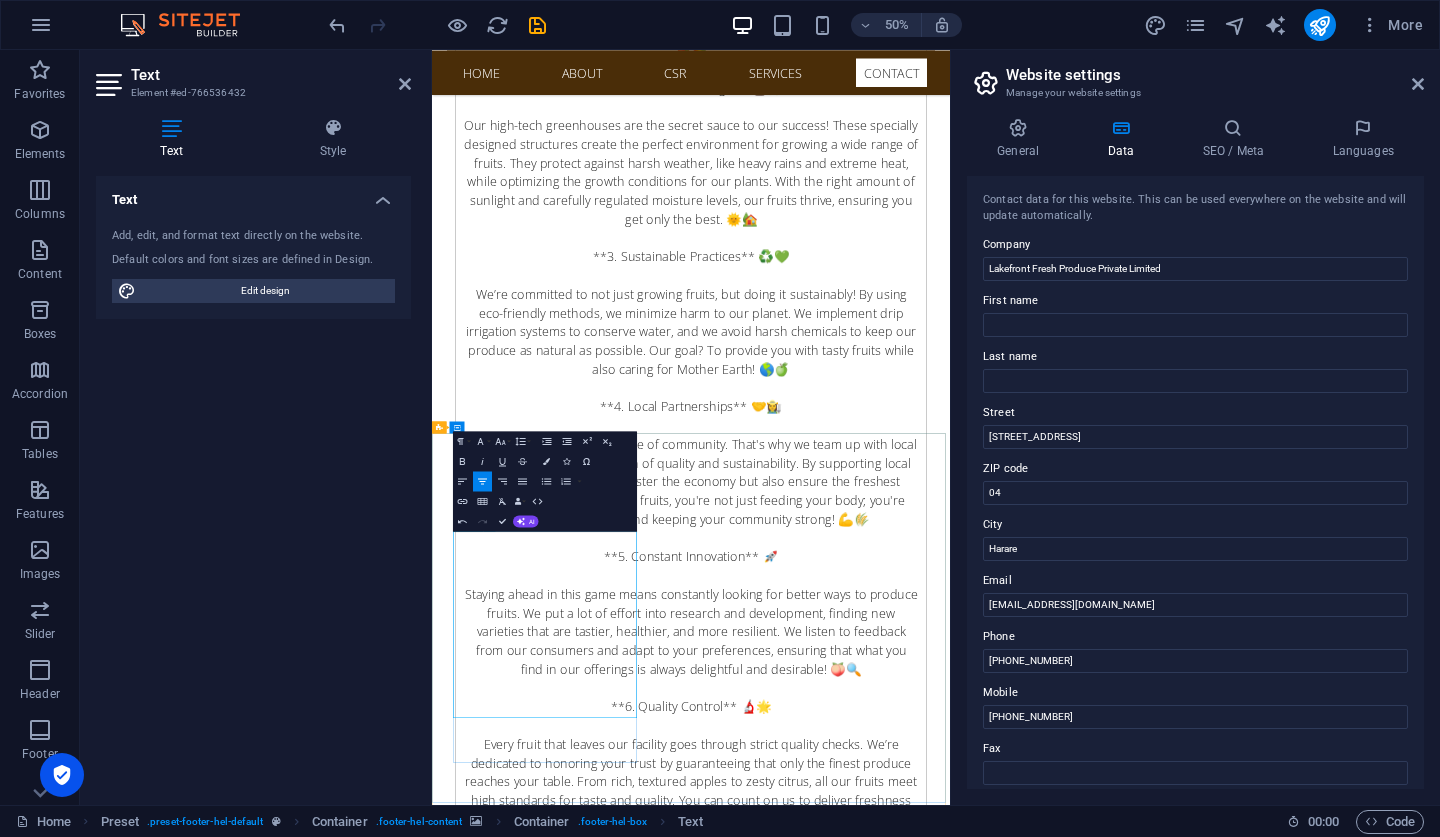 click on "[STREET_ADDRESS]" at bounding box center [944, 12477] 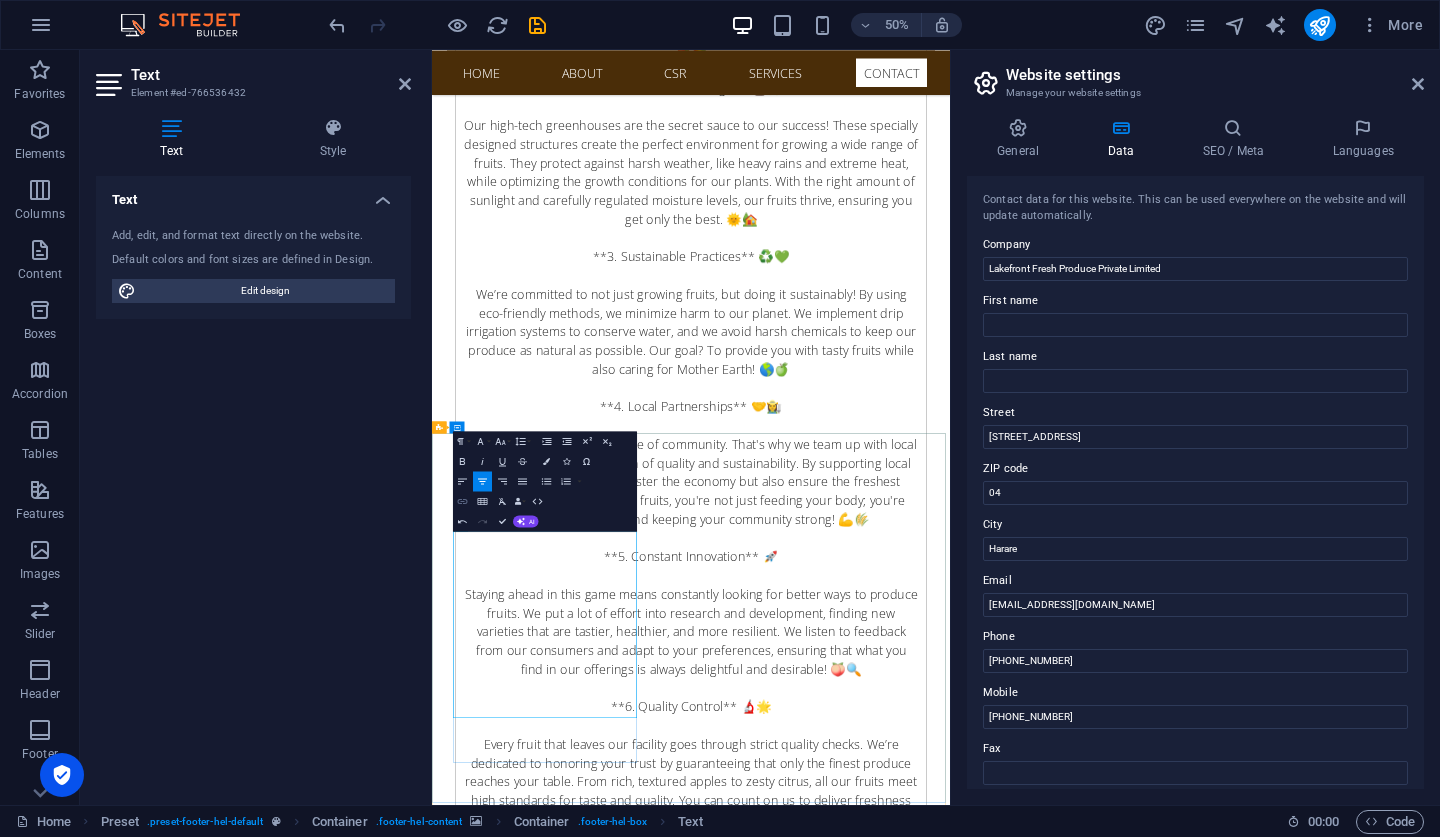 click 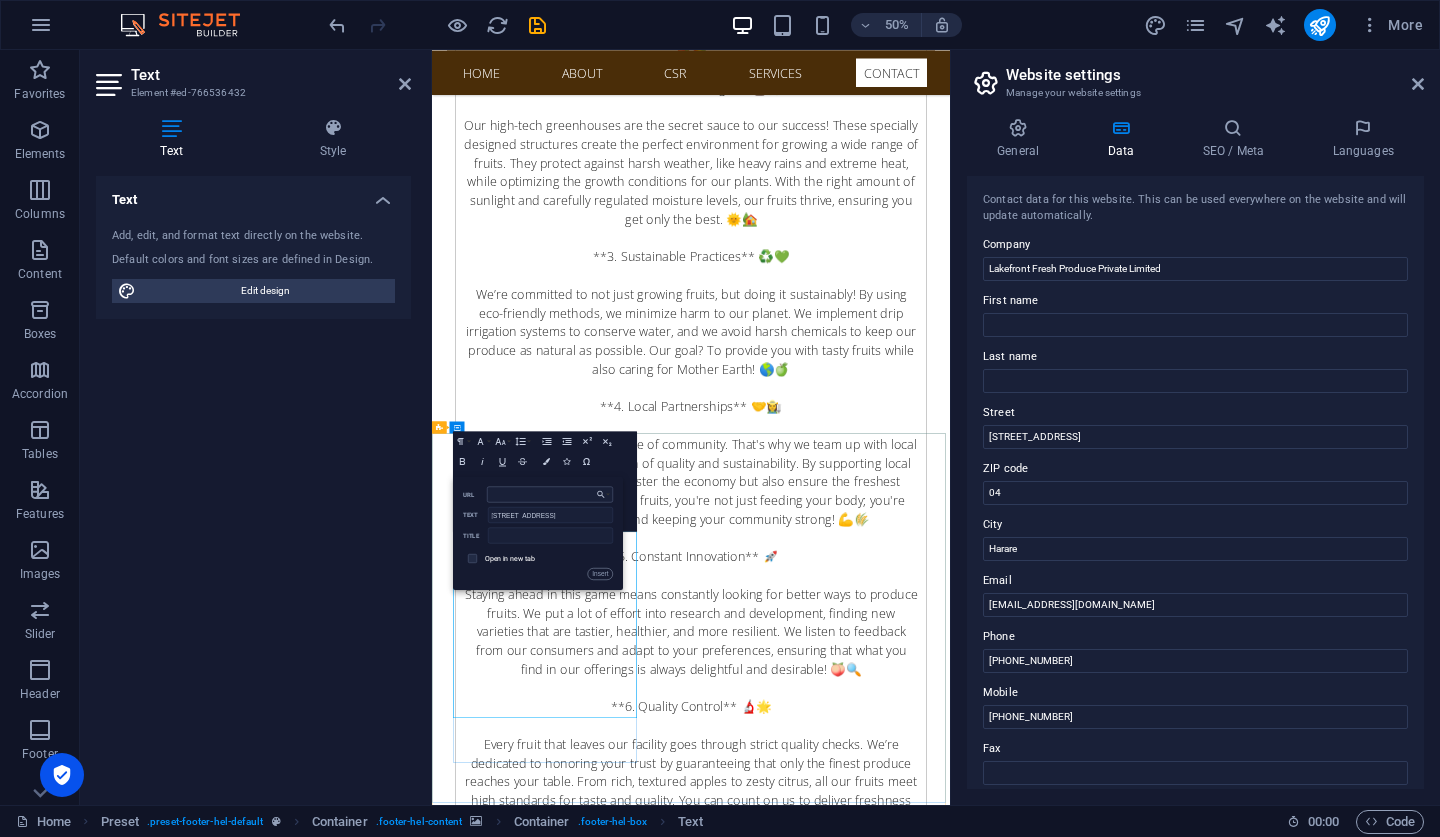 type on "https://www.google.com/maps/place/Kingland+Mall,+61+Mbuya+Nehanda+St,+Harare/@-17.8389132,31.0398857,951m/data=!3m2!1e3!4b1!4m6!3m5!1s0x1931a4f1837e77db:0x319bac3d751d0c7a!8m2!3d-17.8389183!4d31.0424606!16s%2Fg%2F11p11136zr?entry=ttu&g_ep=EgoyMDI1MDcwOS4wIKXMDSoASAFQAw%3D%3D" 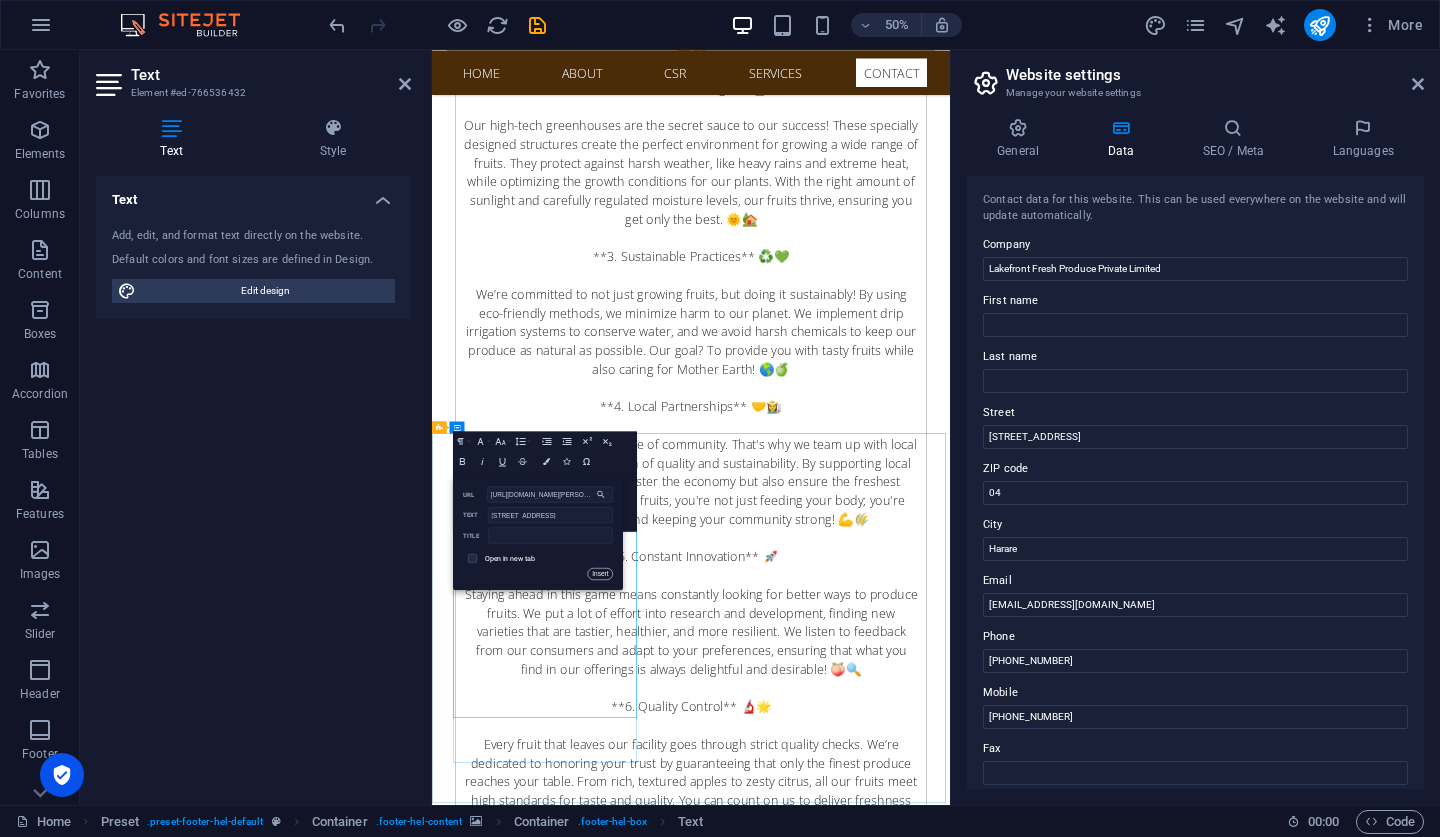 click on "Insert" at bounding box center (600, 574) 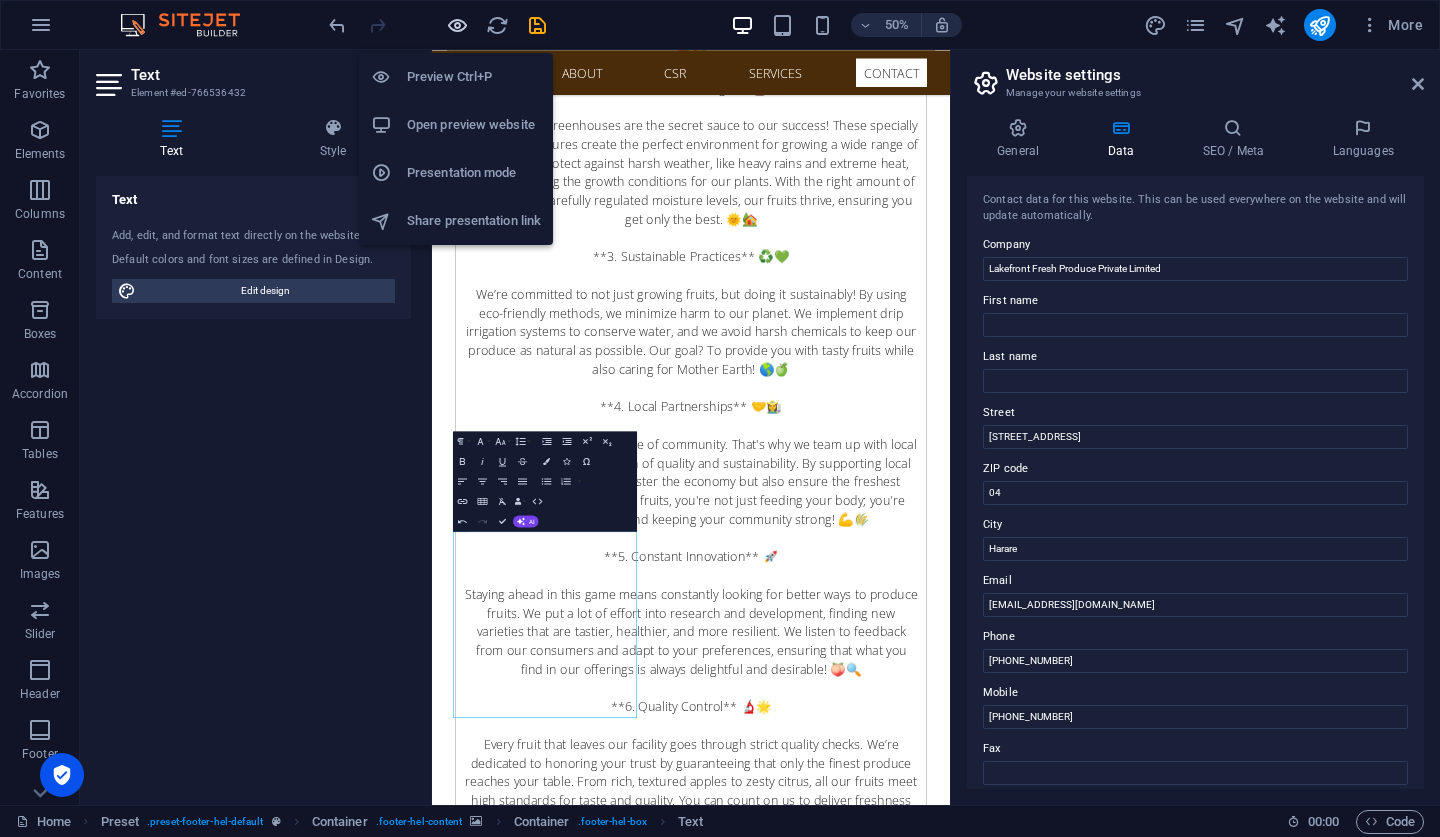 click at bounding box center (457, 25) 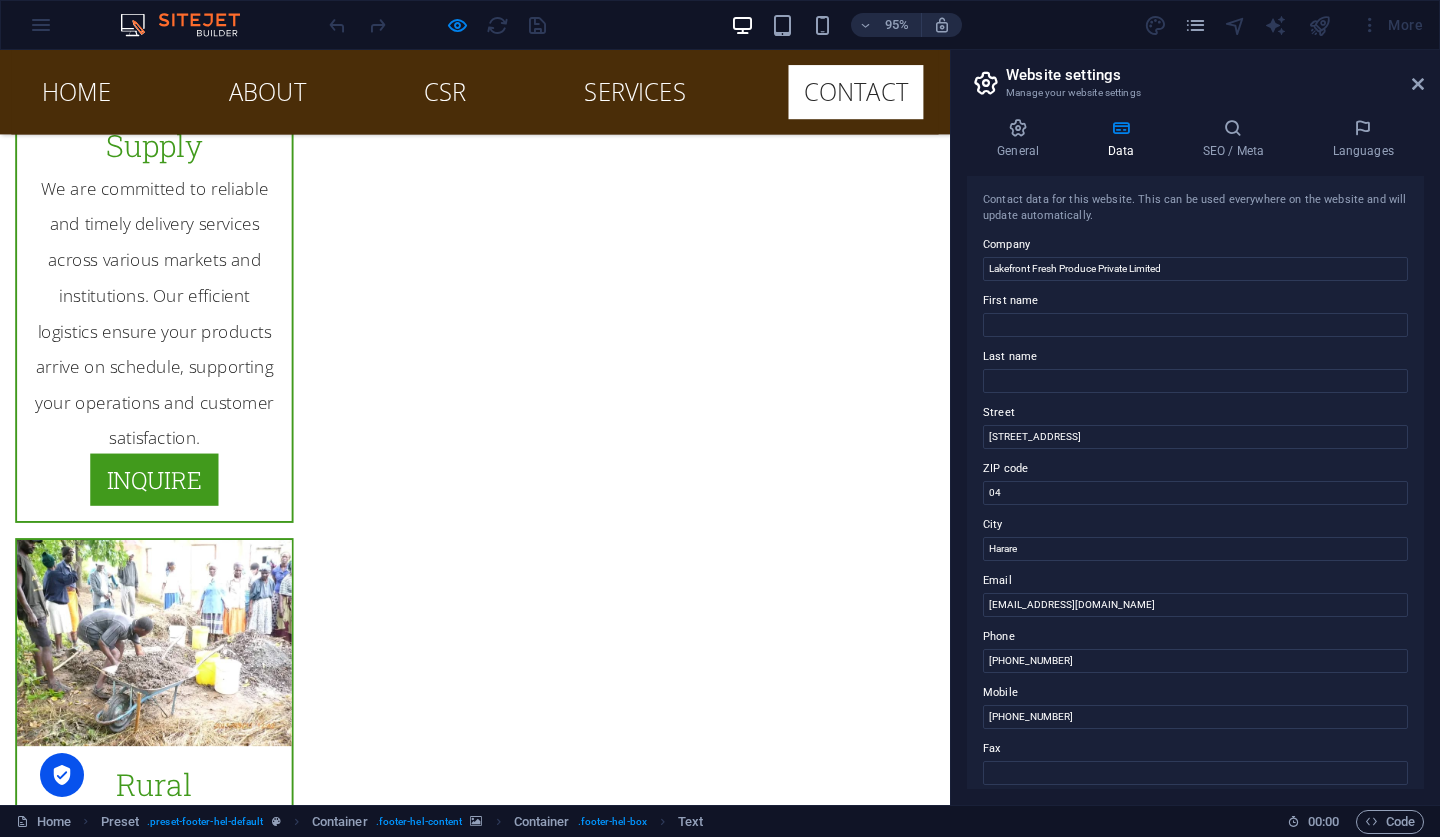 scroll, scrollTop: 10262, scrollLeft: 0, axis: vertical 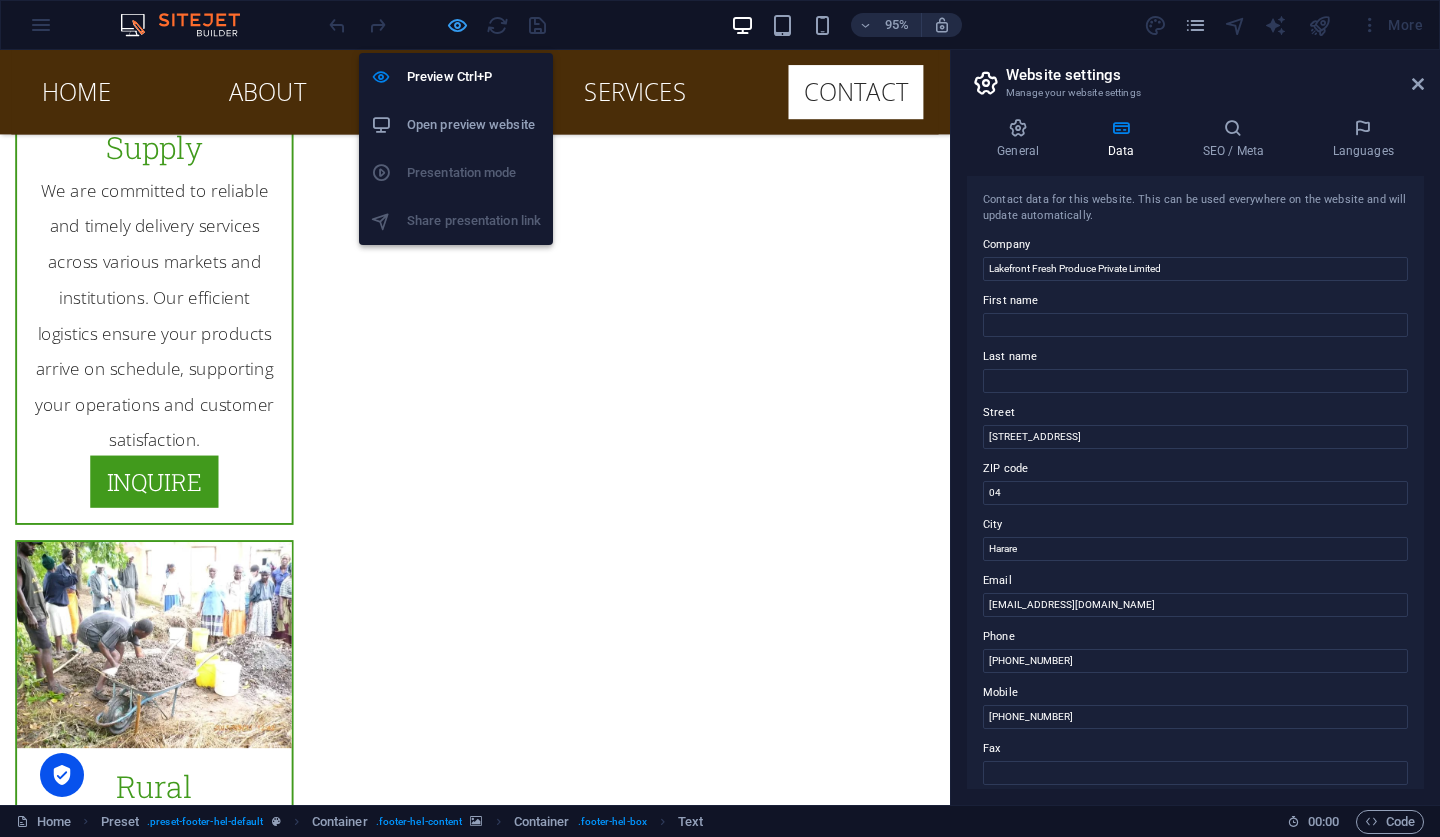 click at bounding box center [457, 25] 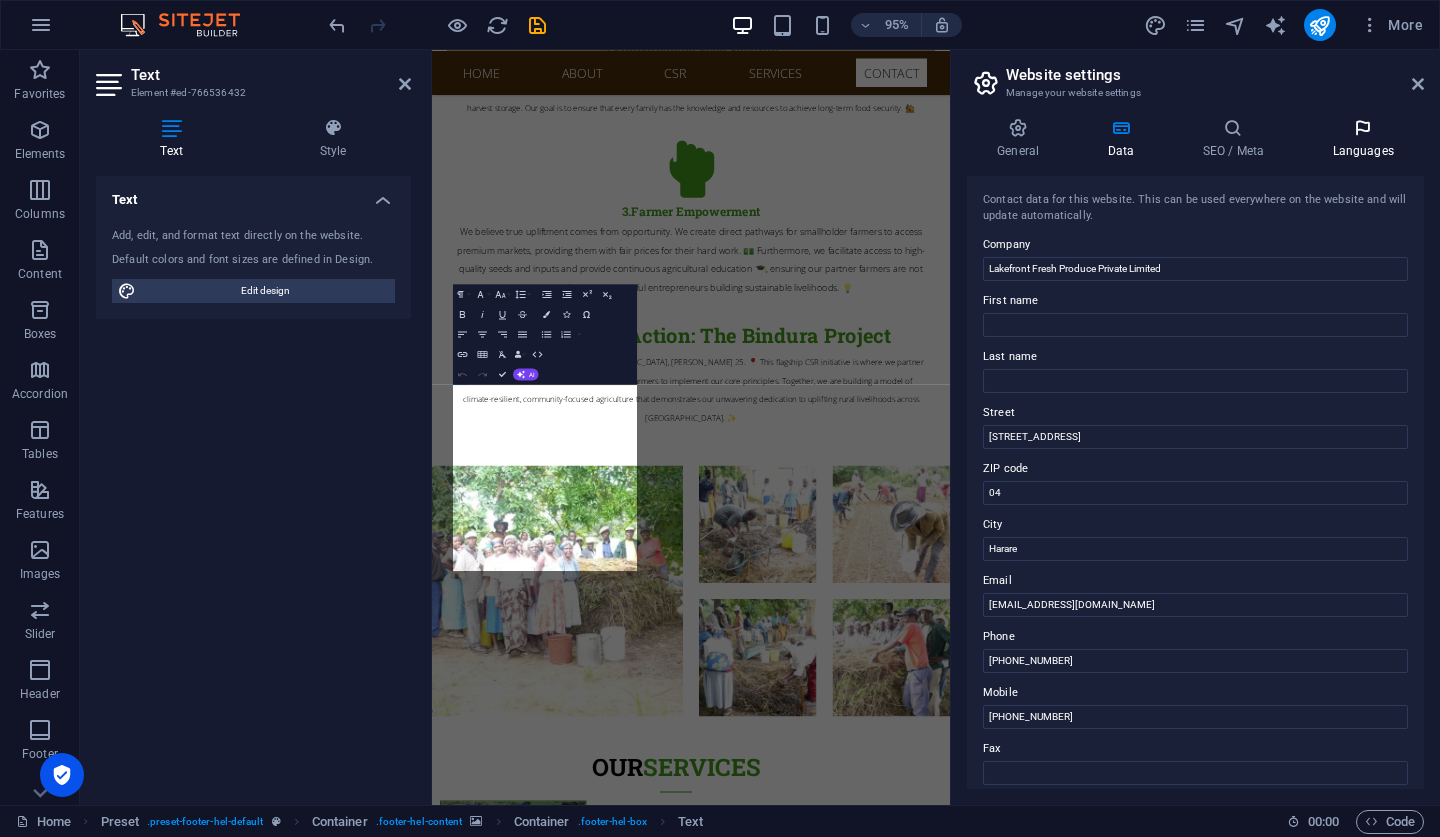 scroll, scrollTop: 26108, scrollLeft: 0, axis: vertical 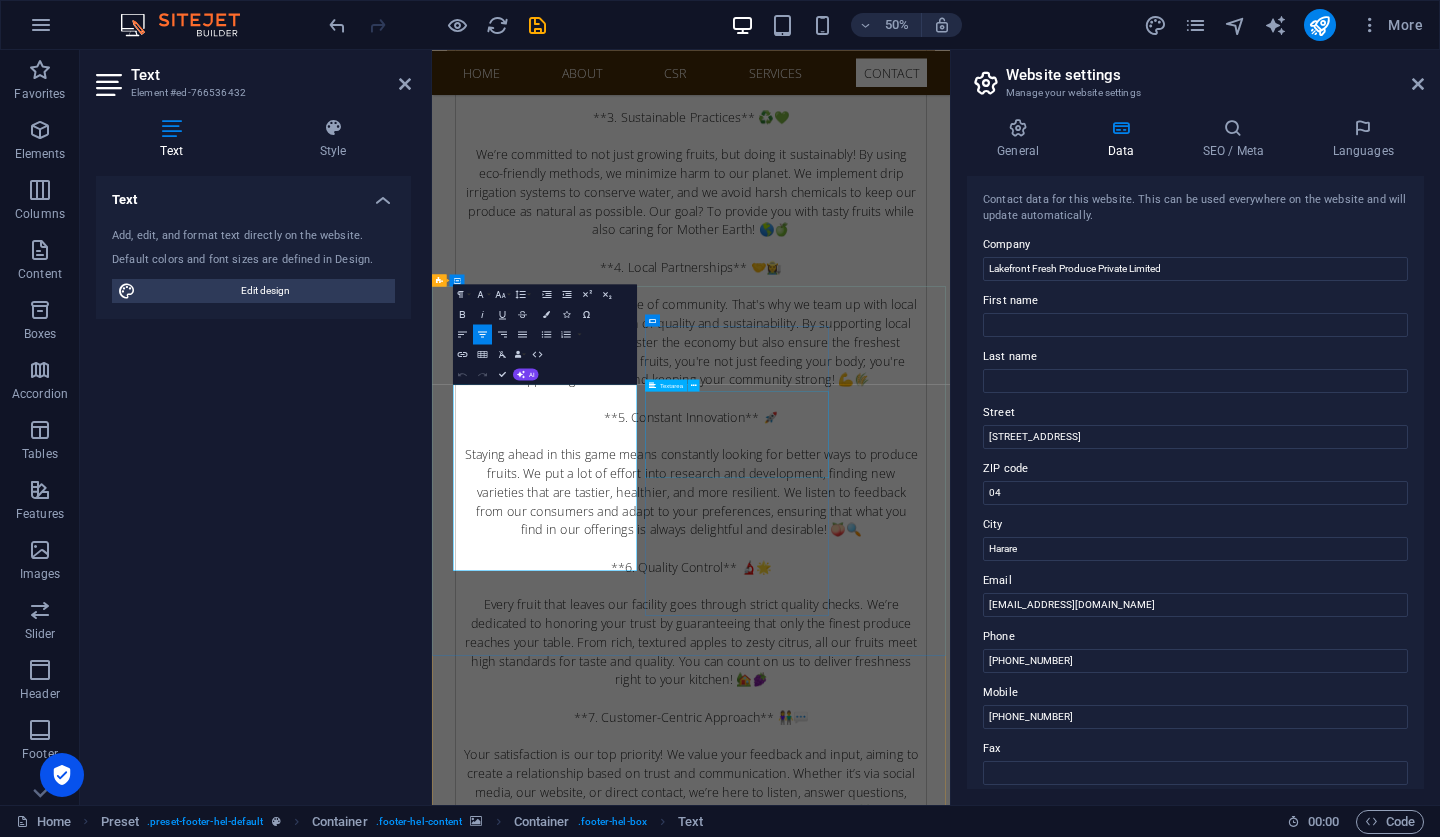 click 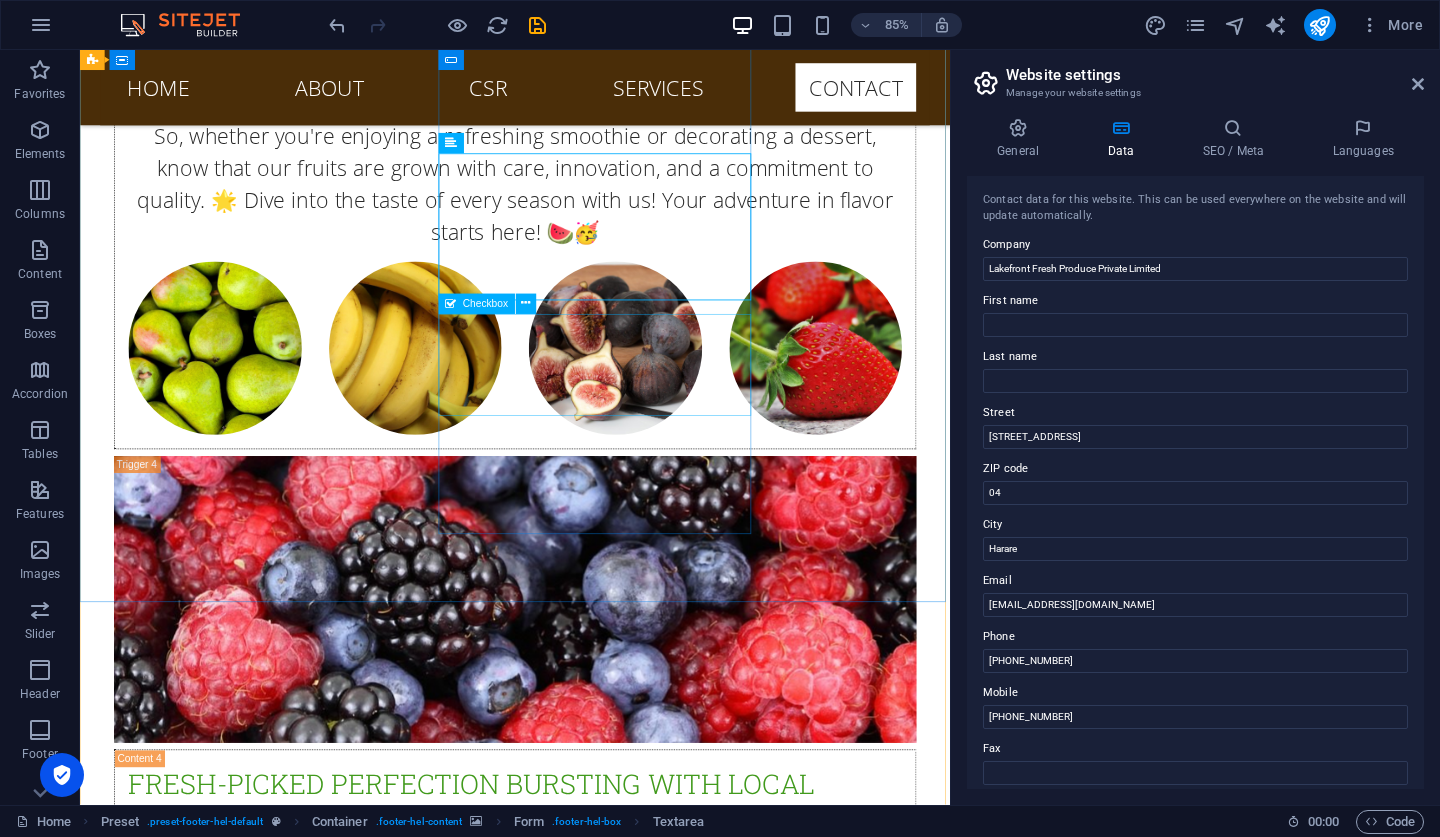 click on "I have read and understand the privacy policy." 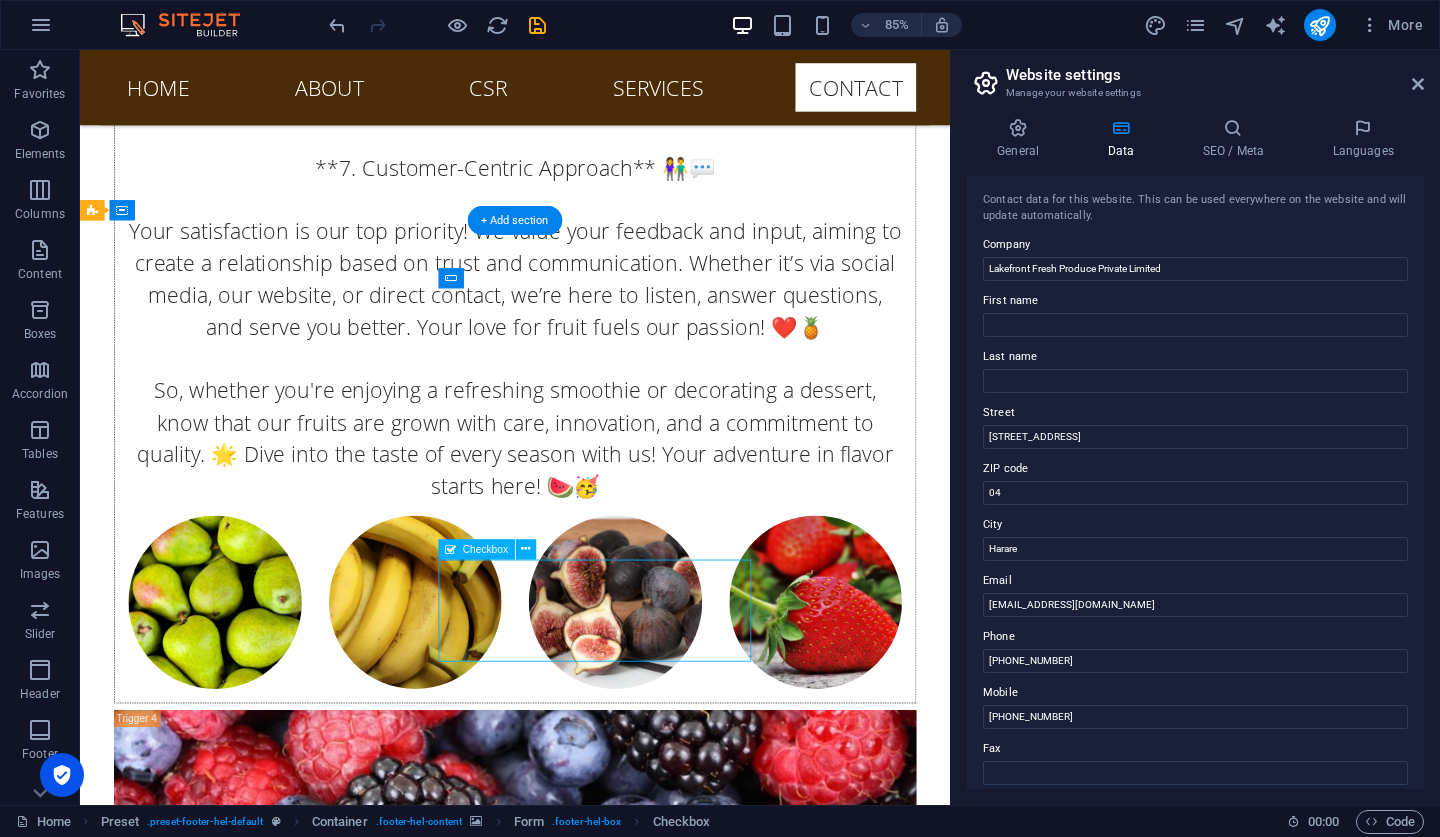 scroll, scrollTop: 25819, scrollLeft: 0, axis: vertical 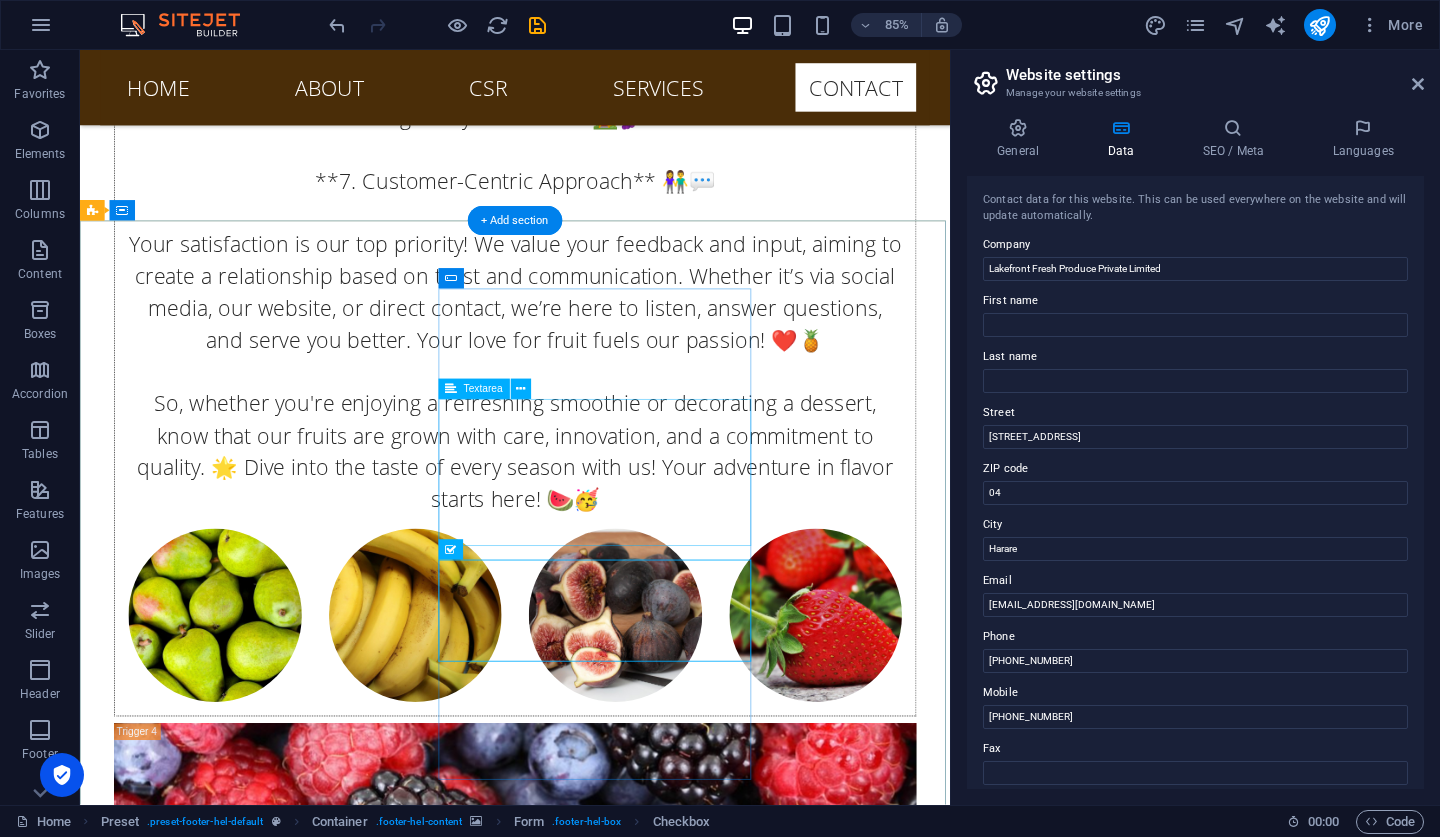 click 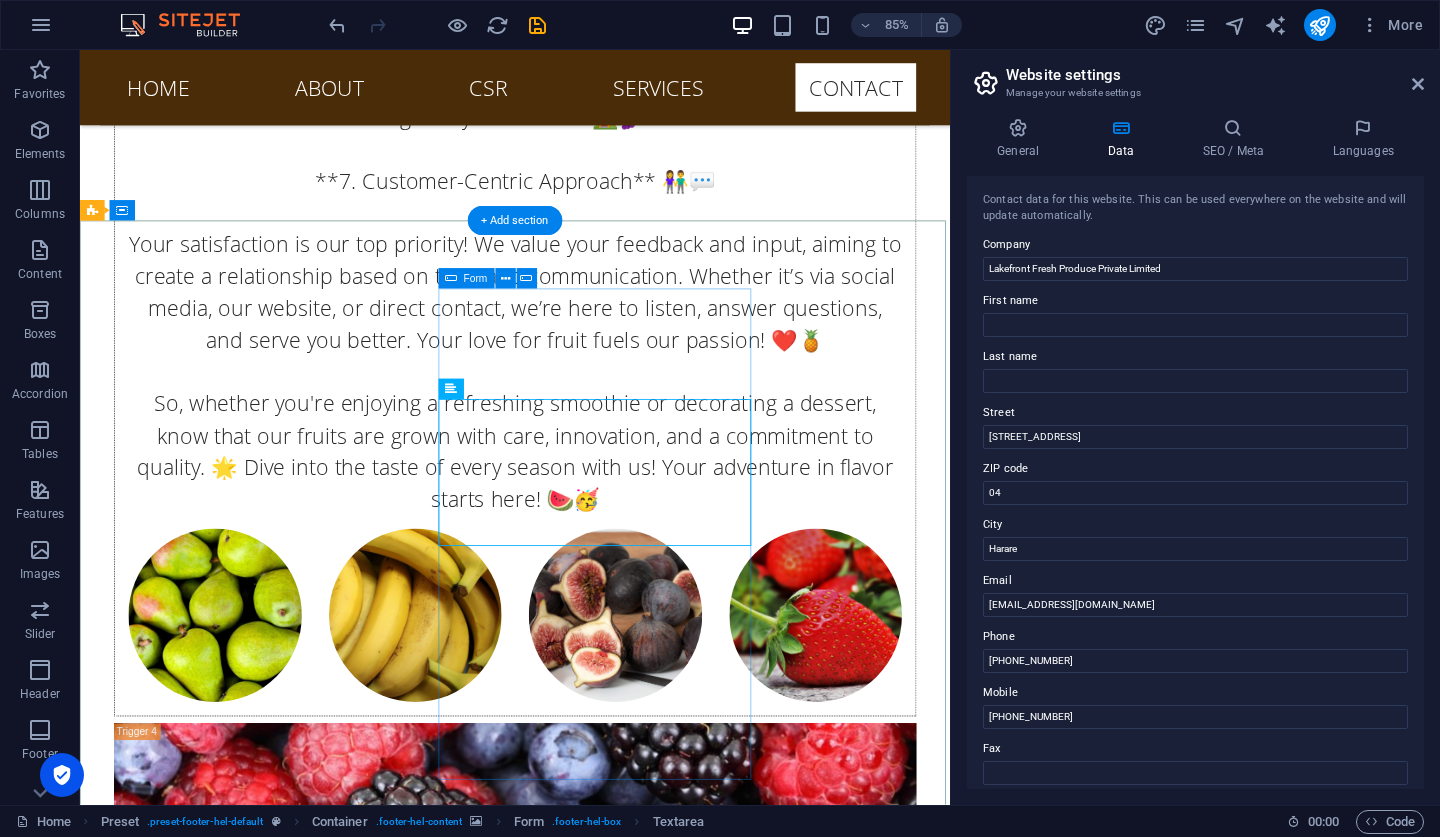 click at bounding box center [451, 279] 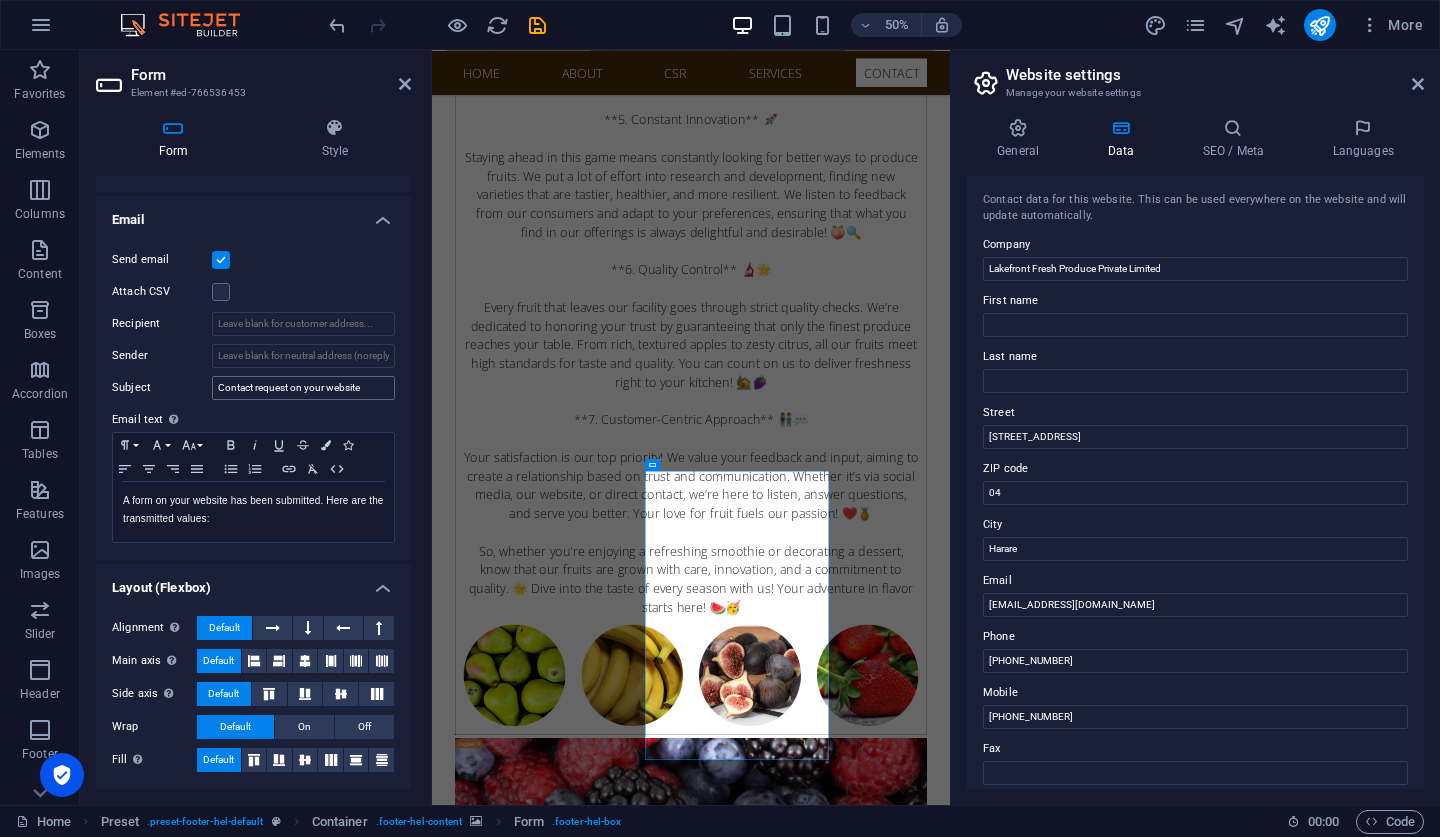 scroll, scrollTop: 491, scrollLeft: 0, axis: vertical 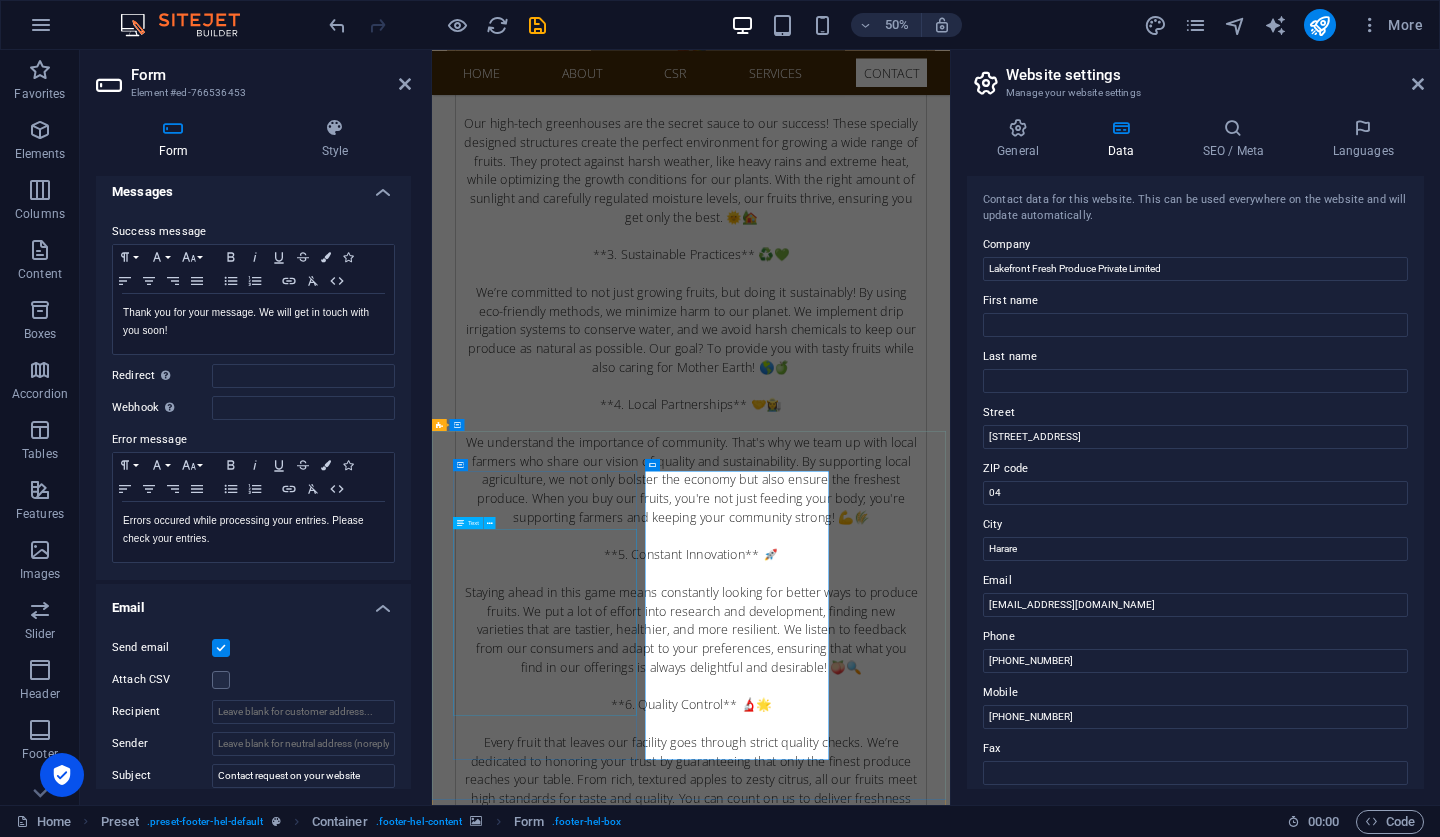click on "Lakefront Fresh Produce Private Limited    61 Mbuya Nehanda street Harare Zimbabwe       +263788640454 info@lakefrontproduce.co.zw Legal Notice  |  Privacy" at bounding box center (920, 12560) 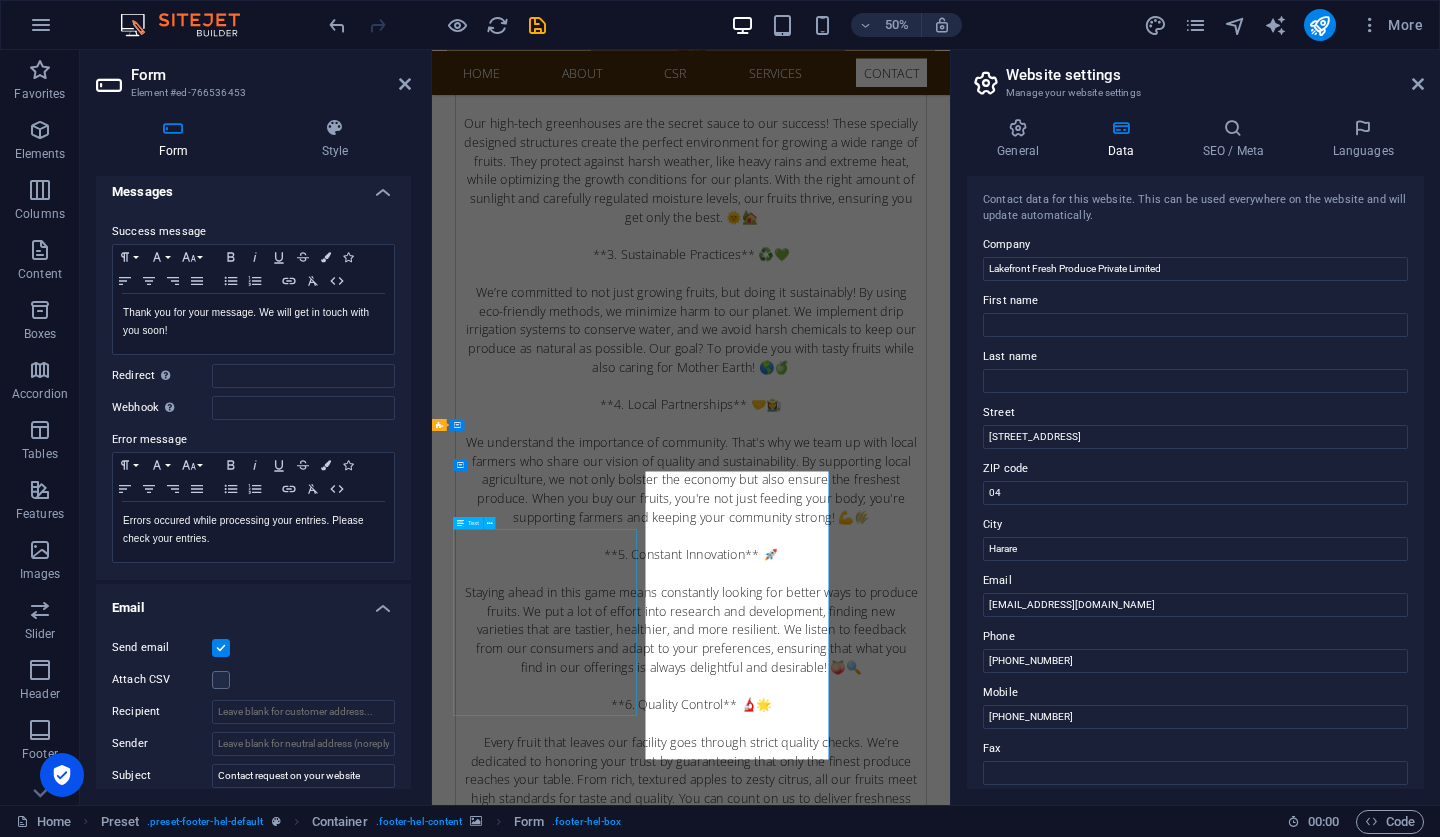 click on "Lakefront Fresh Produce Private Limited    61 Mbuya Nehanda street Harare Zimbabwe       +263788640454 info@lakefrontproduce.co.zw Legal Notice  |  Privacy" at bounding box center (920, 12560) 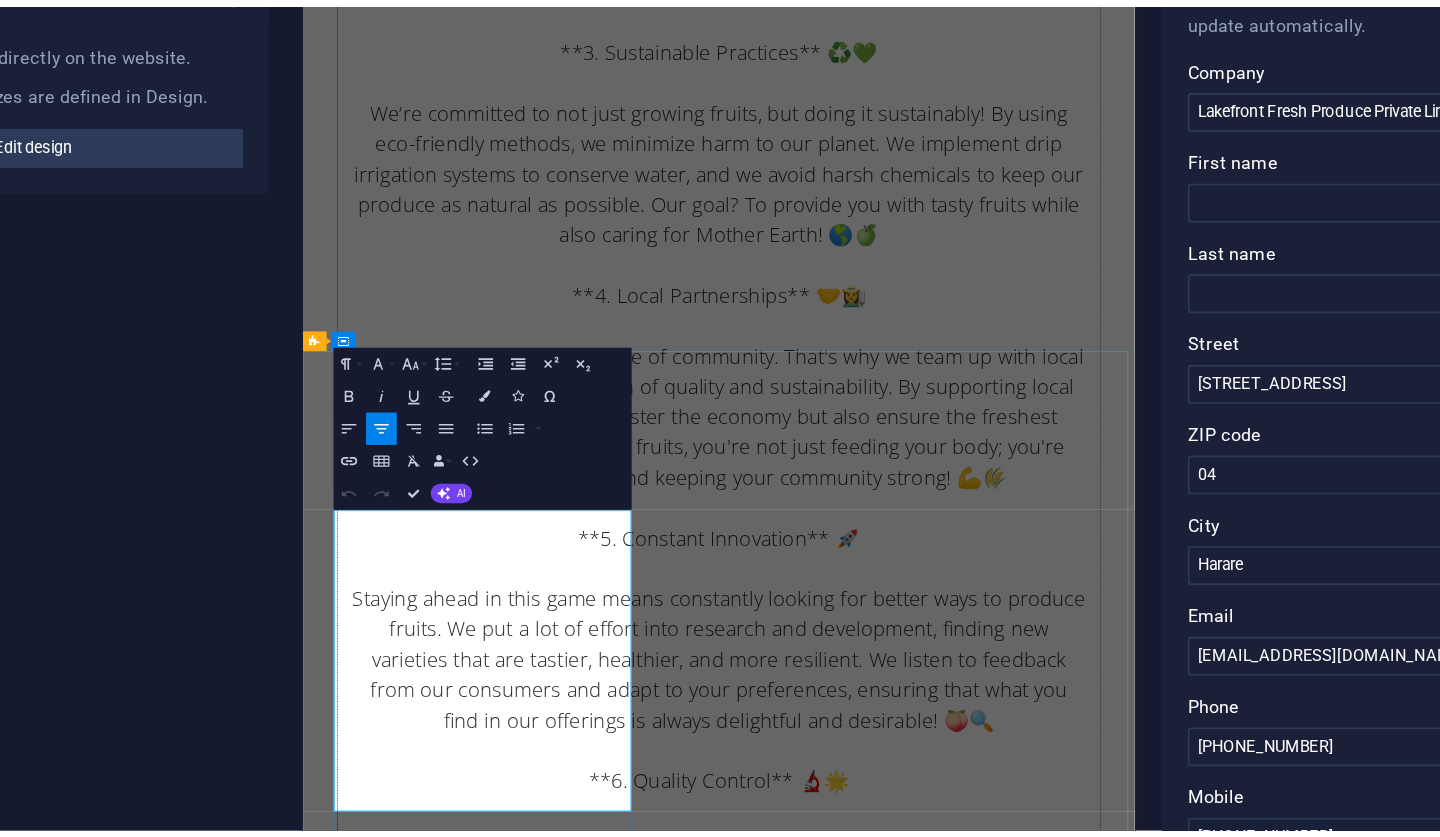 scroll, scrollTop: 132, scrollLeft: 0, axis: vertical 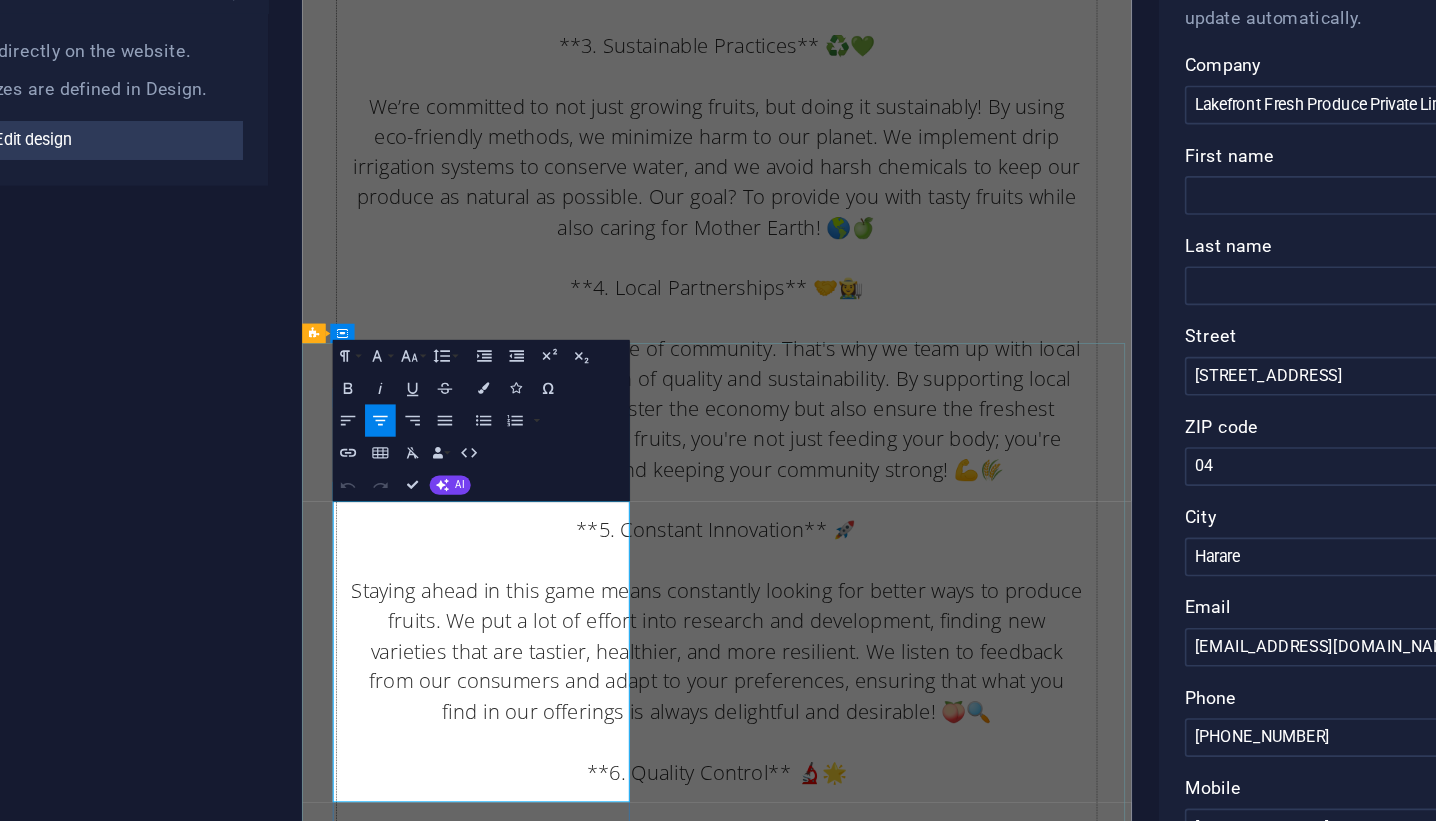 click on "[EMAIL_ADDRESS][DOMAIN_NAME]" at bounding box center [790, 12304] 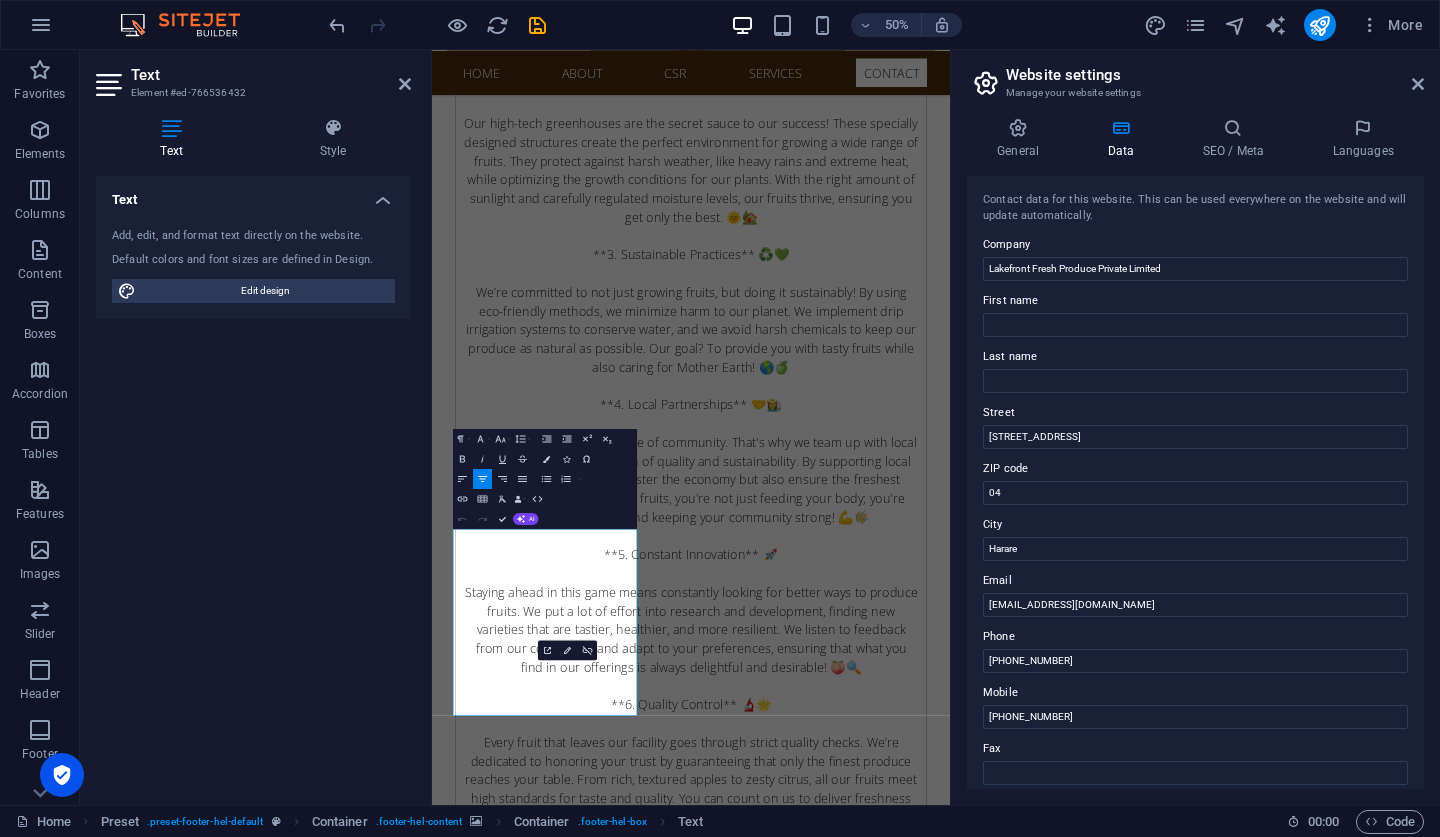 scroll, scrollTop: 130, scrollLeft: 0, axis: vertical 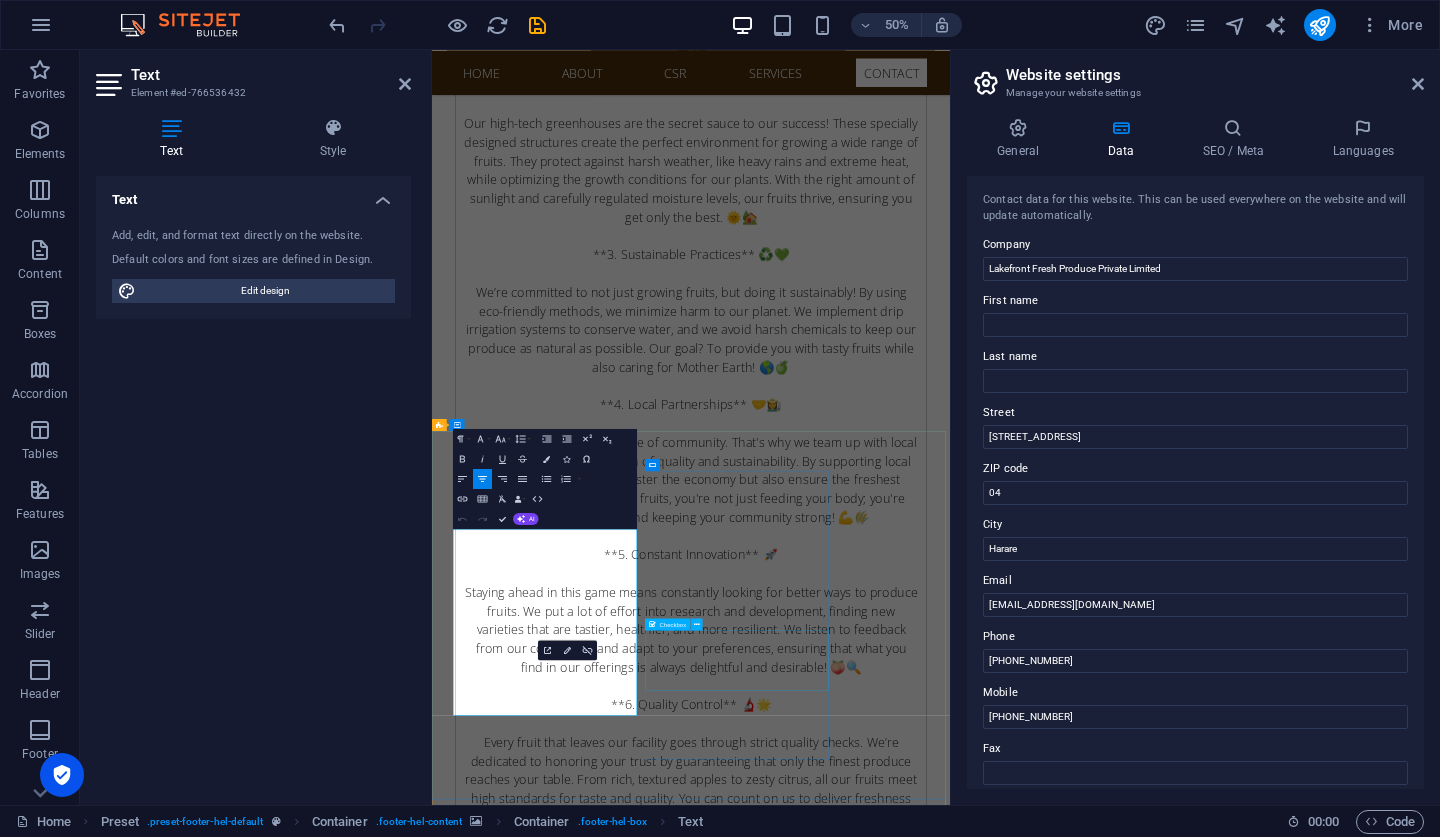 copy 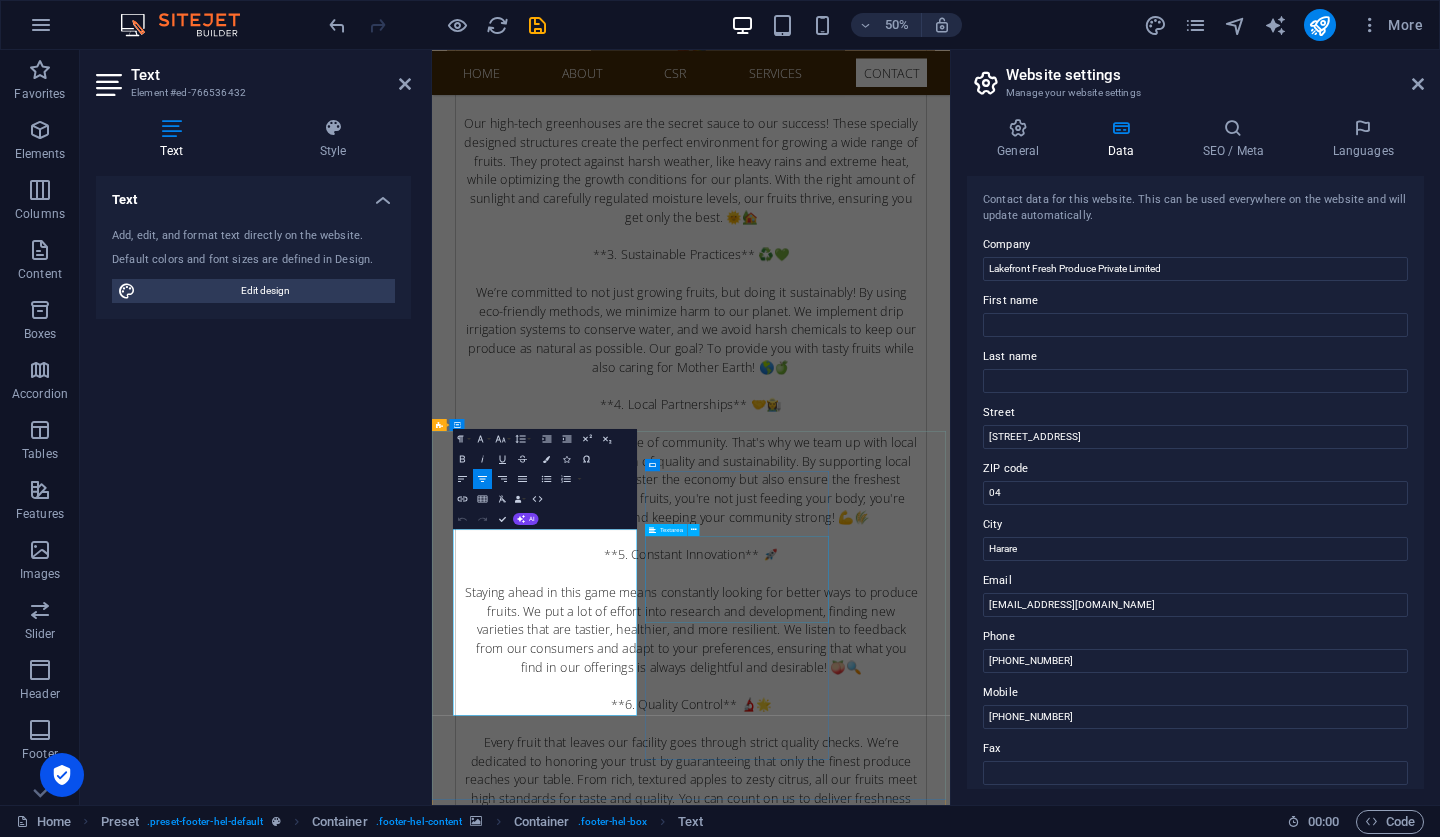 click 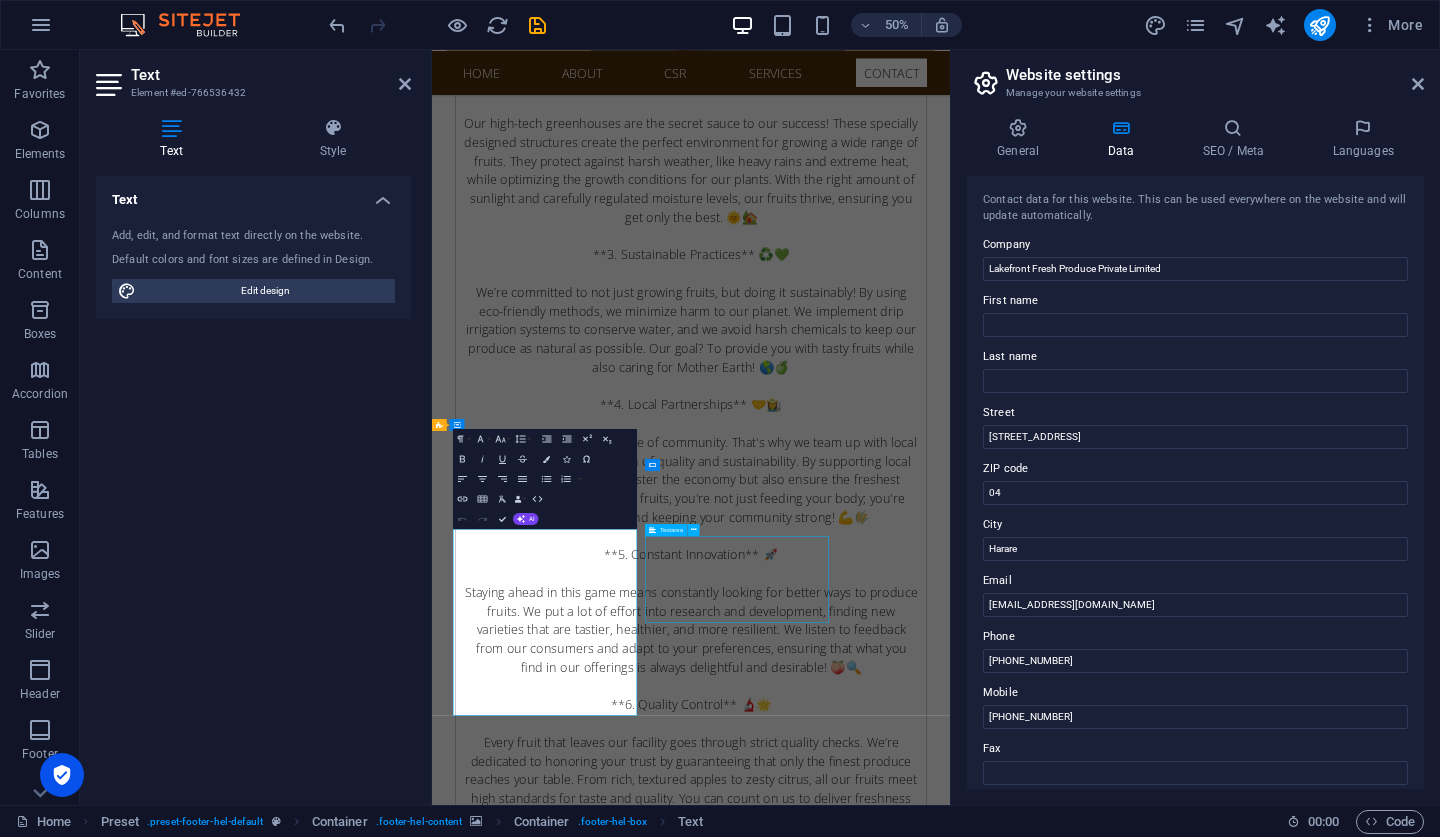 click 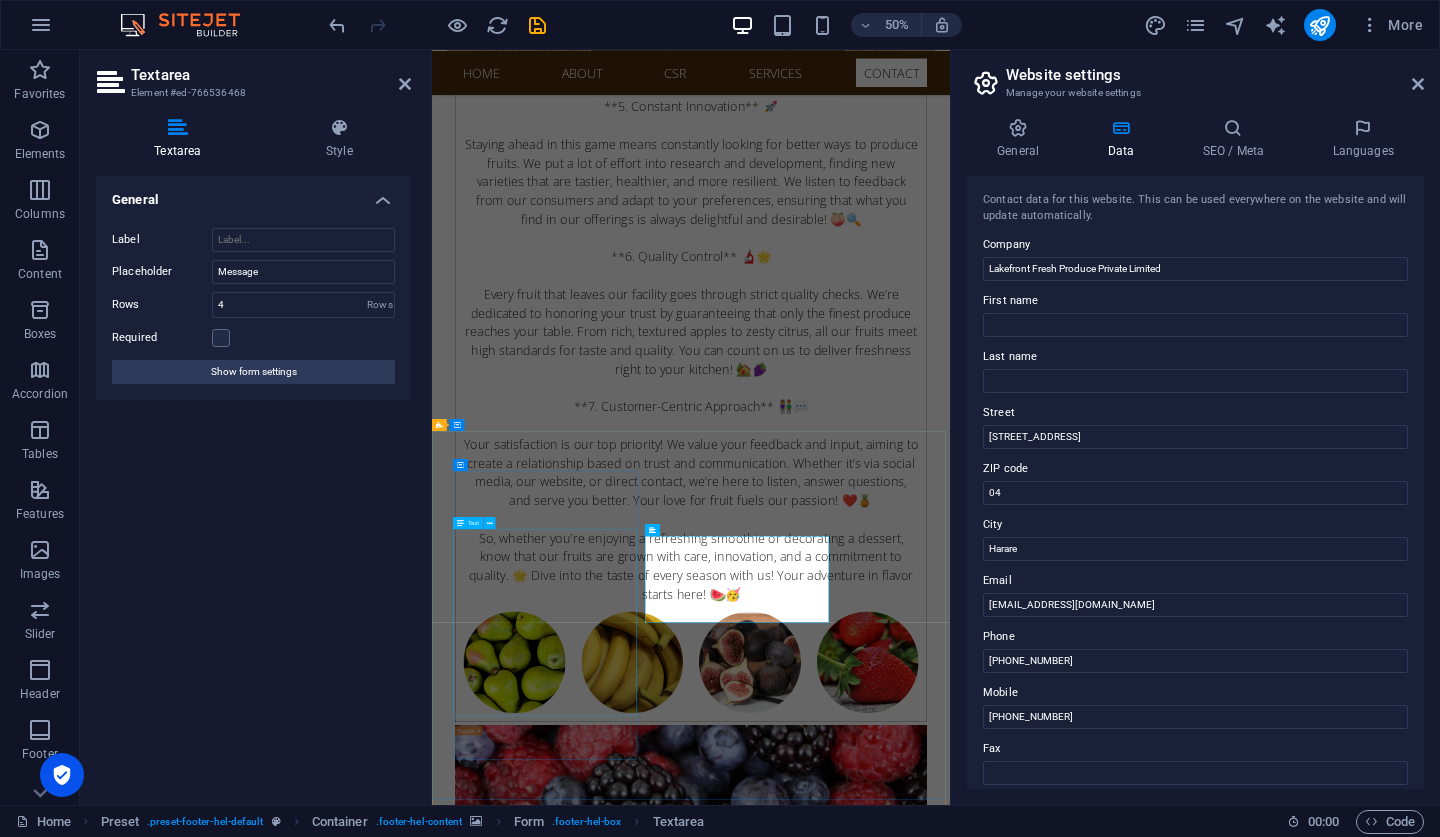 click on "Lakefront Fresh Produce Private Limited    61 Mbuya Nehanda street Harare Zimbabwe       +263788640454 info@lakefrontproduce.co.zw Legal Notice  |  Privacy" at bounding box center [920, 11664] 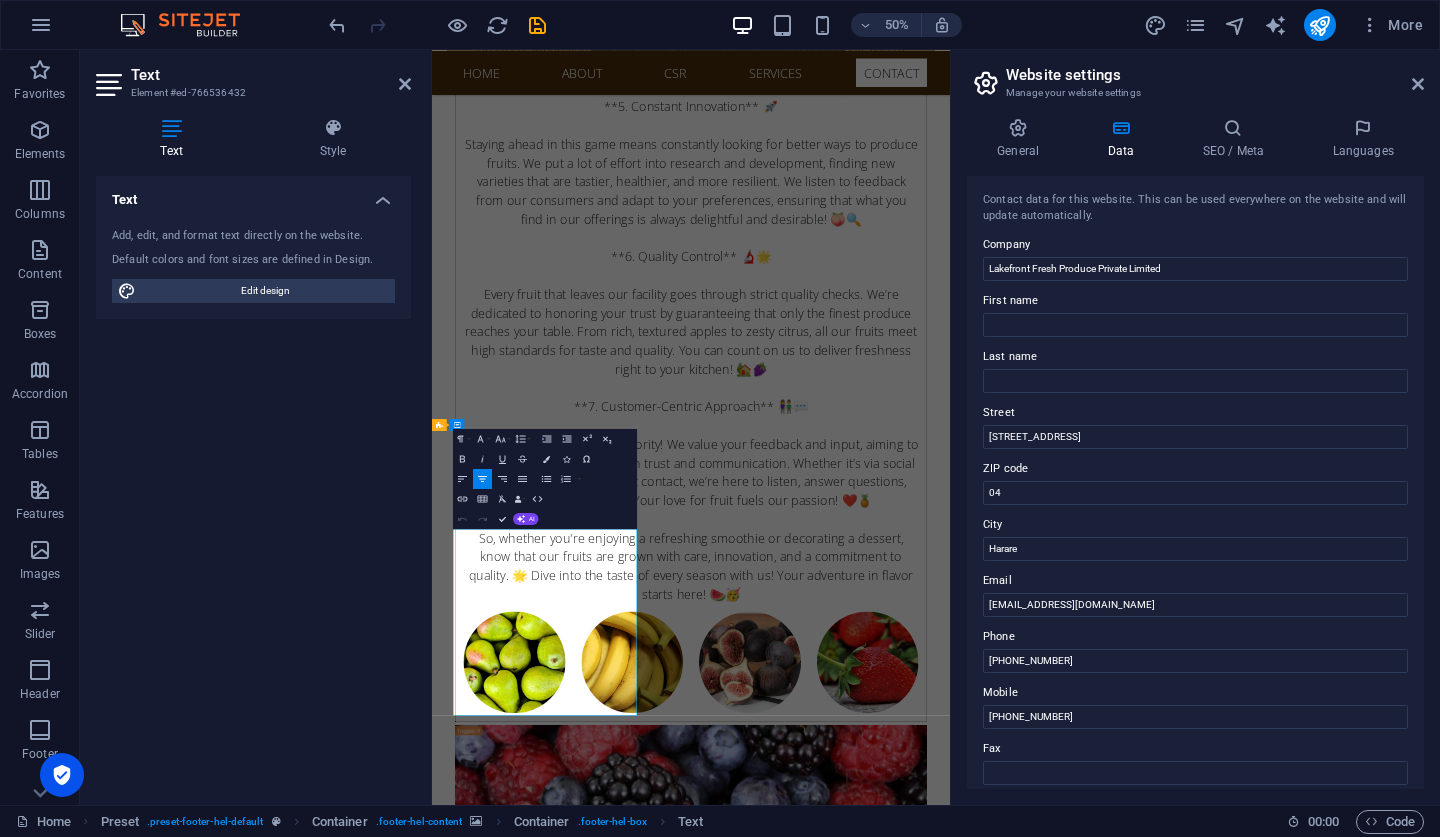 click on "[PHONE_NUMBER]" at bounding box center (940, 11641) 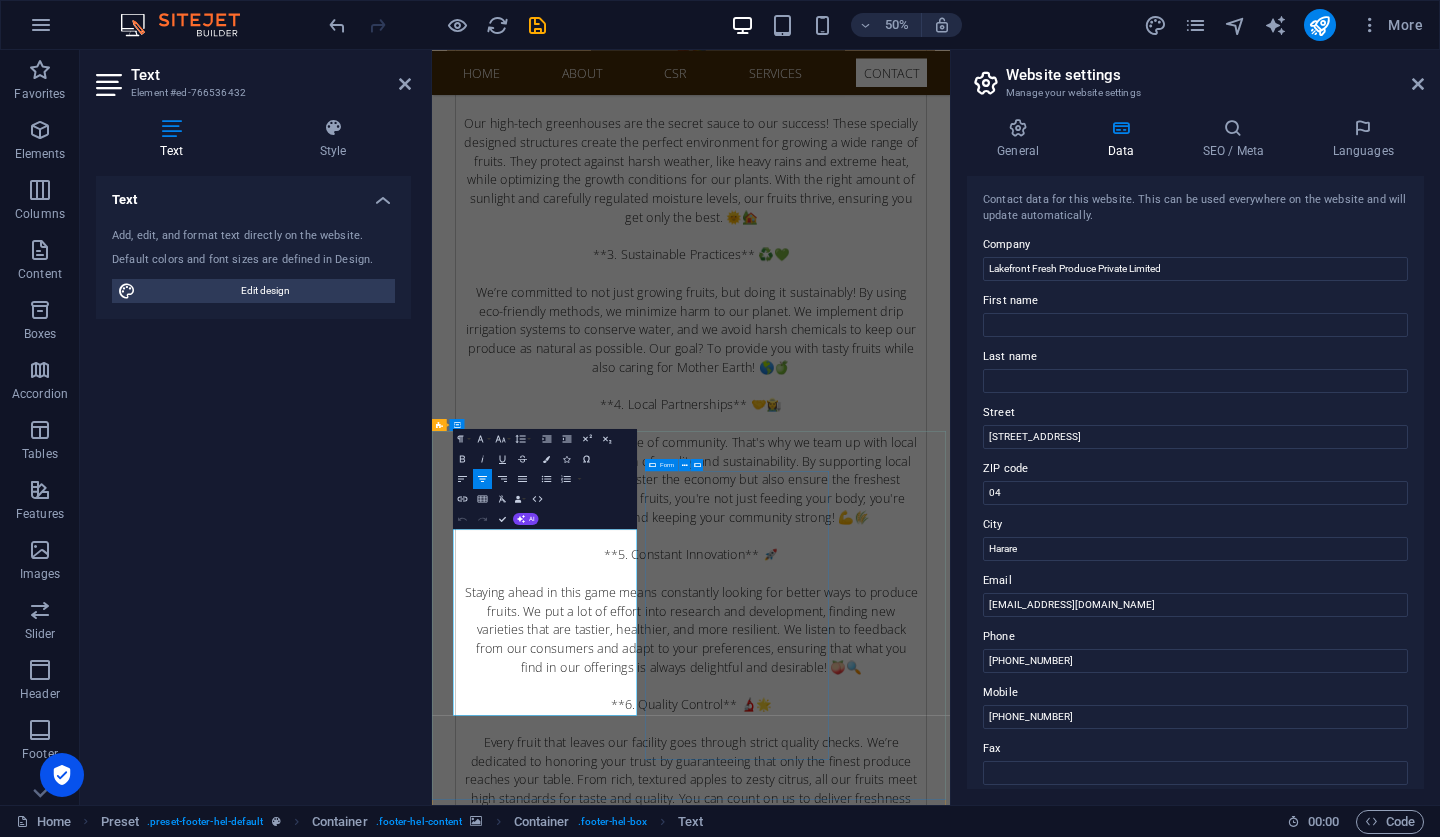 click on "I have read and understand the privacy policy. Unreadable? Regenerate Submit" 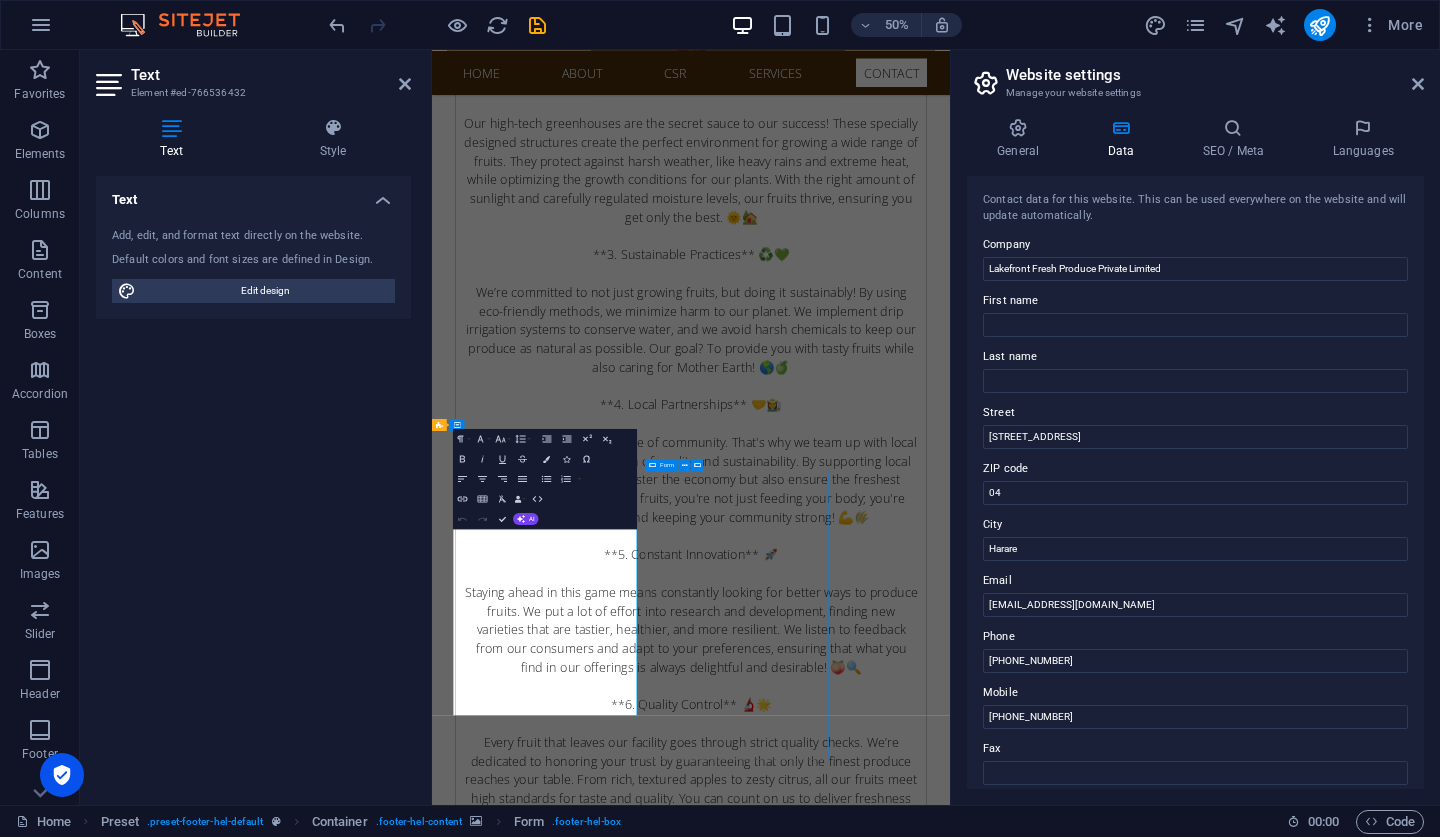 click on "I have read and understand the privacy policy. Unreadable? Regenerate Submit" 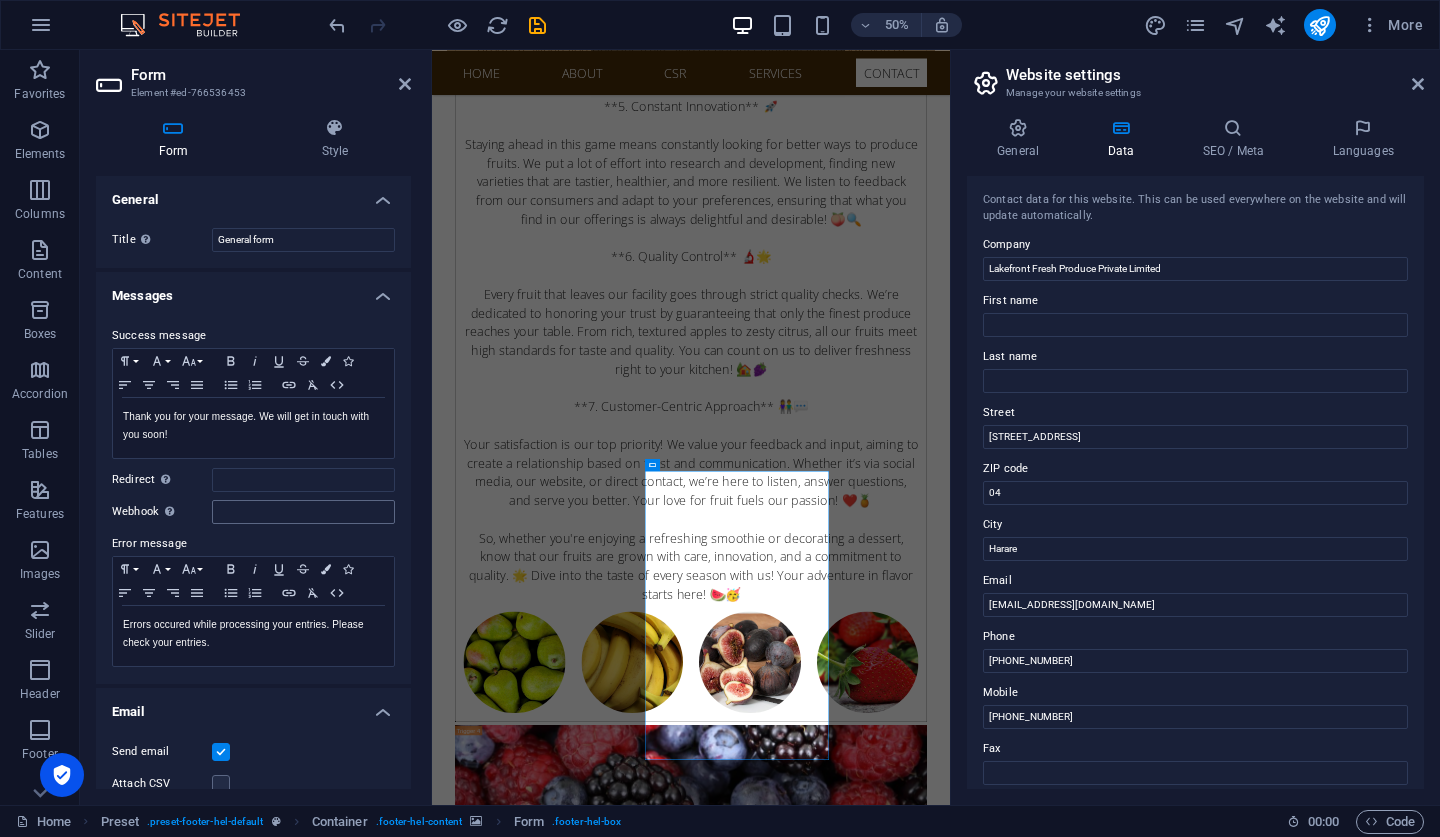 scroll, scrollTop: -1, scrollLeft: 0, axis: vertical 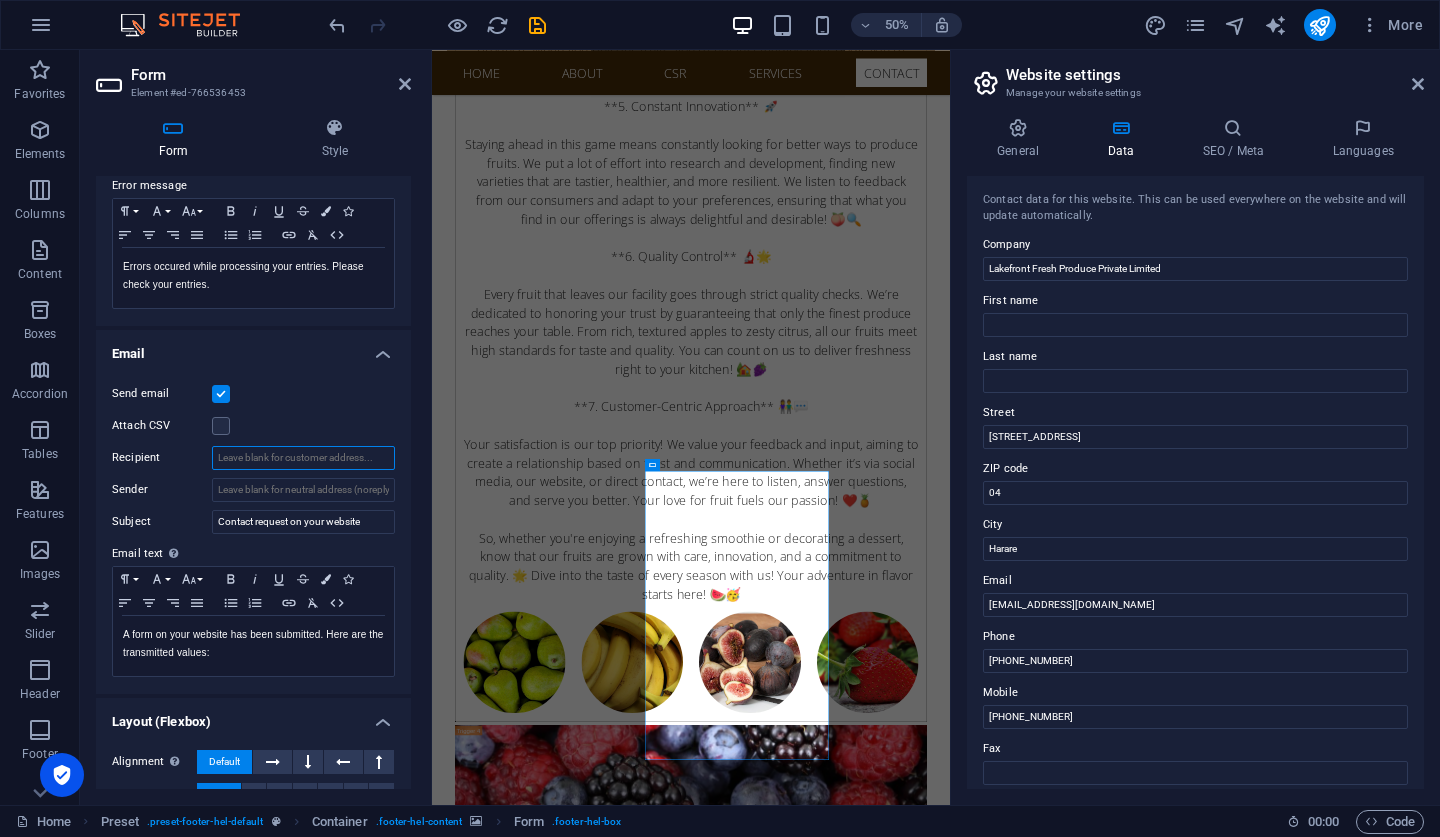 click on "Recipient" at bounding box center [303, 458] 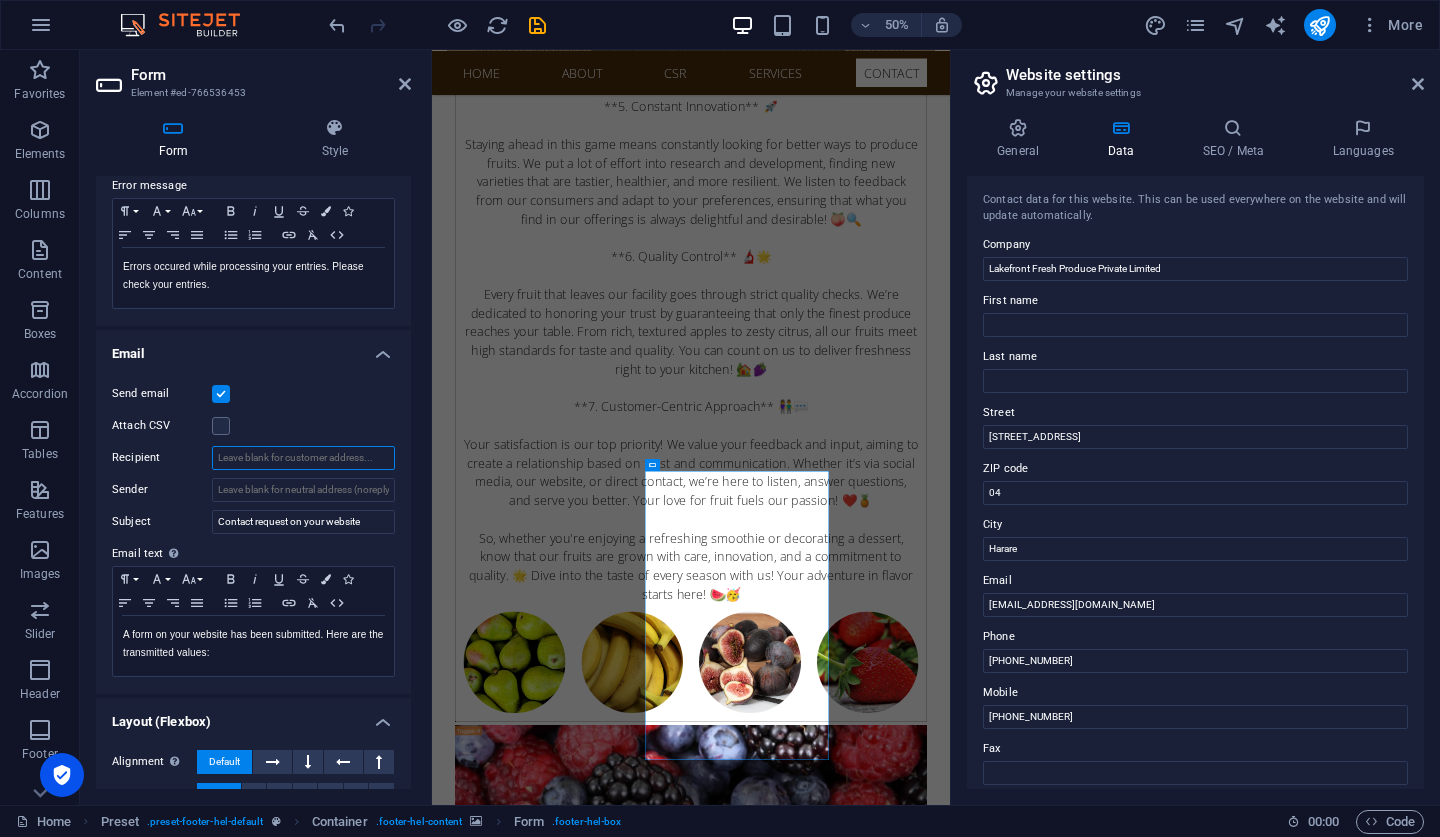 paste on "[EMAIL_ADDRESS][DOMAIN_NAME]" 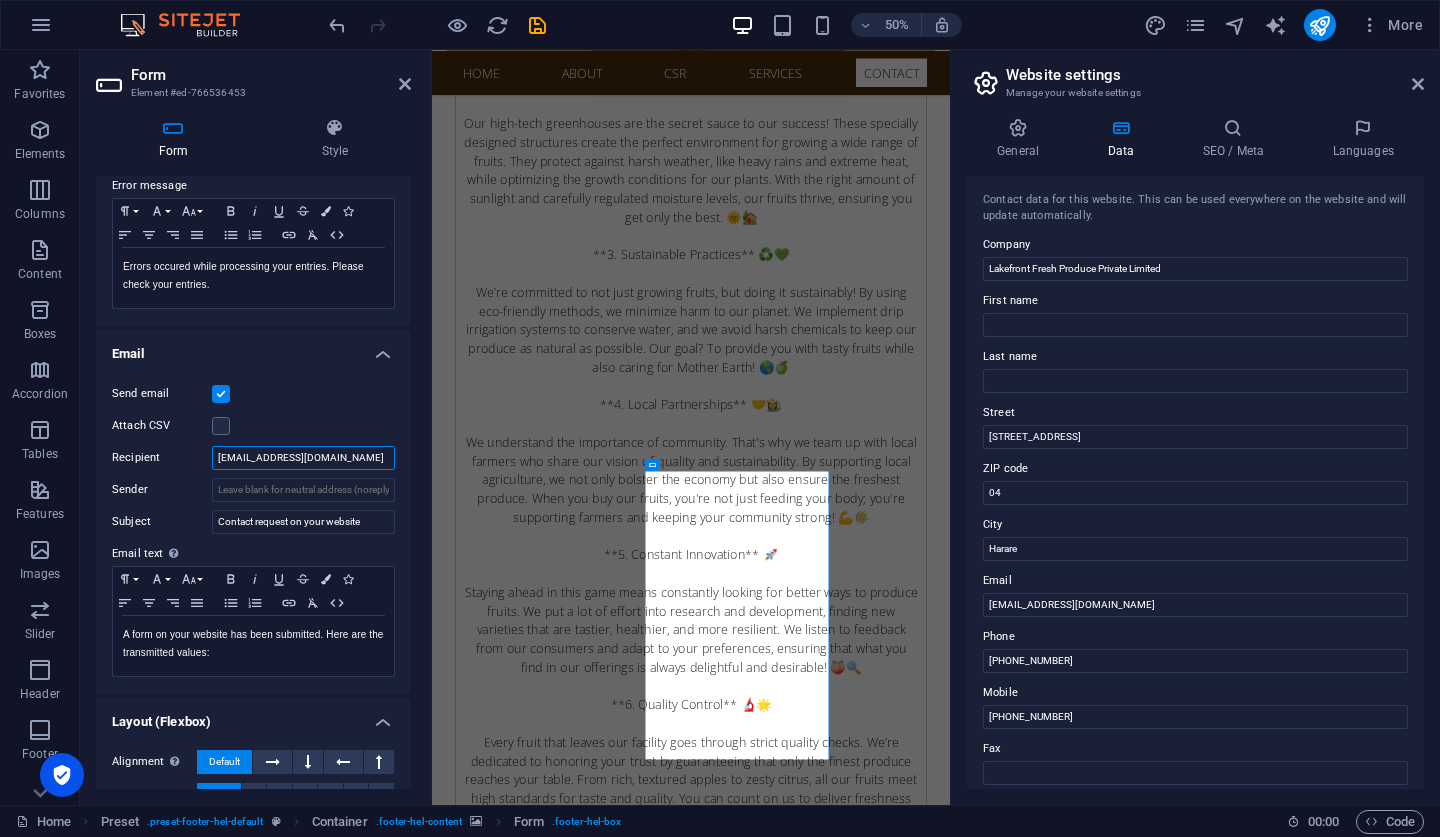 click on "[EMAIL_ADDRESS][DOMAIN_NAME]" at bounding box center [303, 458] 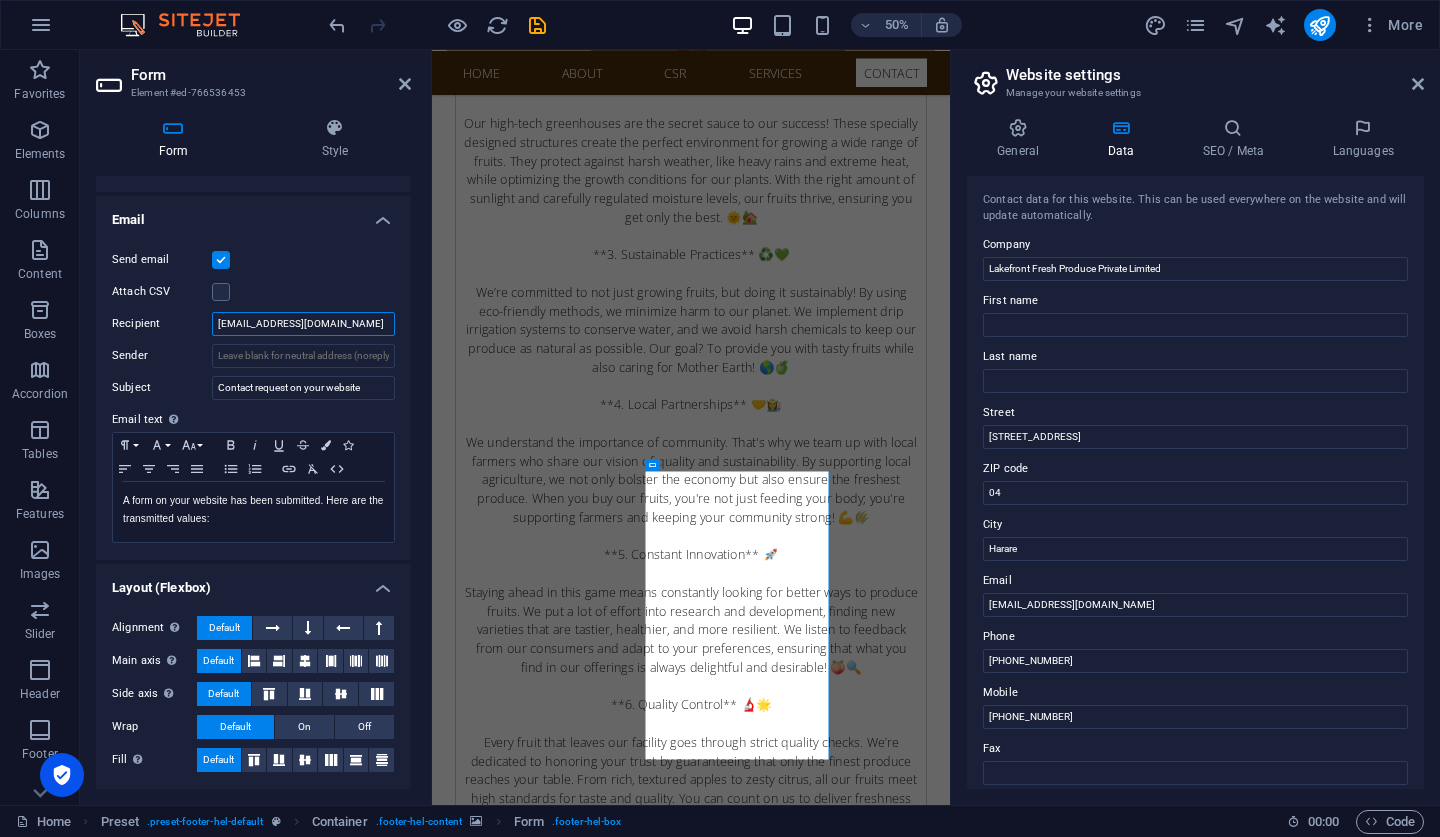 scroll, scrollTop: 491, scrollLeft: 0, axis: vertical 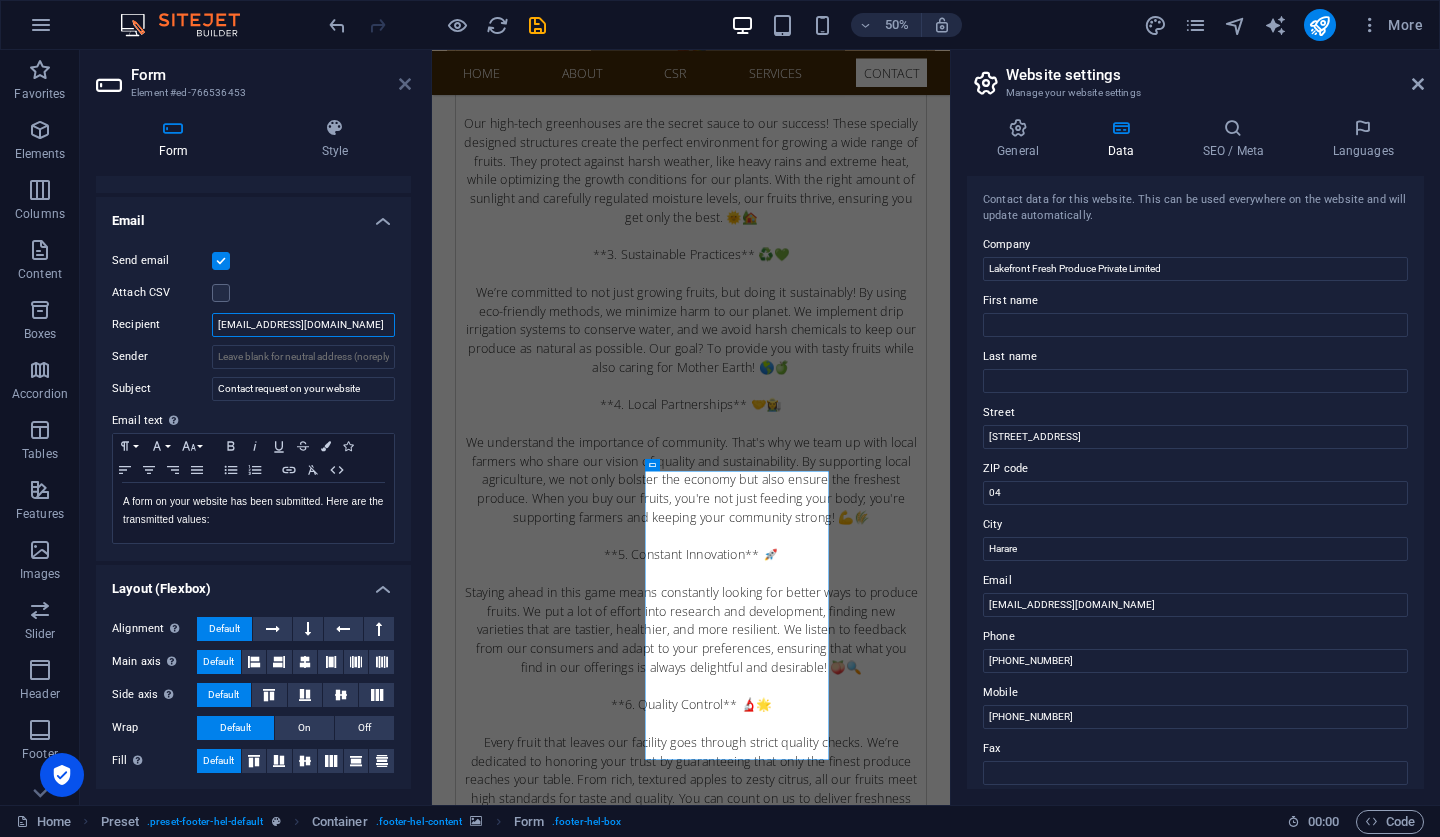 type on "[EMAIL_ADDRESS][DOMAIN_NAME]" 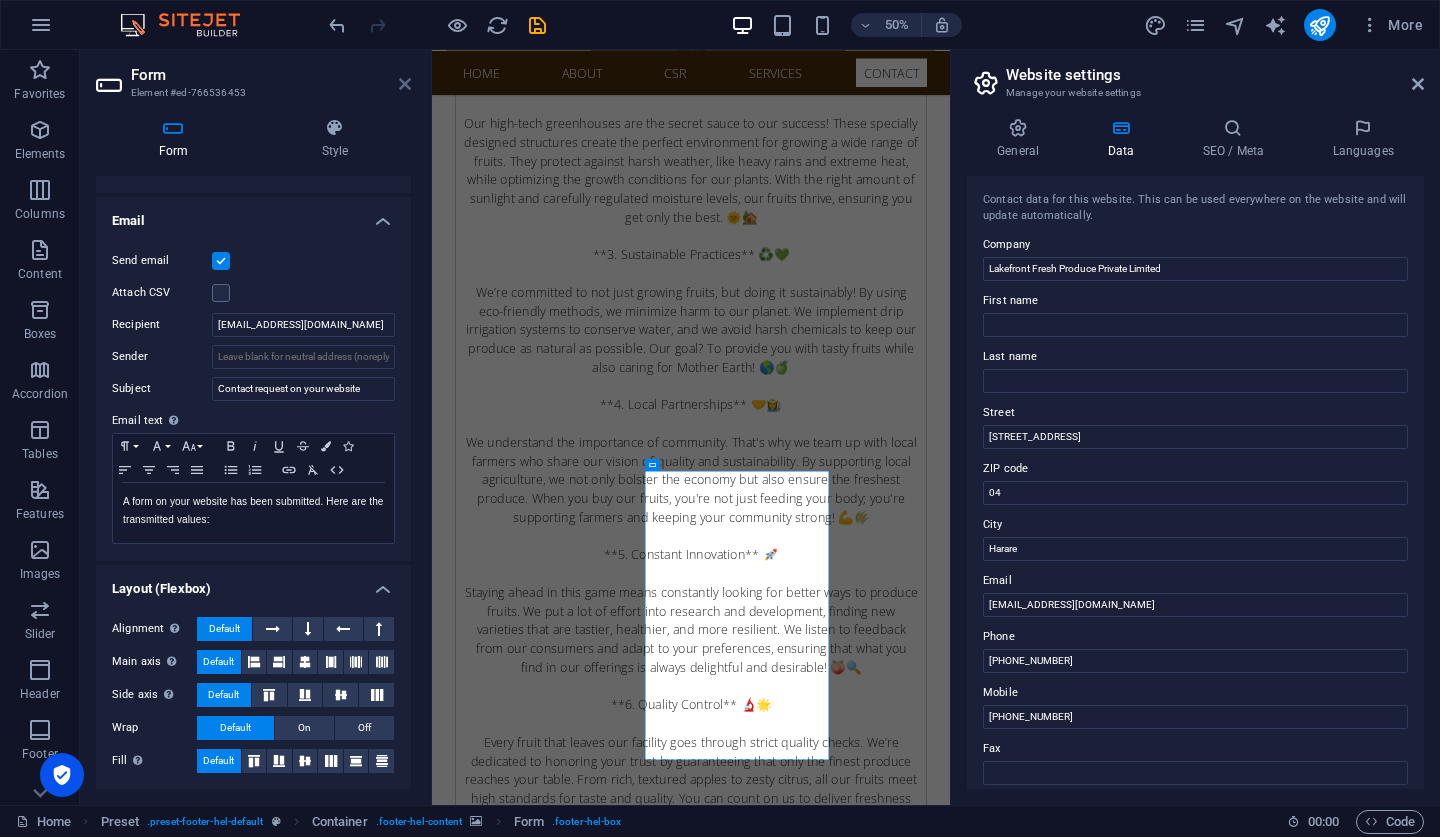drag, startPoint x: 405, startPoint y: 78, endPoint x: 692, endPoint y: 82, distance: 287.02786 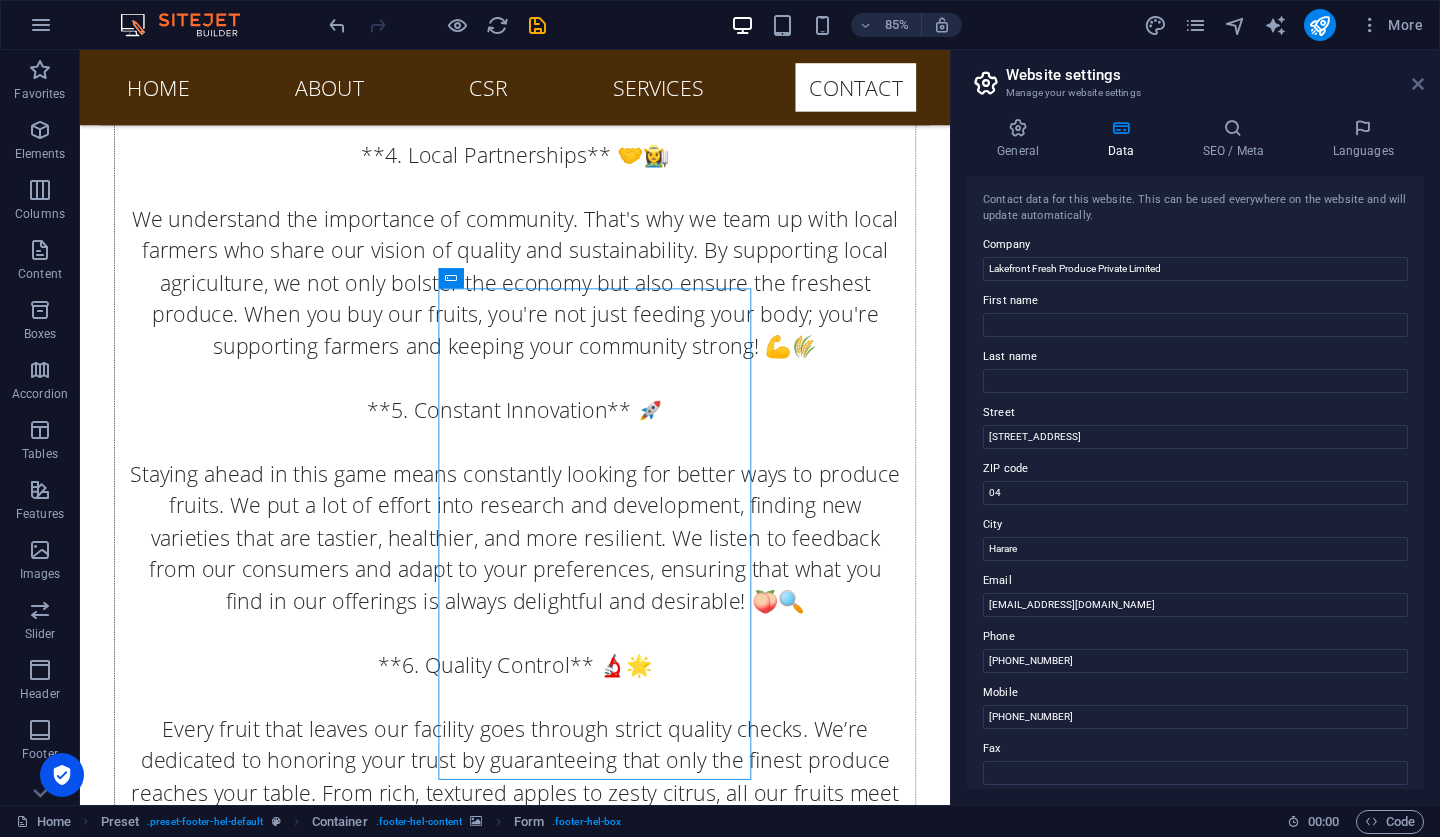 drag, startPoint x: 1418, startPoint y: 81, endPoint x: 927, endPoint y: 252, distance: 519.925 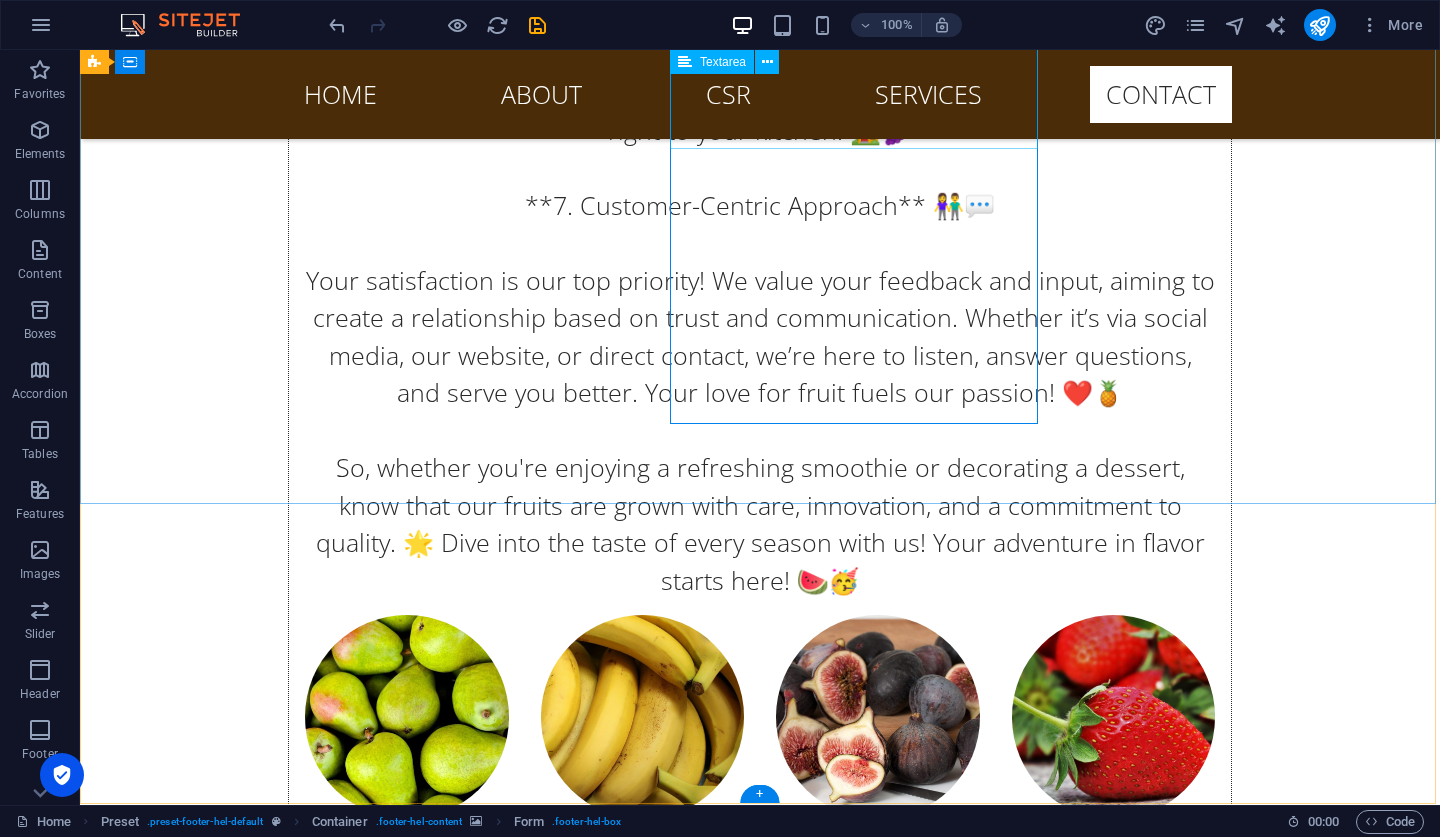 scroll, scrollTop: 26183, scrollLeft: 0, axis: vertical 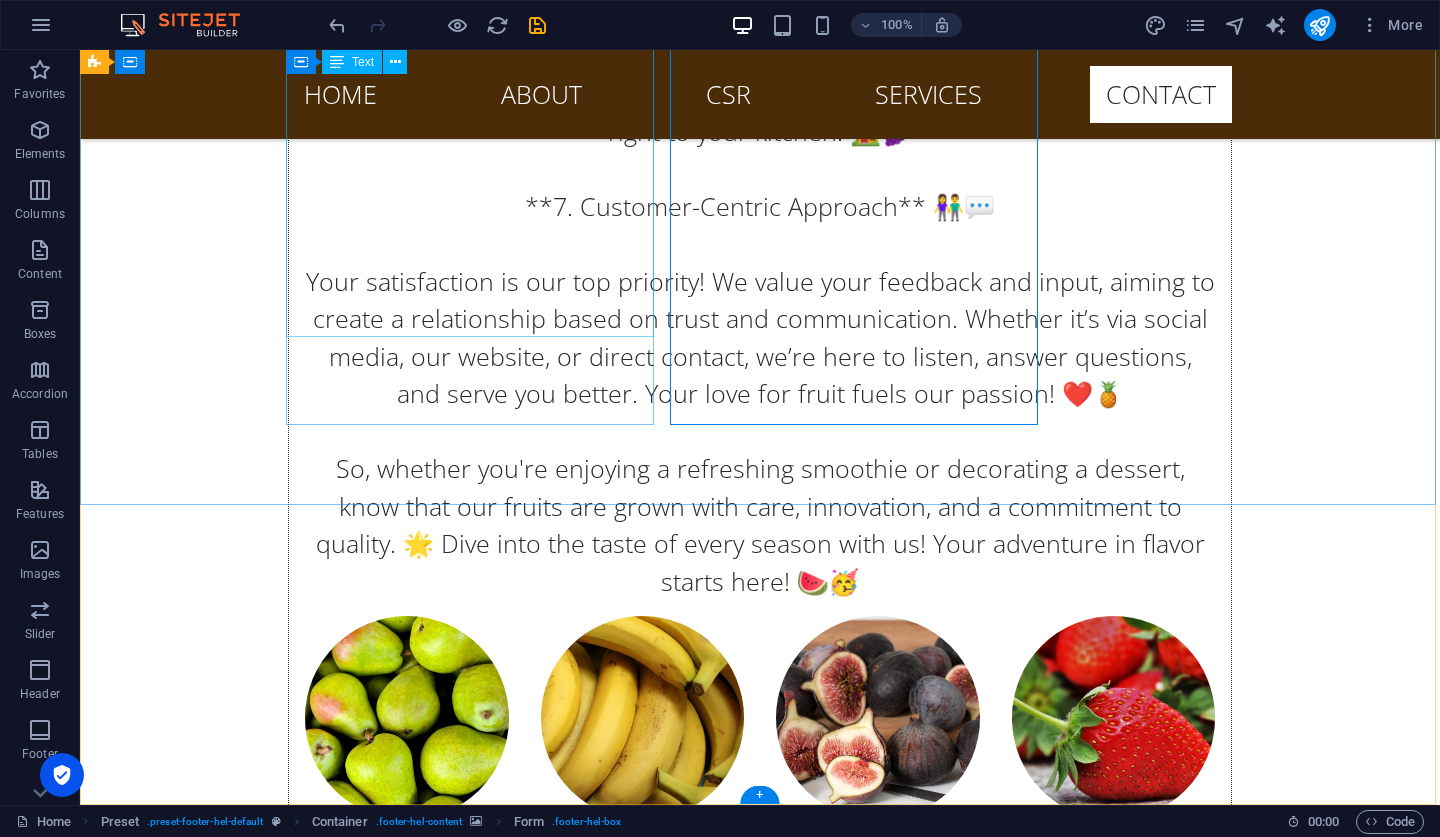 click on "Lakefront Fresh Produce Private Limited    61 Mbuya Nehanda street Harare Zimbabwe       +263788640454 info@lakefrontproduce.co.zw Legal Notice  |  Privacy" at bounding box center [568, 11108] 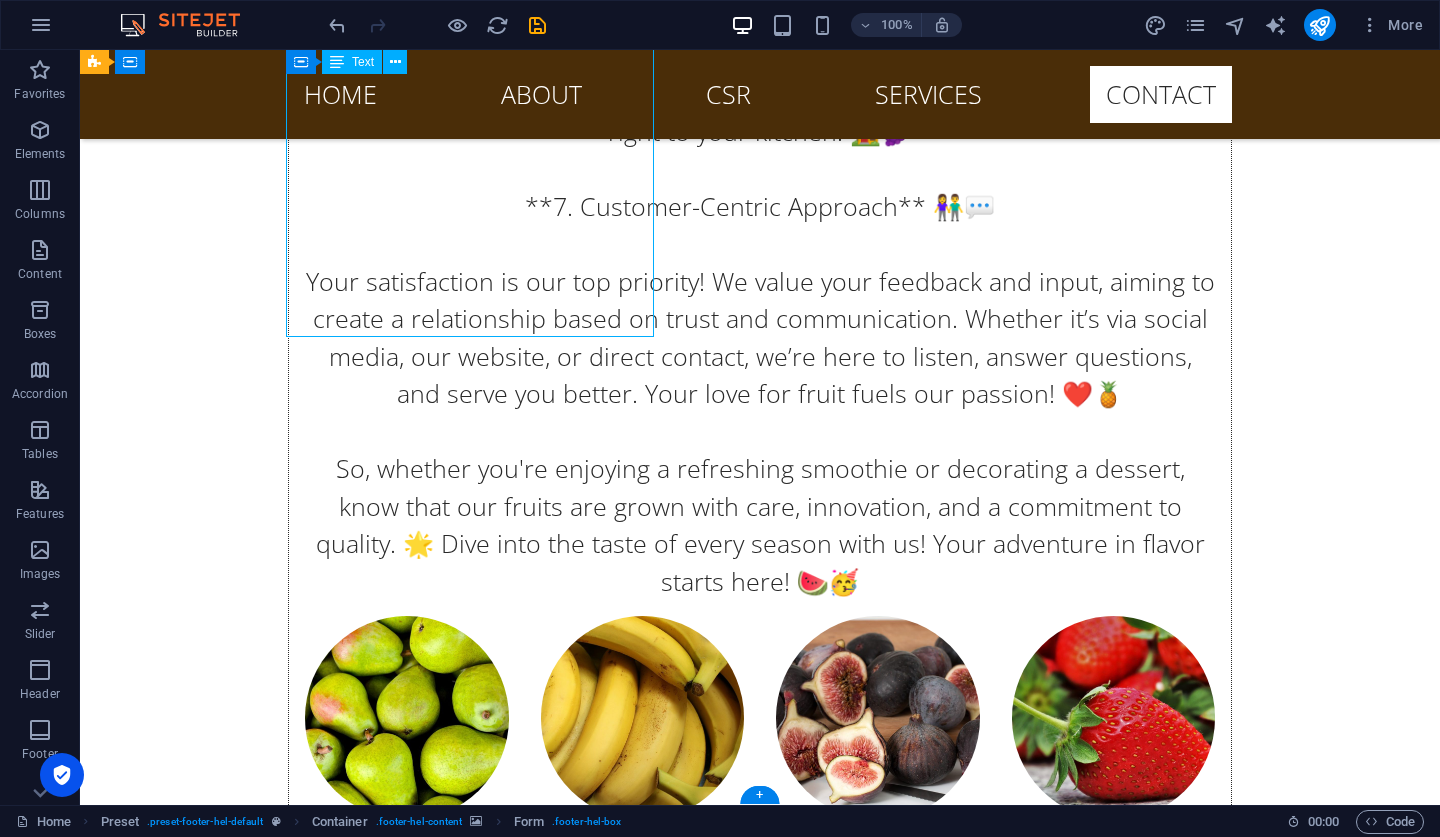 click on "Lakefront Fresh Produce Private Limited    61 Mbuya Nehanda street Harare Zimbabwe       +263788640454 info@lakefrontproduce.co.zw Legal Notice  |  Privacy" at bounding box center (568, 11108) 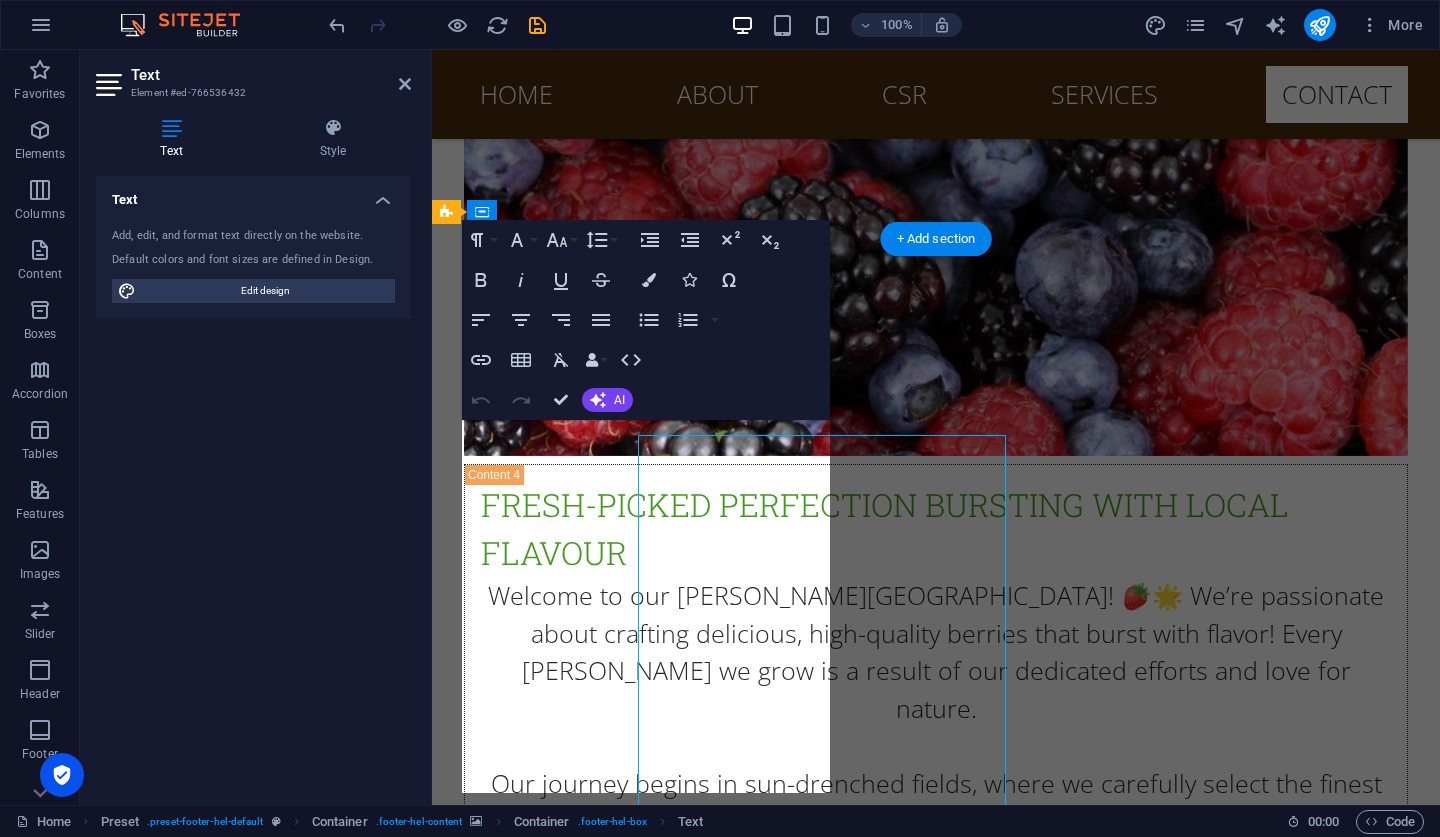 scroll, scrollTop: 25712, scrollLeft: 0, axis: vertical 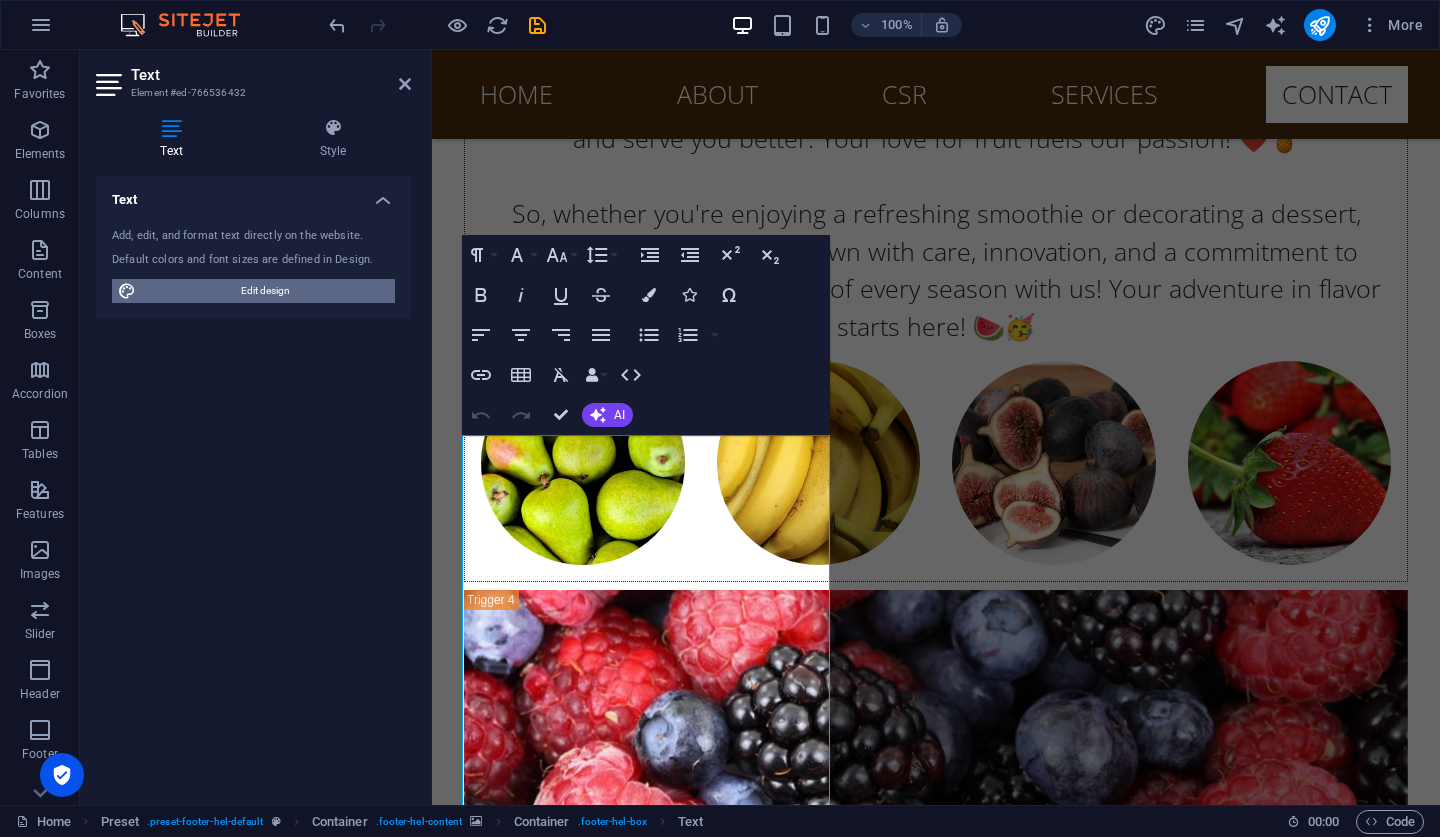 click on "Edit design" at bounding box center [265, 291] 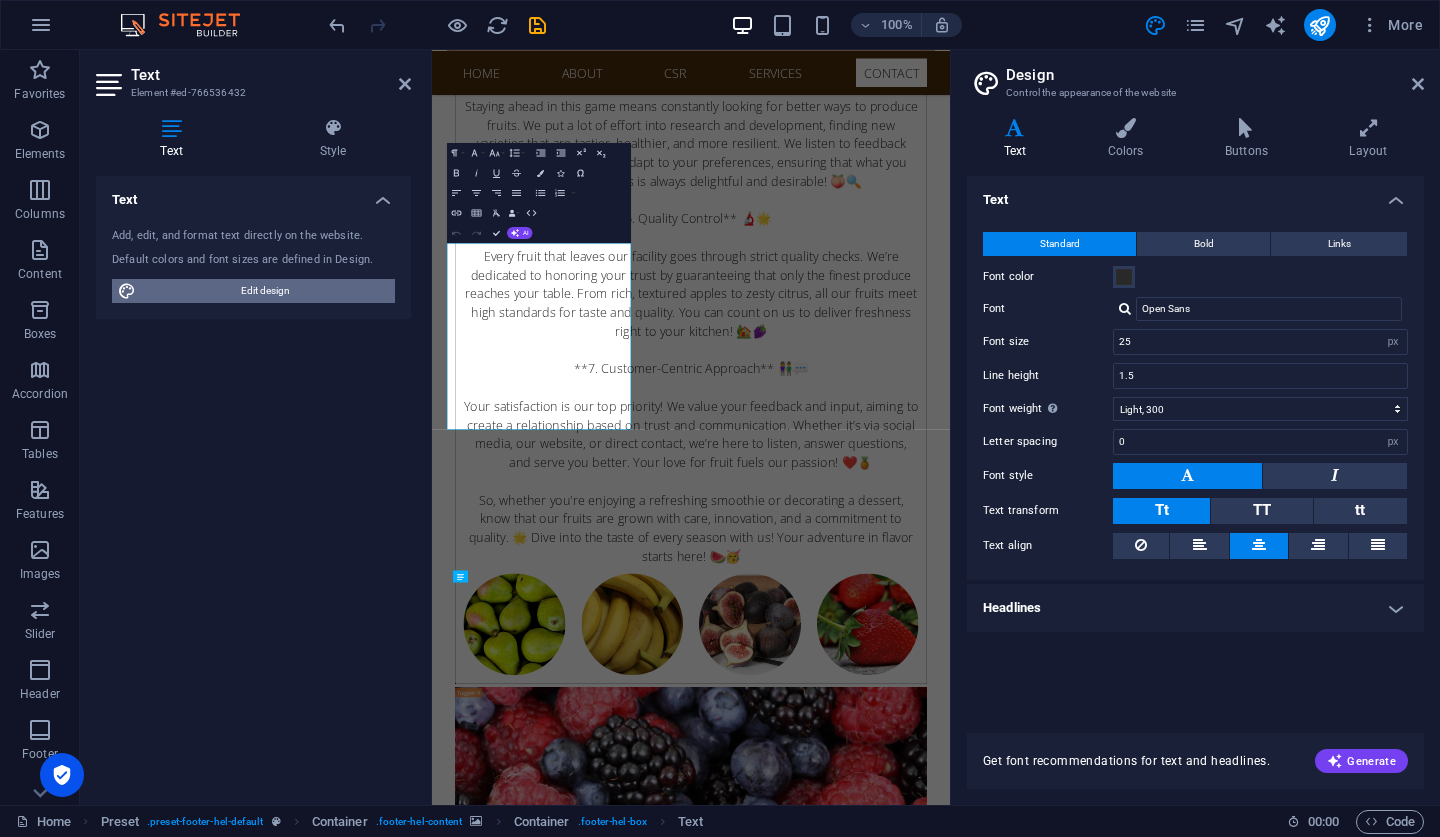 click on "Edit design" at bounding box center [265, 291] 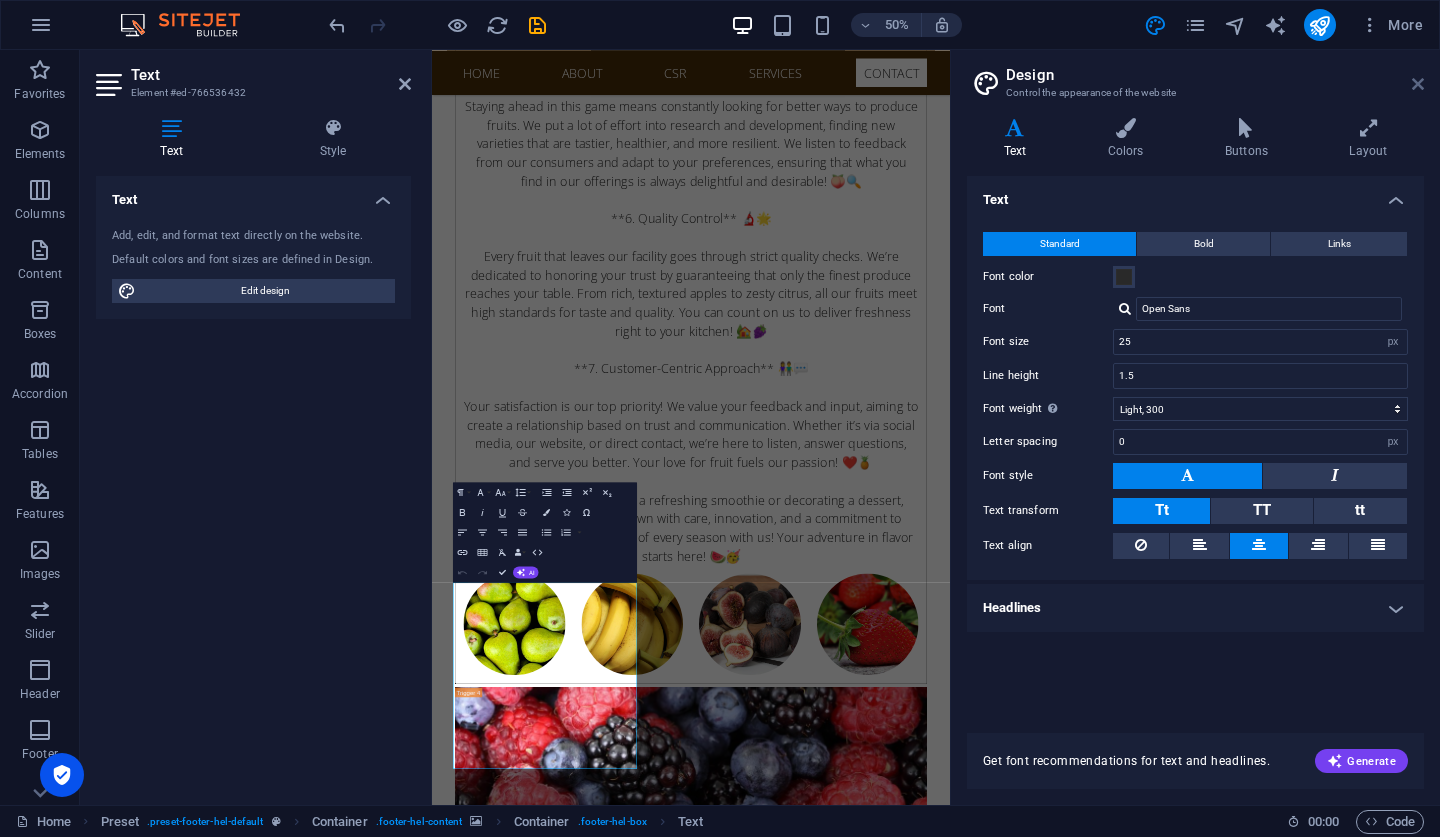 click at bounding box center (1418, 84) 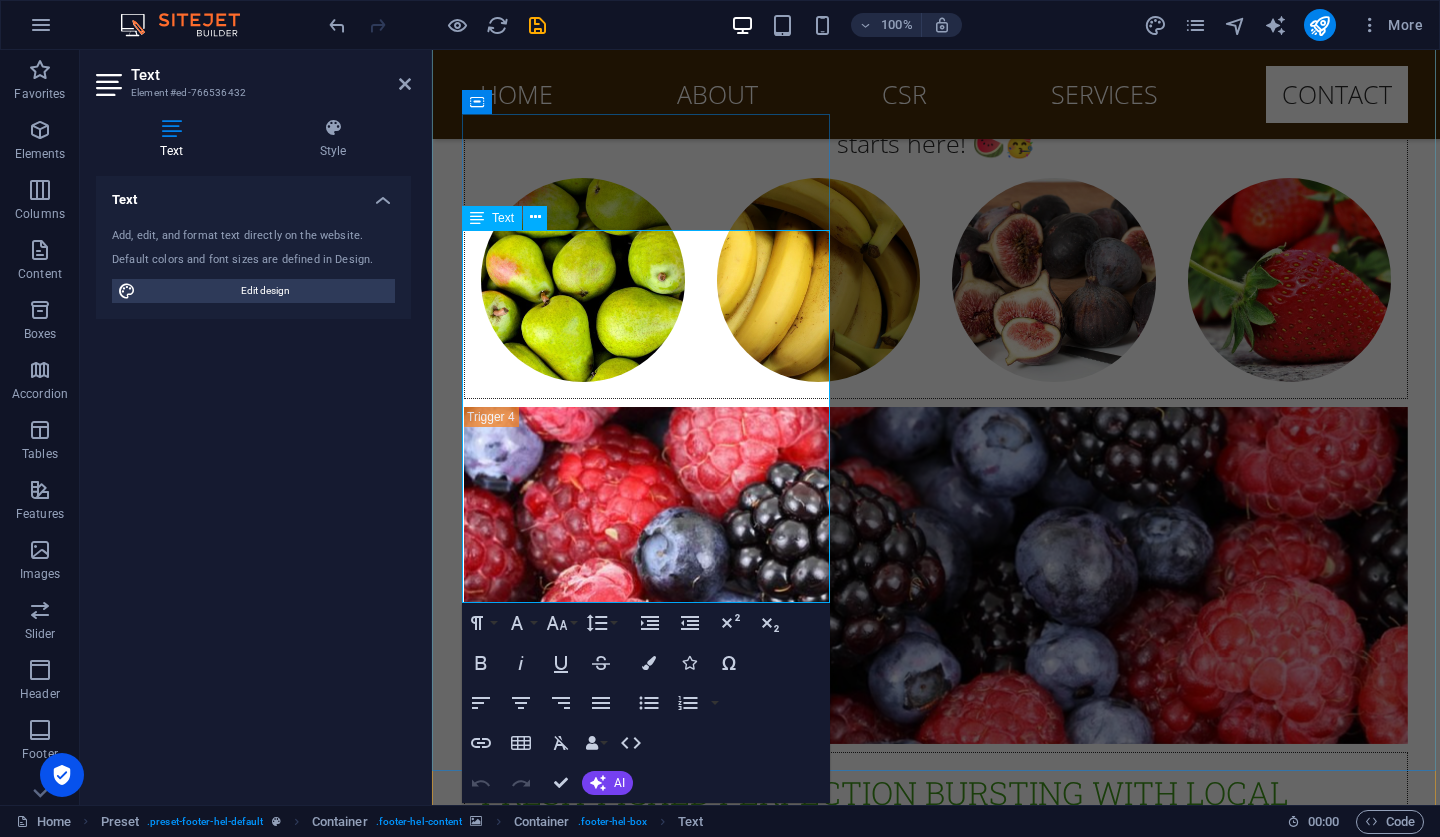 scroll, scrollTop: 25934, scrollLeft: 0, axis: vertical 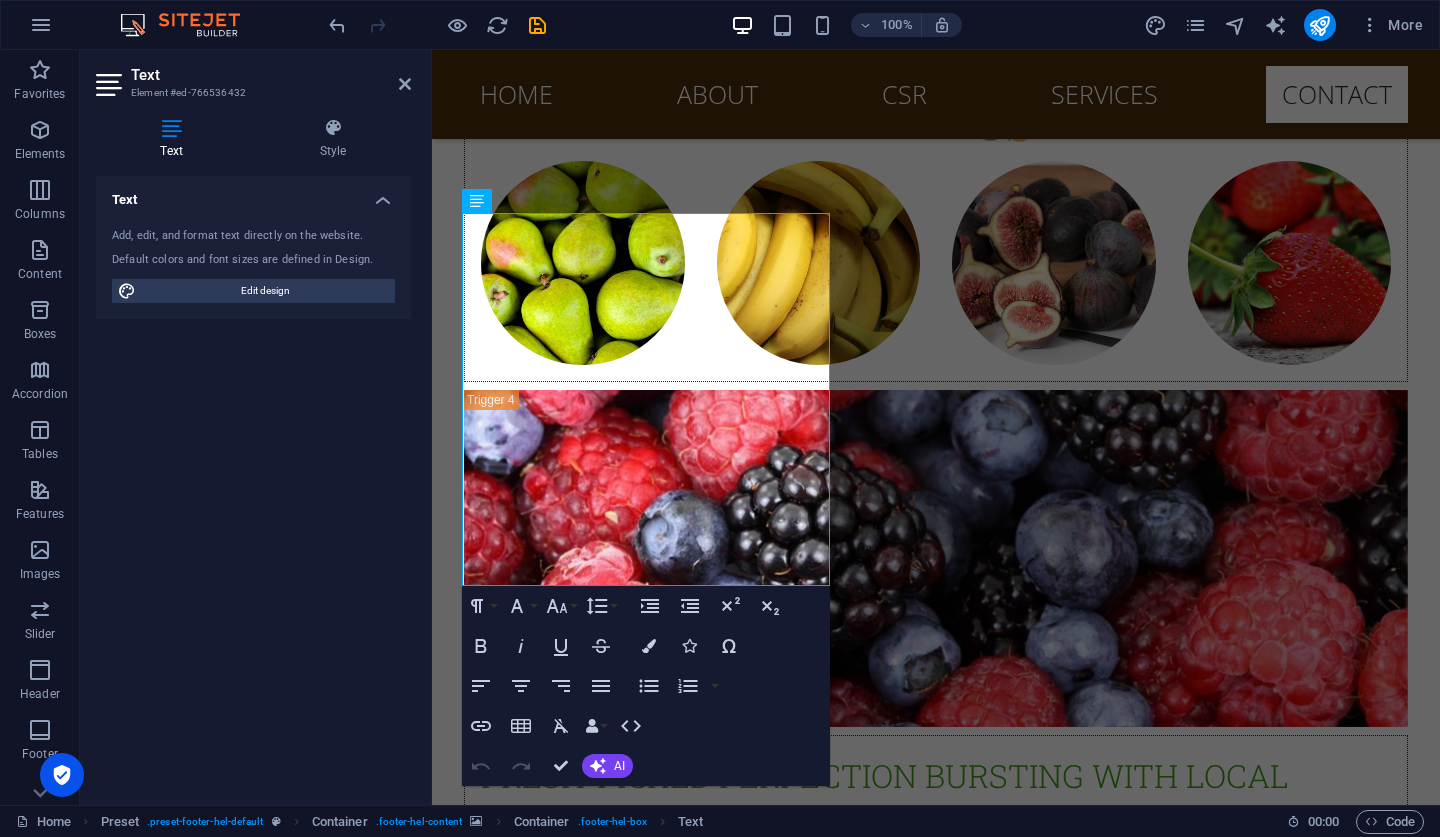 click on "Text Element #ed-766536432" at bounding box center (253, 76) 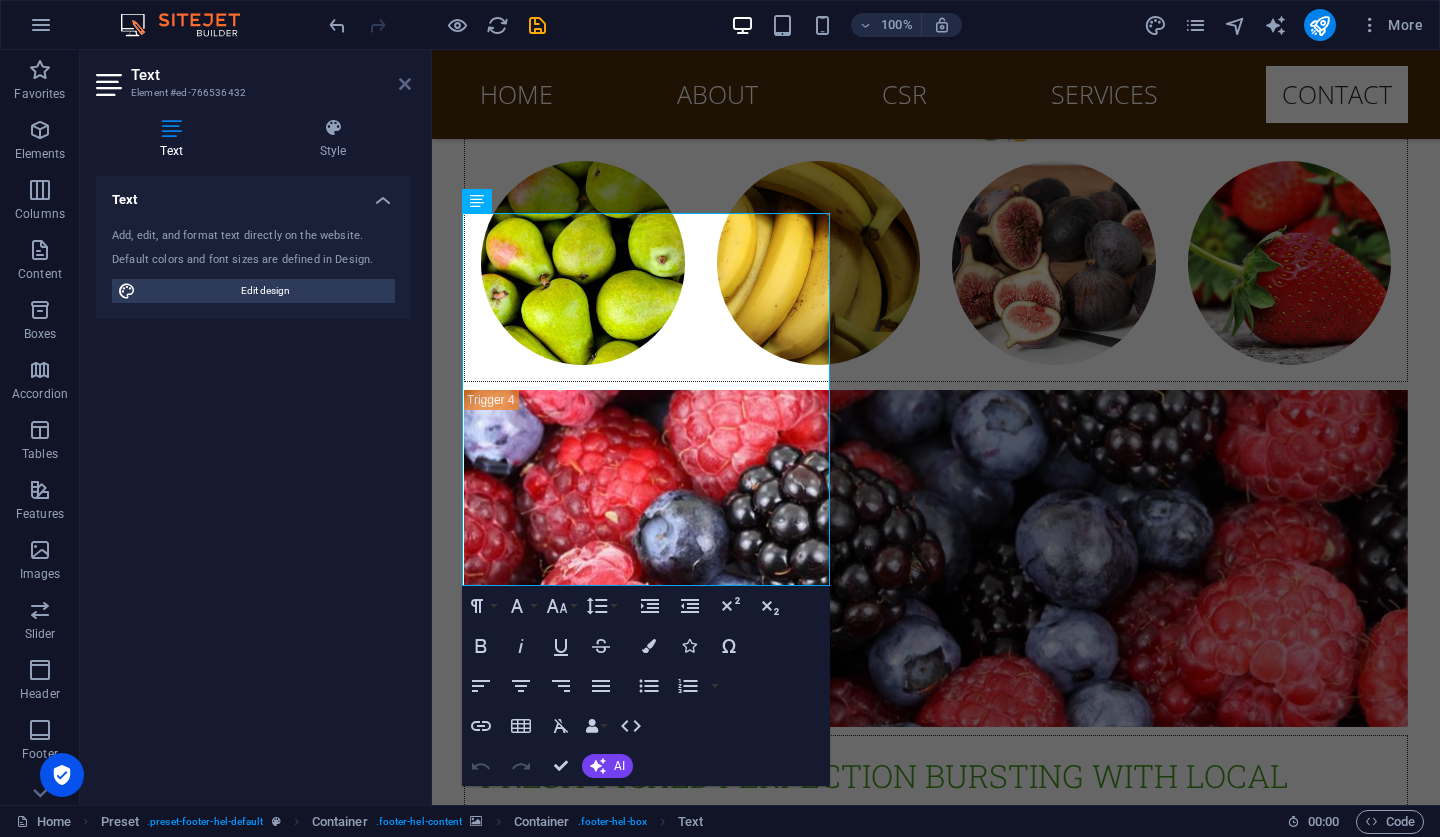 click at bounding box center [405, 84] 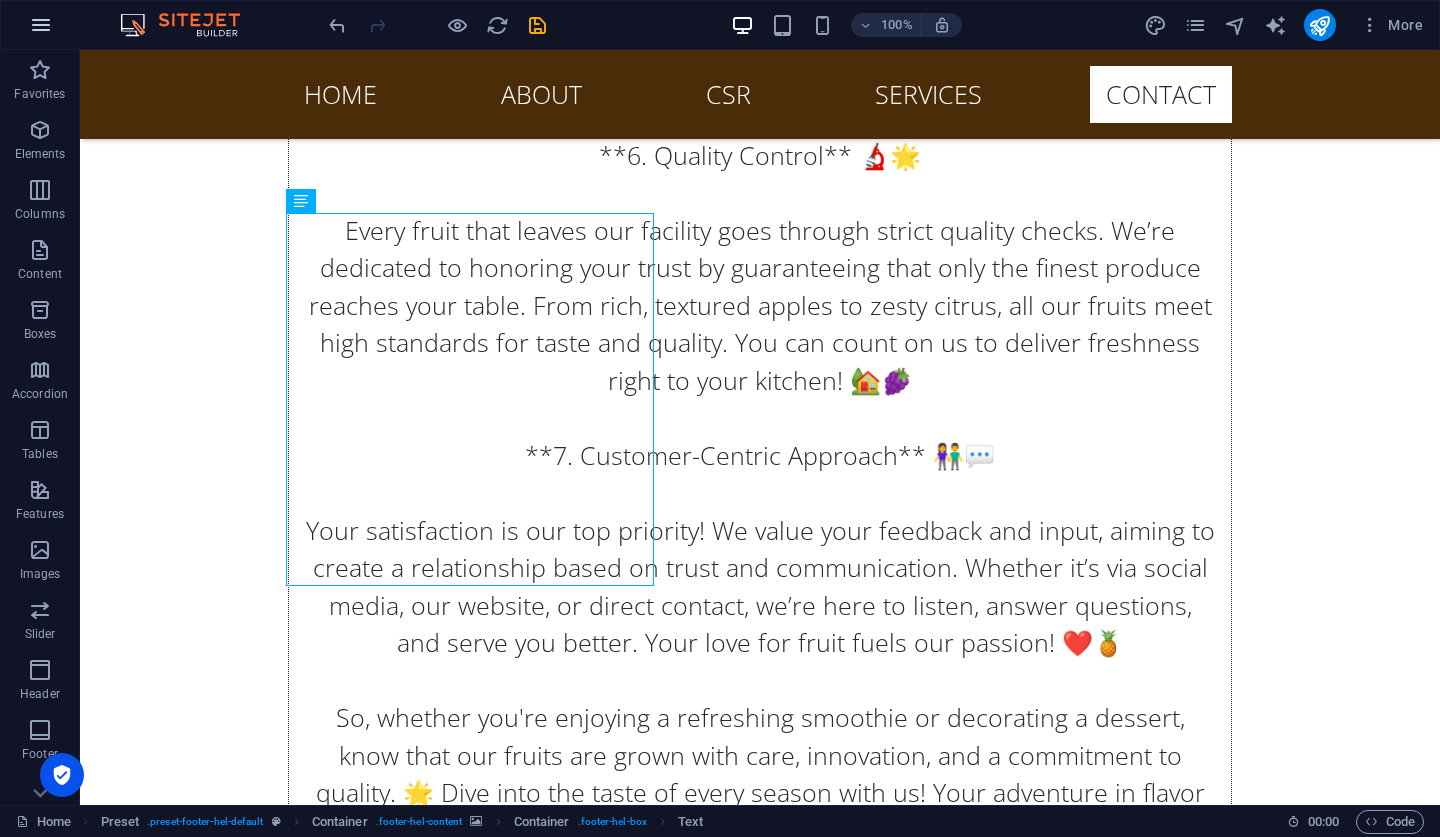 click at bounding box center (41, 25) 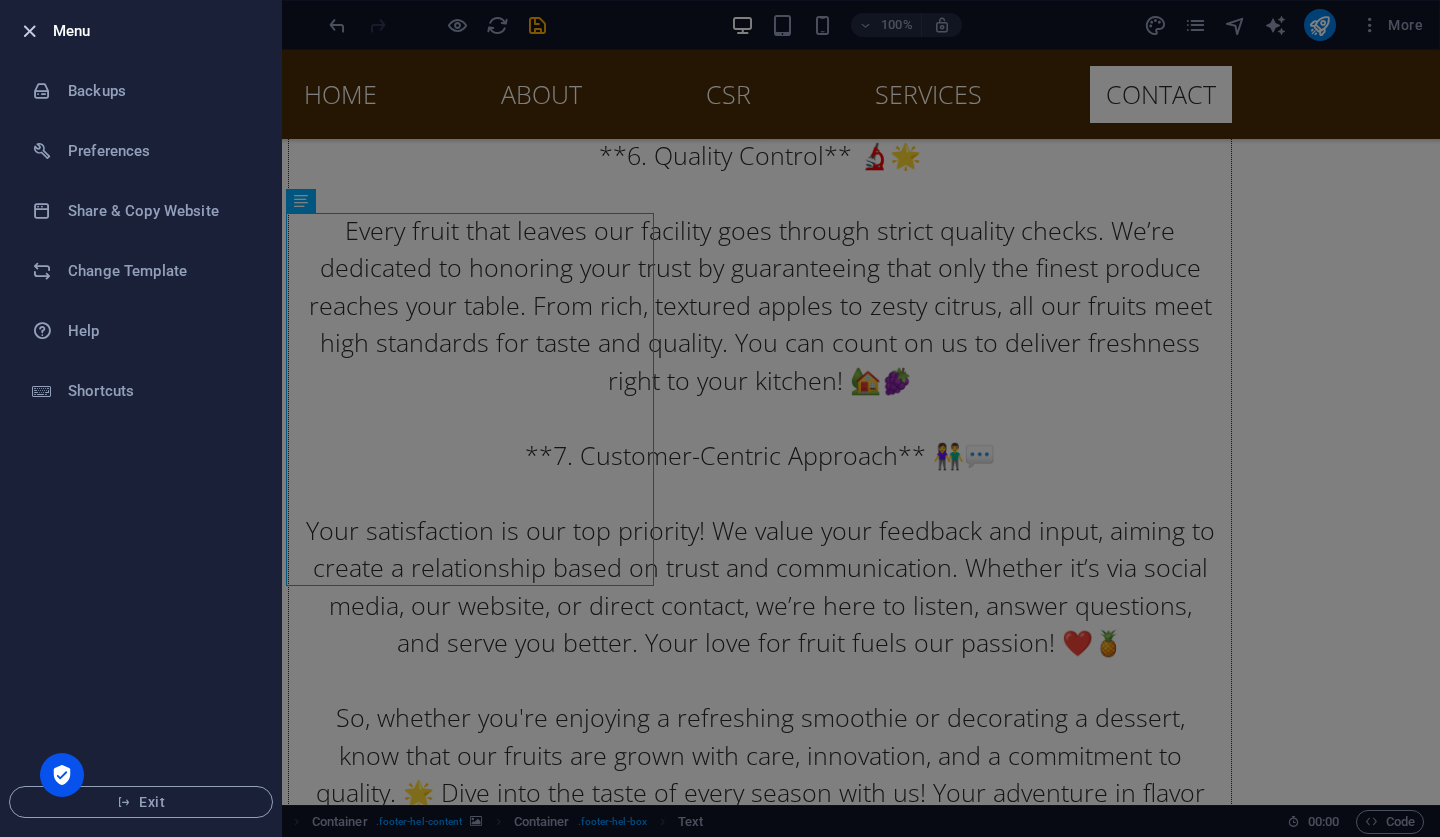 click at bounding box center [29, 31] 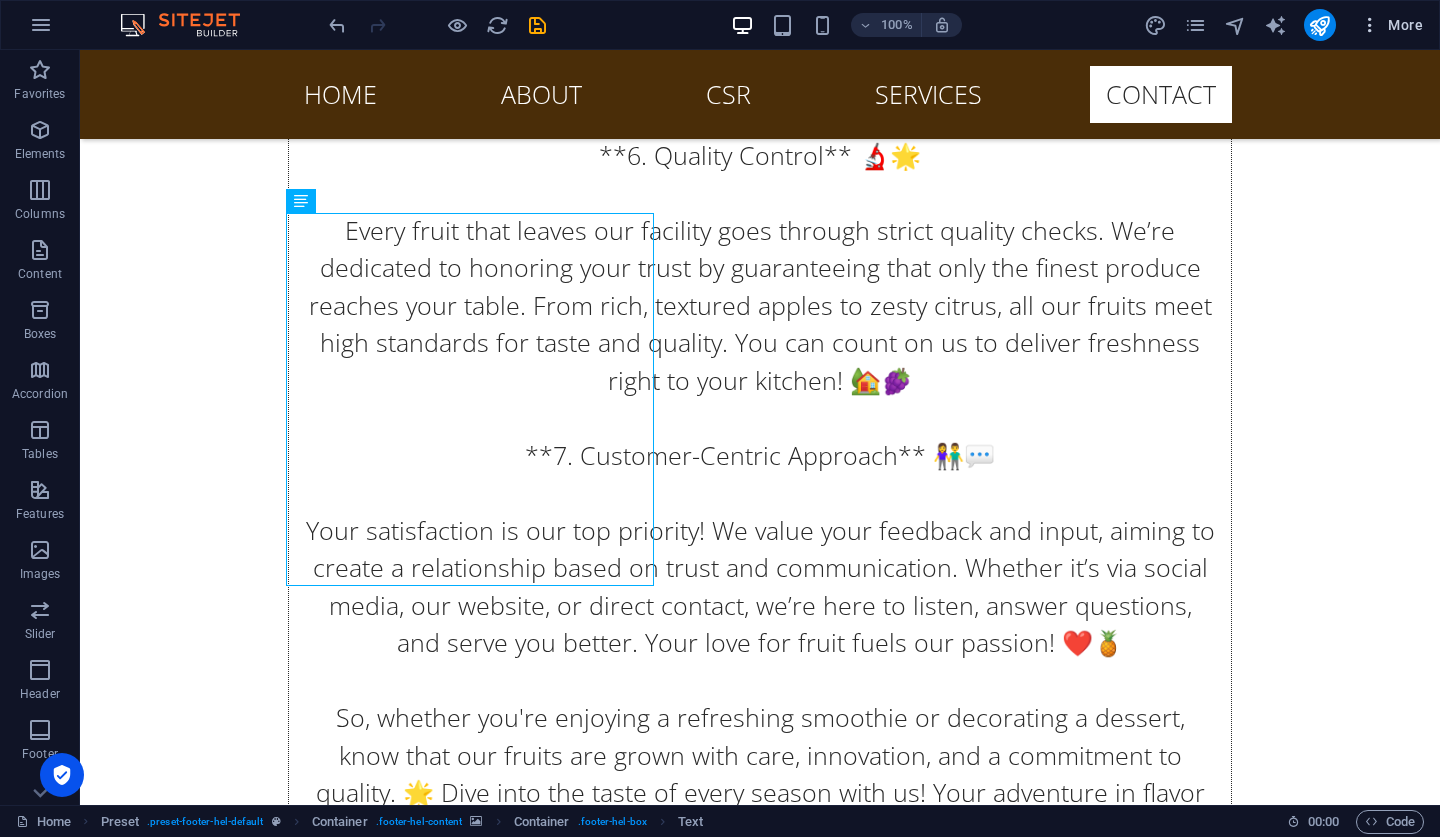 click at bounding box center [1370, 25] 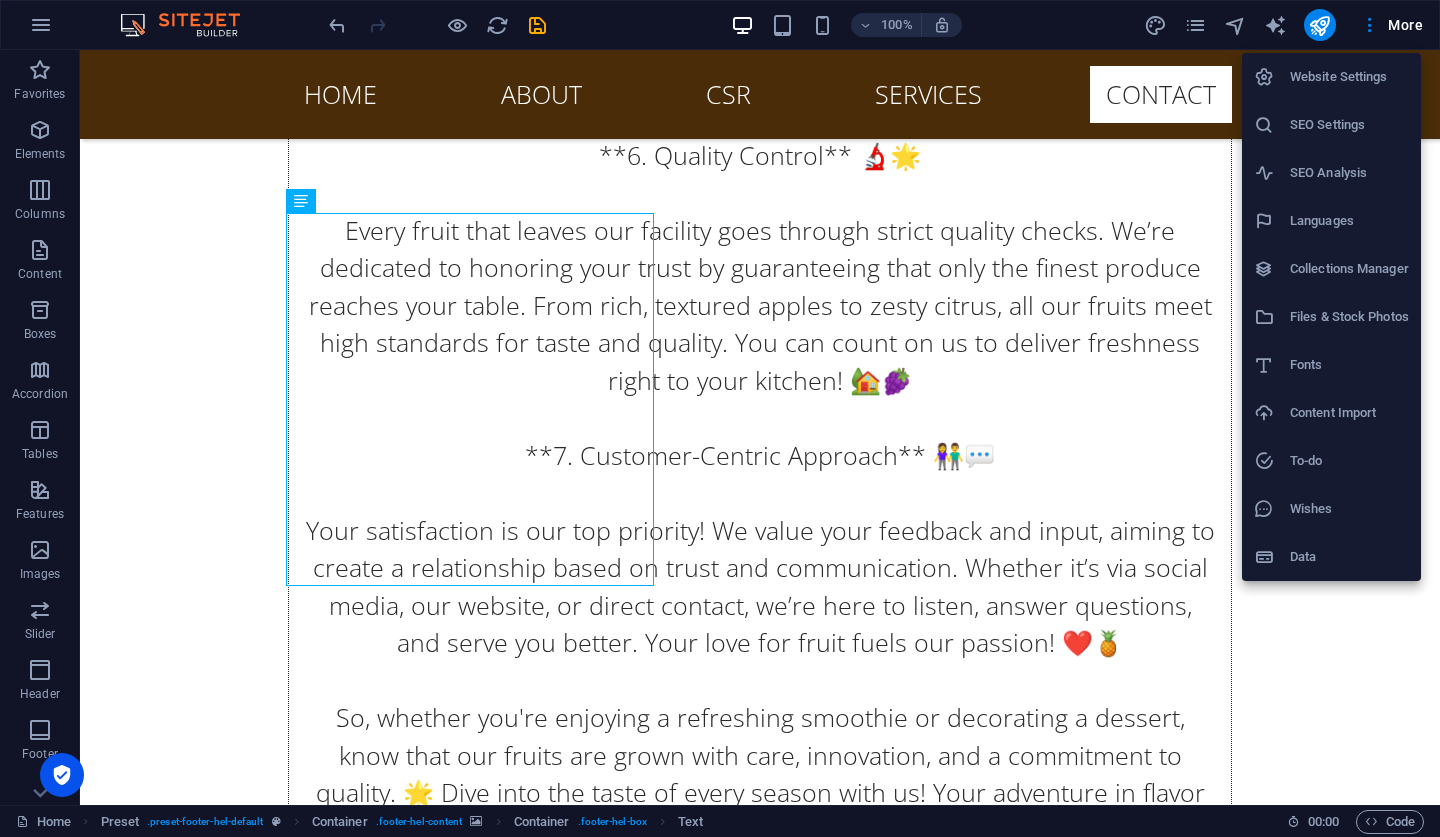 click on "Website Settings" at bounding box center [1331, 77] 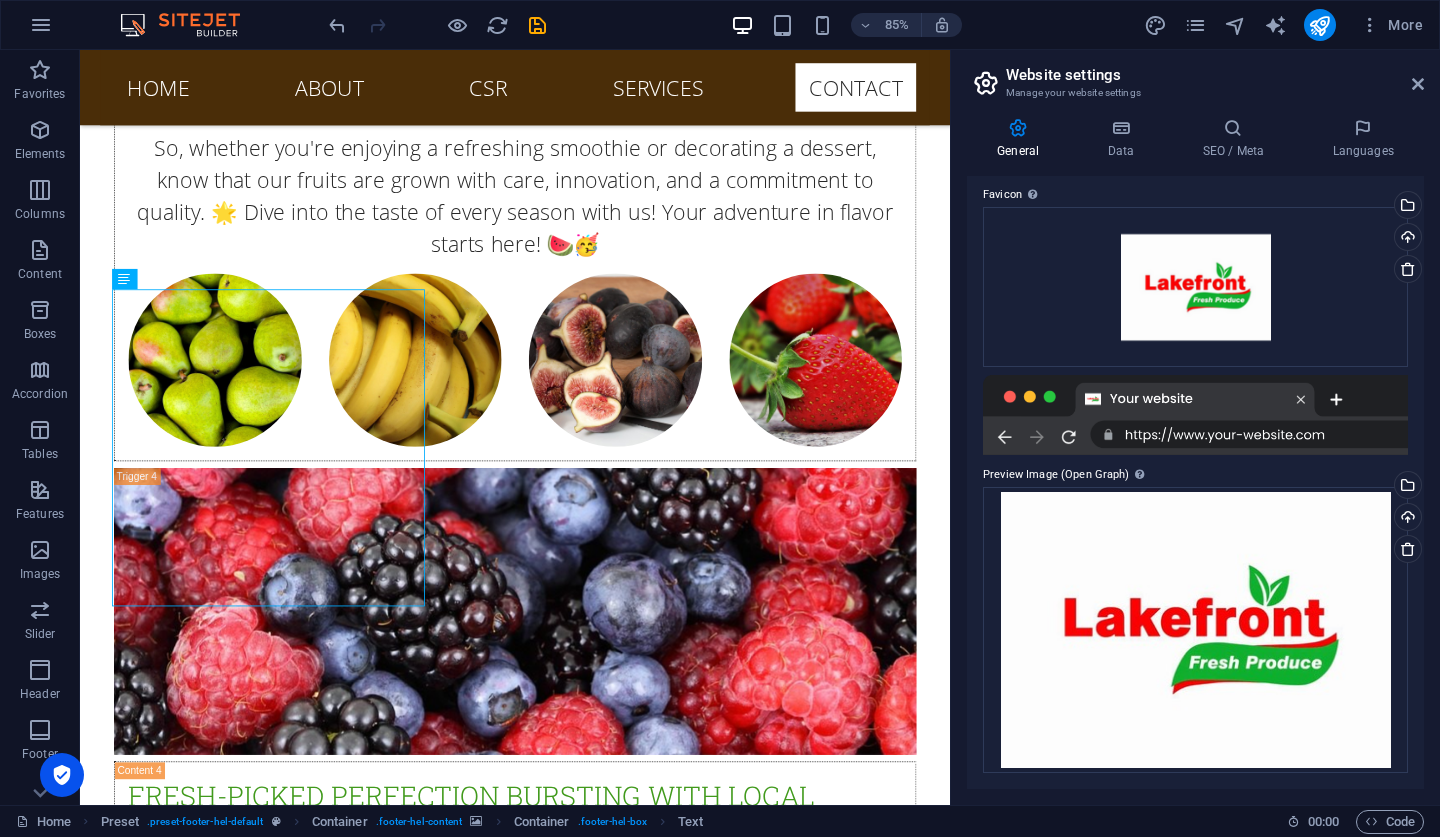 scroll, scrollTop: 176, scrollLeft: 0, axis: vertical 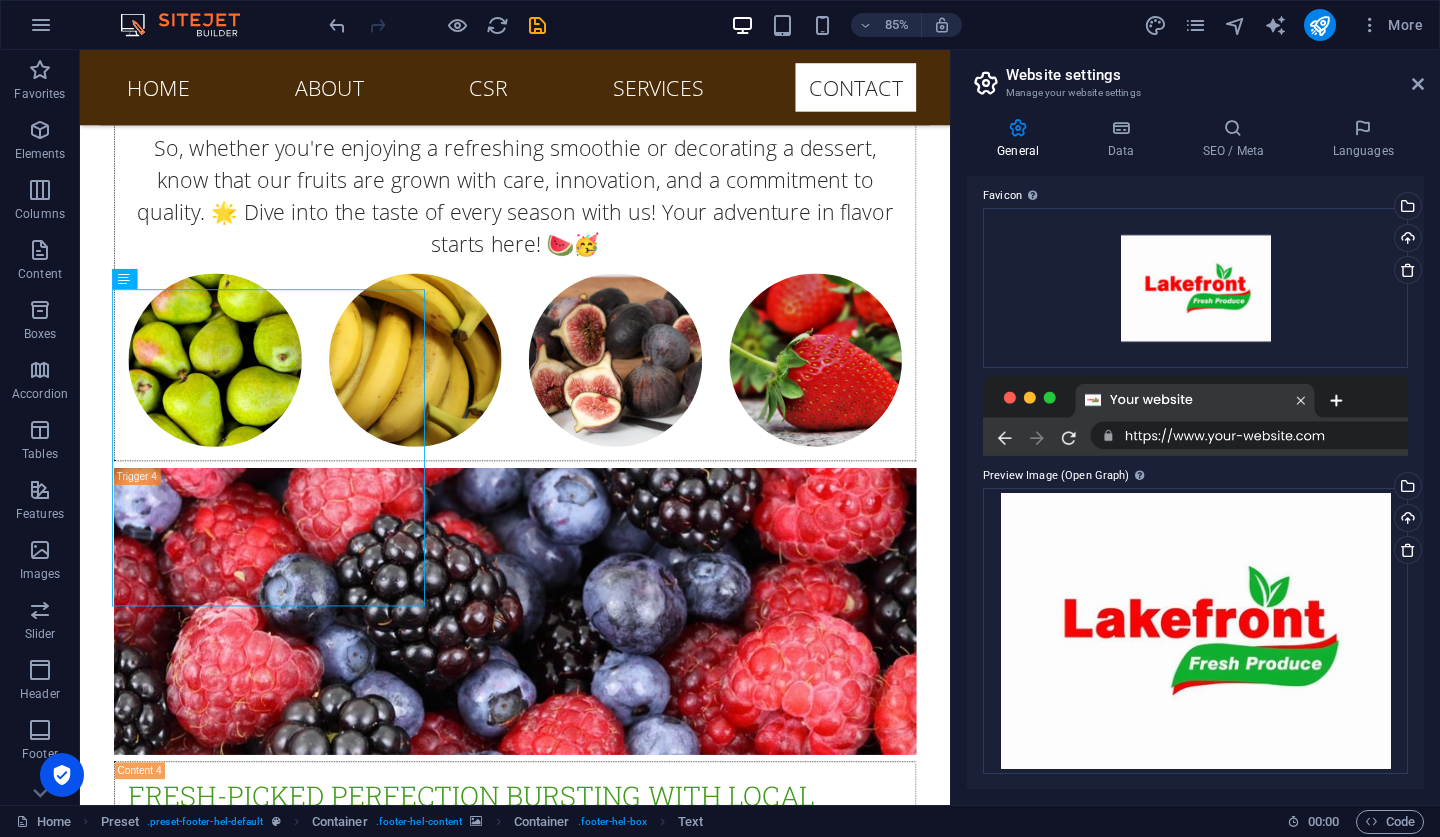 click on "85% More" at bounding box center (720, 25) 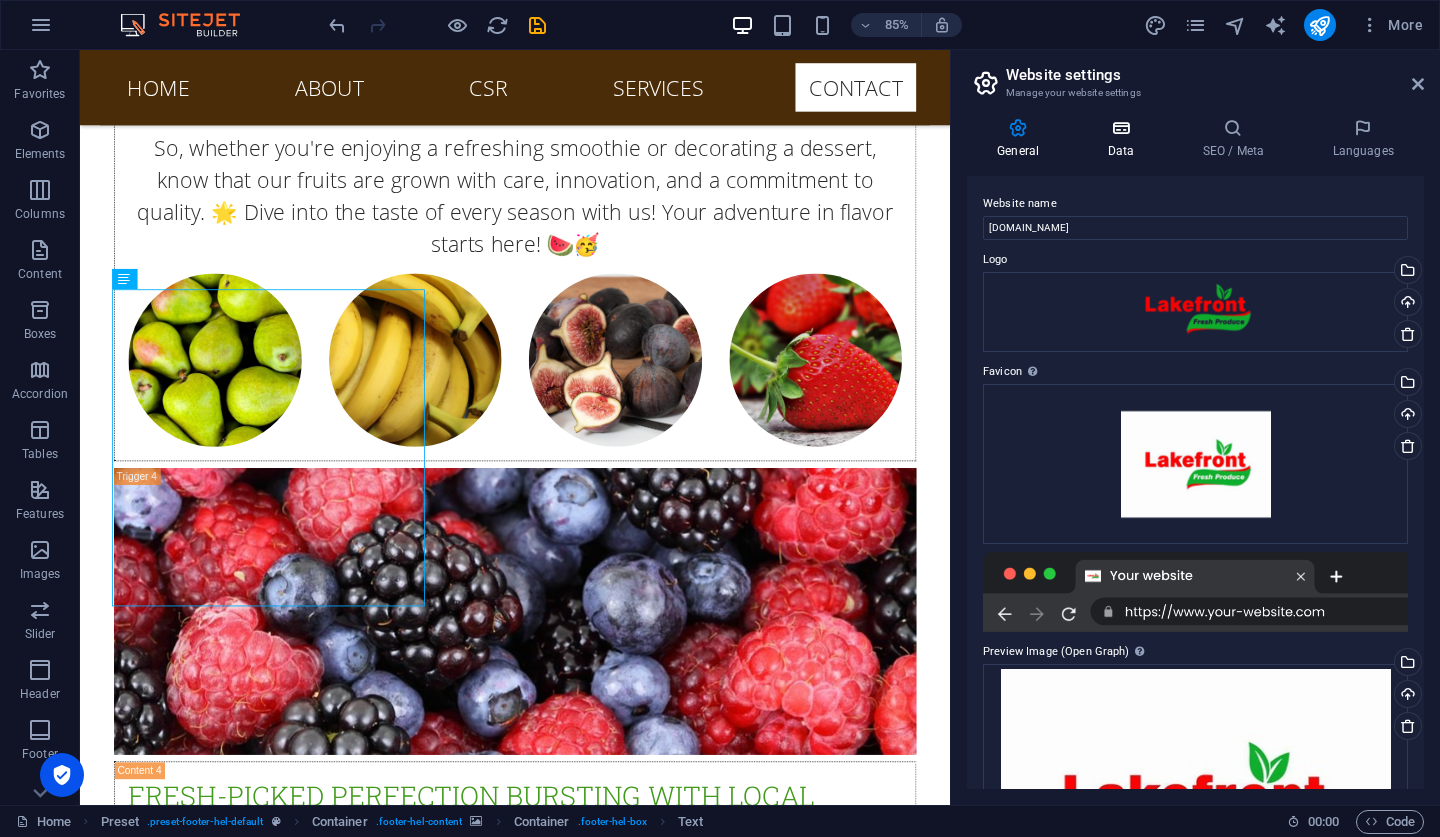 click at bounding box center (1120, 128) 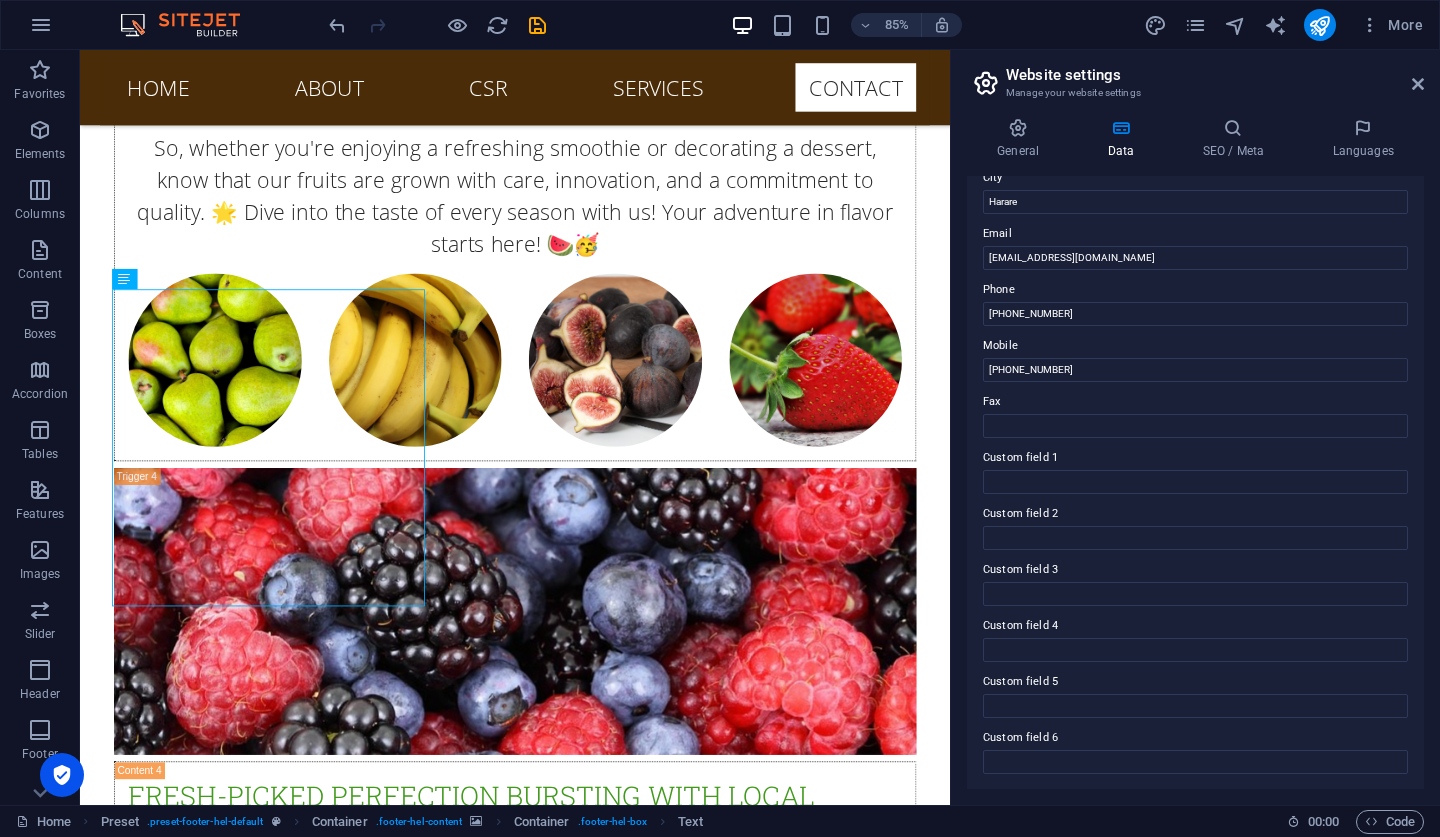 scroll, scrollTop: 346, scrollLeft: 0, axis: vertical 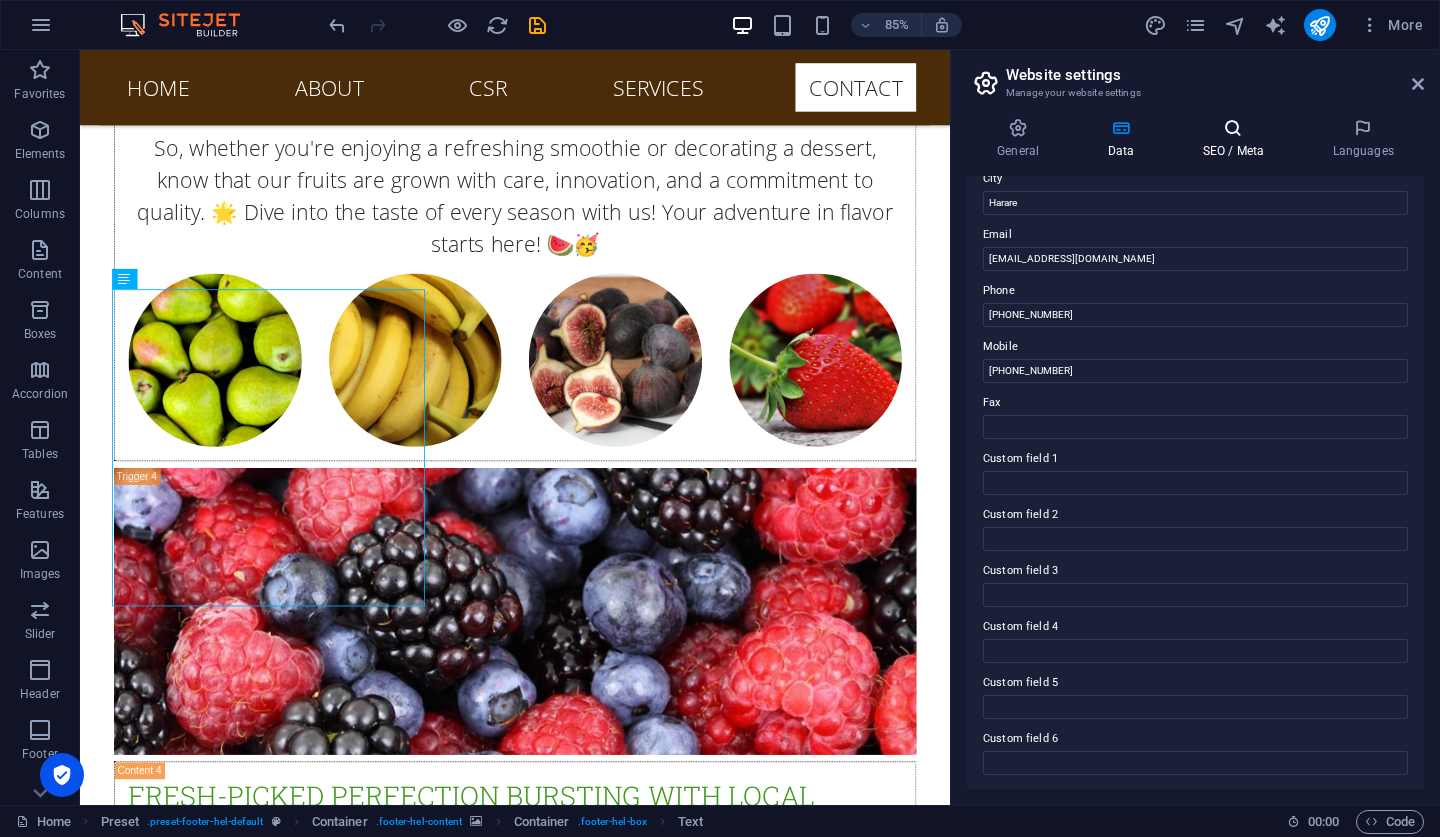 click on "SEO / Meta" at bounding box center (1237, 139) 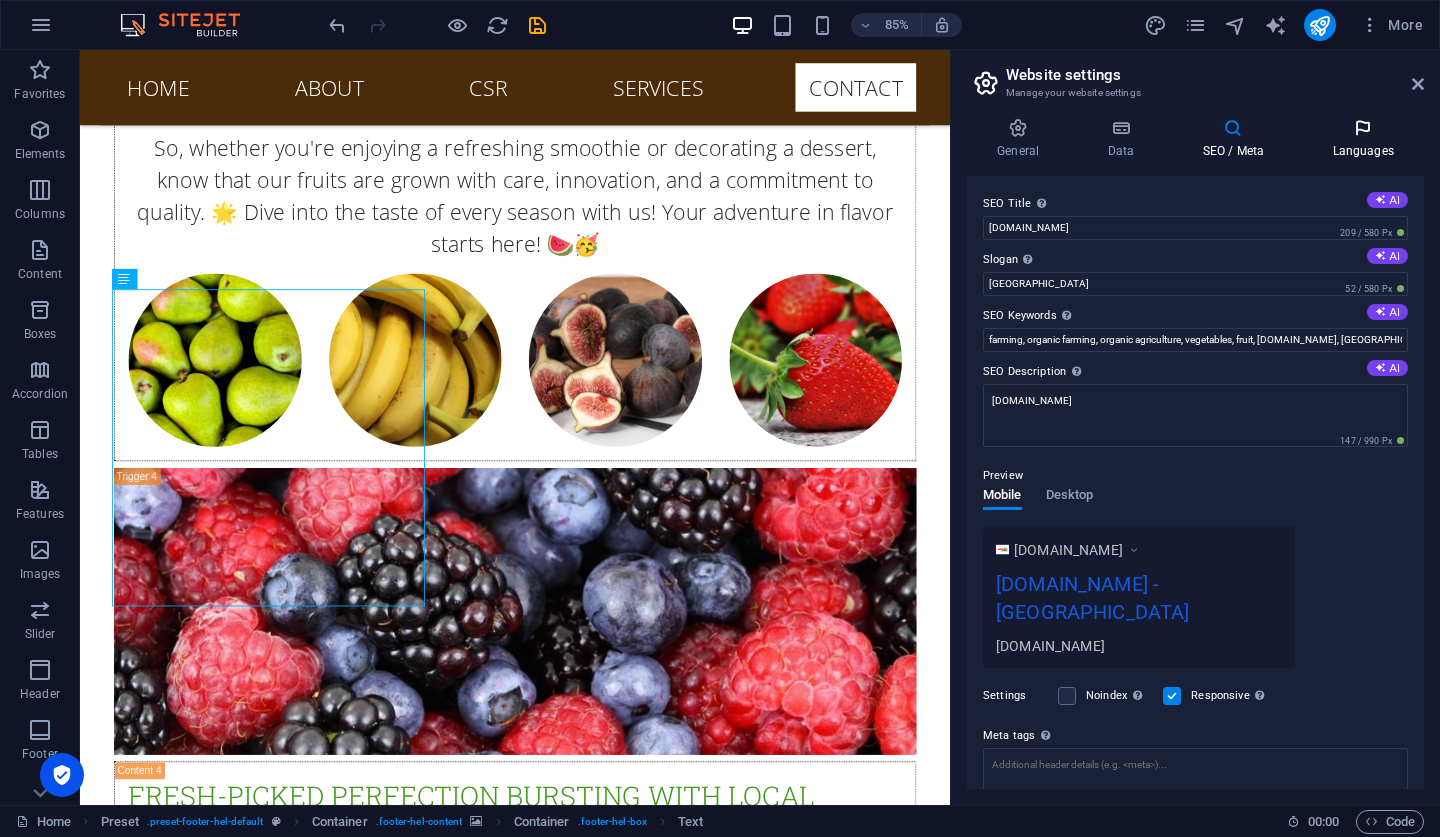 click at bounding box center (1363, 128) 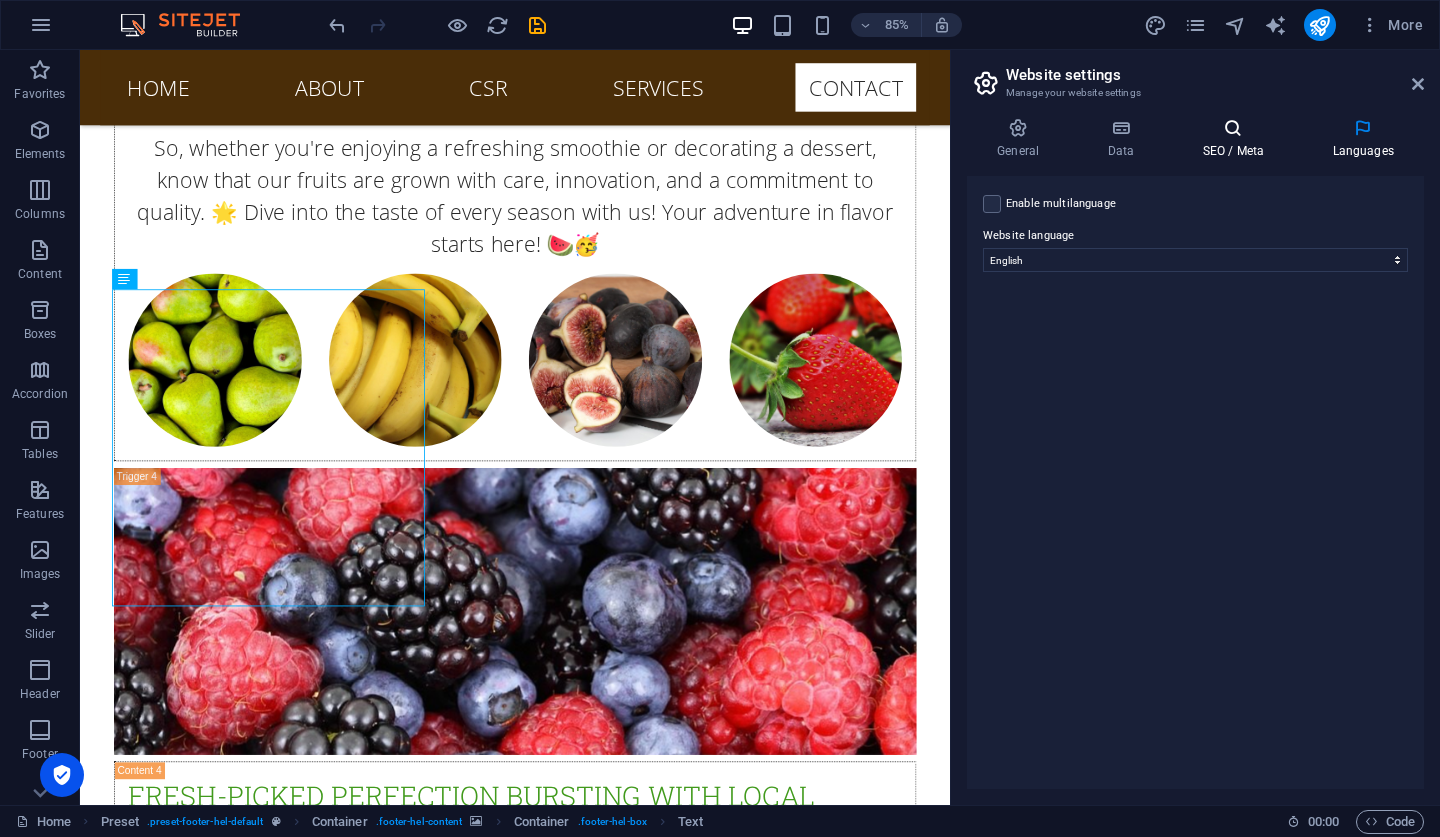 click on "SEO / Meta" at bounding box center [1237, 139] 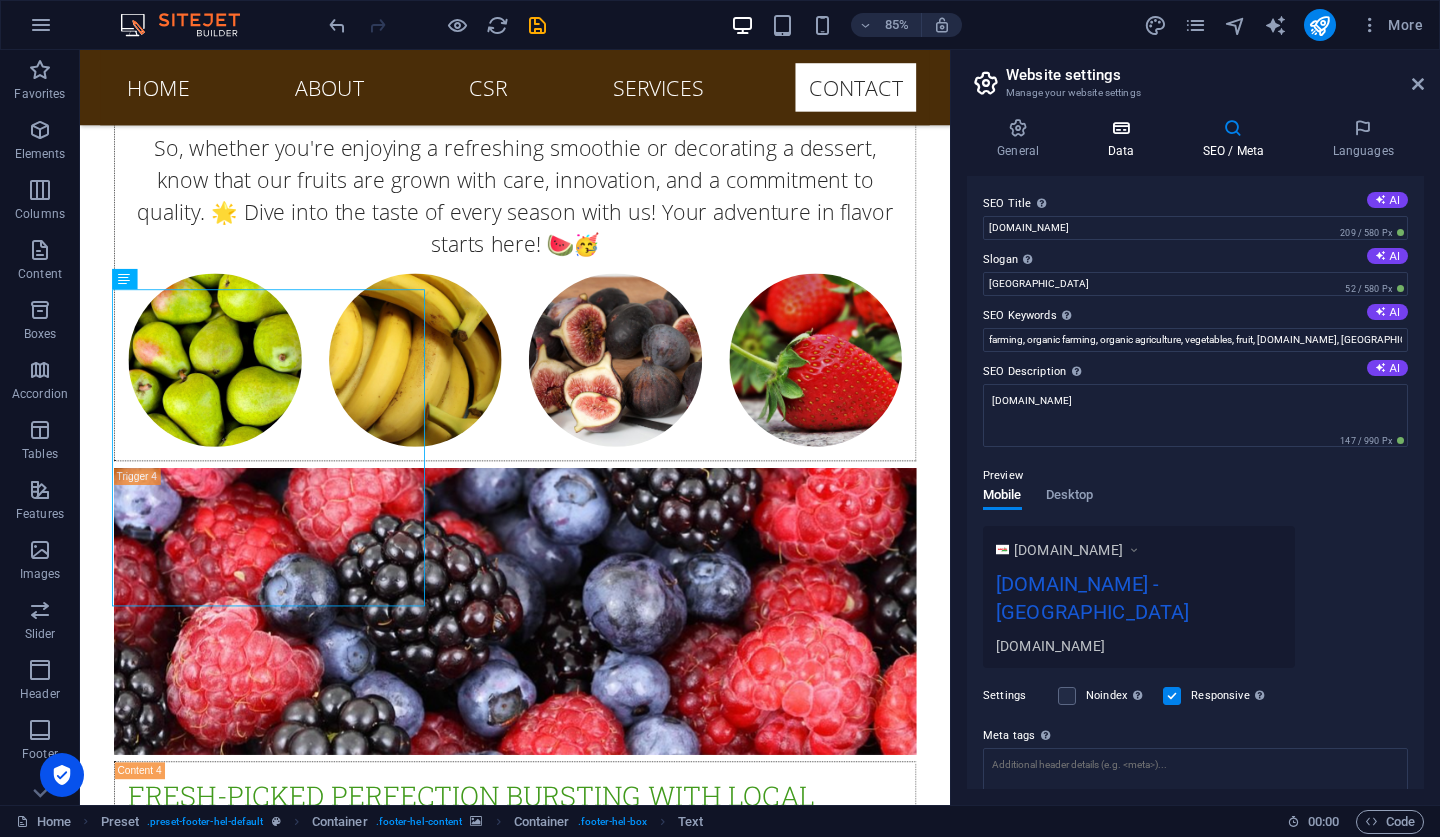 click on "Data" at bounding box center [1124, 139] 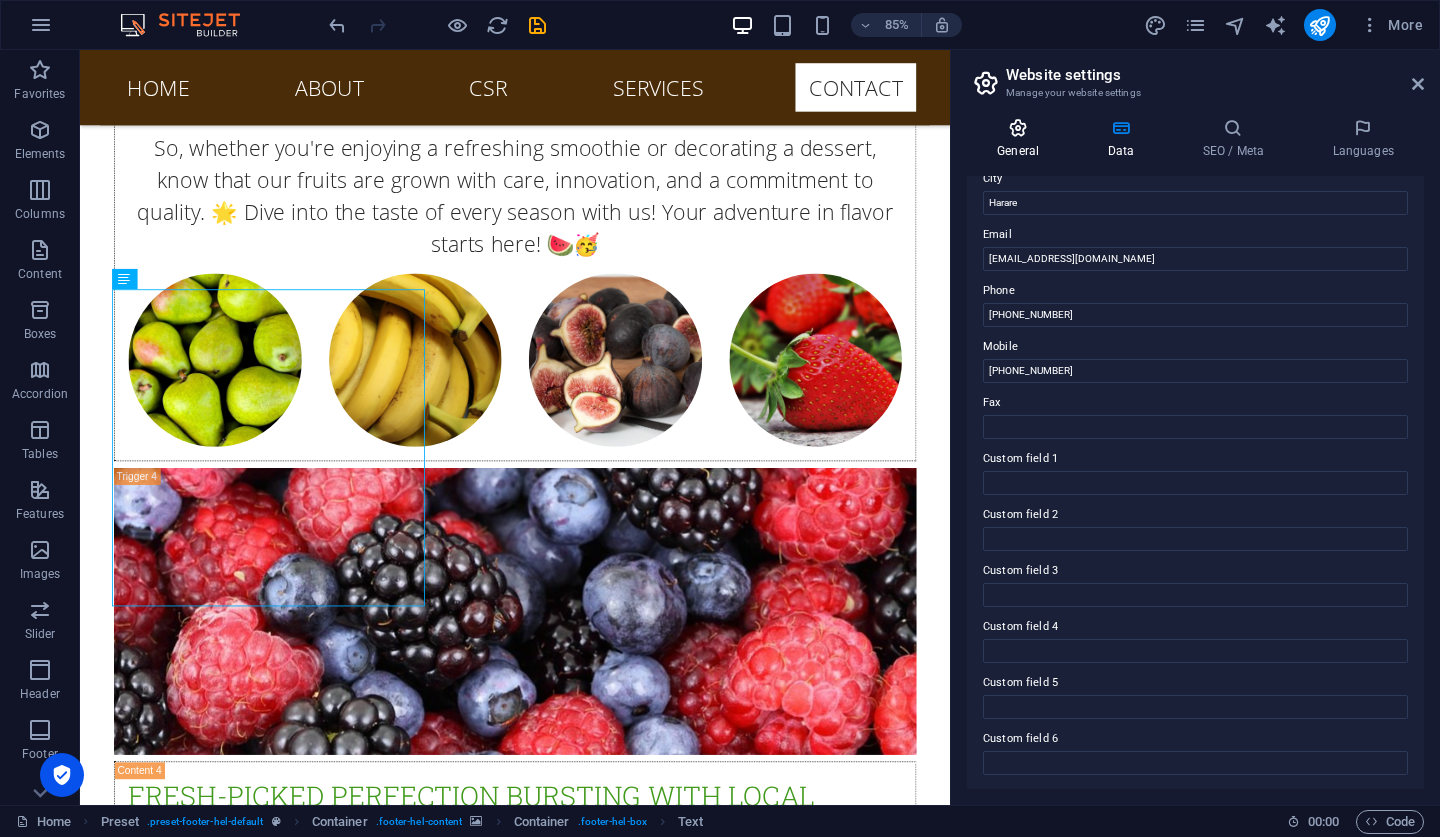 click on "General" at bounding box center (1022, 139) 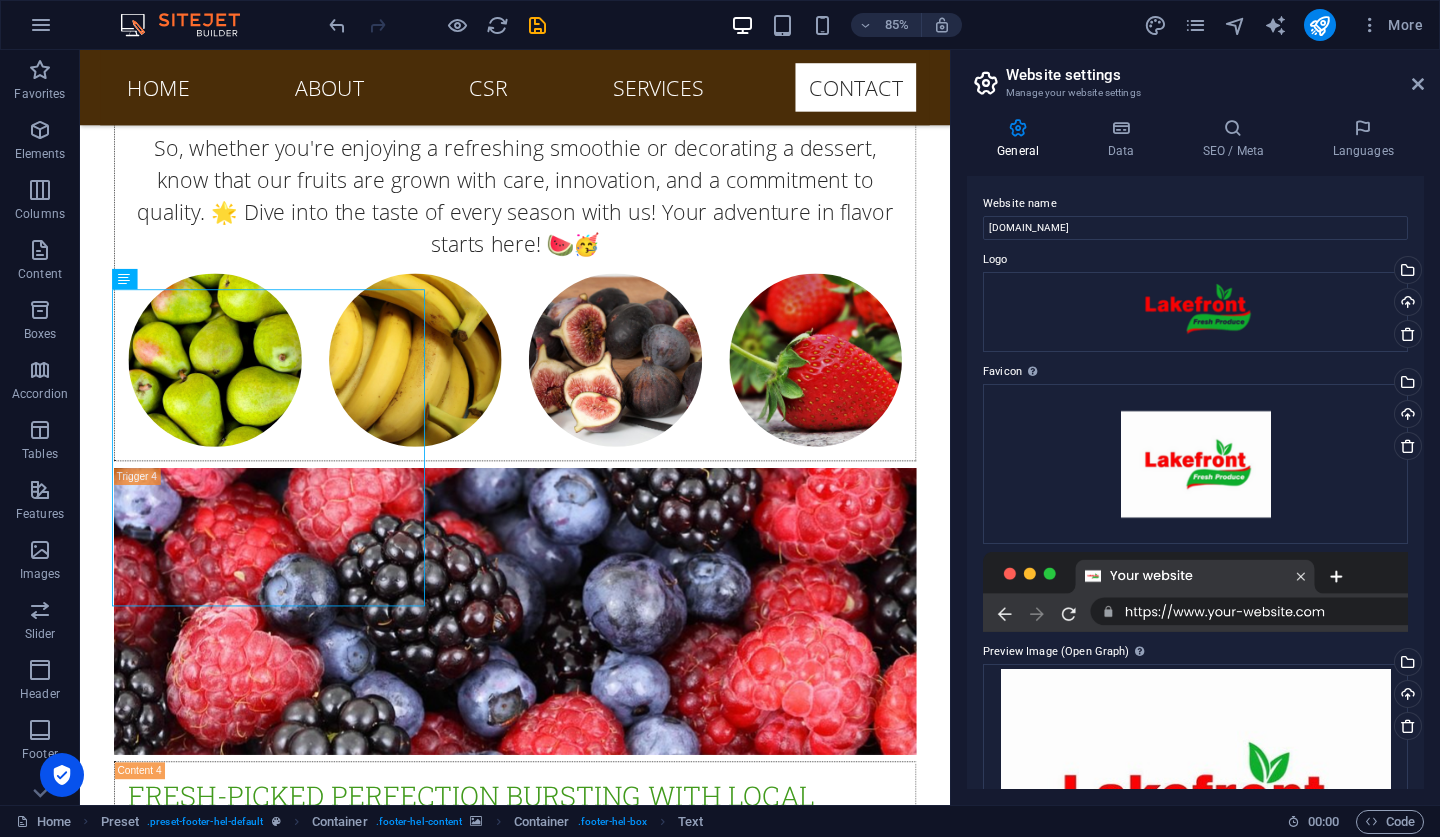 scroll, scrollTop: 0, scrollLeft: 0, axis: both 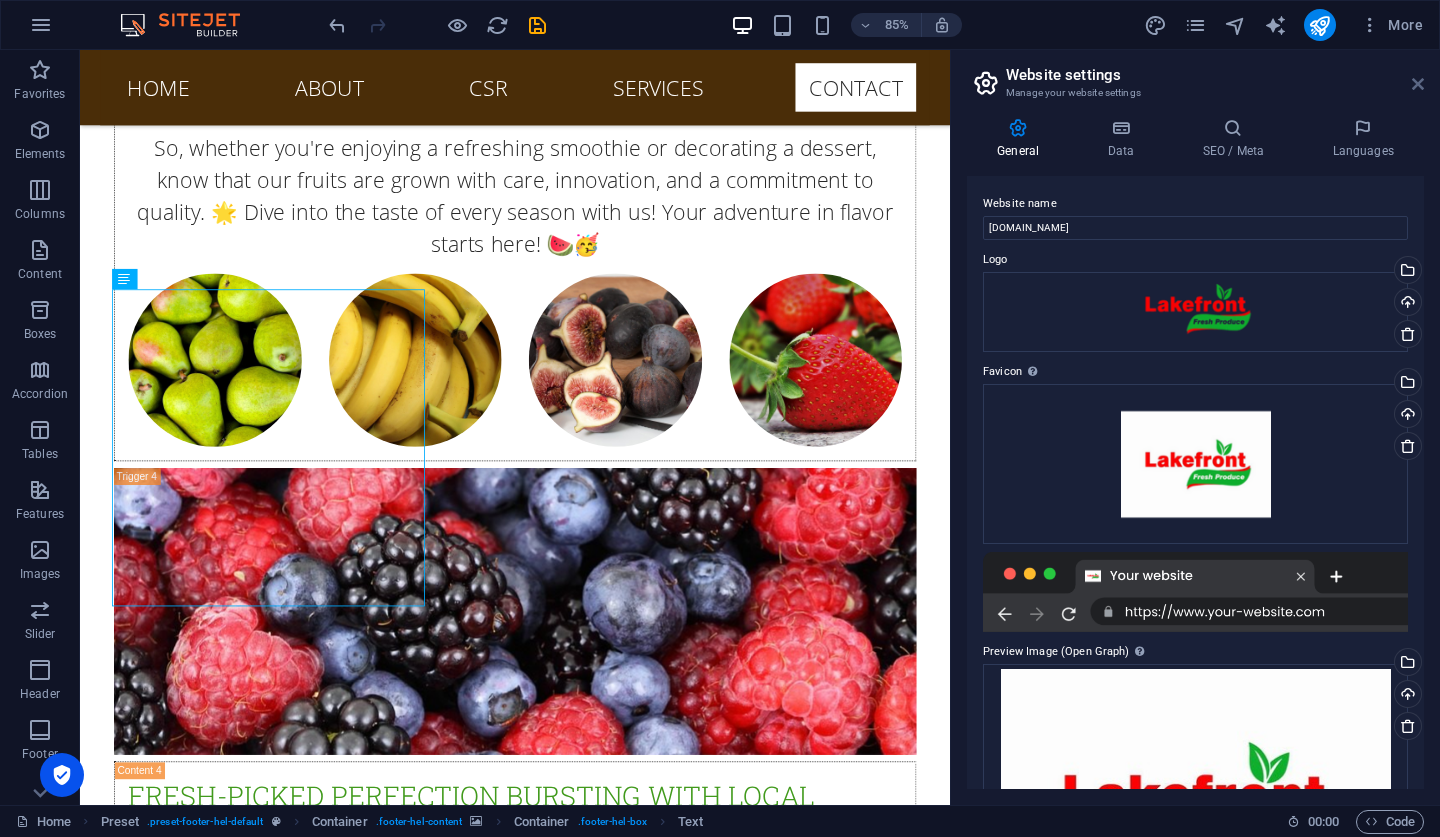click at bounding box center (1418, 84) 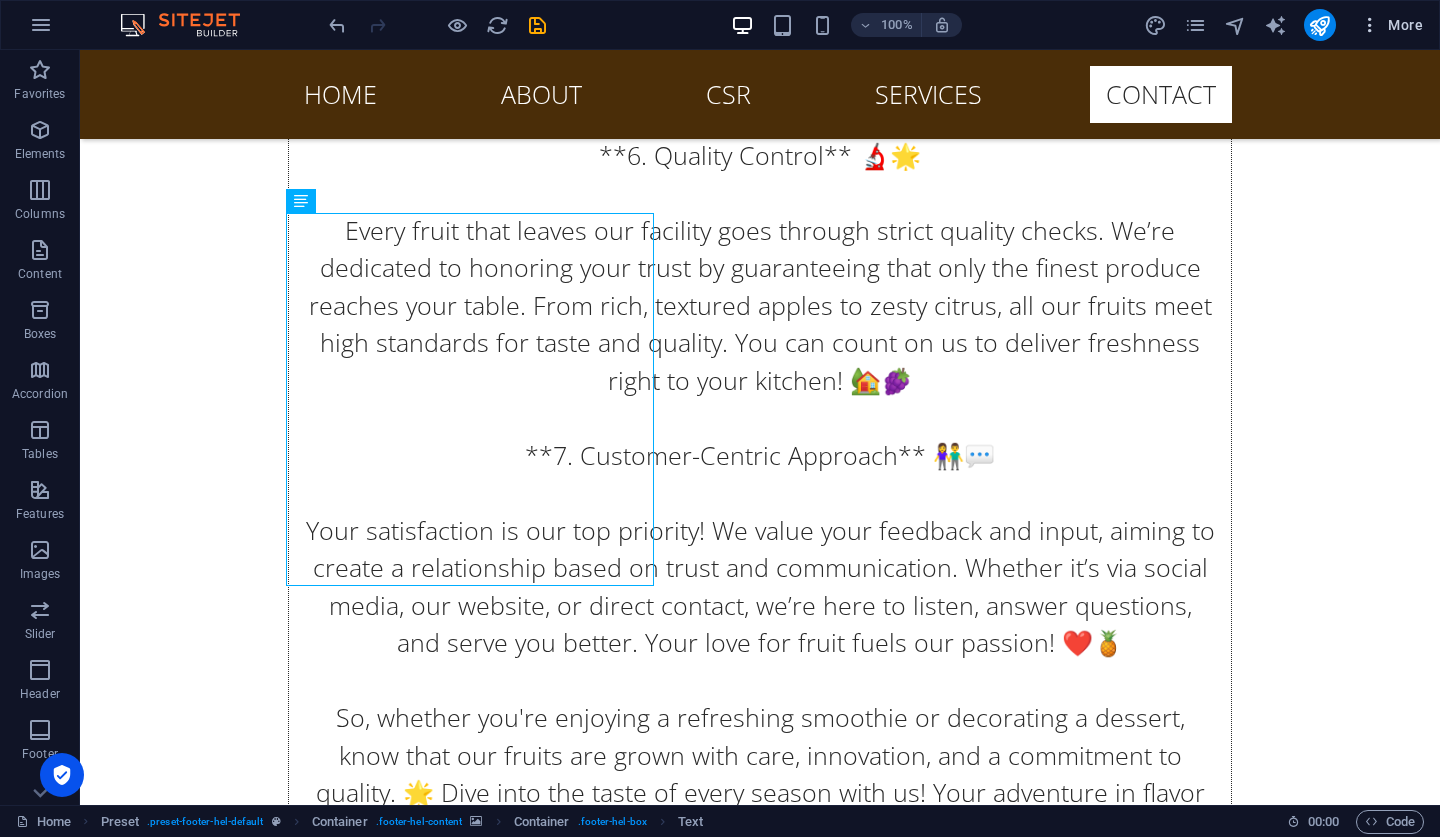 click on "More" at bounding box center (1391, 25) 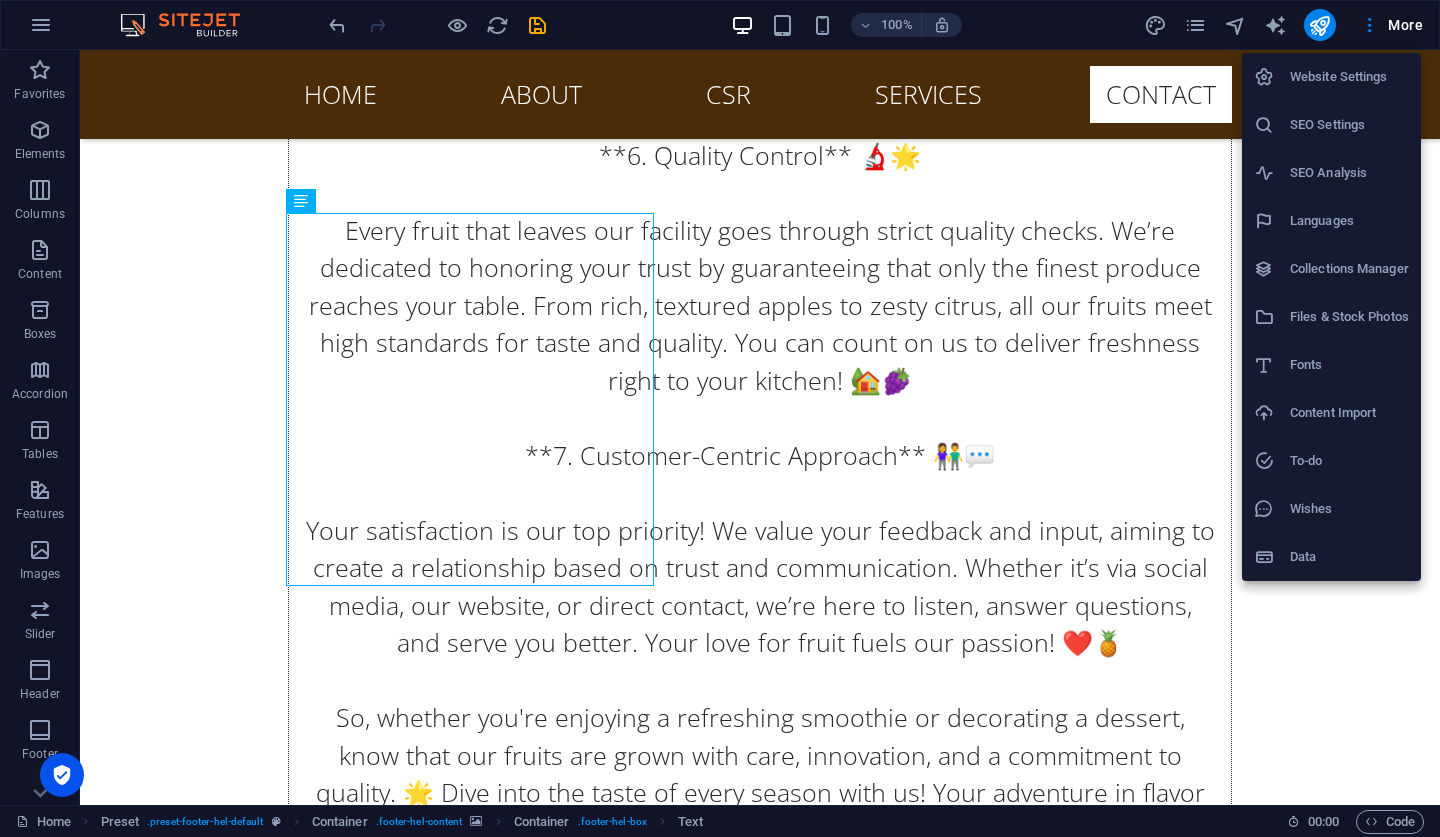 type 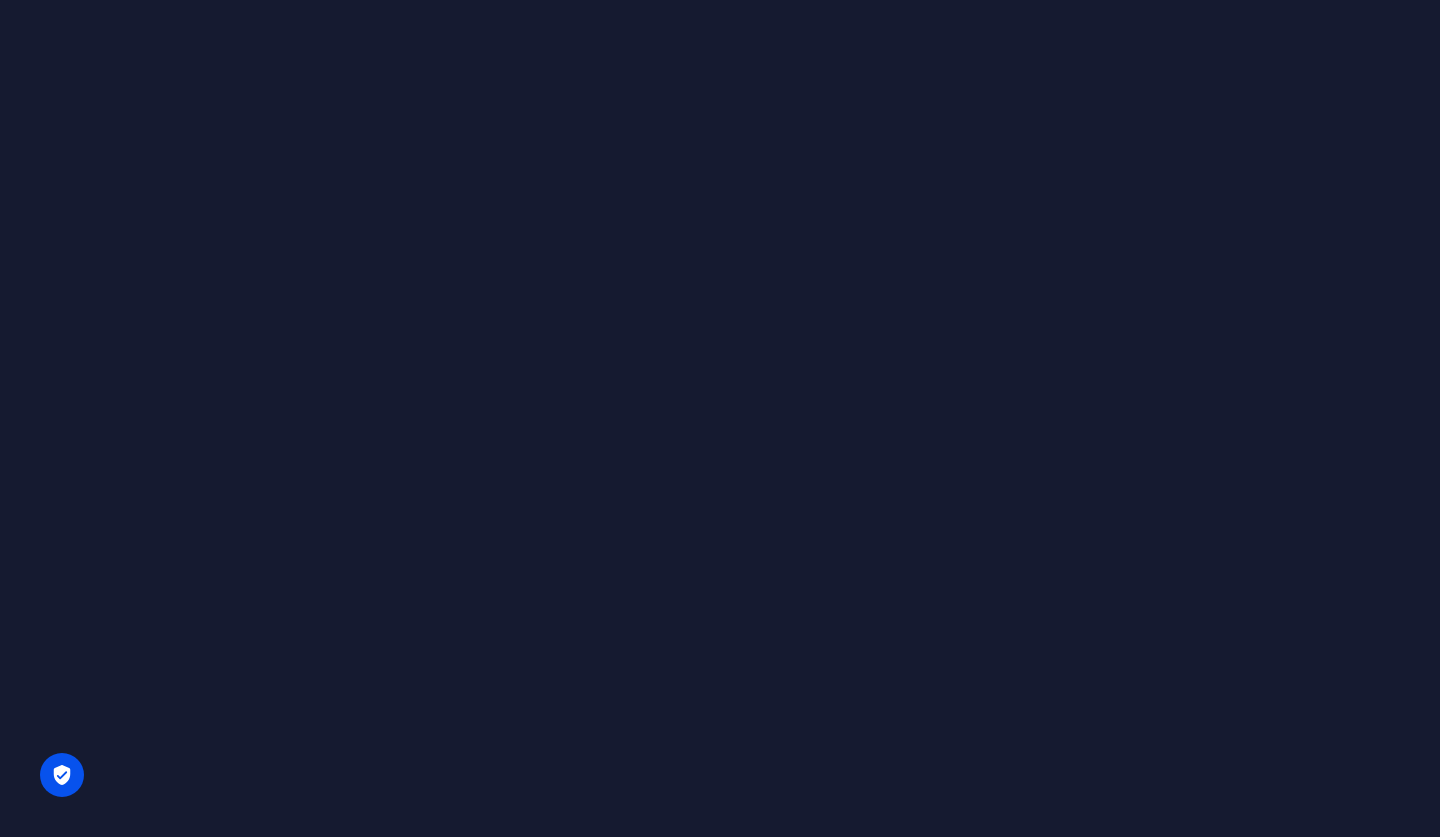 scroll, scrollTop: 0, scrollLeft: 0, axis: both 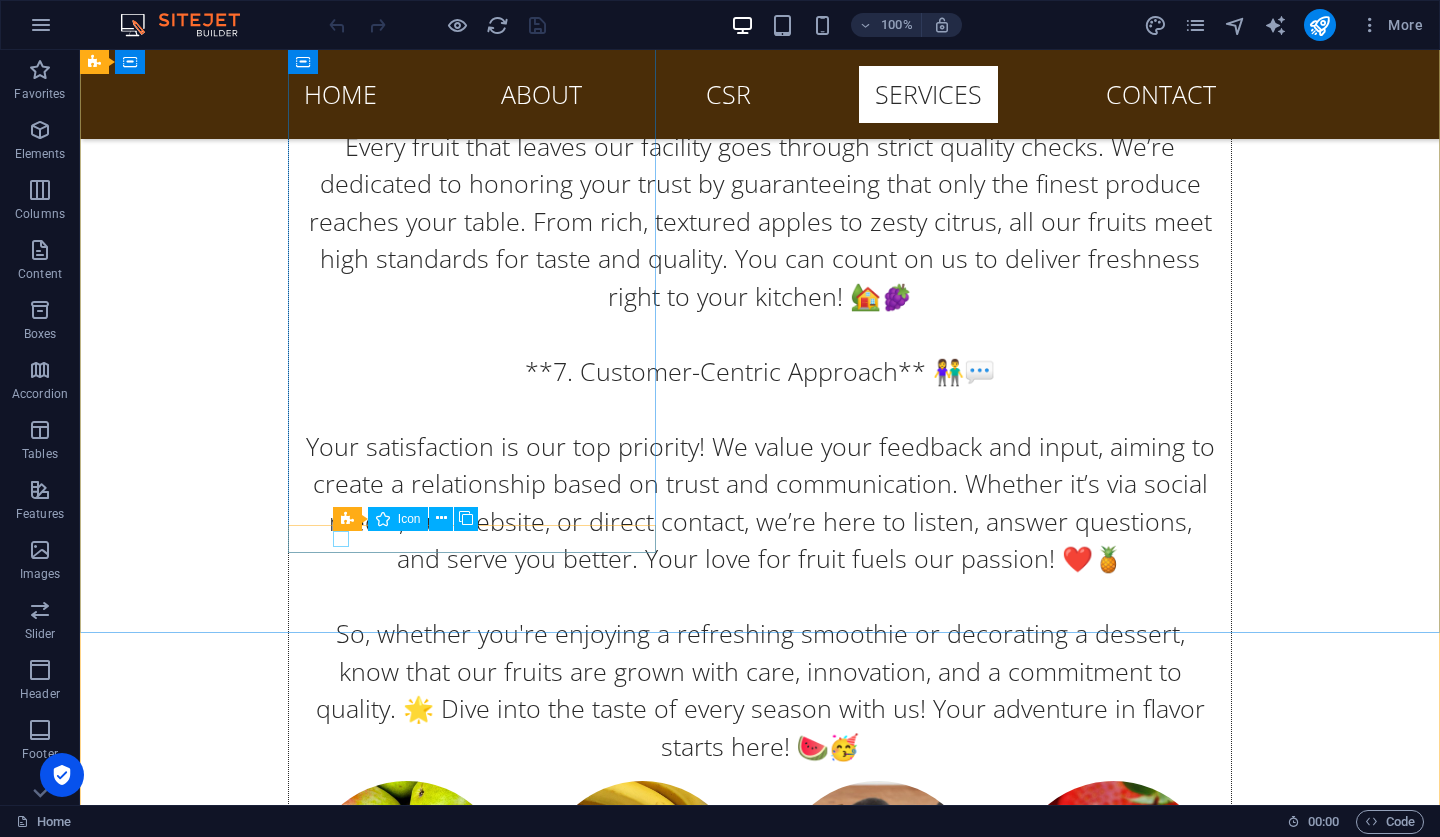click at bounding box center (568, 11456) 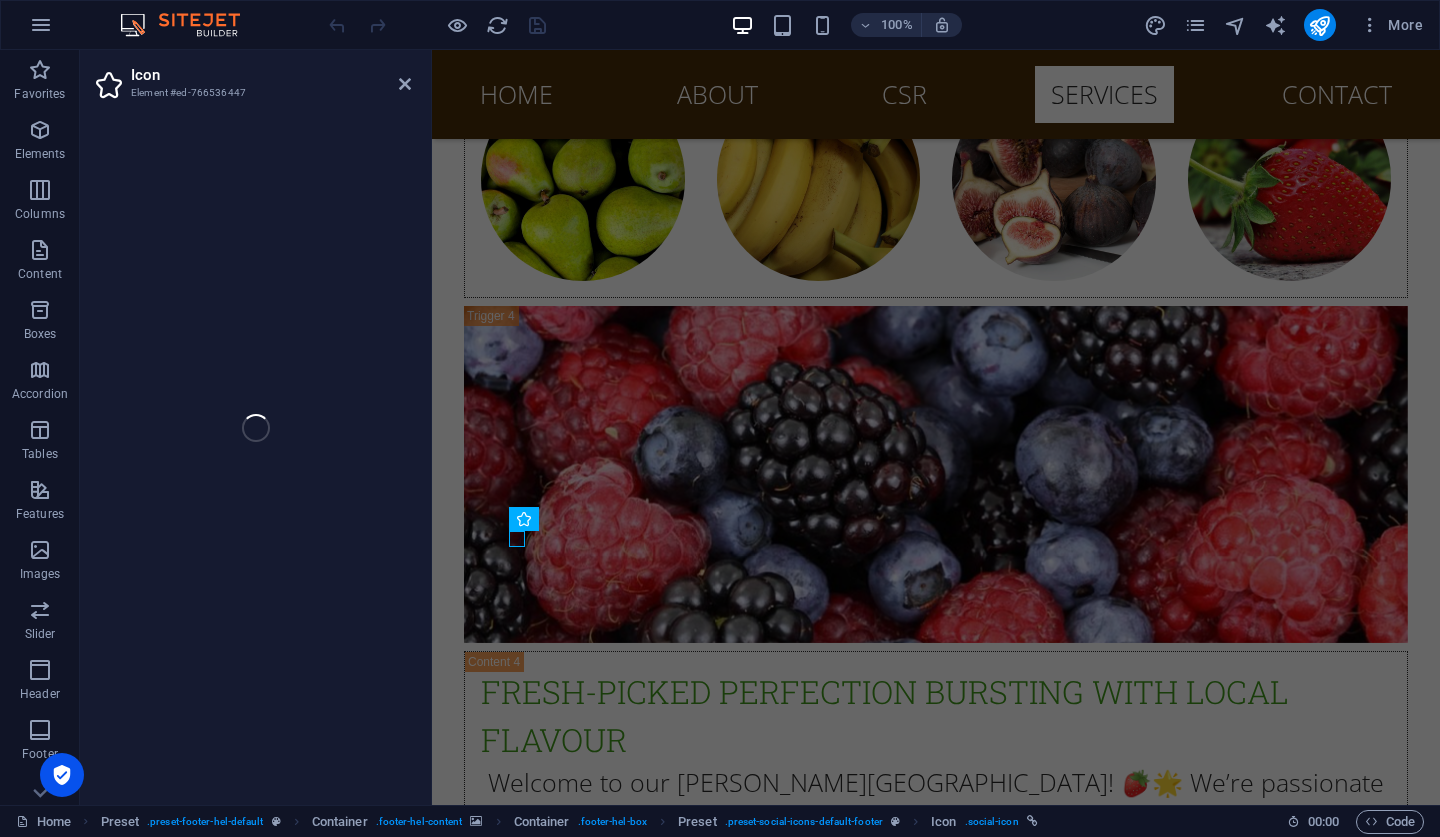 select on "xMidYMid" 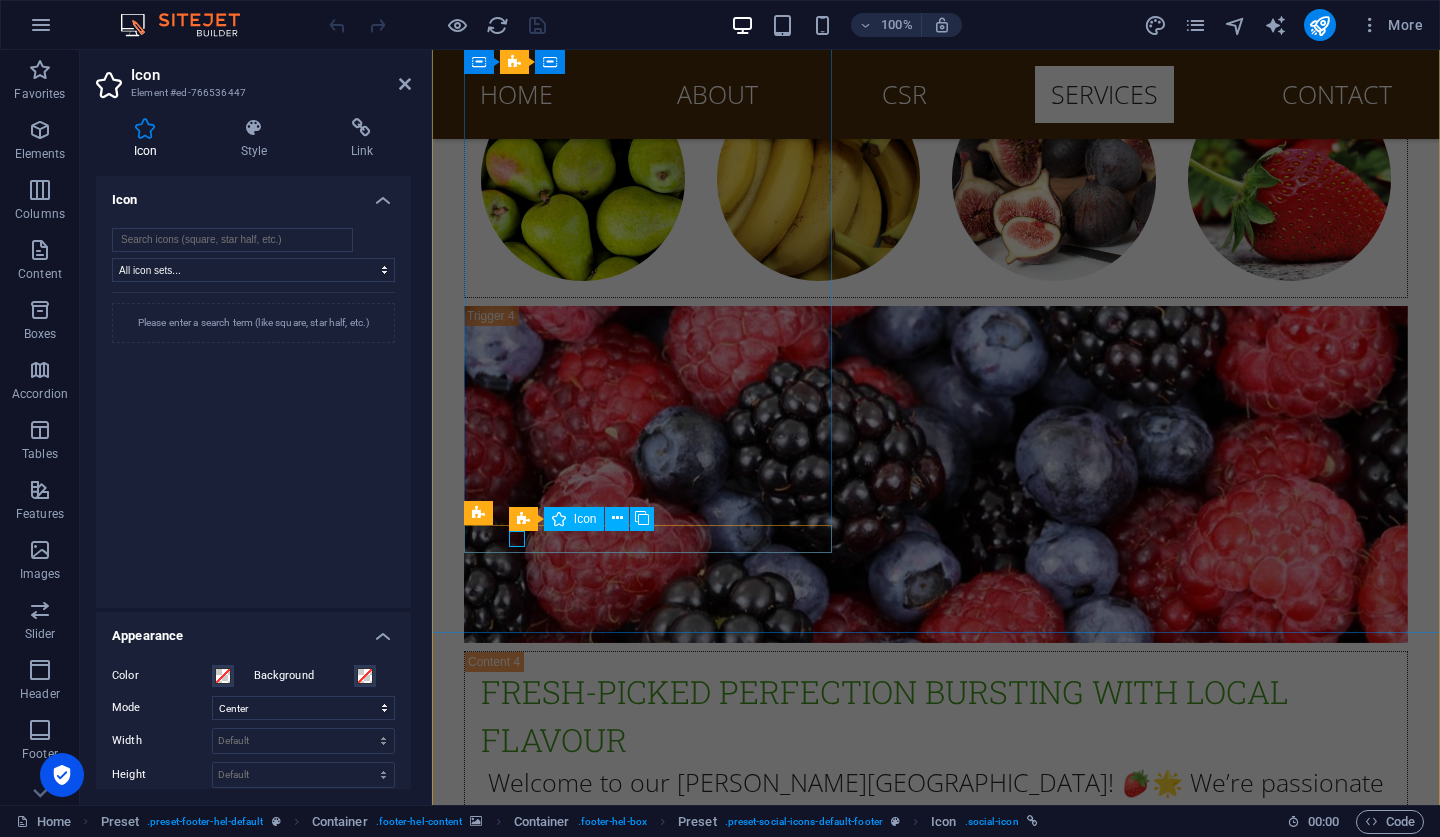 click at bounding box center (920, 10752) 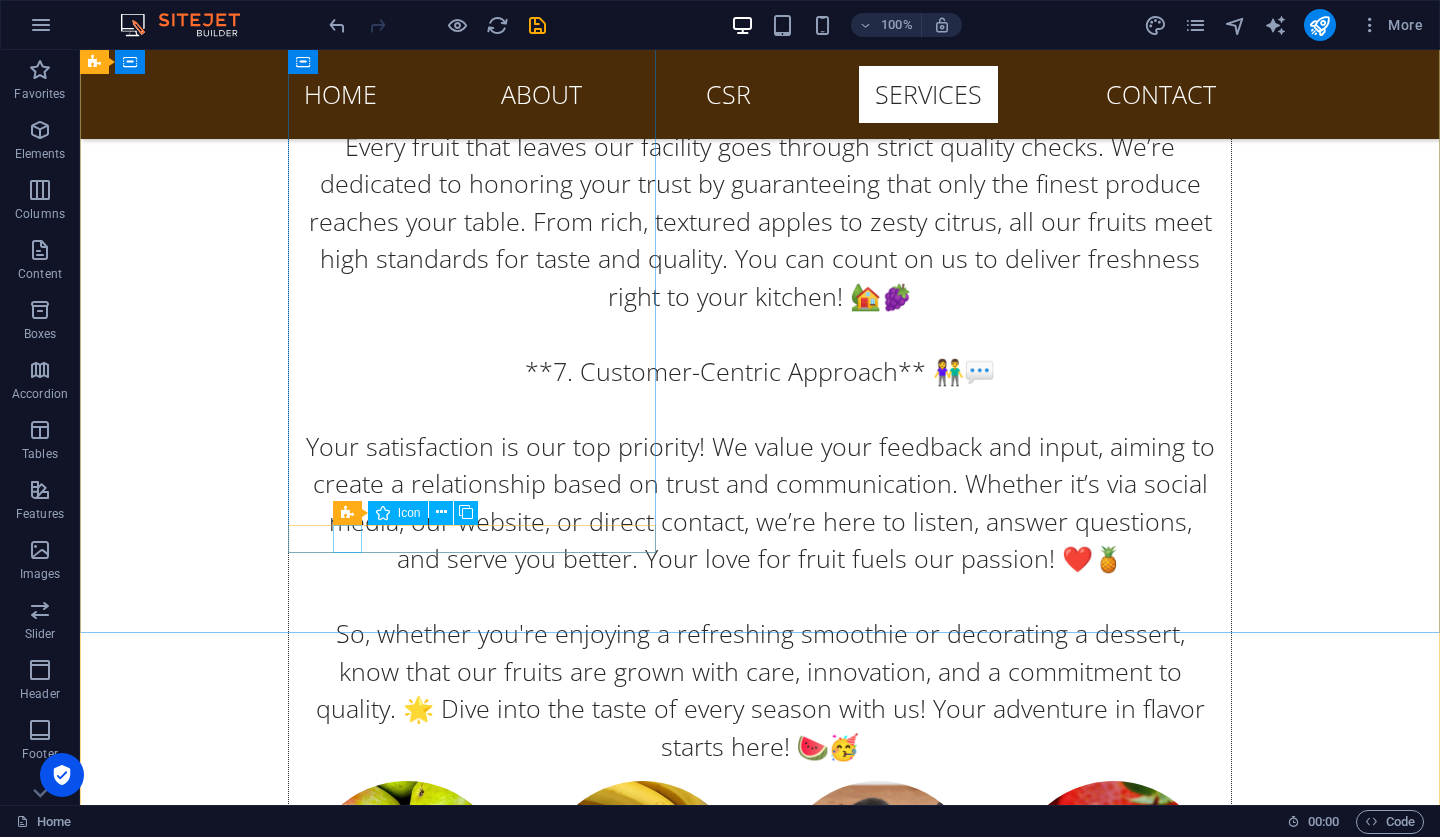 click at bounding box center [568, 11462] 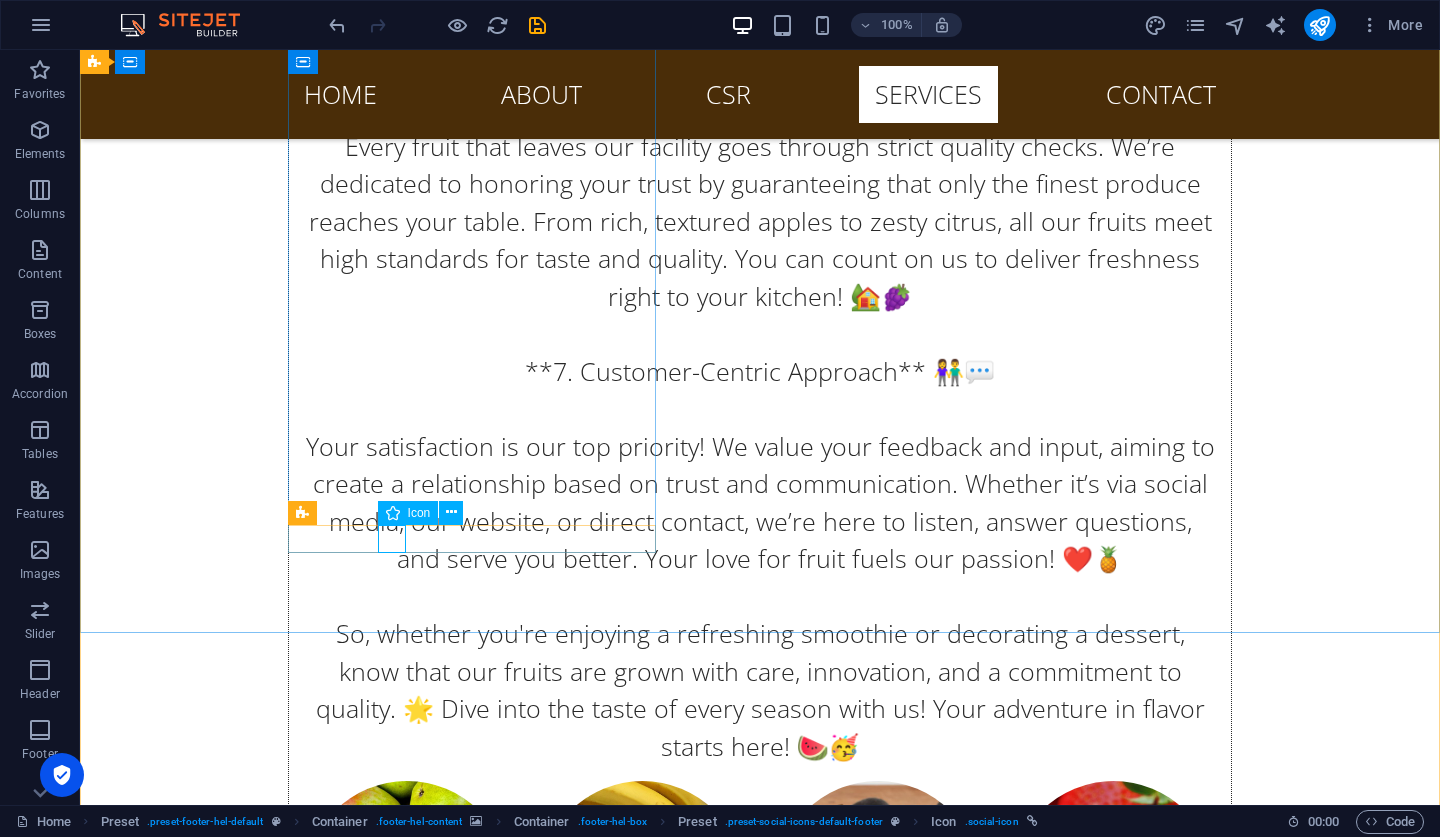 click at bounding box center (568, 11499) 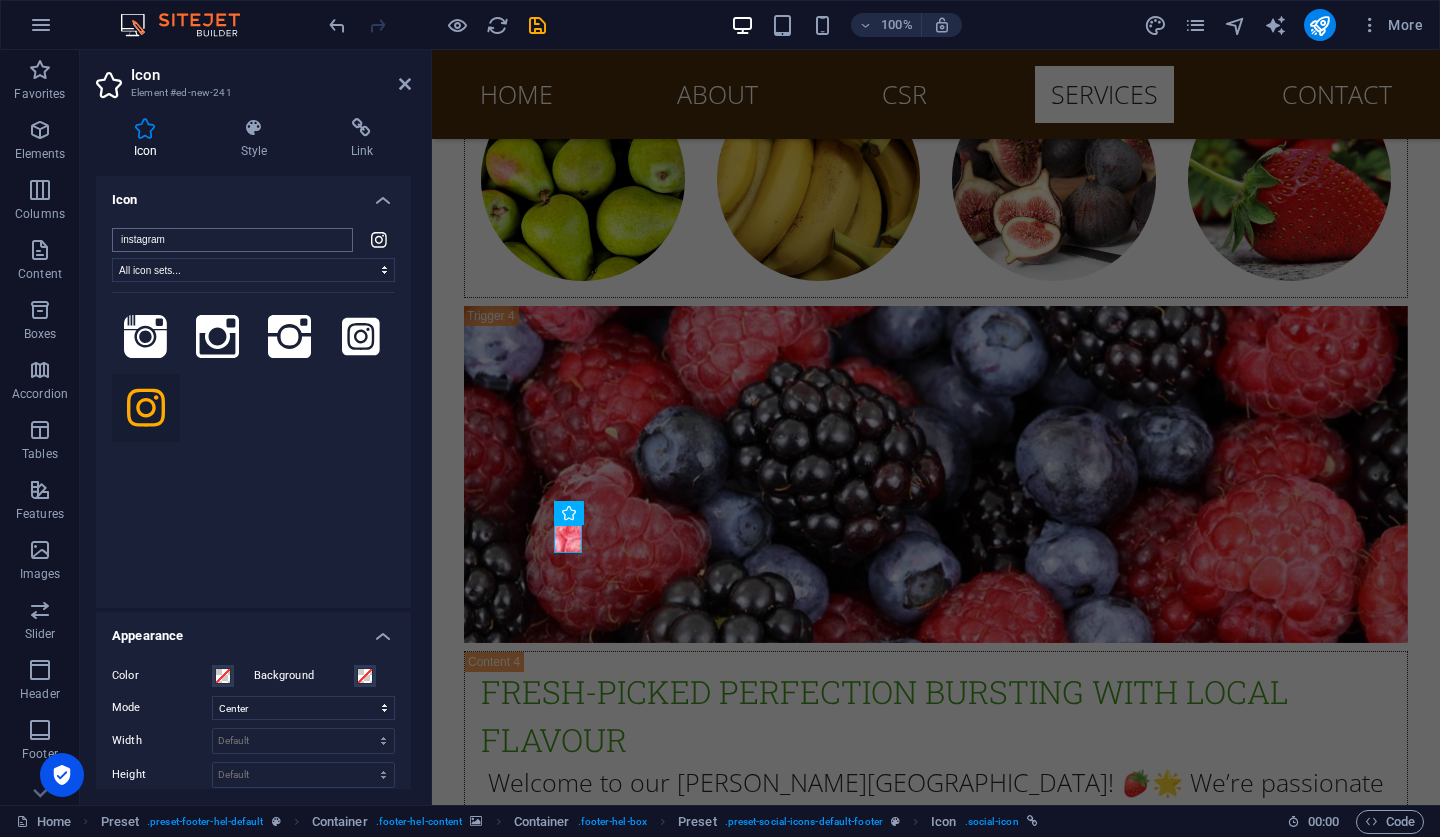 click on "instagram" at bounding box center (232, 240) 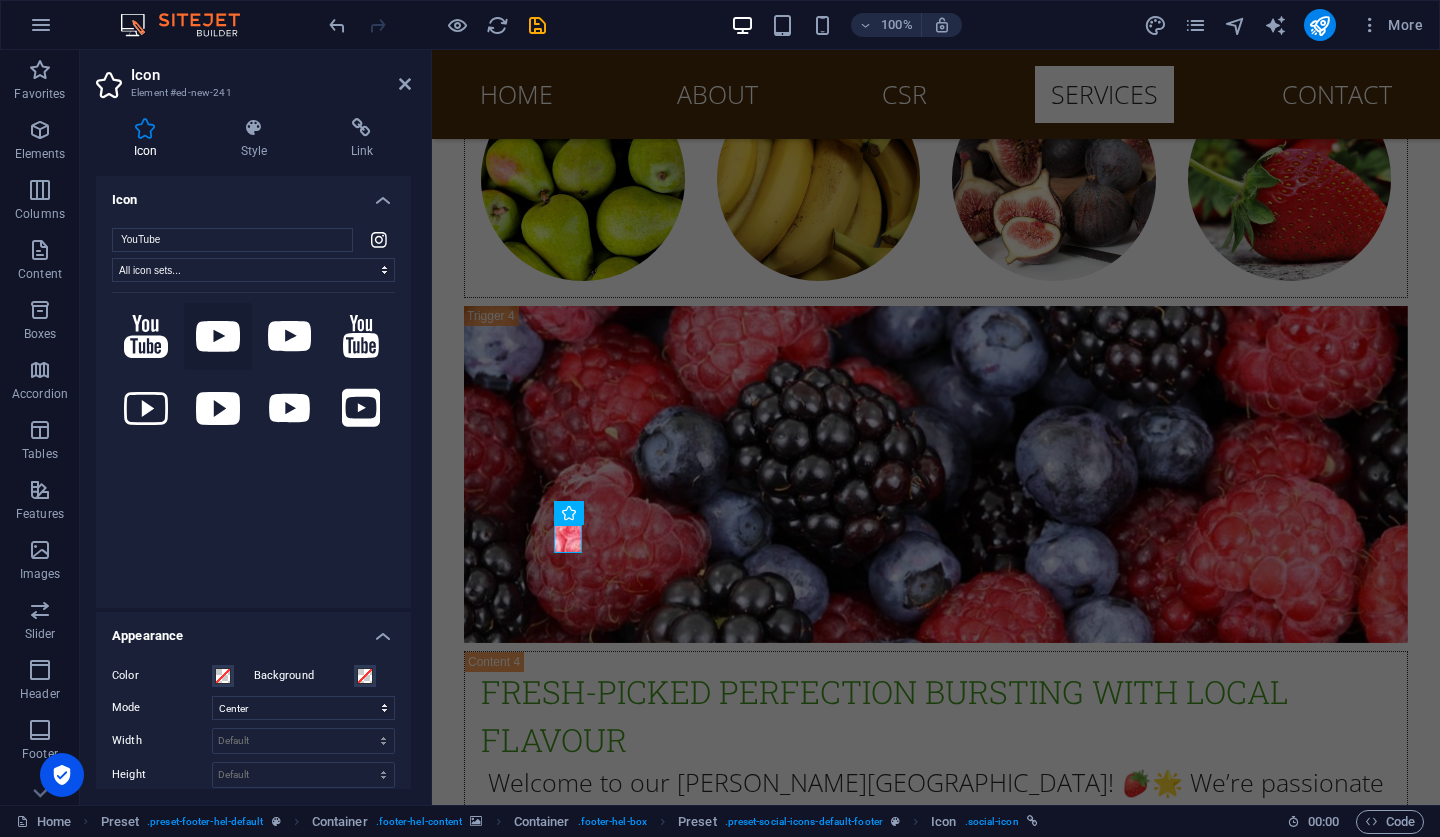 type on "YouTube" 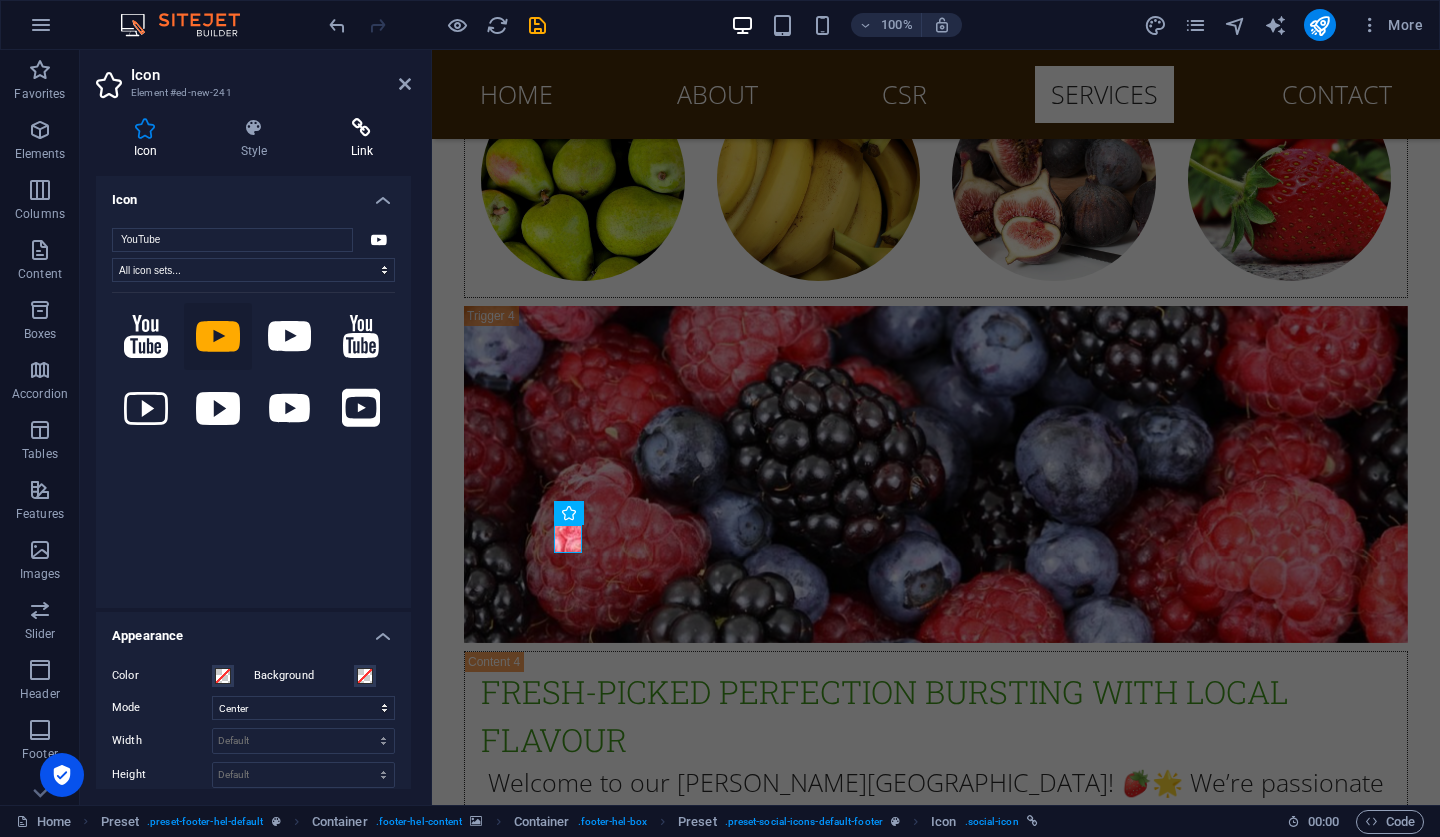 click at bounding box center [362, 128] 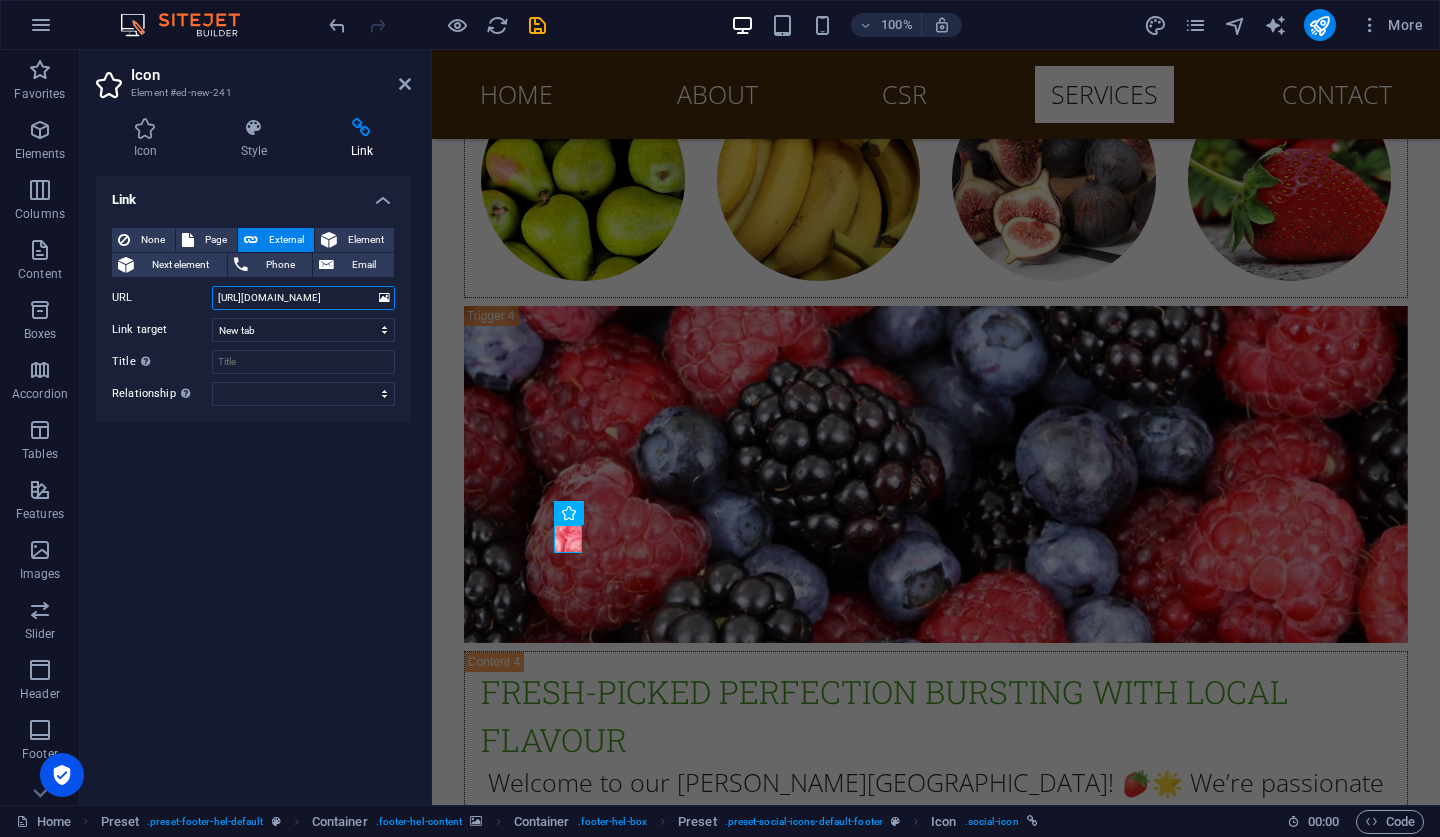 drag, startPoint x: 354, startPoint y: 275, endPoint x: 204, endPoint y: 277, distance: 150.01334 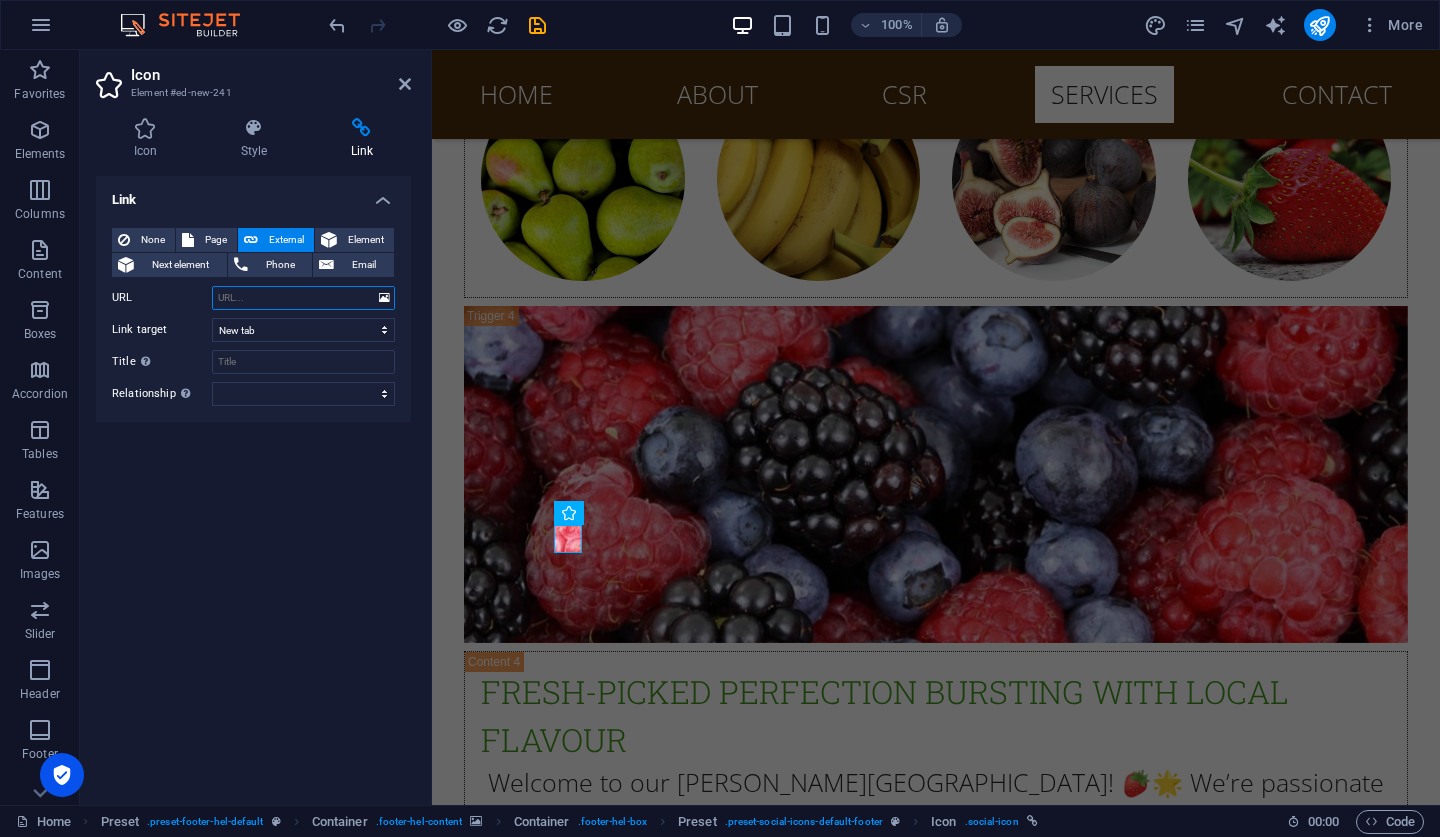 paste on "[URL][DOMAIN_NAME]" 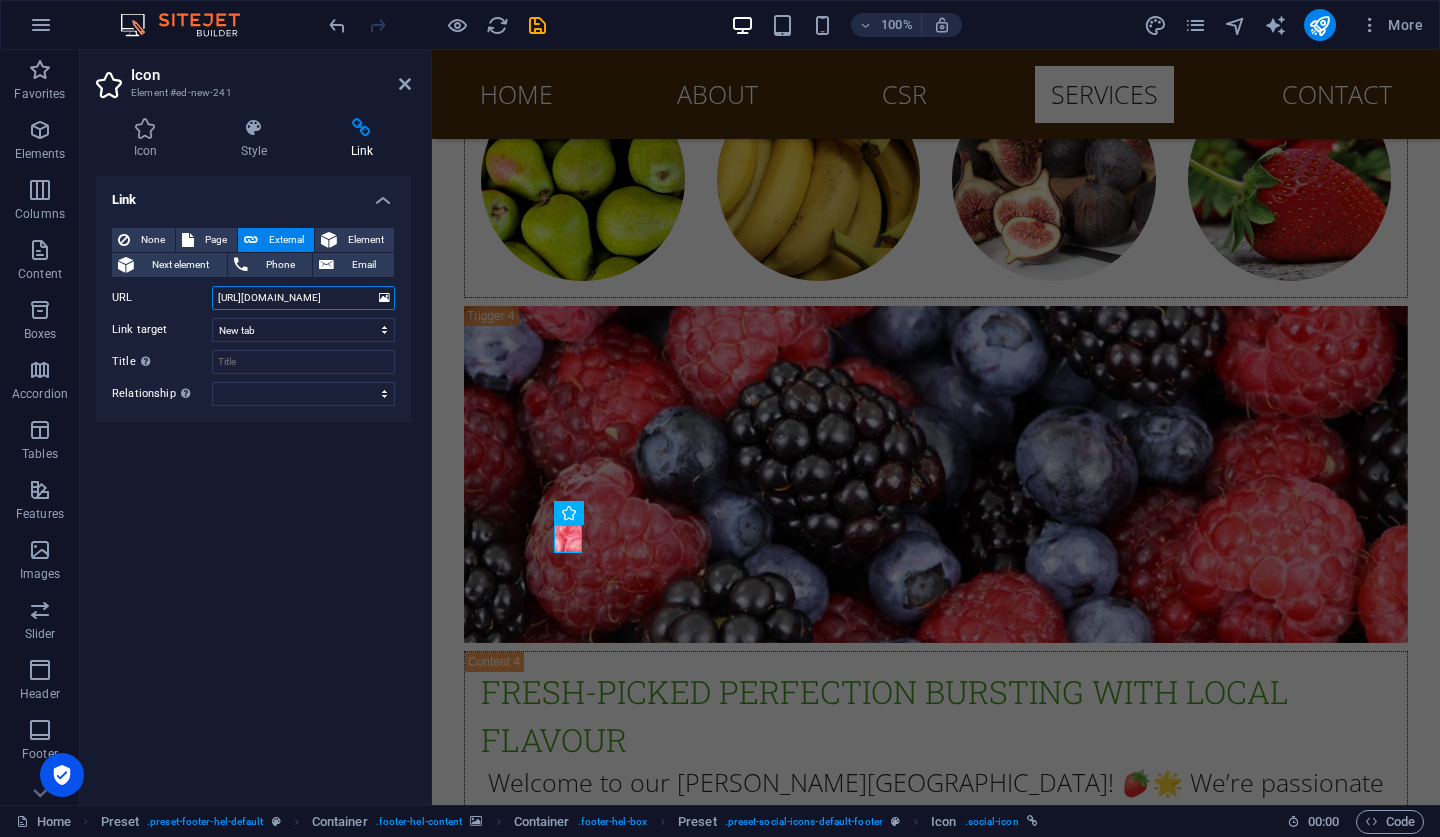 type on "[URL][DOMAIN_NAME]" 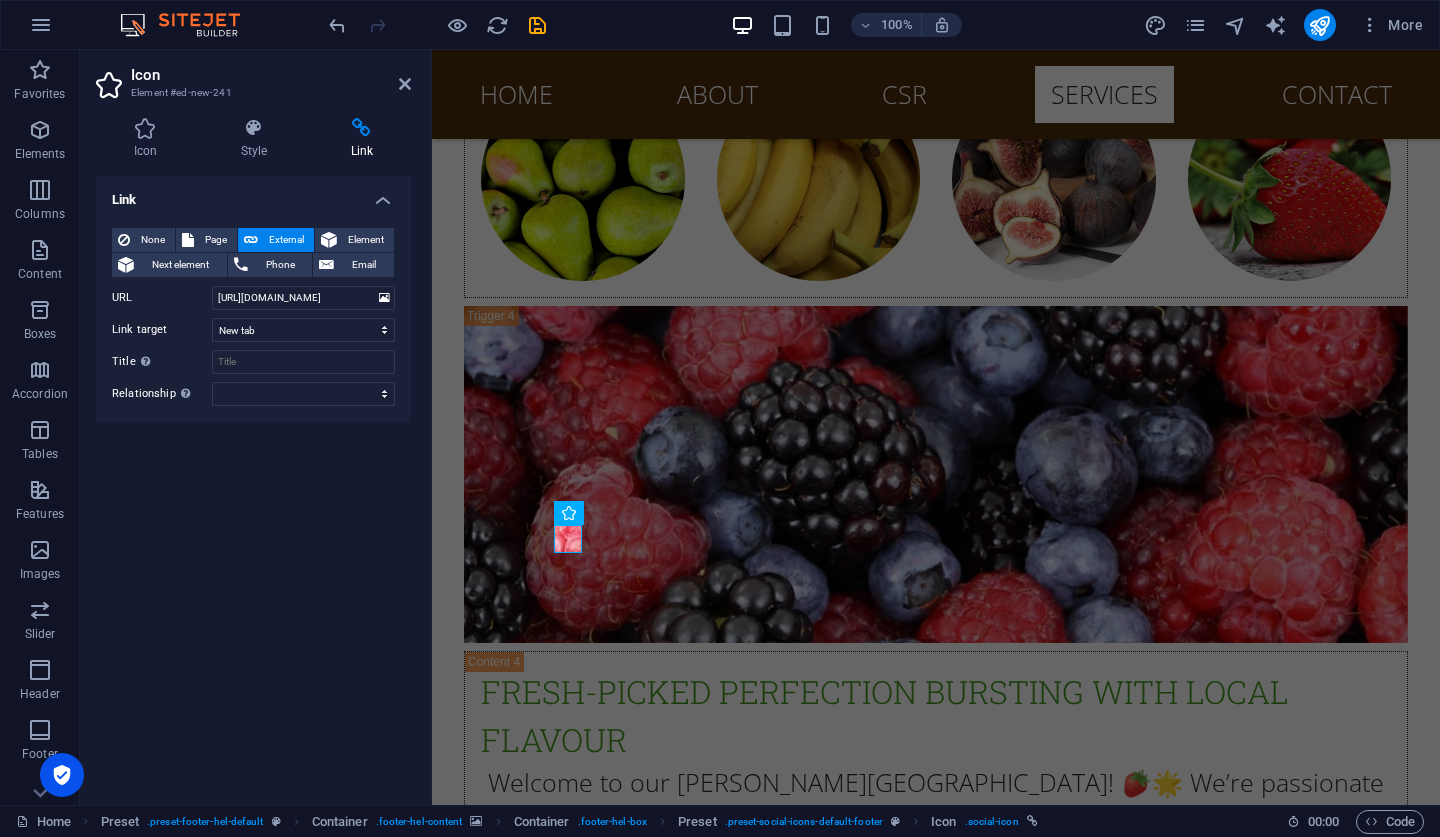 click on "Icon" at bounding box center (271, 75) 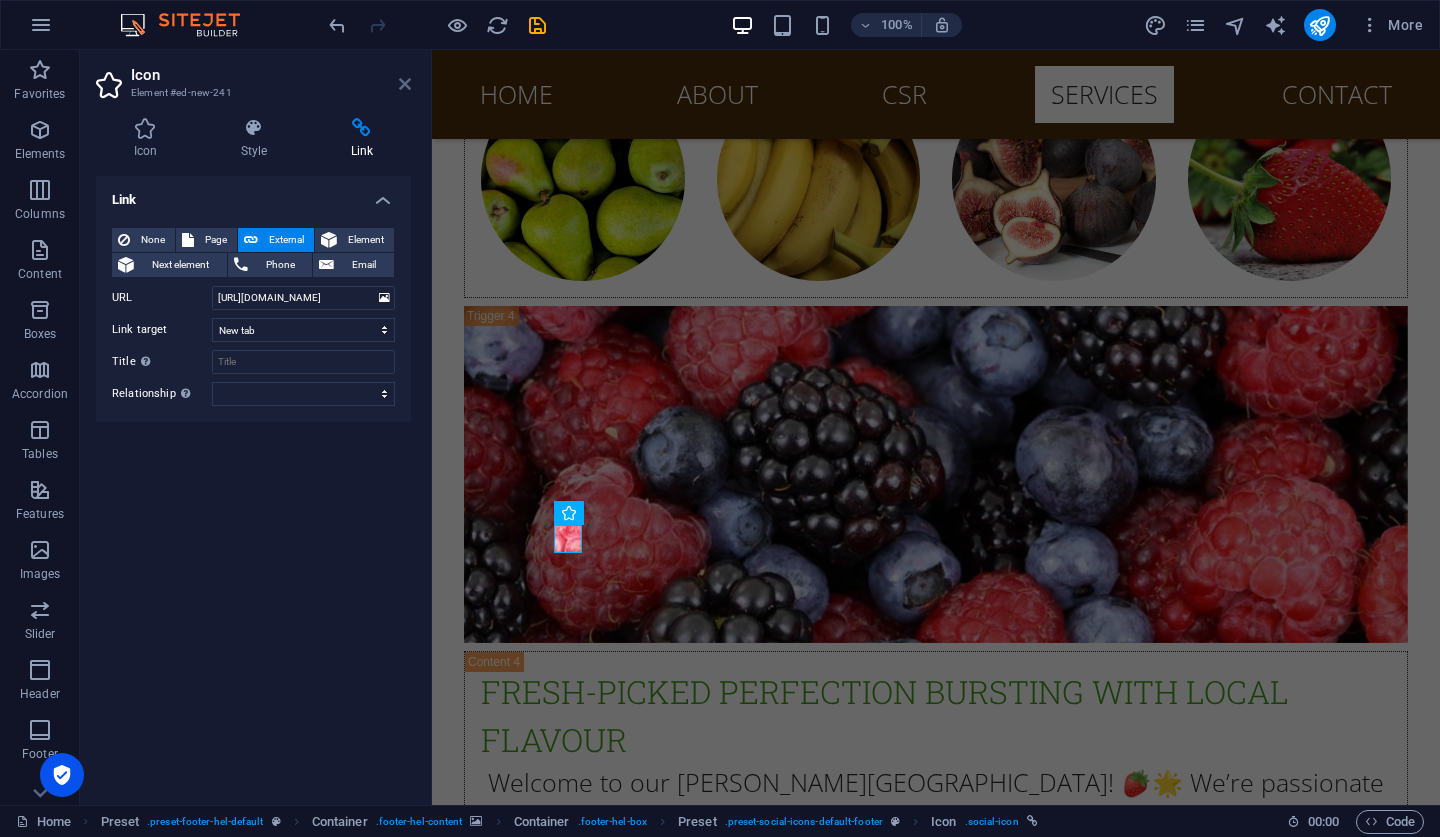 click at bounding box center [405, 84] 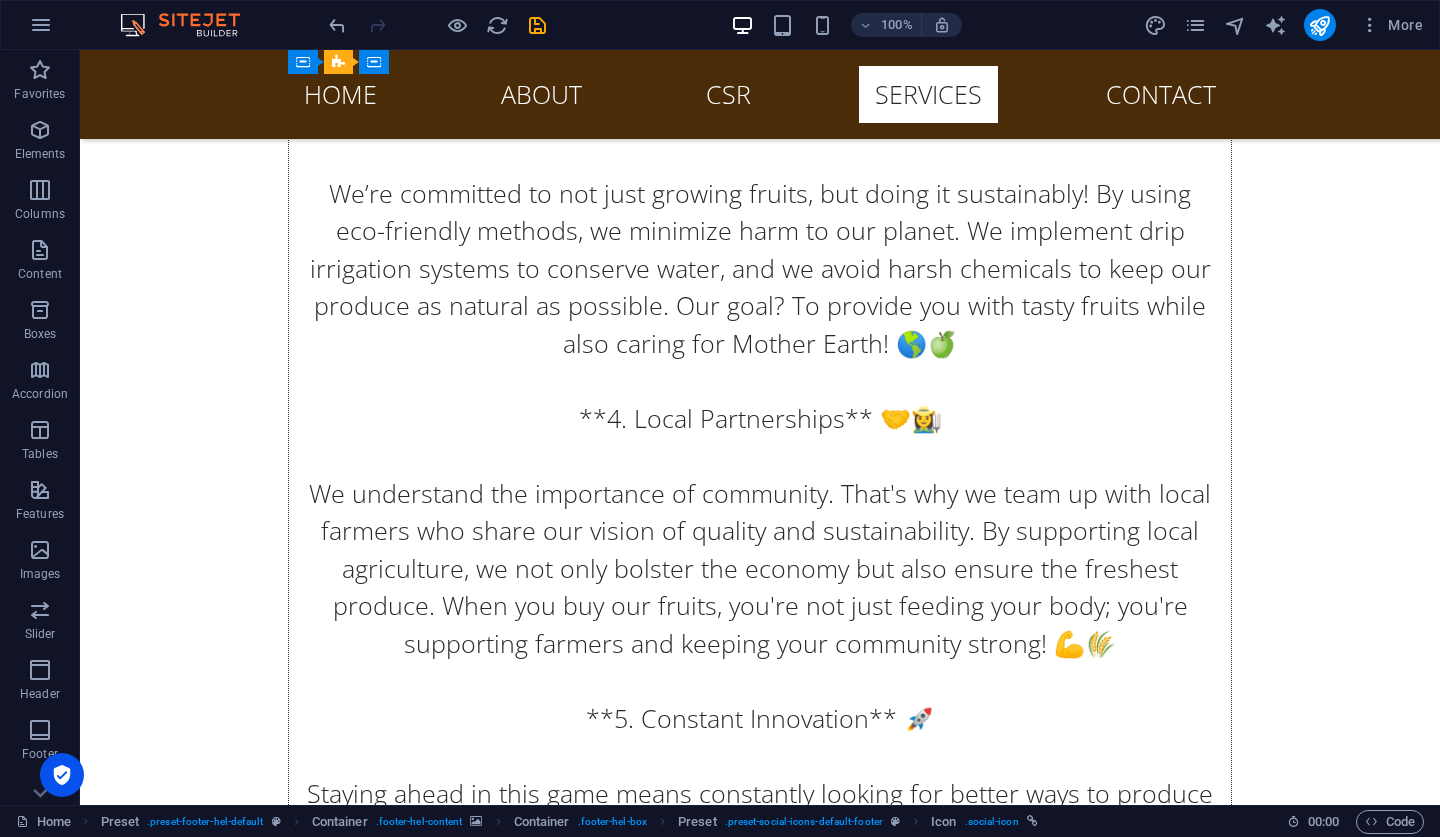 scroll, scrollTop: 24778, scrollLeft: 0, axis: vertical 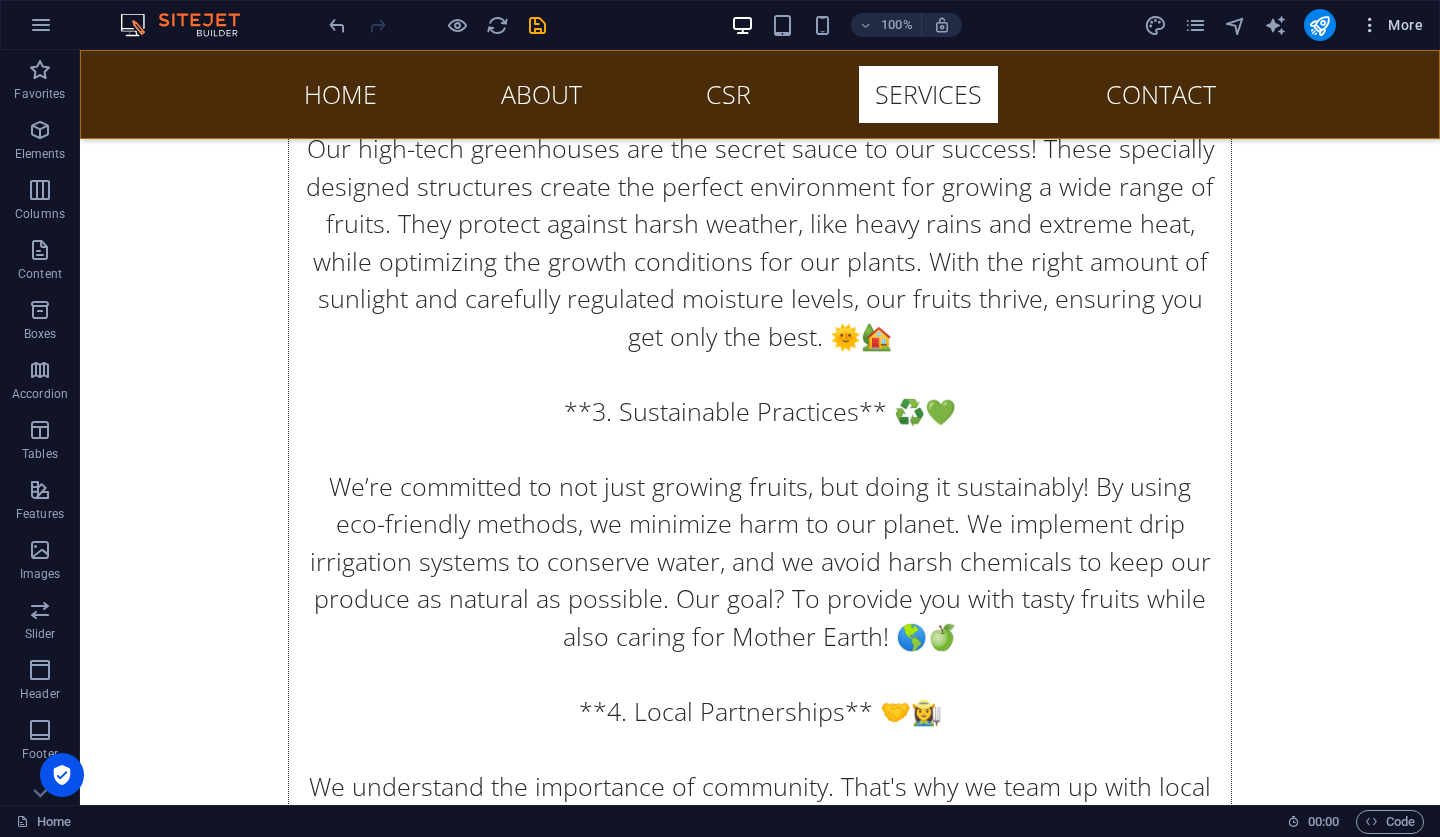 click on "More" at bounding box center (1391, 25) 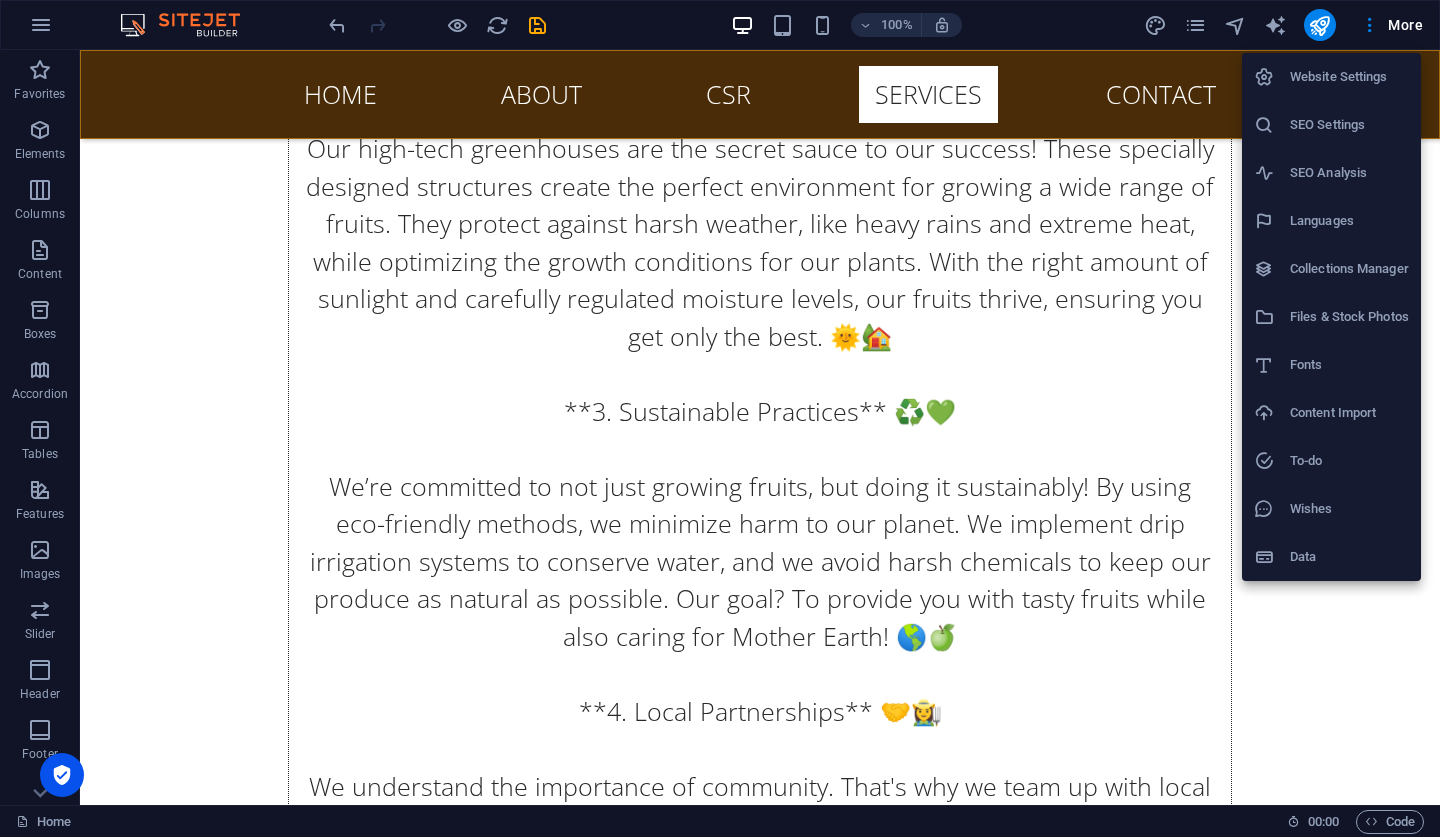 click on "SEO Analysis" at bounding box center (1349, 173) 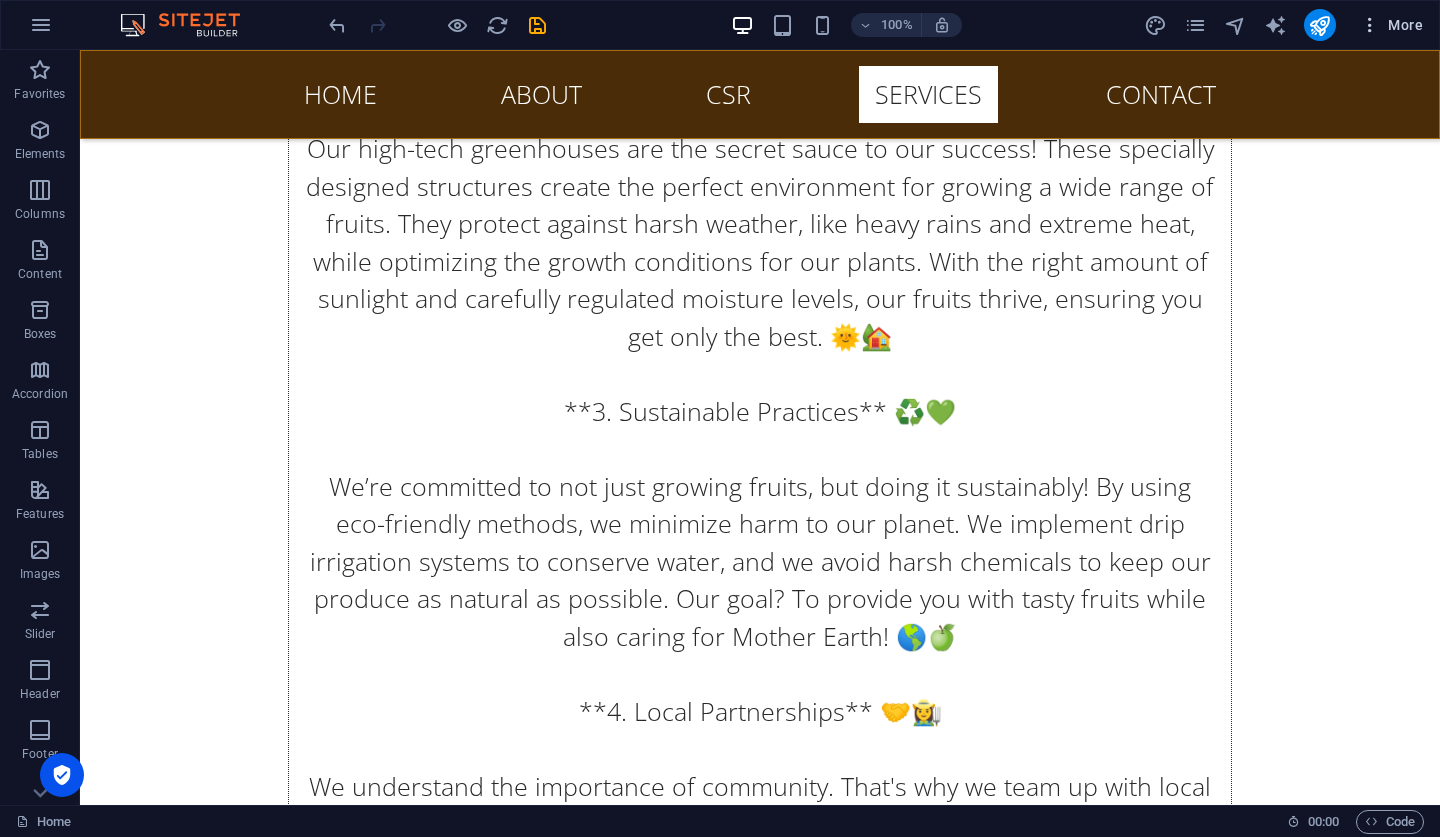 click on "More" at bounding box center (1391, 25) 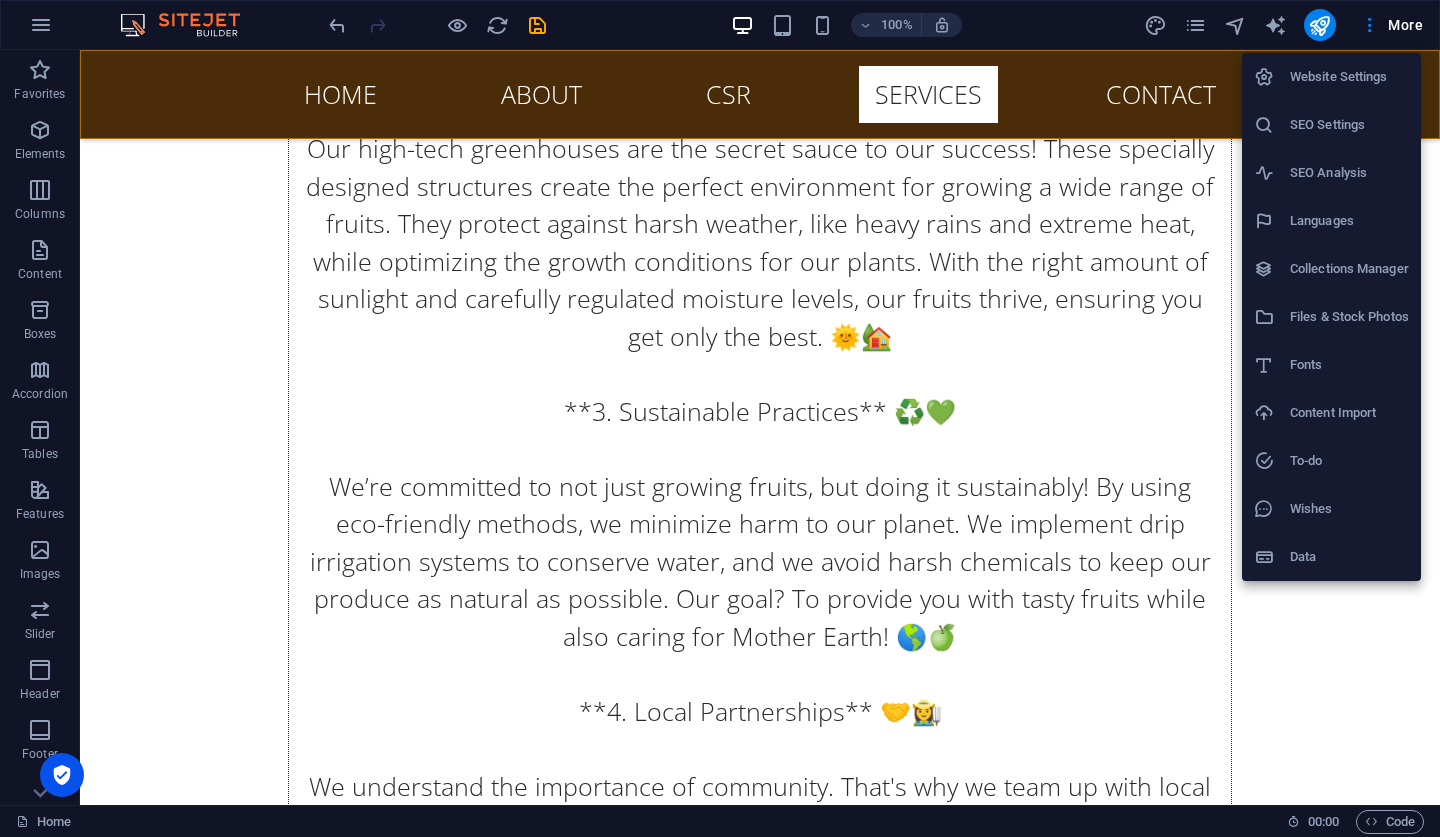 click on "SEO Settings" at bounding box center [1349, 125] 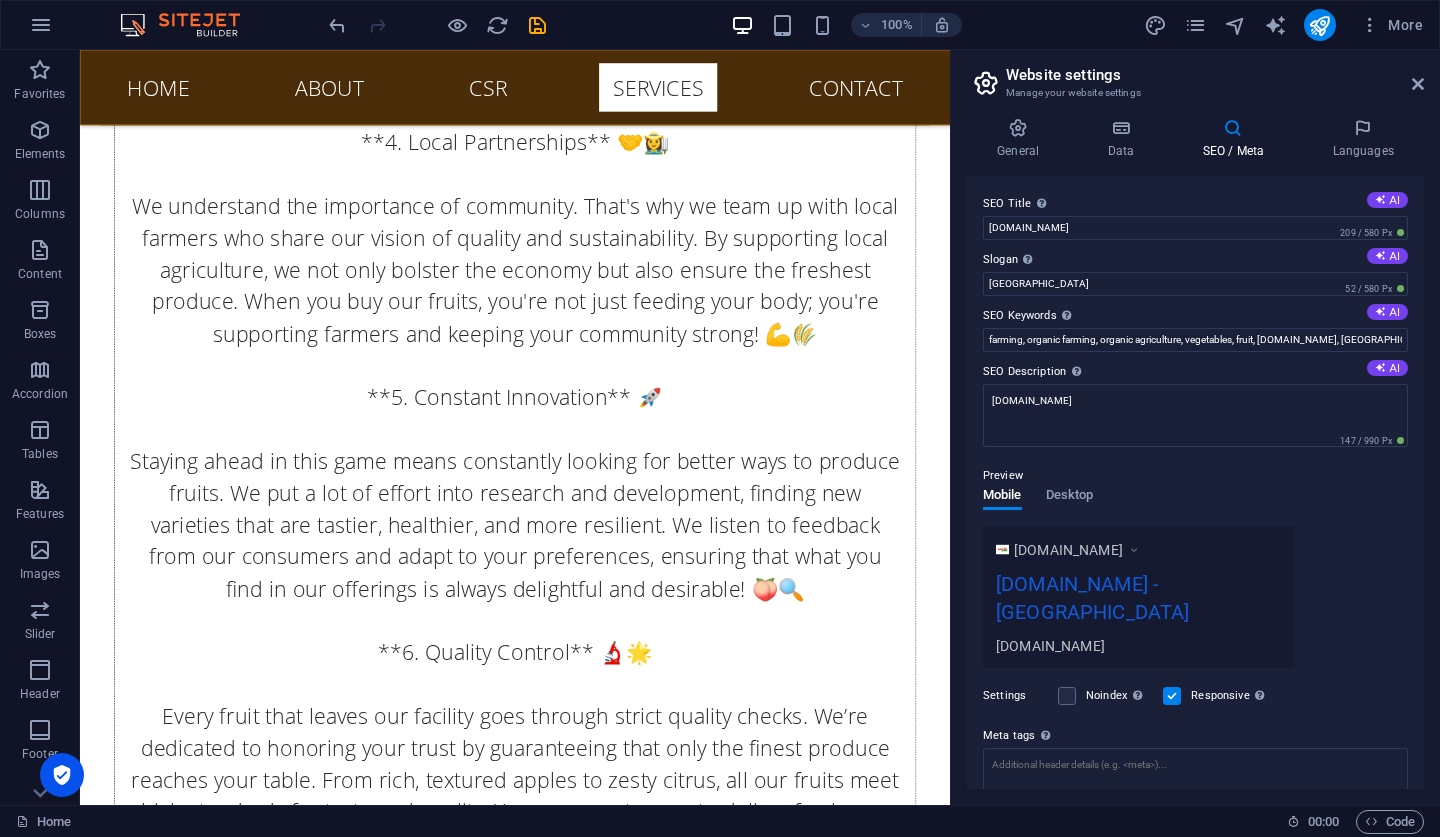 click on "SEO Settings" at bounding box center (1359, 94) 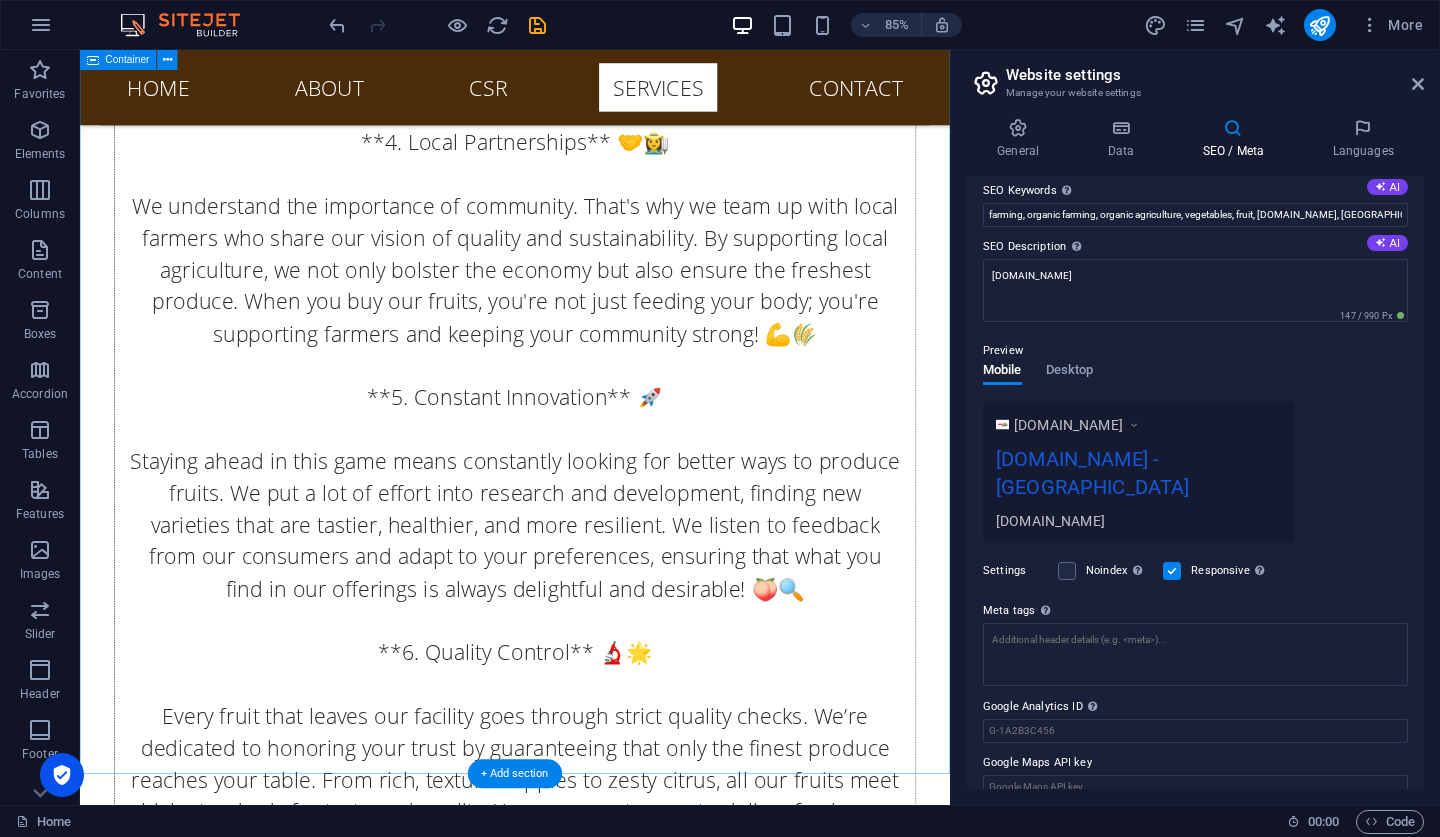 scroll, scrollTop: 126, scrollLeft: 0, axis: vertical 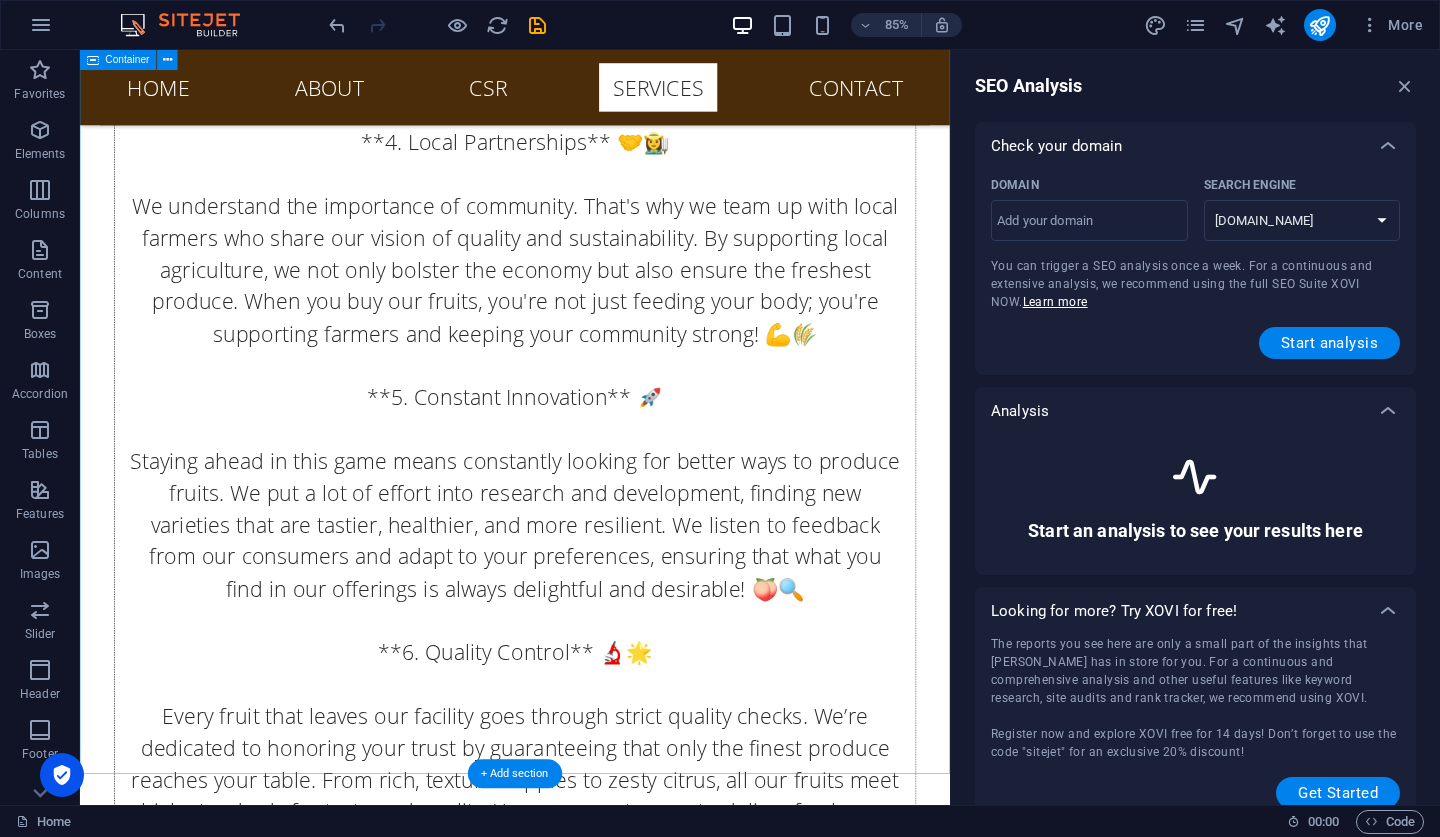 select on "[DOMAIN_NAME]" 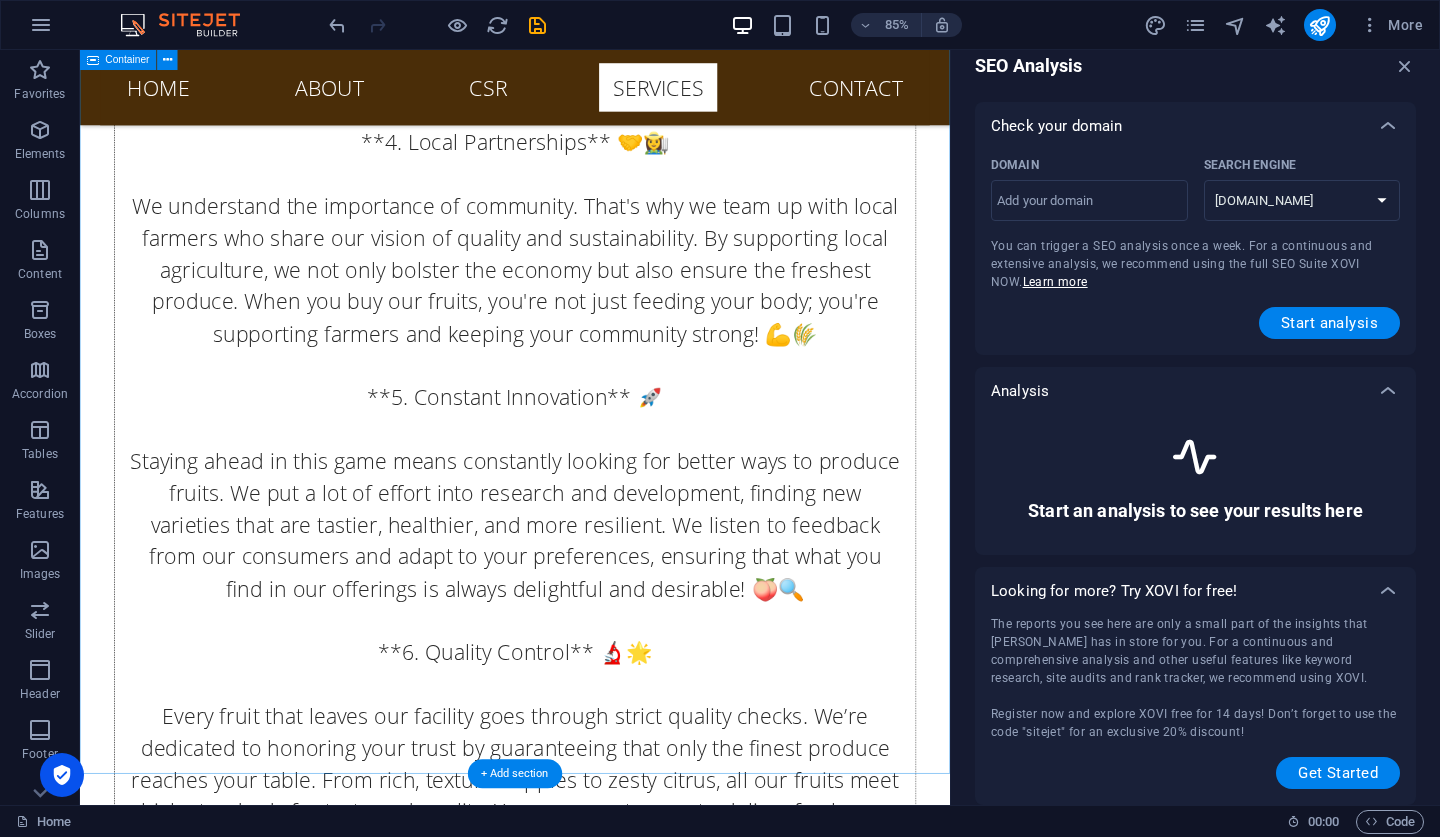 scroll, scrollTop: 20, scrollLeft: 0, axis: vertical 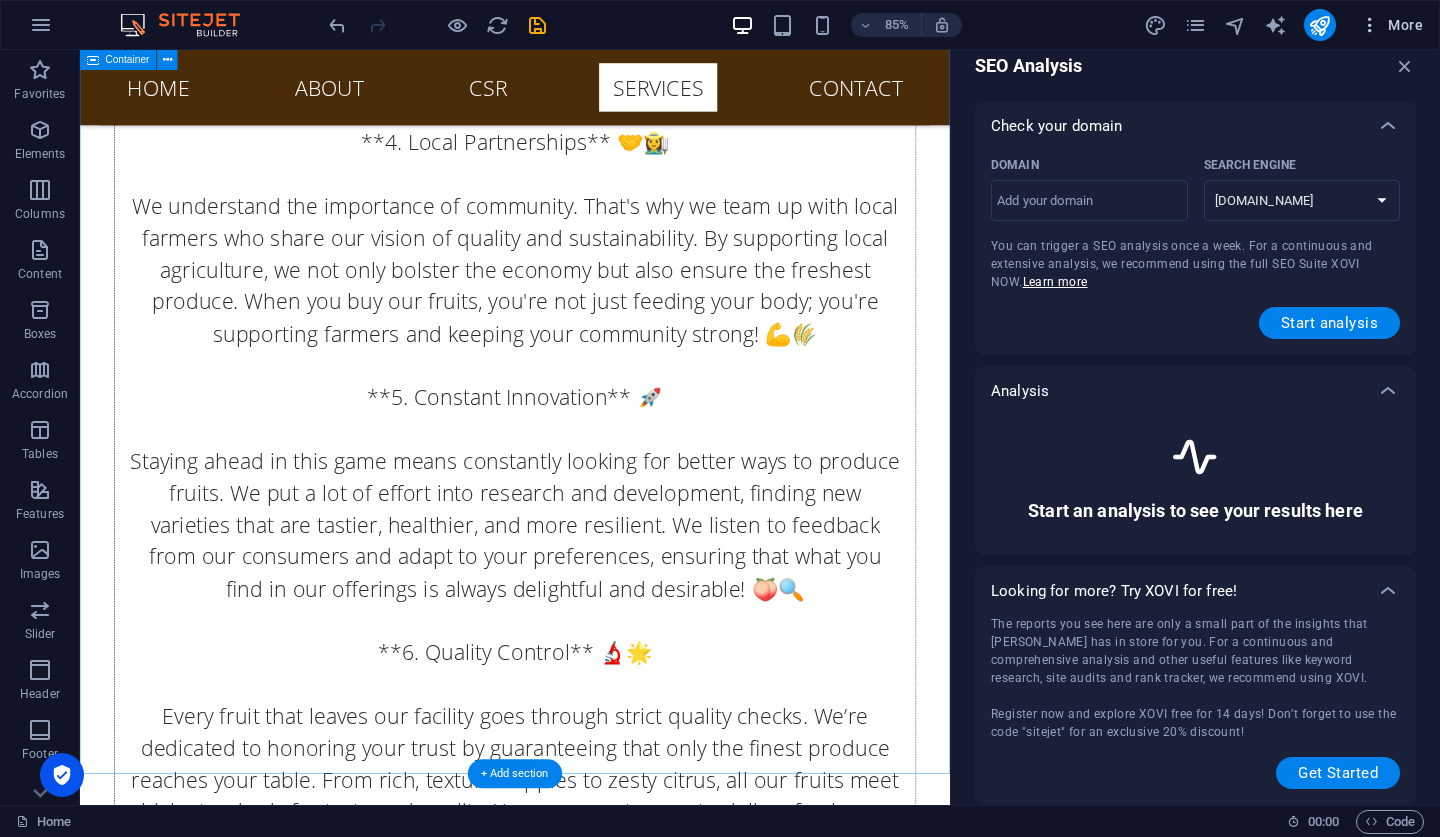 click on "More" at bounding box center [1391, 25] 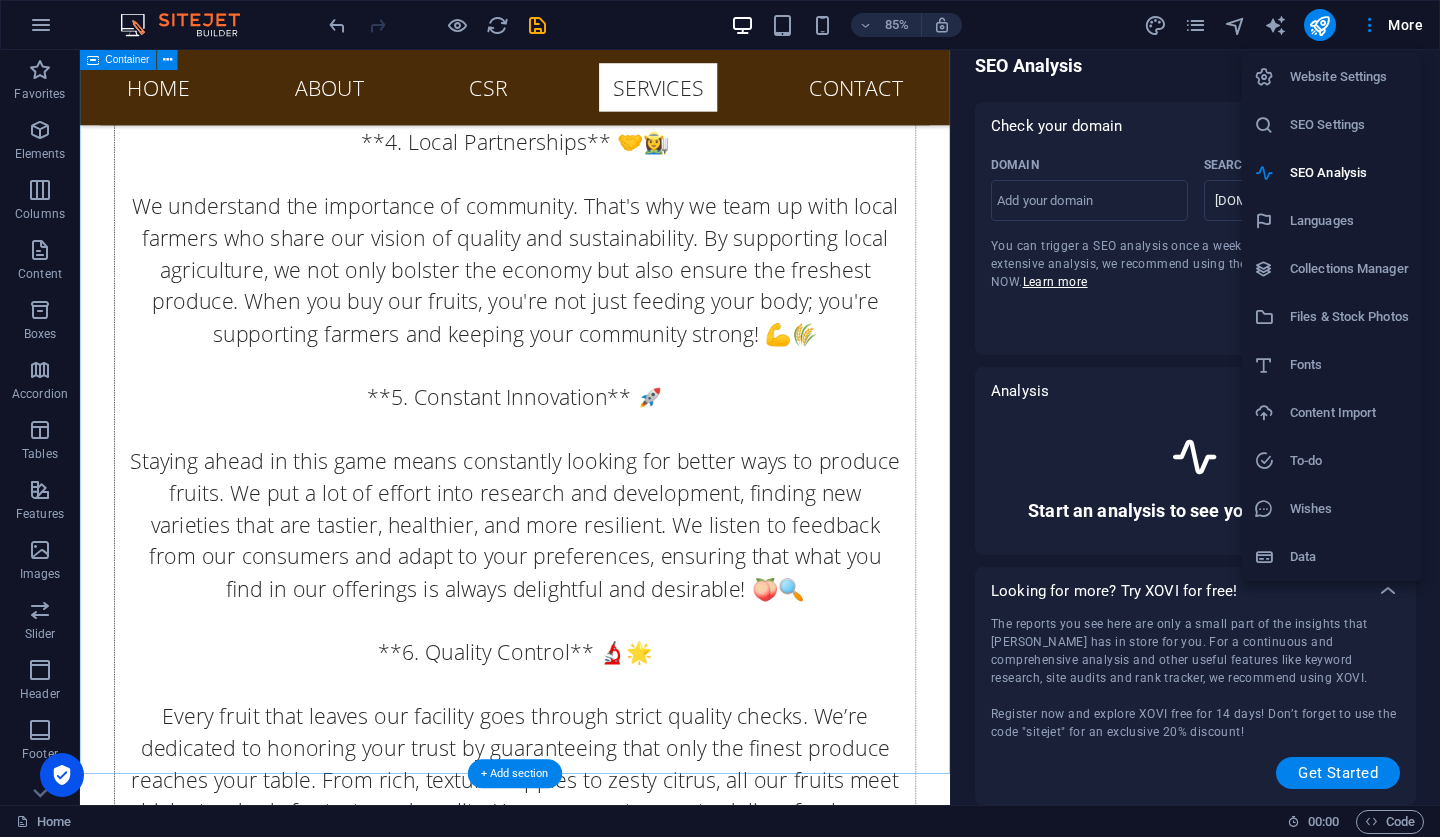 click on "SEO Settings" at bounding box center (1349, 125) 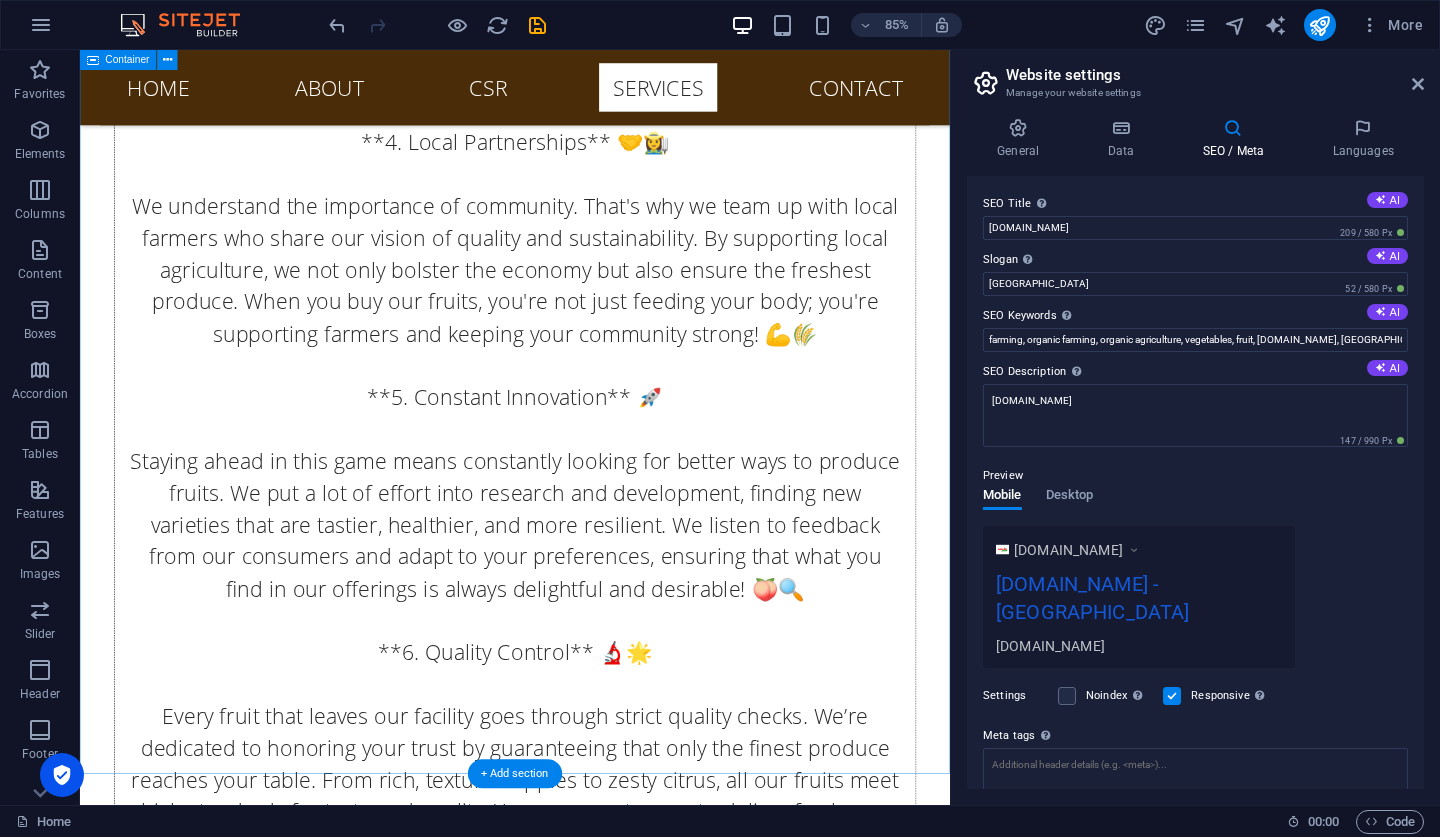 click on "SEO Settings" at bounding box center [1359, 94] 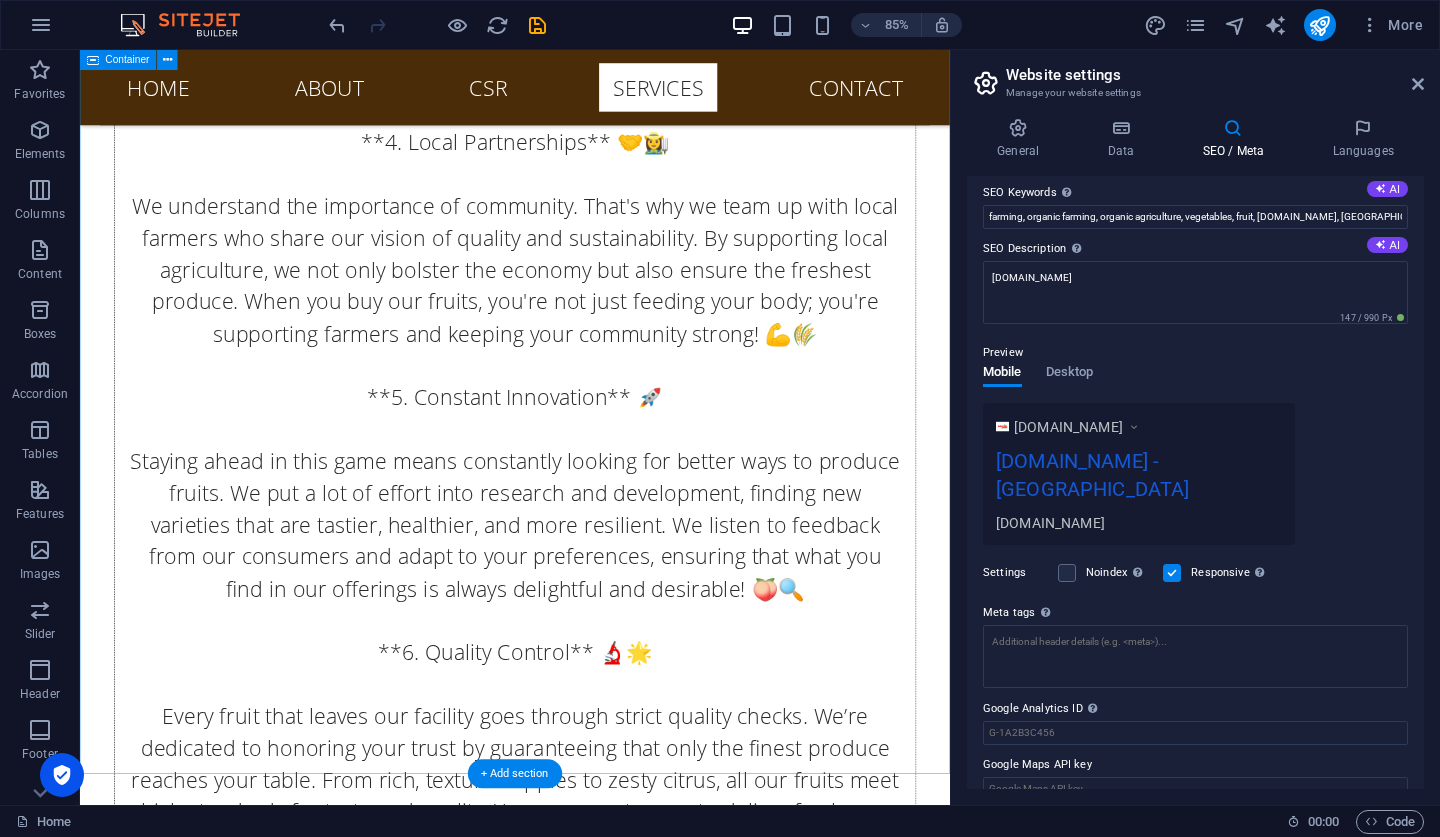 scroll, scrollTop: 122, scrollLeft: 0, axis: vertical 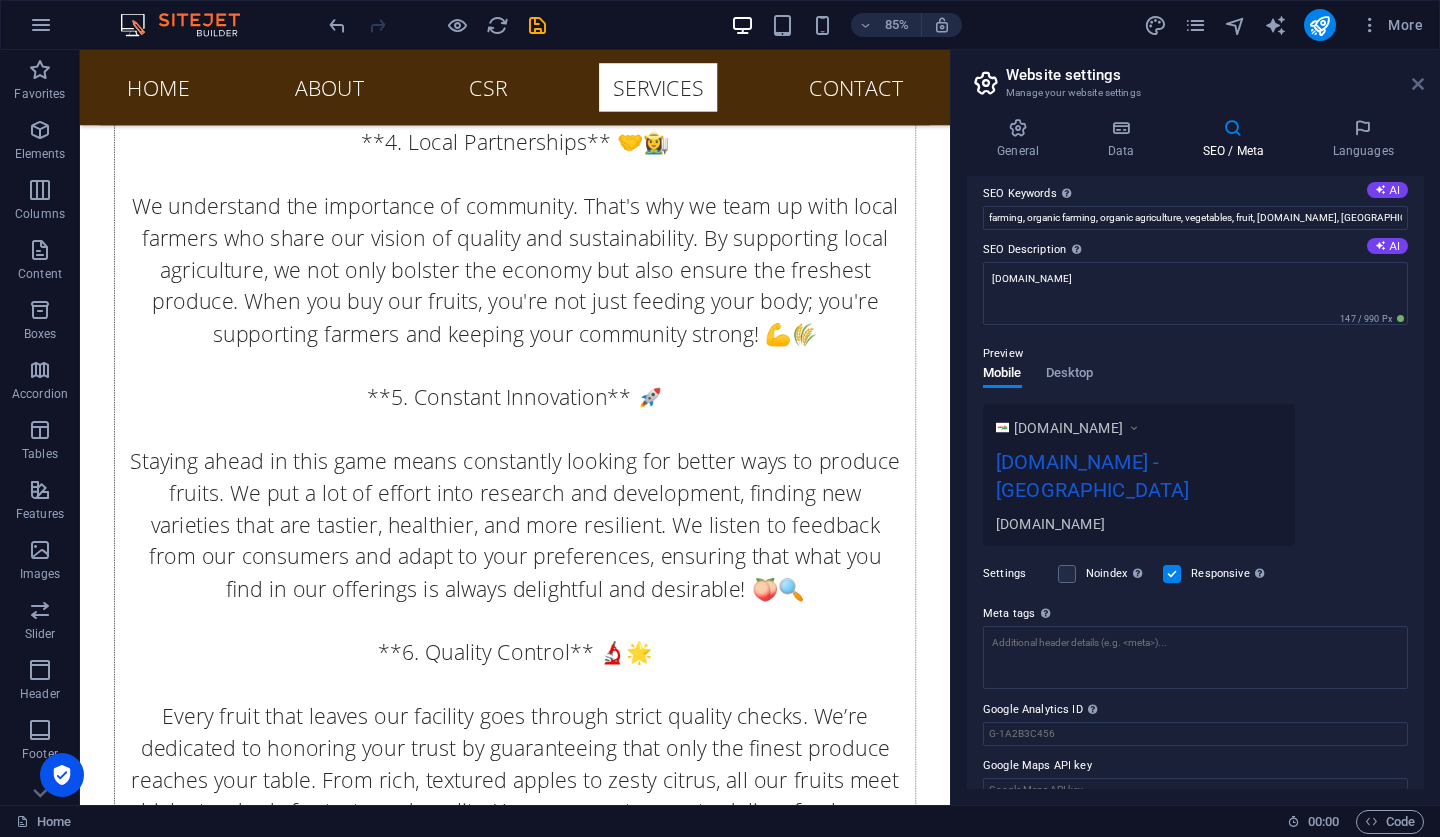 click at bounding box center (1418, 84) 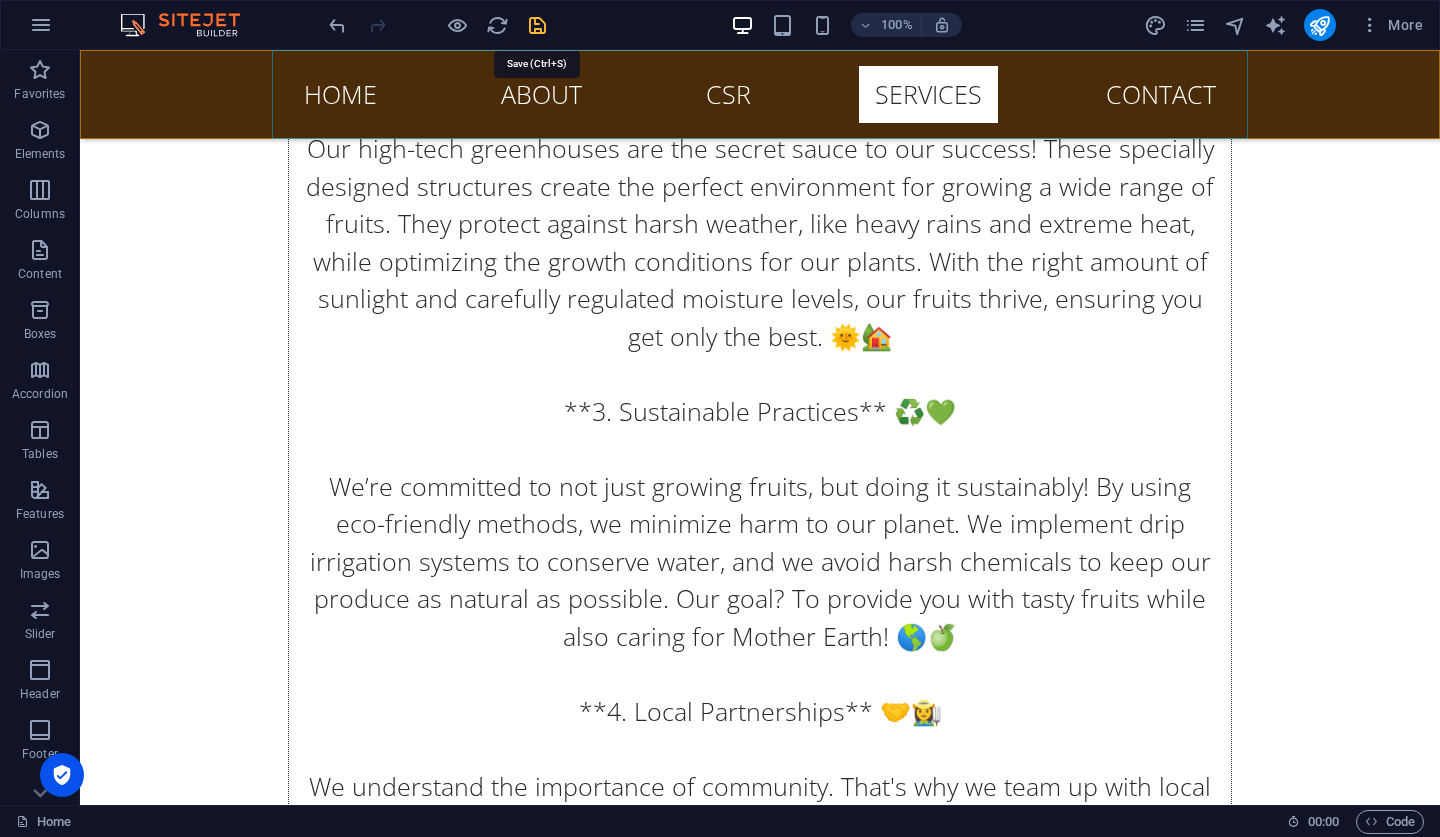 click at bounding box center [537, 25] 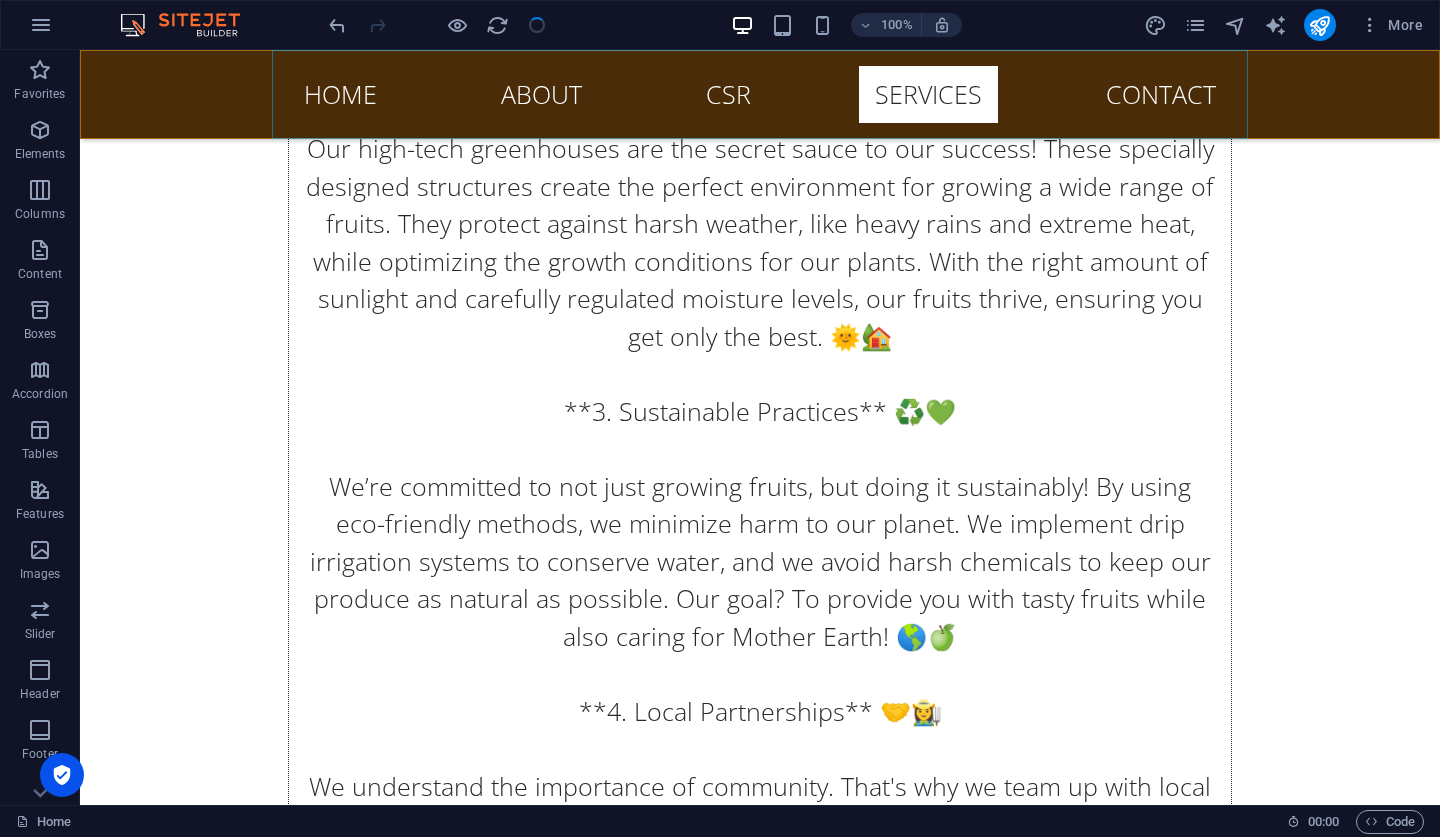 click on "Lakefront Fresh Produce Private Limited  Home Favorites Elements Columns Content Boxes Accordion Tables Features Images Slider Header Footer Forms Marketing Collections
H2   Banner   Banner   Container   Logo   Menu Bar   Menu   Preset   Text   Container   Preset   Preset   Preset   Preset   Container   Container   Preset   Container   Text   Icon   Preset   Icon   Icon   Icon   Spacer   Map   H3   Image   Container   Preset   Container   Preset   Image   Text   Image   Image   Image   Spacer 100% More Home 00 : 00 Code
less
Background color
#ffffff
0" at bounding box center (720, 418) 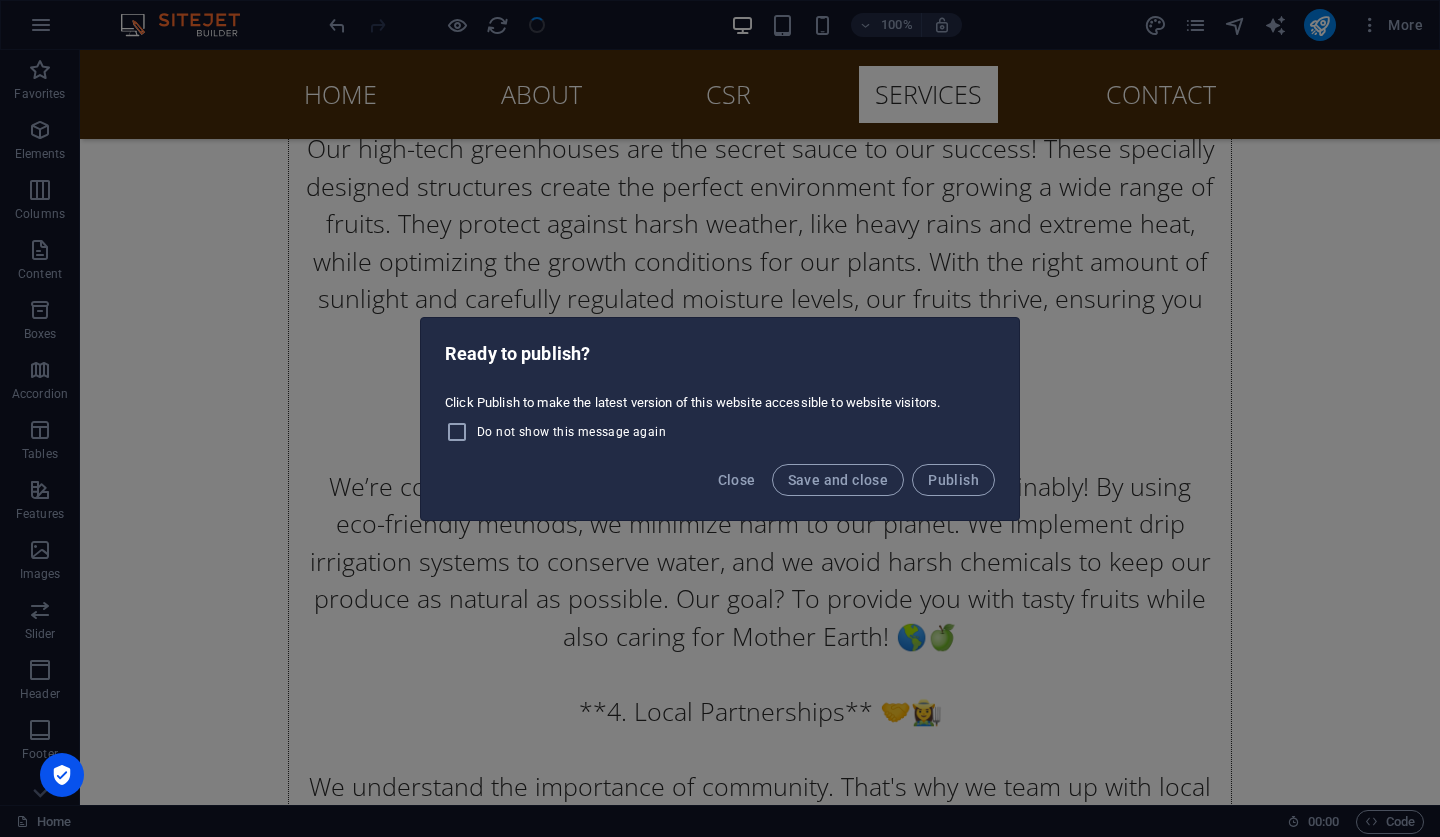 click on "Ready to publish? Click Publish to make the latest version of this website accessible to website visitors. Do not show this message again Close Save and close Publish" at bounding box center [720, 418] 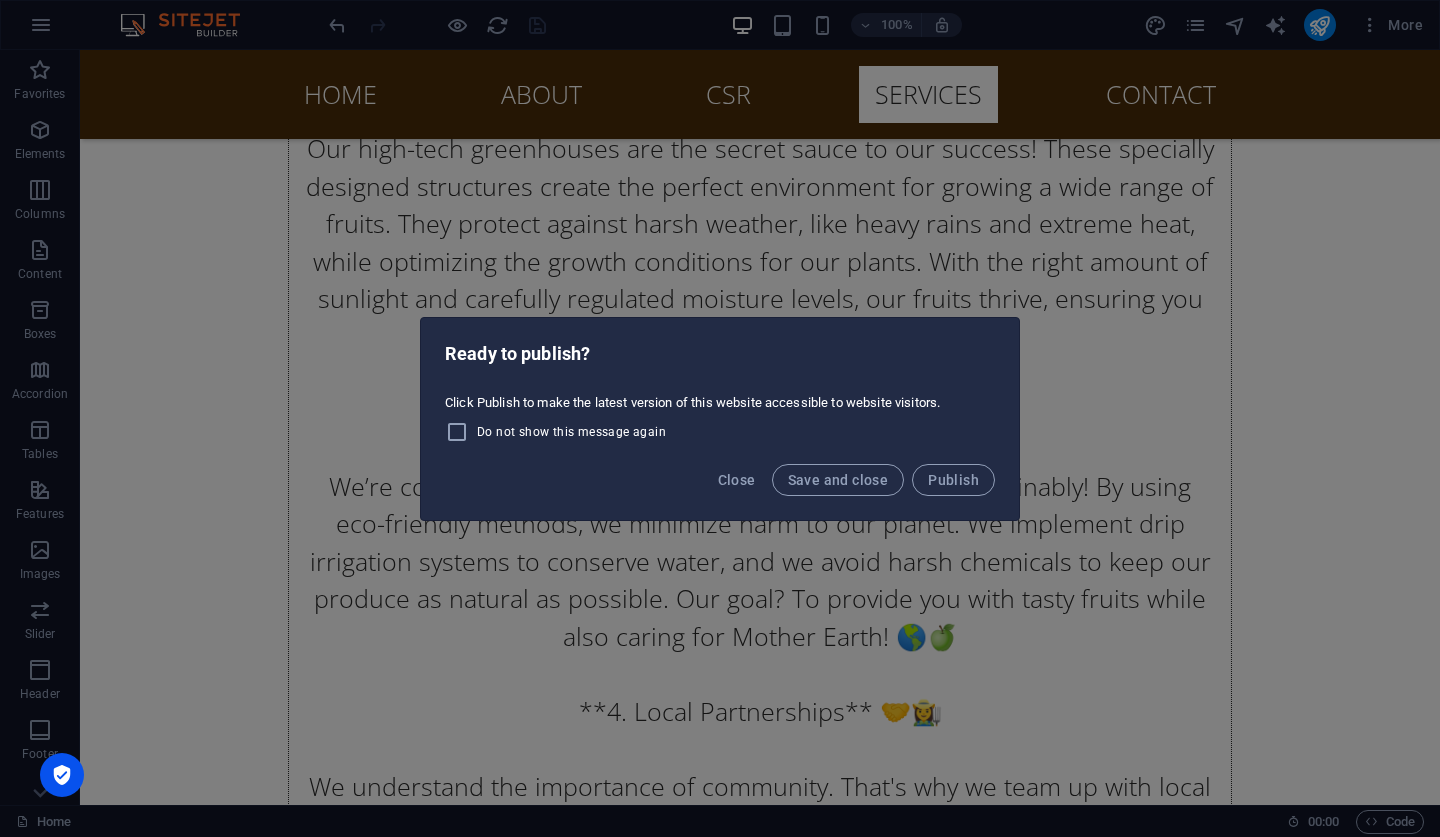 scroll, scrollTop: 0, scrollLeft: 0, axis: both 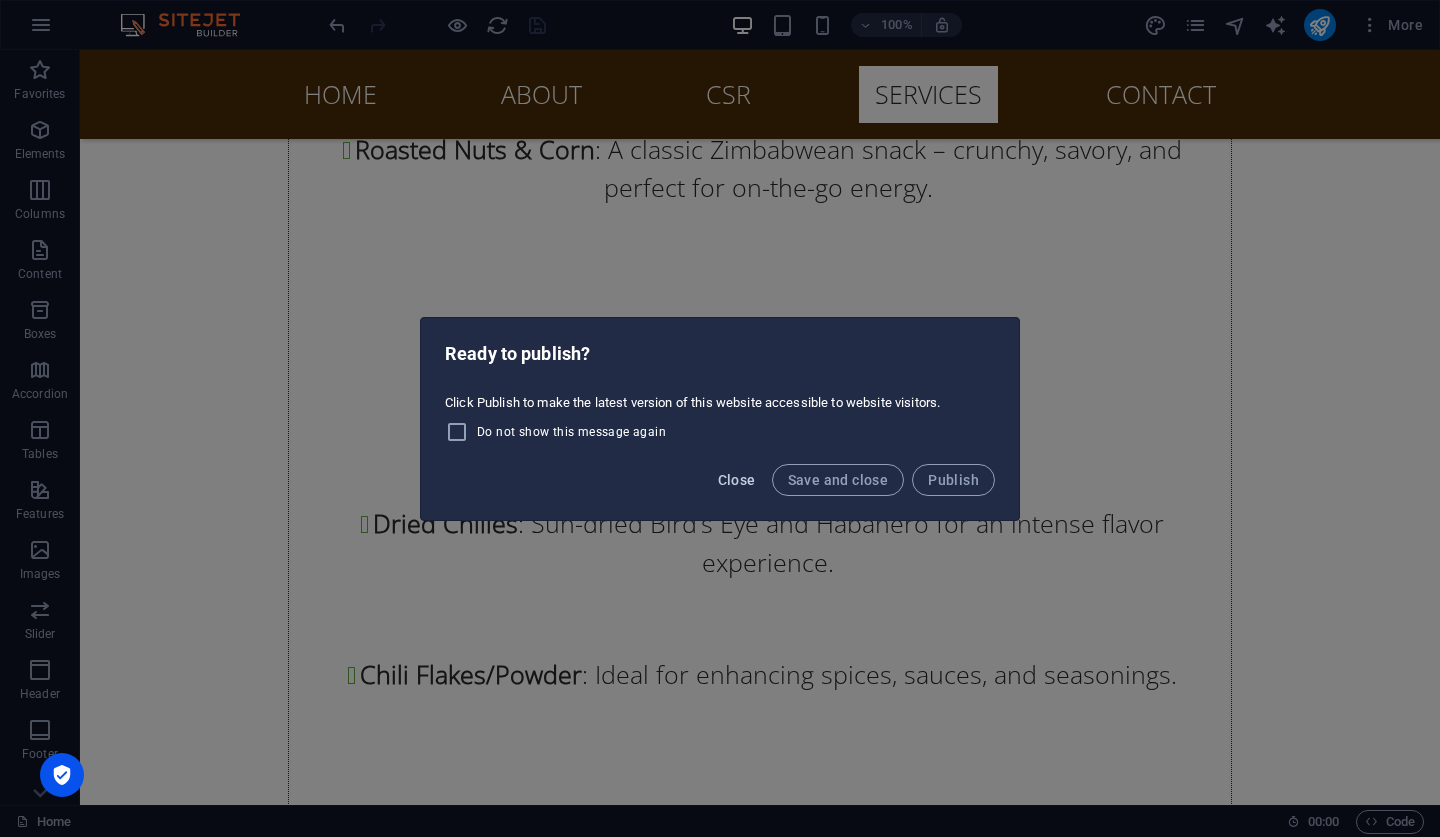 click on "Close" at bounding box center (737, 480) 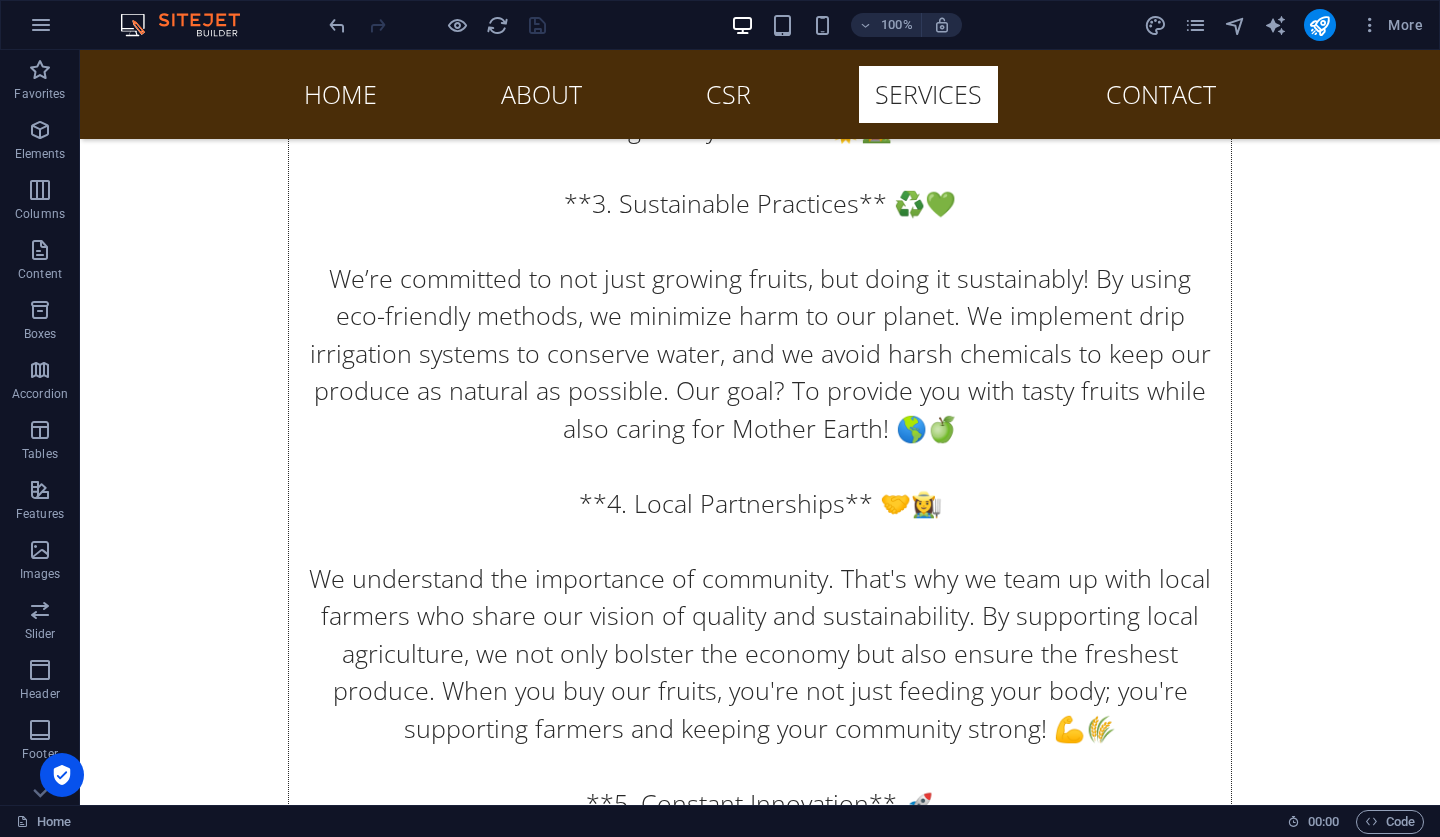 scroll, scrollTop: 24588, scrollLeft: 0, axis: vertical 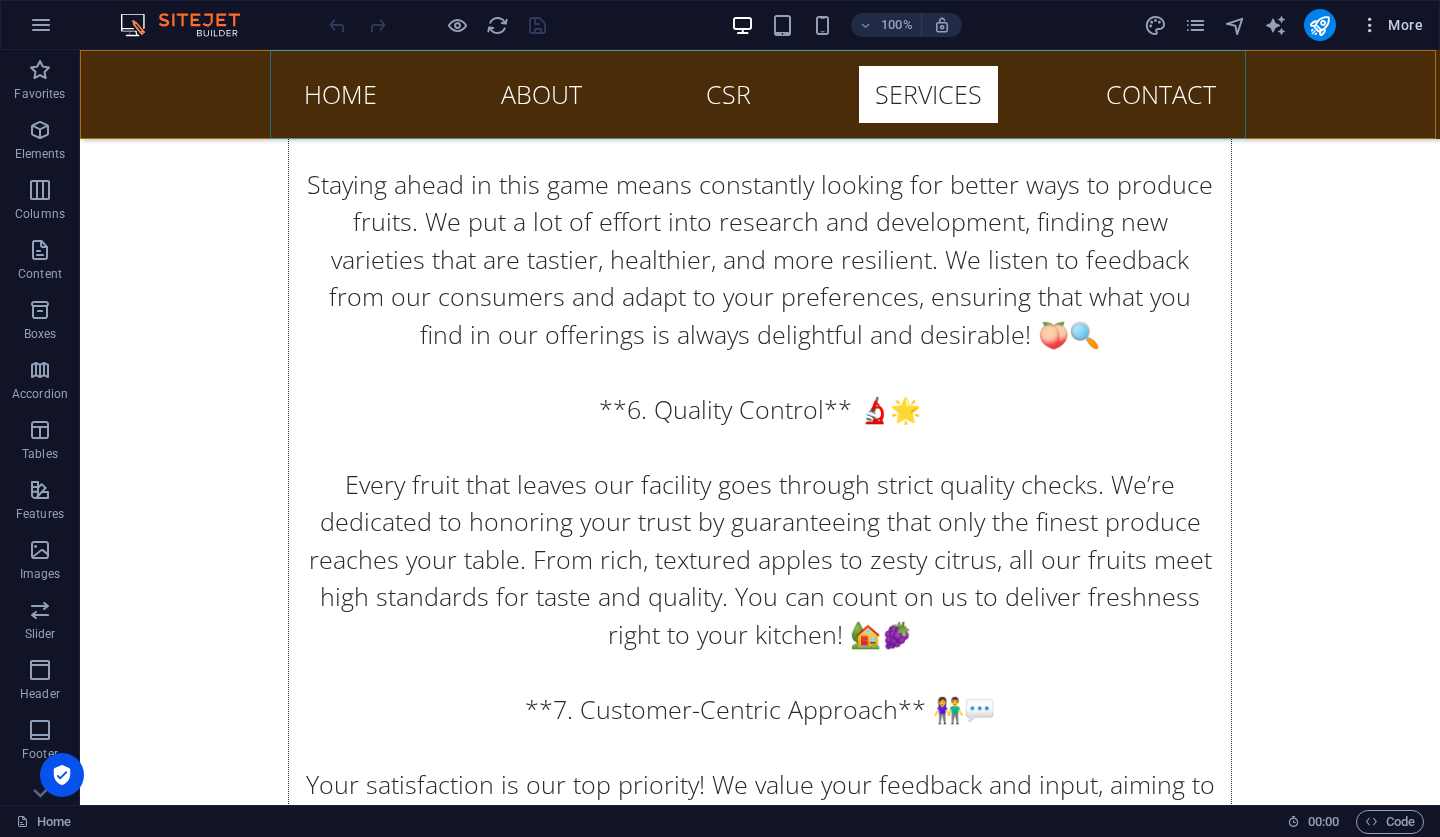 click on "More" at bounding box center [1391, 25] 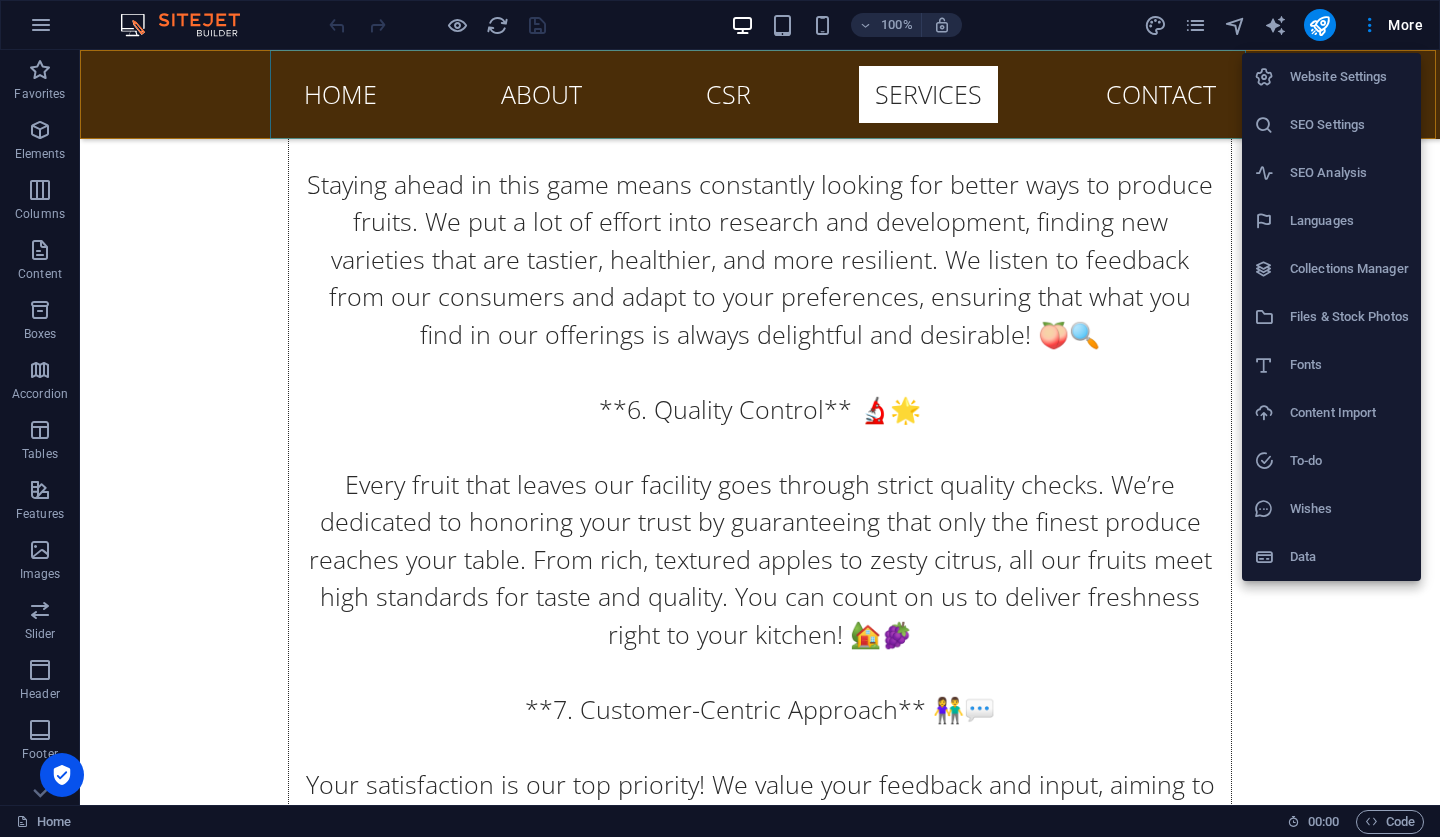 click at bounding box center [720, 418] 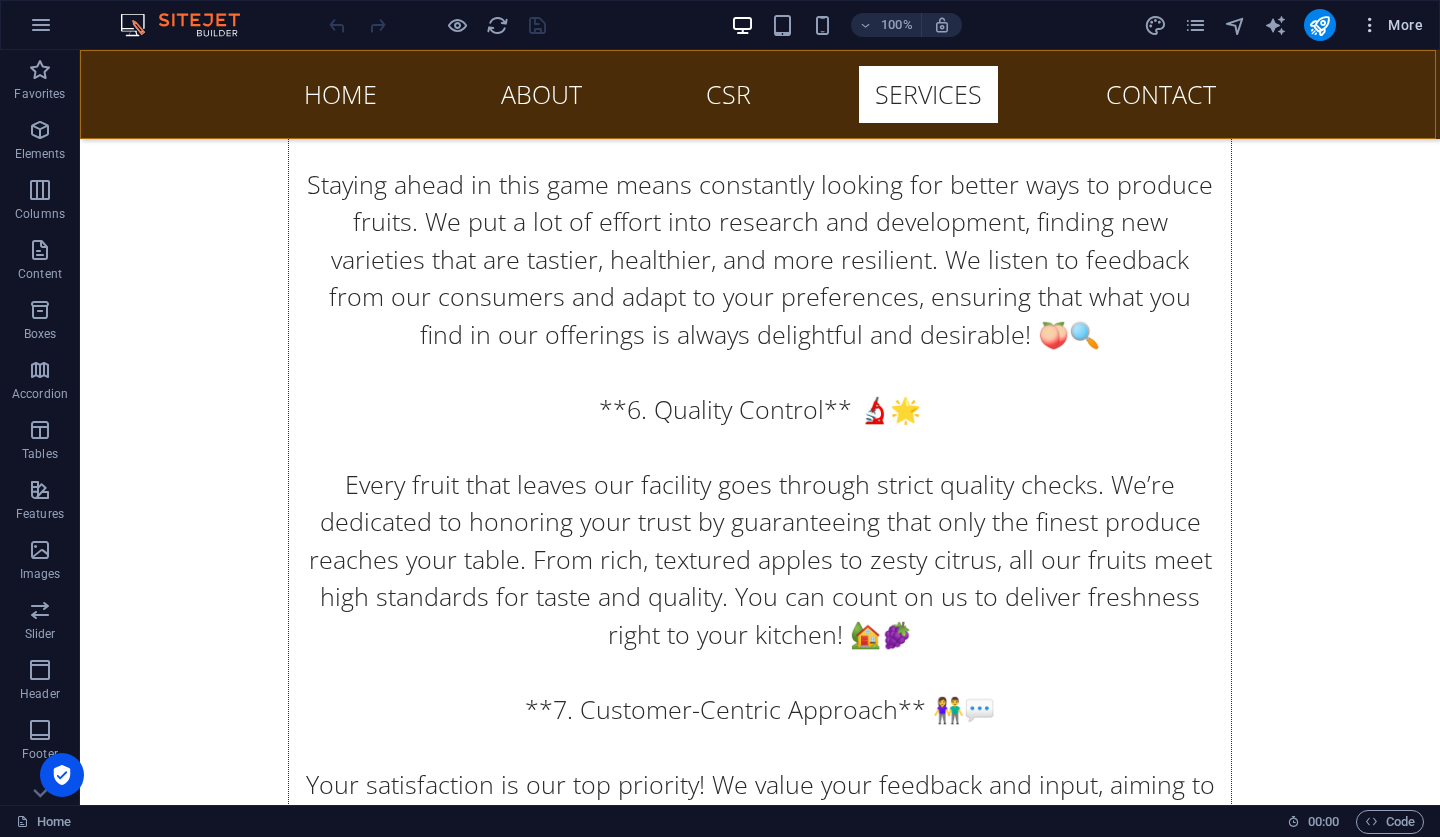 click on "More" at bounding box center [1391, 25] 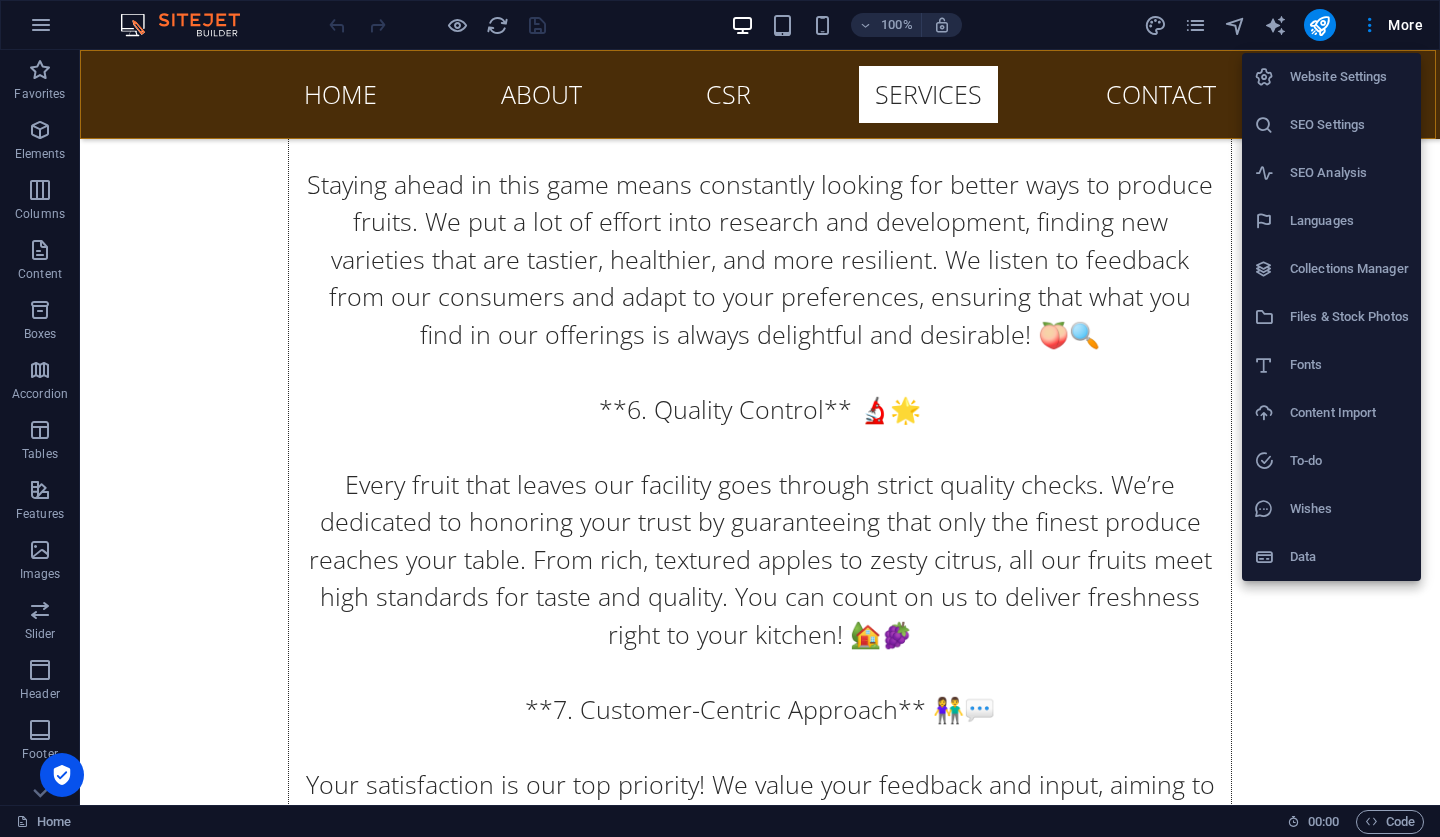 click on "SEO Settings" at bounding box center [1331, 125] 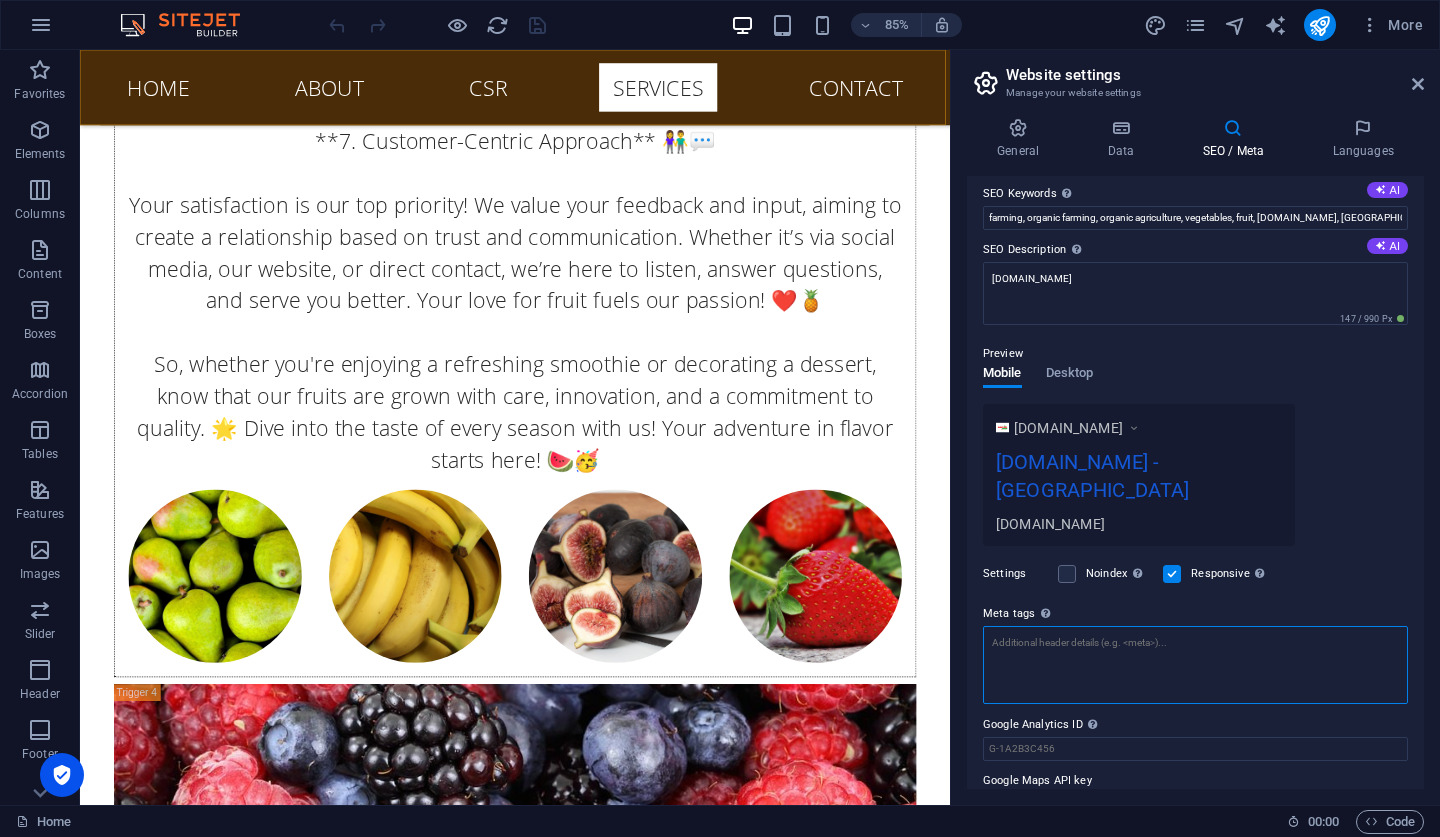 scroll, scrollTop: 107, scrollLeft: 0, axis: vertical 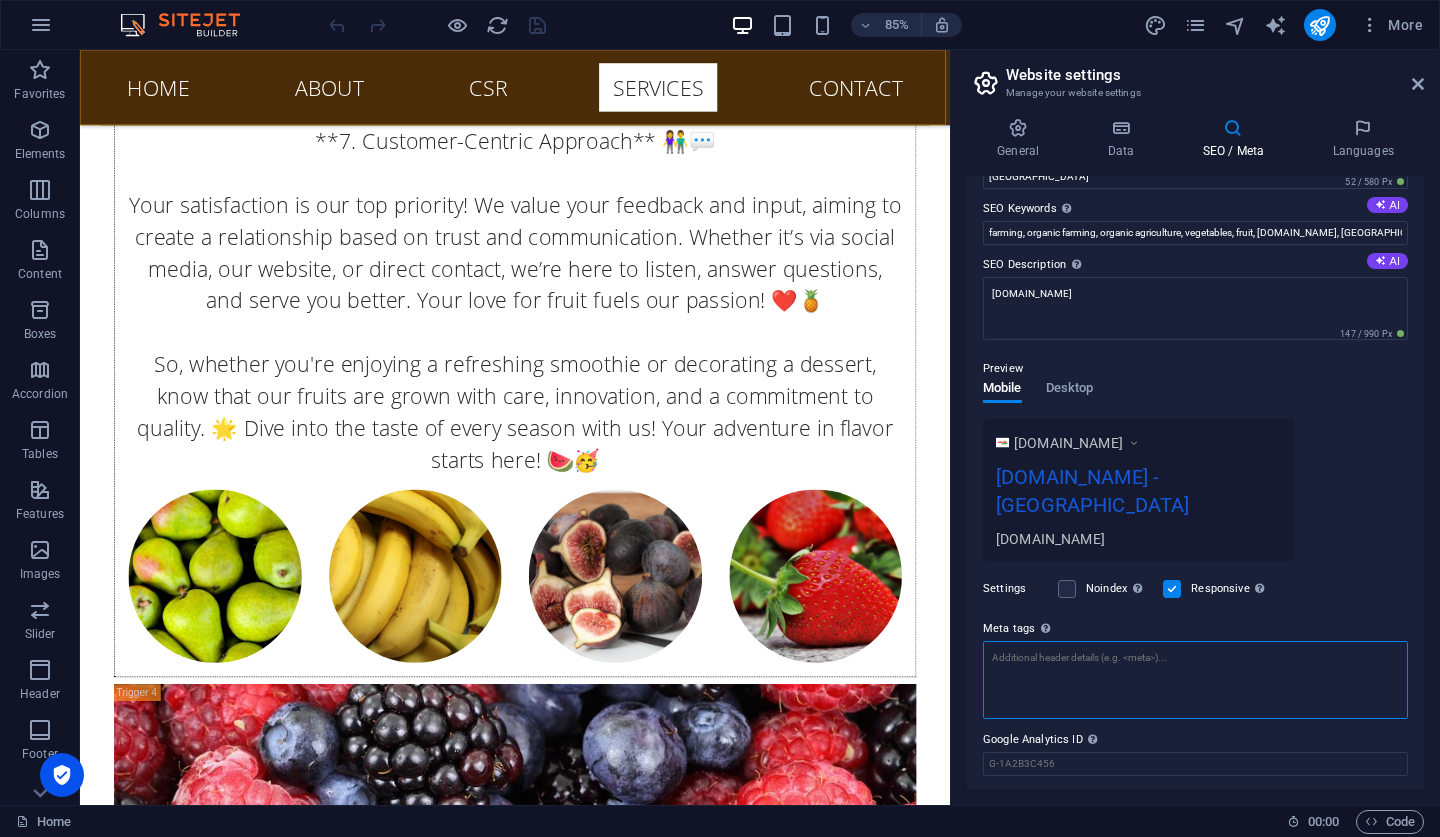 click on "Meta tags Enter HTML code here that will be placed inside the  tags of your website. Please note that your website may not function if you include code with errors." at bounding box center [1195, 668] 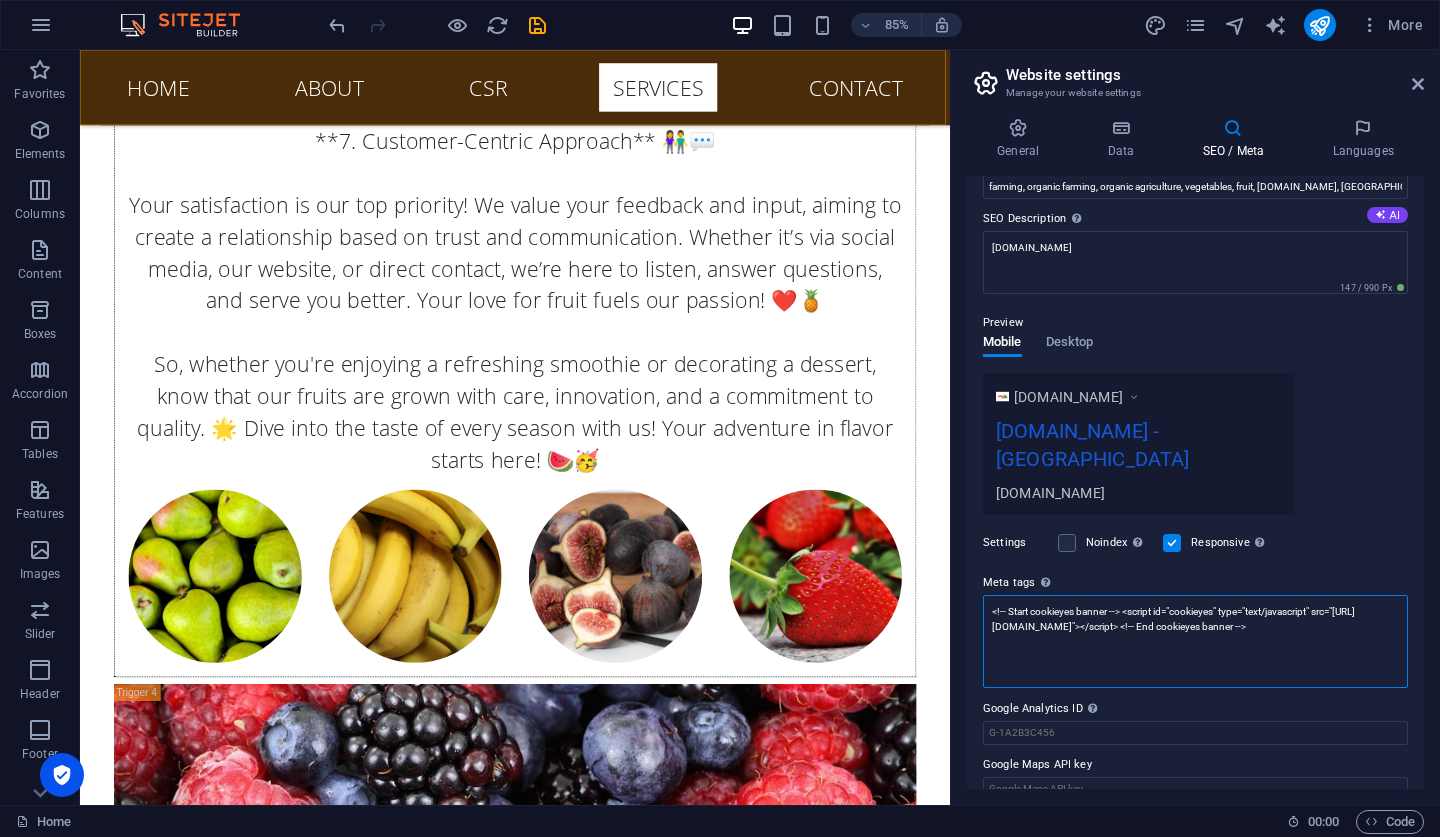 scroll, scrollTop: 152, scrollLeft: 0, axis: vertical 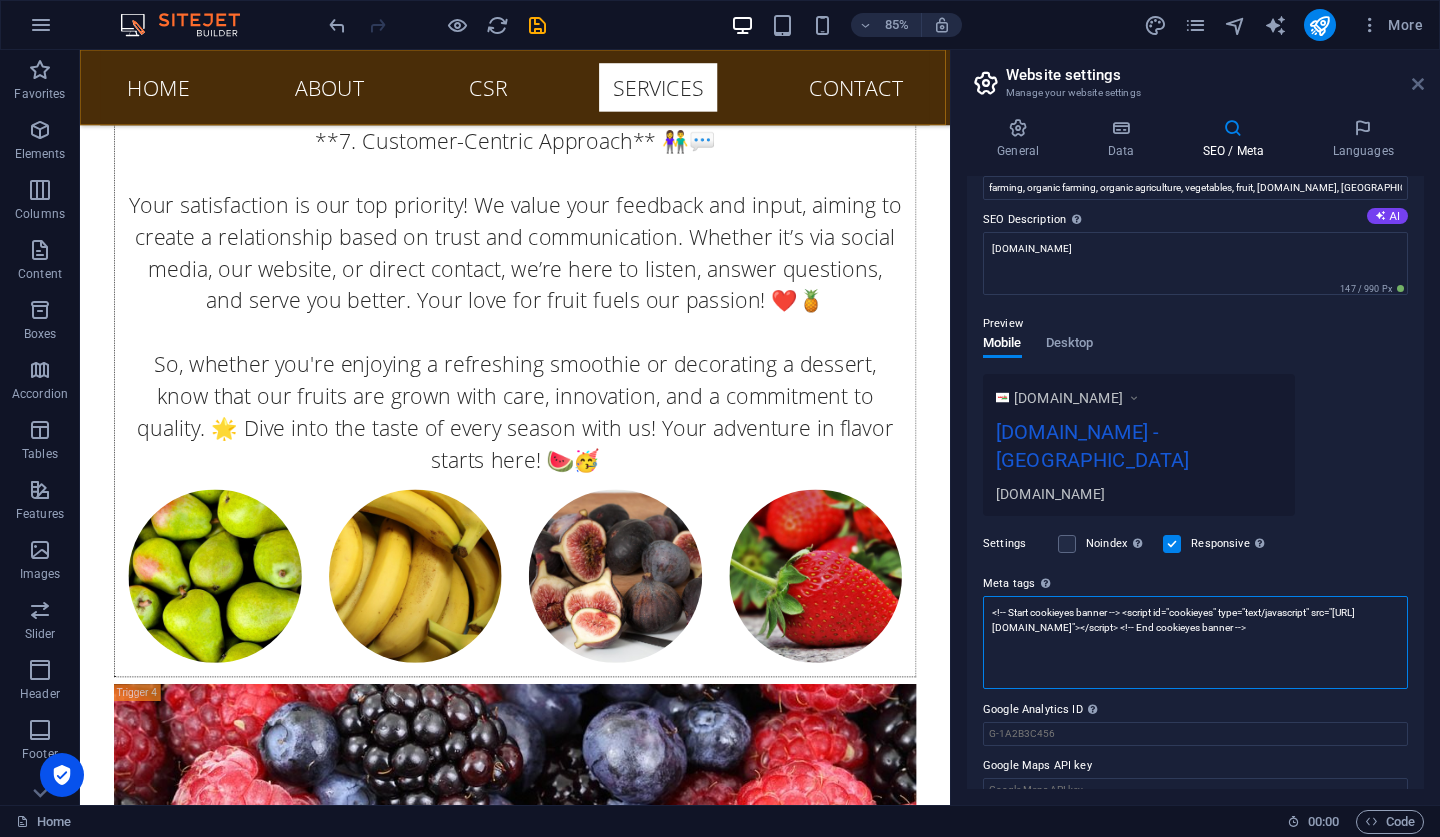 type on "<!-- Start cookieyes banner --> <script id="cookieyes" type="text/javascript" src="https://cdn-cookieyes.com/client_data/426886c0a133436f461de751/script.js"></script> <!-- End cookieyes banner -->" 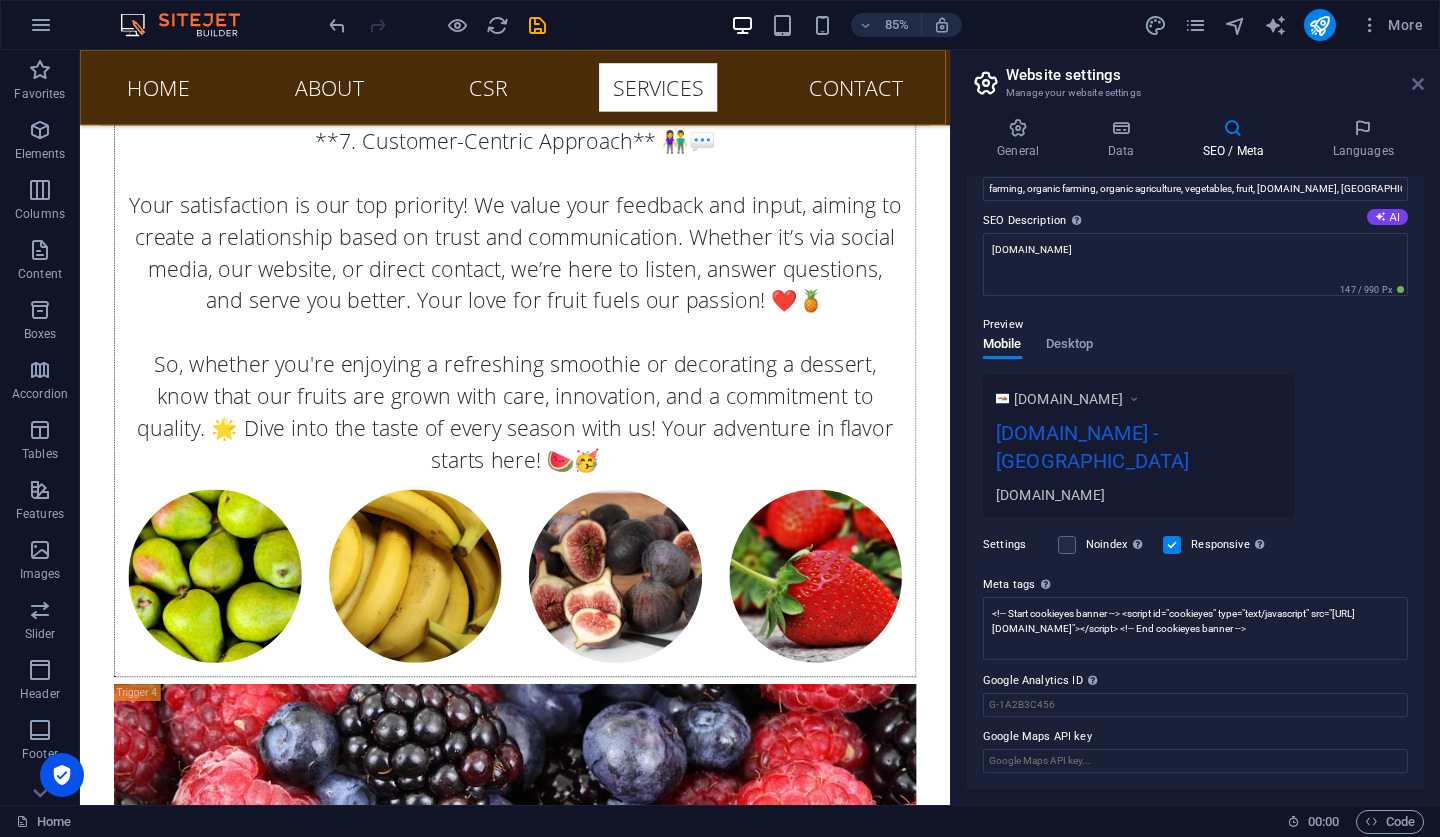 scroll, scrollTop: 122, scrollLeft: 0, axis: vertical 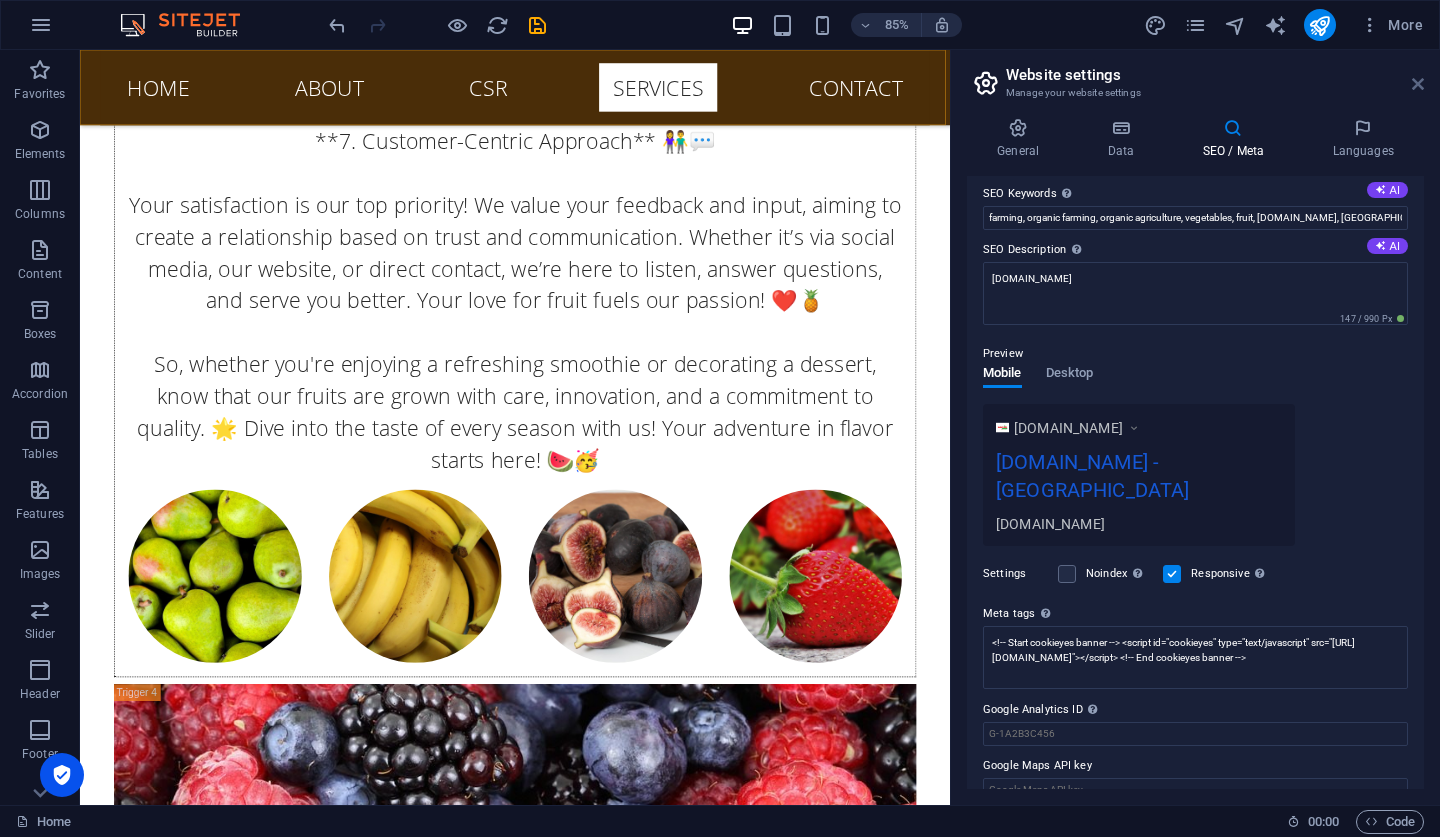 click at bounding box center [1418, 84] 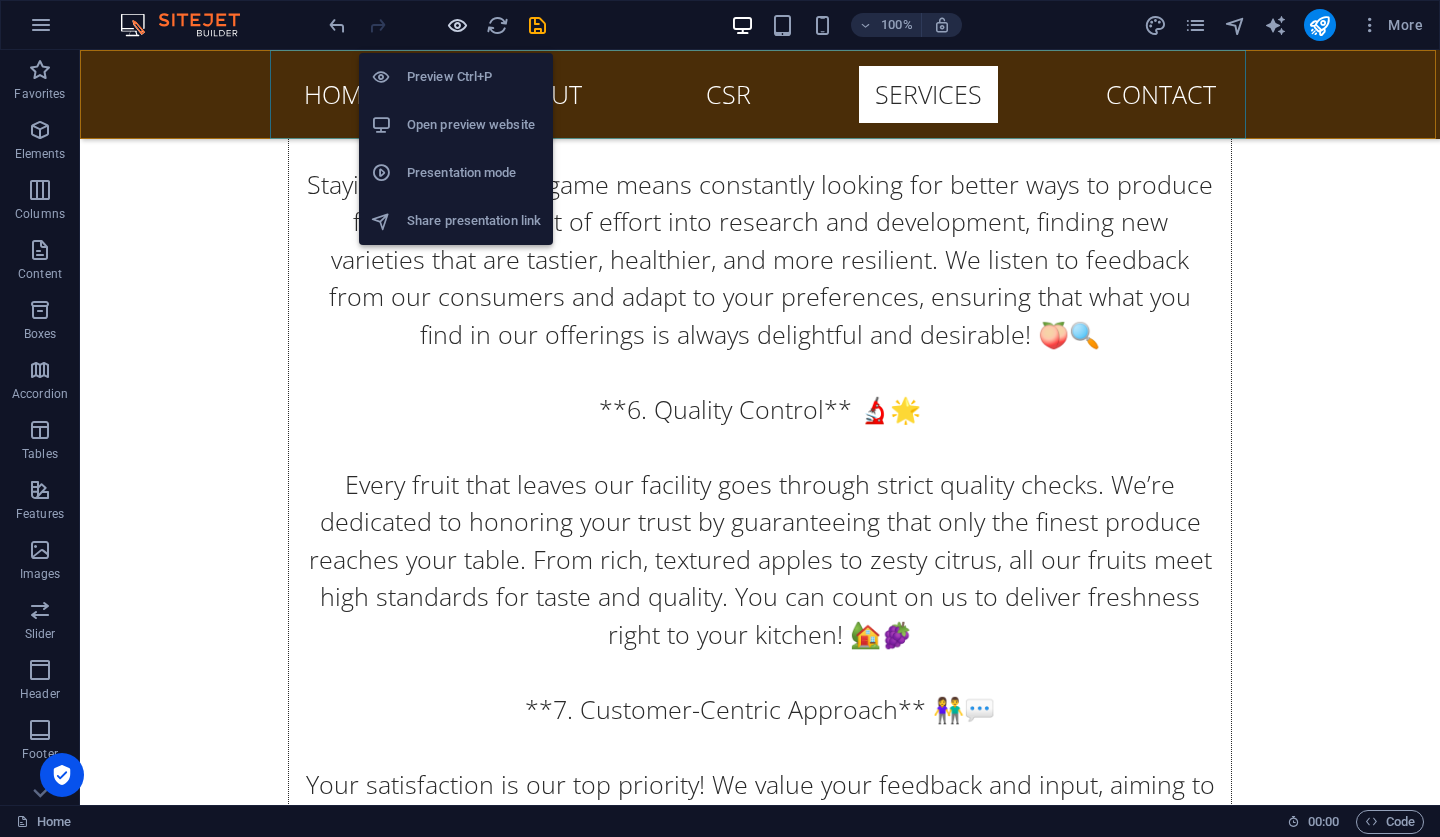 click at bounding box center (457, 25) 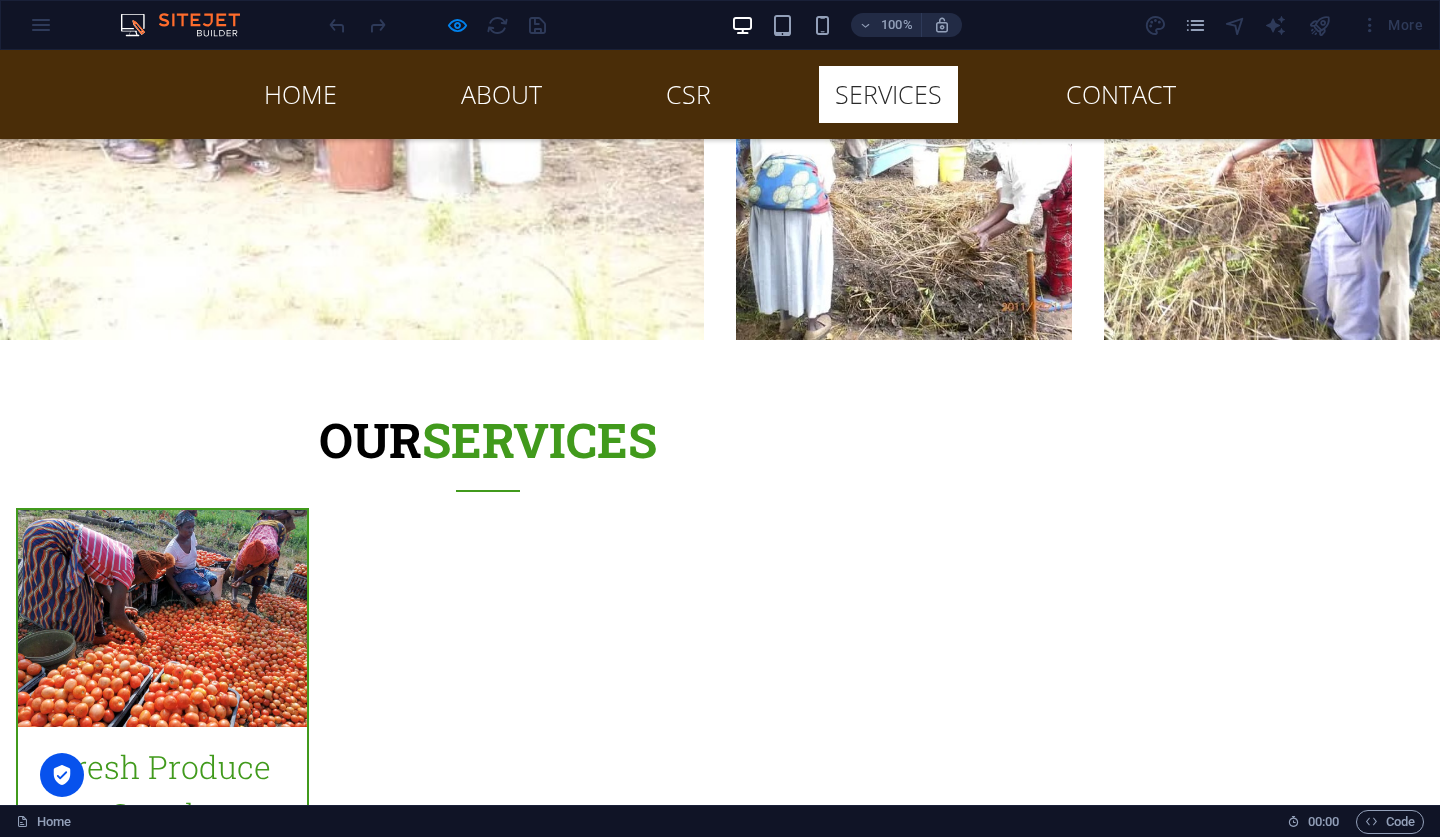 scroll, scrollTop: 9950, scrollLeft: 0, axis: vertical 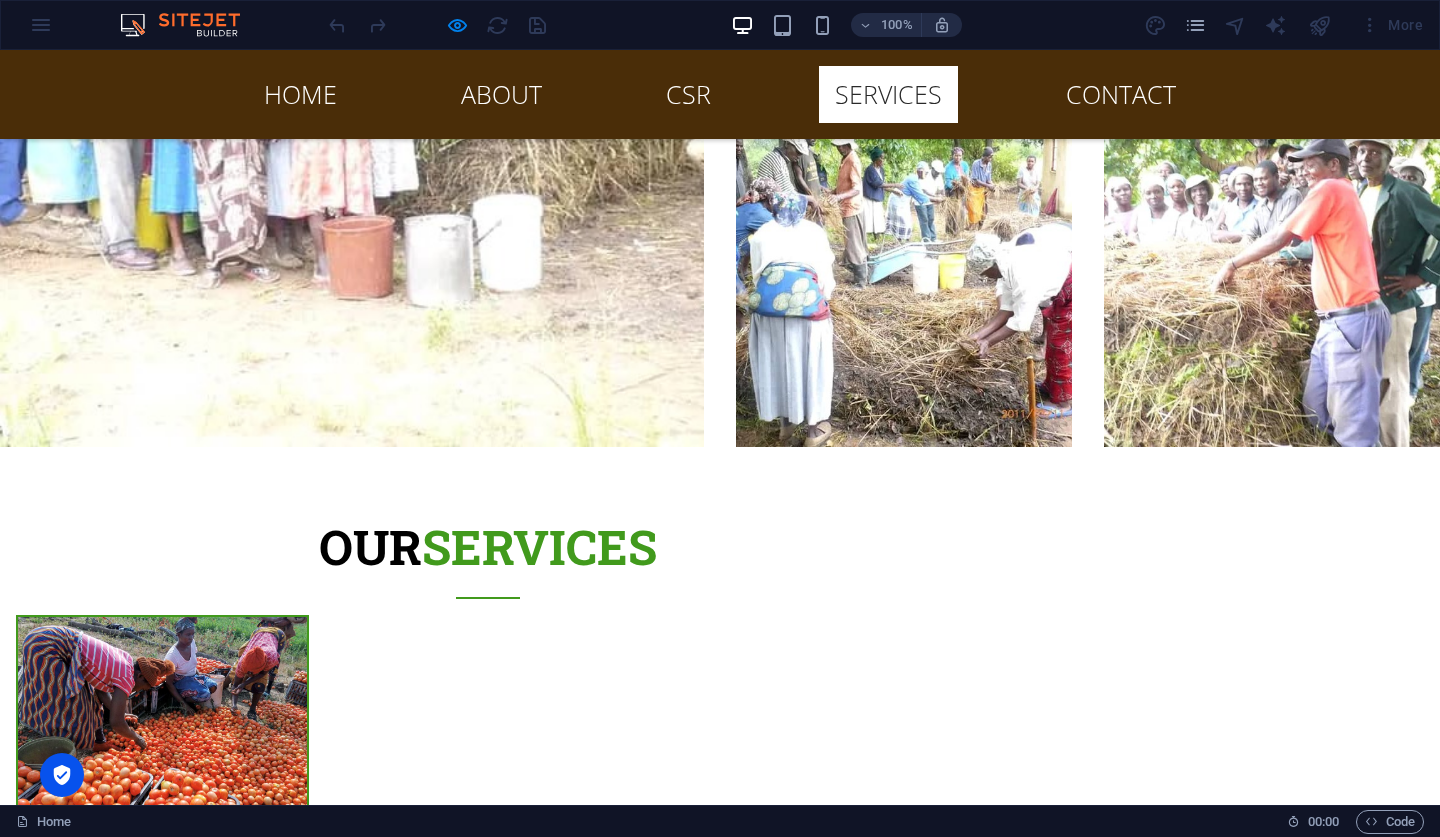 click at bounding box center (437, 25) 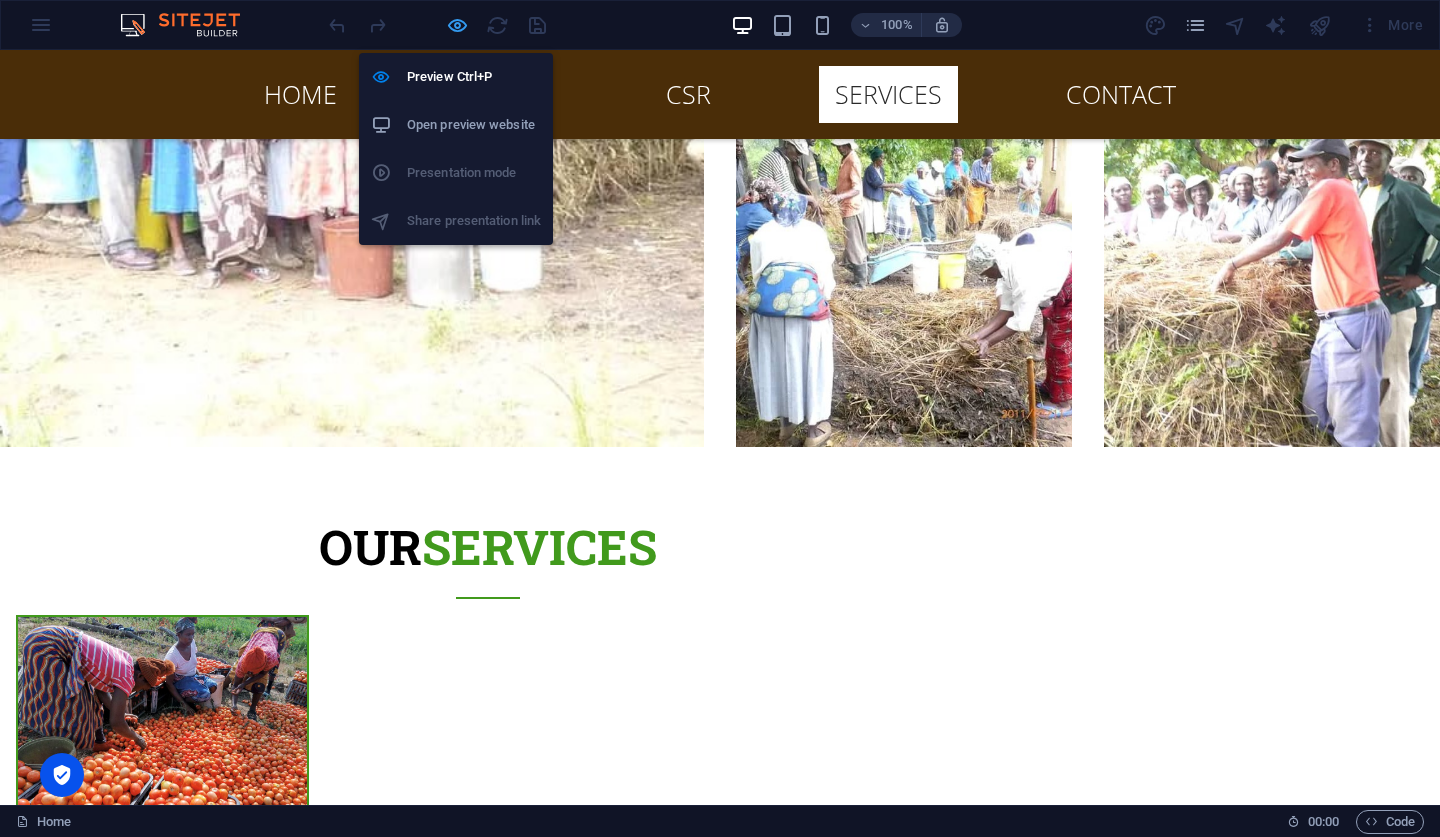 click at bounding box center [457, 25] 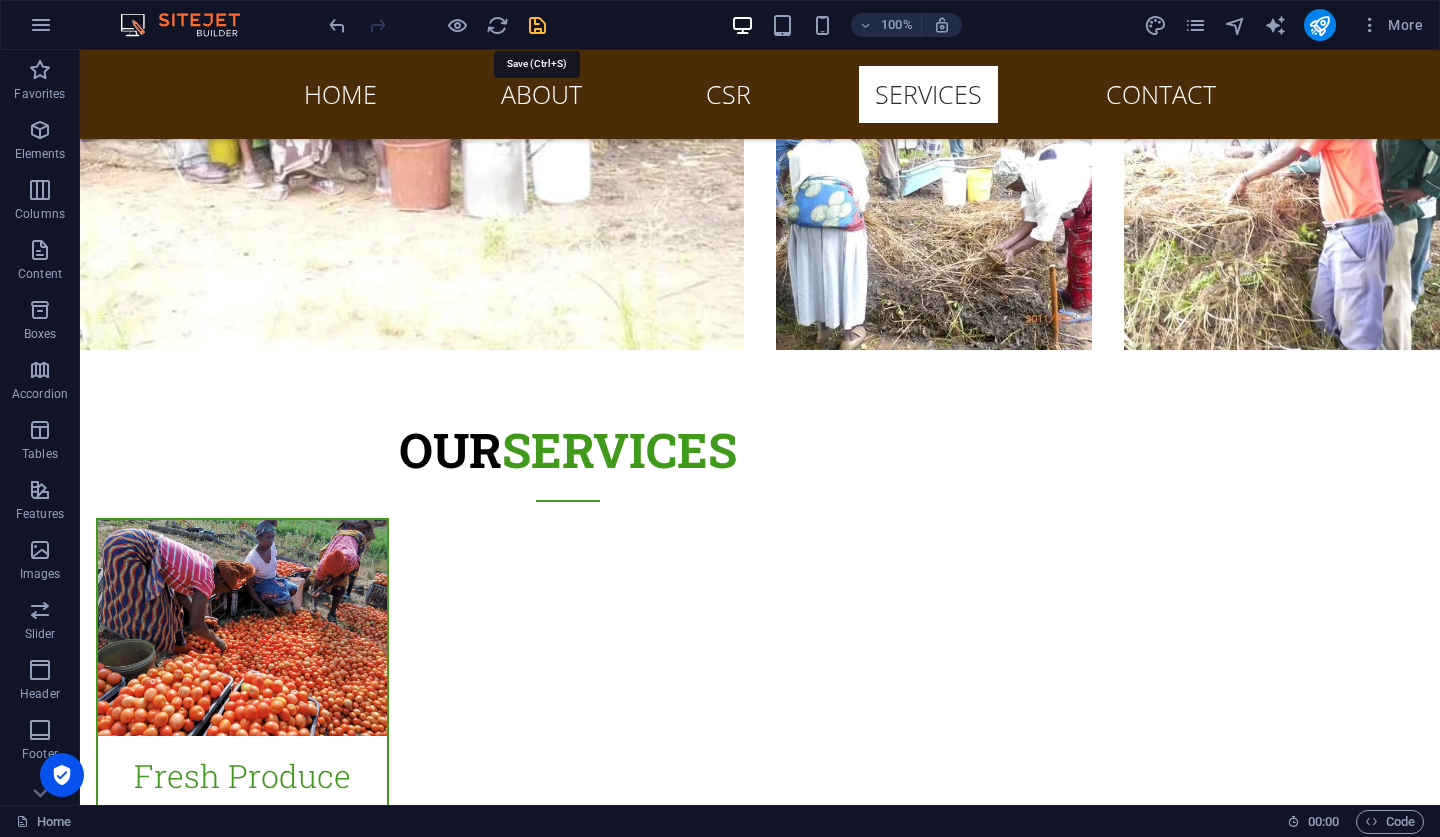 click at bounding box center (537, 25) 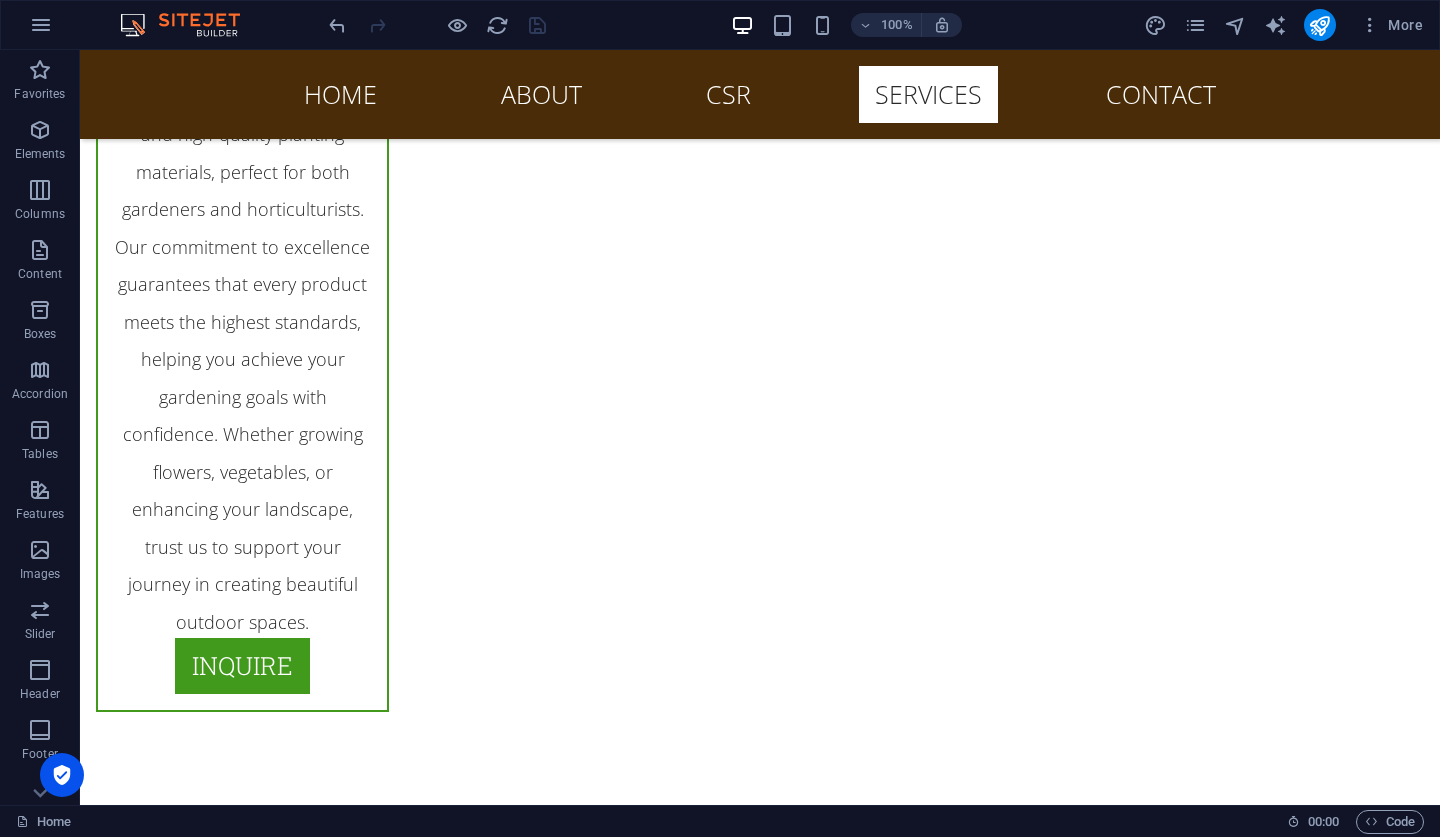 scroll, scrollTop: 14231, scrollLeft: 0, axis: vertical 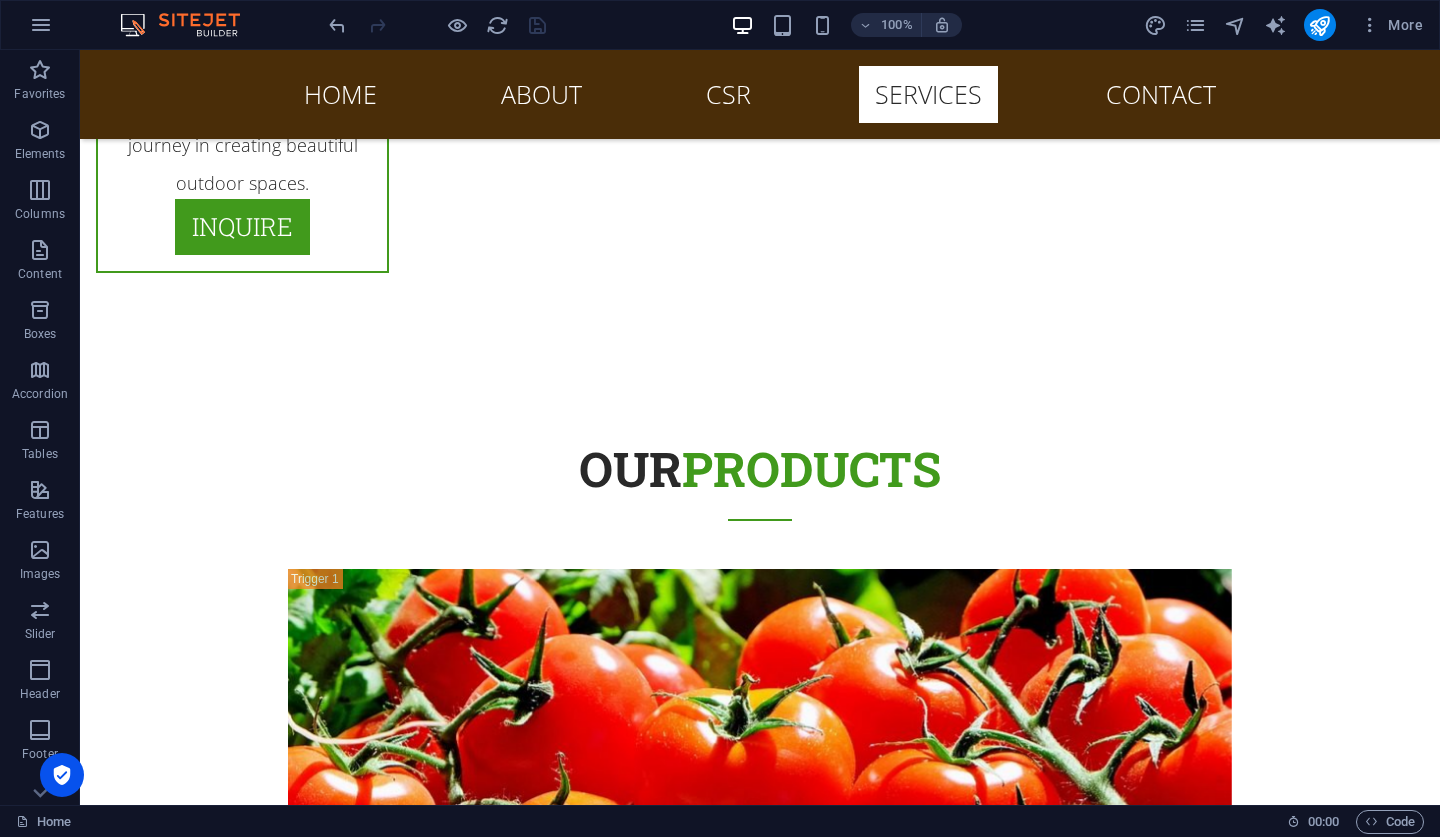 click on "100% More" at bounding box center [720, 25] 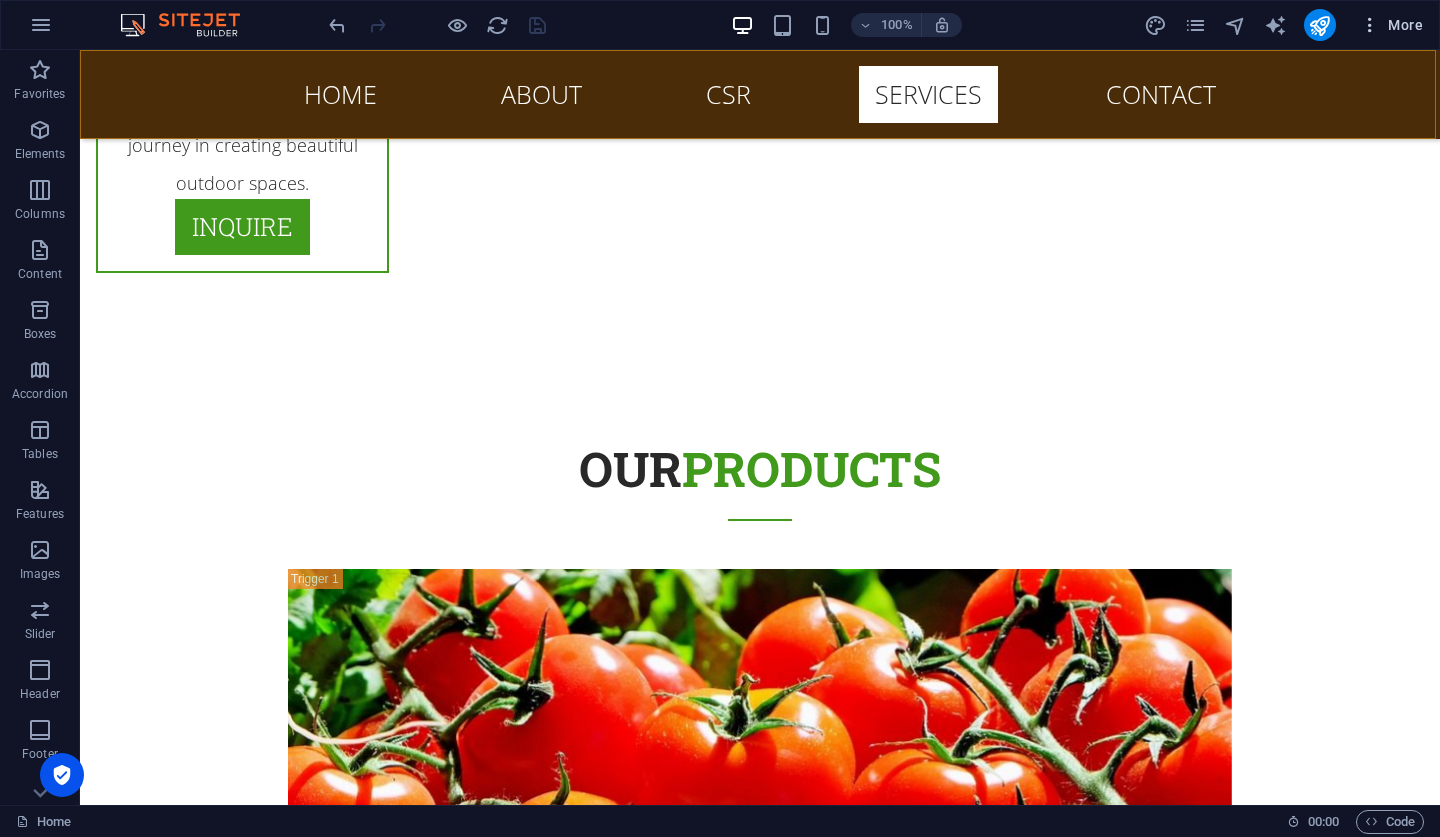 click on "More" at bounding box center [1391, 25] 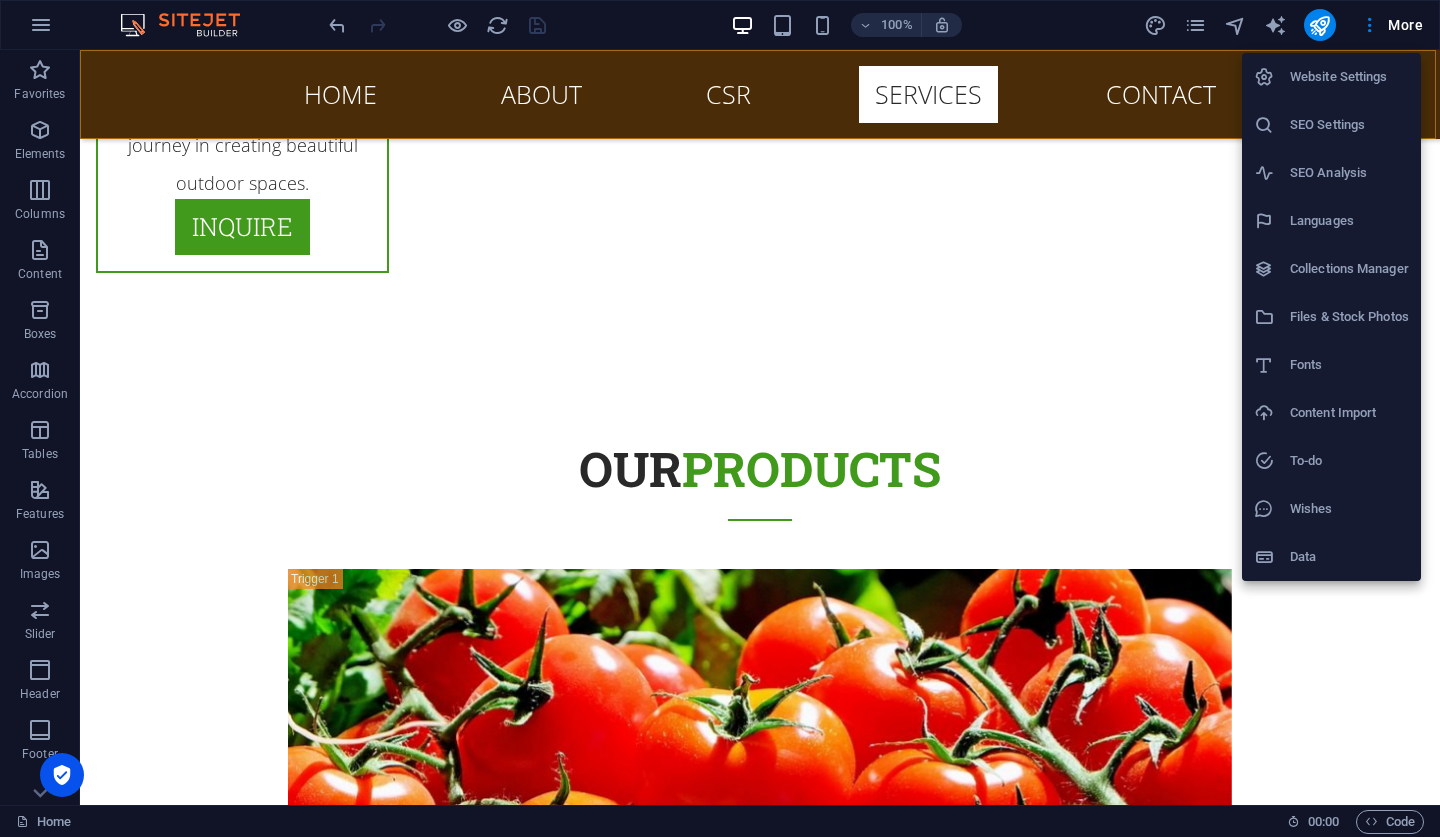 click on "SEO Settings" at bounding box center (1349, 125) 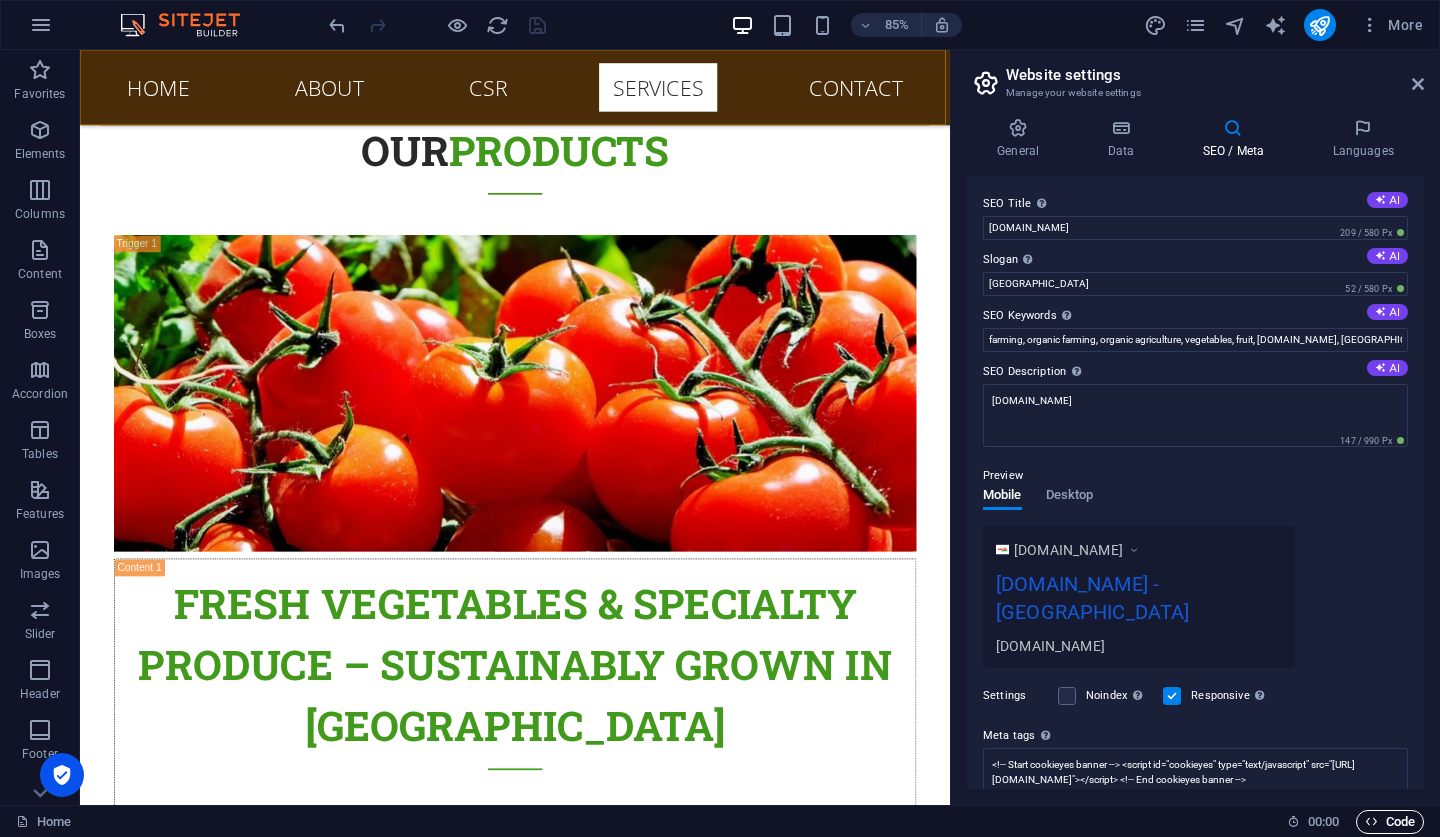 click at bounding box center (1371, 821) 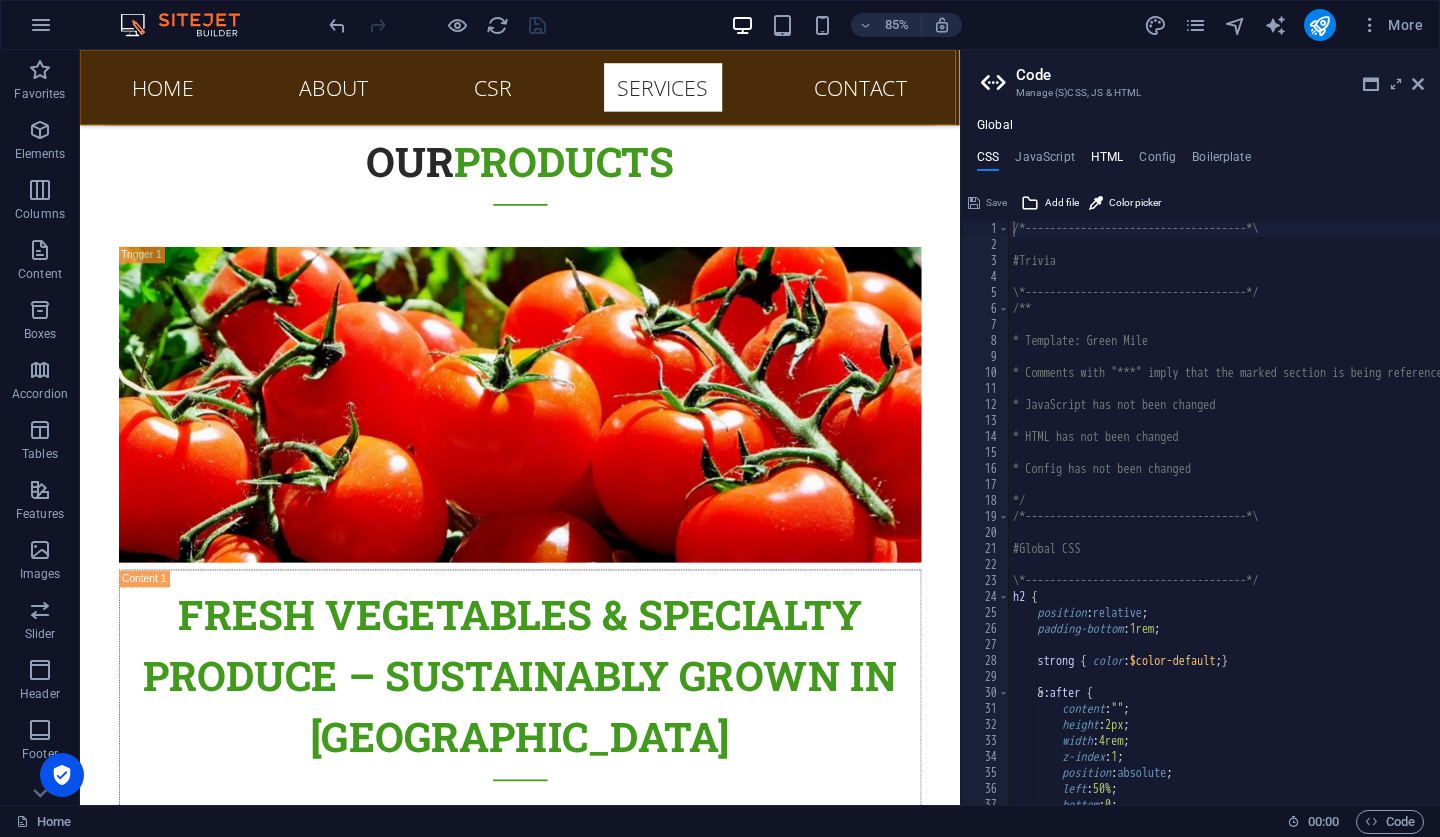 click on "HTML" at bounding box center [1107, 161] 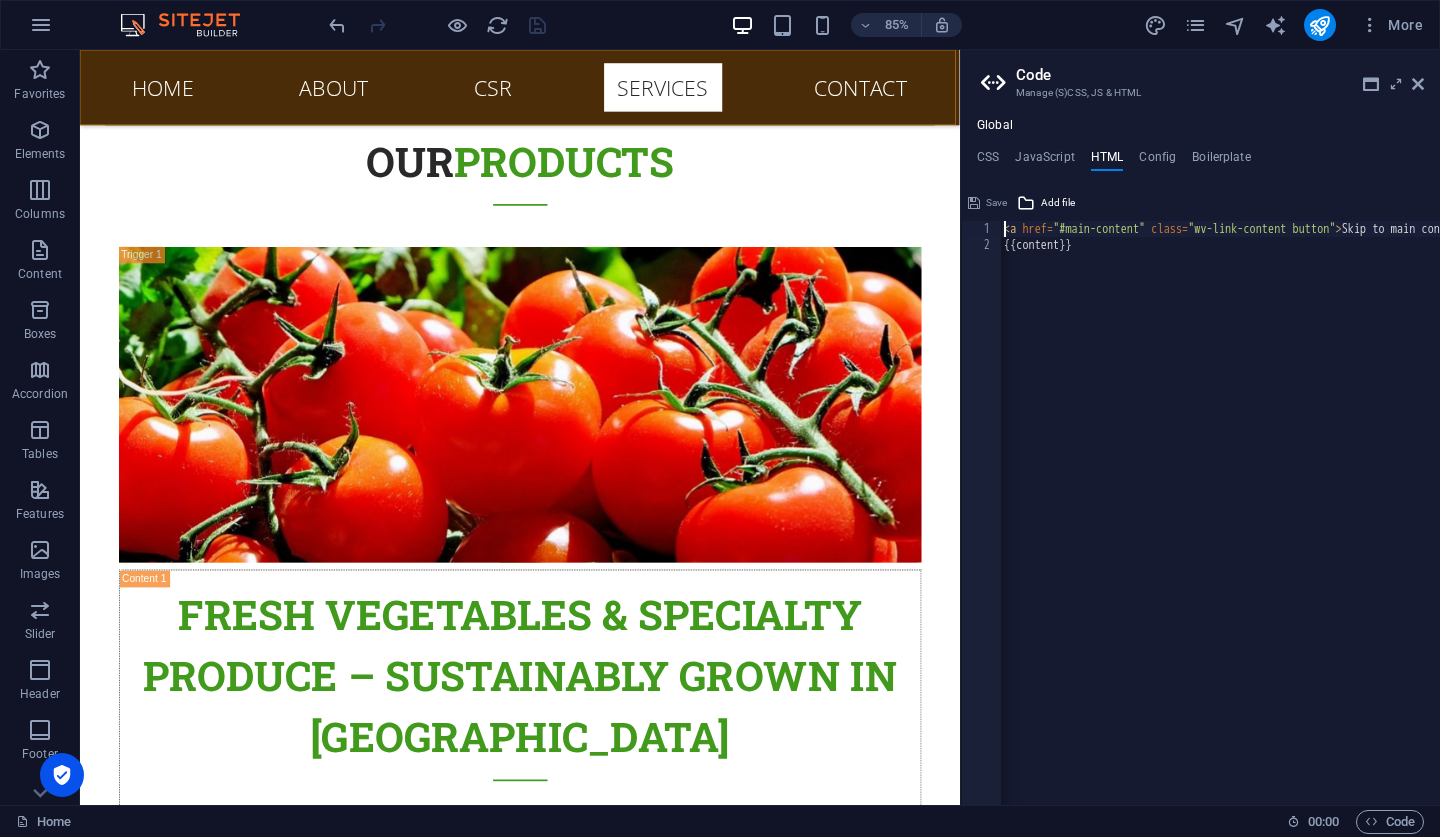 scroll, scrollTop: 0, scrollLeft: 1, axis: horizontal 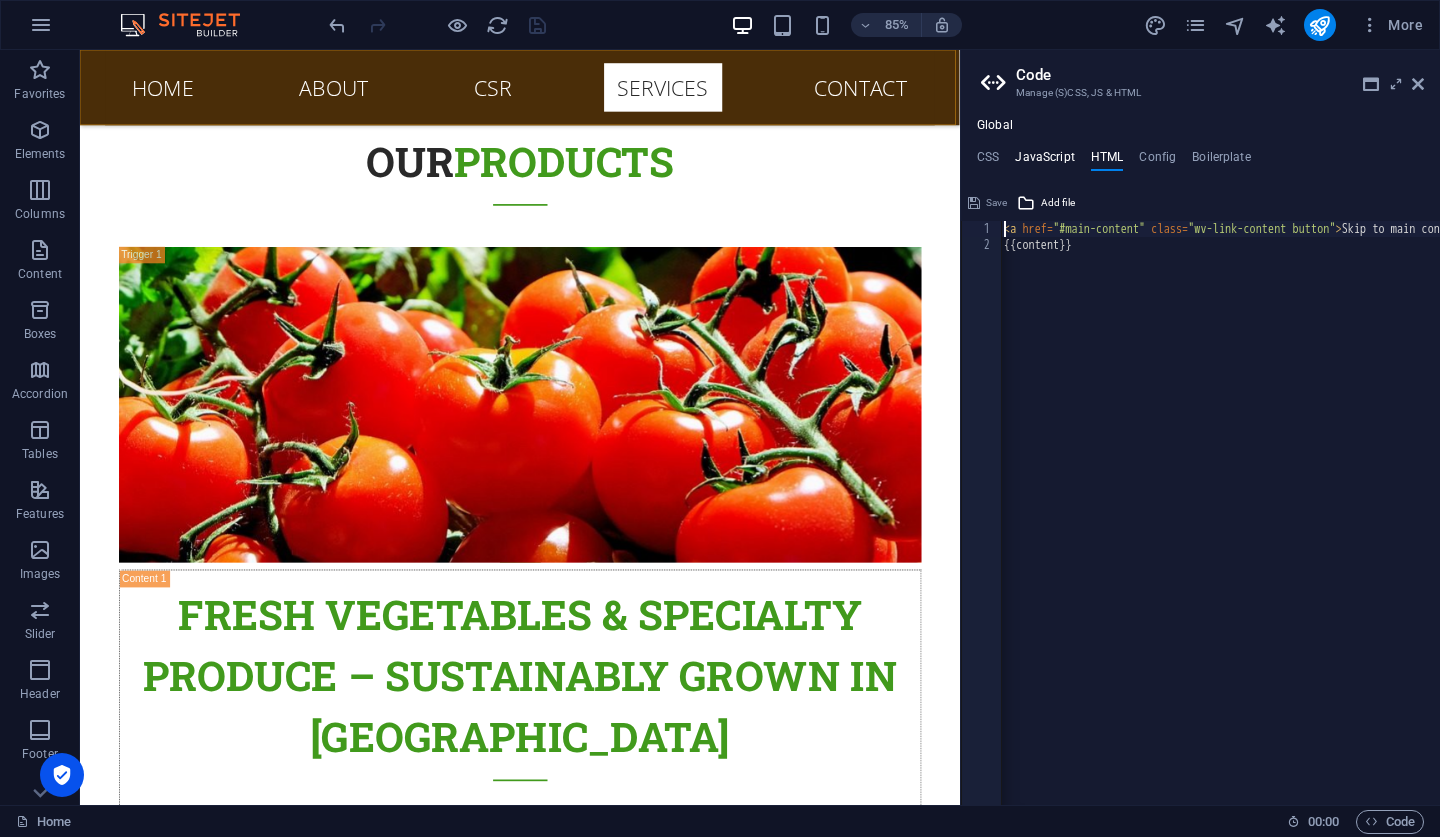 click on "JavaScript" at bounding box center (1044, 161) 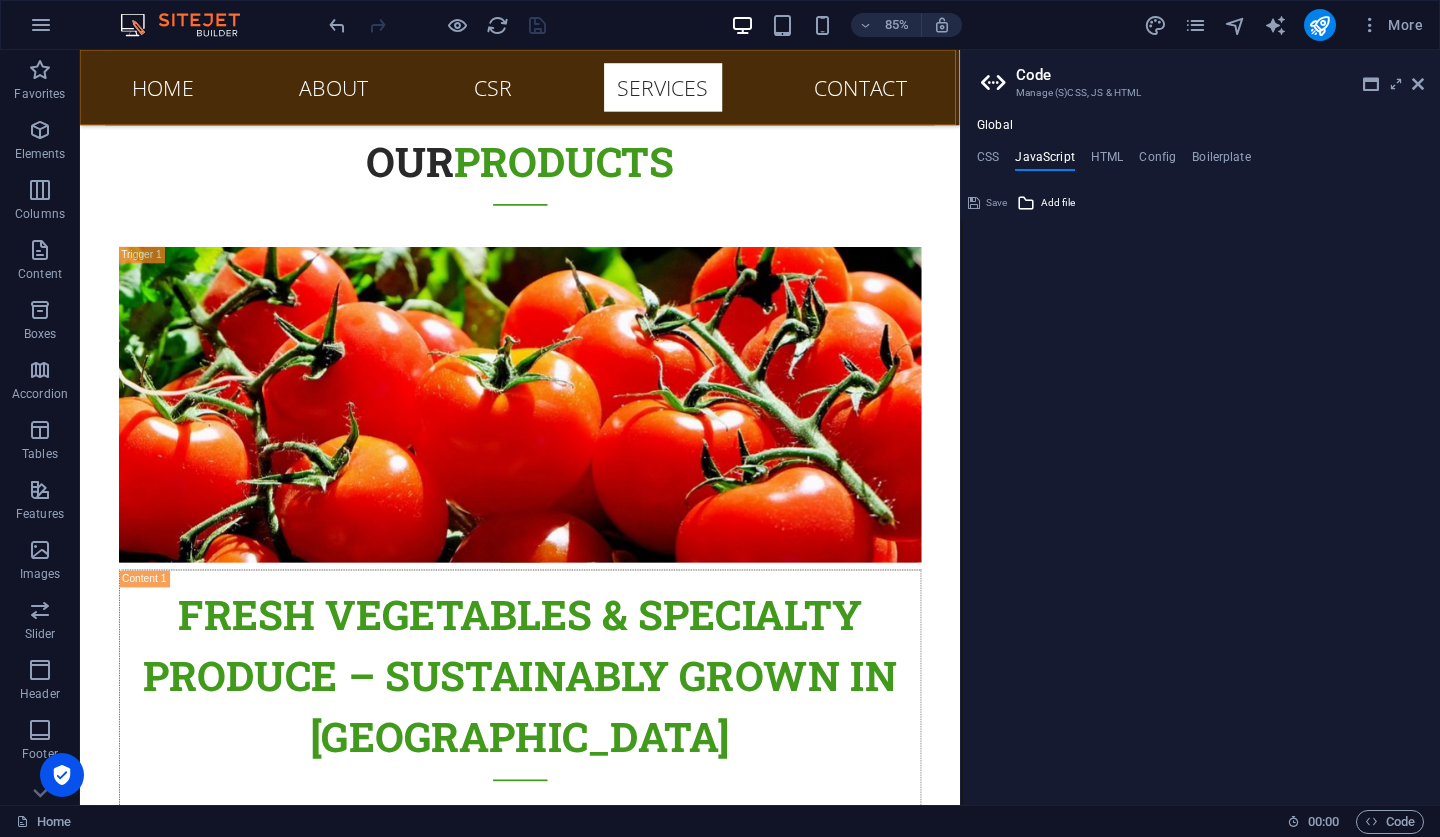 type on "/* JS for preset "Menu V2" */" 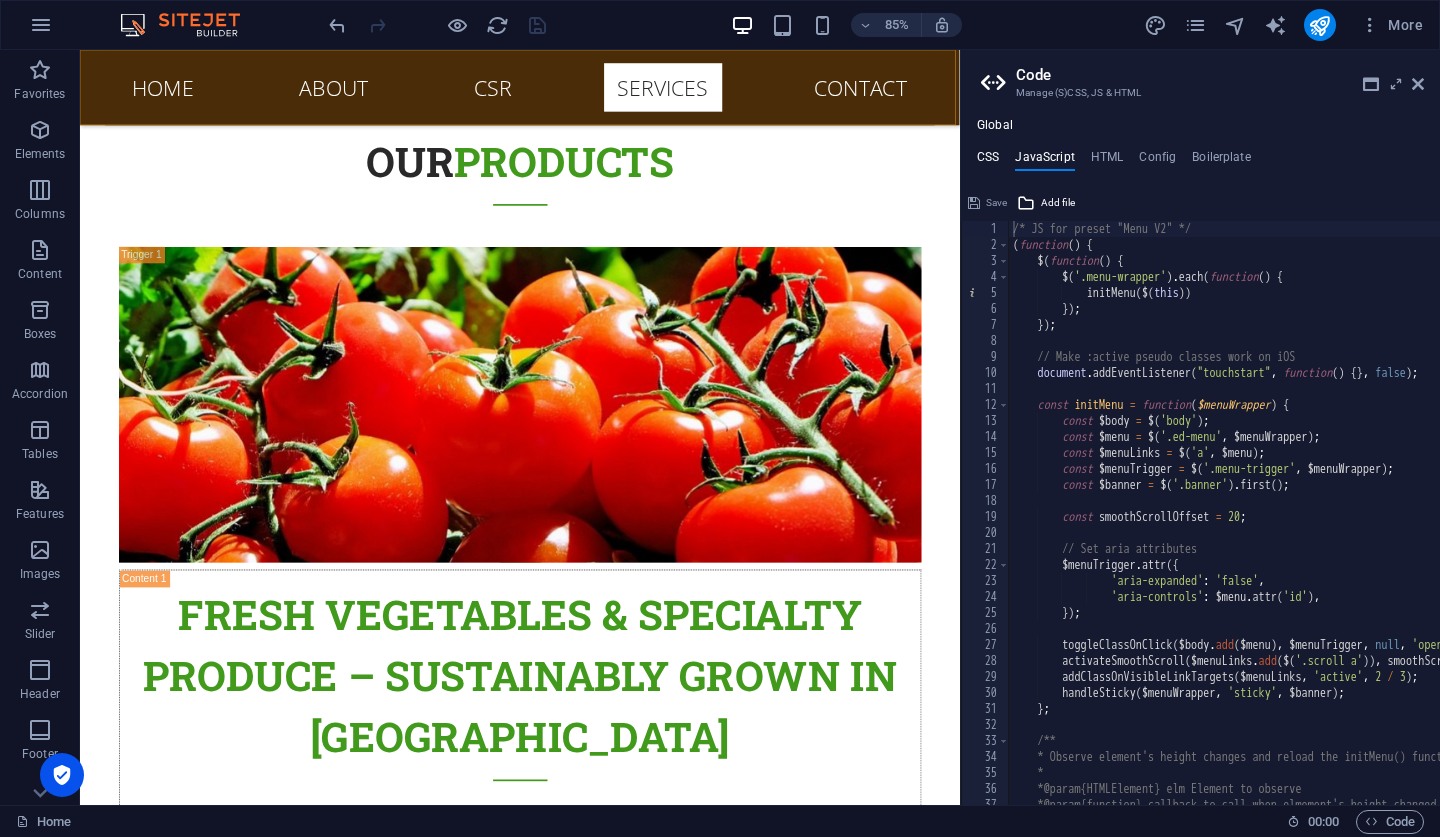 click on "CSS" at bounding box center (988, 161) 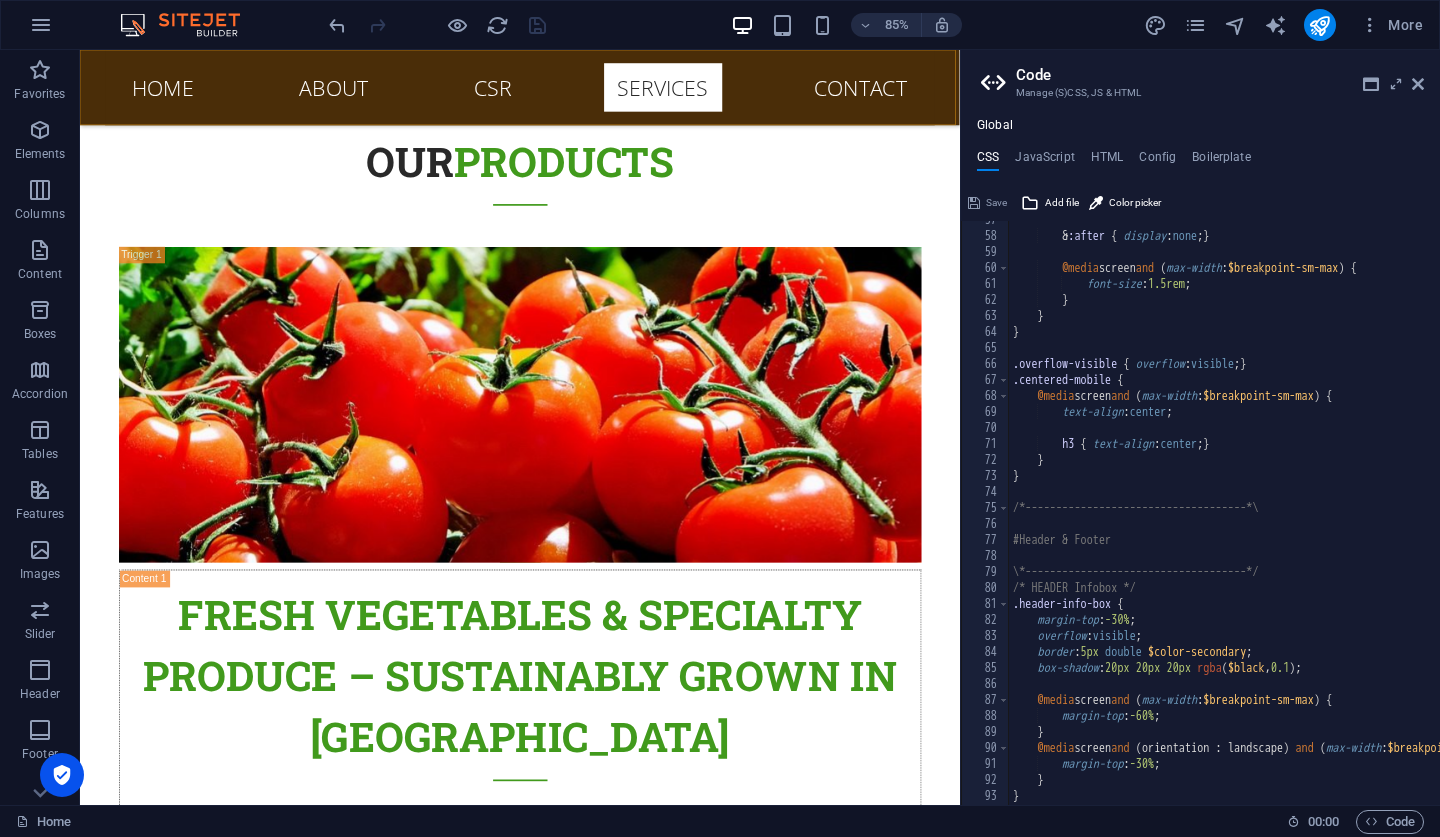scroll, scrollTop: 1911, scrollLeft: 0, axis: vertical 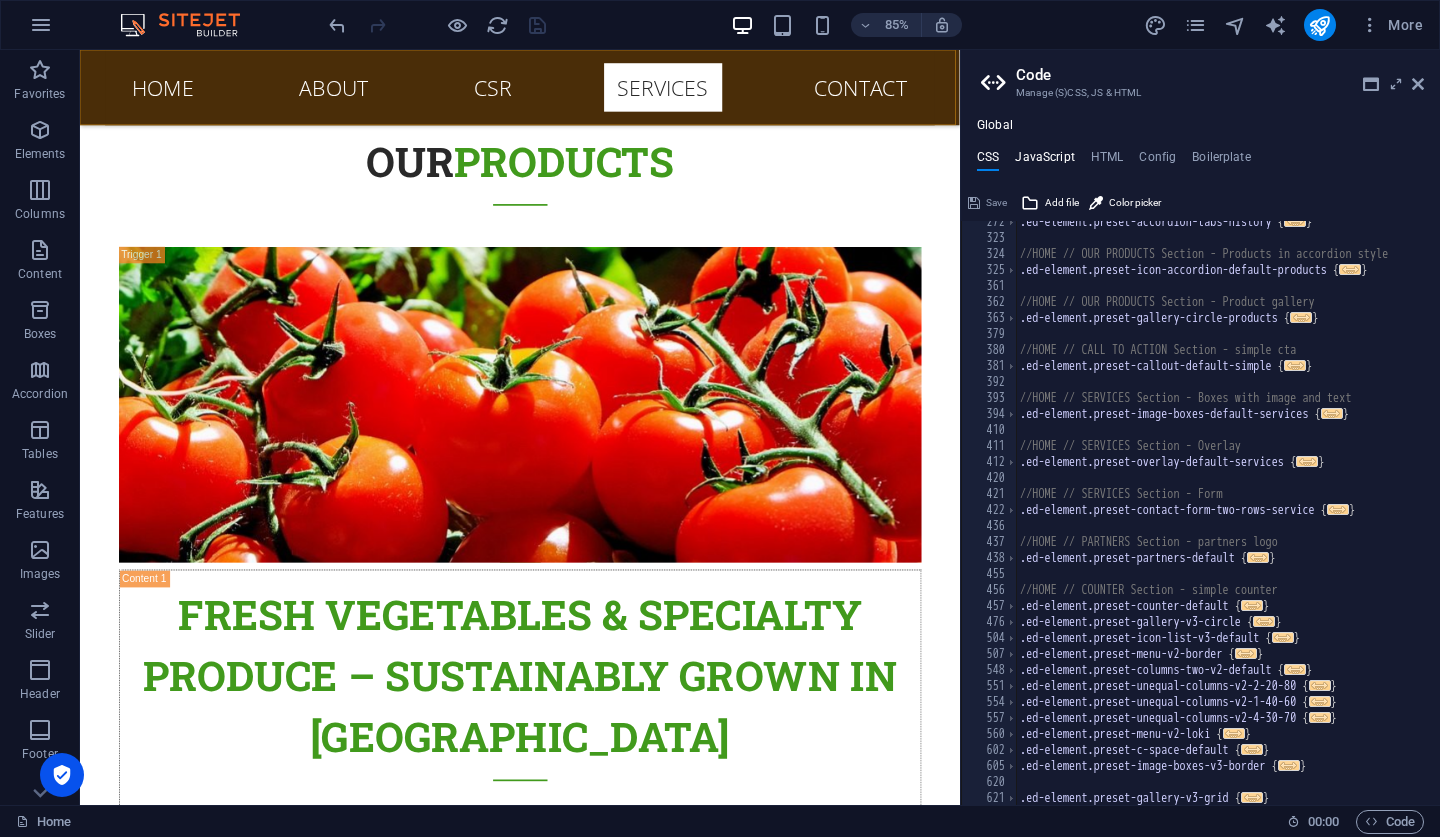 click on "JavaScript" at bounding box center (1044, 161) 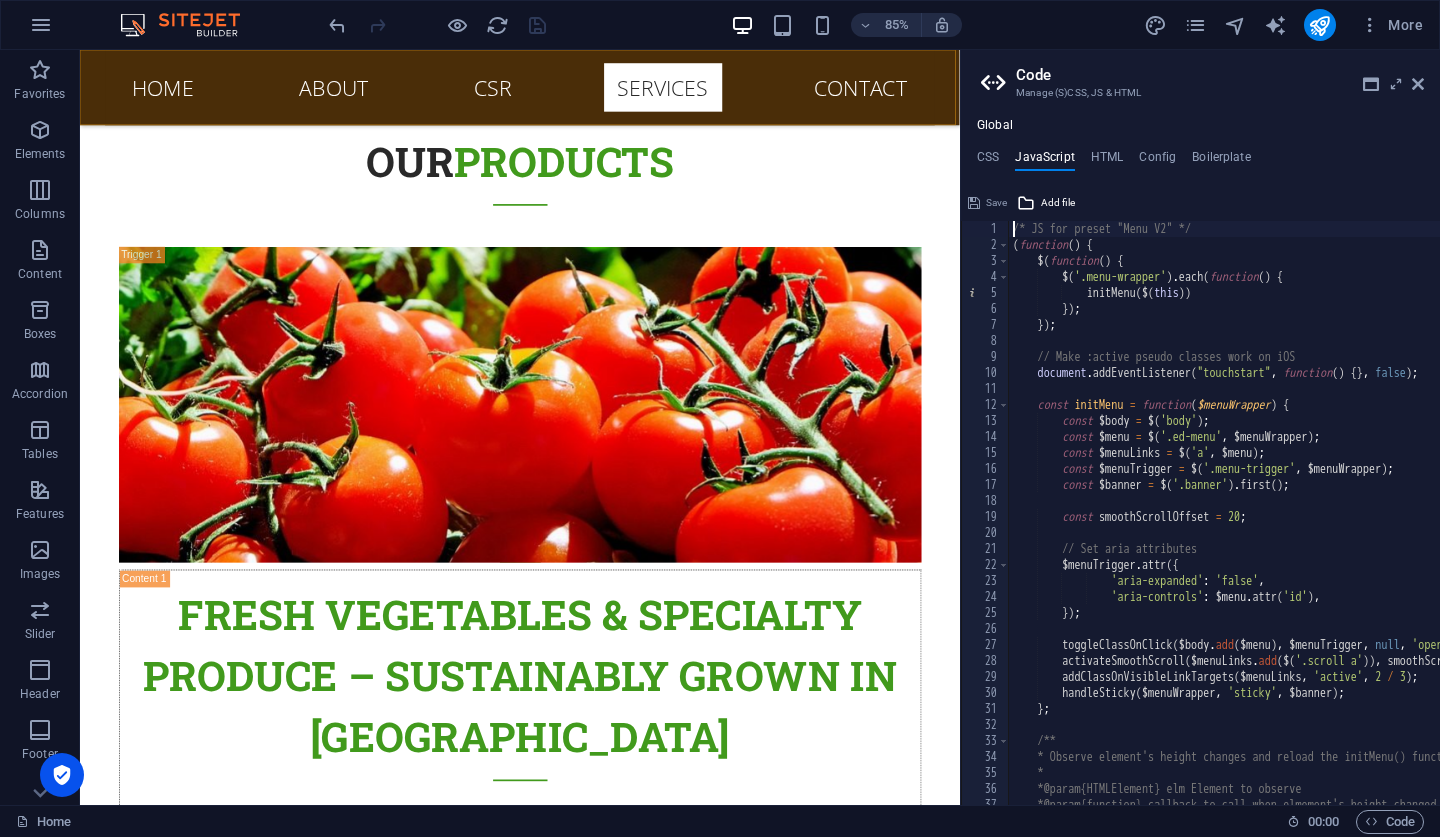 click on "Global CSS JavaScript HTML Config Boilerplate /*------------------------------------*\ 272 323 324 325 361 362 363 379 380 381 392 393 394 410 411 412 420 421 422 436 437 438 455 456 457 476 504 507 548 551 554 557 560 602 605 620 621 .ed-element.preset-accordion-tabs-history   { ... } //HOME // OUR PRODUCTS Section - Products in accordion style .ed-element.preset-icon-accordion-default-products   { ... } //HOME // OUR PRODUCTS Section - Product gallery .ed-element.preset-gallery-circle-products   { ... } //HOME // CALL TO ACTION Section - simple cta .ed-element.preset-callout-default-simple   { ... } //HOME // SERVICES Section - Boxes with image and text .ed-element.preset-image-boxes-default-services   { ... } //HOME // SERVICES Section - Overlay .ed-element.preset-overlay-default-services   { ... } //HOME // SERVICES Section - Form .ed-element.preset-contact-form-two-rows-service   { ... } //HOME // PARTNERS Section - partners logo .ed-element.preset-partners-default   { ... }   { ... }   { ... }   { ... }" at bounding box center (1200, 461) 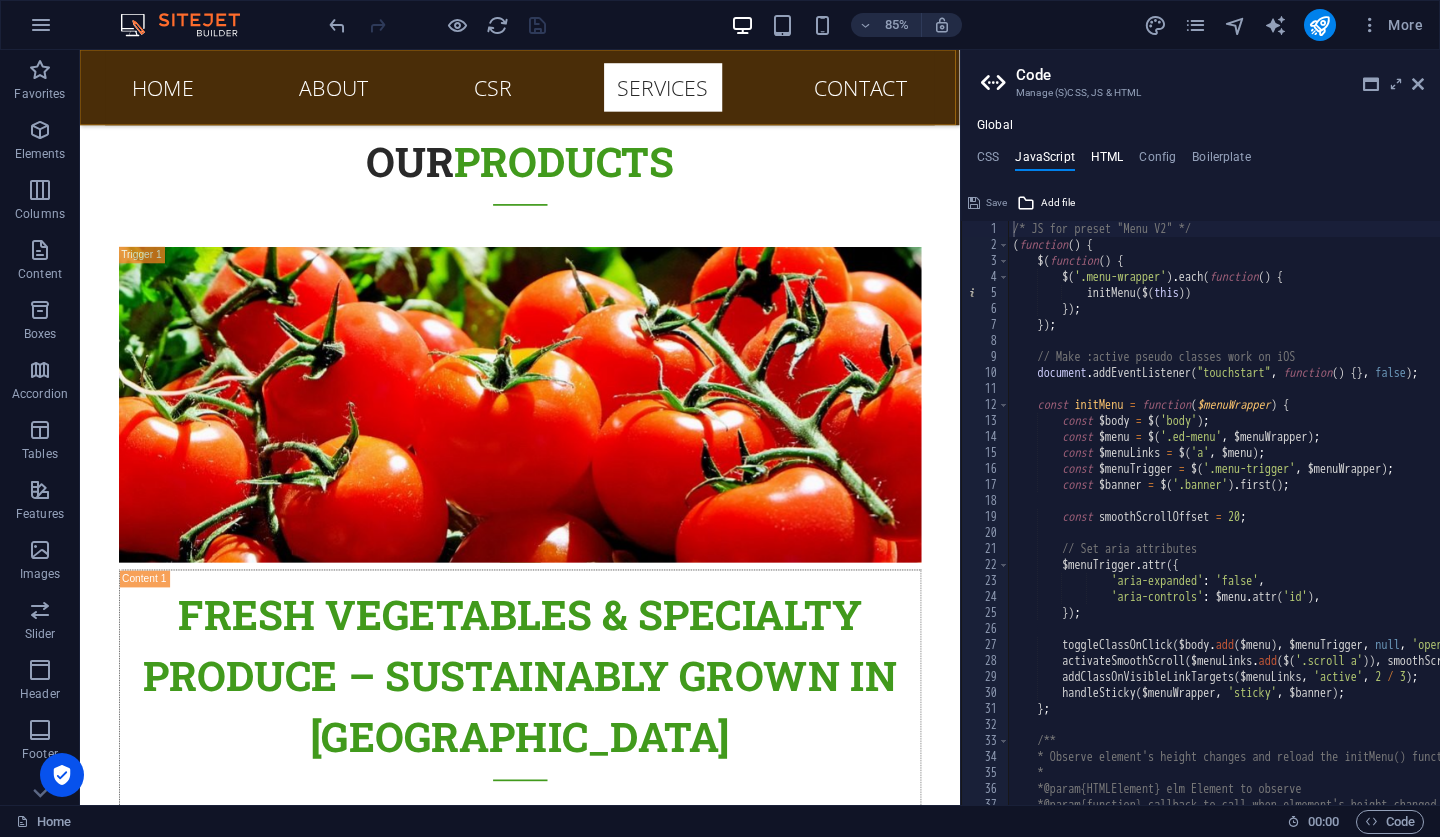 click on "HTML" at bounding box center [1107, 161] 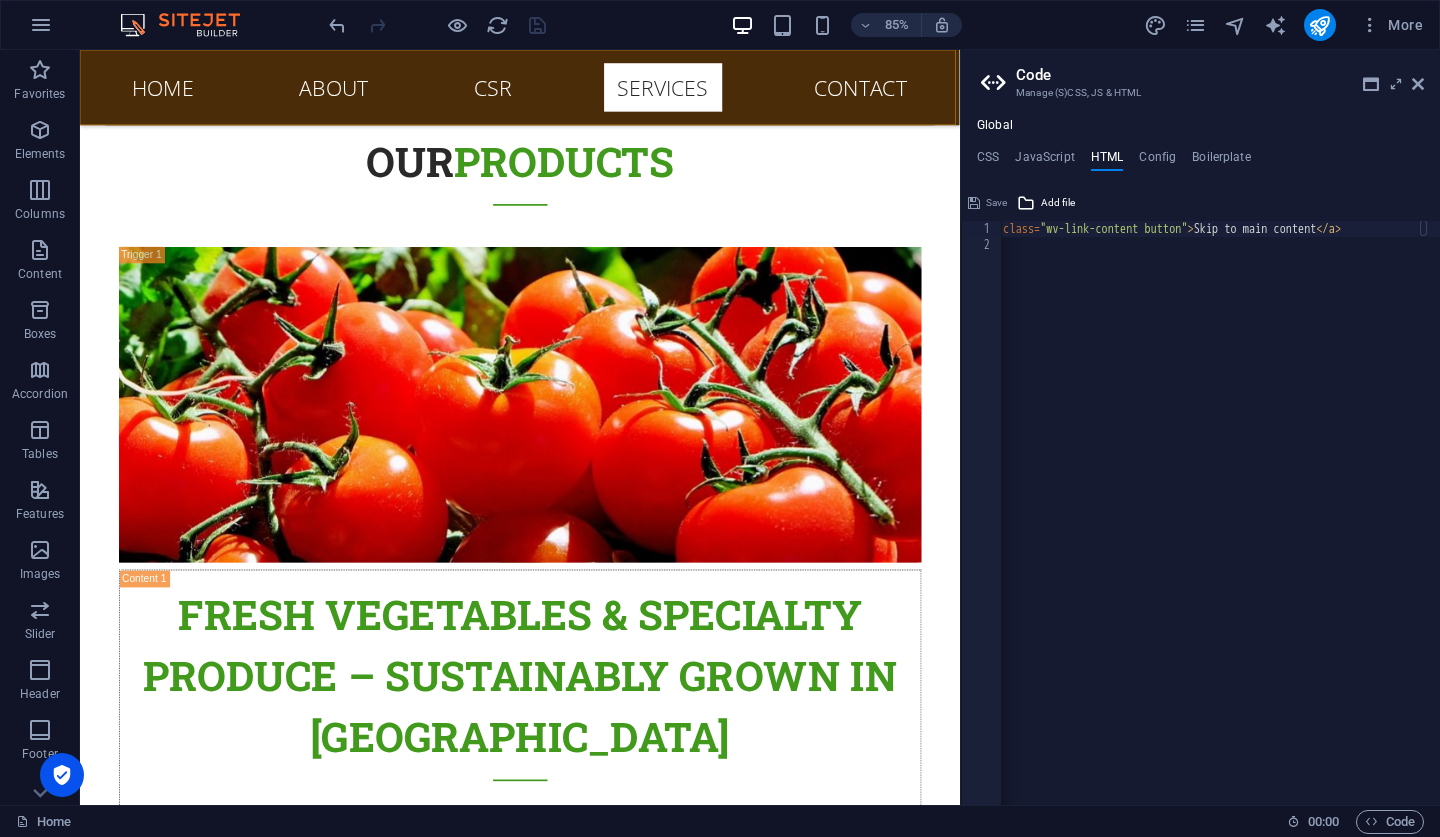 scroll, scrollTop: 0, scrollLeft: 0, axis: both 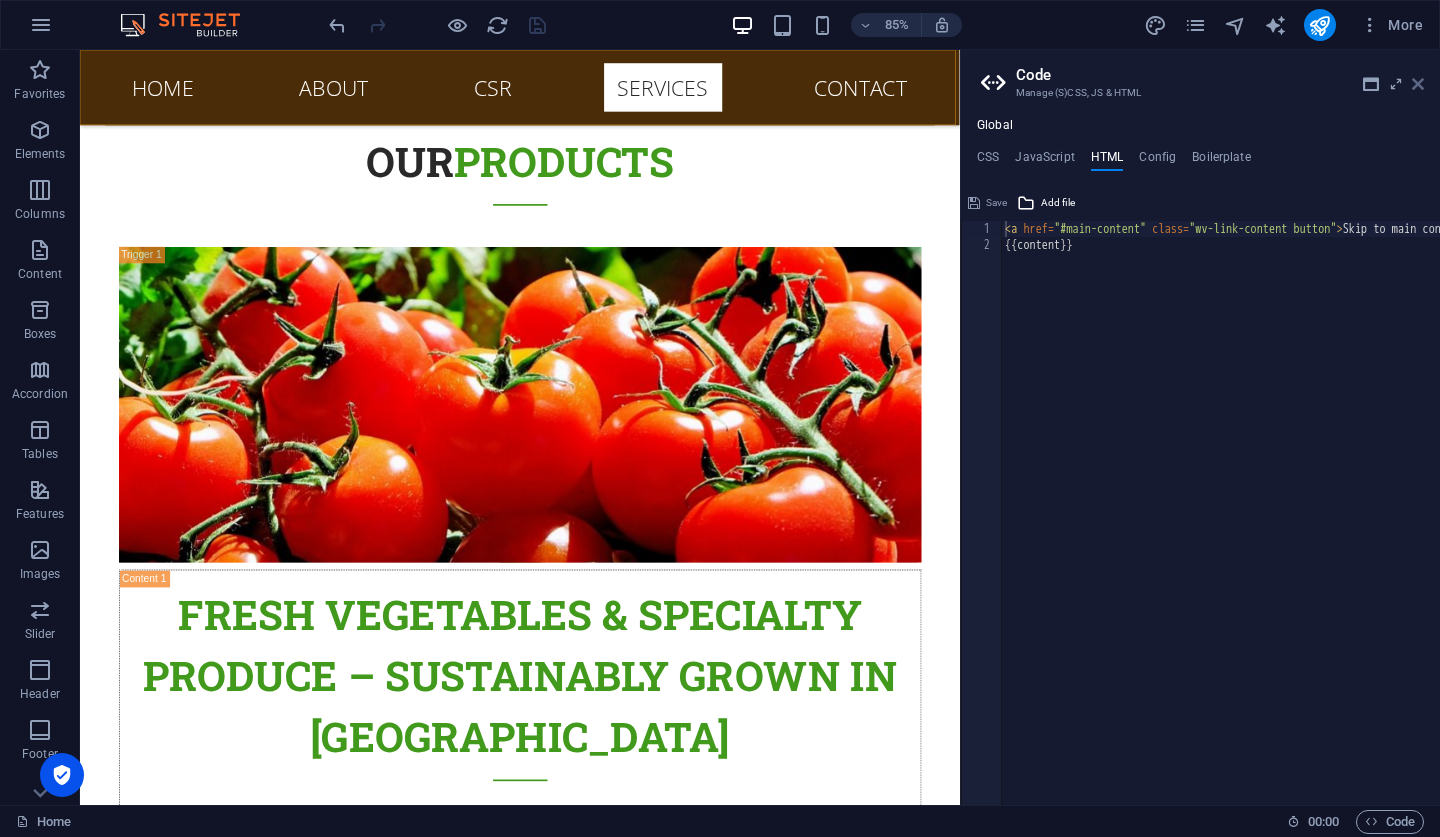 click at bounding box center [1418, 84] 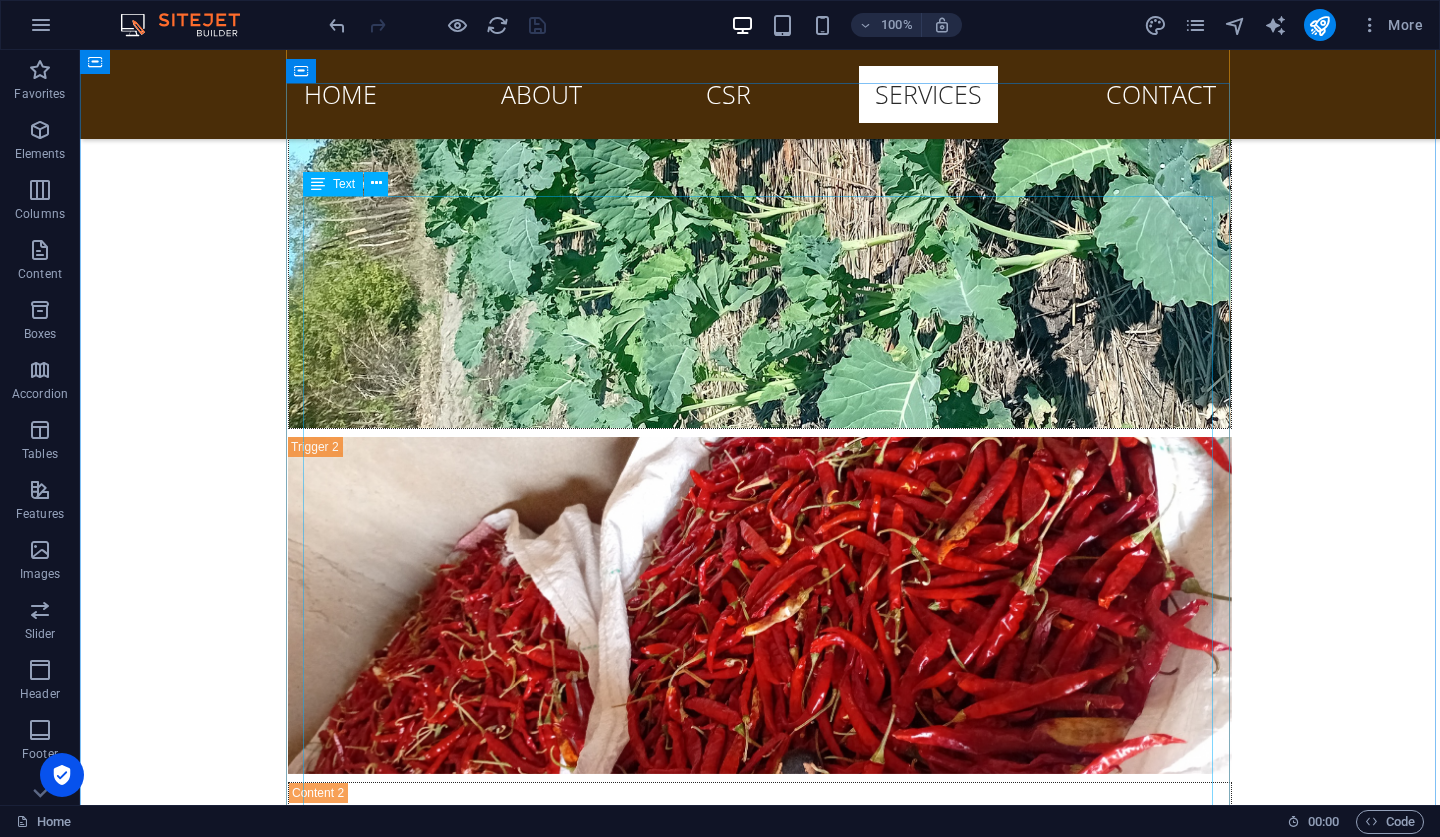 scroll, scrollTop: 19678, scrollLeft: 0, axis: vertical 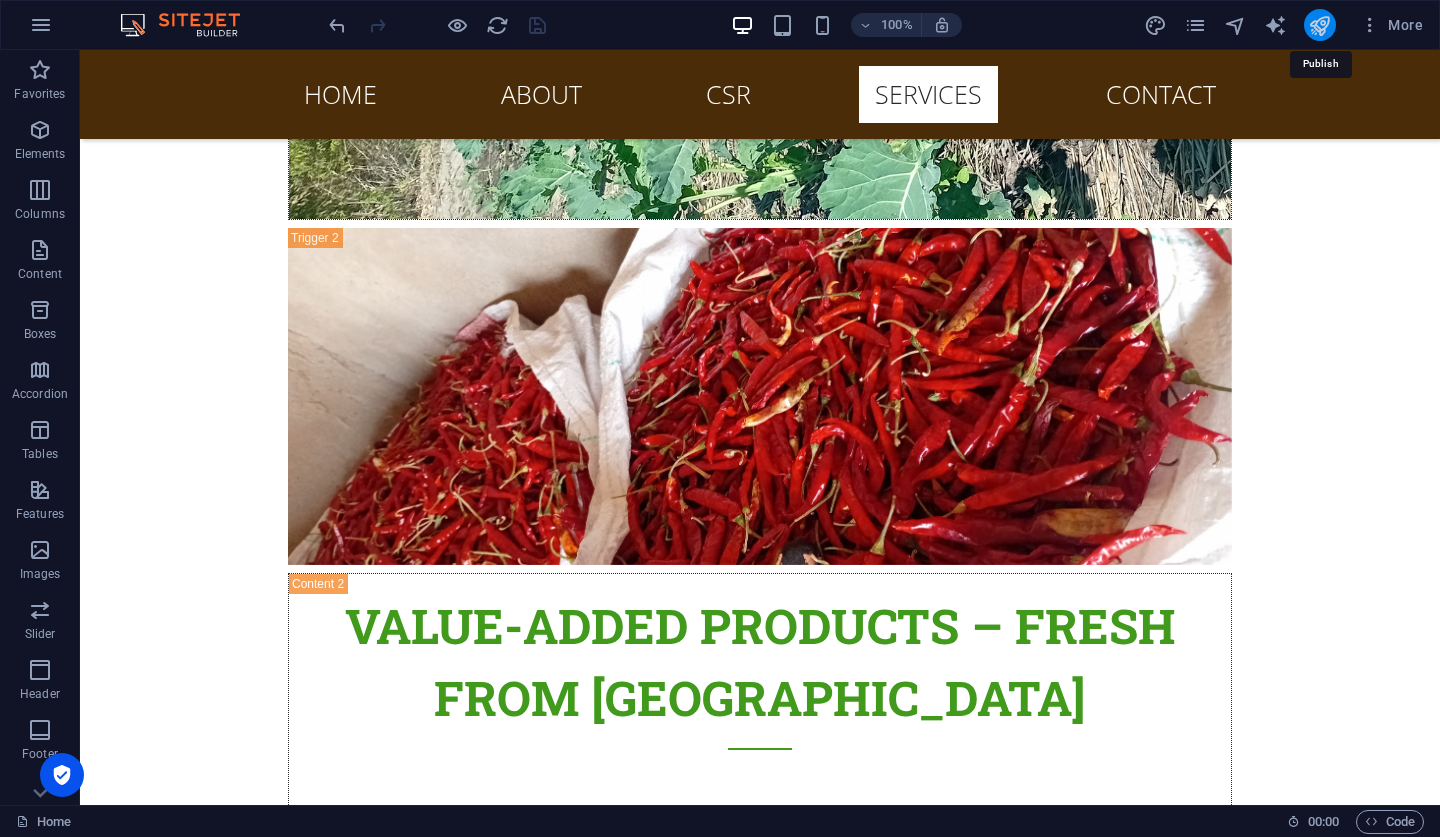 click at bounding box center (1319, 25) 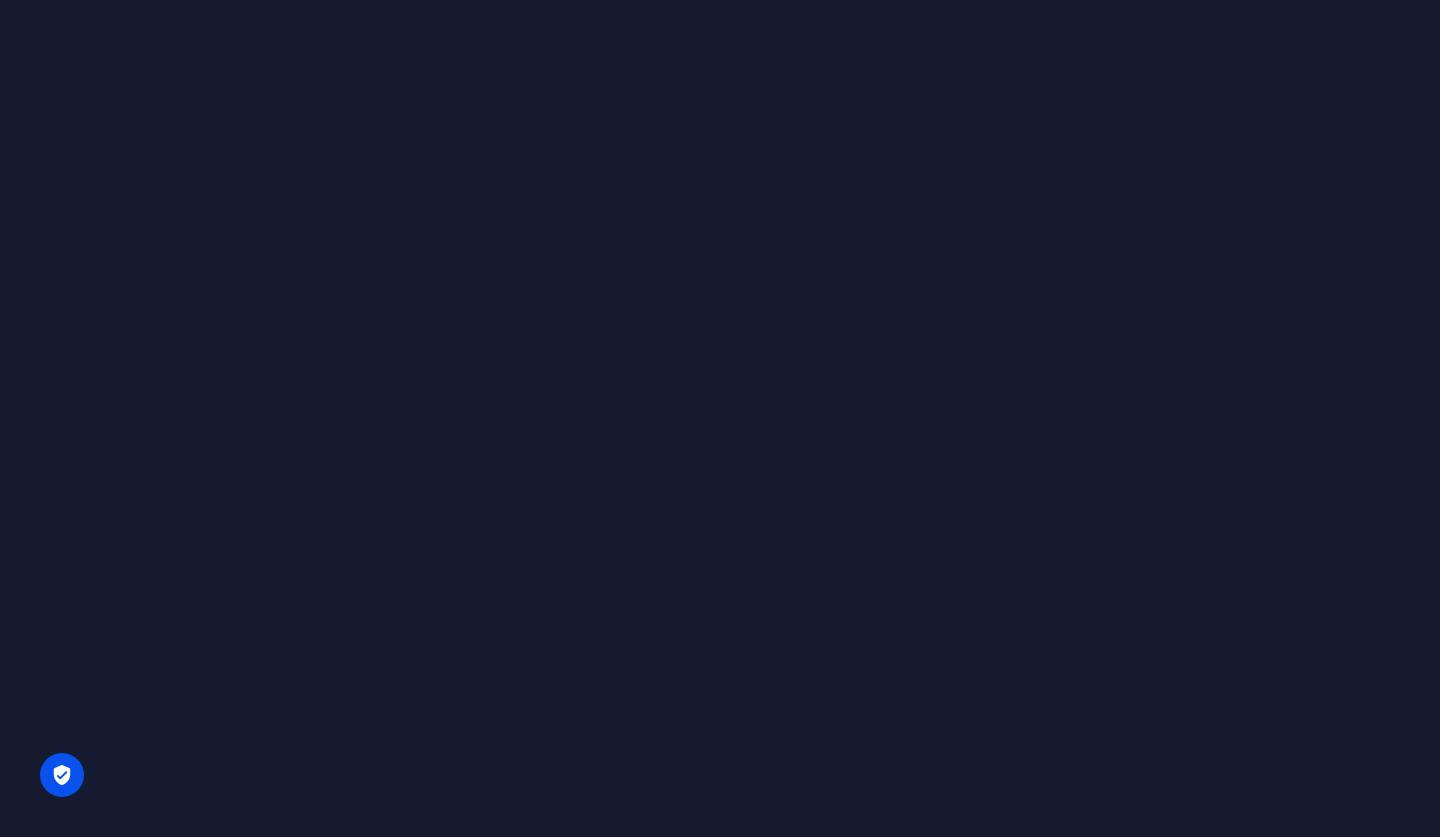 scroll, scrollTop: 0, scrollLeft: 0, axis: both 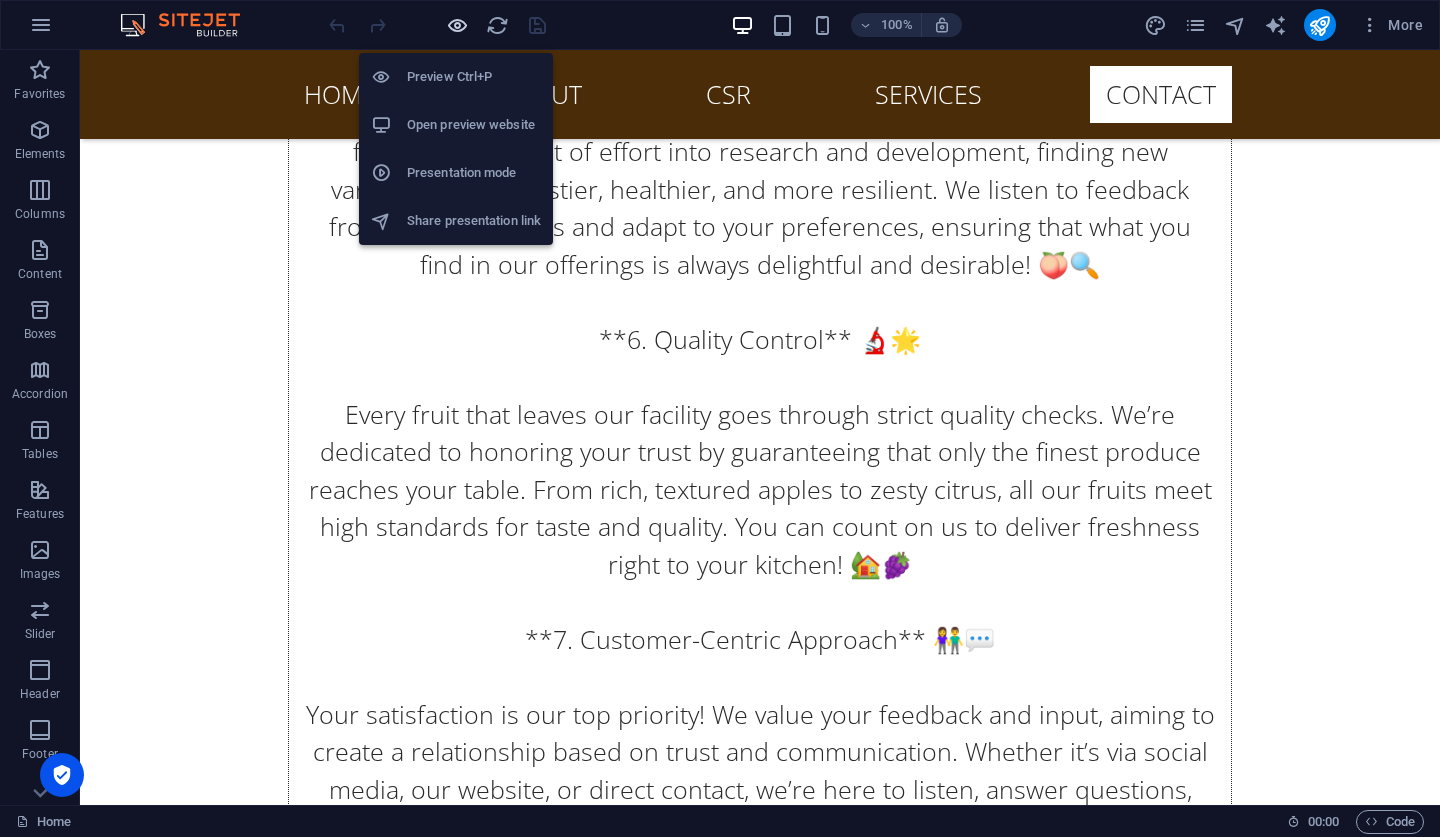 click at bounding box center [457, 25] 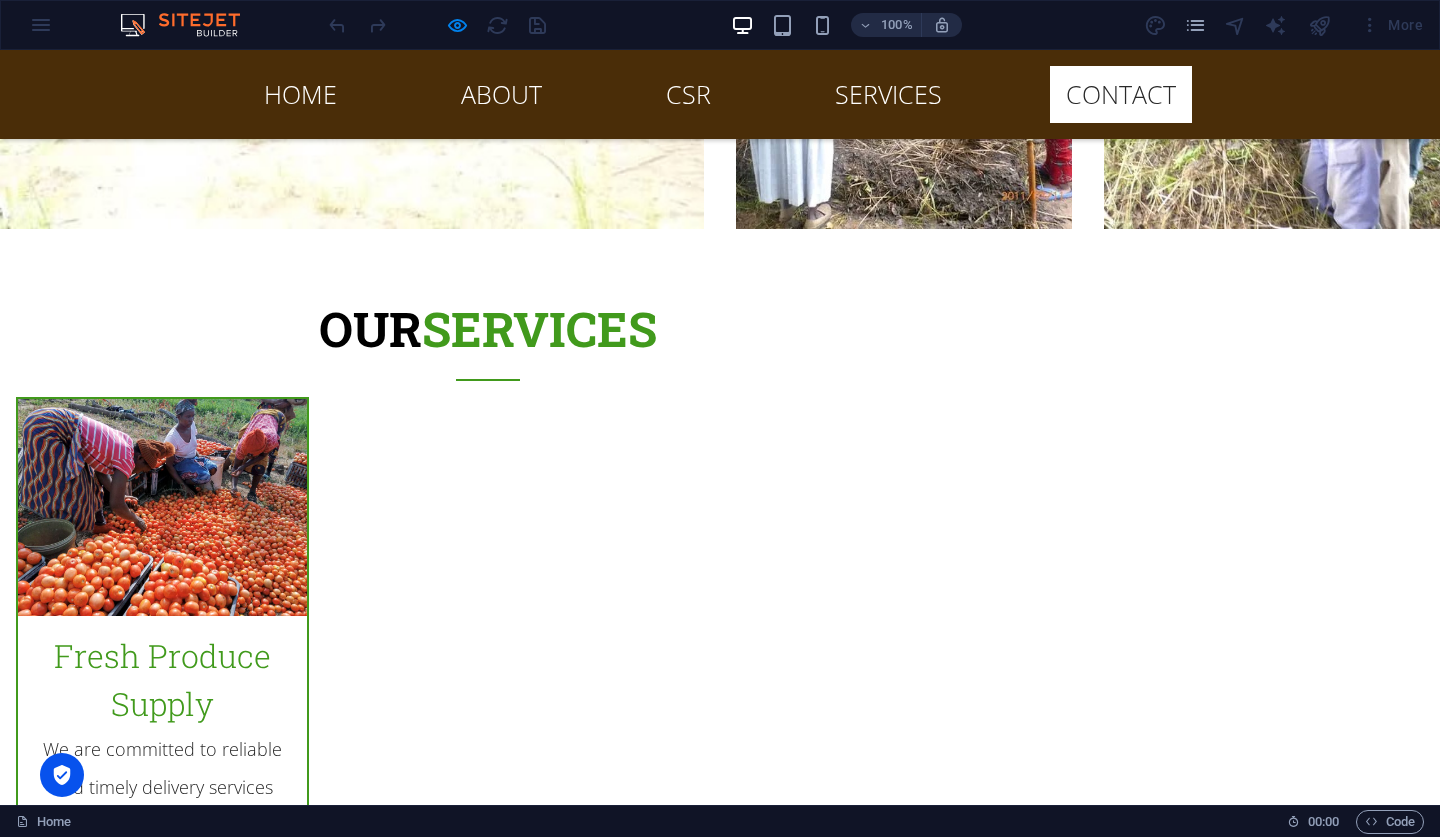 scroll, scrollTop: 10157, scrollLeft: 0, axis: vertical 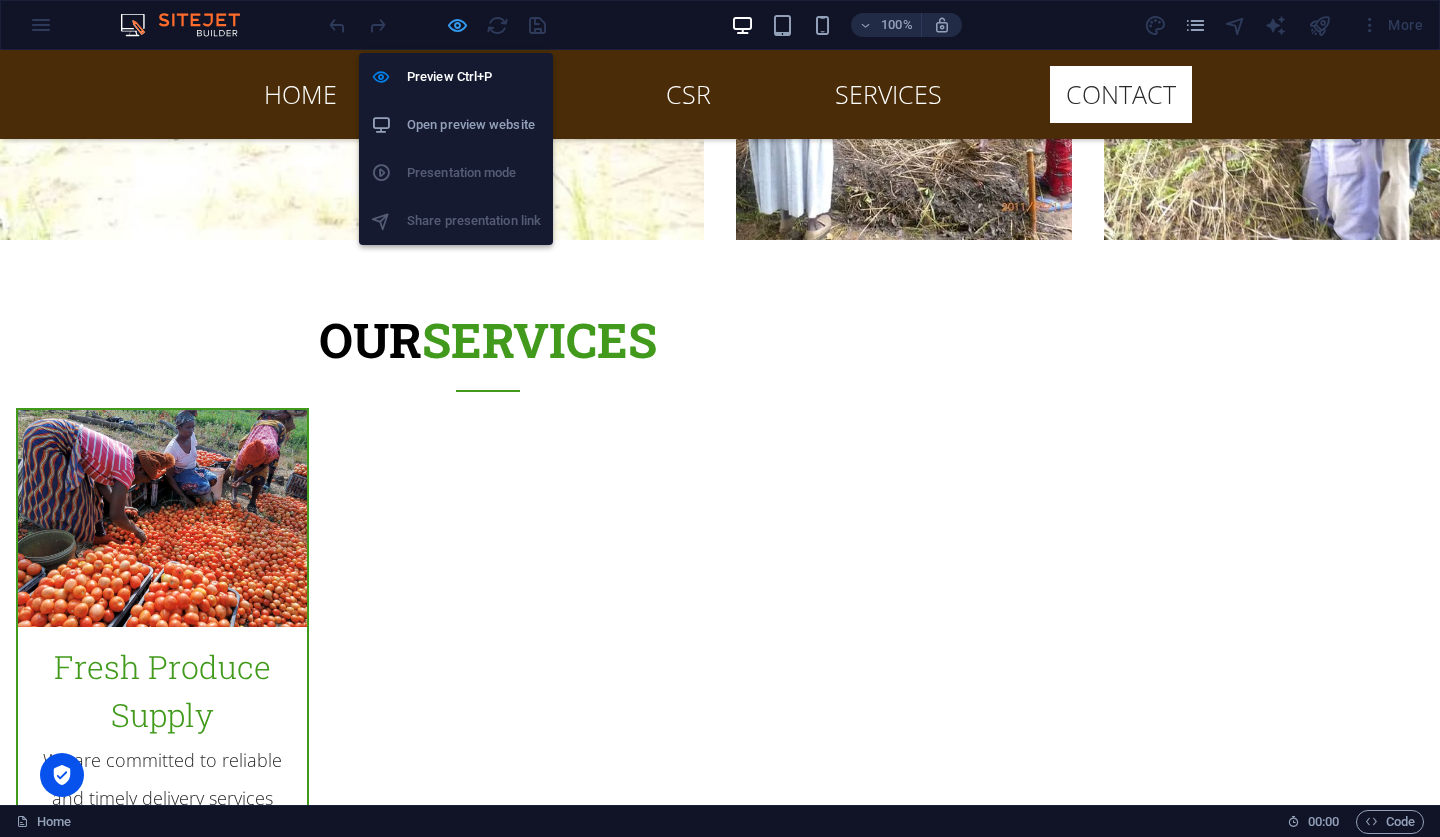 click at bounding box center [457, 25] 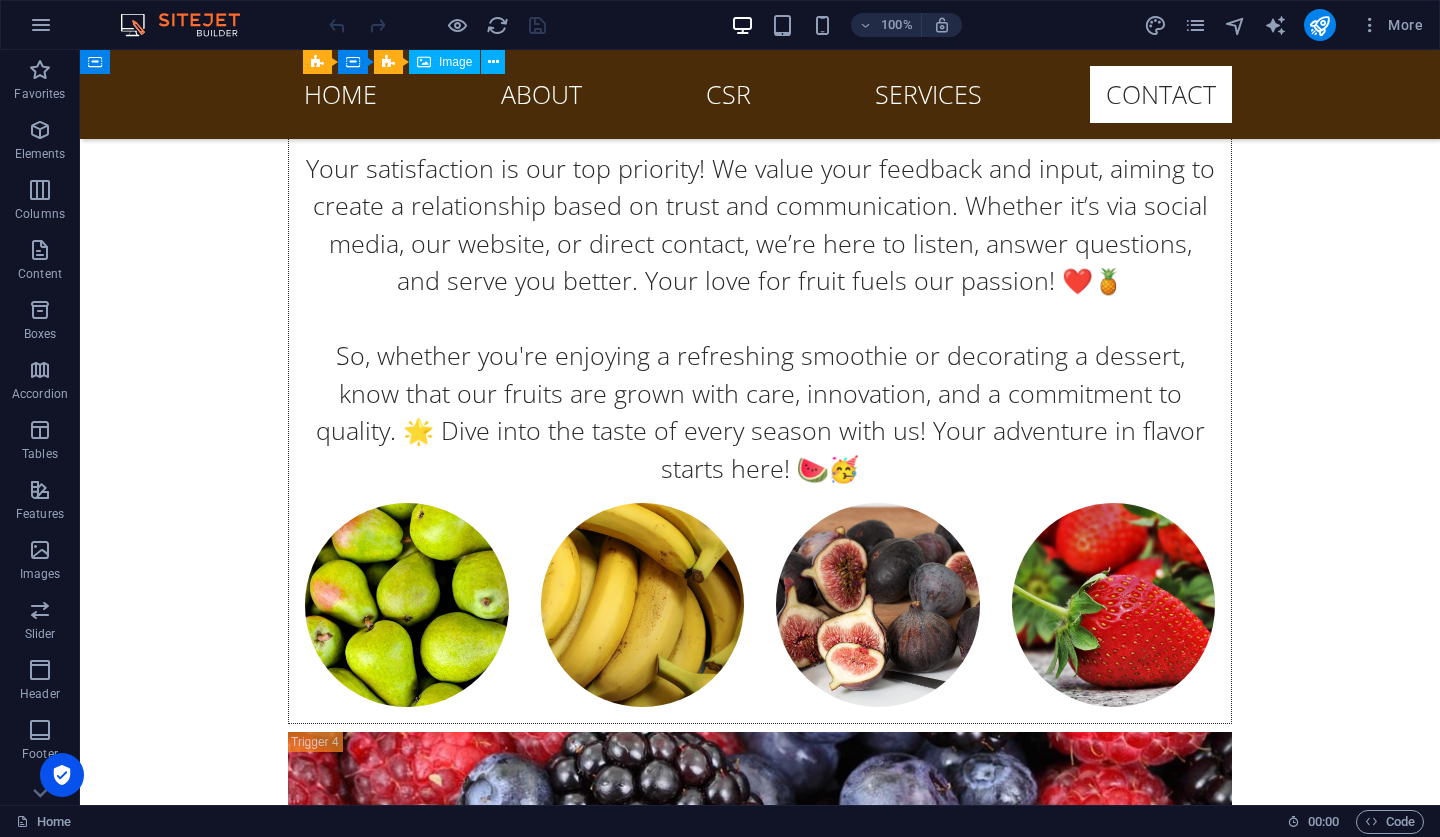 scroll, scrollTop: 26146, scrollLeft: 0, axis: vertical 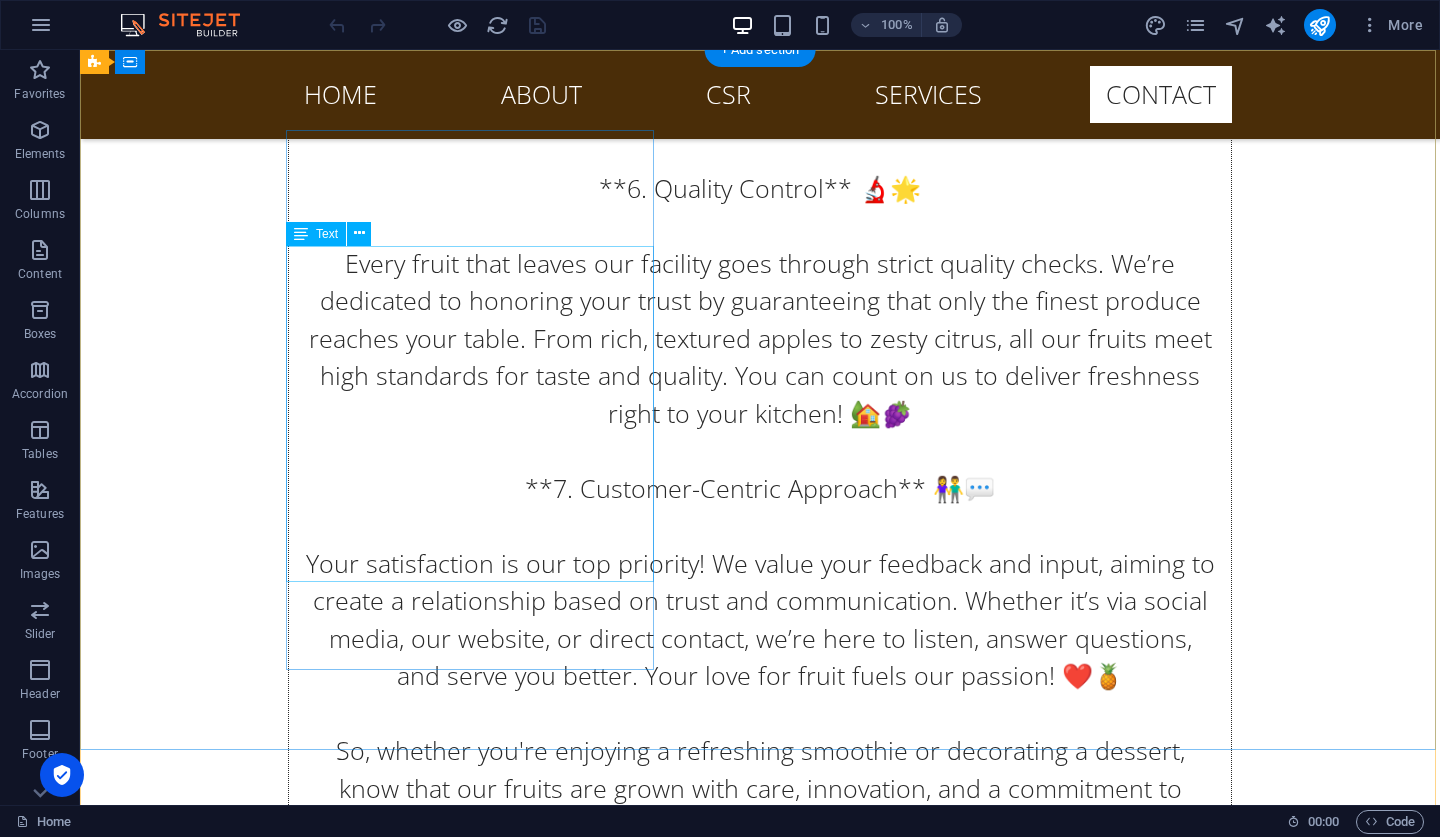 click on "Lakefront Fresh Produce Private Limited  61 Mbuya Nehanda street Harare Zimbabwe  +263788640454 info@lakefrontproduce.co.zw Legal Notice  |  Privacy" at bounding box center (568, 11334) 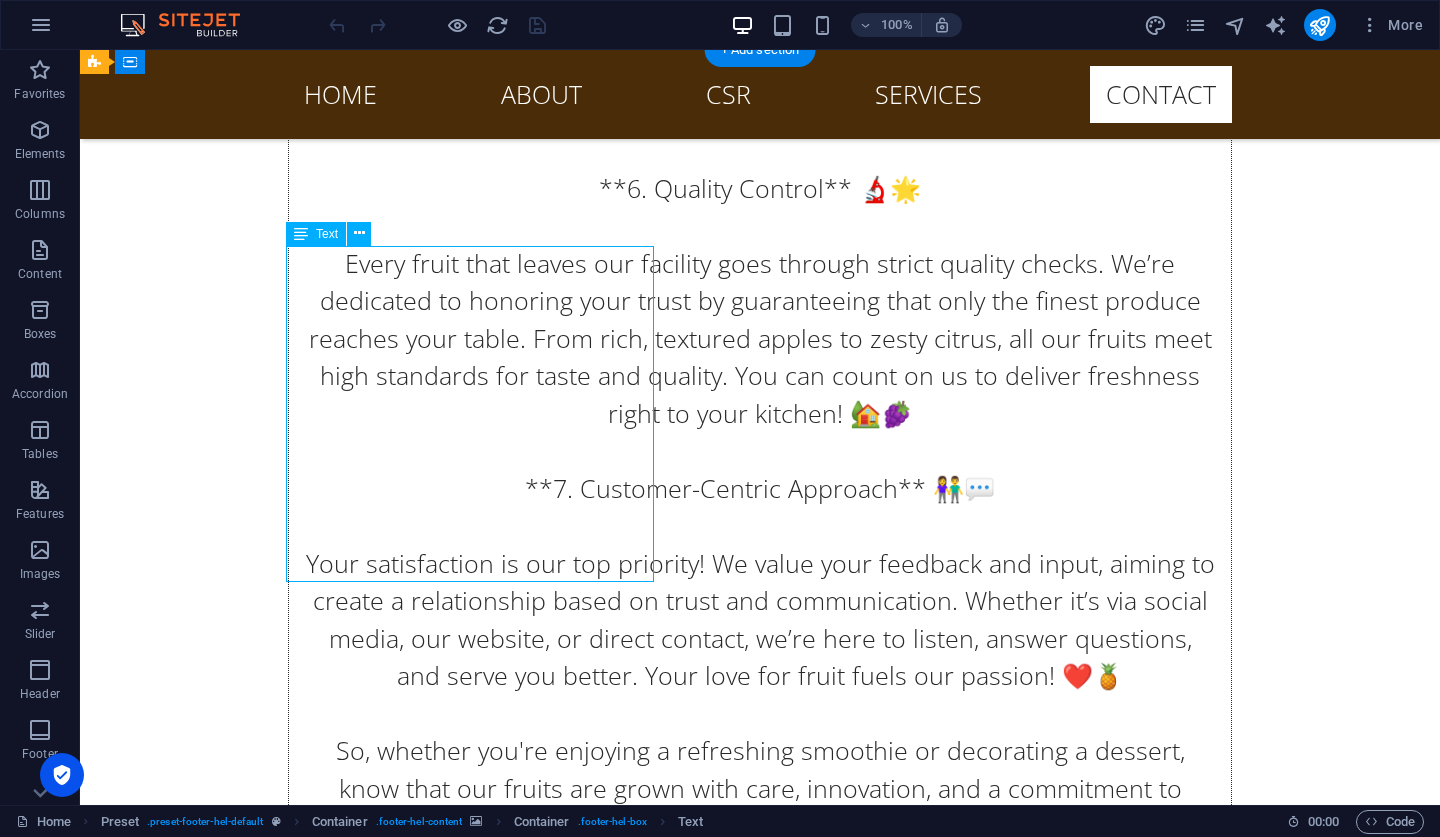 click on "Lakefront Fresh Produce Private Limited  61 Mbuya Nehanda street Harare Zimbabwe  +263788640454 info@lakefrontproduce.co.zw Legal Notice  |  Privacy" at bounding box center (568, 11334) 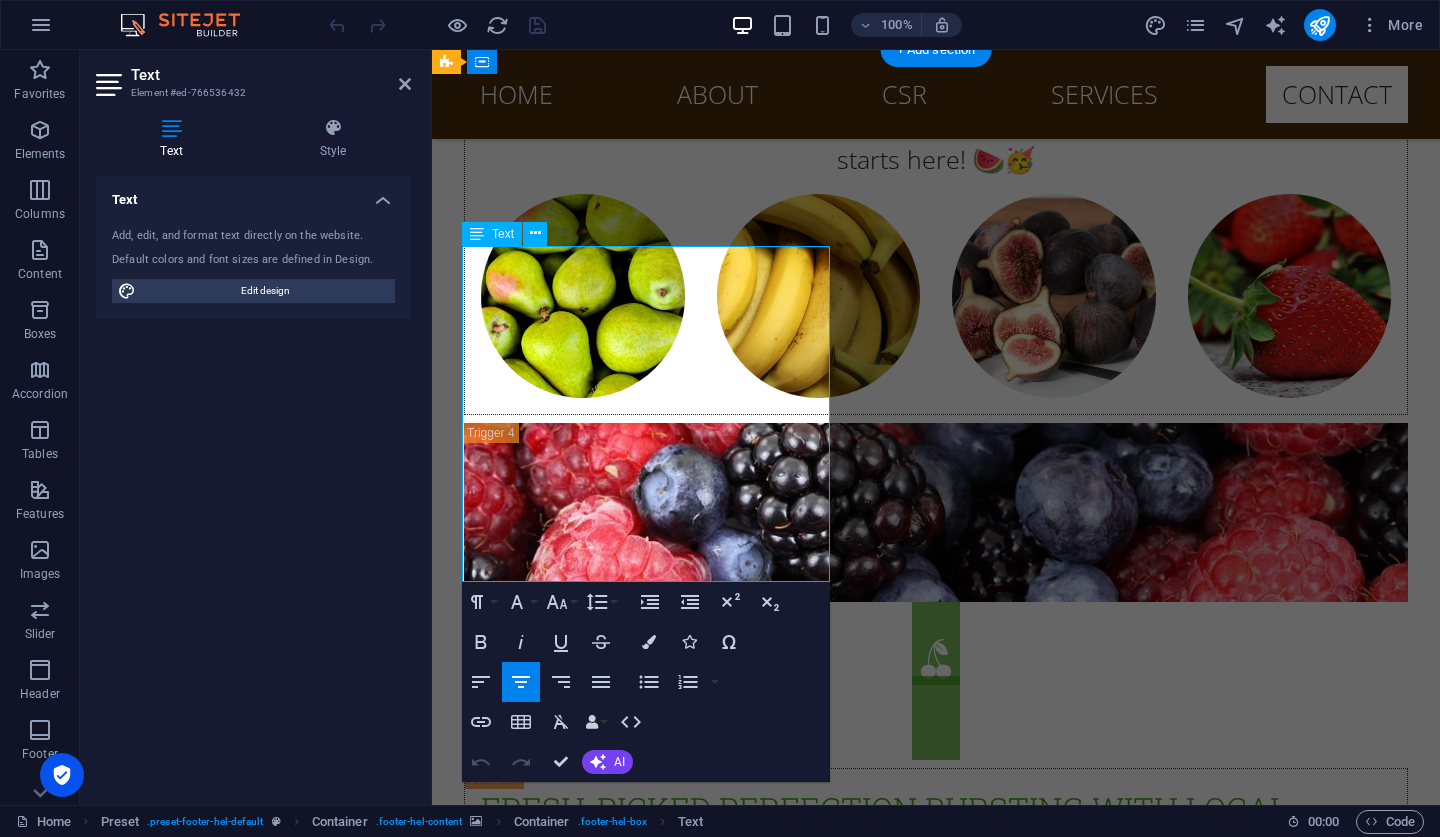 click on "Legal Notice" at bounding box center (874, 10744) 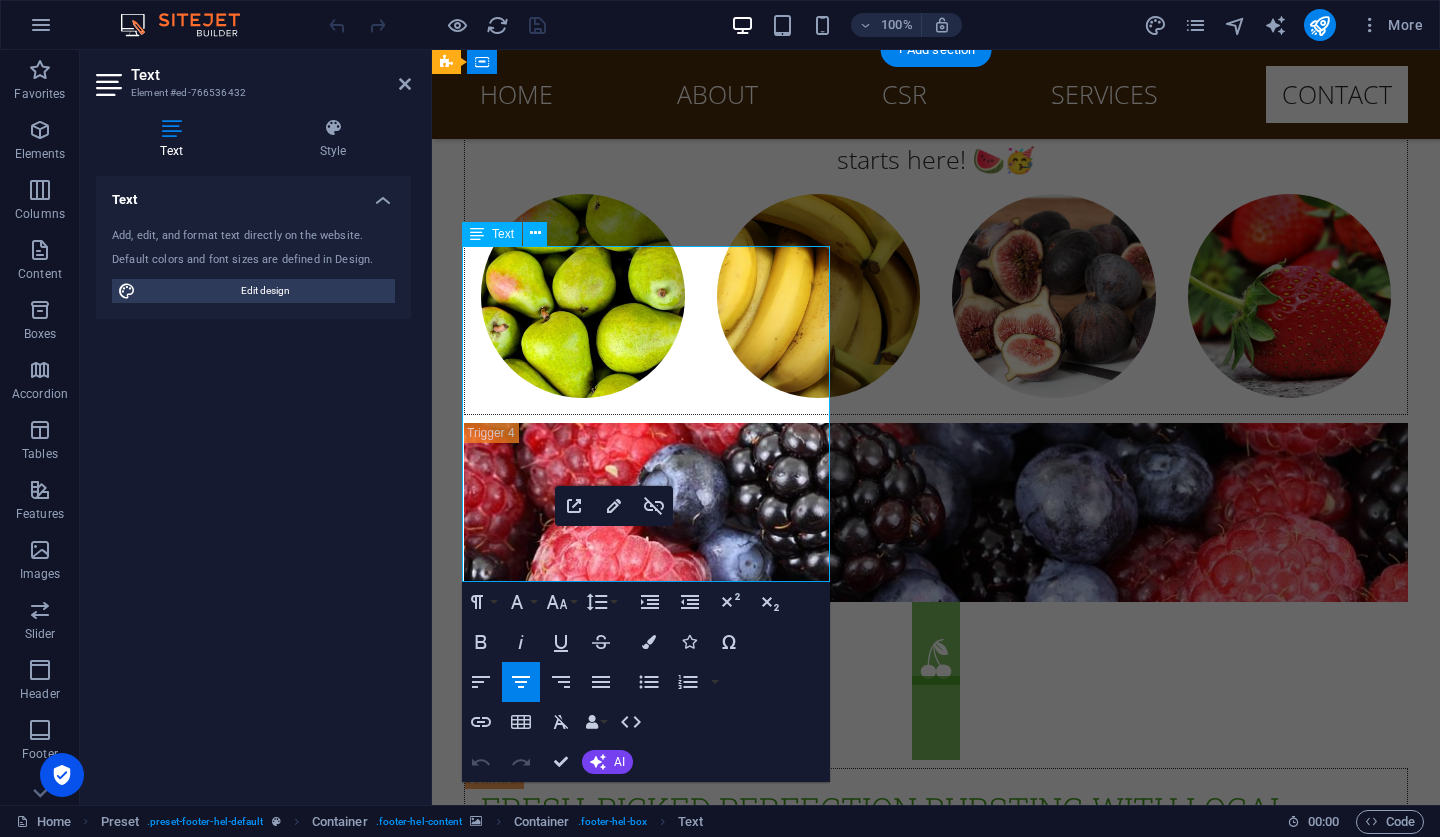 click on "Legal Notice  |  Privacy" at bounding box center (940, 10745) 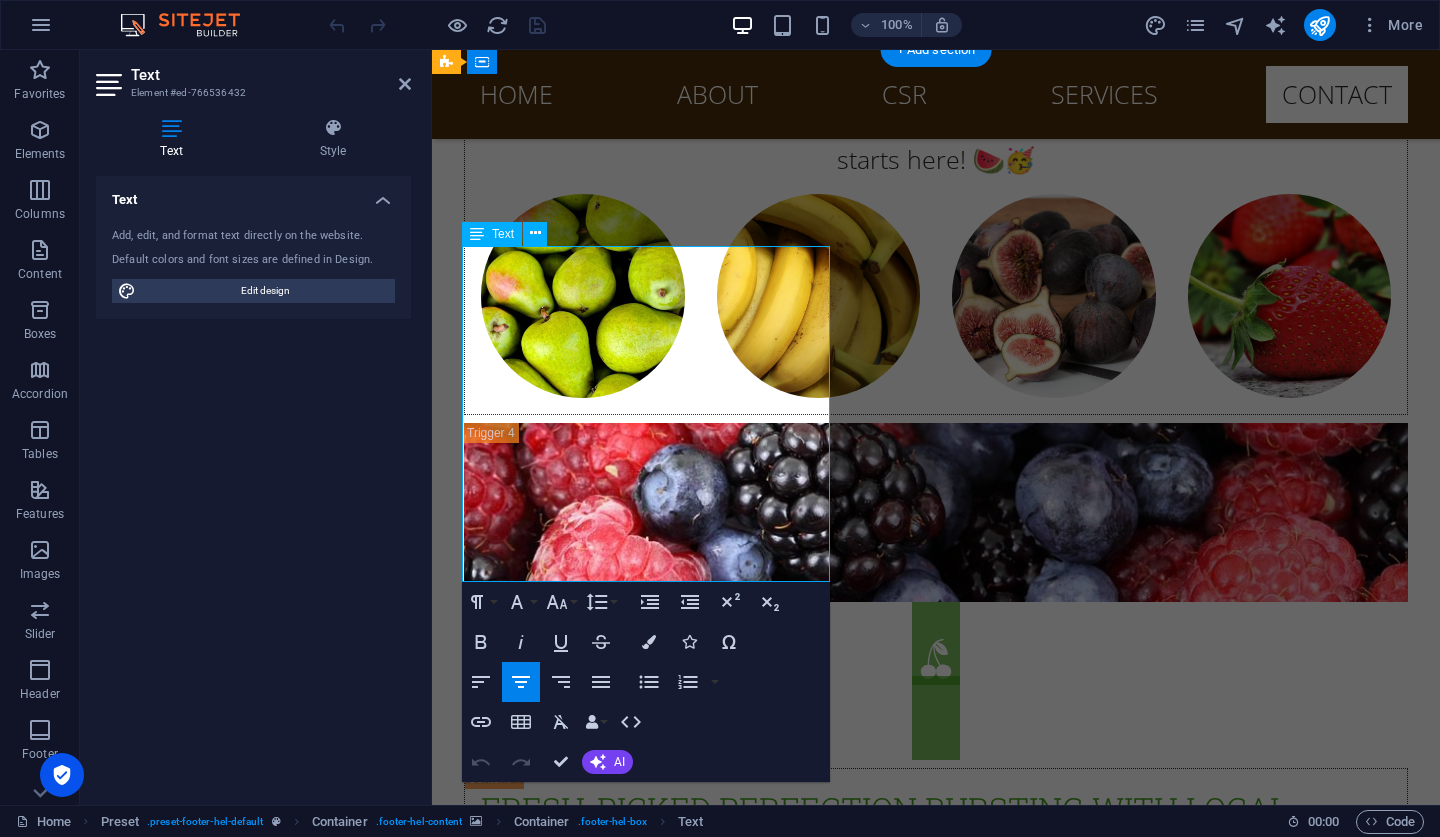 drag, startPoint x: 787, startPoint y: 567, endPoint x: 487, endPoint y: 565, distance: 300.00665 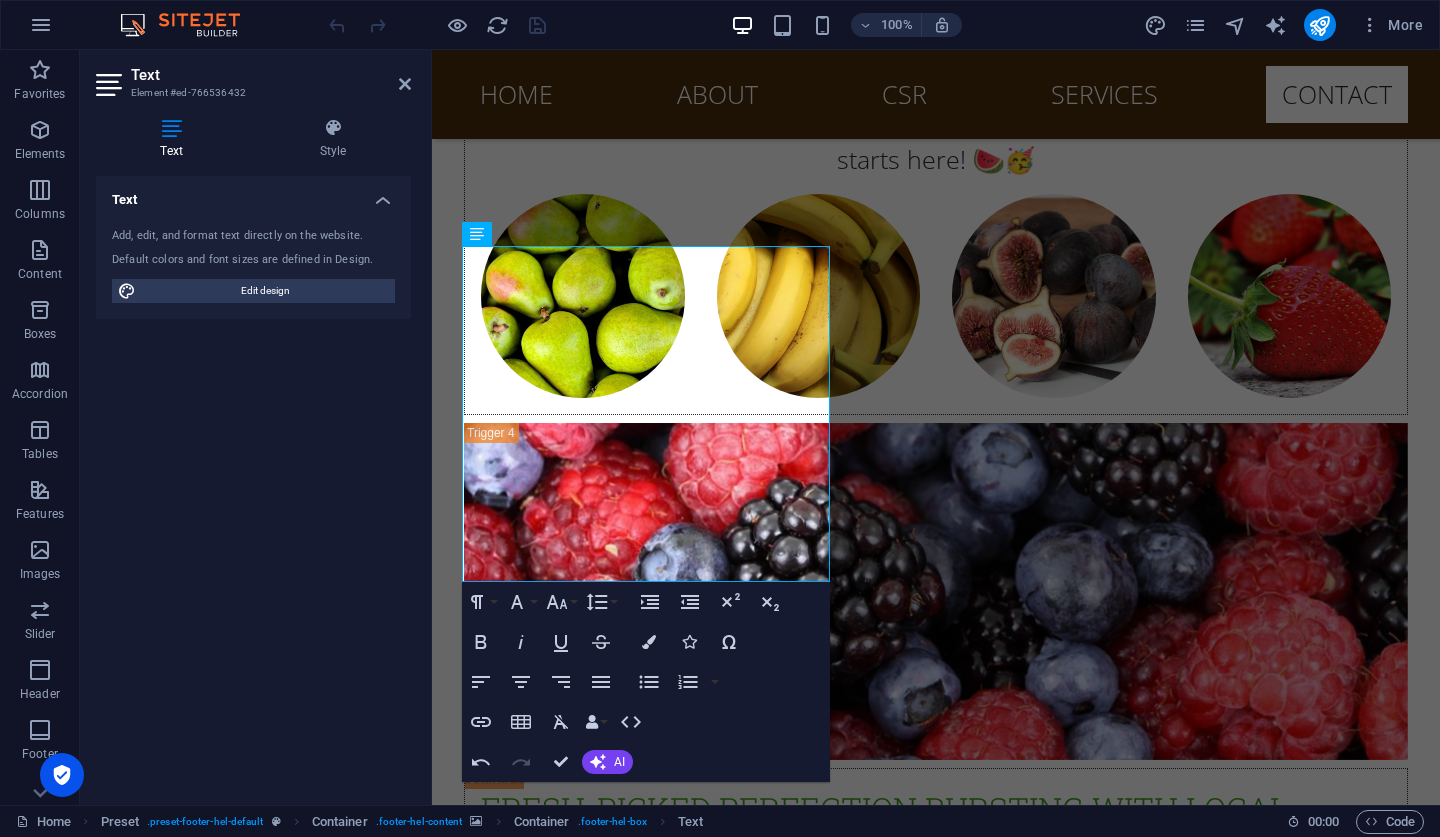 click at bounding box center (936, 9942) 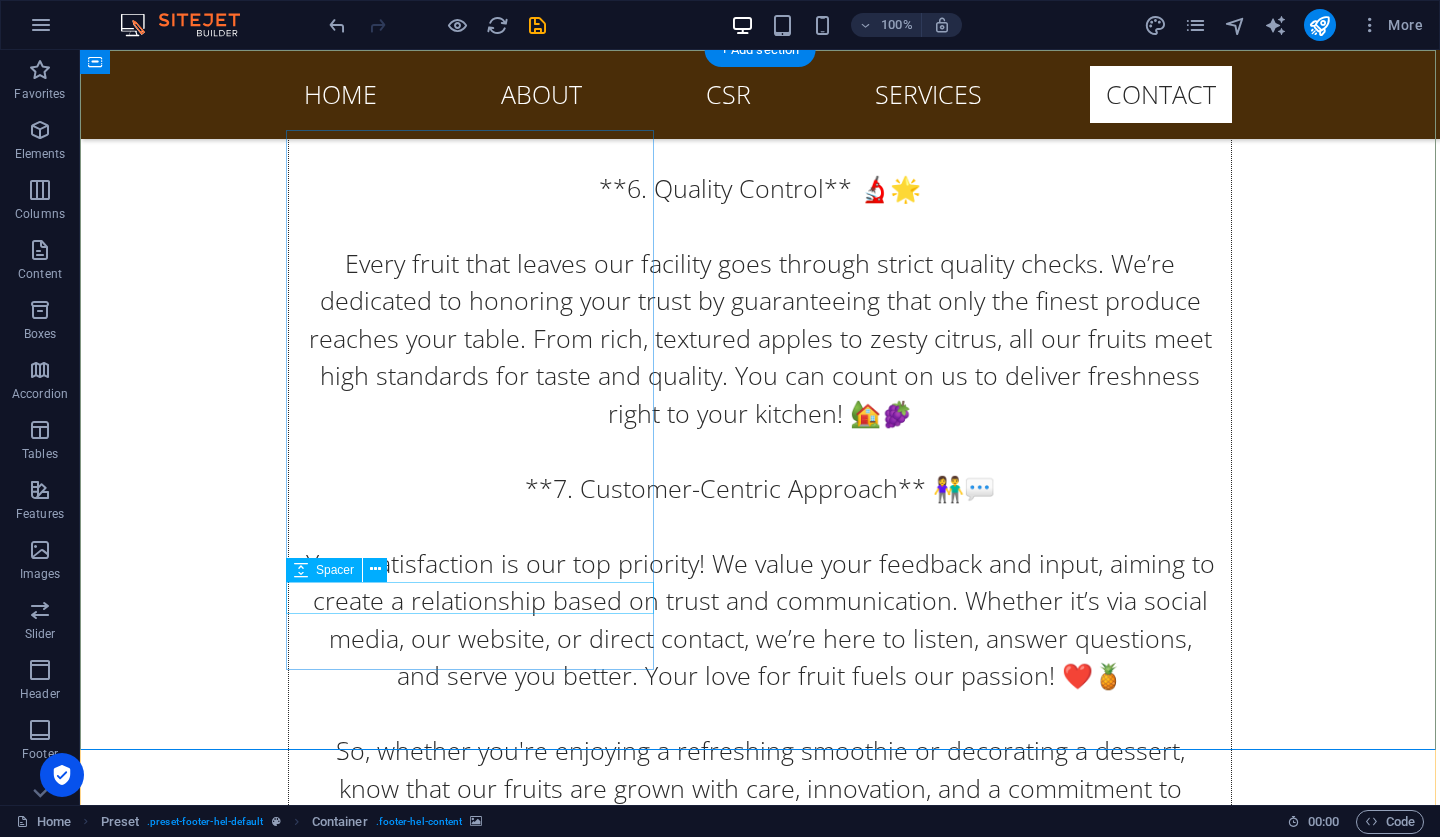 click at bounding box center [568, 11483] 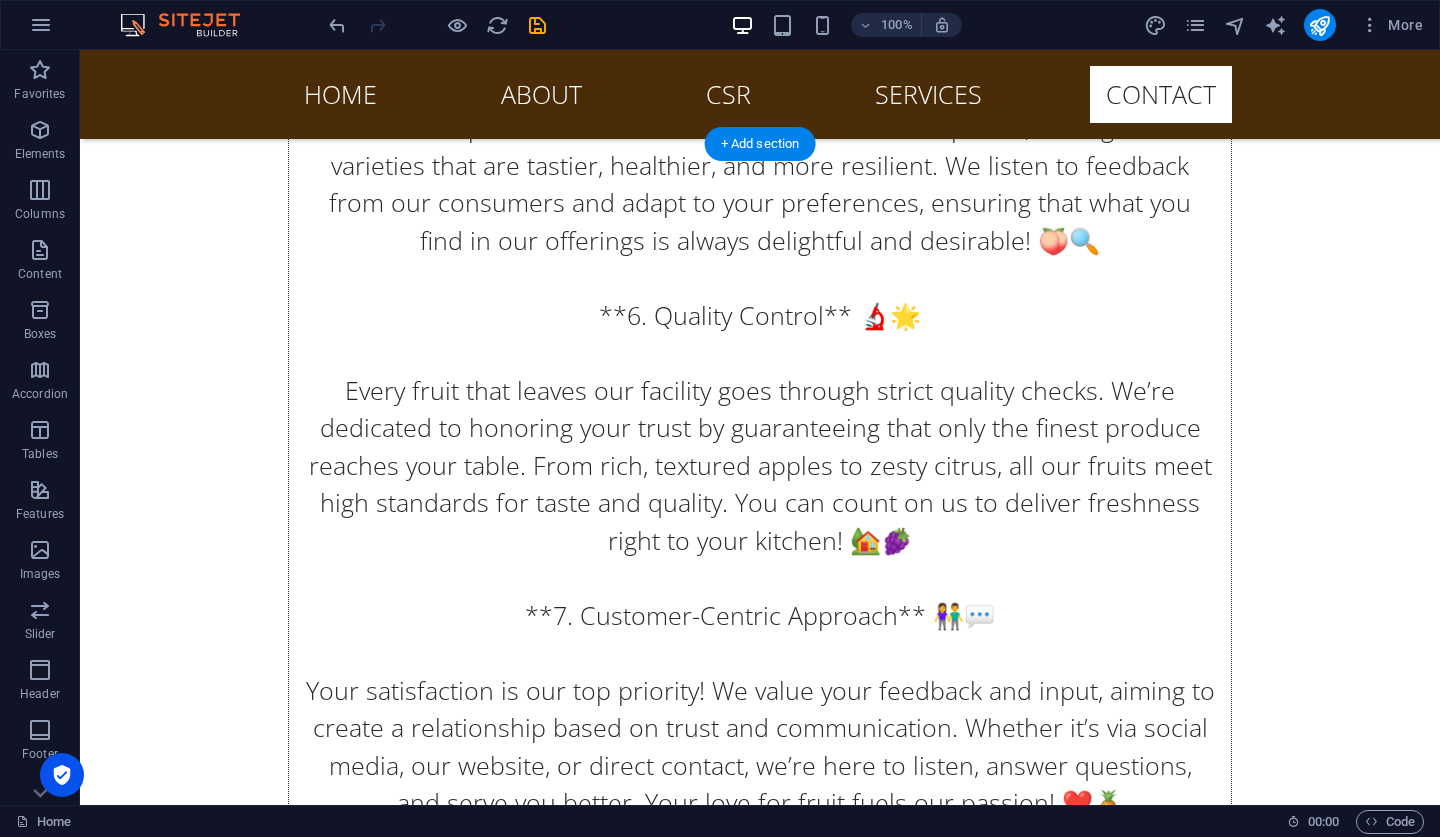 scroll, scrollTop: 25746, scrollLeft: 0, axis: vertical 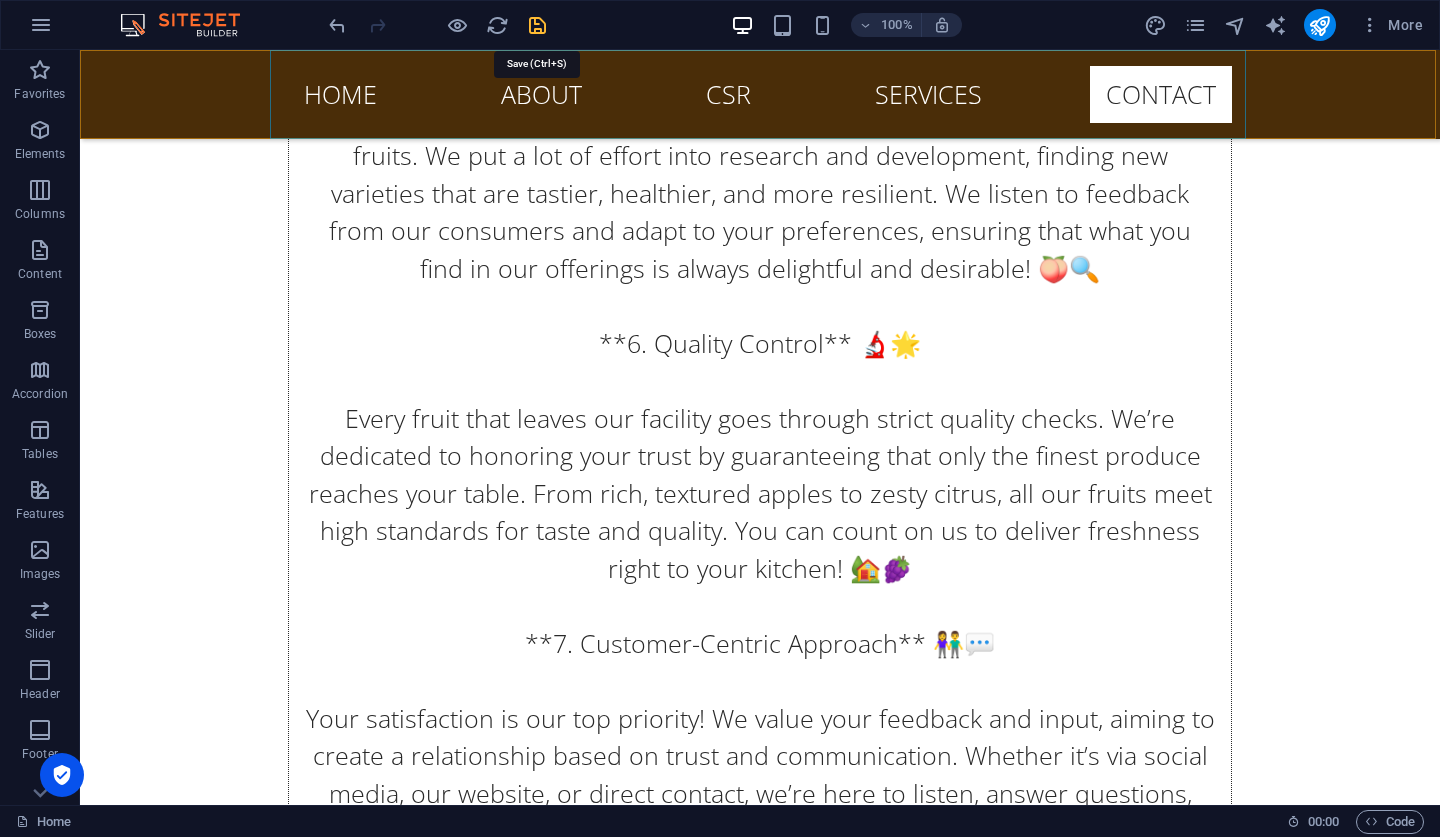 click at bounding box center [537, 25] 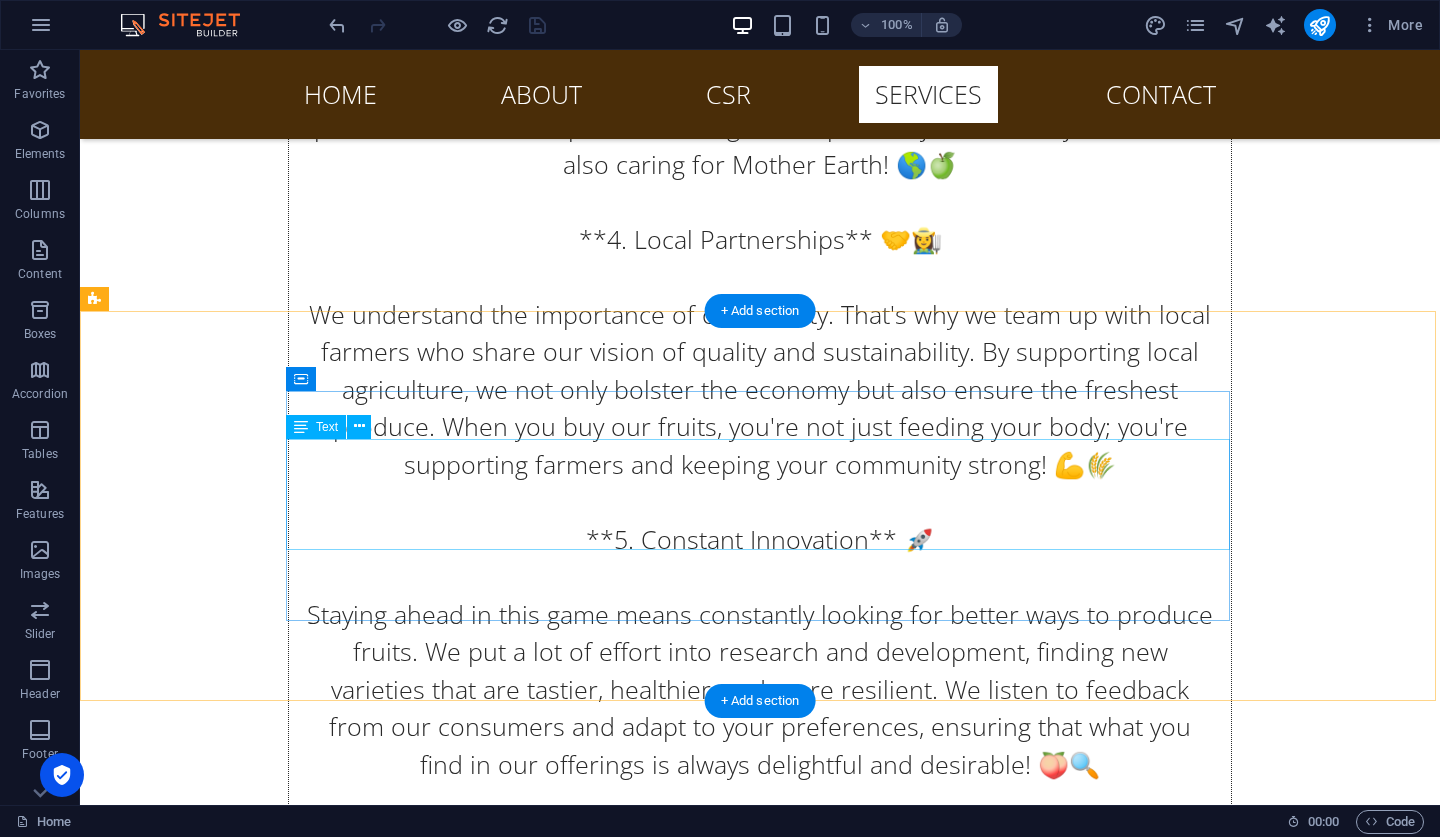 scroll, scrollTop: 25331, scrollLeft: 0, axis: vertical 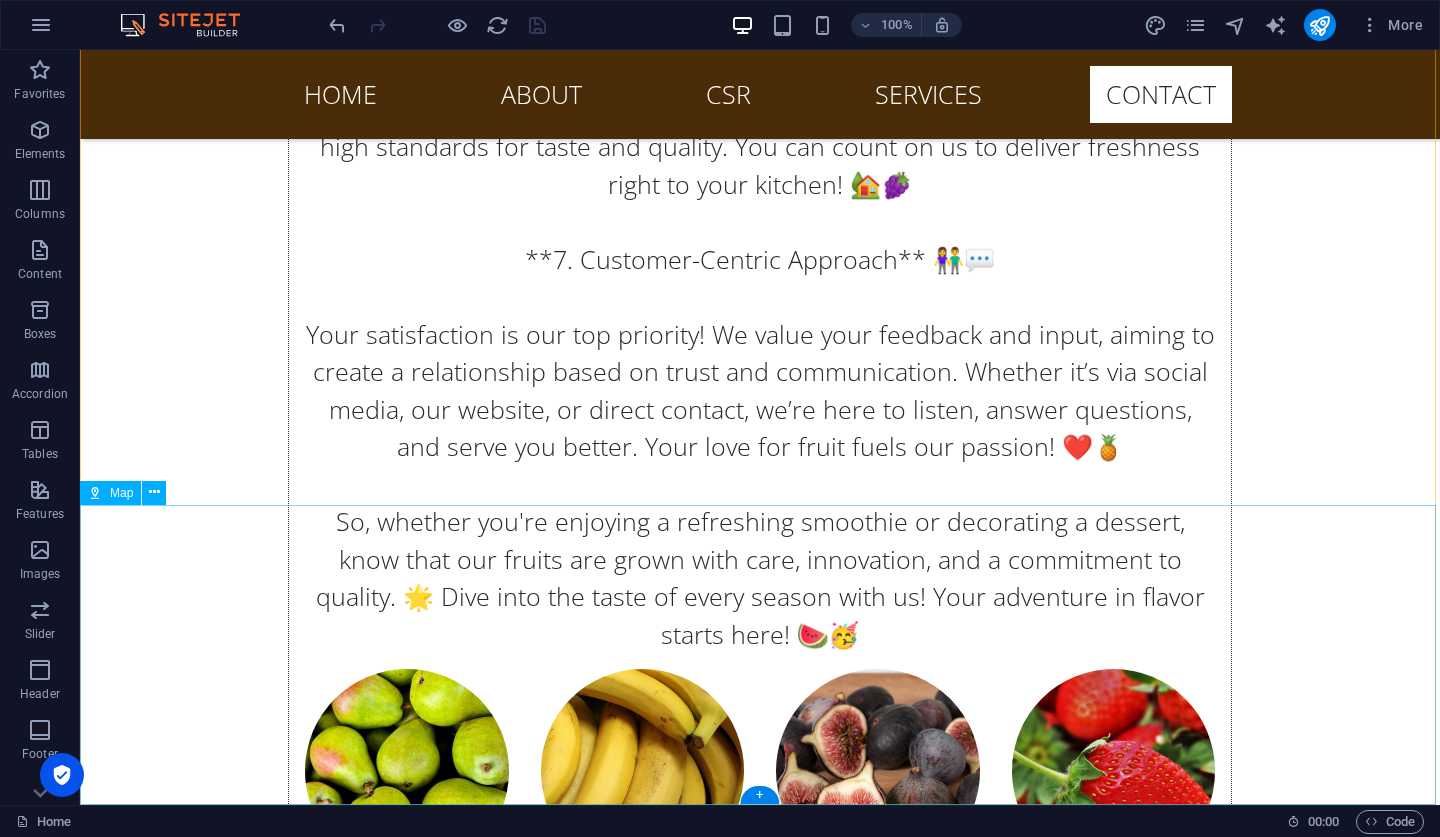 click on "← Move left → Move right ↑ Move up ↓ Move down + Zoom in - Zoom out Home Jump left by 75% End Jump right by 75% Page Up Jump up by 75% Page Down Jump down by 75% Sorry, we have no imagery here. Sorry, we have no imagery here. Sorry, we have no imagery here. Sorry, we have no imagery here. Sorry, we have no imagery here. Sorry, we have no imagery here. Sorry, we have no imagery here. Sorry, we have no imagery here. Sorry, we have no imagery here. Sorry, we have no imagery here. Sorry, we have no imagery here. Sorry, we have no imagery here. Sorry, we have no imagery here. Sorry, we have no imagery here. Map Terrain Satellite Labels Keyboard shortcuts Map Data Map data ©2025 Map data ©2025 5 km  Click to toggle between metric and imperial units Terms Report a map error" at bounding box center [760, 12045] 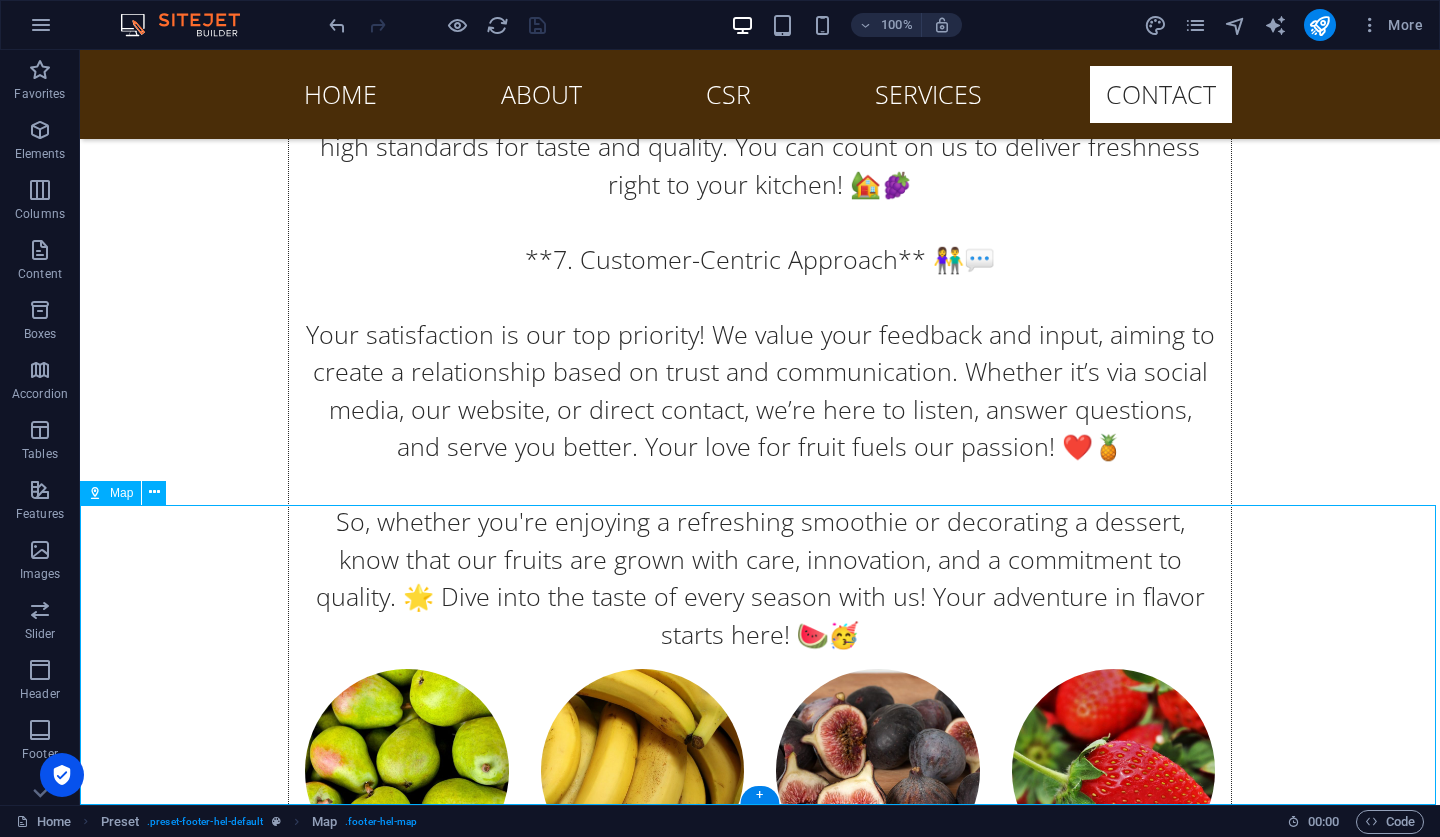 click on "← Move left → Move right ↑ Move up ↓ Move down + Zoom in - Zoom out Home Jump left by 75% End Jump right by 75% Page Up Jump up by 75% Page Down Jump down by 75% Sorry, we have no imagery here. Sorry, we have no imagery here. Sorry, we have no imagery here. Sorry, we have no imagery here. Sorry, we have no imagery here. Sorry, we have no imagery here. Sorry, we have no imagery here. Sorry, we have no imagery here. Sorry, we have no imagery here. Sorry, we have no imagery here. Sorry, we have no imagery here. Sorry, we have no imagery here. Sorry, we have no imagery here. Sorry, we have no imagery here. Map Terrain Satellite Labels Keyboard shortcuts Map Data Map data ©2025 Map data ©2025 5 km  Click to toggle between metric and imperial units Terms Report a map error" at bounding box center [760, 12045] 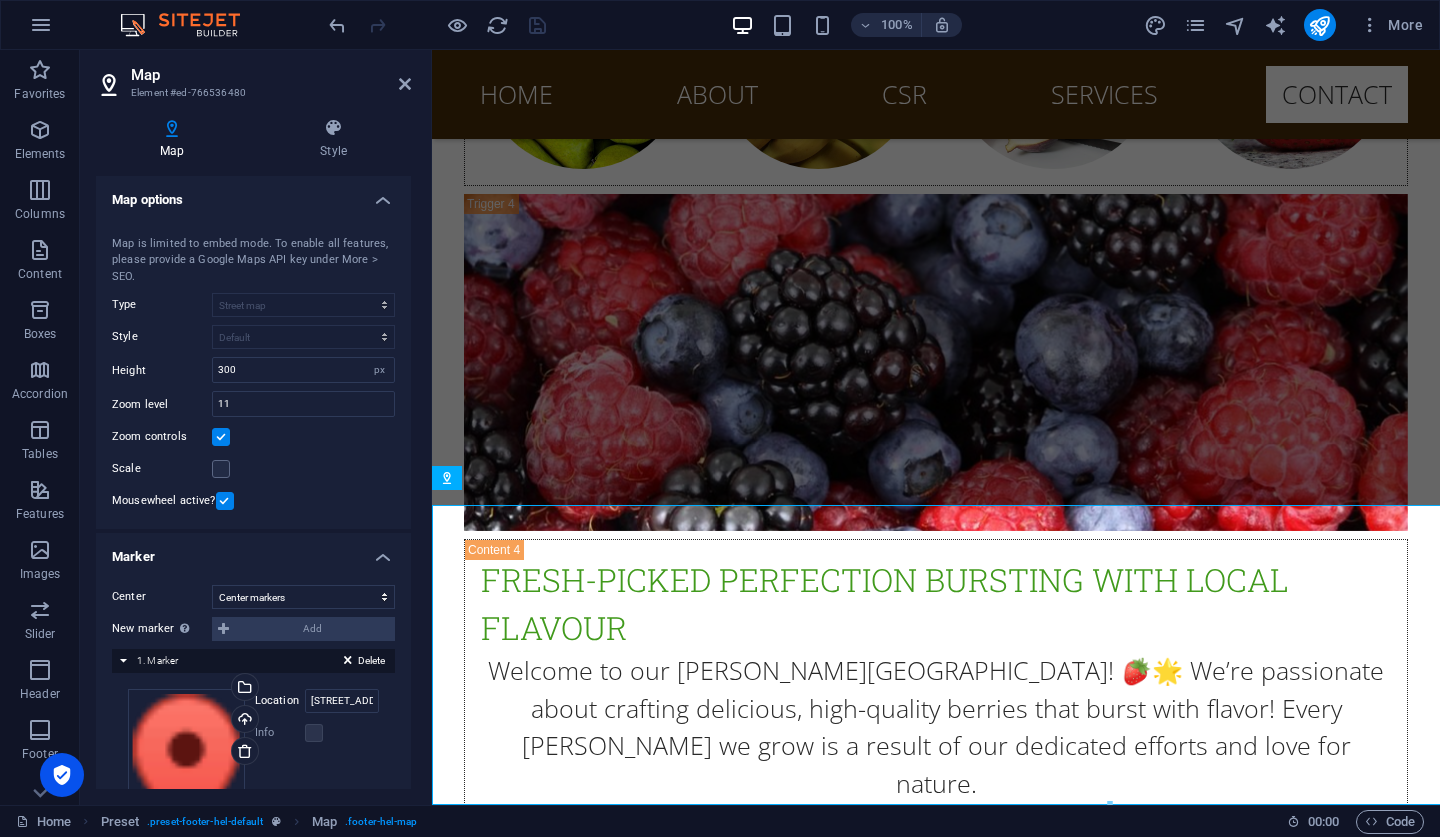 scroll, scrollTop: 26115, scrollLeft: 0, axis: vertical 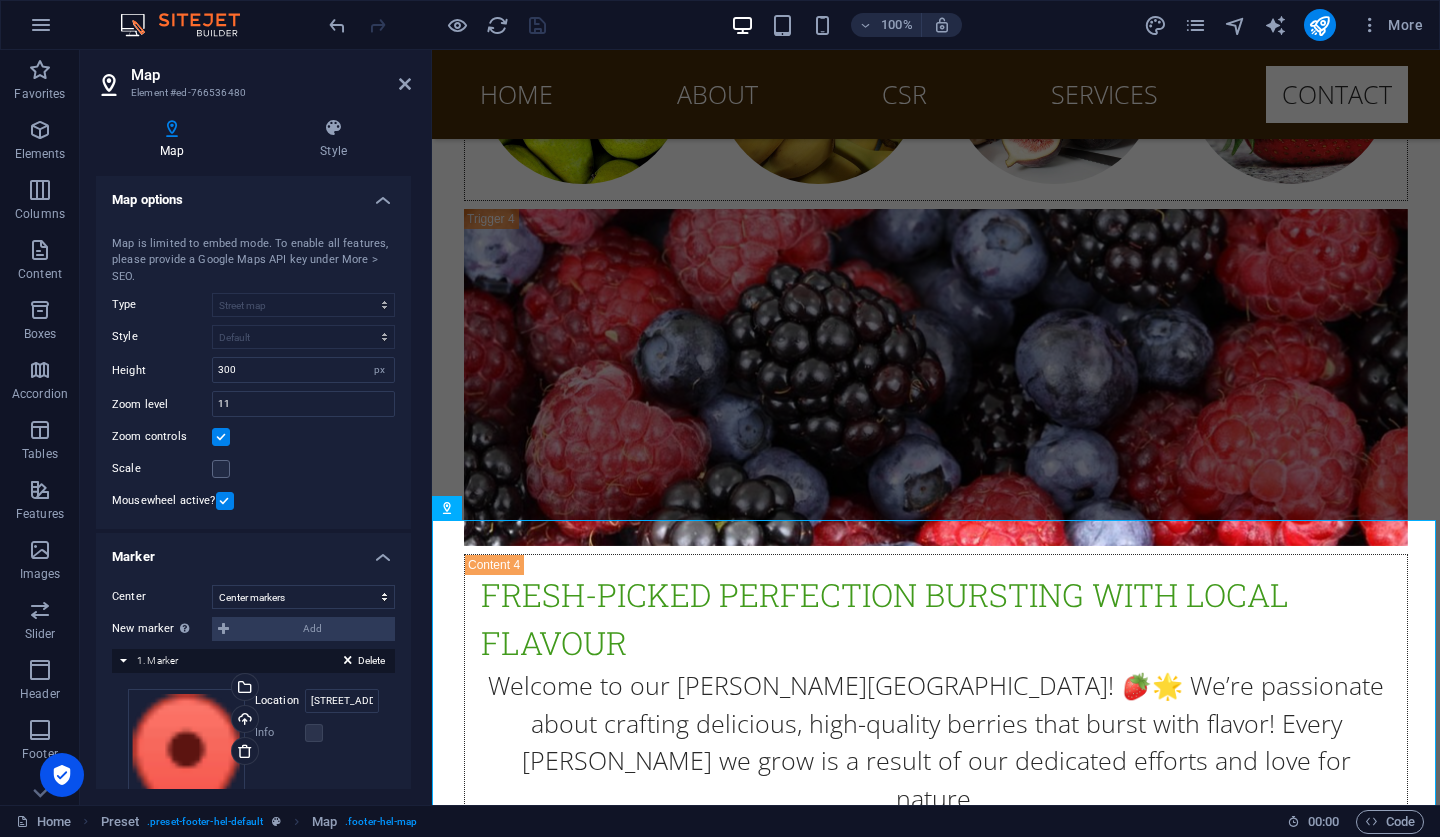 click on "Map options" at bounding box center [253, 194] 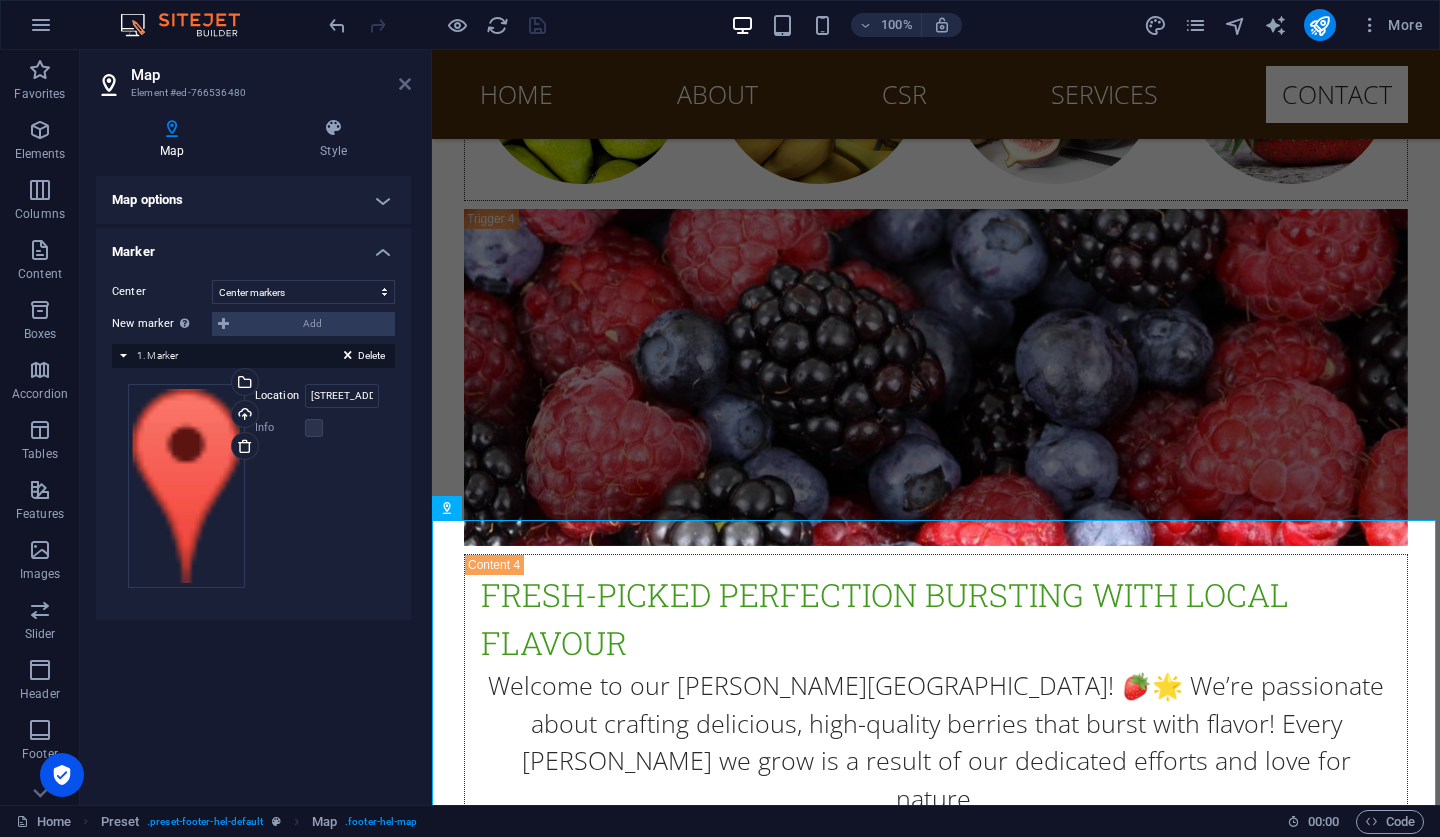 click at bounding box center [405, 84] 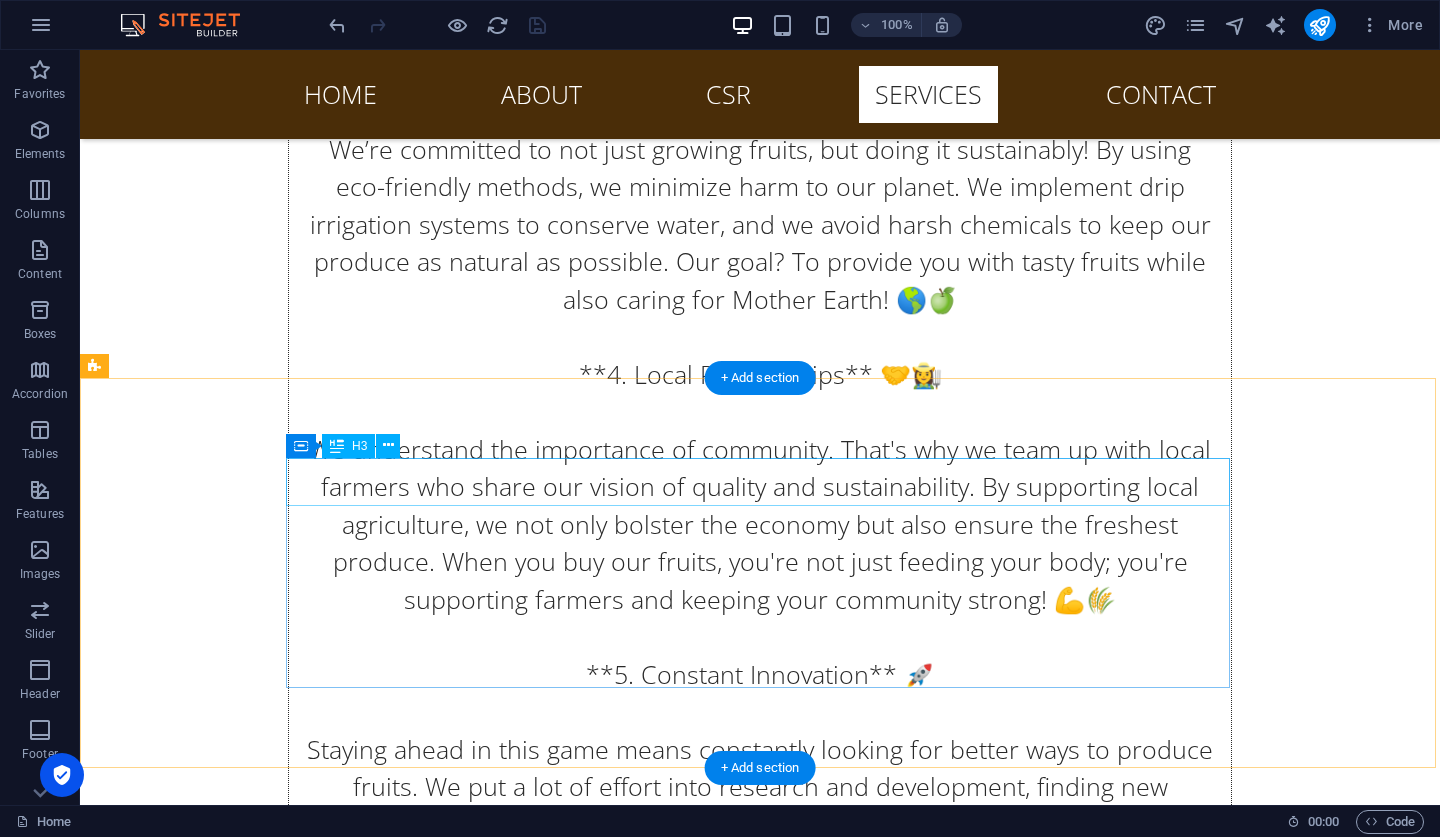 scroll, scrollTop: 25247, scrollLeft: 0, axis: vertical 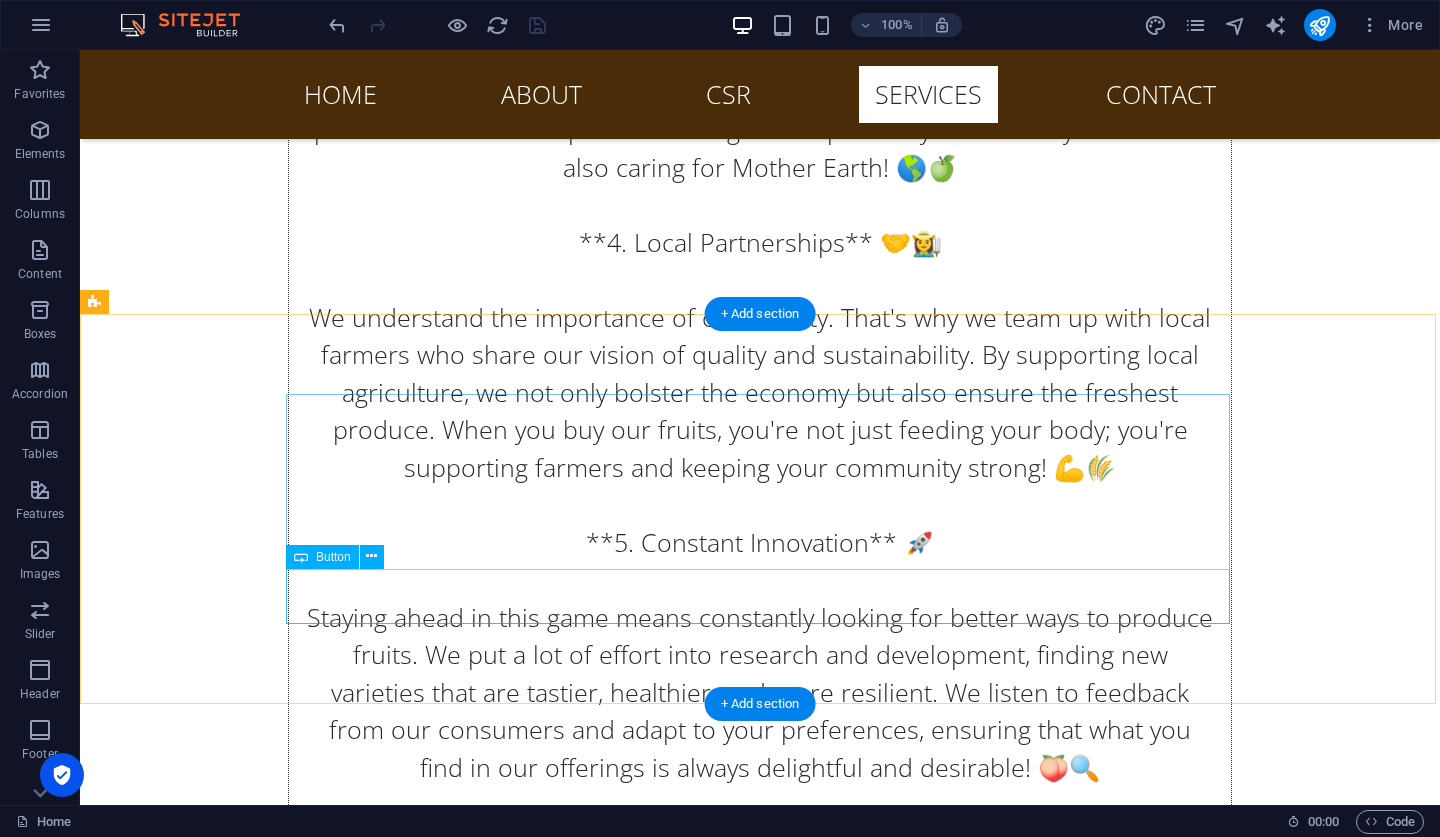 click on "Contact us" at bounding box center (760, 10842) 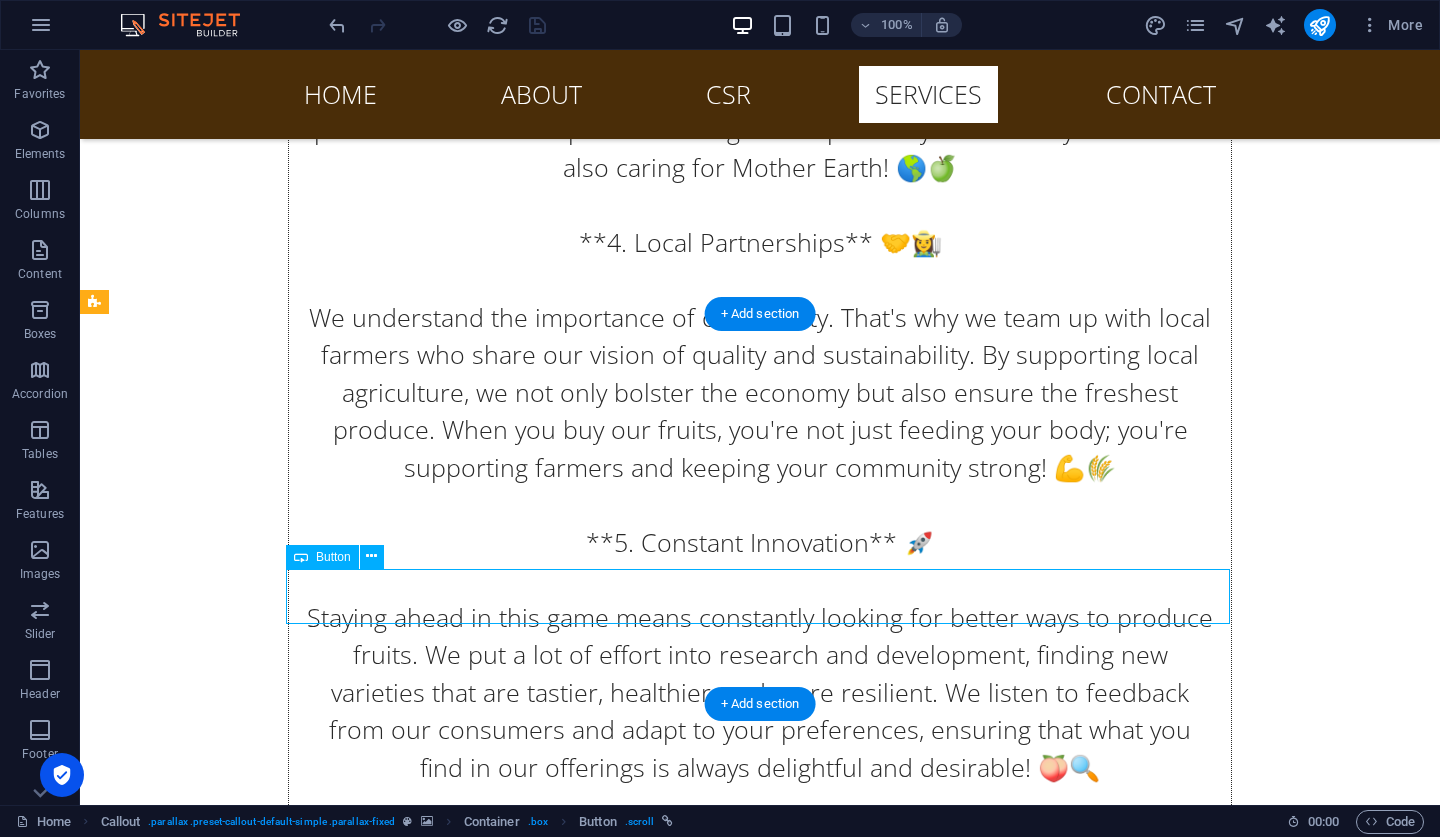 click on "Contact us" at bounding box center [760, 10842] 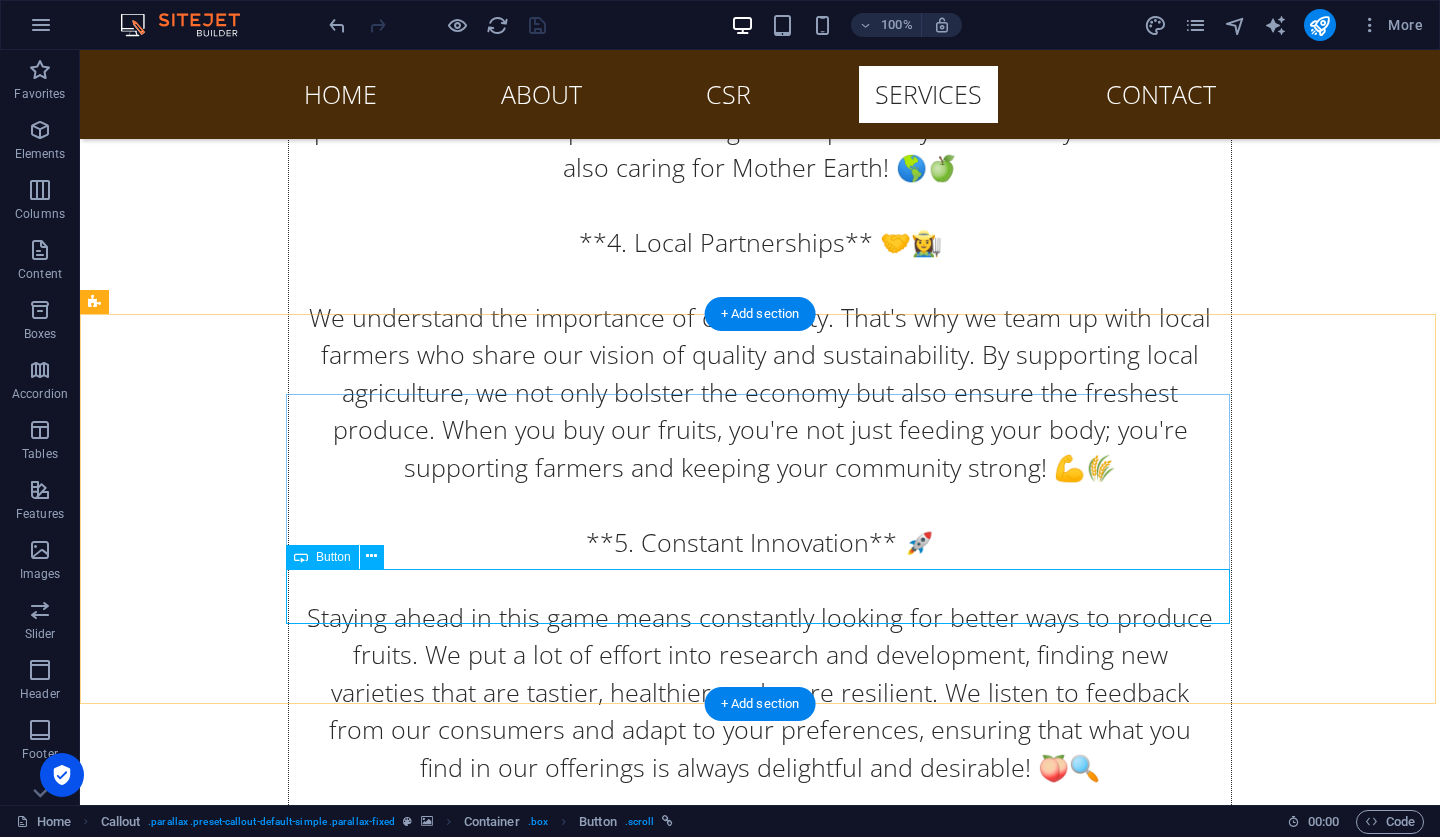 click on "Contact us" at bounding box center (760, 10842) 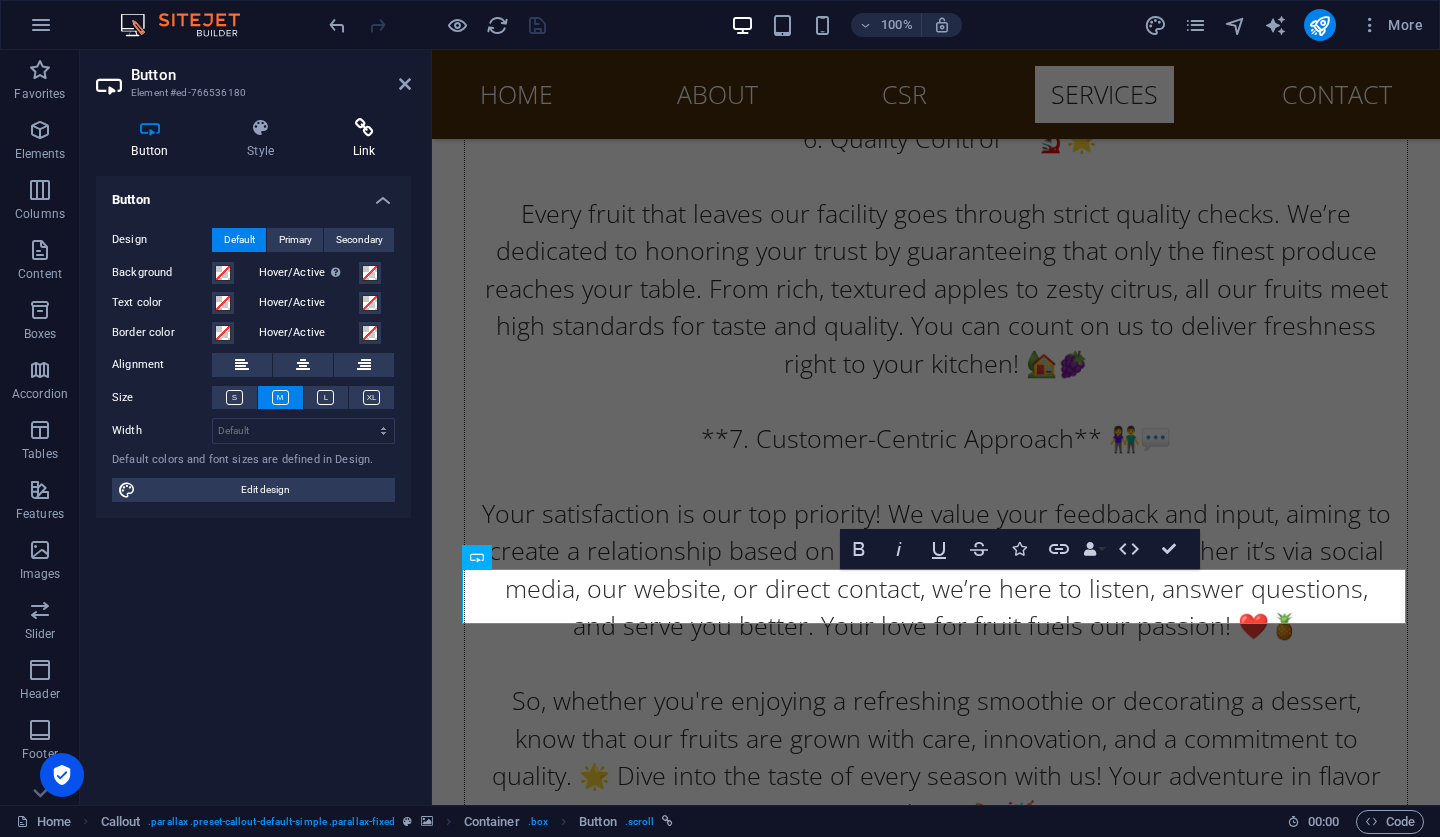 click on "Link" at bounding box center [364, 139] 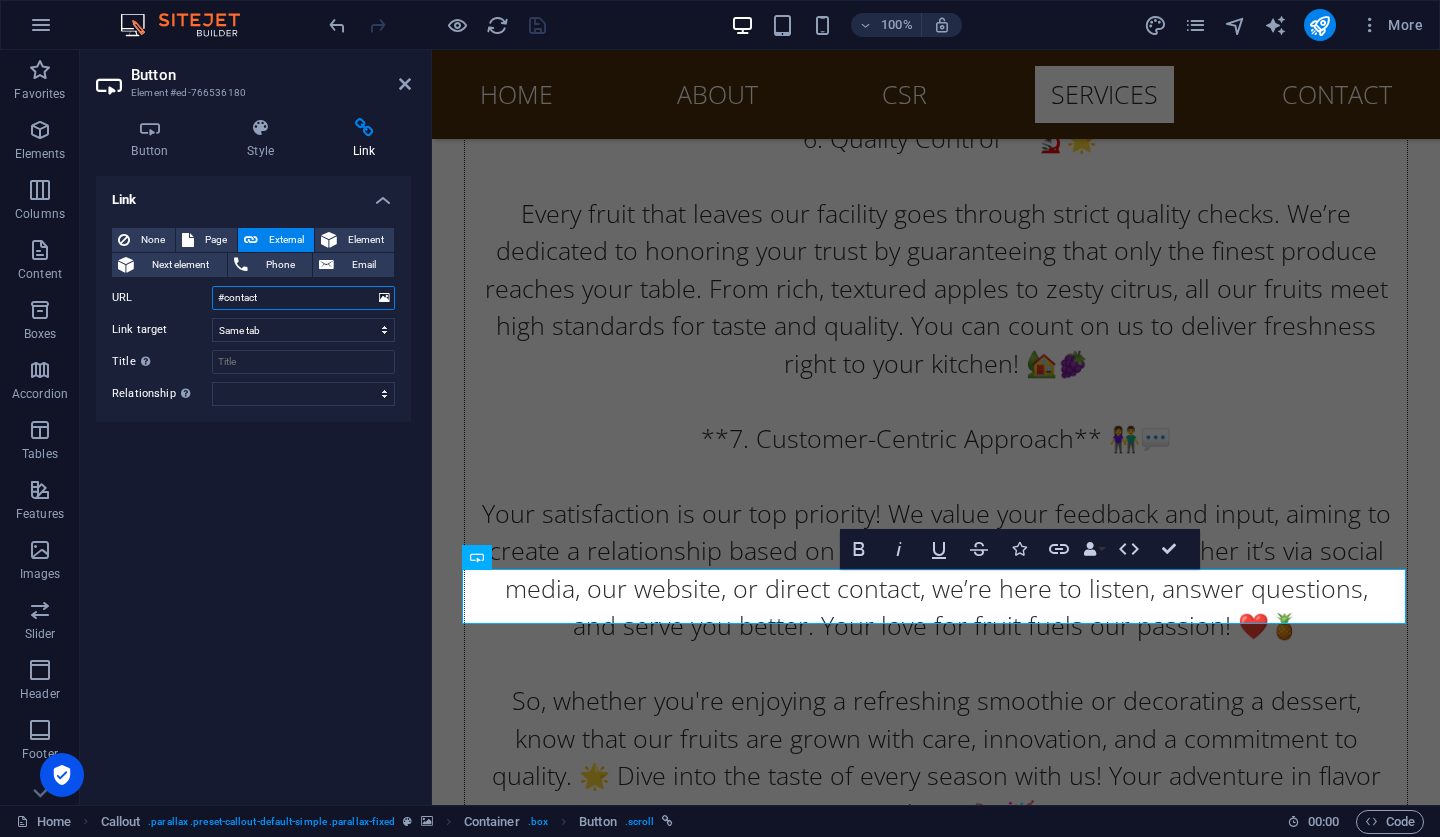 click on "#contact" at bounding box center (303, 298) 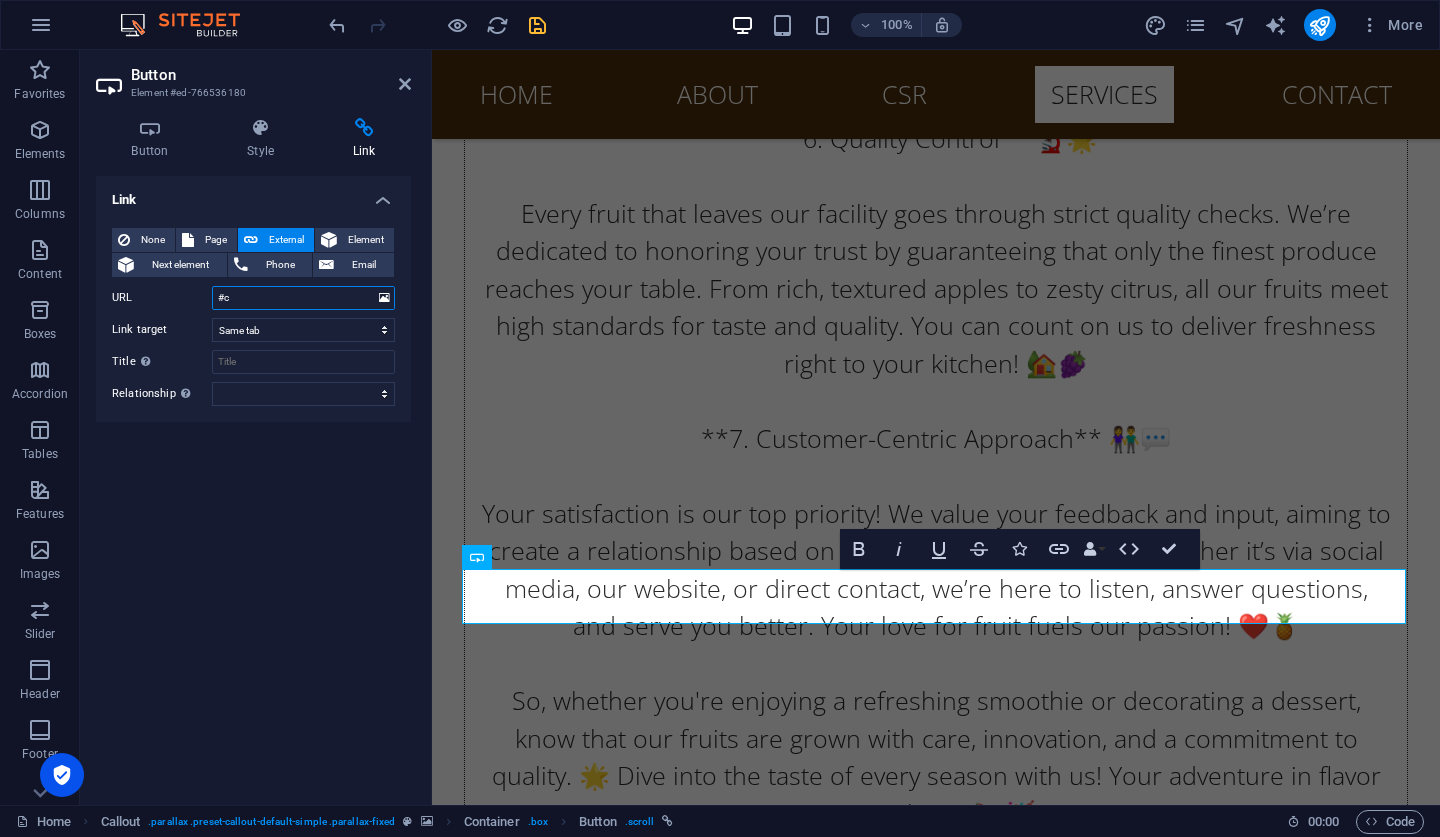 type on "#" 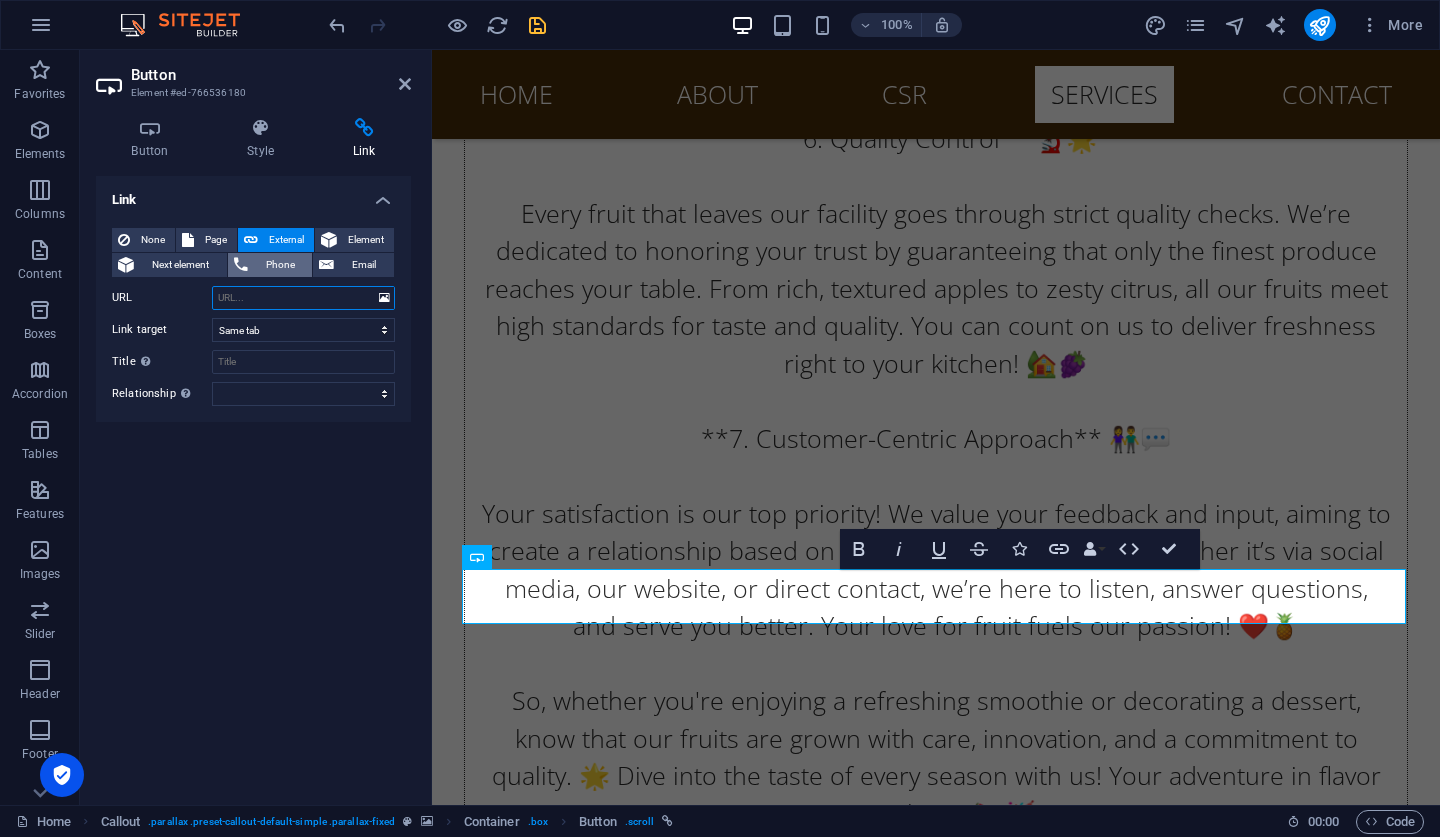 type 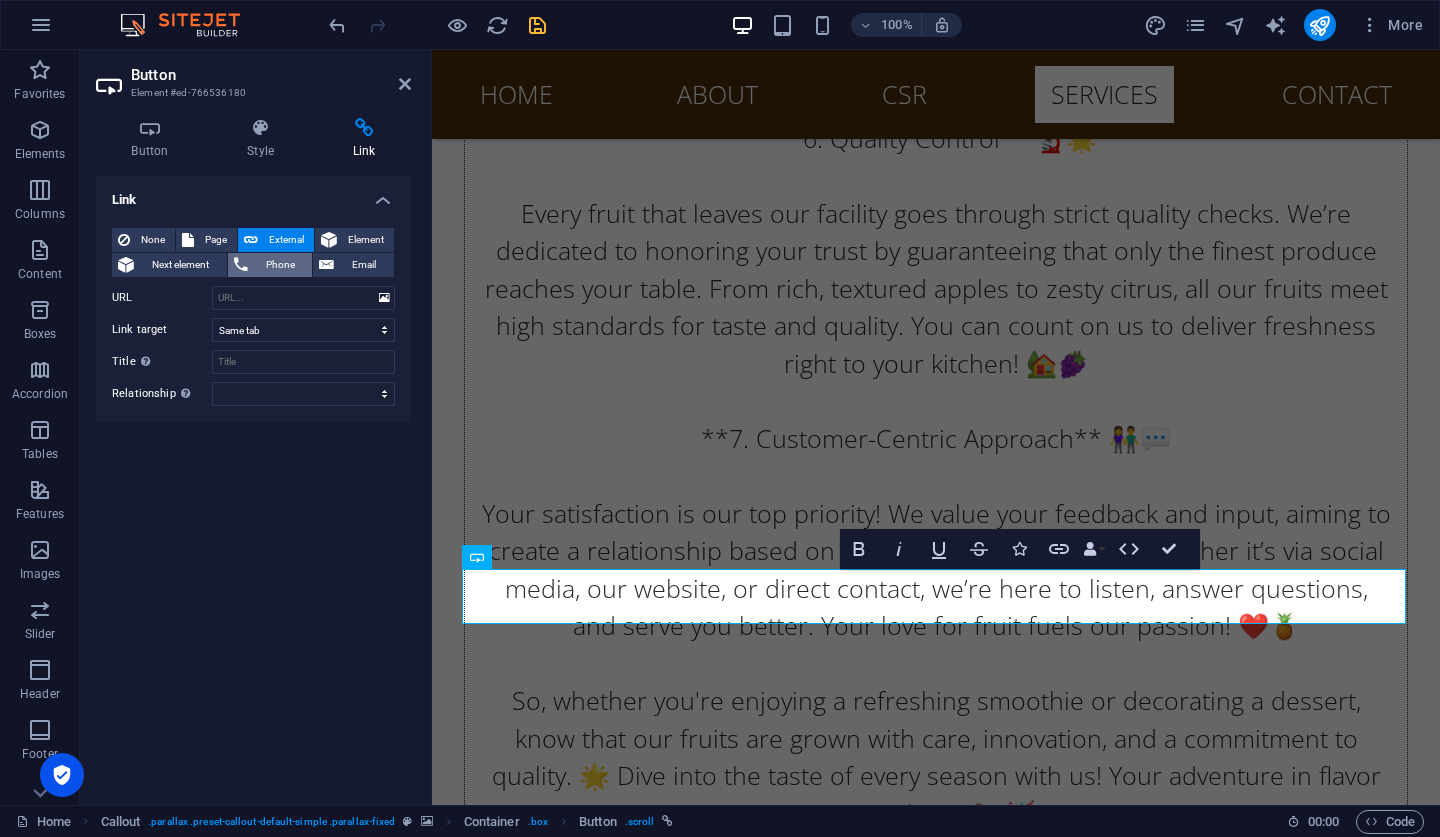 click on "Phone" at bounding box center [280, 265] 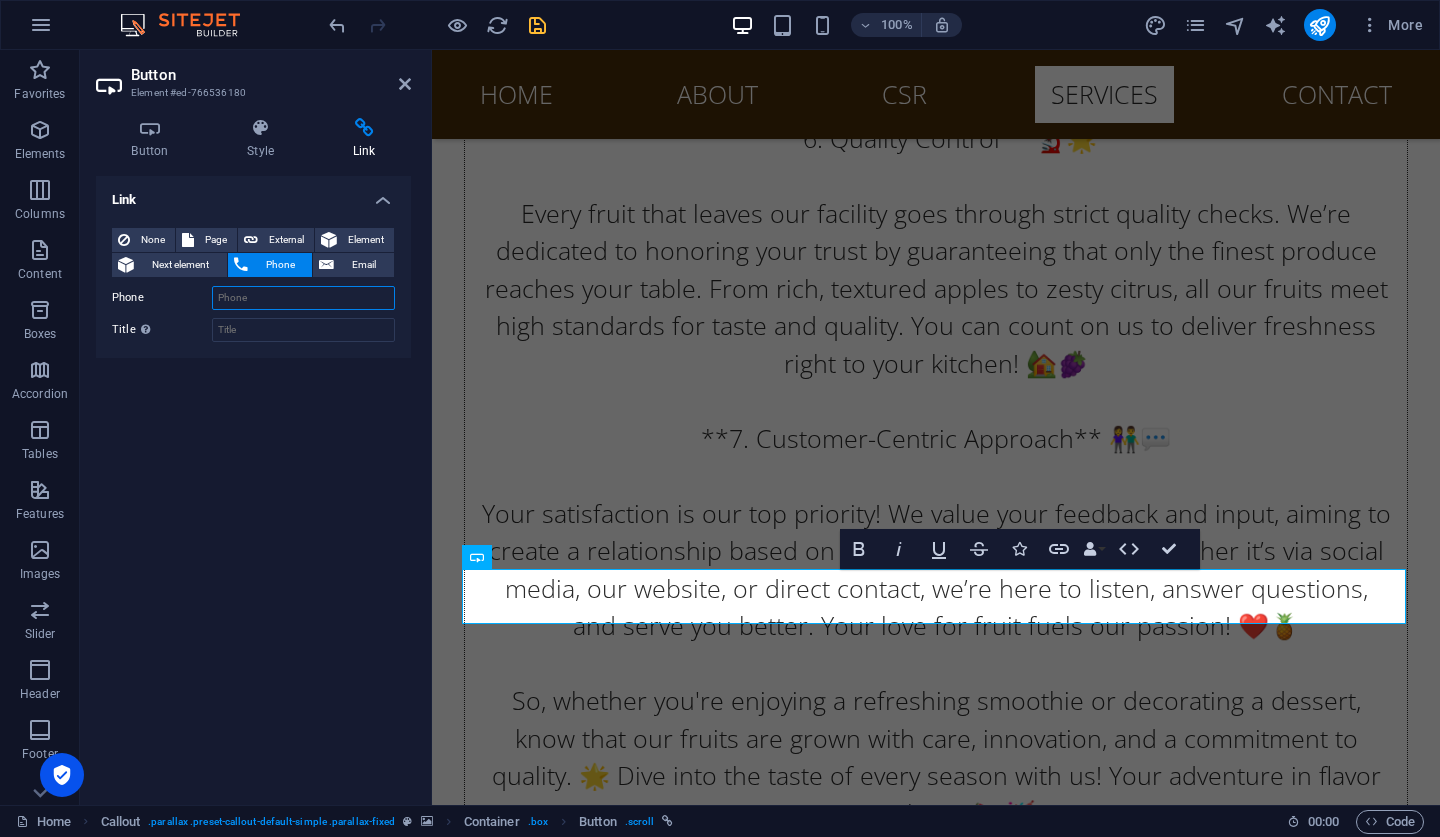 paste on "[PHONE_NUMBER]" 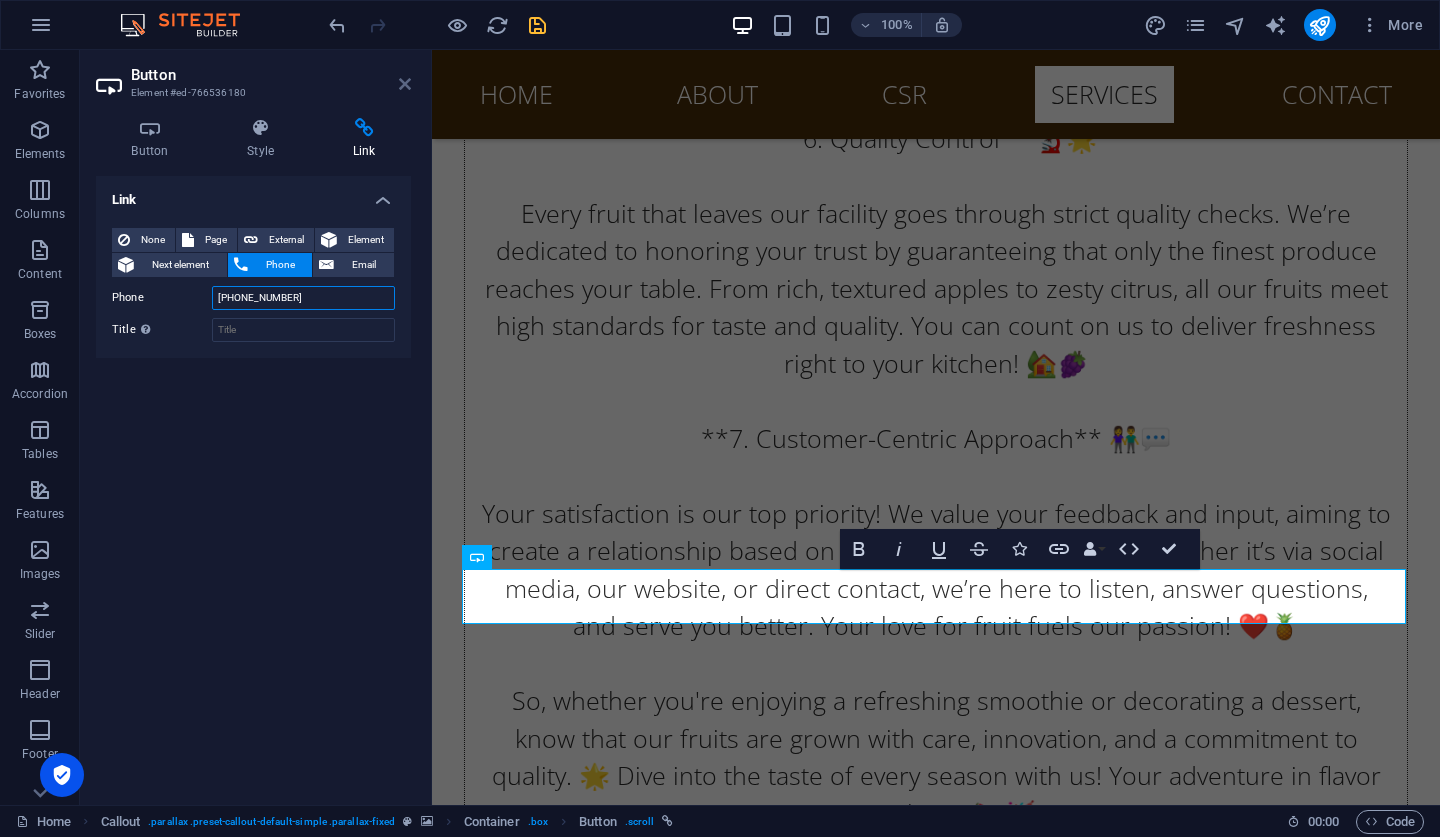 type on "[PHONE_NUMBER]" 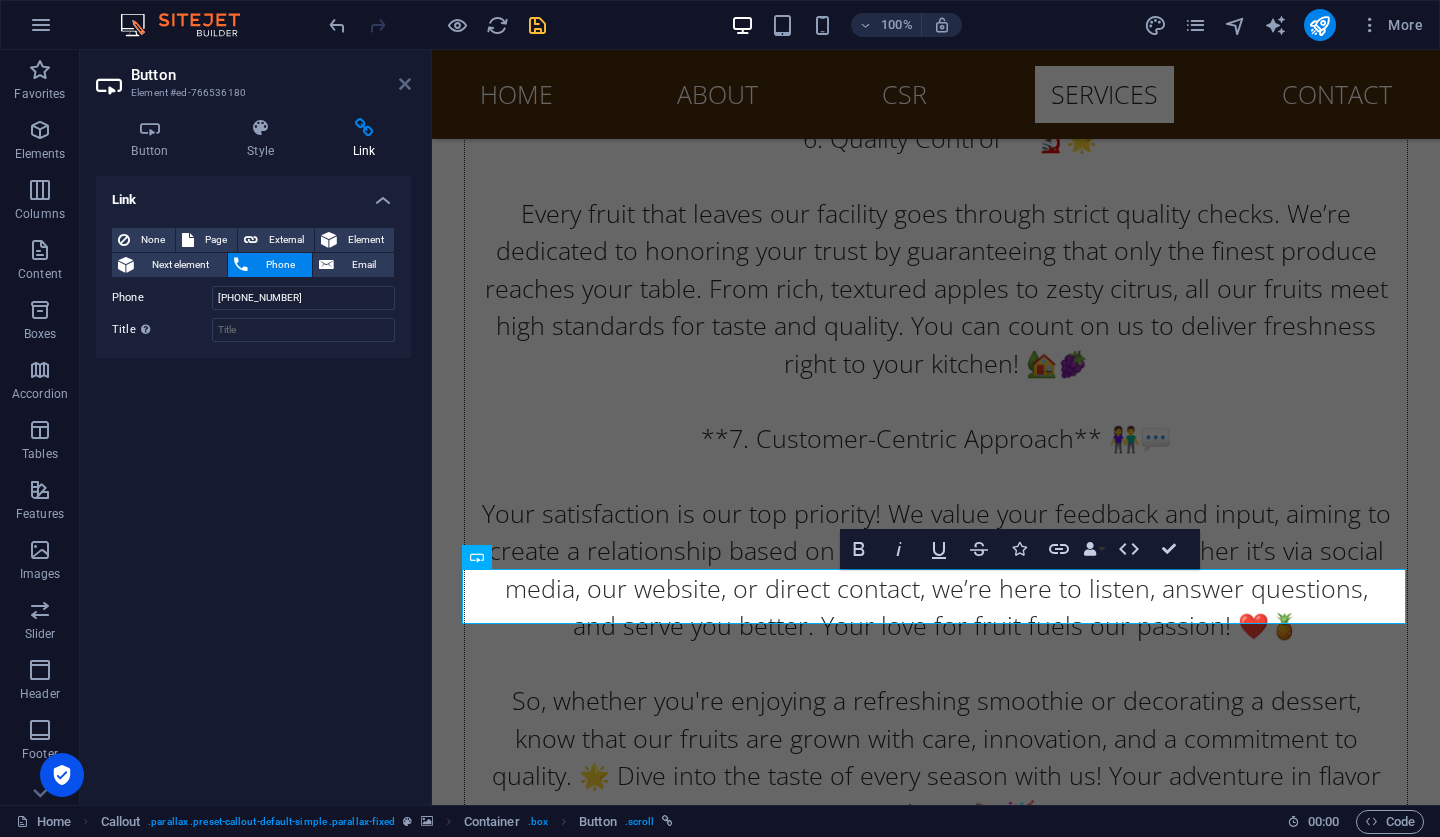 click at bounding box center (405, 84) 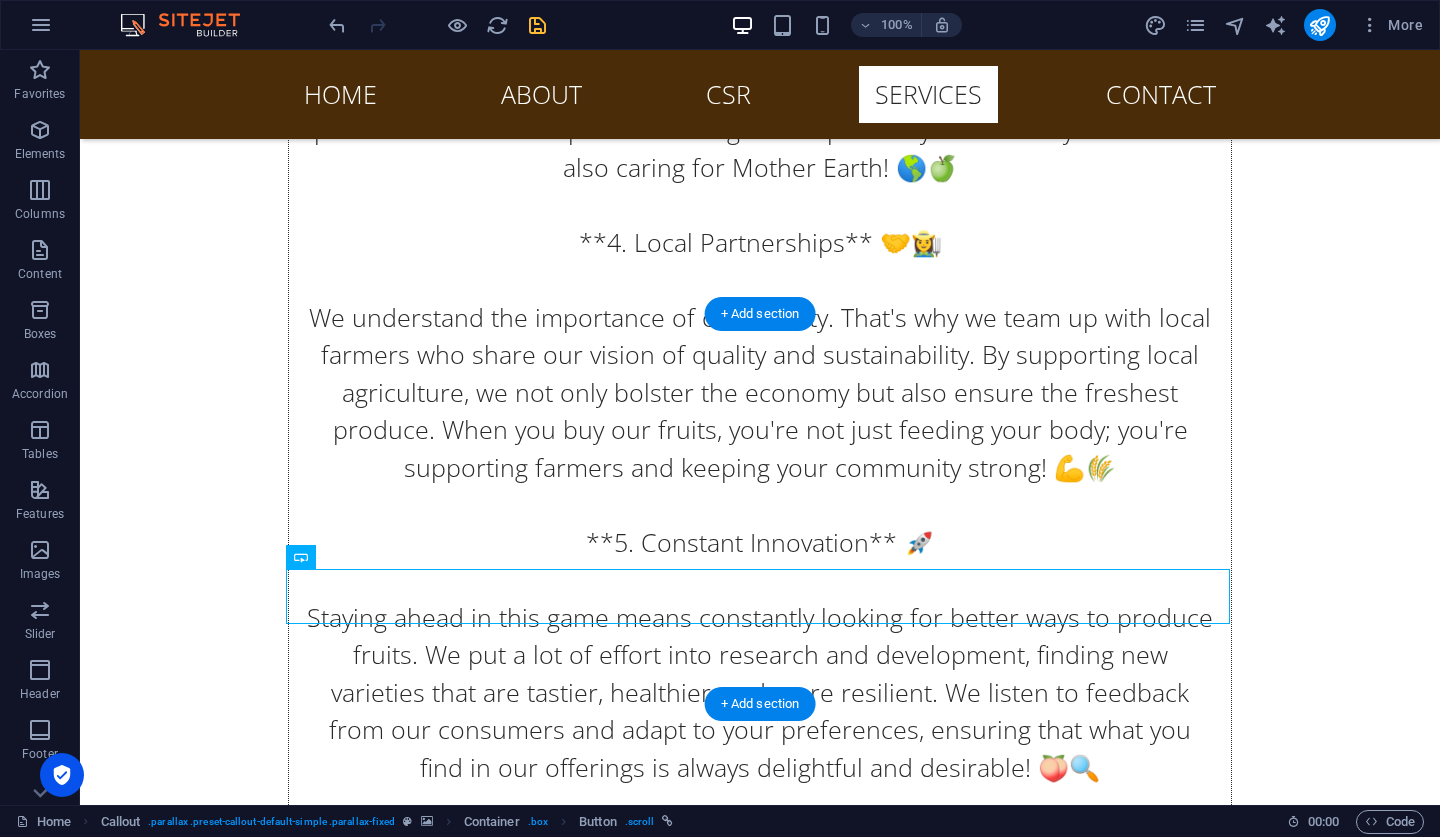 click at bounding box center (760, 10935) 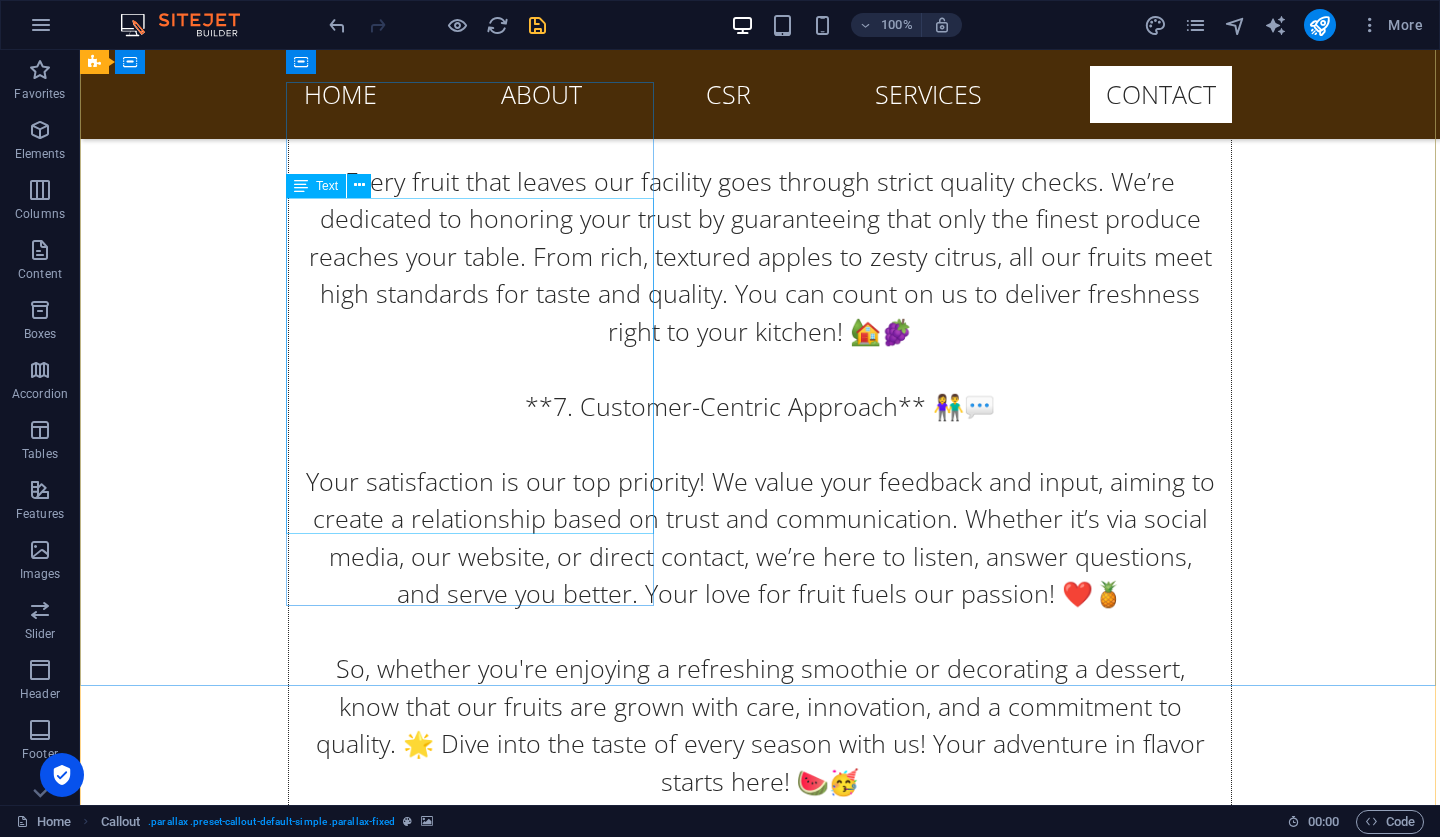scroll, scrollTop: 25942, scrollLeft: 0, axis: vertical 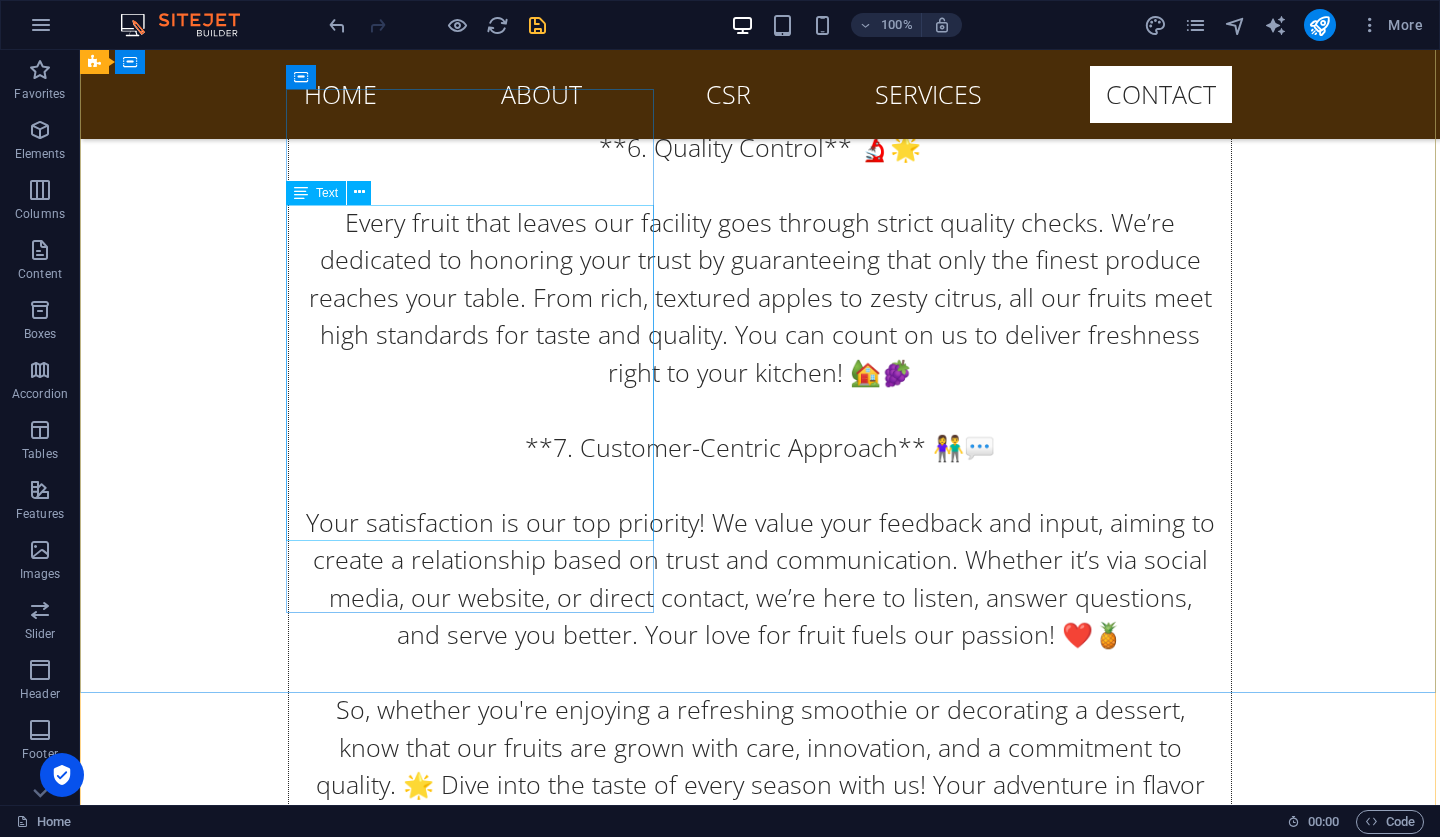 click on "Lakefront Fresh Produce Private Limited  61 Mbuya Nehanda street Harare Zimbabwe  +263788640454 info@lakefrontproduce.co.zw" at bounding box center [568, 11277] 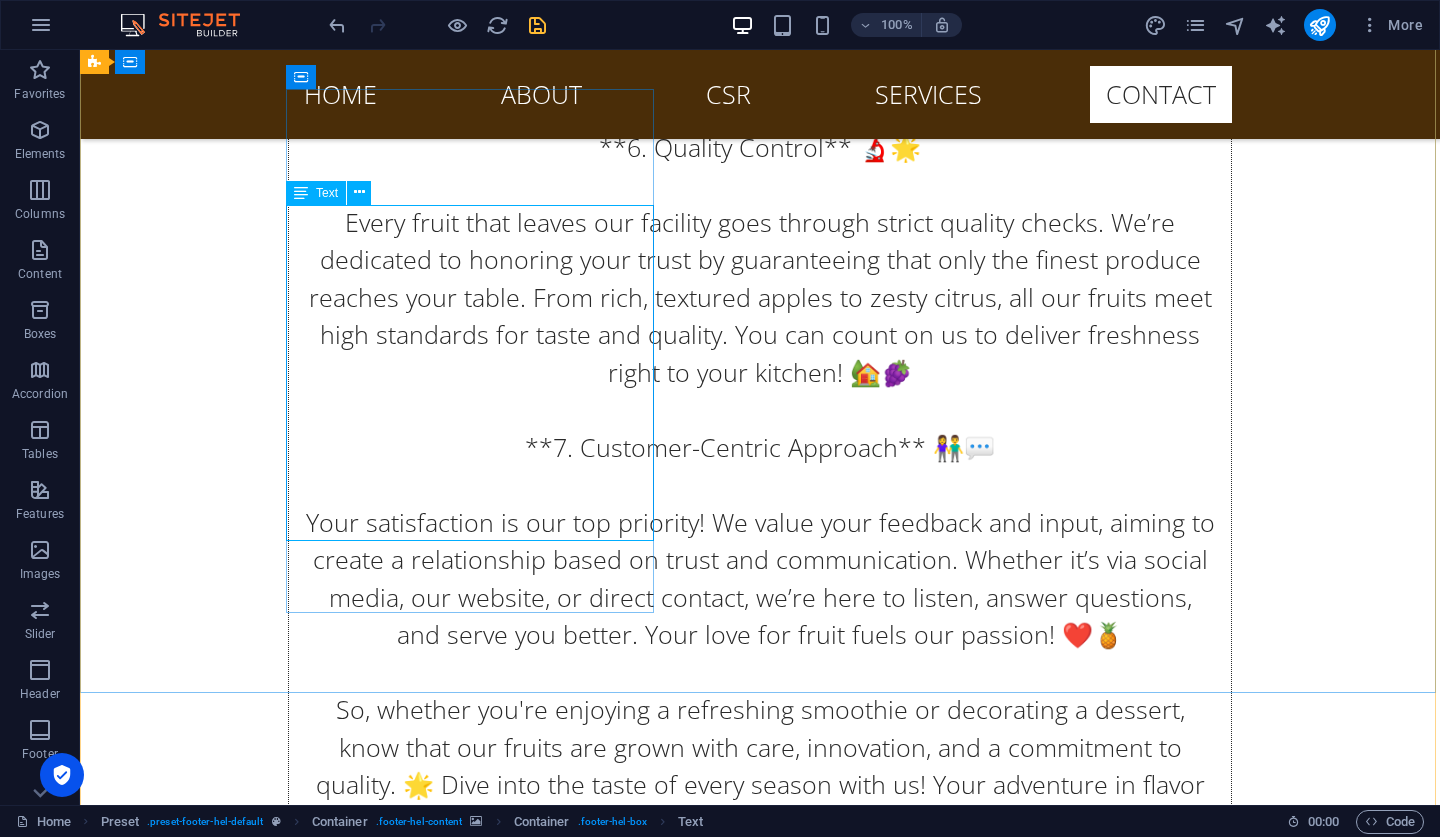 click on "Lakefront Fresh Produce Private Limited  61 Mbuya Nehanda street Harare Zimbabwe  +263788640454 info@lakefrontproduce.co.zw" at bounding box center [568, 11277] 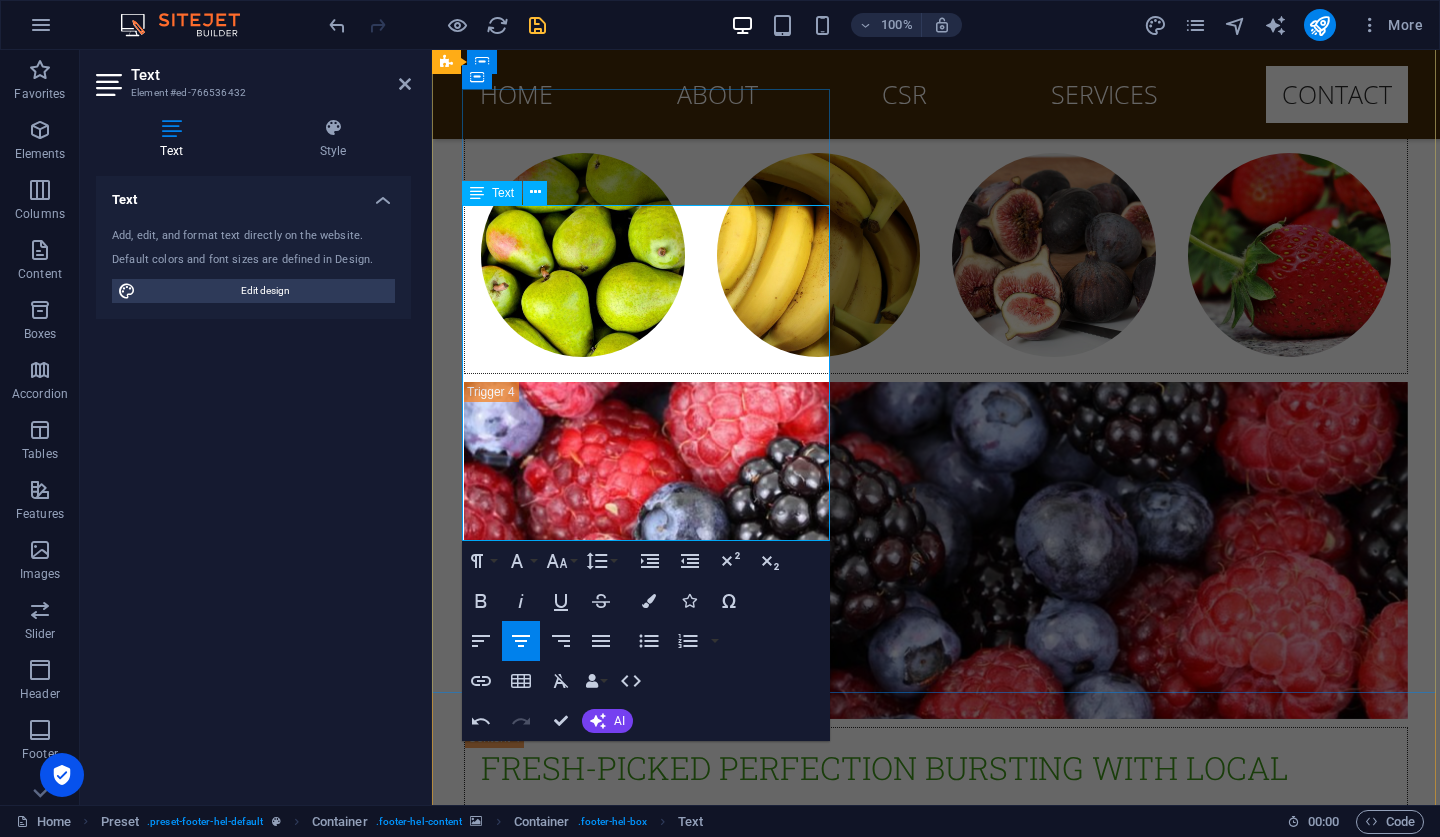 click on "[PHONE_NUMBER]" at bounding box center [943, 10550] 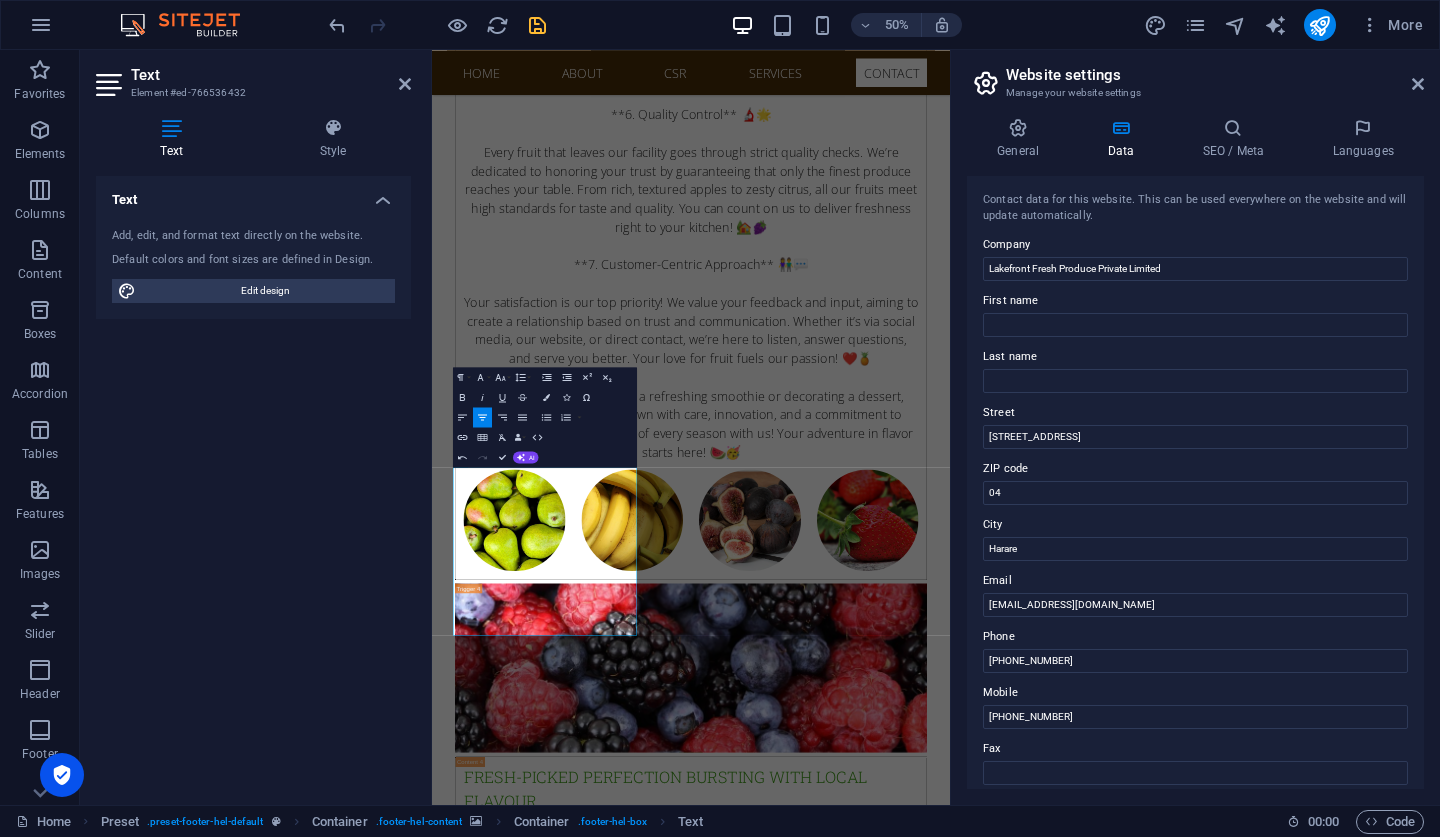 scroll, scrollTop: 2, scrollLeft: 0, axis: vertical 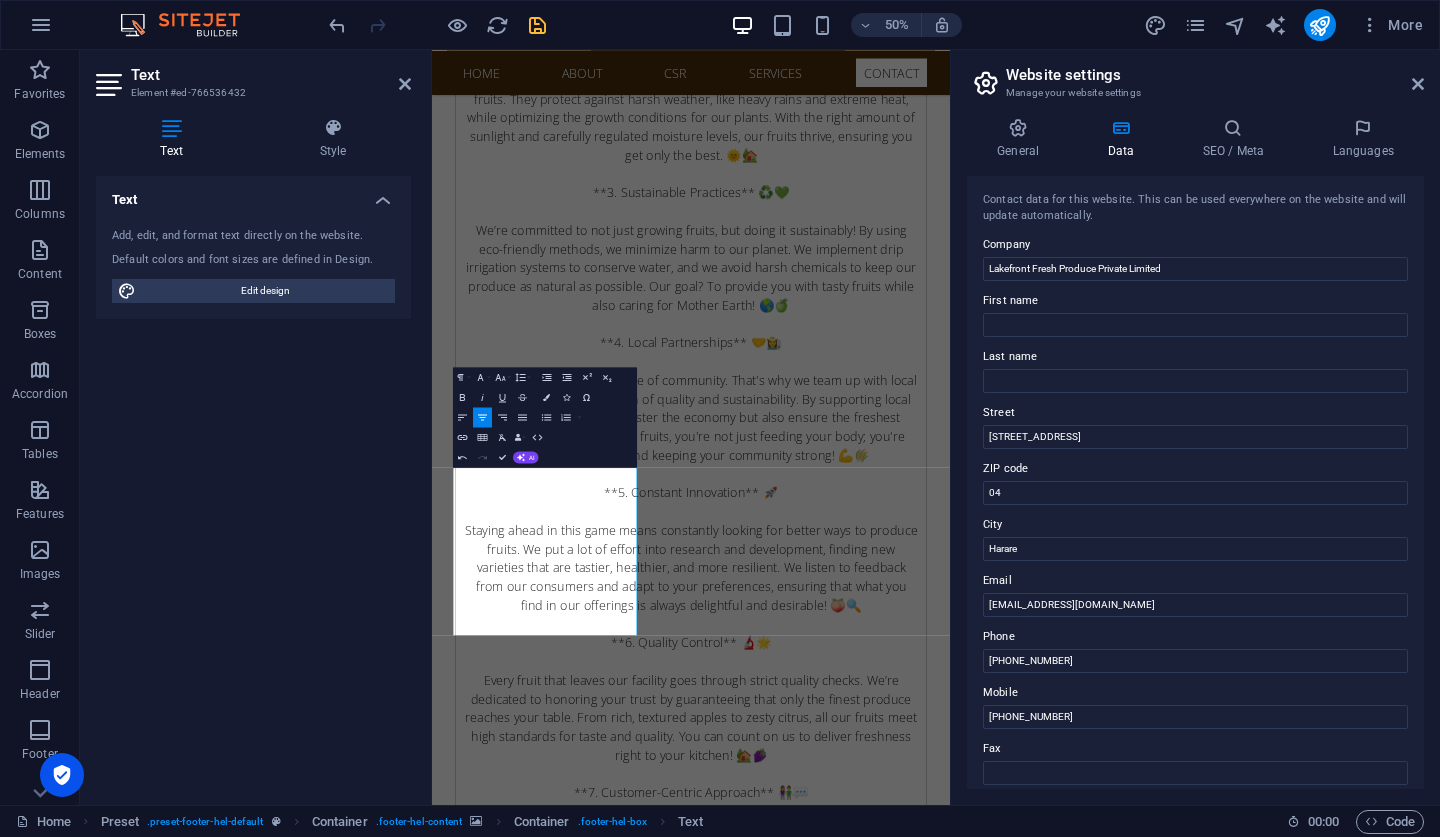 copy 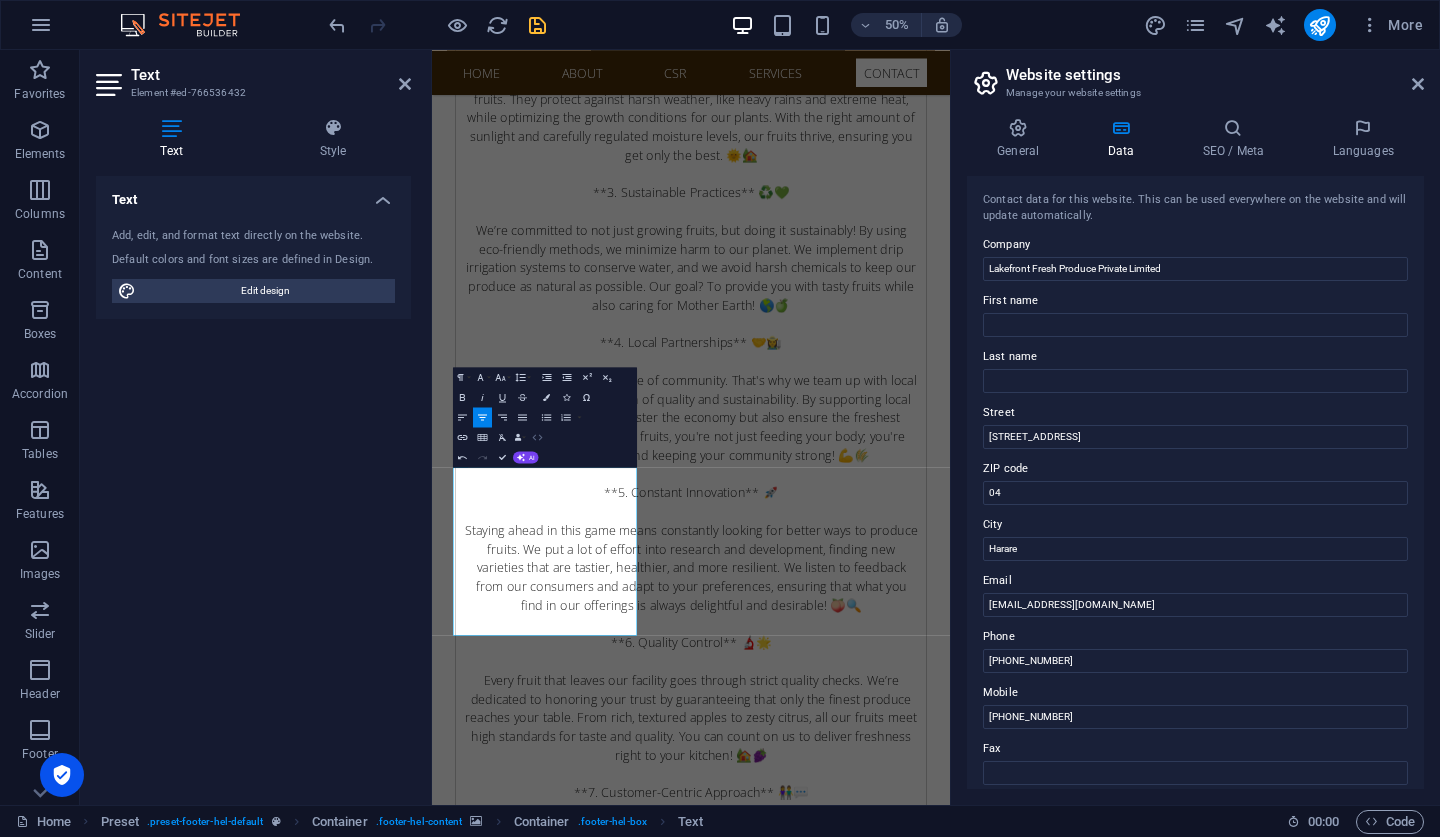 click 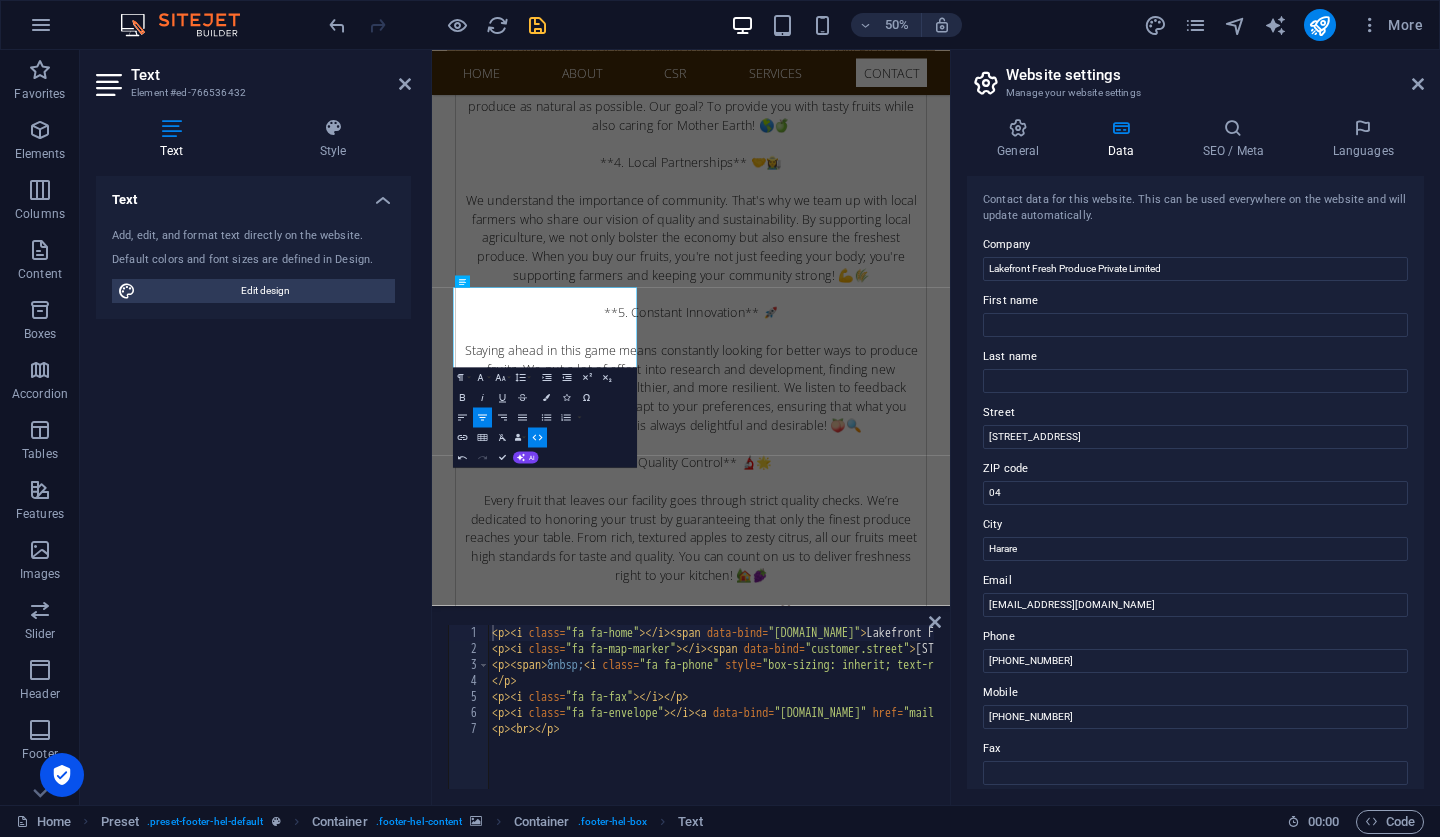 scroll, scrollTop: 0, scrollLeft: 0, axis: both 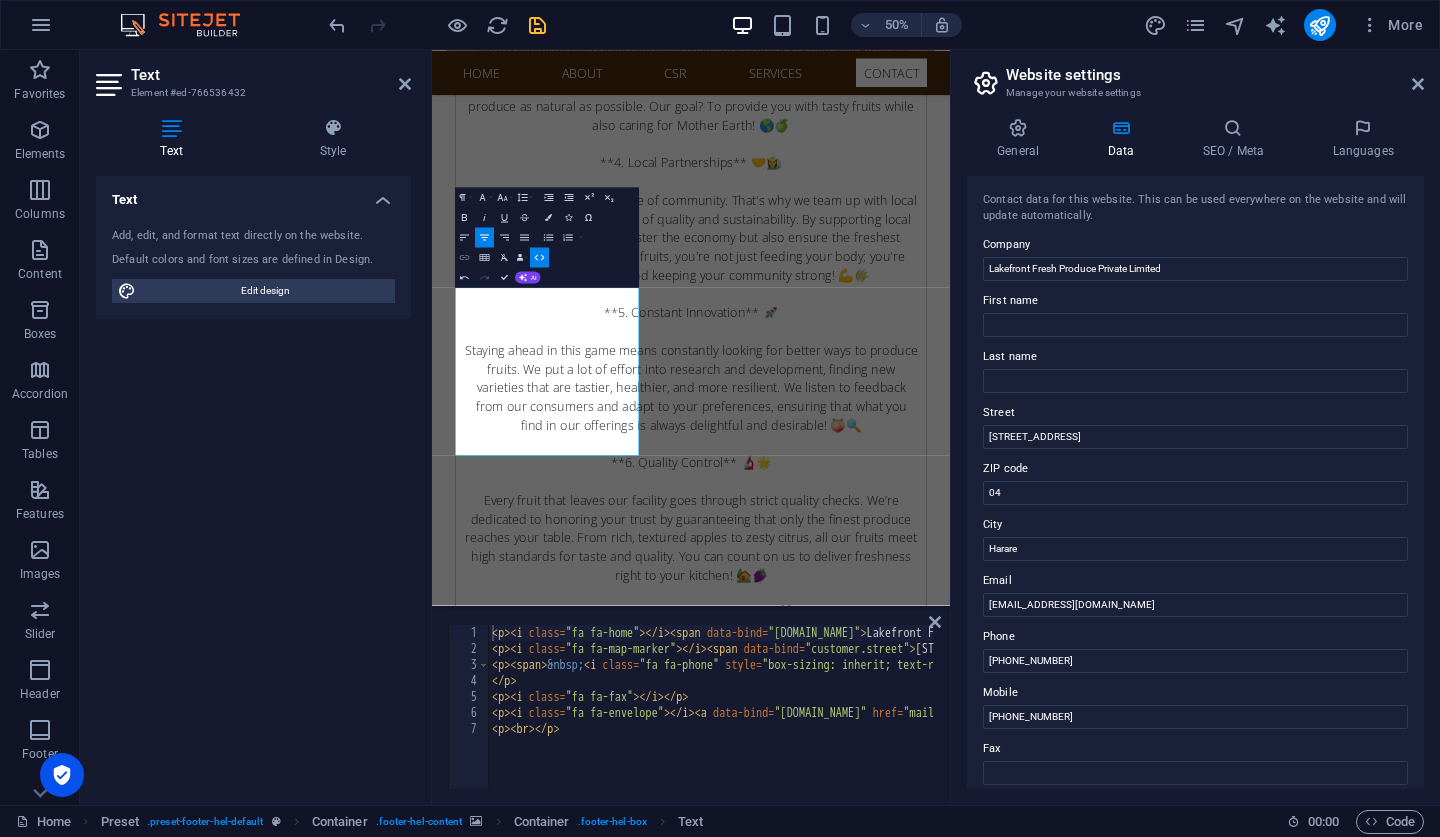 click 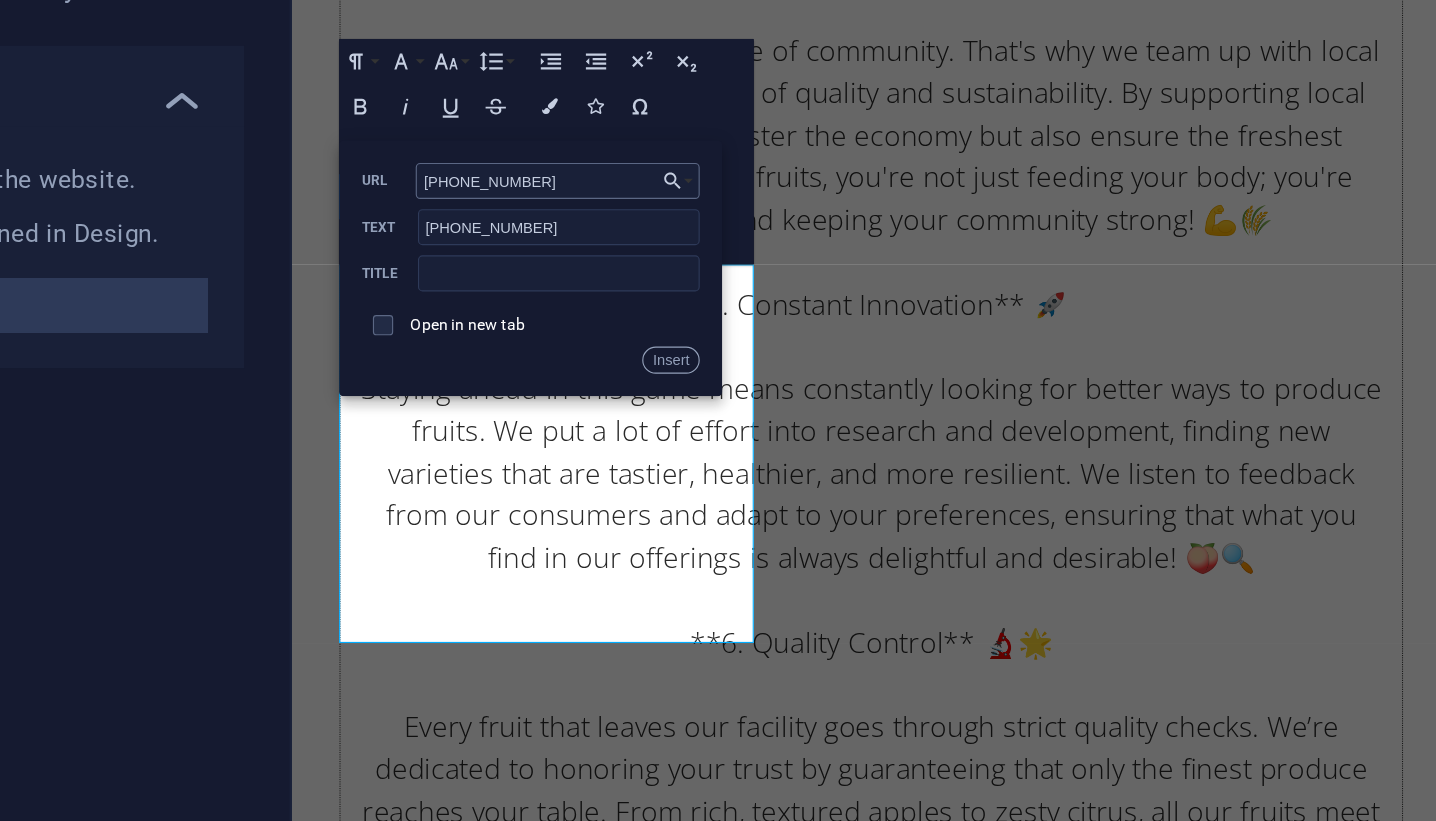 click on "[PHONE_NUMBER]" at bounding box center (550, 236) 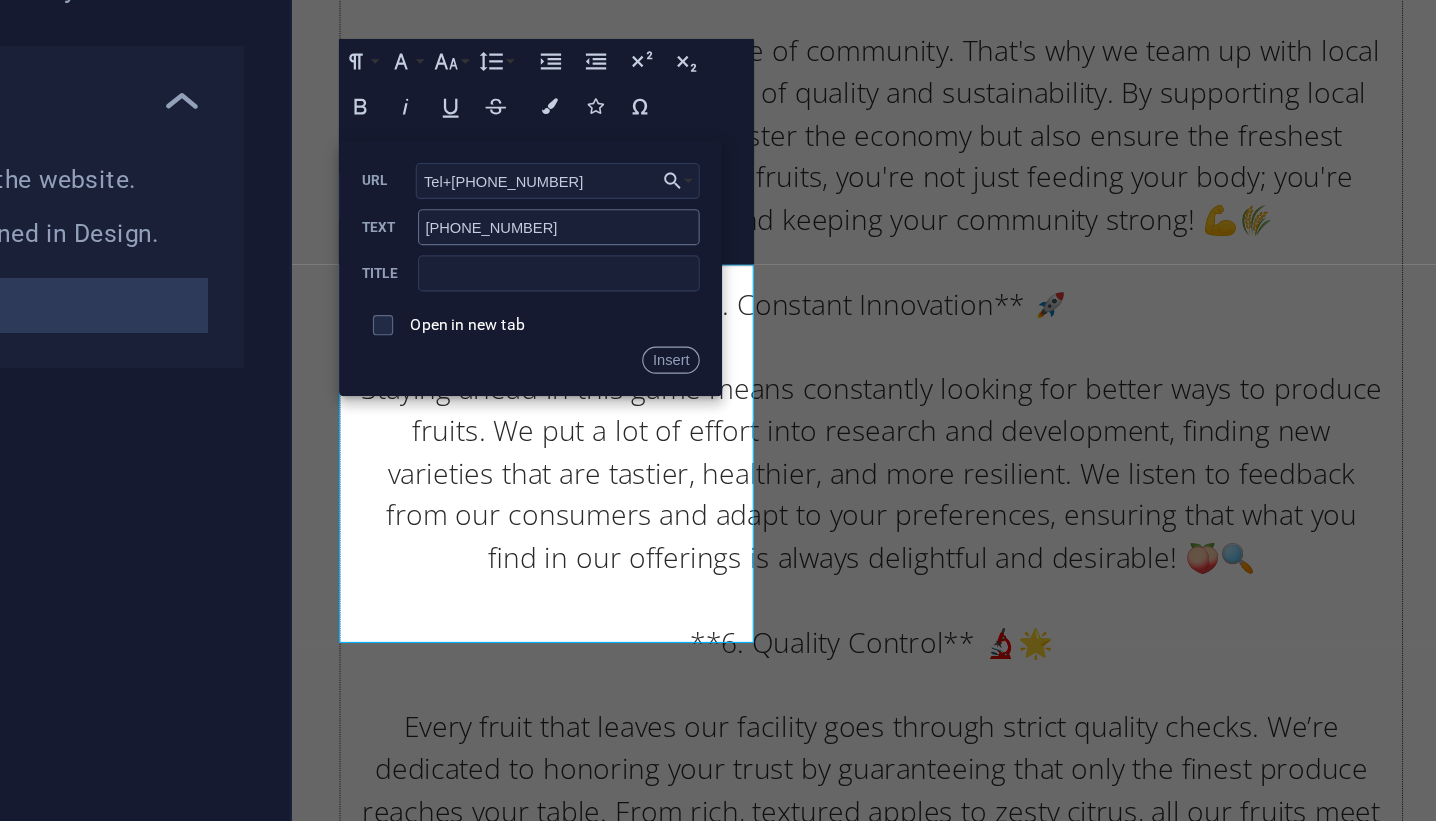 type on "Tel:+263788640454" 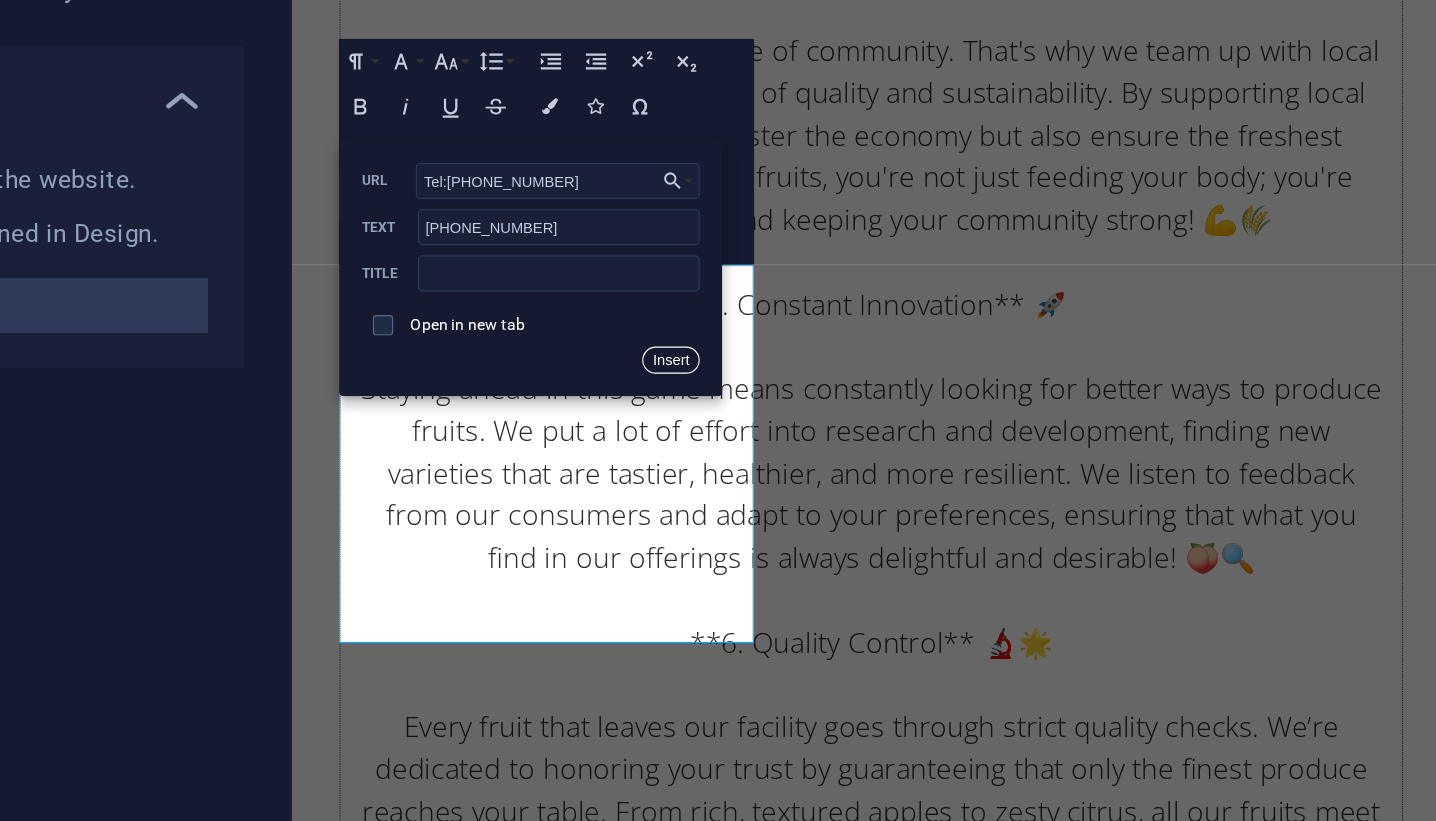 click on "Insert" at bounding box center (600, 315) 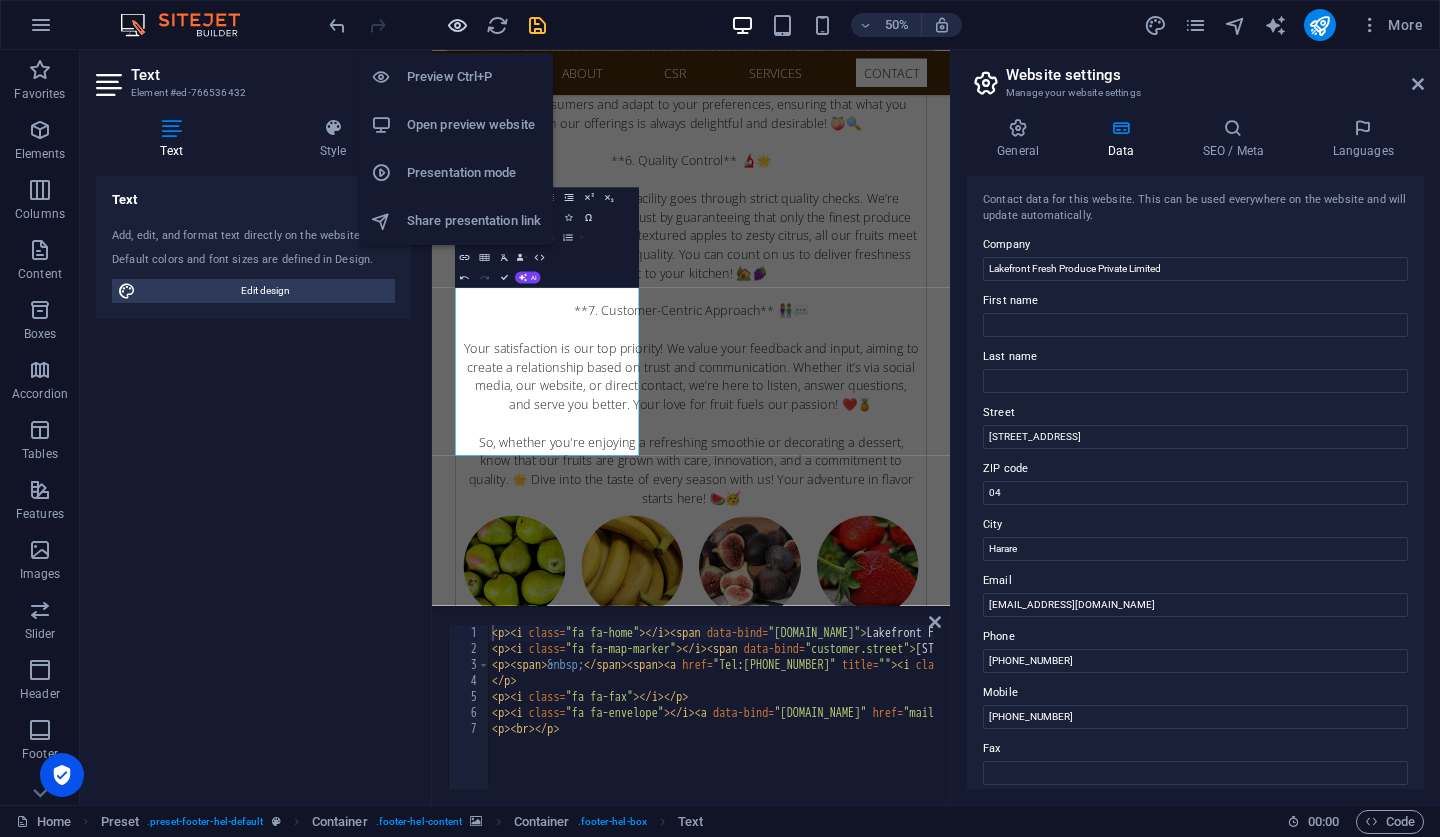 drag, startPoint x: 460, startPoint y: 28, endPoint x: 474, endPoint y: 468, distance: 440.22266 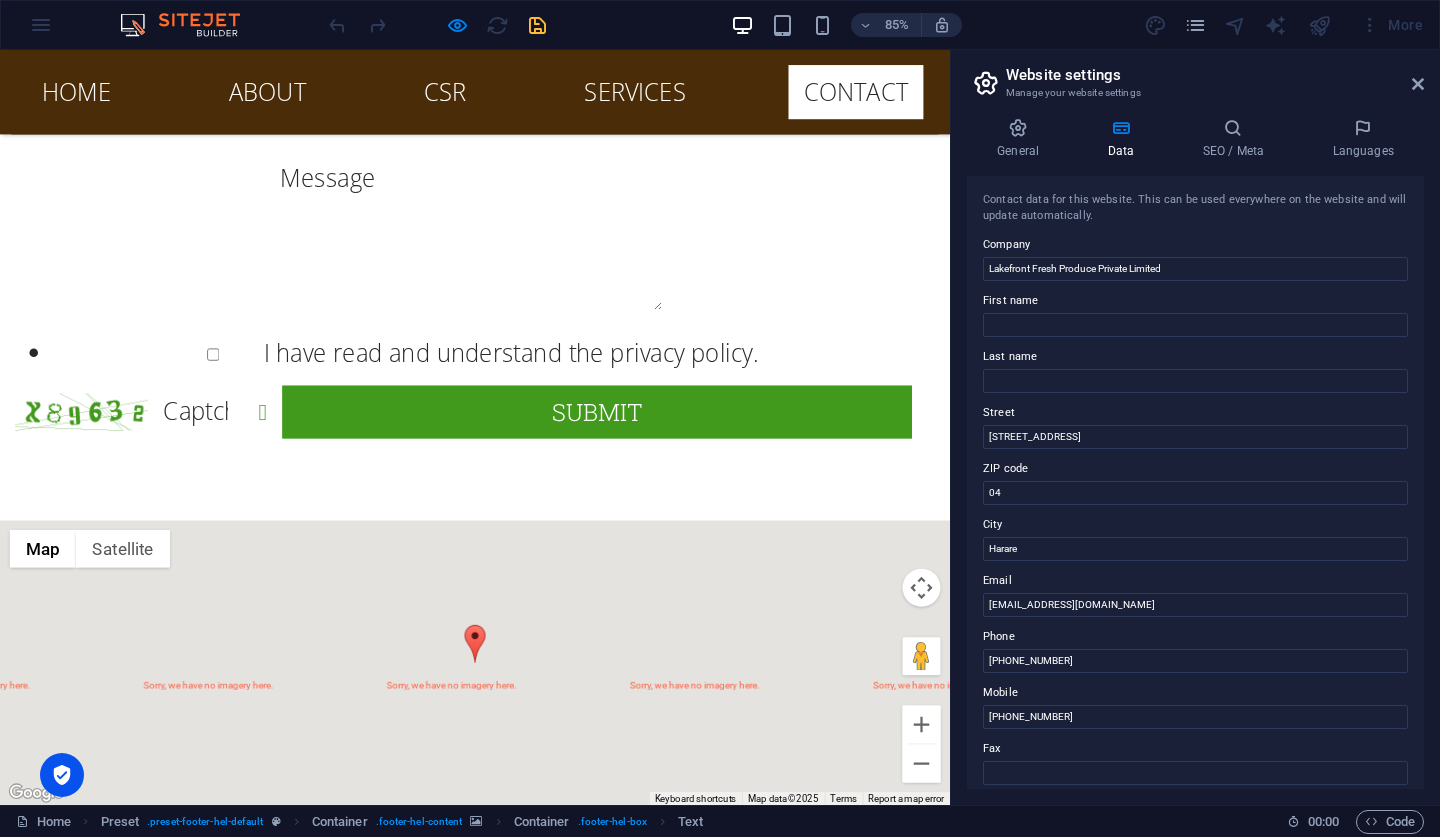 scroll, scrollTop: 10477, scrollLeft: 0, axis: vertical 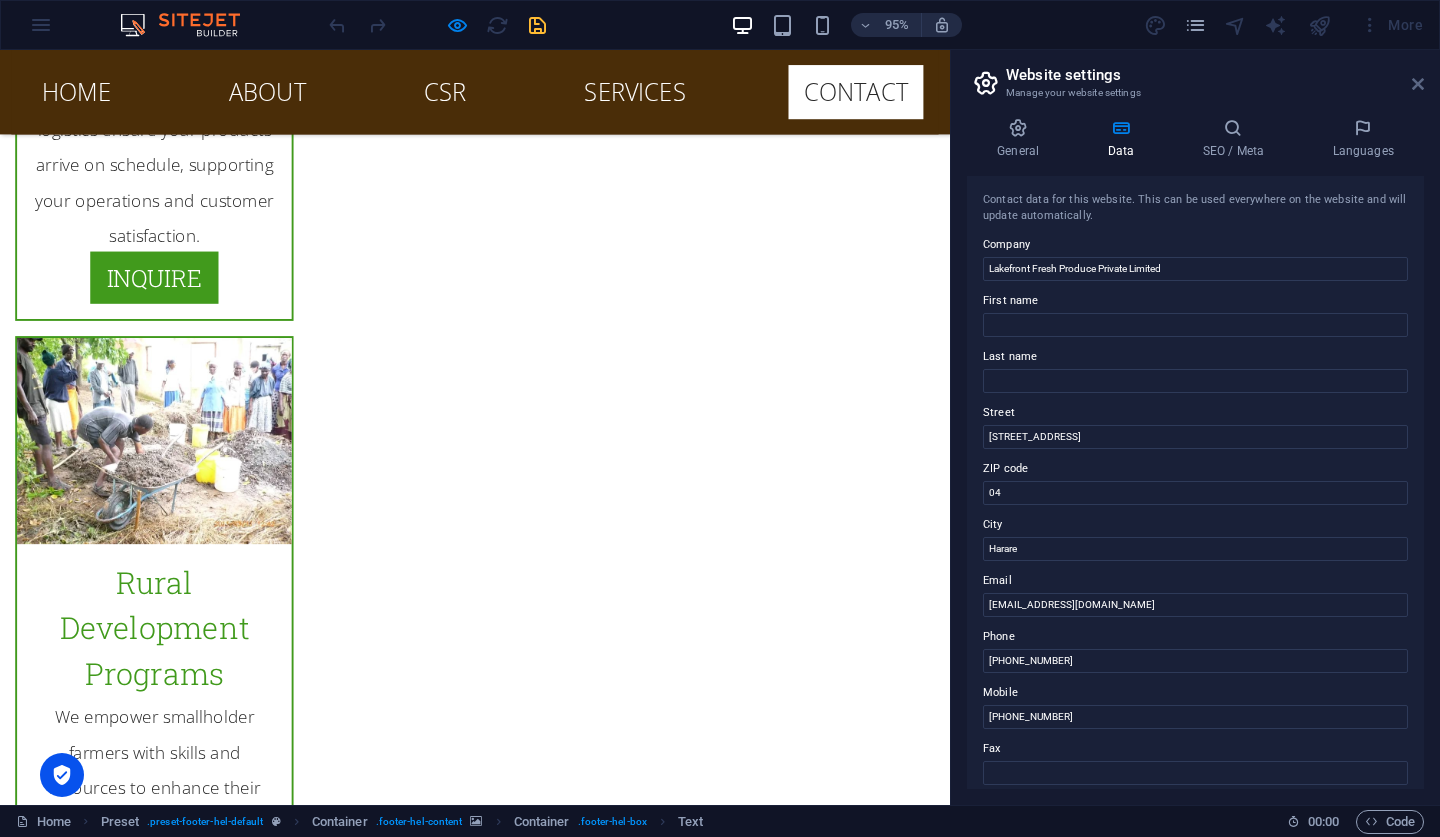 click at bounding box center [1418, 84] 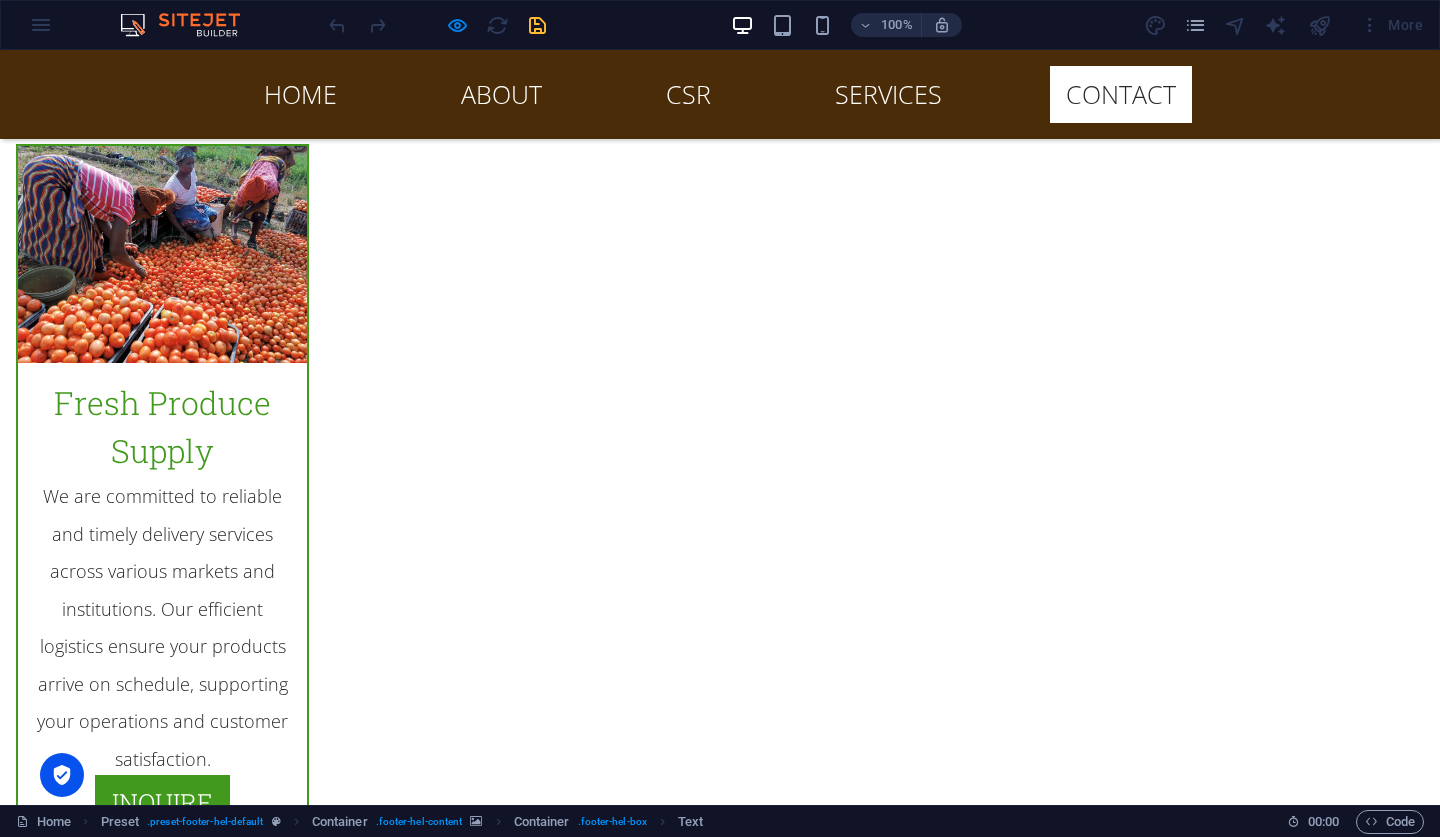 click on "[PHONE_NUMBER]" at bounding box center (511, 11571) 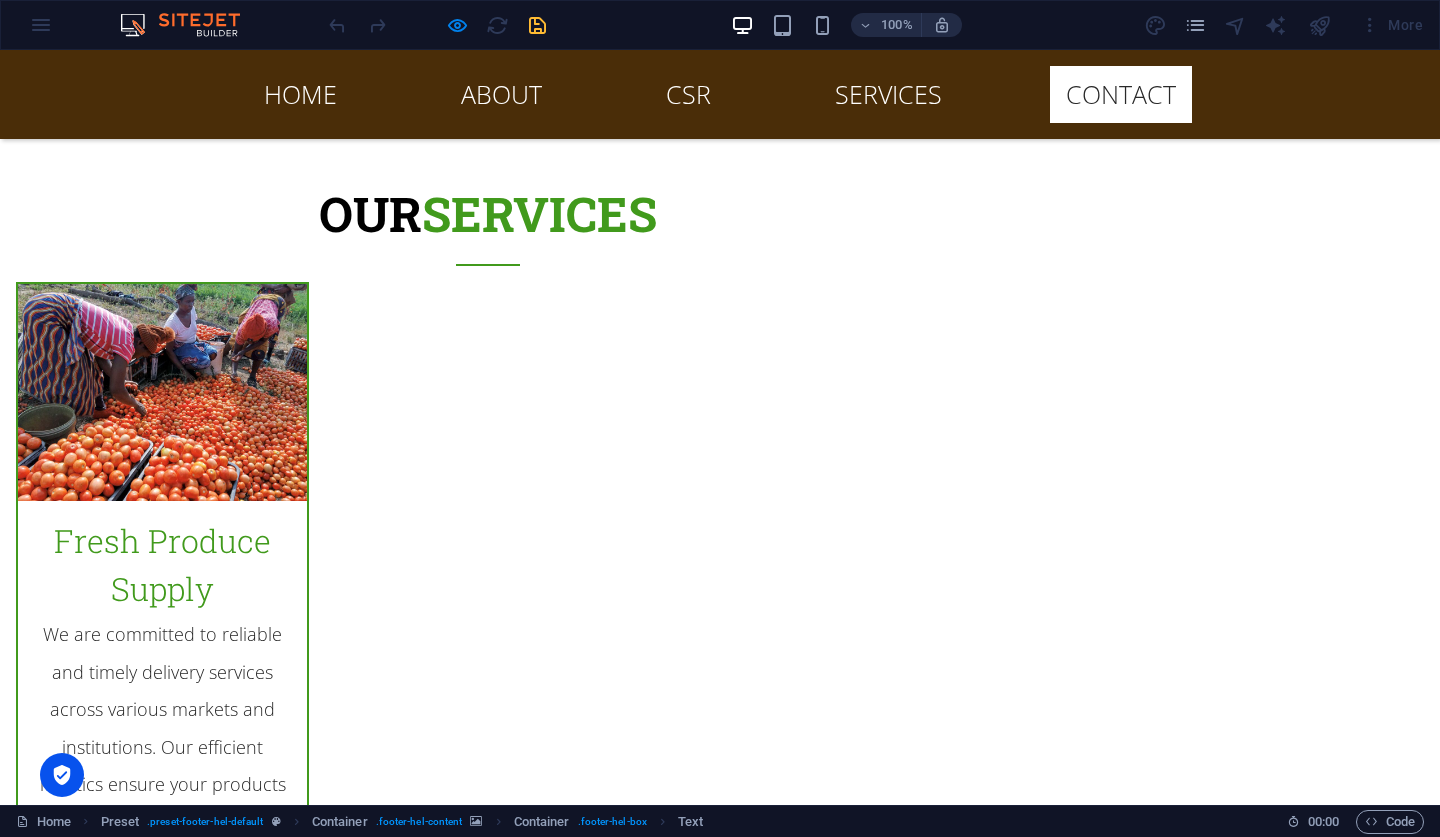 scroll, scrollTop: 10264, scrollLeft: 0, axis: vertical 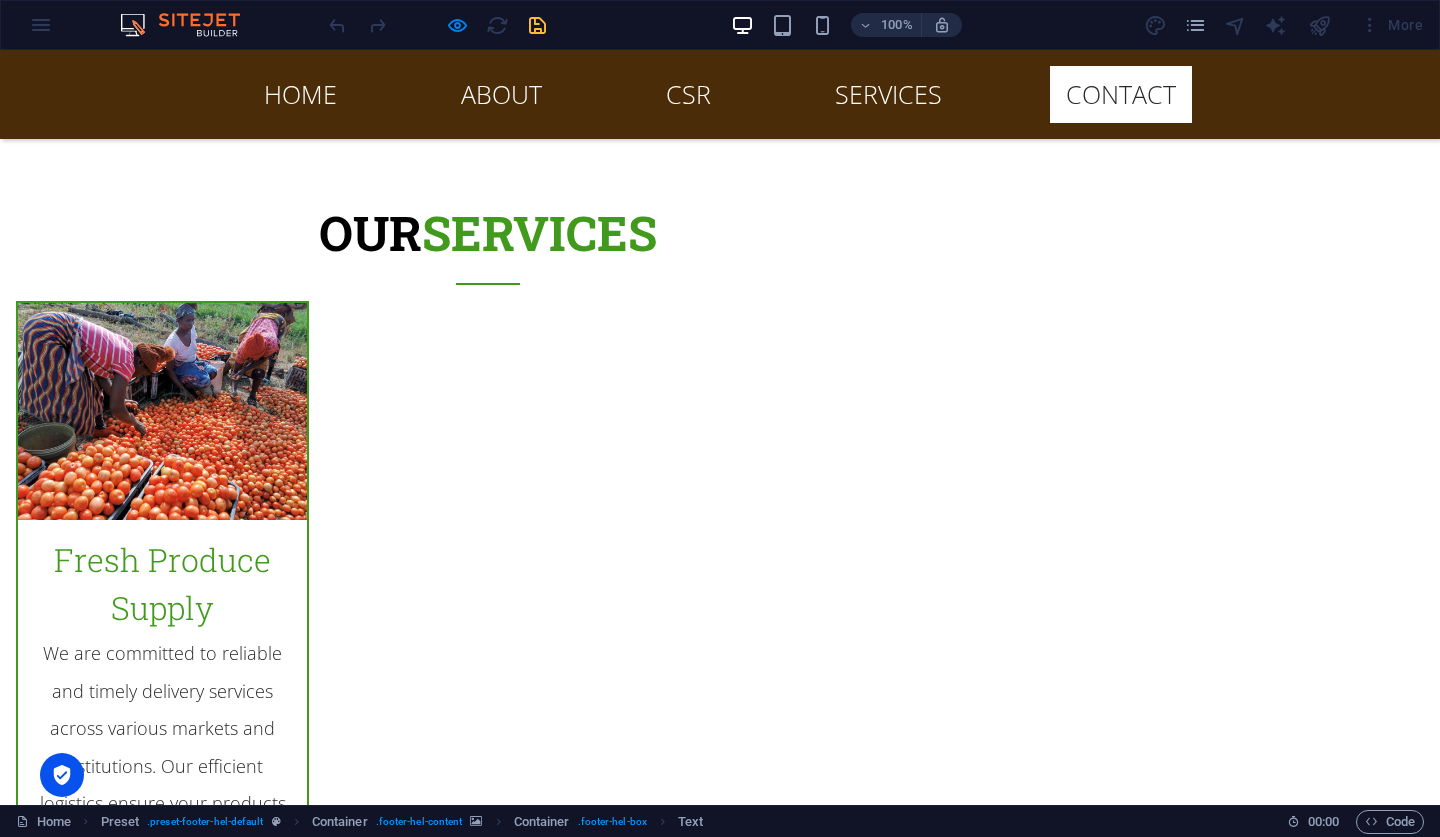 click at bounding box center [720, 11070] 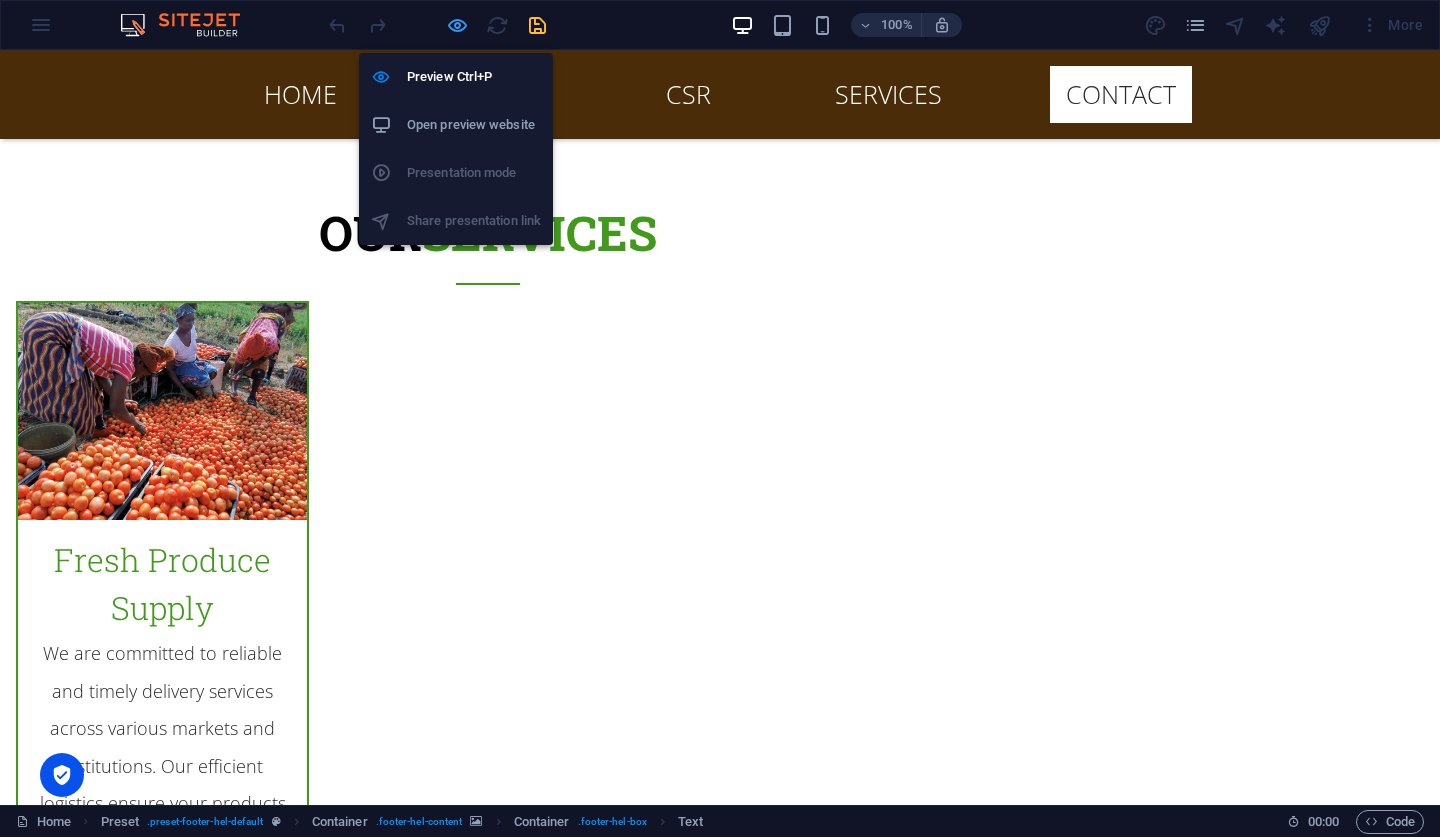 click at bounding box center [457, 25] 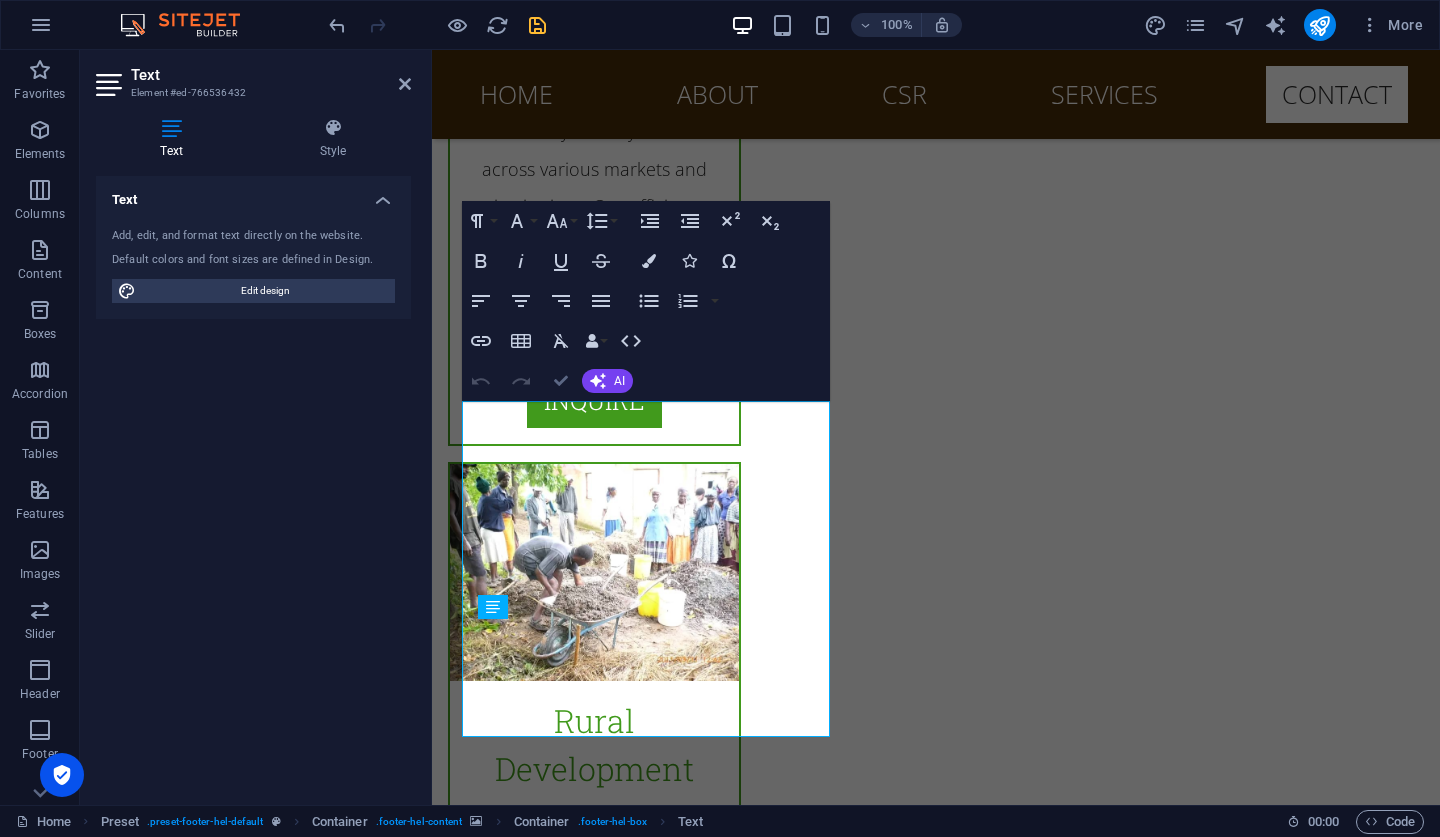 scroll, scrollTop: 25731, scrollLeft: 0, axis: vertical 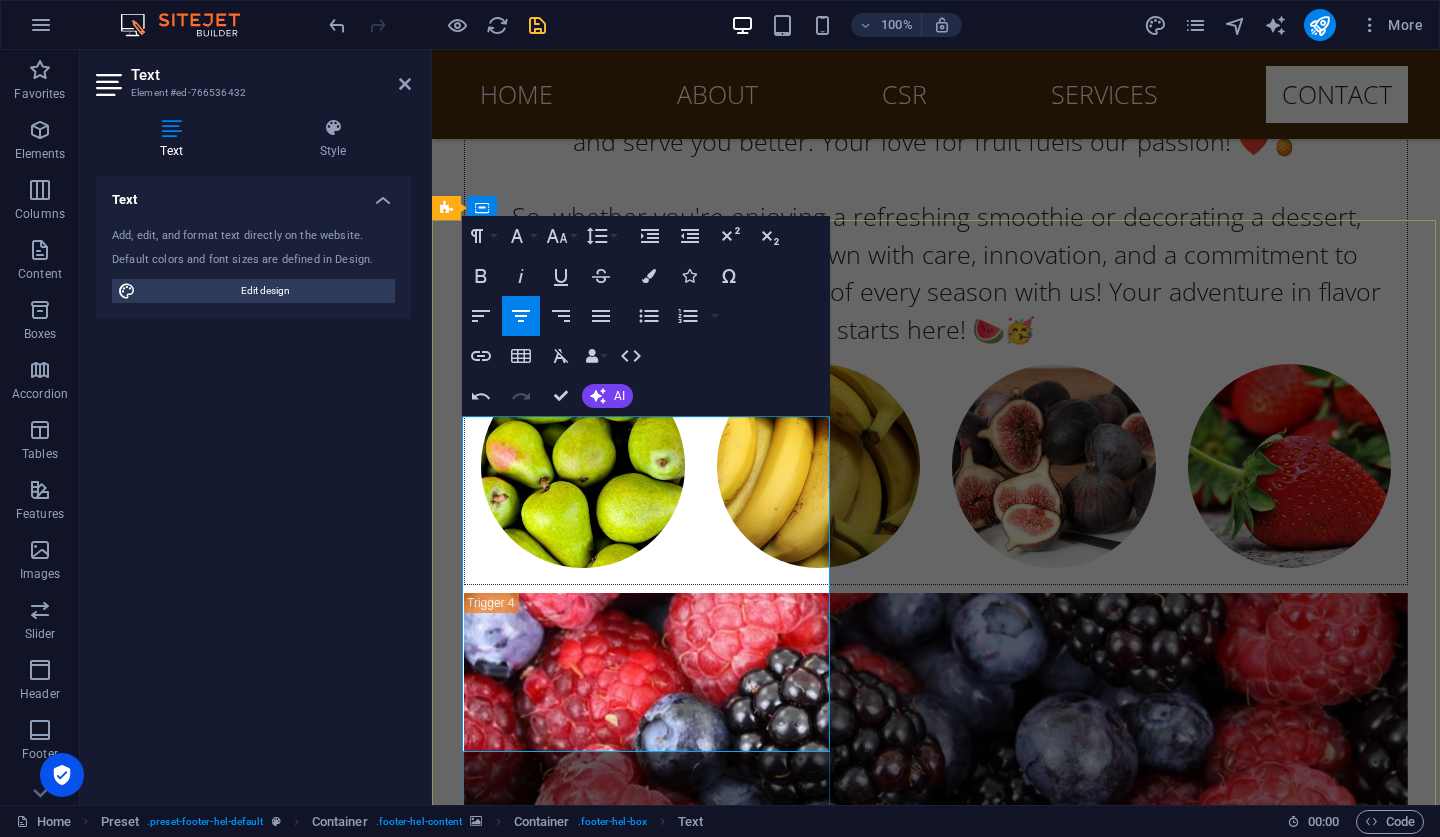click on "[STREET_ADDRESS]" at bounding box center [944, 10716] 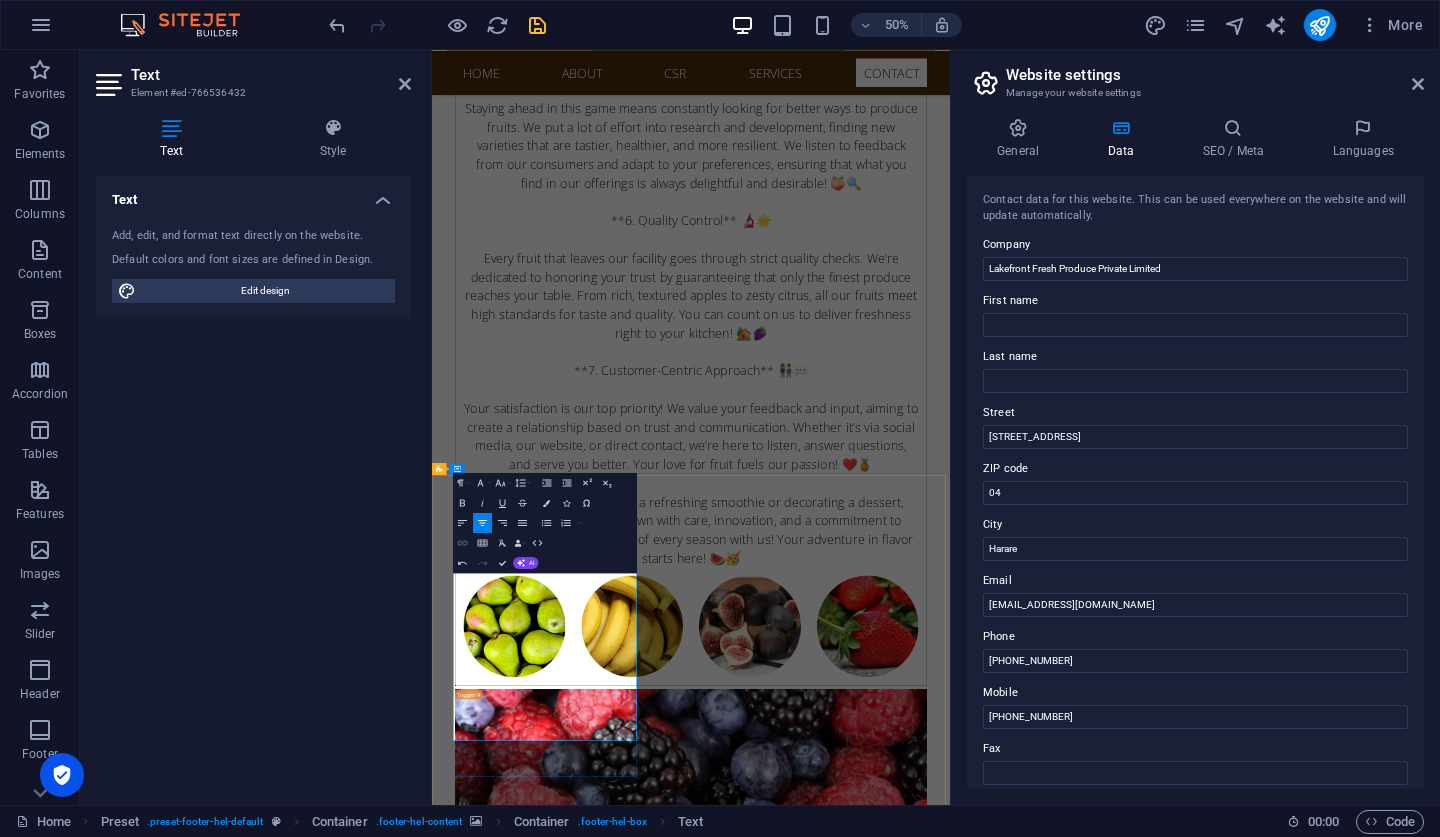 click on "Insert Link" at bounding box center [462, 543] 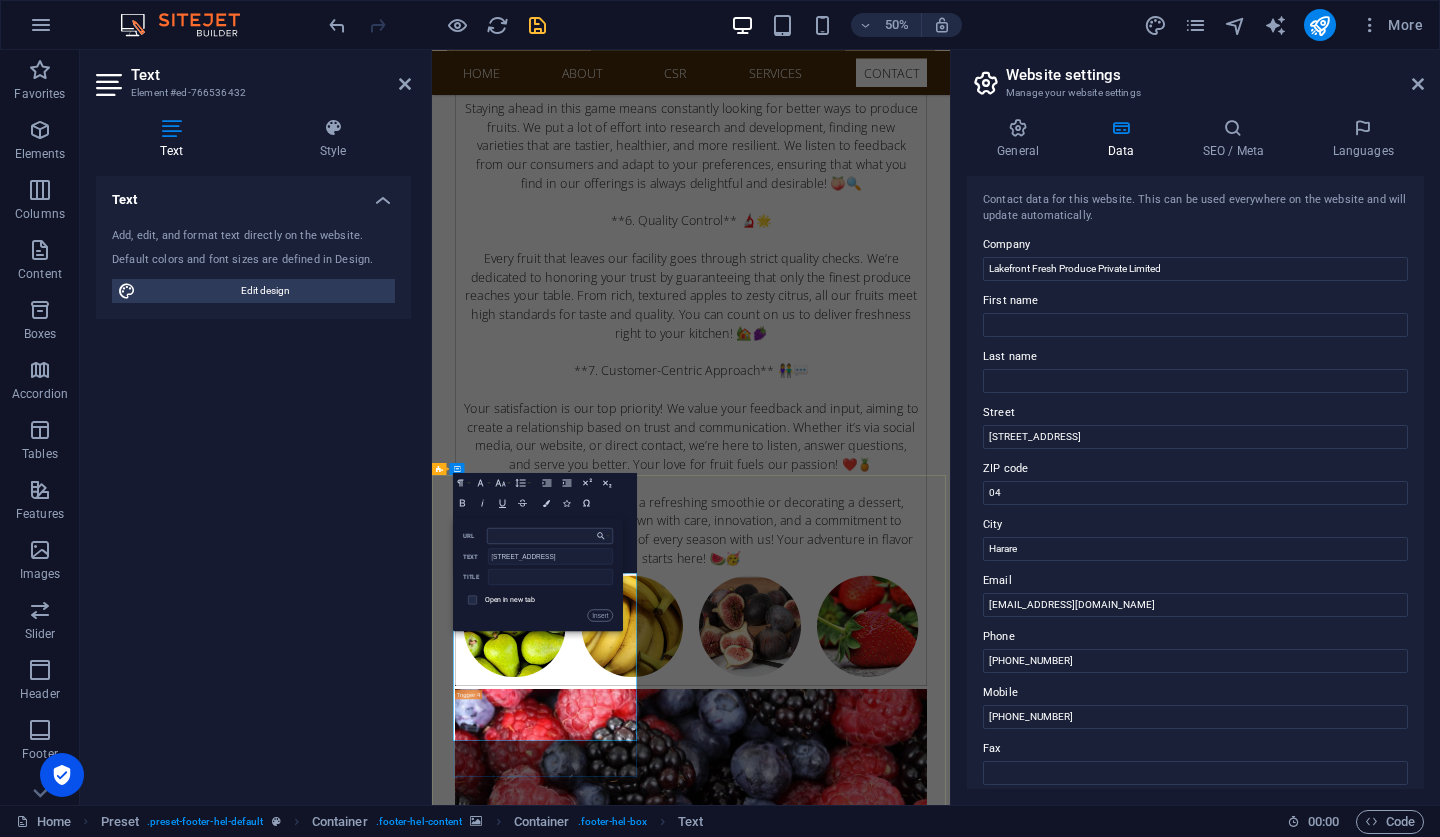 type on "https://www.google.com/maps/place/Kingland+Mall,+61+Mbuya+Nehanda+St,+Harare/@-17.8389132,31.0398857,951m/data=!3m2!1e3!4b1!4m6!3m5!1s0x1931a4f1837e77db:0x319bac3d751d0c7a!8m2!3d-17.8389183!4d31.0424606!16s%2Fg%2F11p11136zr?entry=ttu&g_ep=EgoyMDI1MDcwOS4wIKXMDSoASAFQAw%3D%3D" 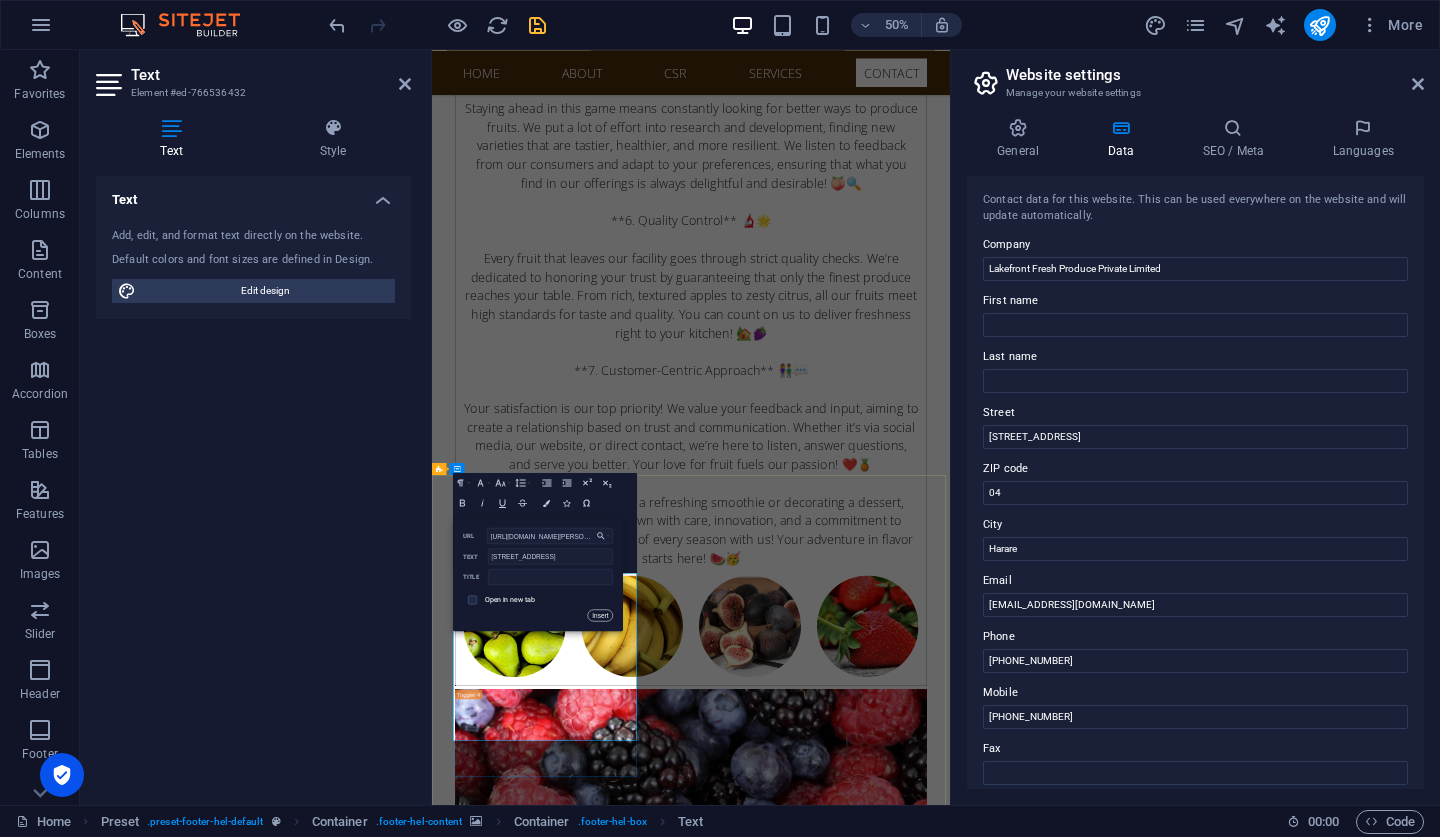 click on "Insert" at bounding box center (600, 615) 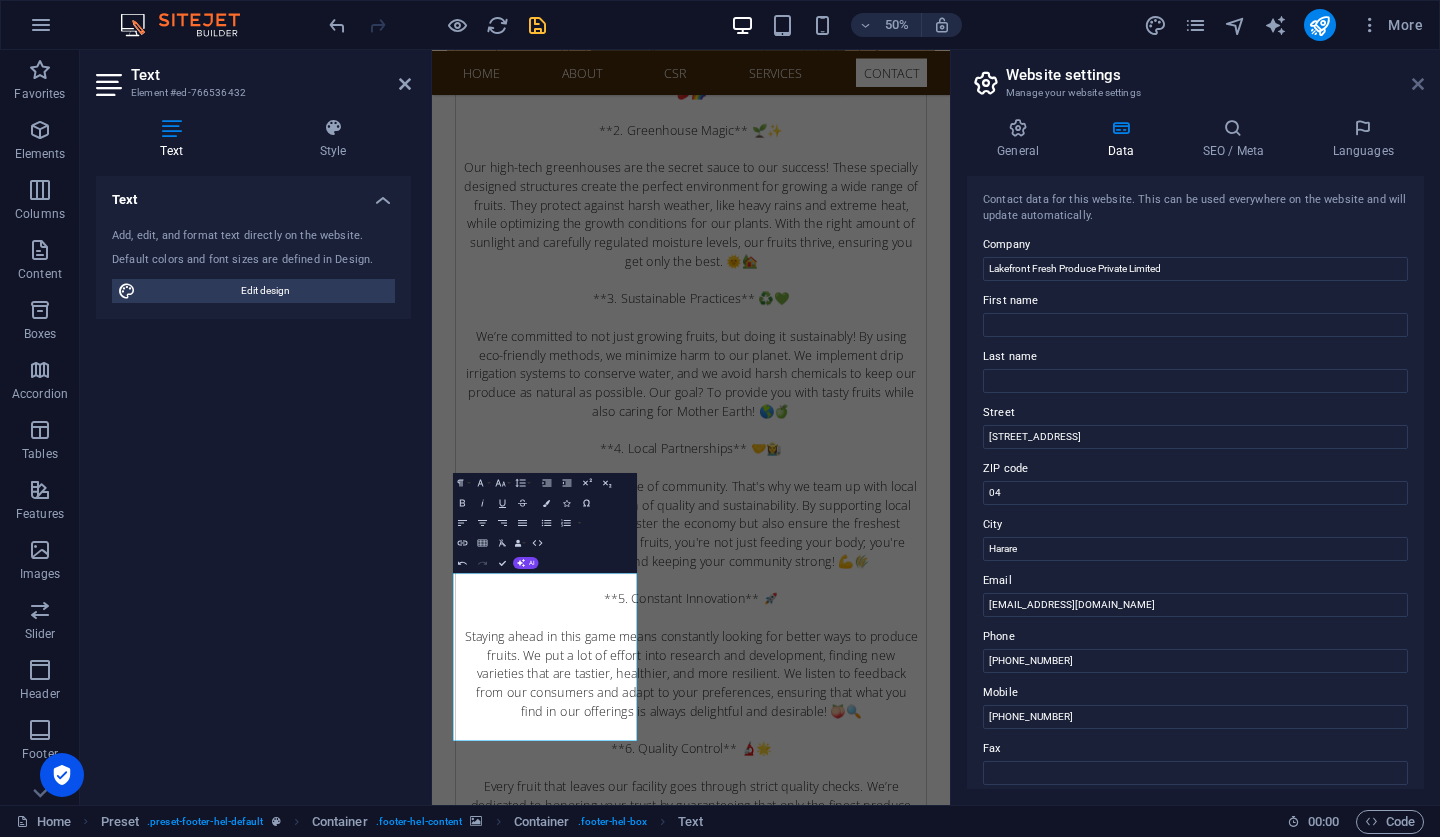 click at bounding box center [1418, 84] 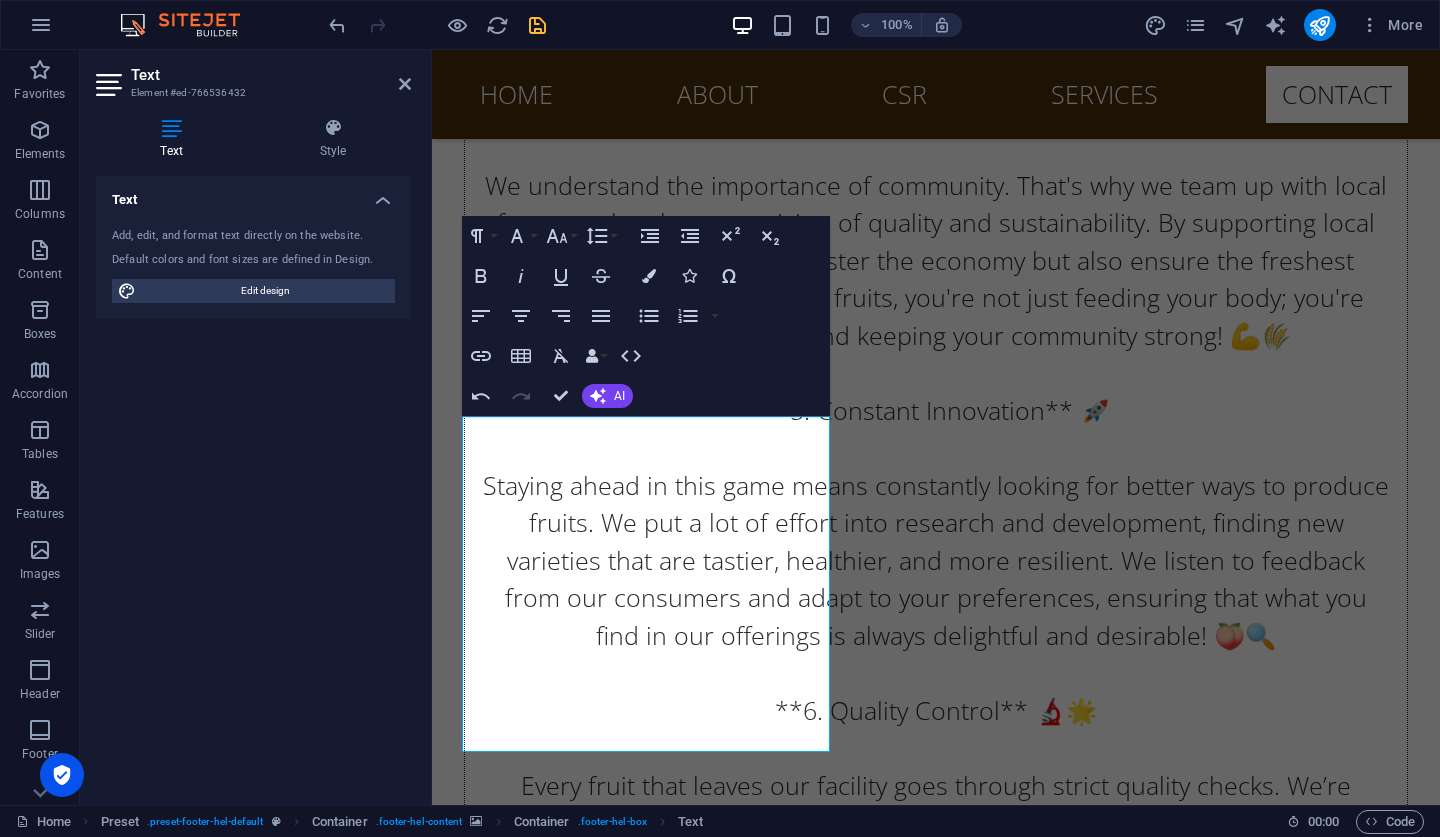 click at bounding box center [936, 11160] 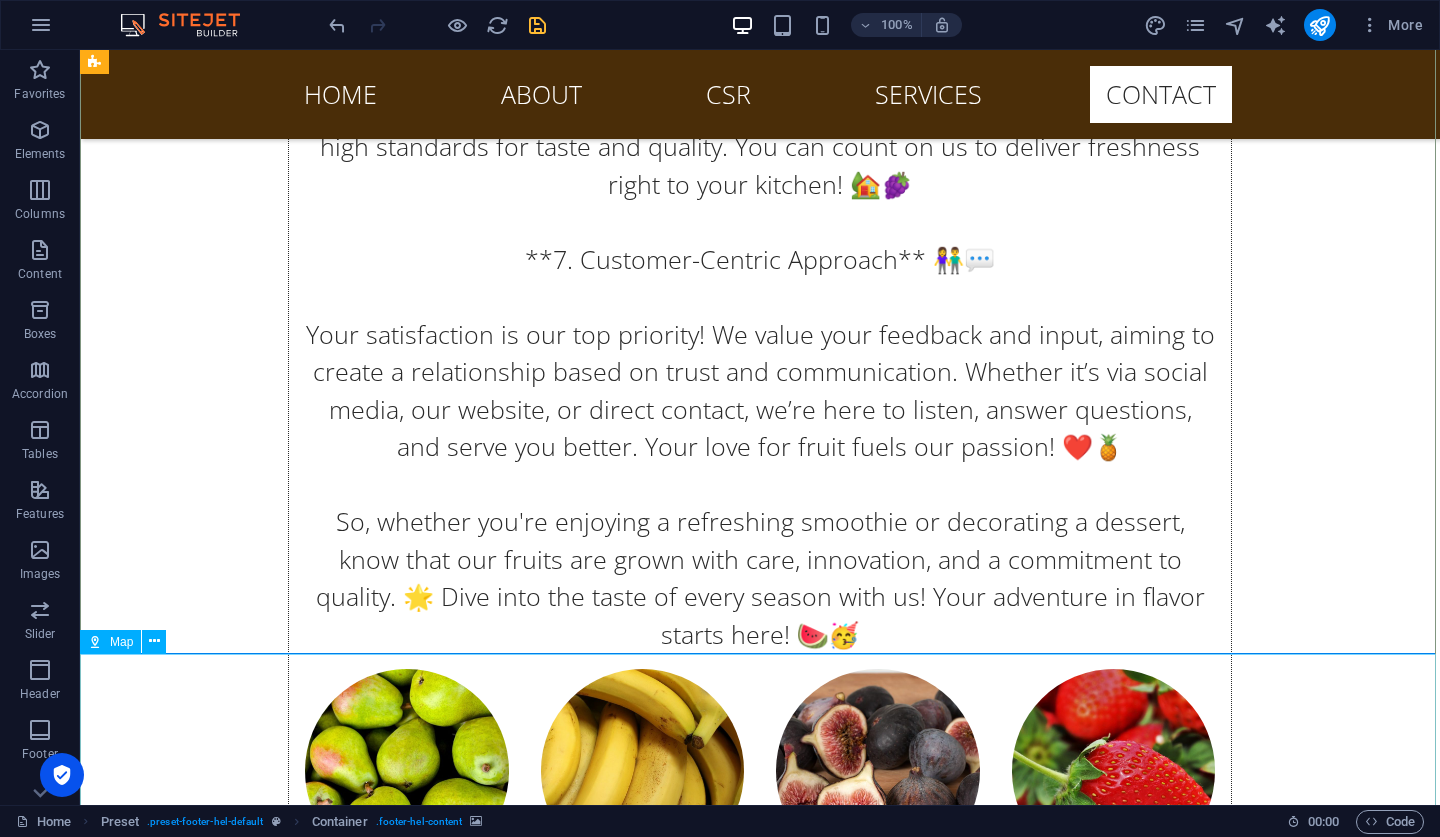 scroll, scrollTop: 25864, scrollLeft: 0, axis: vertical 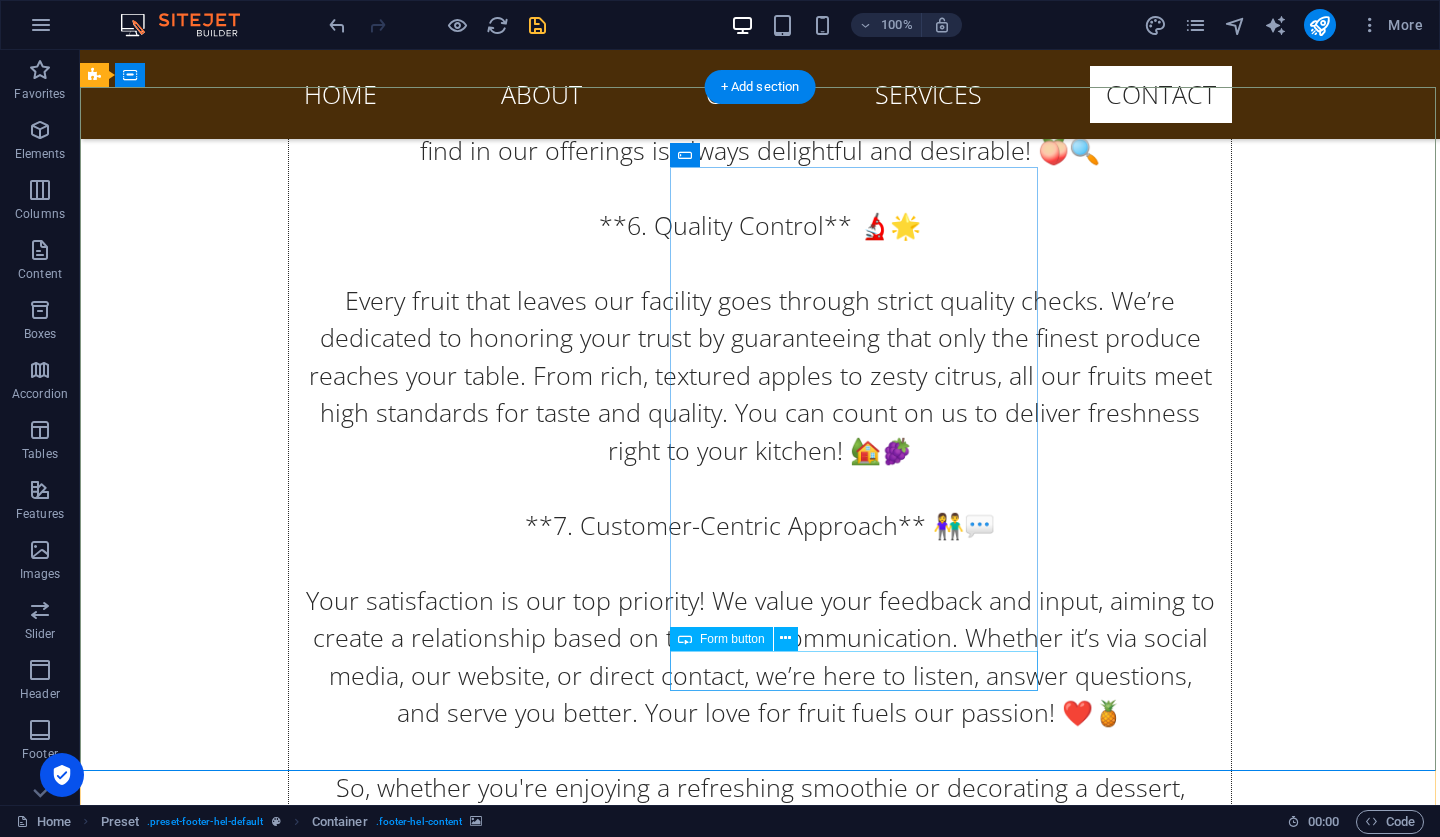 click on "Submit" 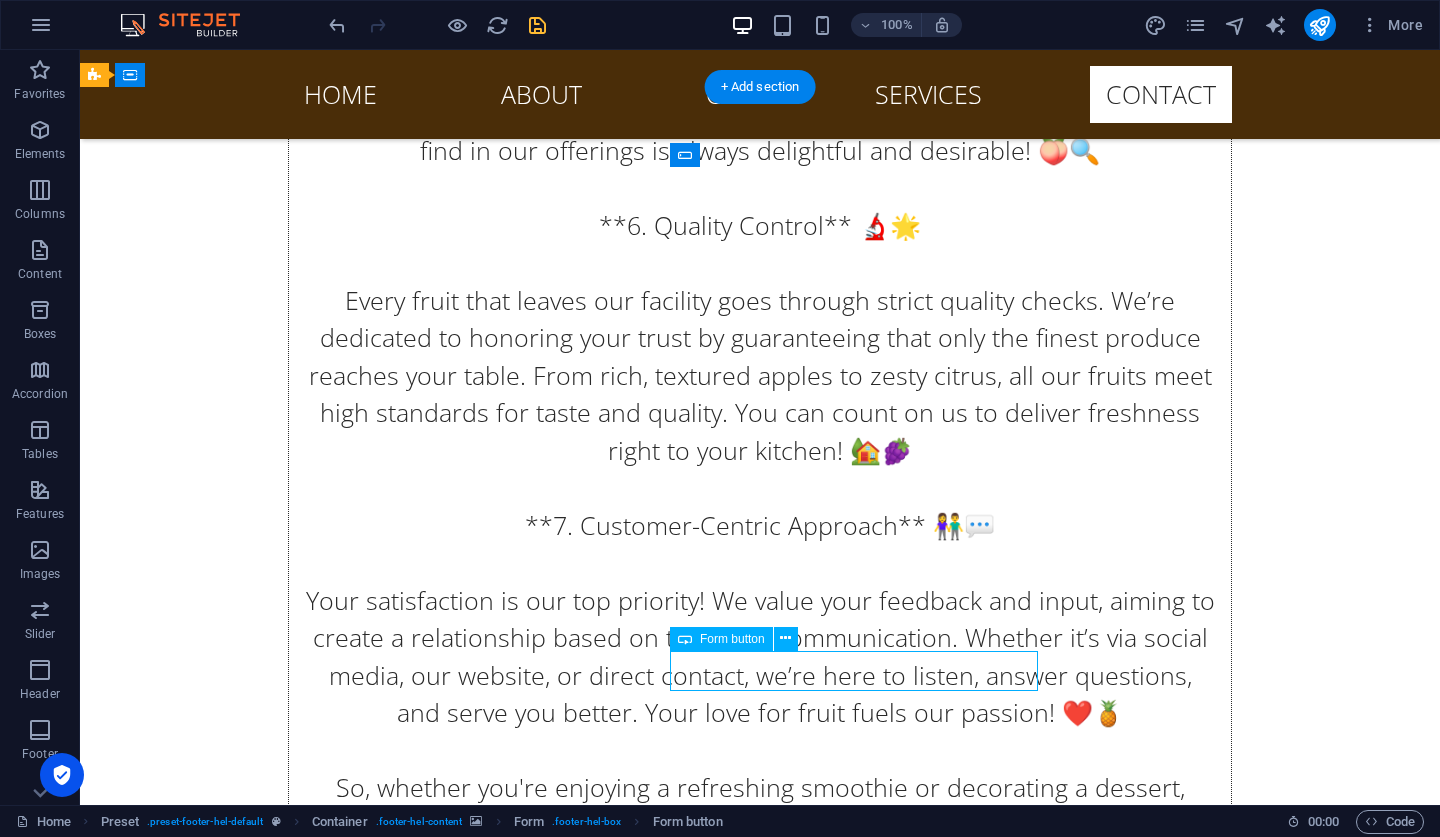 click on "Submit" 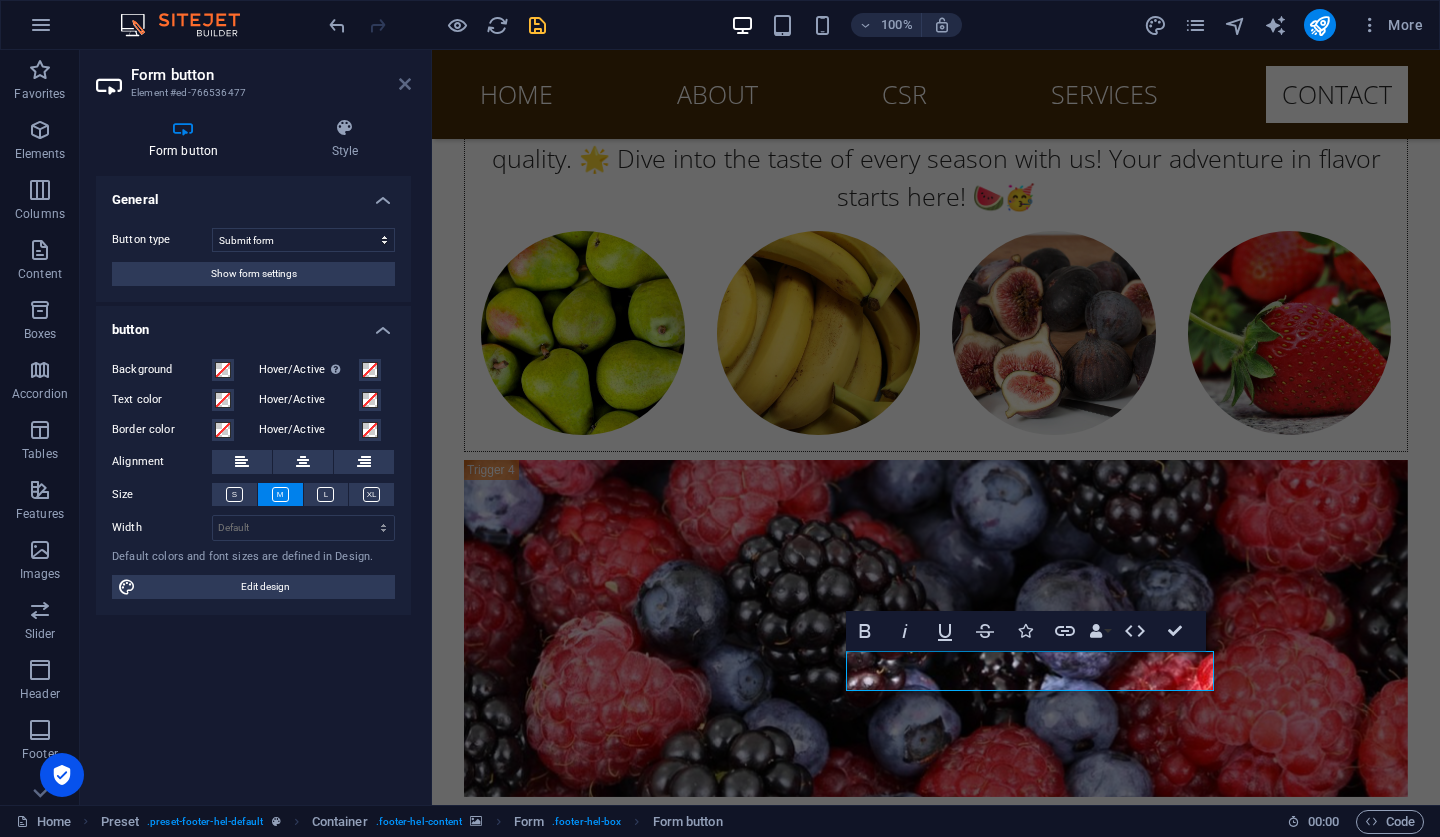 click at bounding box center [405, 84] 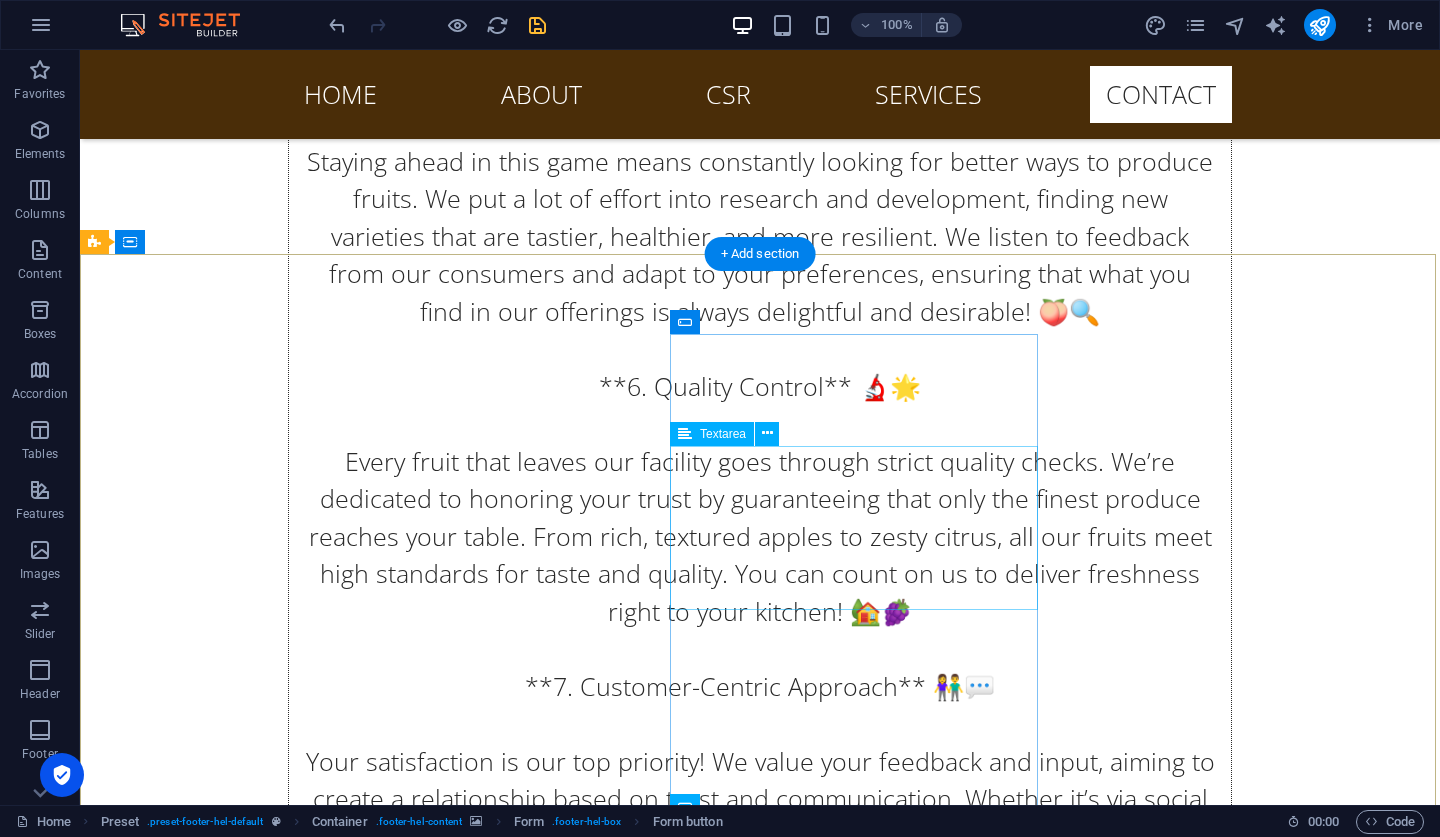 scroll, scrollTop: 25697, scrollLeft: 0, axis: vertical 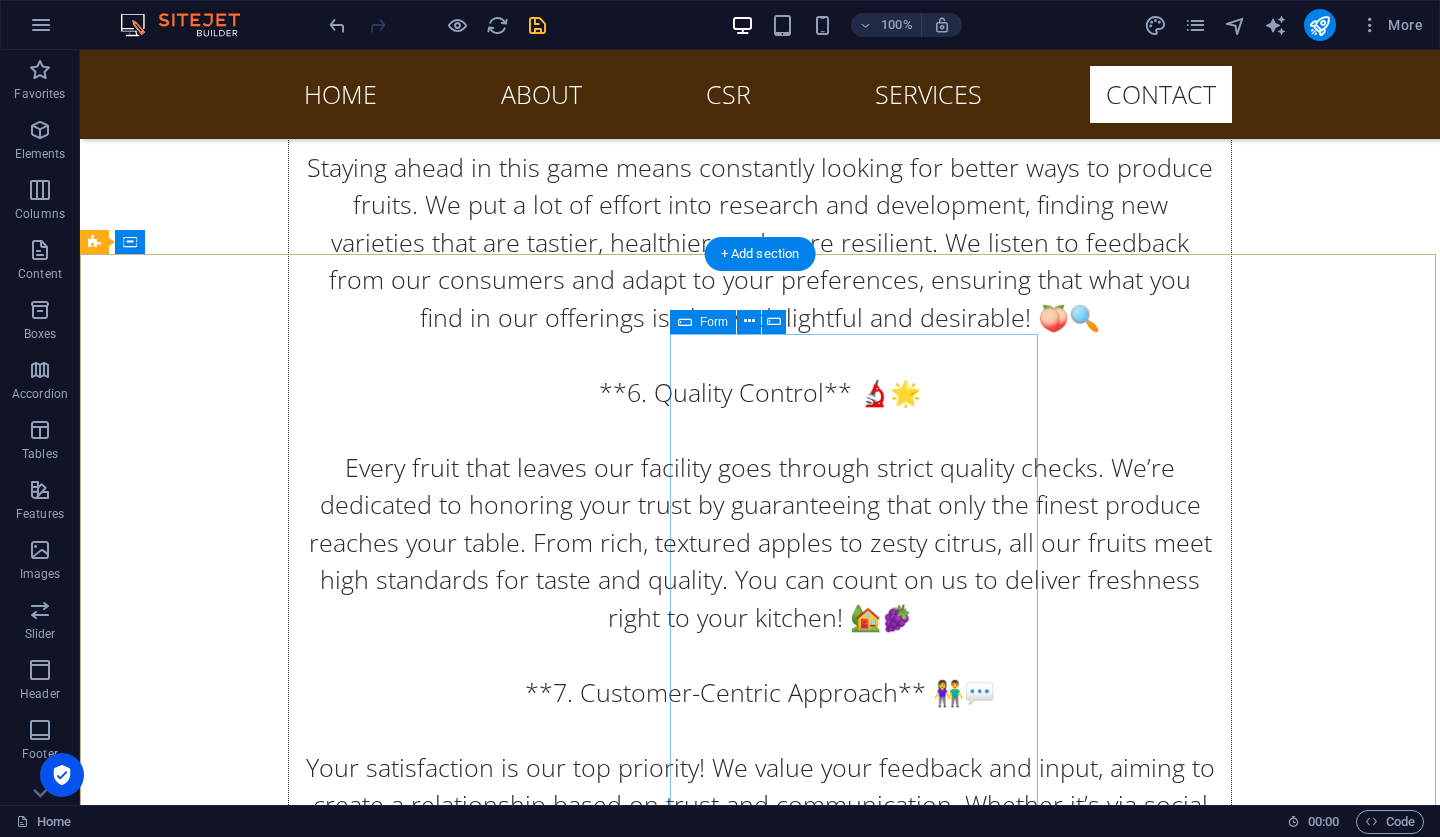click at bounding box center [685, 322] 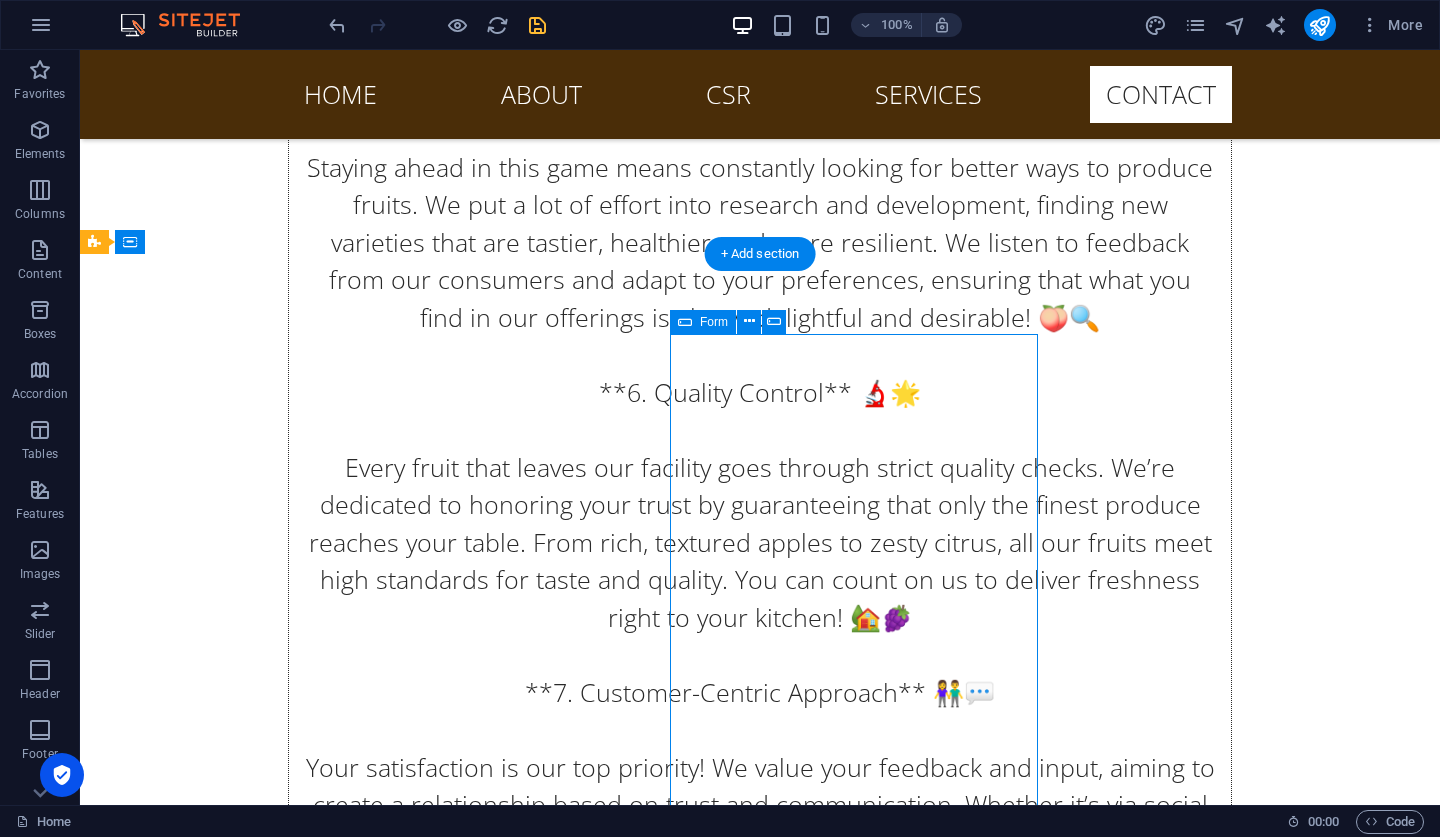 click at bounding box center (685, 322) 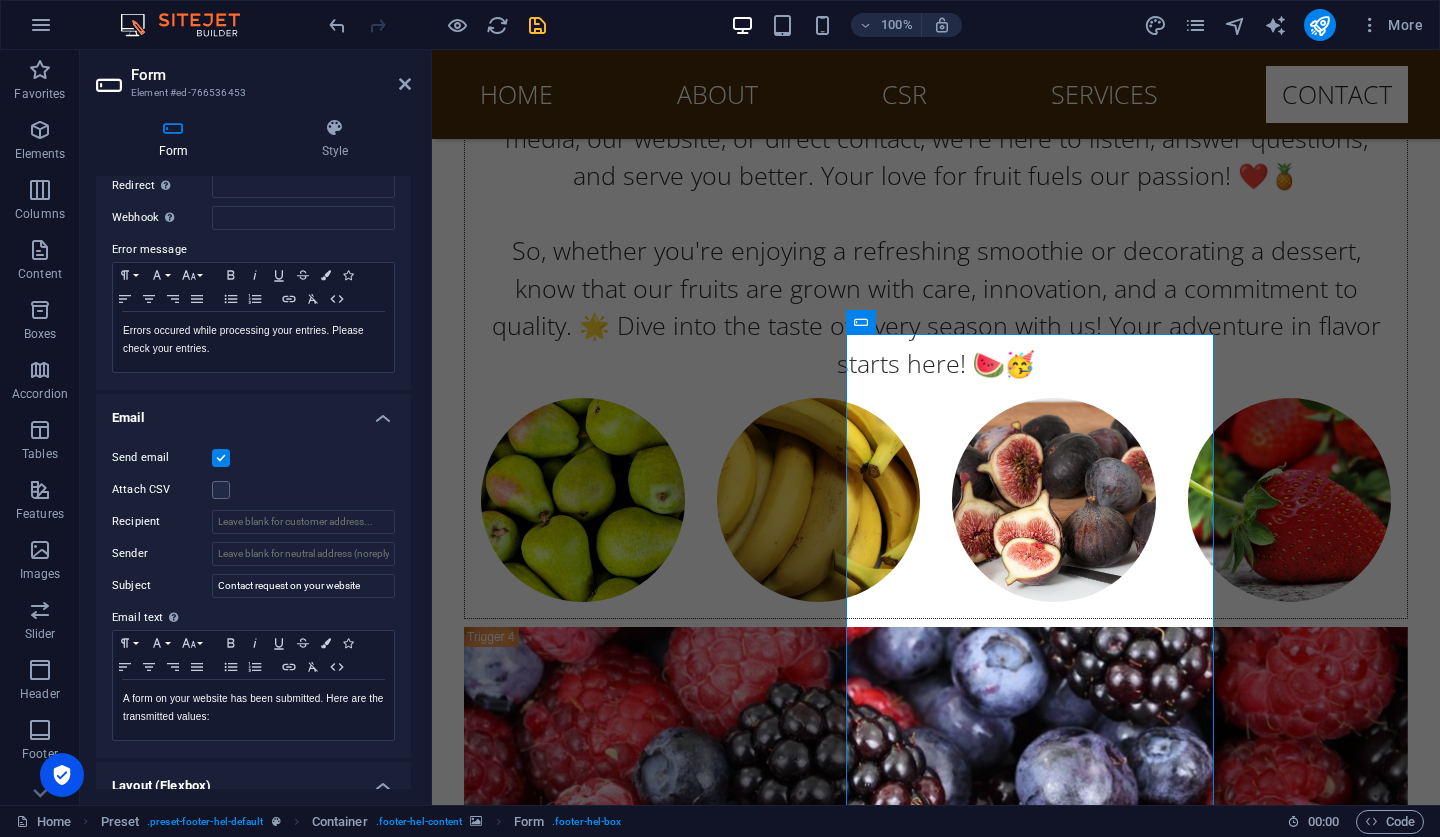 scroll, scrollTop: 295, scrollLeft: 0, axis: vertical 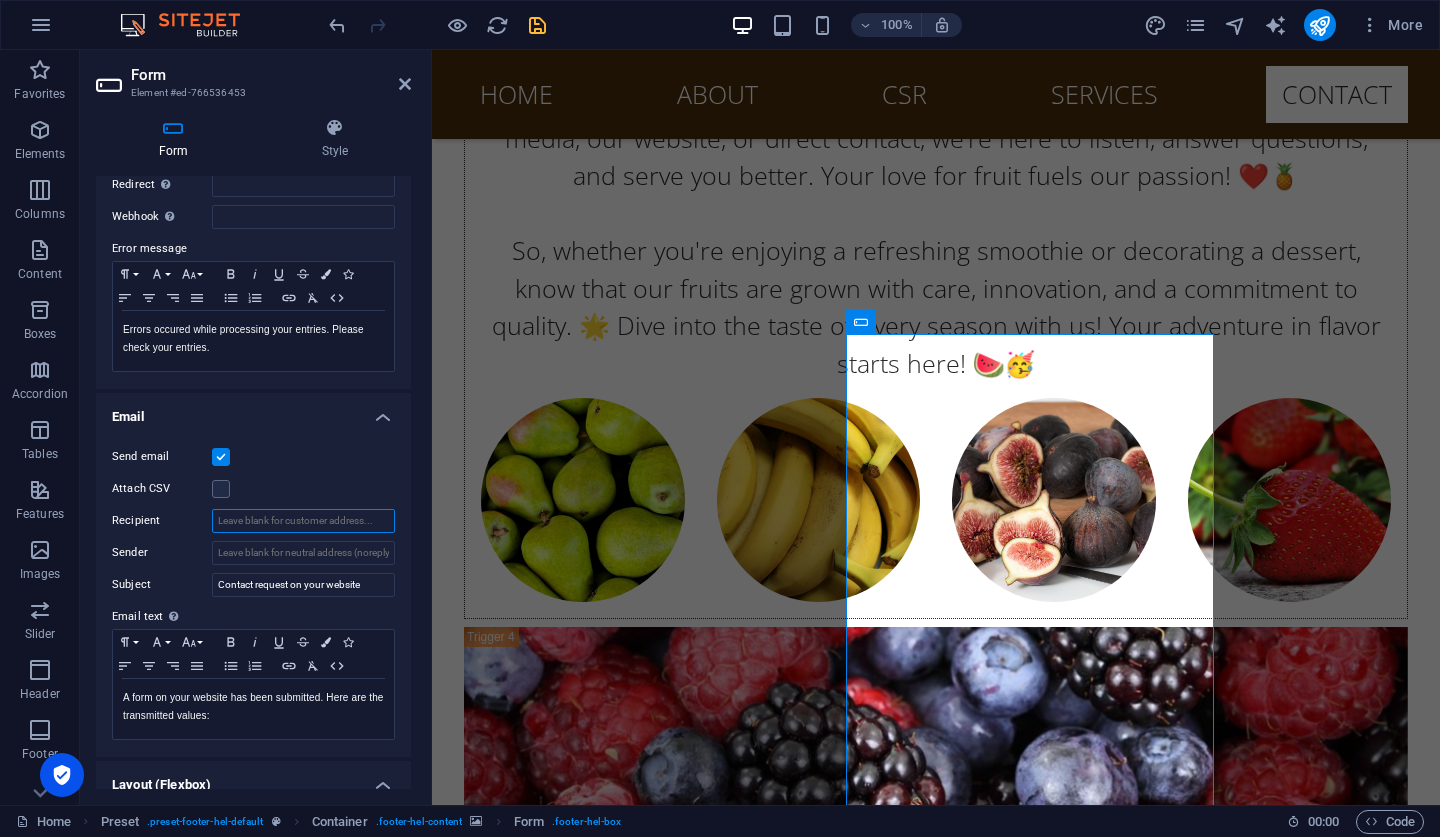paste on "[EMAIL_ADDRESS][DOMAIN_NAME]" 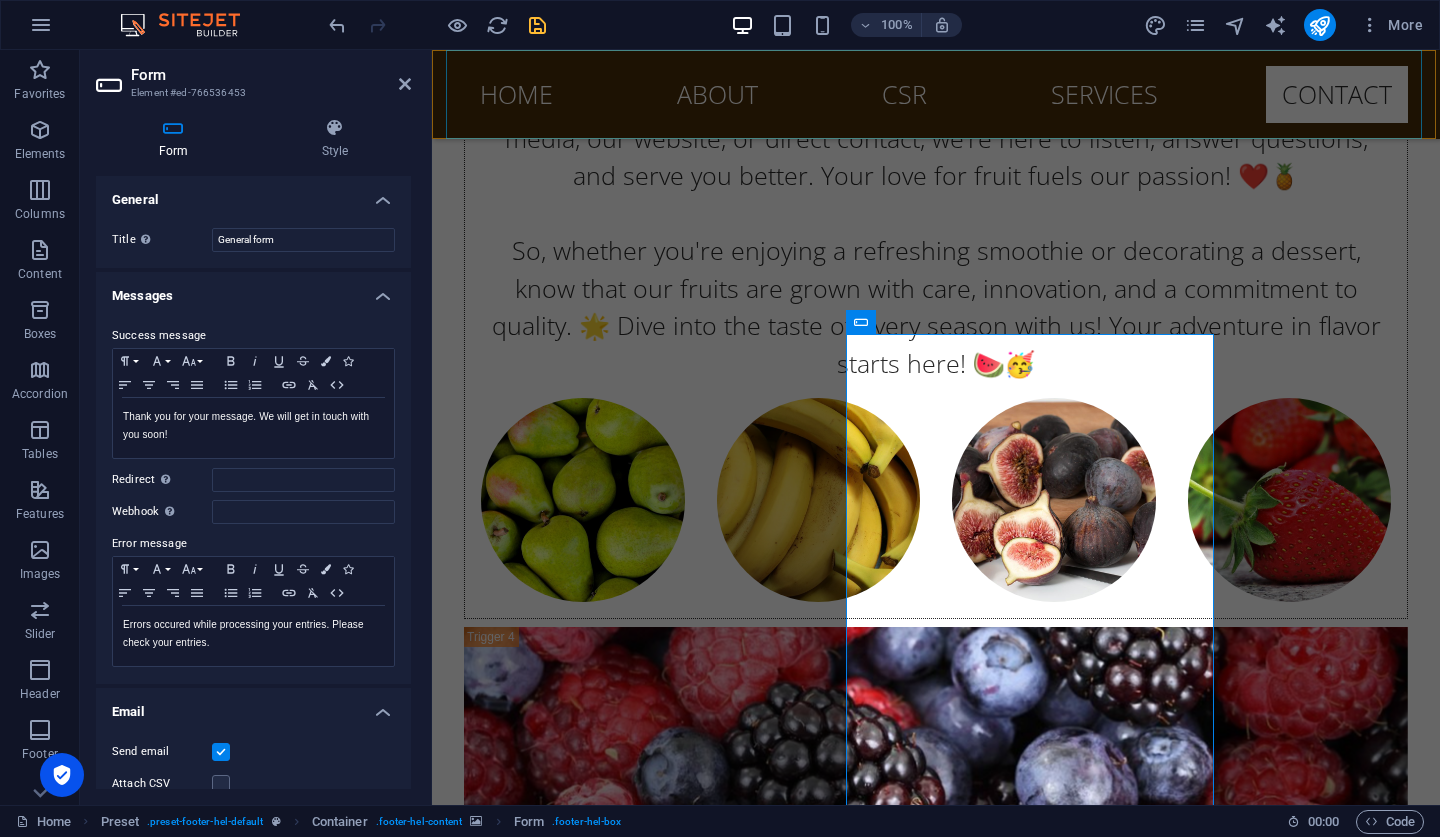 scroll, scrollTop: 0, scrollLeft: 0, axis: both 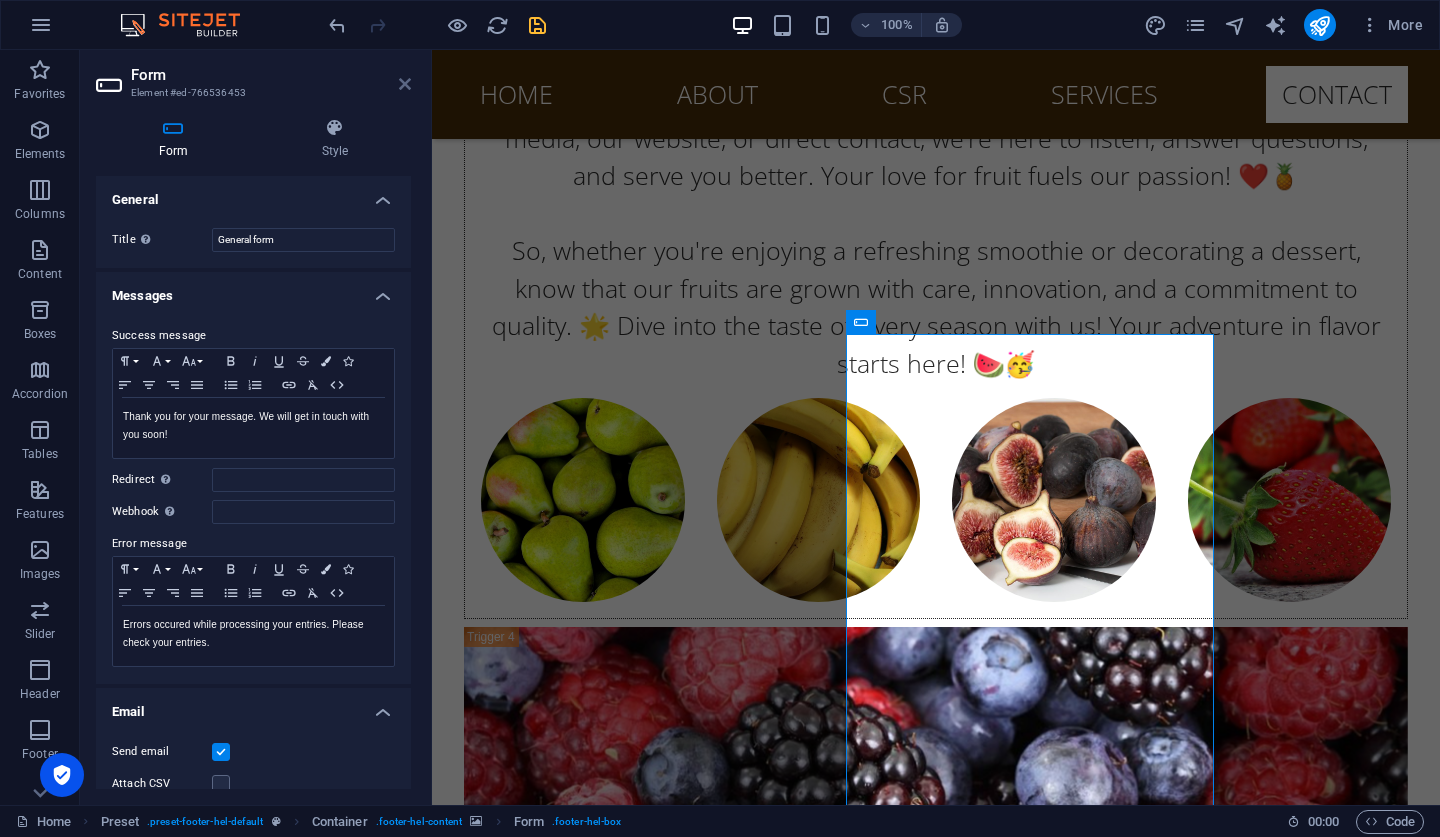 type on "[EMAIL_ADDRESS][DOMAIN_NAME]" 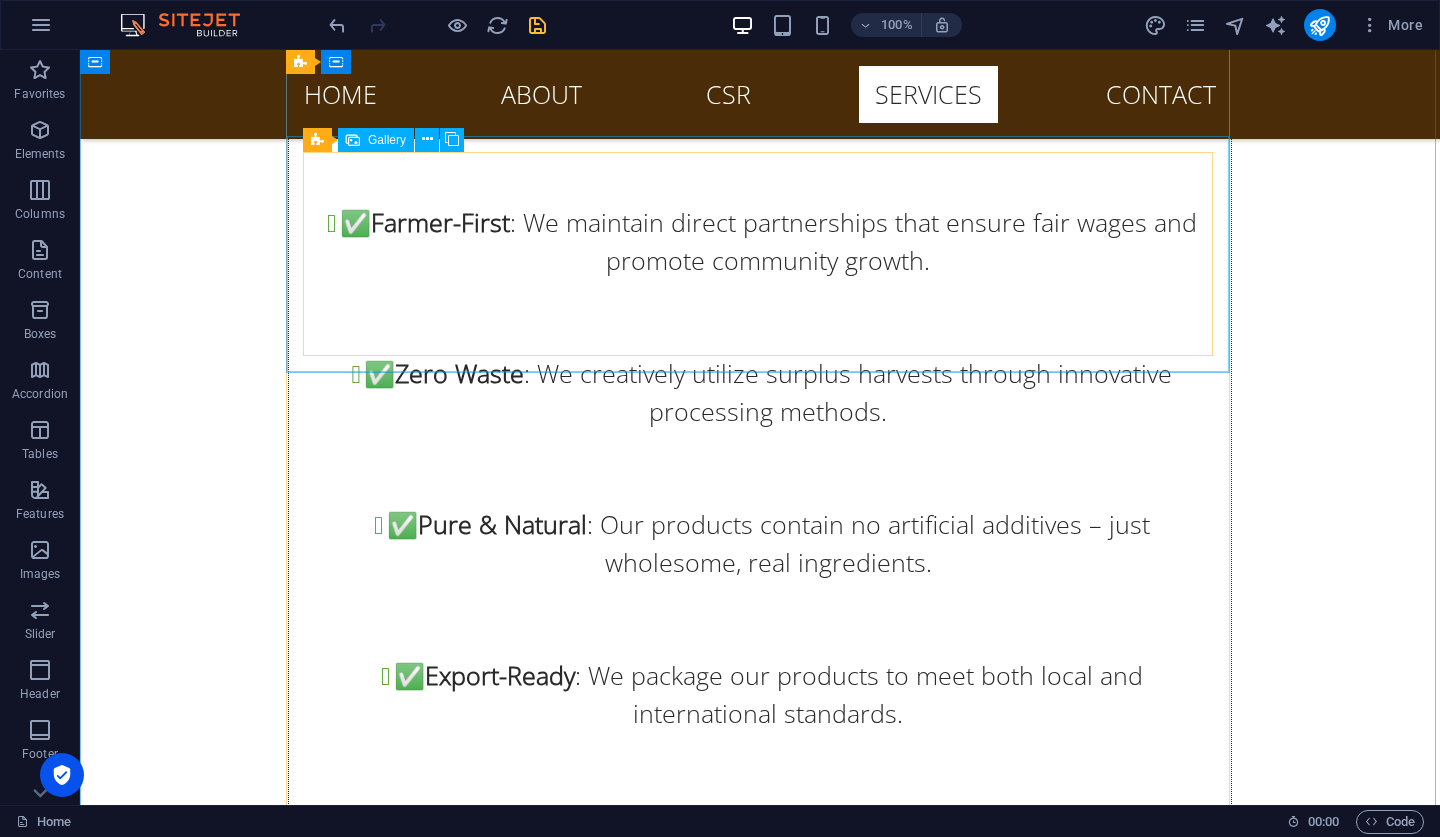 scroll, scrollTop: 22574, scrollLeft: 0, axis: vertical 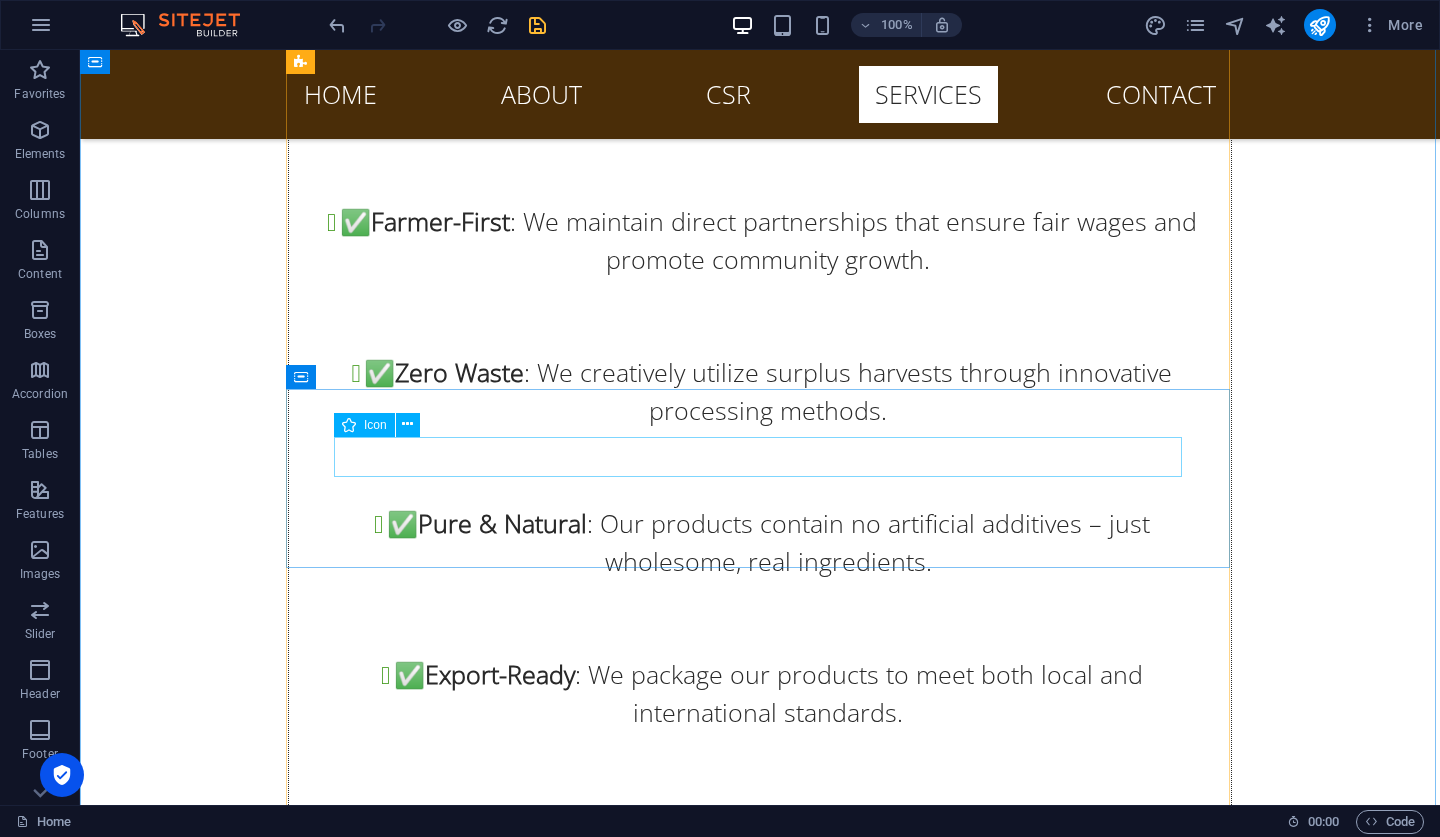 click at bounding box center (760, 8608) 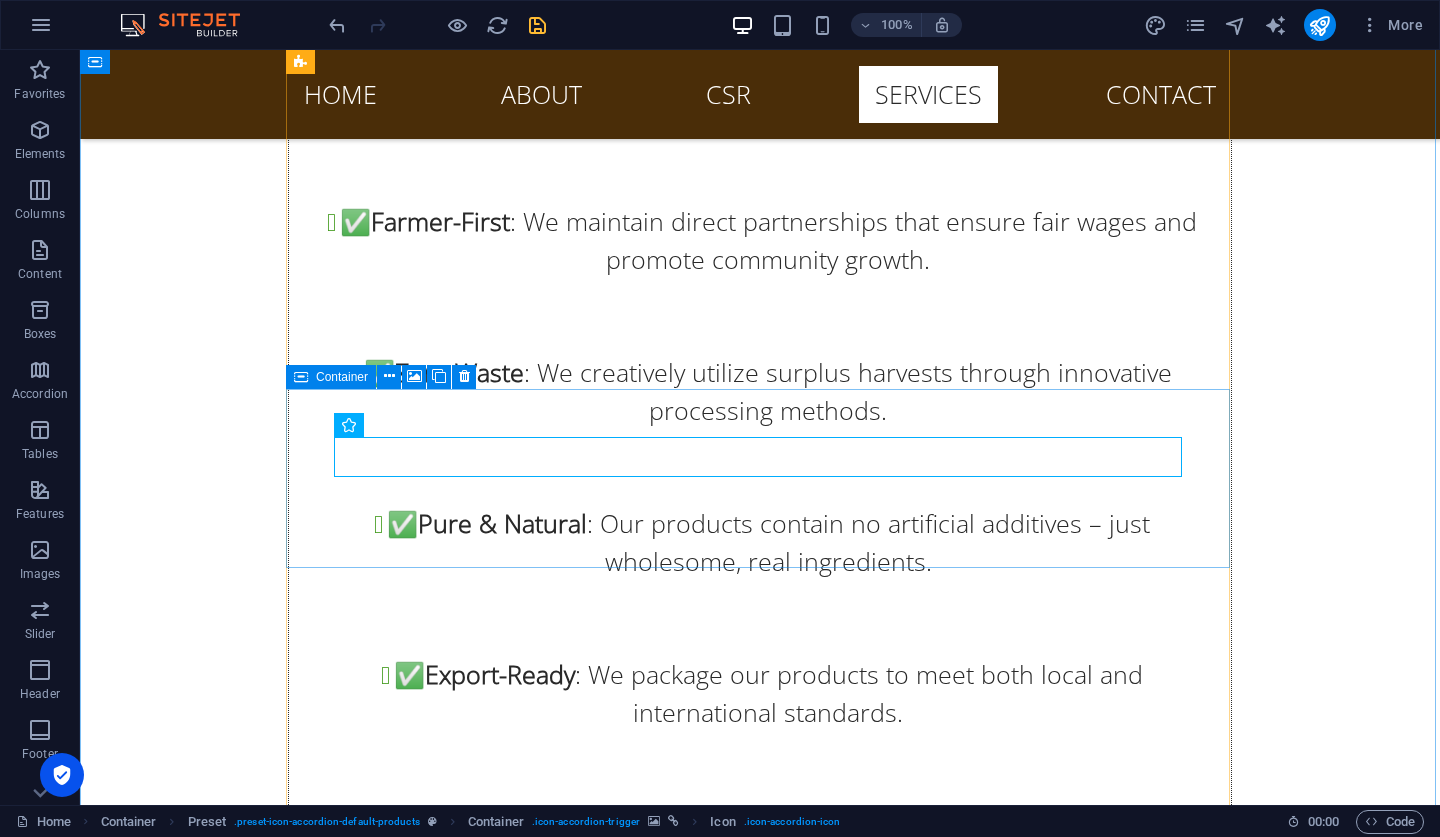 click on "Container" at bounding box center (331, 377) 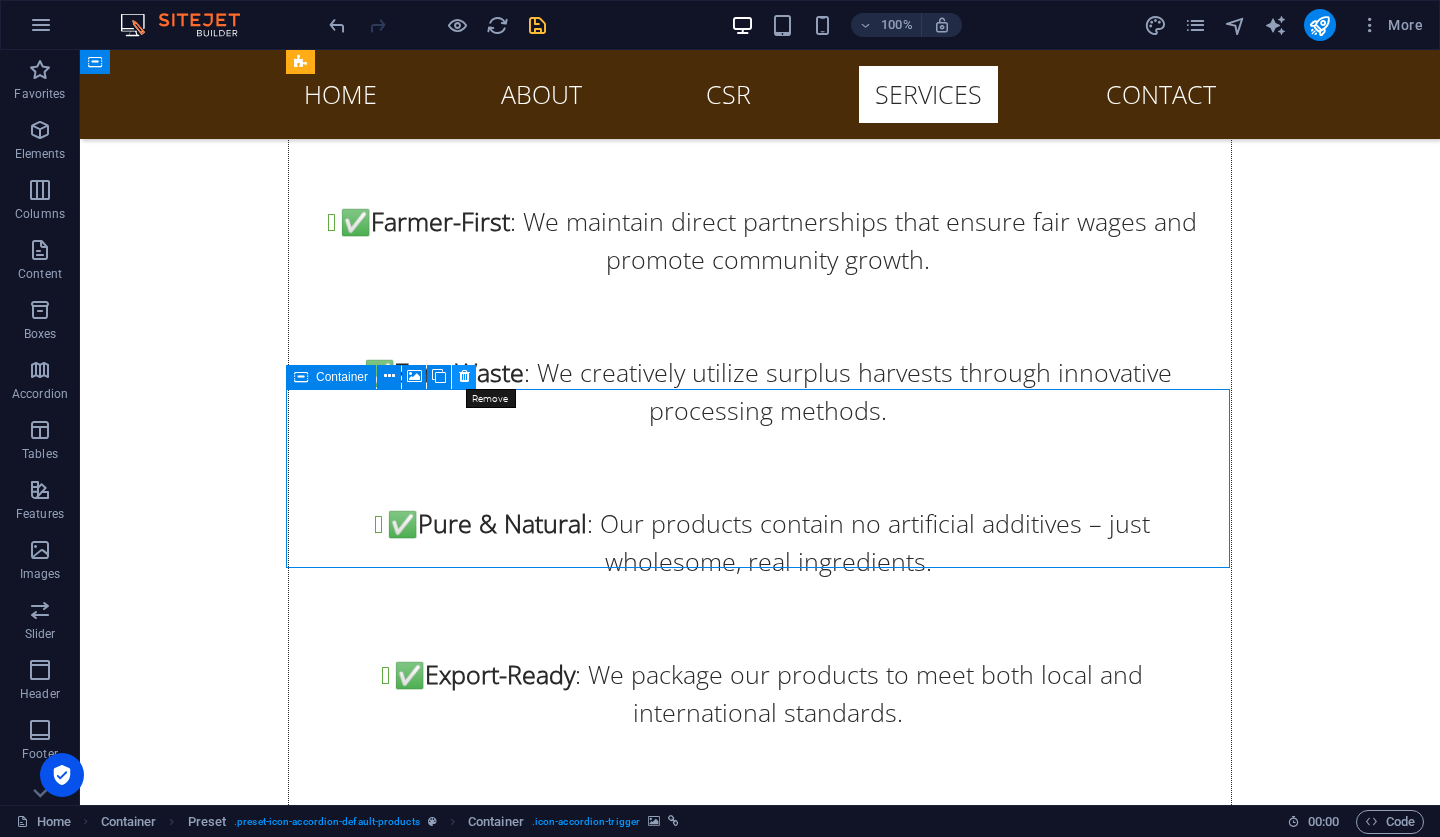 click at bounding box center (464, 376) 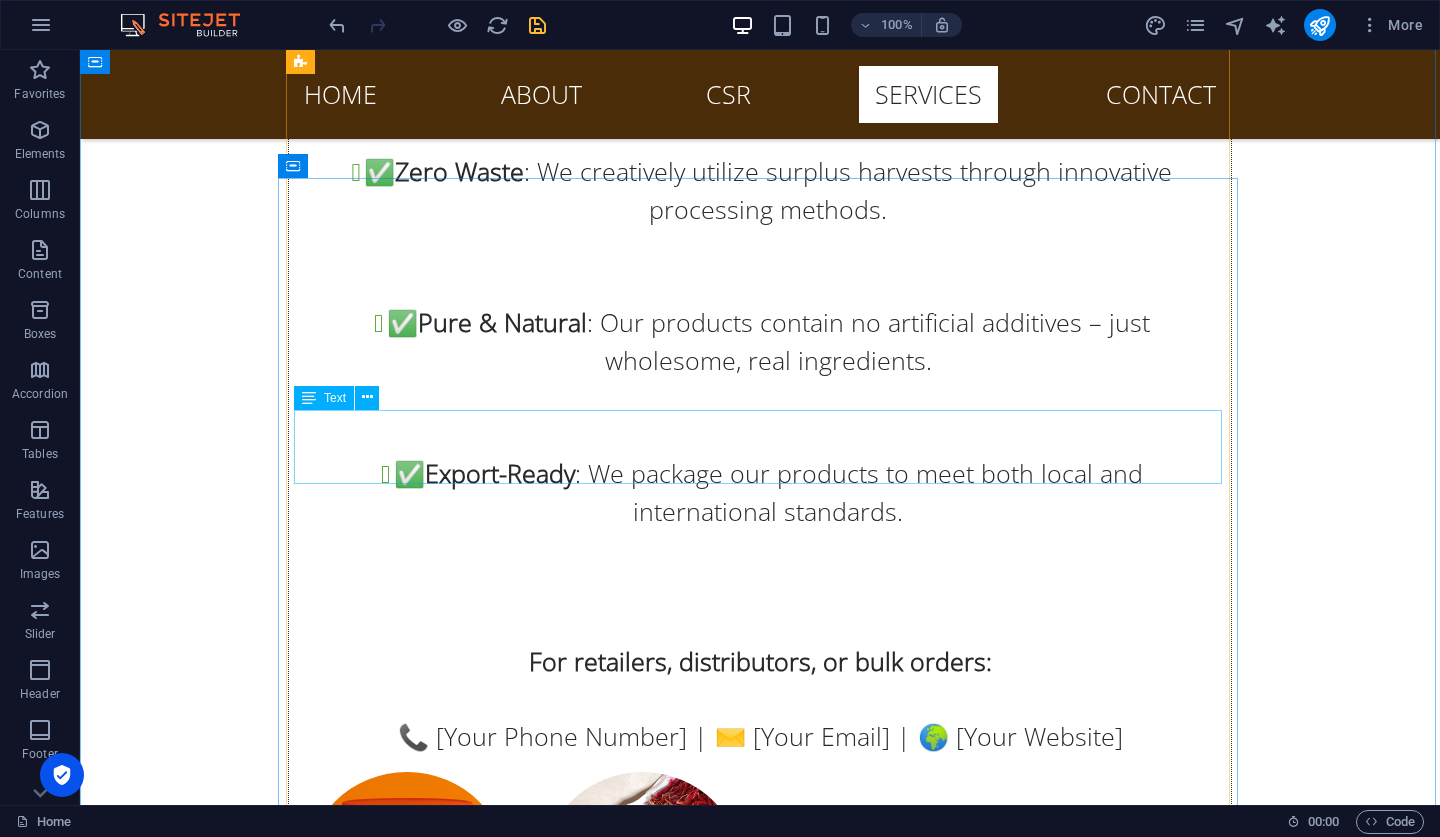 scroll, scrollTop: 22777, scrollLeft: 0, axis: vertical 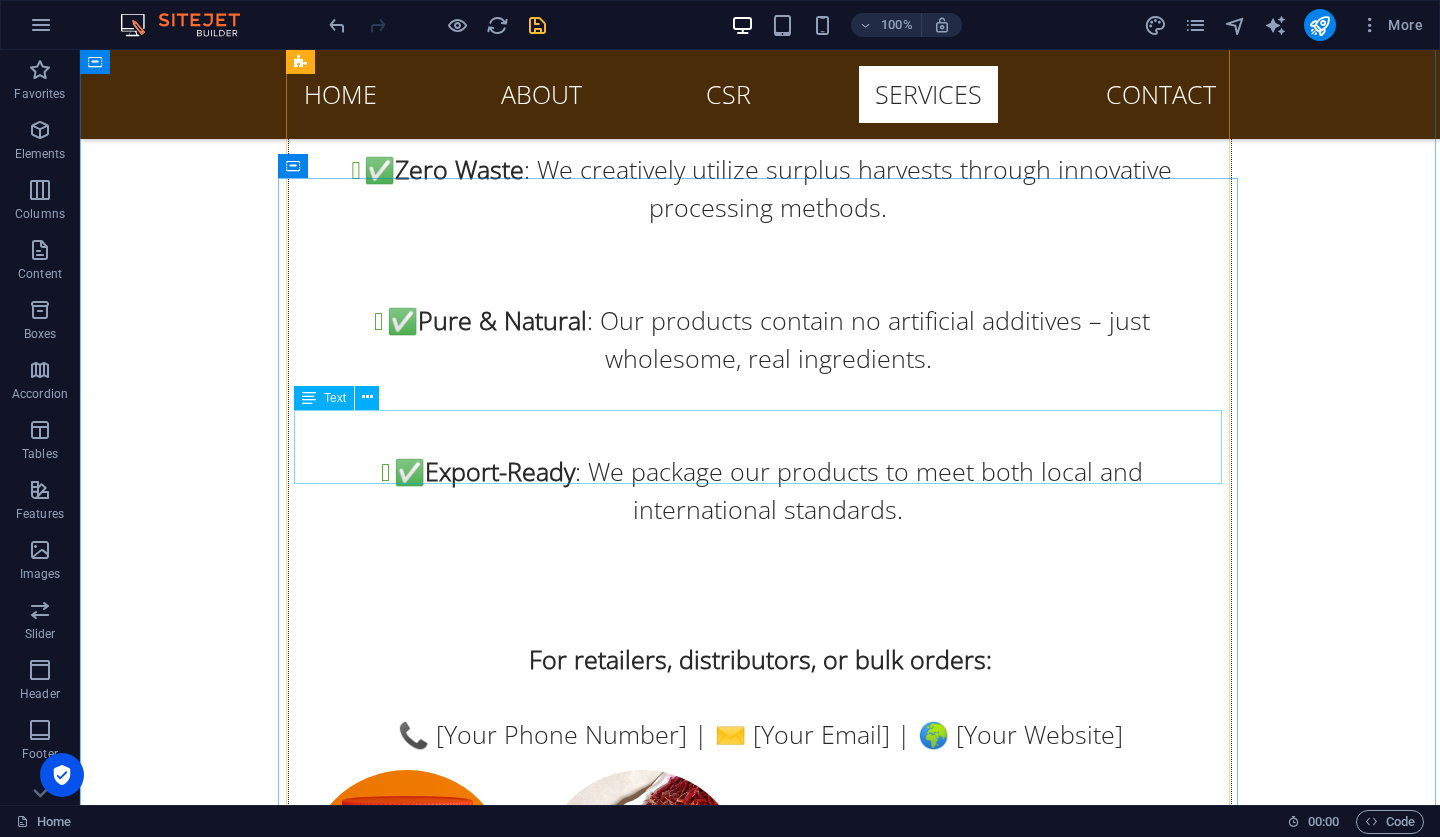 click on "Lorem ipsum dolor sit amet, consetetur sadipscing elitr, sed diam nonumy eirmod tempor invidunt ut labore et dolore magna aliquyam erat, sed diam voluptua." at bounding box center (760, 9431) 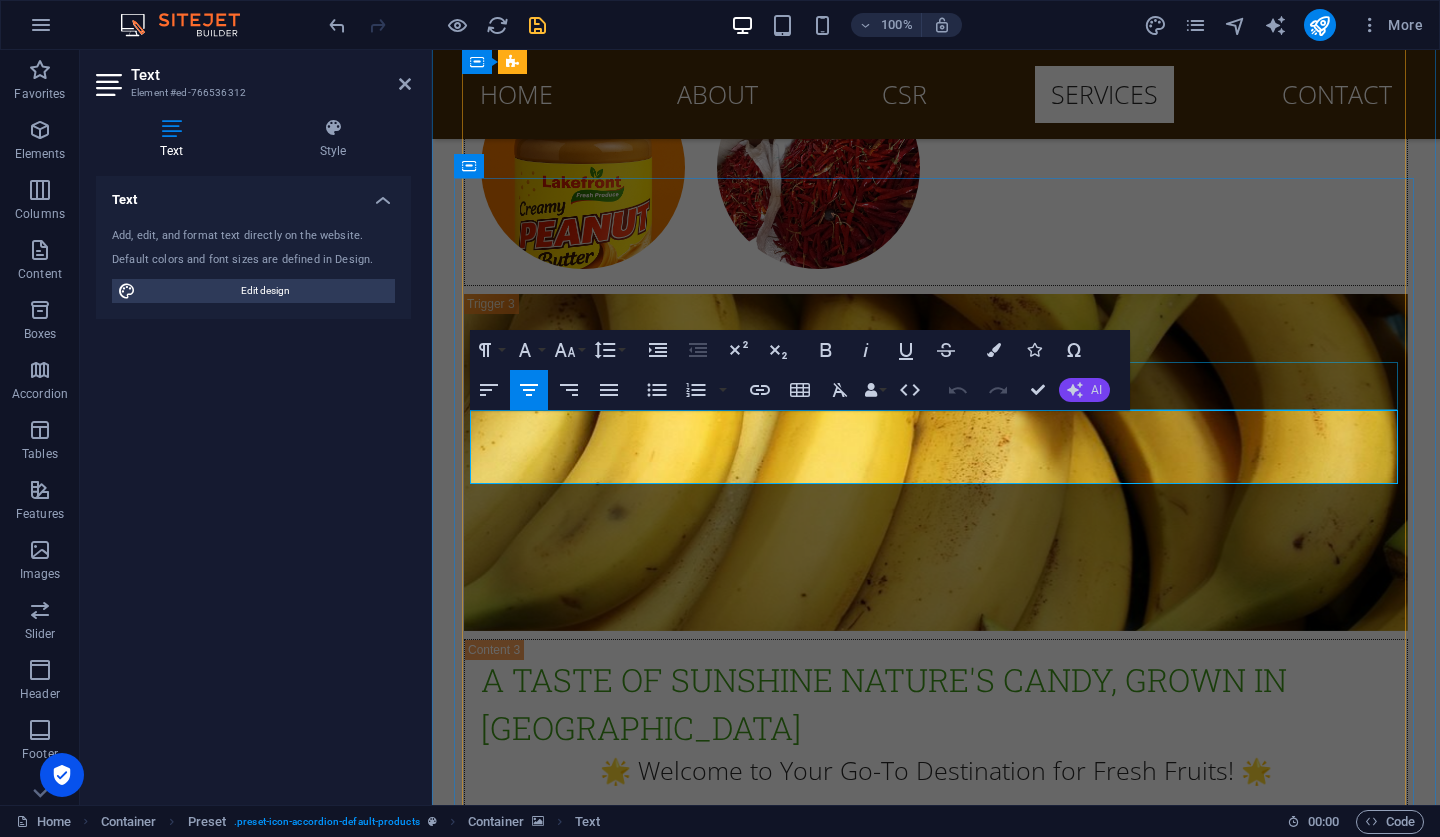 click 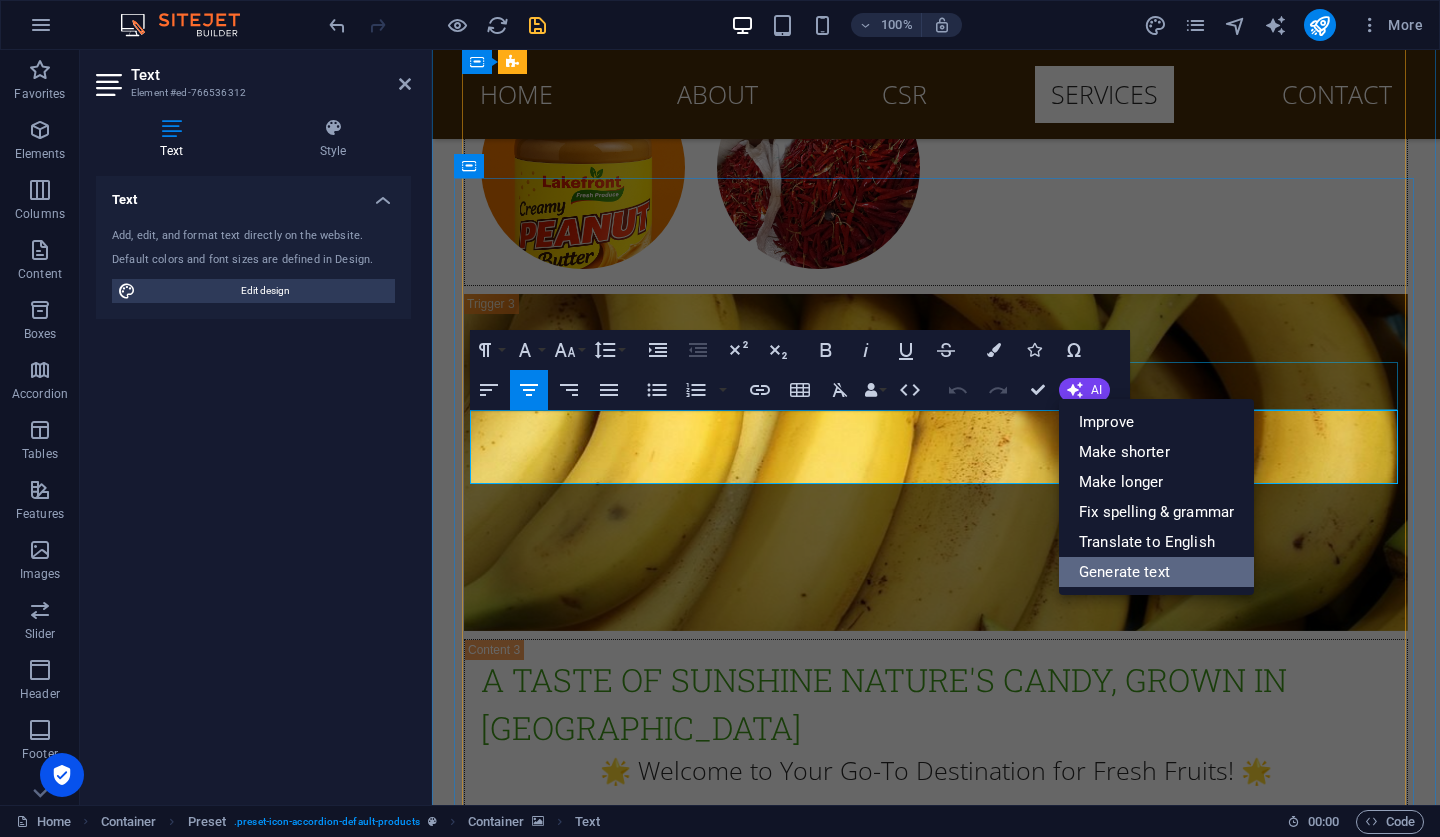 click on "Generate text" at bounding box center [1156, 572] 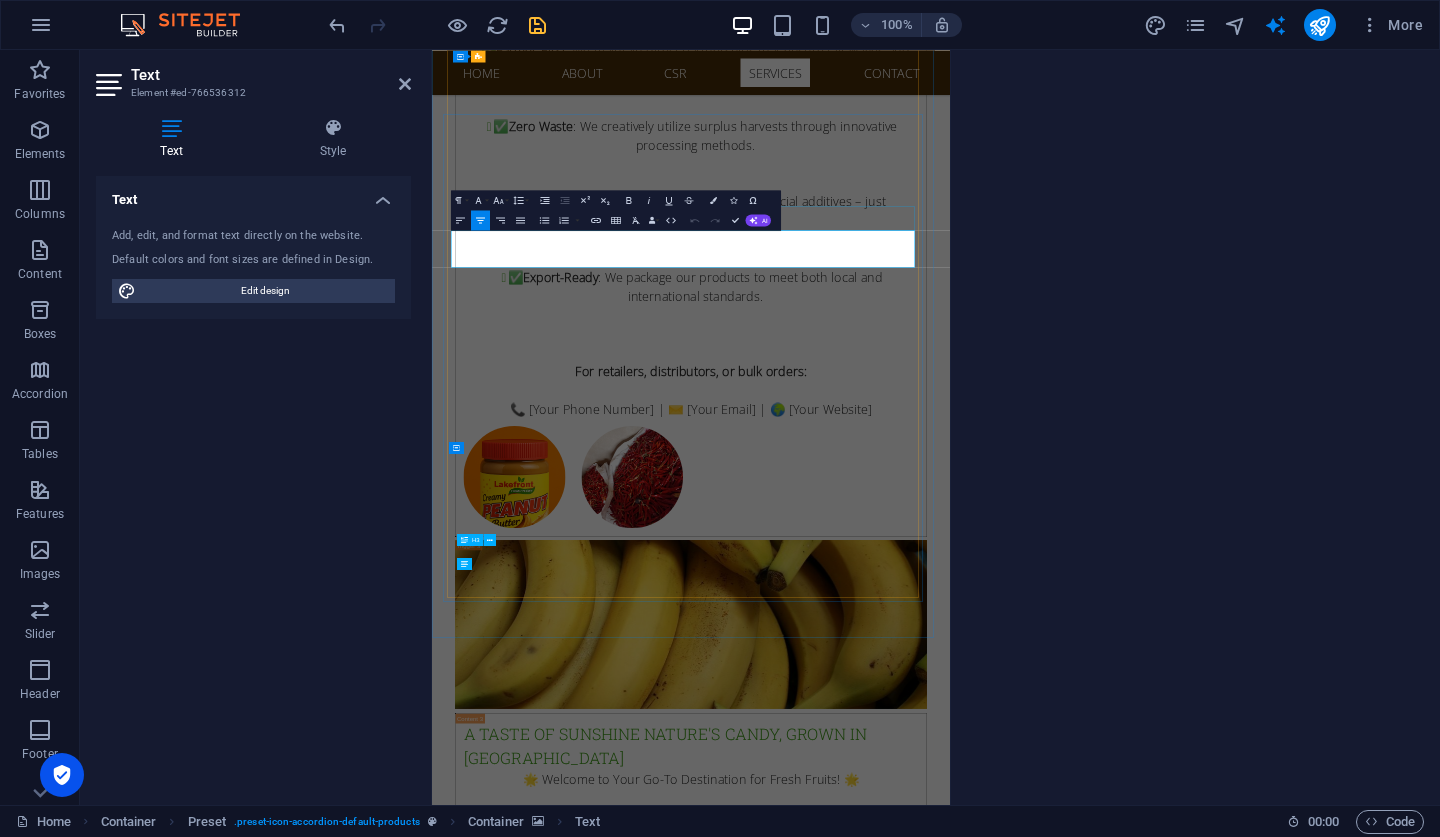 select on "English" 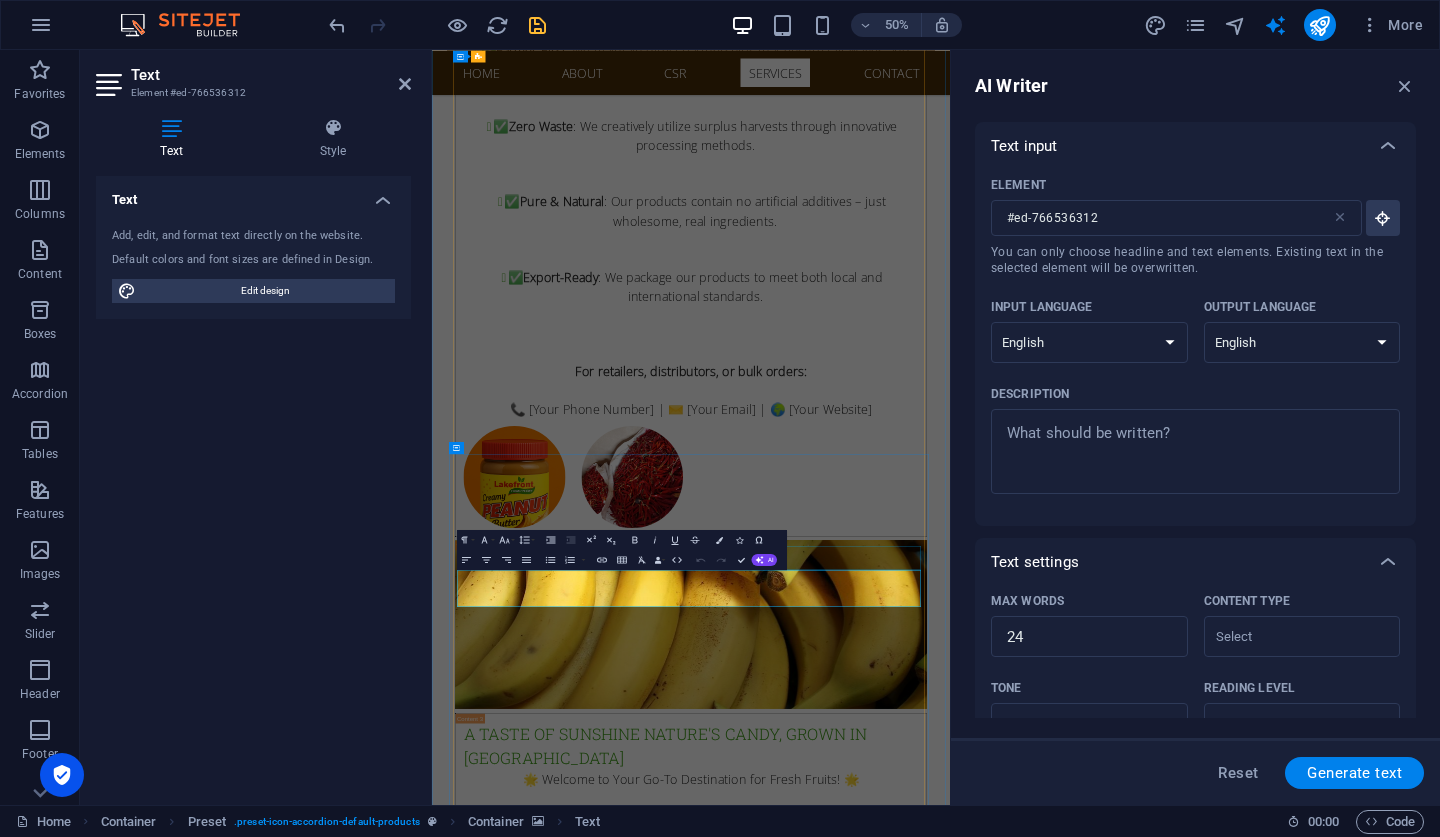 scroll, scrollTop: 0, scrollLeft: 0, axis: both 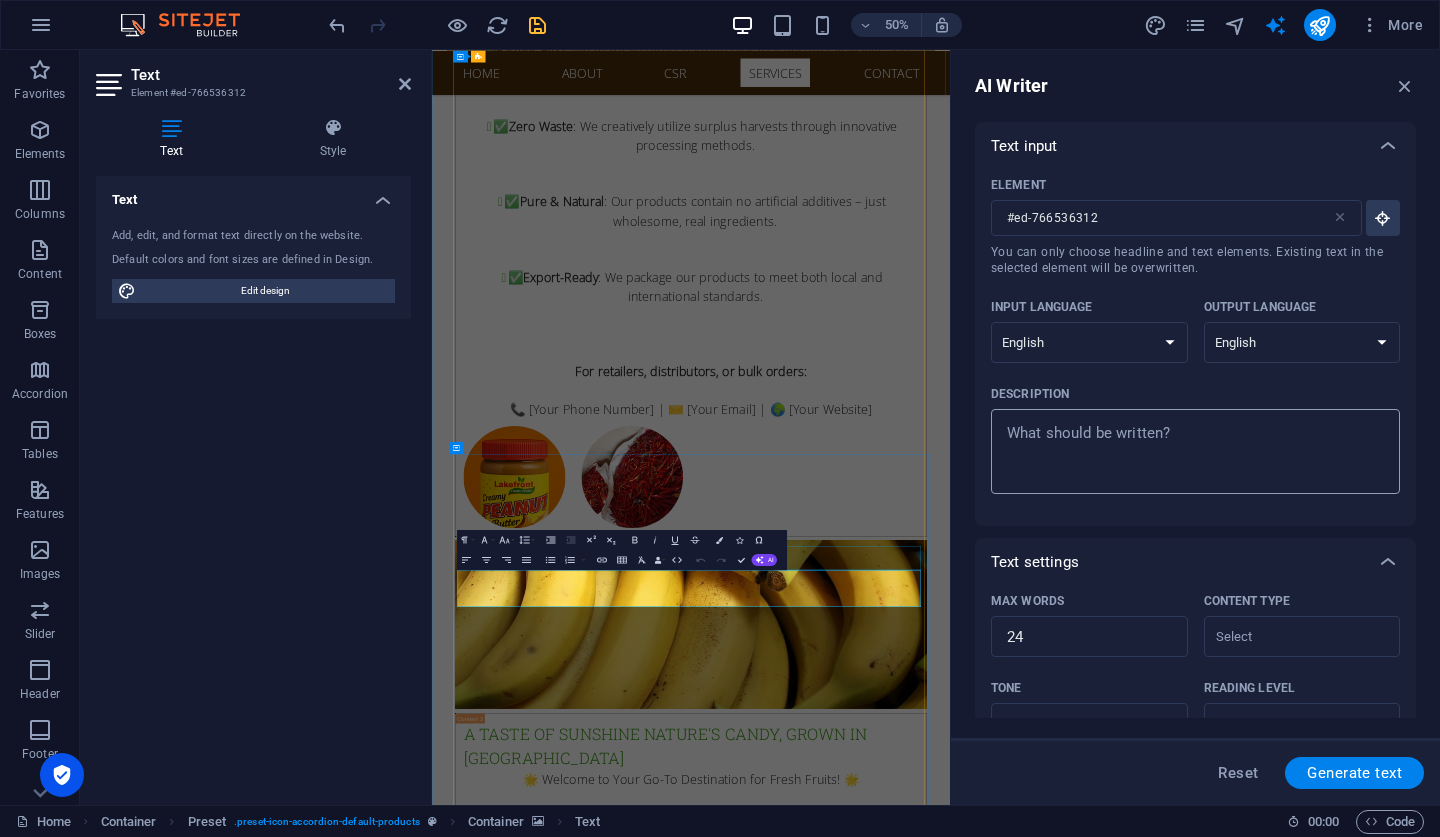 type on "x" 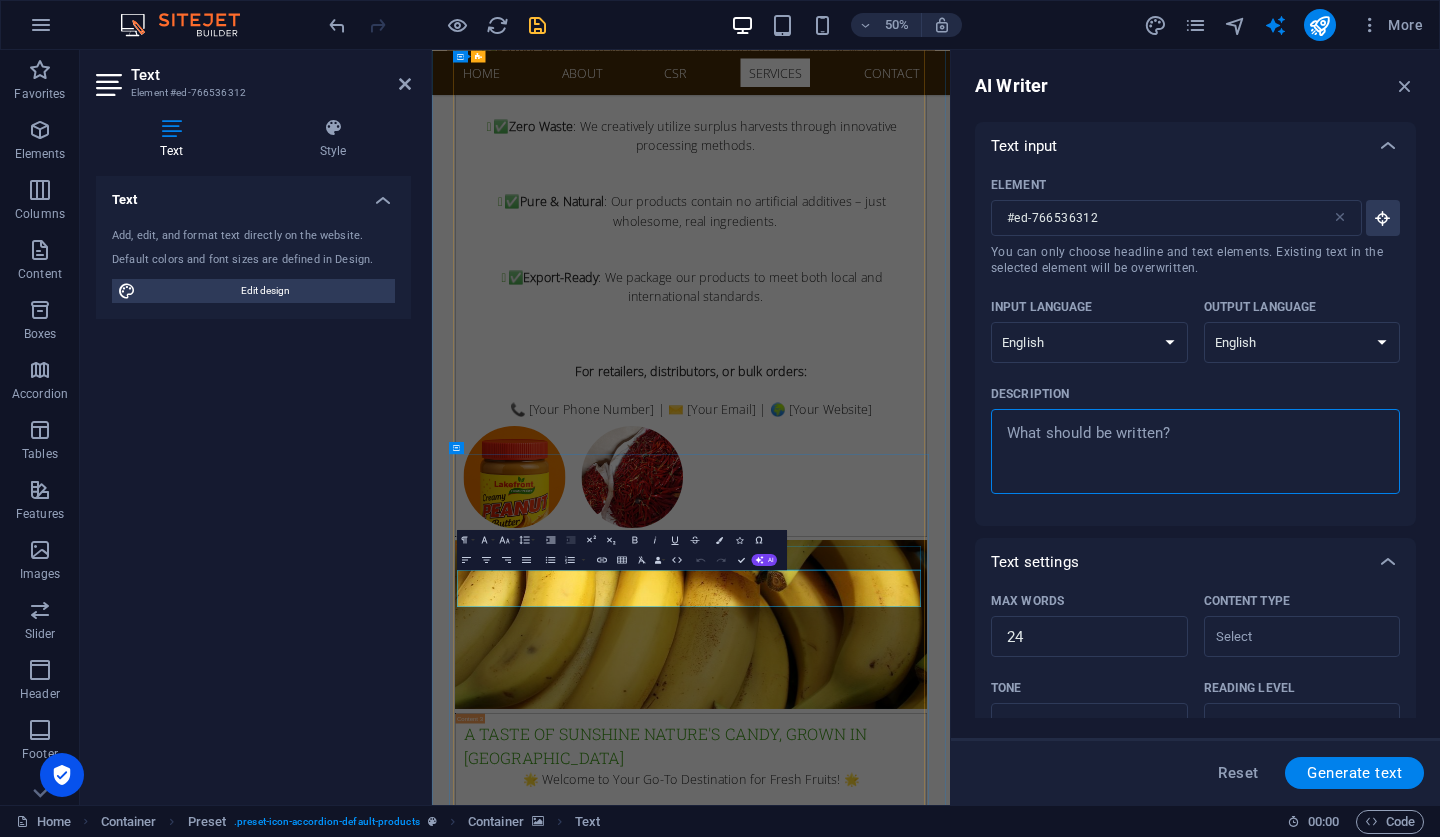 click on "Description x ​" at bounding box center [1195, 451] 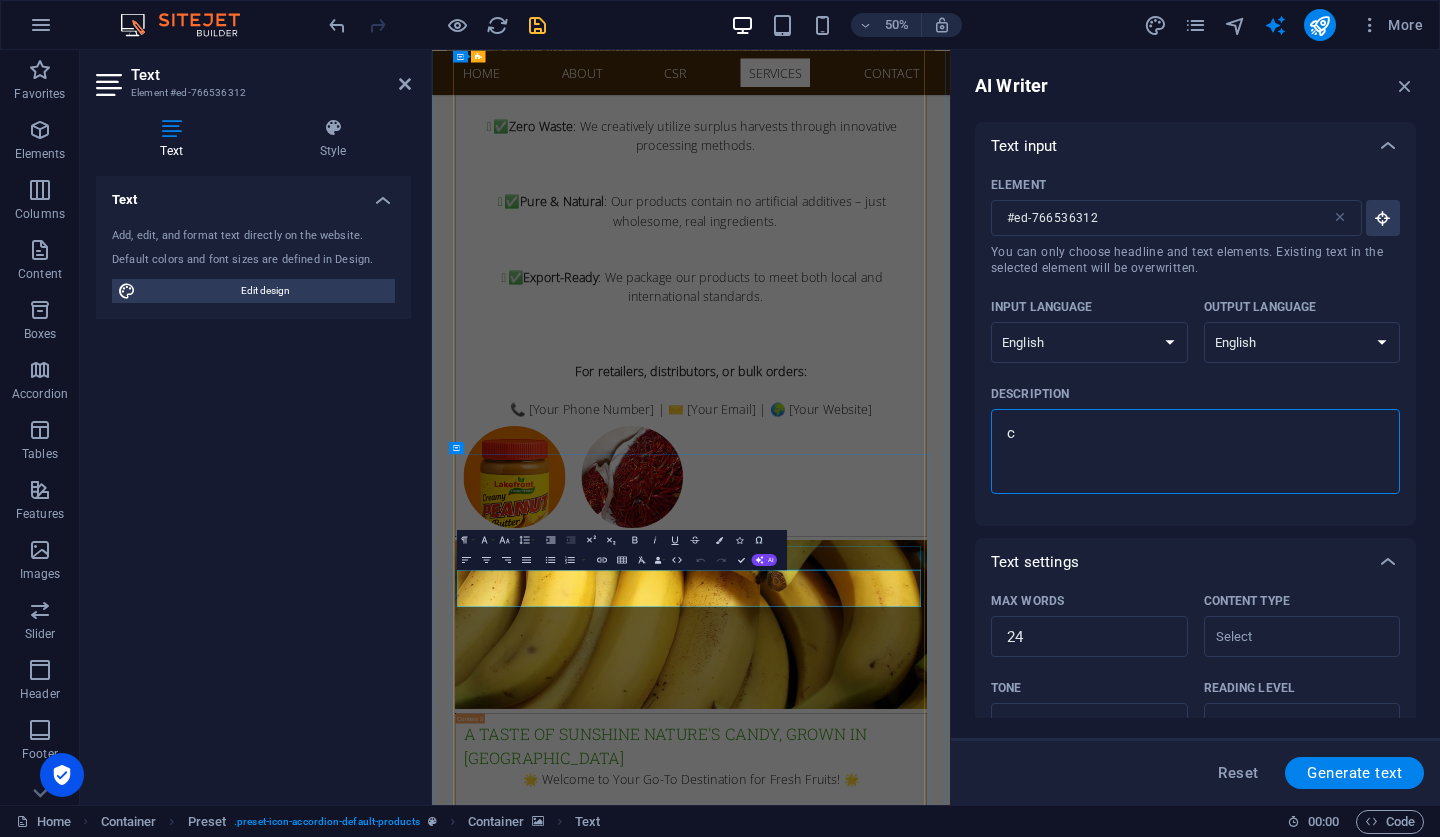 type on "co" 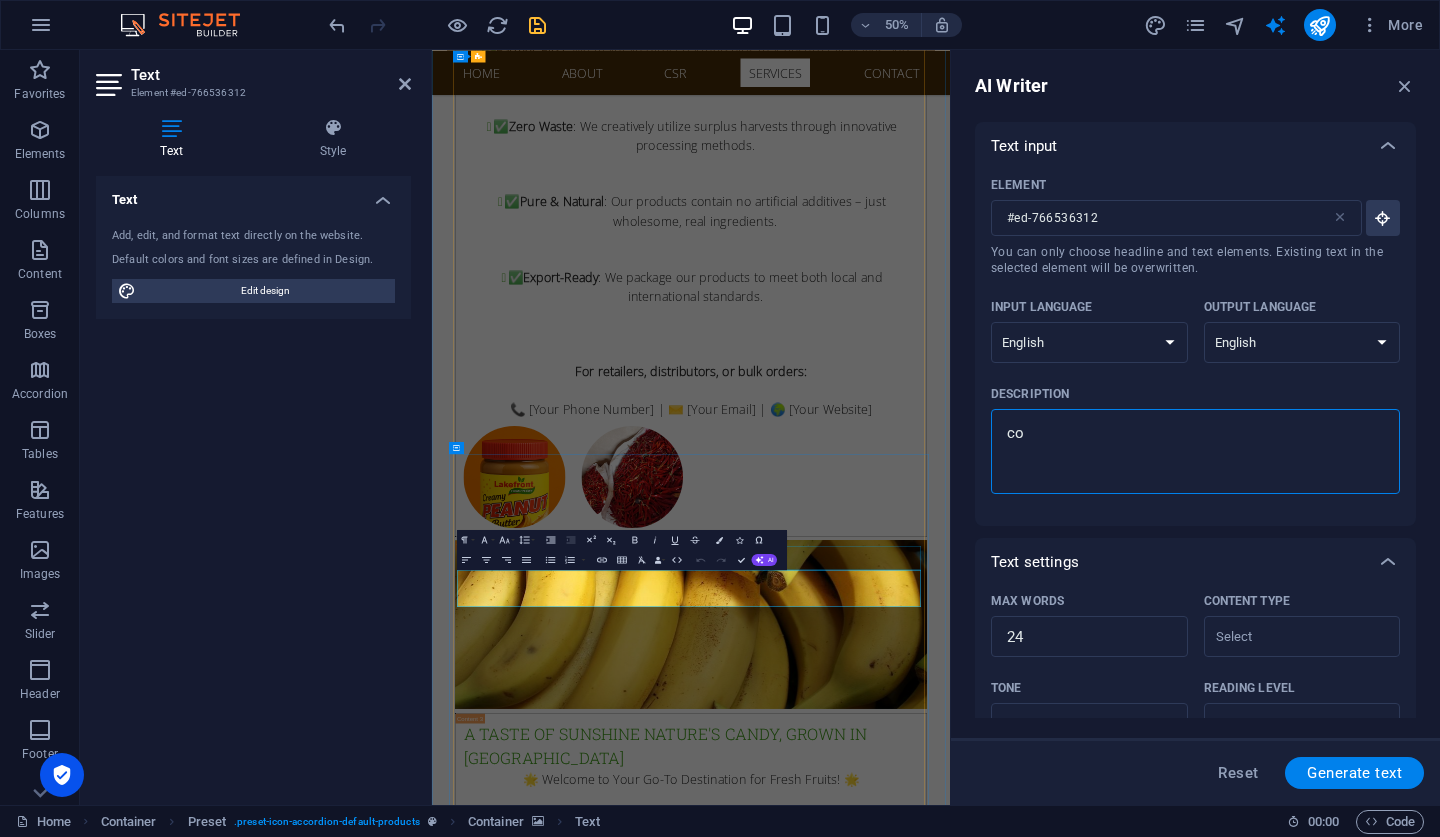 type on "com" 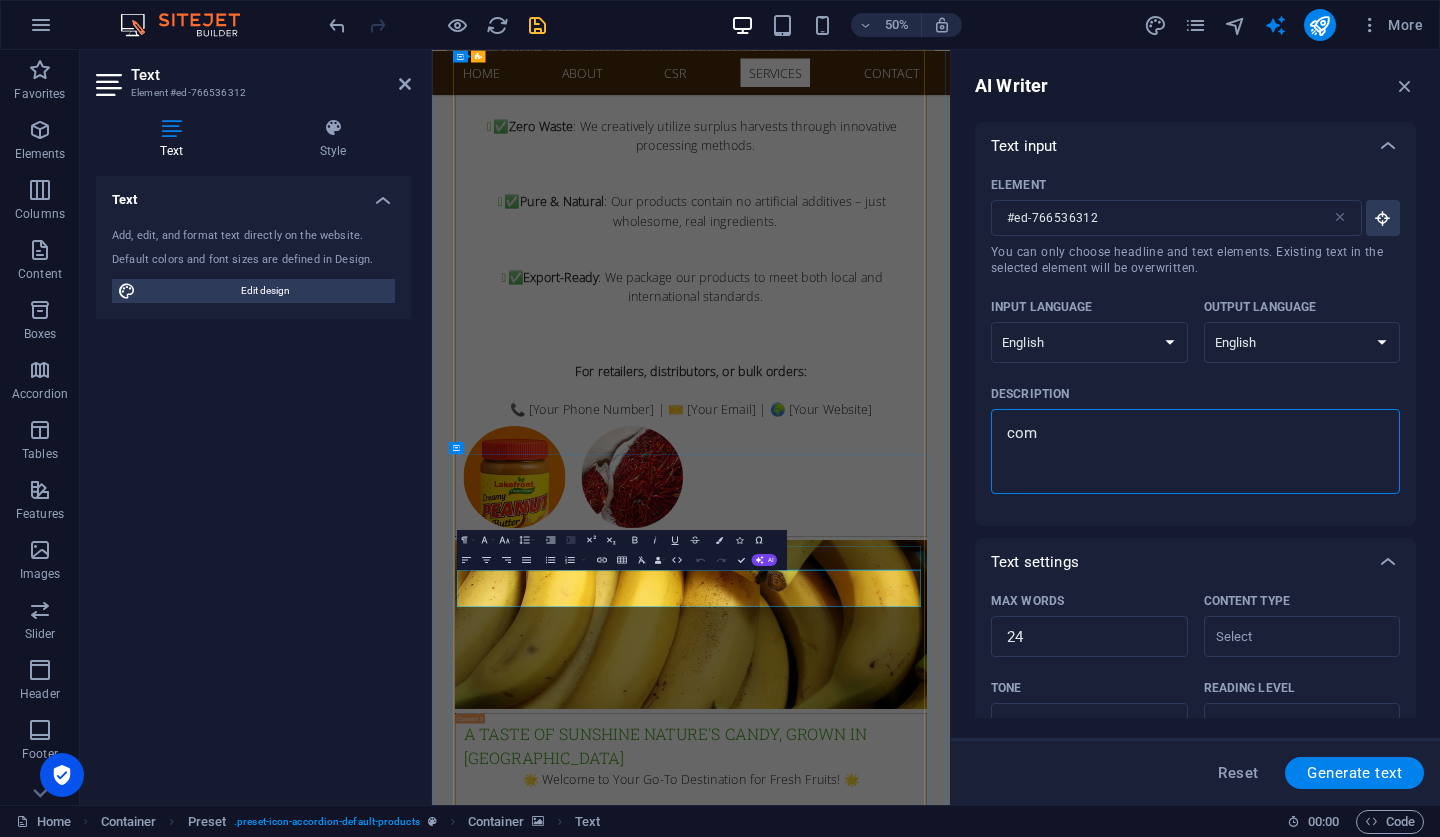 type on "comp" 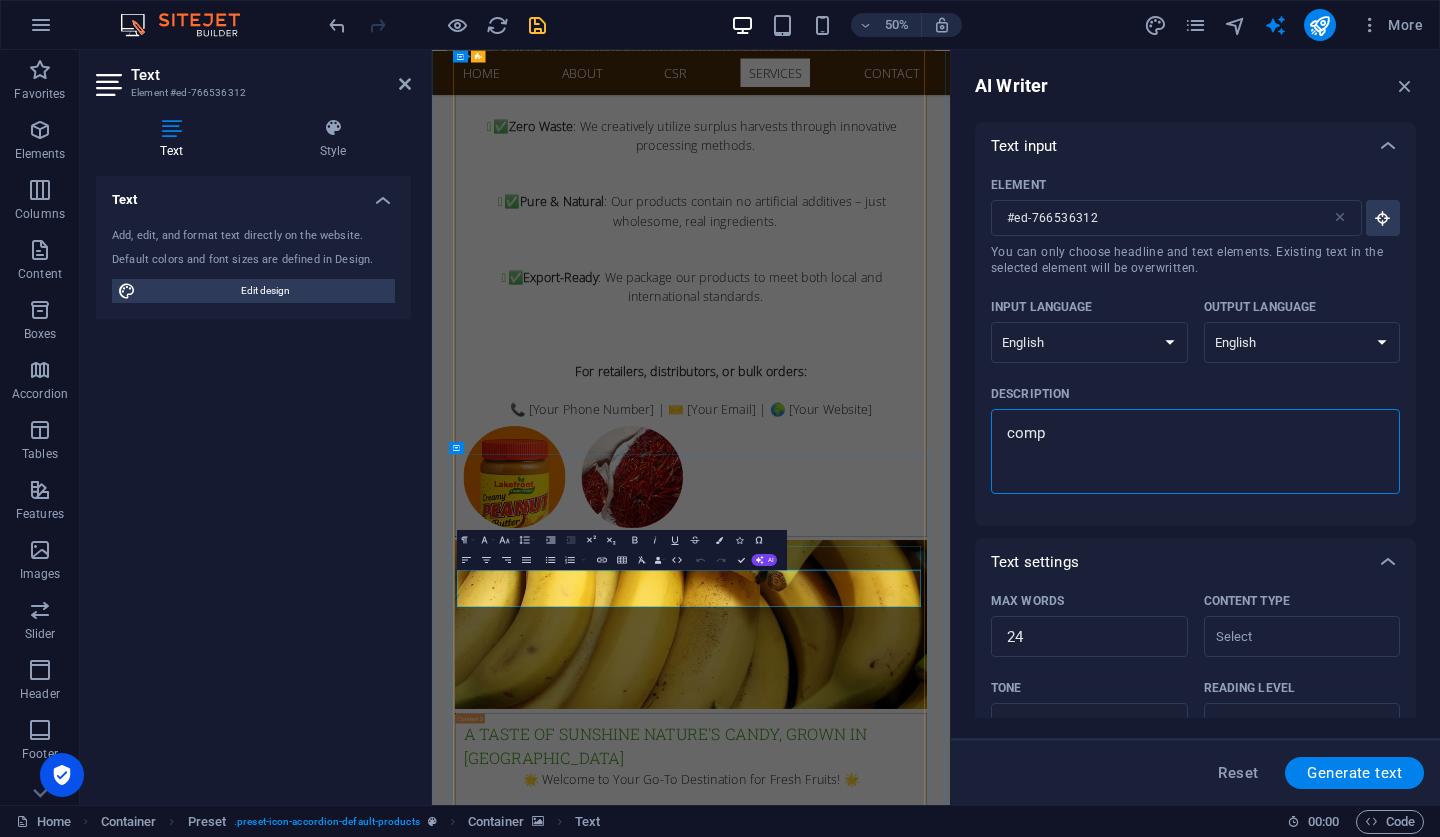 type on "compa" 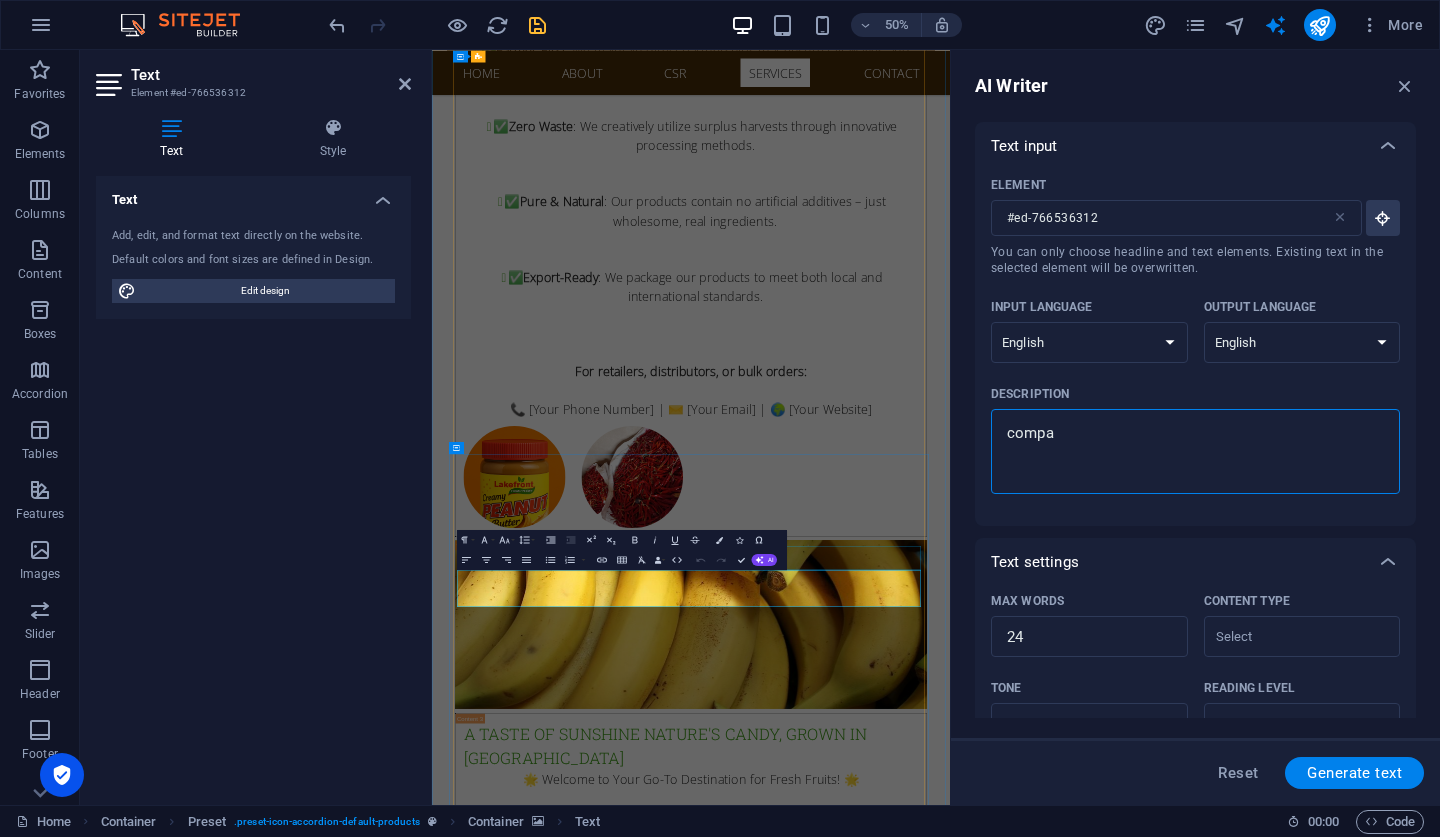 type on "compan" 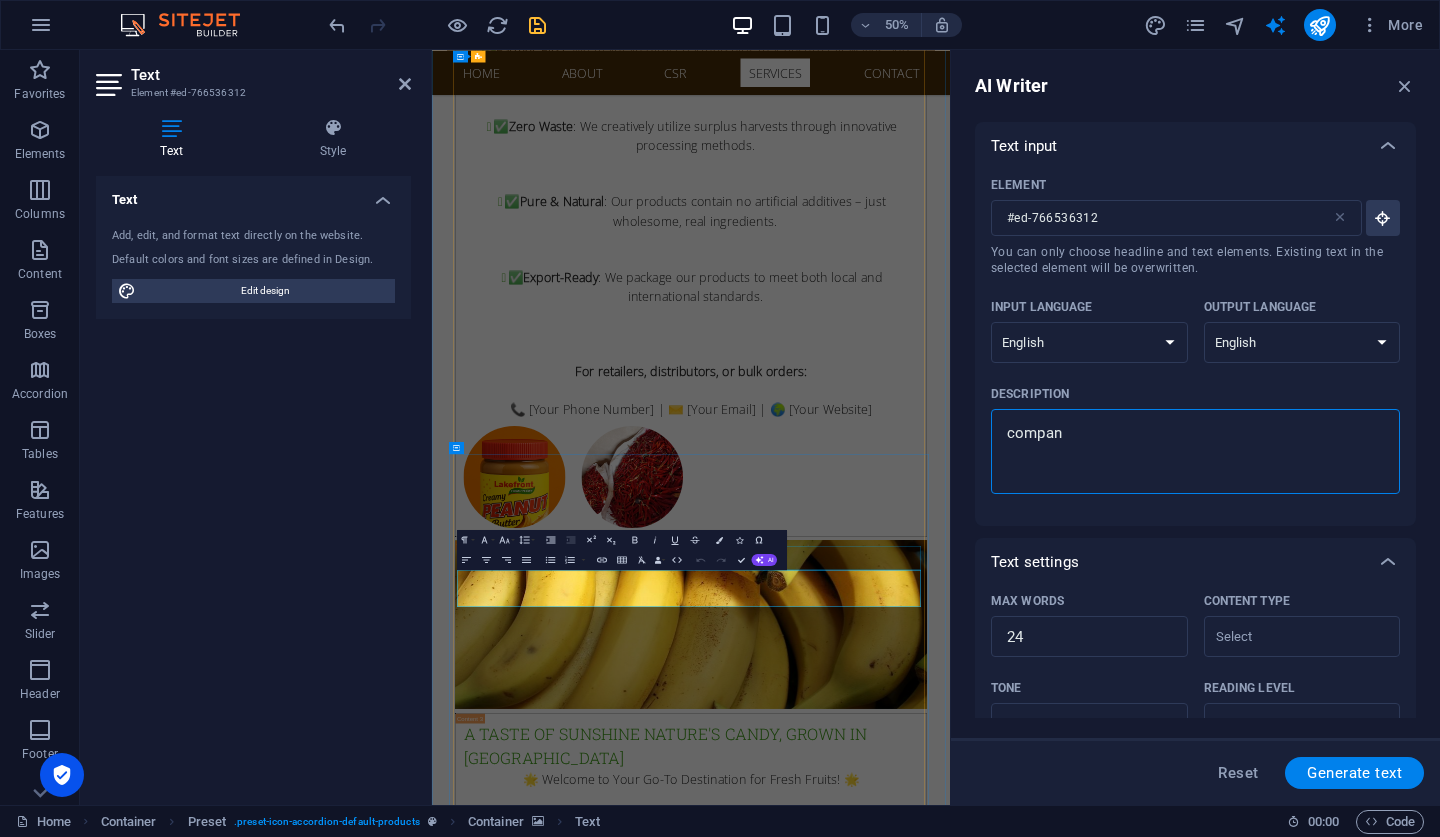 type on "compani" 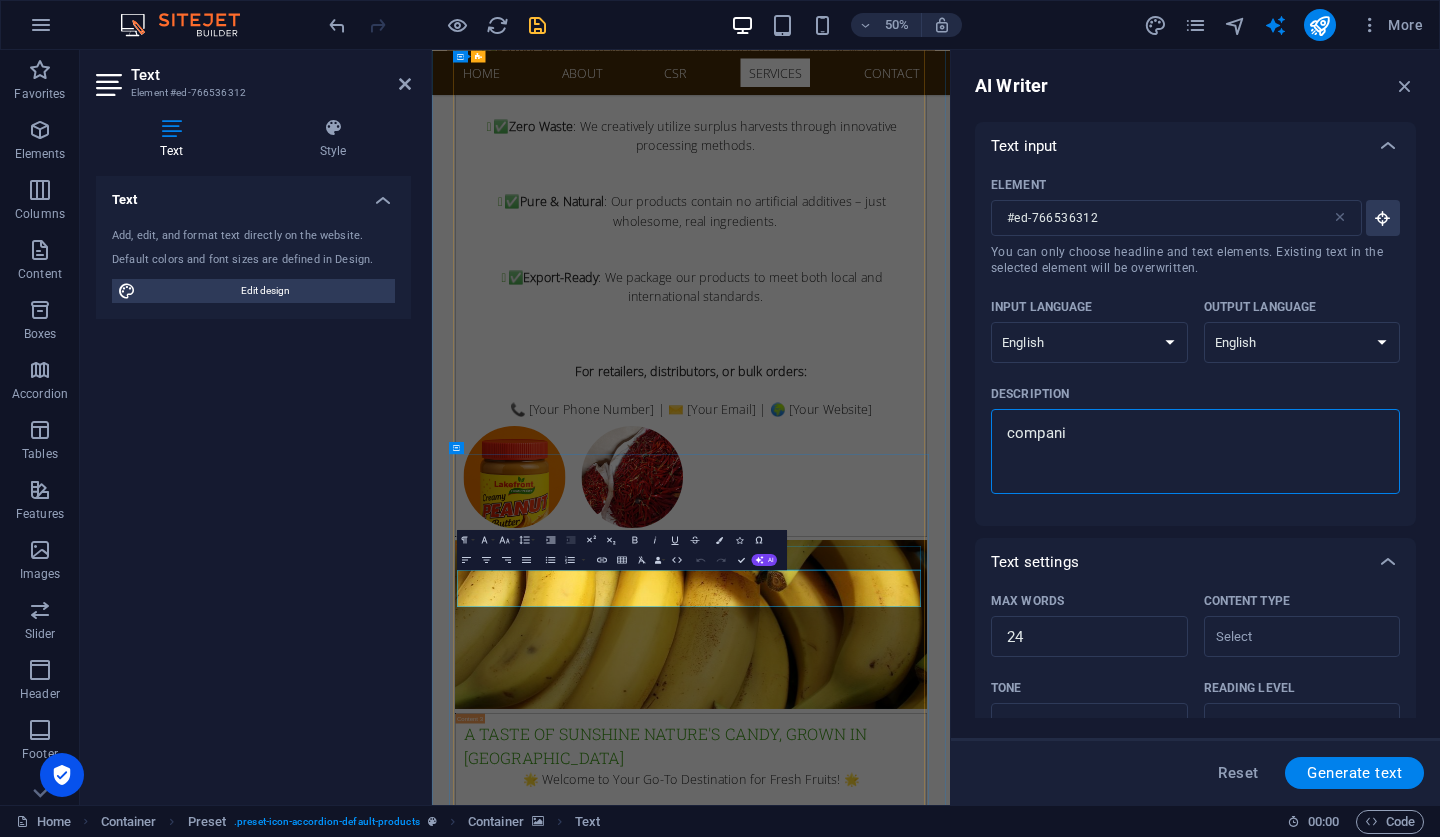 type on "companie" 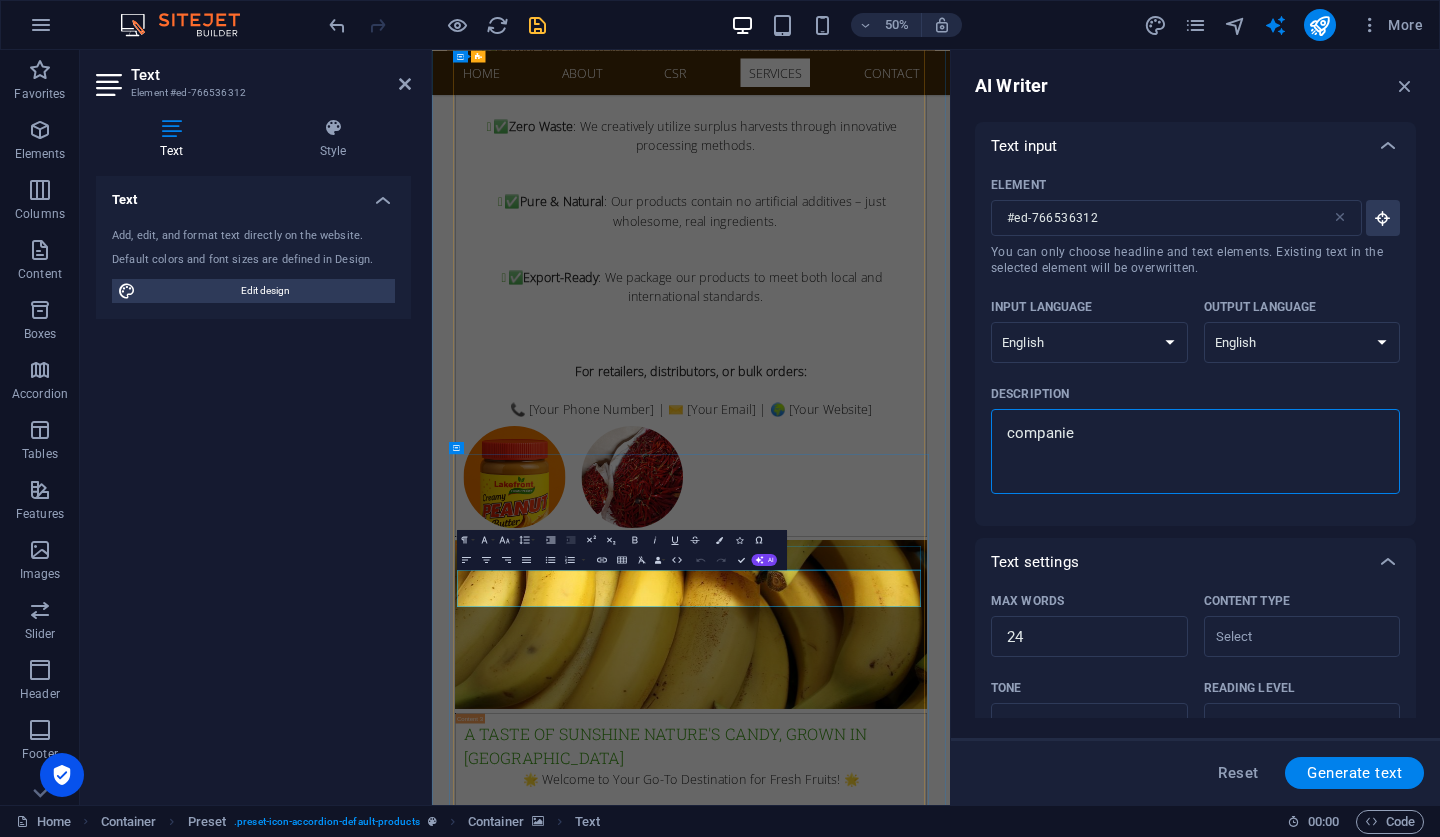type on "companies" 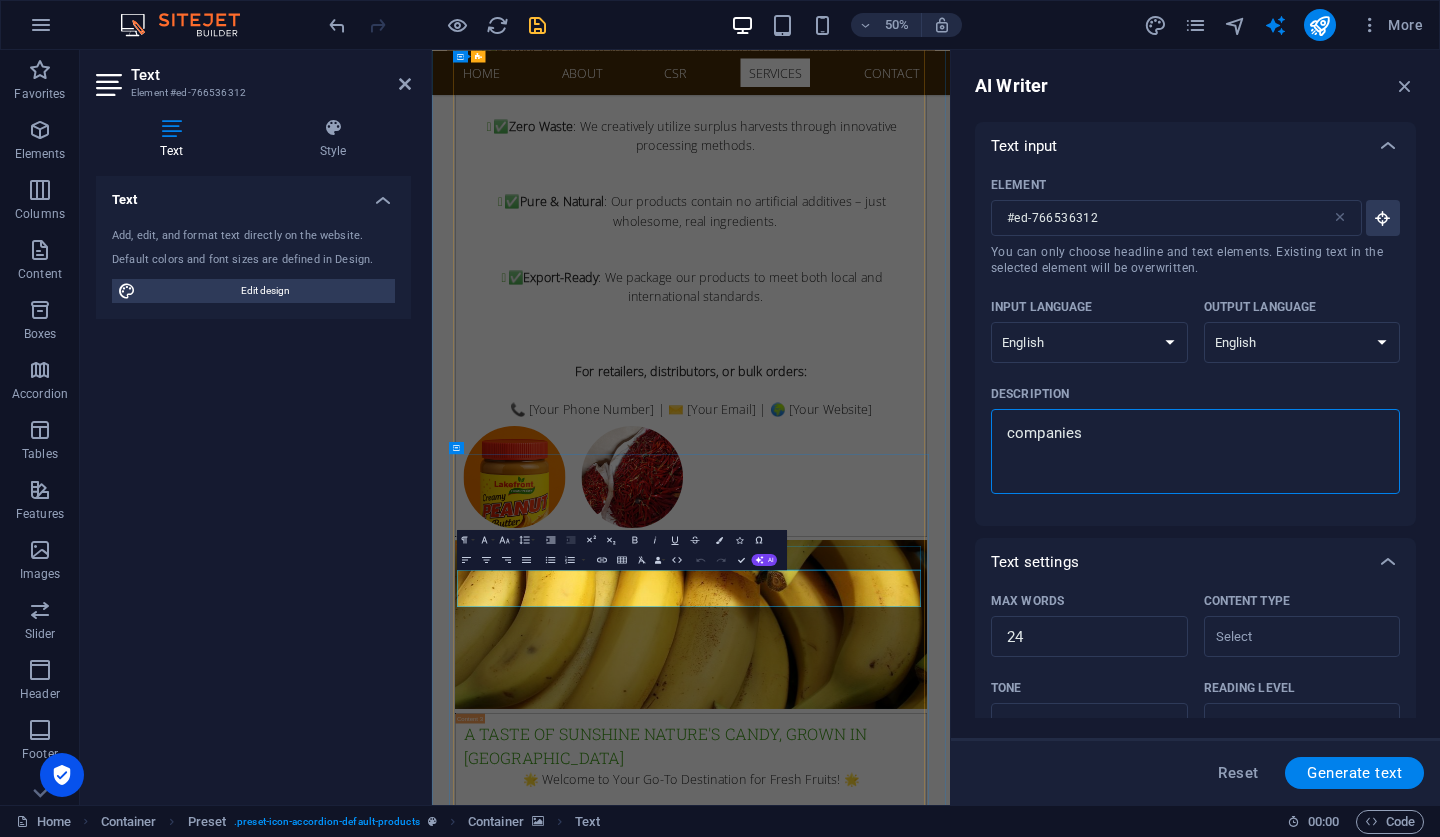 type on "companies" 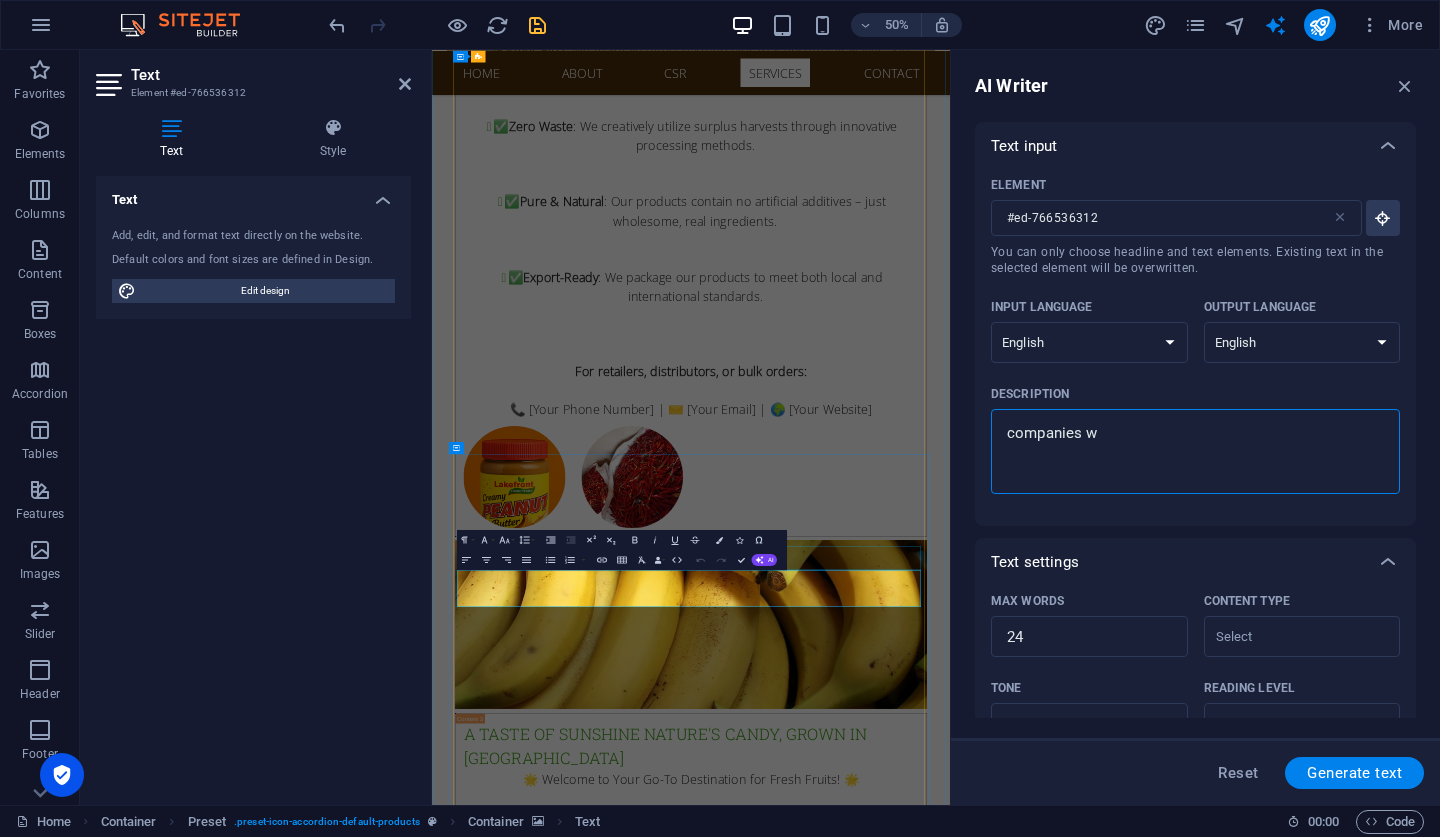 type on "companies we" 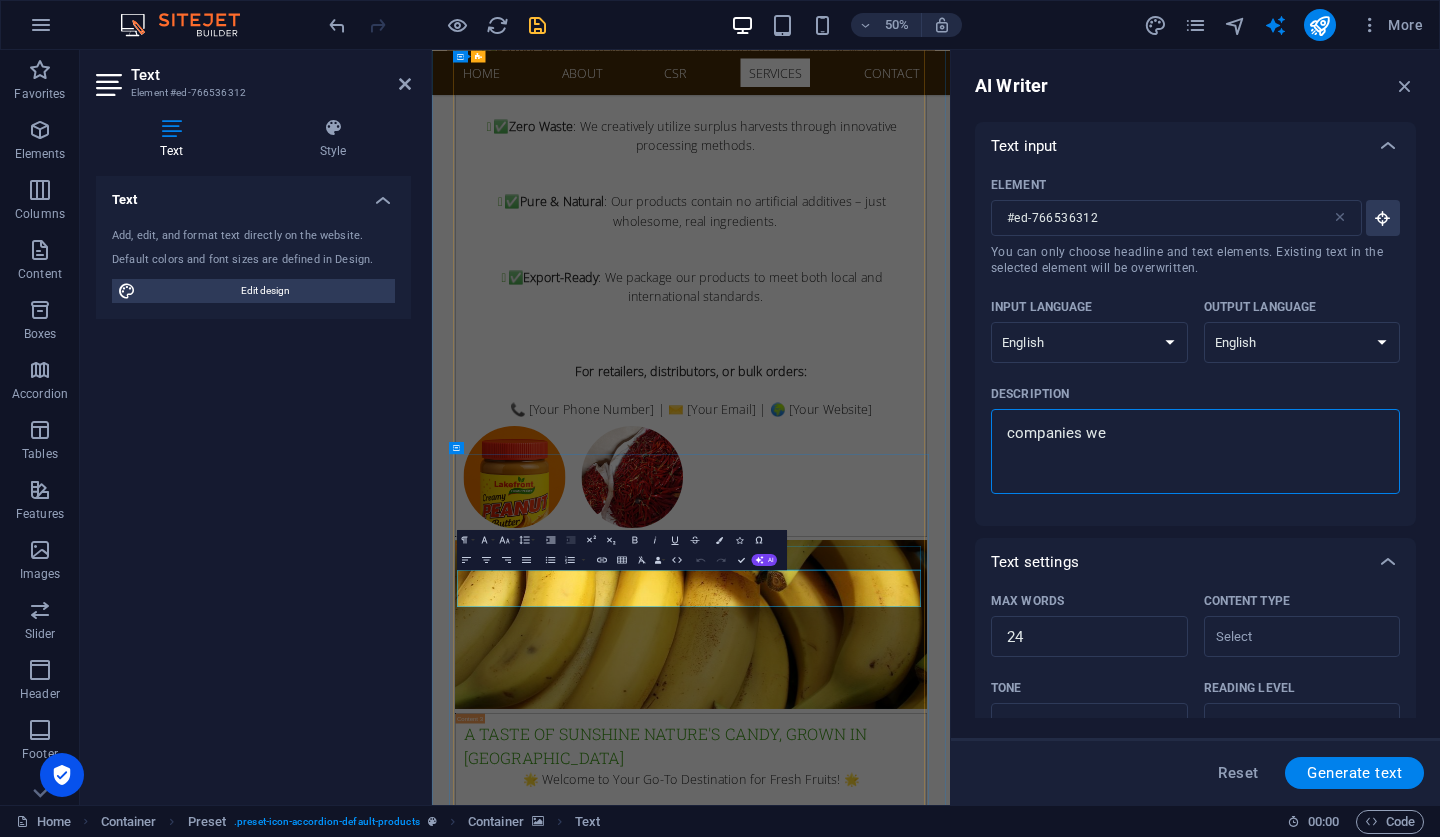 type on "companies we" 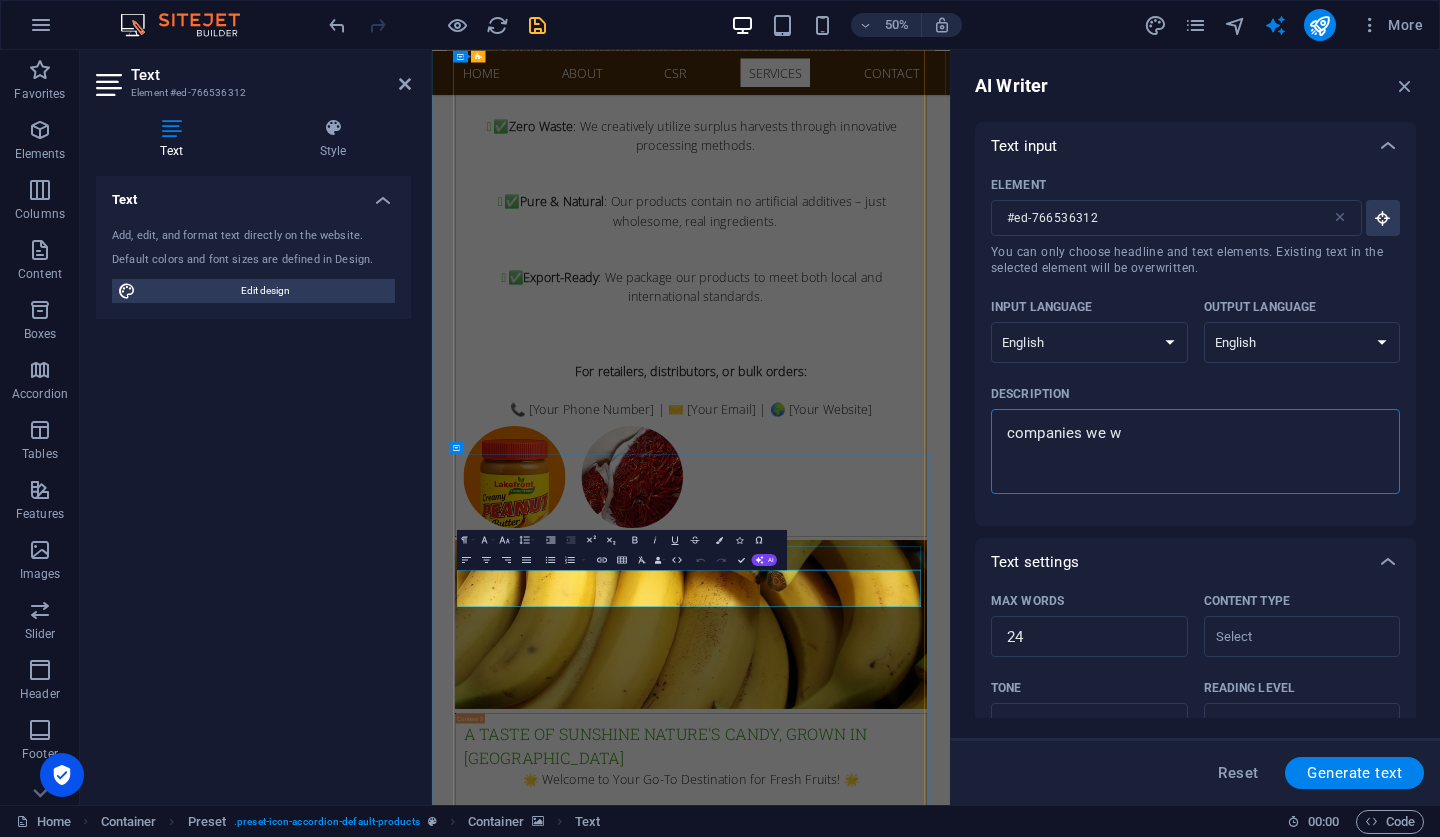 type on "companies we wo" 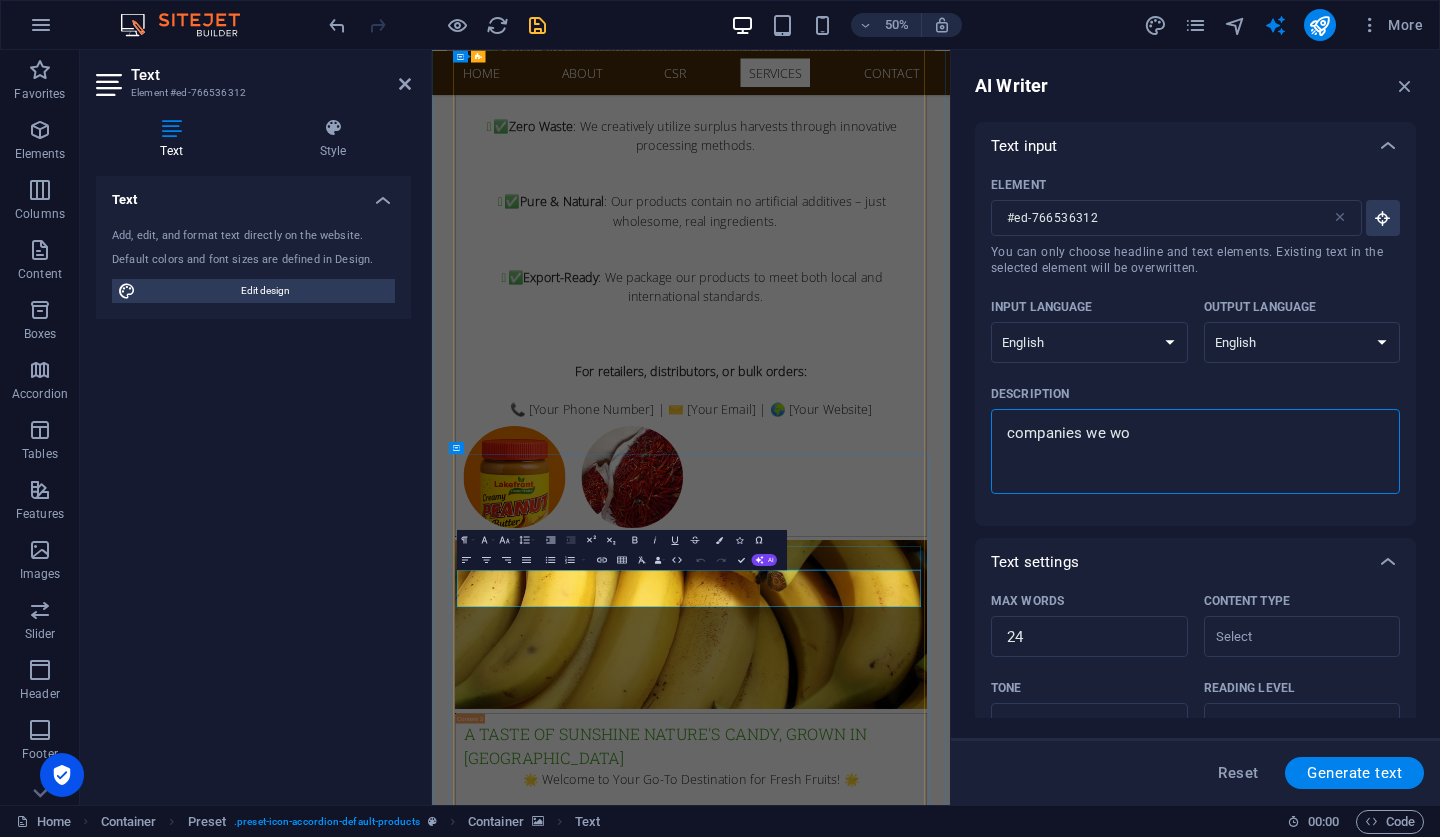 type on "companies we wor" 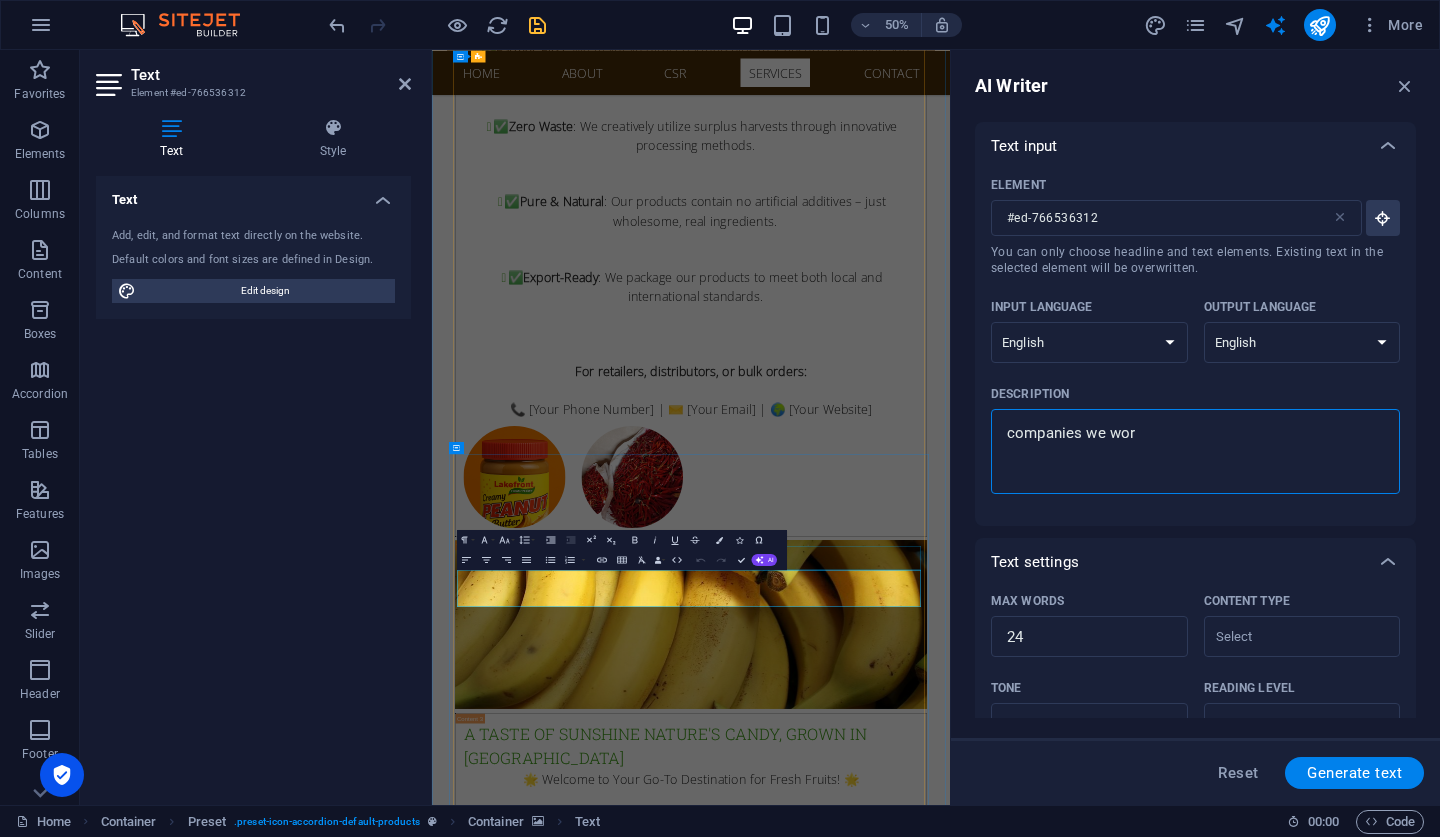 type on "companies we work" 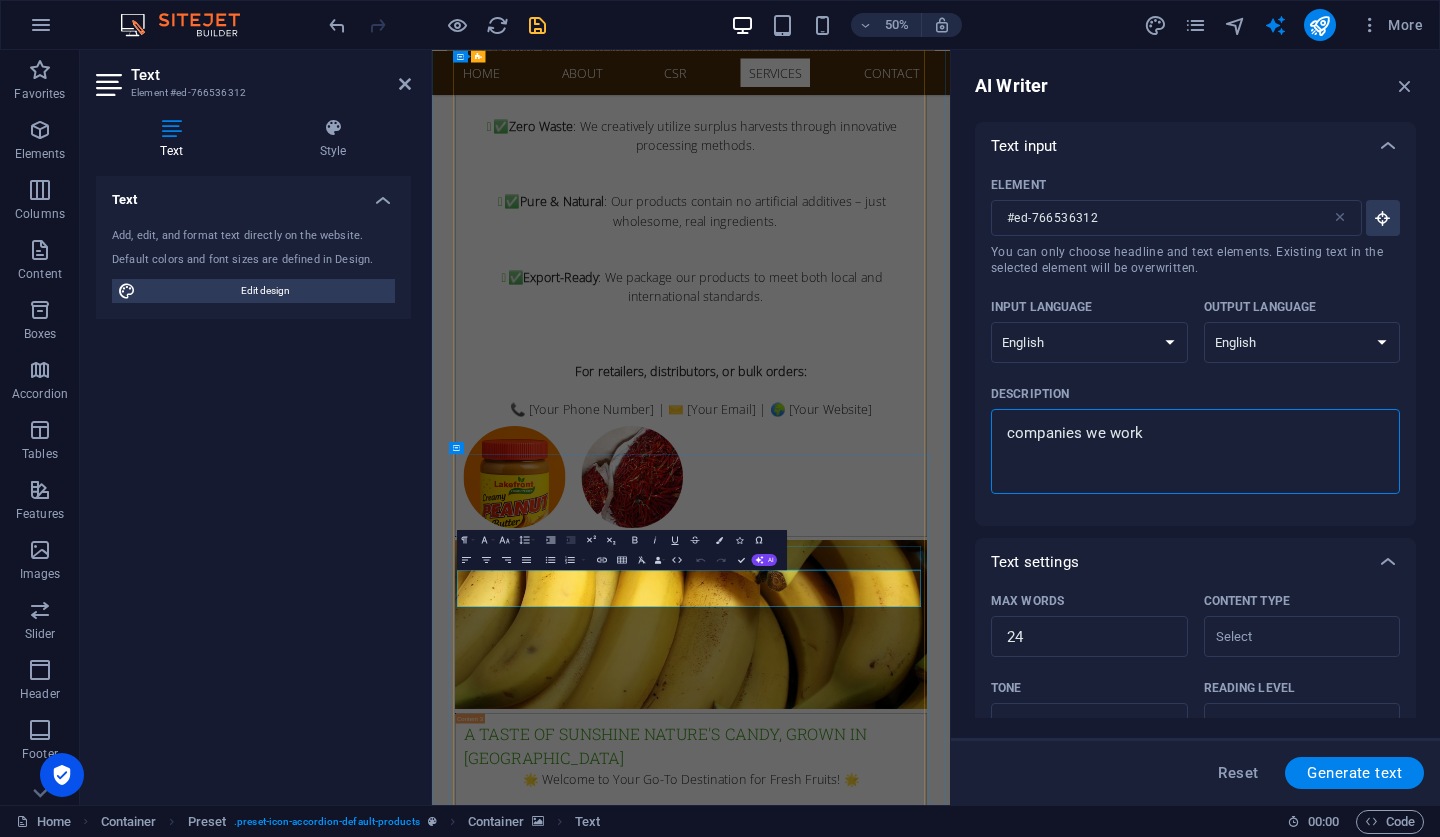 type on "companies we work" 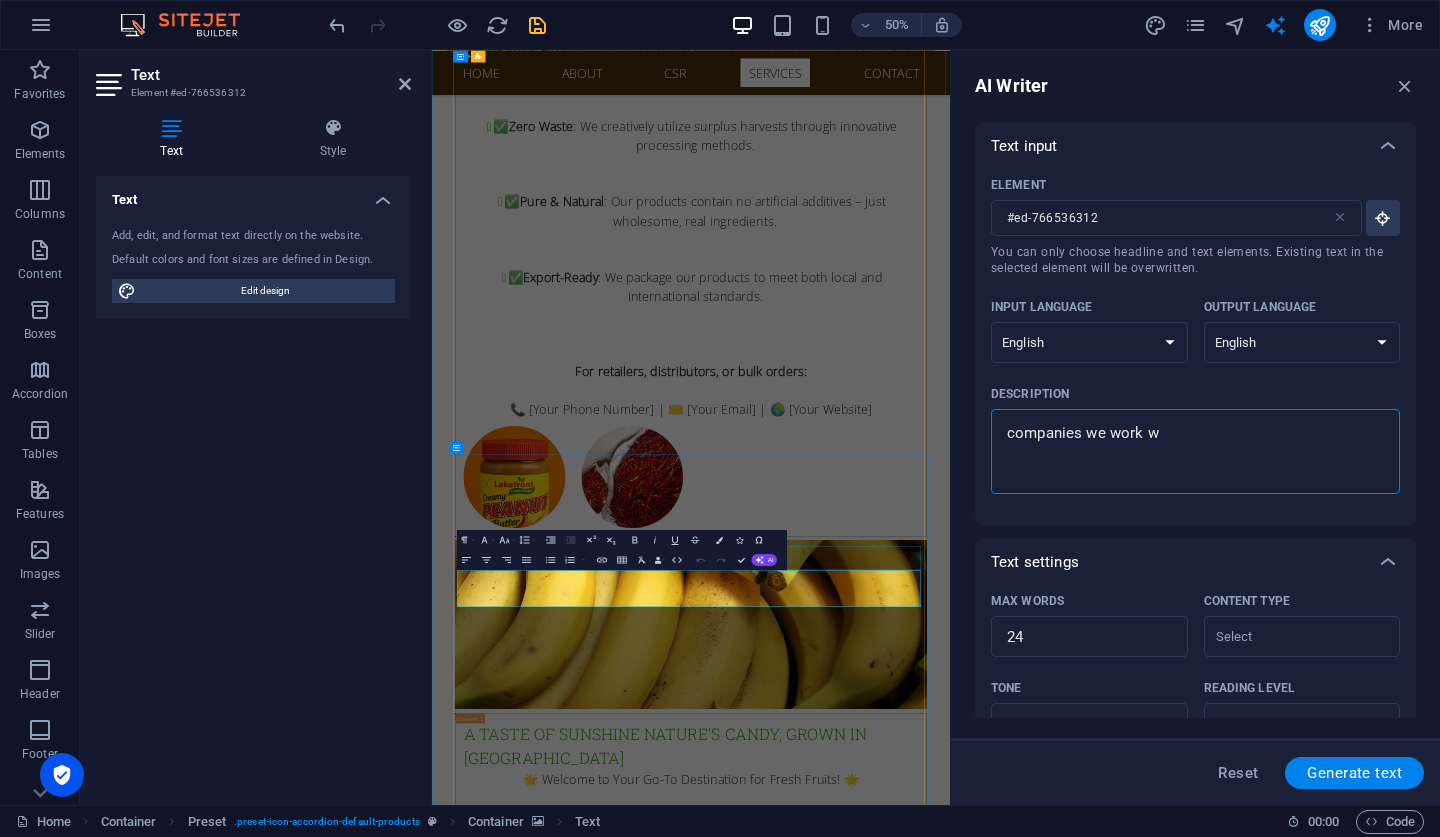 type on "companies we work wi" 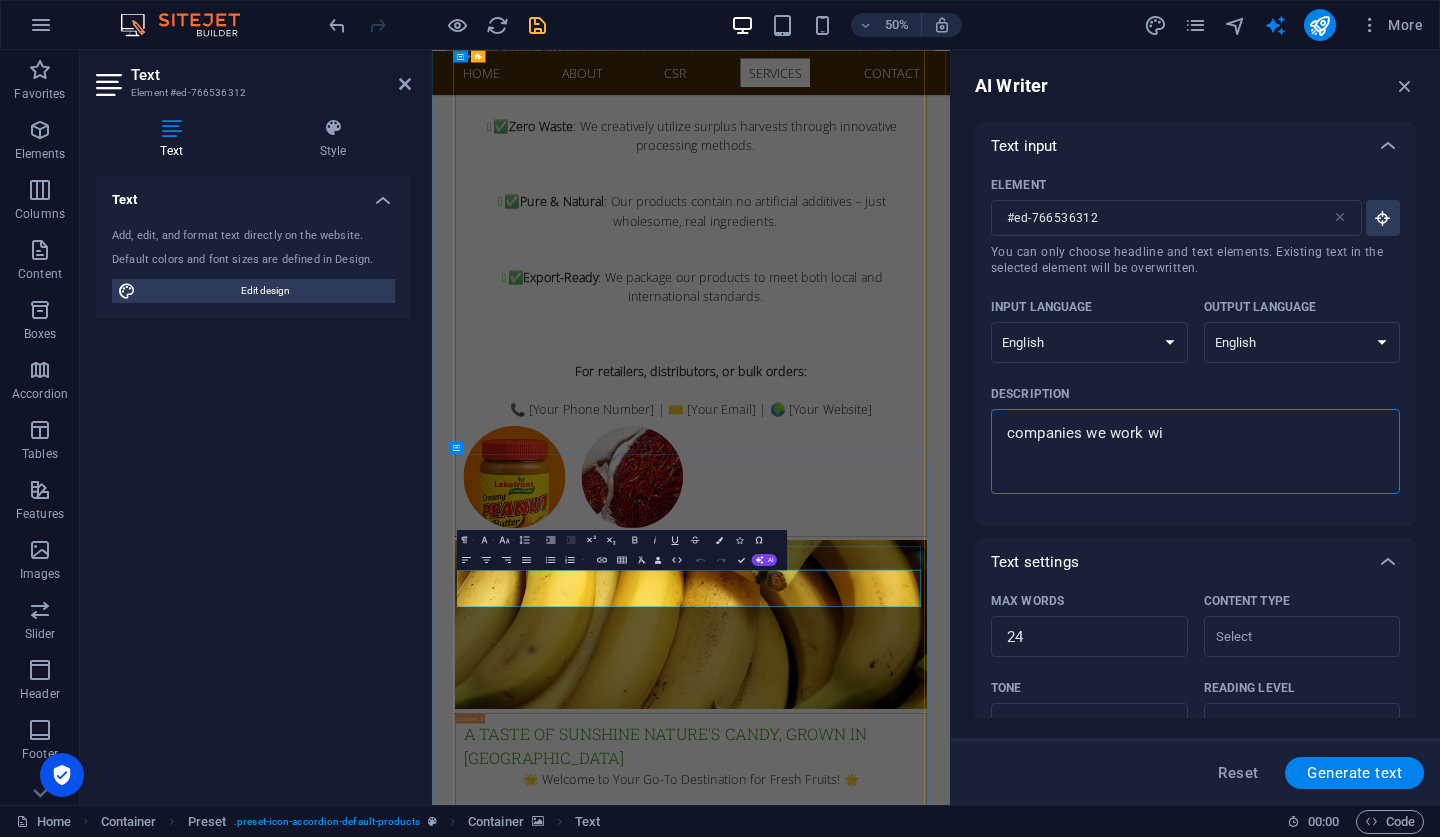 type on "companies we work wit" 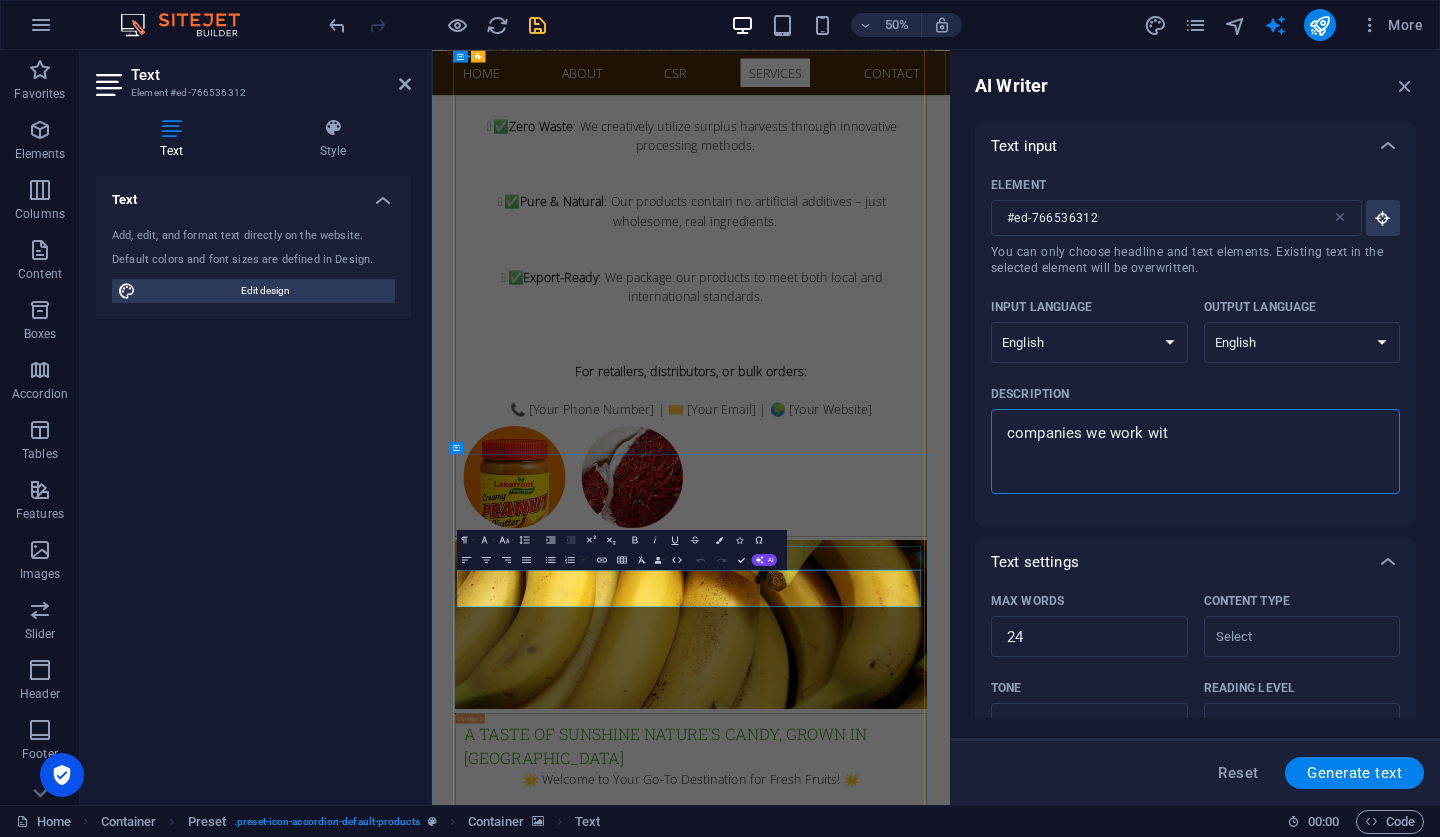 type on "companies we work with" 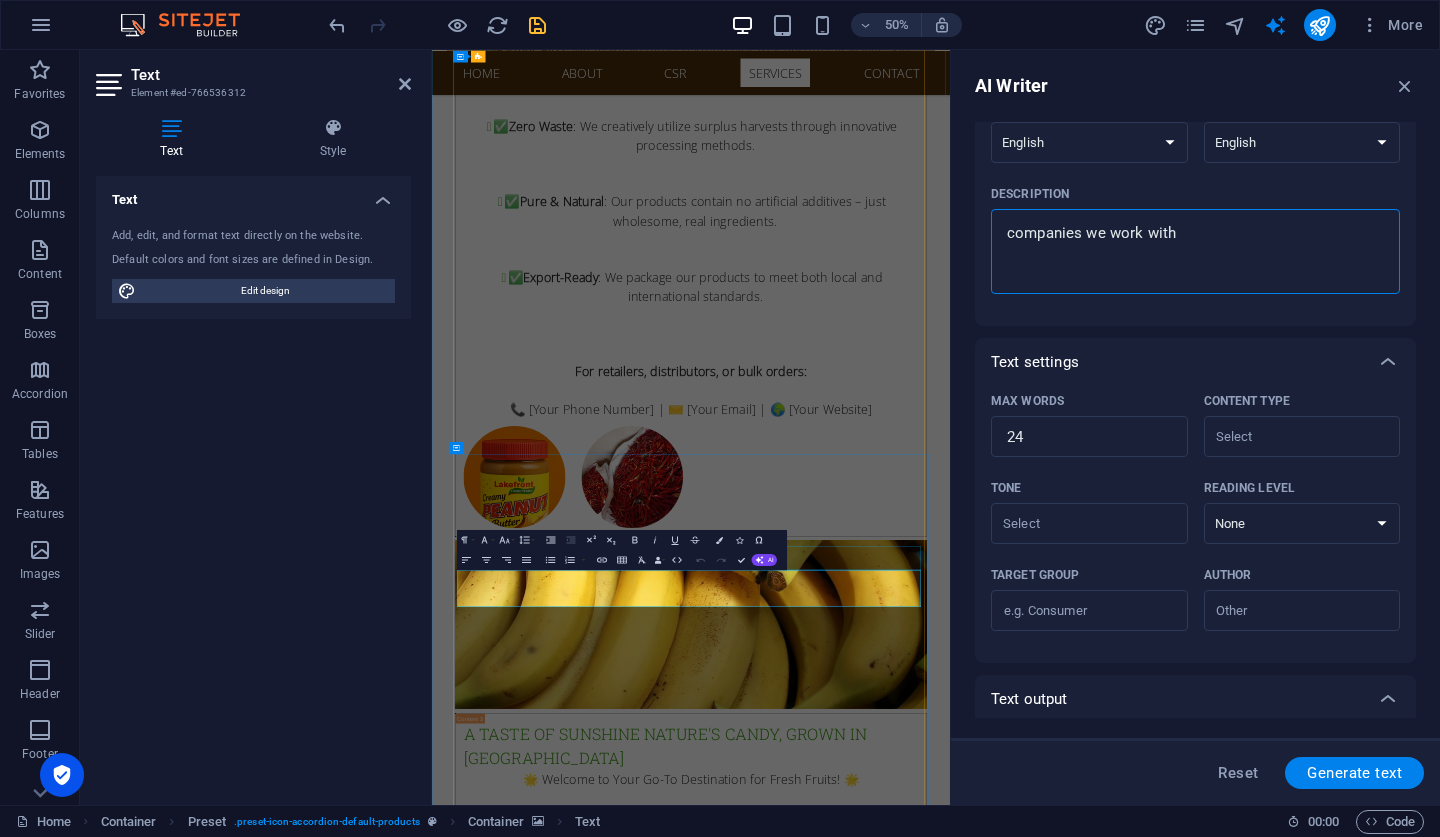 scroll, scrollTop: 204, scrollLeft: 0, axis: vertical 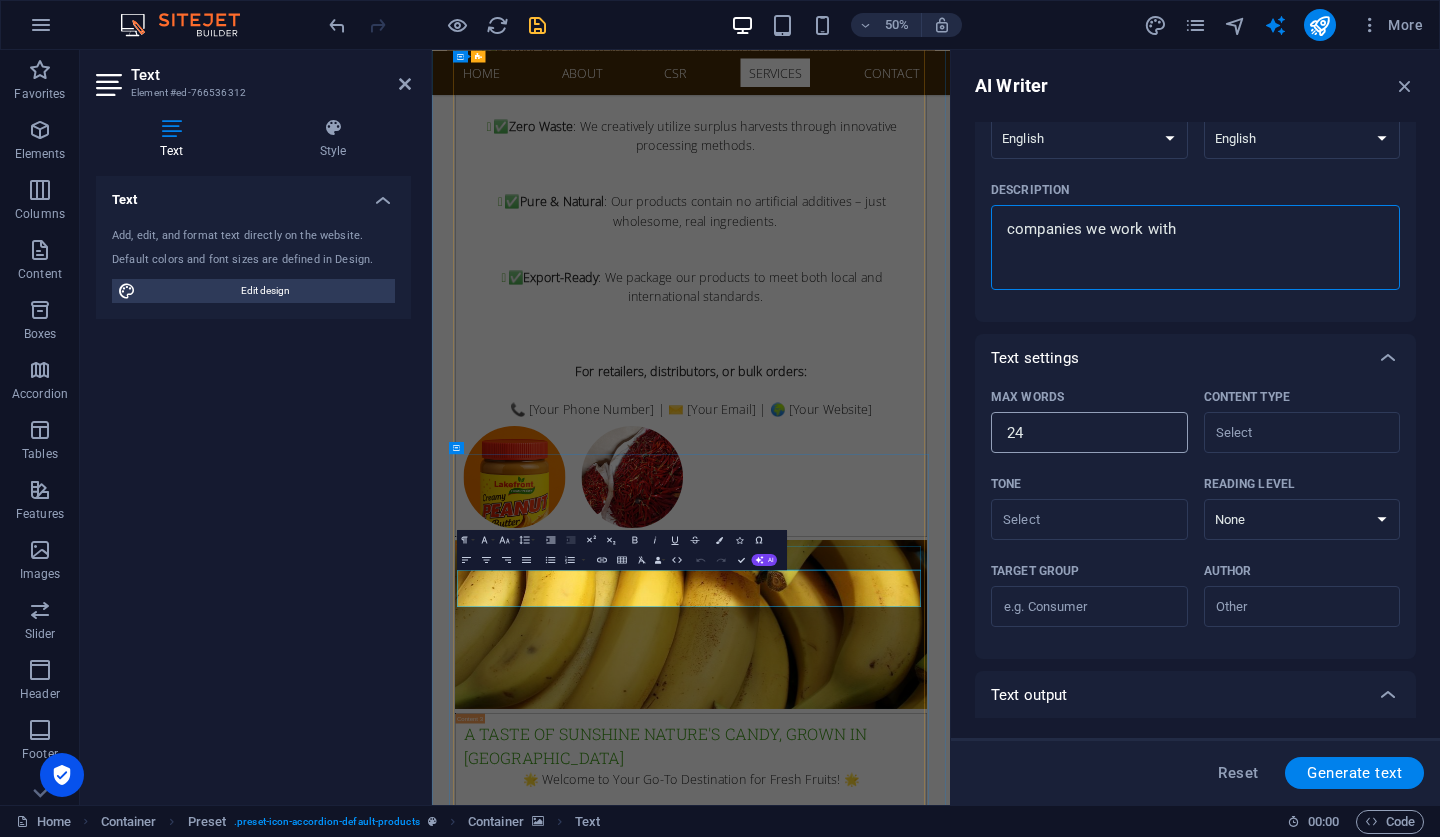 type on "companies we work with" 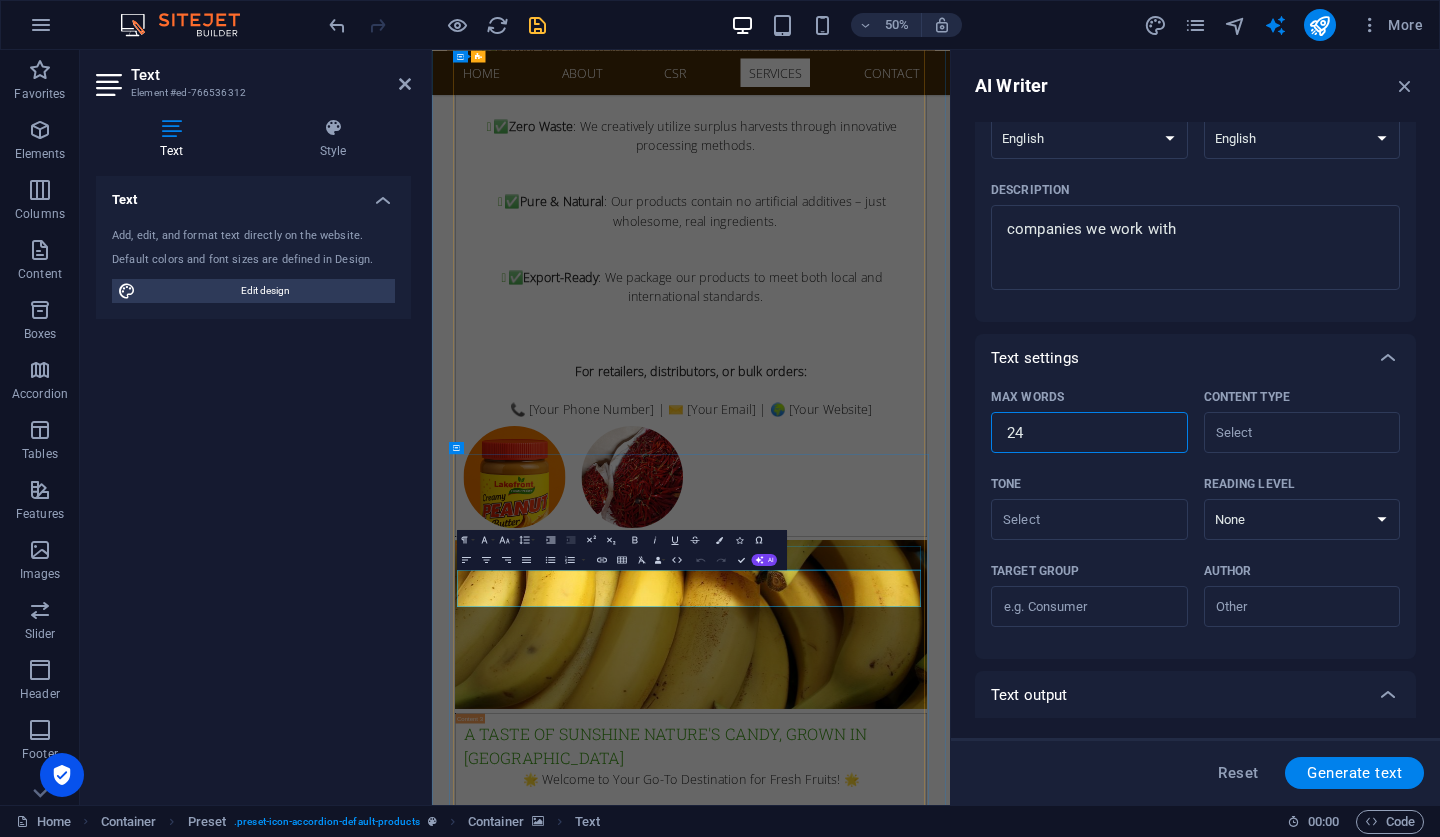 type on "23" 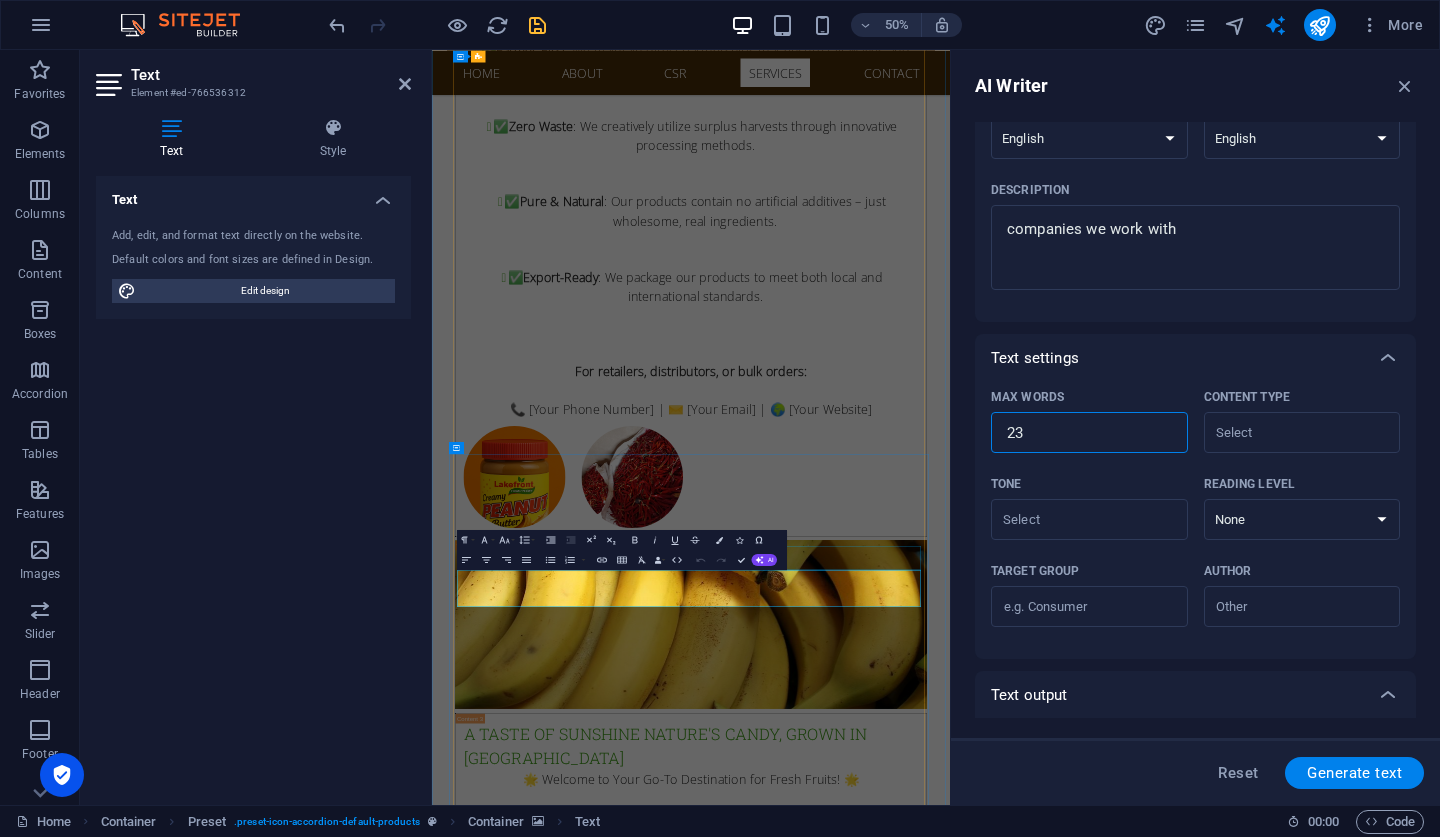 click on "23" at bounding box center (1089, 433) 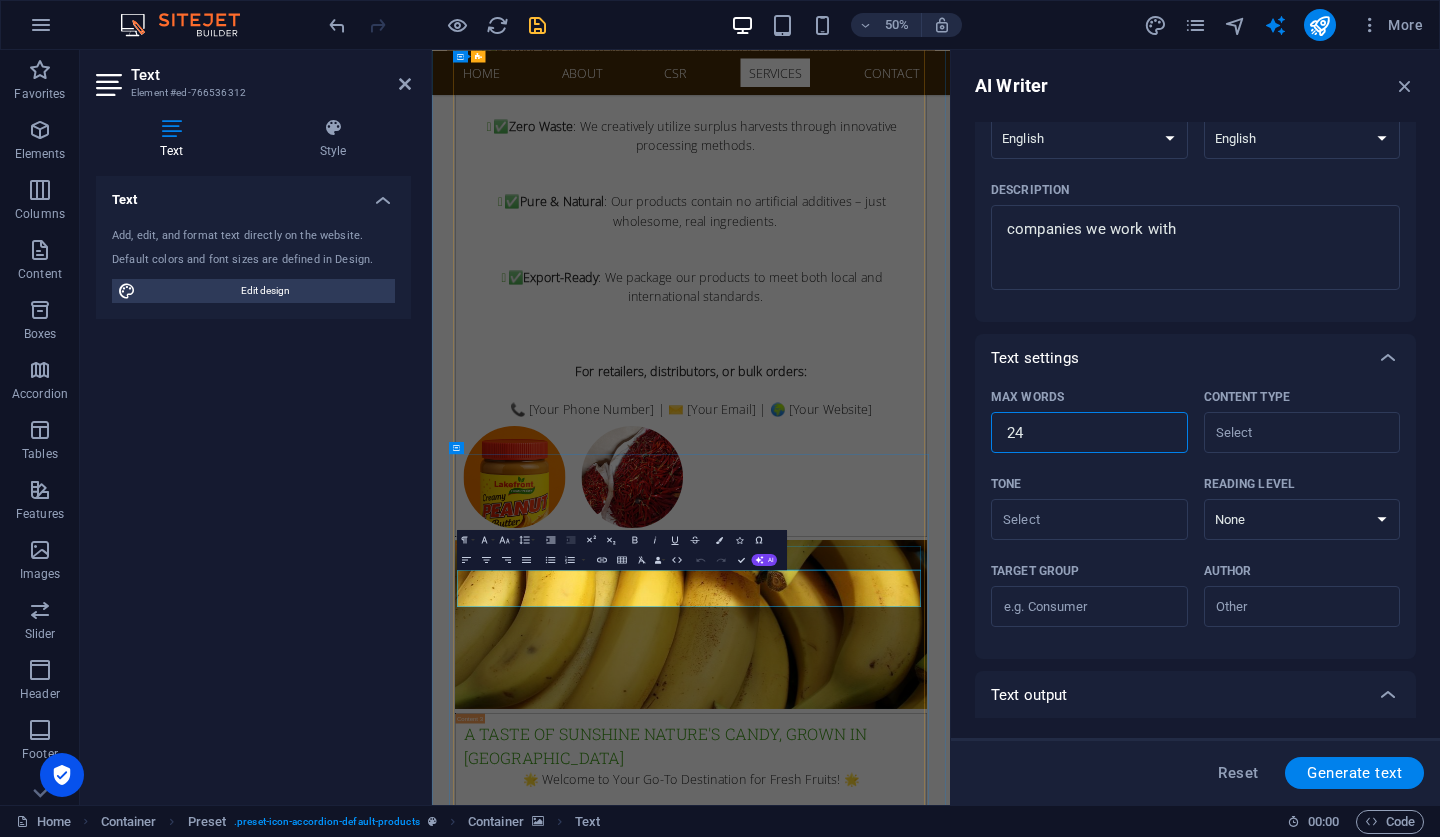 type on "x" 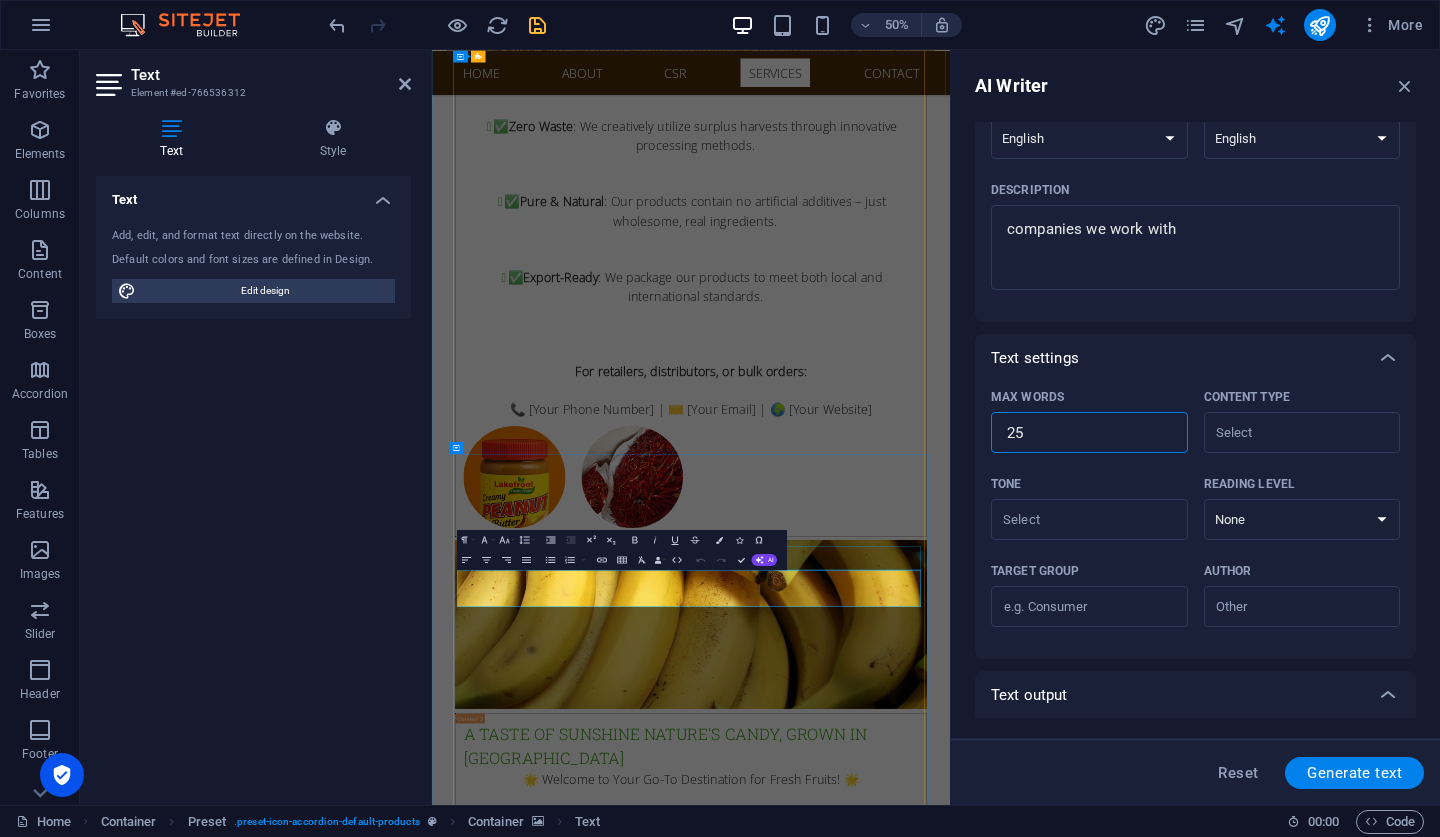 click on "25" at bounding box center (1089, 433) 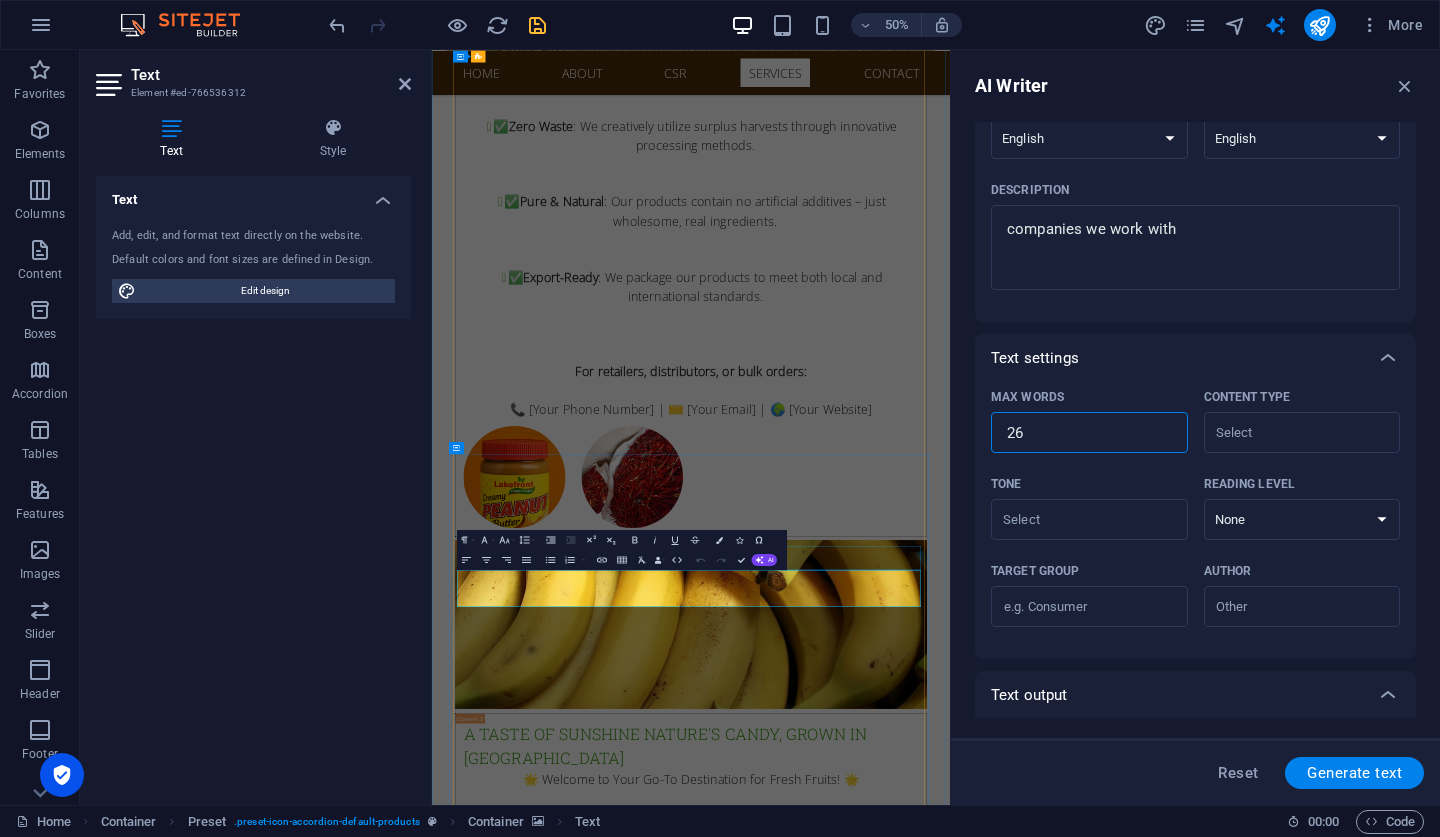 click on "26" at bounding box center [1089, 433] 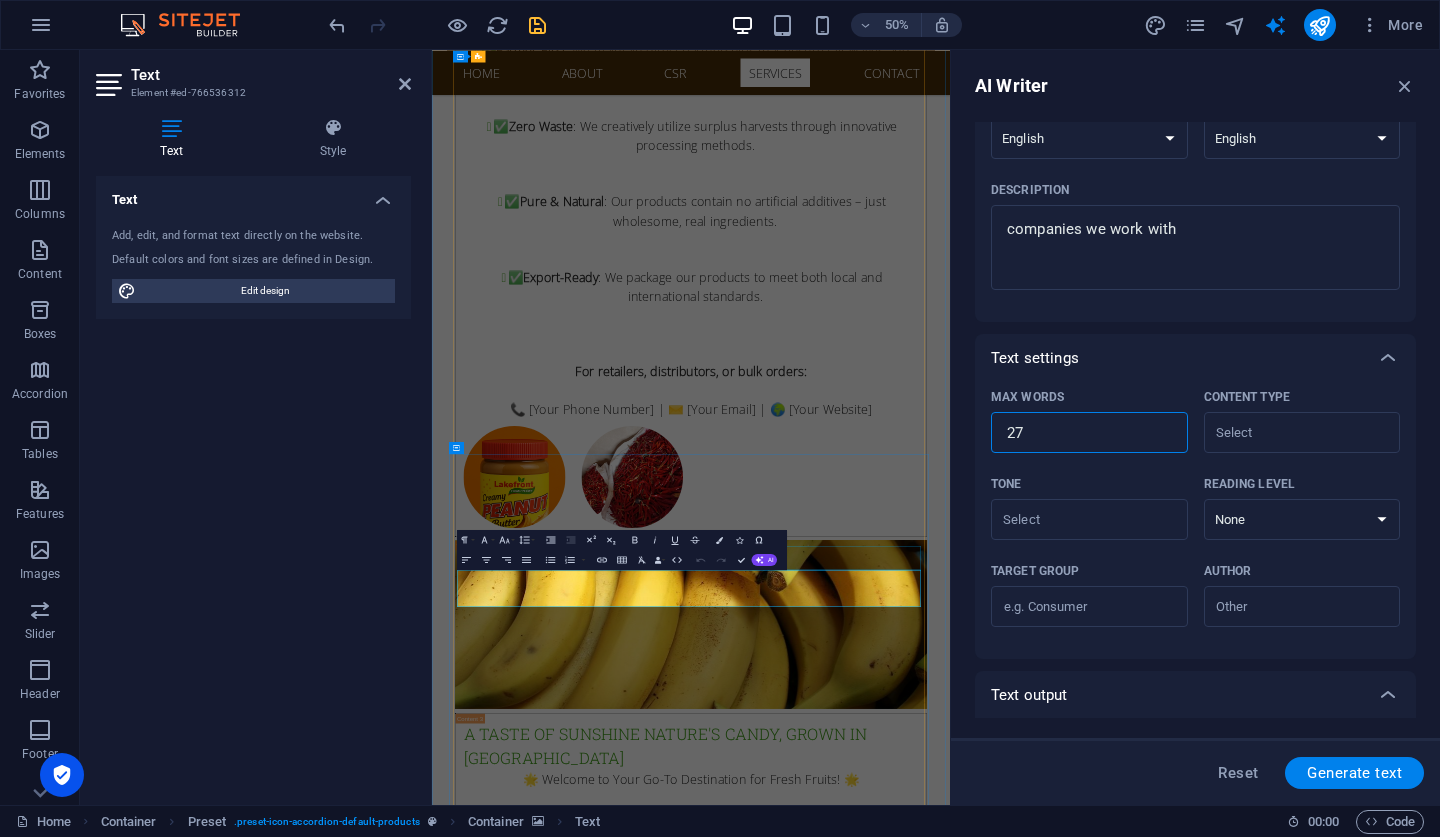 click on "27" at bounding box center [1089, 433] 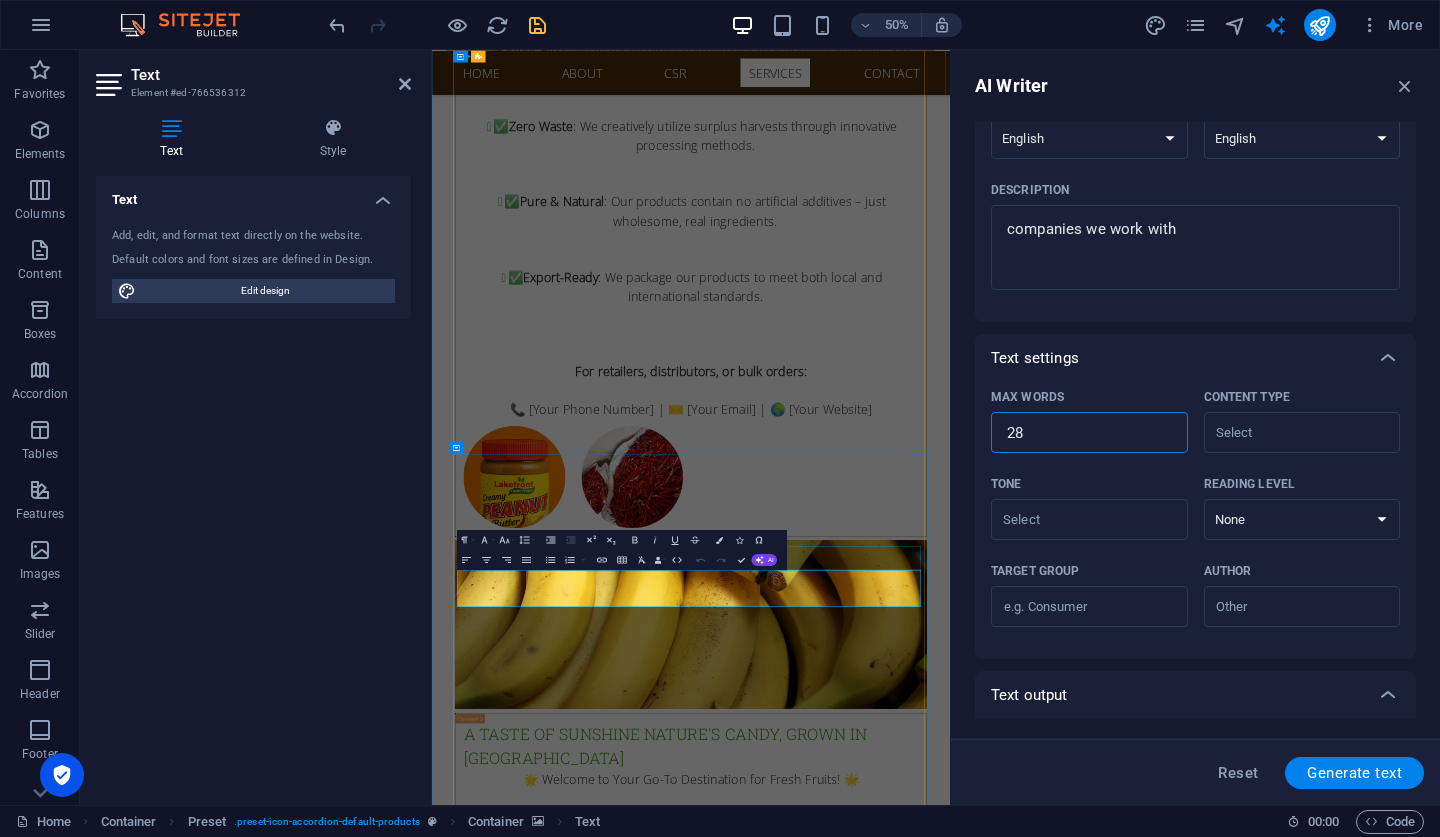 type on "x" 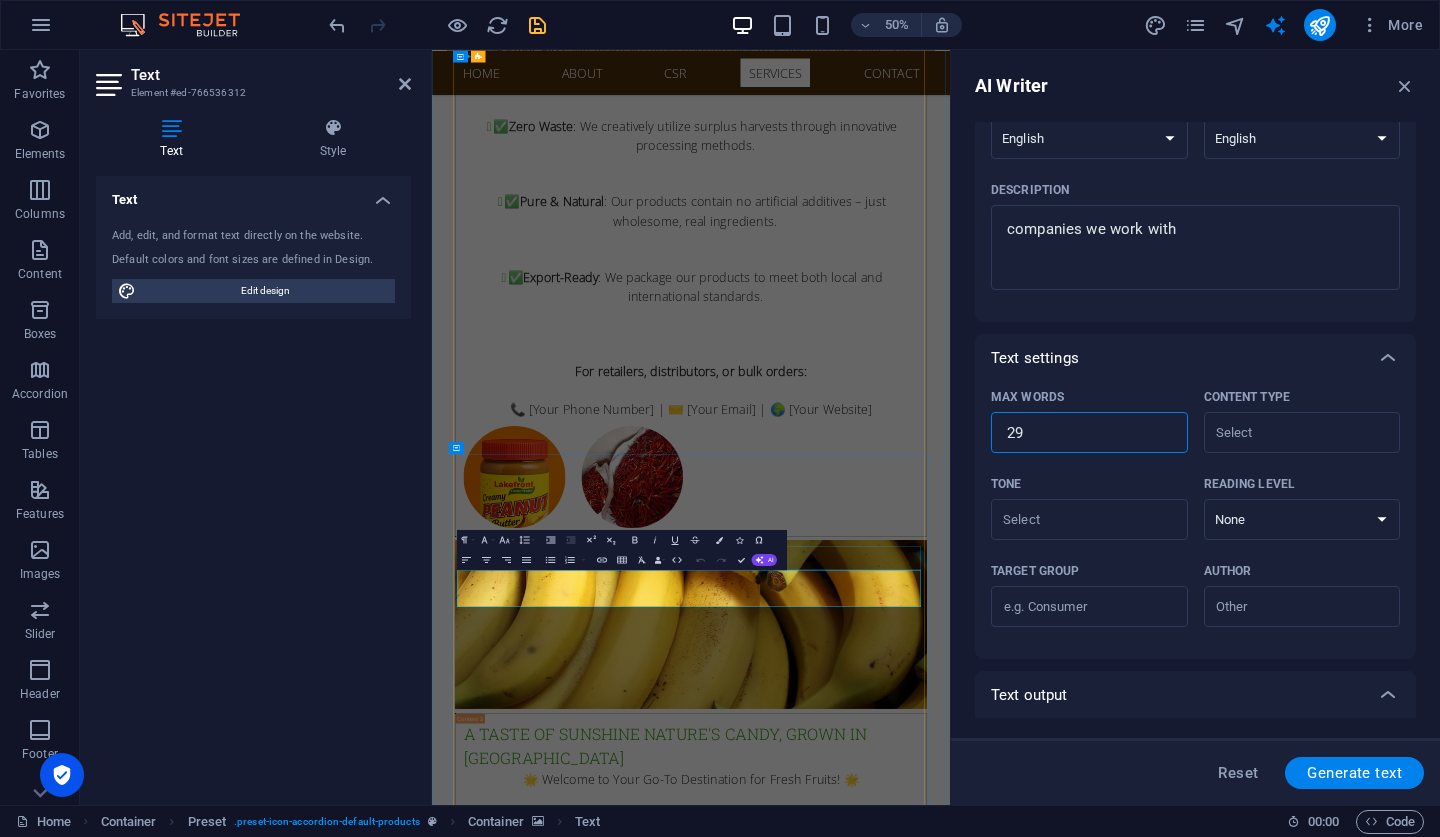 click on "29" at bounding box center [1089, 433] 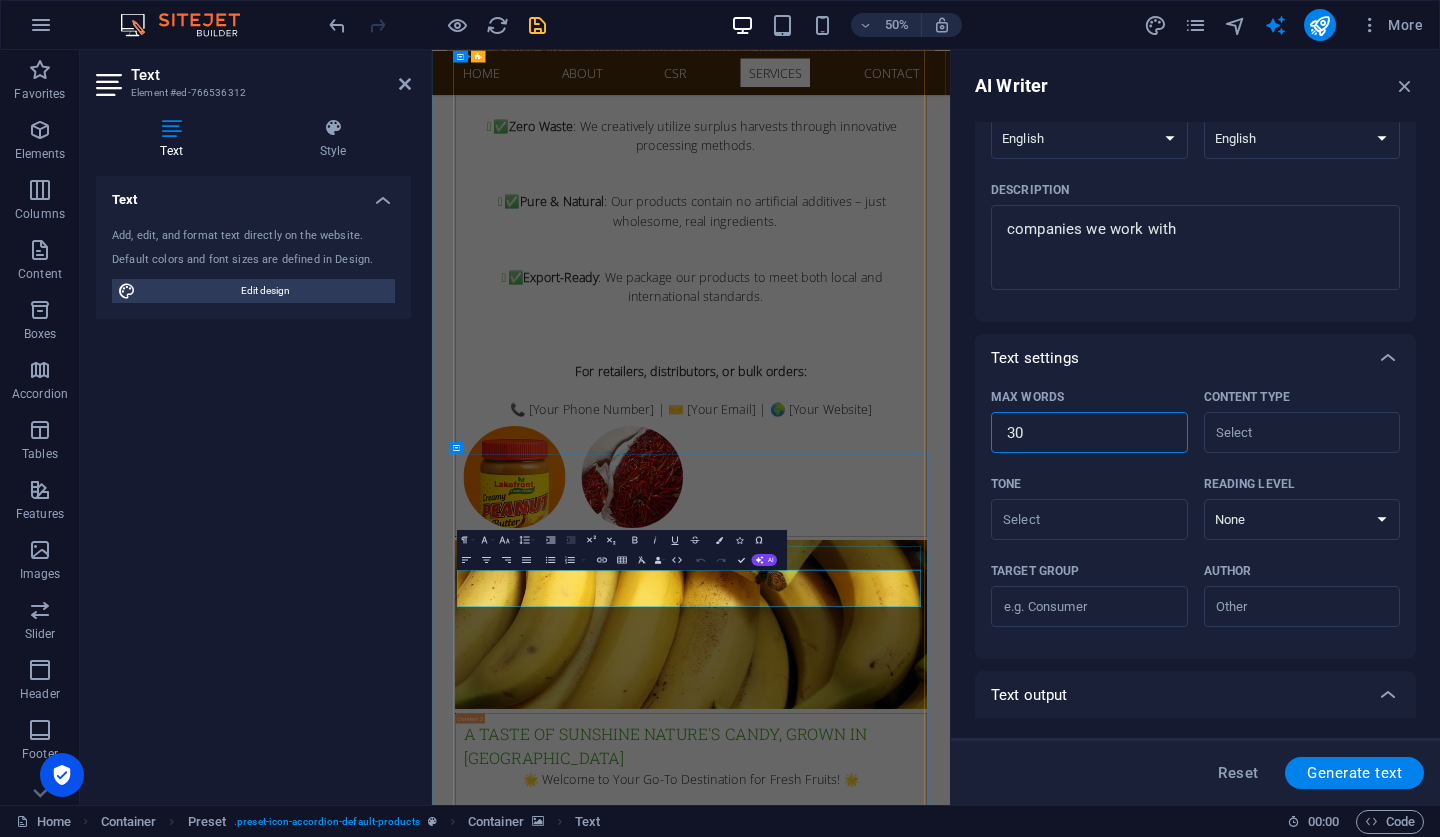 type on "x" 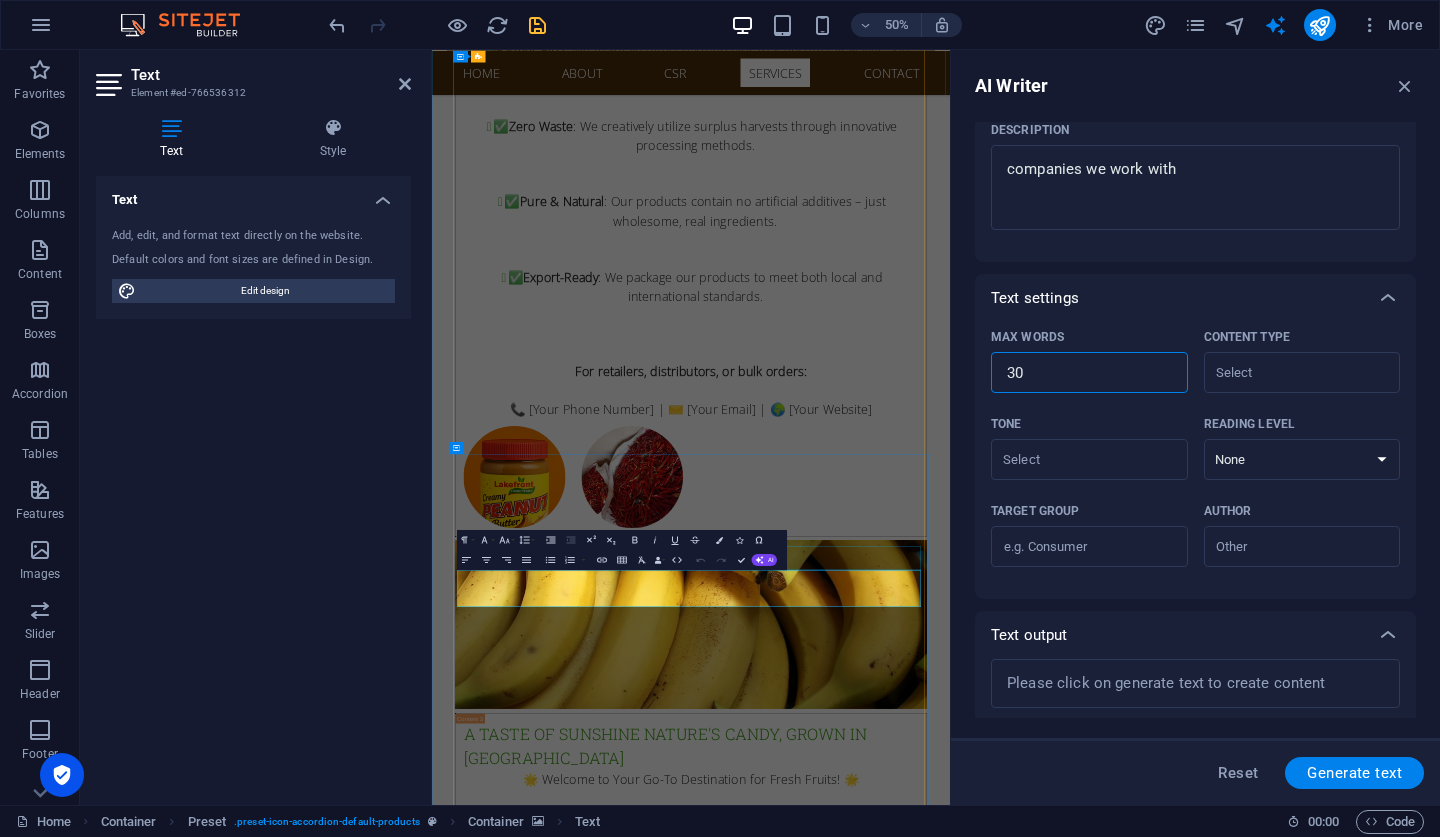 scroll, scrollTop: 265, scrollLeft: 0, axis: vertical 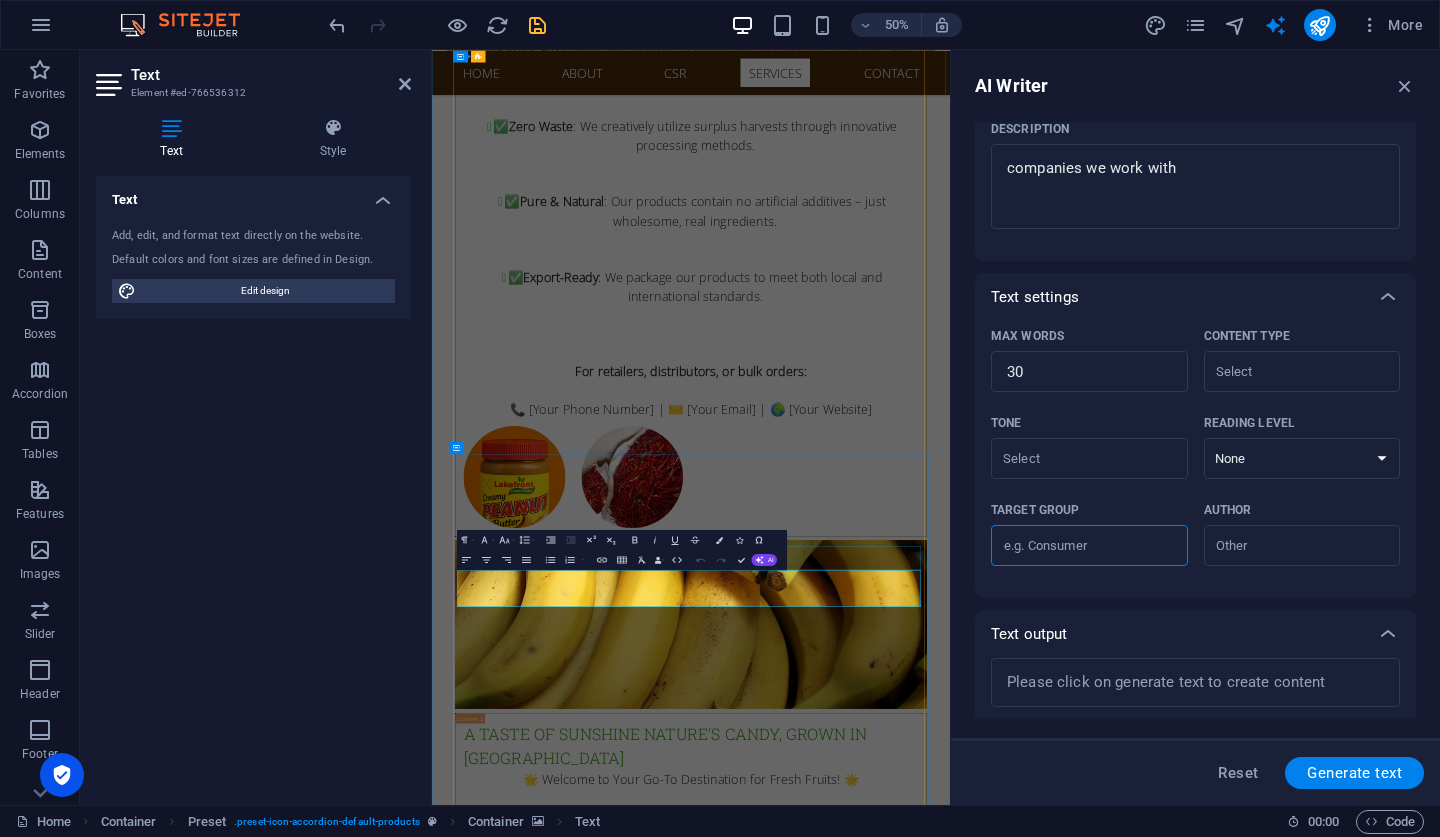 click on "Target group ​" at bounding box center [1089, 546] 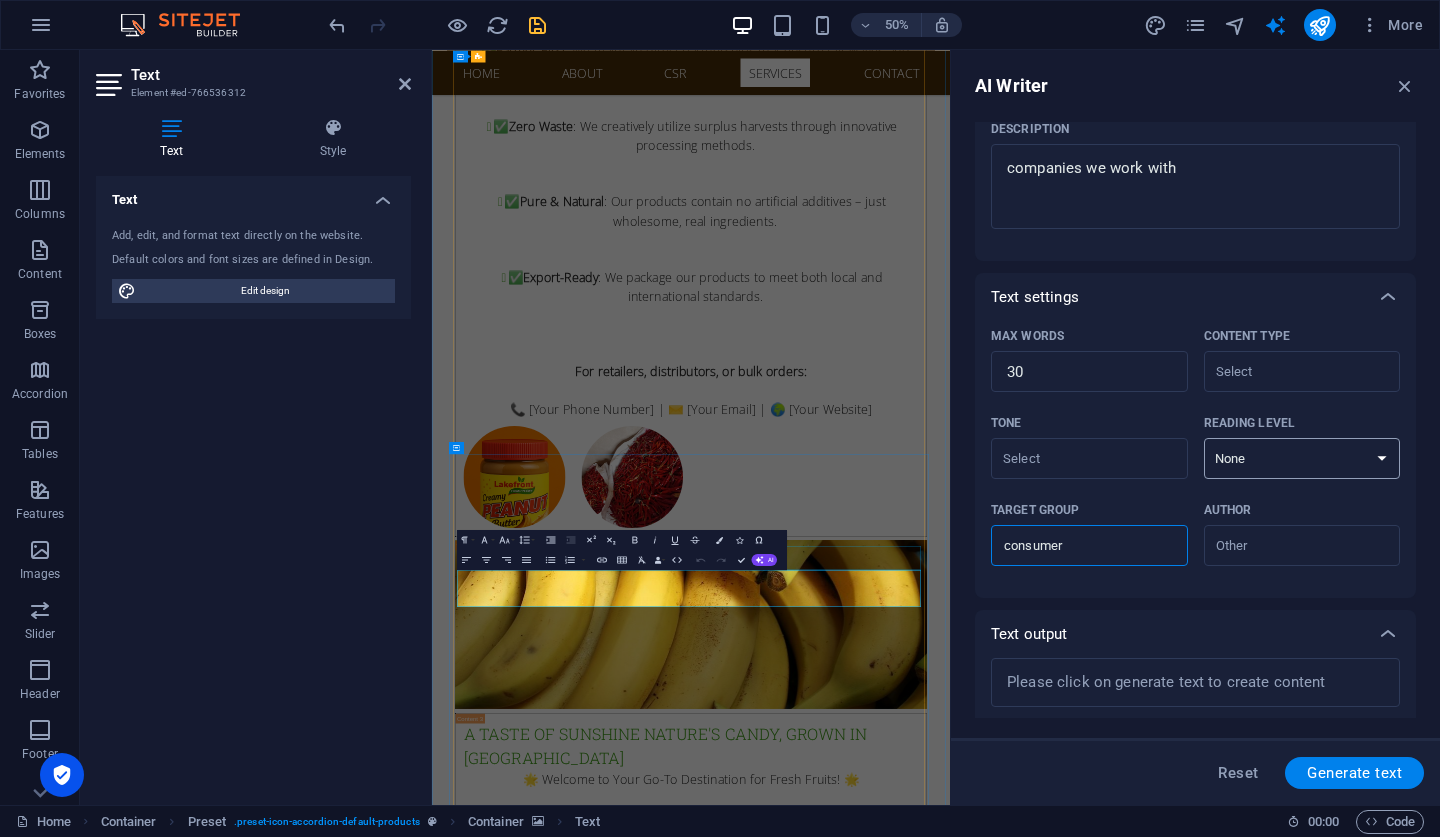 type on "consumer" 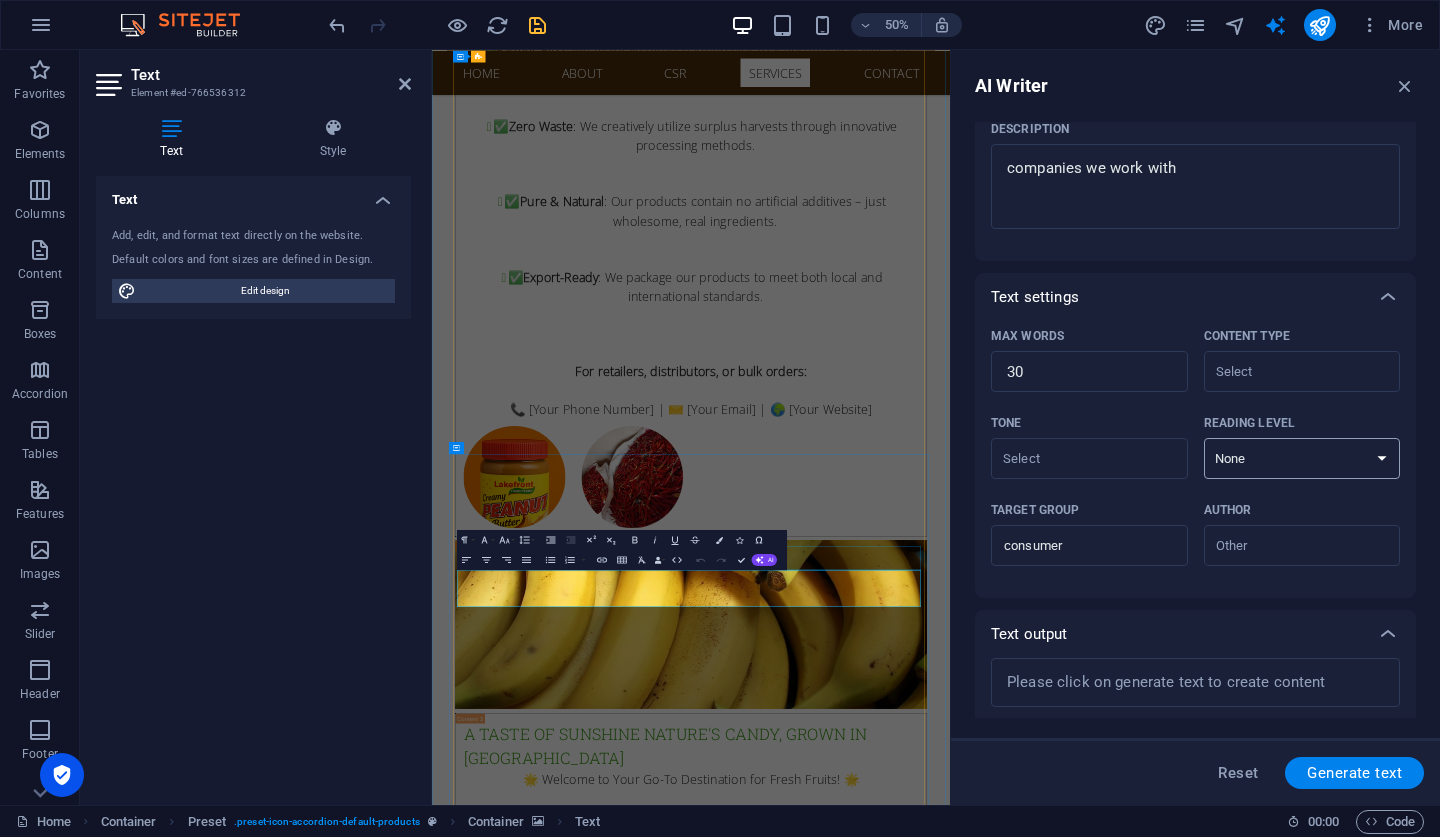 select on "Adult" 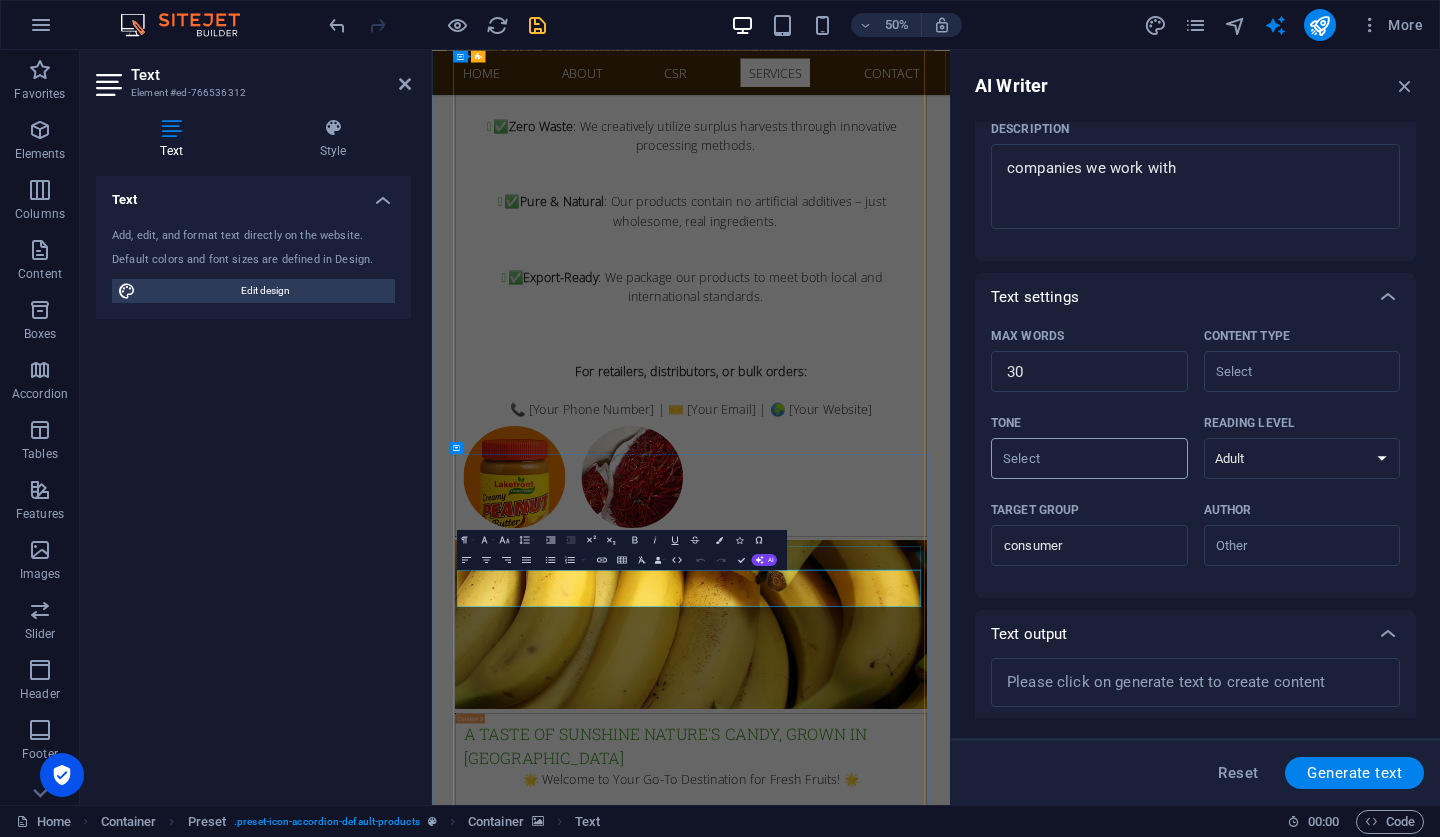 click on "Tone ​" at bounding box center (1073, 458) 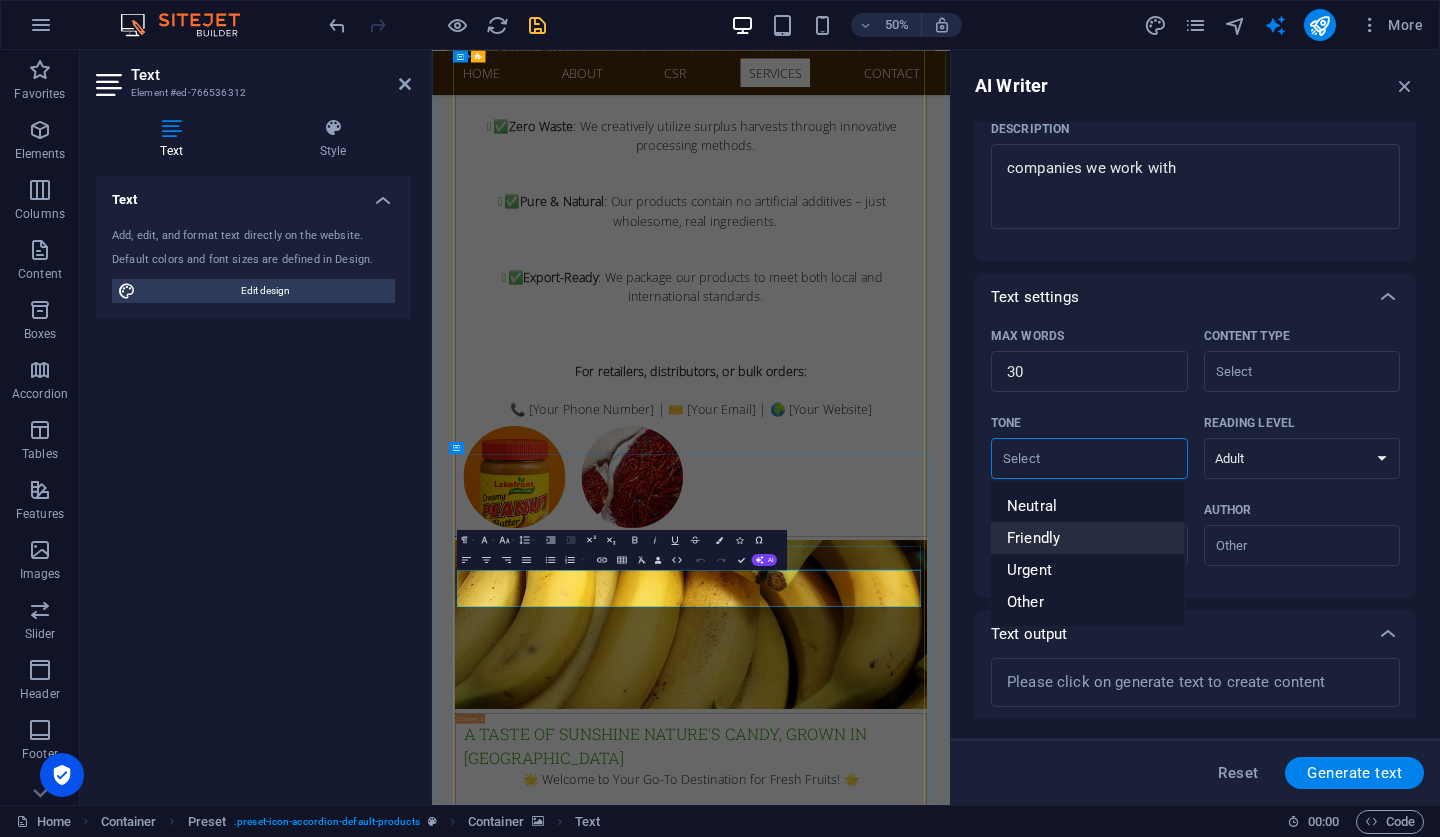 click on "Friendly" at bounding box center [1033, 538] 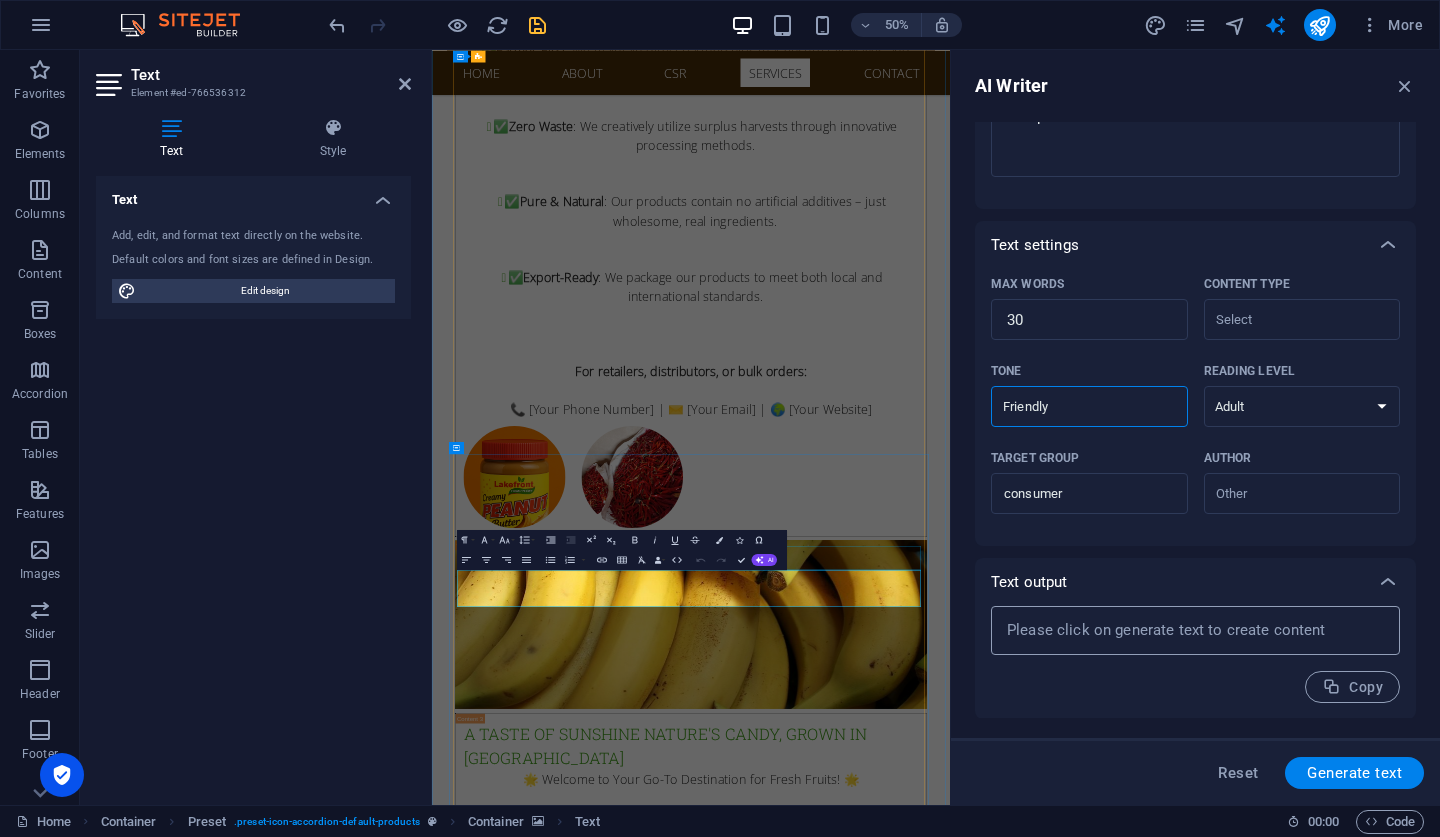 scroll, scrollTop: 316, scrollLeft: 0, axis: vertical 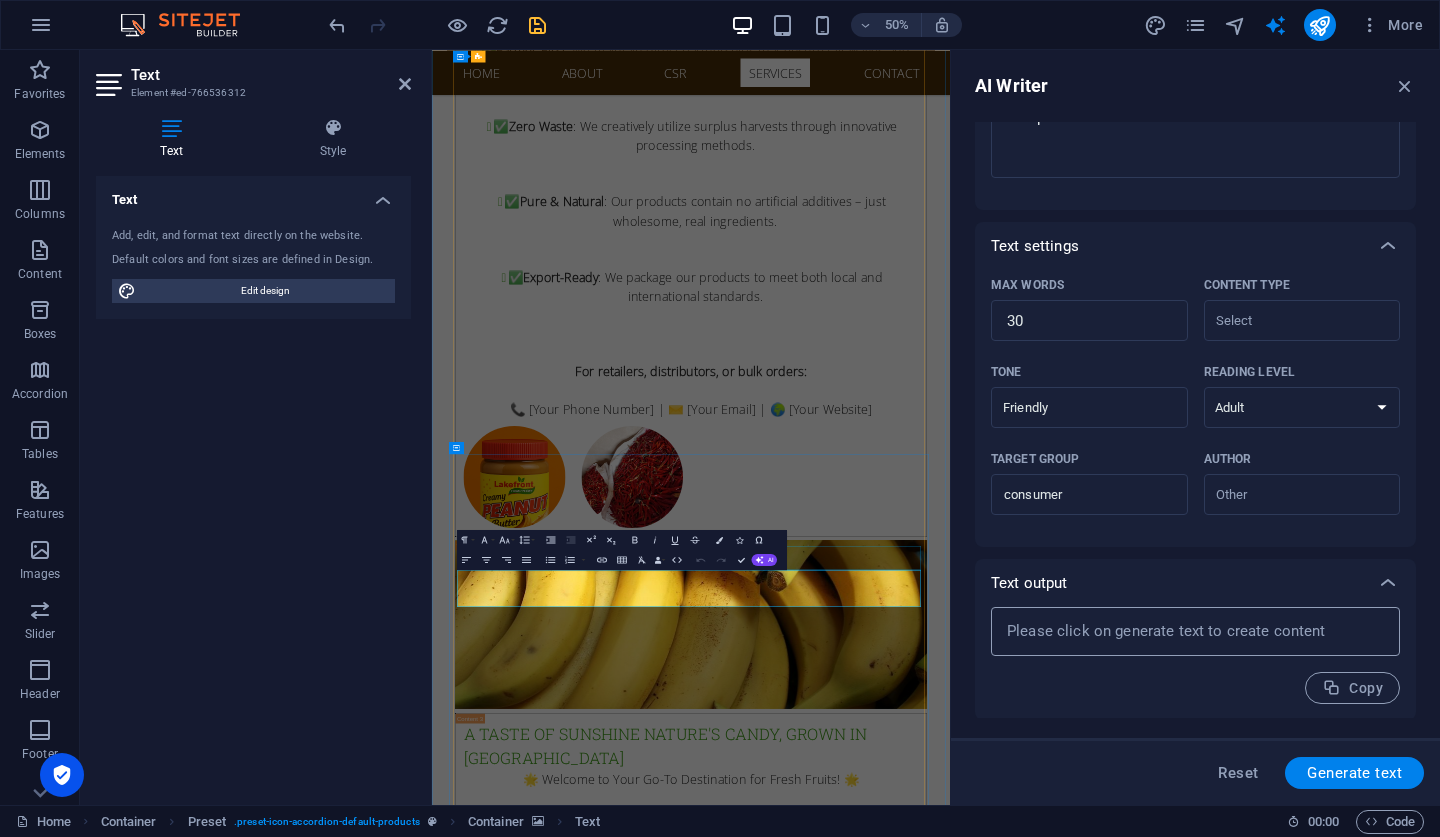 click on "x ​" at bounding box center [1195, 631] 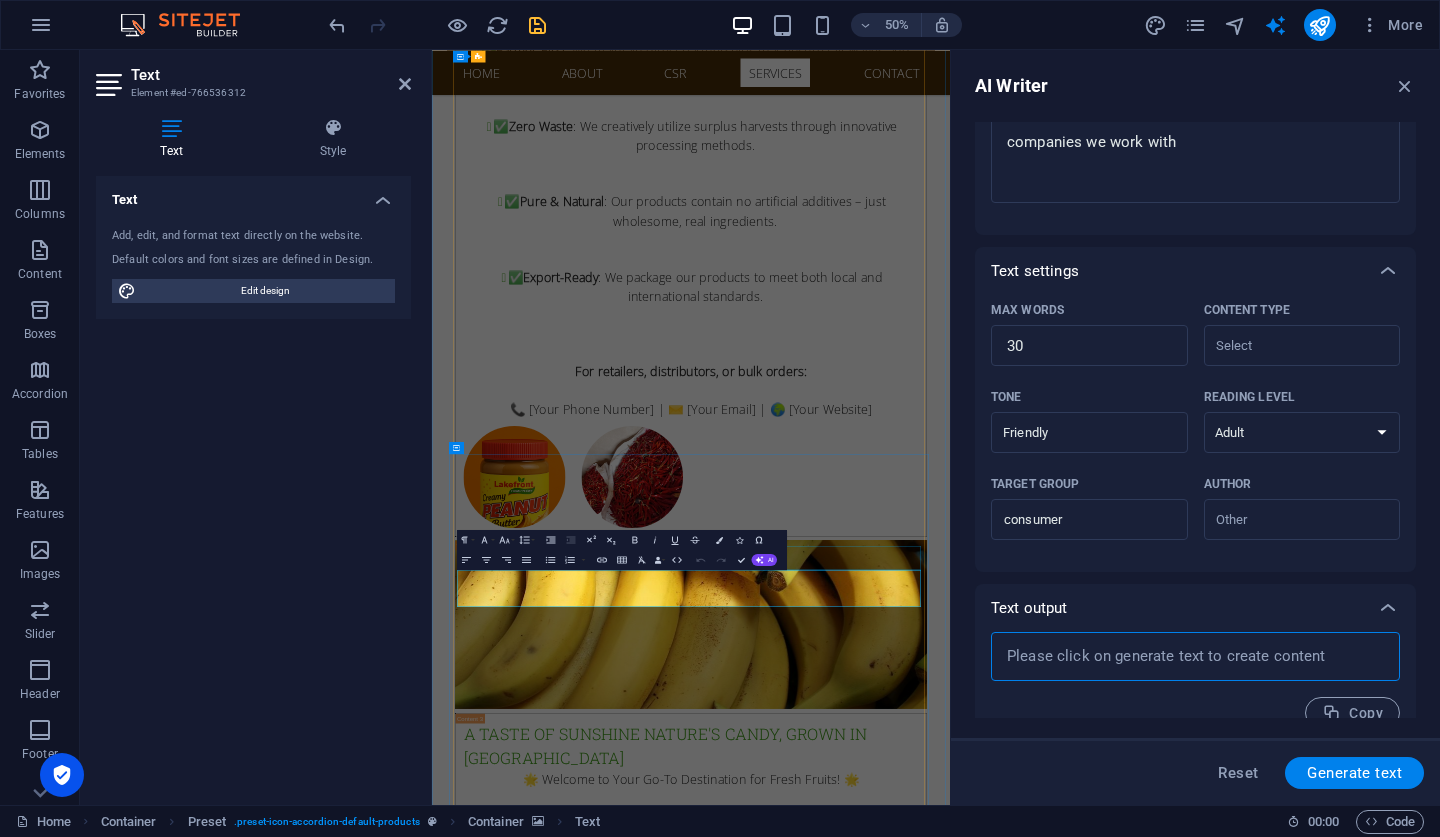 scroll, scrollTop: 295, scrollLeft: 0, axis: vertical 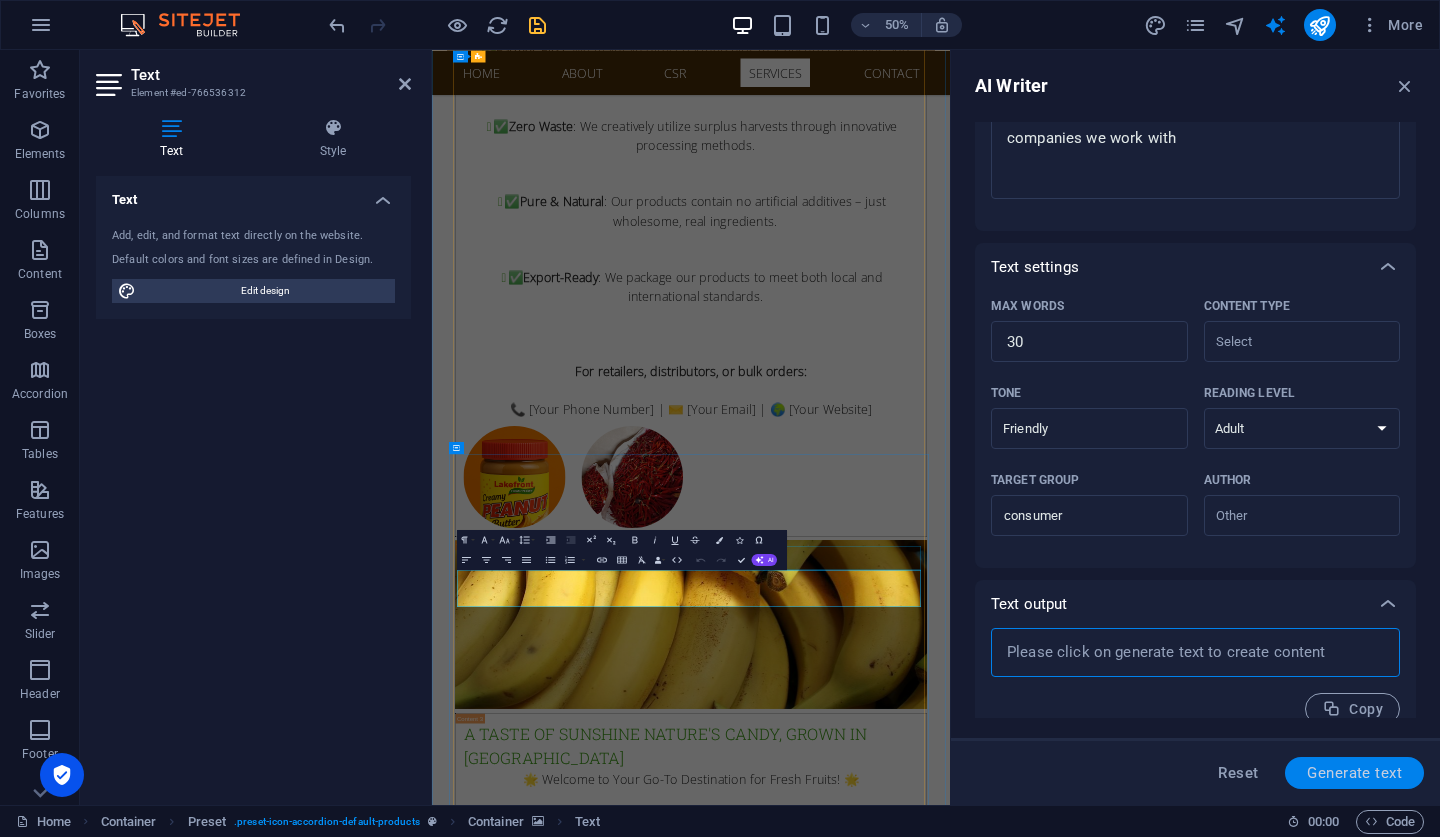 type on "x" 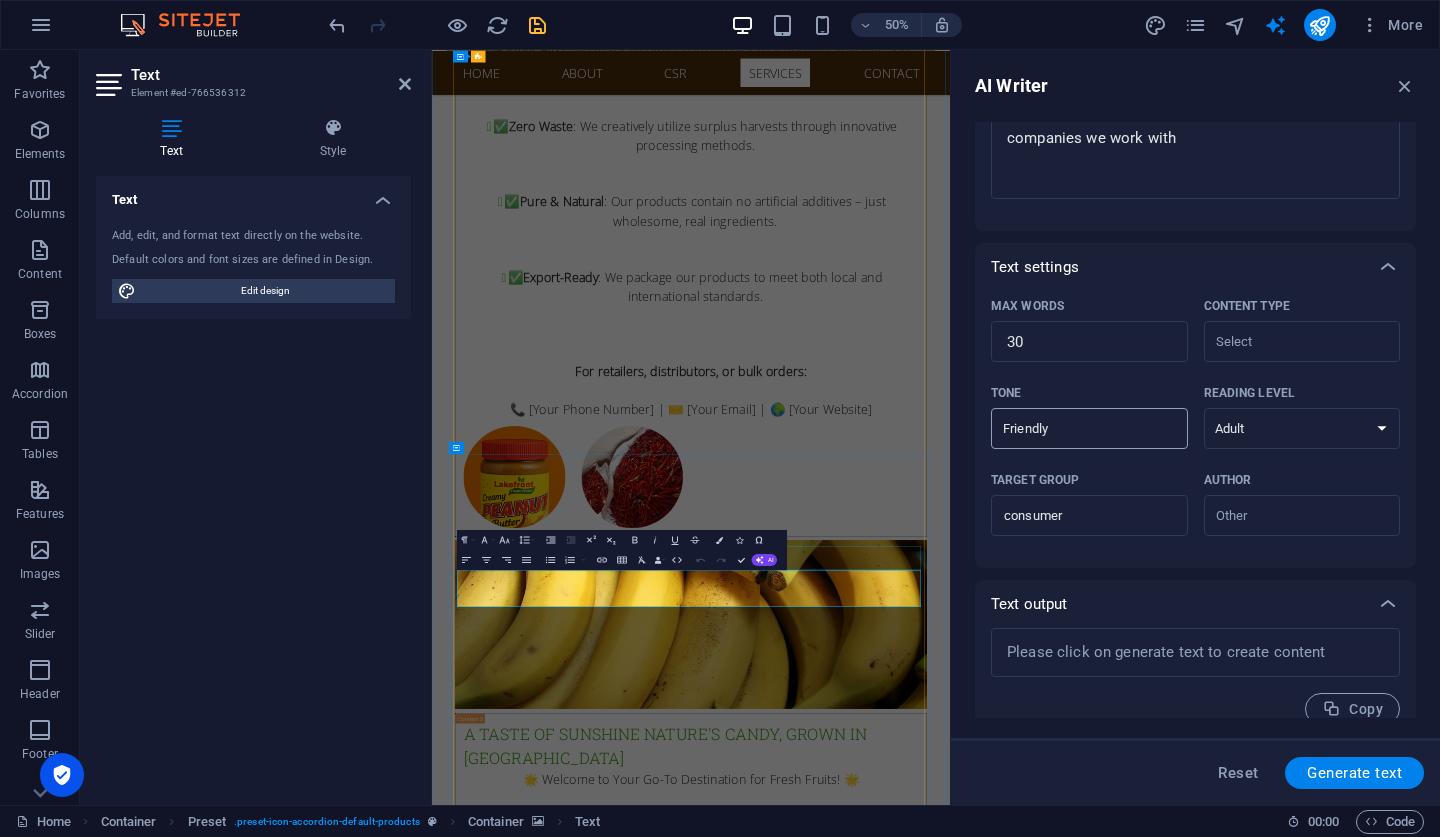 drag, startPoint x: 1309, startPoint y: 765, endPoint x: 1049, endPoint y: 429, distance: 424.8482 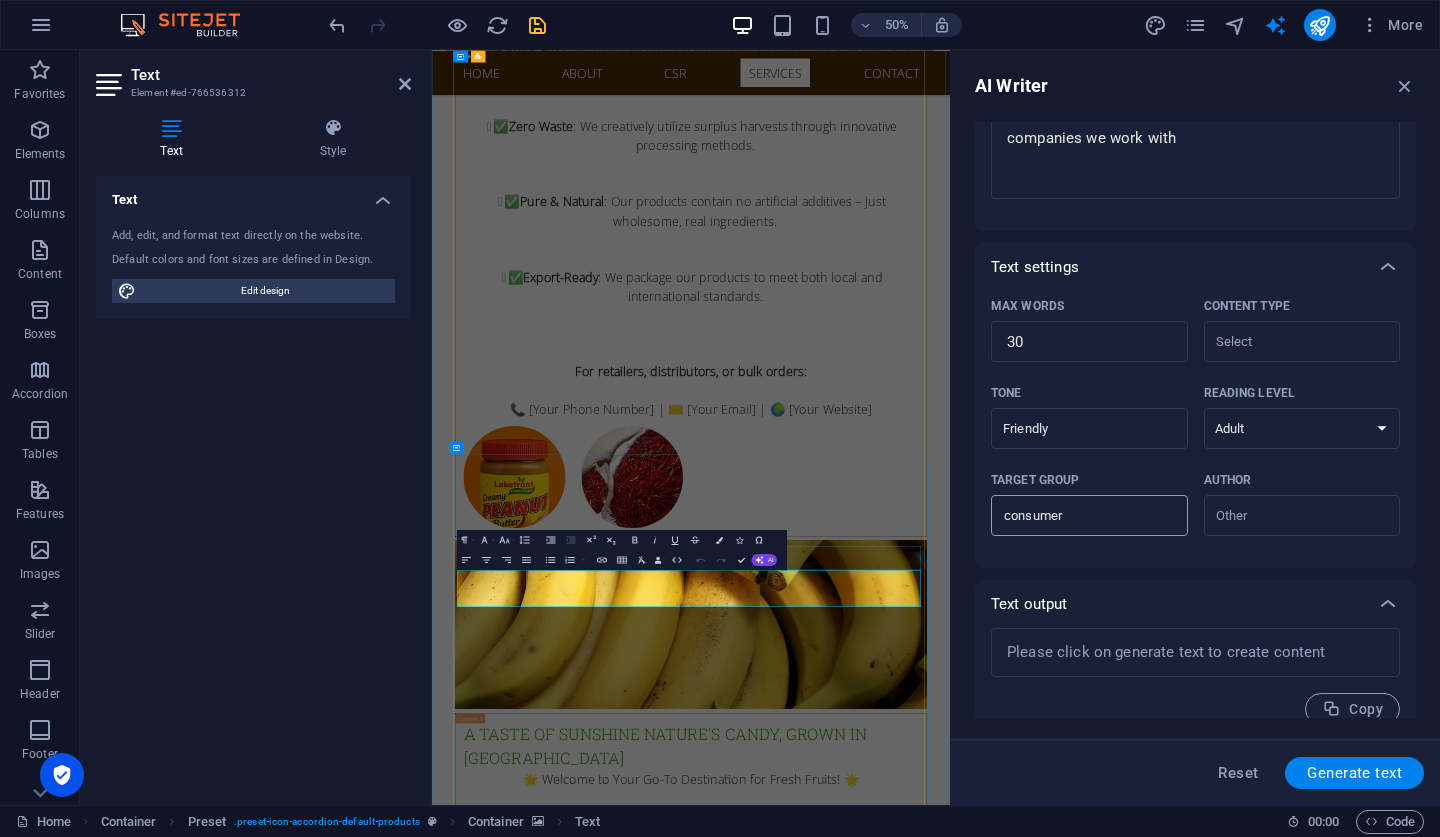 click on "consumer" at bounding box center [1089, 516] 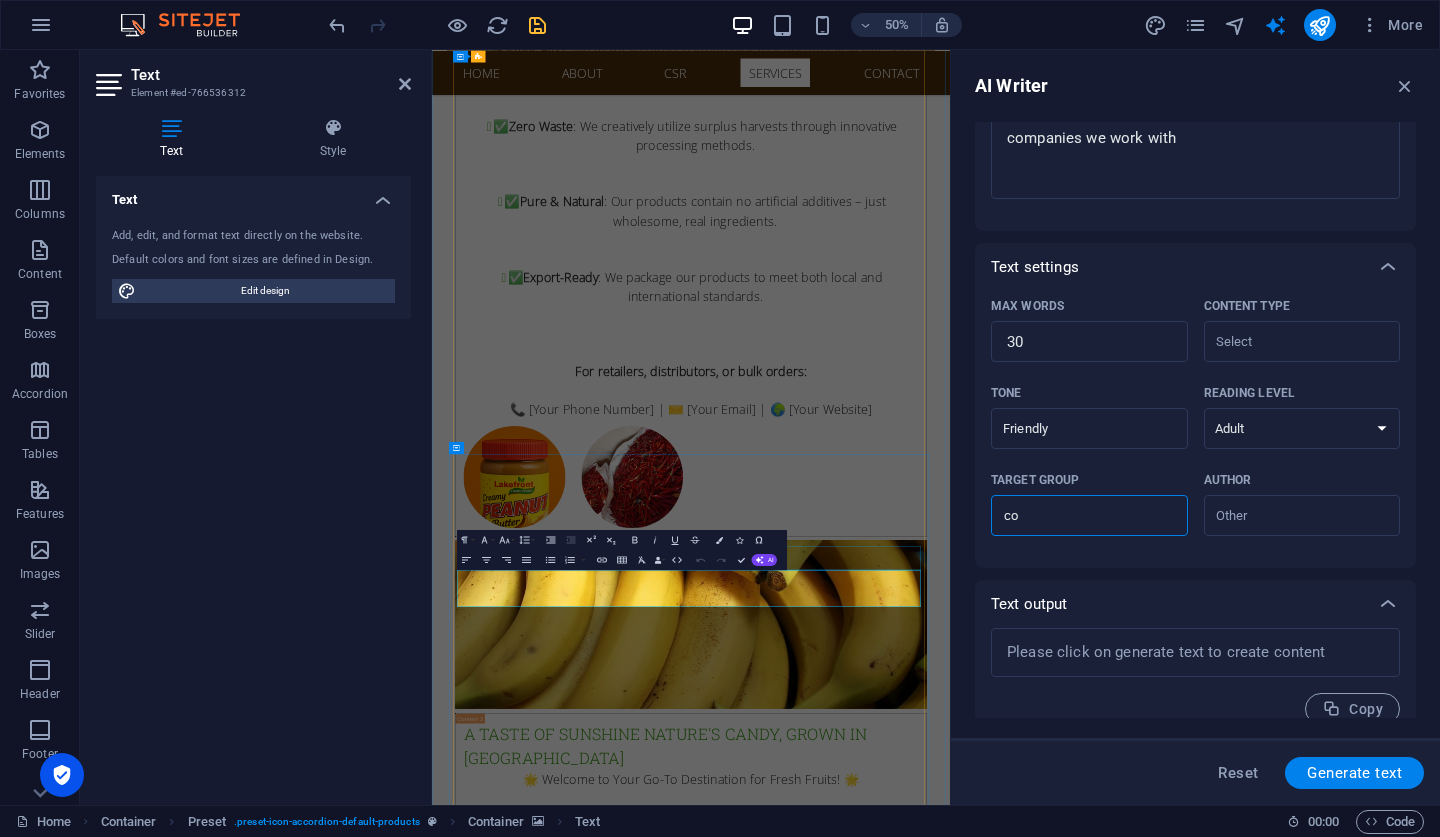 type on "c" 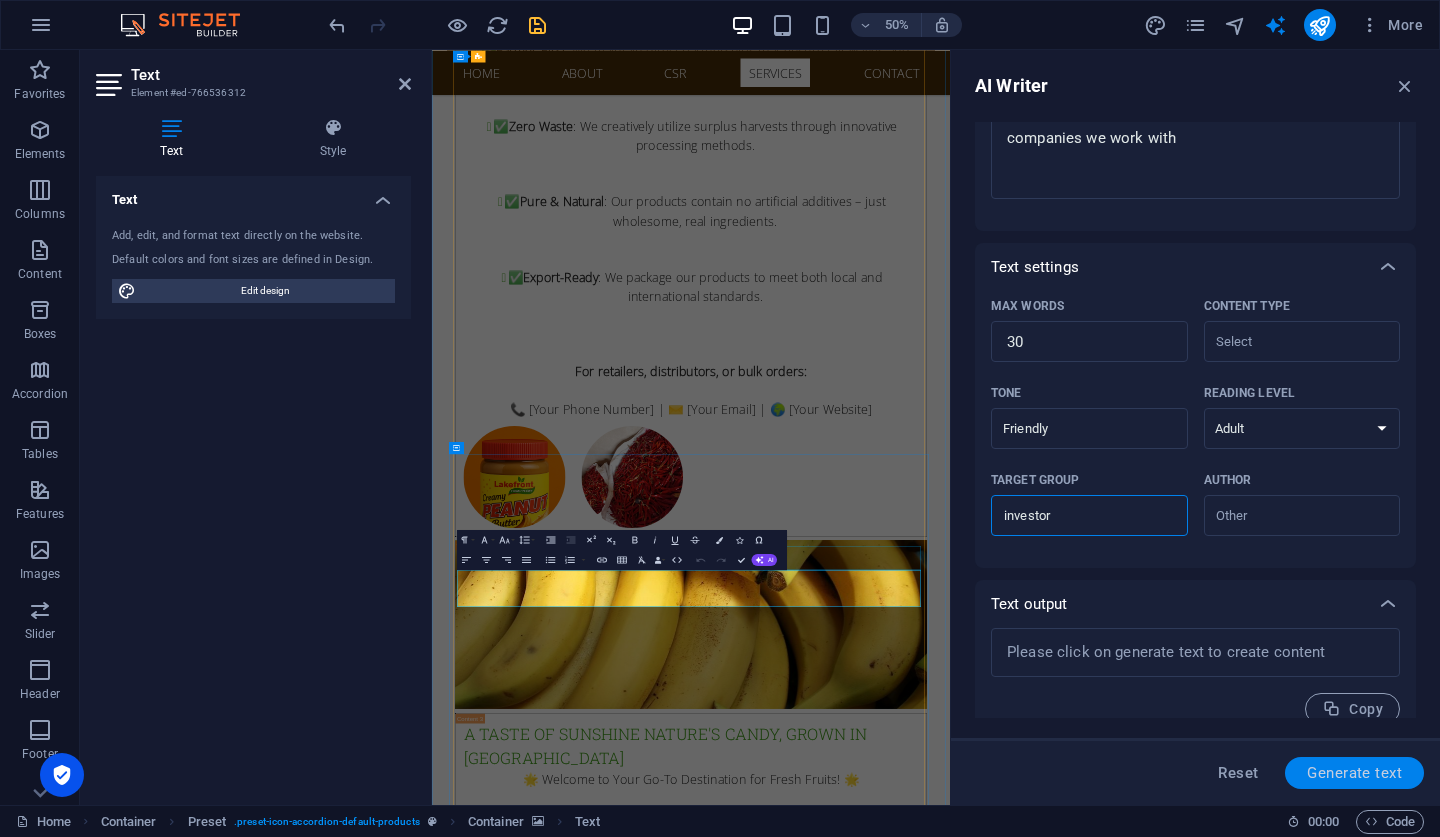 type on "investor" 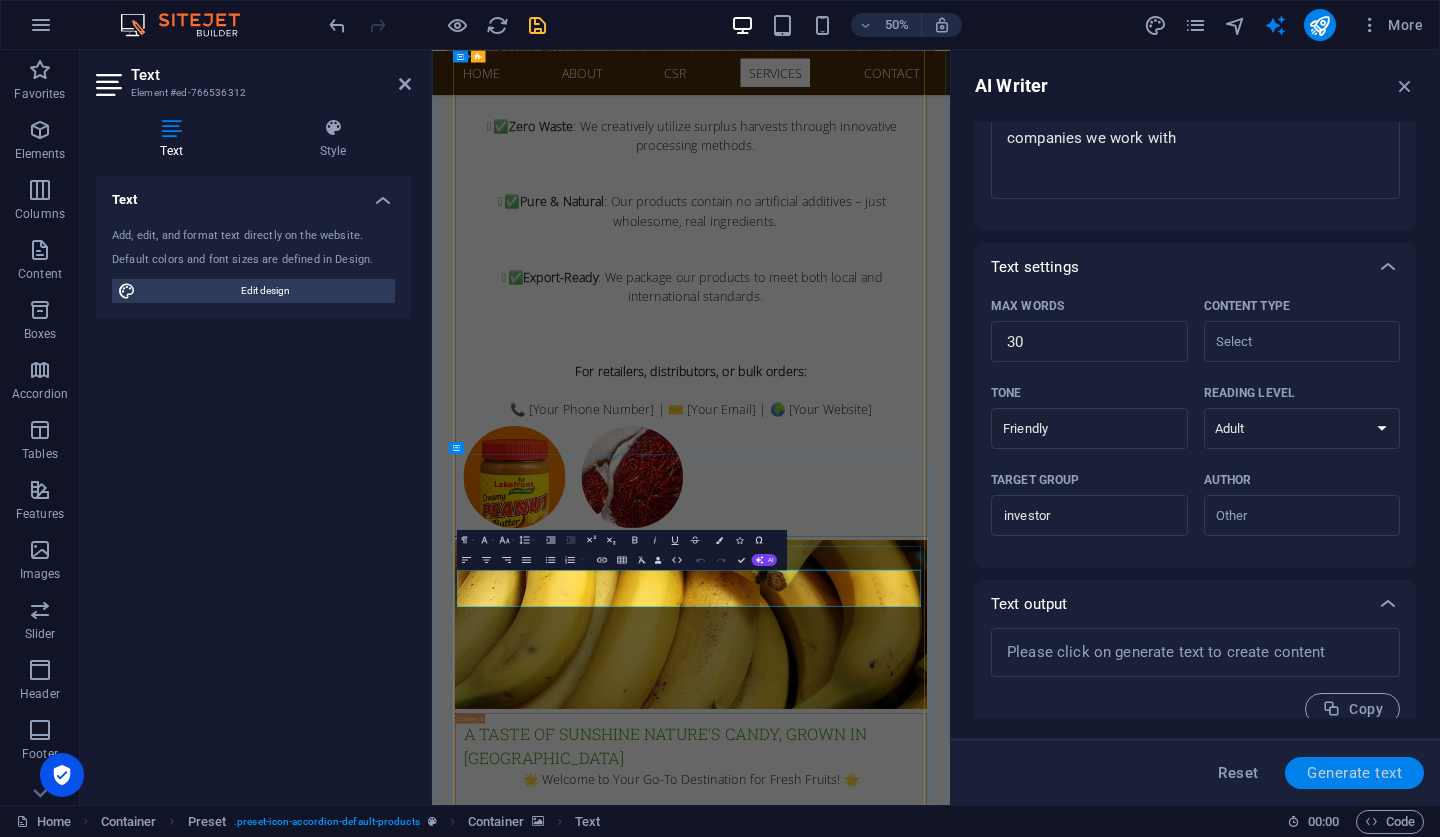 click on "Generate text" at bounding box center (1354, 773) 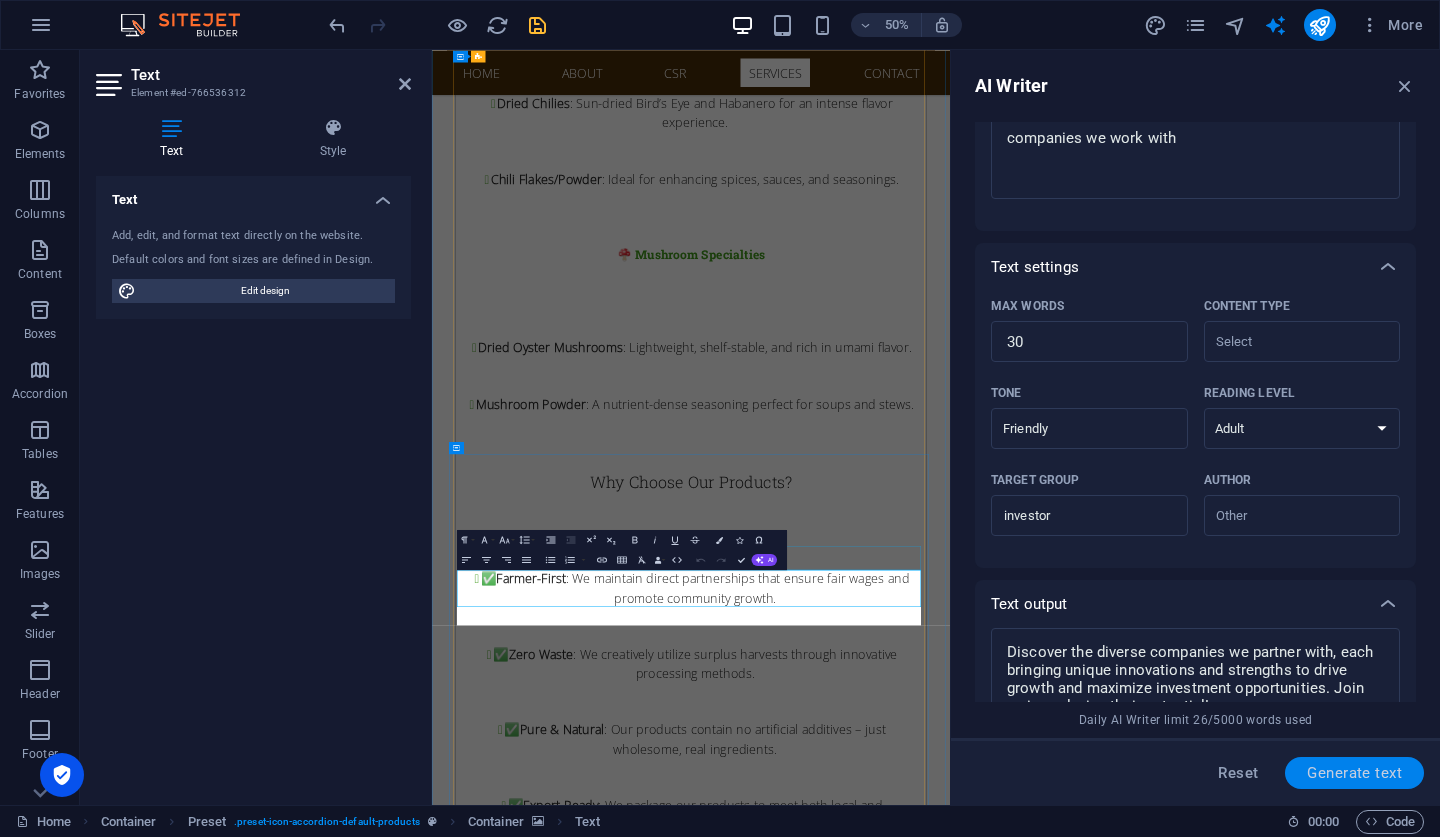 type on "x" 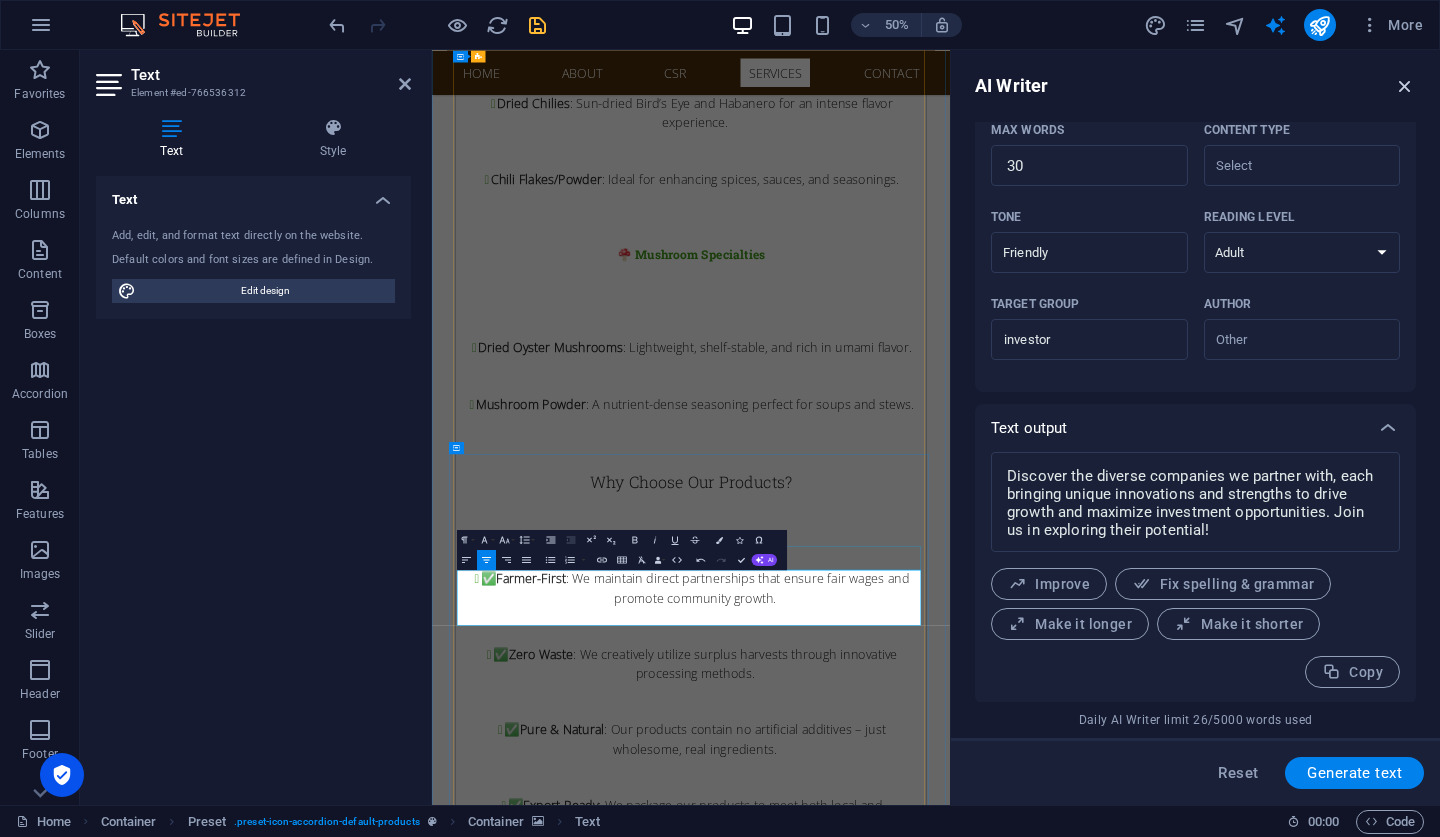 click at bounding box center (1405, 86) 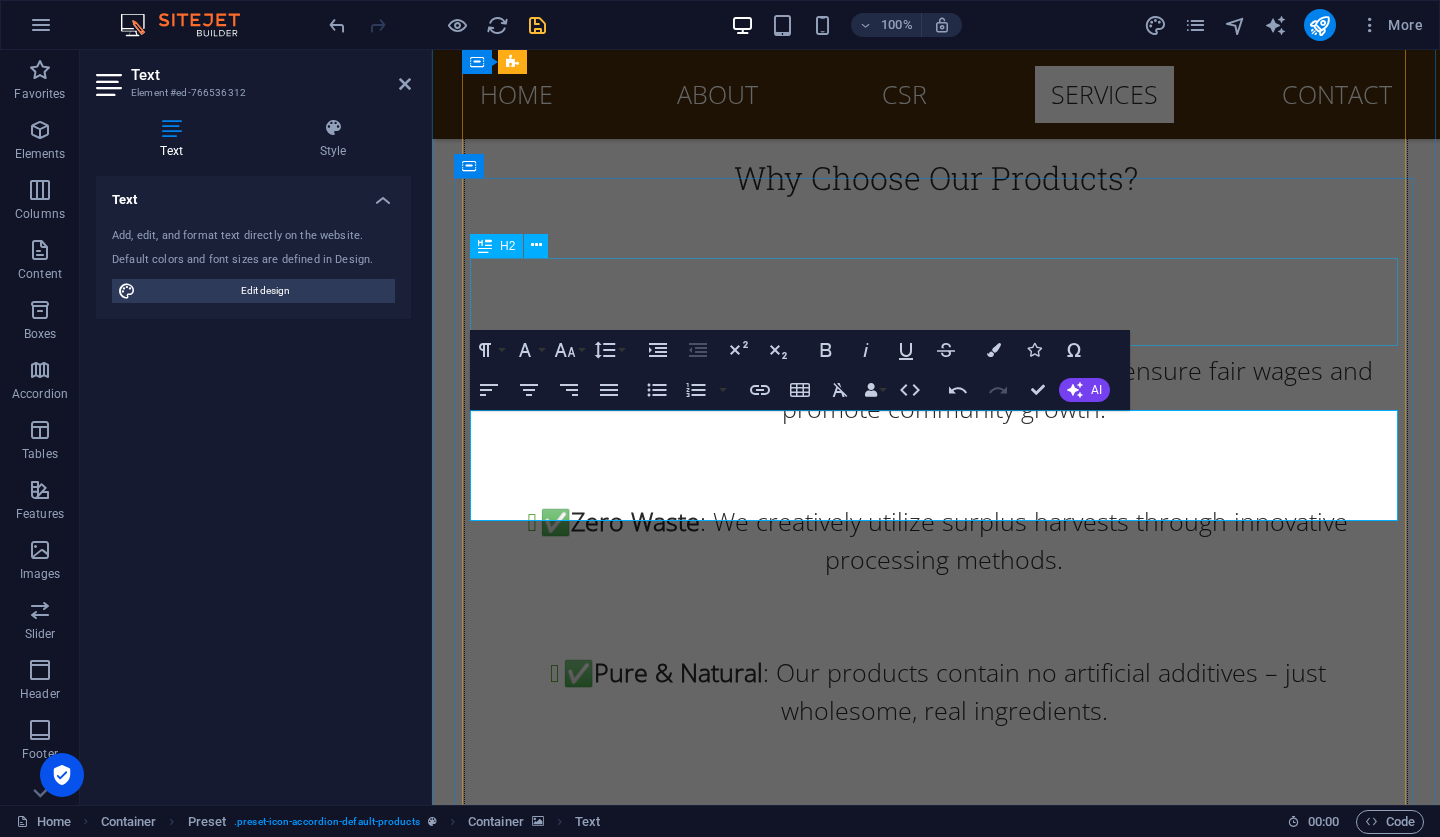 click on "Our  Partners" at bounding box center [936, 9656] 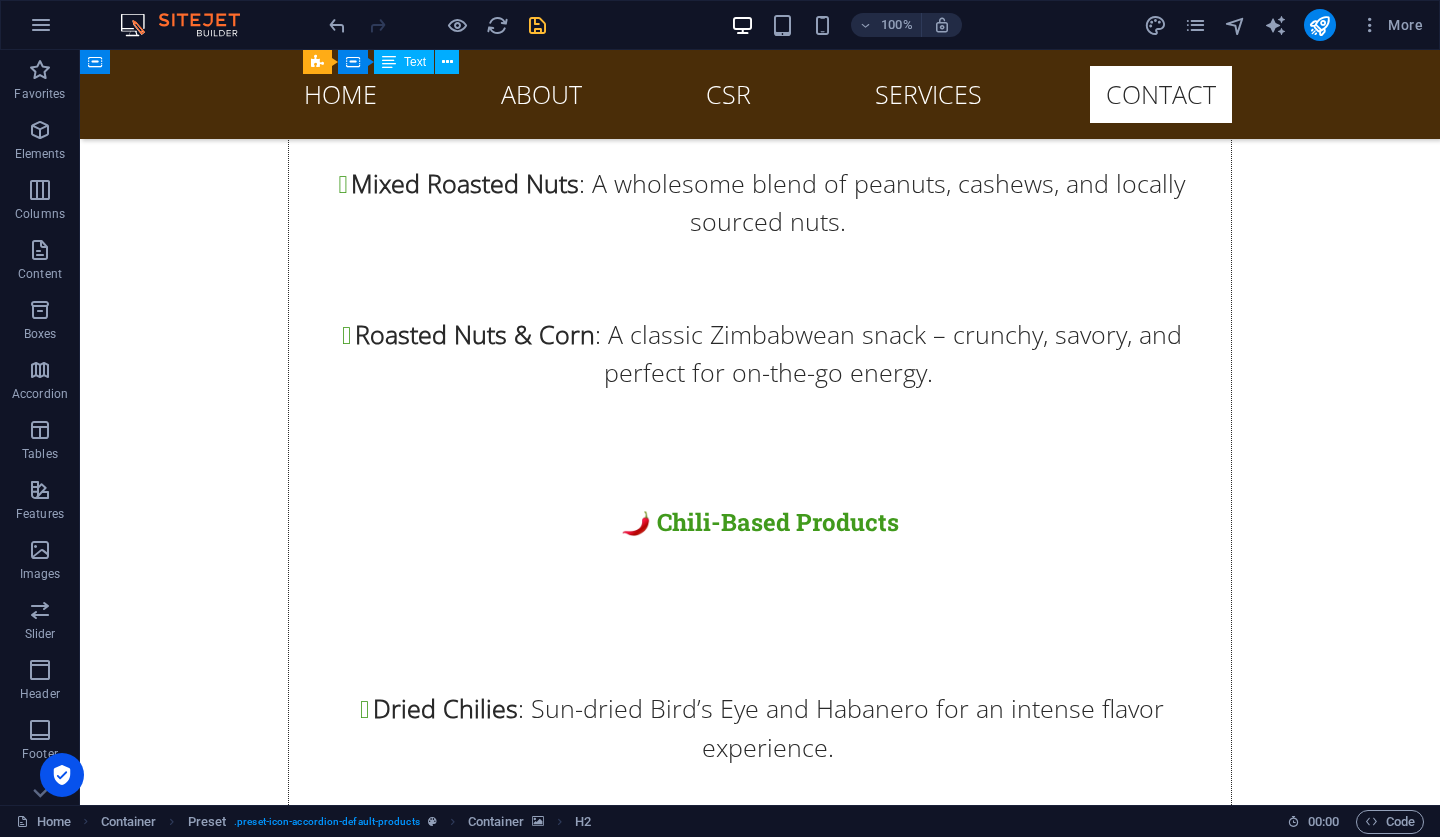 scroll, scrollTop: 24686, scrollLeft: 0, axis: vertical 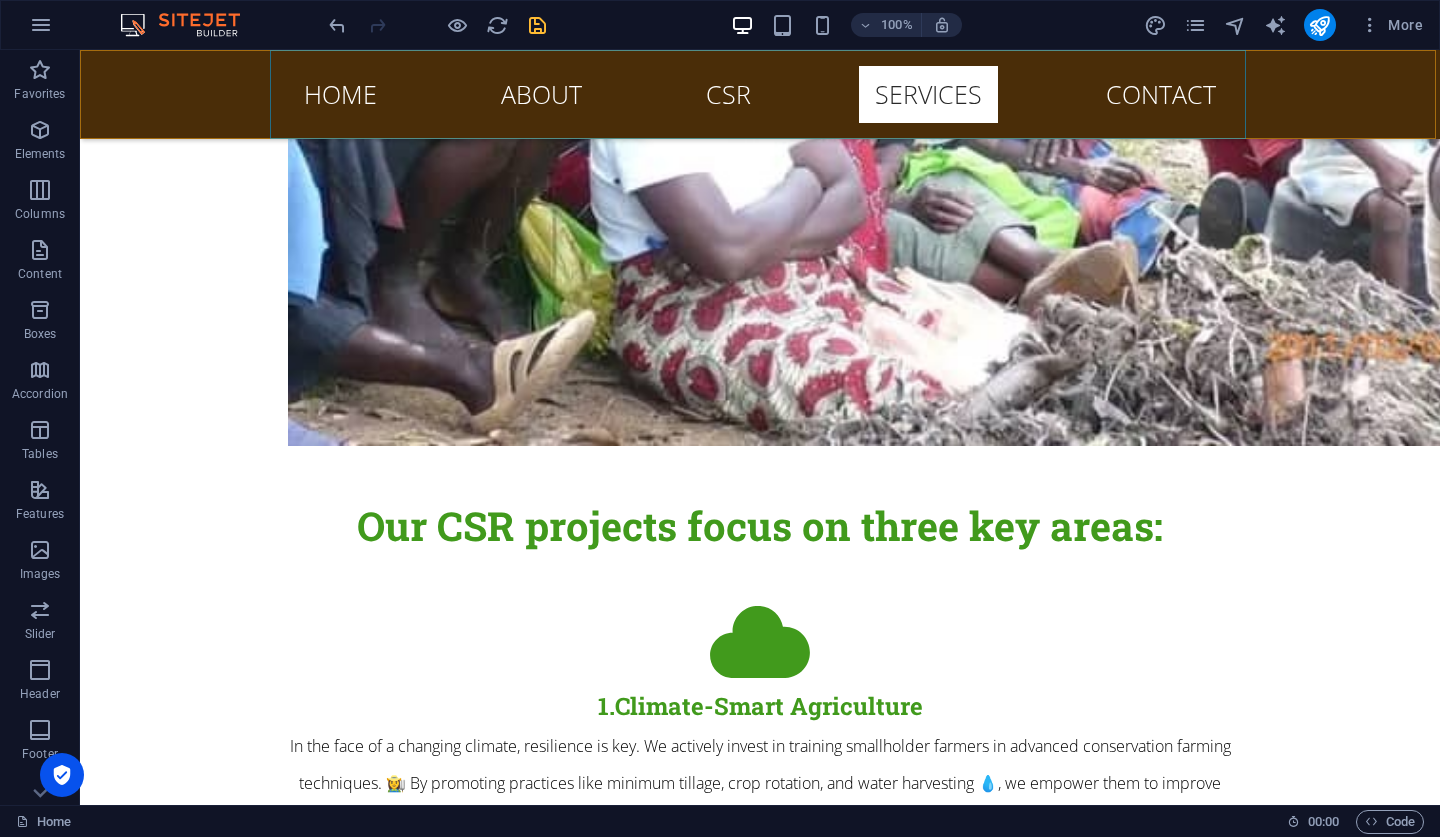 click on "Home About CSR Services Contact" at bounding box center [760, 94] 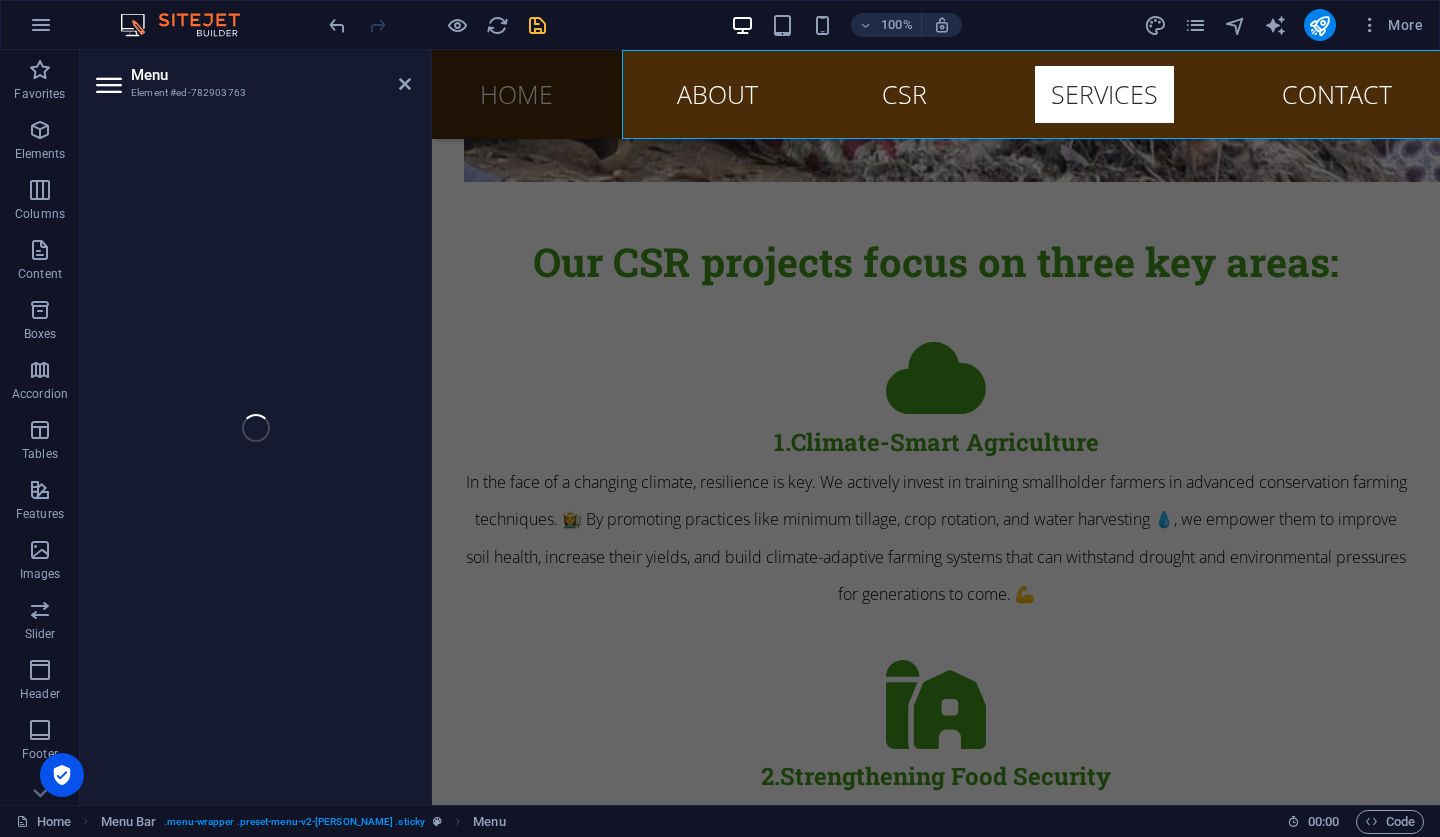 select 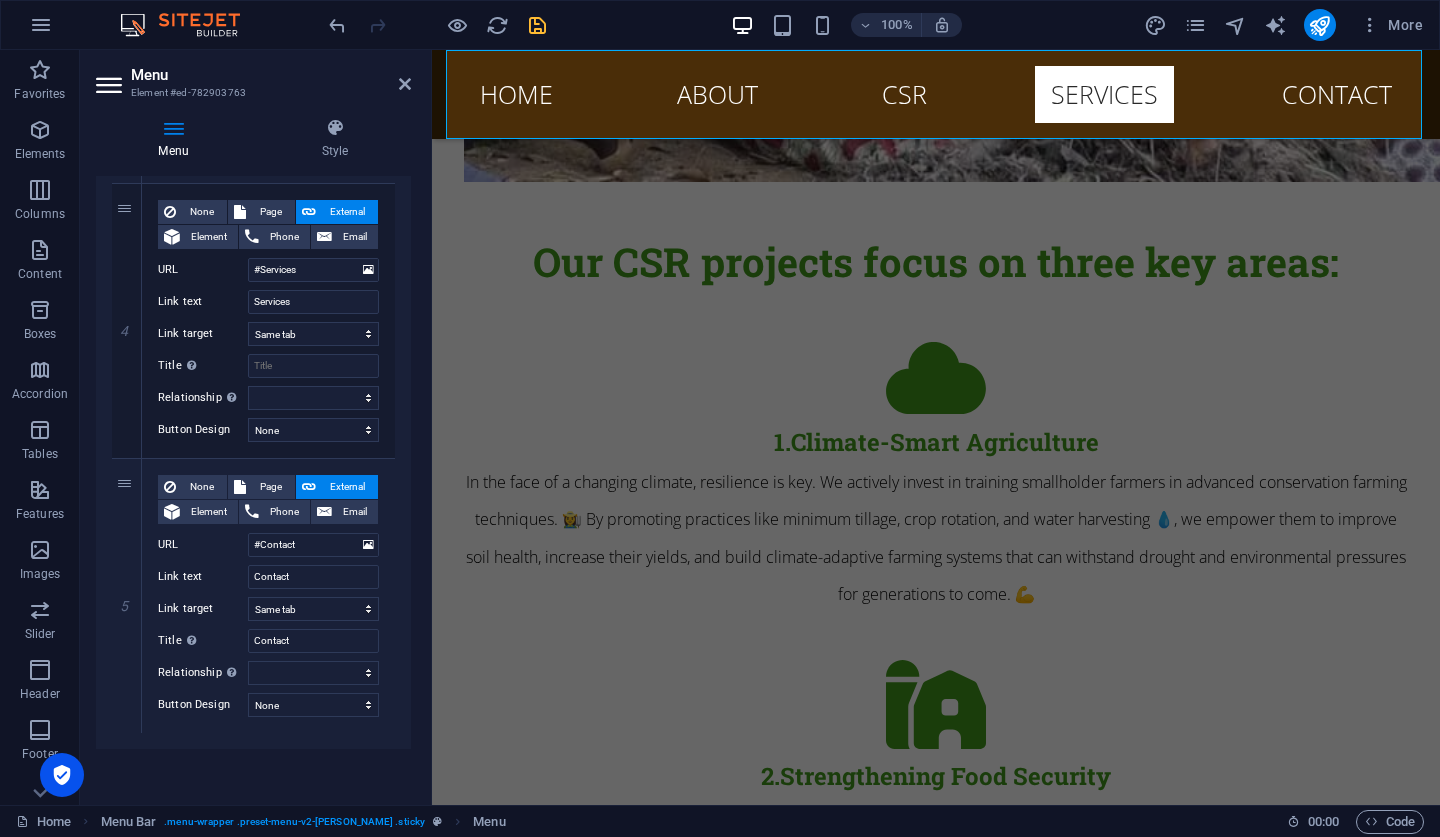 scroll, scrollTop: 1007, scrollLeft: 0, axis: vertical 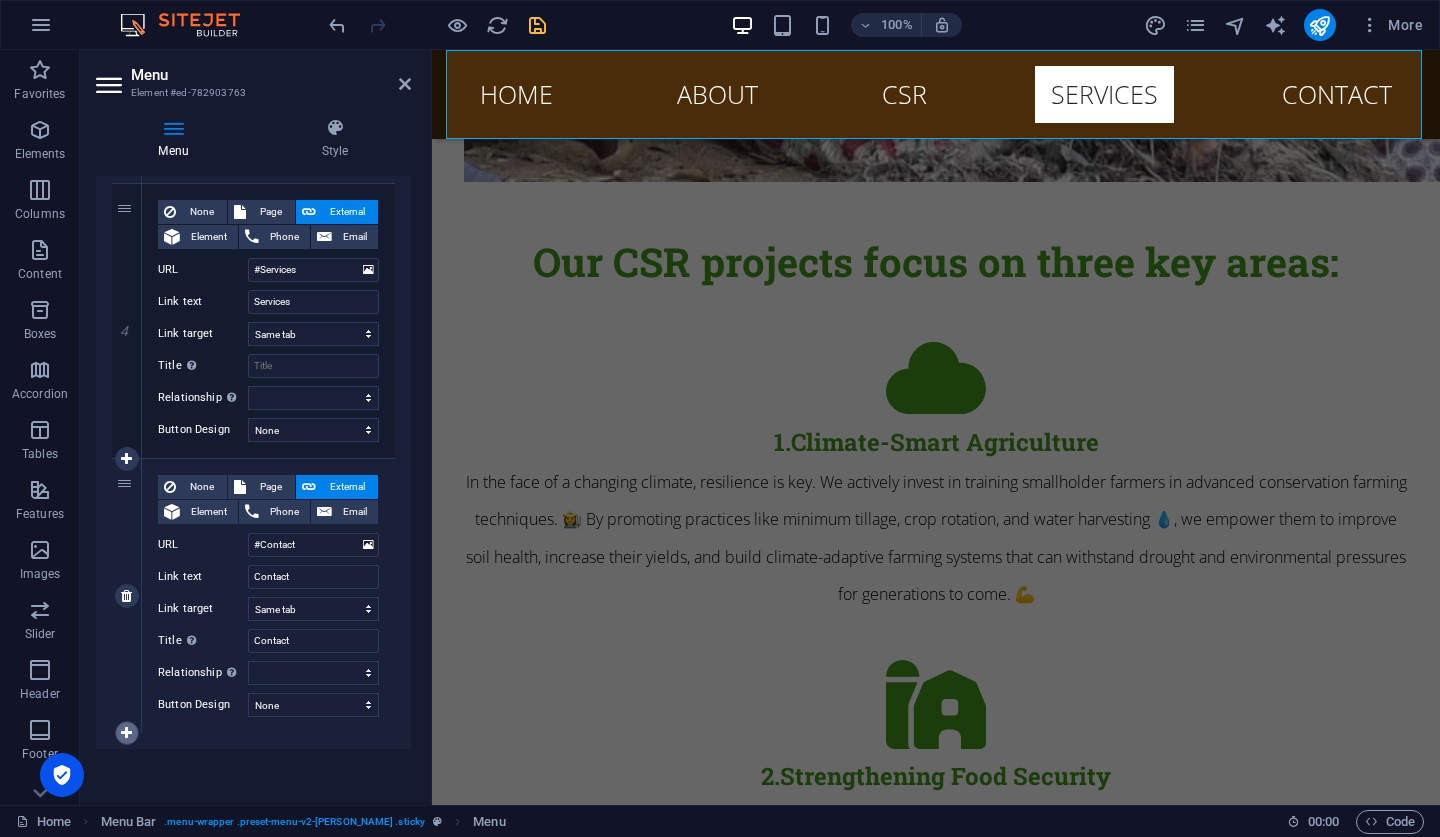 click at bounding box center [126, 733] 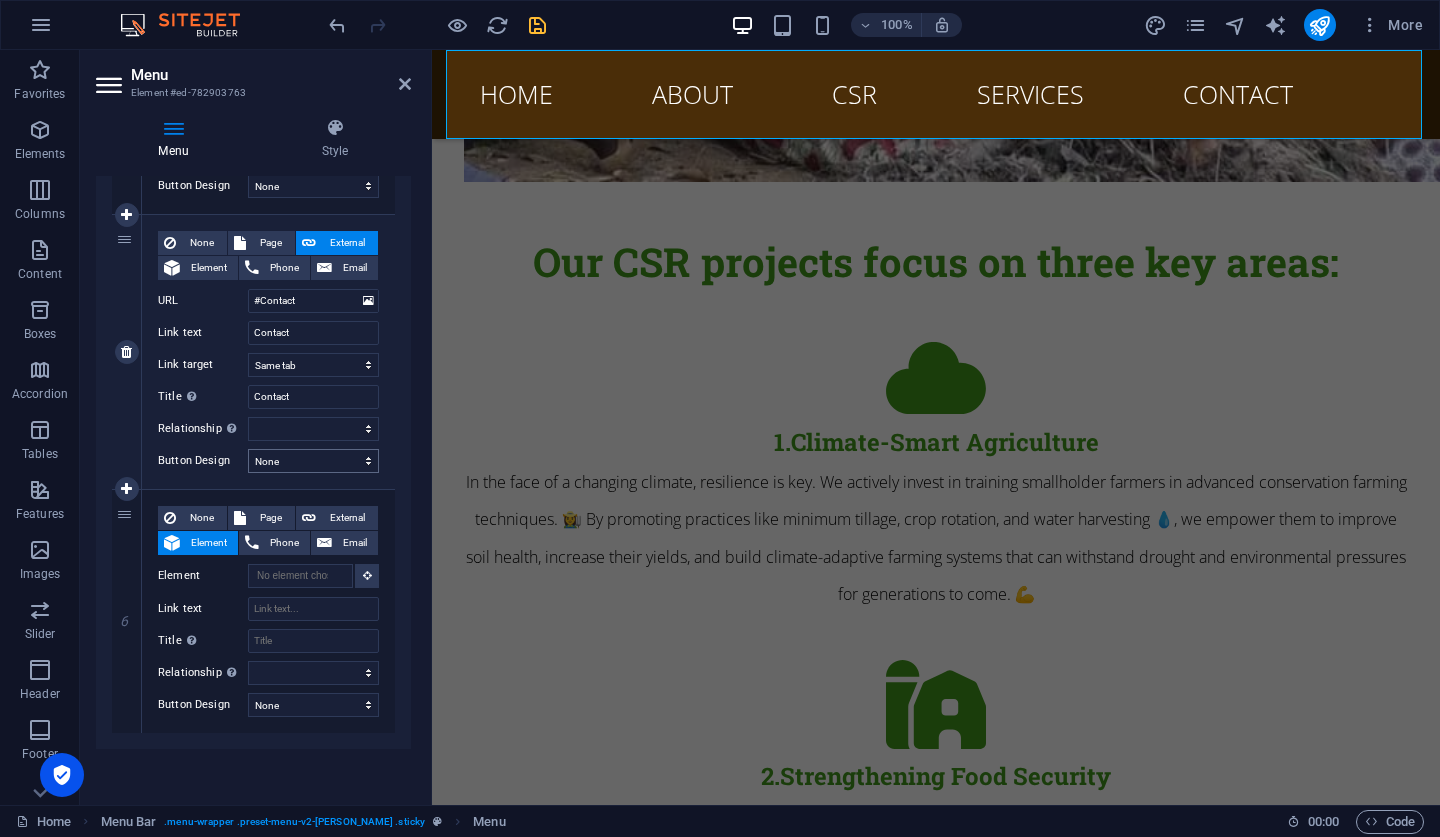 scroll, scrollTop: 1251, scrollLeft: 0, axis: vertical 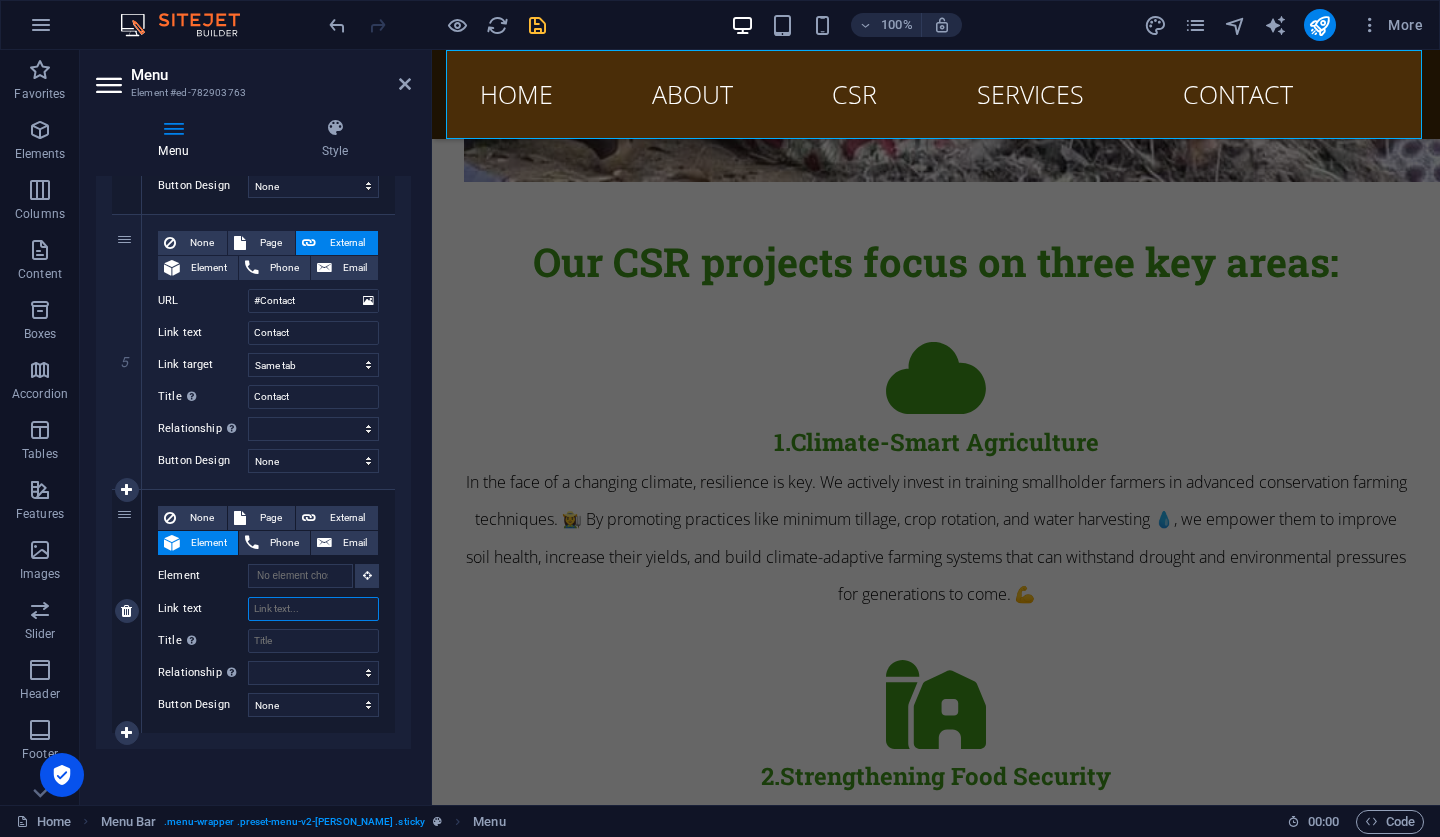 click on "Link text" at bounding box center (313, 609) 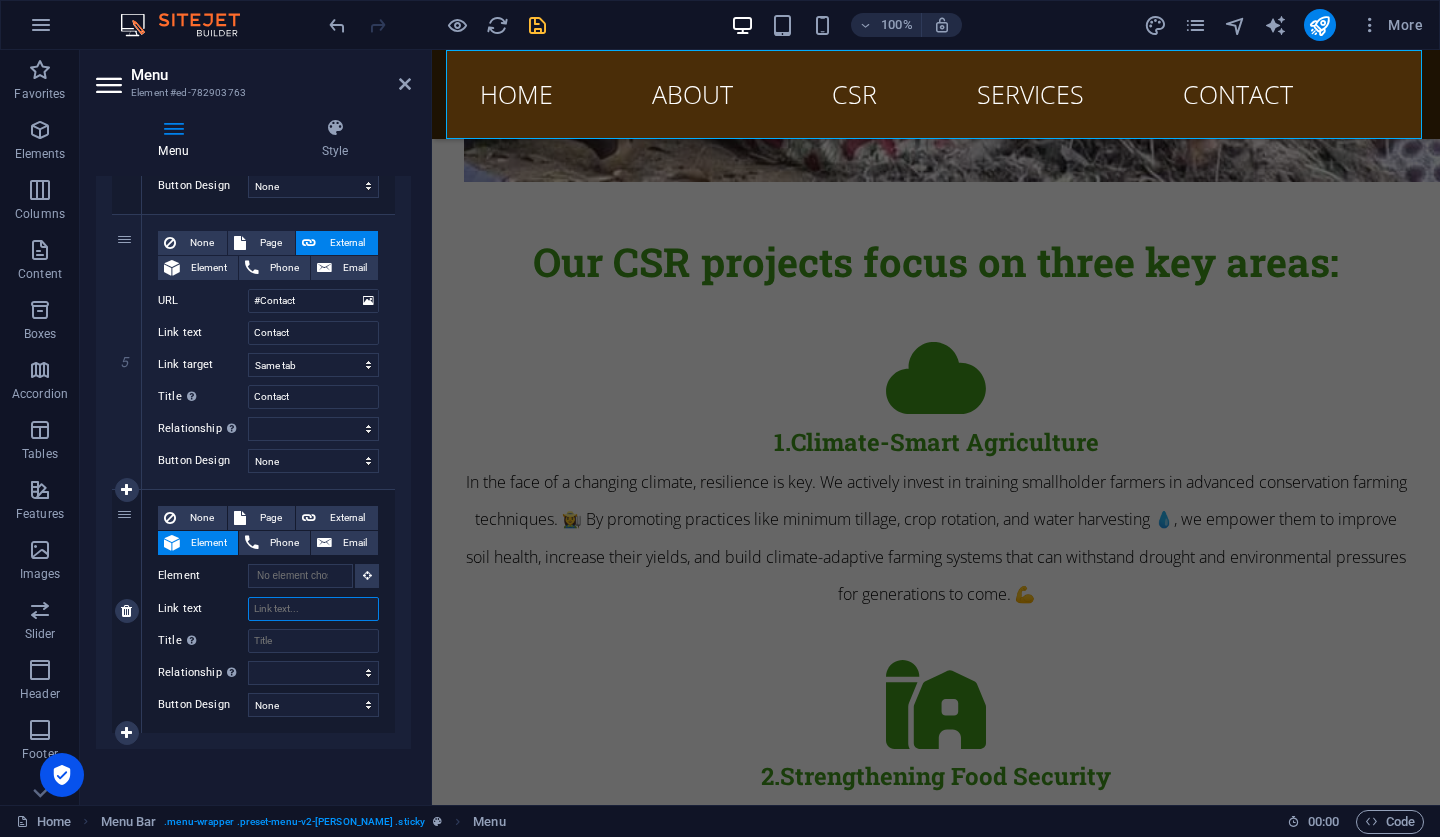 type on "P" 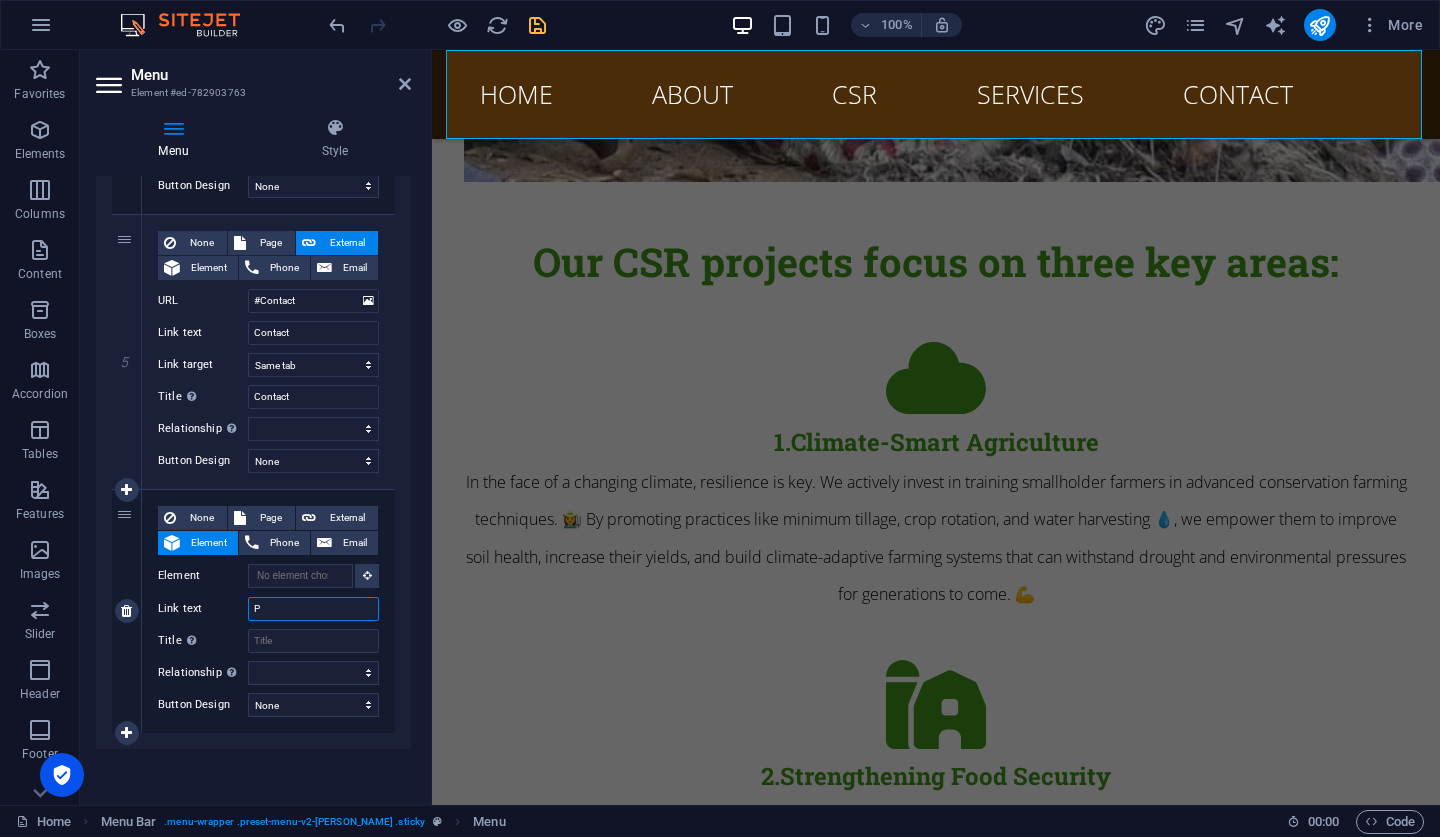 select 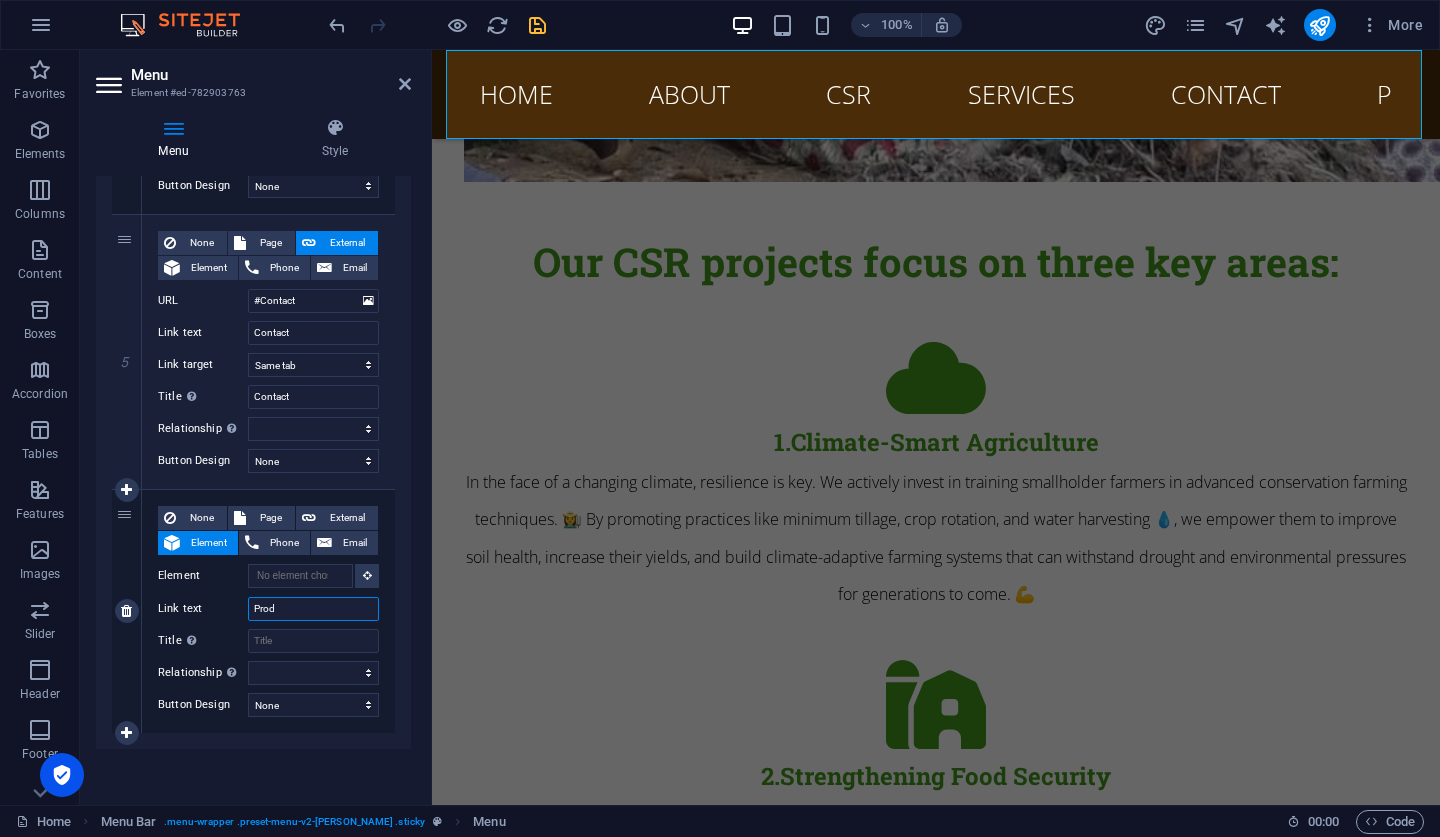type on "Produ" 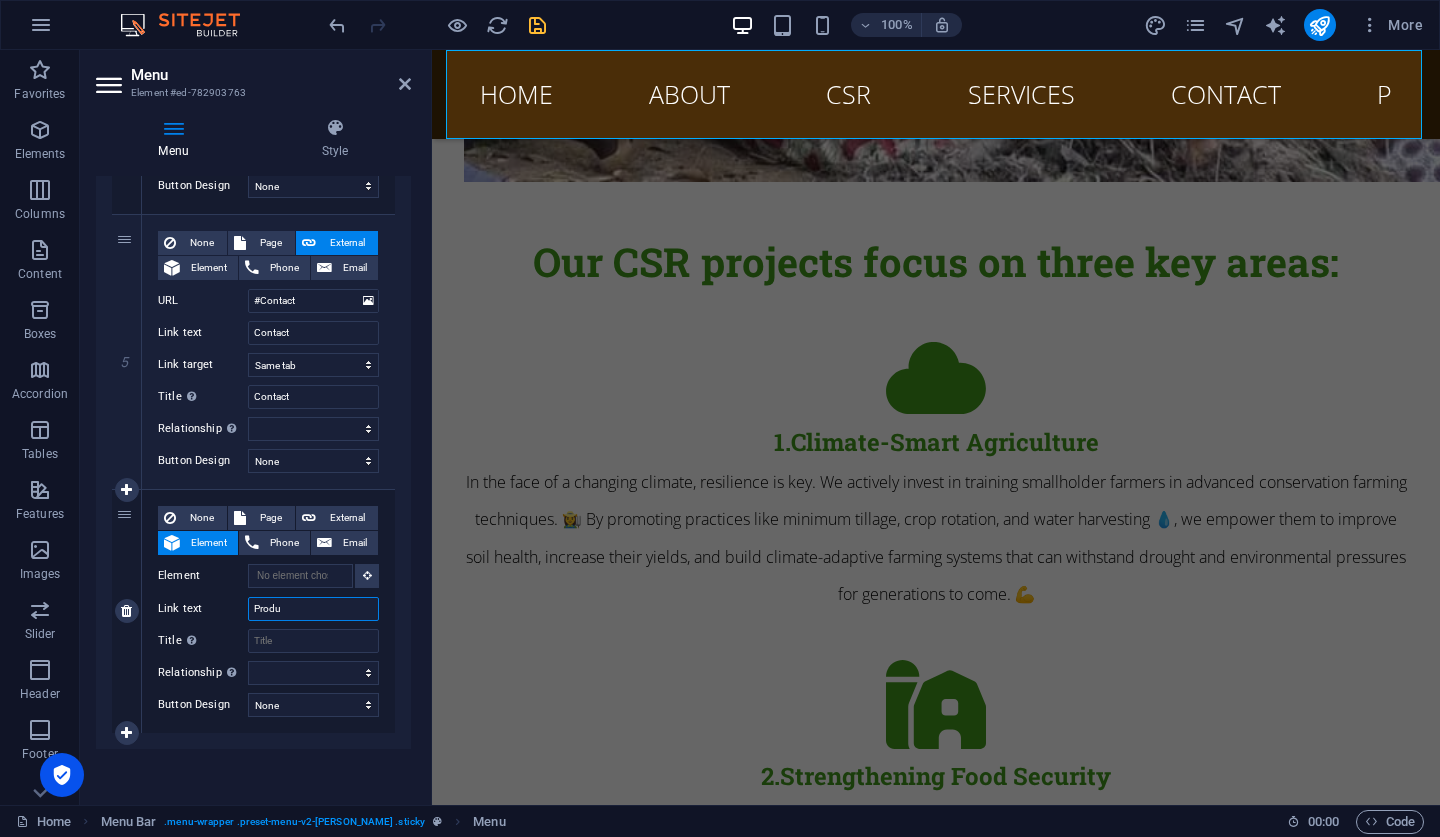 select 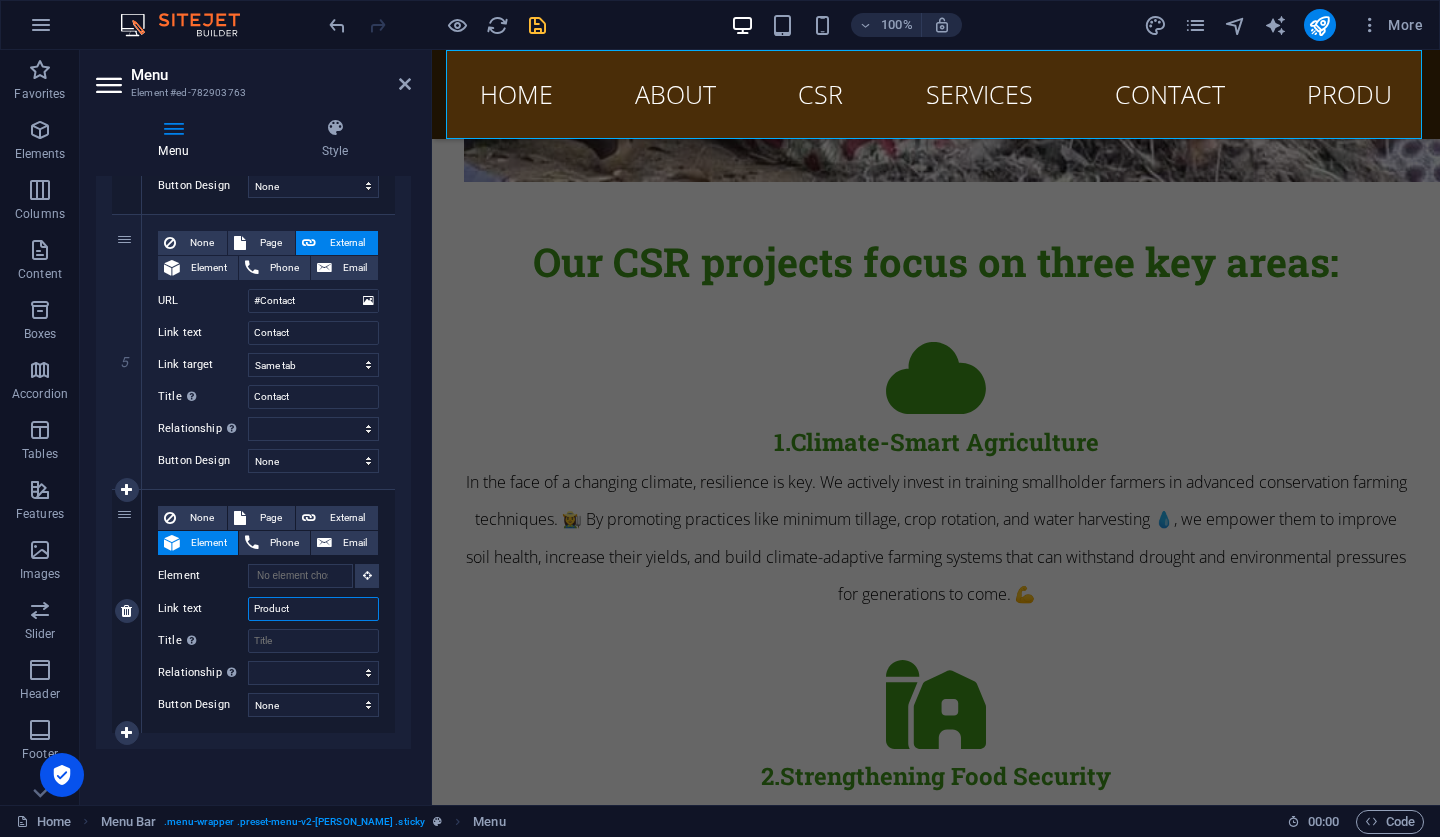 type on "Products" 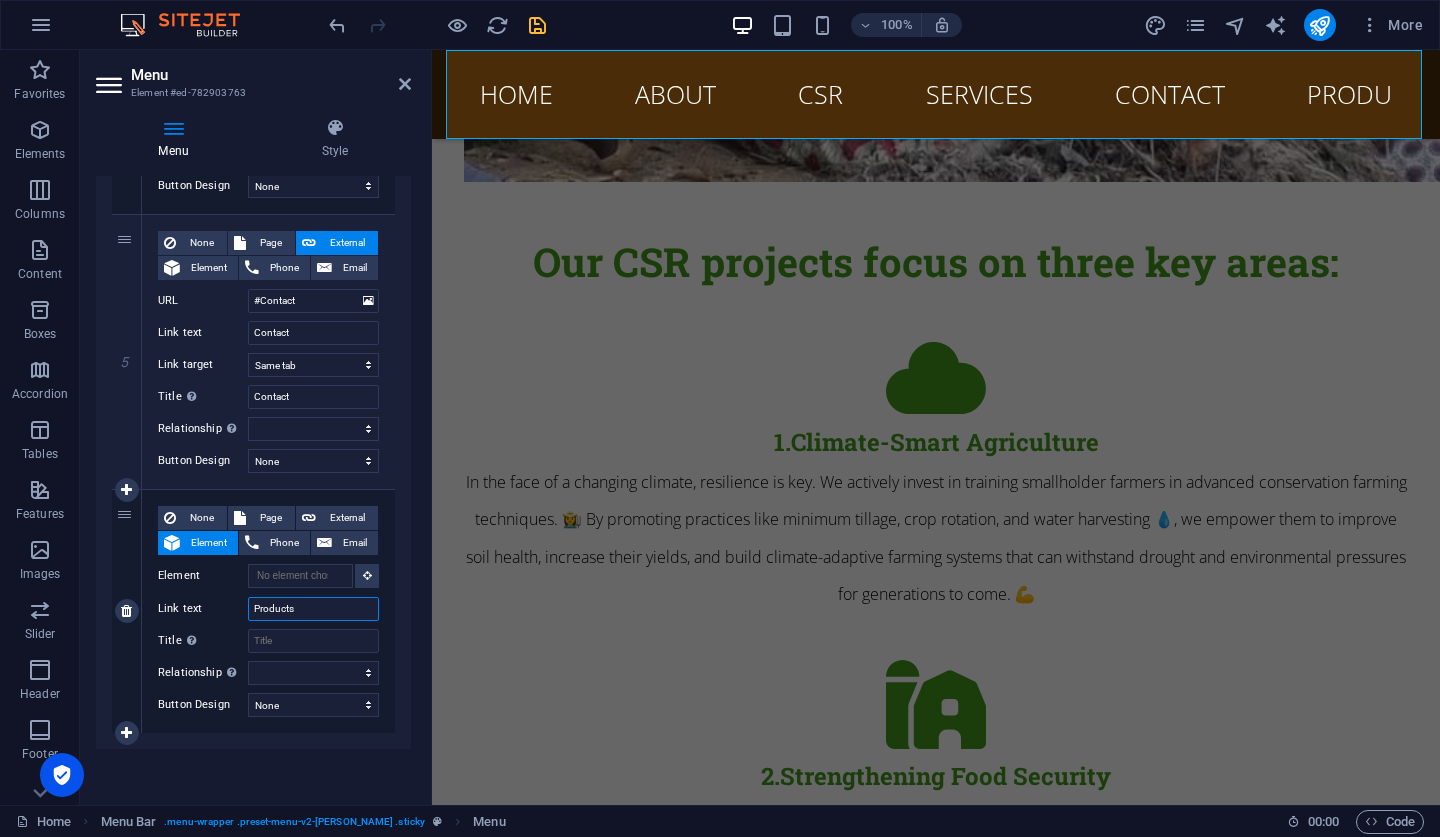 select 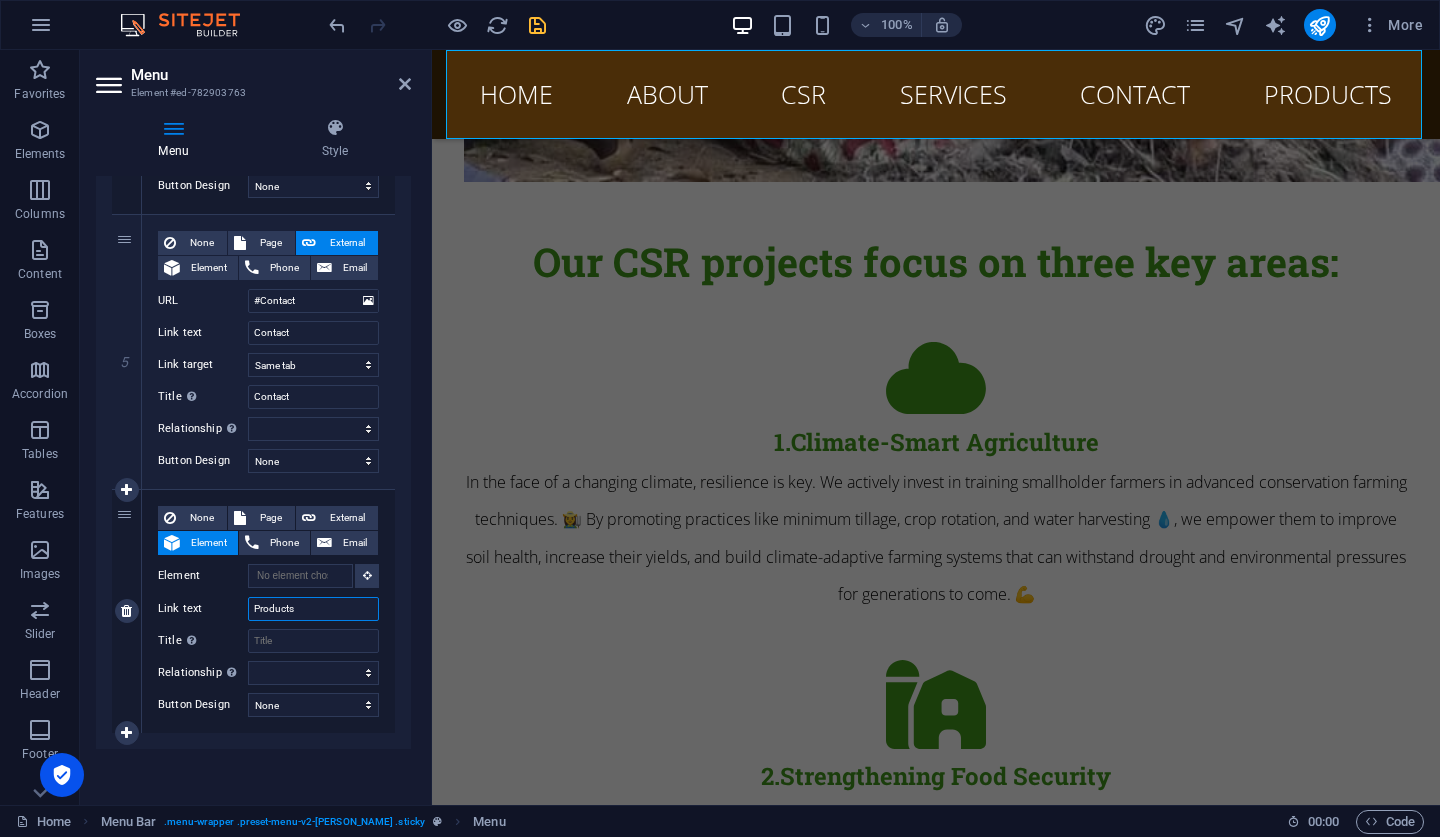 type on "Products" 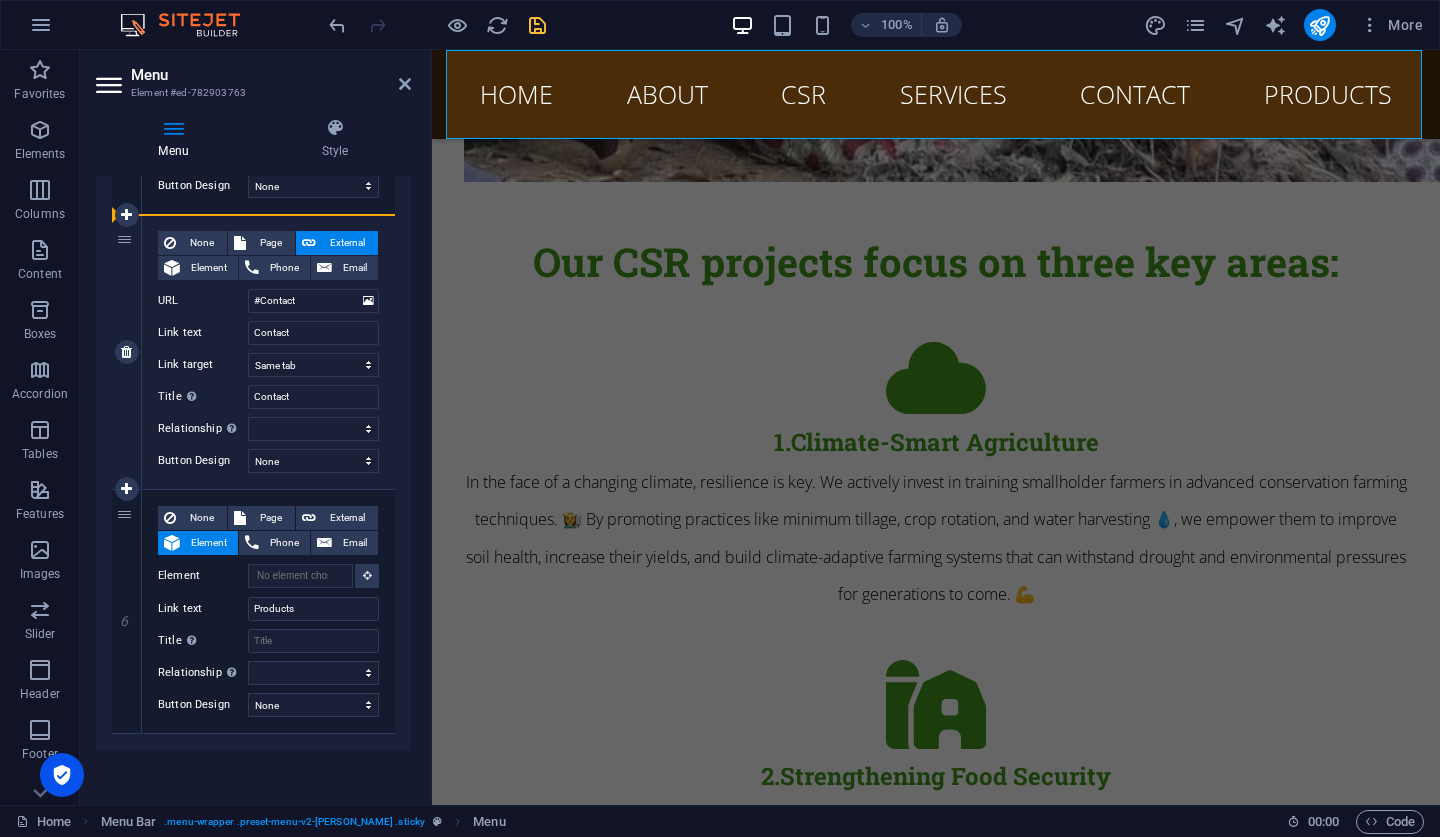 drag, startPoint x: 121, startPoint y: 575, endPoint x: 132, endPoint y: 225, distance: 350.17282 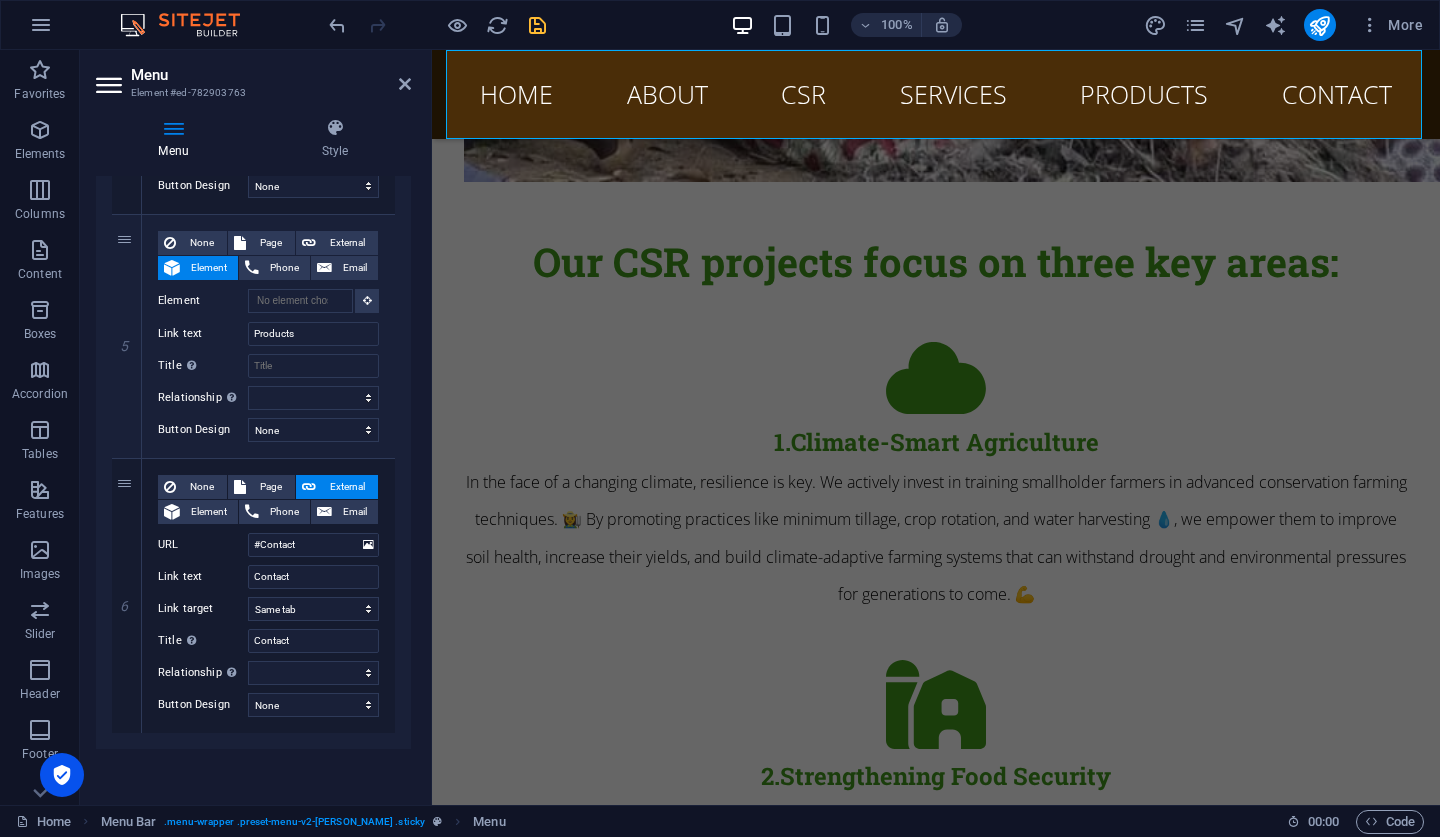 click on "Menu Element #ed-782903763 Menu Style Menu Auto Custom Create custom menu items for this menu. Recommended for one-page websites. Manage pages Menu items 1 None Page External Element Phone Email Page Home About Us Our Products Our Products Our Services Element
URL #Home Phone Email Link text Home Link target New tab Same tab Overlay Title Additional link description, should not be the same as the link text. The title is most often shown as a tooltip text when the mouse moves over the element. Leave empty if uncertain. Home Relationship Sets the  relationship of this link to the link target . For example, the value "nofollow" instructs search engines not to follow the link. Can be left empty. alternate author bookmark external help license next nofollow noreferrer noopener prev search tag Button Design None Default Primary Secondary 2 None Page External Element Phone Email Page Home About Us Our Products Our Products Our Services Element
URL #About Phone Email 3" at bounding box center (256, 427) 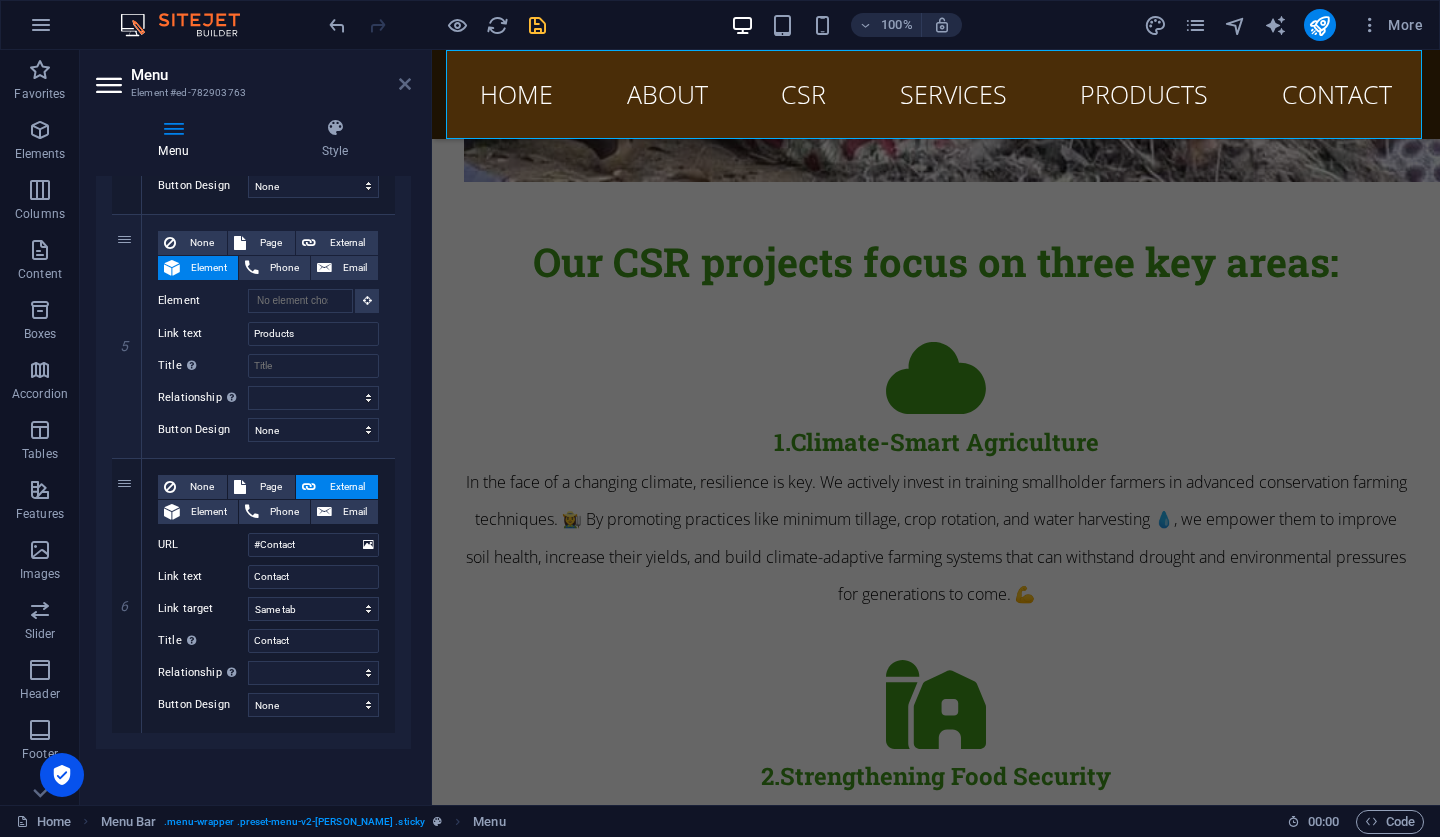 click at bounding box center (405, 84) 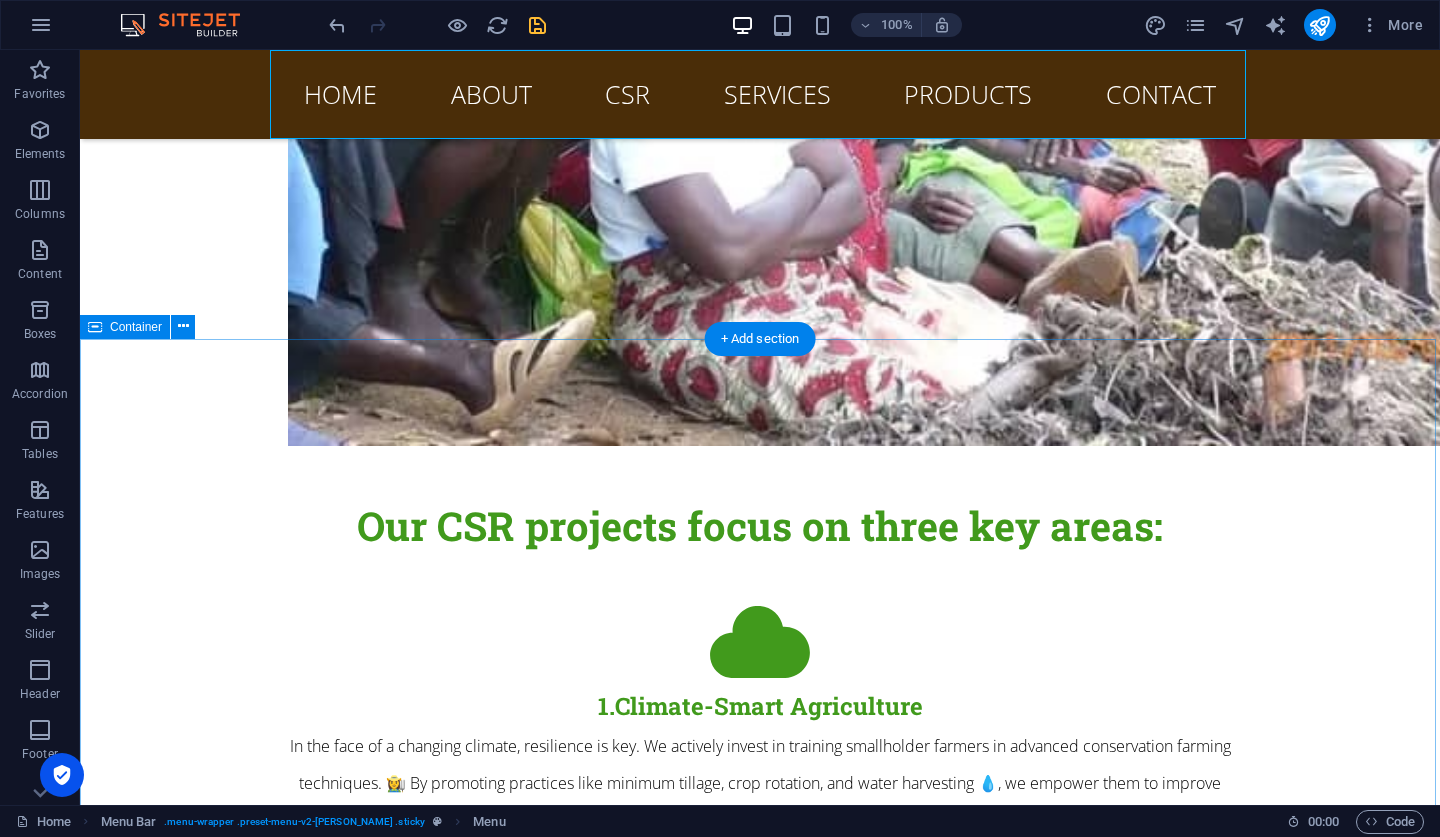 click on "Our  Products Vegetables: A Nutrient-Rich Foundation for a Healthy Diet Fresh Vegetables & Specialty Produce – Sustainably Grown in Zimbabwe From Our Fields to Your Table: Nutrient-Rich, Flavorful, and Proudly Farmed At Lakefront Fresh Produce, we nurture a vibrant array of vegetables and specialty crops through  climate-smart techniques  that emphasize soil health, water conservation, and natural cultivation methods. Each harvest supports rural livelihoods while delivering unmatched quality. Our Offerings 🌿 Leafy Greens - Spinach - Kale - Chomolia (Collard Greens) Handpicked at peak freshness, bursting with iron and vitamins 🥕 Root Vegetables - Carrots - Beetroots - Onions Grown in nutrient-rich soils with minimal intervention 🌶️ Chilies - Bird's Eye Chili - Sweet Peppers - Habanero (seasonal availability) Sun-ripened for optimal heat and flavor 🍄 Oyster Mushrooms - Fresh, gourmet-quality - Cultivated in controlled, pesticide-free environments - Rich in protein and antioxidants    ✅" at bounding box center [760, 16571] 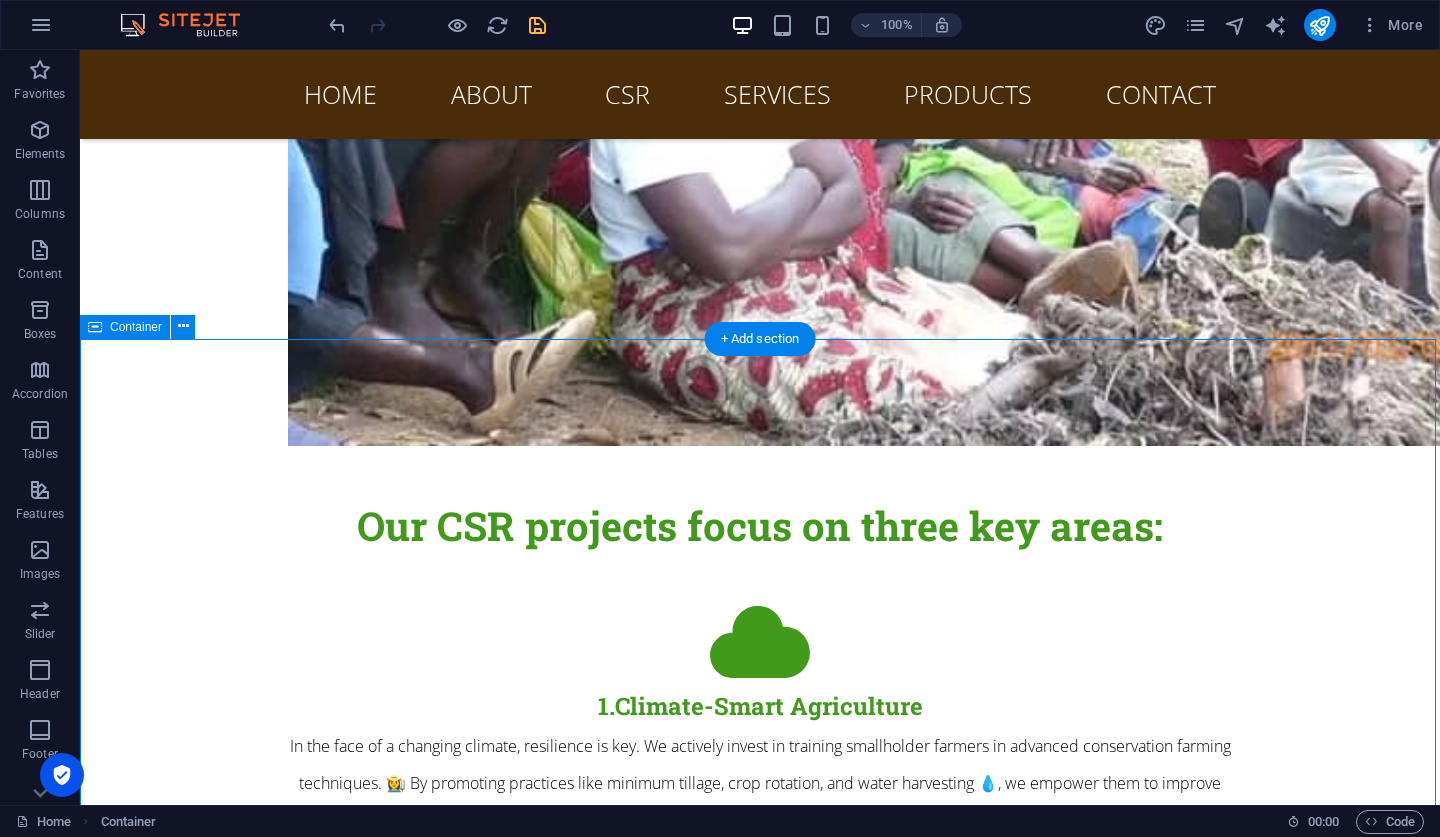click on "Our  Products Vegetables: A Nutrient-Rich Foundation for a Healthy Diet Fresh Vegetables & Specialty Produce – Sustainably Grown in Zimbabwe From Our Fields to Your Table: Nutrient-Rich, Flavorful, and Proudly Farmed At Lakefront Fresh Produce, we nurture a vibrant array of vegetables and specialty crops through  climate-smart techniques  that emphasize soil health, water conservation, and natural cultivation methods. Each harvest supports rural livelihoods while delivering unmatched quality. Our Offerings 🌿 Leafy Greens - Spinach - Kale - Chomolia (Collard Greens) Handpicked at peak freshness, bursting with iron and vitamins 🥕 Root Vegetables - Carrots - Beetroots - Onions Grown in nutrient-rich soils with minimal intervention 🌶️ Chilies - Bird's Eye Chili - Sweet Peppers - Habanero (seasonal availability) Sun-ripened for optimal heat and flavor 🍄 Oyster Mushrooms - Fresh, gourmet-quality - Cultivated in controlled, pesticide-free environments - Rich in protein and antioxidants    ✅" at bounding box center [760, 16571] 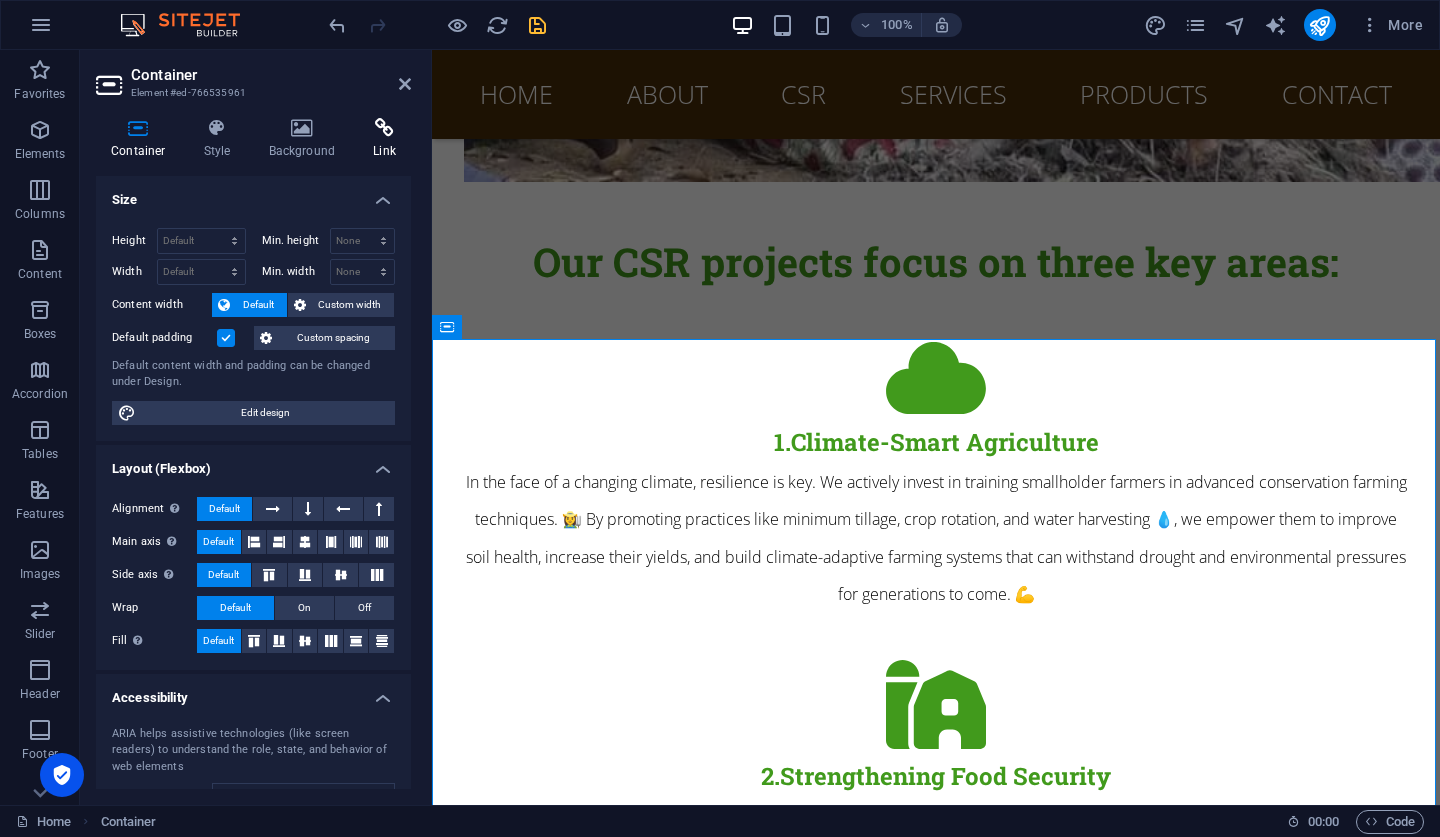 click on "Link" at bounding box center (384, 139) 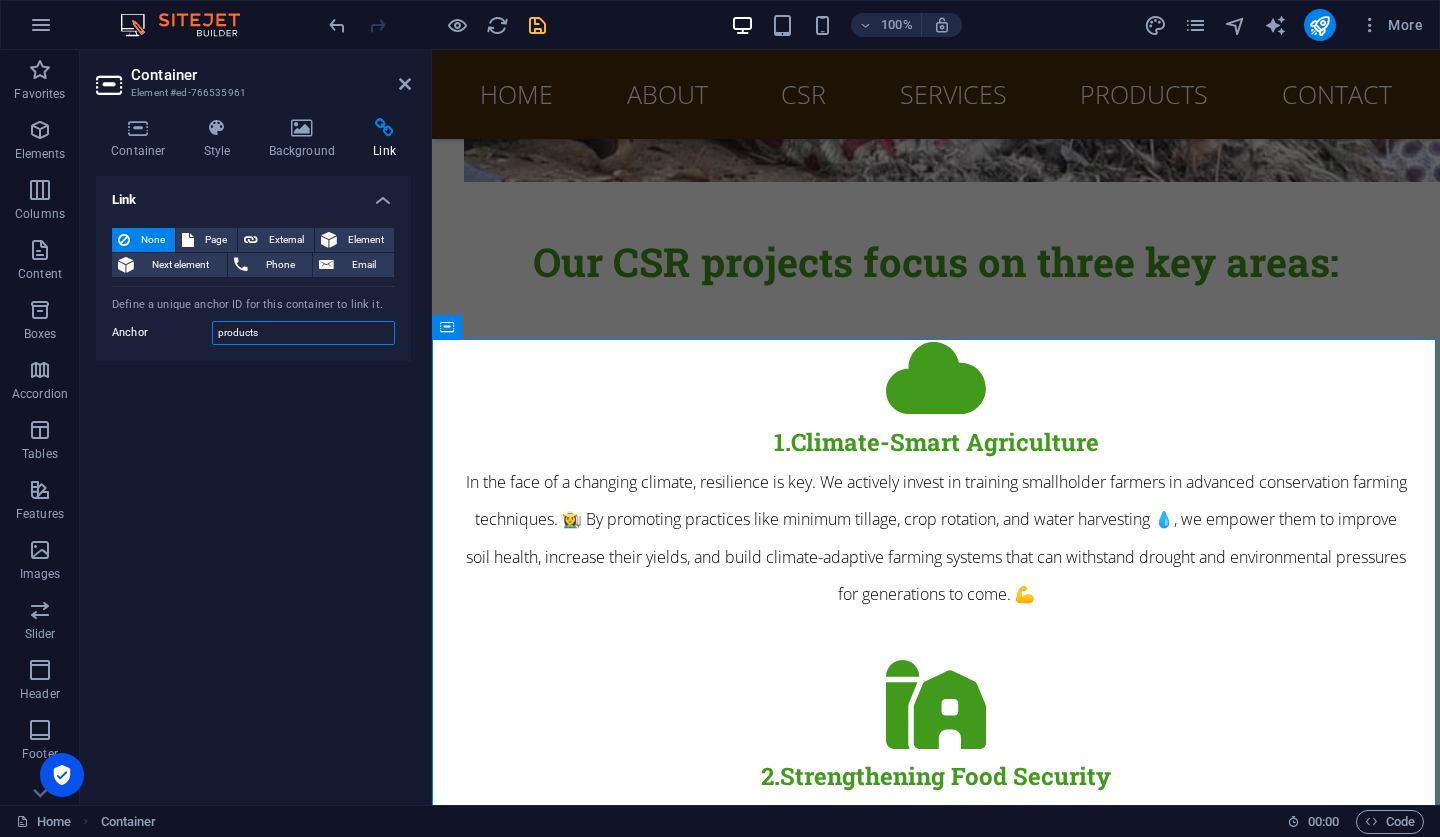 click on "products" at bounding box center [303, 333] 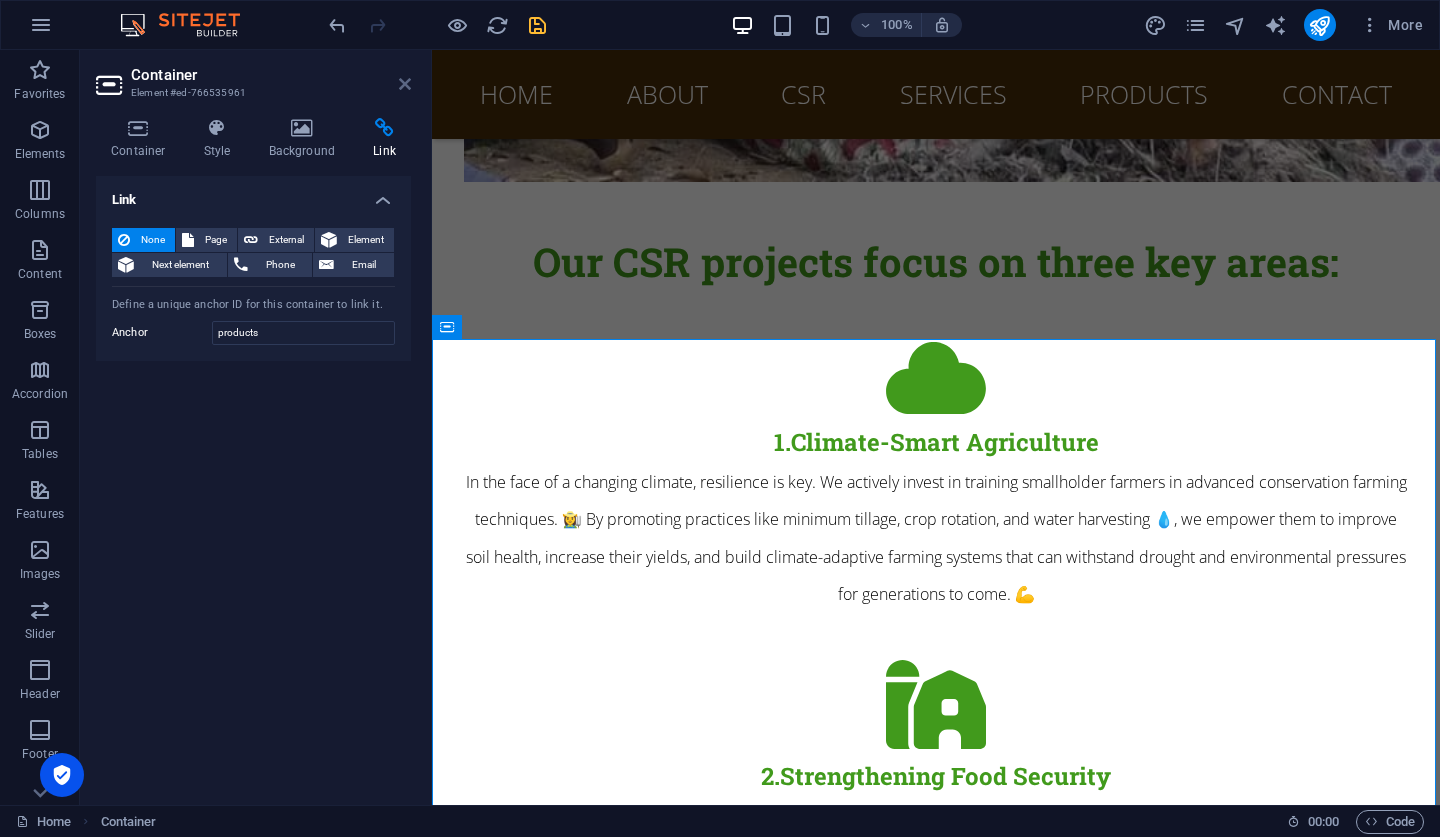 click at bounding box center [405, 84] 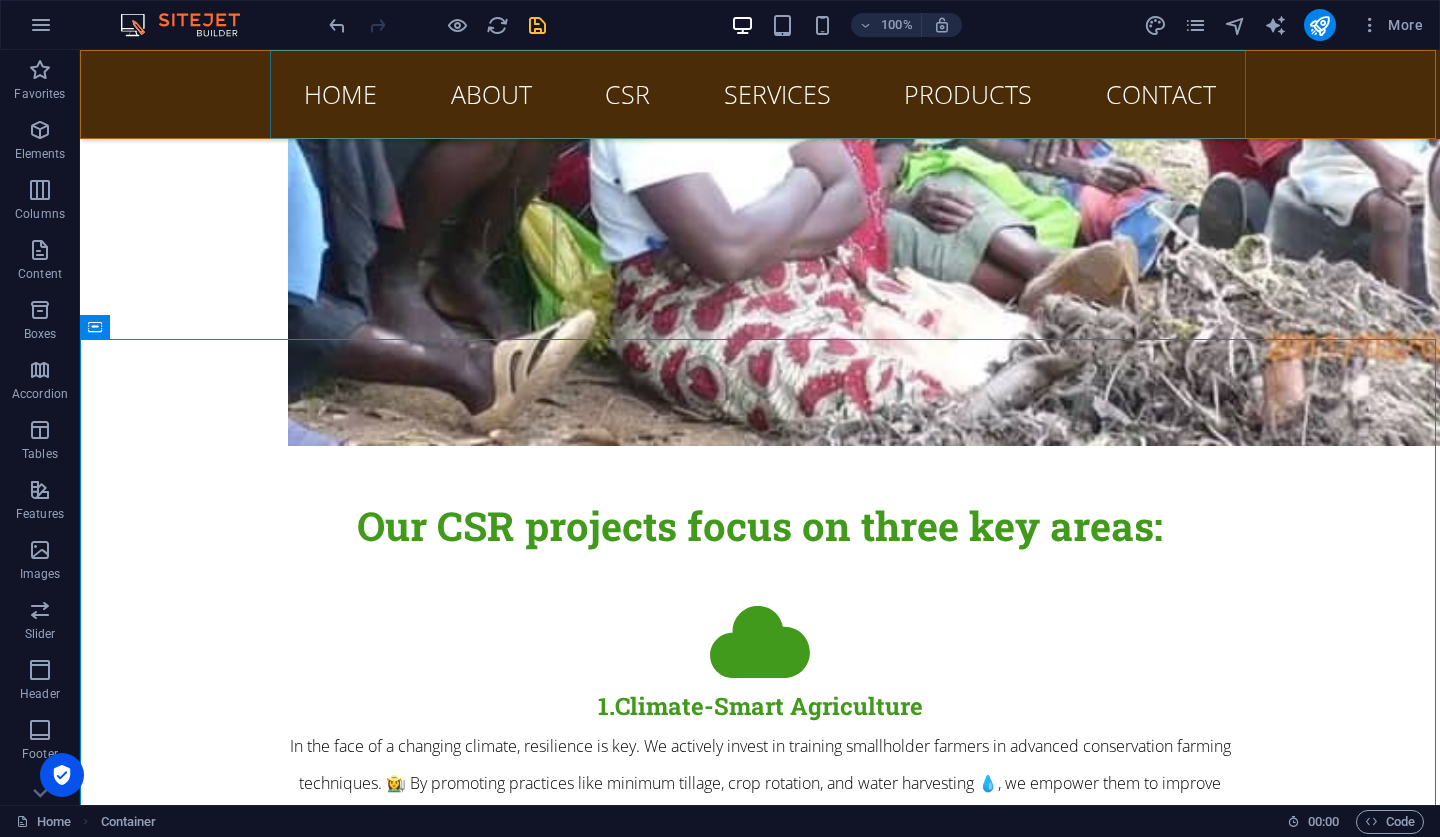 click on "Home About CSR Services Products Contact" at bounding box center (760, 94) 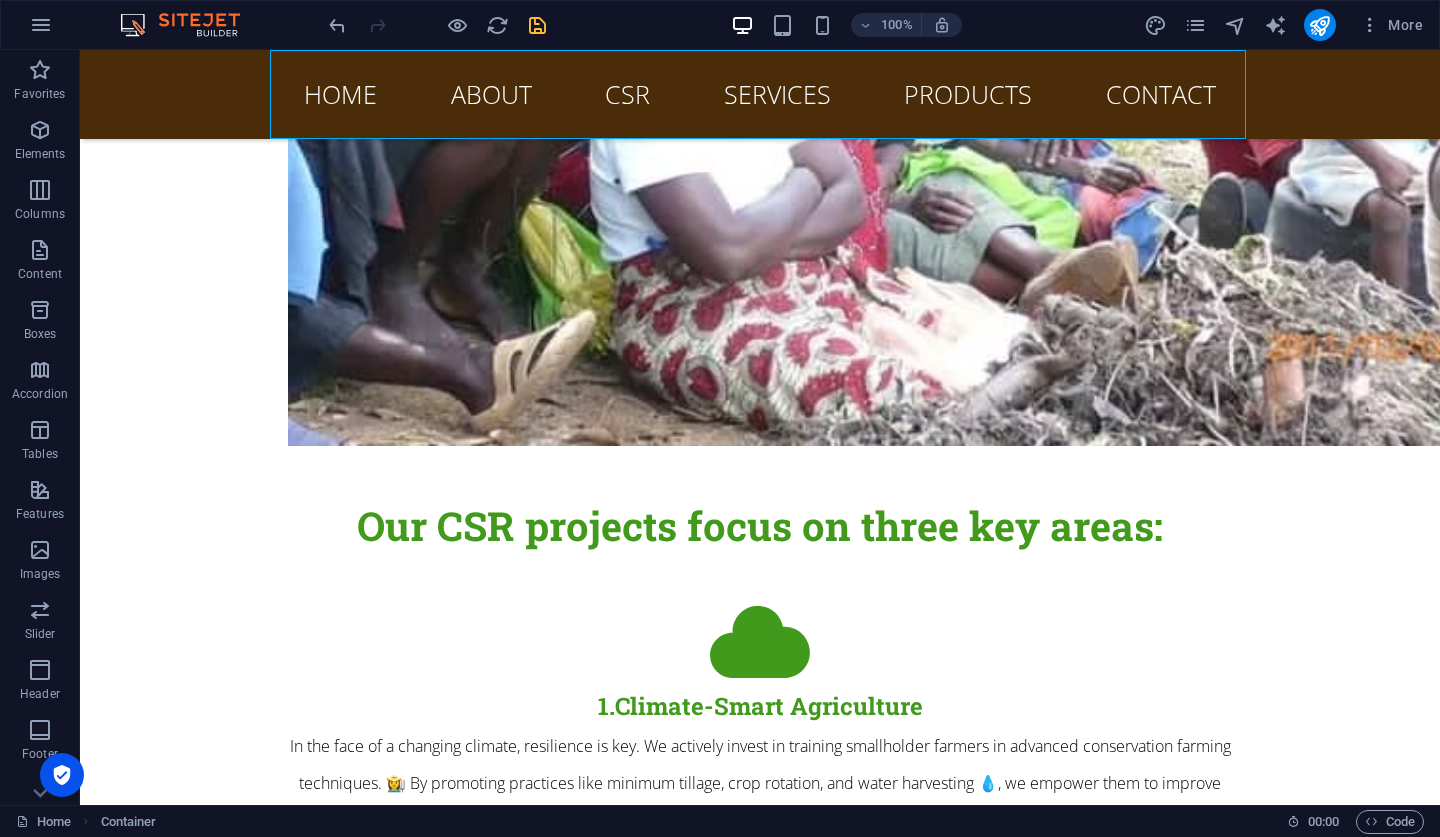 click on "Home About CSR Services Products Contact" at bounding box center [760, 94] 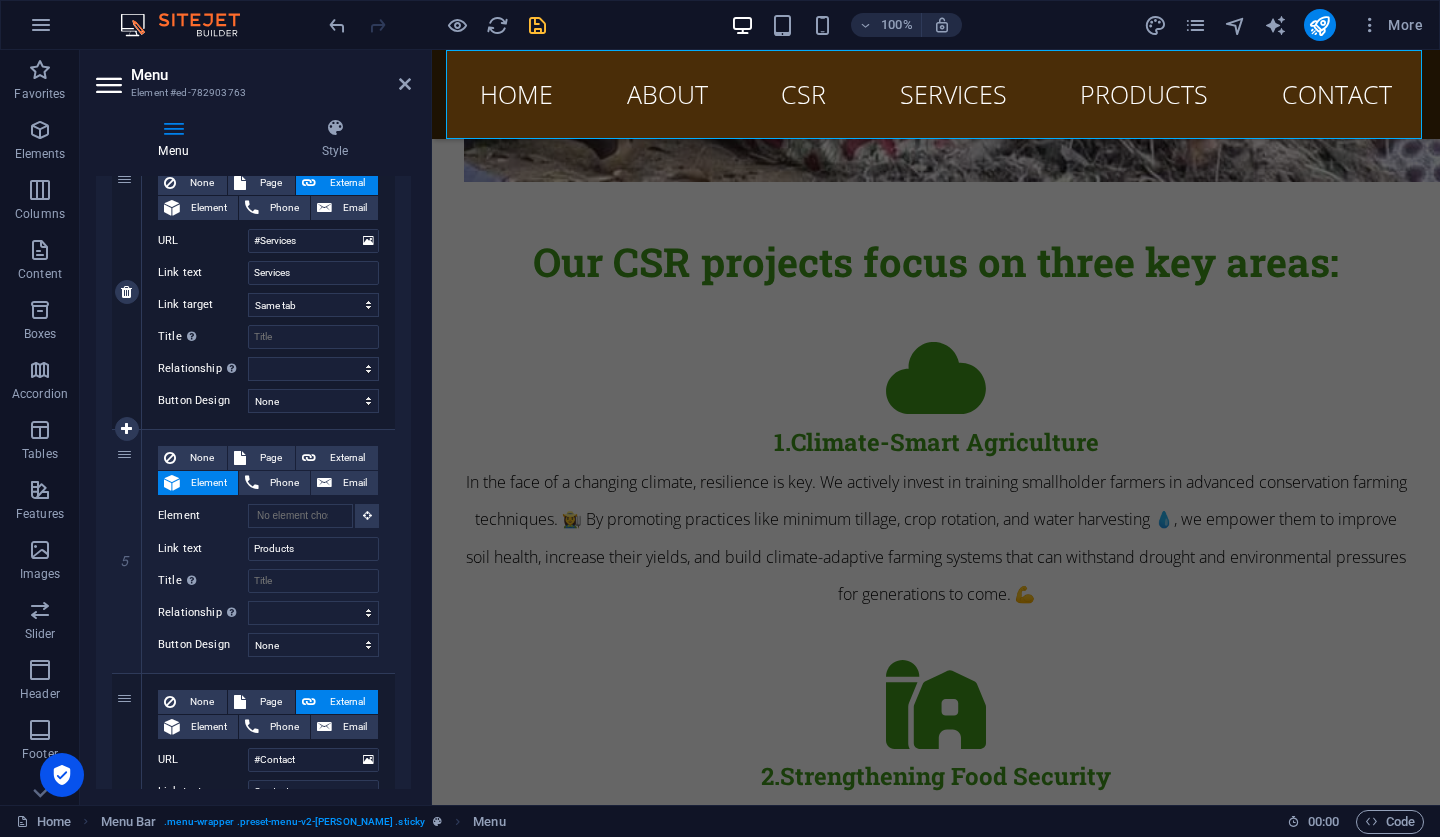 scroll, scrollTop: 1086, scrollLeft: 0, axis: vertical 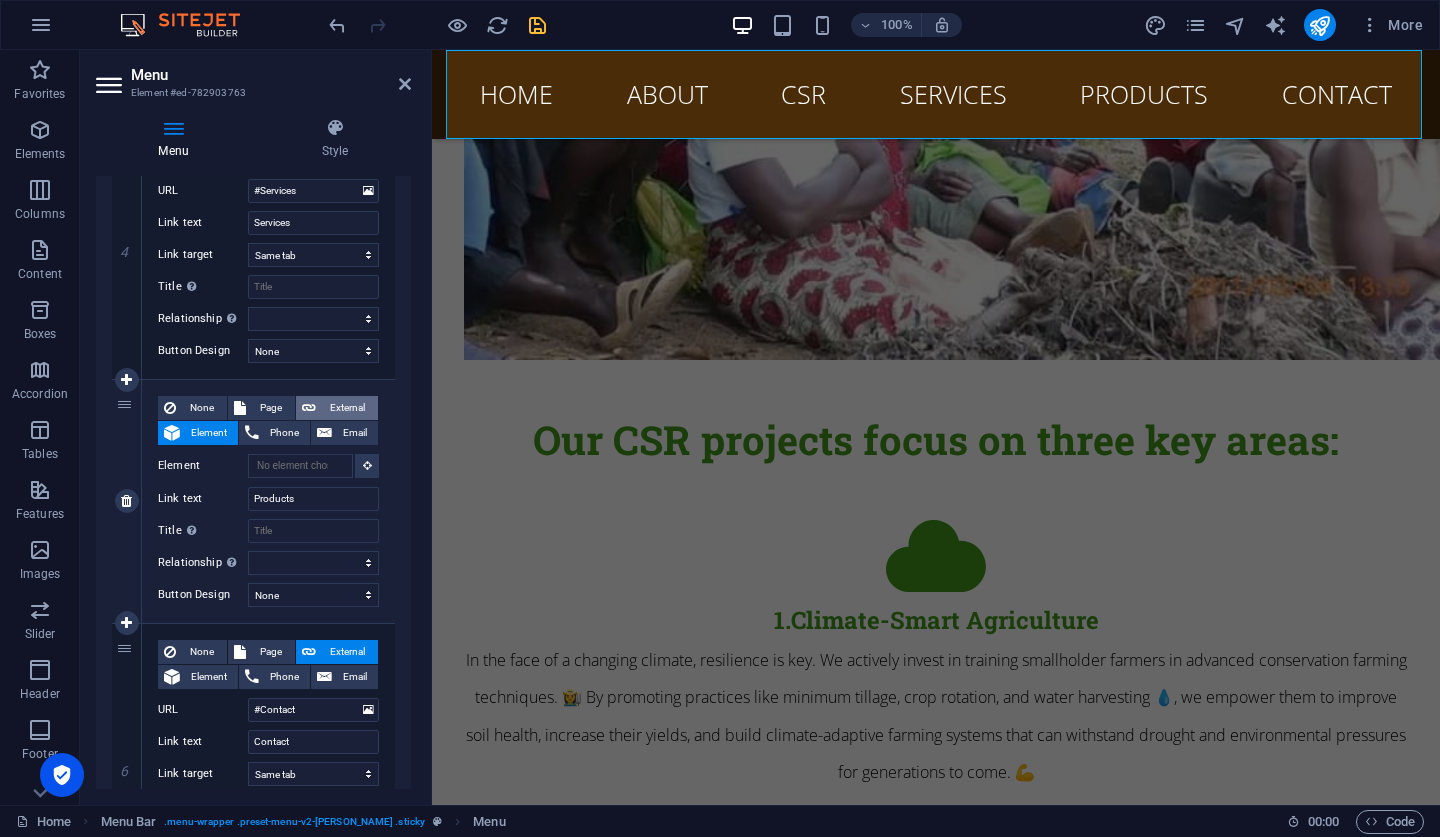 click on "External" at bounding box center [337, 408] 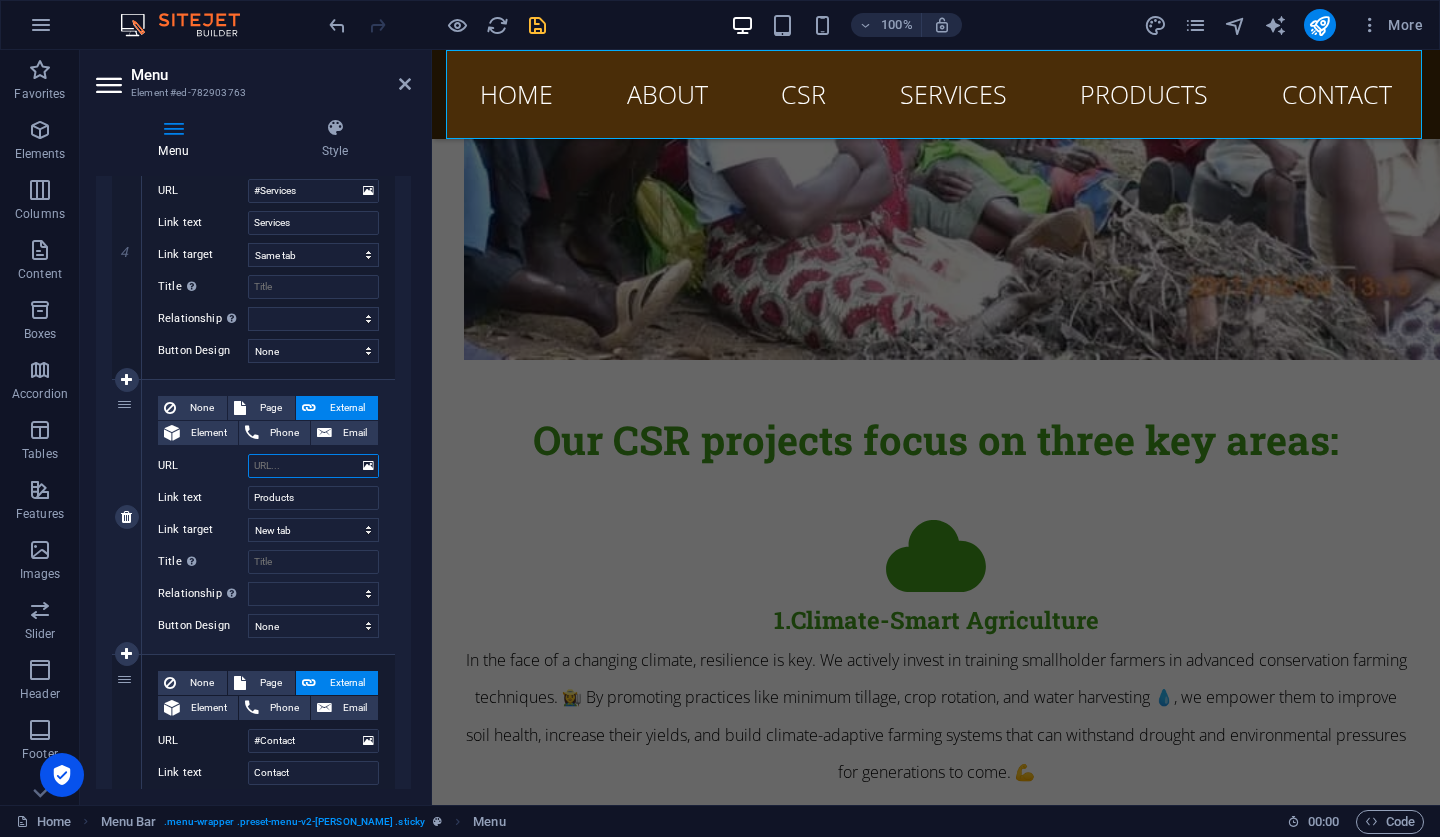 paste on "#" 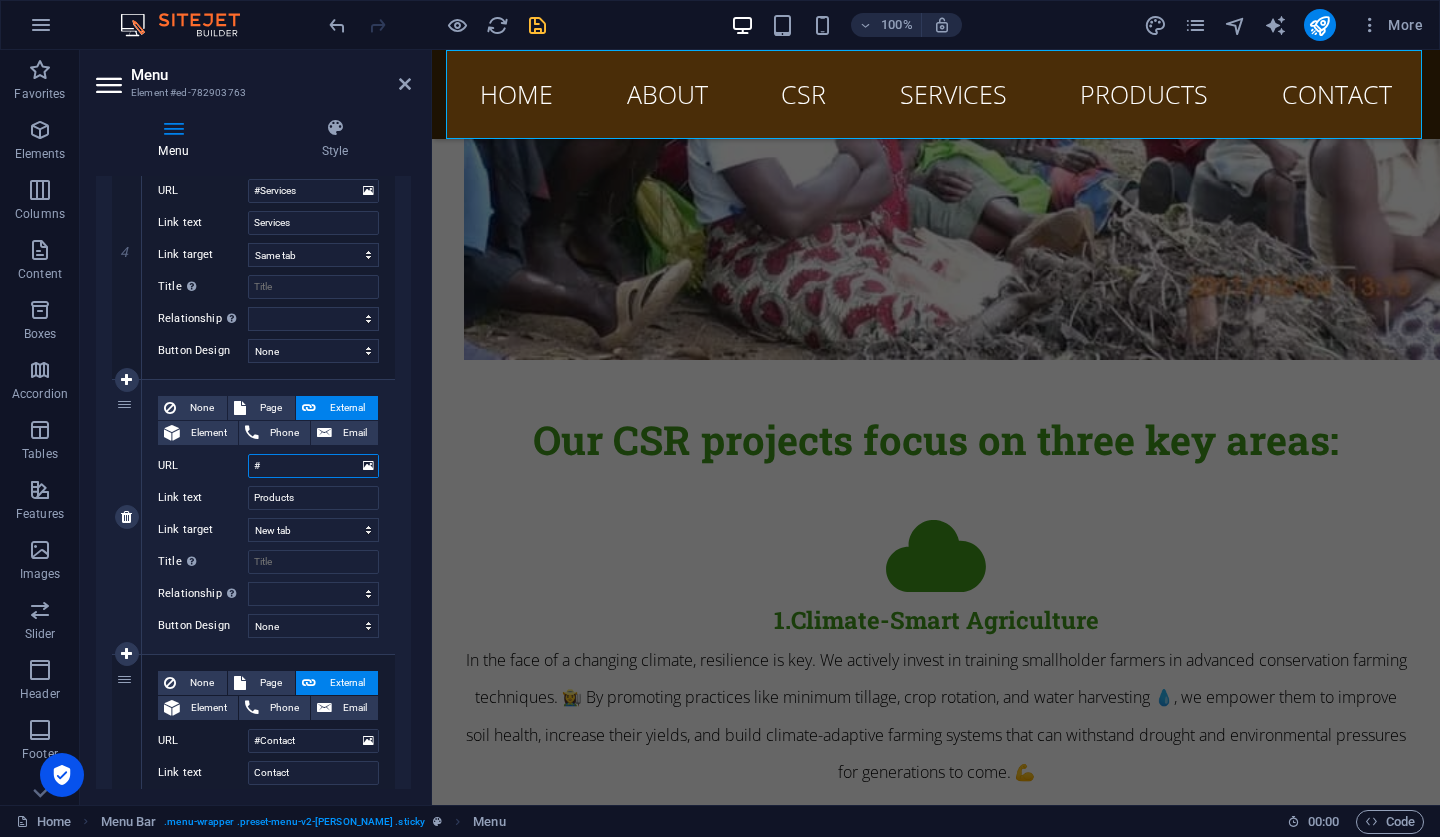 select 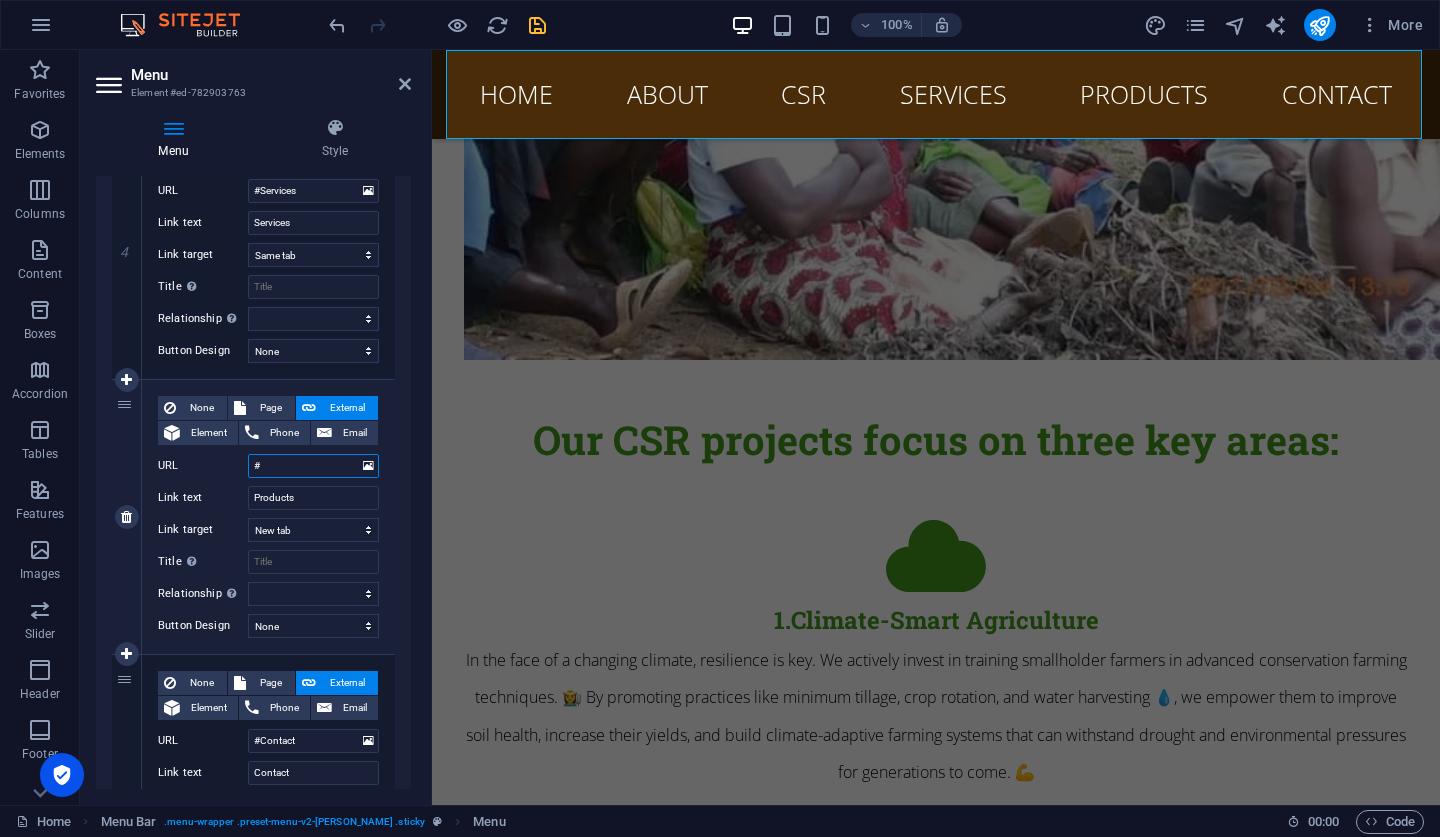 type on "#p" 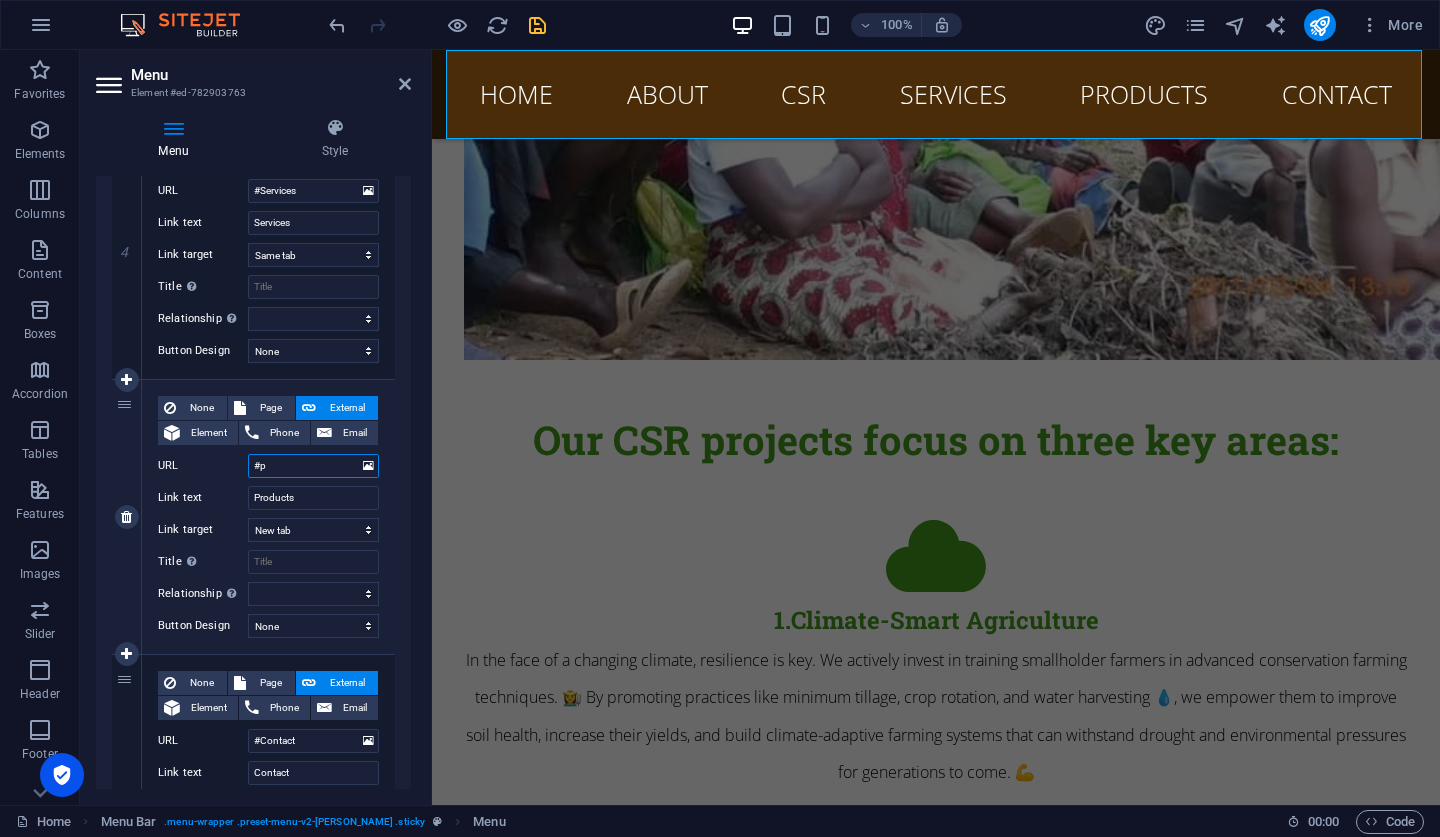 select 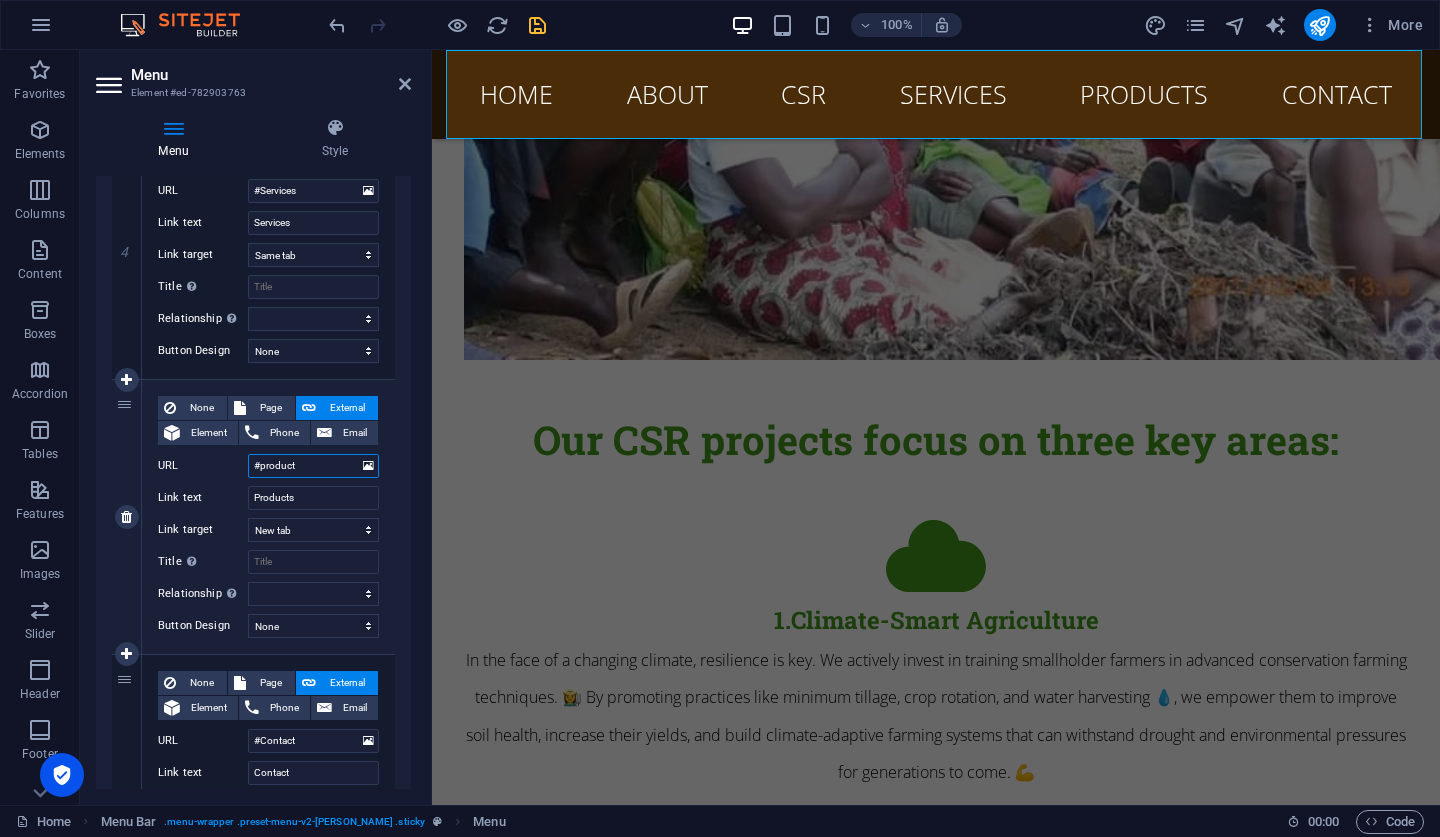 type on "#products" 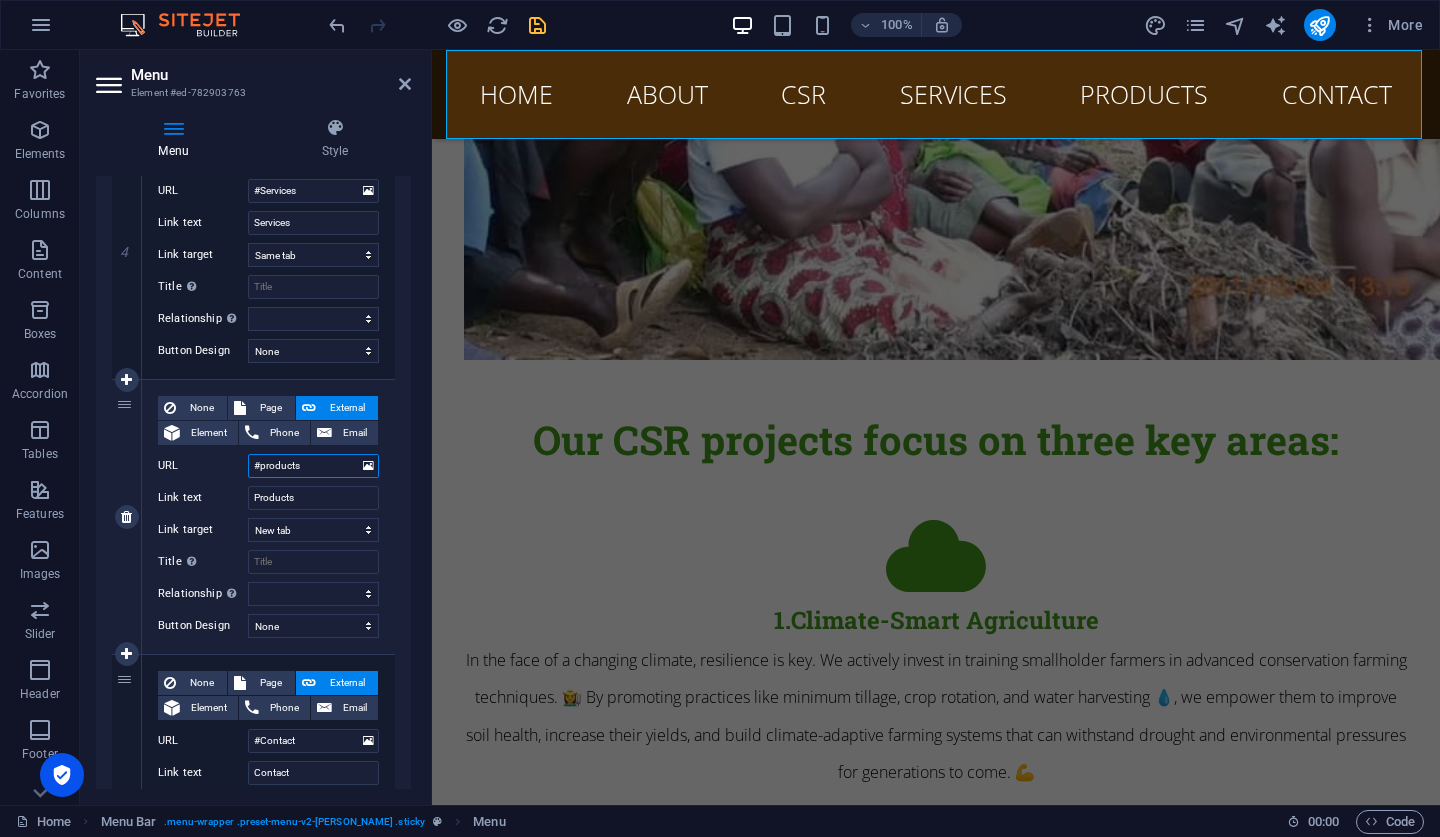 select 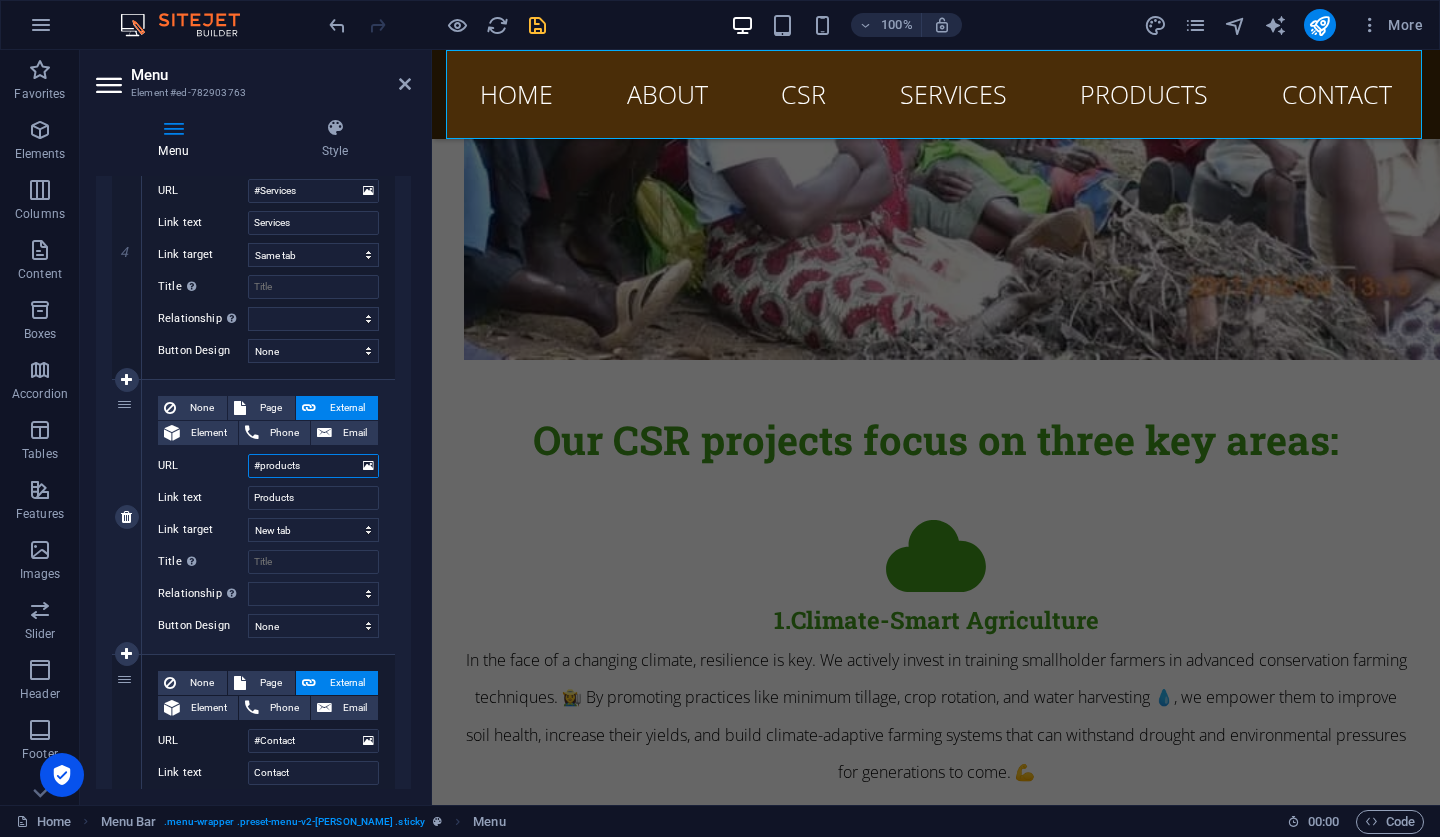select 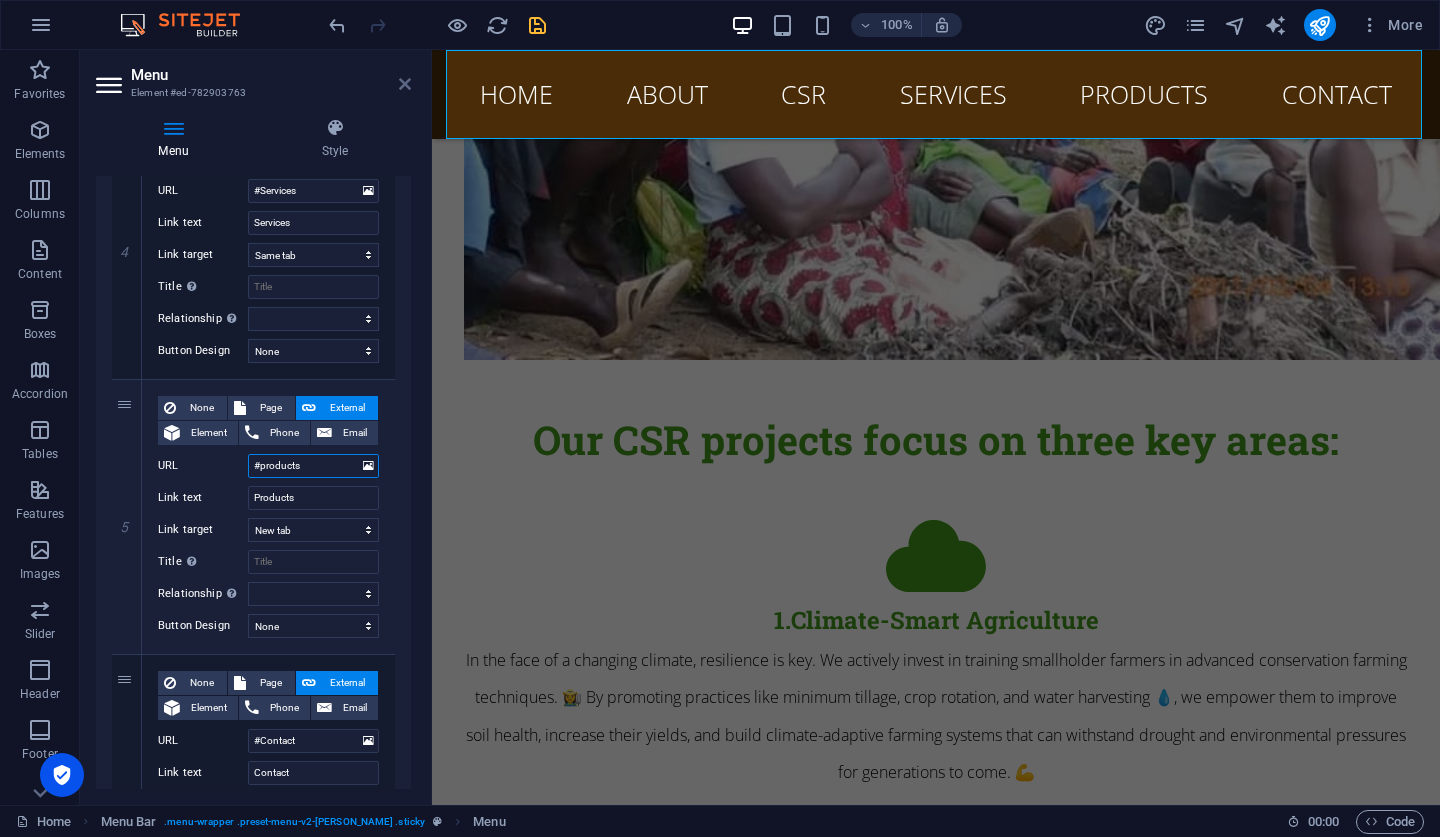type on "#products" 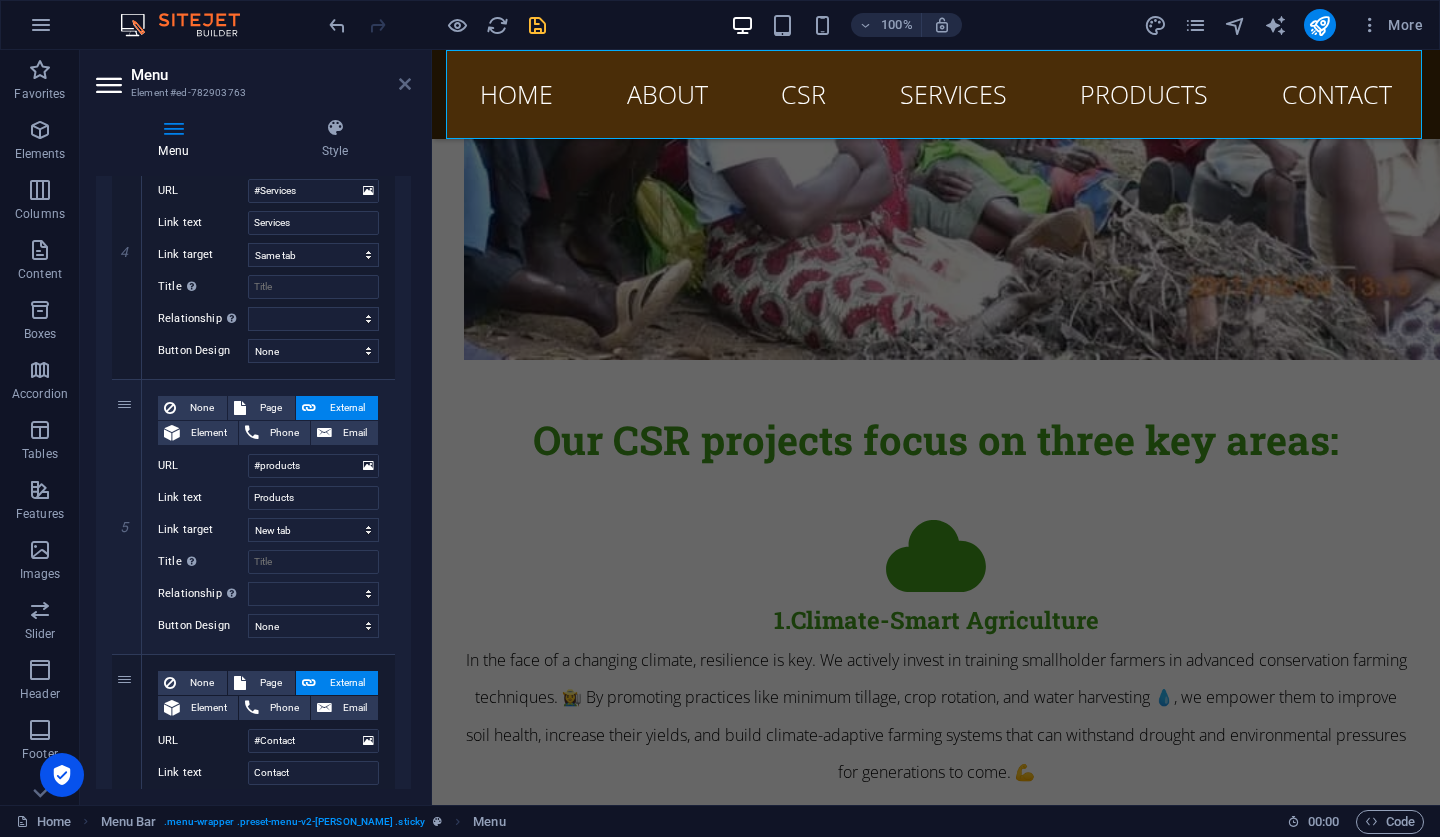 click at bounding box center (405, 84) 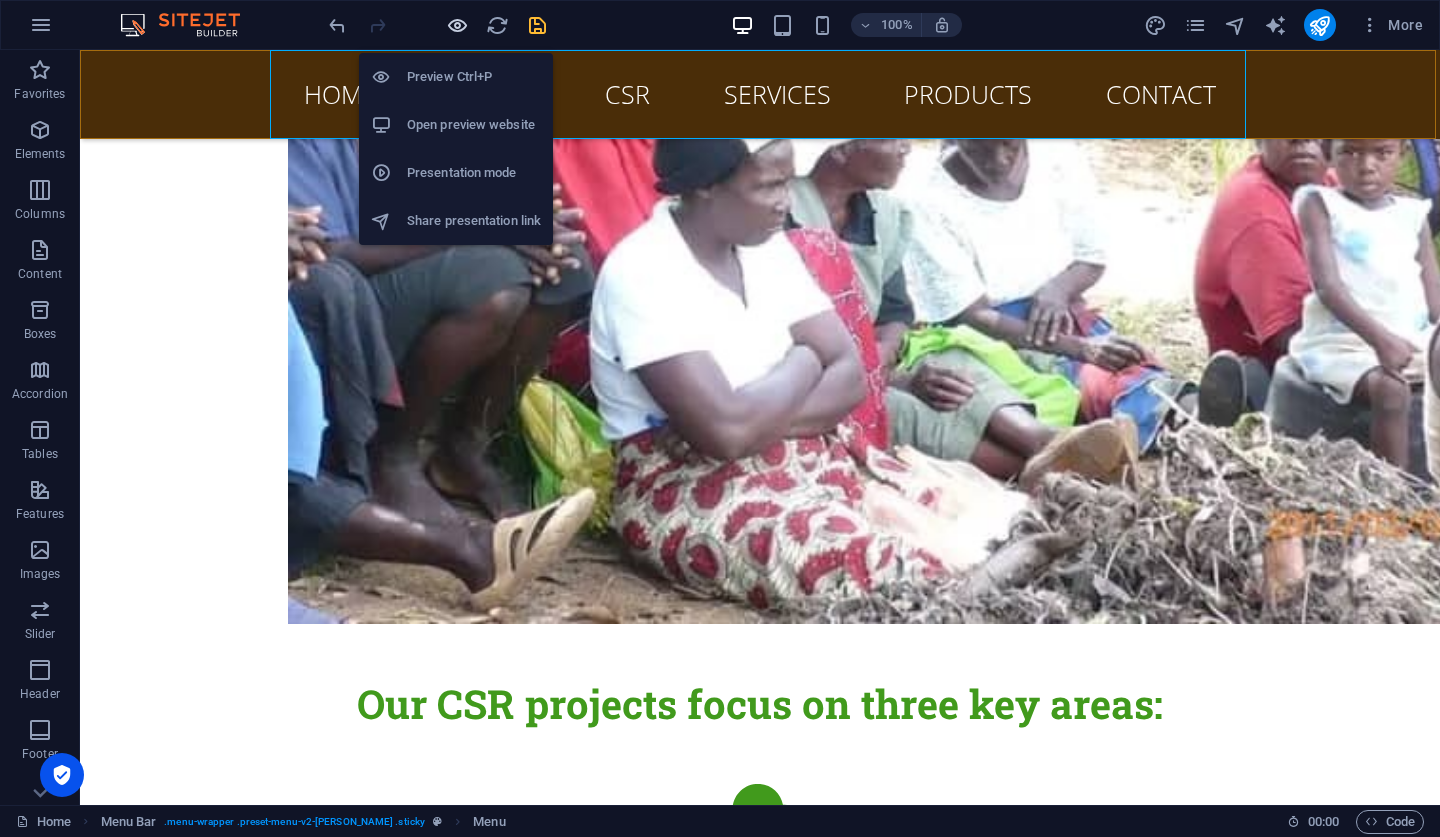 click at bounding box center (457, 25) 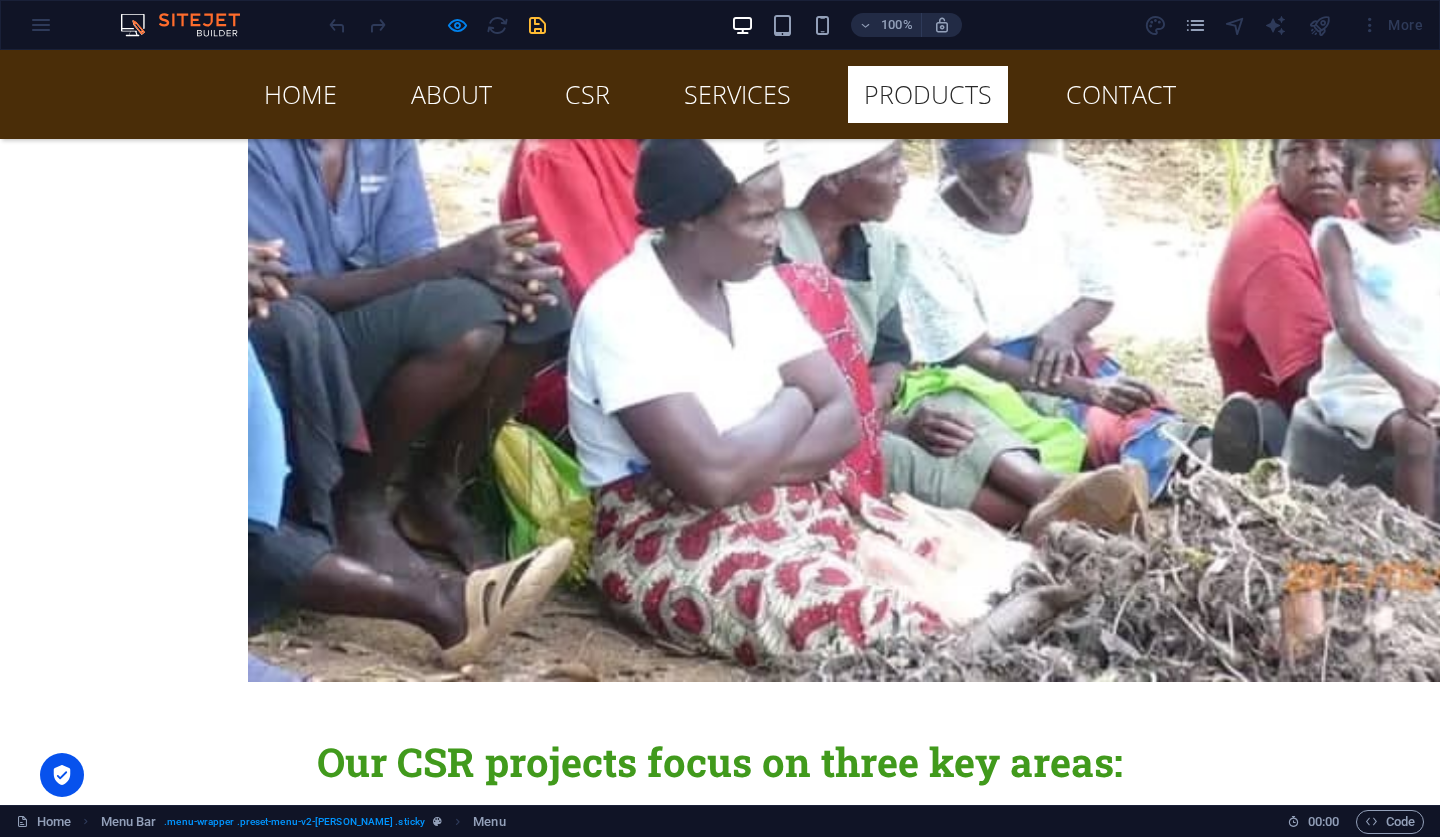 click on "Products" at bounding box center [928, 94] 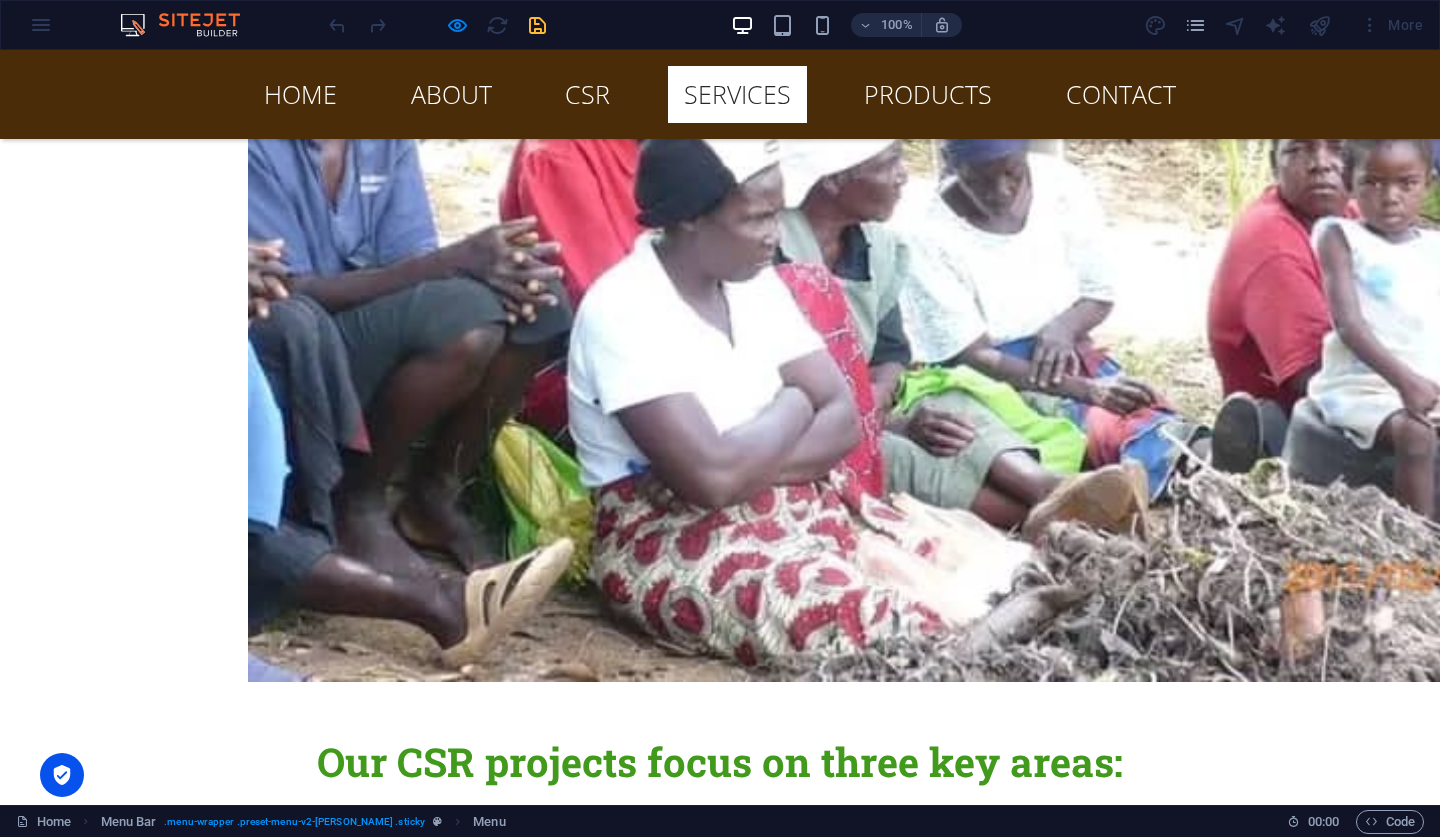 click on "Services" at bounding box center [737, 94] 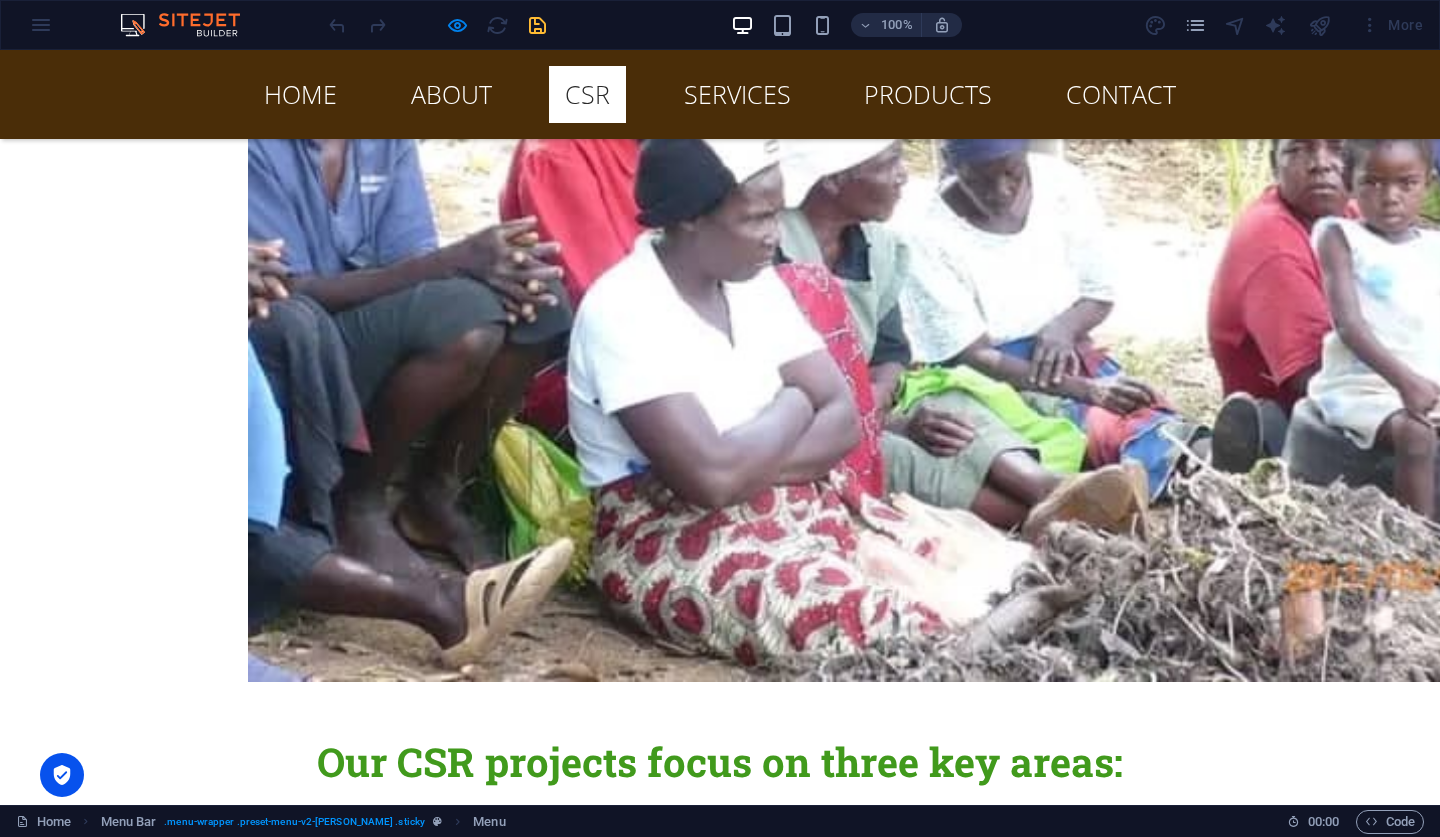click on "CSR" at bounding box center [587, 94] 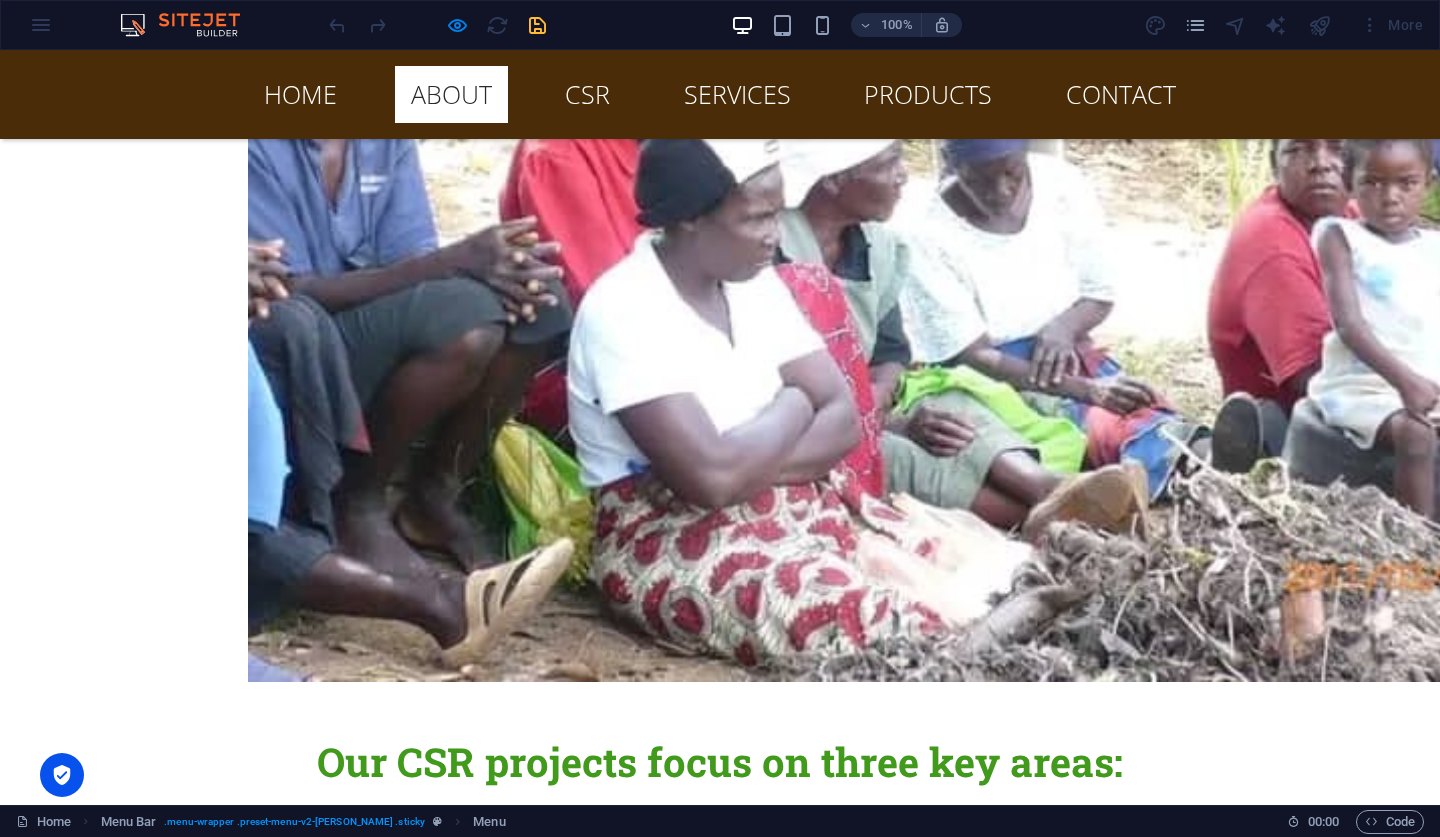 click on "About" at bounding box center (451, 94) 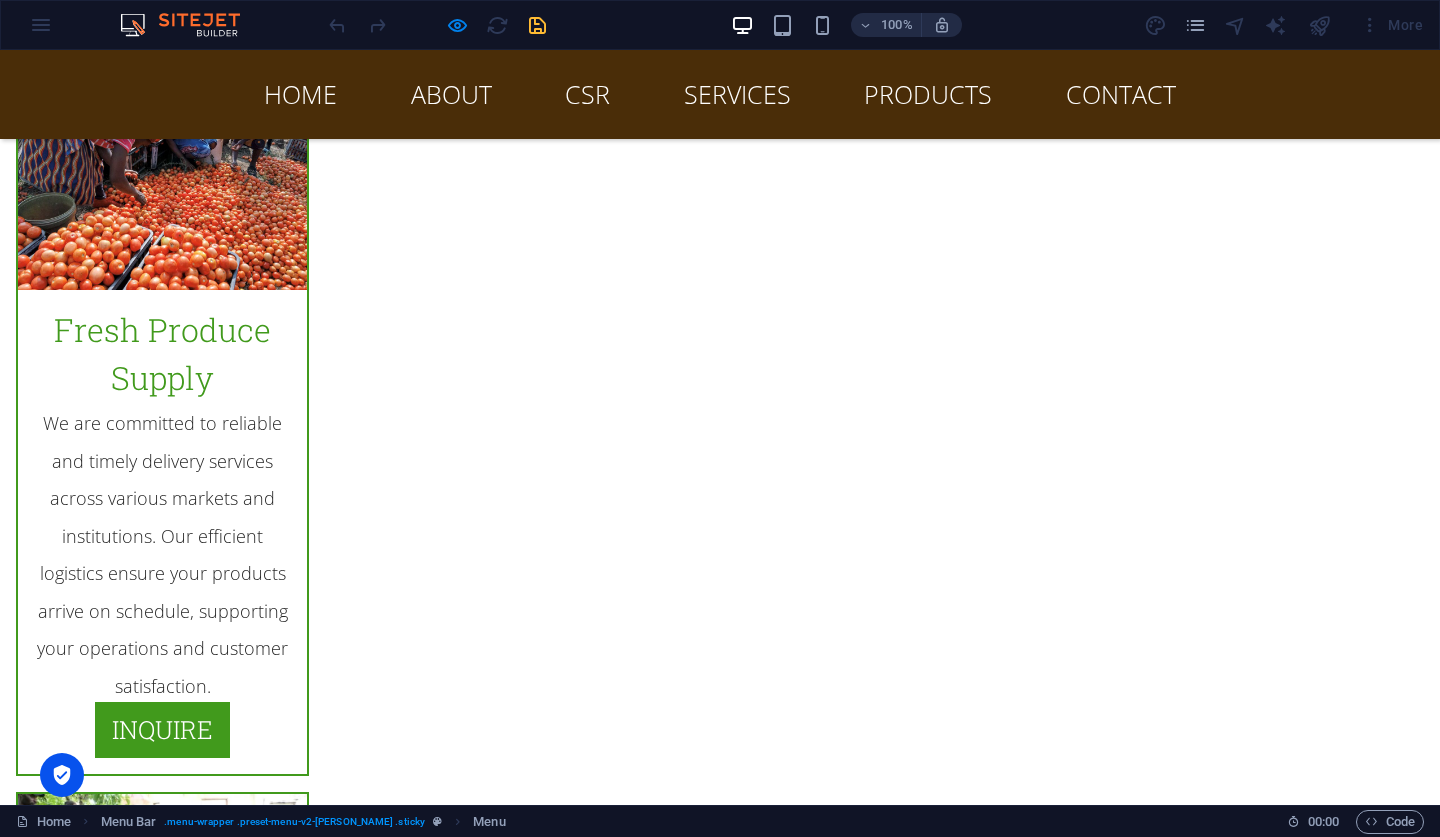 scroll, scrollTop: 10492, scrollLeft: 0, axis: vertical 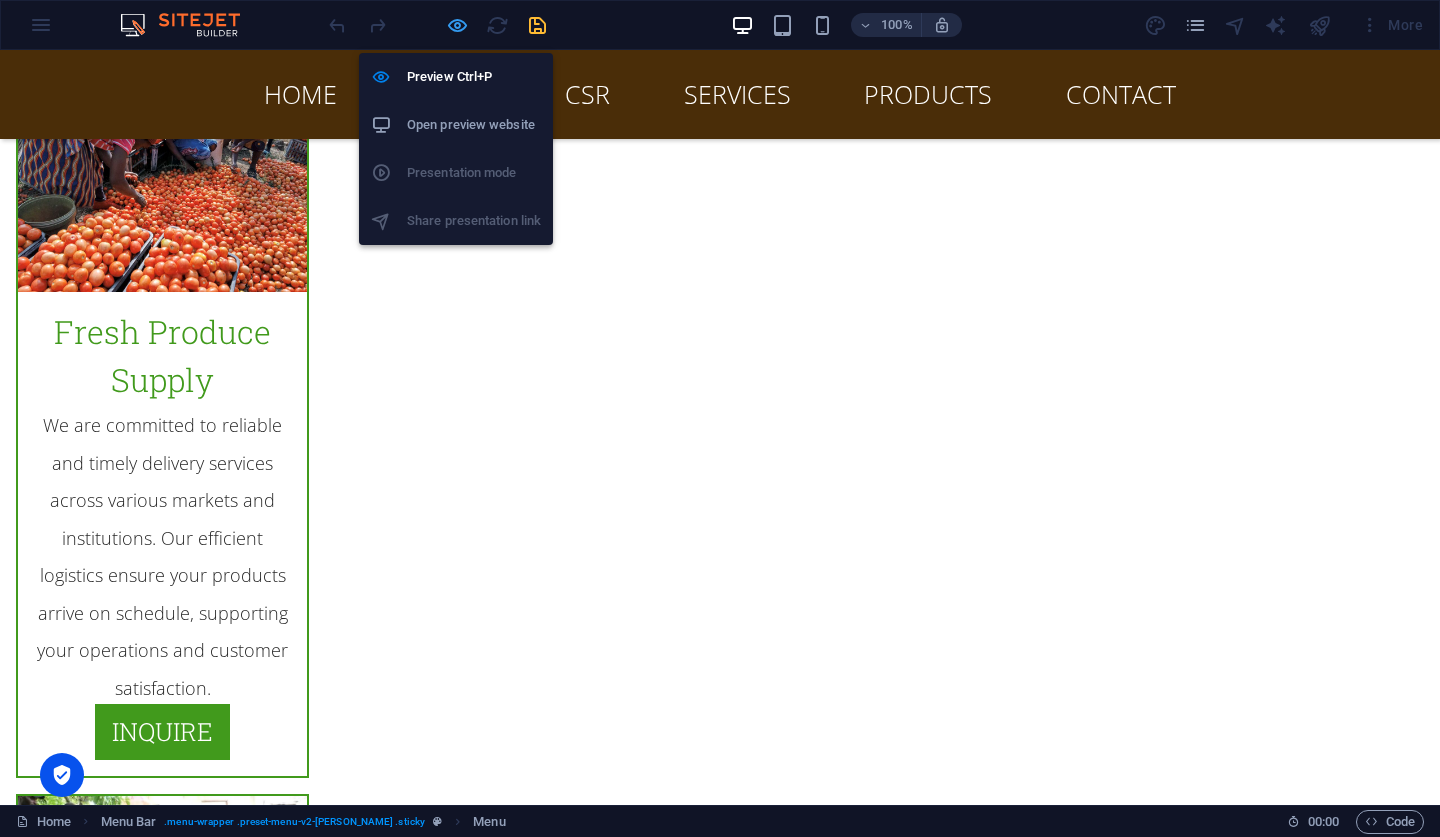 click at bounding box center (457, 25) 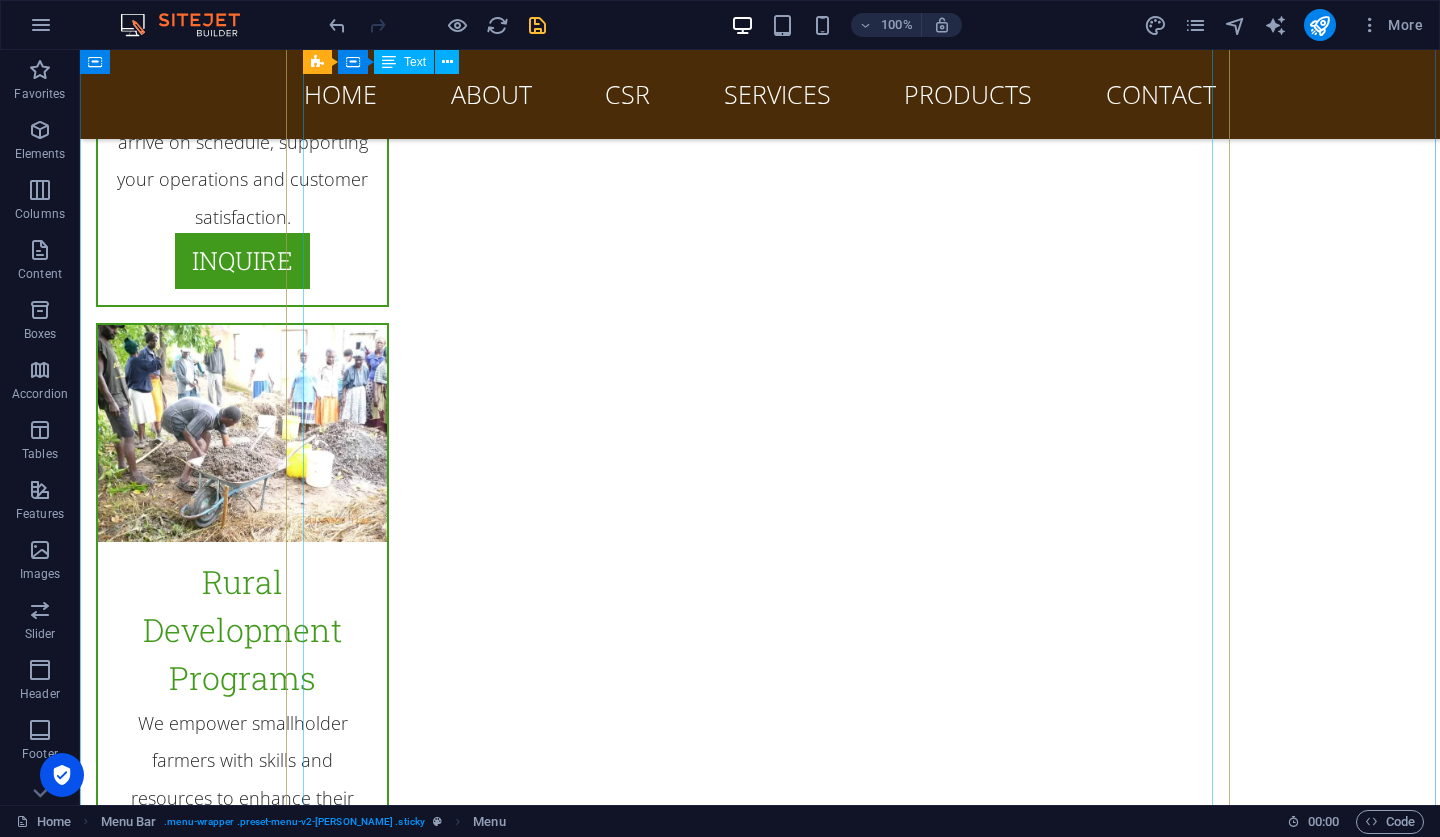 scroll, scrollTop: 11447, scrollLeft: 0, axis: vertical 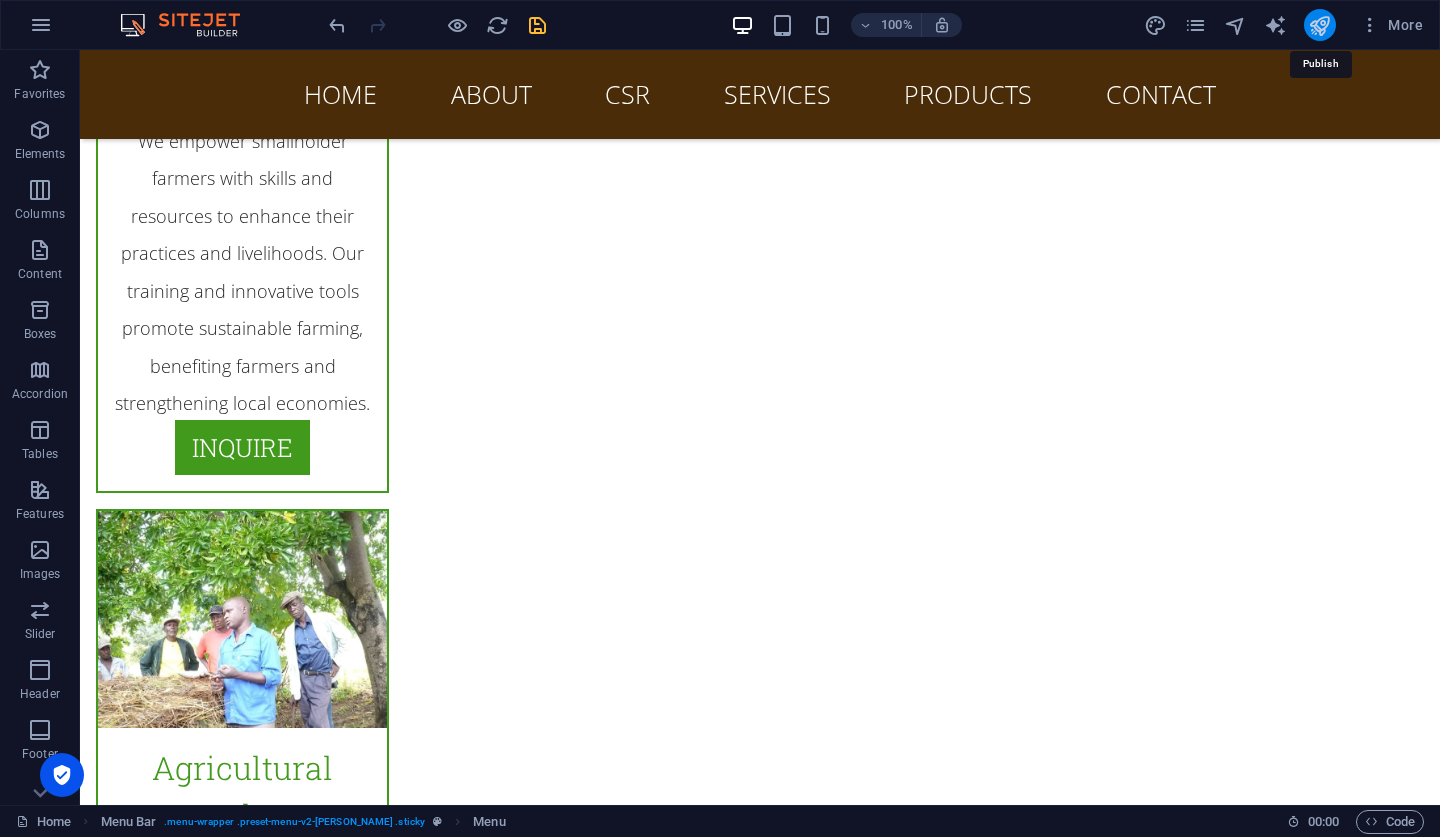 click at bounding box center [1319, 25] 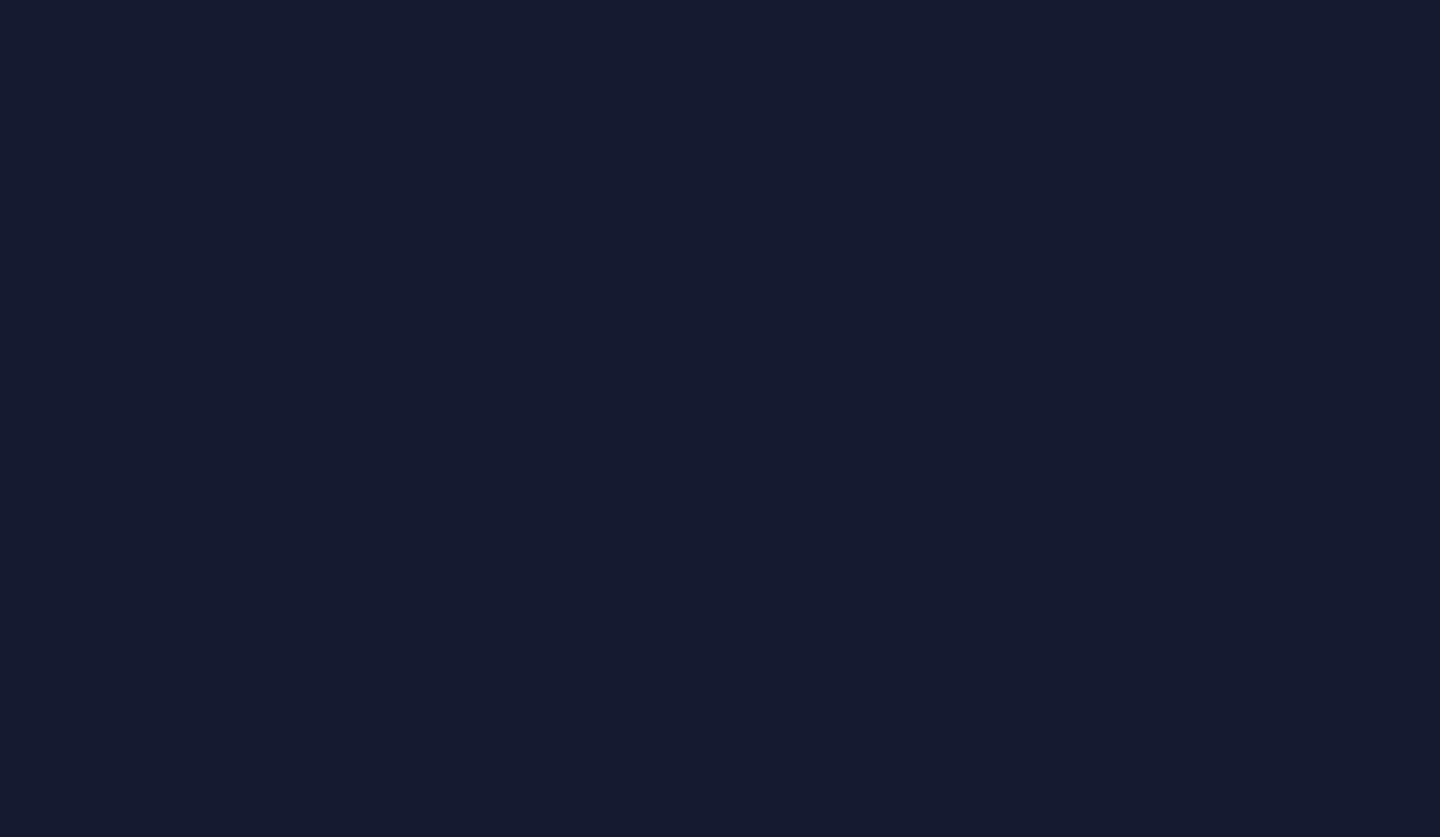 scroll, scrollTop: 0, scrollLeft: 0, axis: both 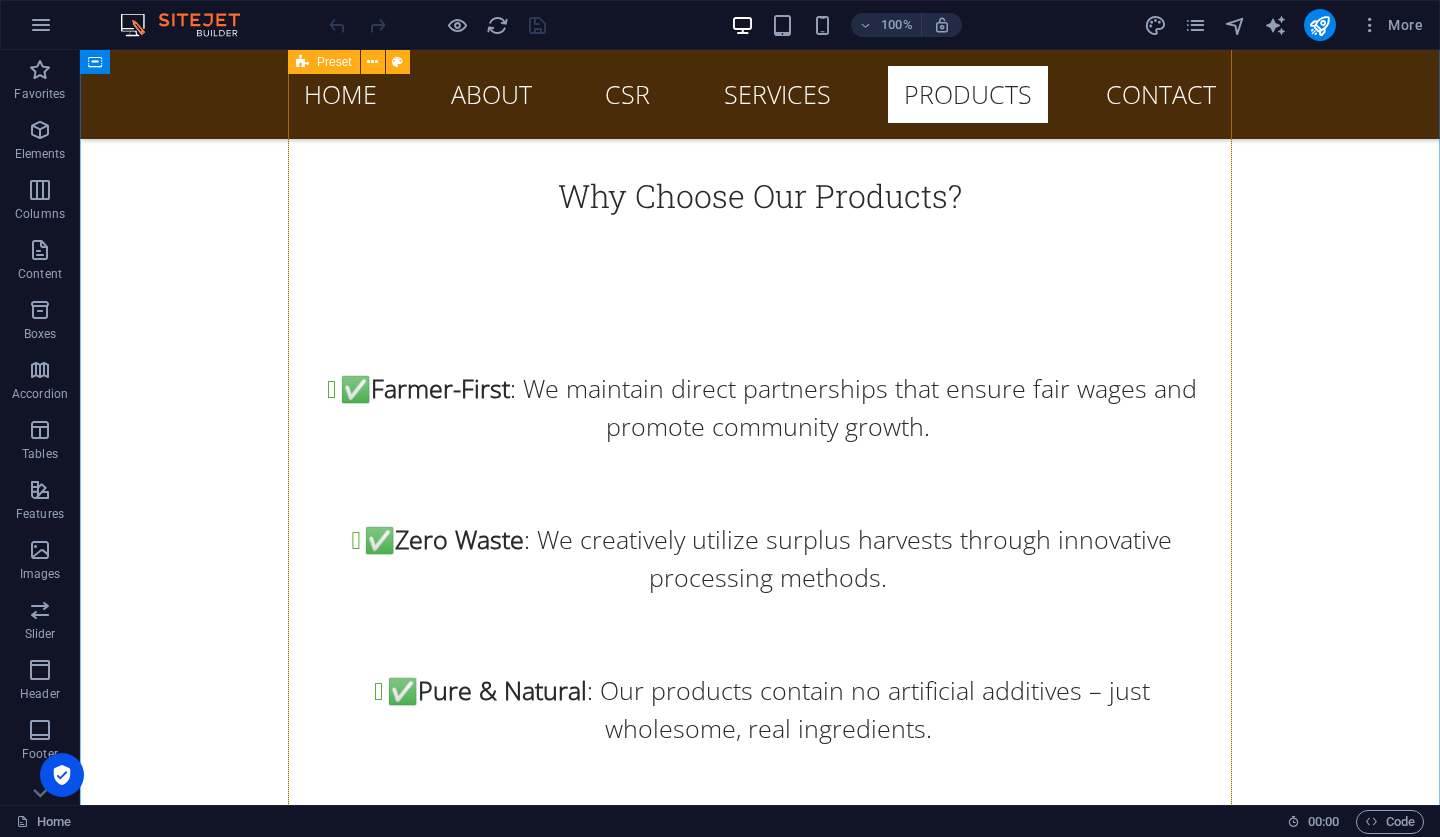 click at bounding box center (760, 9044) 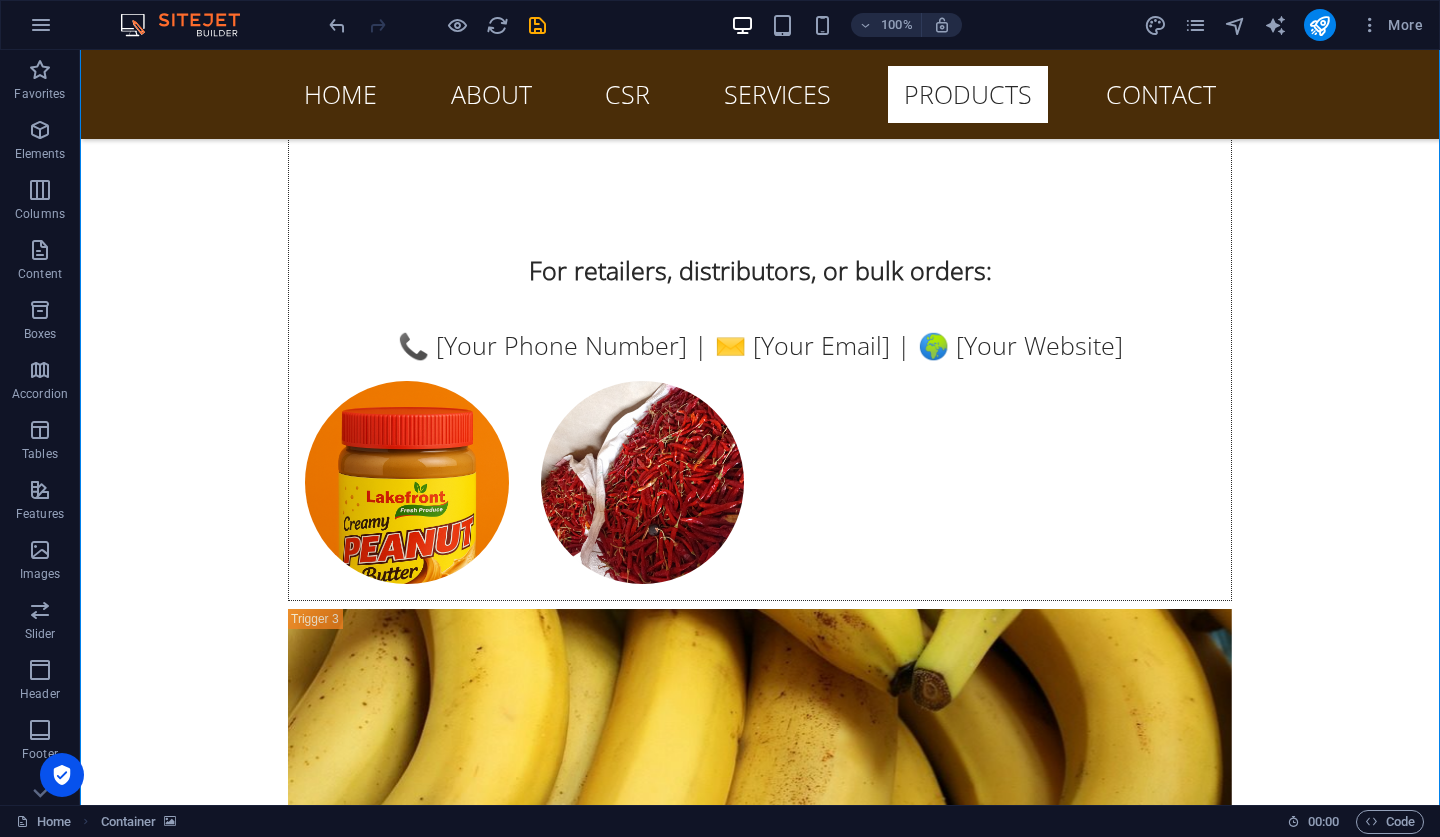 scroll, scrollTop: 23034, scrollLeft: 0, axis: vertical 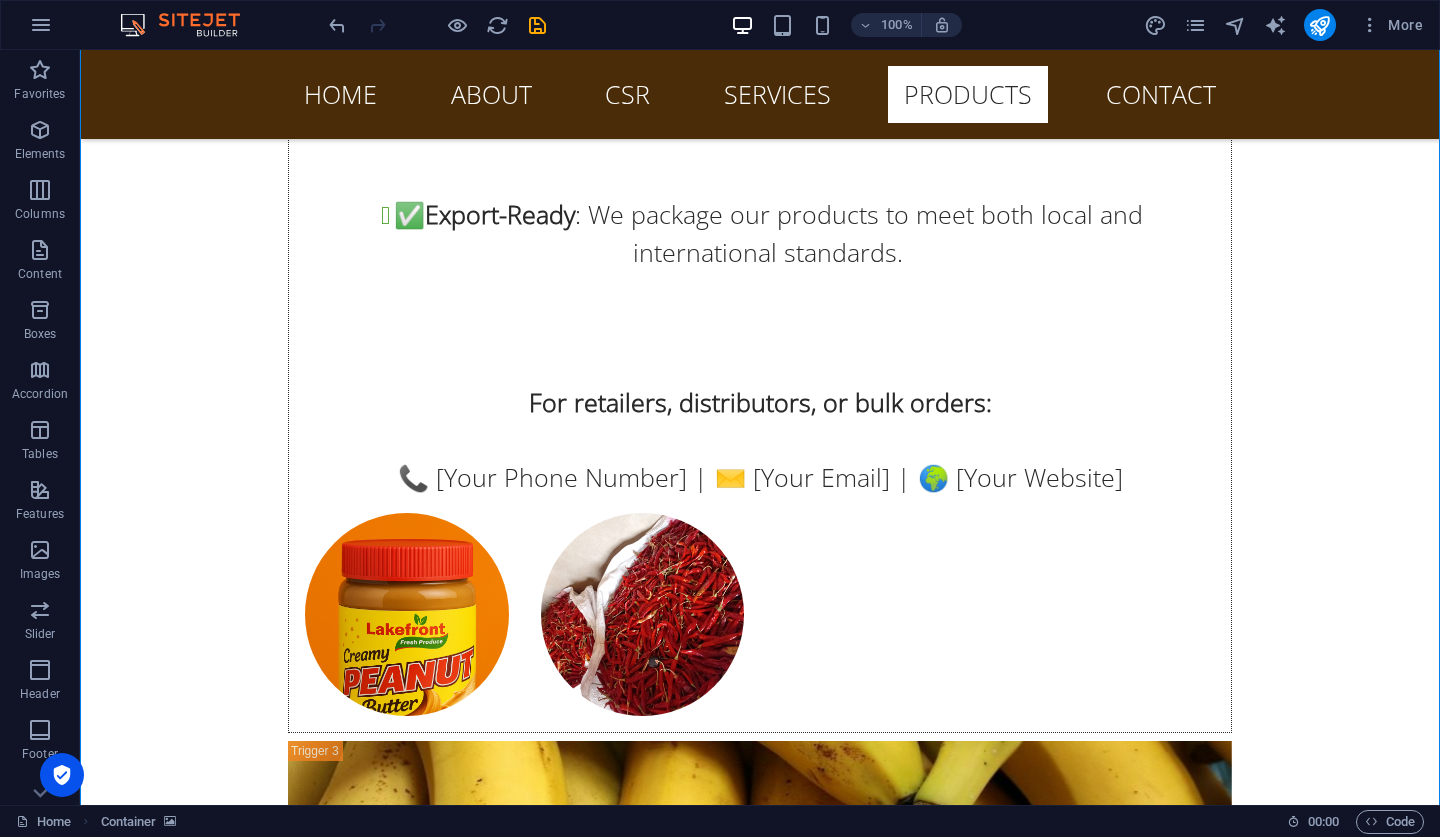 click at bounding box center [760, 8494] 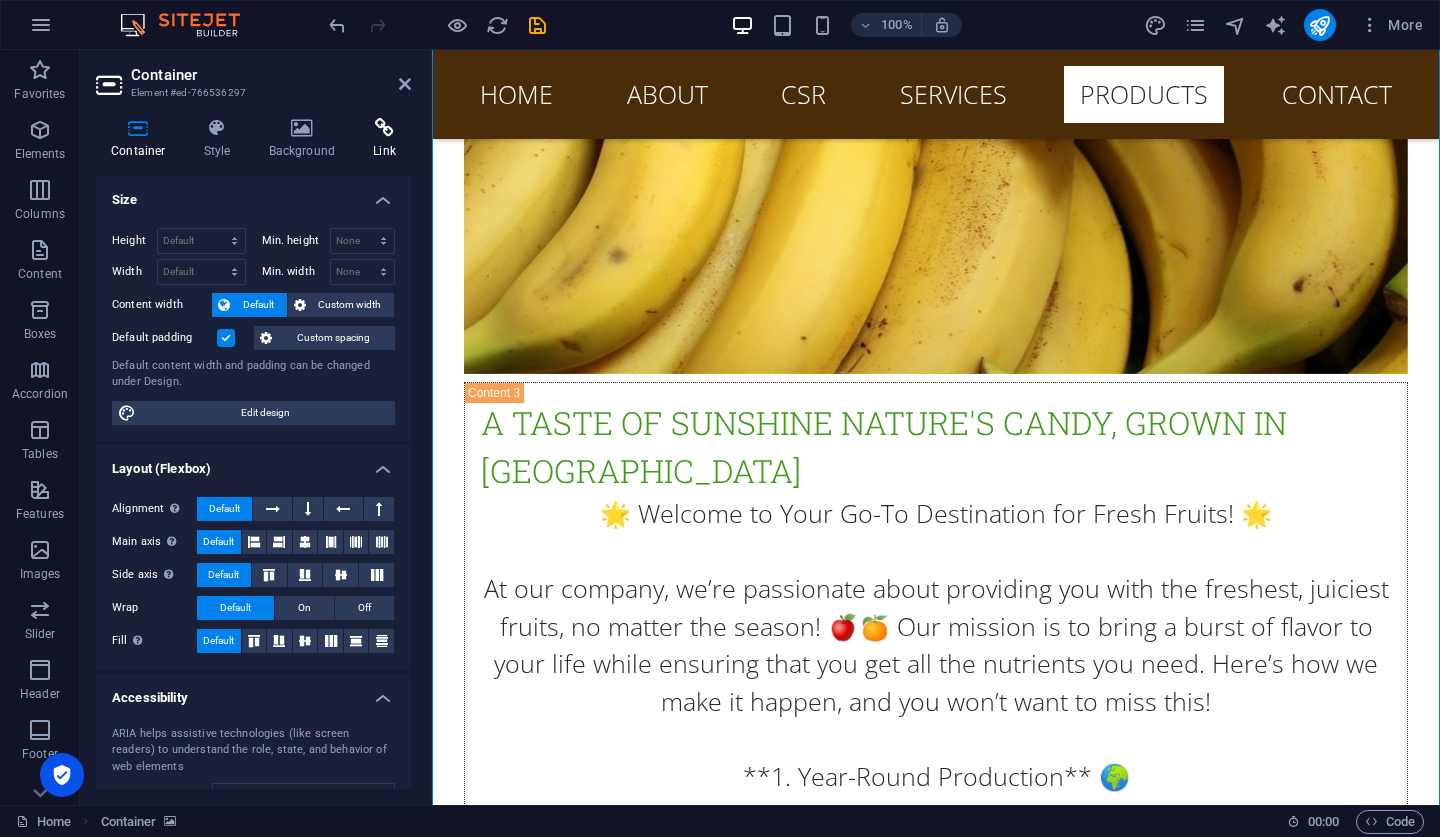 click at bounding box center (384, 128) 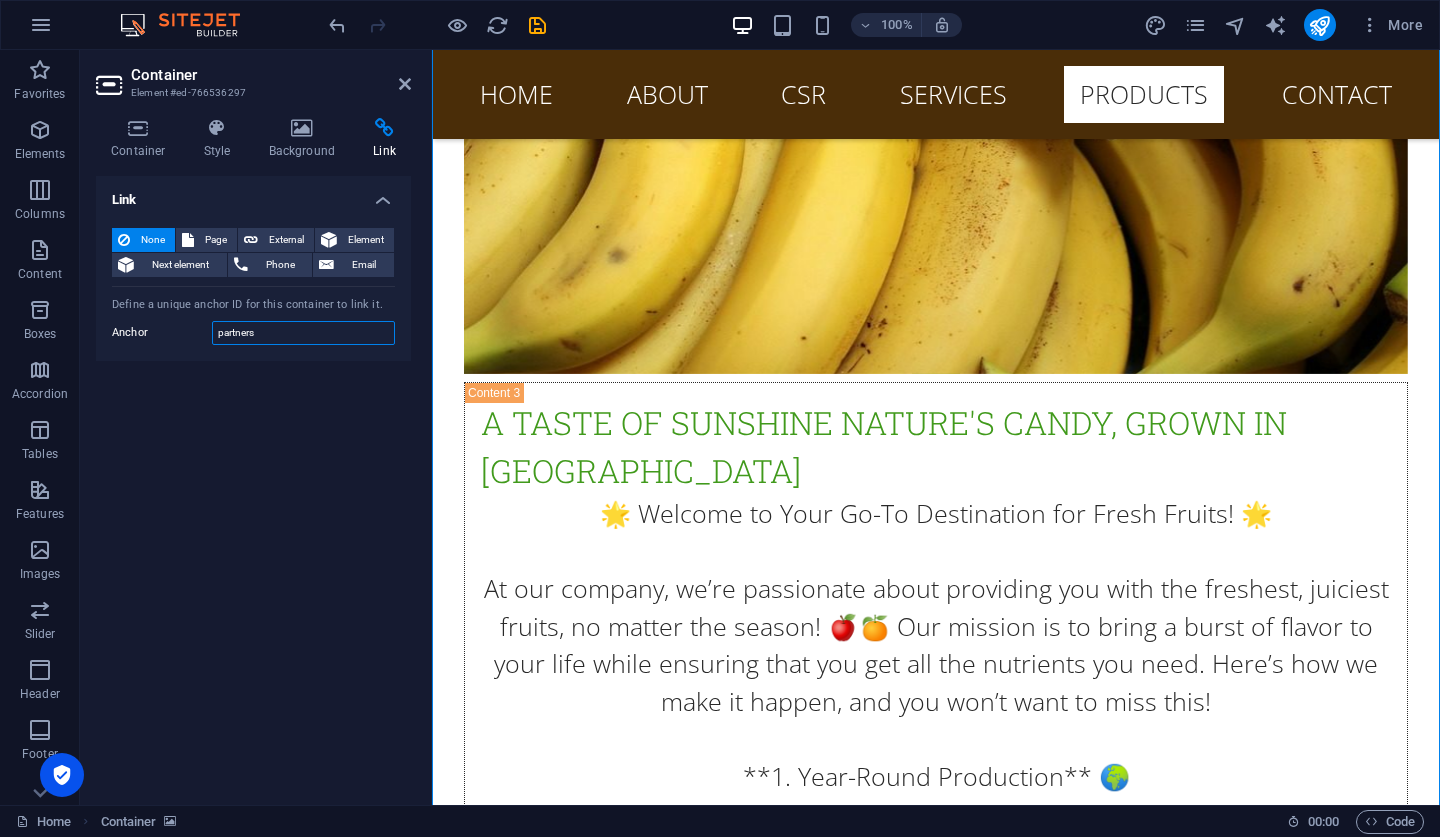 click on "partners" at bounding box center [303, 333] 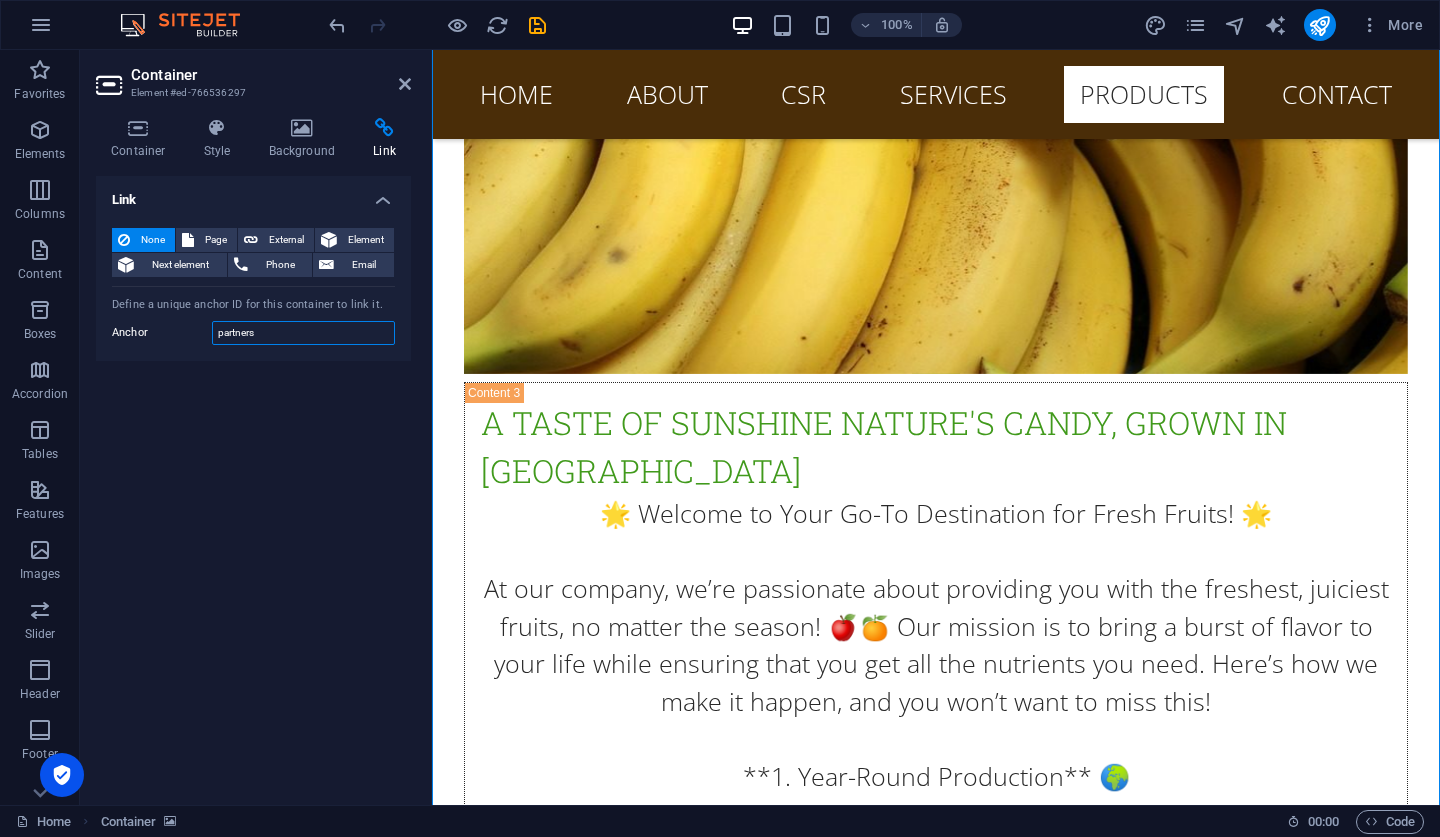click on "partners" at bounding box center [303, 333] 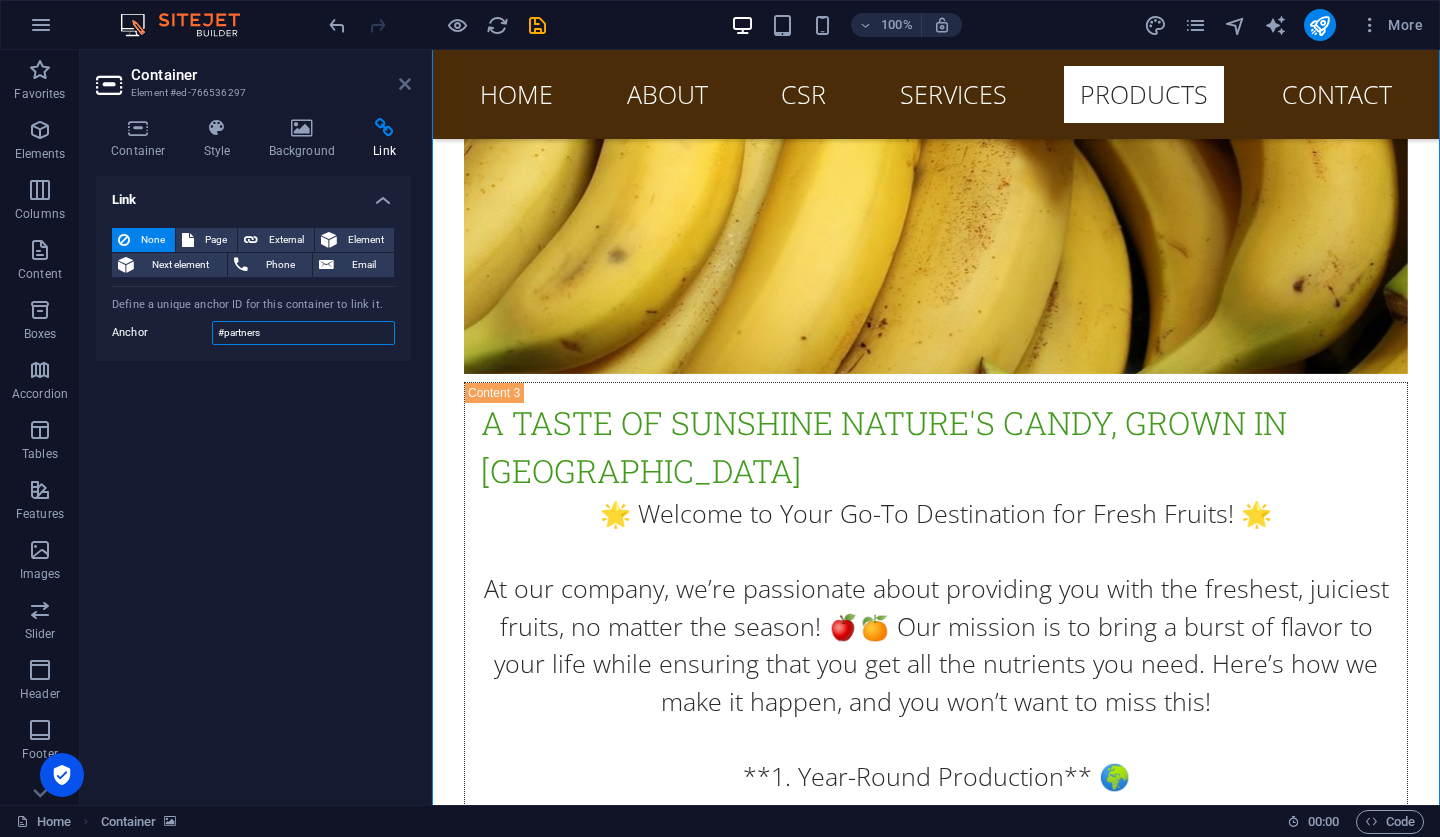 type on "#partners" 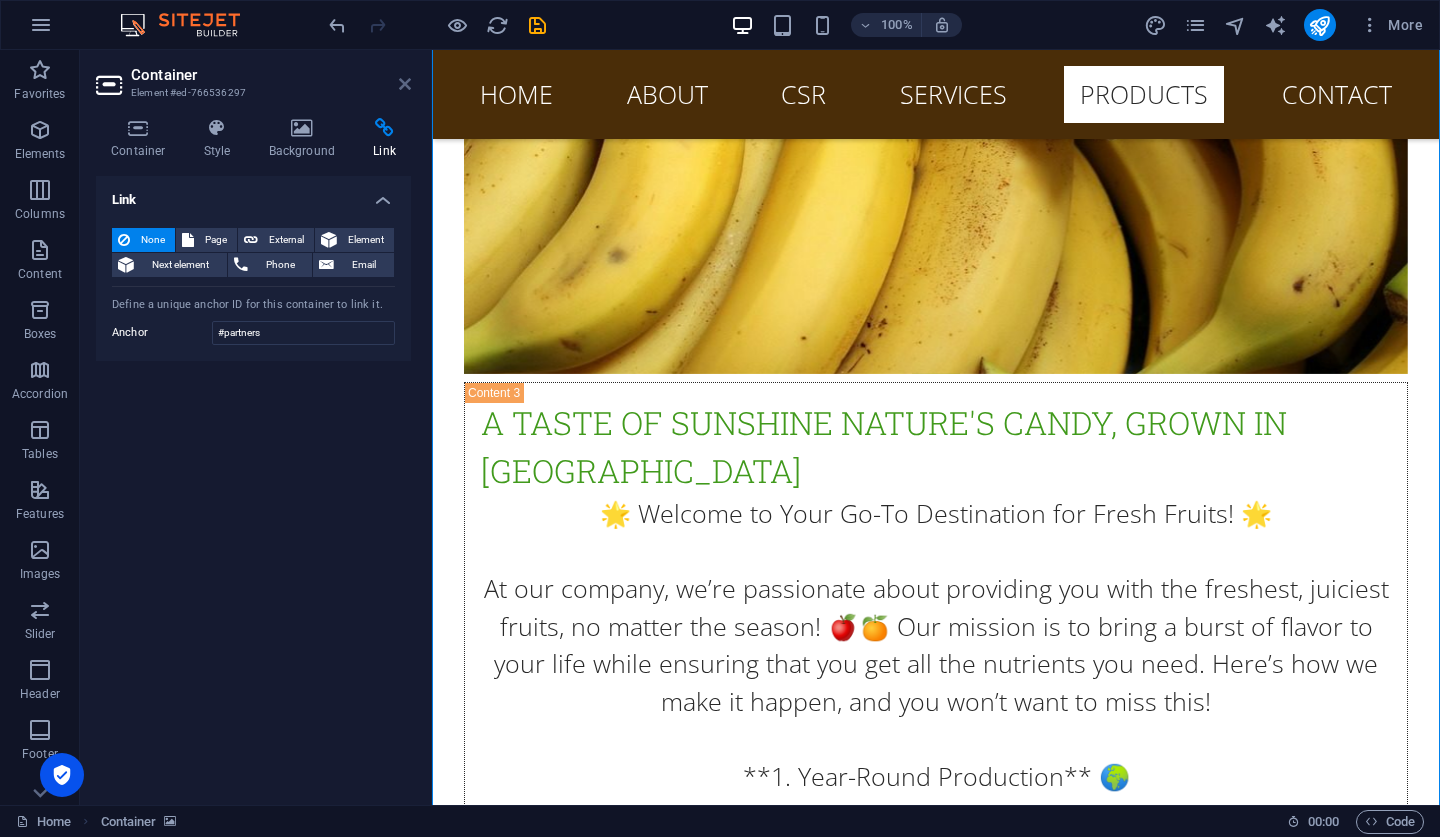 click at bounding box center [405, 84] 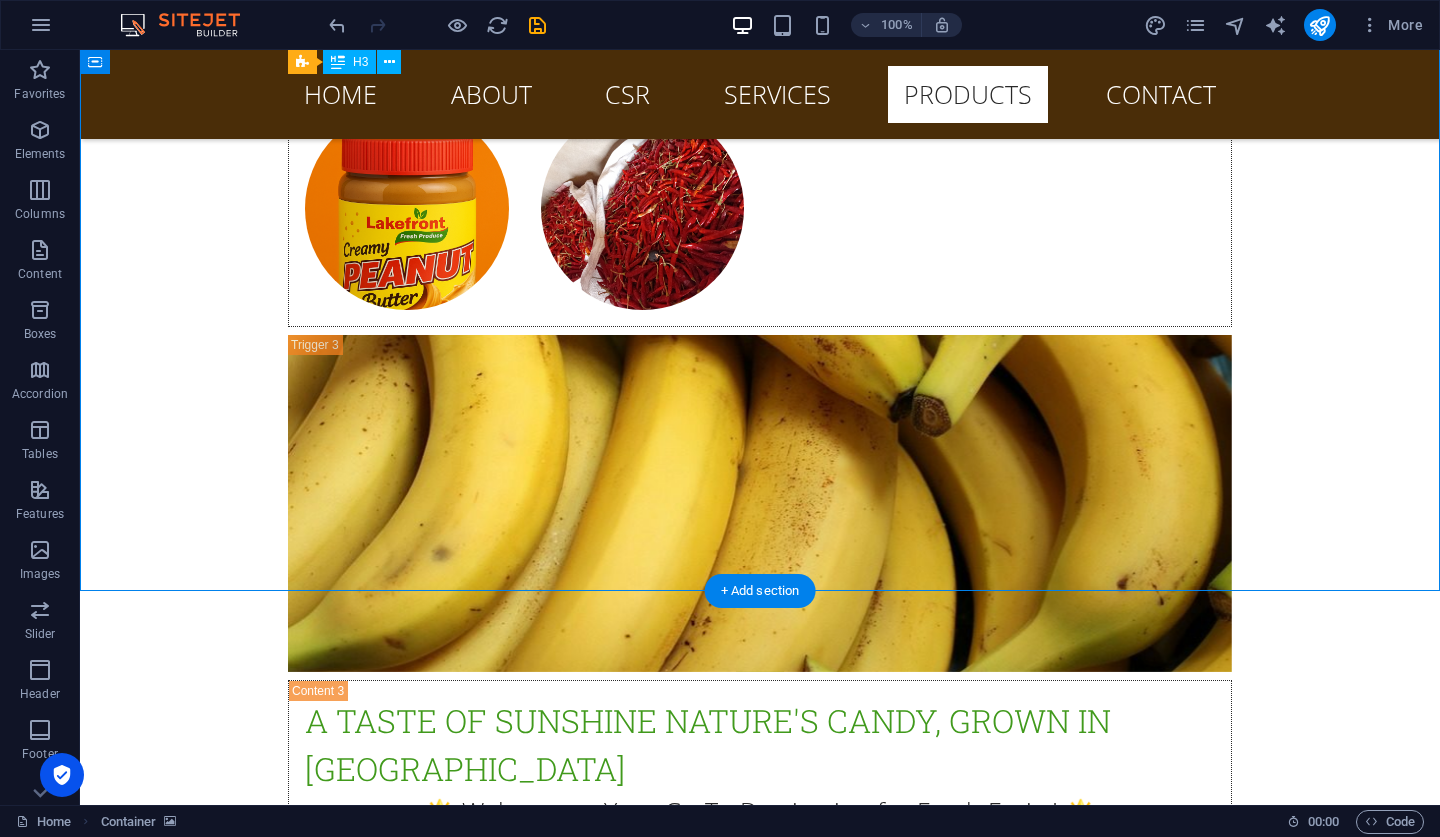 scroll, scrollTop: 23545, scrollLeft: 0, axis: vertical 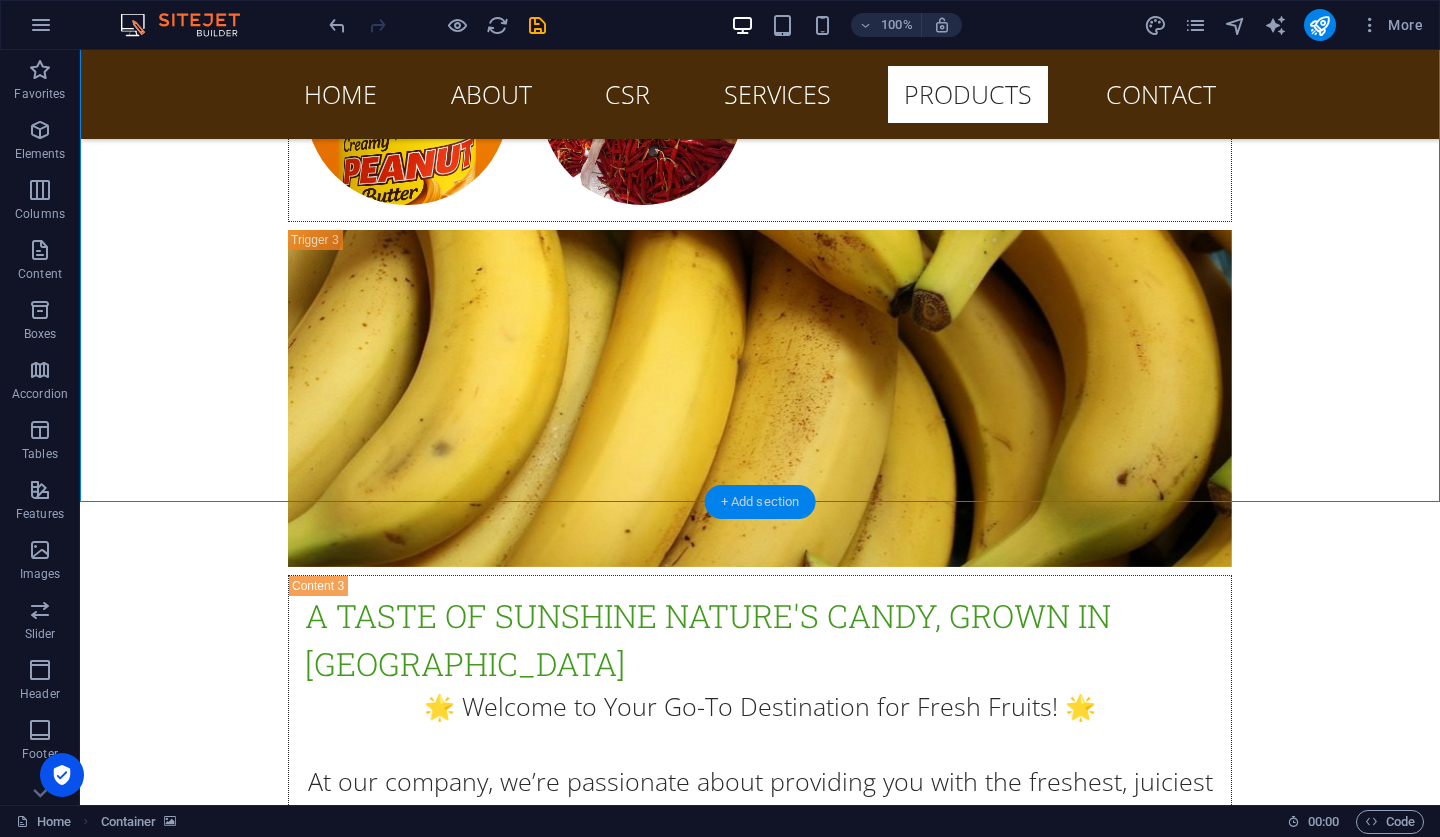 click on "+ Add section" at bounding box center [760, 502] 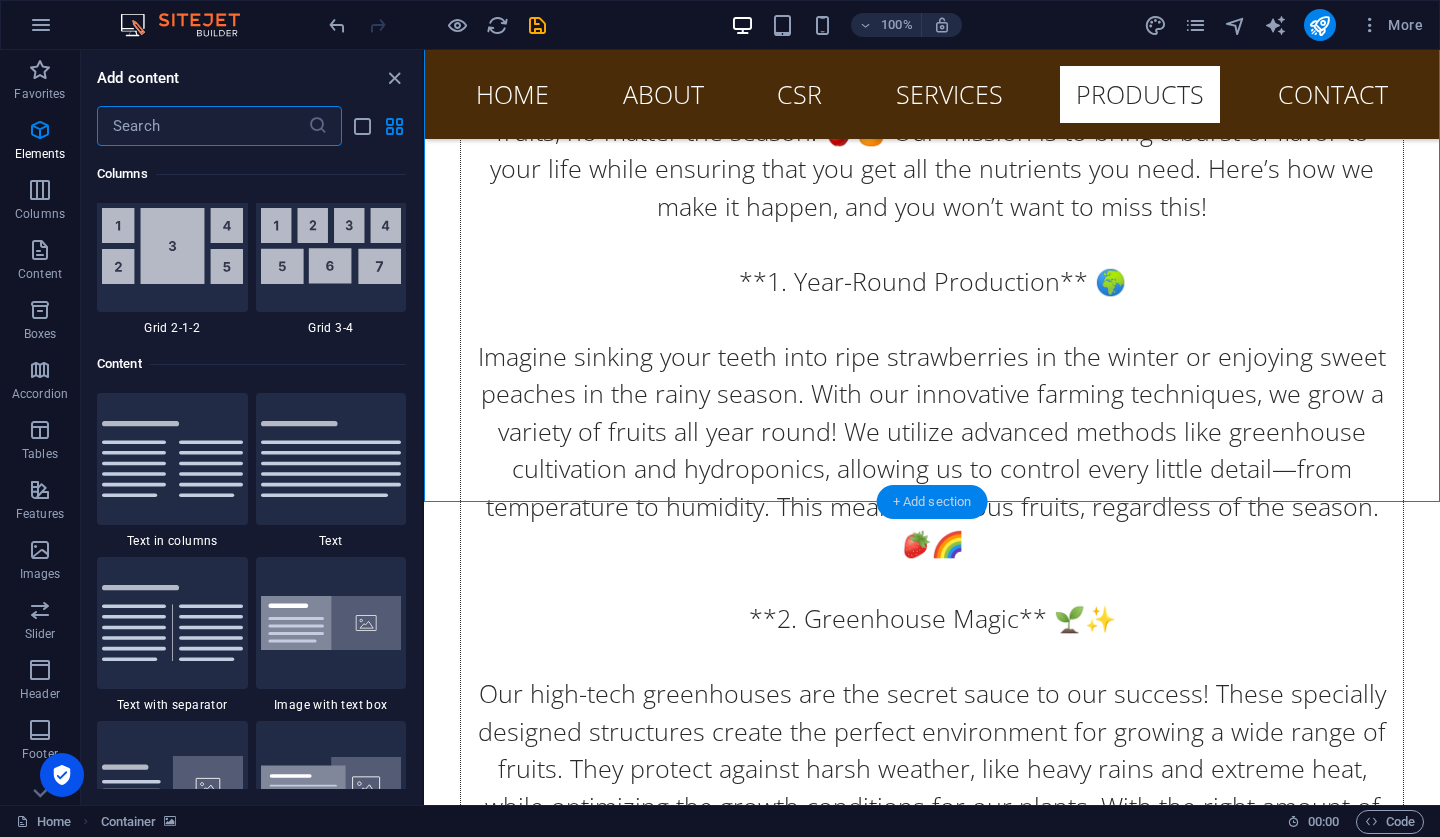 scroll, scrollTop: 3663, scrollLeft: 0, axis: vertical 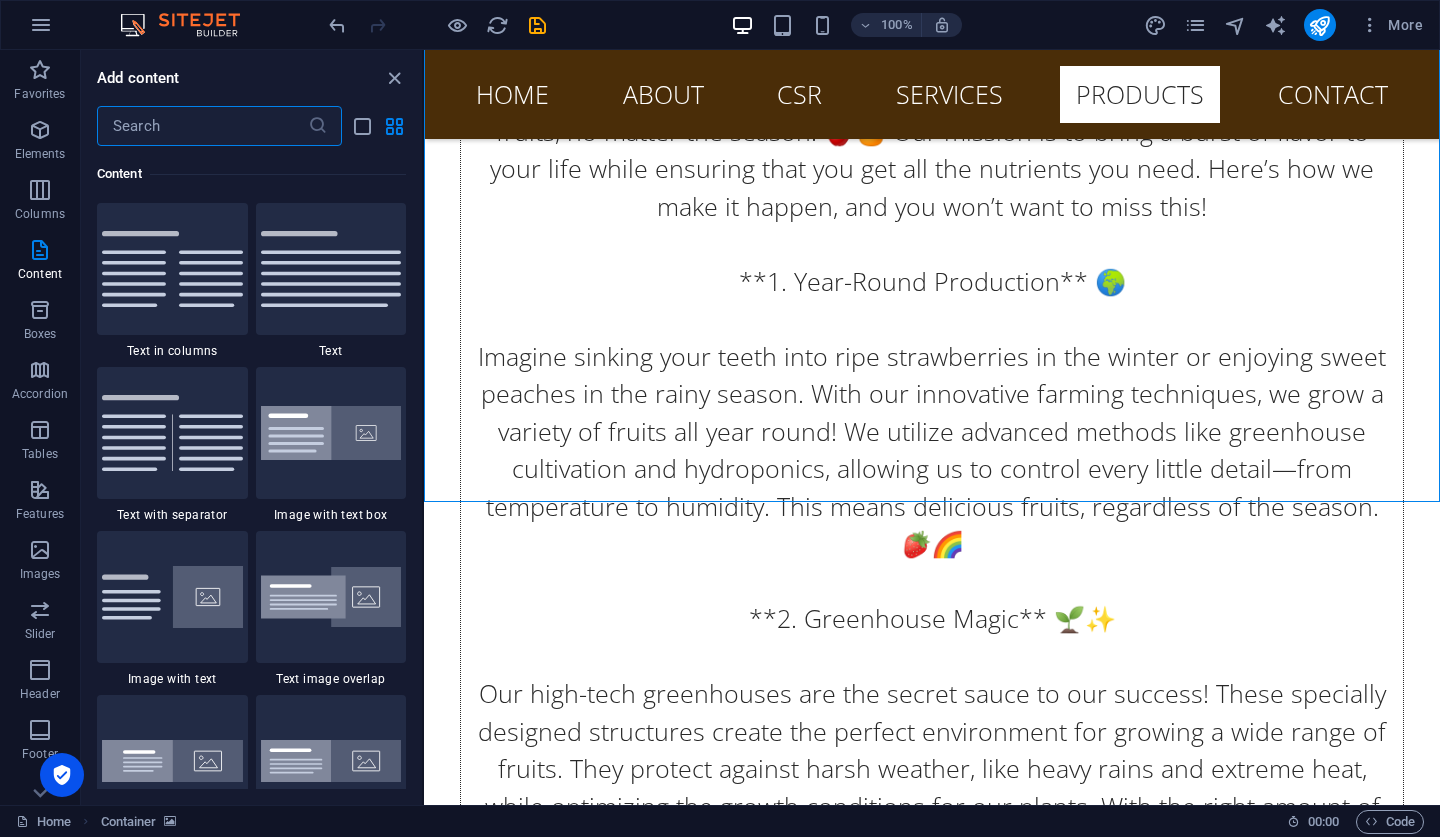 click at bounding box center (202, 126) 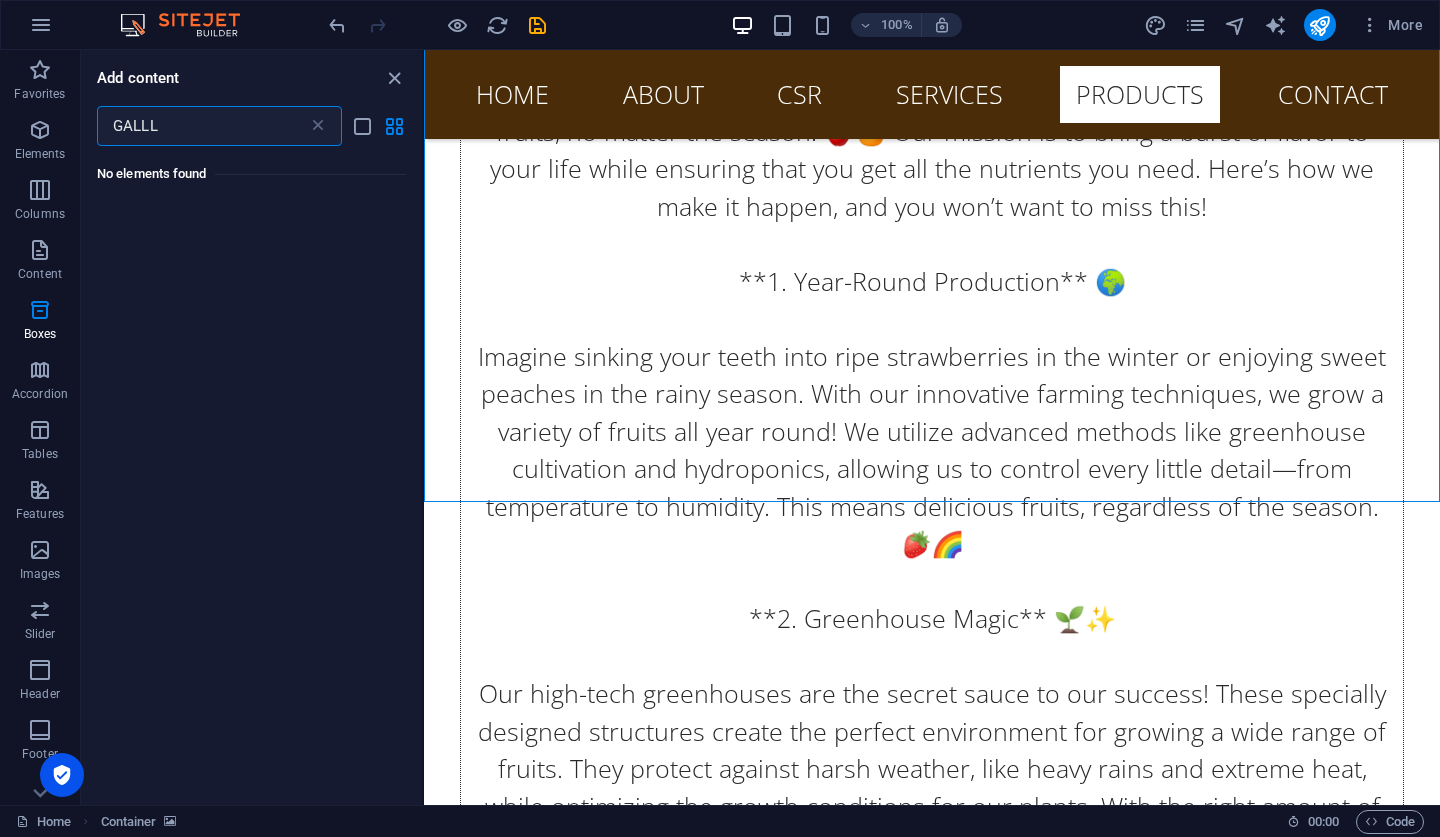 scroll, scrollTop: 0, scrollLeft: 0, axis: both 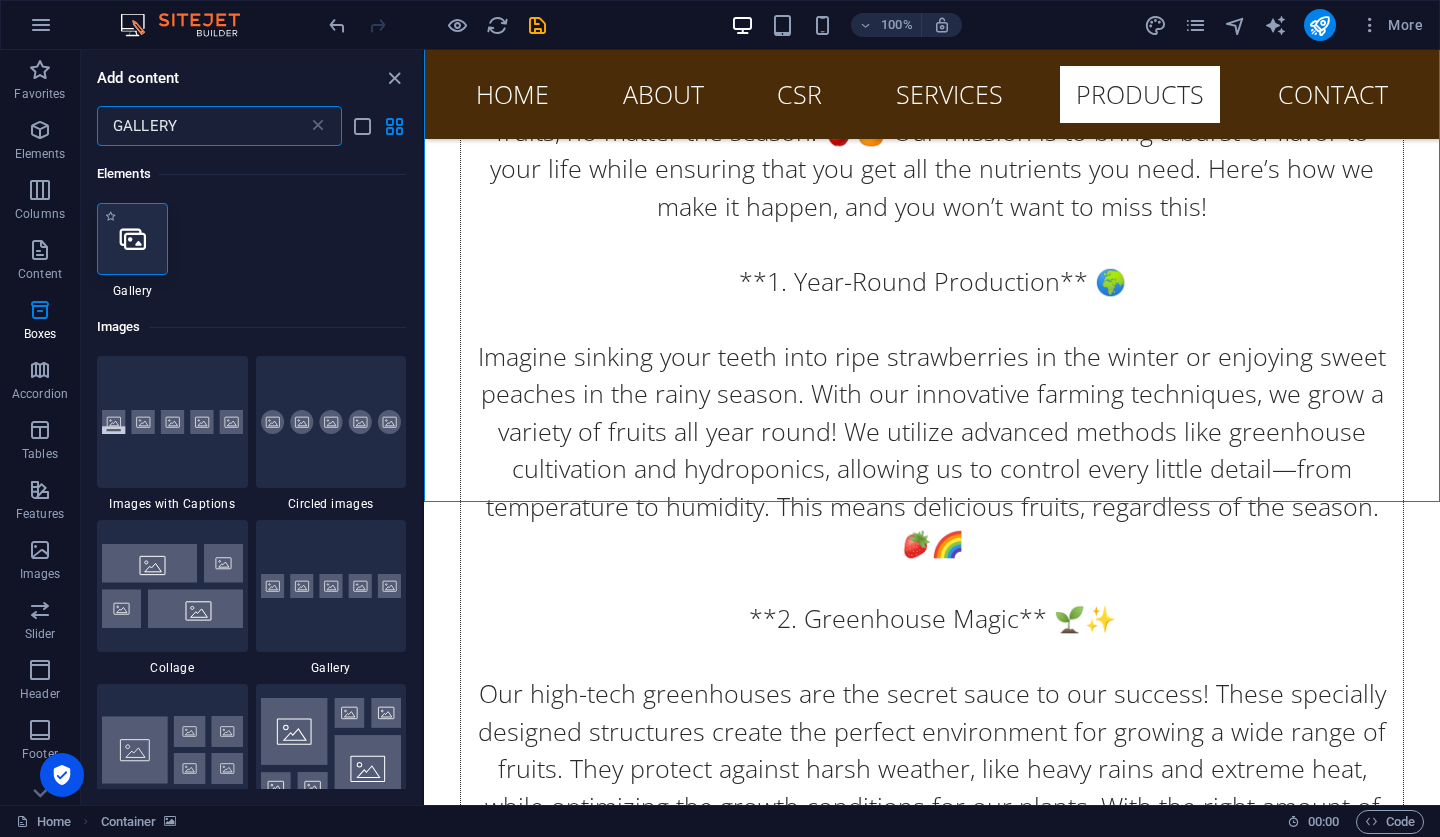 type on "GALLERY" 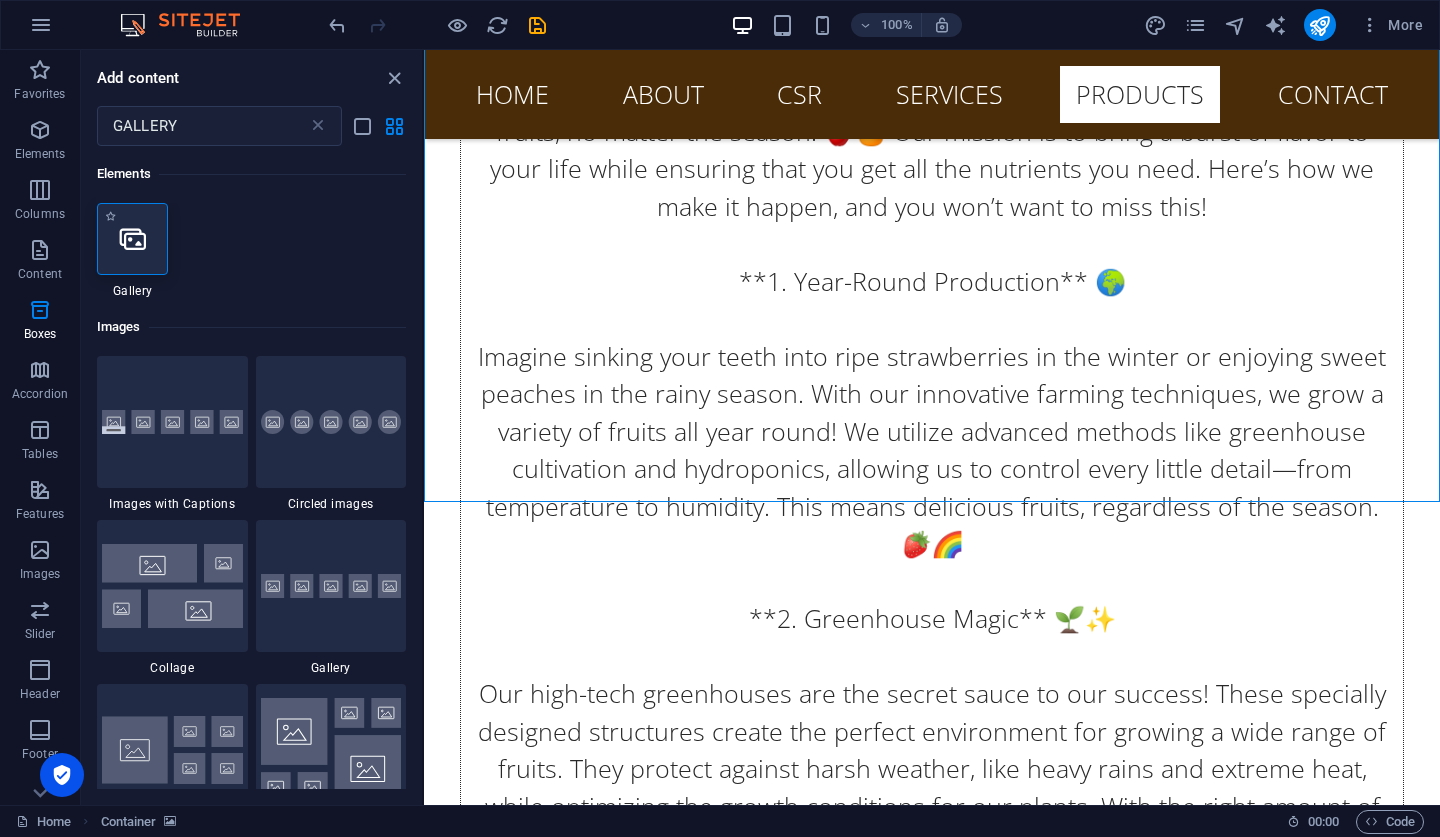 click at bounding box center (132, 239) 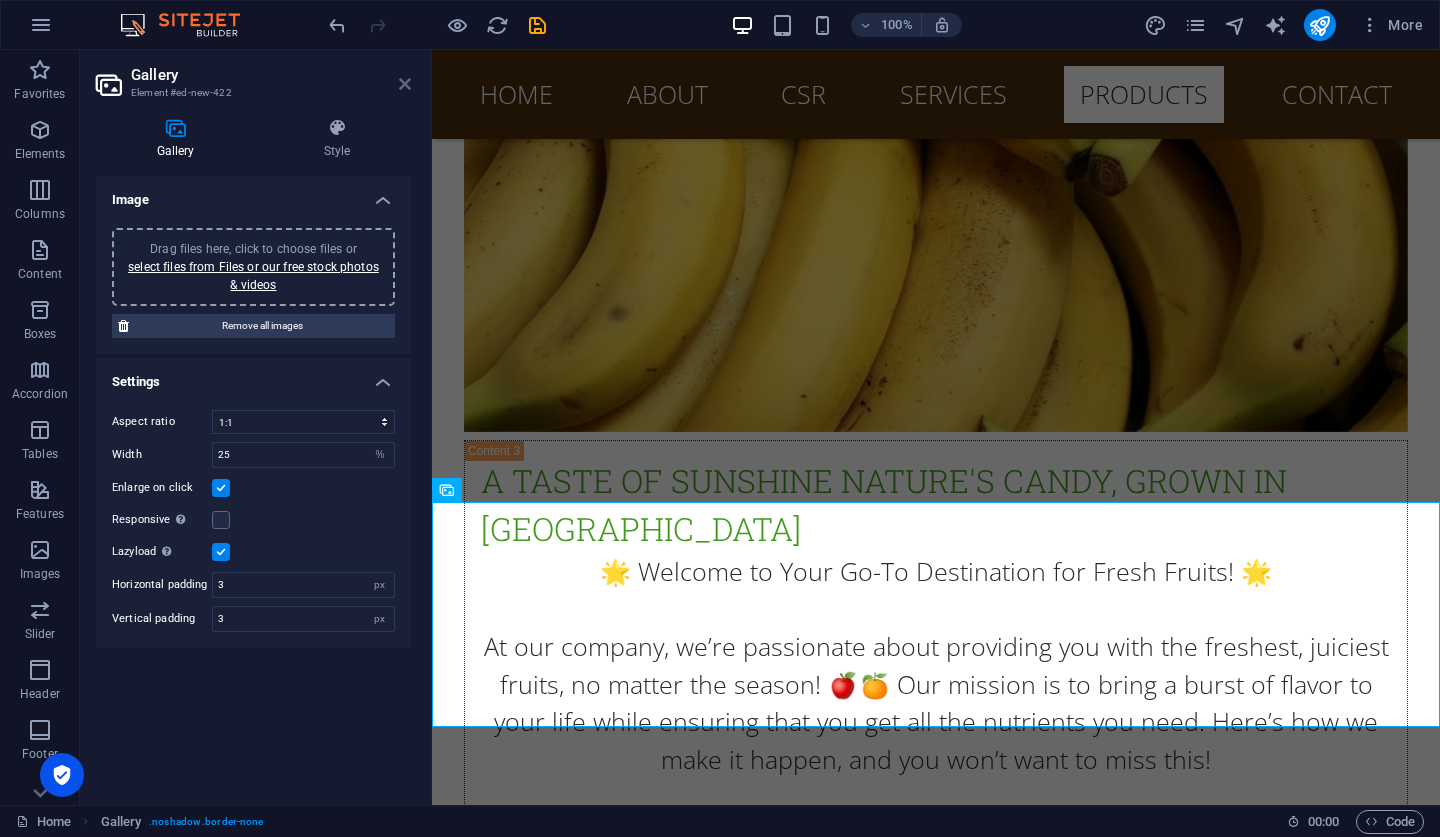click at bounding box center [405, 84] 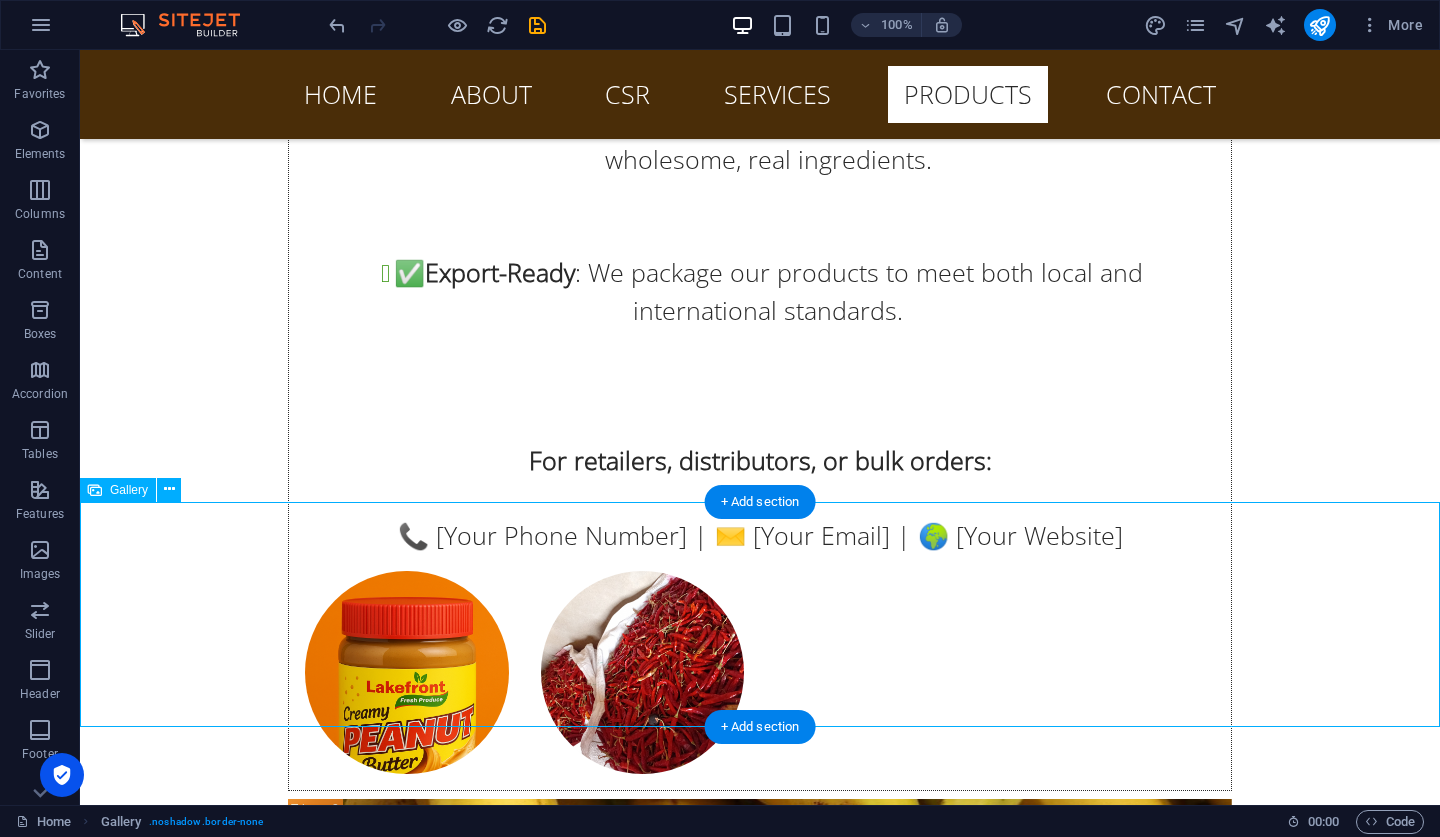 click at bounding box center [280, 11261] 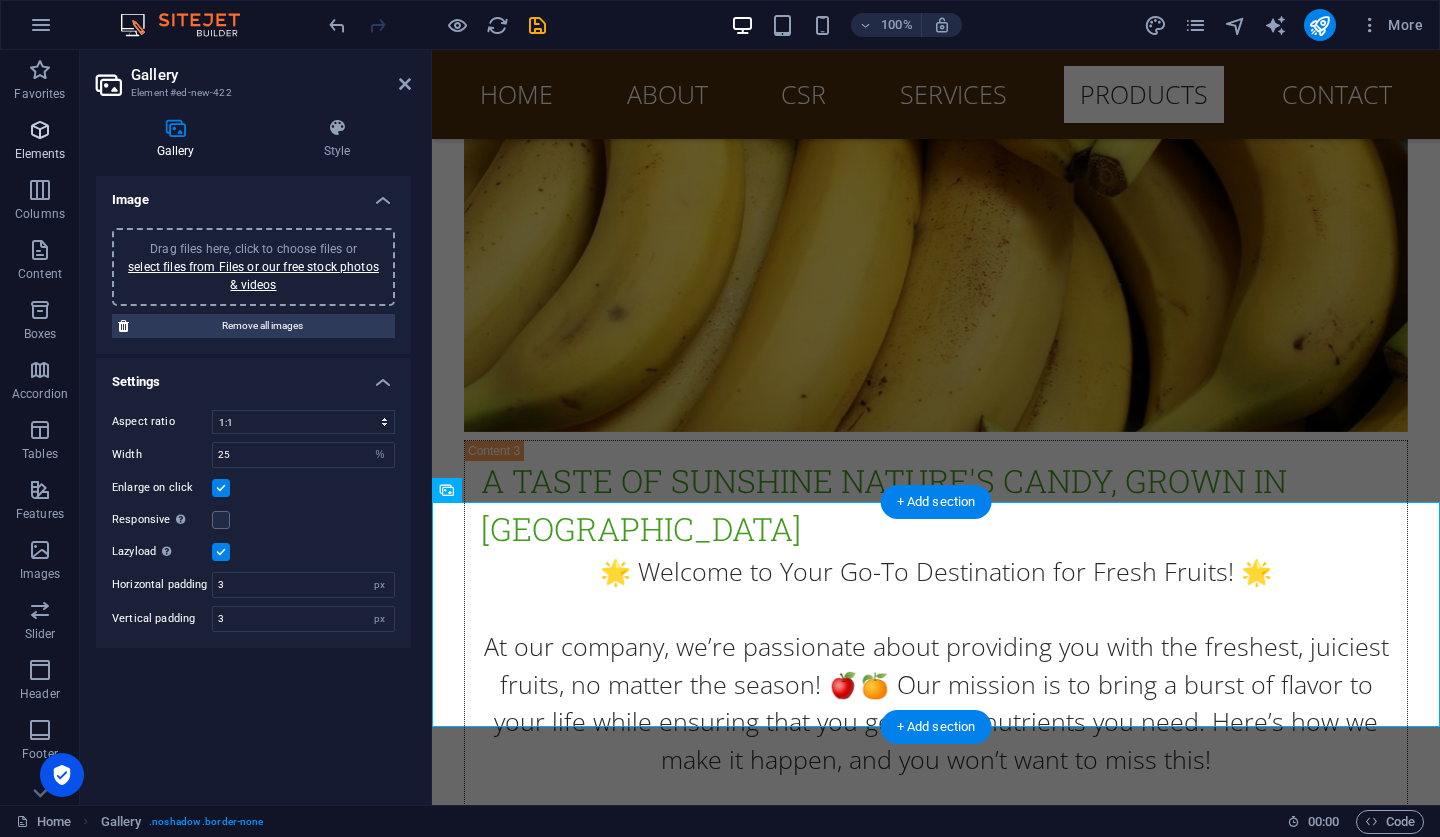 click on "Elements" at bounding box center (40, 142) 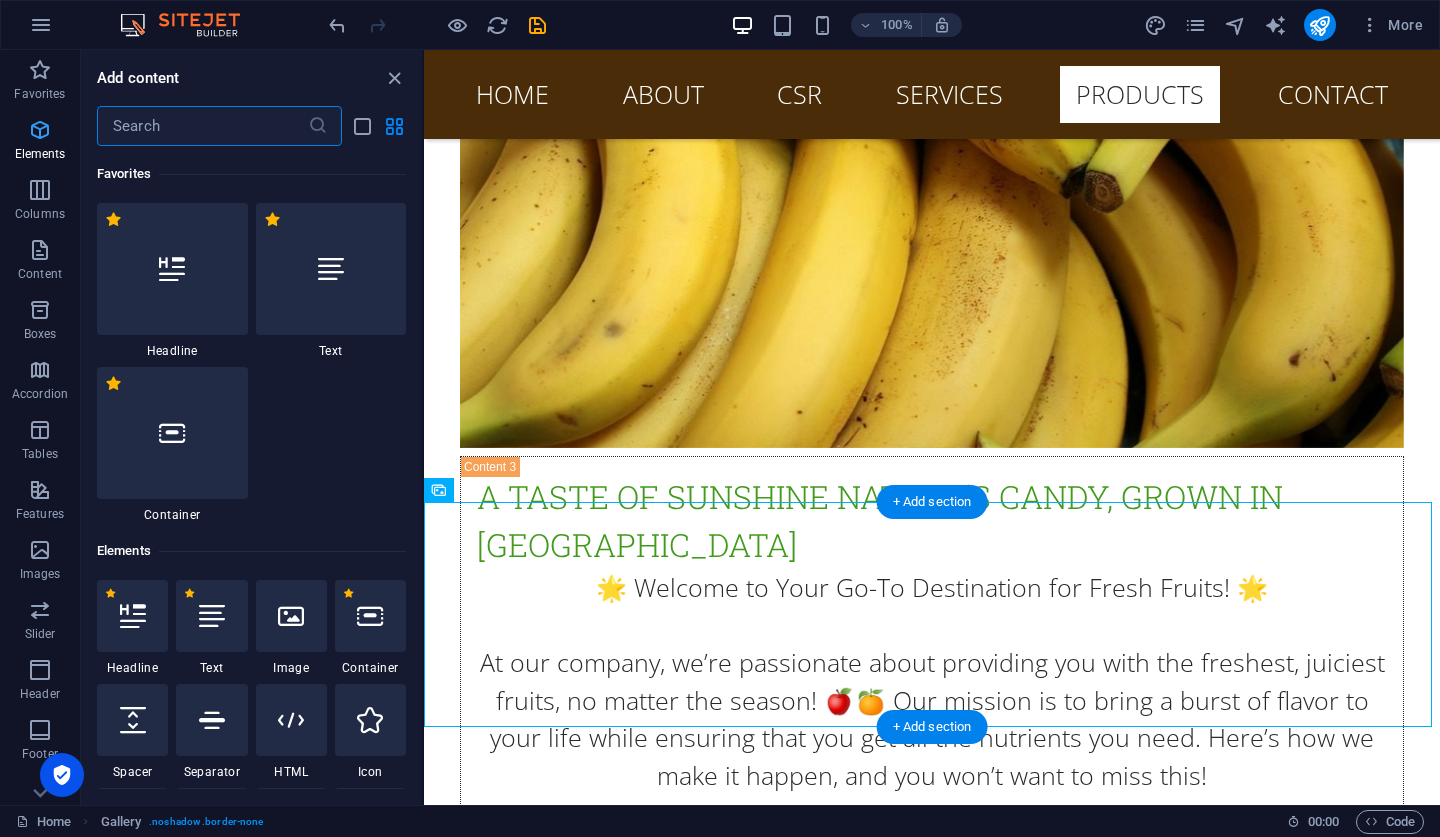 click on "Elements" at bounding box center [40, 142] 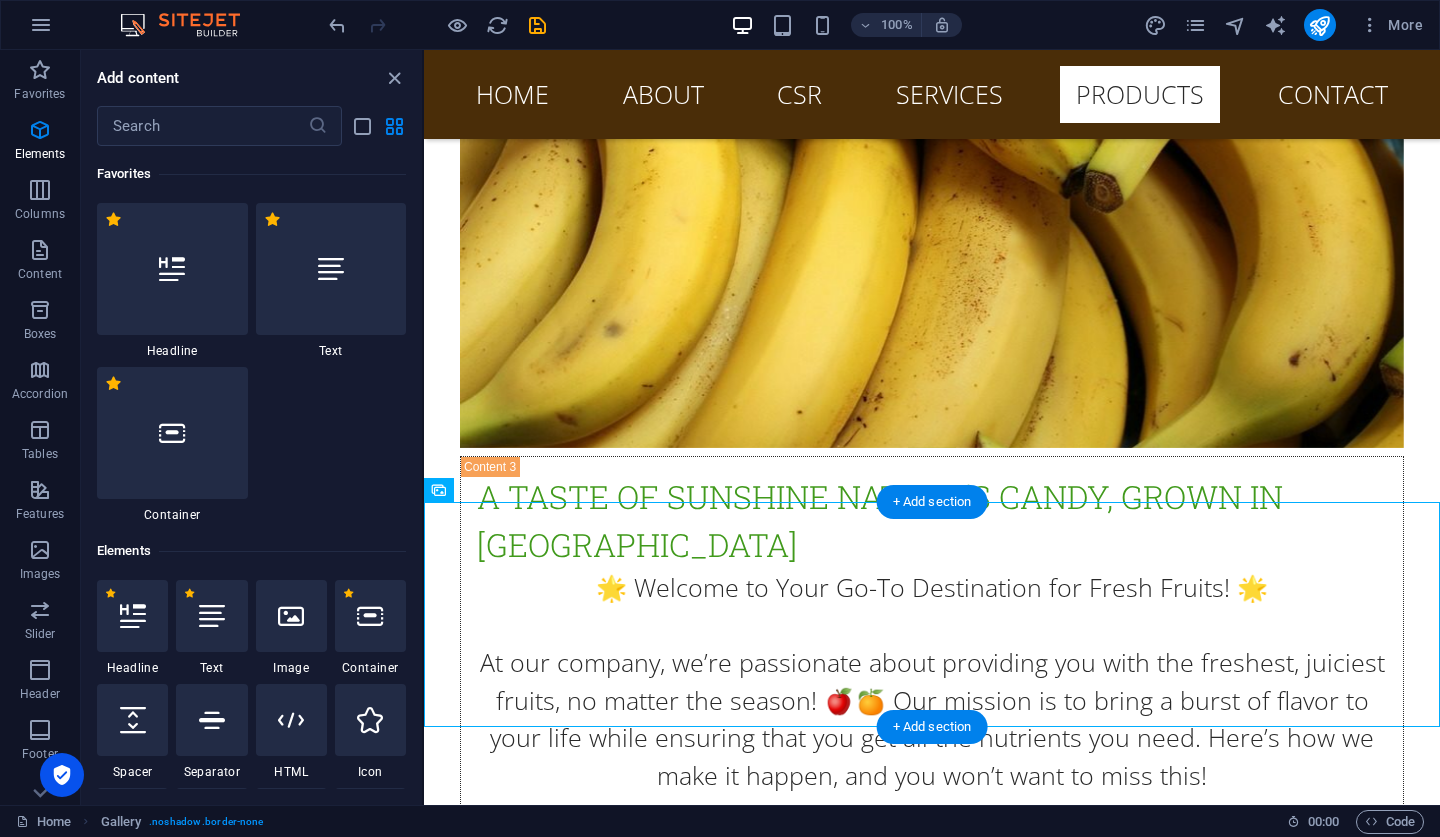 scroll, scrollTop: 377, scrollLeft: 0, axis: vertical 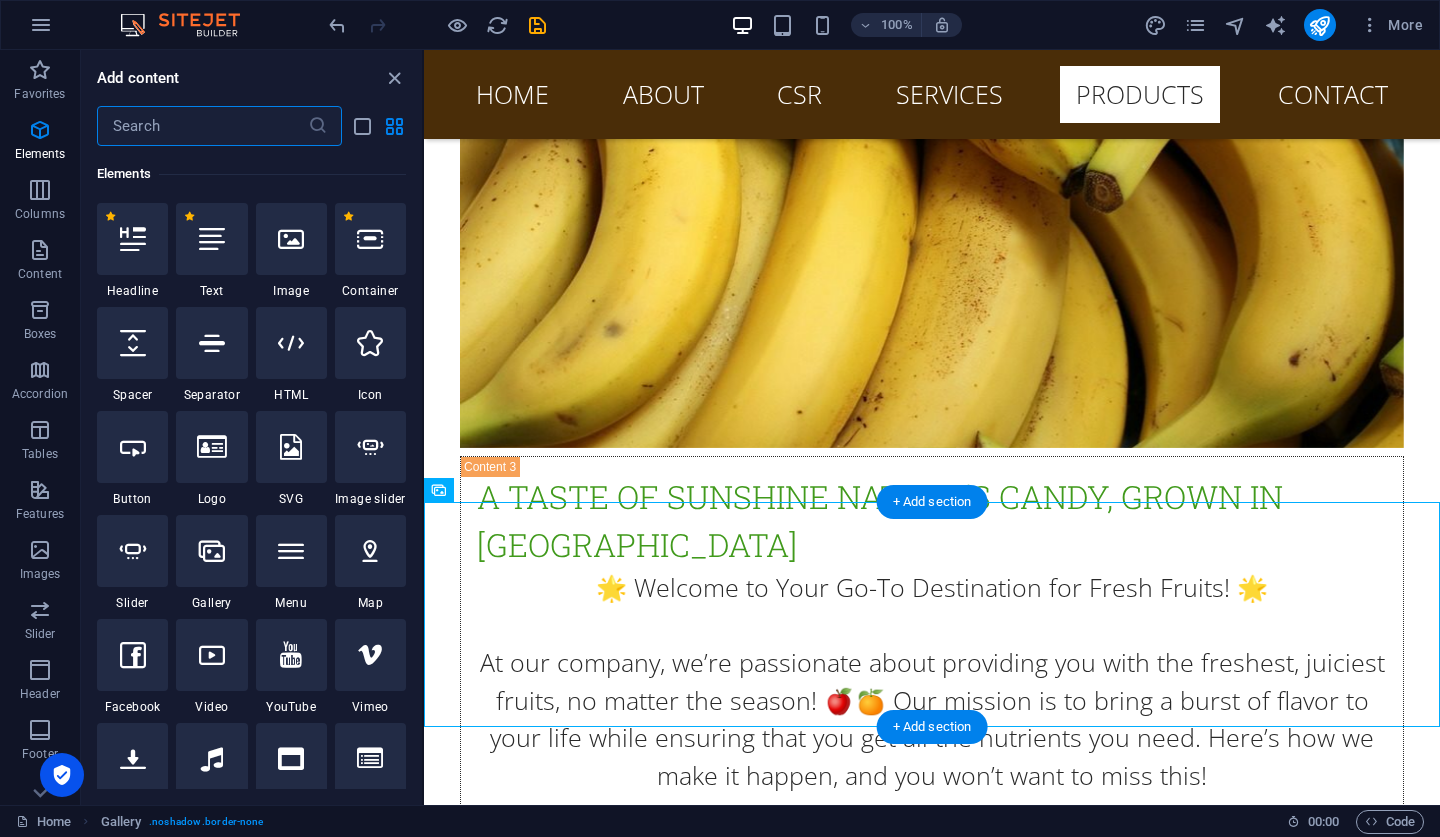 click at bounding box center [202, 126] 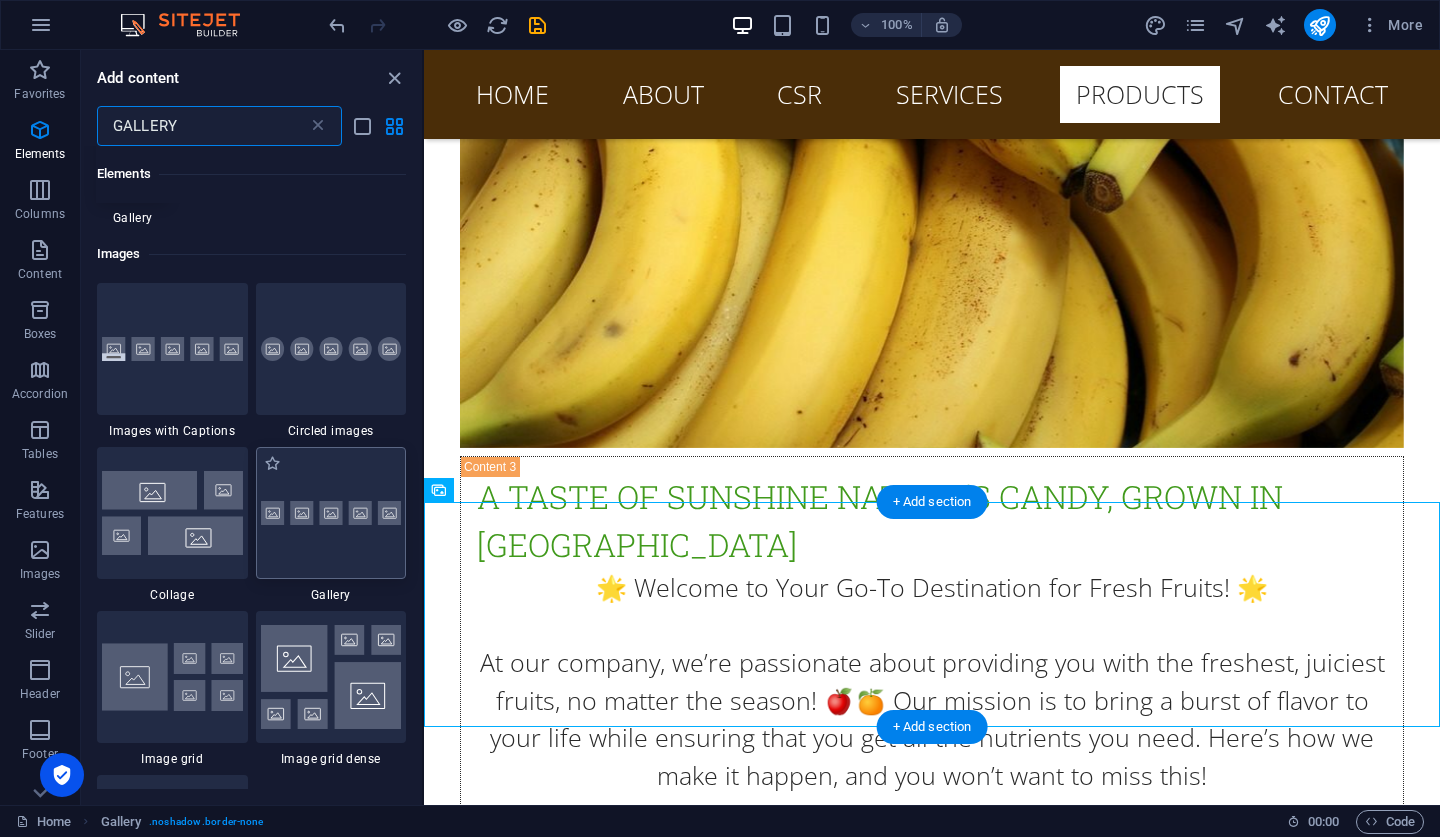 scroll, scrollTop: 102, scrollLeft: 0, axis: vertical 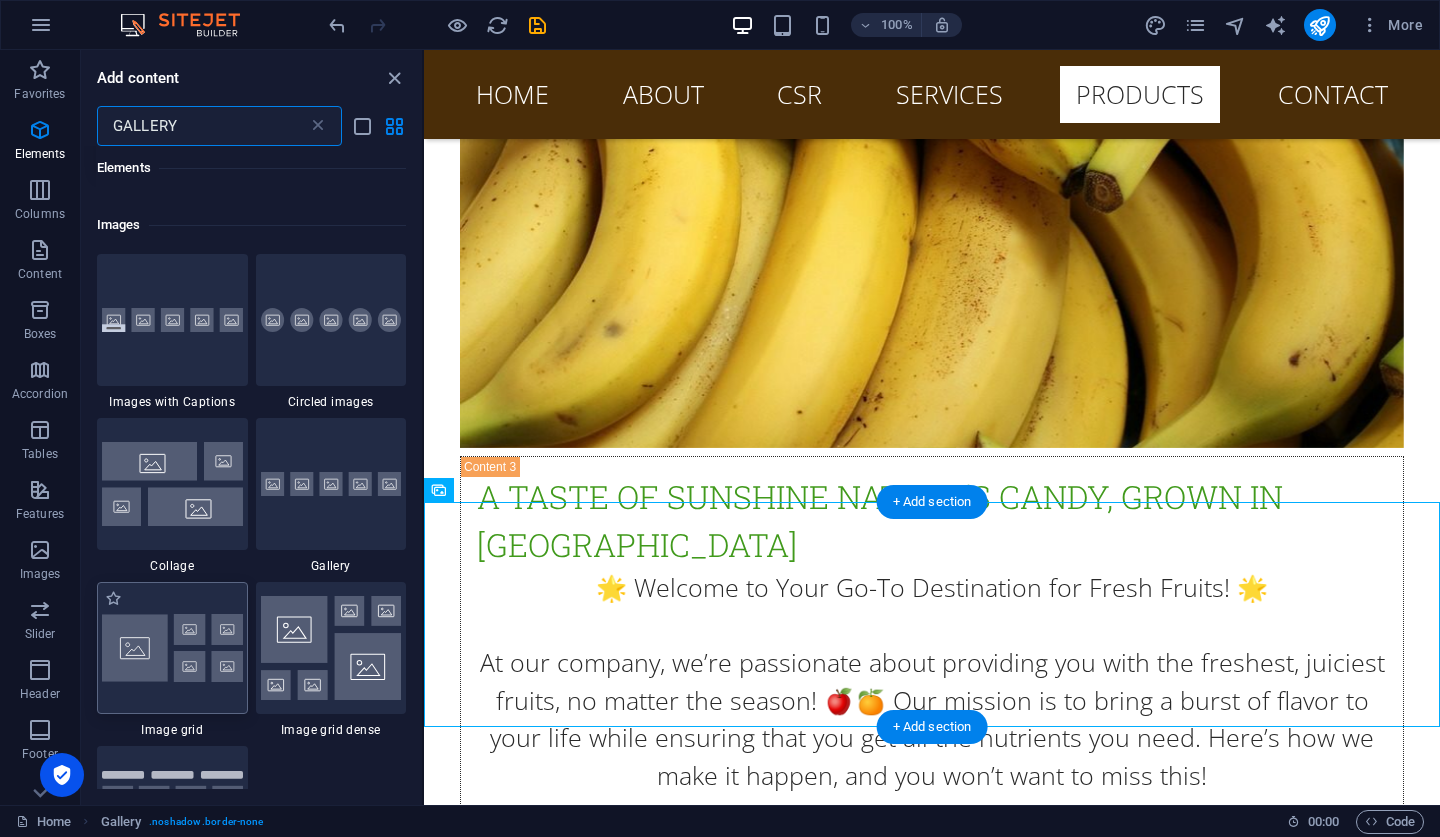 type on "GALLERY" 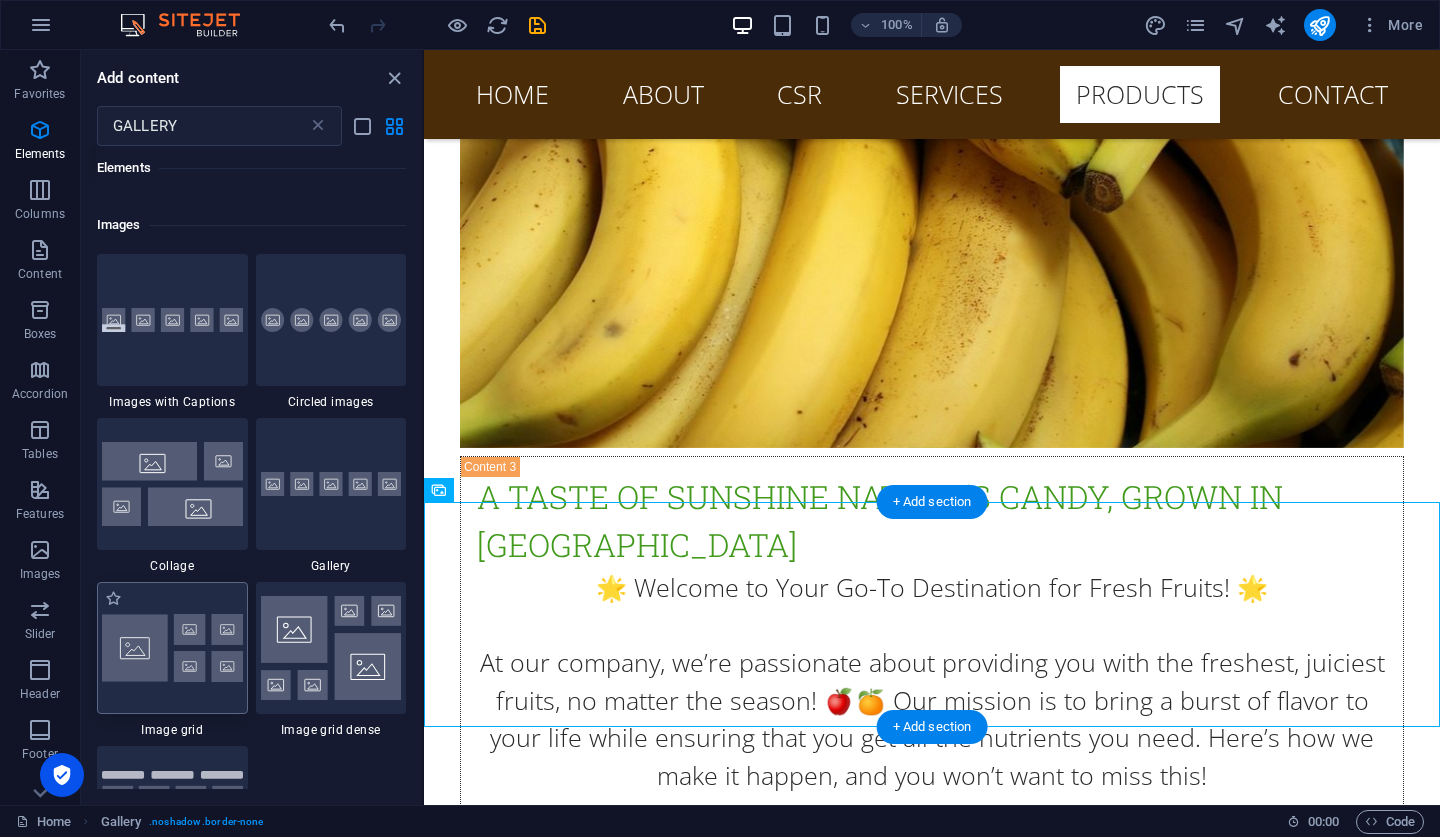 click at bounding box center [172, 648] 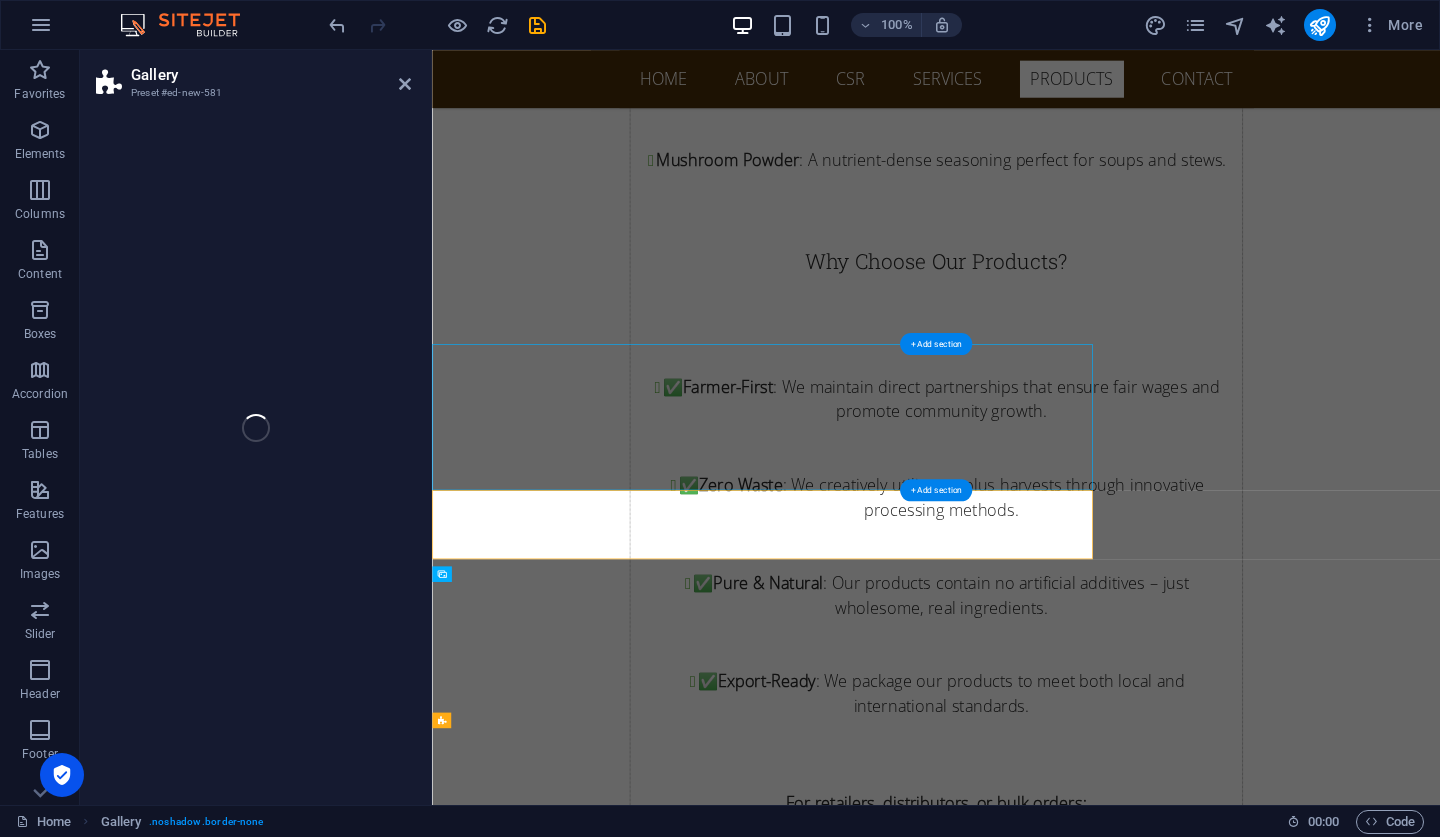 select on "rem" 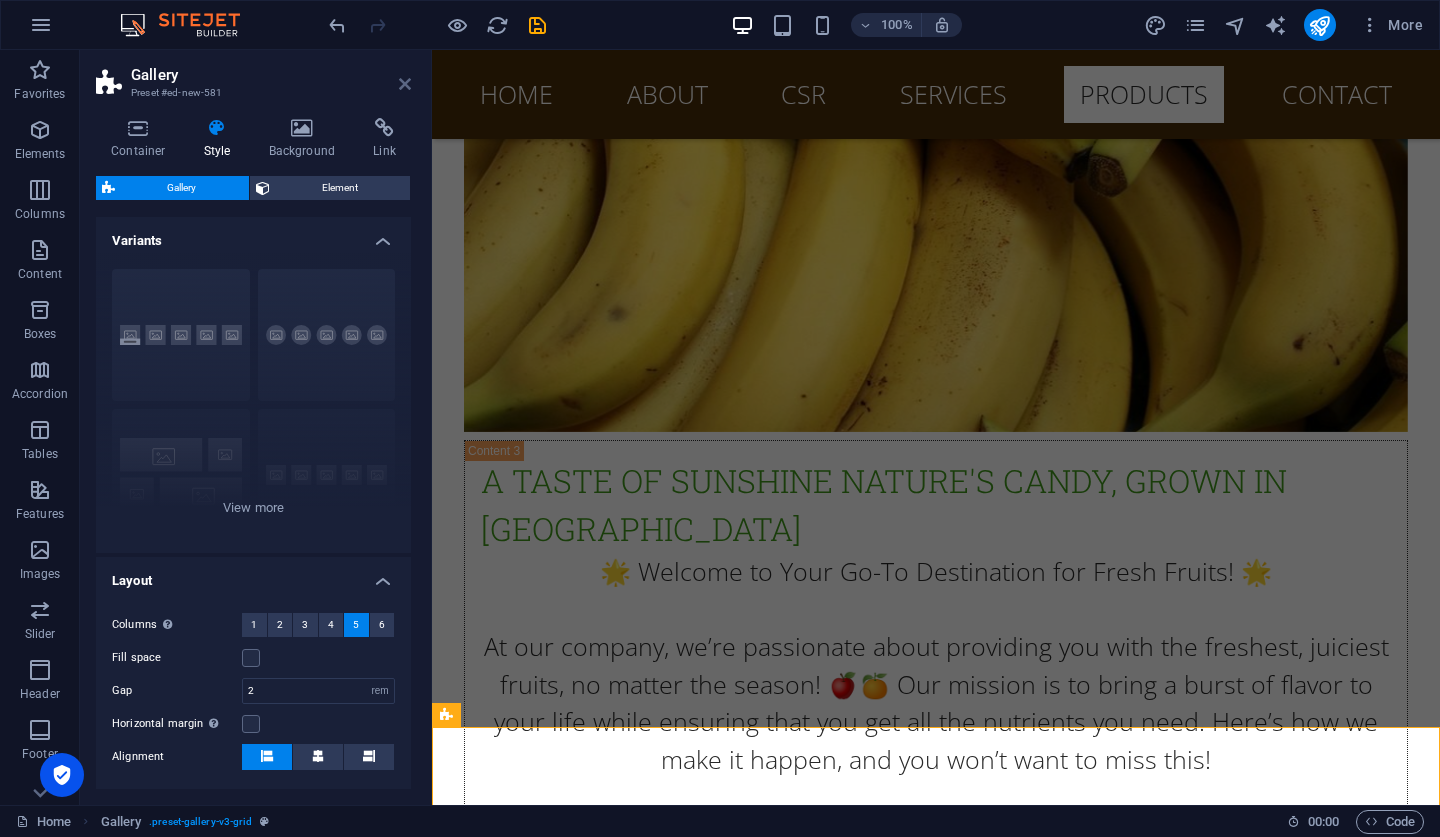click at bounding box center [405, 84] 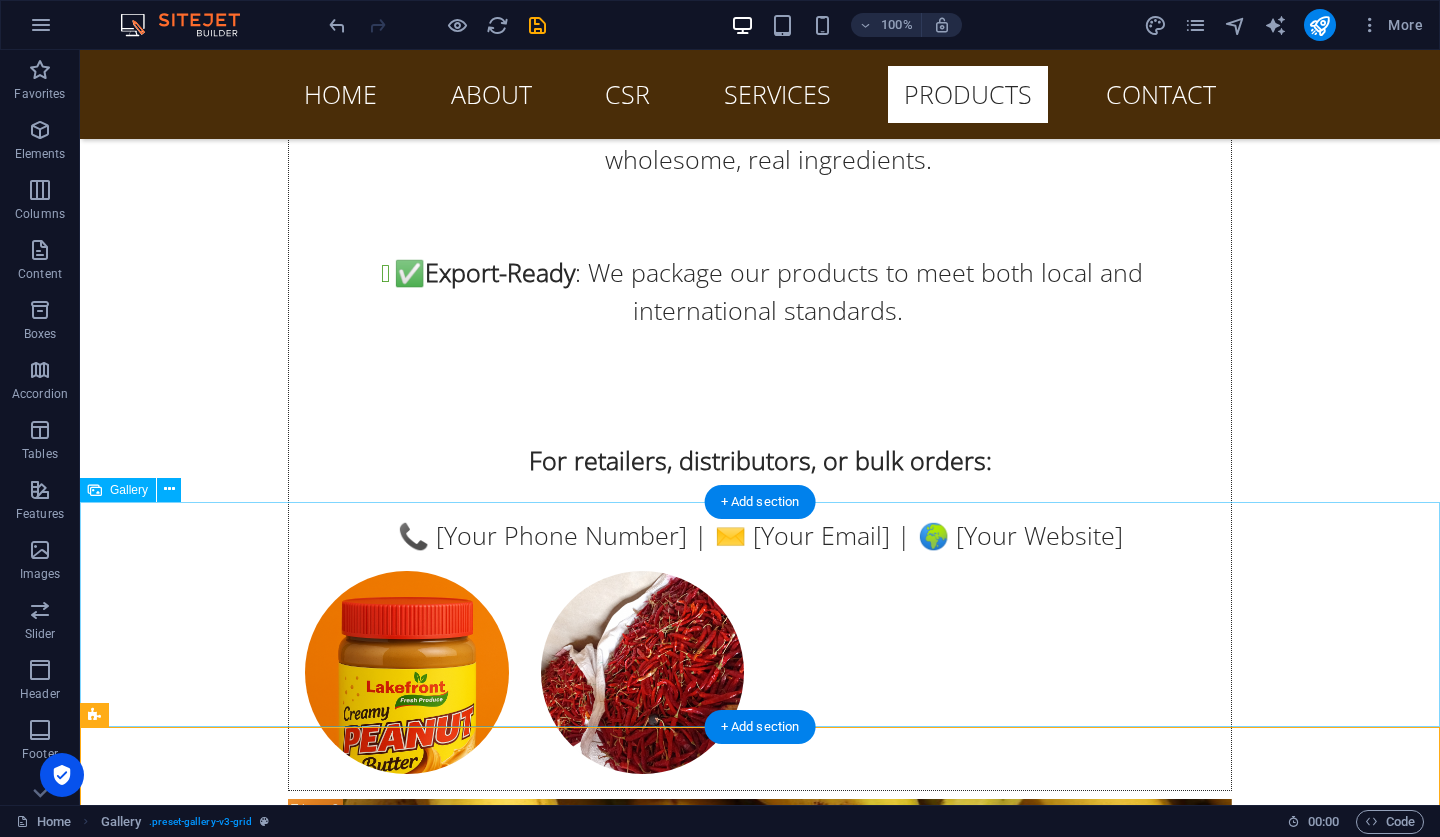 click at bounding box center [280, 11261] 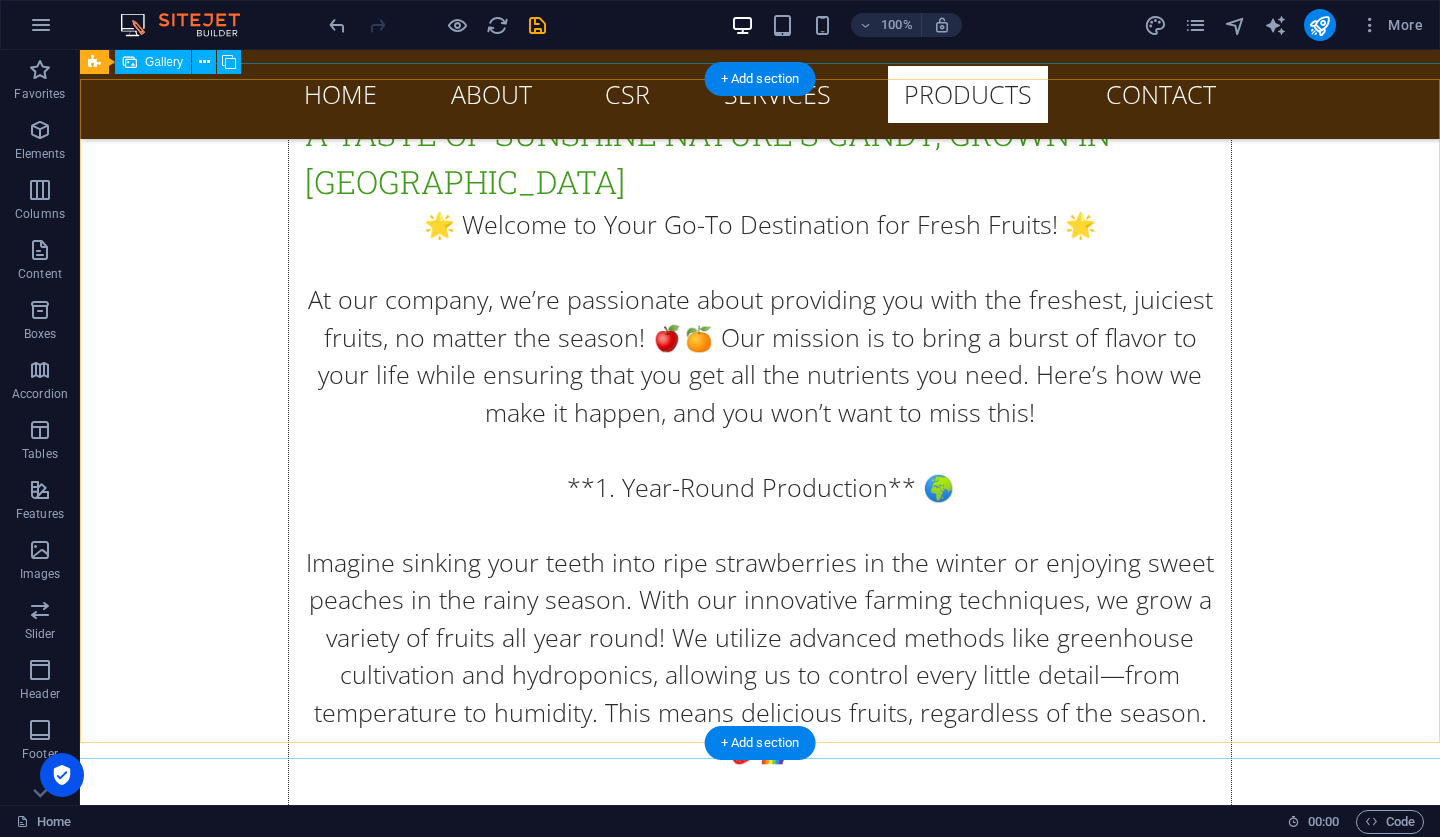scroll, scrollTop: 23899, scrollLeft: 0, axis: vertical 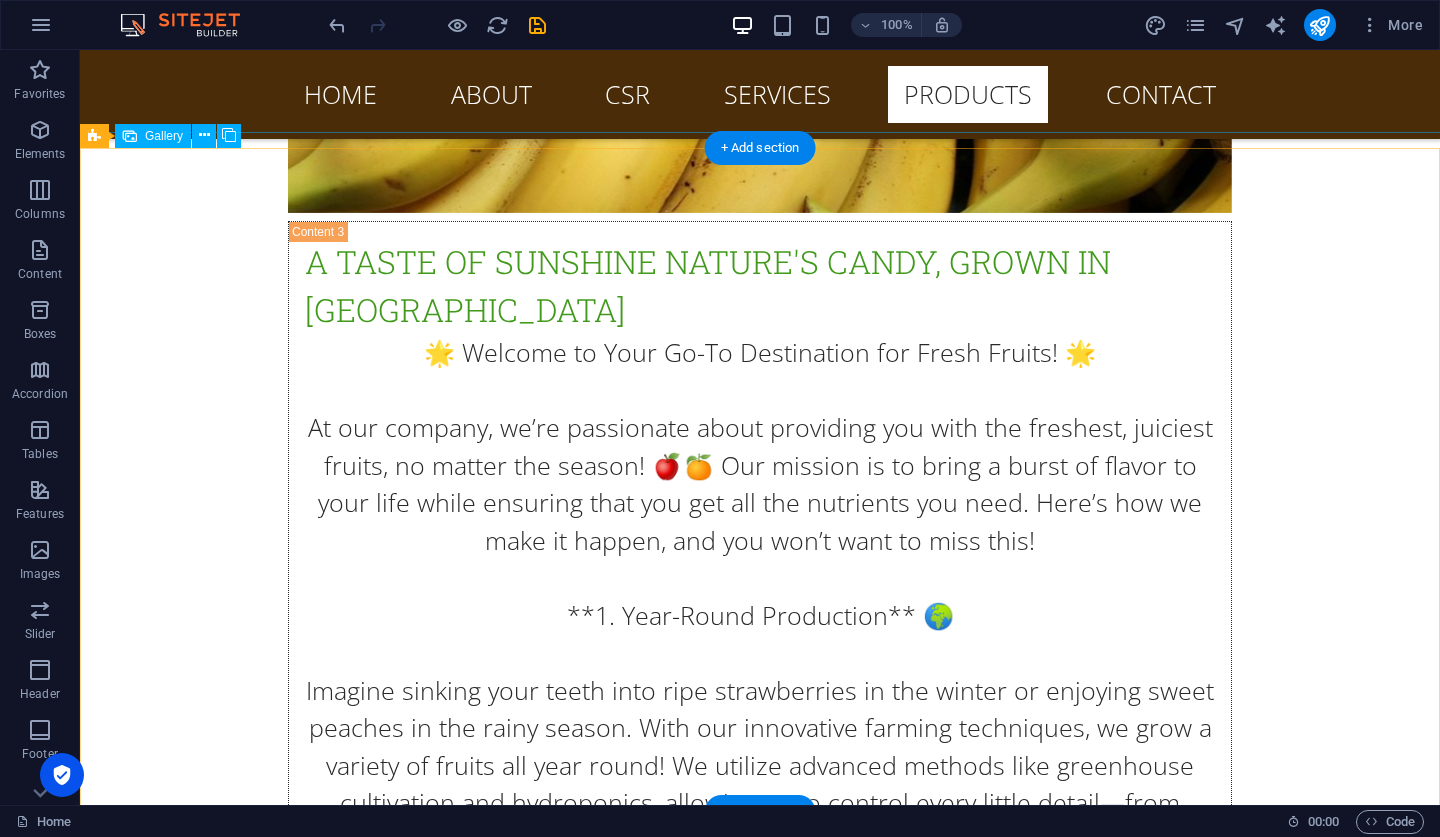 click at bounding box center (412, 10558) 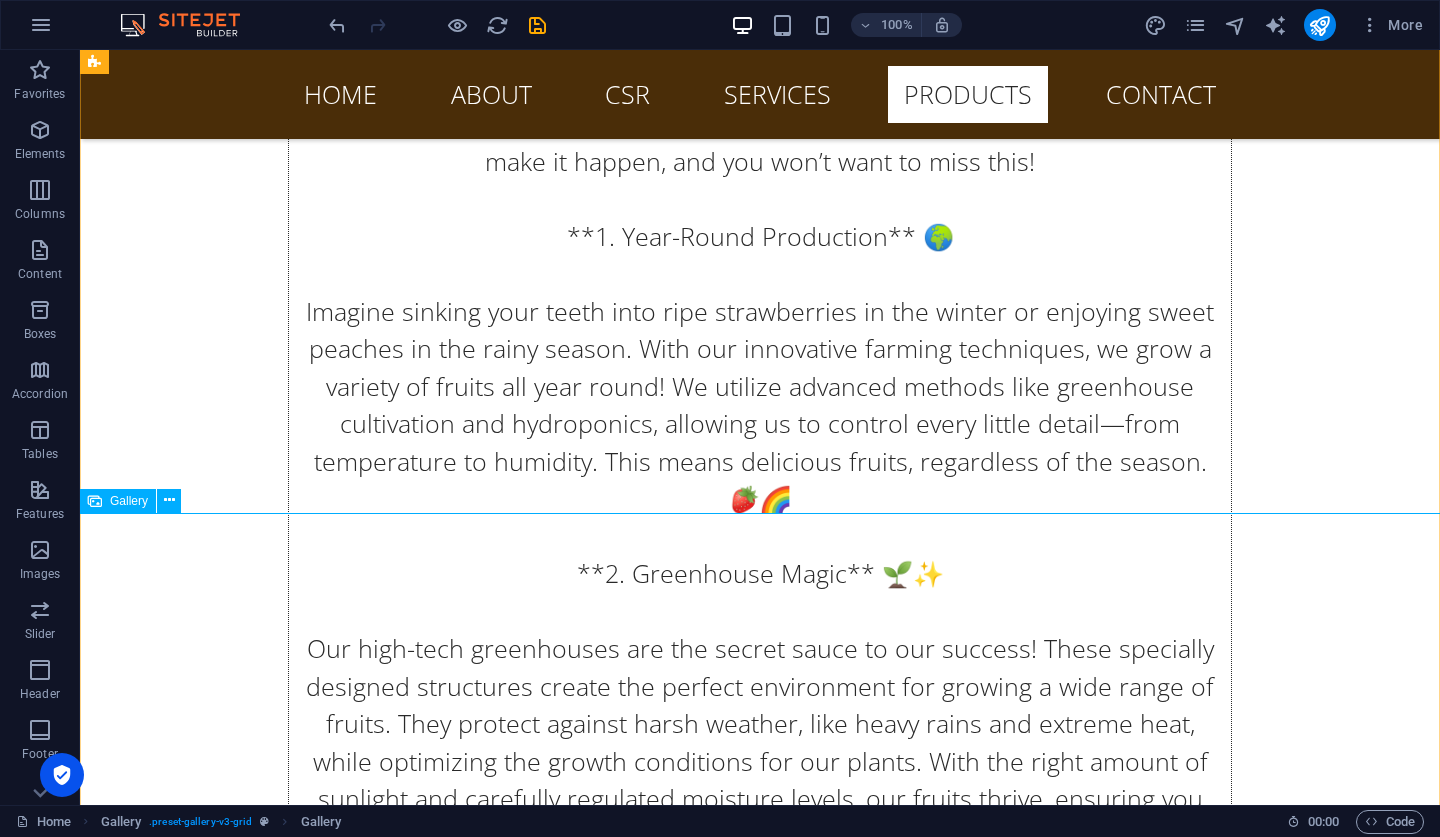 scroll, scrollTop: 24121, scrollLeft: 0, axis: vertical 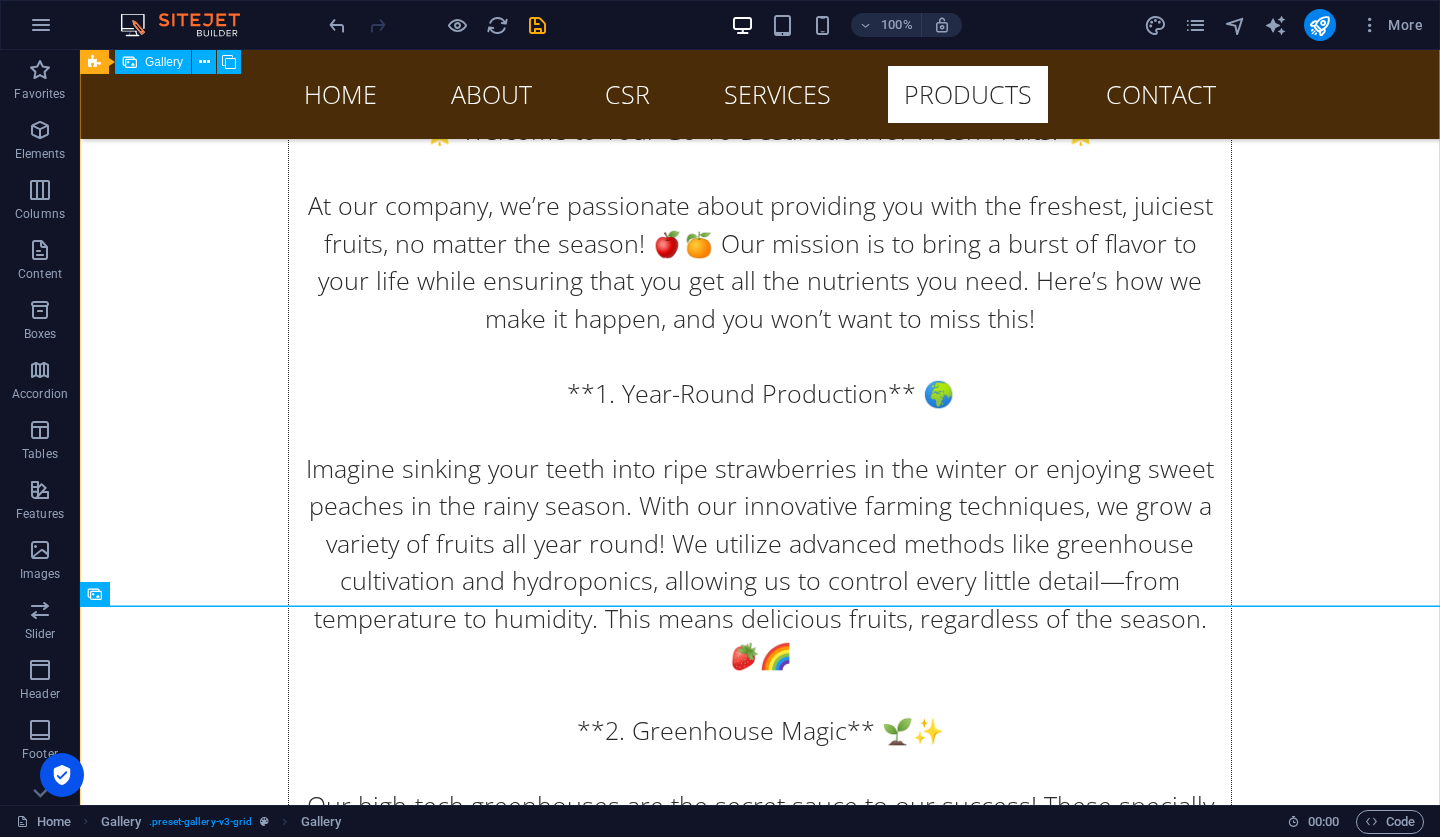 click at bounding box center (412, 10336) 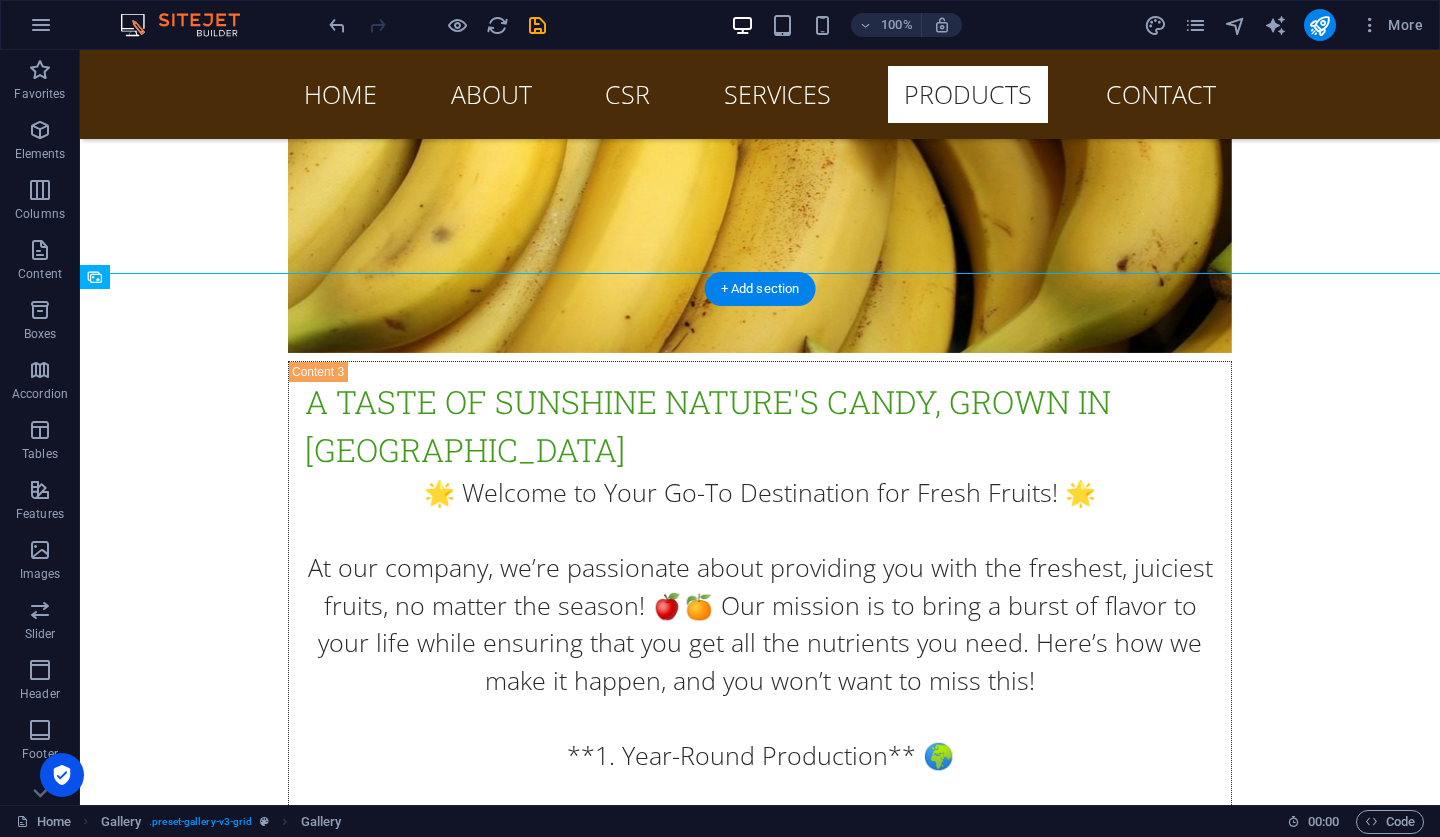 scroll, scrollTop: 23758, scrollLeft: 0, axis: vertical 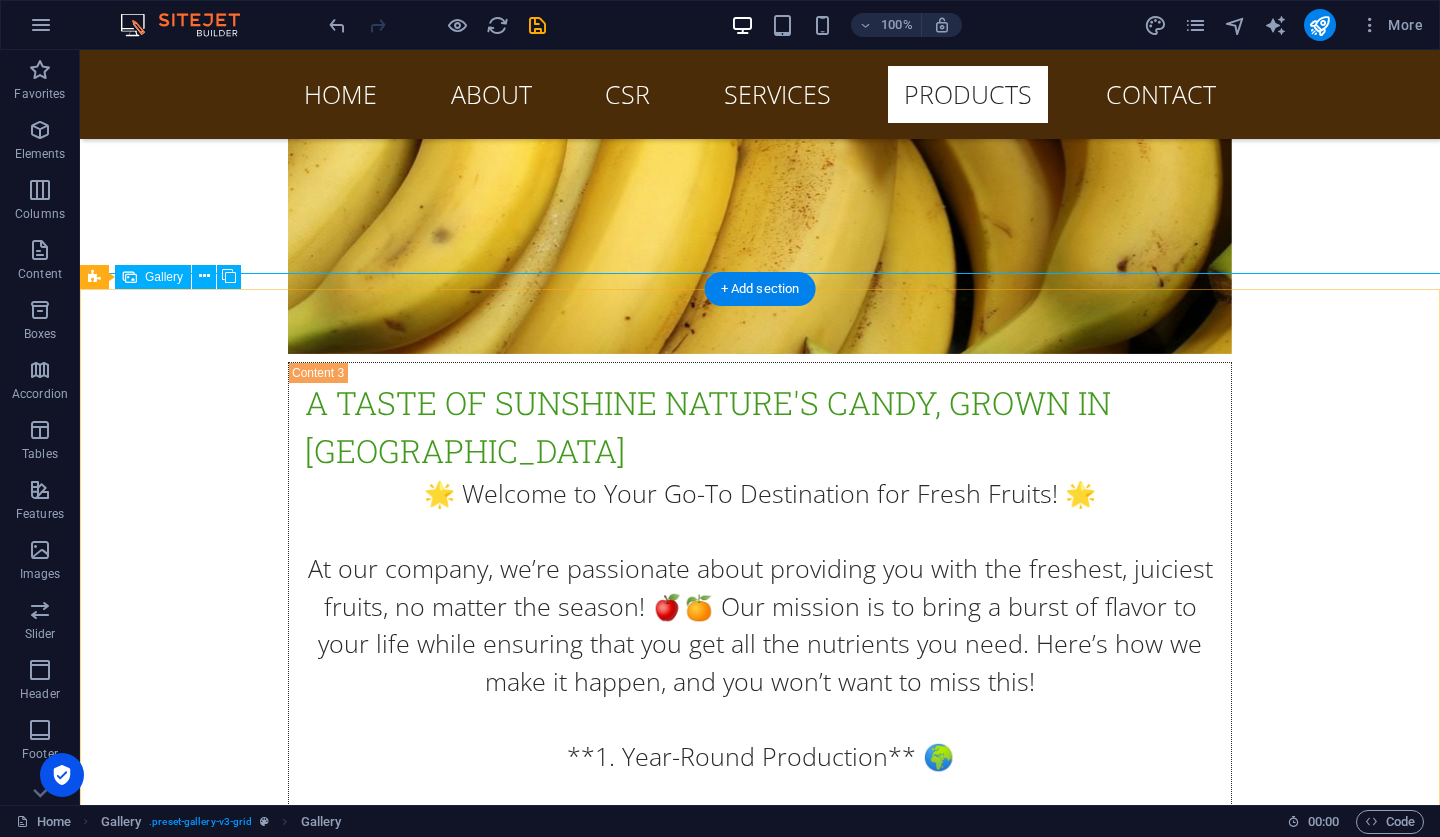 click at bounding box center [412, 10699] 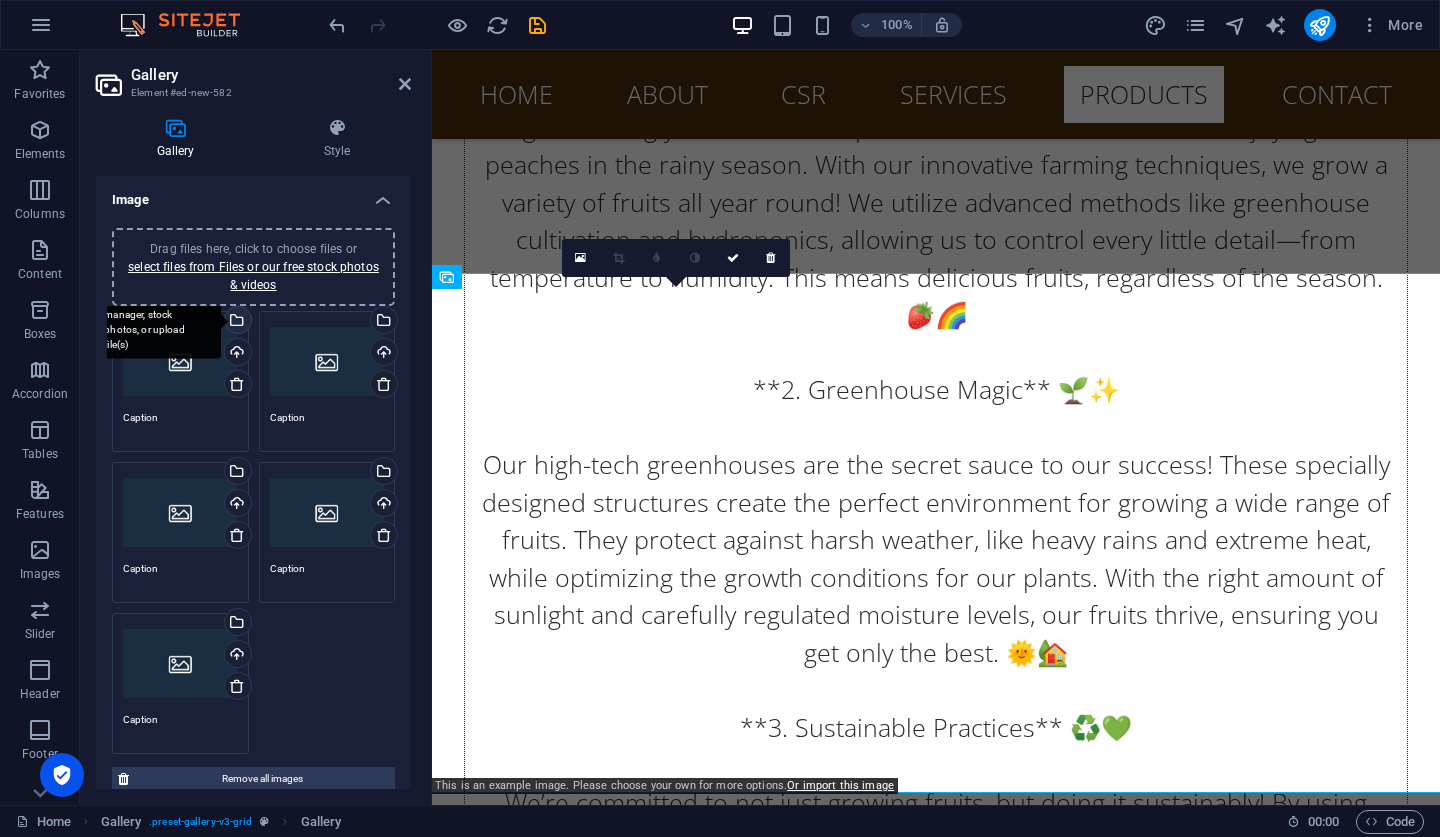 click on "Select files from the file manager, stock photos, or upload file(s)" at bounding box center (236, 322) 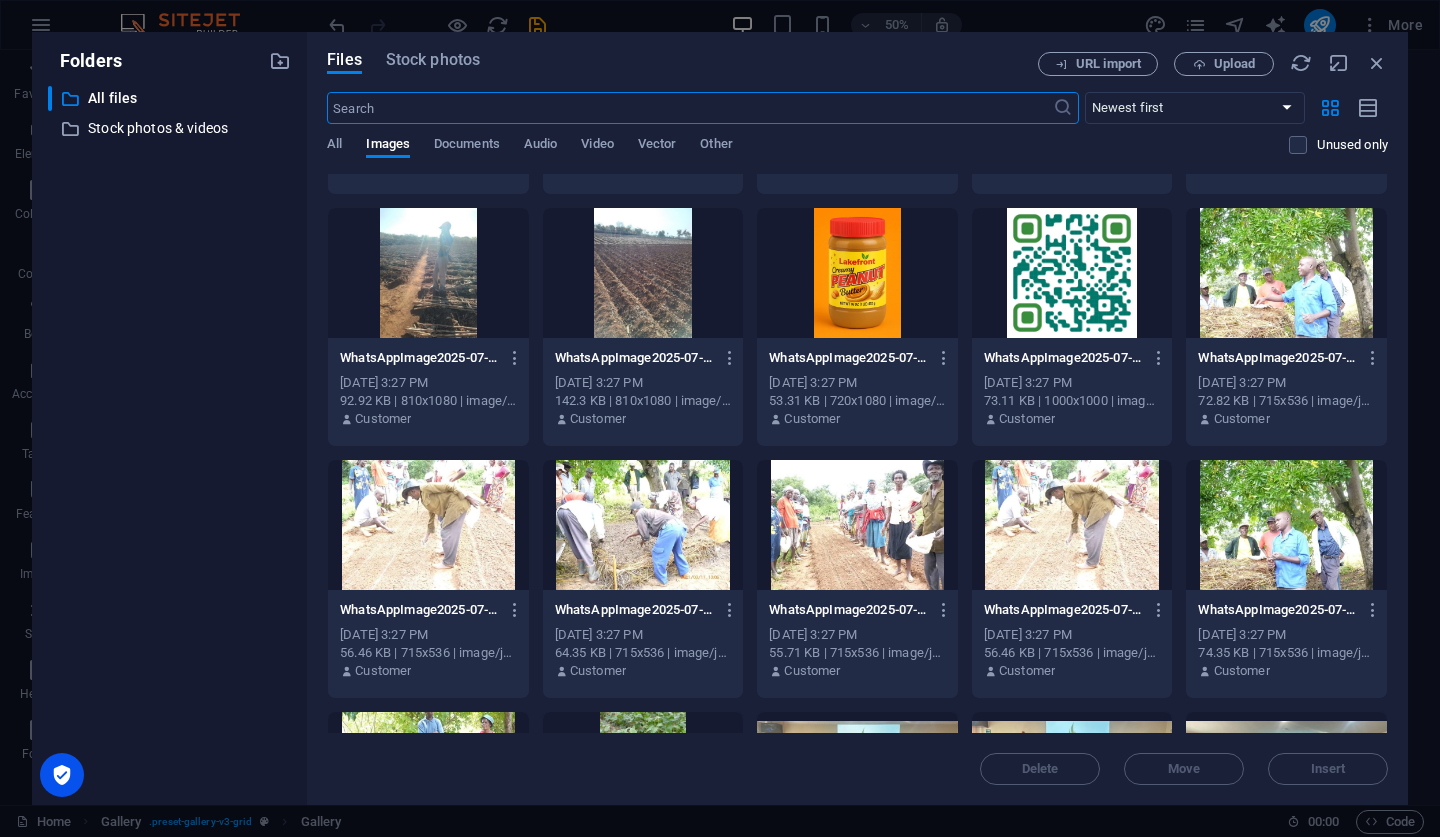 scroll, scrollTop: 233, scrollLeft: 0, axis: vertical 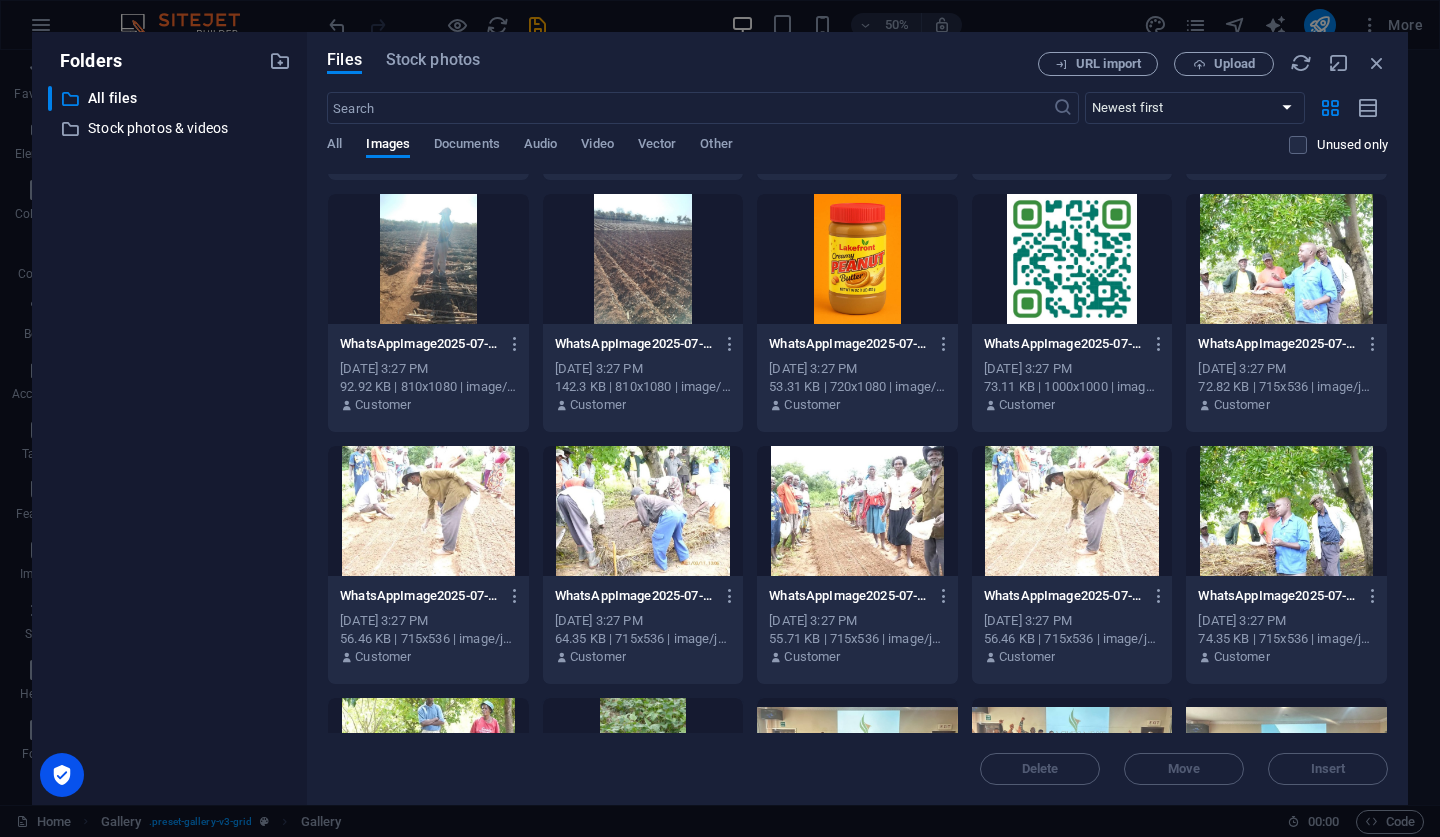 click at bounding box center [857, 259] 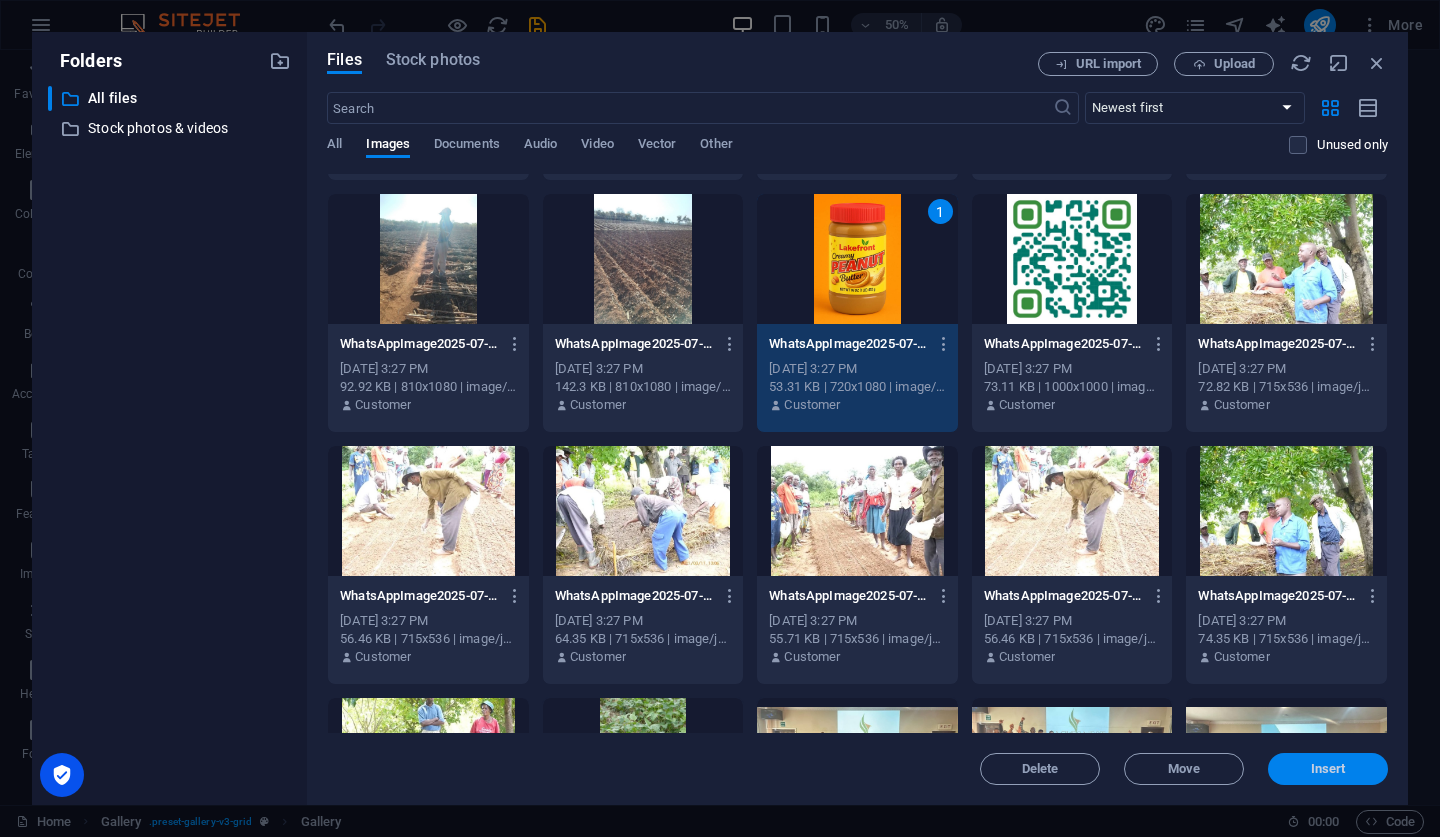 click on "Insert" at bounding box center (1328, 769) 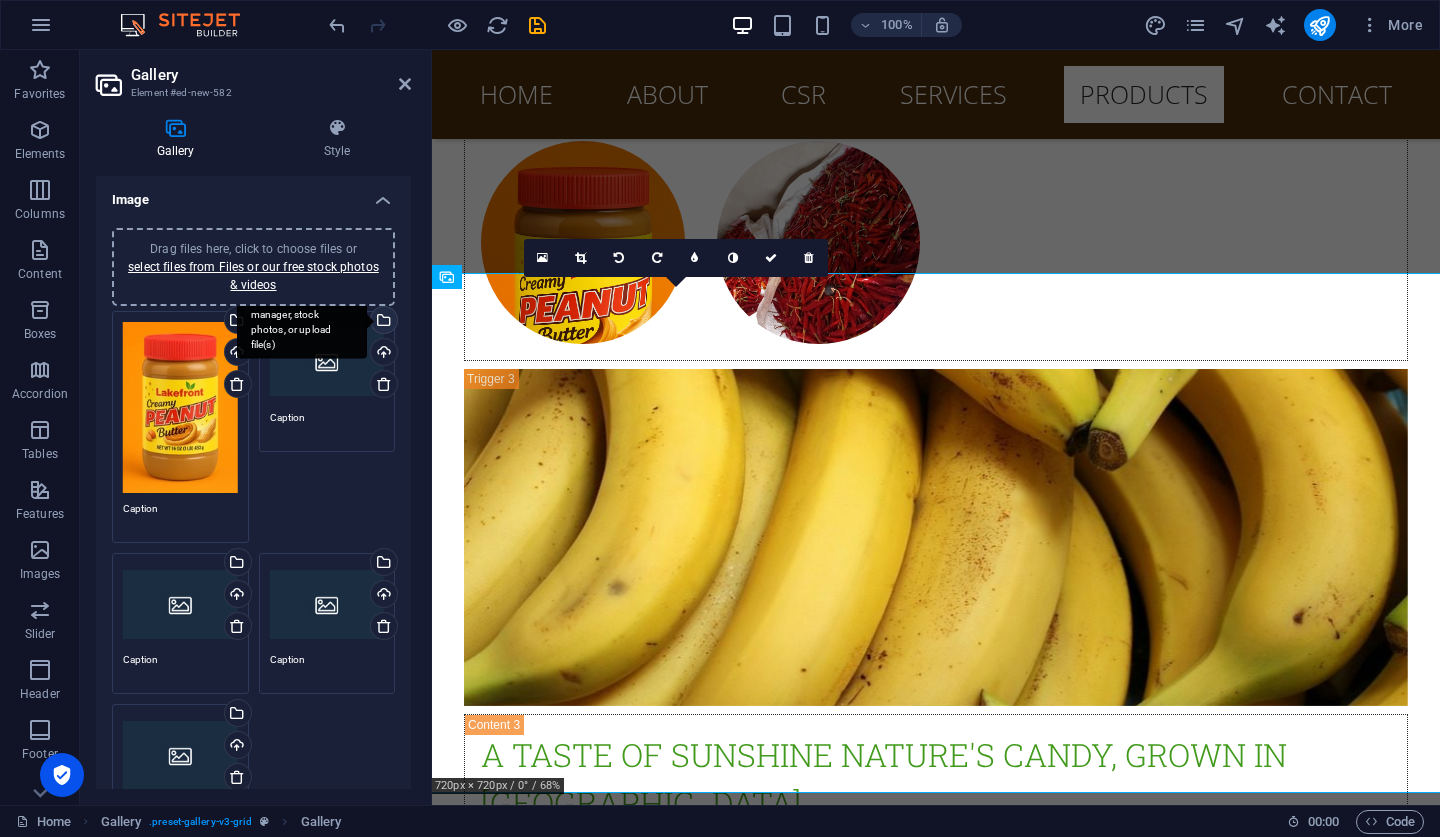 click on "Select files from the file manager, stock photos, or upload file(s)" at bounding box center [382, 322] 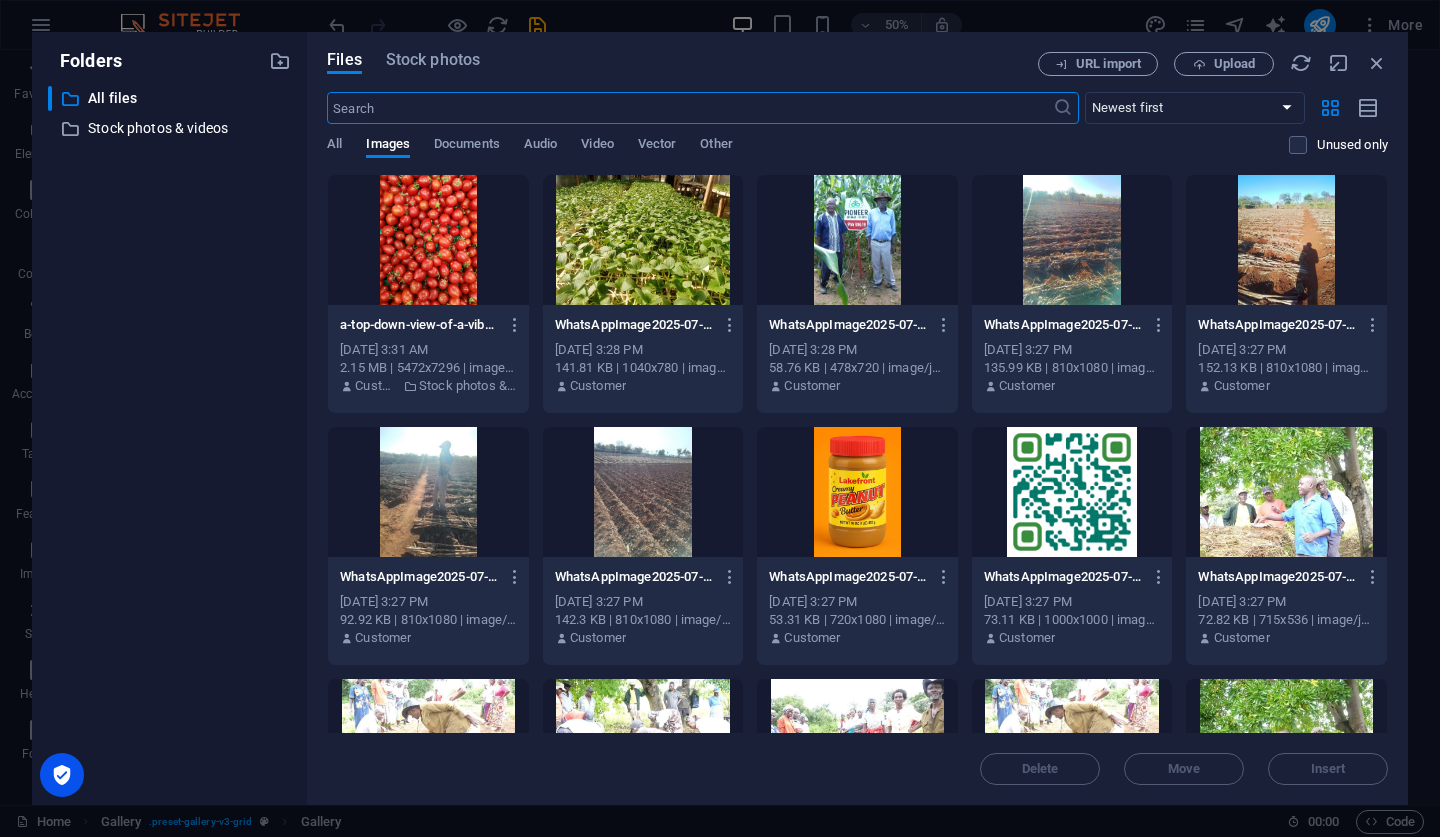 scroll, scrollTop: 0, scrollLeft: 0, axis: both 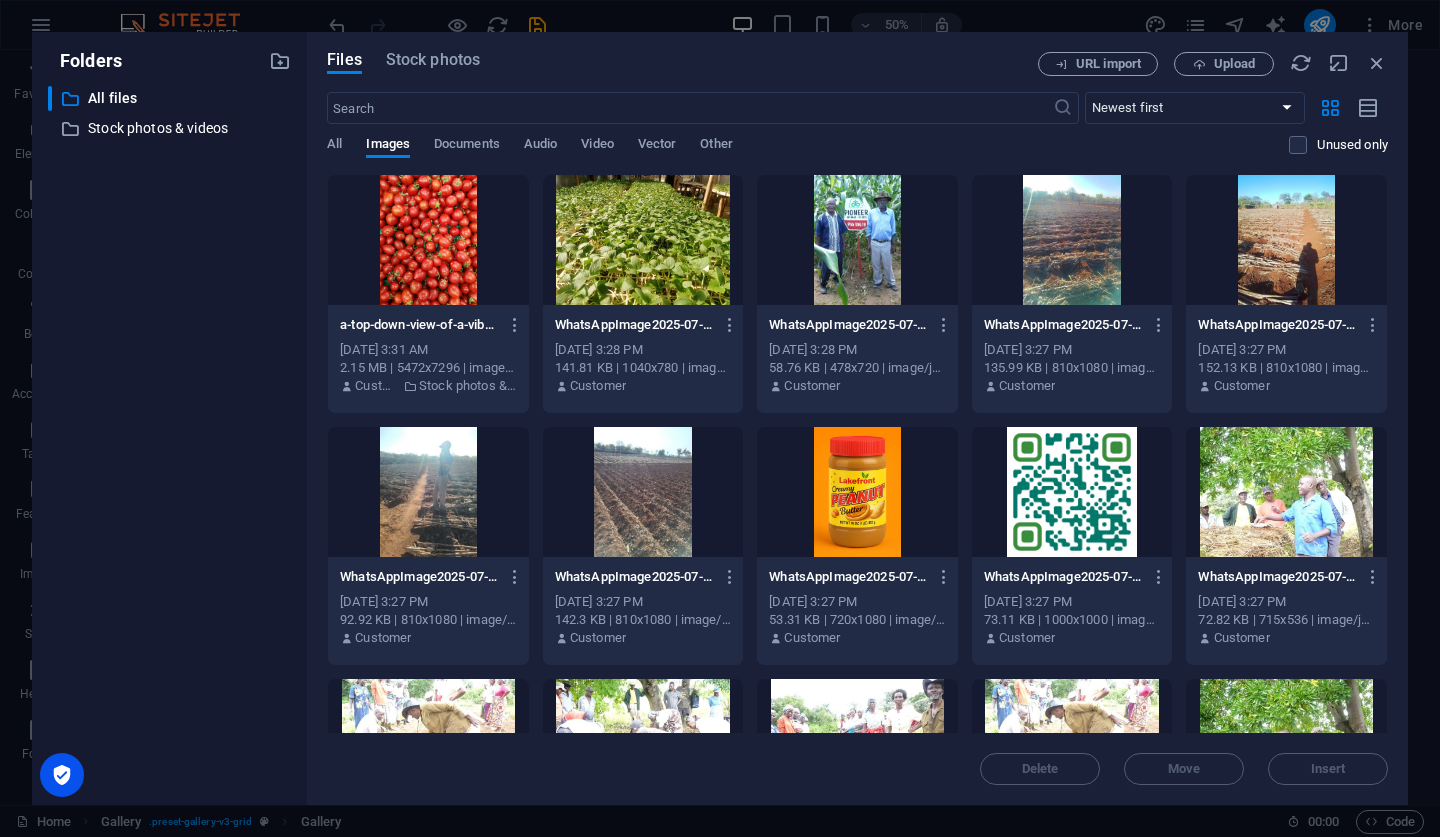 click at bounding box center [428, 492] 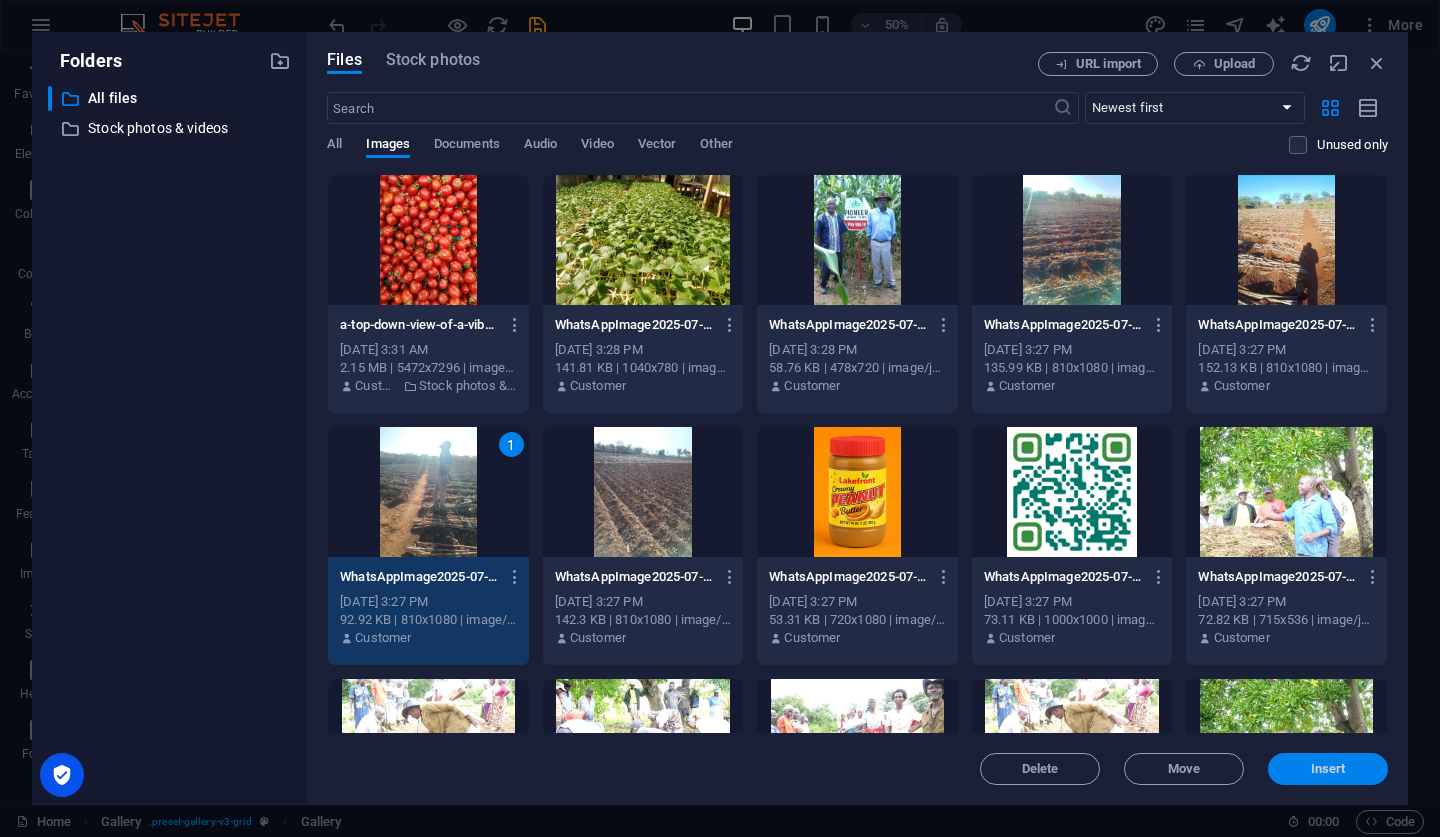 click on "Insert" at bounding box center (1328, 769) 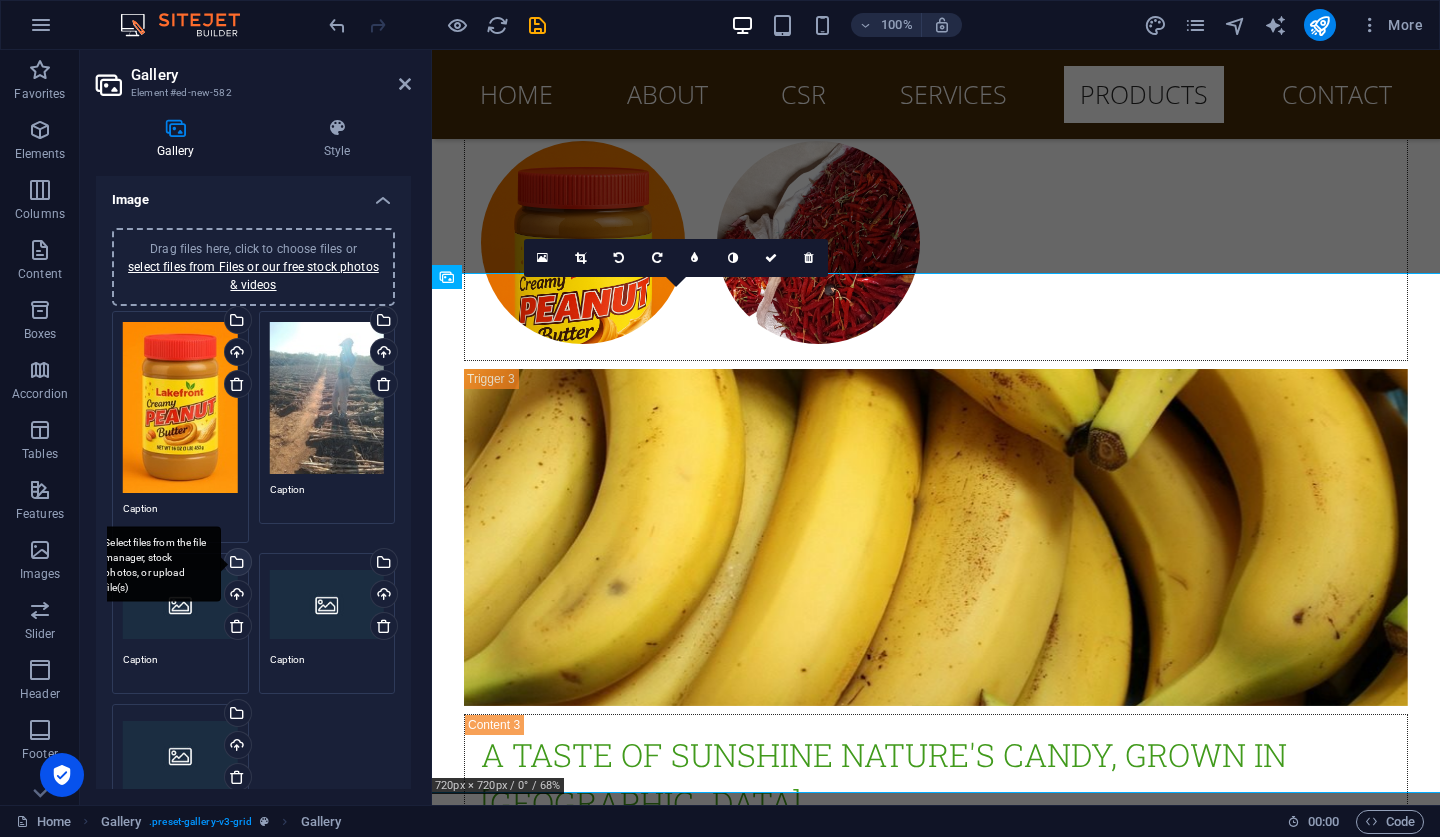 click on "Select files from the file manager, stock photos, or upload file(s)" at bounding box center [236, 564] 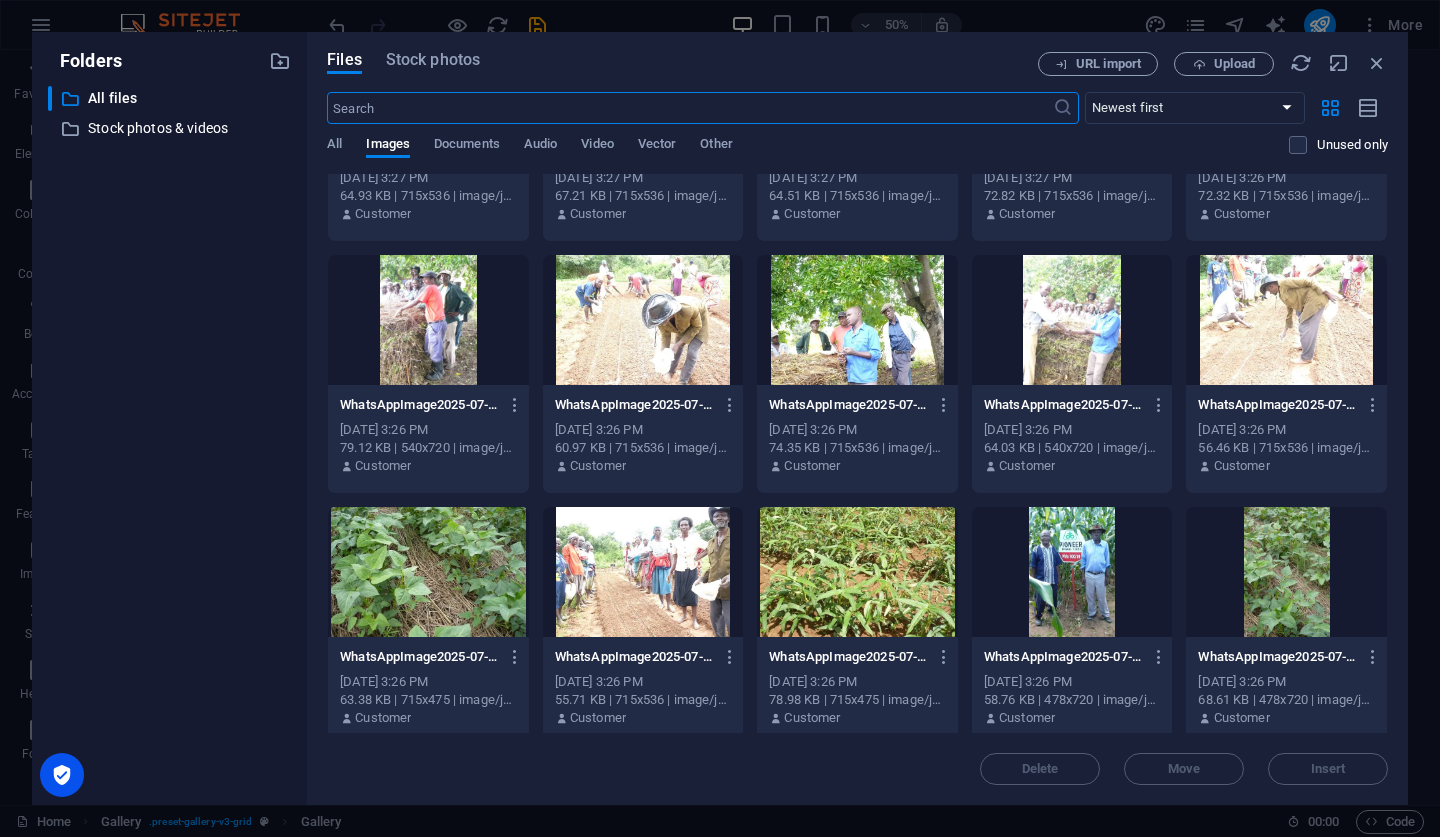 scroll, scrollTop: 1440, scrollLeft: 0, axis: vertical 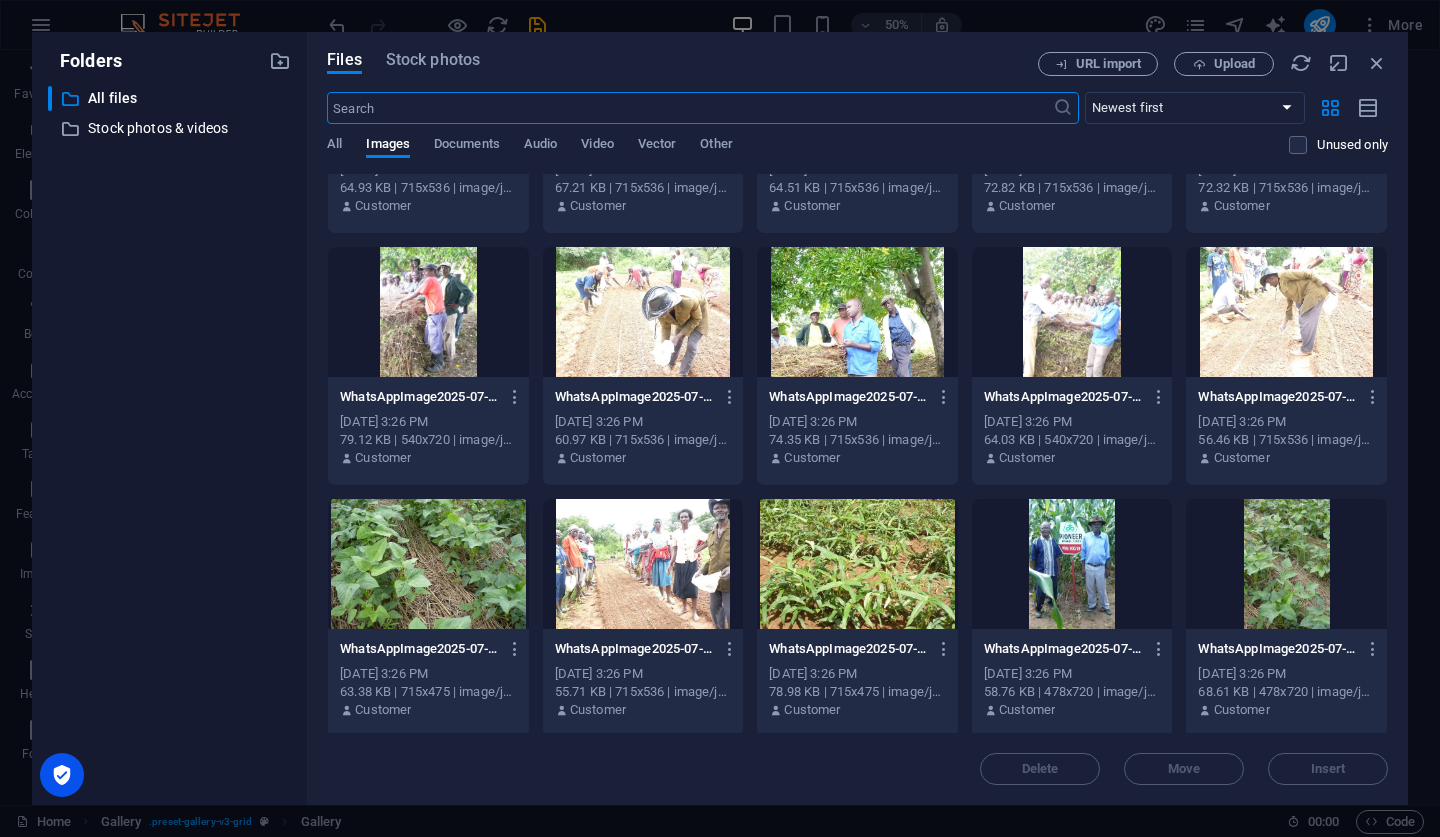 click at bounding box center (428, 312) 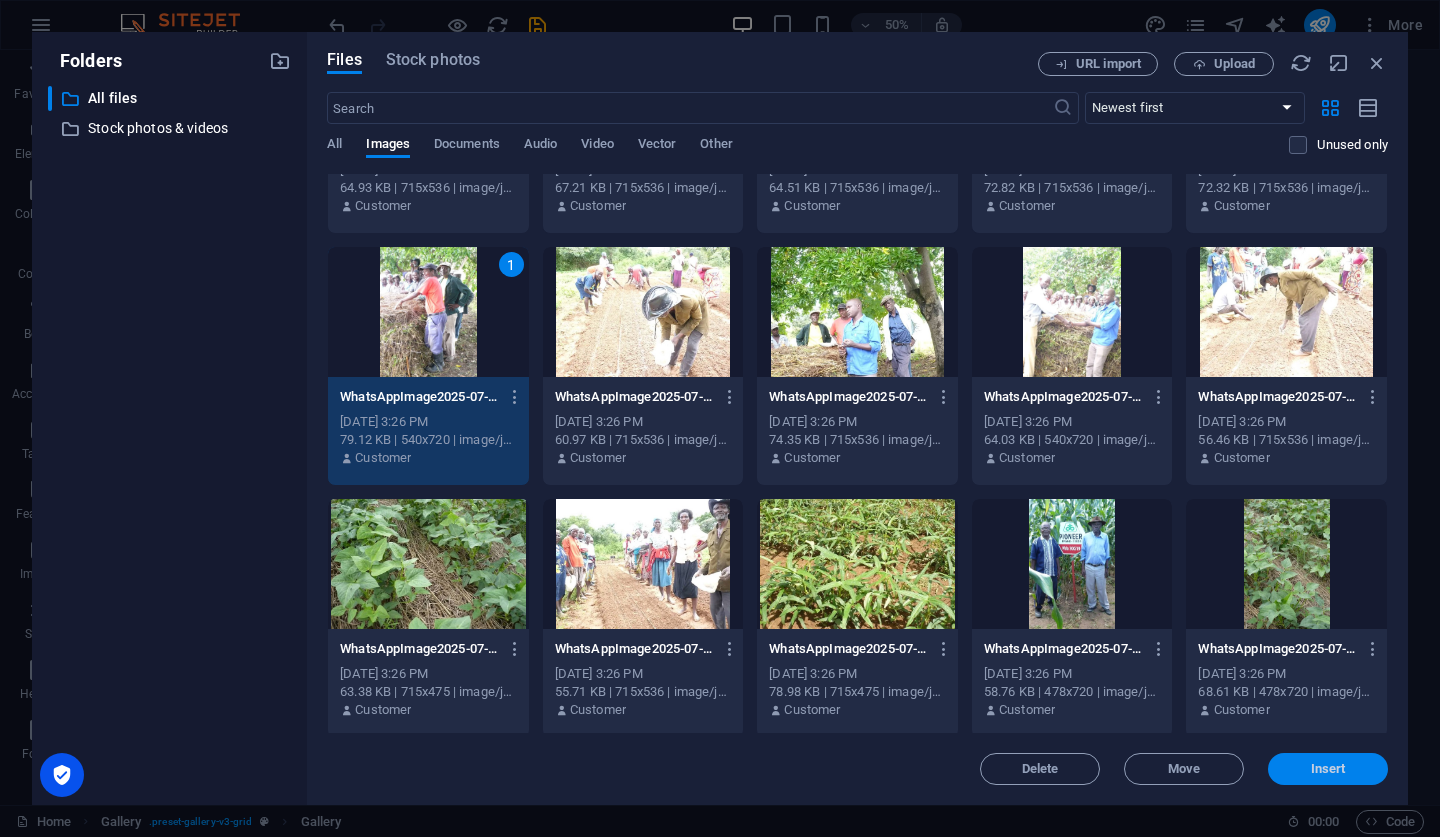 click on "Insert" at bounding box center (1328, 769) 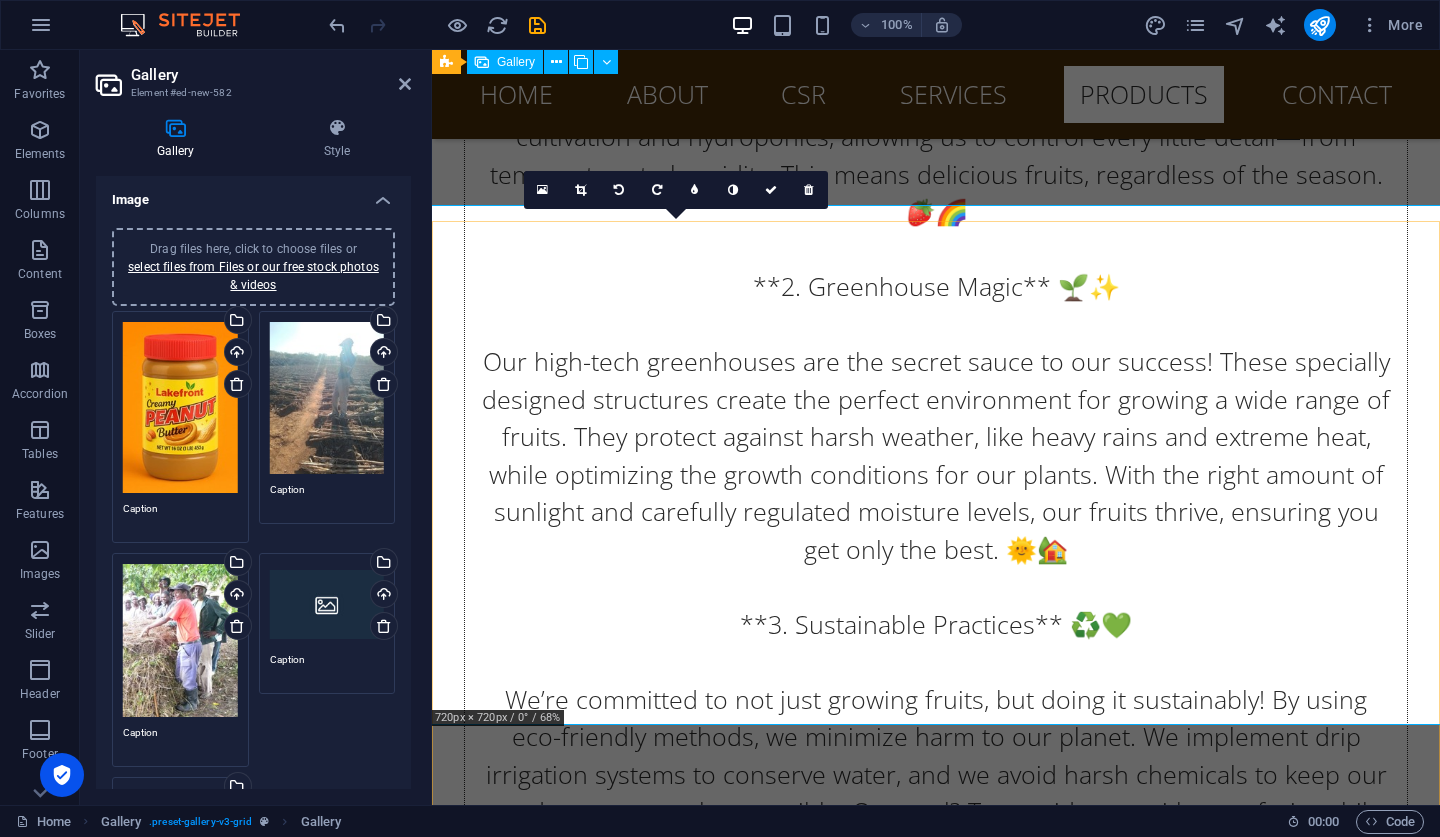 scroll, scrollTop: 23824, scrollLeft: 0, axis: vertical 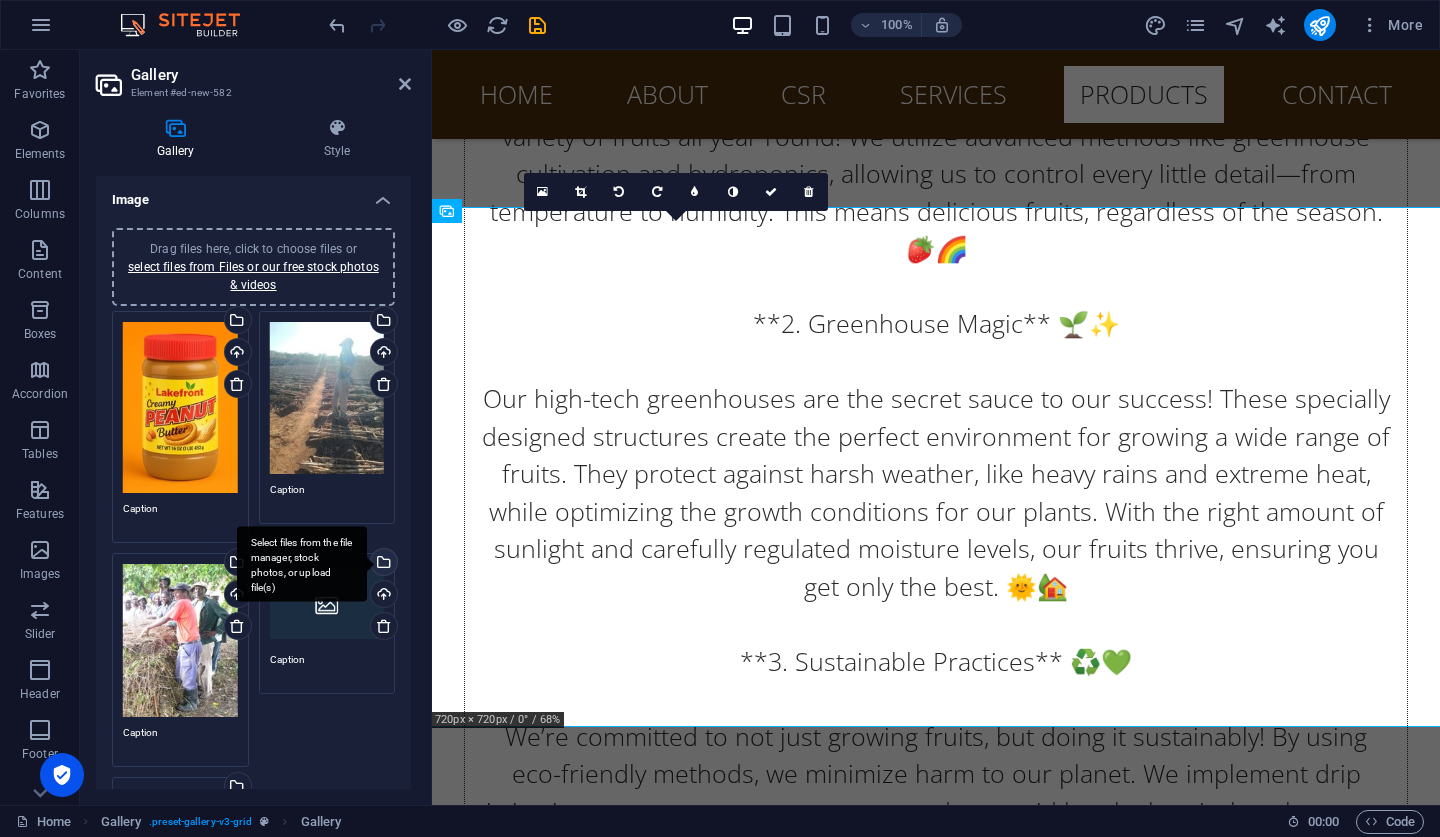 click on "Select files from the file manager, stock photos, or upload file(s)" at bounding box center [382, 564] 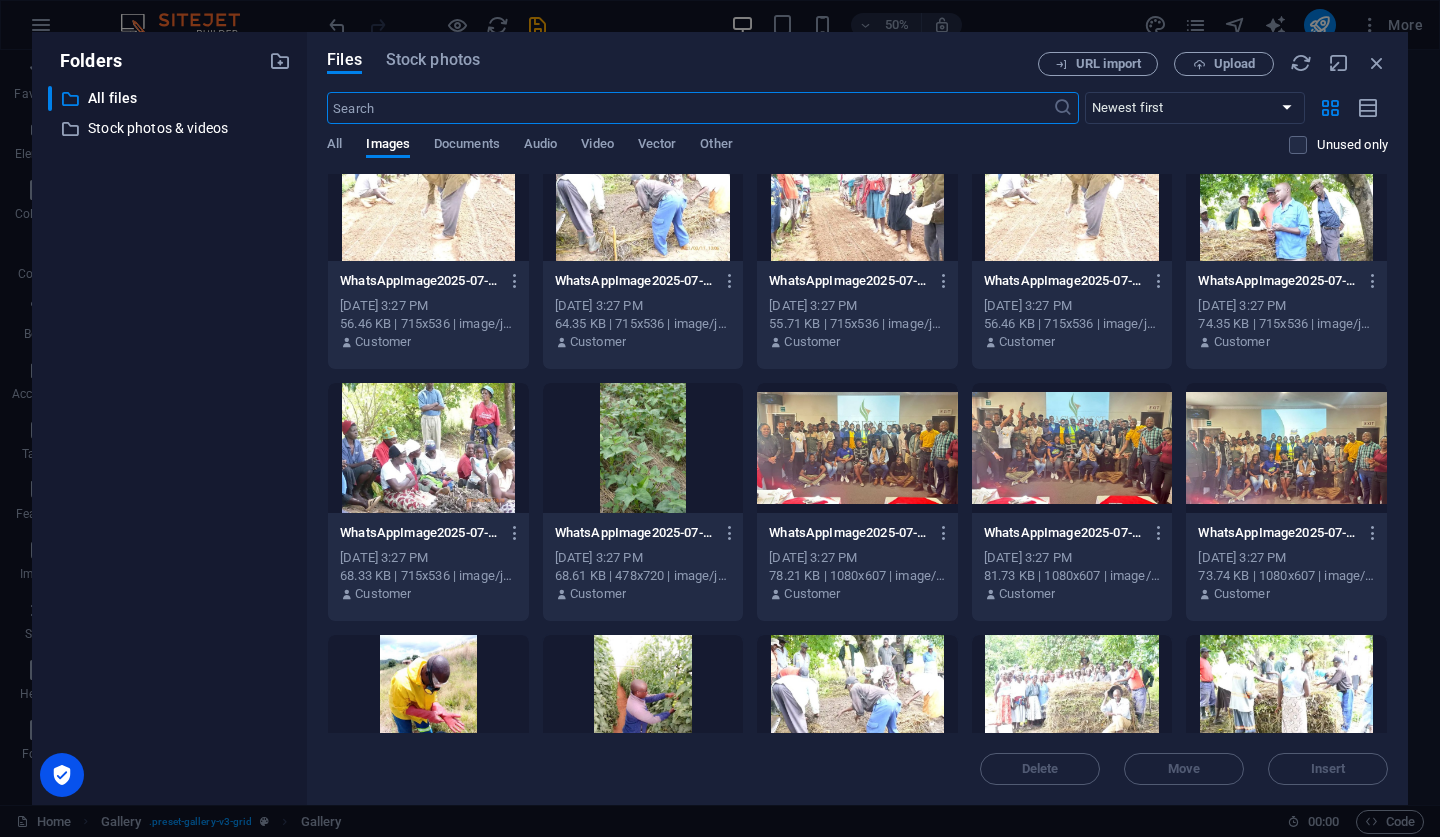 scroll, scrollTop: 481, scrollLeft: 0, axis: vertical 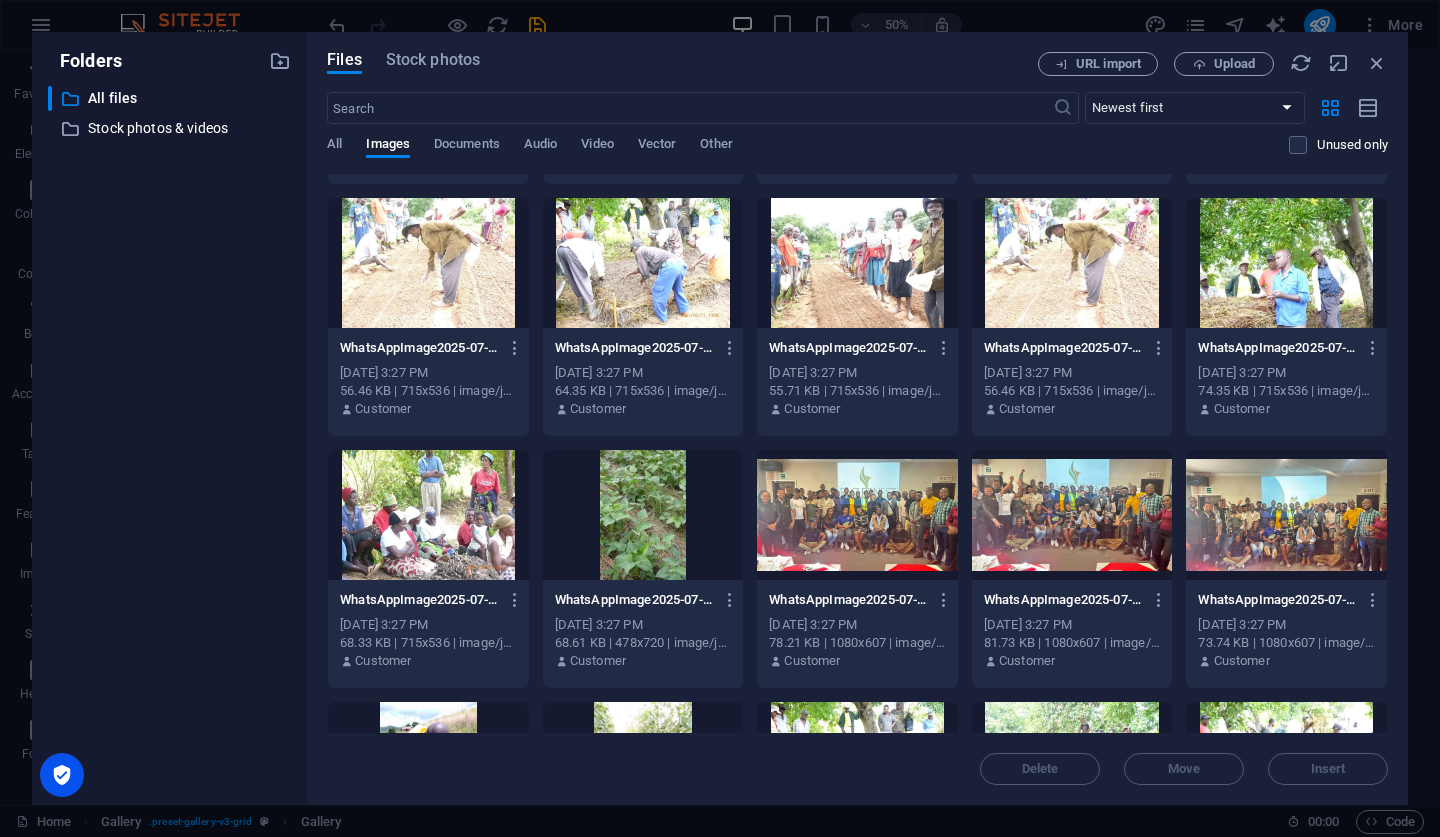 click at bounding box center (857, 263) 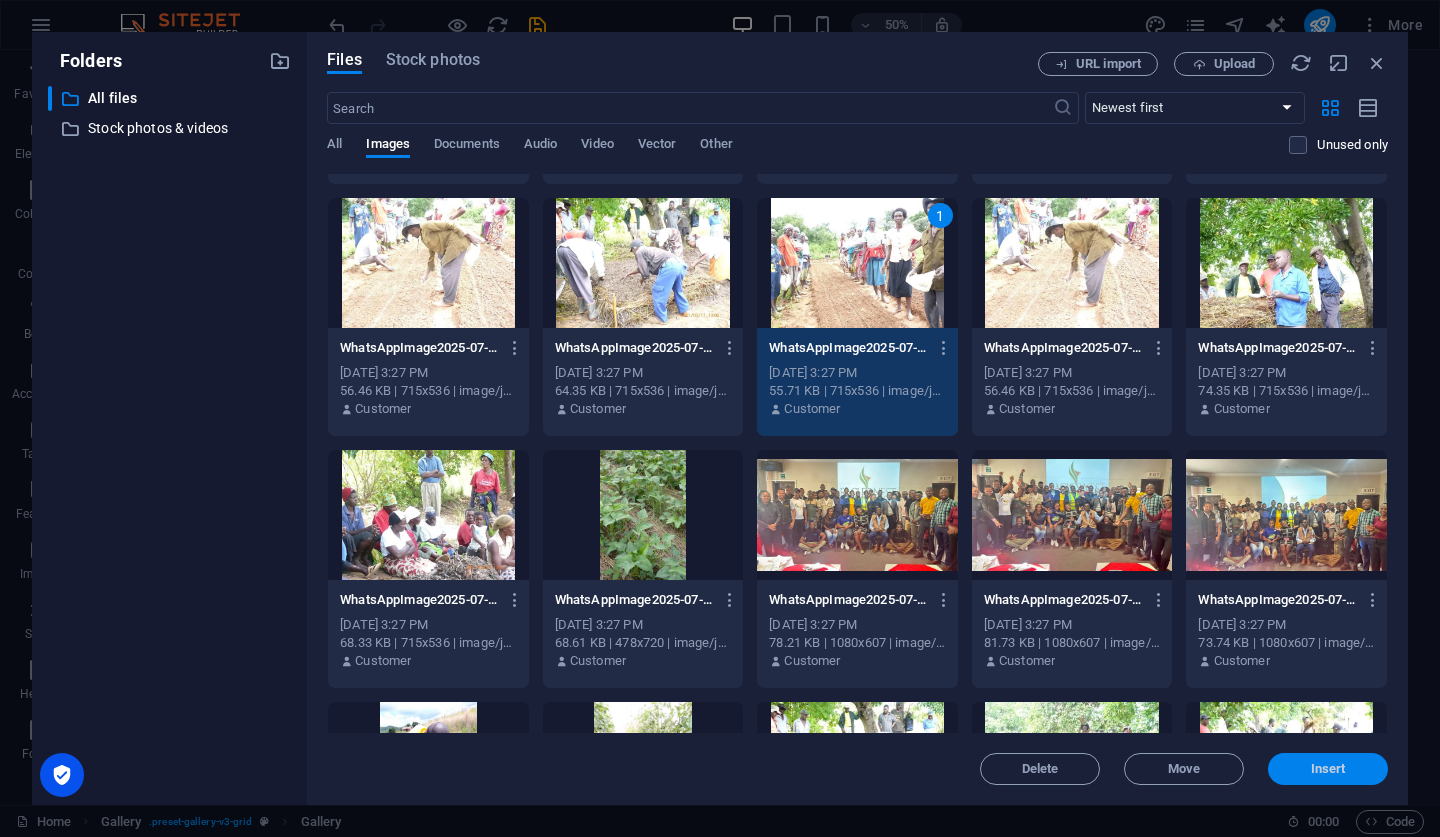 click on "Insert" at bounding box center (1328, 769) 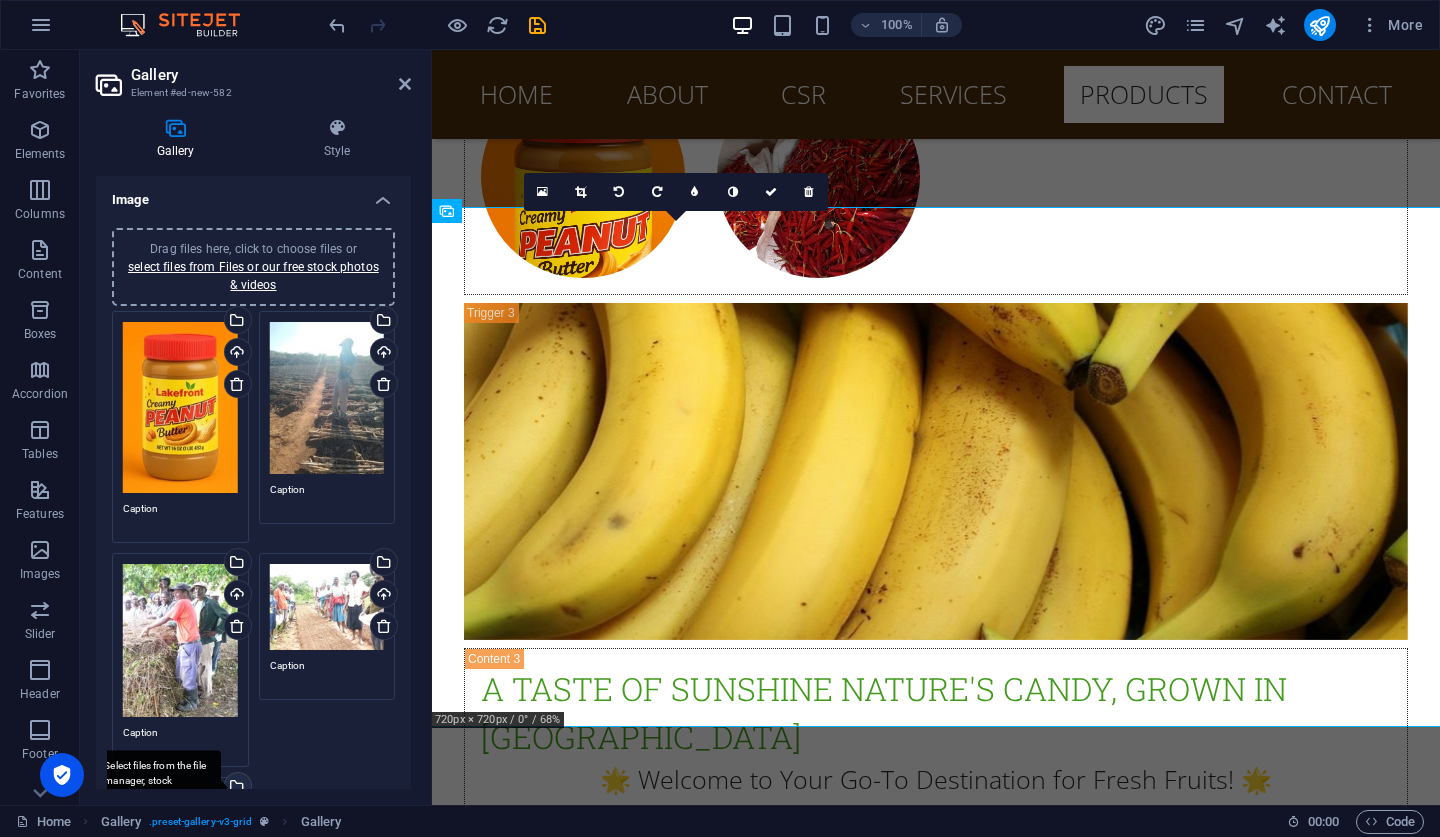 click on "Select files from the file manager, stock photos, or upload file(s)" at bounding box center (236, 788) 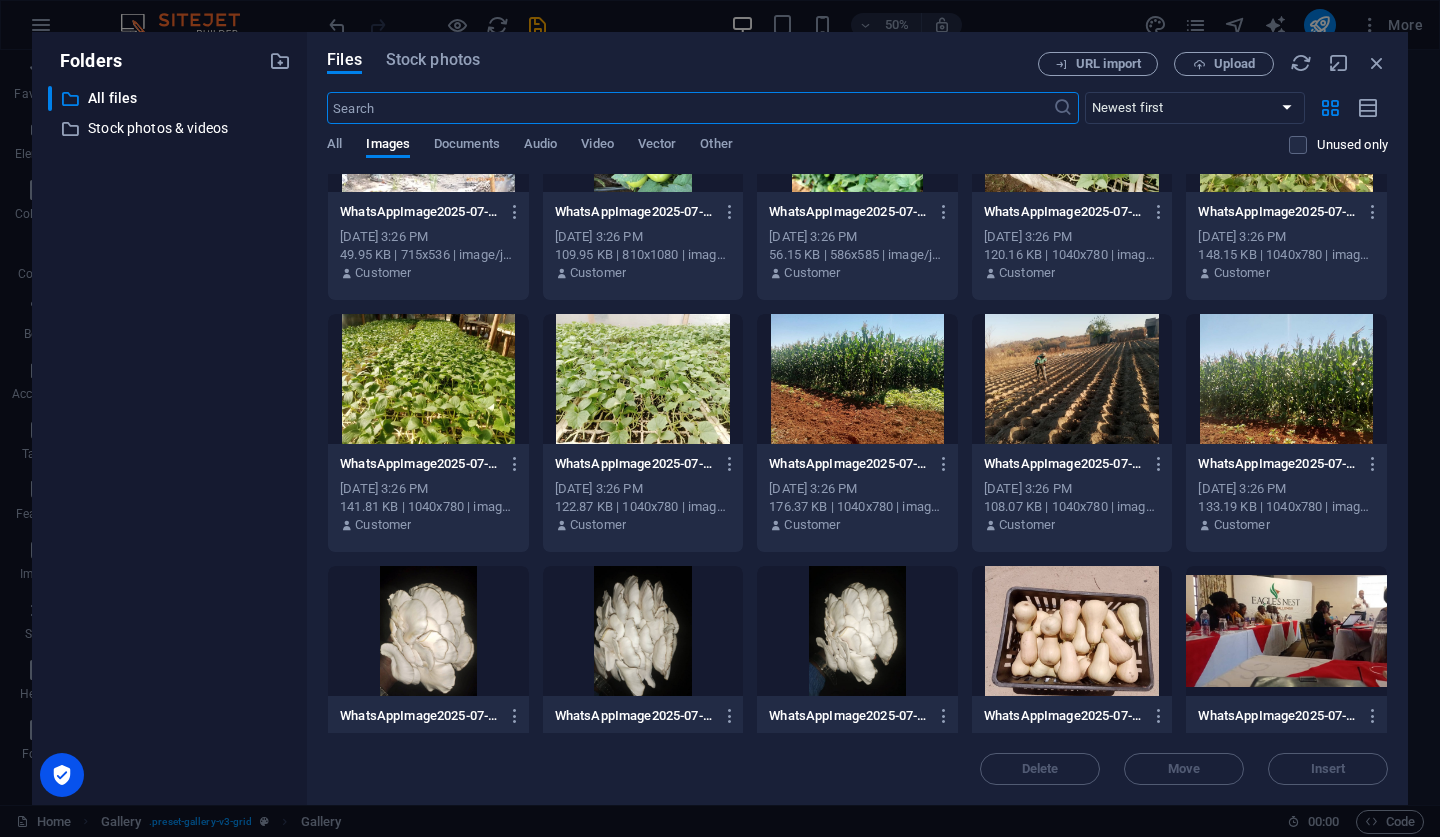 scroll, scrollTop: 2878, scrollLeft: 0, axis: vertical 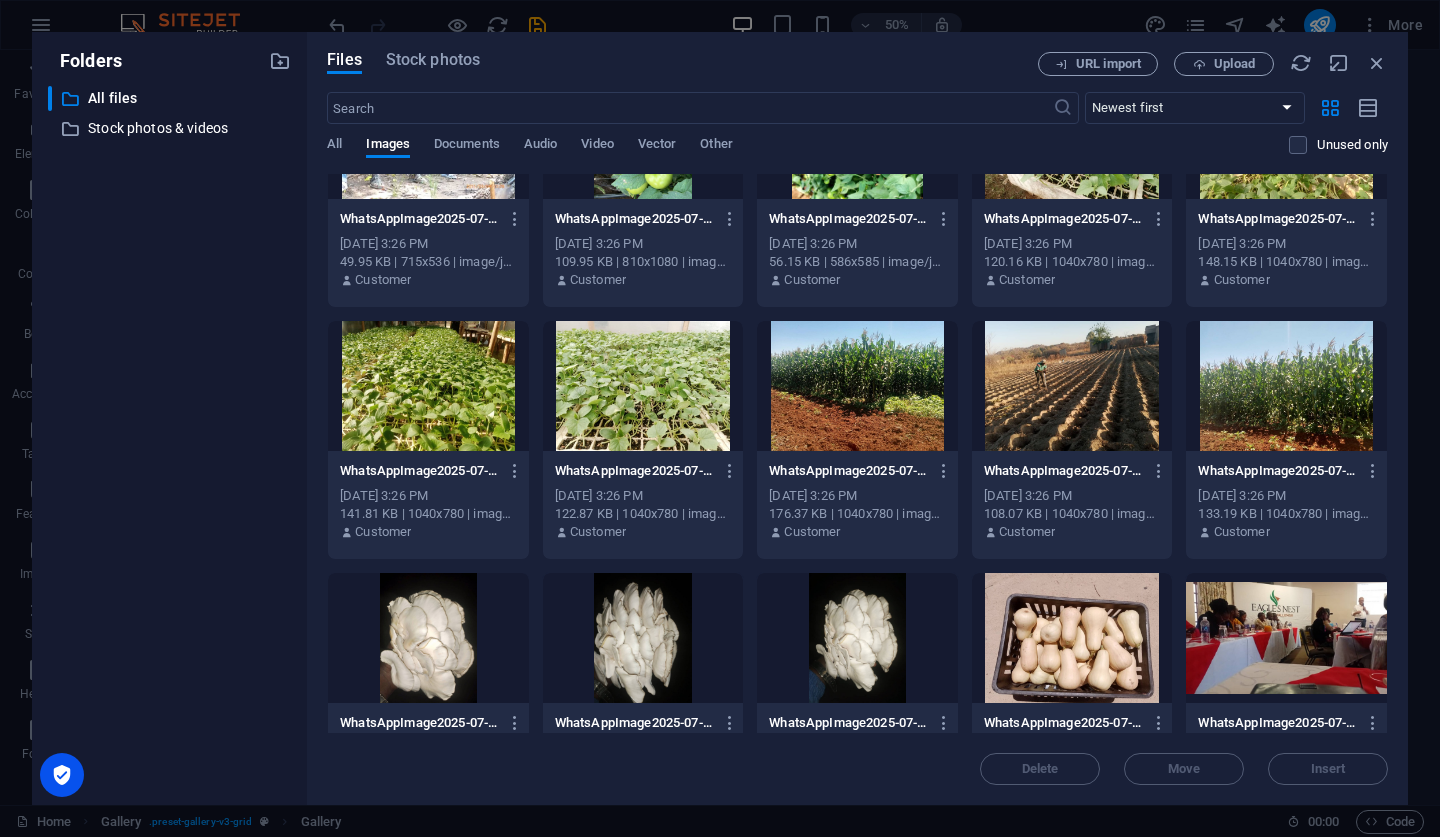 click at bounding box center [643, 386] 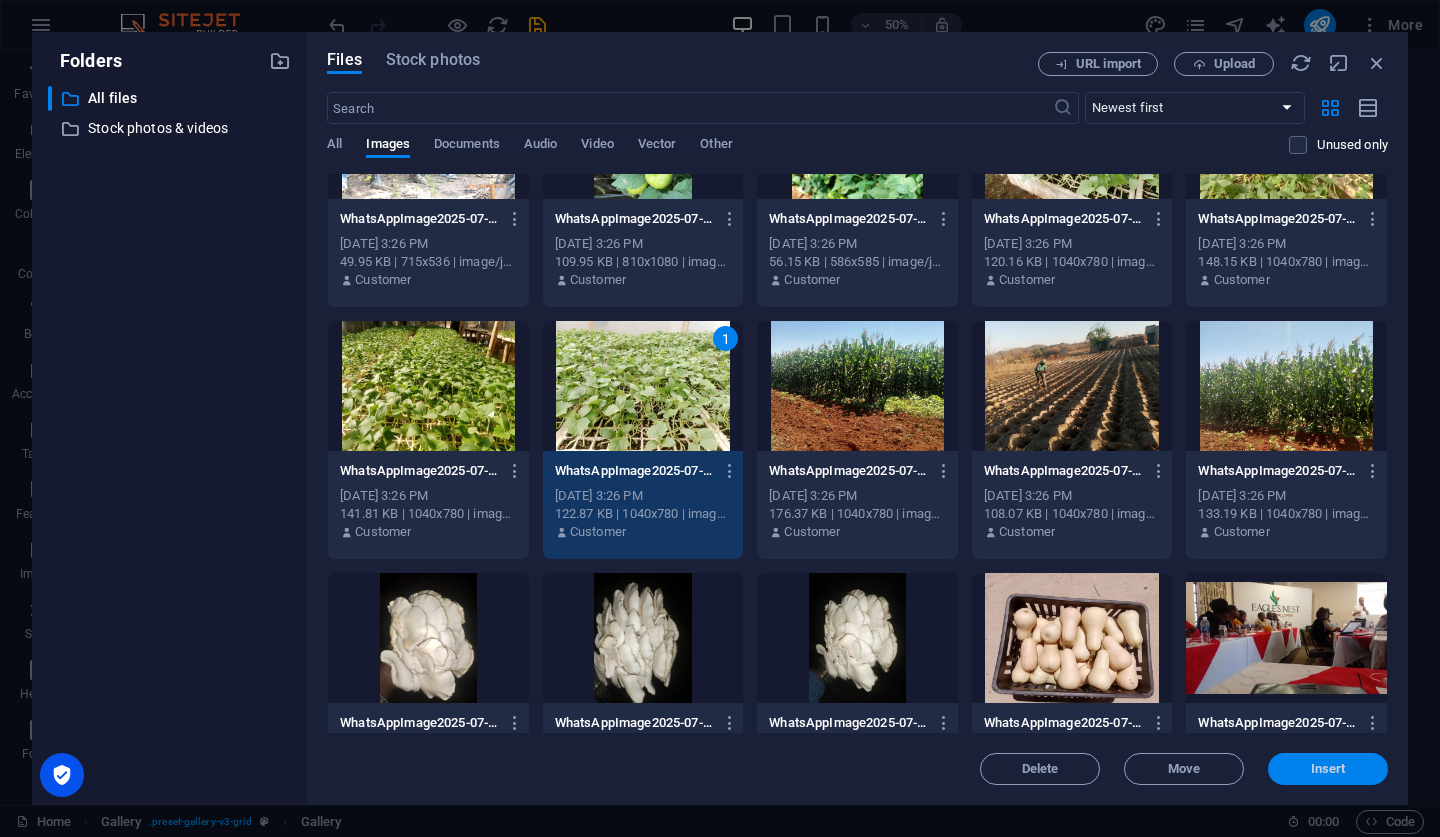 click on "Insert" at bounding box center [1328, 769] 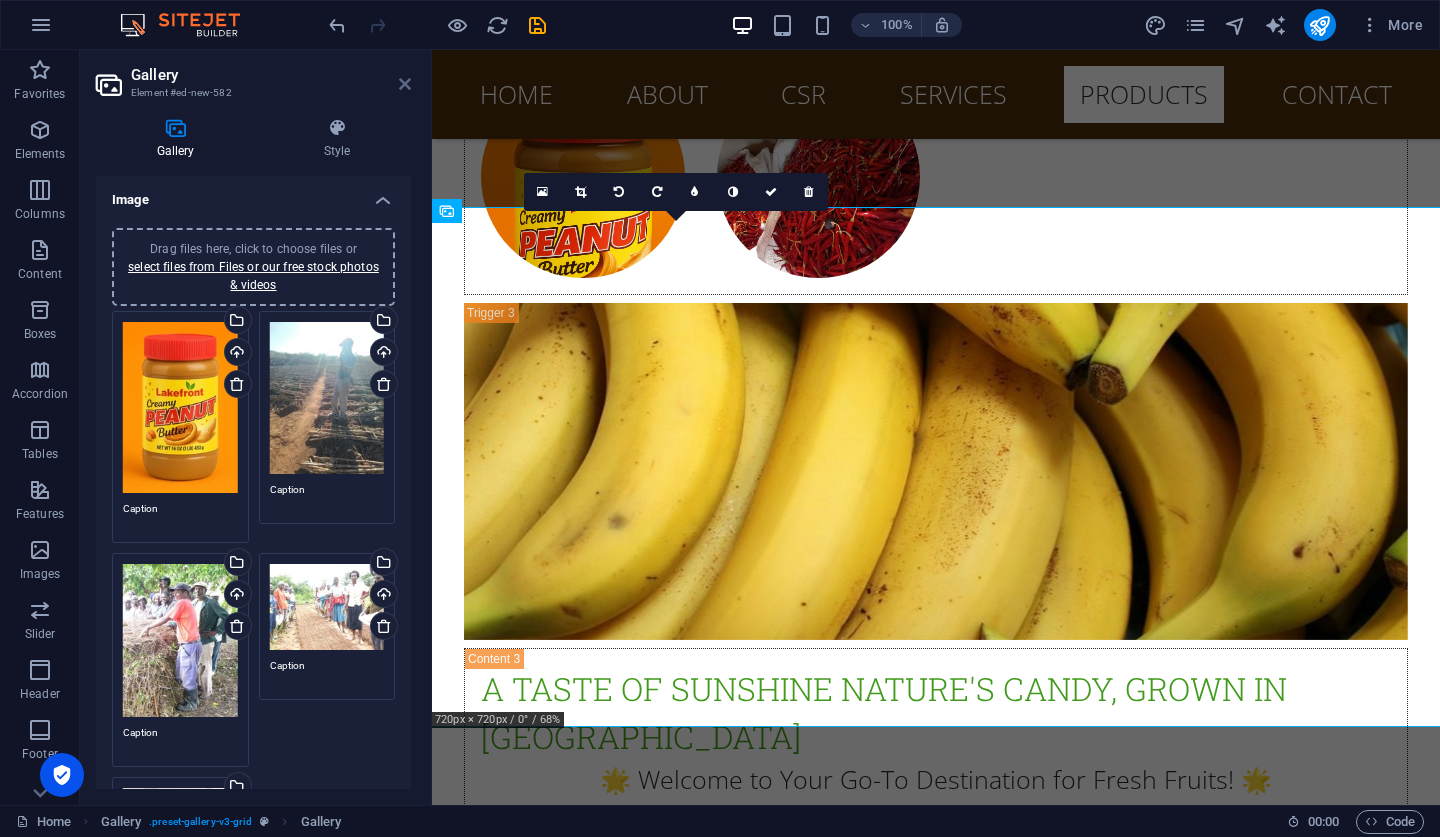click at bounding box center (405, 84) 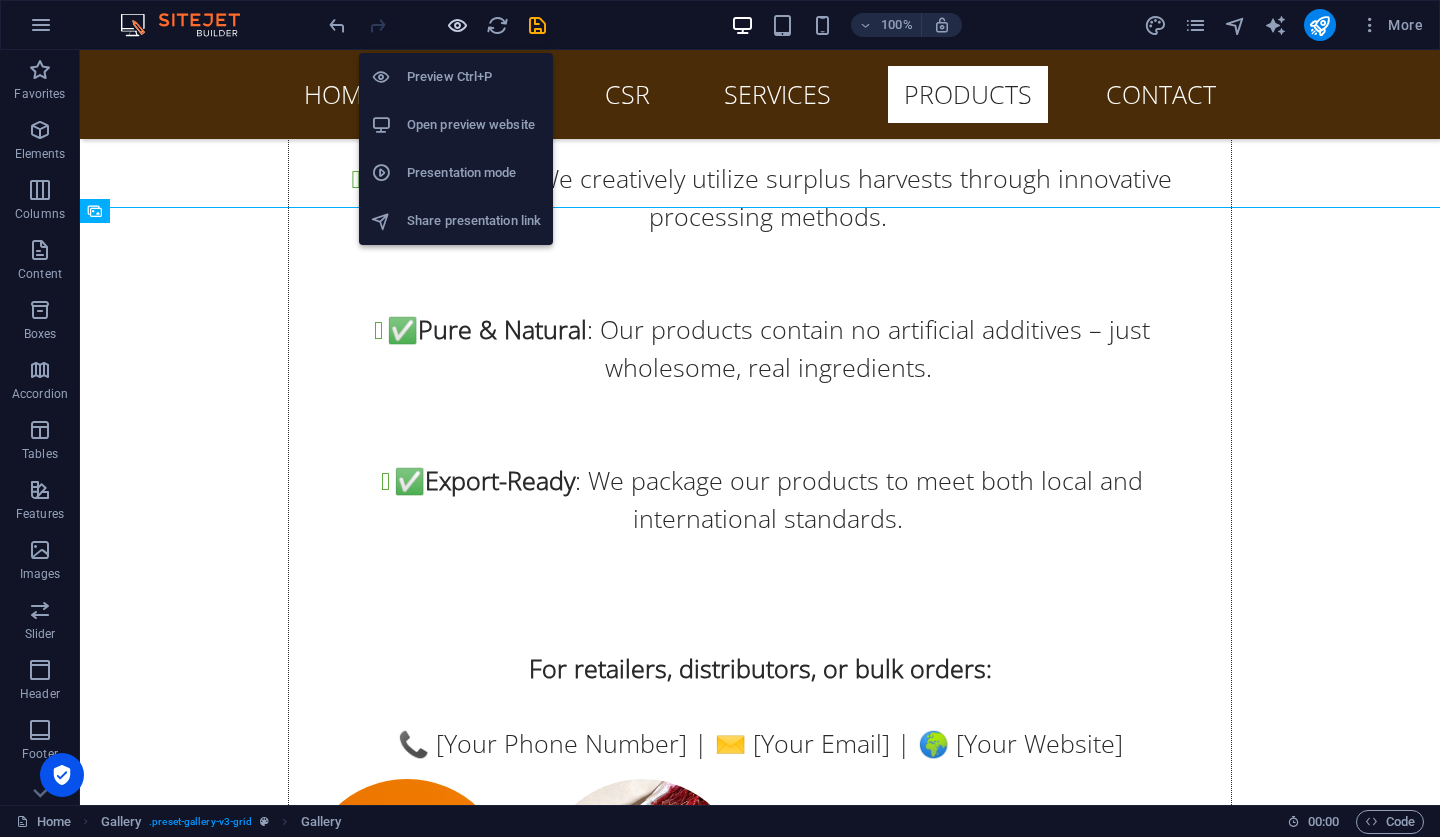 click at bounding box center [457, 25] 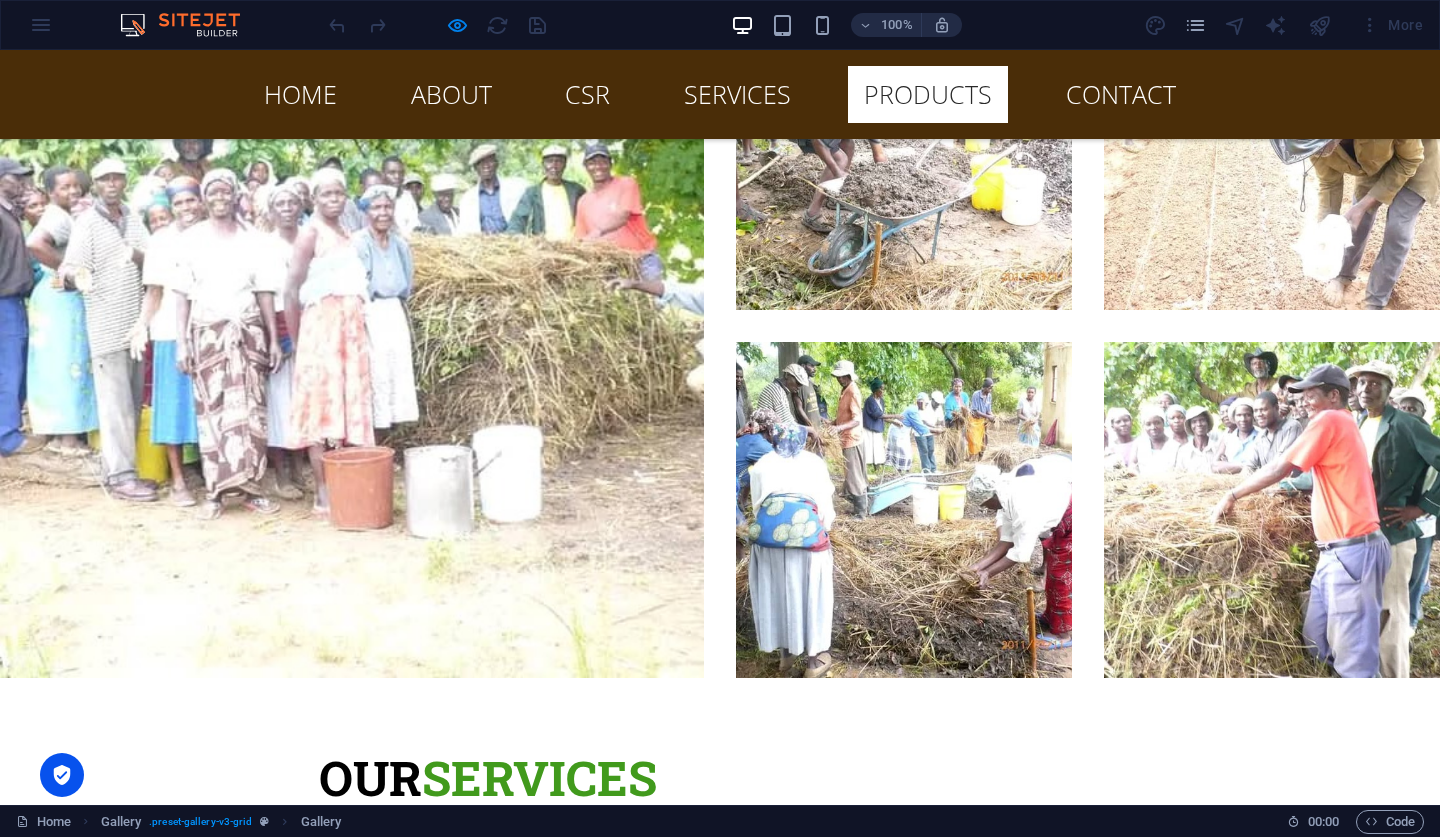 scroll, scrollTop: 9732, scrollLeft: 0, axis: vertical 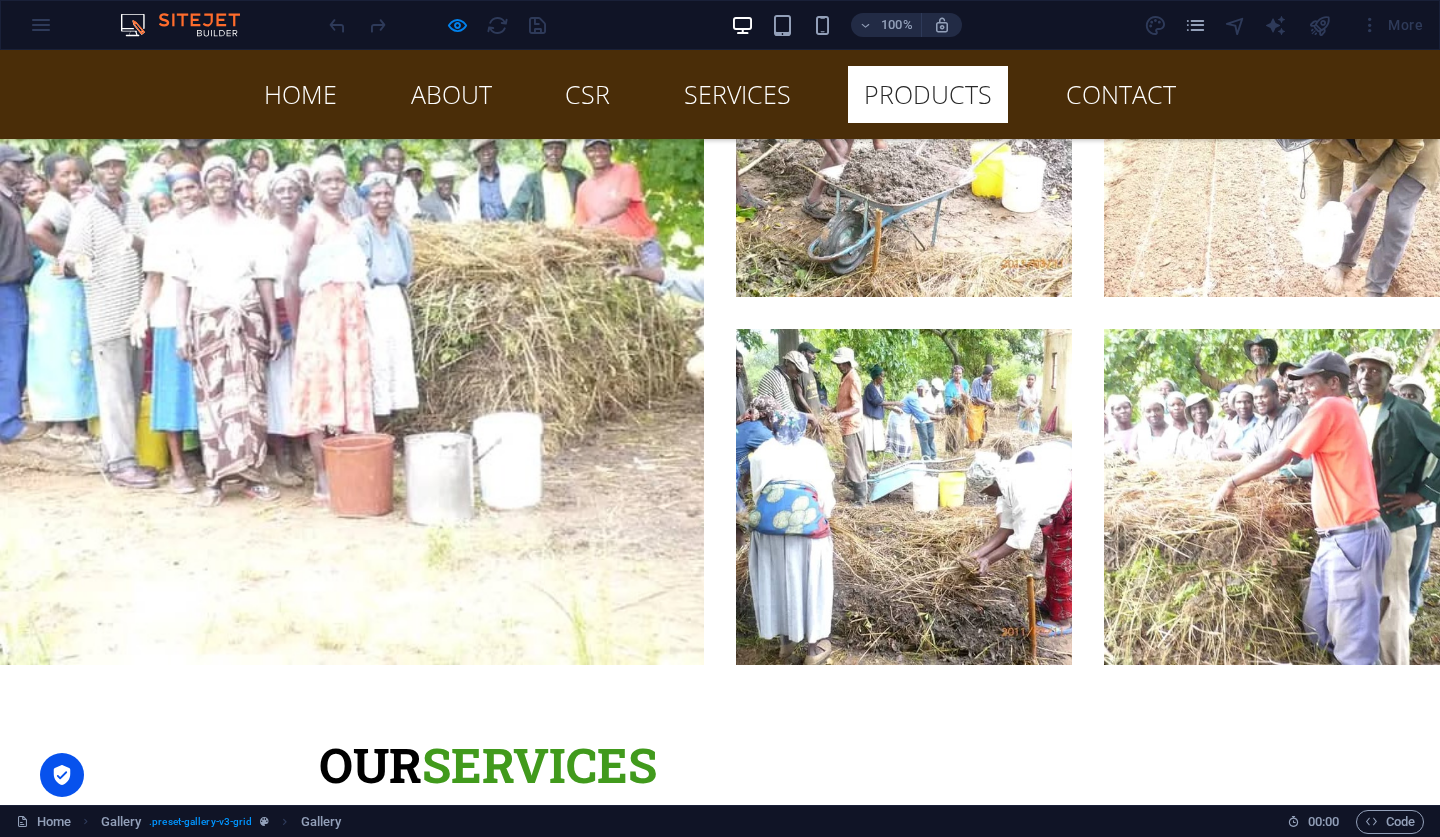 click at bounding box center [352, 10843] 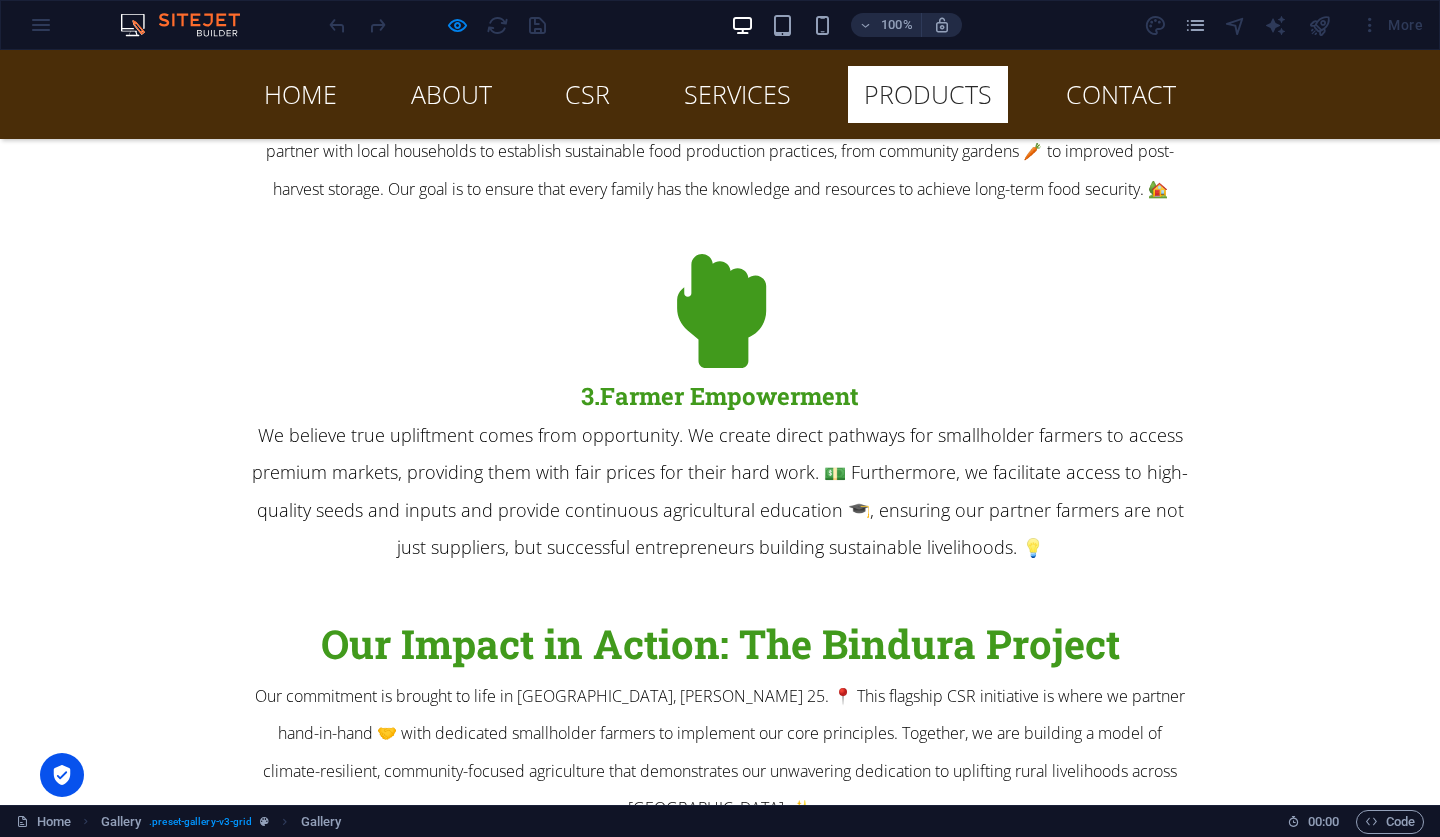 click on "..." at bounding box center (720, -8795) 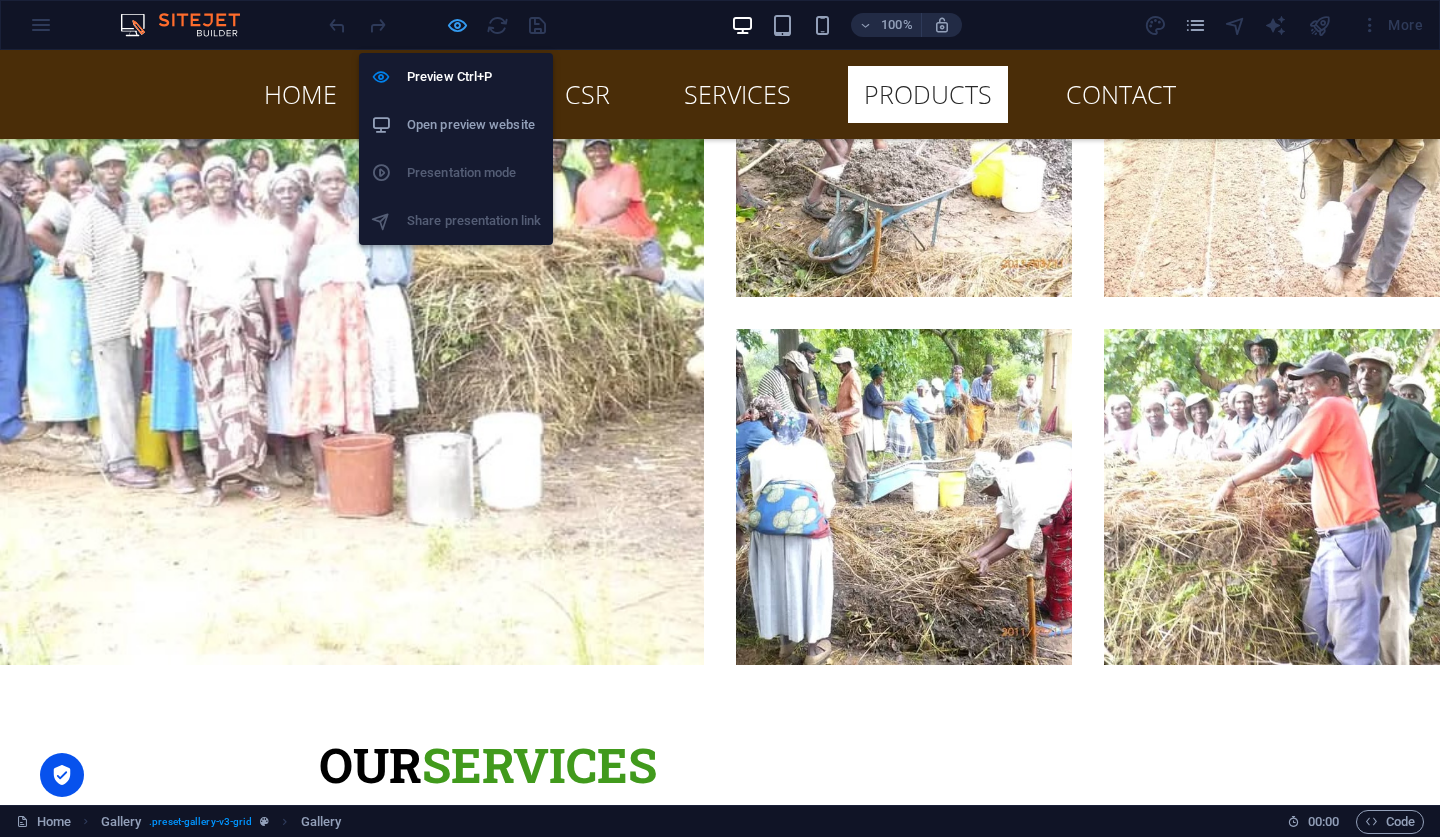 click at bounding box center (457, 25) 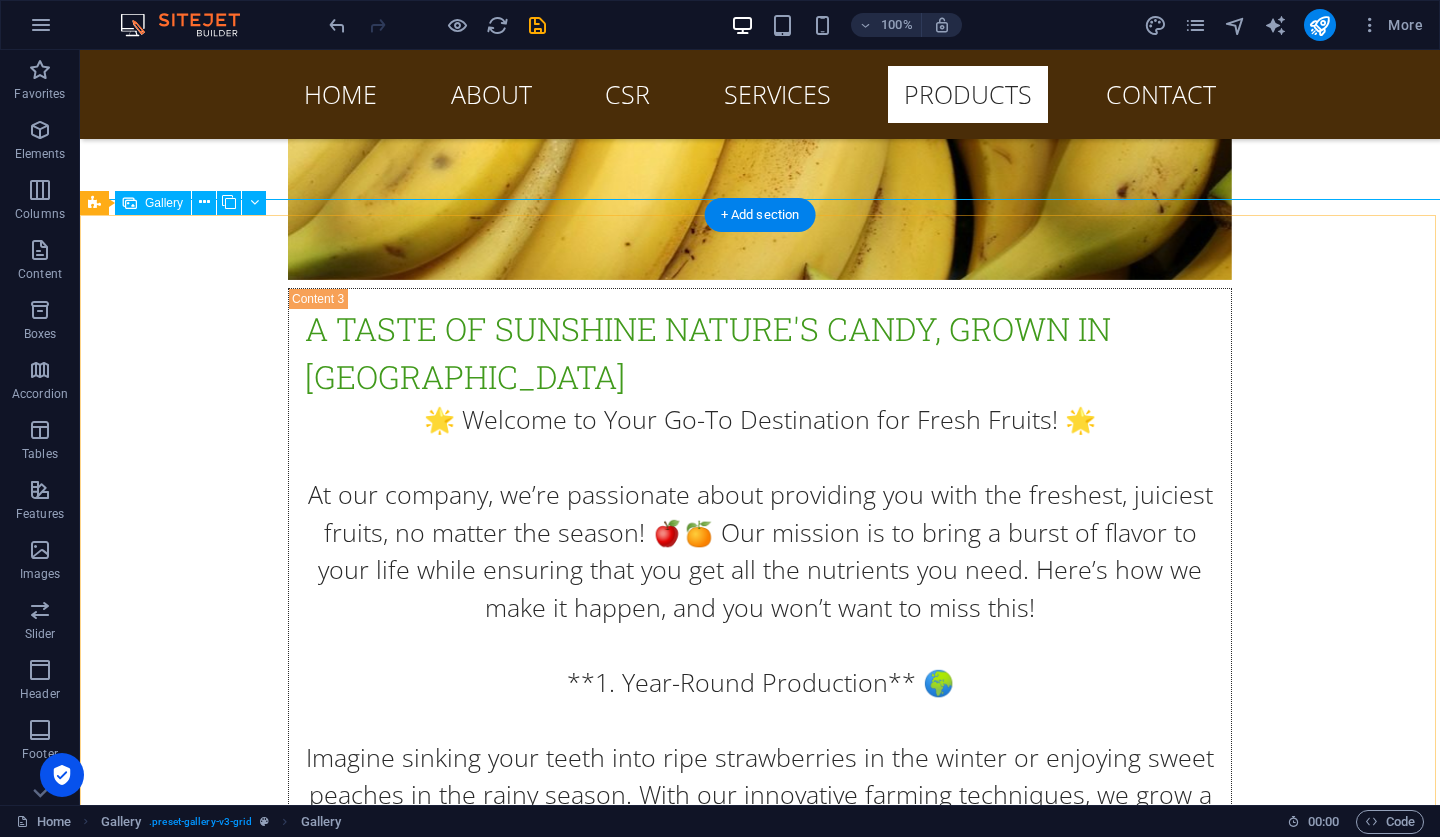 scroll, scrollTop: 23844, scrollLeft: 0, axis: vertical 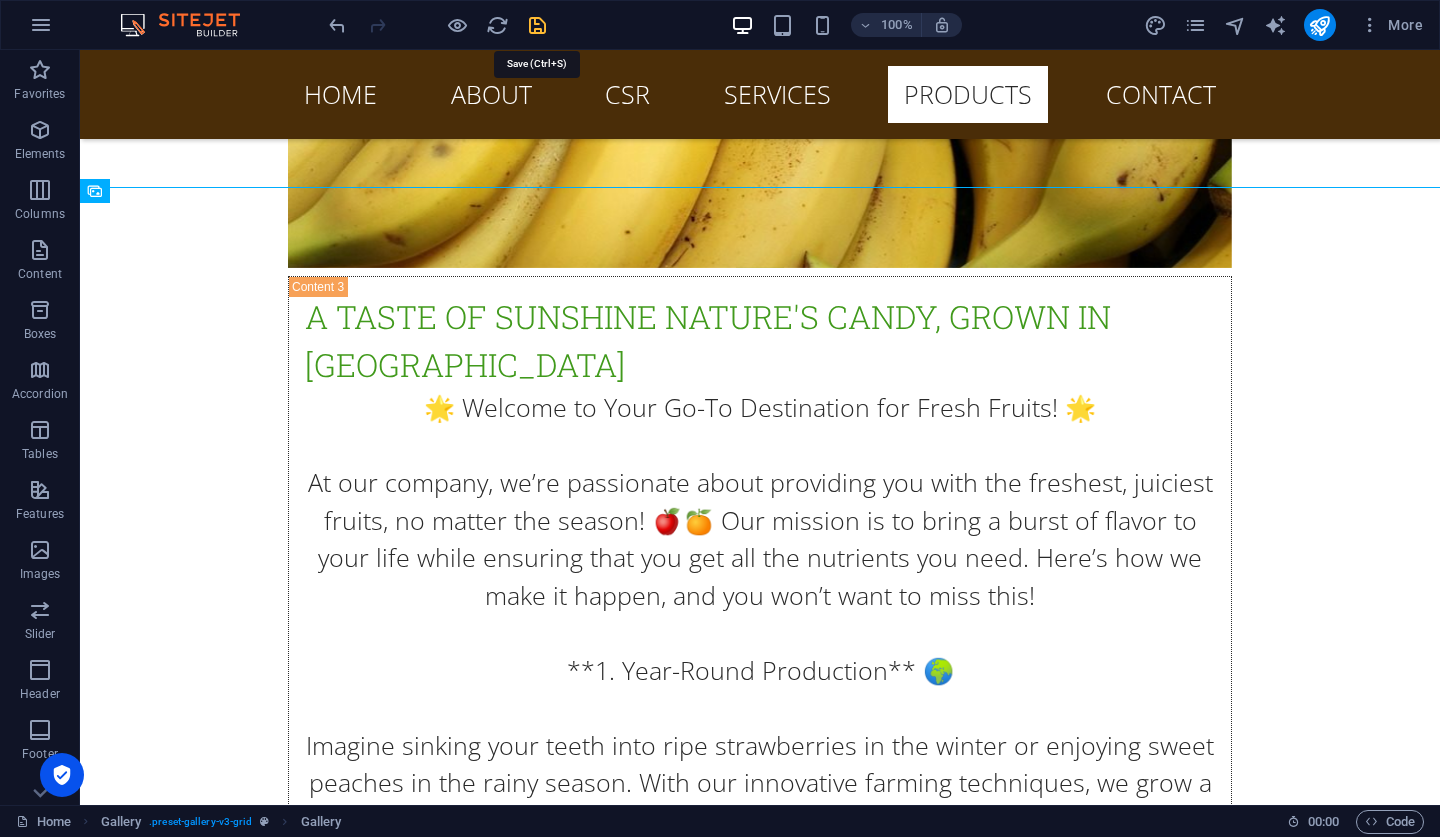 click at bounding box center (537, 25) 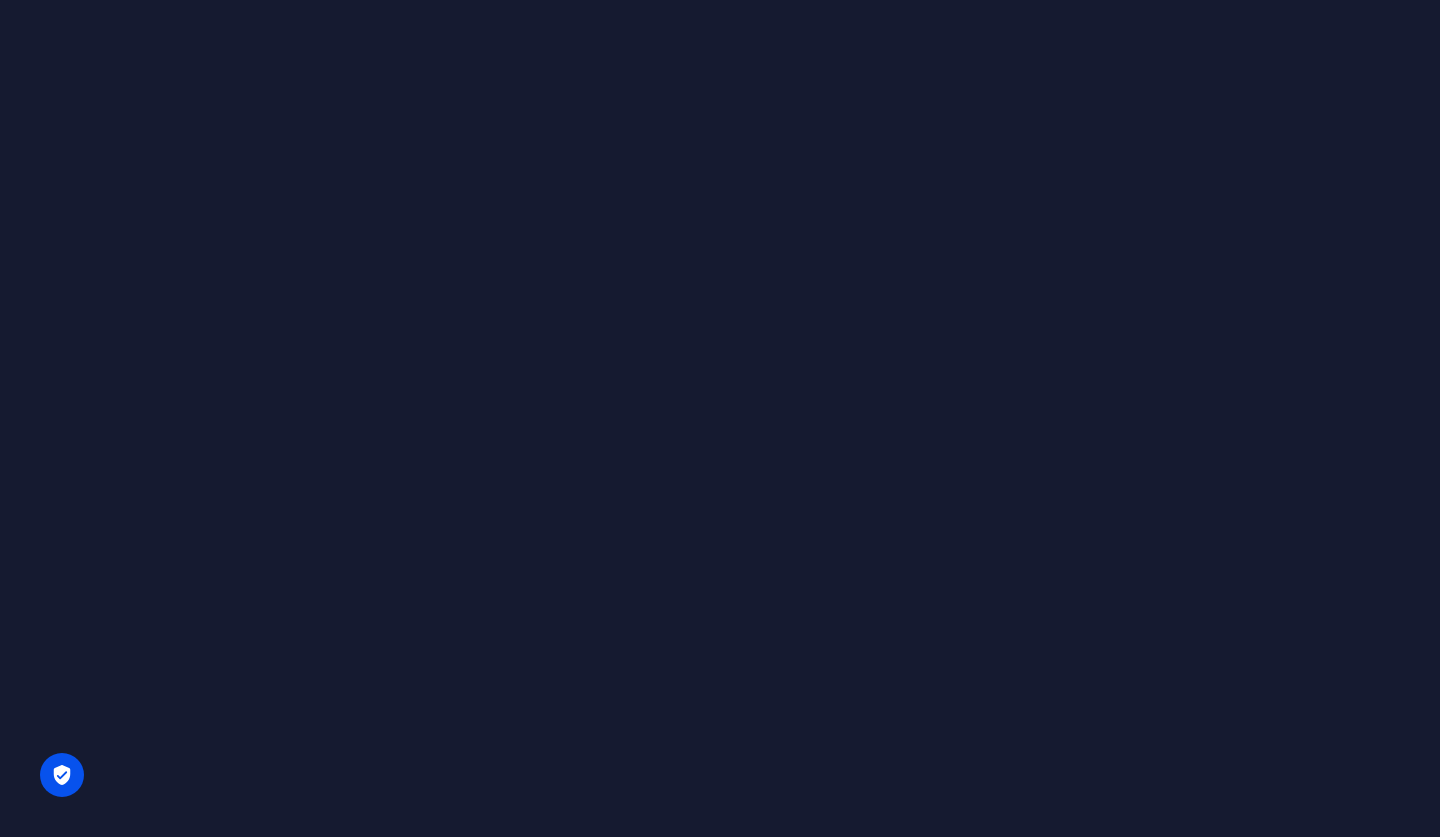 scroll, scrollTop: 0, scrollLeft: 0, axis: both 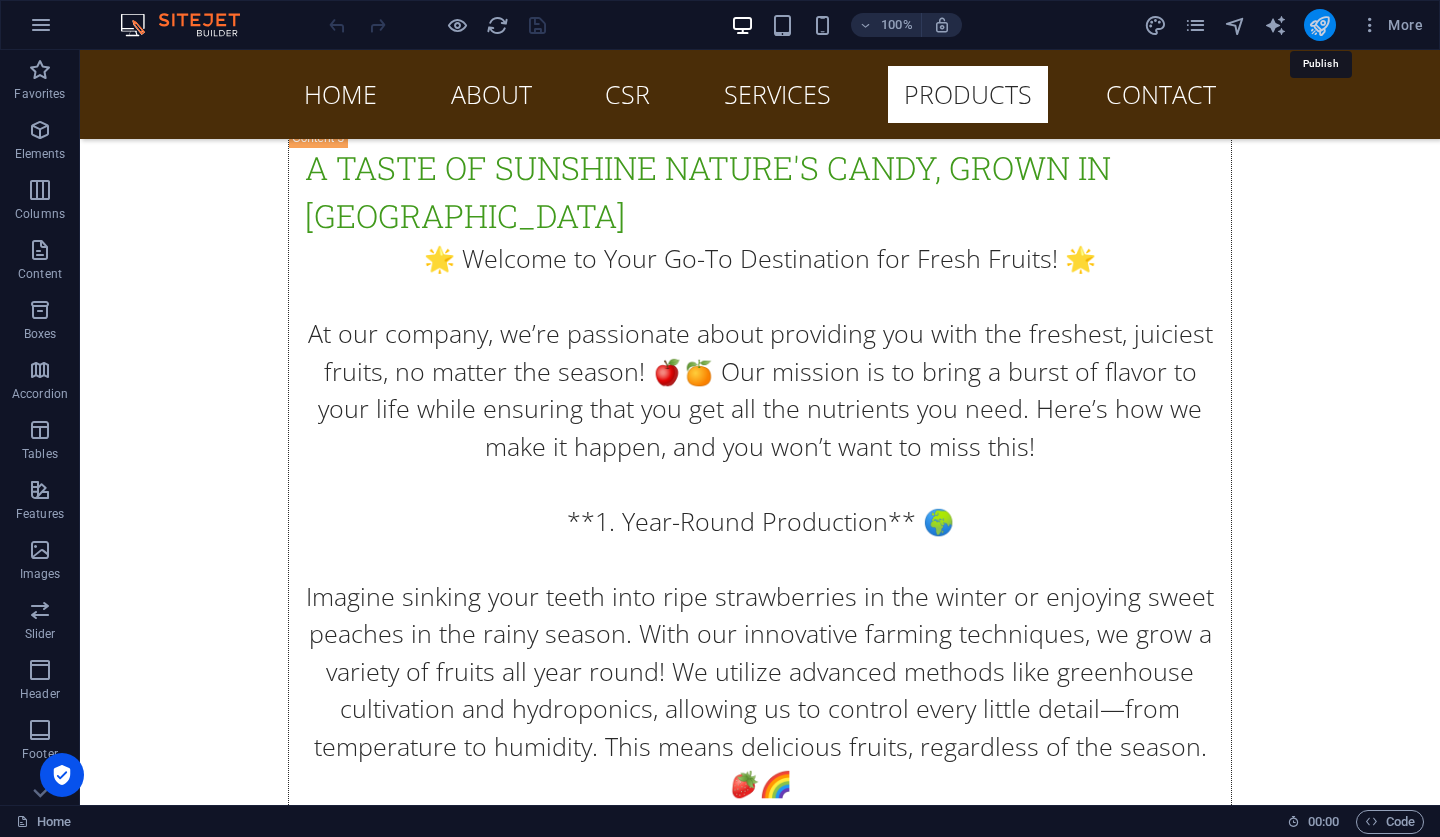 click at bounding box center (1319, 25) 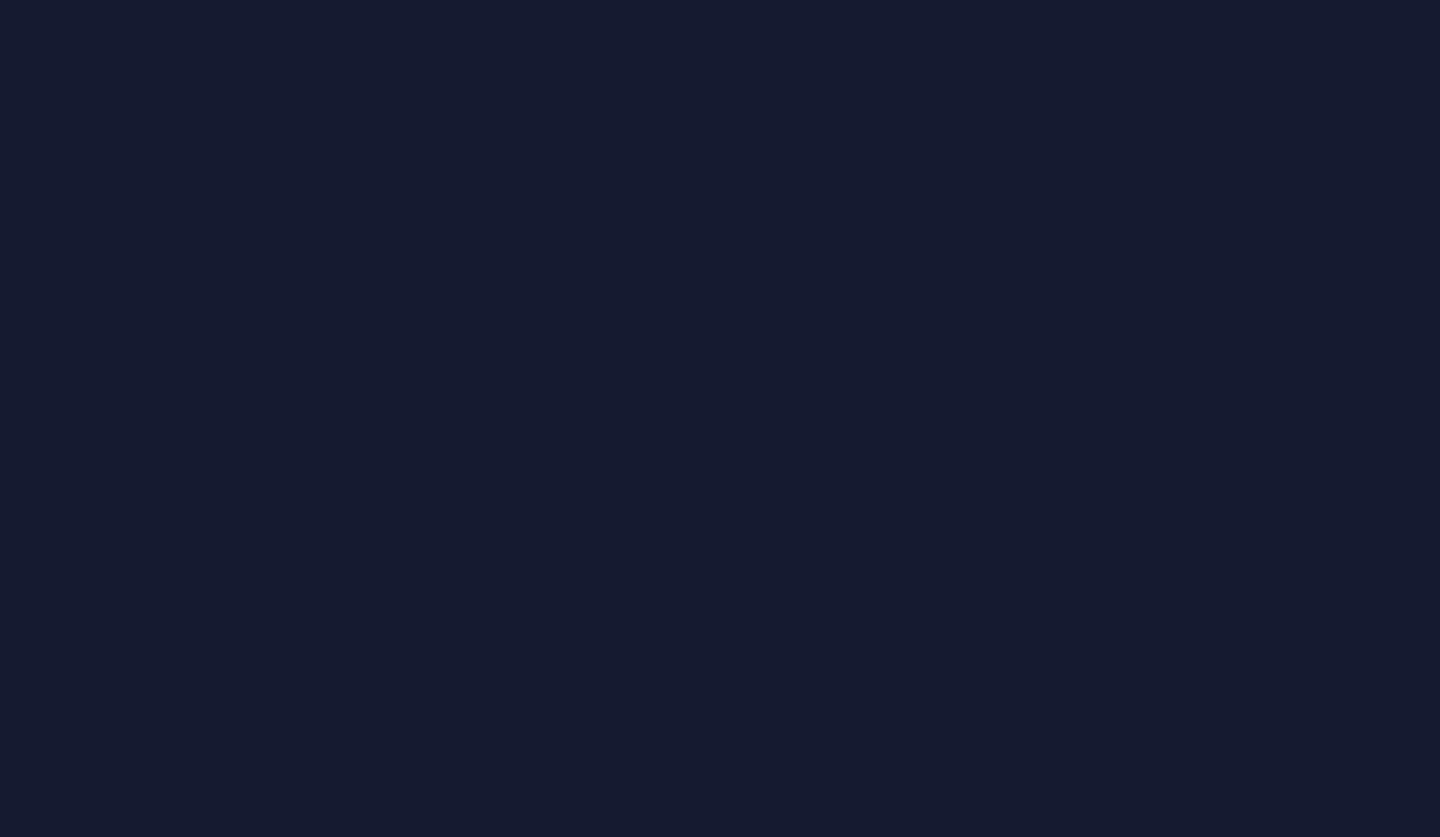 scroll, scrollTop: 0, scrollLeft: 0, axis: both 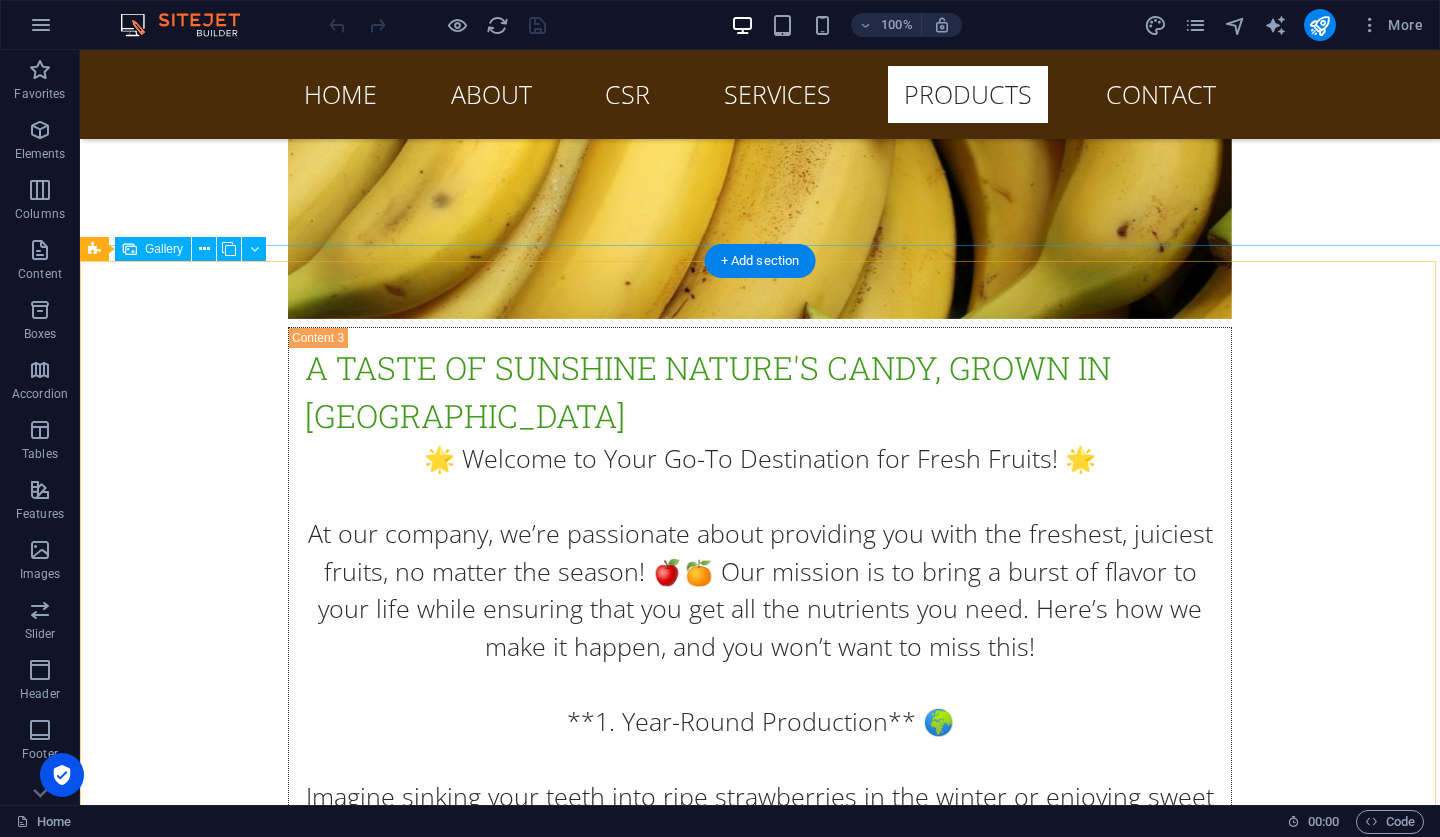 click at bounding box center [412, 10664] 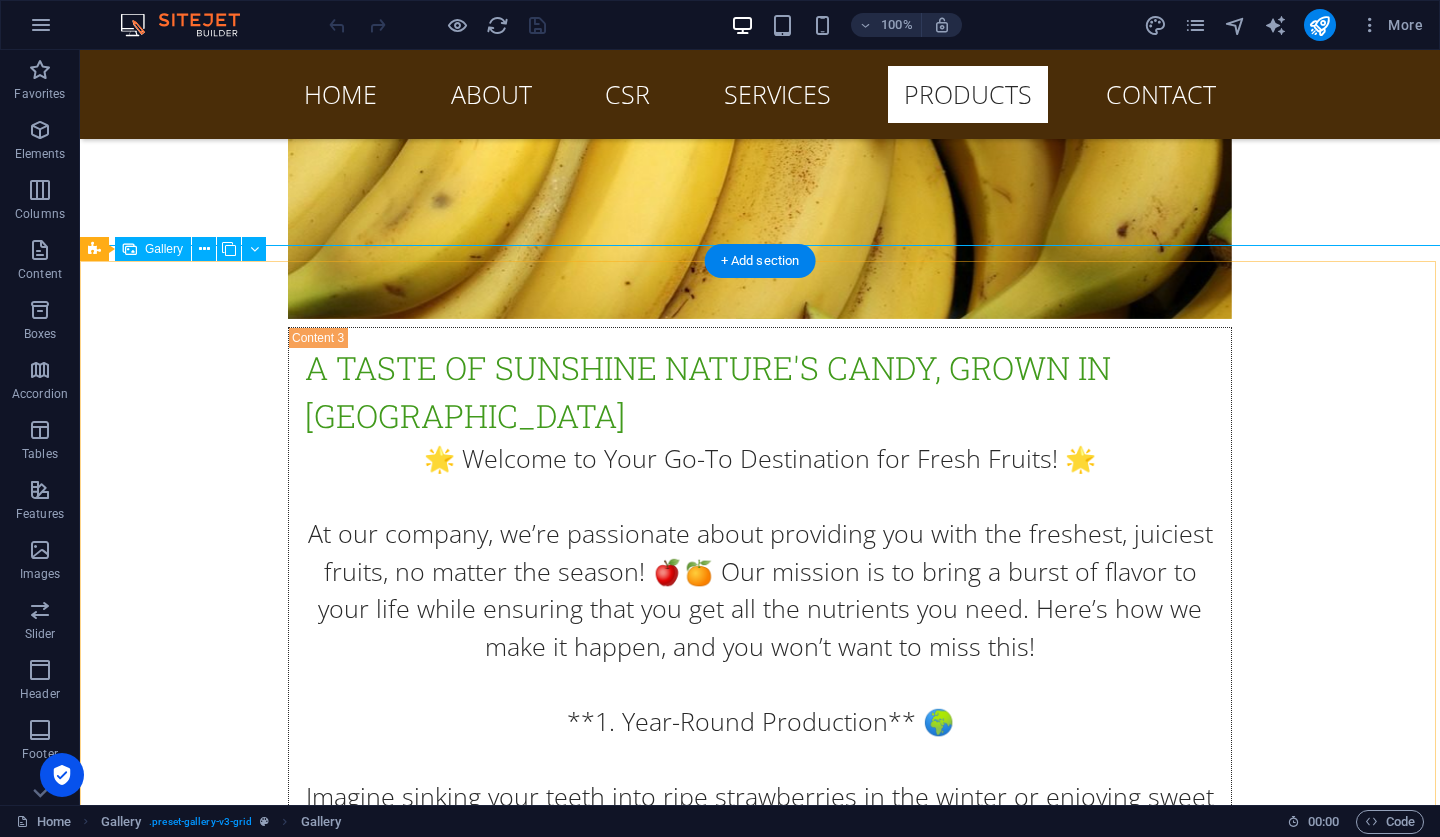 click on "Gallery" at bounding box center (164, 249) 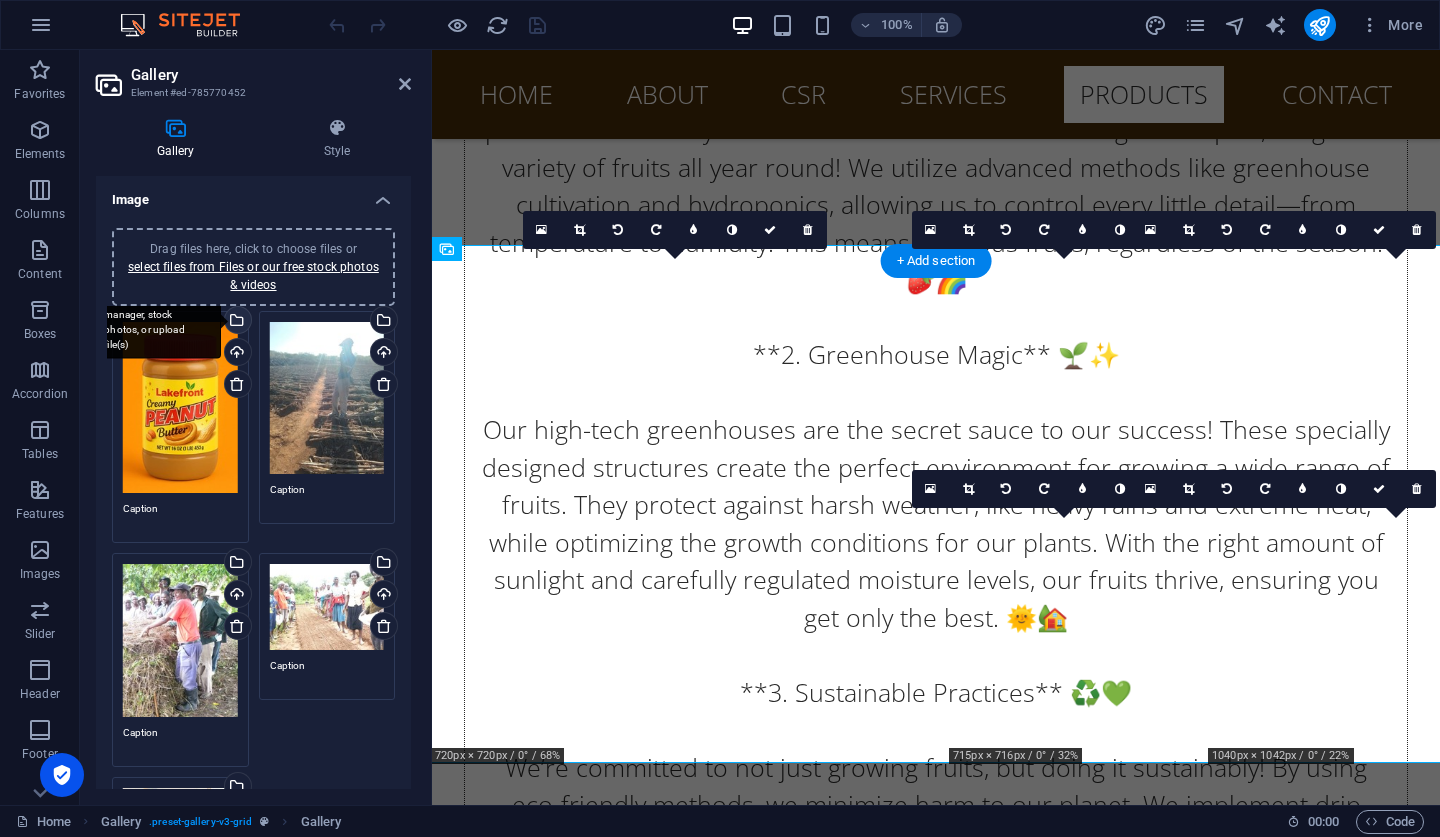 click on "Select files from the file manager, stock photos, or upload file(s)" at bounding box center (236, 322) 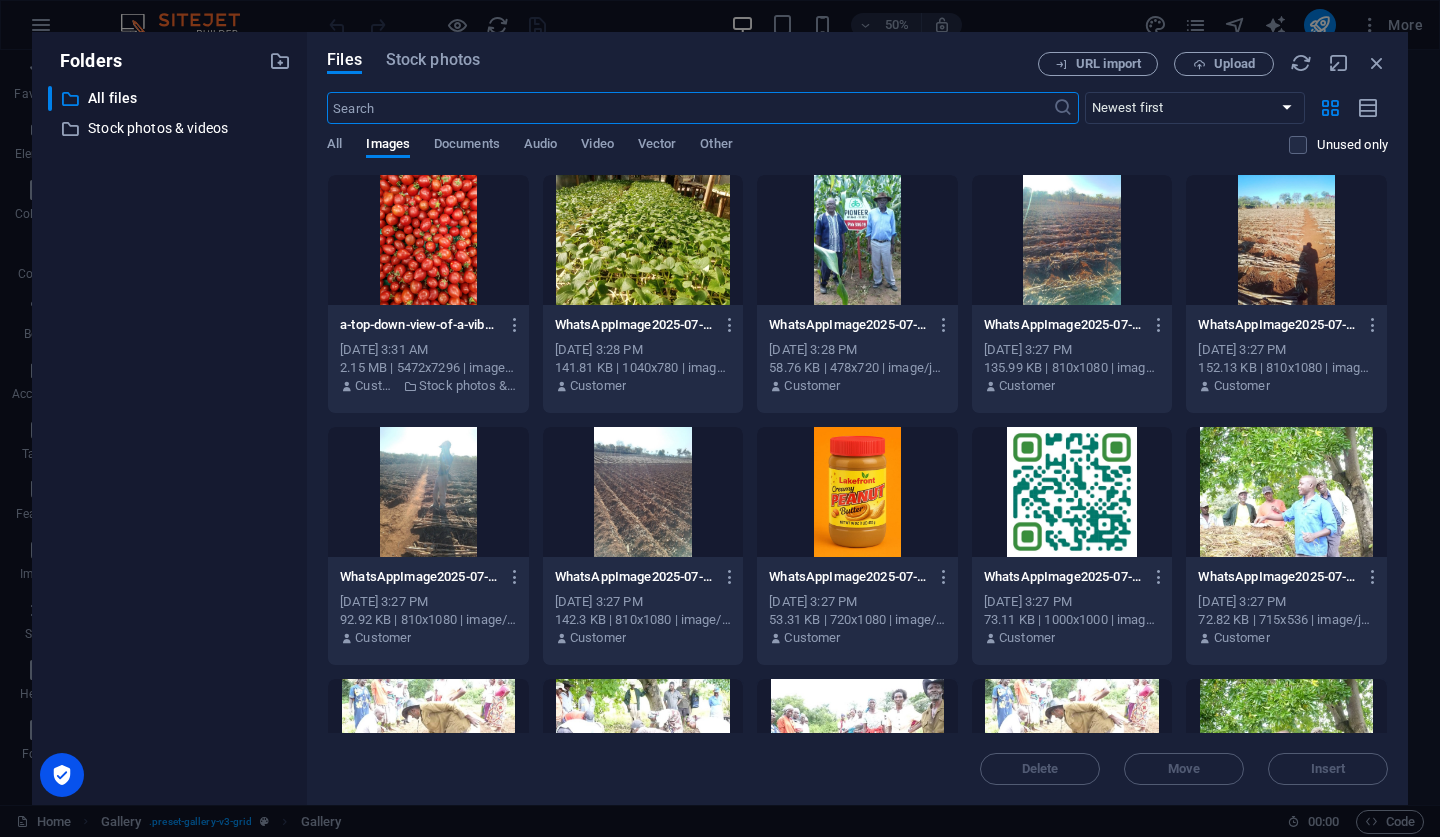 scroll, scrollTop: 0, scrollLeft: 0, axis: both 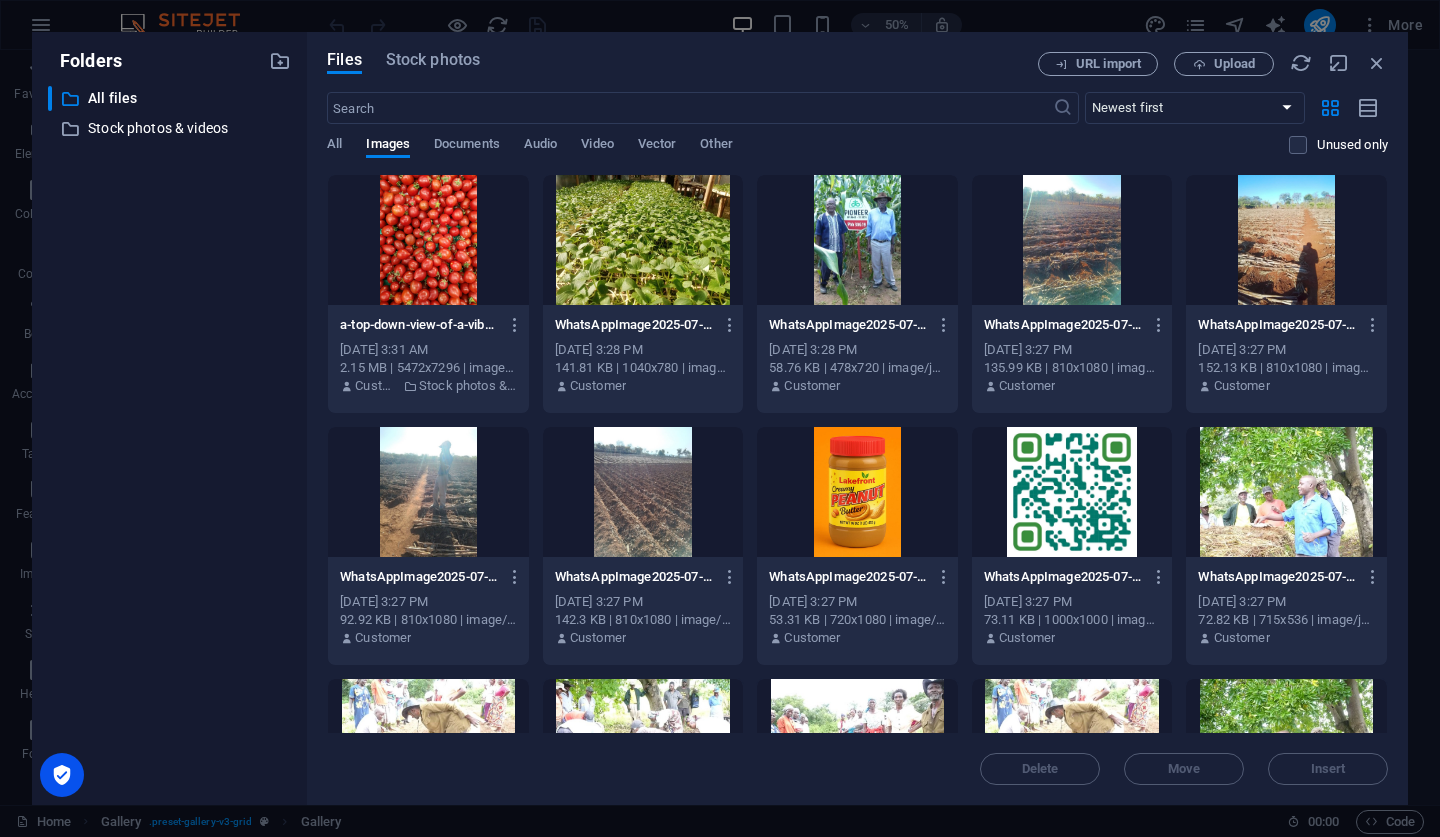 click at bounding box center (643, 240) 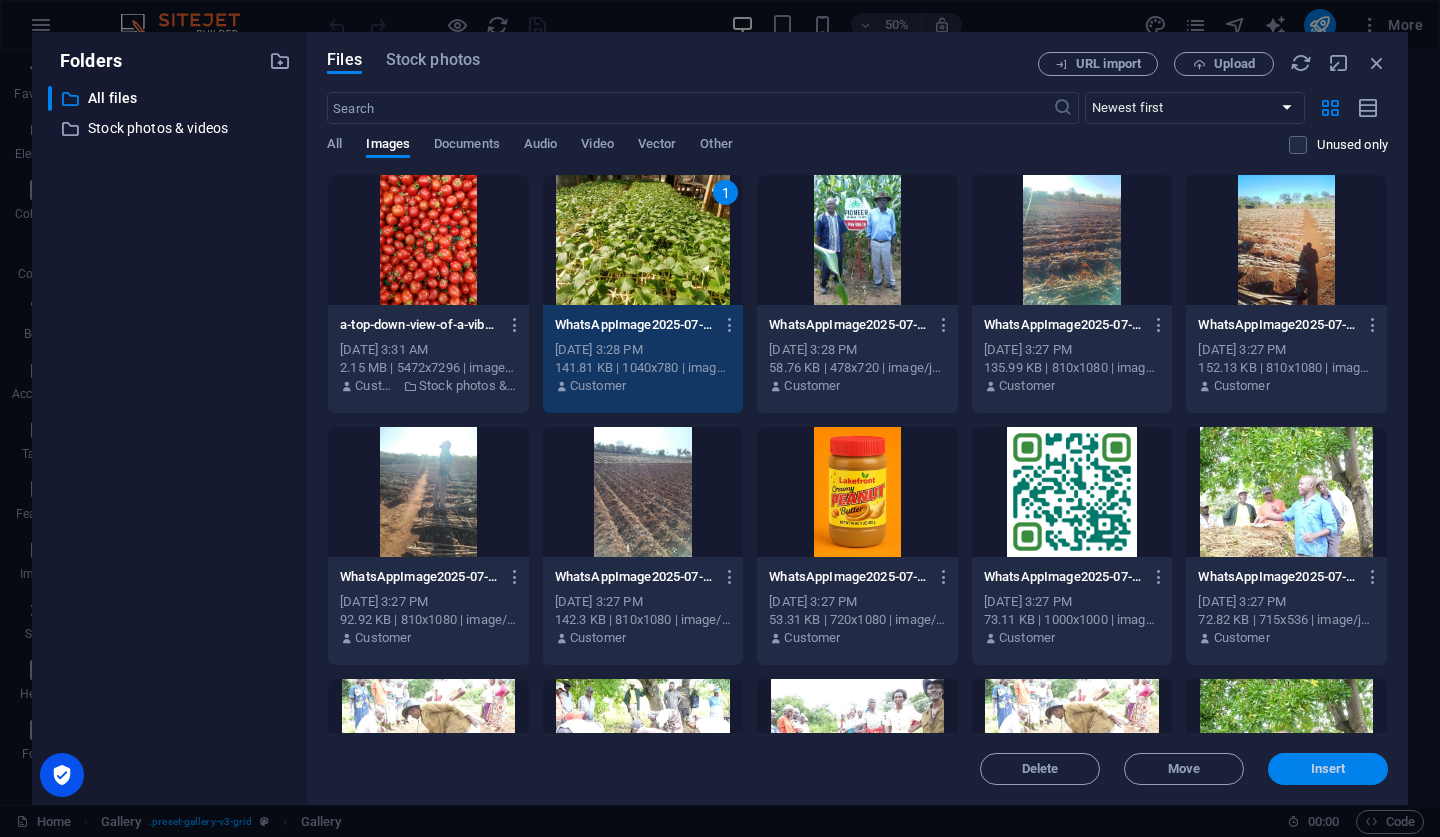 drag, startPoint x: 1331, startPoint y: 763, endPoint x: 900, endPoint y: 712, distance: 434.00693 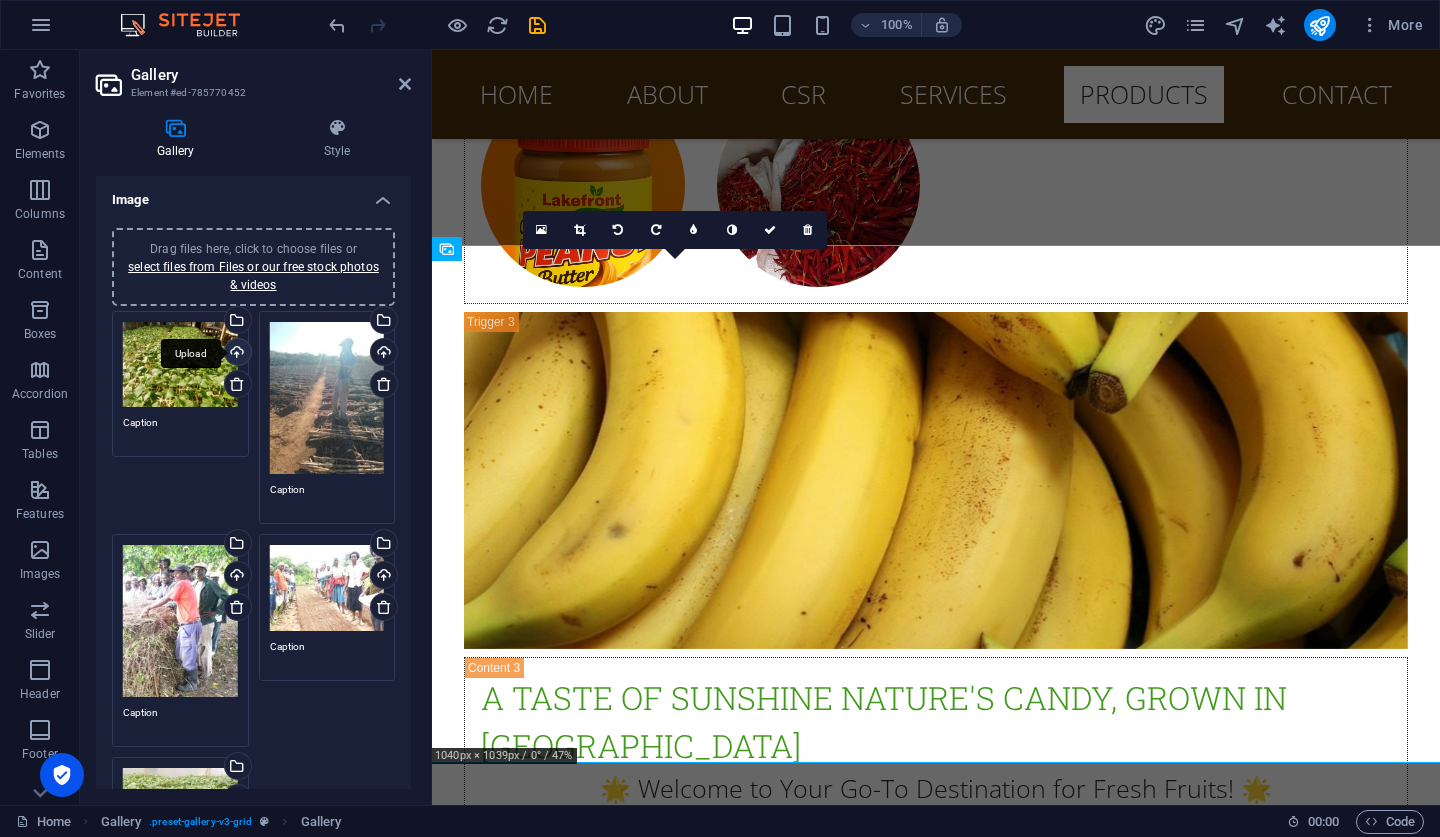 click on "Upload" at bounding box center (236, 354) 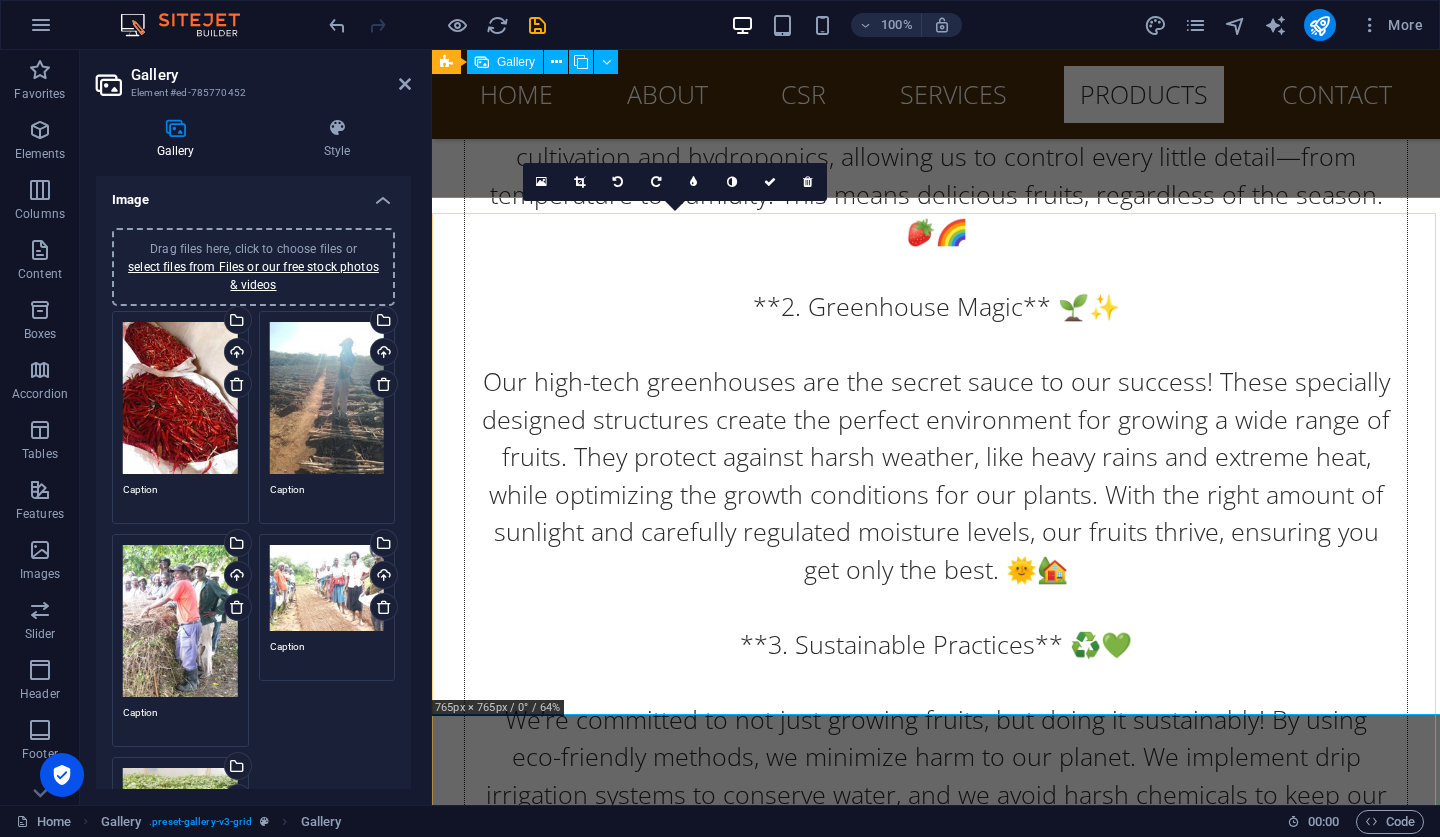 scroll, scrollTop: 23812, scrollLeft: 0, axis: vertical 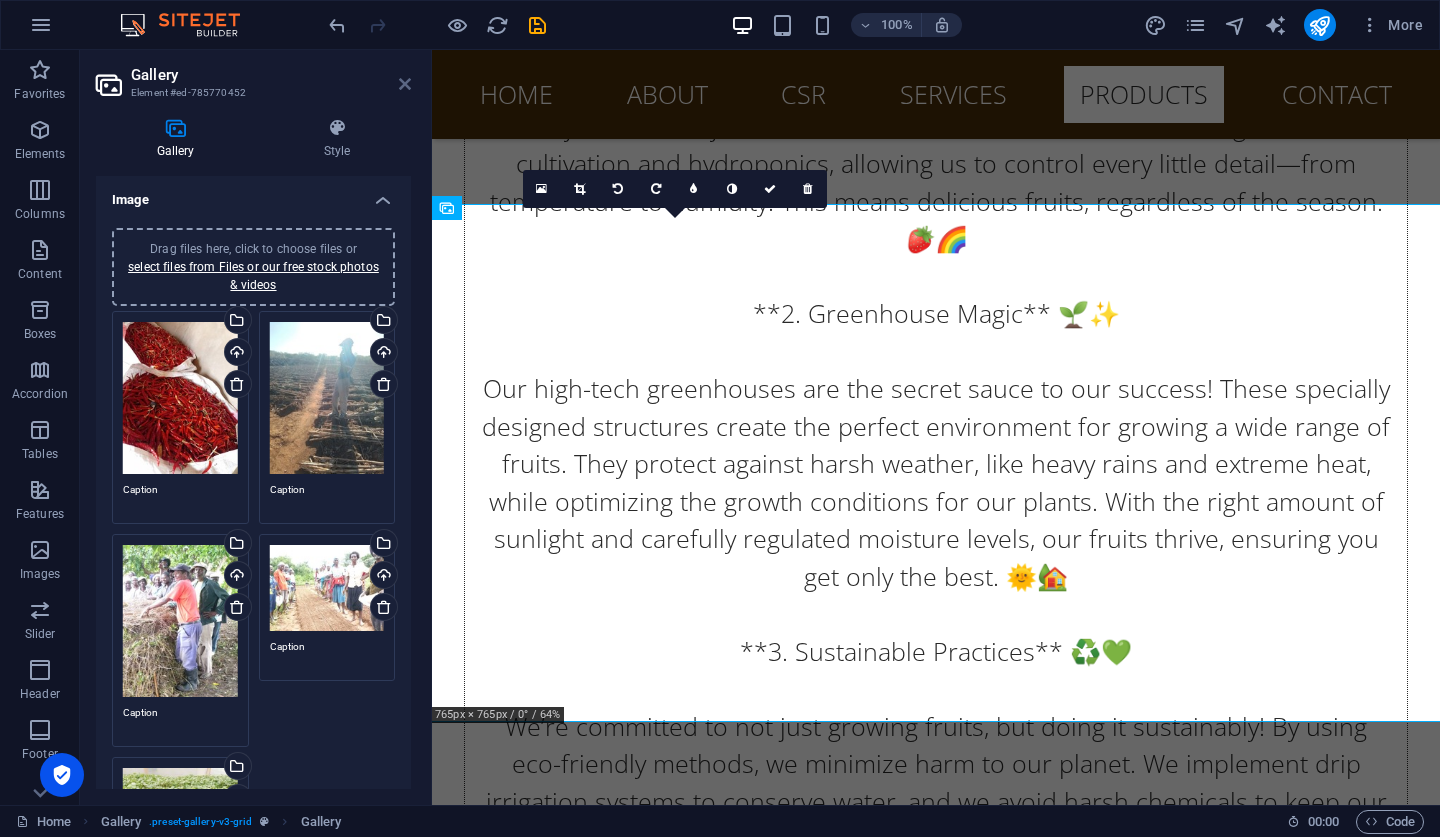 click at bounding box center (405, 84) 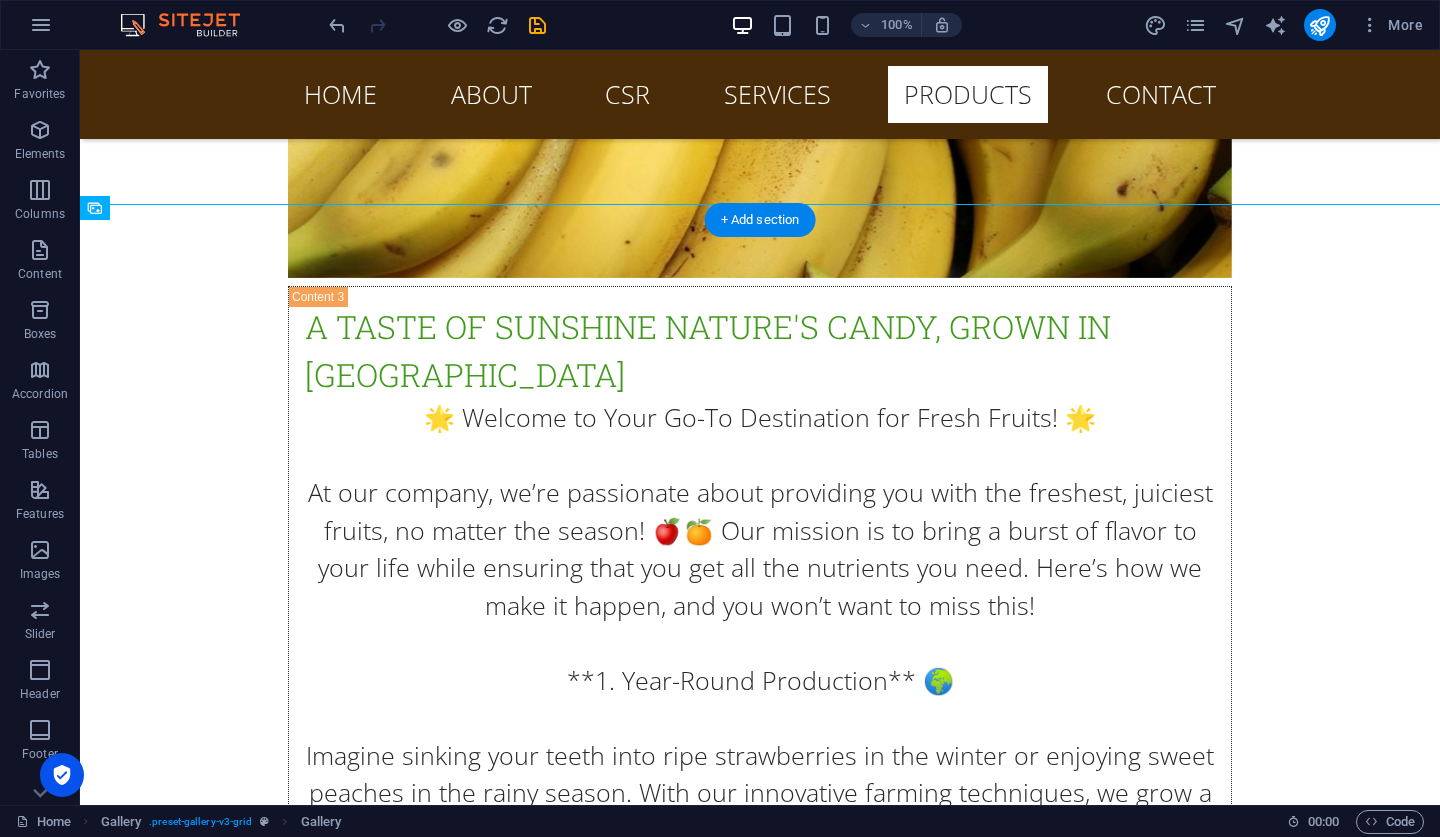 click at bounding box center (760, 7694) 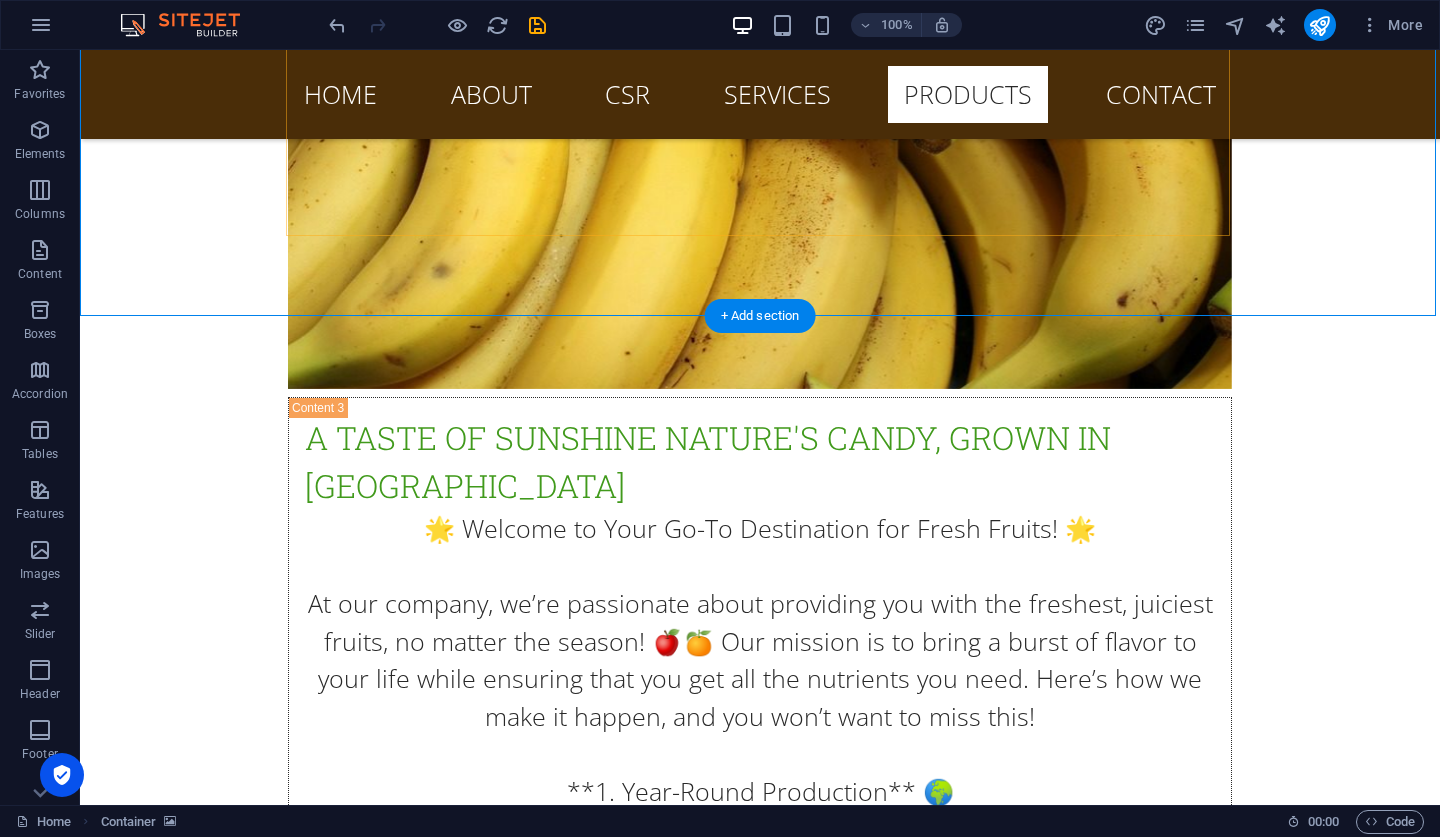 scroll, scrollTop: 23716, scrollLeft: 0, axis: vertical 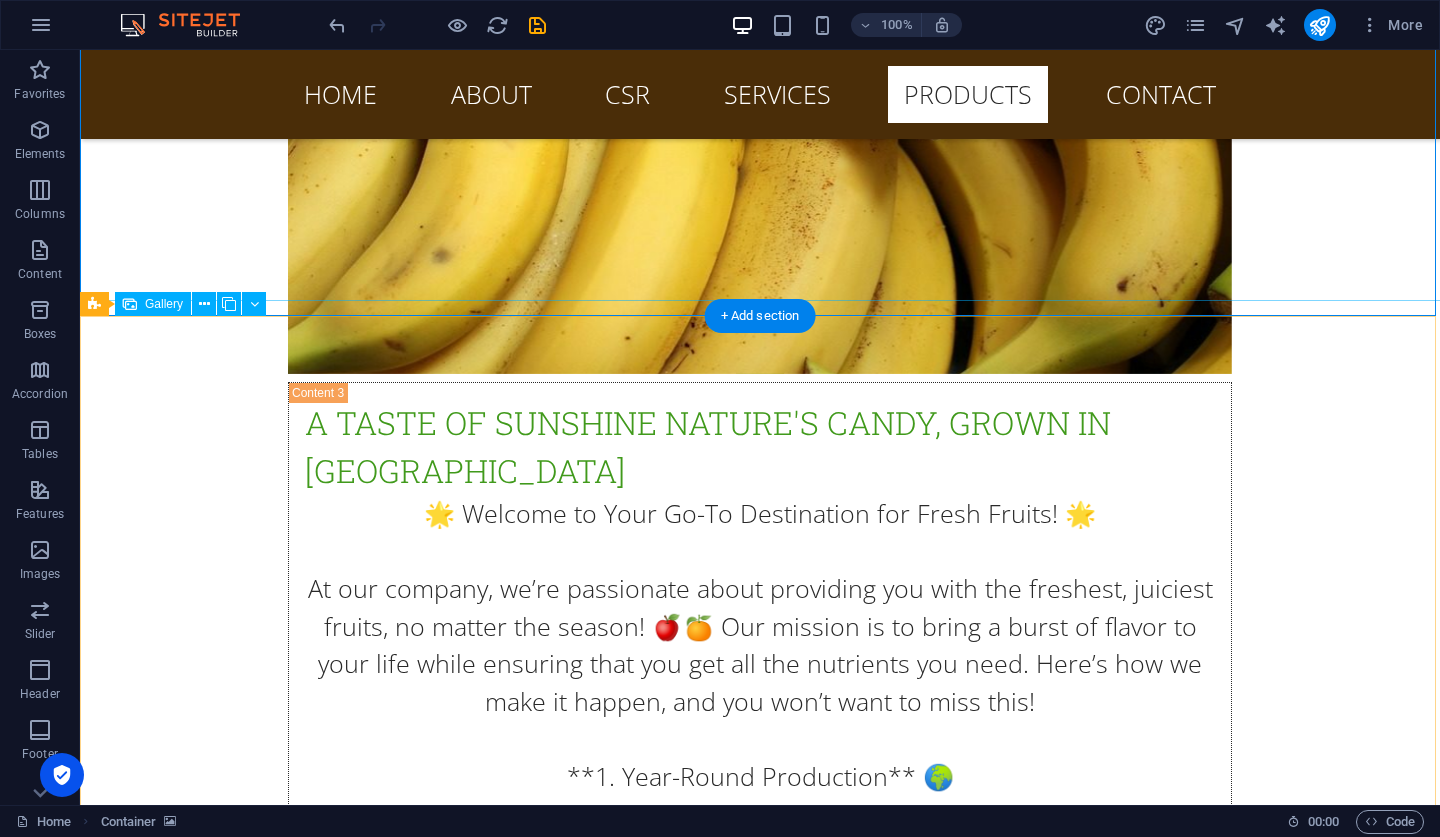 click at bounding box center (130, 304) 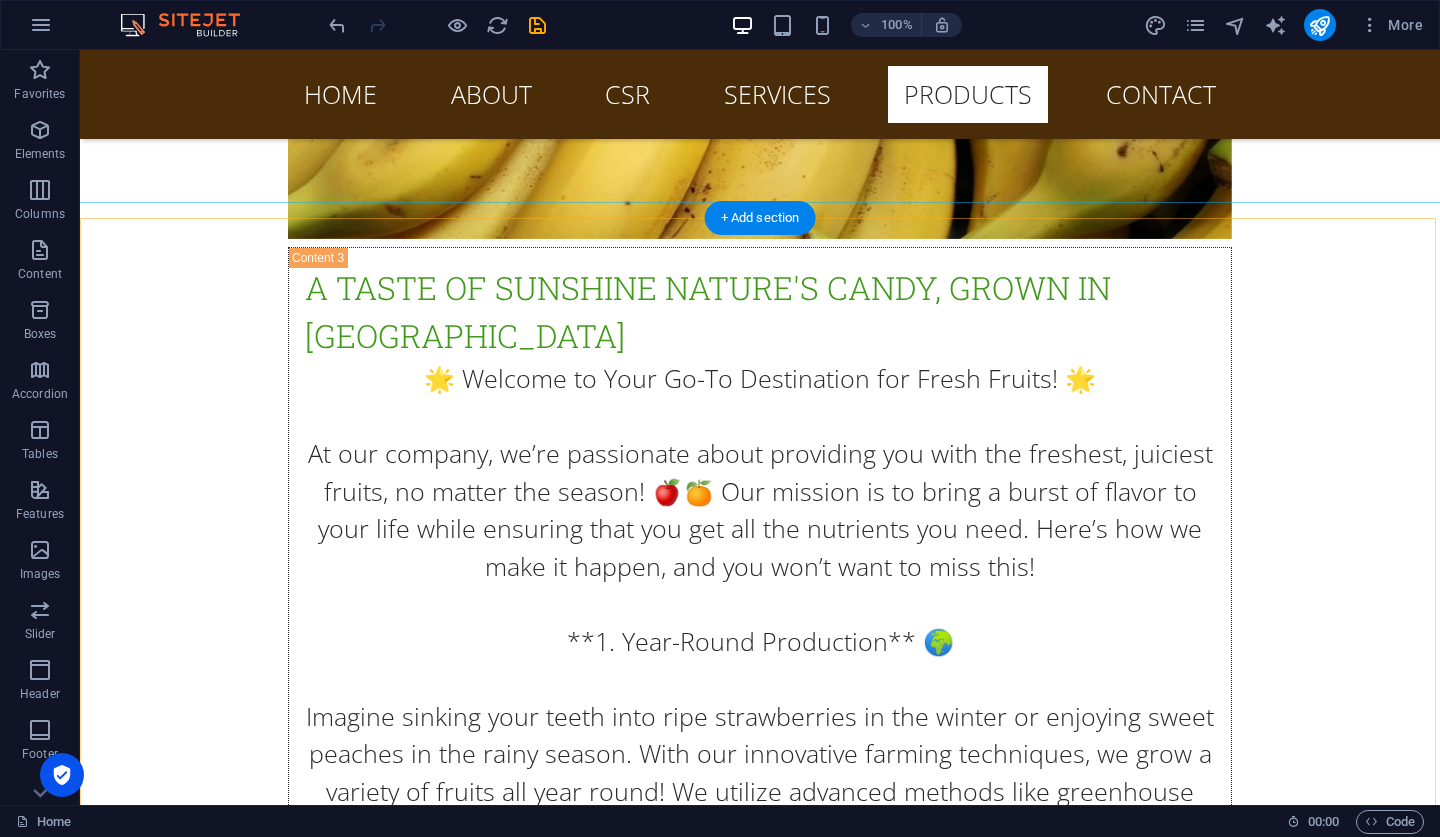 scroll, scrollTop: 23814, scrollLeft: 0, axis: vertical 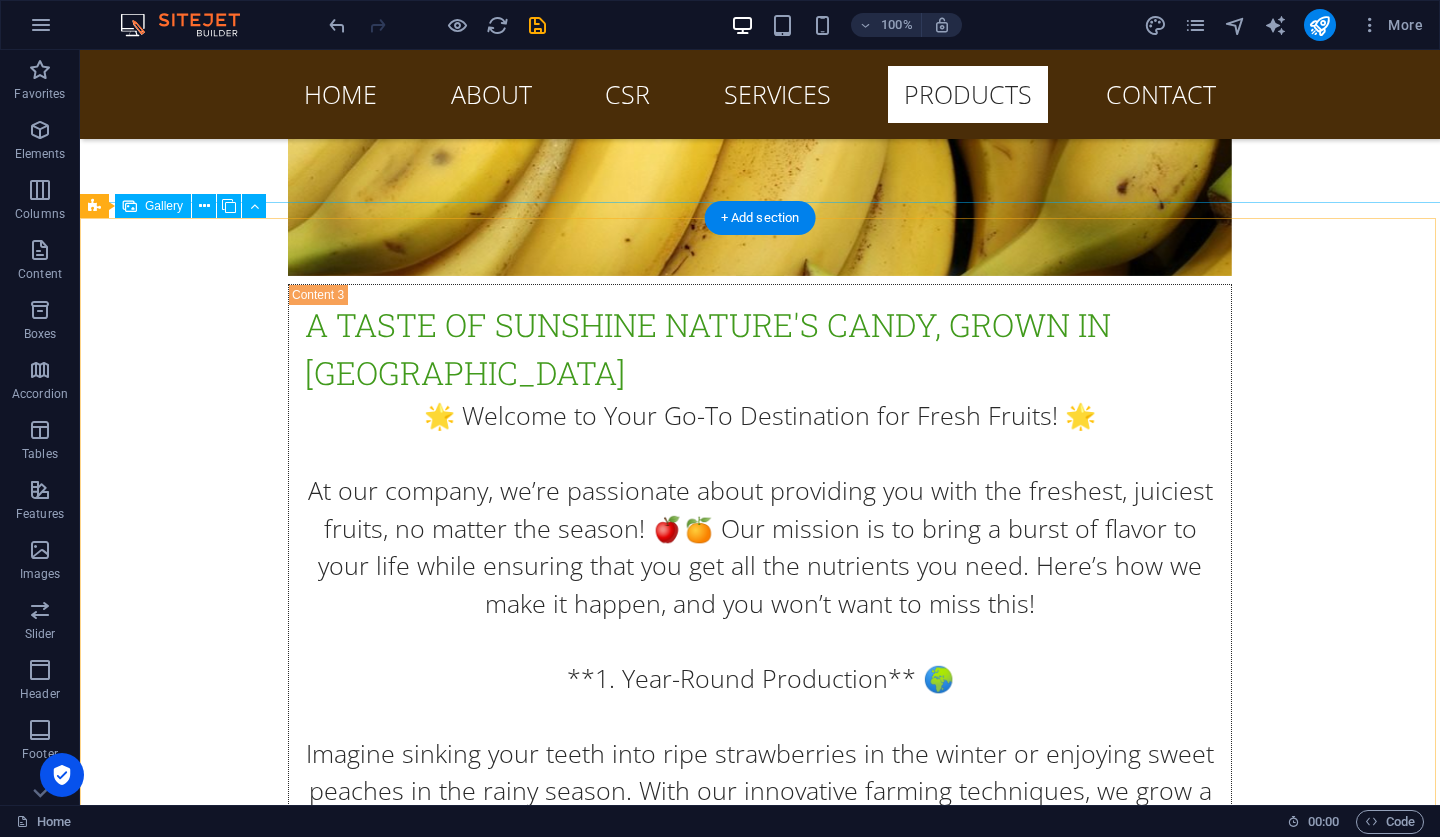 click at bounding box center (412, 10621) 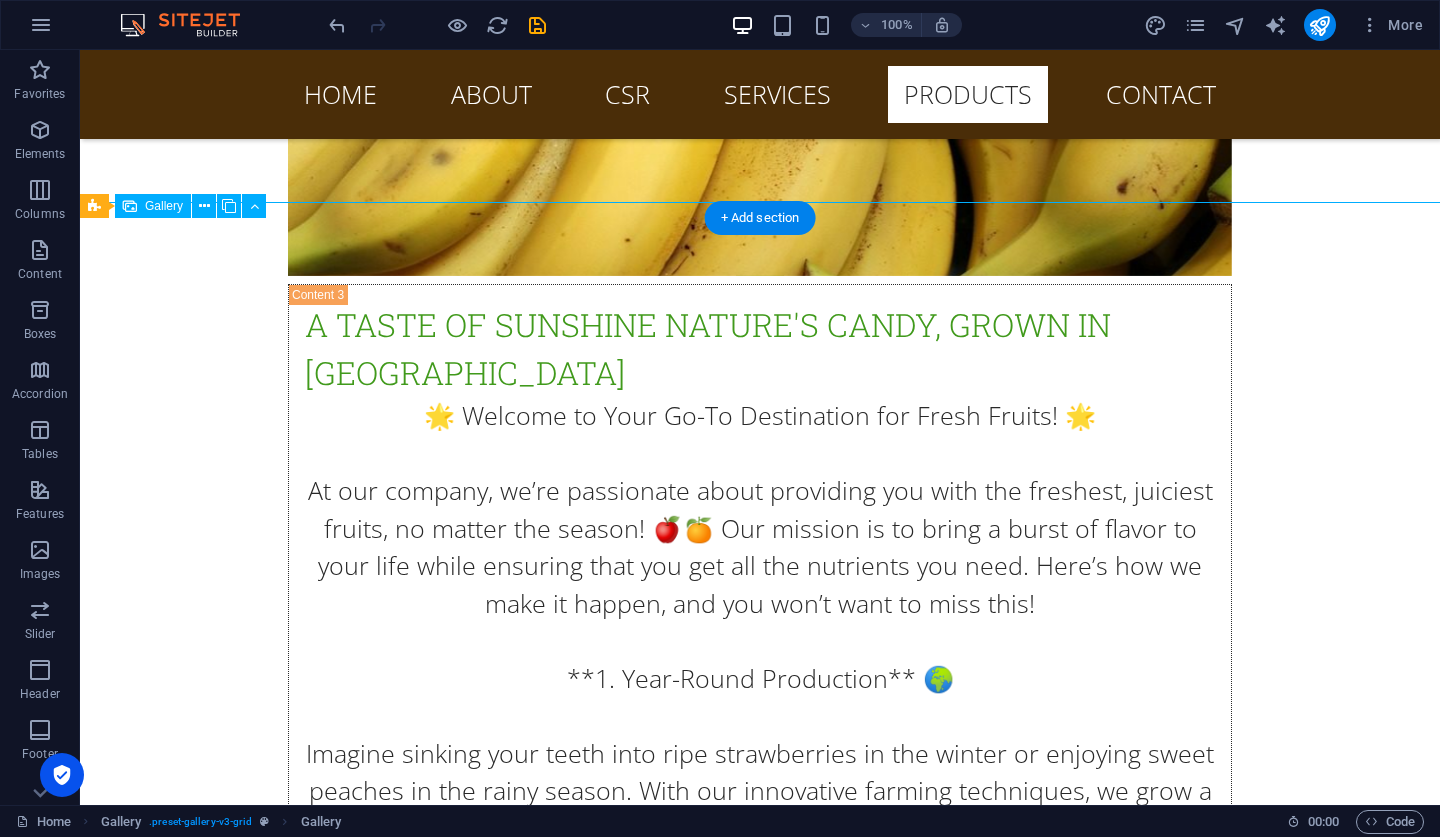 click at bounding box center (412, 10621) 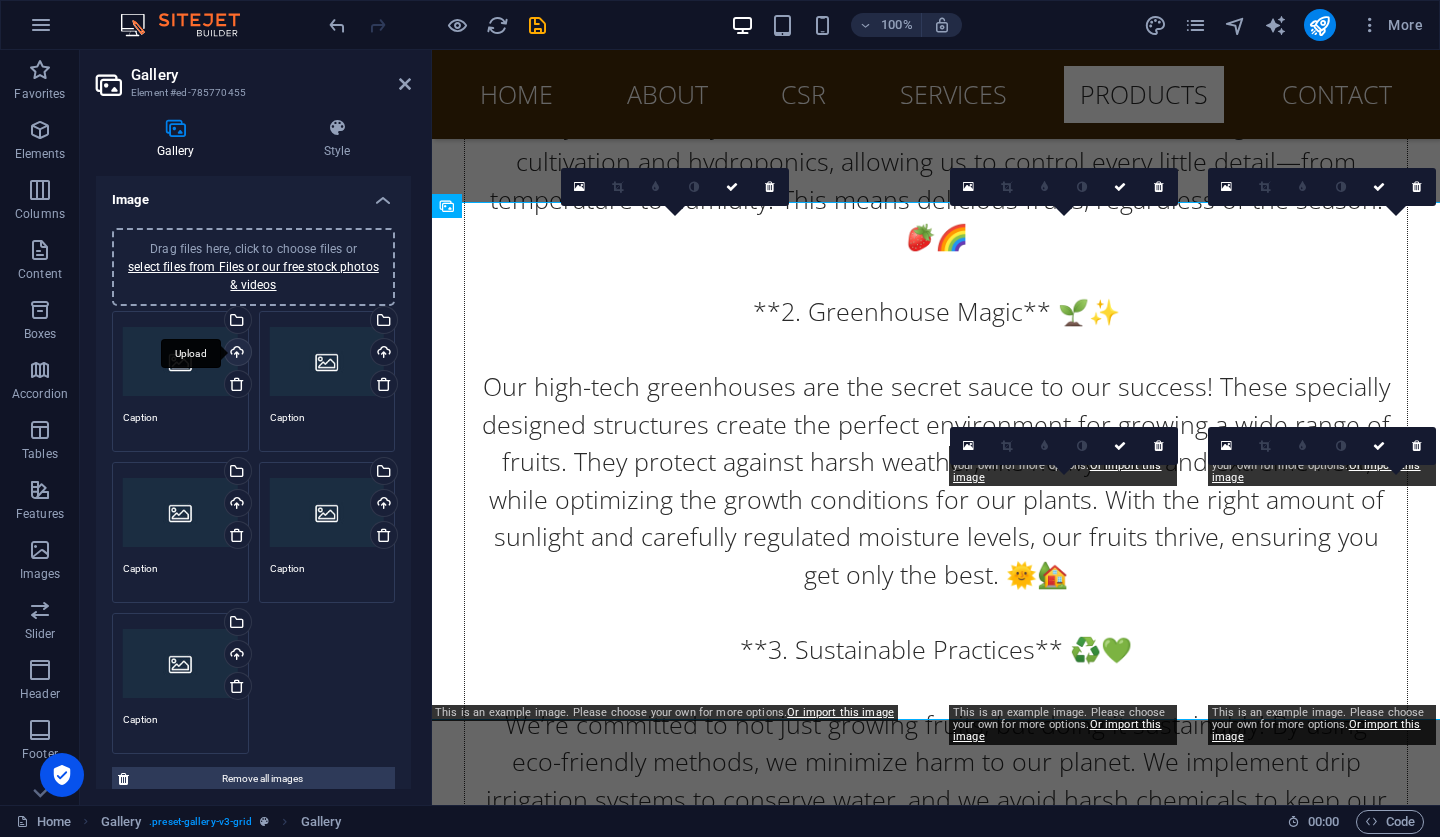 click on "Upload" at bounding box center [236, 354] 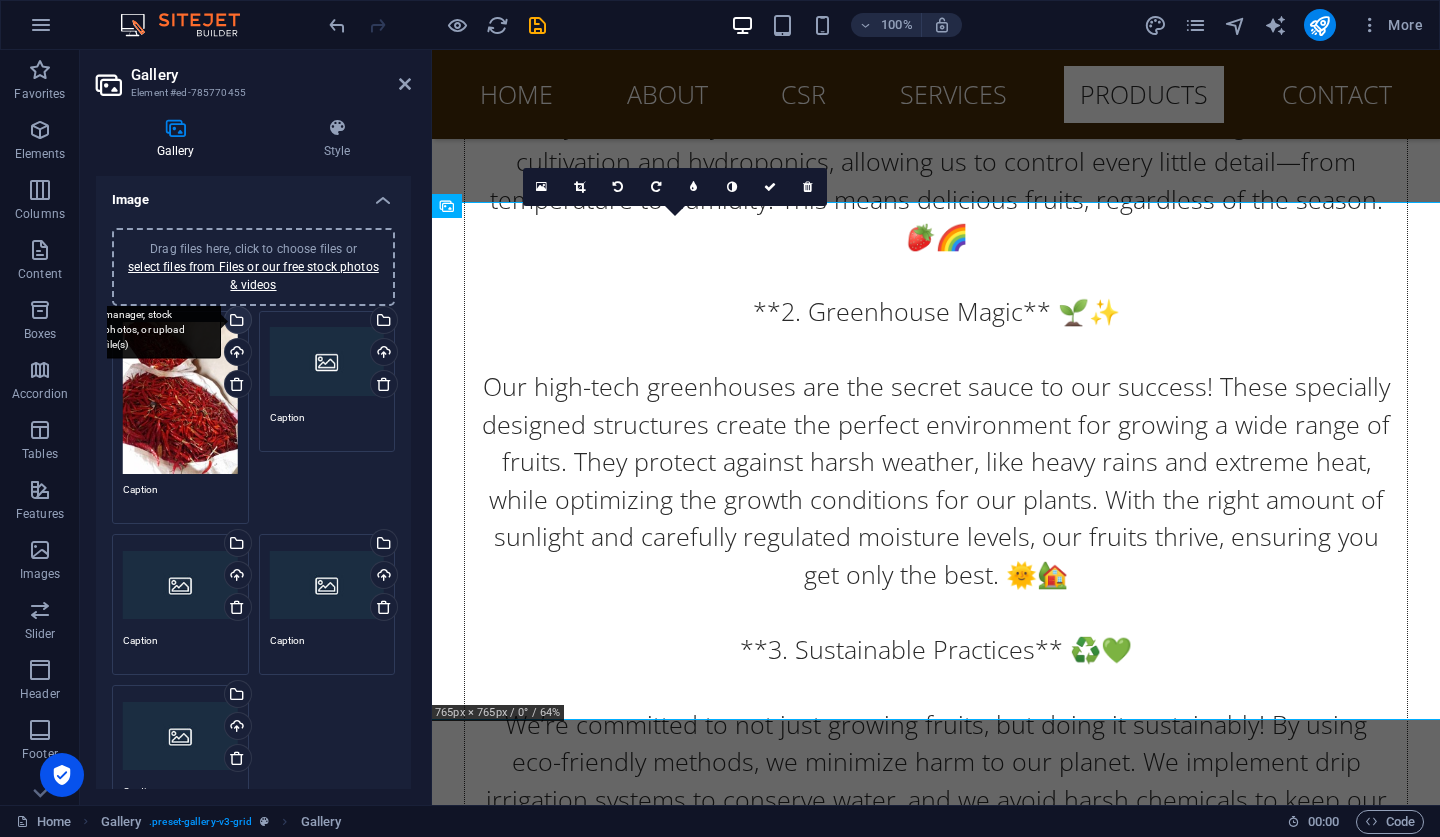 click on "Select files from the file manager, stock photos, or upload file(s)" at bounding box center [236, 322] 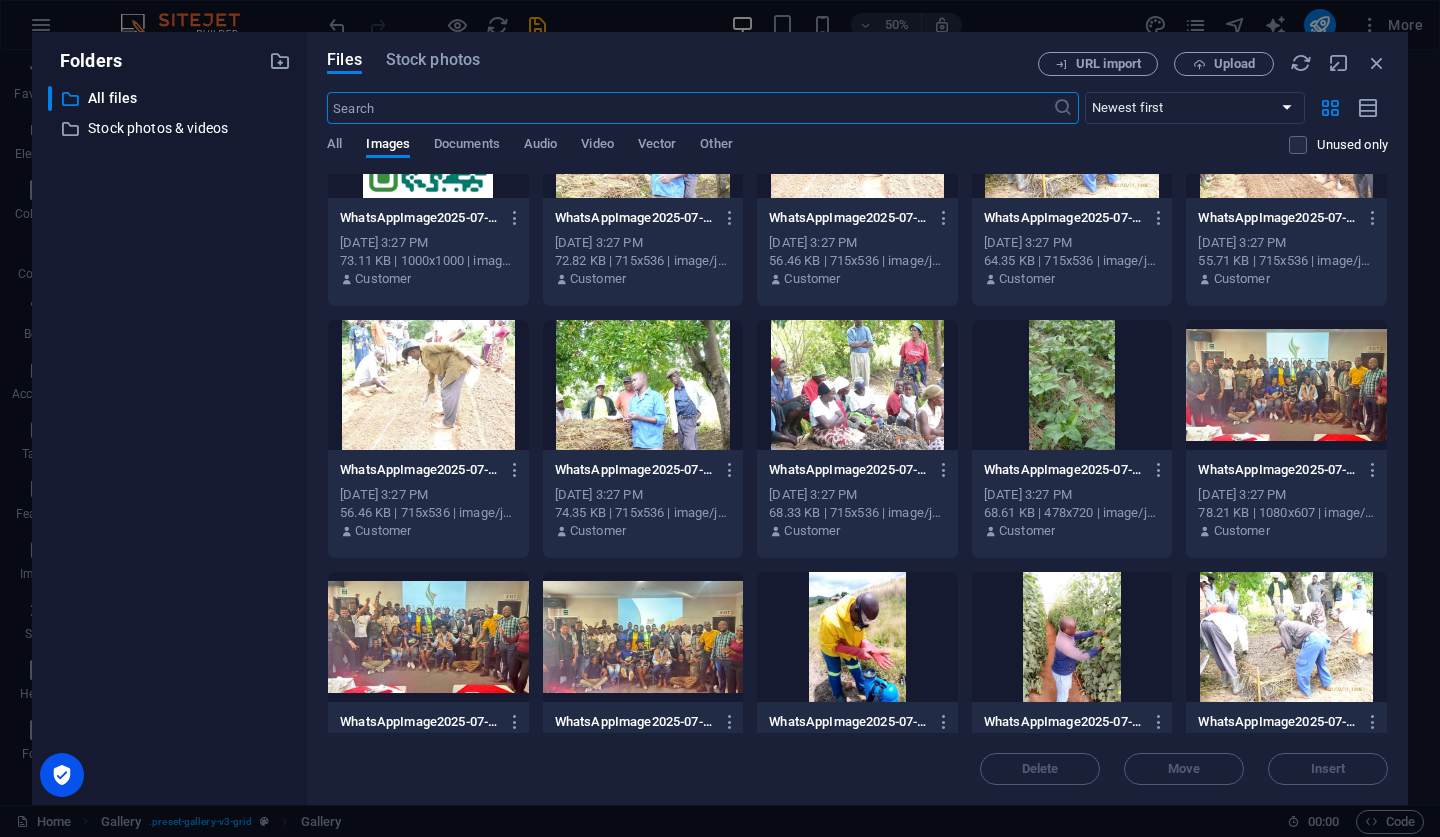 scroll, scrollTop: 945, scrollLeft: 0, axis: vertical 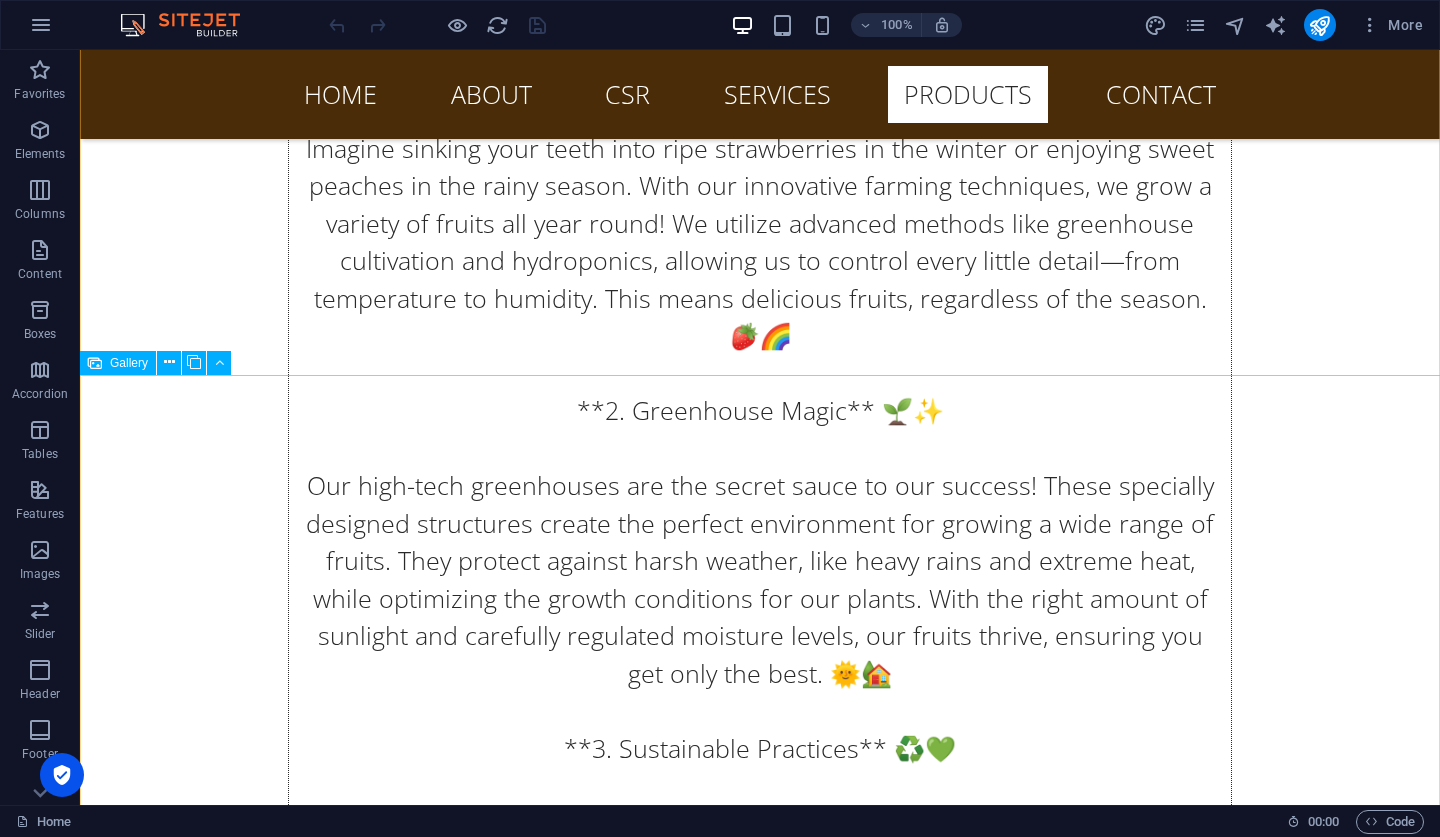 click at bounding box center (412, 10712) 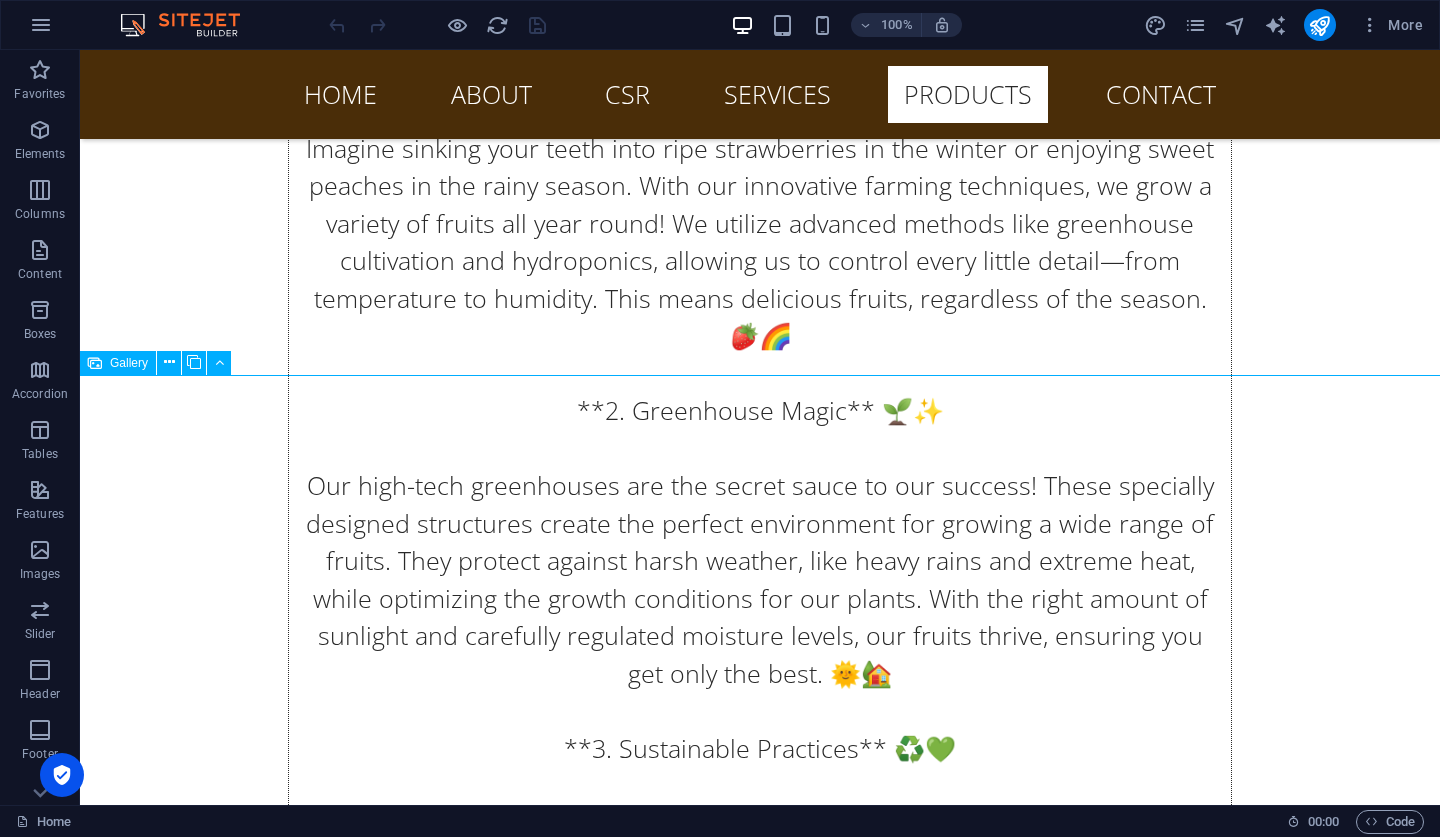 click at bounding box center (412, 10712) 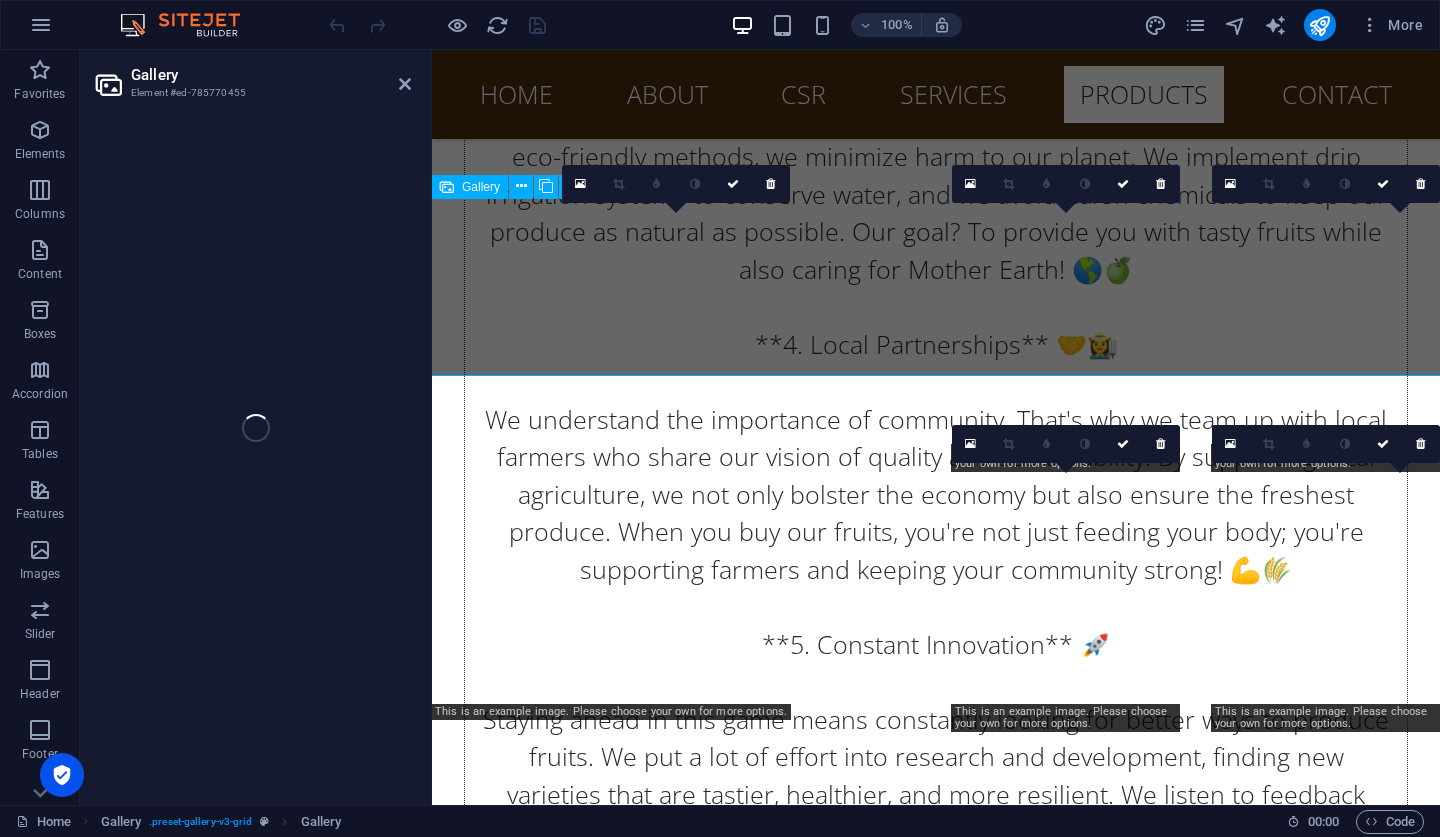 select on "4" 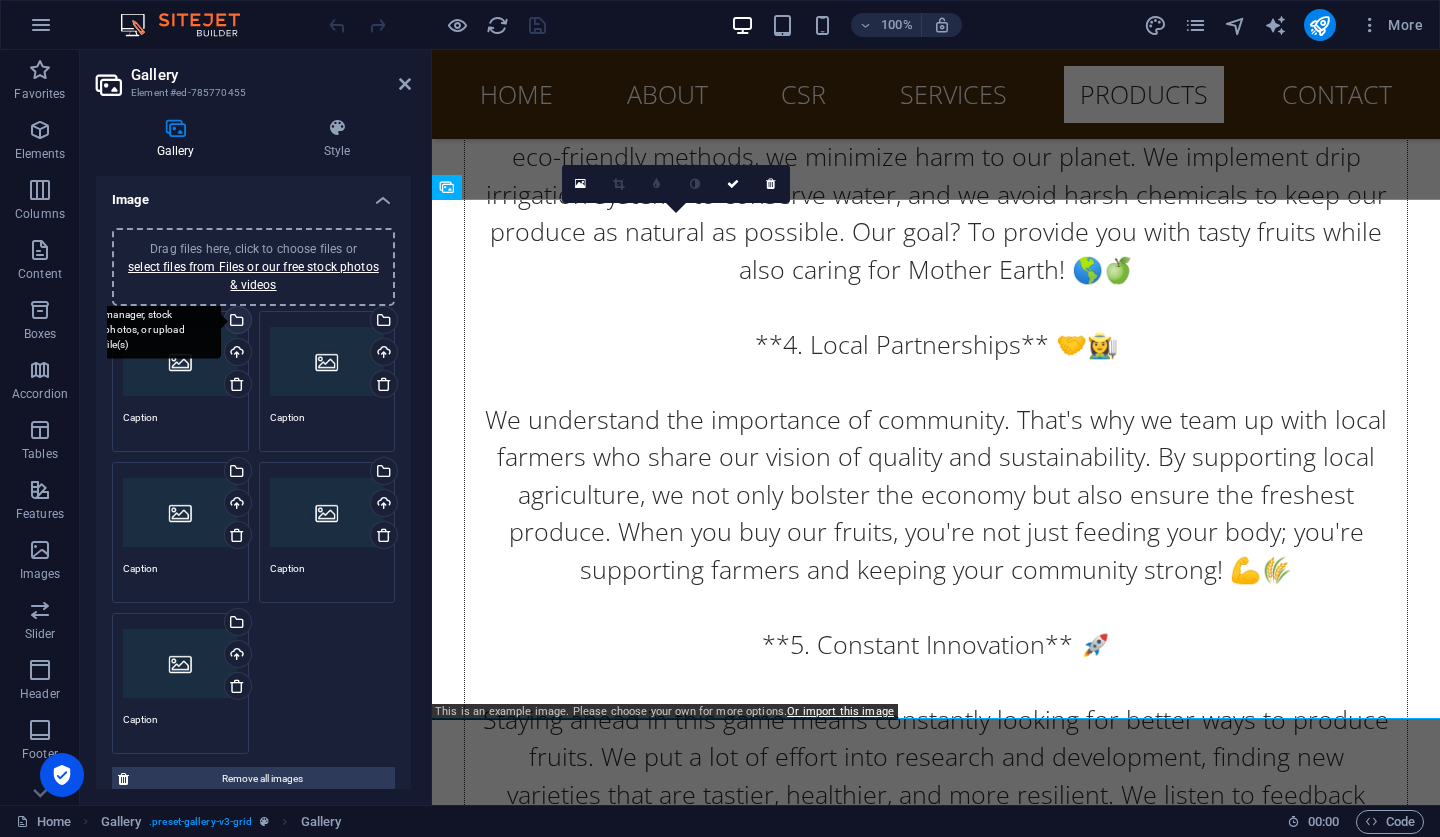 click on "Select files from the file manager, stock photos, or upload file(s)" at bounding box center [156, 321] 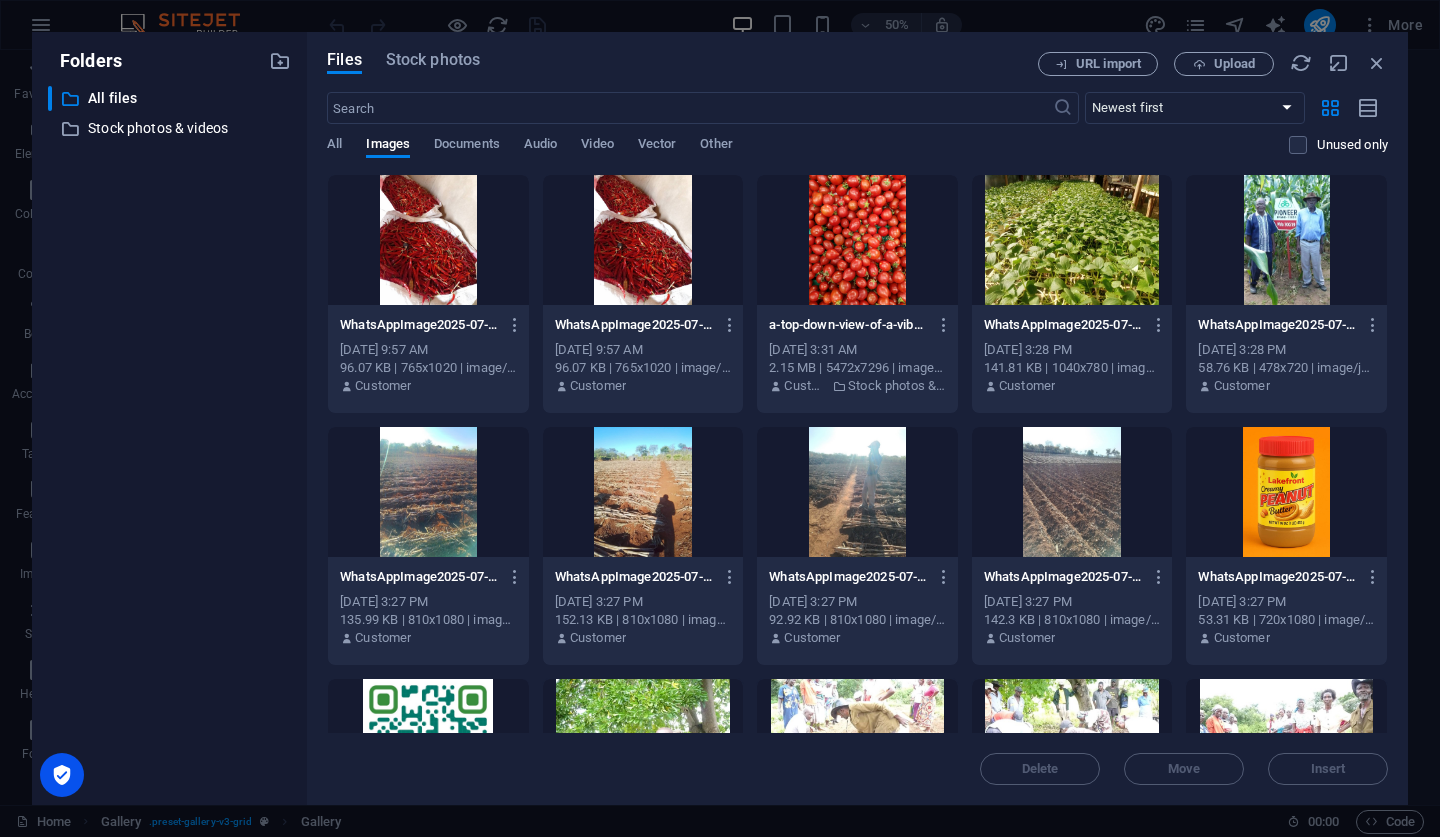 click at bounding box center [1072, 240] 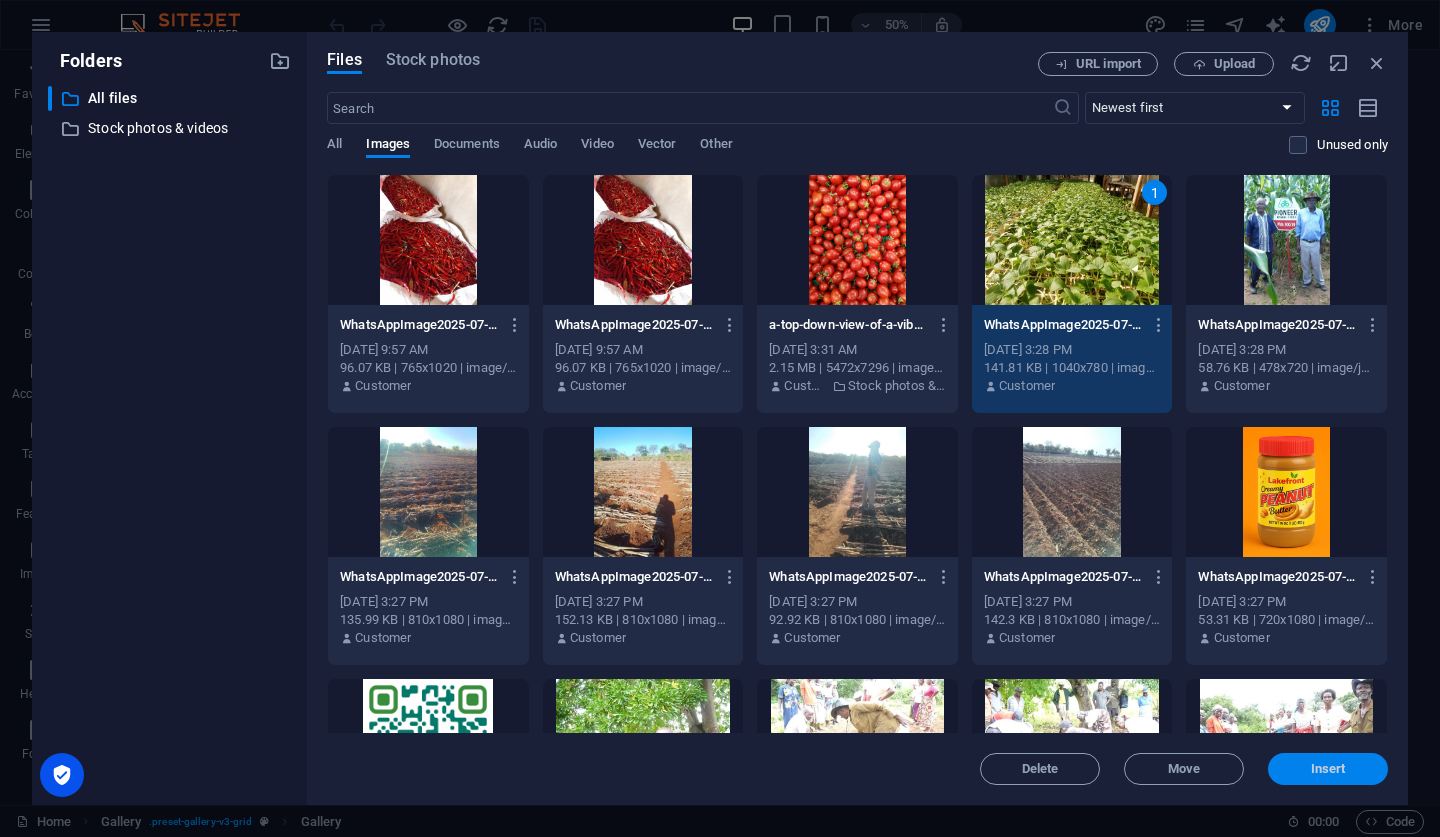 click on "Insert" at bounding box center (1328, 769) 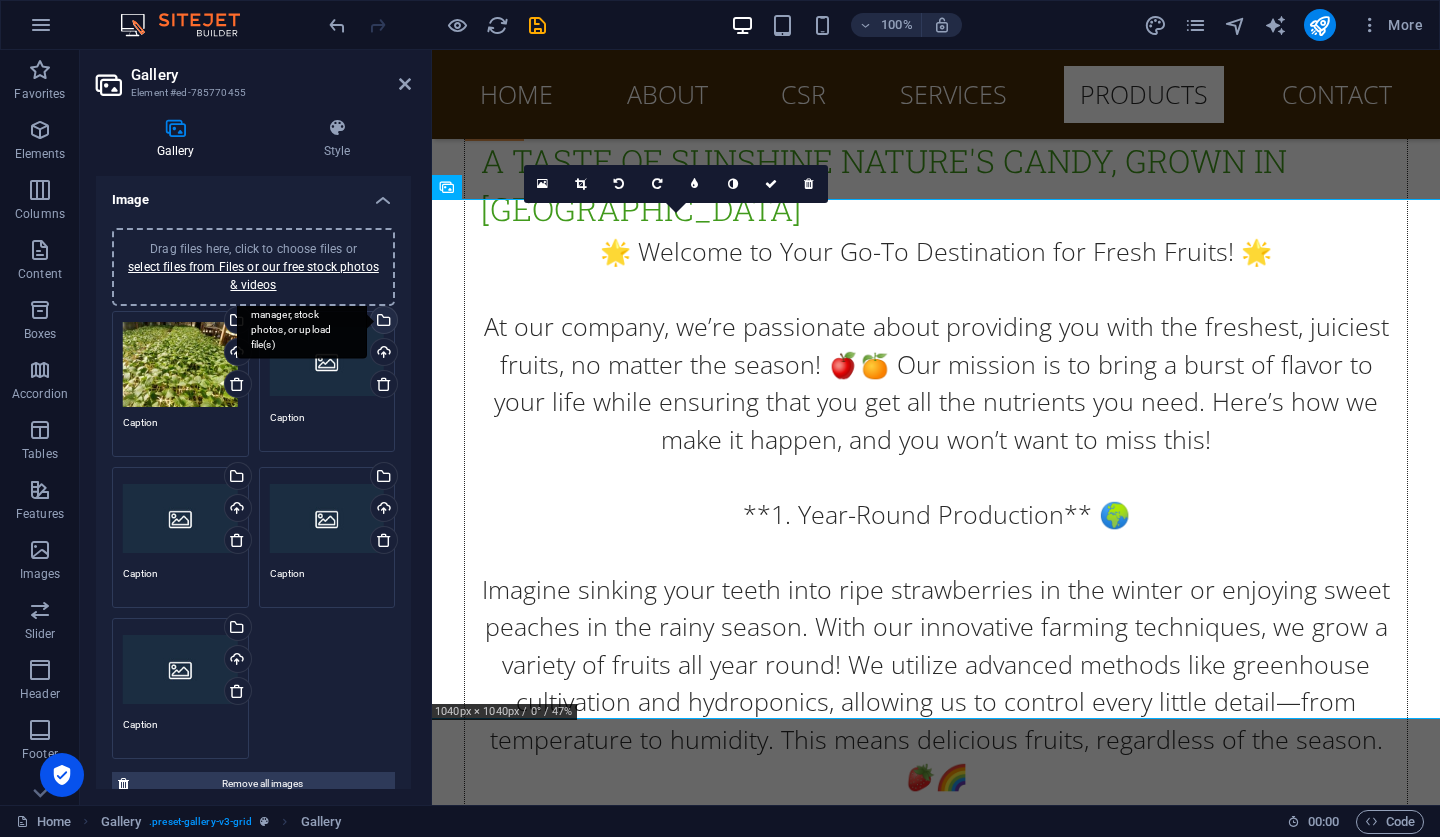 click on "Select files from the file manager, stock photos, or upload file(s)" at bounding box center [382, 322] 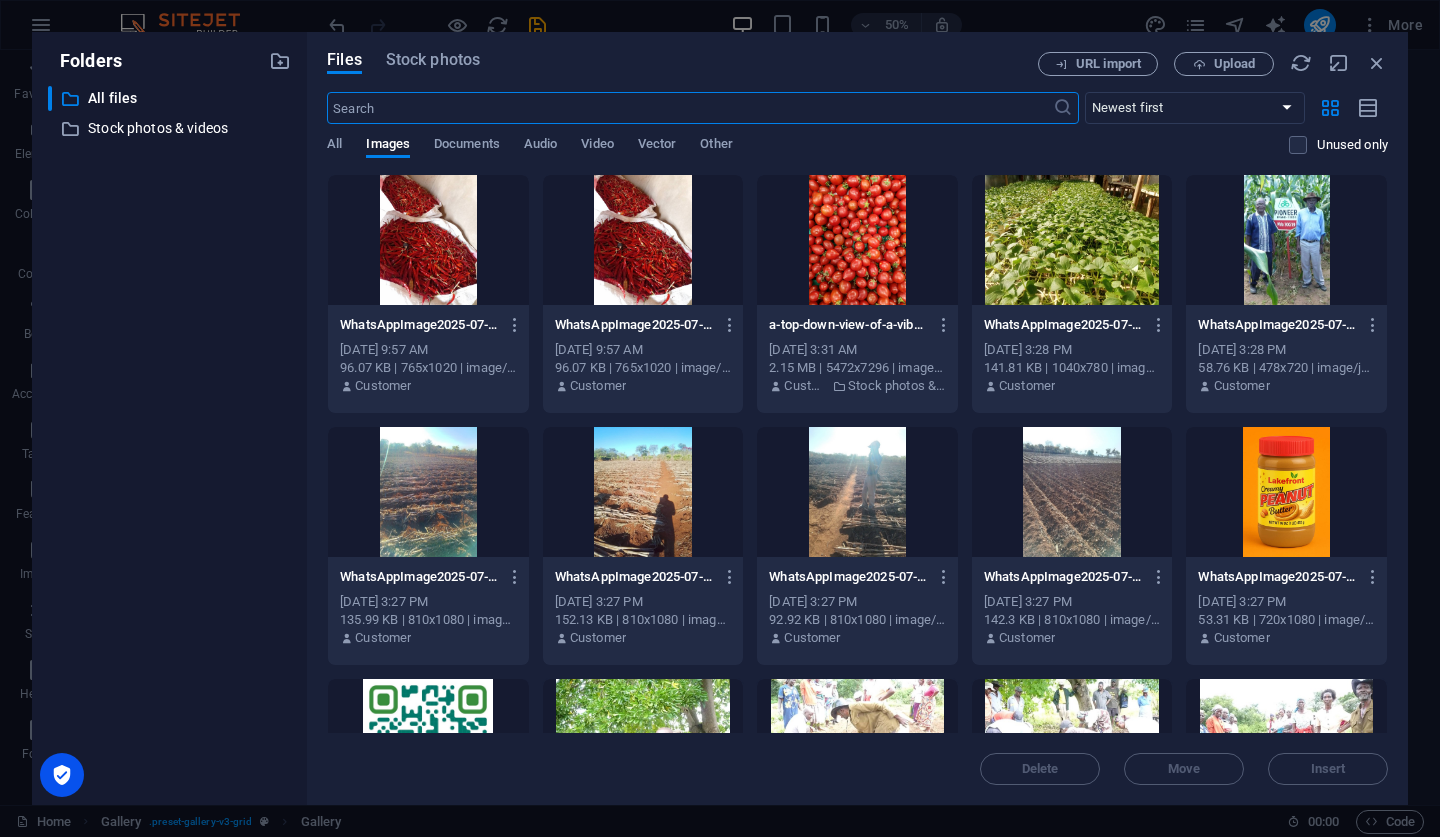 scroll, scrollTop: 0, scrollLeft: 0, axis: both 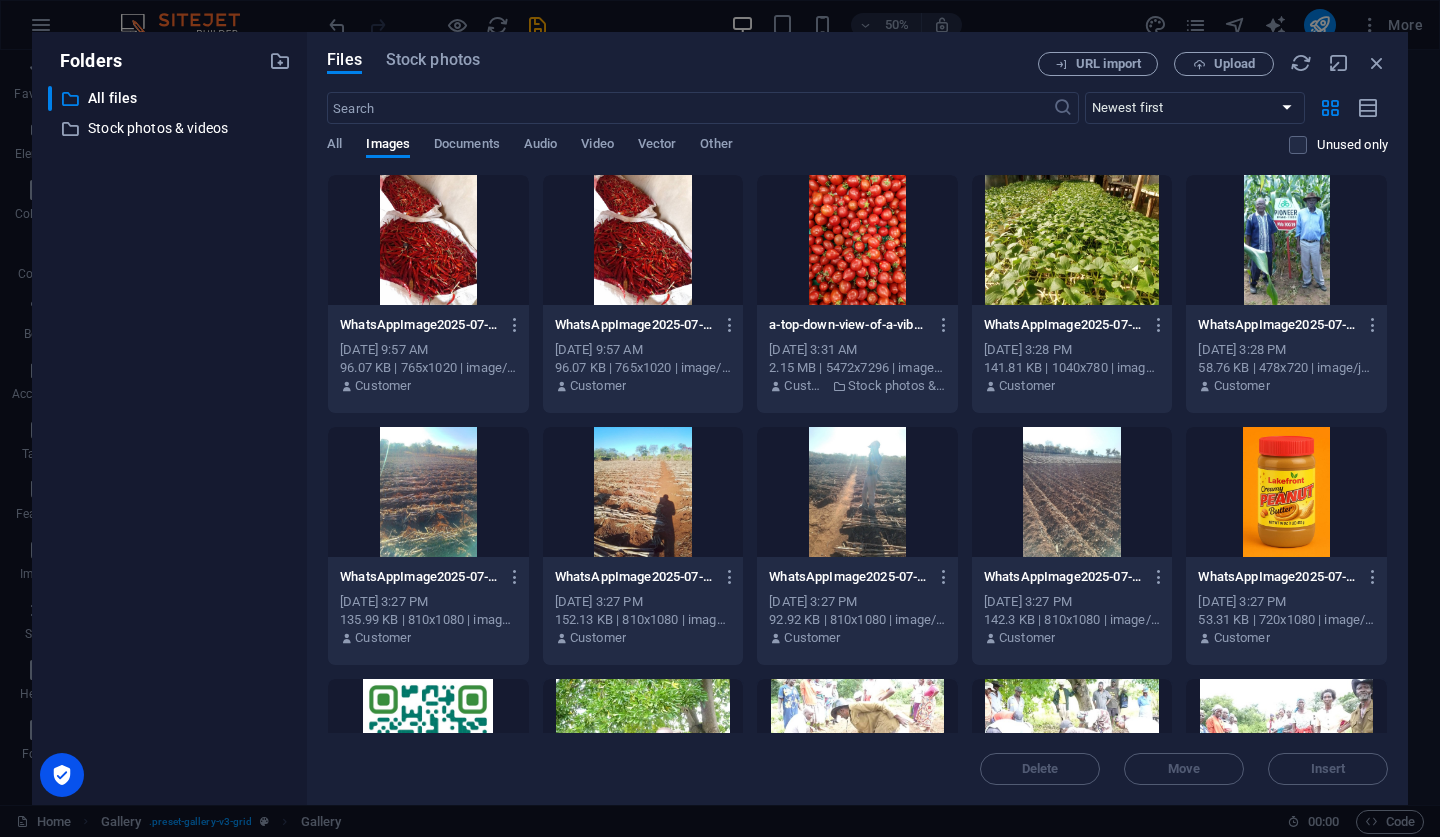 click at bounding box center [857, 240] 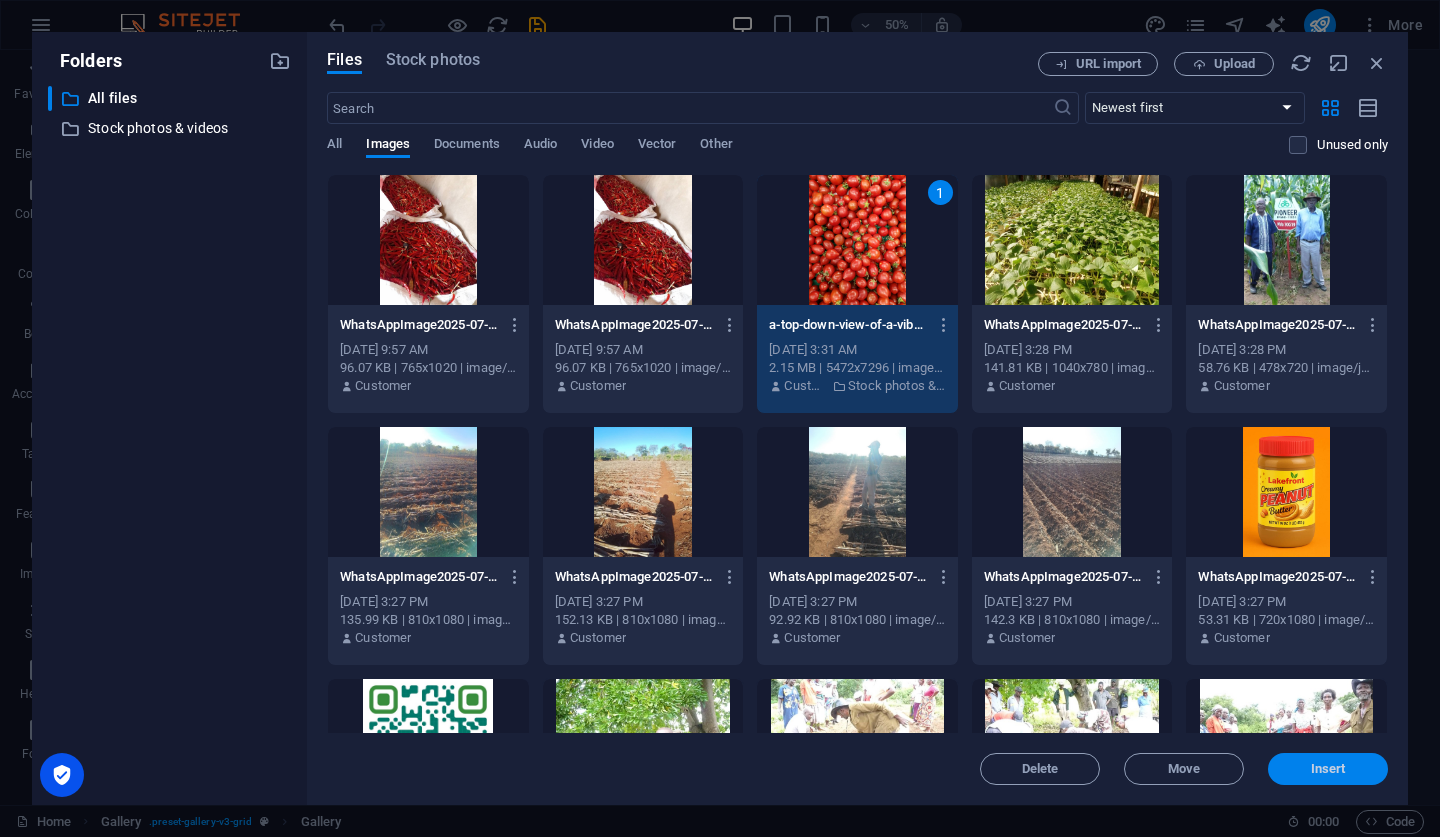 drag, startPoint x: 1343, startPoint y: 761, endPoint x: 911, endPoint y: 710, distance: 435 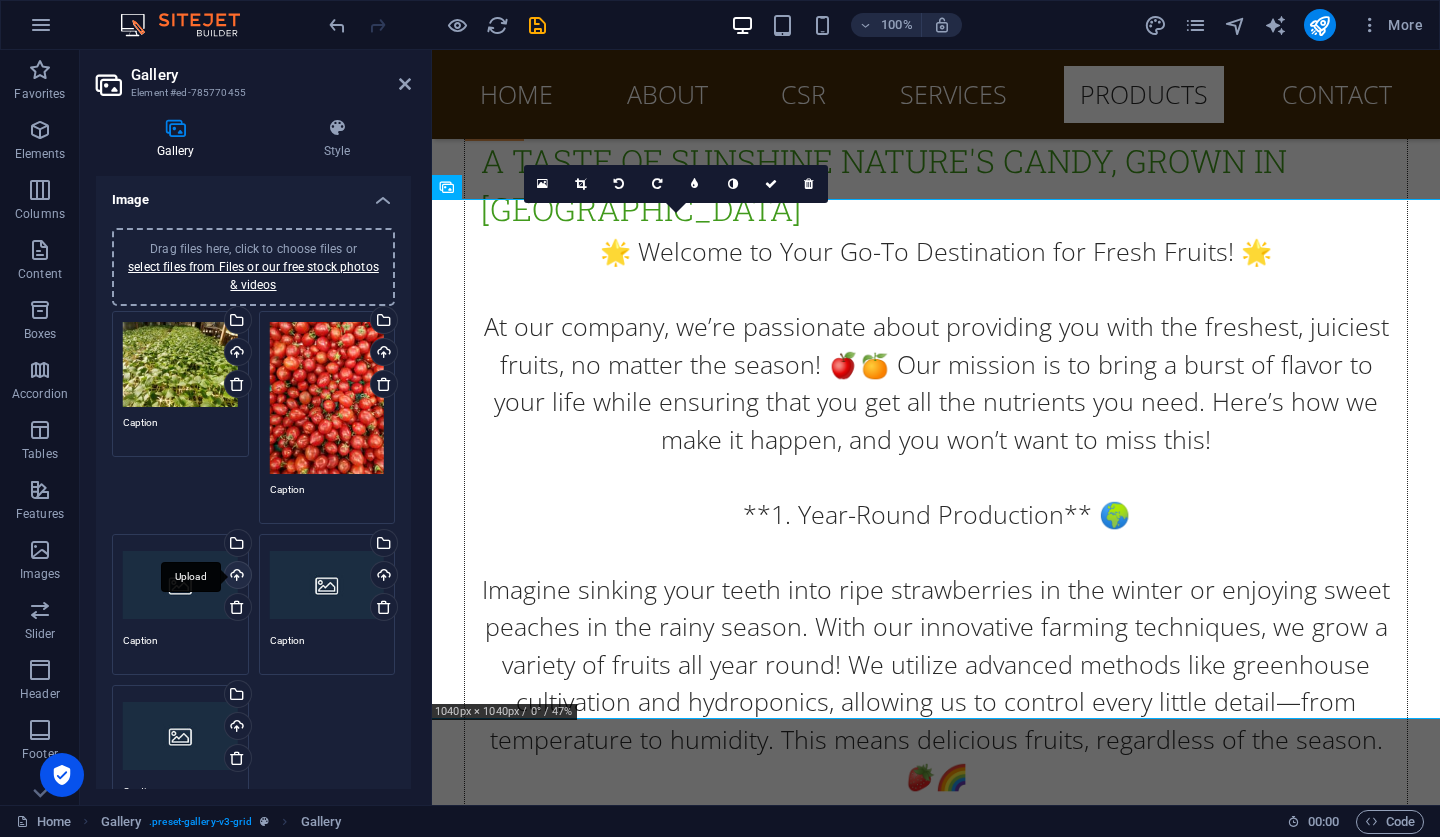 click on "Upload" at bounding box center (236, 577) 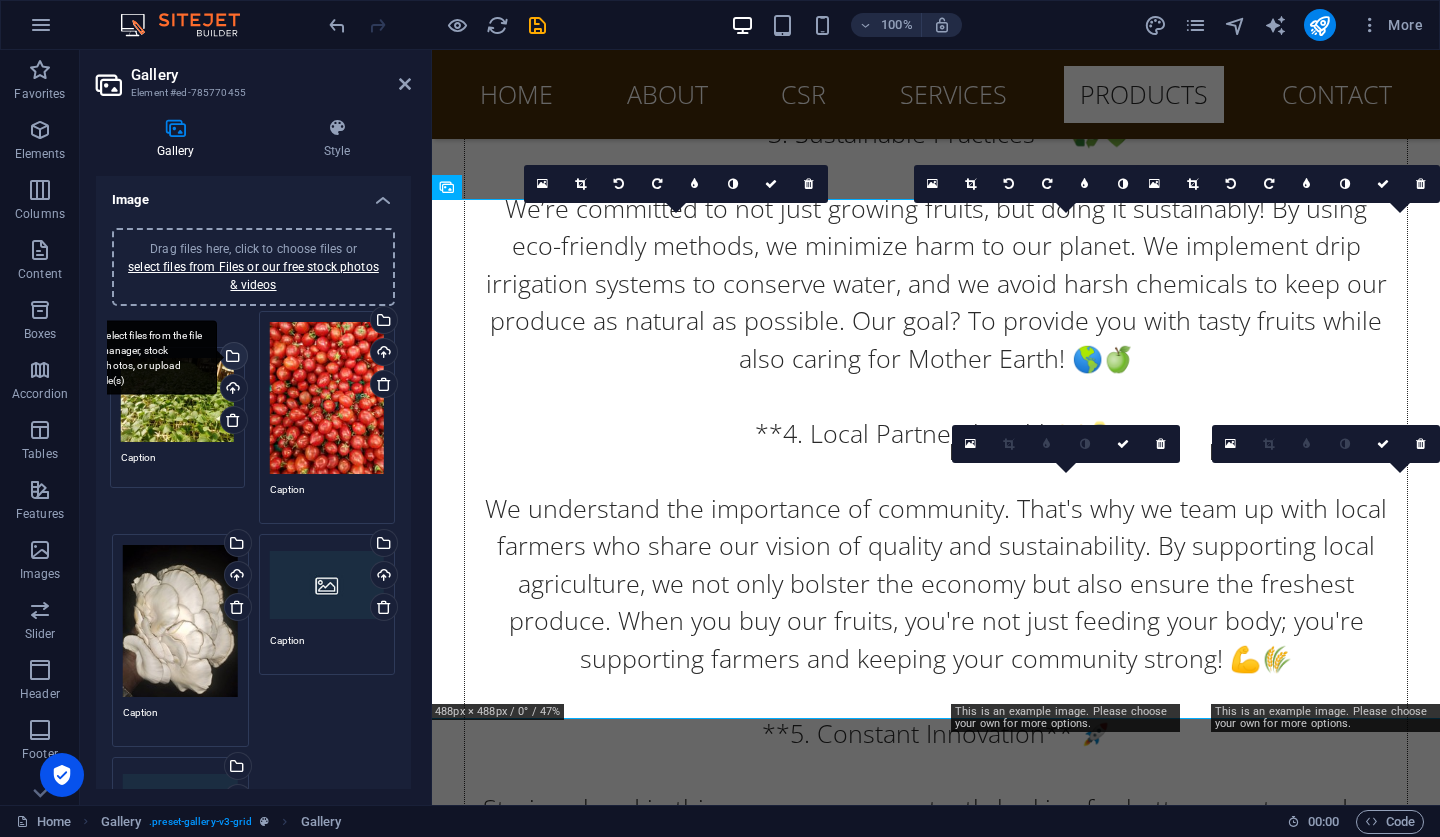 drag, startPoint x: 237, startPoint y: 321, endPoint x: 236, endPoint y: 353, distance: 32.01562 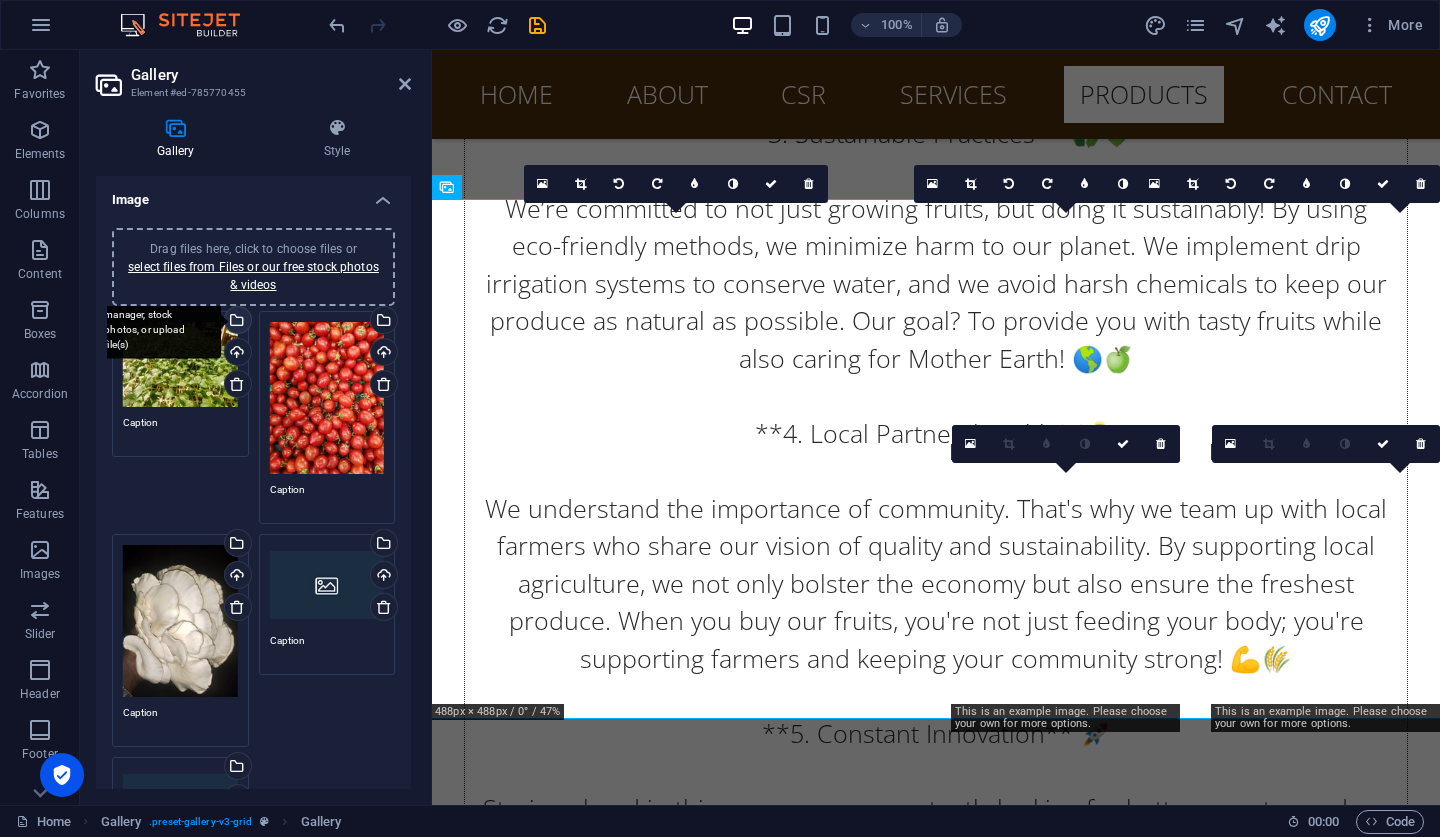 click on "Select files from the file manager, stock photos, or upload file(s)" at bounding box center [236, 322] 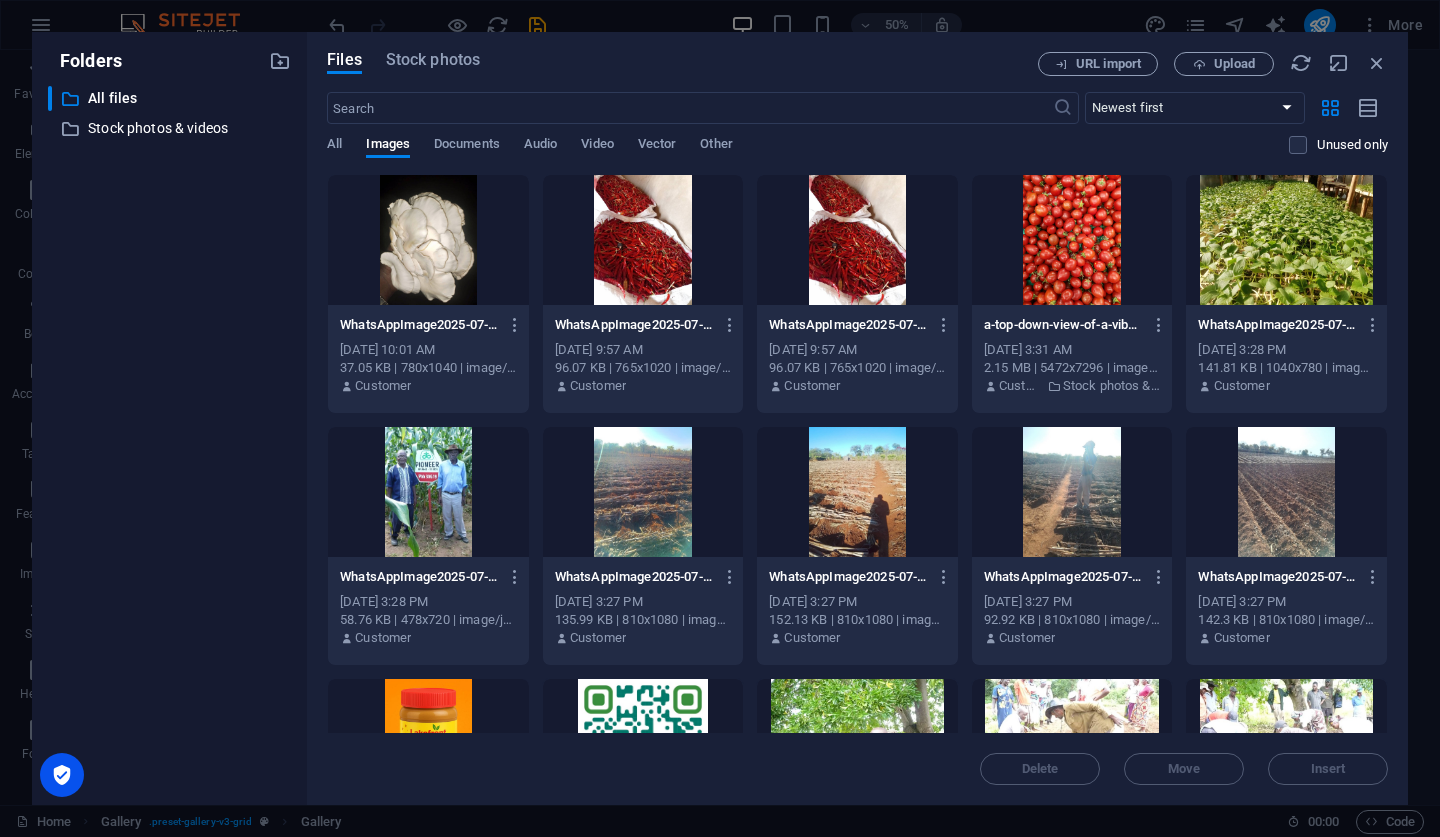 click at bounding box center [643, 240] 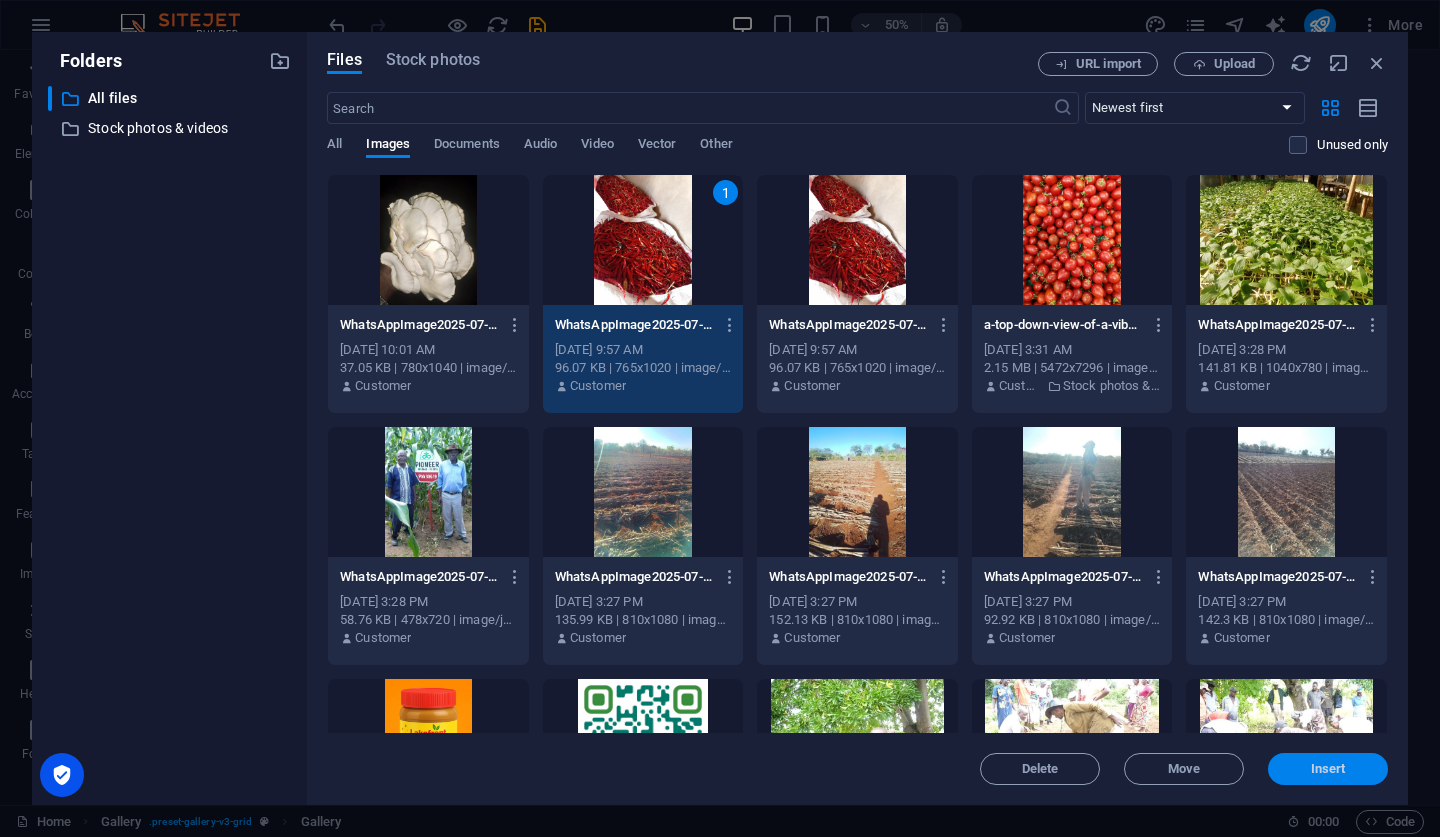 click on "Insert" at bounding box center (1328, 769) 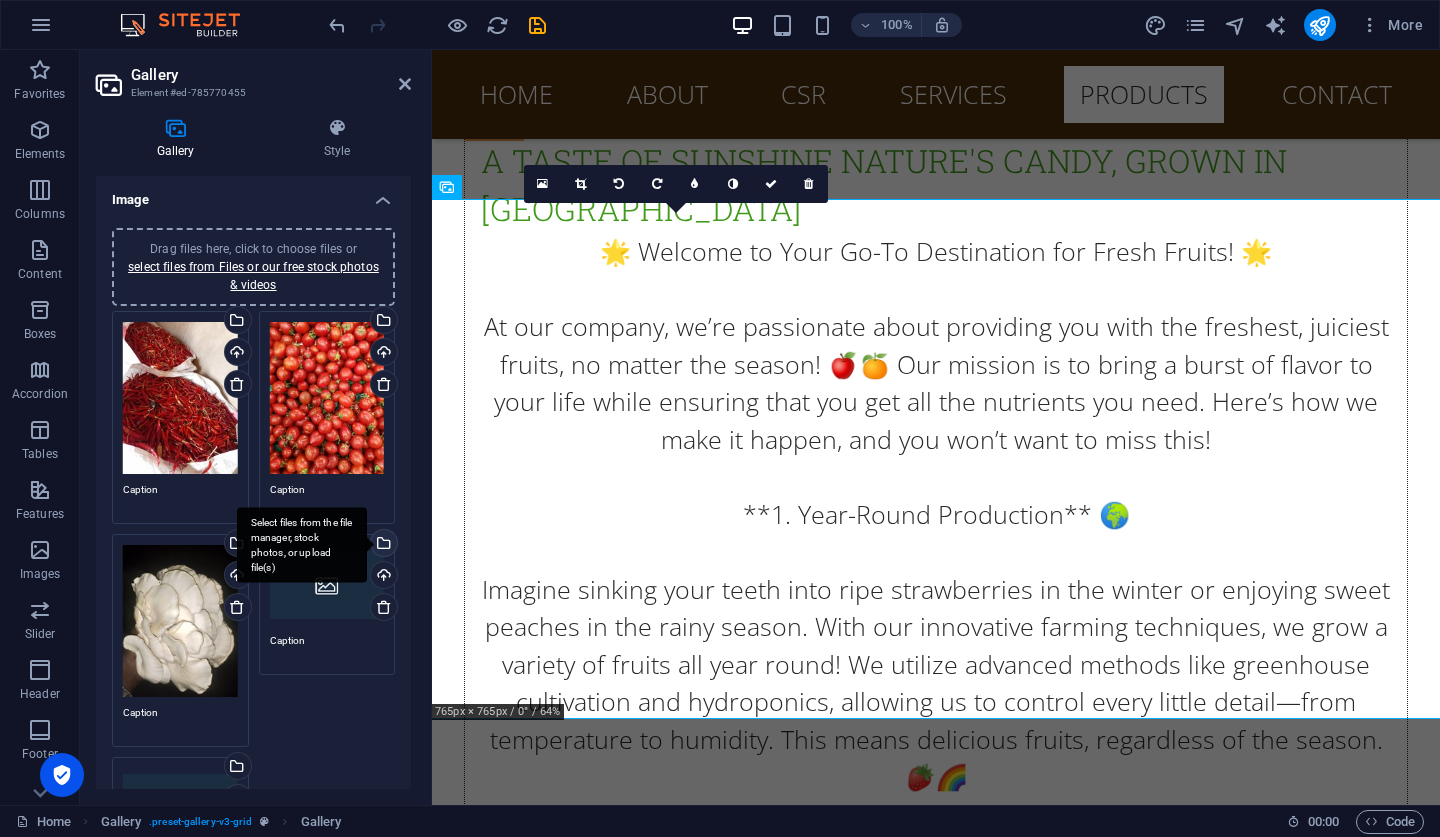 click on "Select files from the file manager, stock photos, or upload file(s)" at bounding box center (302, 545) 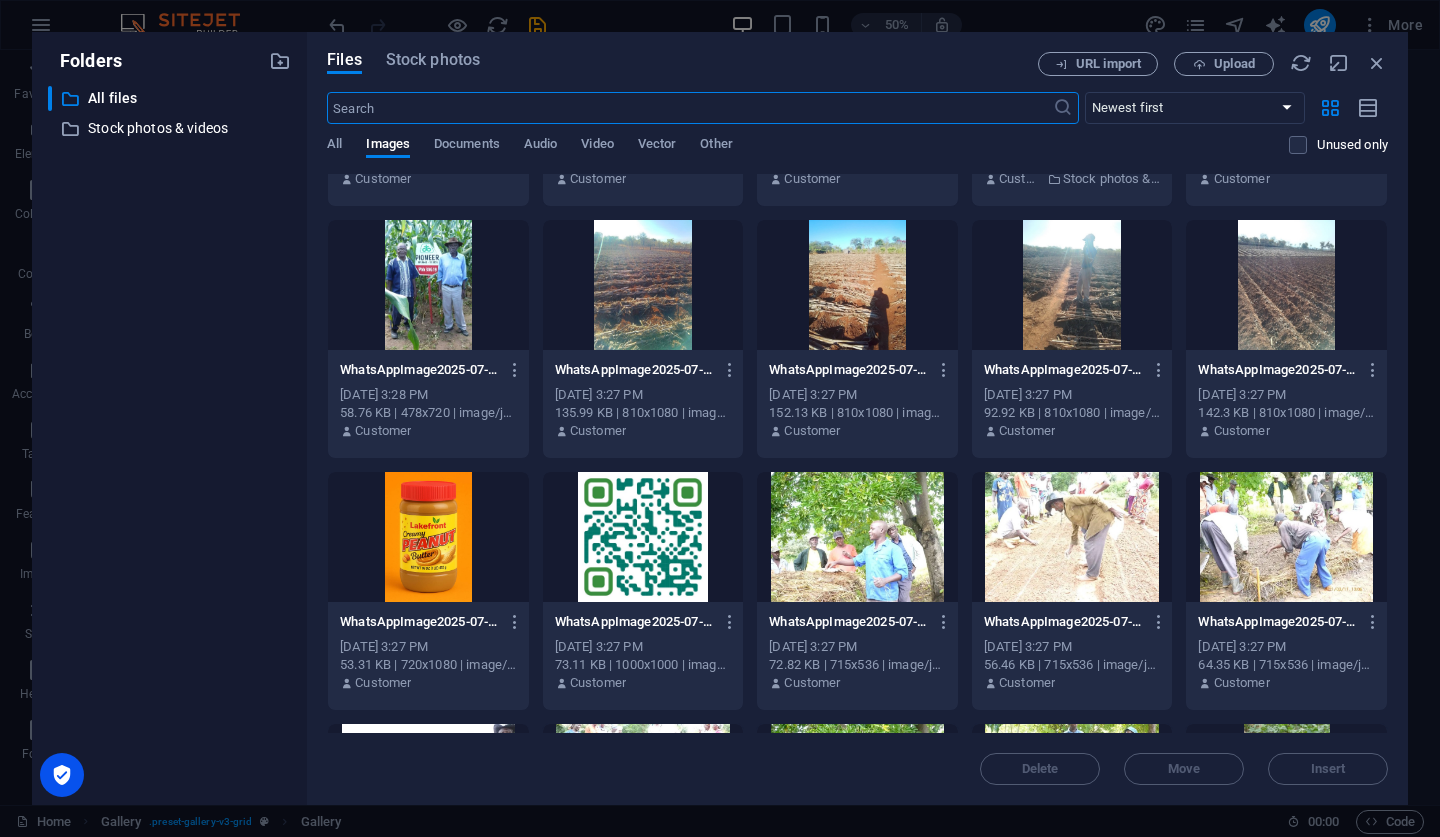 scroll, scrollTop: 209, scrollLeft: 0, axis: vertical 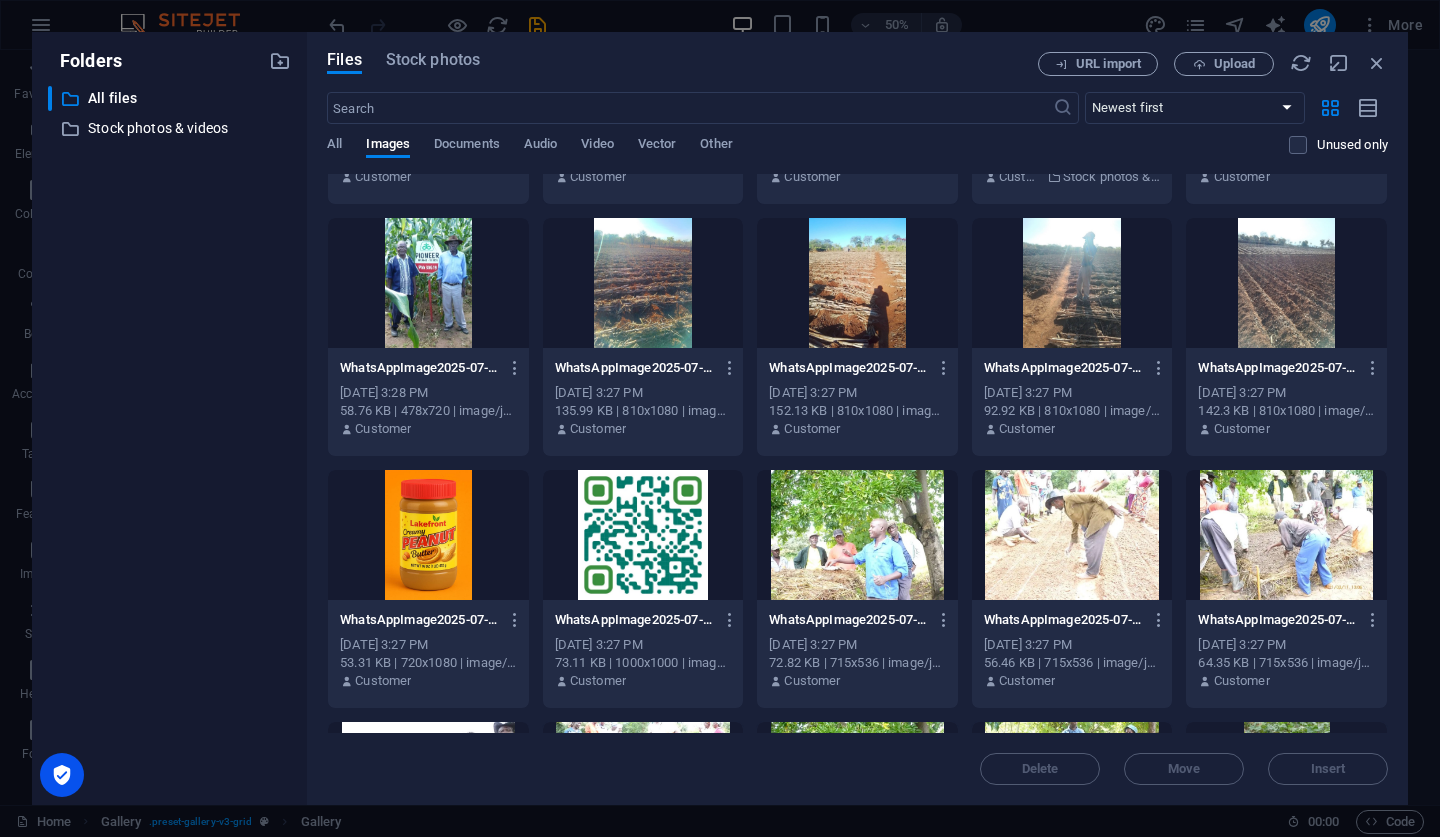 click at bounding box center [428, 283] 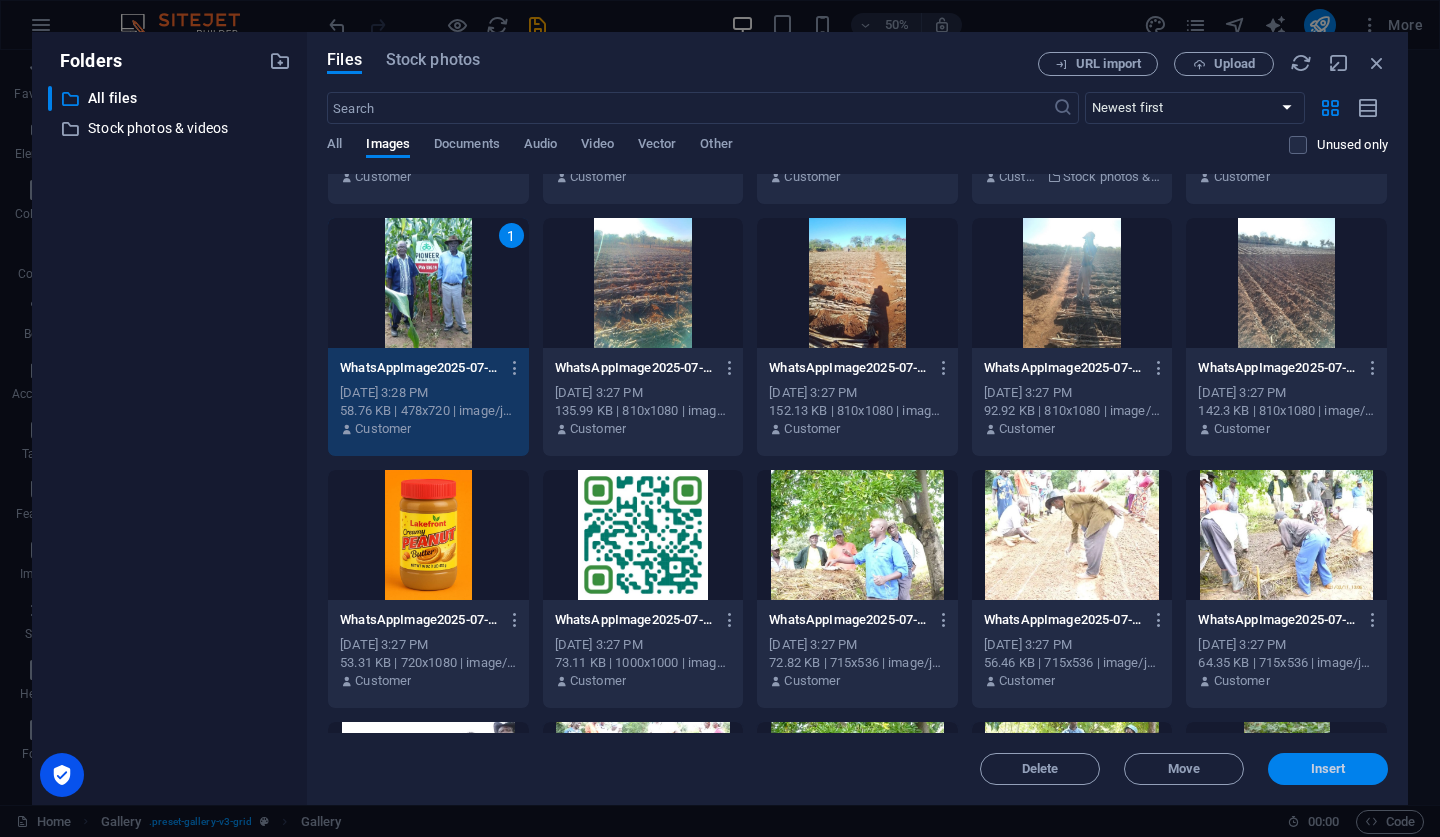 drag, startPoint x: 1304, startPoint y: 777, endPoint x: 867, endPoint y: 726, distance: 439.9659 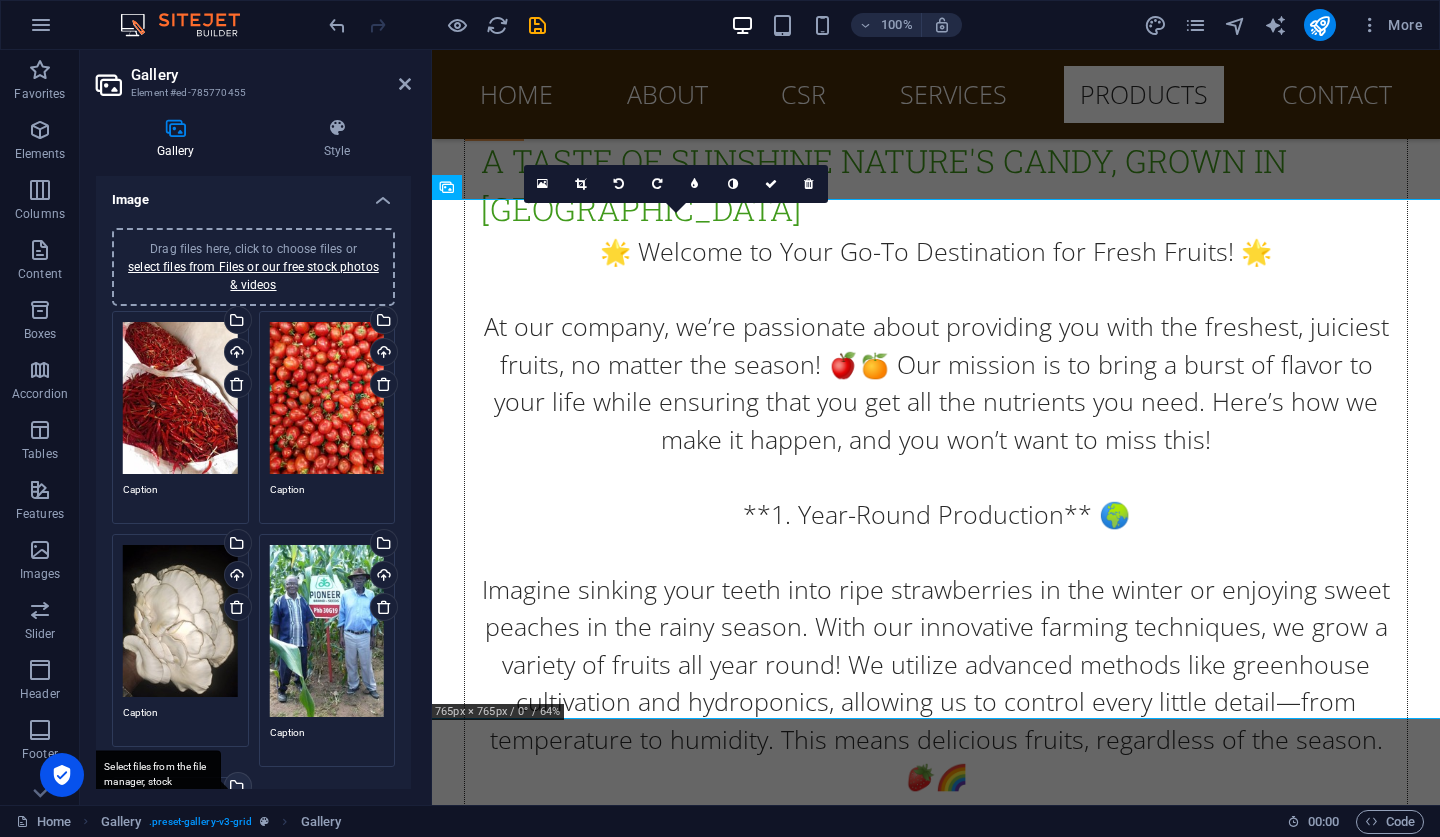 click on "Select files from the file manager, stock photos, or upload file(s)" at bounding box center (236, 788) 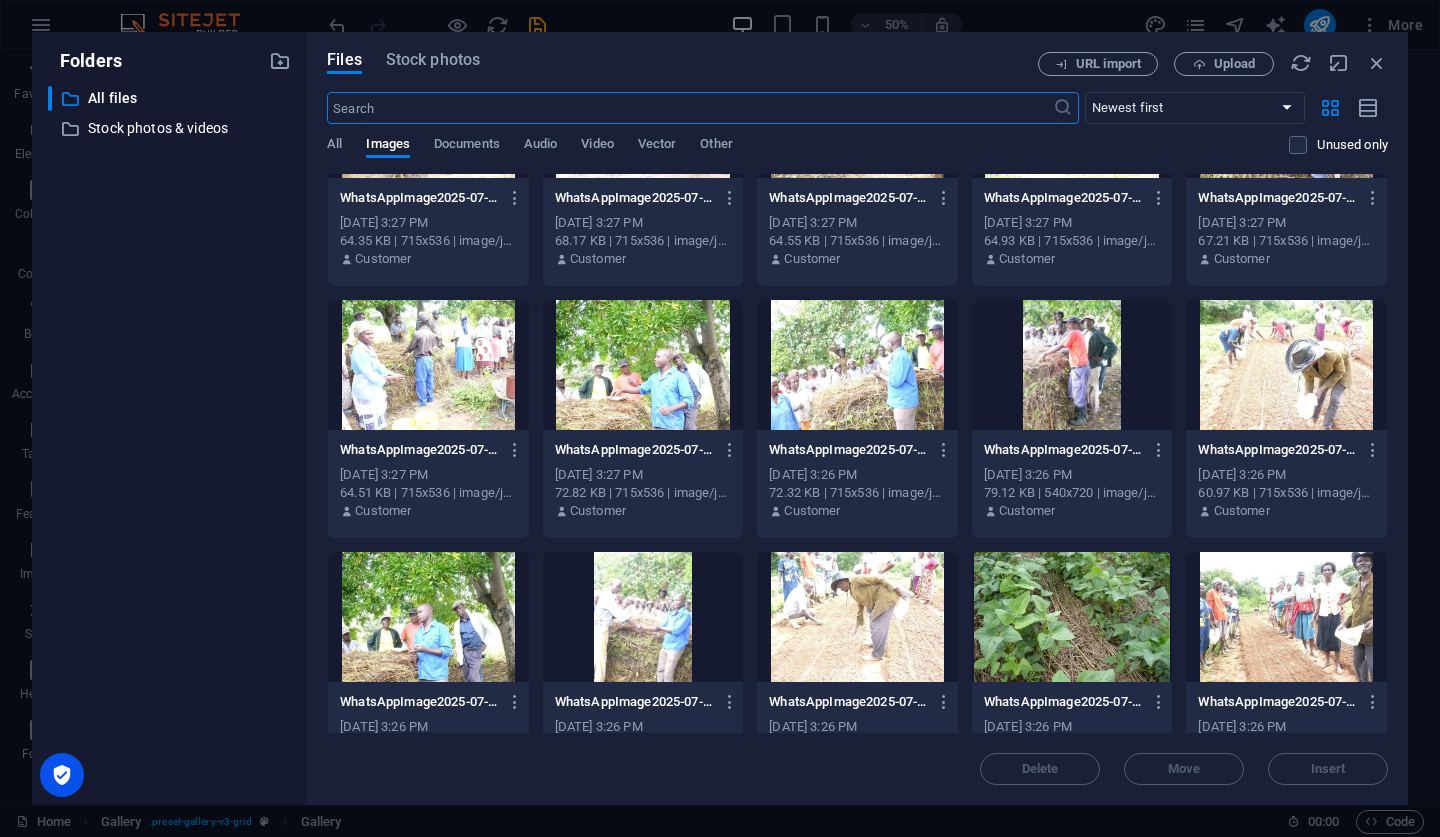 scroll, scrollTop: 1397, scrollLeft: 0, axis: vertical 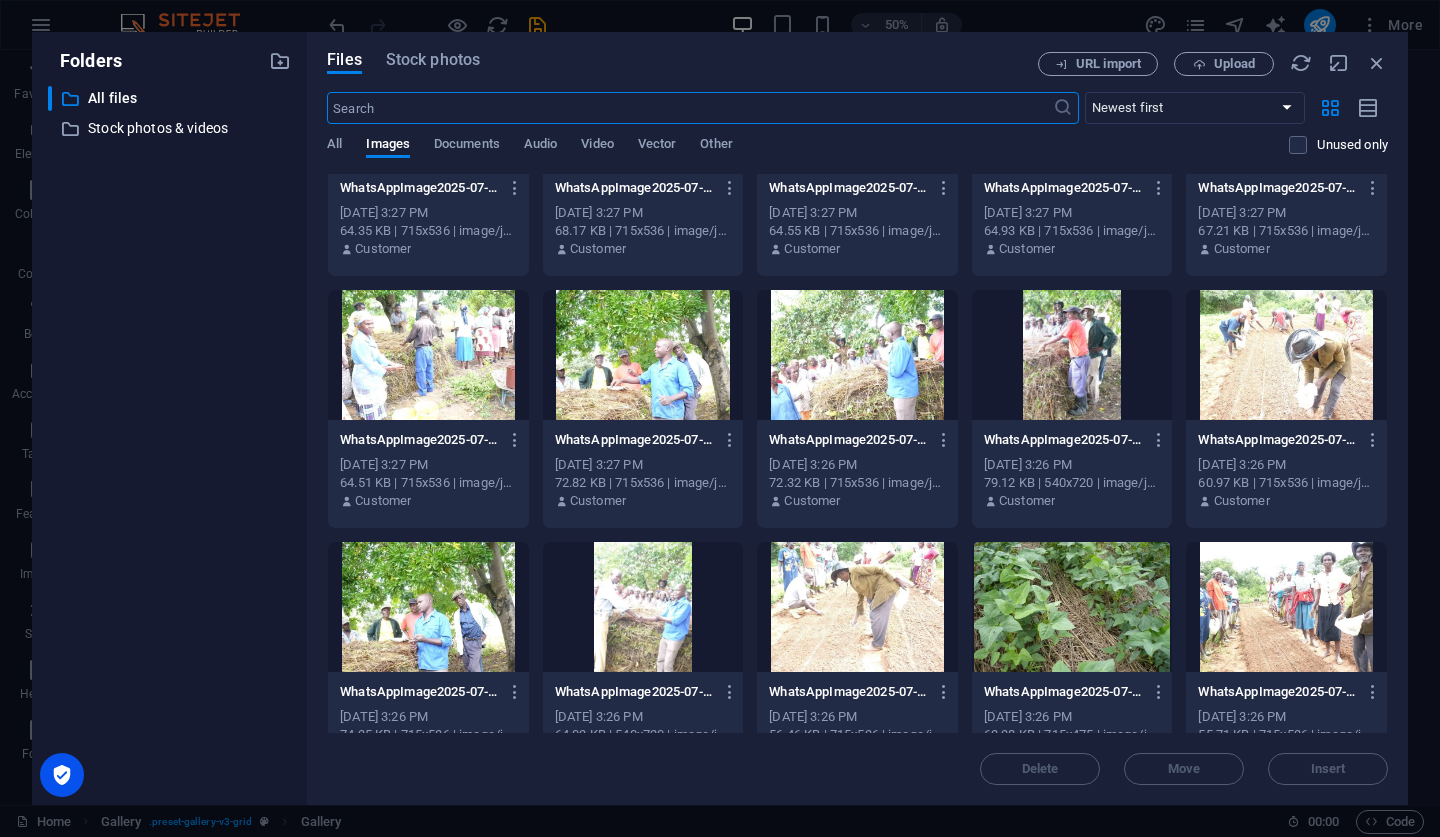 click at bounding box center [1286, 355] 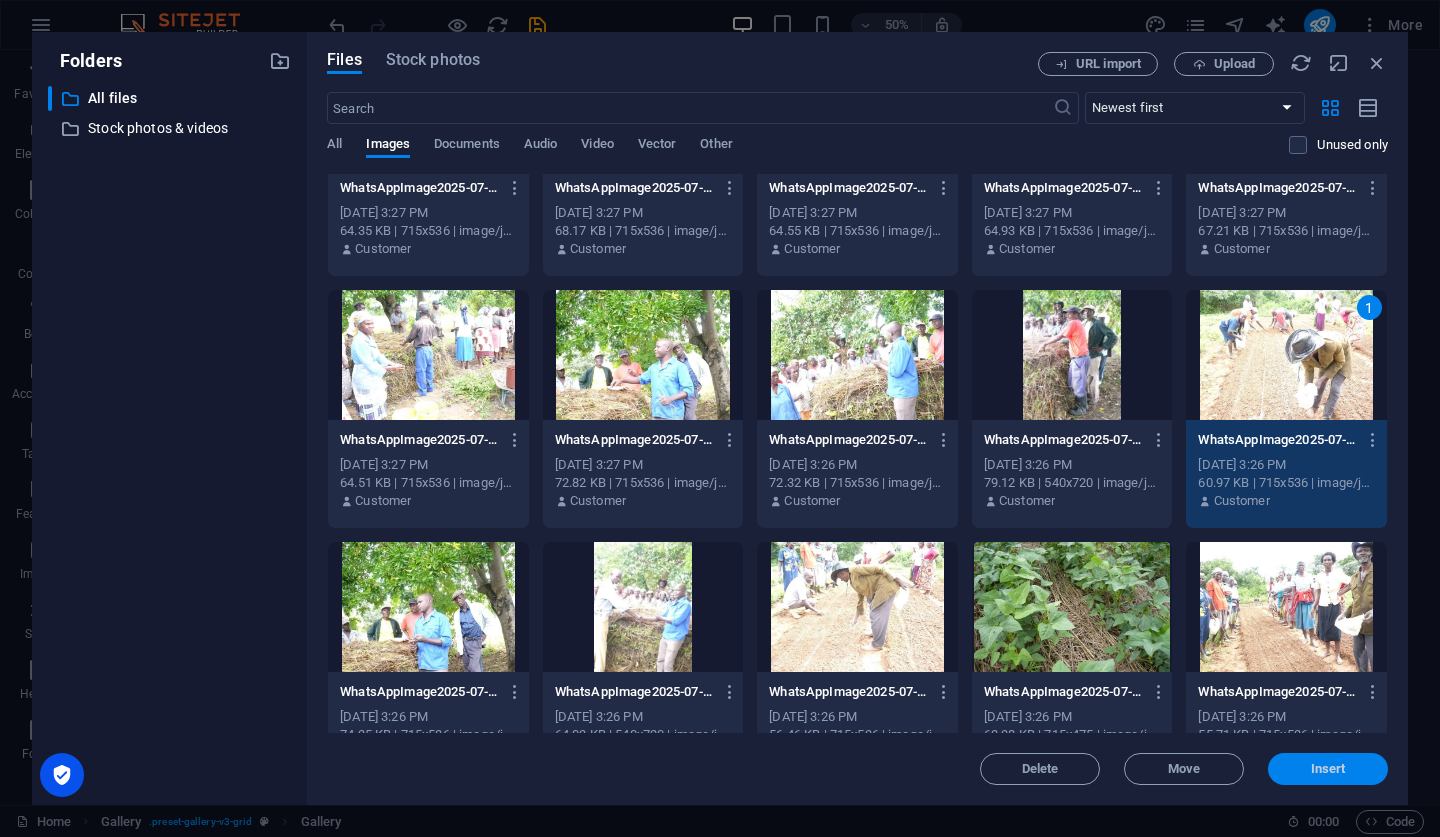 click on "Insert" at bounding box center [1328, 769] 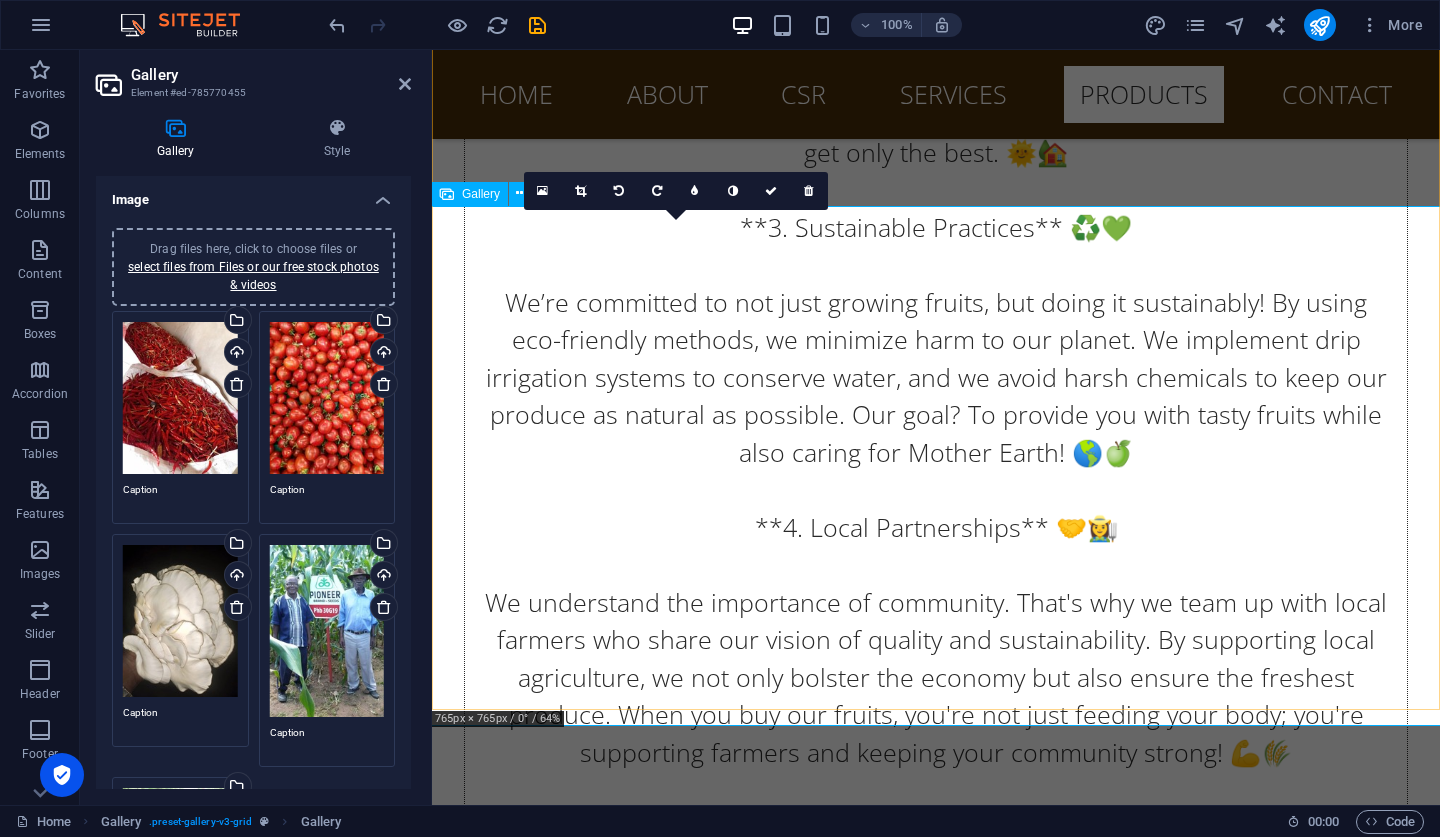 scroll, scrollTop: 24359, scrollLeft: 0, axis: vertical 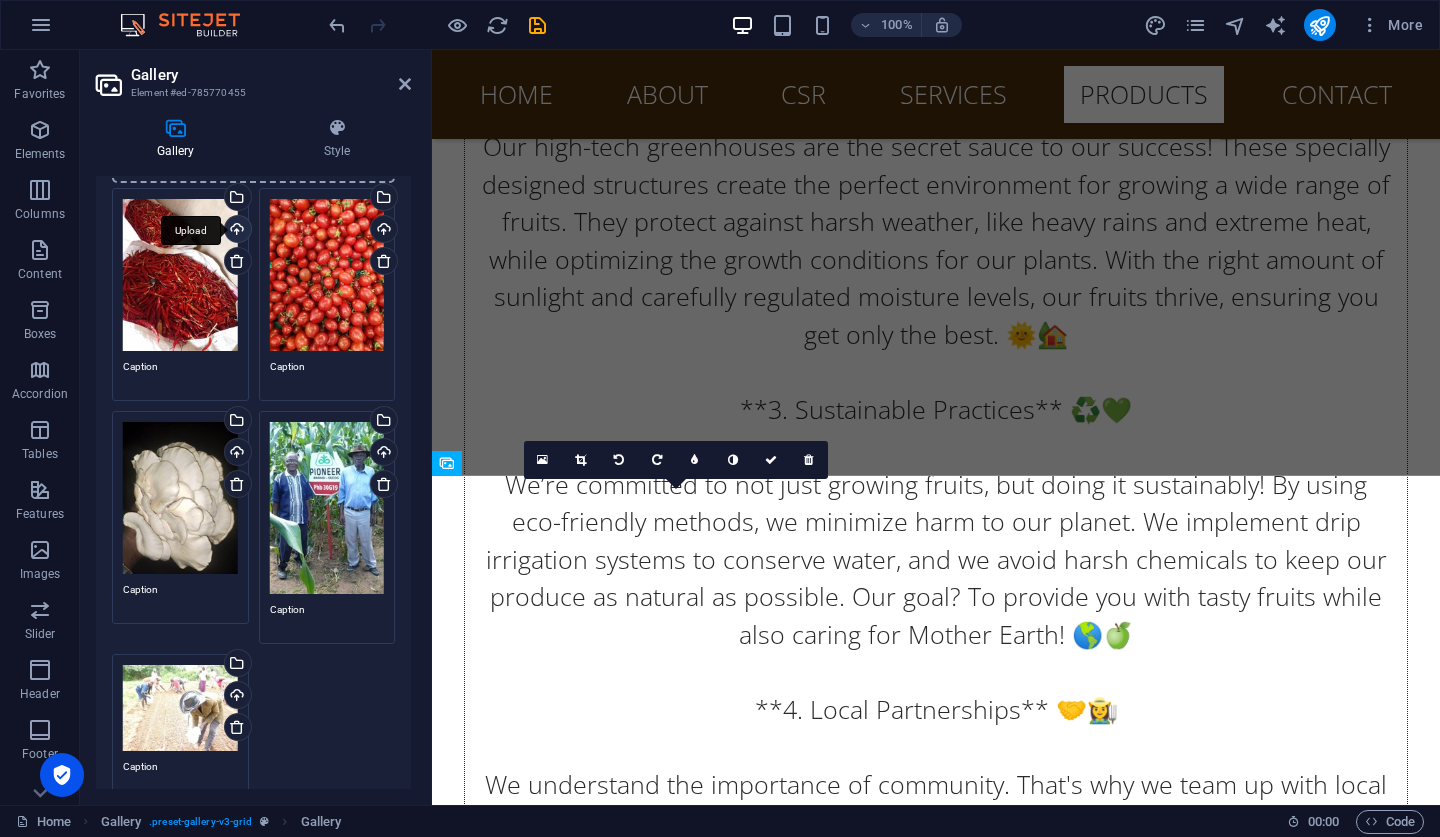 click on "Upload" at bounding box center (236, 231) 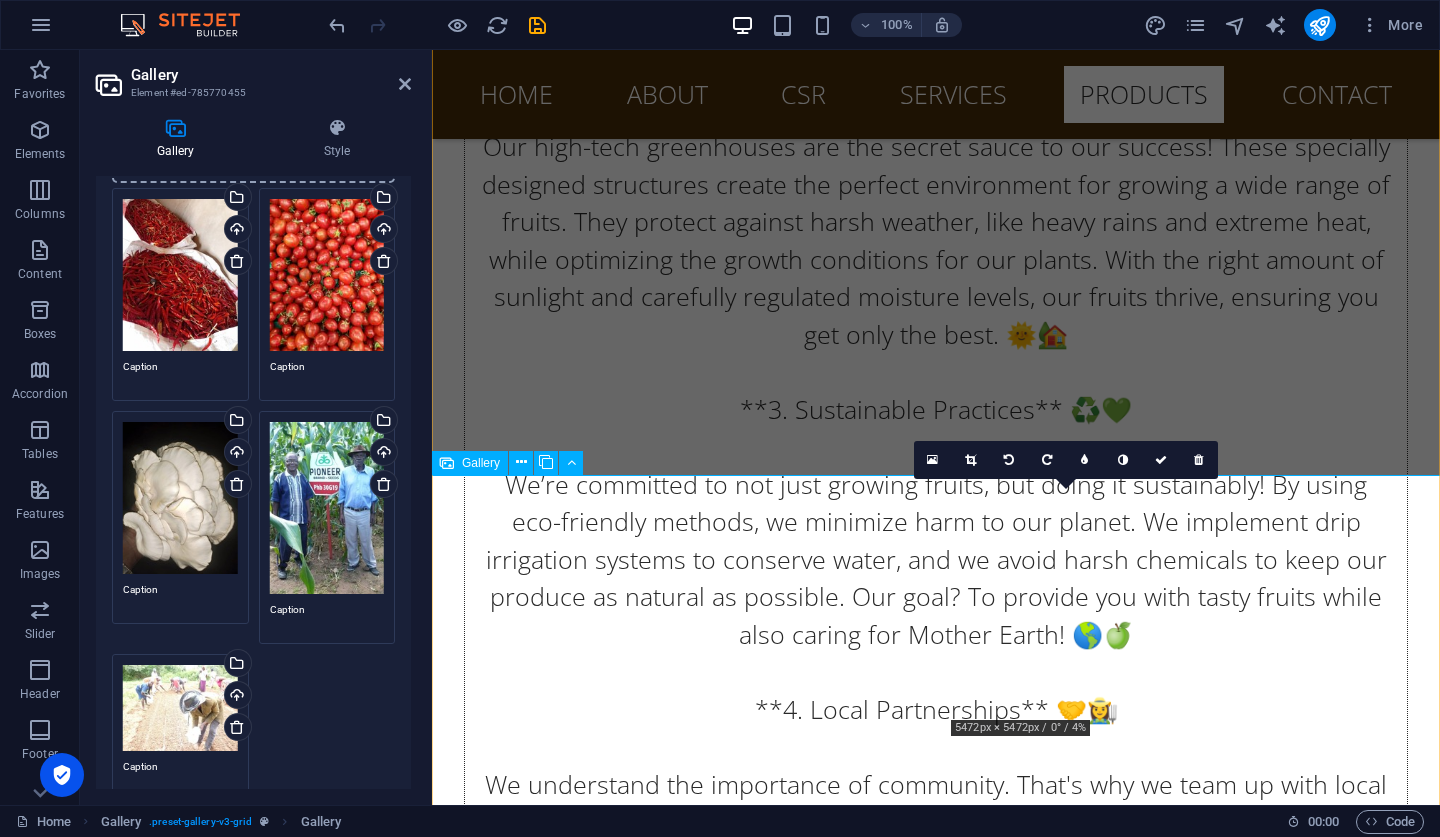scroll, scrollTop: 20, scrollLeft: 16, axis: both 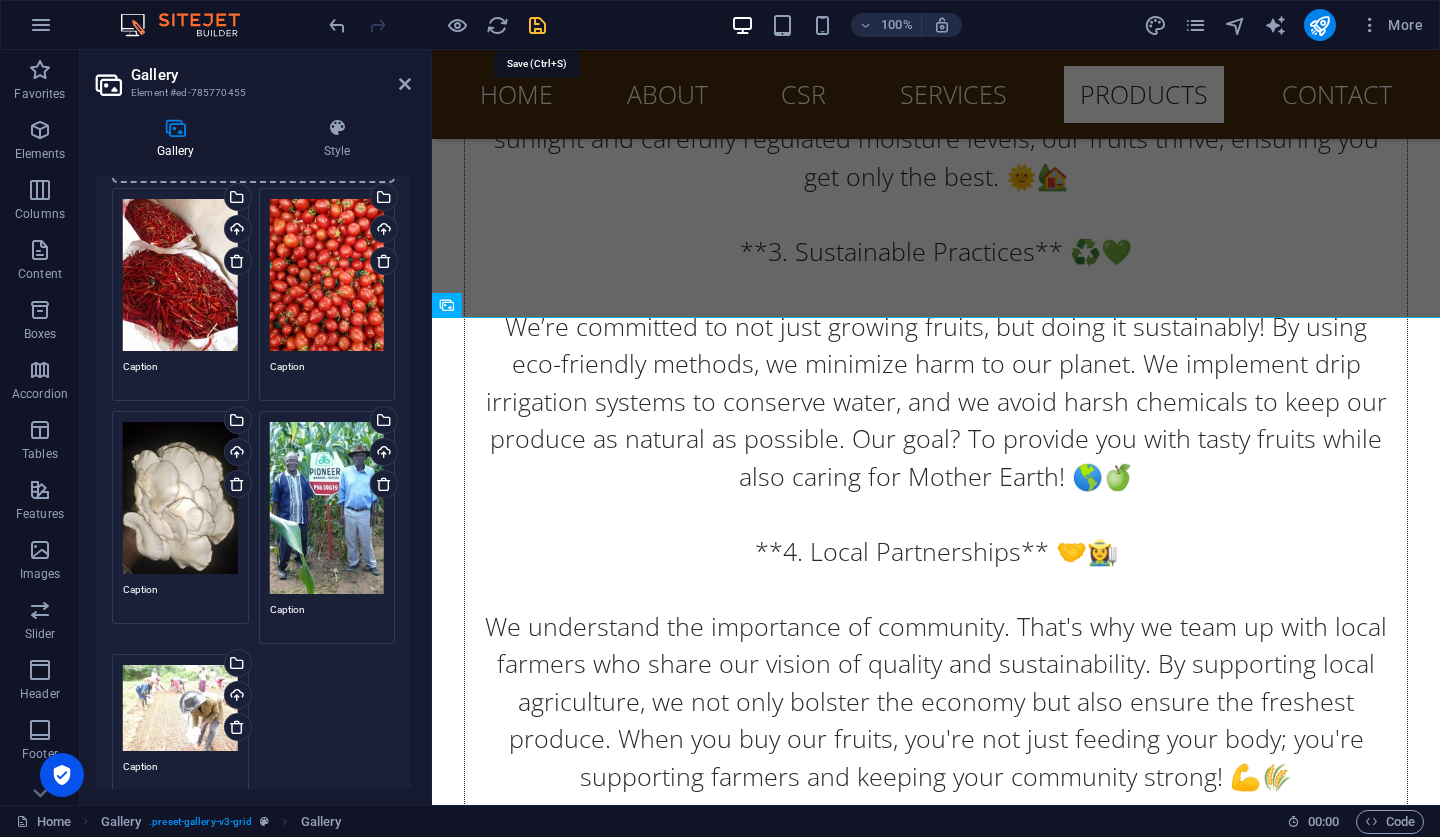 click at bounding box center [537, 25] 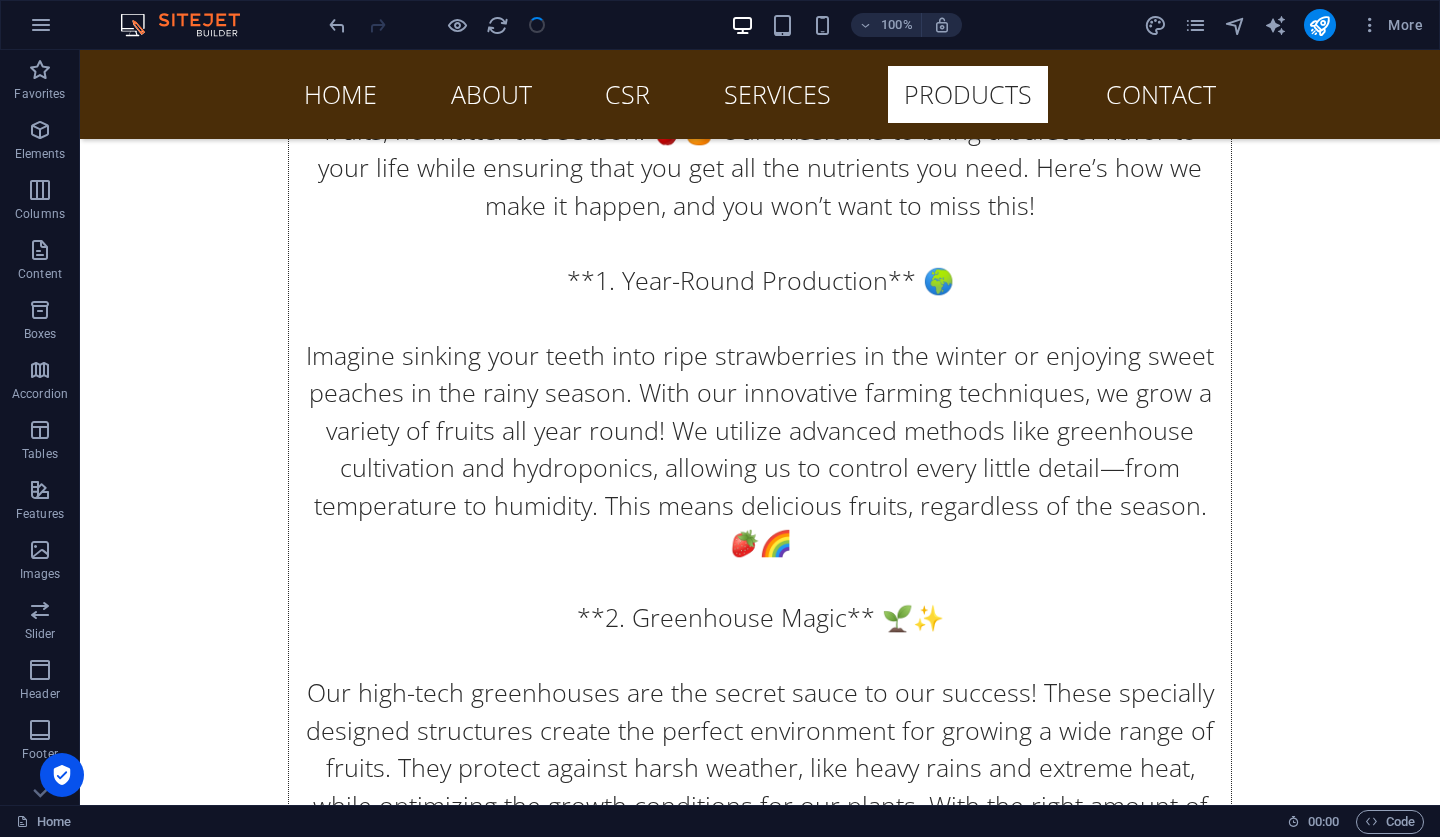 scroll, scrollTop: 20, scrollLeft: 0, axis: vertical 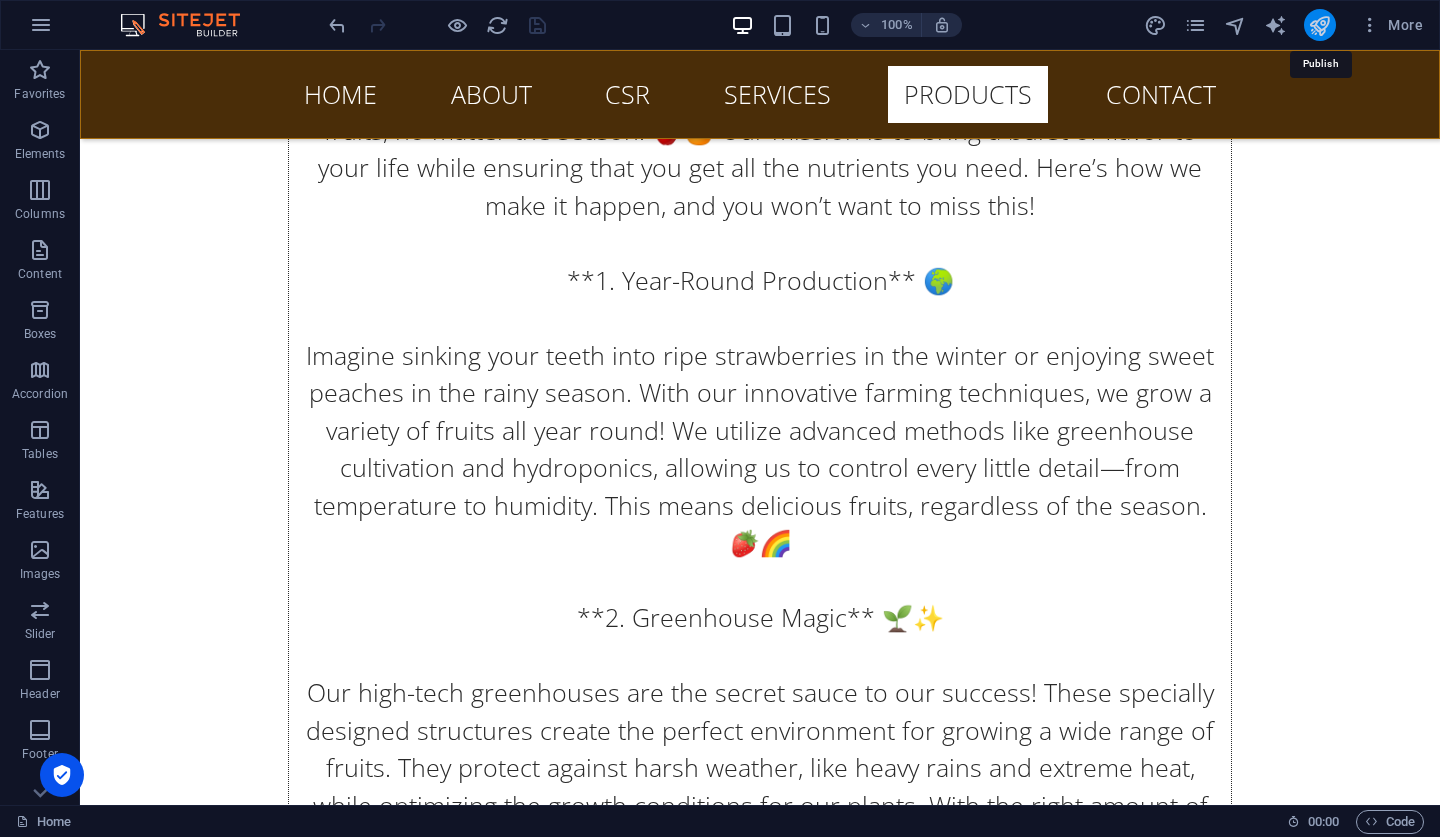 click at bounding box center [1319, 25] 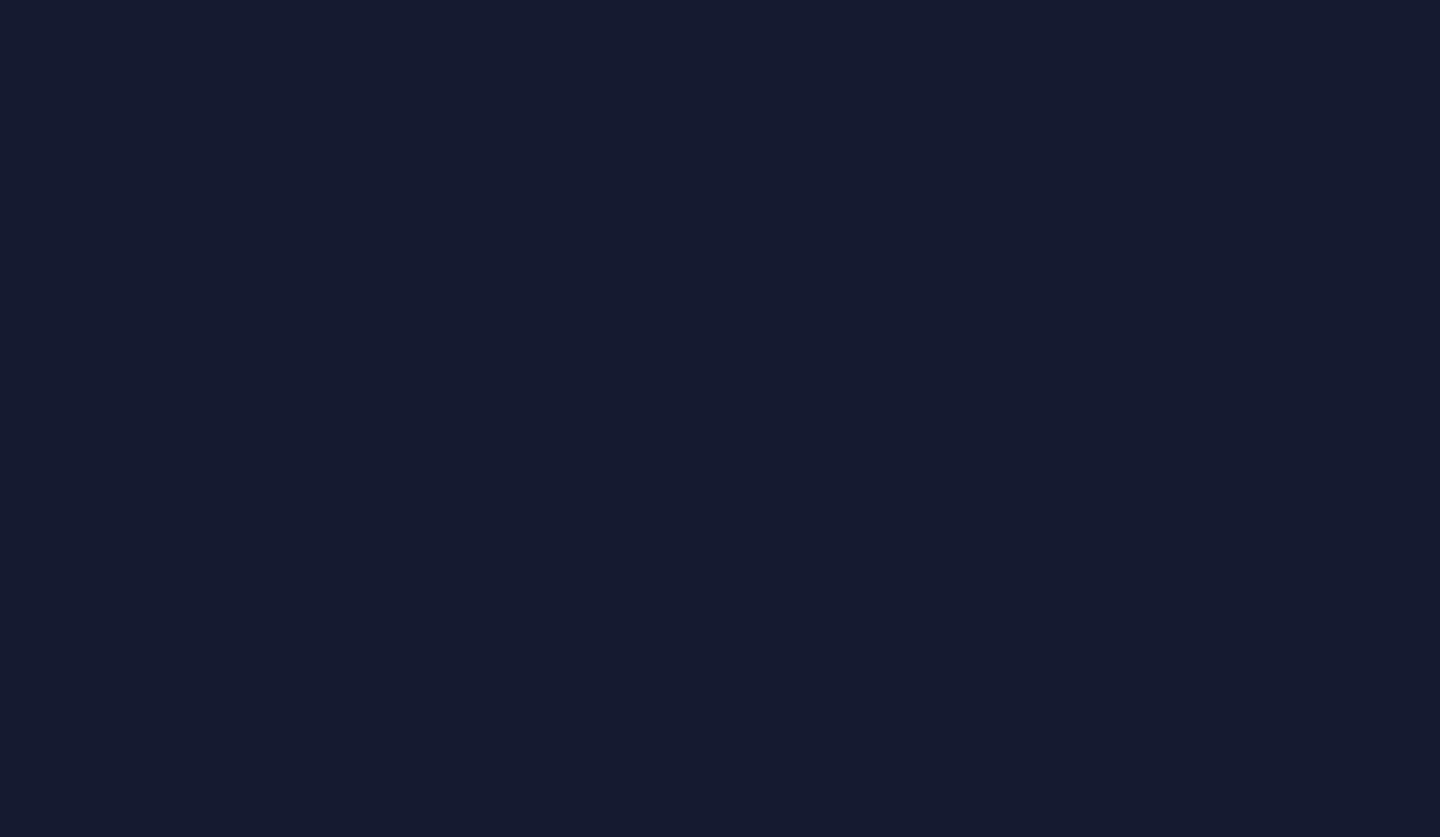 scroll, scrollTop: 0, scrollLeft: 0, axis: both 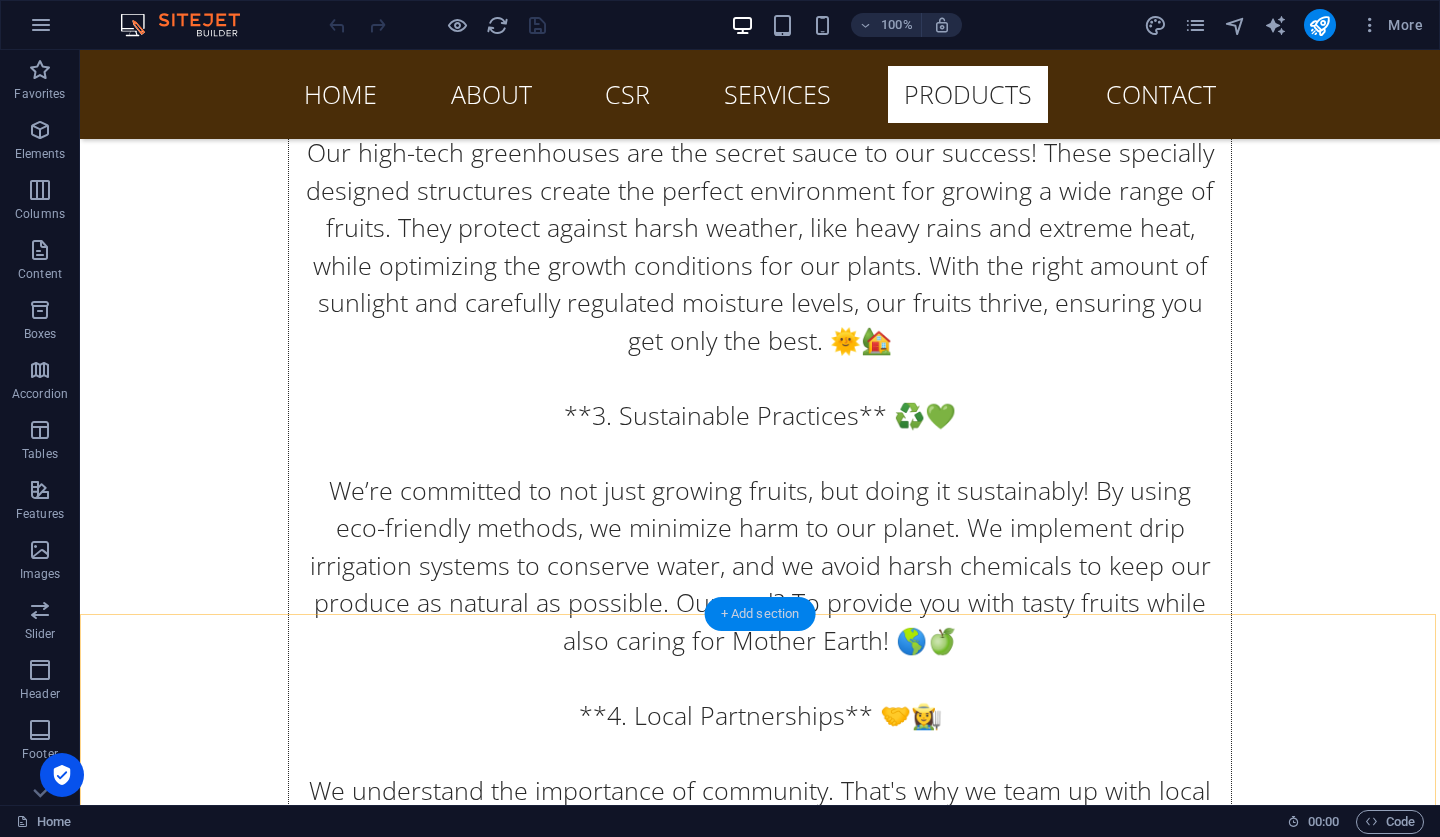 click on "+ Add section" at bounding box center (760, 614) 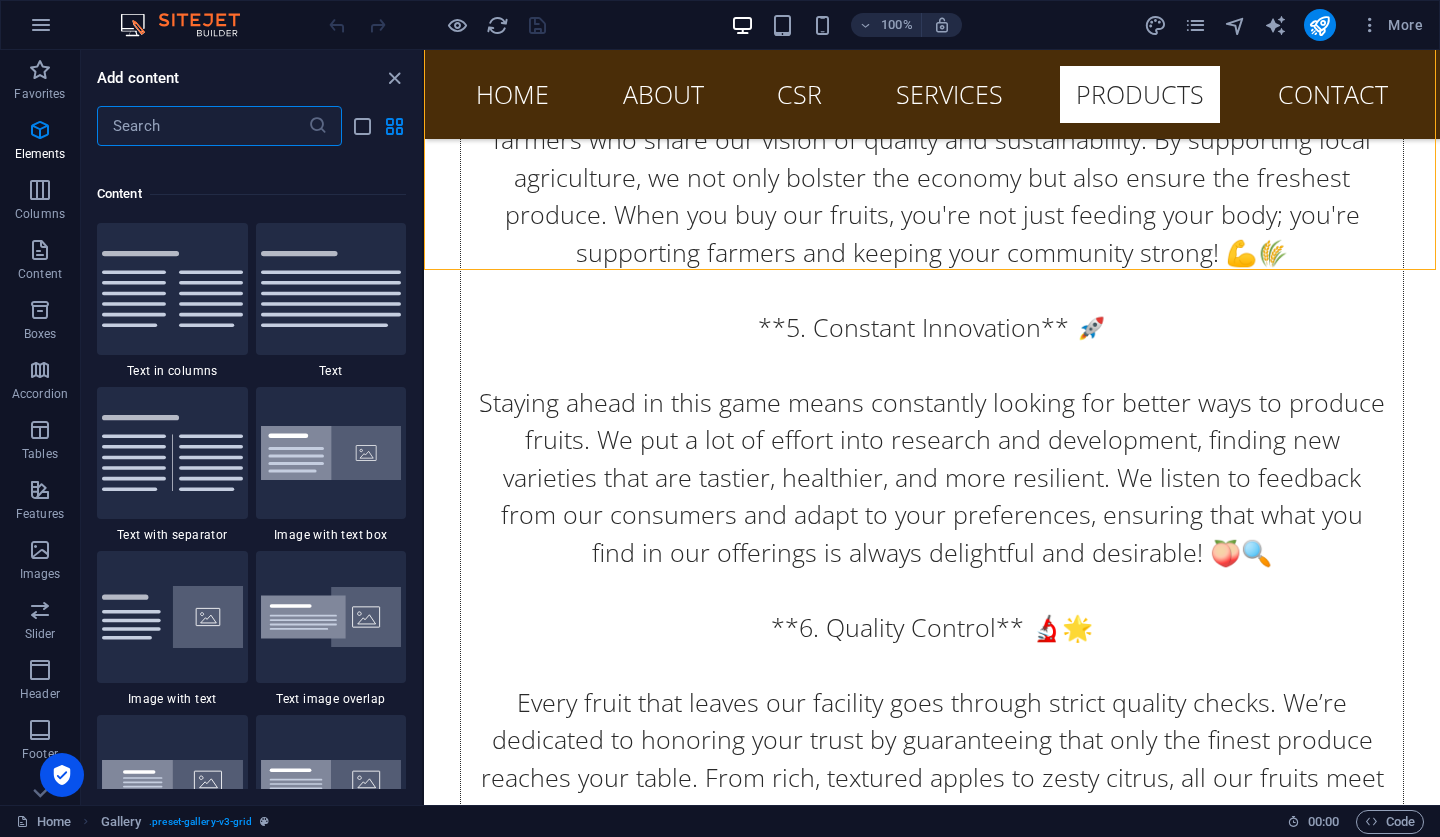 scroll, scrollTop: 3663, scrollLeft: 0, axis: vertical 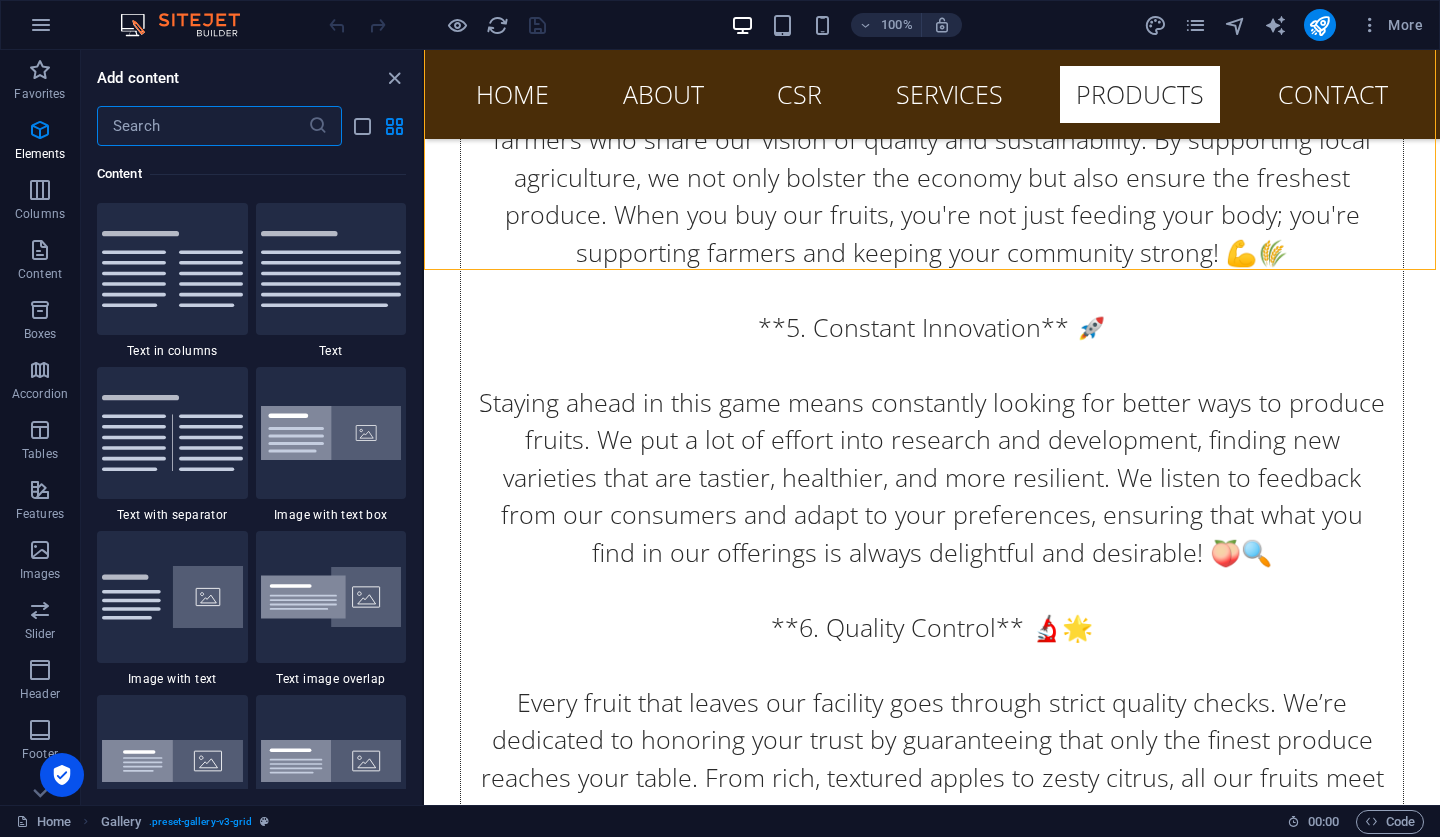 click at bounding box center [202, 126] 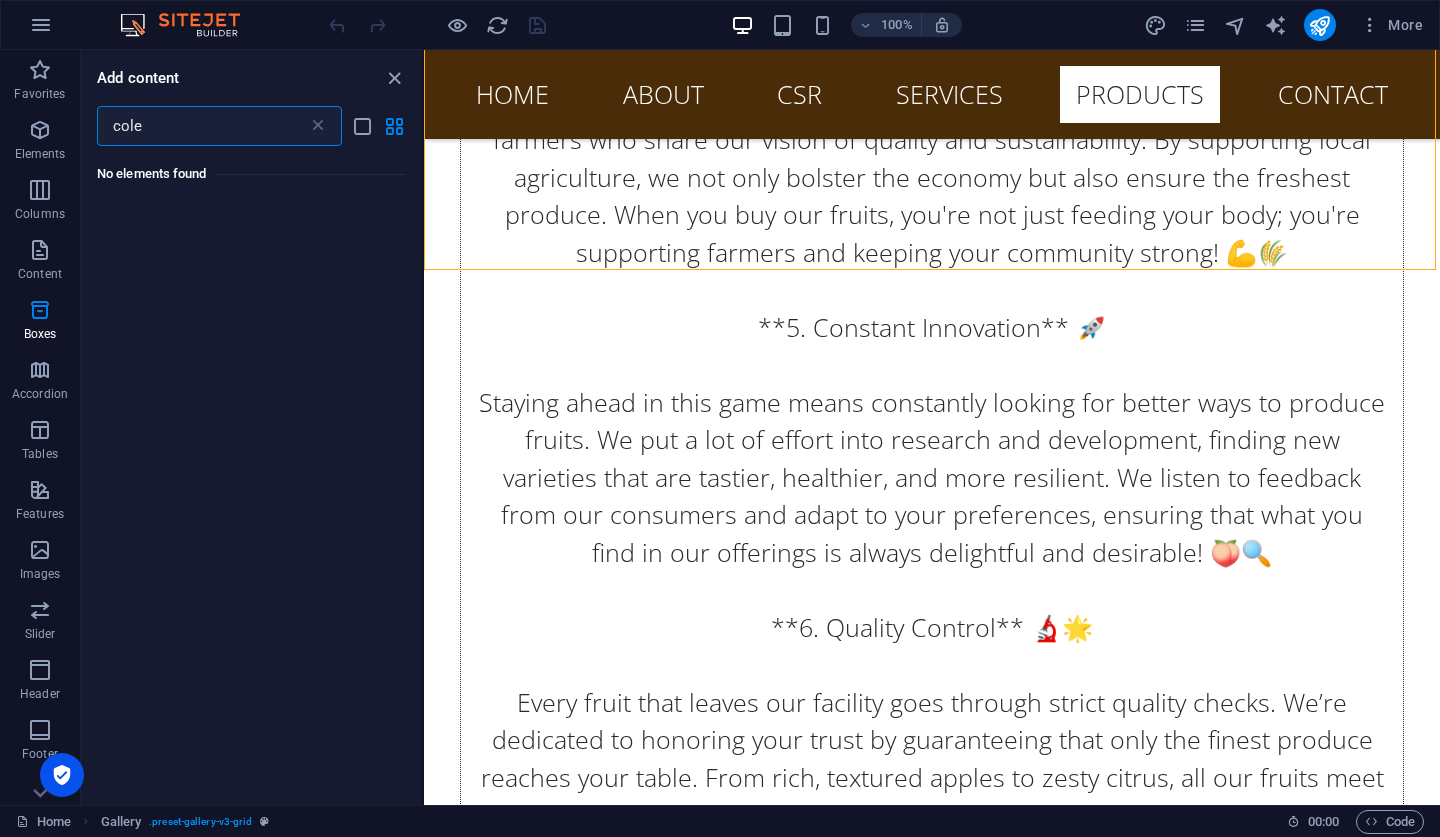 scroll, scrollTop: 0, scrollLeft: 0, axis: both 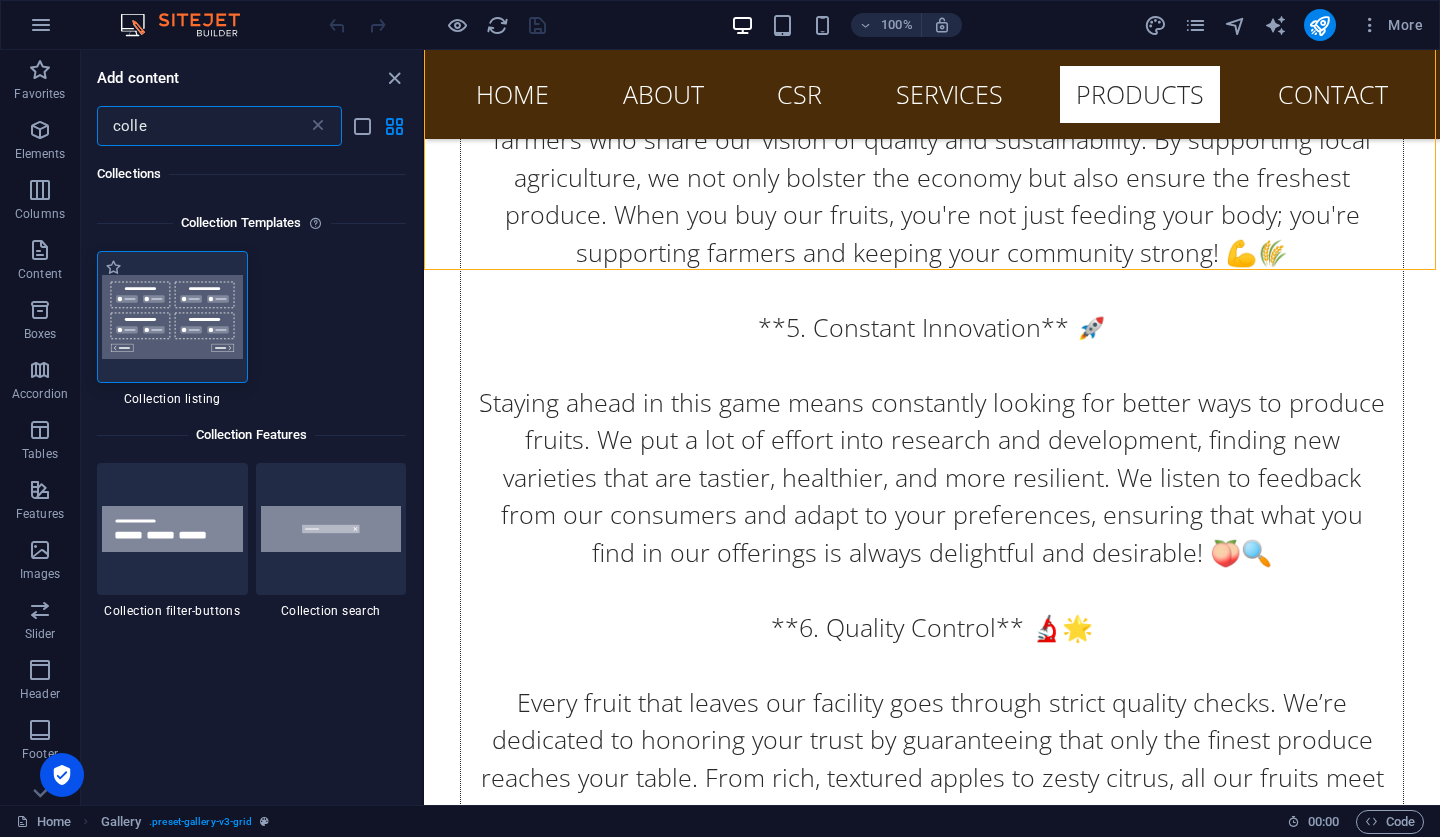 type on "colle" 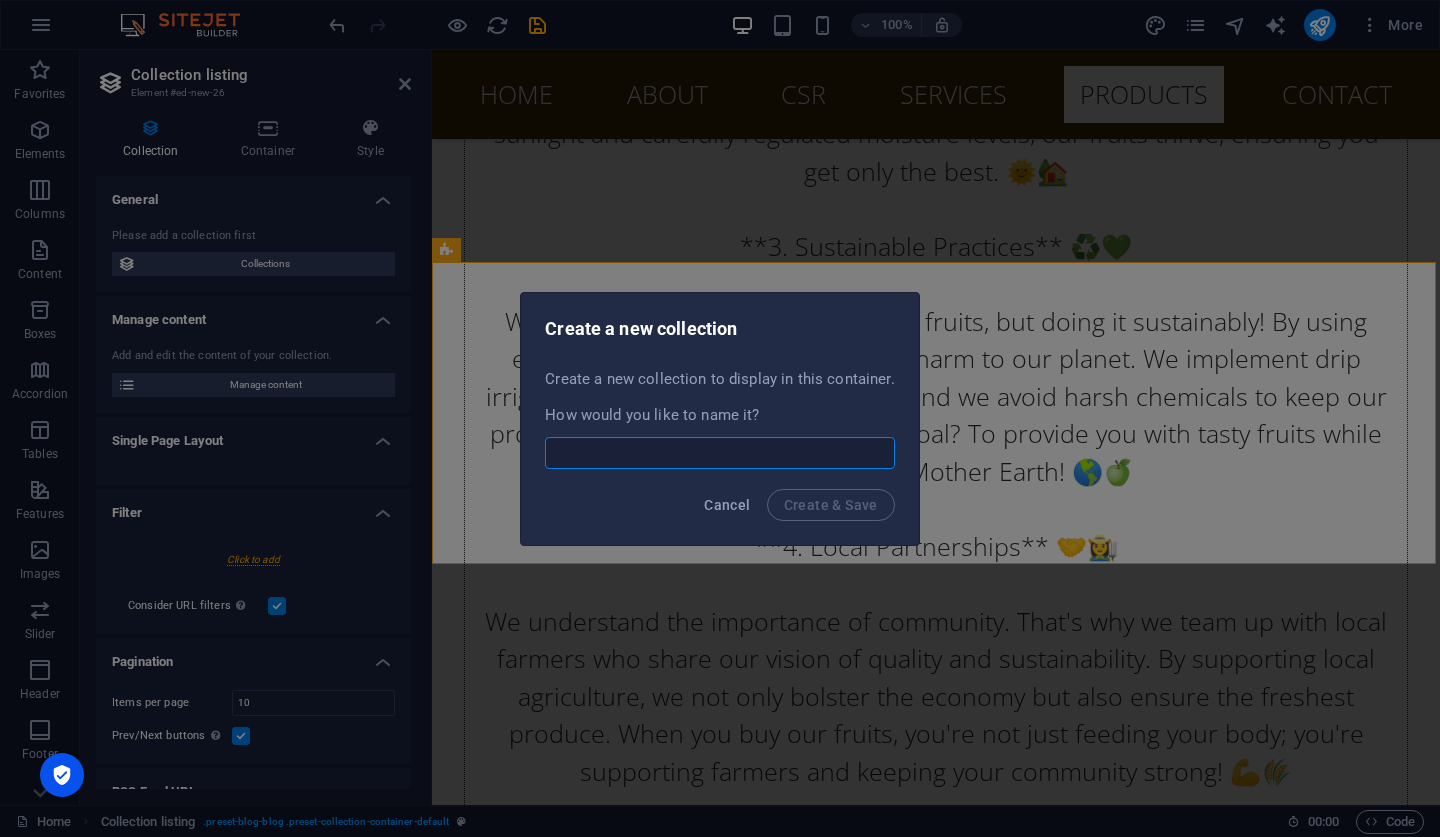type on "B" 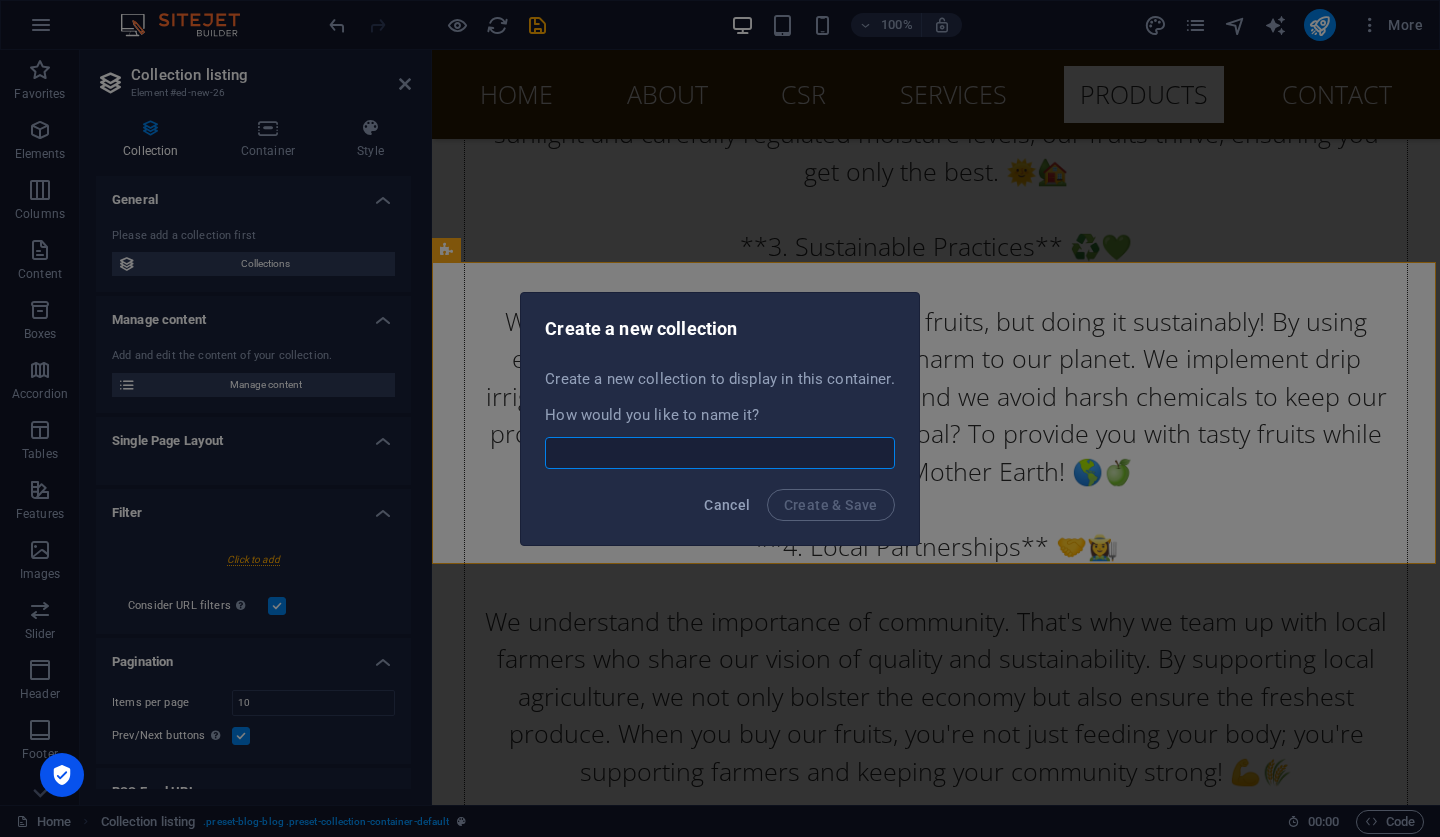 paste on "Climate-Smart Farming Tips" 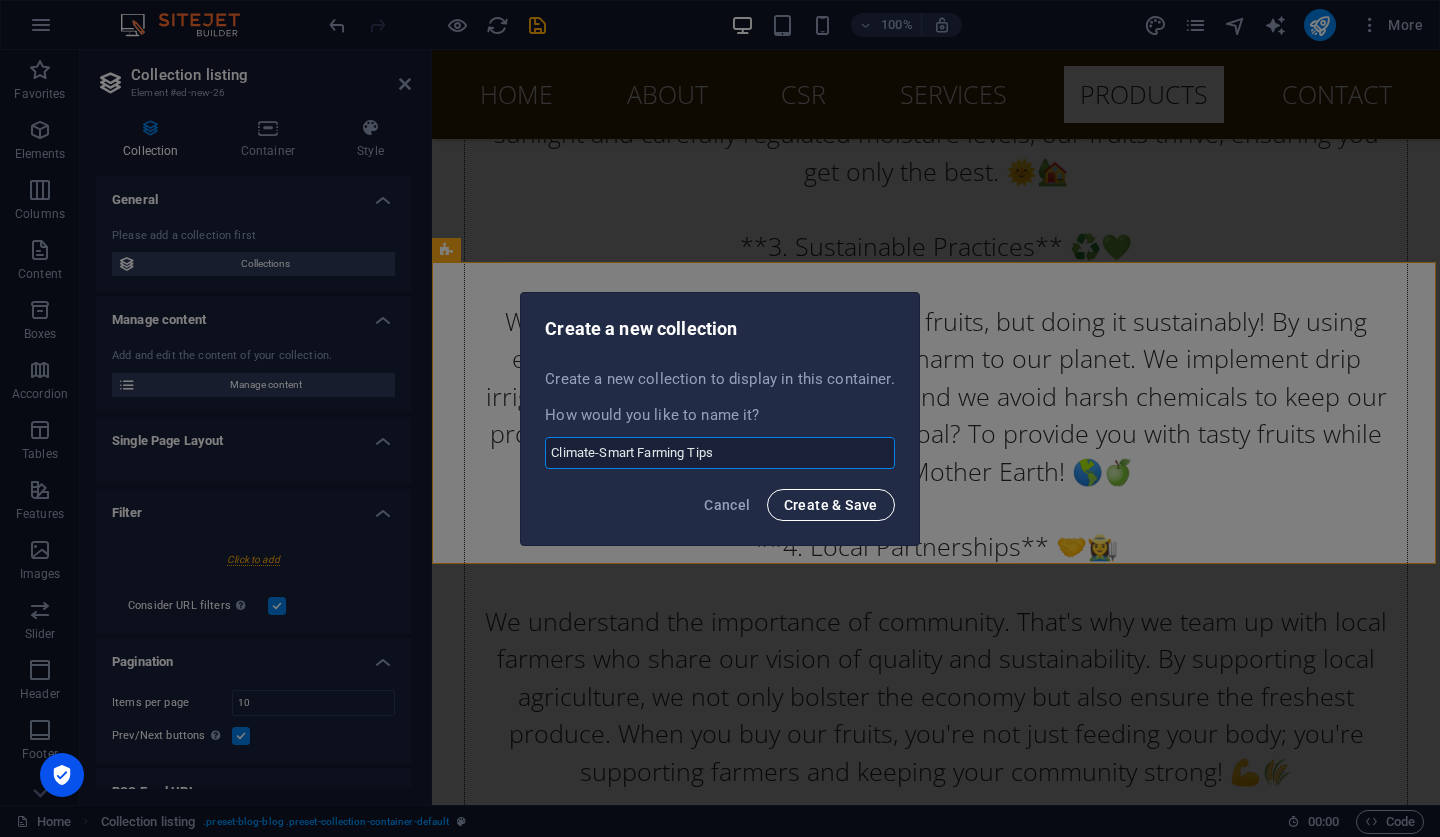 type on "Climate-Smart Farming Tips" 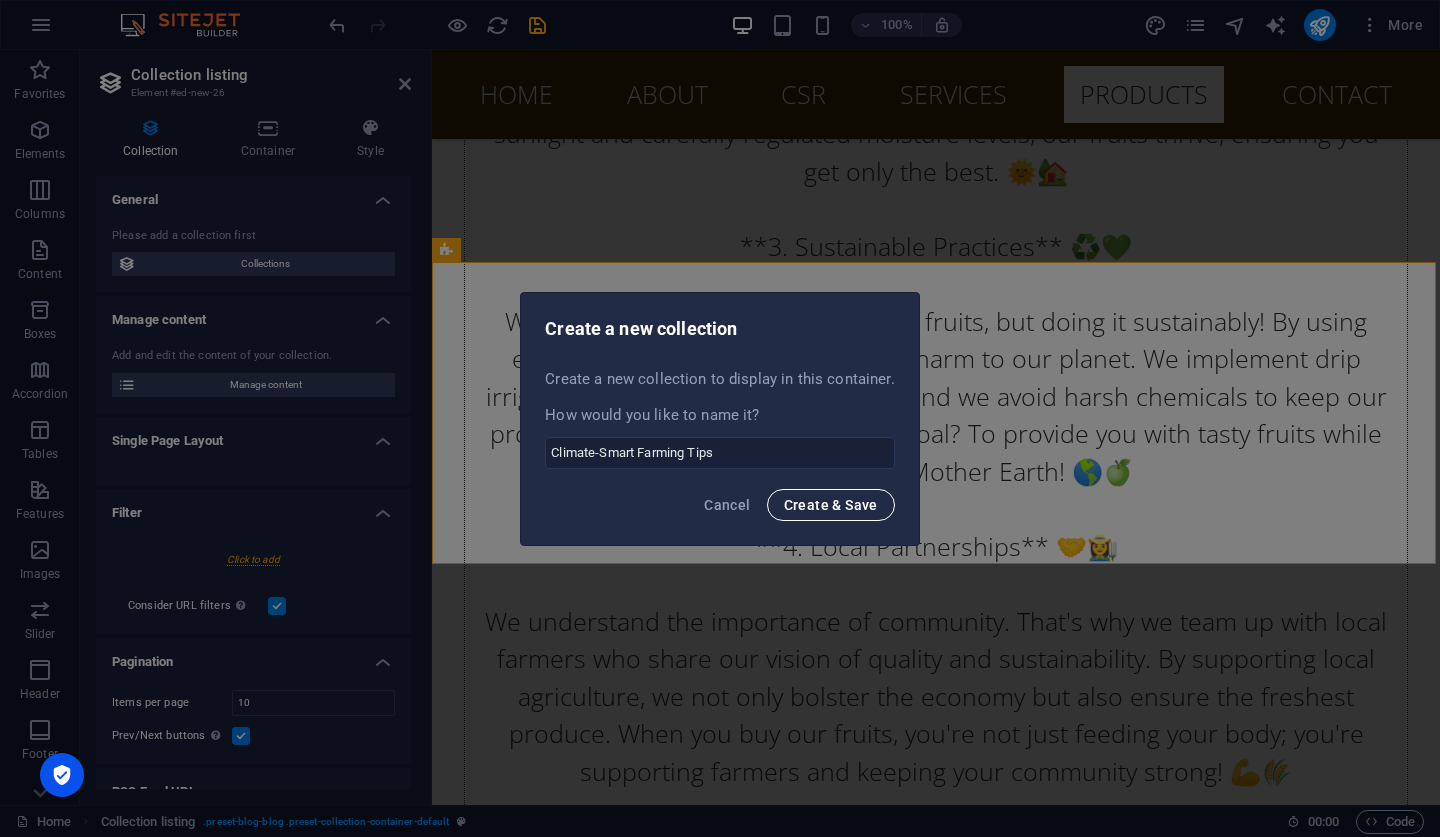 click on "Create & Save" at bounding box center (831, 505) 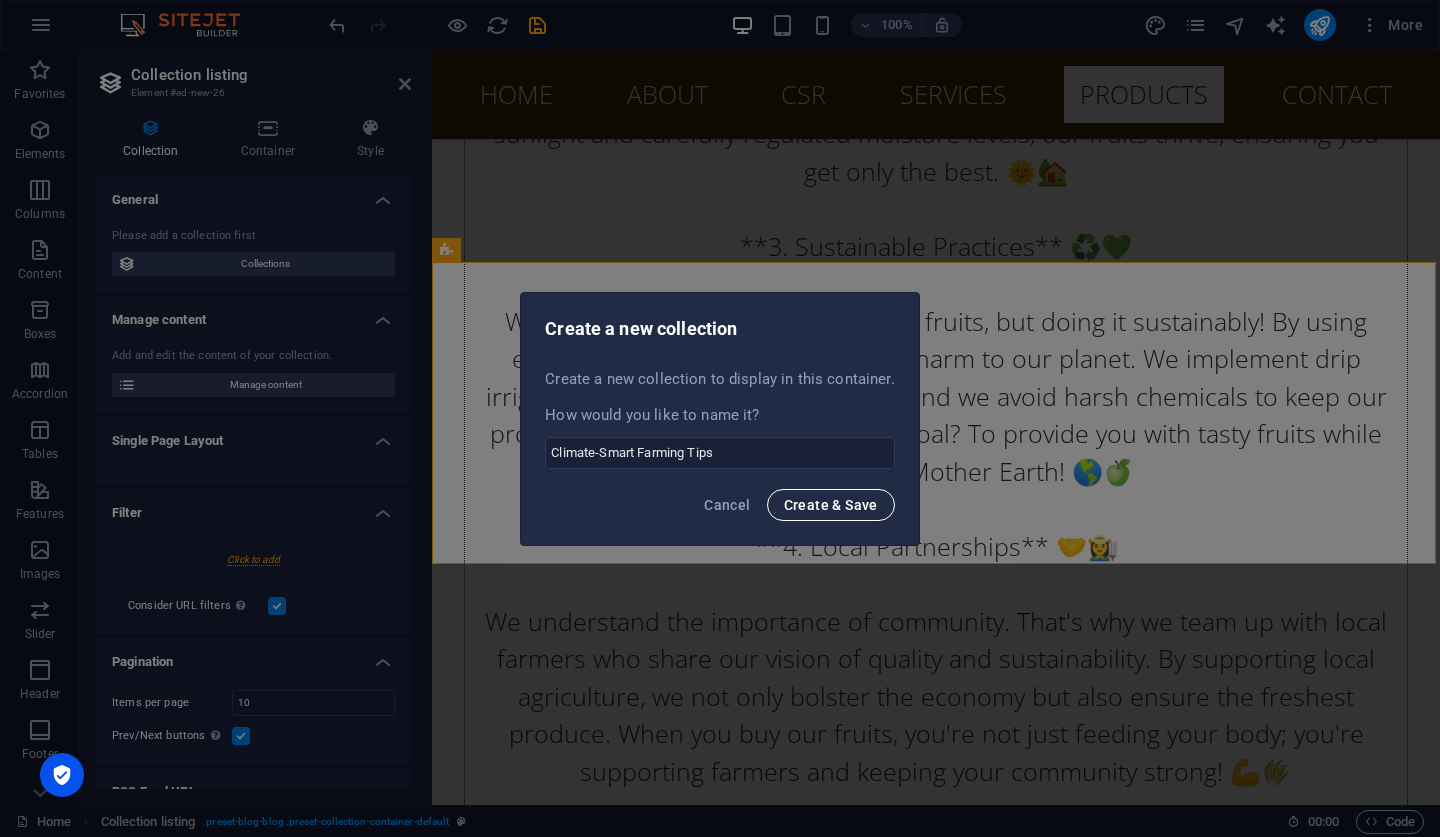 click on "Create & Save" at bounding box center (831, 505) 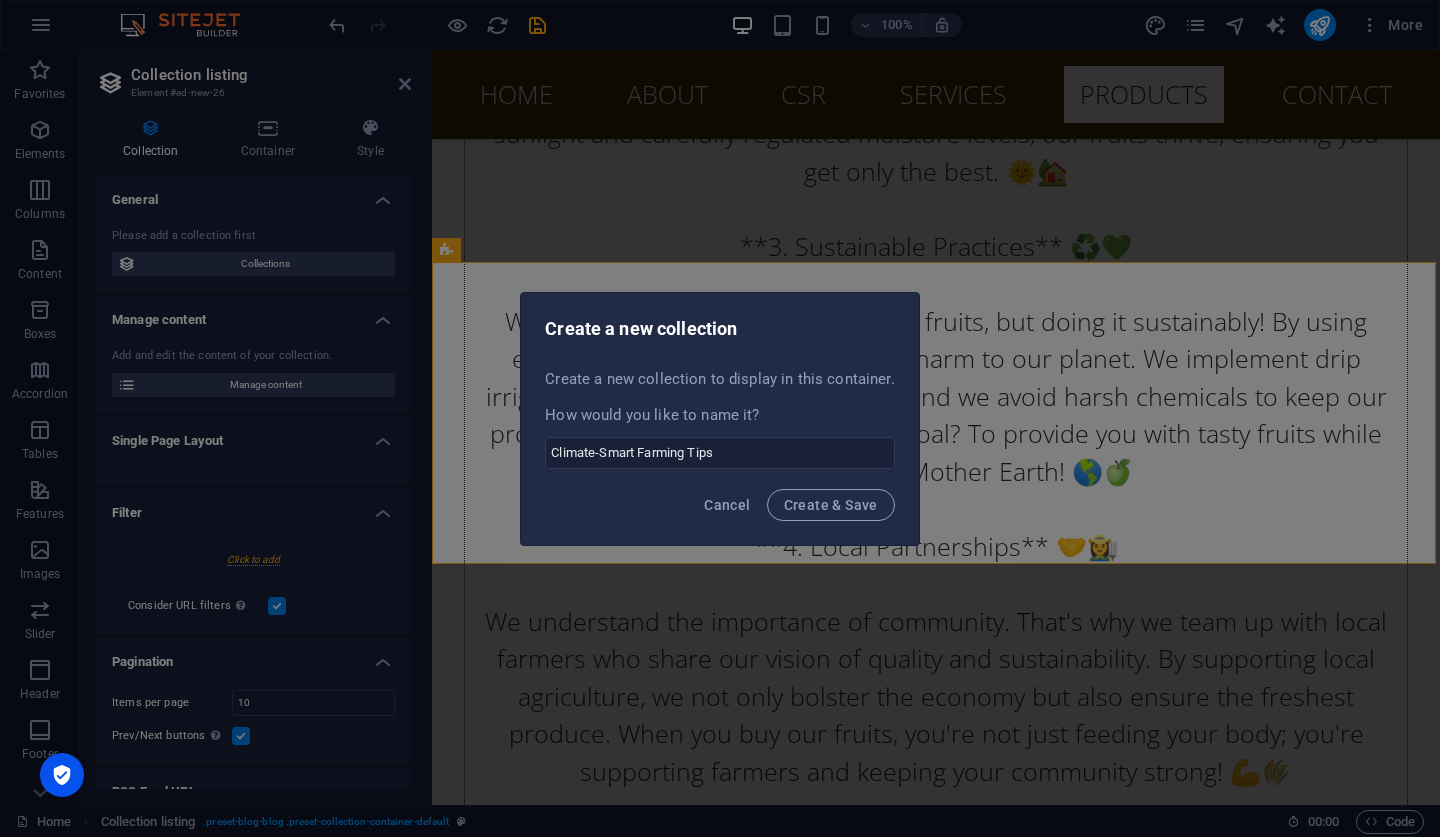drag, startPoint x: 786, startPoint y: 451, endPoint x: 788, endPoint y: 419, distance: 32.06244 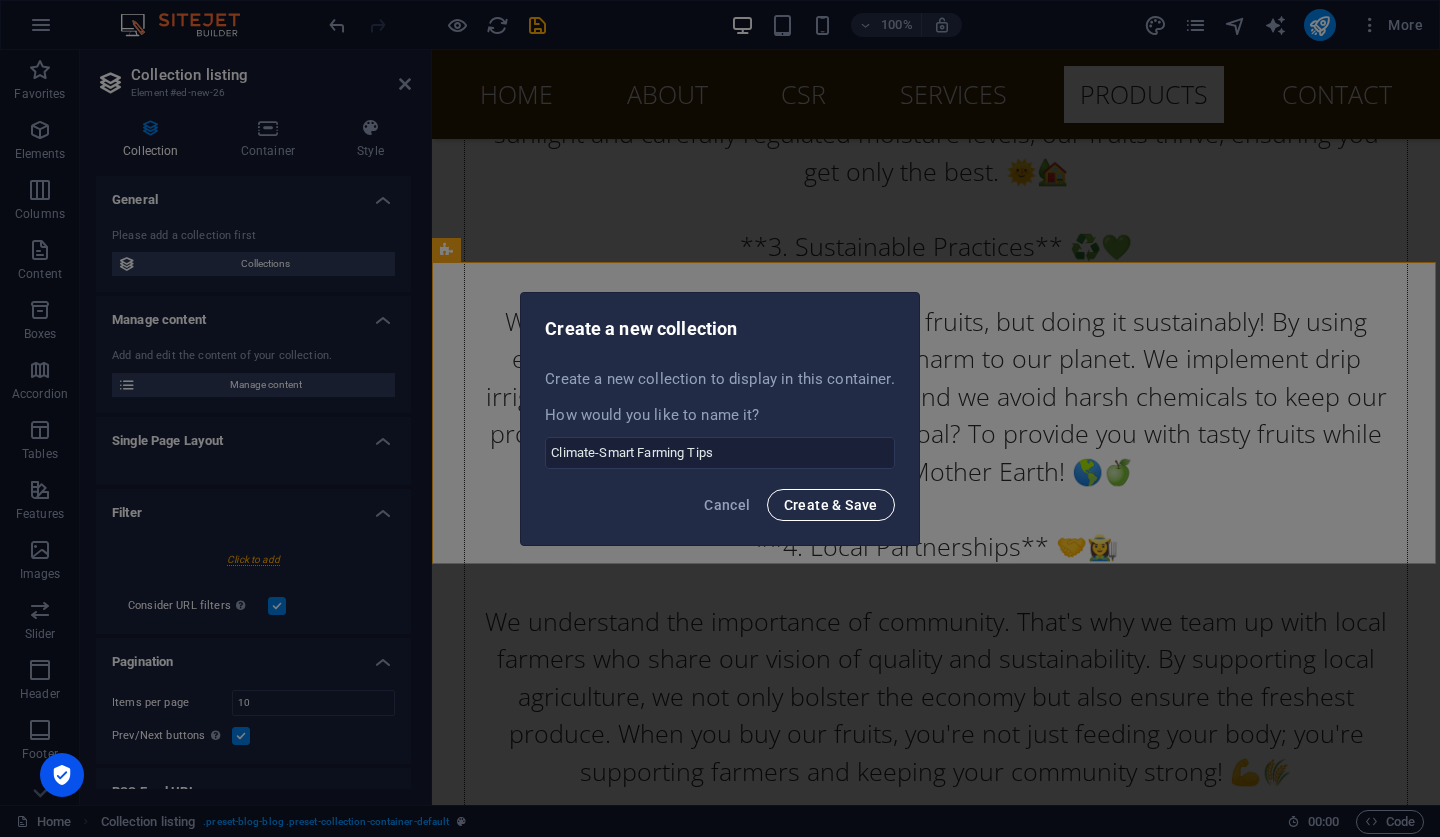 click on "Create & Save" at bounding box center (831, 505) 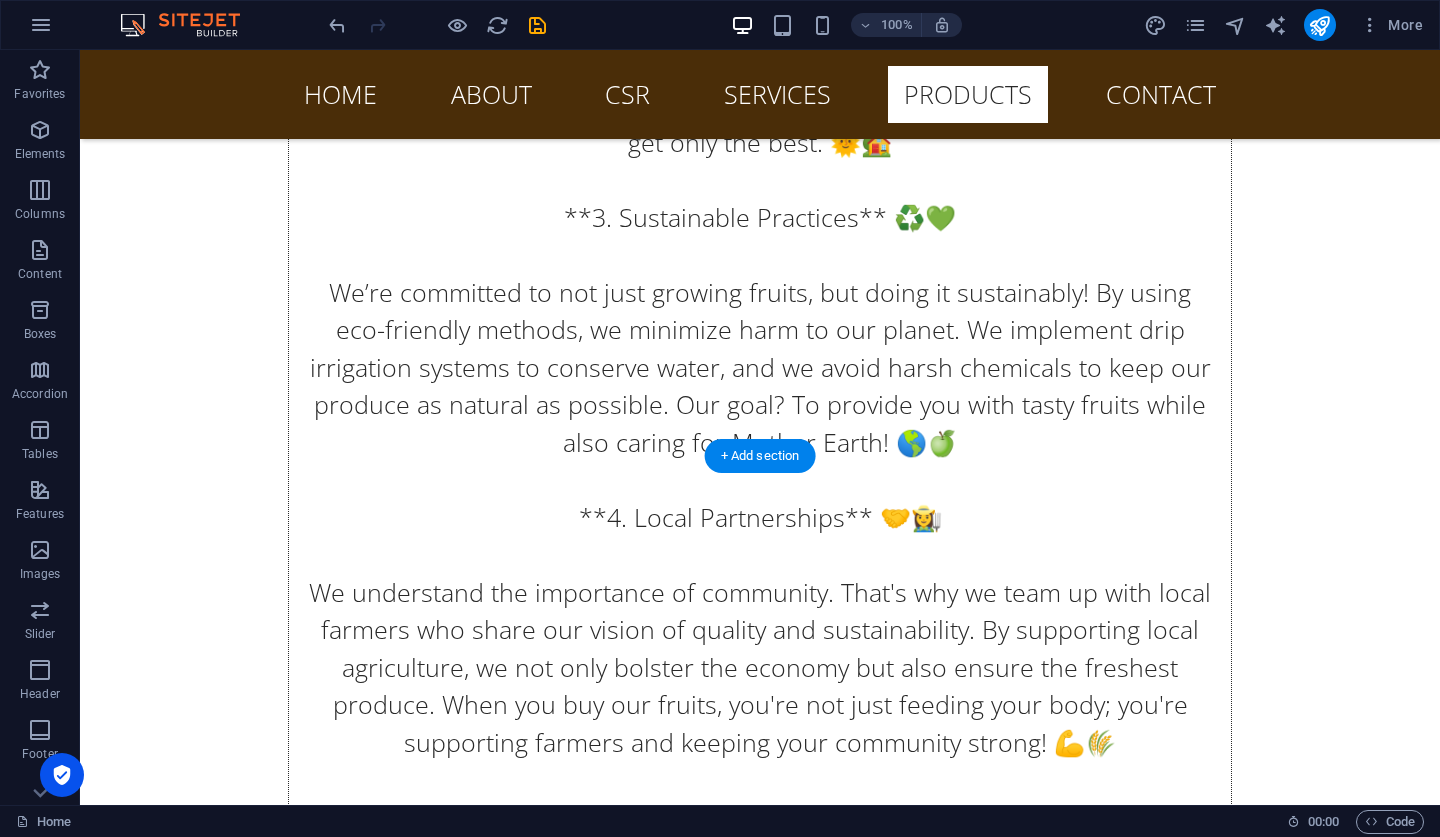 scroll, scrollTop: 24932, scrollLeft: 0, axis: vertical 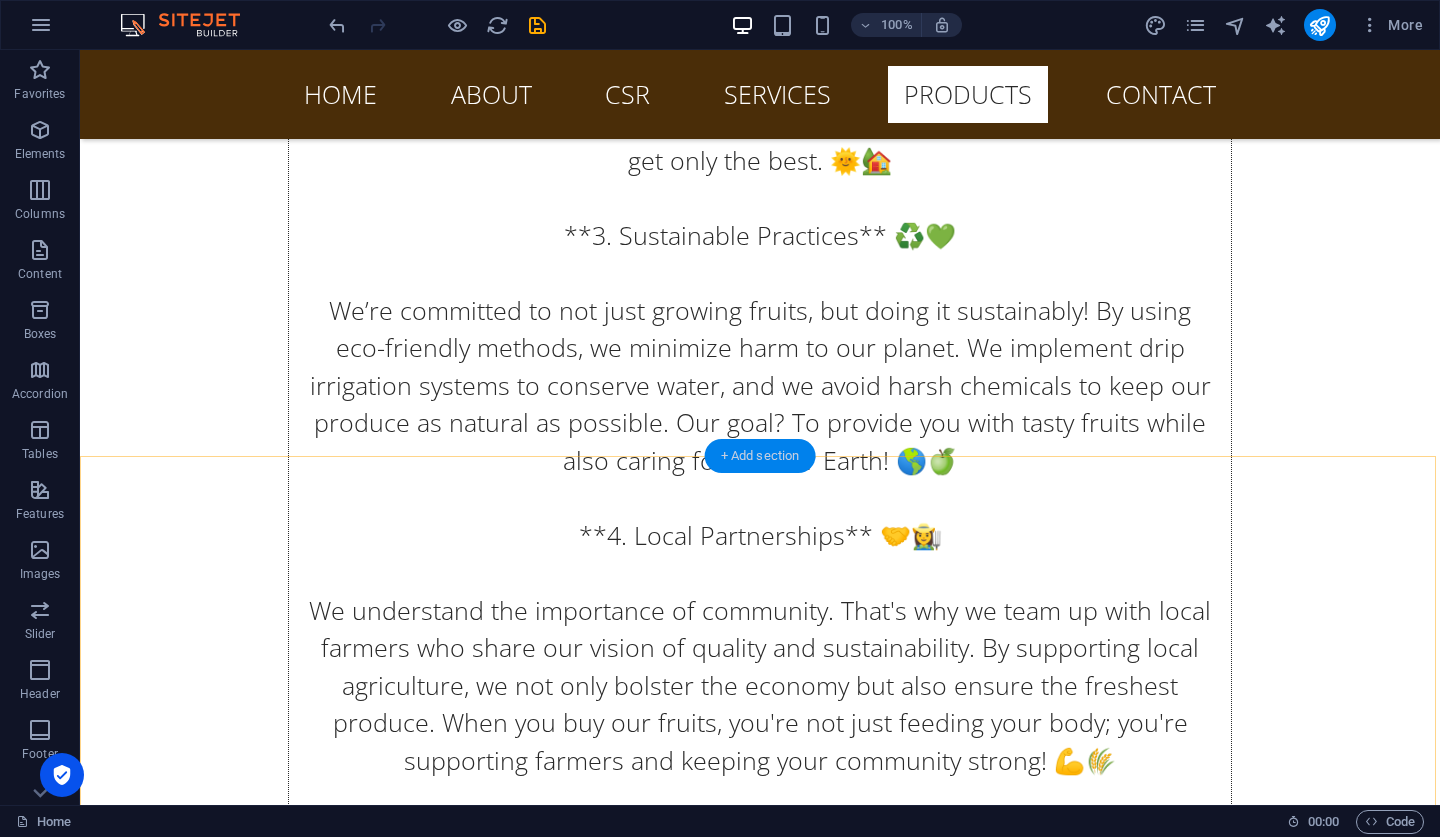 click on "+ Add section" at bounding box center (760, 456) 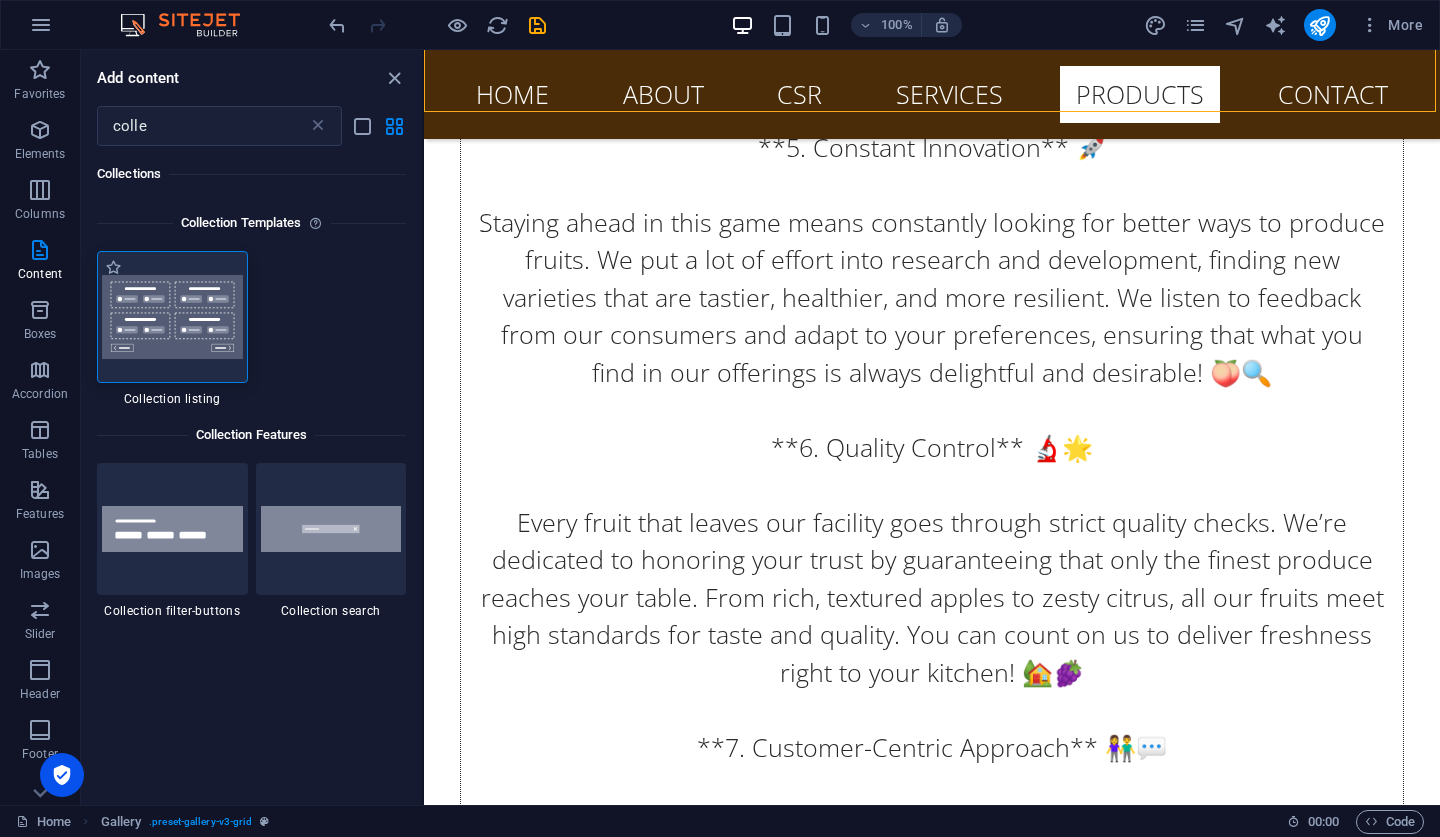 click at bounding box center [172, 317] 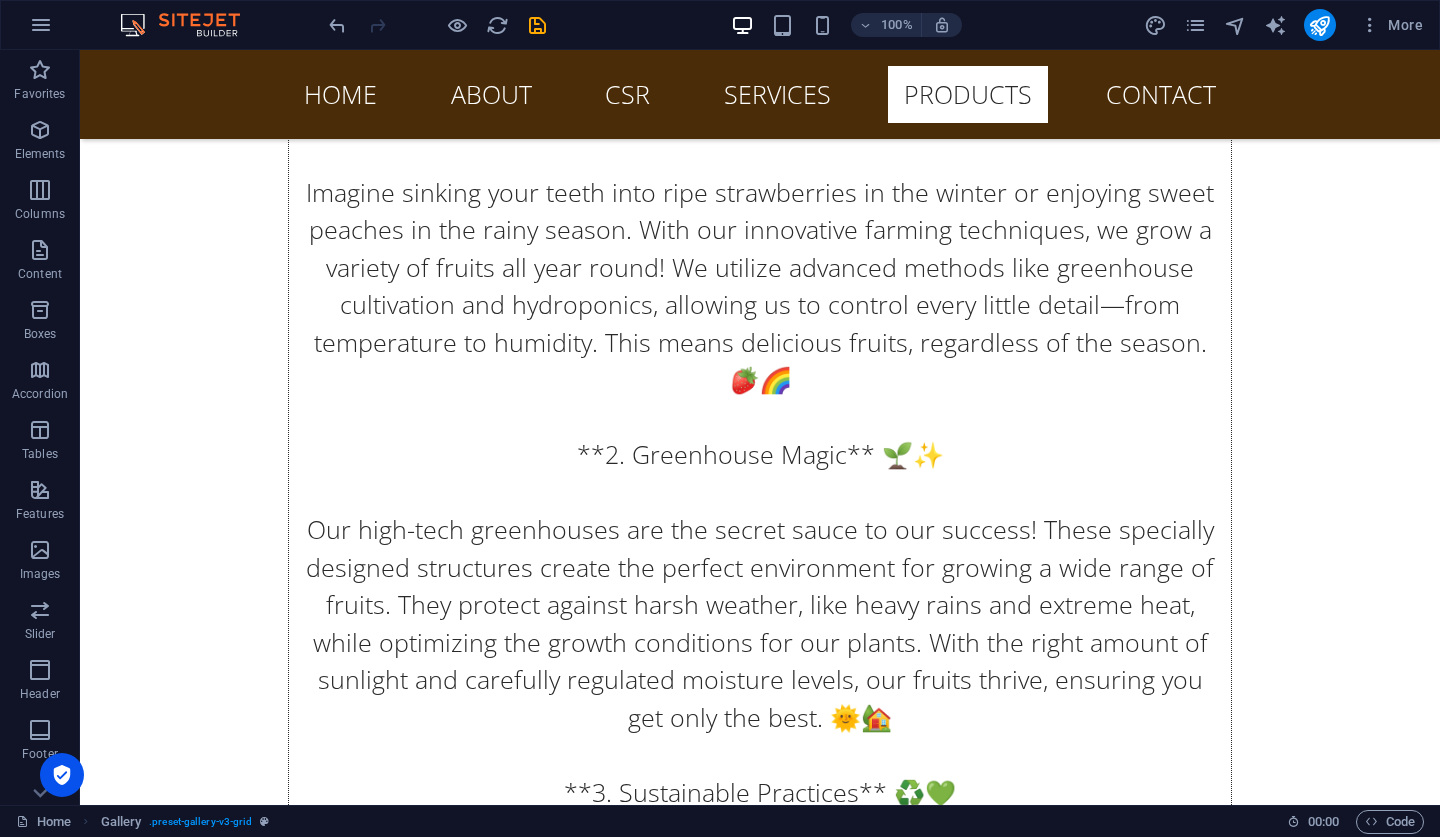 click at bounding box center [412, 10756] 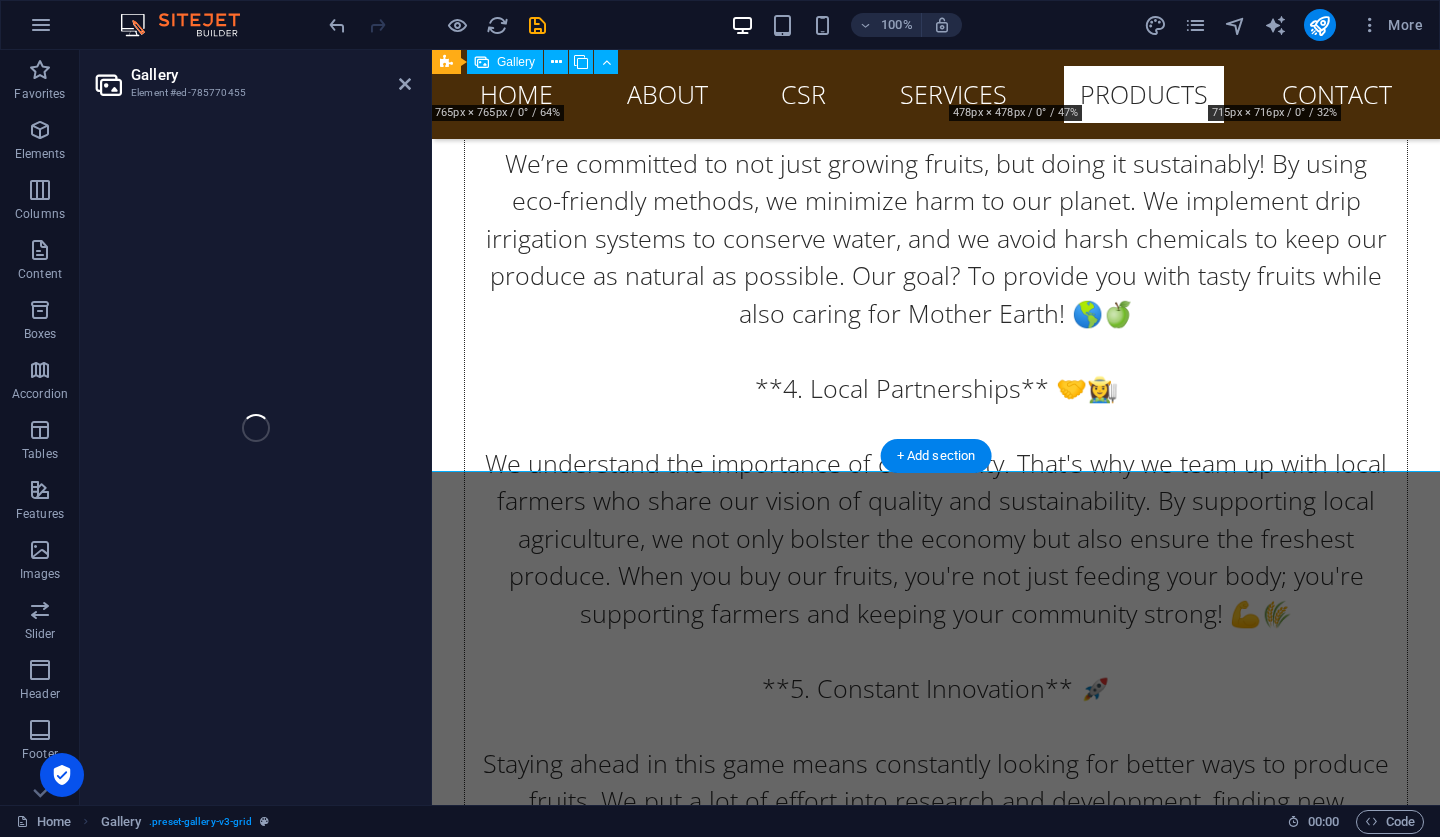 select on "4" 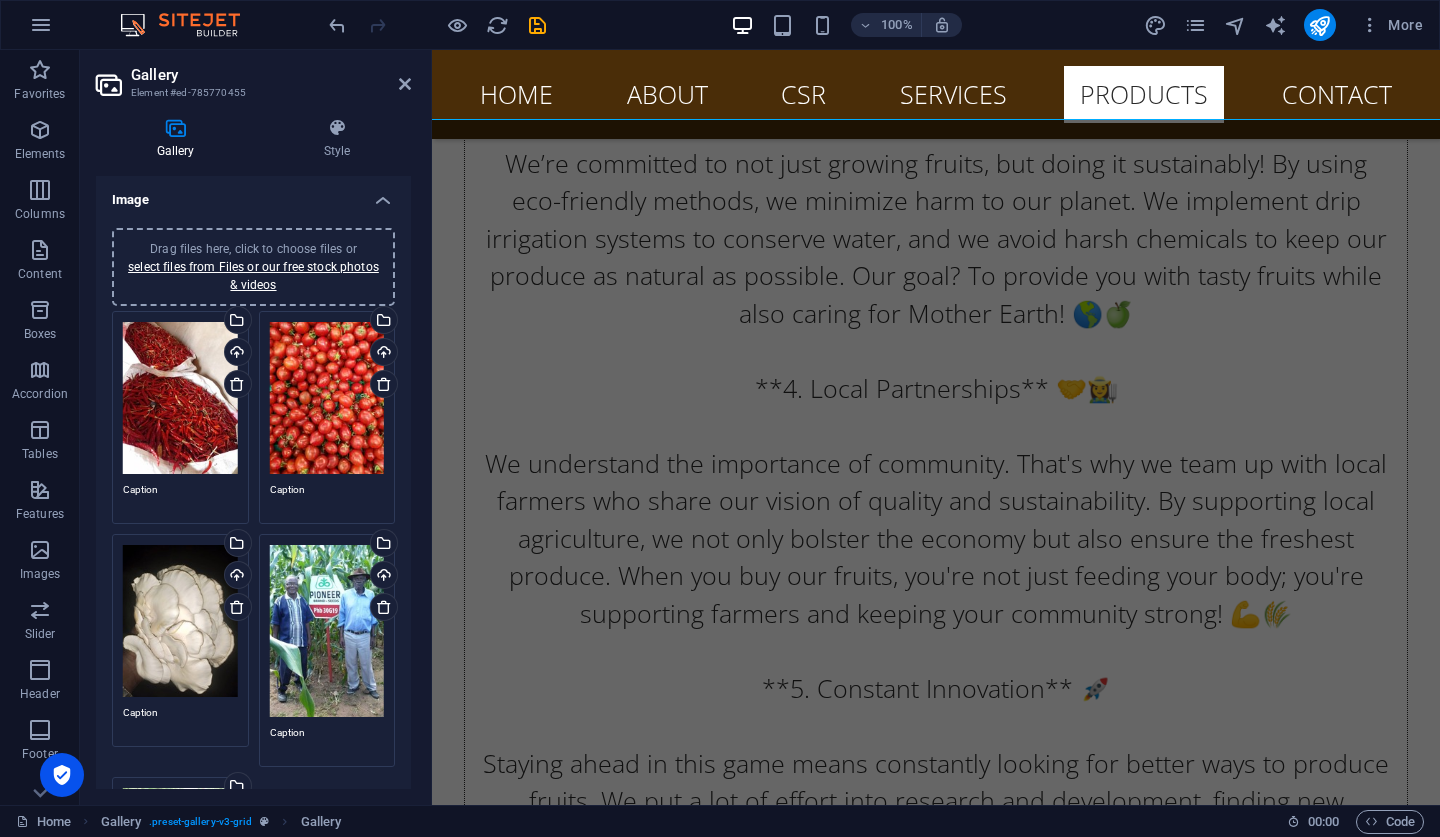 click on "Gallery Element #ed-785770455" at bounding box center [253, 76] 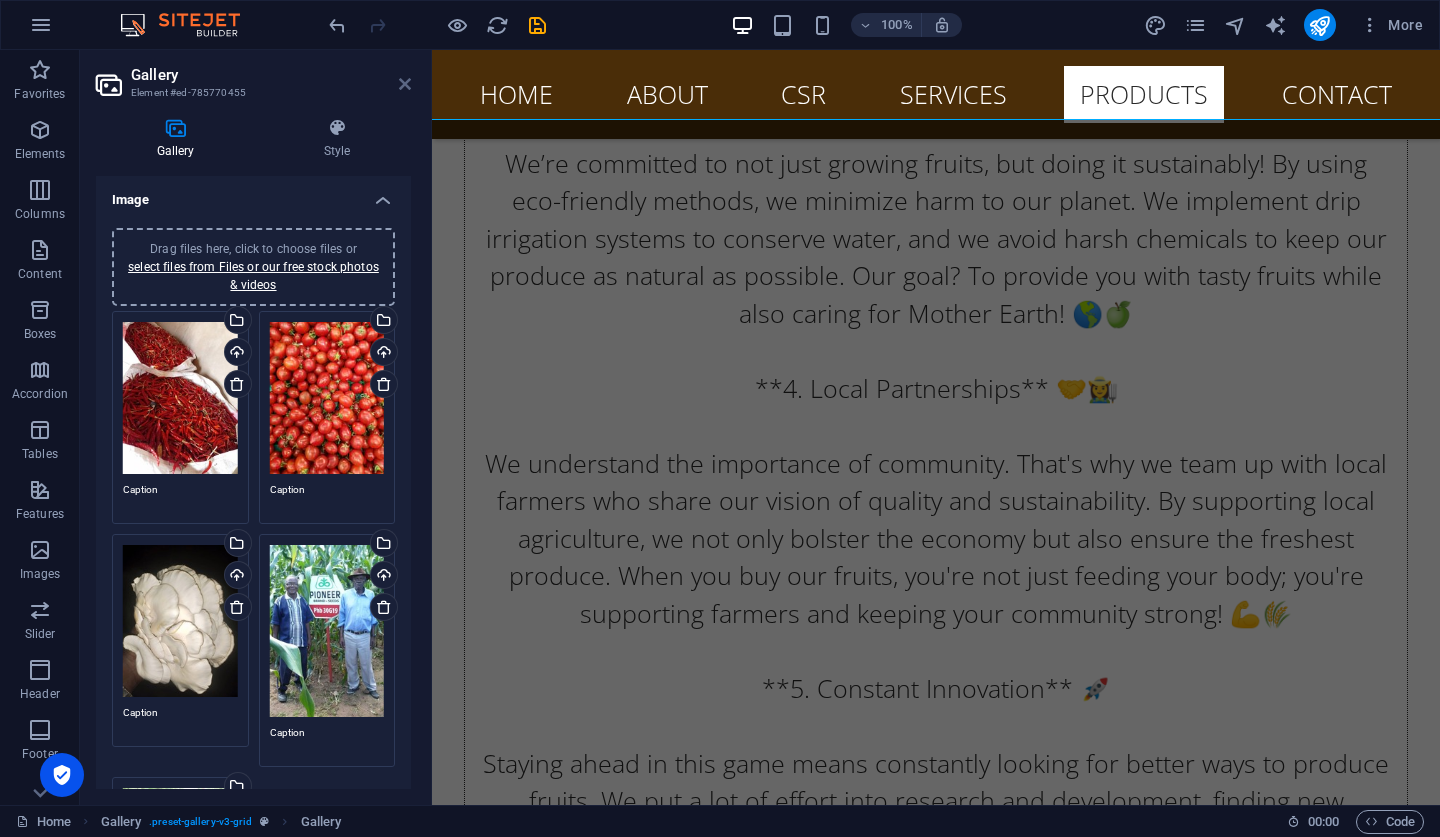 click at bounding box center [405, 84] 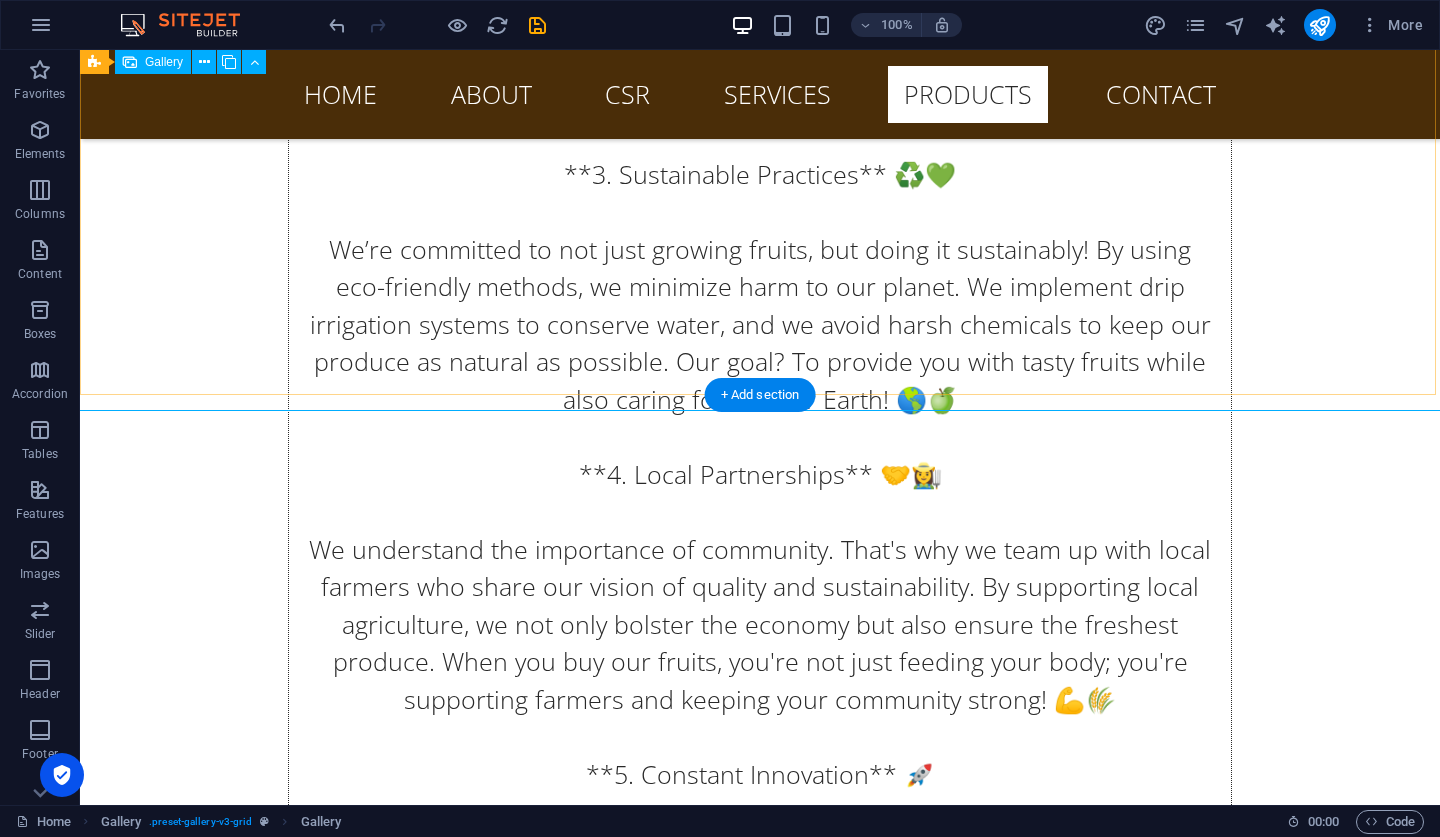 scroll, scrollTop: 24998, scrollLeft: 0, axis: vertical 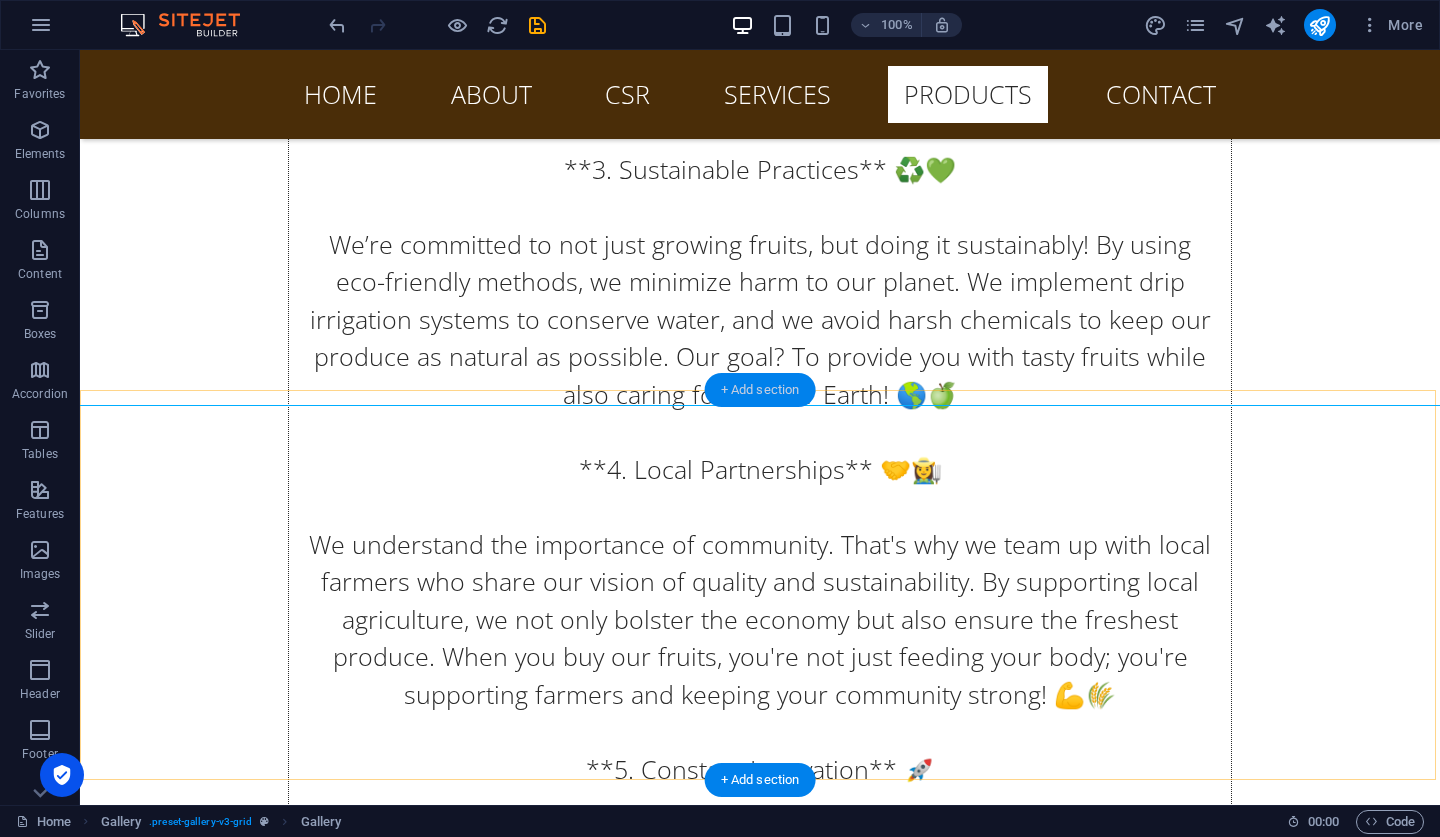 click on "+ Add section" at bounding box center [760, 390] 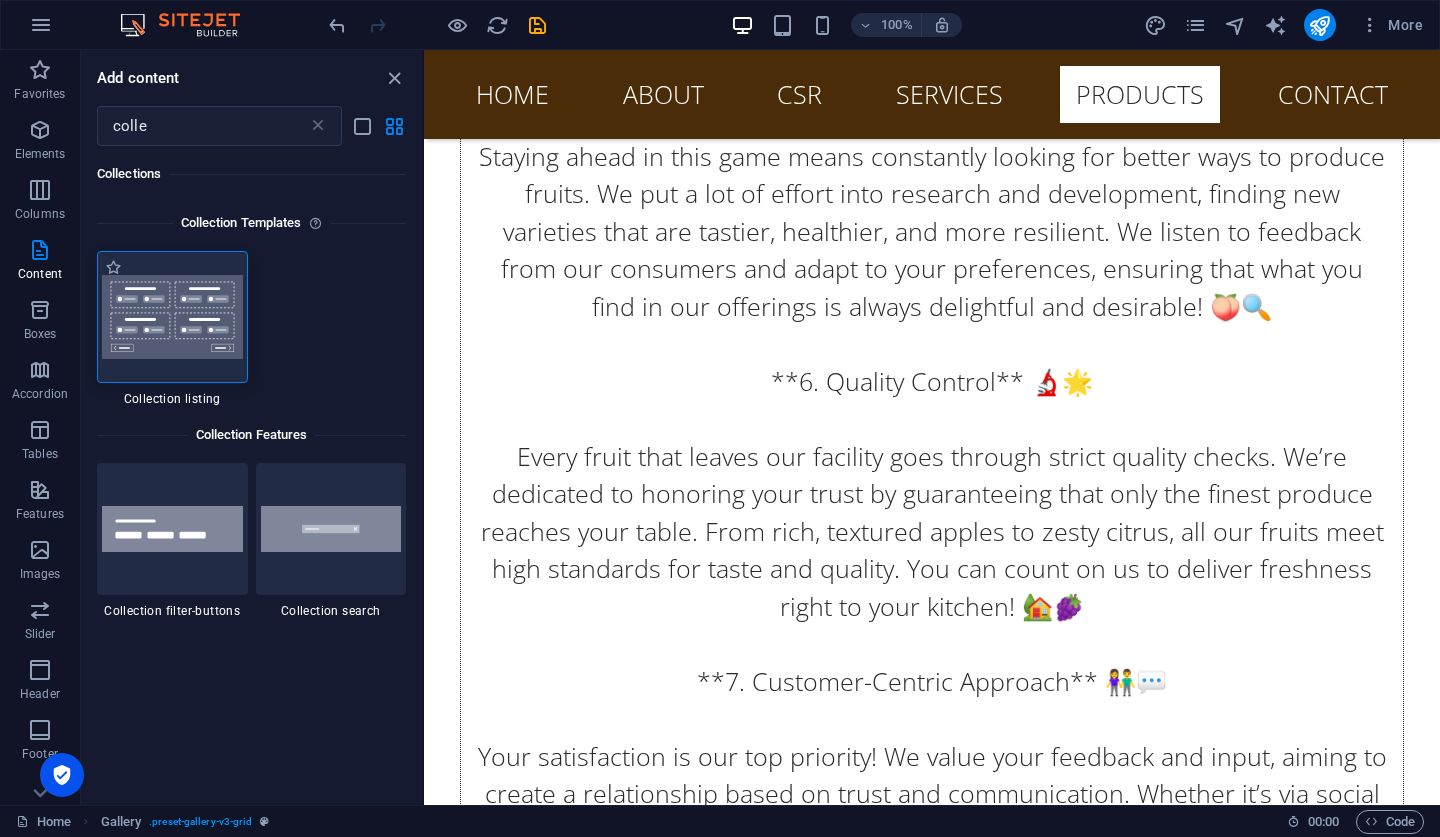click at bounding box center (172, 317) 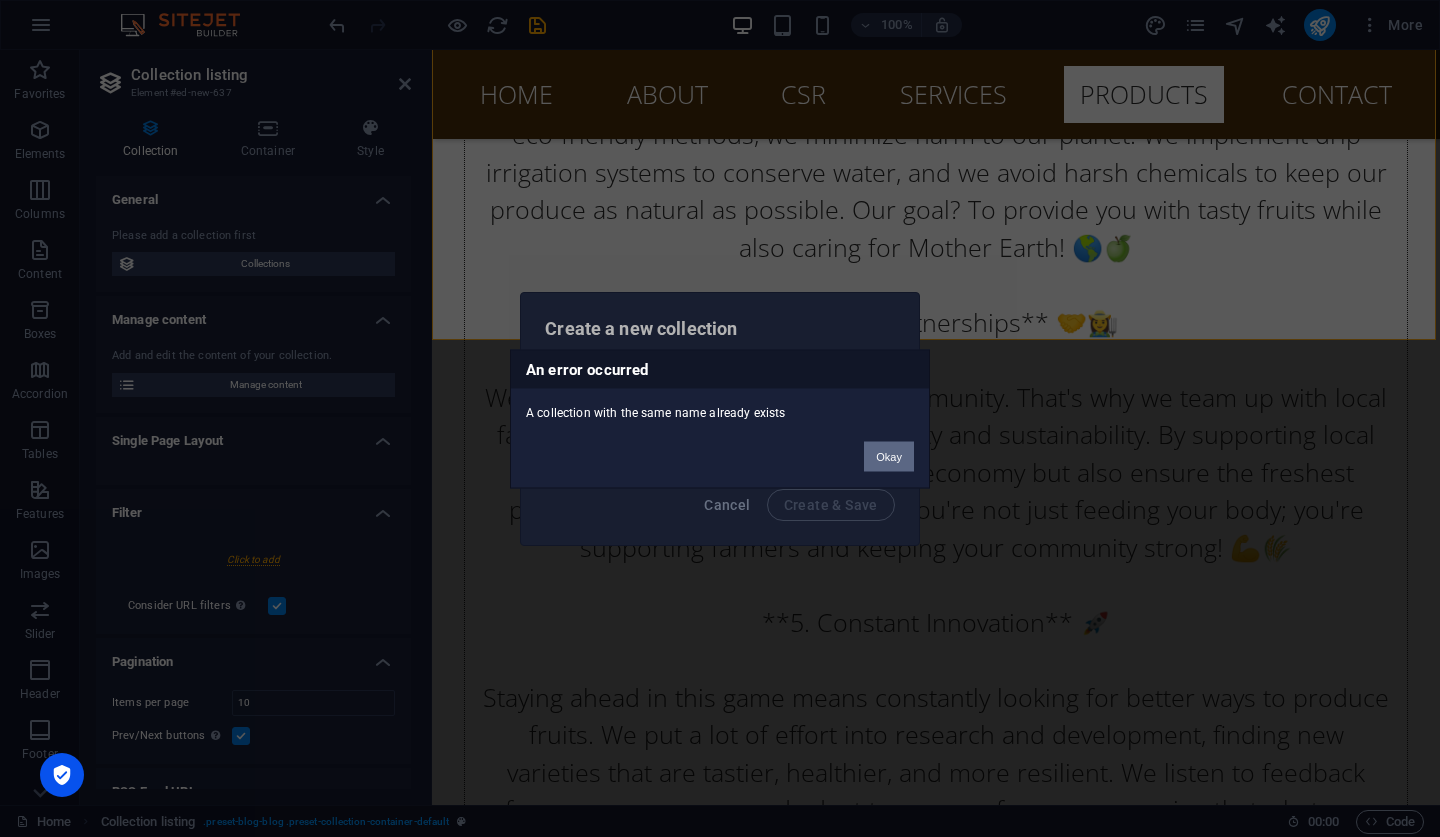 click on "Okay" at bounding box center [889, 456] 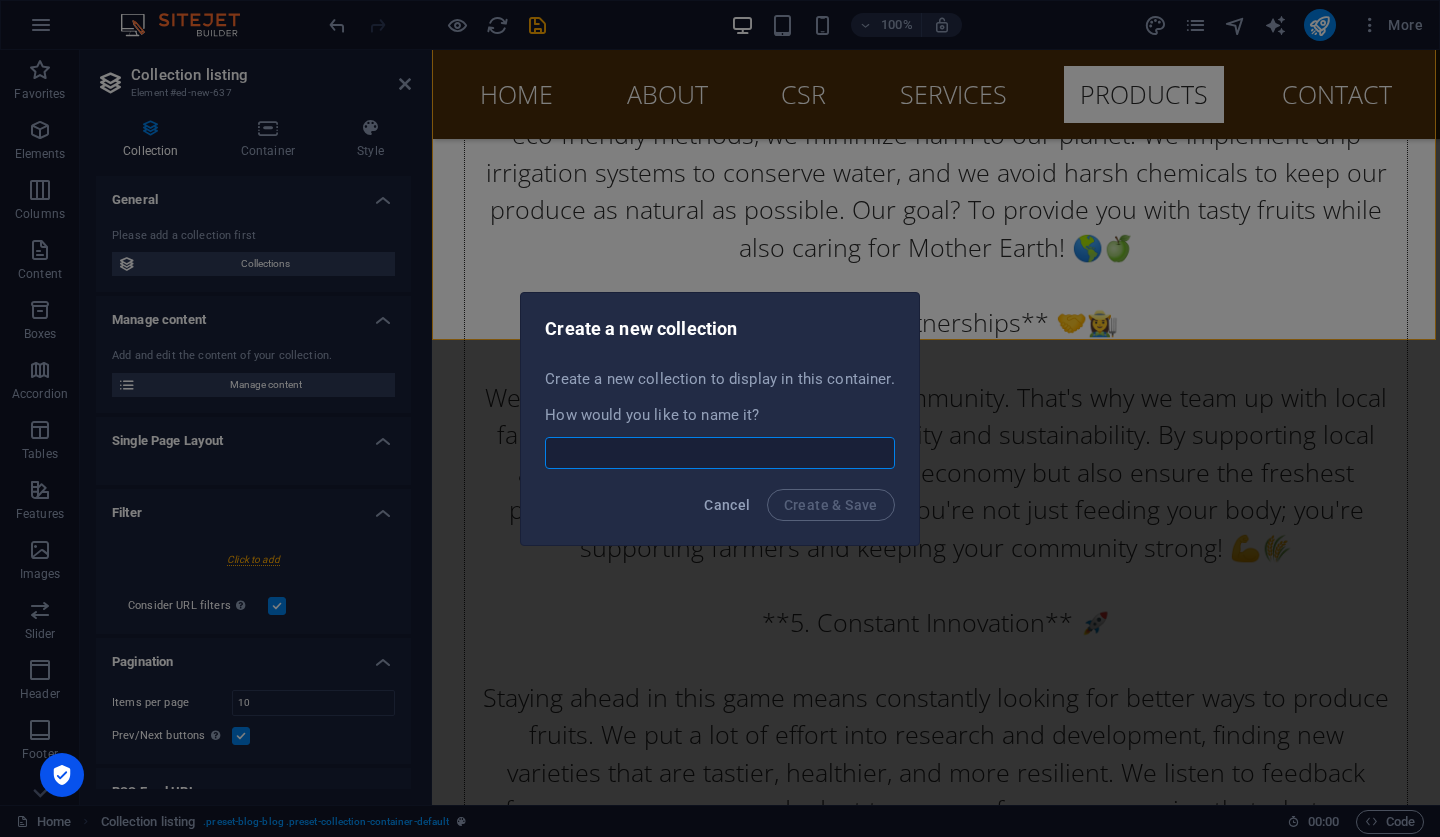 click at bounding box center [719, 453] 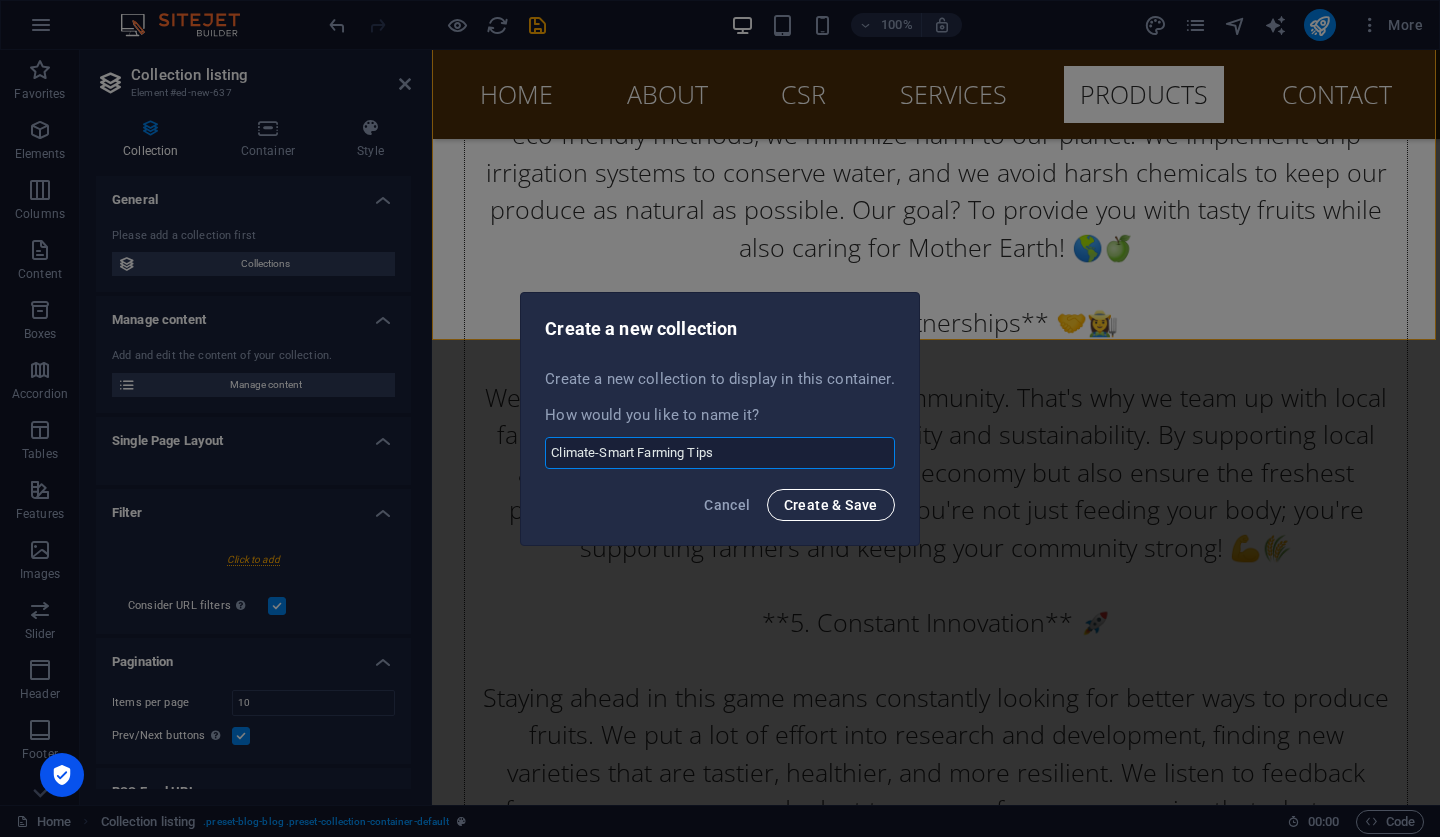 type on "Climate-Smart Farming Tips" 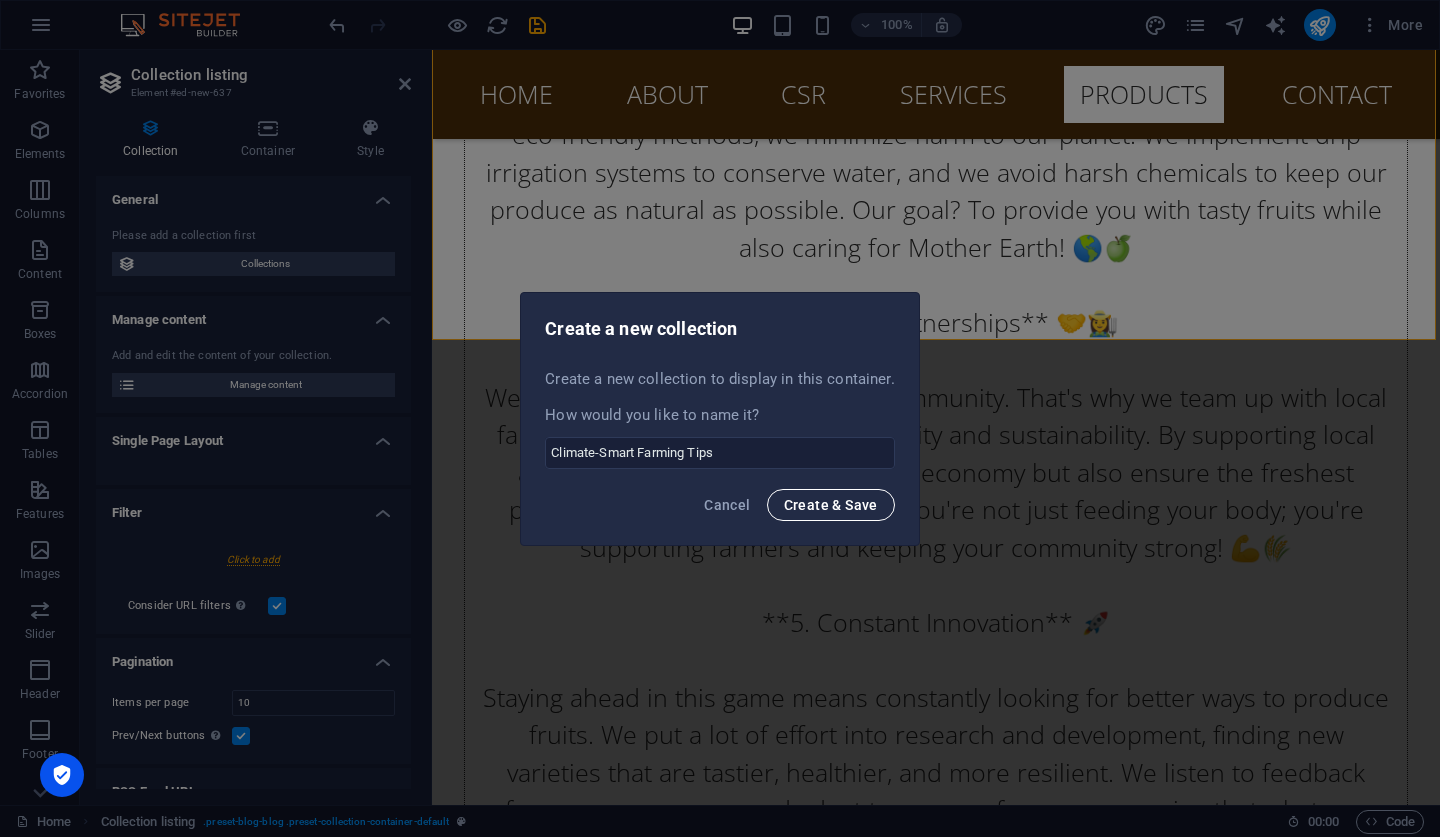 click on "Create & Save" at bounding box center [831, 505] 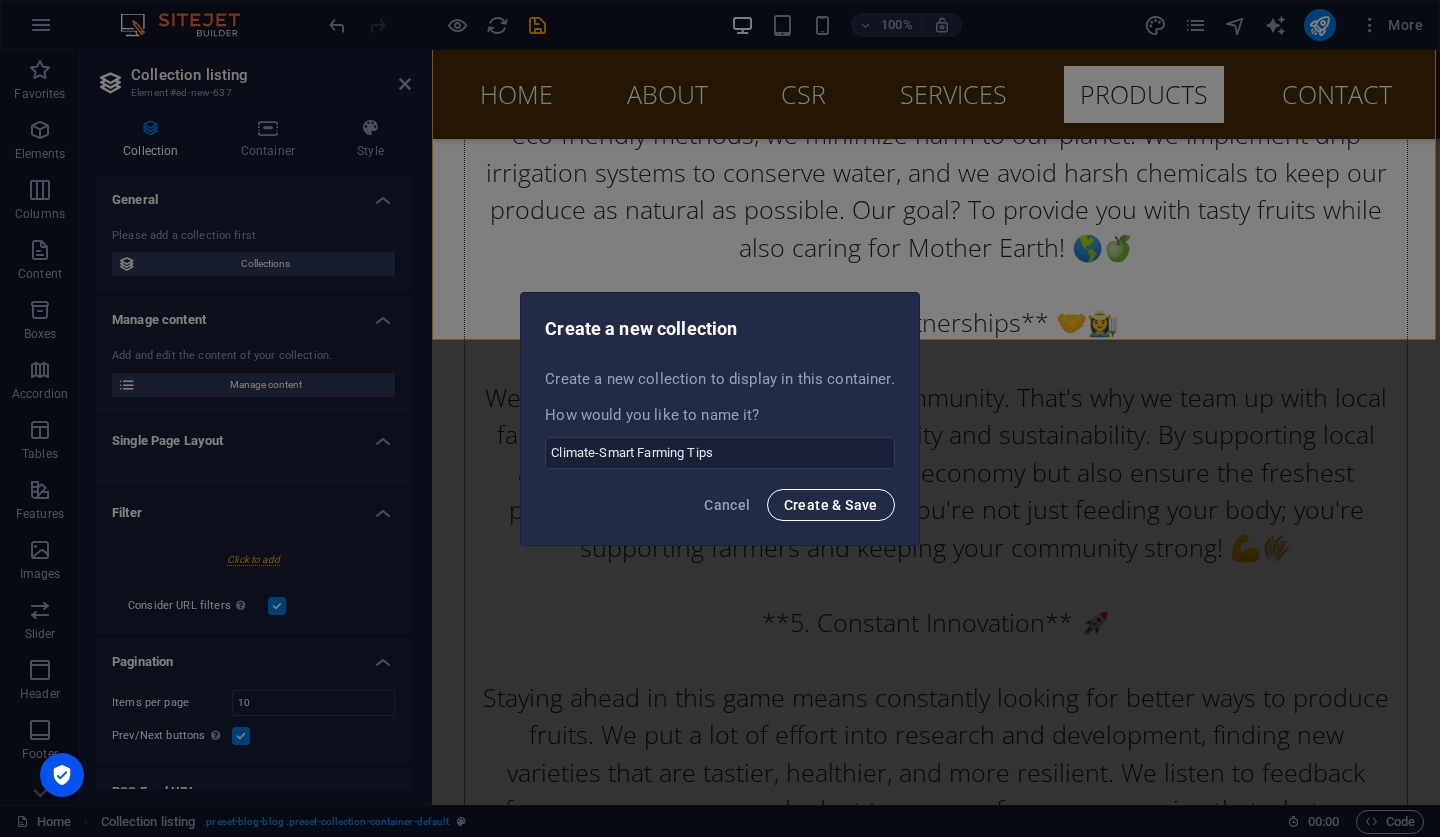 click on "Create & Save" at bounding box center [831, 505] 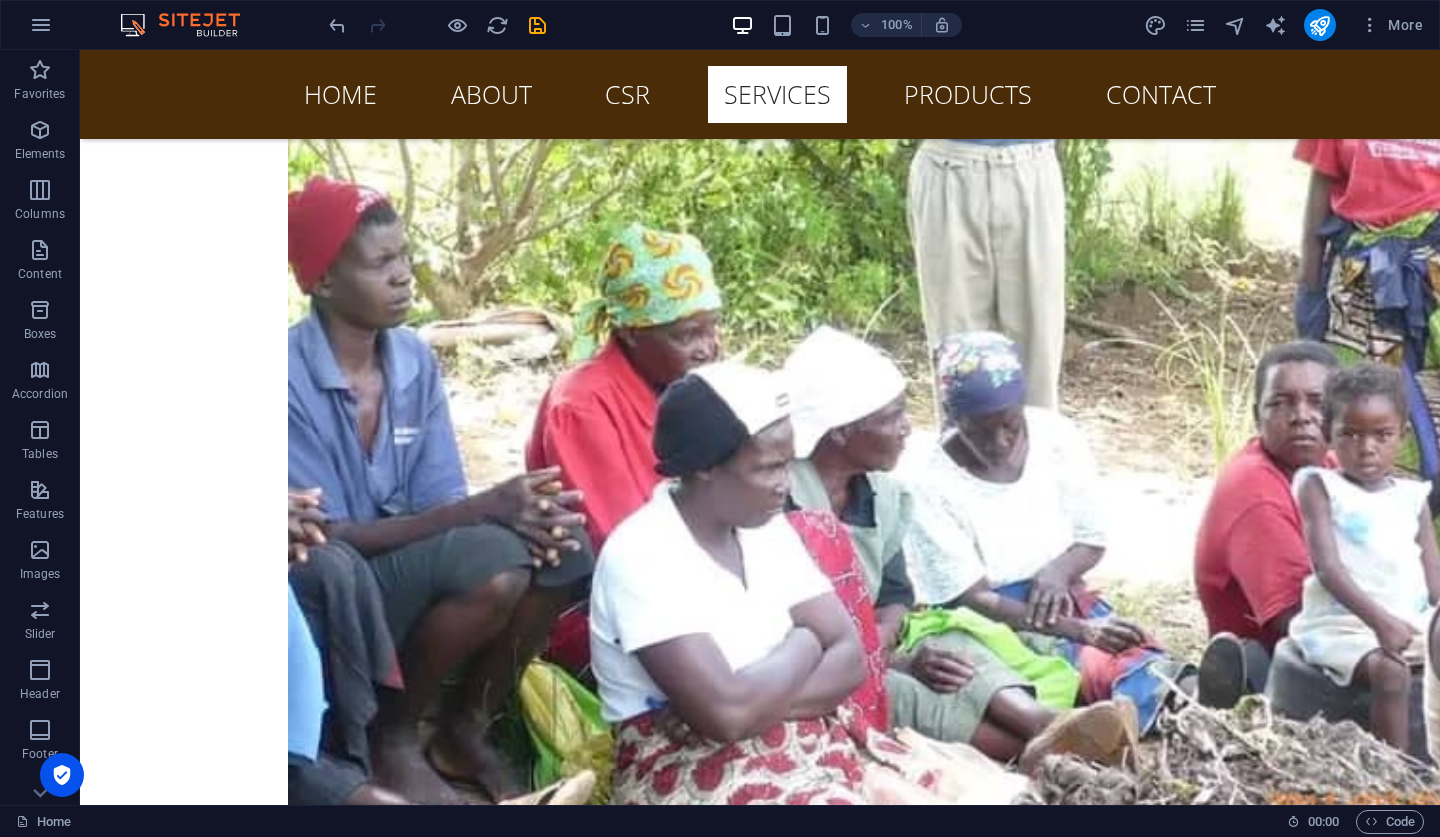 scroll, scrollTop: 6636, scrollLeft: 0, axis: vertical 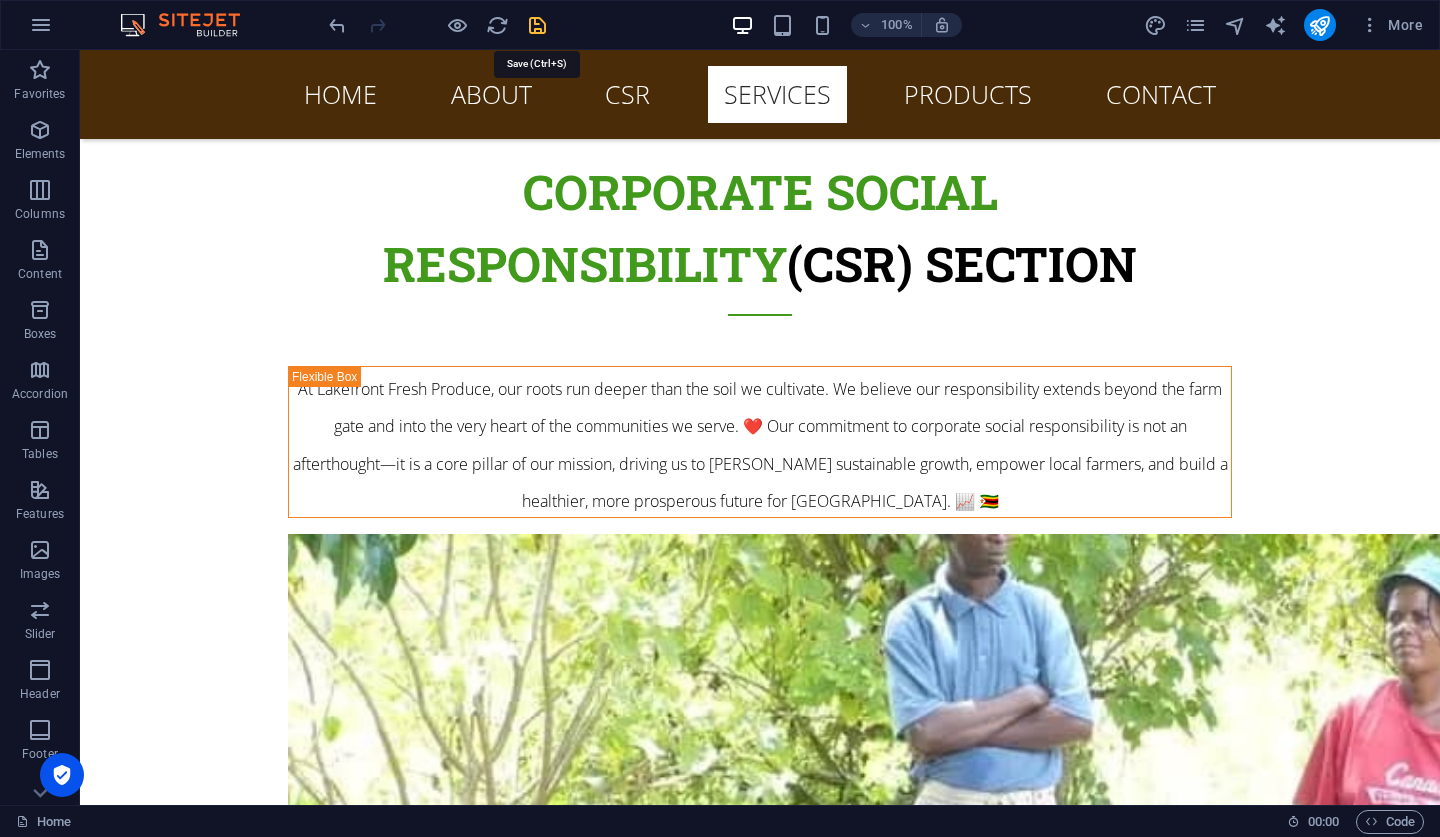 click at bounding box center [537, 25] 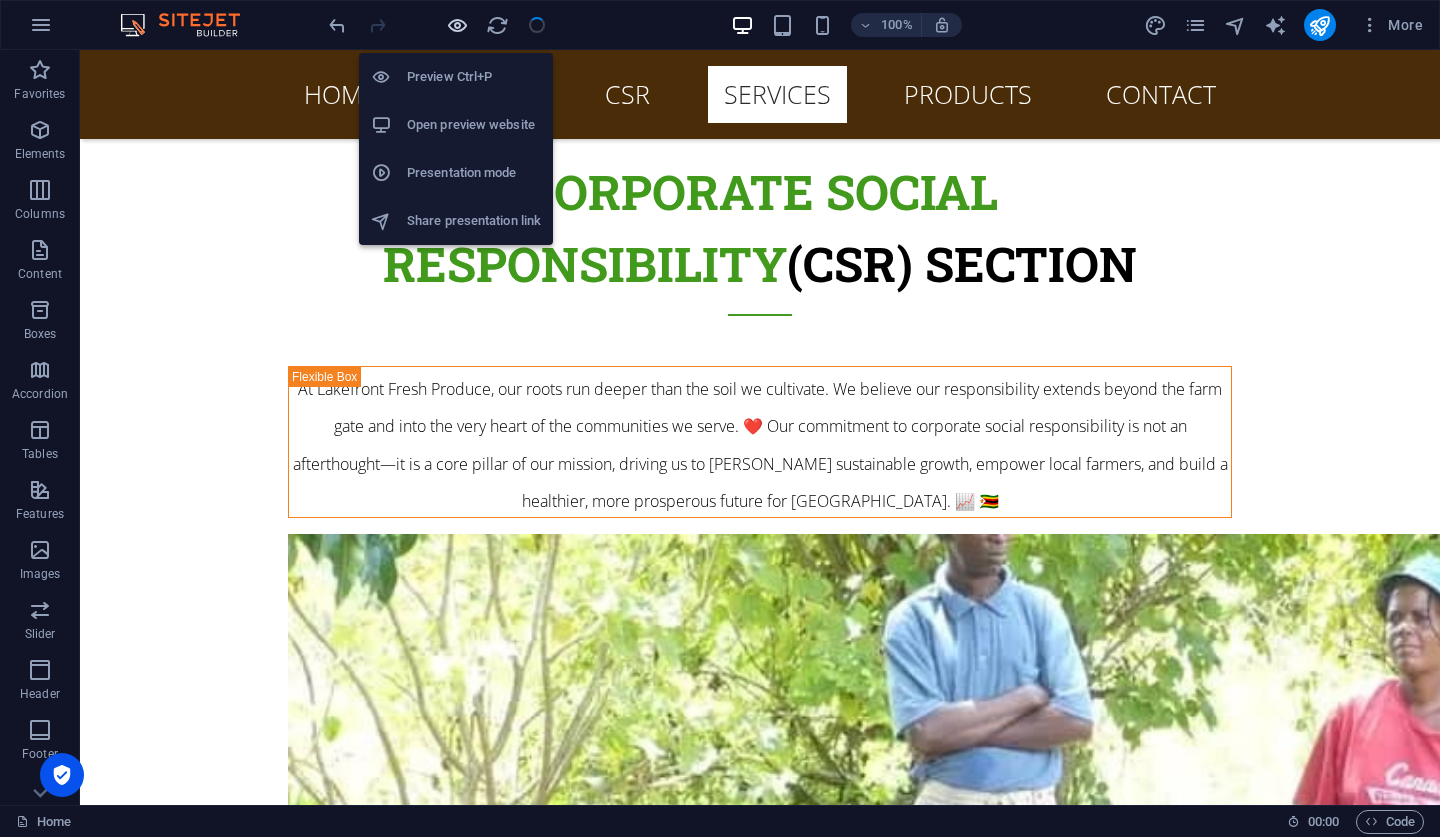 click at bounding box center [457, 25] 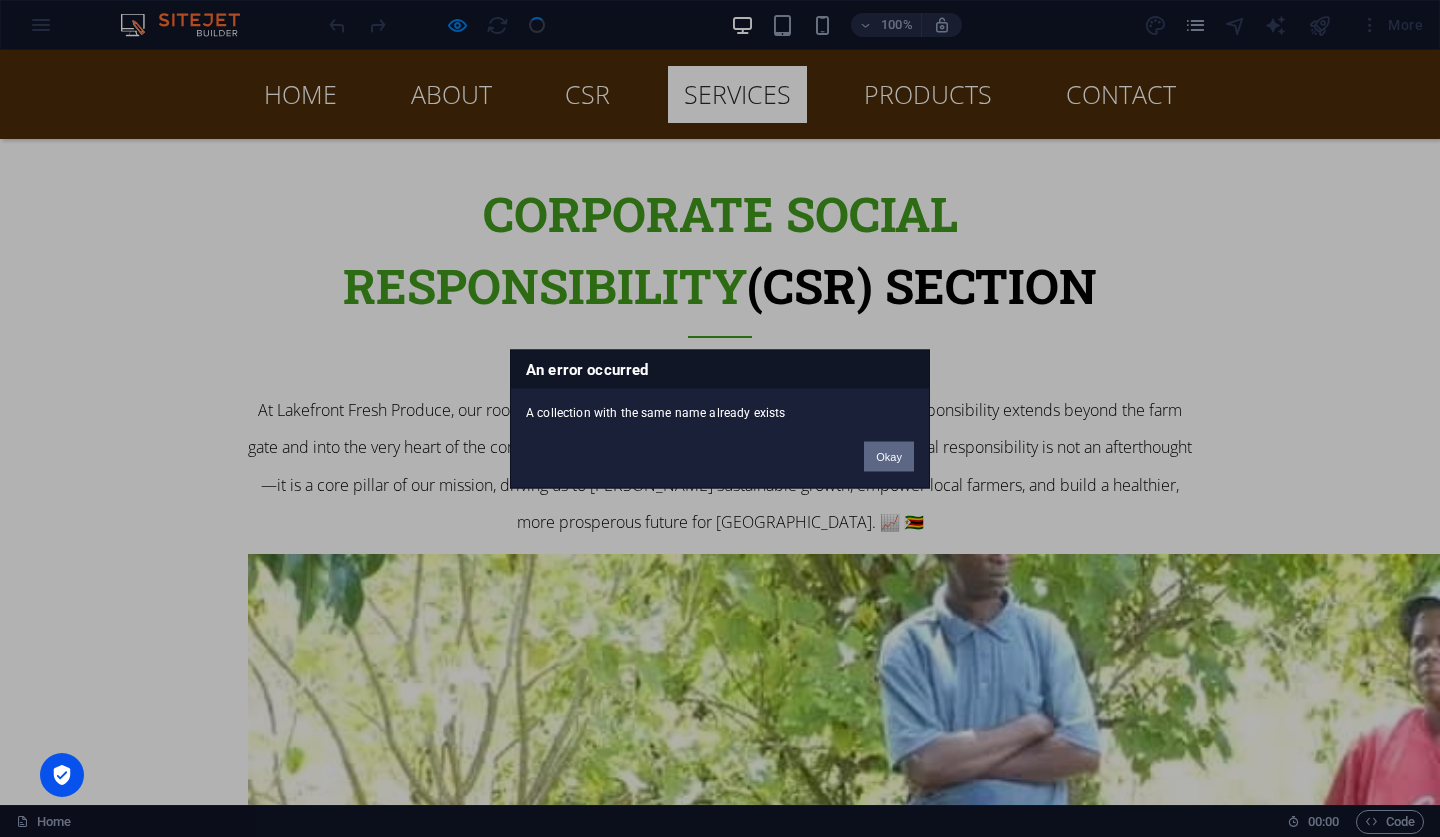click on "Okay" at bounding box center (889, 456) 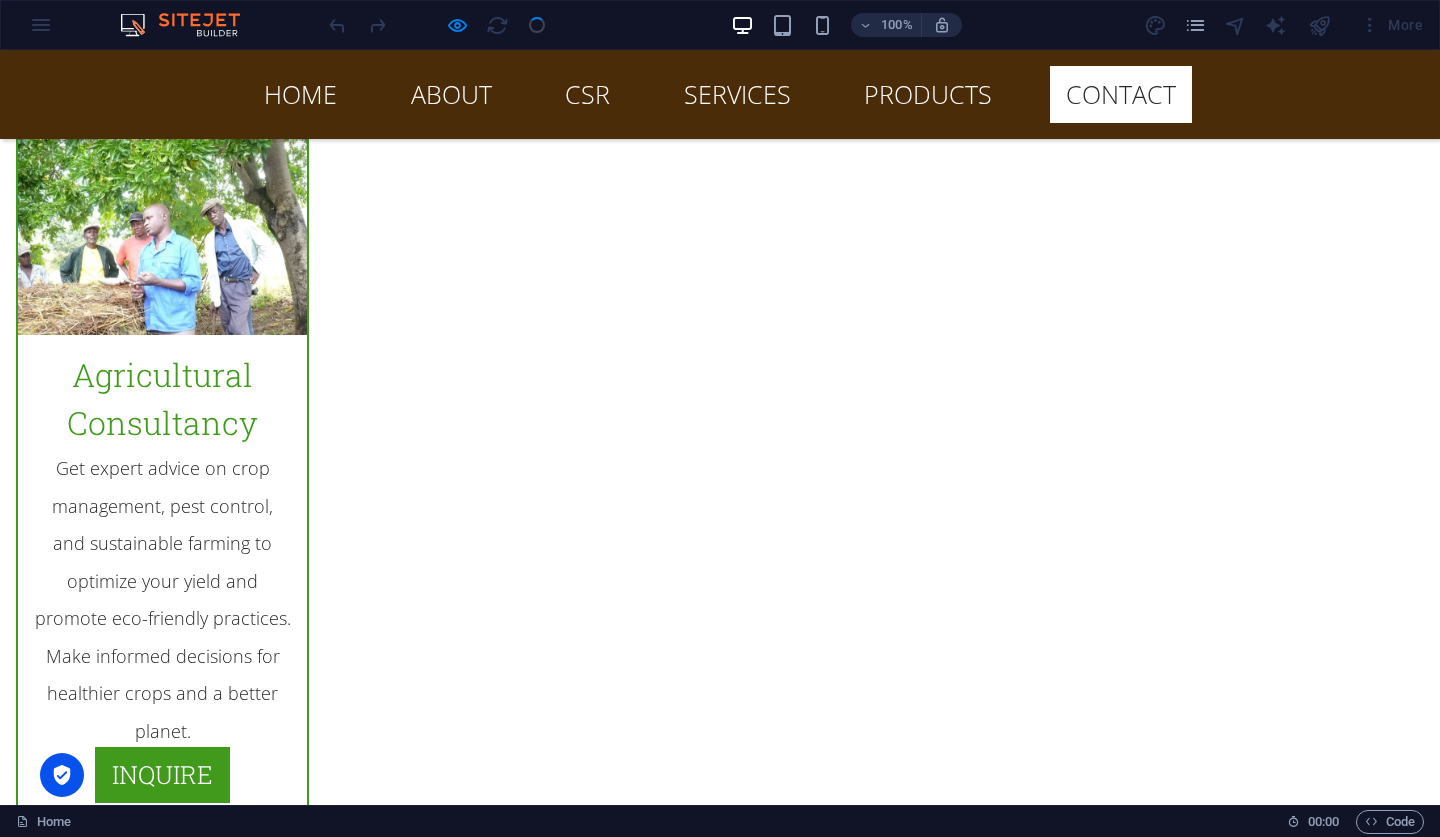 scroll, scrollTop: 11937, scrollLeft: 0, axis: vertical 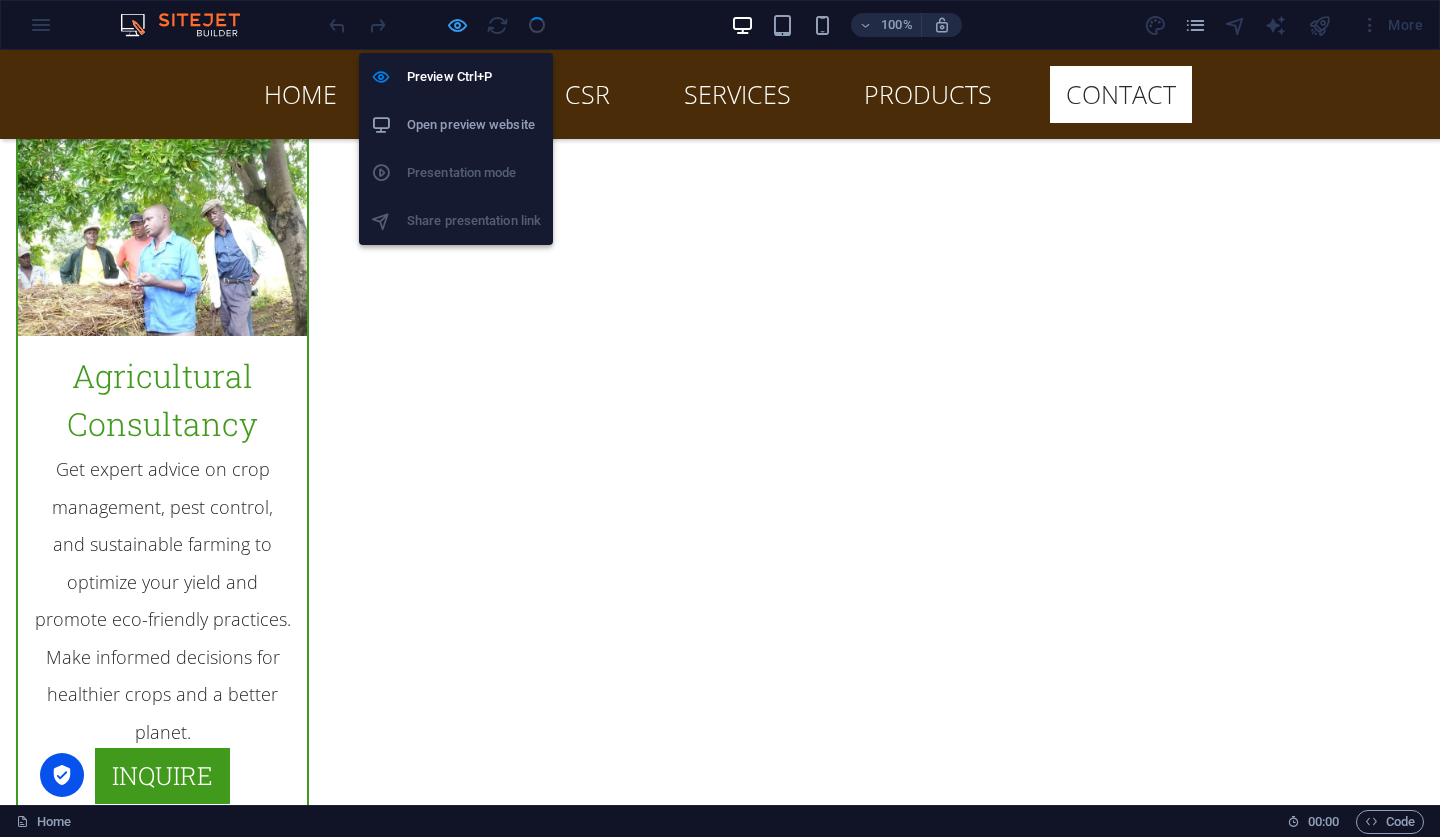 click at bounding box center (457, 25) 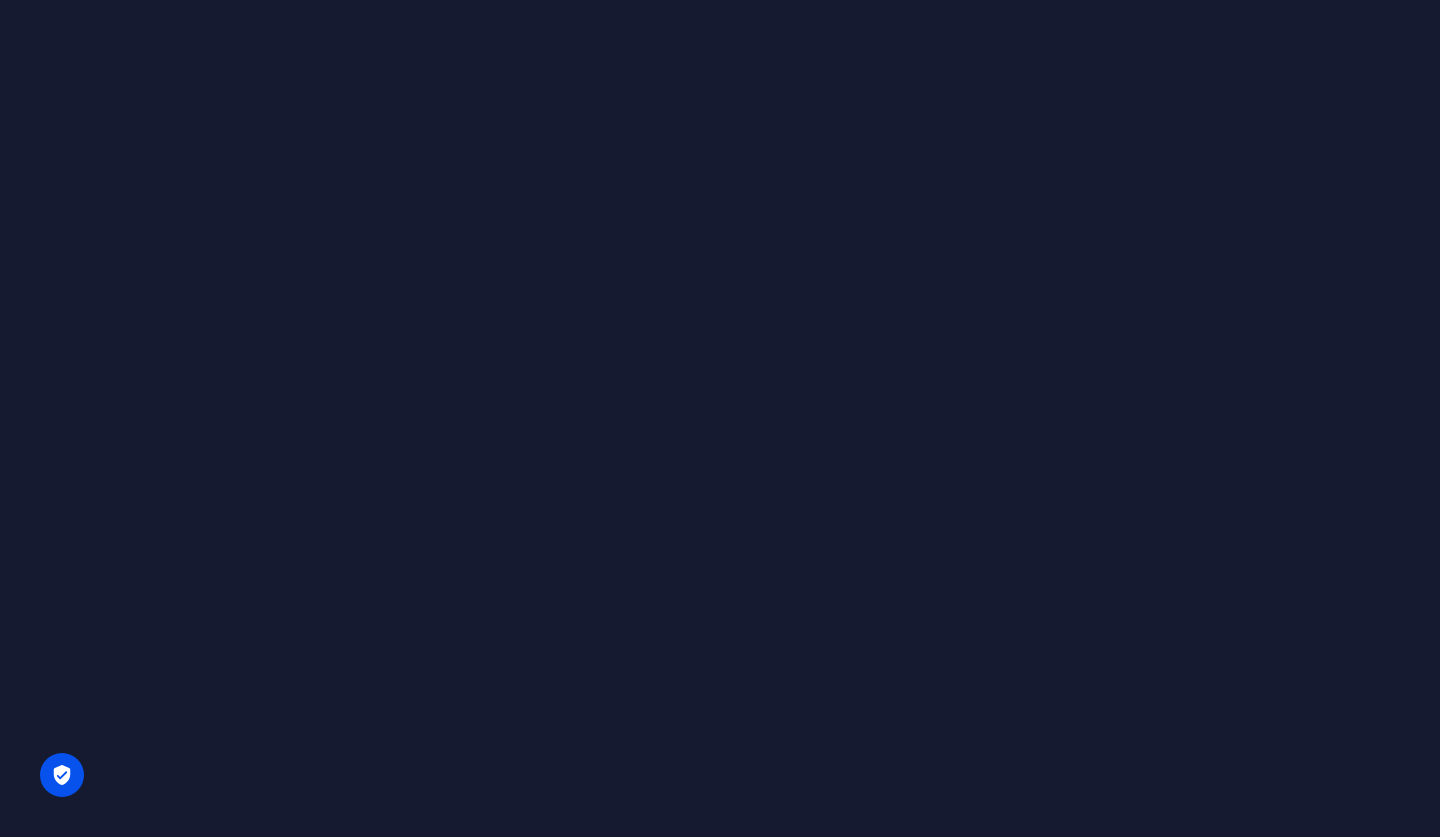 scroll, scrollTop: 0, scrollLeft: 0, axis: both 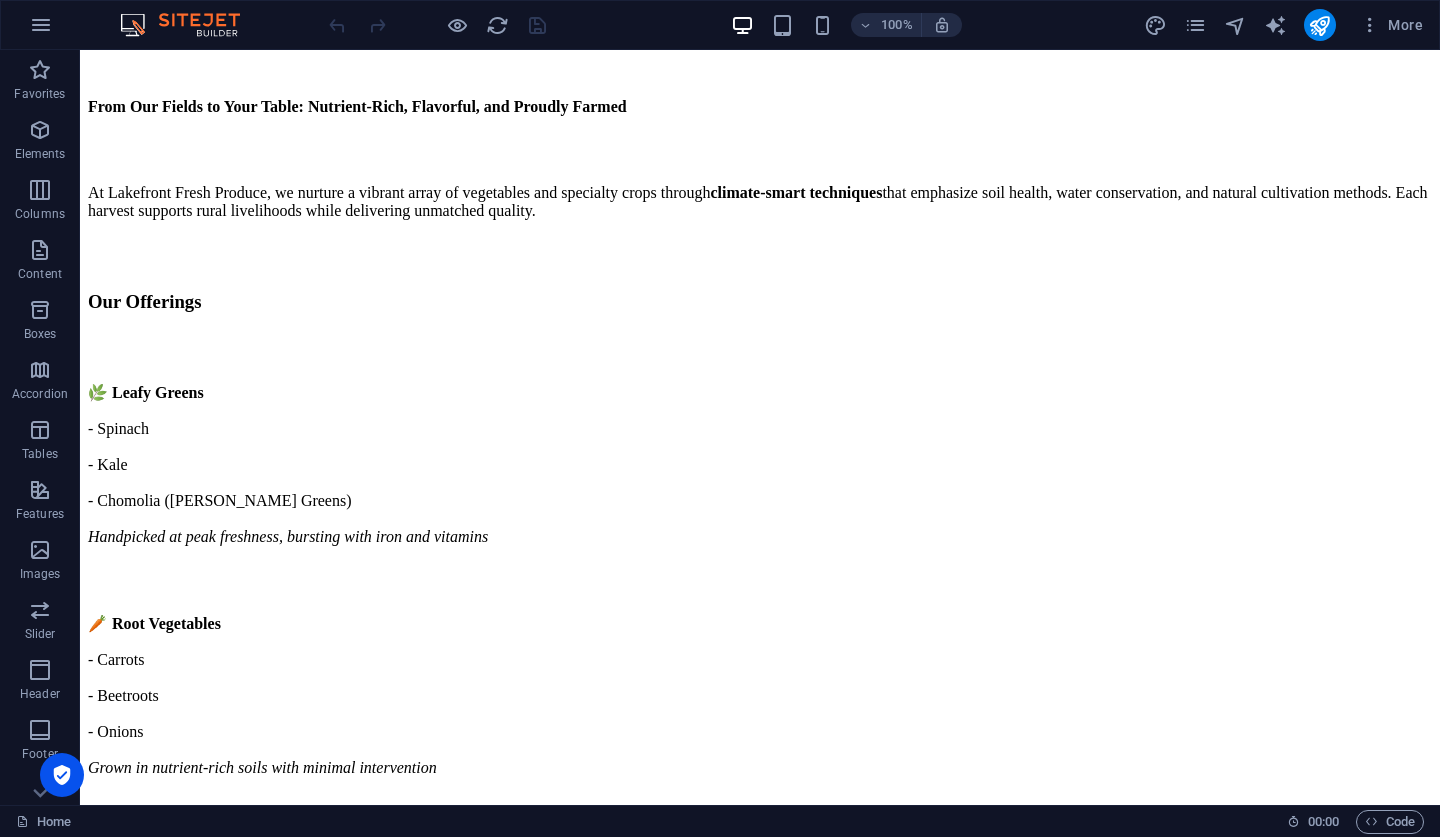 click at bounding box center [760, 31605] 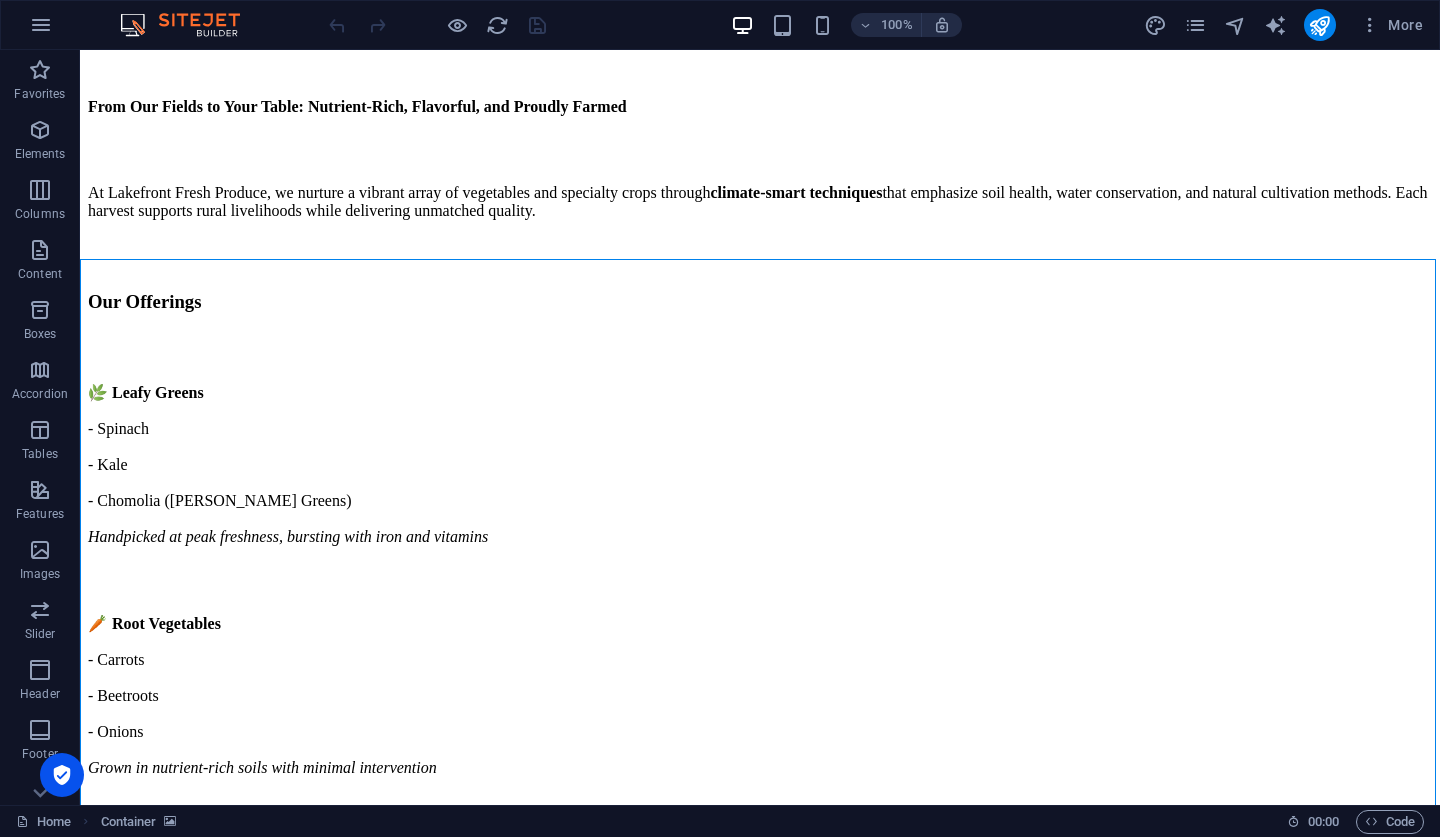 click at bounding box center (760, 31605) 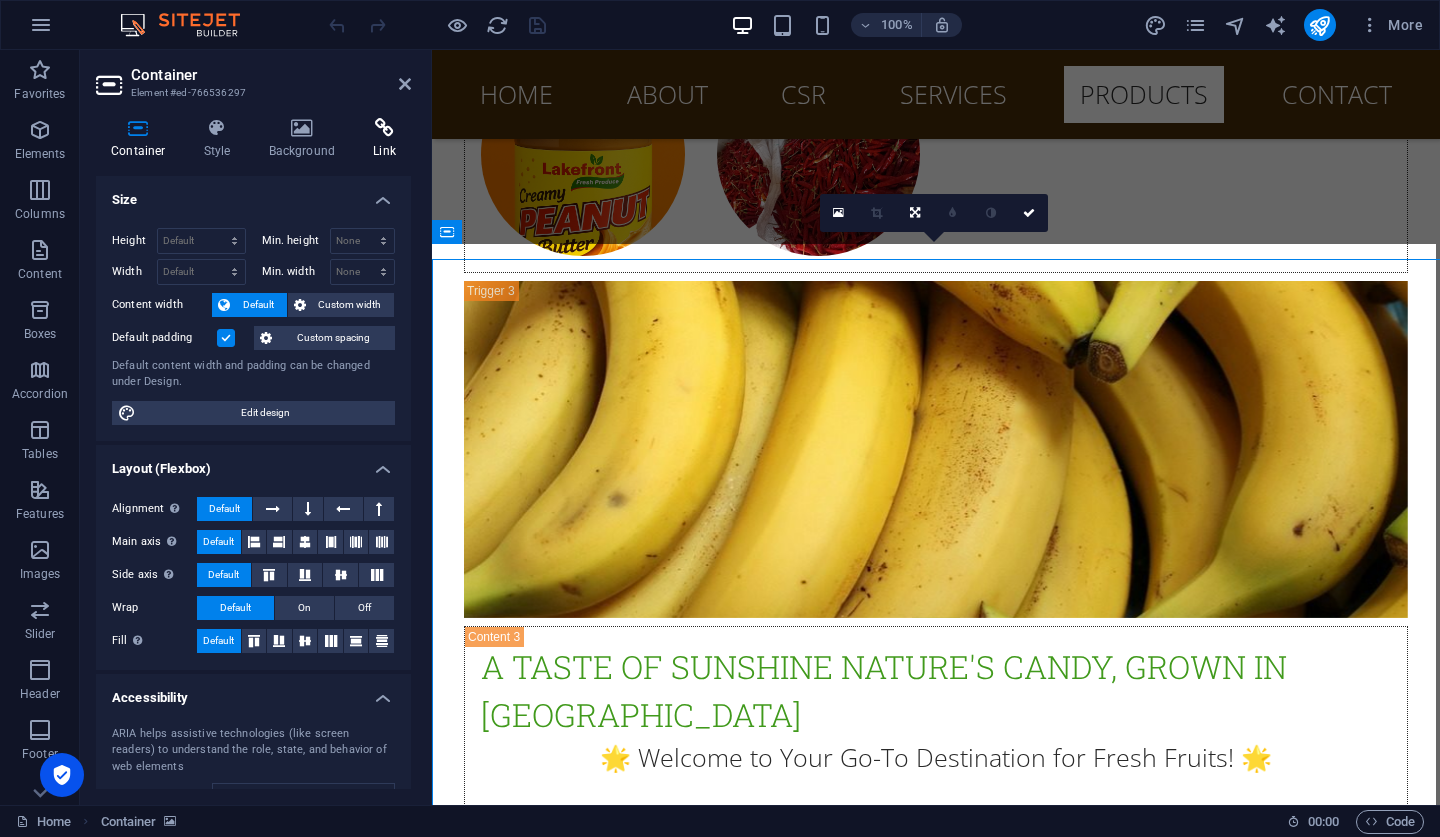 click at bounding box center [384, 128] 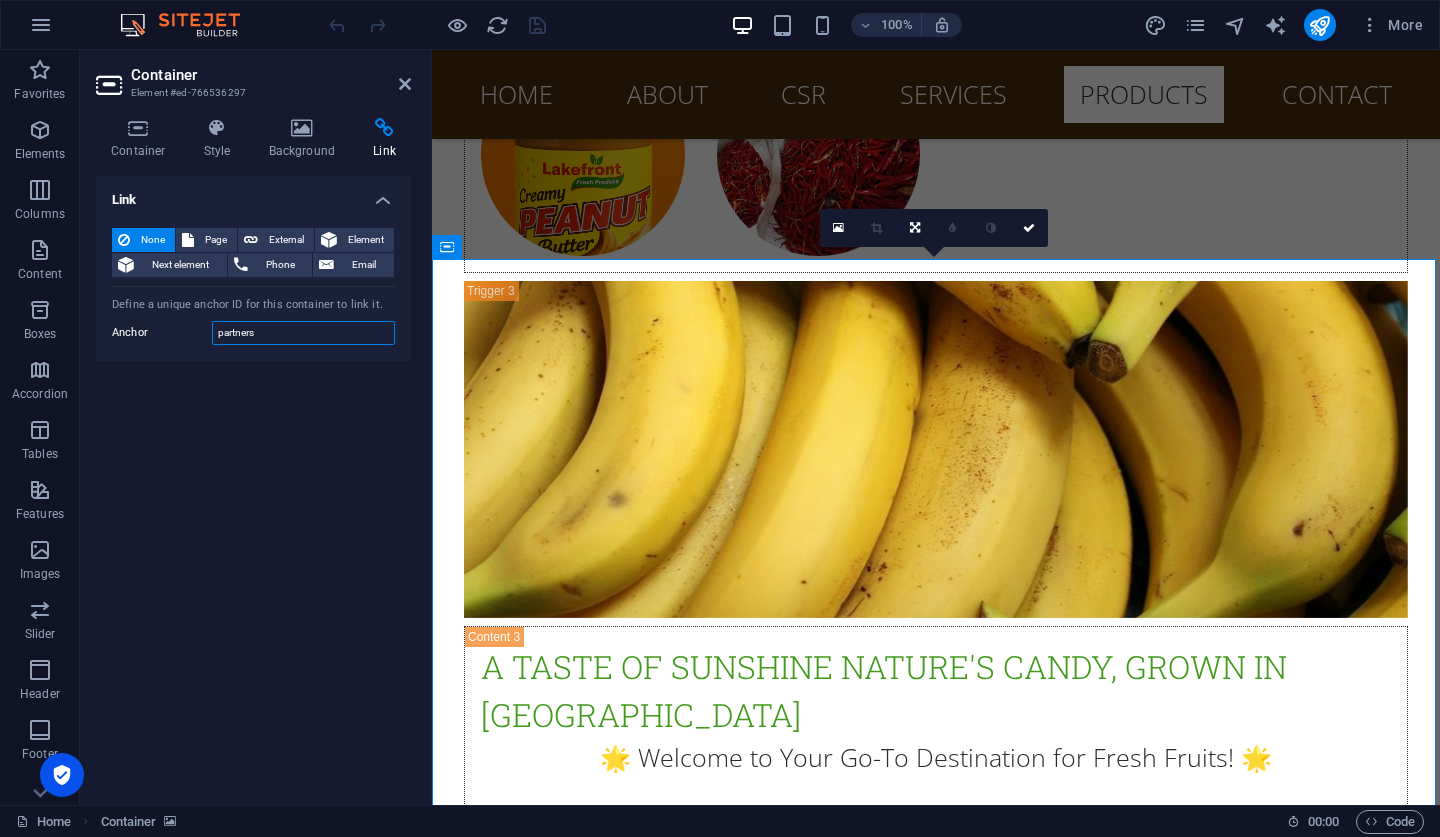 click on "partners" at bounding box center [303, 333] 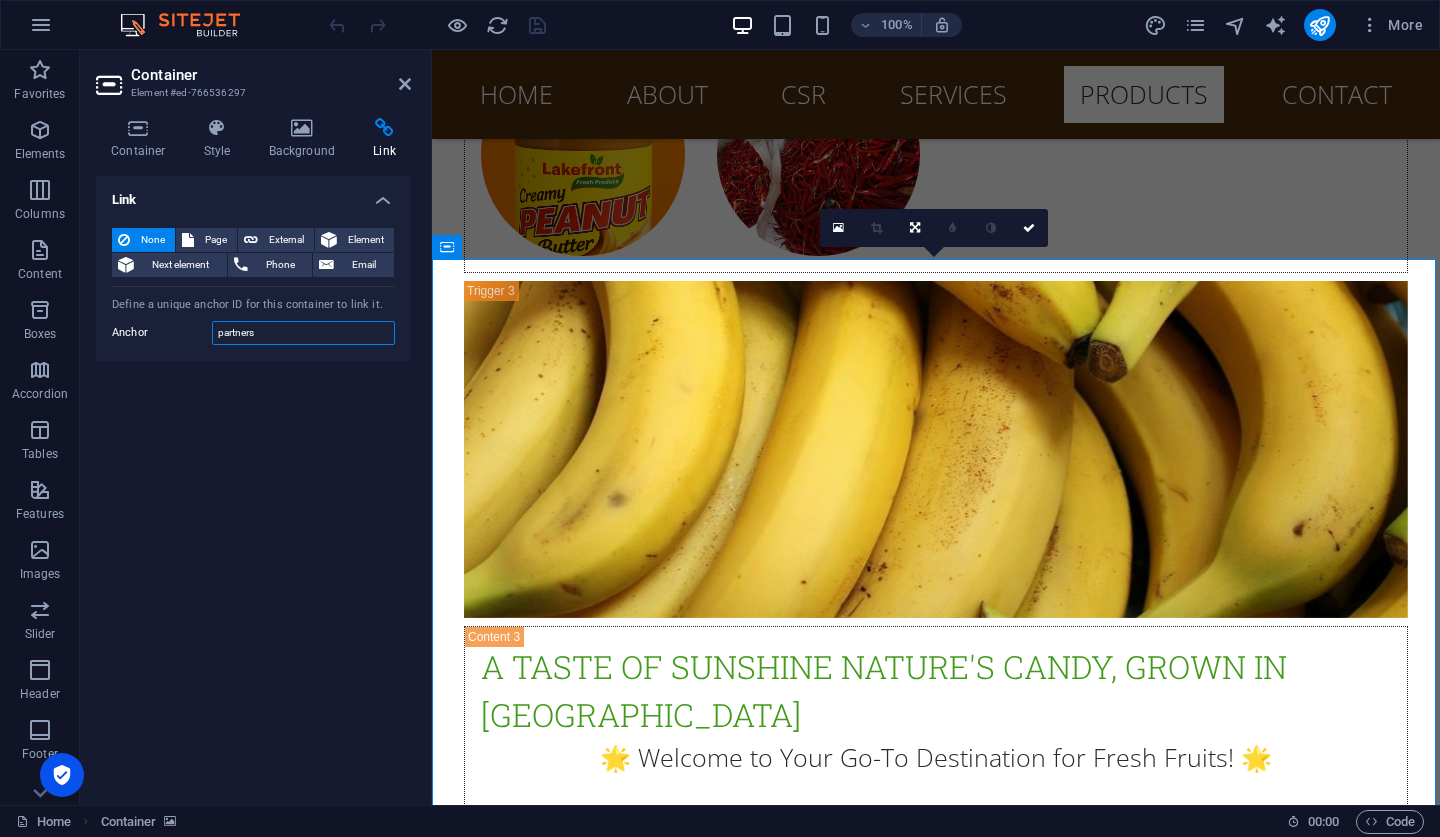 paste on "Climate-Smart Farming Tips" 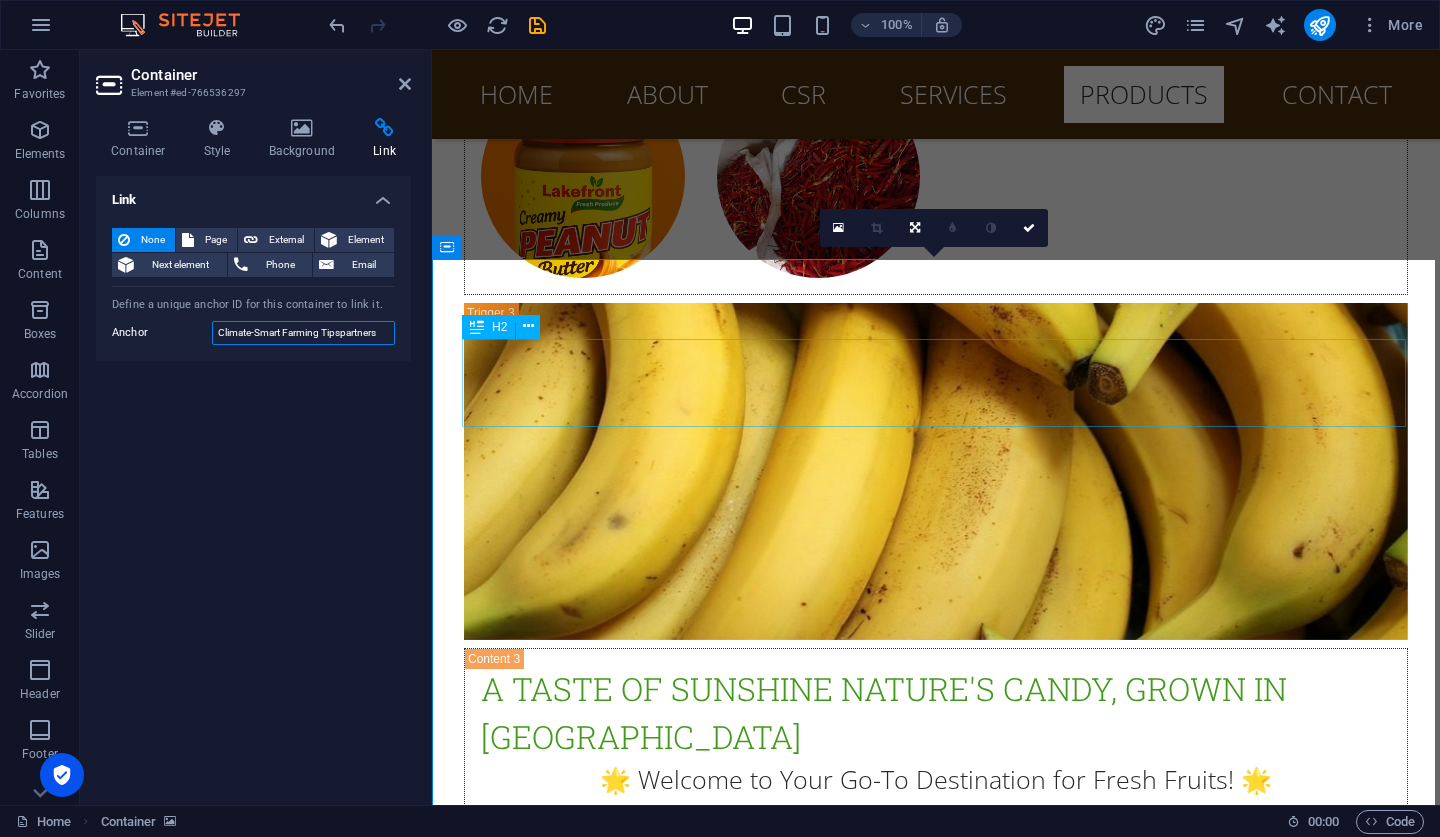 drag, startPoint x: 651, startPoint y: 382, endPoint x: 559, endPoint y: 383, distance: 92.00543 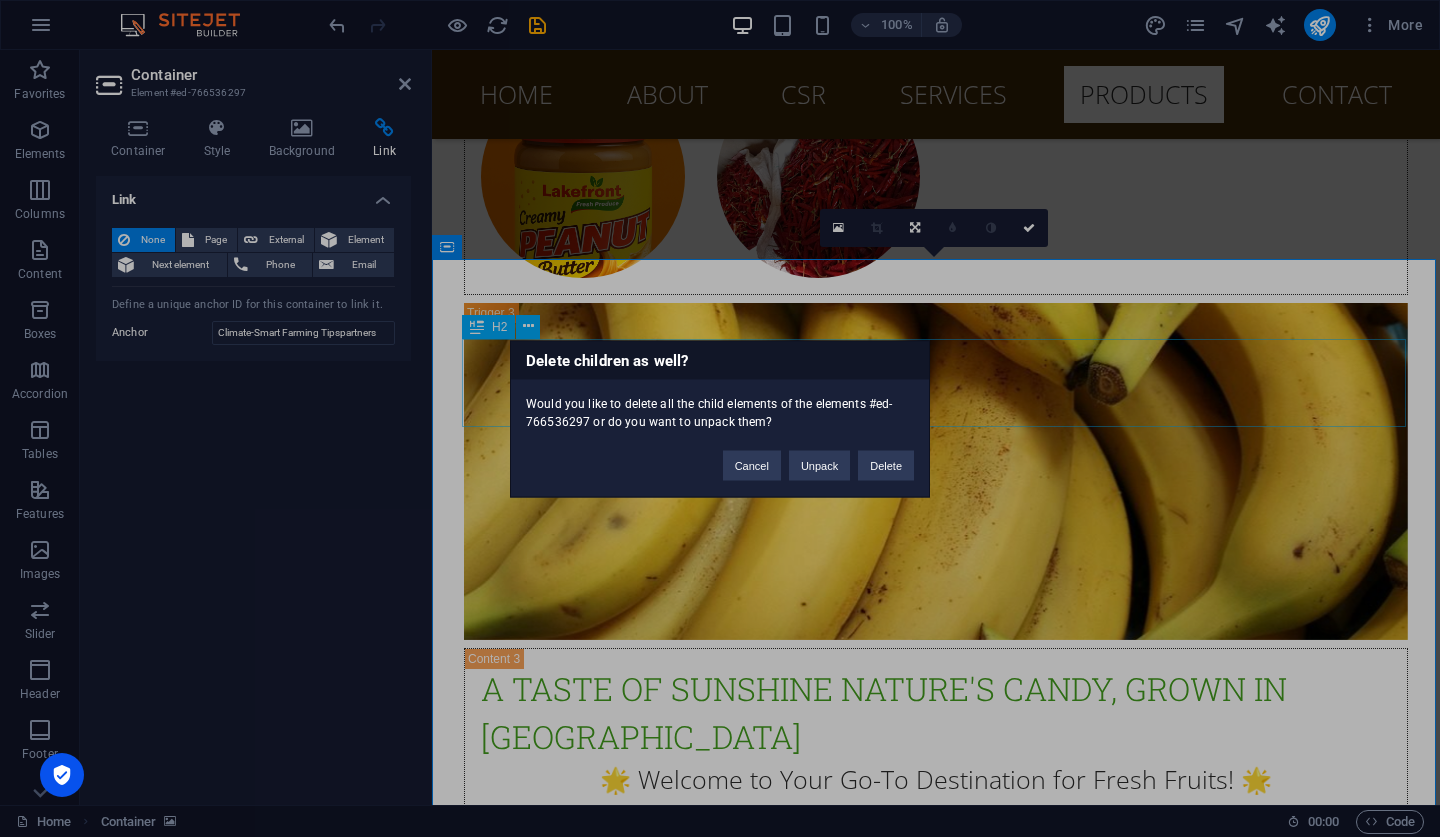type 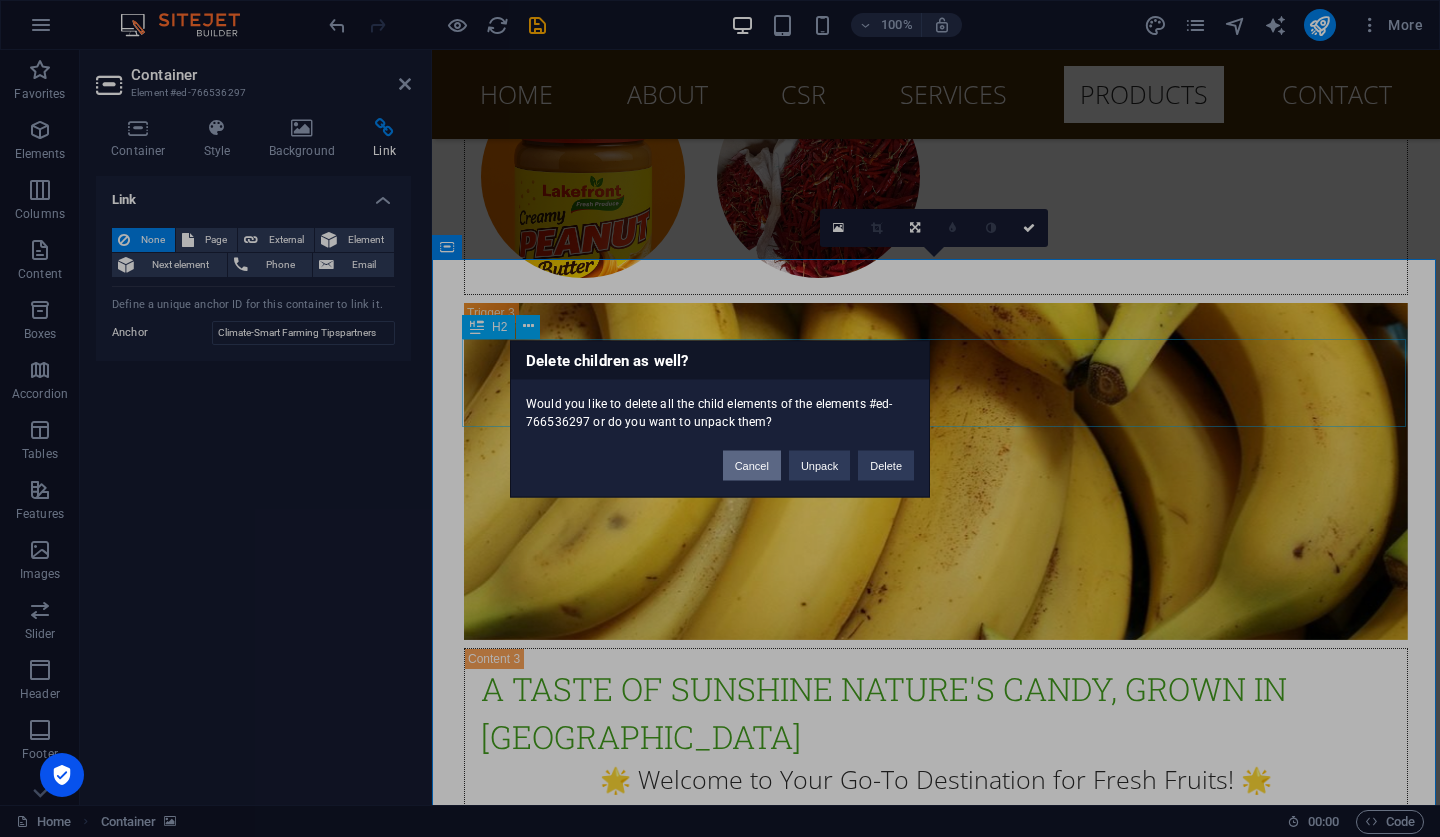 click on "Cancel" at bounding box center (752, 465) 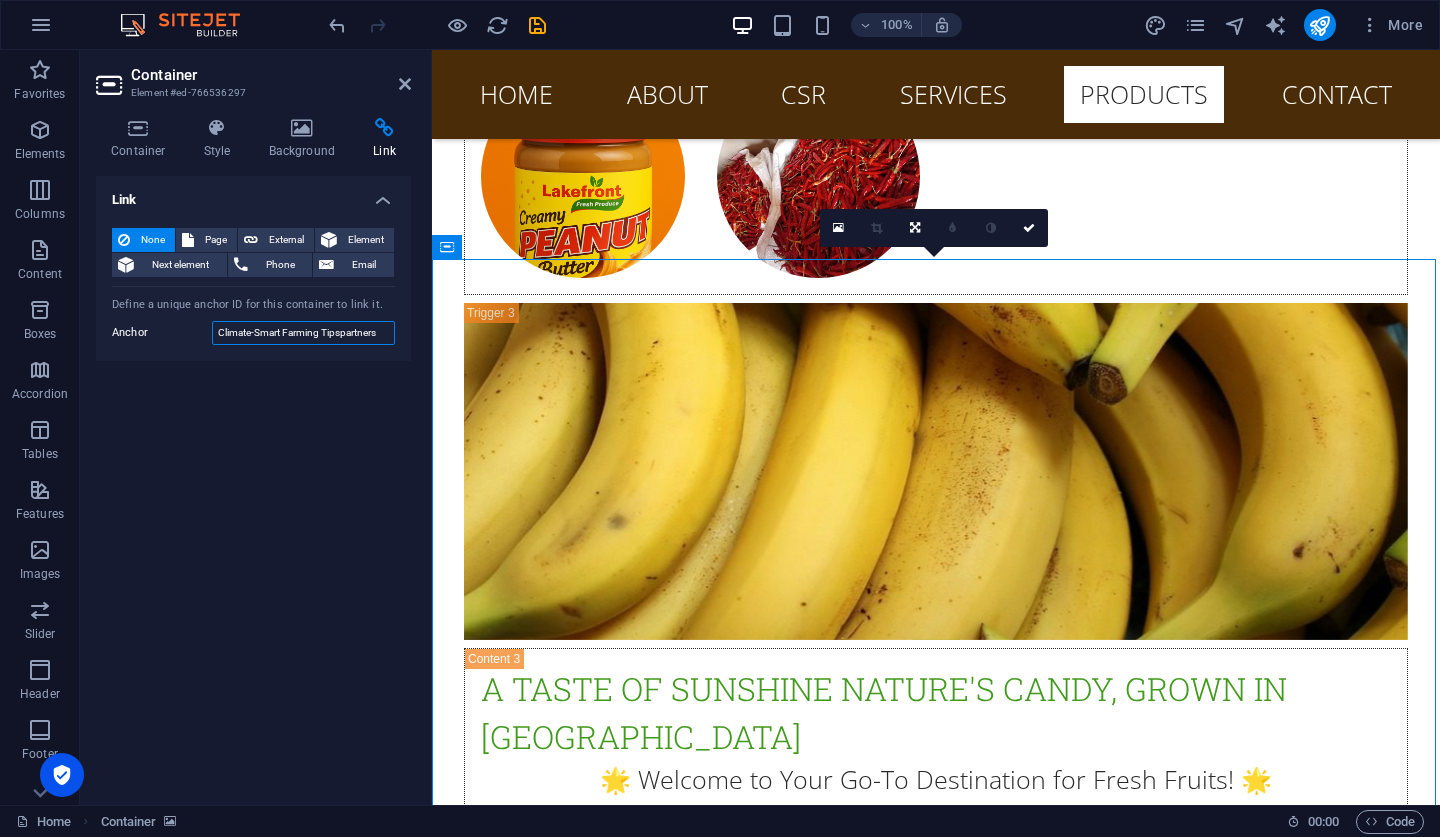 click on "Climate-Smart Farming Tipspartners" at bounding box center [303, 333] 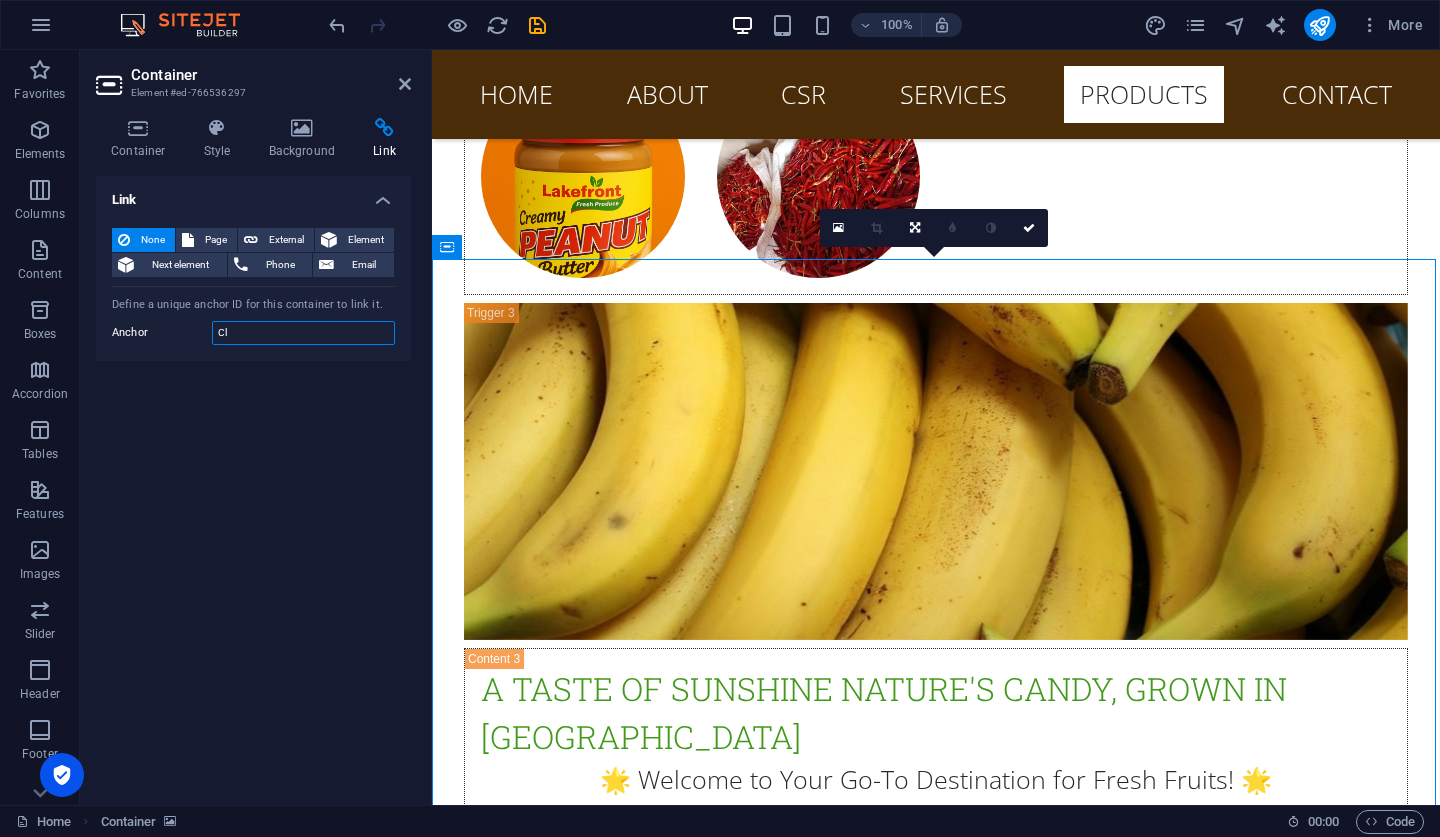 type on "C" 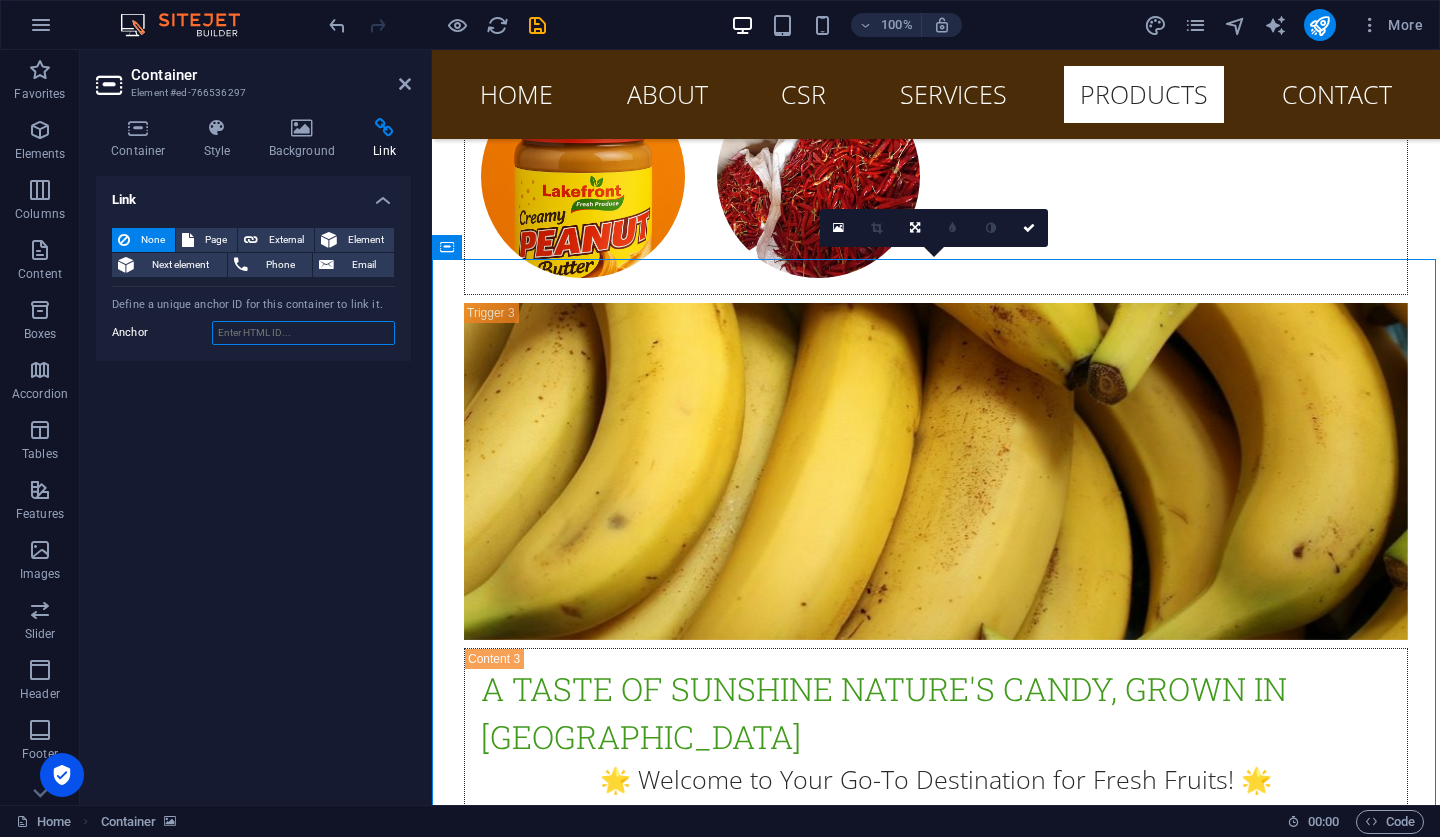 paste on "#" 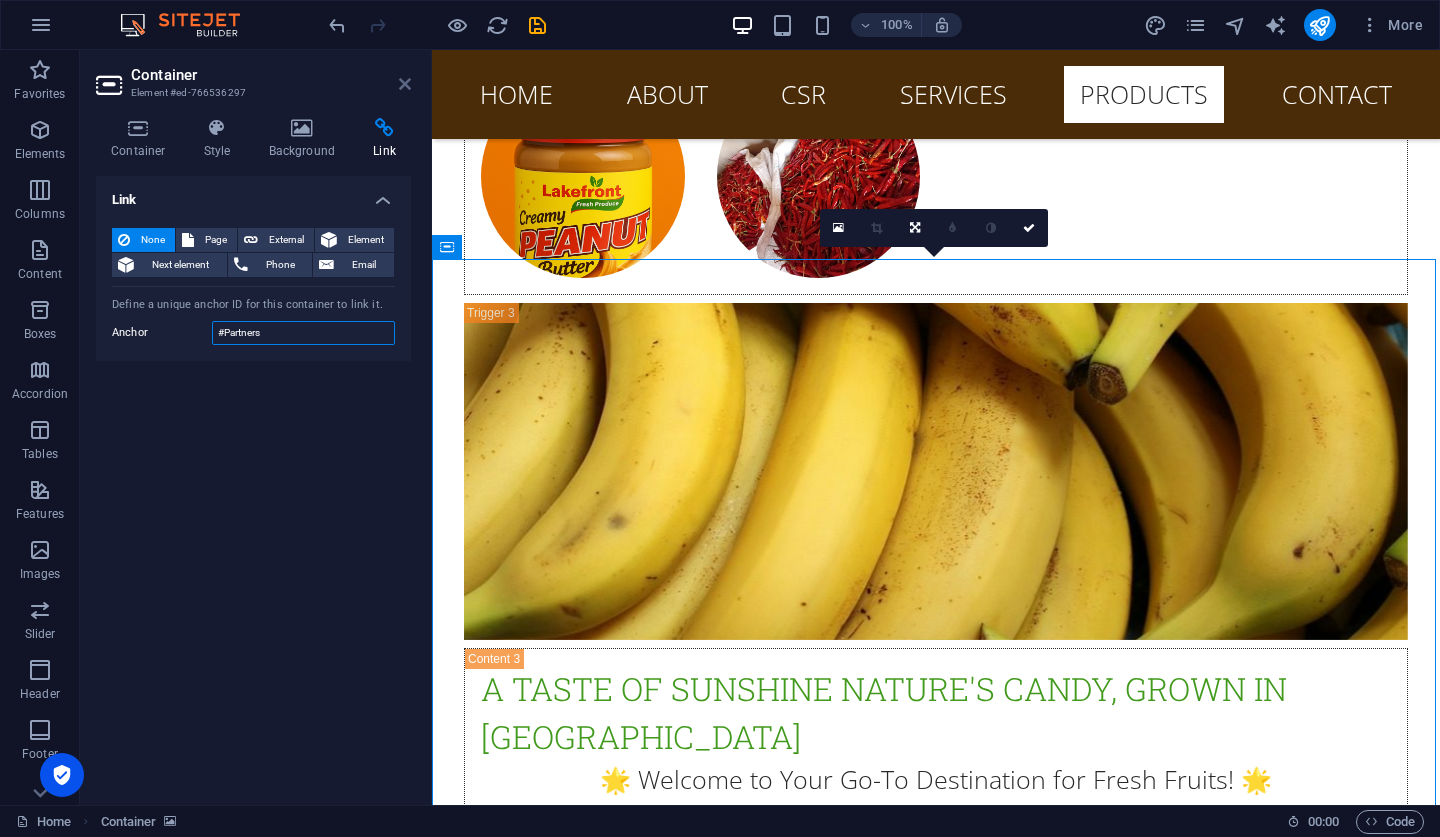 type on "#Partners" 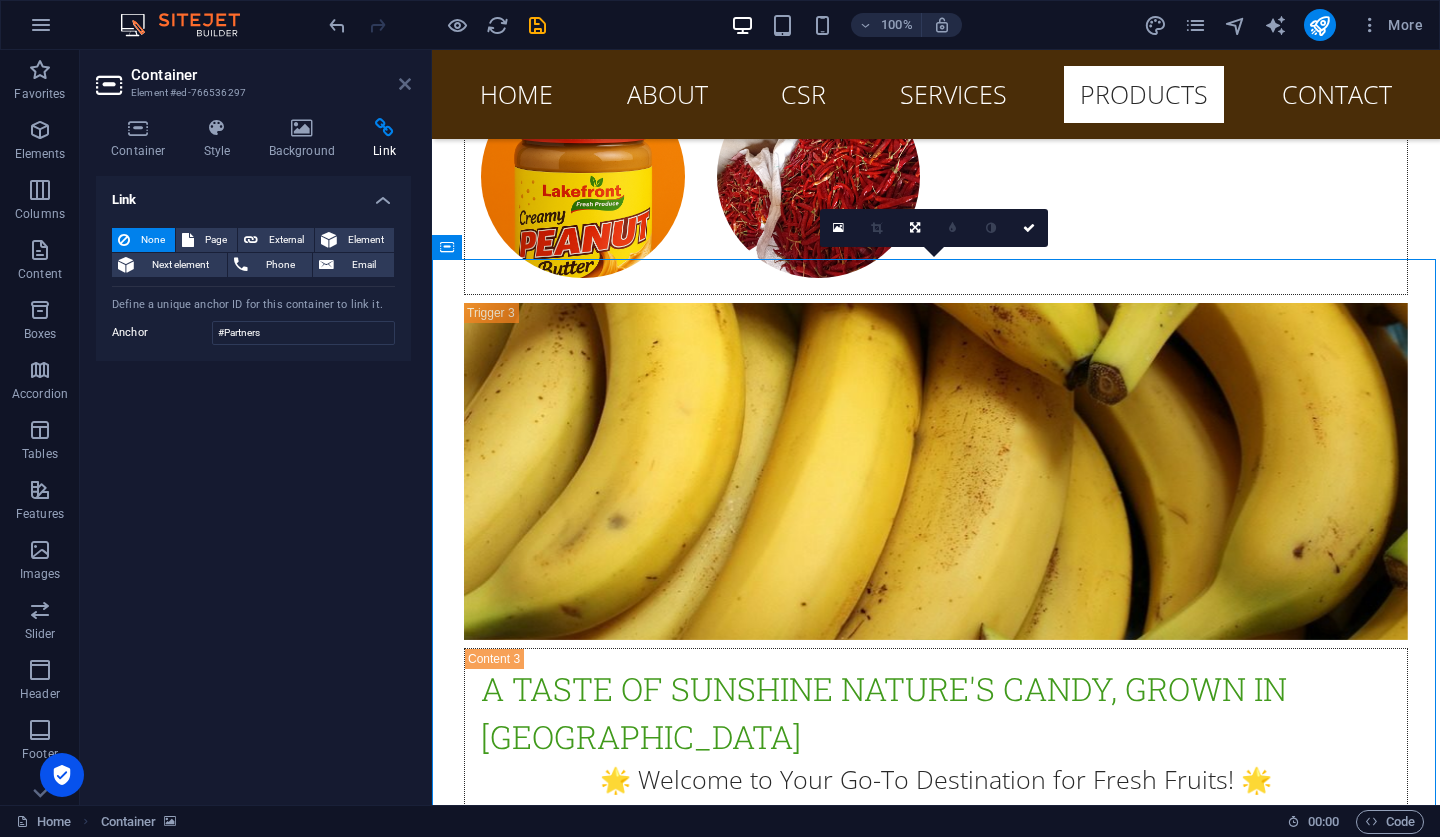 click at bounding box center (405, 84) 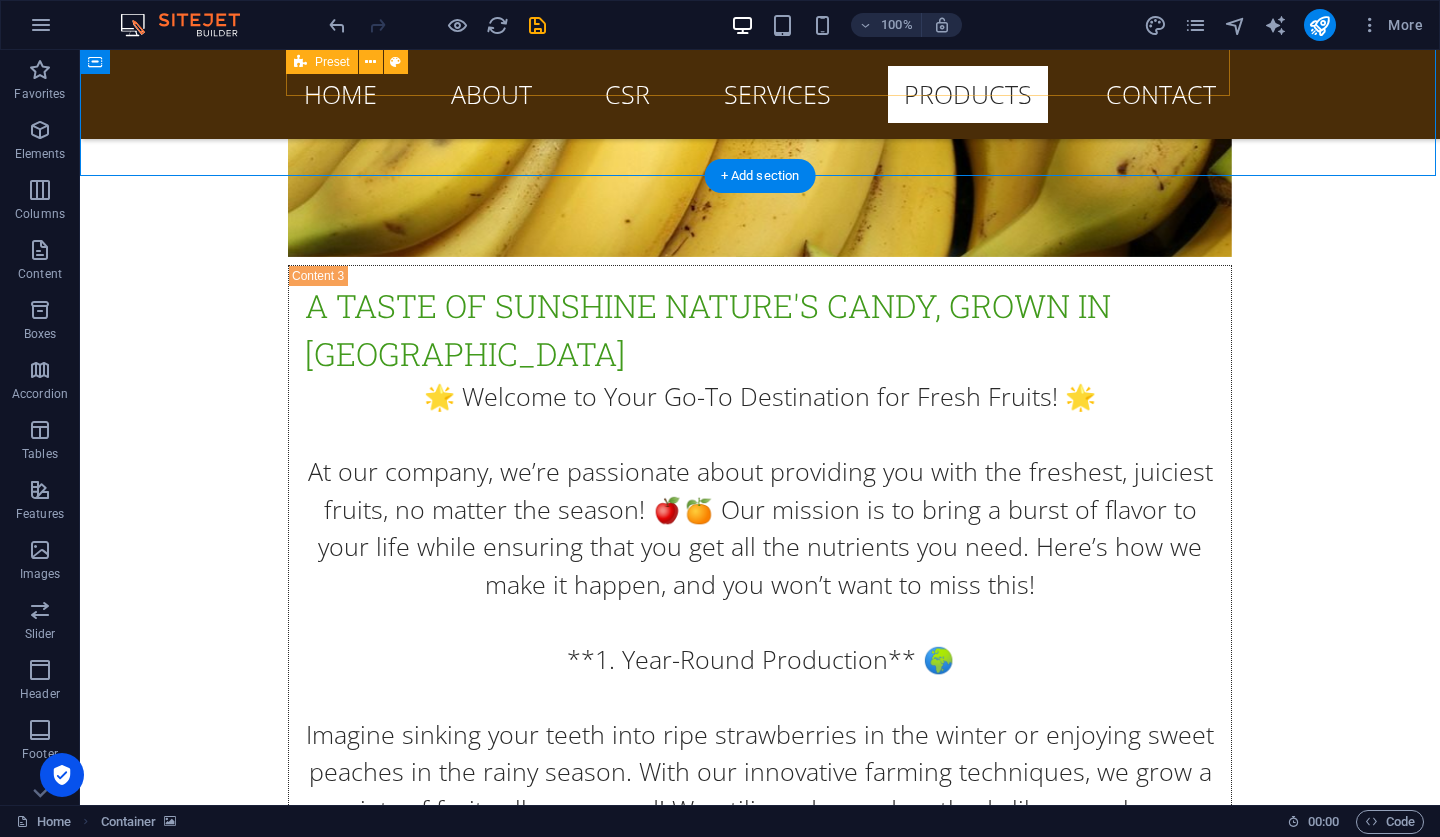 scroll, scrollTop: 23856, scrollLeft: 0, axis: vertical 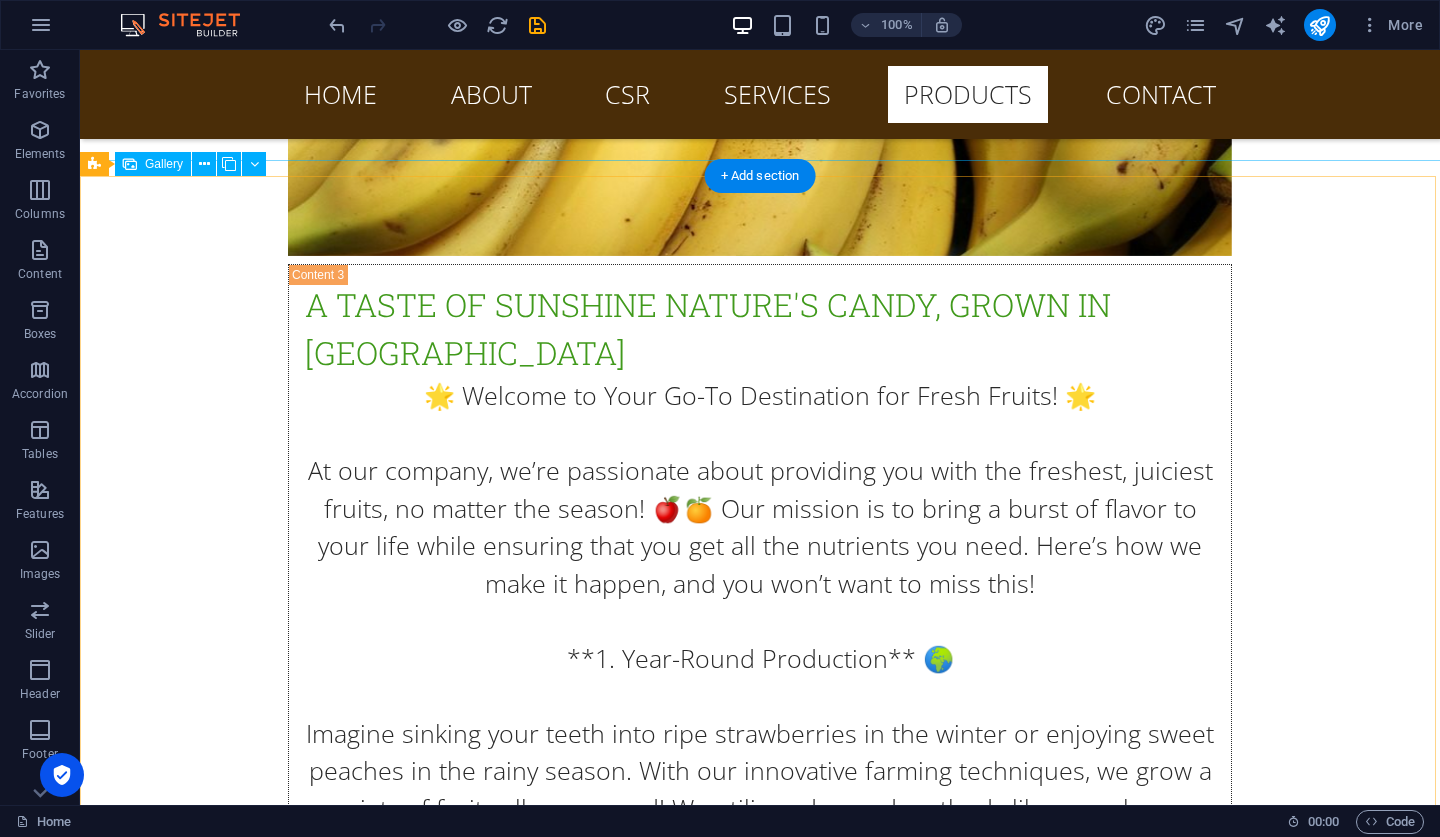 click at bounding box center (412, 10601) 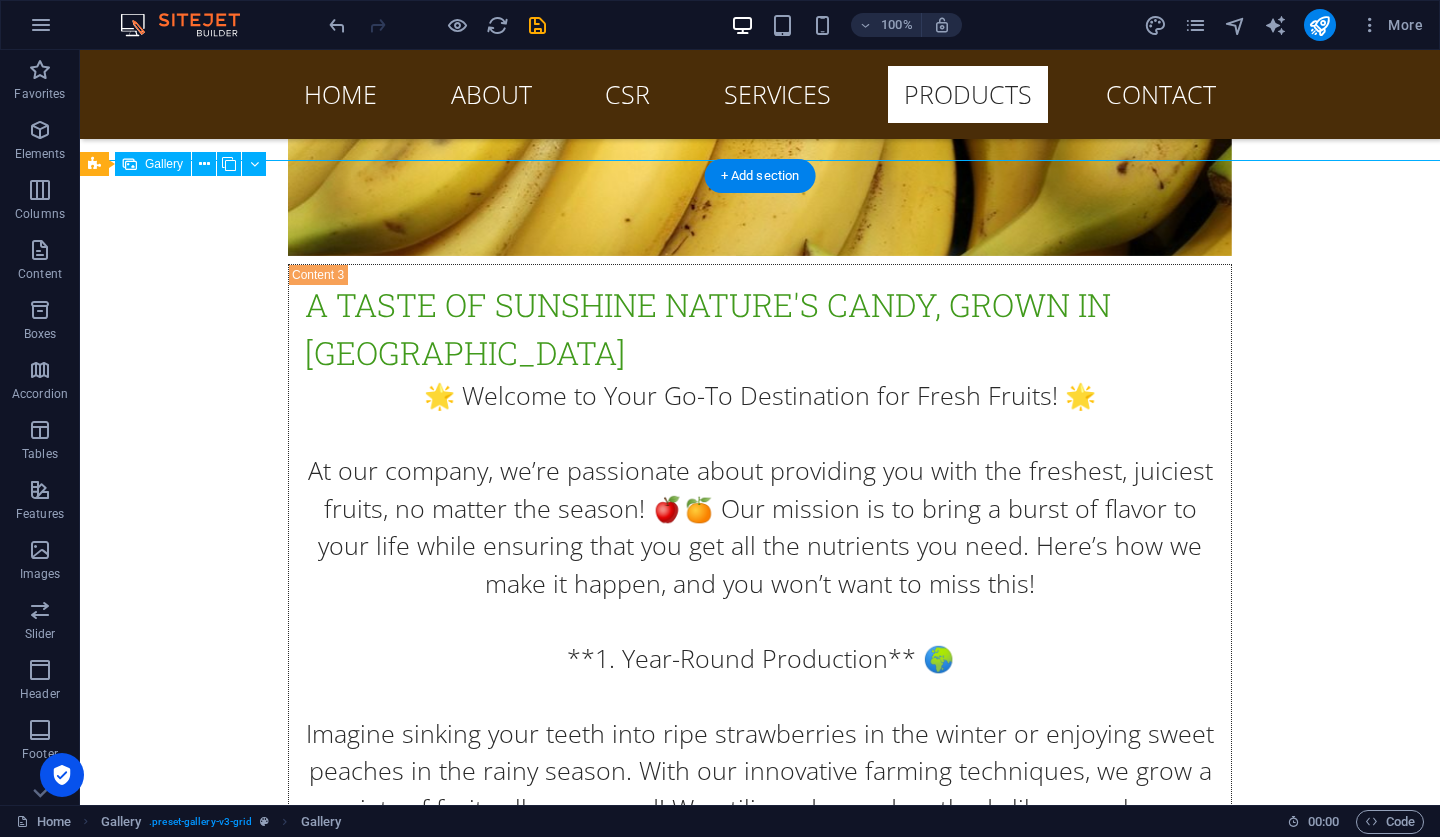 click at bounding box center (412, 10601) 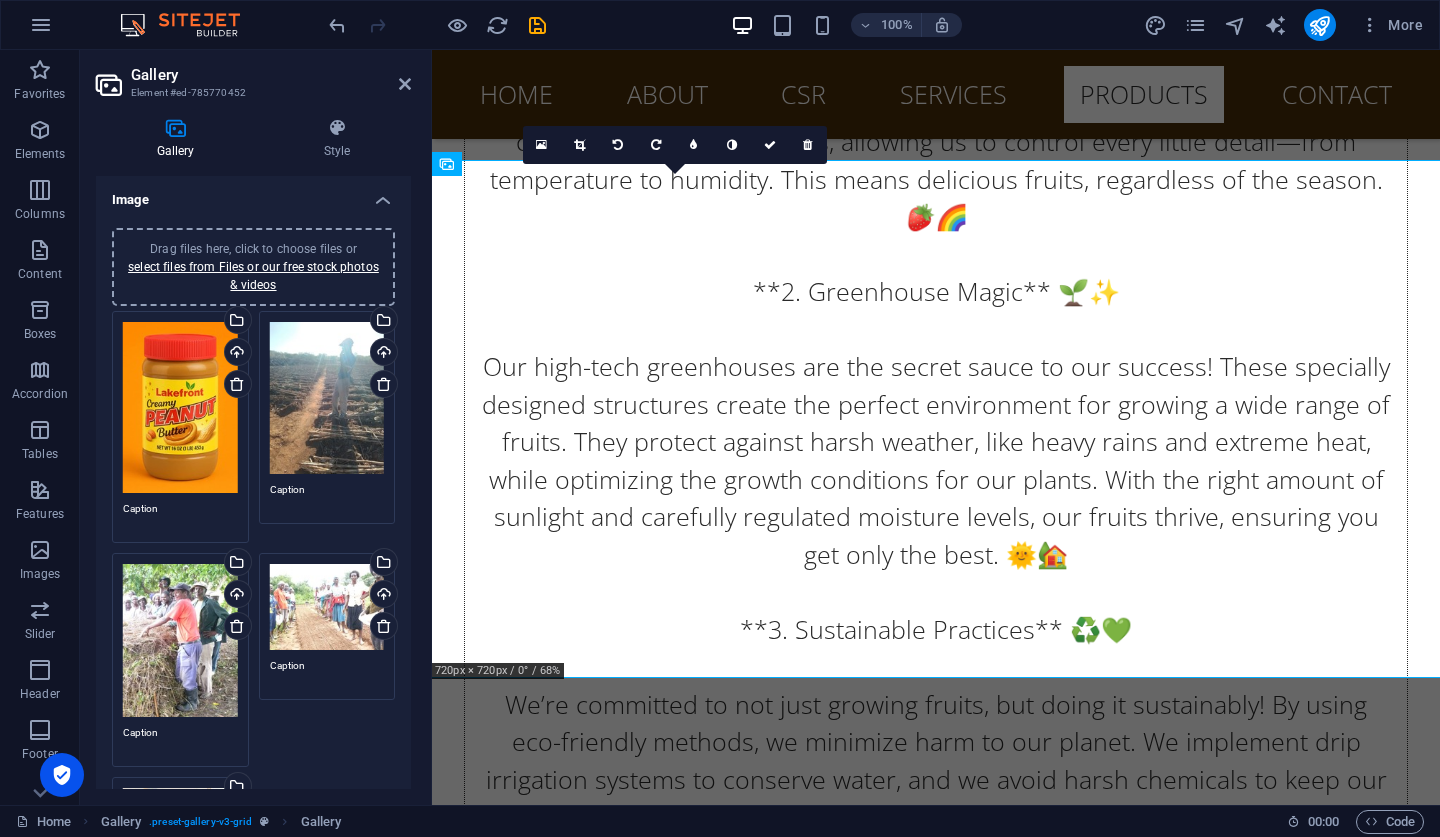 scroll, scrollTop: 0, scrollLeft: 0, axis: both 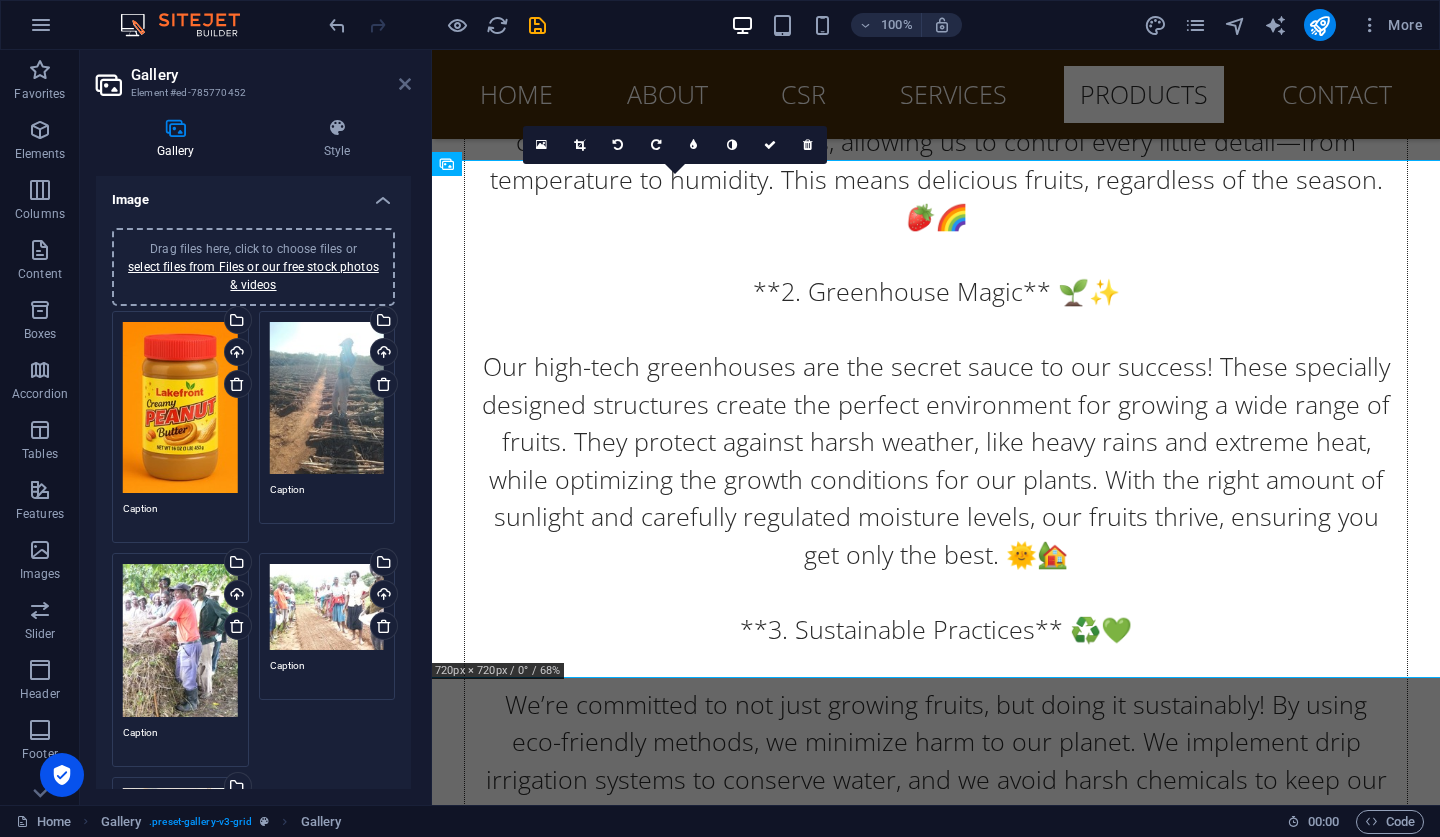 click at bounding box center [405, 84] 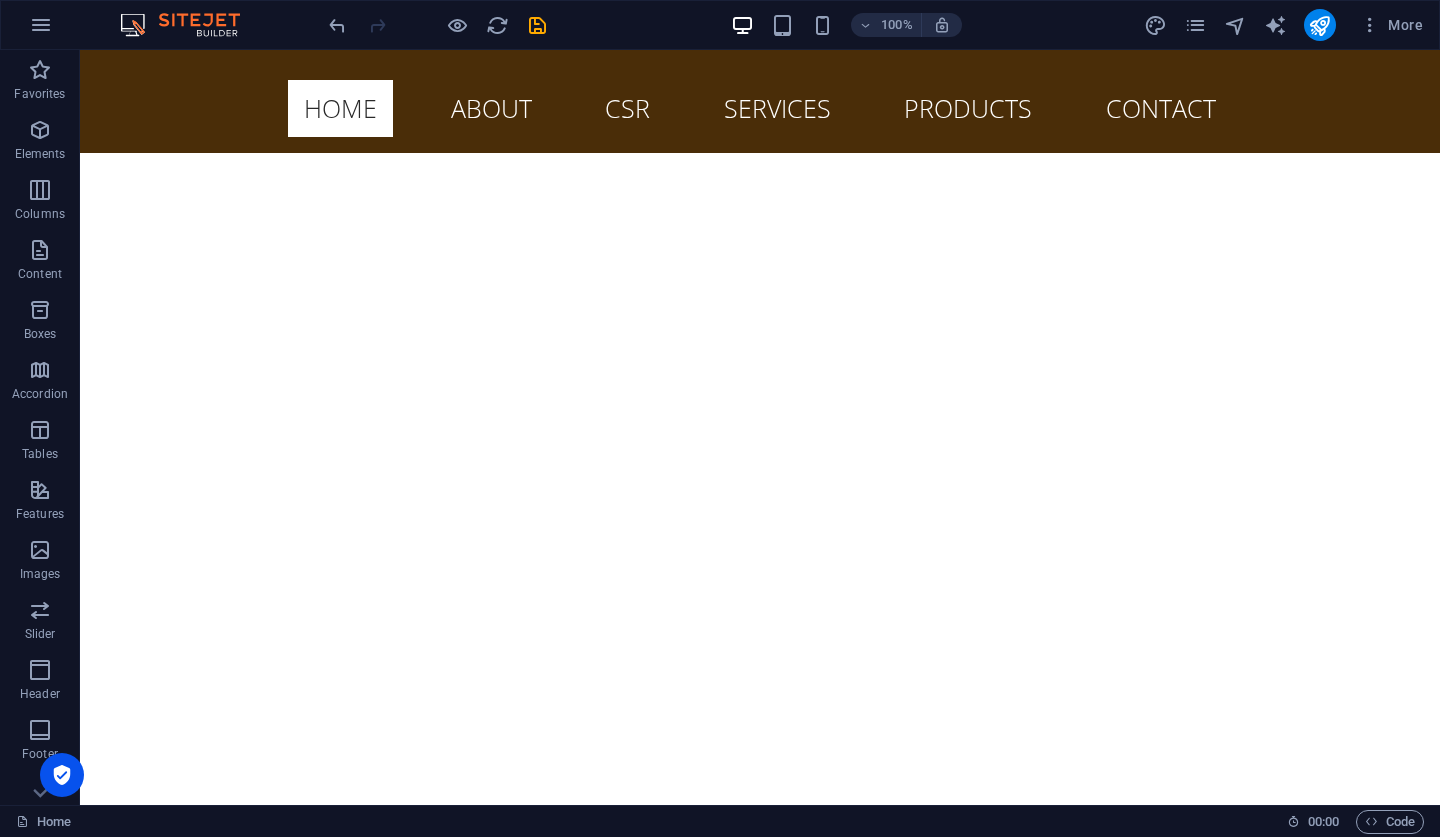 scroll, scrollTop: 71, scrollLeft: 0, axis: vertical 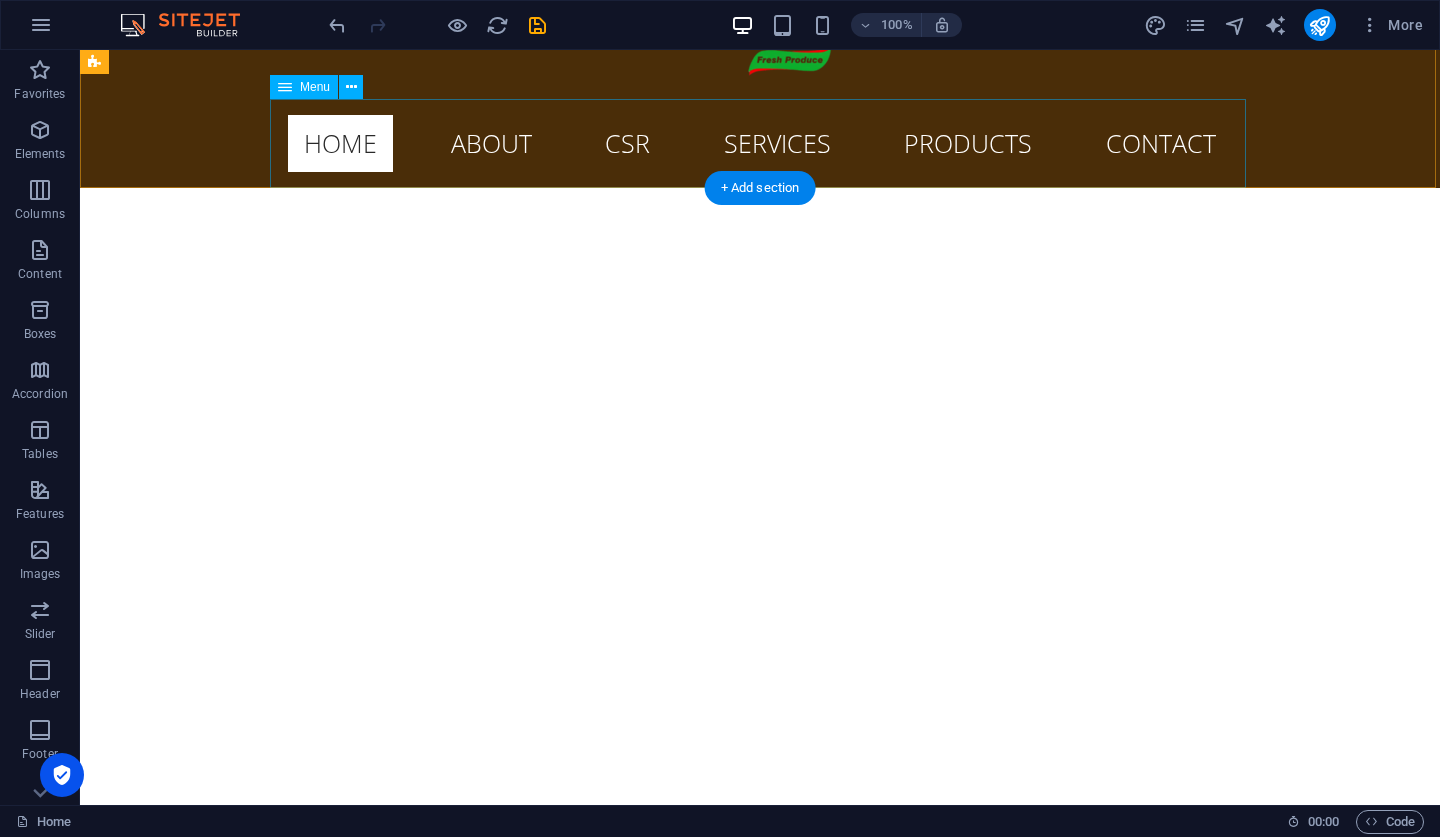 click on "Home About CSR Services Products Contact" at bounding box center (760, 143) 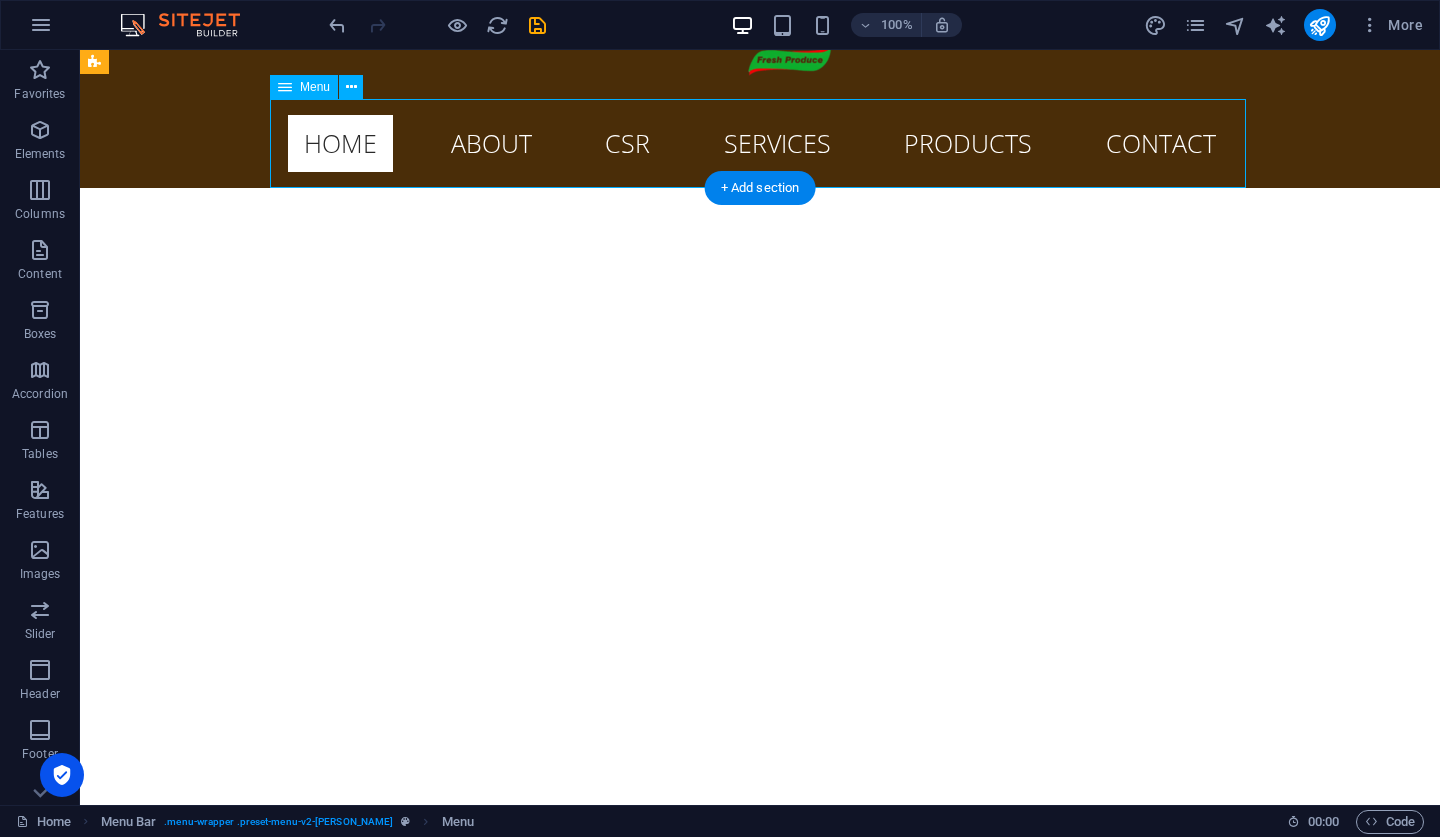 click on "Home About CSR Services Products Contact" at bounding box center (760, 143) 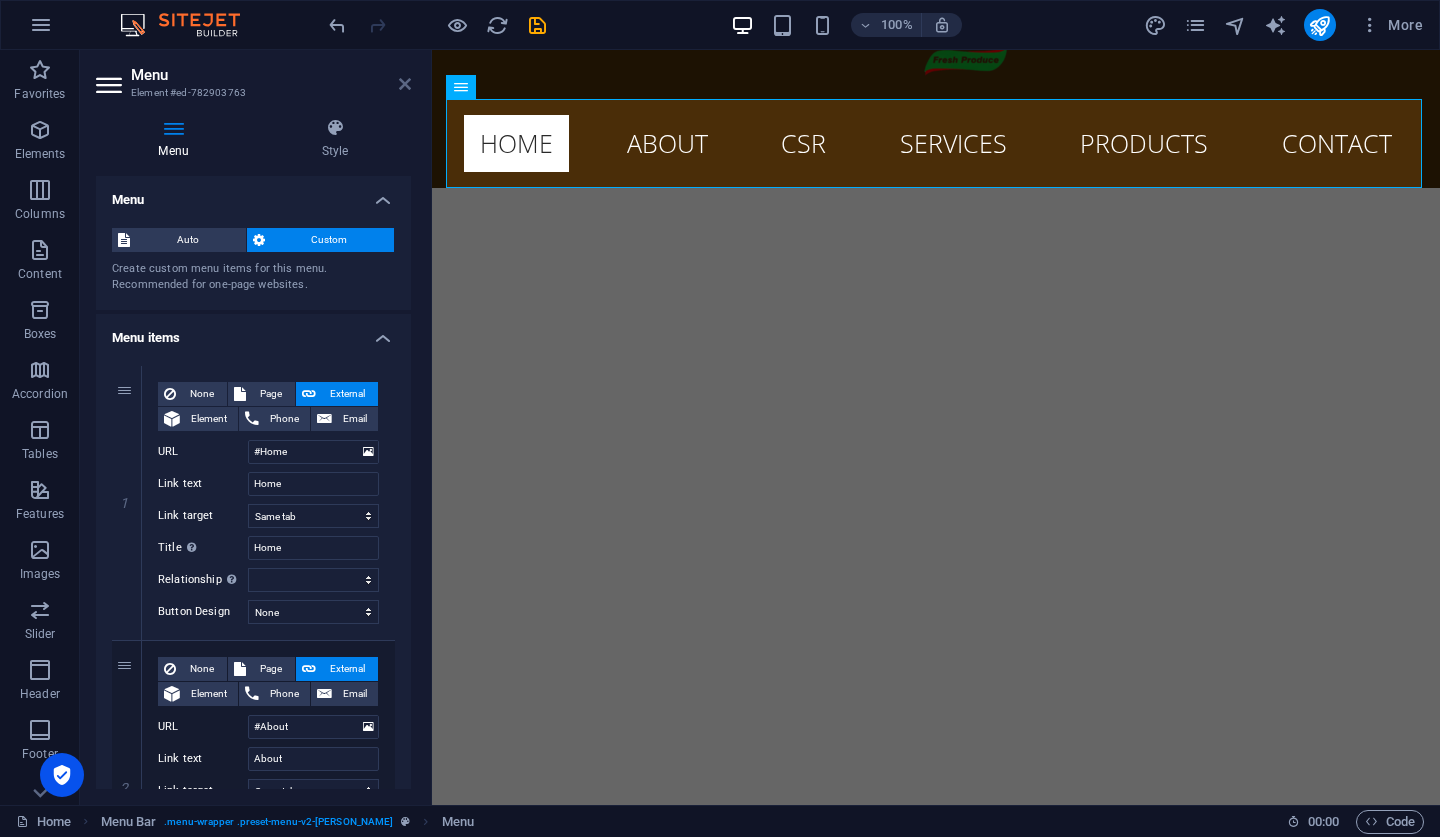click at bounding box center [405, 84] 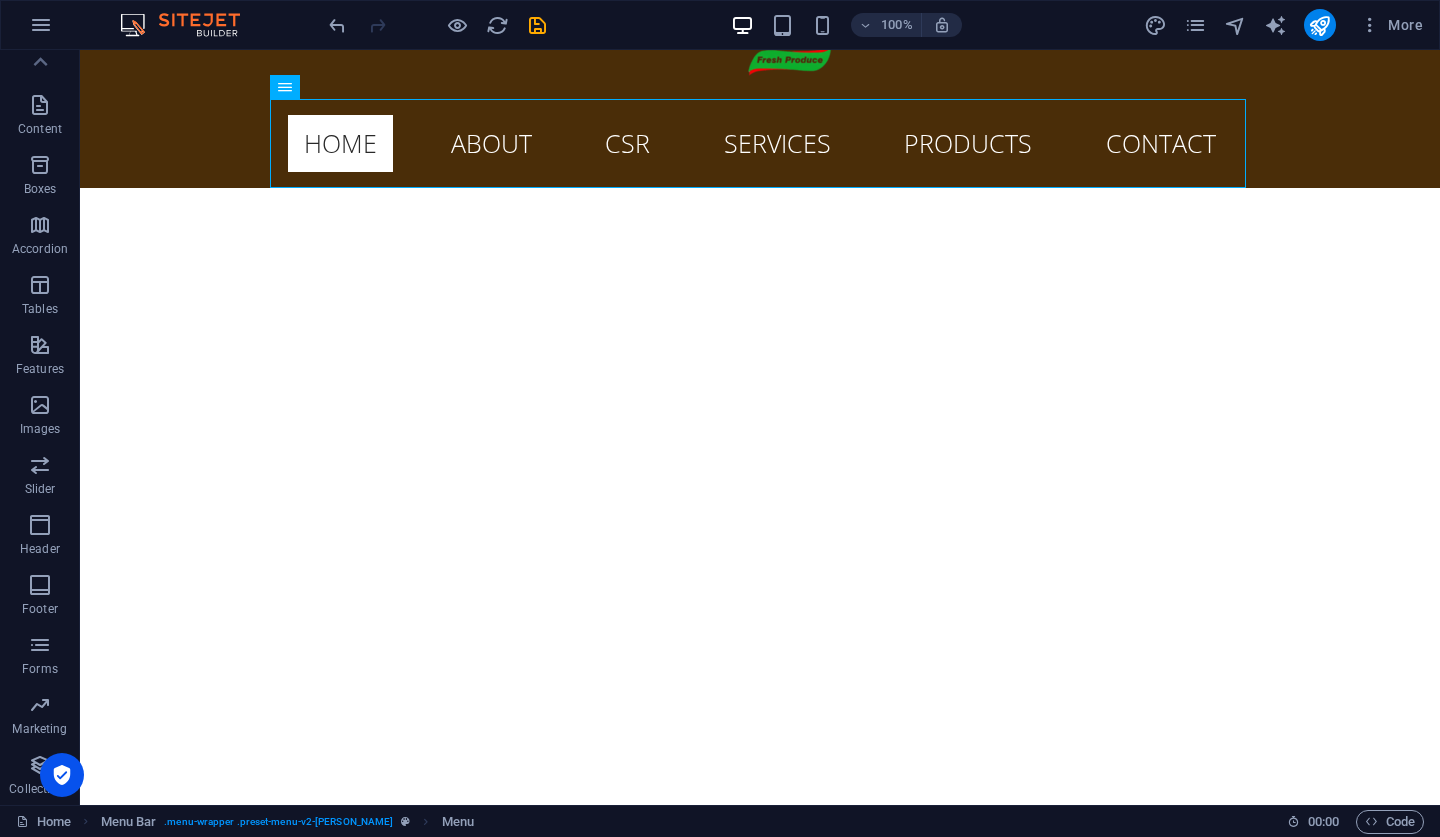 scroll, scrollTop: 161, scrollLeft: 0, axis: vertical 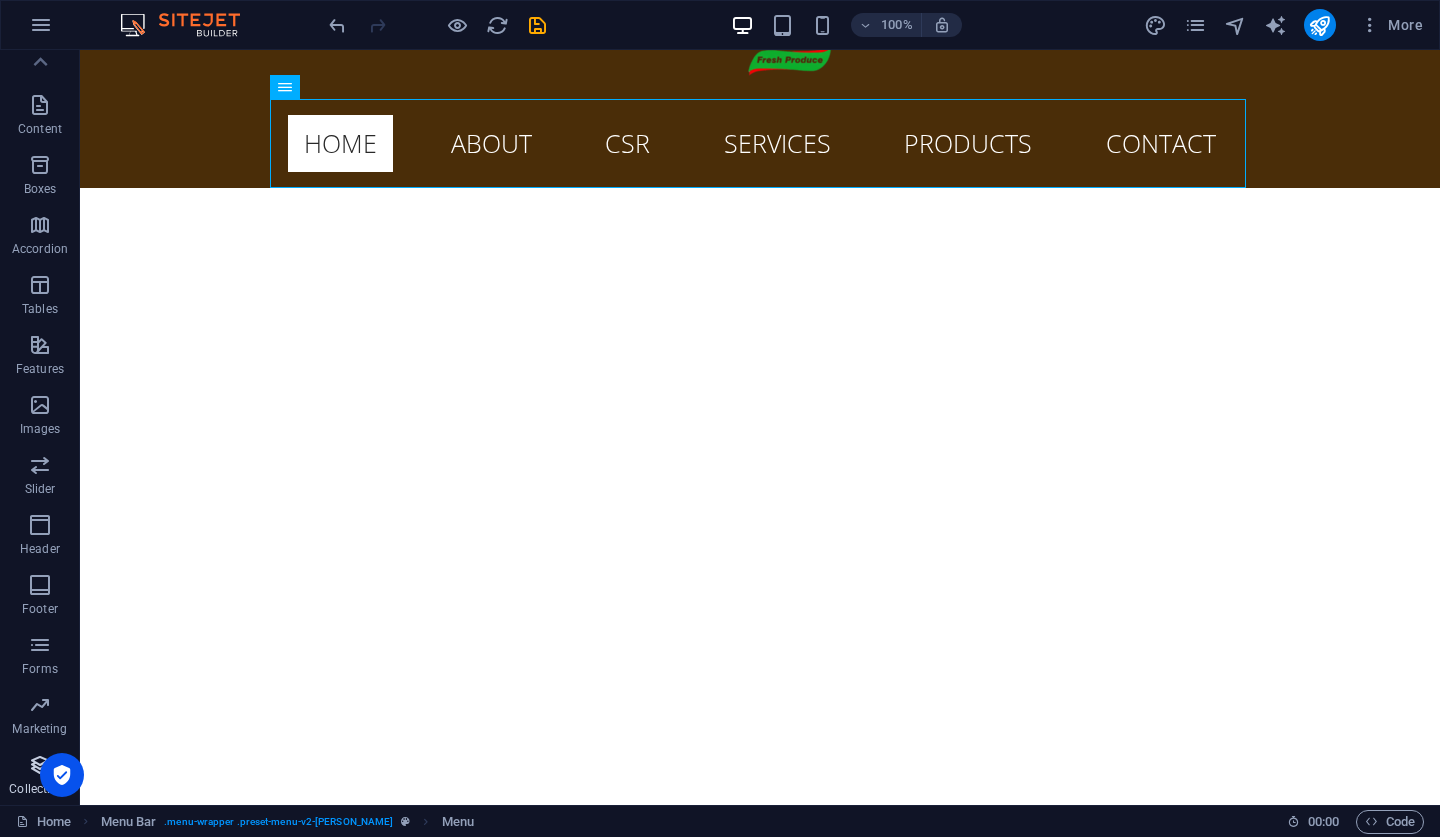 click on "Collections" at bounding box center (40, 777) 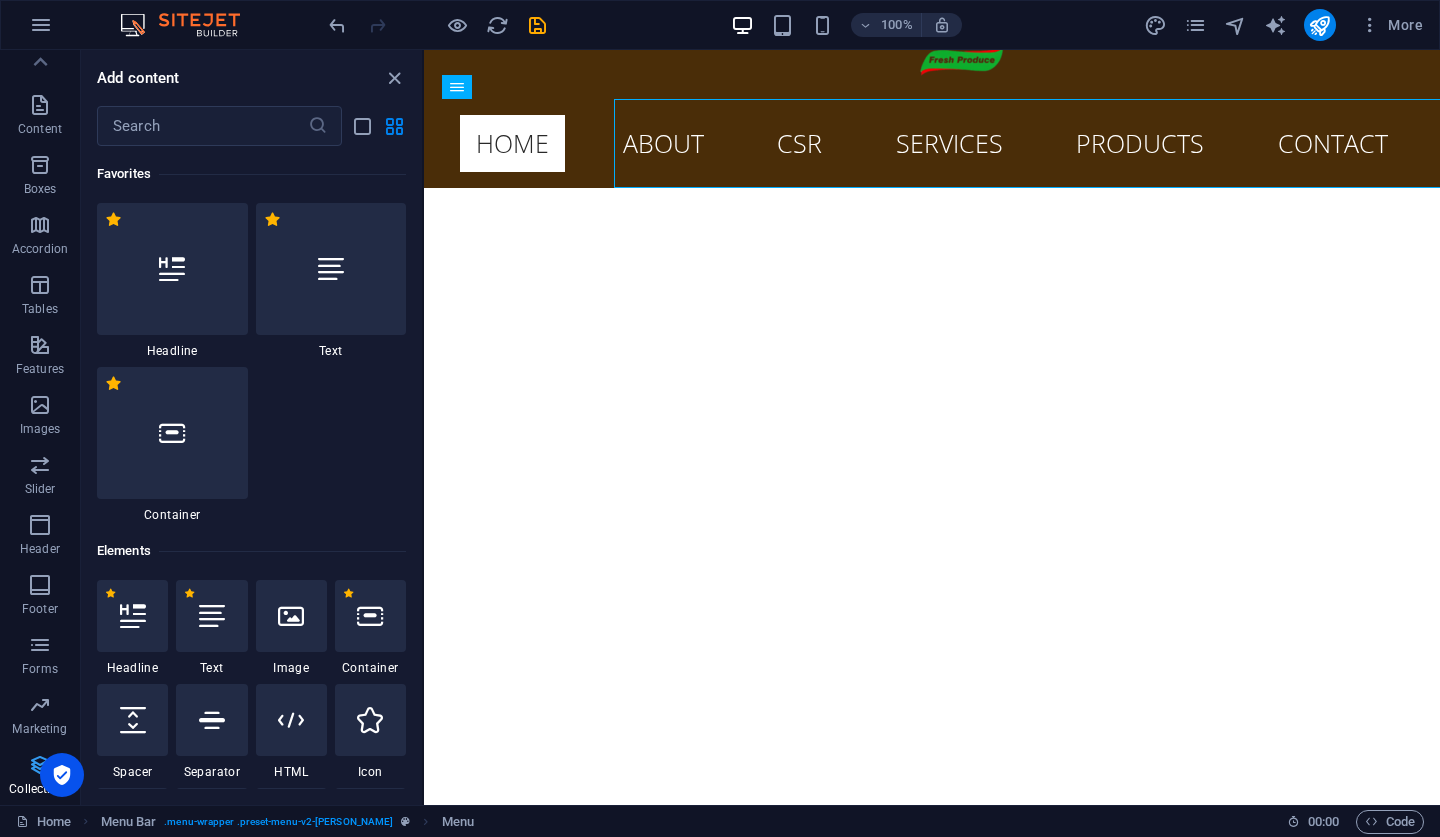 click at bounding box center [40, 765] 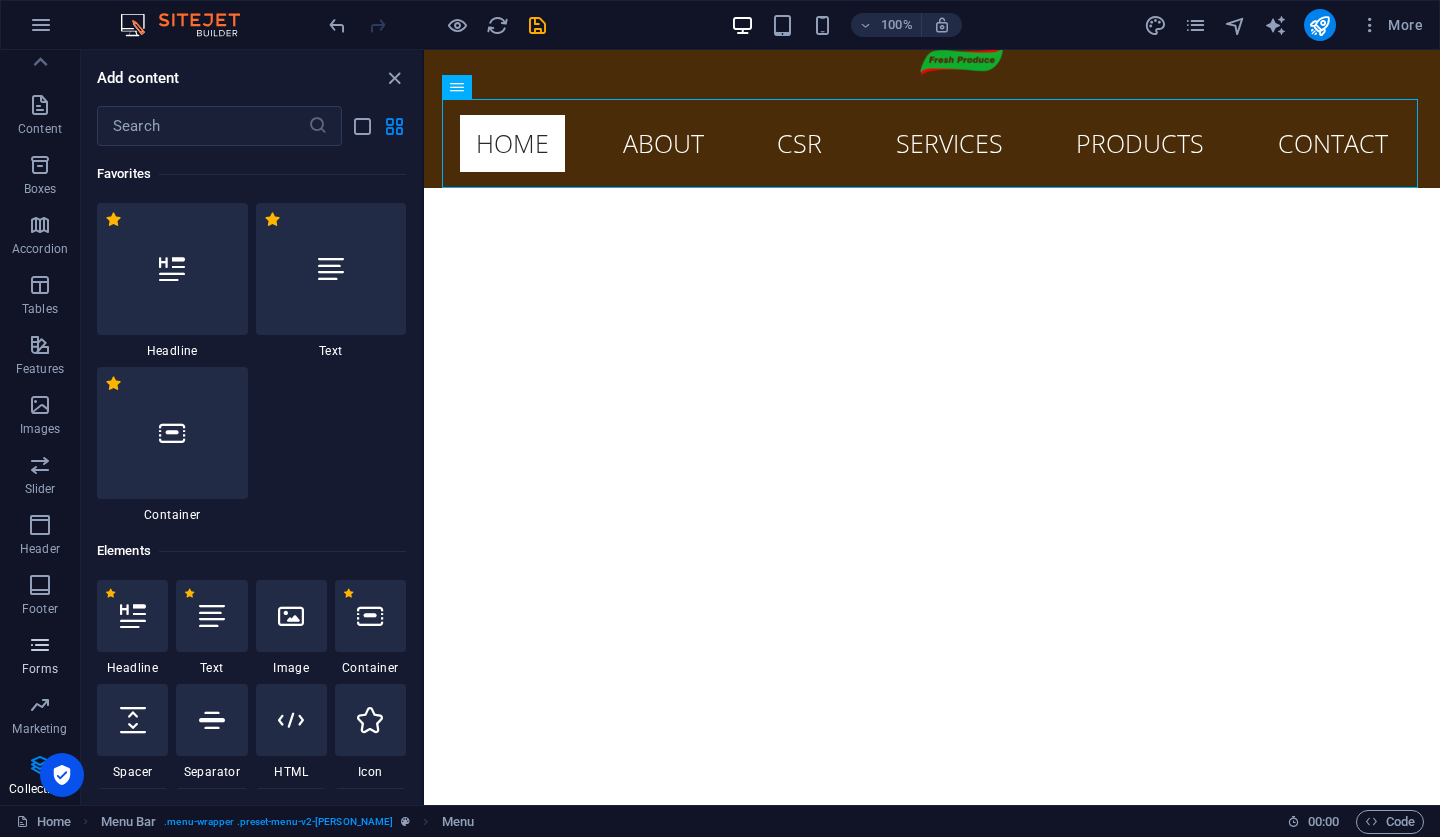 scroll, scrollTop: 213, scrollLeft: 0, axis: vertical 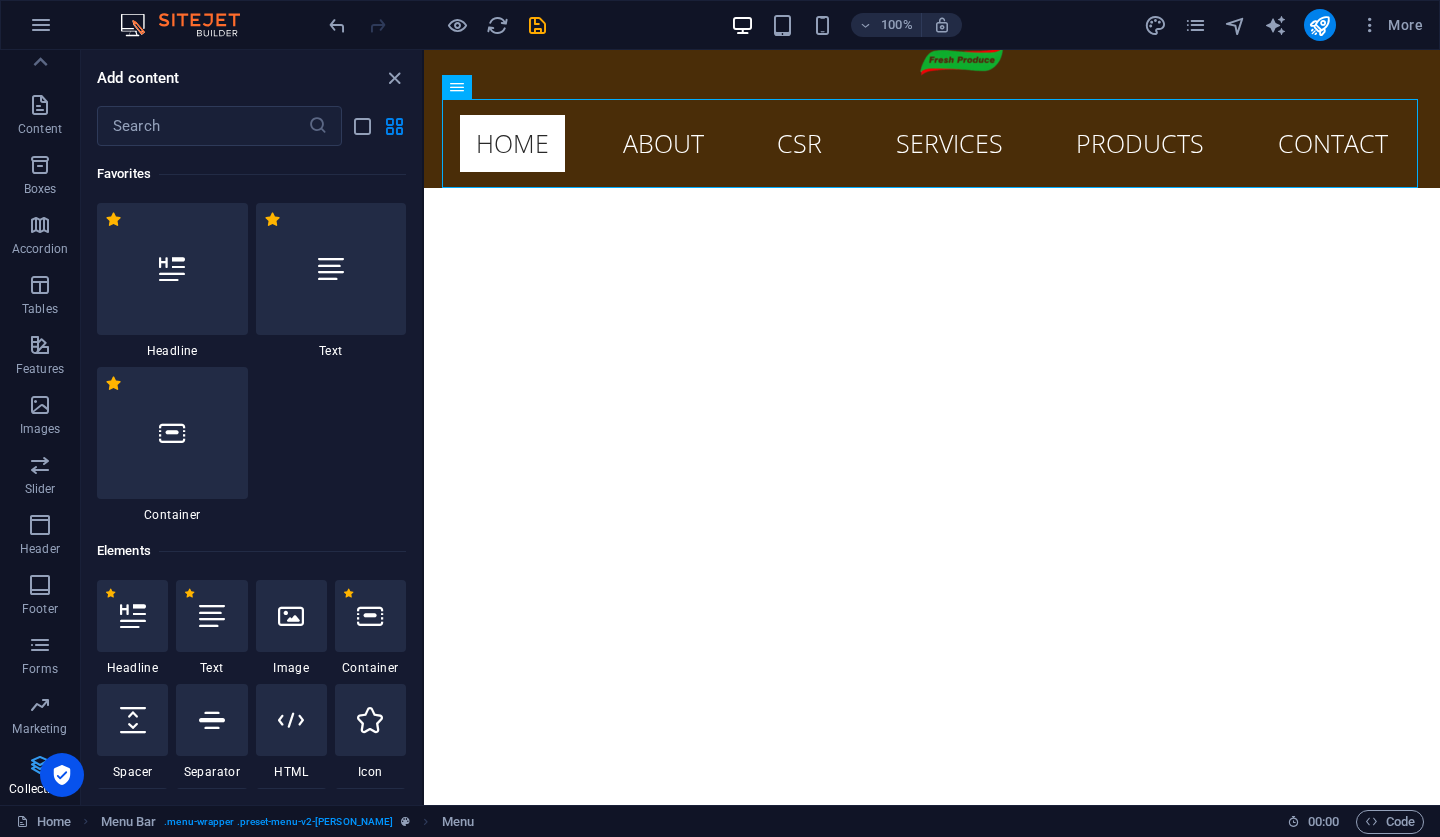 click on "Collections" at bounding box center (40, 777) 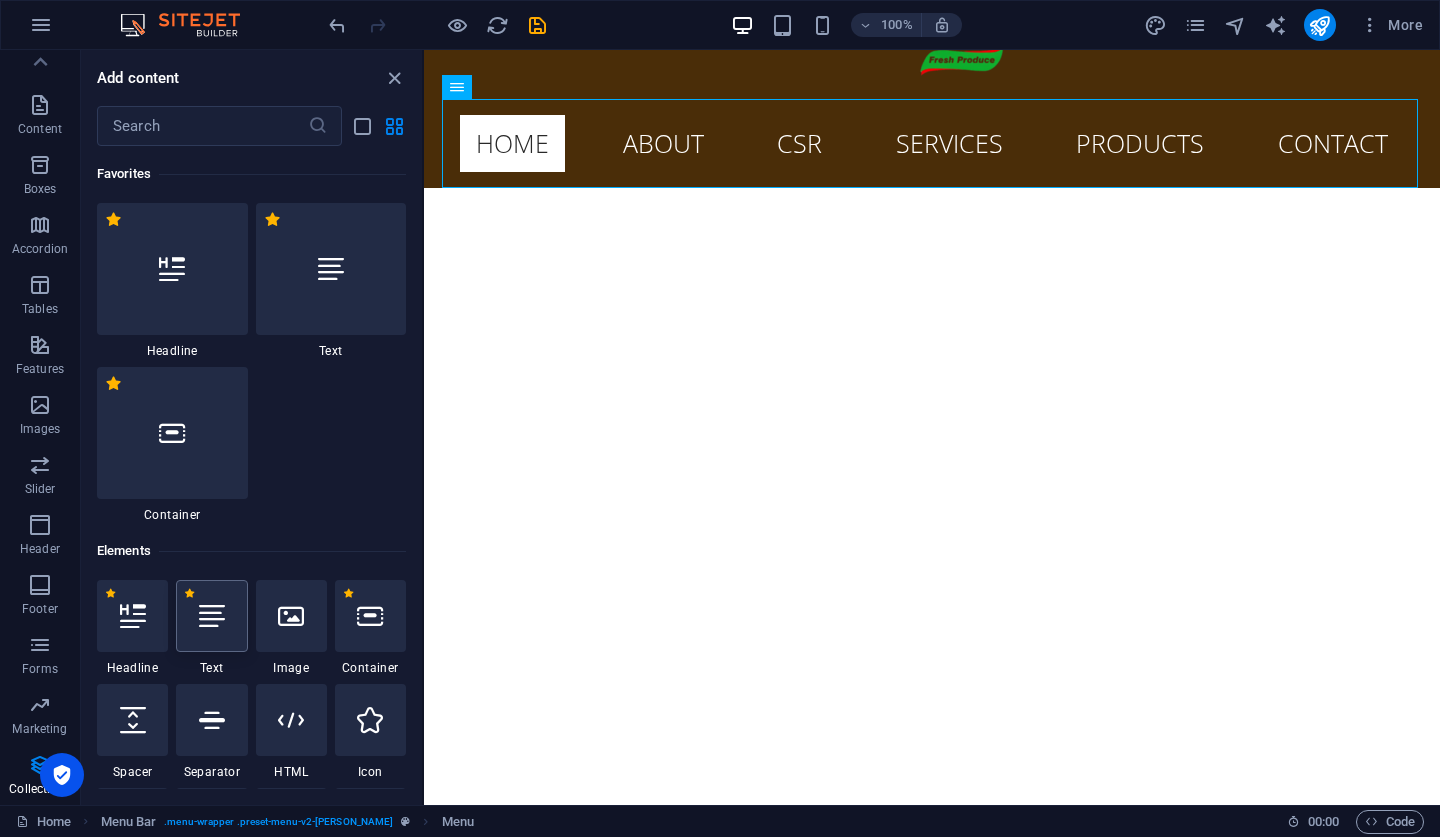 scroll, scrollTop: 0, scrollLeft: 0, axis: both 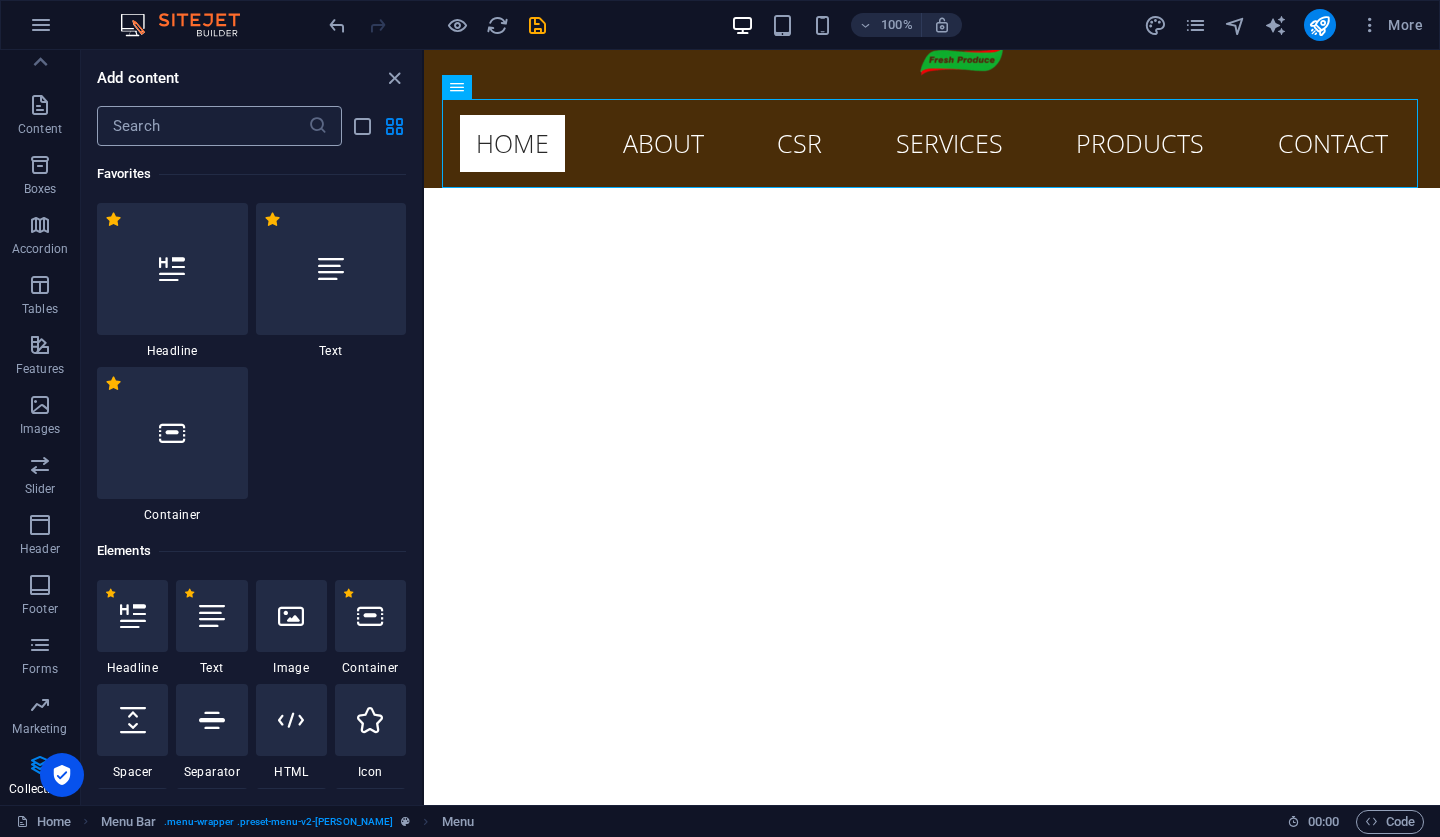 click at bounding box center [202, 126] 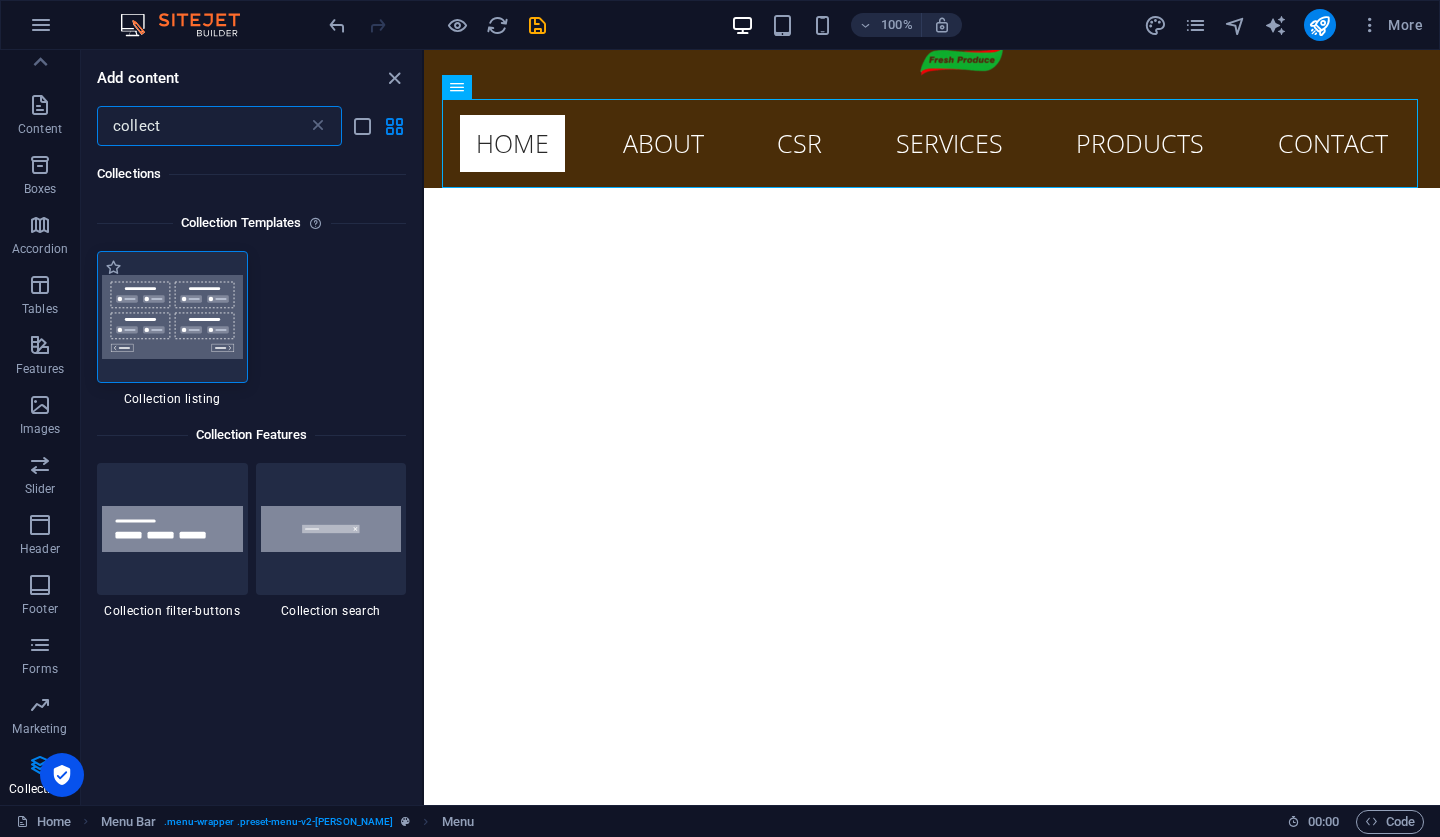 type on "collect" 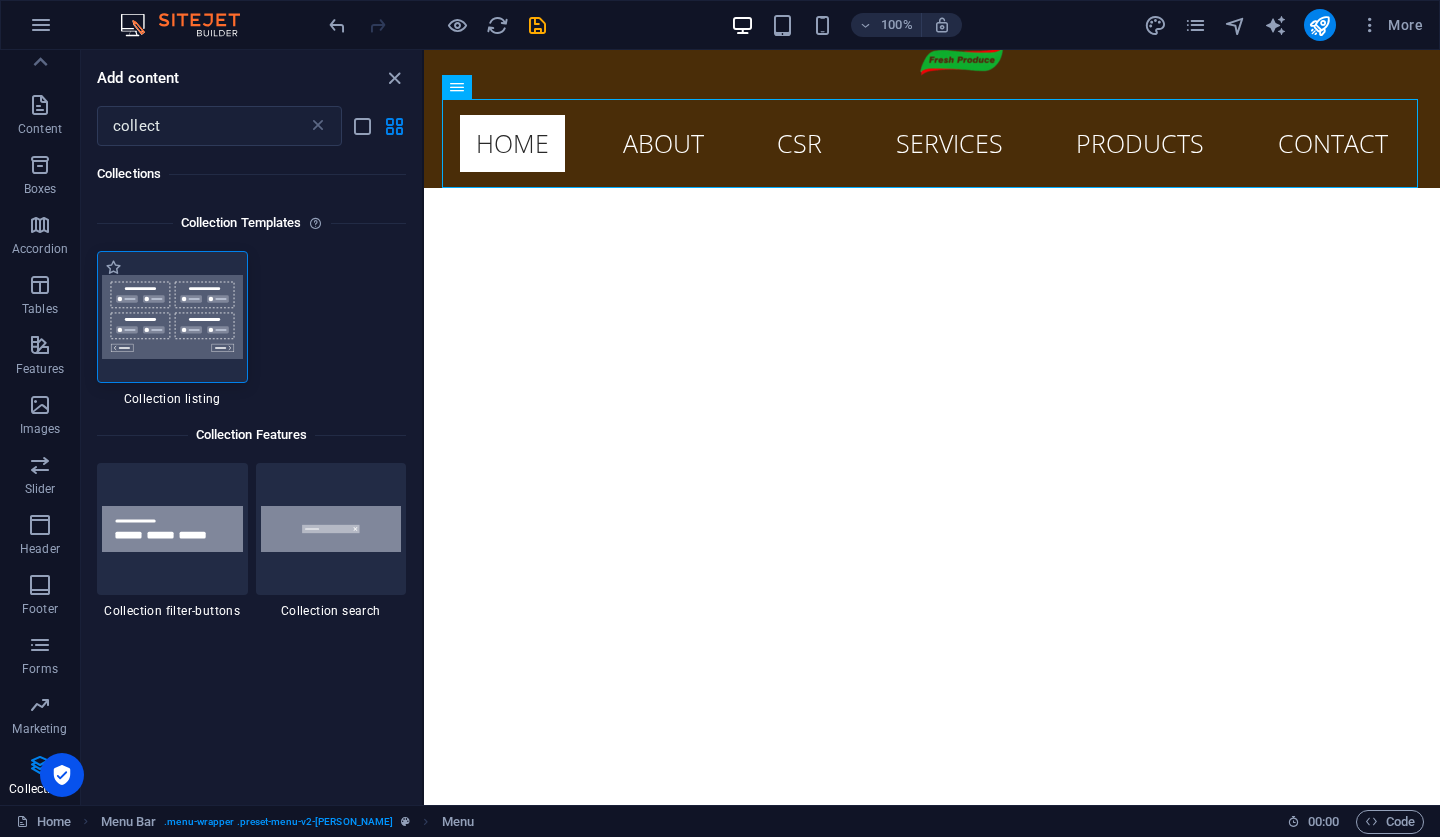click at bounding box center [172, 317] 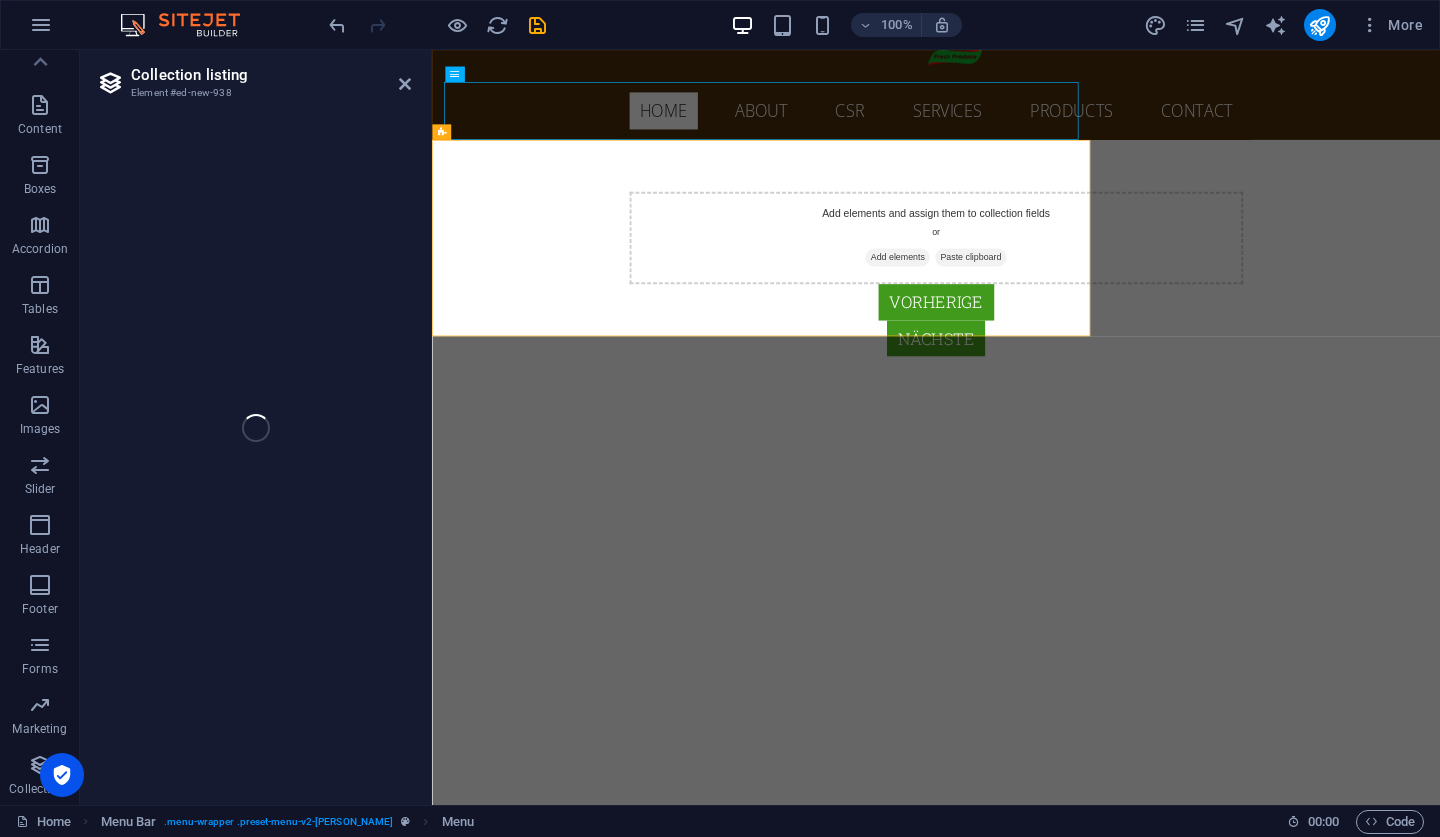 click on "Collection listing Element #ed-new-938
Drag here to replace the existing content. Press “Ctrl” if you want to create a new element.
H2   Banner   Banner   Container   Container   Container   H2   H3   Preset   Container   Preset   Menu   Menu Bar   Container   Preset   Preset   Gallery   Preset   Container   Preset   Gallery   Gallery   Gallery   Image   Preset   Image   Gallery   Logo   Collection listing" at bounding box center [760, 427] 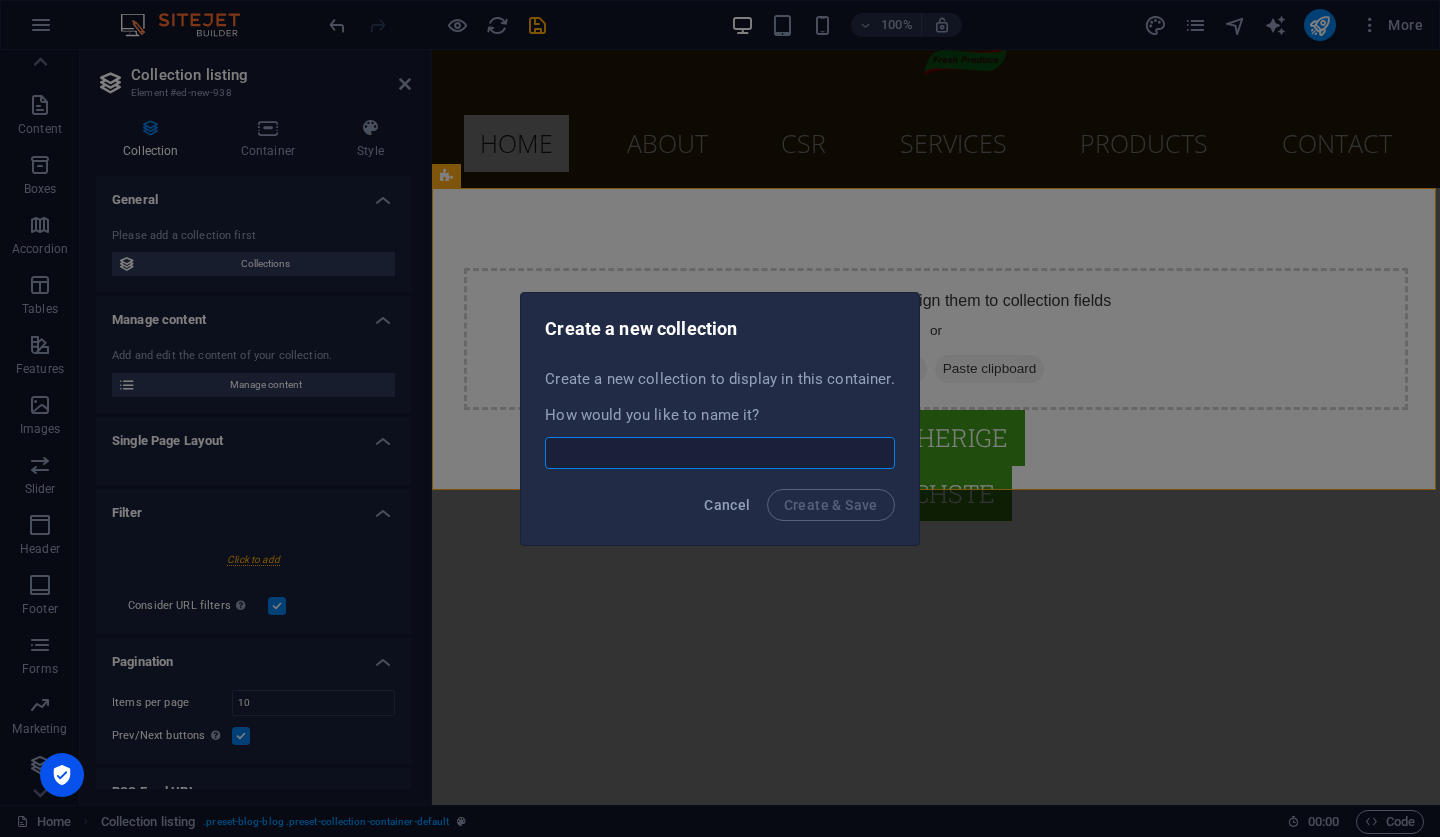 click at bounding box center (719, 453) 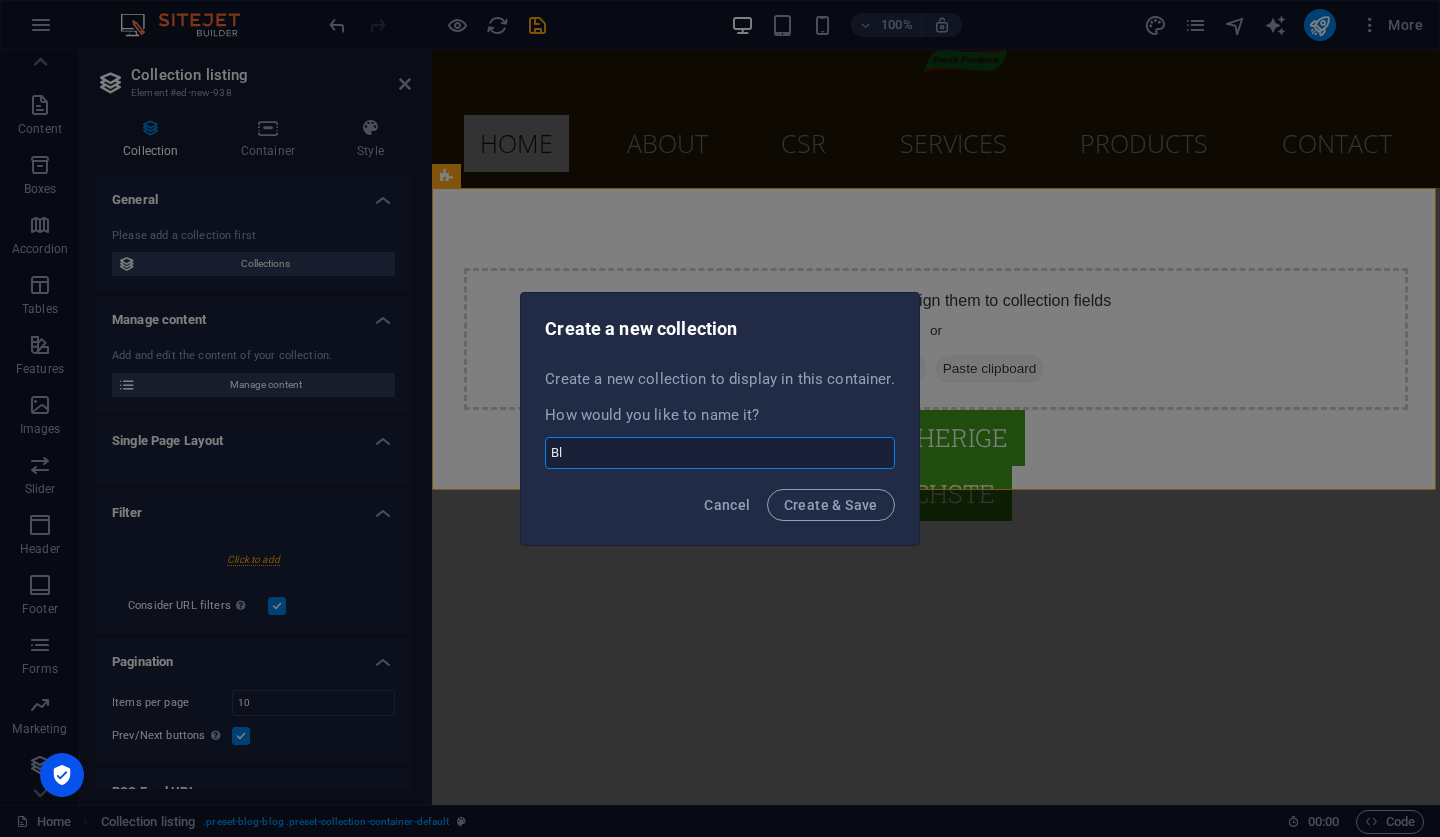 type on "Blo" 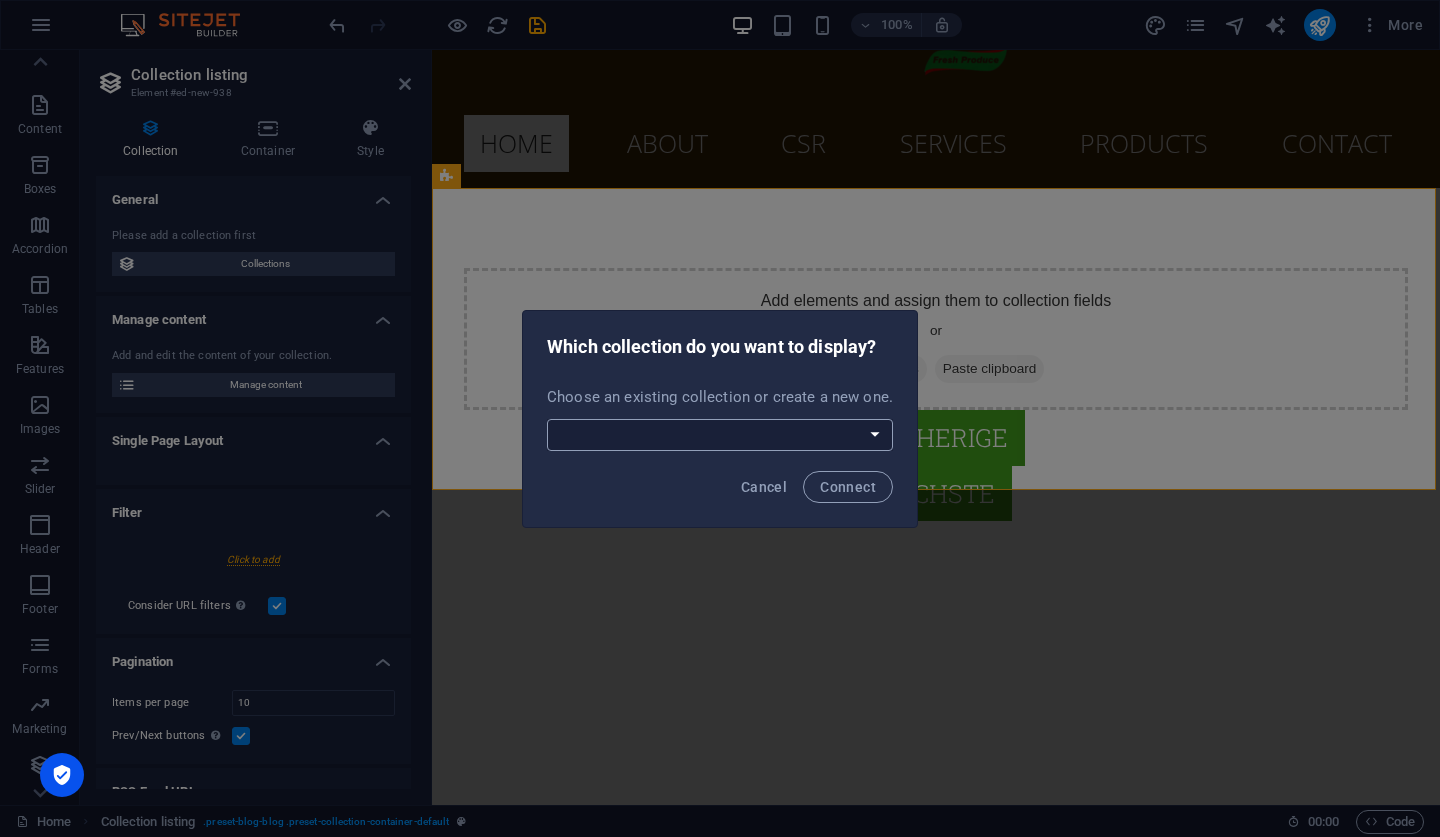 click on "Climate-Smart Farming Tips Create a new collection" at bounding box center (720, 435) 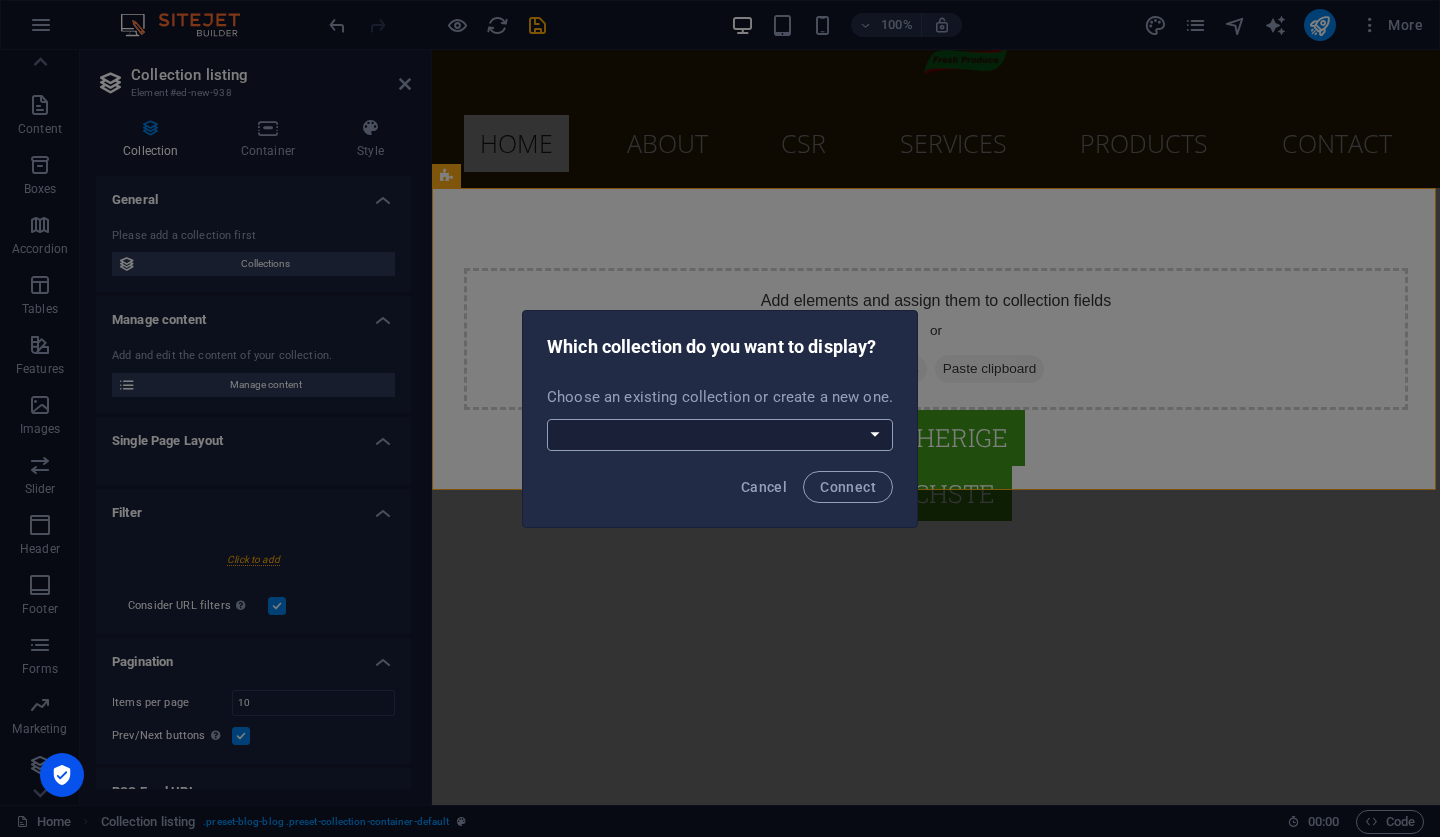 select on "687219460307b6ba000572f9" 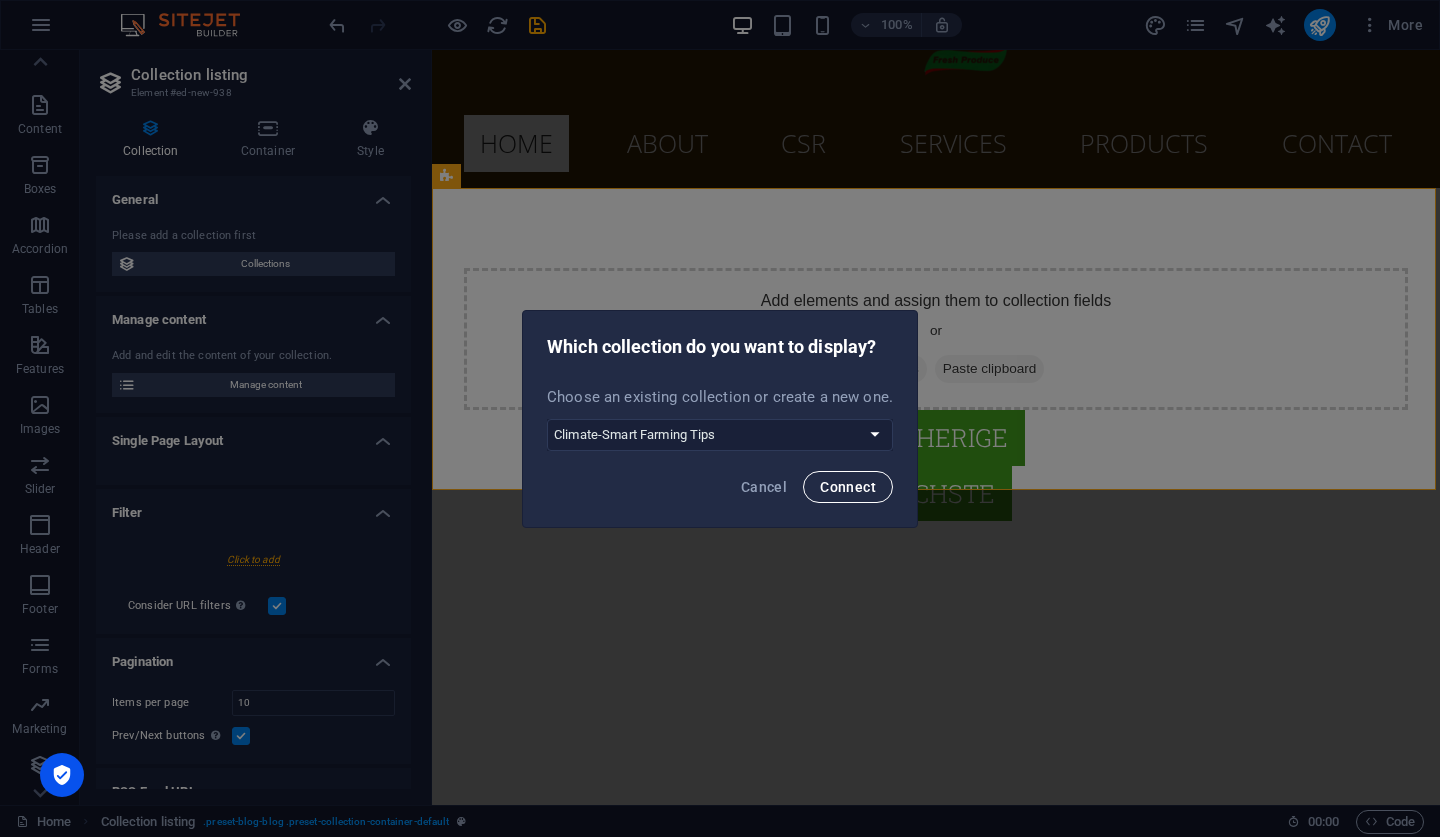 click on "Connect" at bounding box center [848, 487] 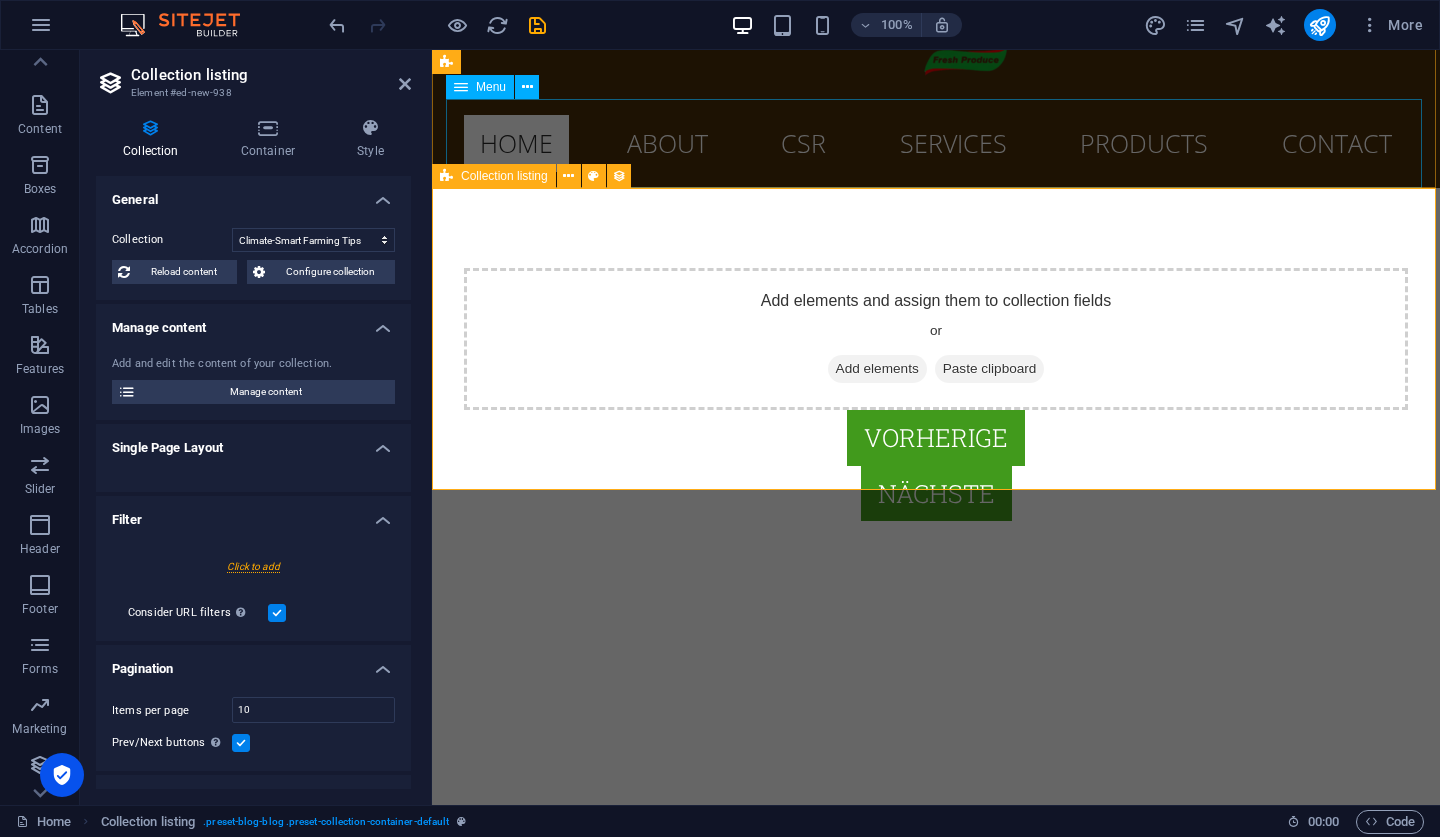 click on "Collection listing" at bounding box center [504, 176] 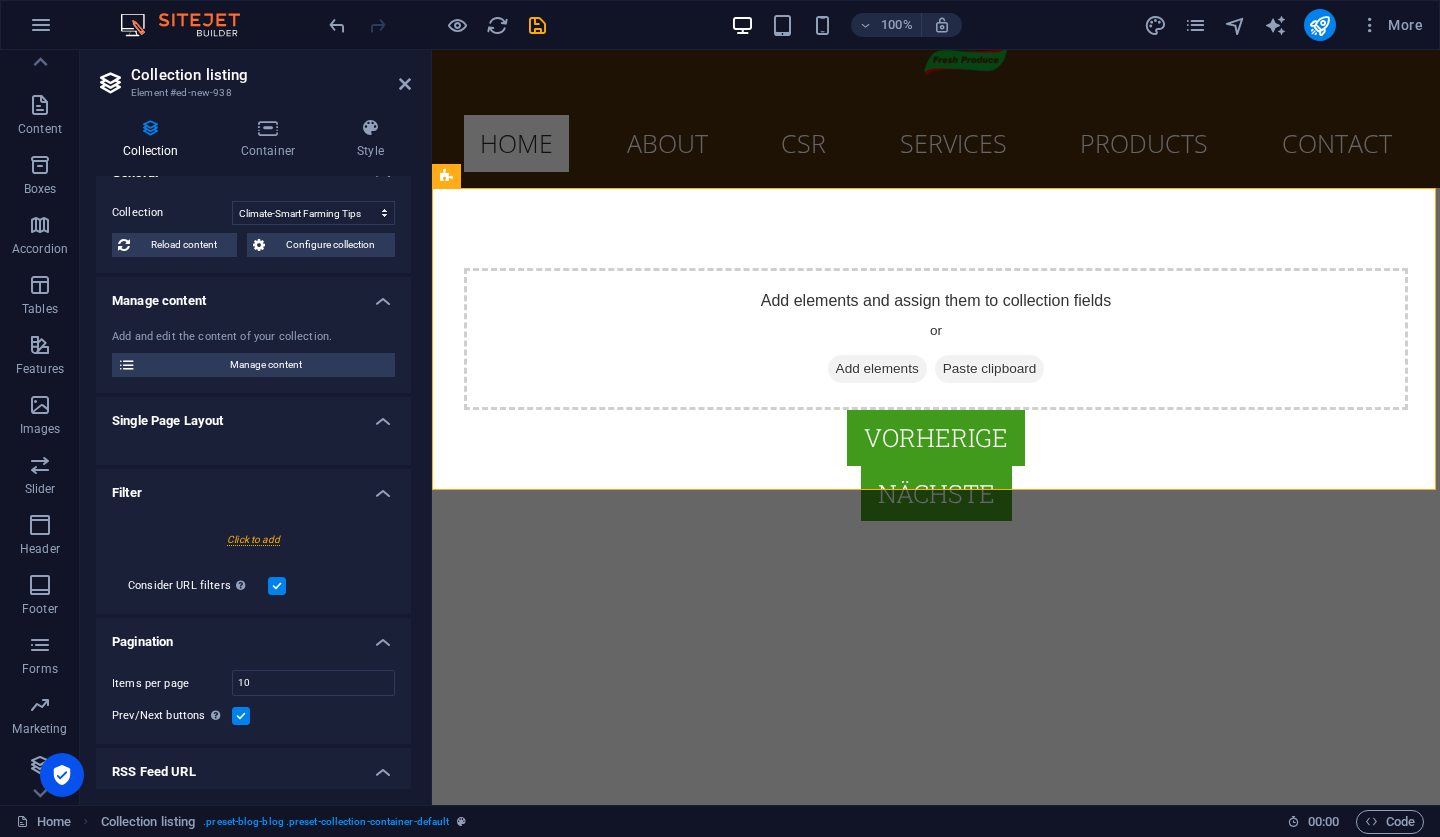 scroll, scrollTop: 0, scrollLeft: 0, axis: both 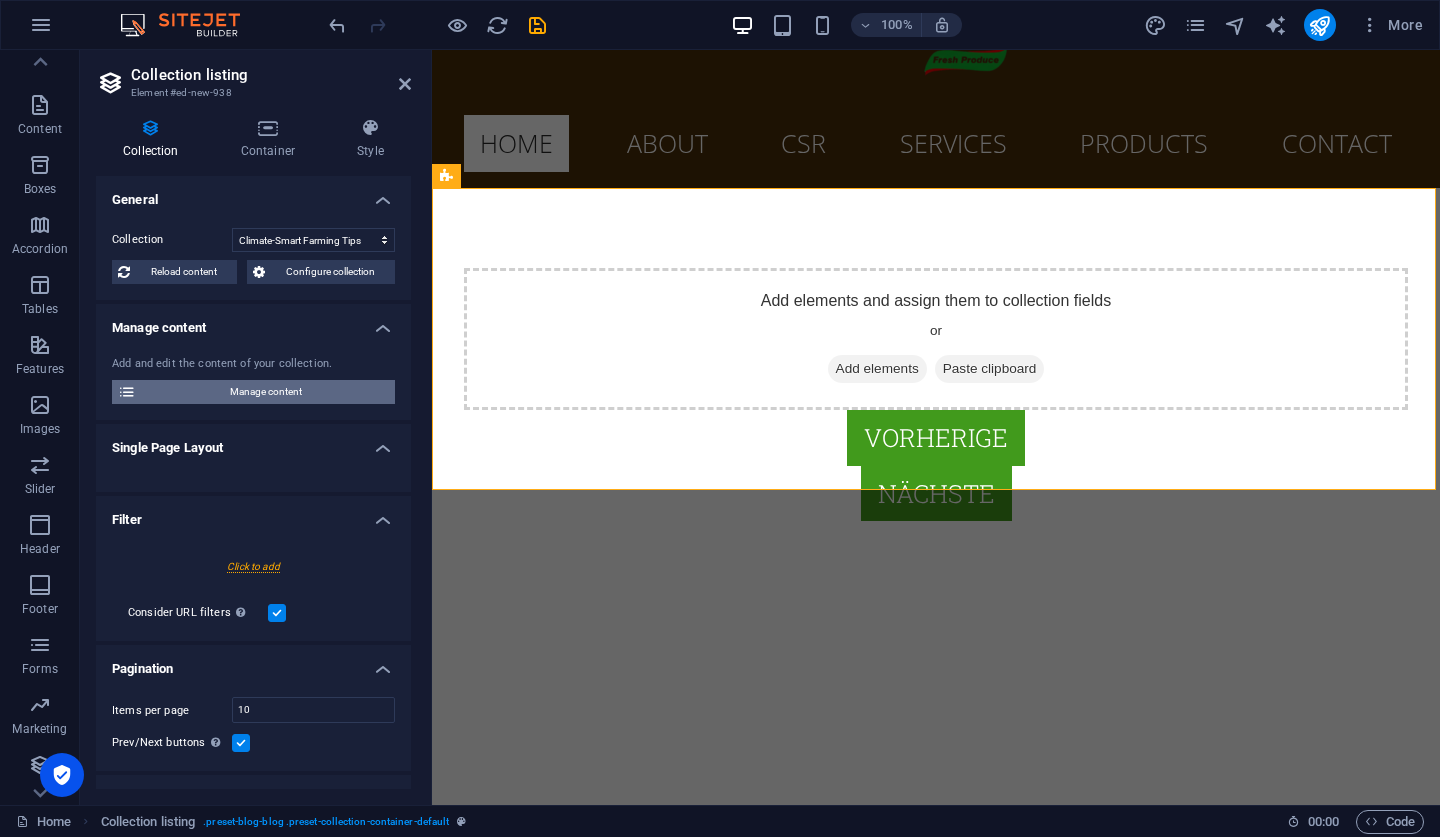 click on "Manage content" at bounding box center [265, 392] 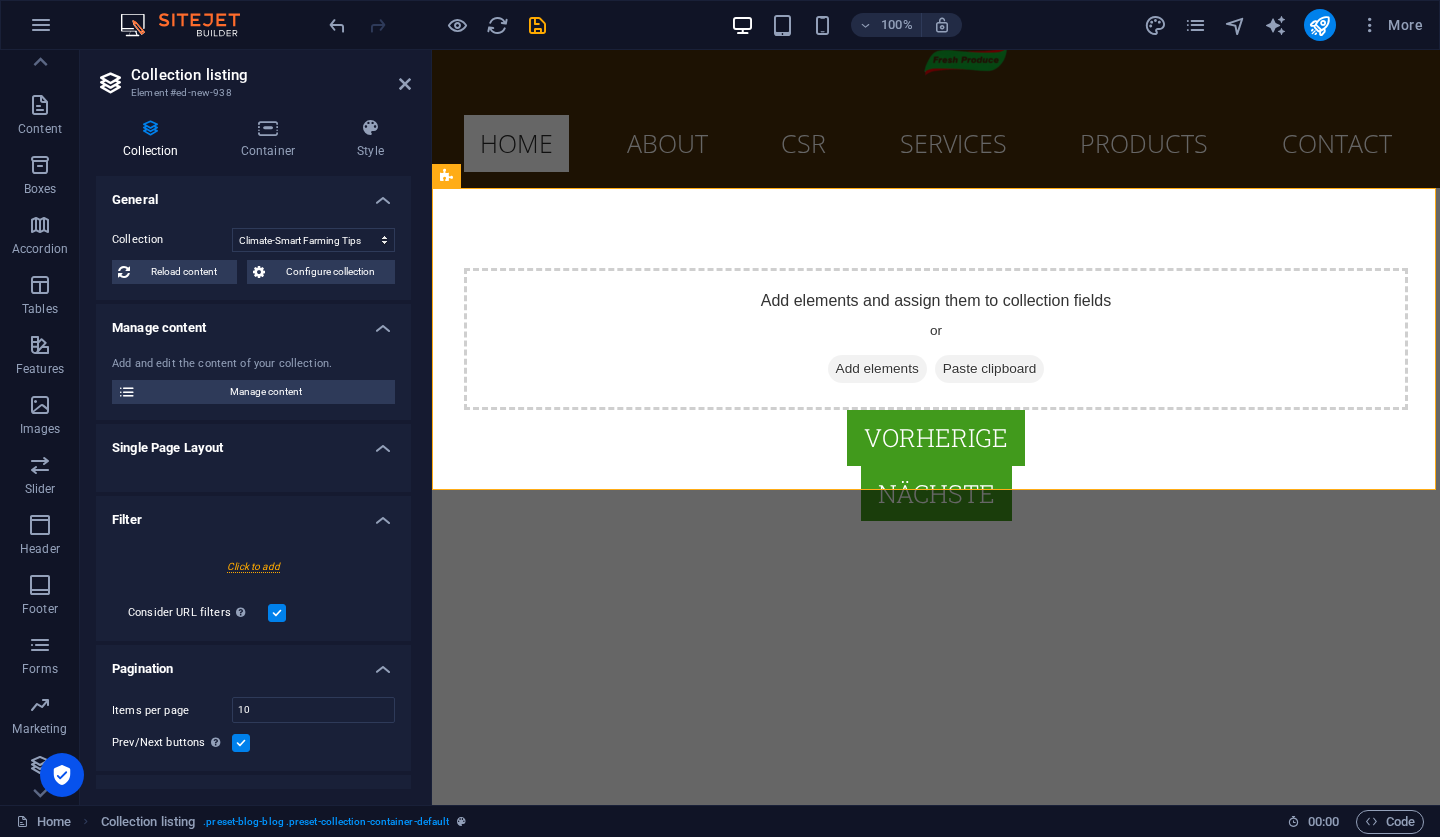 click on "Manage content" at bounding box center (253, 322) 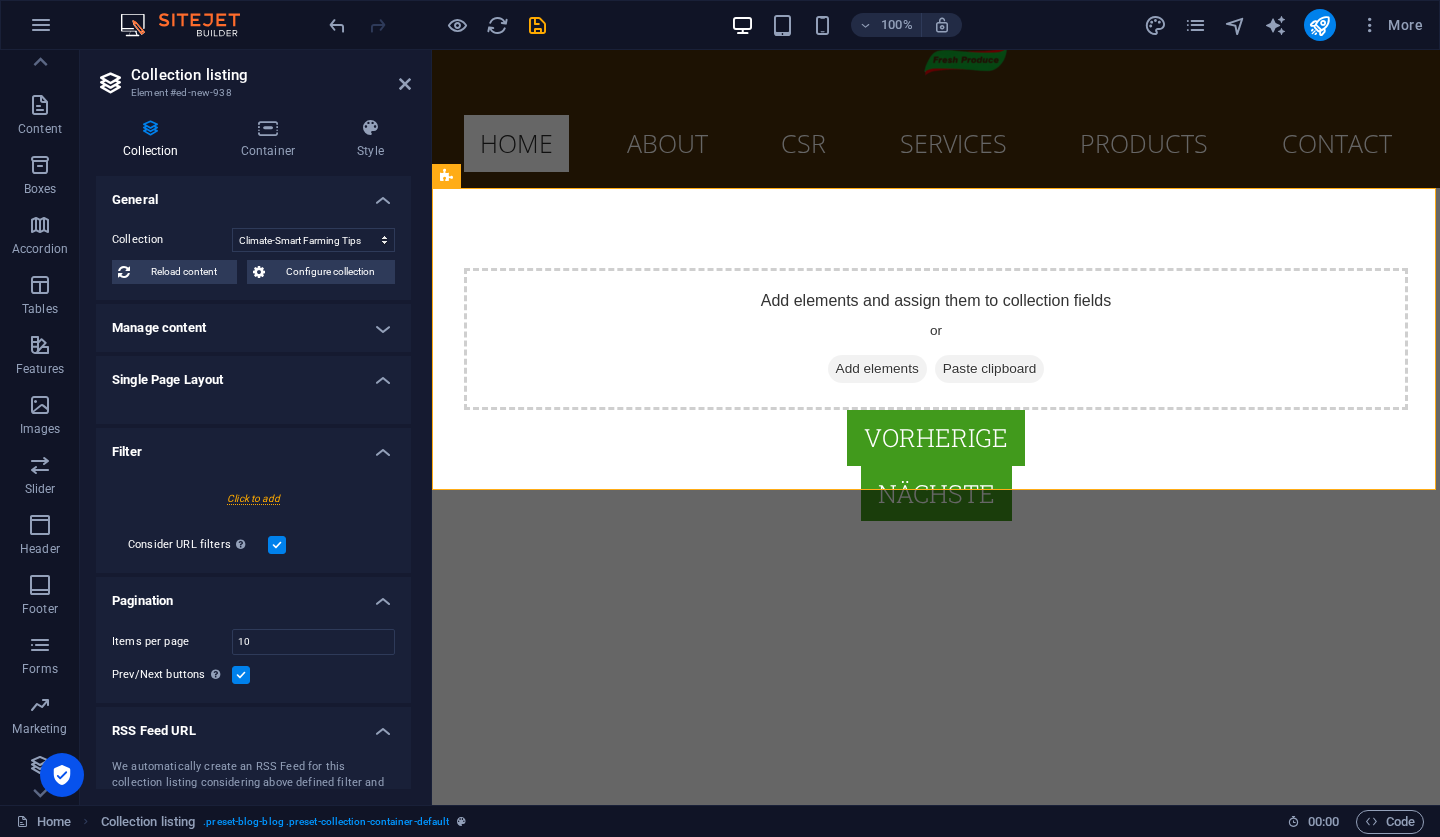 click on "Manage content" at bounding box center (253, 328) 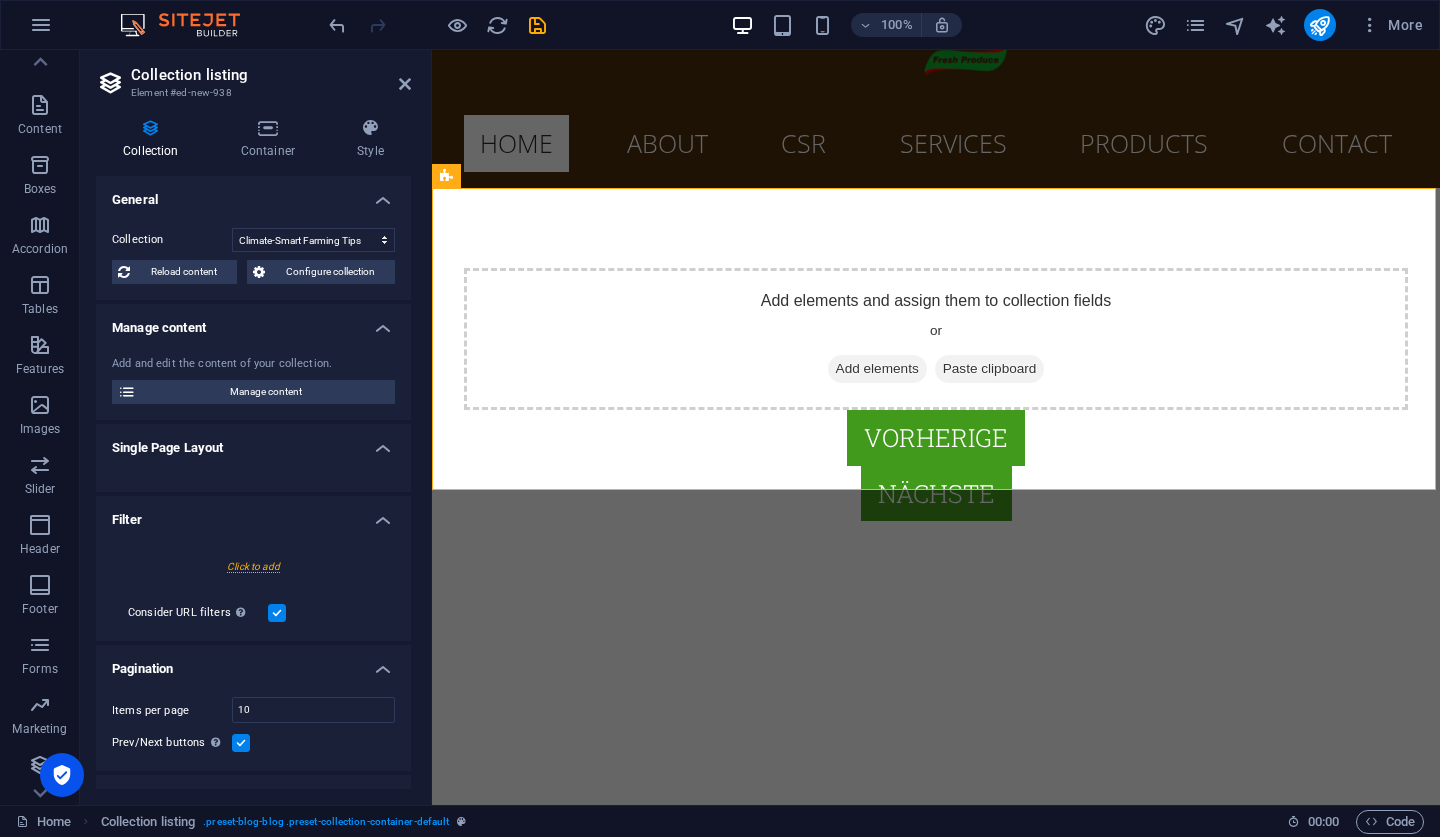 select on "createdAt_DESC" 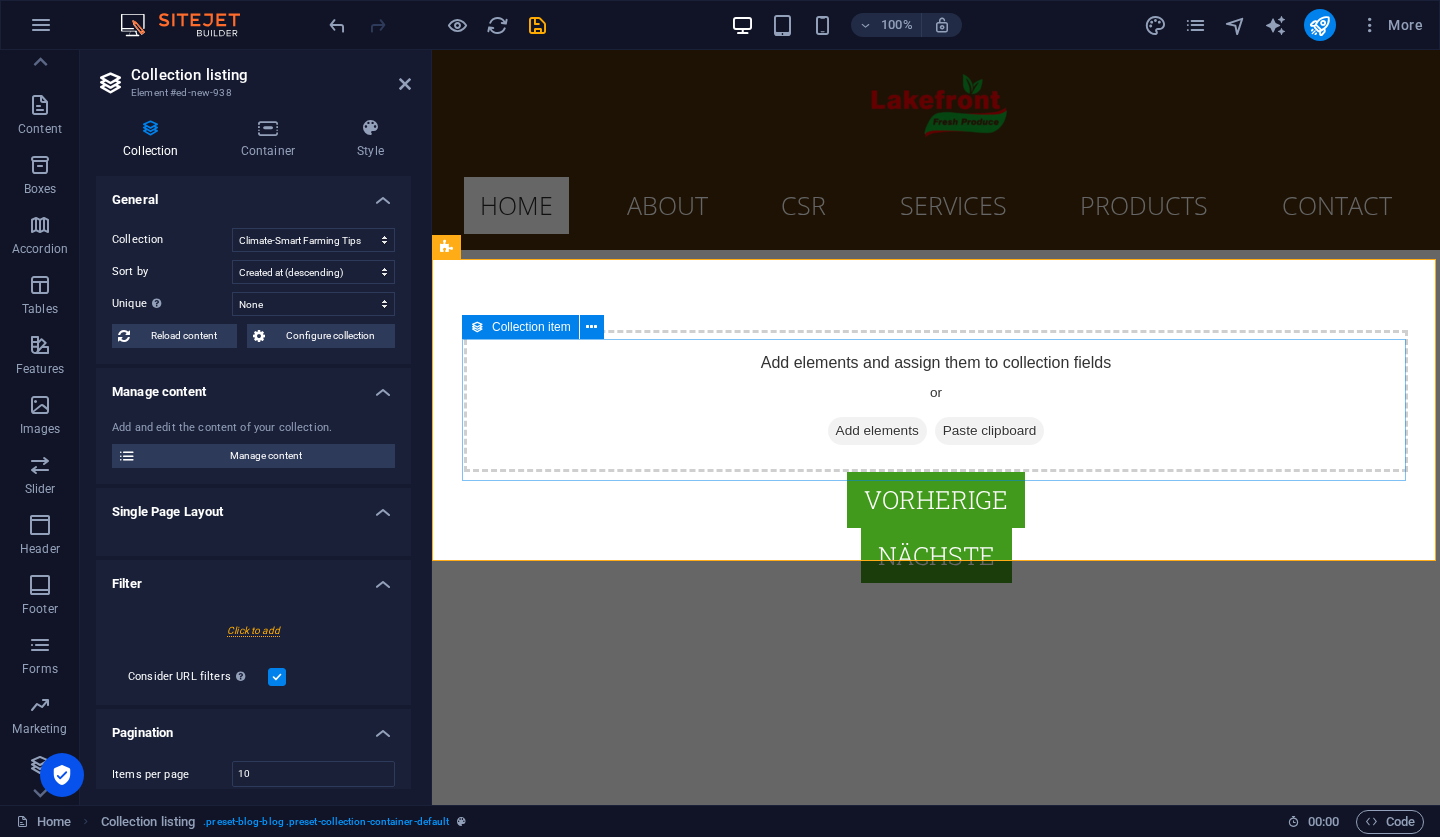 scroll, scrollTop: 0, scrollLeft: 0, axis: both 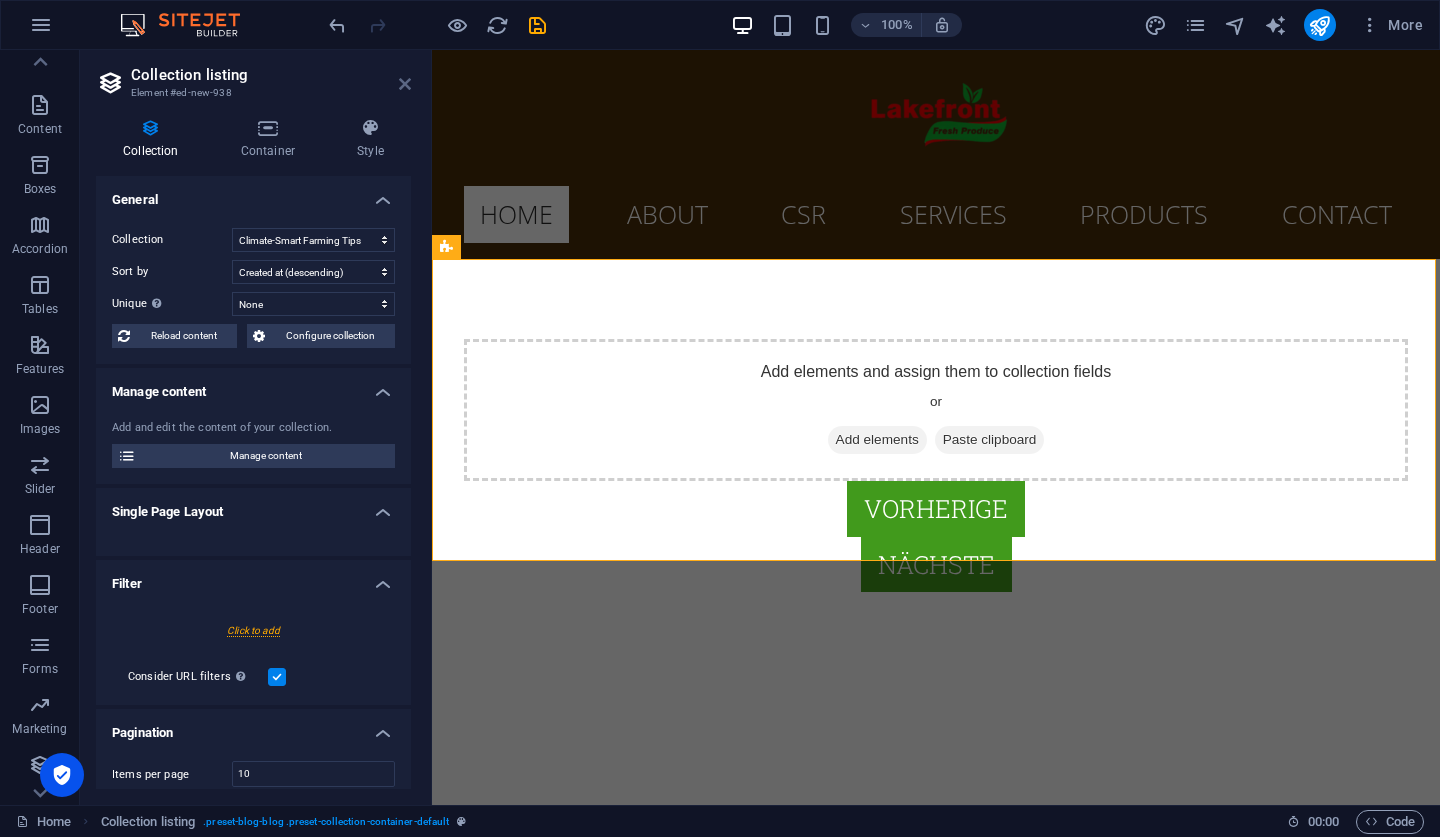 click at bounding box center (405, 84) 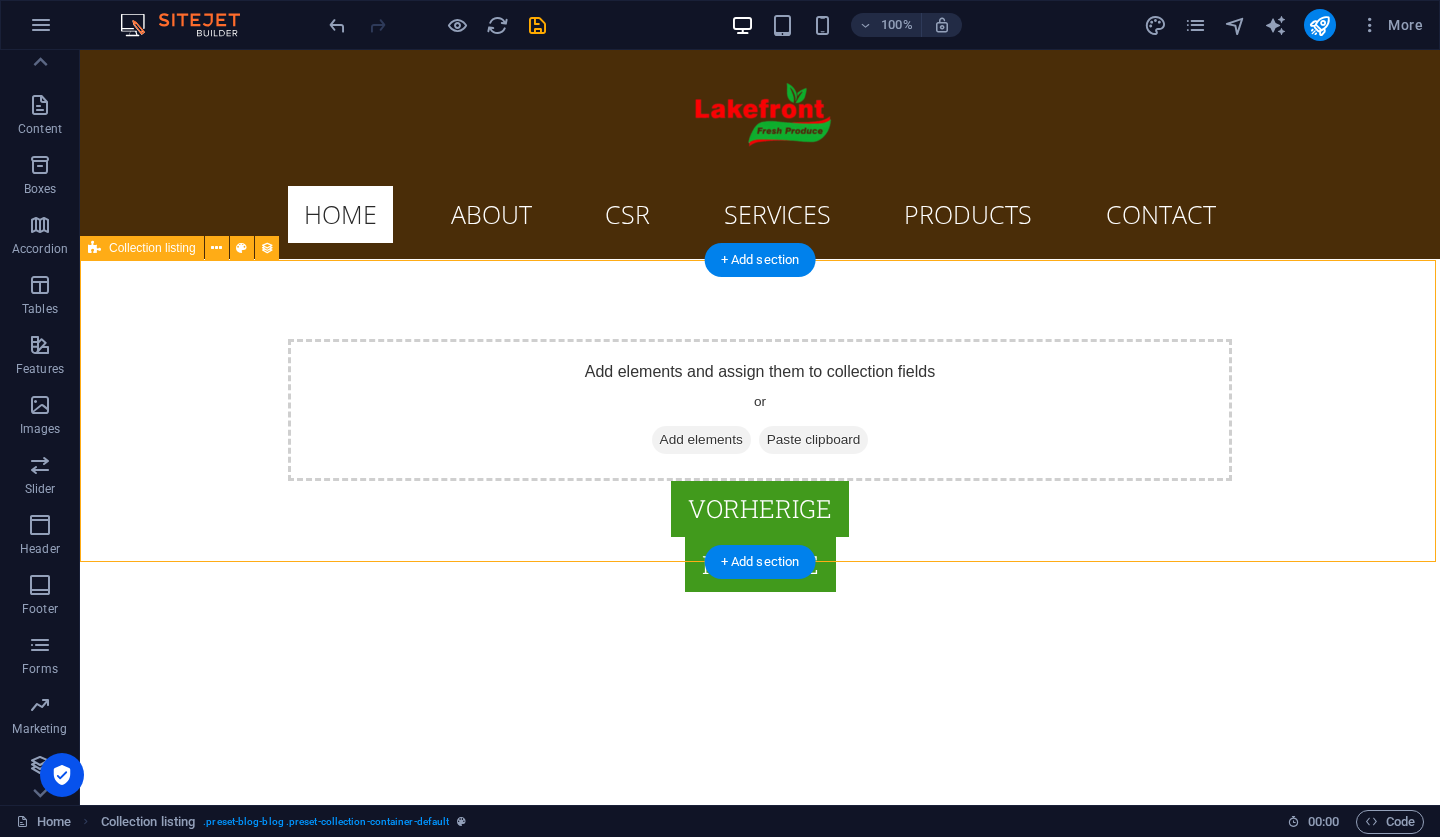 scroll, scrollTop: 0, scrollLeft: 0, axis: both 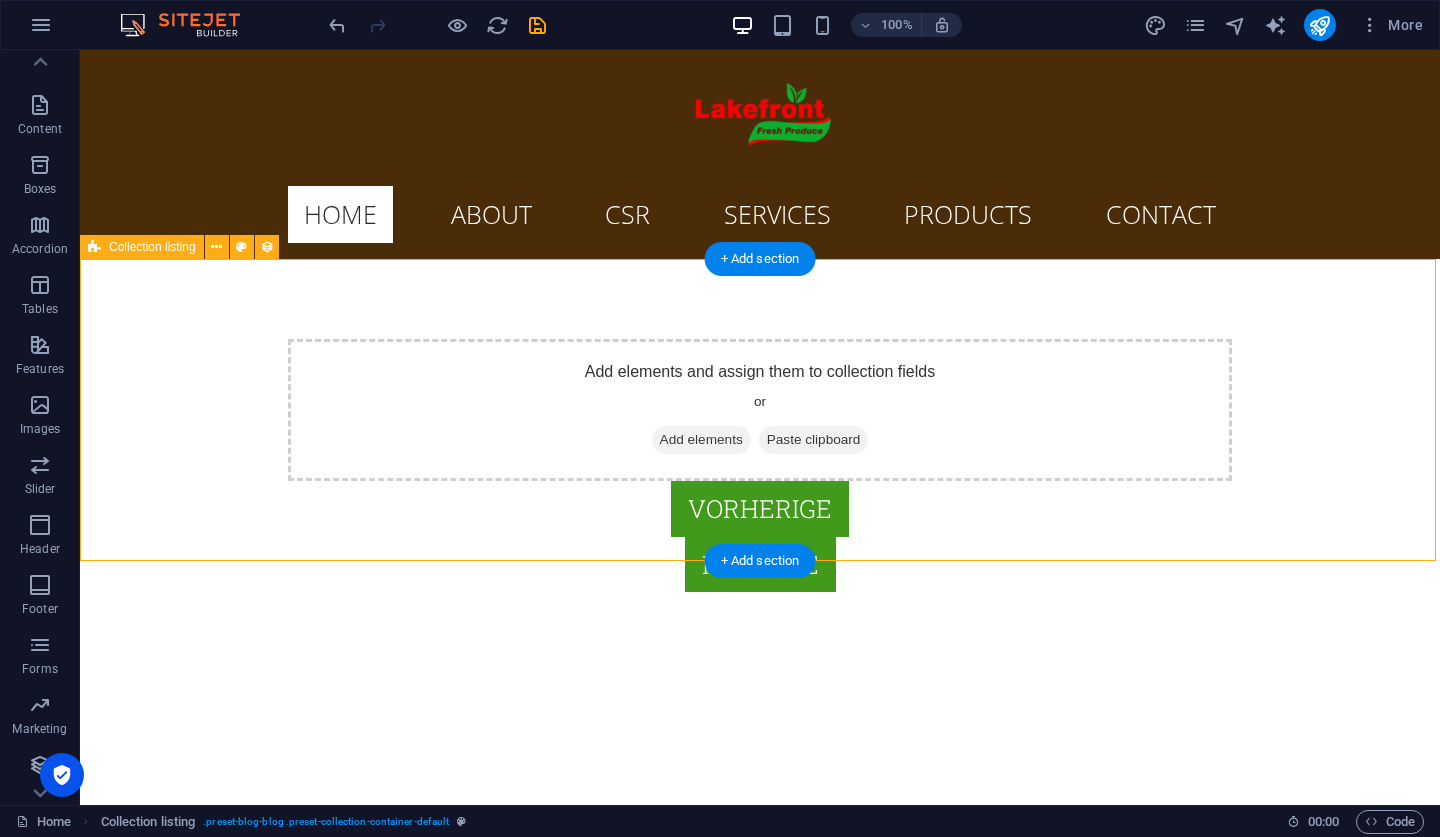 click on "Add elements and assign them to collection fields or  Add elements  Paste clipboard  Vorherige Nächste" at bounding box center [760, 465] 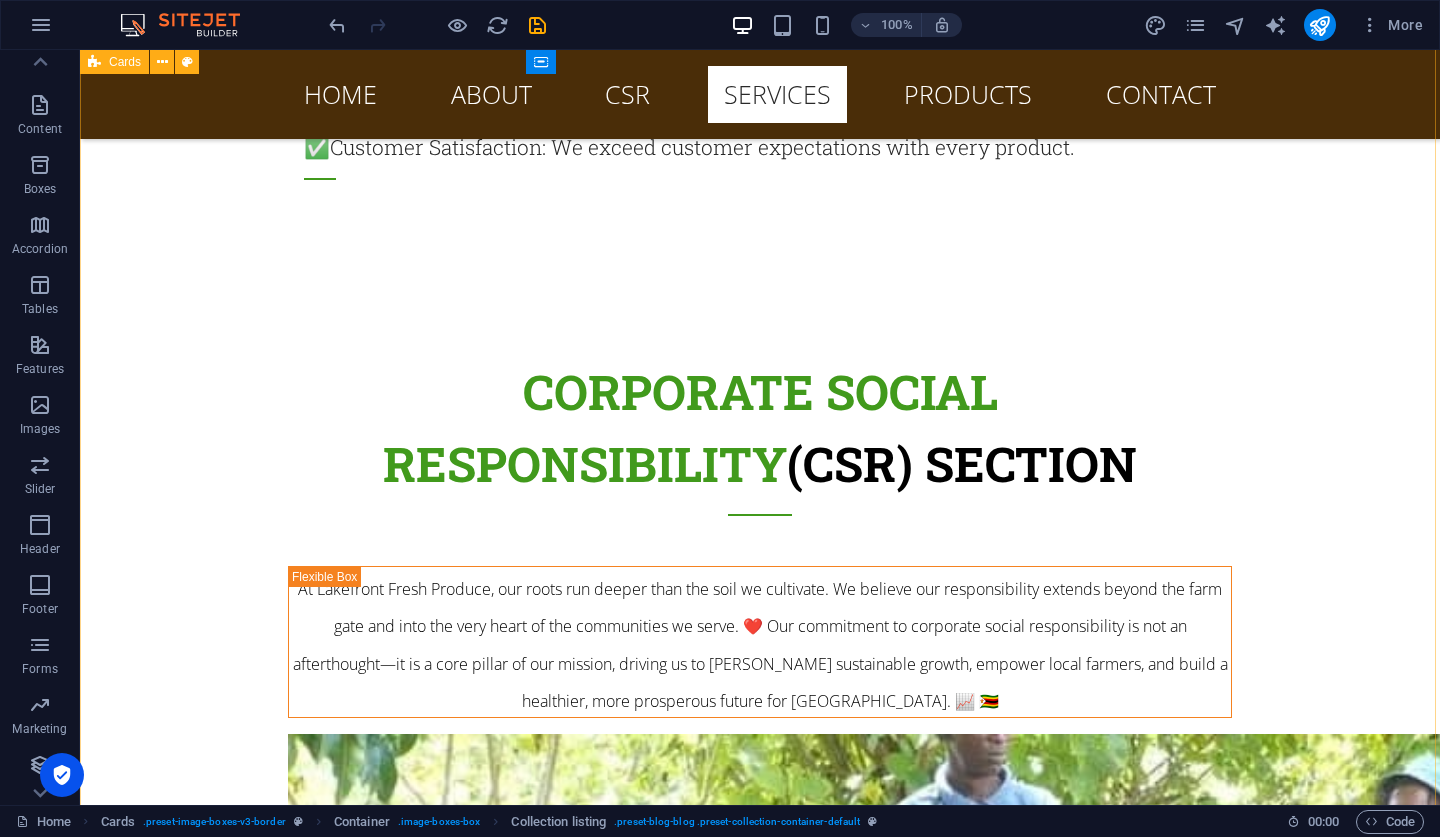 scroll, scrollTop: 6869, scrollLeft: 0, axis: vertical 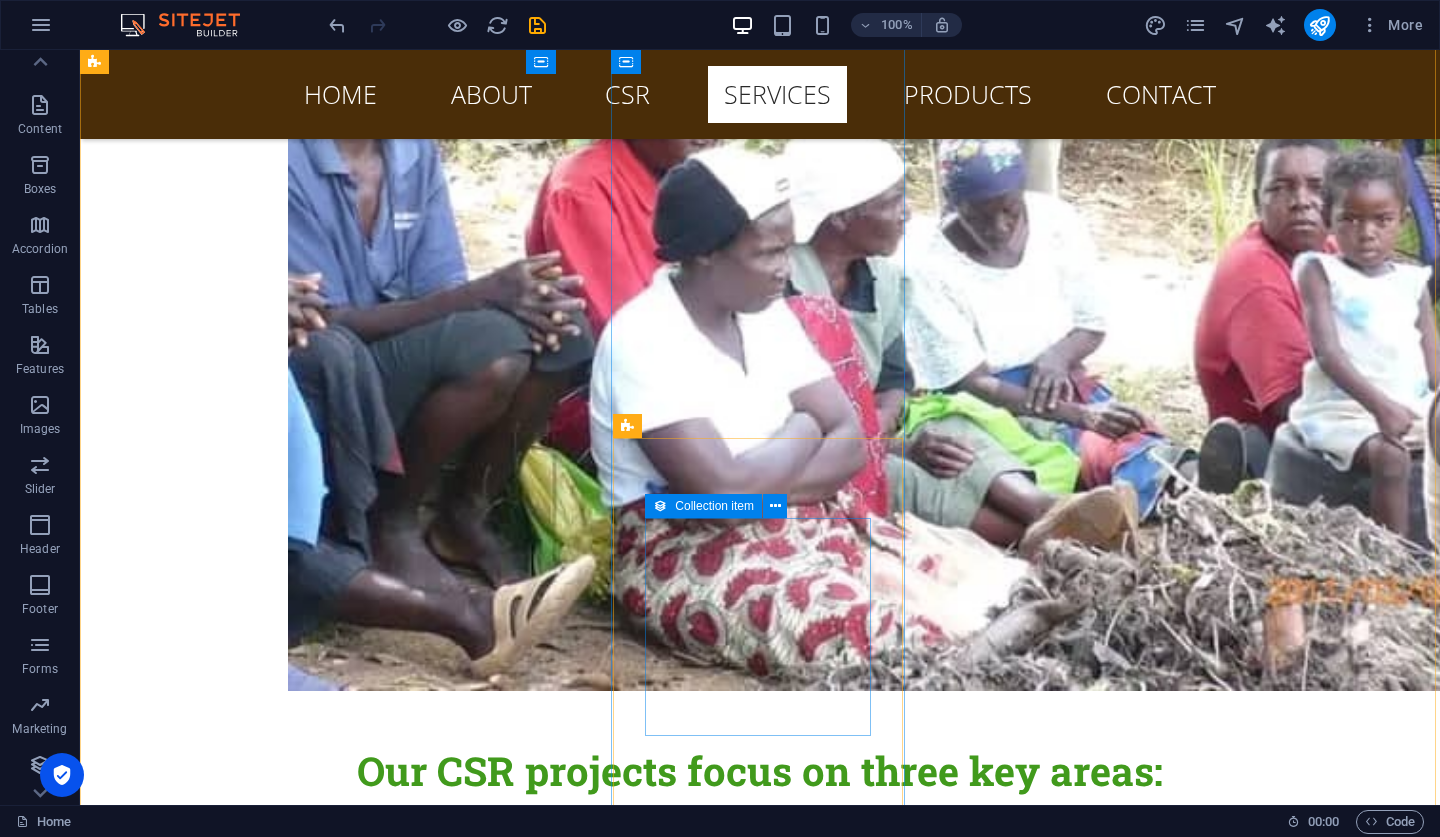 click on "Add elements and assign them to collection fields or  Add elements  Paste clipboard" at bounding box center [242, 7099] 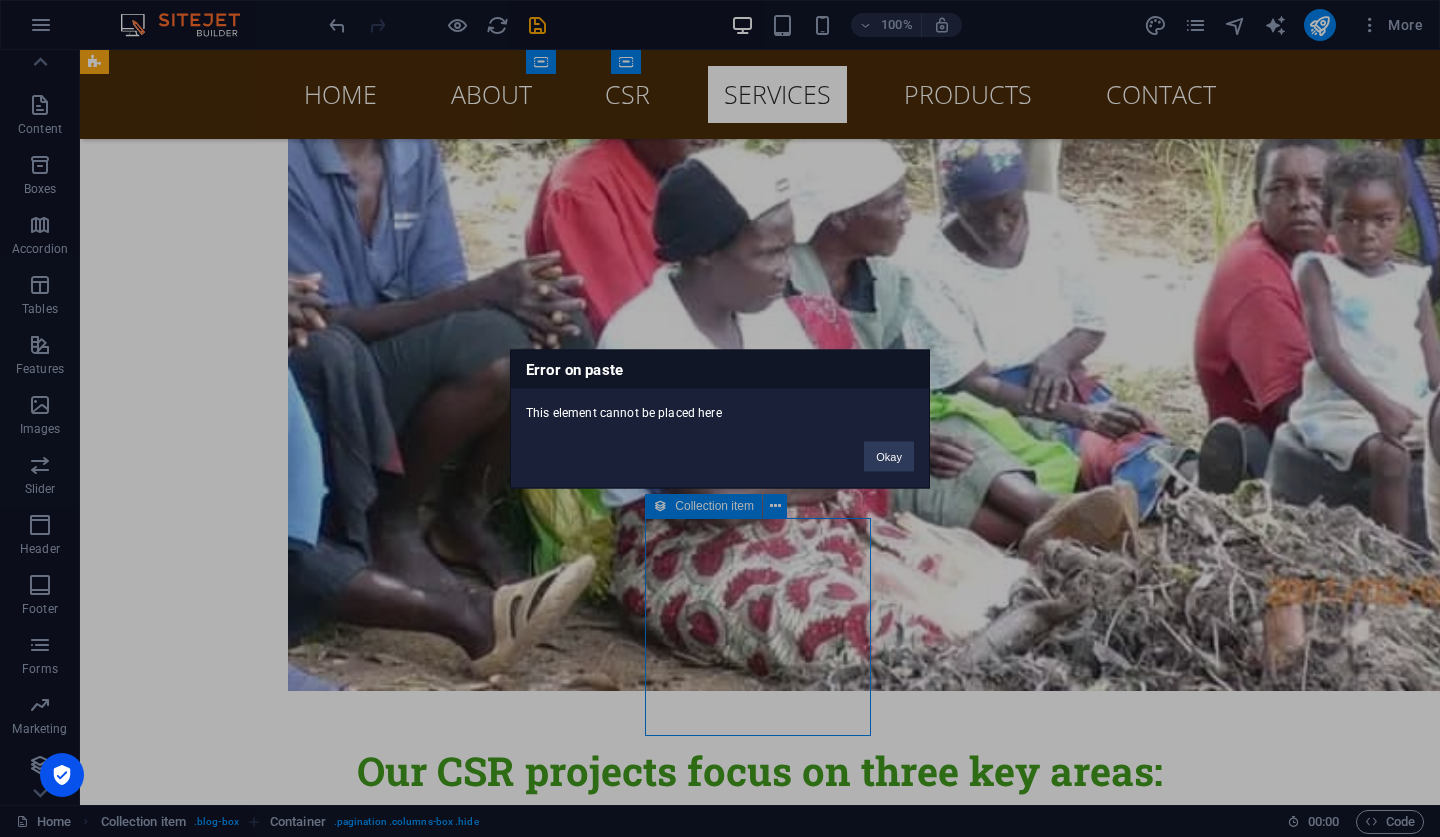 type 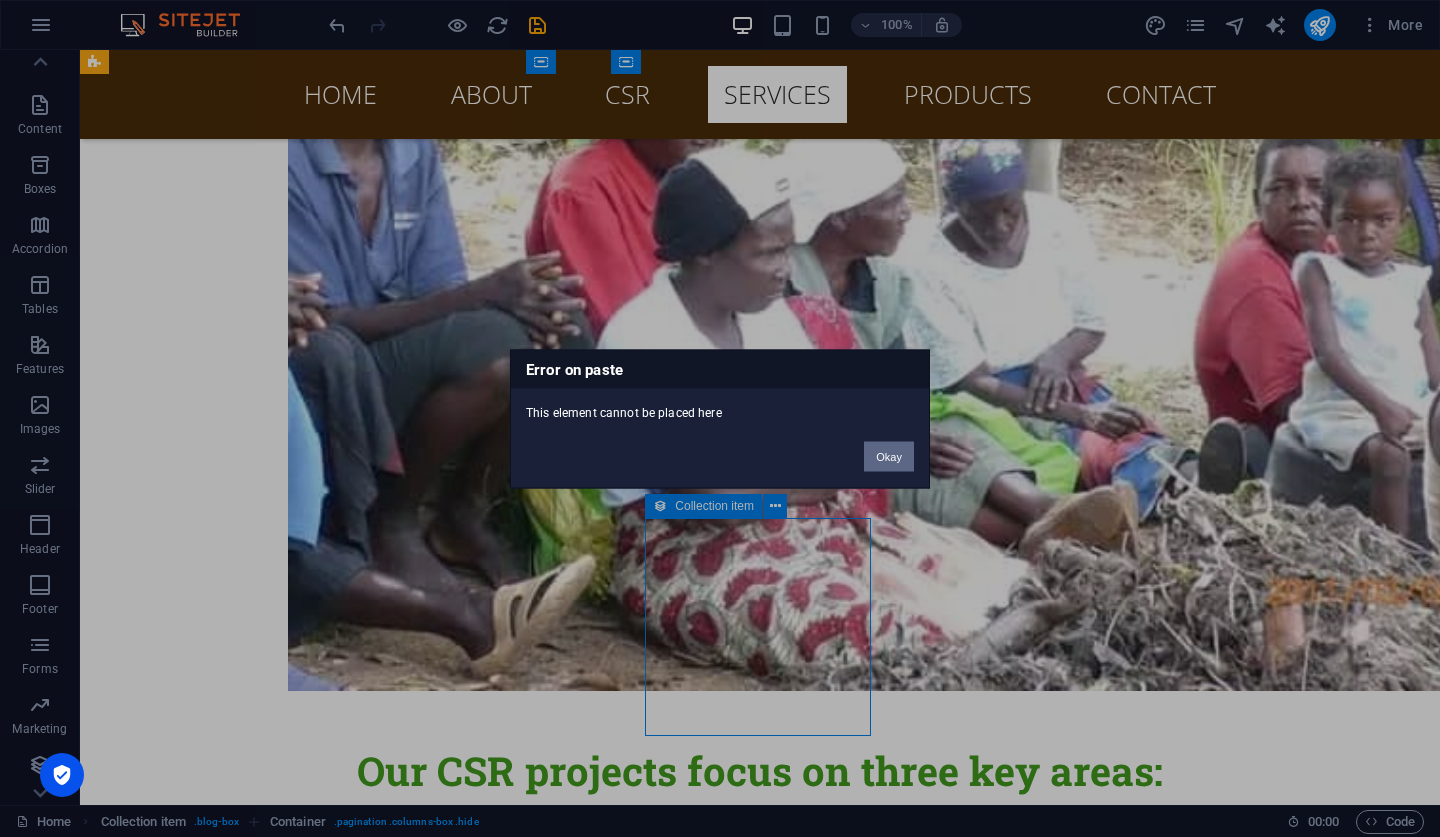 click on "Okay" at bounding box center (889, 456) 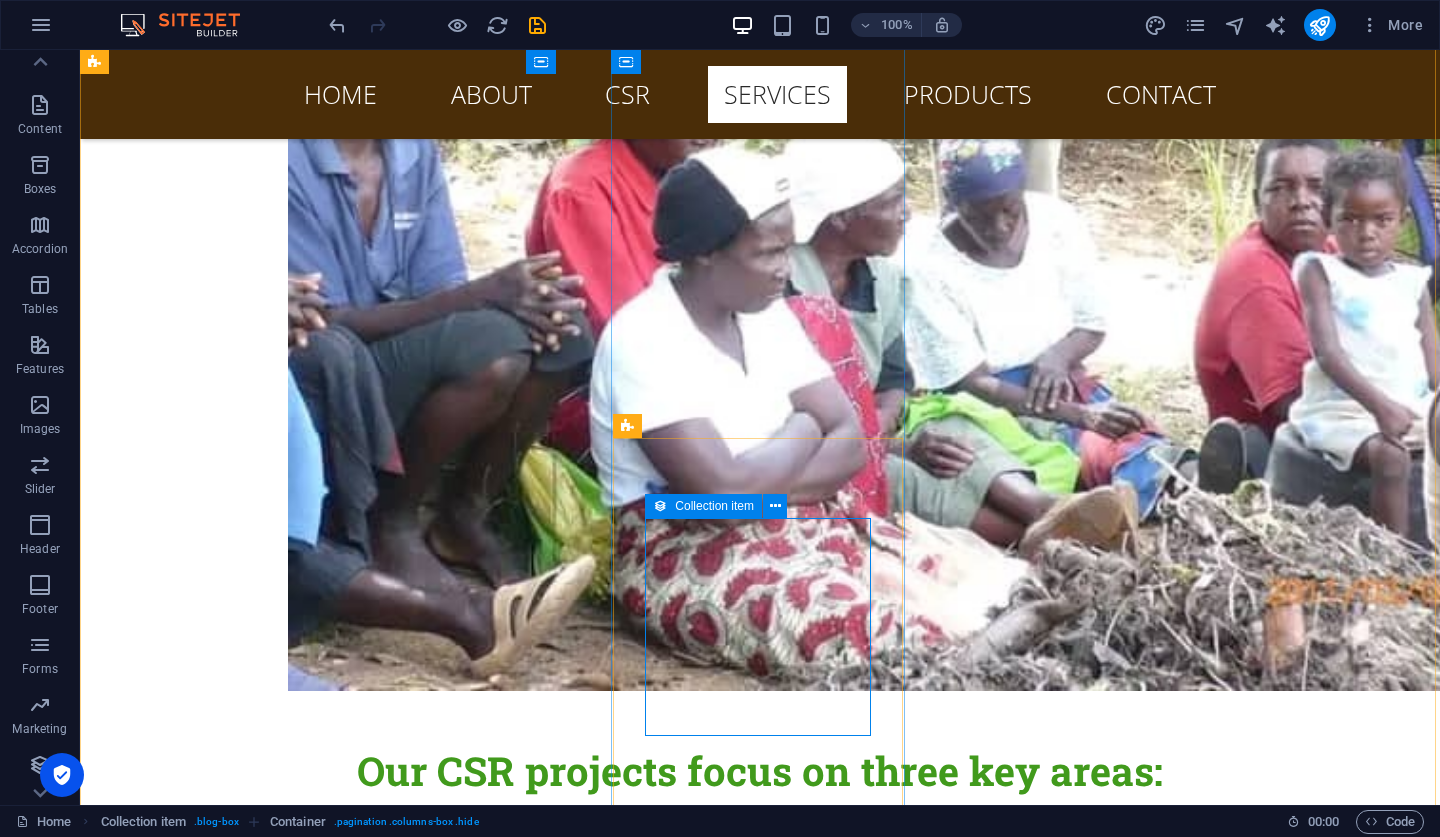 click on "Add elements and assign them to collection fields or  Add elements  Paste clipboard" at bounding box center [242, 7099] 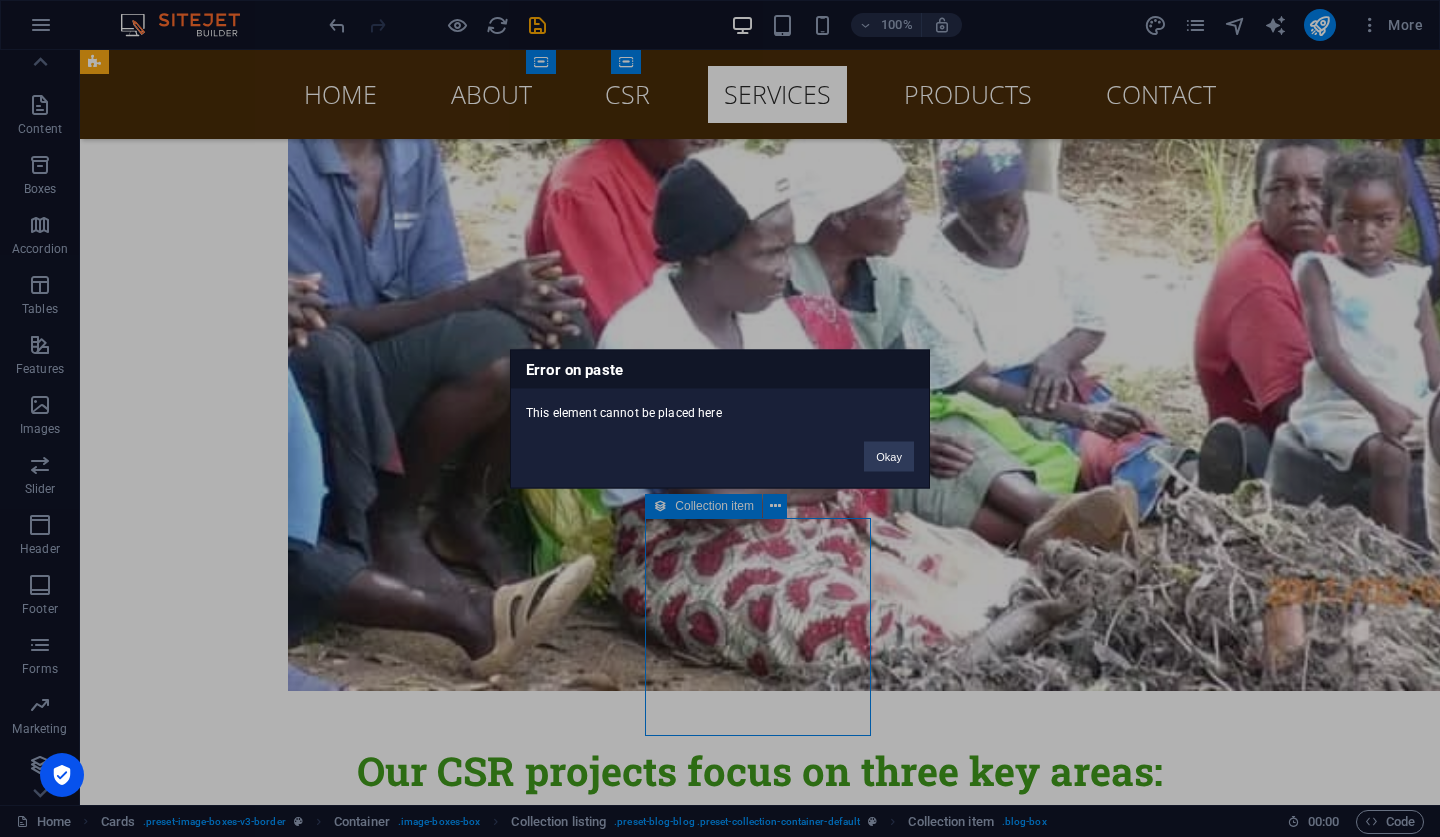 type 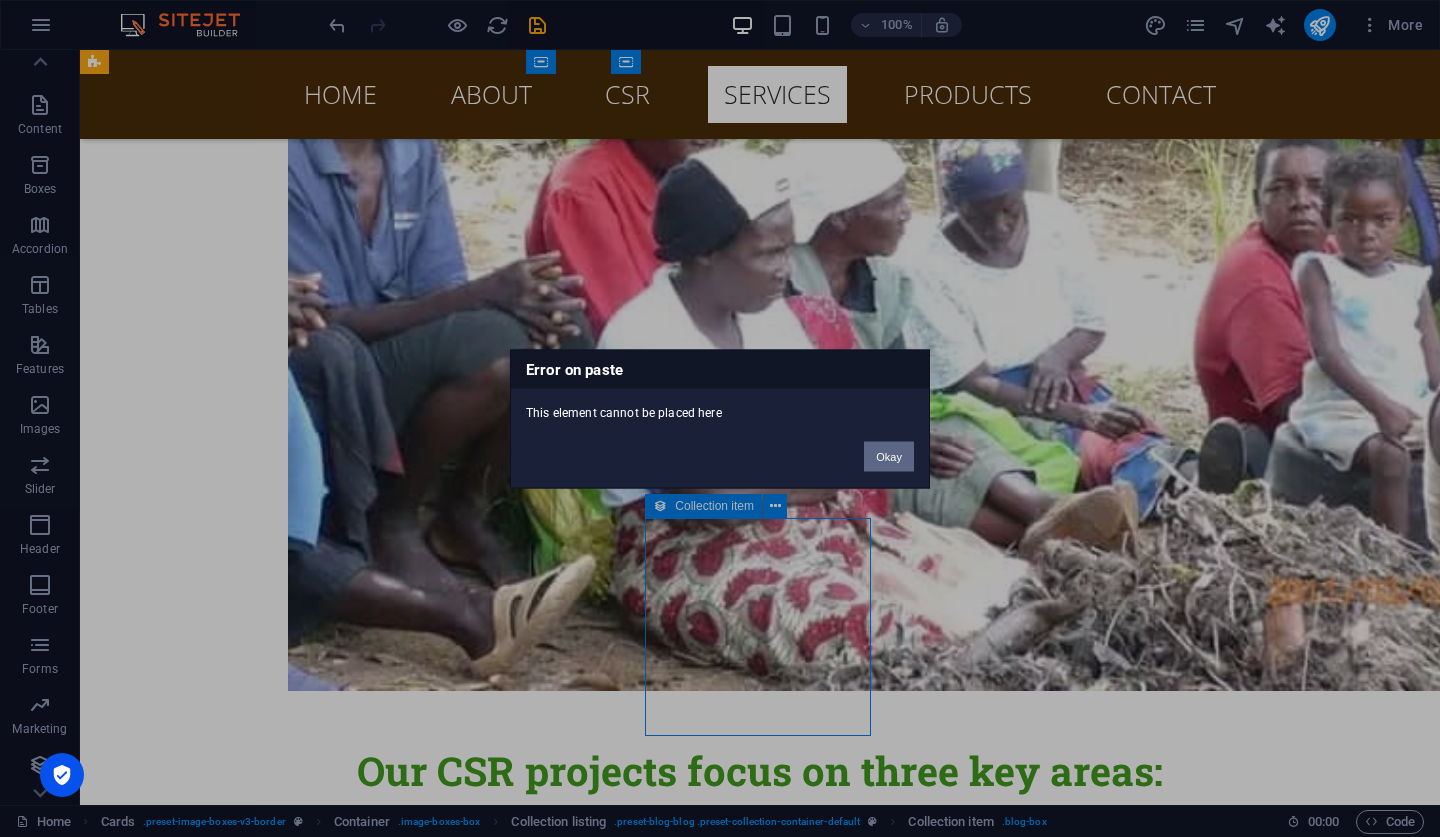 click on "Okay" at bounding box center [889, 456] 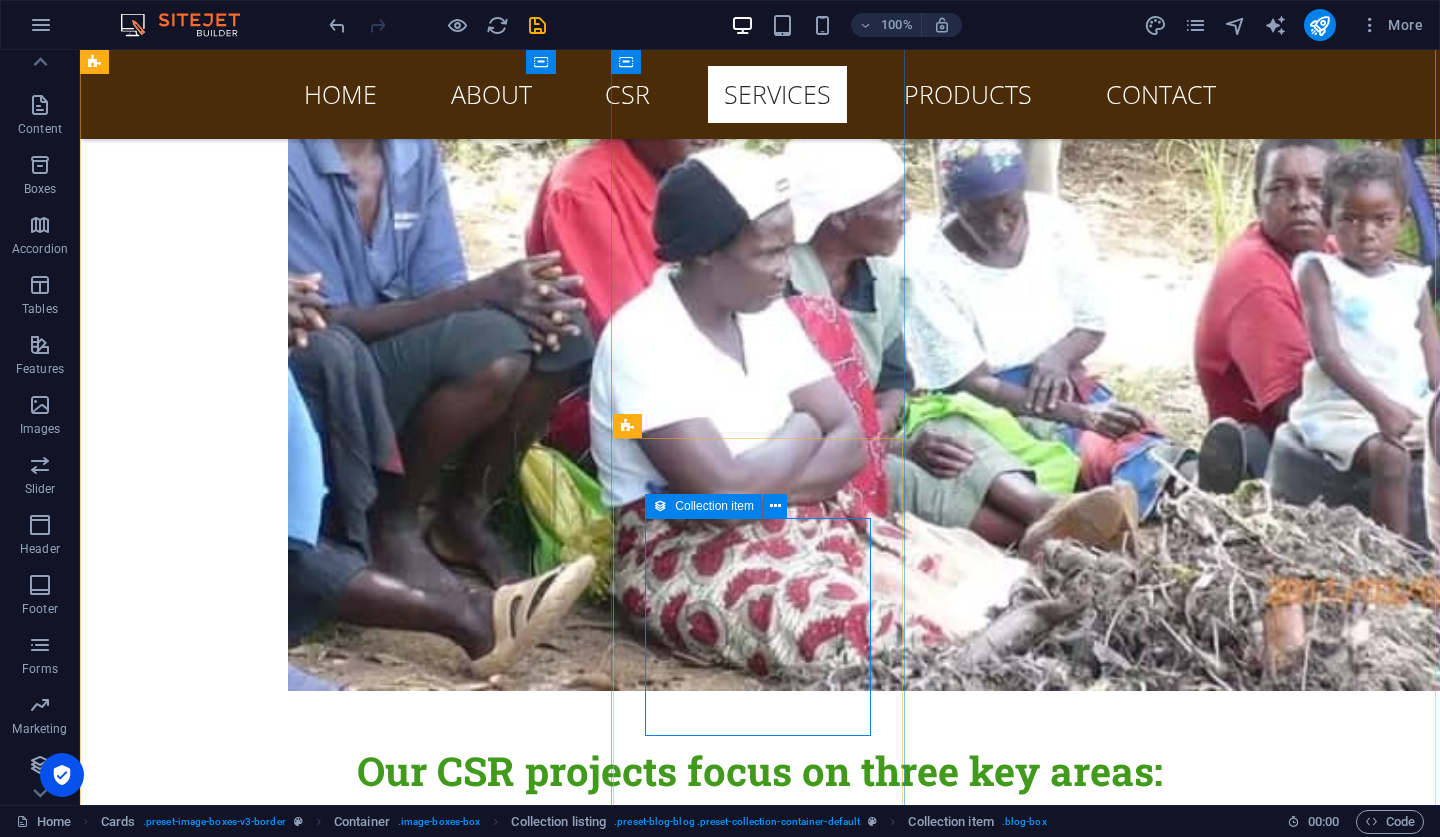 click on "Add elements and assign them to collection fields or  Add elements  Paste clipboard" at bounding box center (242, 7099) 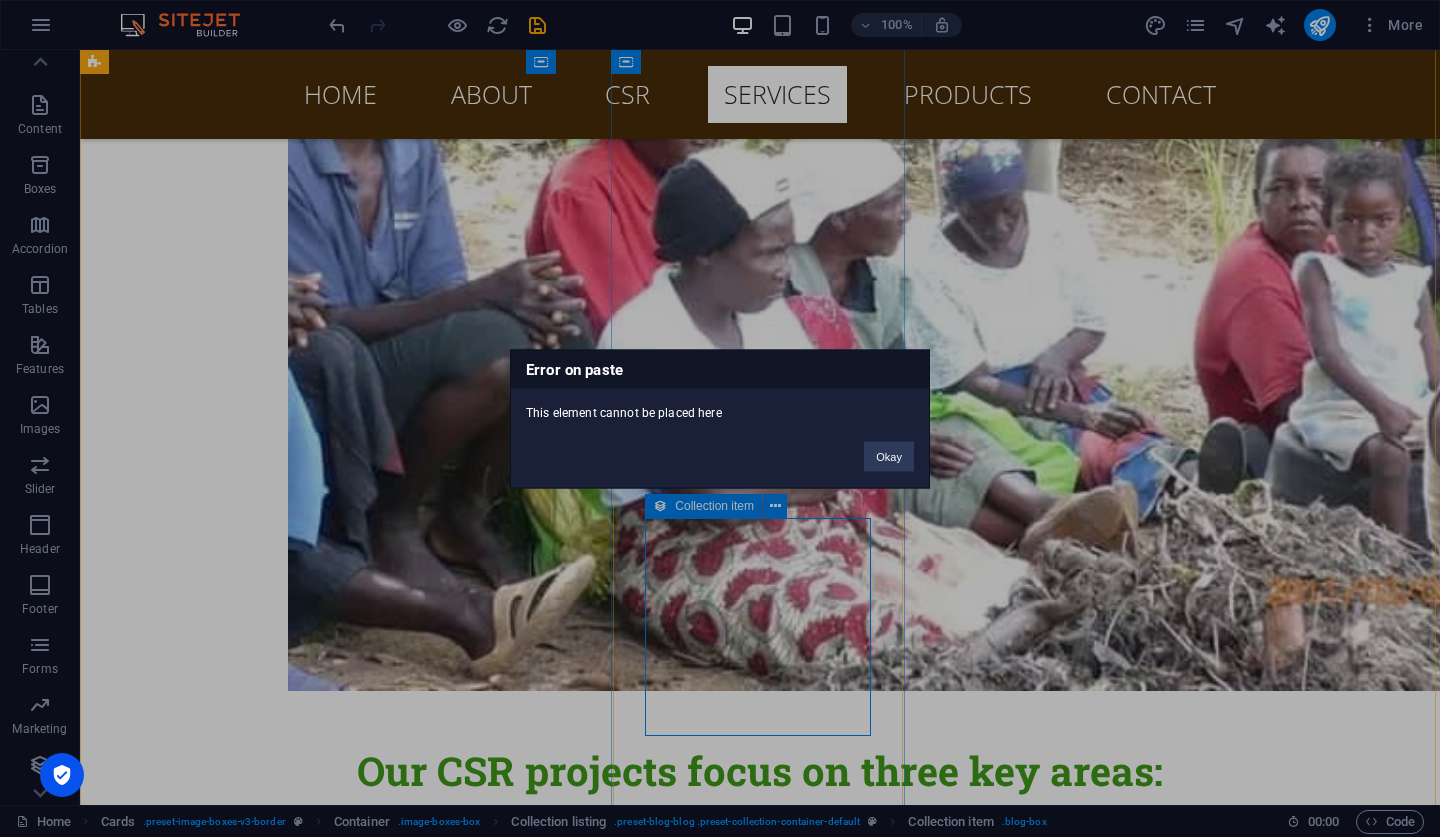 type 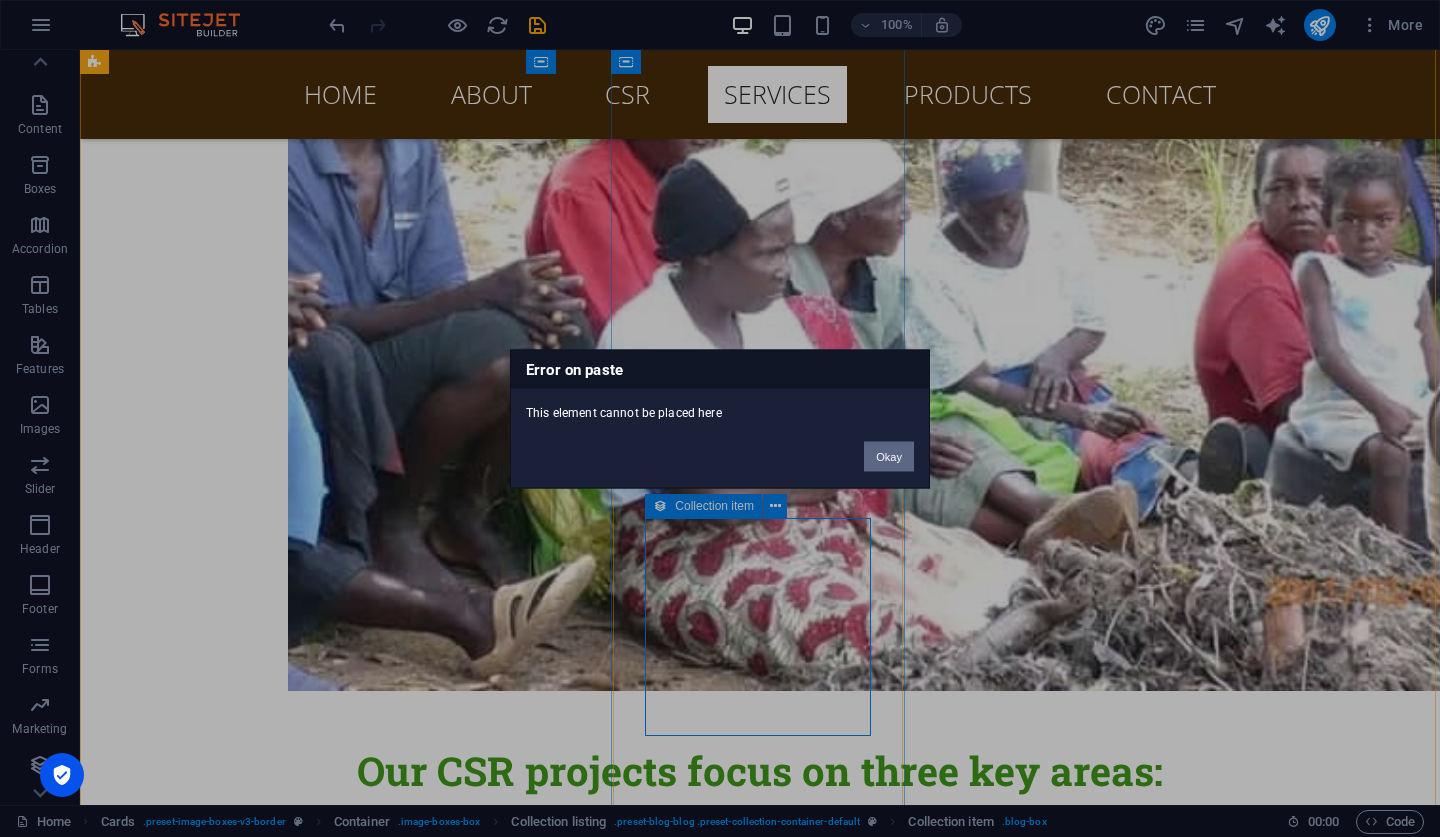 click on "Okay" at bounding box center (889, 456) 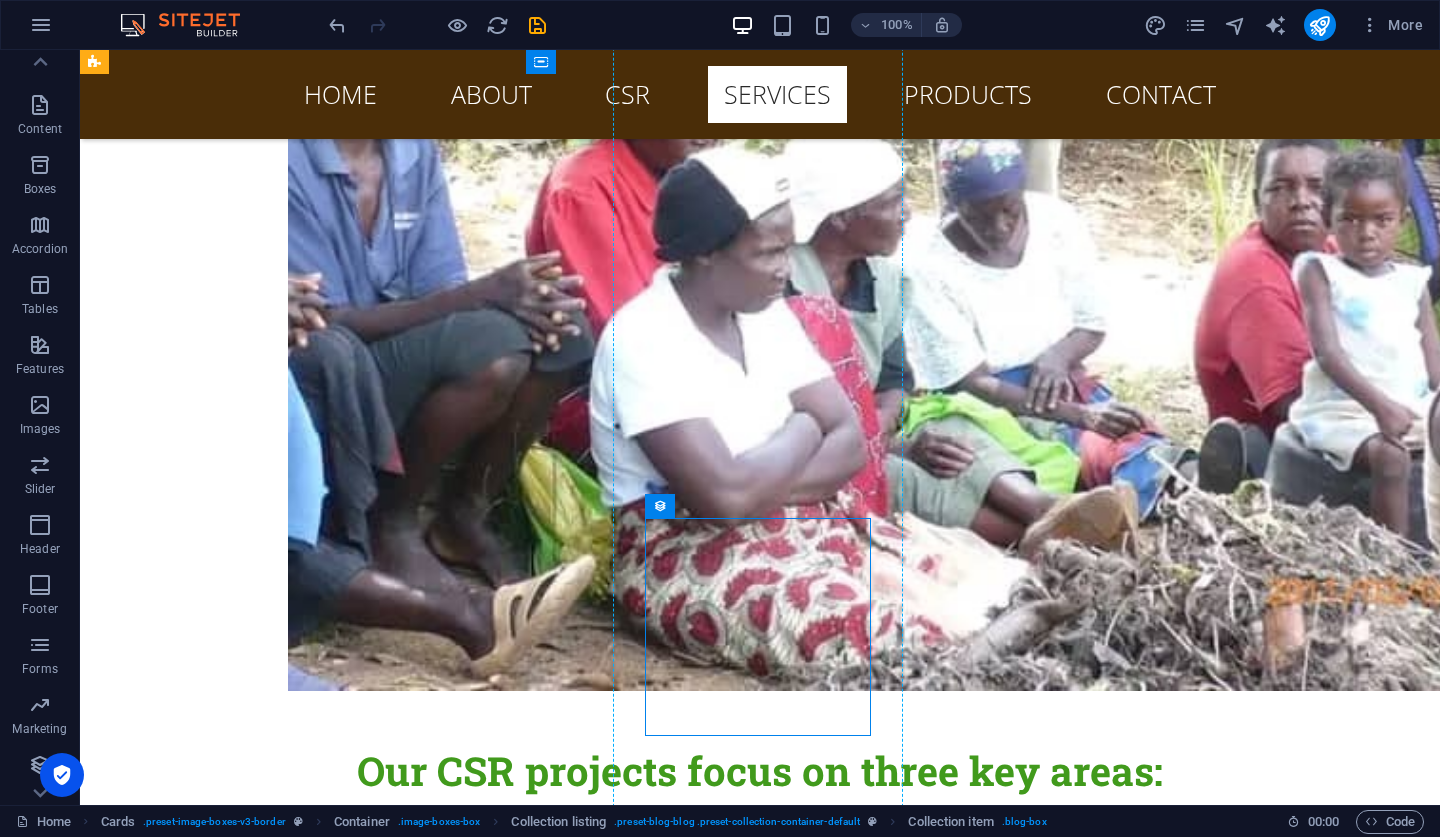 drag, startPoint x: 843, startPoint y: 552, endPoint x: 832, endPoint y: 753, distance: 201.30077 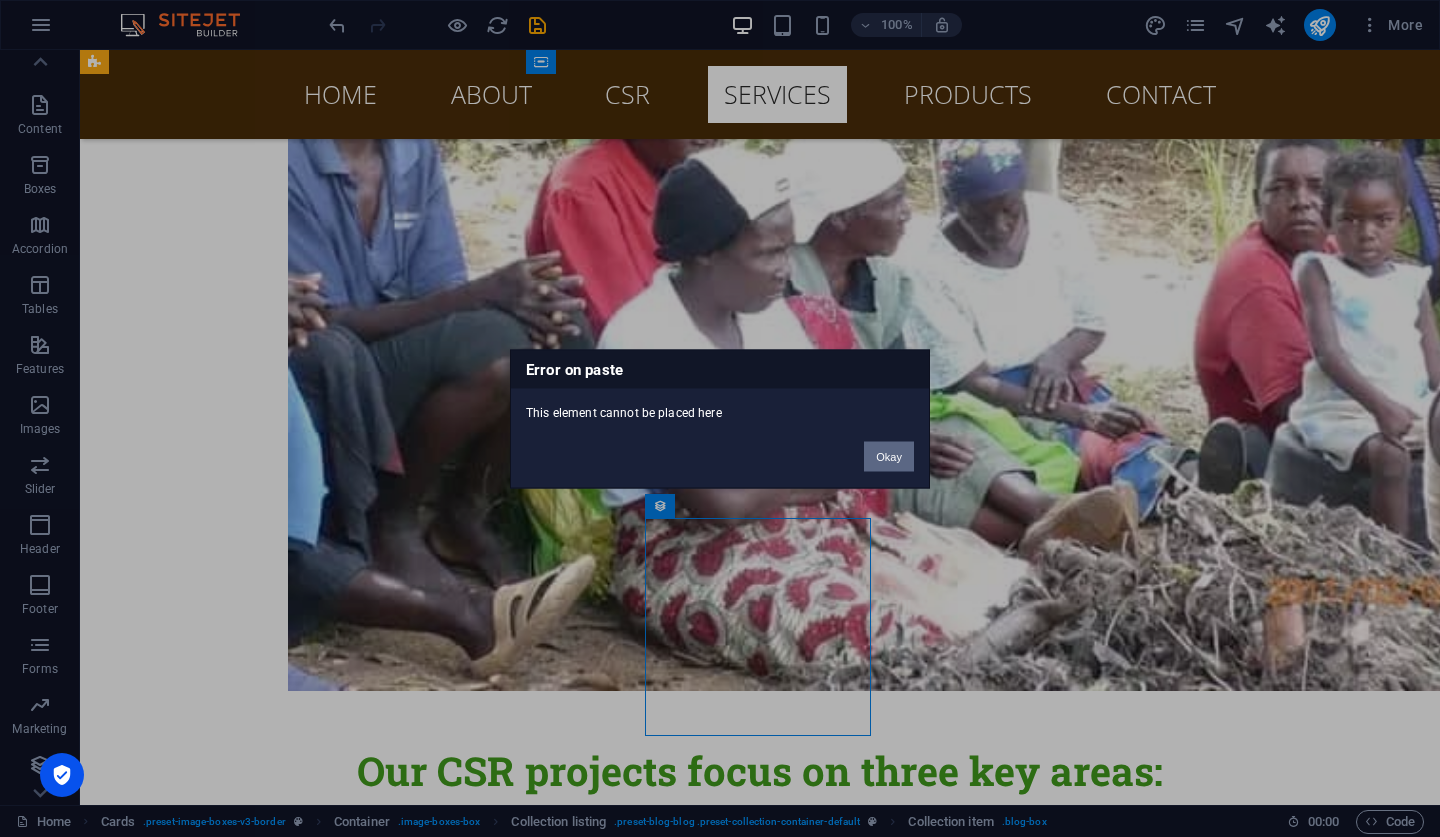 click on "Okay" at bounding box center [889, 456] 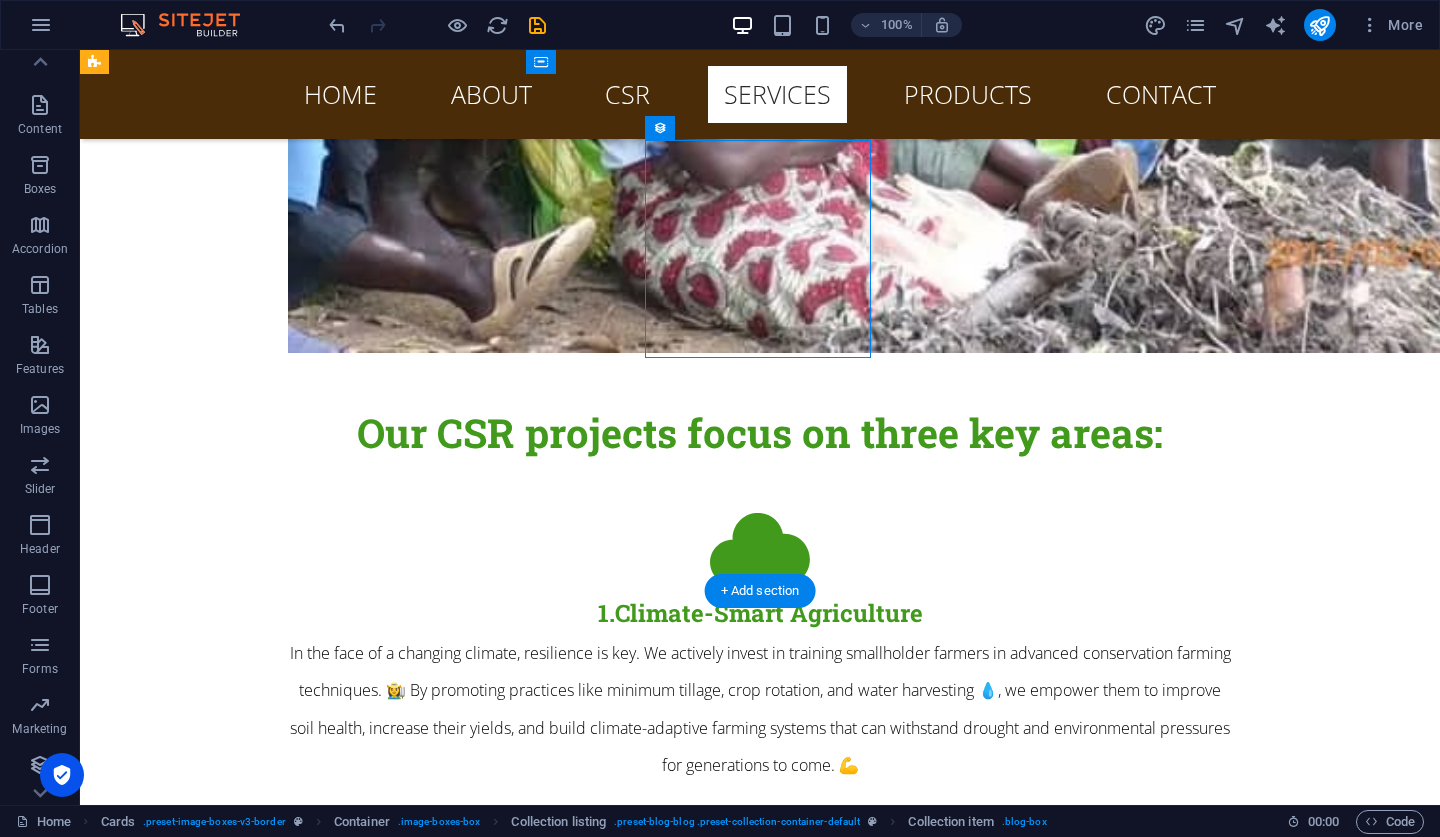 scroll, scrollTop: 7814, scrollLeft: 0, axis: vertical 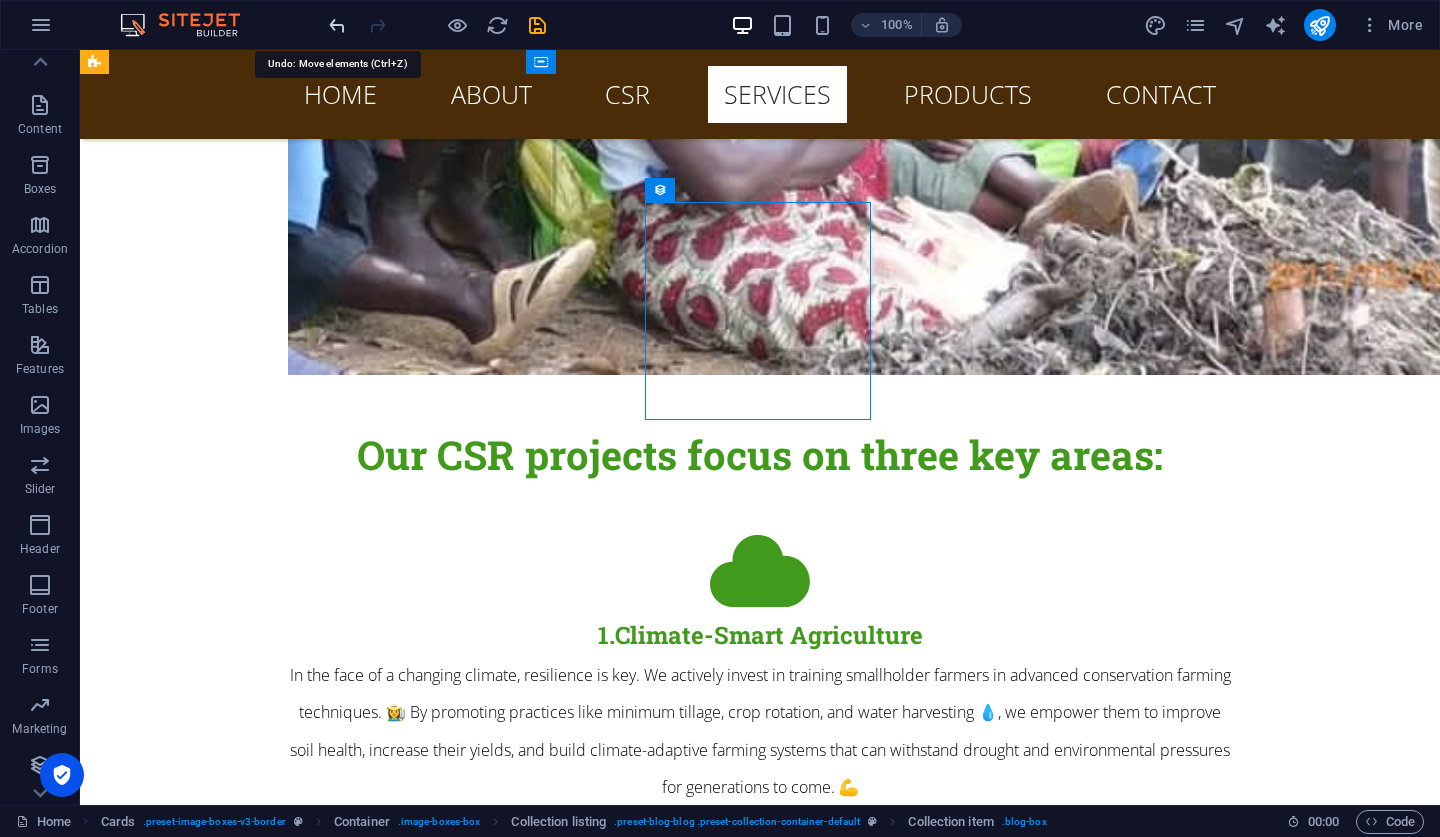 click at bounding box center [337, 25] 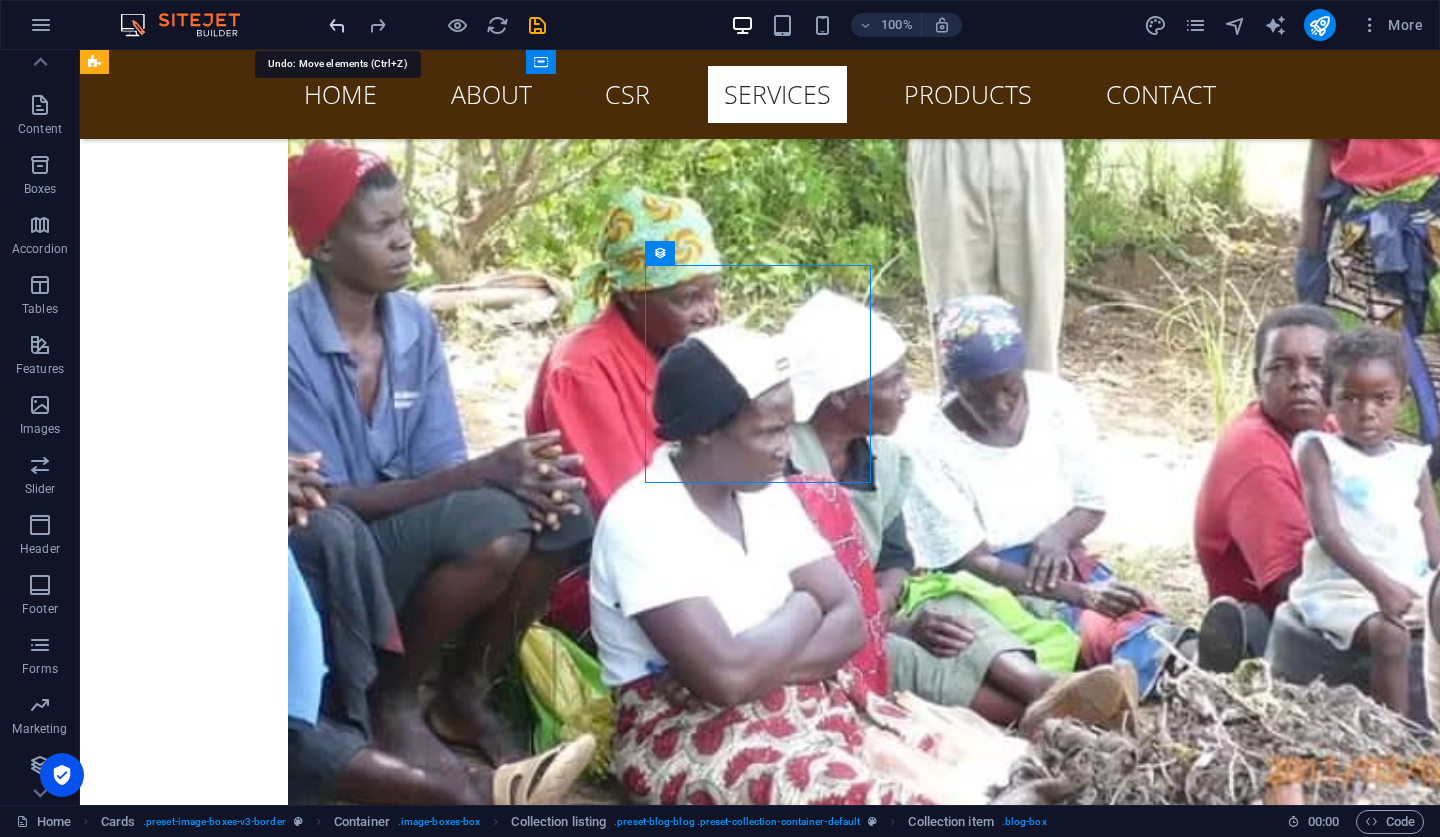 scroll, scrollTop: 7150, scrollLeft: 0, axis: vertical 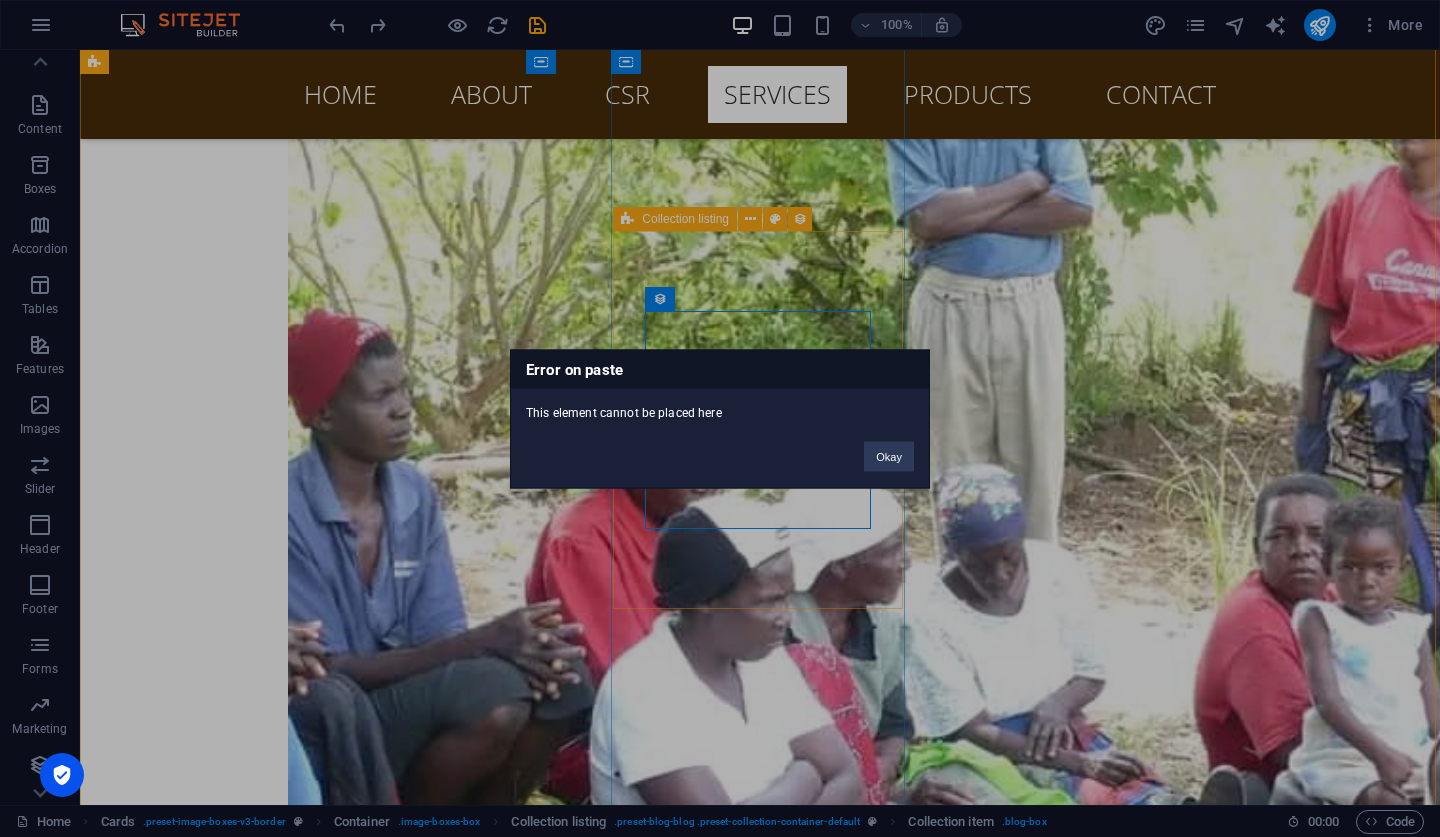 type 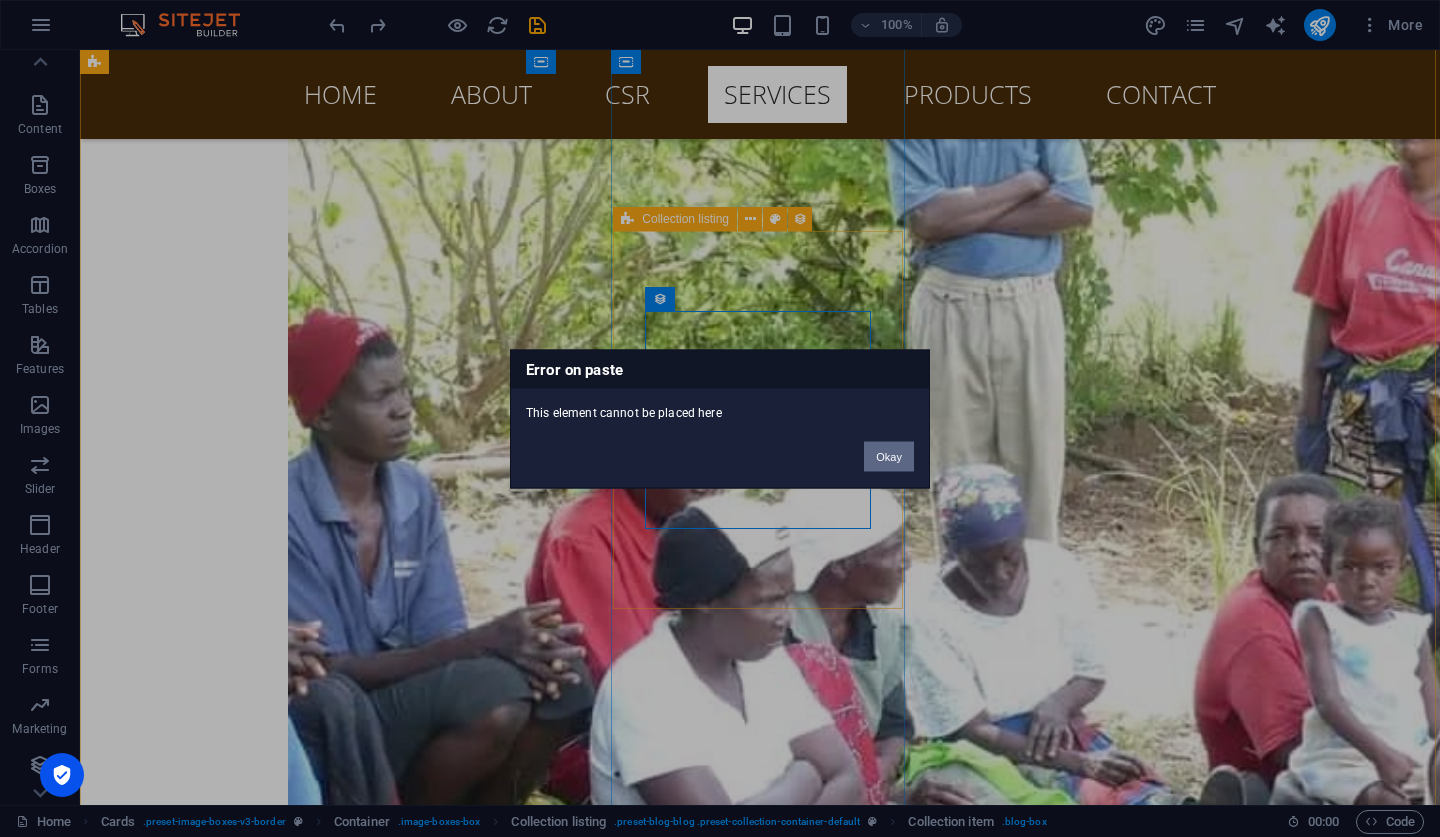 click on "Okay" at bounding box center [889, 456] 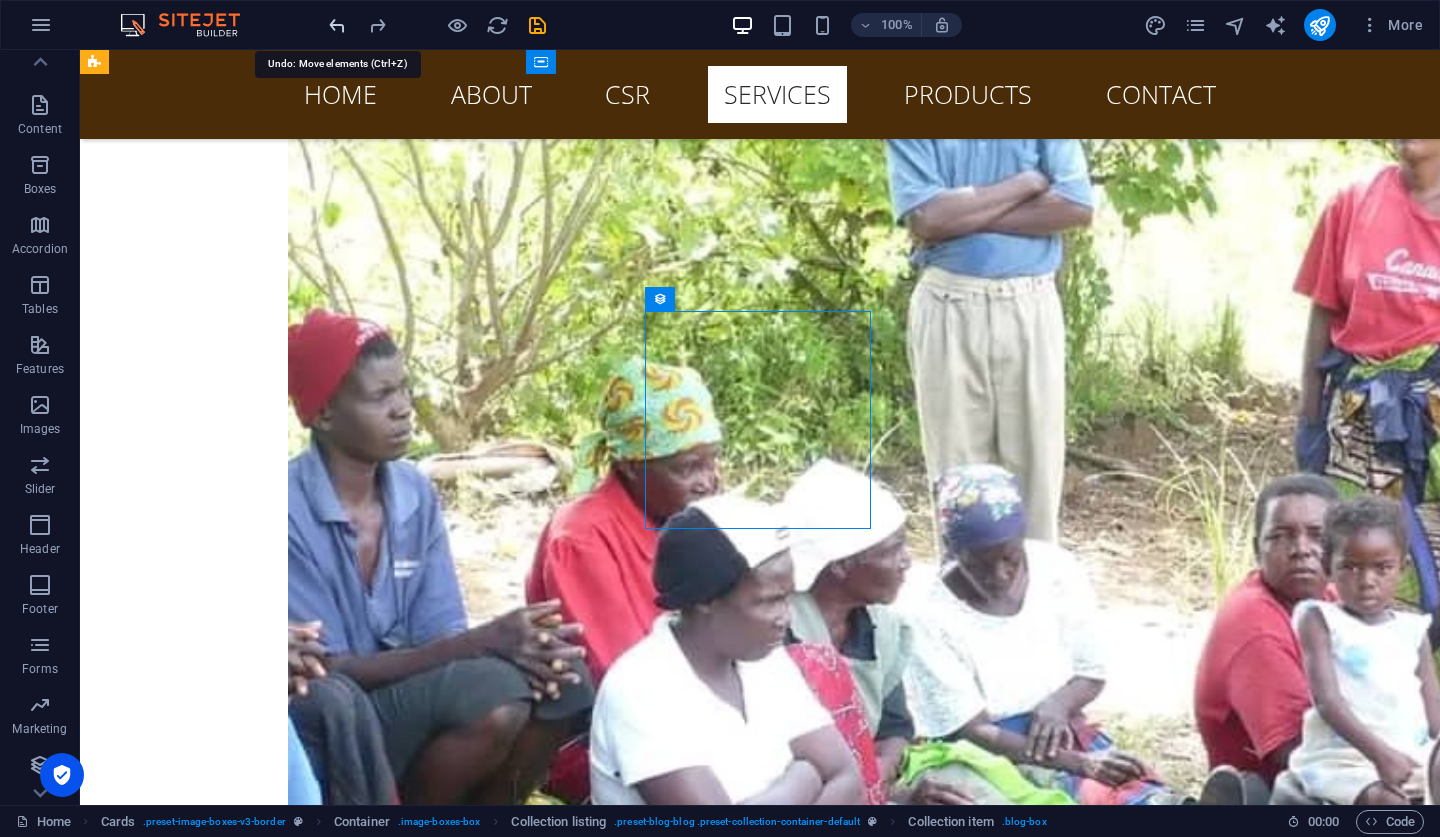 click at bounding box center (337, 25) 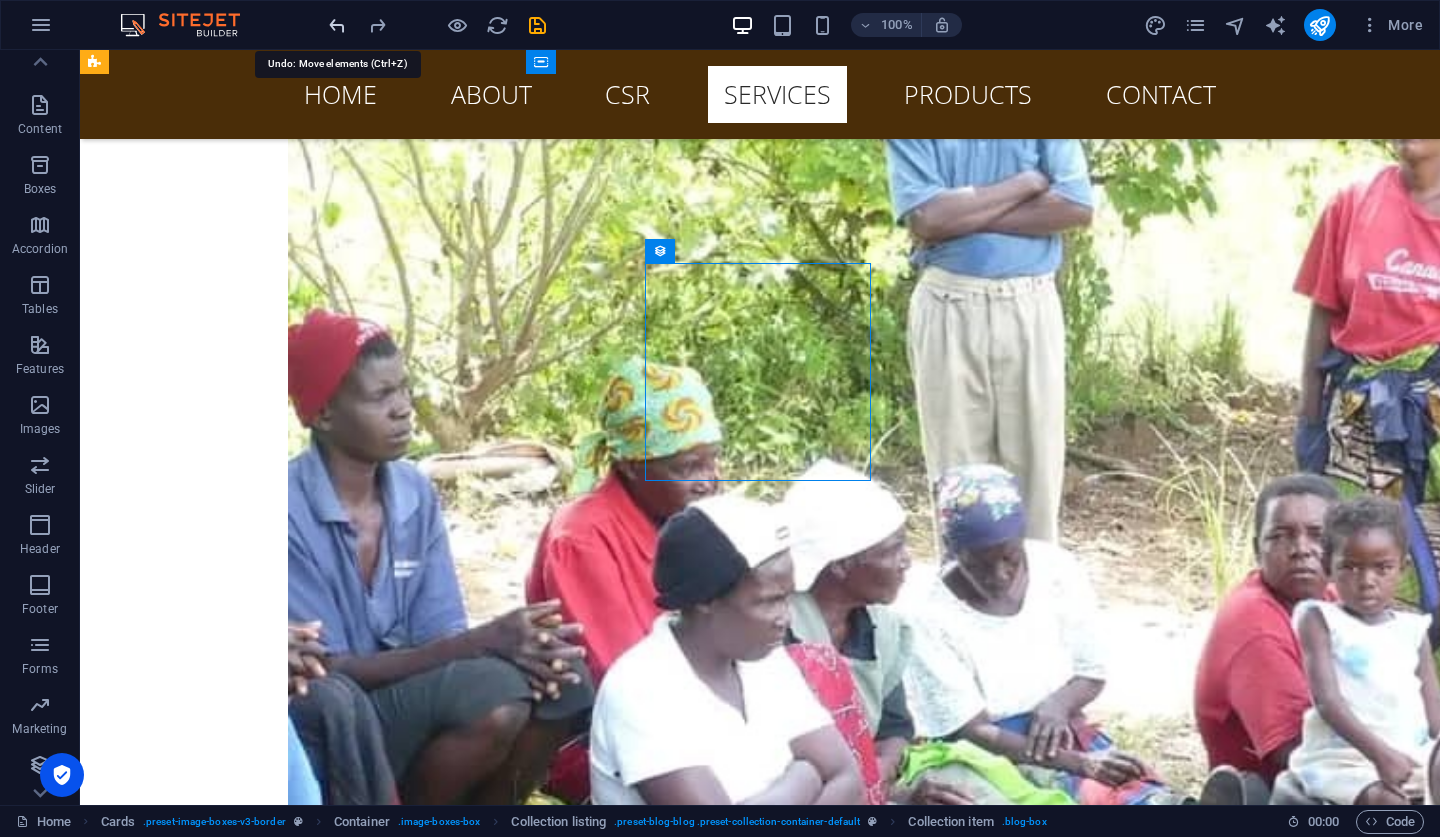 click at bounding box center [337, 25] 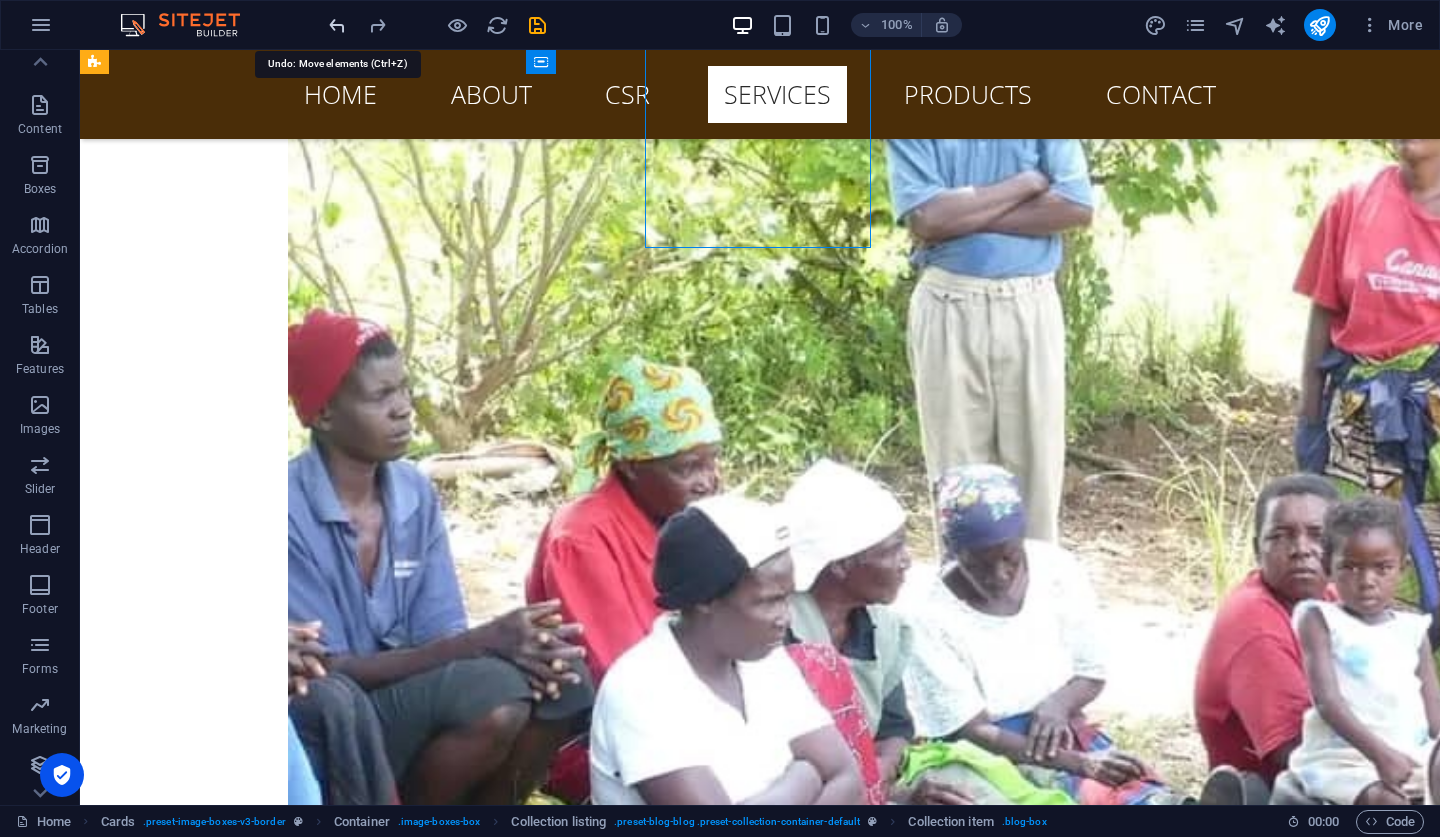 click at bounding box center [337, 25] 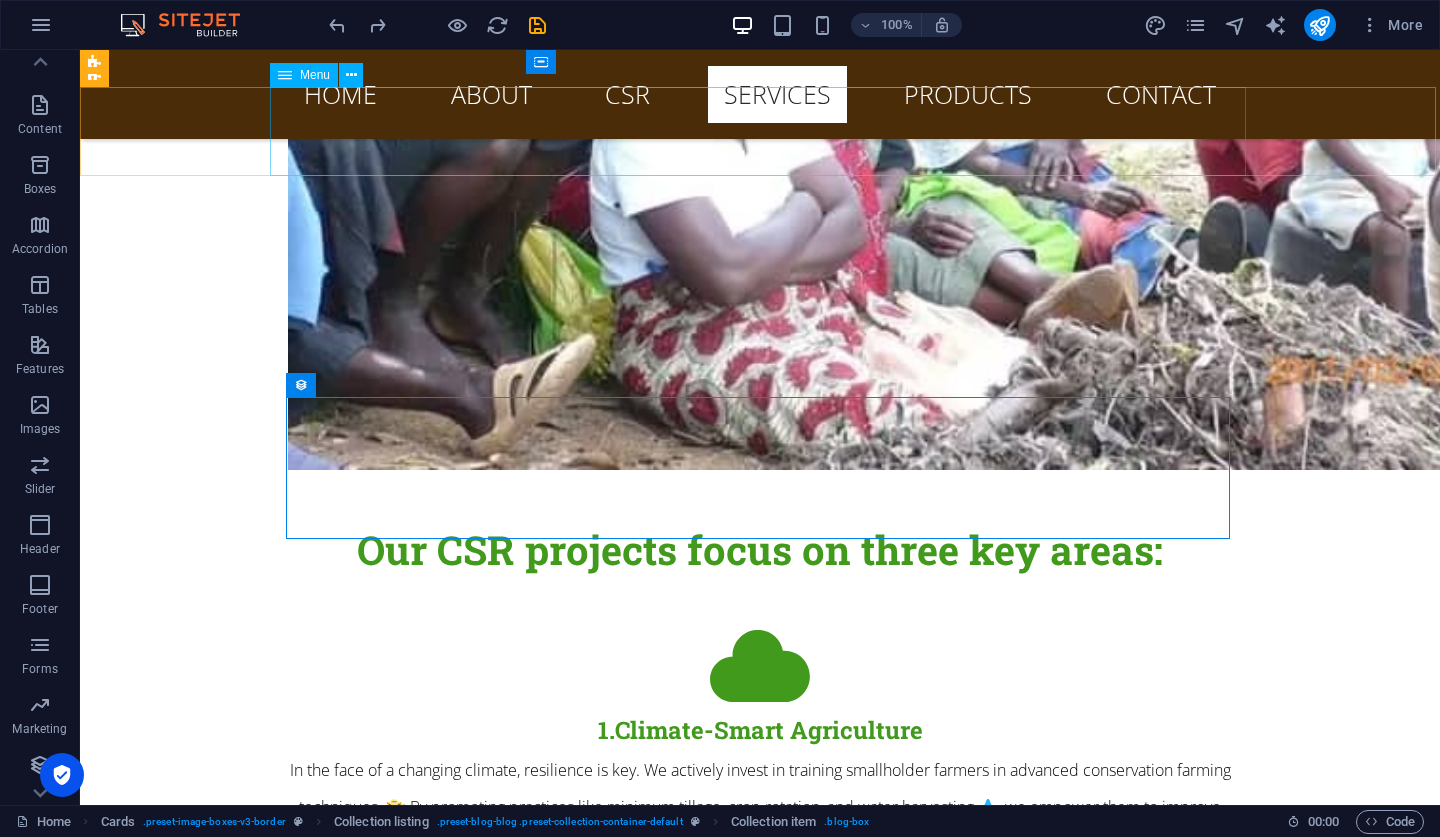 scroll, scrollTop: 7730, scrollLeft: 0, axis: vertical 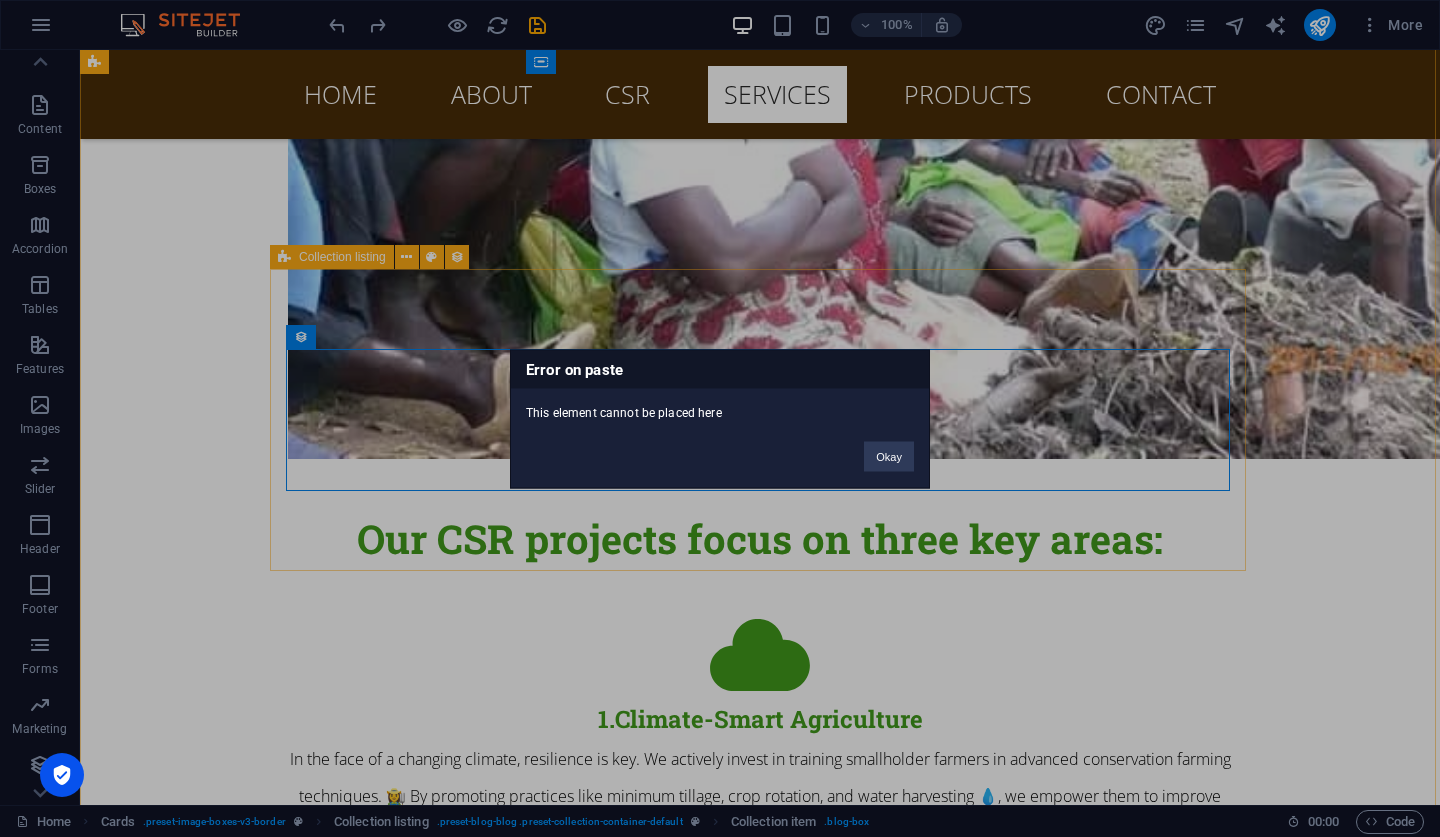 type 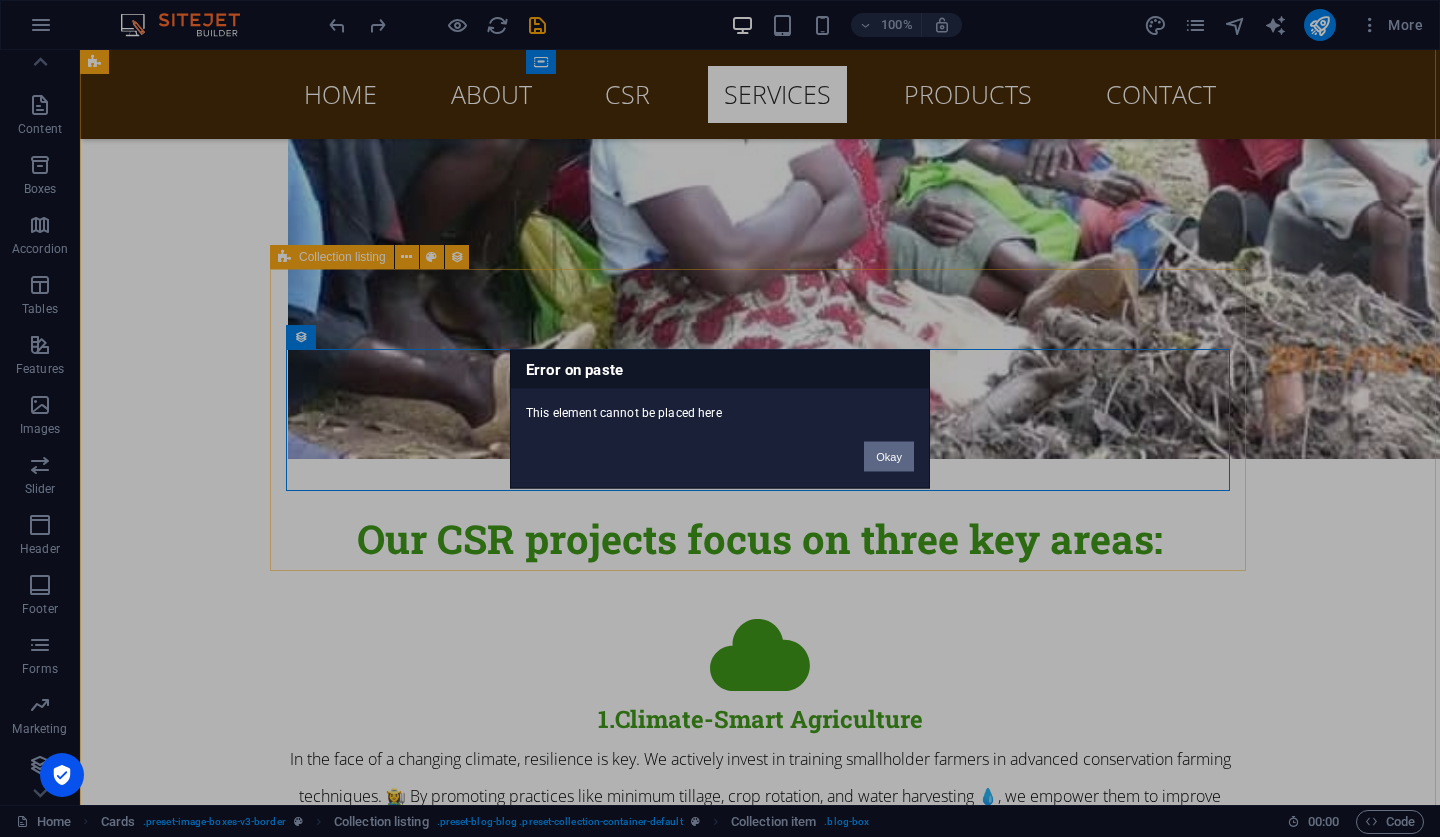 click on "Okay" at bounding box center (889, 456) 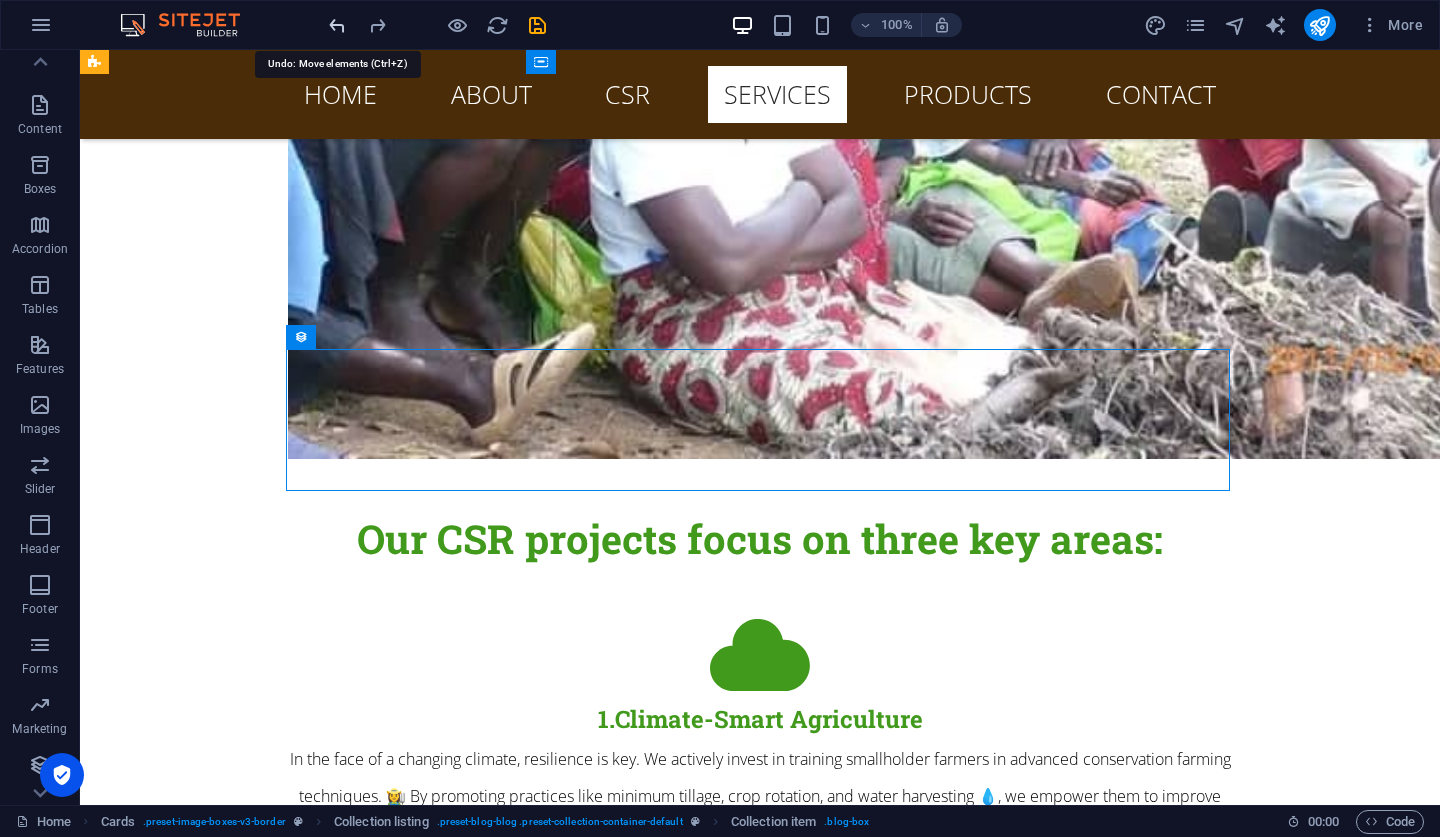 click at bounding box center [337, 25] 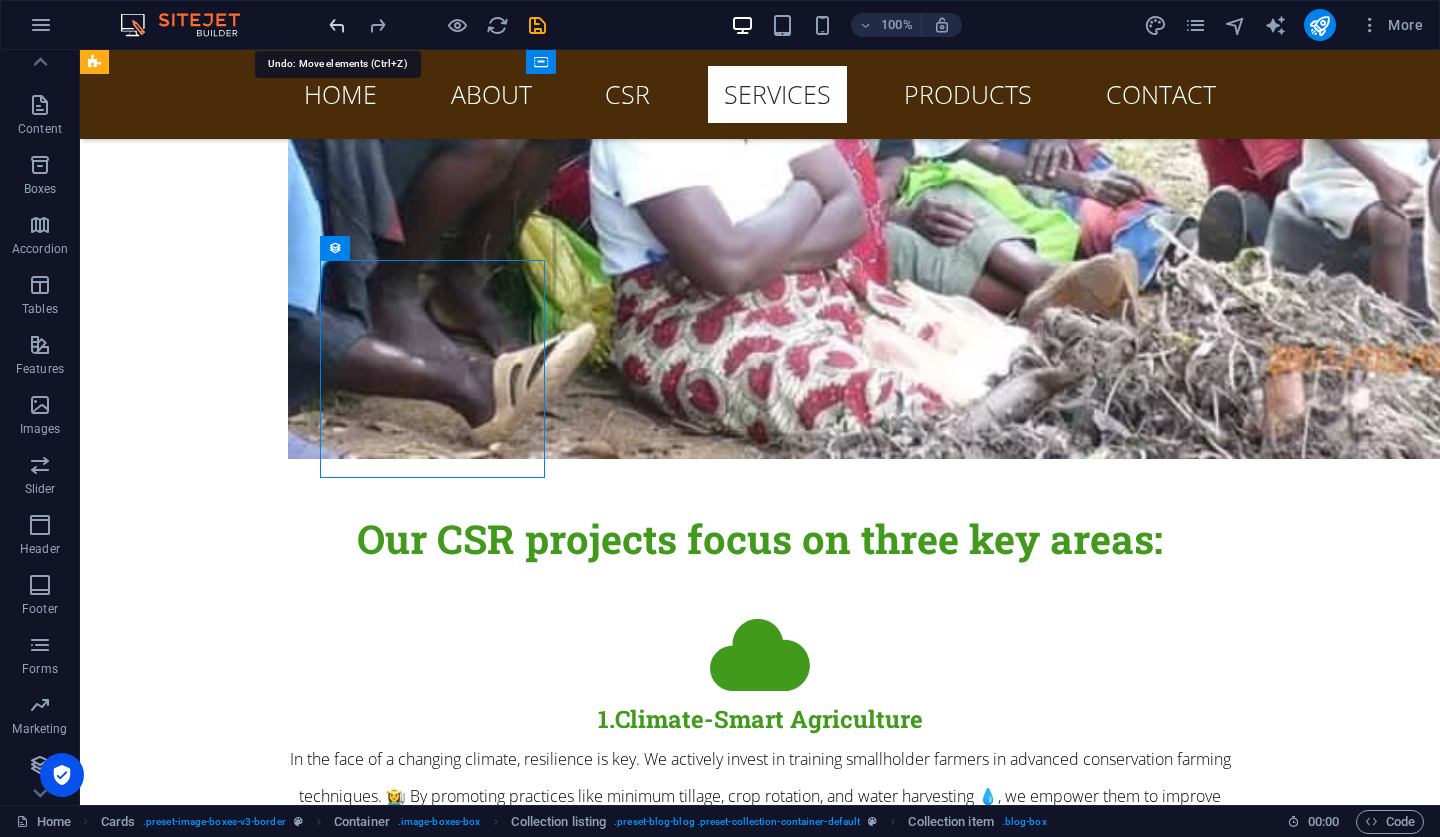 click at bounding box center (337, 25) 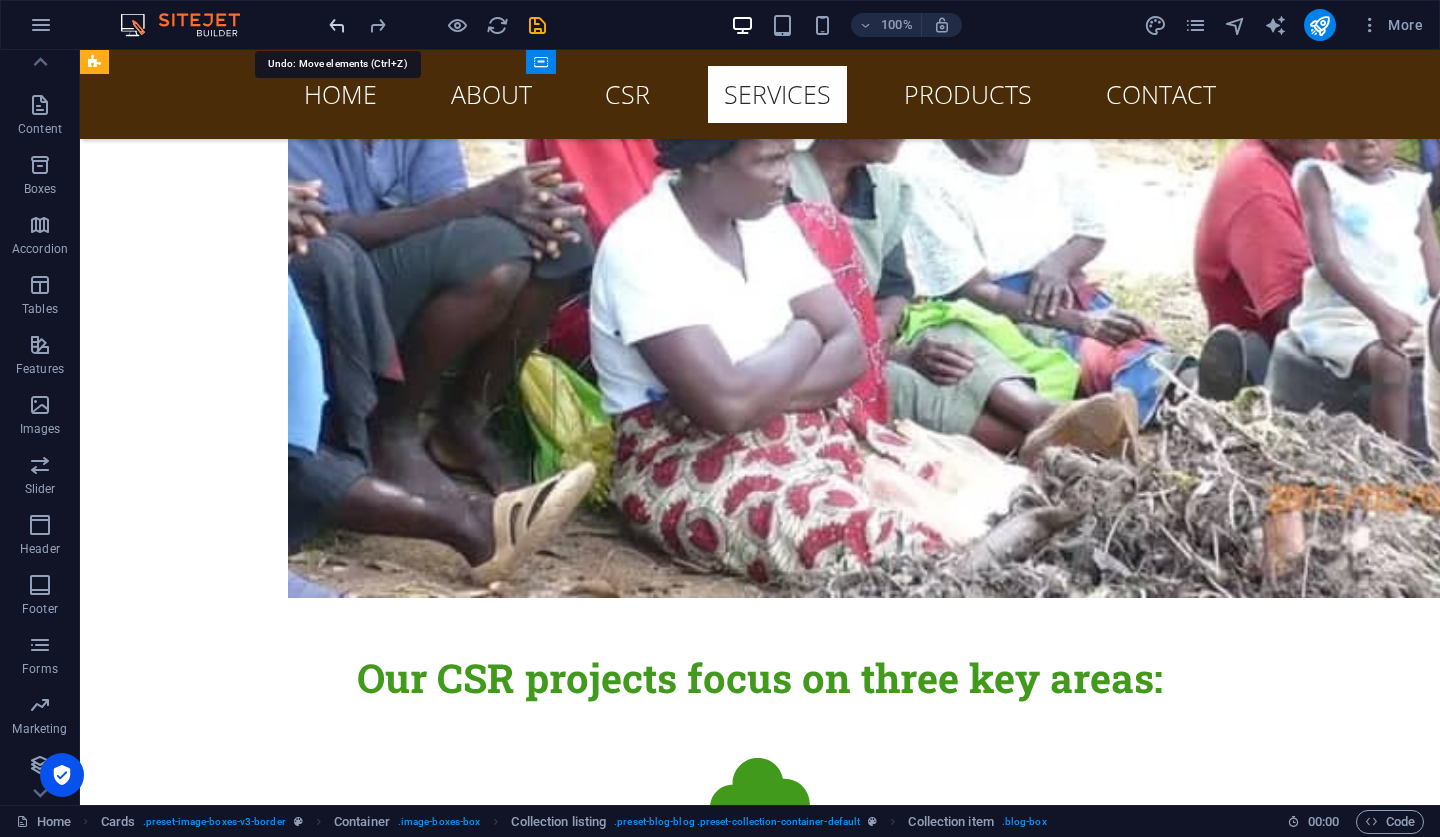 click at bounding box center (337, 25) 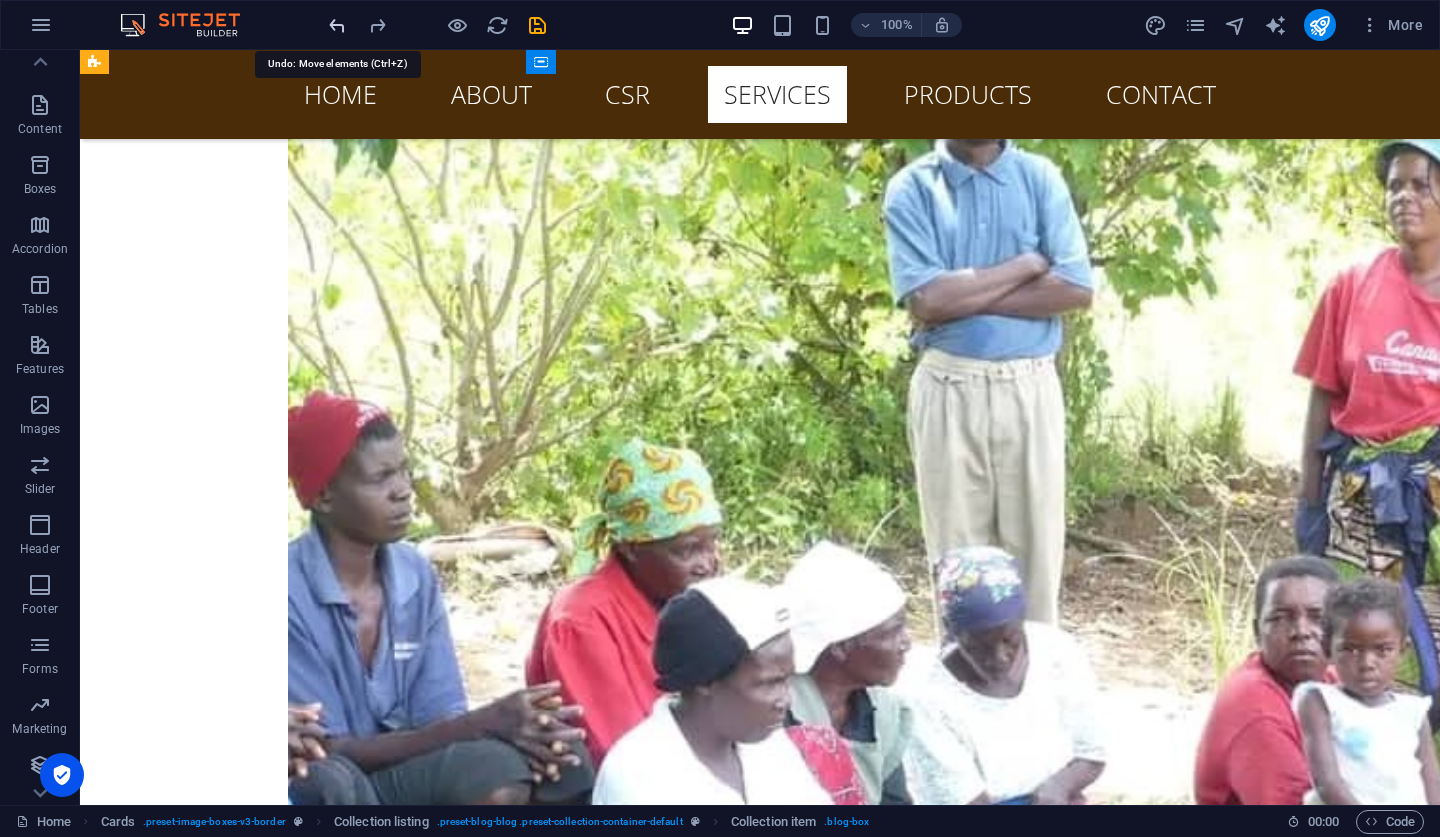 scroll, scrollTop: 6777, scrollLeft: 0, axis: vertical 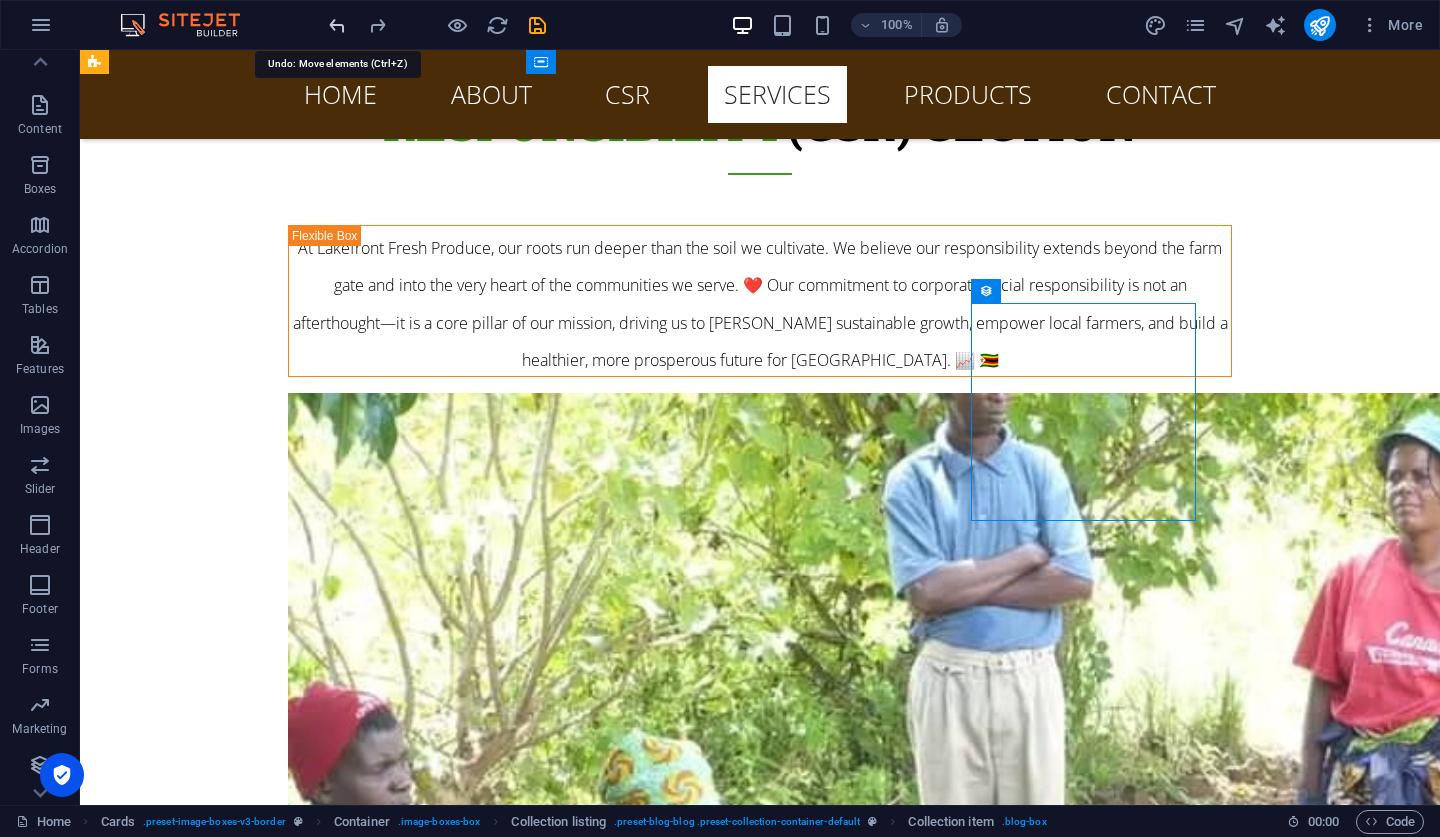 click at bounding box center (337, 25) 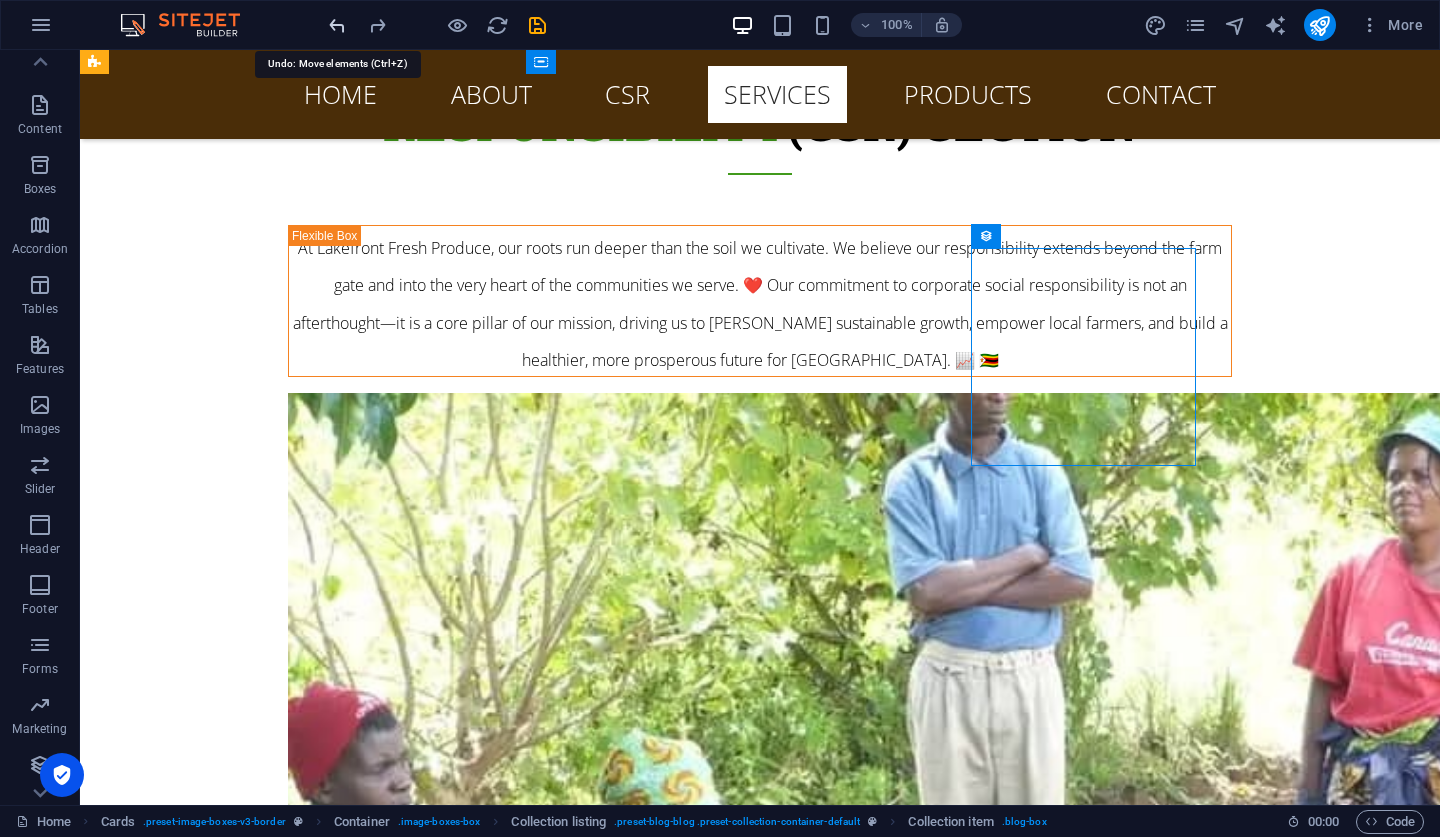 click at bounding box center [337, 25] 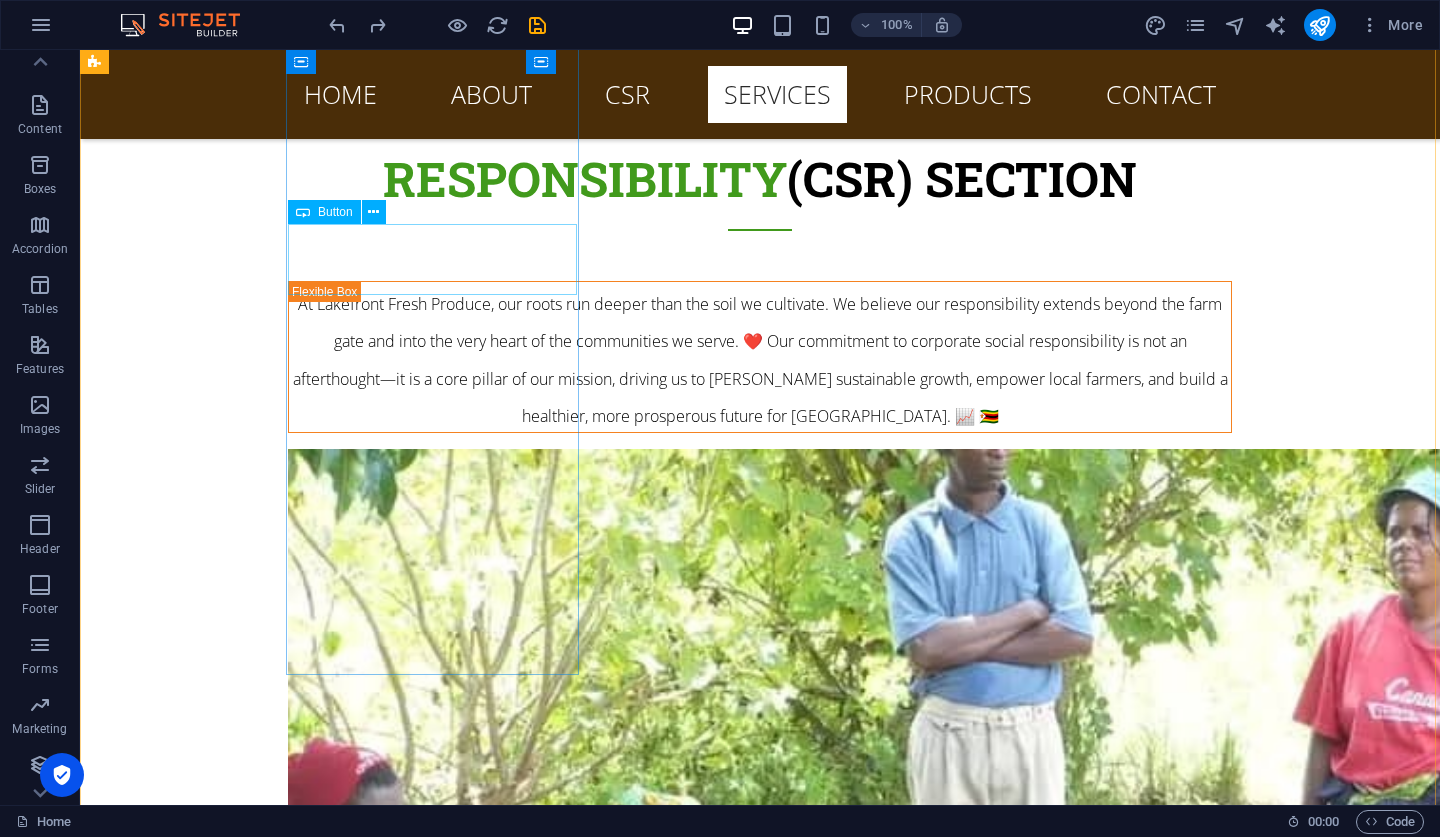 scroll, scrollTop: 6634, scrollLeft: 0, axis: vertical 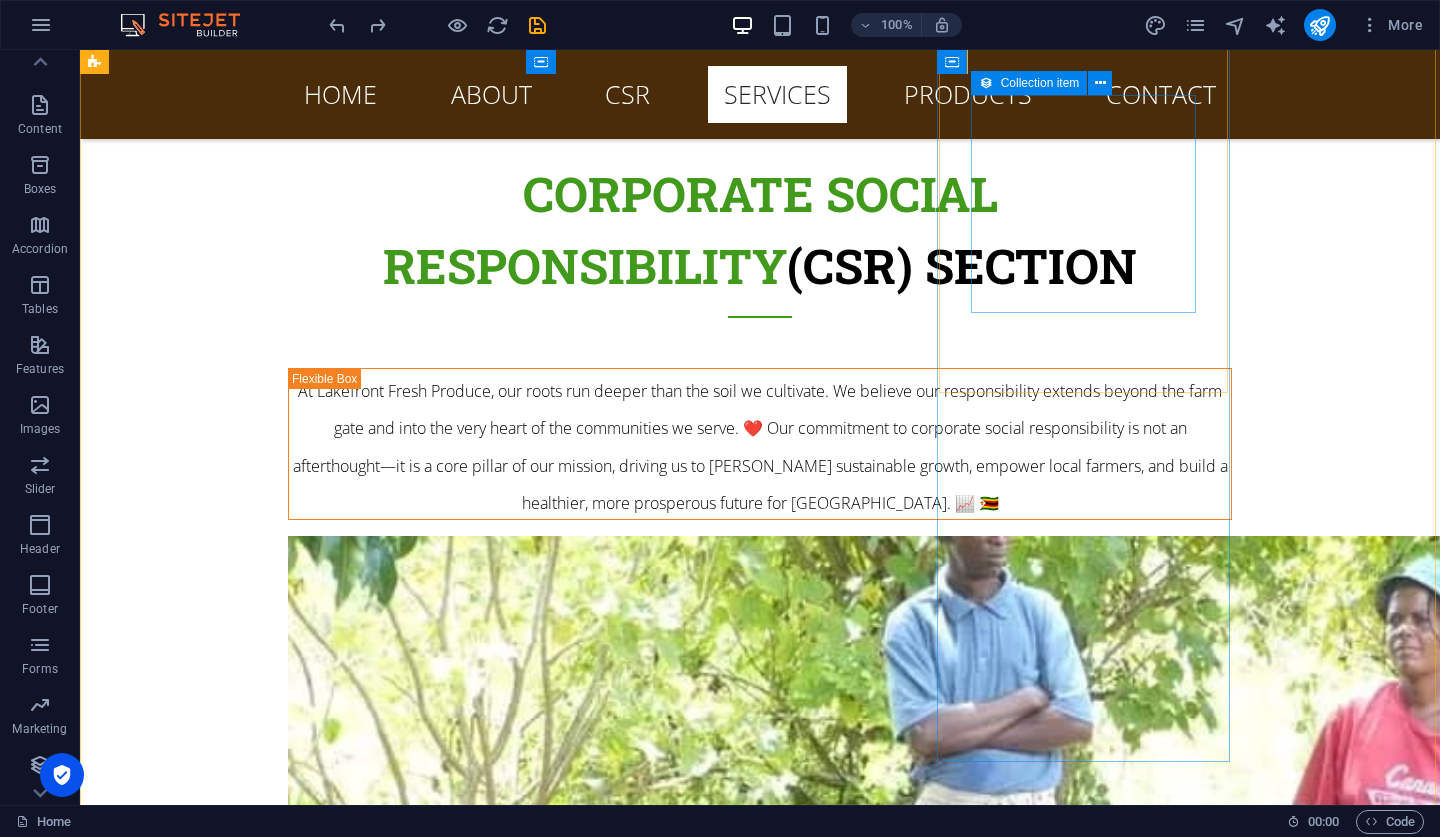 click on "Add elements and assign them to collection fields or  Add elements  Paste clipboard" at bounding box center [242, 5820] 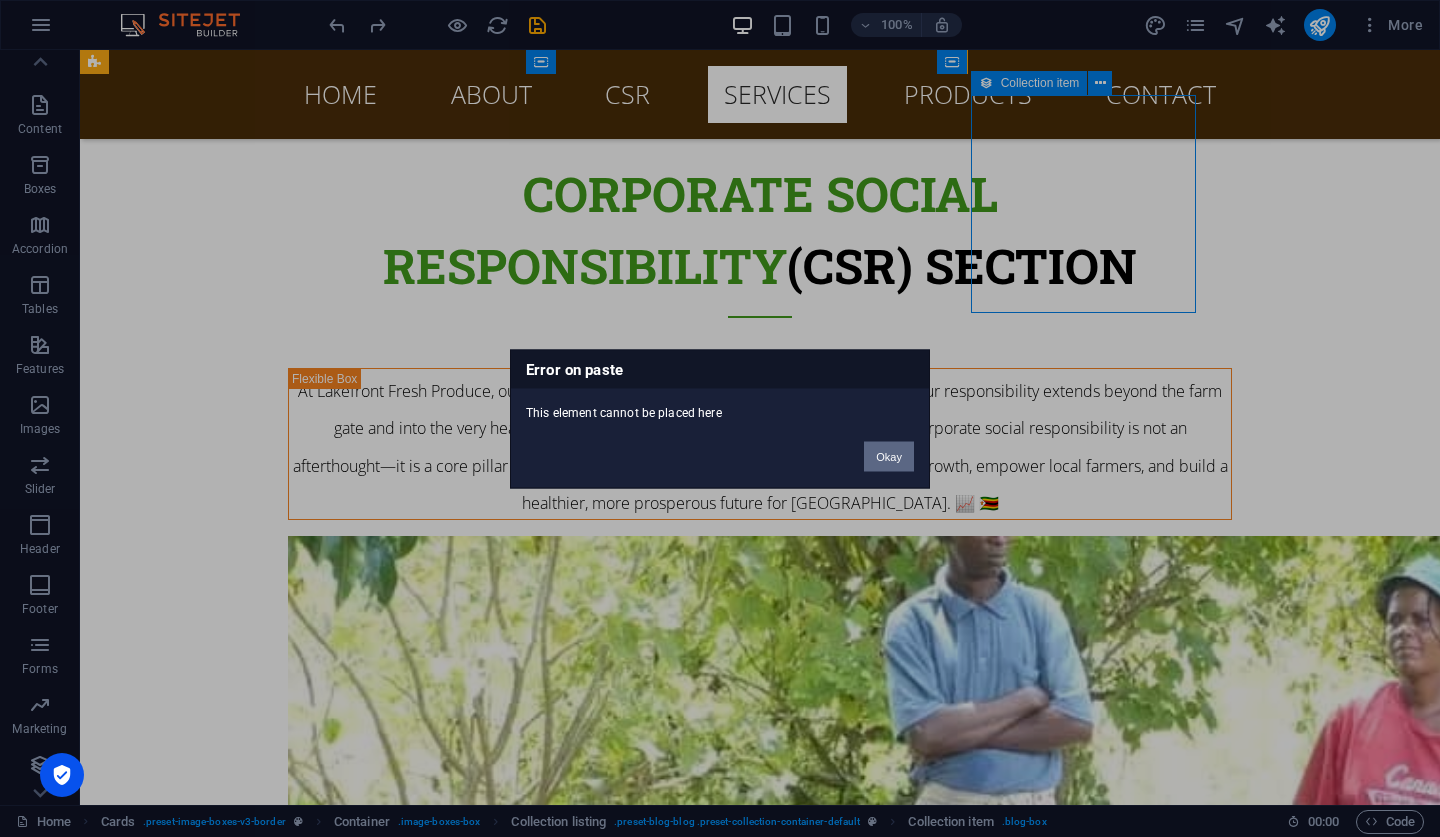 type 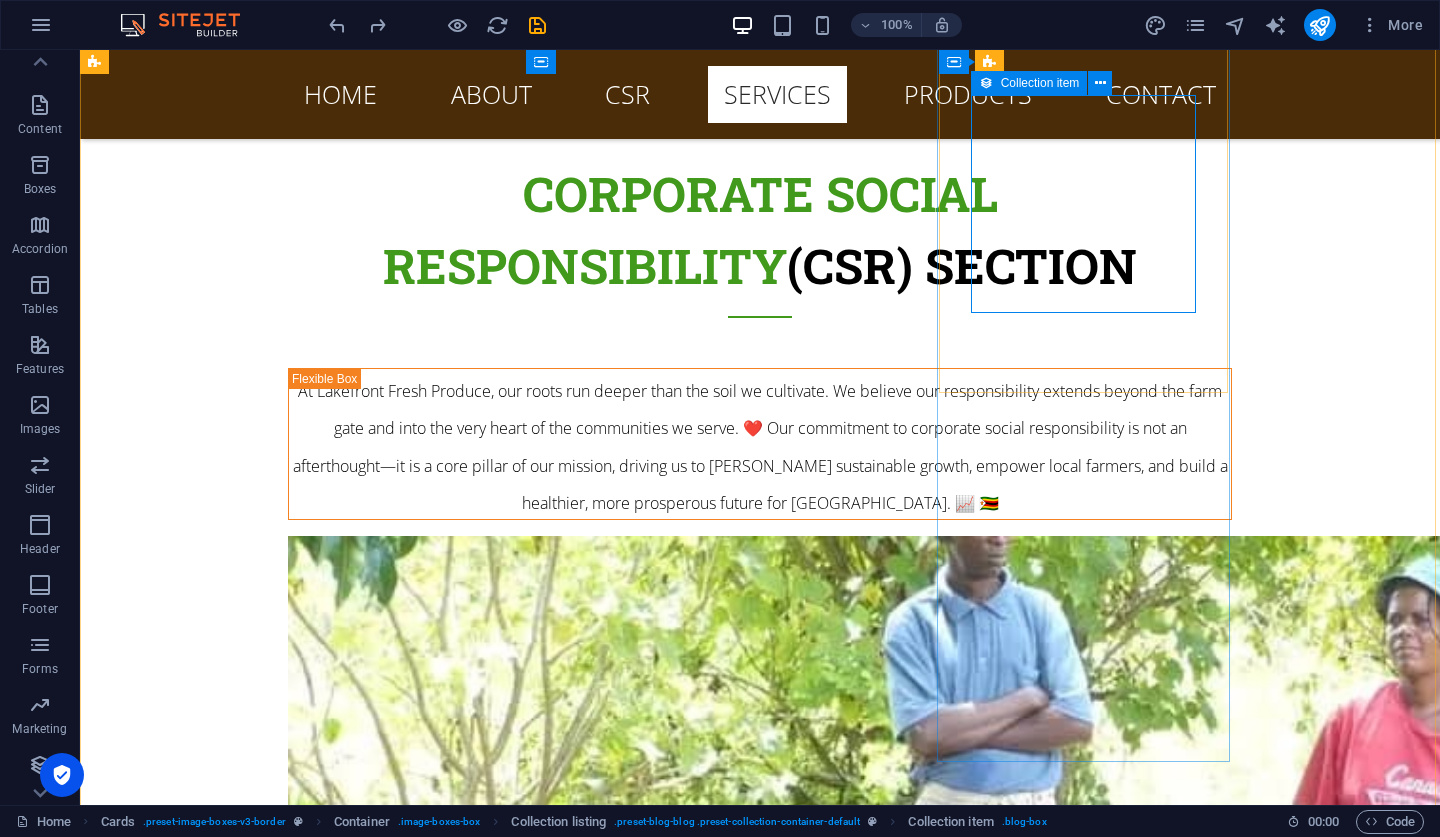 click on "Add elements" at bounding box center (242, 5852) 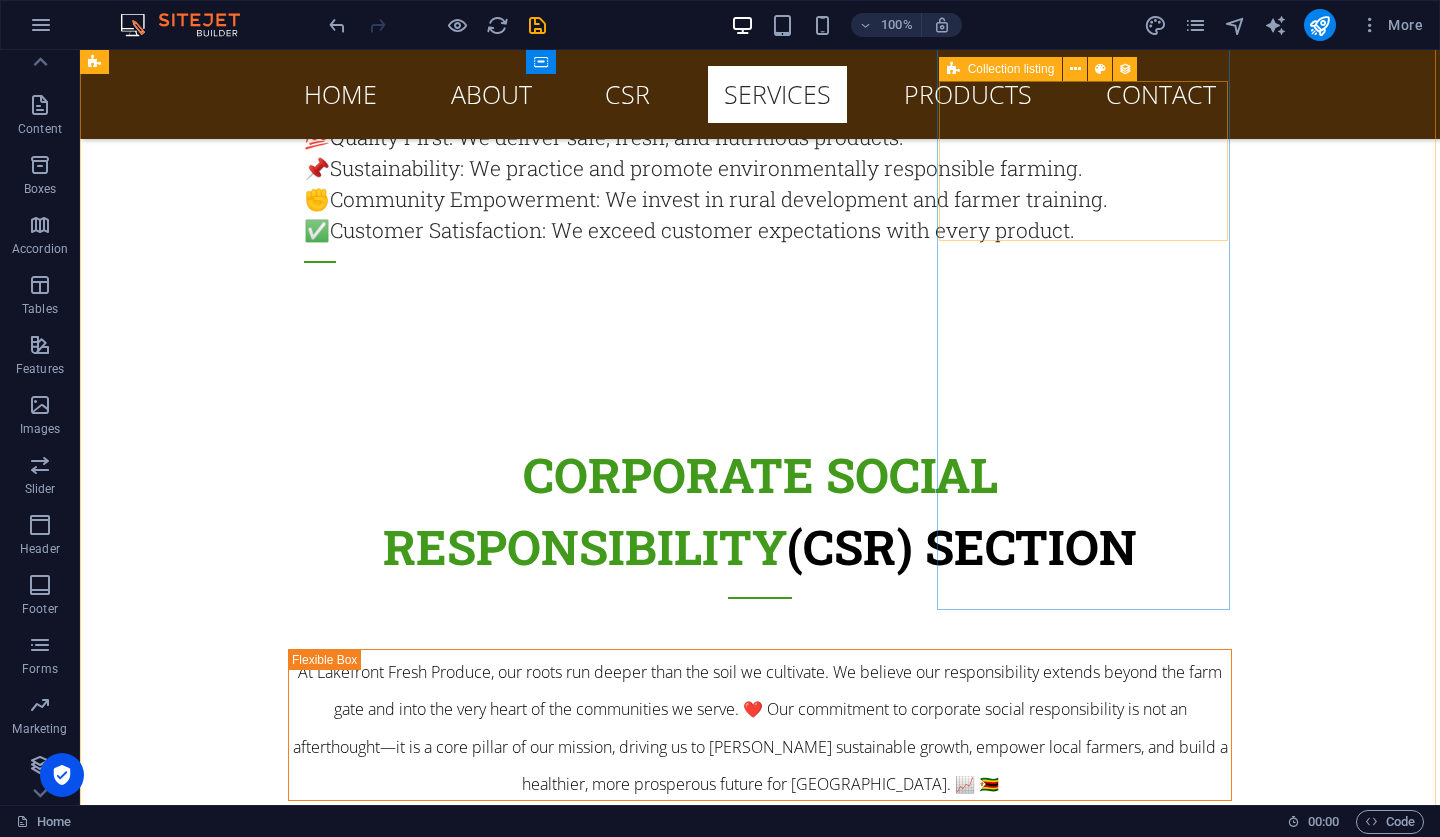 scroll, scrollTop: 6583, scrollLeft: 0, axis: vertical 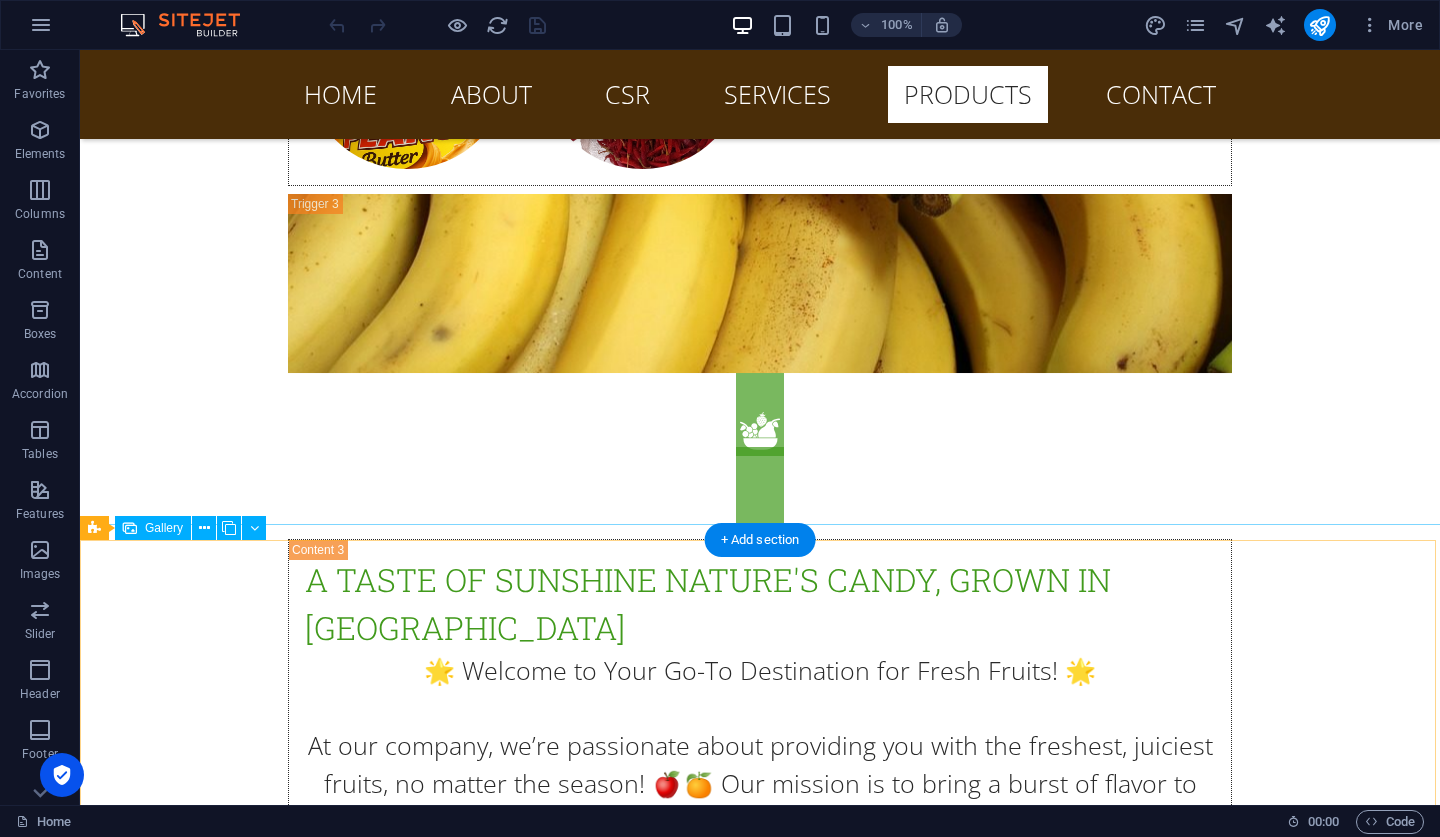 click on "+ Add section" at bounding box center [760, 540] 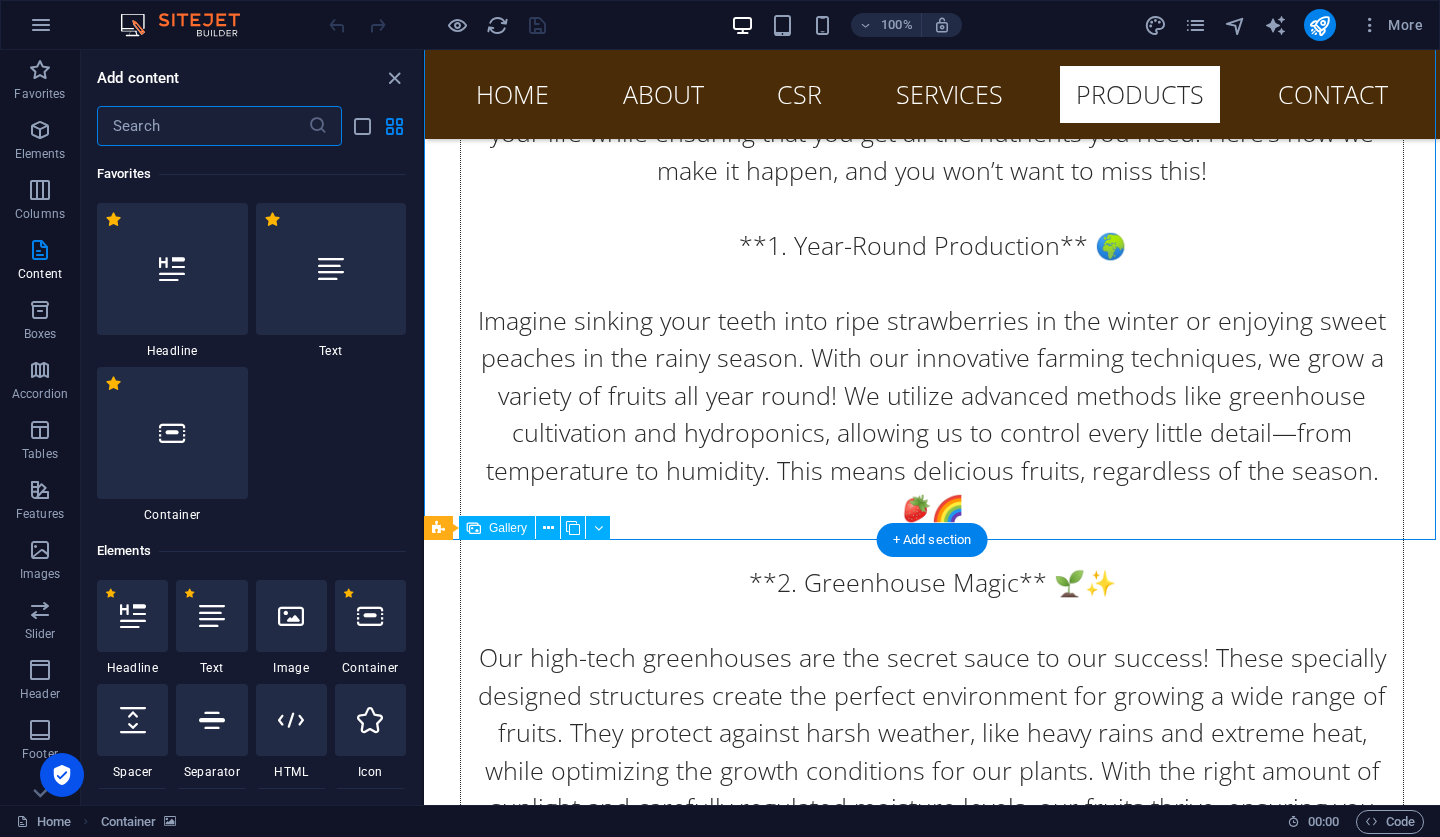 scroll, scrollTop: 3663, scrollLeft: 0, axis: vertical 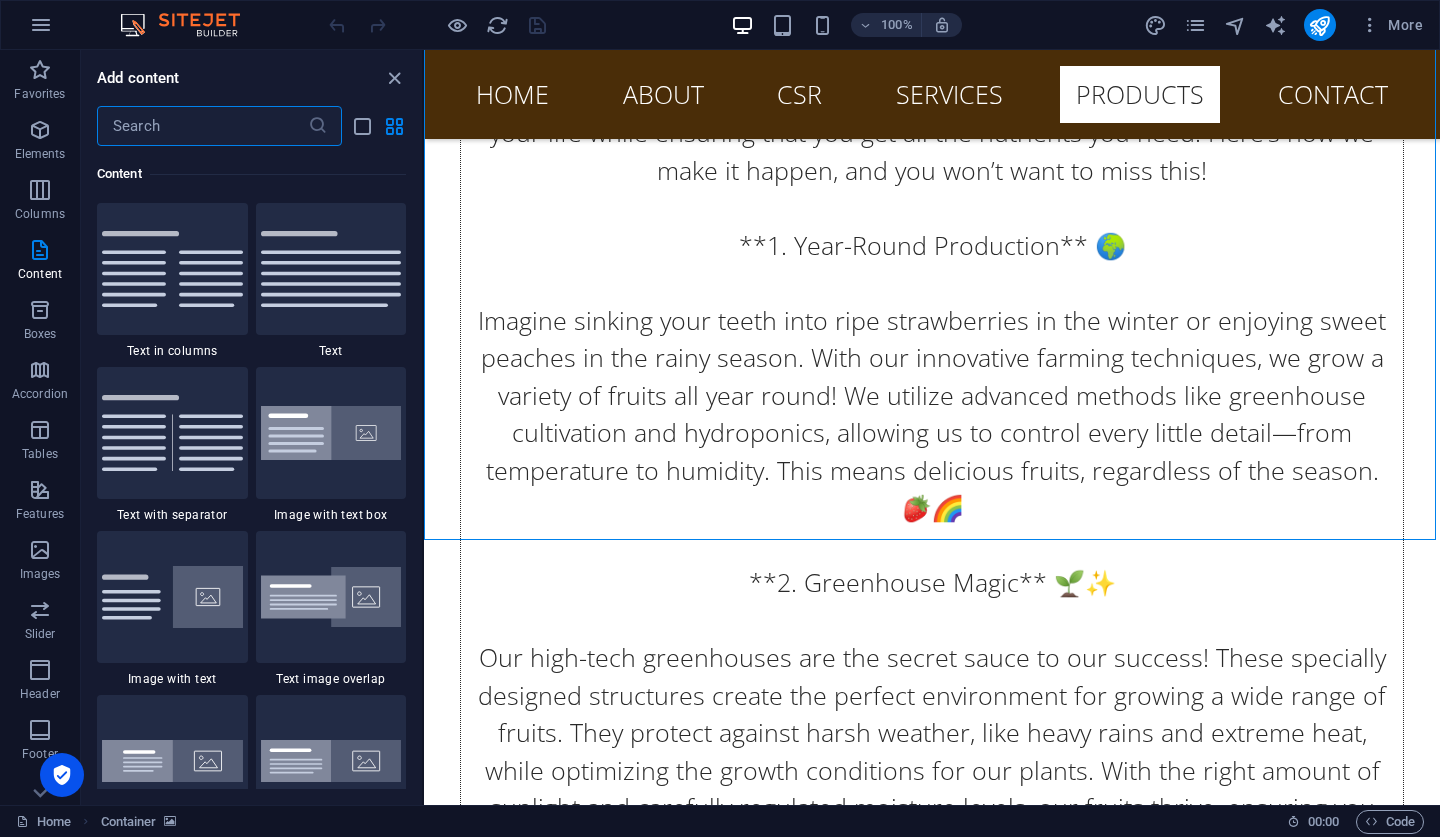 click at bounding box center [202, 126] 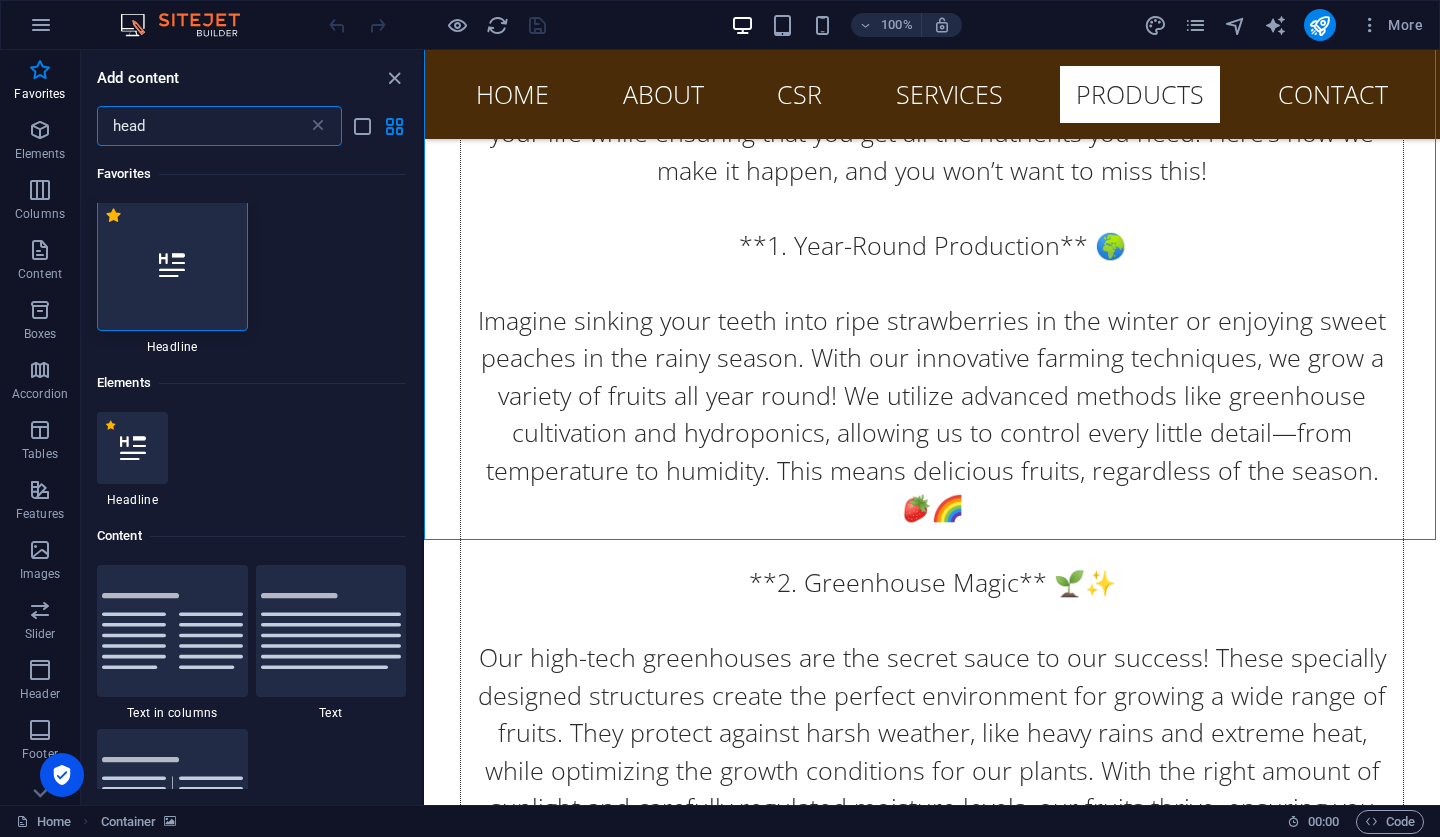 scroll, scrollTop: 0, scrollLeft: 0, axis: both 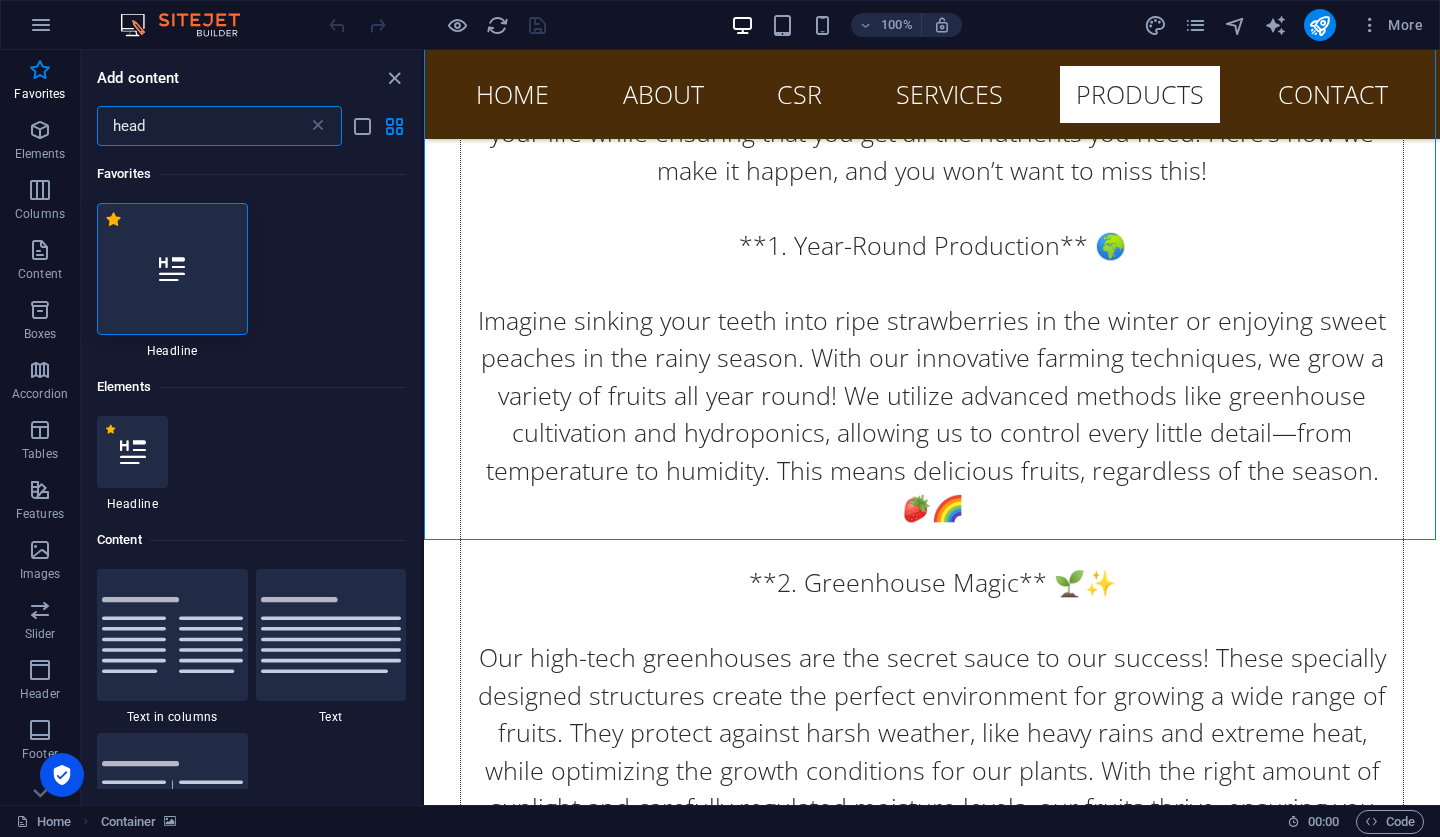 type on "head" 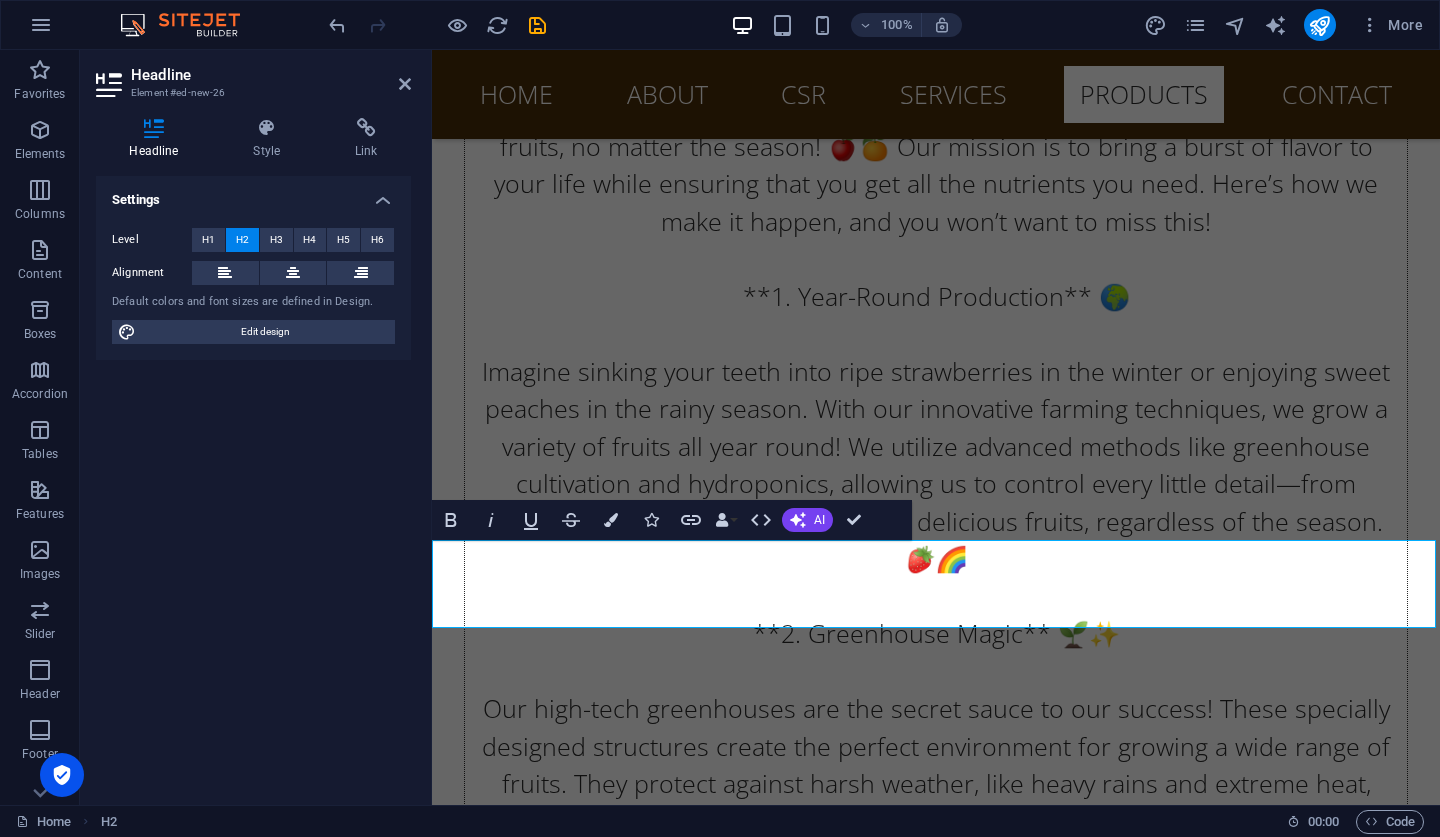 type 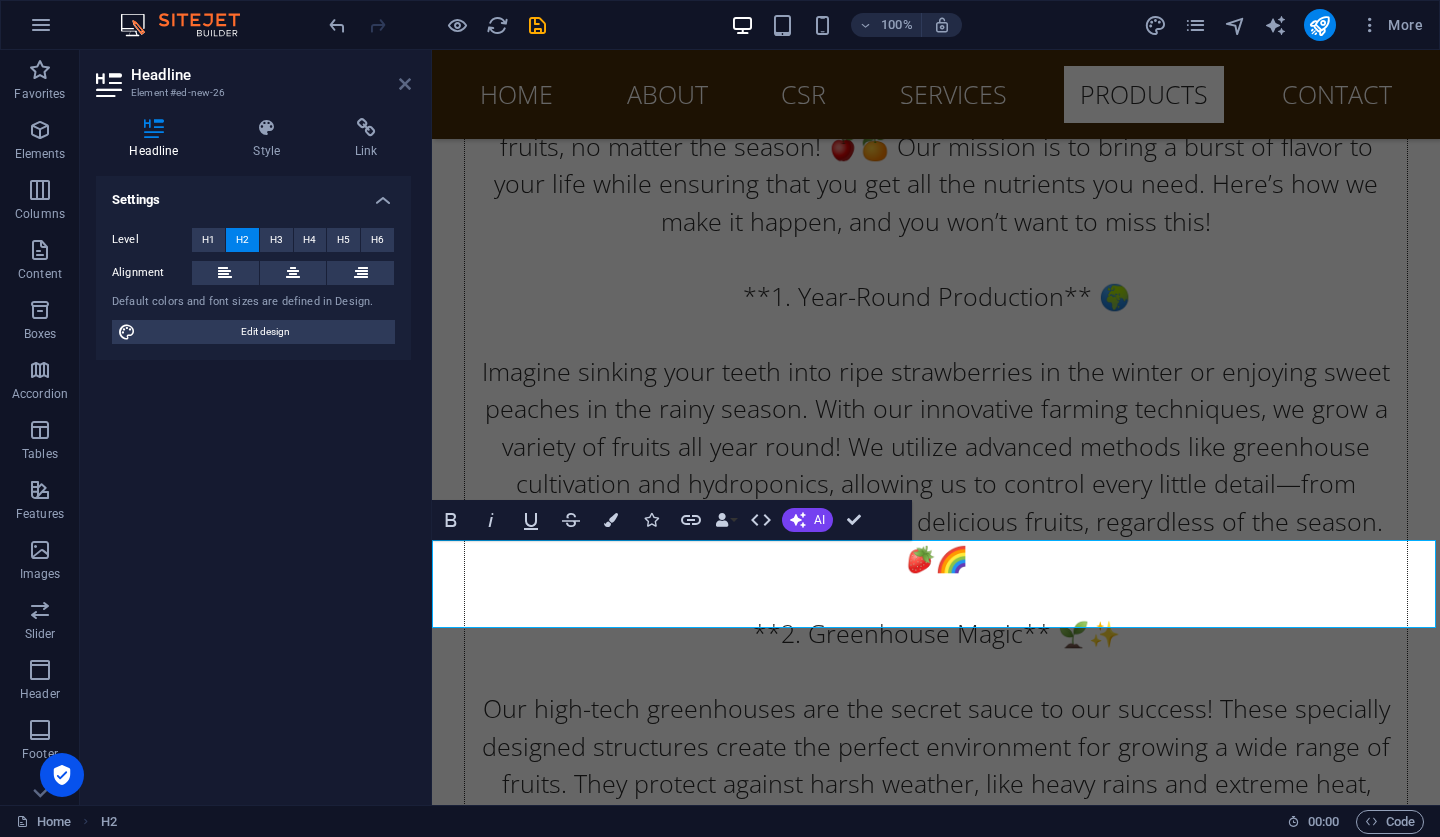 click at bounding box center [405, 84] 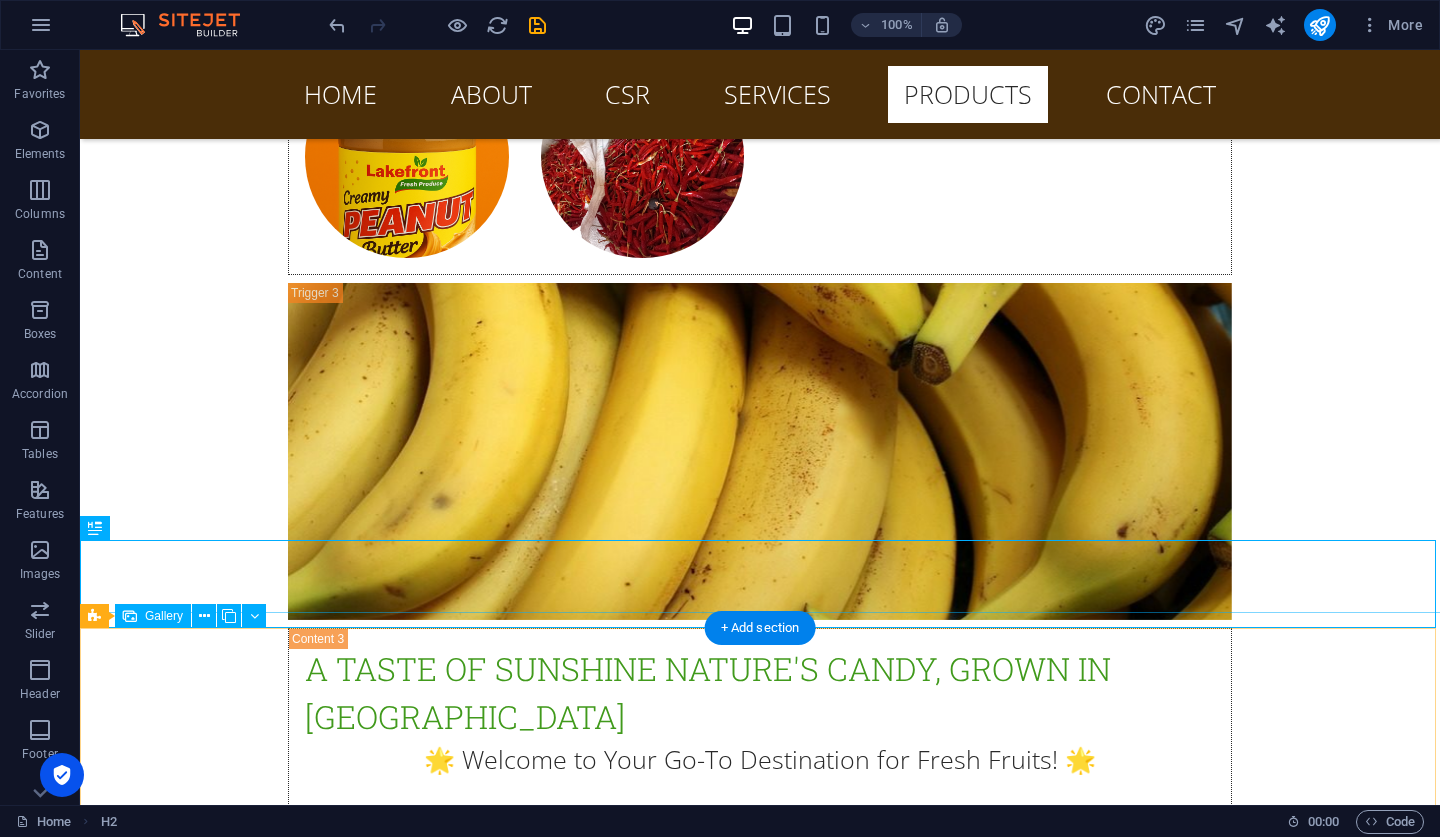 click at bounding box center (412, 11053) 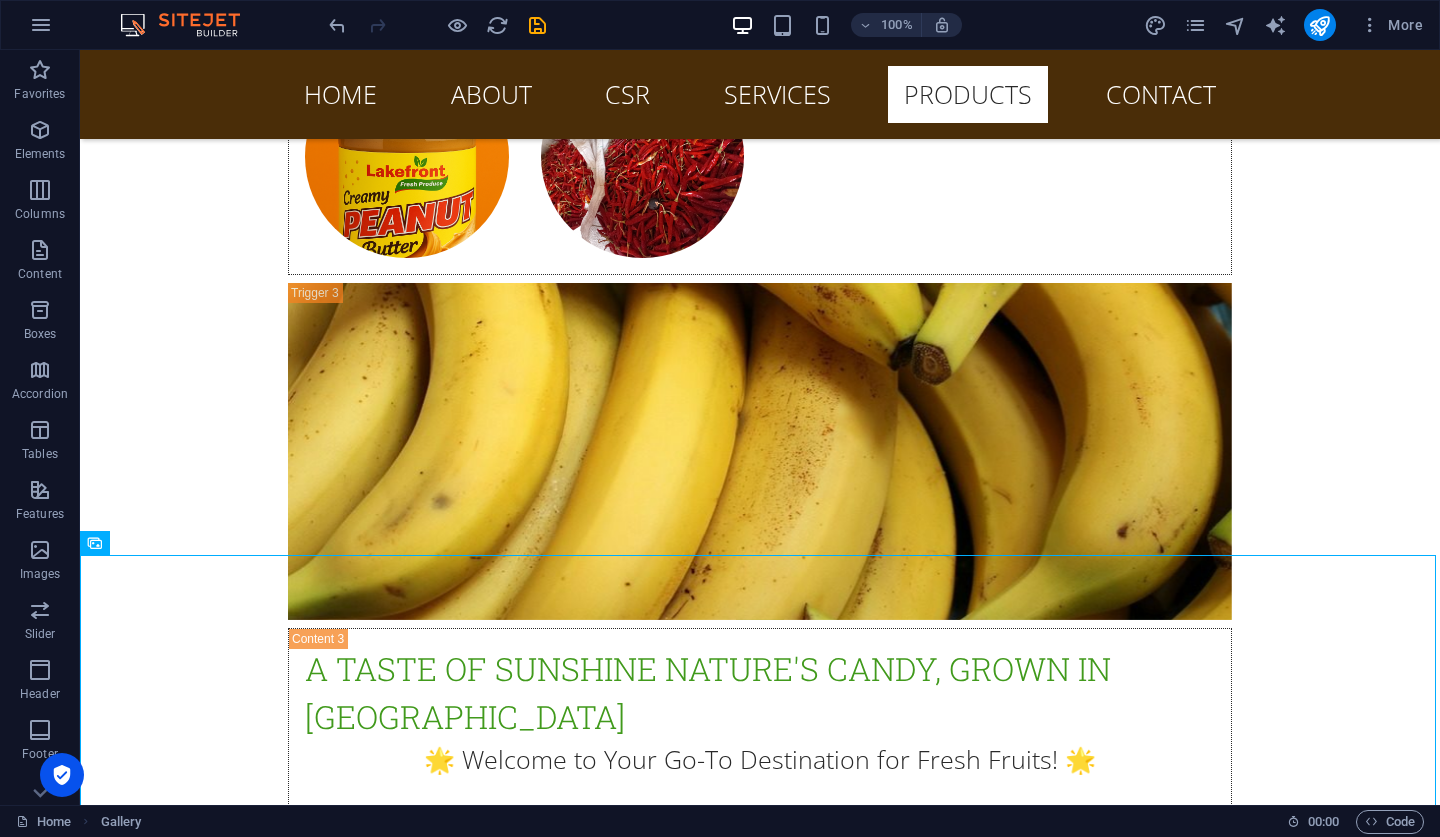 scroll, scrollTop: 182, scrollLeft: 0, axis: vertical 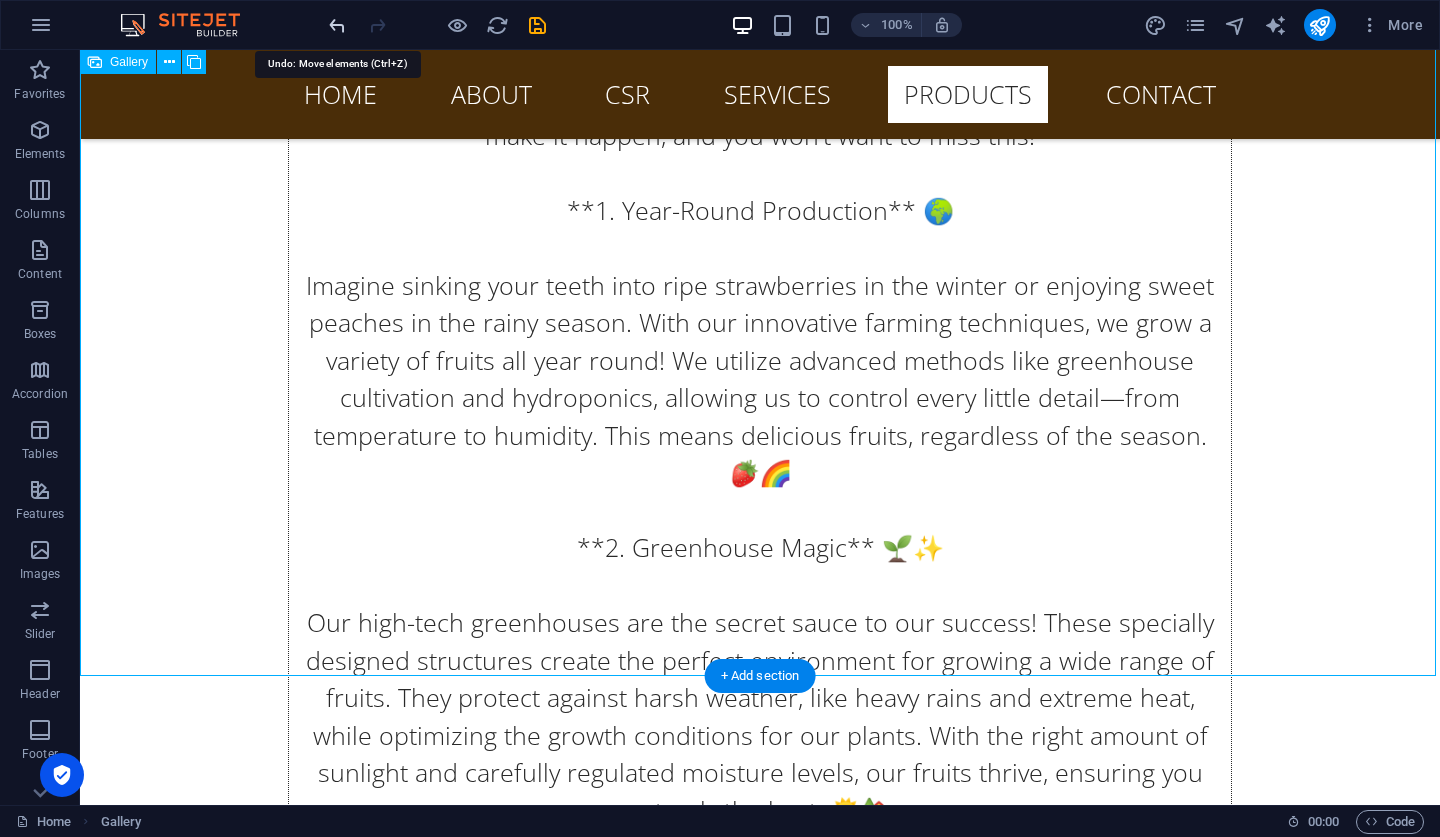 click at bounding box center (337, 25) 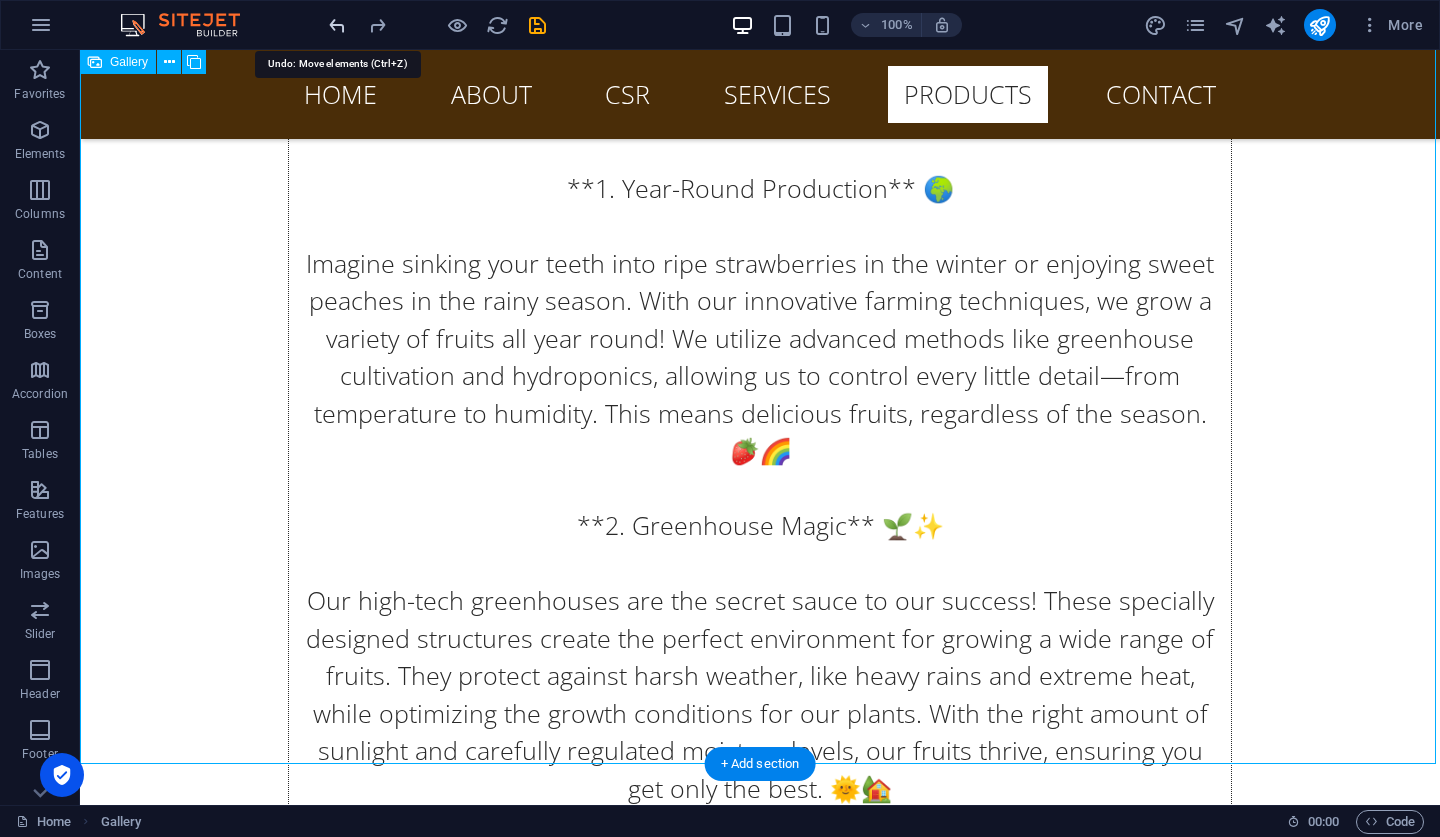 click at bounding box center (337, 25) 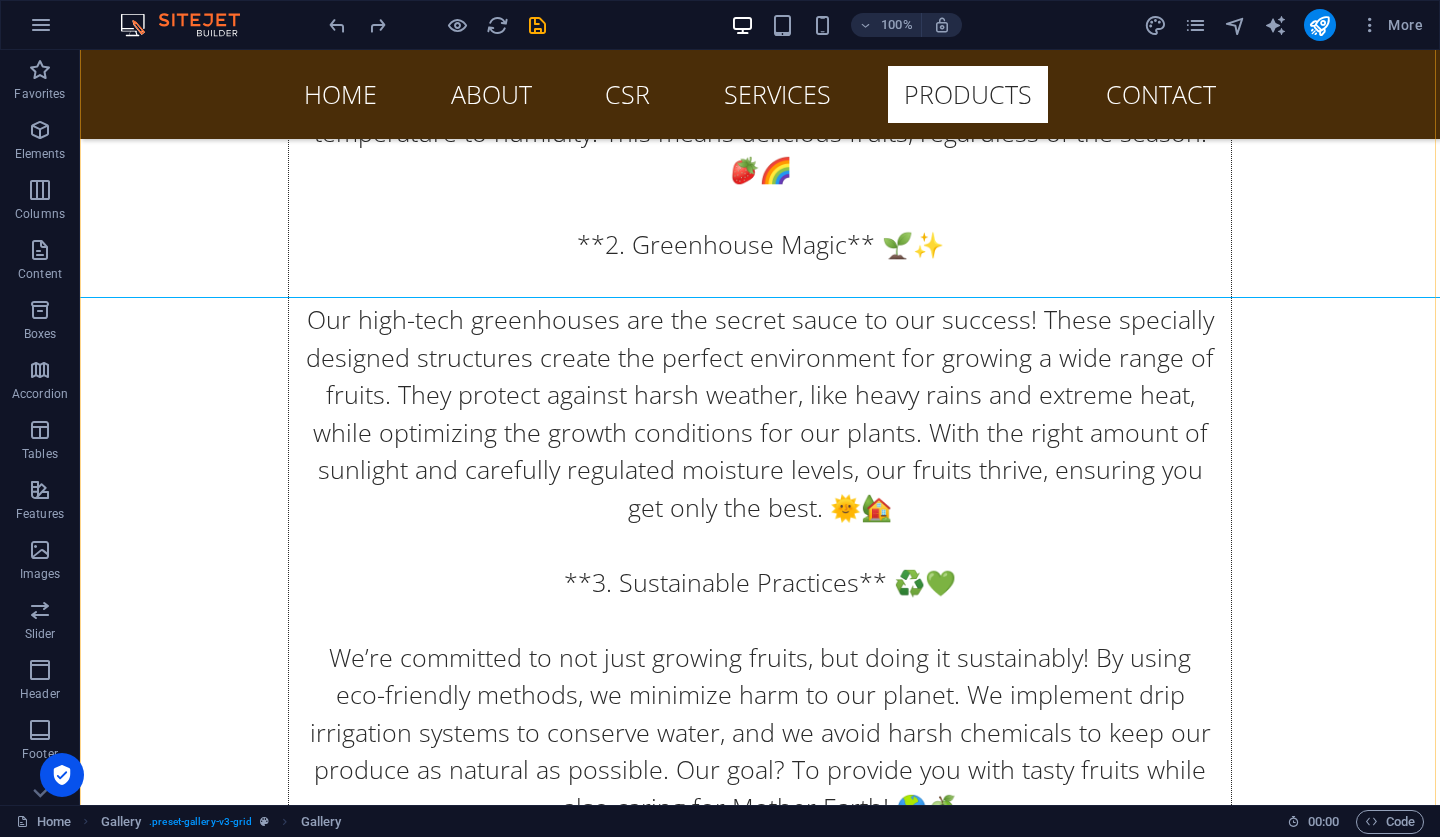 scroll, scrollTop: 24626, scrollLeft: 0, axis: vertical 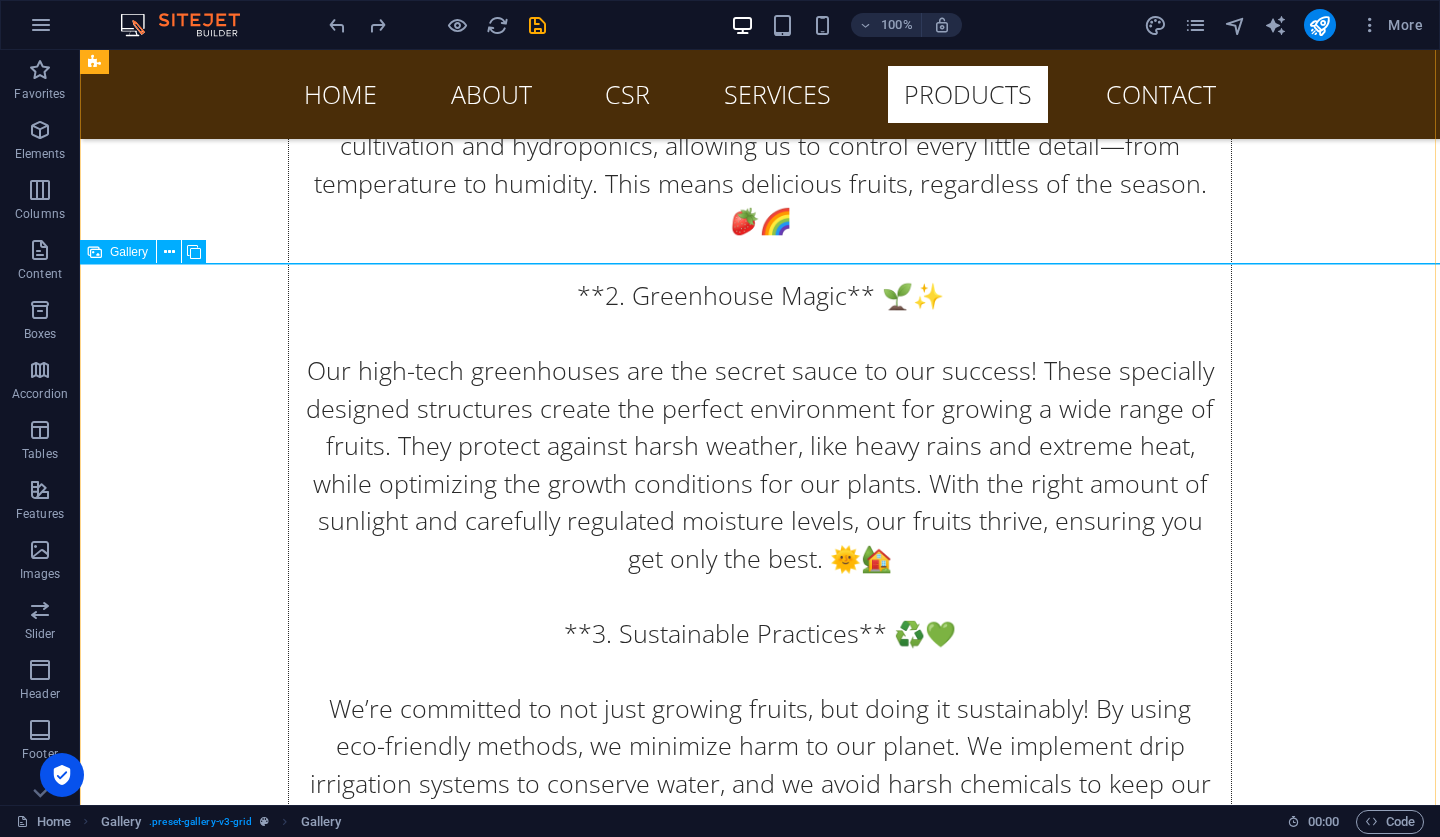 click at bounding box center (412, 10685) 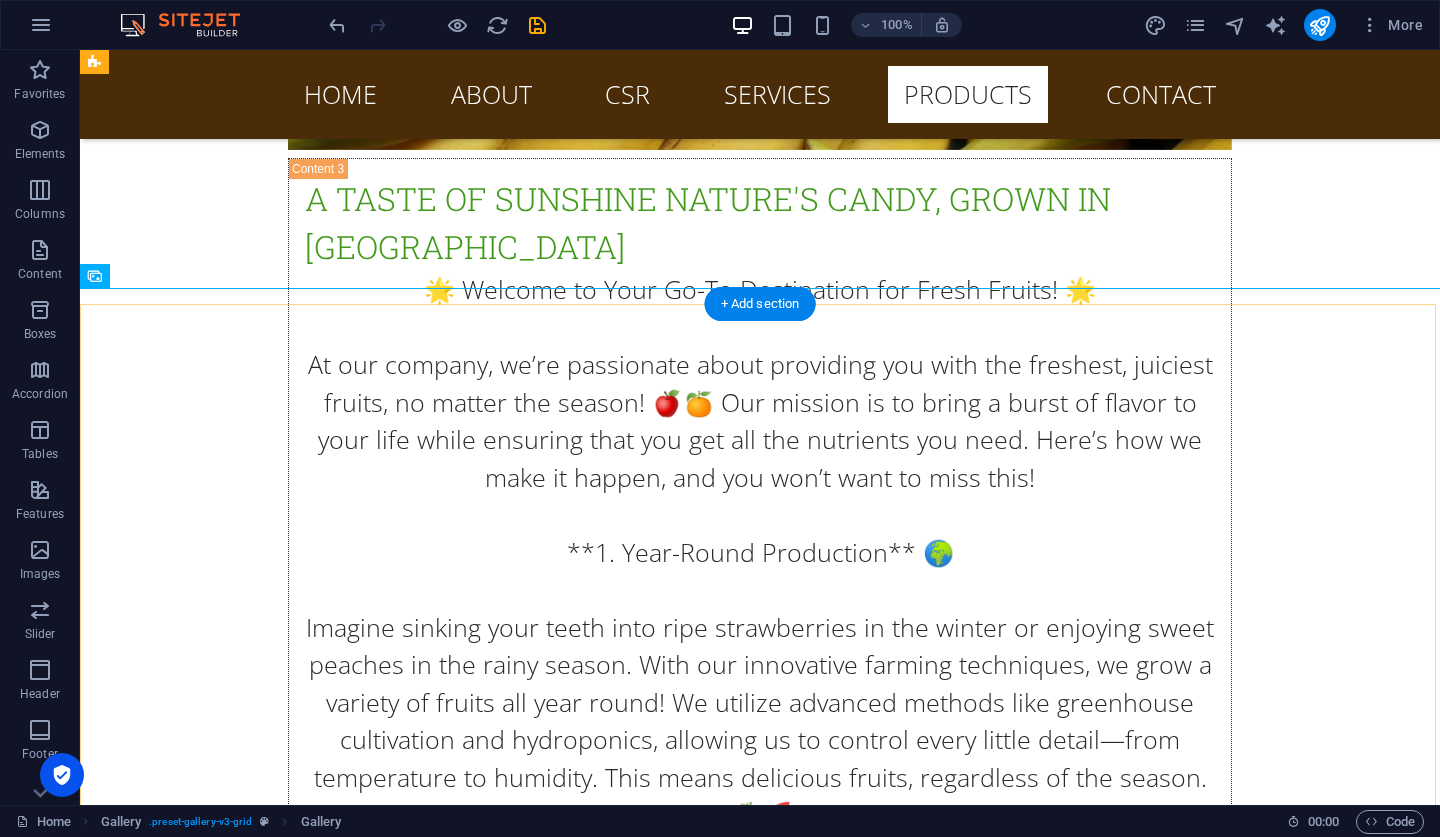 scroll, scrollTop: 23632, scrollLeft: 0, axis: vertical 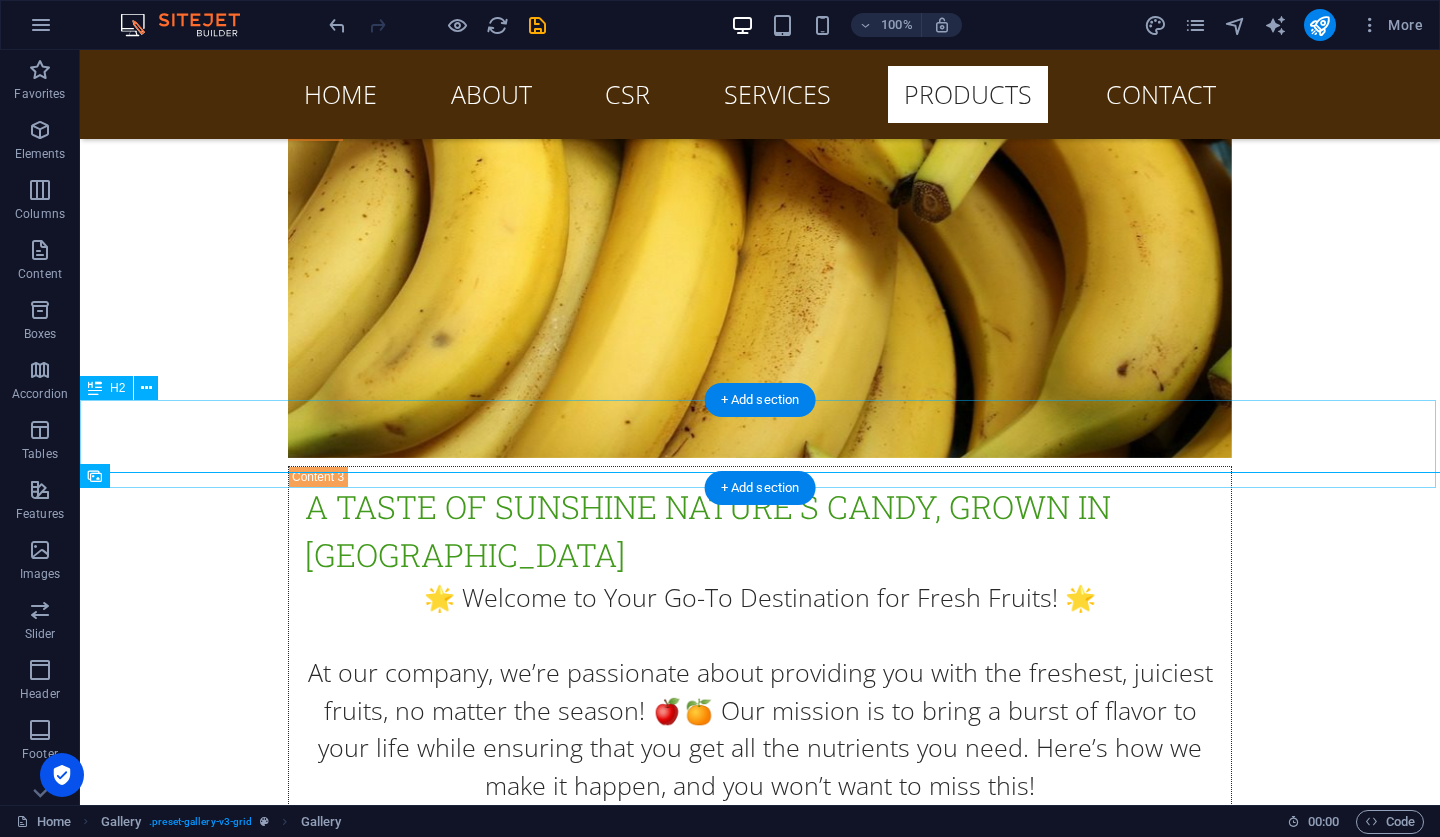 click on "gallery" at bounding box center (760, 10515) 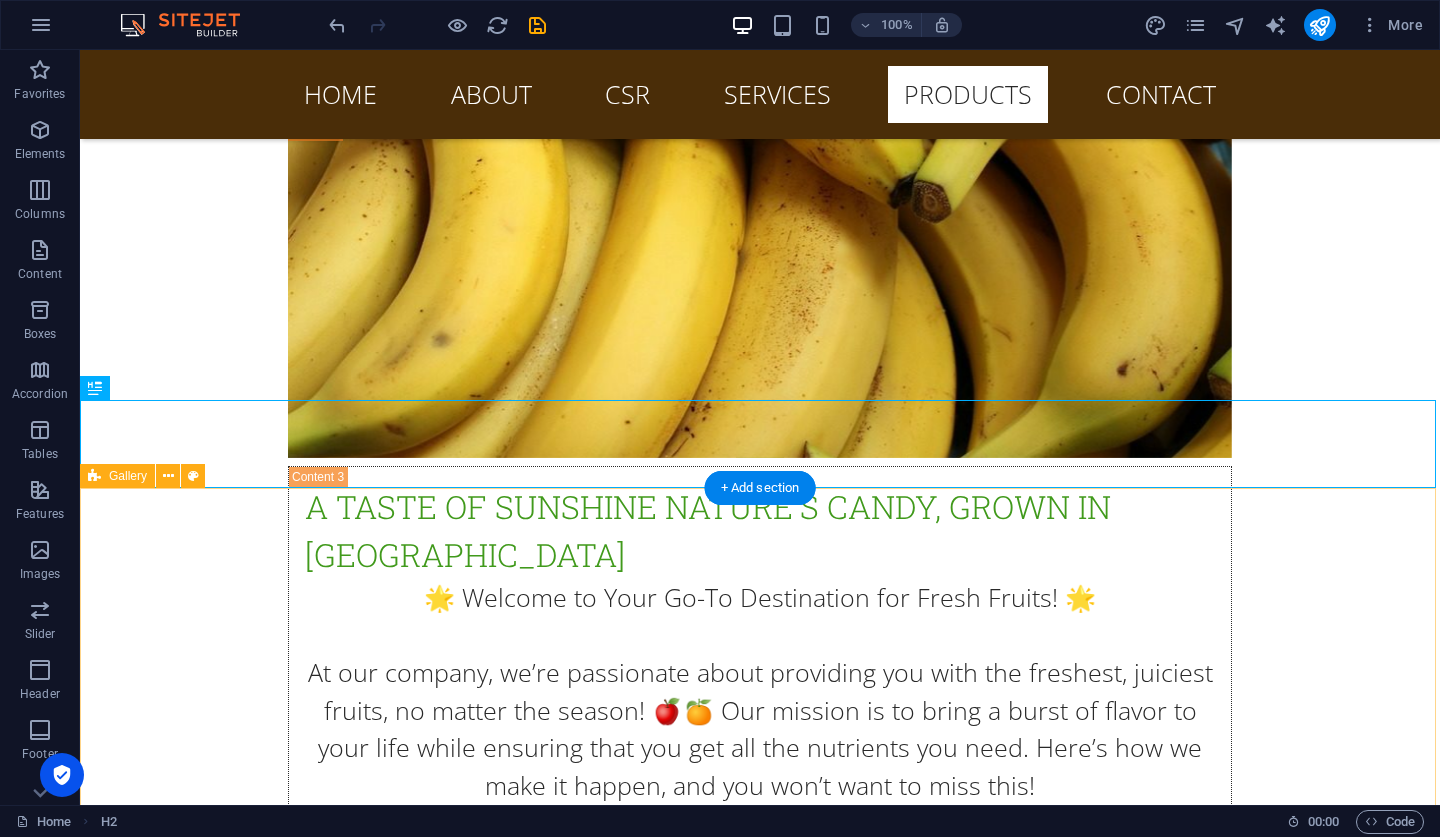 click at bounding box center [94, 476] 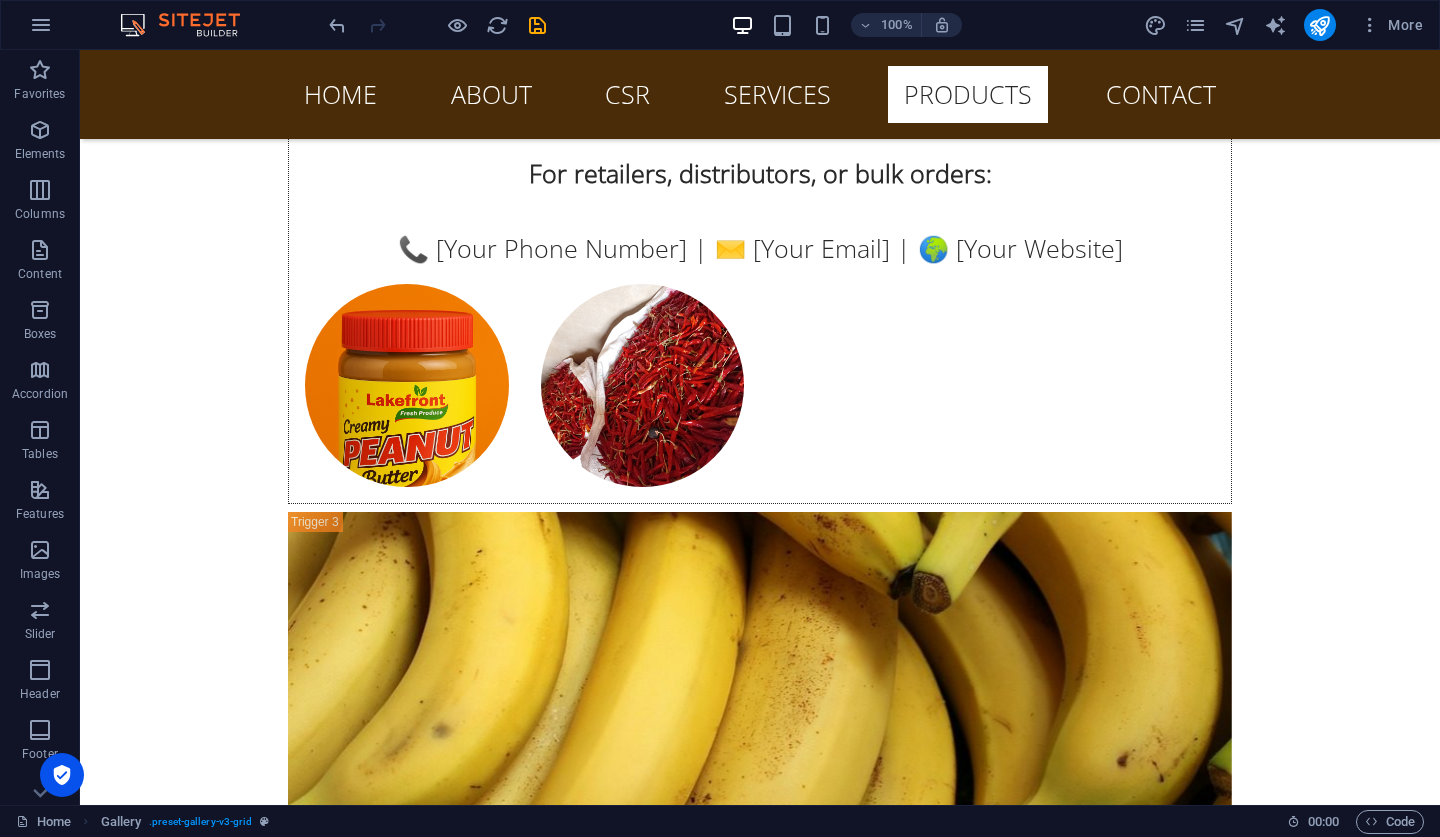 scroll, scrollTop: 24023, scrollLeft: 0, axis: vertical 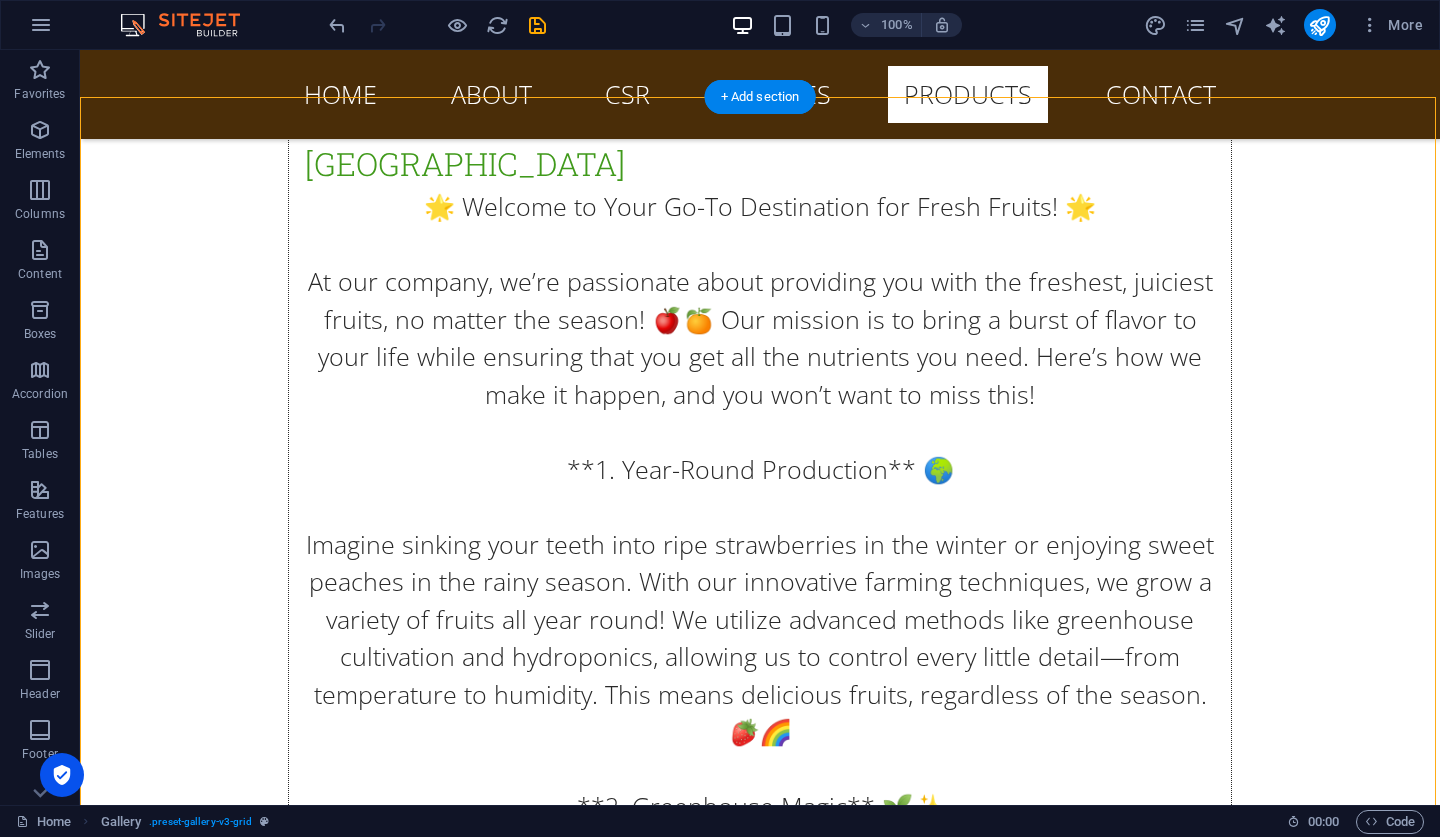click at bounding box center [412, 10500] 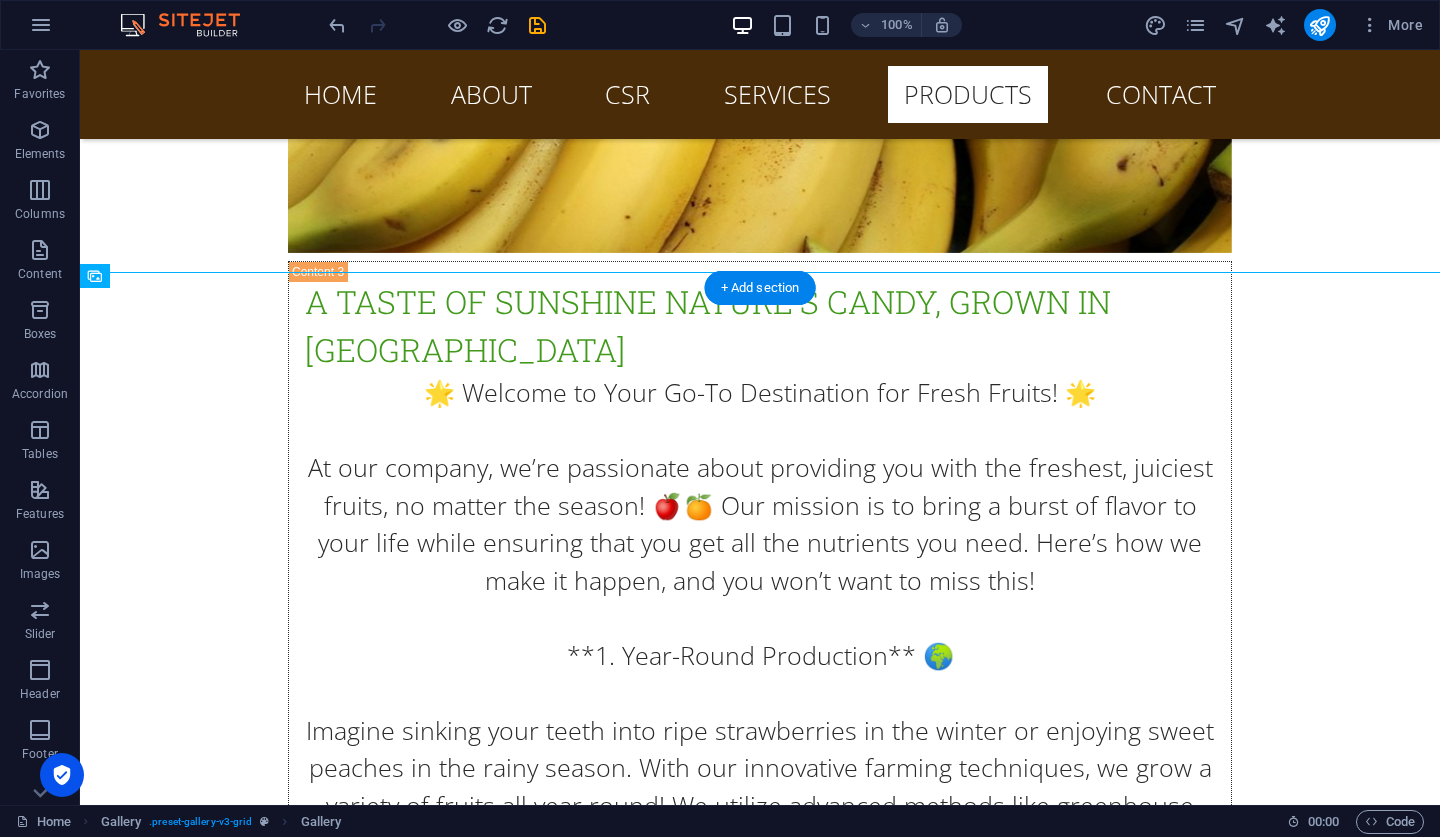 scroll, scrollTop: 23792, scrollLeft: 0, axis: vertical 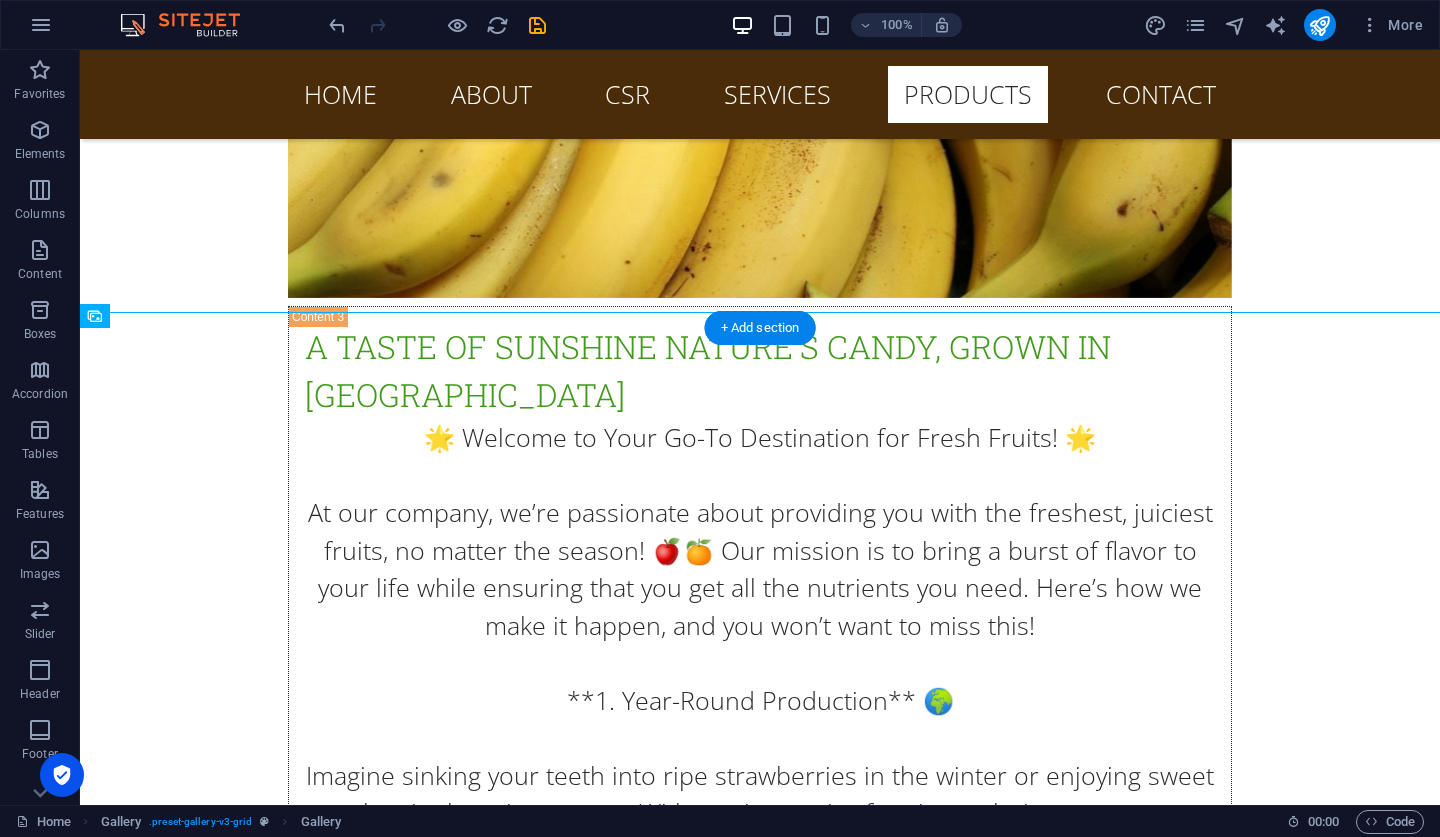 click at bounding box center (412, 10731) 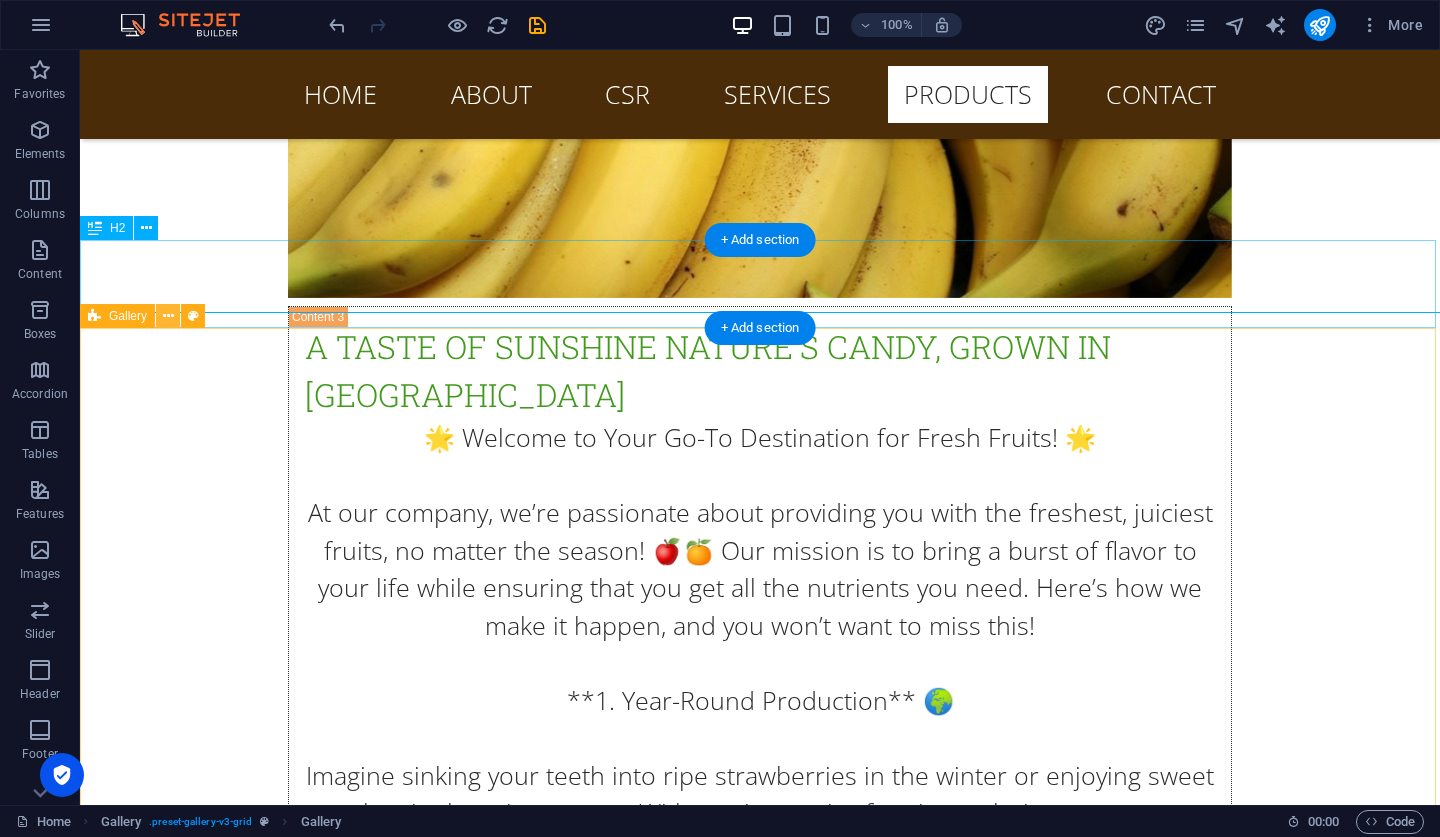 click at bounding box center [168, 316] 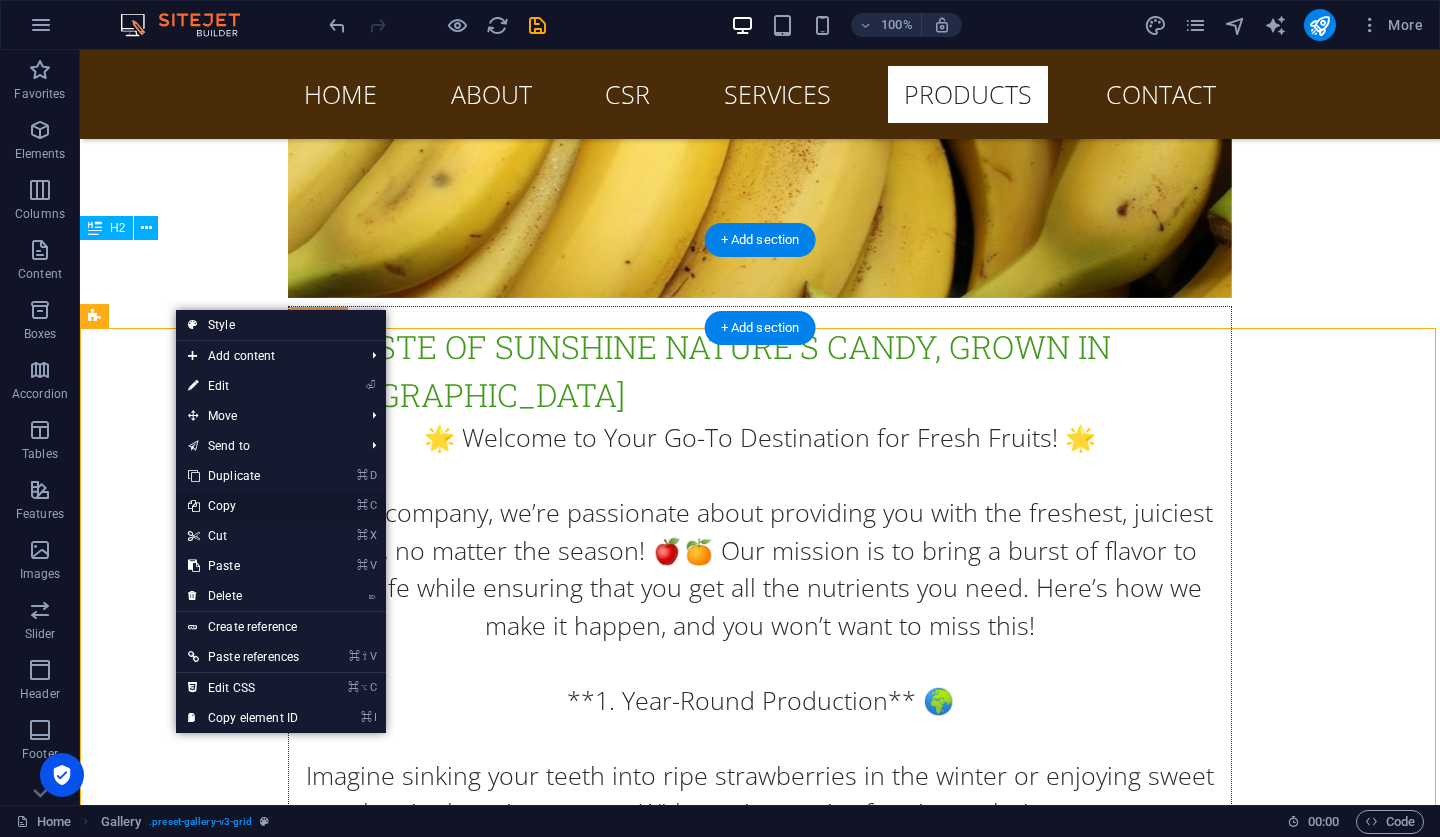 click on "⌘ C  Copy" at bounding box center (243, 506) 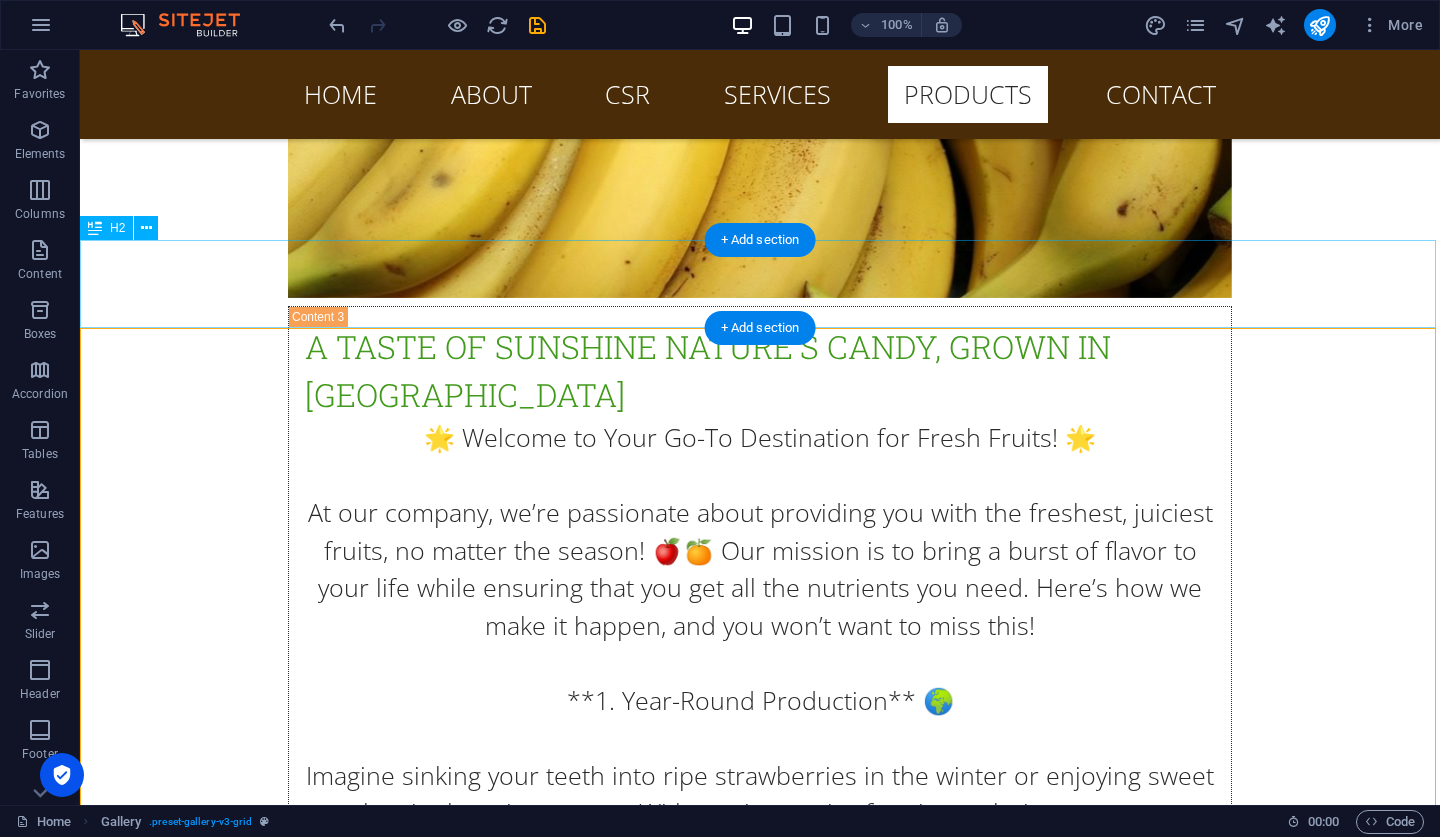 click on "gallery" at bounding box center [760, 10355] 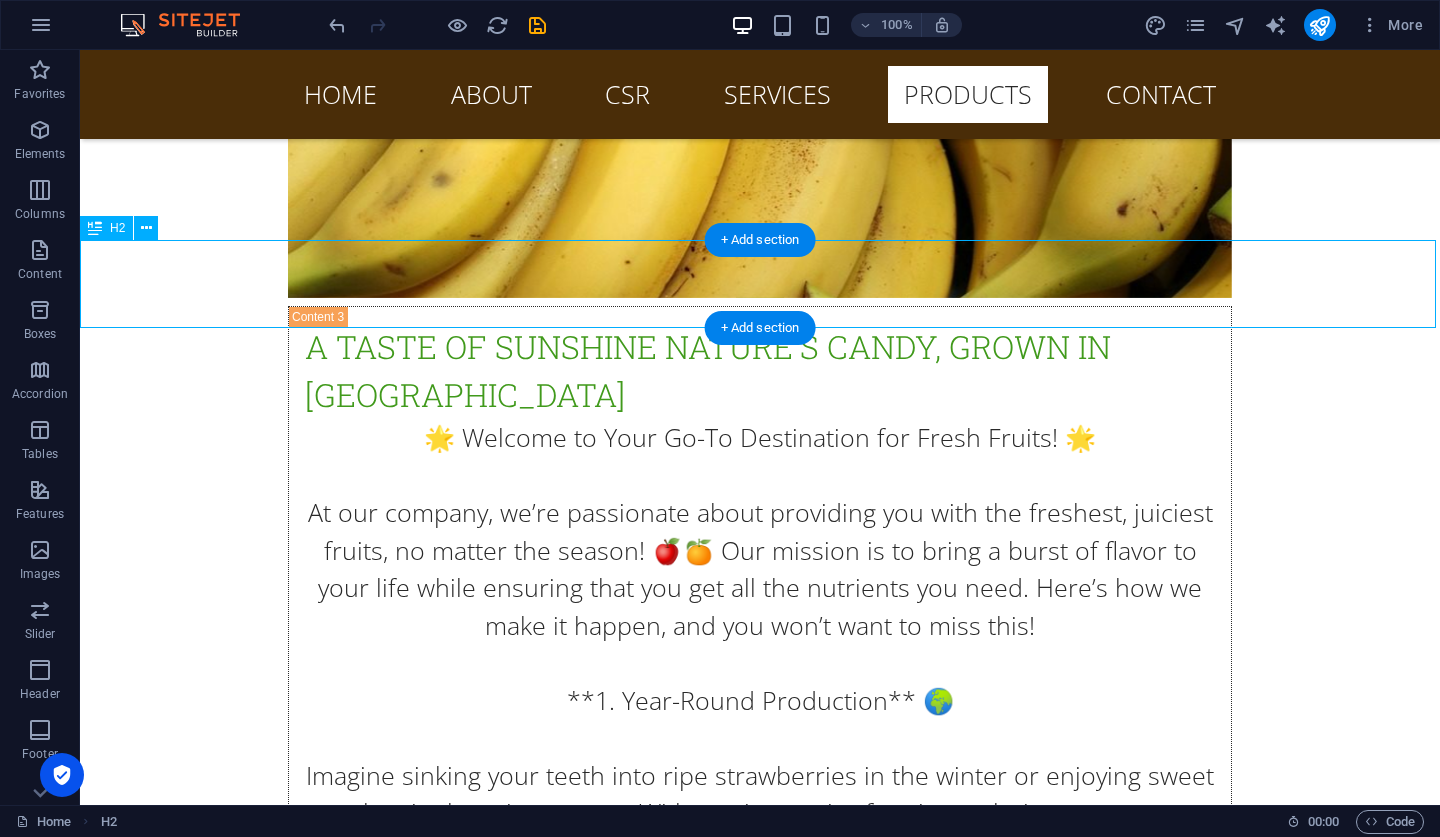 click on "gallery" at bounding box center [760, 10355] 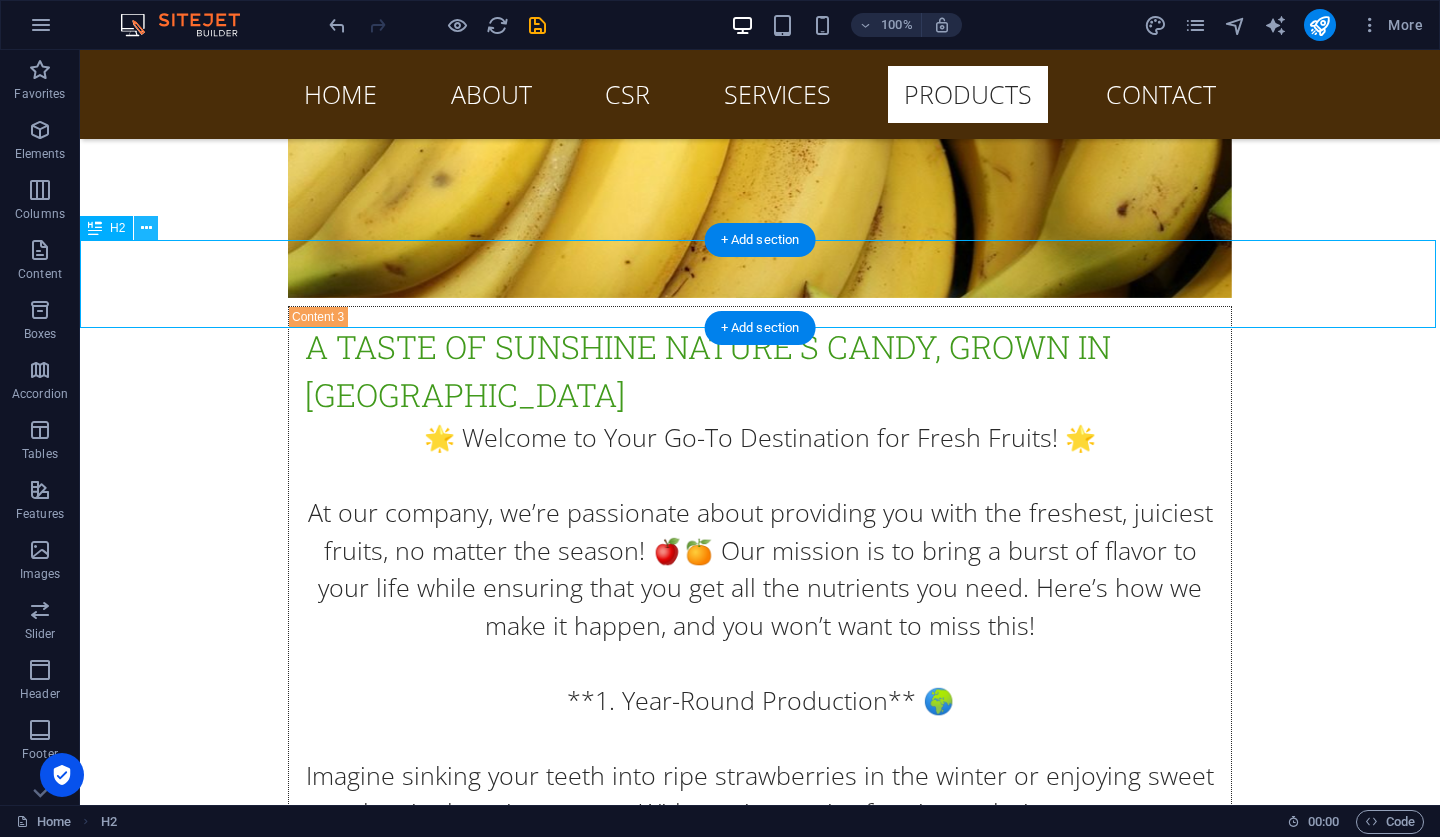 click at bounding box center (146, 228) 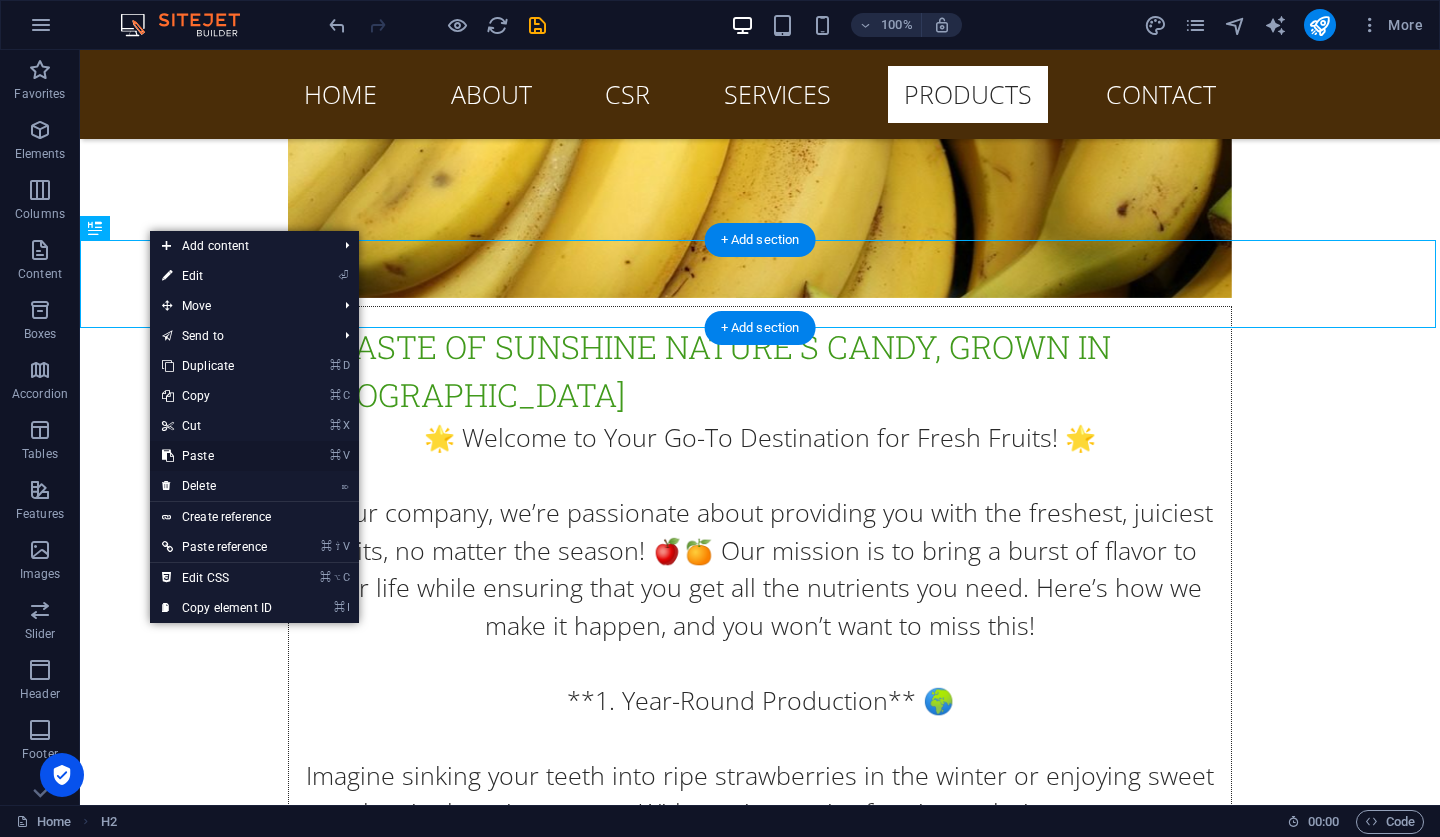 click on "⌘ V  Paste" at bounding box center [217, 456] 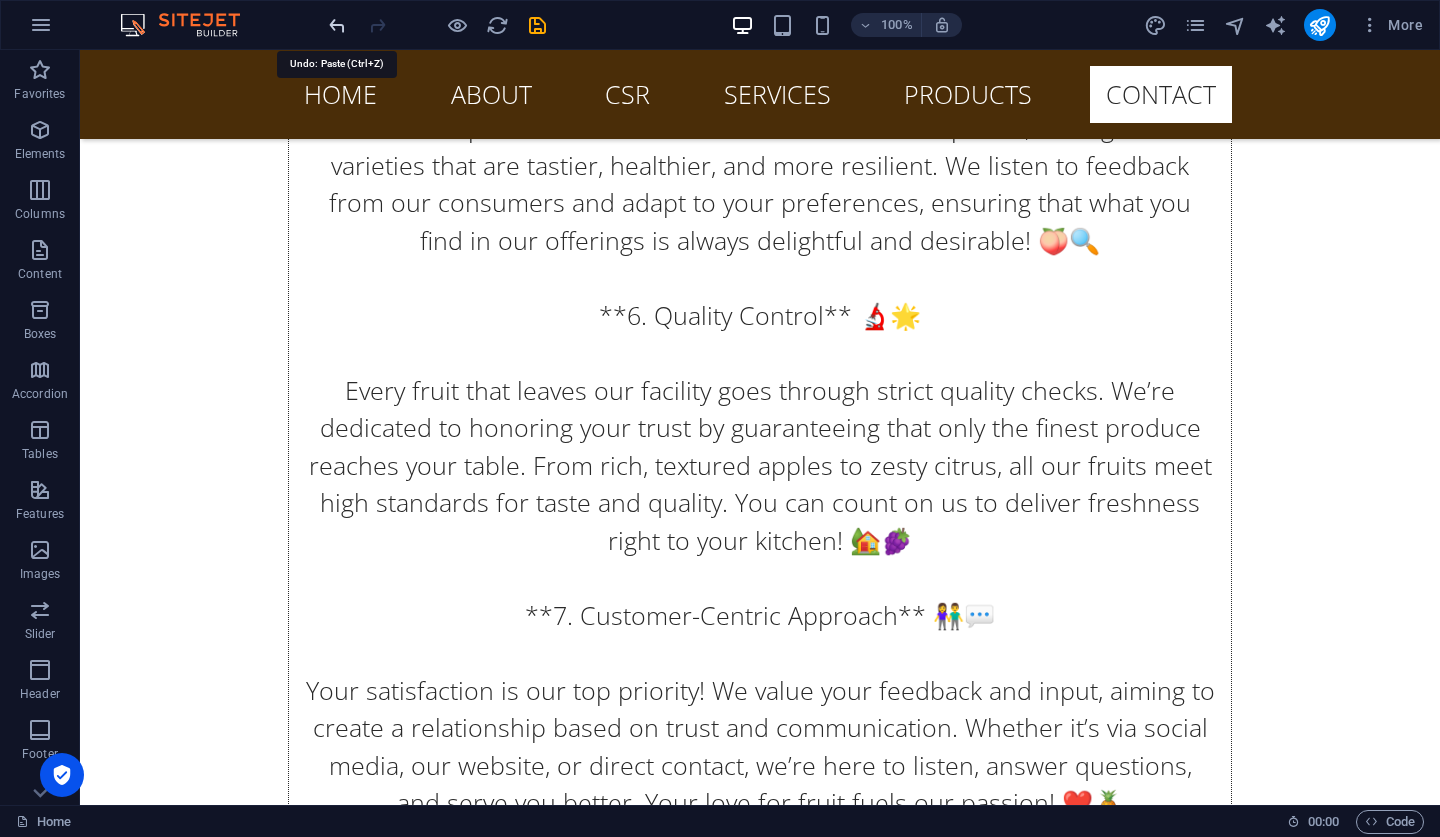 click at bounding box center [337, 25] 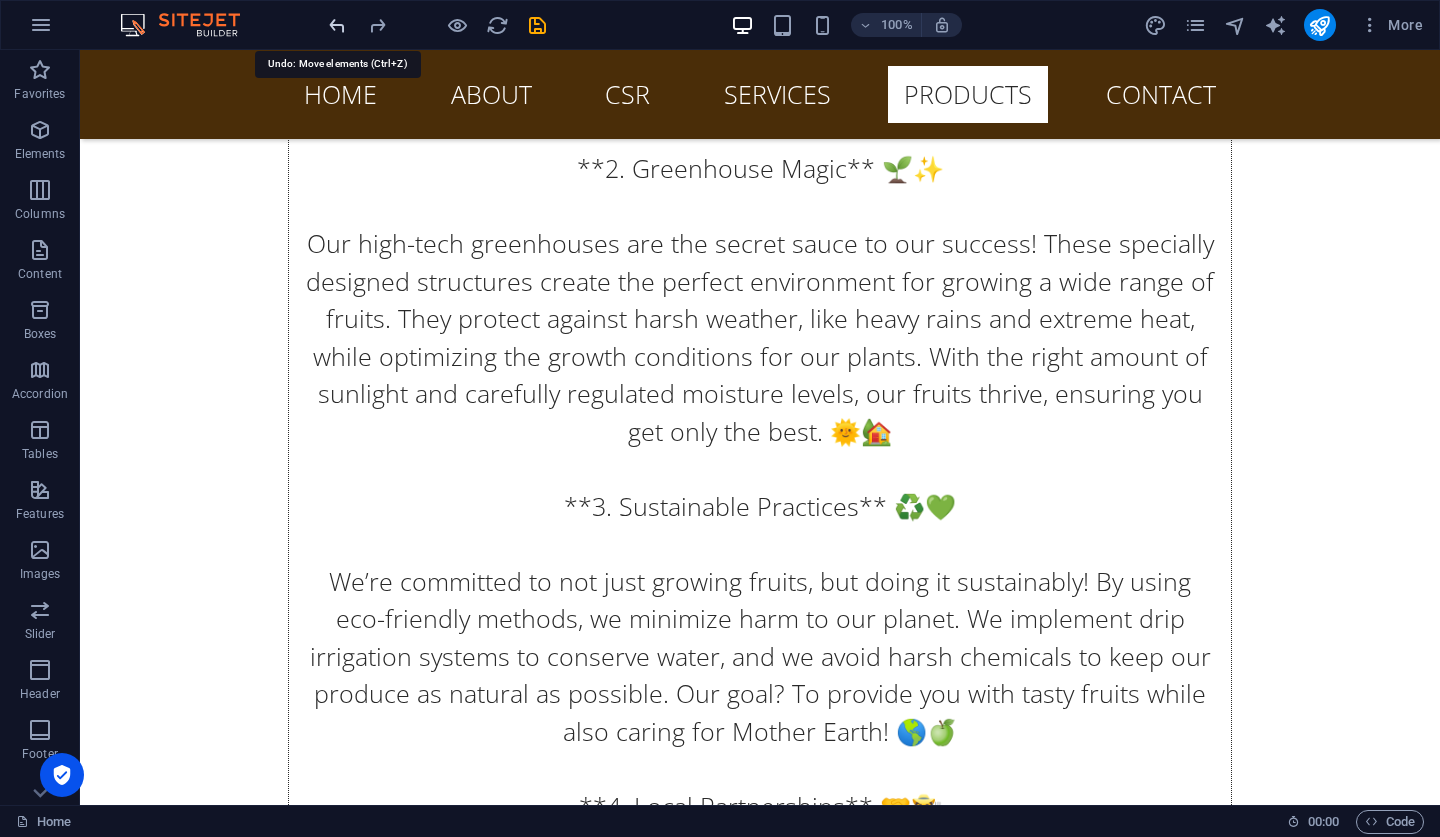 scroll, scrollTop: 24378, scrollLeft: 0, axis: vertical 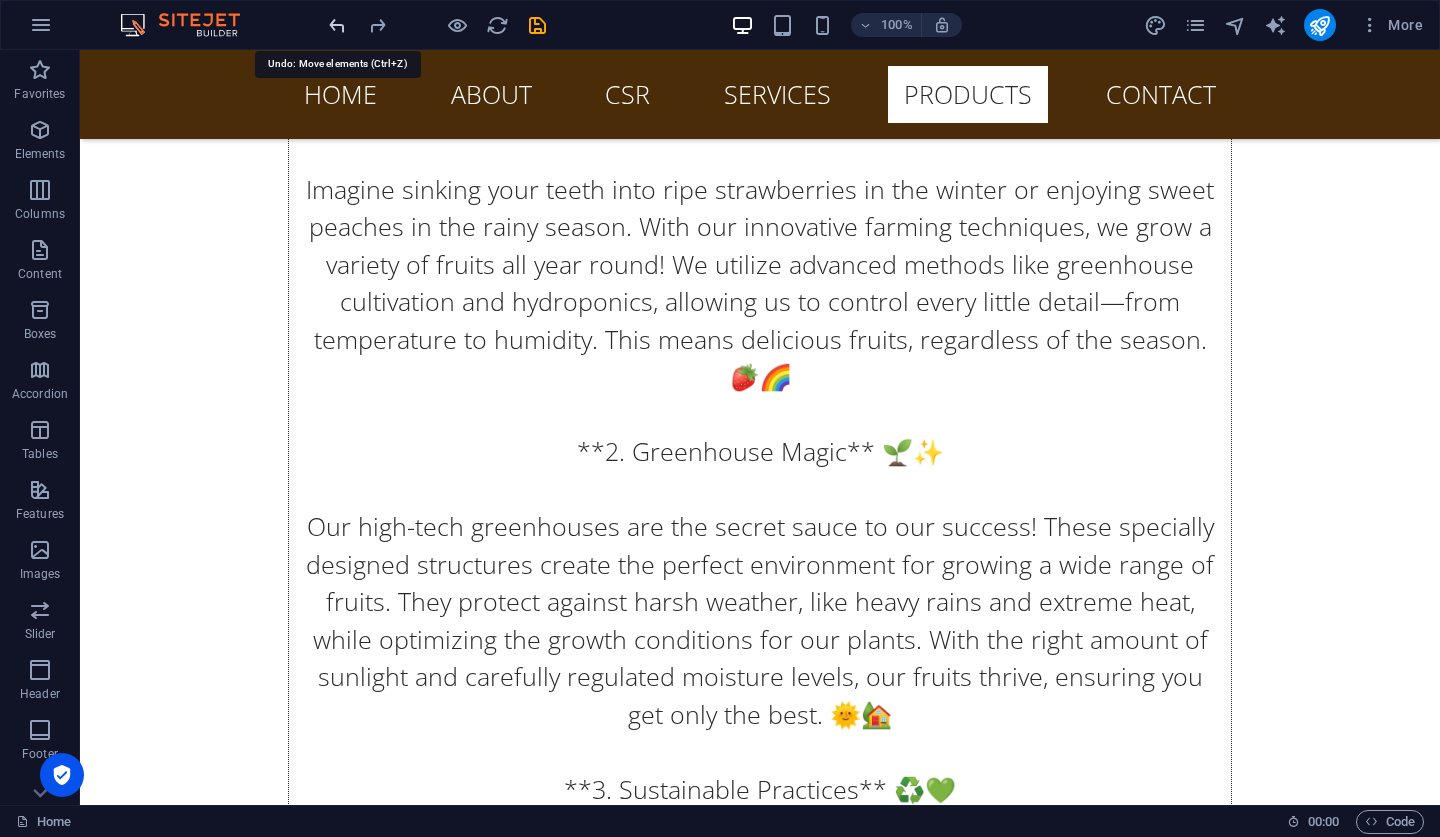click at bounding box center [337, 25] 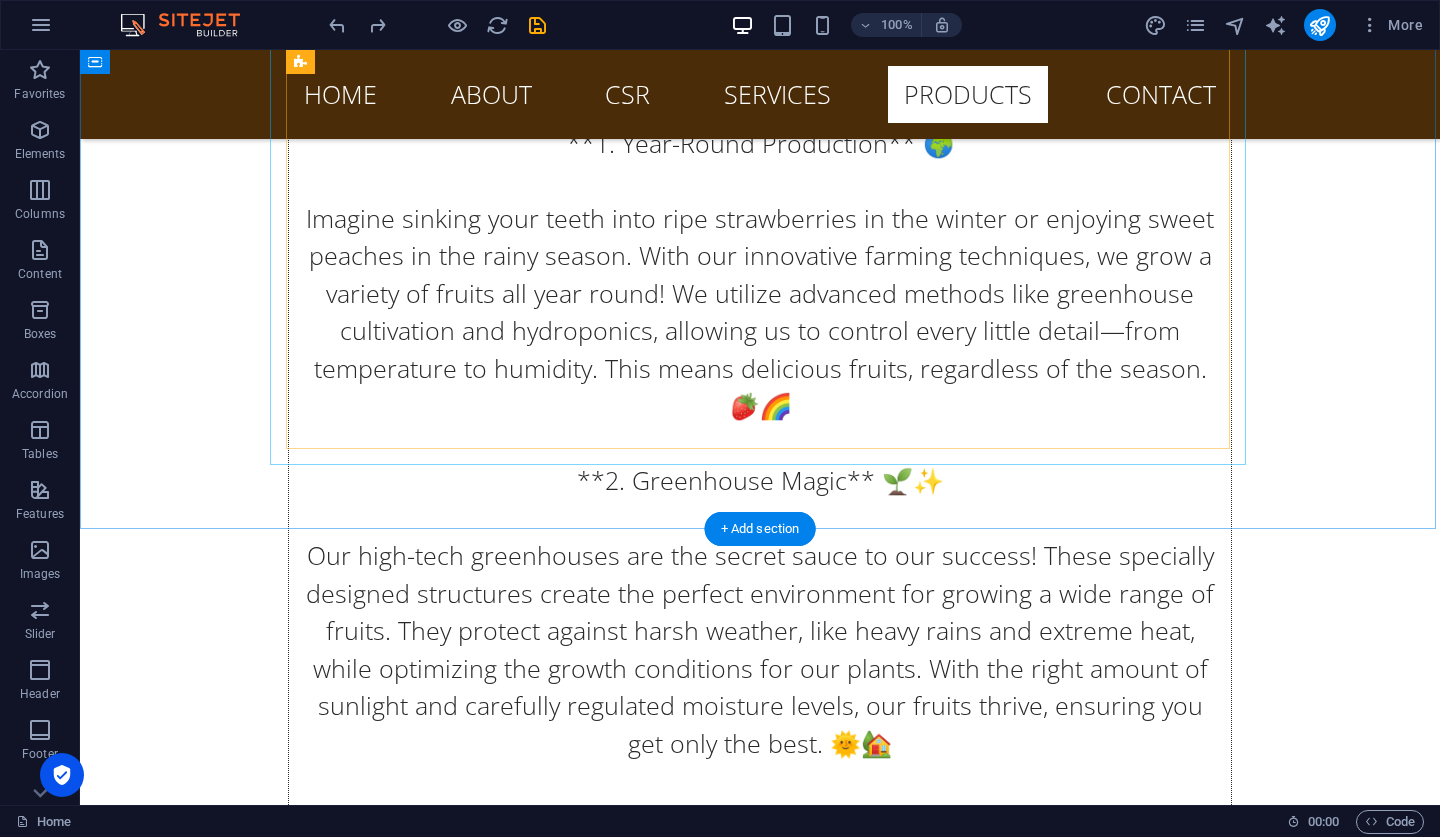 scroll, scrollTop: 24462, scrollLeft: 0, axis: vertical 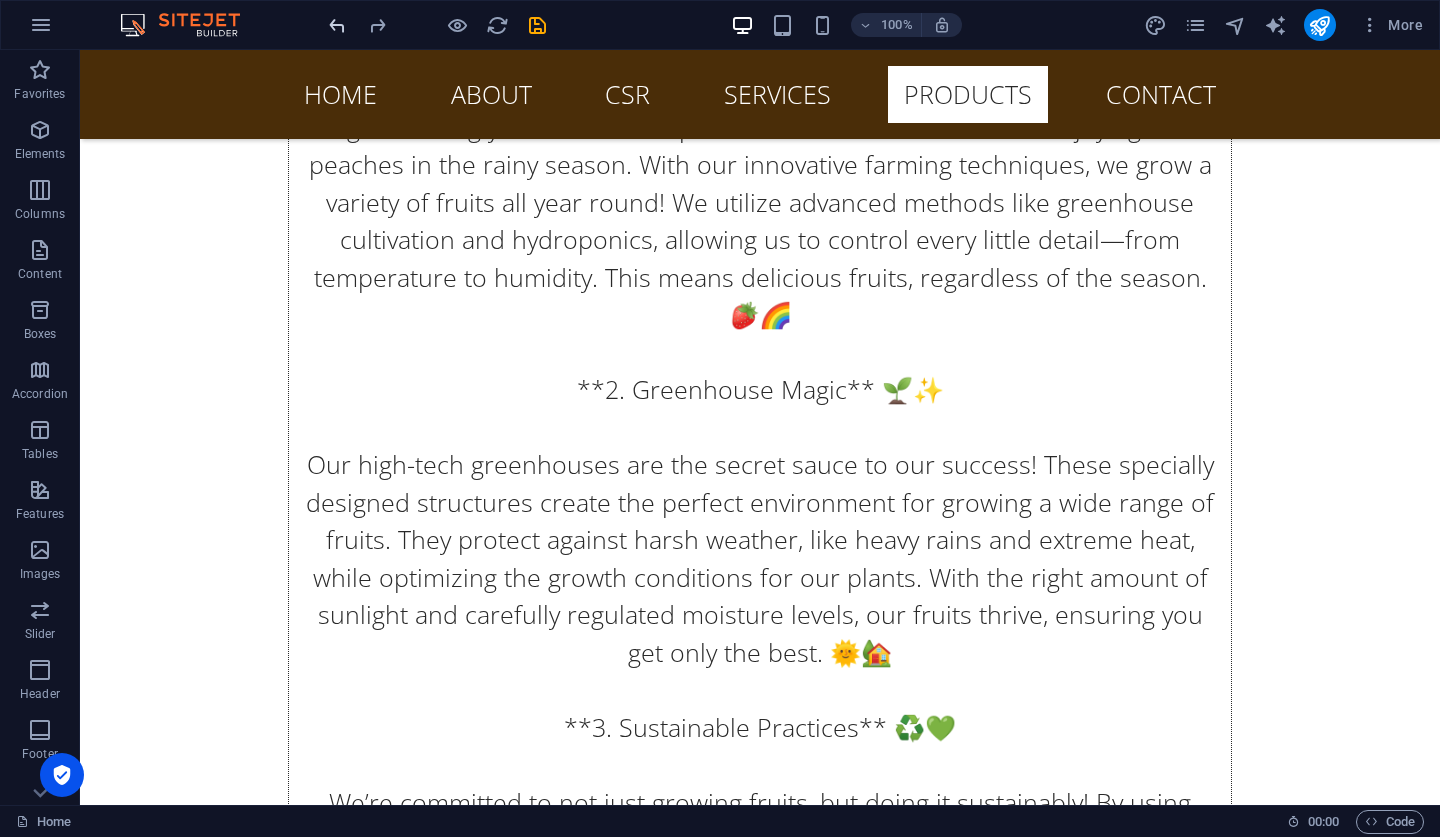 click at bounding box center (337, 25) 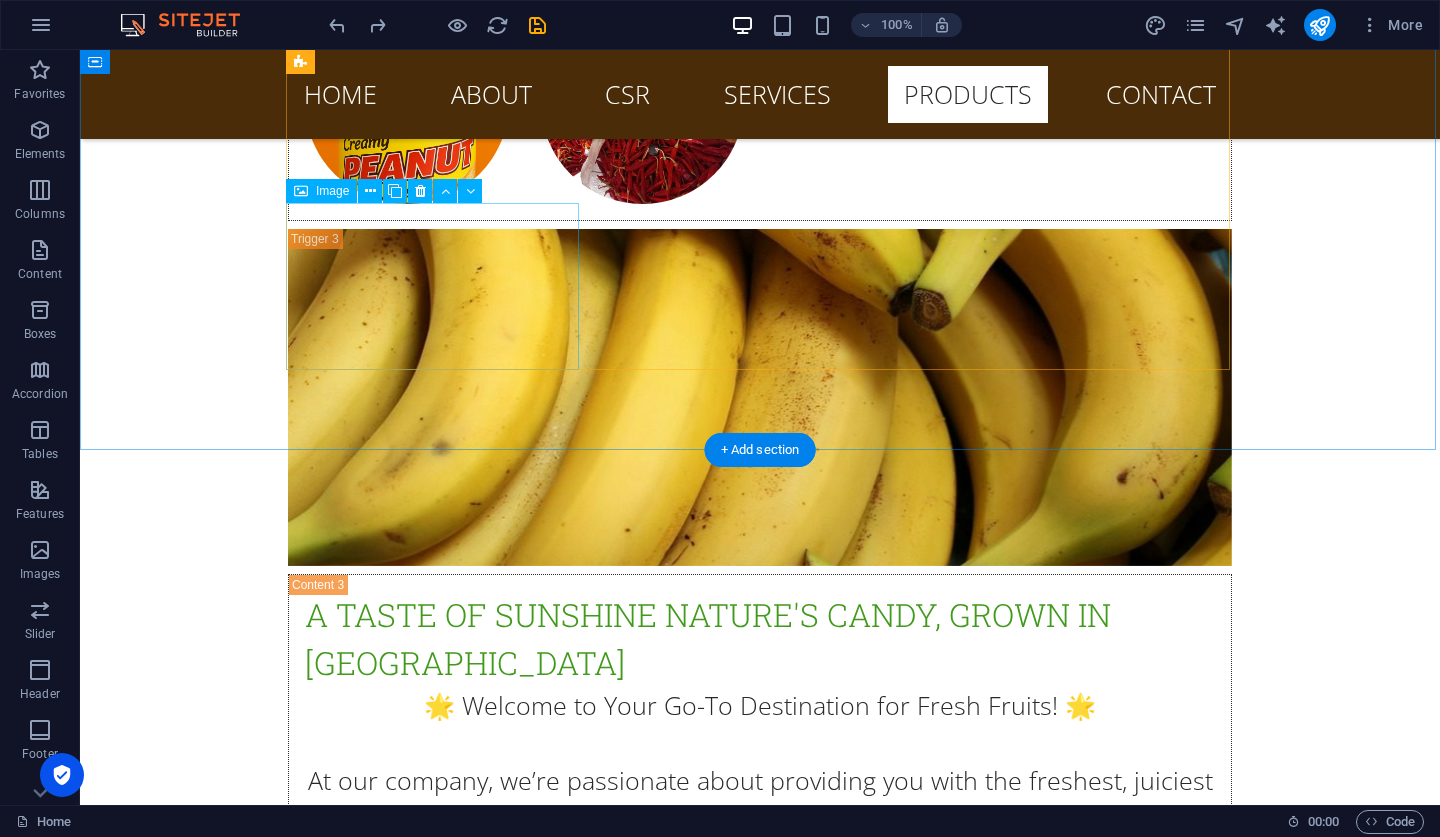 scroll, scrollTop: 23581, scrollLeft: 0, axis: vertical 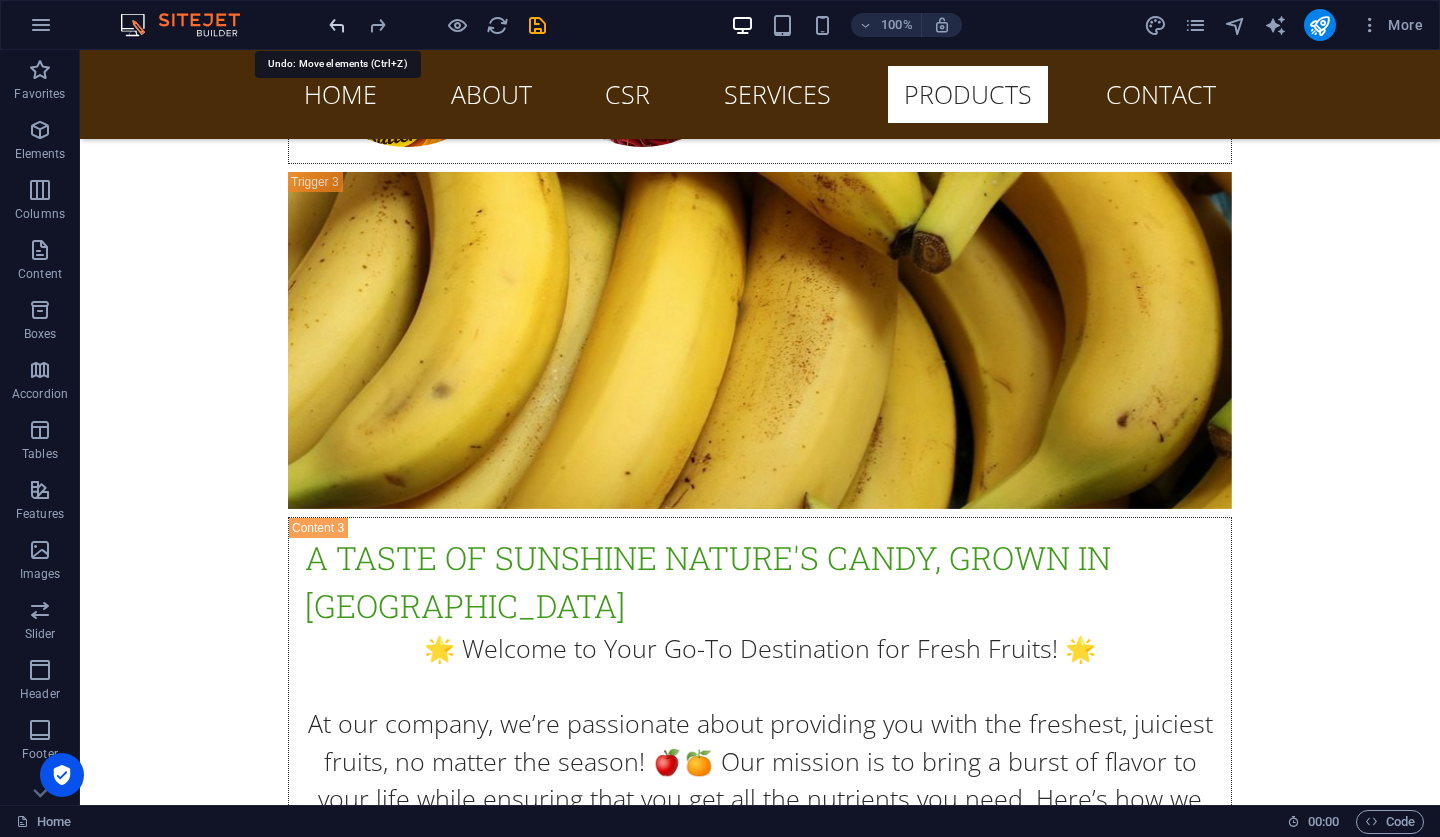 click at bounding box center [337, 25] 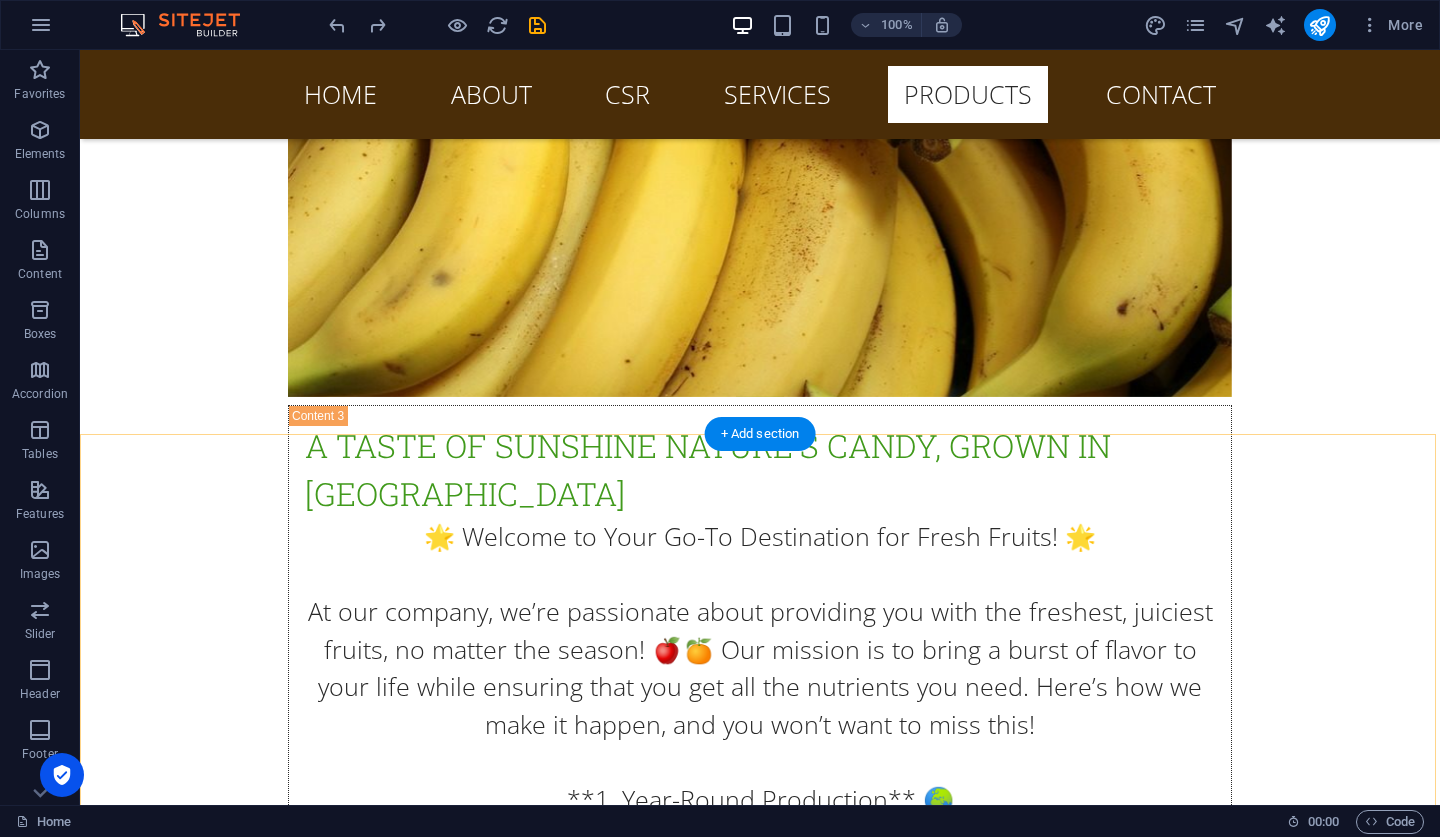 scroll, scrollTop: 23683, scrollLeft: 0, axis: vertical 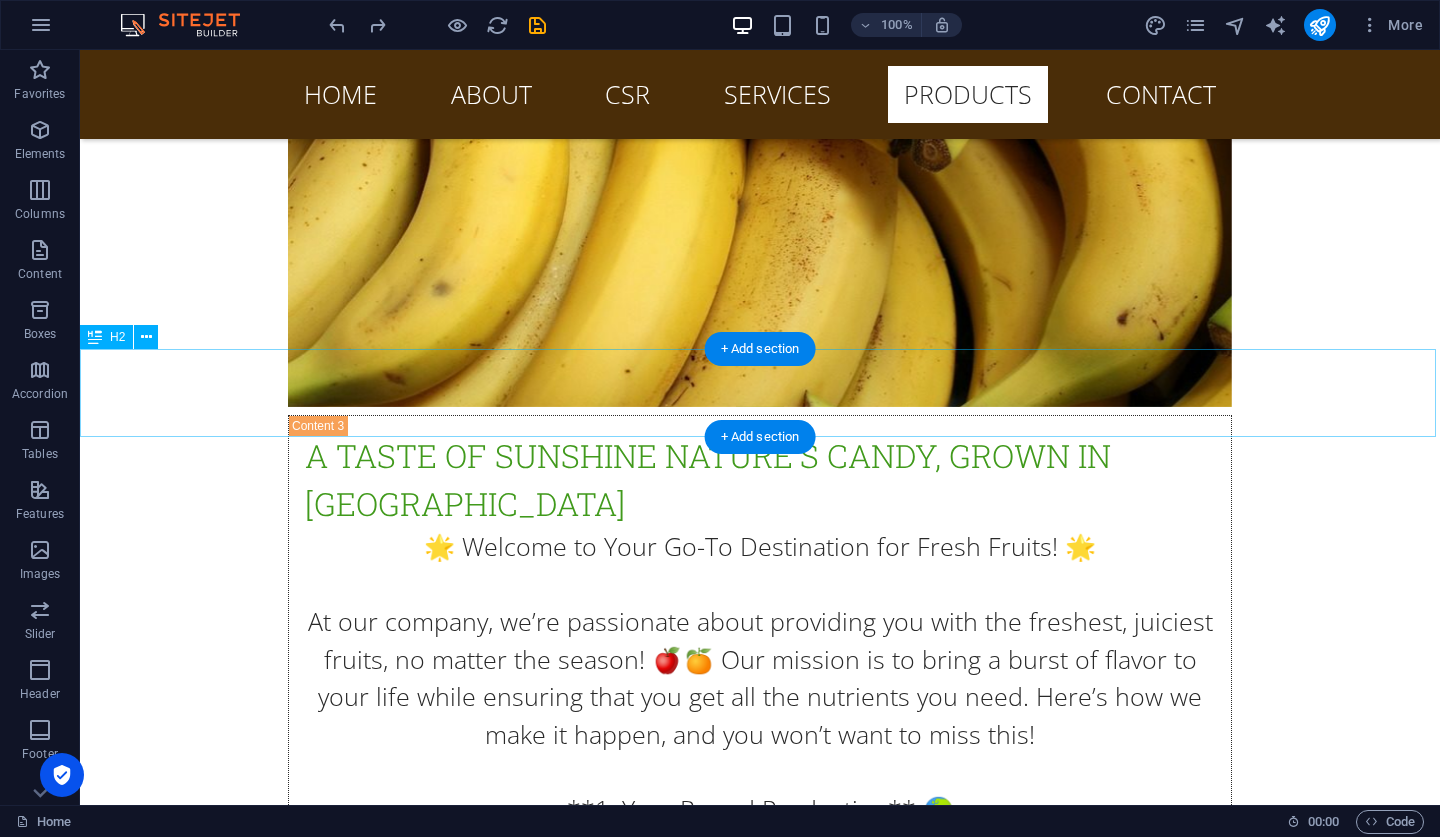 click on "gallery" at bounding box center [760, 10464] 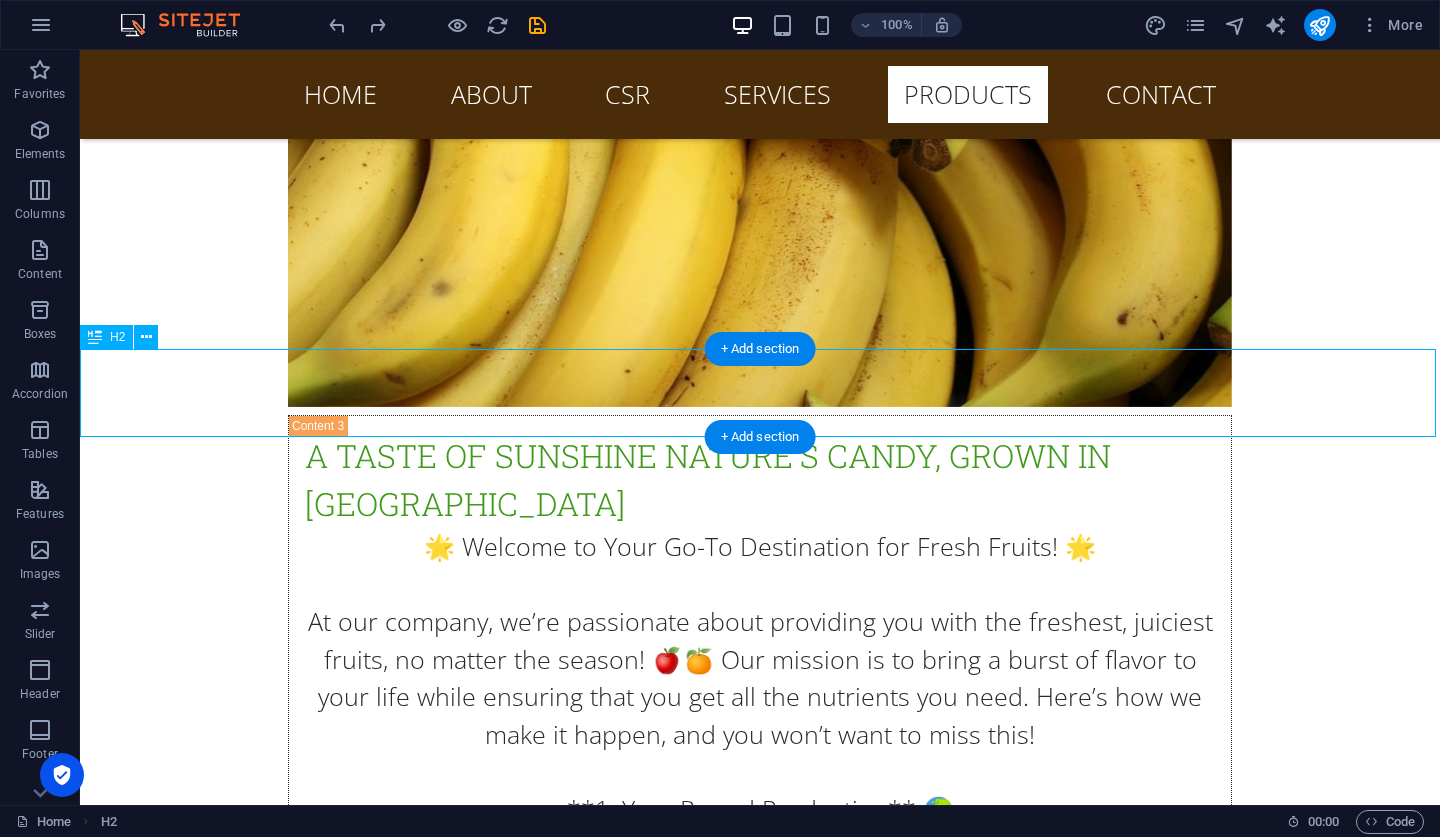 click on "gallery" at bounding box center (760, 10464) 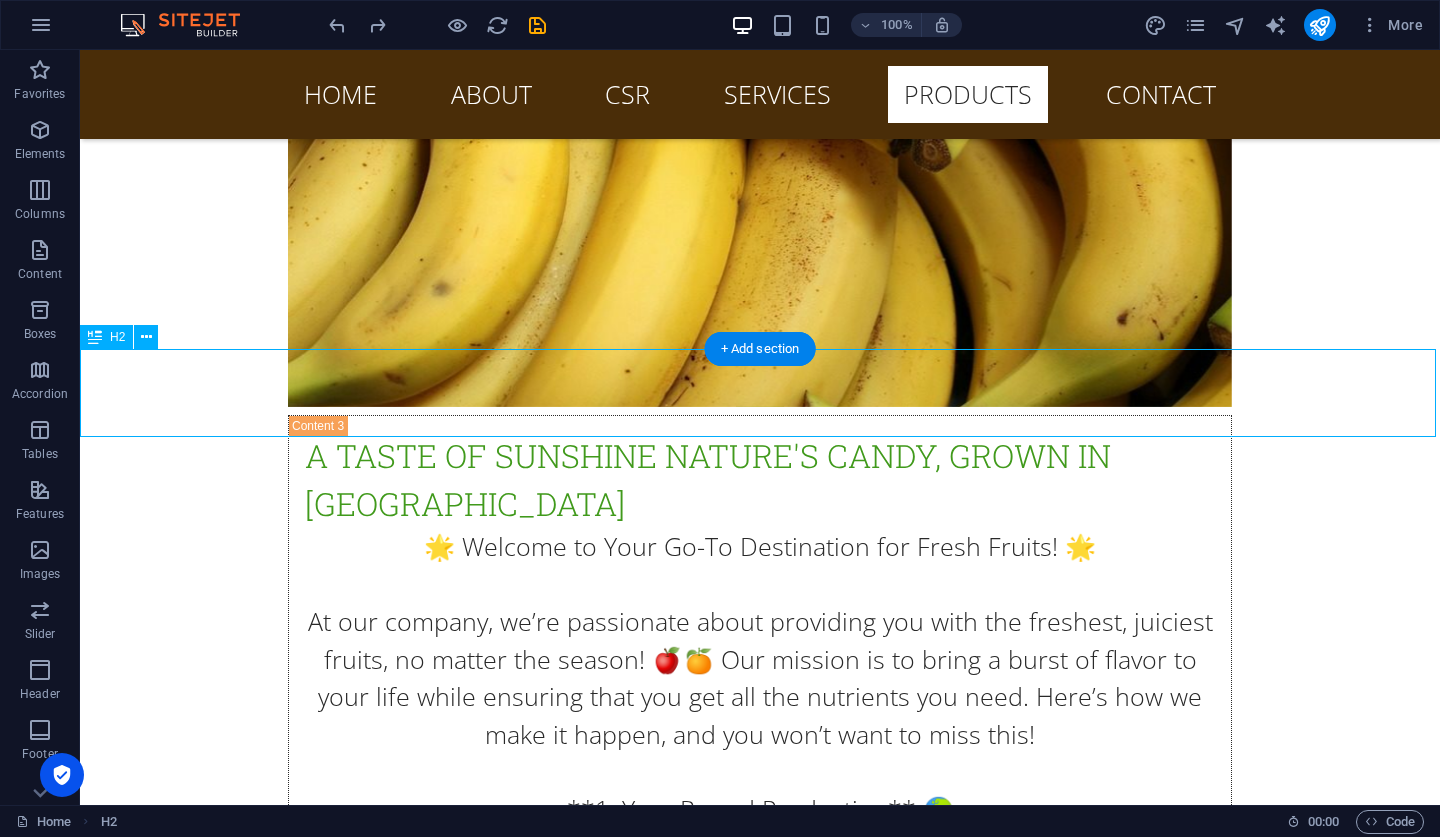 click on "H2" at bounding box center (106, 337) 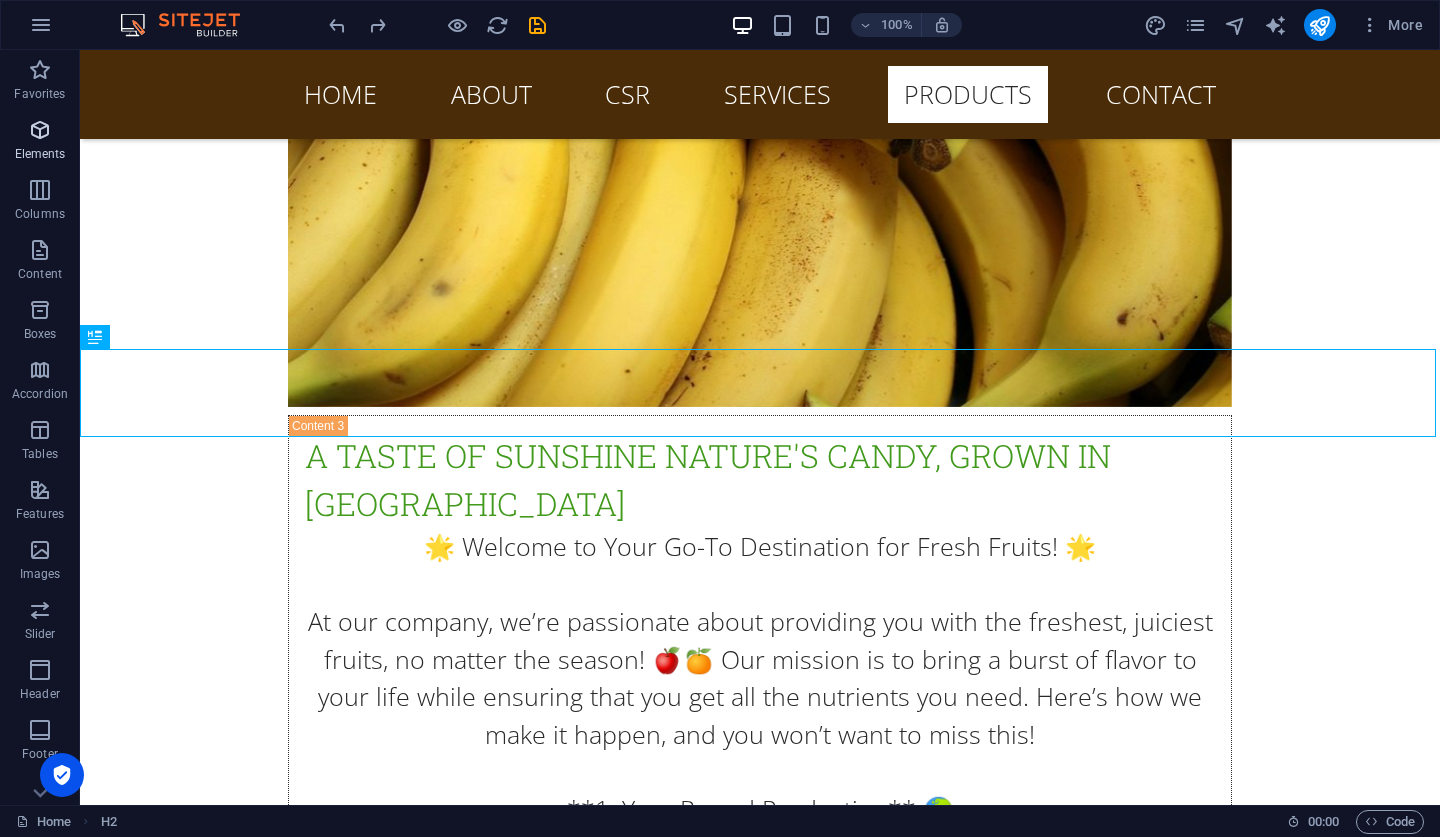 click on "Elements" at bounding box center (40, 142) 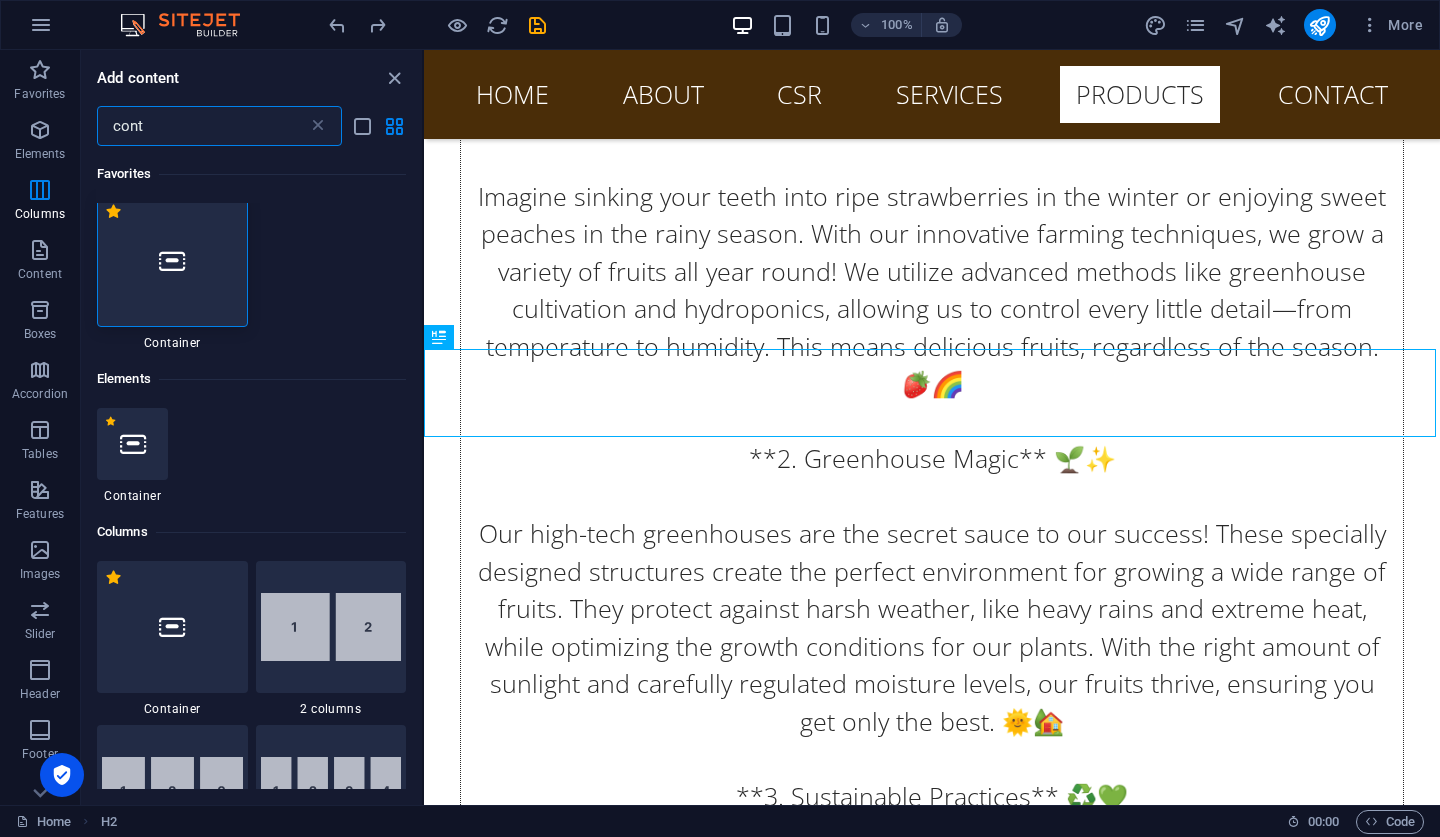 scroll, scrollTop: 0, scrollLeft: 0, axis: both 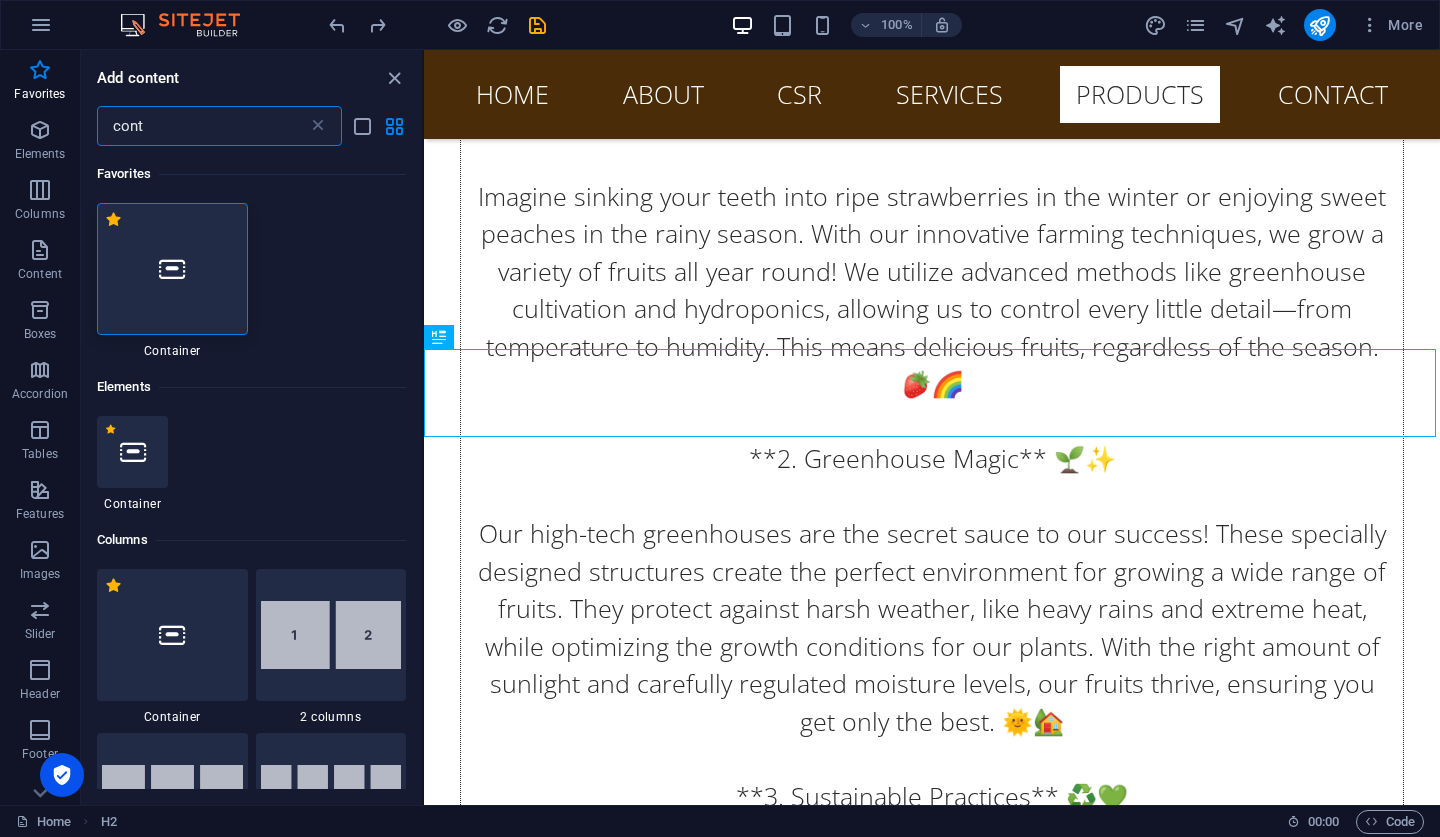 type on "cont" 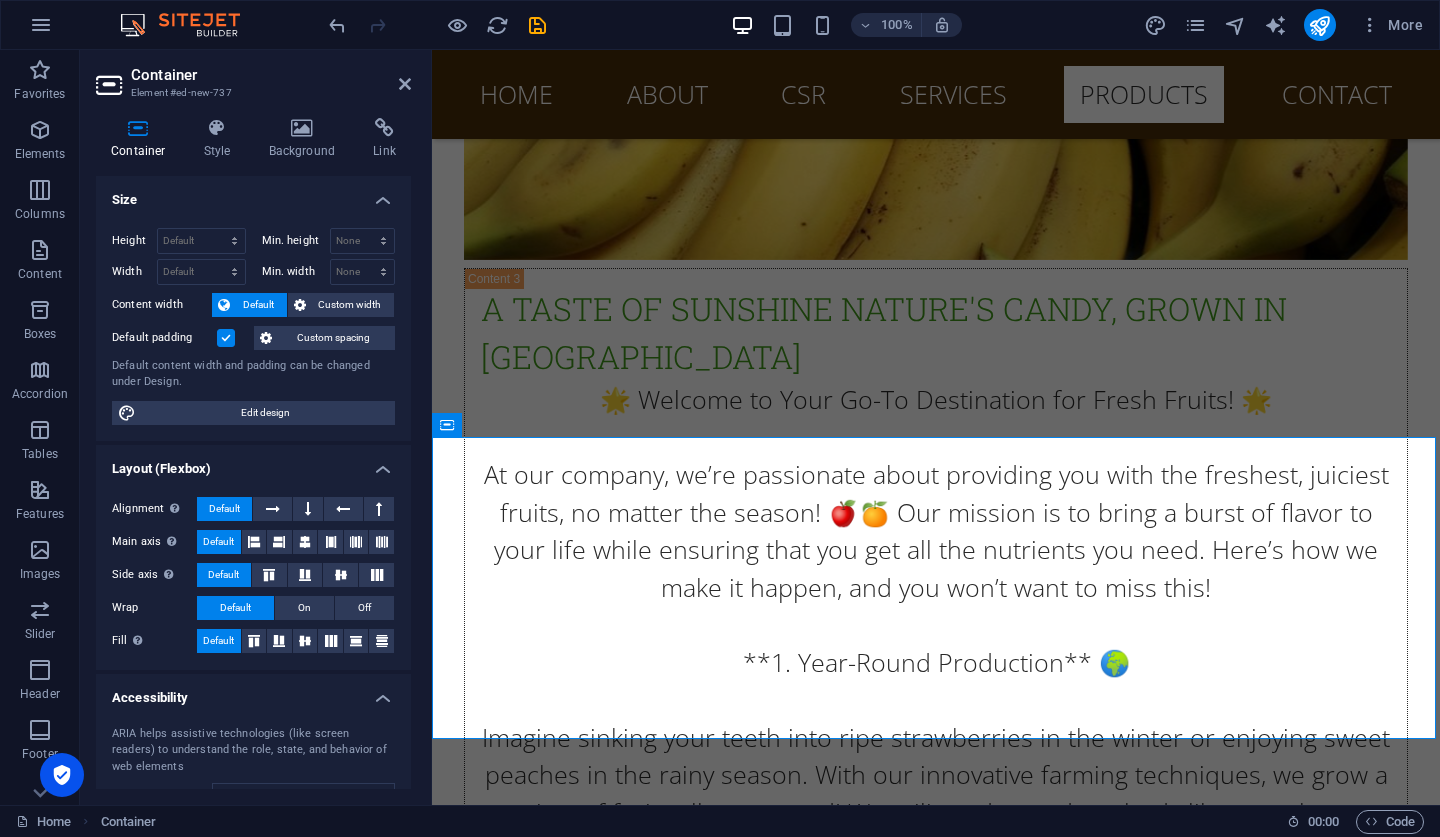 click on "Container" at bounding box center [271, 75] 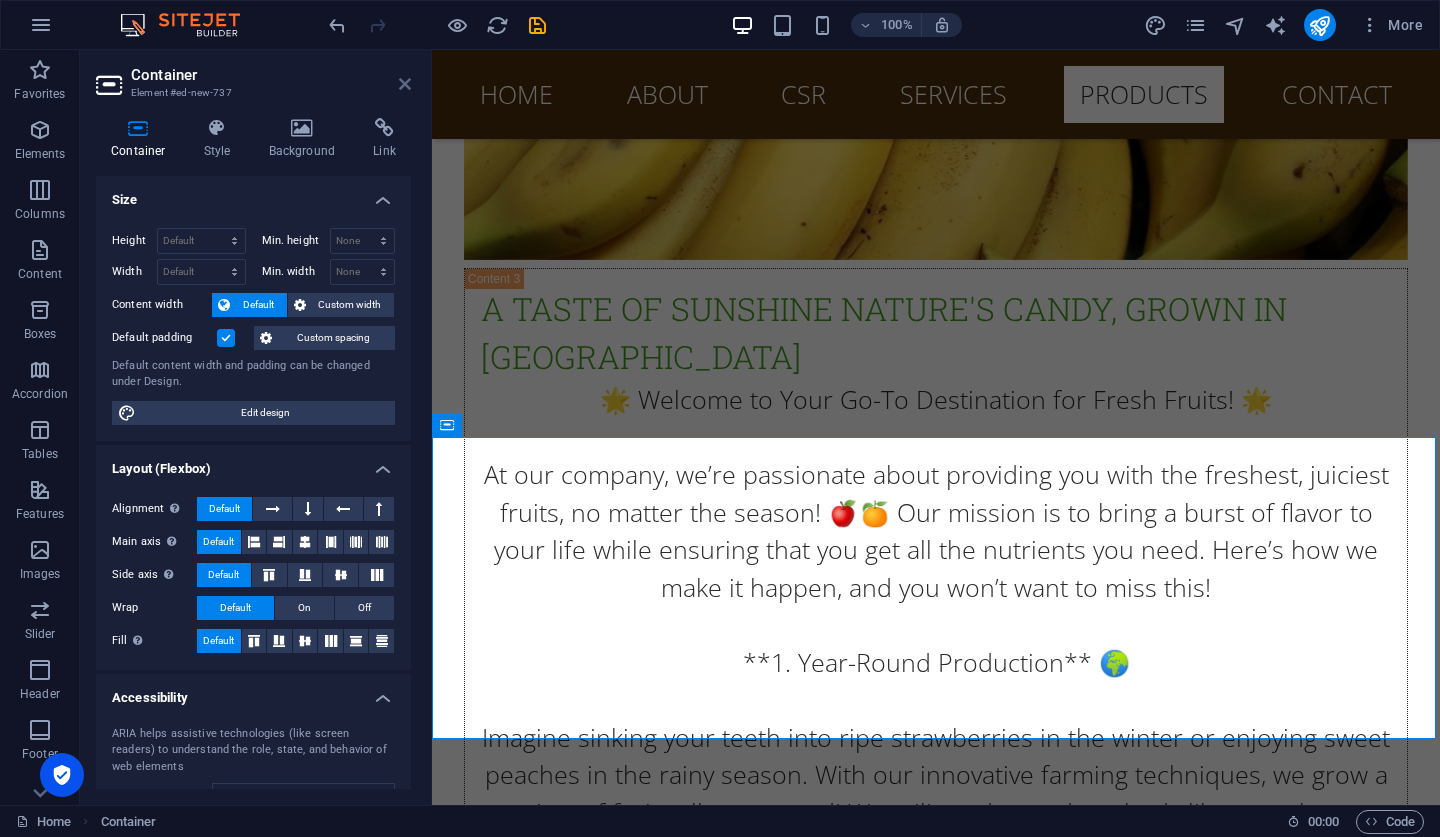 click at bounding box center (405, 84) 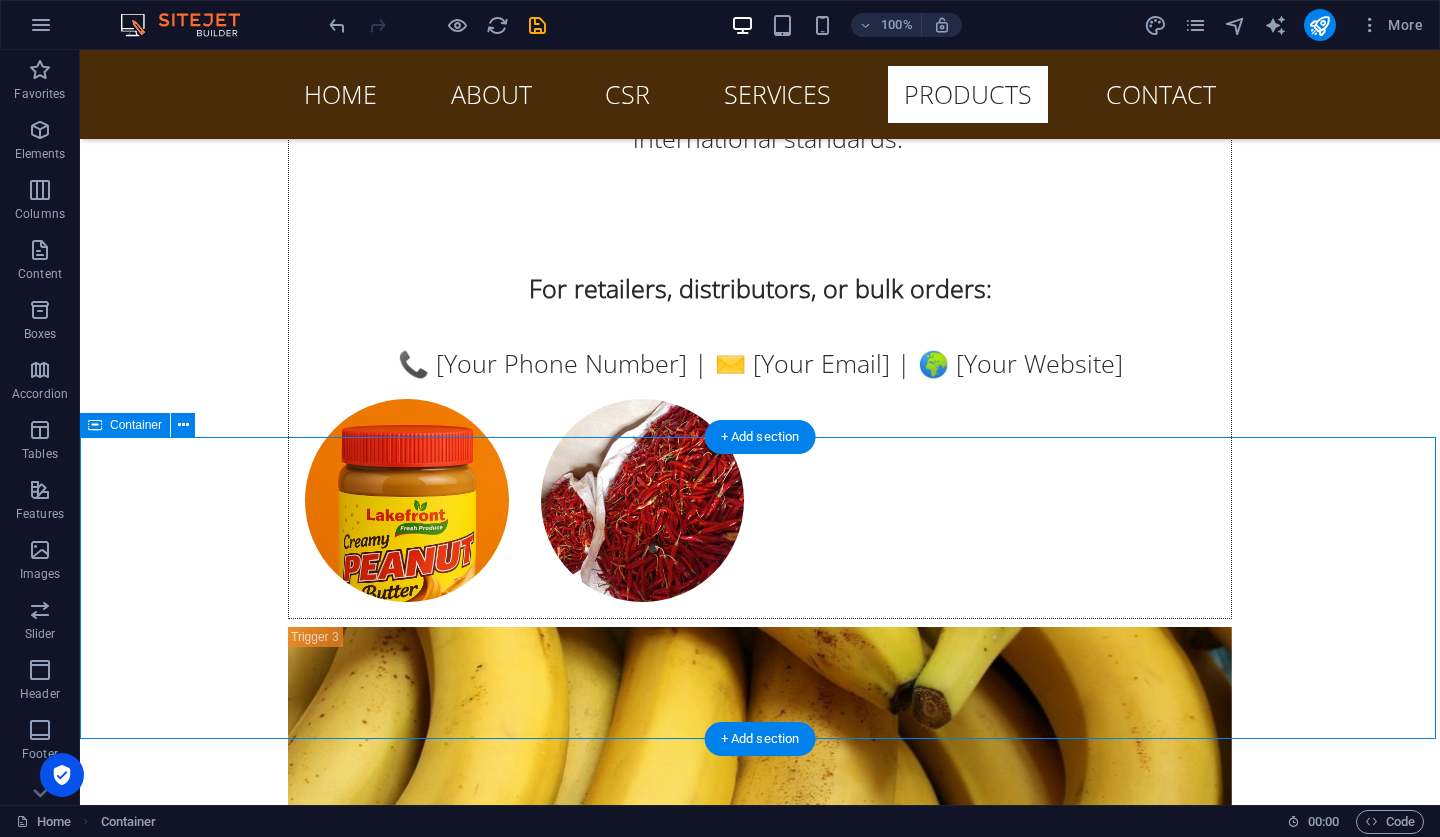 click on "Drop content here or  Add elements  Paste clipboard" at bounding box center (760, 11216) 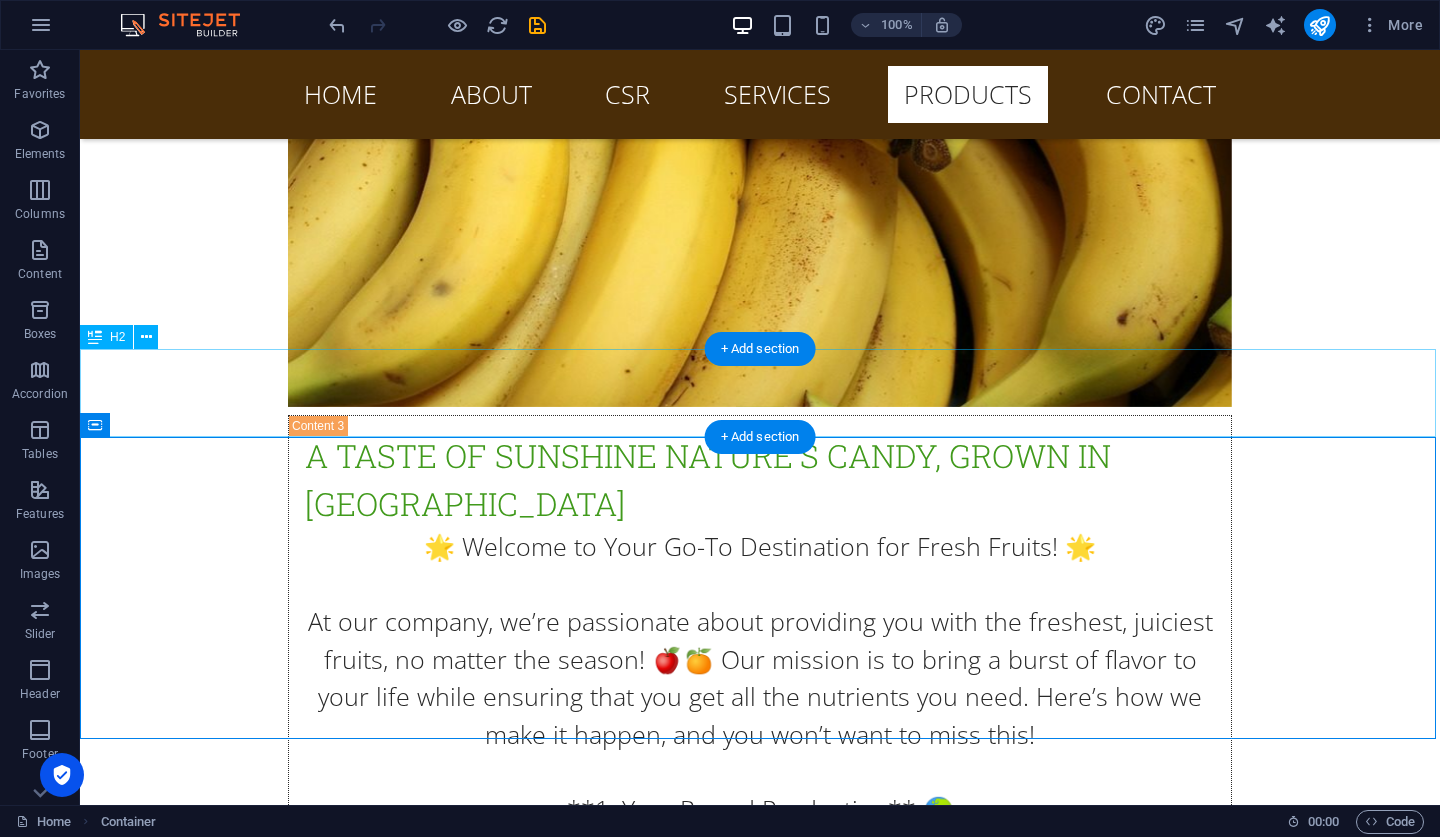 click on "gallery" at bounding box center (760, 10464) 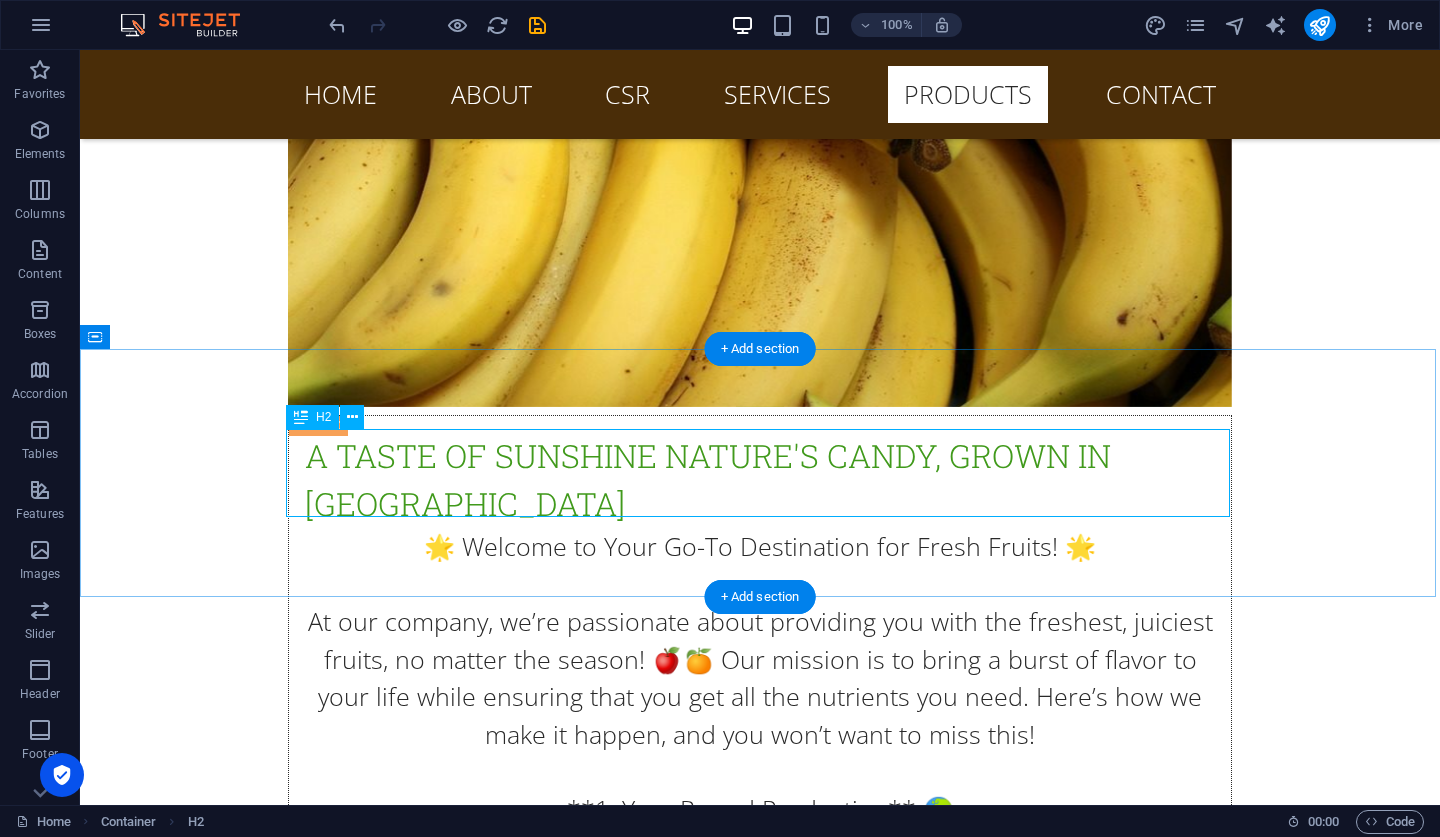 click on "gallery" at bounding box center [760, 10544] 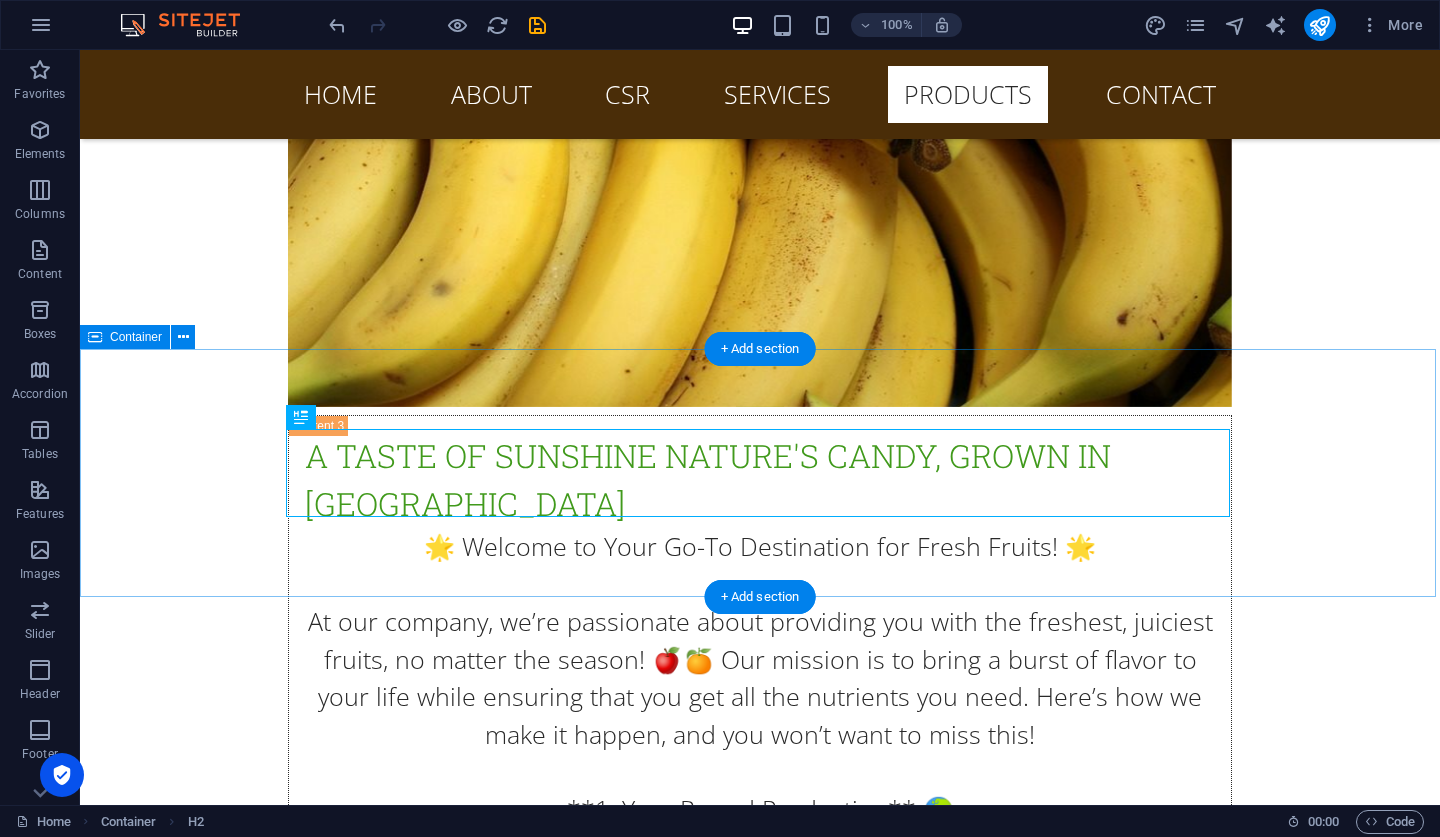 click on "gallery" at bounding box center [760, 10544] 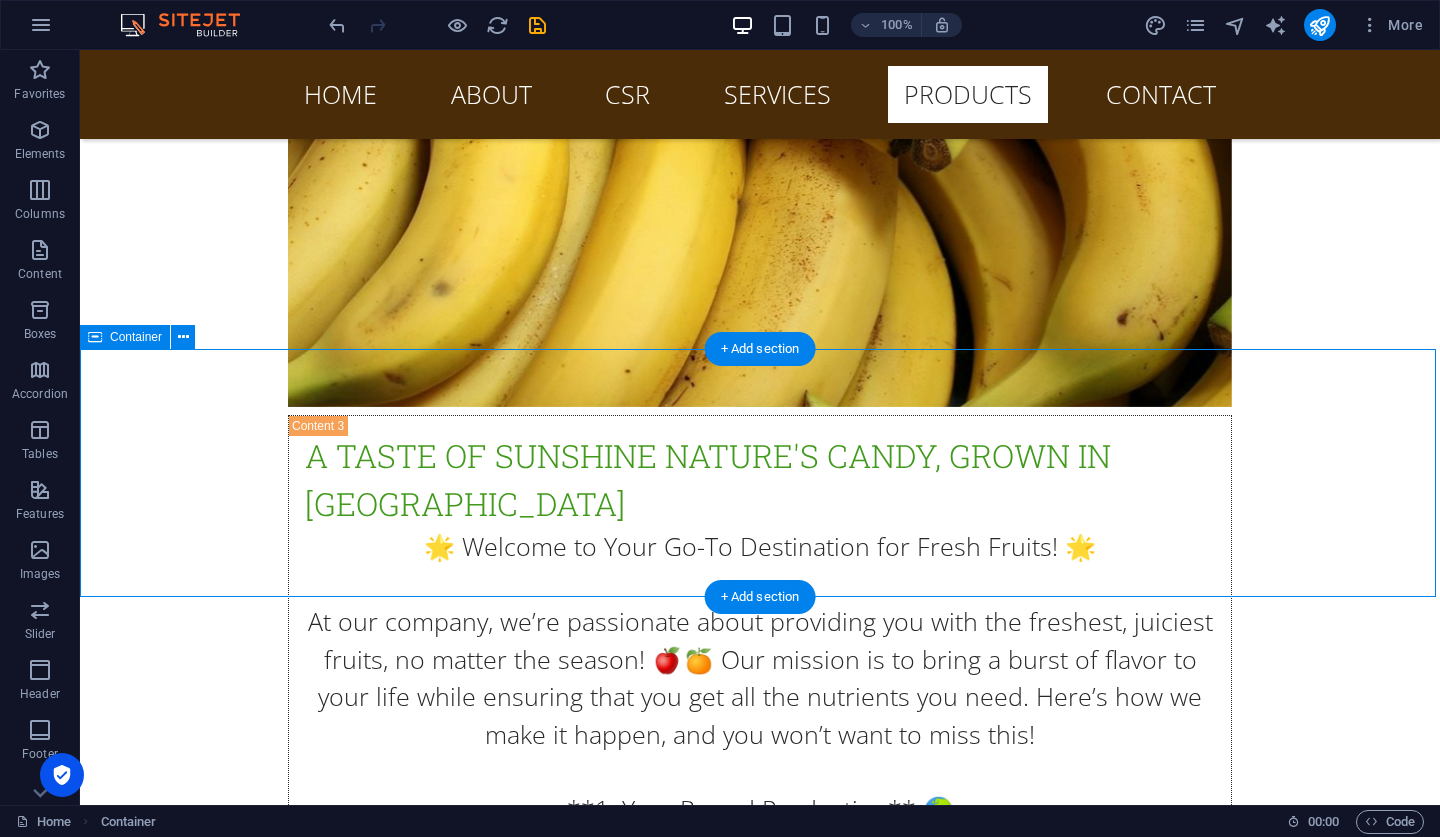 click on "gallery" at bounding box center (760, 10544) 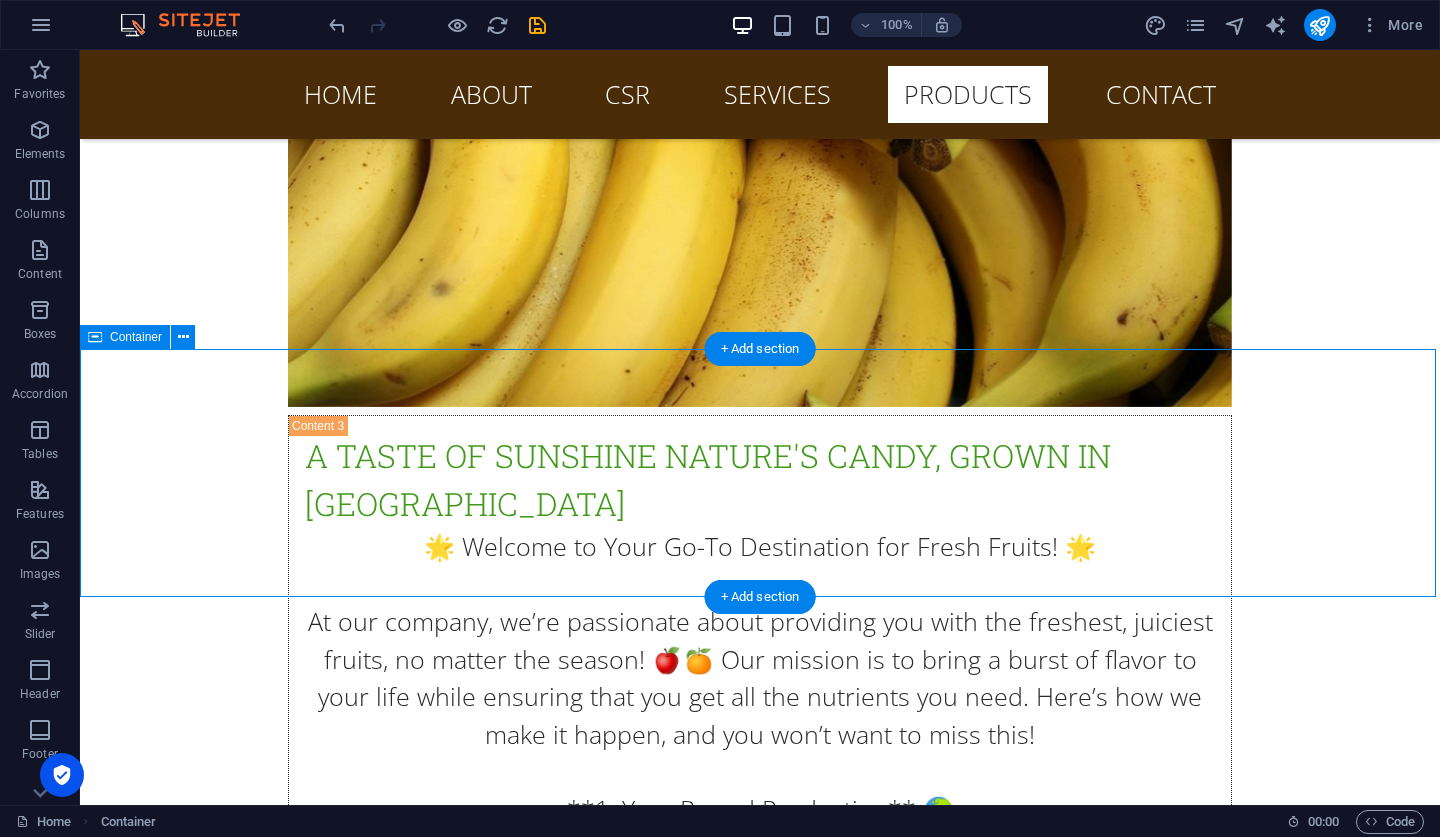 click on "Container" at bounding box center [136, 337] 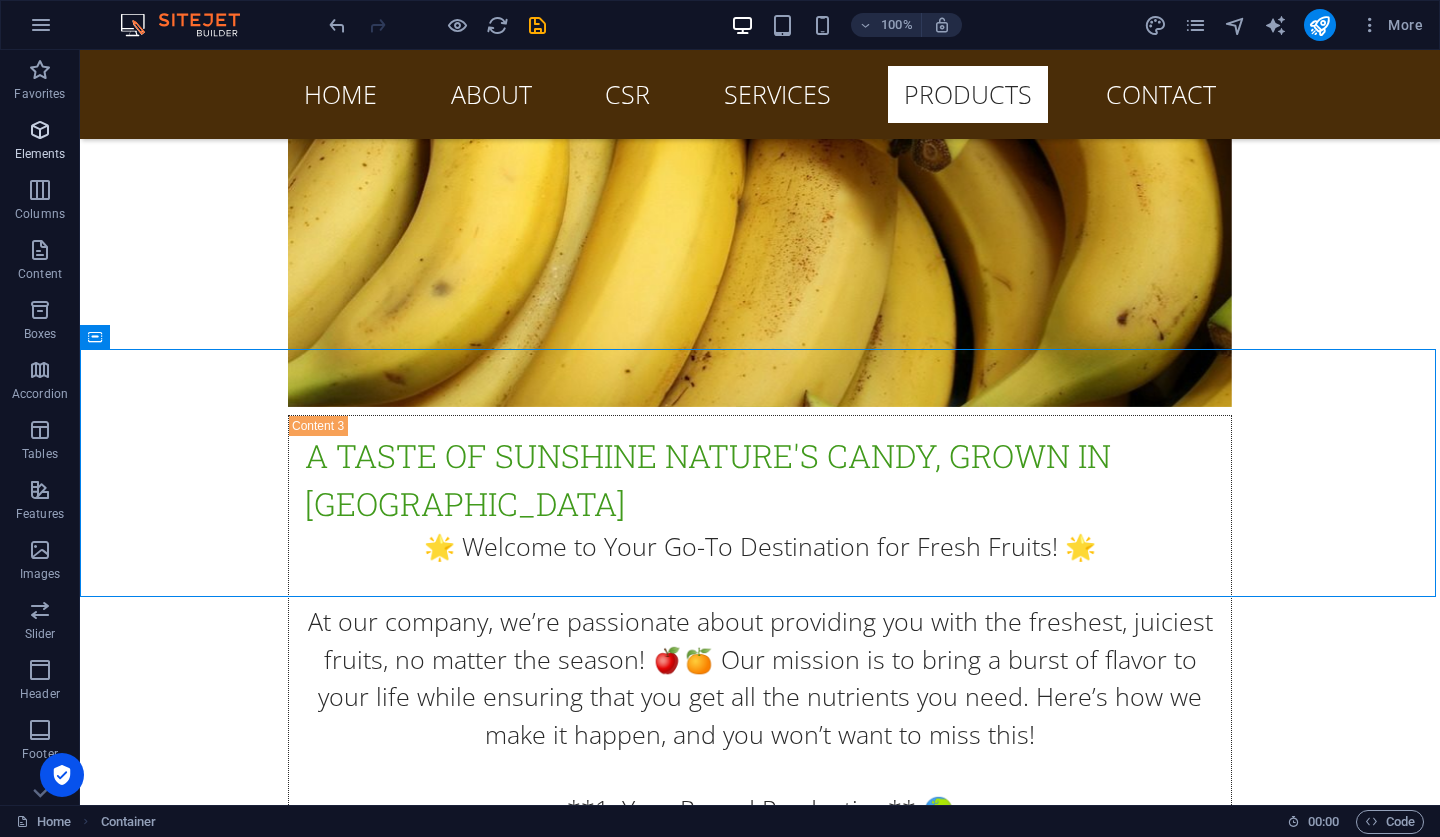 click at bounding box center (40, 130) 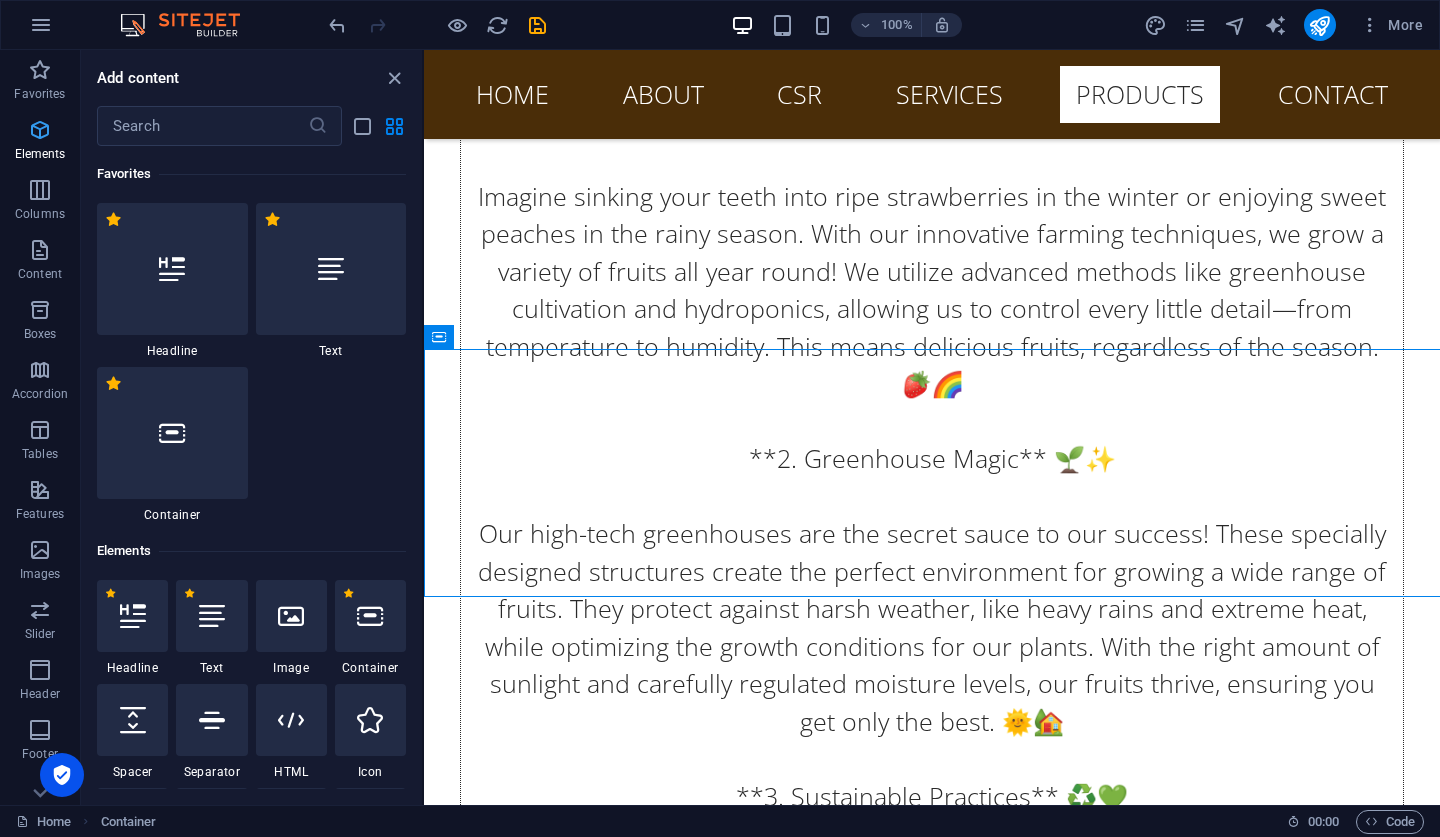 click at bounding box center (40, 130) 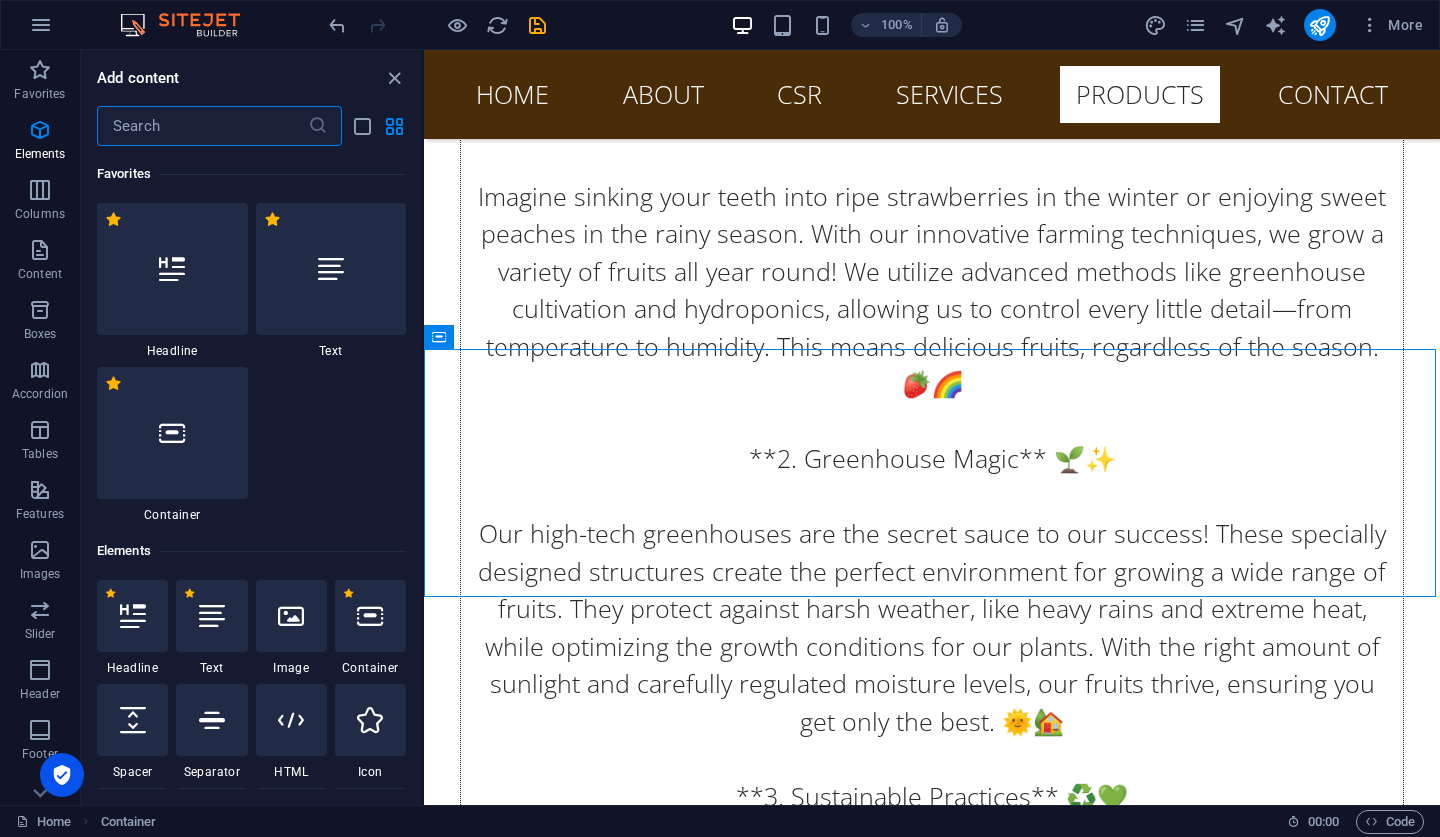 click at bounding box center [202, 126] 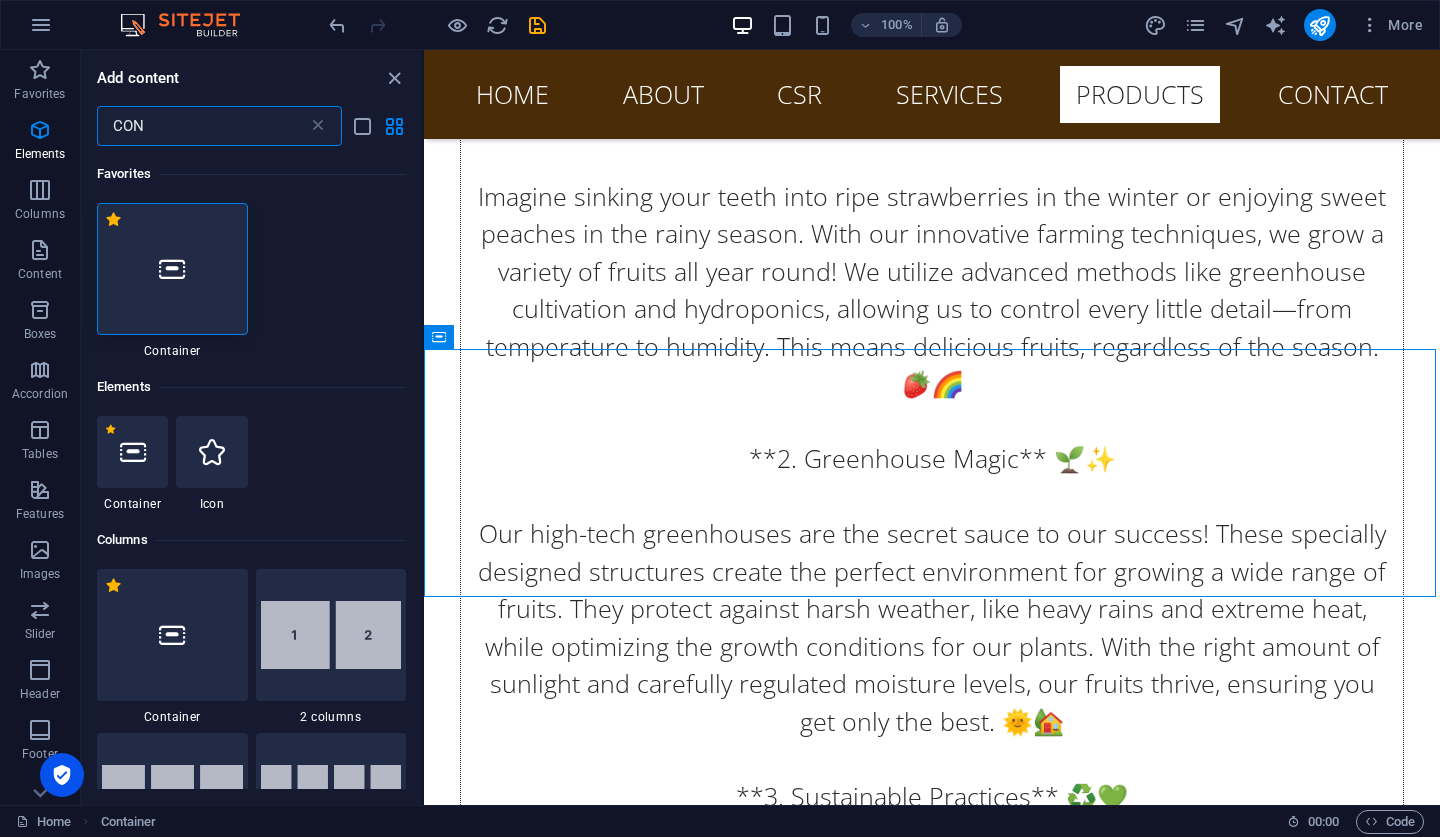 type on "CON" 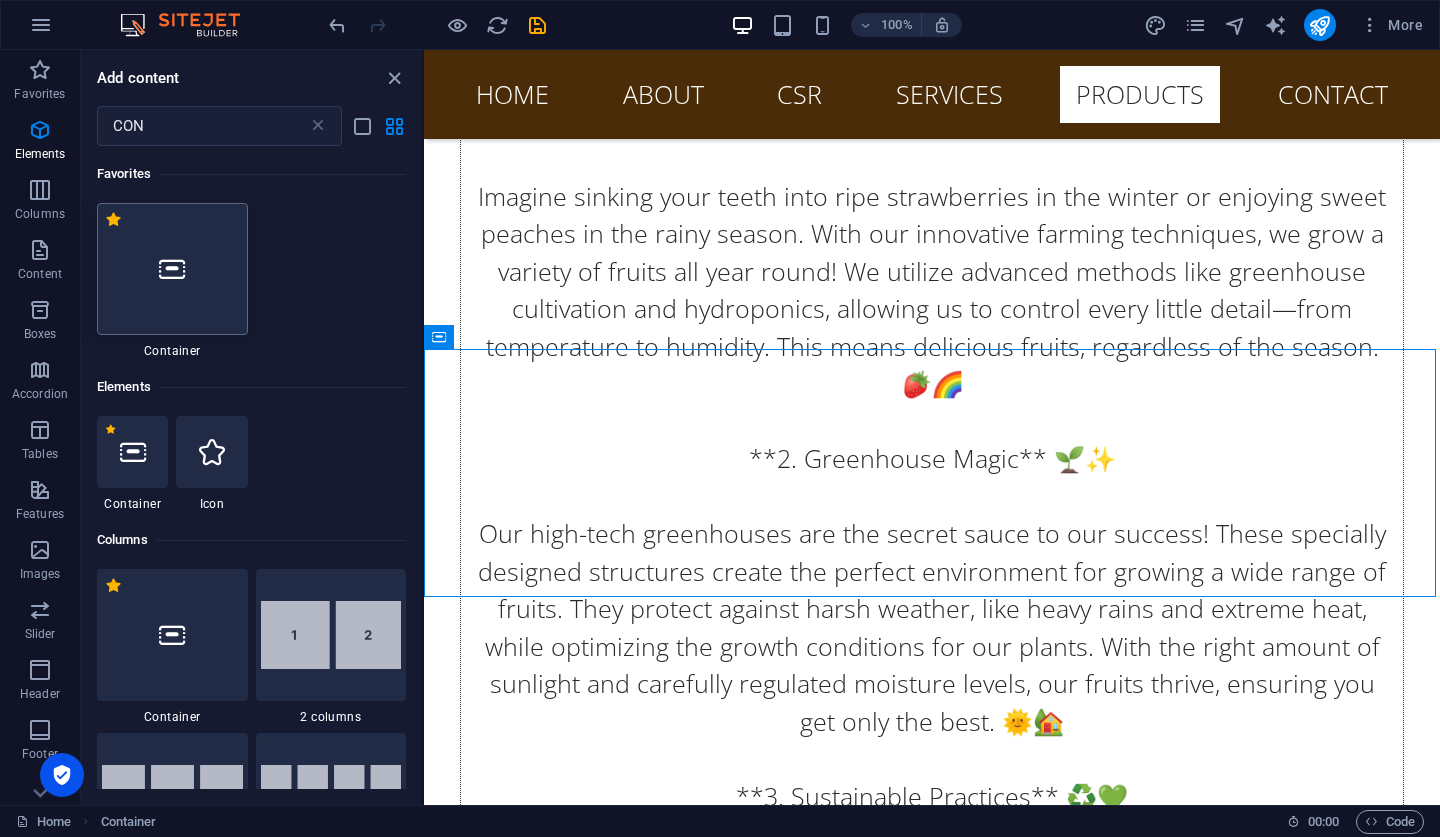 click at bounding box center (172, 269) 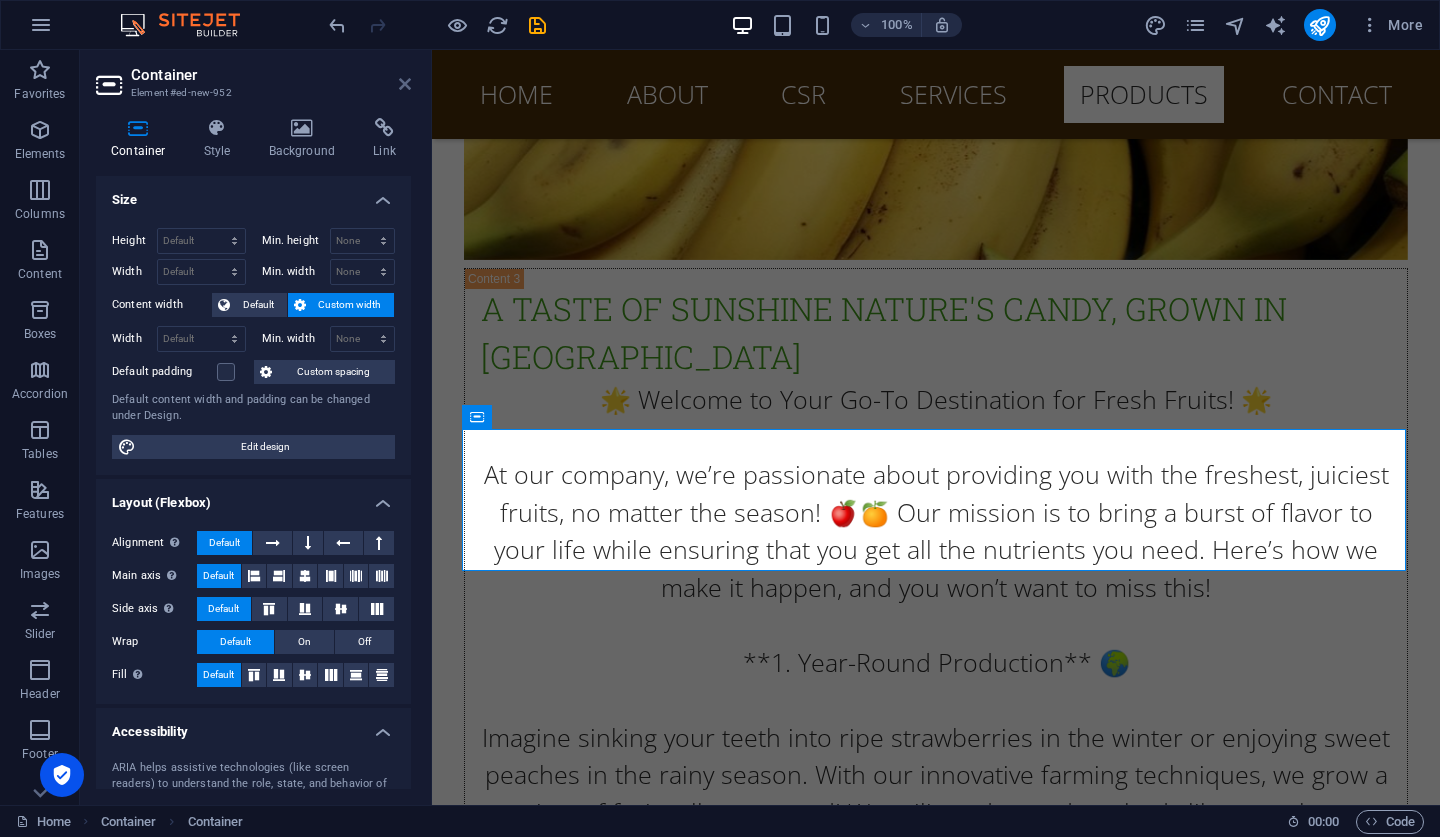 click at bounding box center (405, 84) 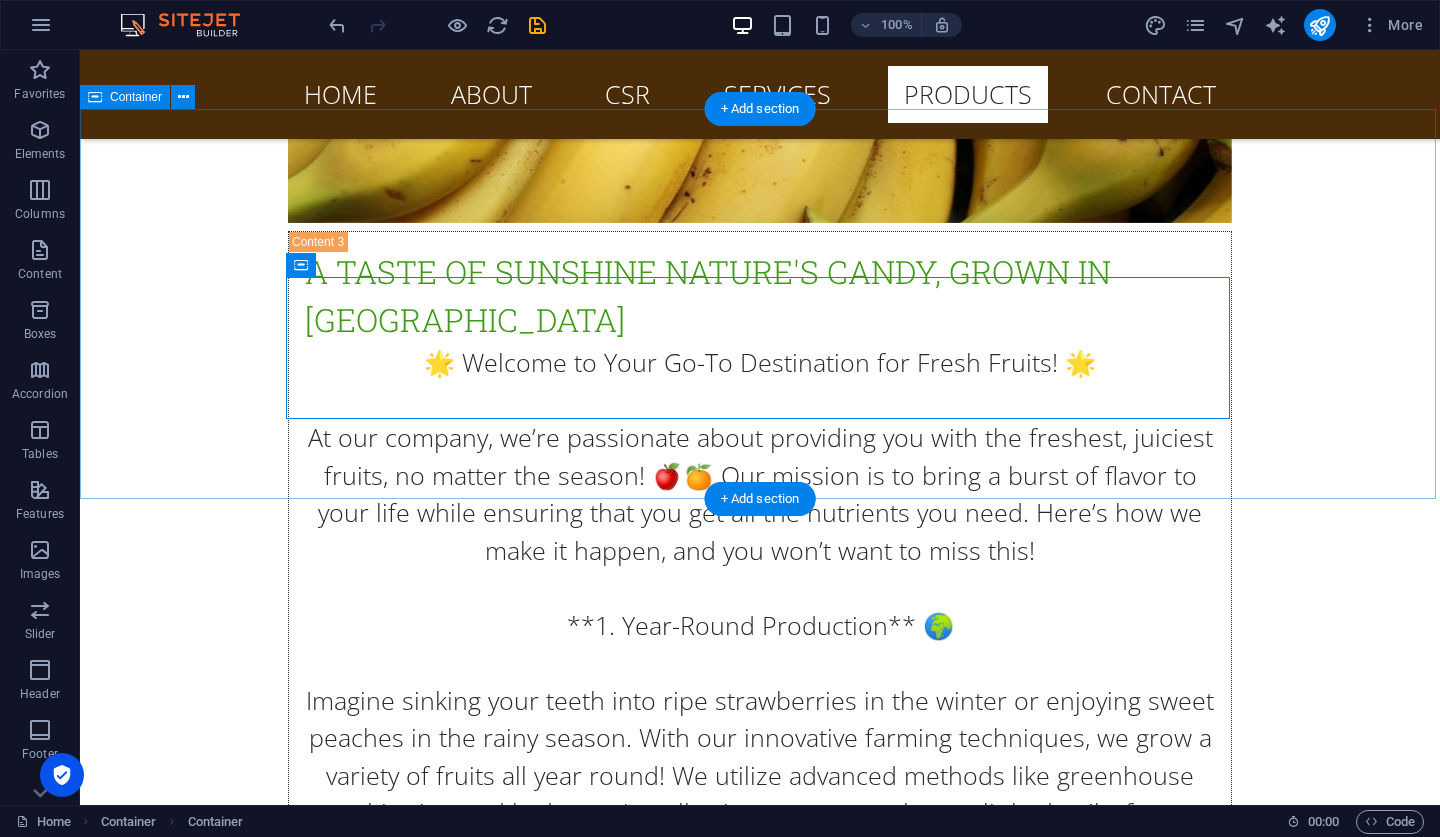 scroll, scrollTop: 23946, scrollLeft: 0, axis: vertical 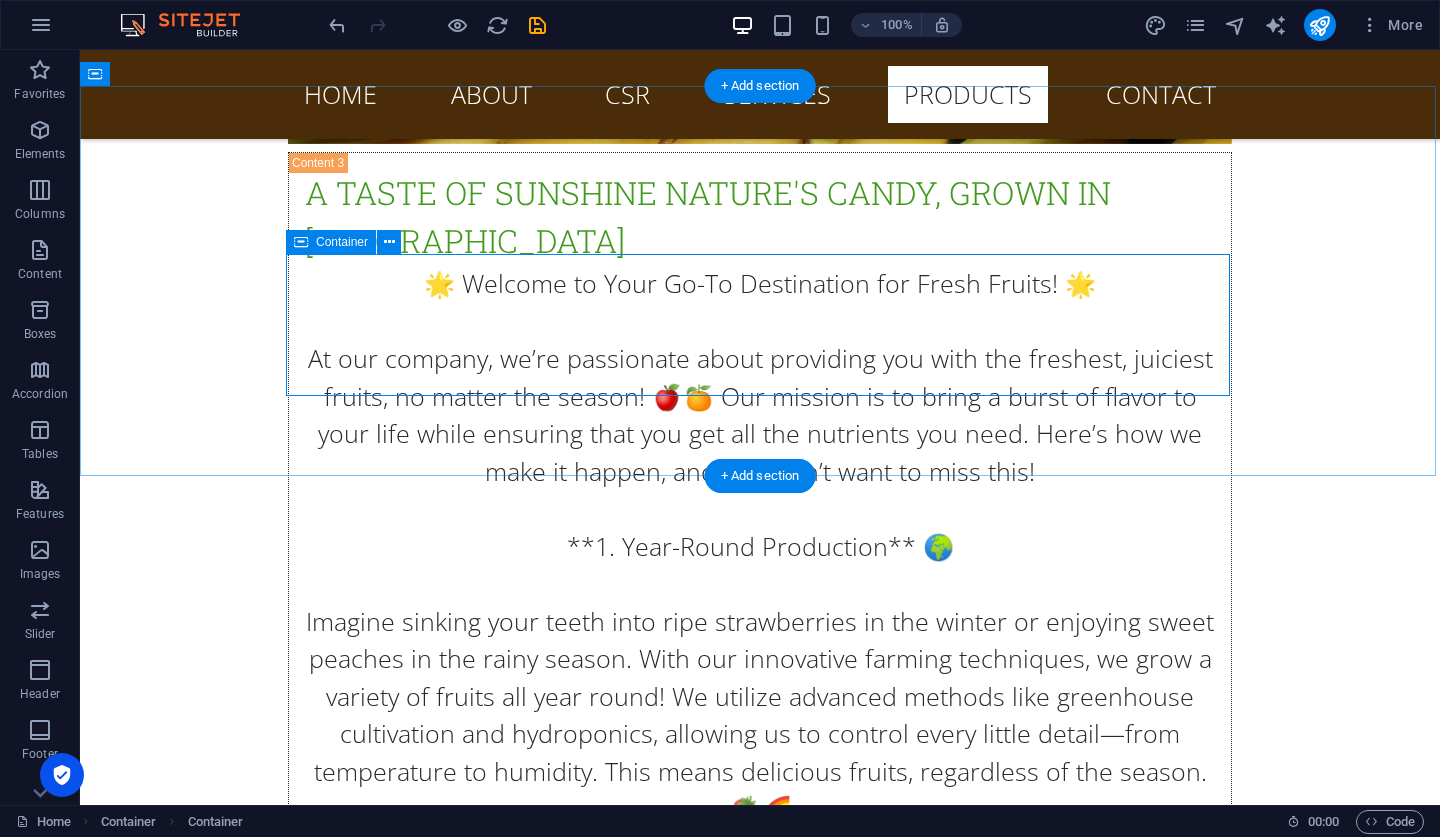 click on "Paste clipboard" at bounding box center [814, 10426] 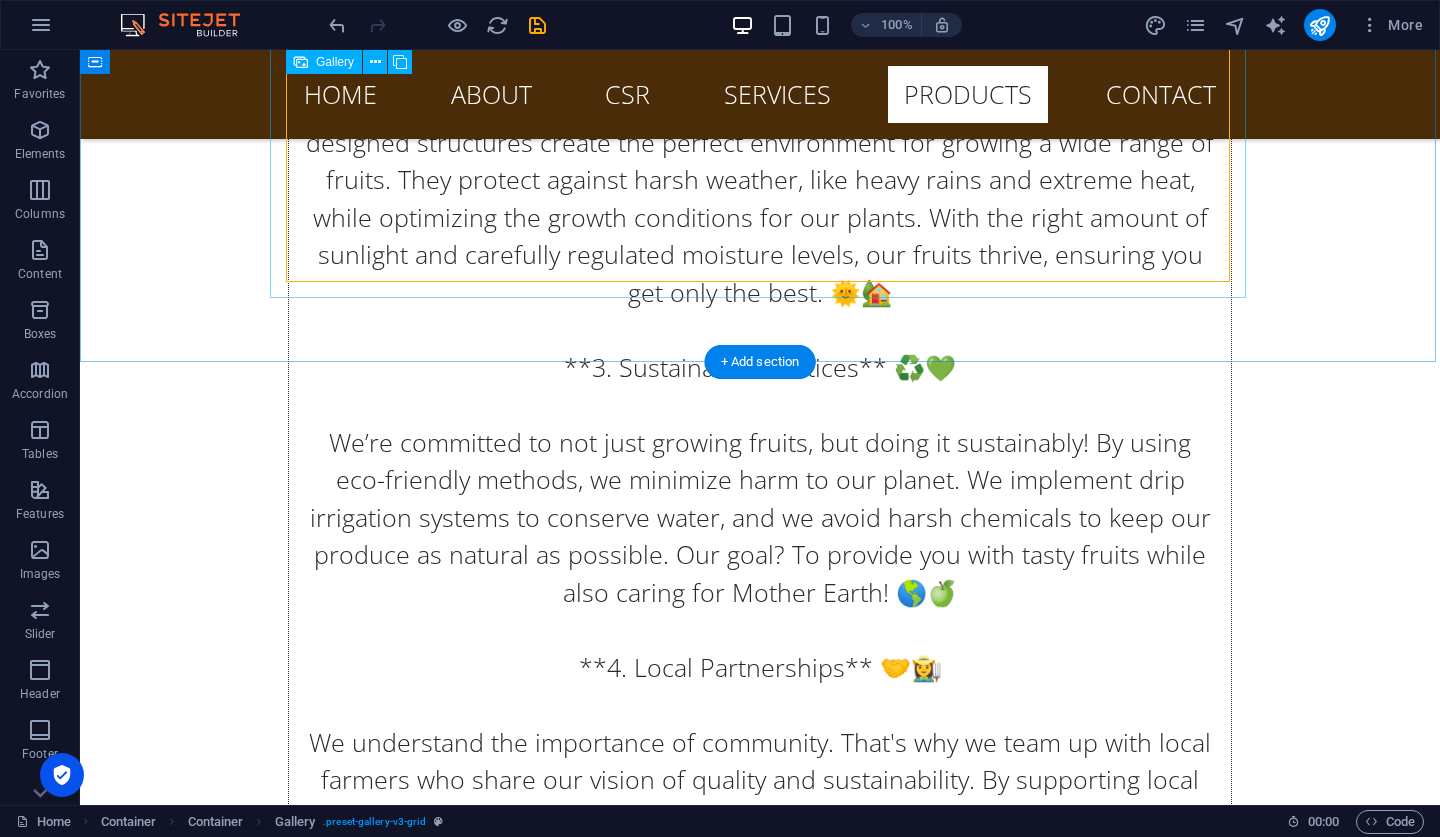 scroll, scrollTop: 24884, scrollLeft: 0, axis: vertical 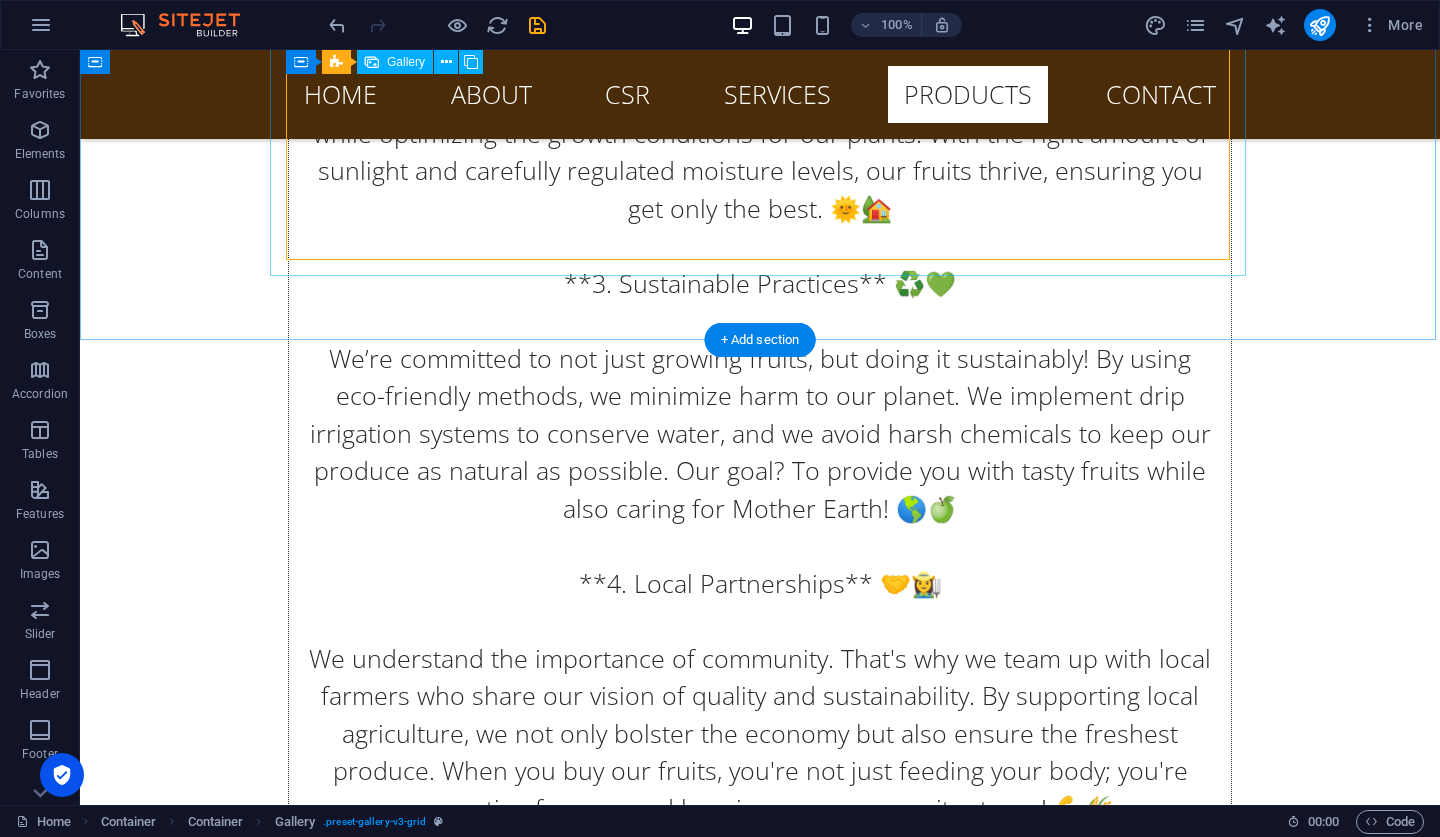 click at bounding box center (882, 10225) 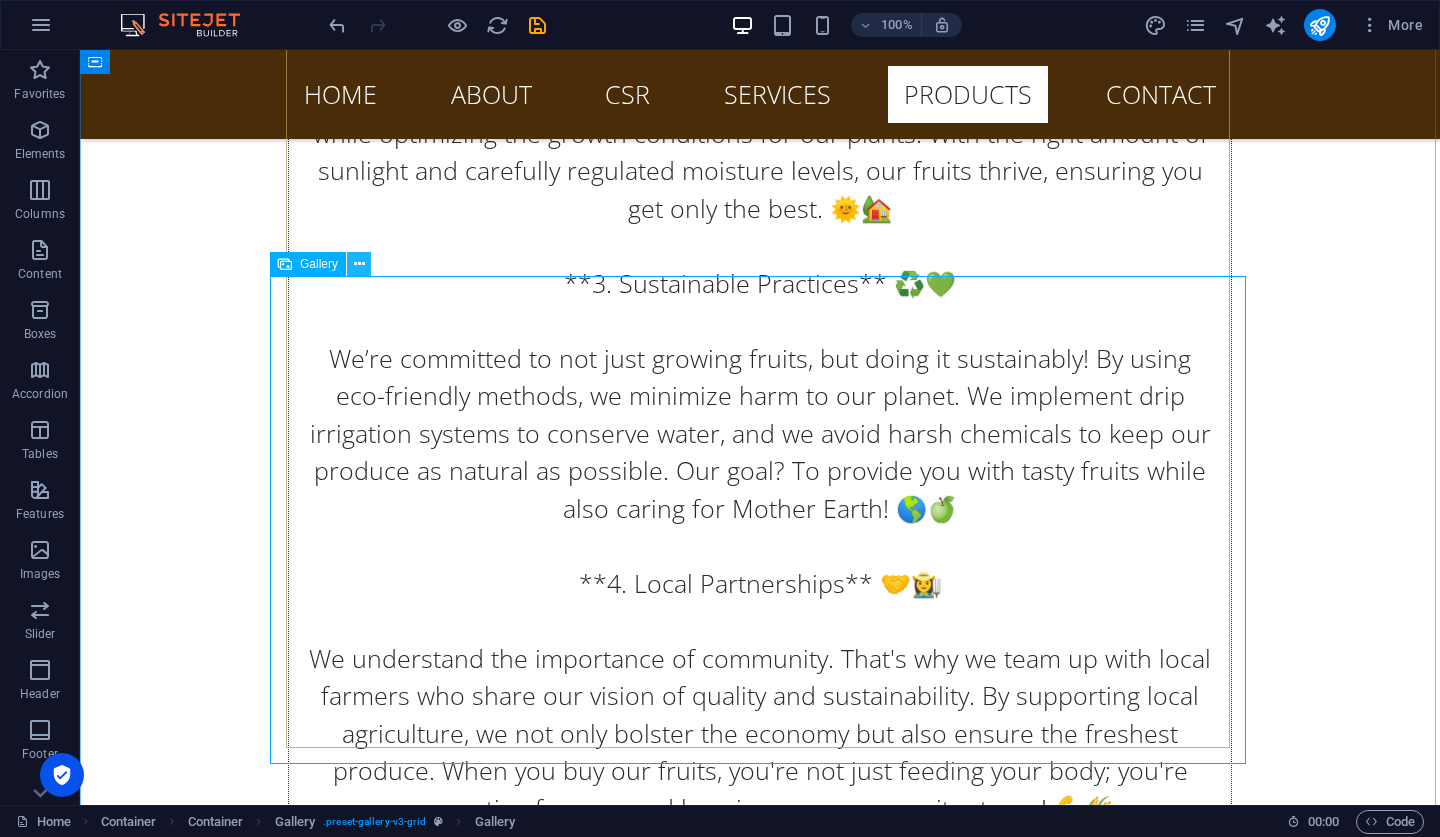 click at bounding box center (359, 264) 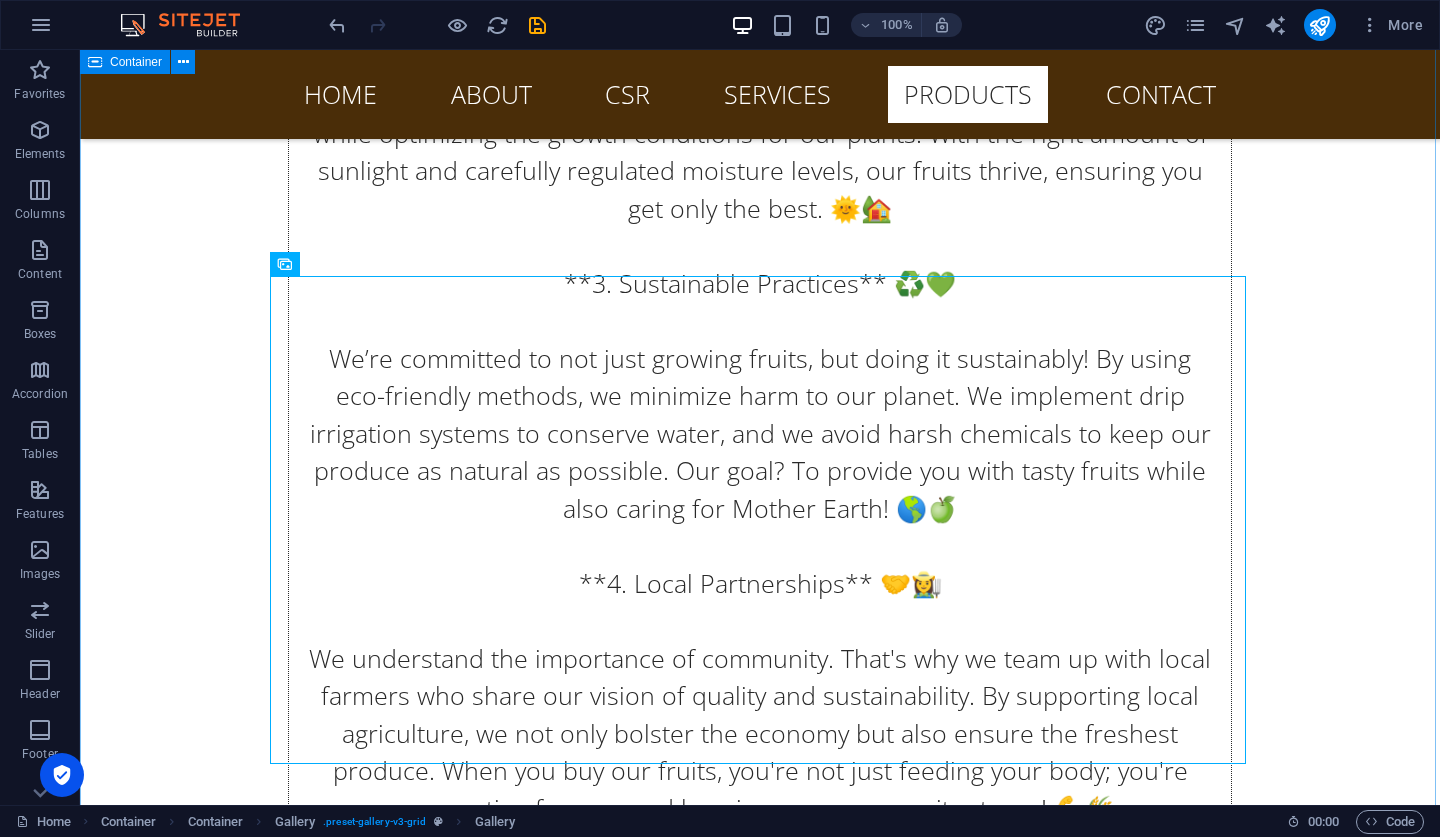 click on "gallery" at bounding box center [760, 10059] 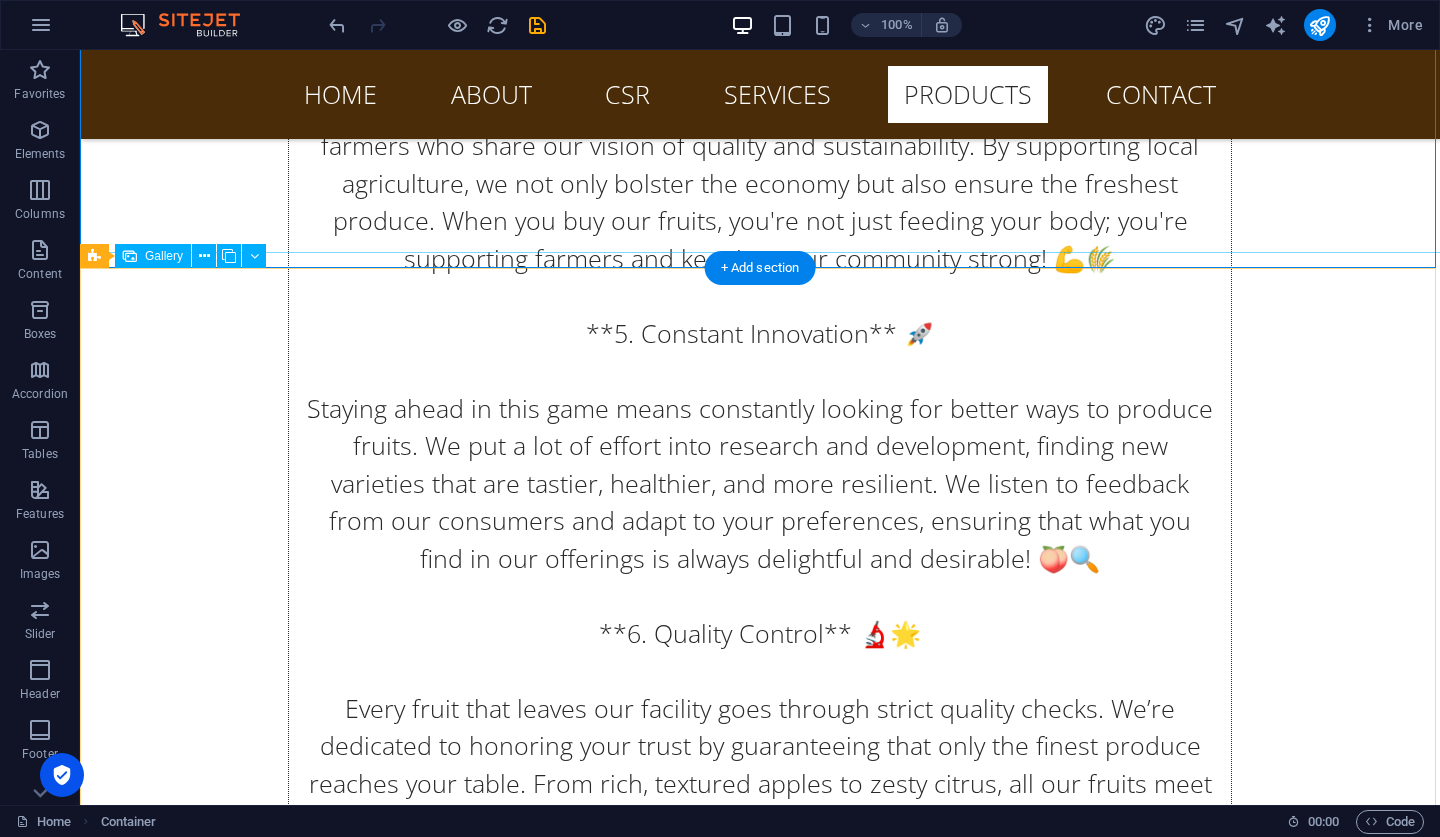 scroll, scrollTop: 25444, scrollLeft: 0, axis: vertical 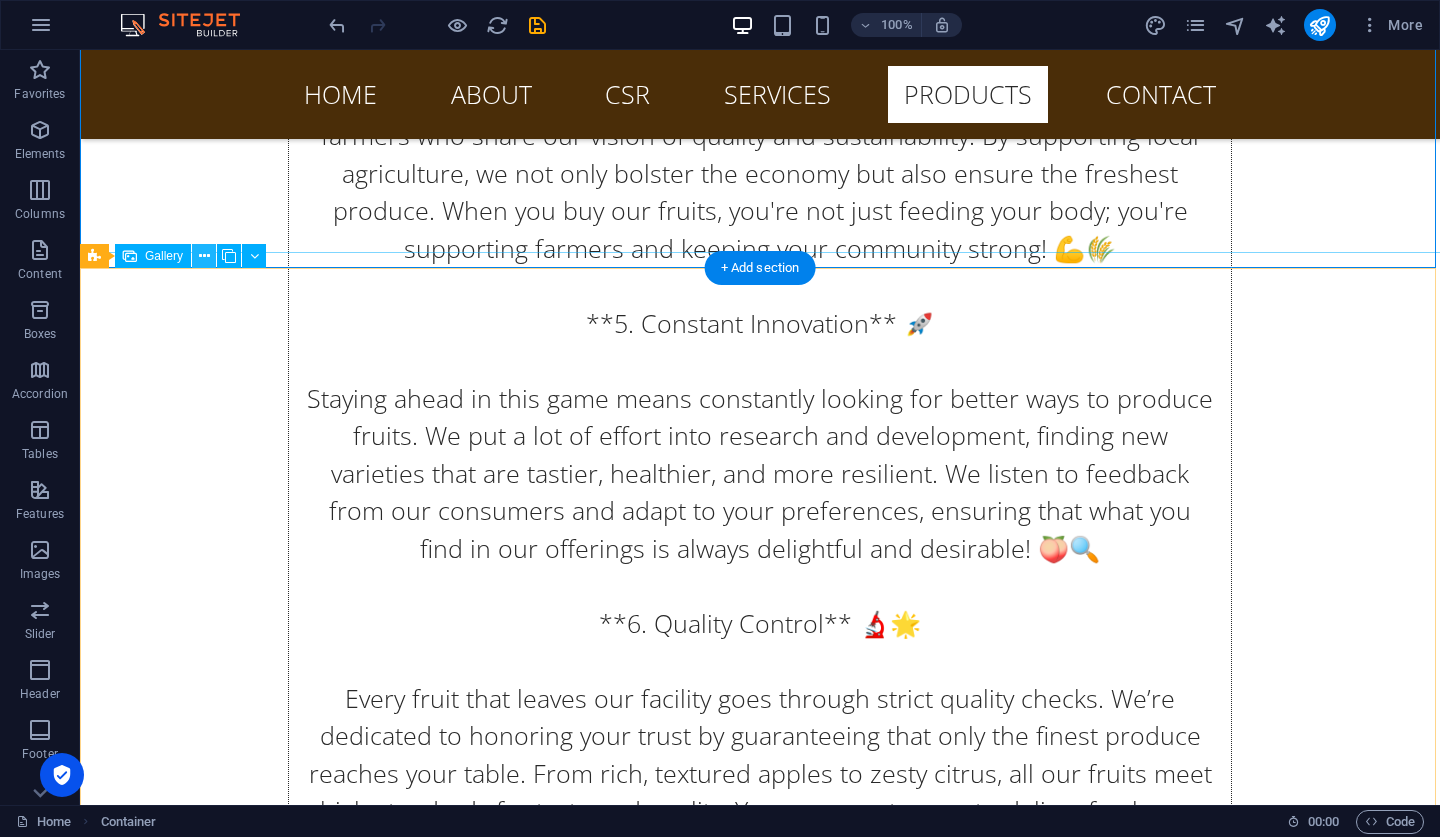 click at bounding box center (204, 256) 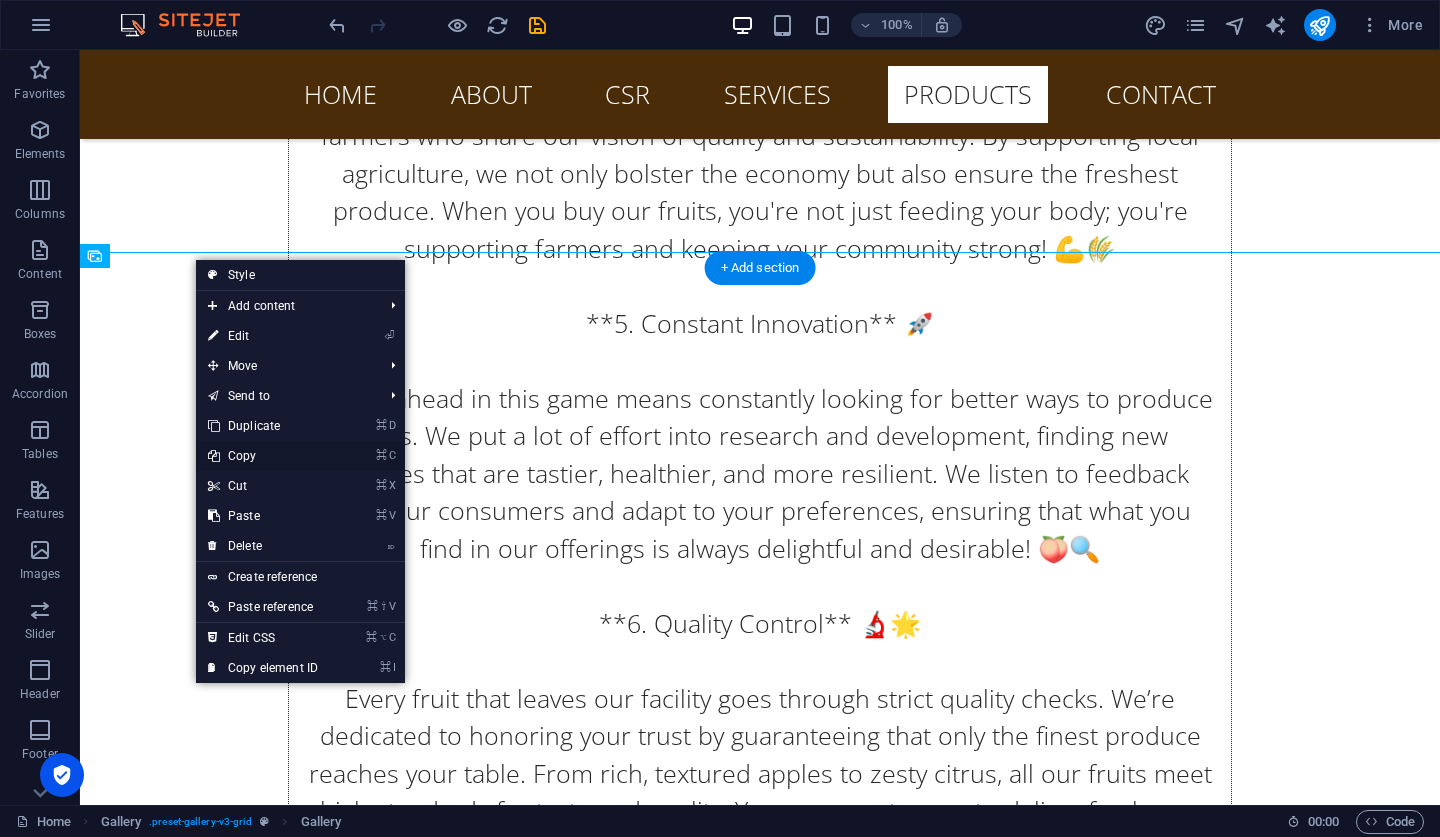 click on "⌘ C  Copy" at bounding box center [263, 456] 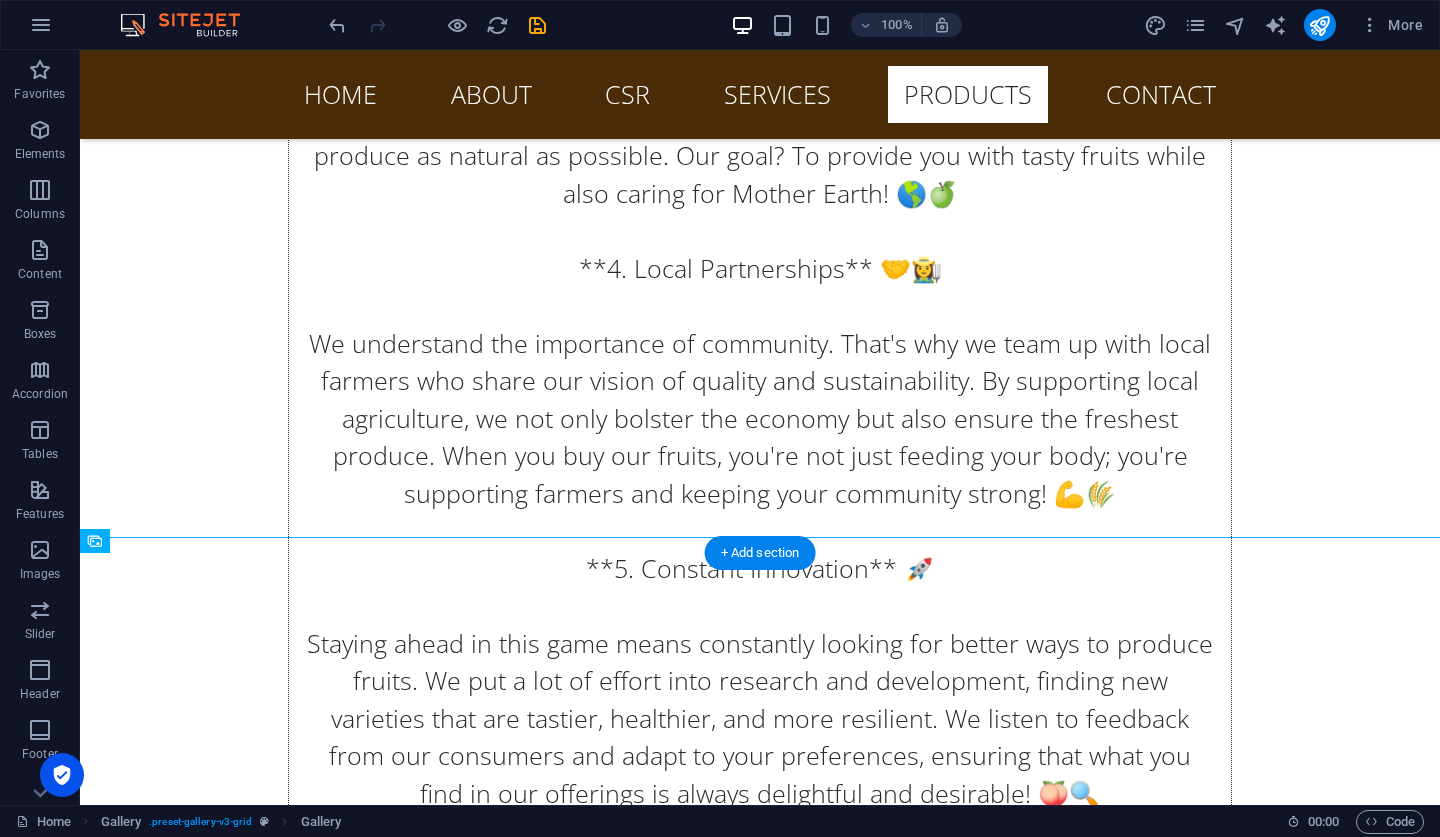 scroll, scrollTop: 24888, scrollLeft: 0, axis: vertical 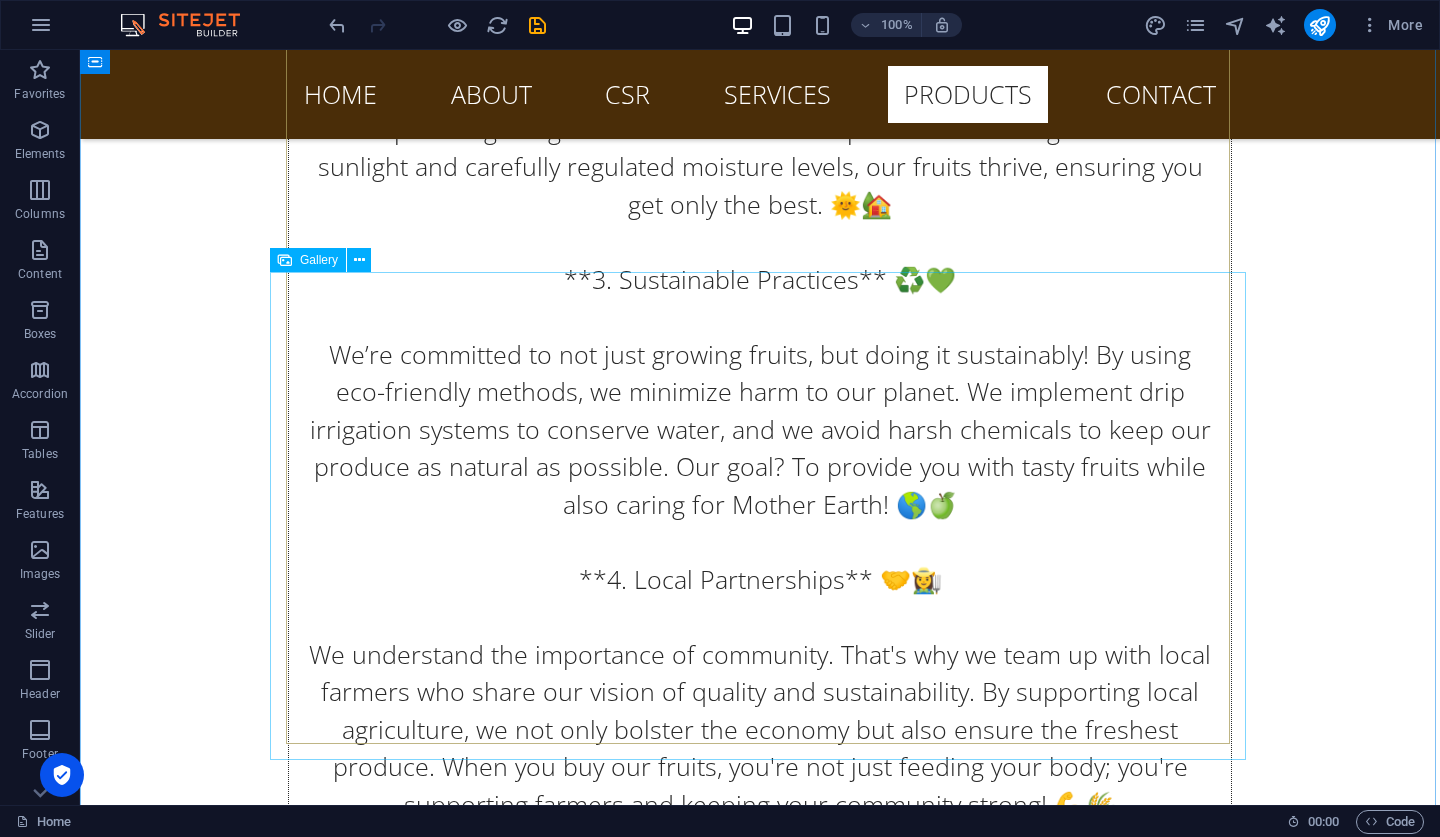 click on "Gallery" at bounding box center (327, 260) 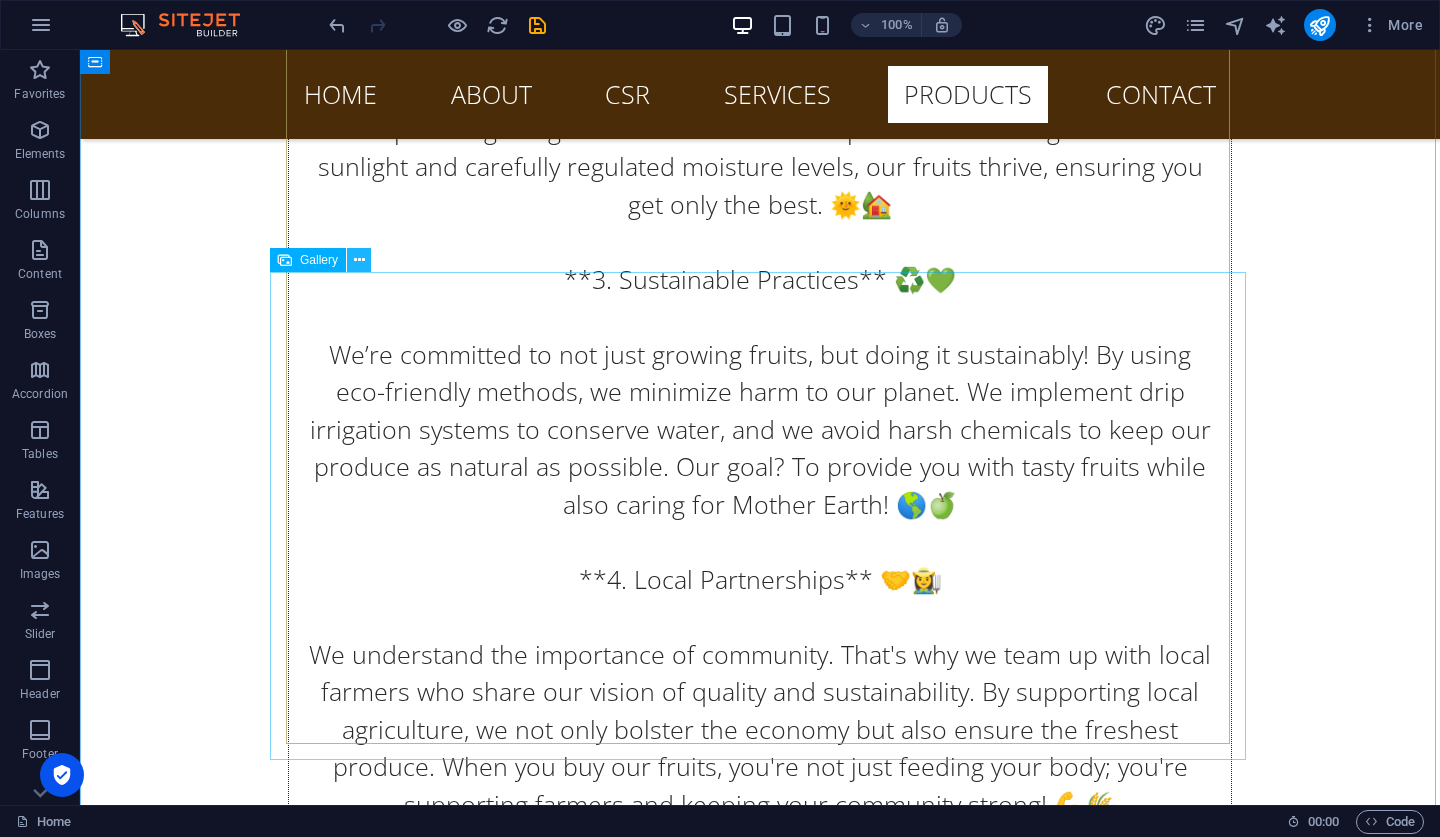 click at bounding box center [359, 260] 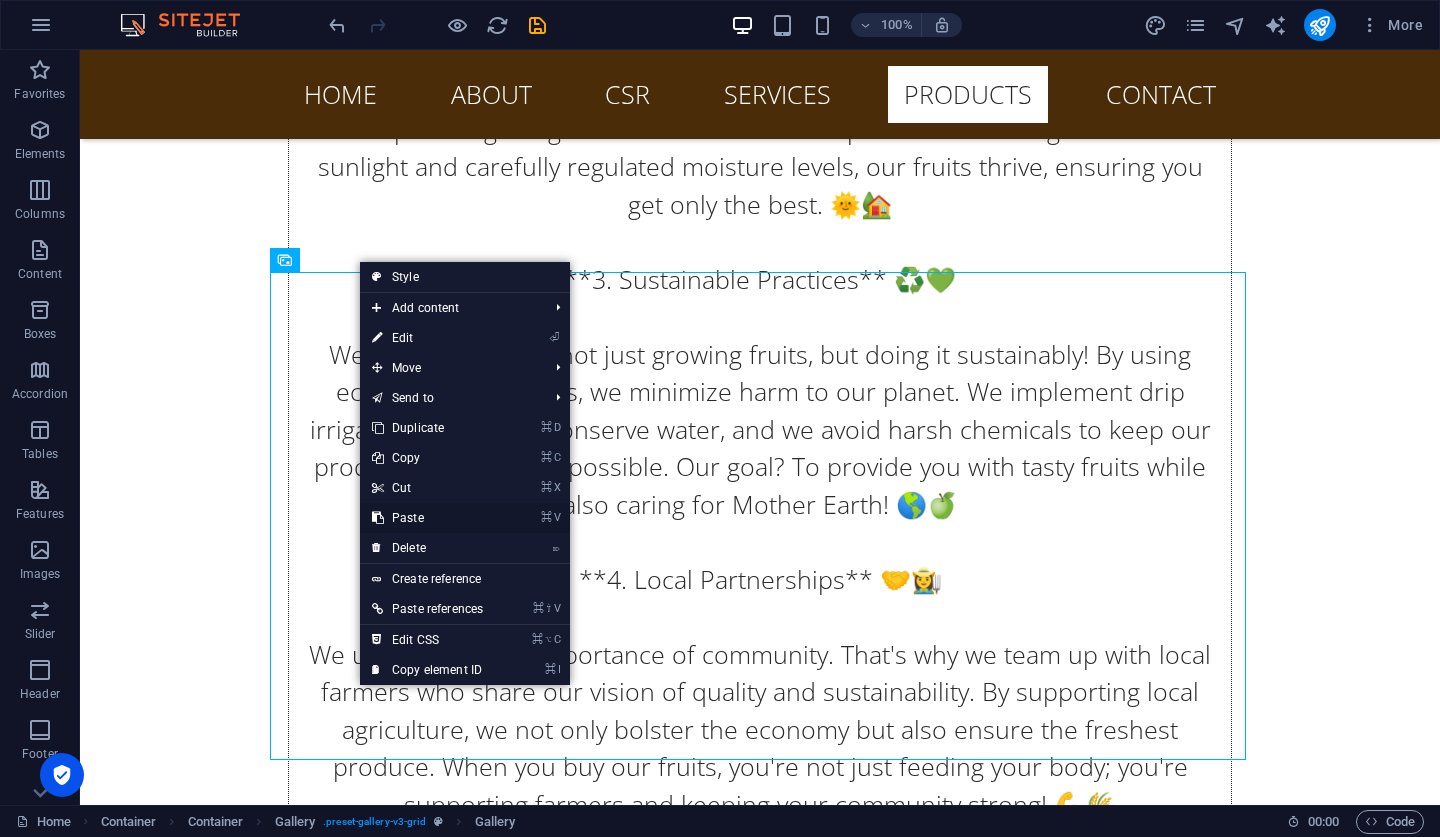 click on "⌘ V  Paste" at bounding box center (427, 518) 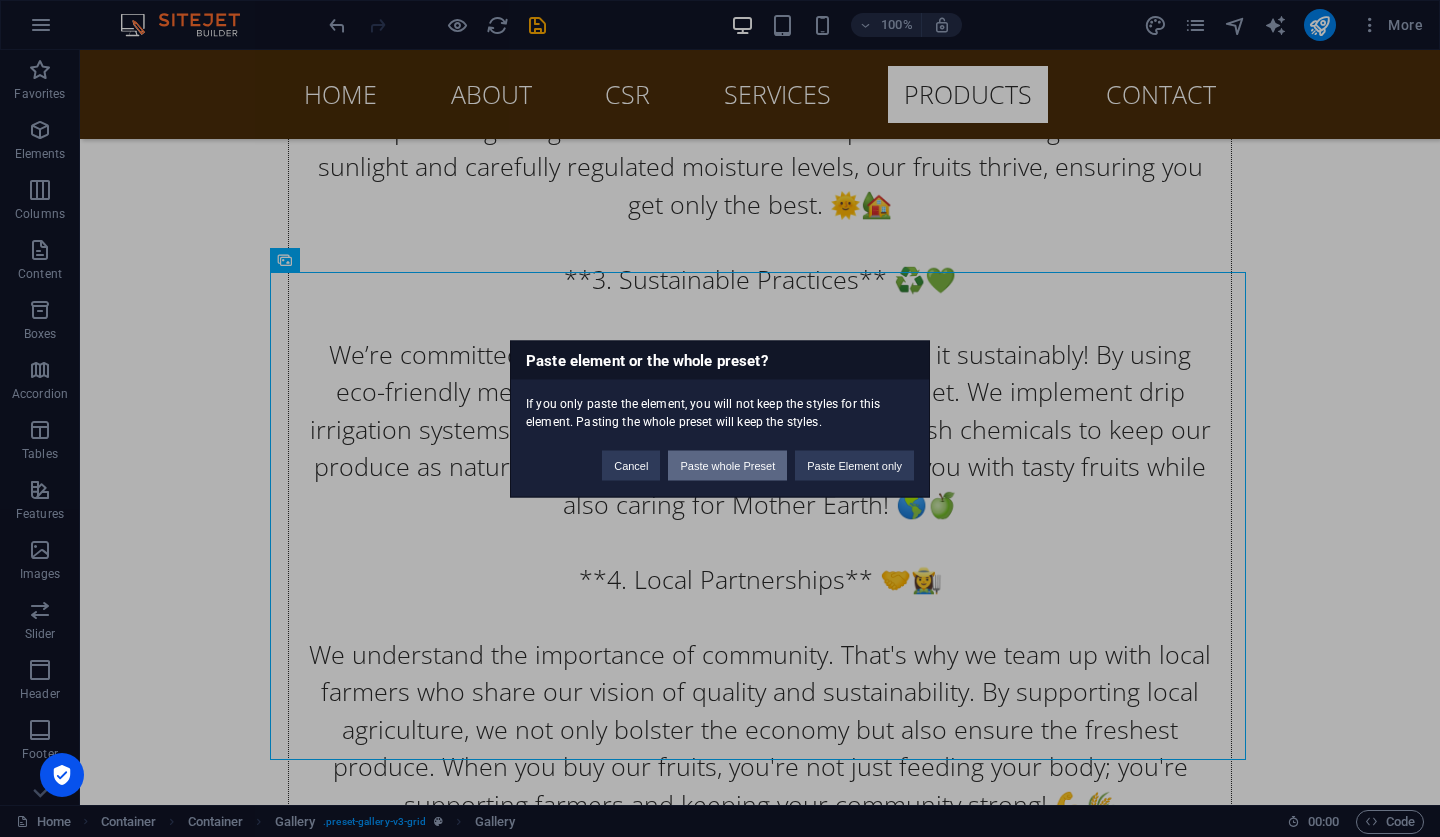 click on "Paste whole Preset" at bounding box center [727, 465] 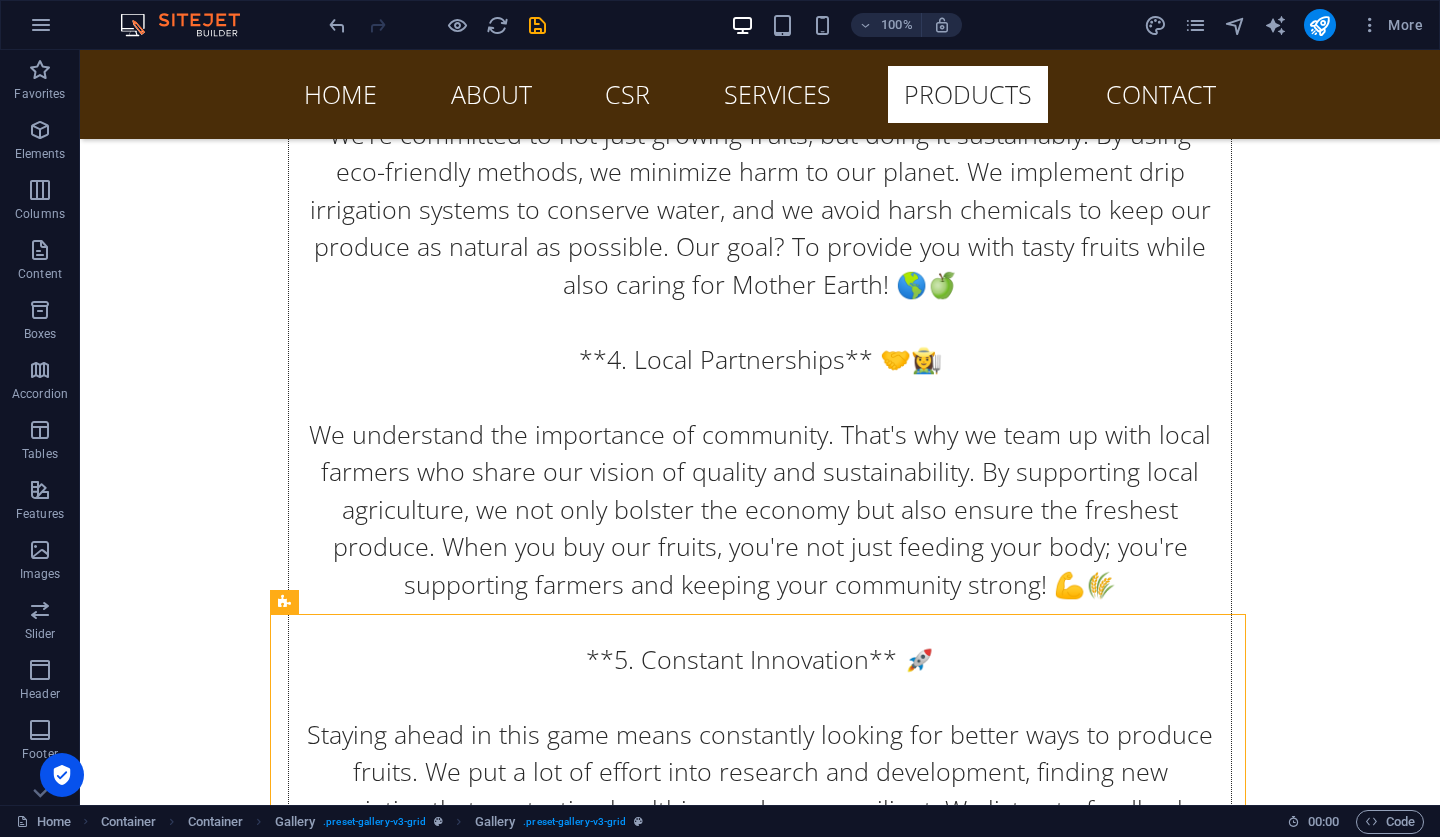 scroll, scrollTop: 25027, scrollLeft: 0, axis: vertical 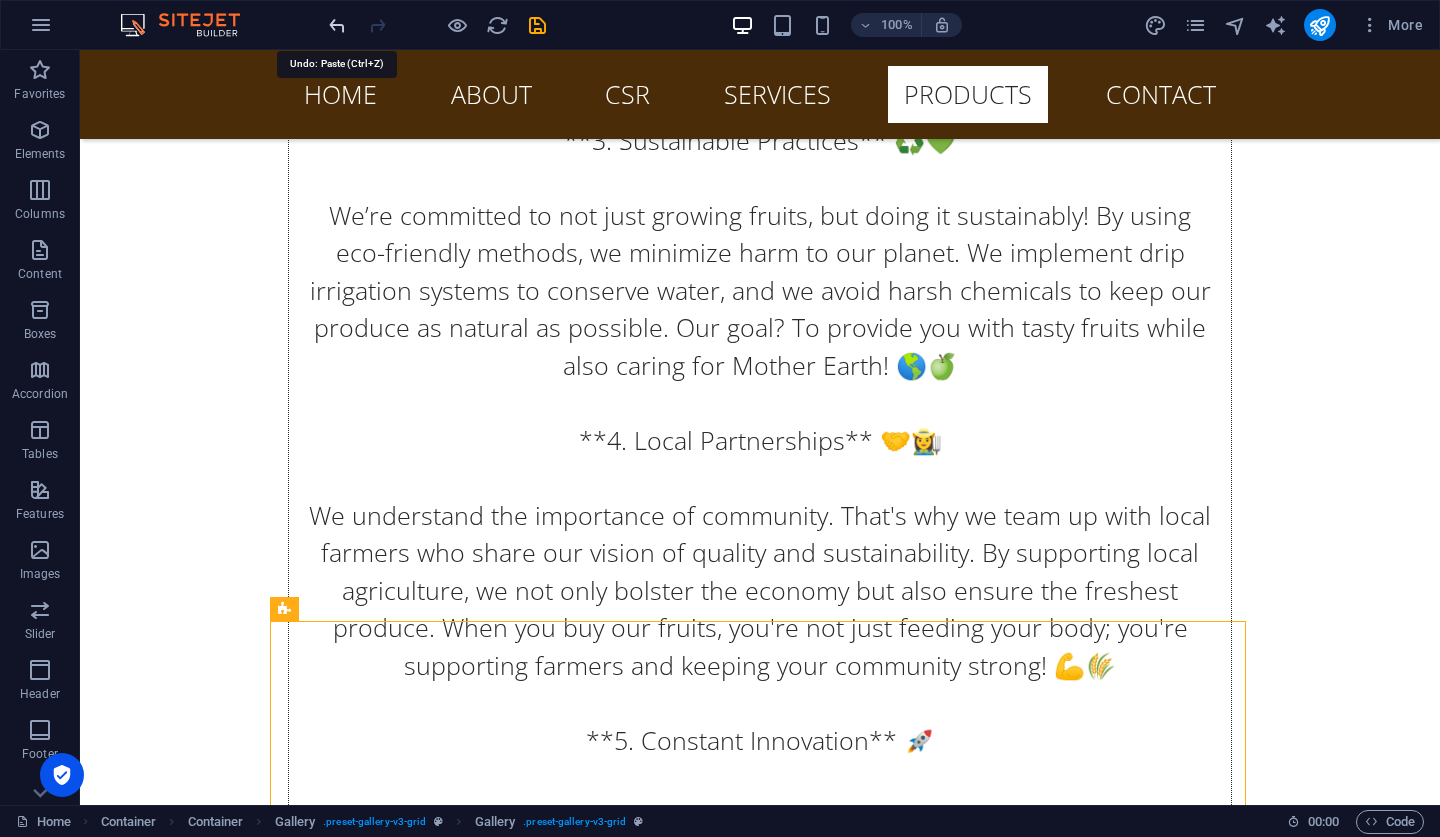 click at bounding box center (337, 25) 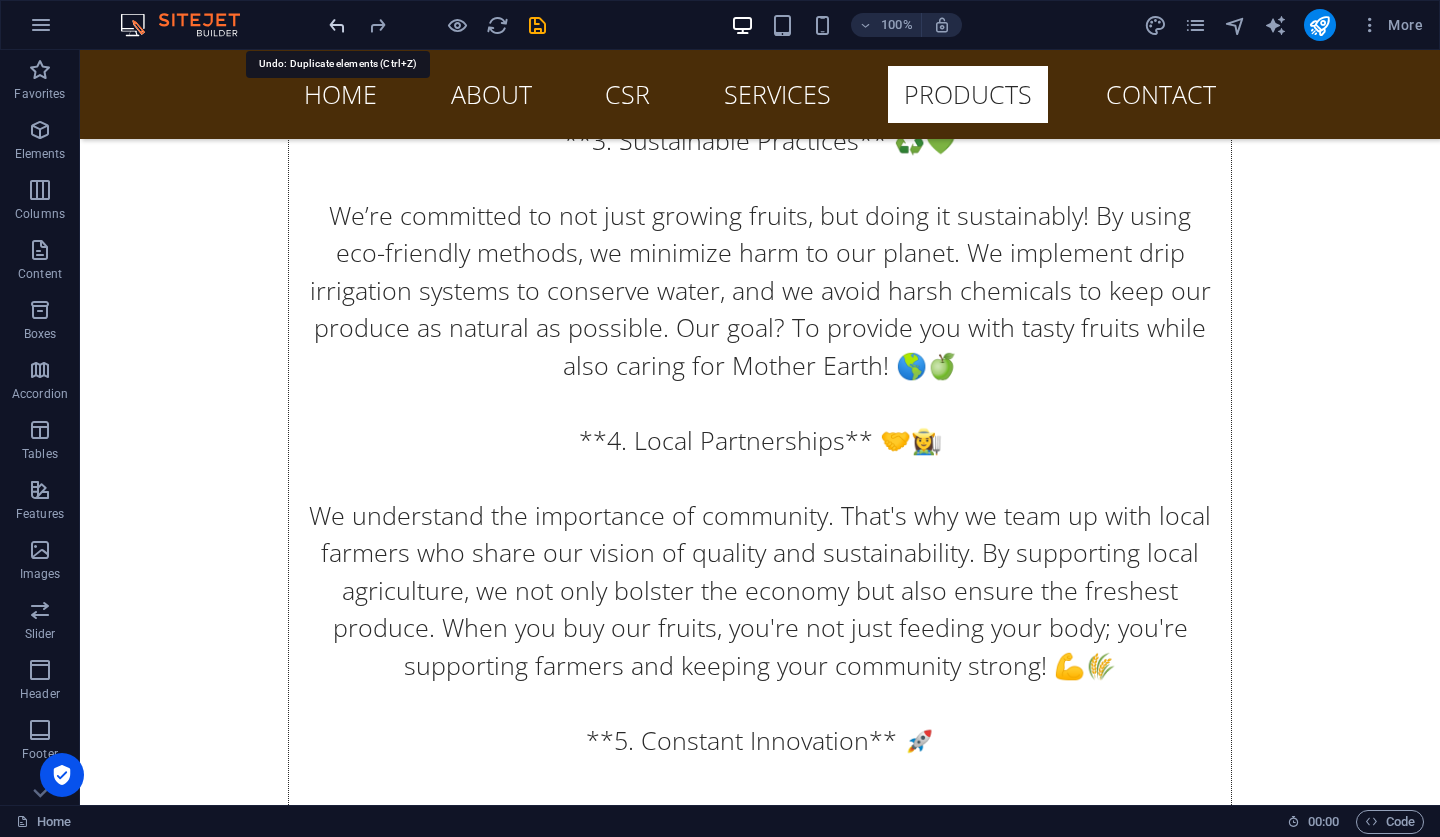 click at bounding box center (337, 25) 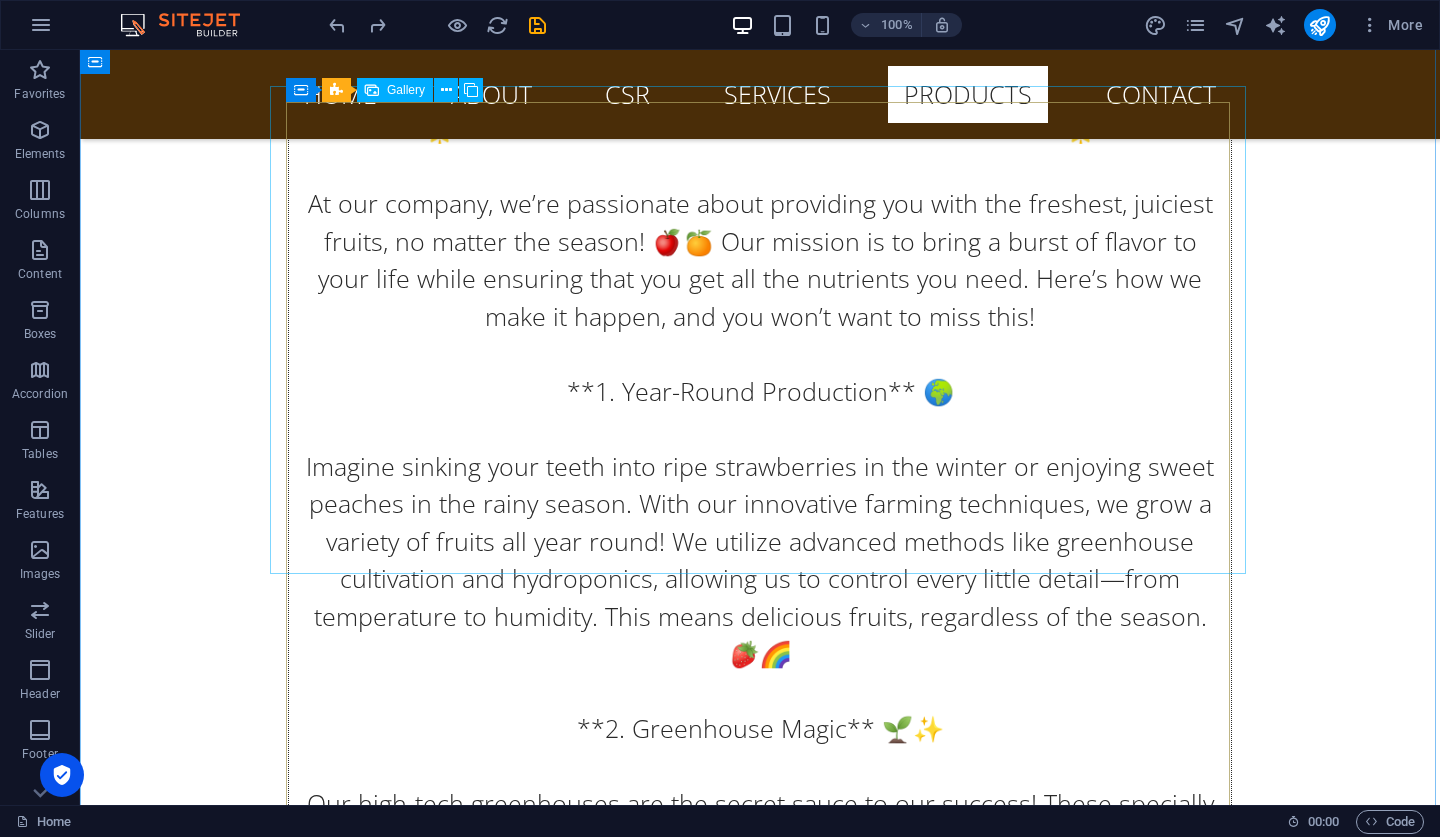 scroll, scrollTop: 24098, scrollLeft: 0, axis: vertical 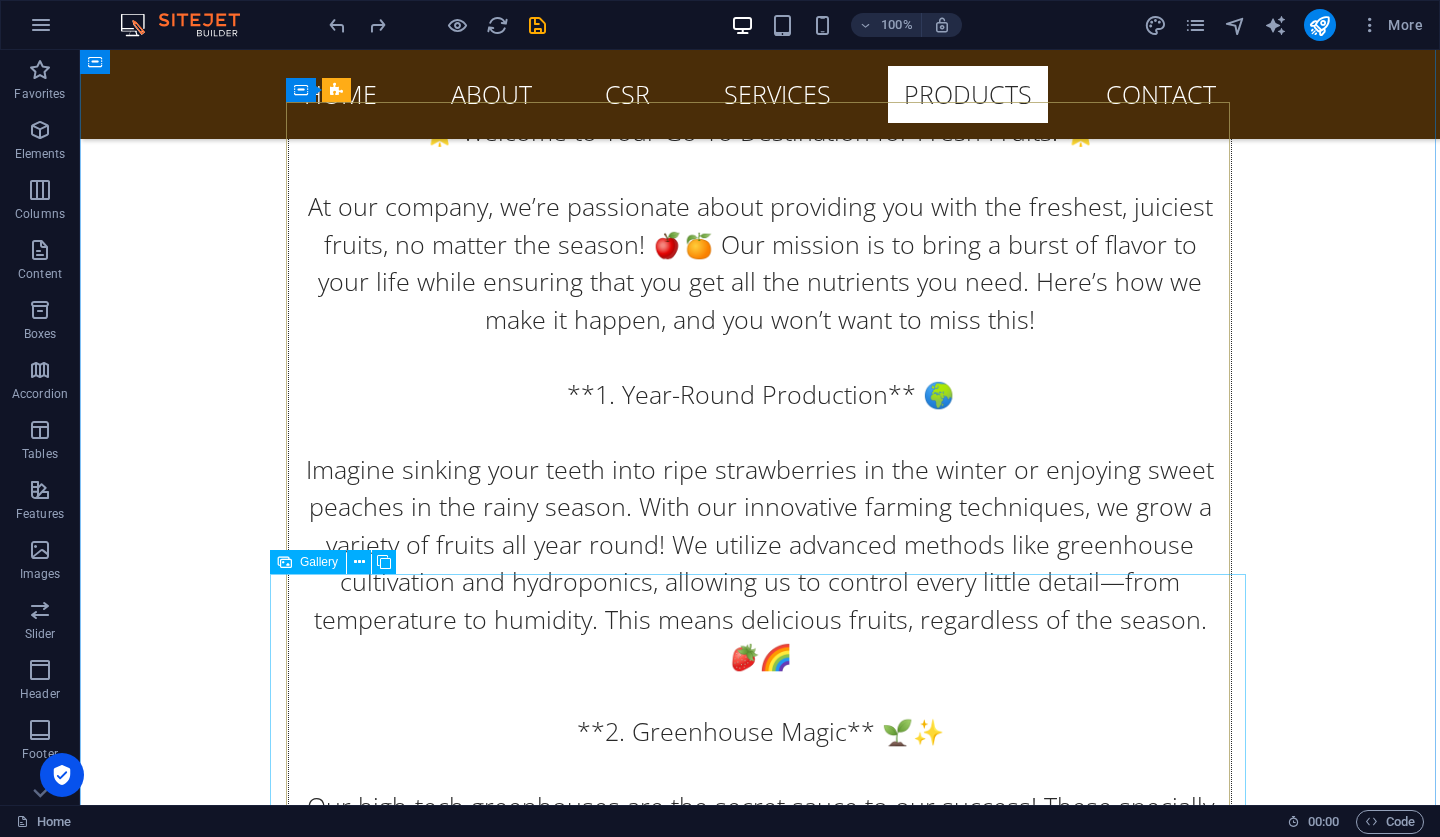 click at bounding box center (760, 10889) 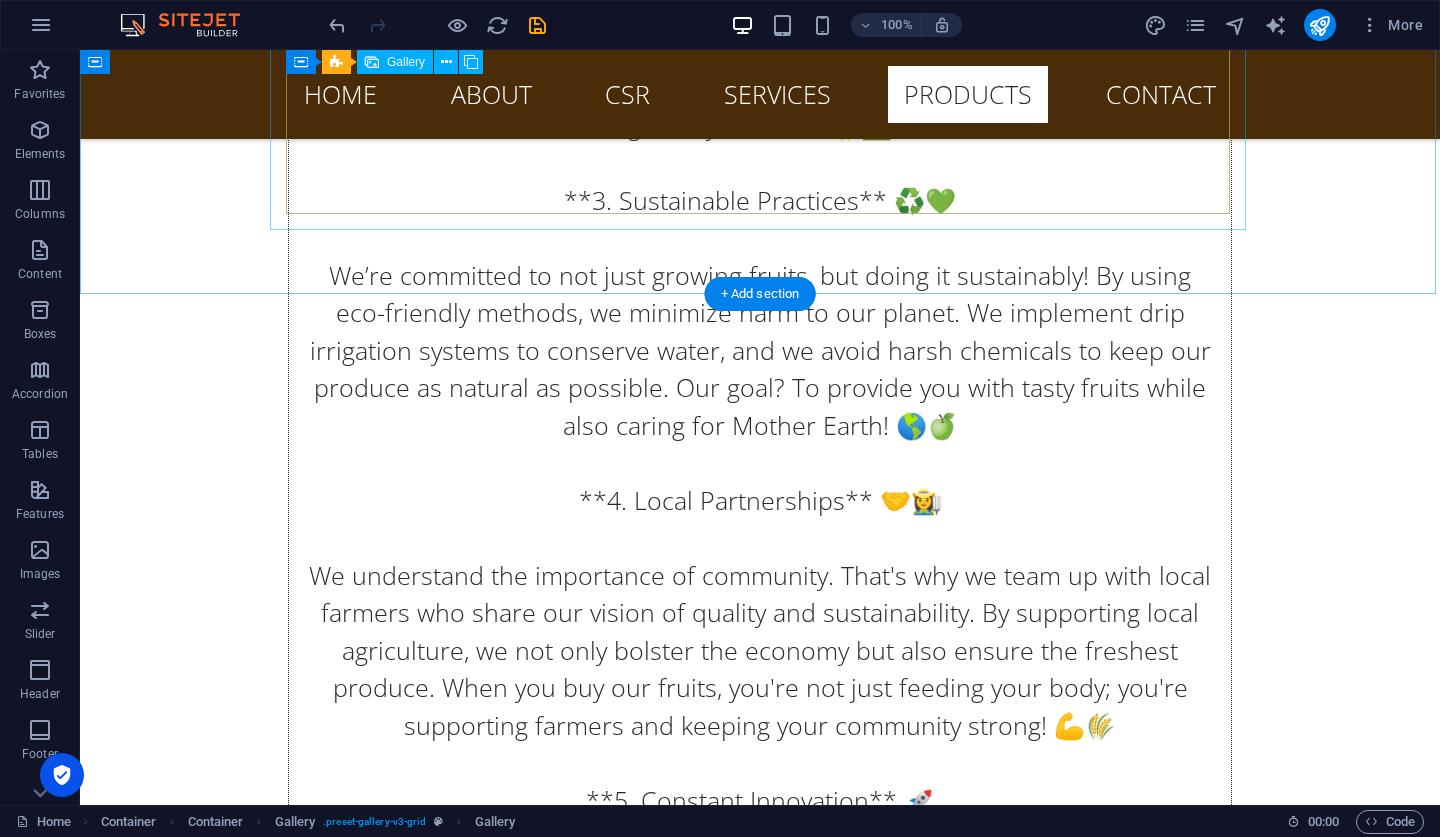 scroll, scrollTop: 24913, scrollLeft: 0, axis: vertical 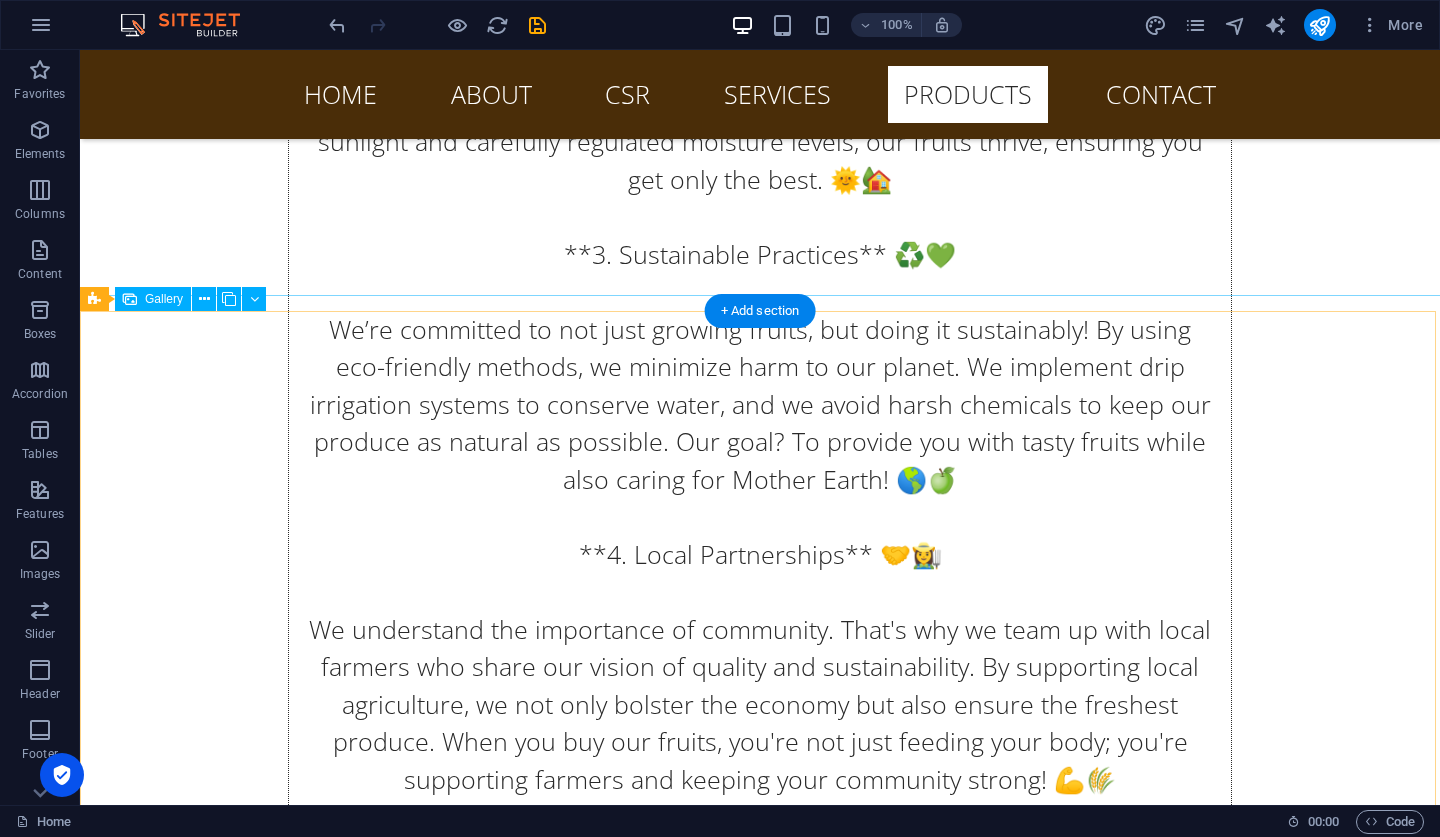 click at bounding box center (412, 10714) 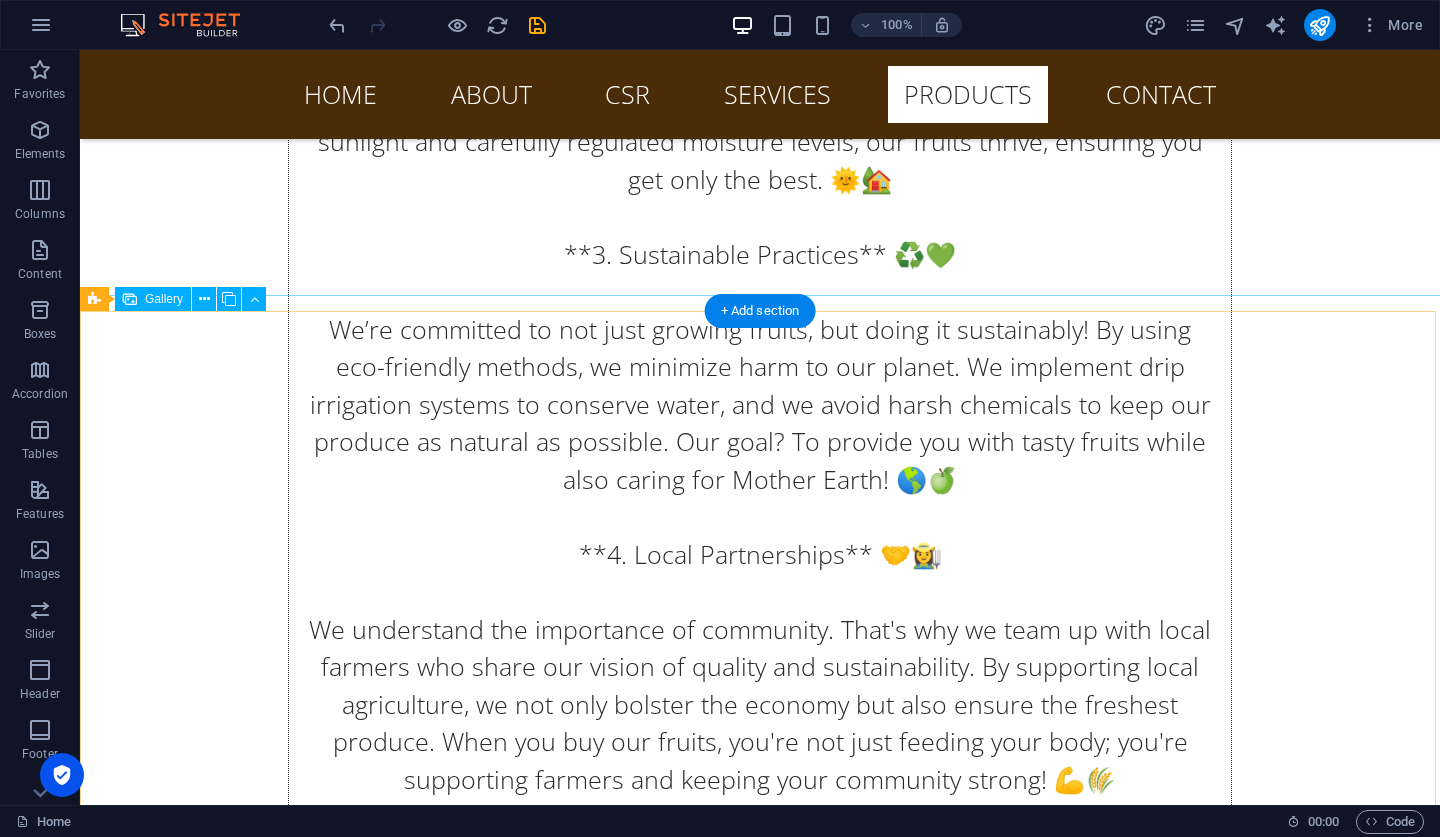 click at bounding box center (412, 10714) 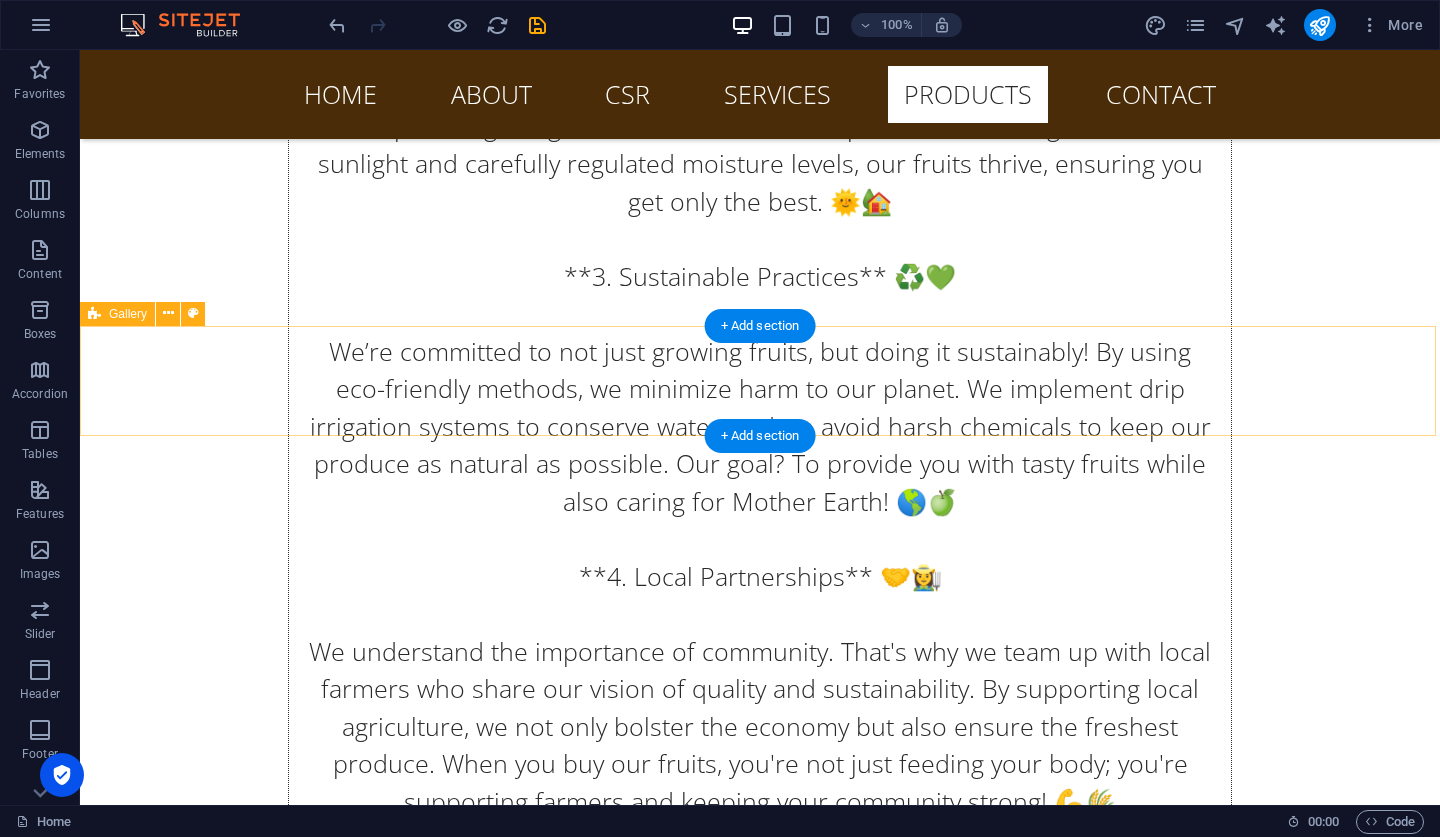 click on "Drop content here or  Add elements  Paste clipboard" at bounding box center [760, 10459] 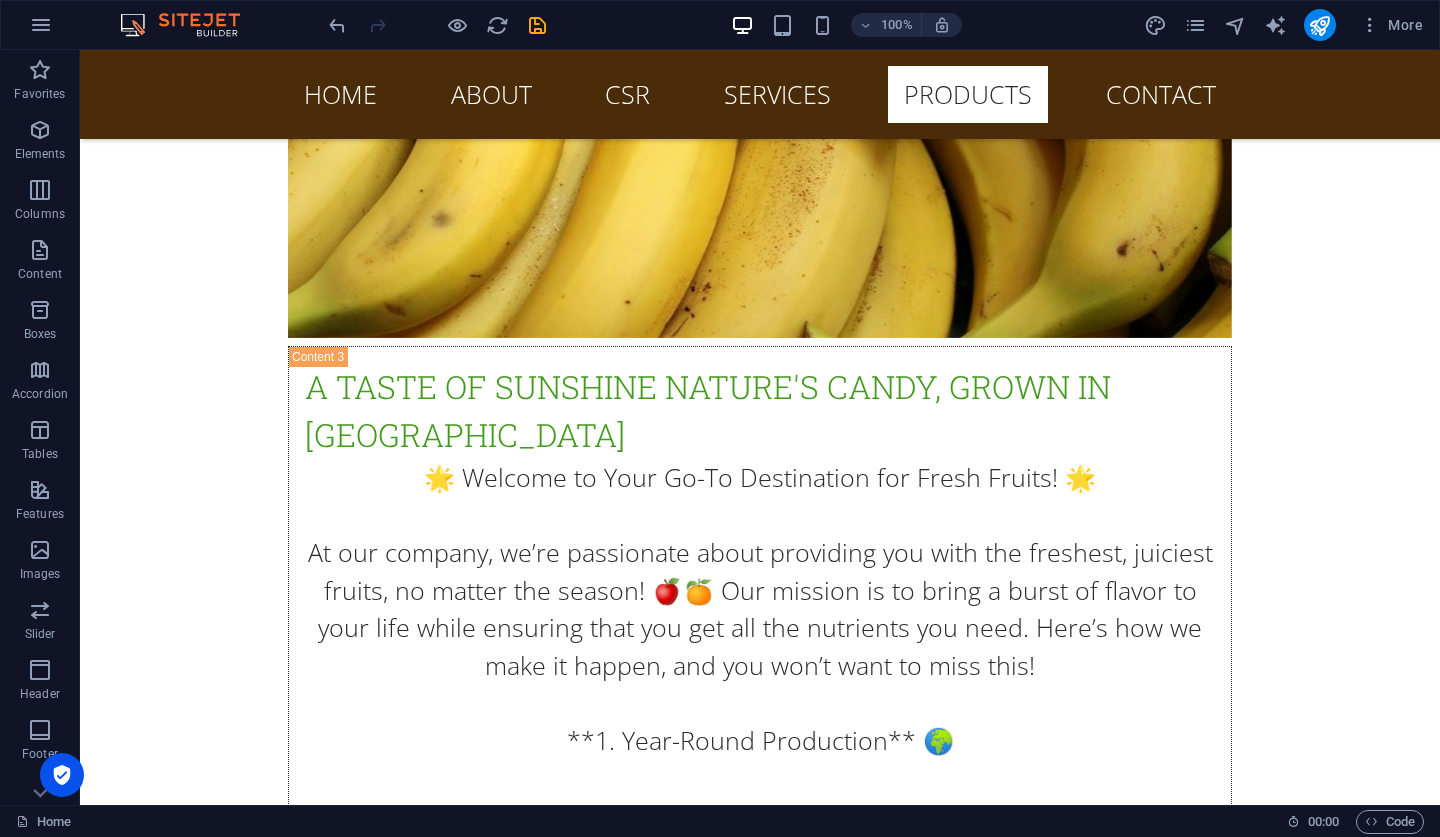 scroll, scrollTop: 23602, scrollLeft: 0, axis: vertical 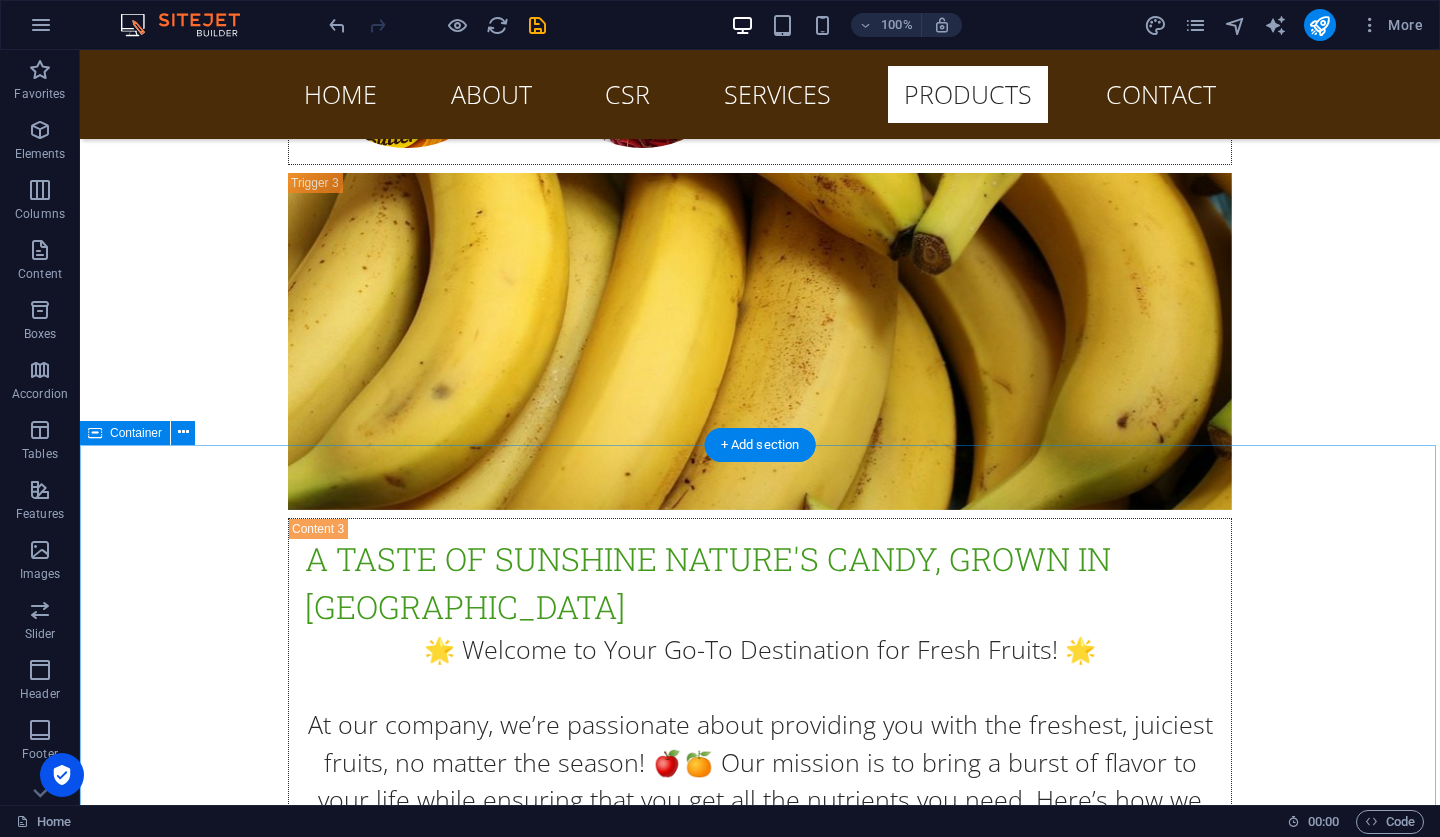 click on "gallery" at bounding box center (760, 11119) 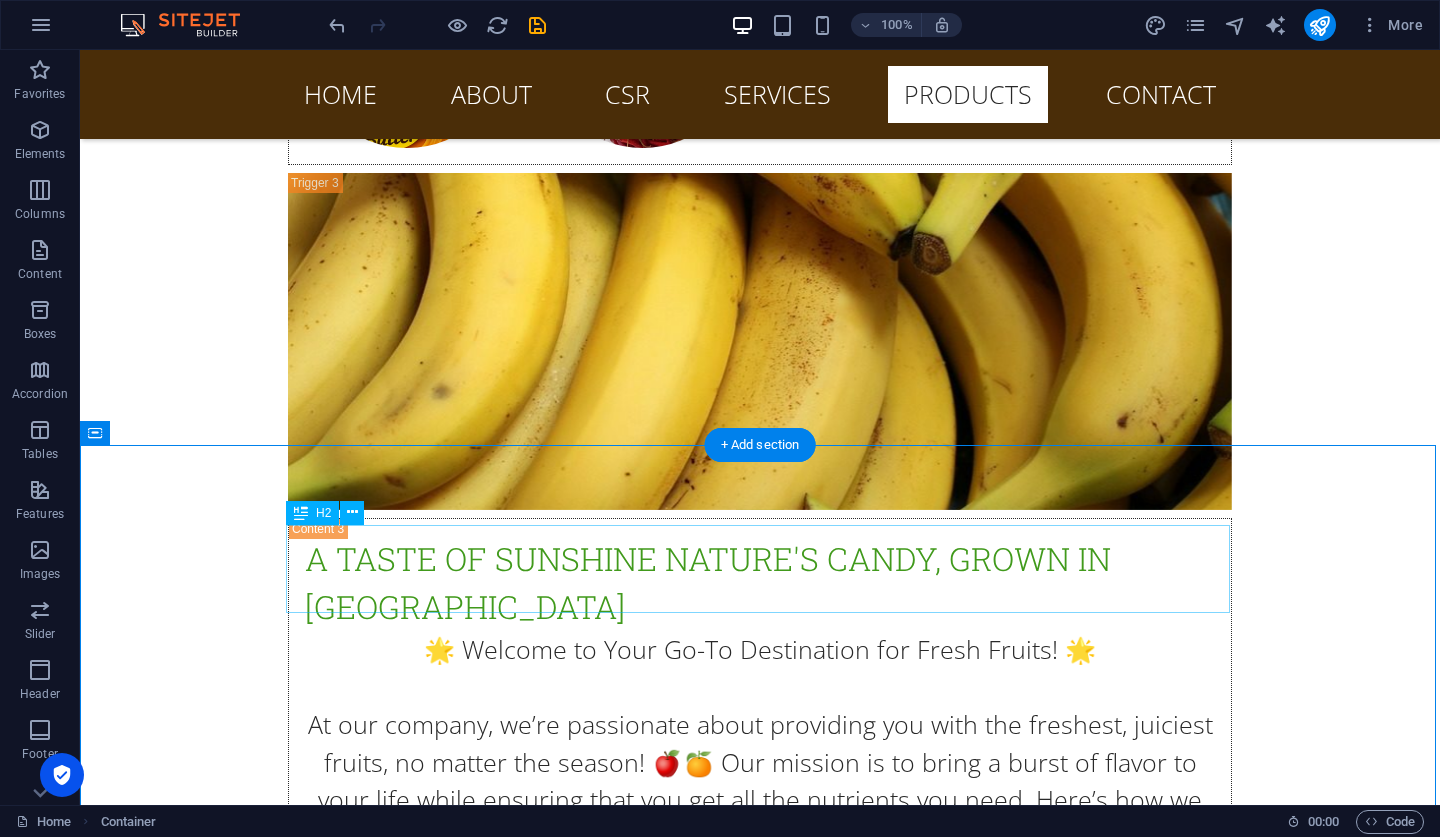 click on "gallery" at bounding box center (760, 10647) 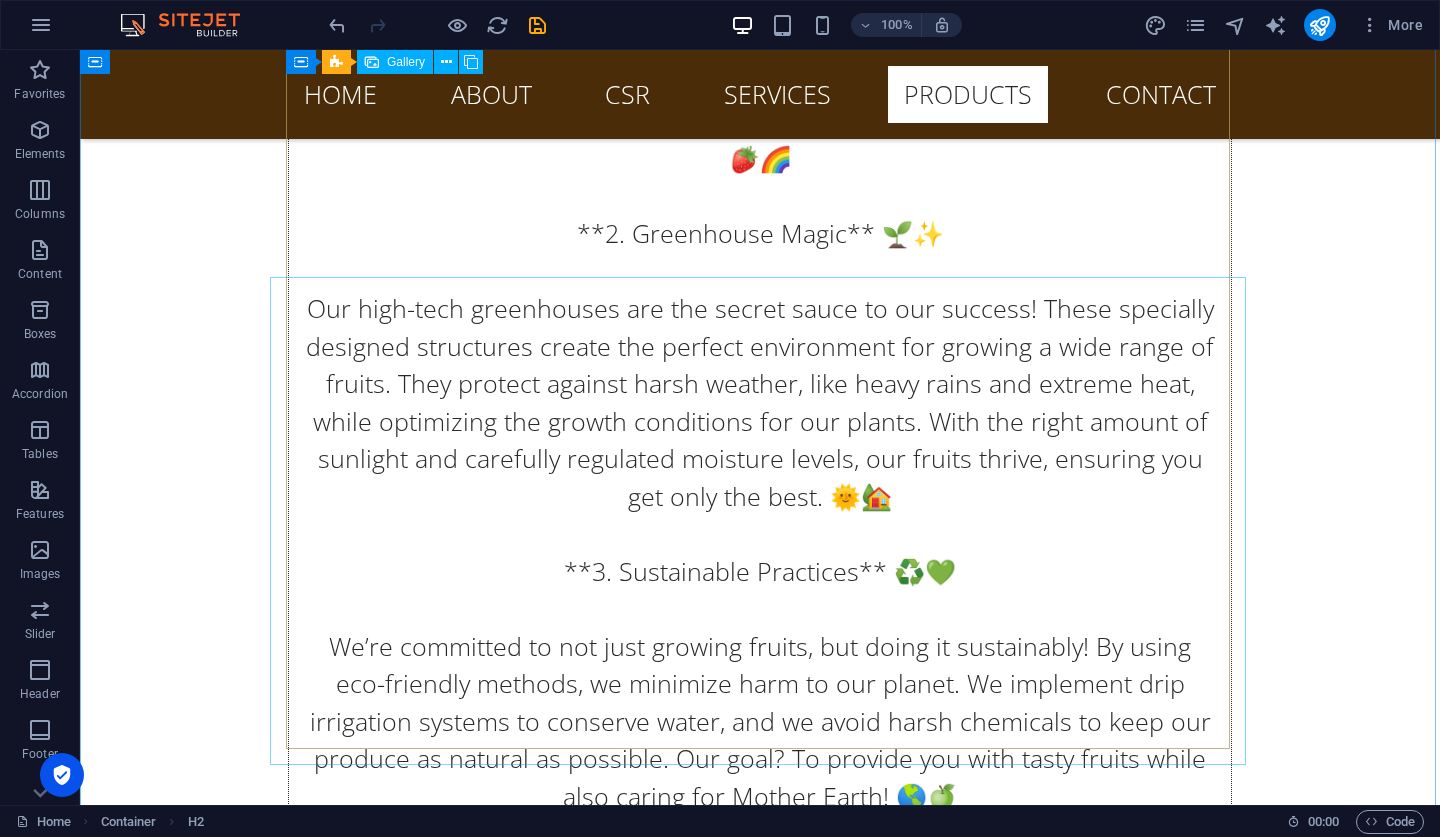 scroll, scrollTop: 24048, scrollLeft: 0, axis: vertical 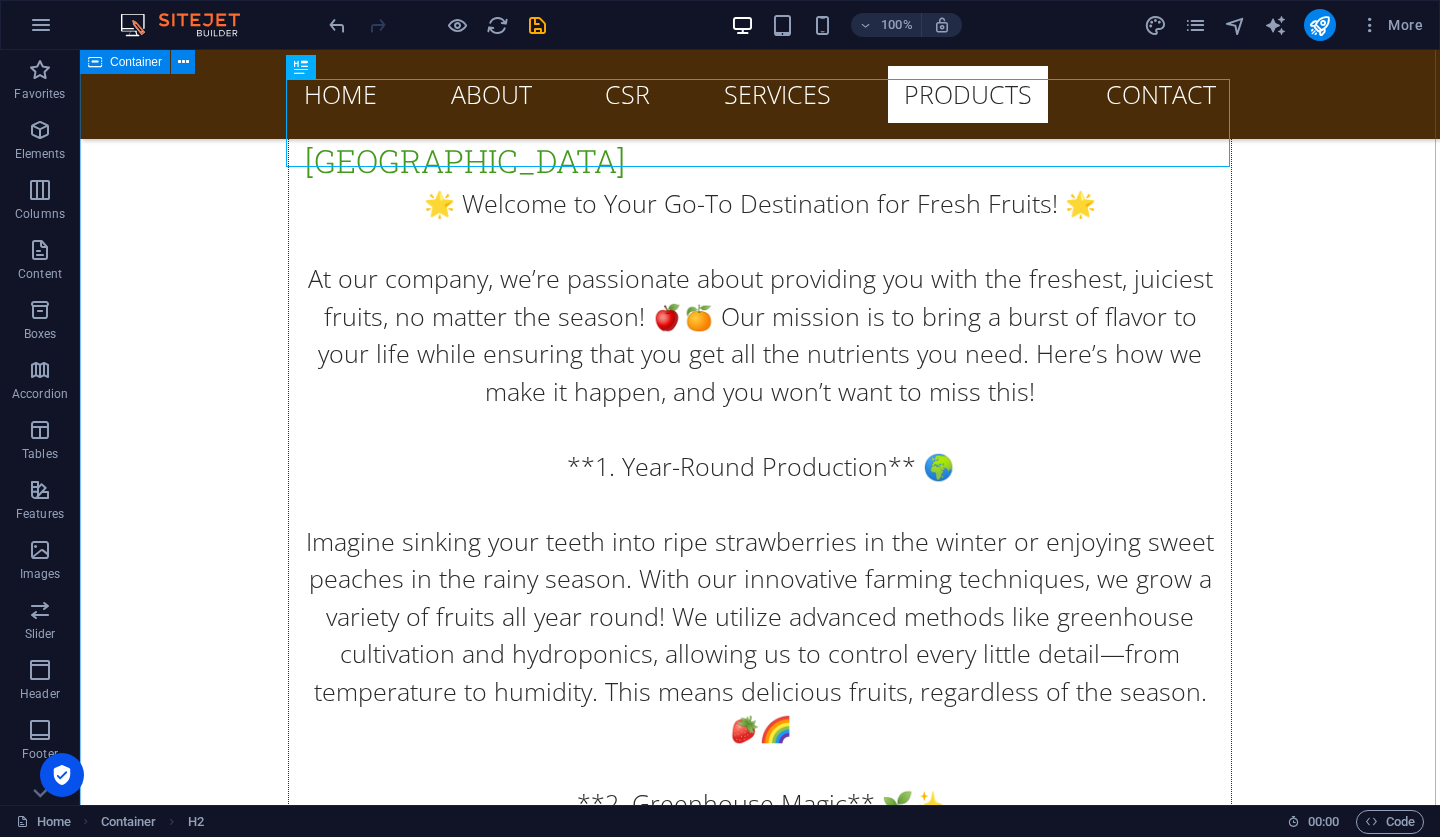 click on "gallery" at bounding box center [760, 10673] 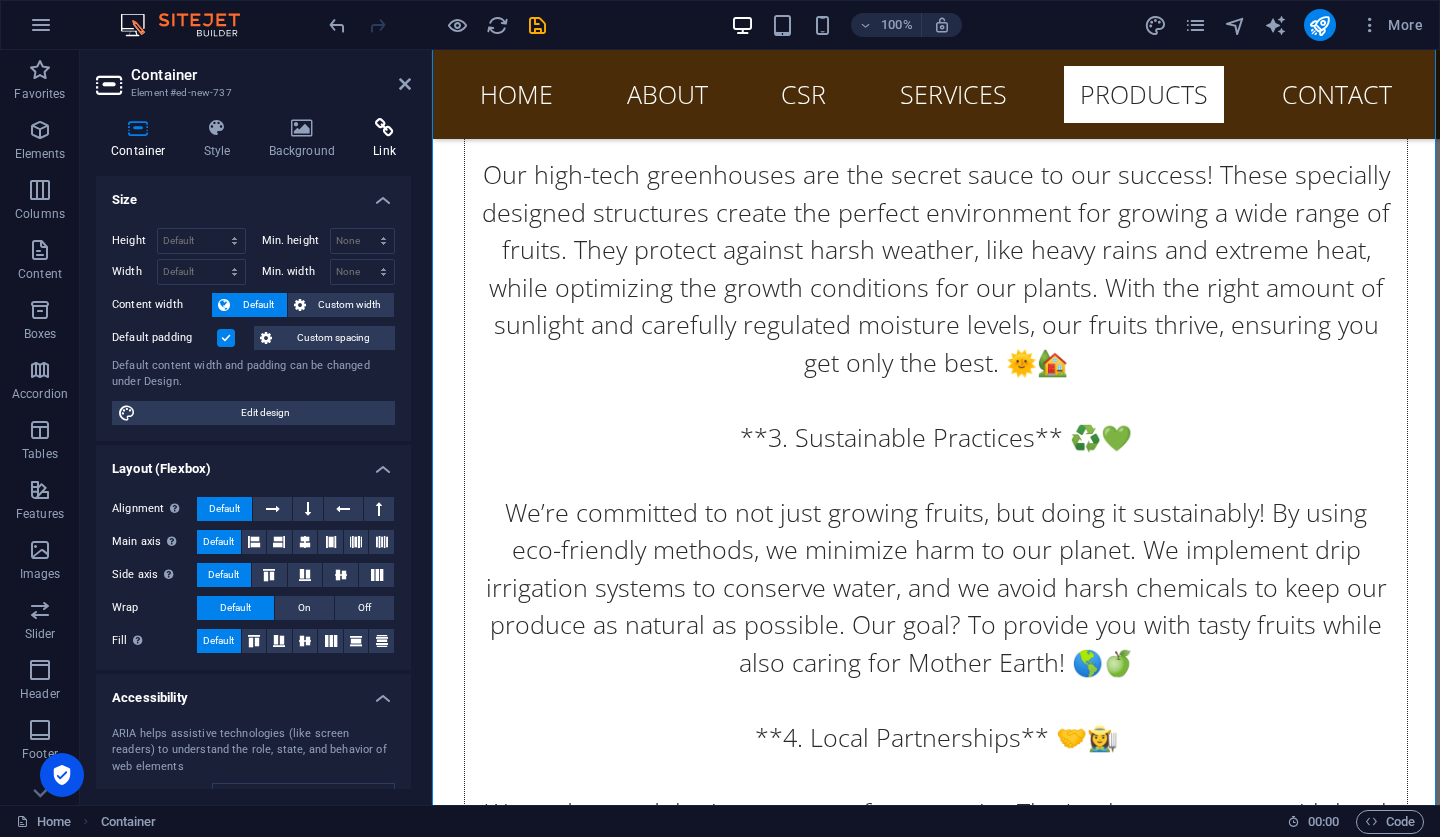 click at bounding box center (384, 128) 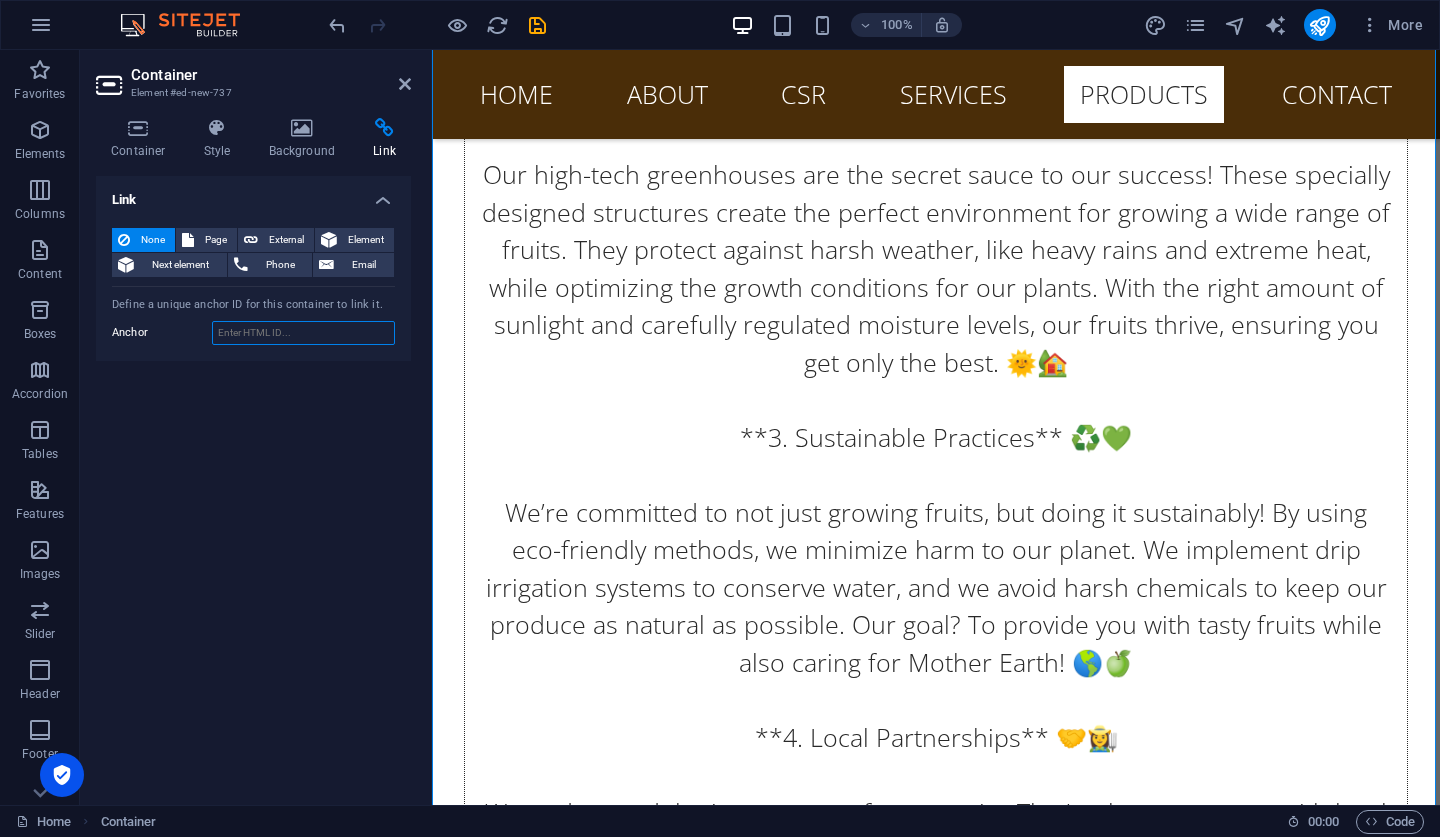 click on "Anchor" at bounding box center [303, 333] 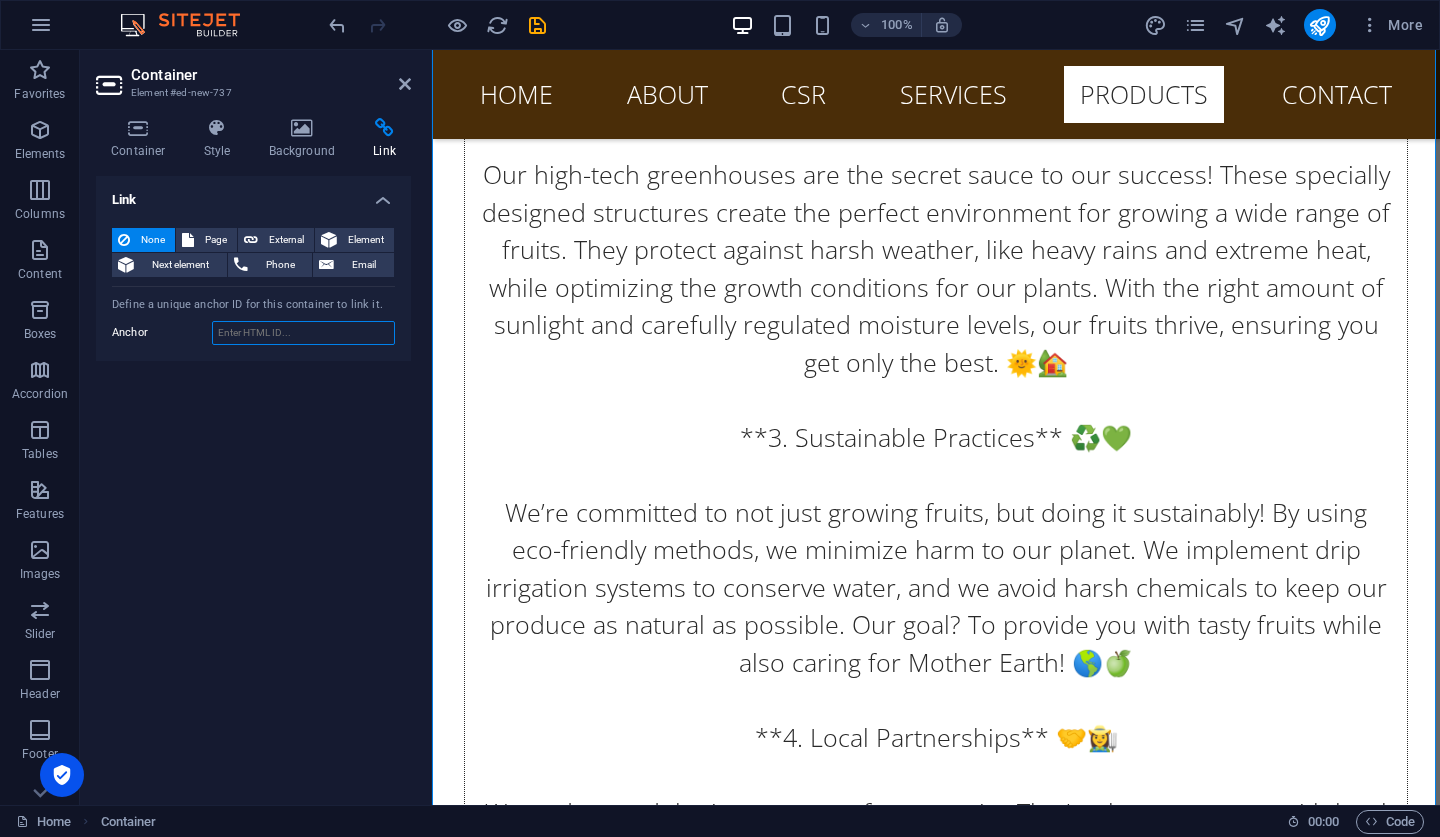 paste on "#" 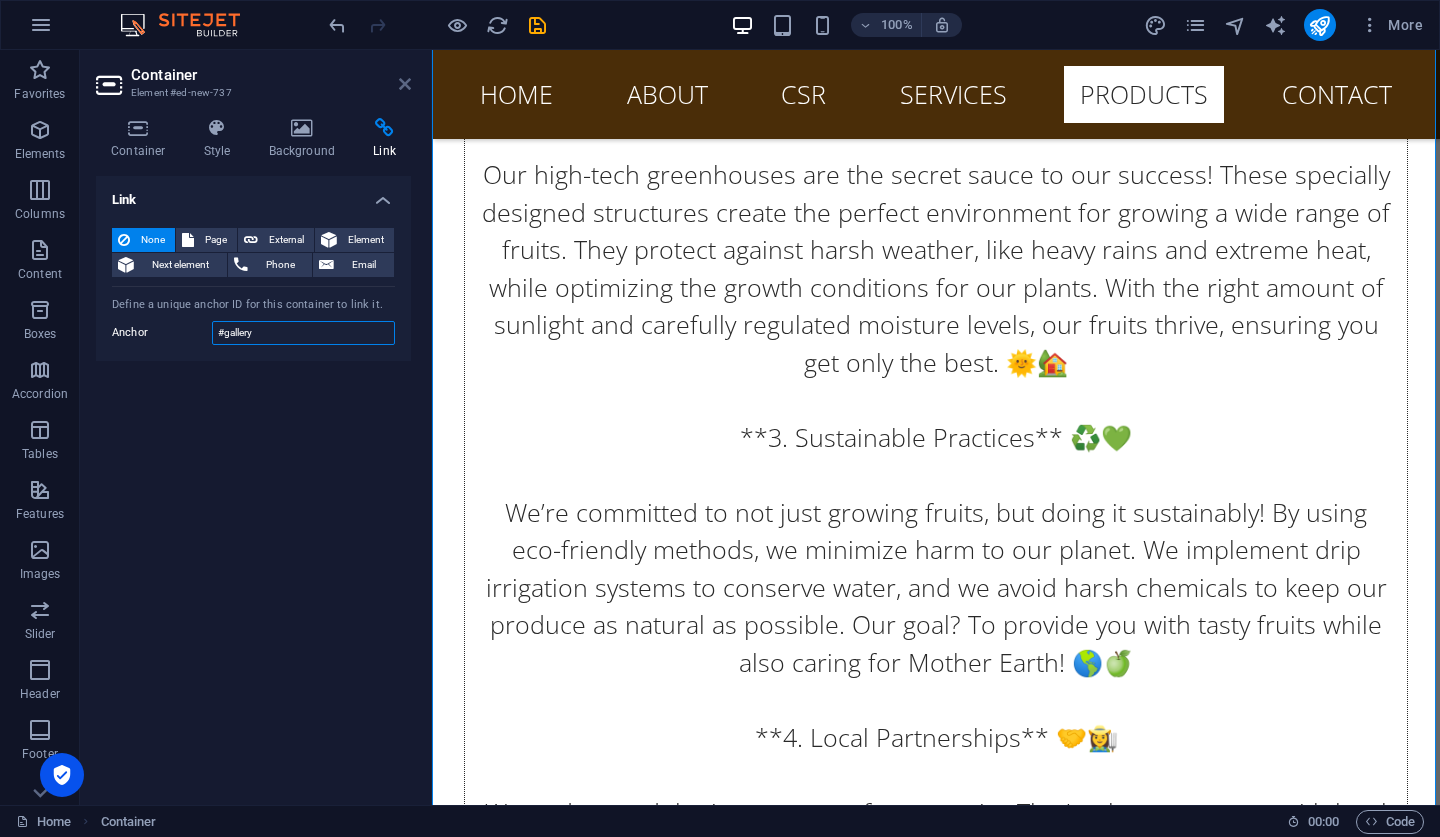 type on "#gallery" 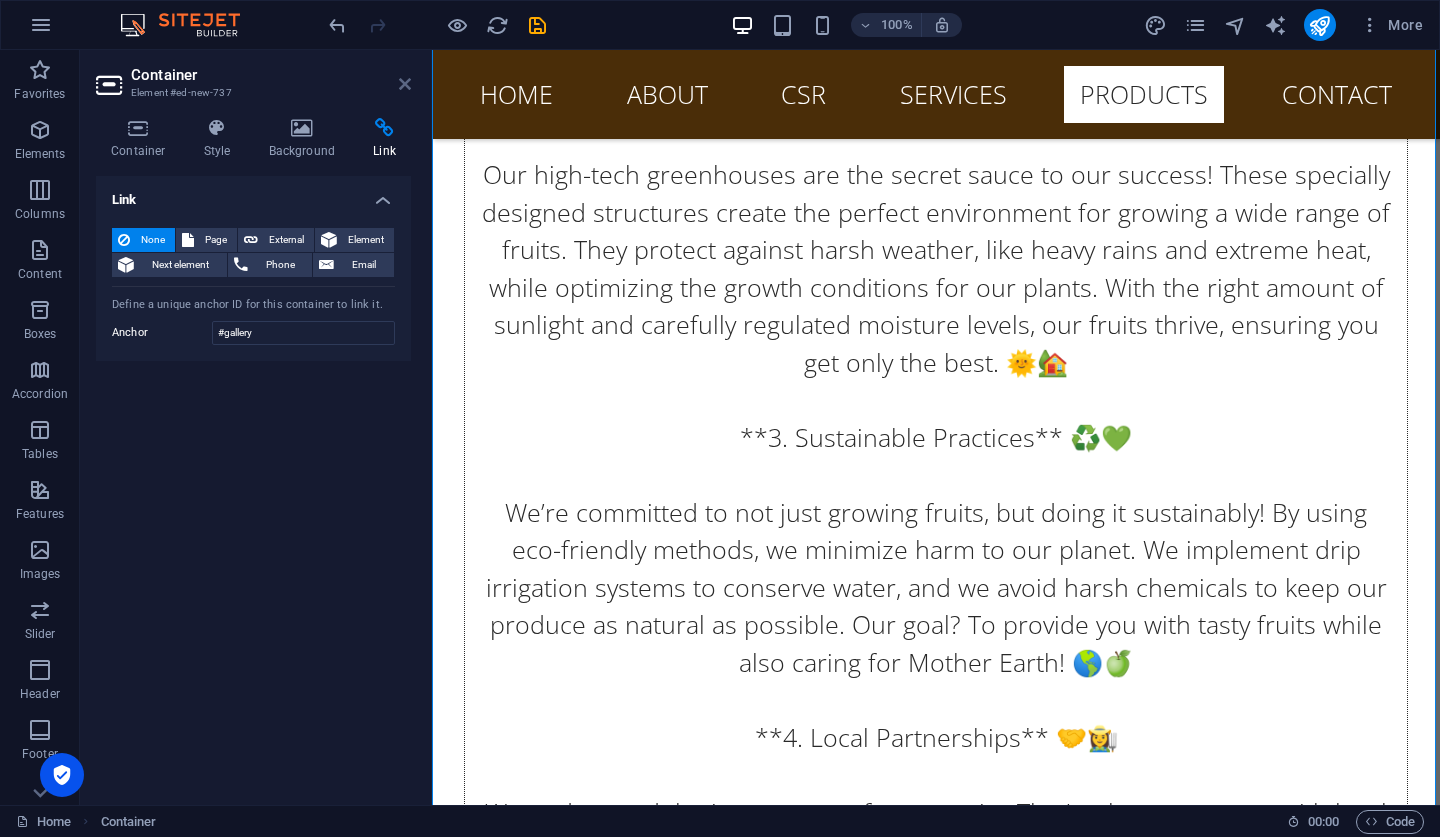 click at bounding box center (405, 84) 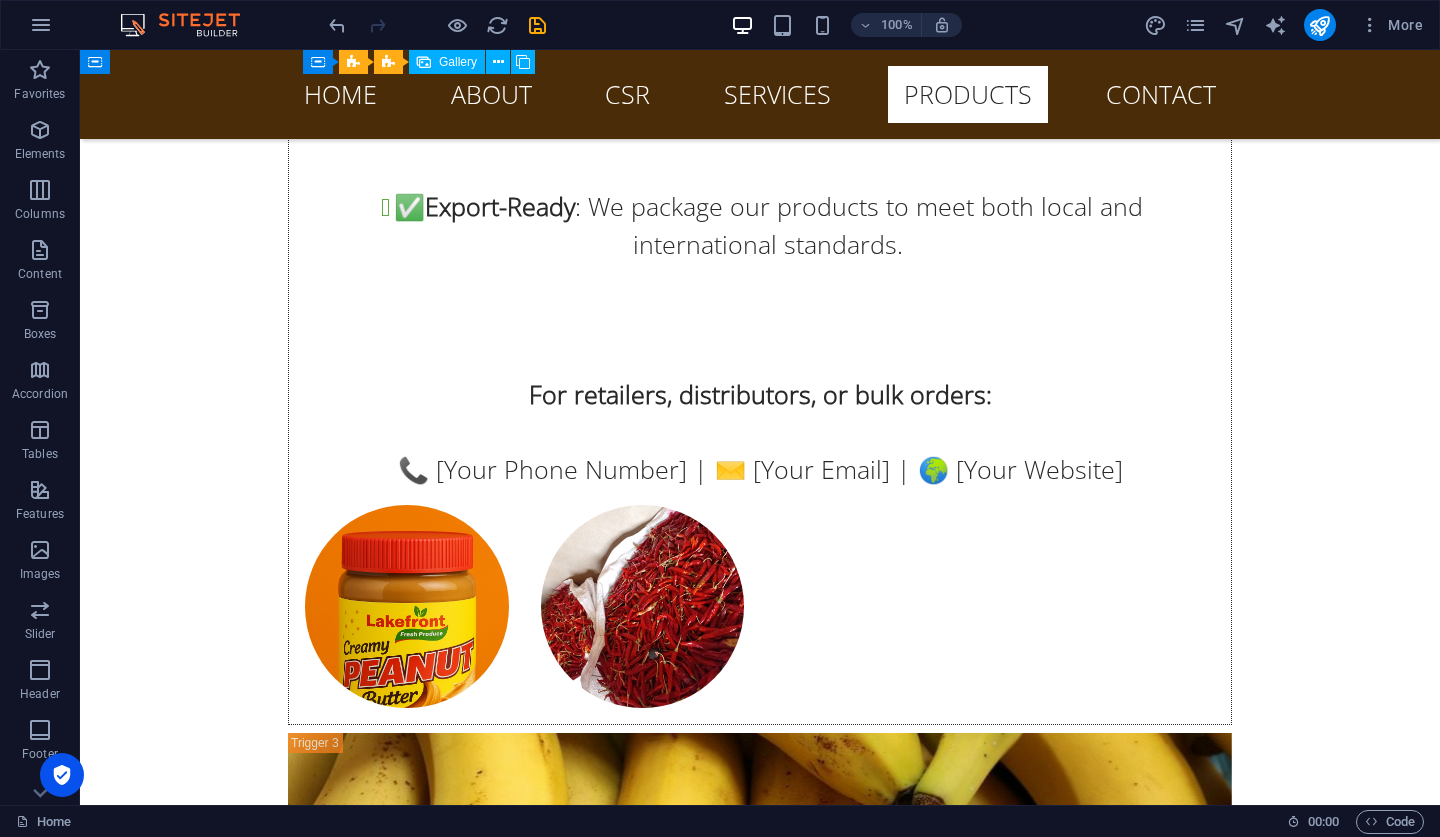 scroll, scrollTop: 23046, scrollLeft: 0, axis: vertical 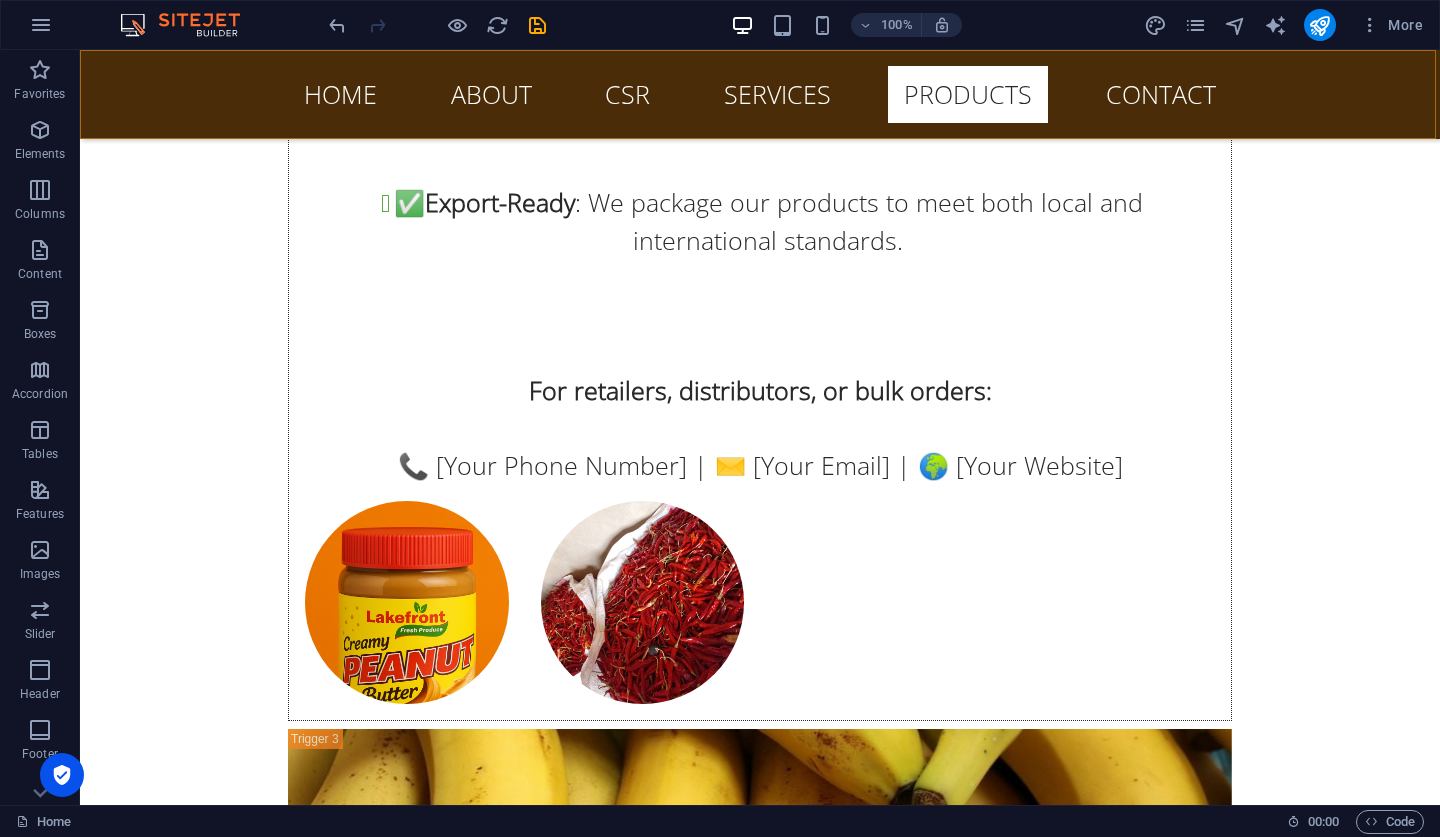 click on "Menu Home About CSR Services Products Contact" at bounding box center [760, 94] 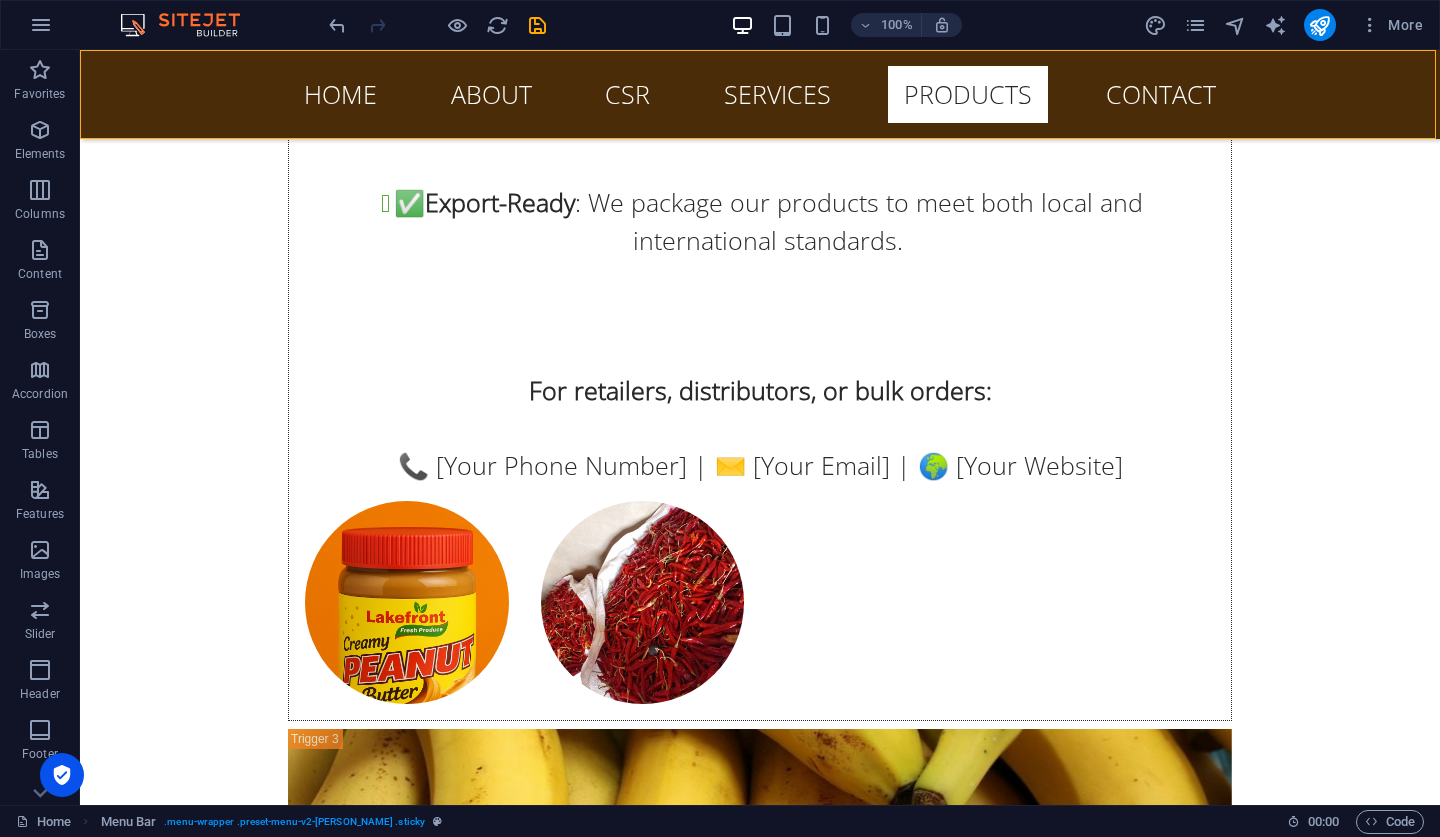 click on "Menu Home About CSR Services Products Contact" at bounding box center [760, 94] 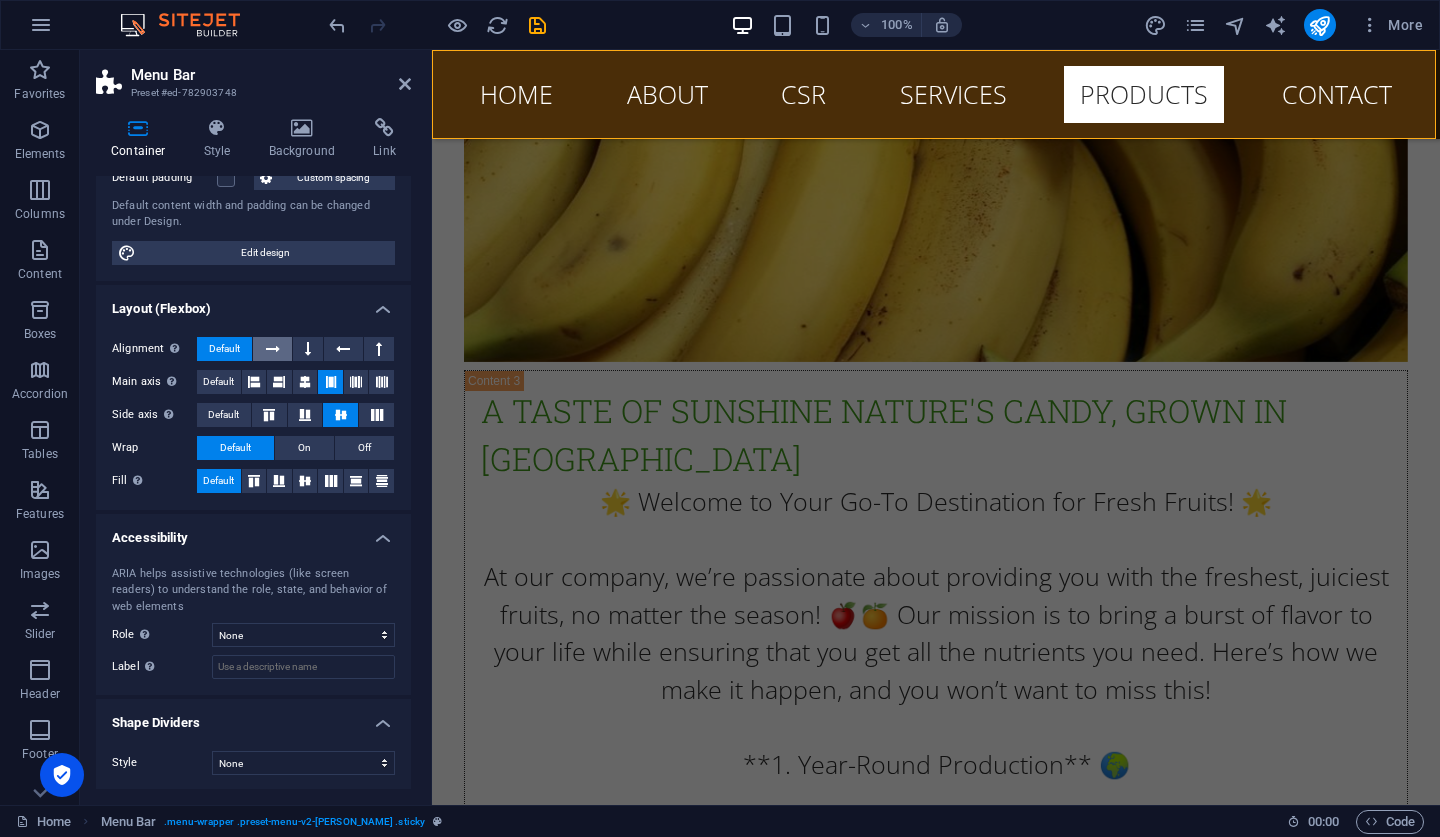 scroll, scrollTop: 159, scrollLeft: 0, axis: vertical 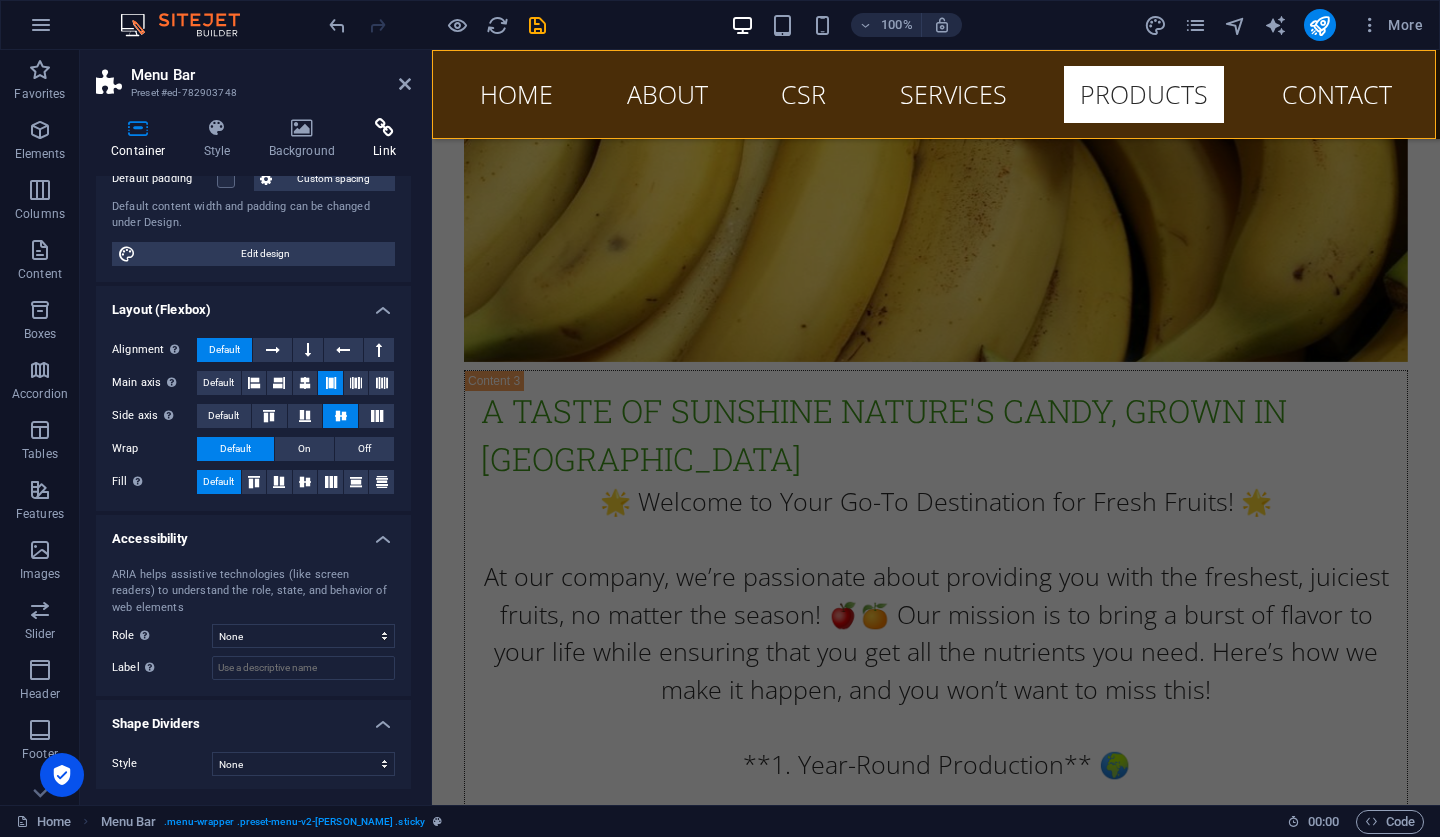 click on "Link" at bounding box center [384, 139] 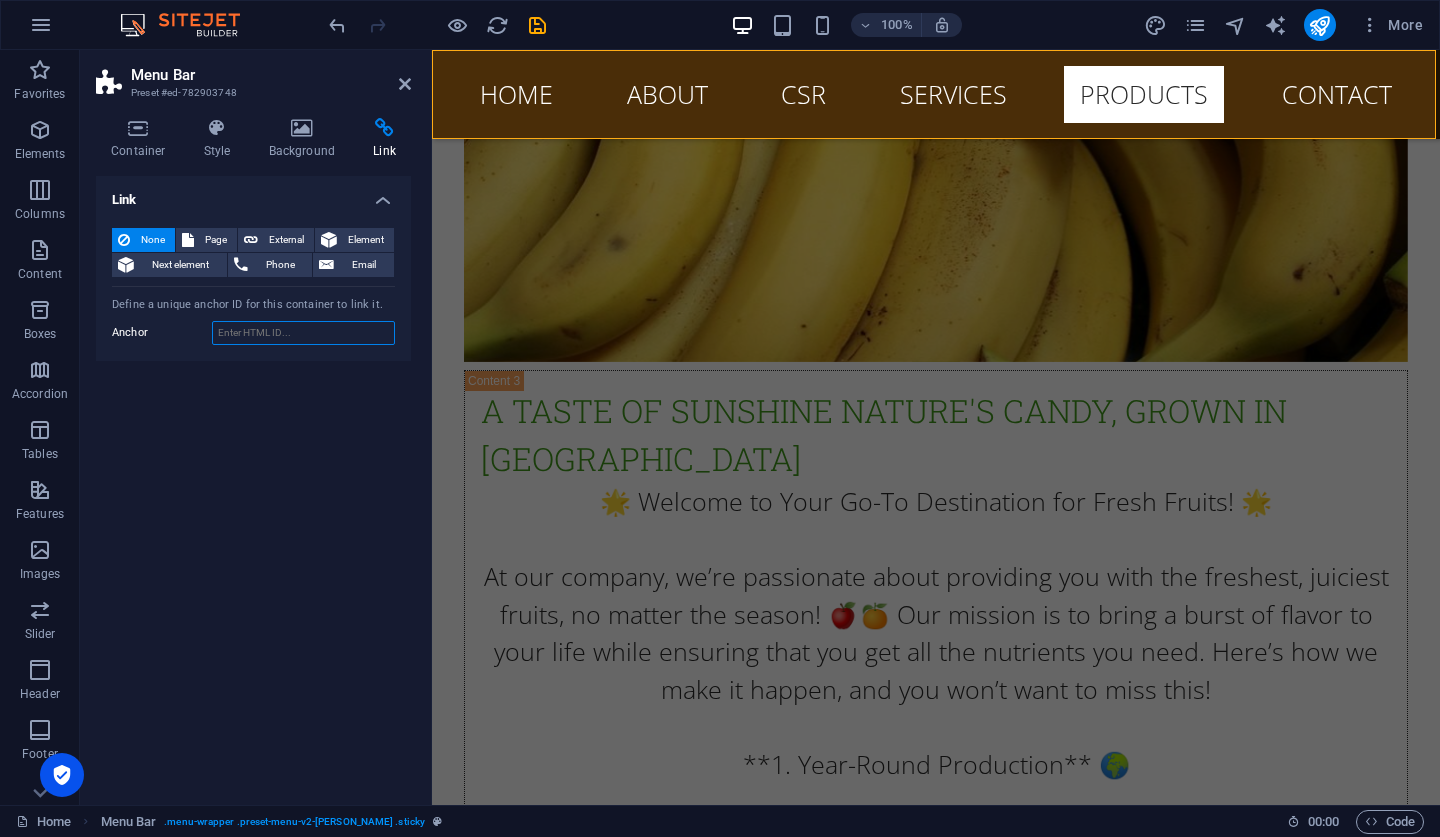 click on "Anchor" at bounding box center [303, 333] 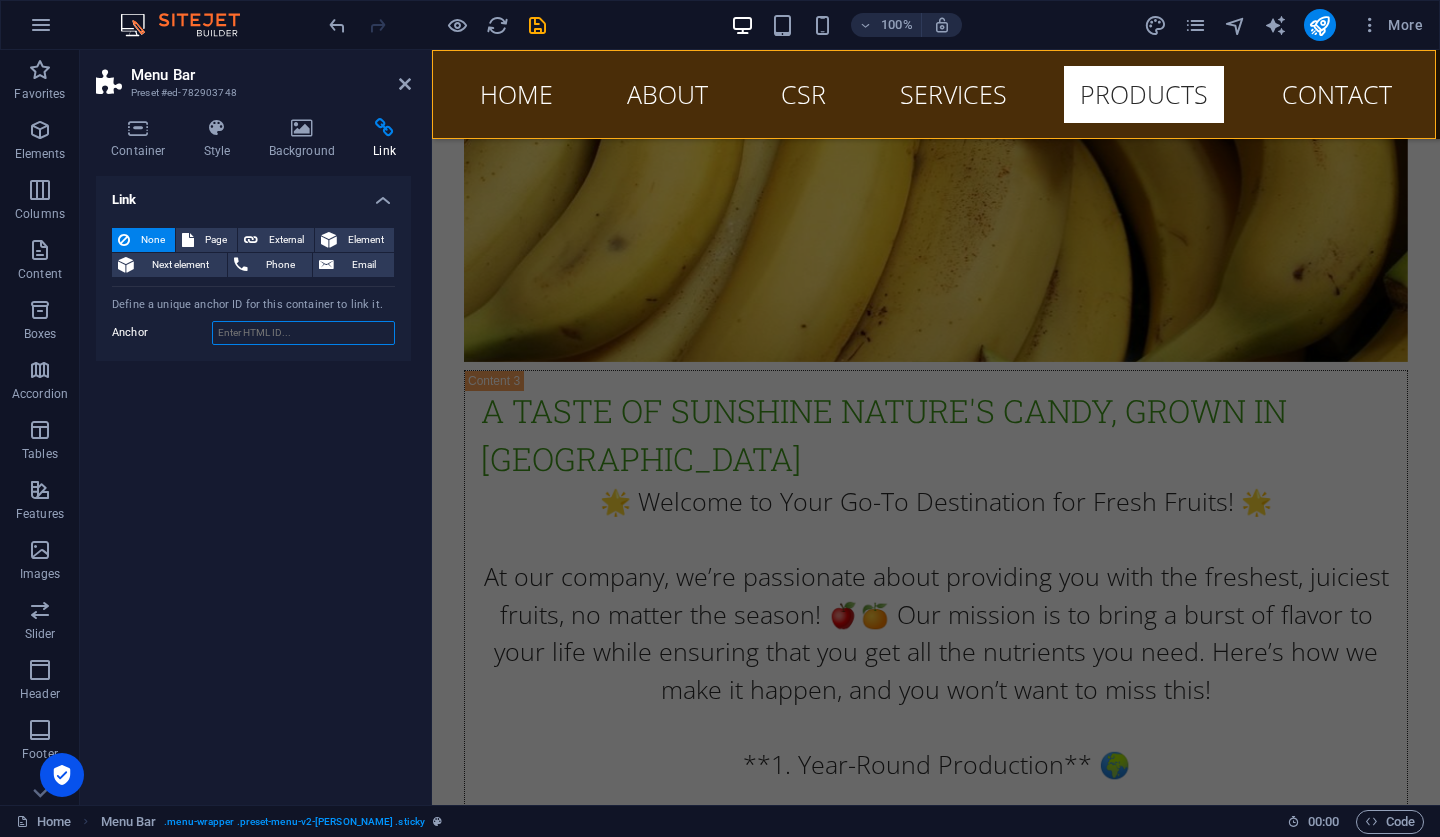 paste on "#" 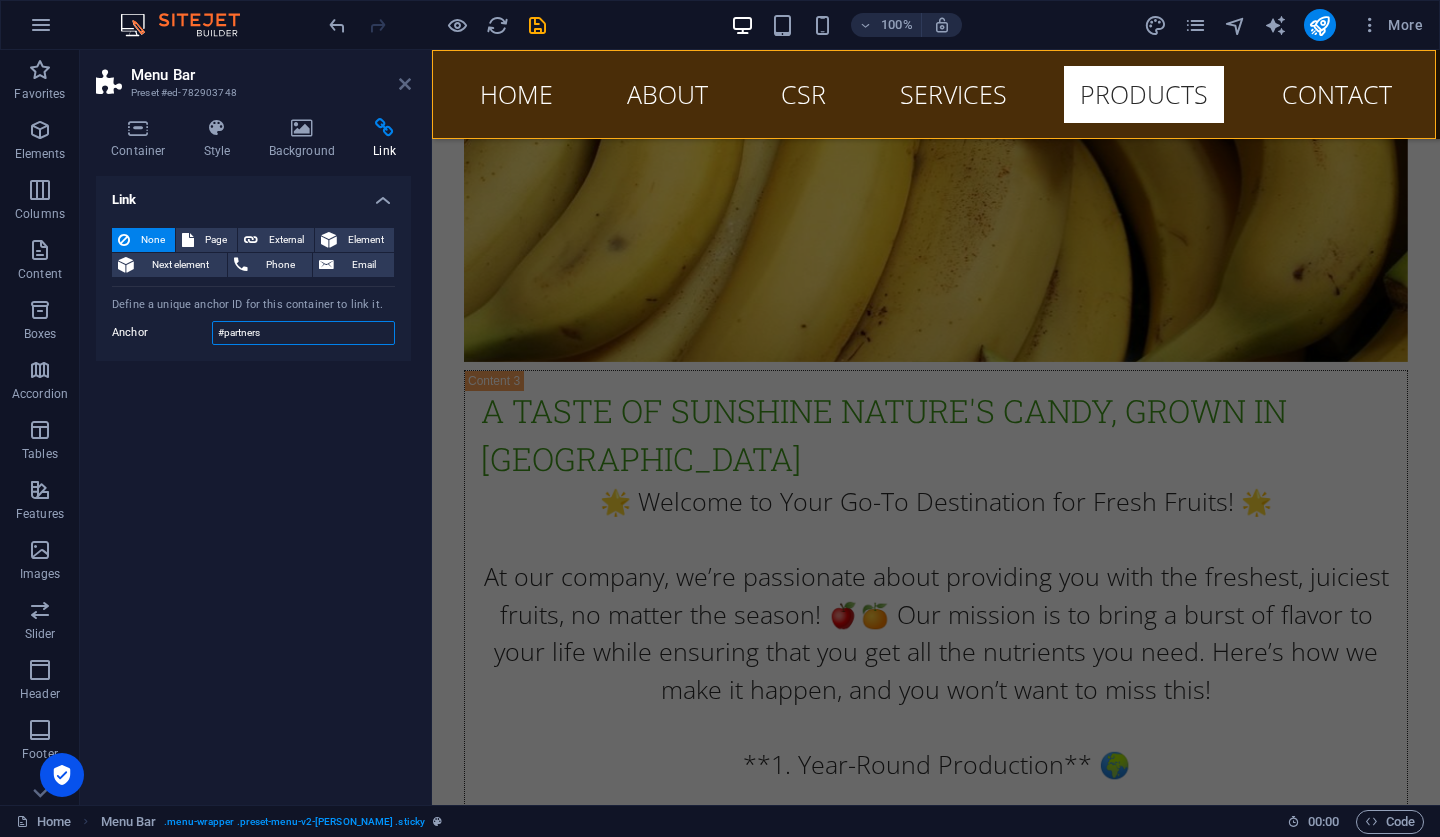 type on "#partners" 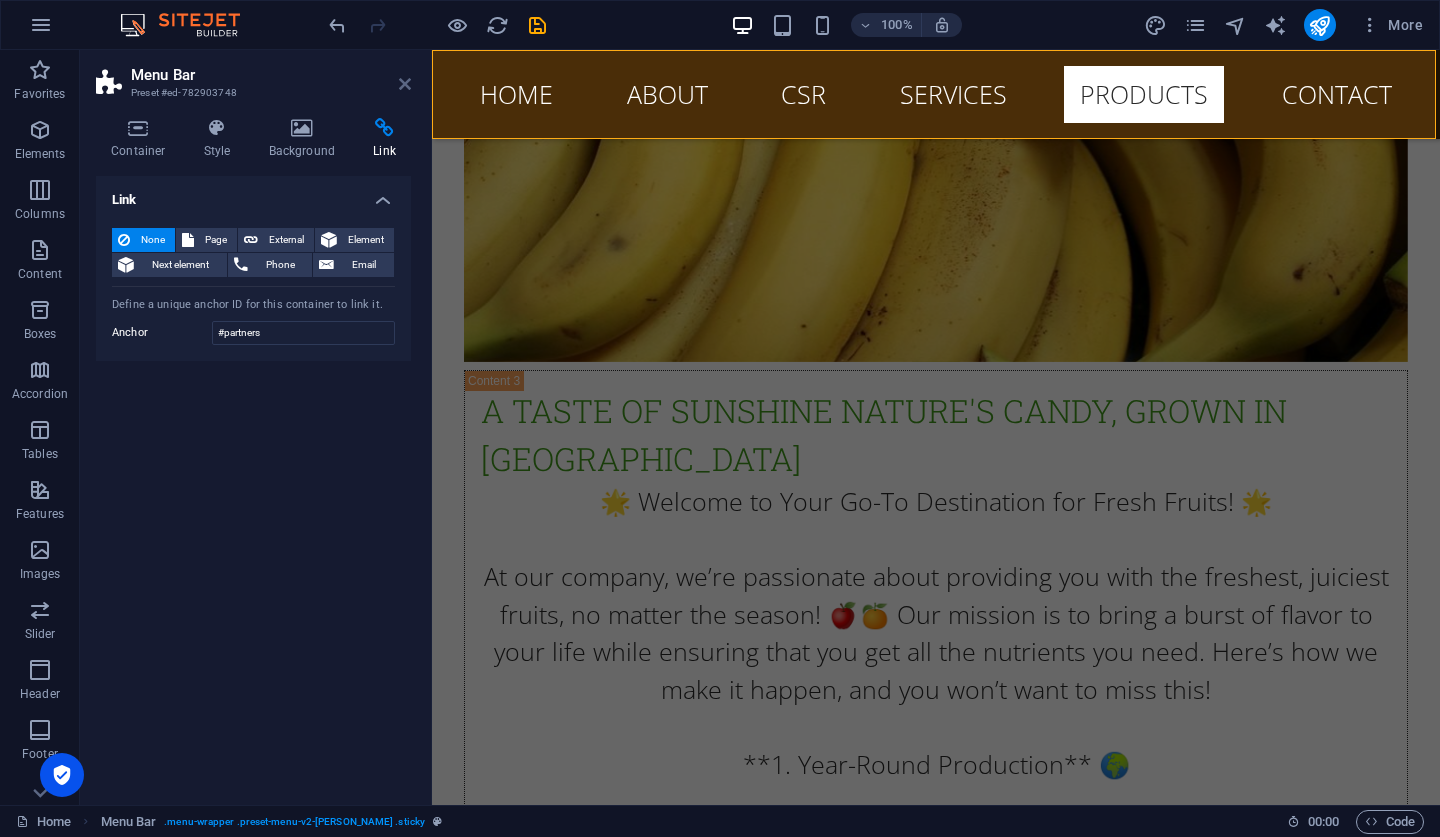 click at bounding box center (405, 84) 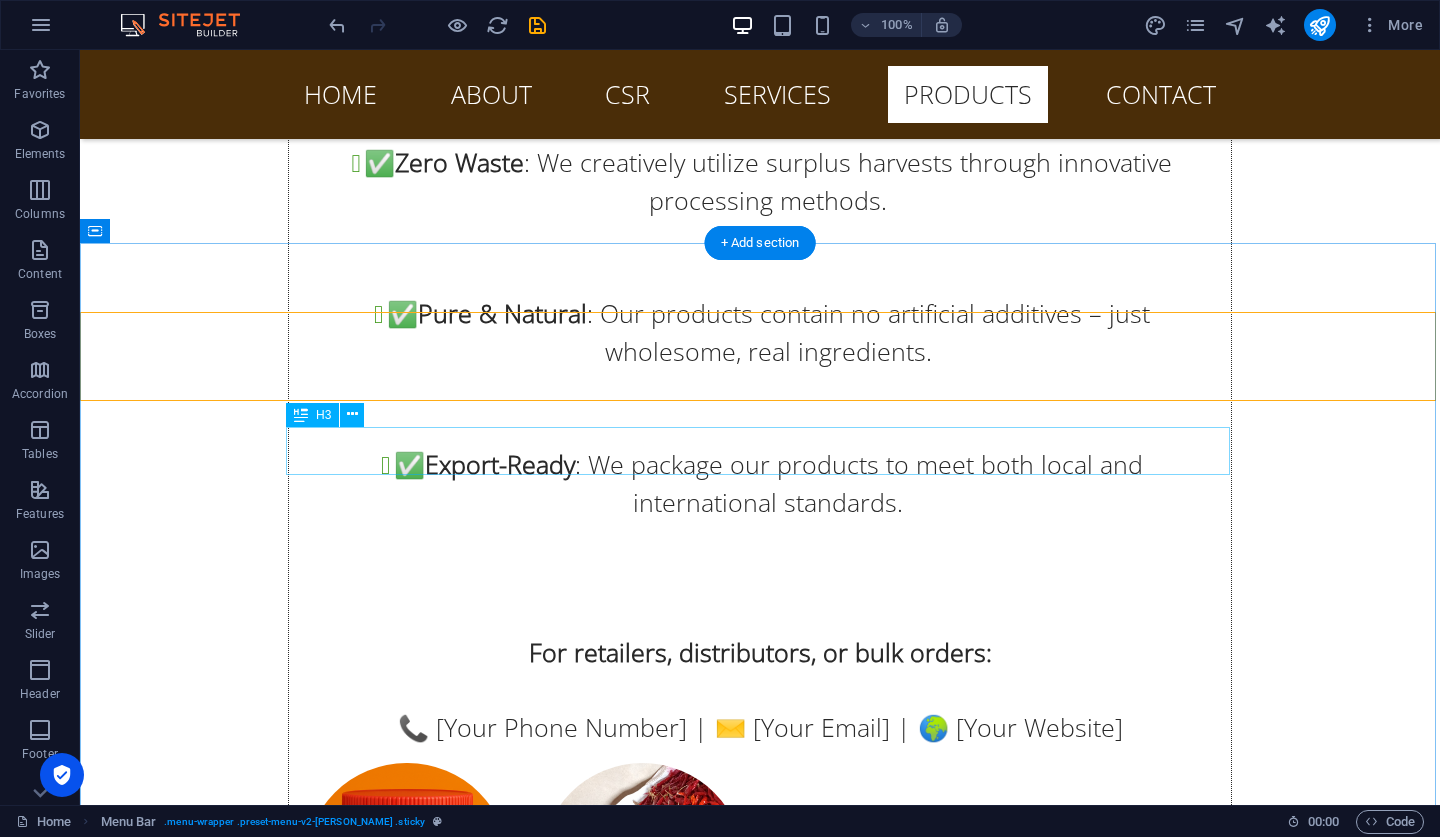 scroll, scrollTop: 22783, scrollLeft: 0, axis: vertical 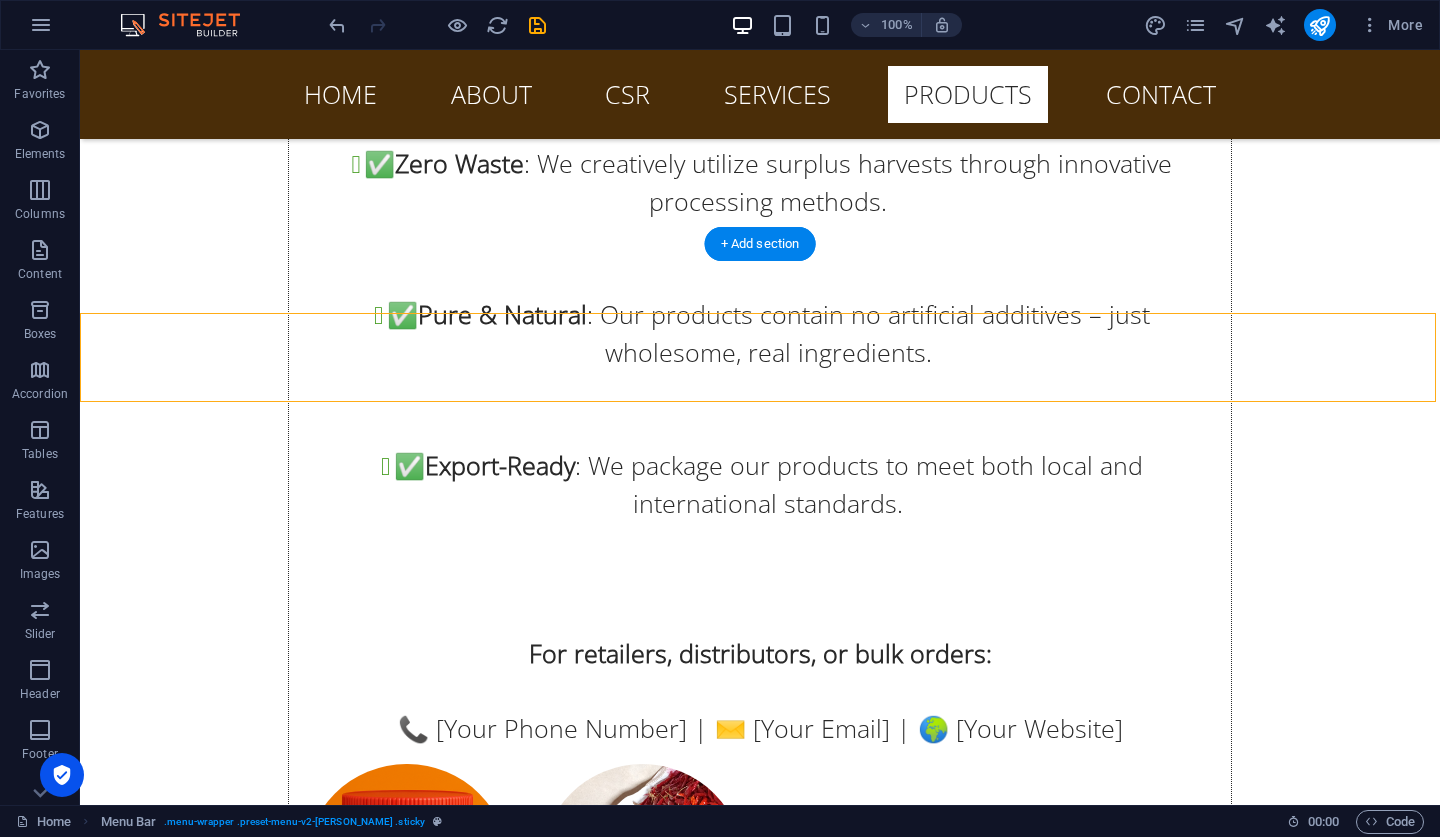 click at bounding box center [760, 8745] 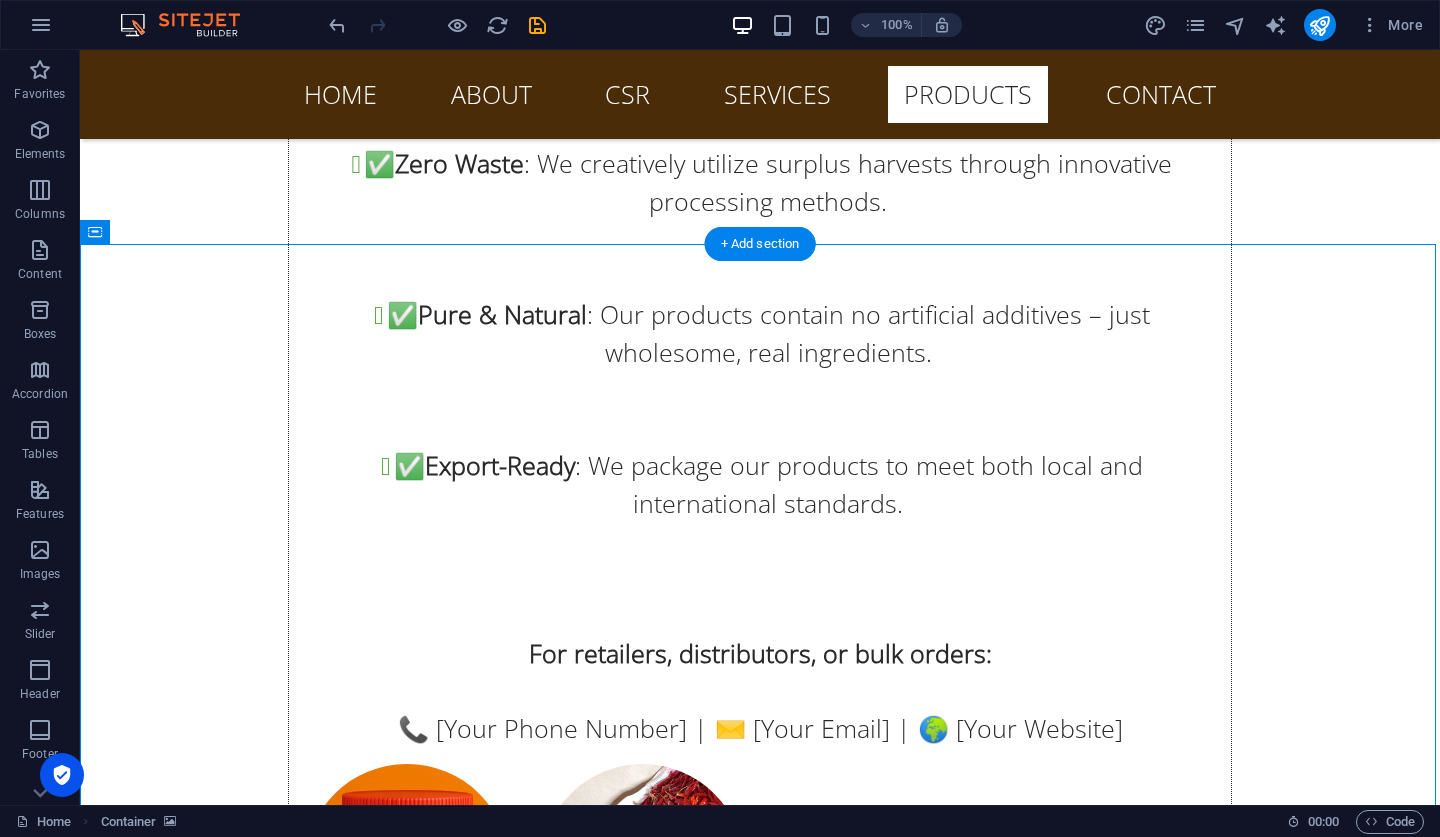 click at bounding box center [760, 8745] 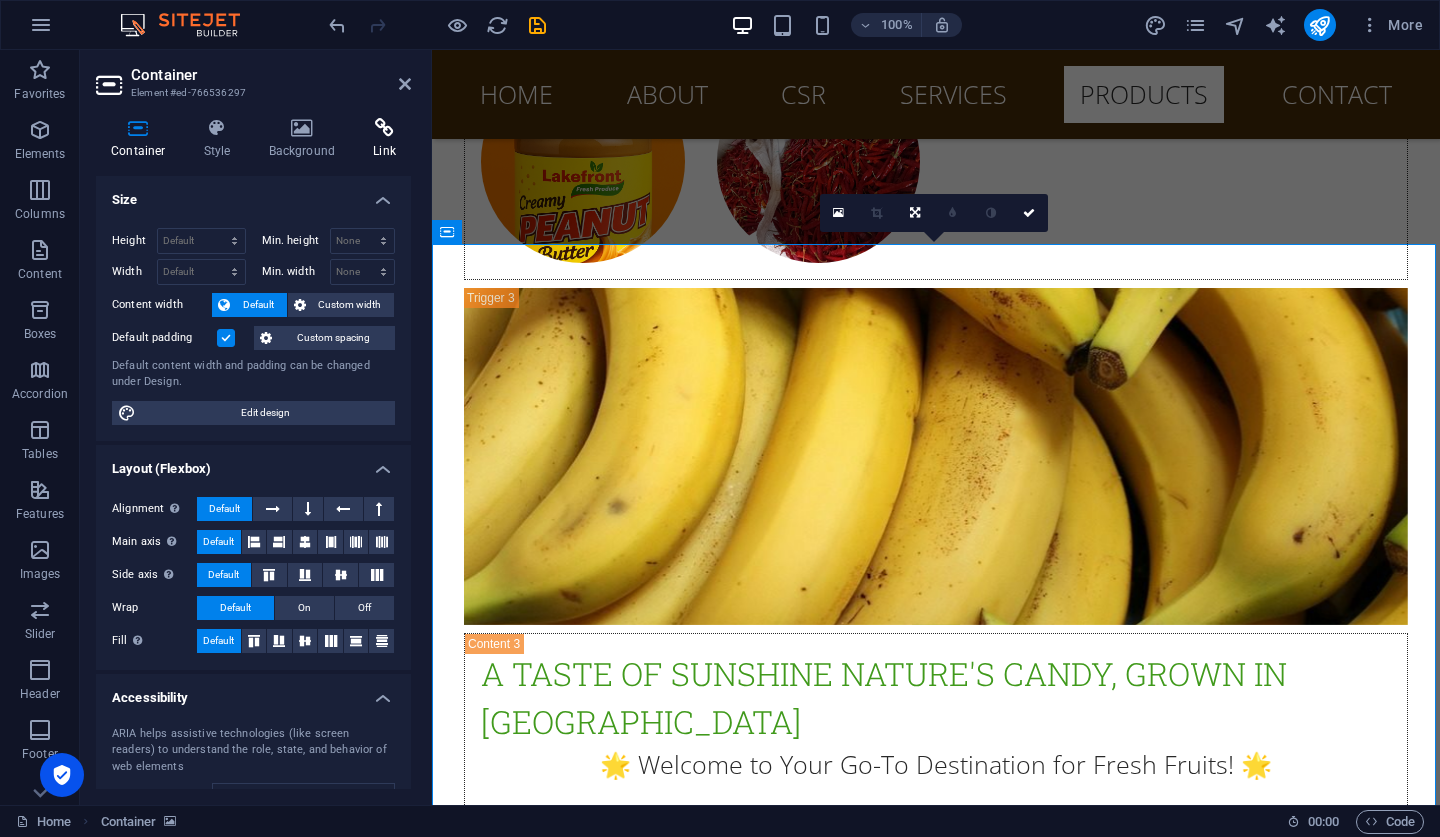 click on "Link" at bounding box center (384, 139) 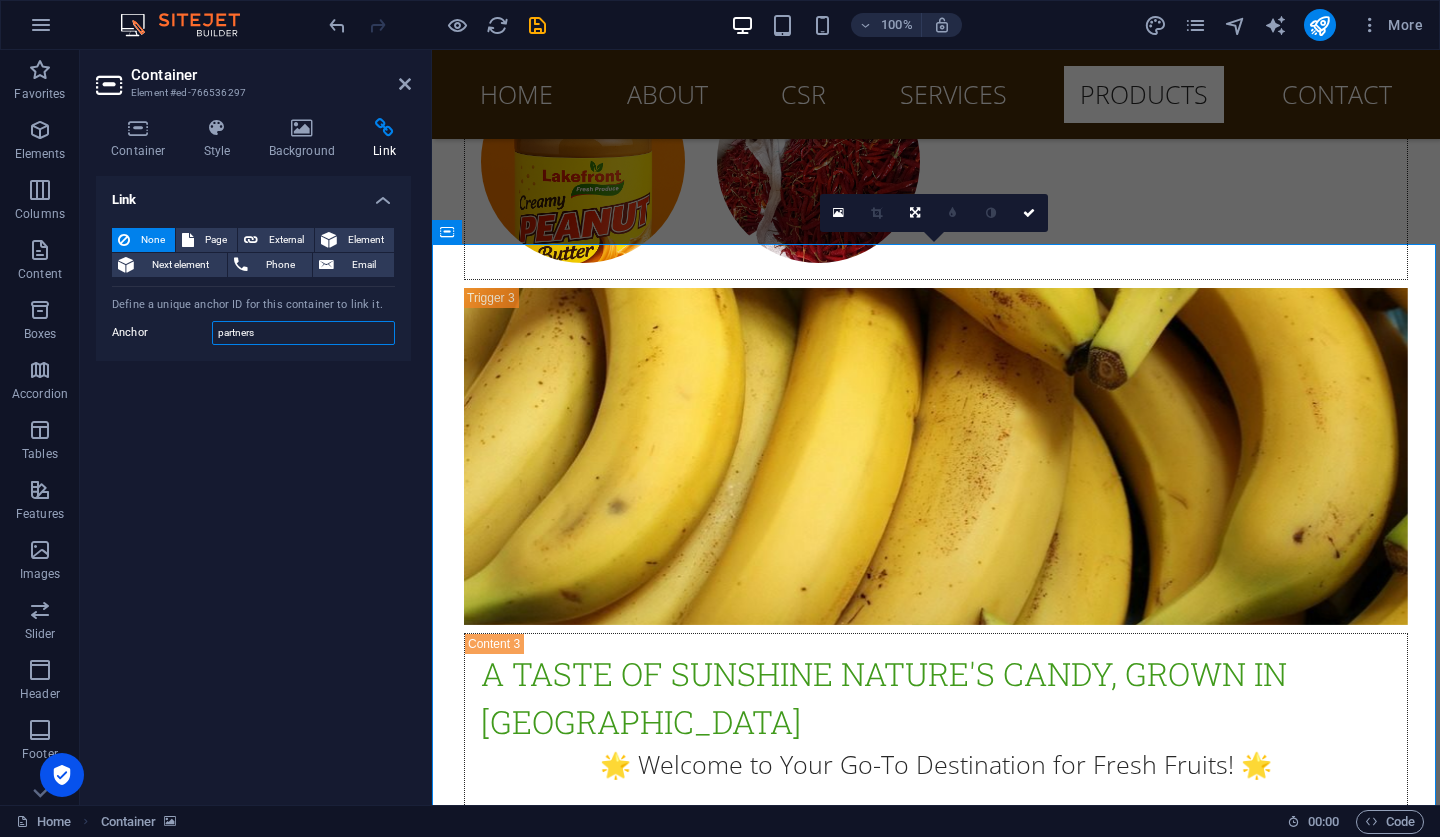 click on "partners" at bounding box center [303, 333] 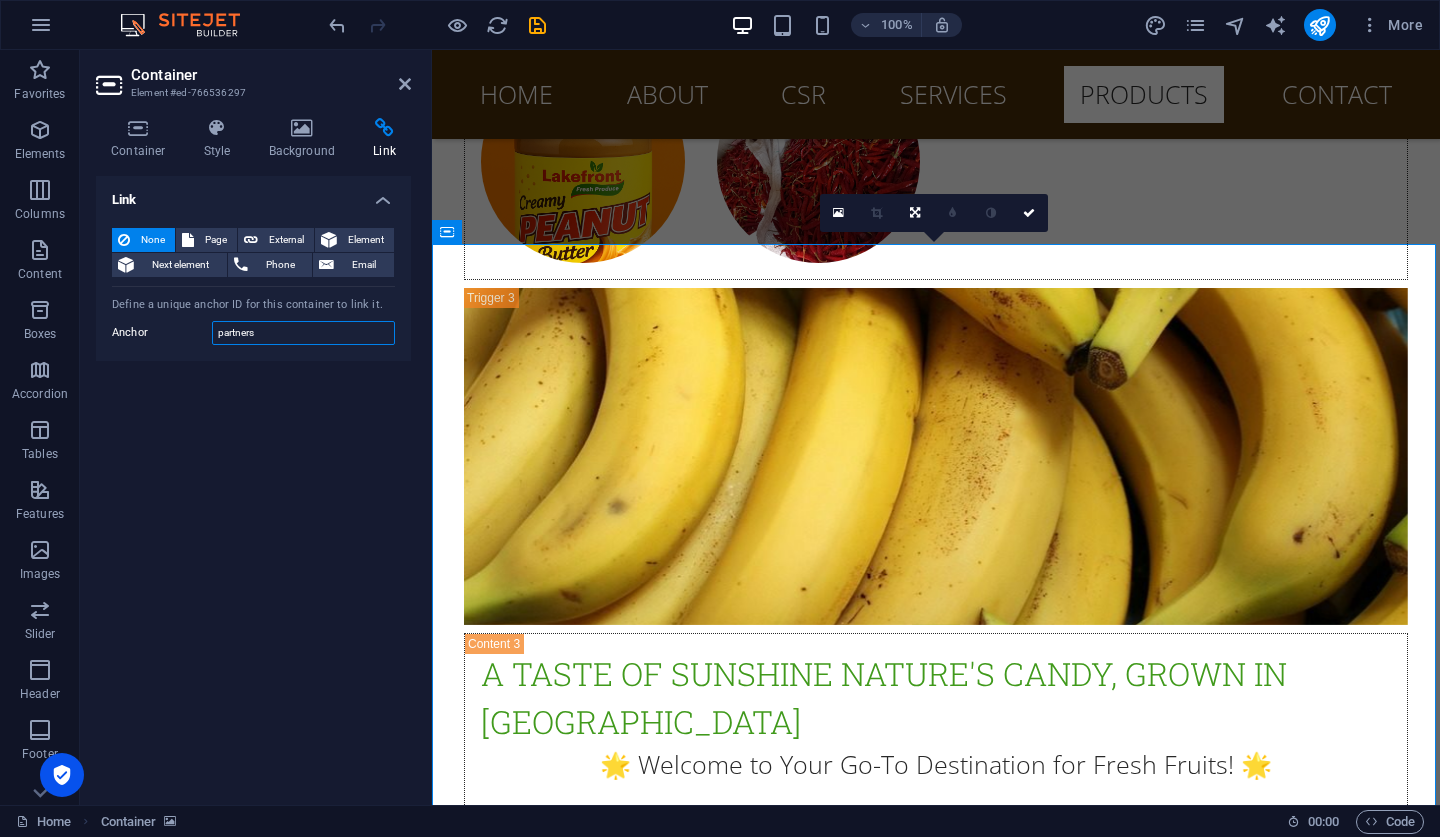 paste on "#" 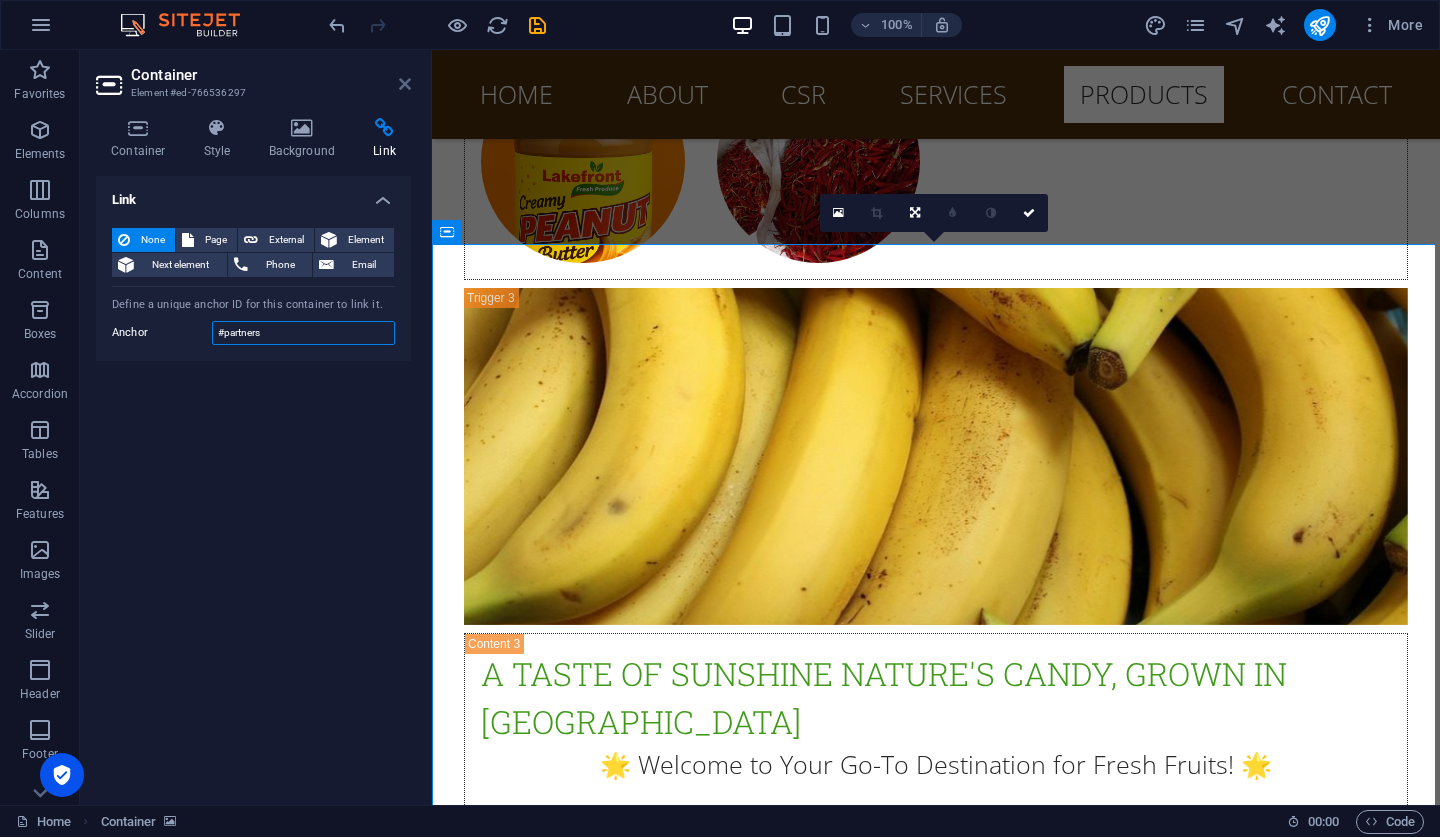 type on "#partners" 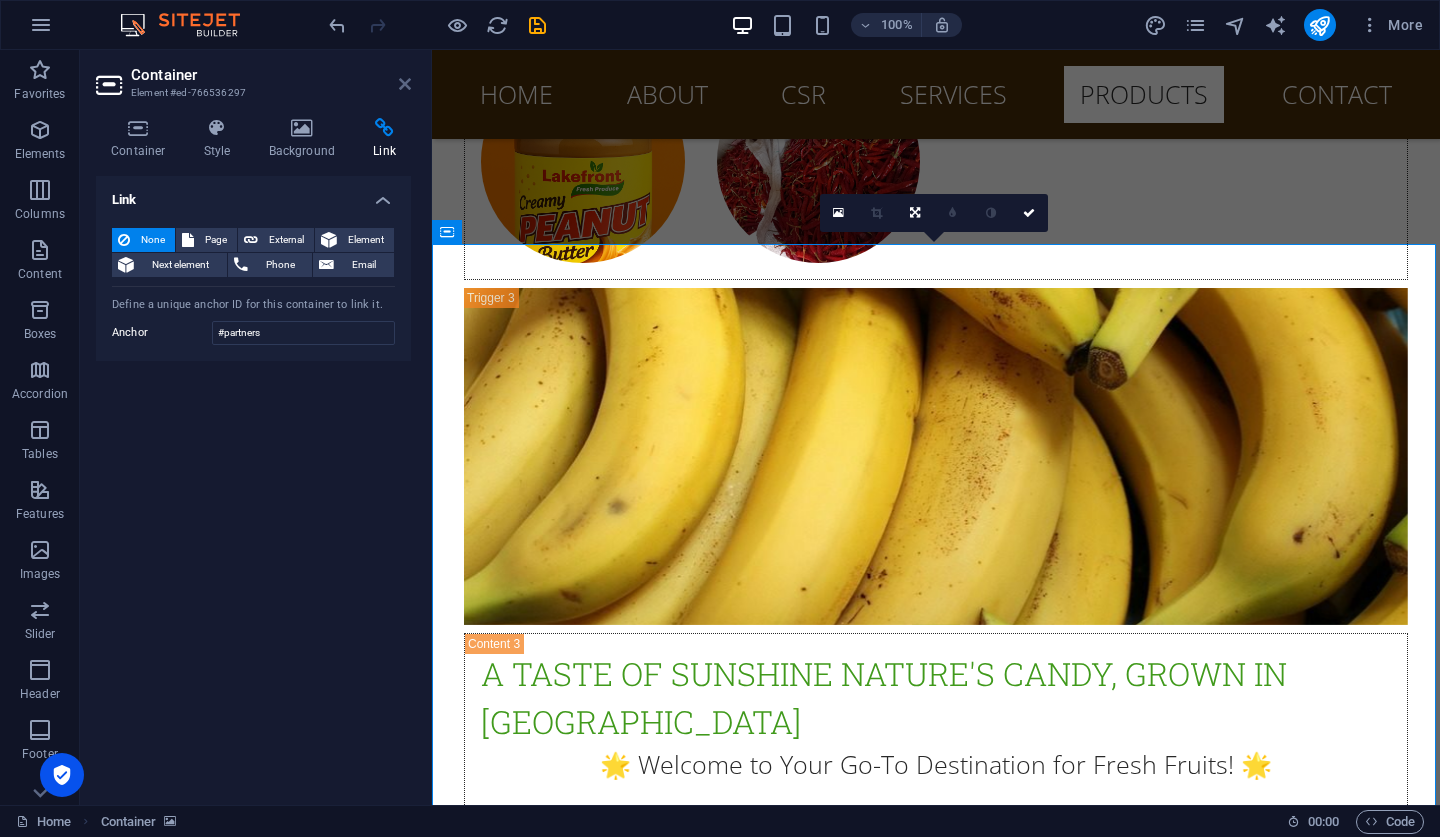 click at bounding box center (405, 84) 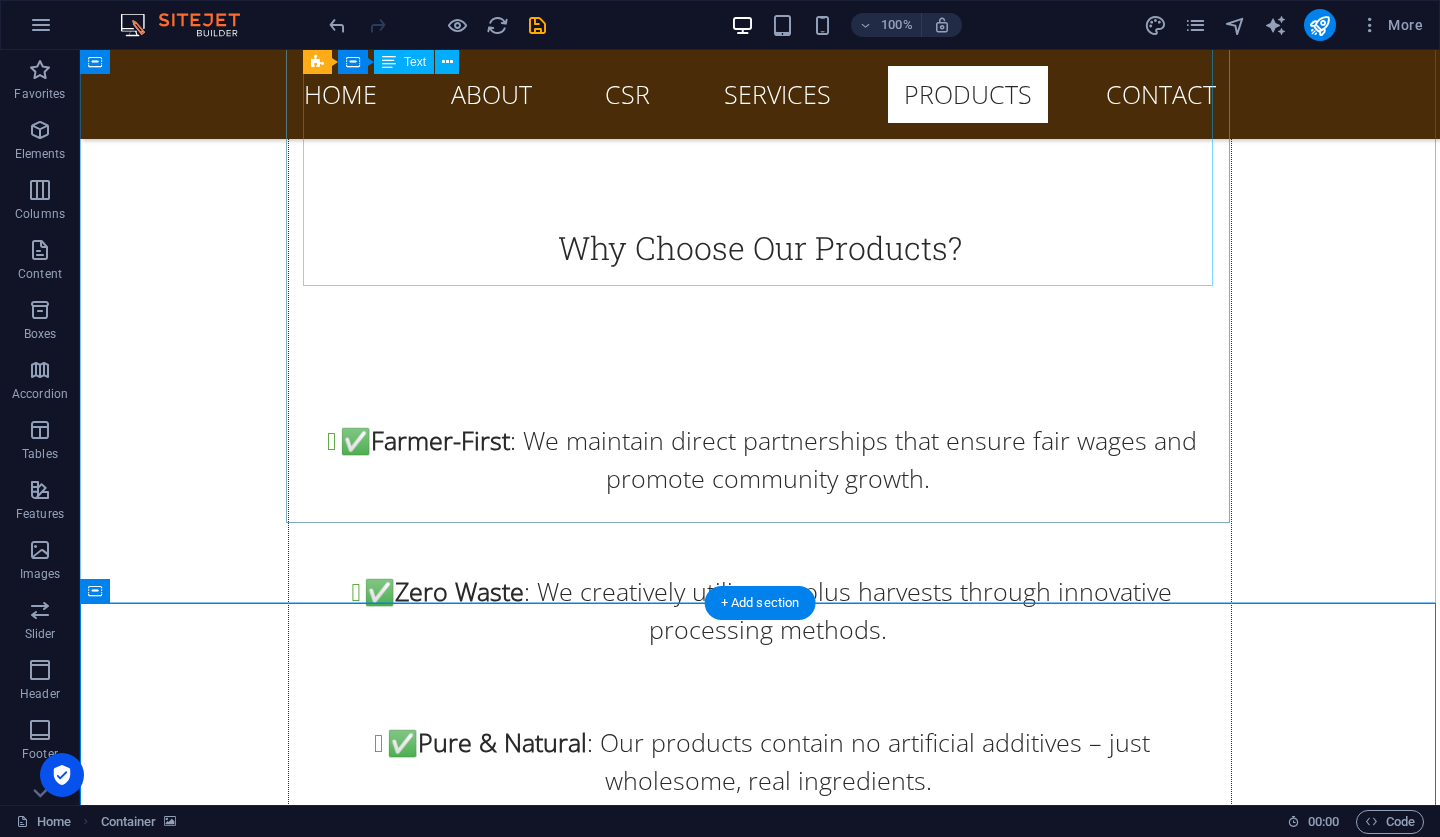 scroll, scrollTop: 22575, scrollLeft: 0, axis: vertical 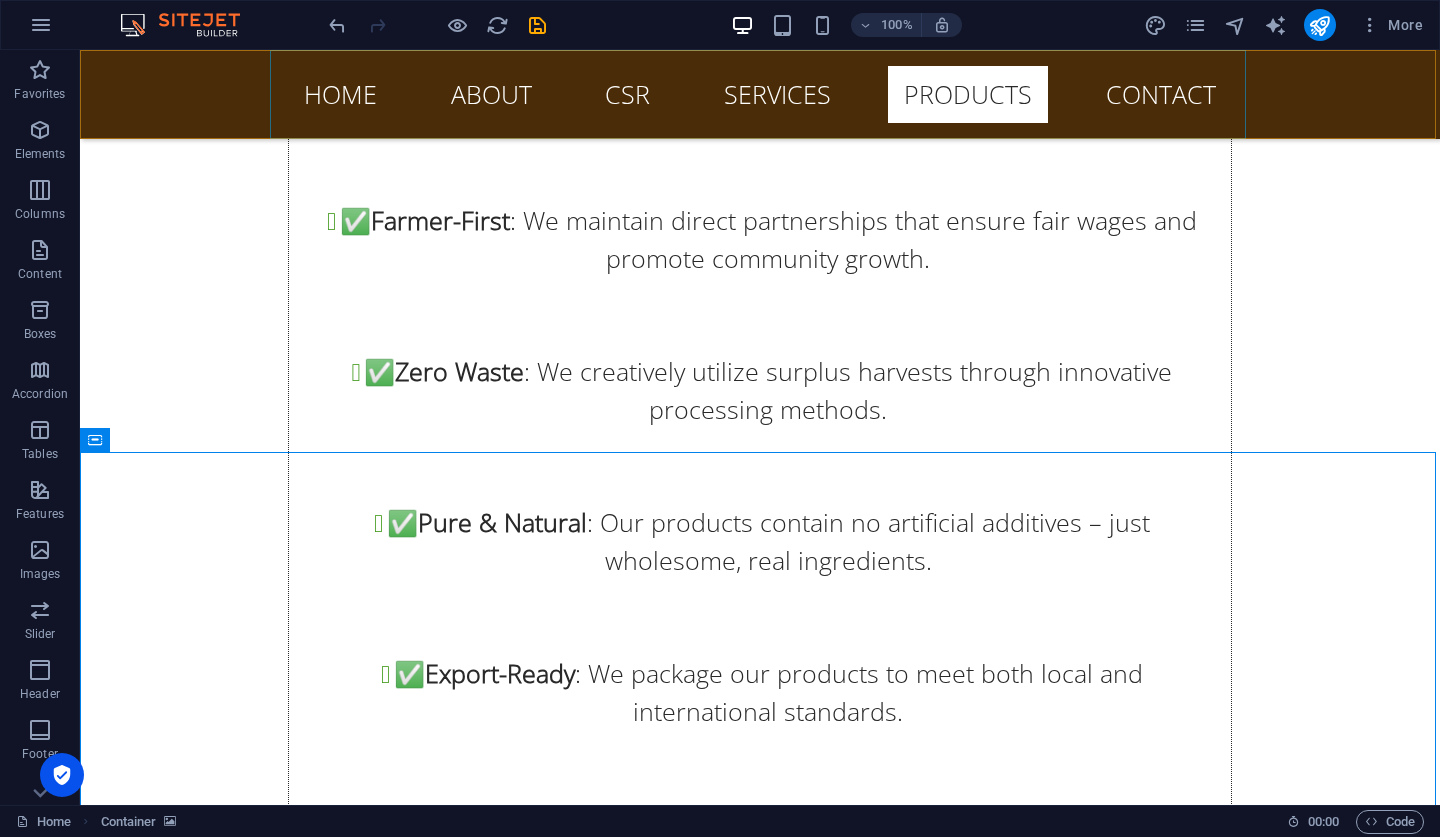 click on "Home About CSR Services Products Contact" at bounding box center [760, 94] 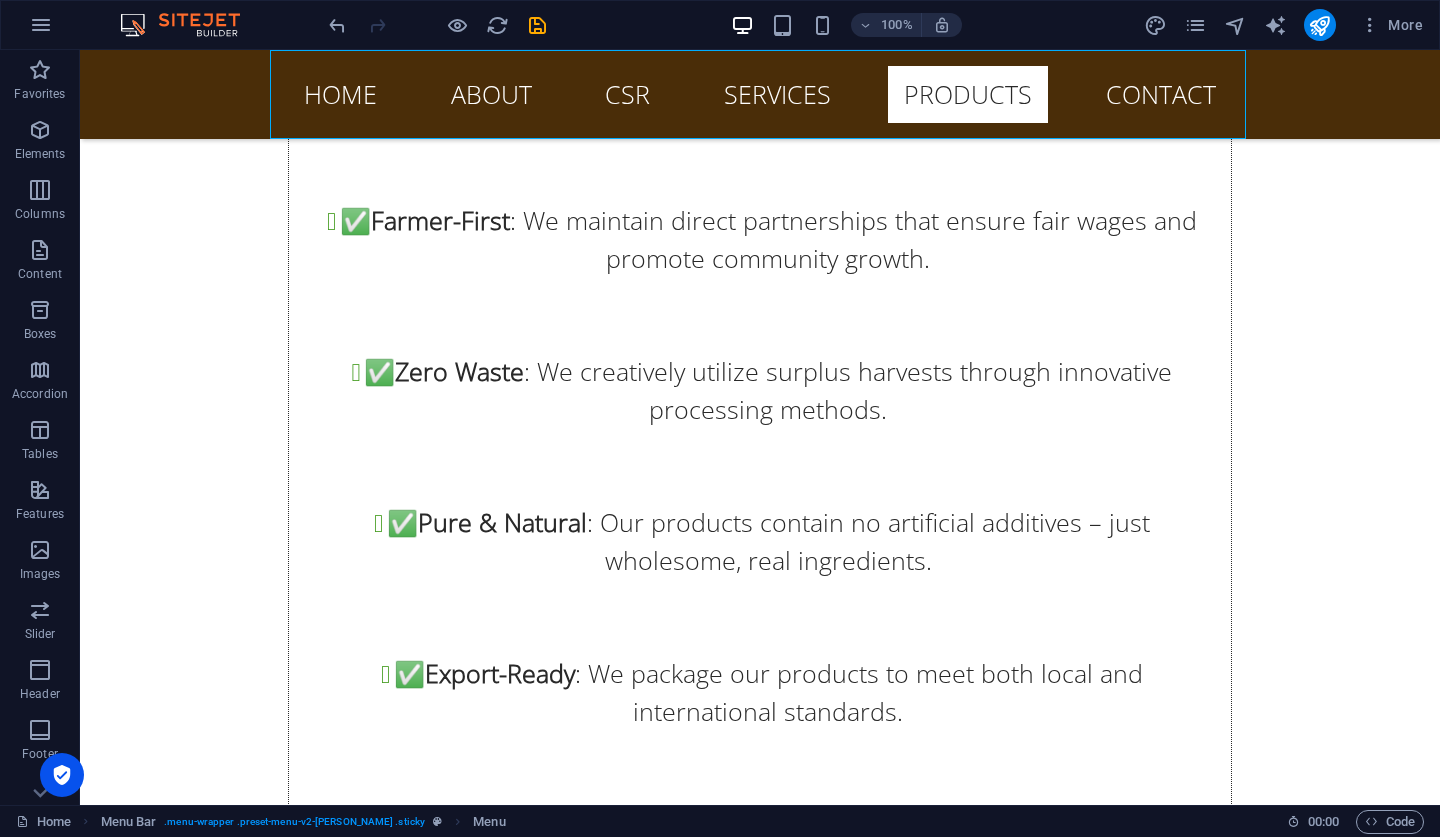 click on "Home About CSR Services Products Contact" at bounding box center (760, 94) 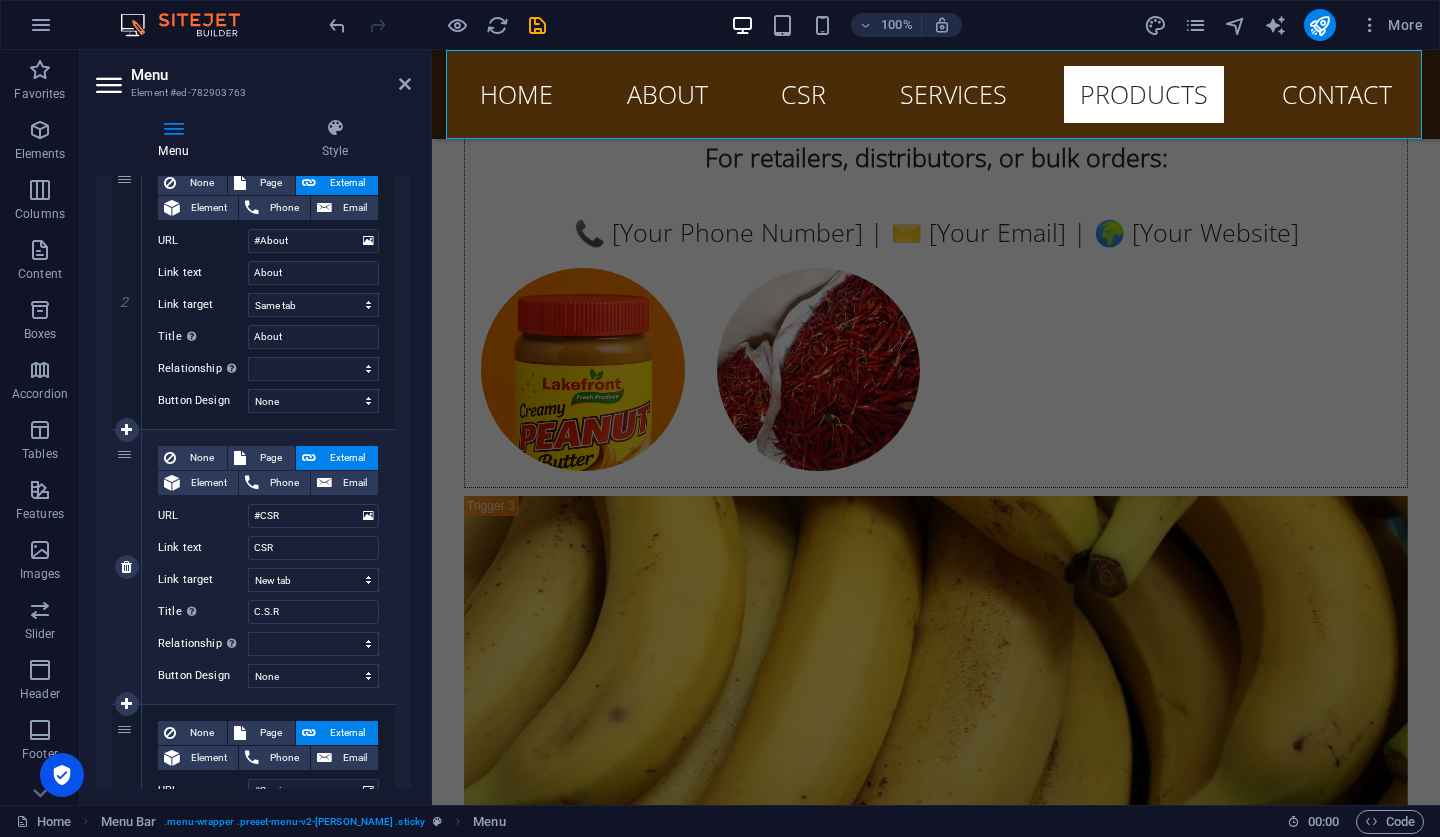 scroll, scrollTop: 421, scrollLeft: 0, axis: vertical 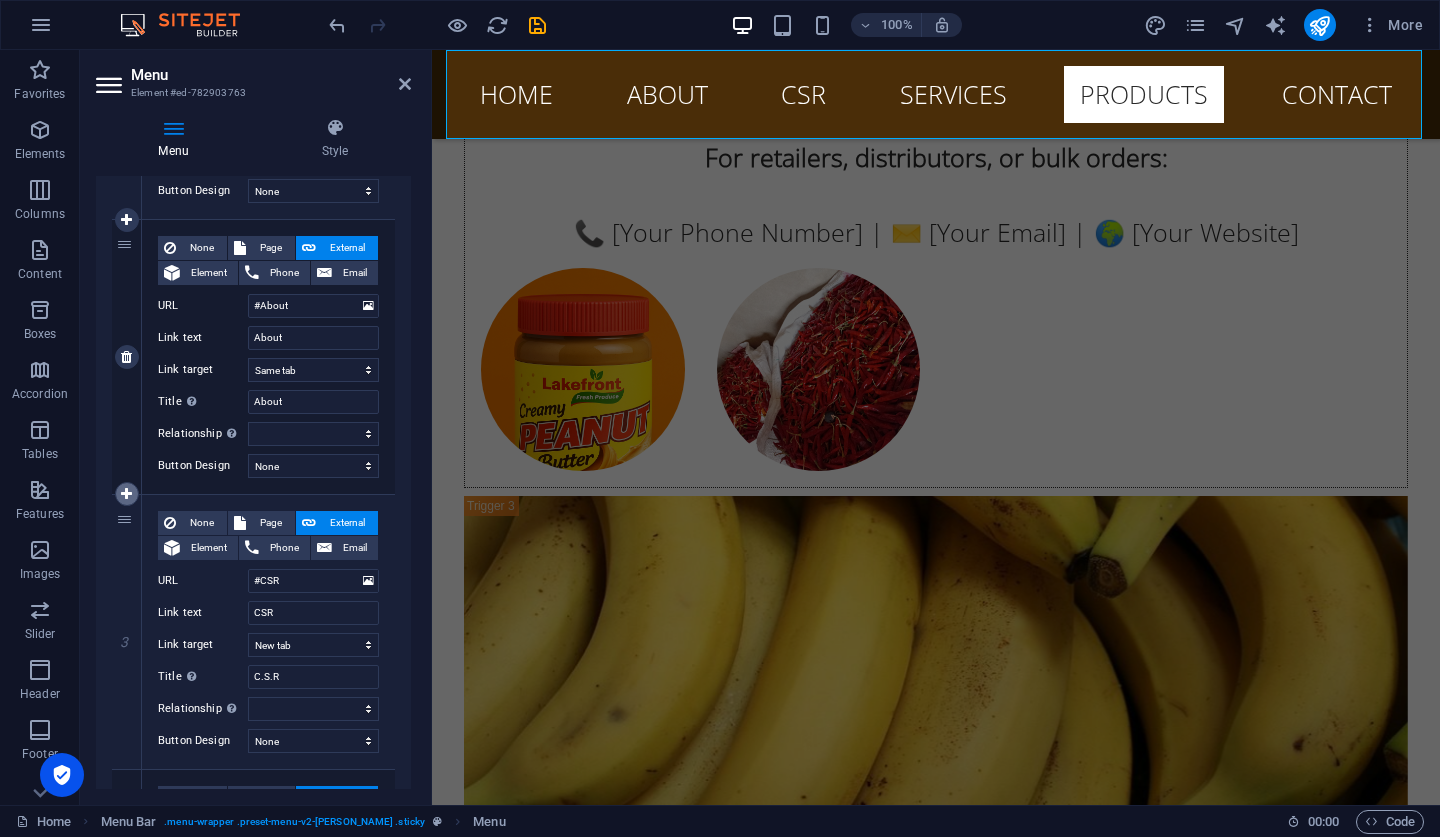 click at bounding box center (126, 494) 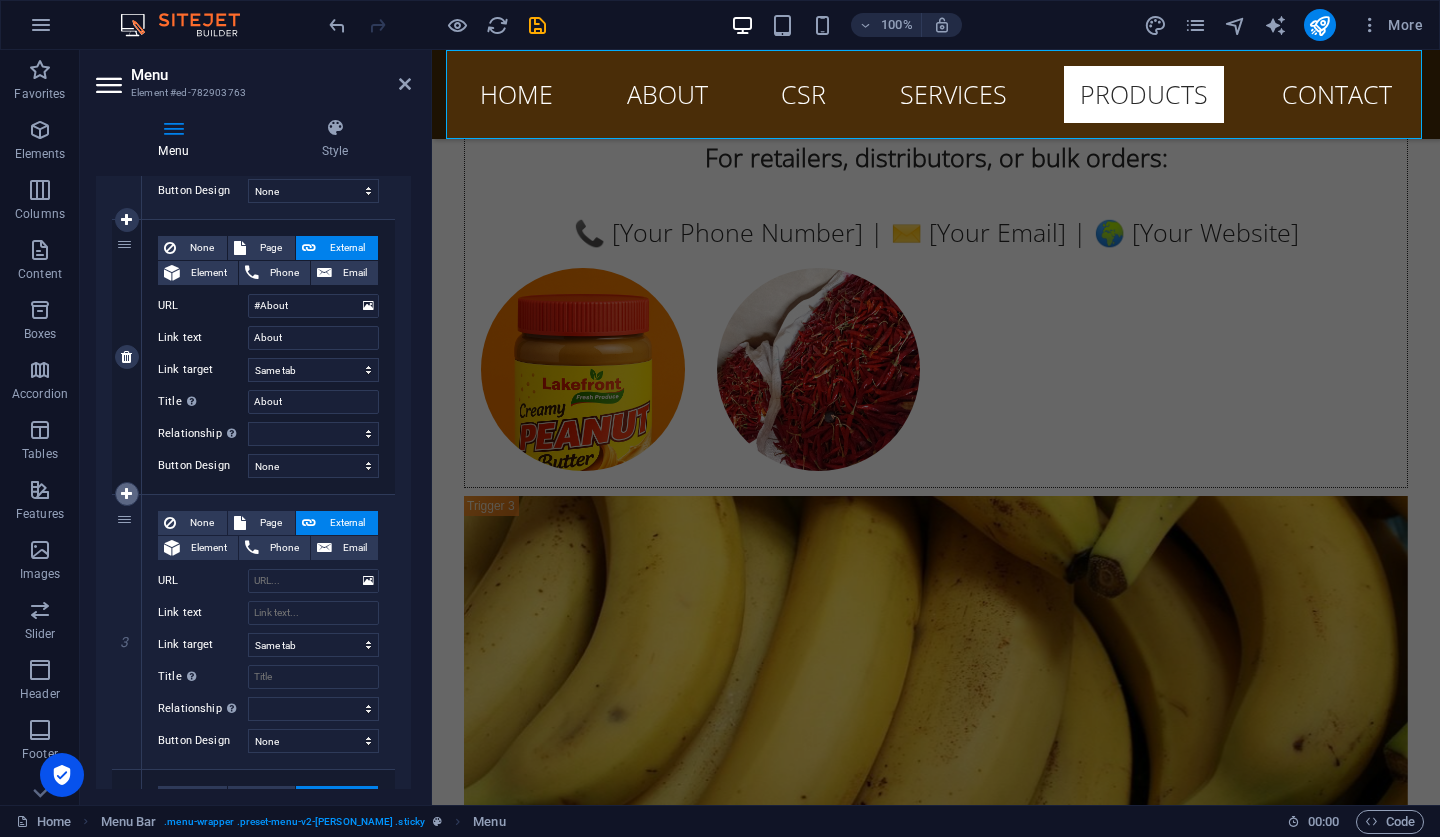 type on "#products" 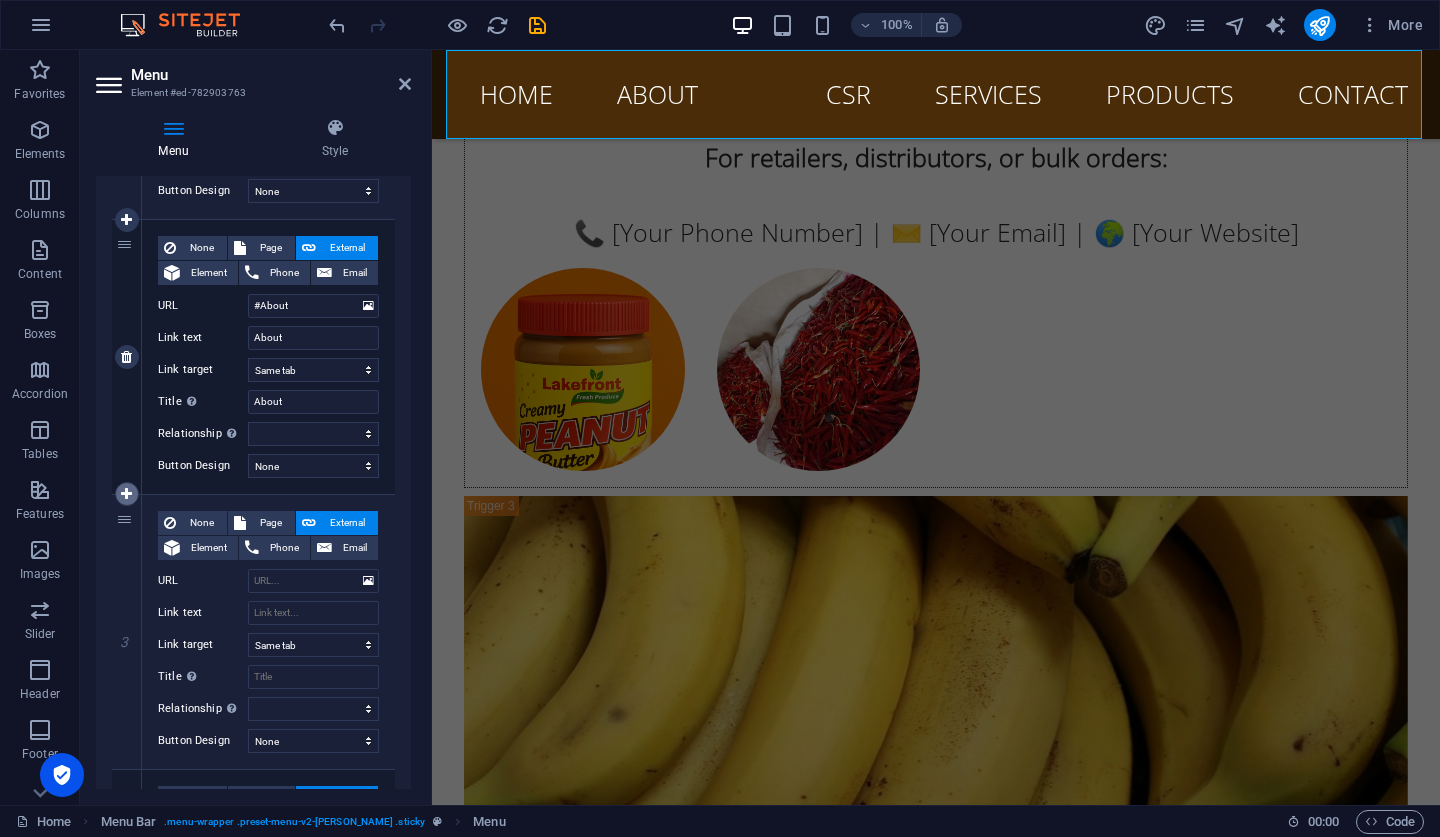 select 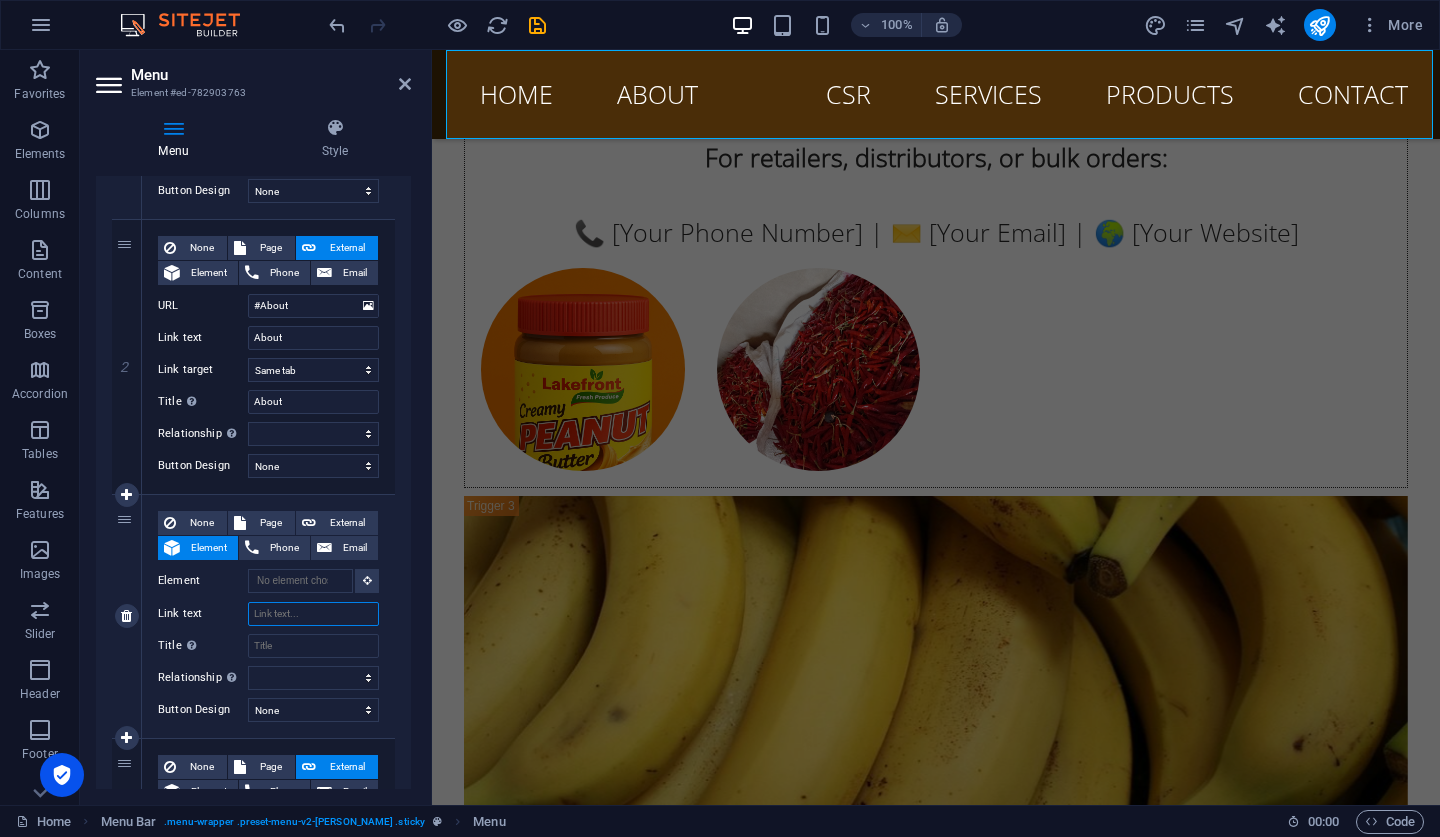 click on "Link text" at bounding box center [313, 614] 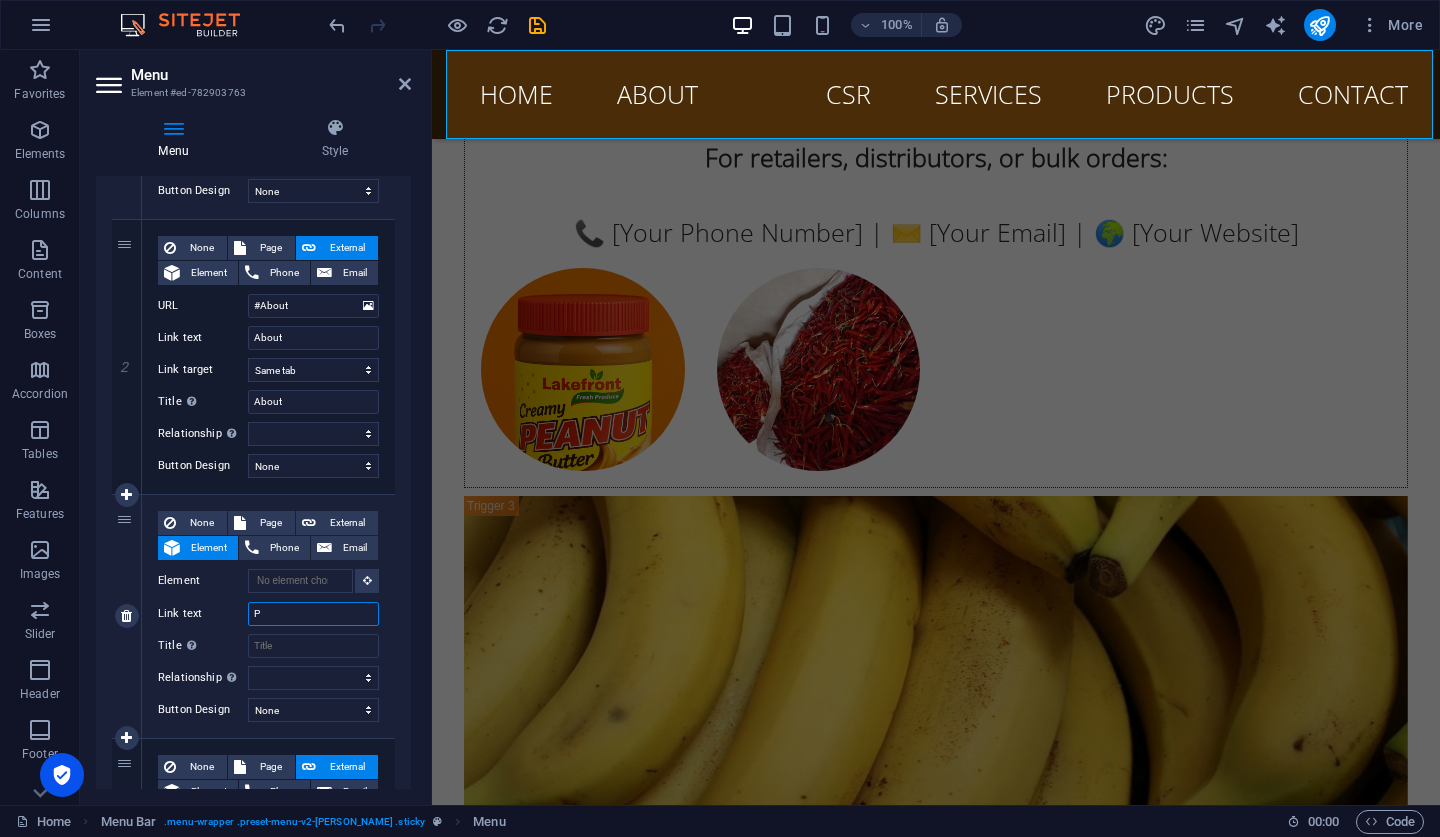 type on "PP" 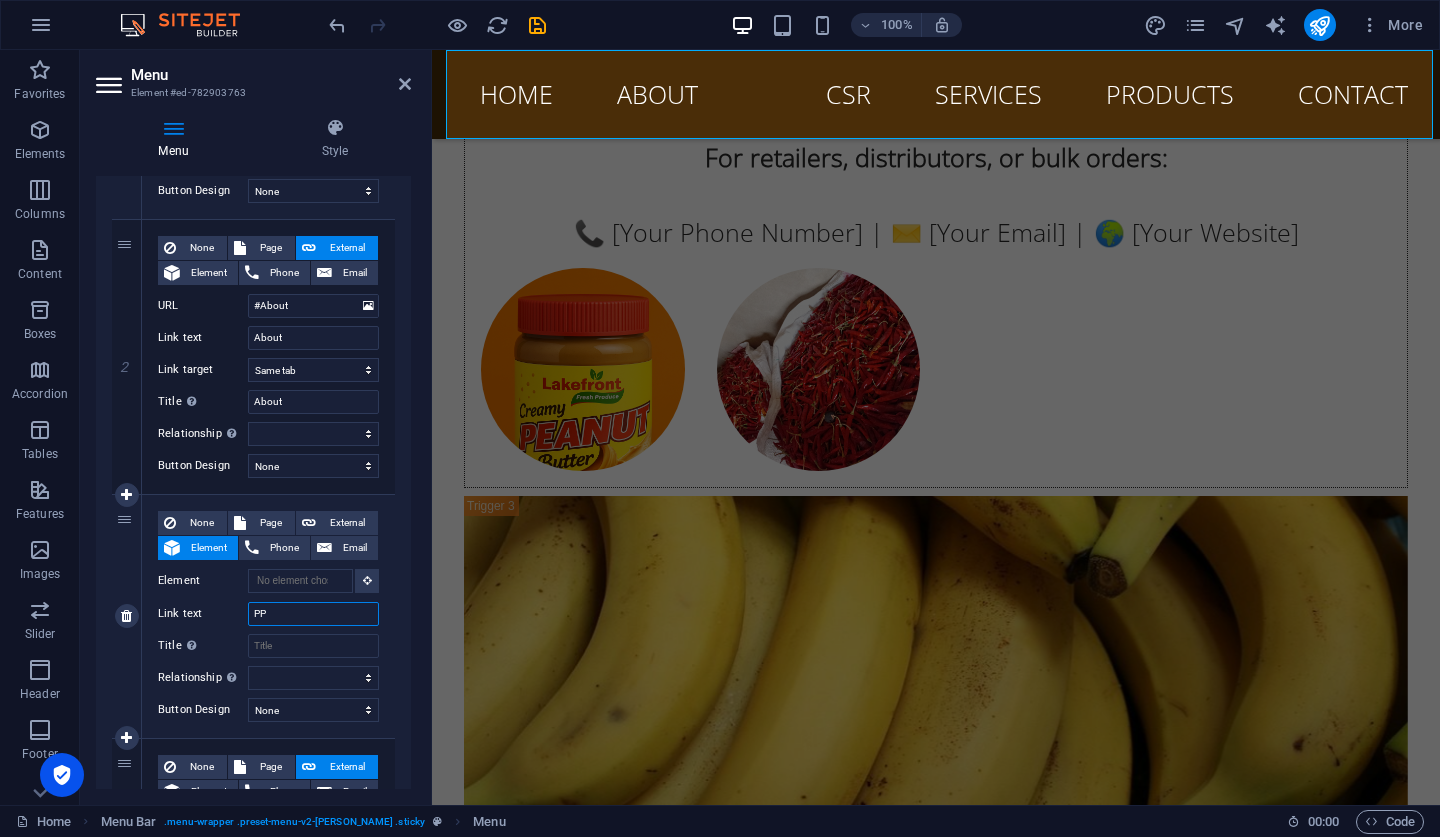 select 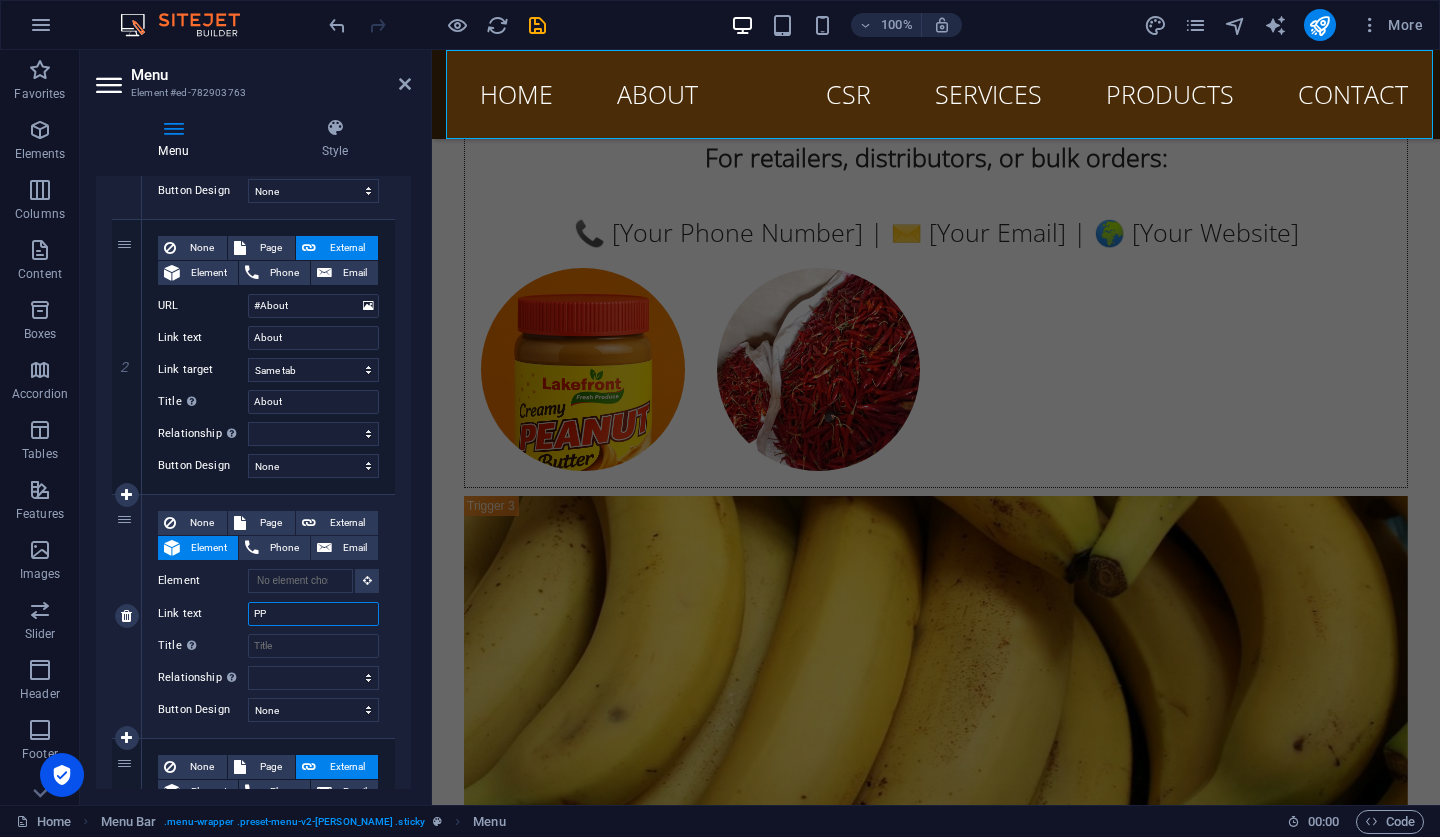 select 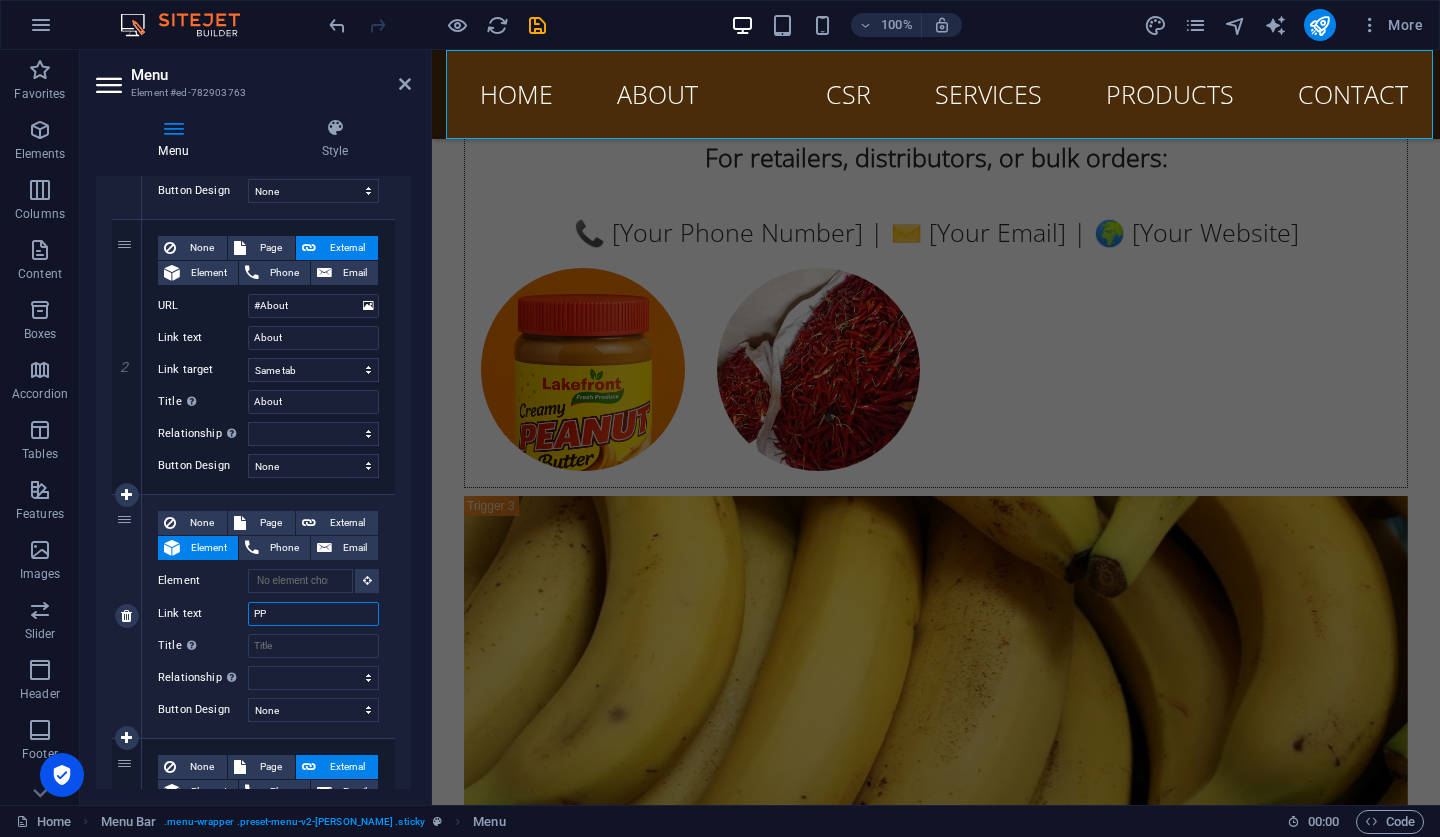 select 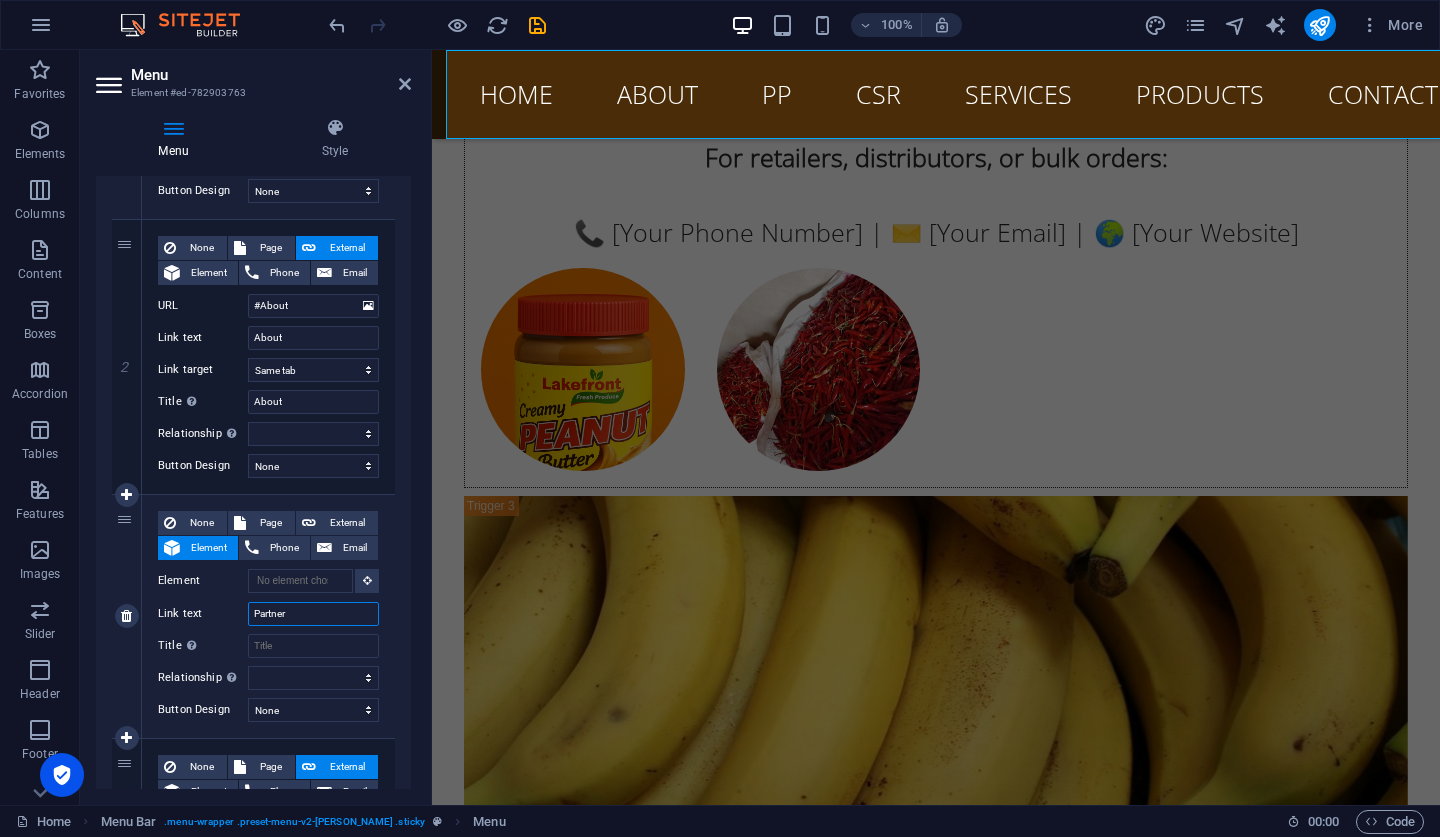 type on "Partners" 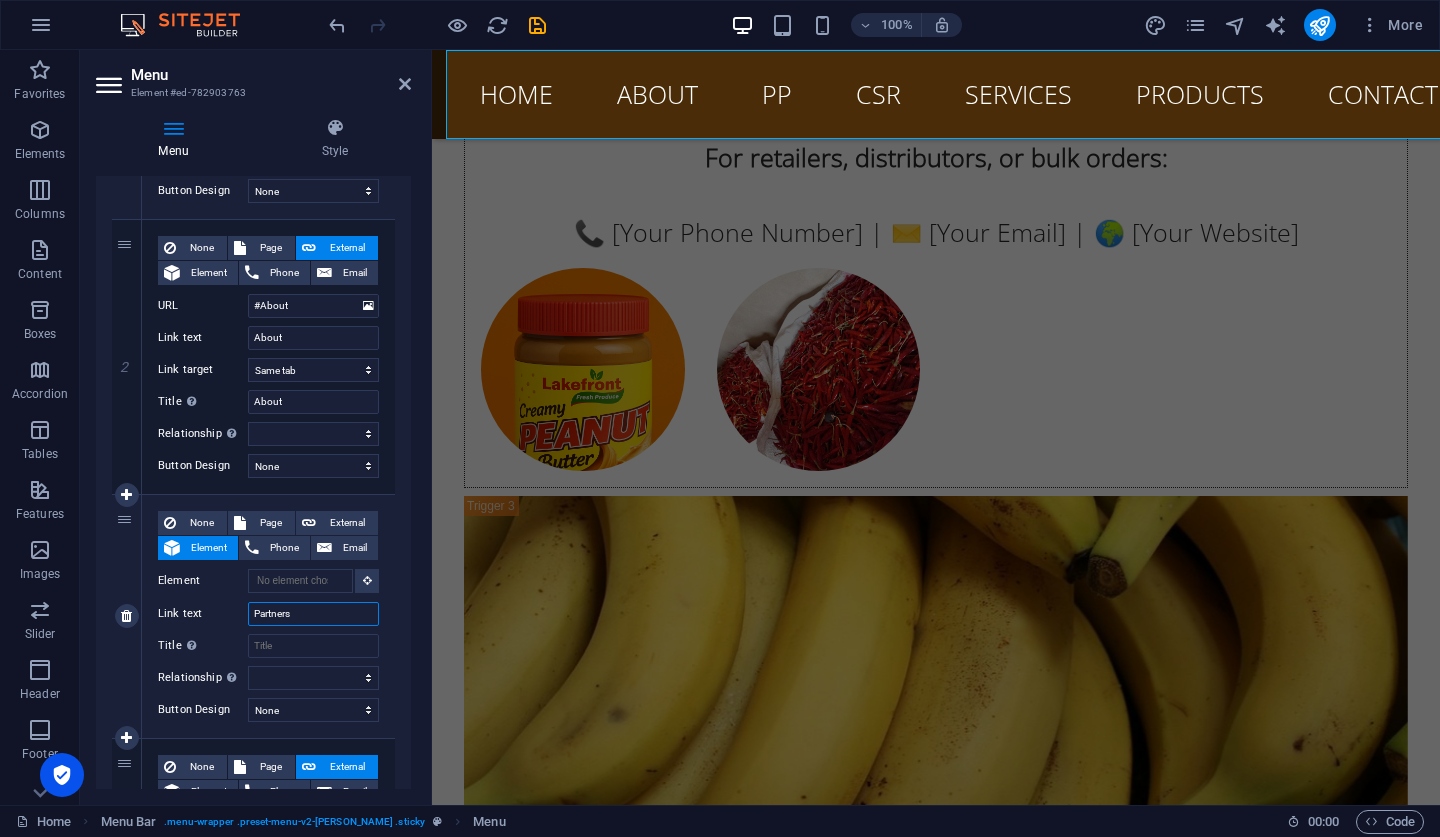 select 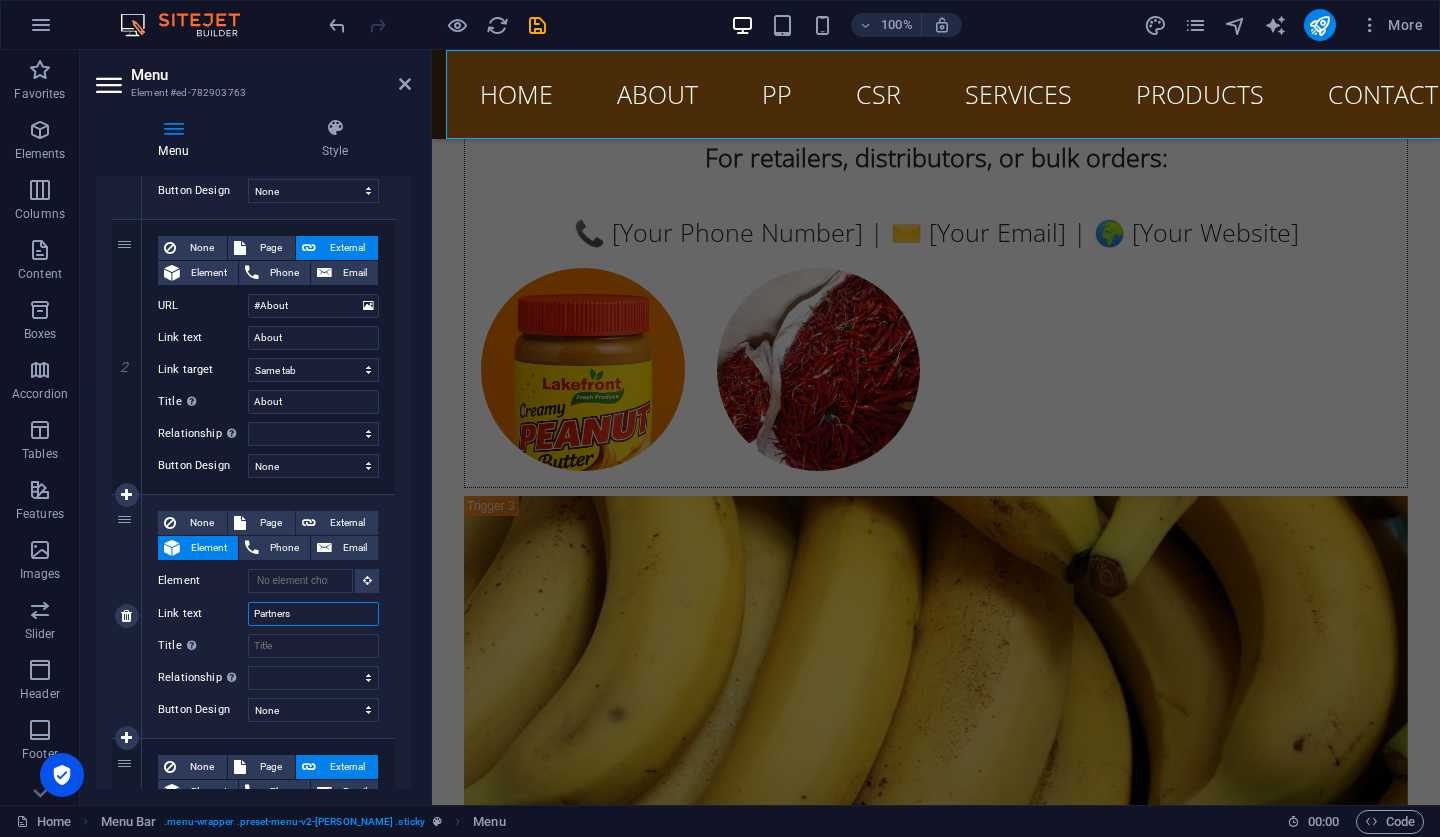 select 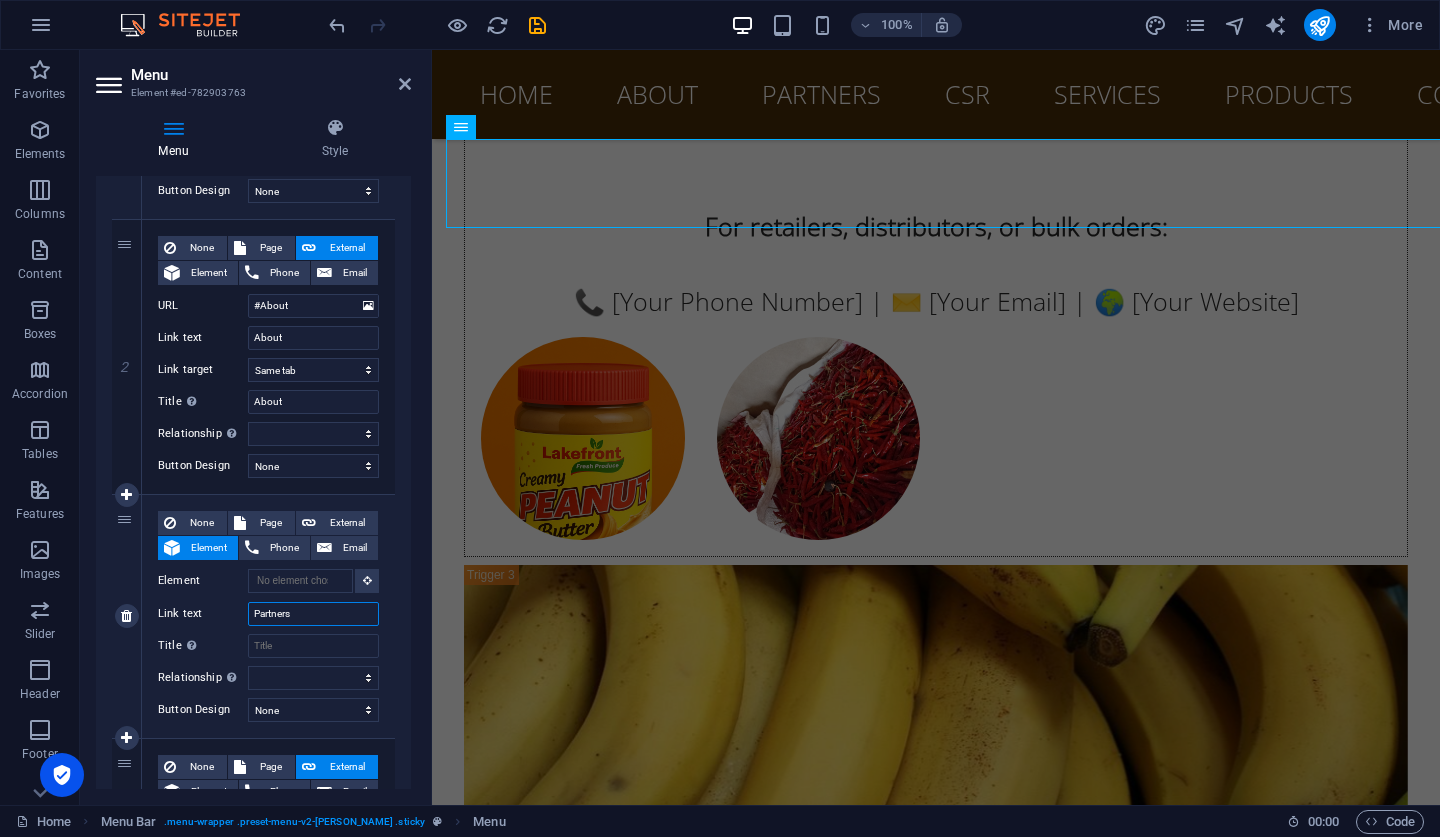 scroll, scrollTop: 22486, scrollLeft: 0, axis: vertical 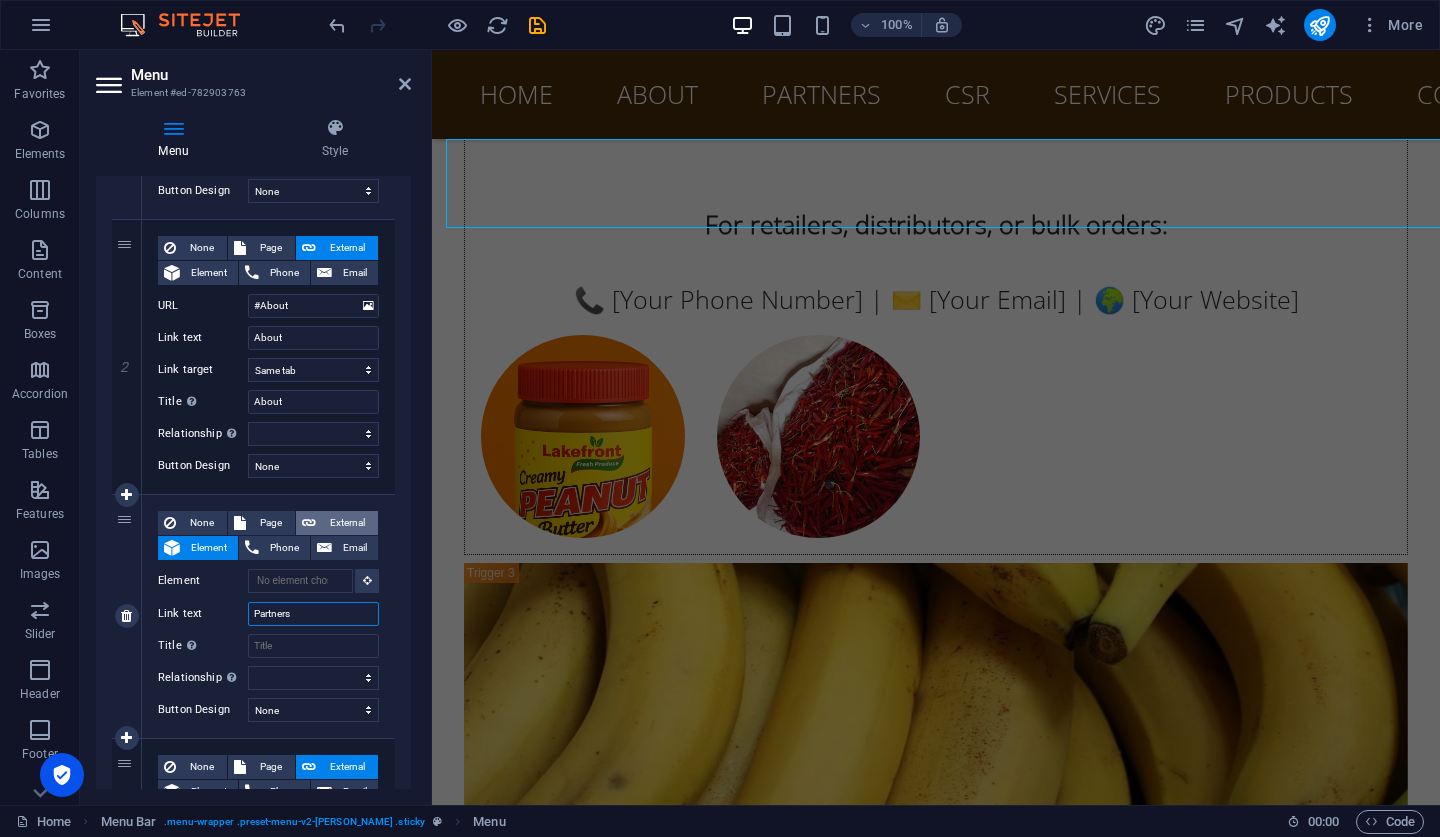type on "Partners" 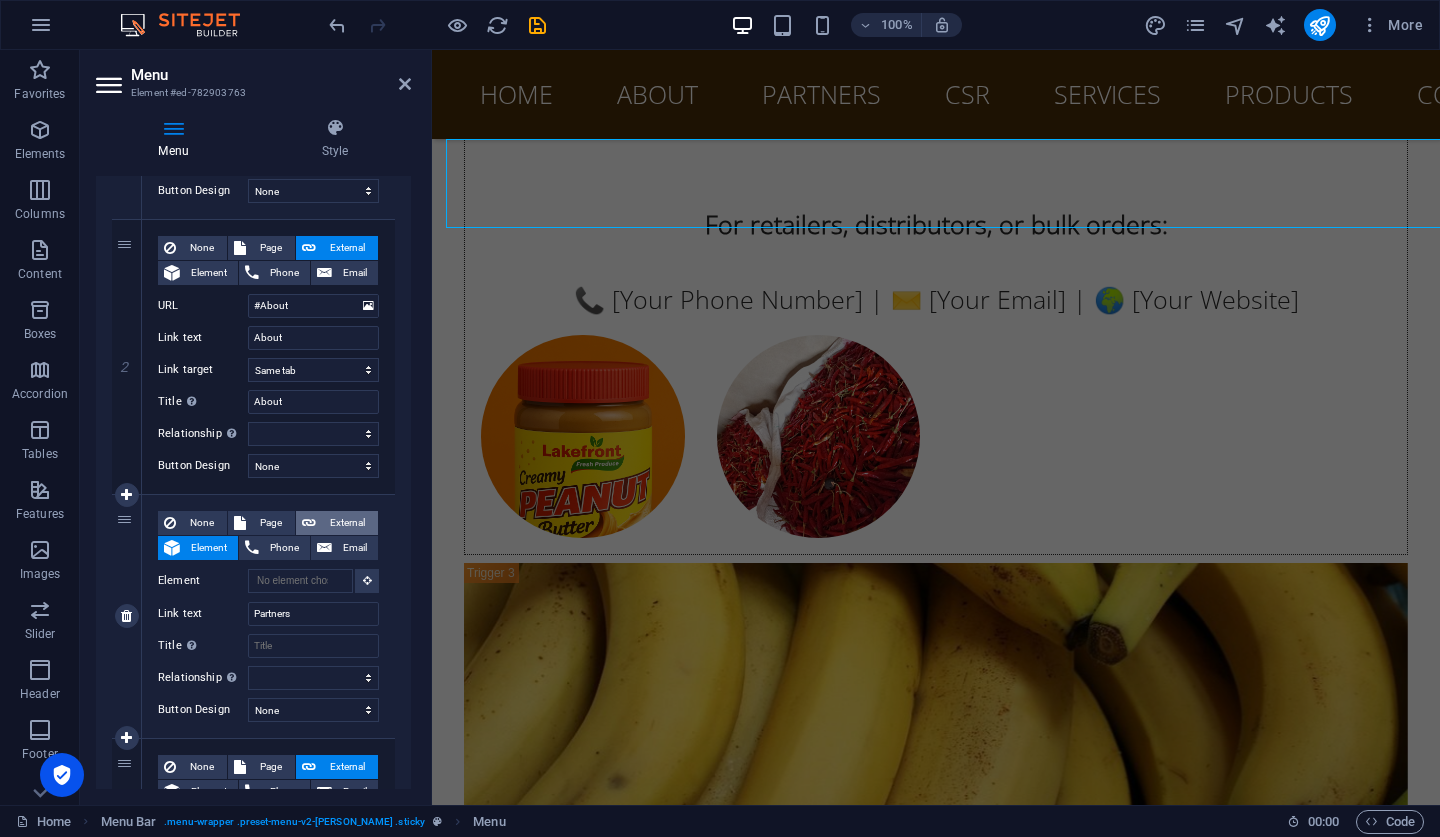 click at bounding box center [309, 523] 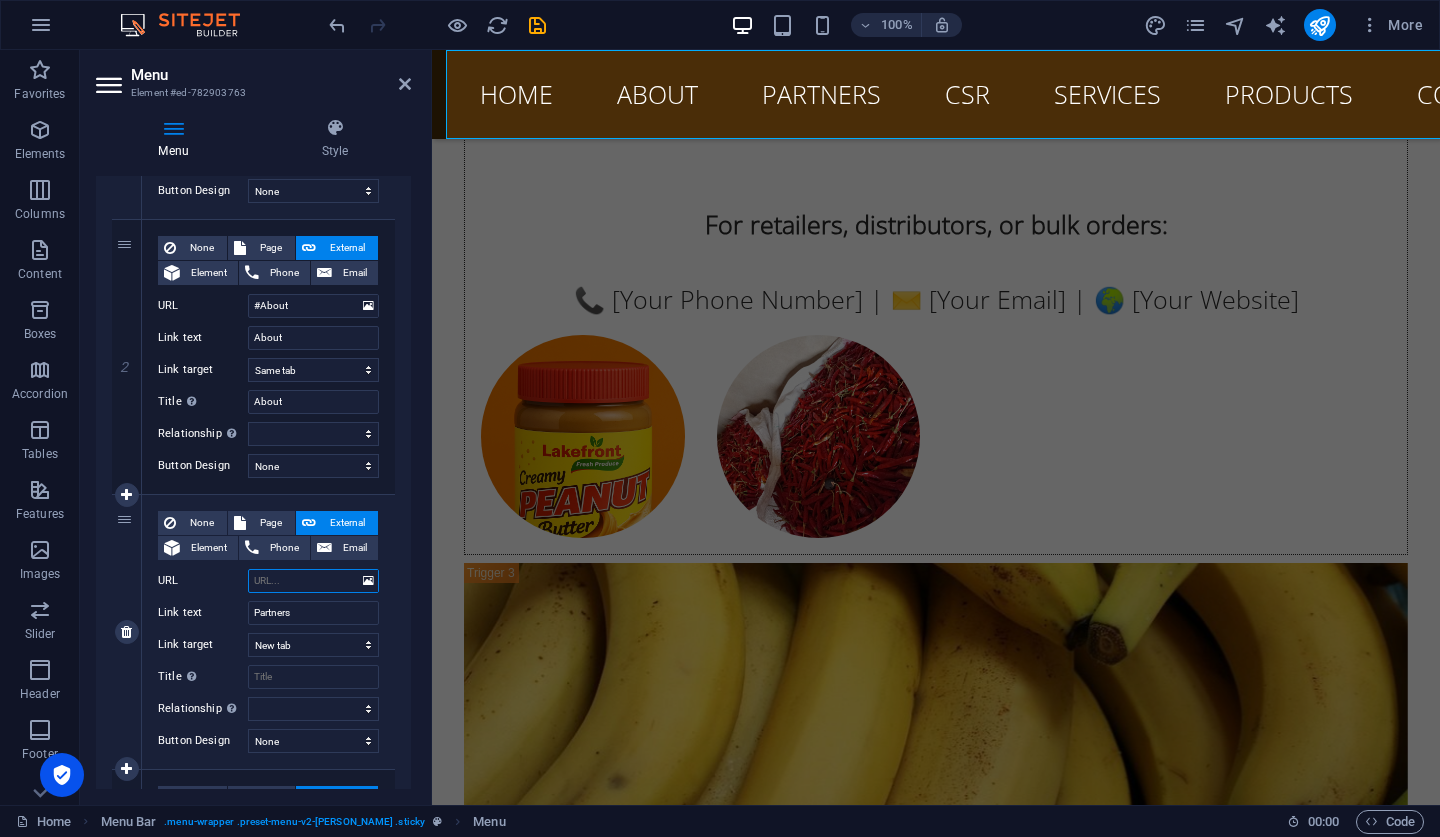 paste on "#" 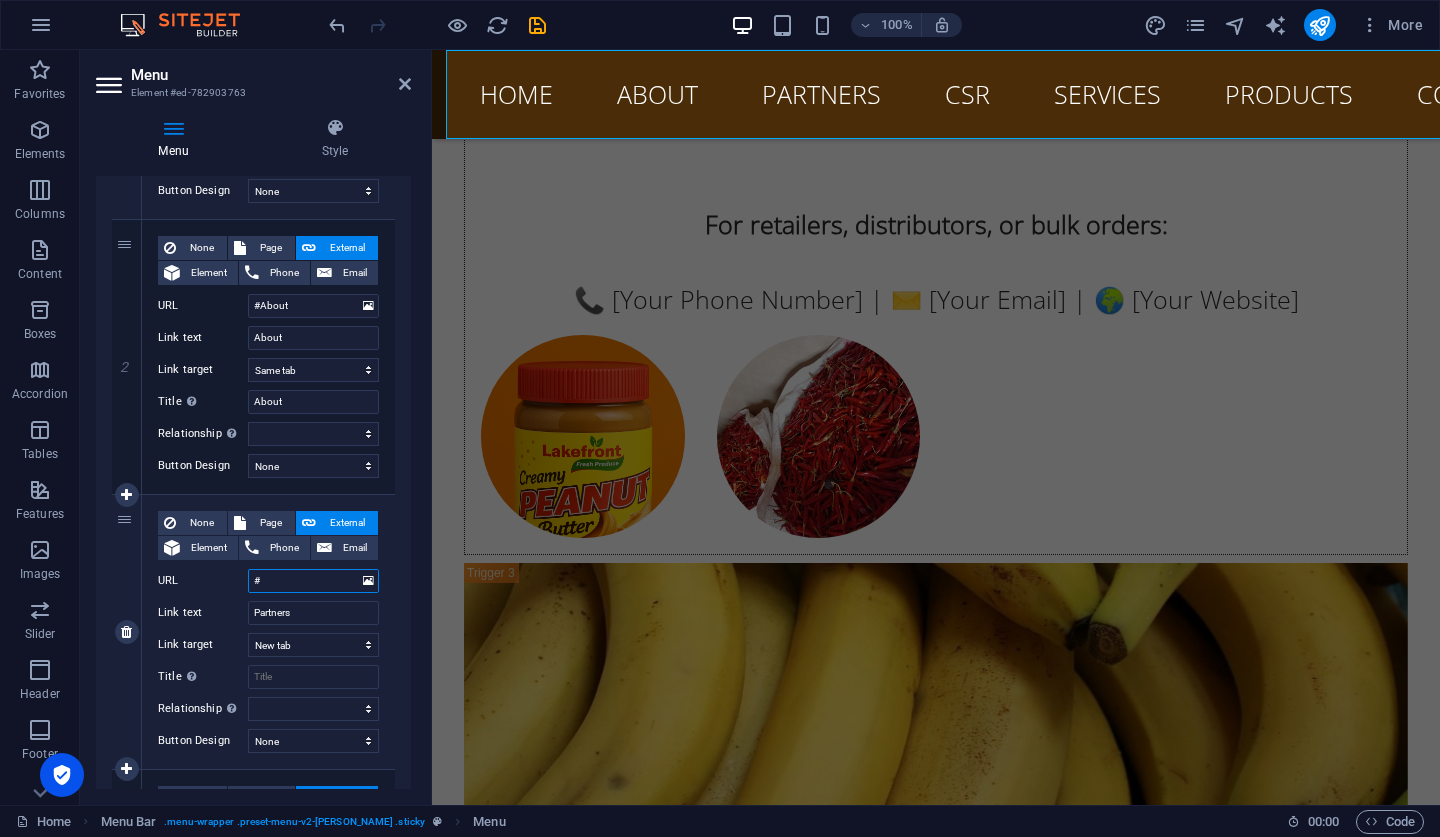 select 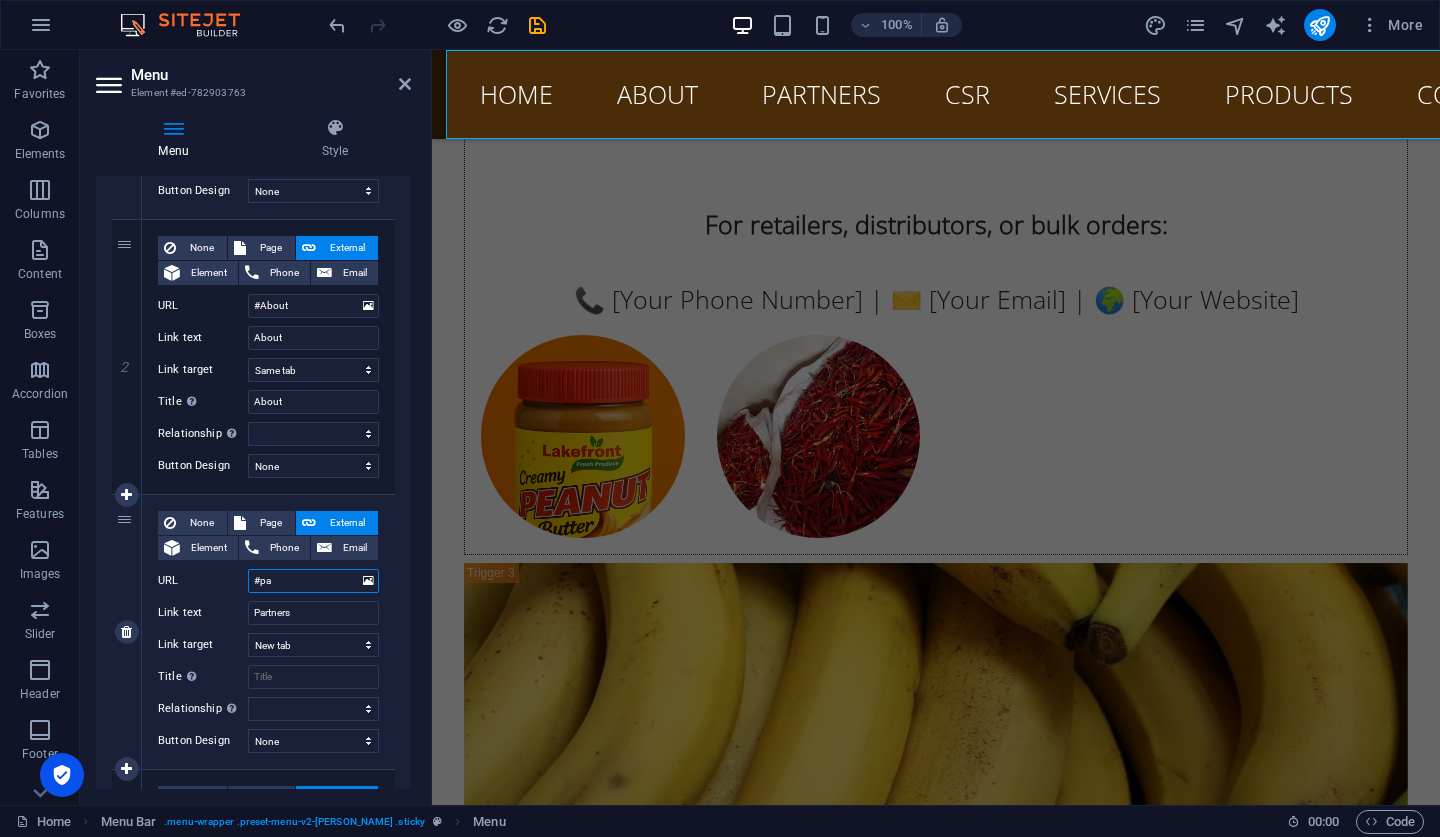 type on "#par" 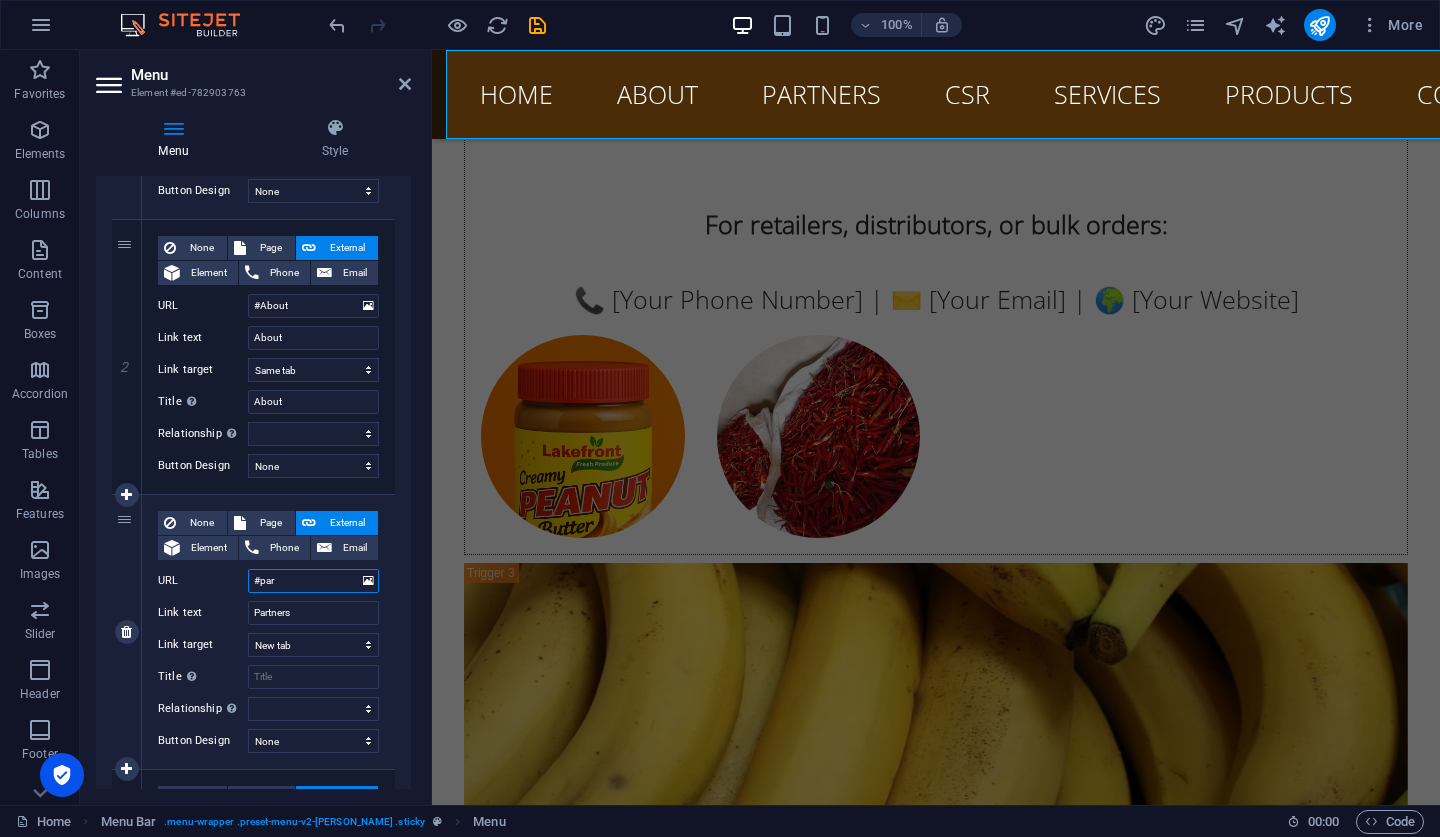select 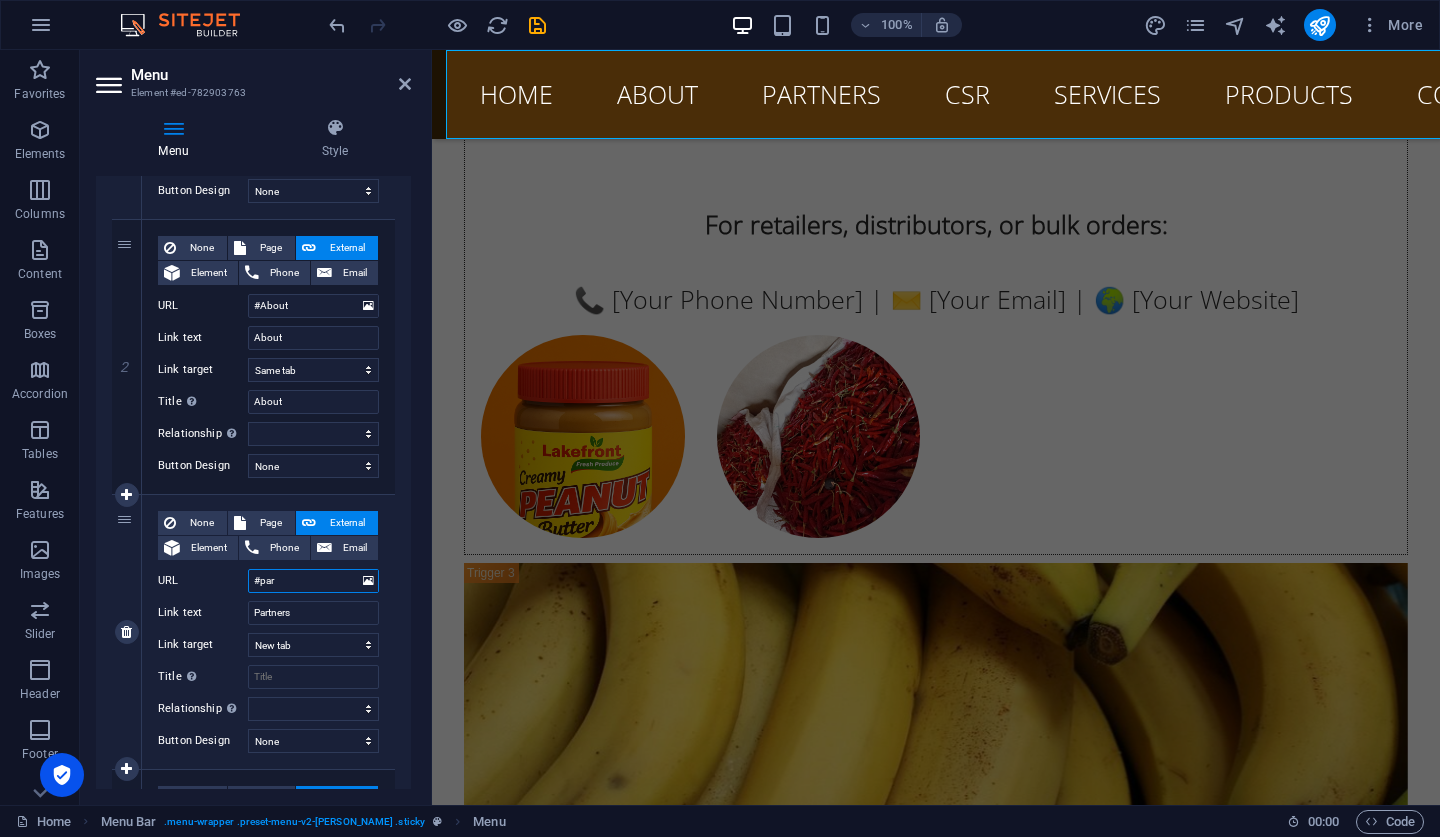 select 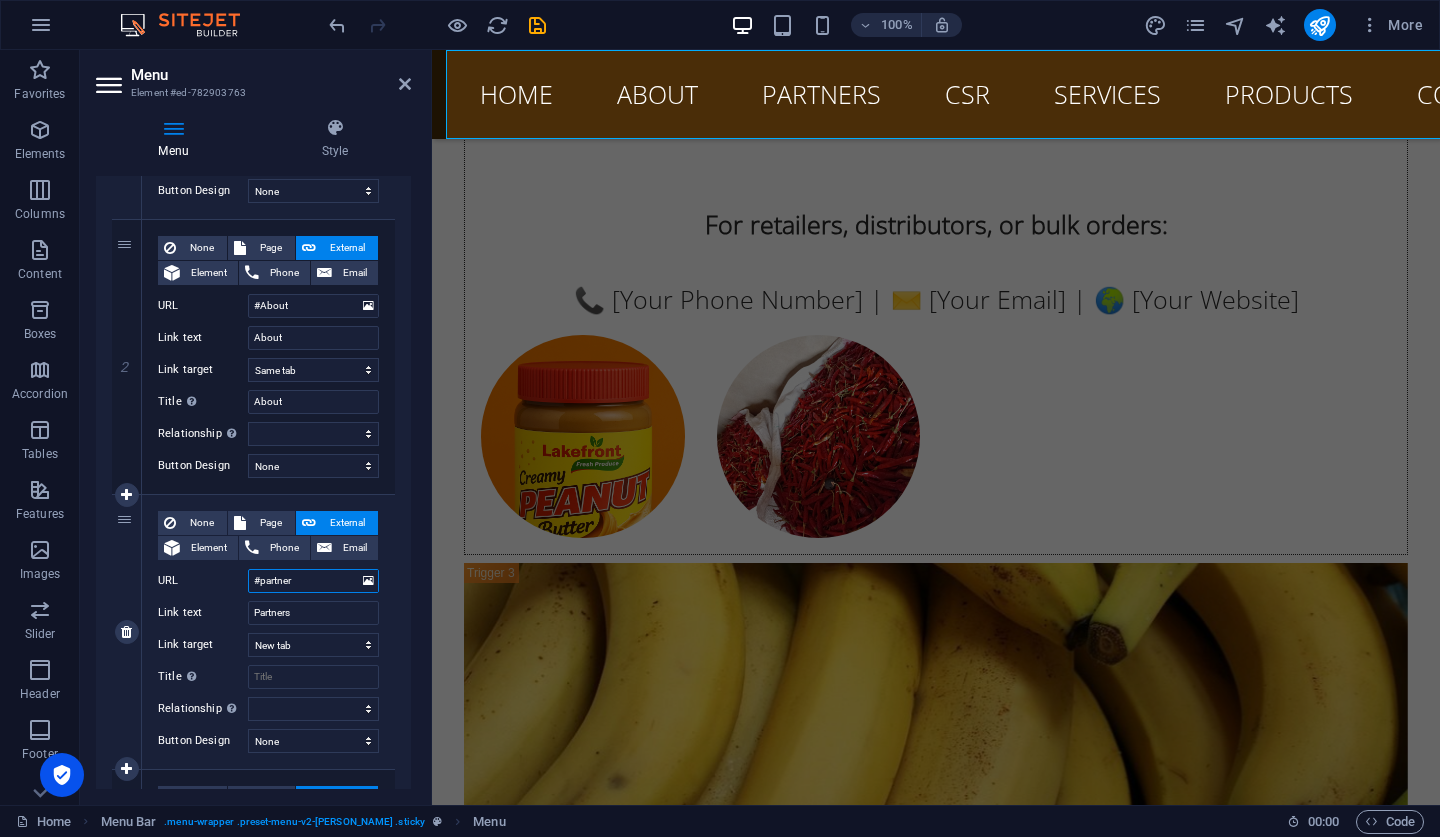 type on "#partners" 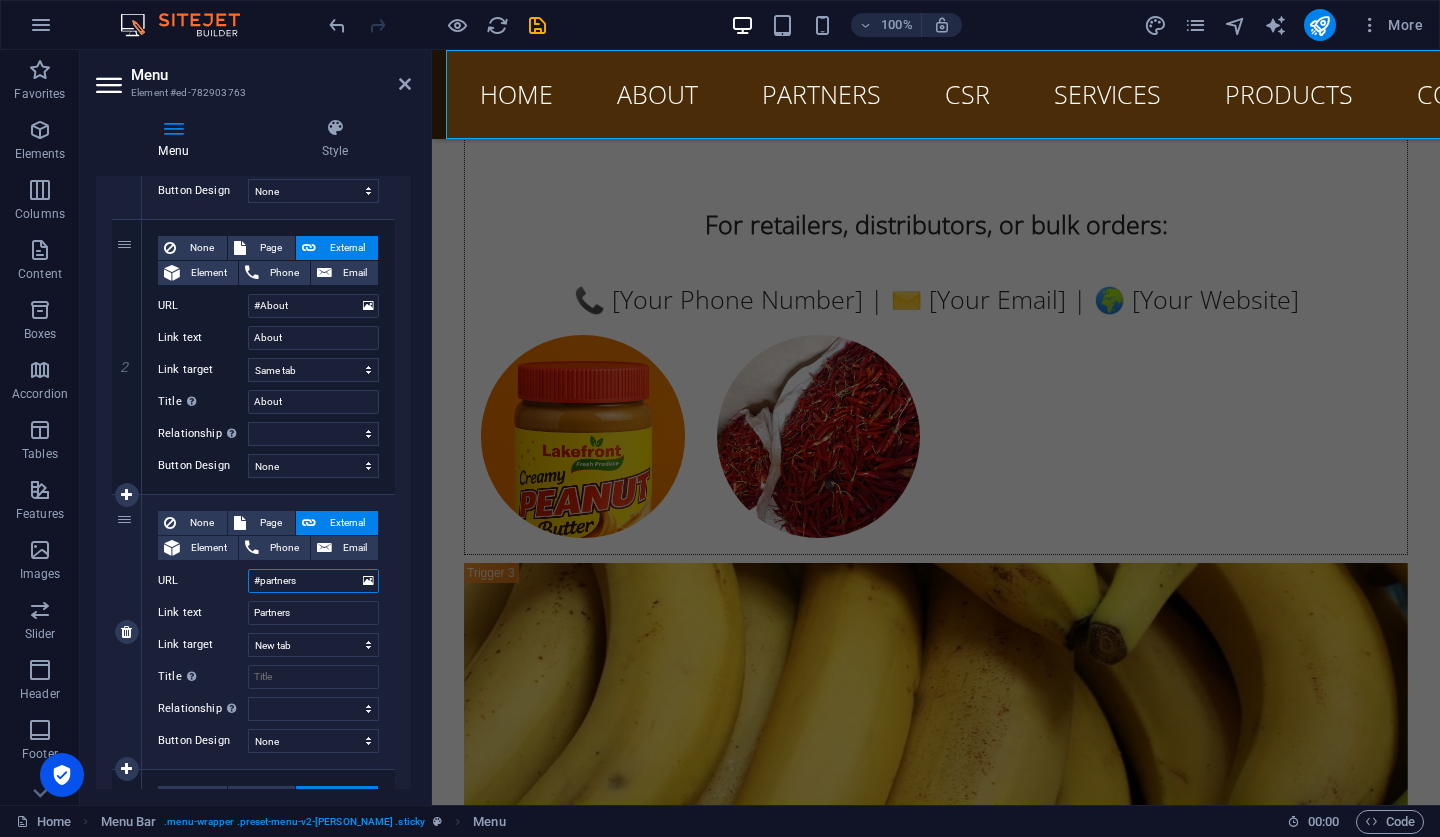 select 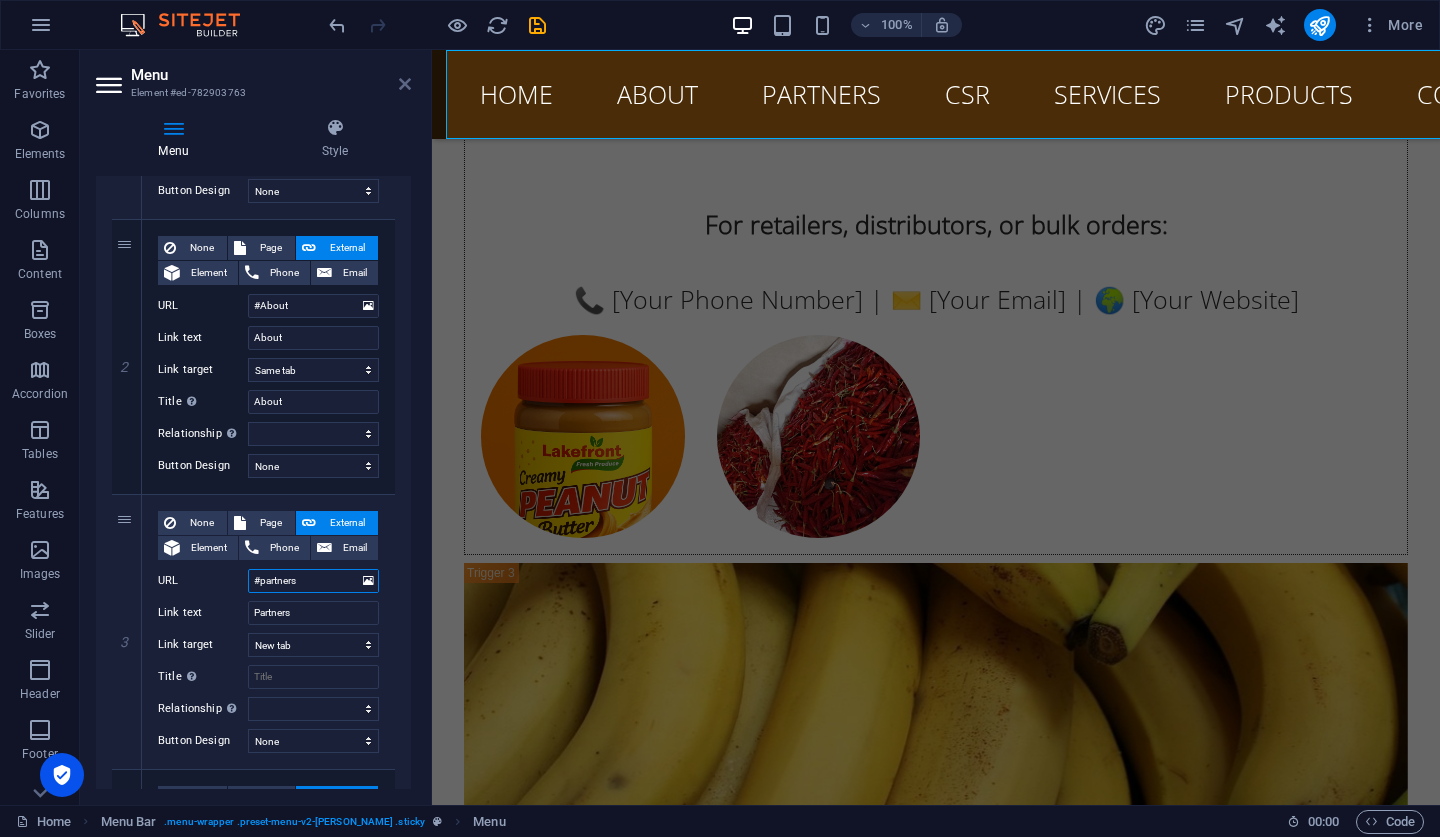 type on "#partners" 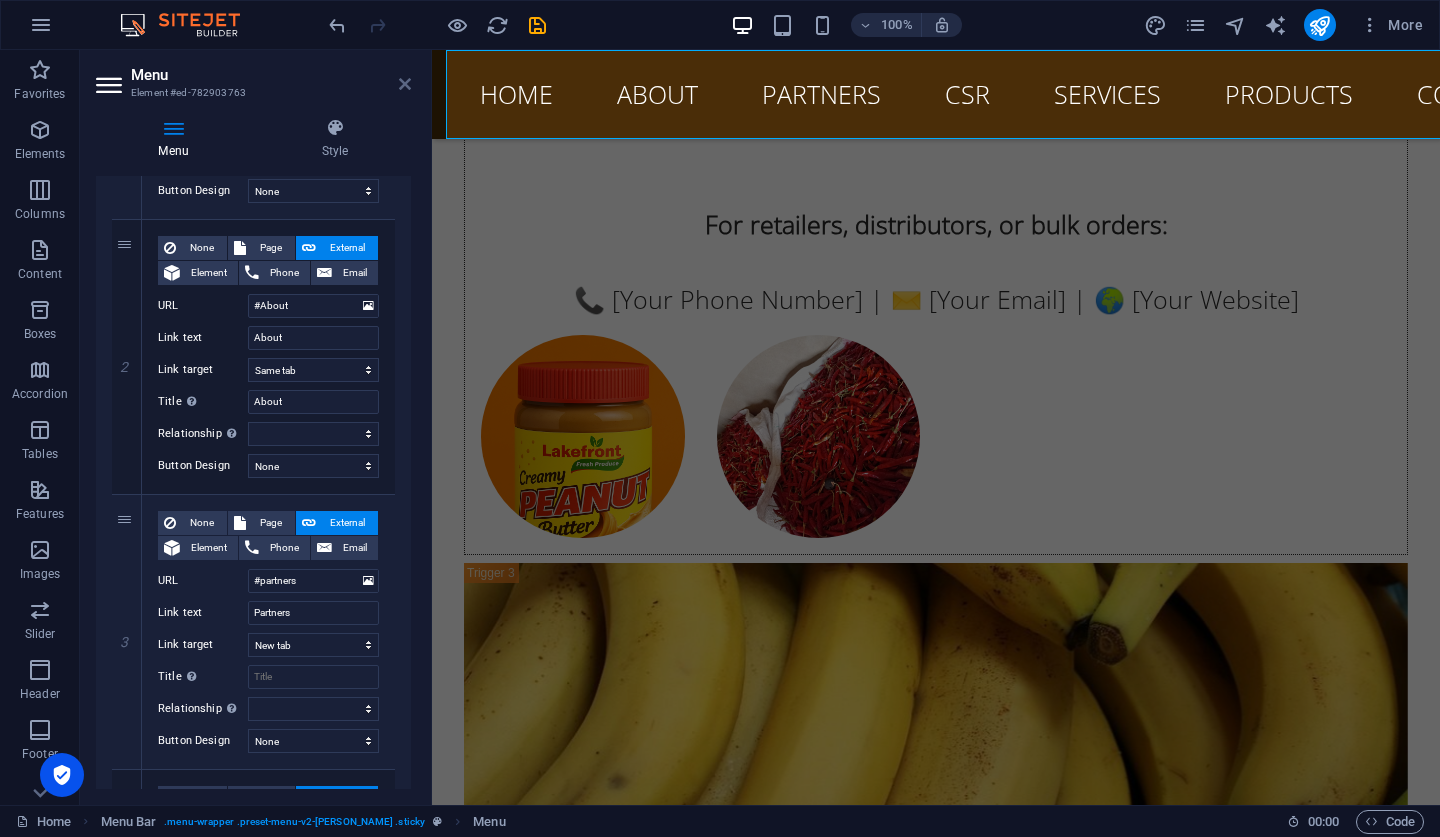 click at bounding box center [405, 84] 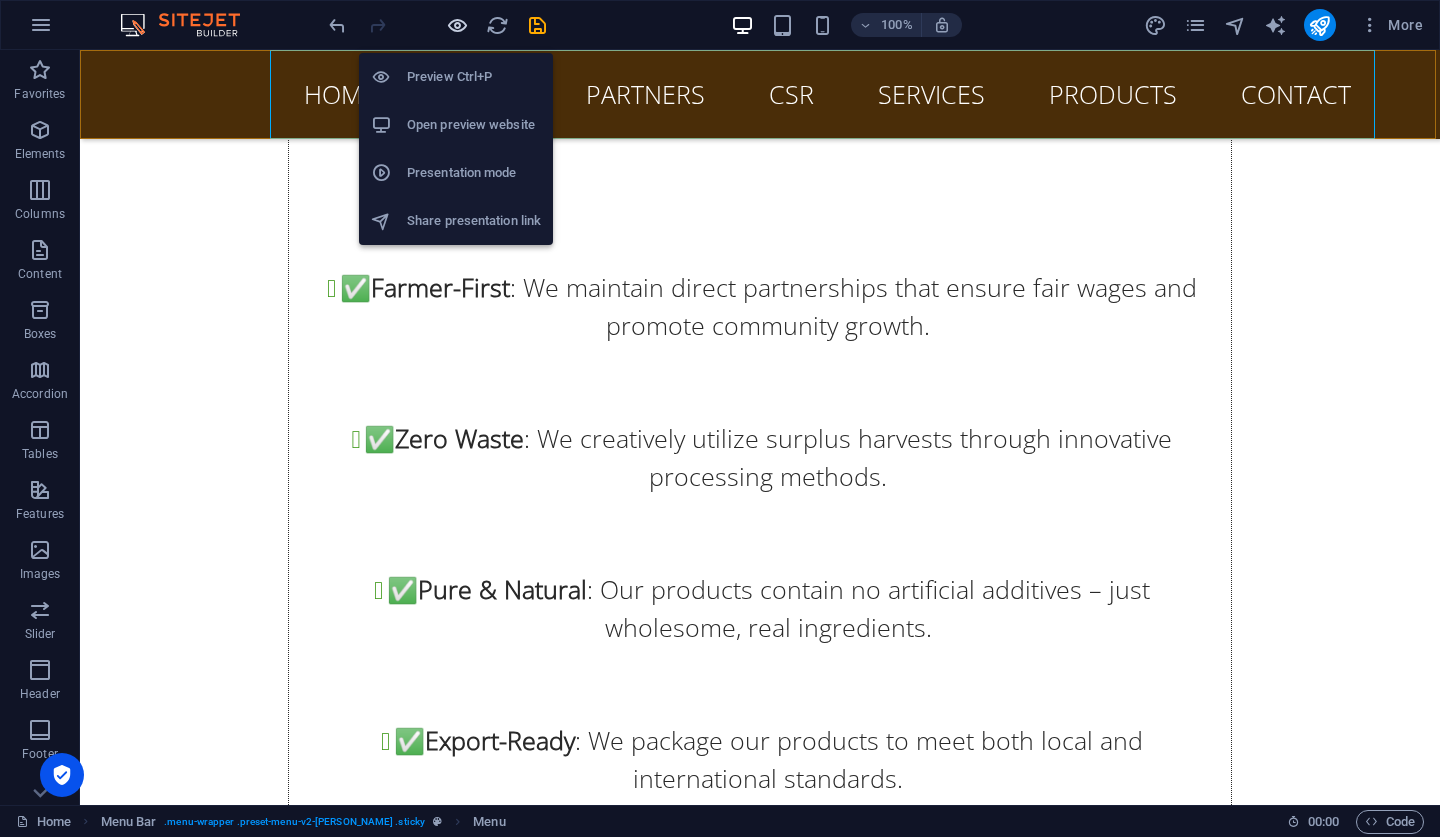 click at bounding box center (457, 25) 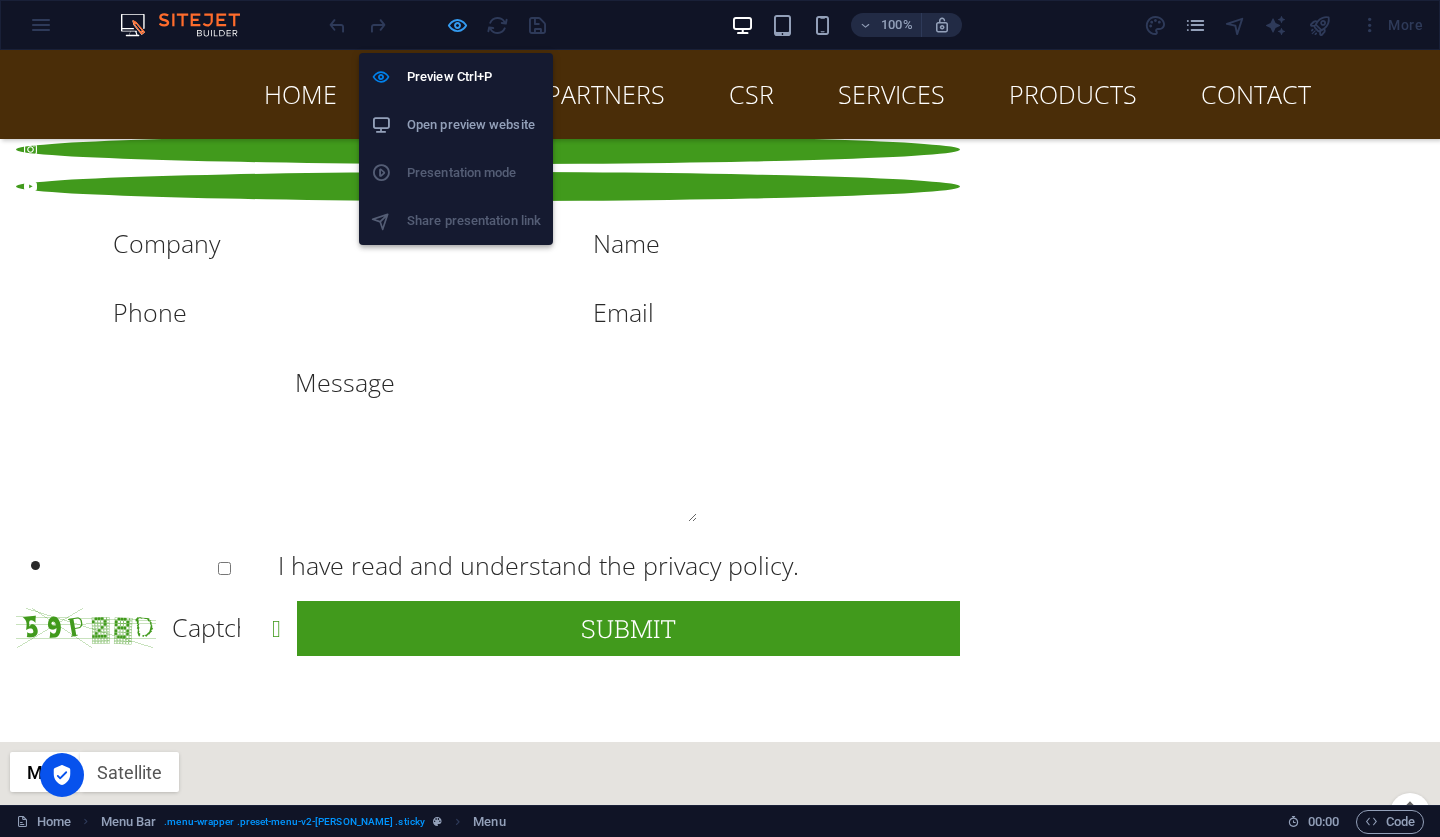 scroll, scrollTop: 11693, scrollLeft: 0, axis: vertical 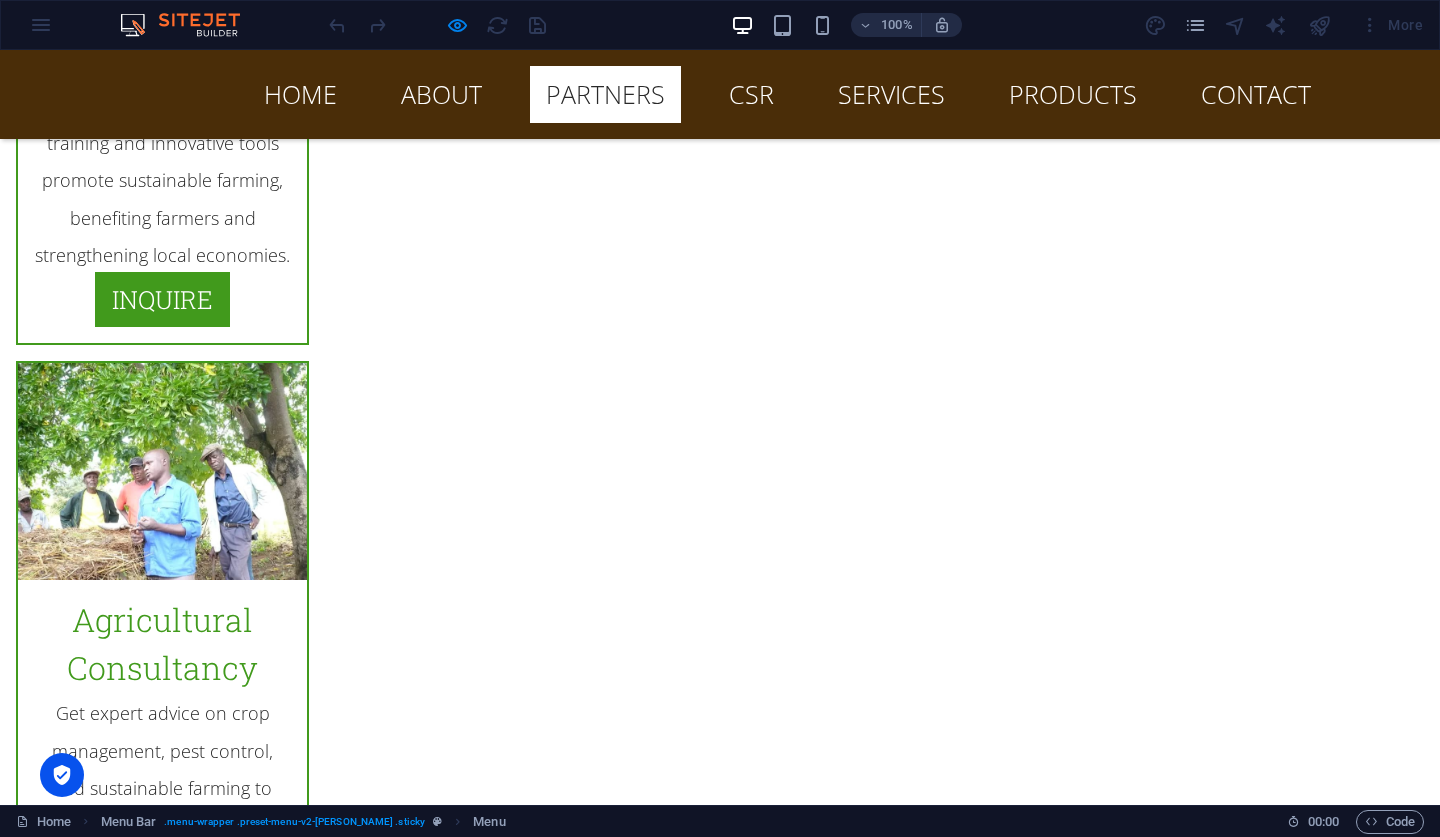 click on "Partners" at bounding box center [605, 94] 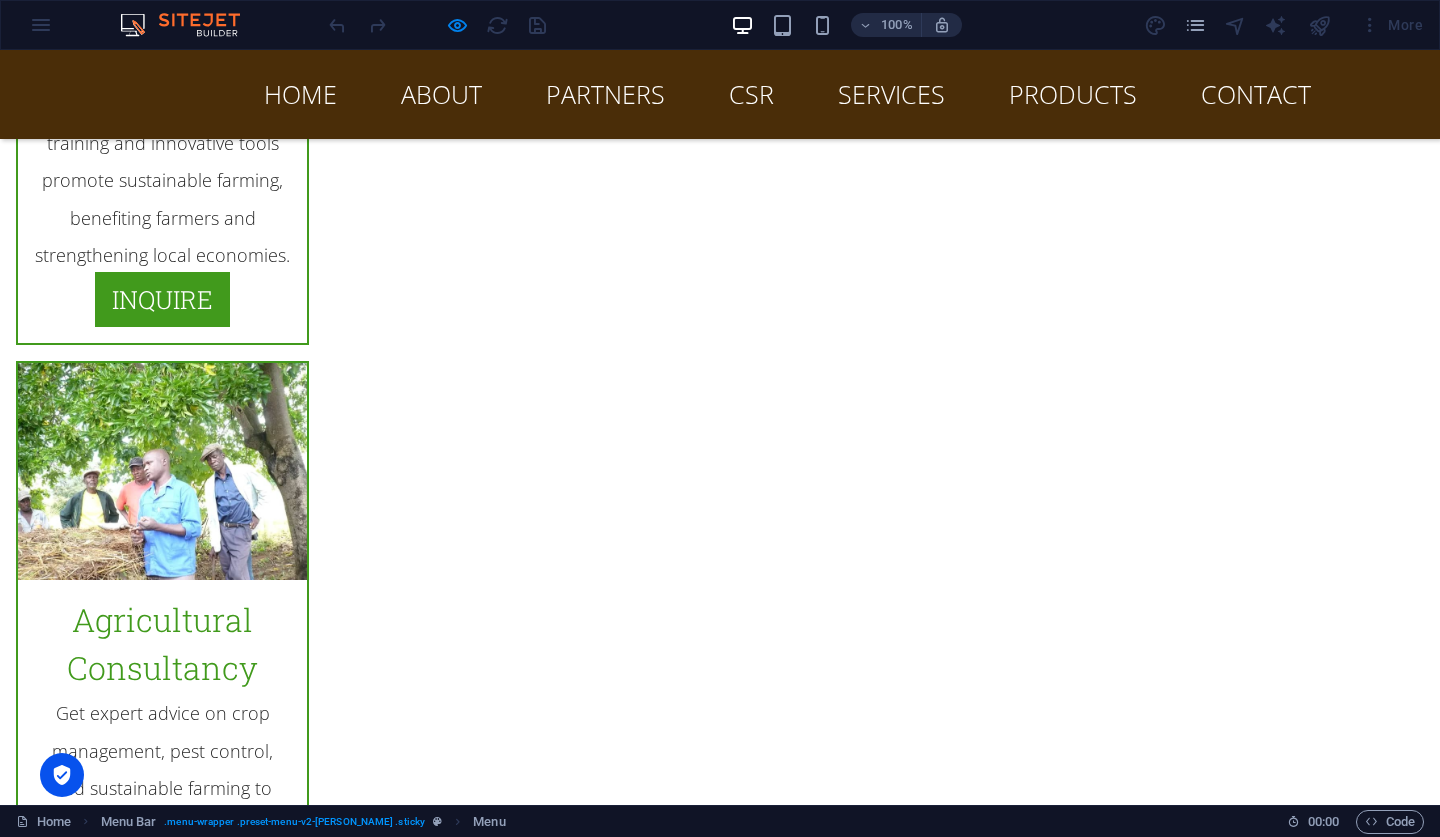 click on "Home About Partners CSR Services Products Contact" at bounding box center (720, 94) 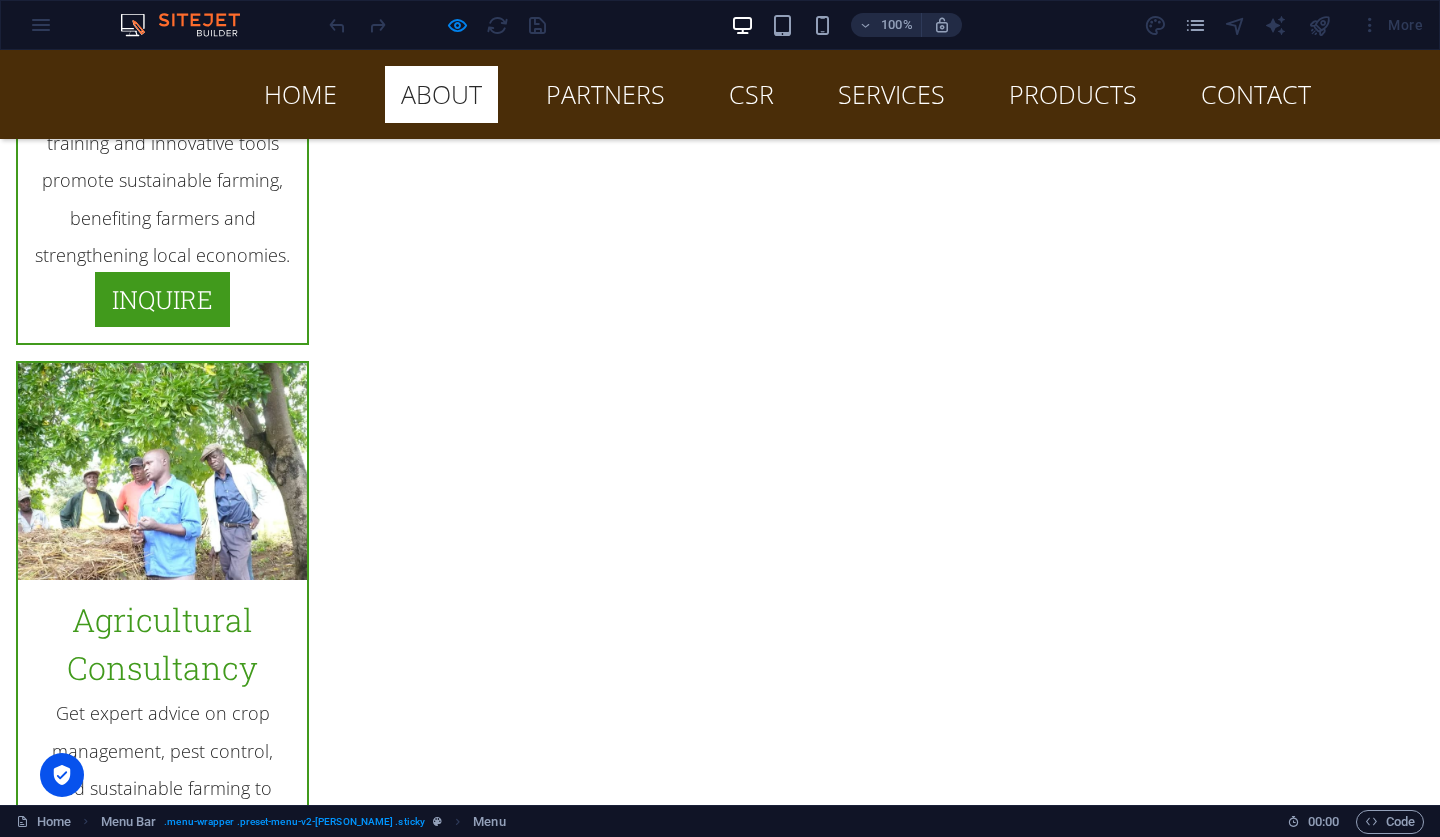 click on "About" at bounding box center [441, 94] 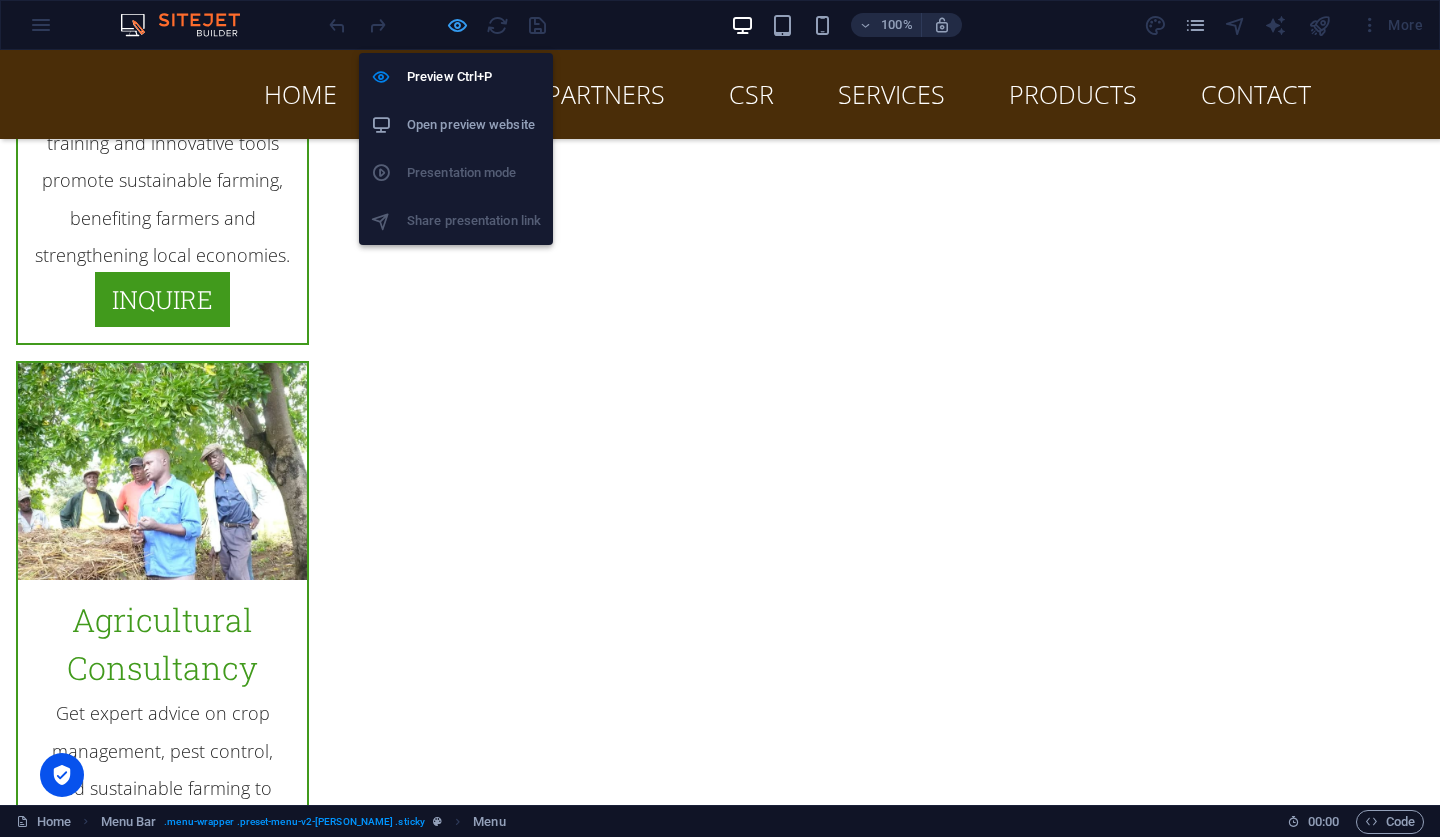 click at bounding box center (457, 25) 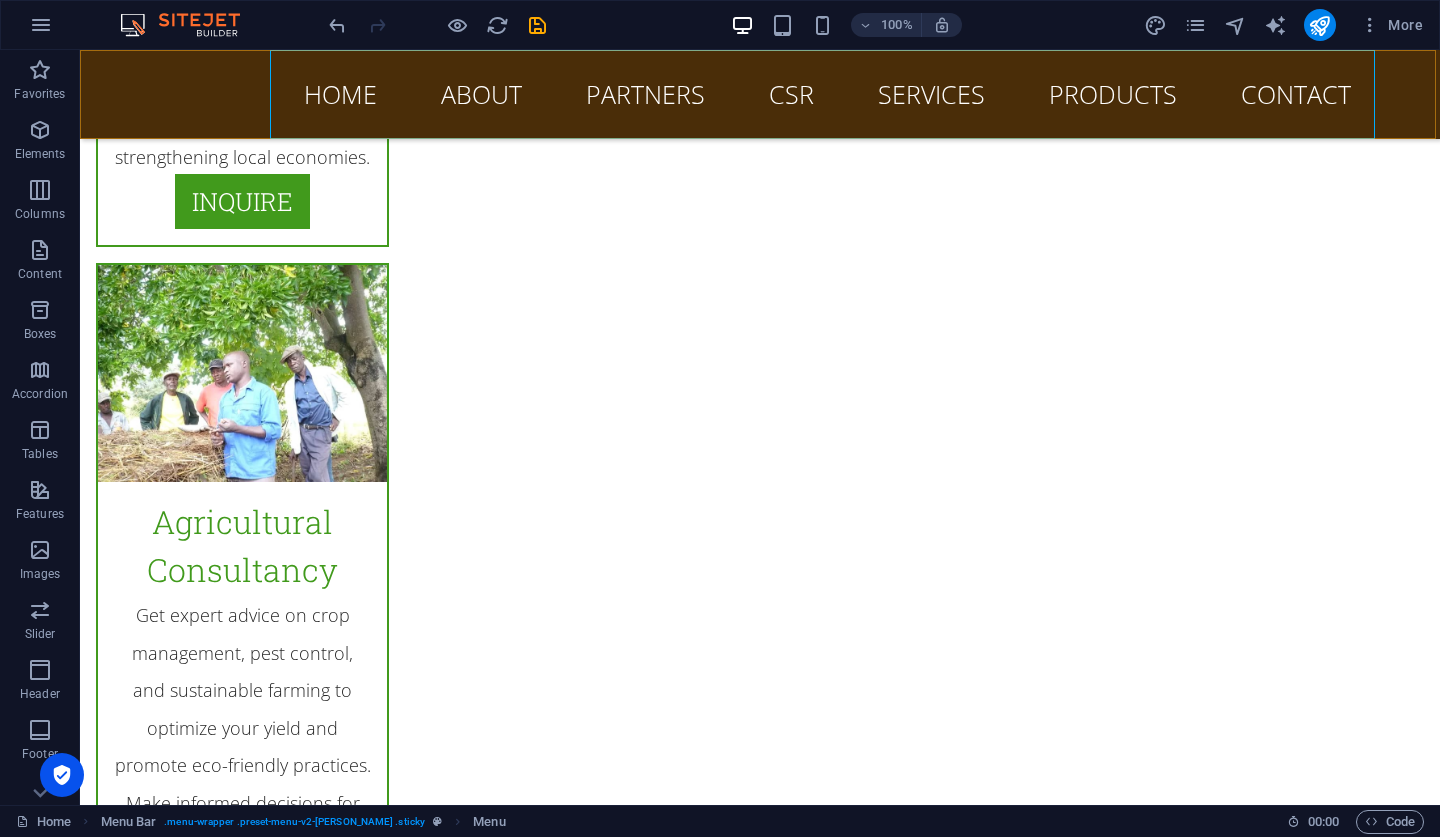 click on "Home About Partners CSR Services Products Contact" at bounding box center (760, 94) 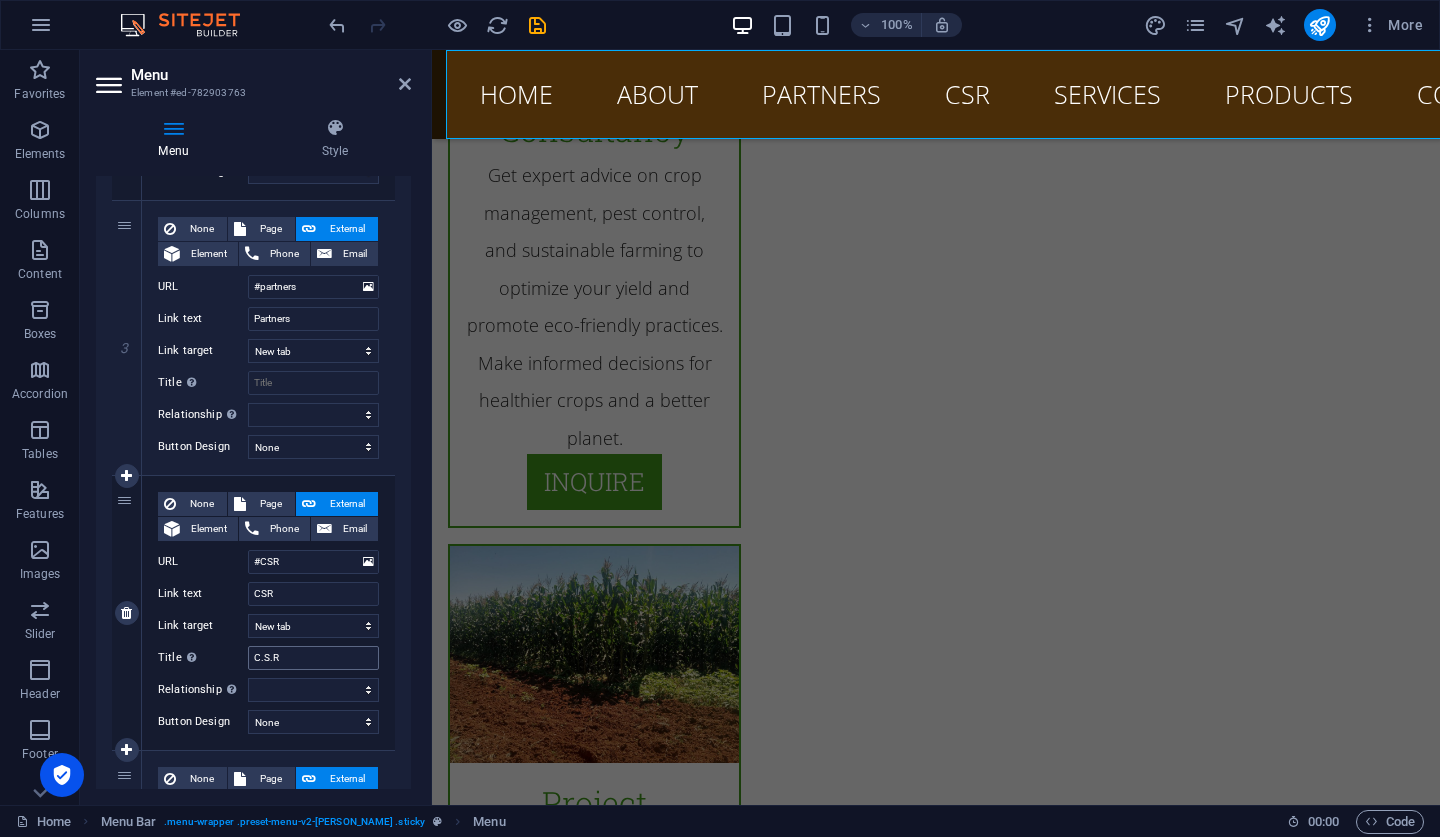 scroll, scrollTop: 713, scrollLeft: 0, axis: vertical 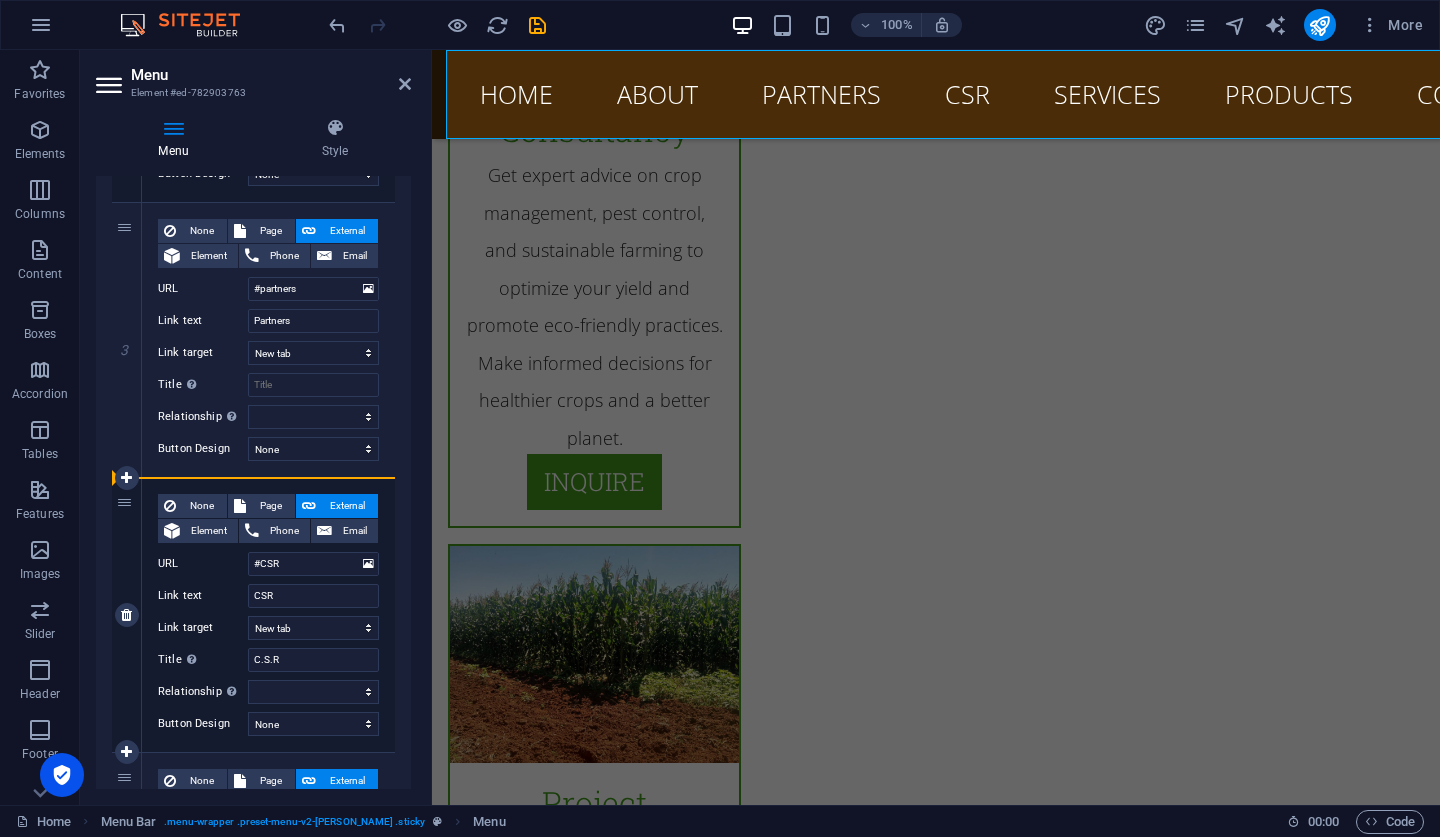 drag, startPoint x: 121, startPoint y: 223, endPoint x: 123, endPoint y: 499, distance: 276.00723 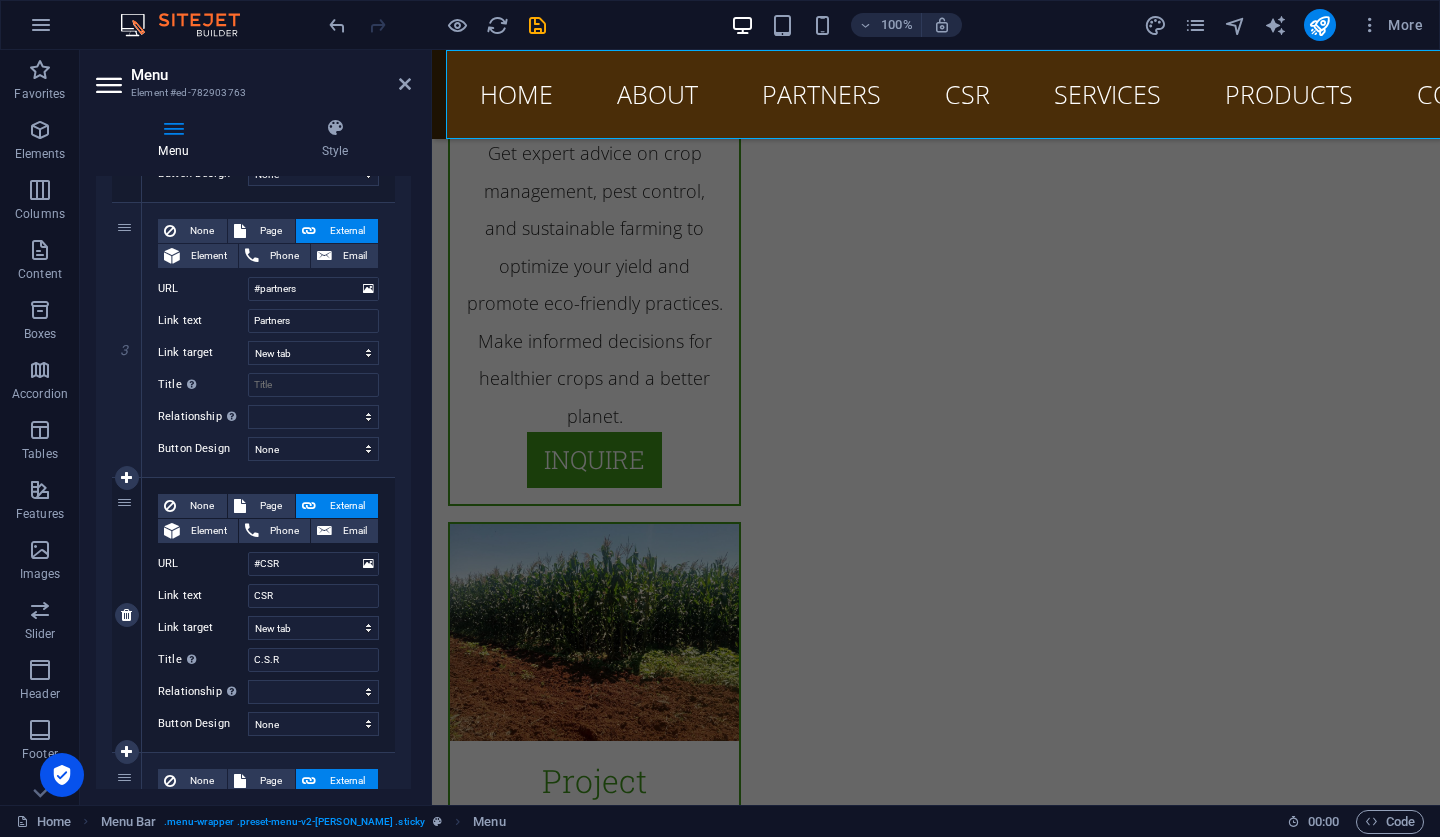 select 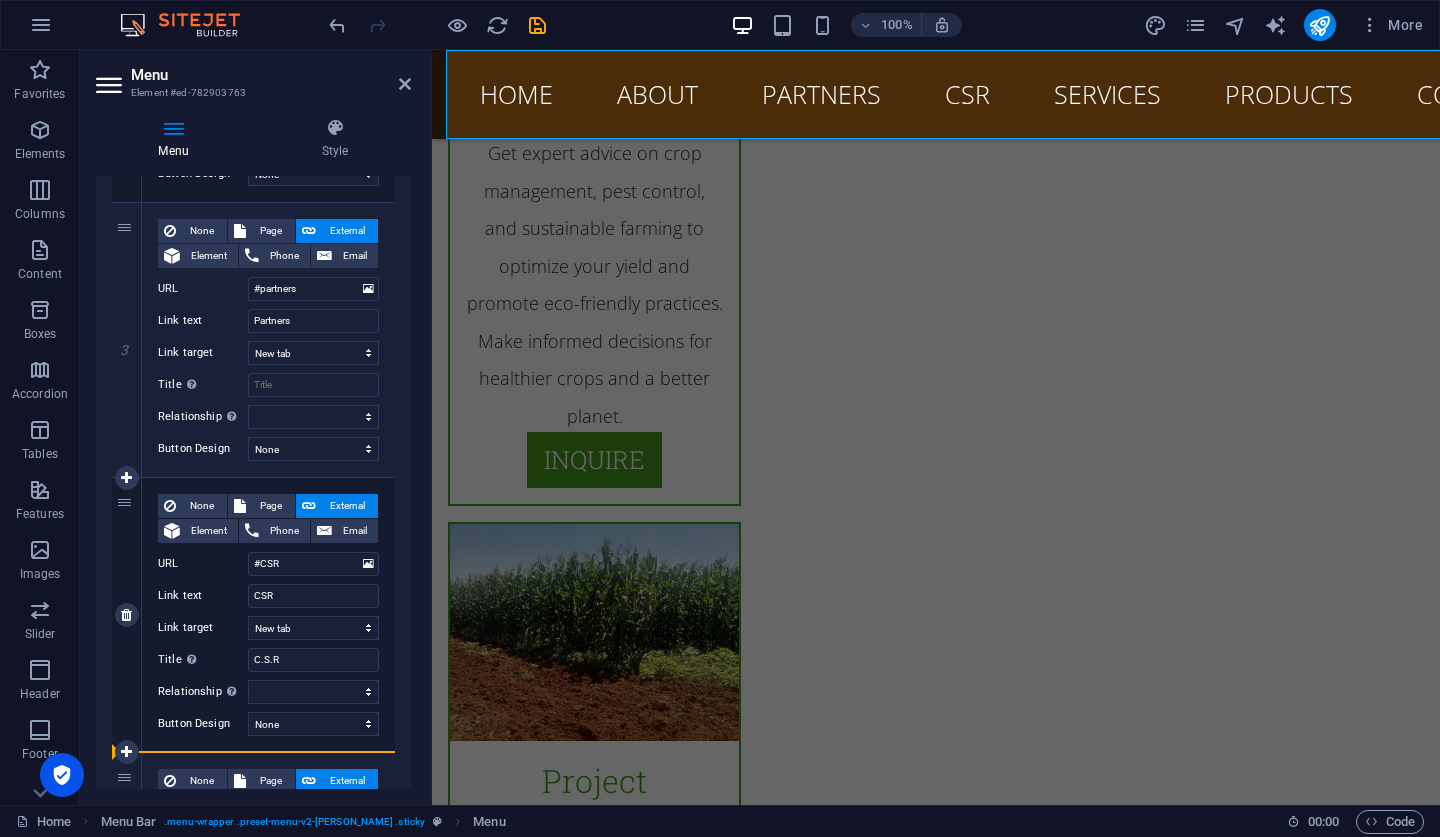 drag, startPoint x: 122, startPoint y: 278, endPoint x: 116, endPoint y: 618, distance: 340.05295 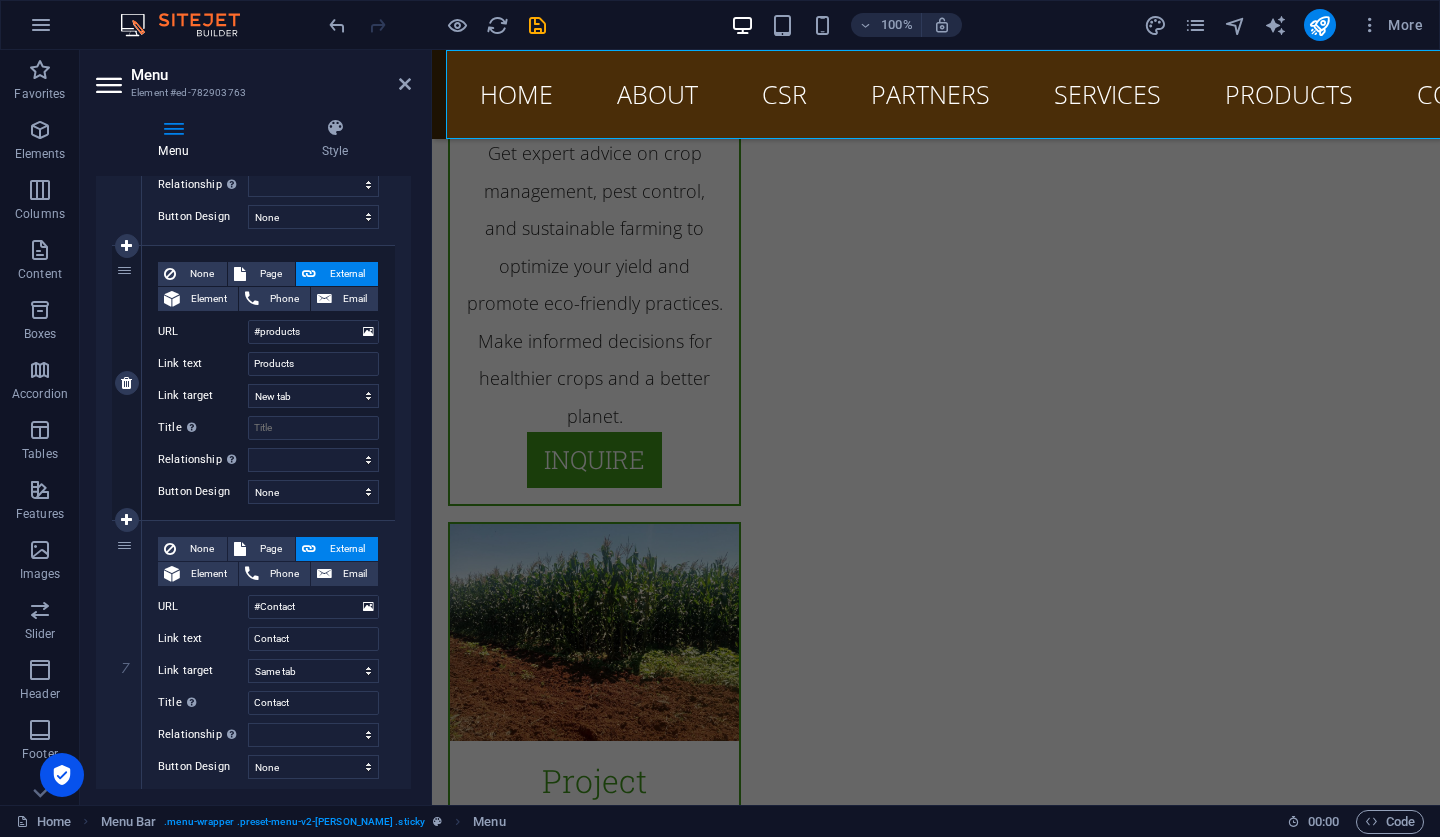 scroll, scrollTop: 1500, scrollLeft: 0, axis: vertical 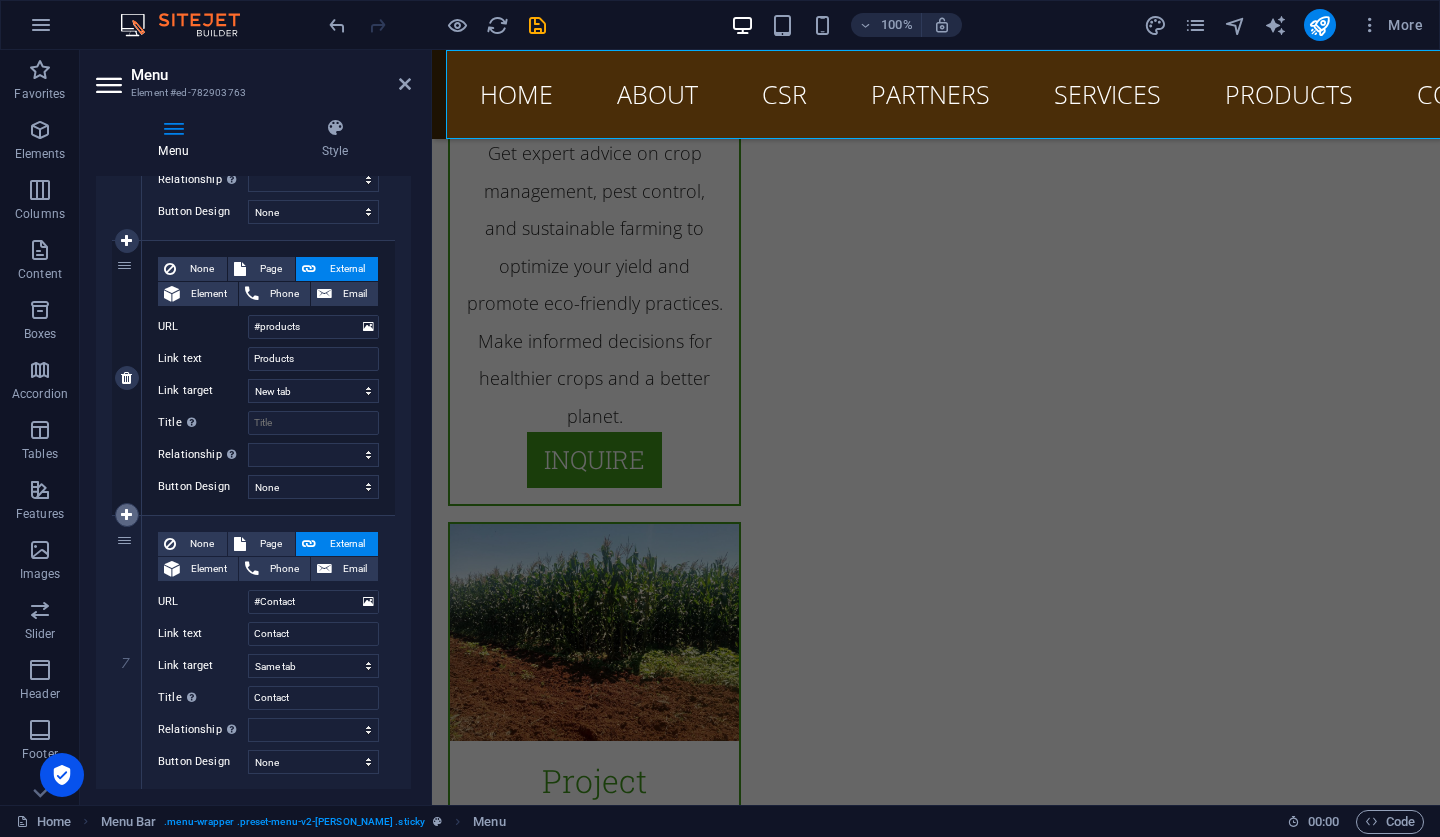 click at bounding box center (126, 515) 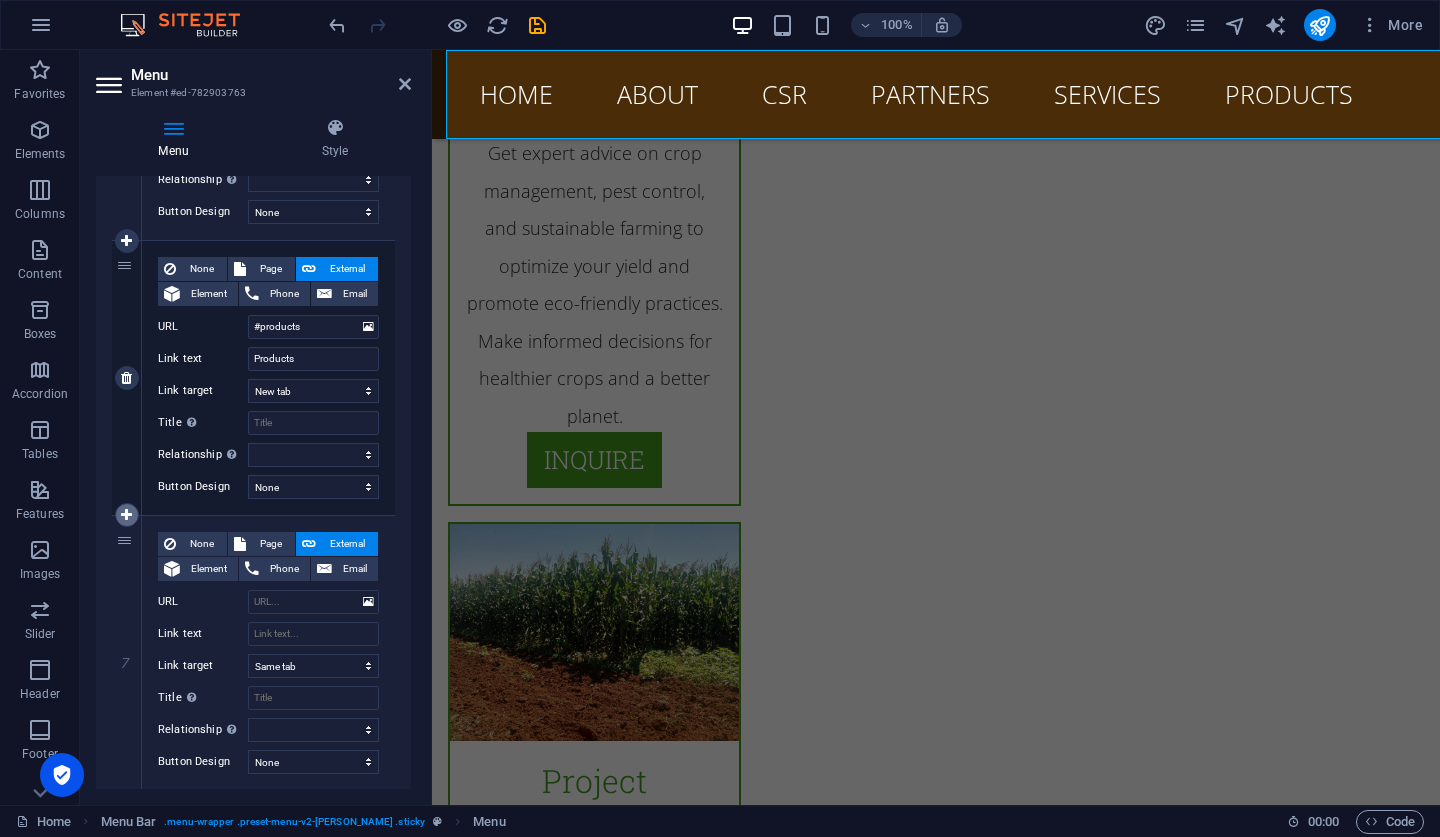 select 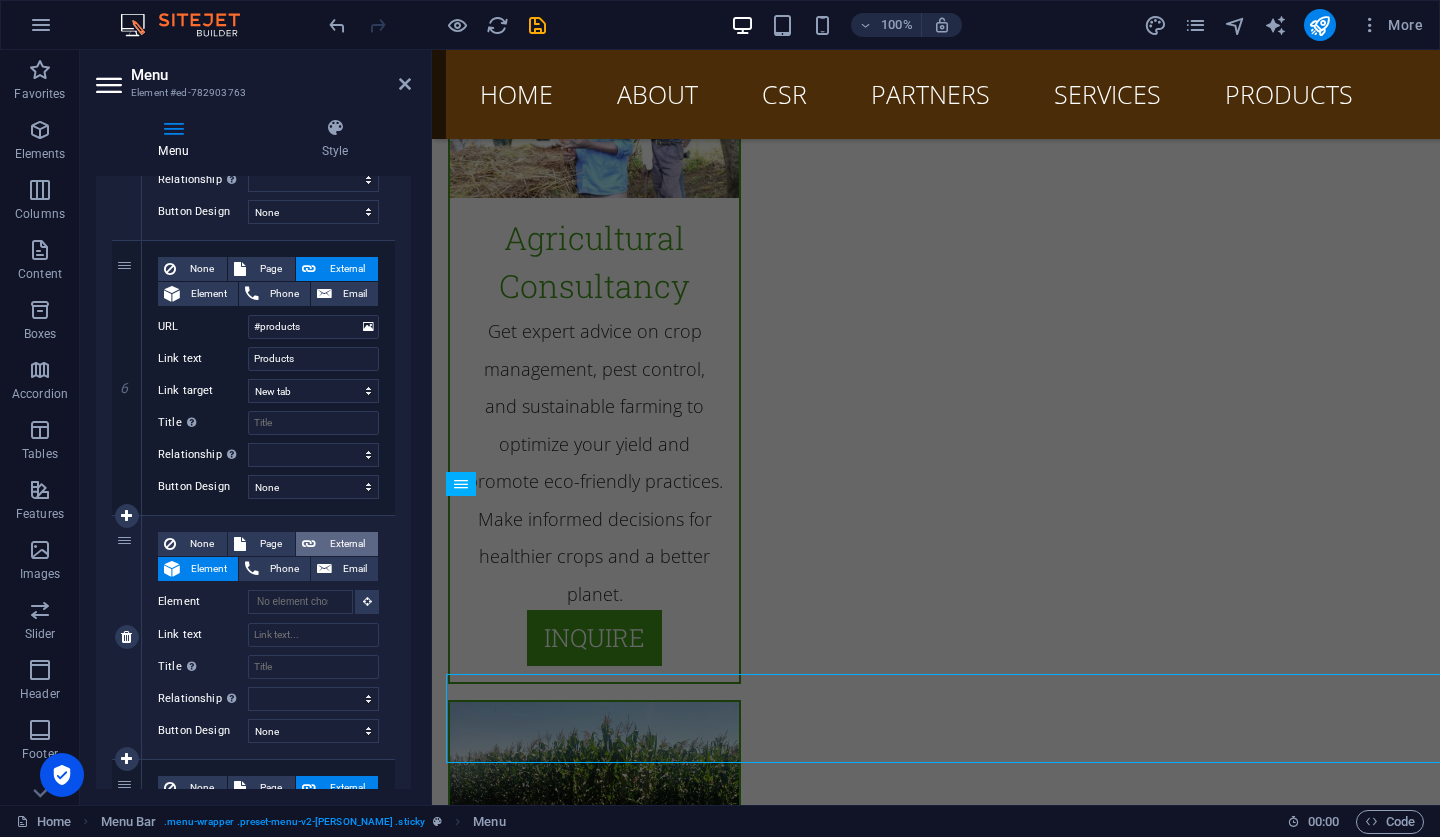 scroll, scrollTop: 11426, scrollLeft: 0, axis: vertical 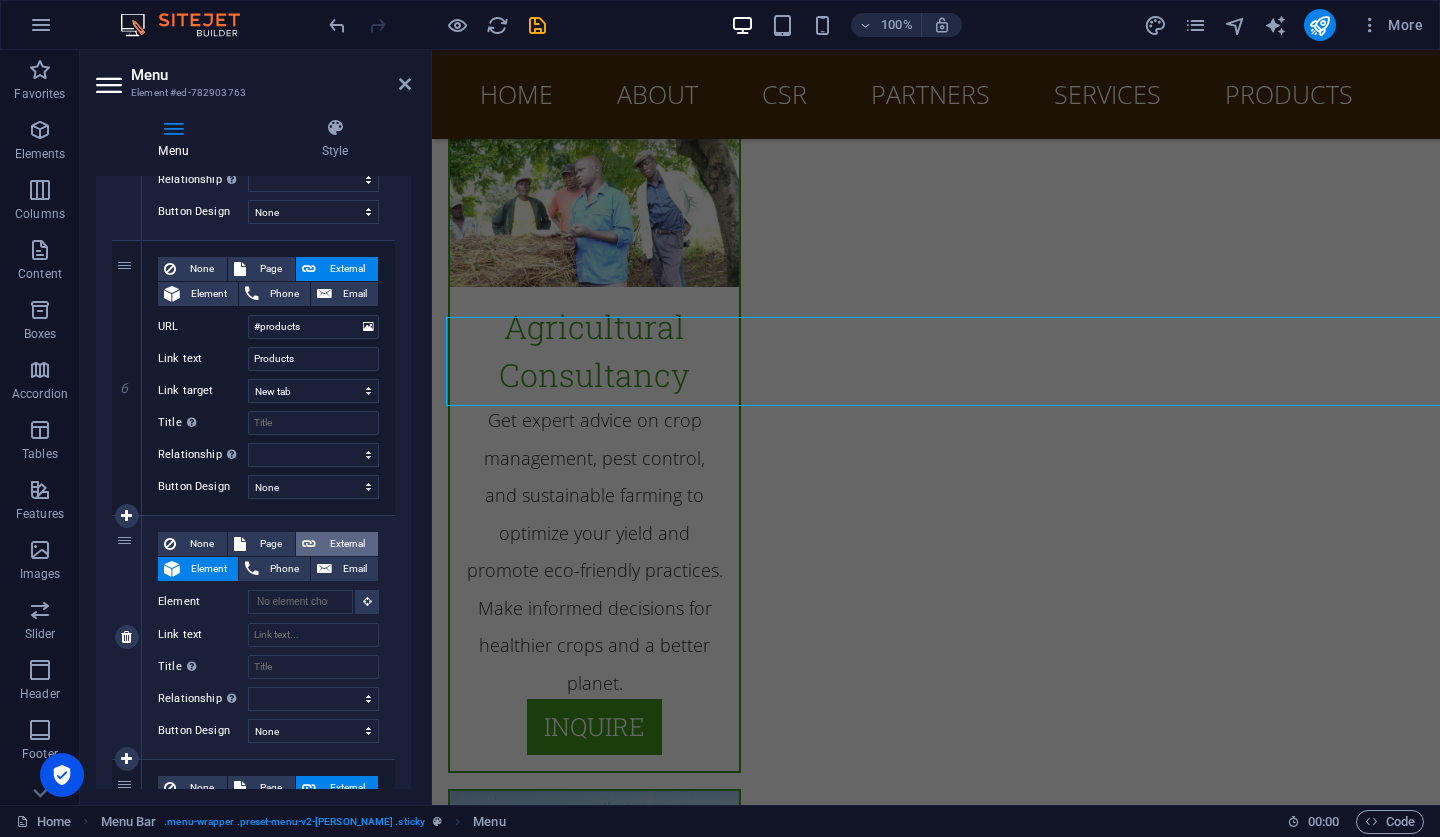 click on "External" at bounding box center (347, 544) 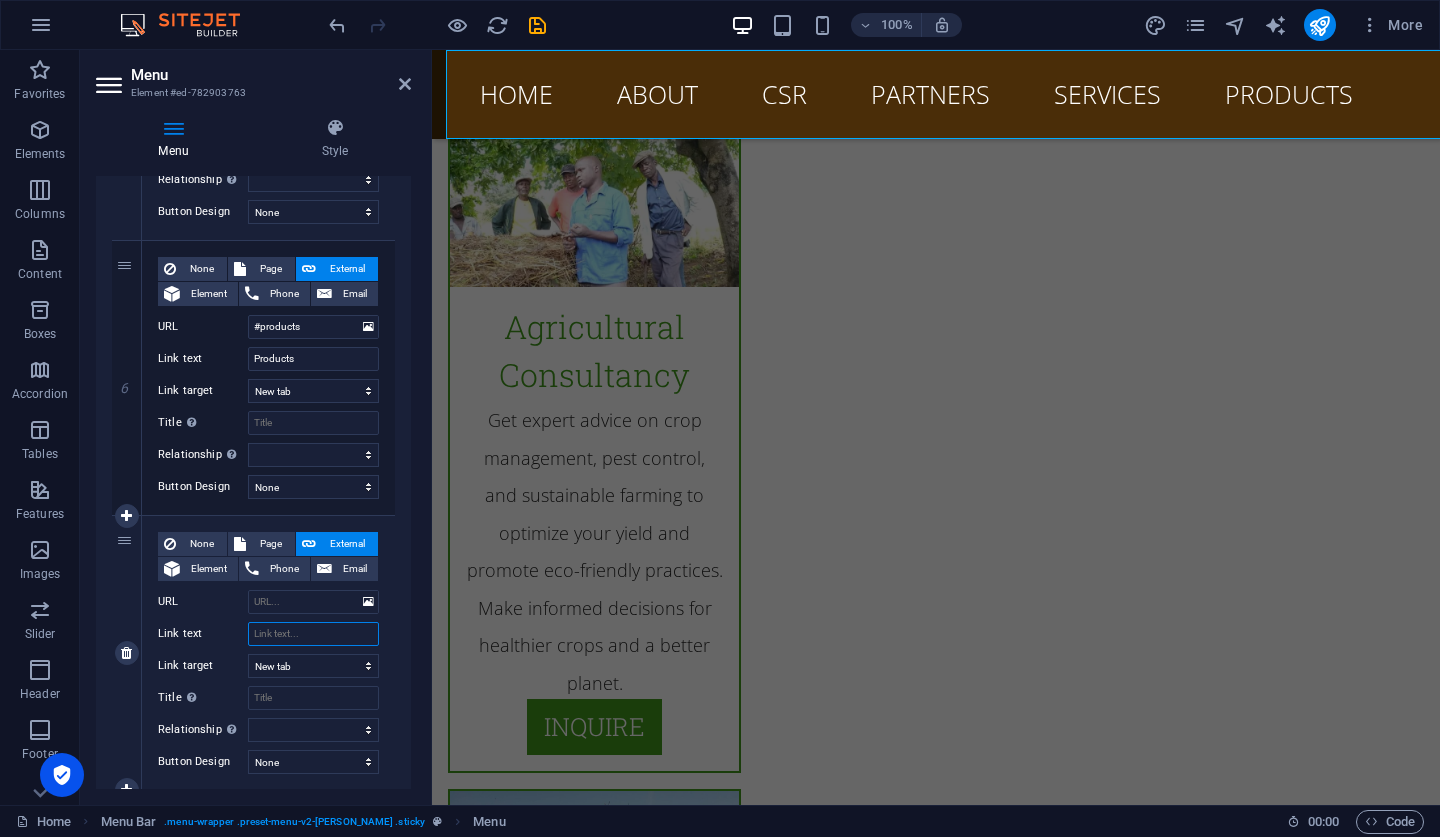 click on "Link text" at bounding box center (313, 634) 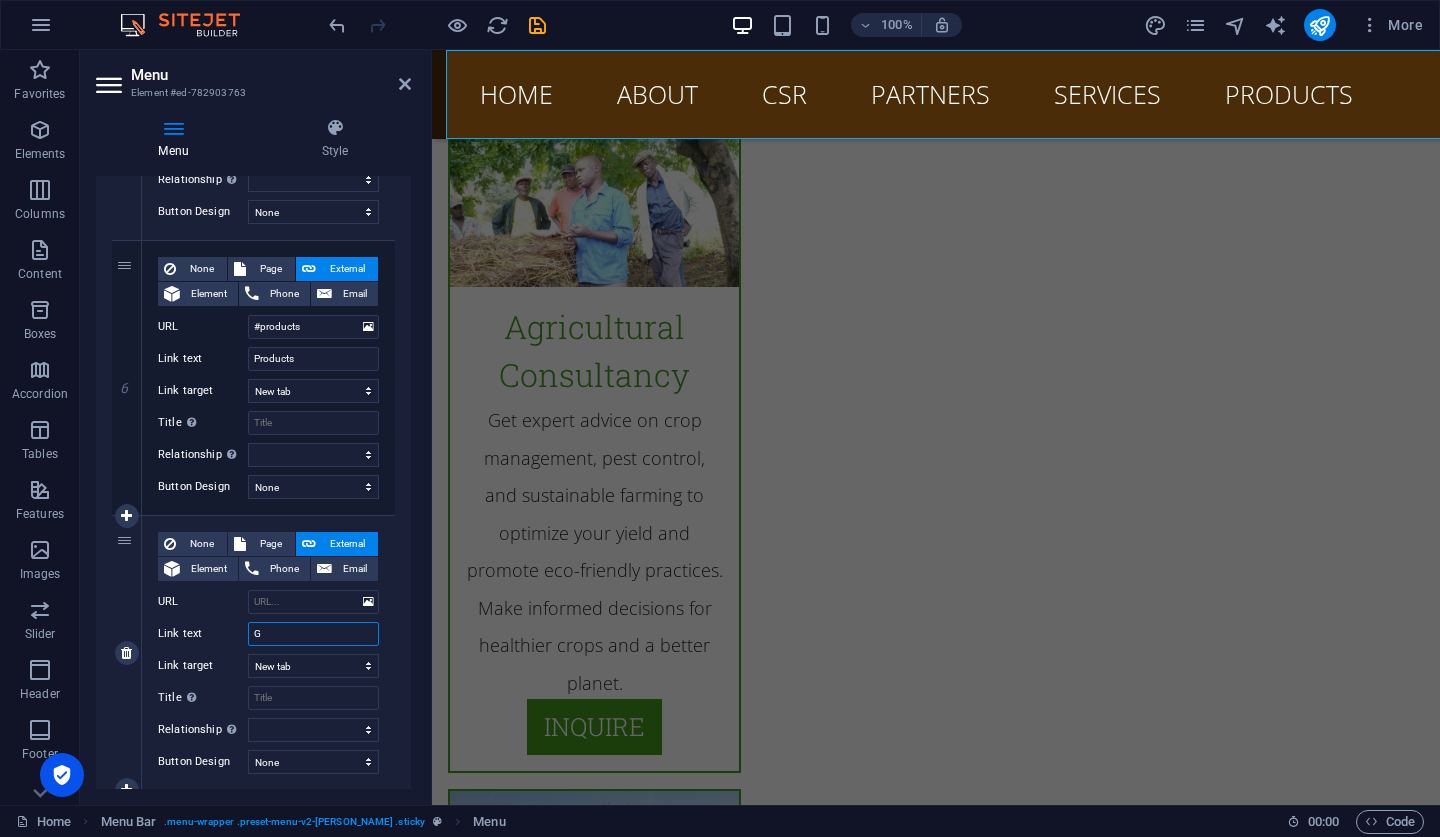 type on "Ga" 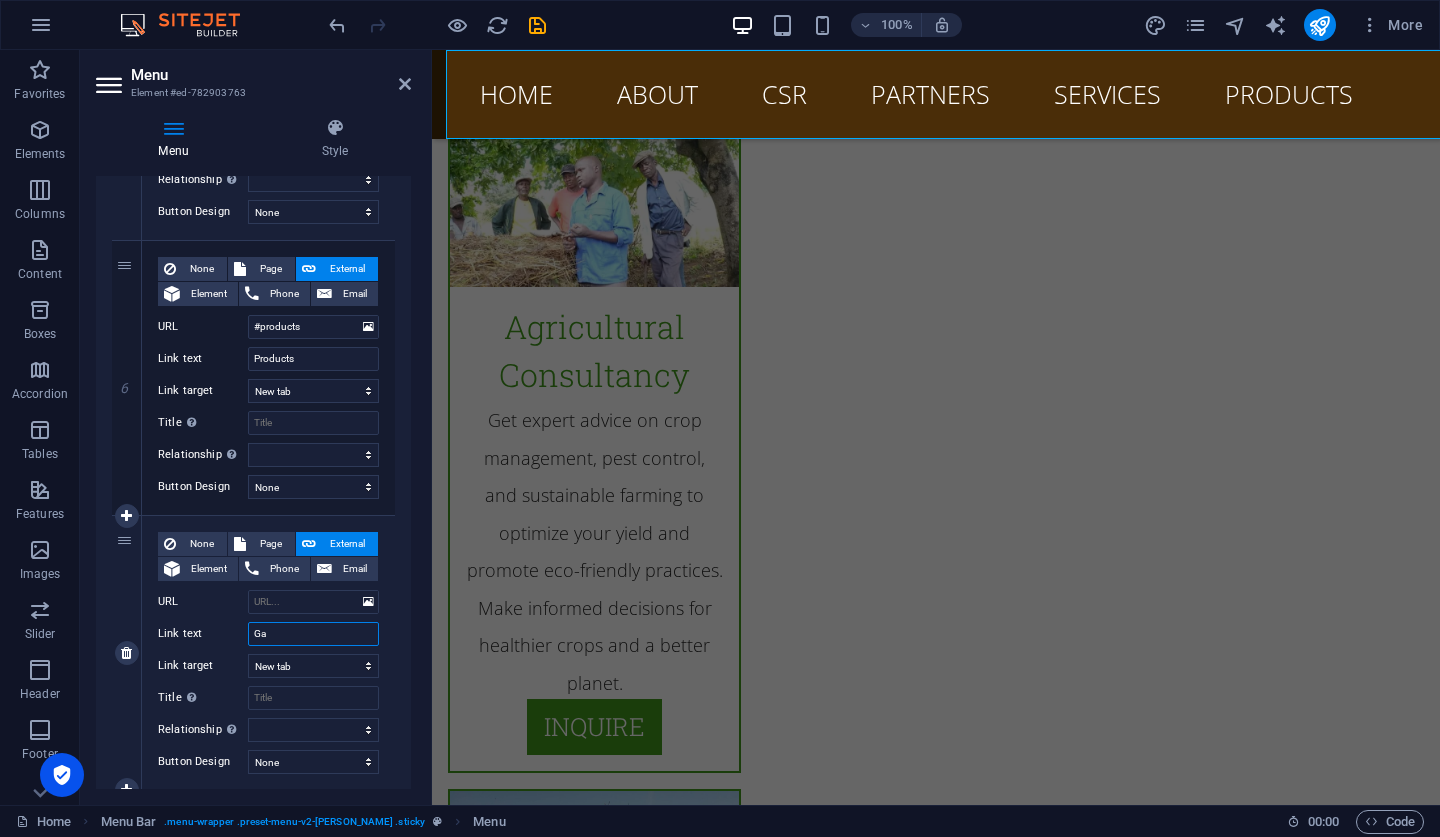 select 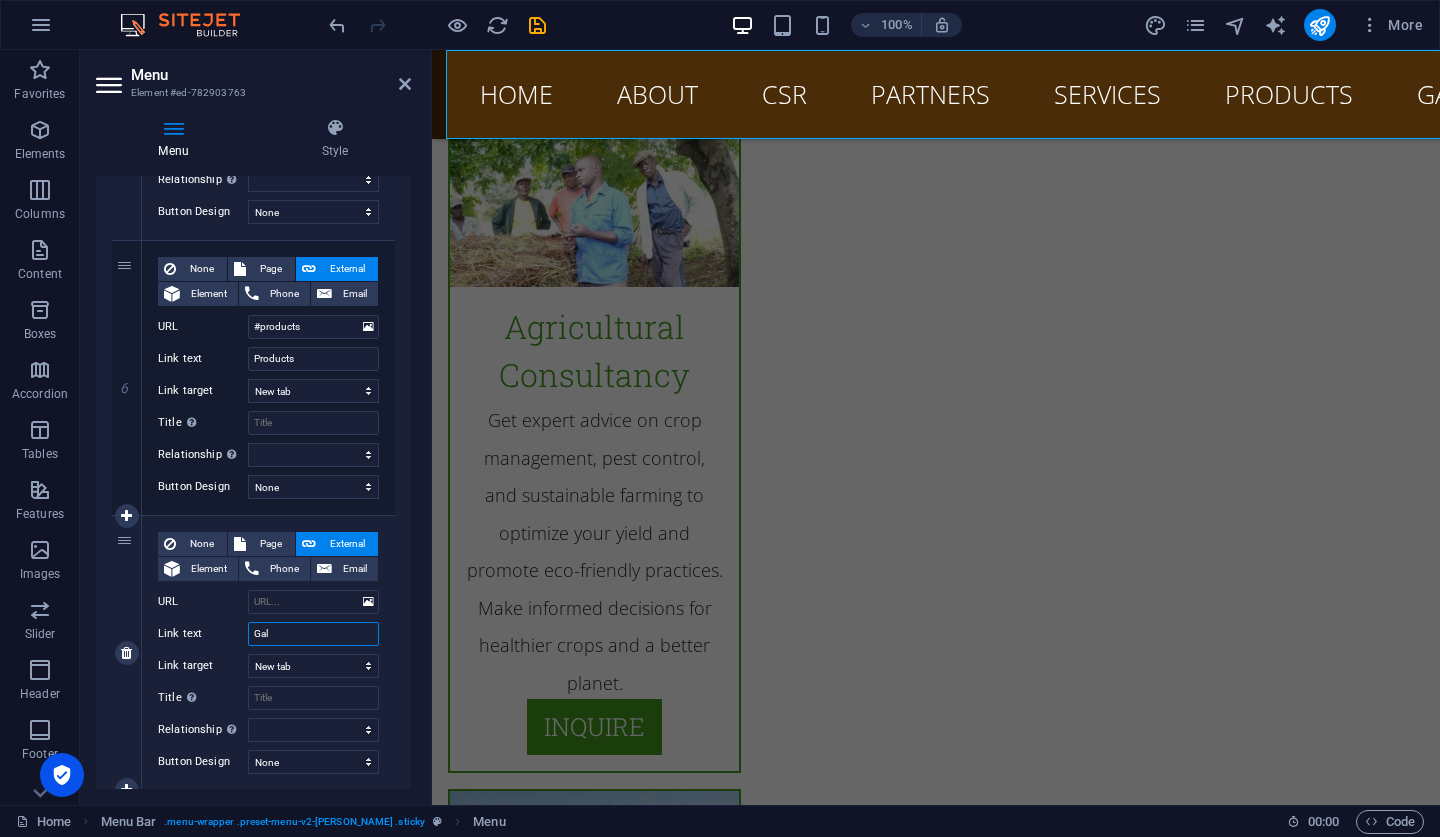 type on "Gall" 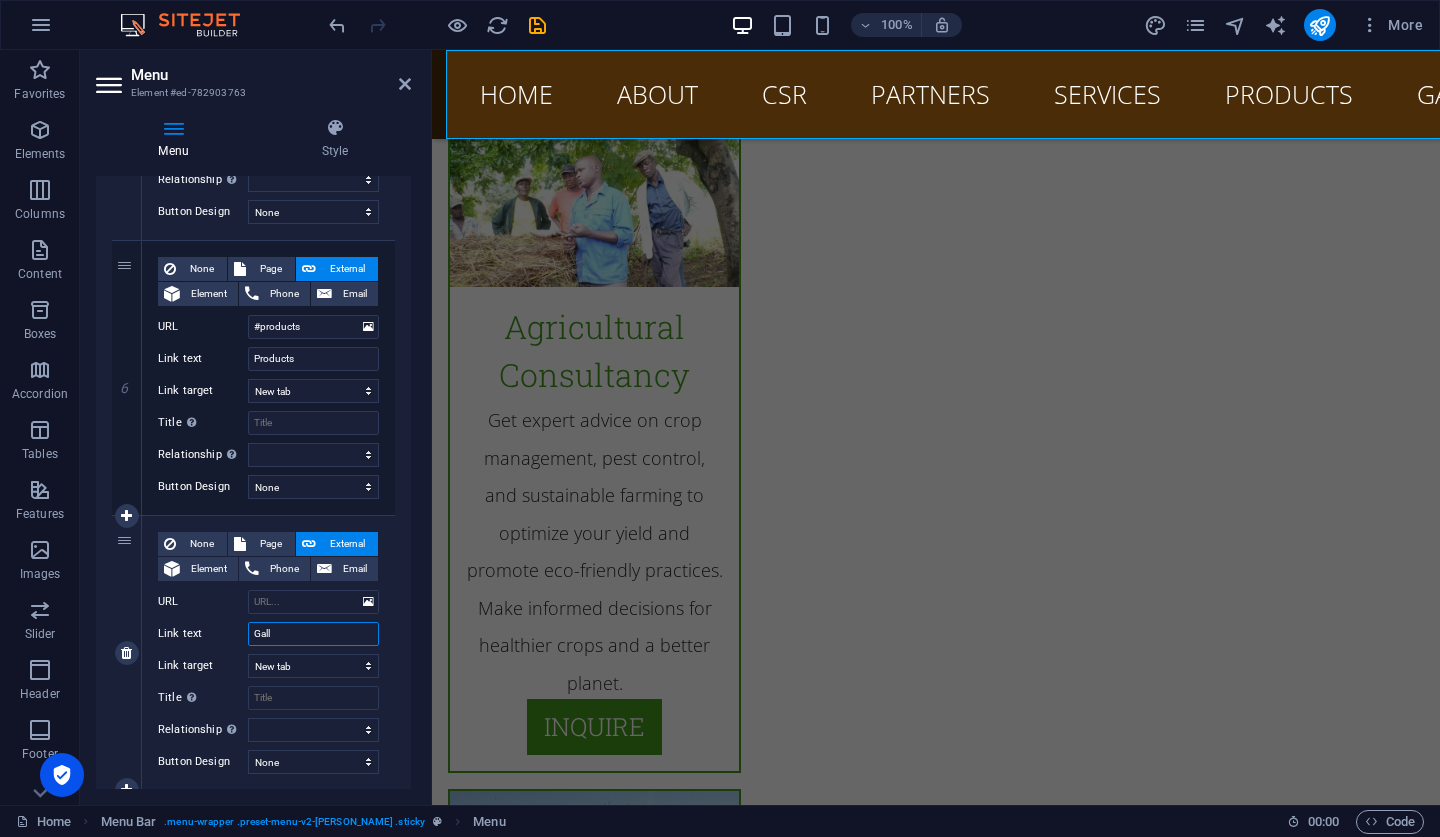 select 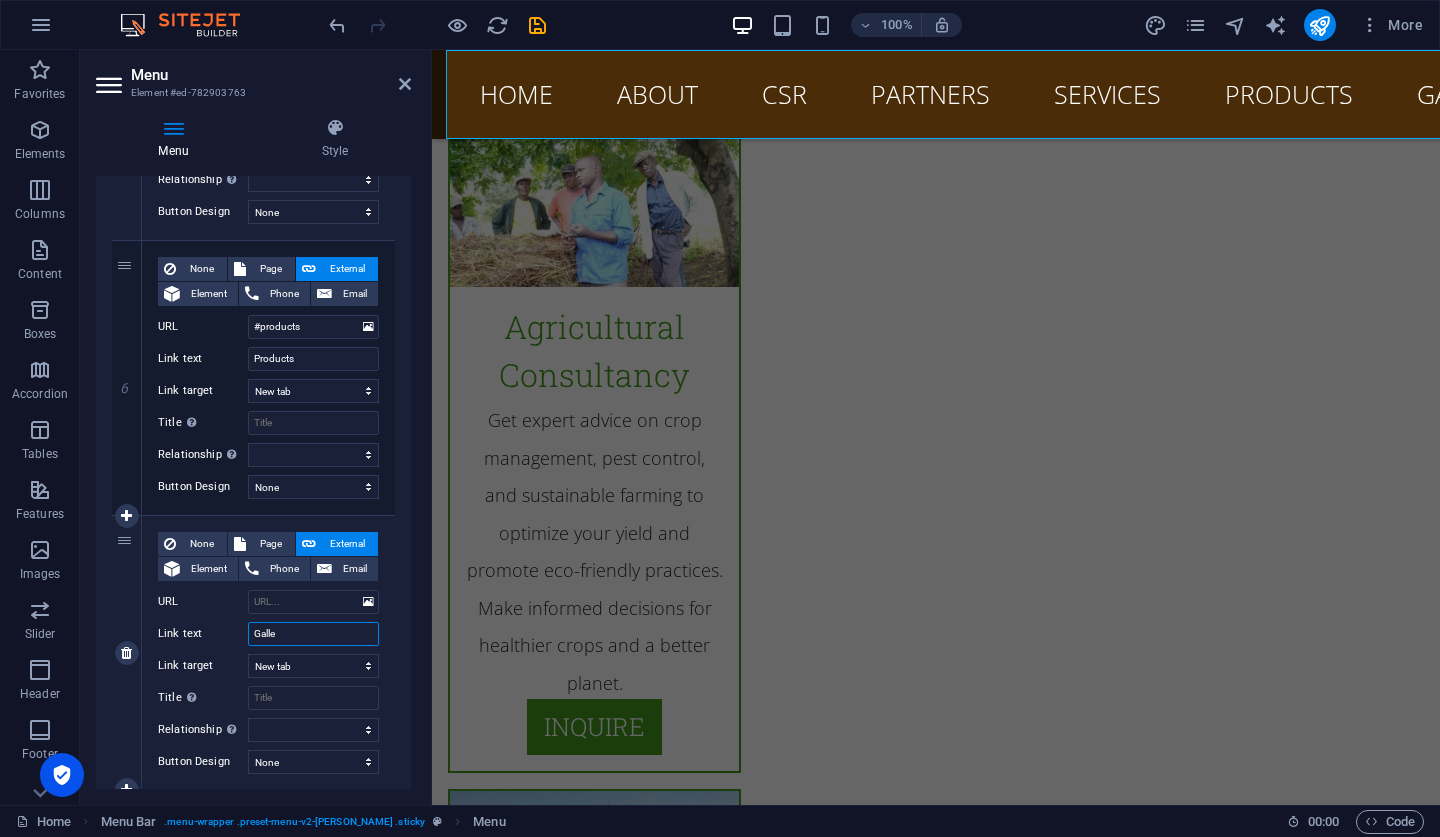 type on "Galley" 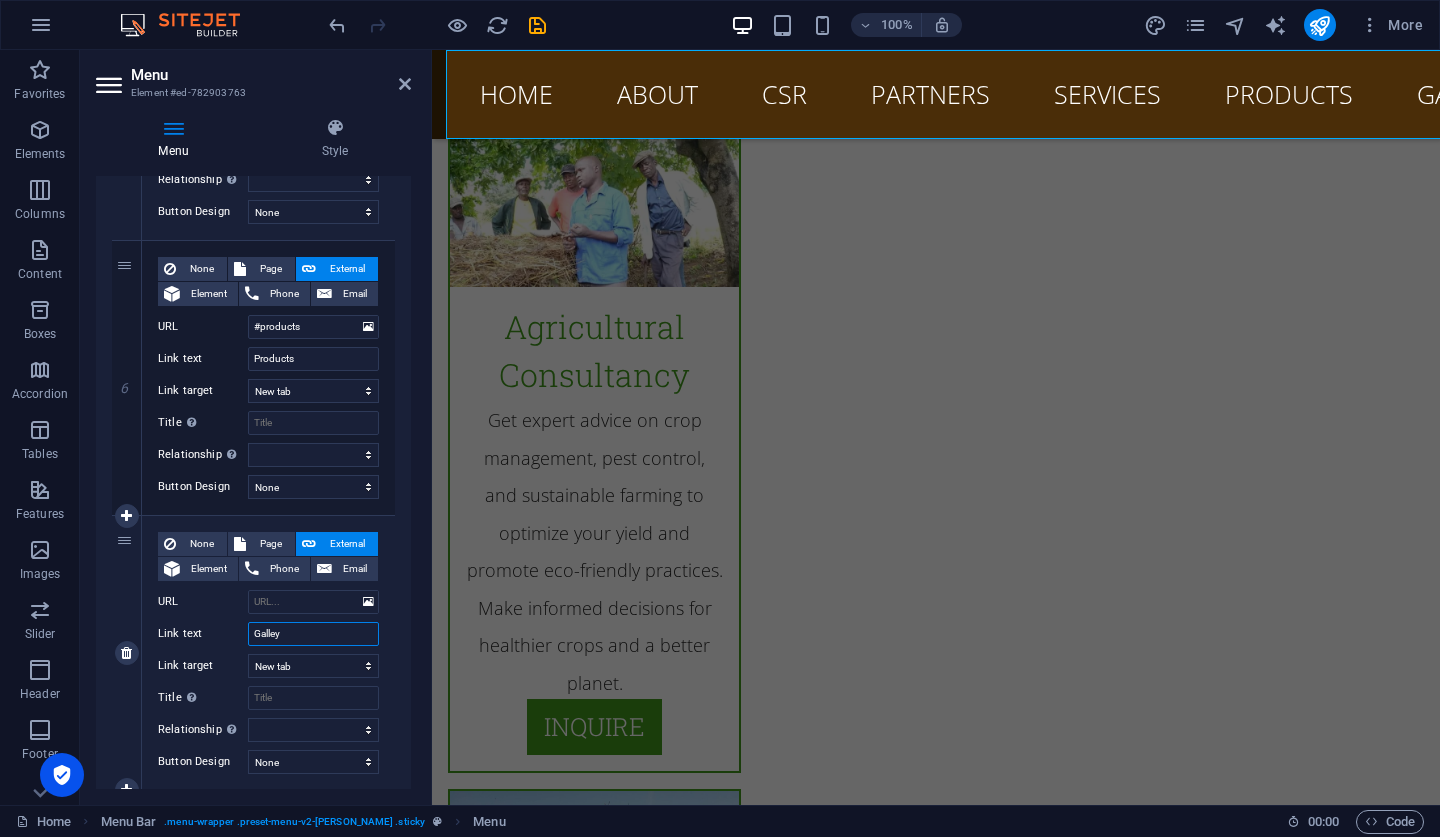 select 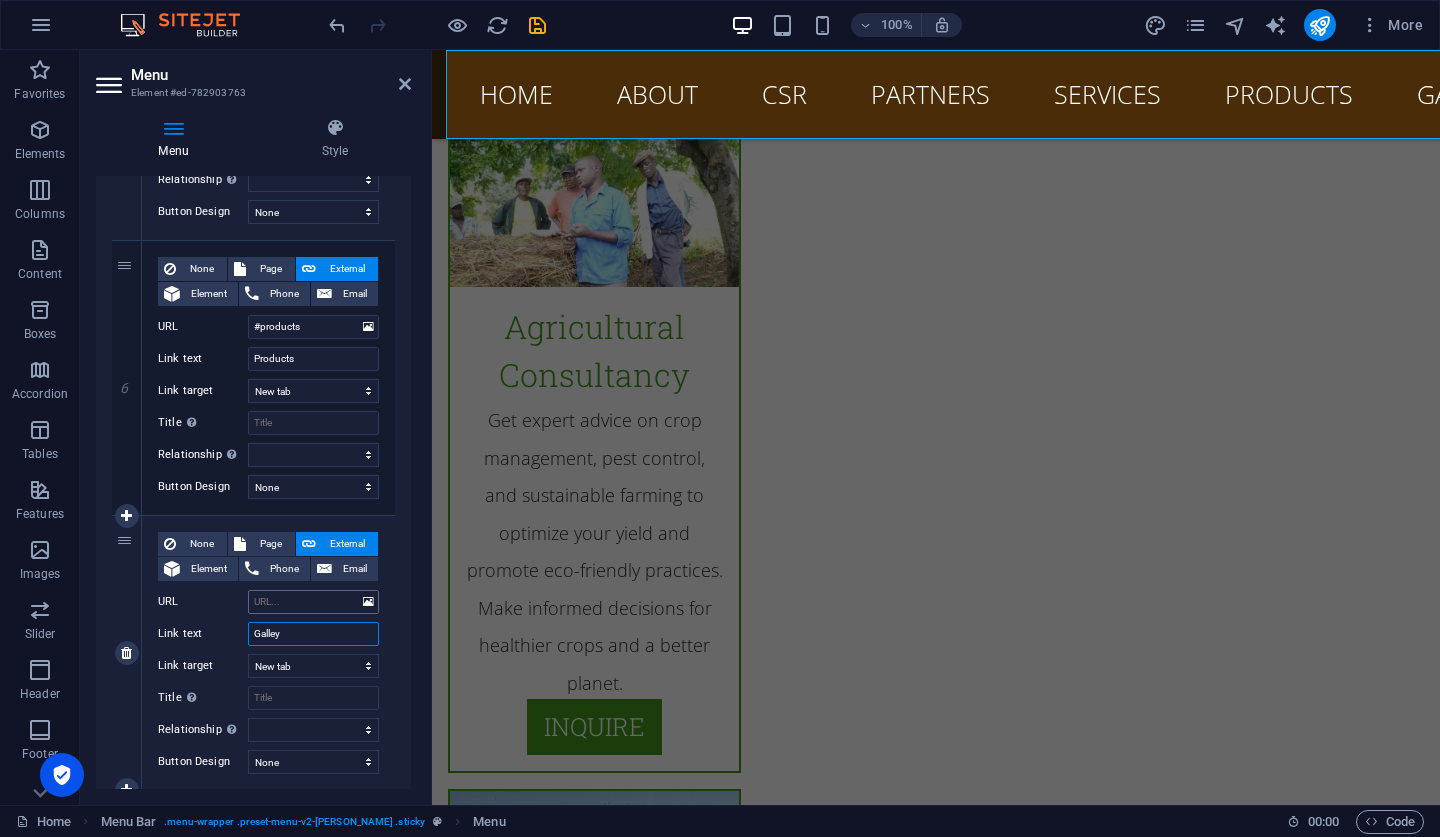 type on "Galley" 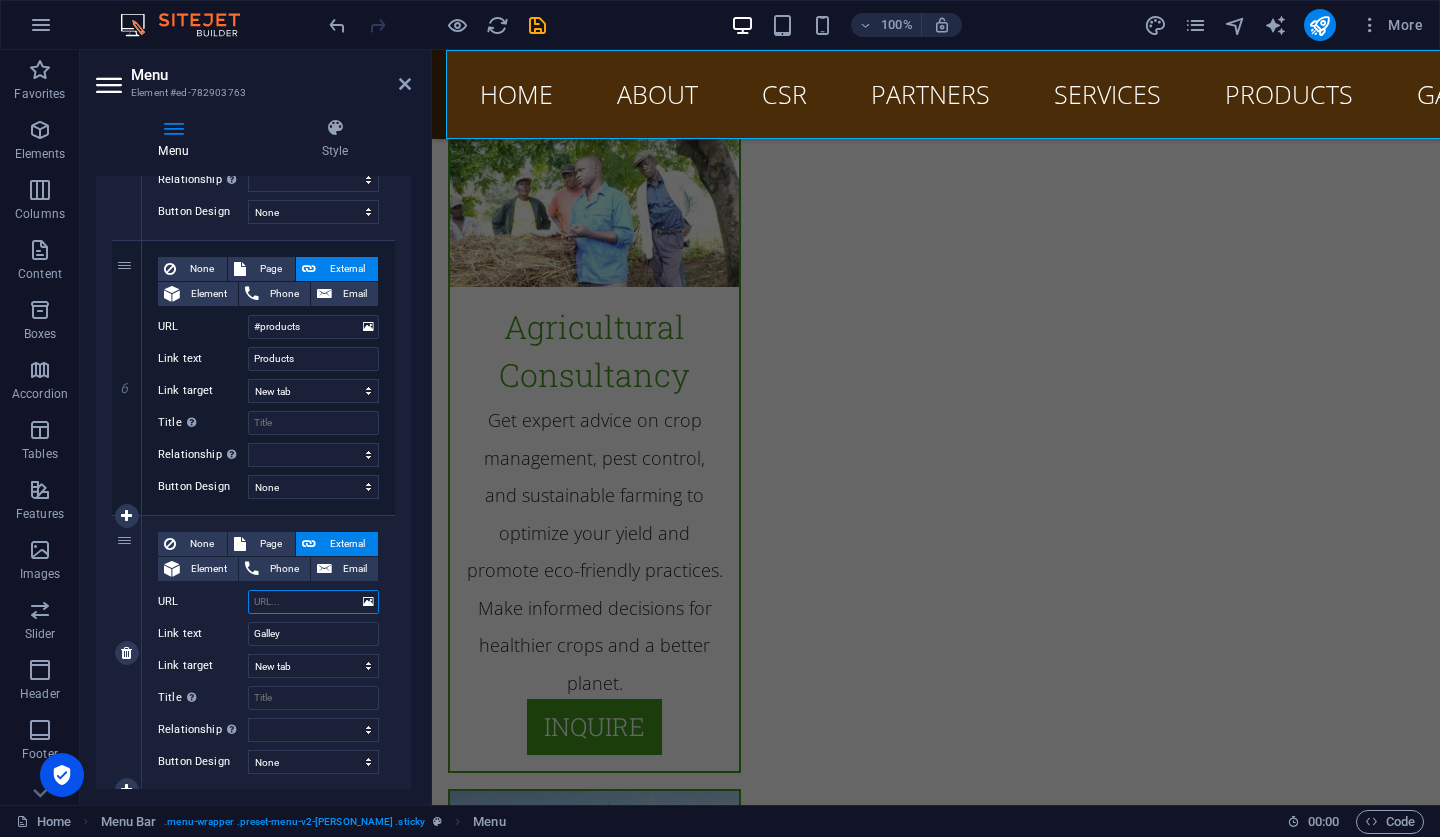 click on "URL" at bounding box center [313, 602] 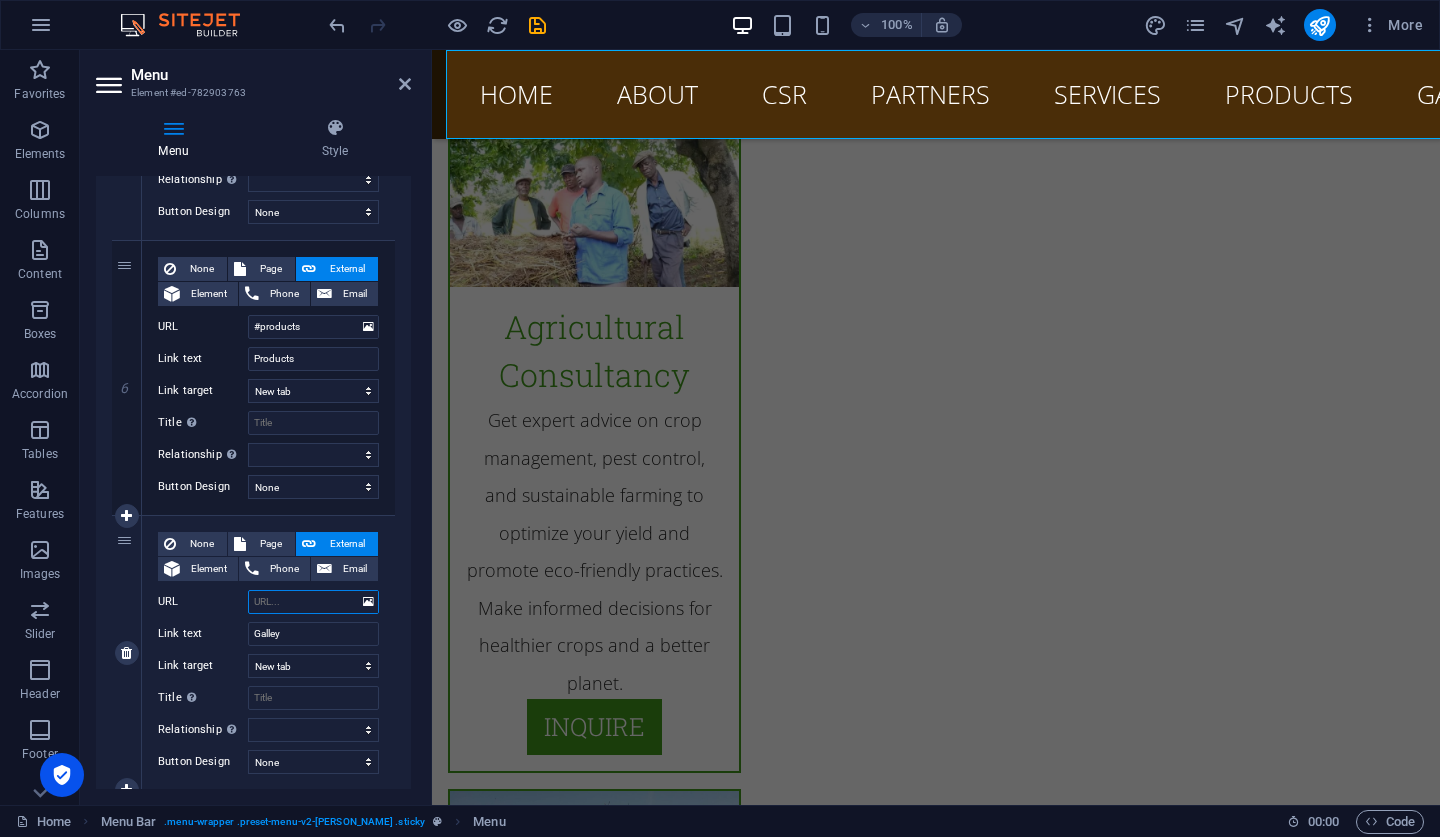 paste on "#" 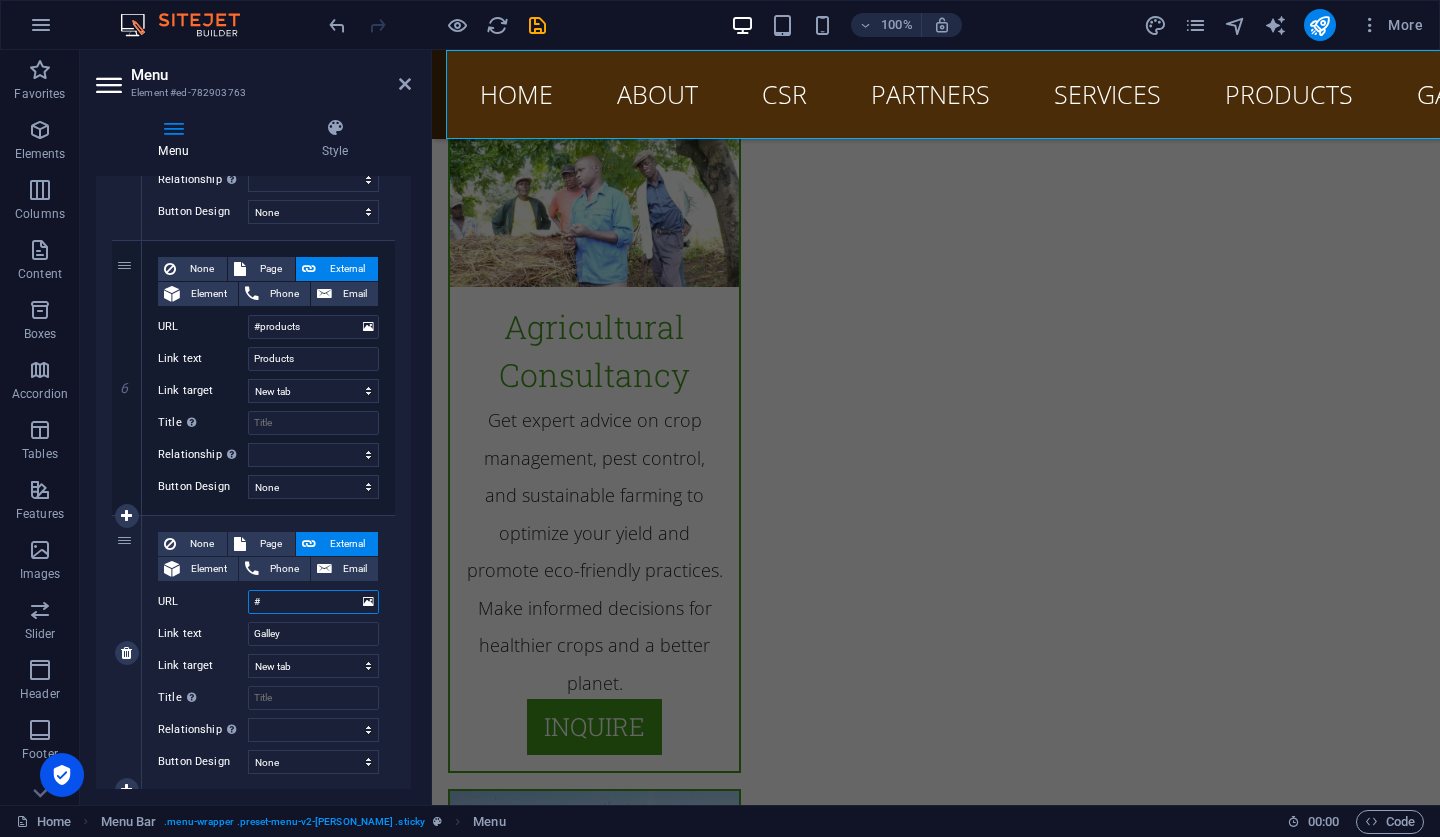 select 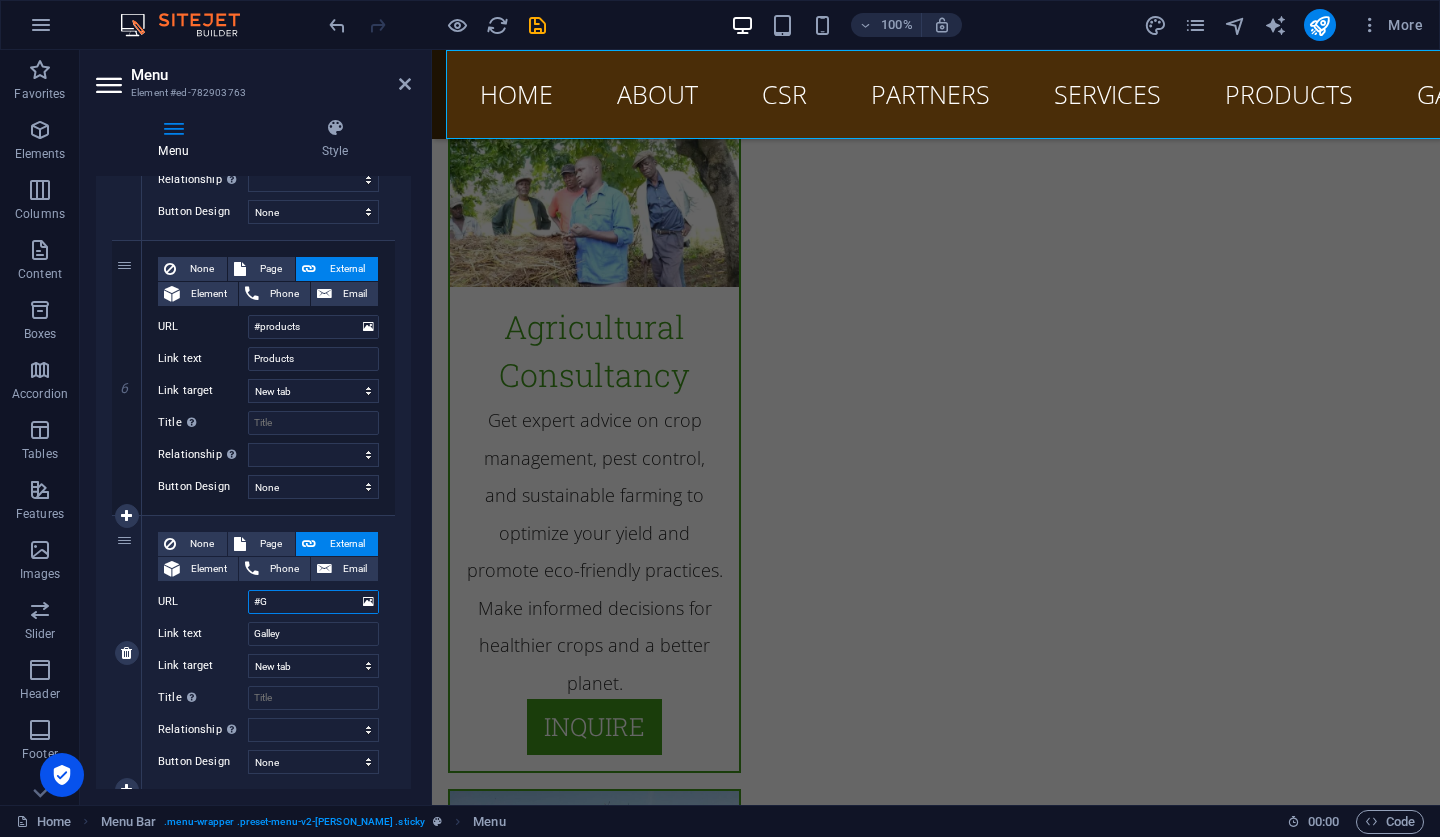 type on "#Ga" 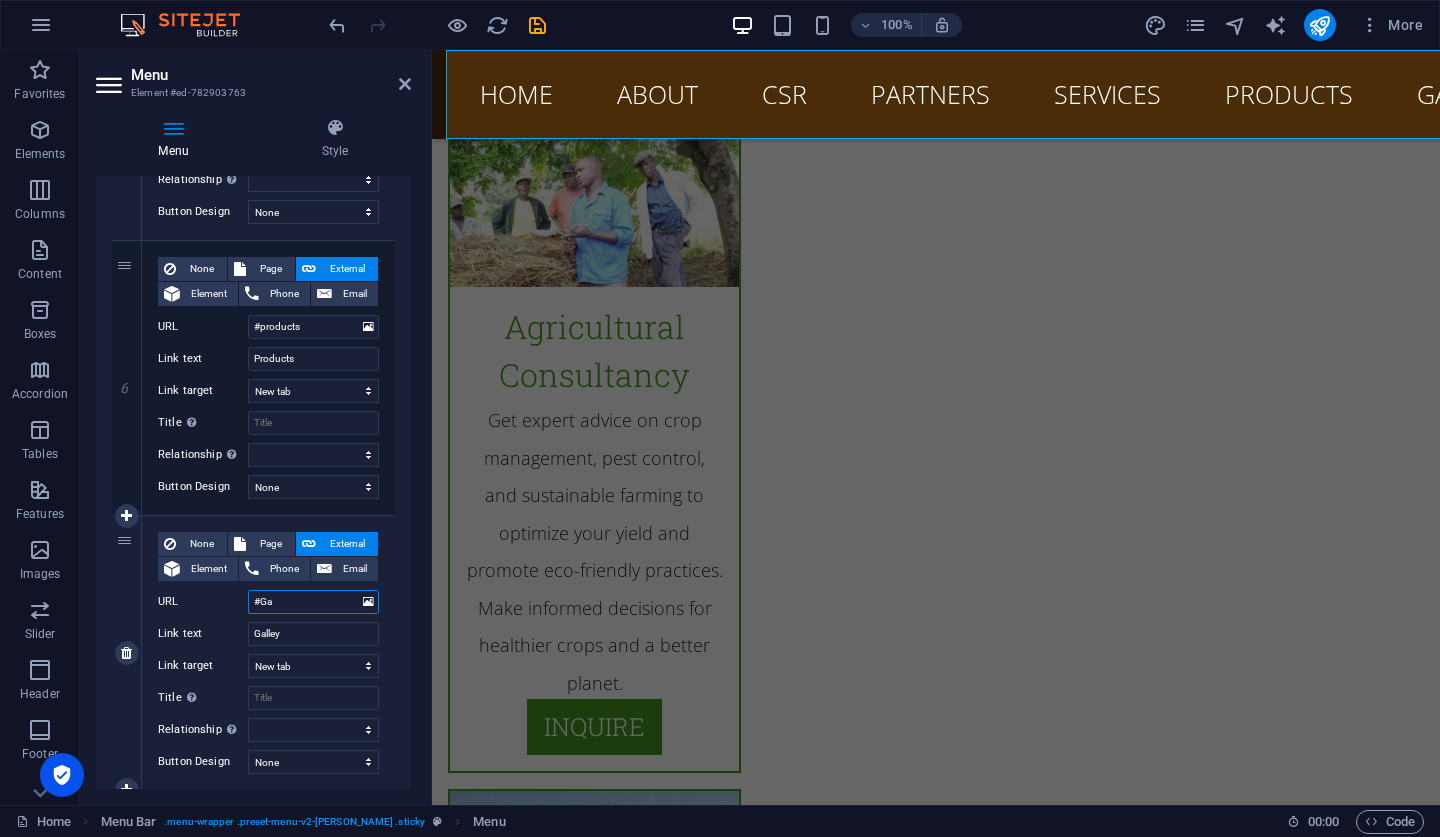 select 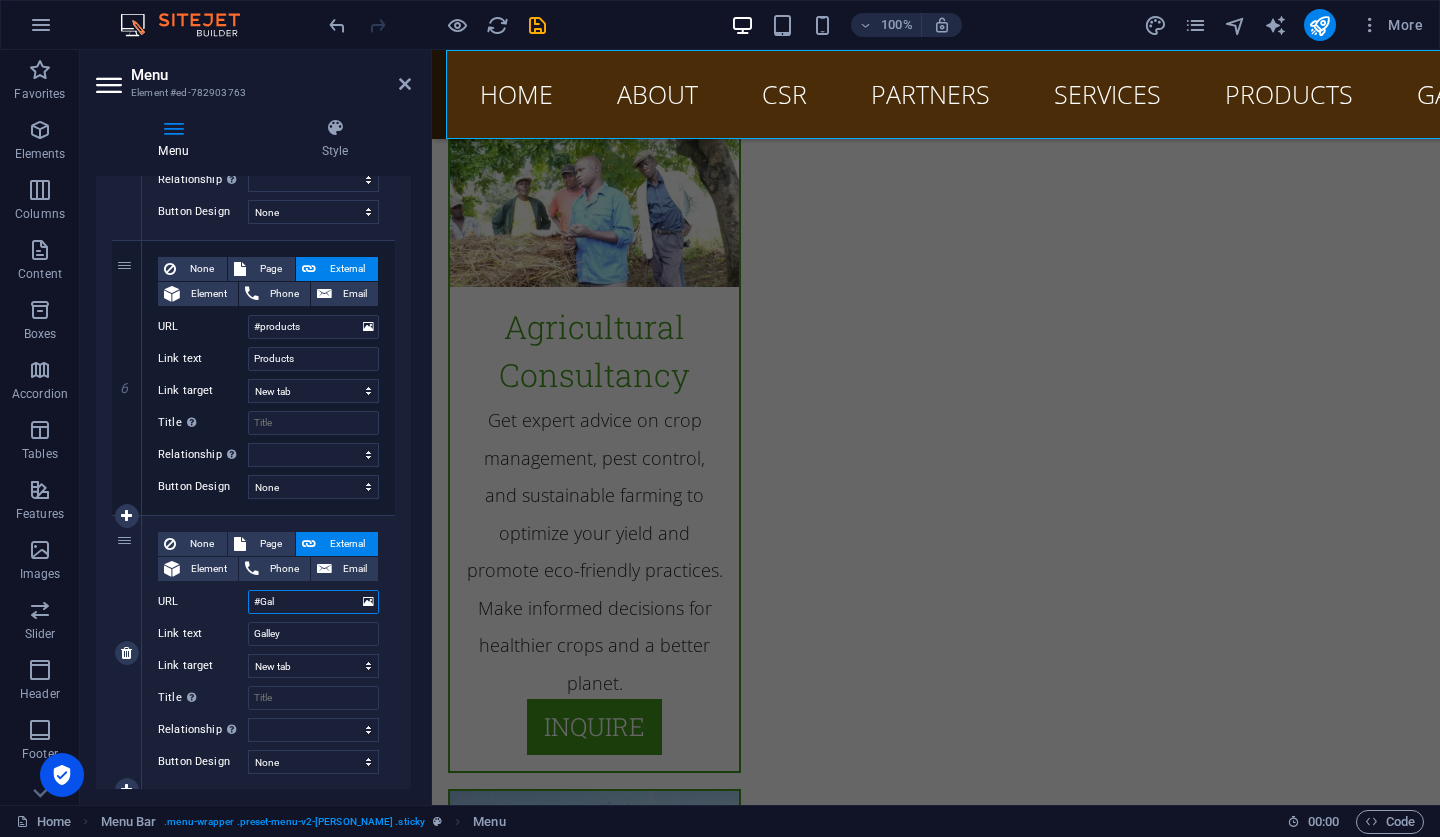 select 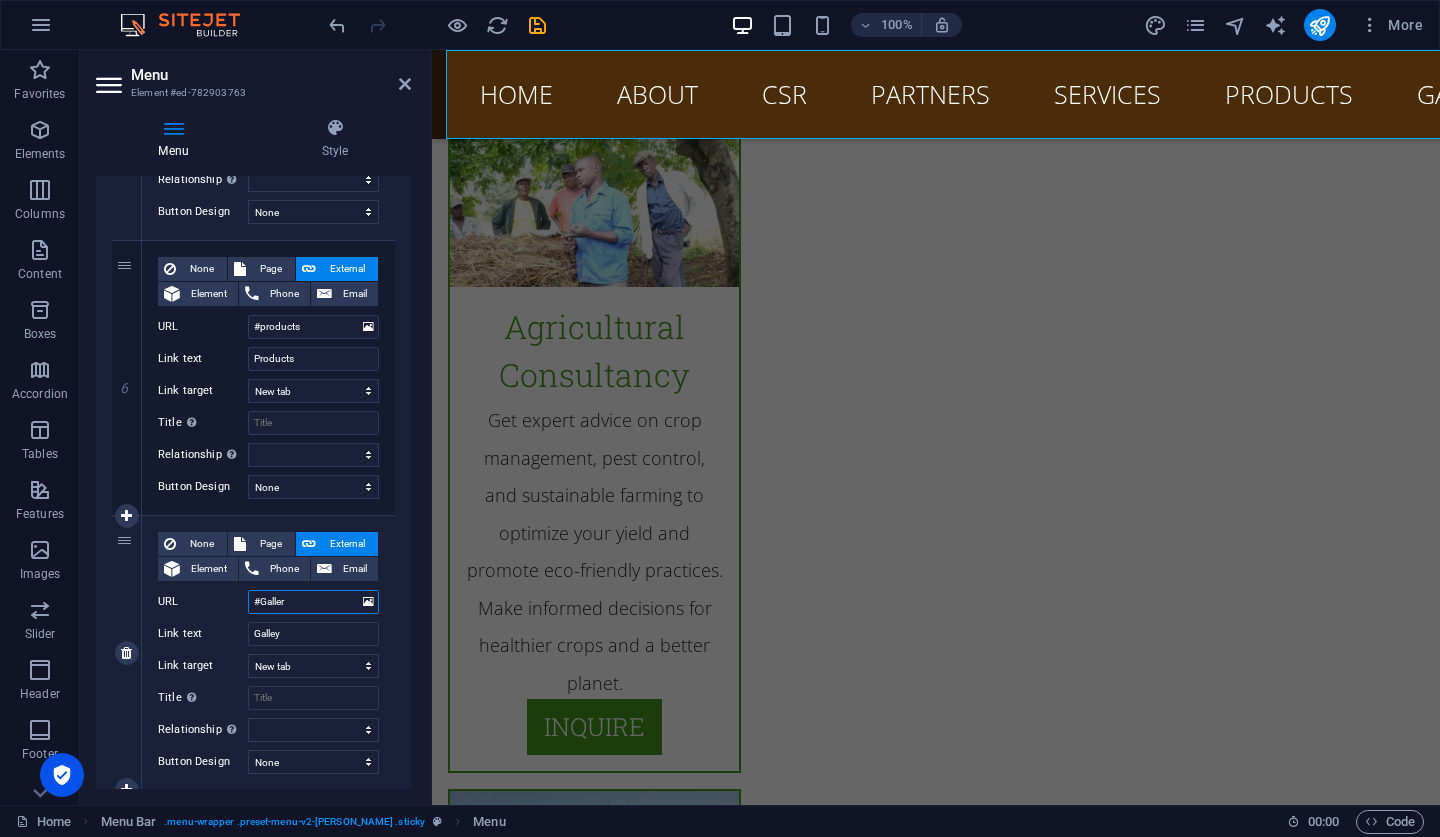 type on "#Gallery" 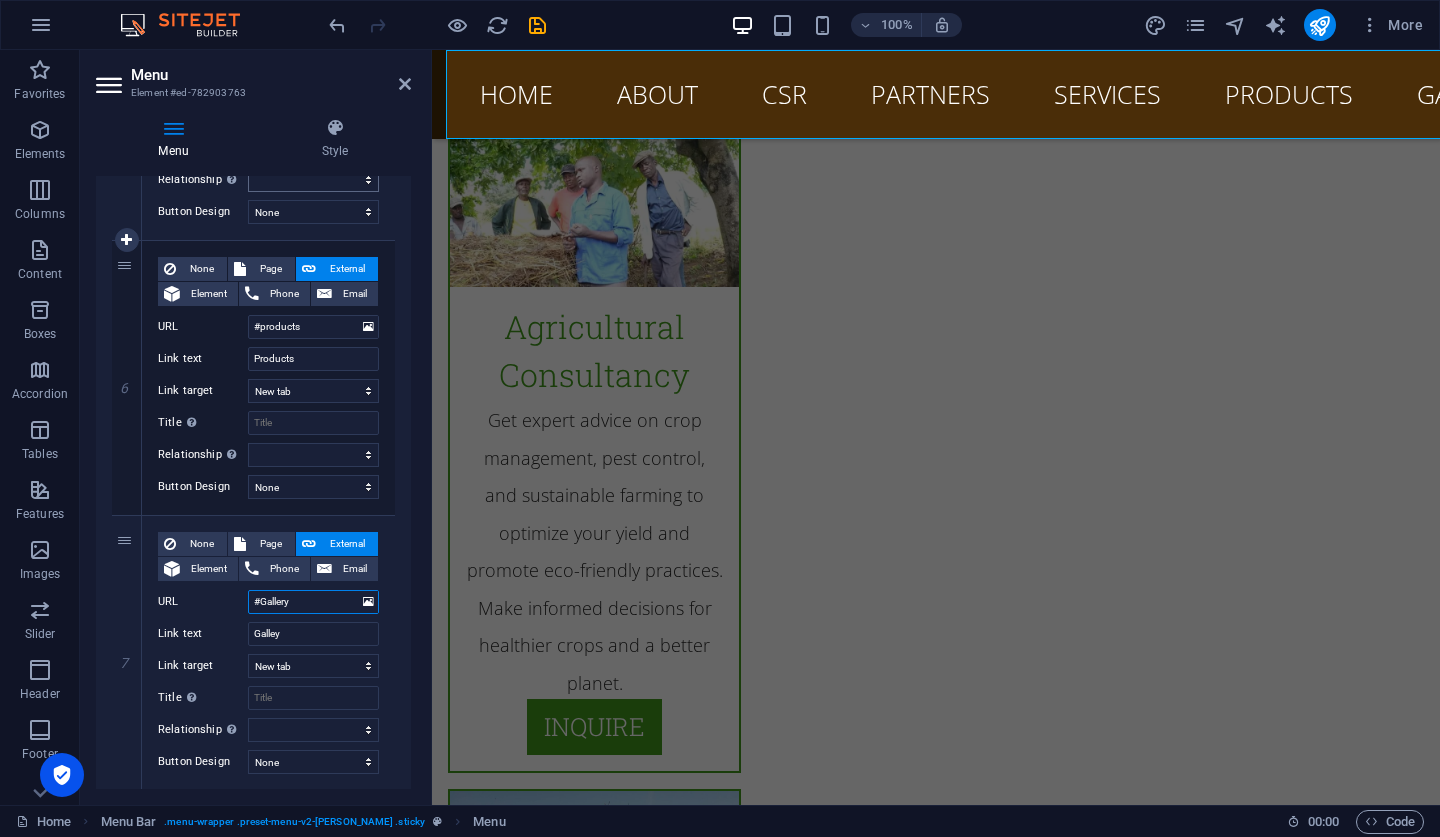 select 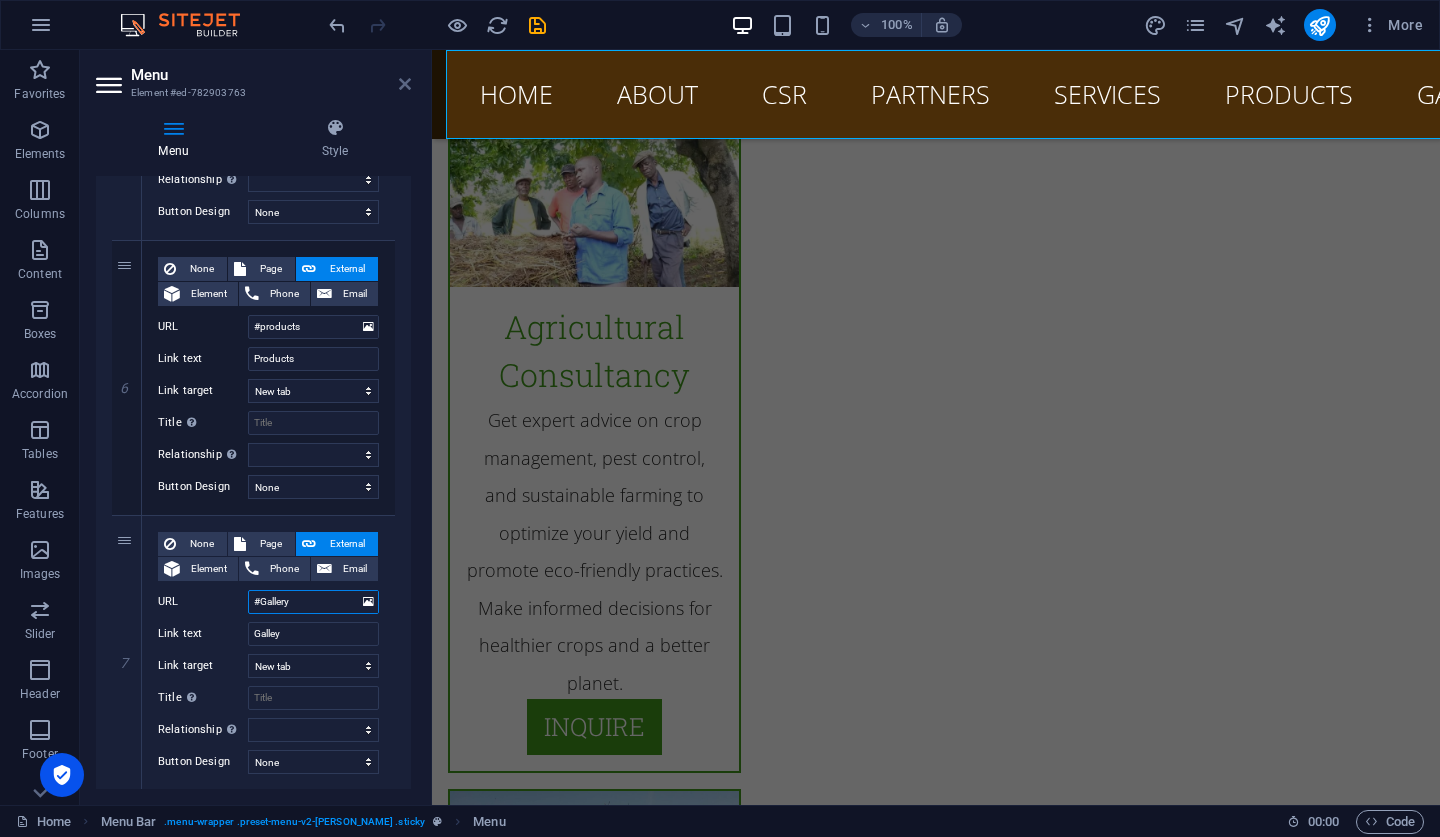 type on "#Gallery" 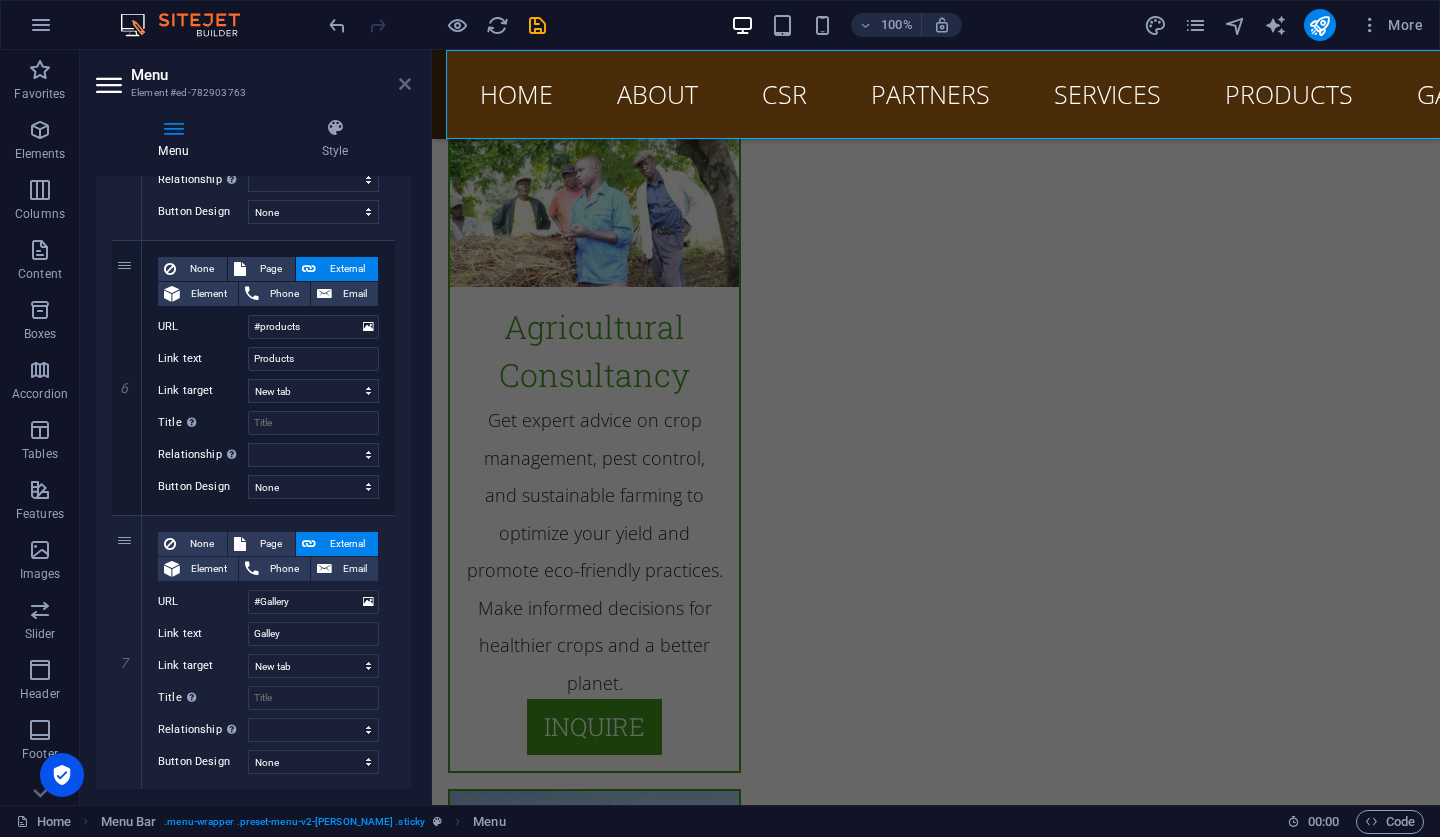 click at bounding box center (405, 84) 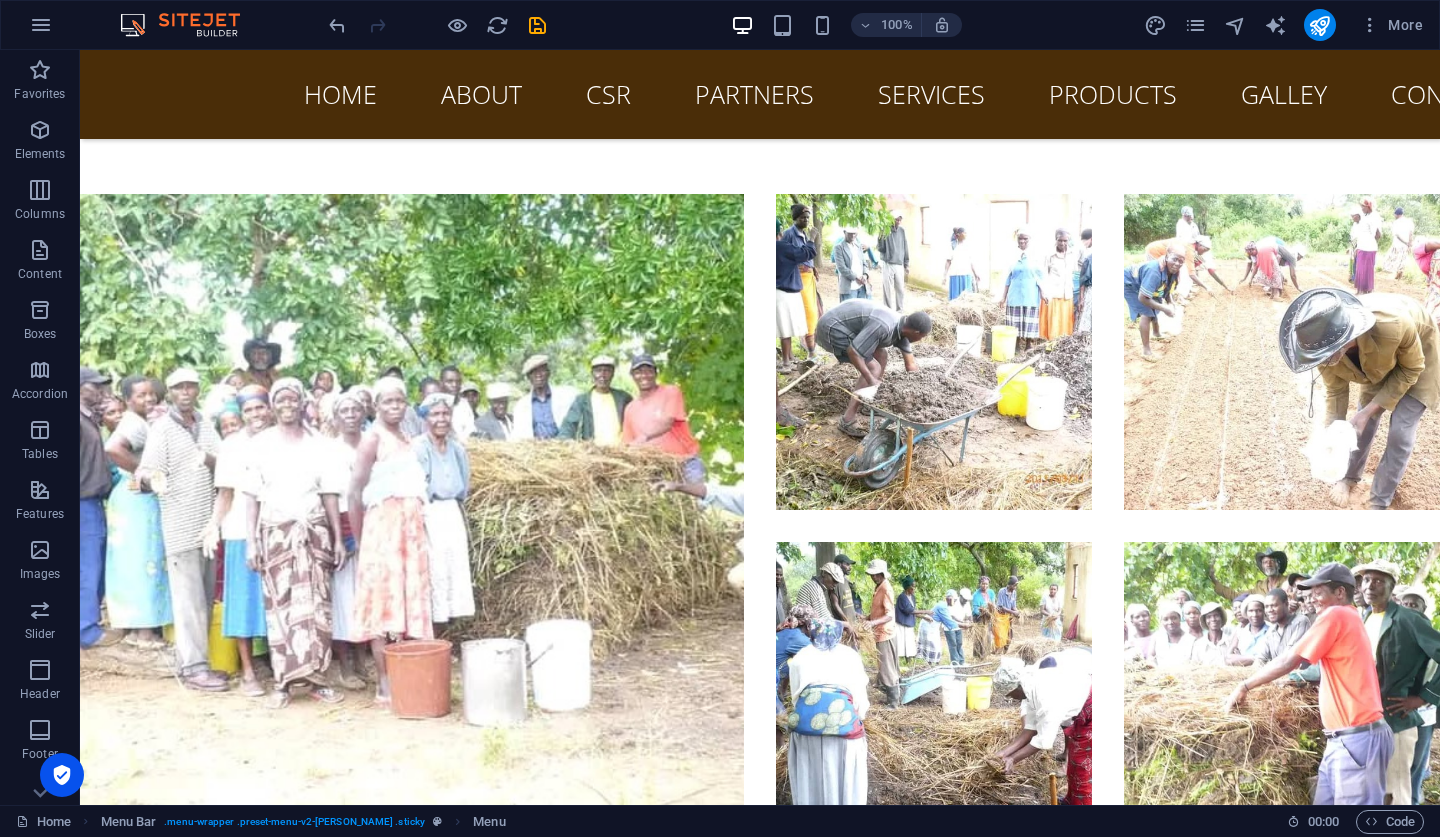 scroll, scrollTop: 9427, scrollLeft: 0, axis: vertical 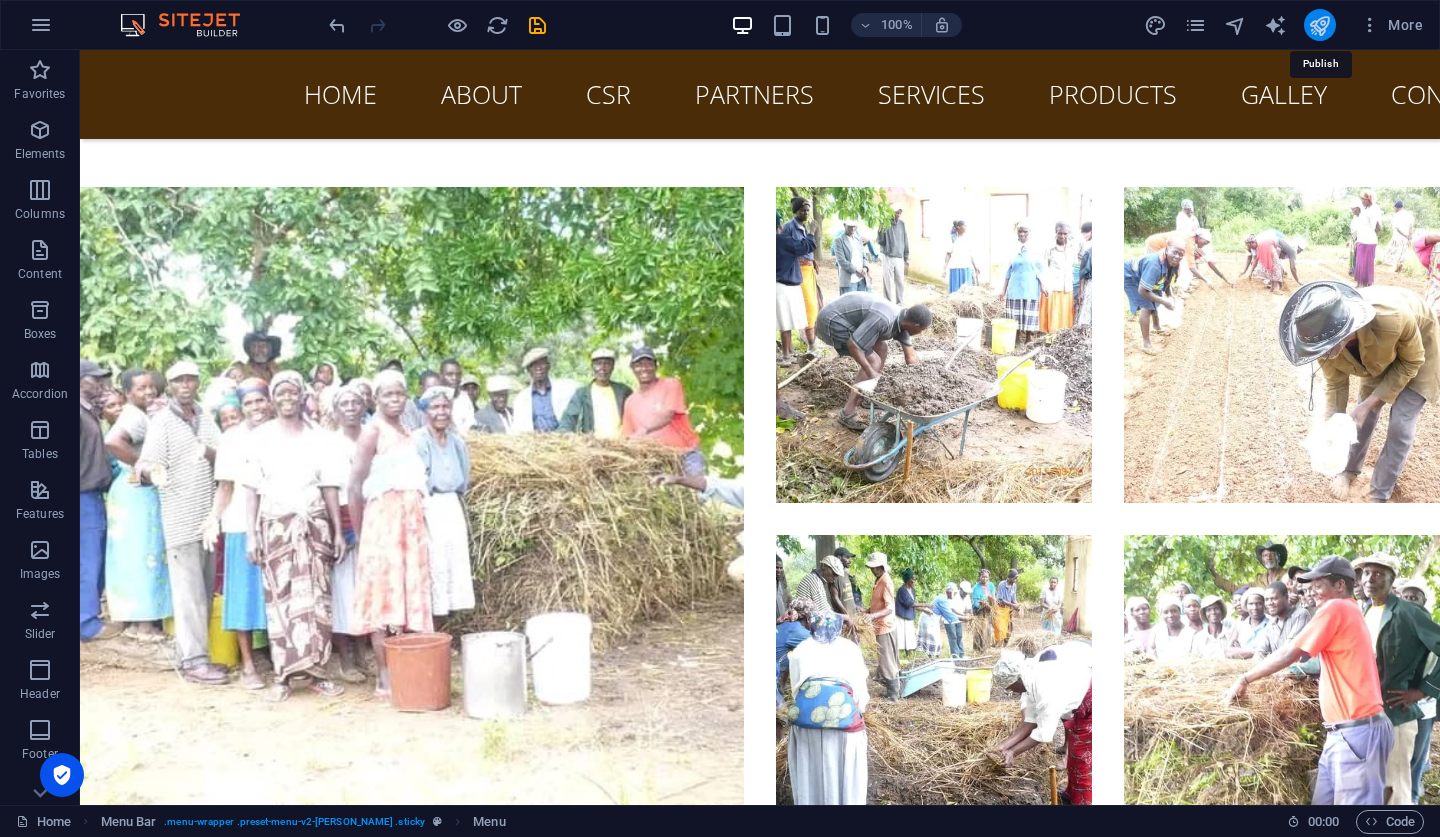 click at bounding box center [1319, 25] 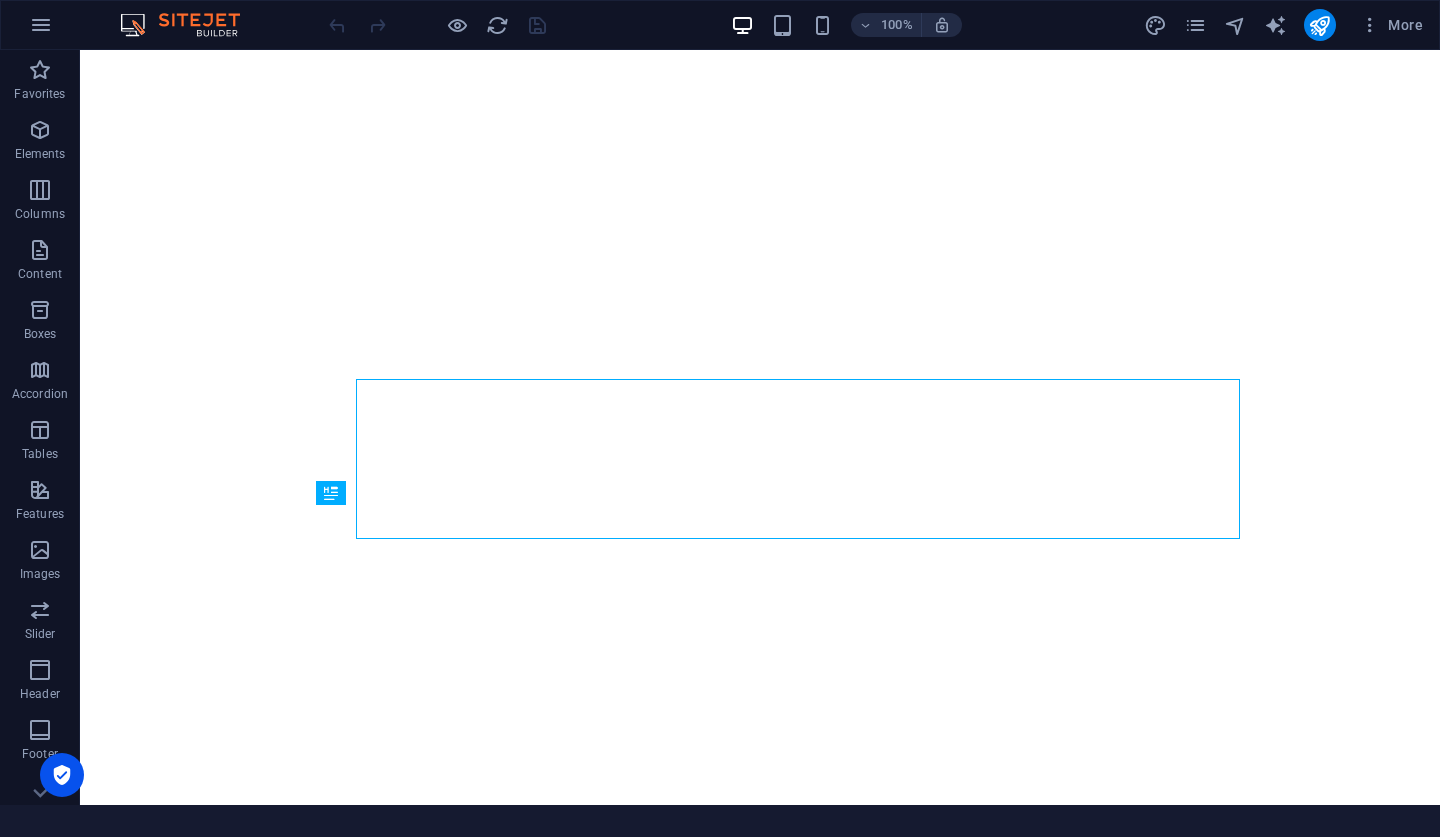 scroll, scrollTop: 0, scrollLeft: 0, axis: both 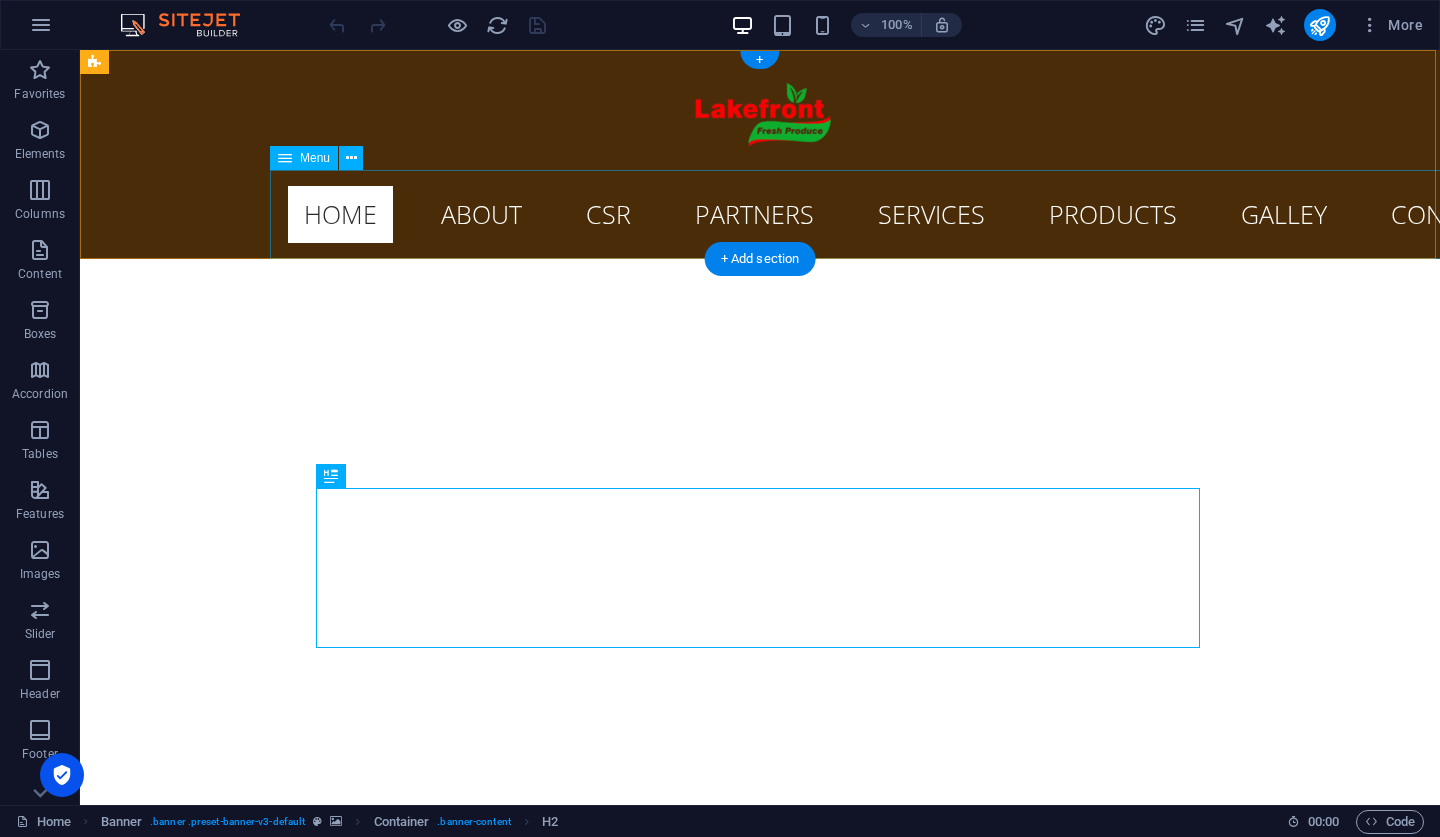 click on "Home About CSR Partners Services Products Galley Contact" at bounding box center (760, 214) 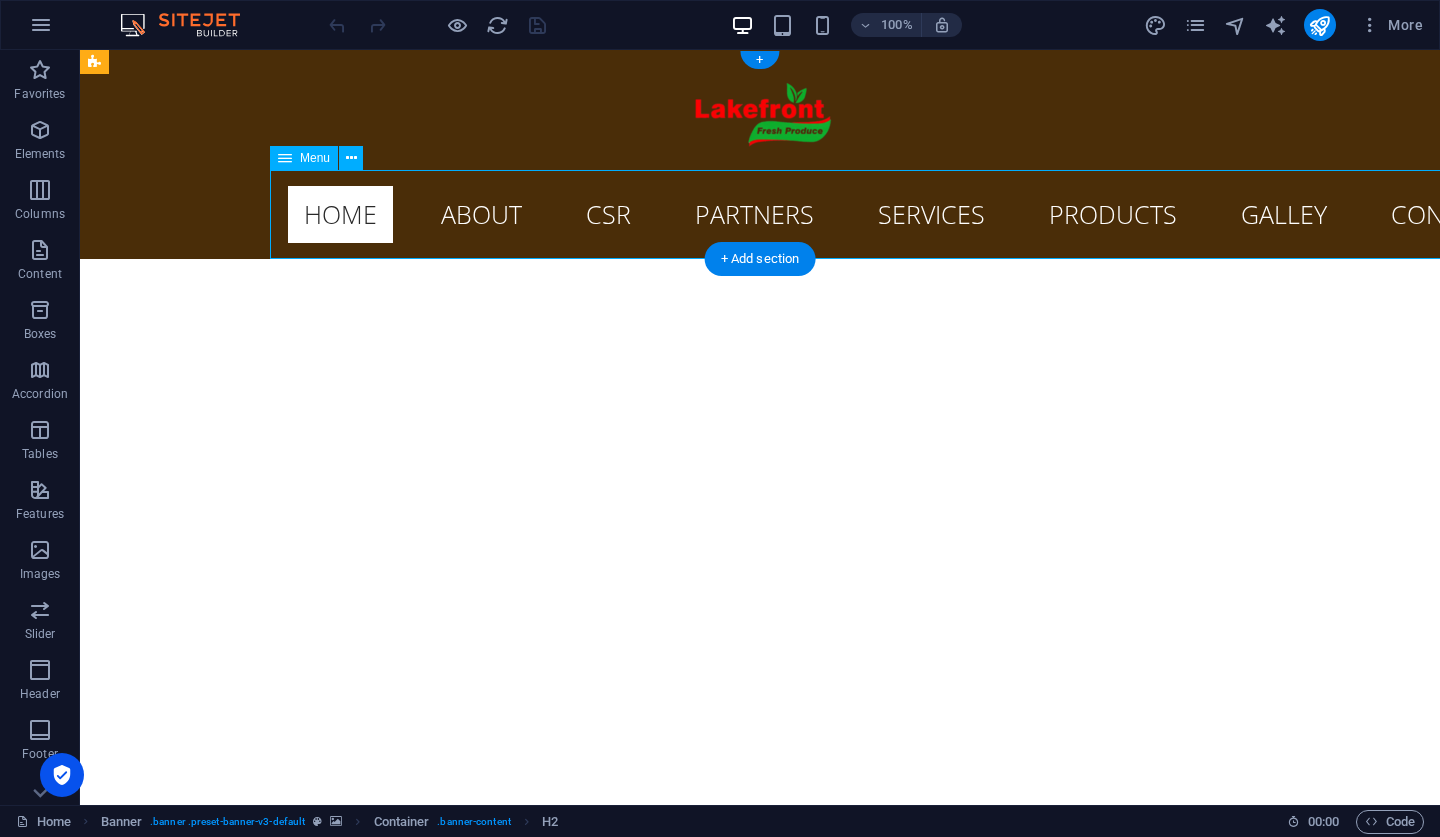 click on "Home About CSR Partners Services Products Galley Contact" at bounding box center [760, 214] 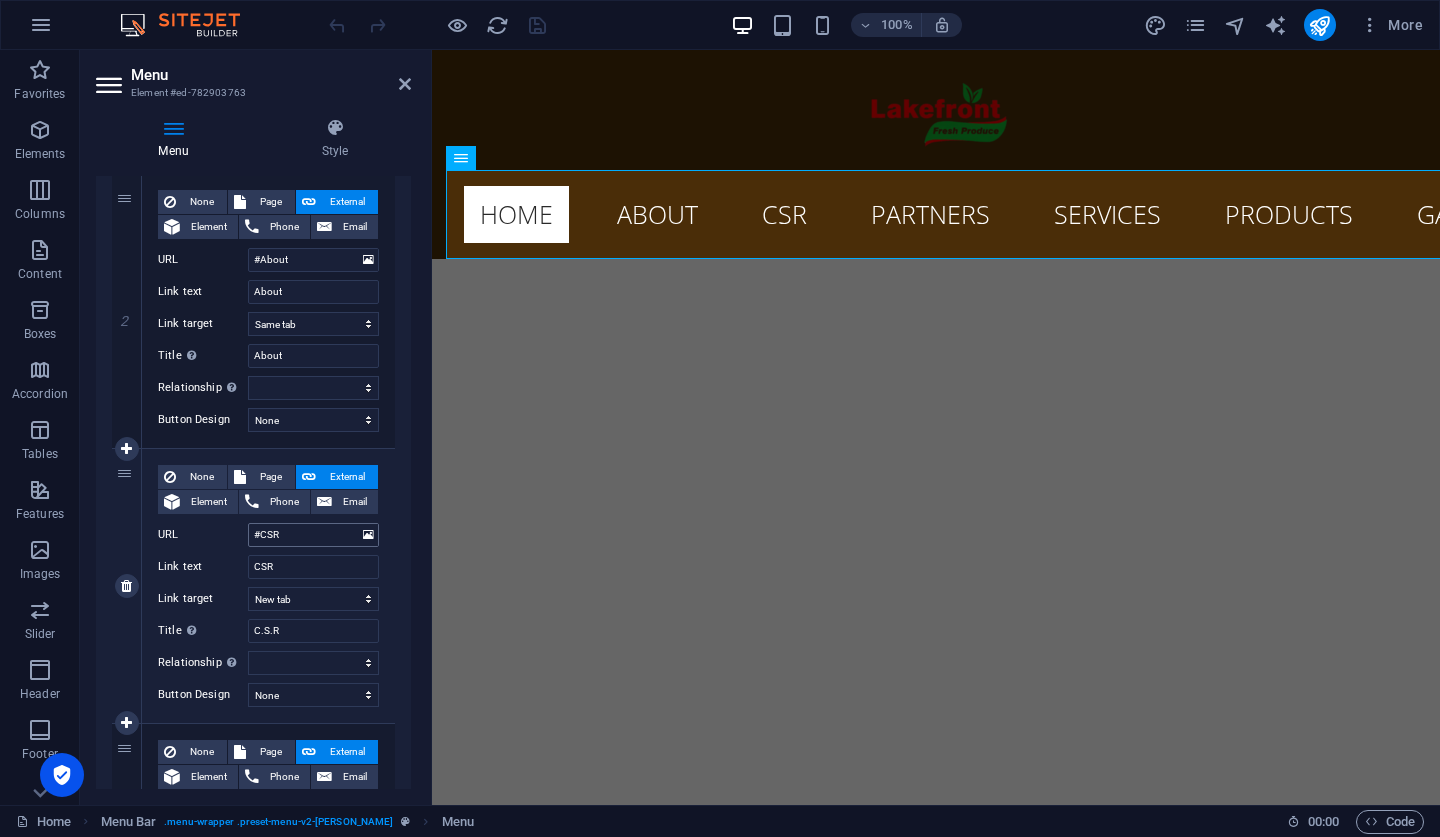 scroll, scrollTop: 468, scrollLeft: 0, axis: vertical 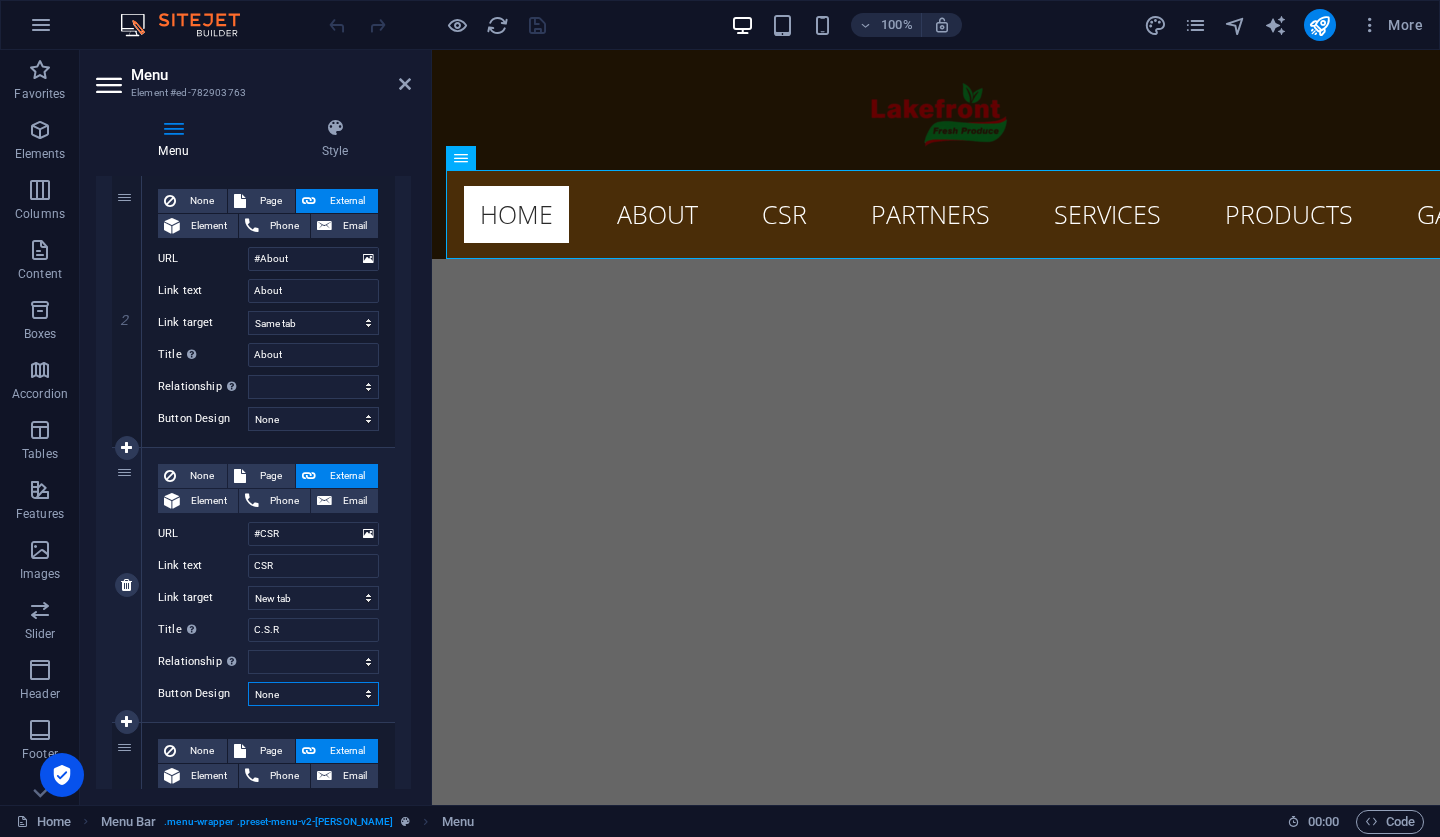 select on "default" 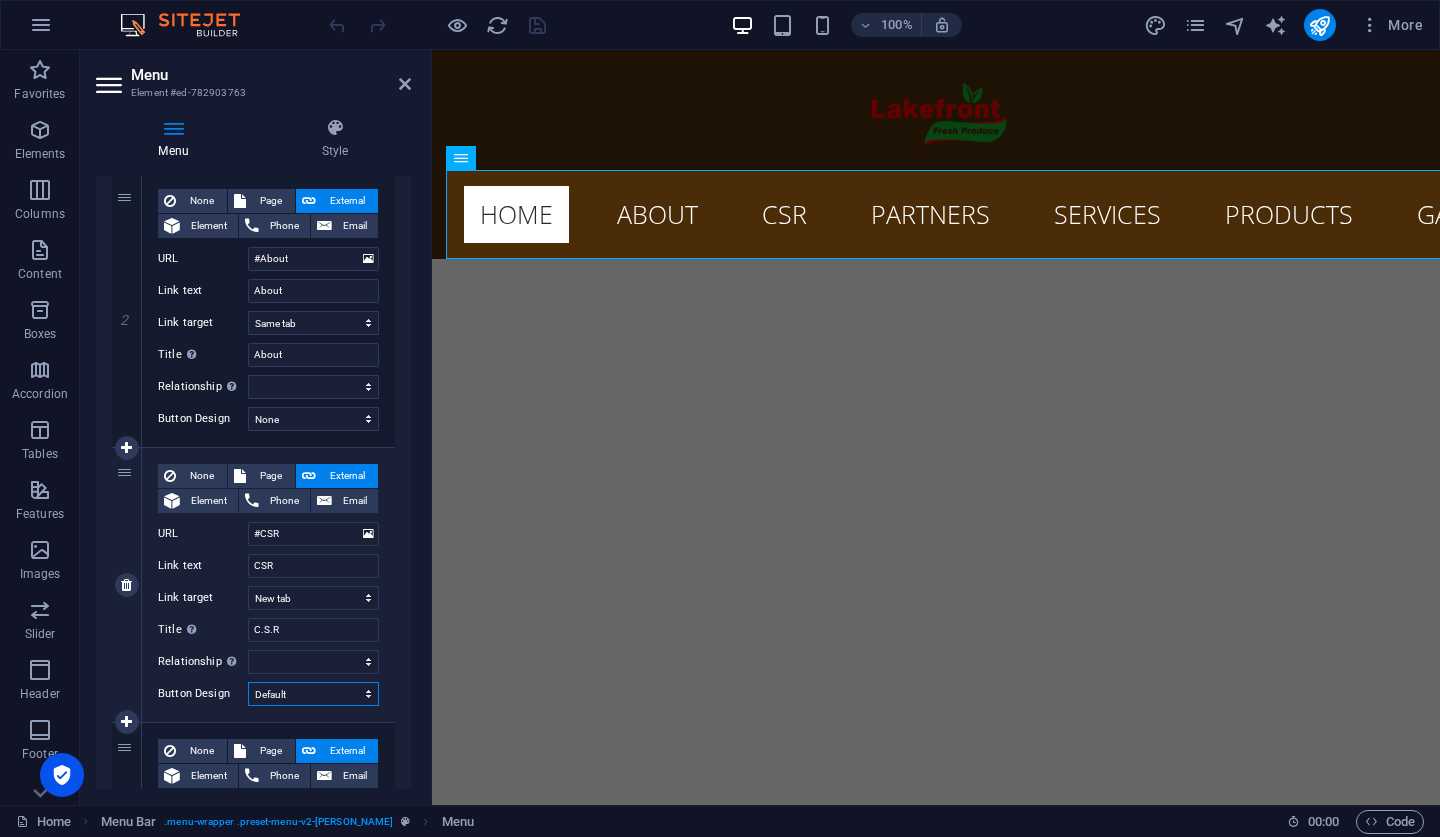 select 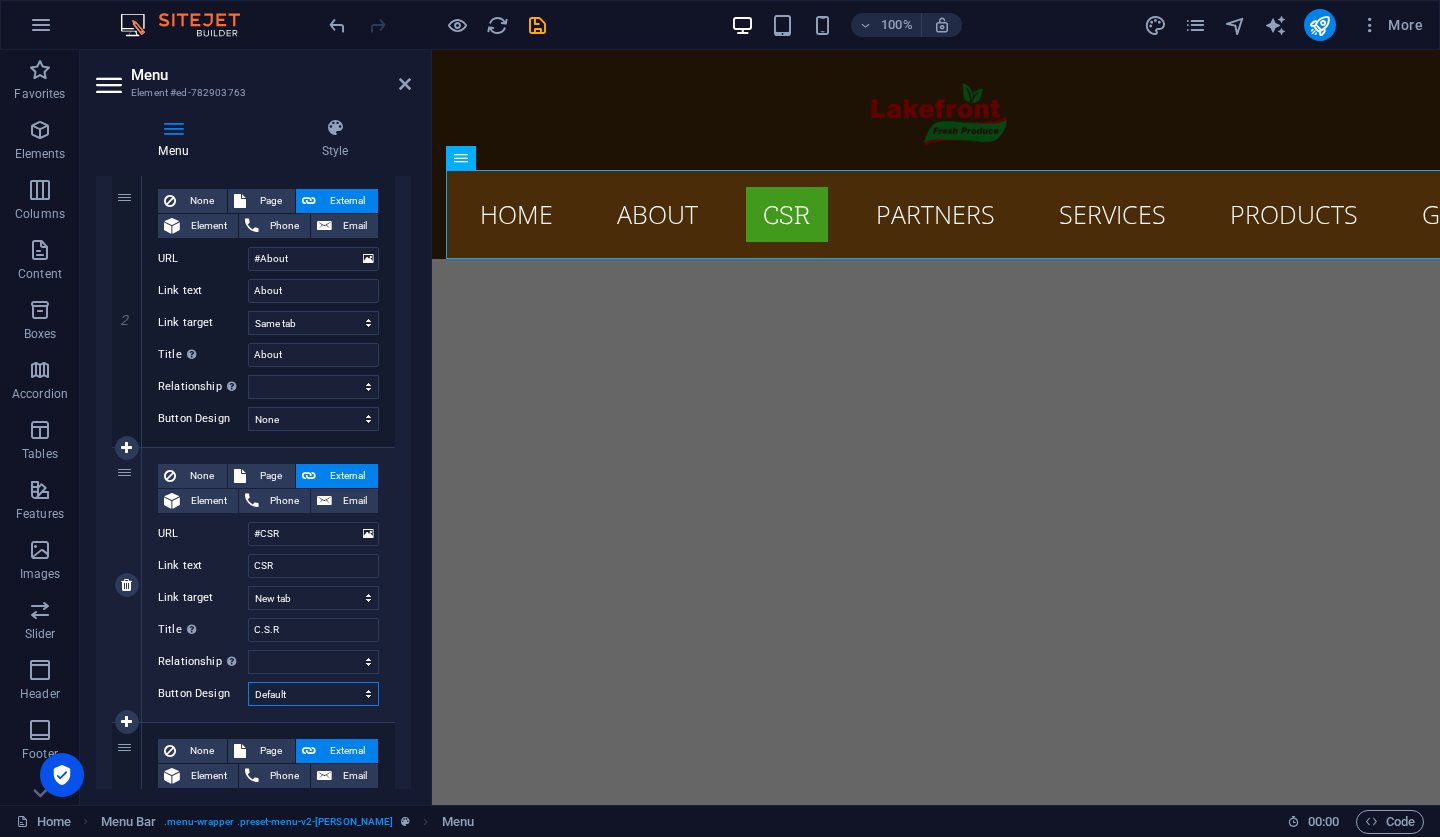 select on "primary" 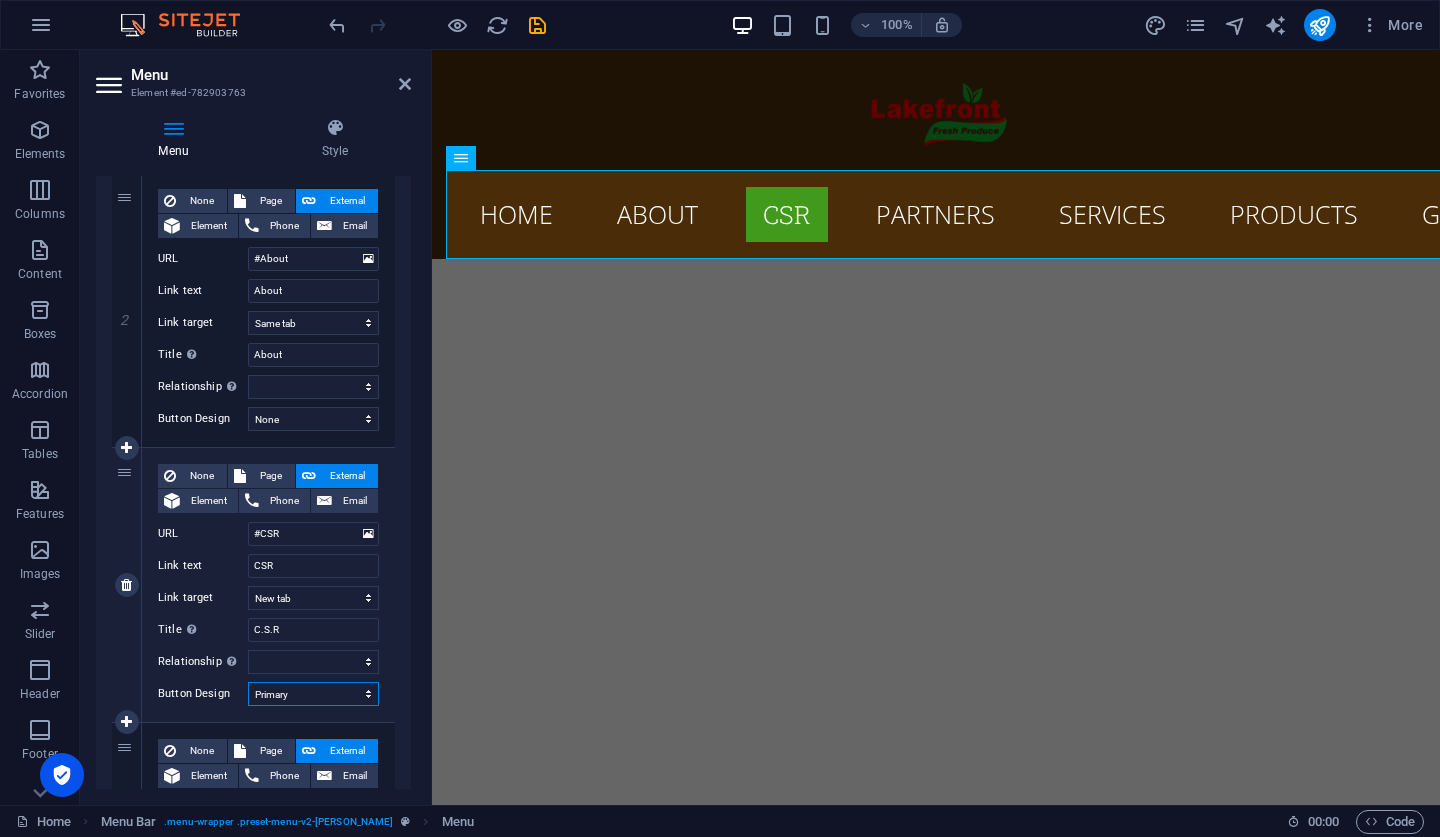 select 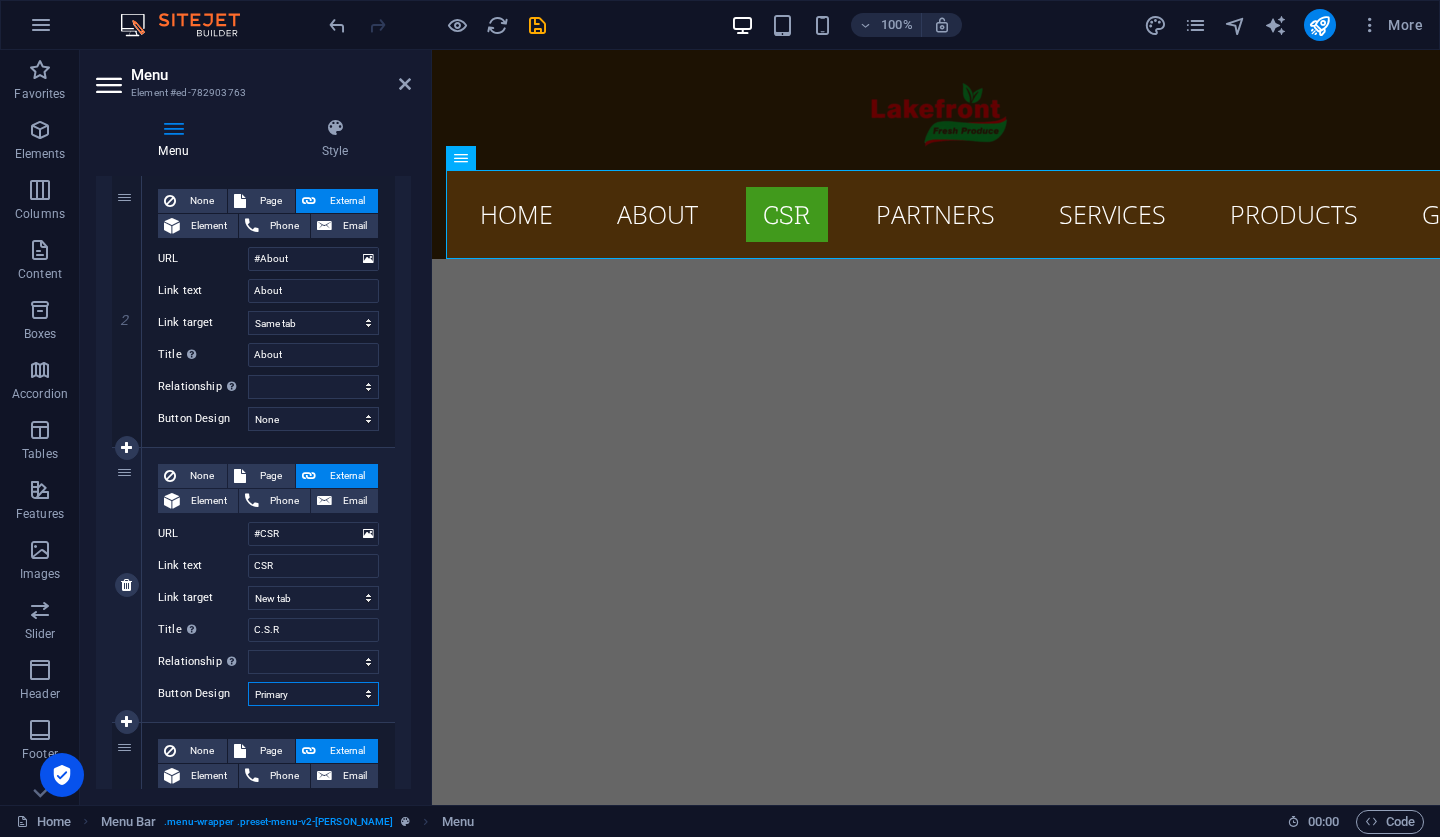 select on "secondary" 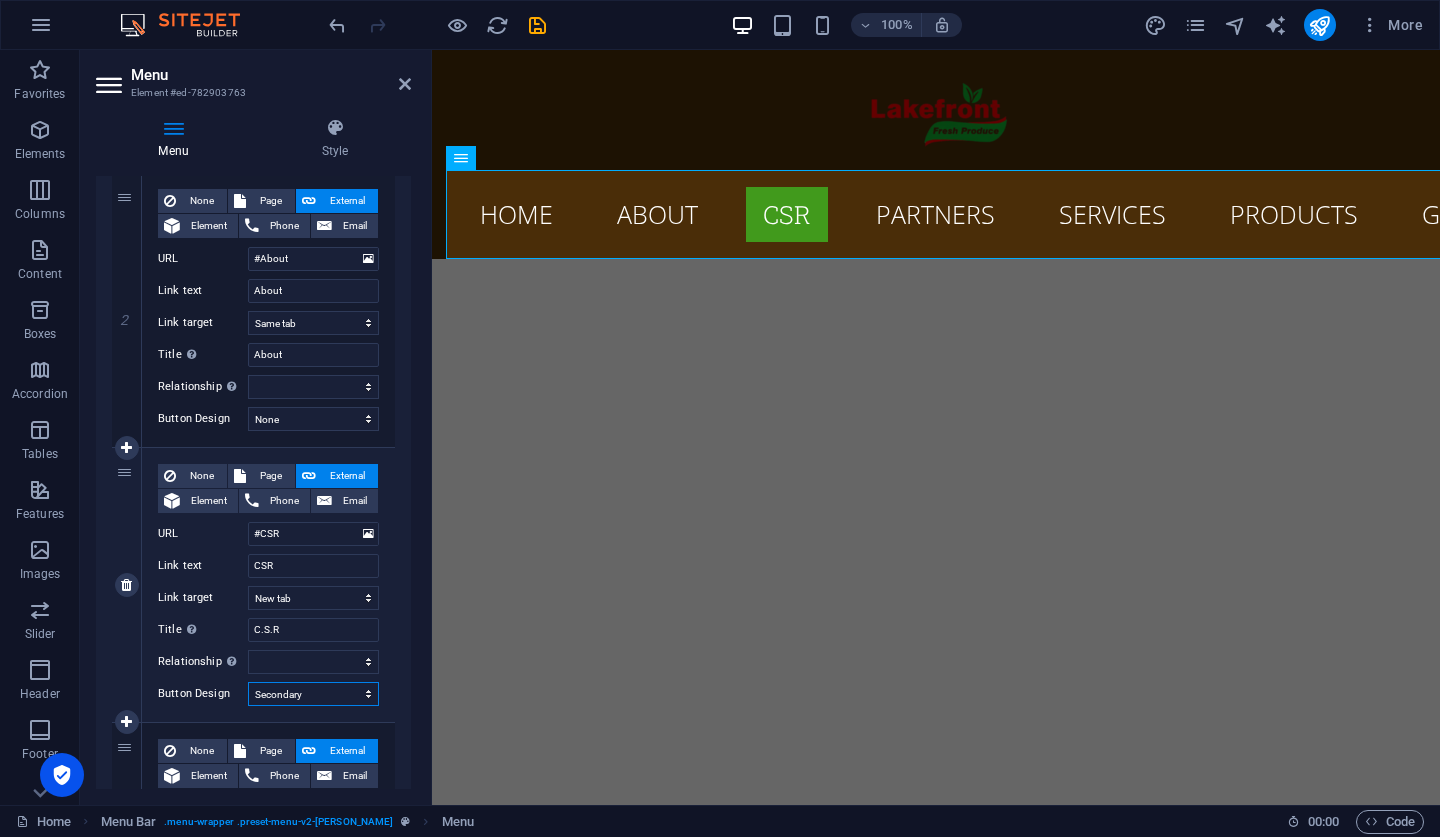 select 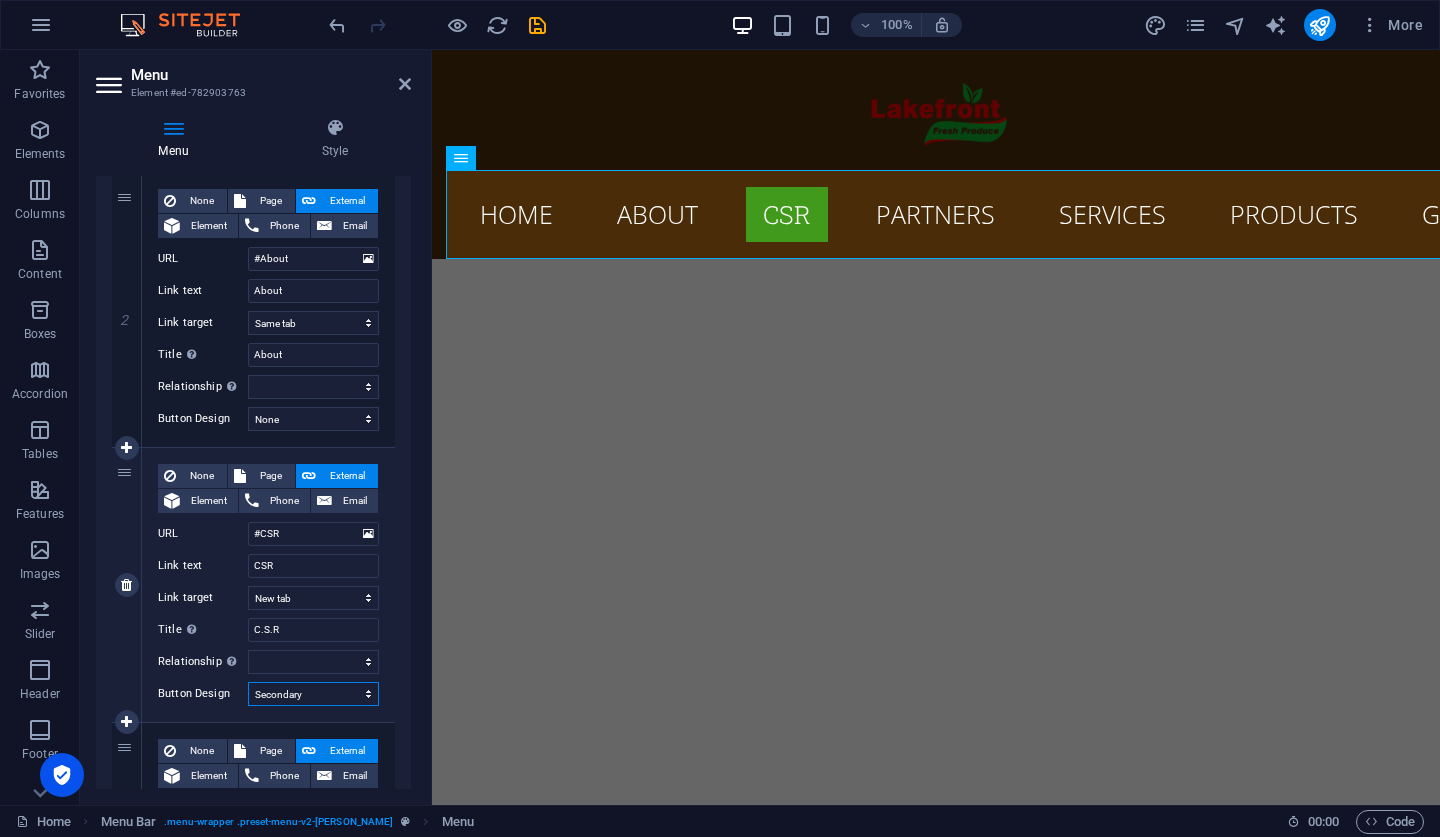 select on "default" 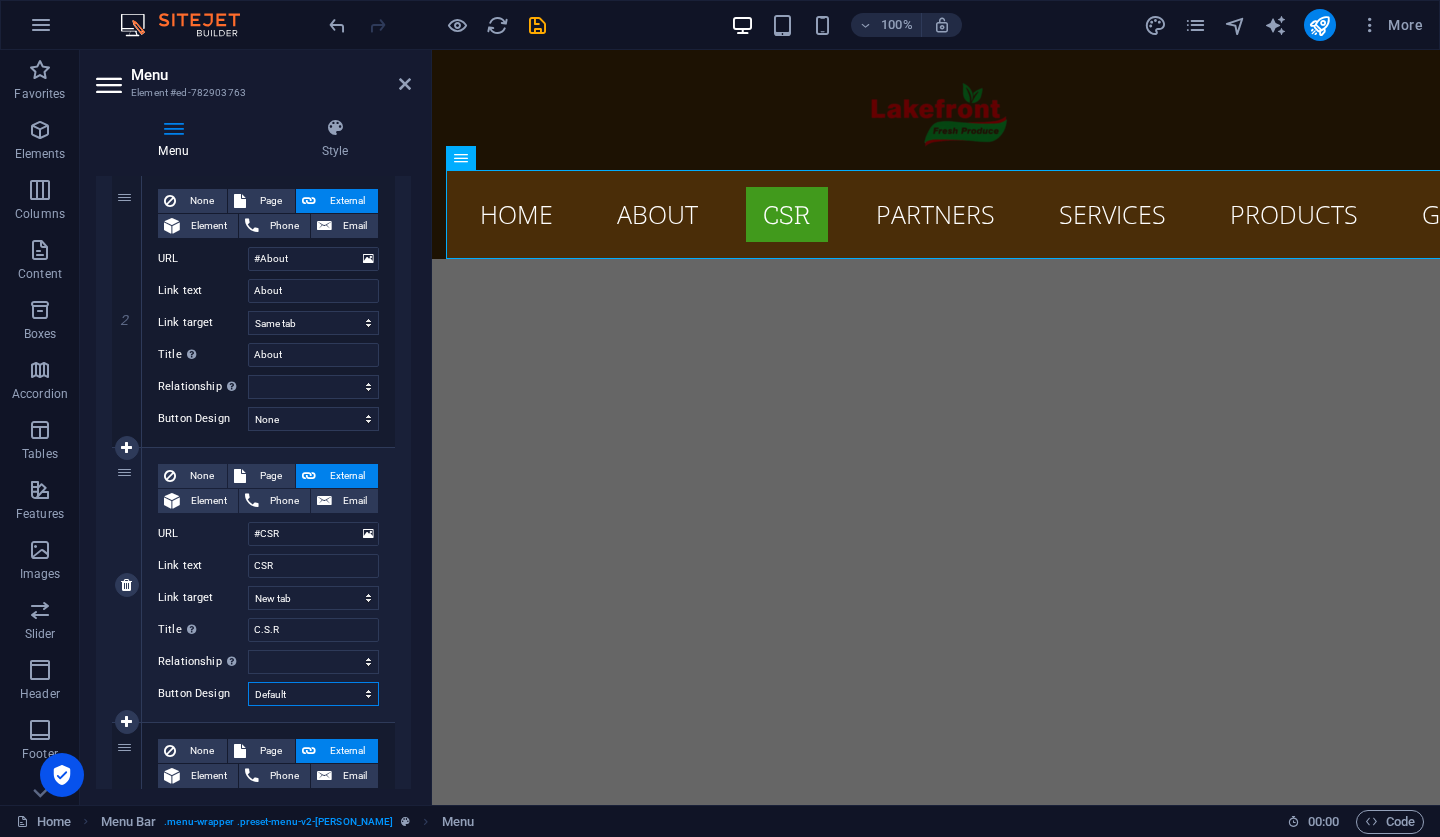 select 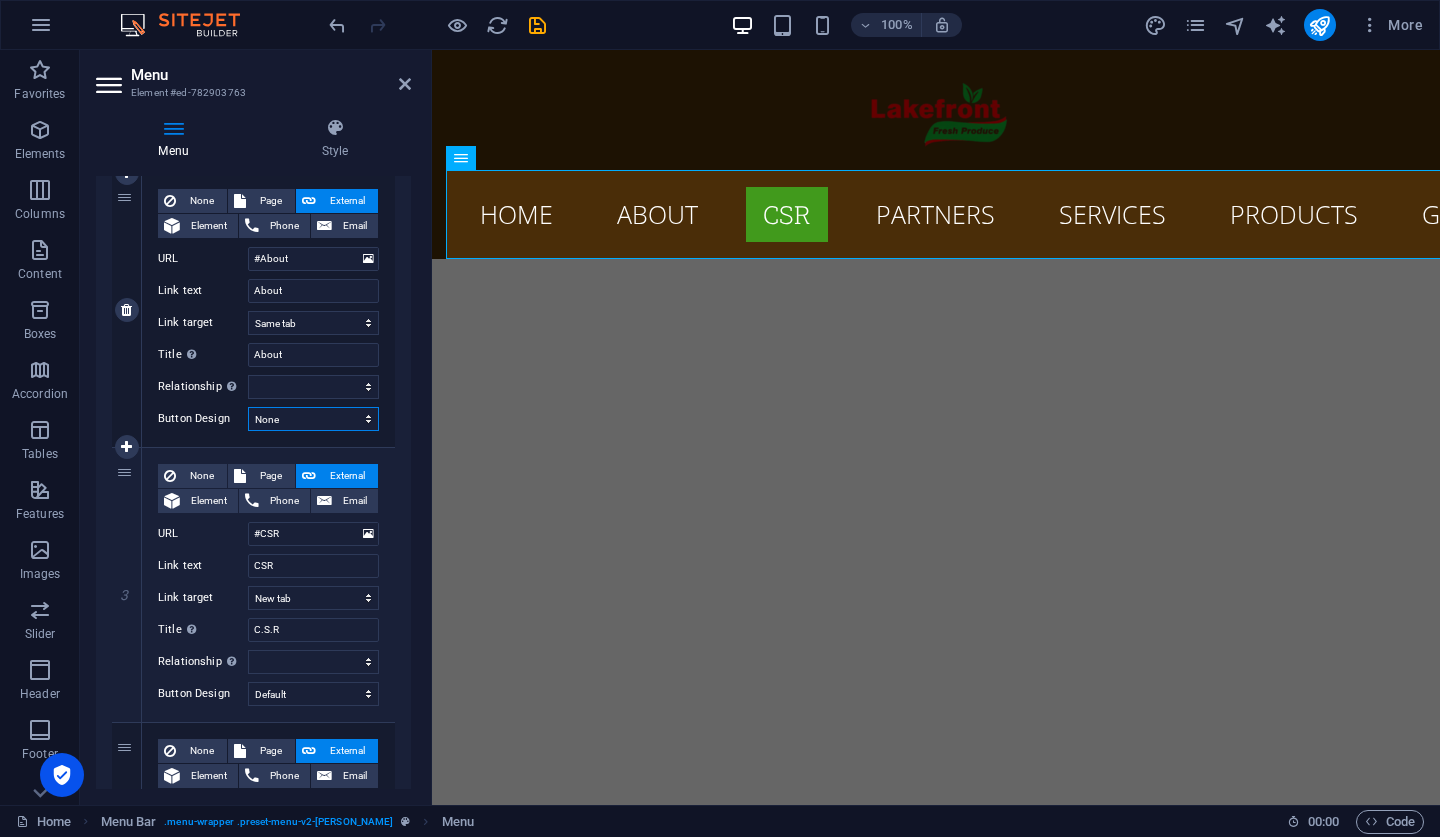 select on "default" 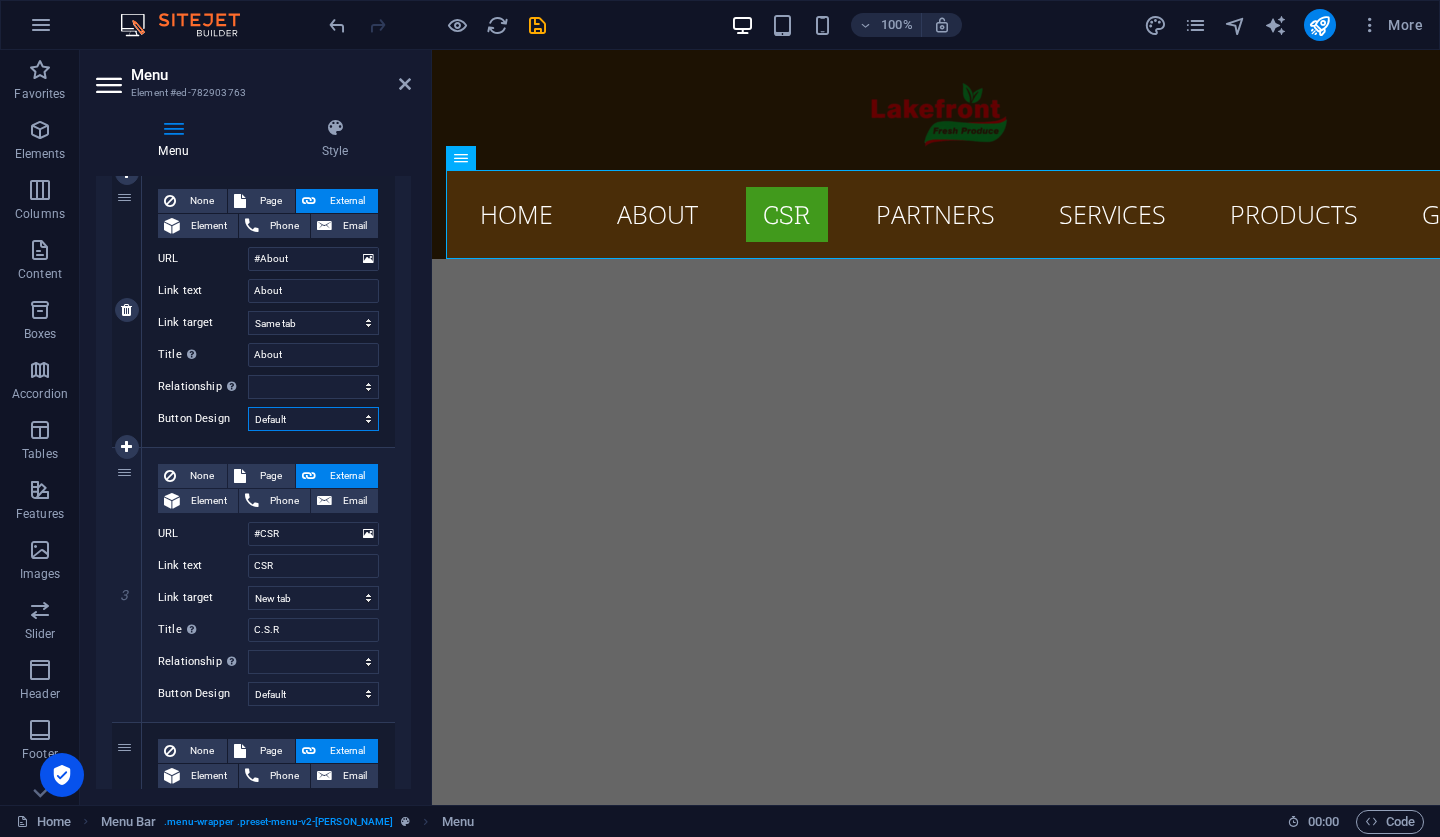select 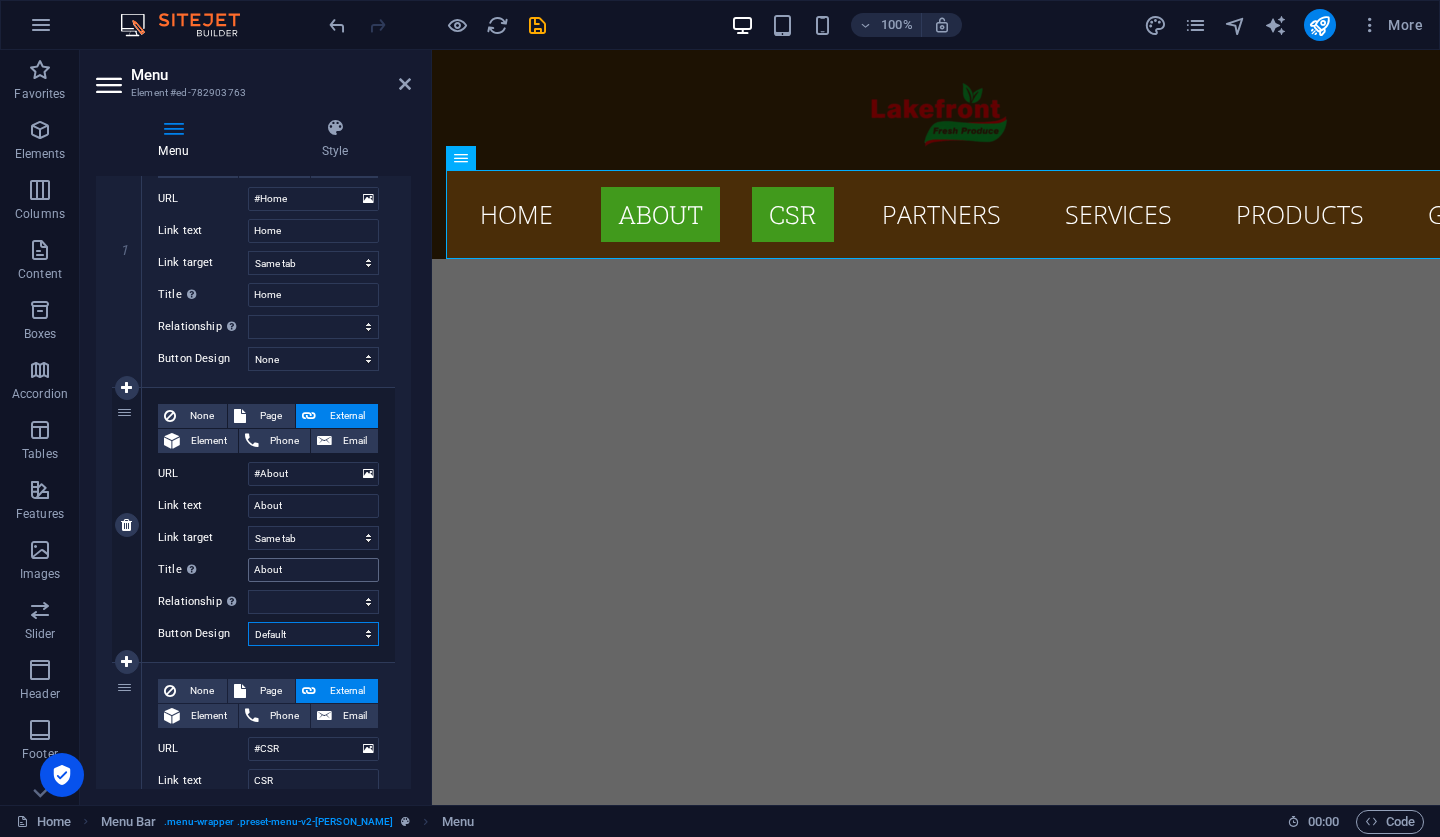 scroll, scrollTop: 257, scrollLeft: 0, axis: vertical 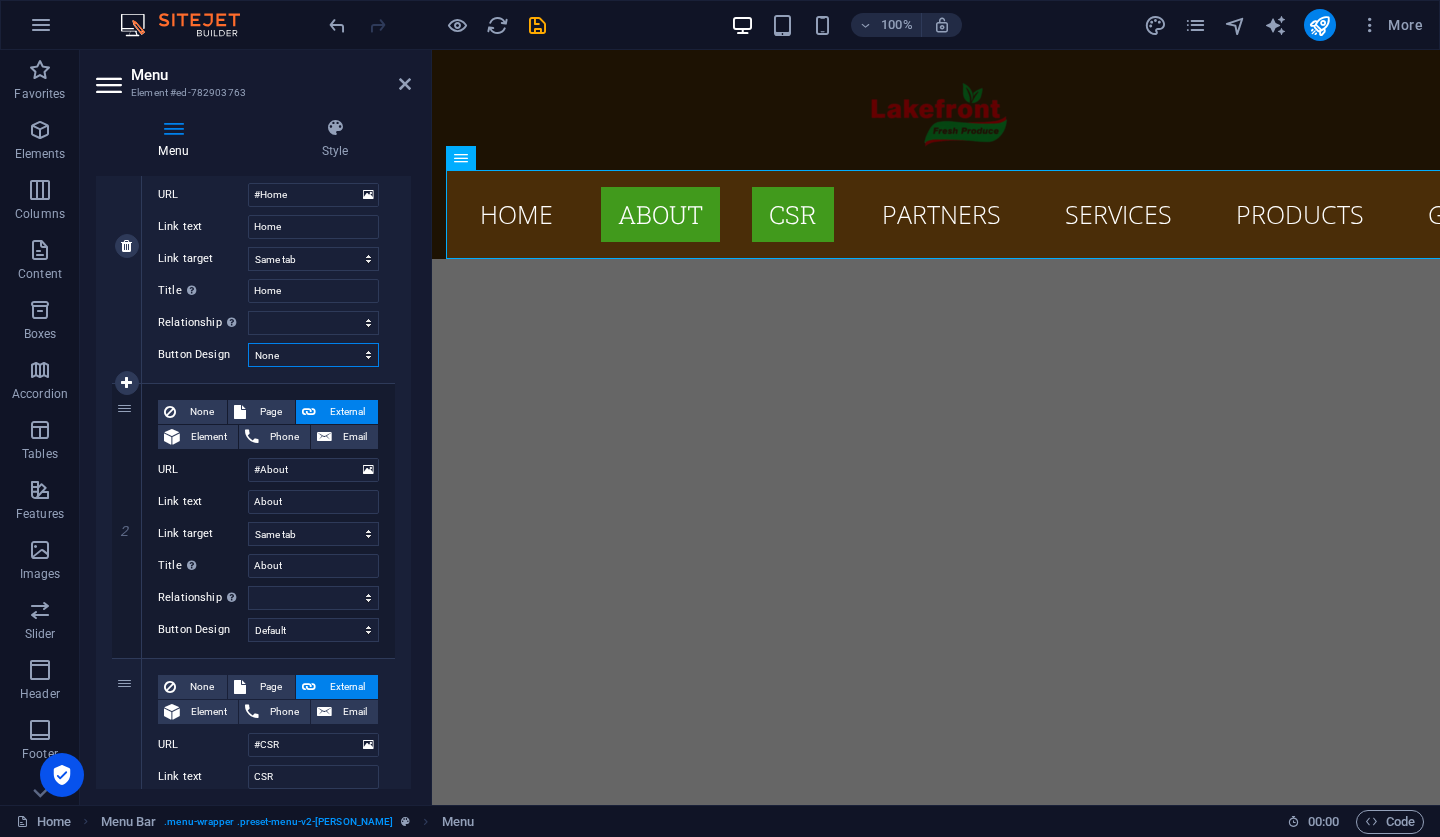 select on "default" 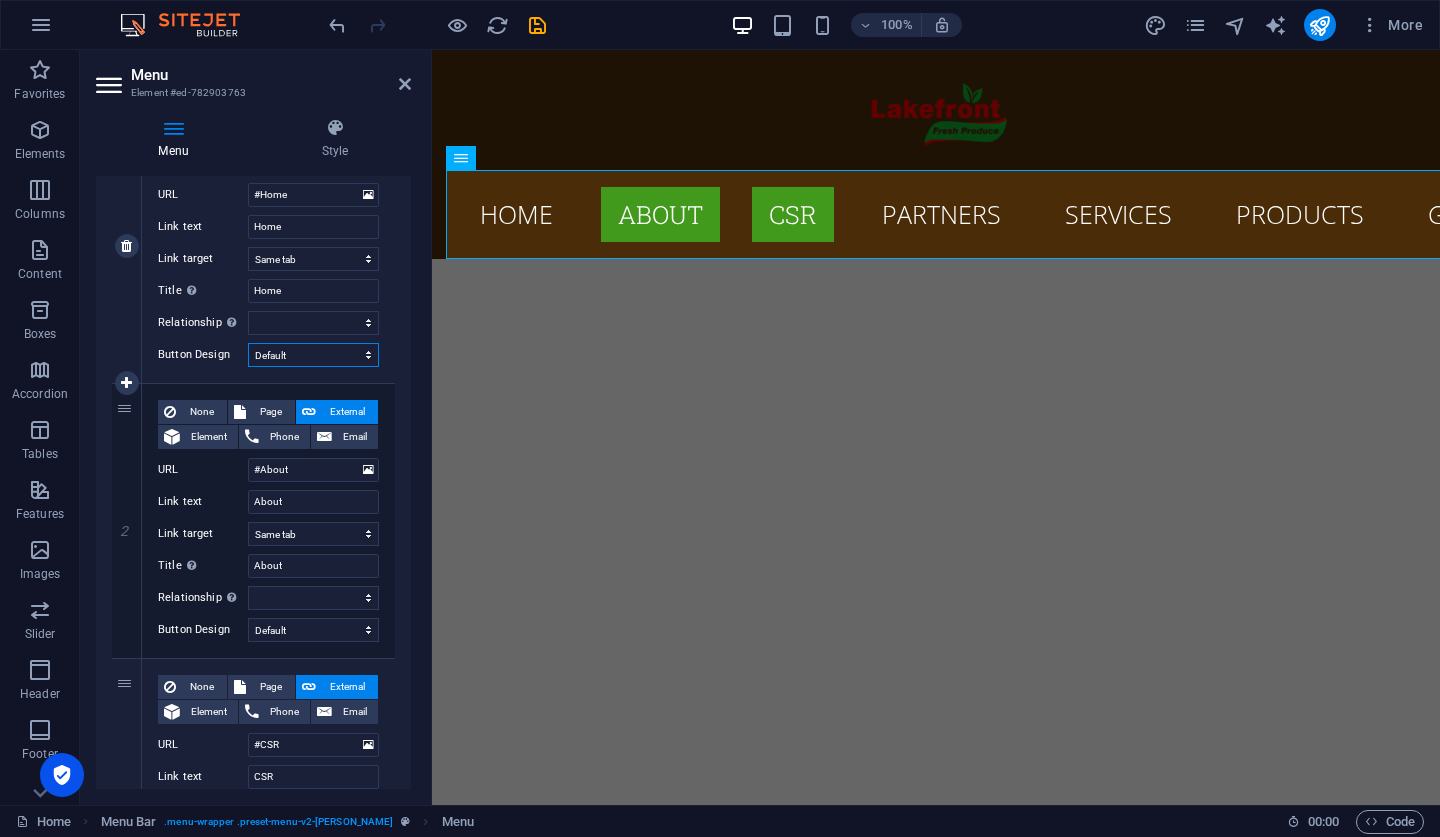 select 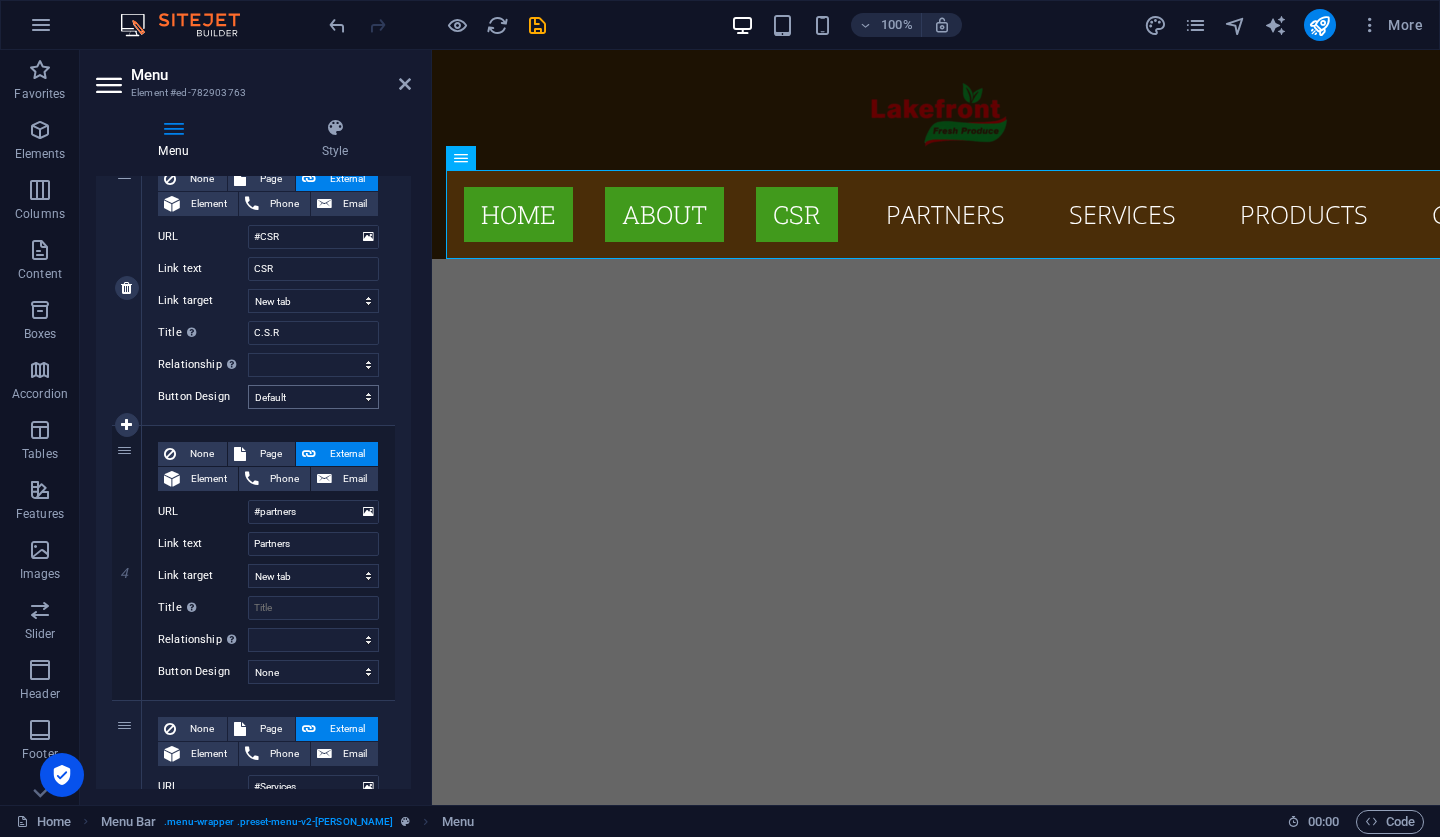scroll, scrollTop: 790, scrollLeft: 0, axis: vertical 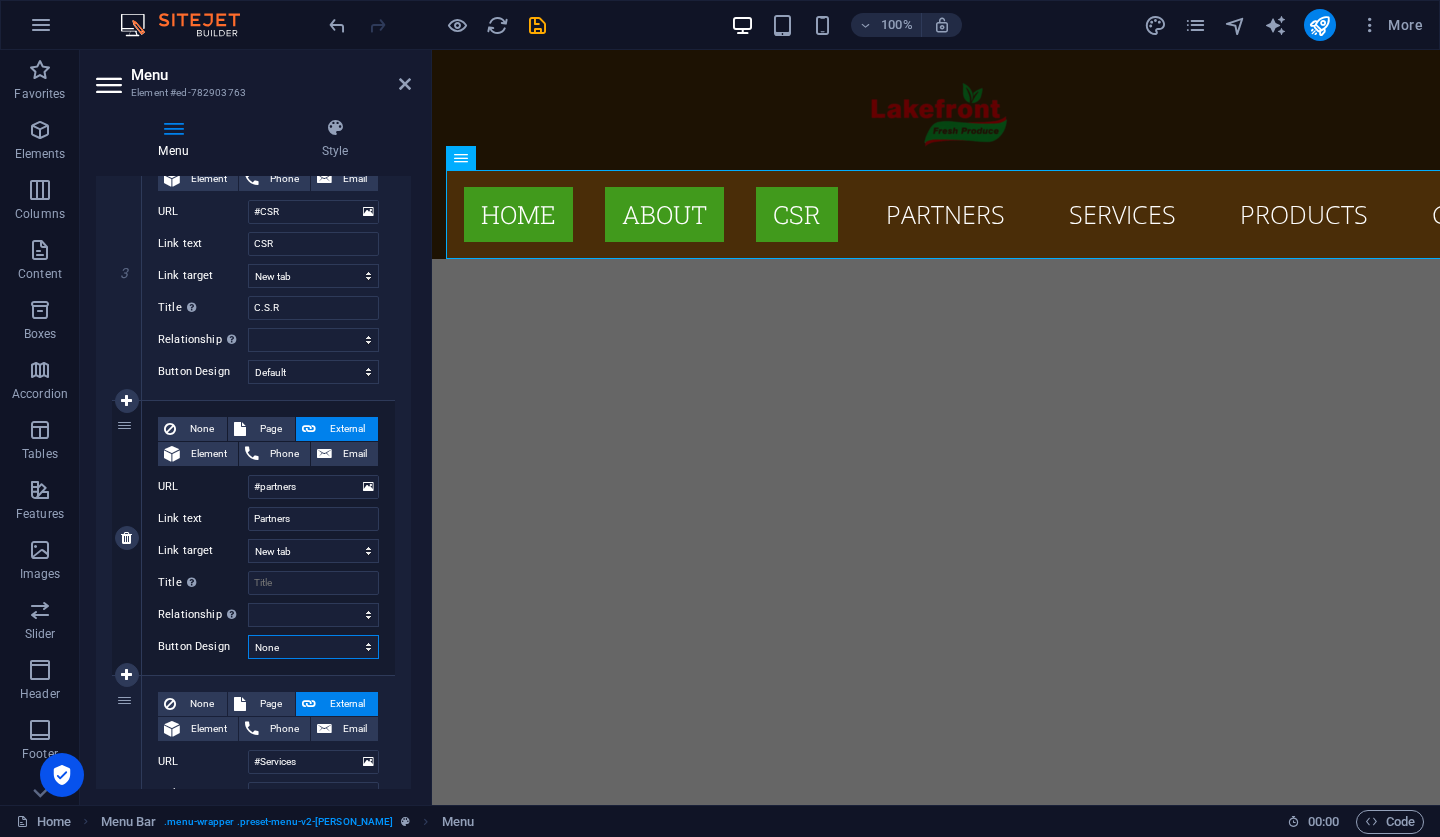 select on "default" 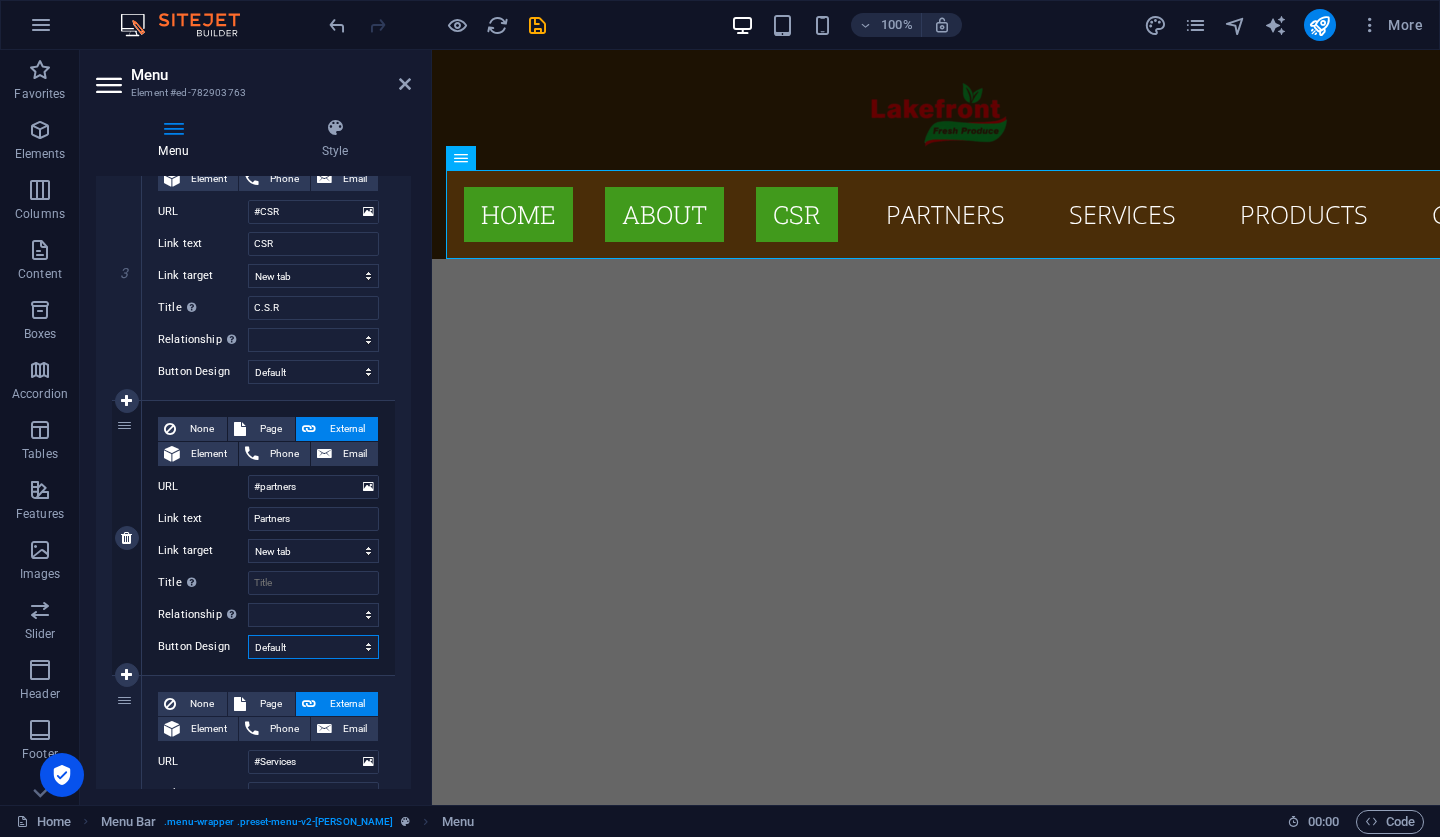 select 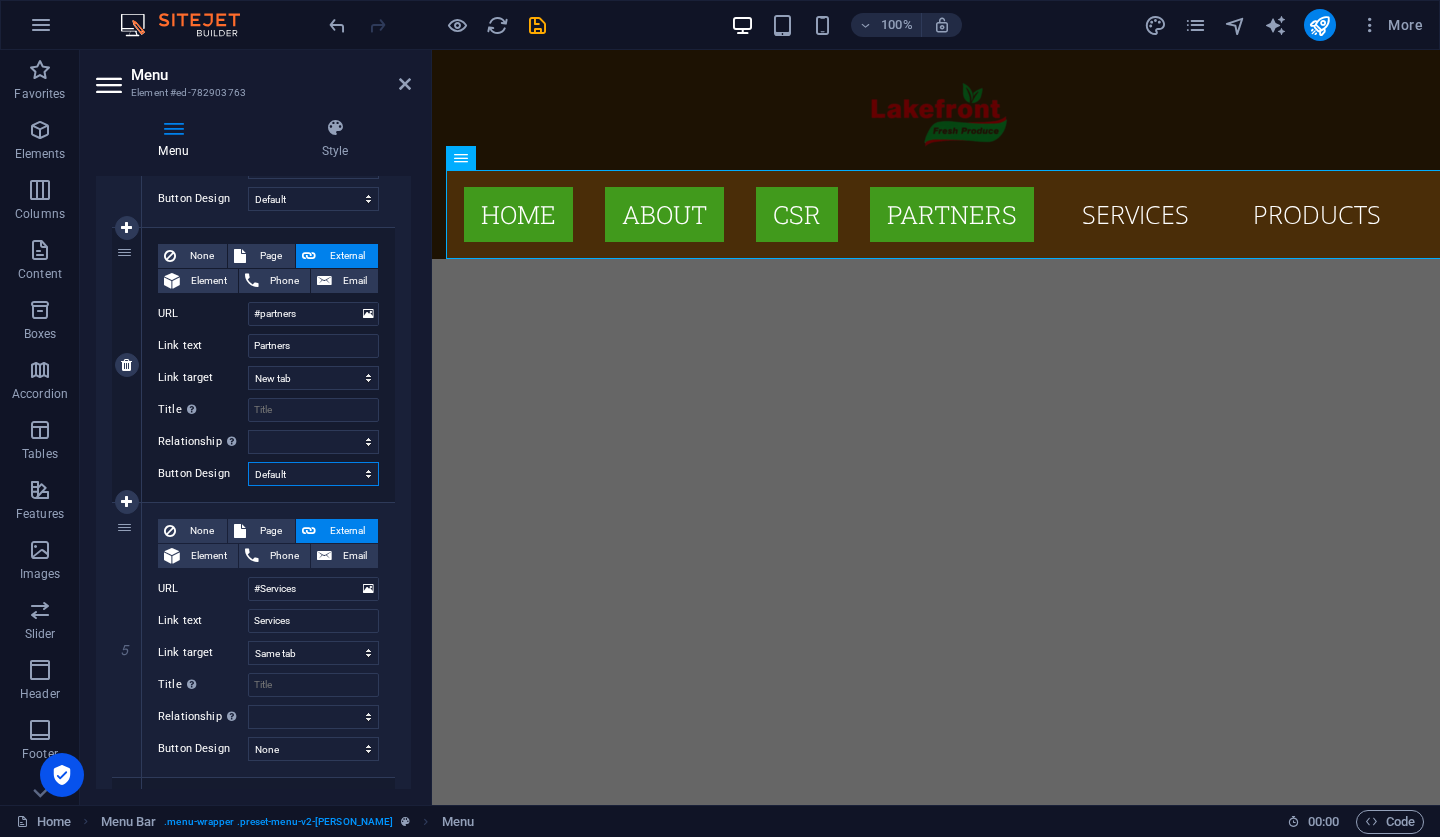 scroll, scrollTop: 1036, scrollLeft: 0, axis: vertical 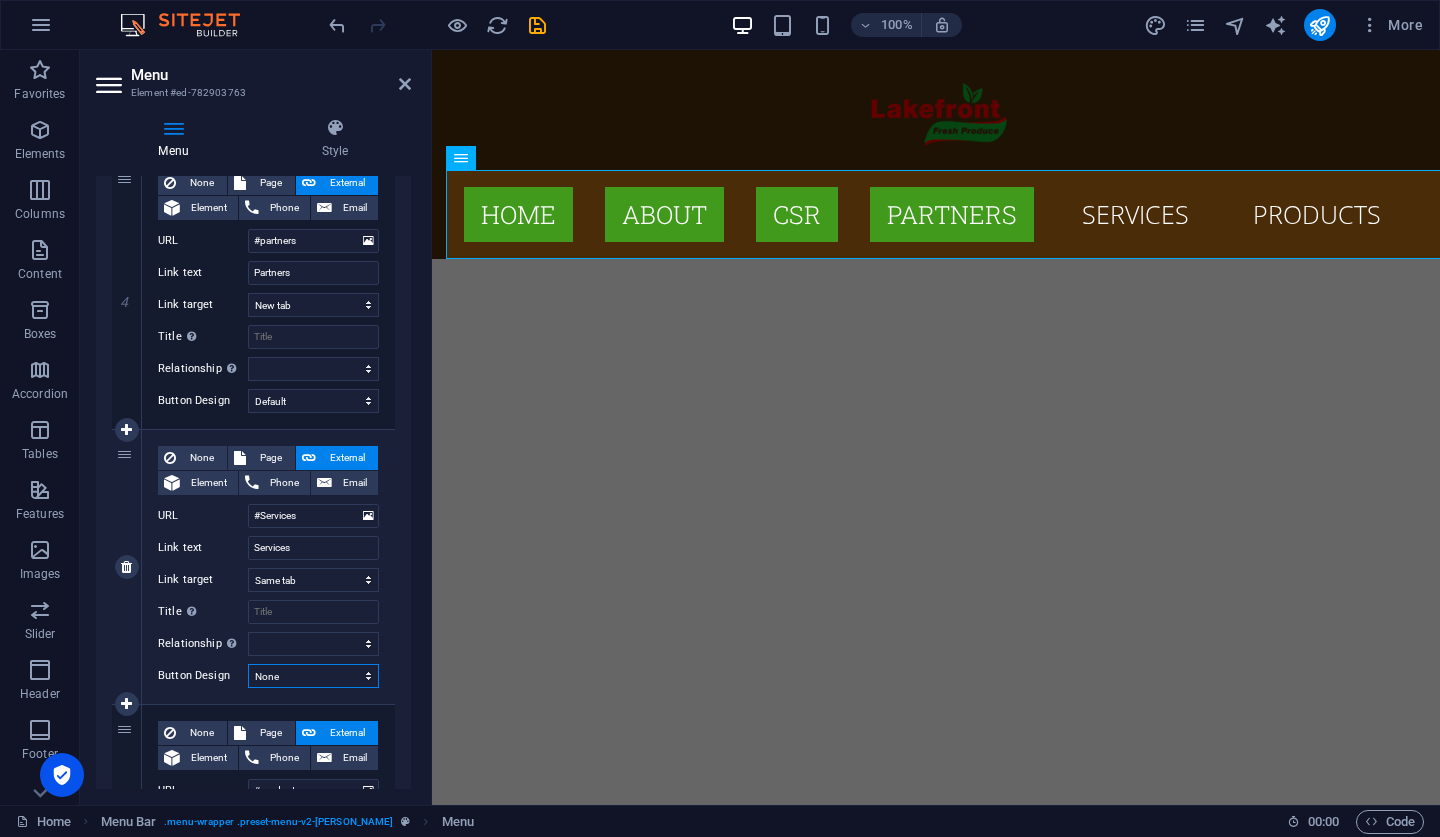 select on "default" 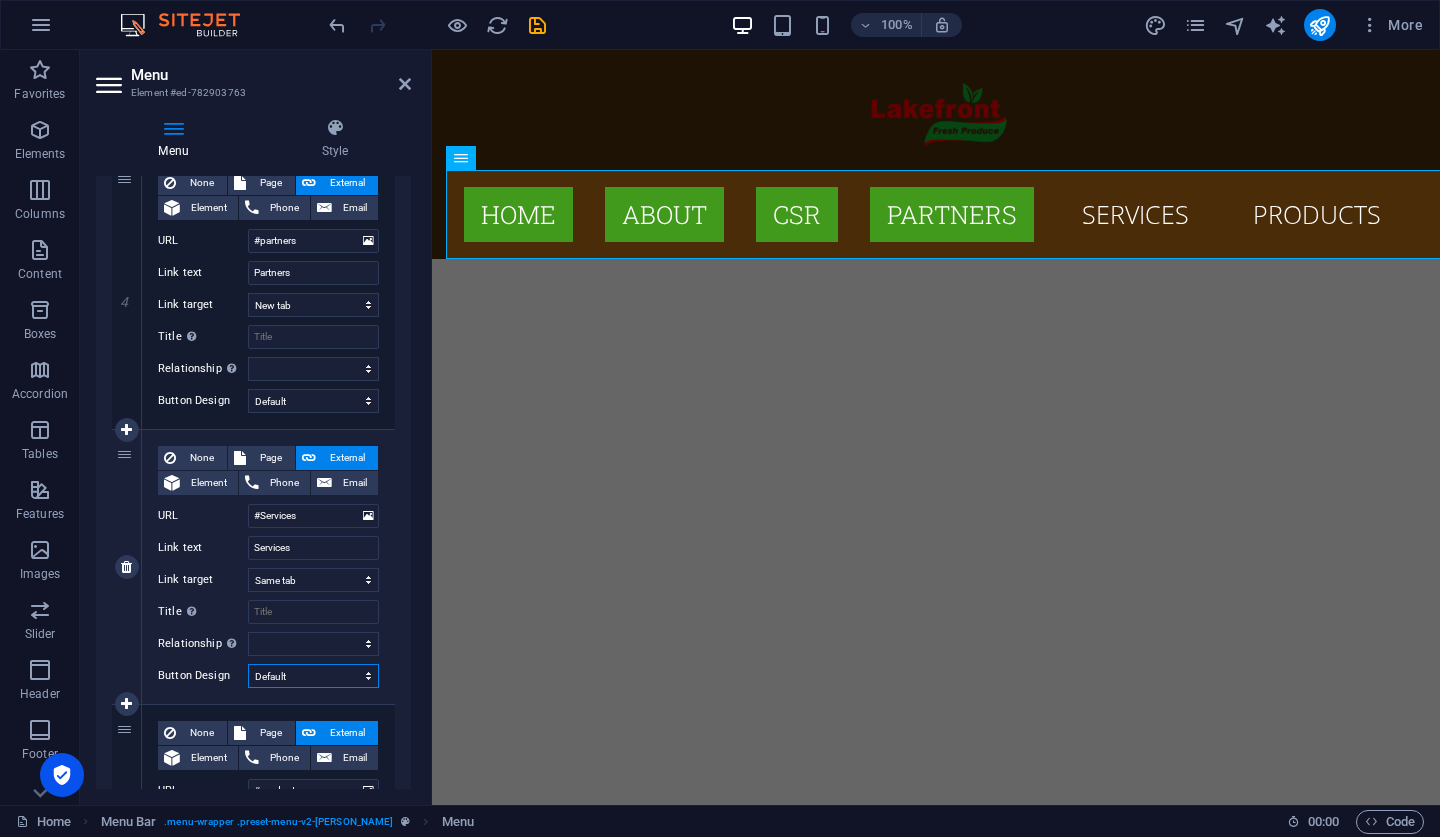 select 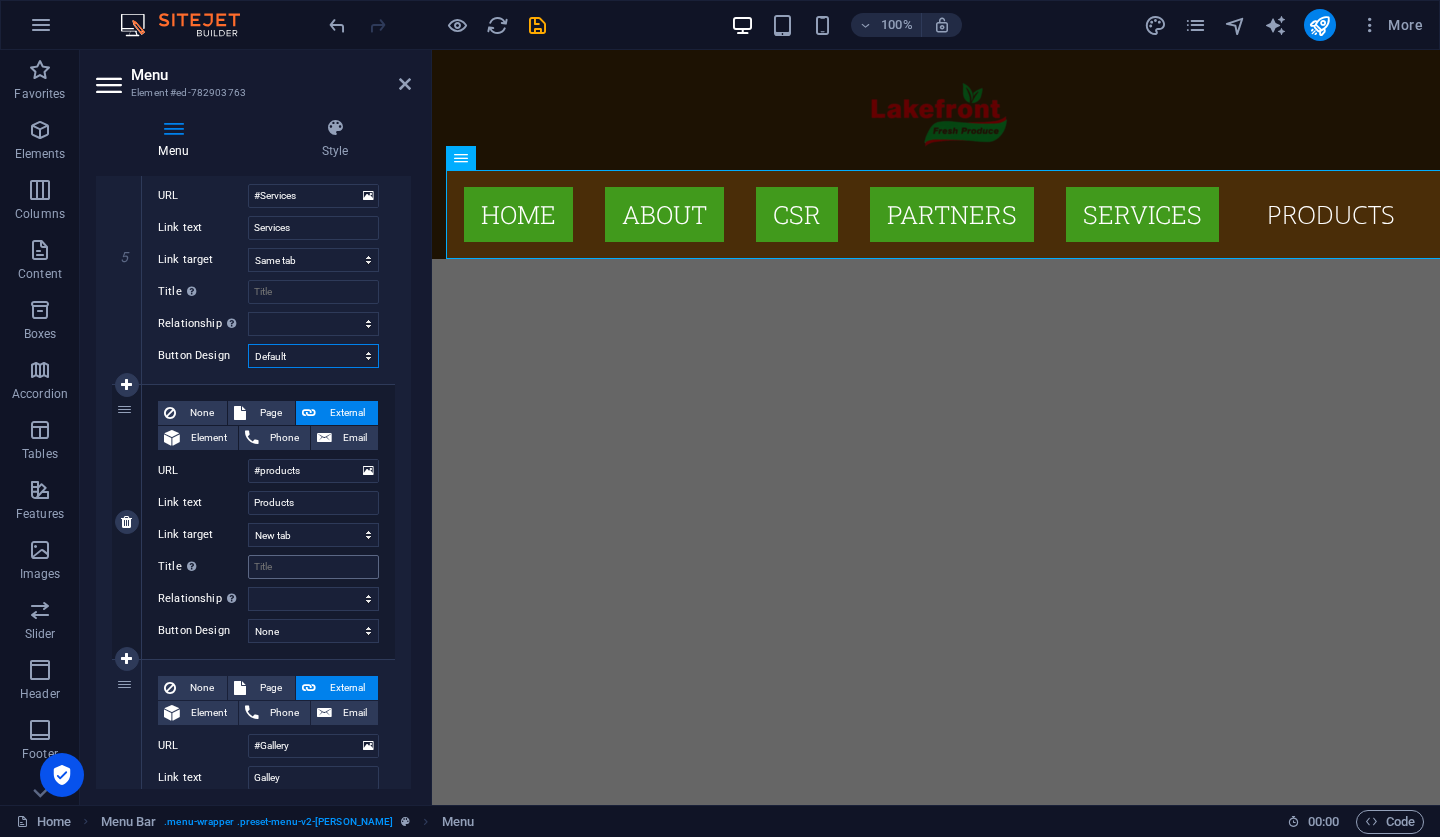 scroll, scrollTop: 1357, scrollLeft: 0, axis: vertical 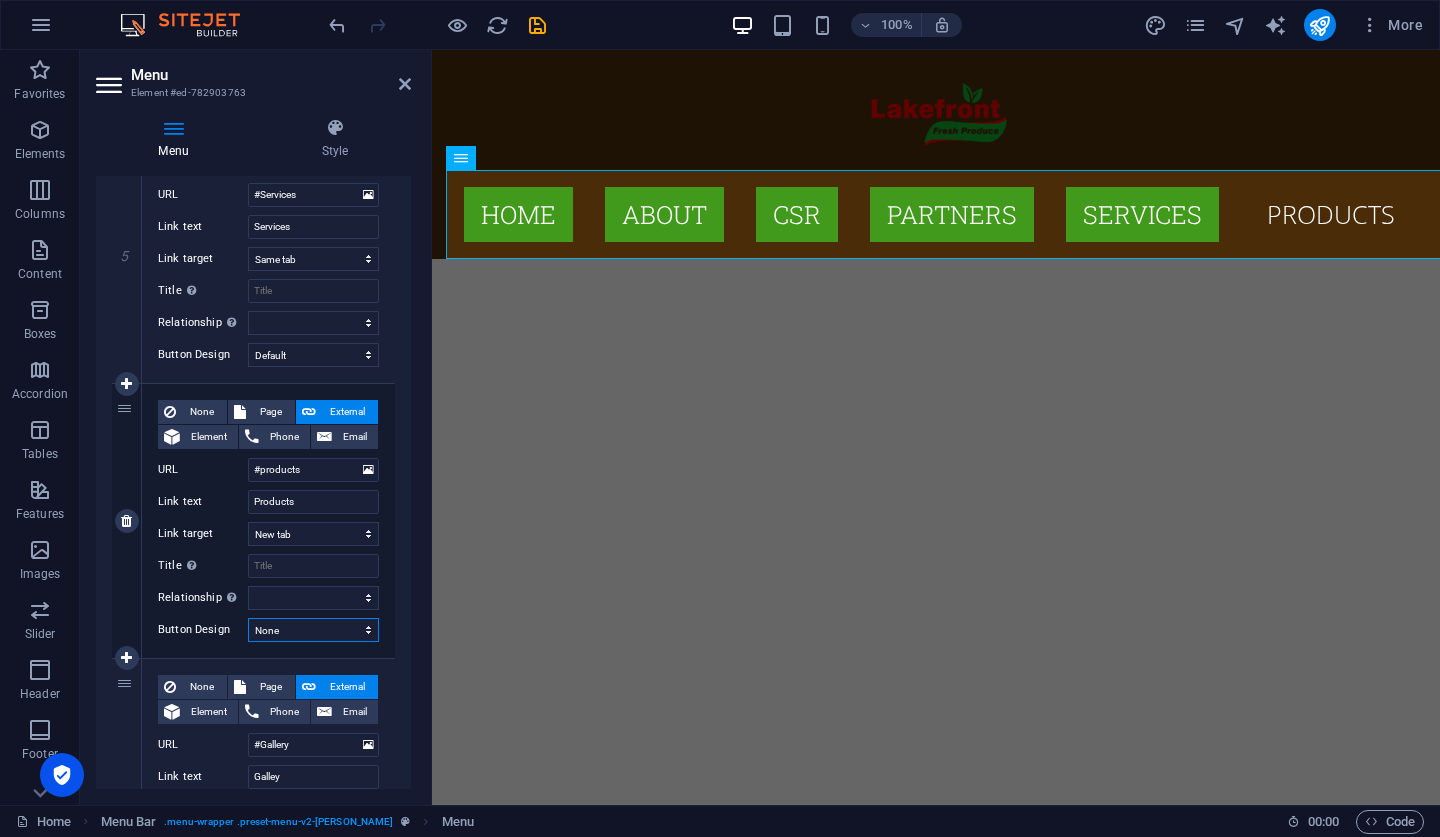 select on "default" 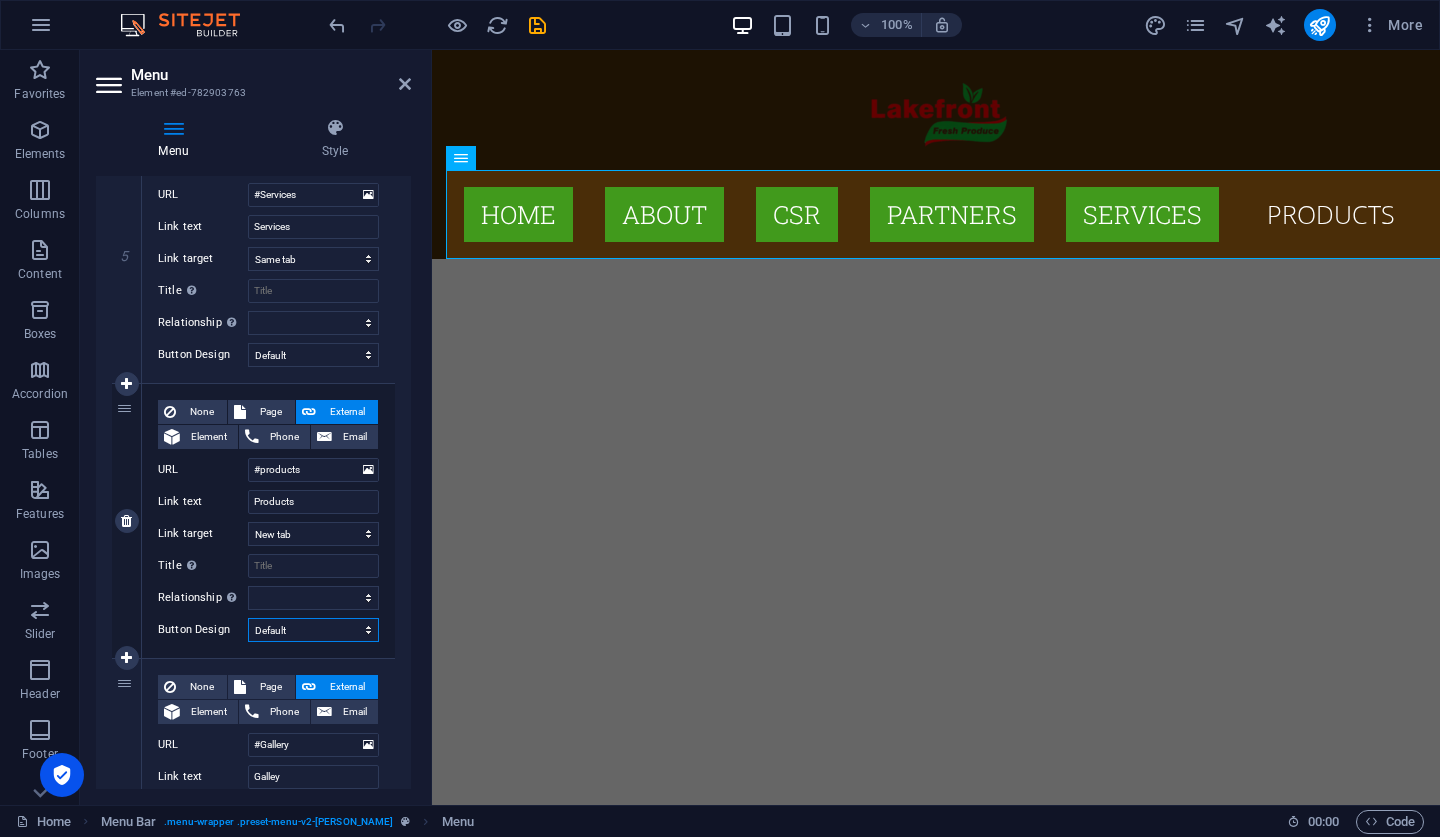 select 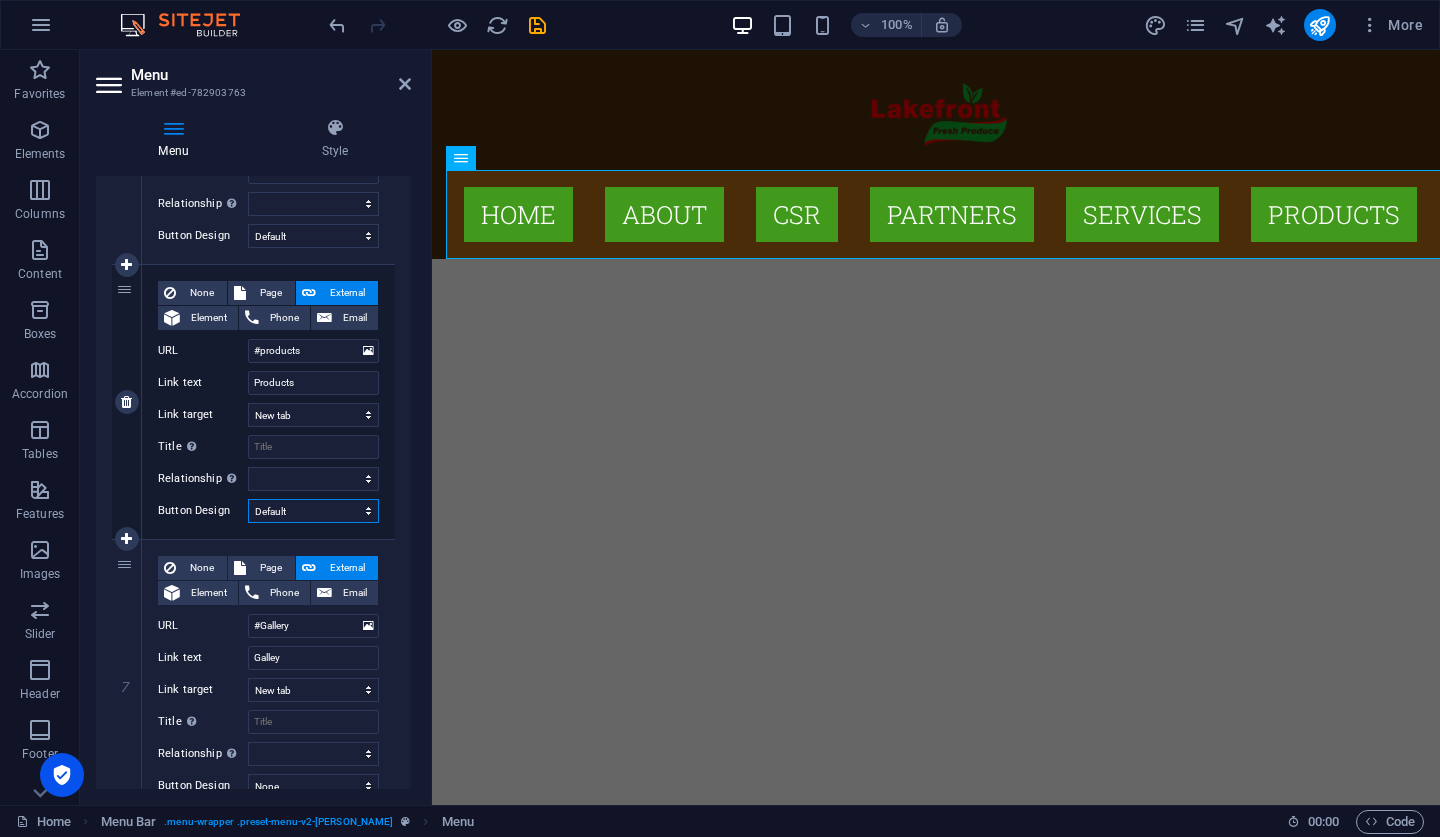 scroll, scrollTop: 1499, scrollLeft: 0, axis: vertical 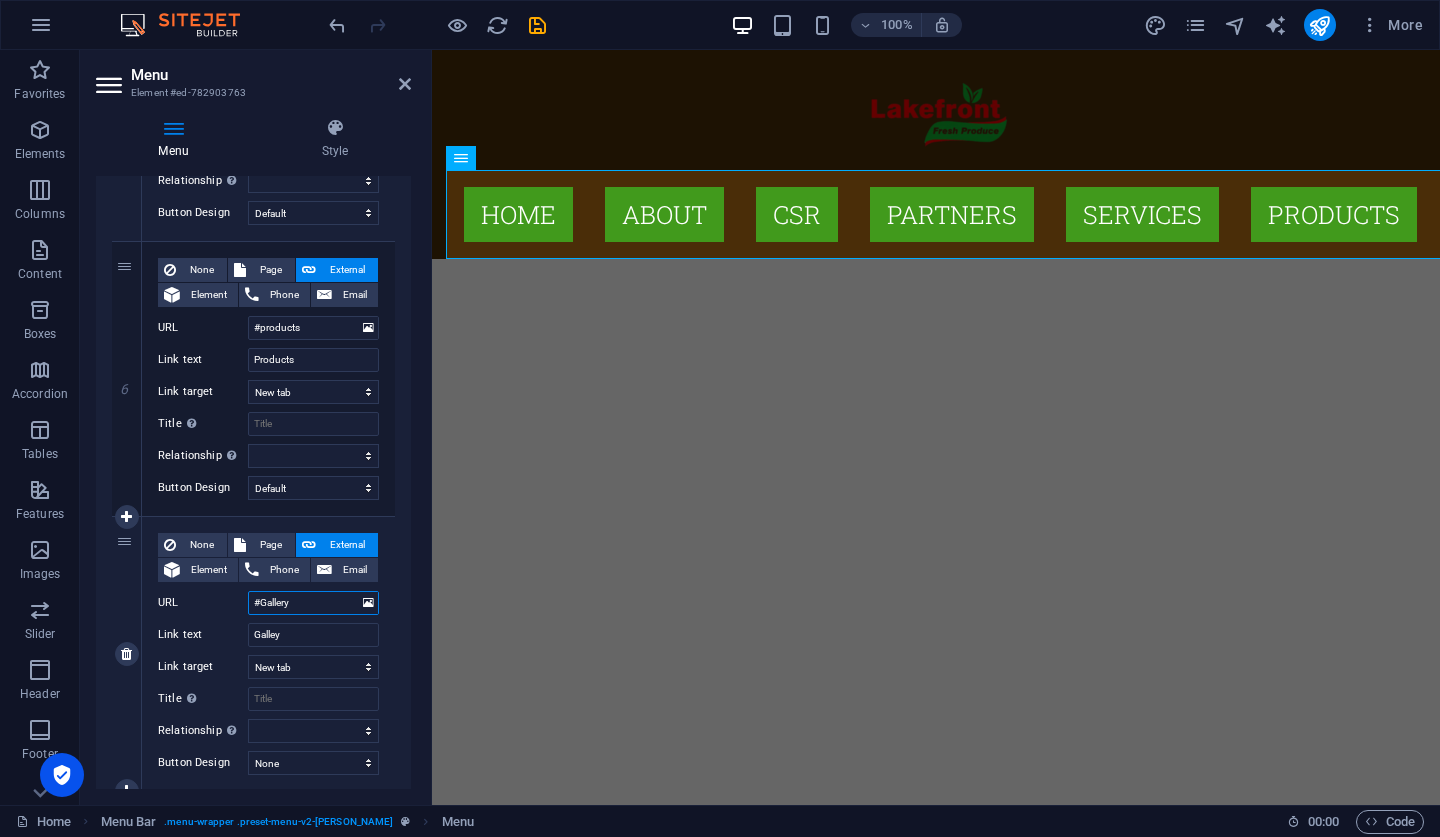 click on "#Gallery" at bounding box center [313, 603] 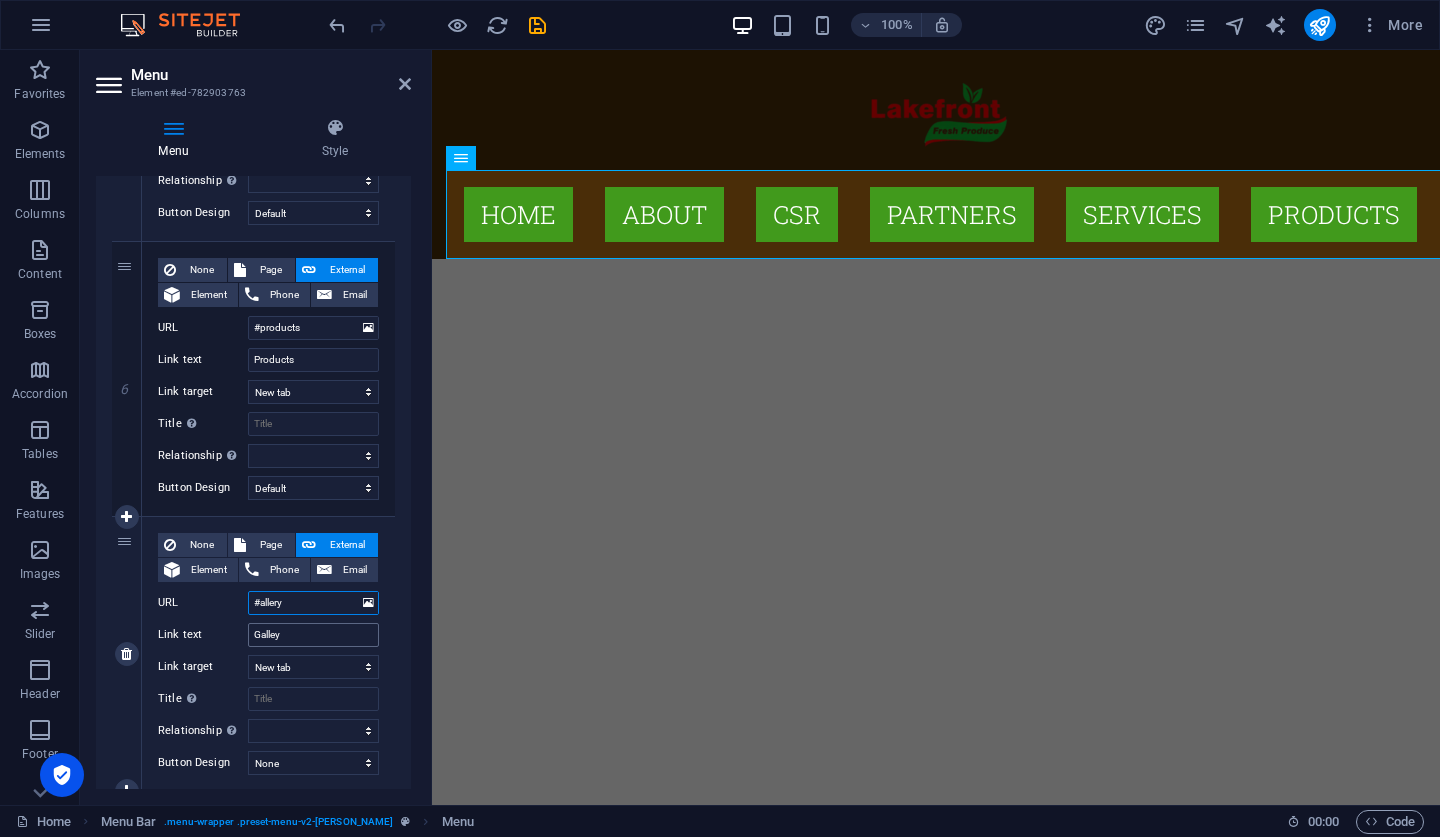 type on "#gallery" 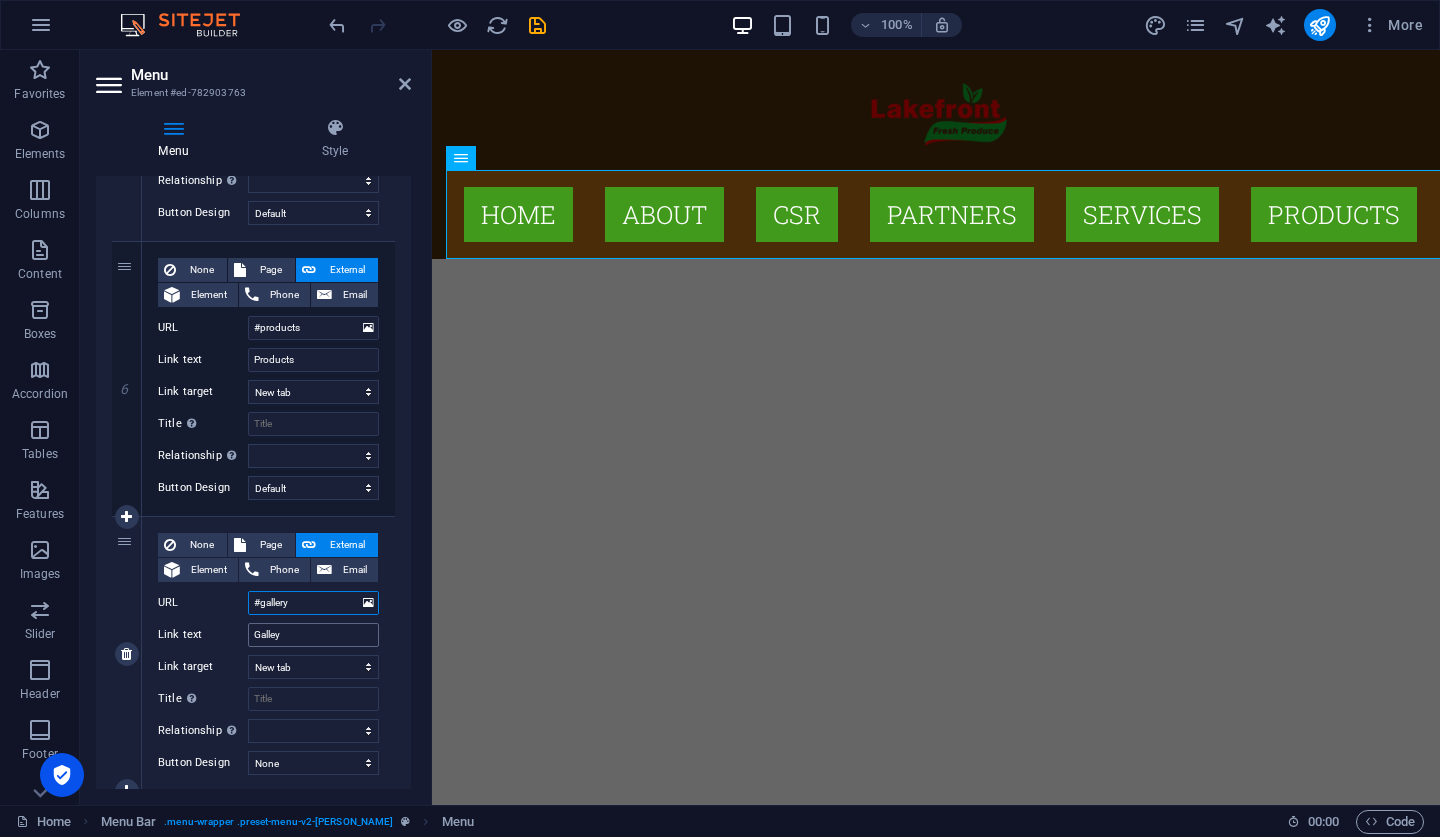 select 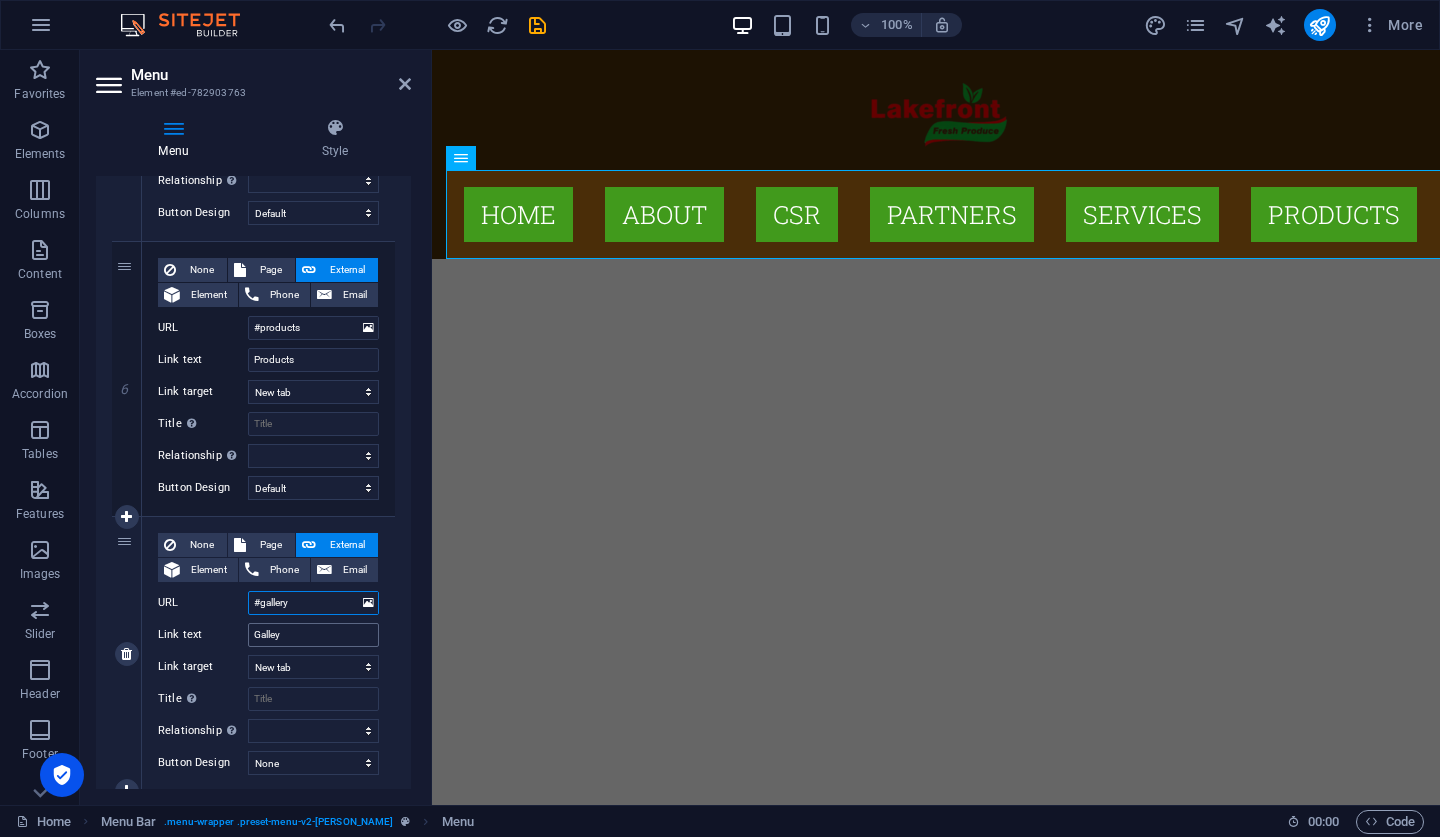 select 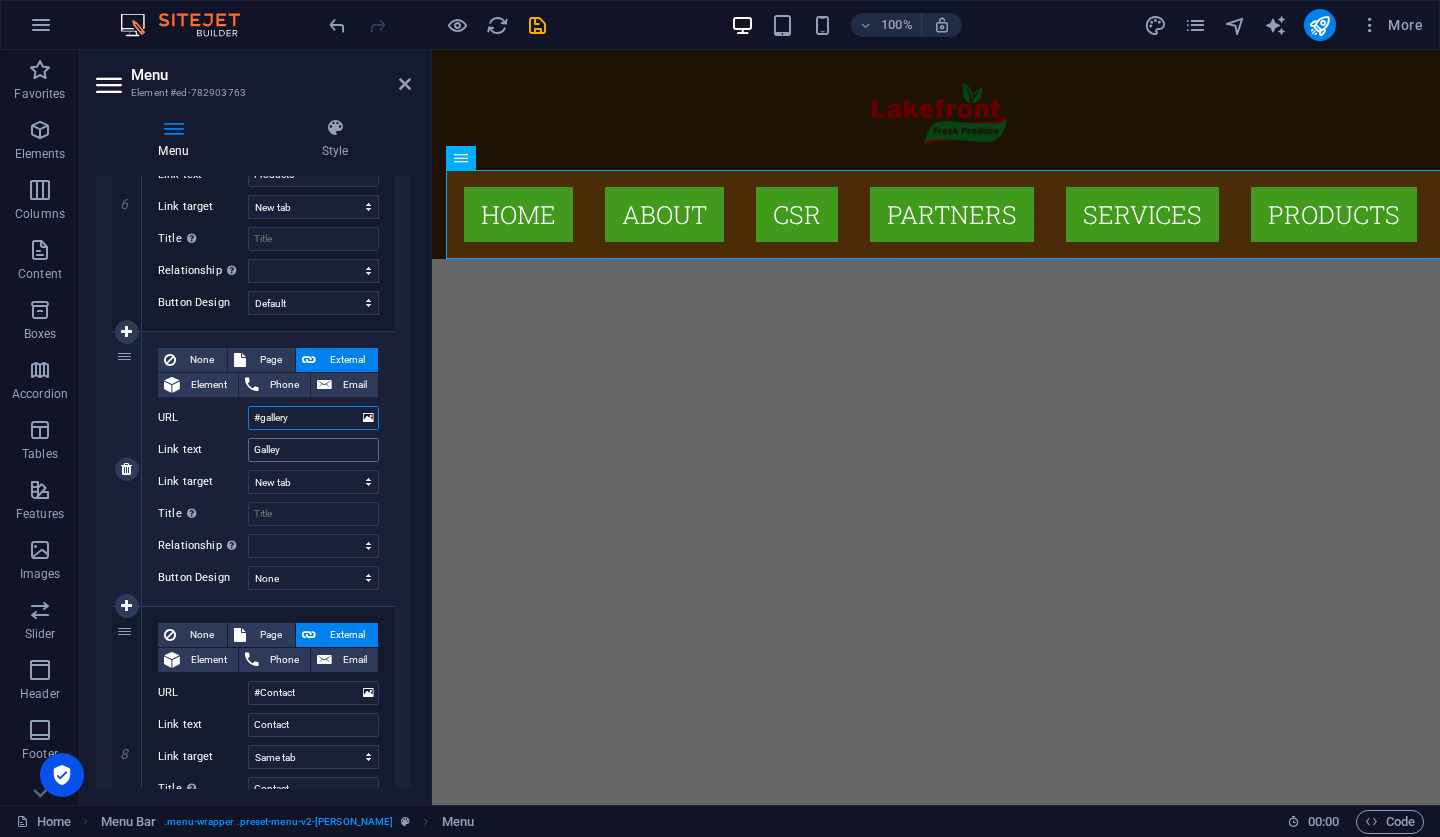 scroll, scrollTop: 1696, scrollLeft: 0, axis: vertical 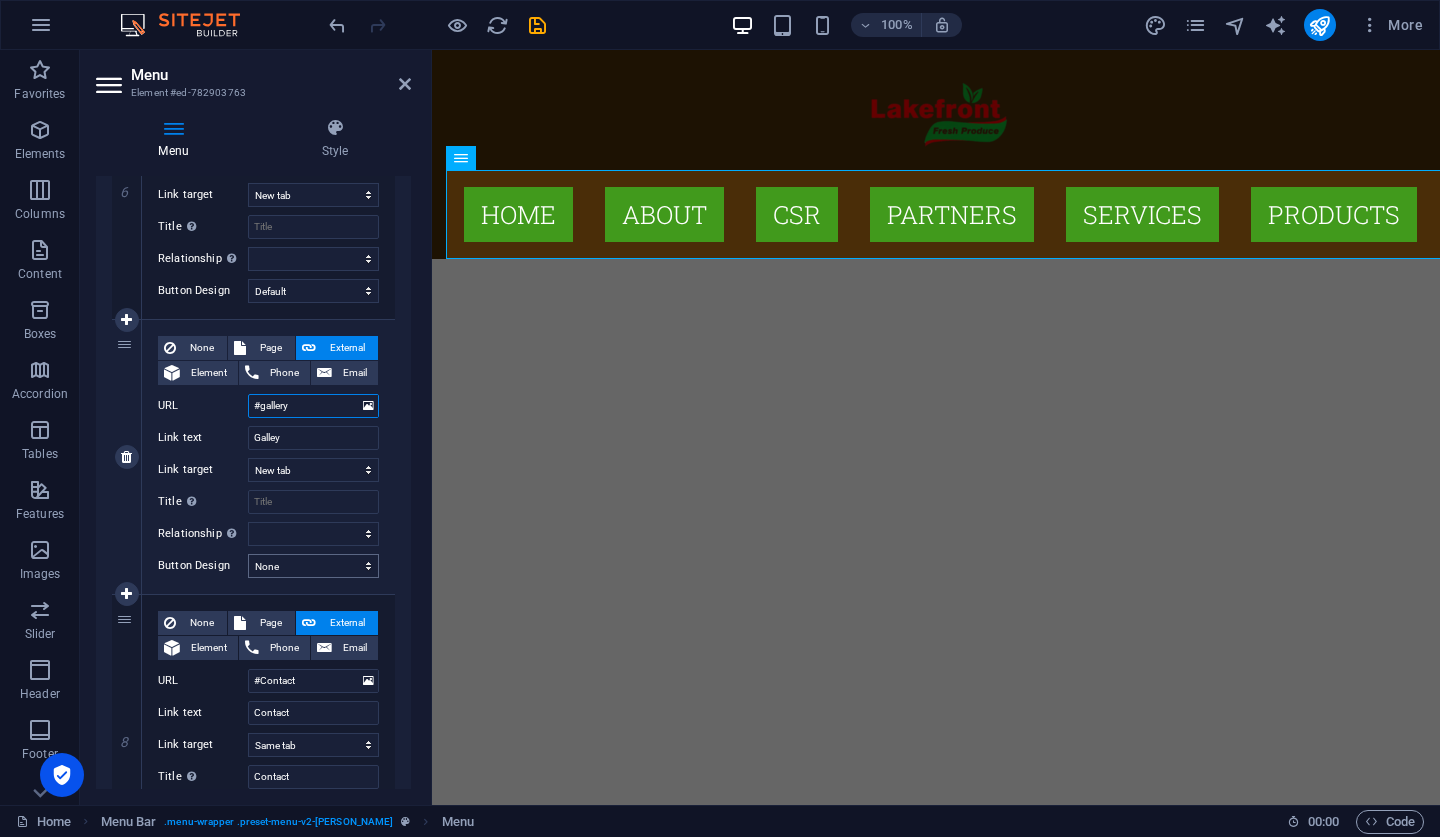 type on "#gallery" 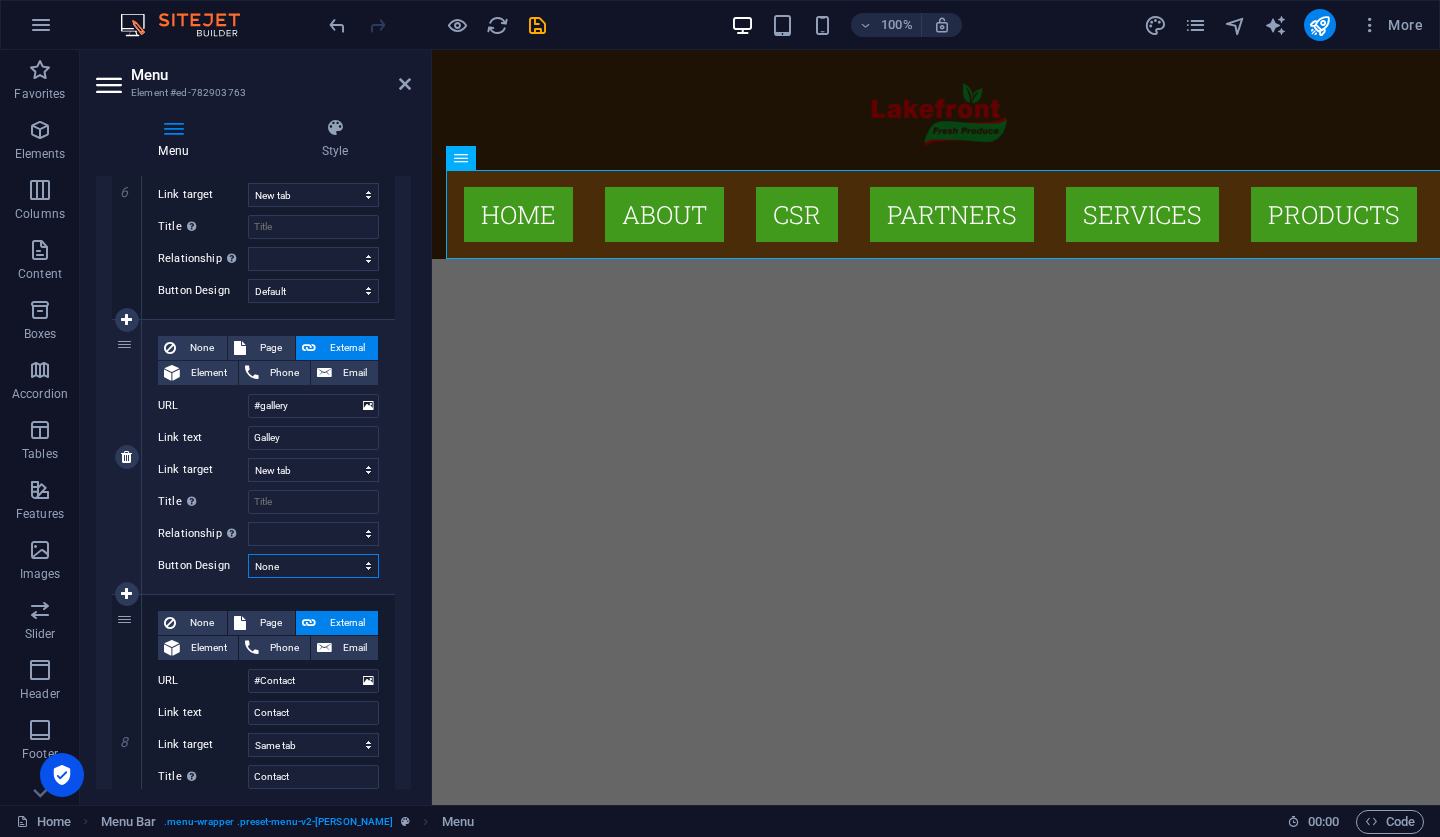 select on "default" 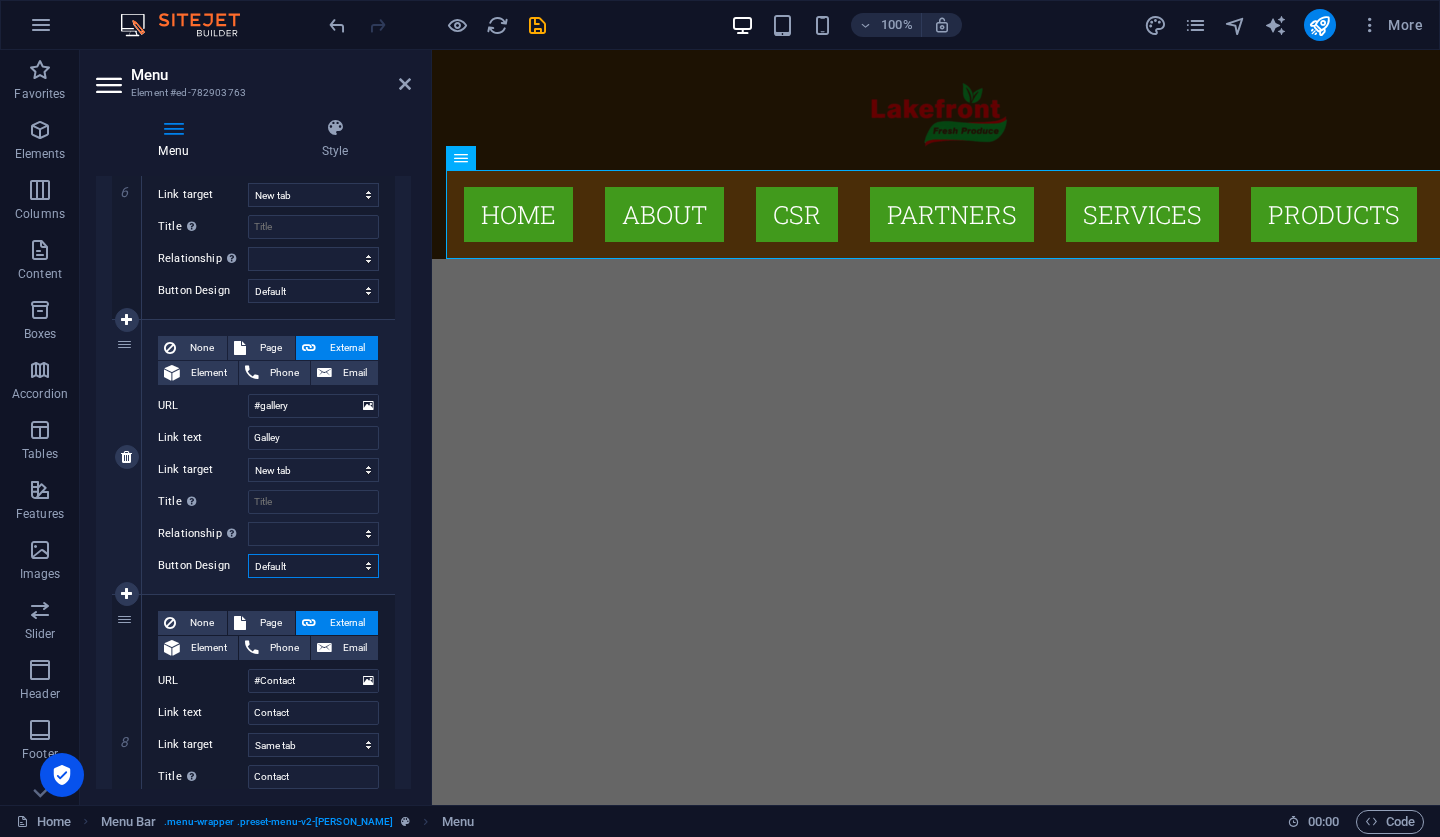 select 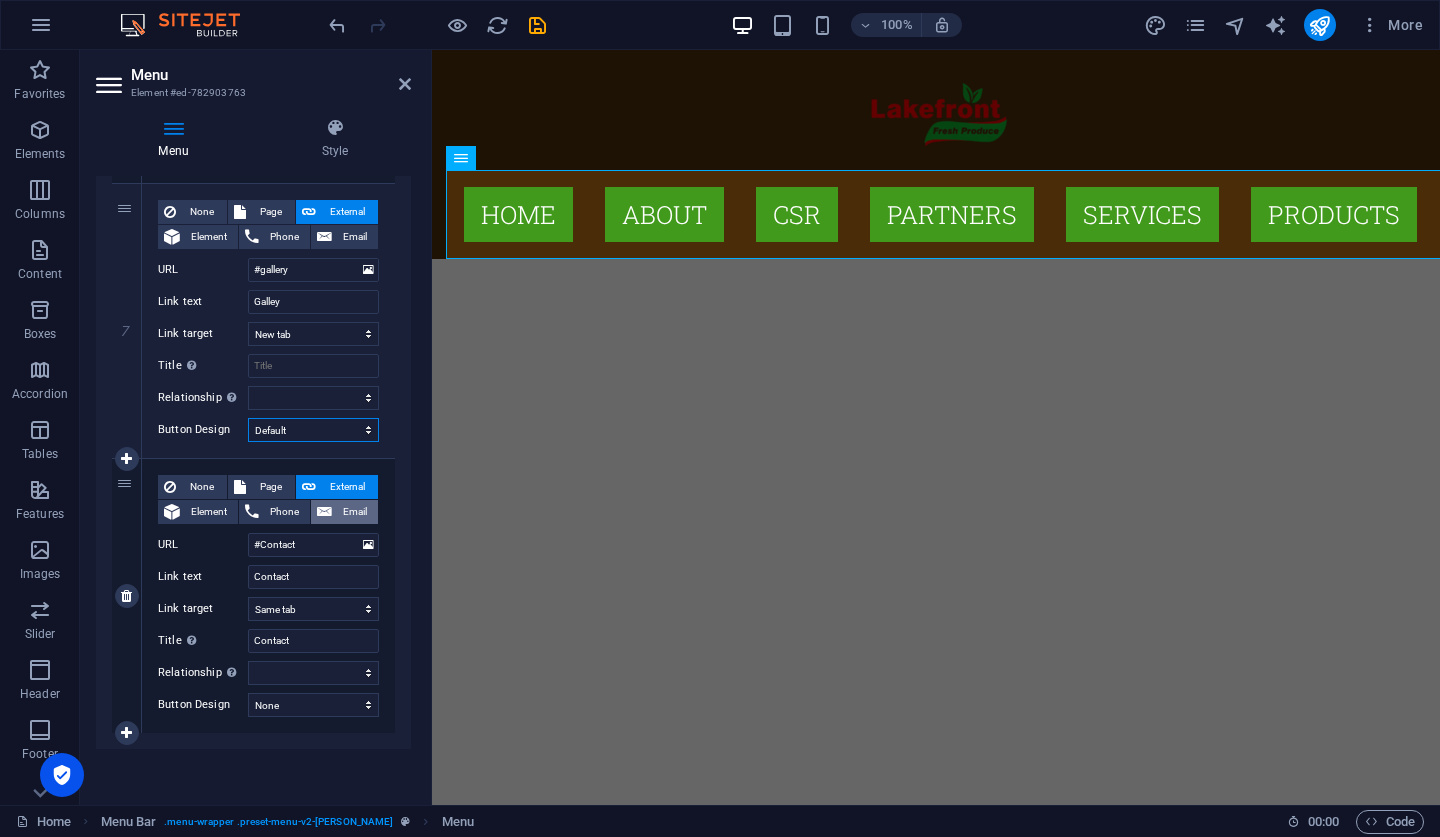 scroll, scrollTop: 1848, scrollLeft: 0, axis: vertical 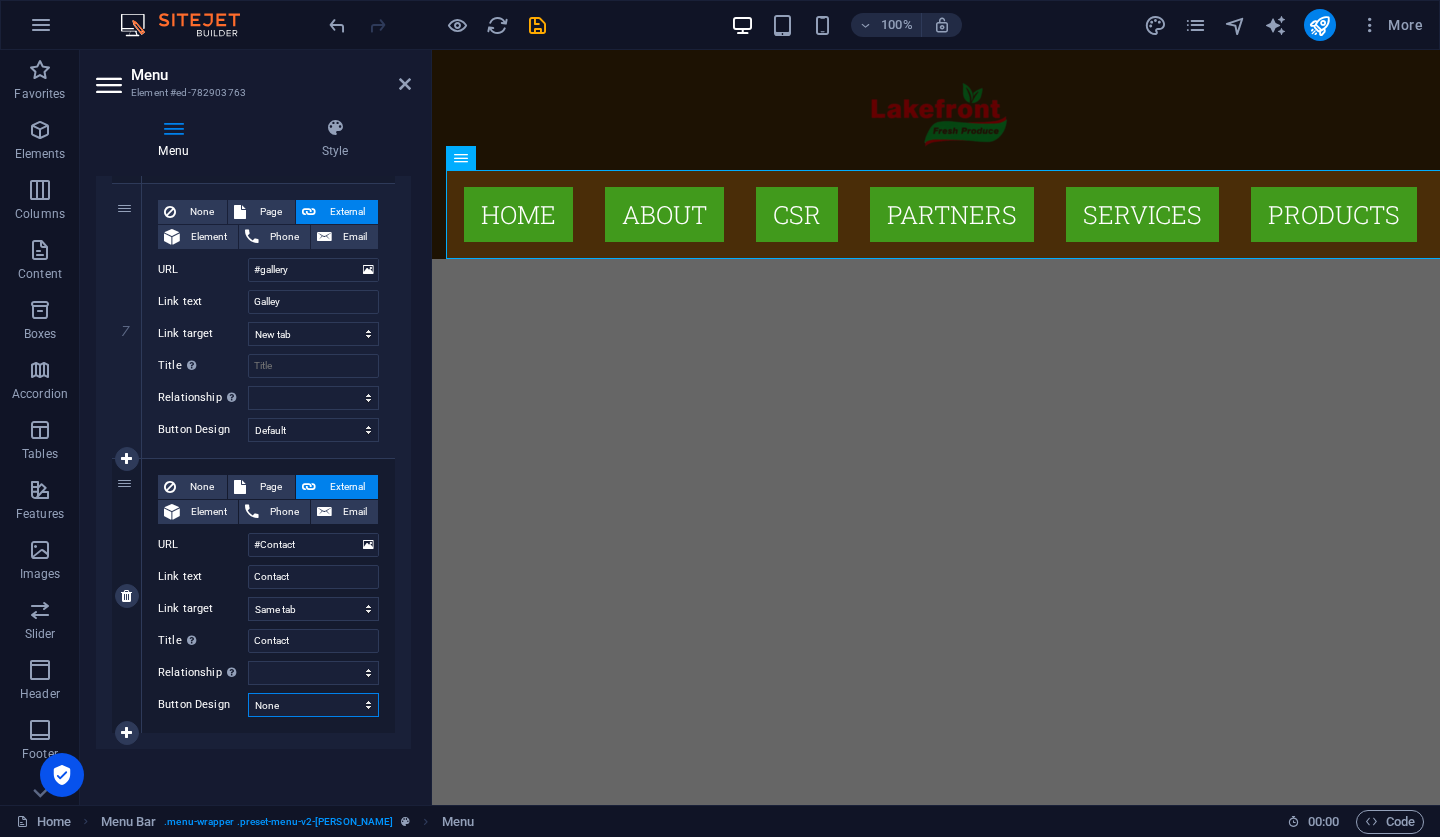 select on "default" 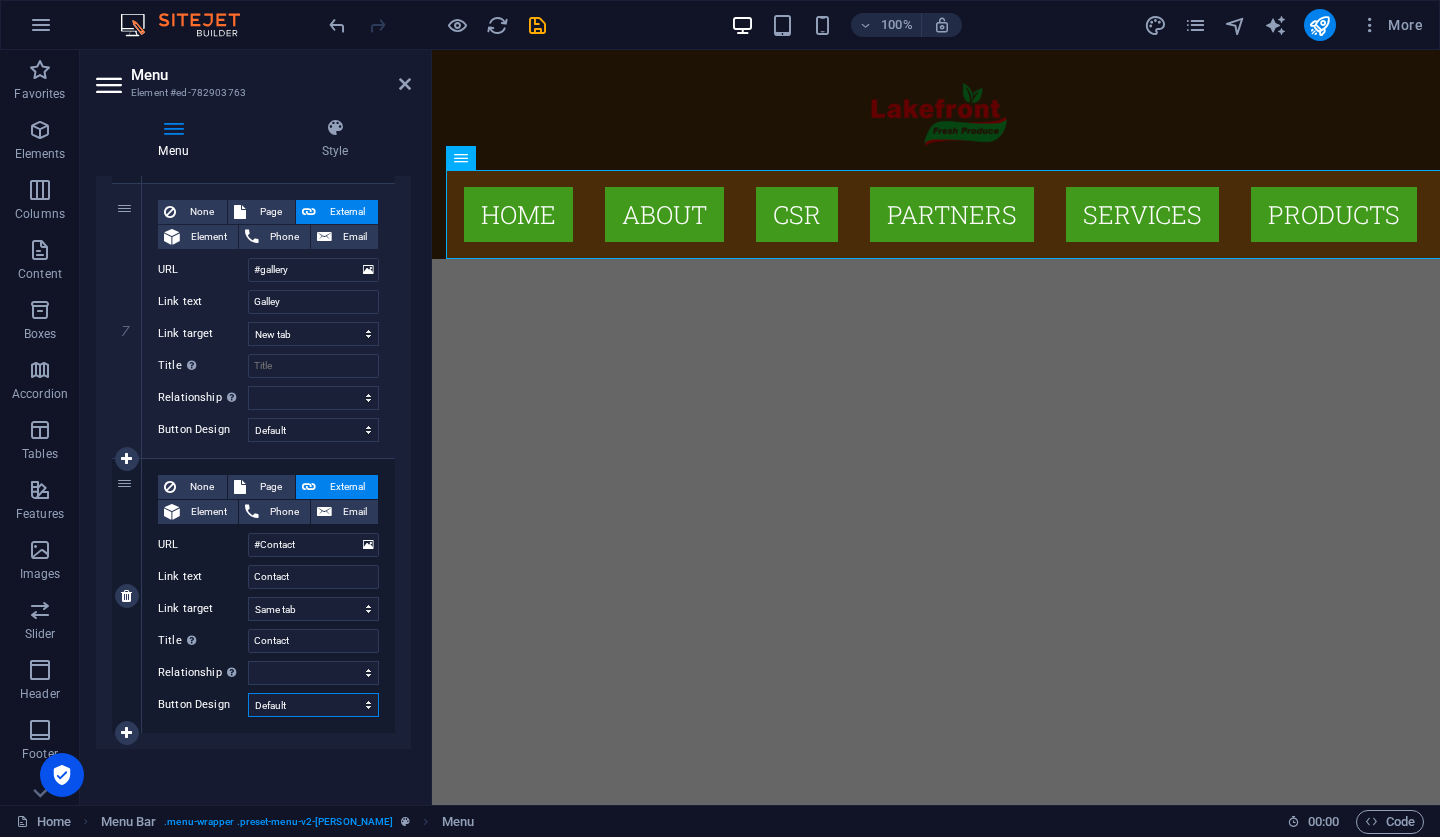 select 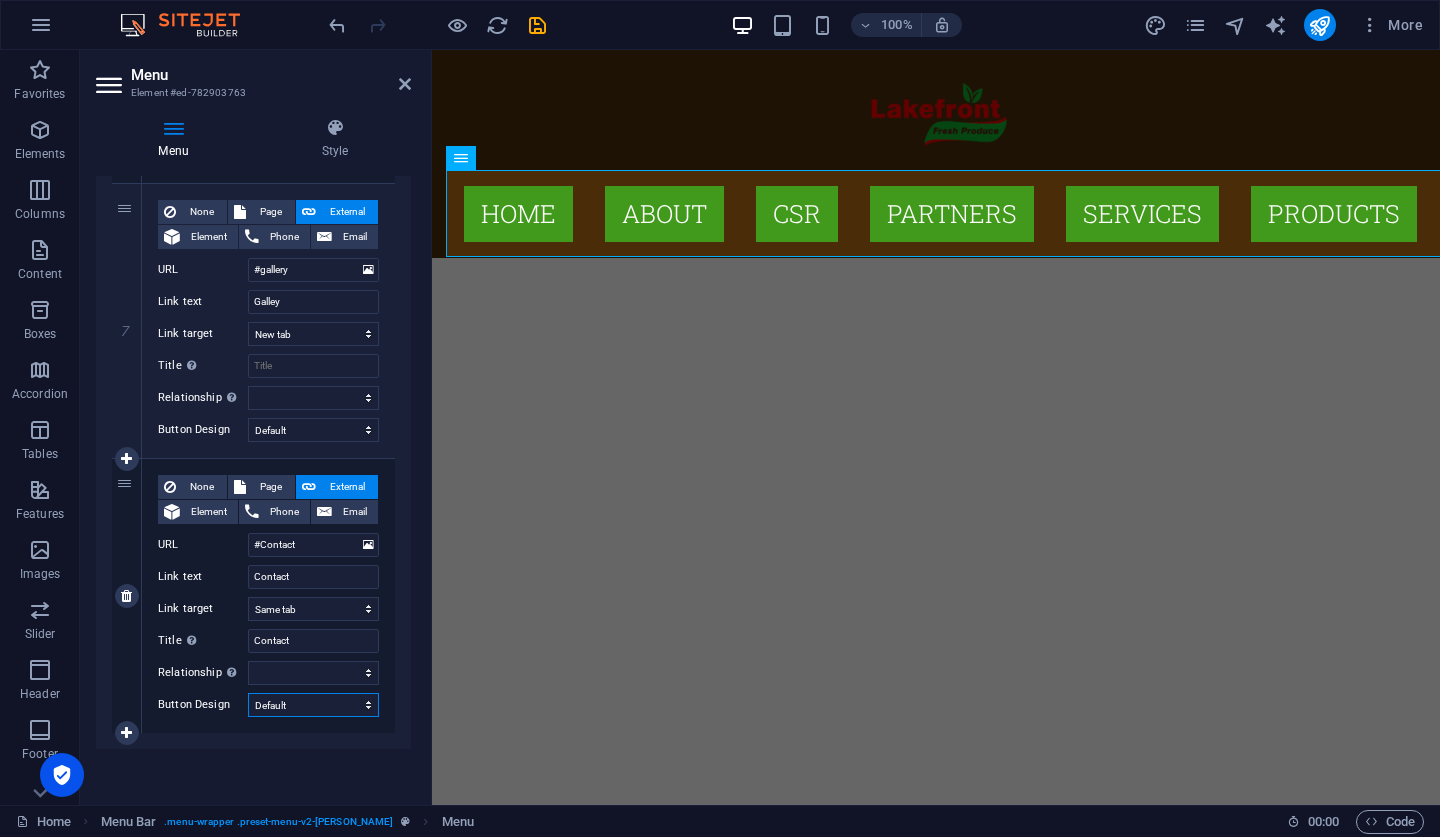 scroll, scrollTop: 3, scrollLeft: 0, axis: vertical 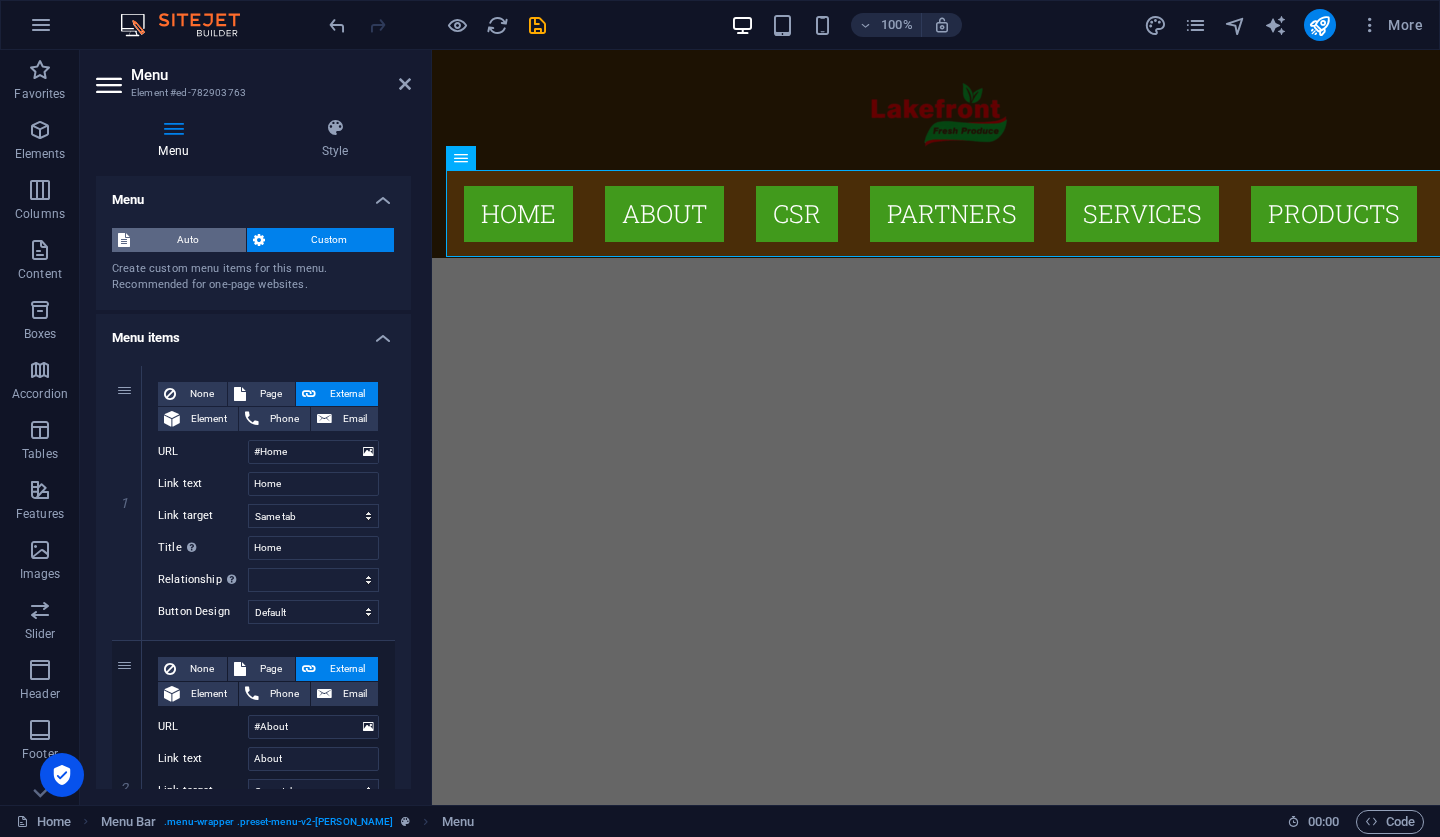 click on "Auto" at bounding box center [188, 240] 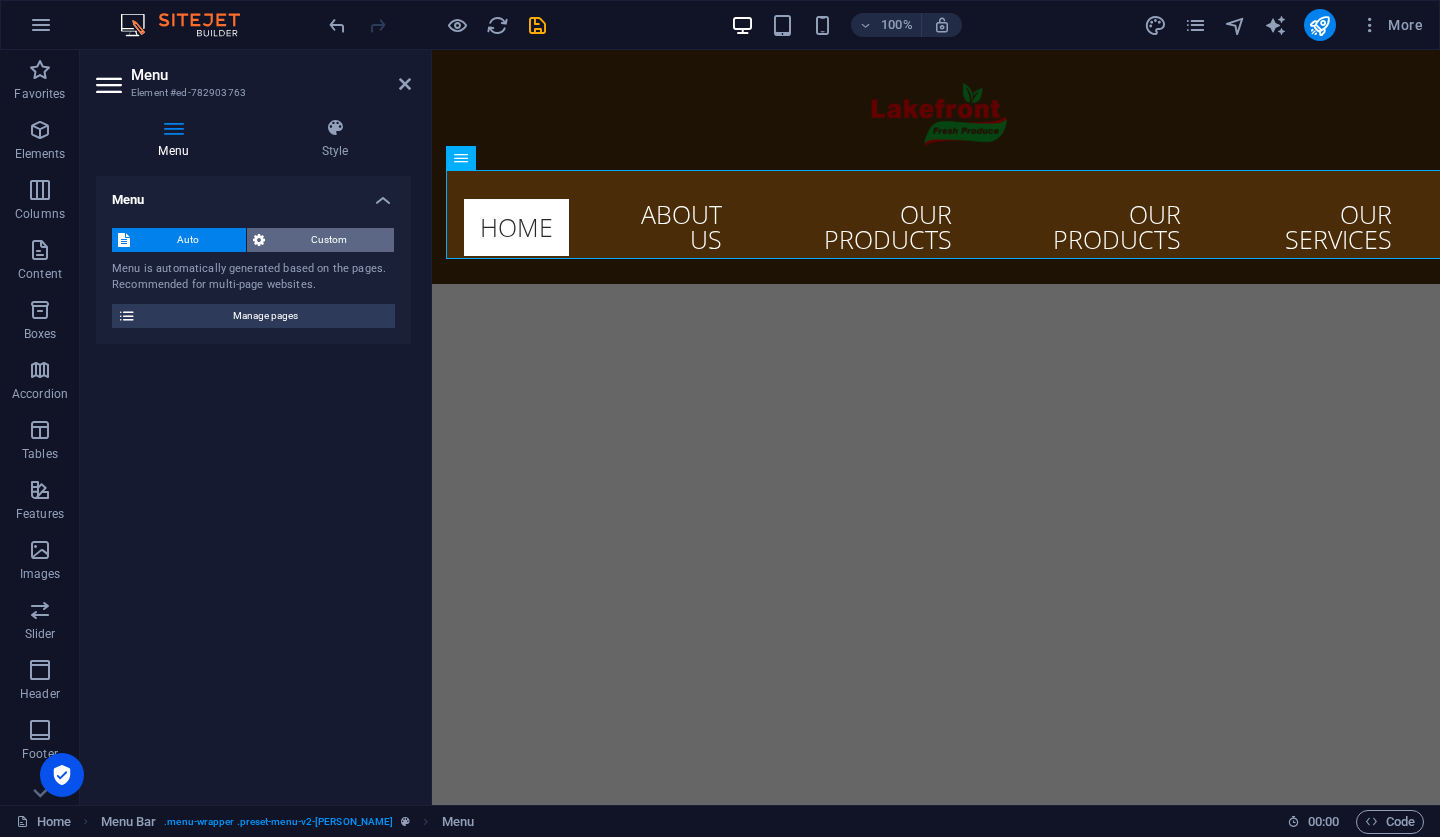 click on "Custom" at bounding box center (330, 240) 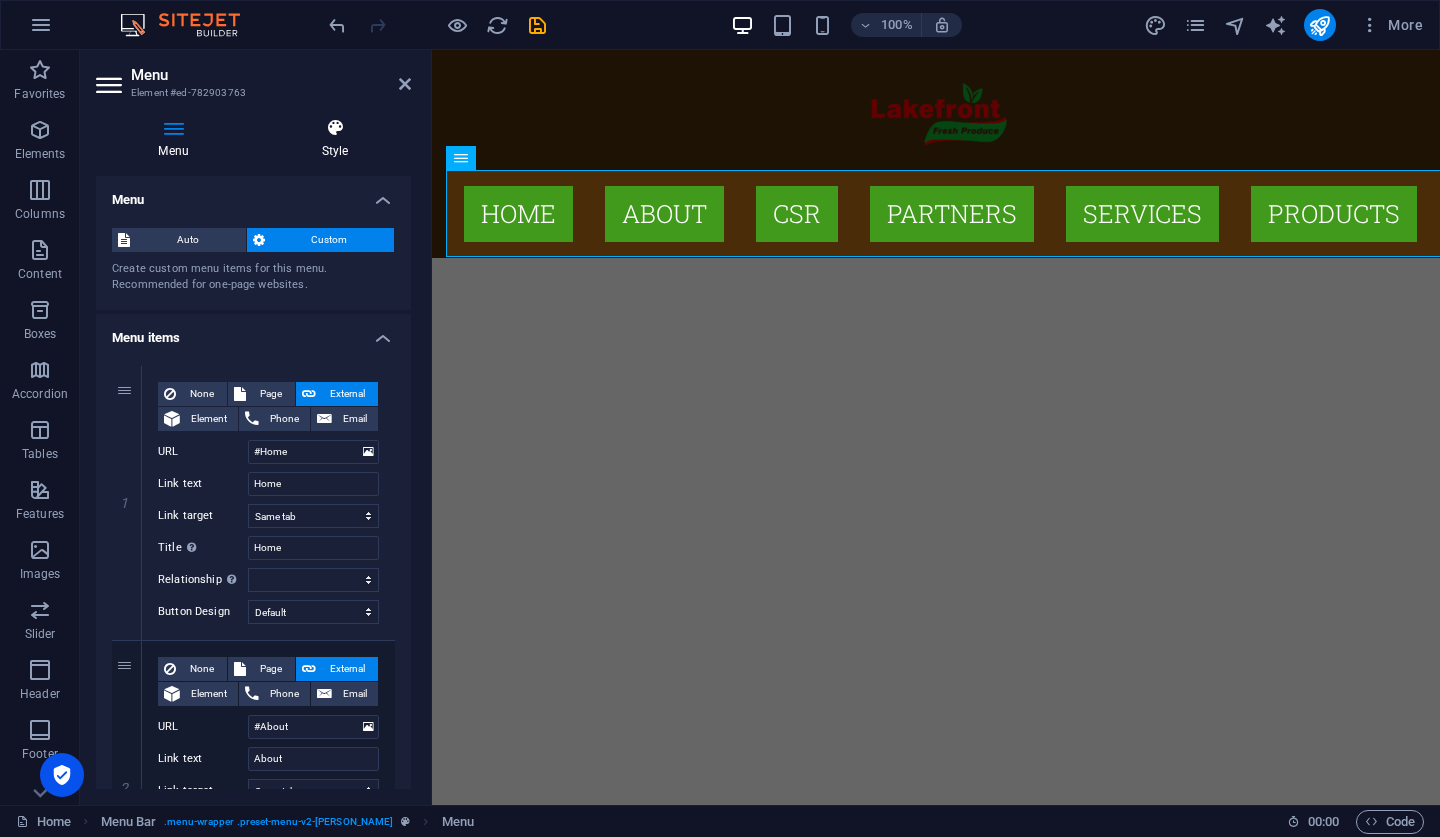 click on "Style" at bounding box center [335, 139] 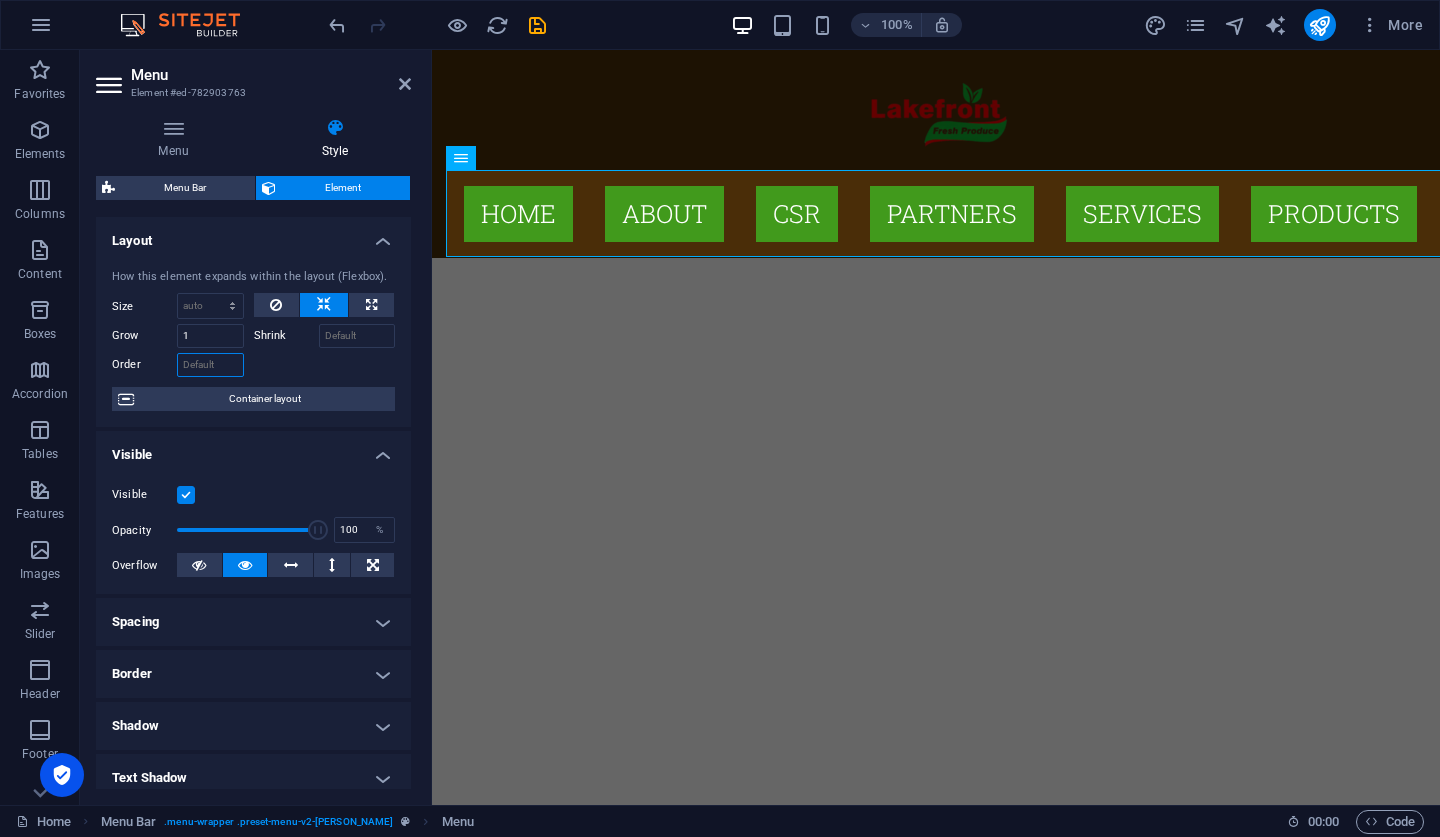 click on "Order" at bounding box center (210, 365) 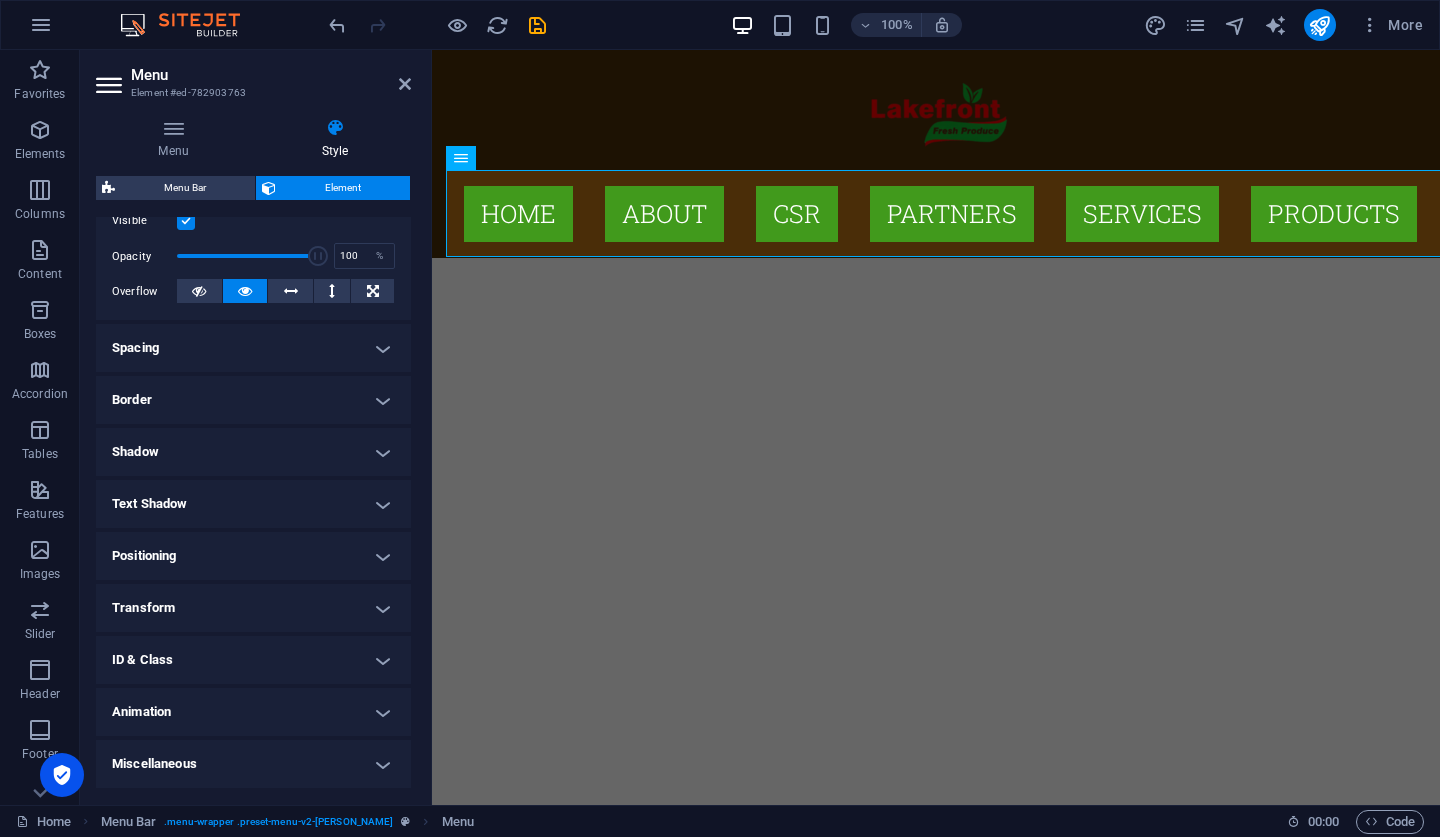 scroll, scrollTop: 288, scrollLeft: 0, axis: vertical 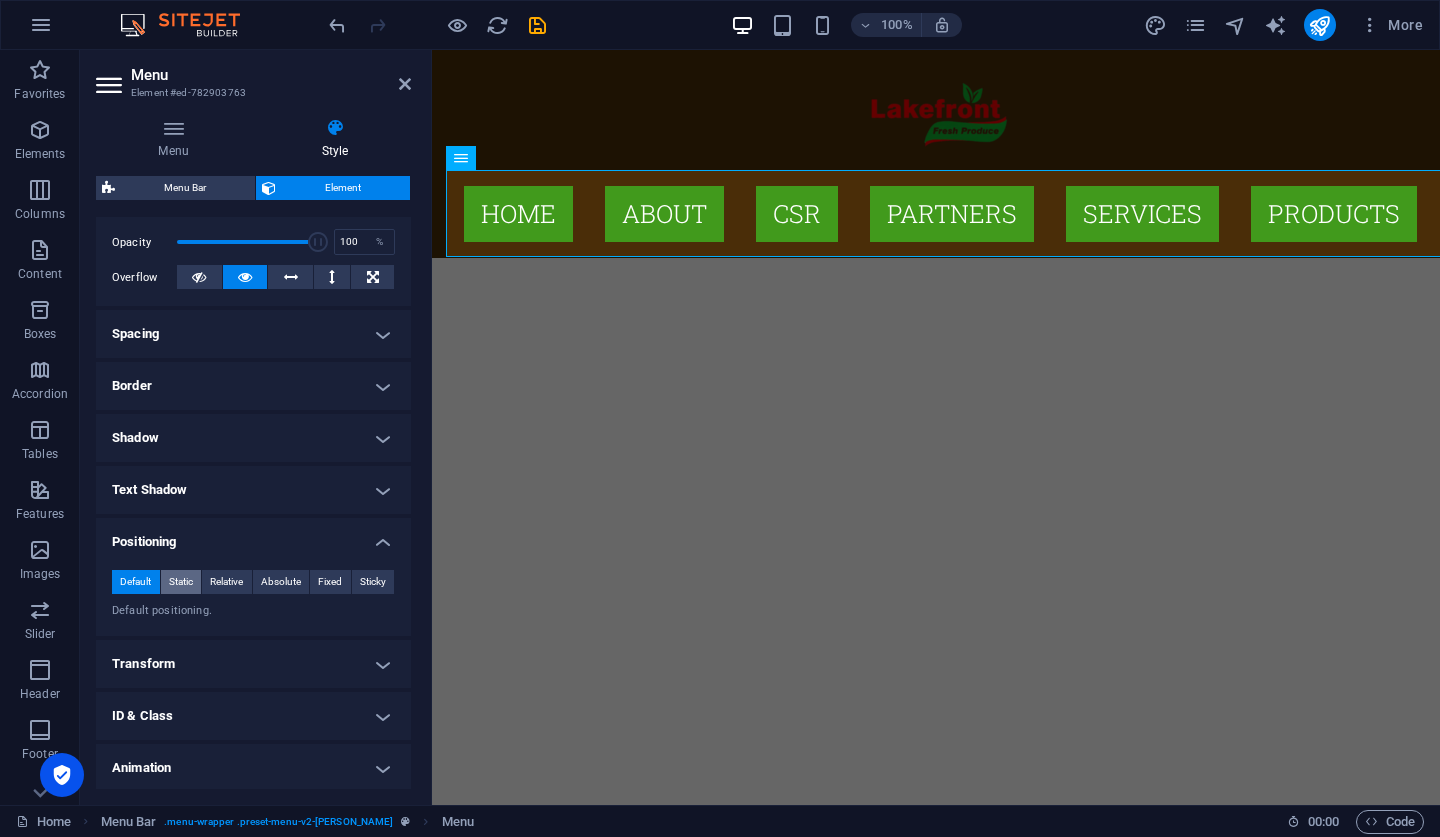 click on "Static" at bounding box center [181, 582] 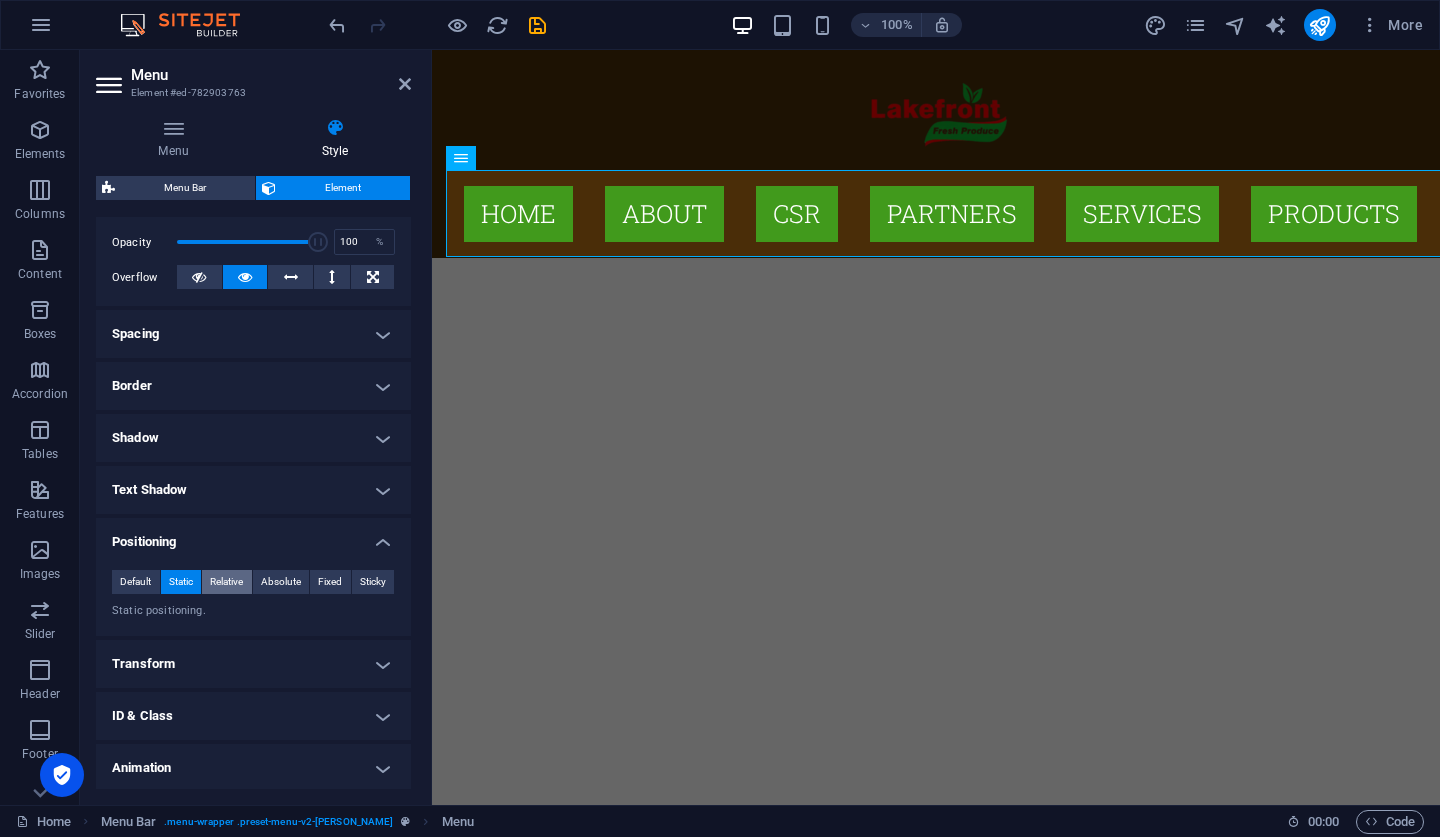 click on "Relative" at bounding box center [226, 582] 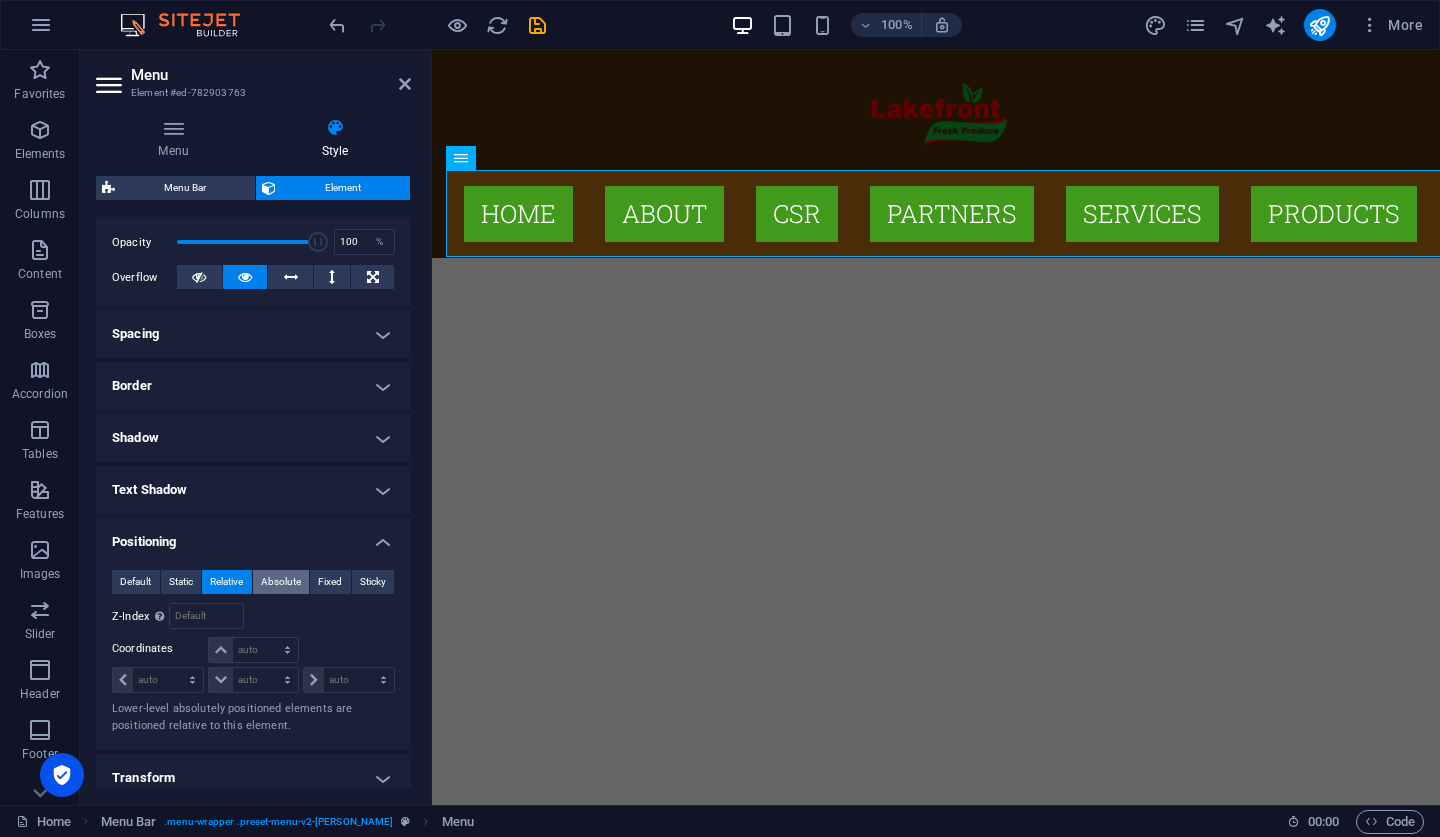 click on "Absolute" at bounding box center [281, 582] 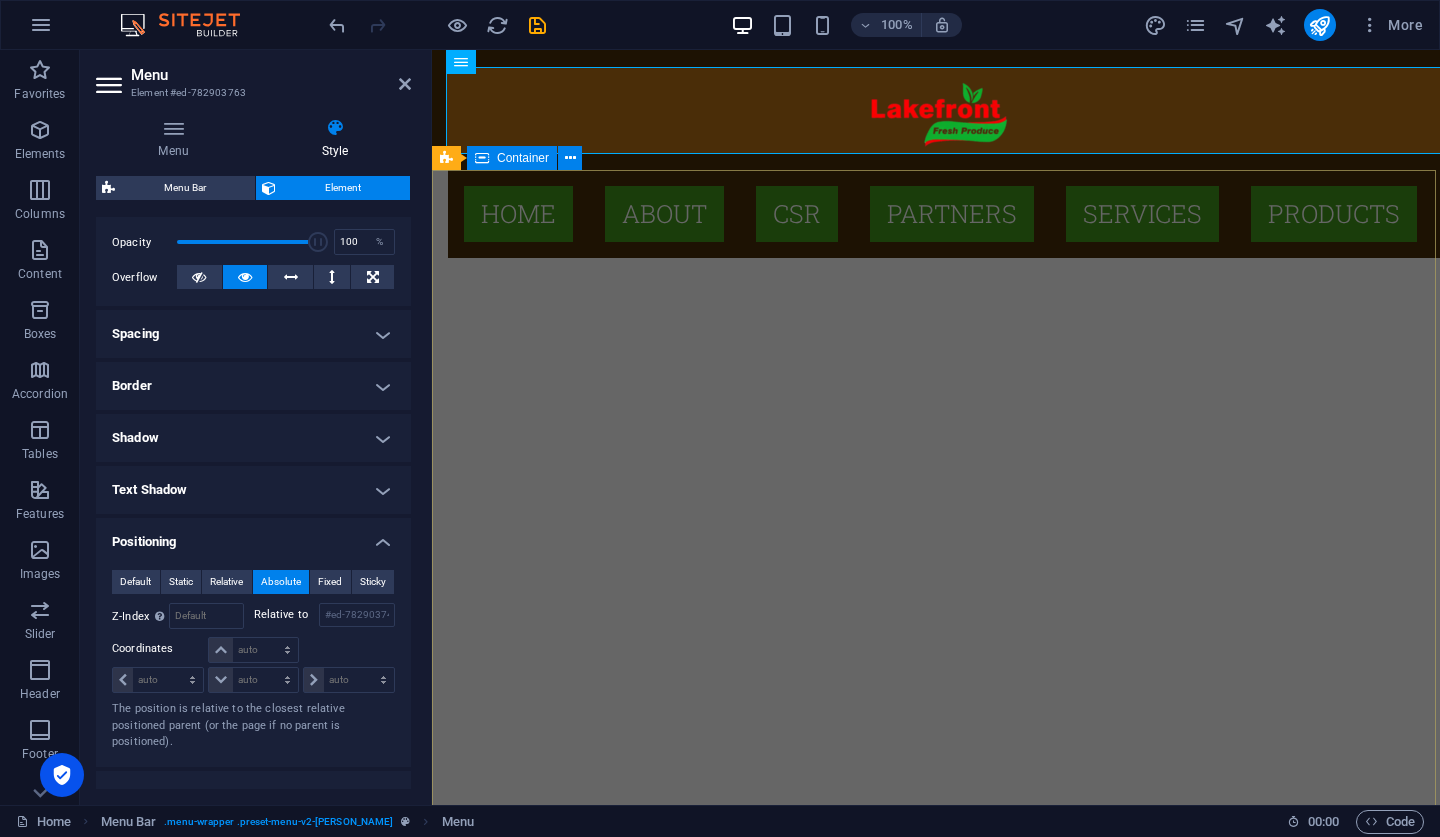 scroll, scrollTop: 0, scrollLeft: 0, axis: both 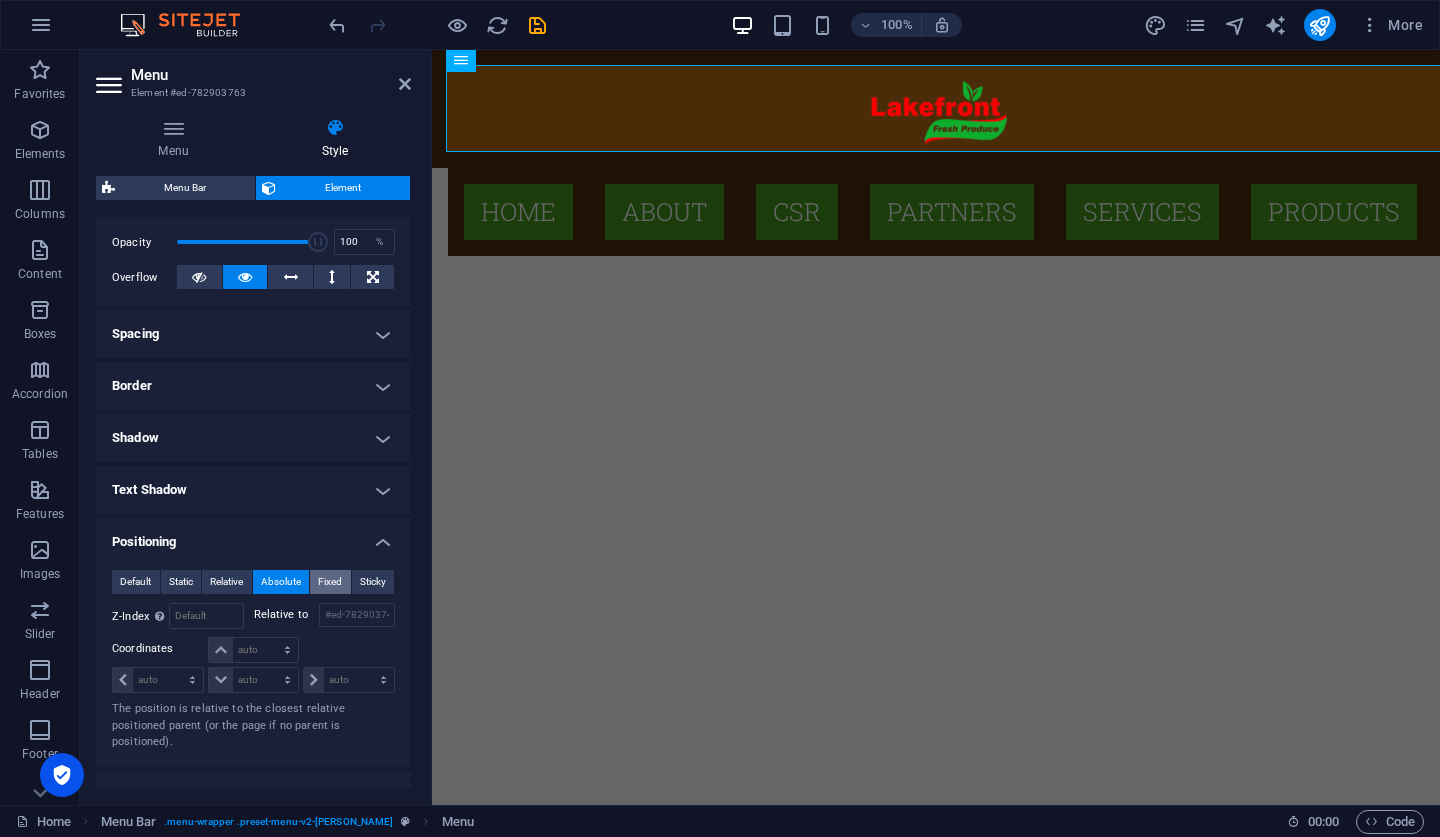 click on "Fixed" at bounding box center (330, 582) 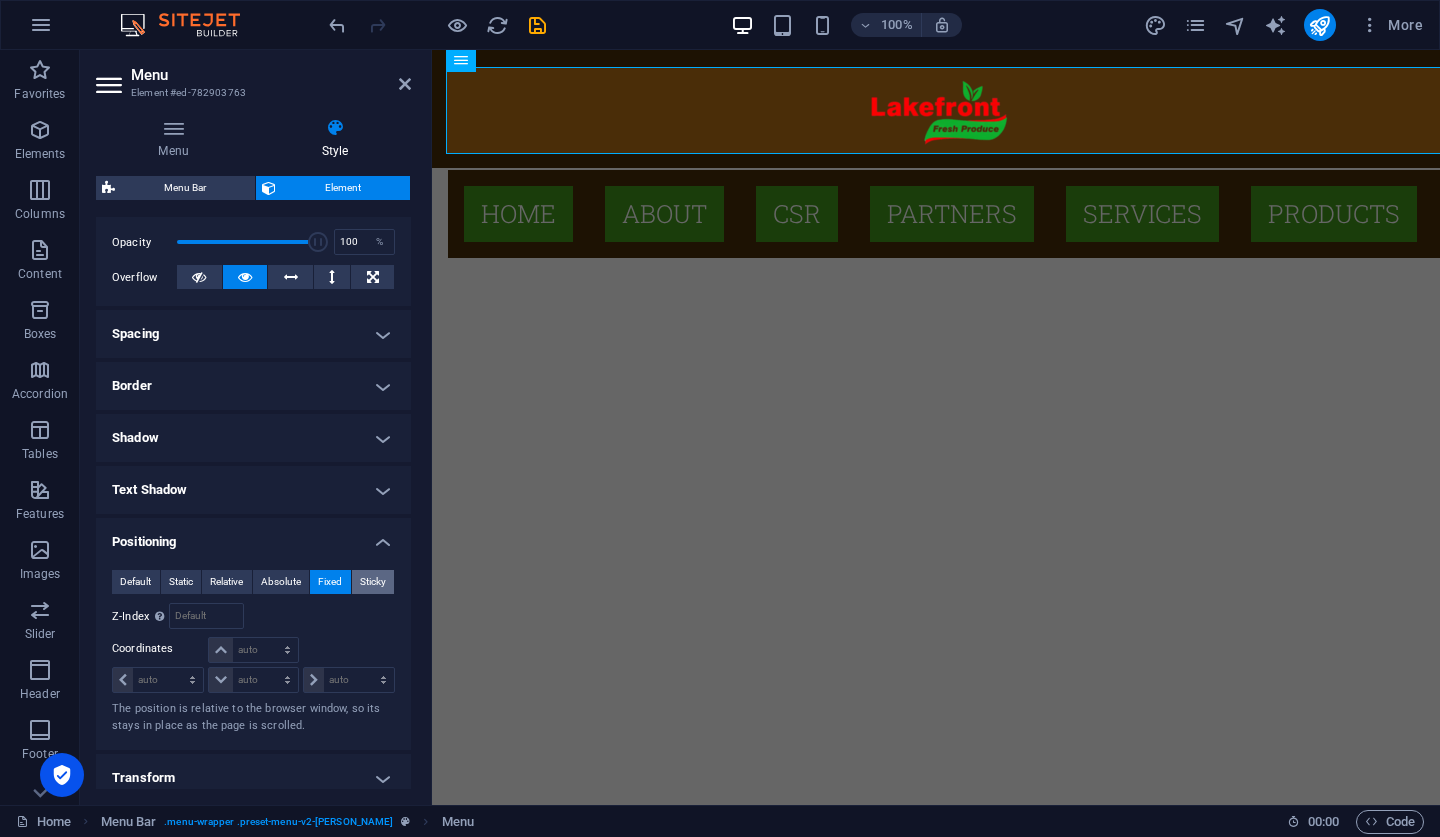 click on "Sticky" at bounding box center (373, 582) 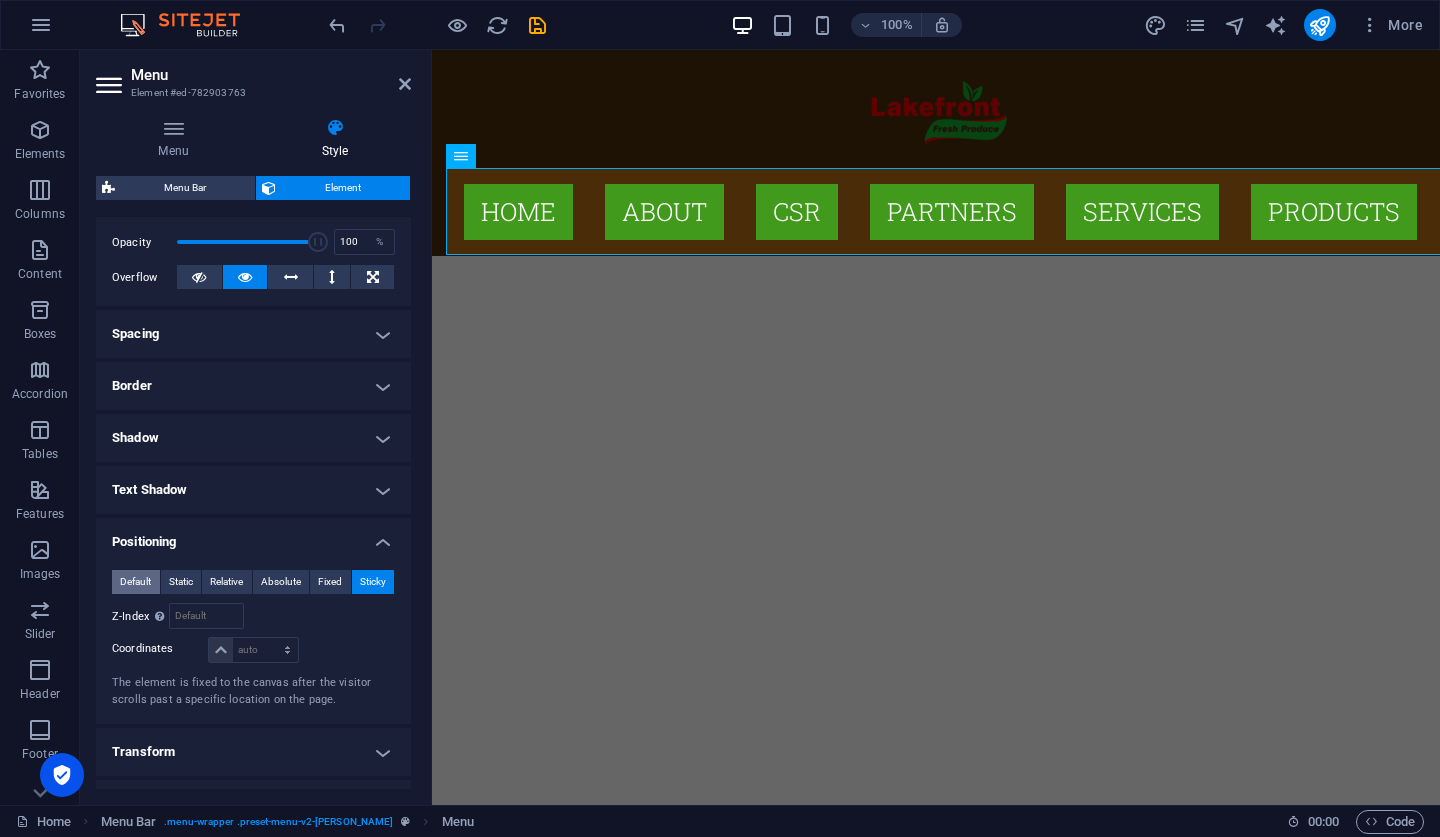 click on "Default" at bounding box center (135, 582) 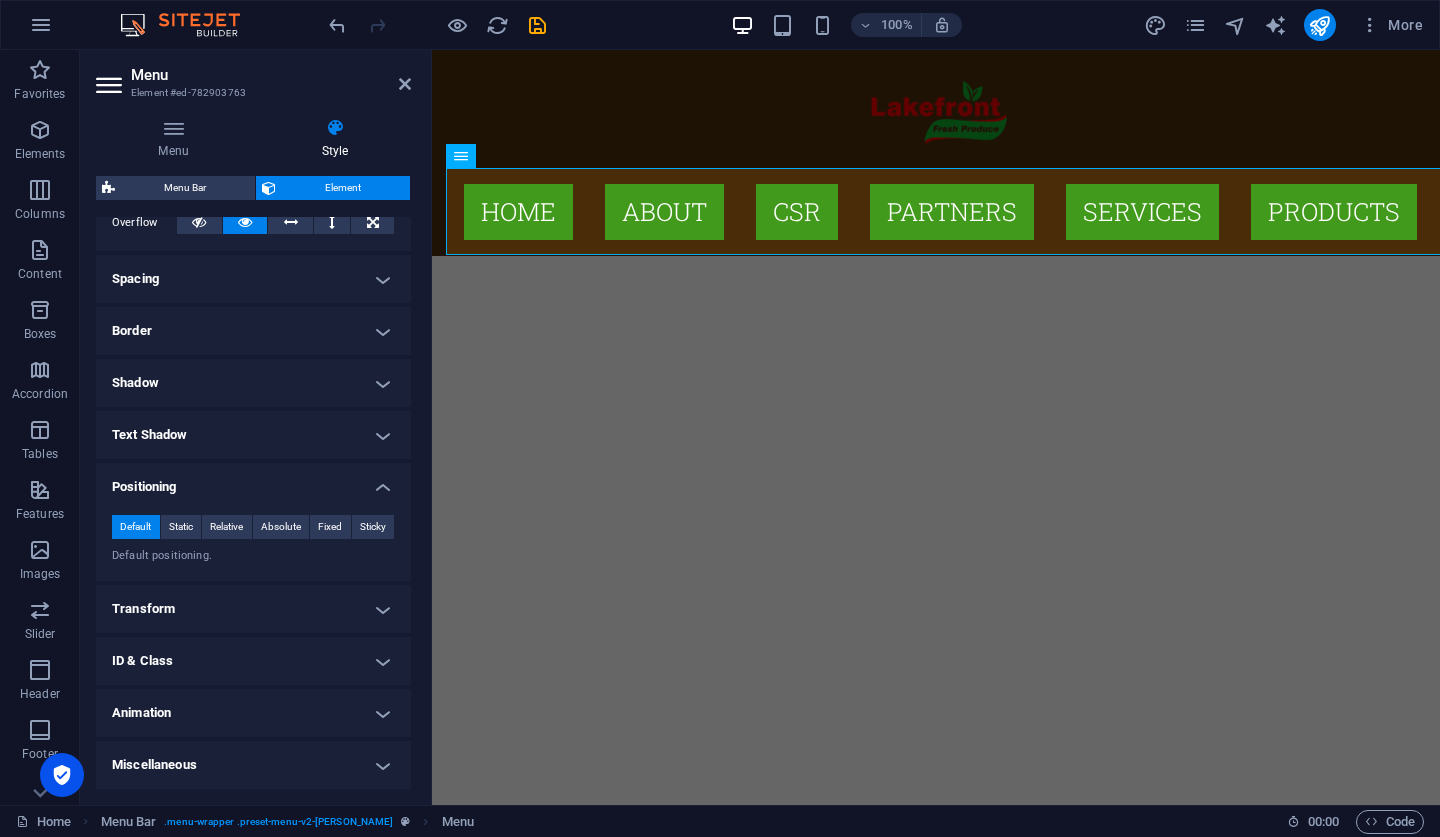 scroll, scrollTop: 357, scrollLeft: 0, axis: vertical 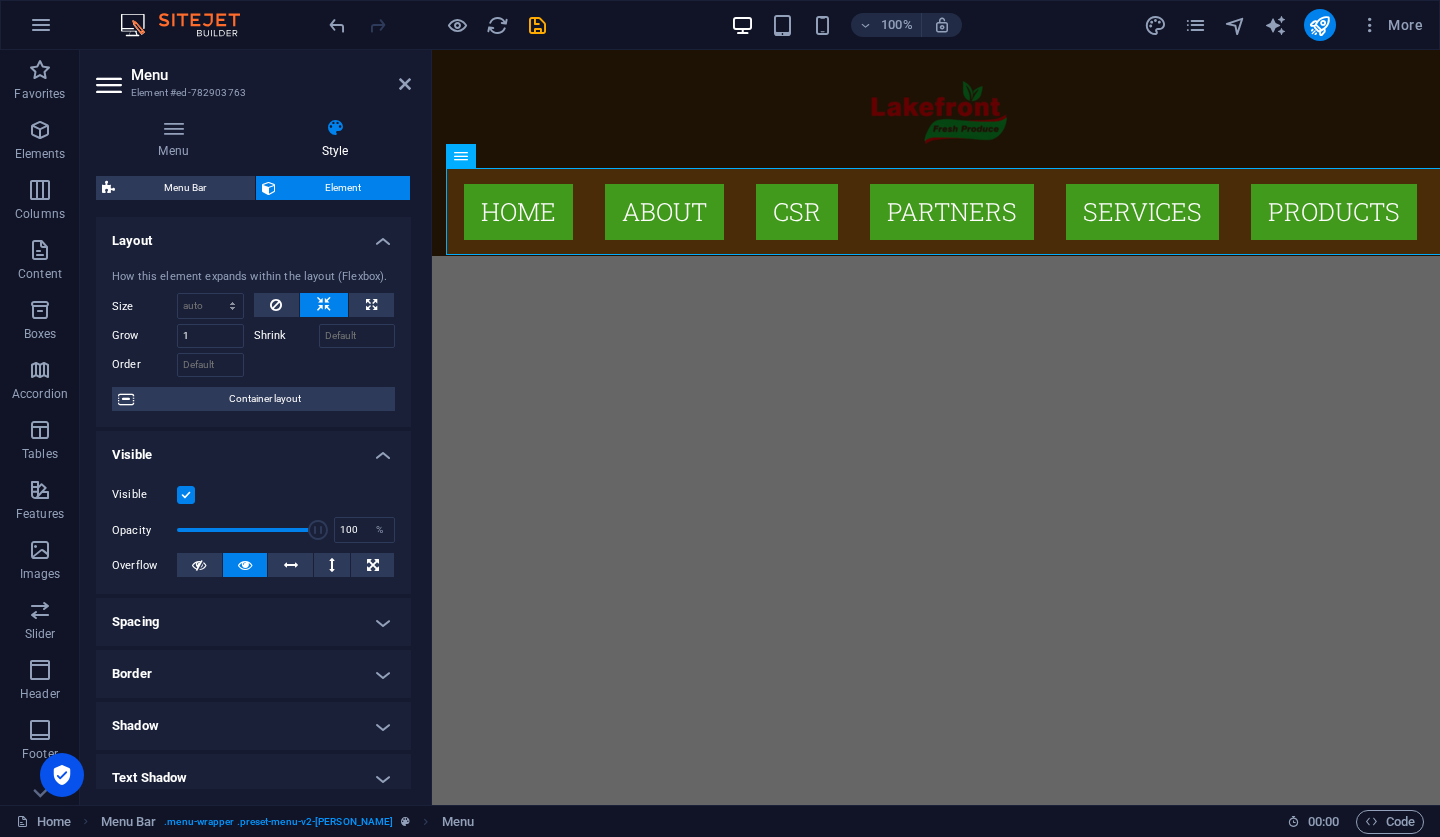click on "Spacing" at bounding box center [253, 622] 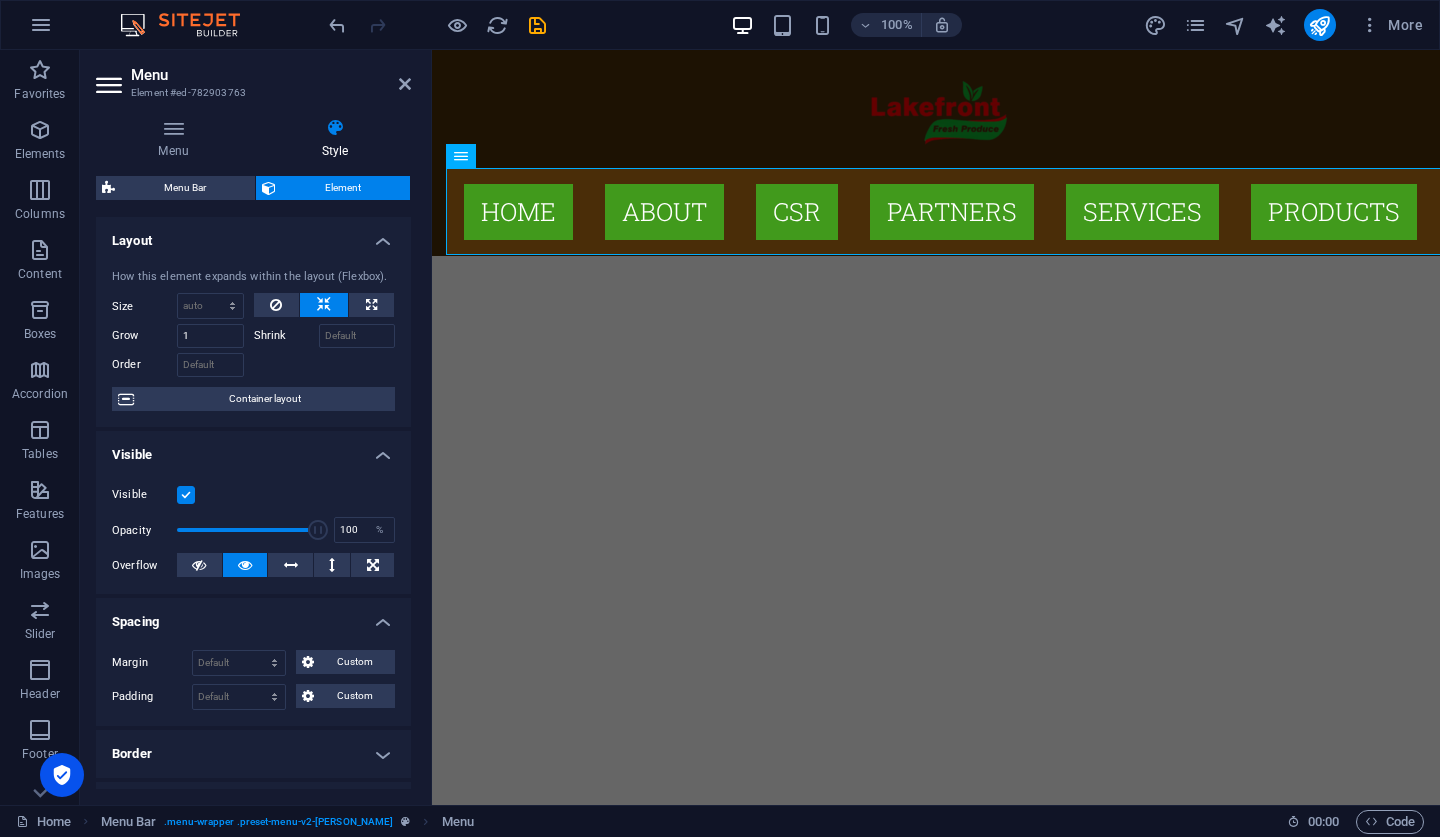 click on "Spacing" at bounding box center [253, 616] 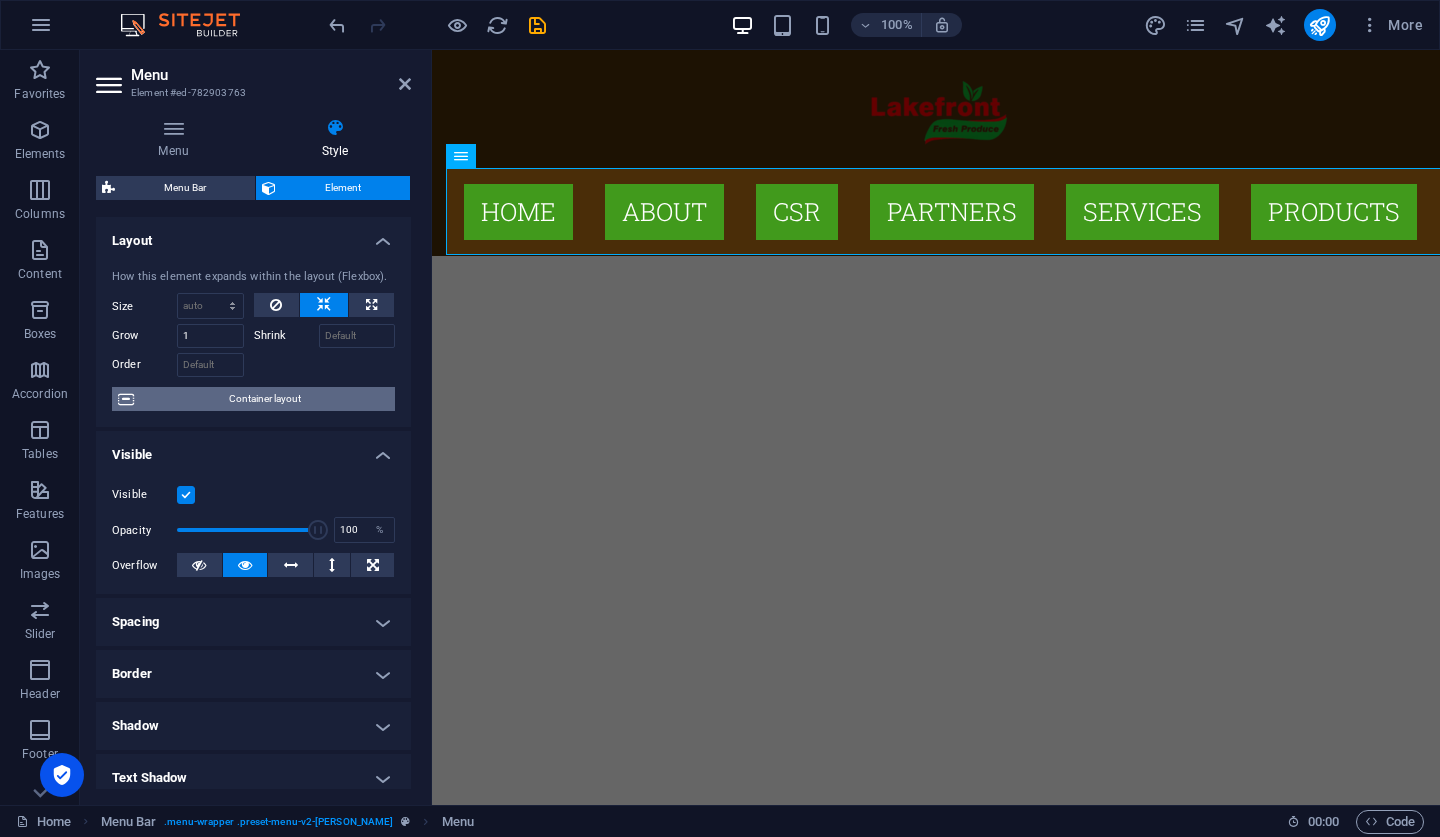 click on "Container layout" at bounding box center [264, 399] 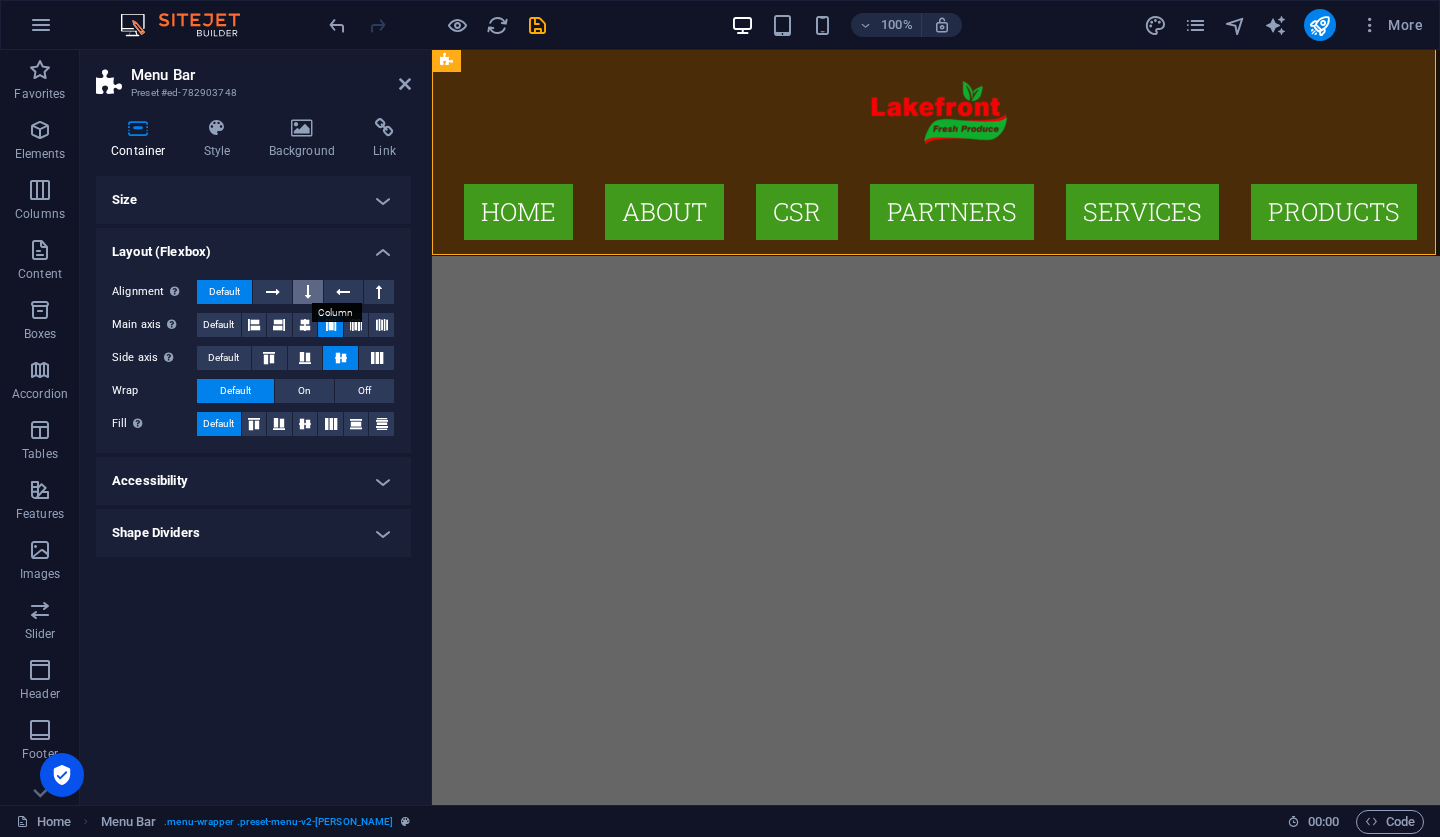 click at bounding box center (308, 292) 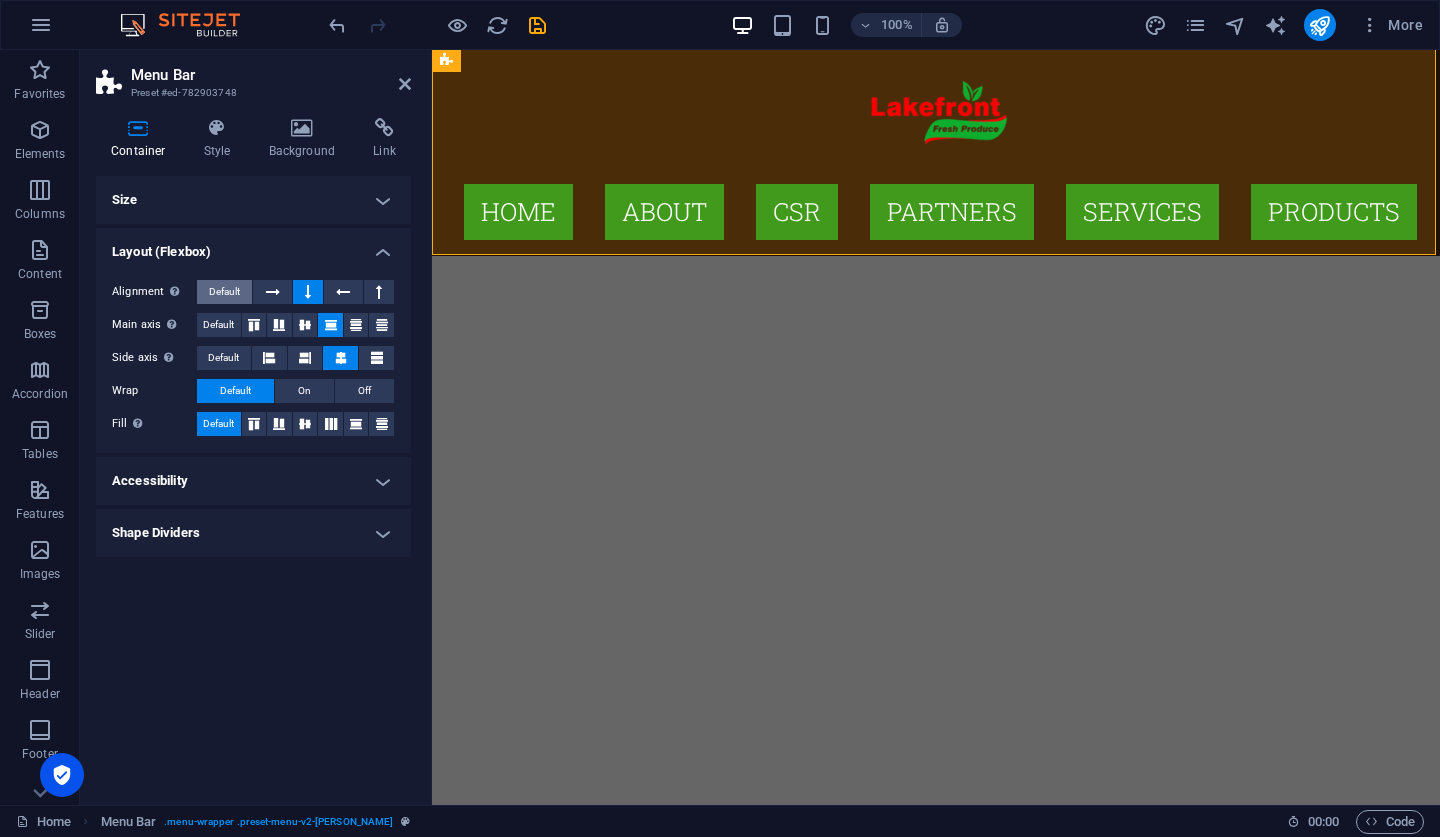 click on "Default" at bounding box center (224, 292) 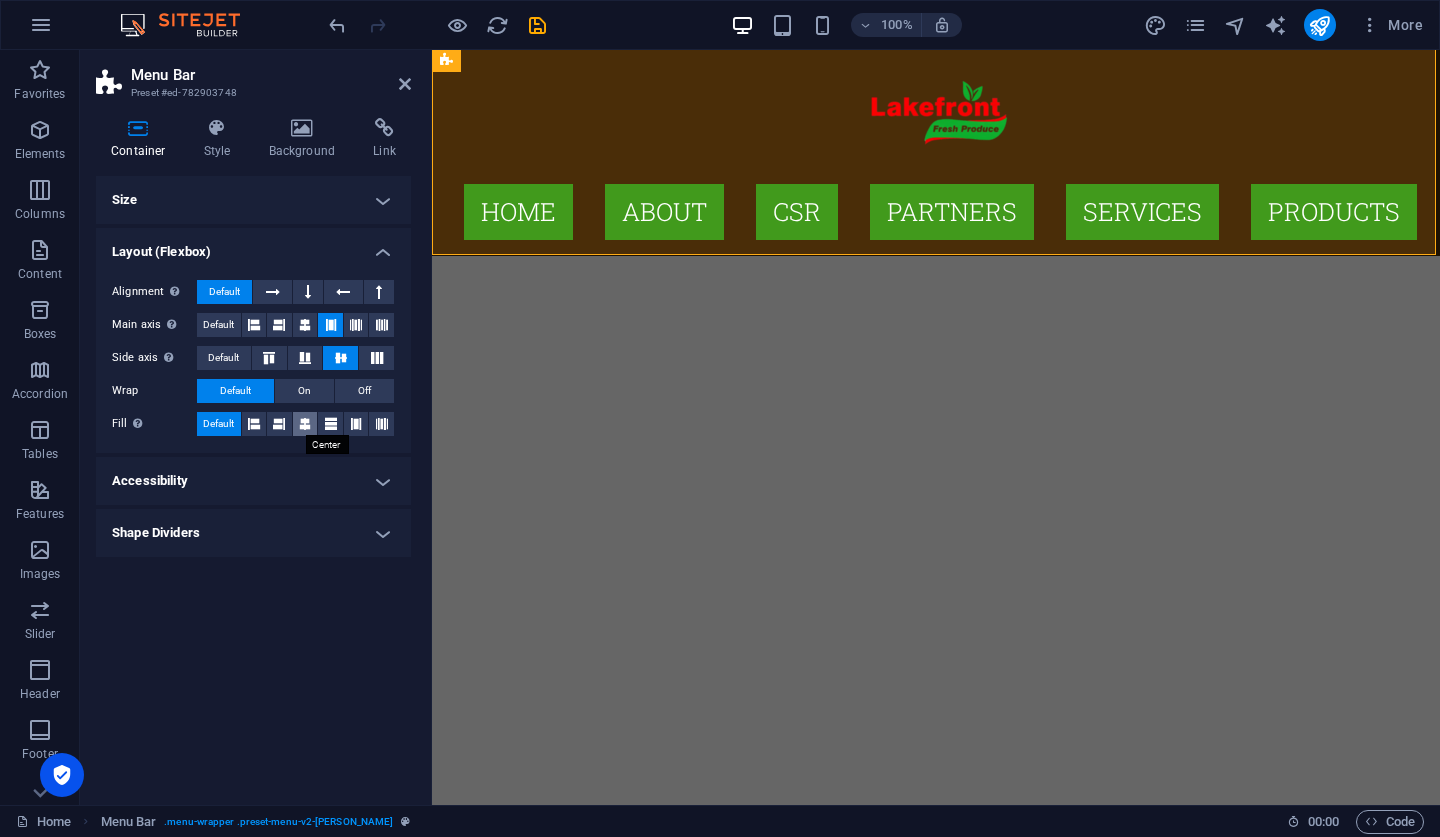 click at bounding box center [305, 424] 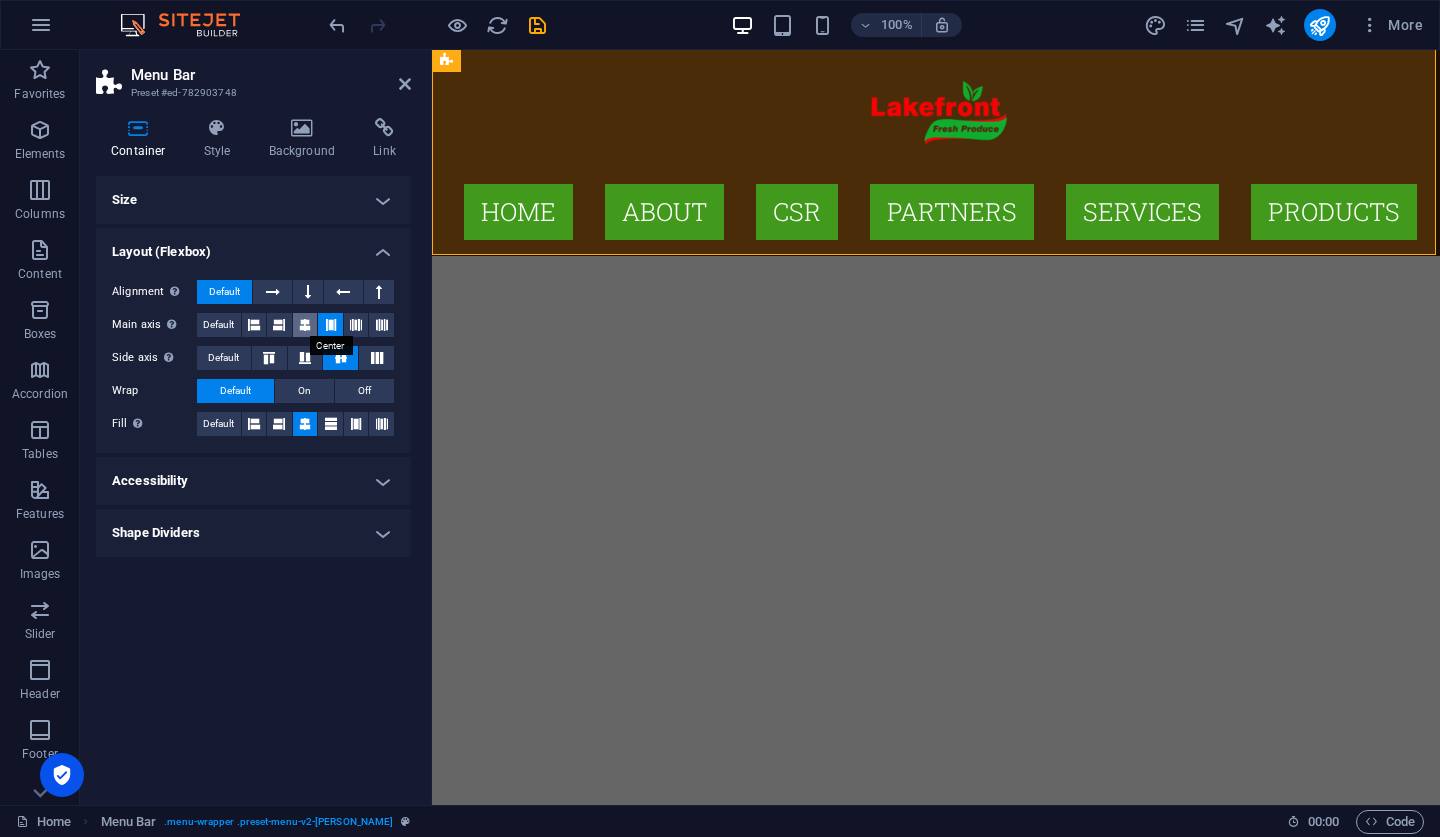 click at bounding box center (305, 325) 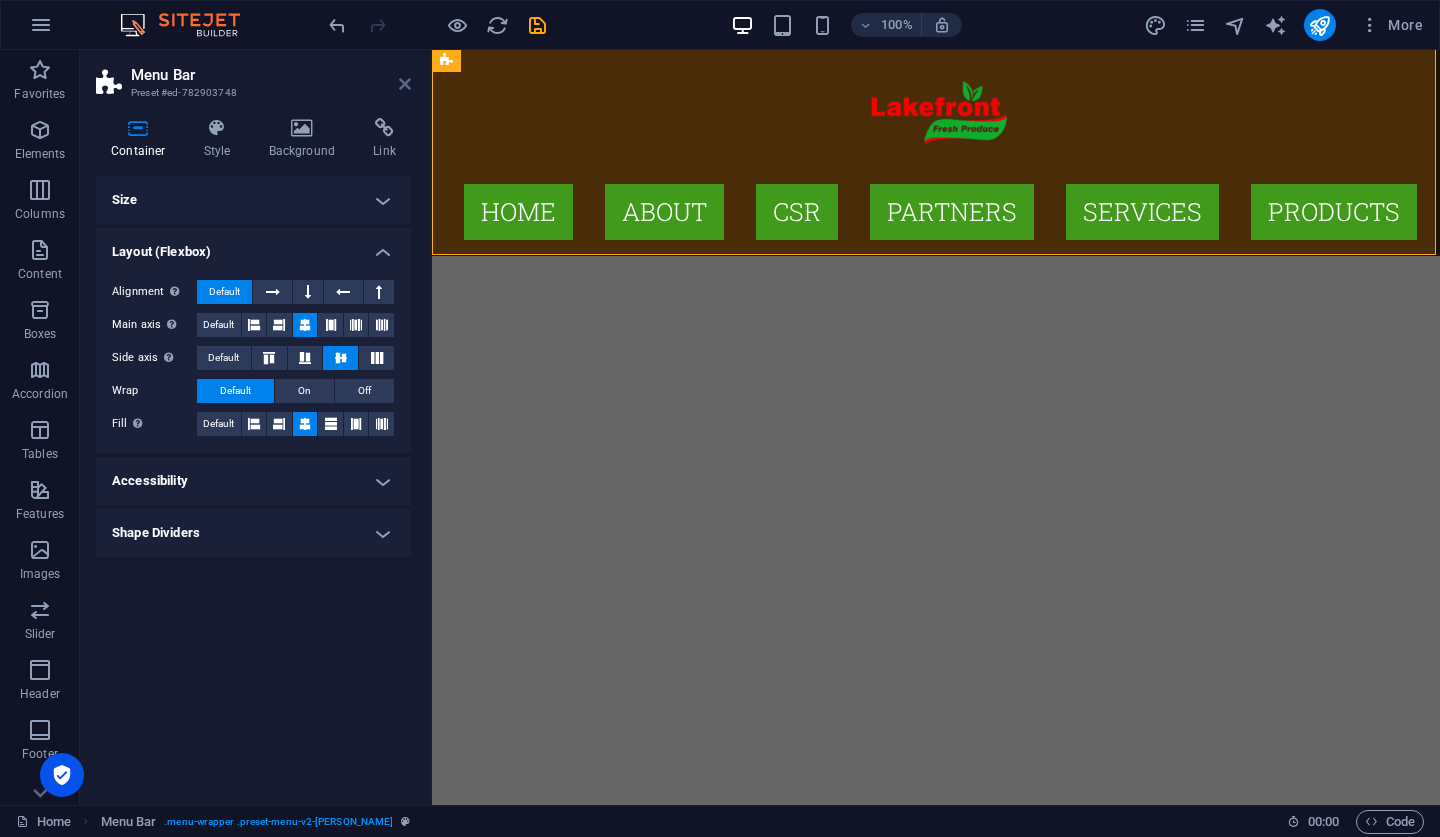 click at bounding box center [405, 84] 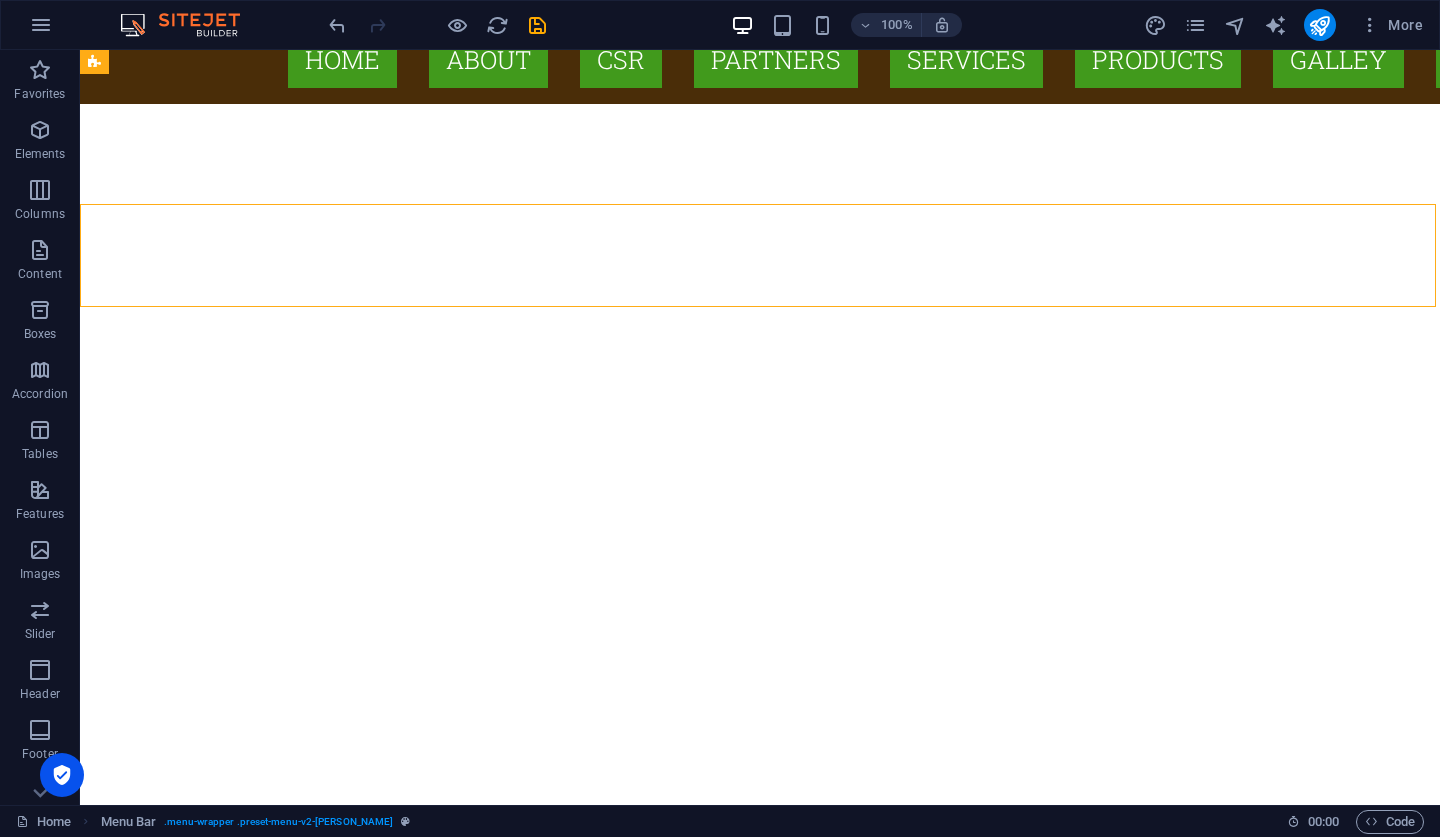 scroll, scrollTop: 0, scrollLeft: 0, axis: both 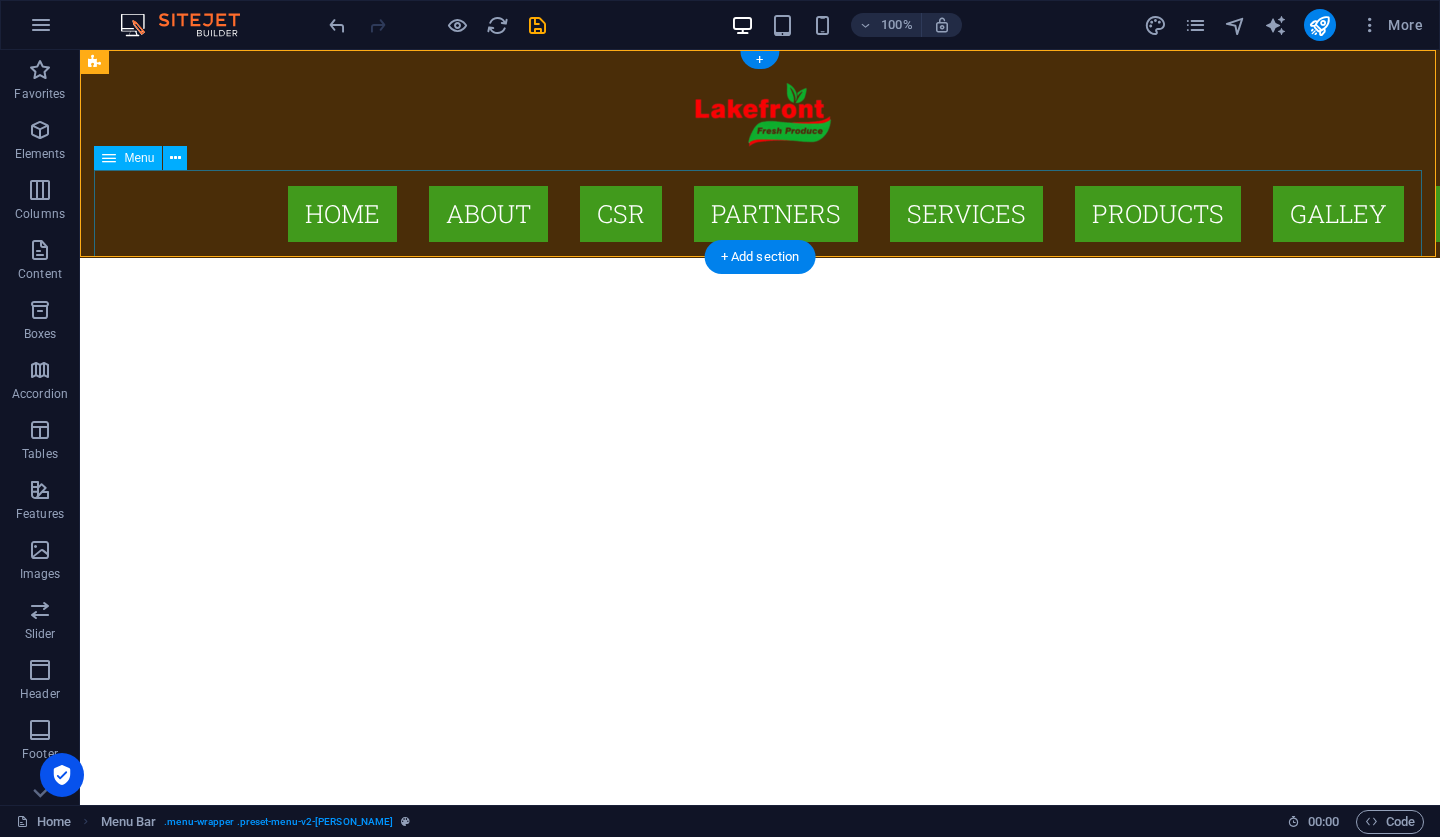 click on "Home About CSR Partners Services Products Galley Contact" at bounding box center [760, 214] 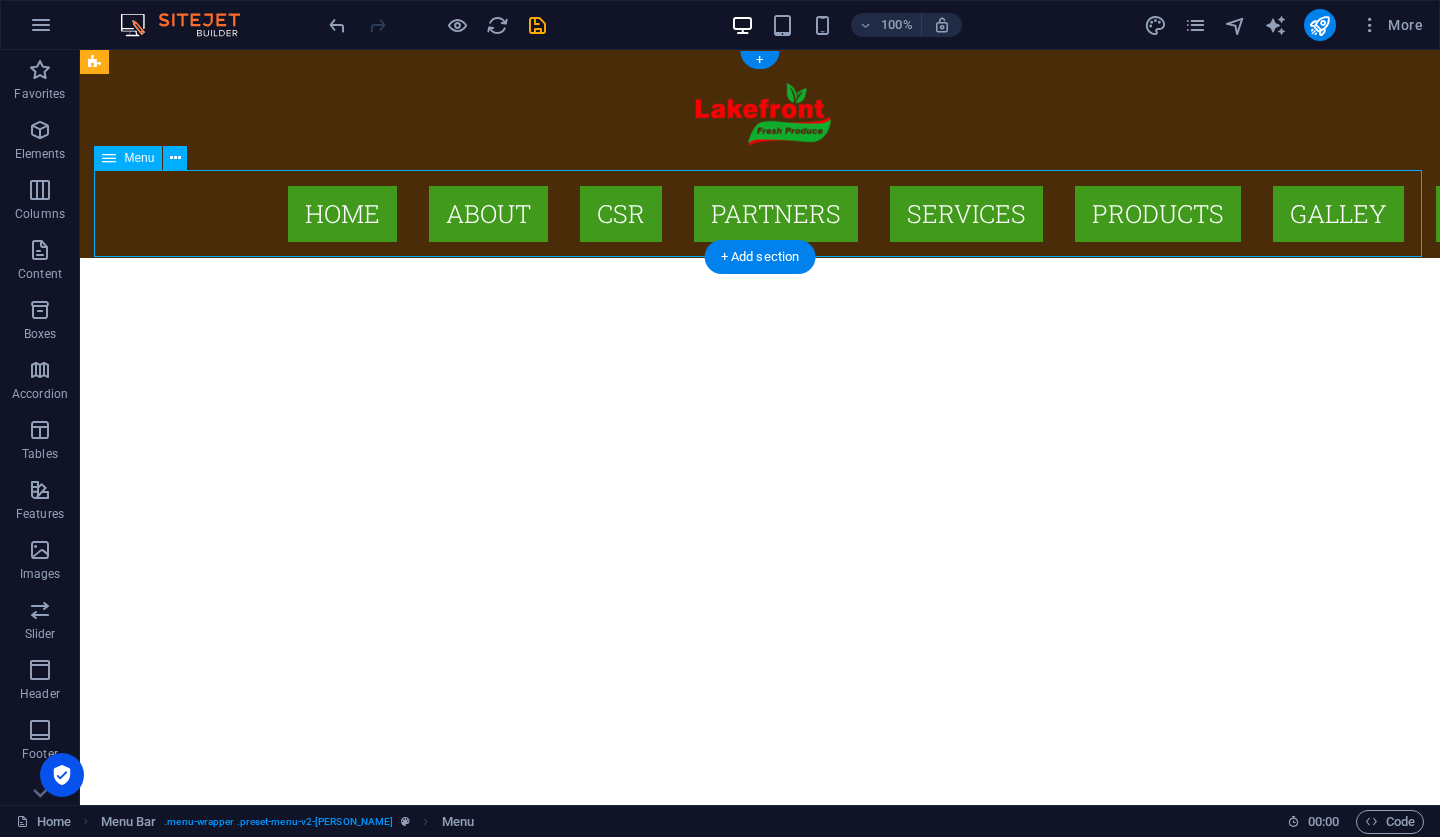 click on "Home About CSR Partners Services Products Galley Contact" at bounding box center [760, 214] 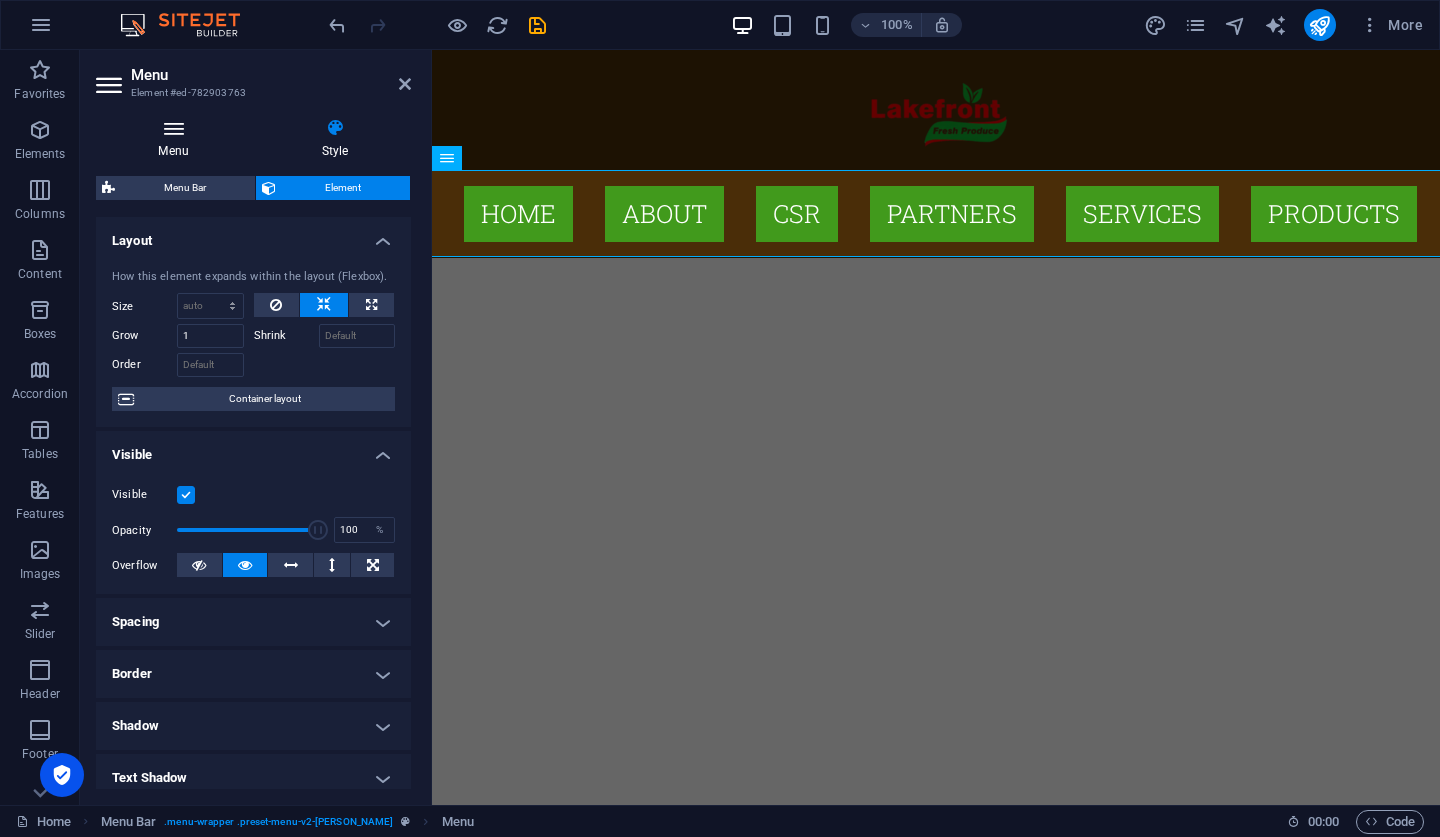 click on "Menu" at bounding box center [177, 139] 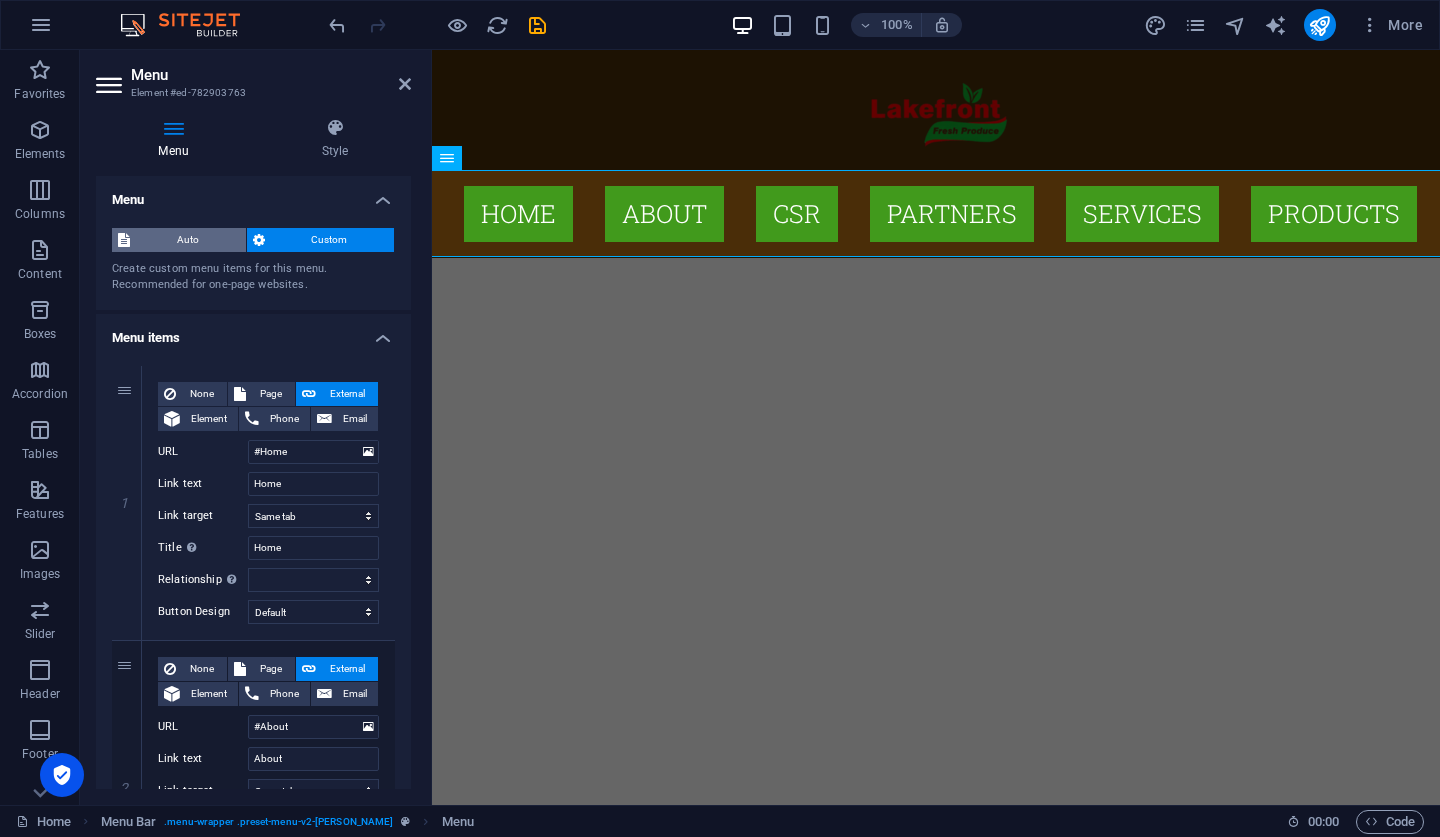 click on "Auto" at bounding box center (188, 240) 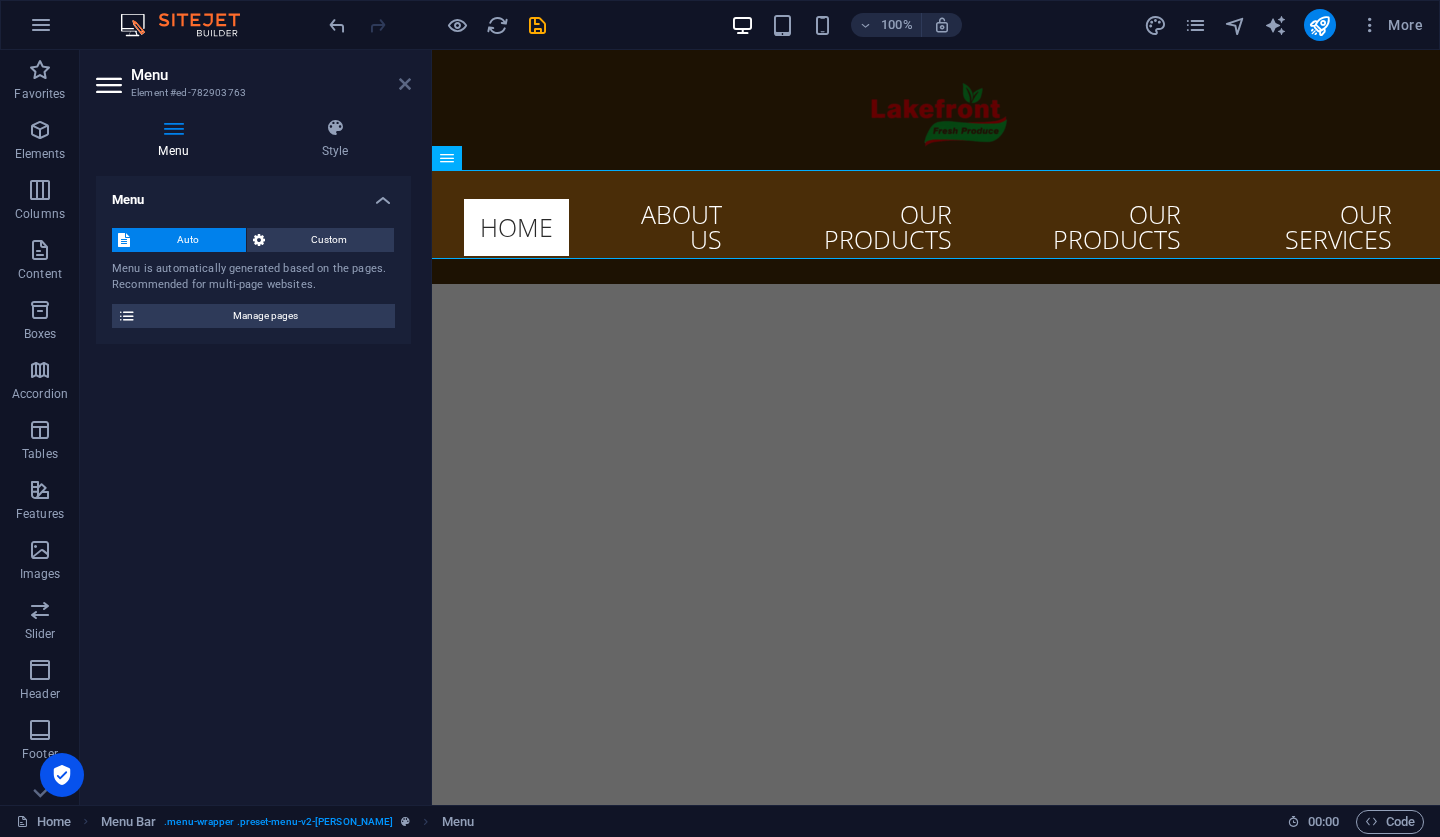 click at bounding box center [405, 84] 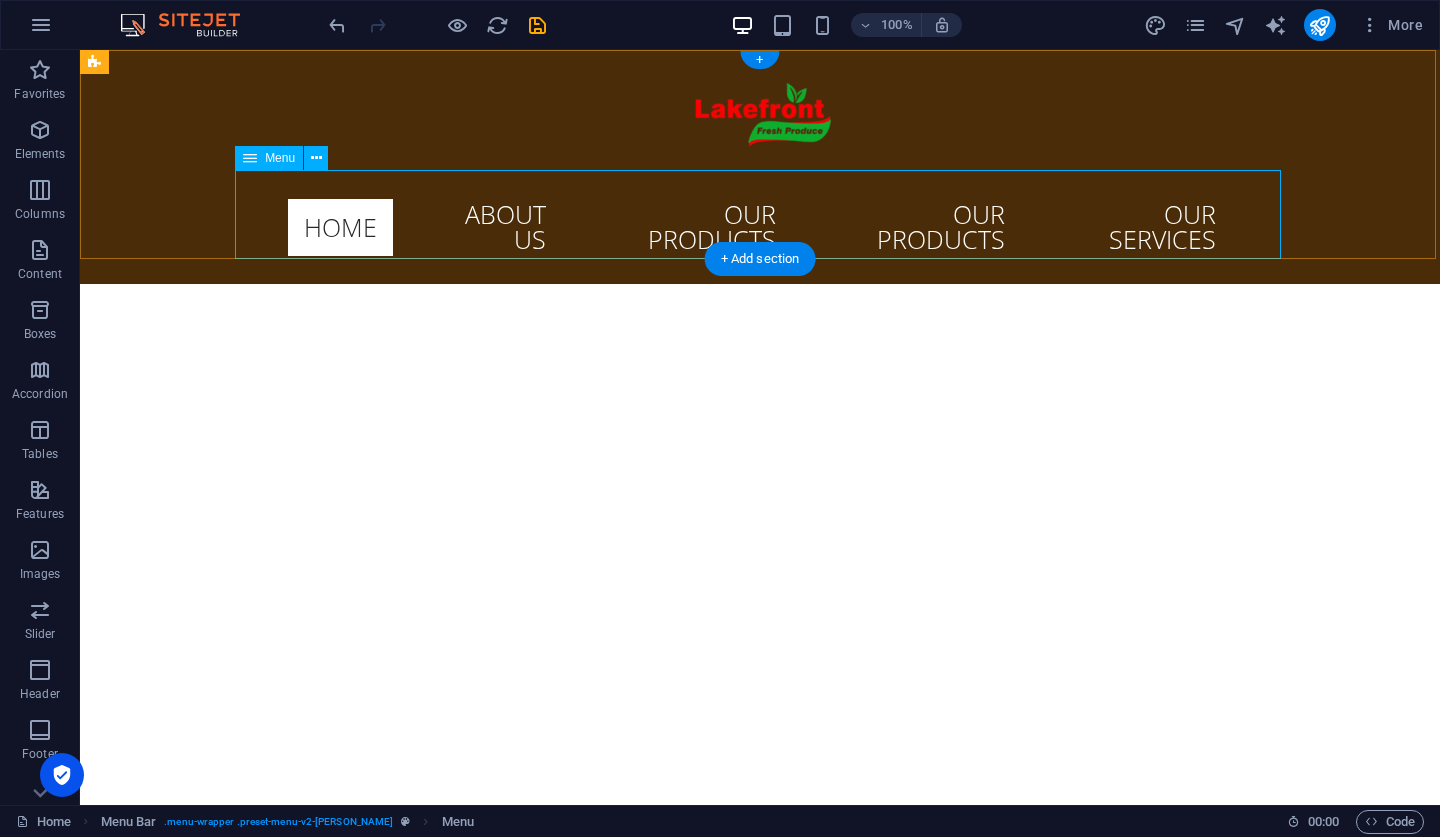 click on "Home About Us Our Products Our Products Our Services" at bounding box center [760, 227] 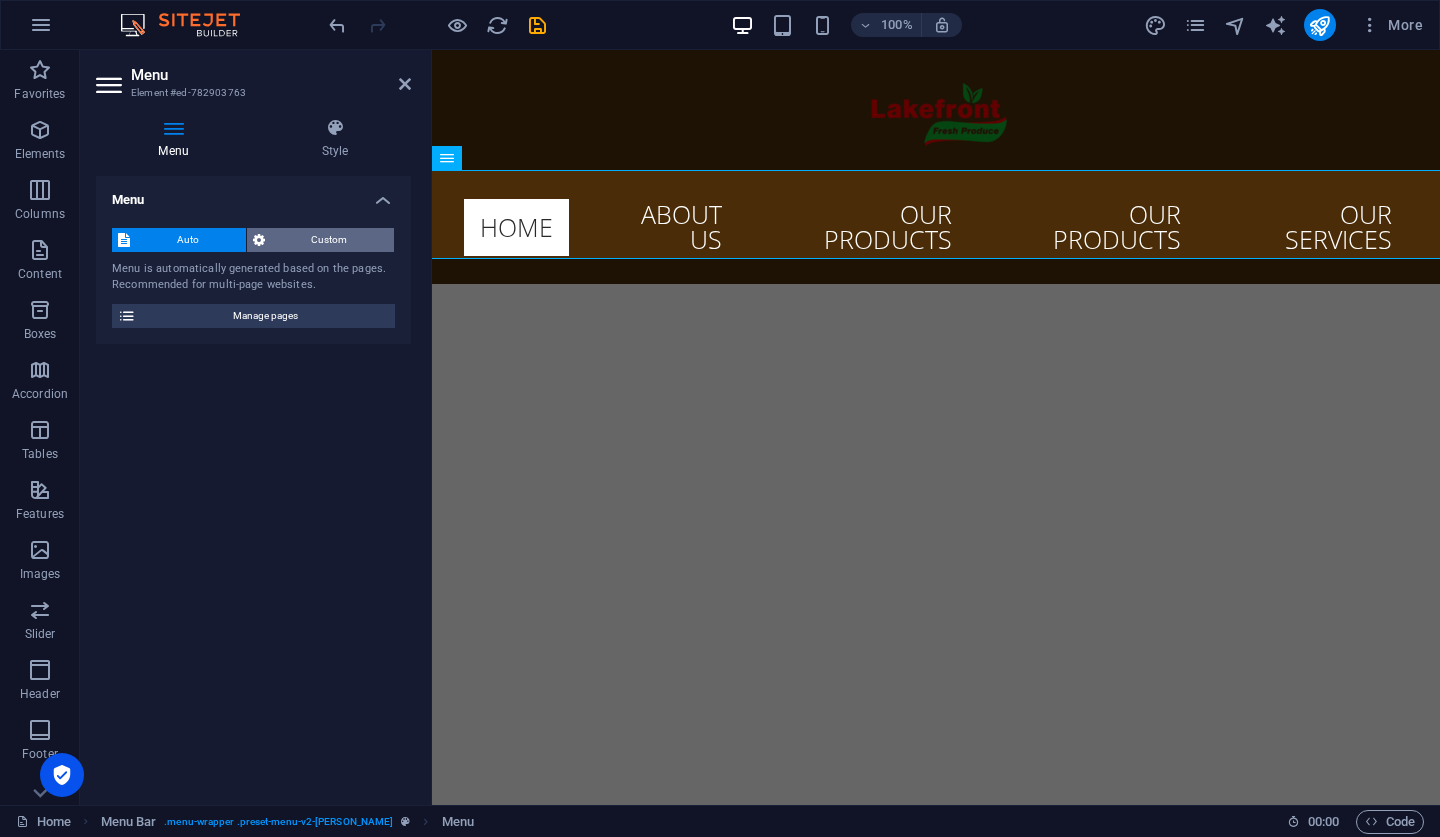 click on "Custom" at bounding box center [330, 240] 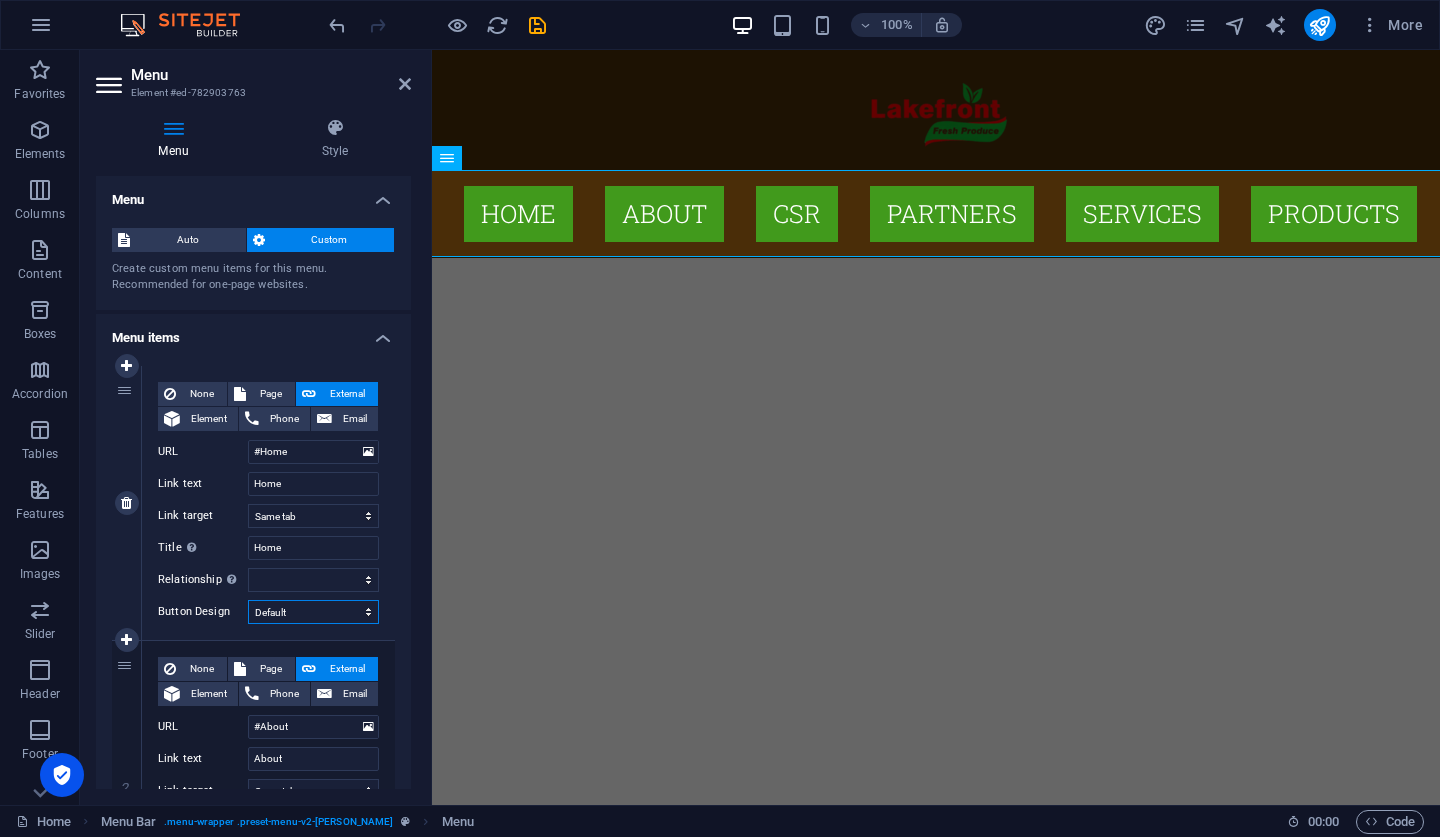 select 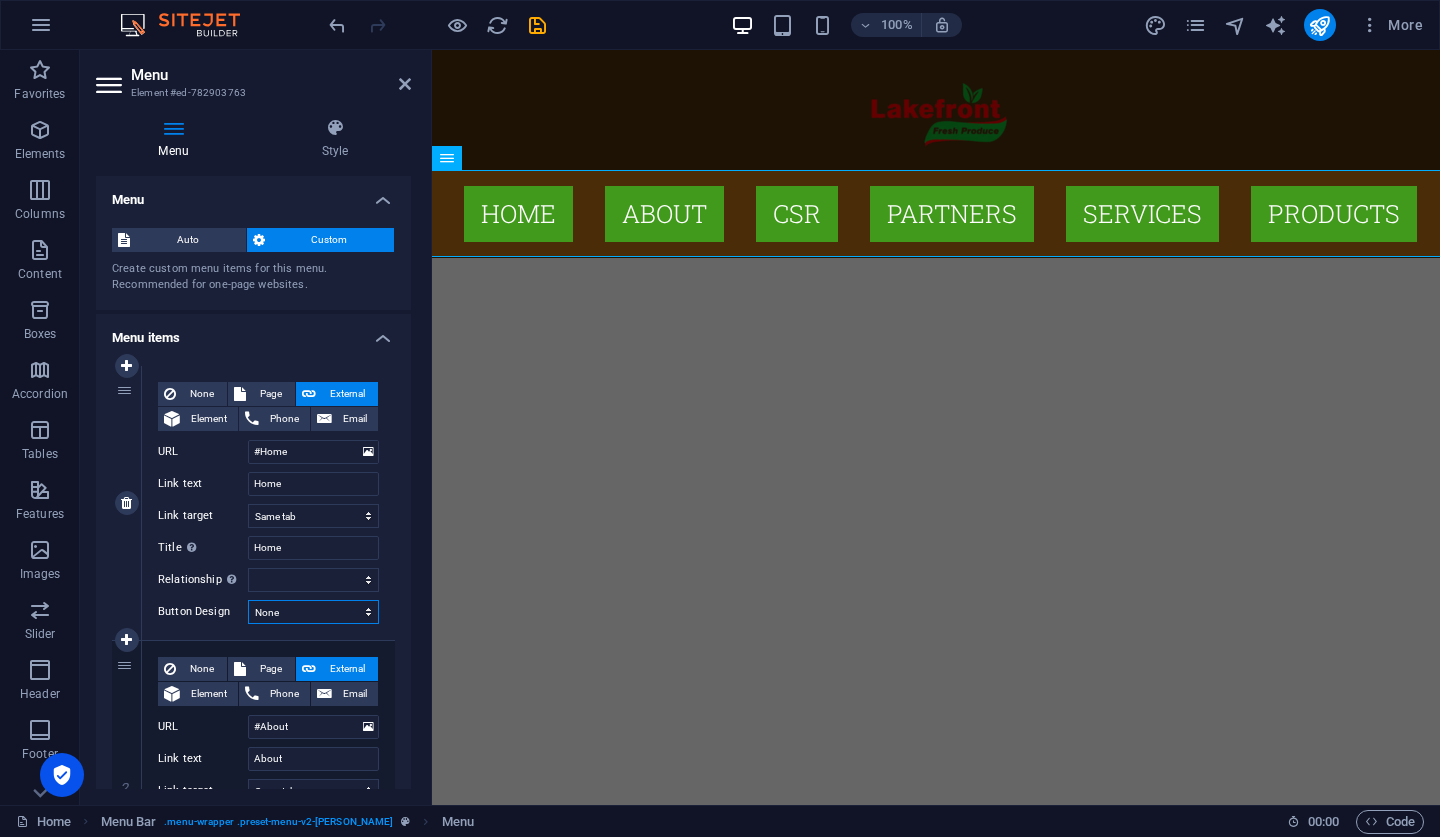 select 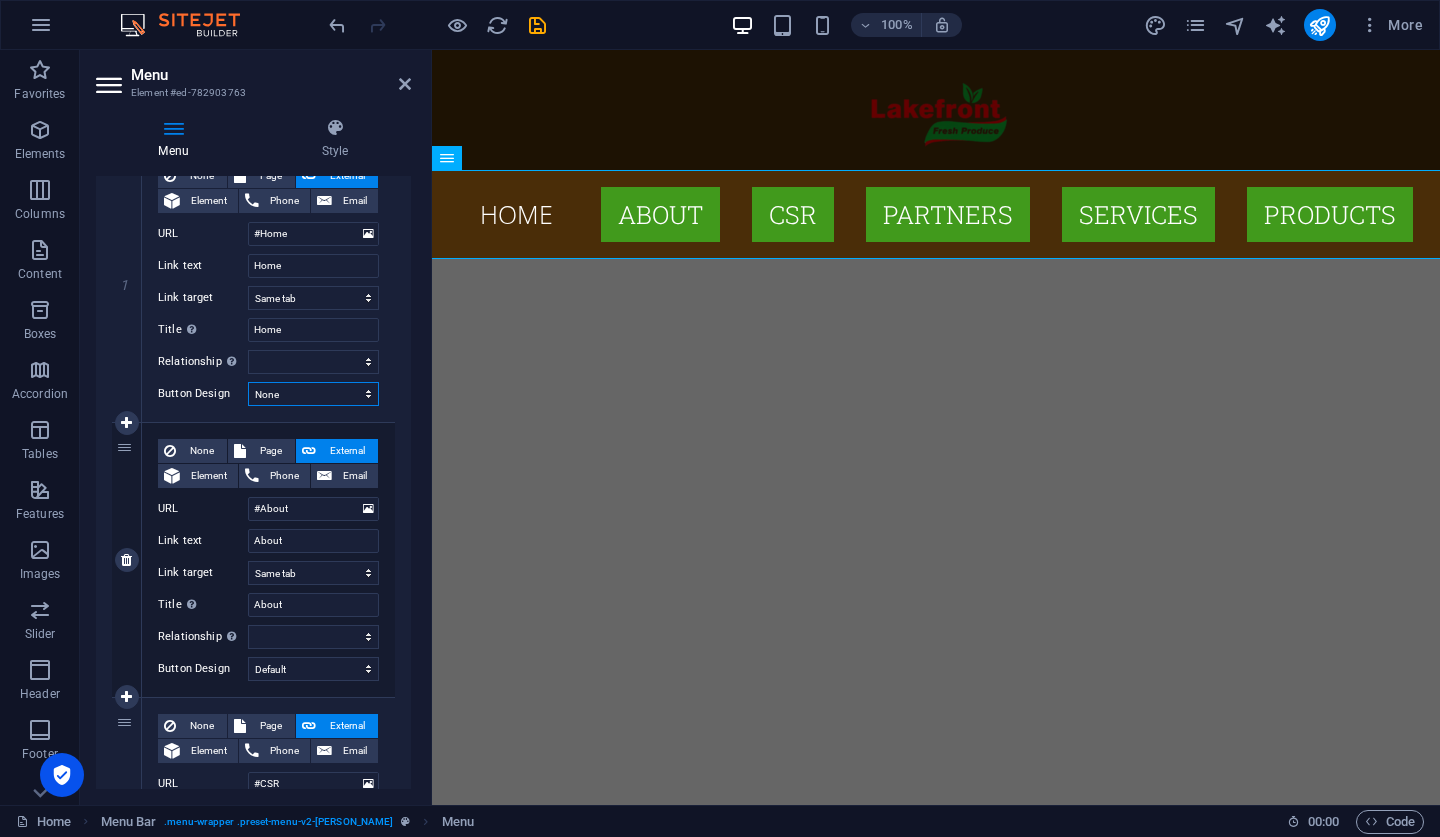scroll, scrollTop: 265, scrollLeft: 0, axis: vertical 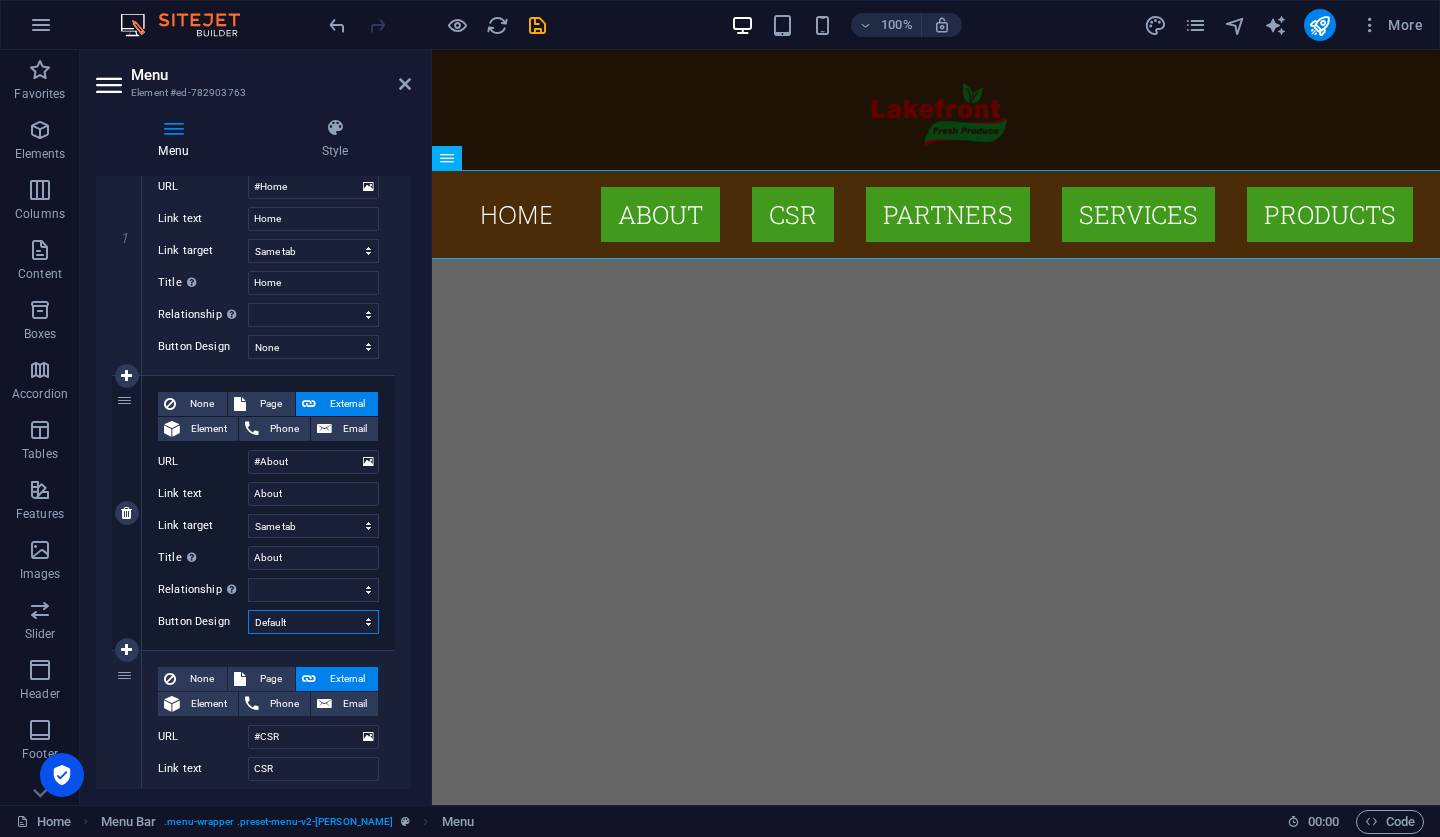 select 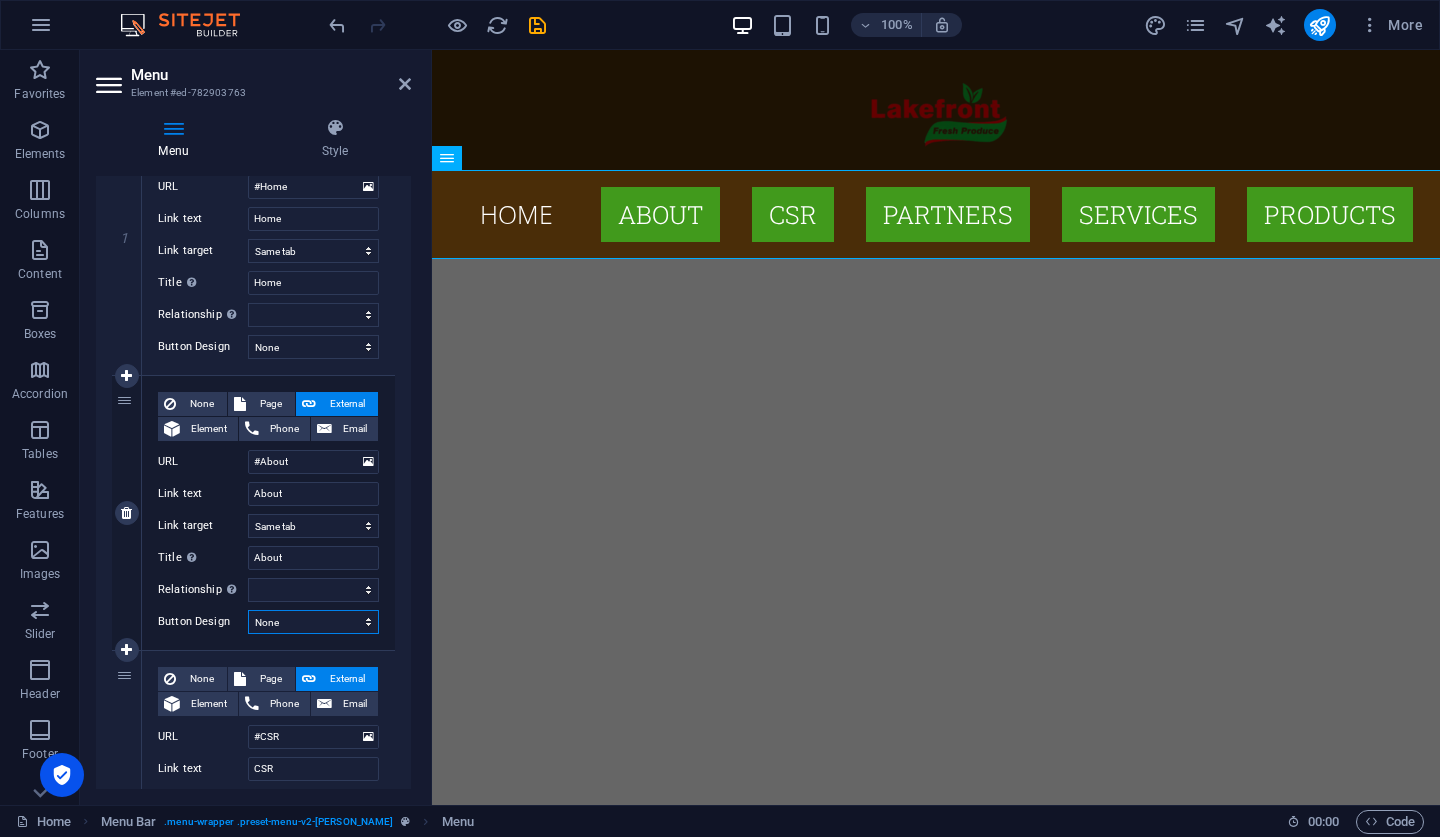 select 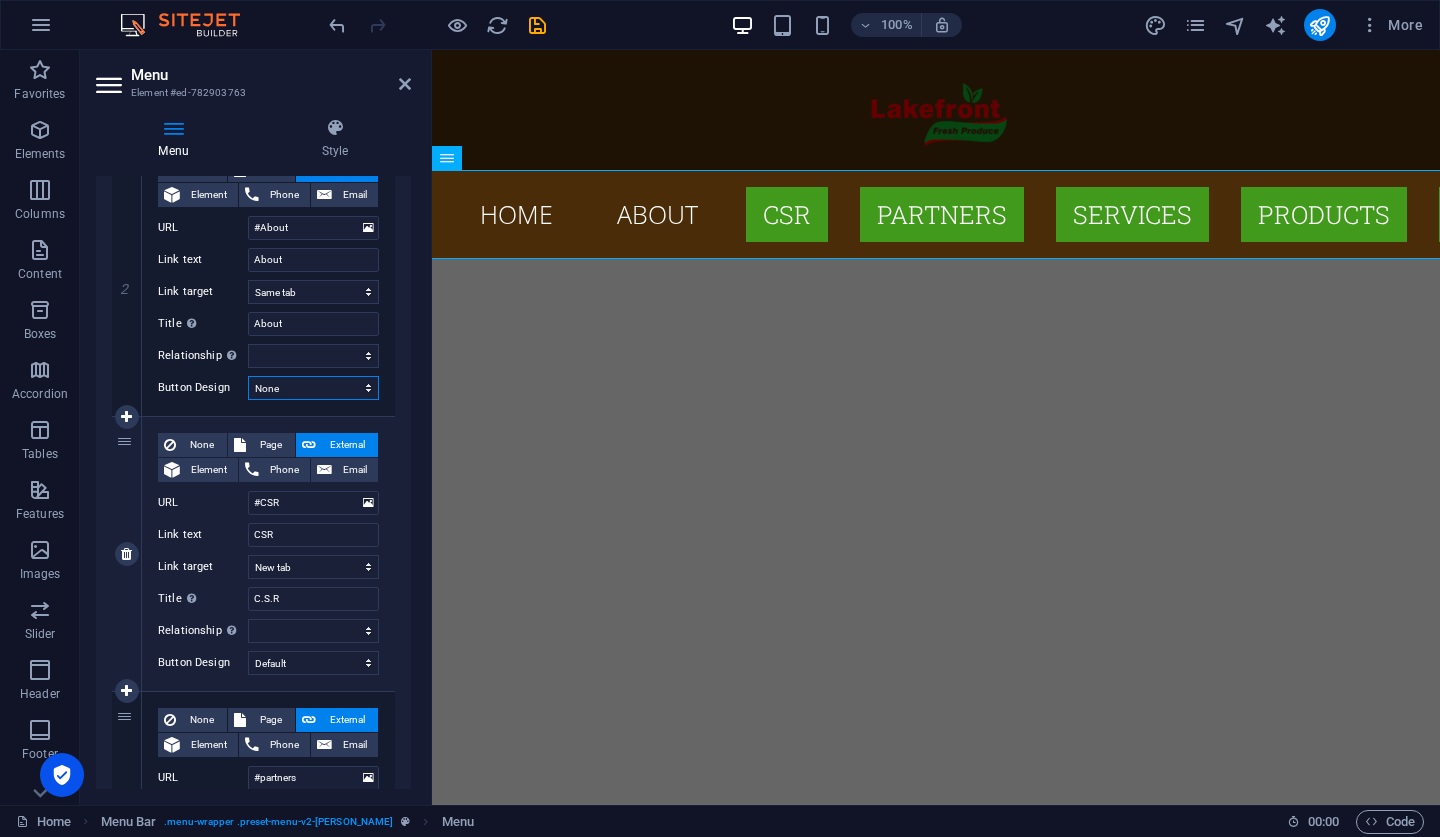 scroll, scrollTop: 506, scrollLeft: 0, axis: vertical 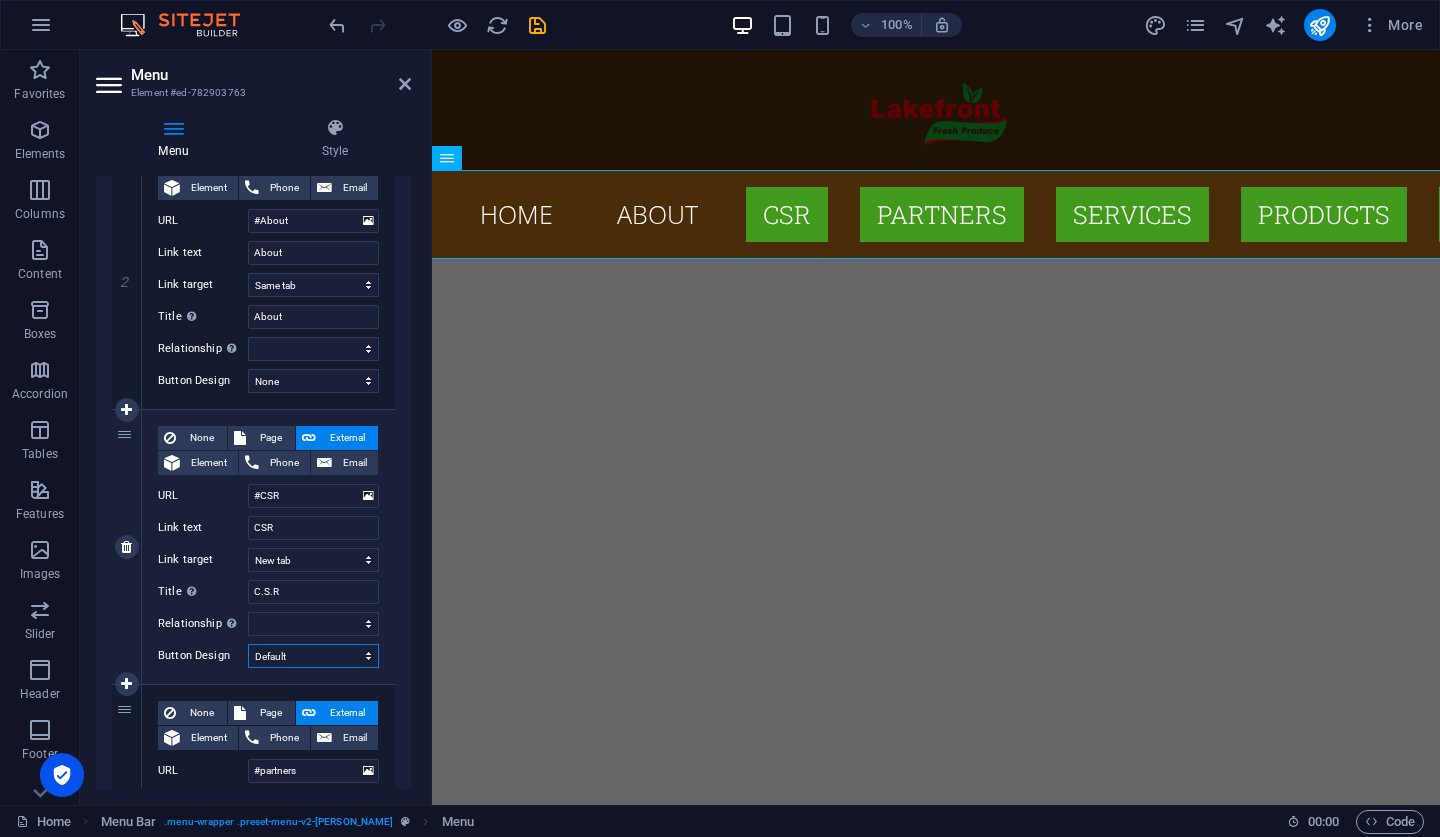 select 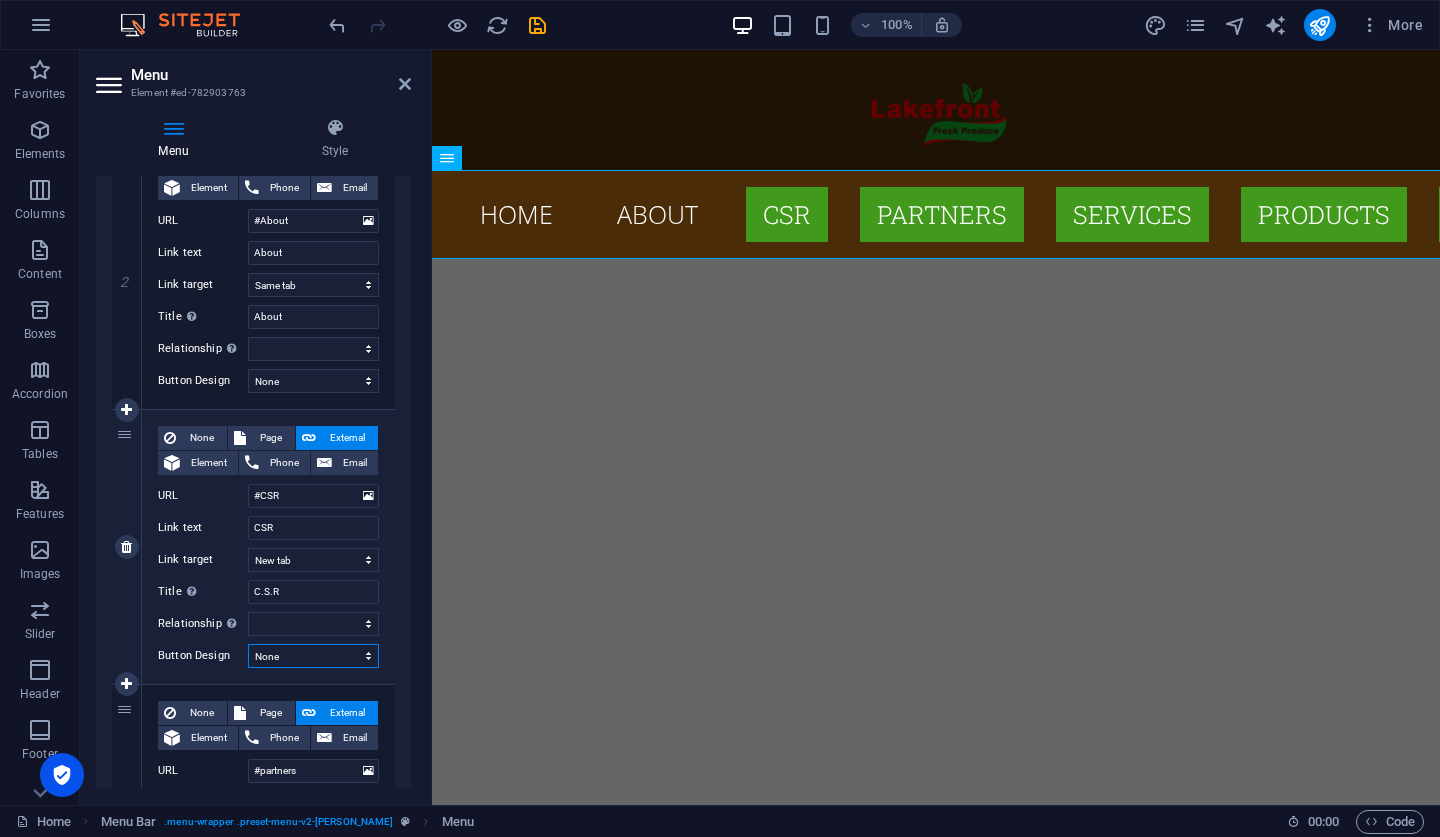 select 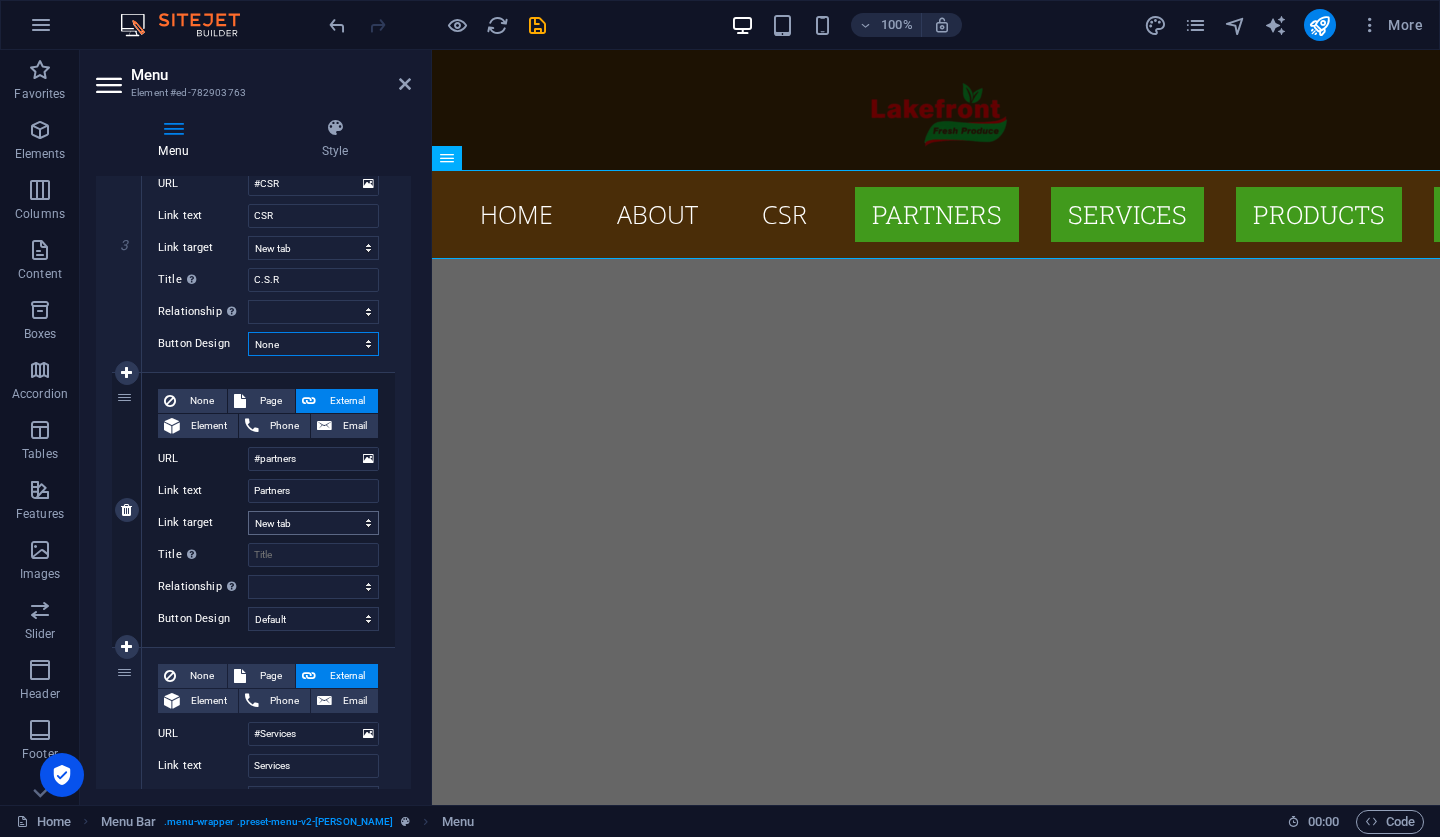 scroll, scrollTop: 834, scrollLeft: 0, axis: vertical 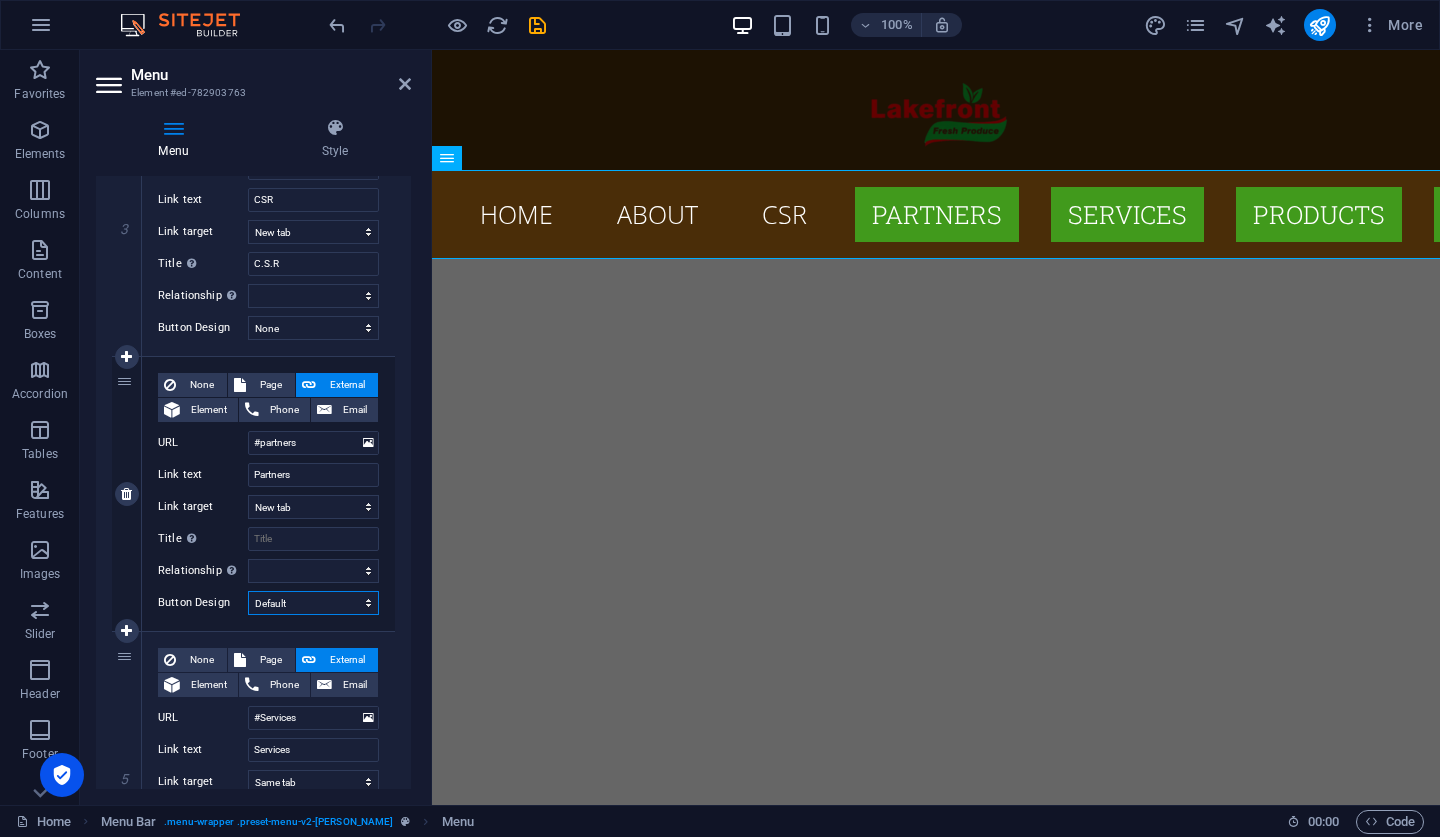 select 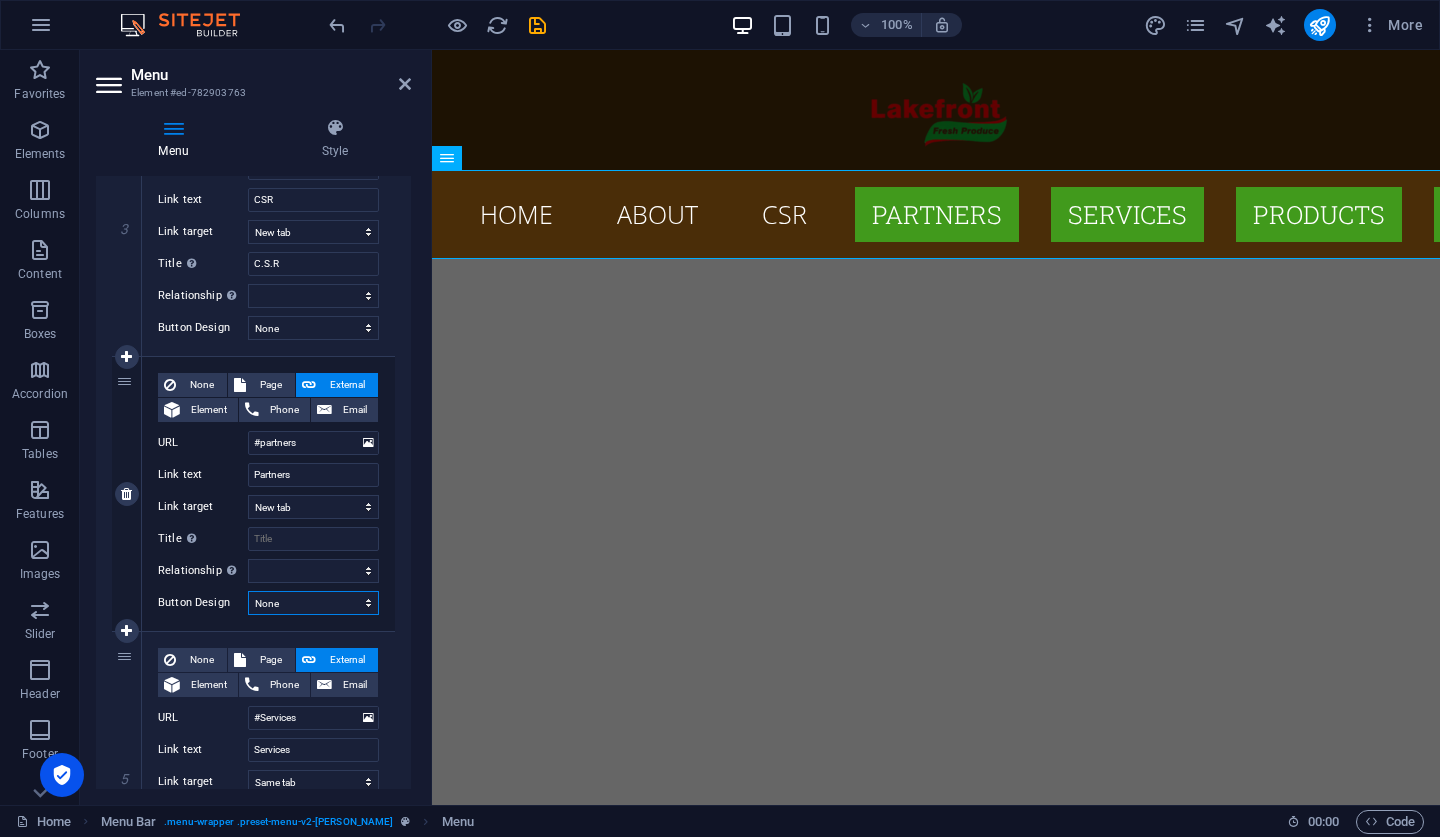 select 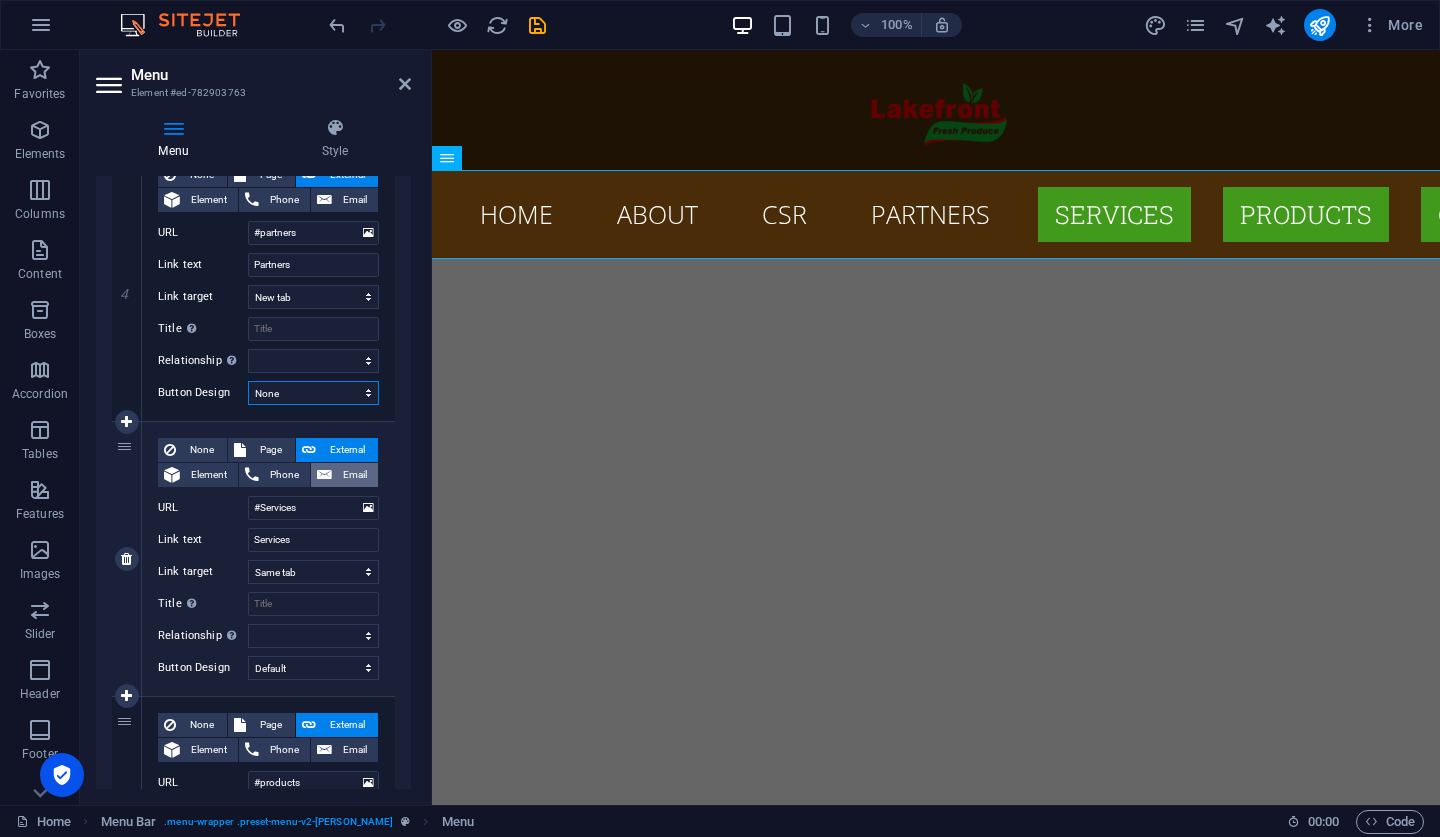 scroll, scrollTop: 1045, scrollLeft: 0, axis: vertical 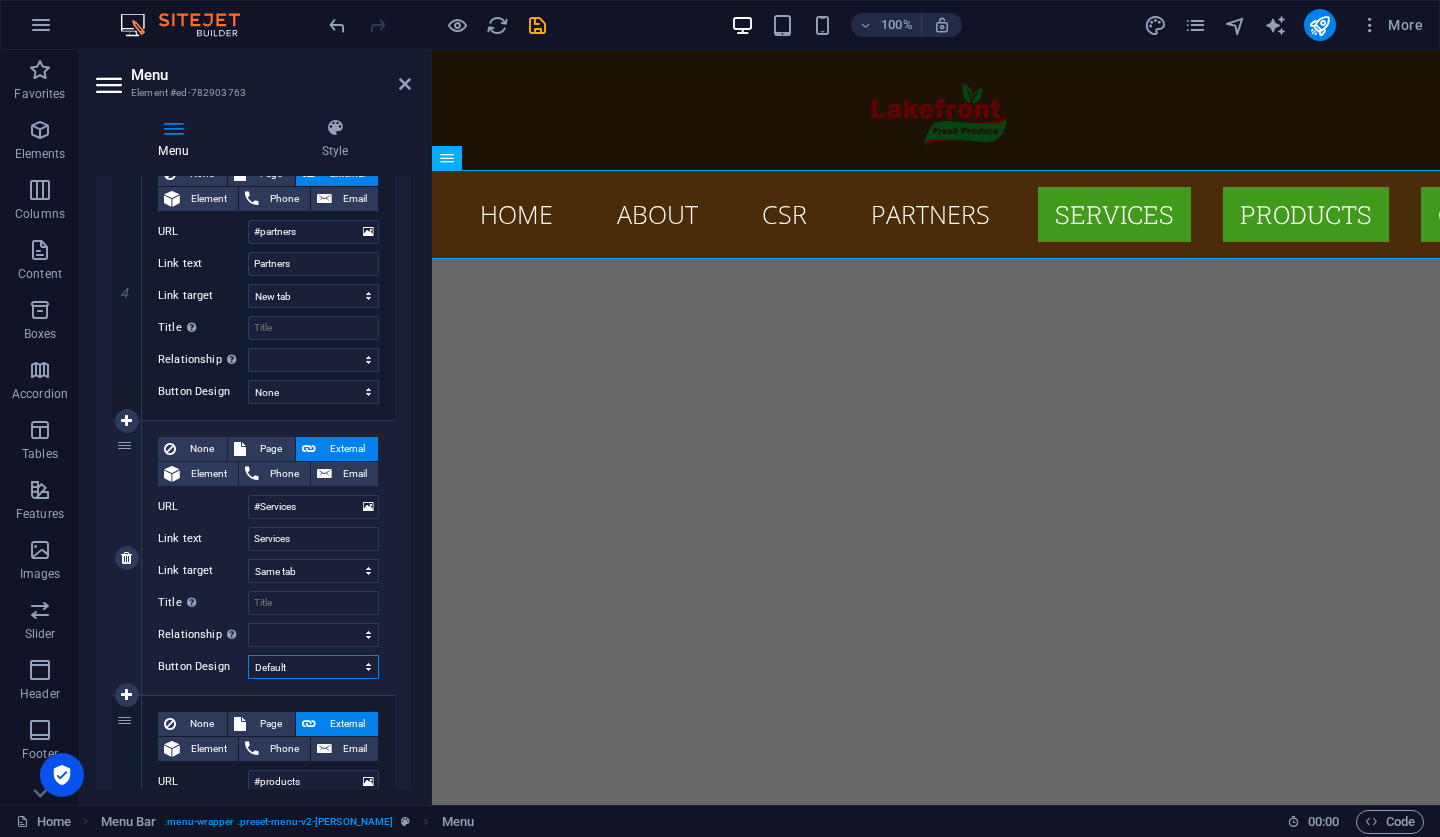 select 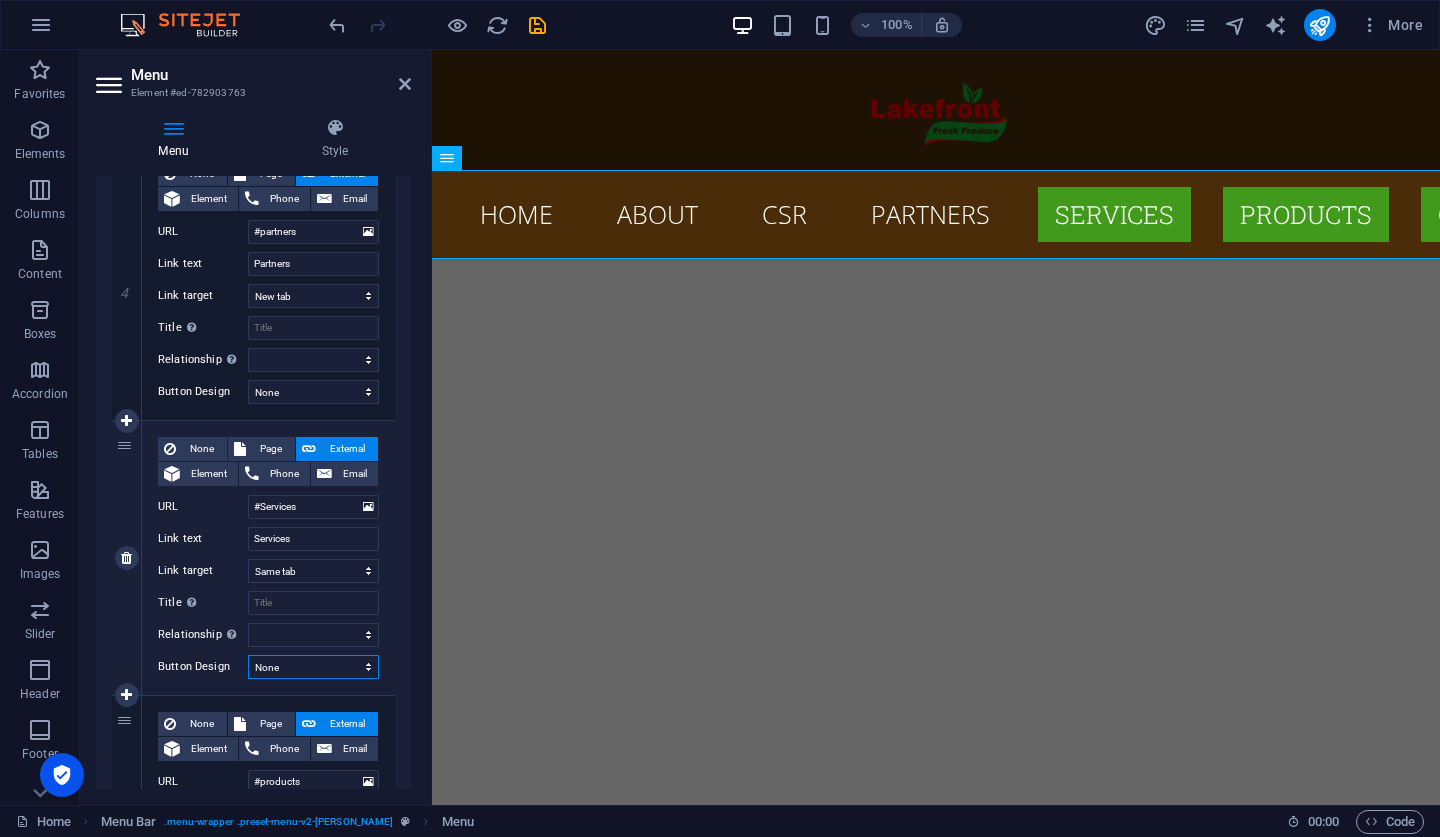 select 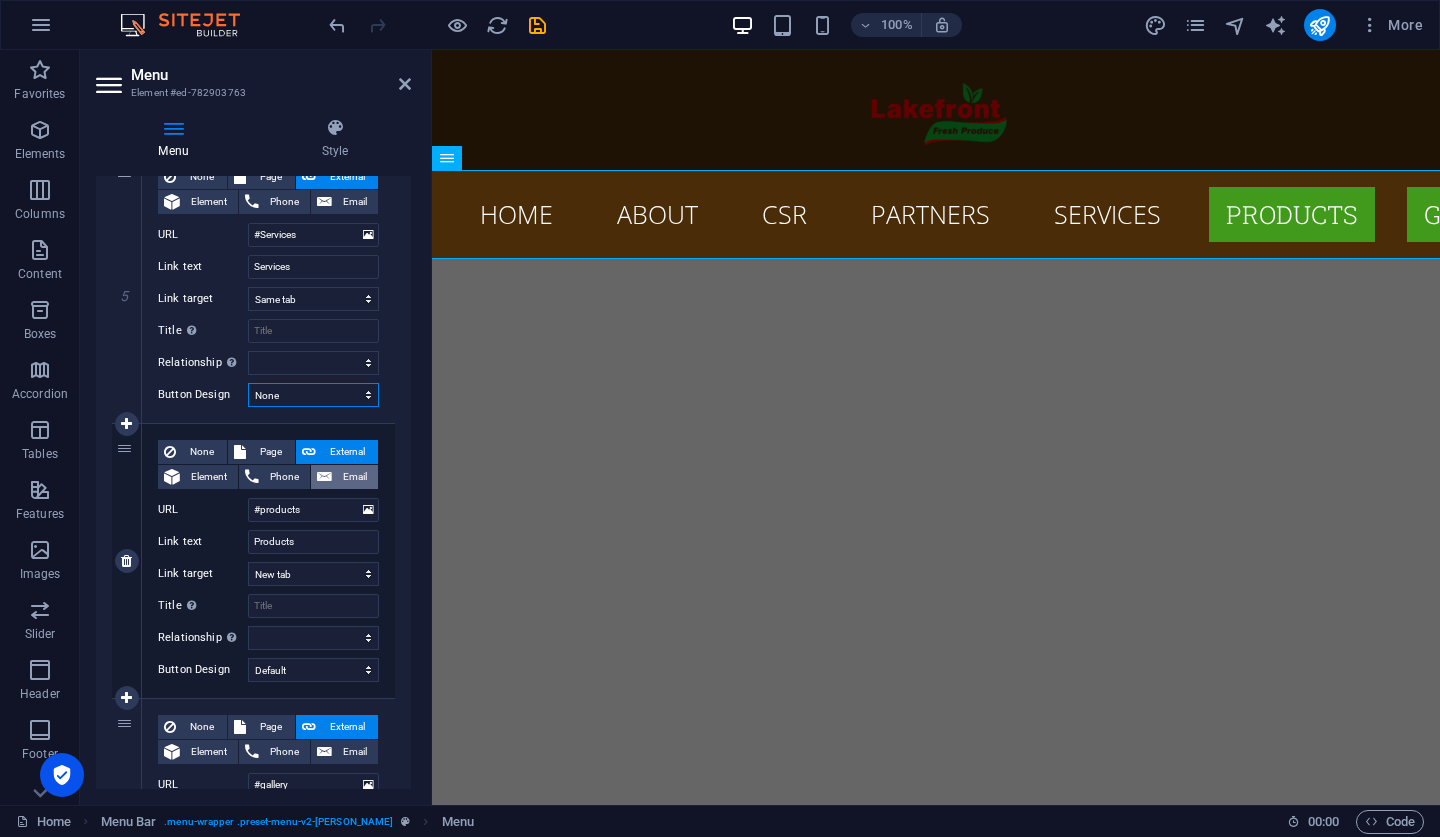scroll, scrollTop: 1319, scrollLeft: 0, axis: vertical 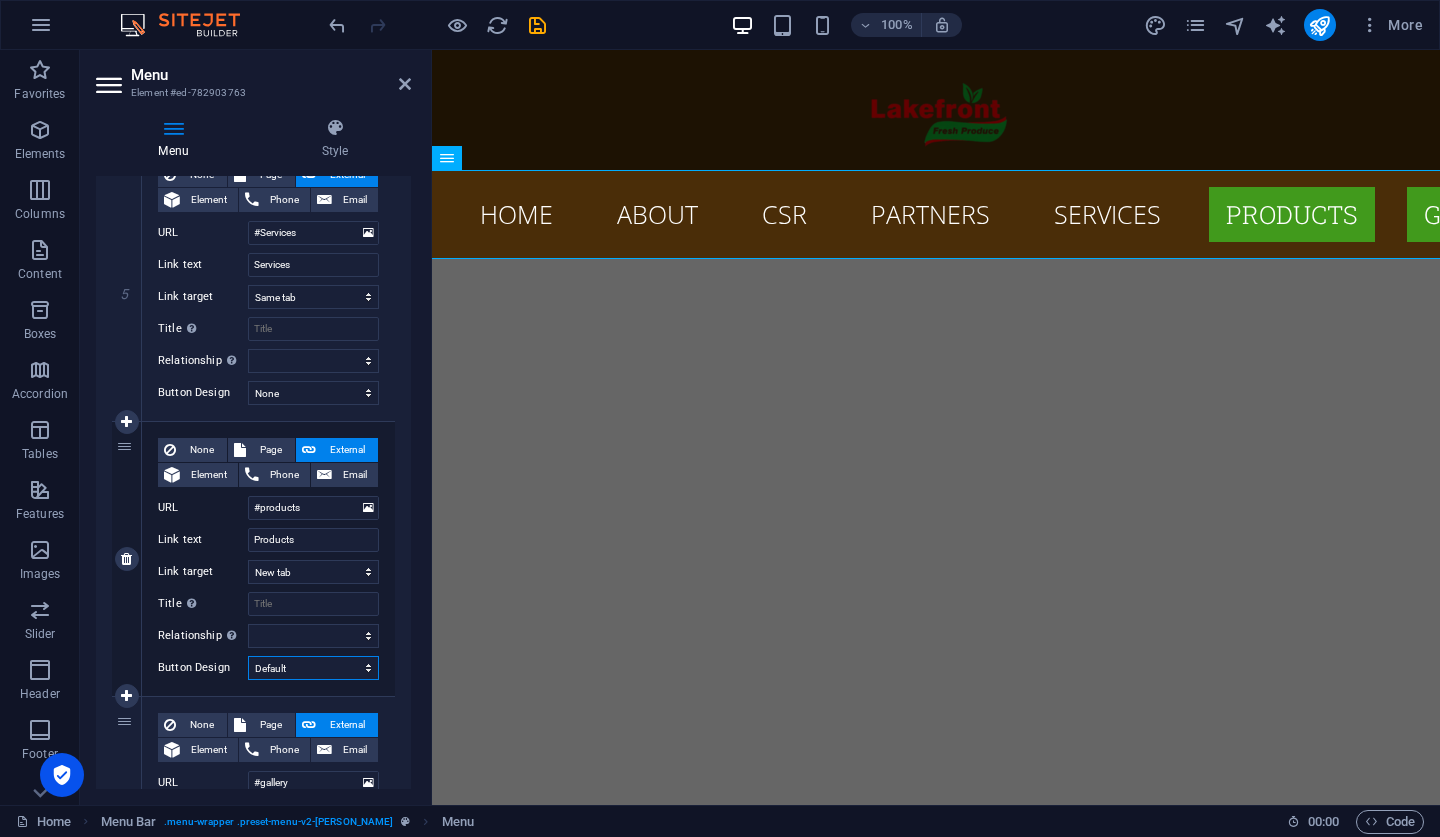 select 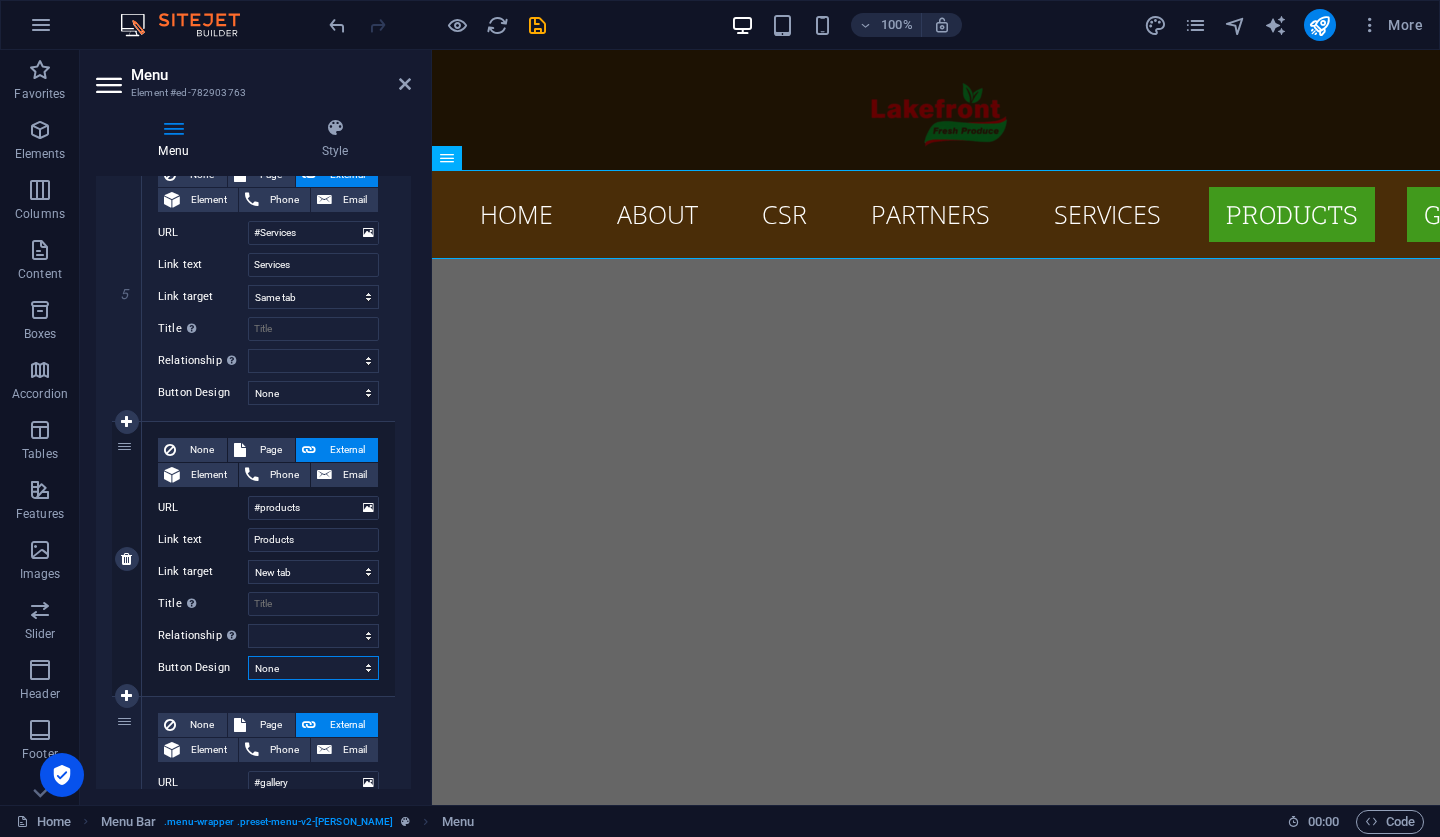 select 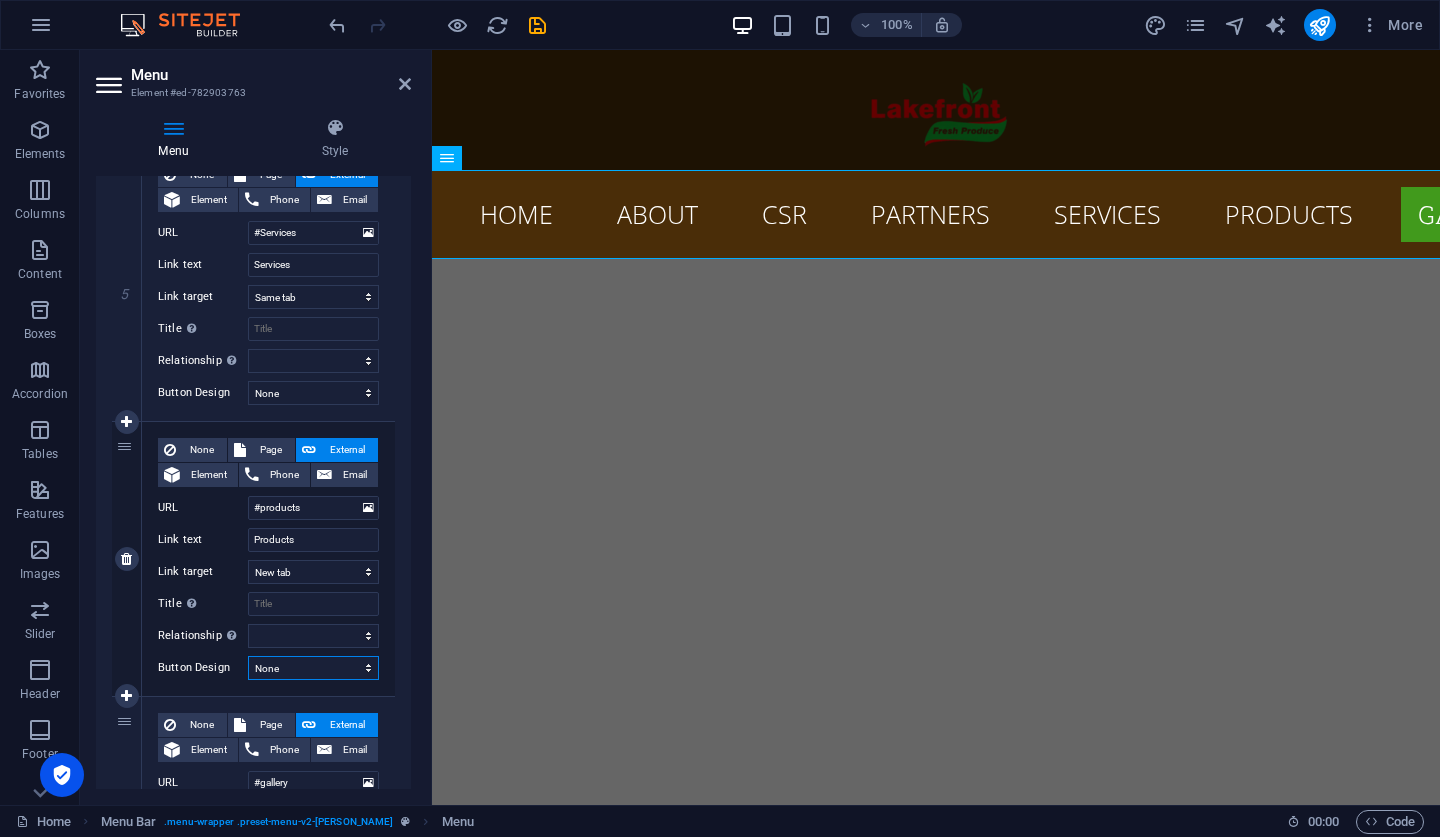 select on "primary" 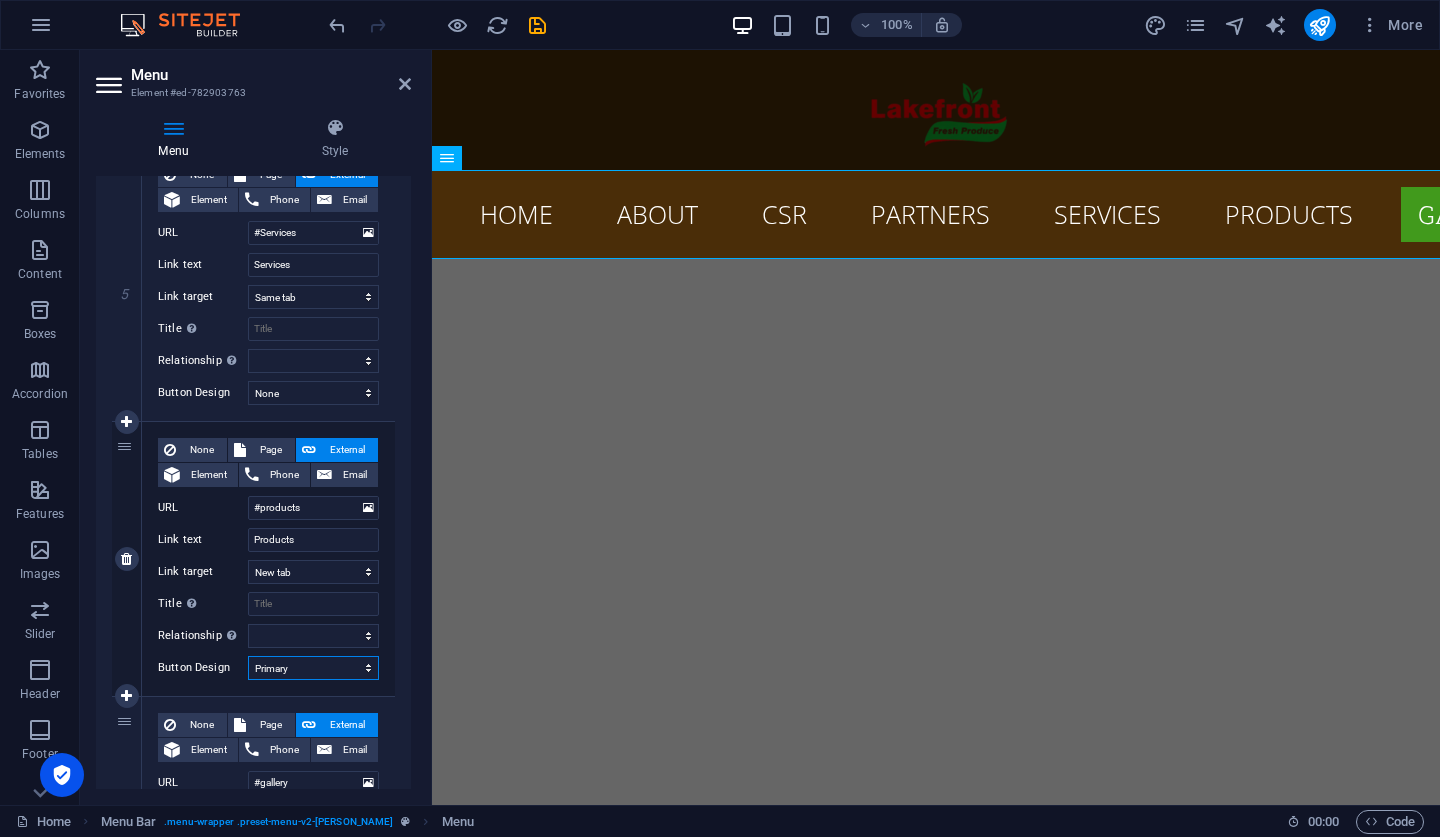 select 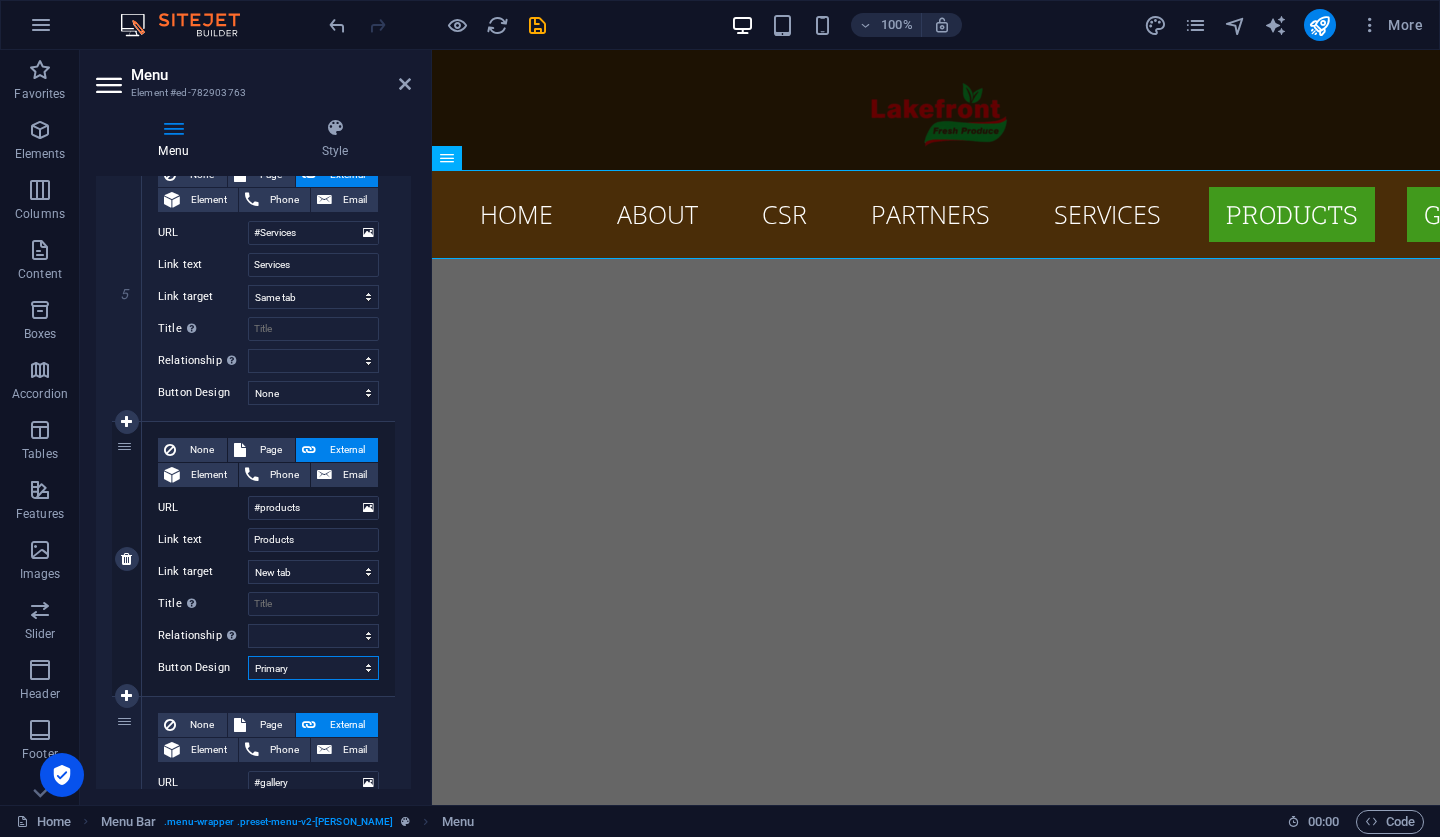 select on "secondary" 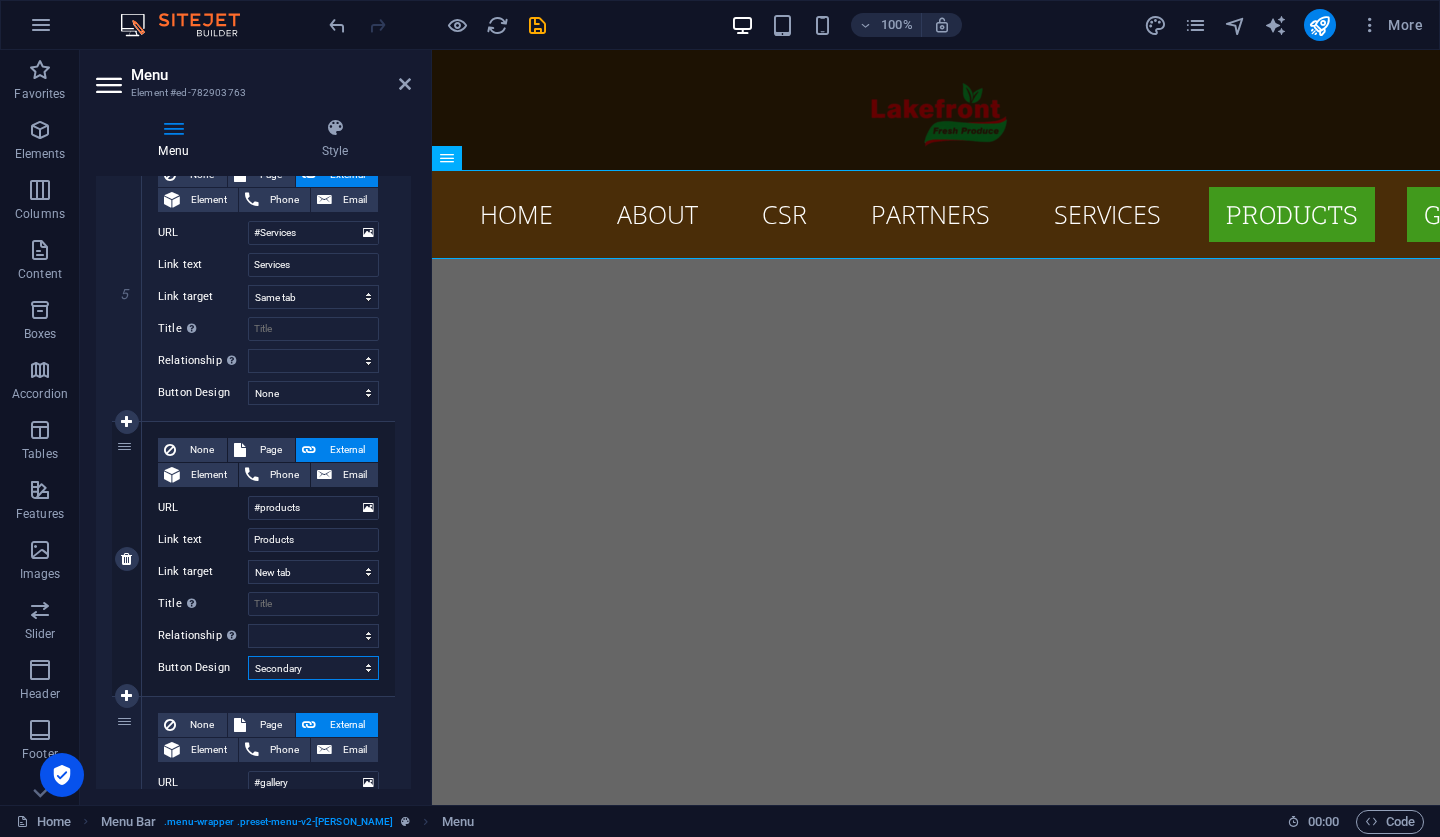 select 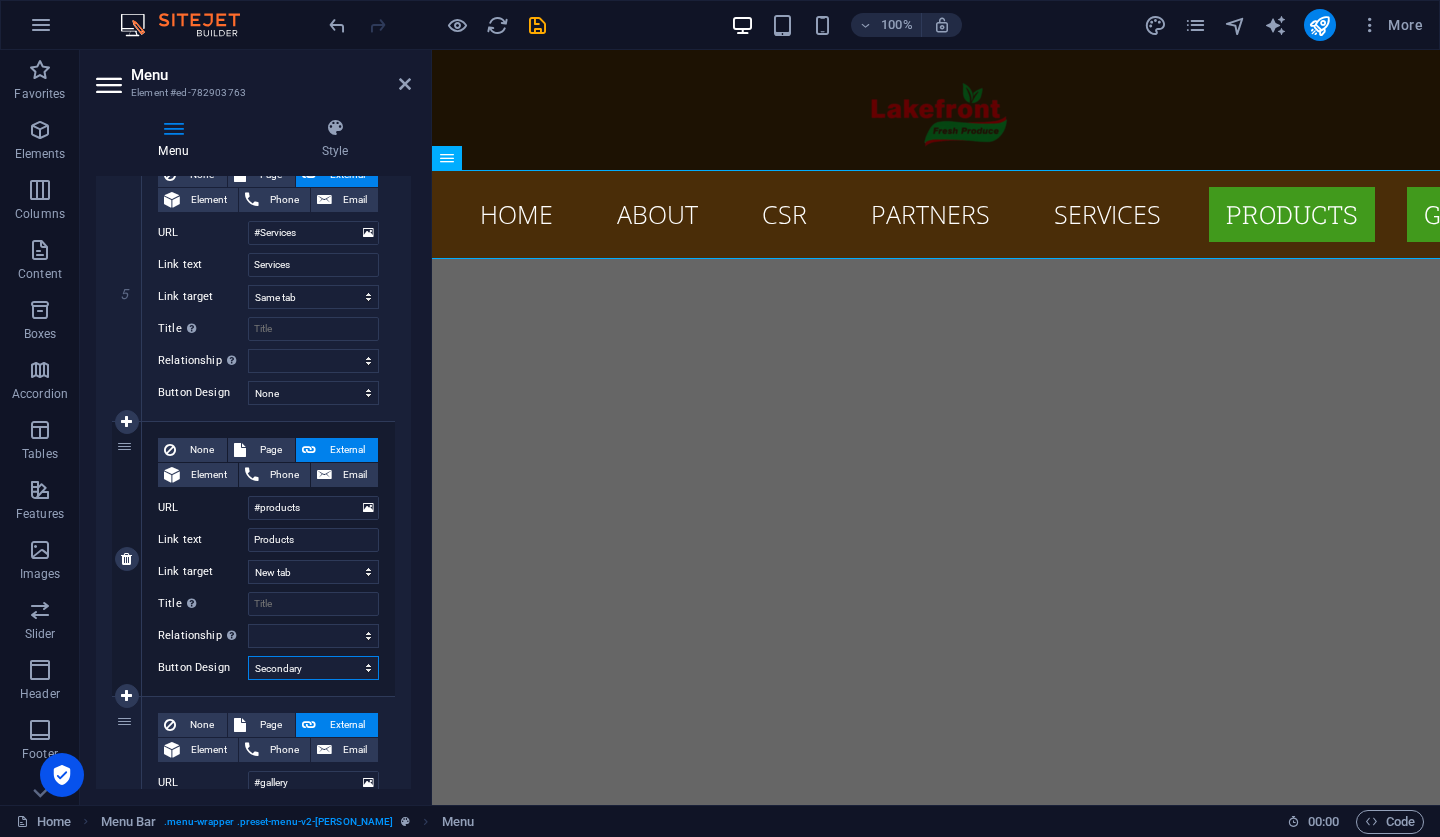 select 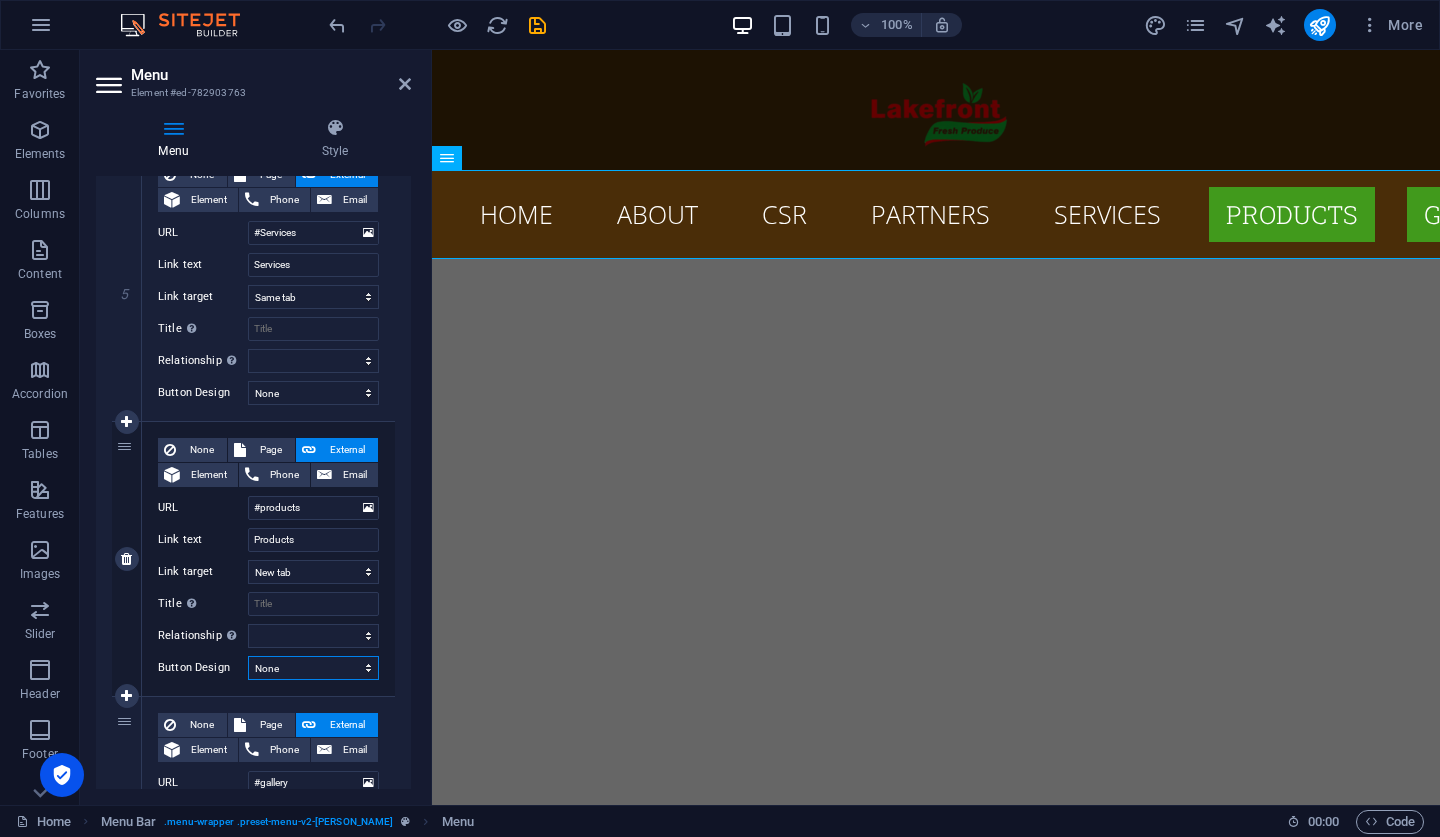 select 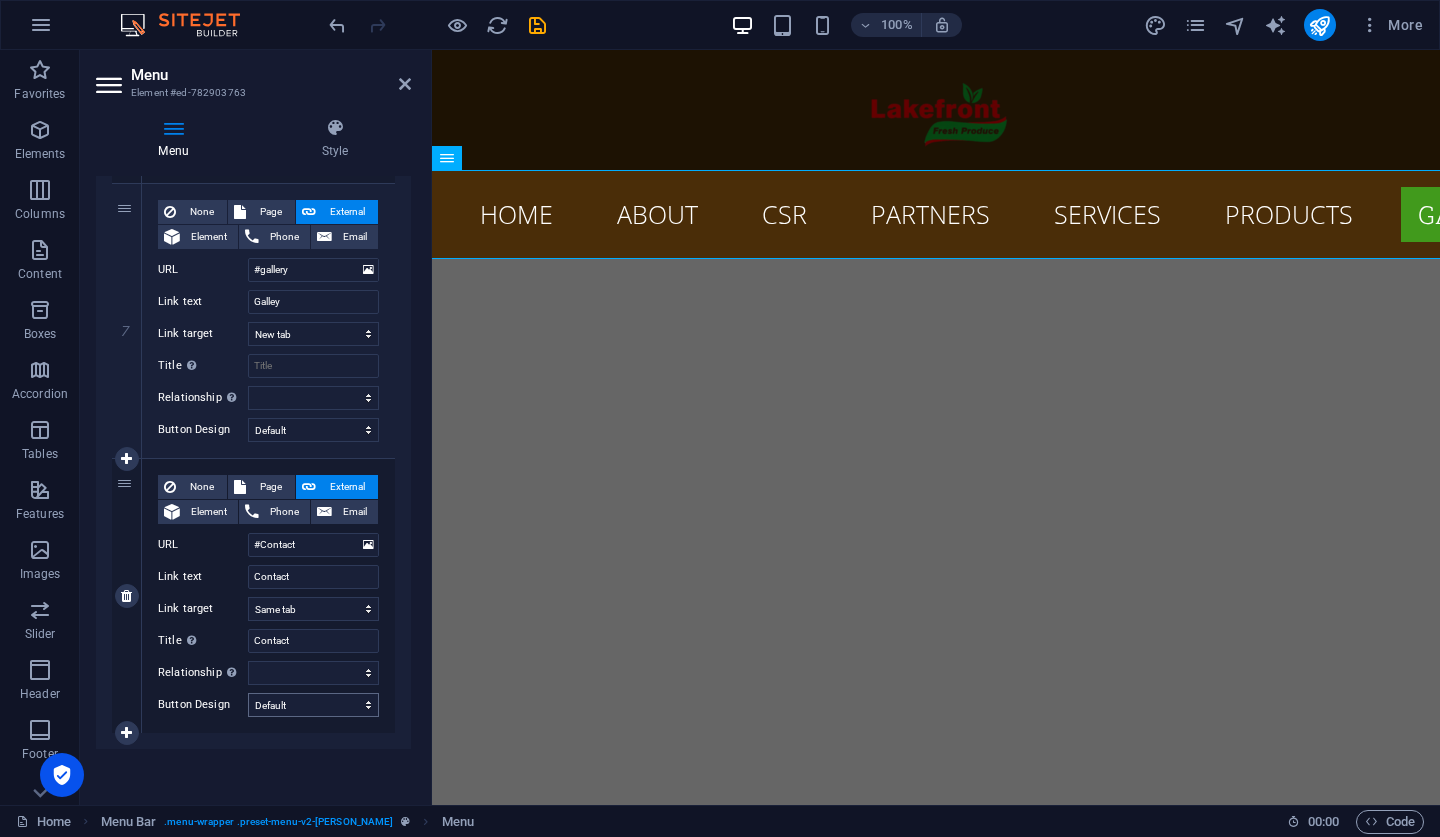 scroll, scrollTop: 1848, scrollLeft: 0, axis: vertical 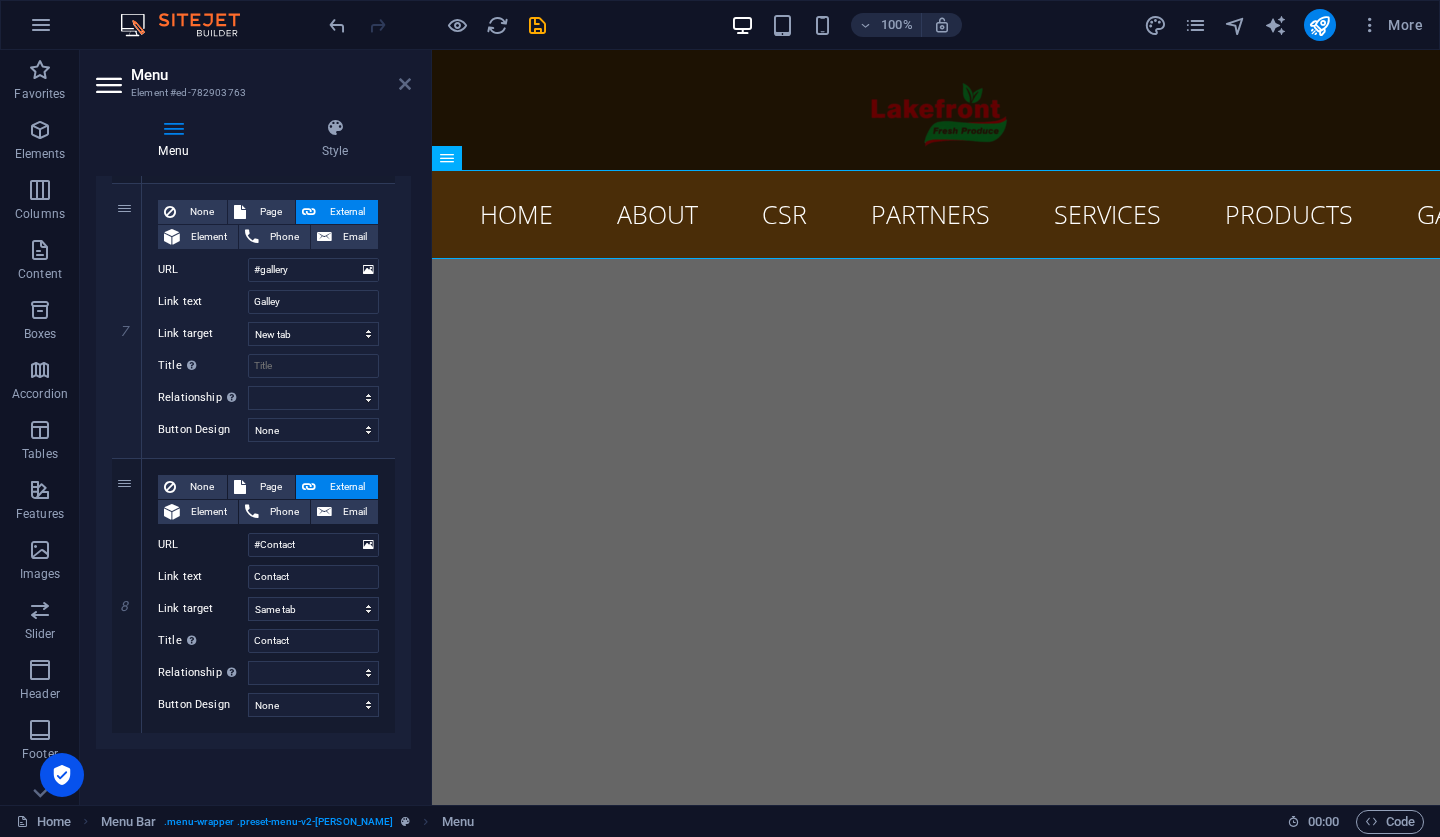 click at bounding box center [405, 84] 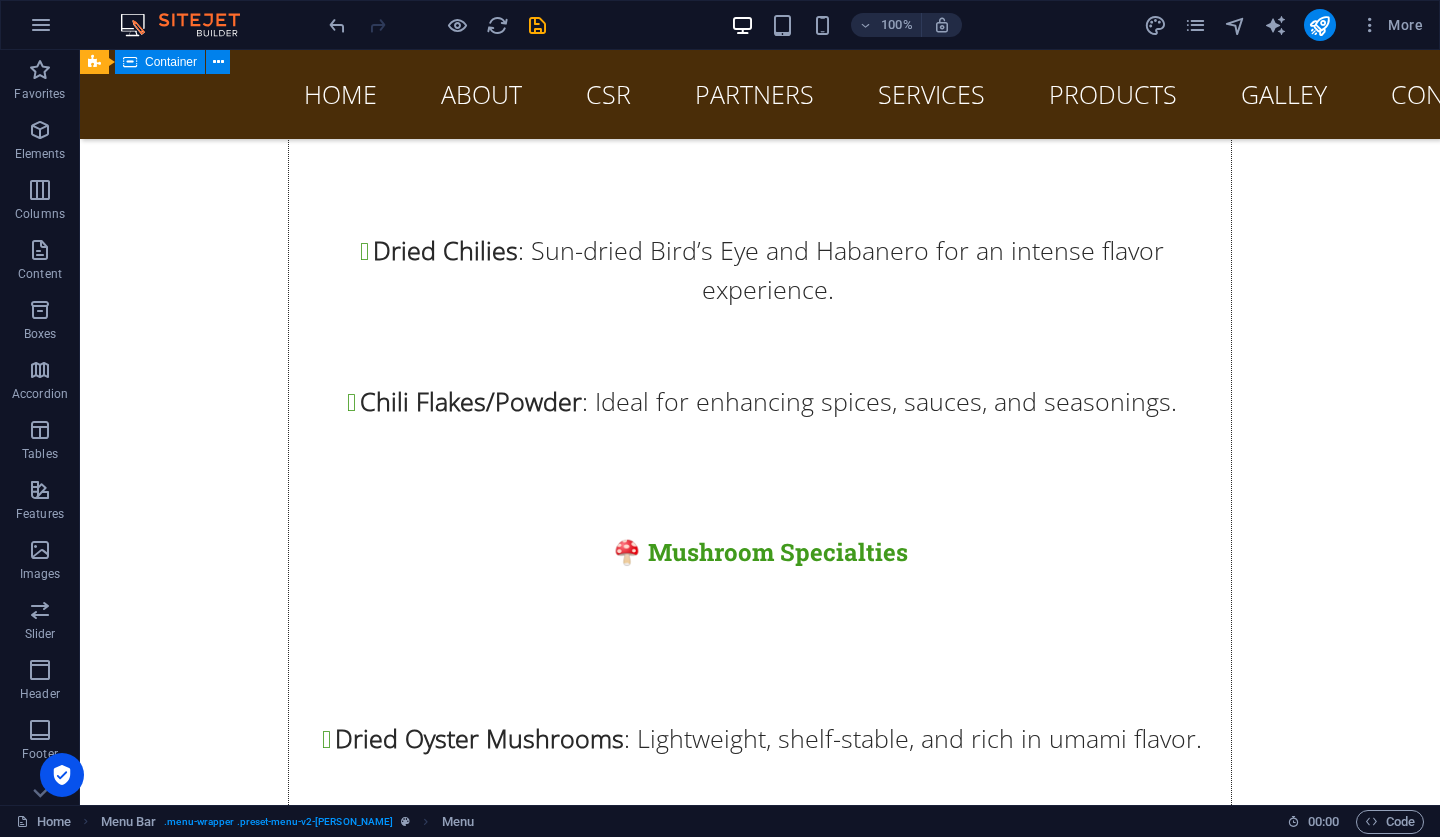 scroll, scrollTop: 21509, scrollLeft: 0, axis: vertical 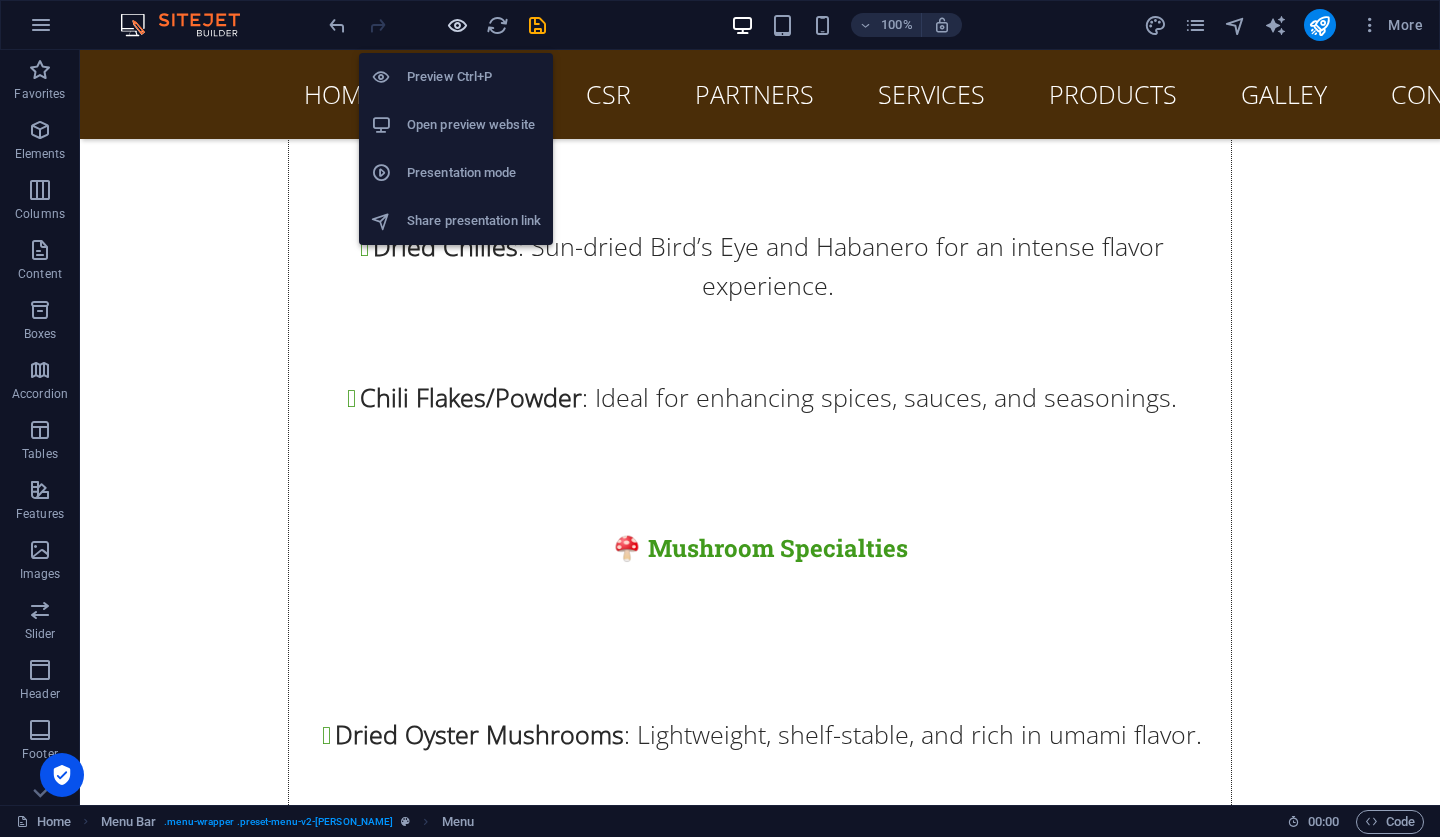 click at bounding box center [457, 25] 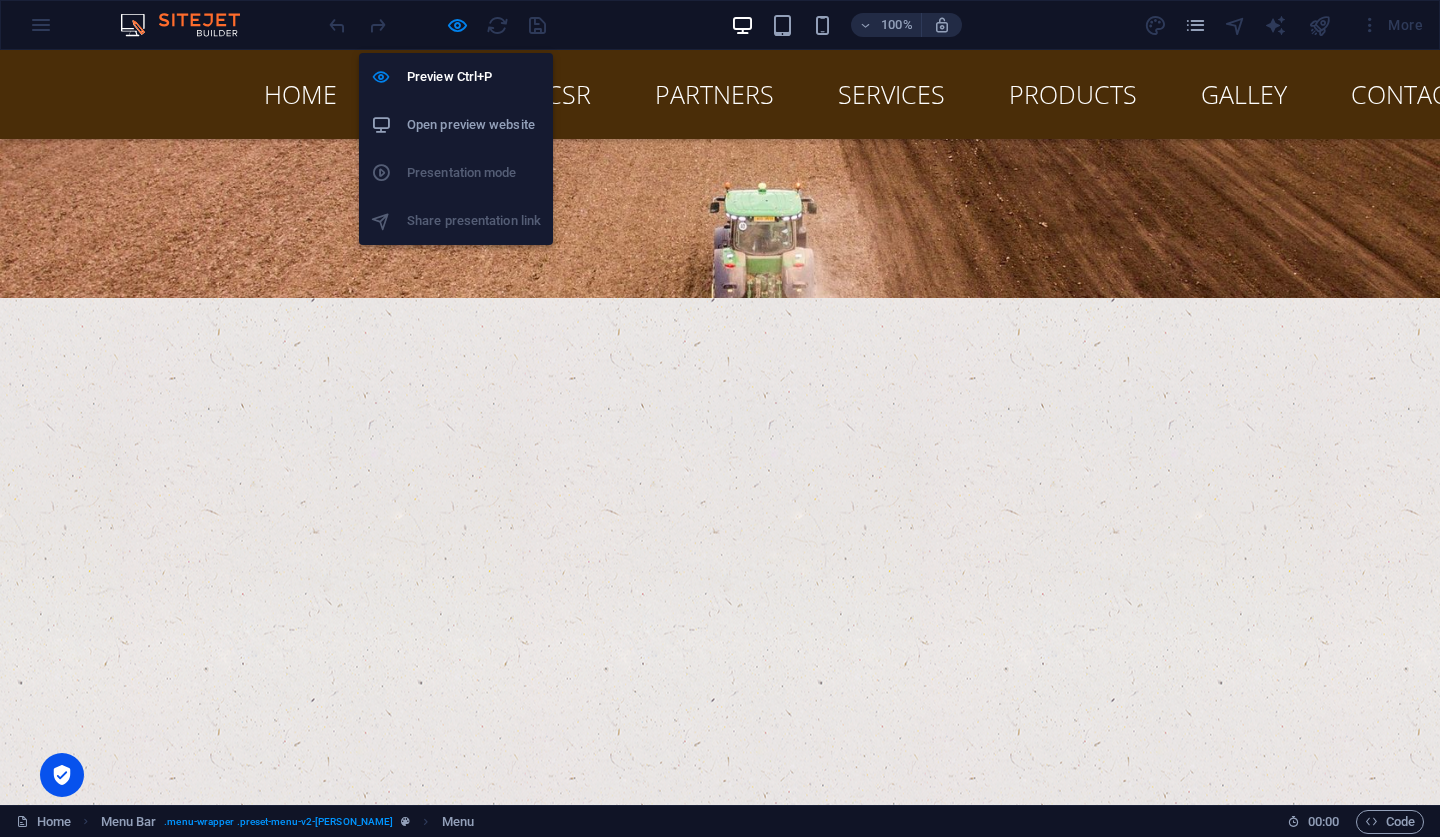 scroll, scrollTop: 11693, scrollLeft: 0, axis: vertical 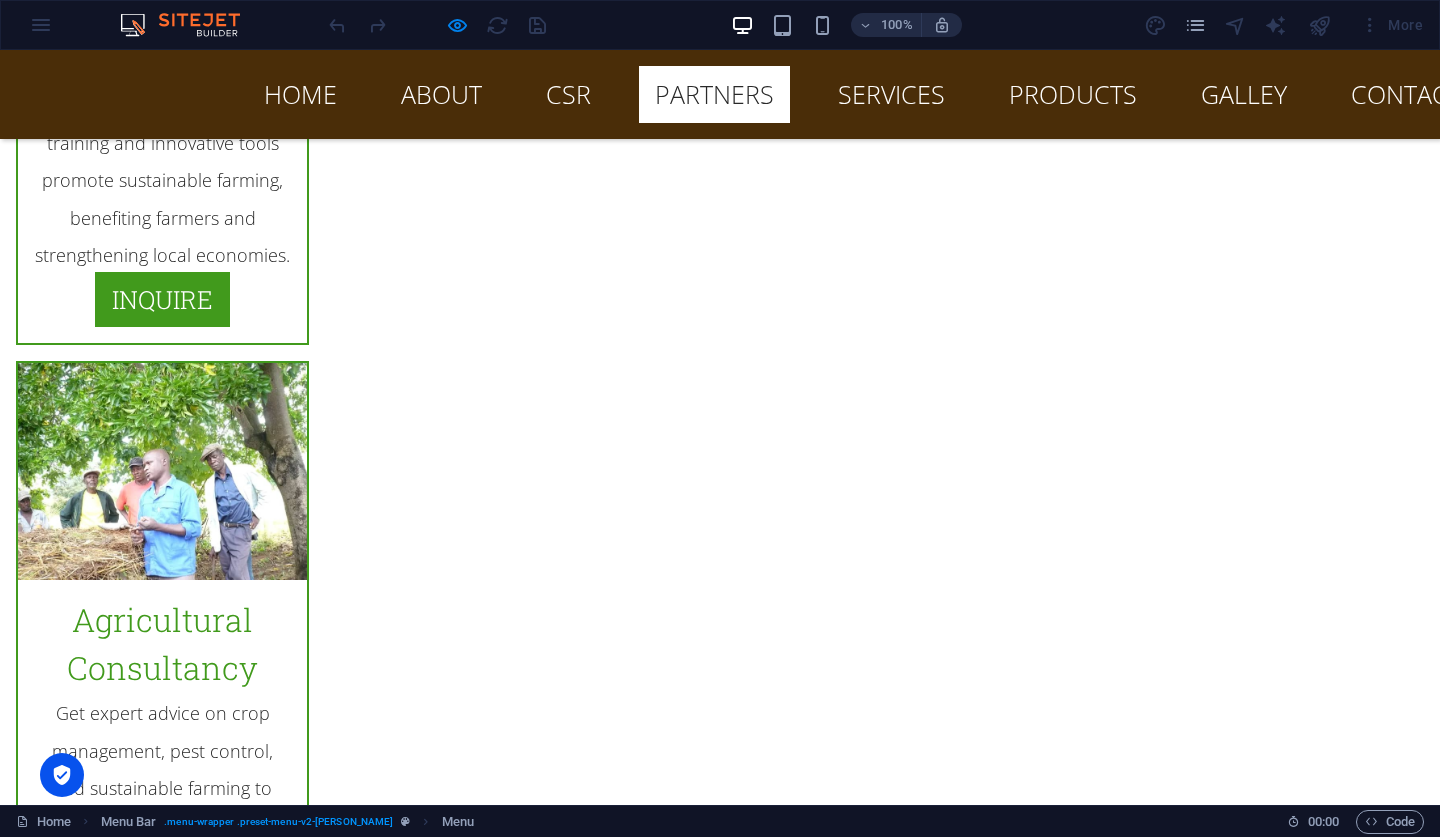 click on "Partners" at bounding box center [714, 94] 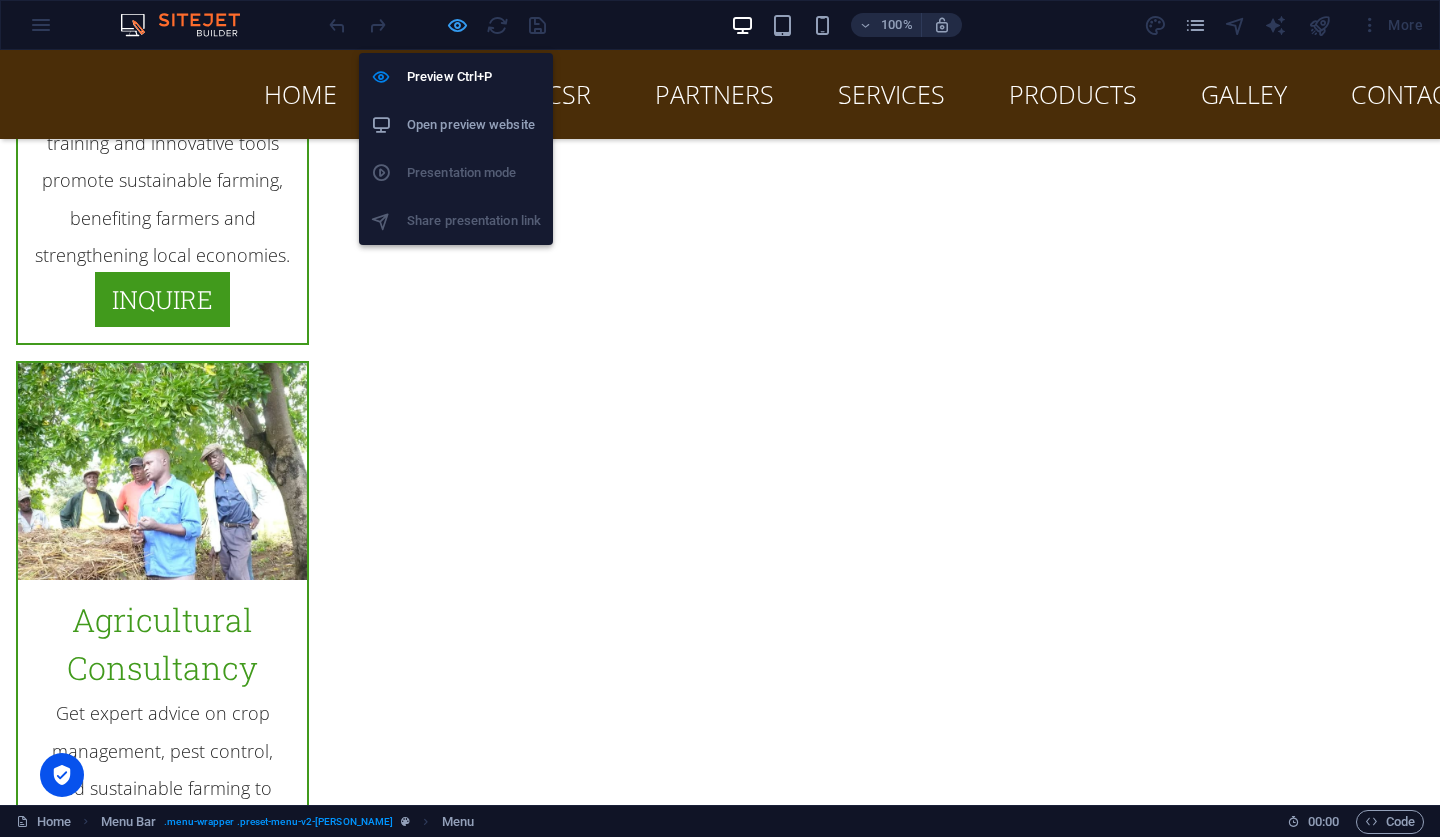 click at bounding box center (457, 25) 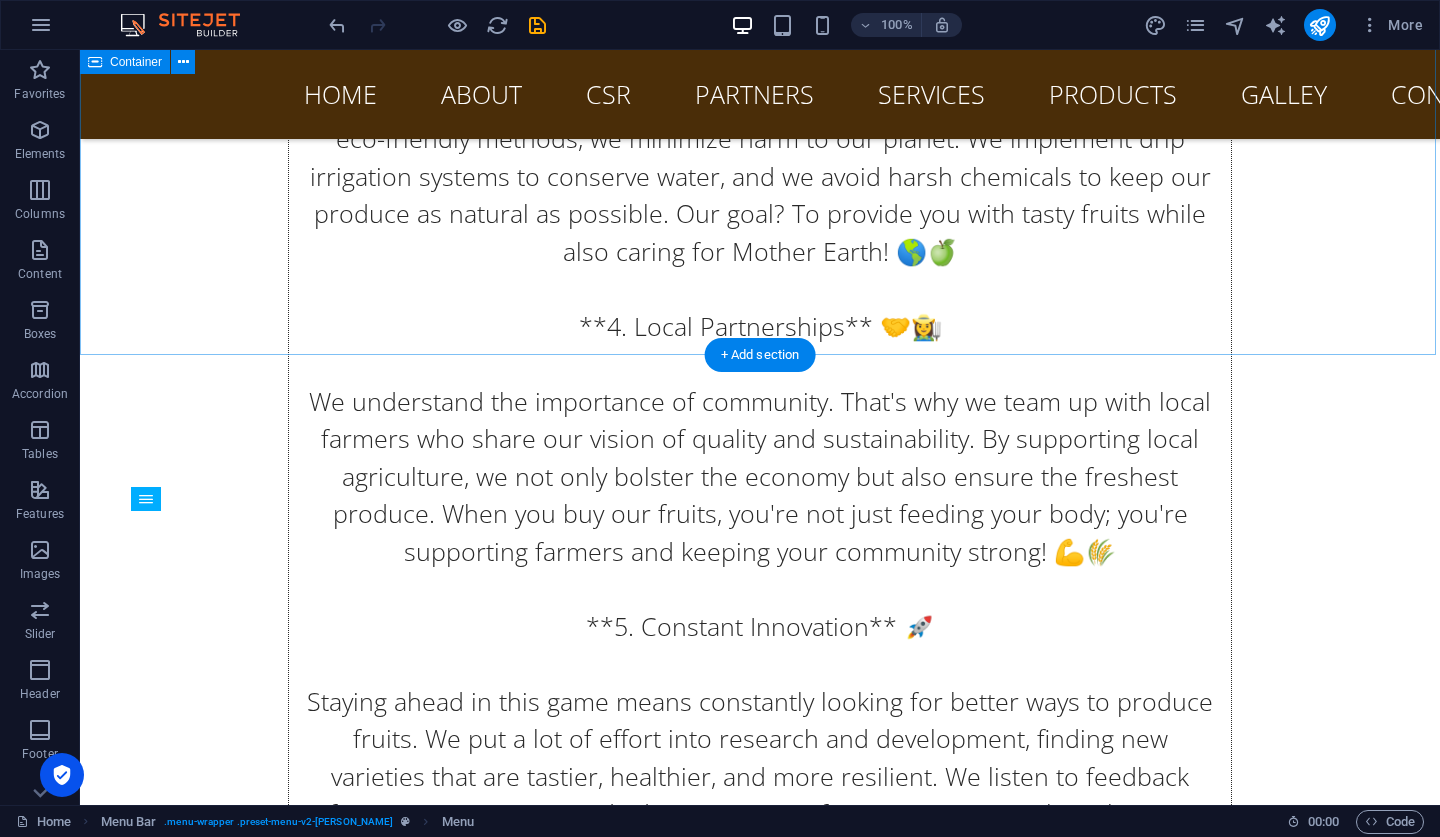 scroll, scrollTop: 24758, scrollLeft: 0, axis: vertical 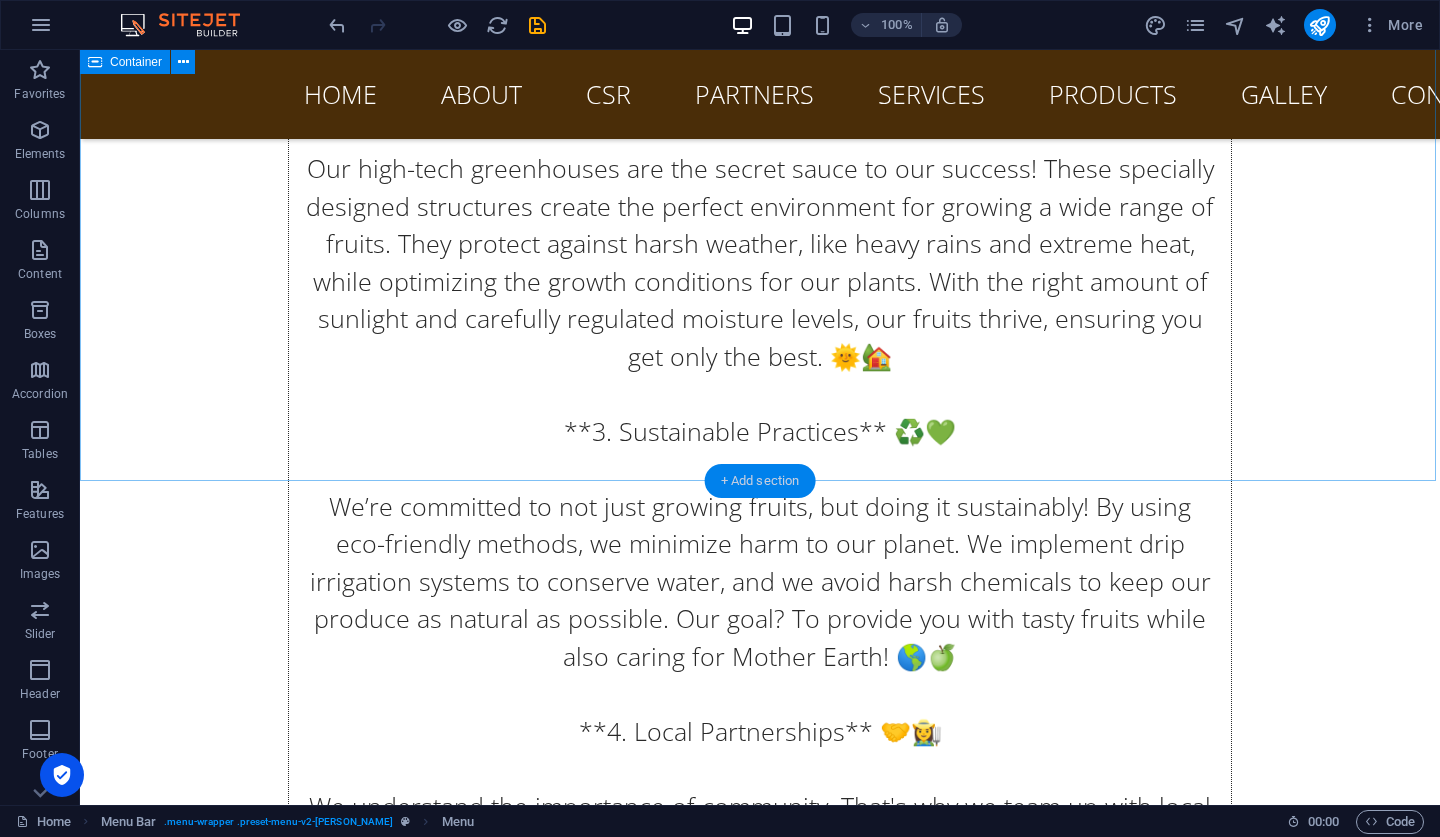 click on "+ Add section" at bounding box center [760, 481] 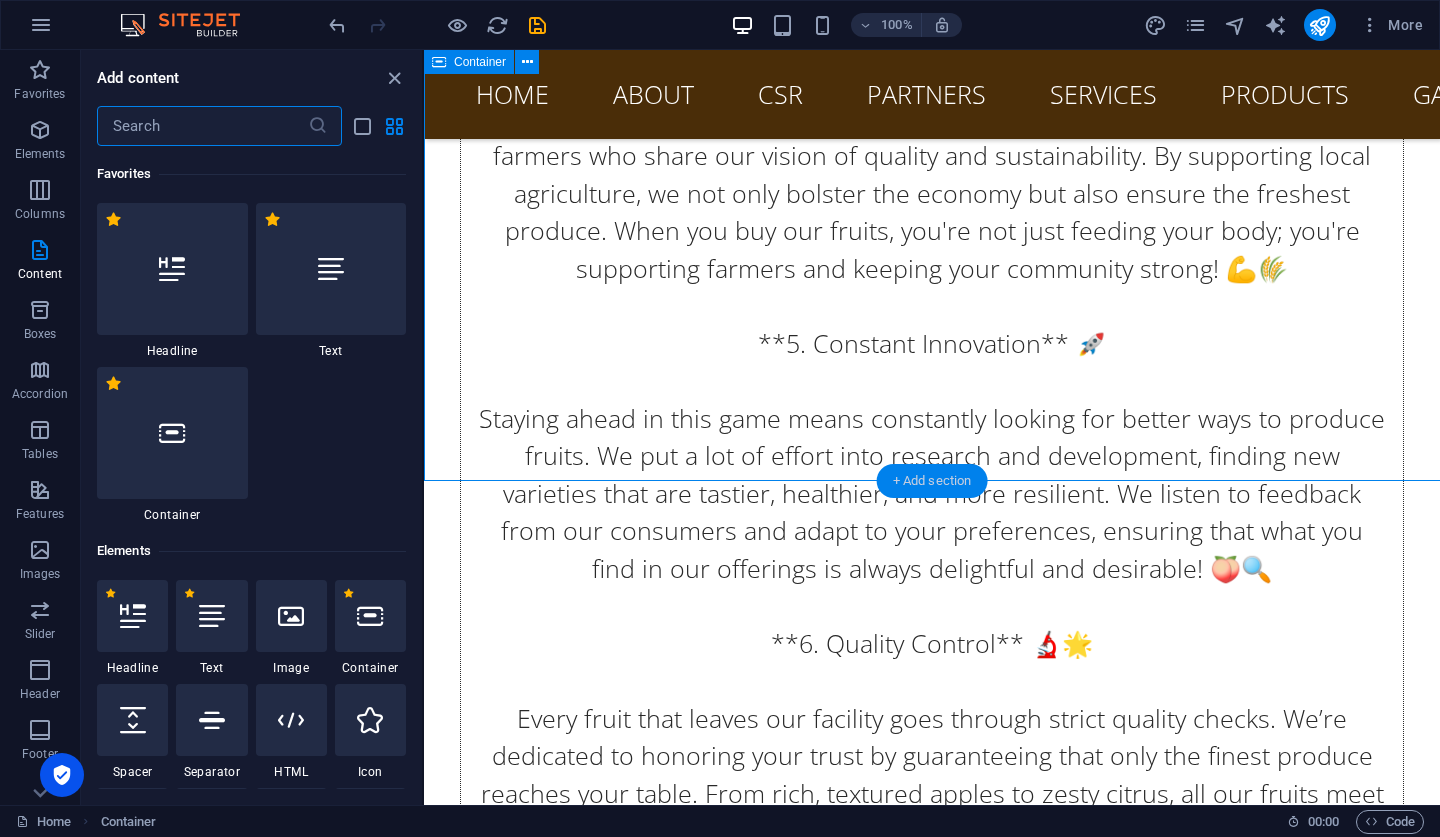 scroll, scrollTop: 3663, scrollLeft: 0, axis: vertical 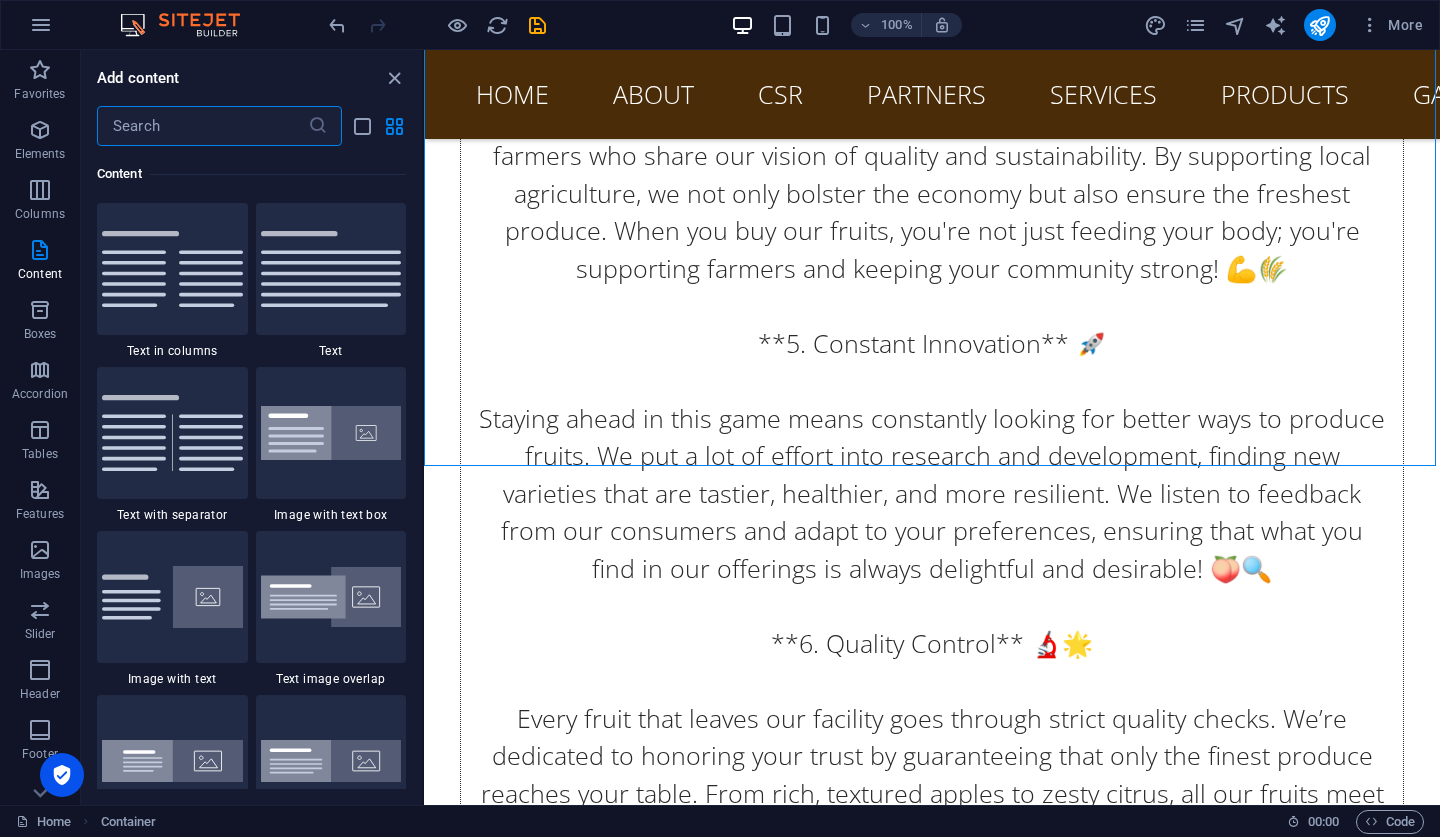 click at bounding box center [202, 126] 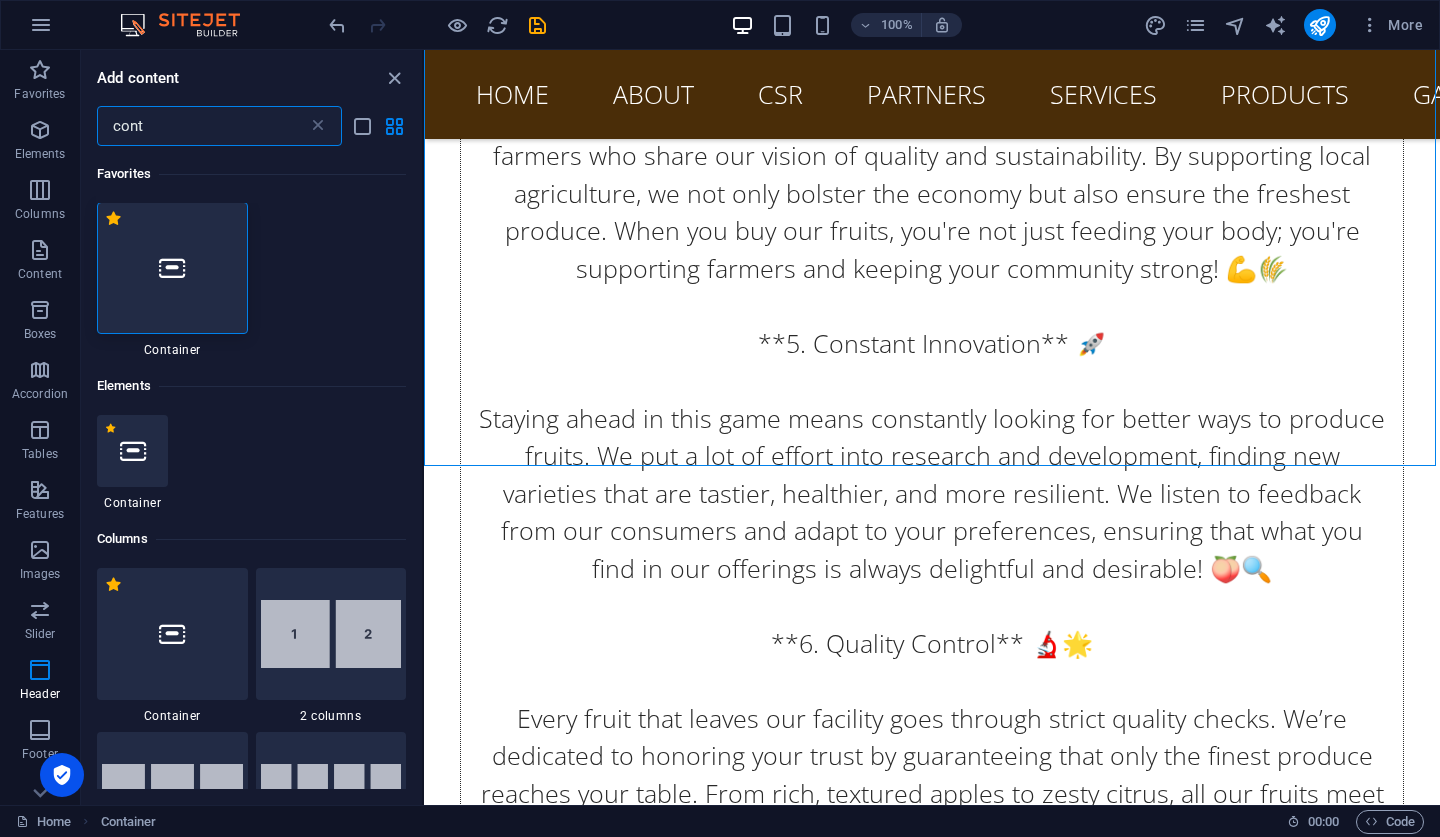 scroll, scrollTop: 0, scrollLeft: 0, axis: both 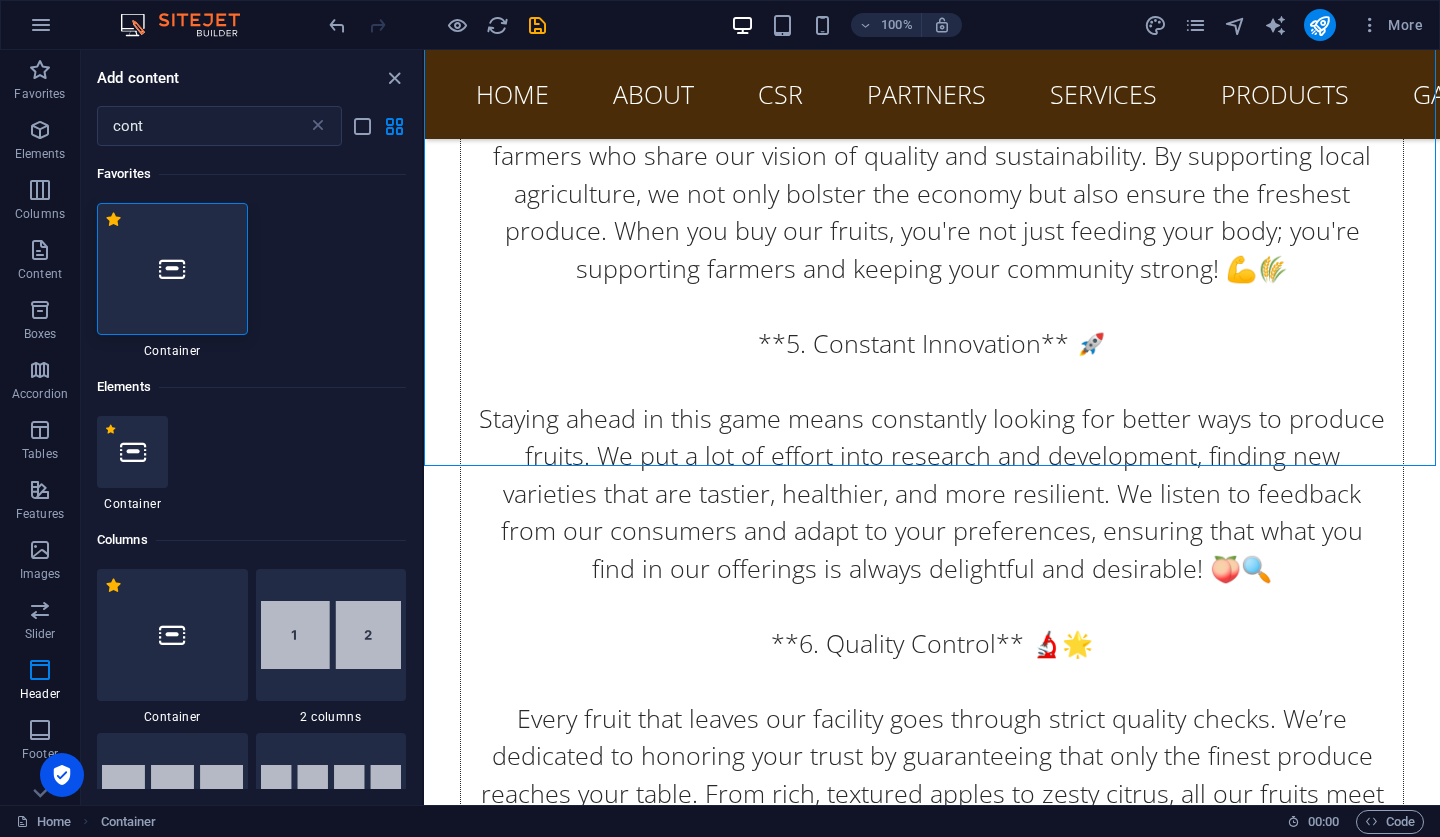 click at bounding box center [172, 269] 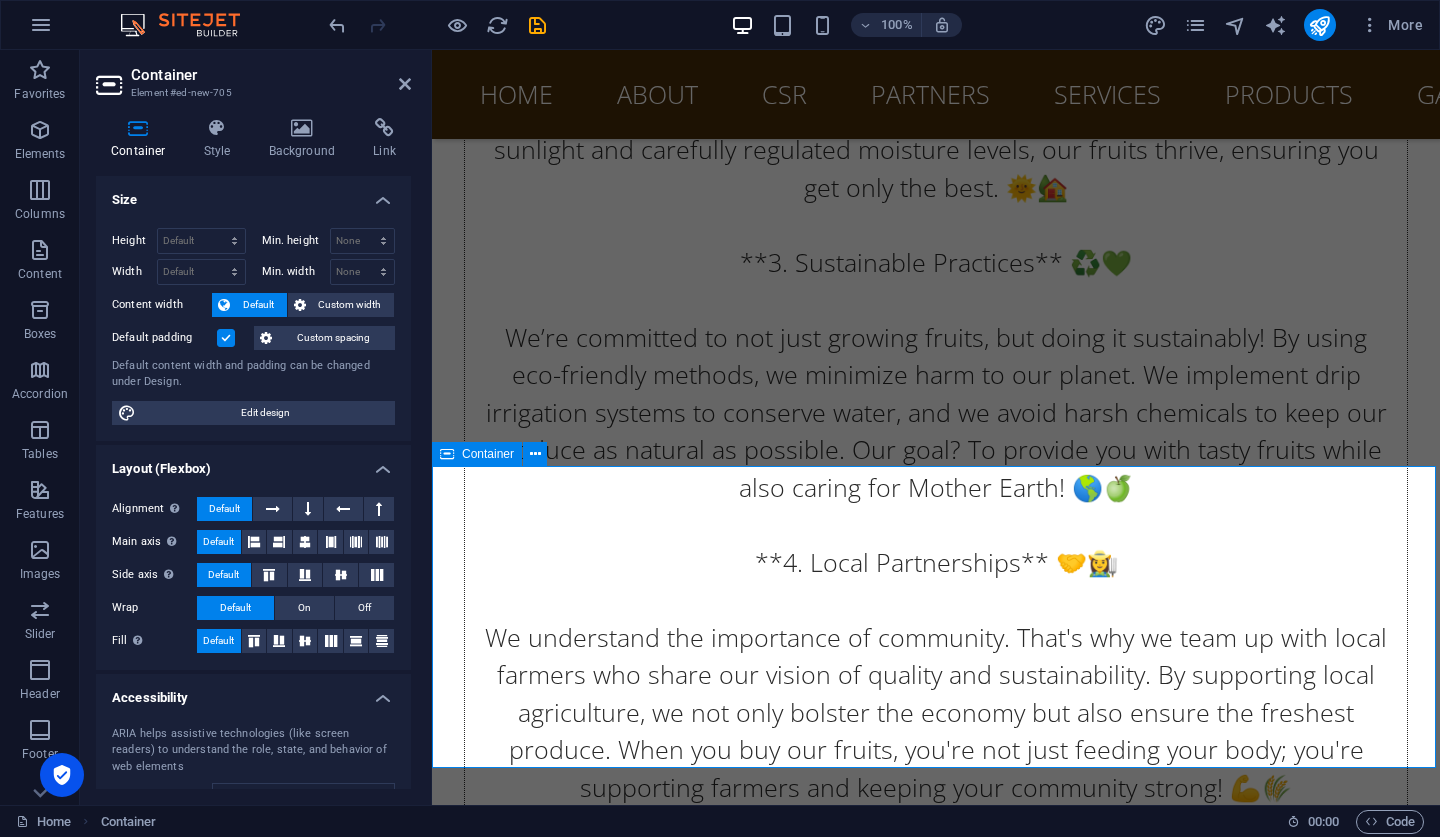 click on "Drop content here or  Add elements  Paste clipboard" at bounding box center [936, 10541] 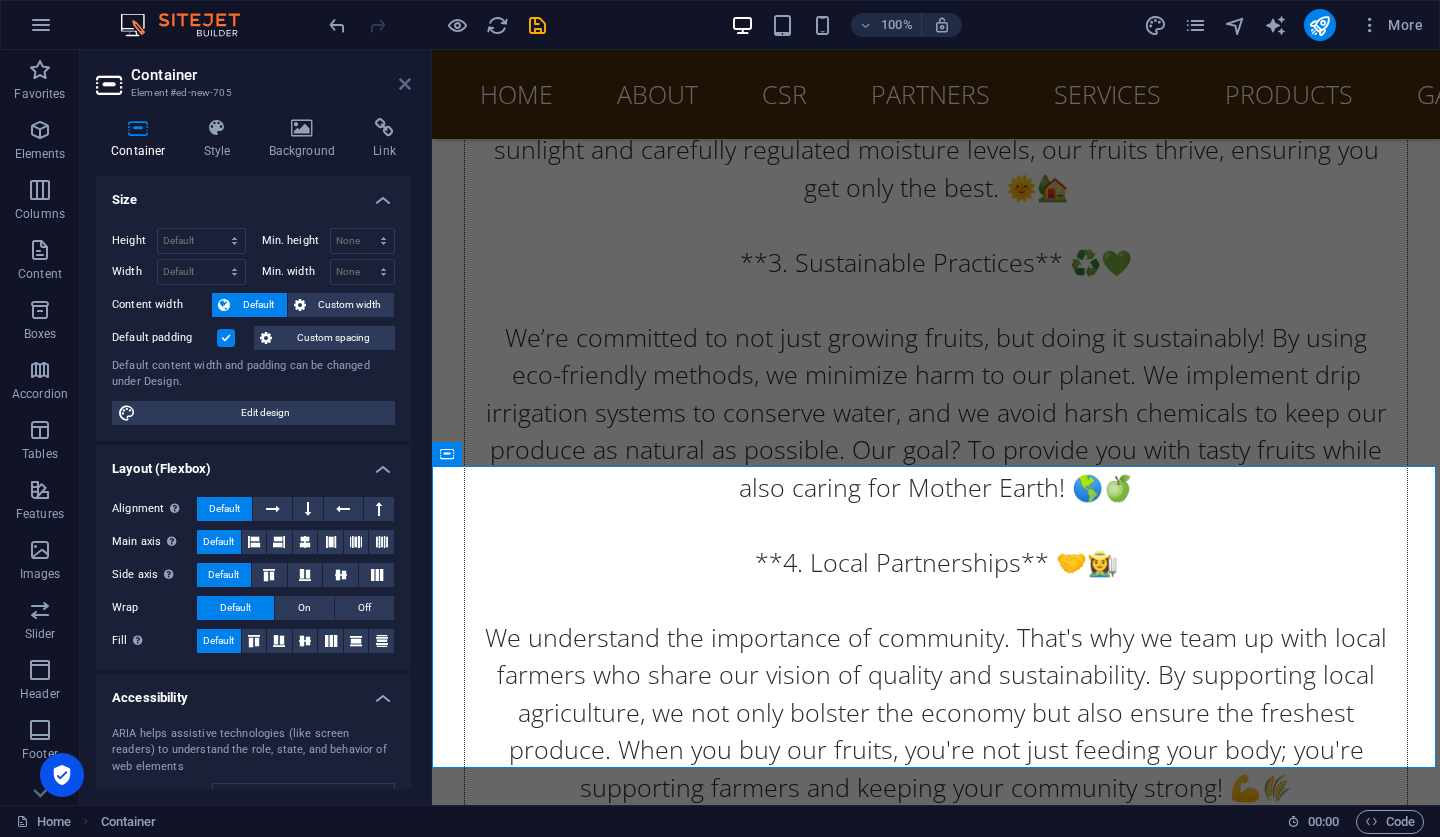 click at bounding box center (405, 84) 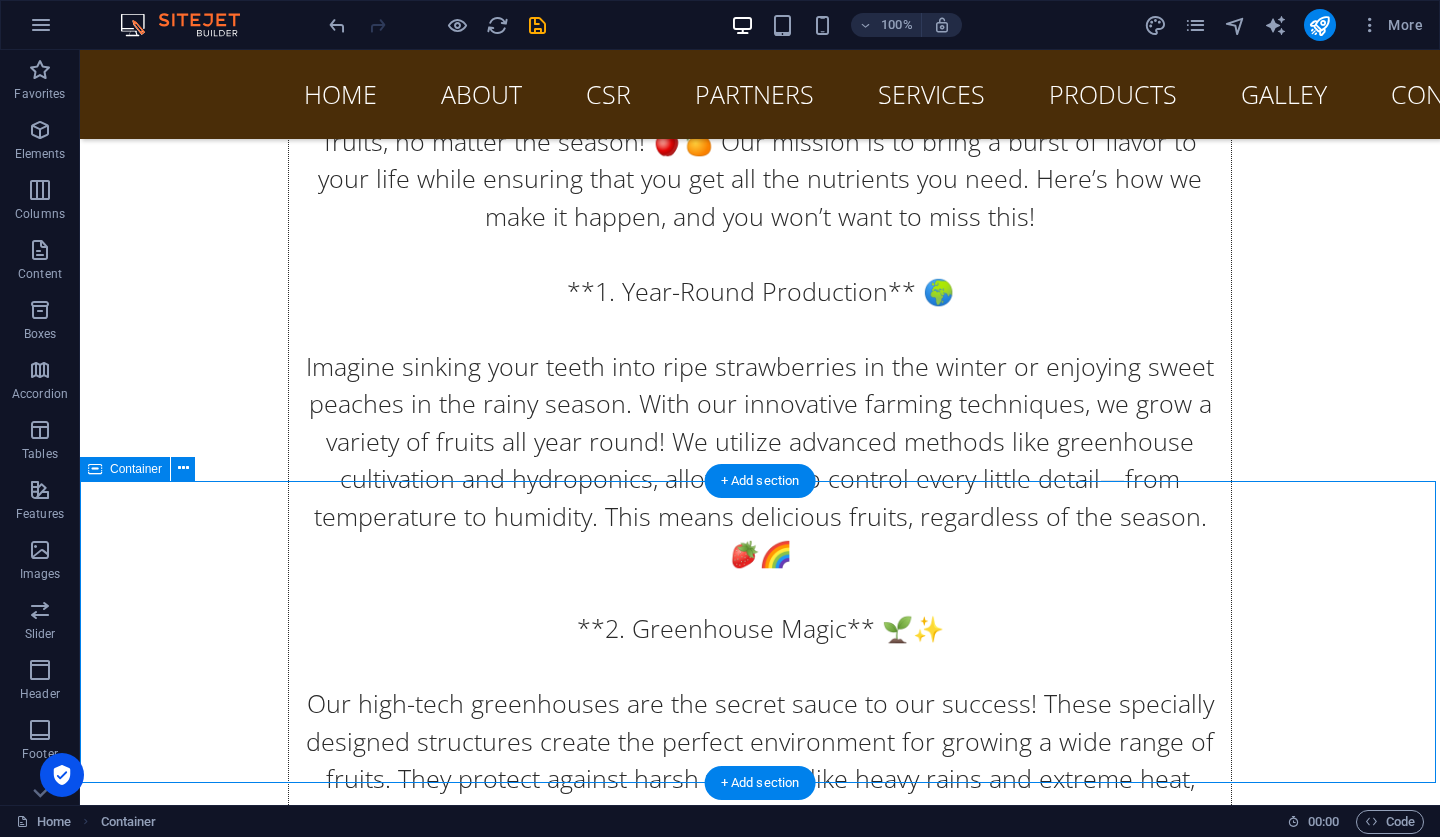 click on "Drop content here or  Add elements  Paste clipboard" at bounding box center [760, 11245] 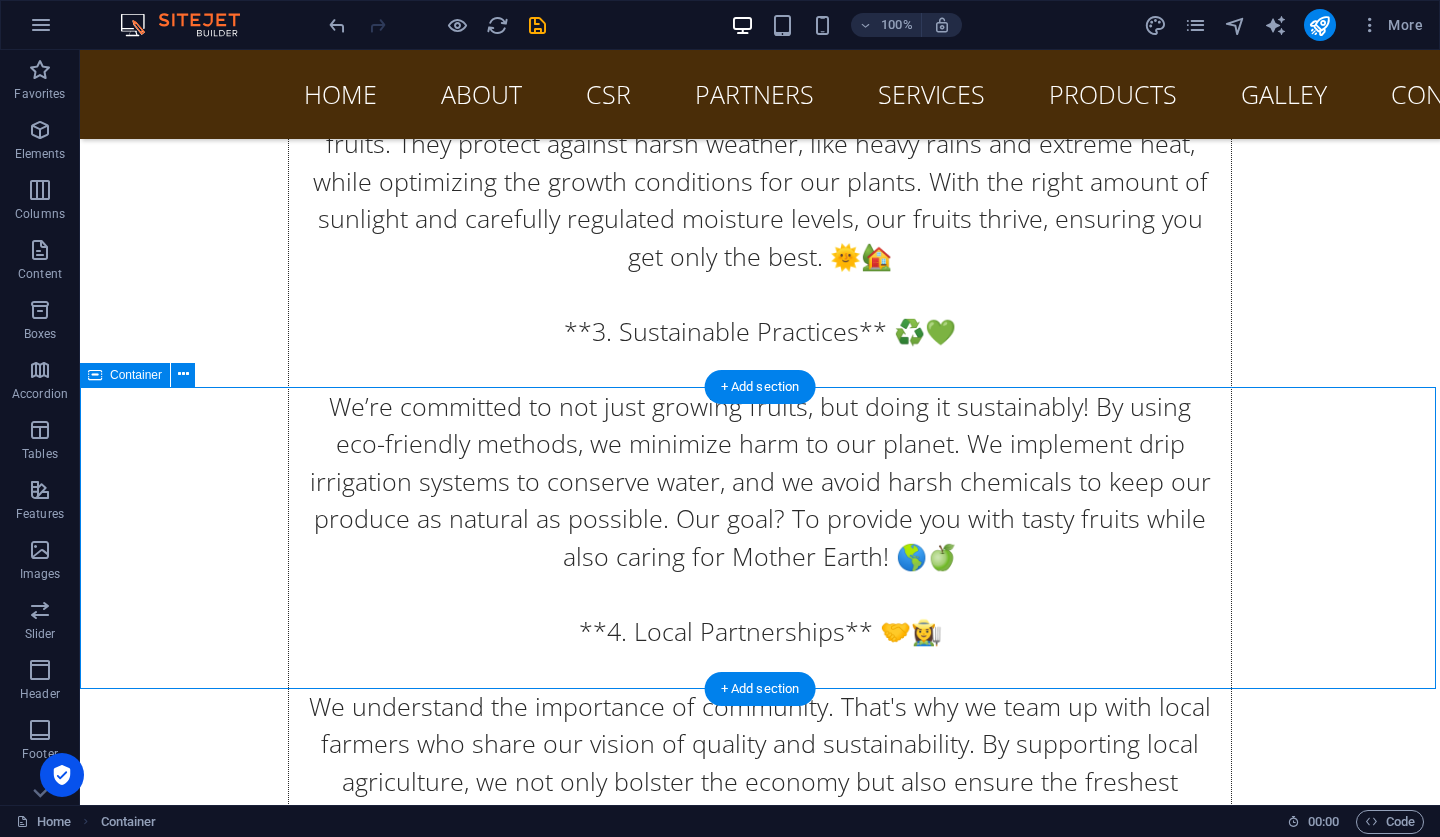scroll, scrollTop: 24869, scrollLeft: 0, axis: vertical 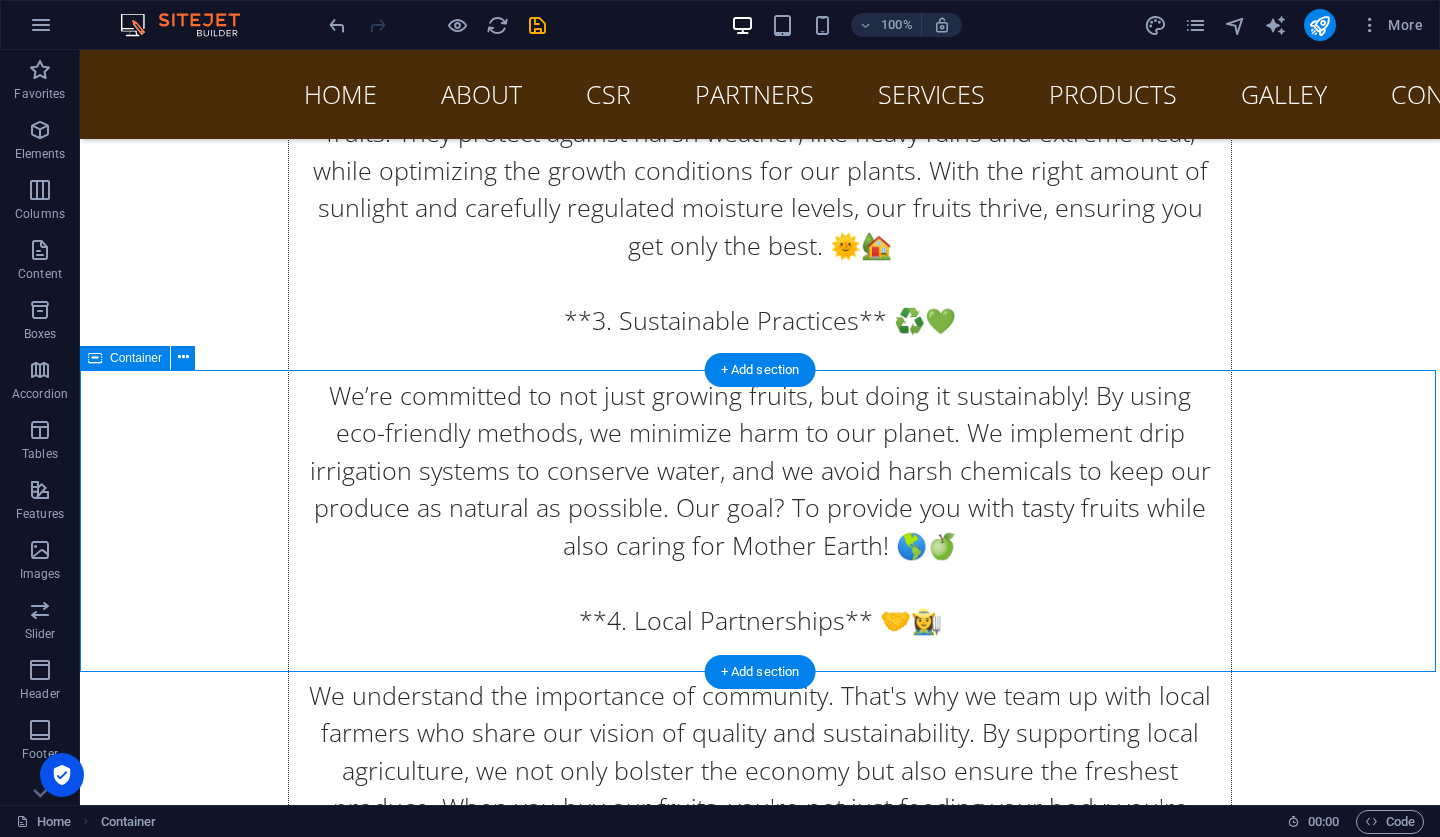 click on "Add elements" at bounding box center (701, 10629) 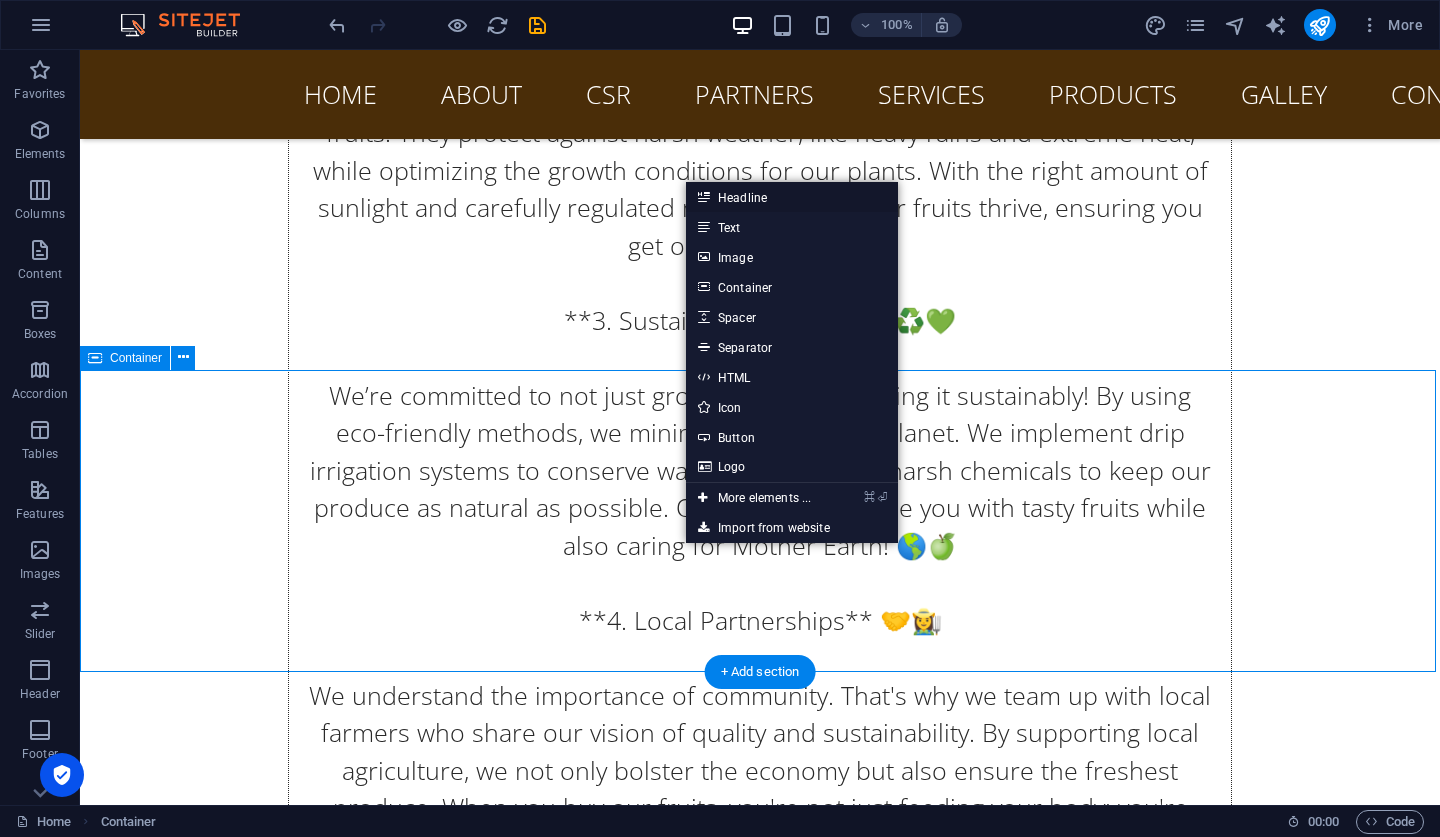 click on "Headline" at bounding box center (792, 197) 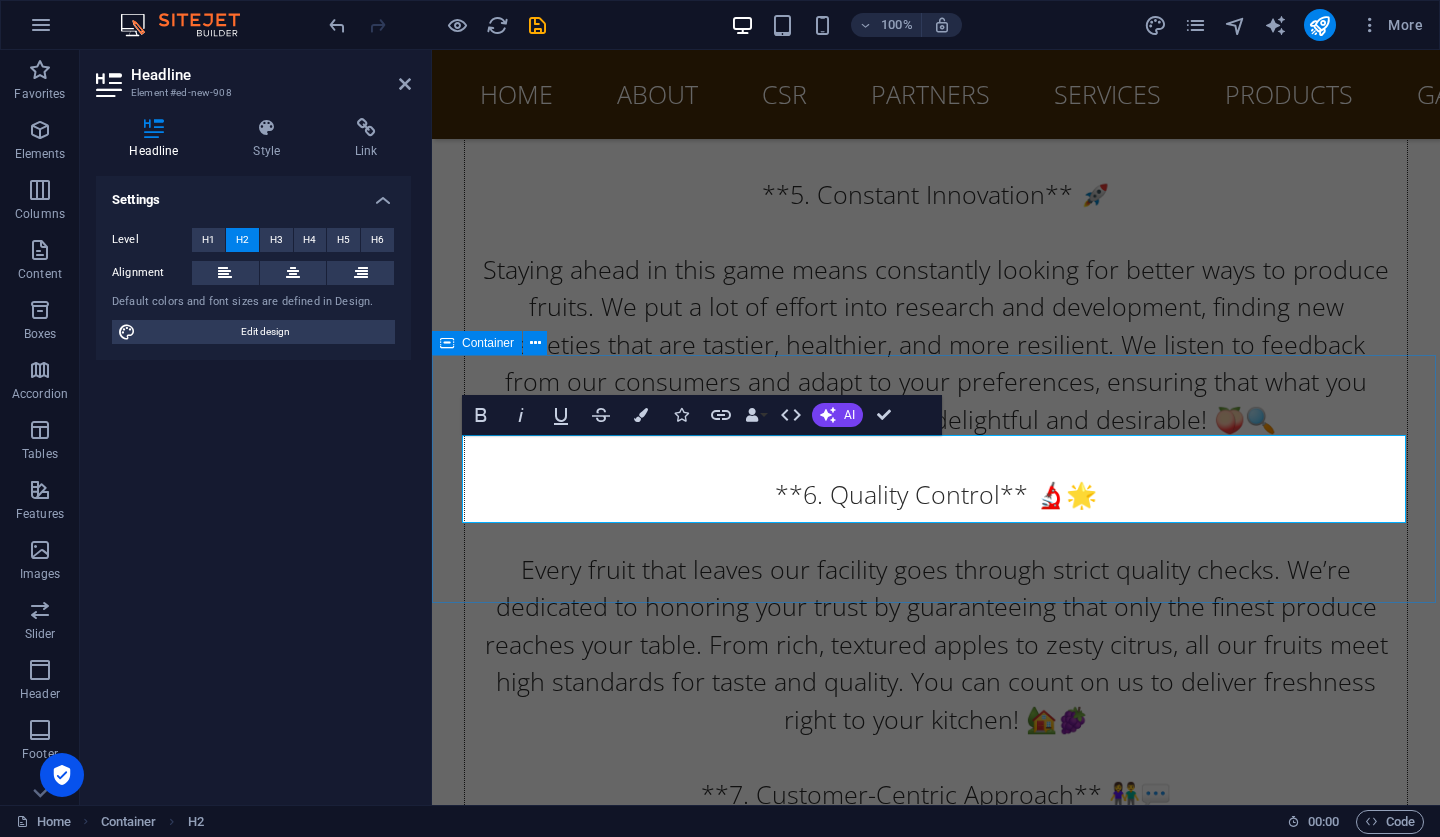 click on "BLOG" at bounding box center (936, 9846) 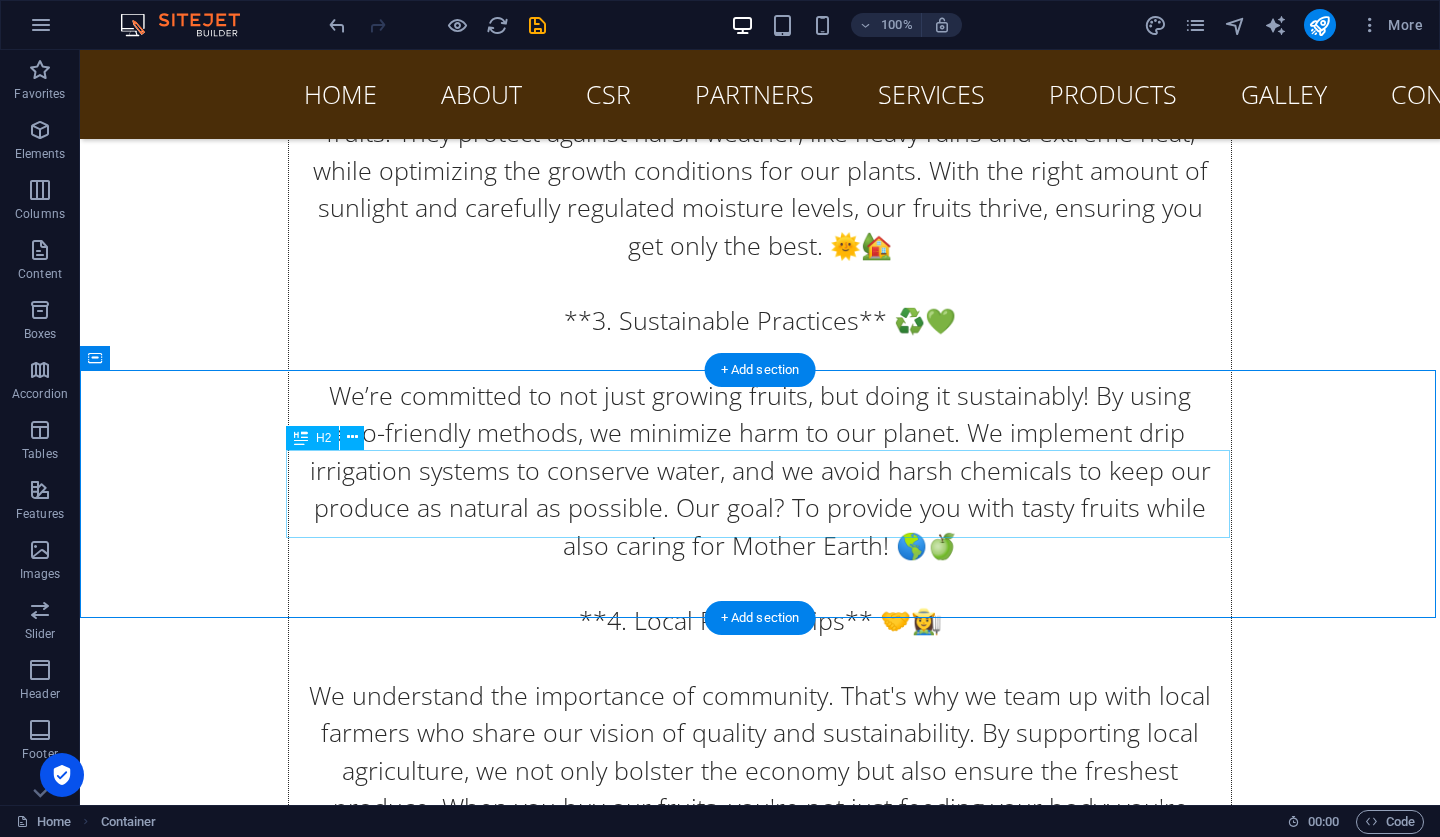 click on "BLOG" at bounding box center [760, 10572] 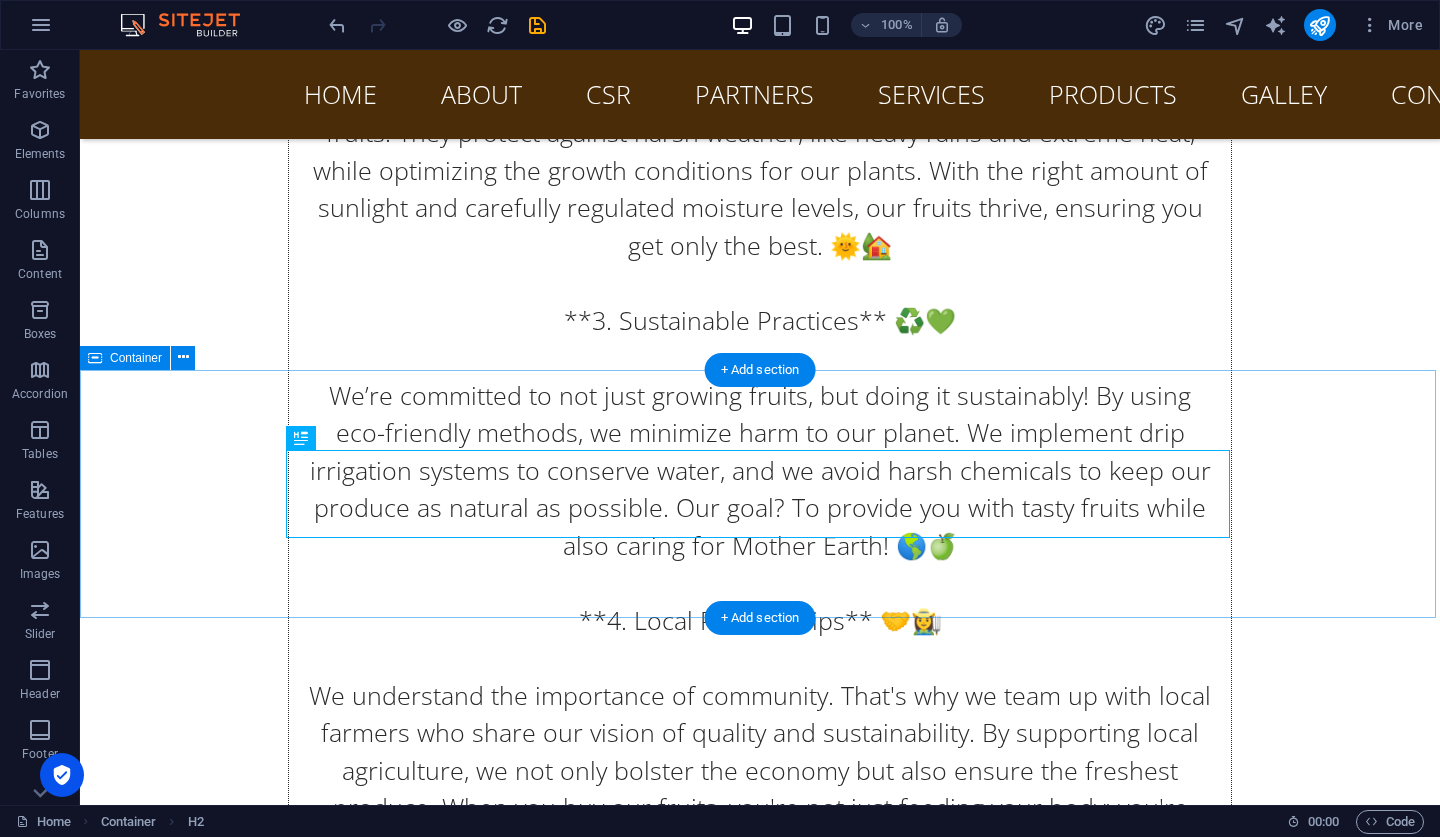 click on "BLOG" at bounding box center (760, 10572) 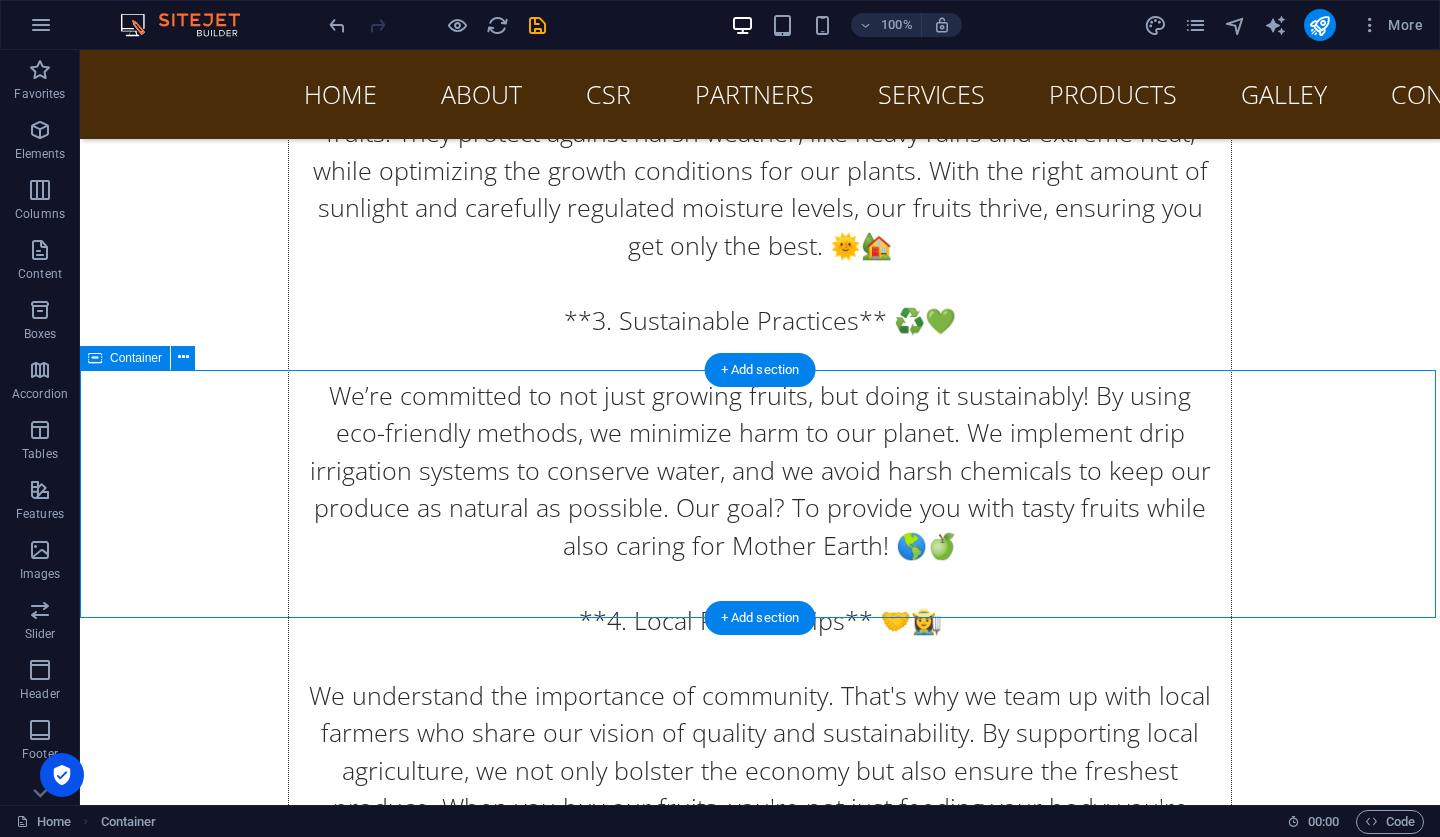 click on "Container" at bounding box center (136, 358) 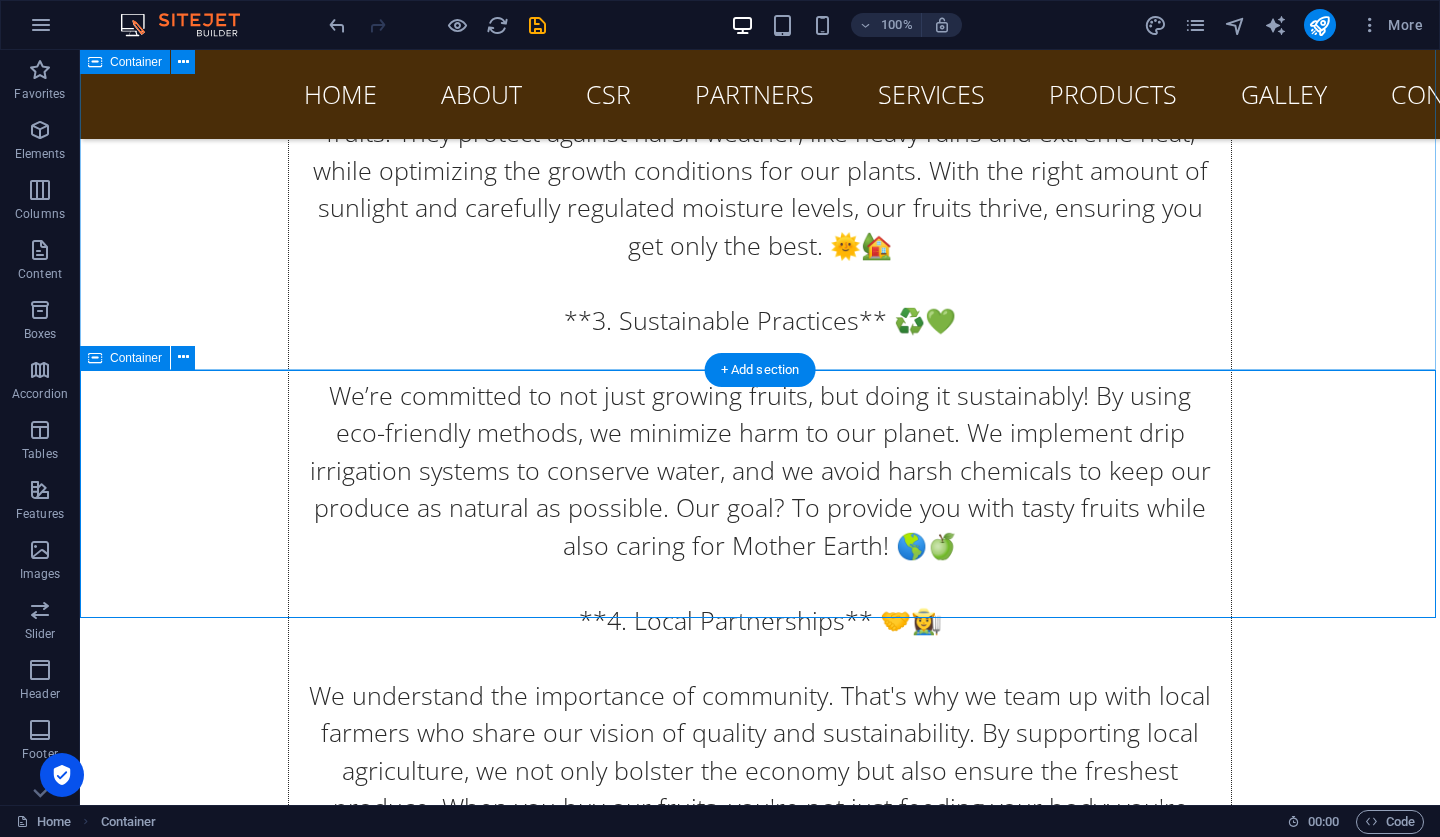 click on "Container" at bounding box center (125, 358) 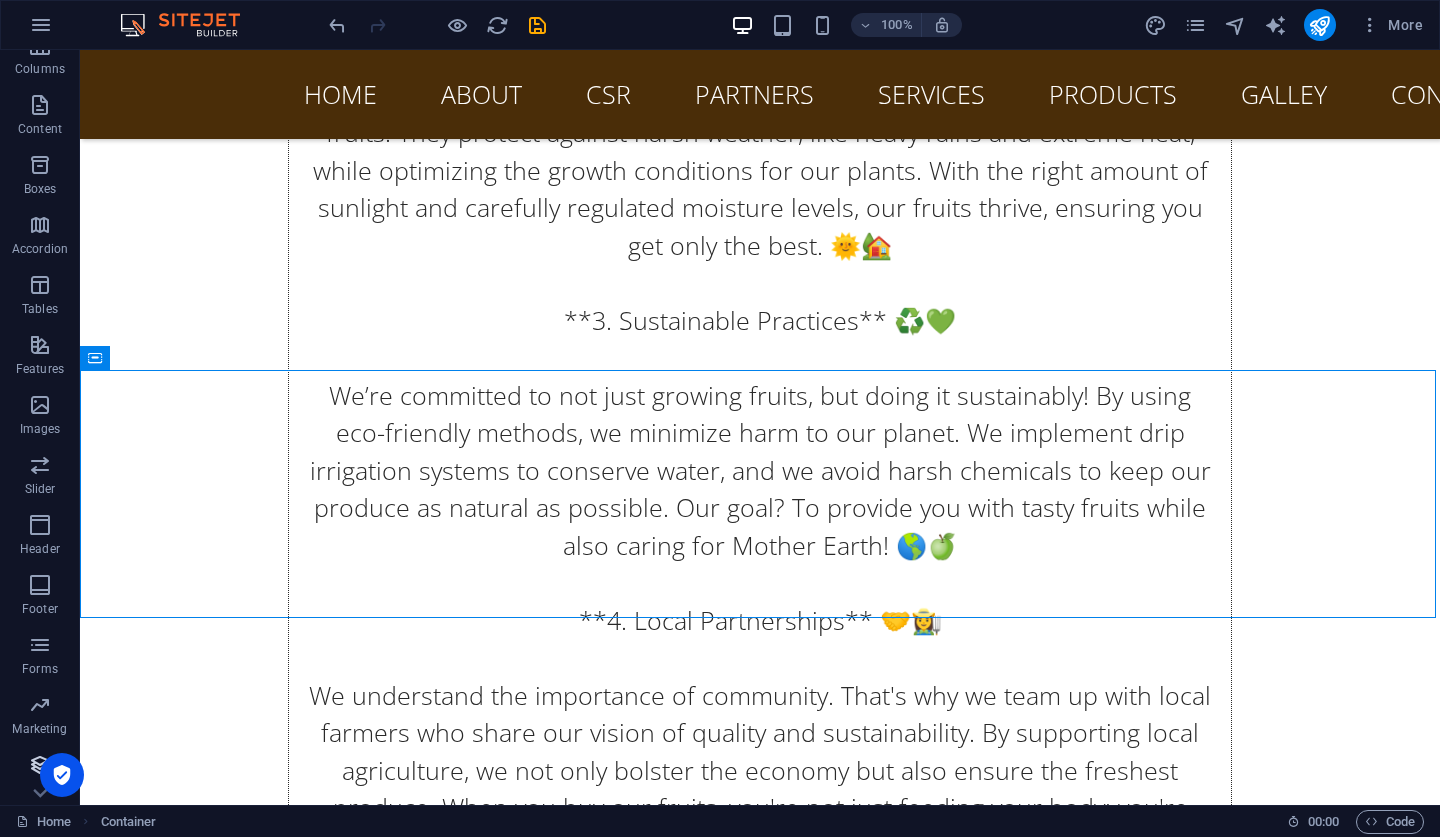scroll, scrollTop: 145, scrollLeft: 0, axis: vertical 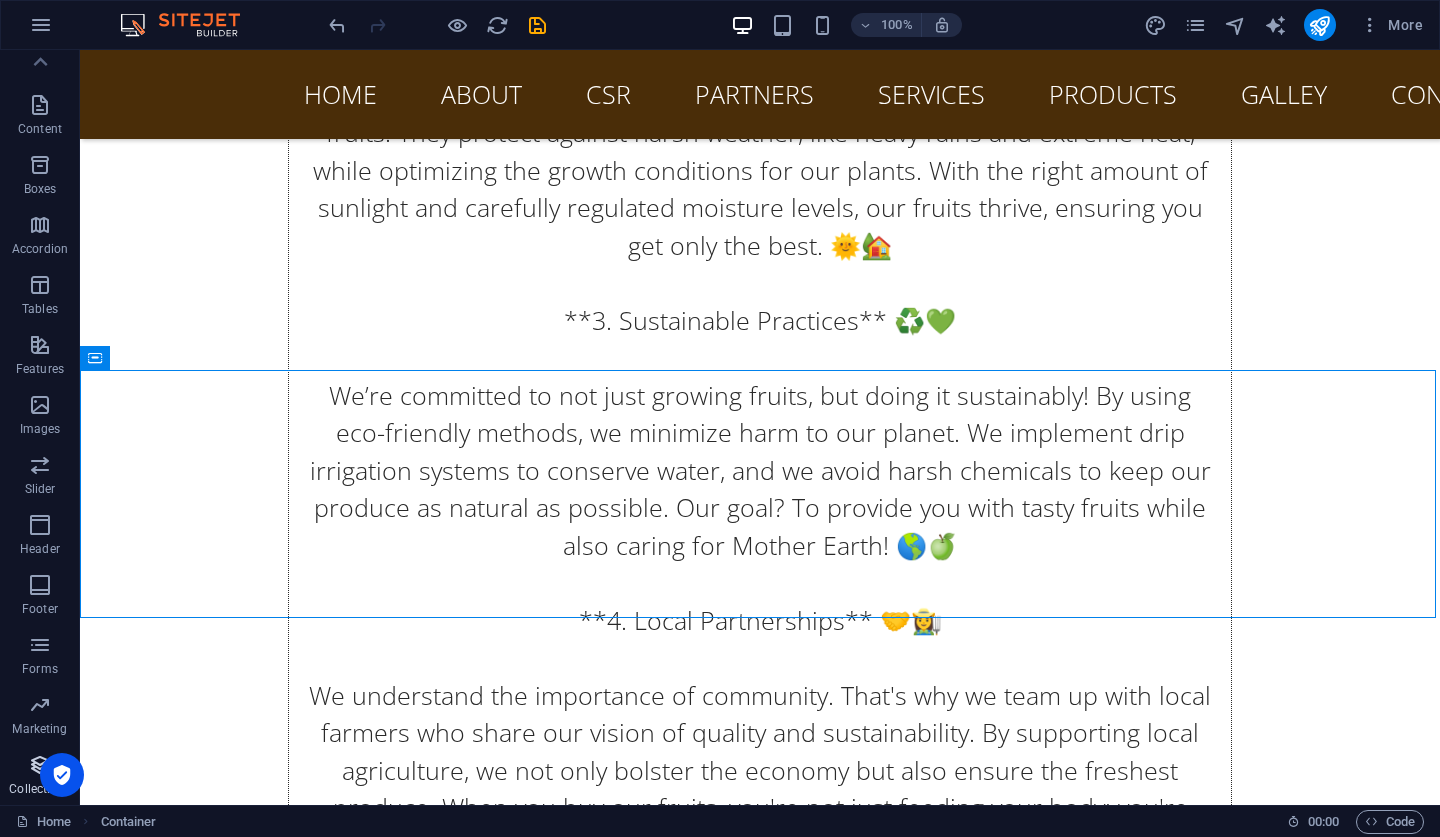 click at bounding box center [40, 765] 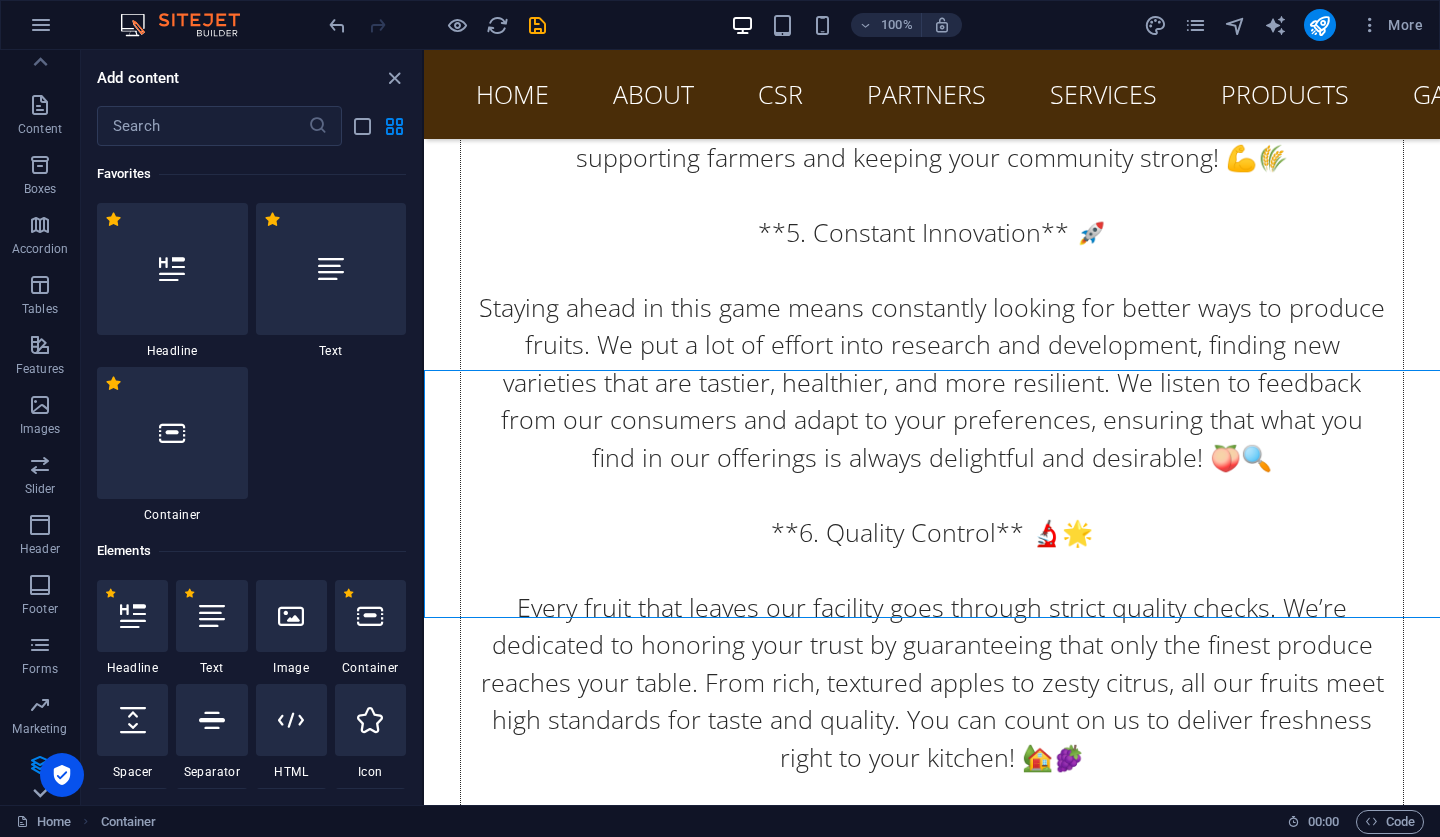 click 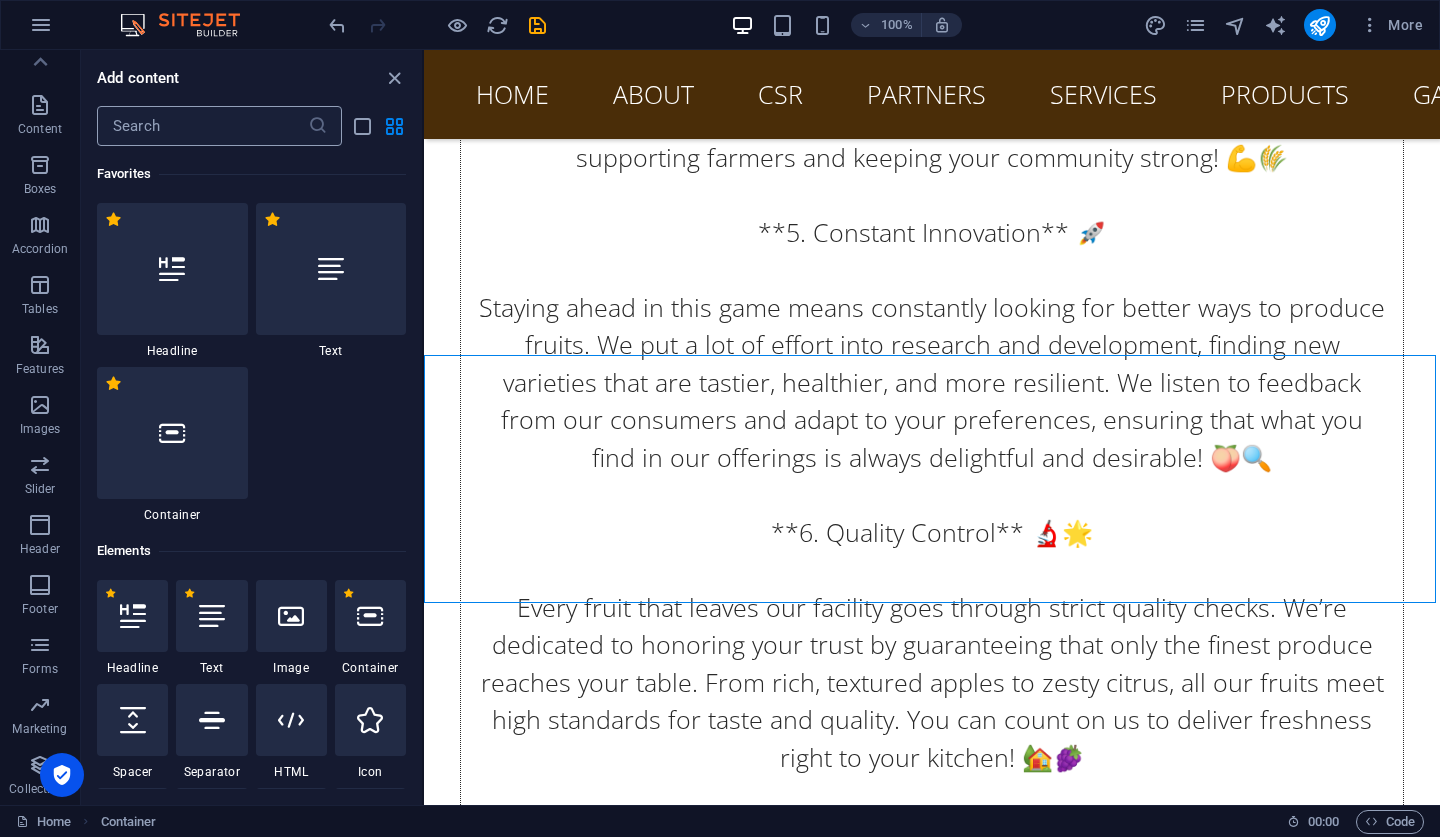 scroll, scrollTop: 0, scrollLeft: 0, axis: both 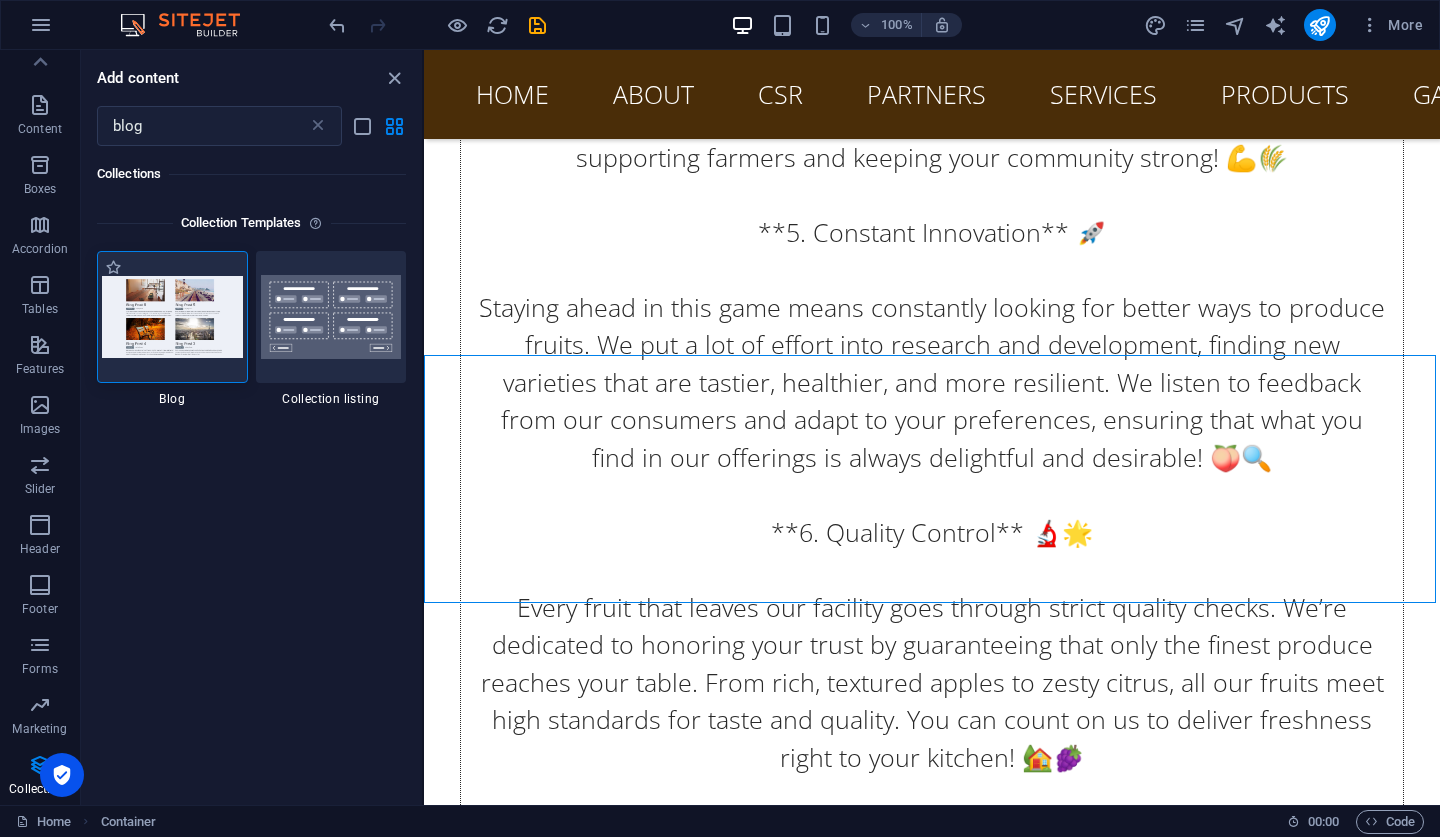 click at bounding box center (172, 317) 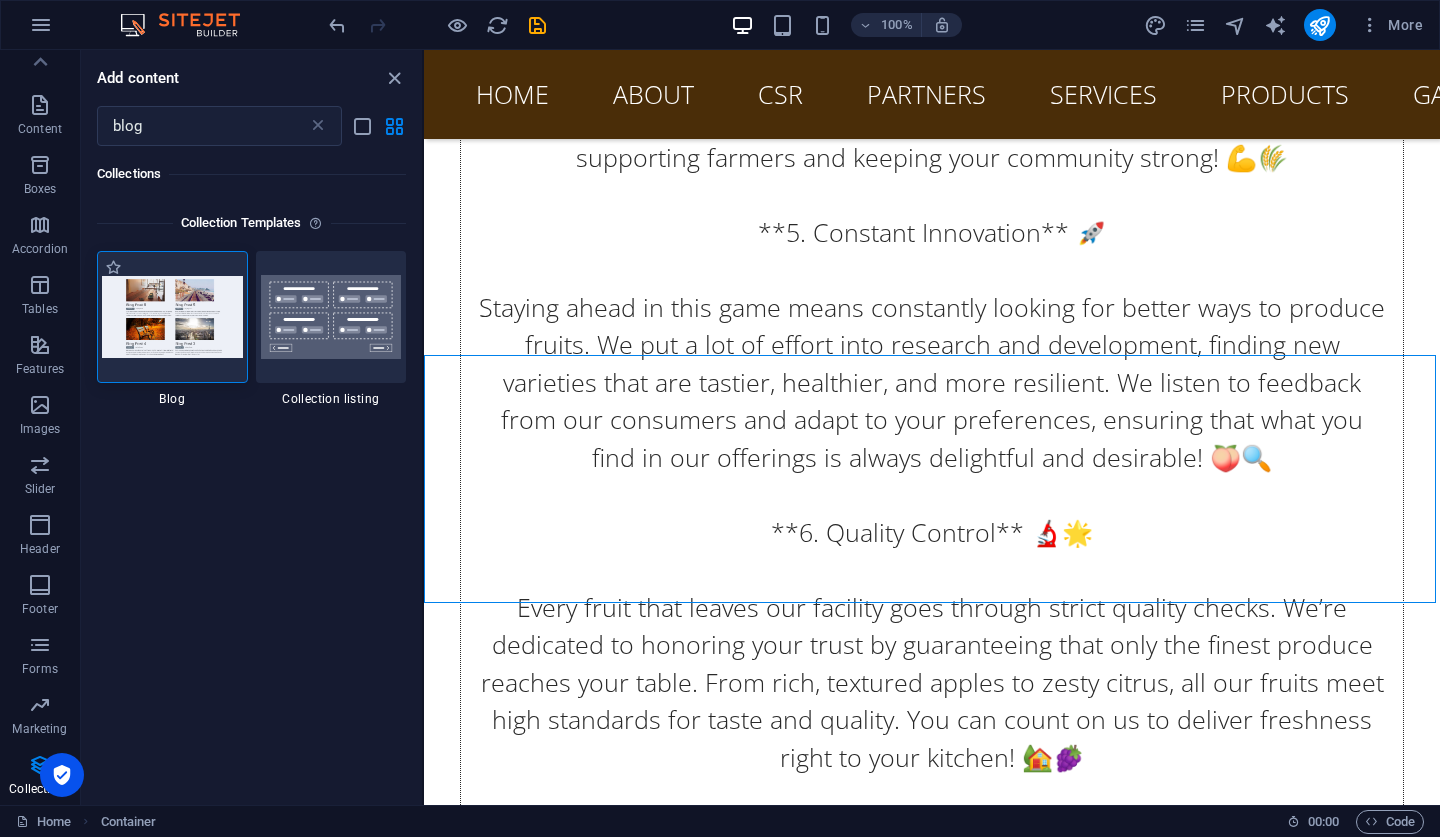 click at bounding box center (172, 317) 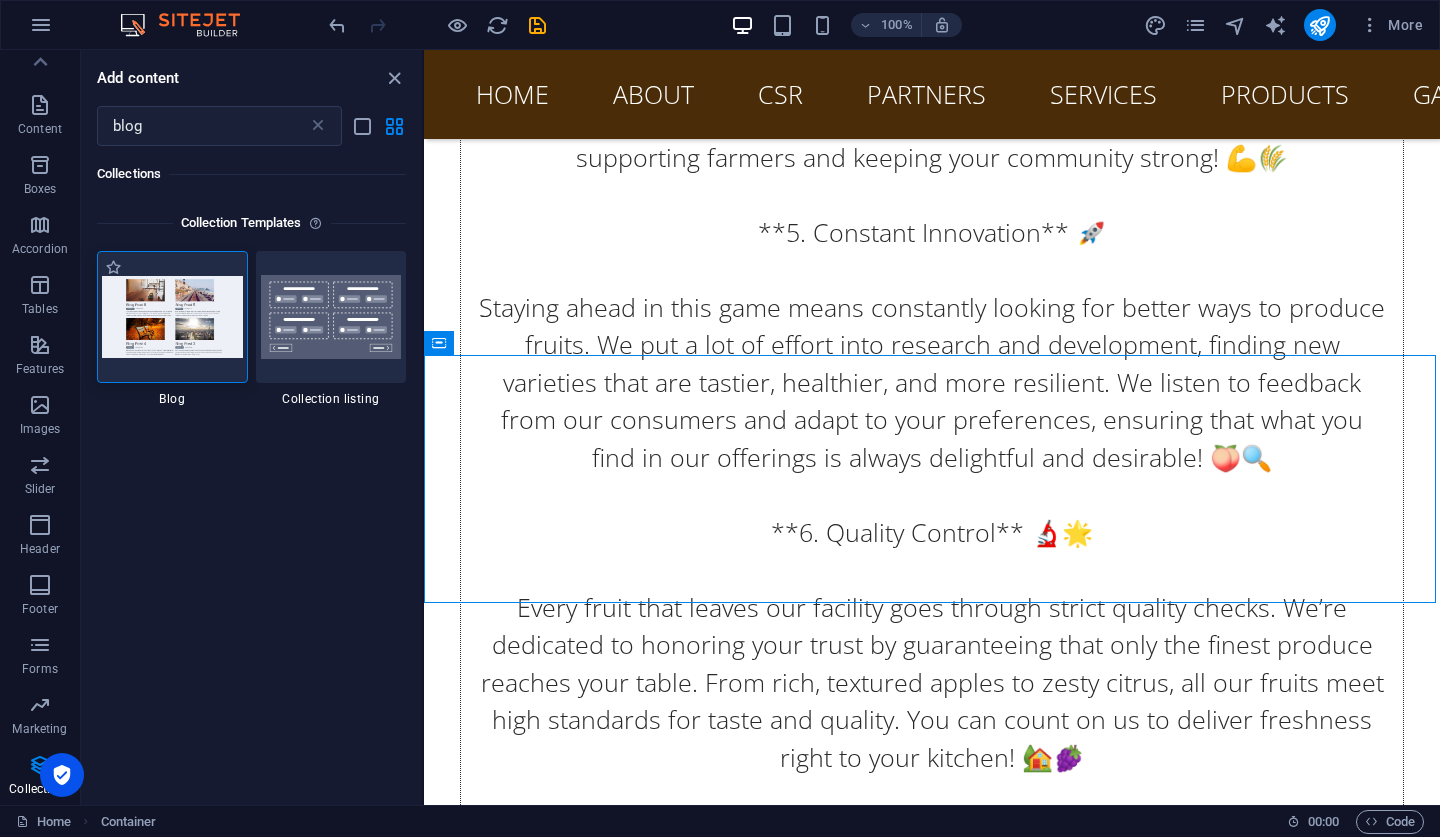 click at bounding box center (172, 317) 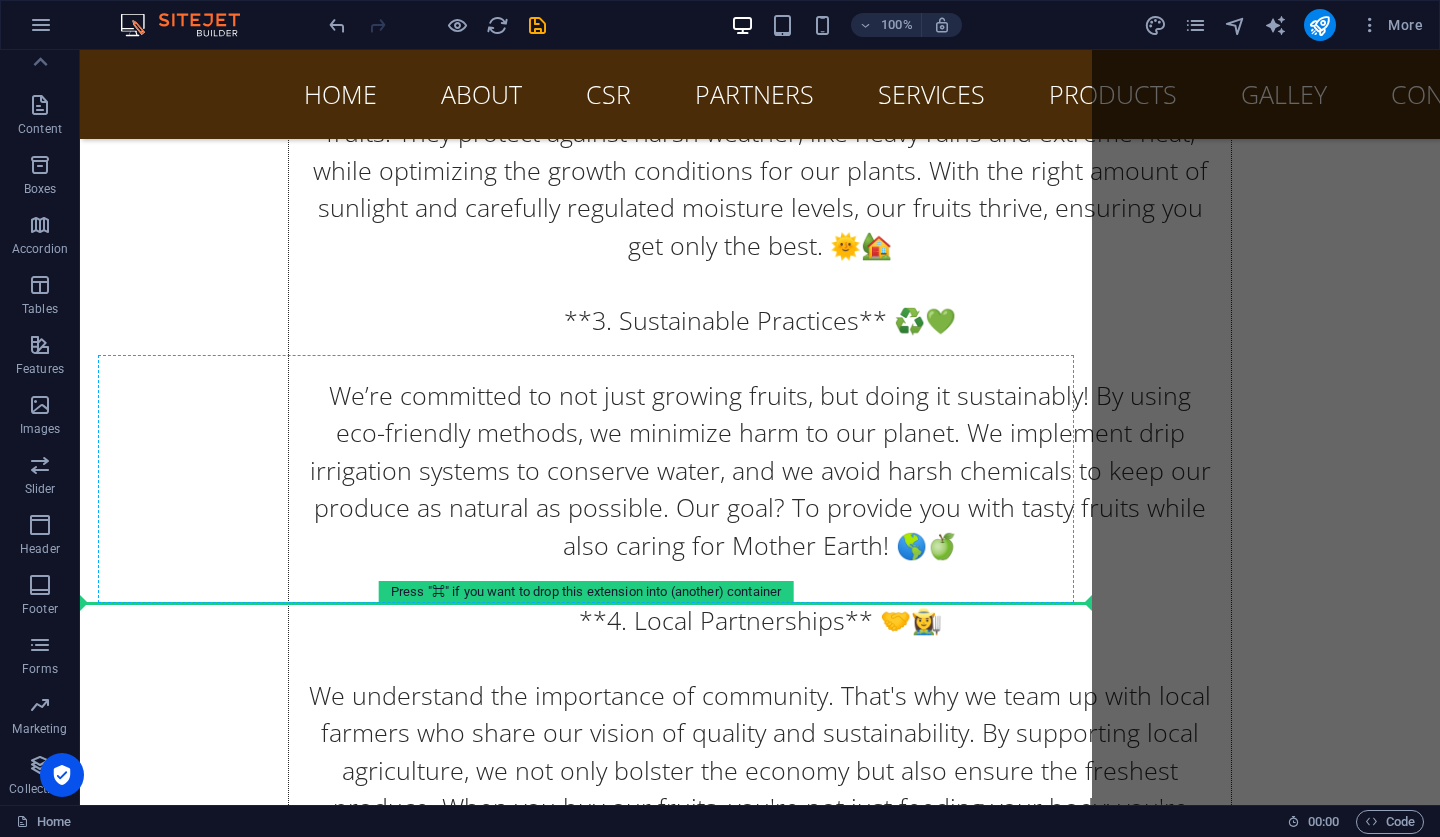 scroll, scrollTop: 145, scrollLeft: 0, axis: vertical 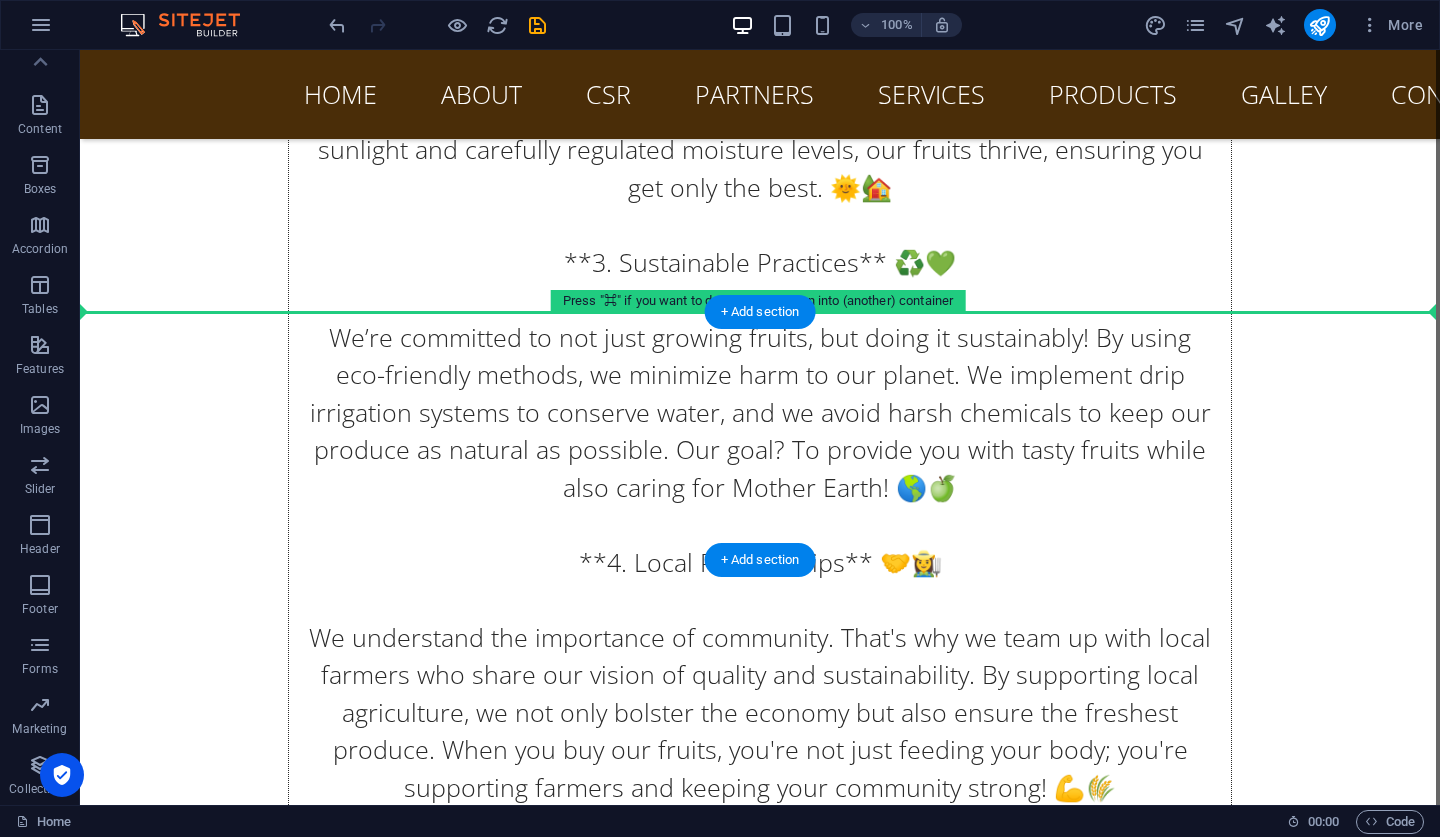 click on "BLOG" at bounding box center [760, 10514] 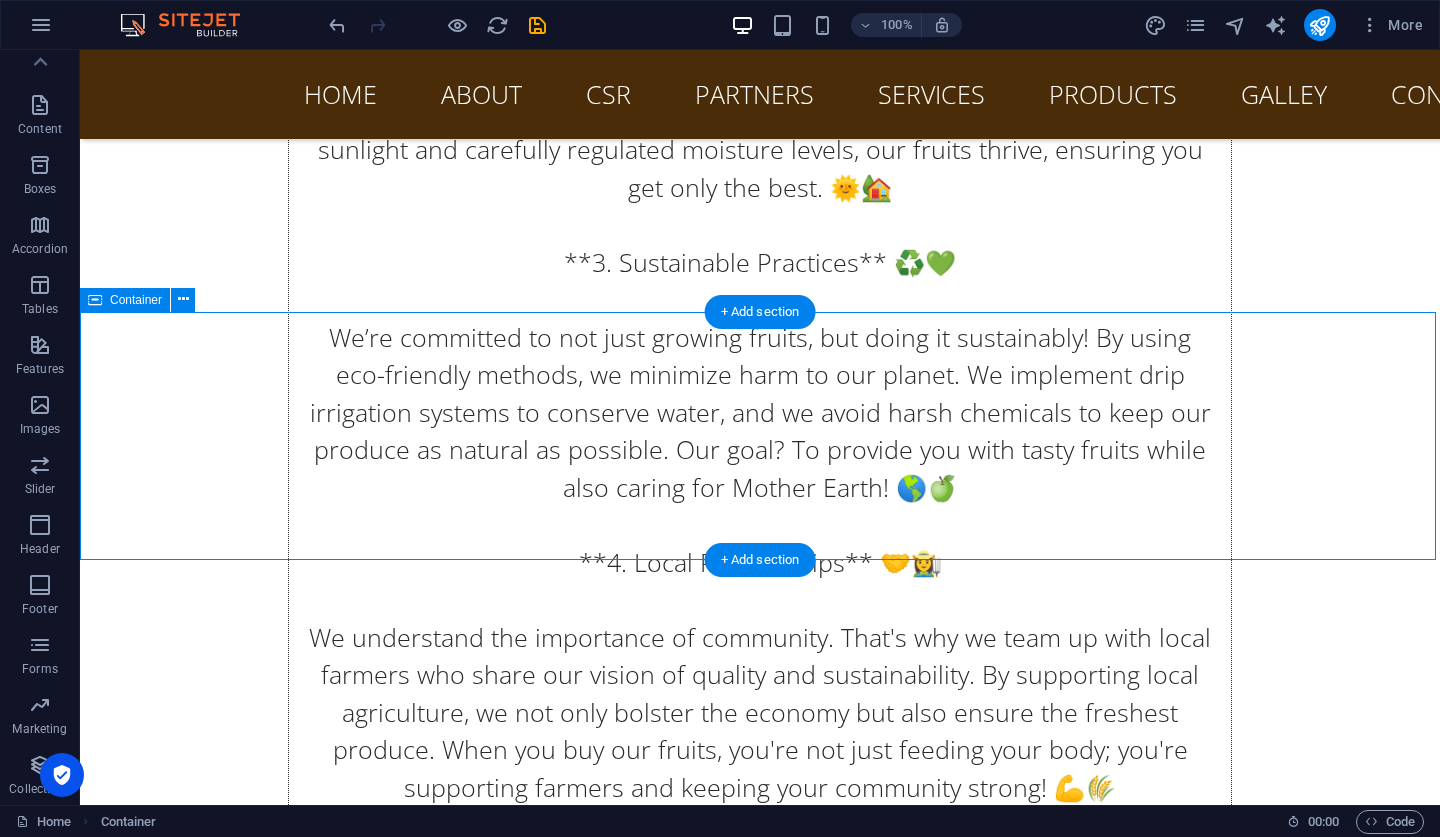 click on "BLOG" at bounding box center (760, 10514) 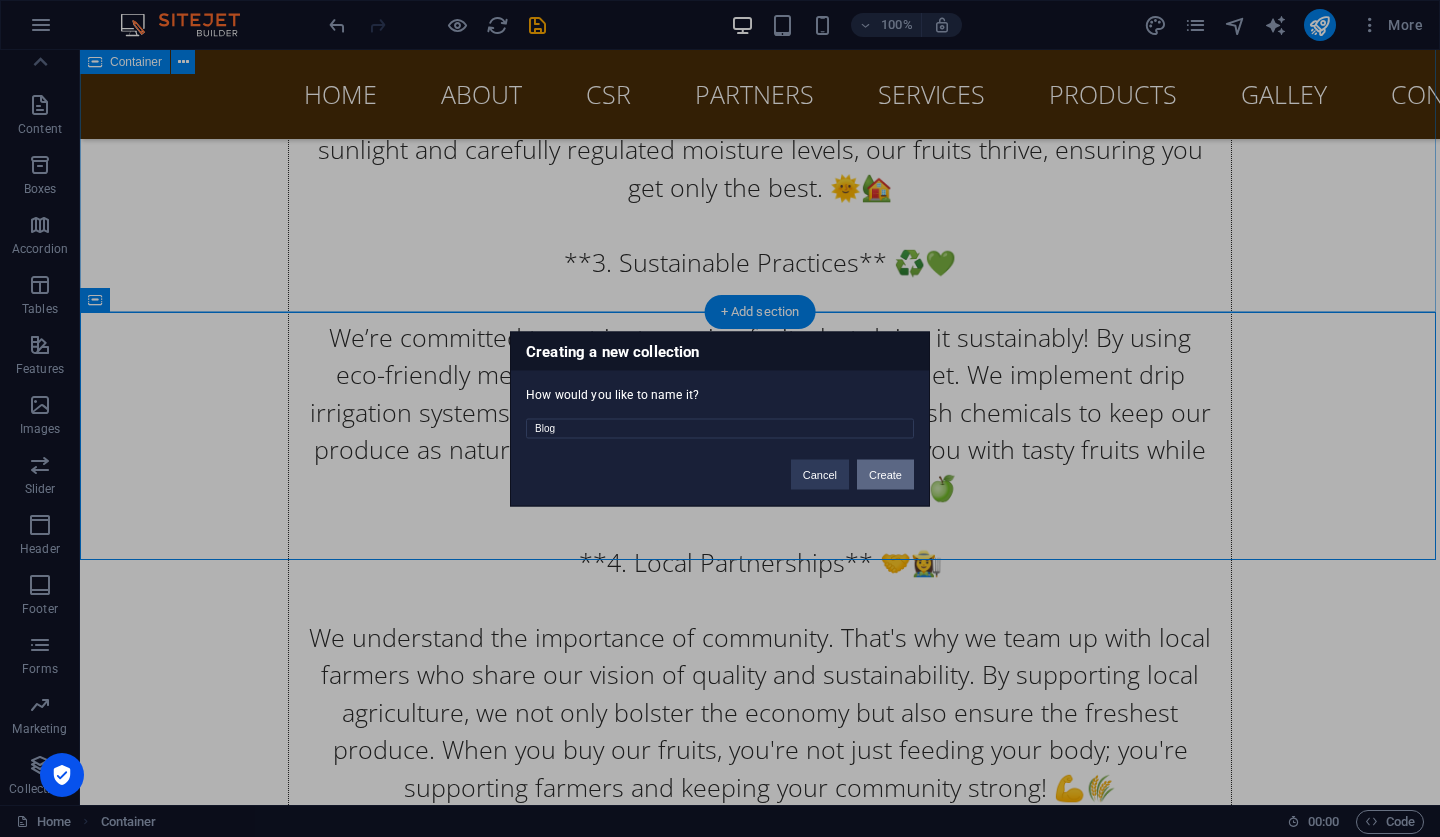 click on "Create" at bounding box center [885, 474] 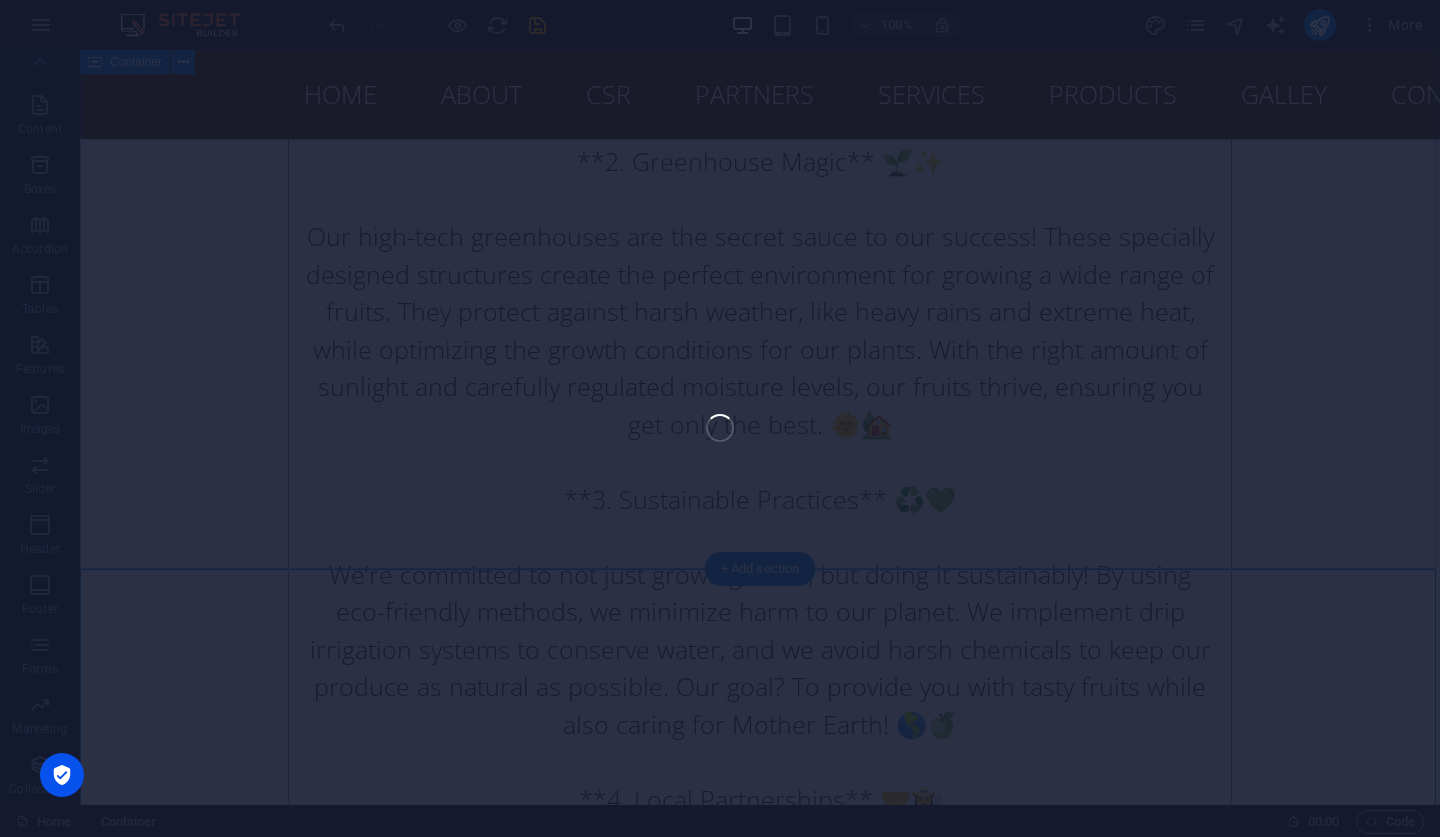 scroll, scrollTop: 24670, scrollLeft: 0, axis: vertical 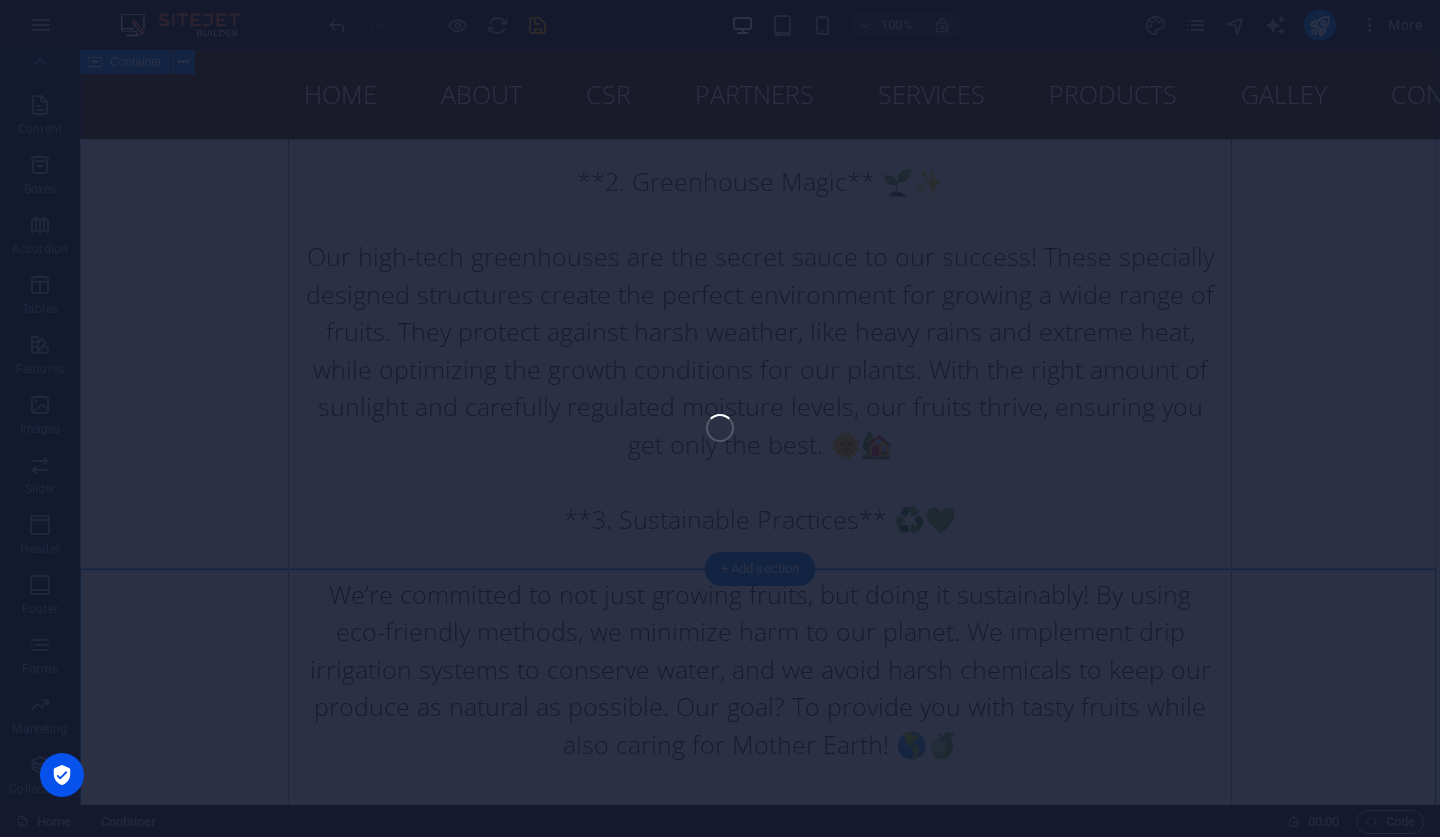 click on "Favorites Elements Columns Content Boxes Accordion Tables Features Images Slider Header Footer Forms Marketing Collections
H2   Banner   Banner   Container   Menu   Menu Bar   Logo   H2   2 columns   Preset   Container   Text   Container   Preset   Preset   Container   Preset   Container   Text   Preset   Container   Spacer   Container   Preset   Preset   Gallery   Preset   Container   Preset   Preset   Container   H3   Container   Container   Gallery   Gallery   Container   Container   Gallery   Container   Container   Placeholder   H2 + Add section + Add section 100% More Home Container 00 : 00 Code" at bounding box center (720, 427) 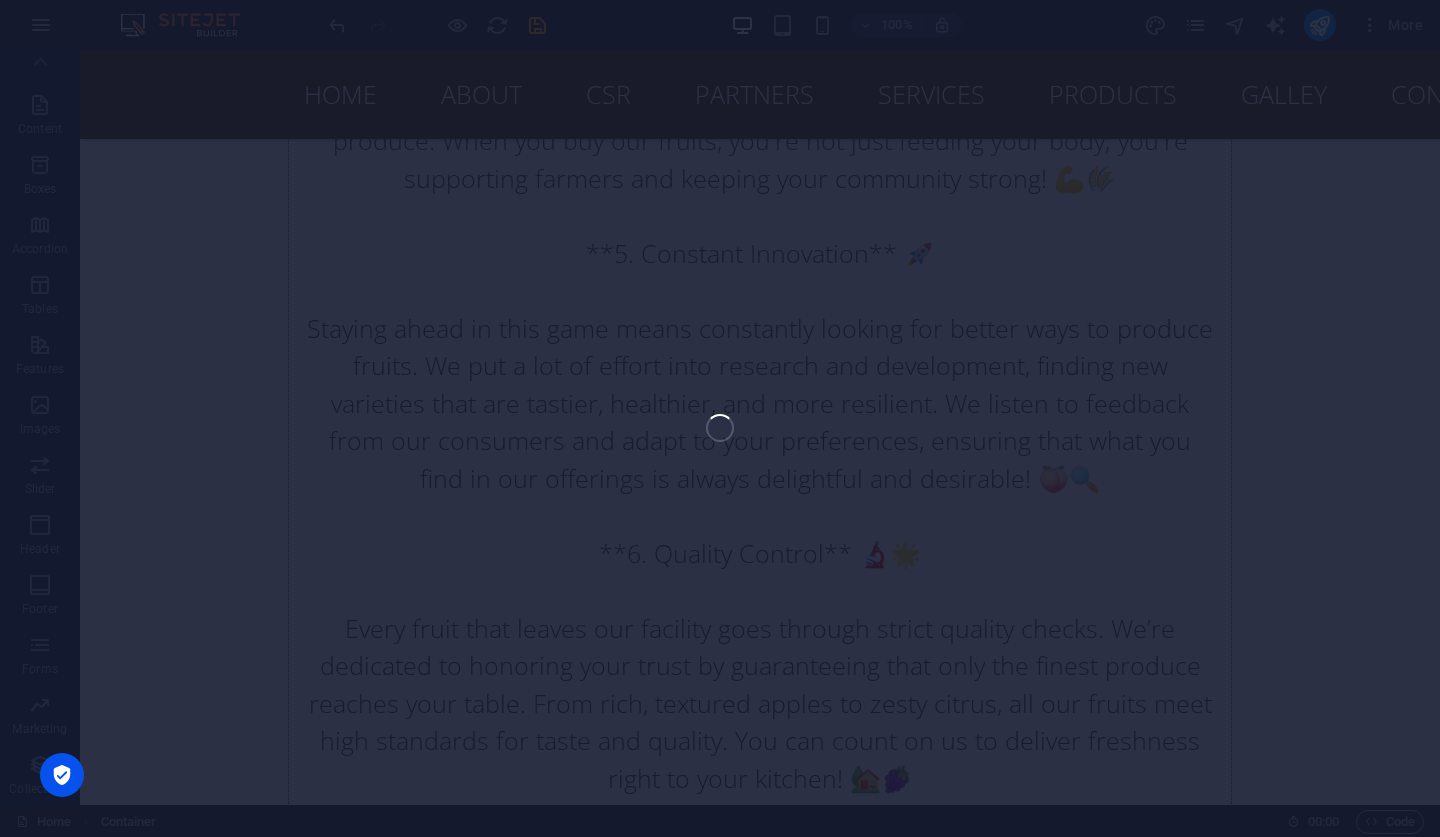 scroll, scrollTop: 25504, scrollLeft: 0, axis: vertical 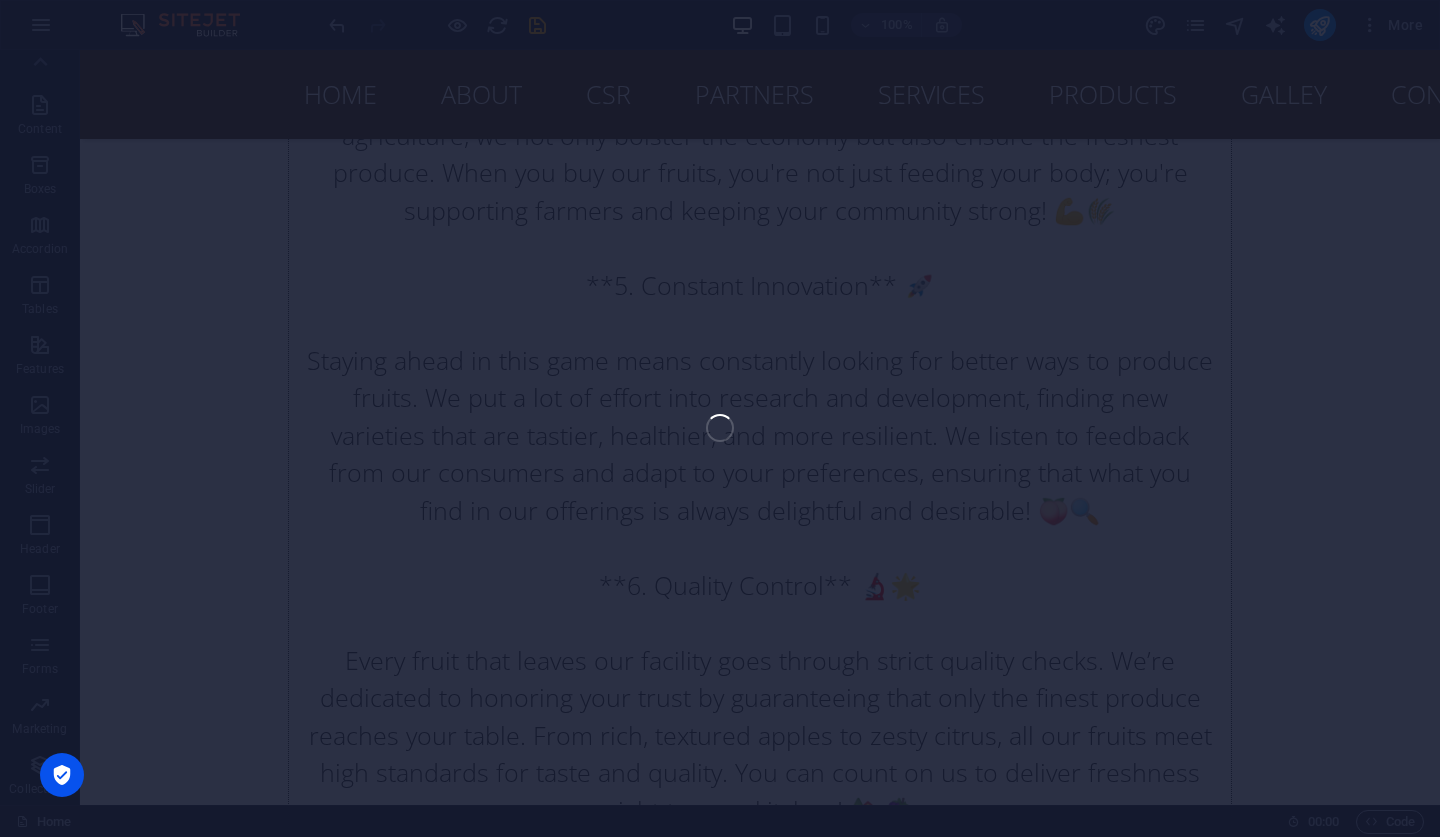click at bounding box center (62, 775) 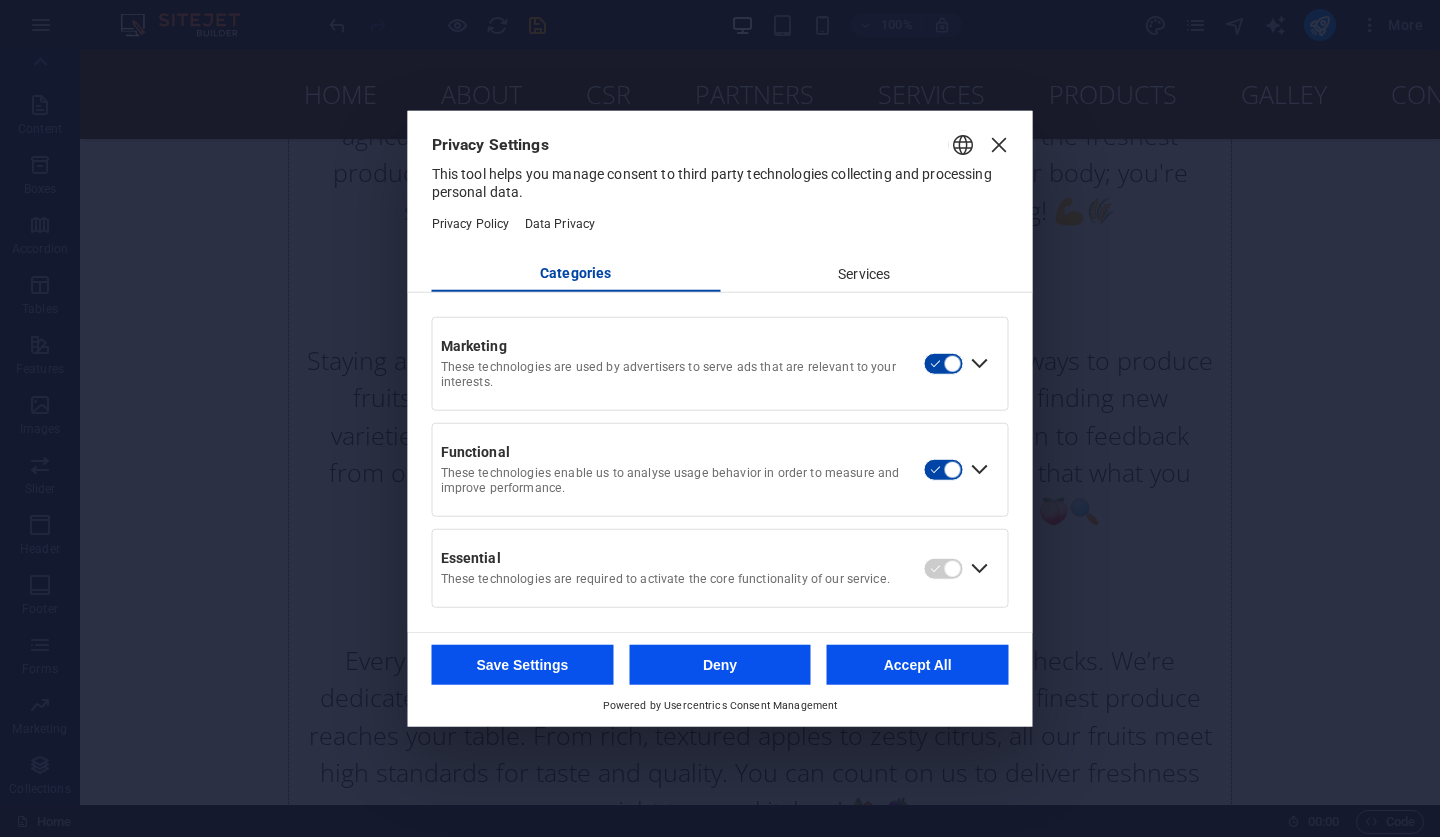 click on "Accept All" at bounding box center [918, 665] 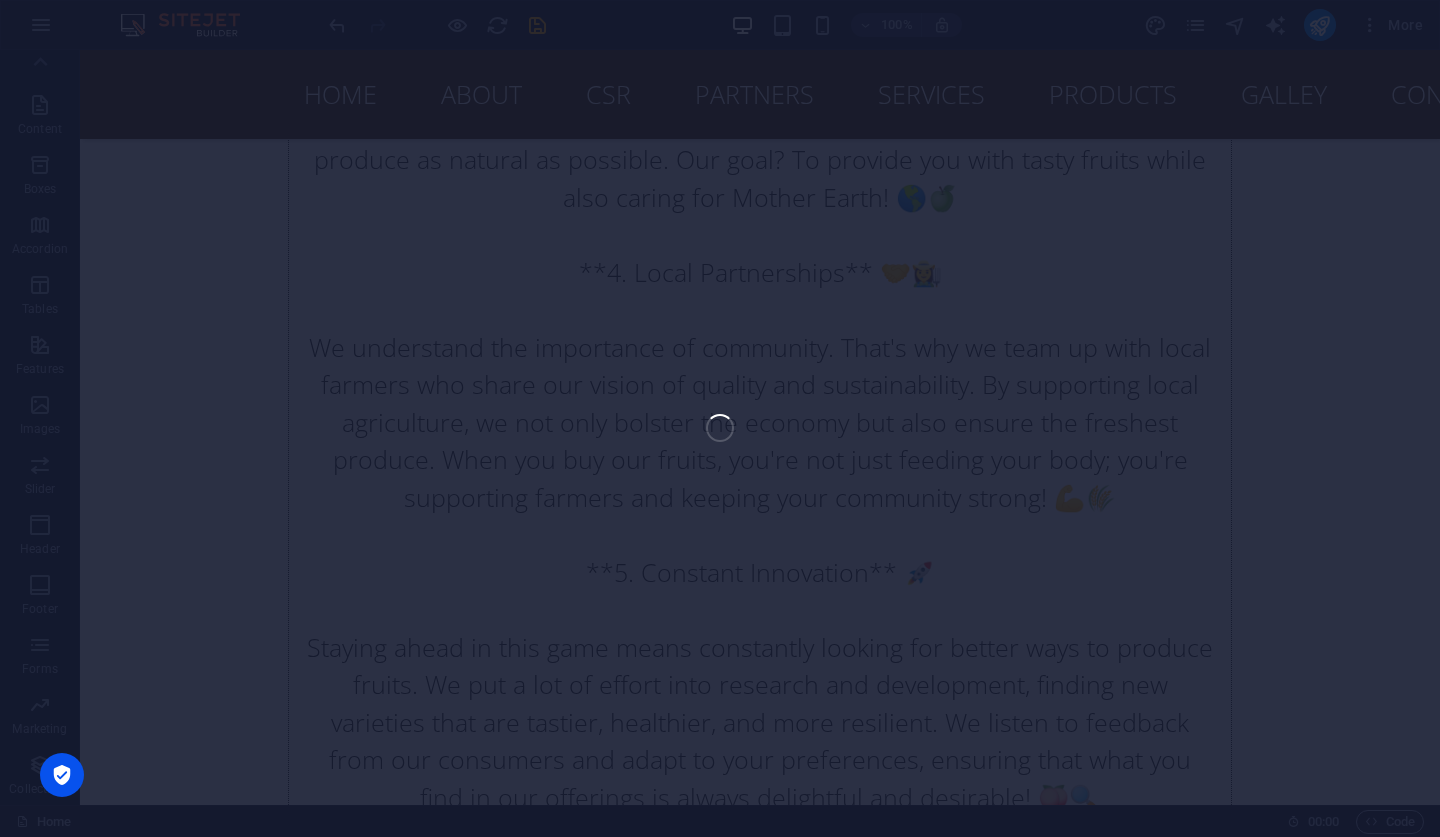 scroll, scrollTop: 25083, scrollLeft: 0, axis: vertical 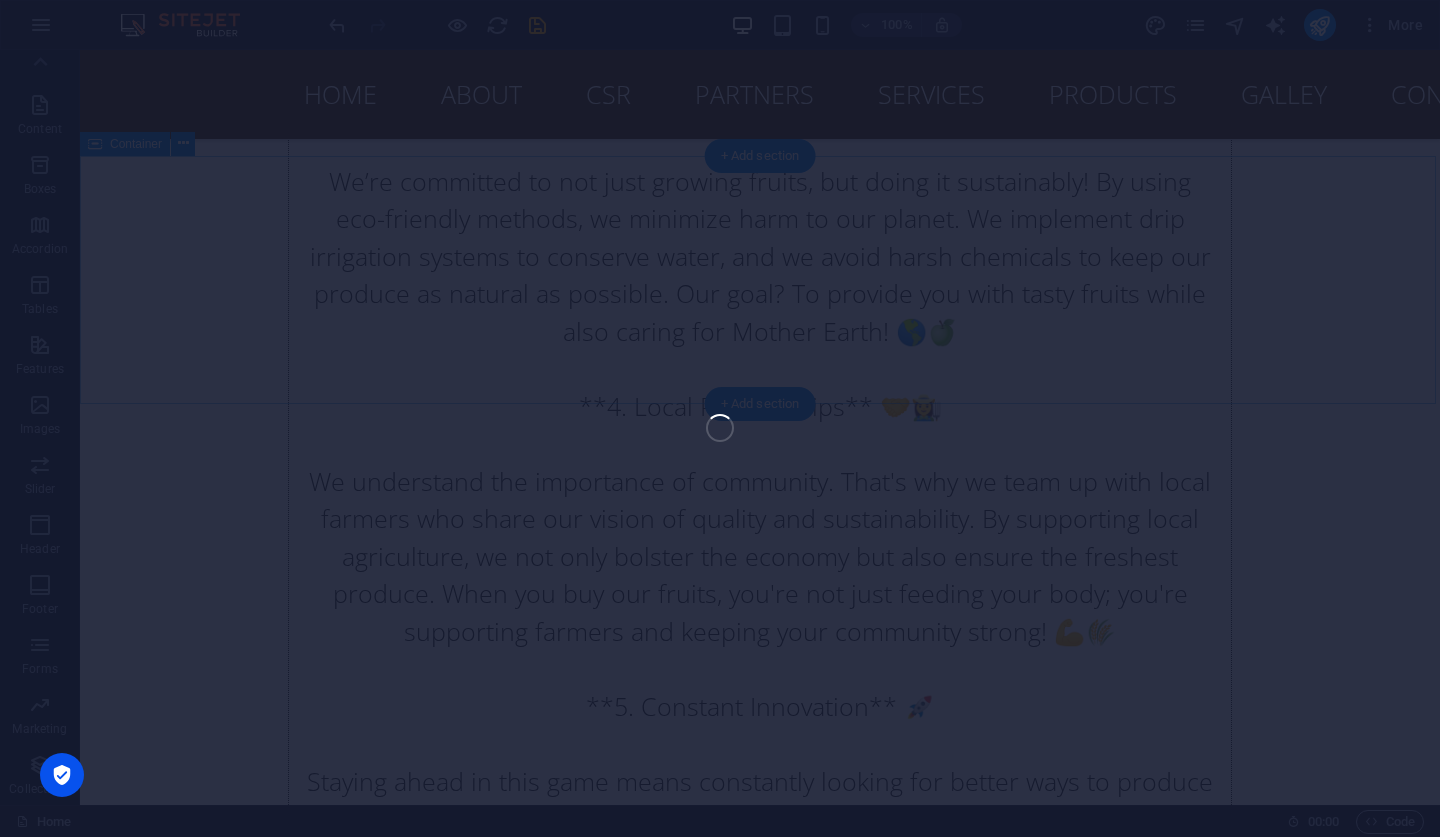 drag, startPoint x: 945, startPoint y: 255, endPoint x: 54, endPoint y: 189, distance: 893.4411 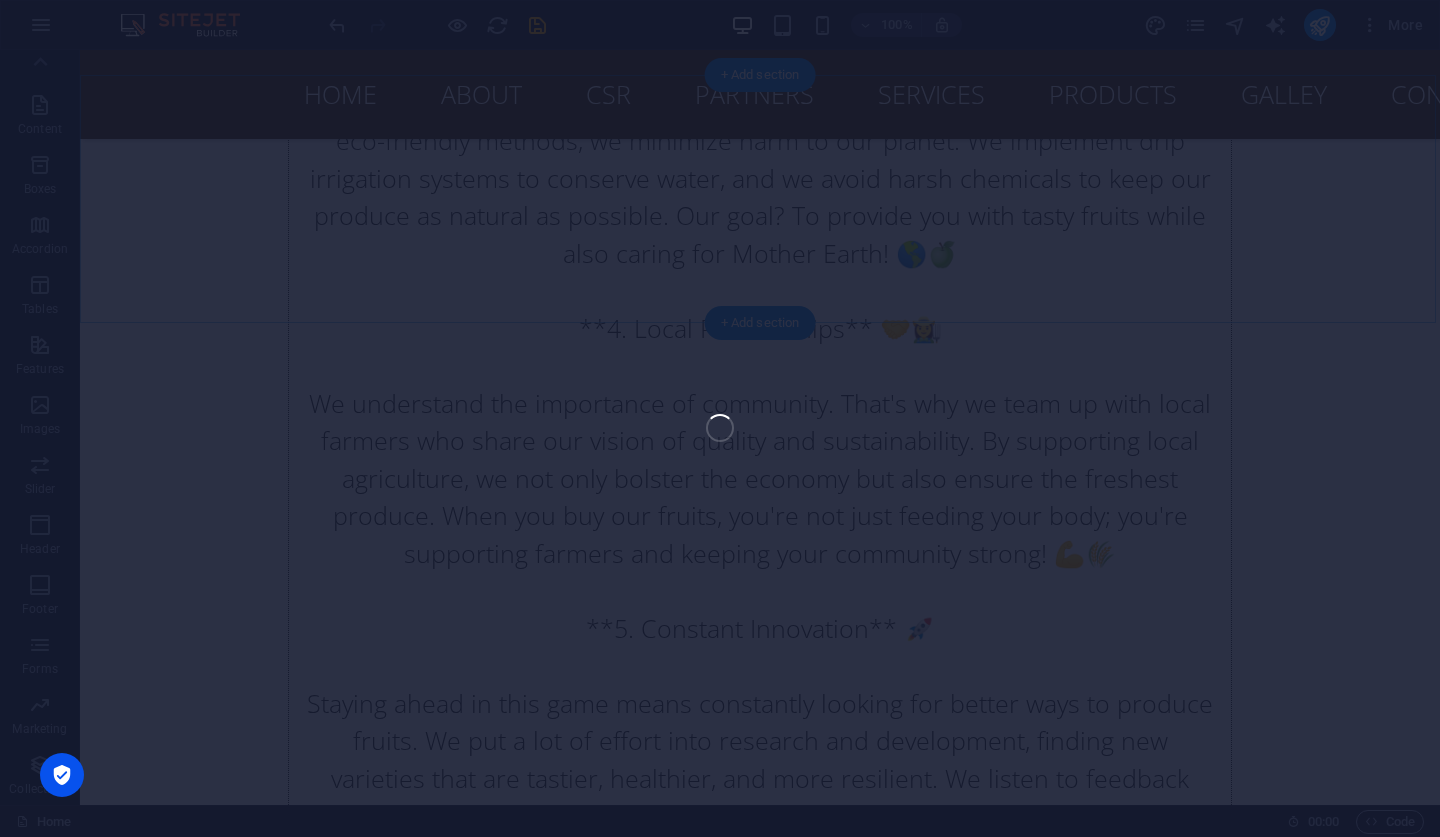 scroll, scrollTop: 25167, scrollLeft: 0, axis: vertical 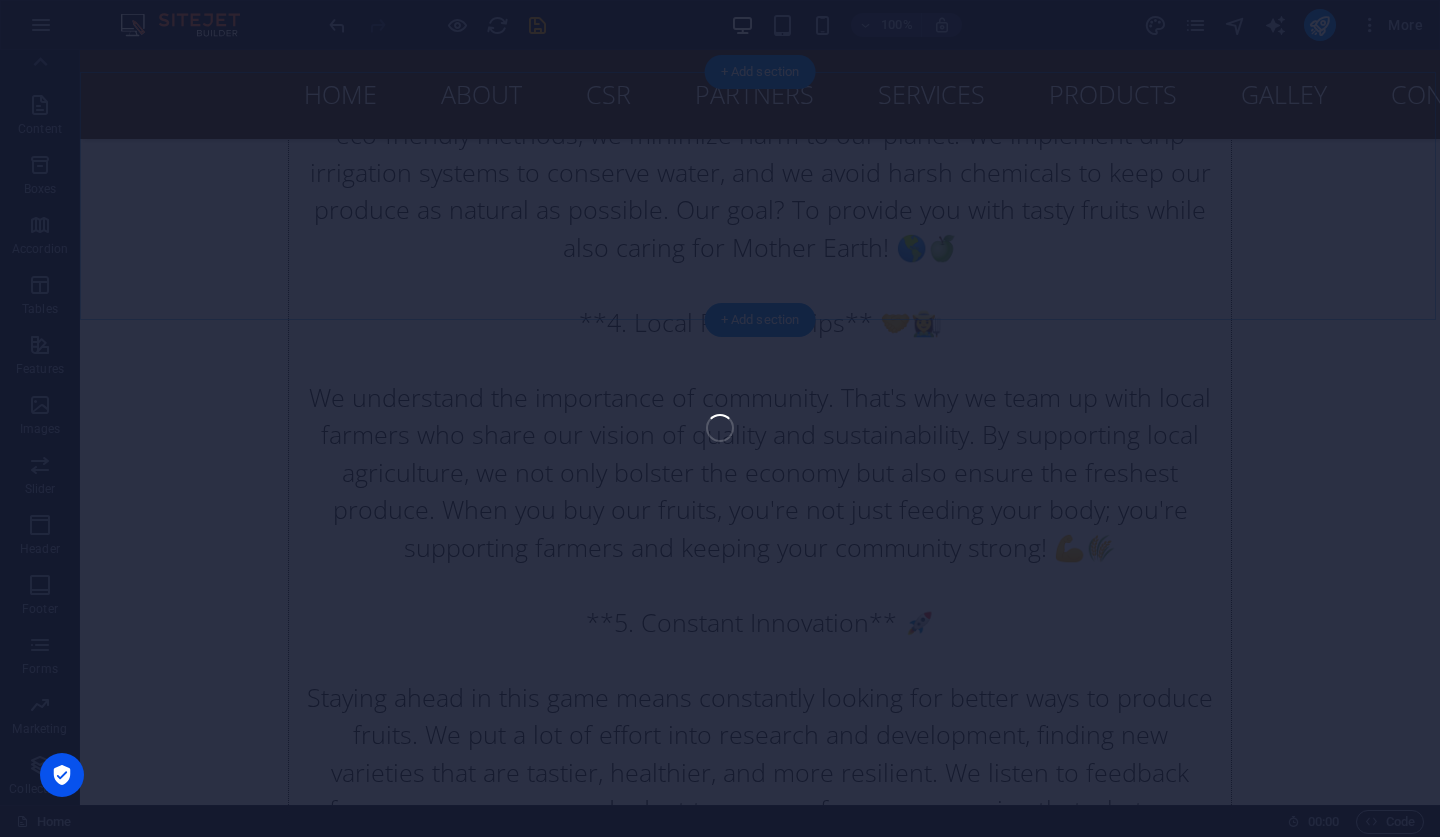 click on "Favorites Elements Columns Content Boxes Accordion Tables Features Images Slider Header Footer Forms Marketing Collections
H2   Banner   Banner   Container   Menu   Menu Bar   Logo   H2   2 columns   Preset   Container   Text   Container   Preset   Preset   Container   Preset   Container   Text   Preset   Container   Spacer   Container   Preset   Preset   Gallery   Preset   Container   Preset   Preset   Container   H3   Container   Container   Gallery   Gallery   Container   Container   Gallery   Container   Container   Placeholder   H2 + Add section + Add section 100% More Home 00 : 00 Code" at bounding box center [720, 427] 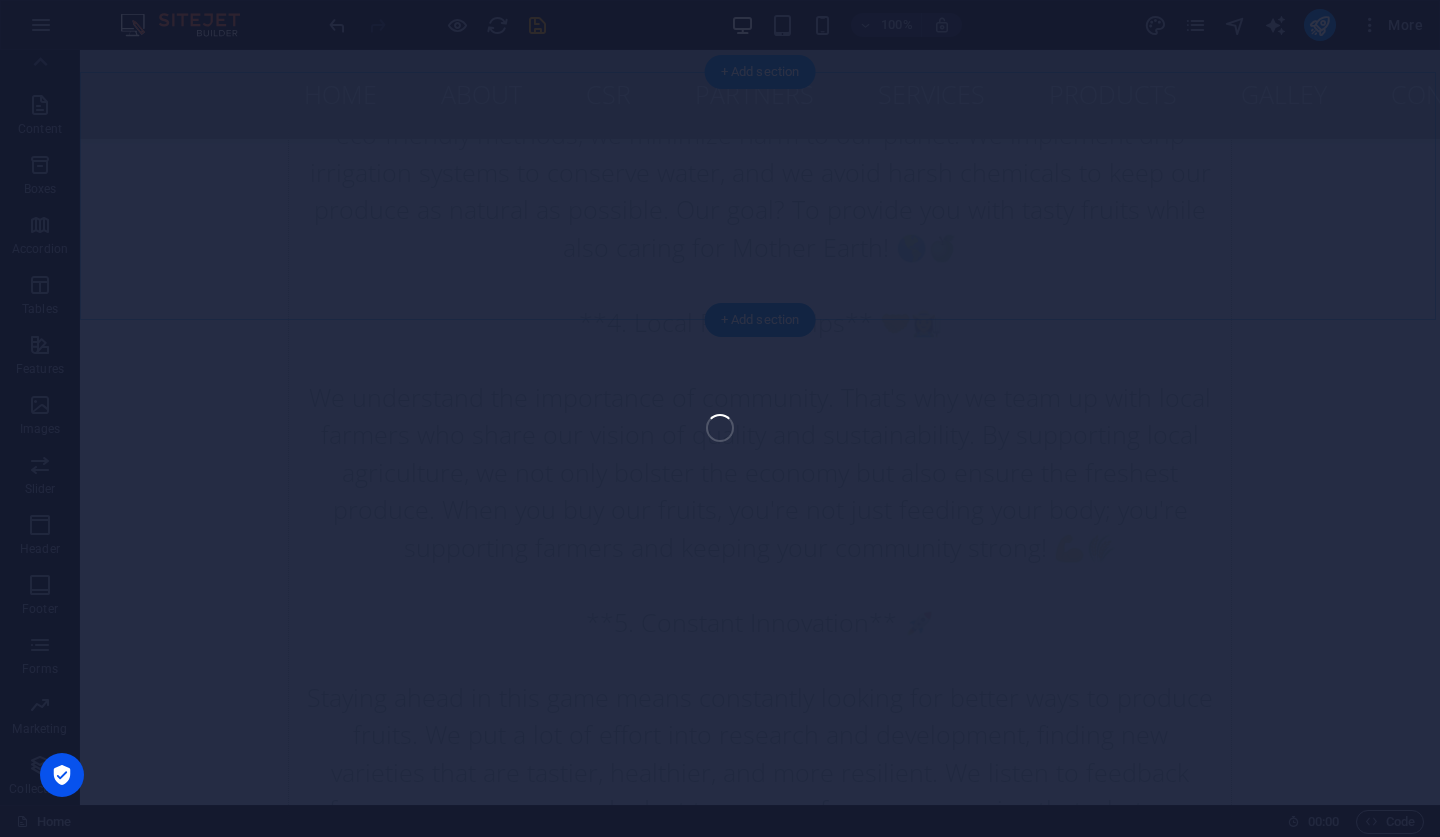 click on "Favorites Elements Columns Content Boxes Accordion Tables Features Images Slider Header Footer Forms Marketing Collections
H2   Banner   Banner   Container   Menu   Menu Bar   Logo   H2   2 columns   Preset   Container   Text   Container   Preset   Preset   Container   Preset   Container   Text   Preset   Container   Spacer   Container   Preset   Preset   Gallery   Preset   Container   Preset   Preset   Container   H3   Container   Container   Gallery   Gallery   Container   Container   Gallery   Container   Container   Placeholder   H2 + Add section + Add section 100% More Home 00 : 00 Code" at bounding box center [720, 427] 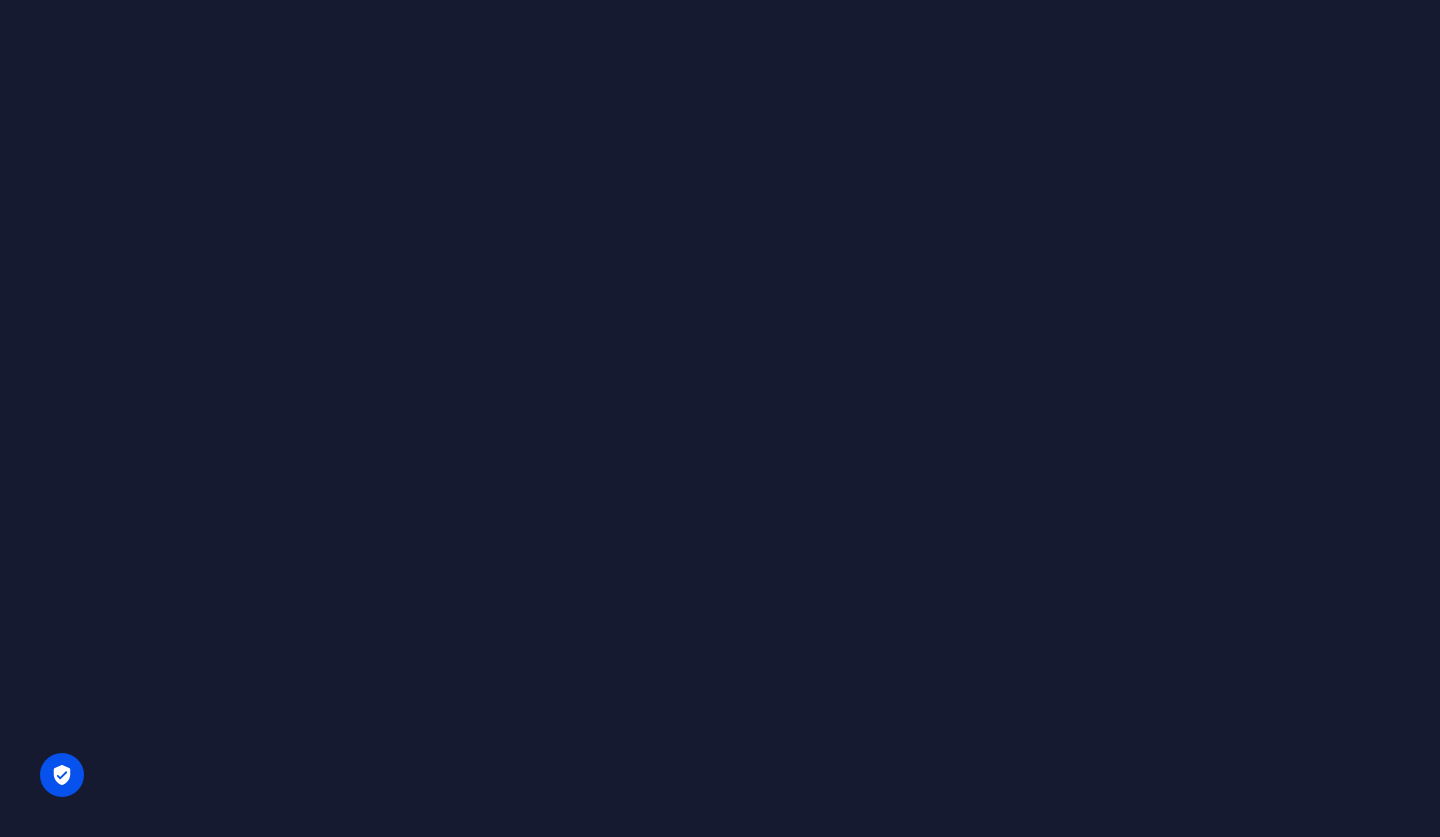 scroll, scrollTop: 0, scrollLeft: 0, axis: both 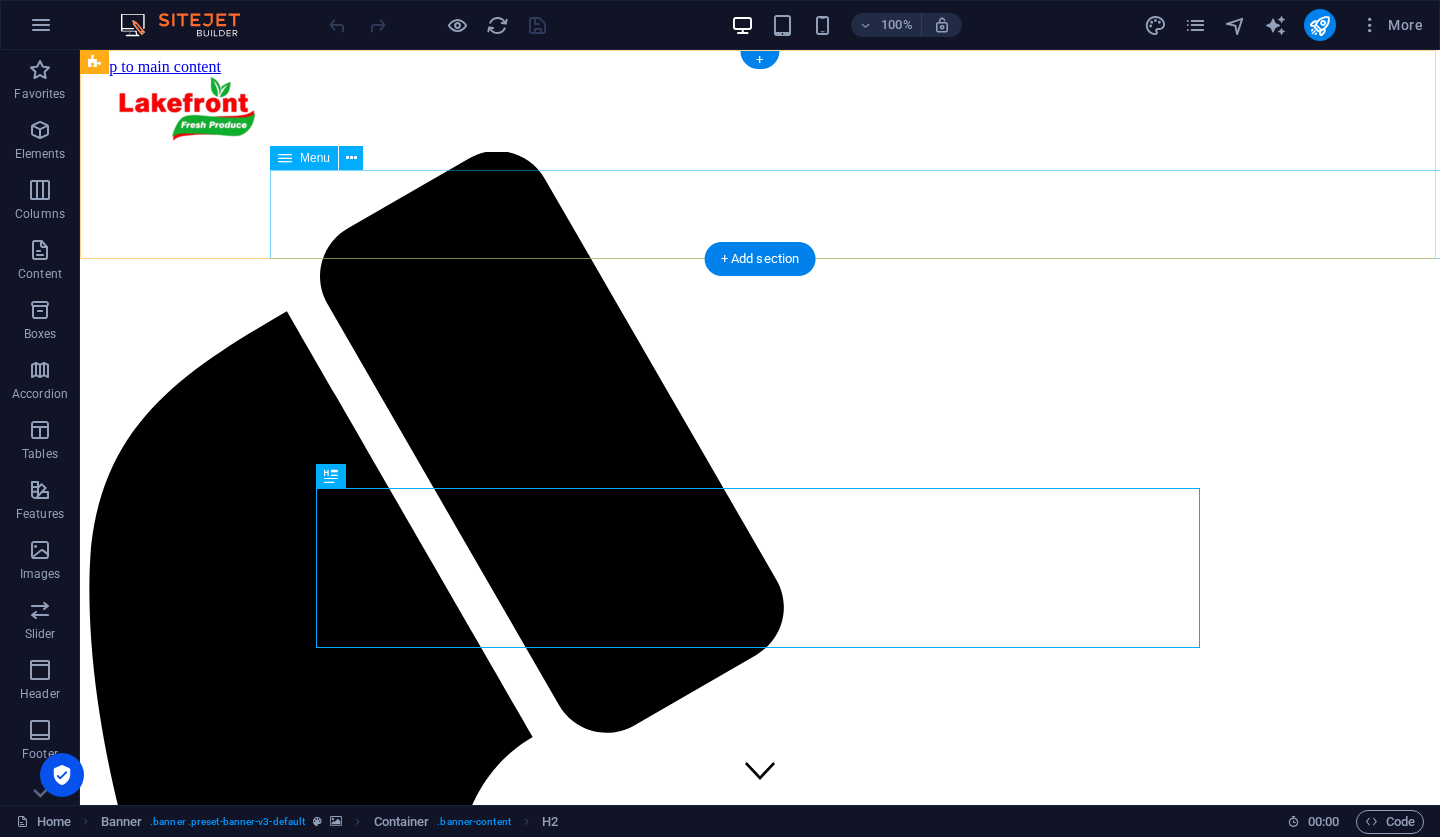click on "Home About CSR Partners Services Products Galley Contact" at bounding box center (760, 2028) 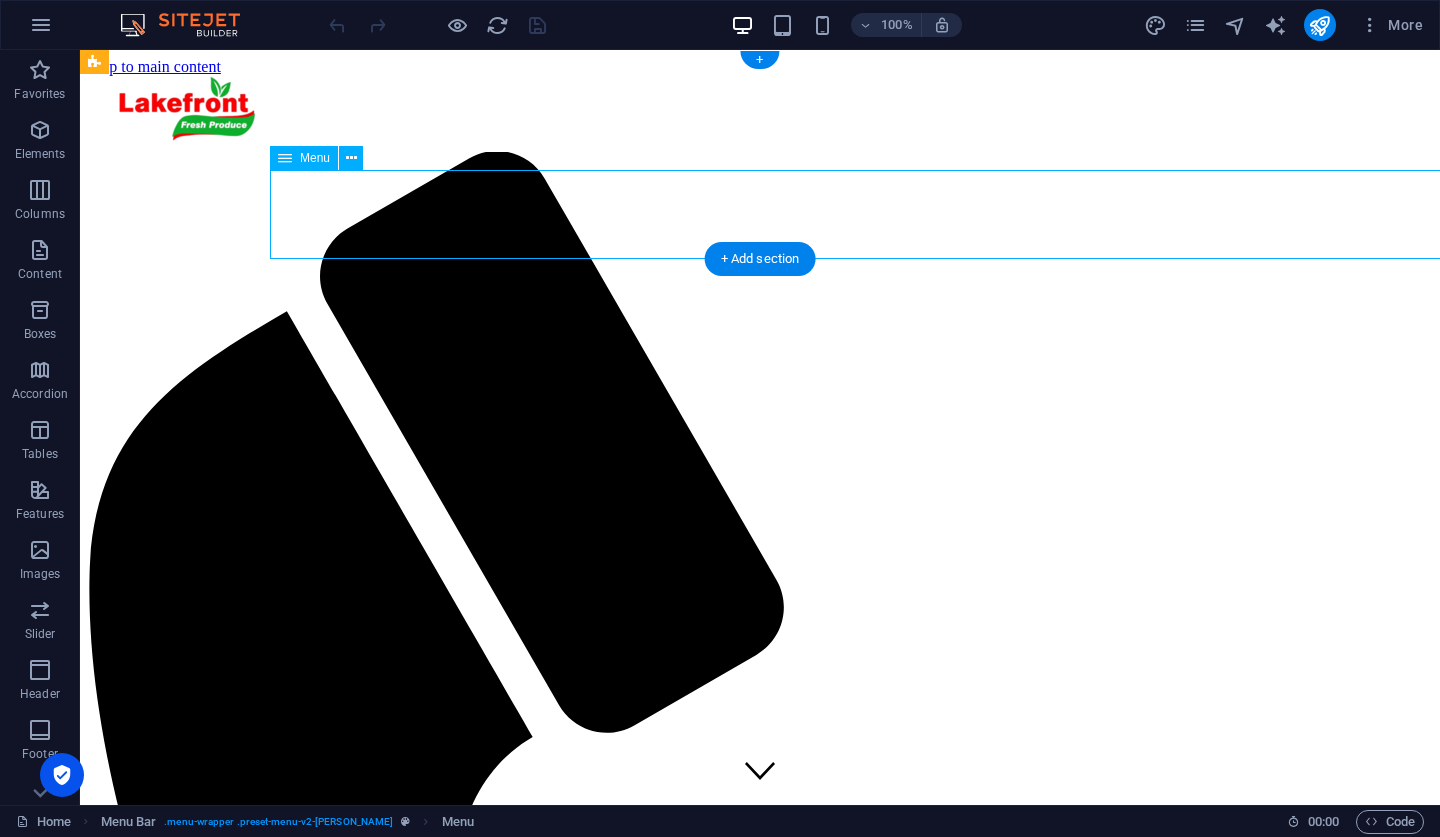click on "Home About CSR Partners Services Products Galley Contact" at bounding box center [760, 2028] 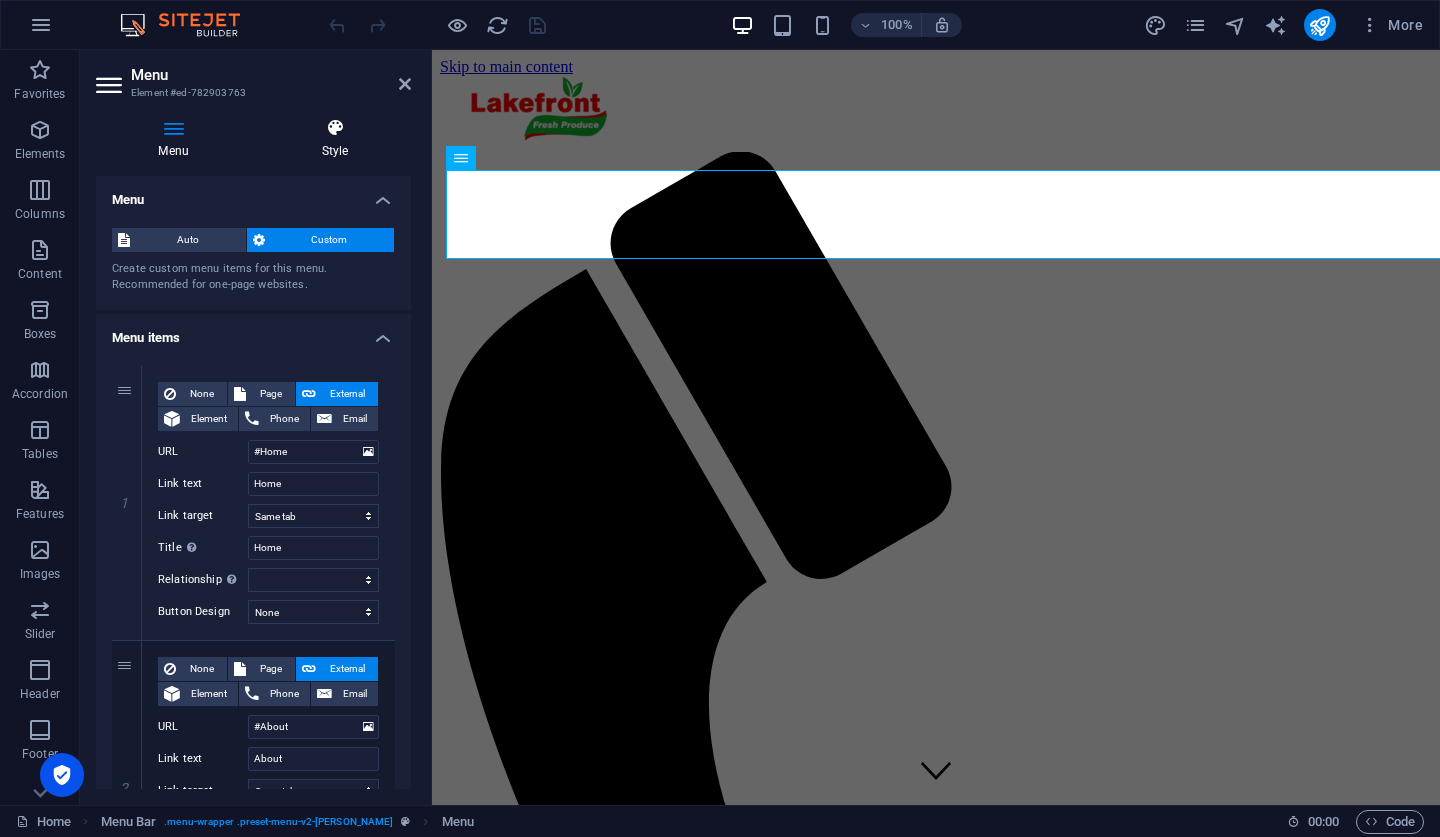 click on "Style" at bounding box center [335, 139] 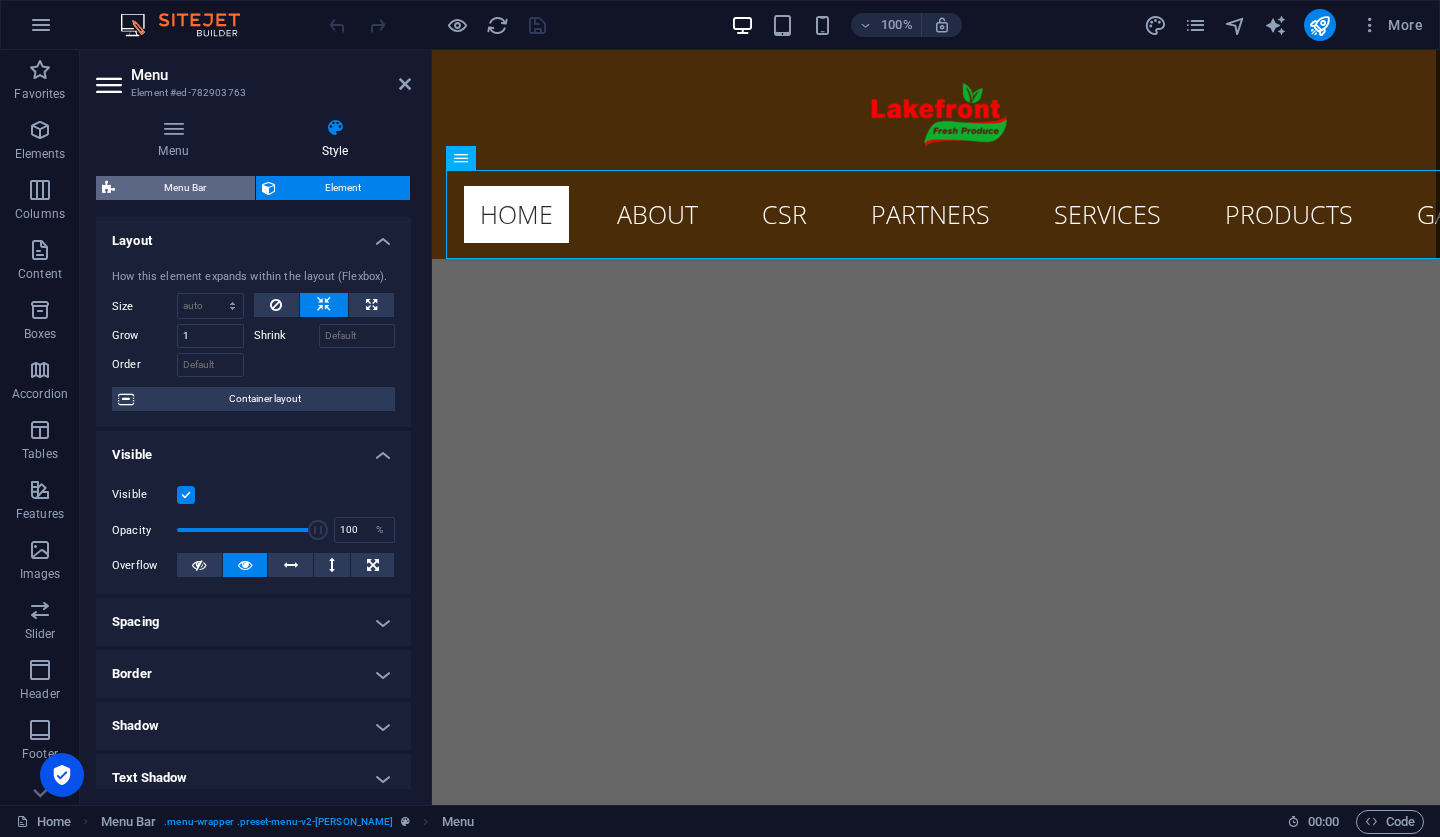 click on "Menu Bar" at bounding box center (185, 188) 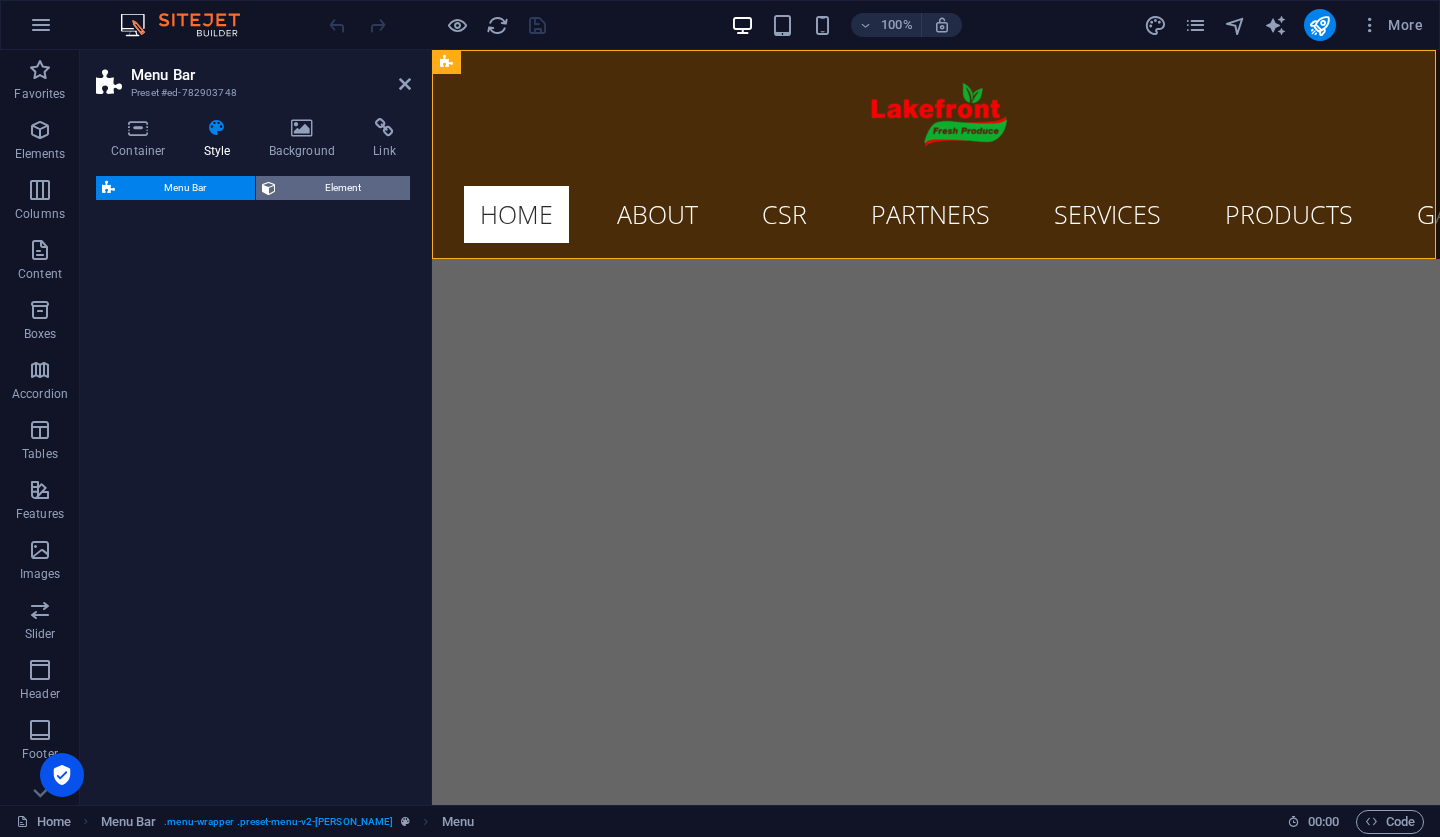 select on "rem" 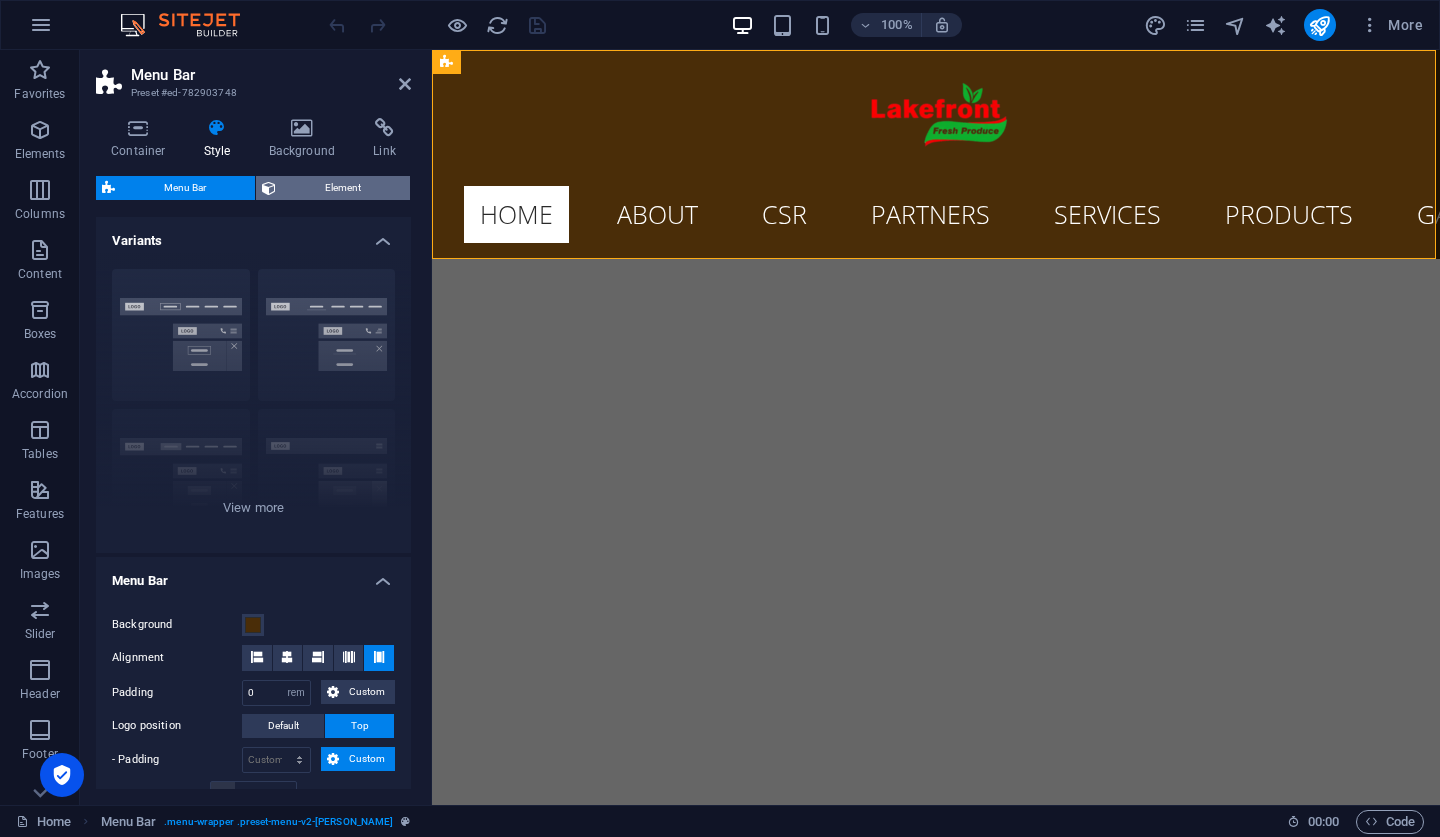 click on "Element" at bounding box center (343, 188) 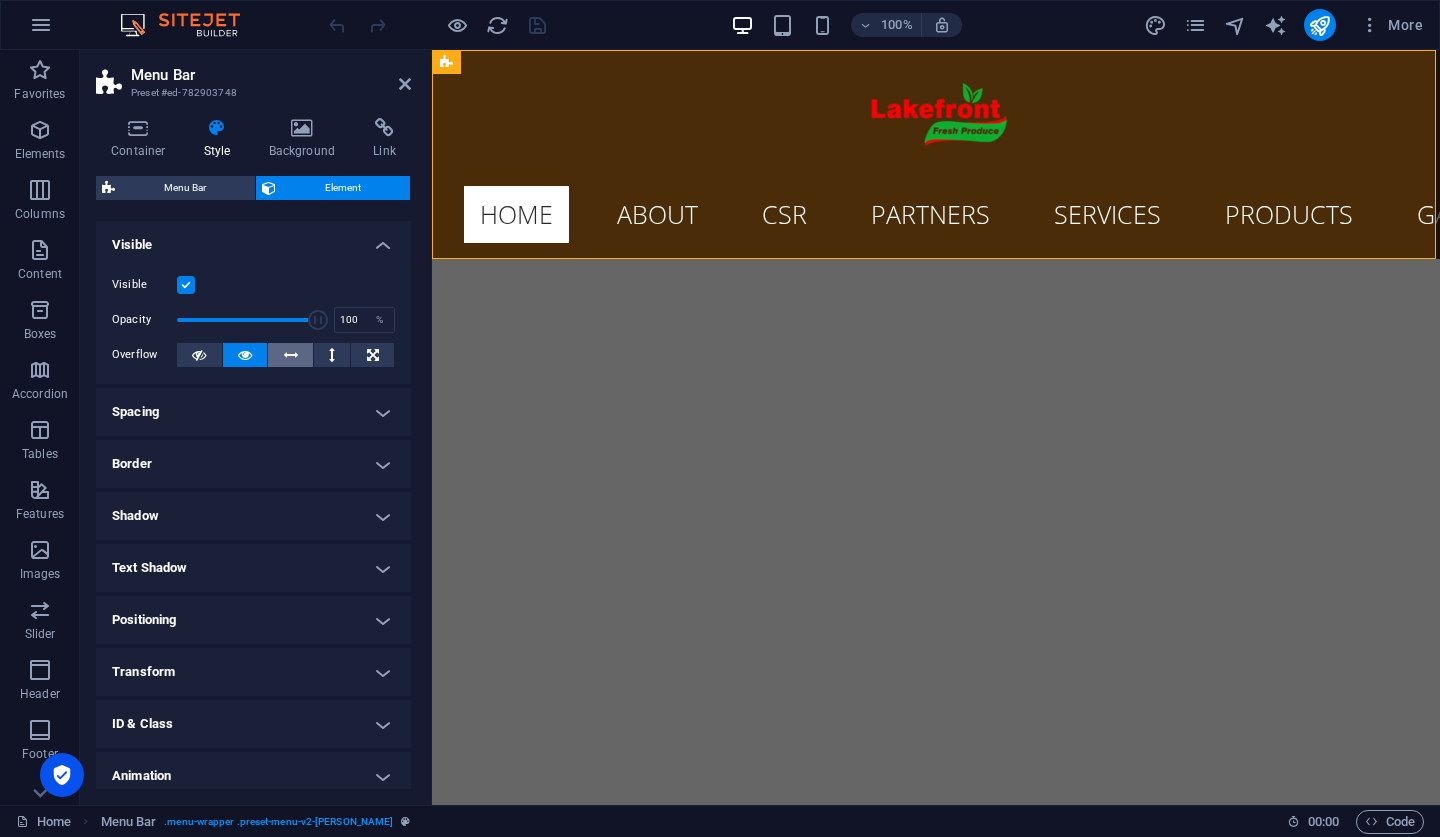 scroll, scrollTop: 0, scrollLeft: 0, axis: both 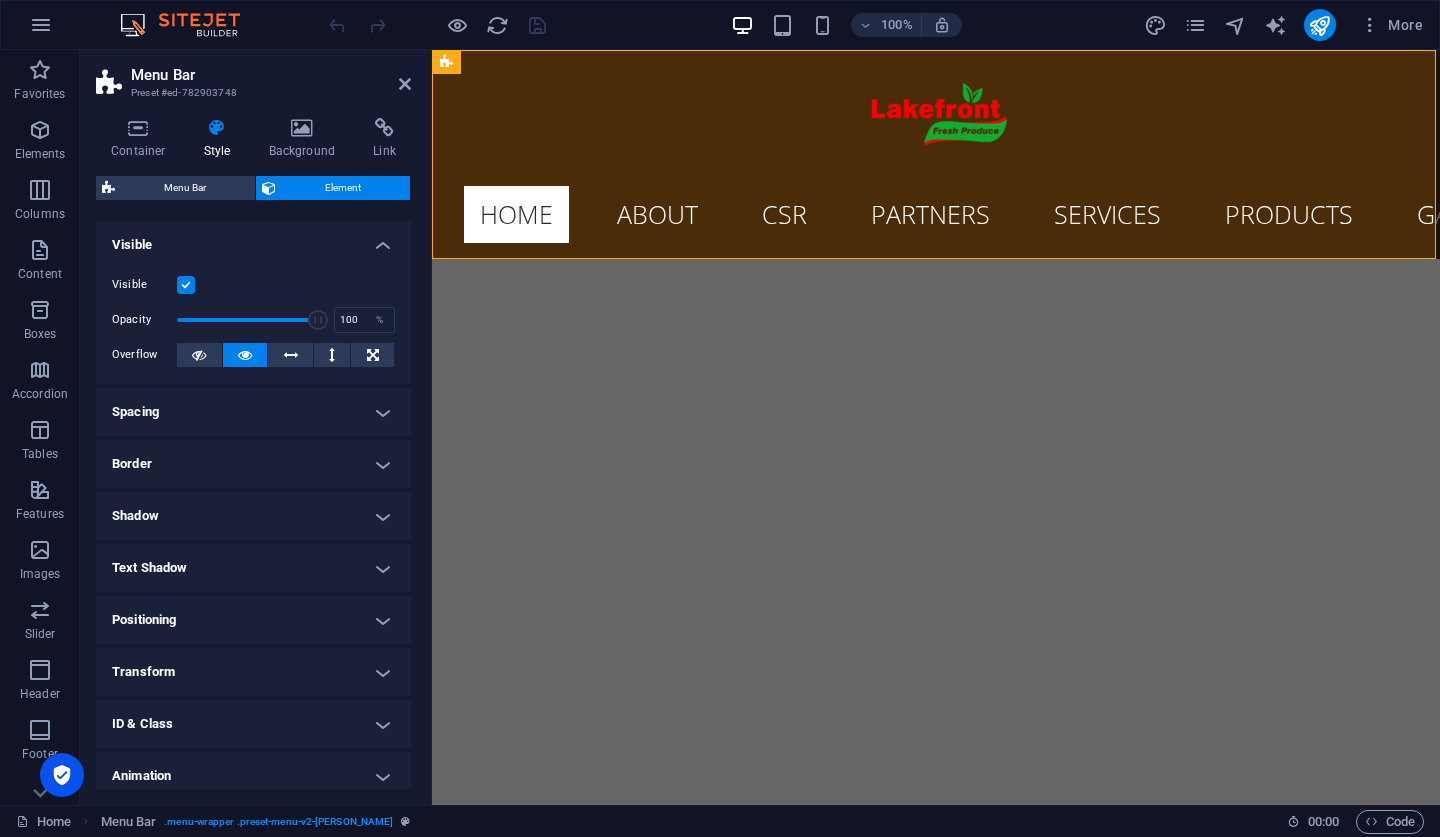 click at bounding box center [217, 128] 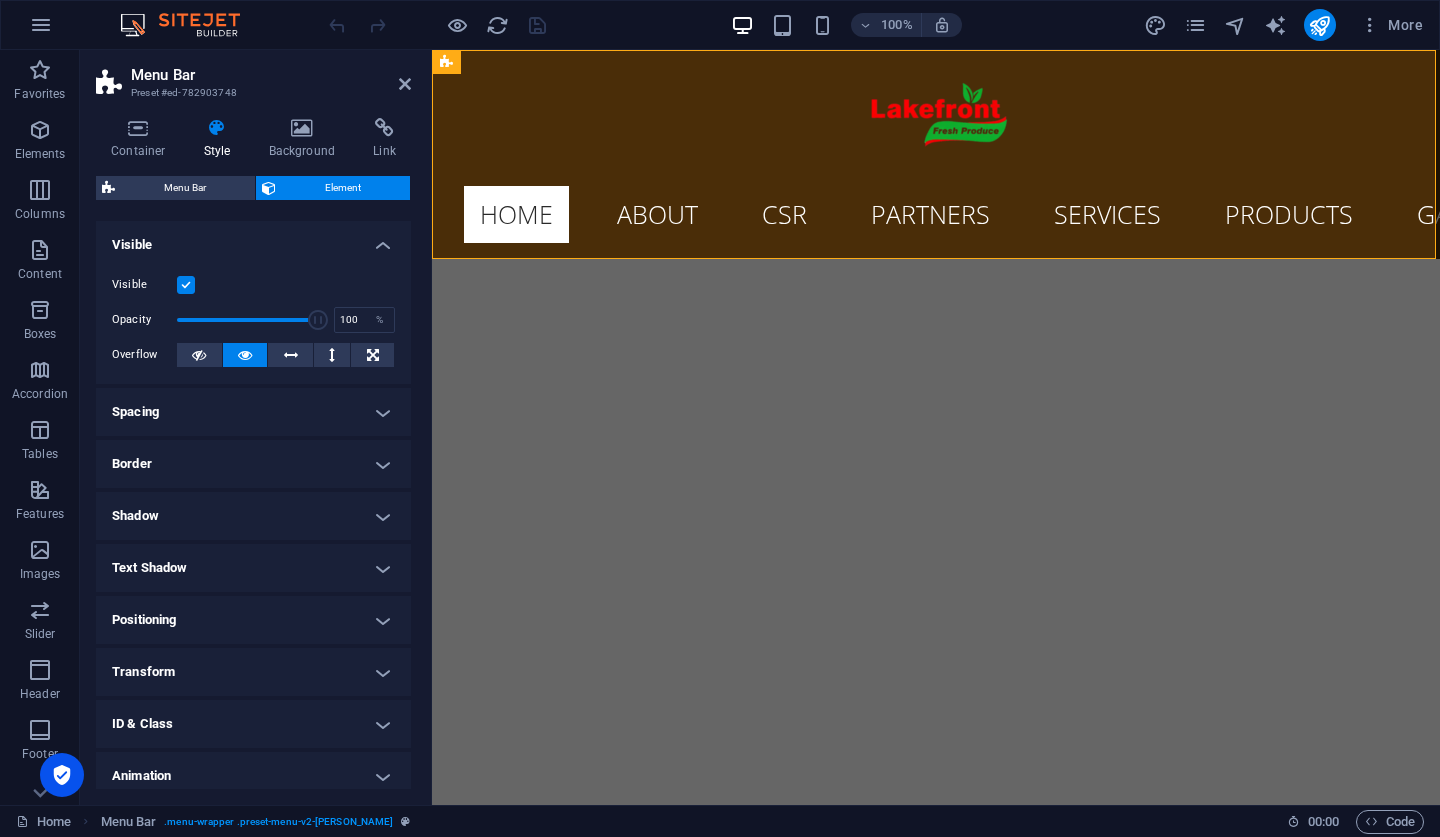 scroll, scrollTop: 0, scrollLeft: 0, axis: both 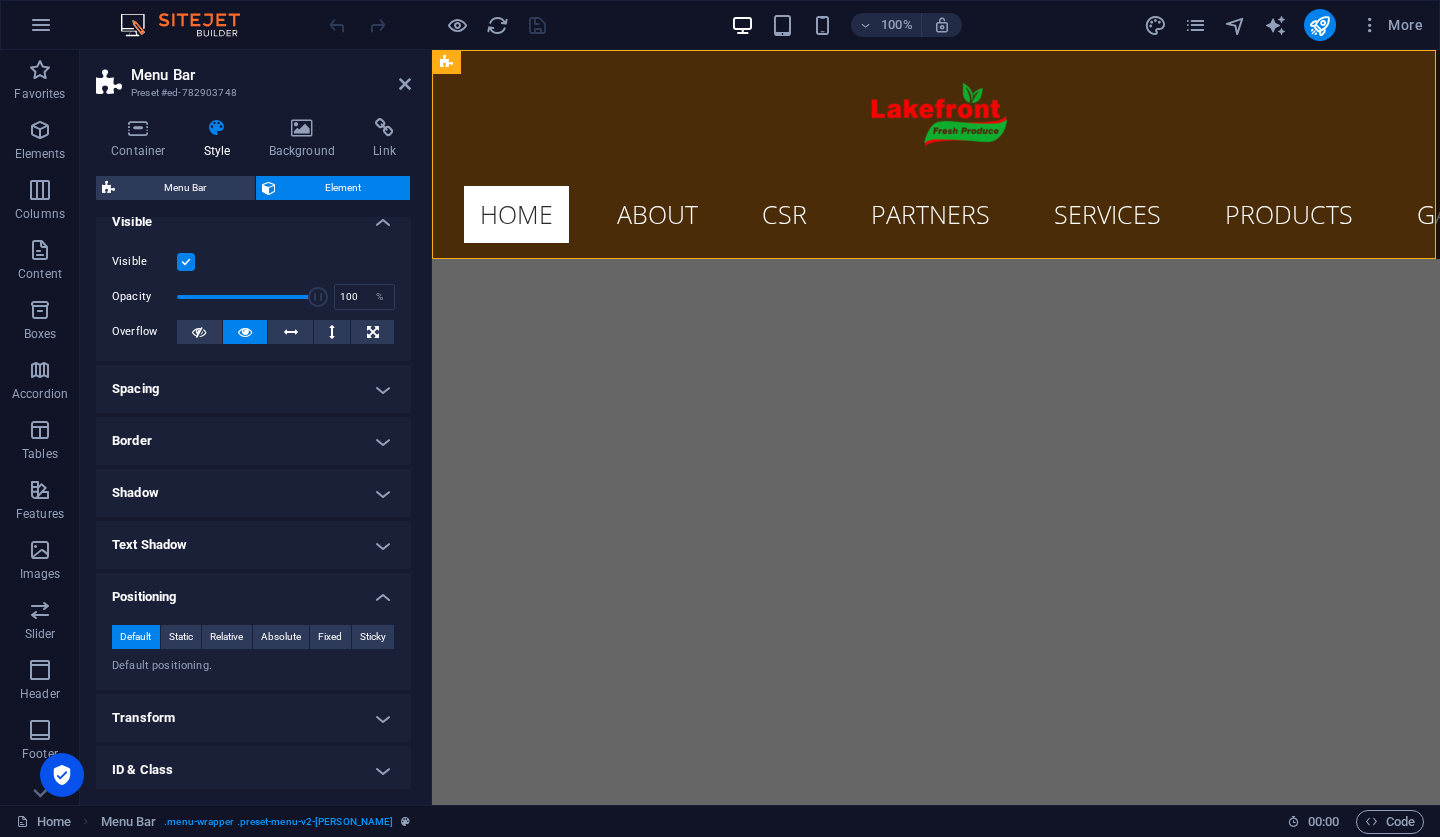 click on "Spacing" at bounding box center [253, 389] 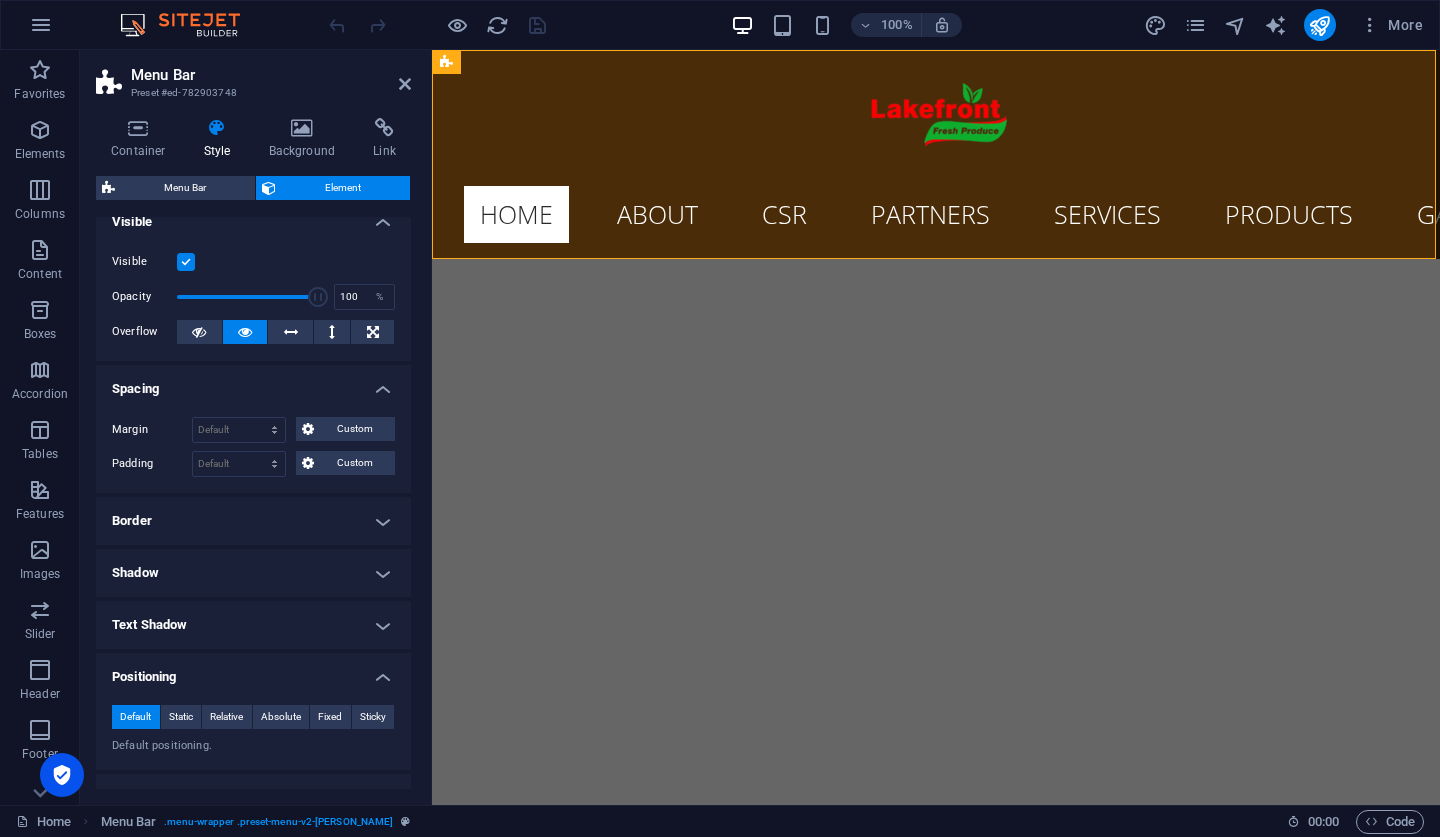 click on "Spacing" at bounding box center [253, 383] 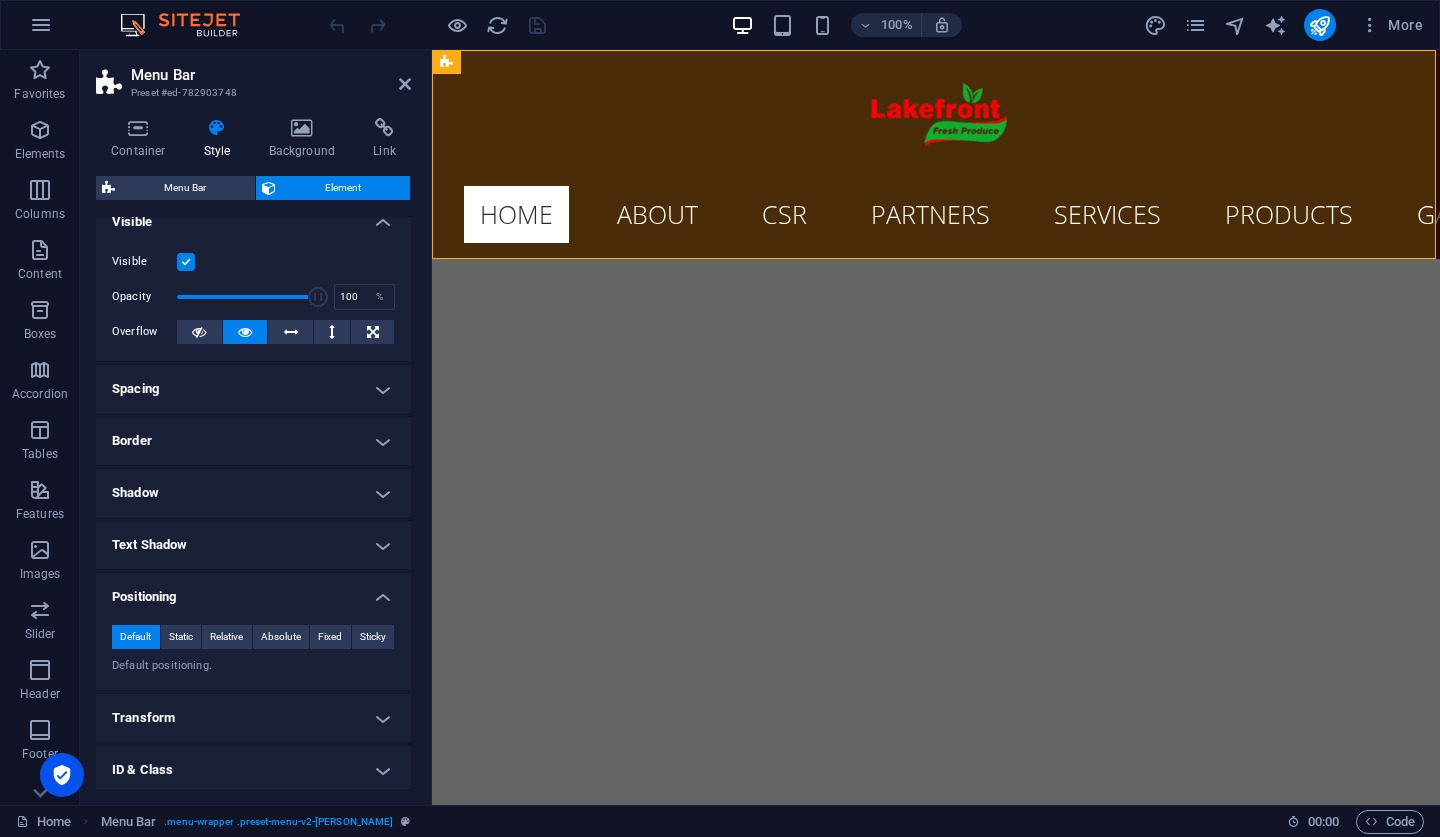 click on "Border" at bounding box center (253, 441) 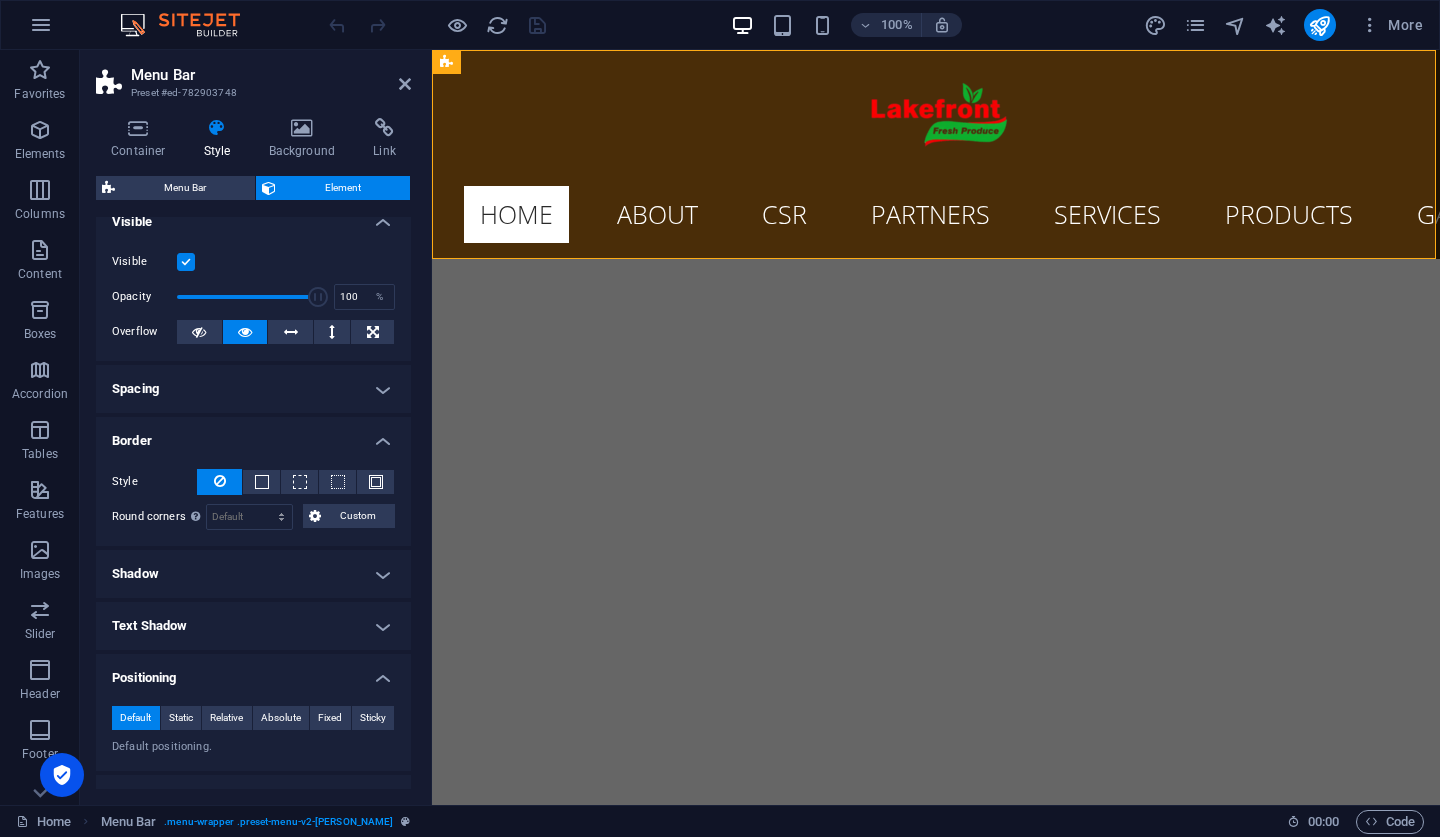 click on "Border" at bounding box center (253, 435) 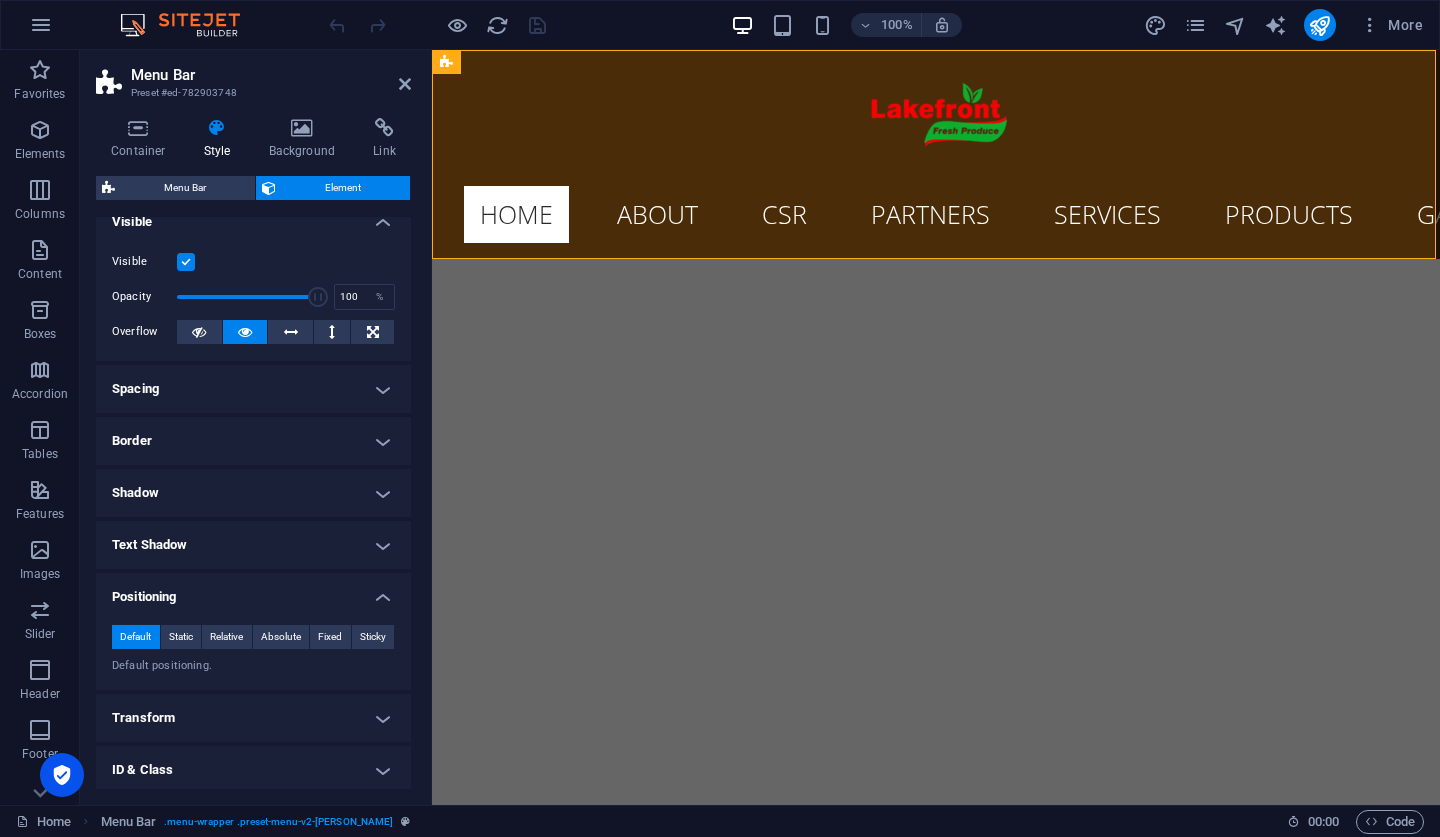 click on "Shadow" at bounding box center (253, 493) 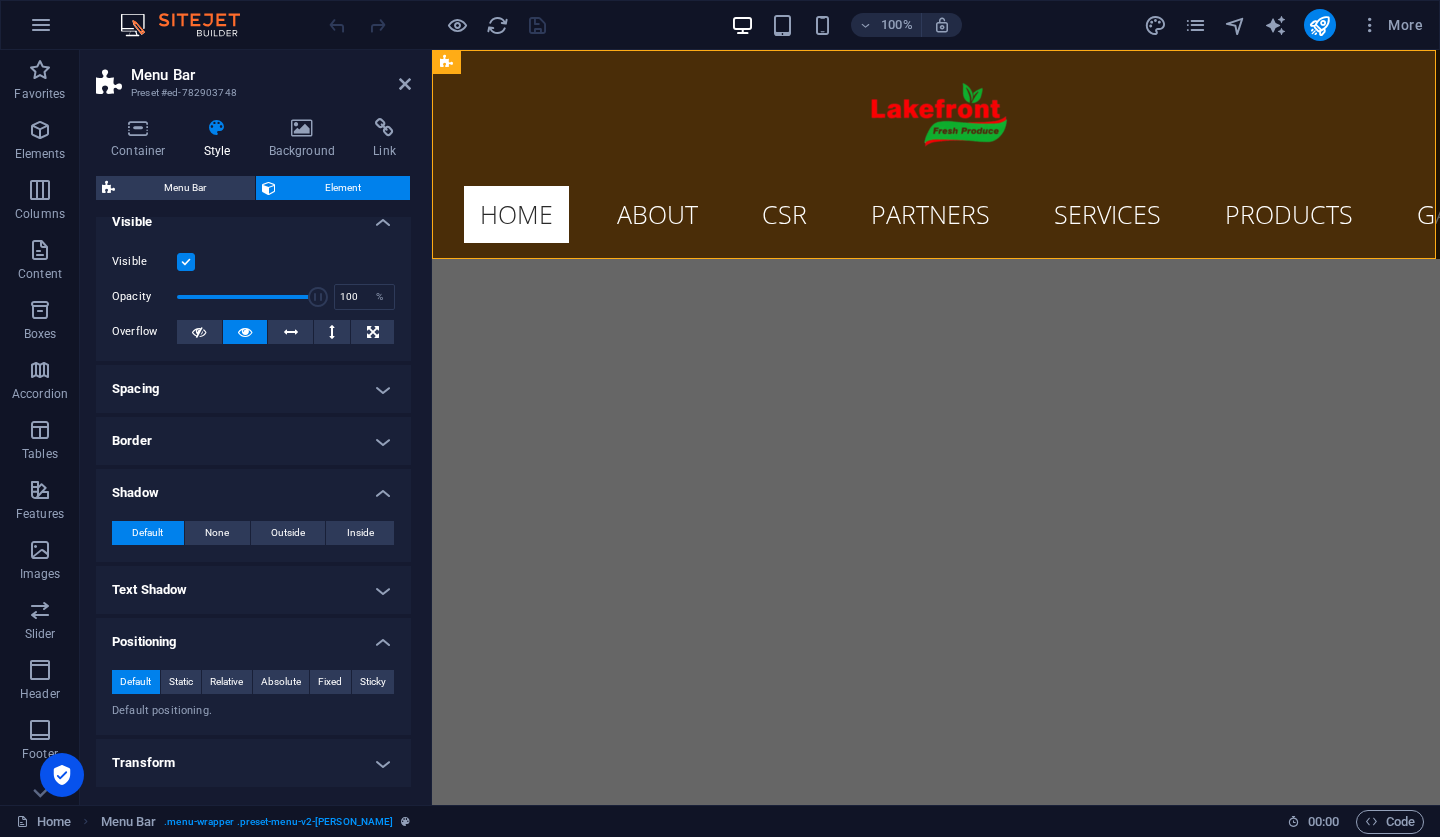 click on "Shadow" at bounding box center [253, 487] 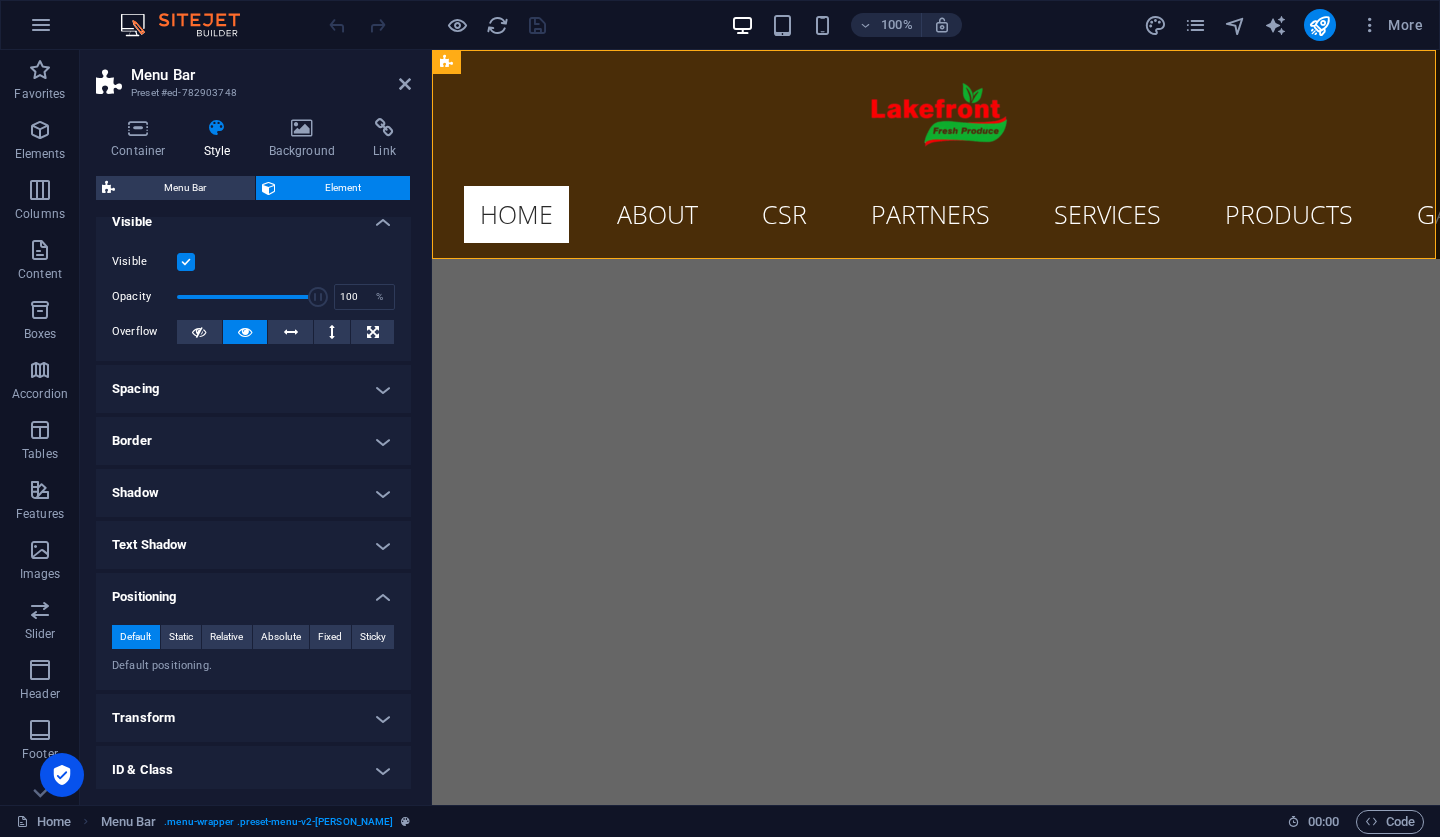 click on "Text Shadow" at bounding box center [253, 545] 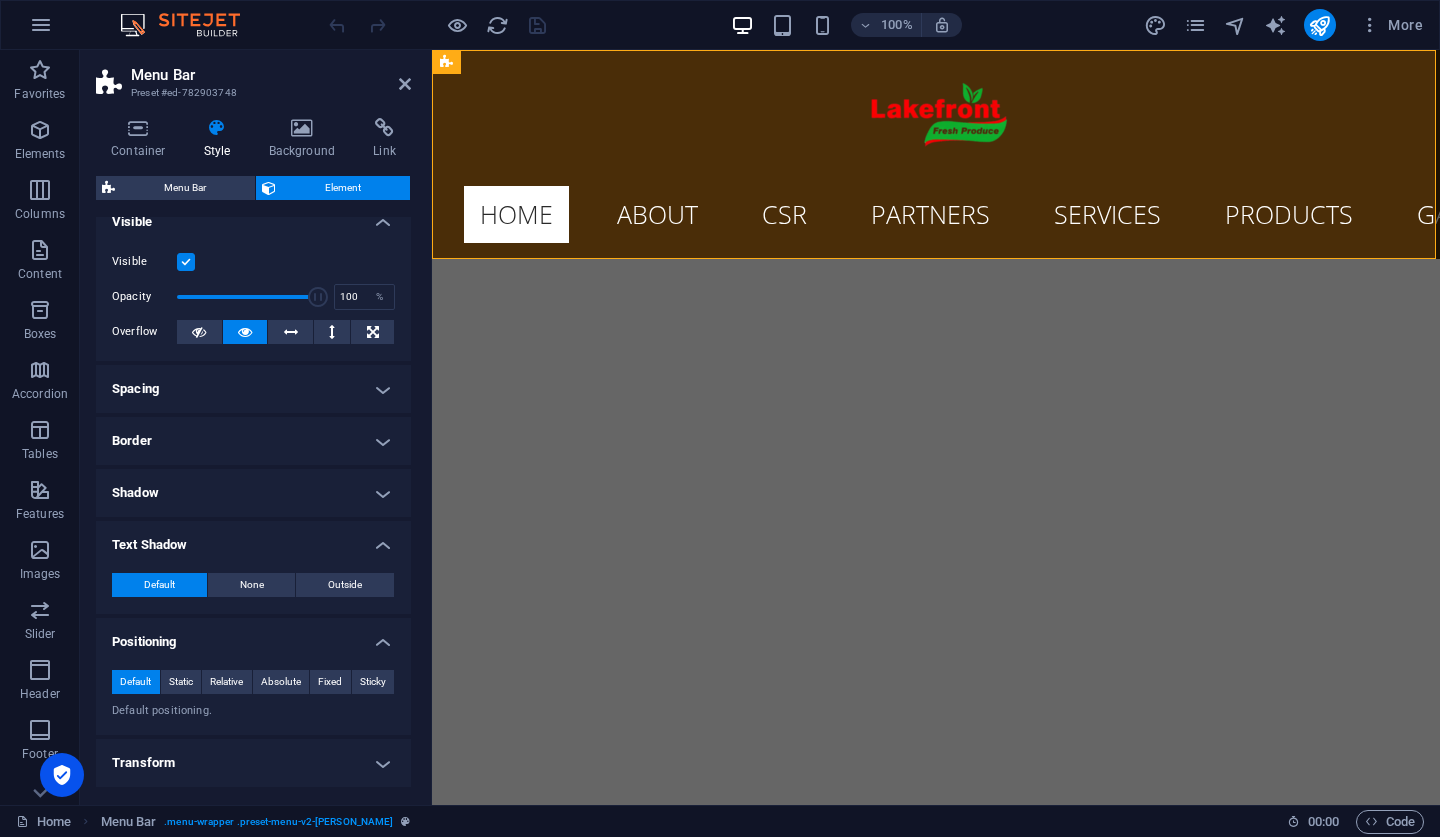 click on "Text Shadow" at bounding box center [253, 539] 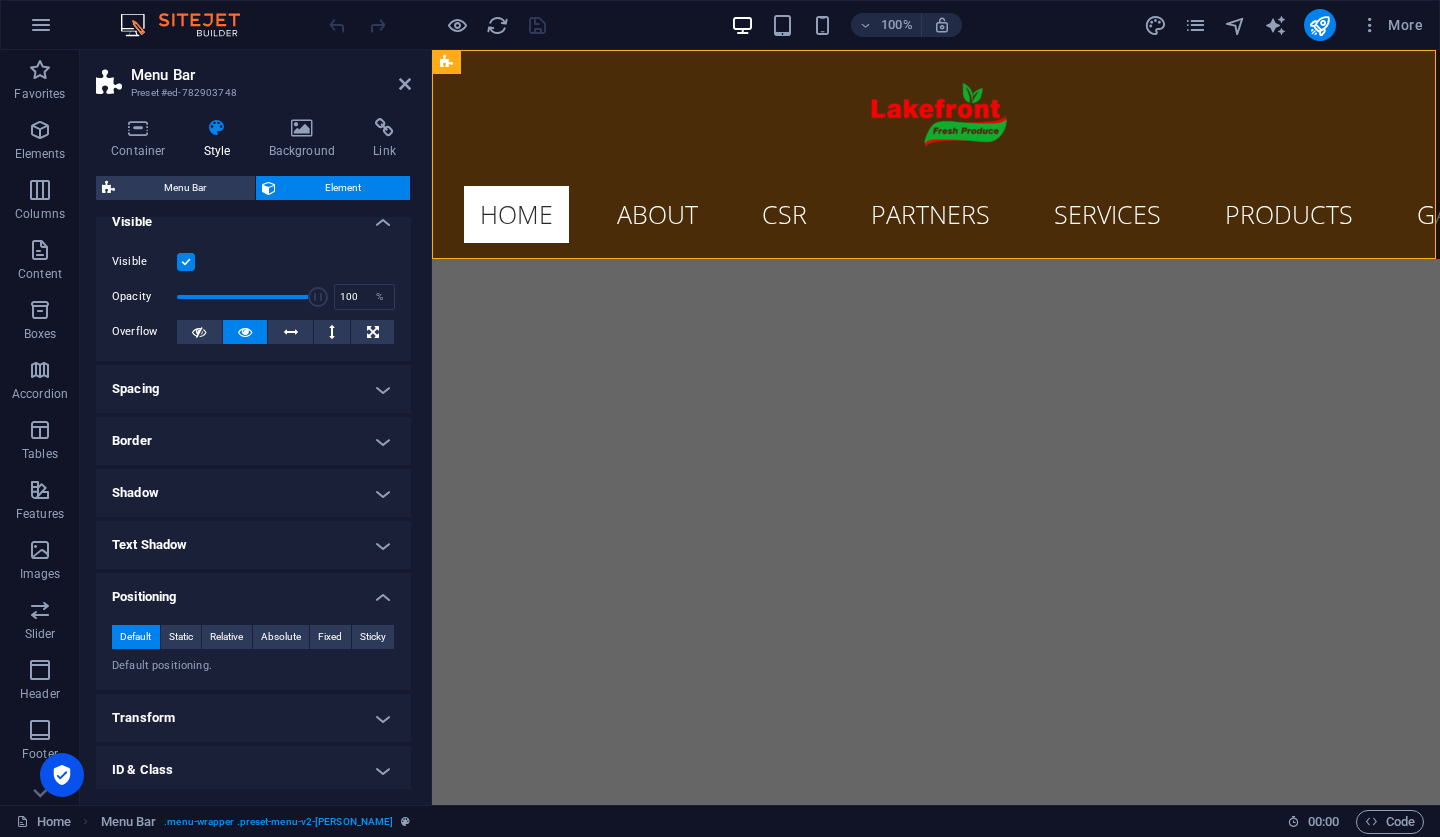 click on "Positioning" at bounding box center [253, 591] 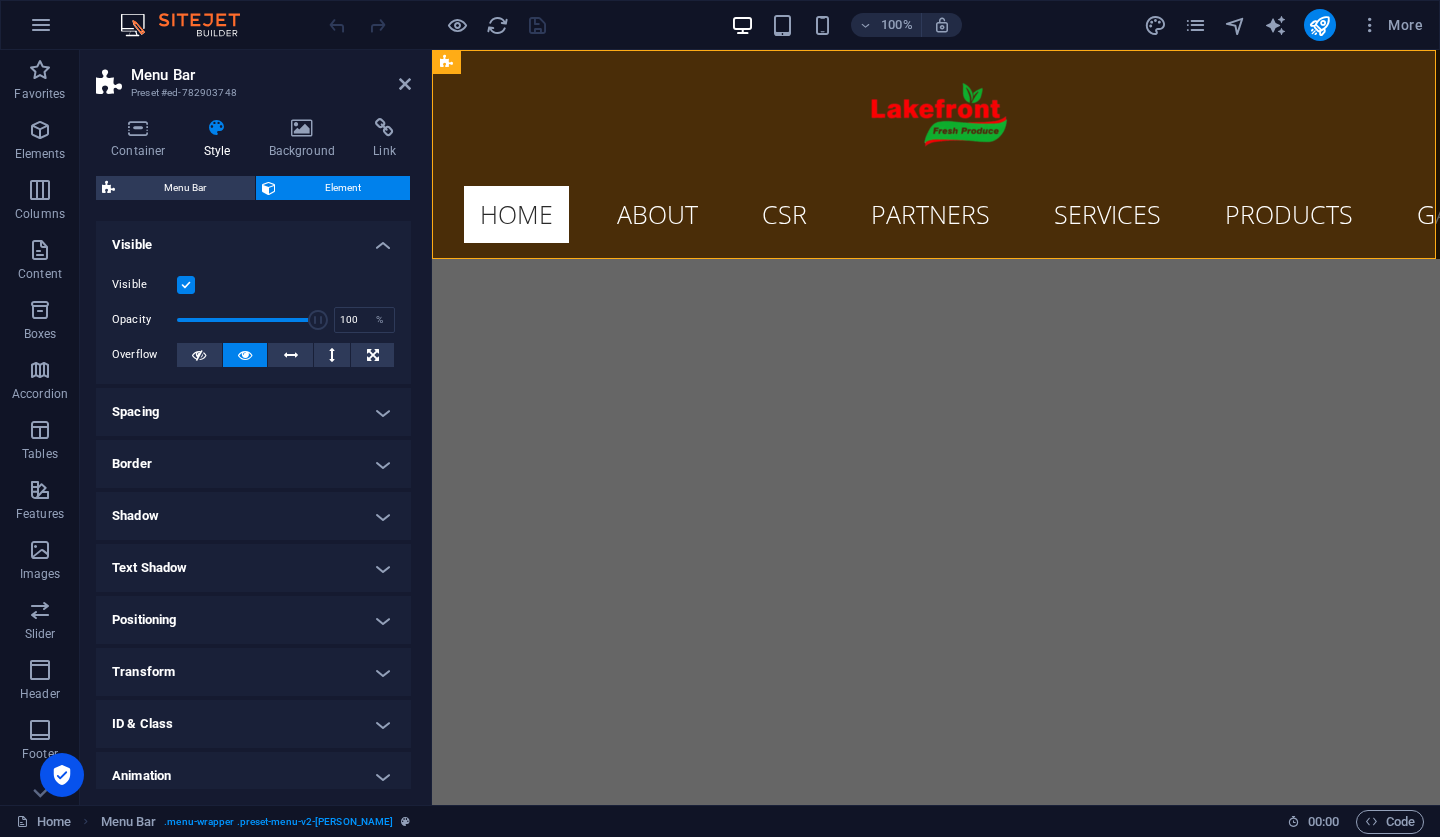 scroll, scrollTop: 0, scrollLeft: 0, axis: both 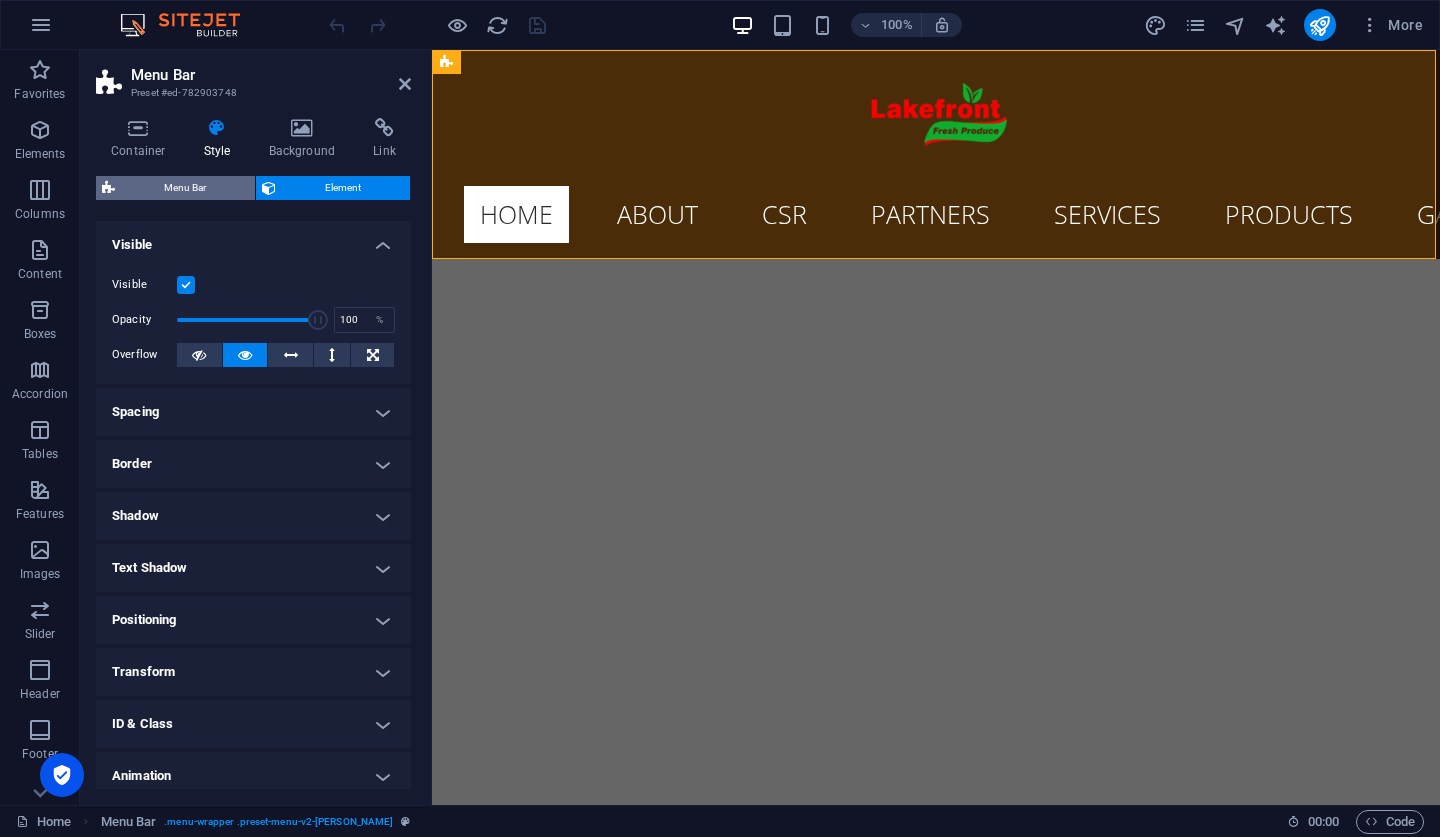 click on "Menu Bar" at bounding box center [185, 188] 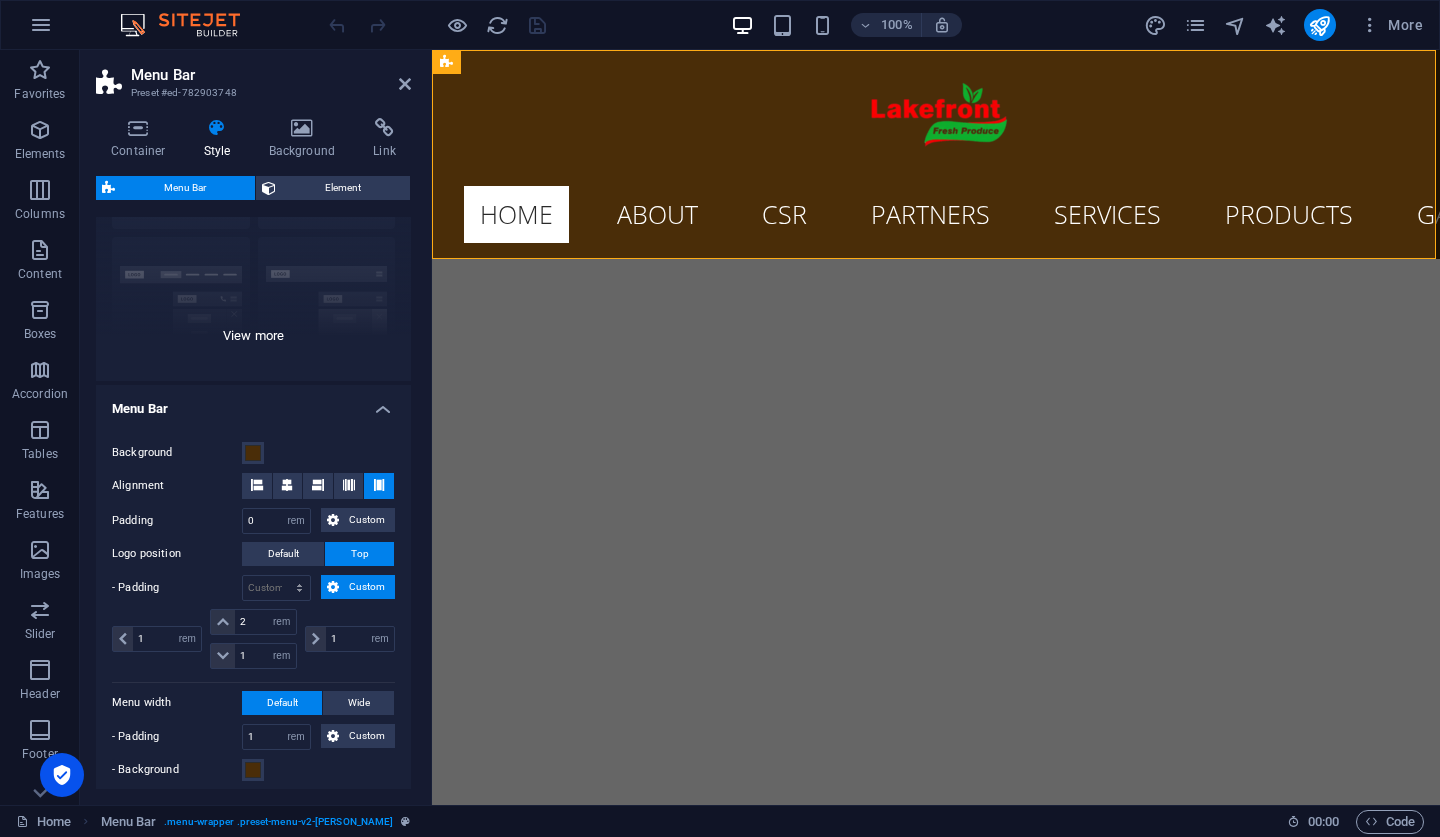 scroll, scrollTop: 192, scrollLeft: 0, axis: vertical 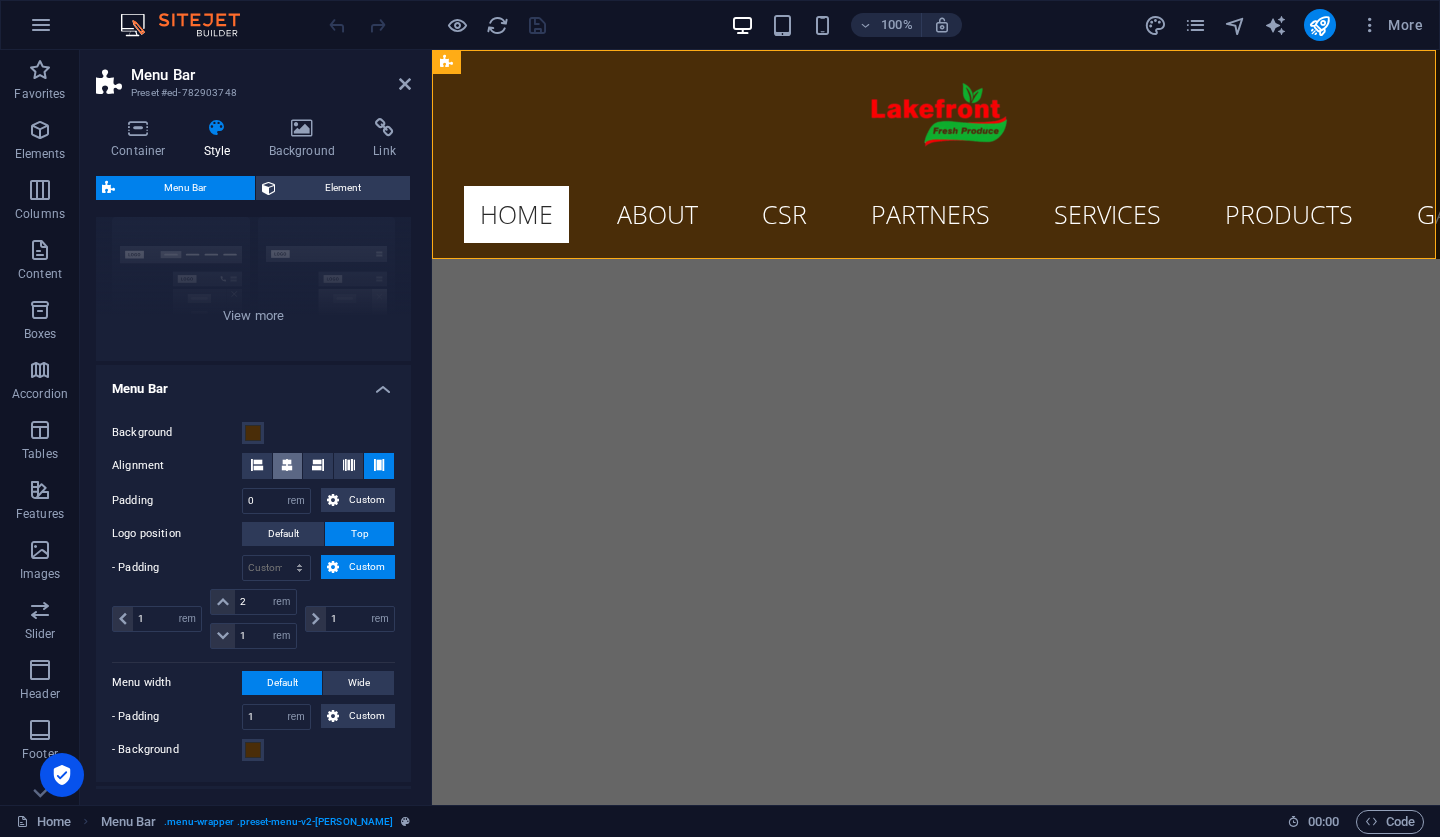 click at bounding box center (287, 465) 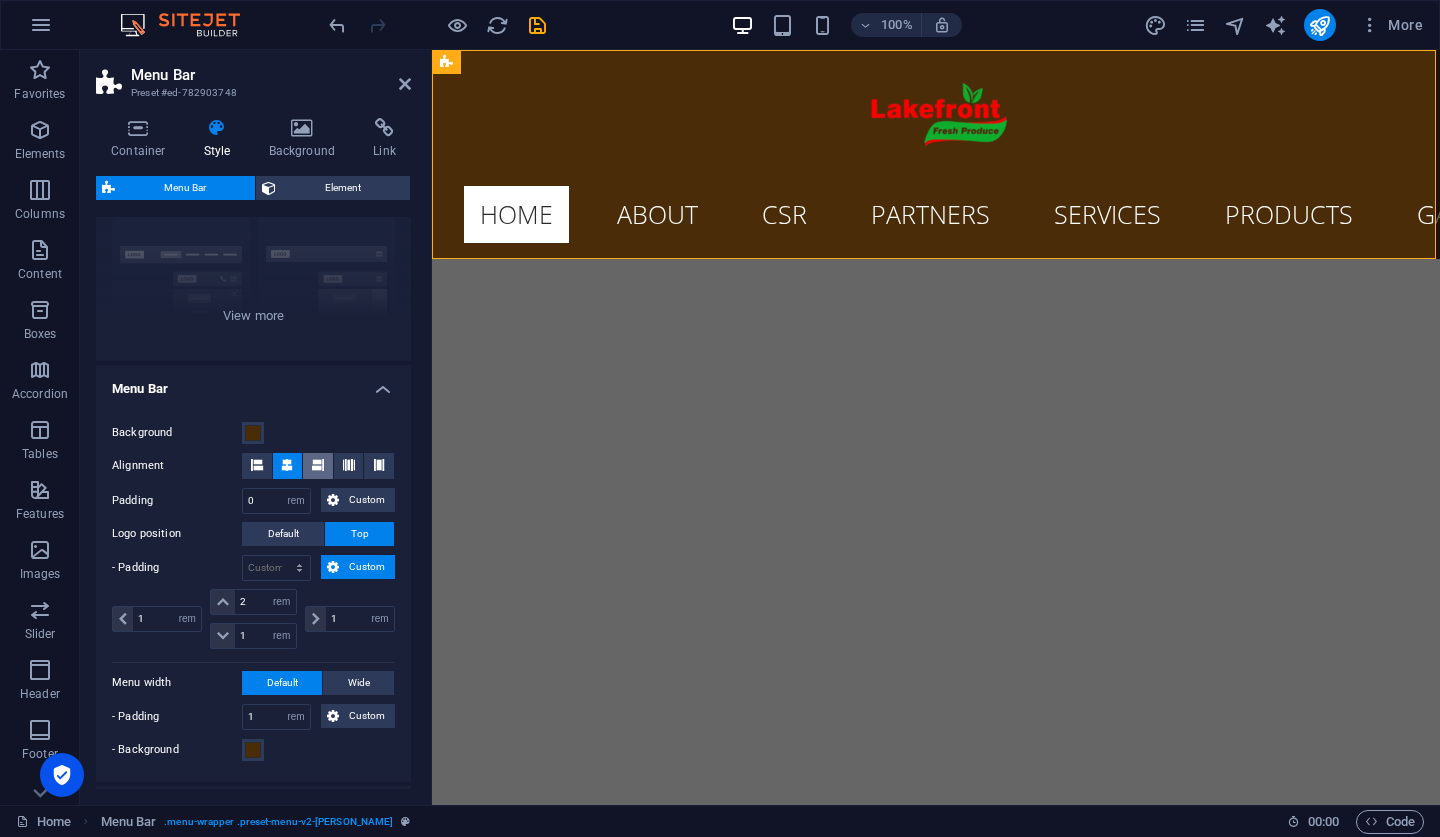 click at bounding box center [318, 466] 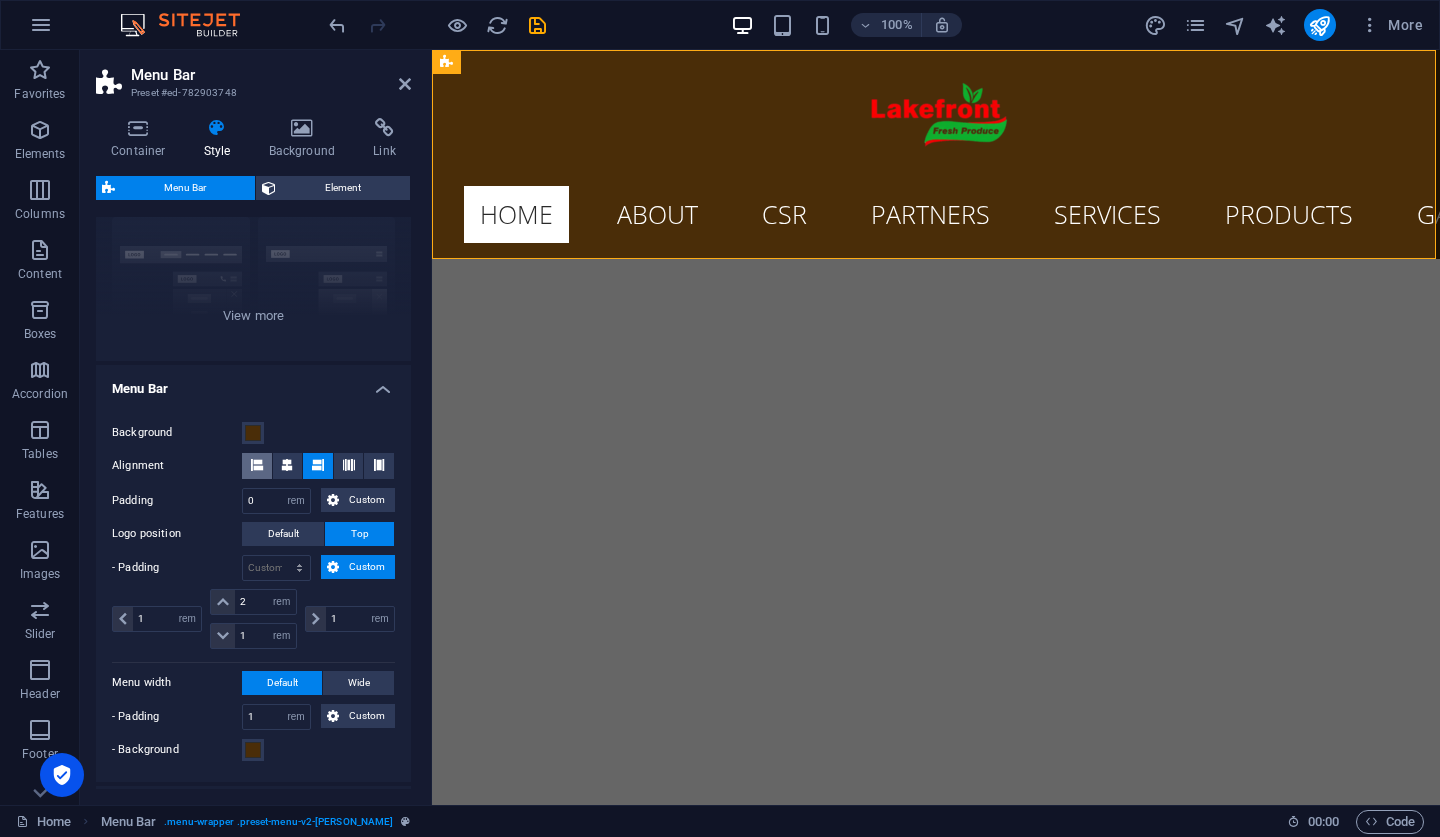 click at bounding box center (257, 466) 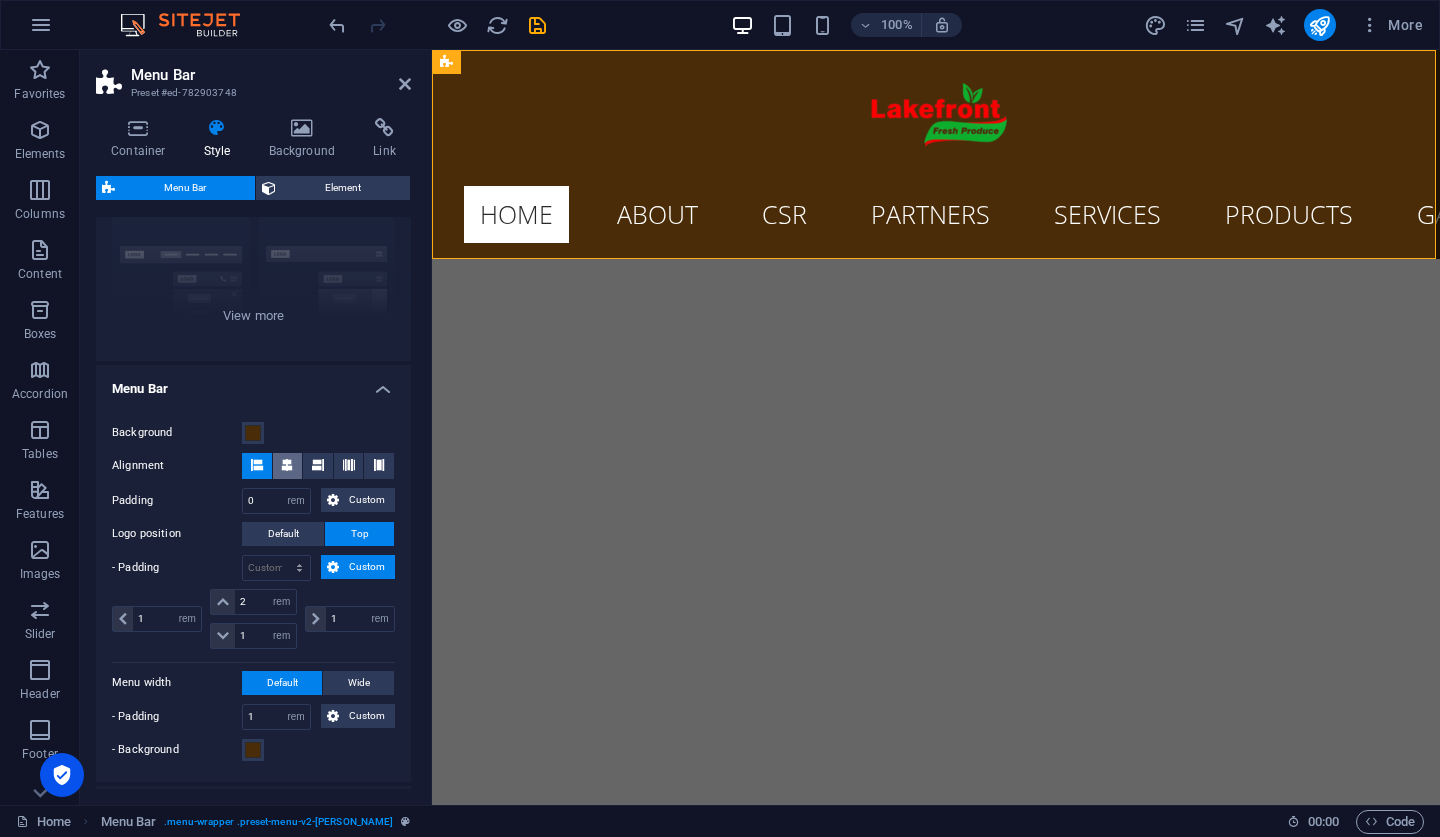 click at bounding box center [287, 465] 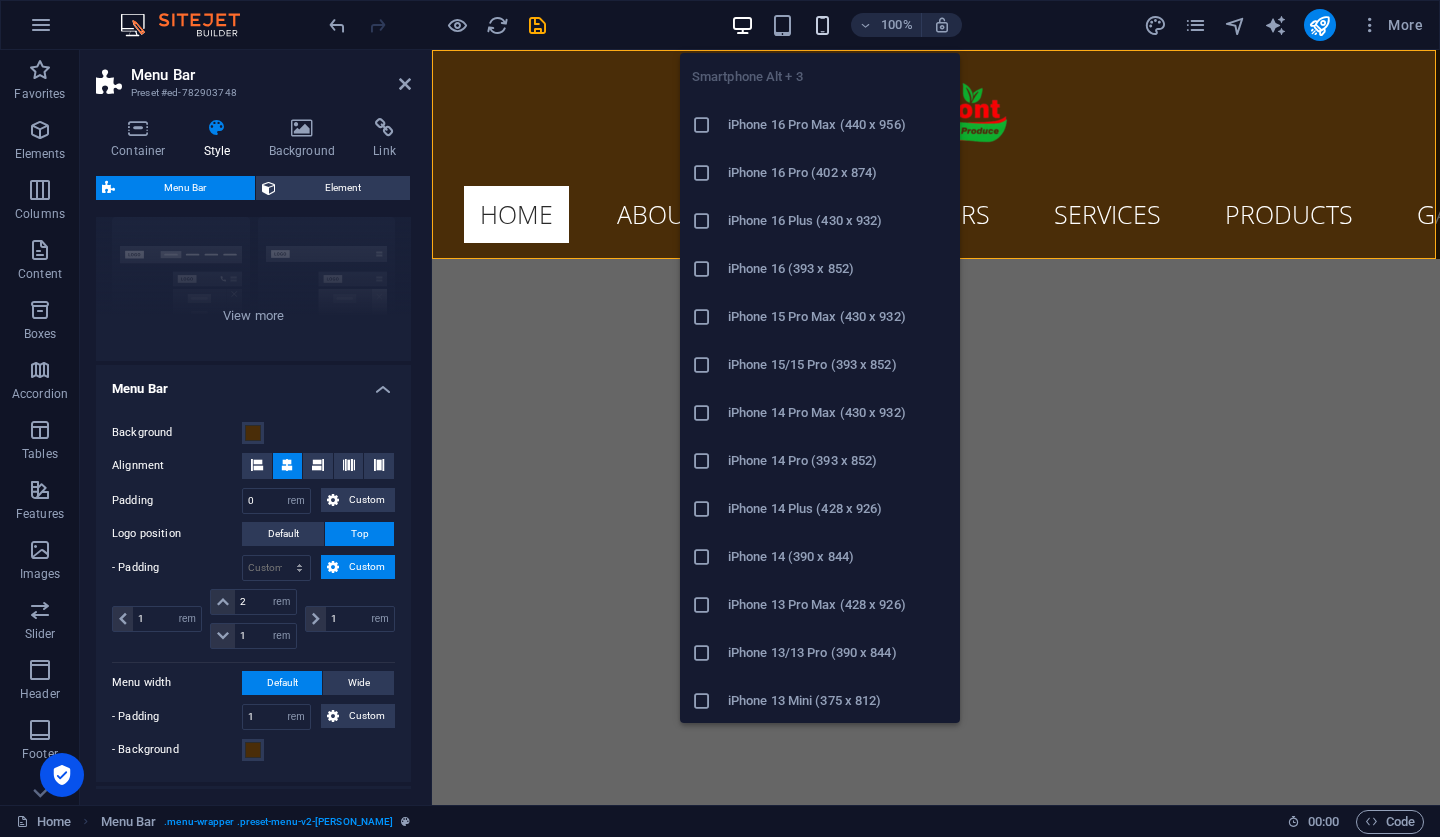 click at bounding box center [822, 25] 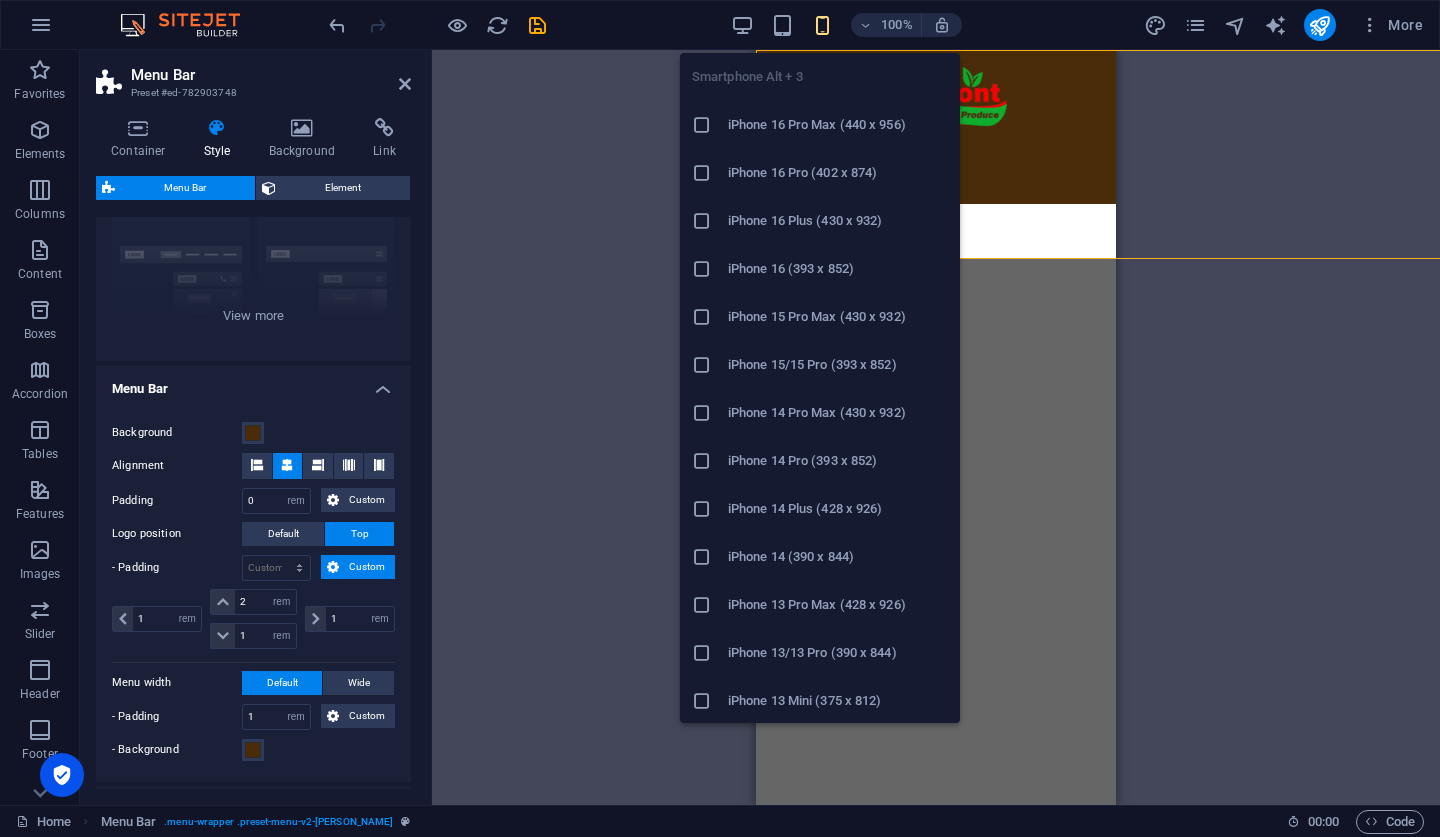 type on "1" 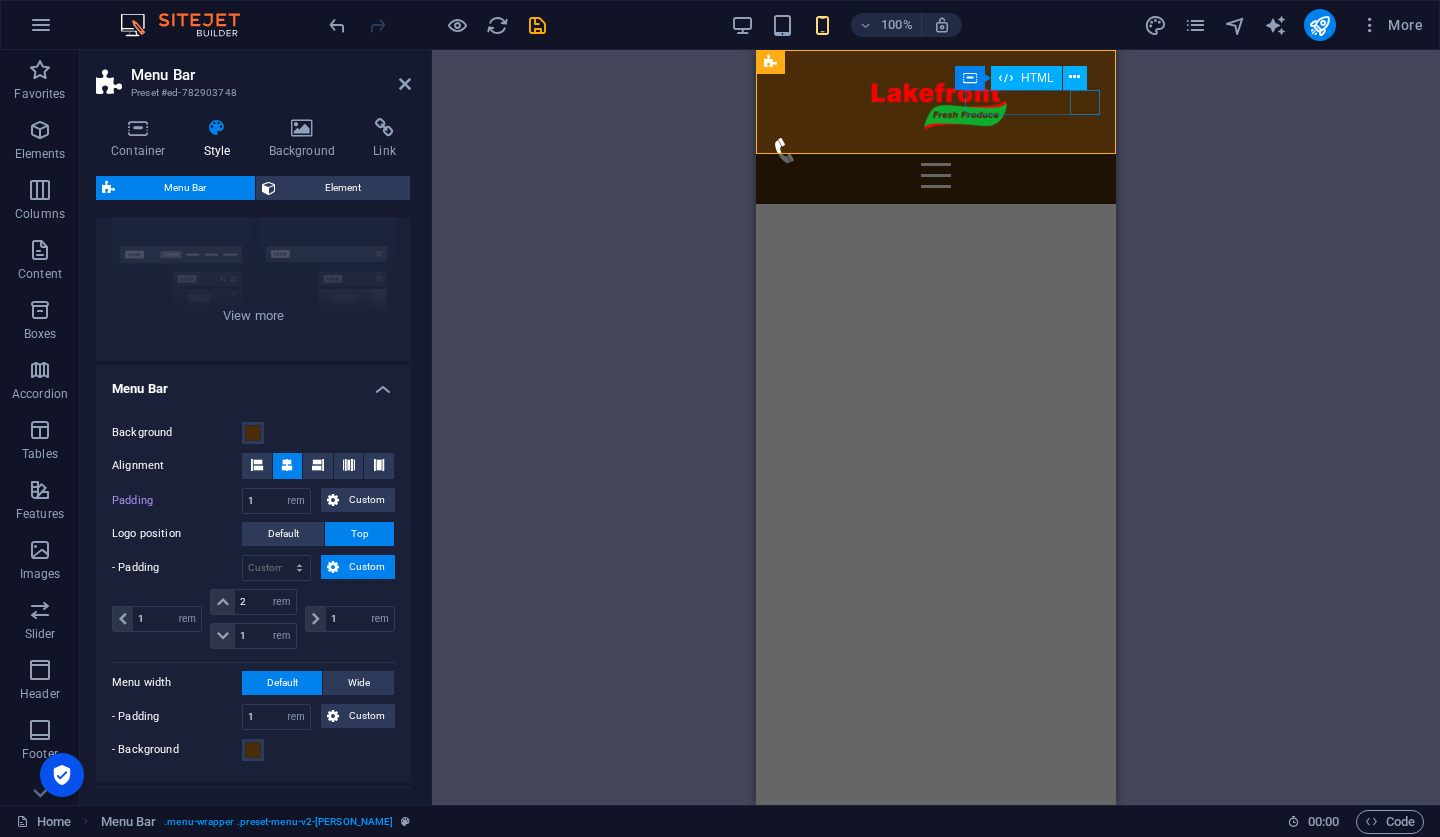 click on "Menu" at bounding box center [936, 175] 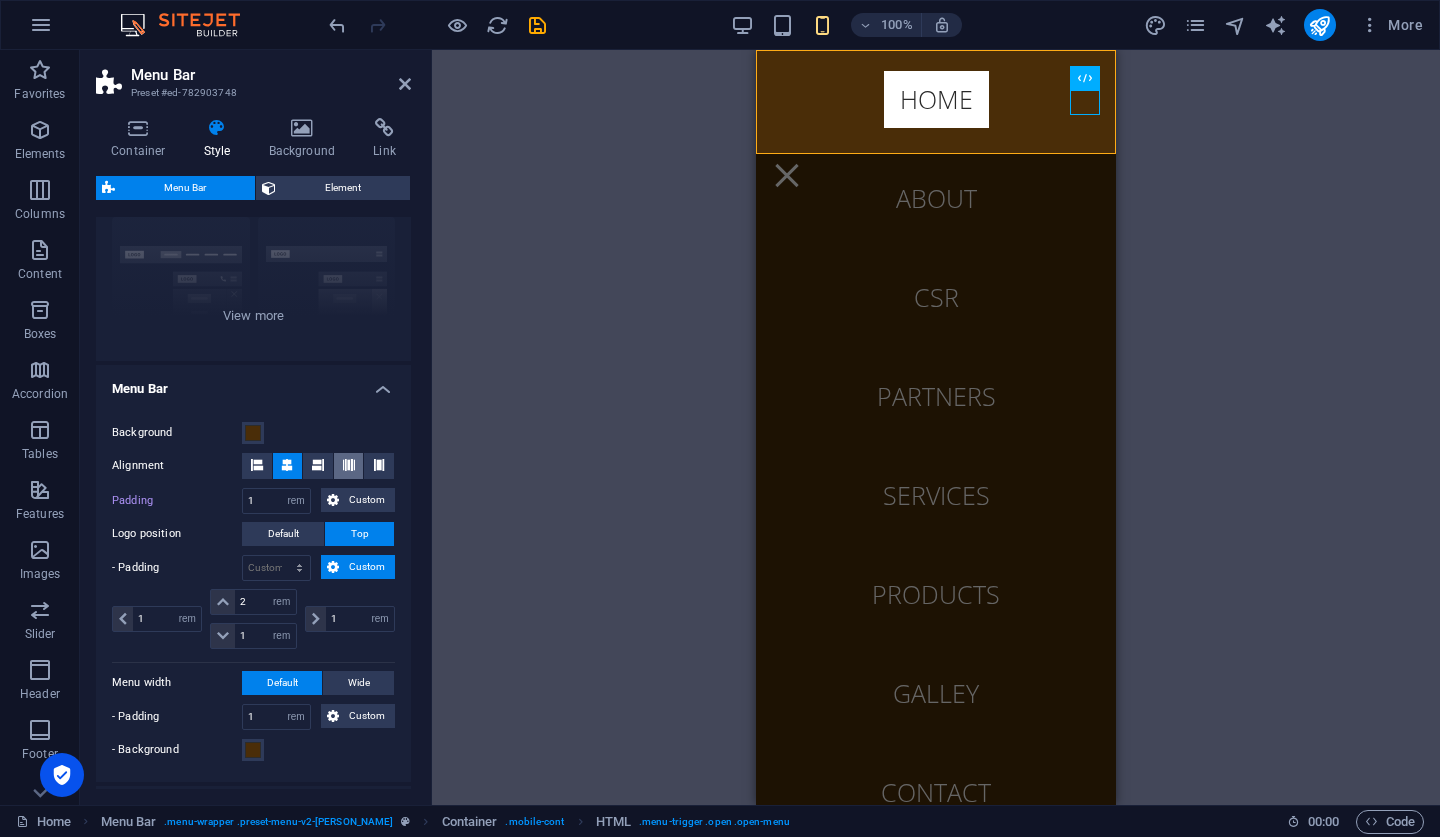 click at bounding box center (349, 465) 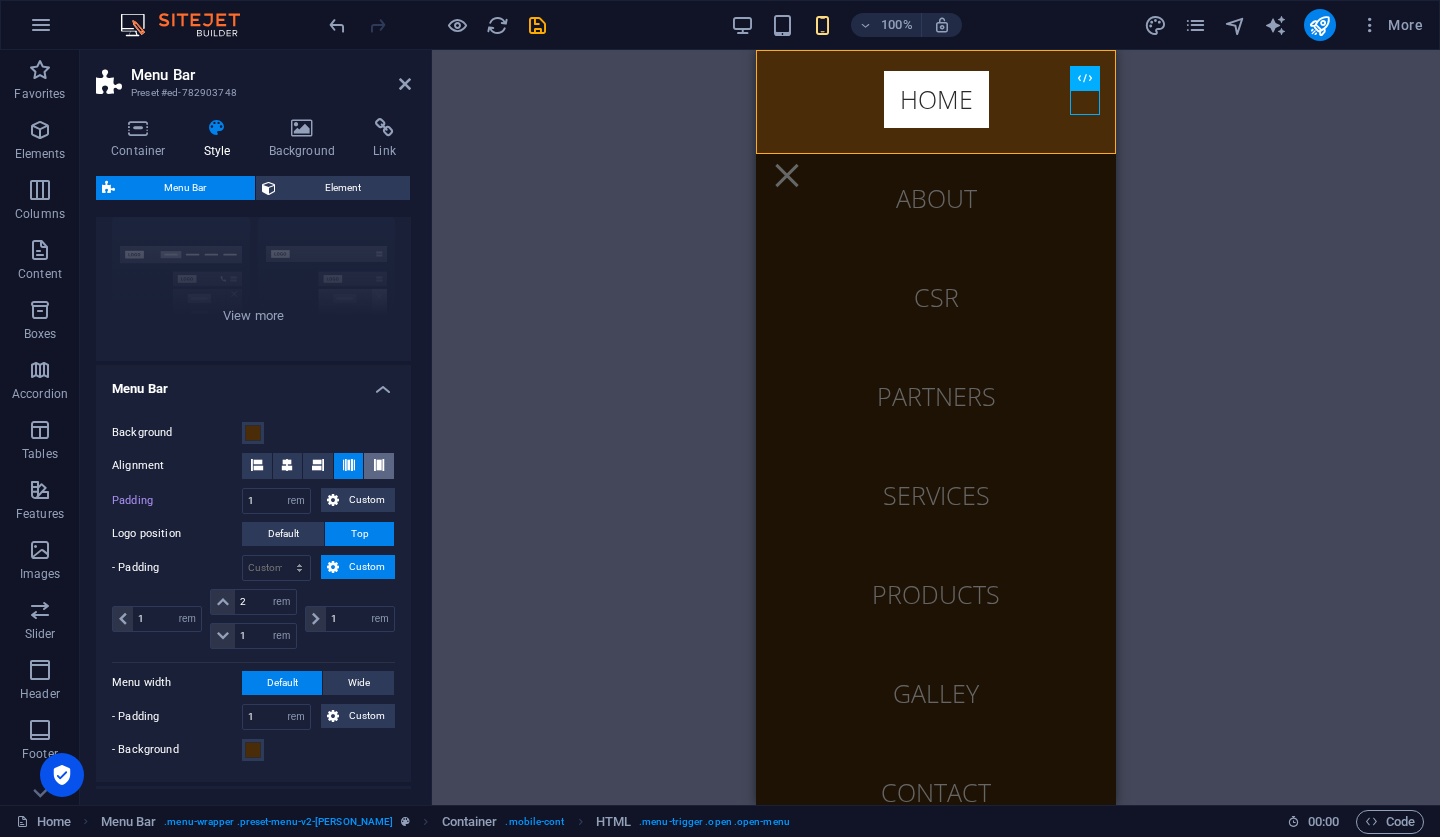 click at bounding box center [379, 466] 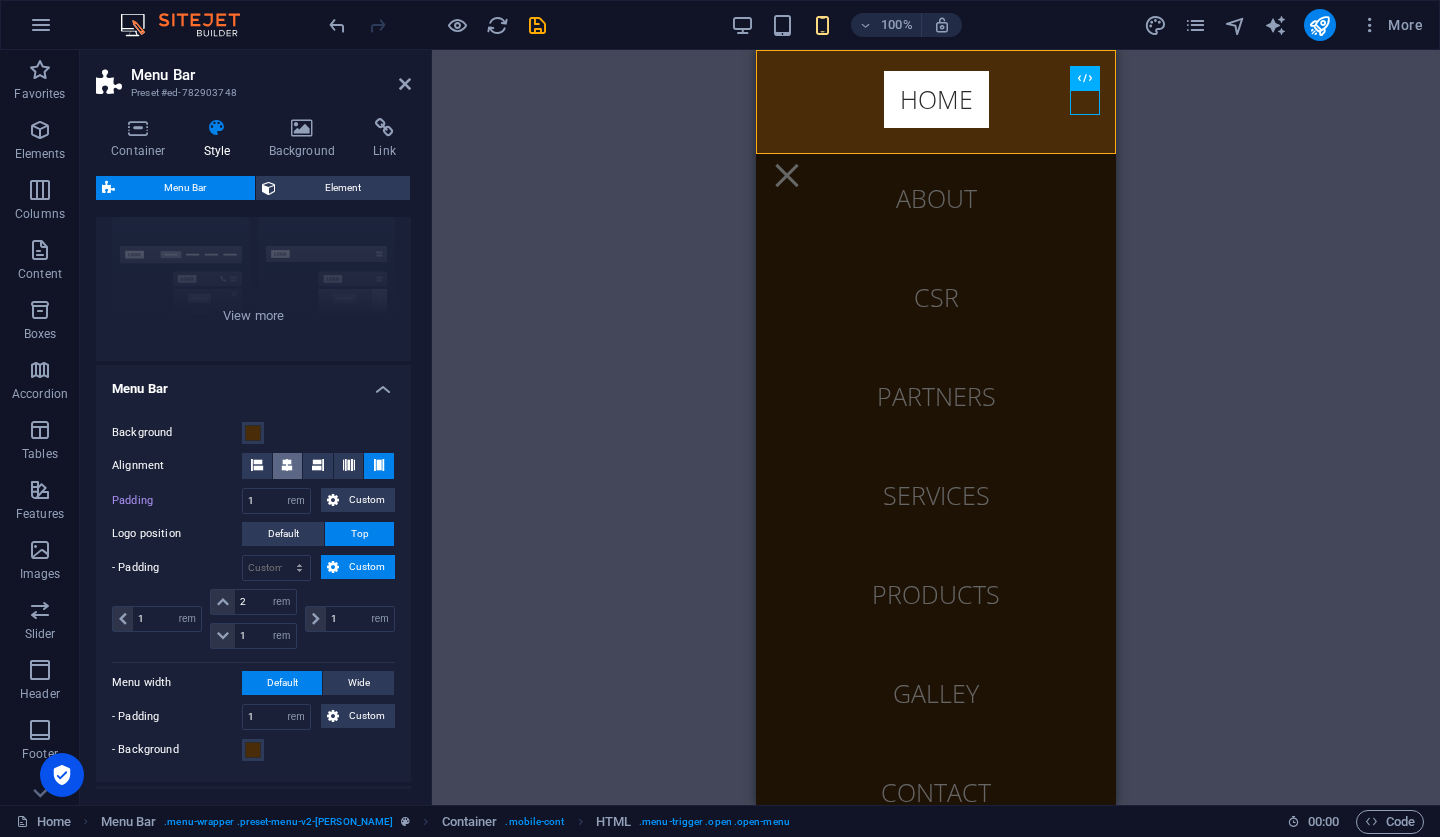 click at bounding box center (287, 465) 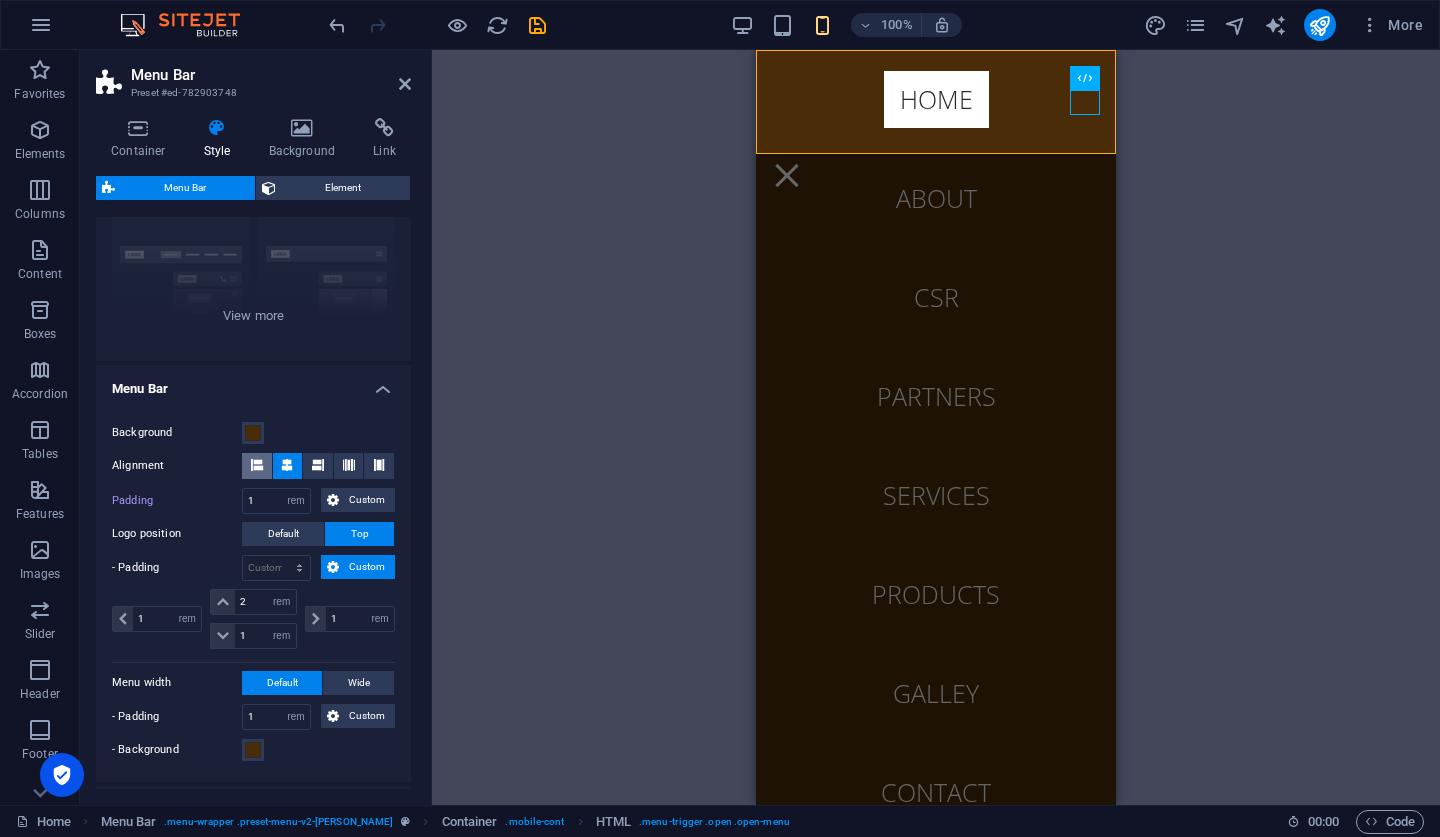 click at bounding box center [257, 466] 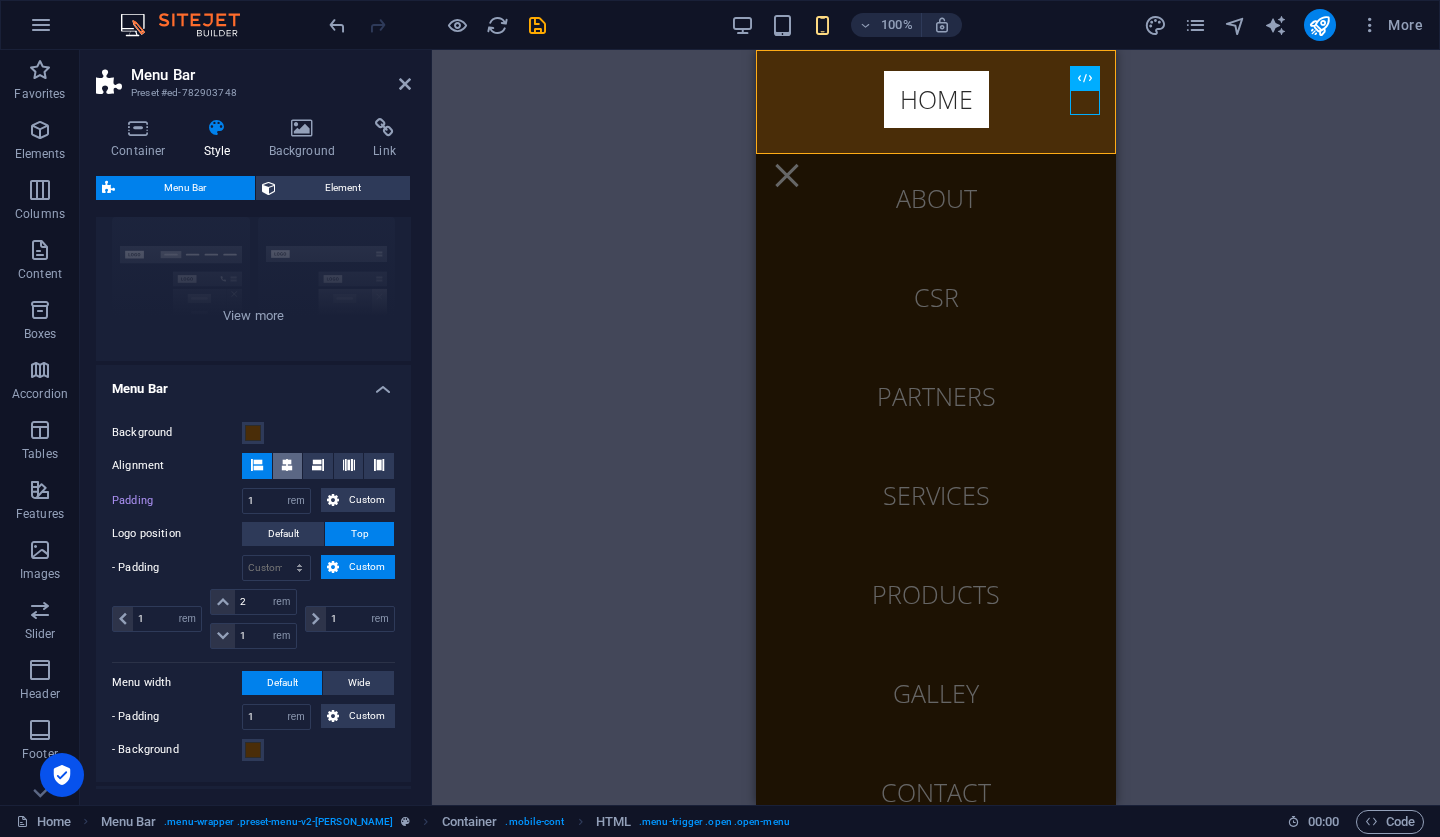 click at bounding box center (287, 465) 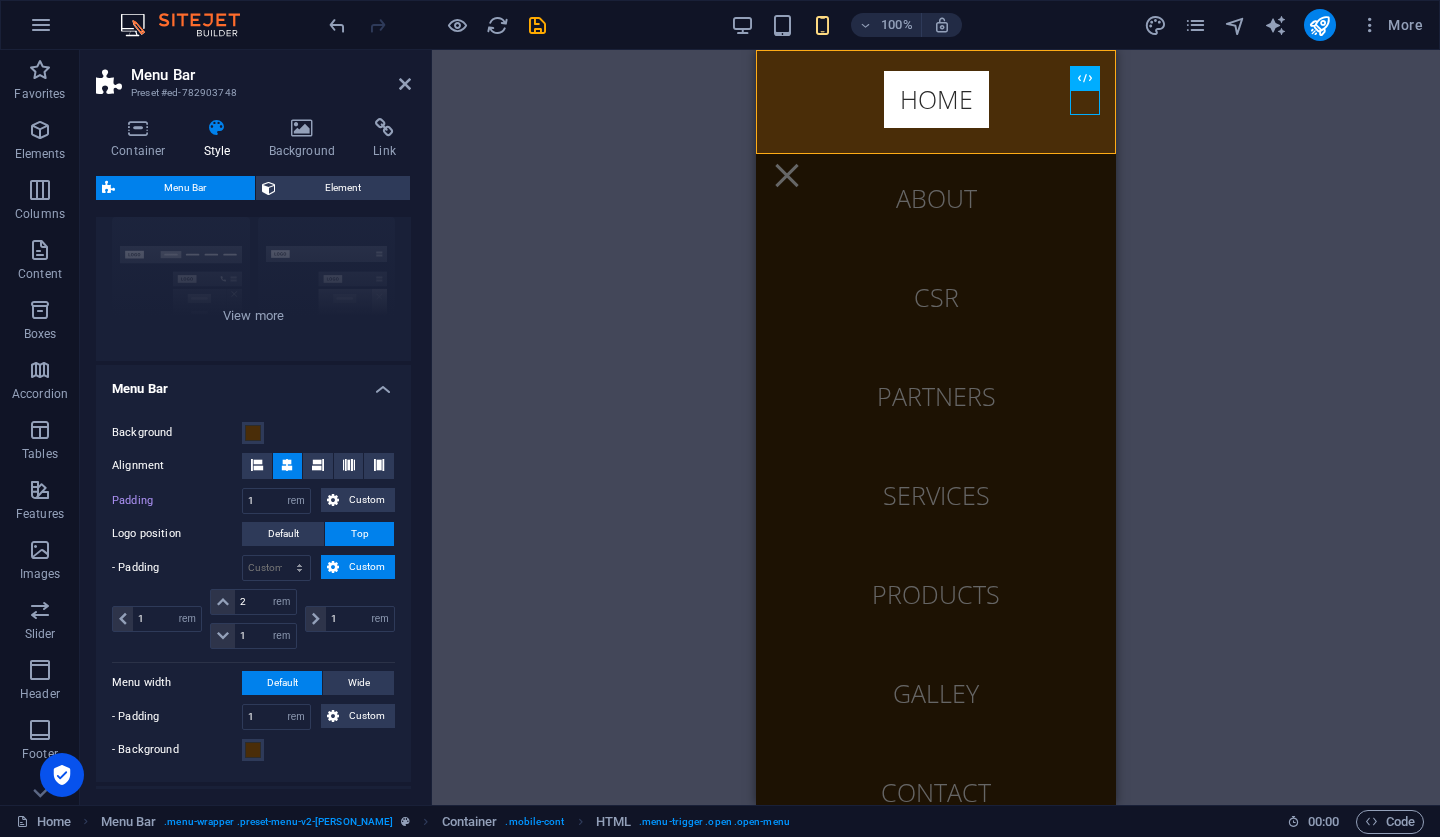 click on "Menu Bar" at bounding box center (253, 383) 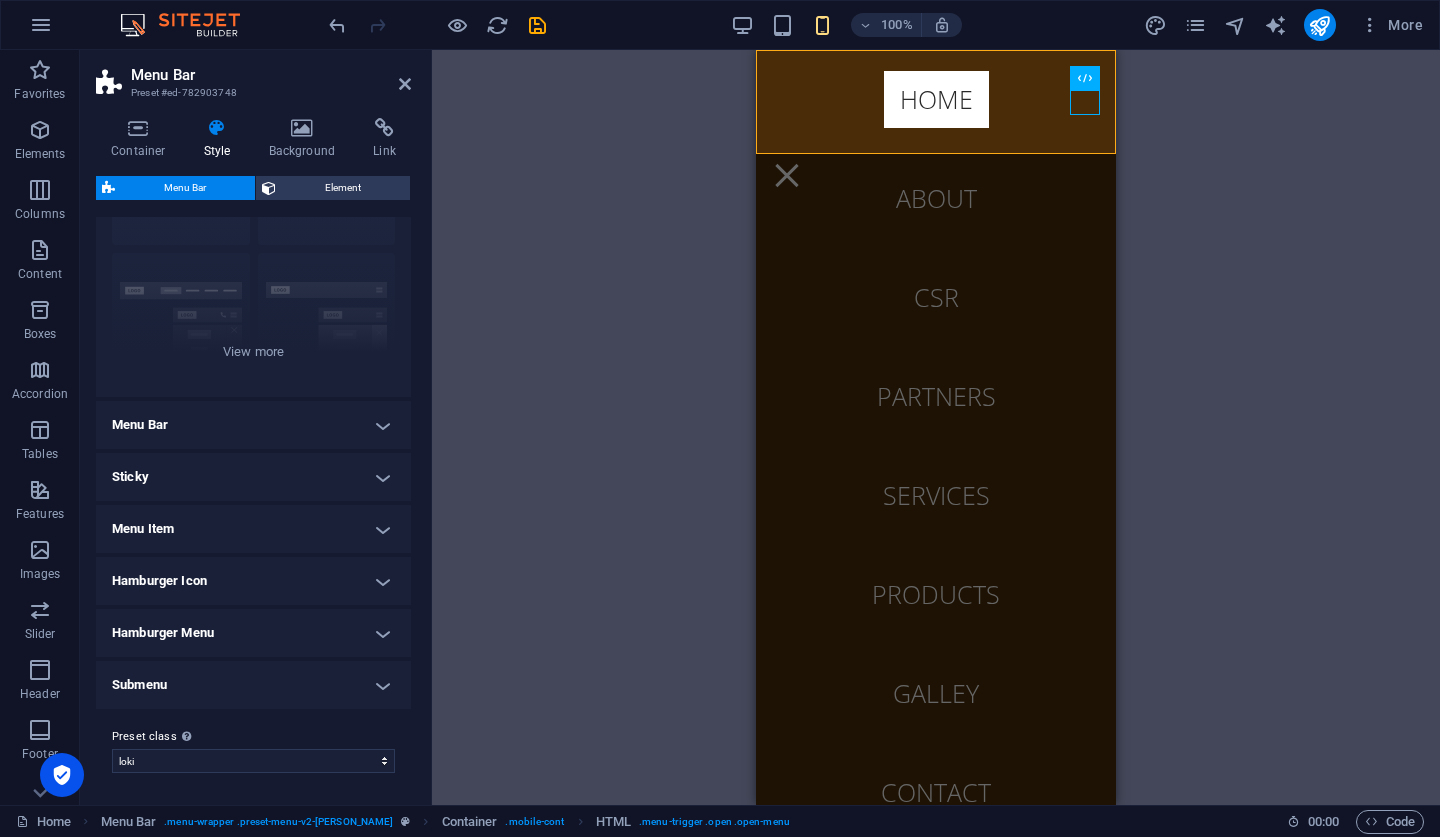 scroll, scrollTop: 155, scrollLeft: 0, axis: vertical 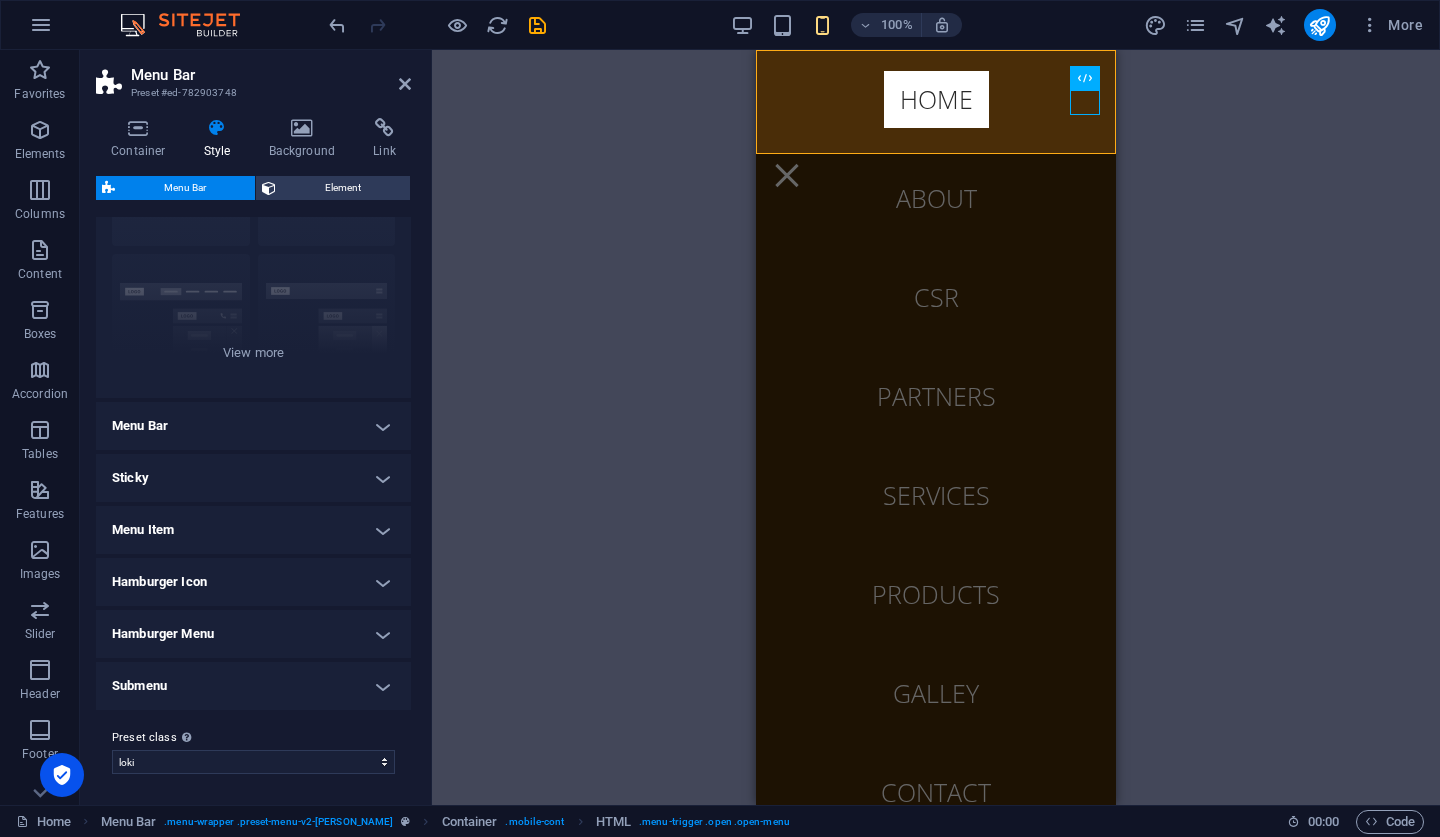 click on "Hamburger Menu" at bounding box center [253, 634] 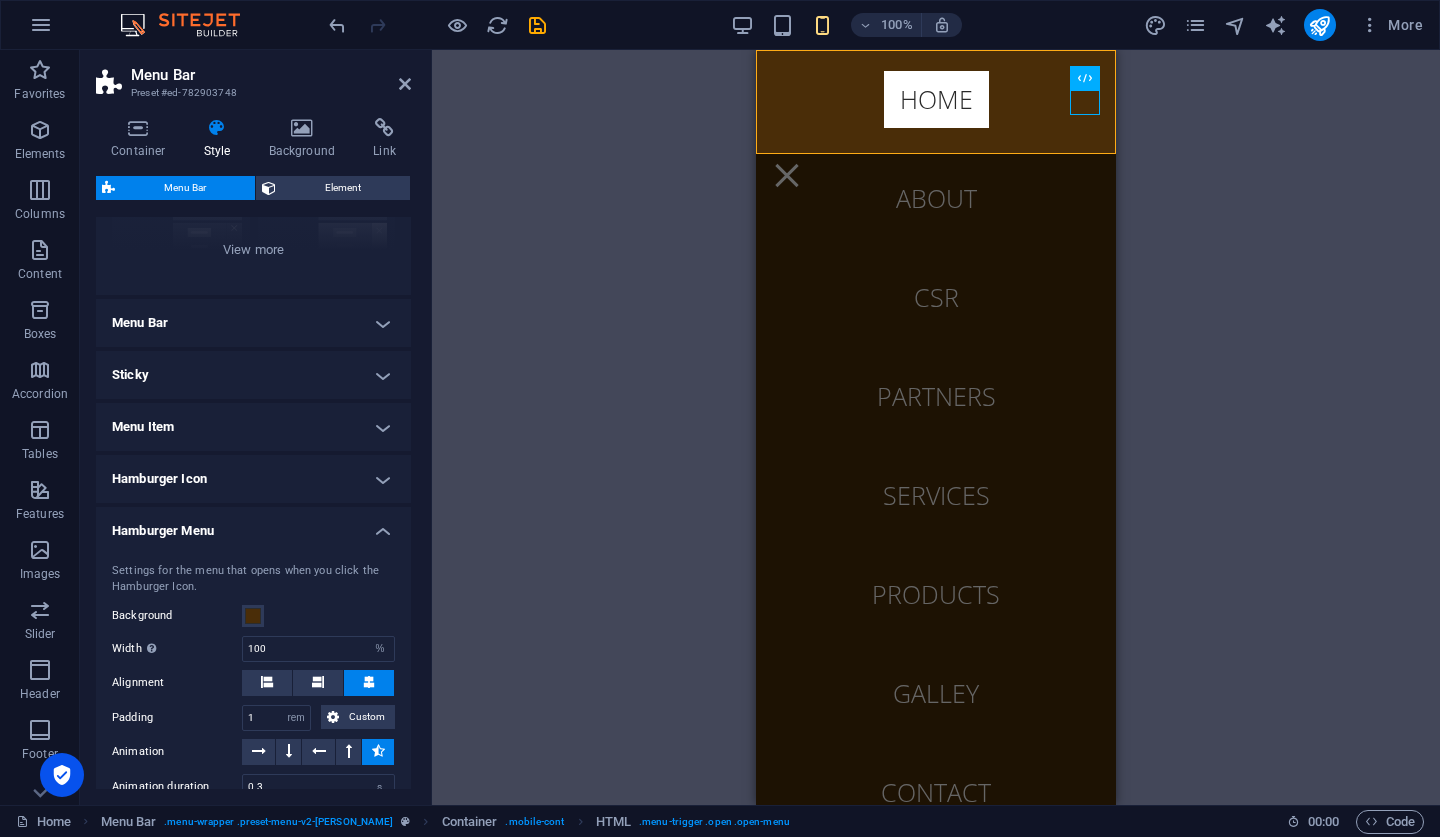 scroll, scrollTop: 259, scrollLeft: 0, axis: vertical 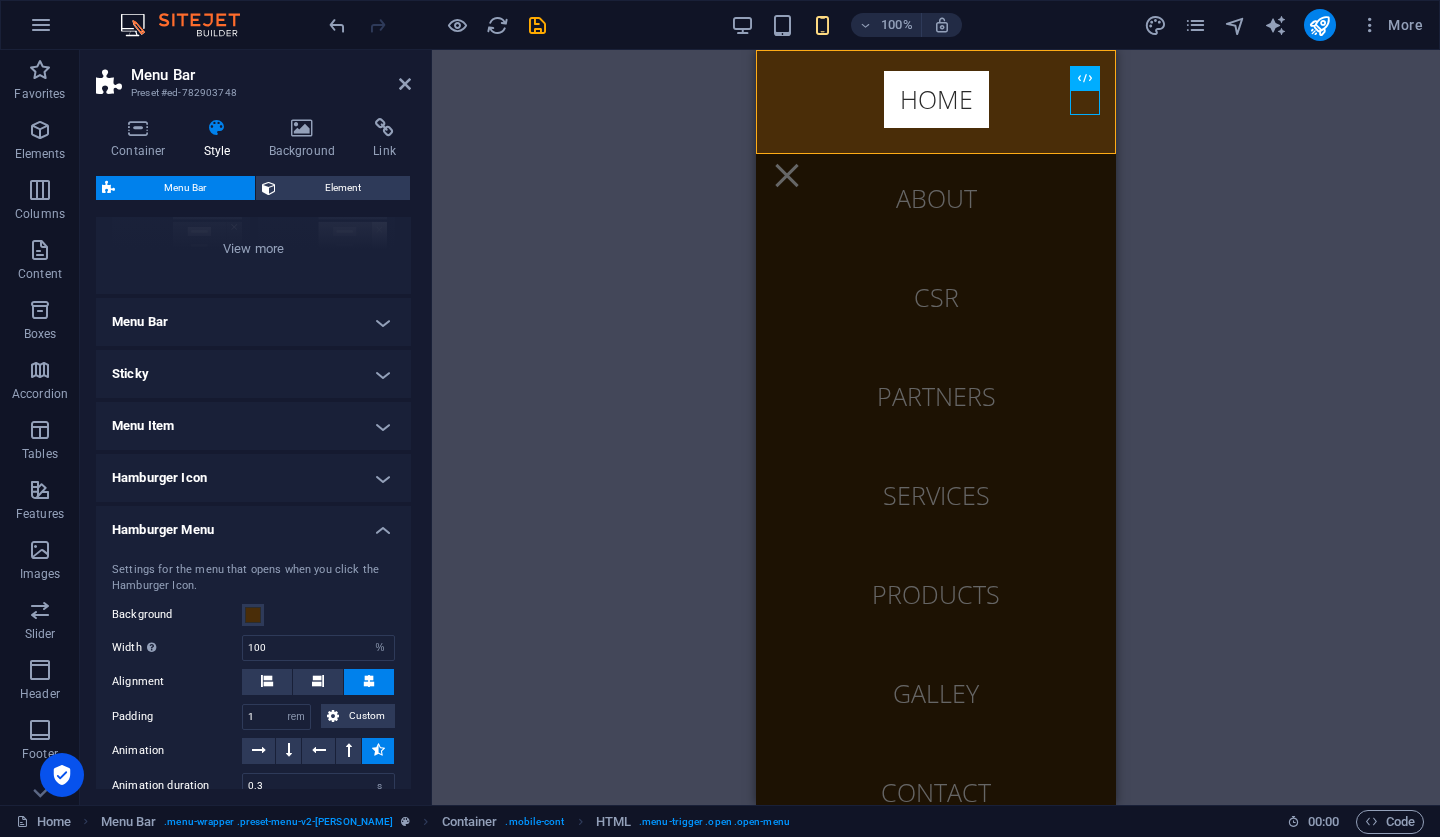 click on "Hamburger Icon" at bounding box center (253, 478) 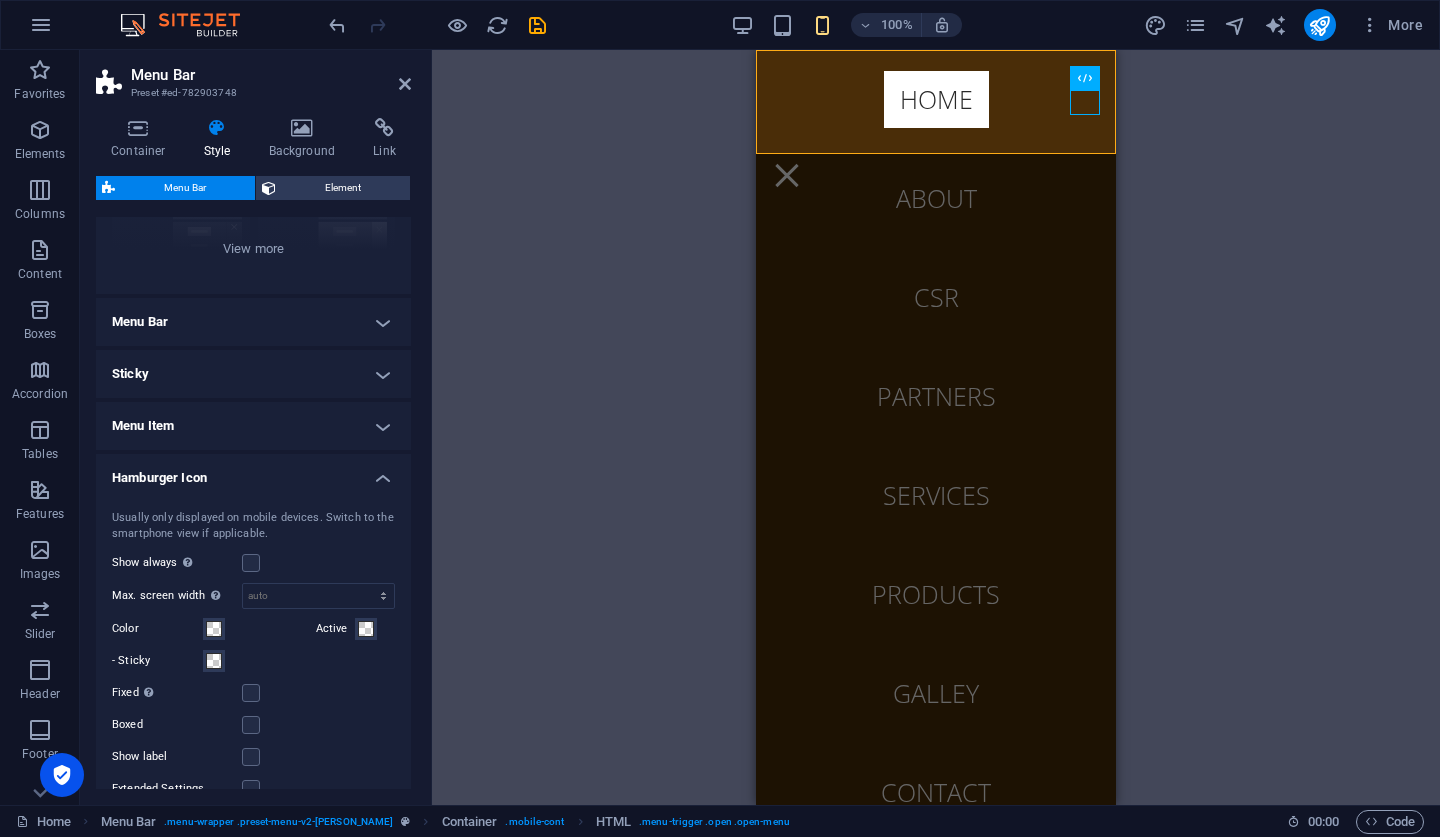 click on "Hamburger Icon" at bounding box center [253, 472] 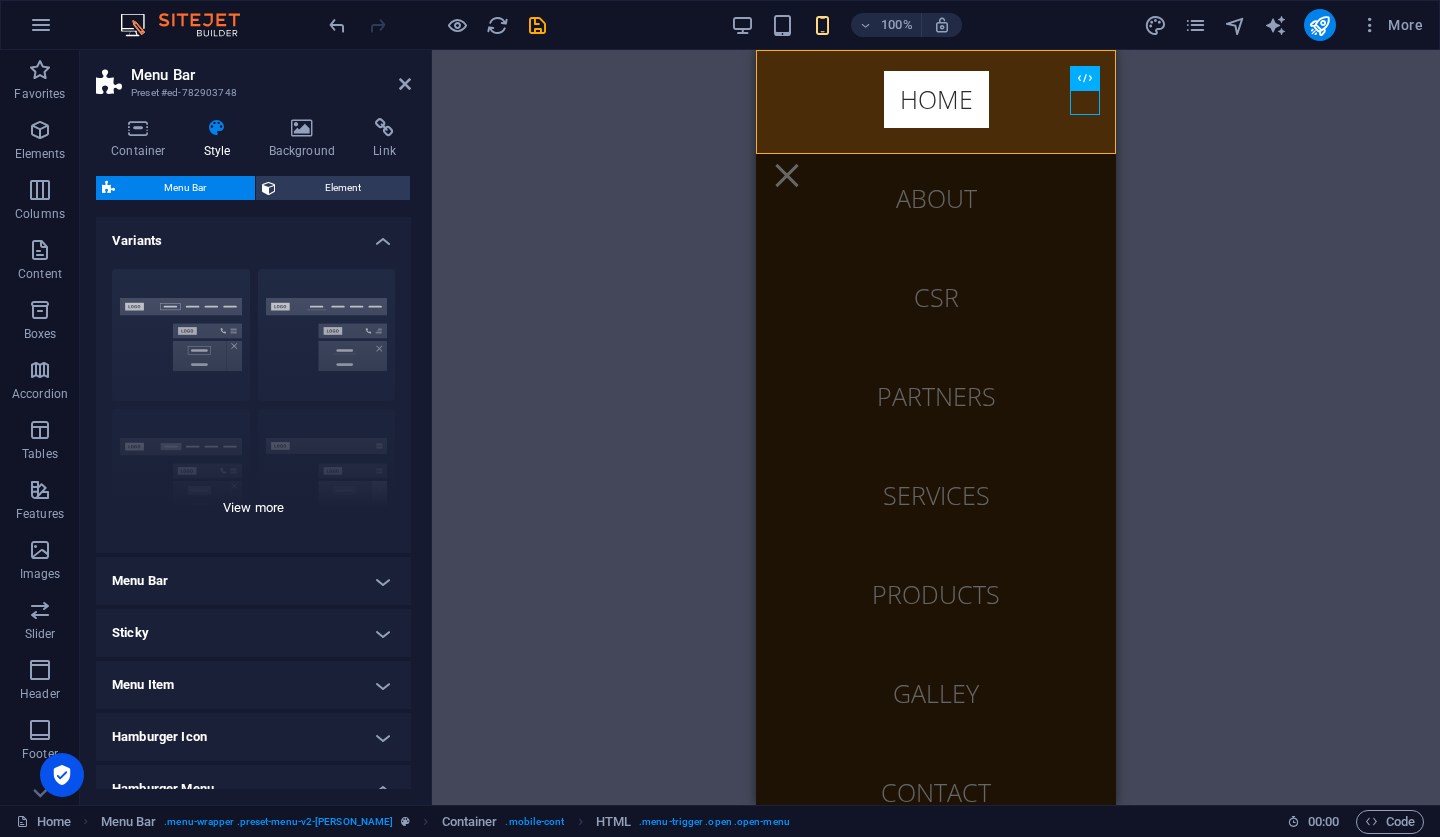 scroll, scrollTop: 0, scrollLeft: 0, axis: both 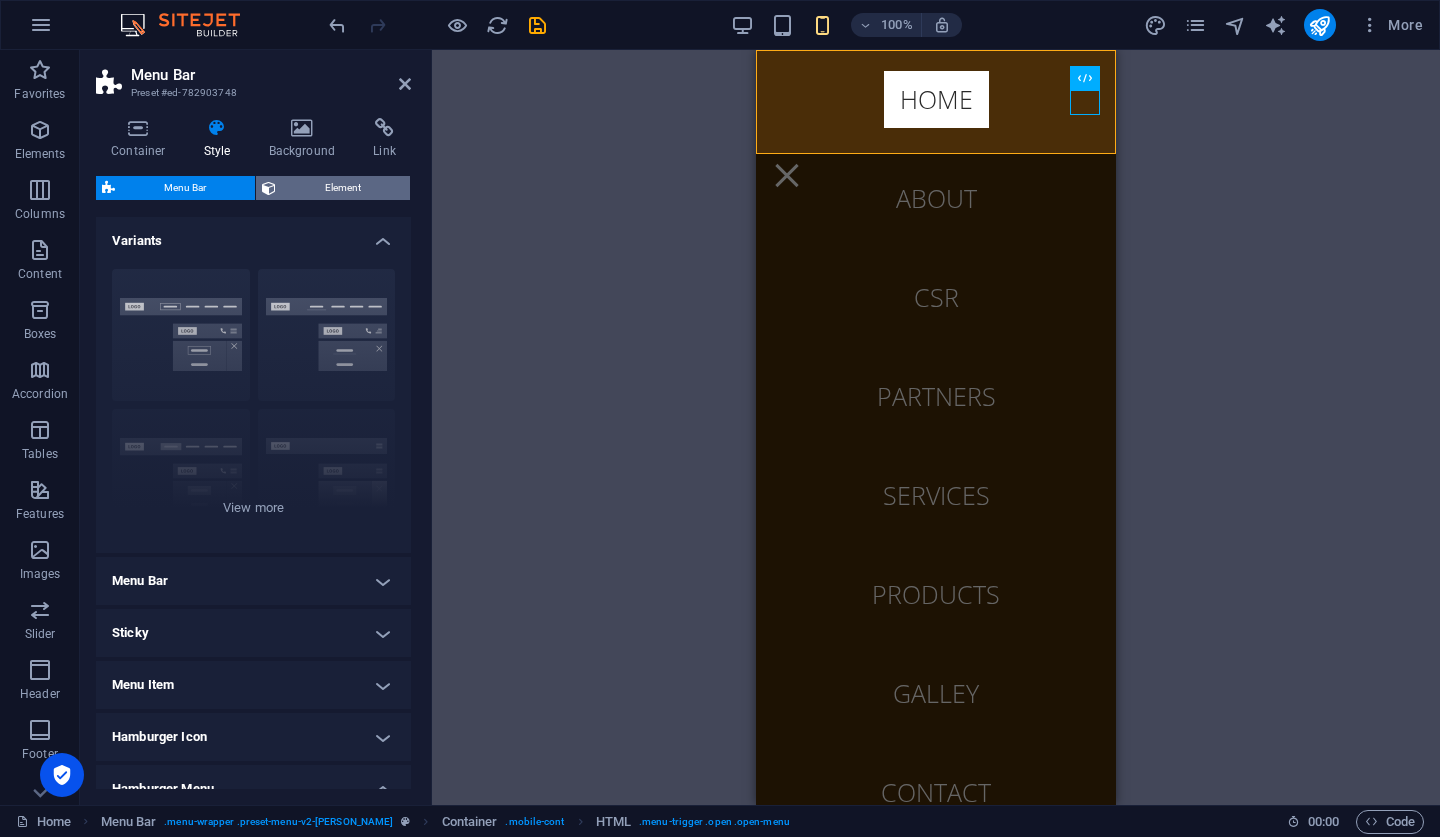 click on "Element" at bounding box center [343, 188] 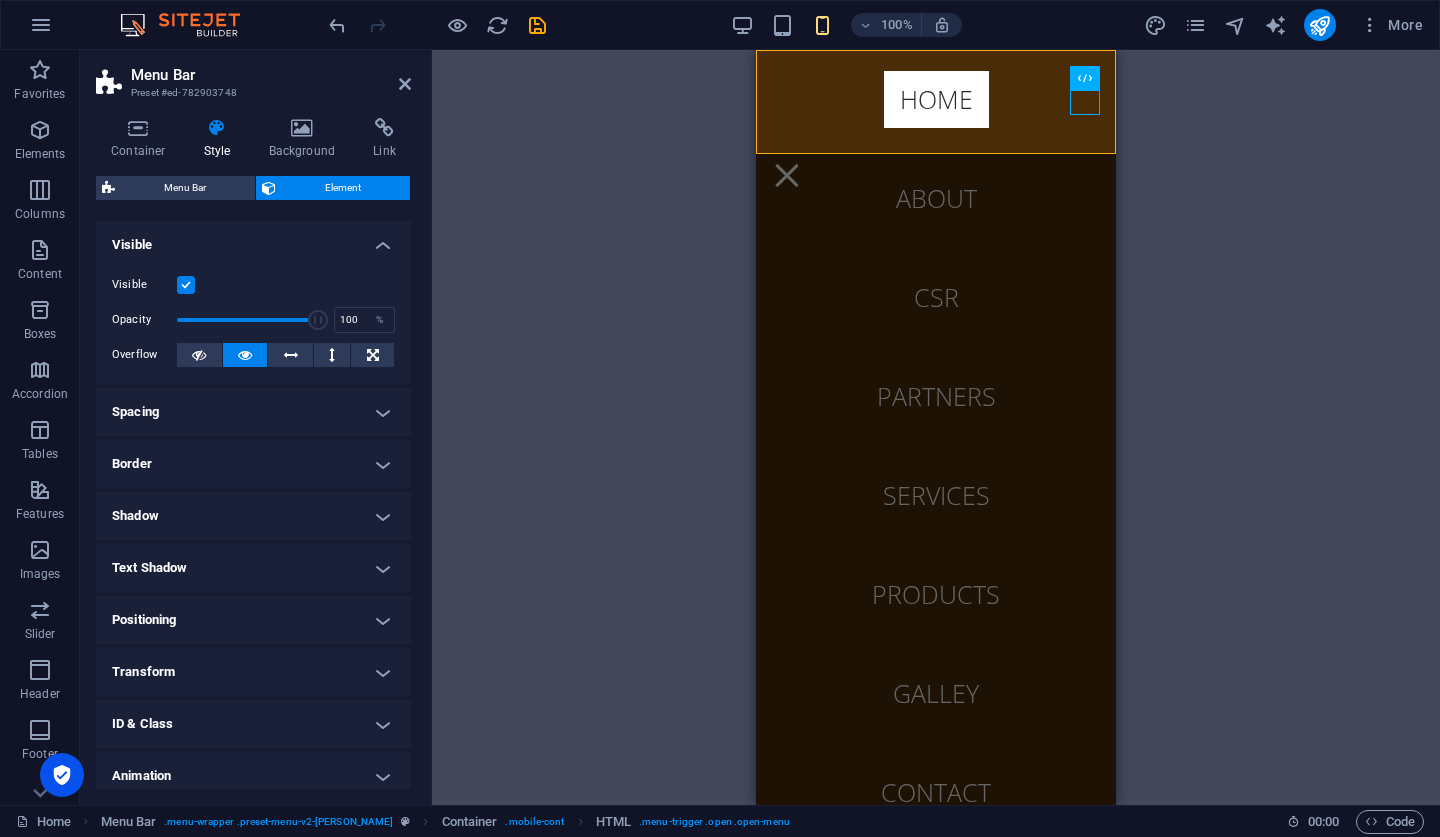 scroll, scrollTop: 0, scrollLeft: 0, axis: both 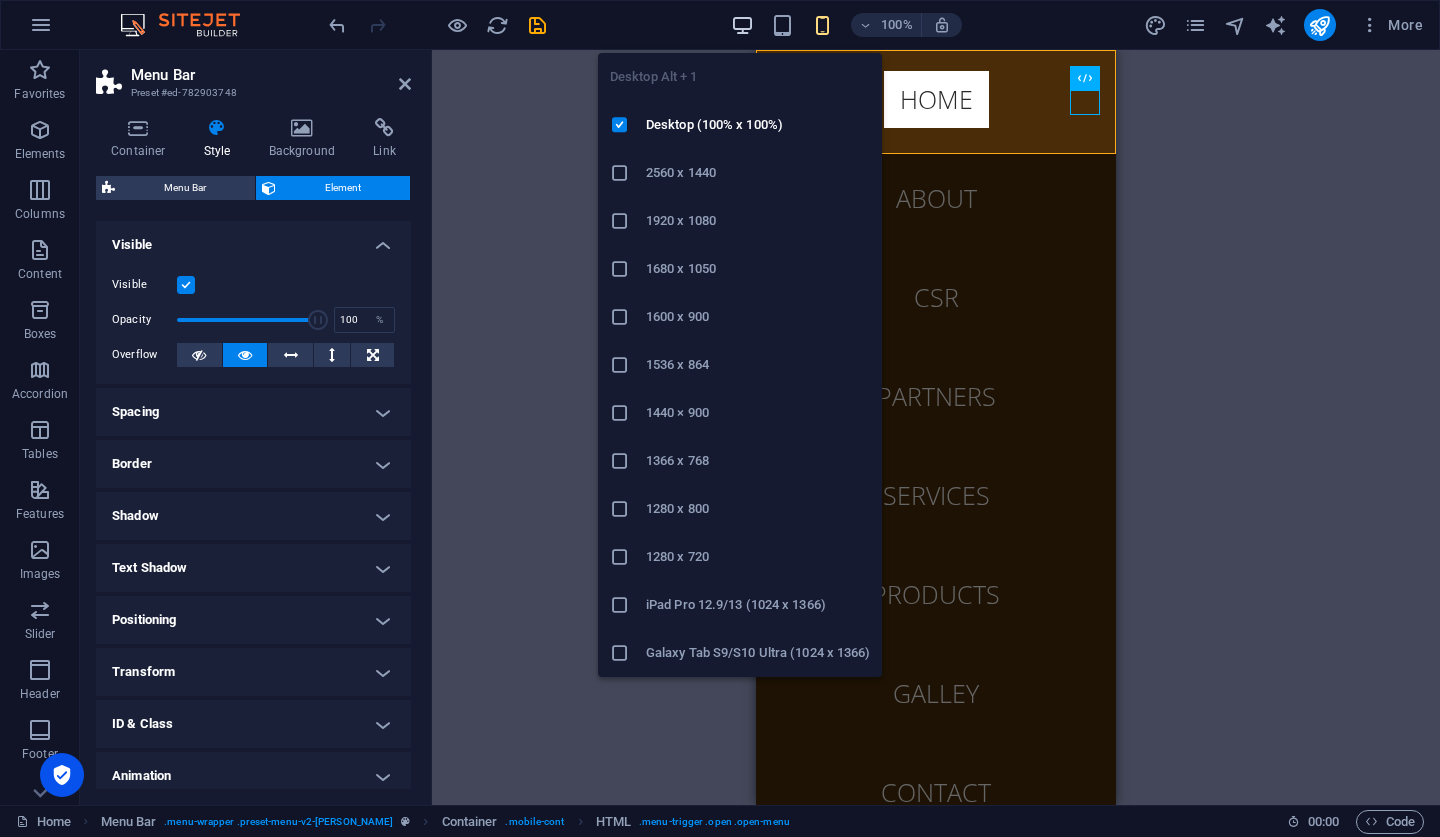 click at bounding box center [742, 25] 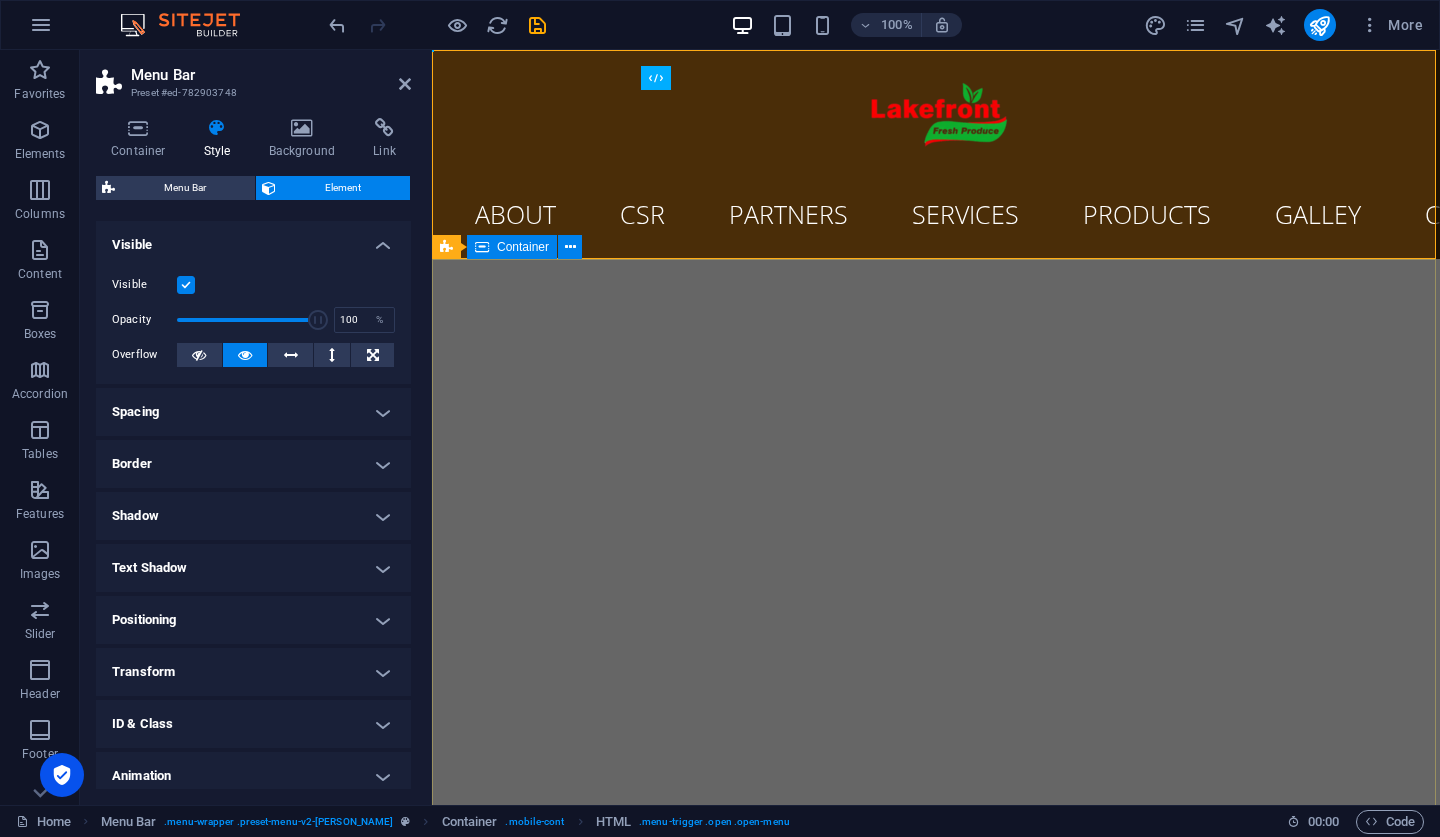 click on "Nourishing Communities with Premium Fresh Produce contact" at bounding box center [936, 1203] 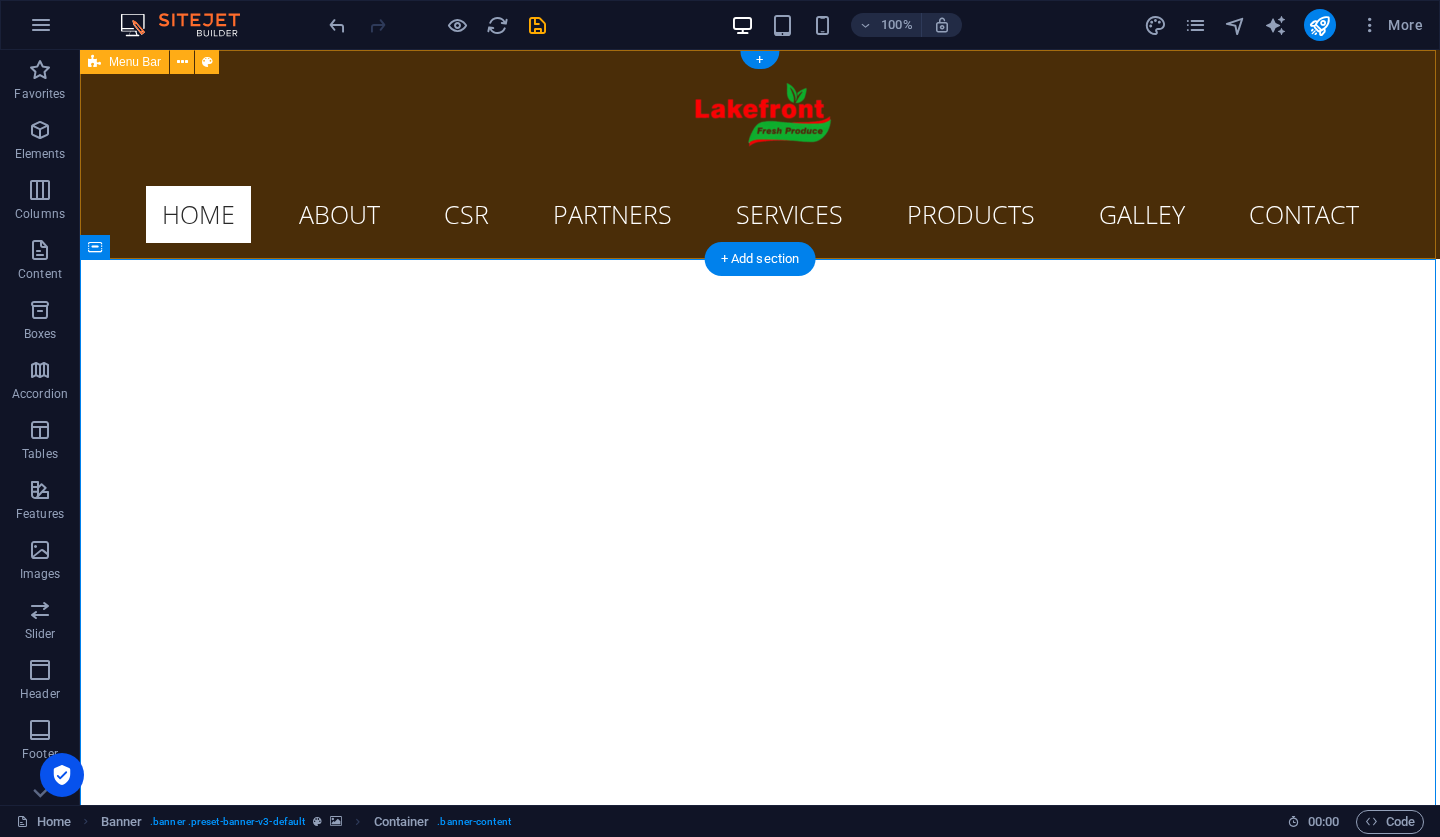 click on "Menu Home About CSR Partners Services Products Galley Contact" at bounding box center (760, 154) 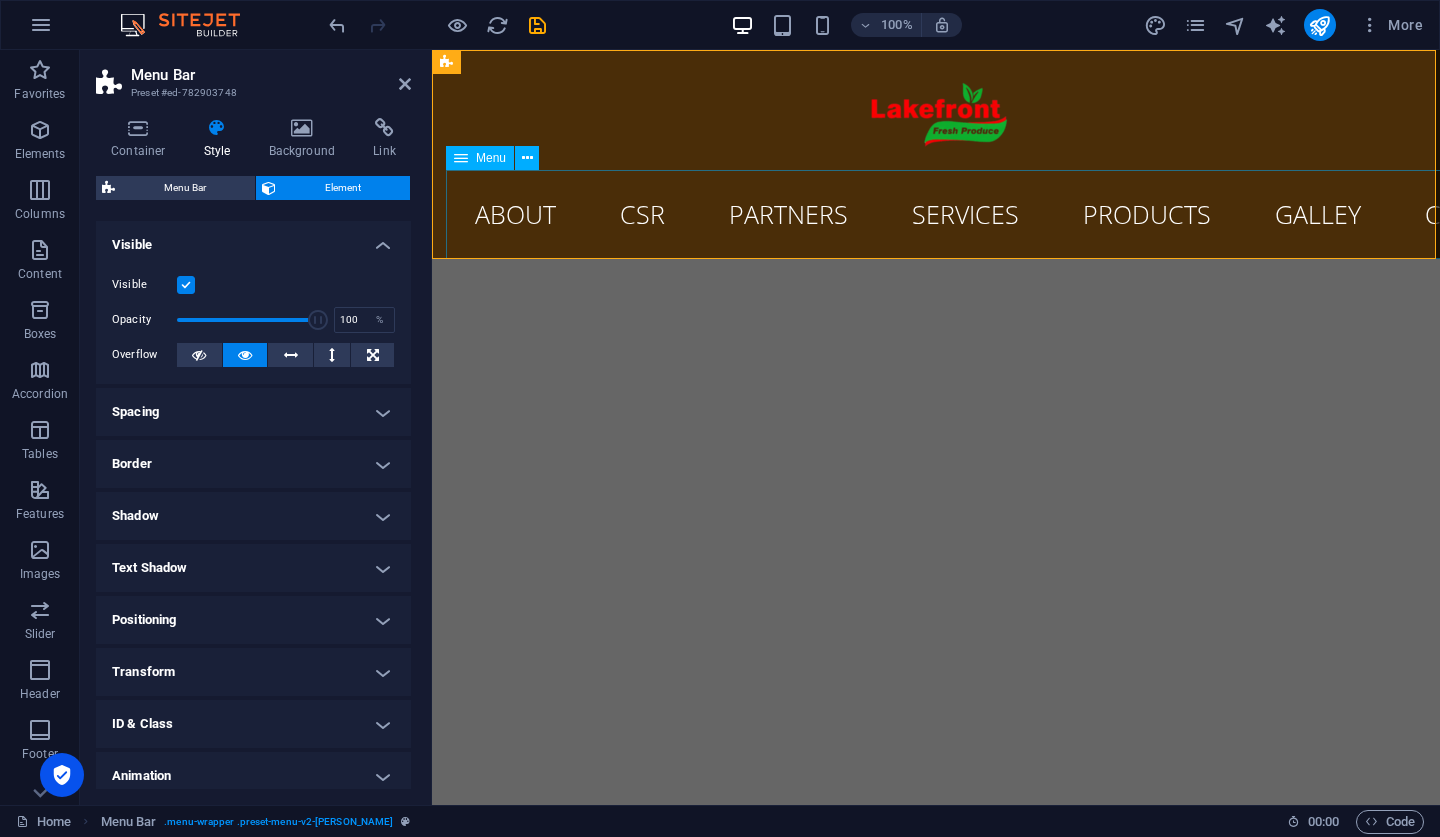 click on "Home About CSR Partners Services Products Galley Contact" at bounding box center [936, 214] 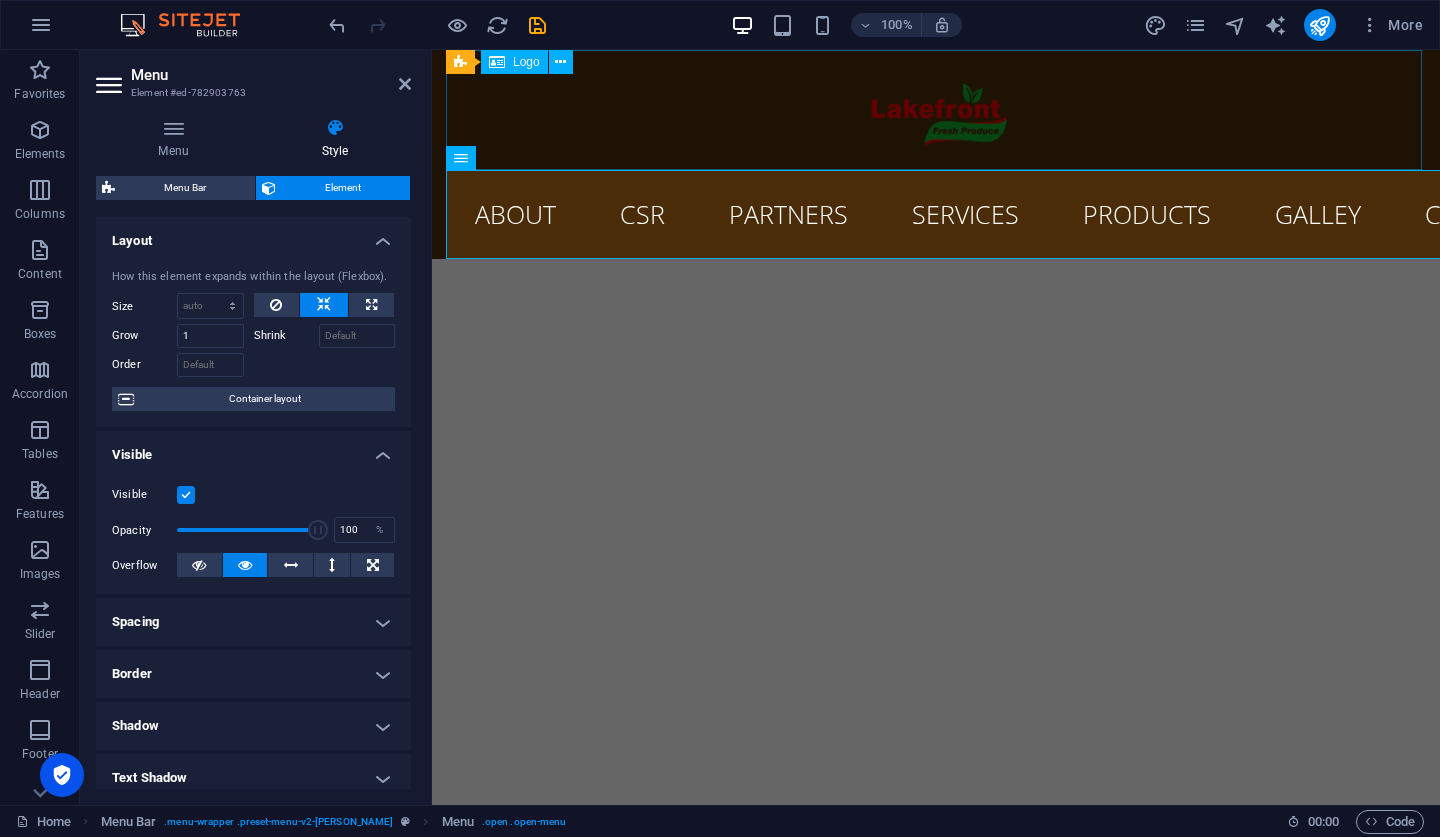 click at bounding box center (936, 110) 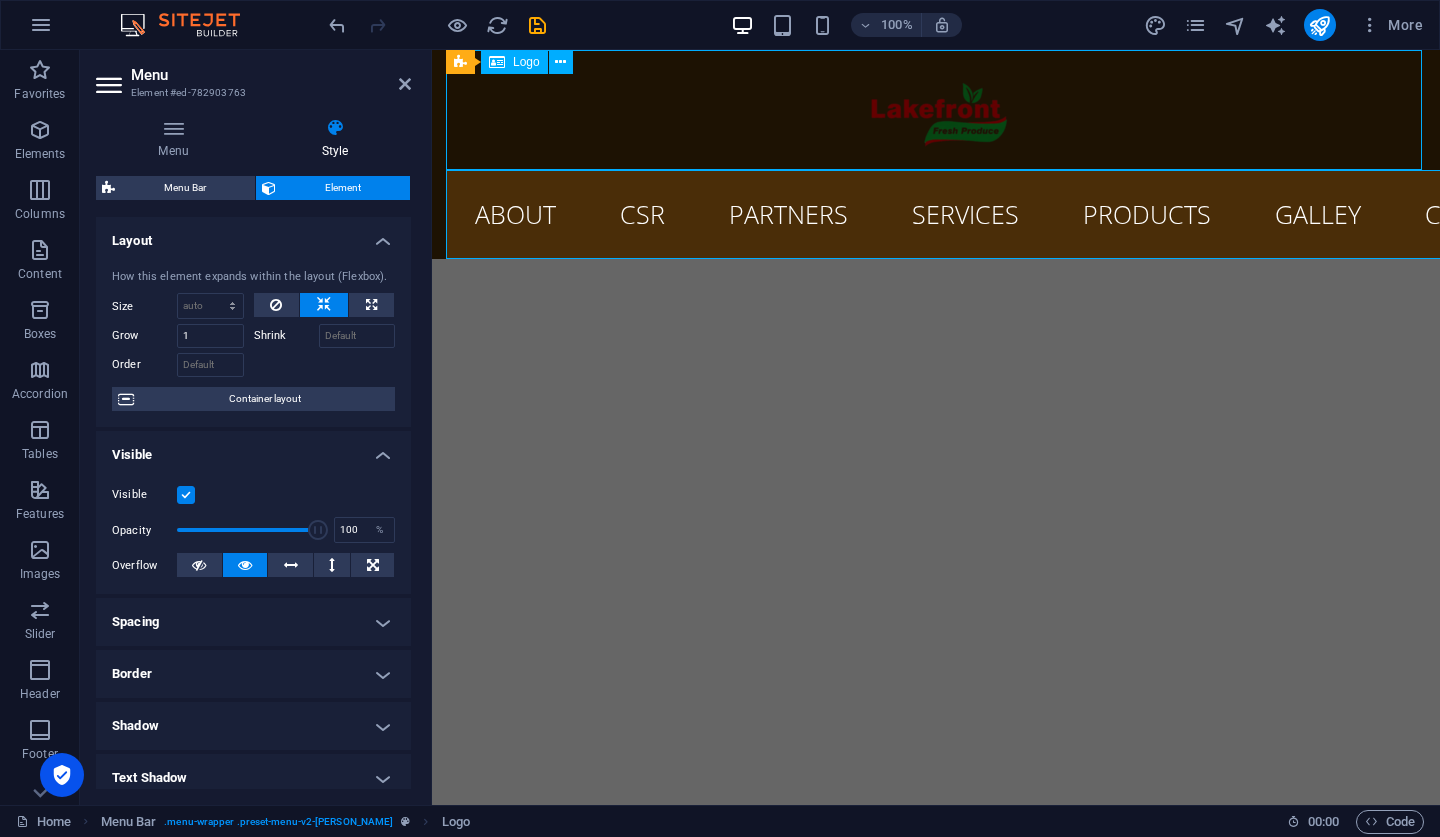 click at bounding box center [936, 110] 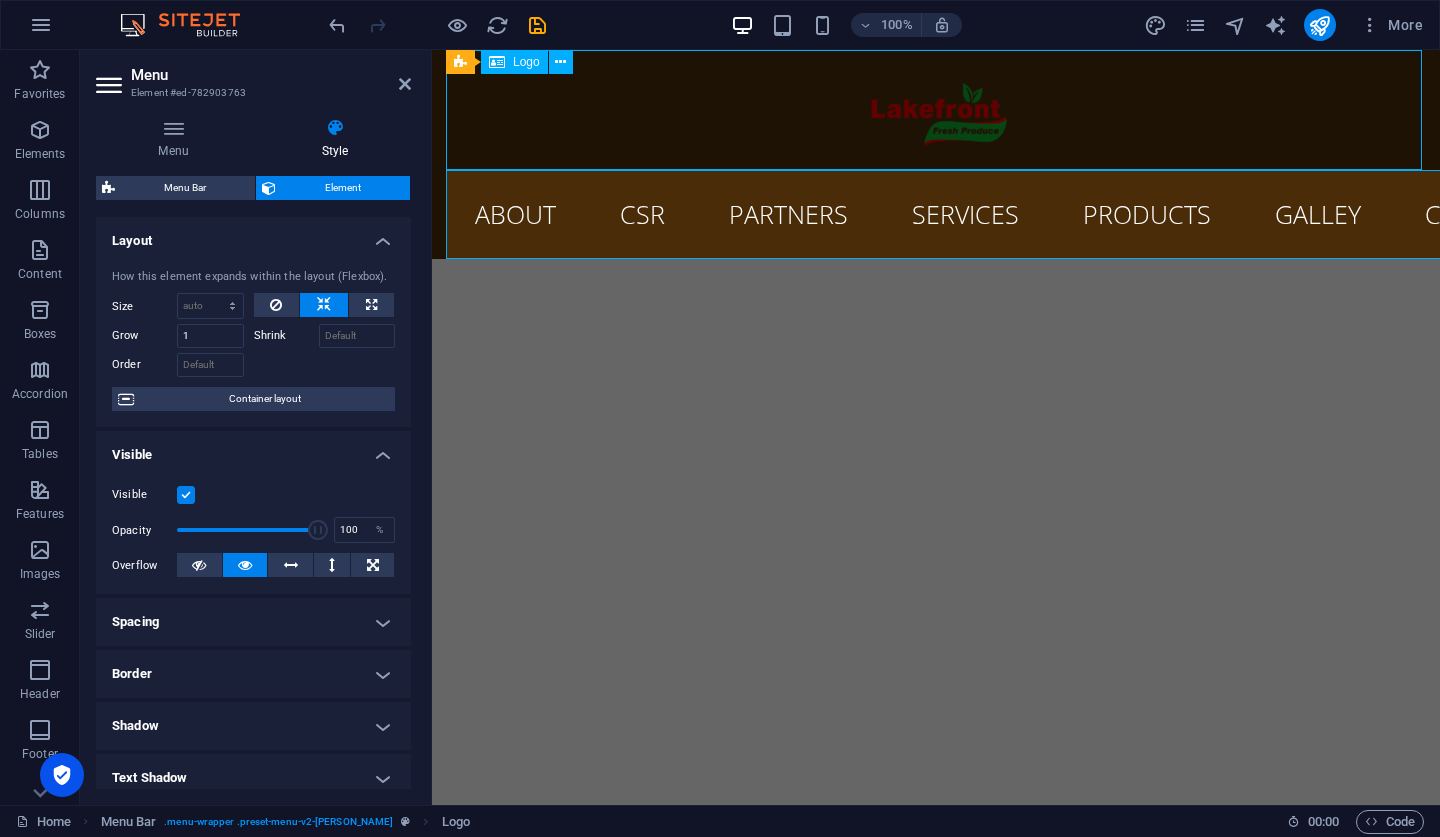 select on "px" 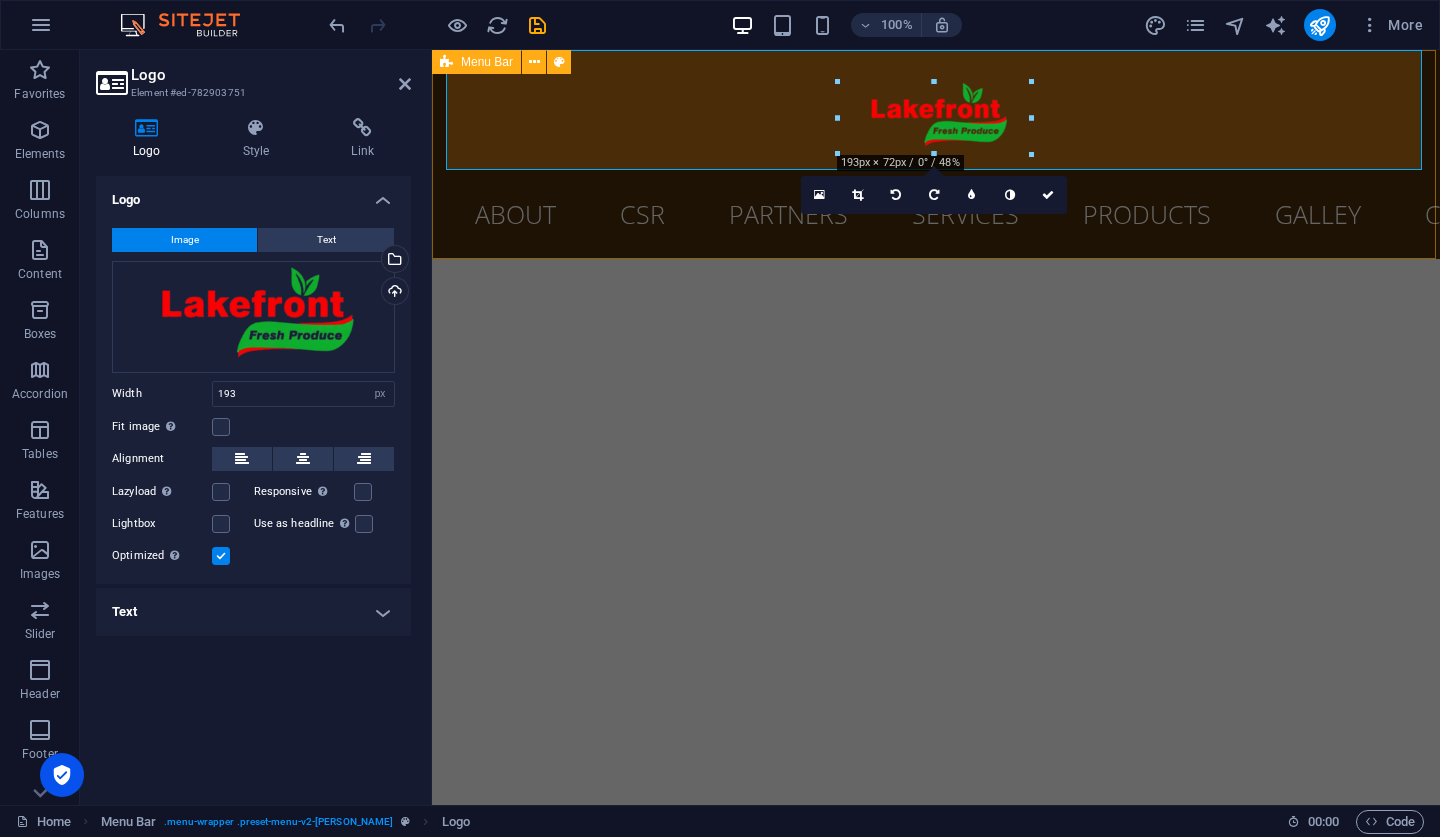 click on "Menu Home About CSR Partners Services Products Galley Contact" at bounding box center (936, 154) 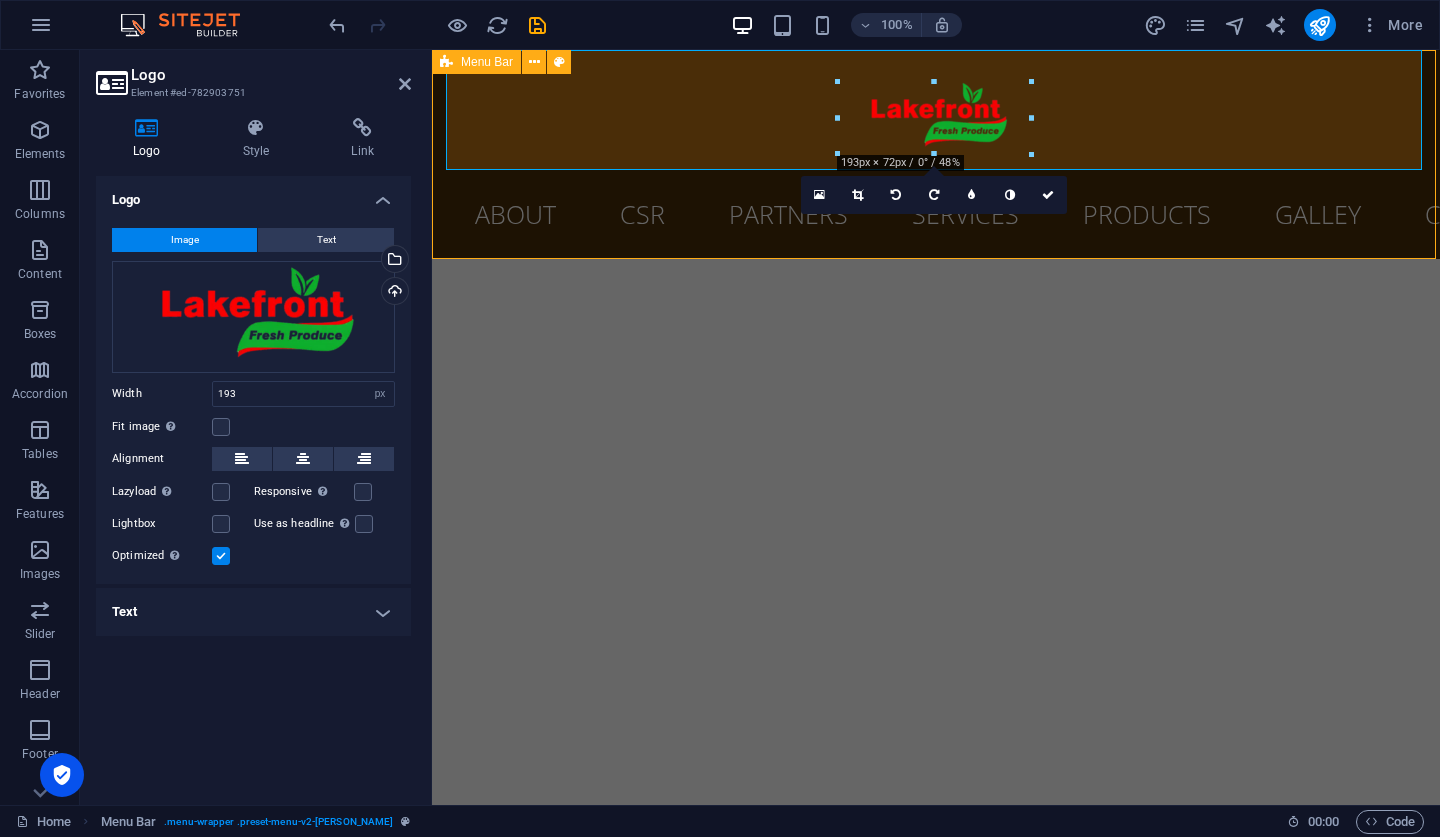 click on "Menu Home About CSR Partners Services Products Galley Contact" at bounding box center [936, 154] 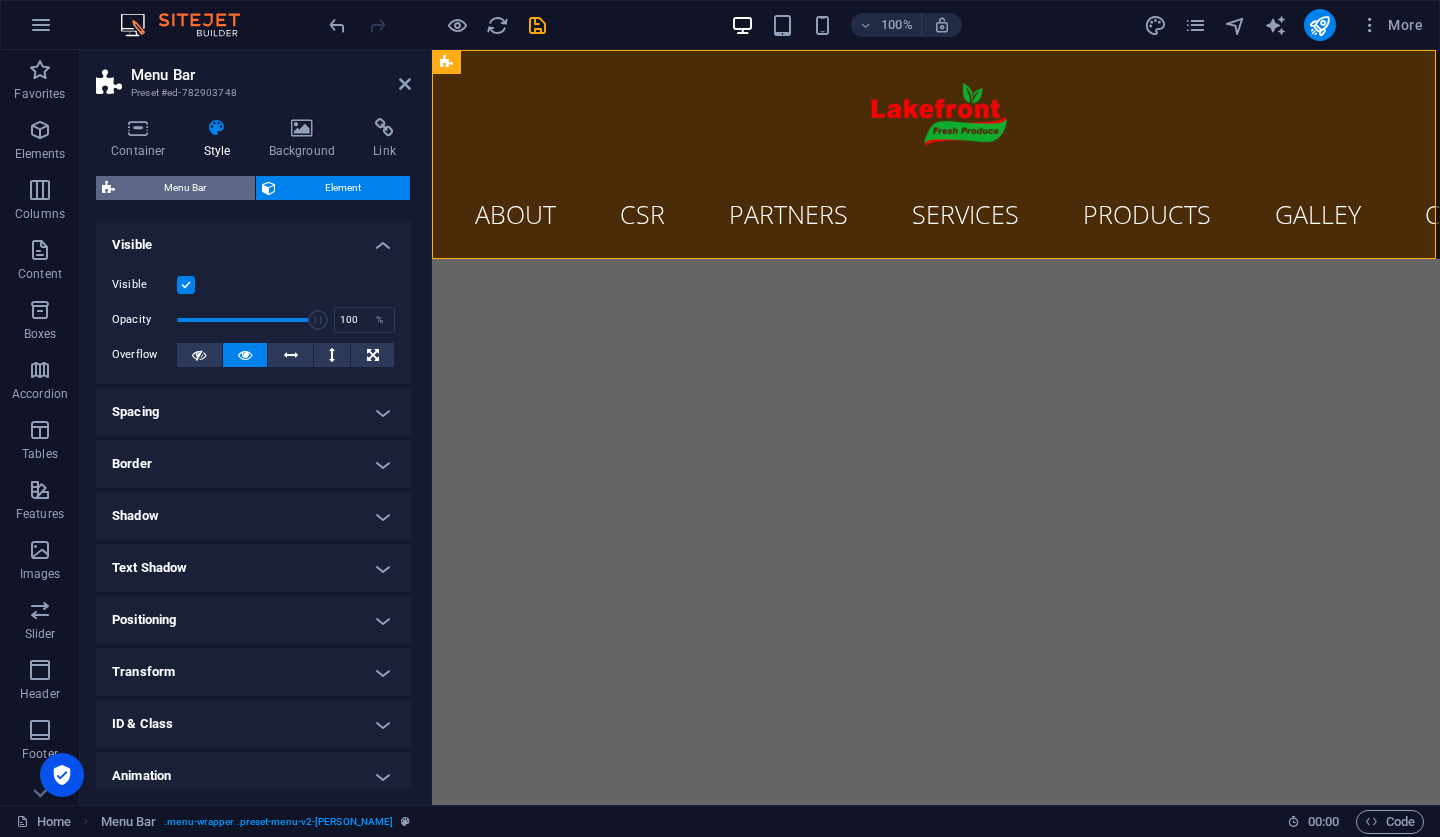 click on "Menu Bar" at bounding box center [185, 188] 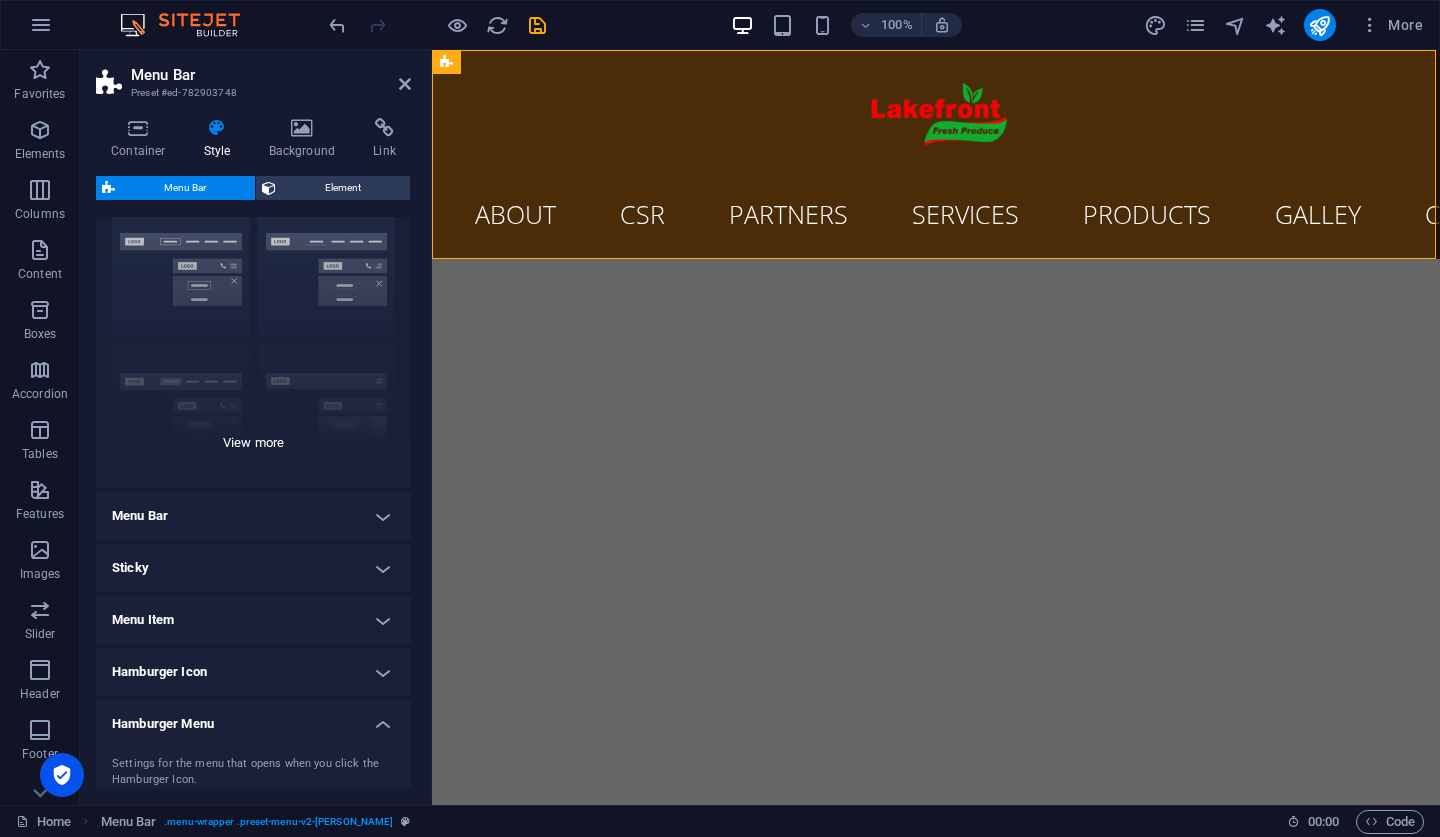 scroll, scrollTop: 74, scrollLeft: 0, axis: vertical 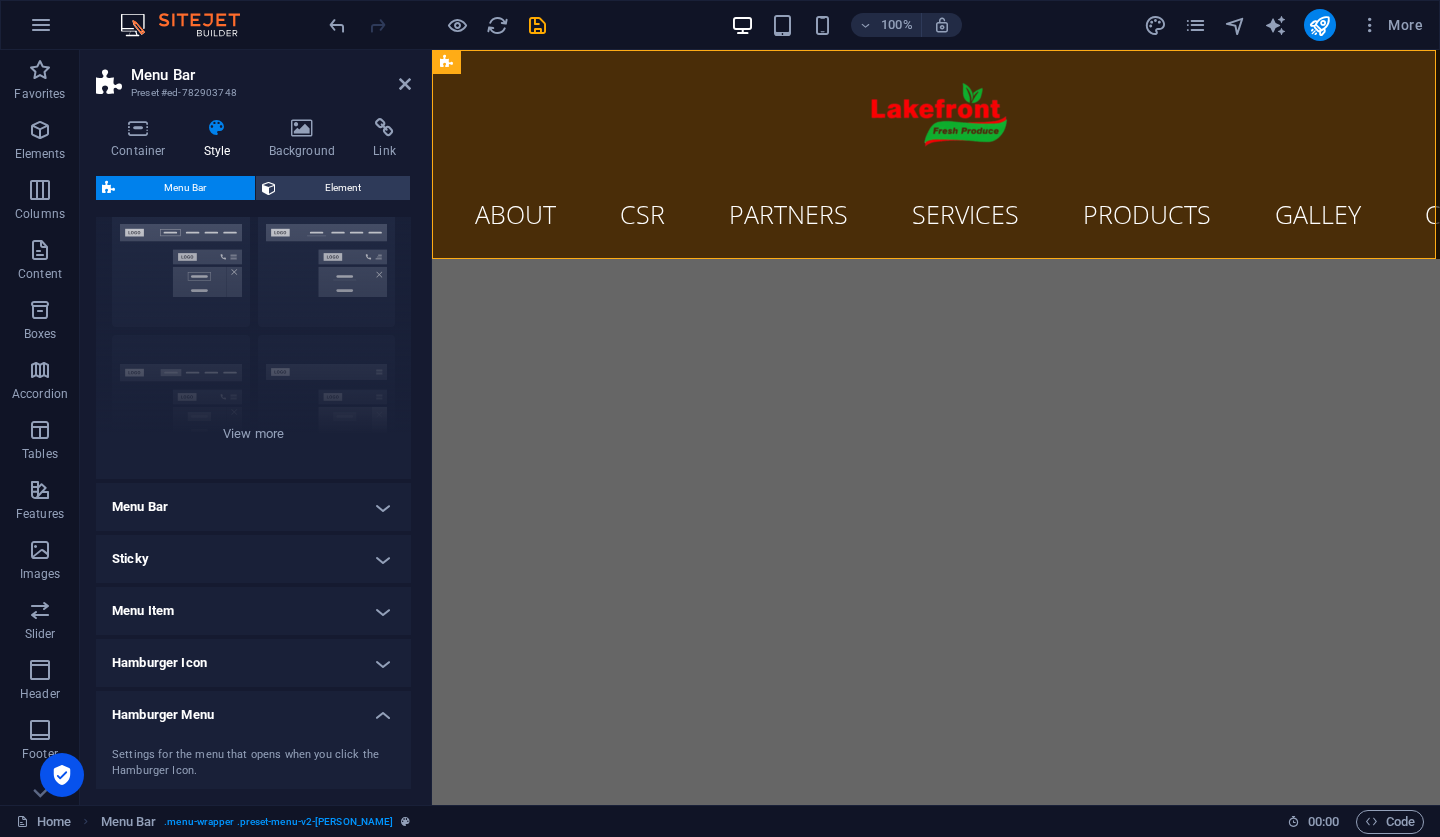 click on "Menu Bar" at bounding box center (253, 507) 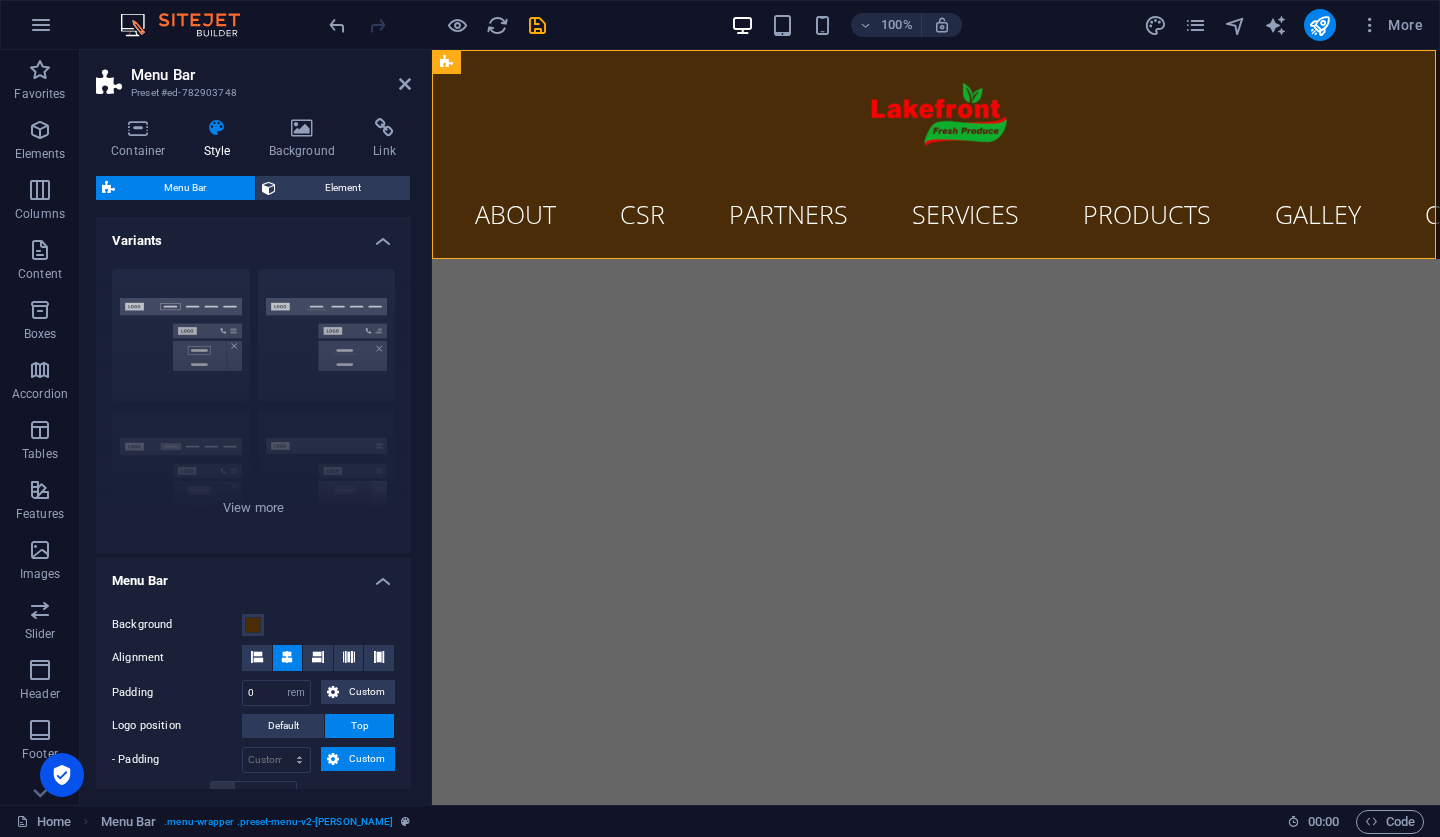 scroll, scrollTop: 0, scrollLeft: 0, axis: both 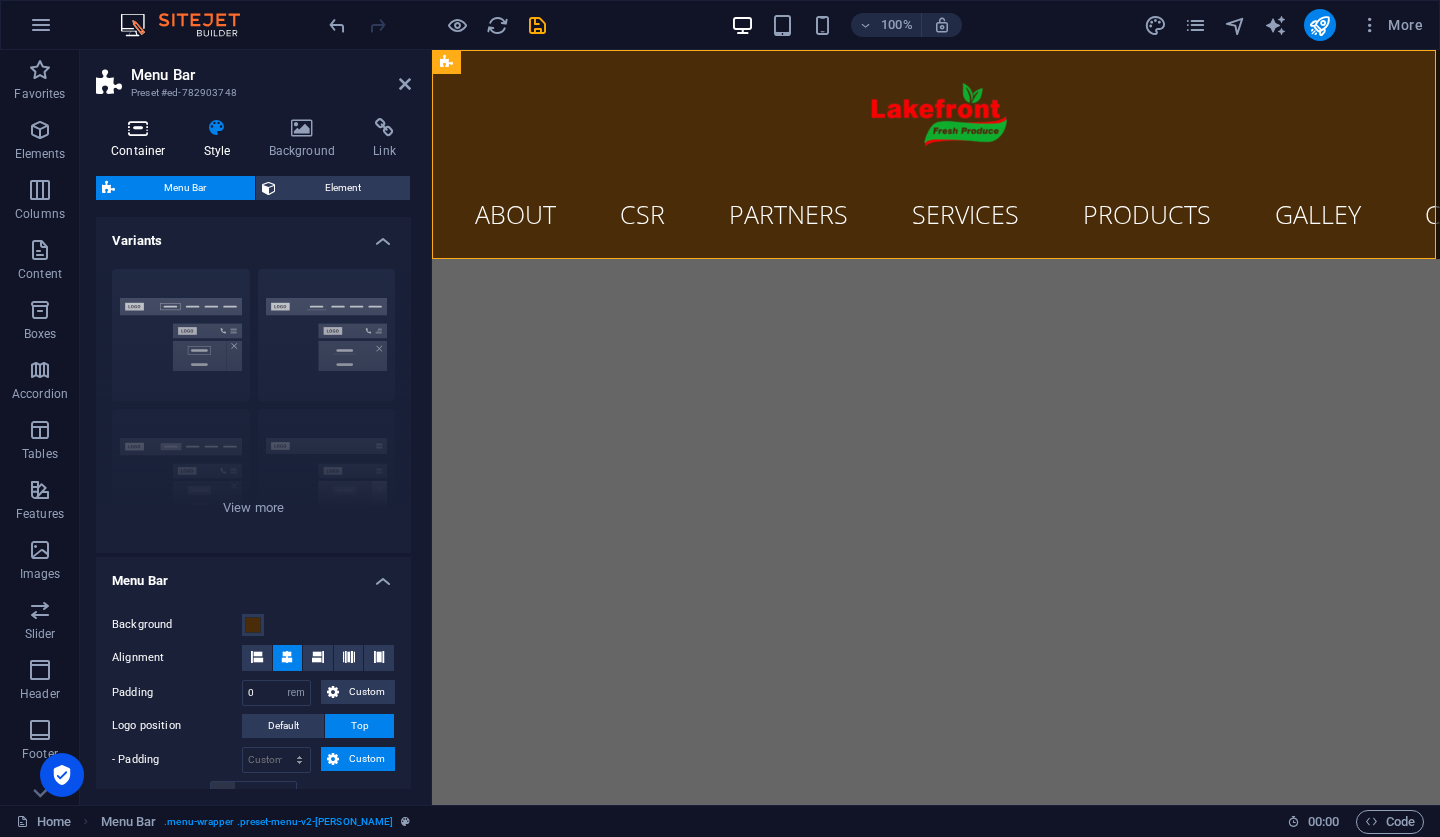 click on "Container" at bounding box center (142, 139) 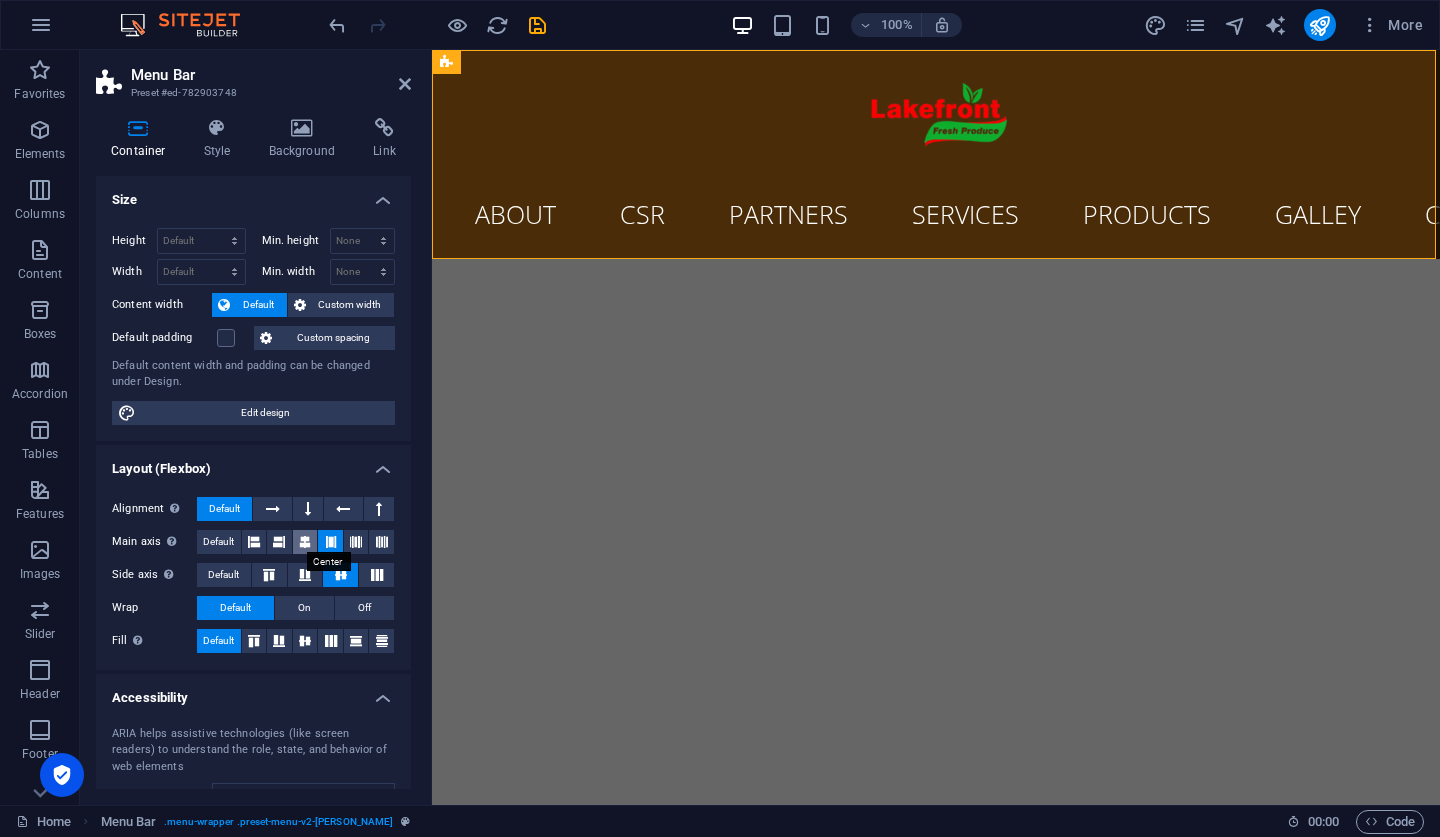 click at bounding box center (305, 542) 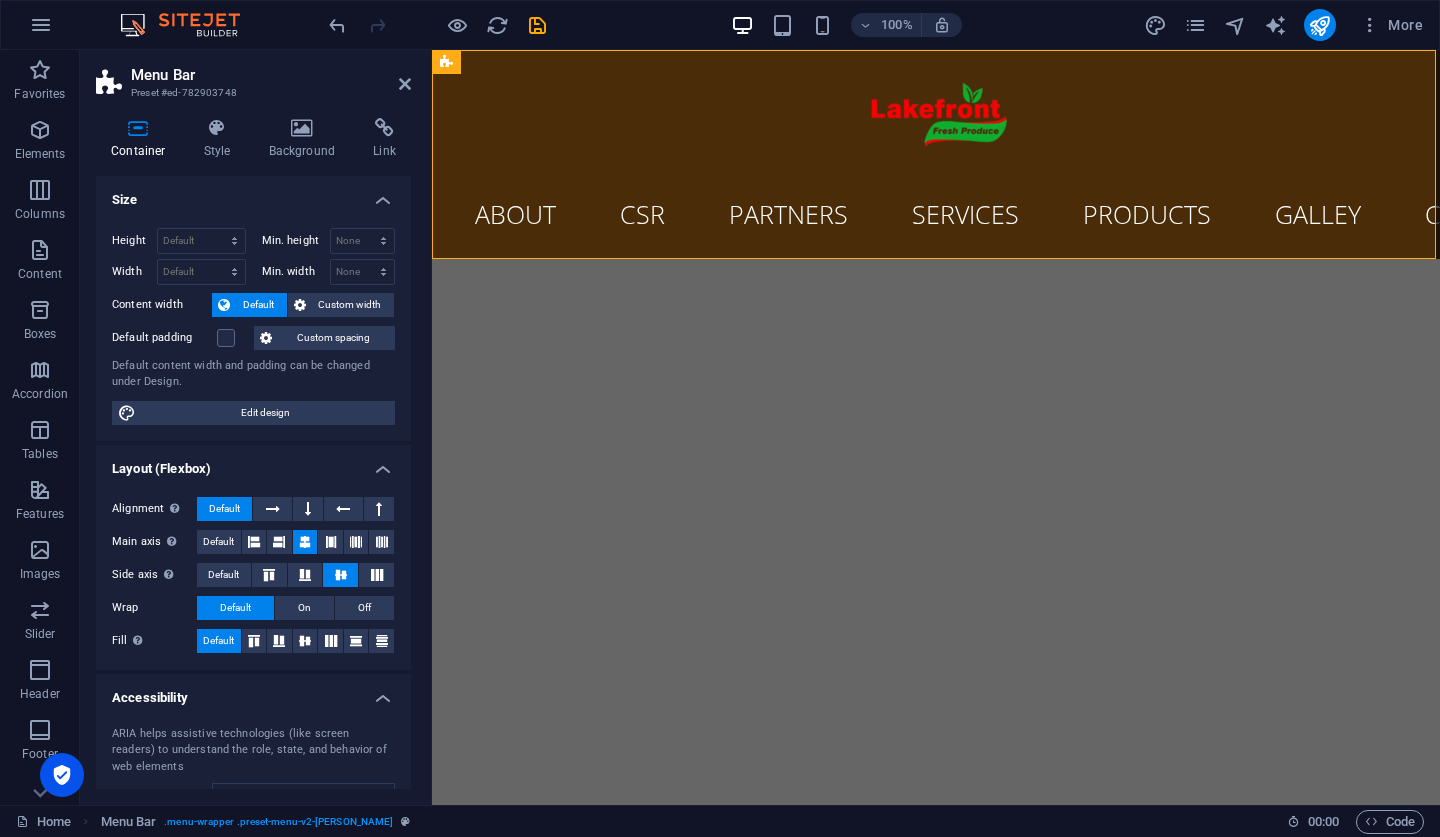 click at bounding box center (305, 542) 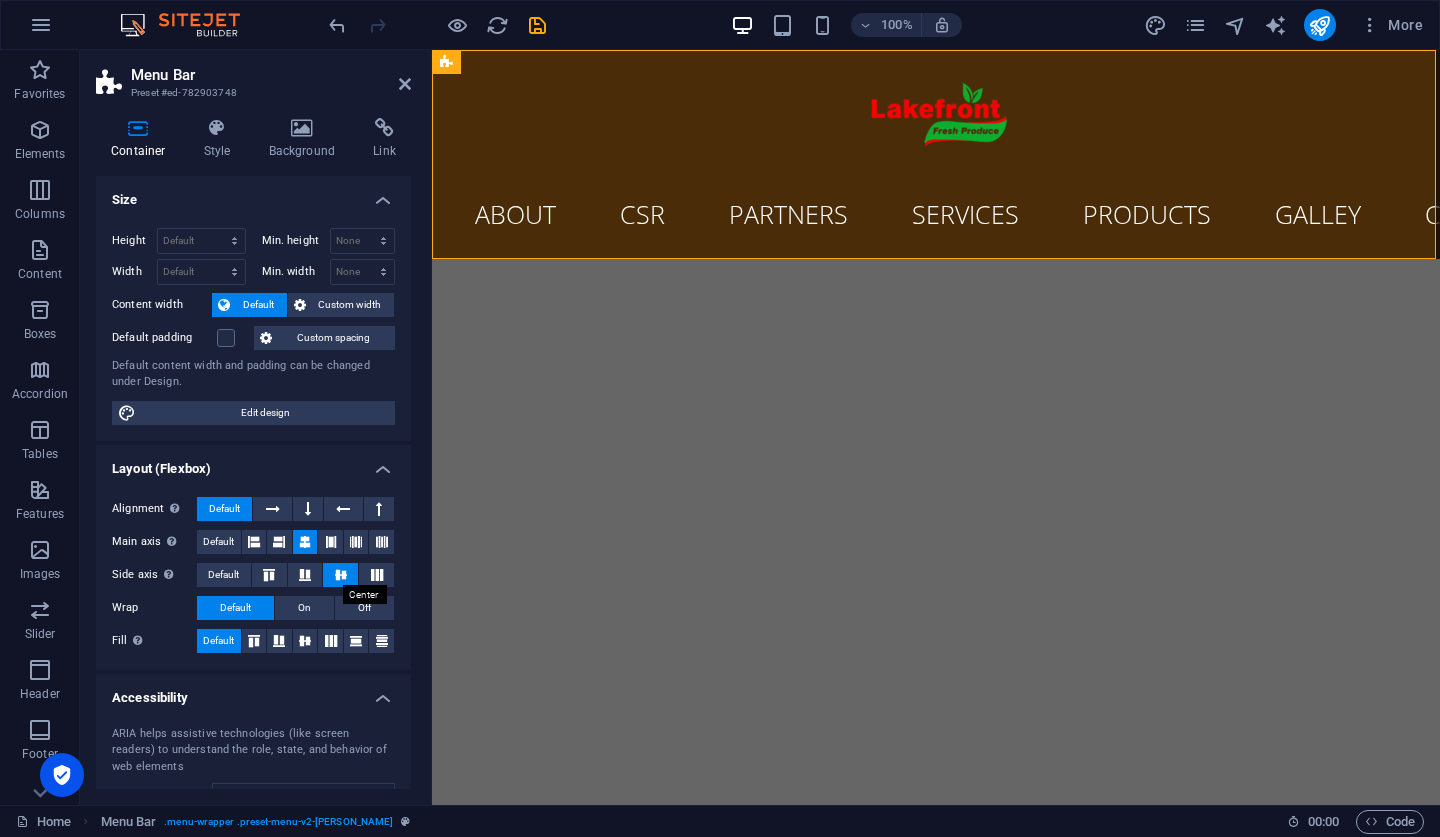click at bounding box center [341, 575] 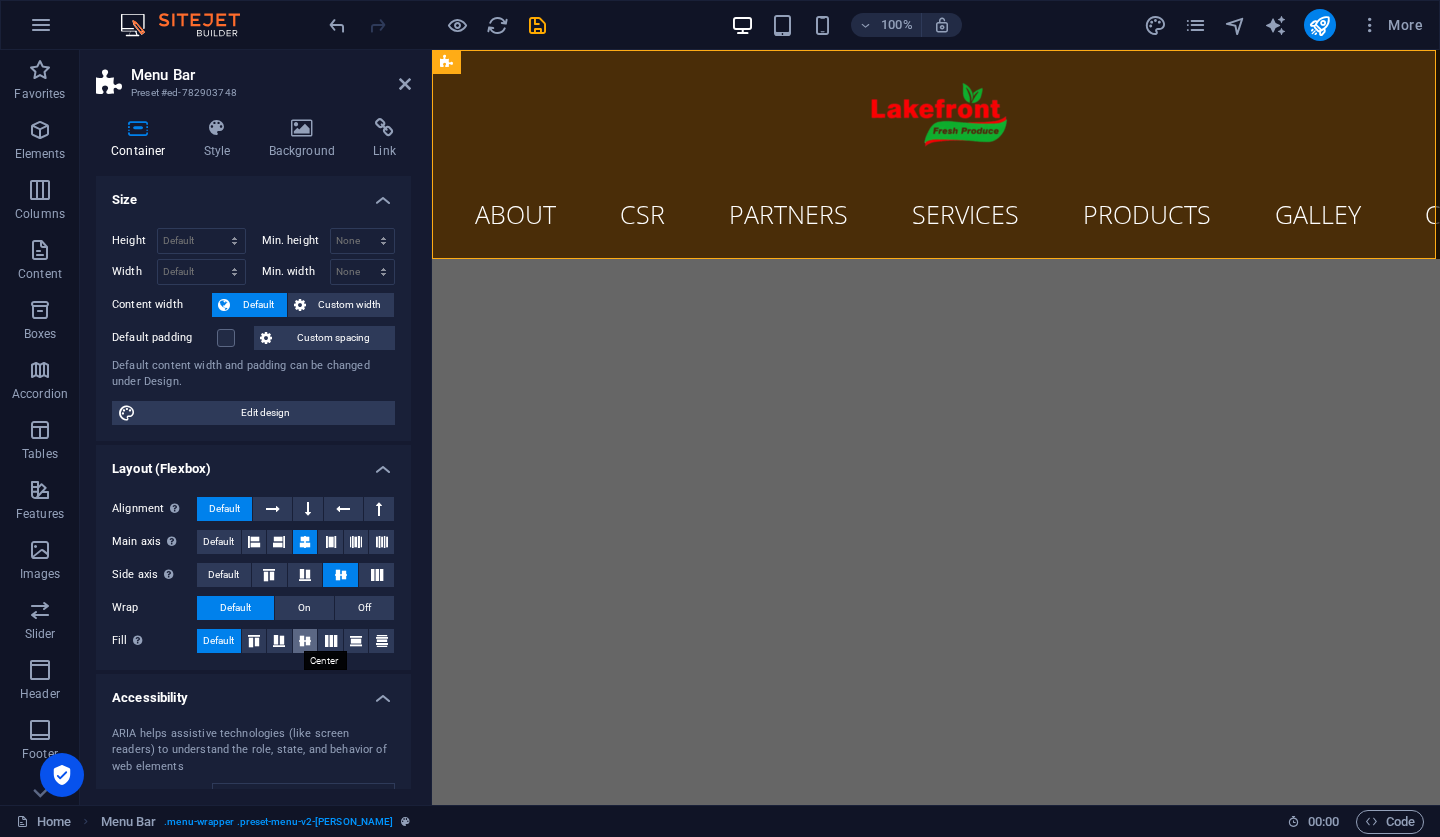 click at bounding box center (305, 641) 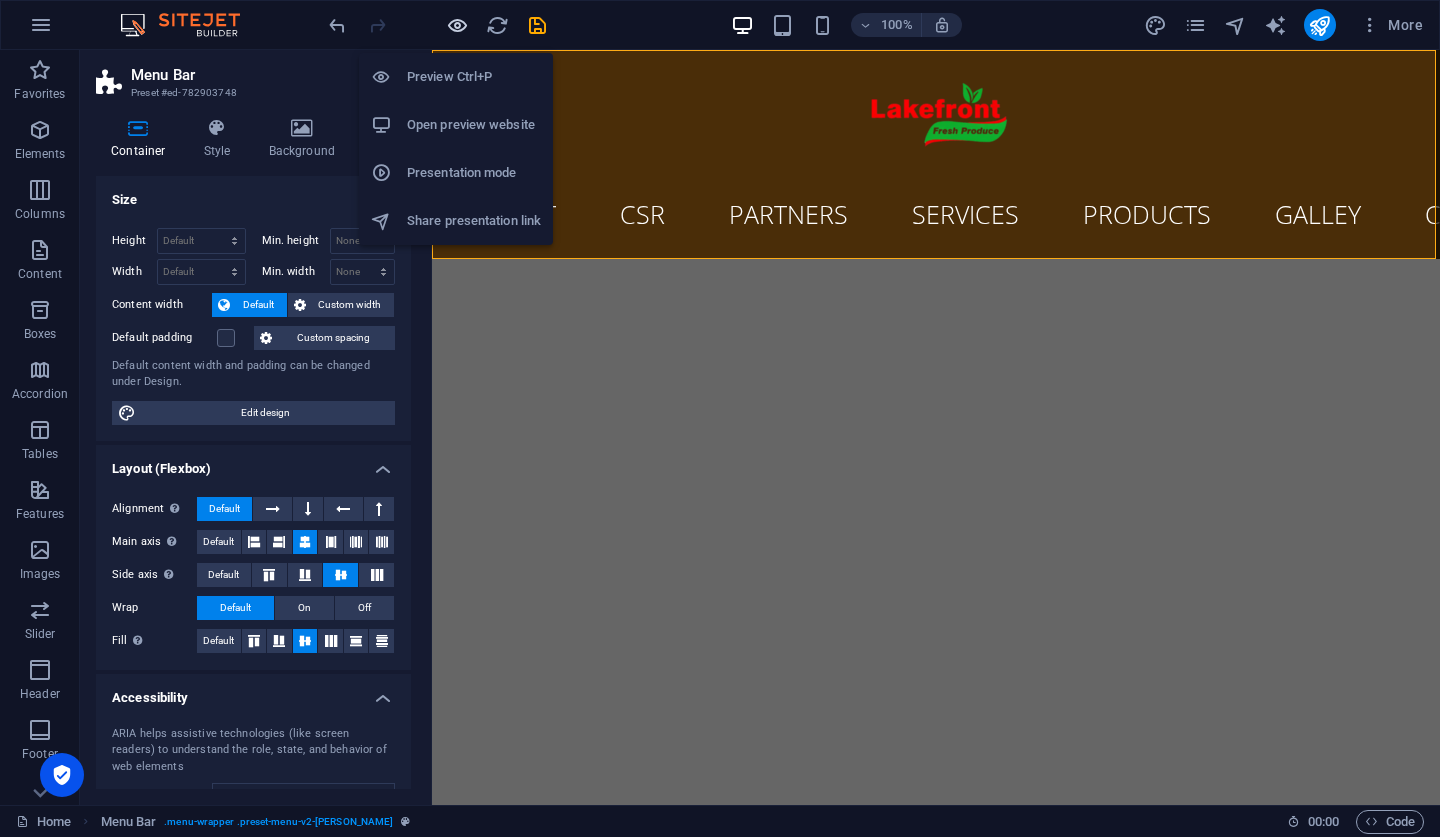 click at bounding box center (457, 25) 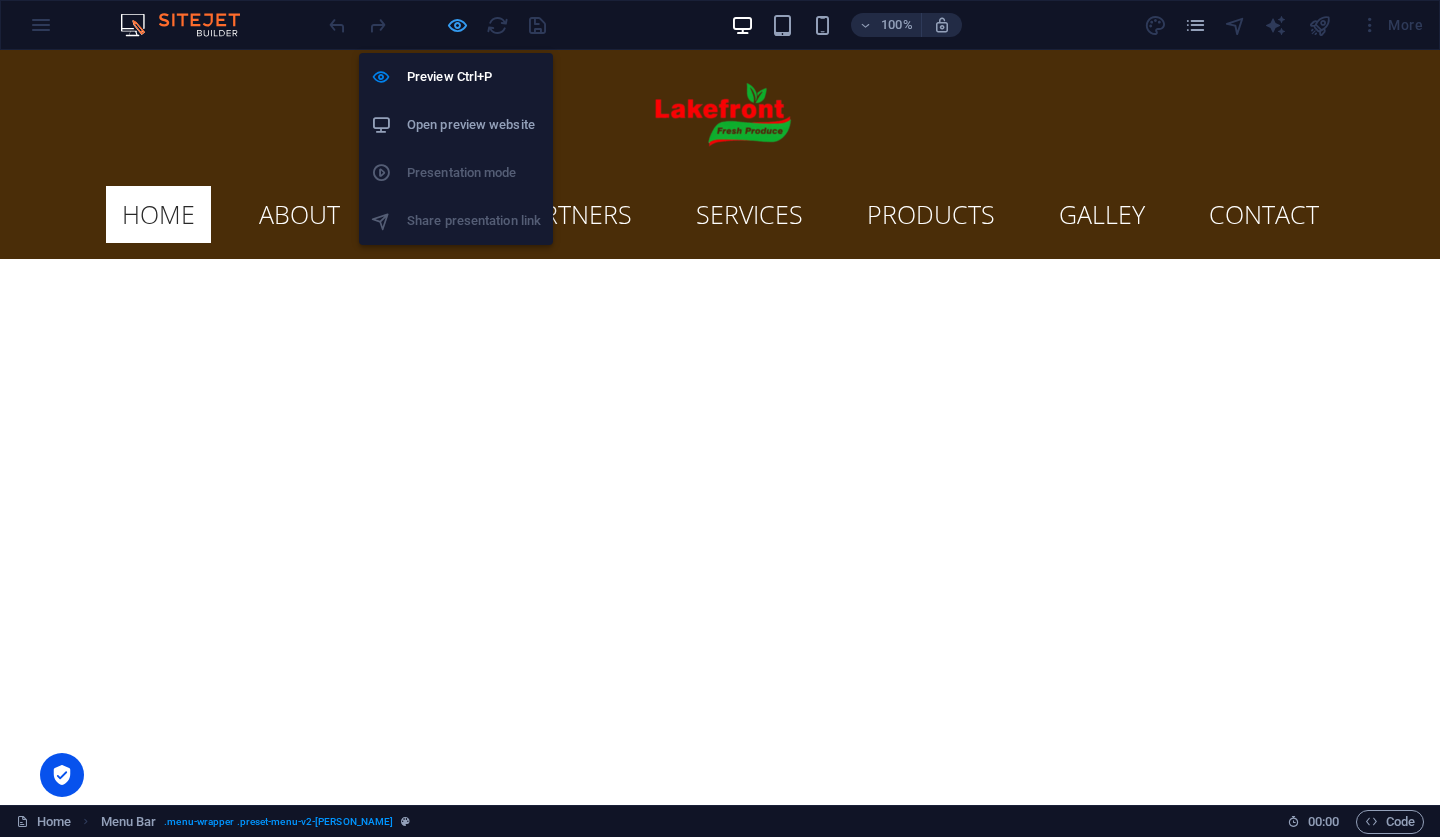 click at bounding box center [457, 25] 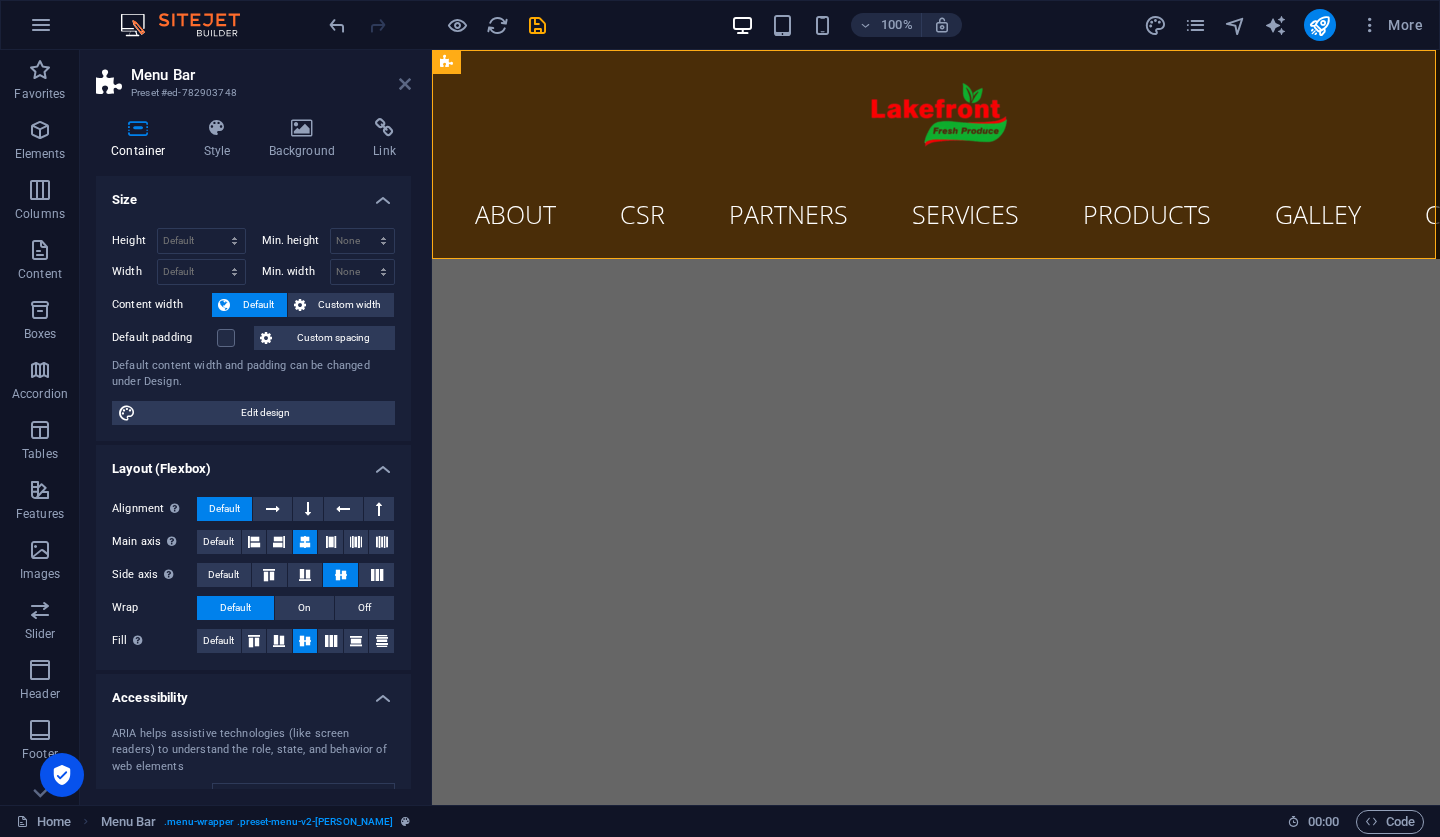 click at bounding box center [405, 84] 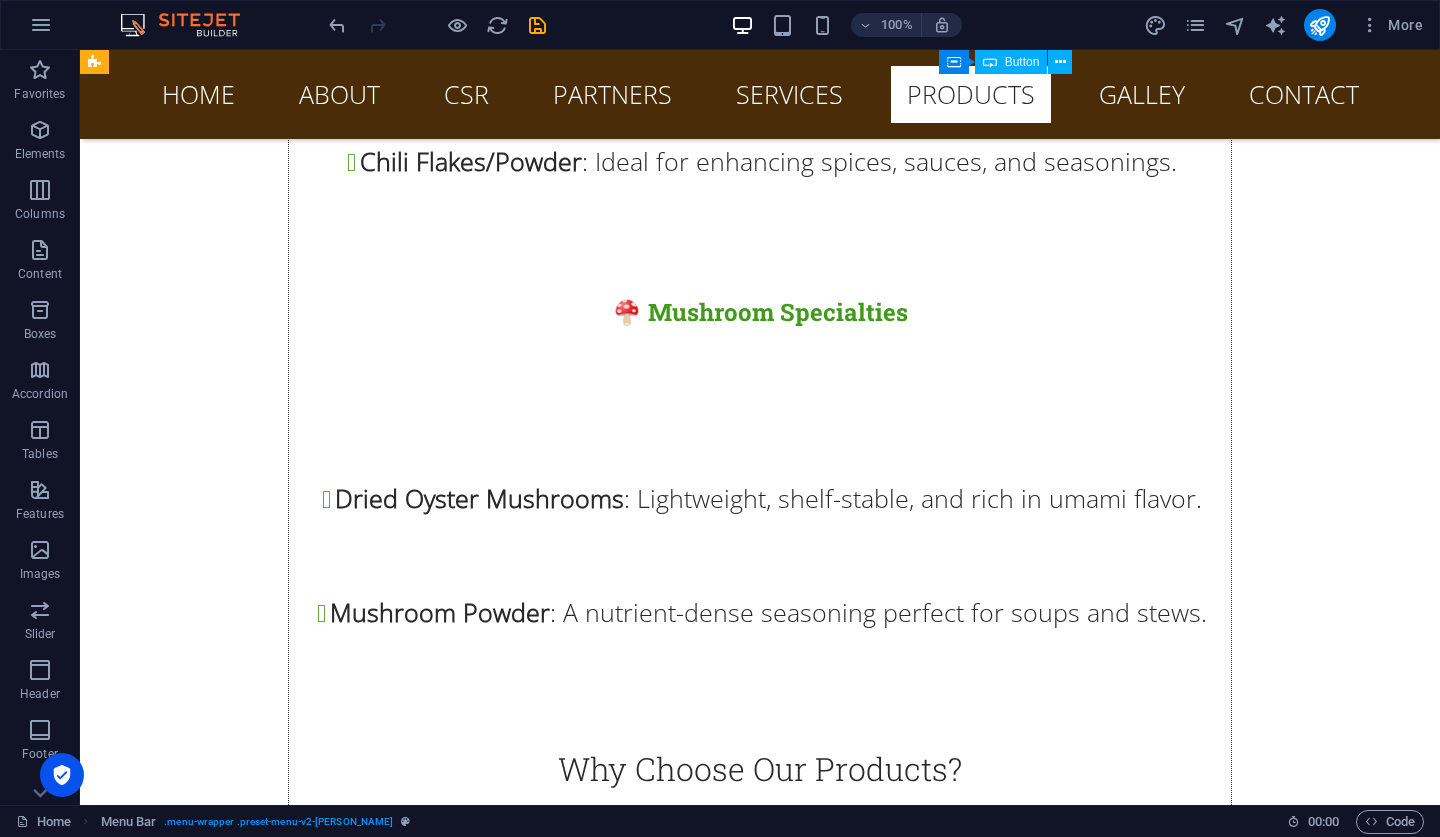 scroll, scrollTop: 25808, scrollLeft: 0, axis: vertical 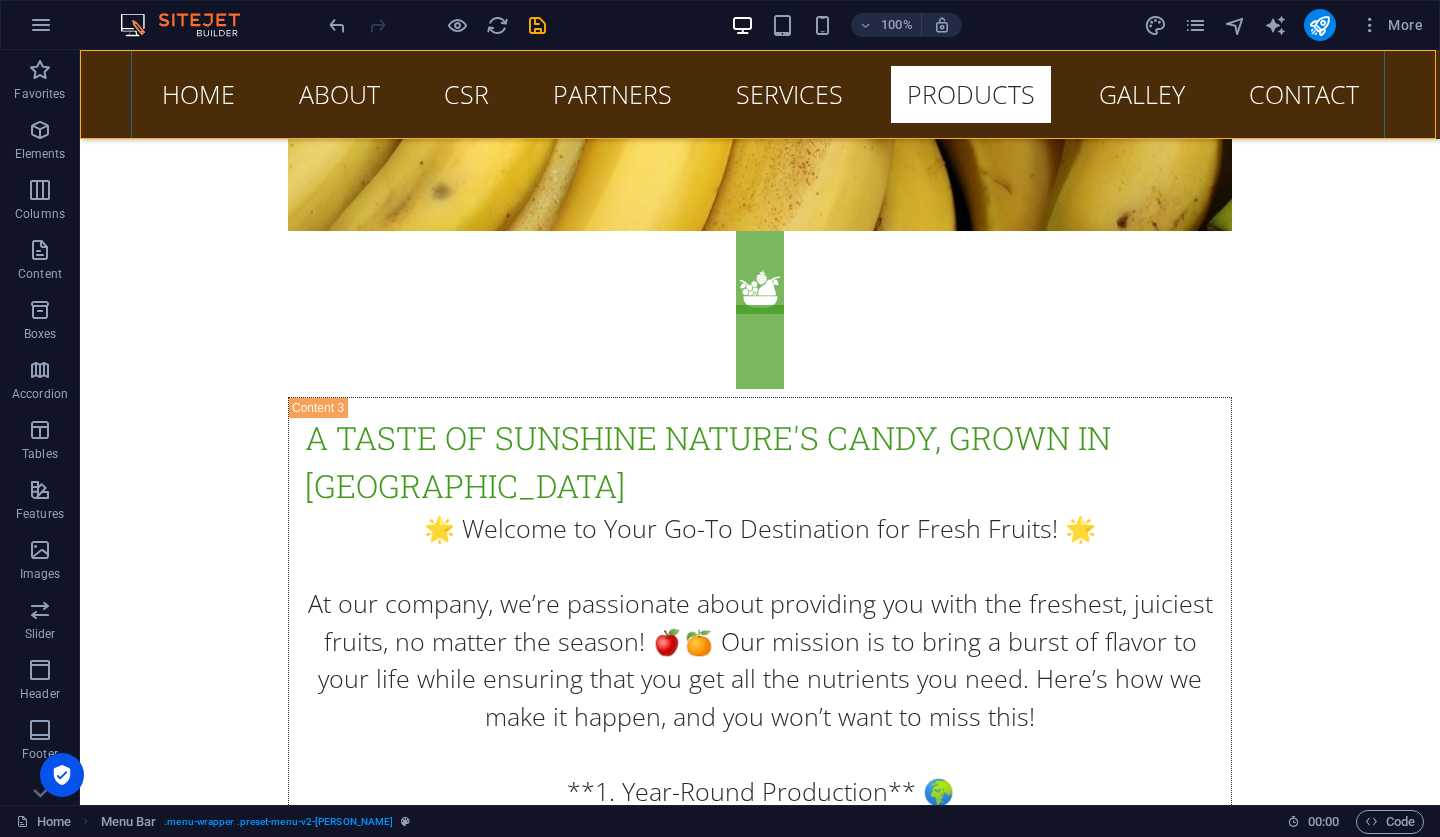 click on "Home About CSR Partners Services Products Galley Contact" at bounding box center [760, 94] 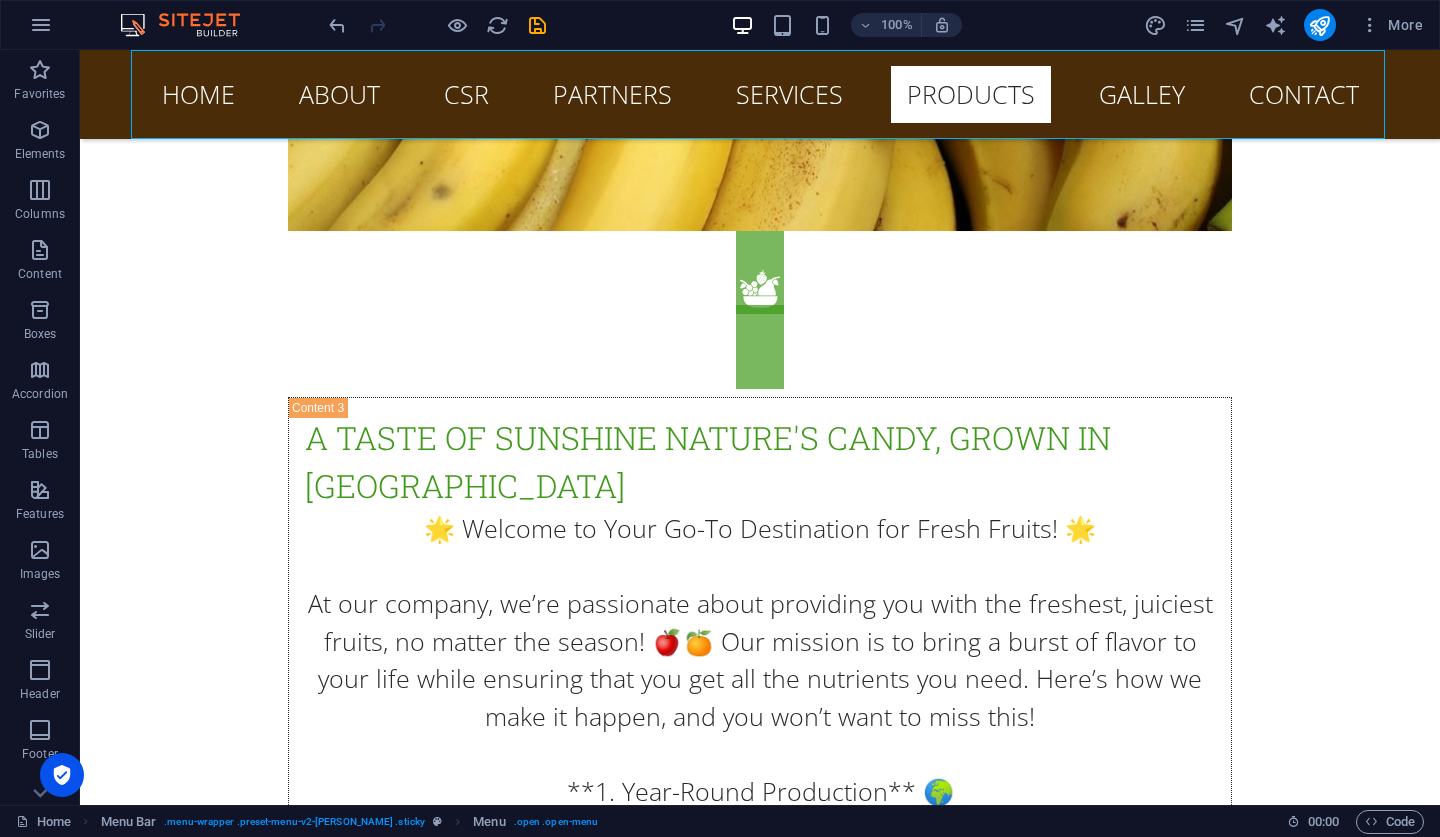click on "Home About CSR Partners Services Products Galley Contact" at bounding box center (760, 94) 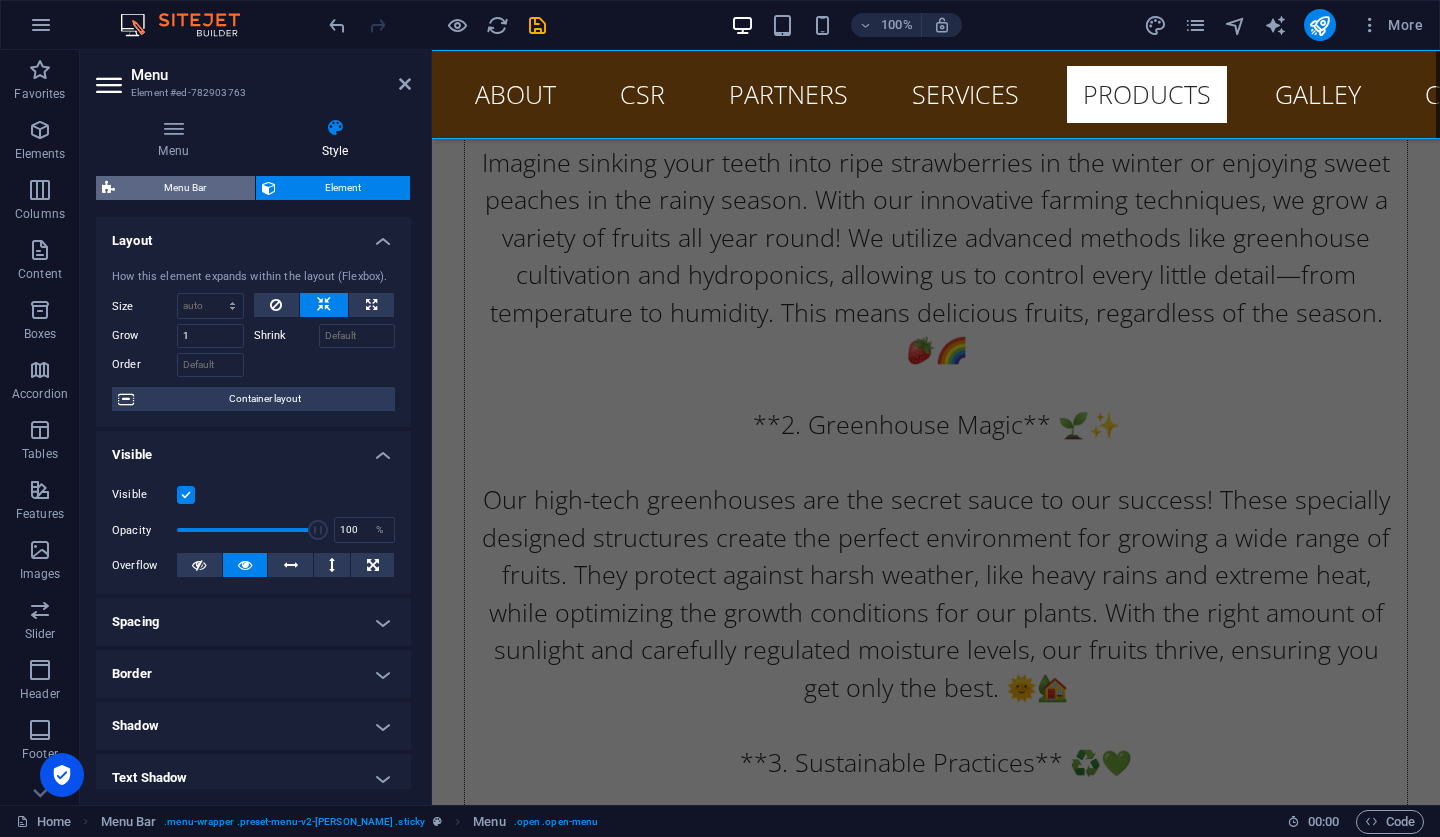 click on "Menu Bar" at bounding box center [185, 188] 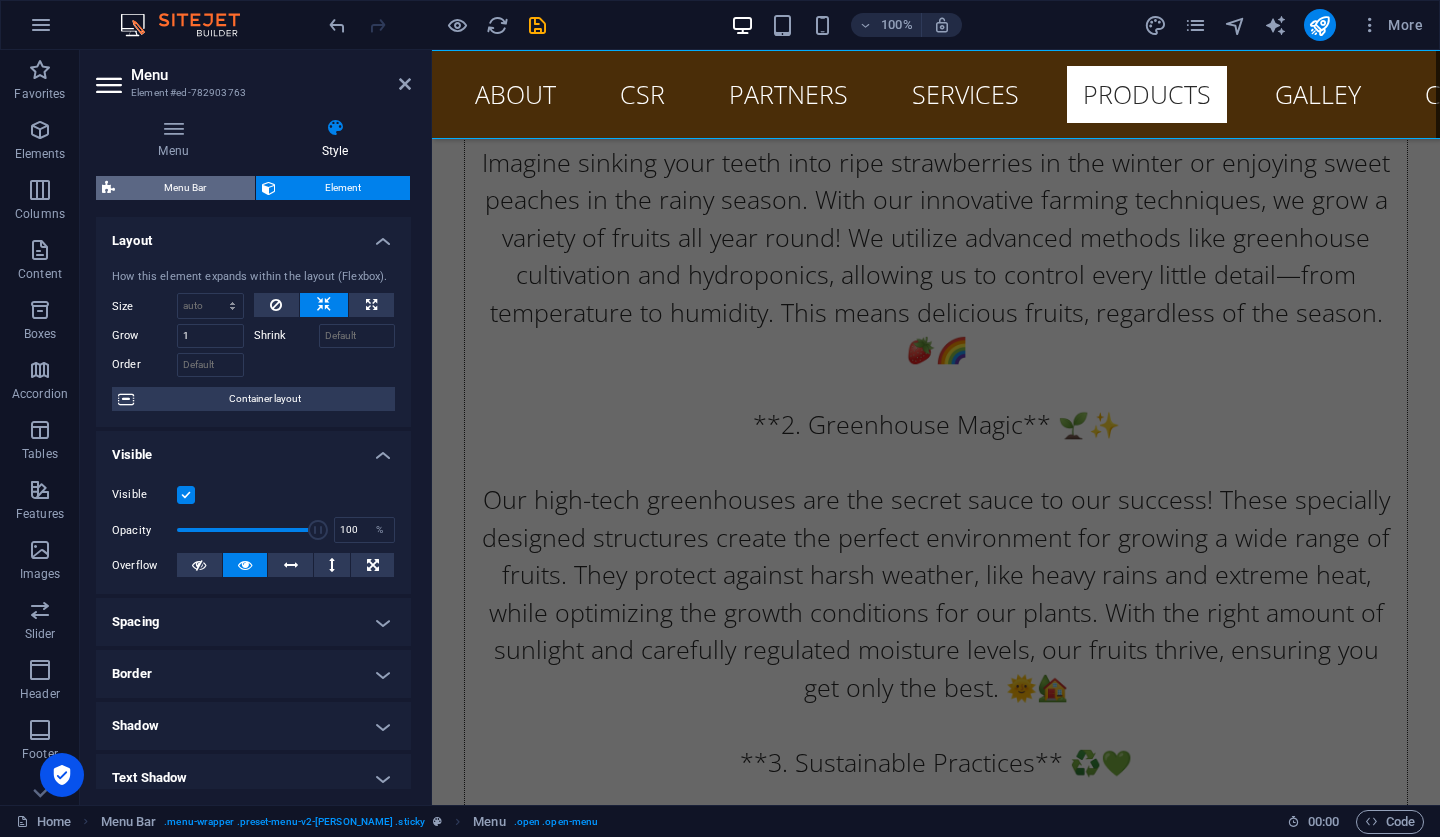 select on "rem" 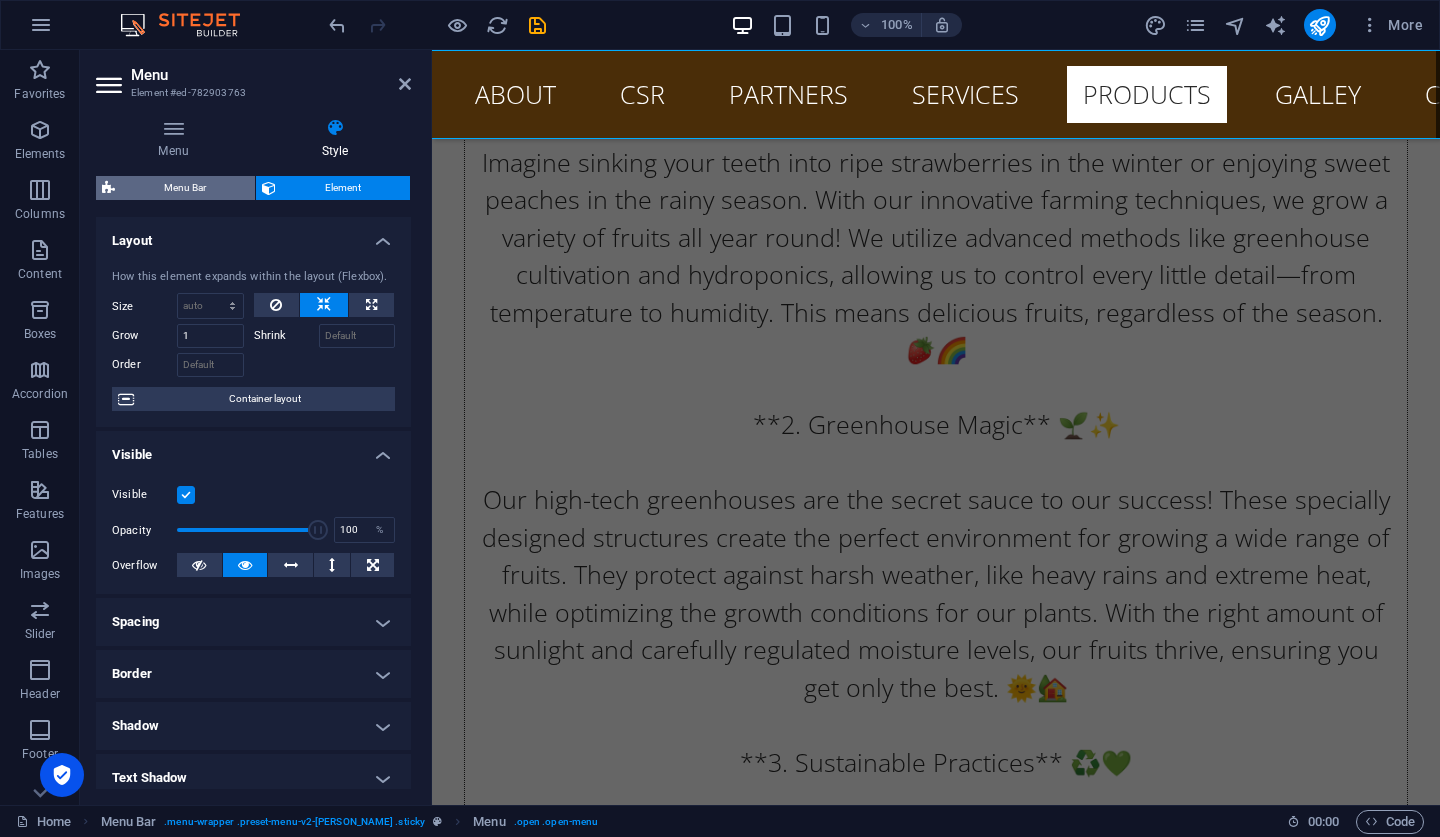 select on "rem" 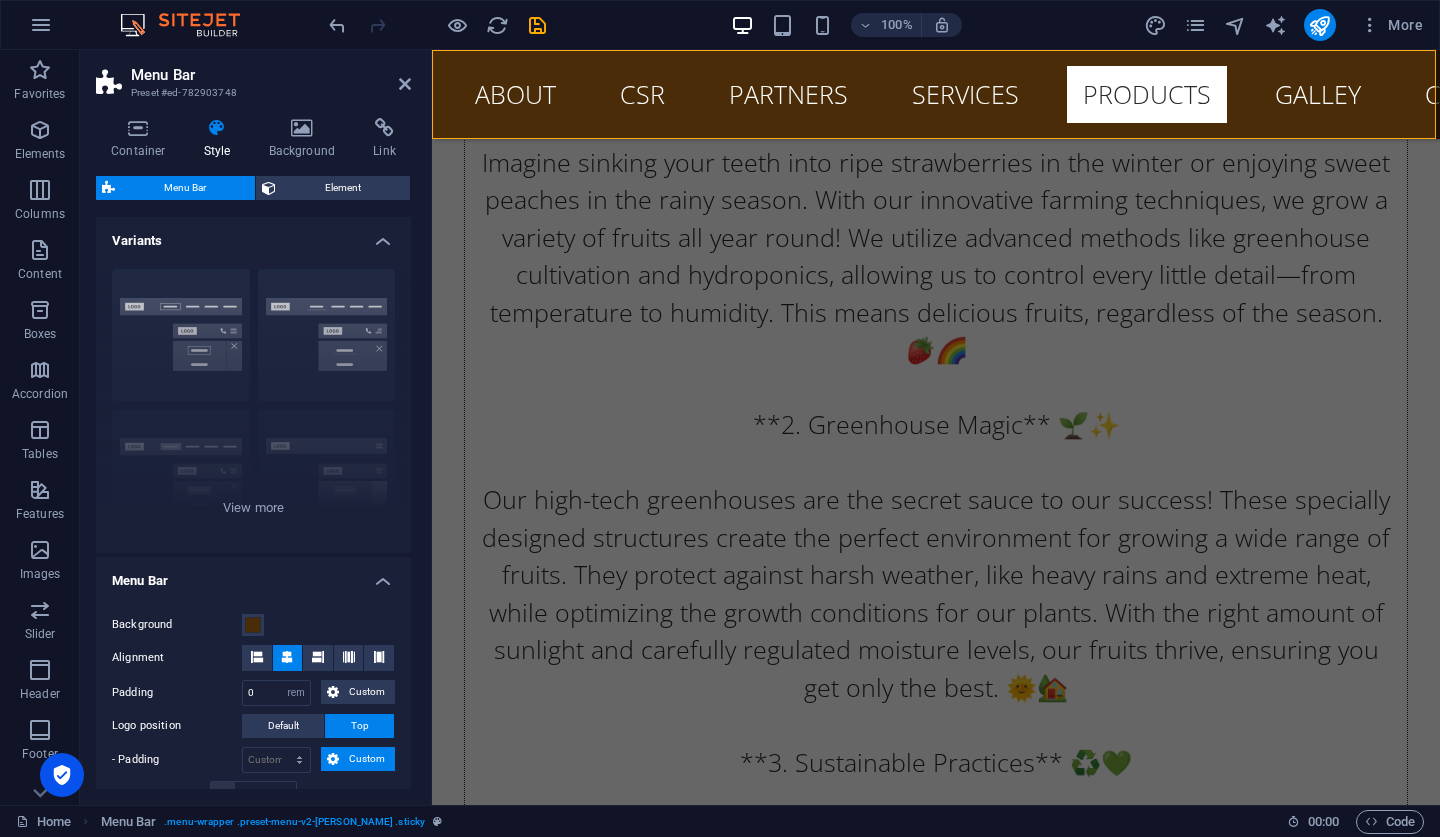 click on "Menu Bar Element Layout How this element expands within the layout (Flexbox). Size Default auto px % 1/1 1/2 1/3 1/4 1/5 1/6 1/7 1/8 1/9 1/10 Grow Shrink Order Container layout Visible Visible Opacity 100 % Overflow Spacing Margin Default auto px % rem vw vh Custom Custom auto px % rem vw vh auto px % rem vw vh auto px % rem vw vh auto px % rem vw vh Padding Default px rem % vh vw Custom Custom px rem % vh vw px rem % vh vw px rem % vh vw px rem % vh vw Border Style              - Width 1 auto px rem % vh vw Custom Custom 1 auto px rem % vh vw 1 auto px rem % vh vw 1 auto px rem % vh vw 1 auto px rem % vh vw  - Color Round corners For background overlay and background images, the overflow must be hidden so that the round corners are visible Default px rem % vh vw Custom Custom px rem % vh vw px rem % vh vw px rem % vh vw px rem % vh vw Shadow Default None Outside Inside Color X offset 0 px rem vh vw Y offset 0 px rem vh vw Blur 0 px rem % vh vw Spread 0 px rem vh vw Text Shadow Default None Outside" at bounding box center (253, 482) 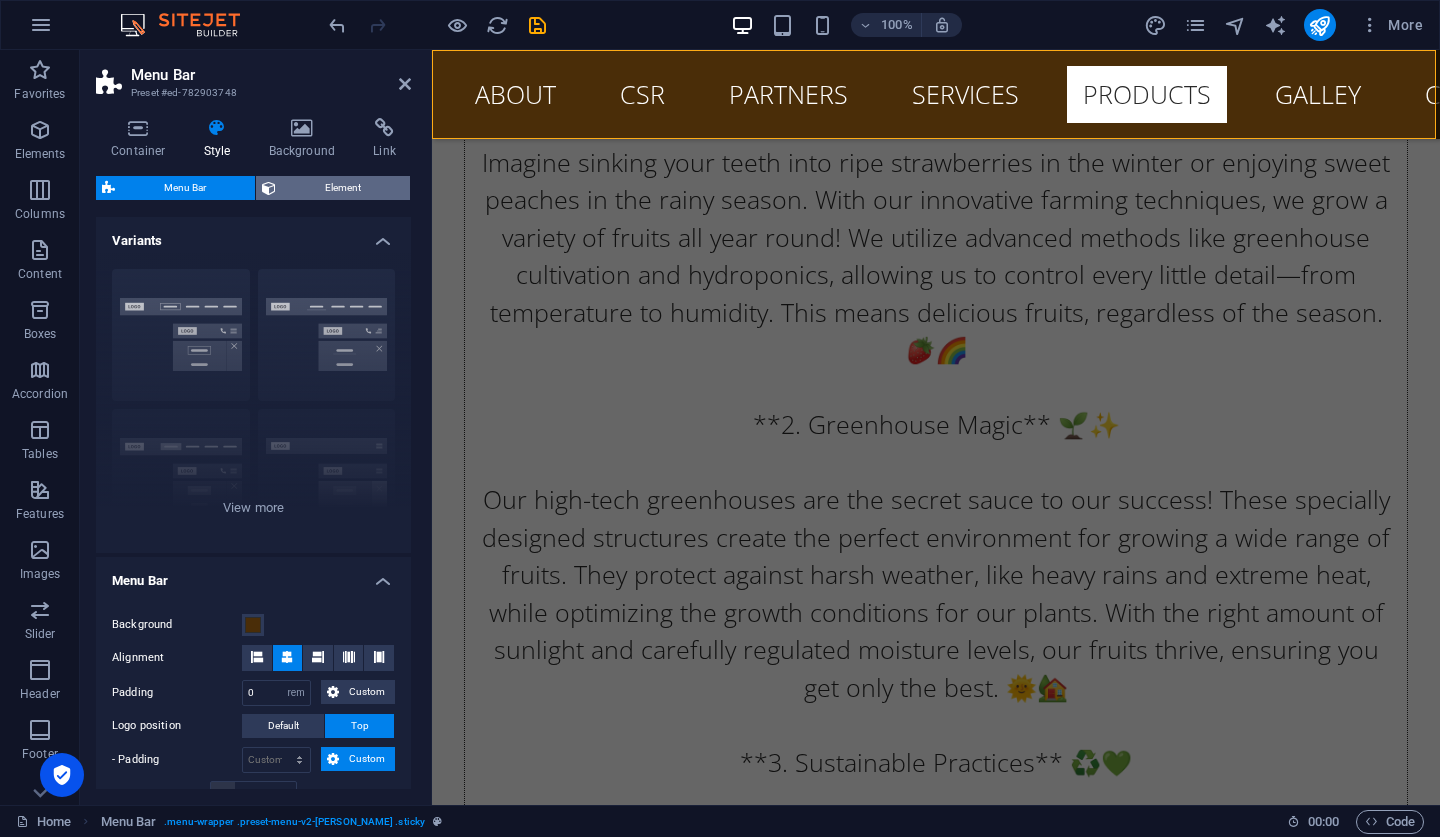 click on "Element" at bounding box center [343, 188] 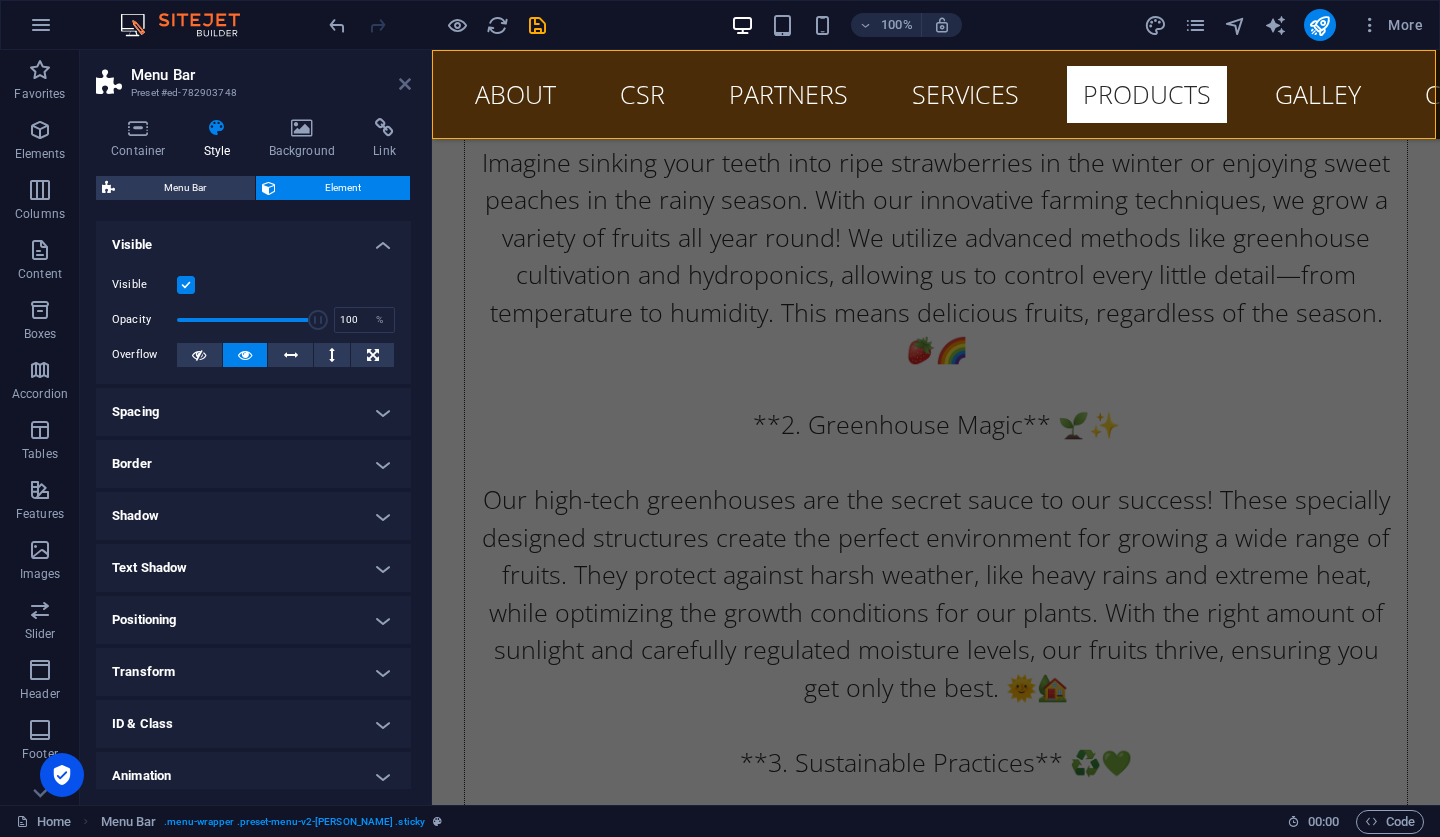 click at bounding box center (405, 84) 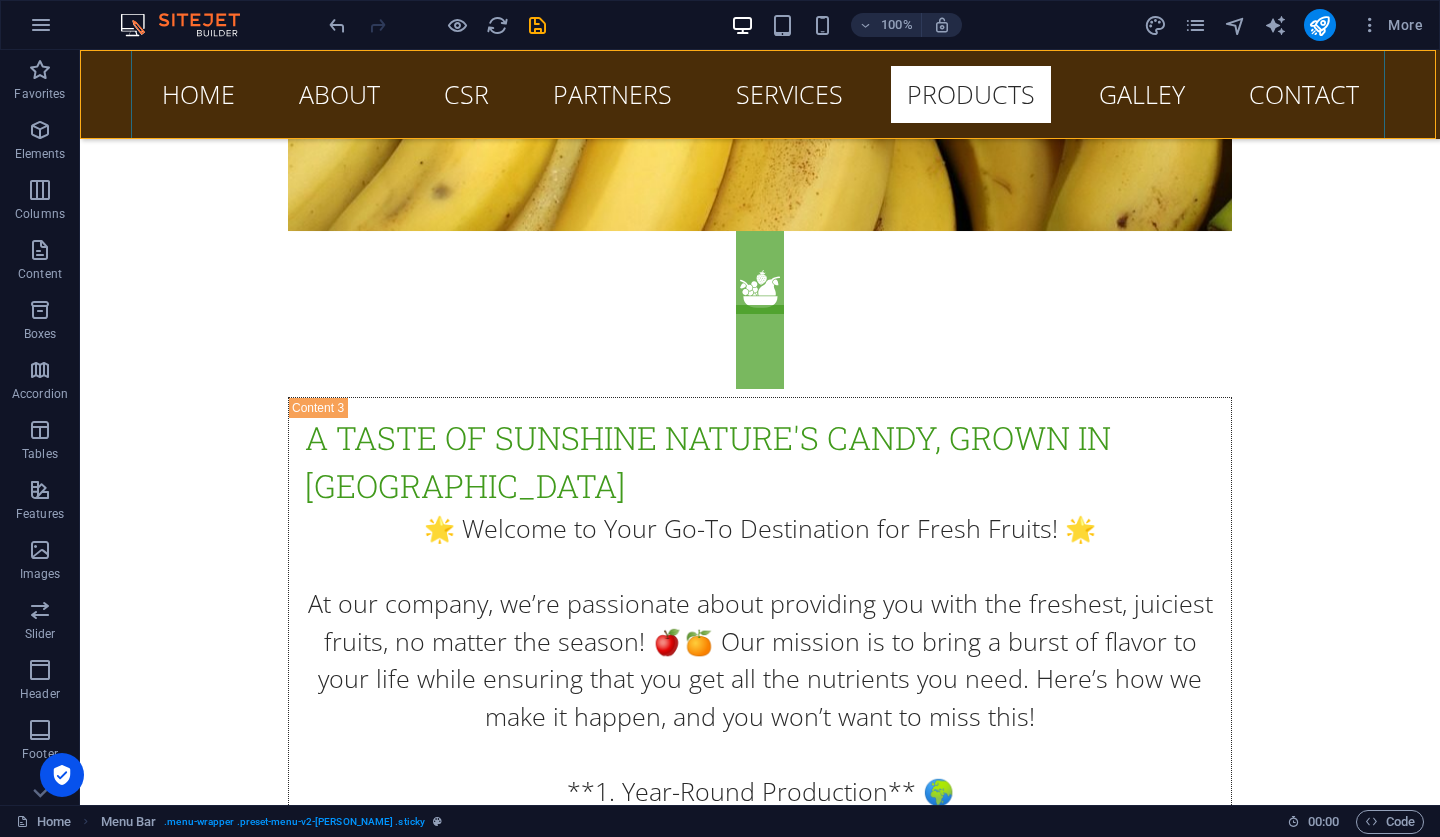 click on "Home About CSR Partners Services Products Galley Contact" at bounding box center (760, 94) 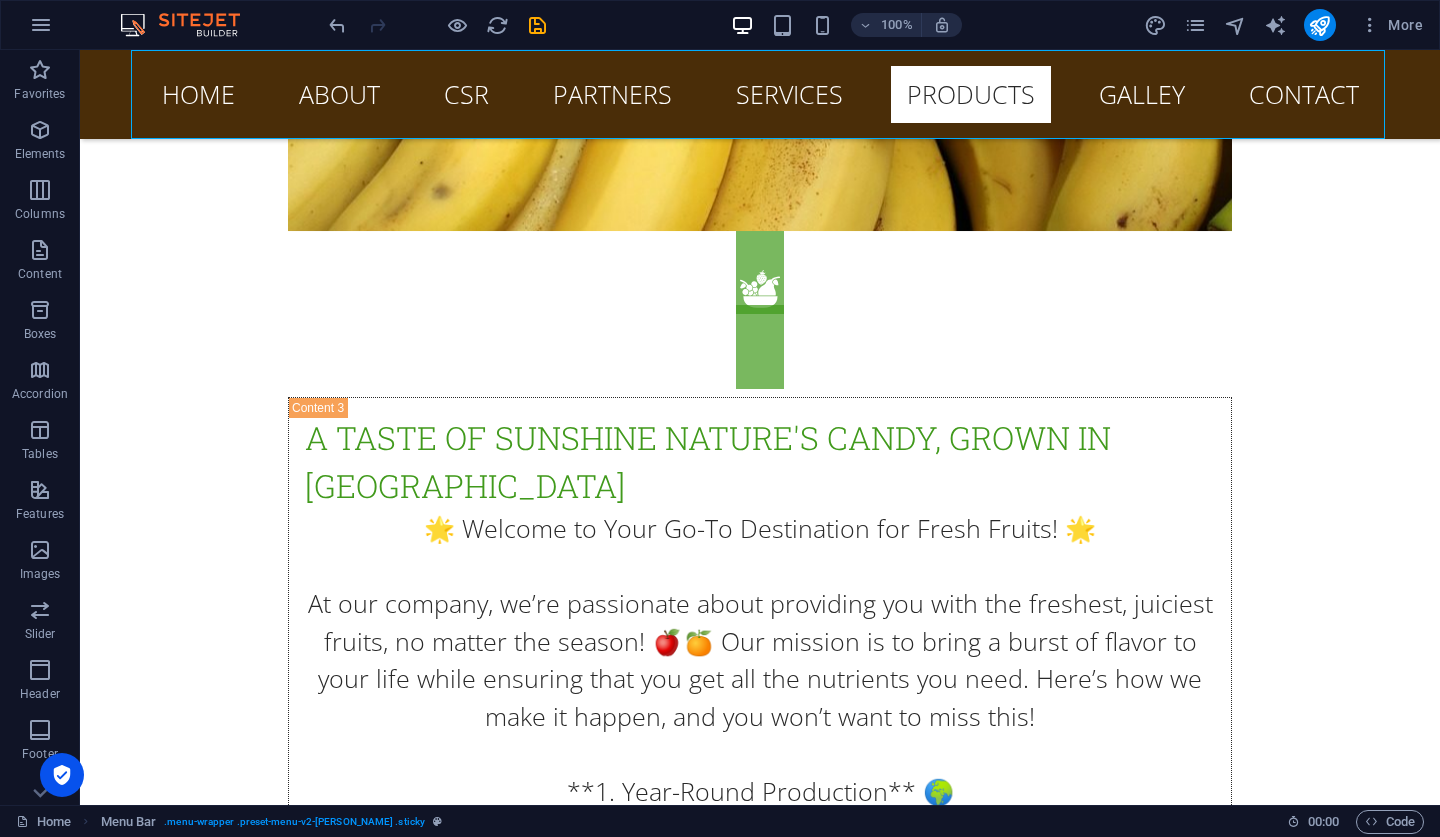 click on "Home About CSR Partners Services Products Galley Contact" at bounding box center [760, 94] 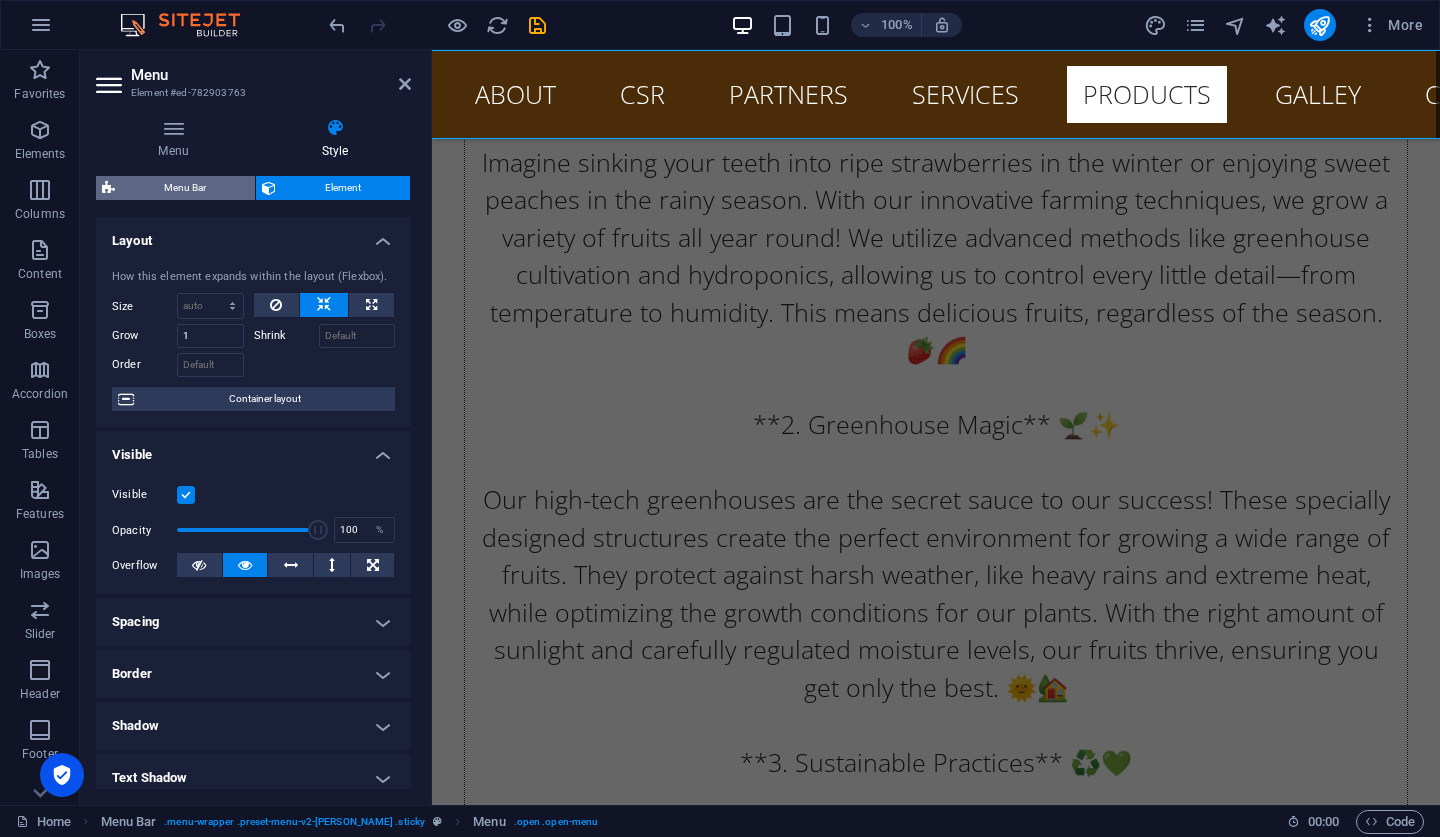 click on "Menu Bar" at bounding box center (185, 188) 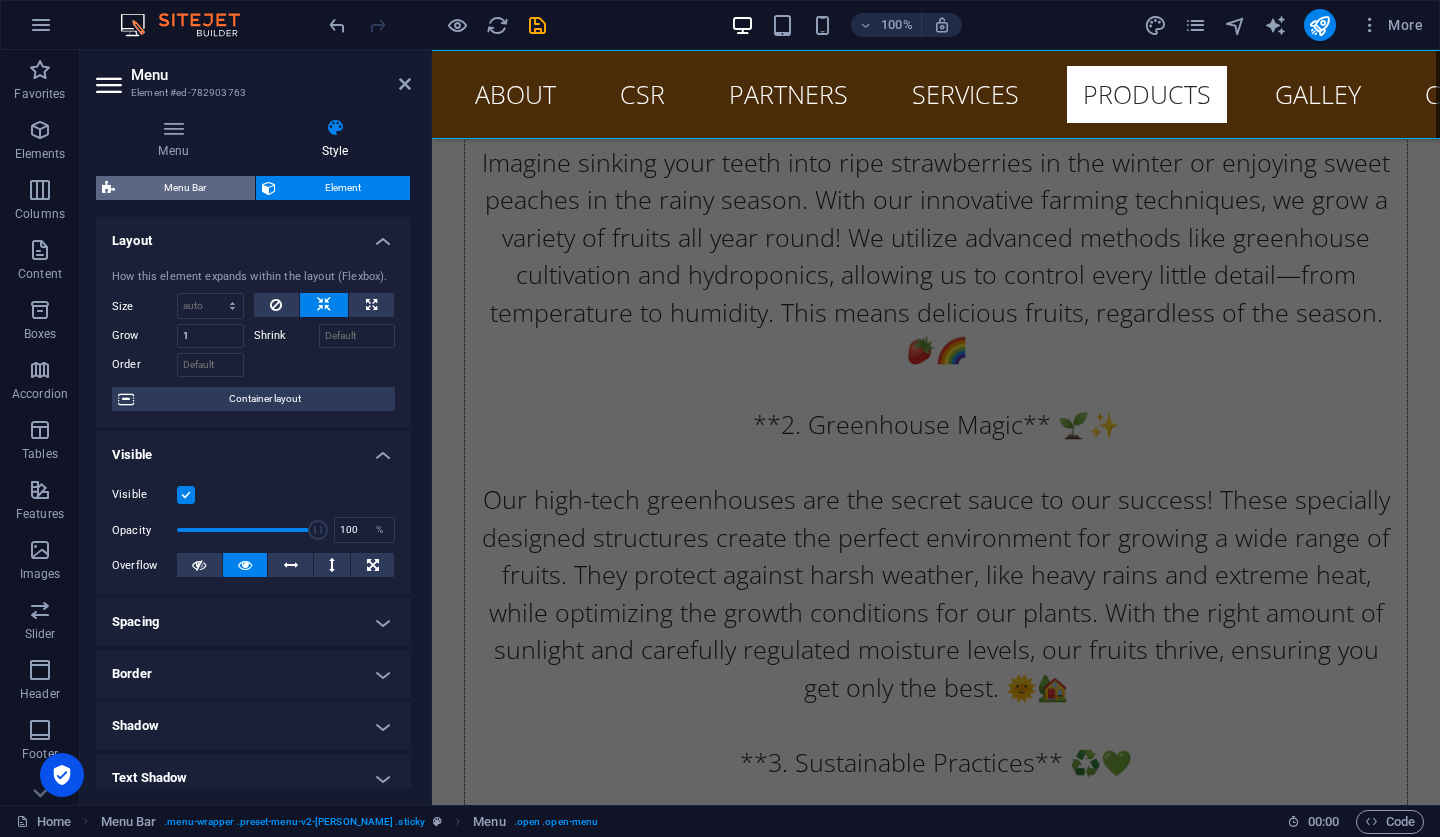 select on "rem" 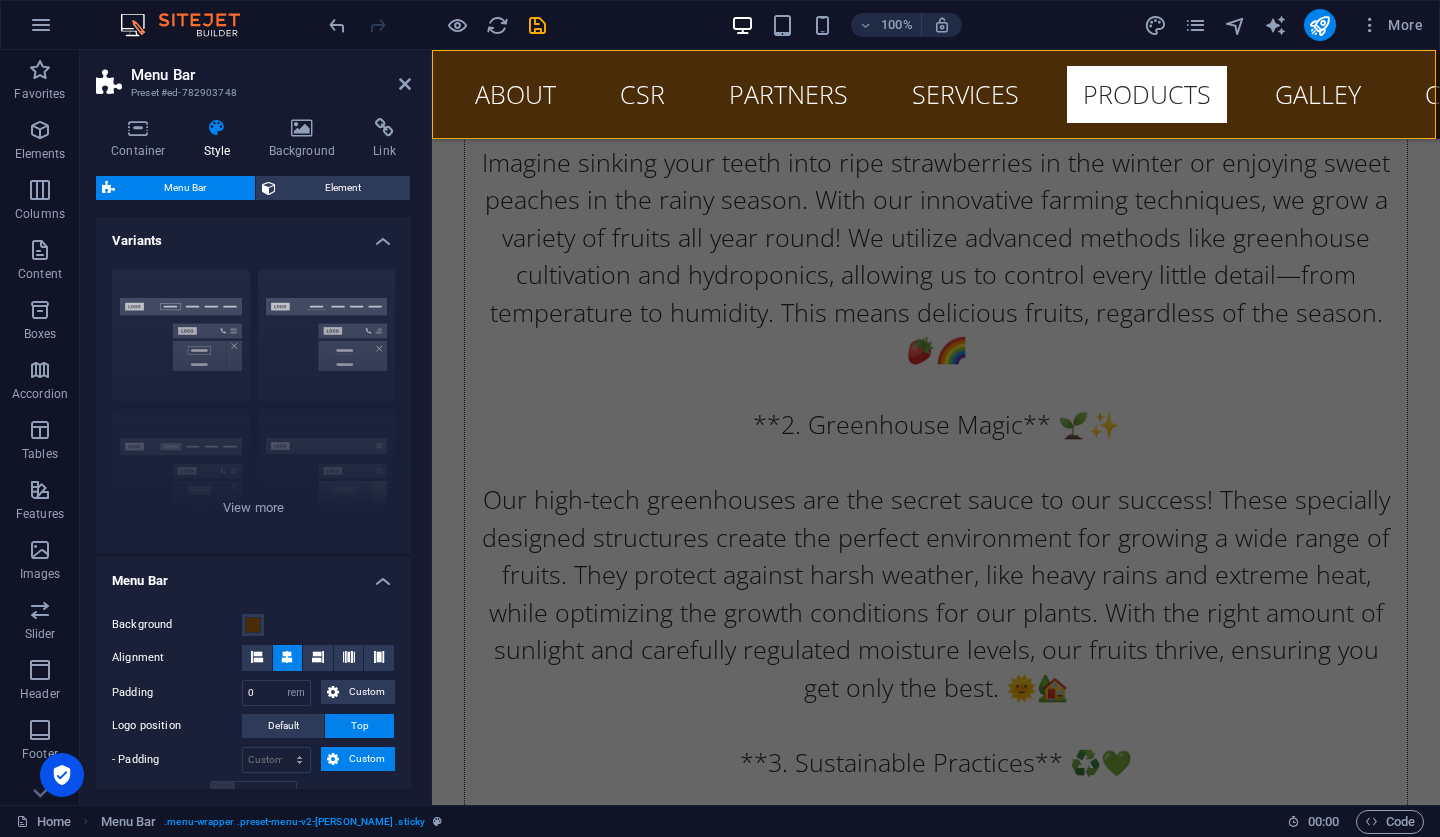 click on "Menu Bar" at bounding box center (271, 75) 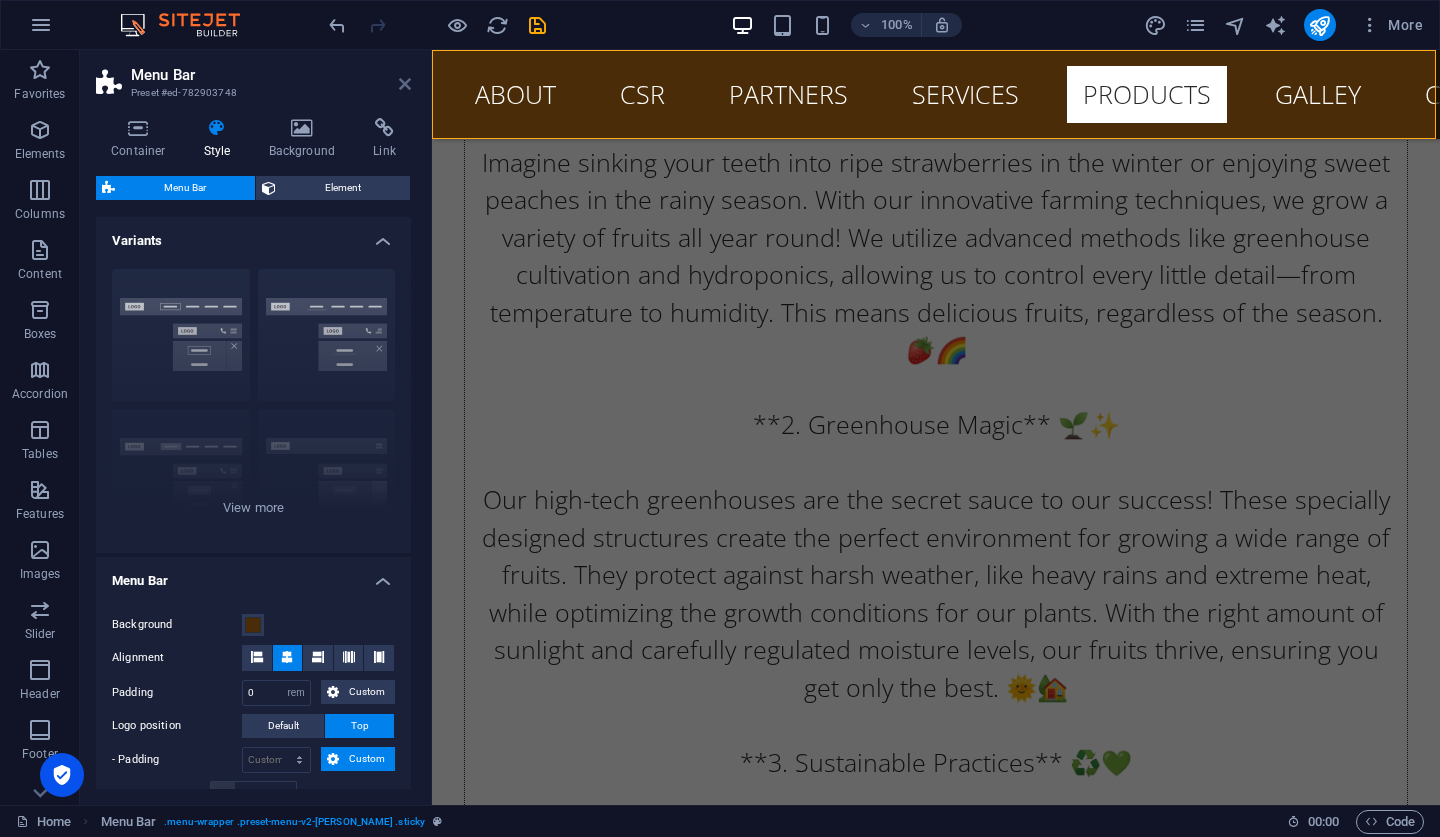 drag, startPoint x: 403, startPoint y: 75, endPoint x: 325, endPoint y: 28, distance: 91.06591 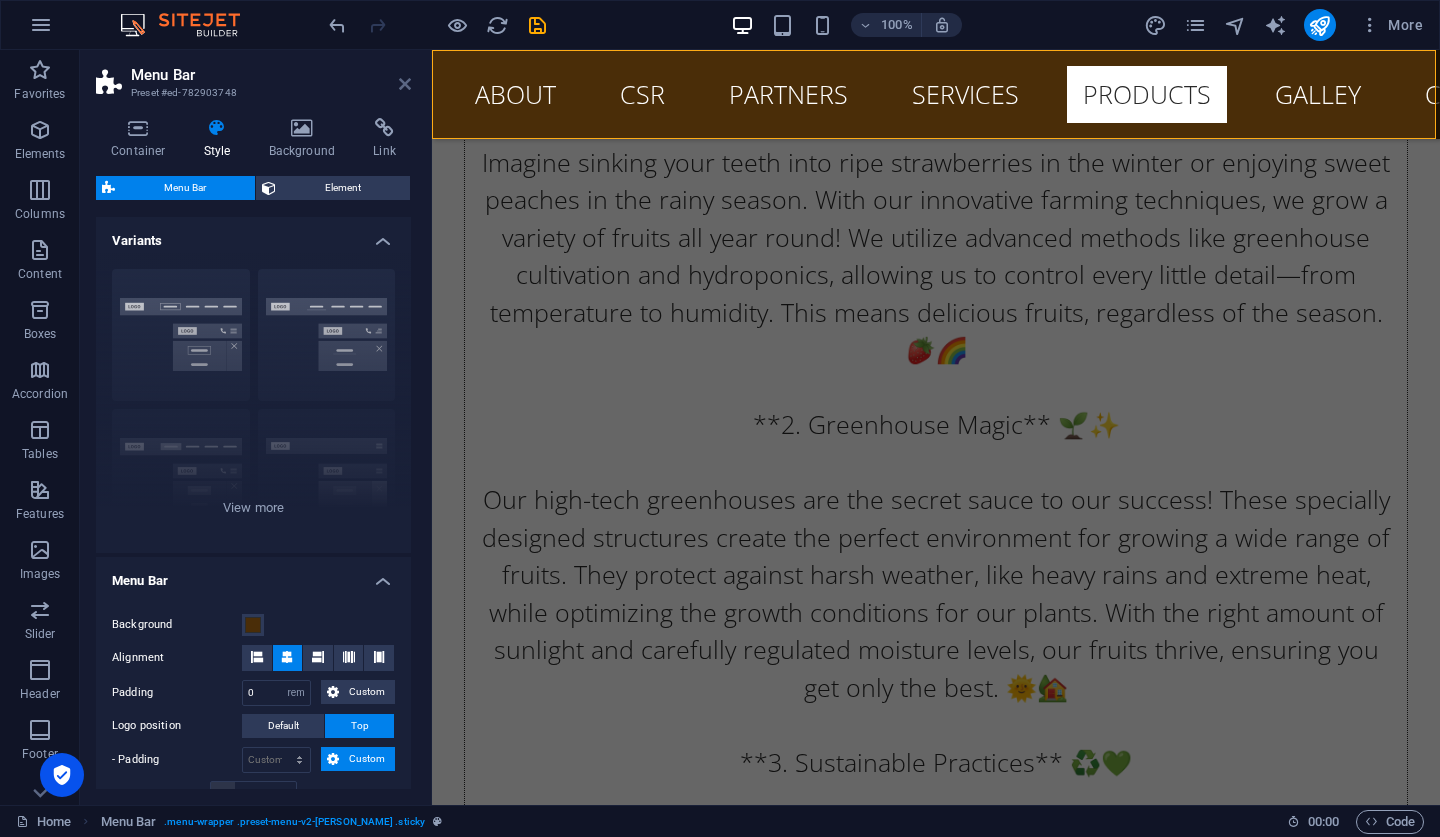 click at bounding box center (405, 84) 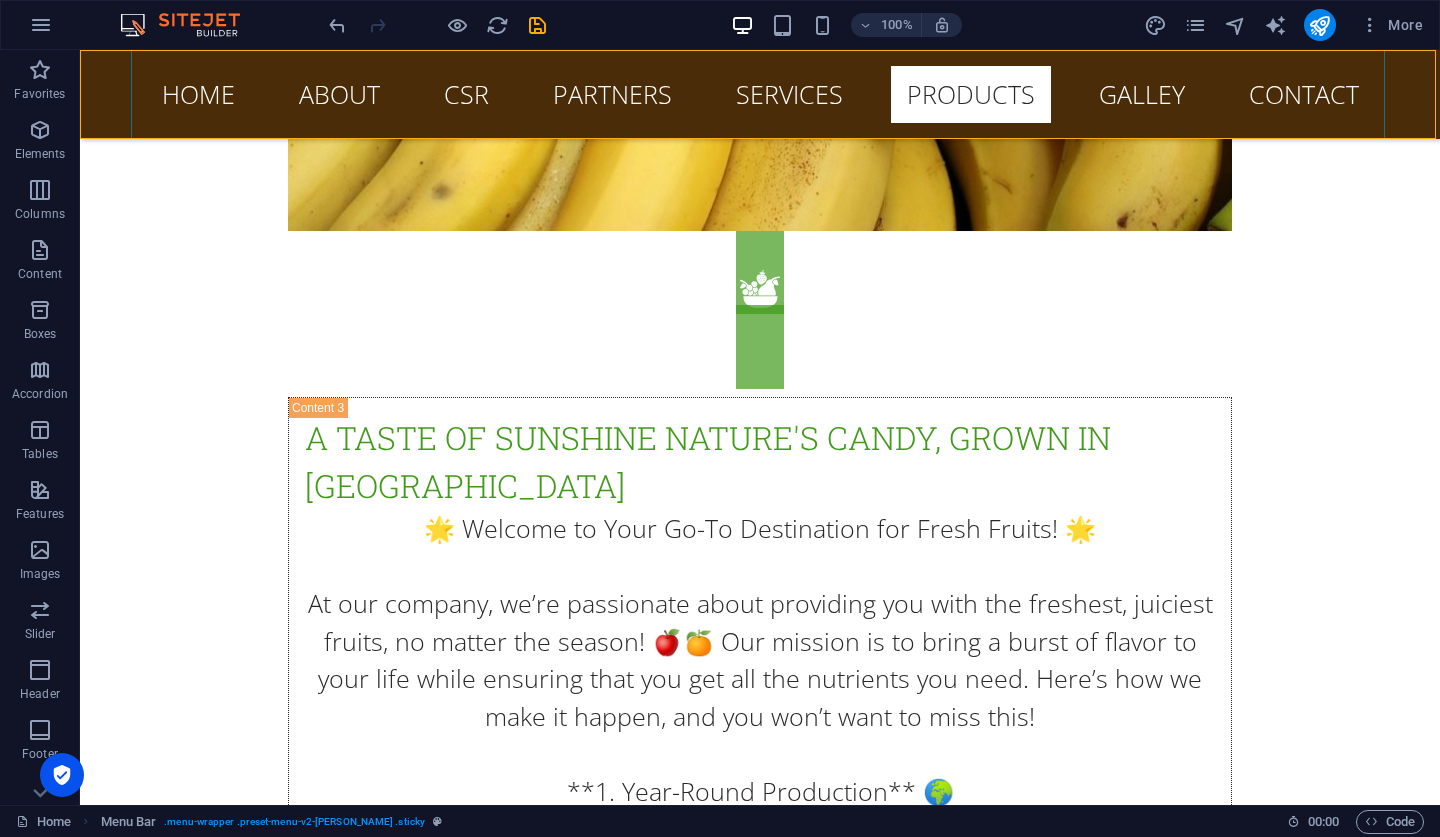 click on "Home About CSR Partners Services Products Galley Contact" at bounding box center (760, 94) 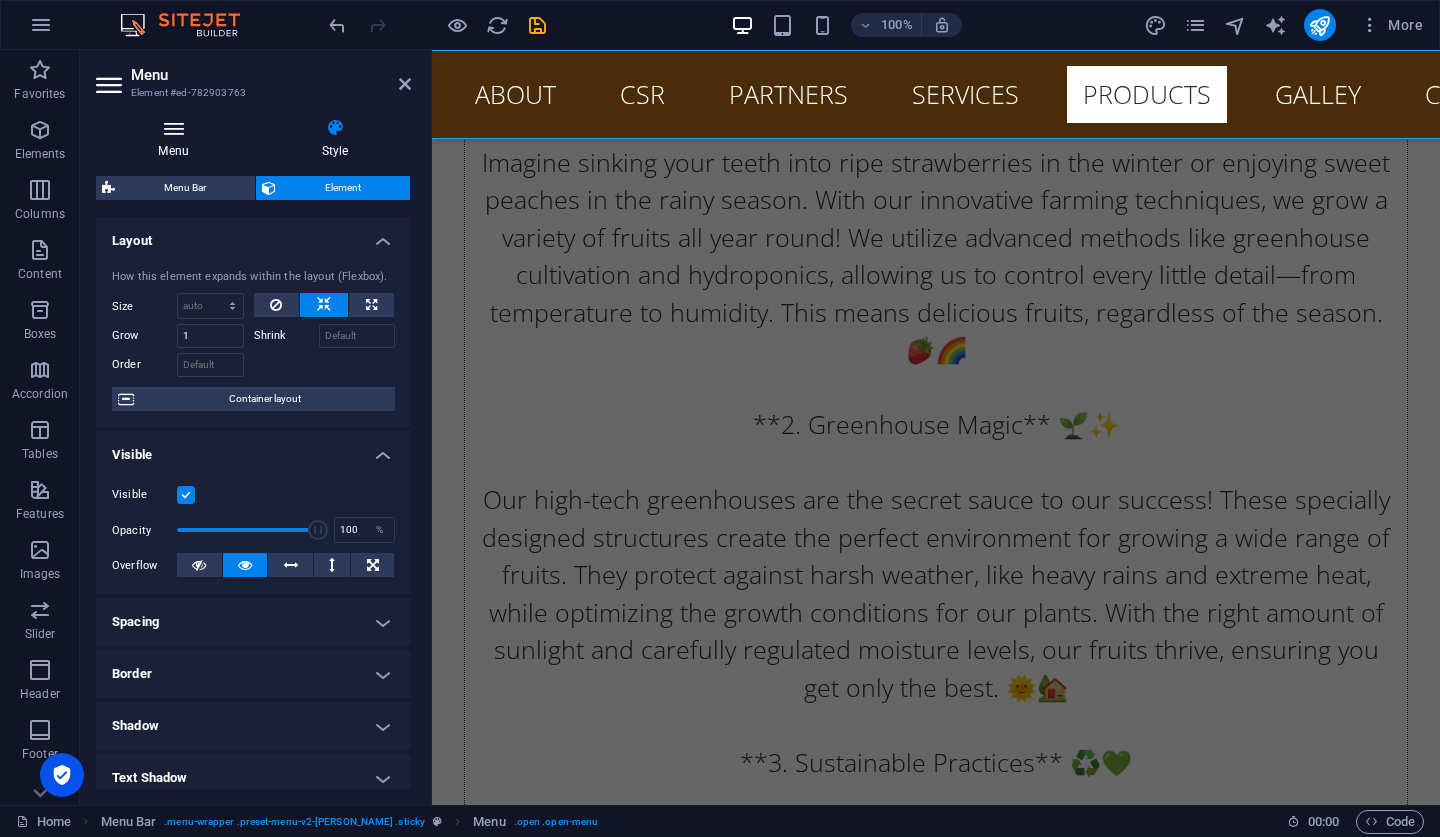 click on "Menu" at bounding box center (177, 139) 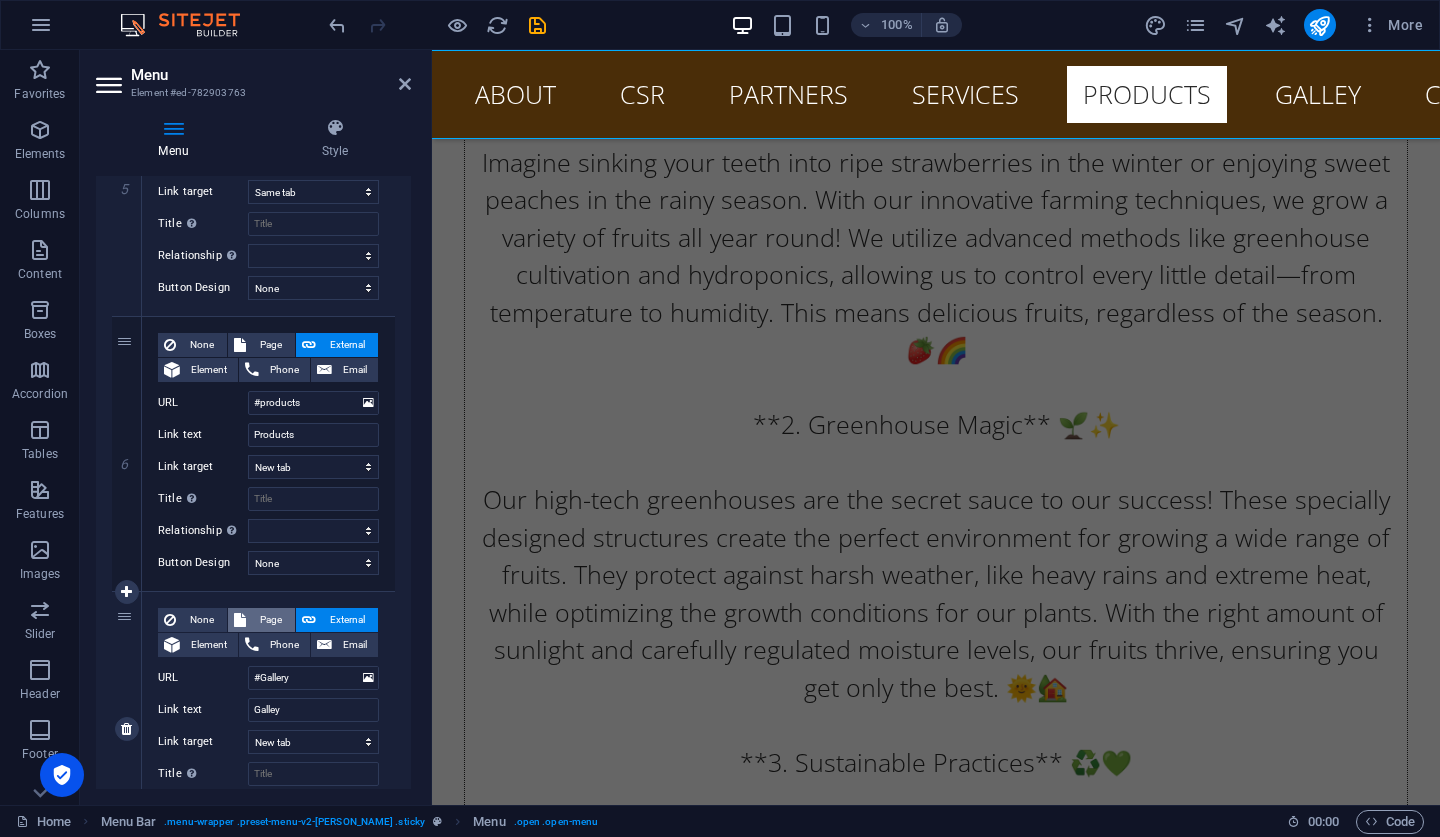 scroll, scrollTop: 1488, scrollLeft: 0, axis: vertical 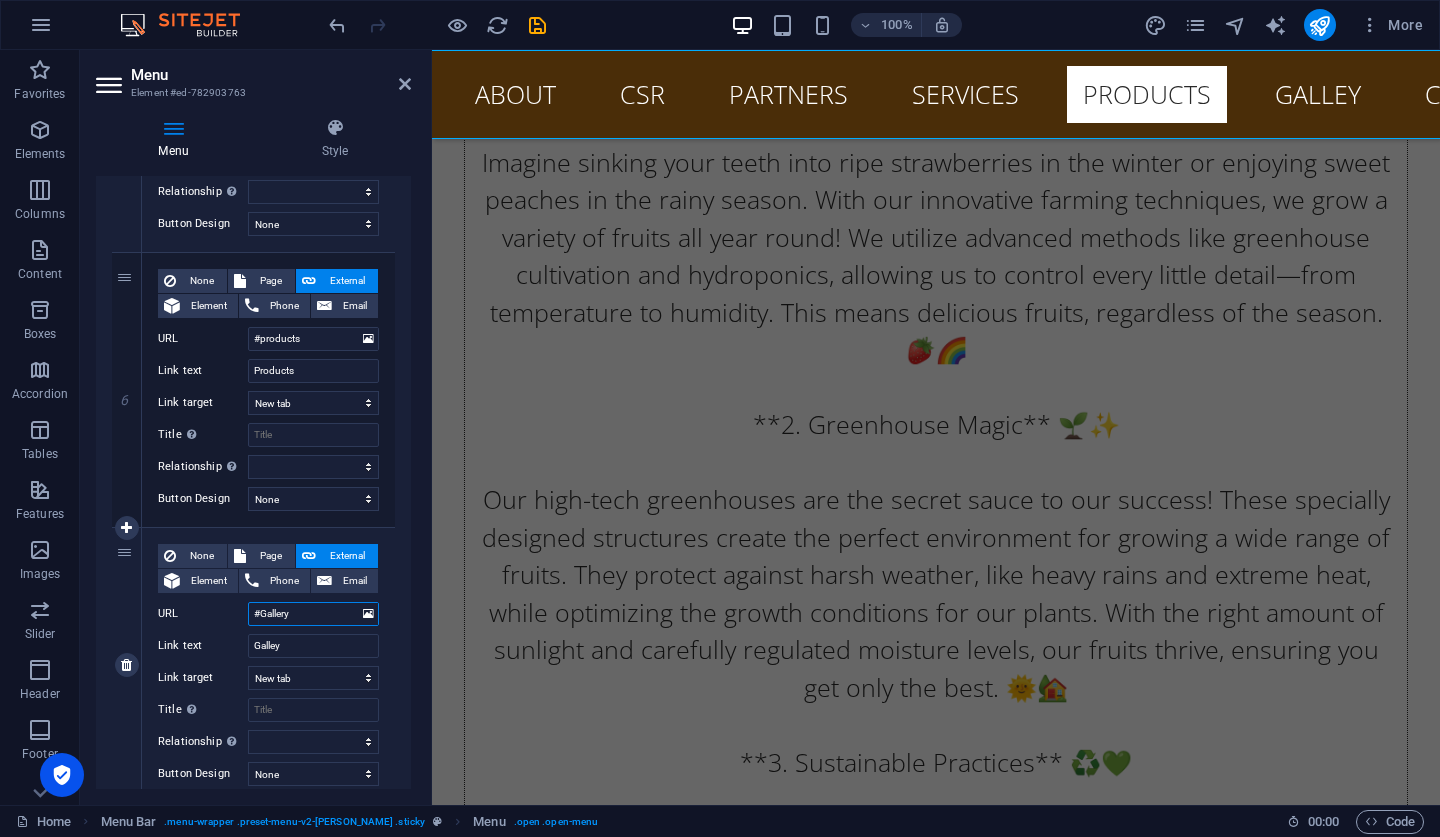 click on "#Gallery" at bounding box center [313, 614] 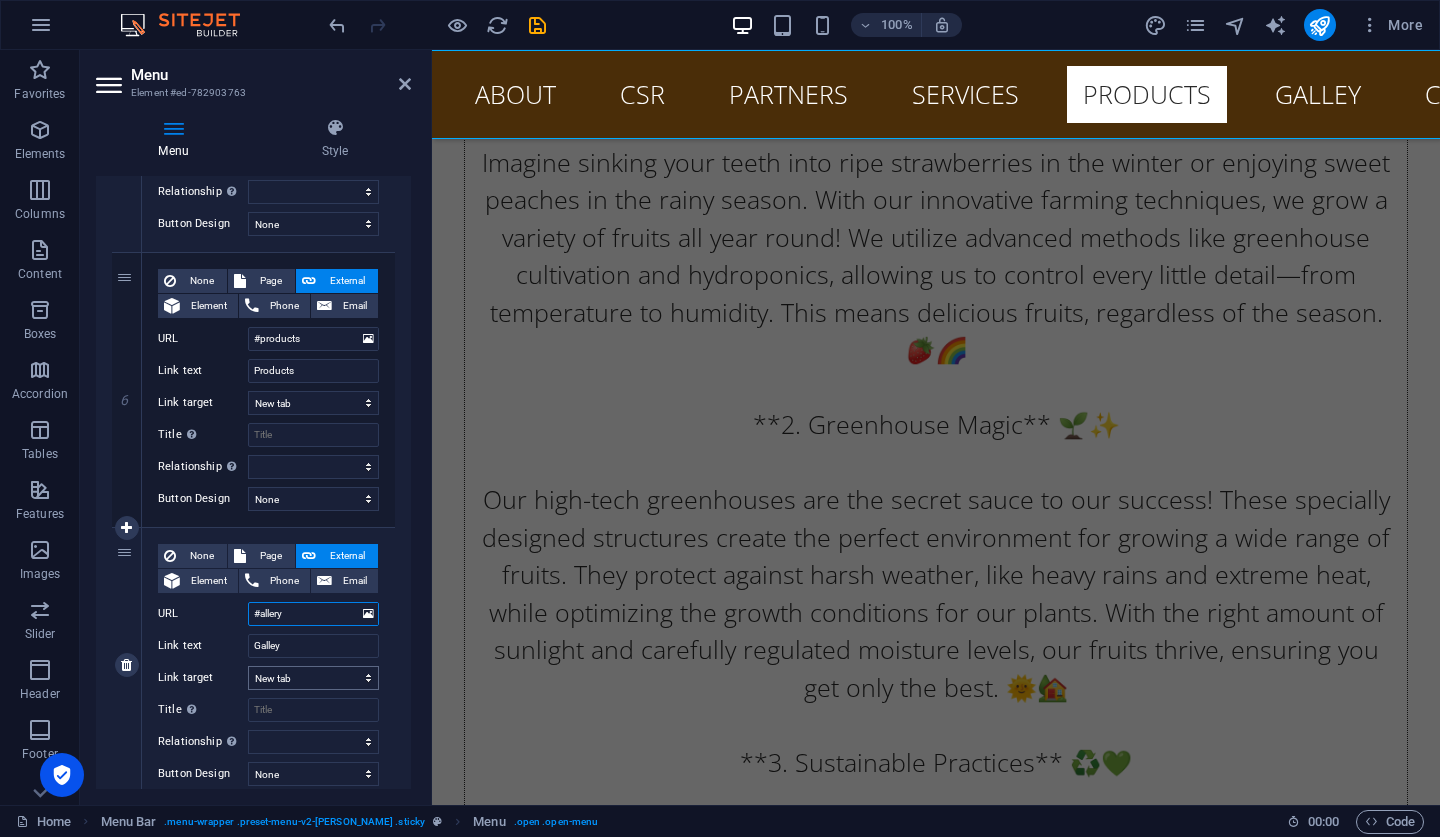 type on "#gallery" 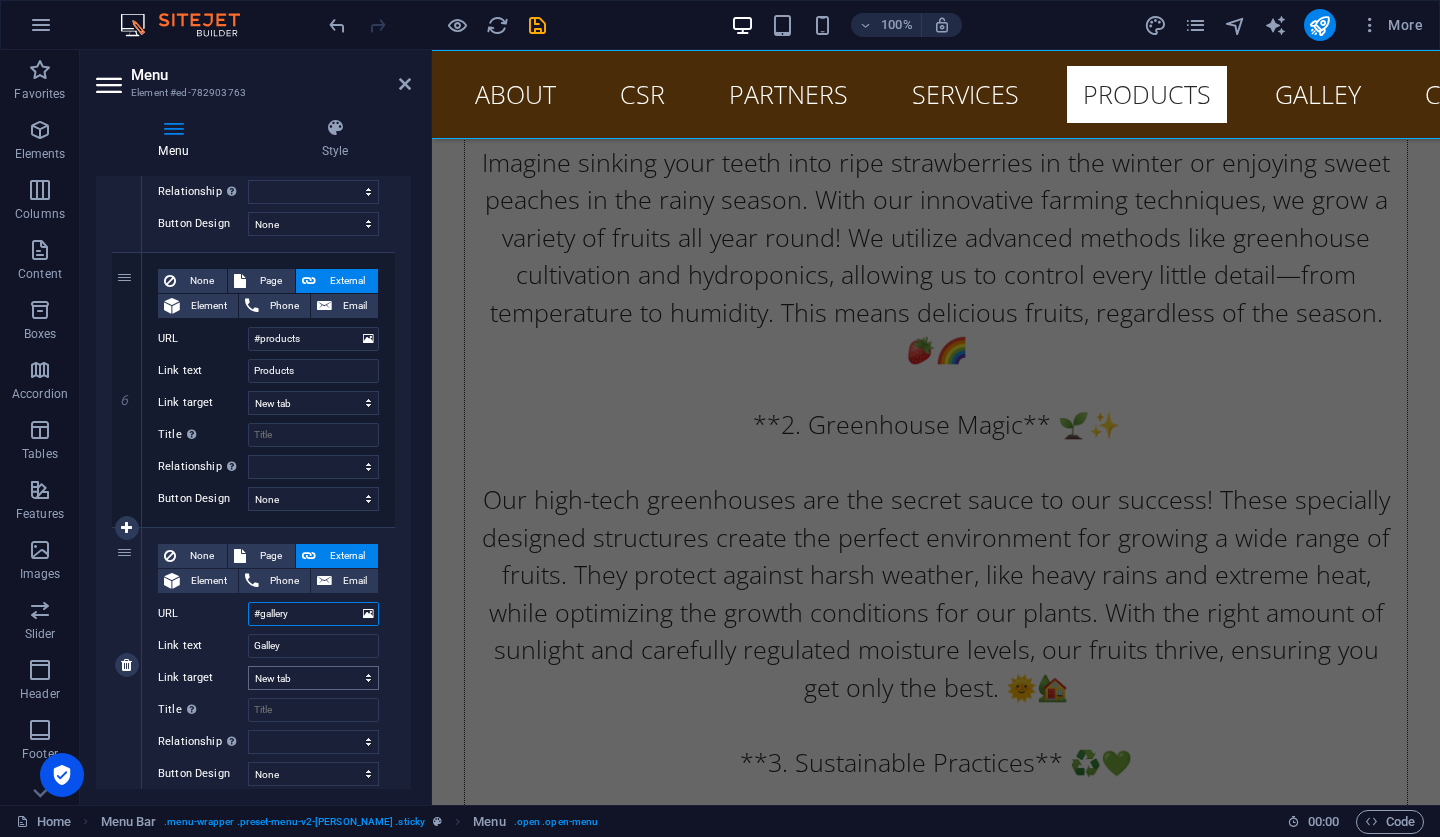 select 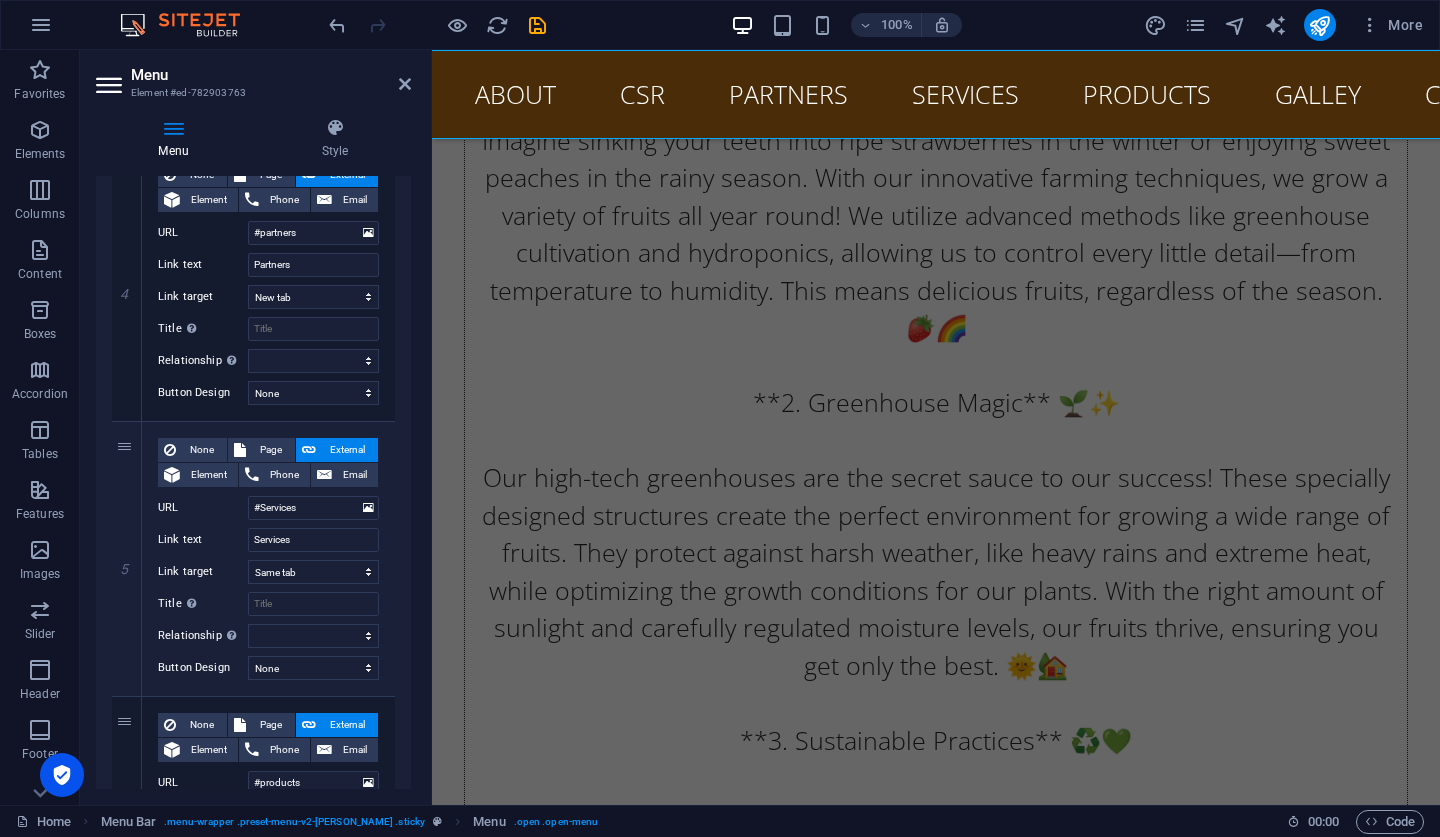 scroll, scrollTop: 796, scrollLeft: 0, axis: vertical 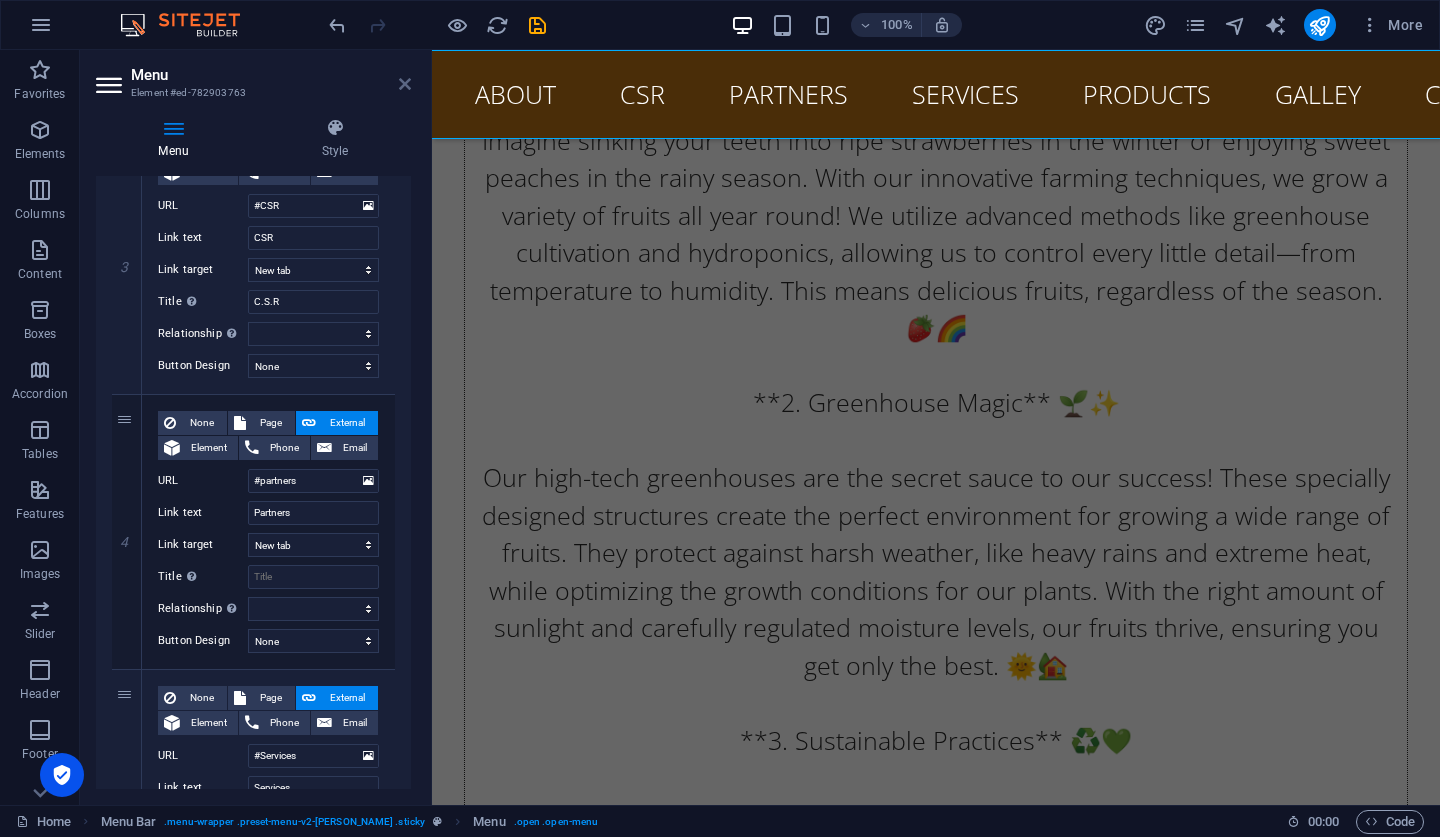 type on "#gallery" 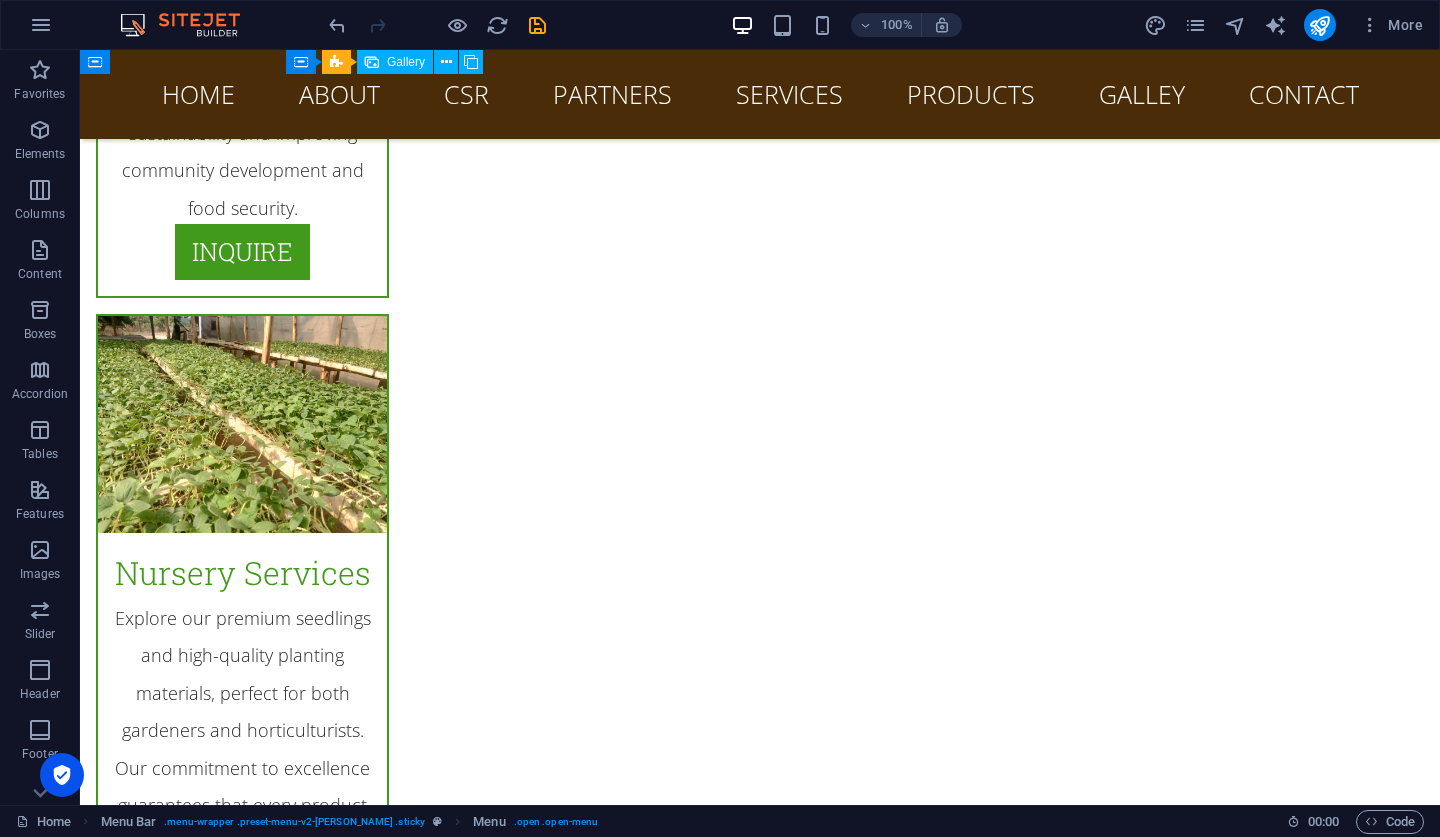 scroll, scrollTop: 9727, scrollLeft: 0, axis: vertical 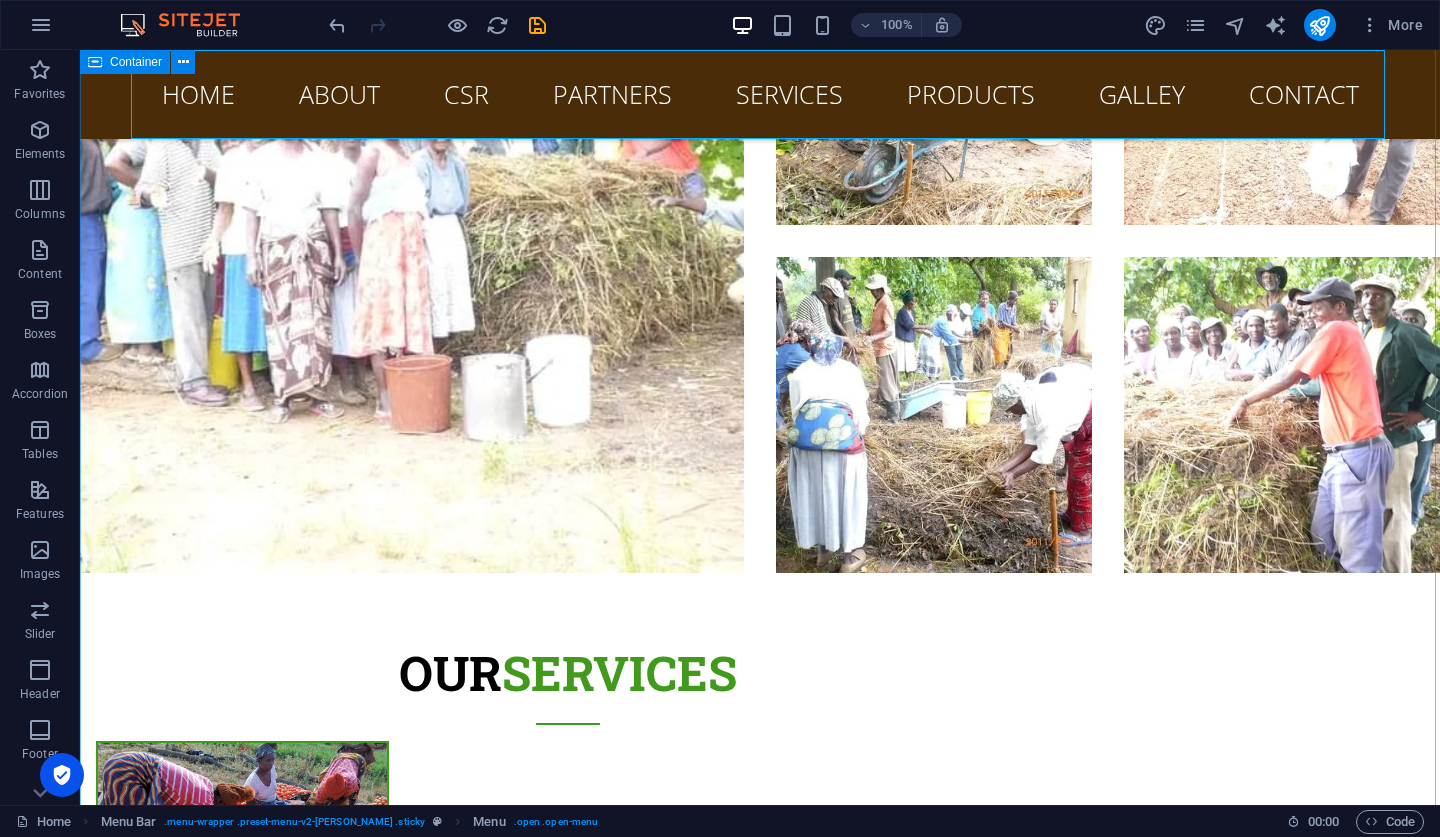 click on "Our  Products Vegetables: A Nutrient-Rich Foundation for a Healthy Diet Fresh Vegetables & Specialty Produce – Sustainably Grown in Zimbabwe From Our Fields to Your Table: Nutrient-Rich, Flavorful, and Proudly Farmed At Lakefront Fresh Produce, we nurture a vibrant array of vegetables and specialty crops through  climate-smart techniques  that emphasize soil health, water conservation, and natural cultivation methods. Each harvest supports rural livelihoods while delivering unmatched quality. Our Offerings 🌿 Leafy Greens - Spinach - Kale - Chomolia (Collard Greens) Handpicked at peak freshness, bursting with iron and vitamins 🥕 Root Vegetables - Carrots - Beetroots - Onions Grown in nutrient-rich soils with minimal intervention 🌶️ Chilies - Bird's Eye Chili - Sweet Peppers - Habanero (seasonal availability) Sun-ripened for optimal heat and flavor 🍄 Oyster Mushrooms - Fresh, gourmet-quality - Cultivated in controlled, pesticide-free environments - Rich in protein and antioxidants    ✅" at bounding box center (760, 13074) 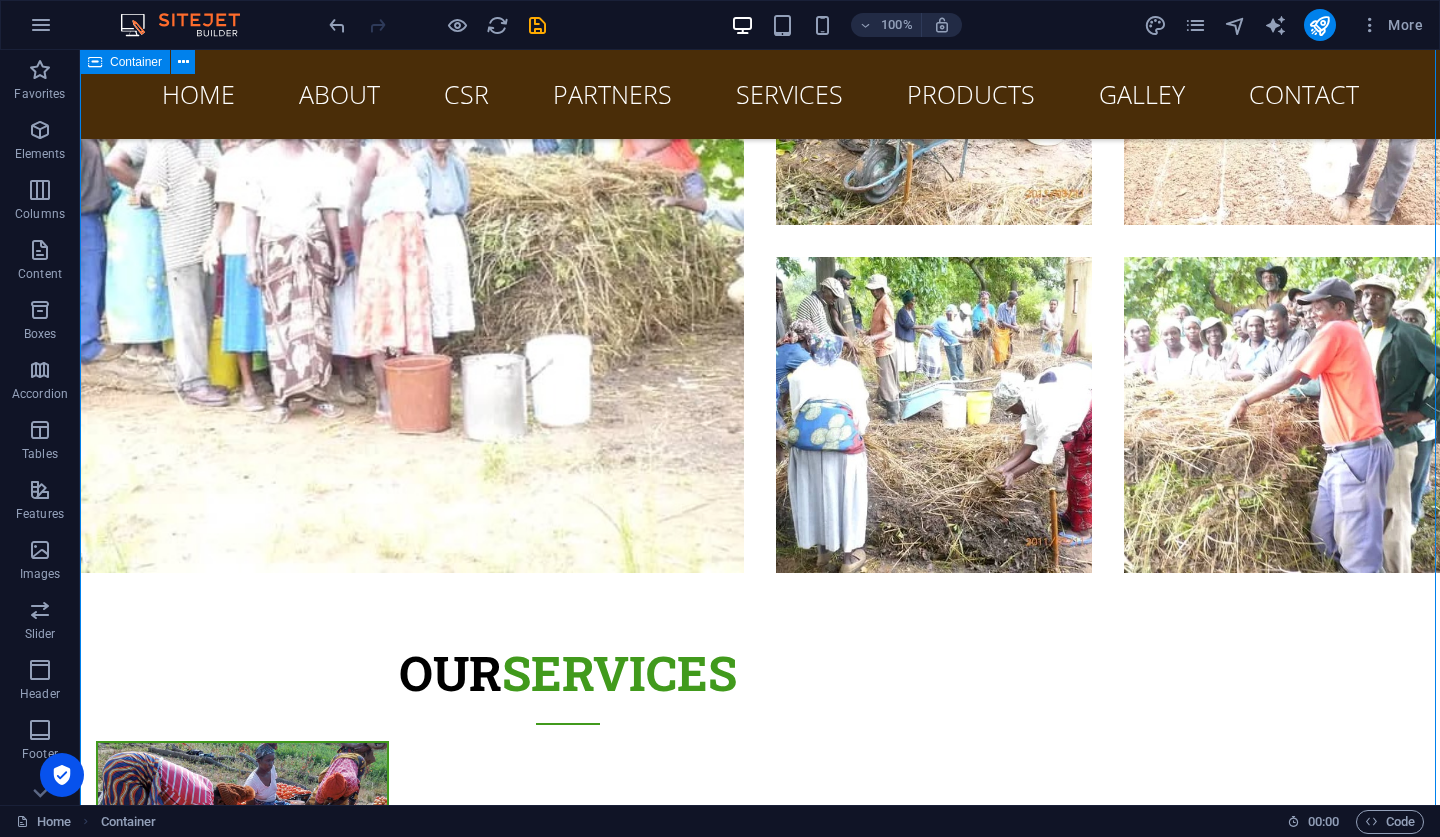 click on "Our  Products Vegetables: A Nutrient-Rich Foundation for a Healthy Diet Fresh Vegetables & Specialty Produce – Sustainably Grown in Zimbabwe From Our Fields to Your Table: Nutrient-Rich, Flavorful, and Proudly Farmed At Lakefront Fresh Produce, we nurture a vibrant array of vegetables and specialty crops through  climate-smart techniques  that emphasize soil health, water conservation, and natural cultivation methods. Each harvest supports rural livelihoods while delivering unmatched quality. Our Offerings 🌿 Leafy Greens - Spinach - Kale - Chomolia (Collard Greens) Handpicked at peak freshness, bursting with iron and vitamins 🥕 Root Vegetables - Carrots - Beetroots - Onions Grown in nutrient-rich soils with minimal intervention 🌶️ Chilies - Bird's Eye Chili - Sweet Peppers - Habanero (seasonal availability) Sun-ripened for optimal heat and flavor 🍄 Oyster Mushrooms - Fresh, gourmet-quality - Cultivated in controlled, pesticide-free environments - Rich in protein and antioxidants    ✅" at bounding box center [760, 13074] 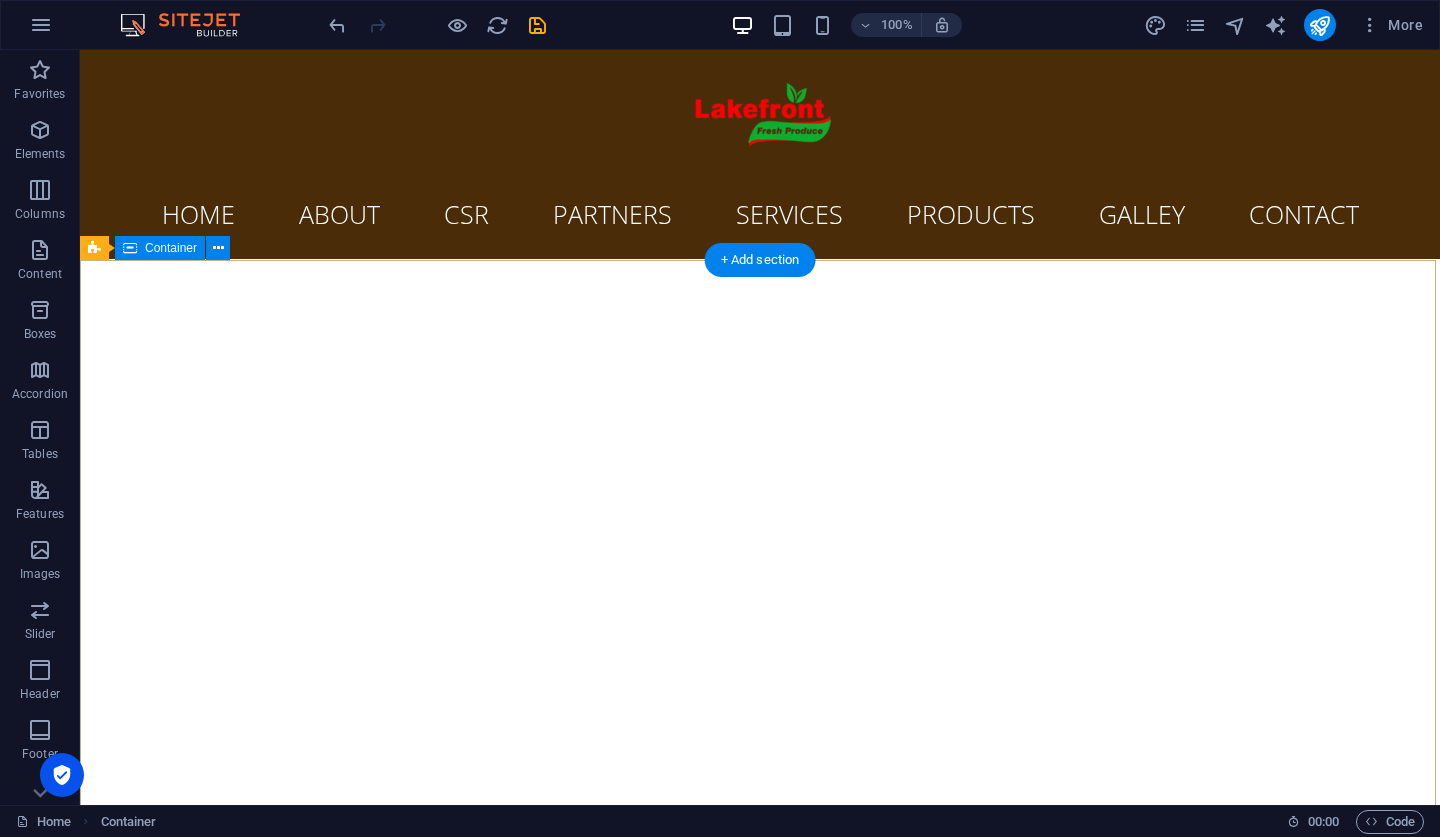 scroll, scrollTop: 0, scrollLeft: 0, axis: both 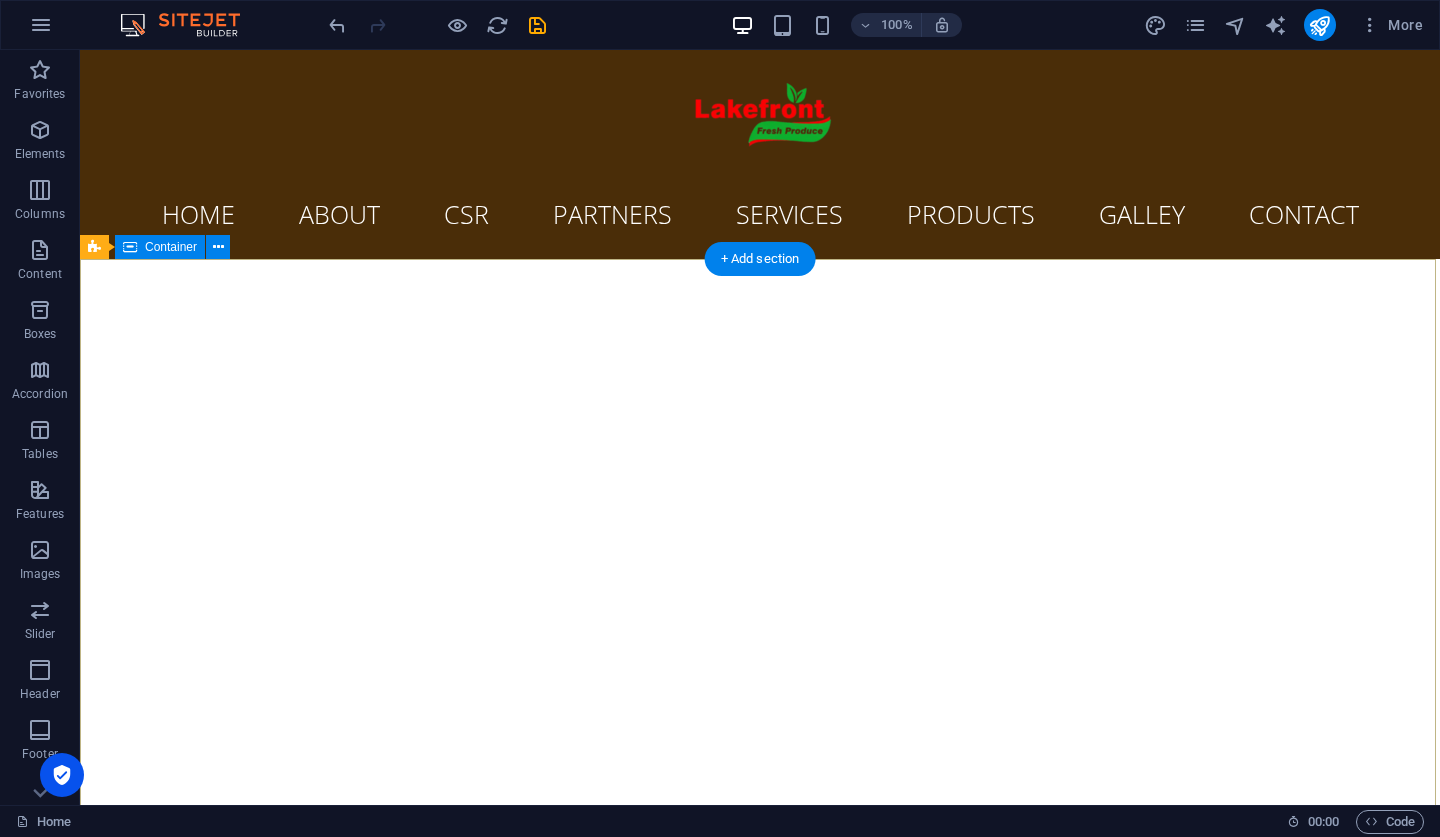 click on "Nourishing Communities with Premium Fresh Produce contact" at bounding box center (760, 1368) 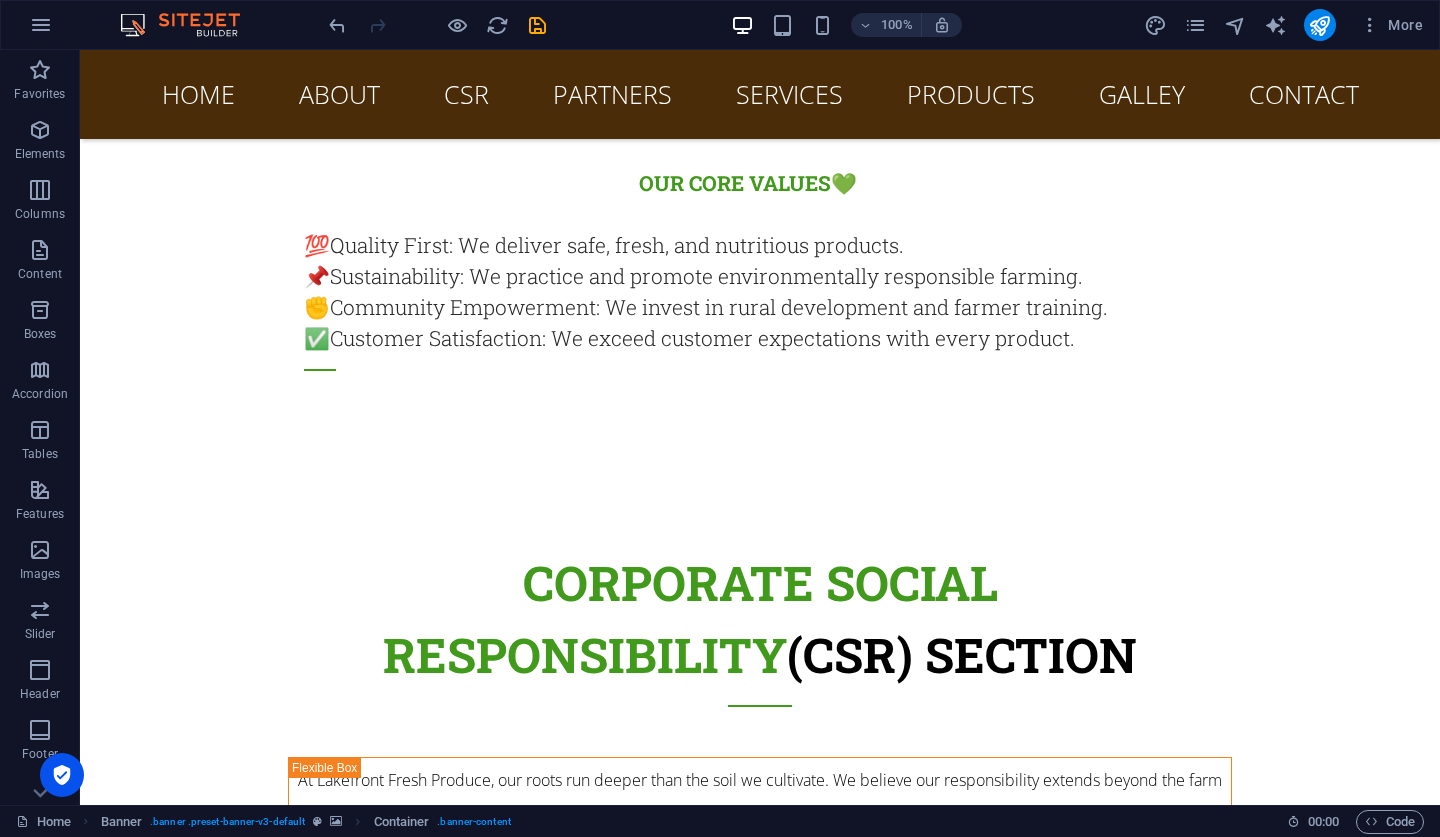 scroll, scrollTop: 6944, scrollLeft: 0, axis: vertical 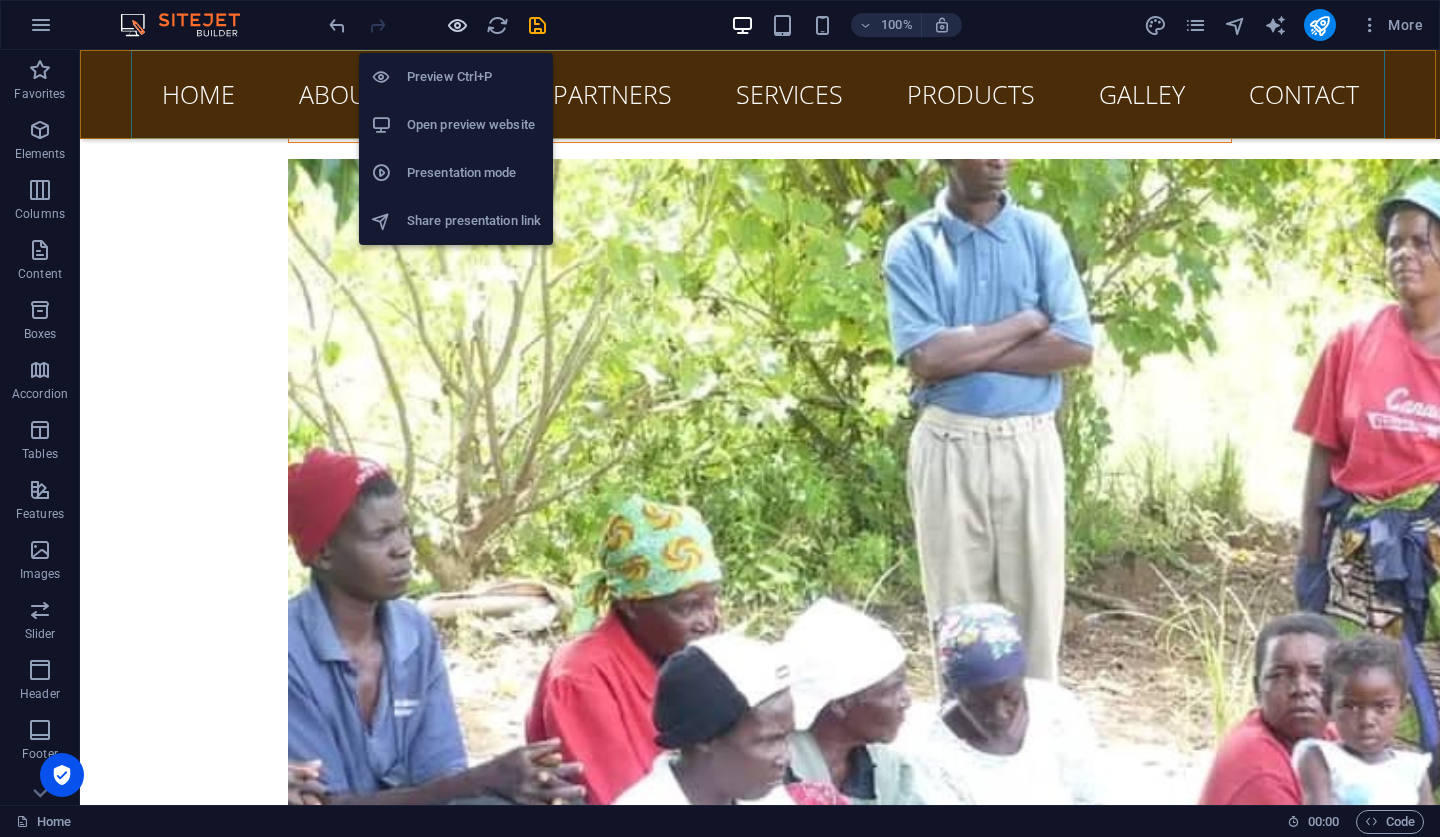 click at bounding box center (457, 25) 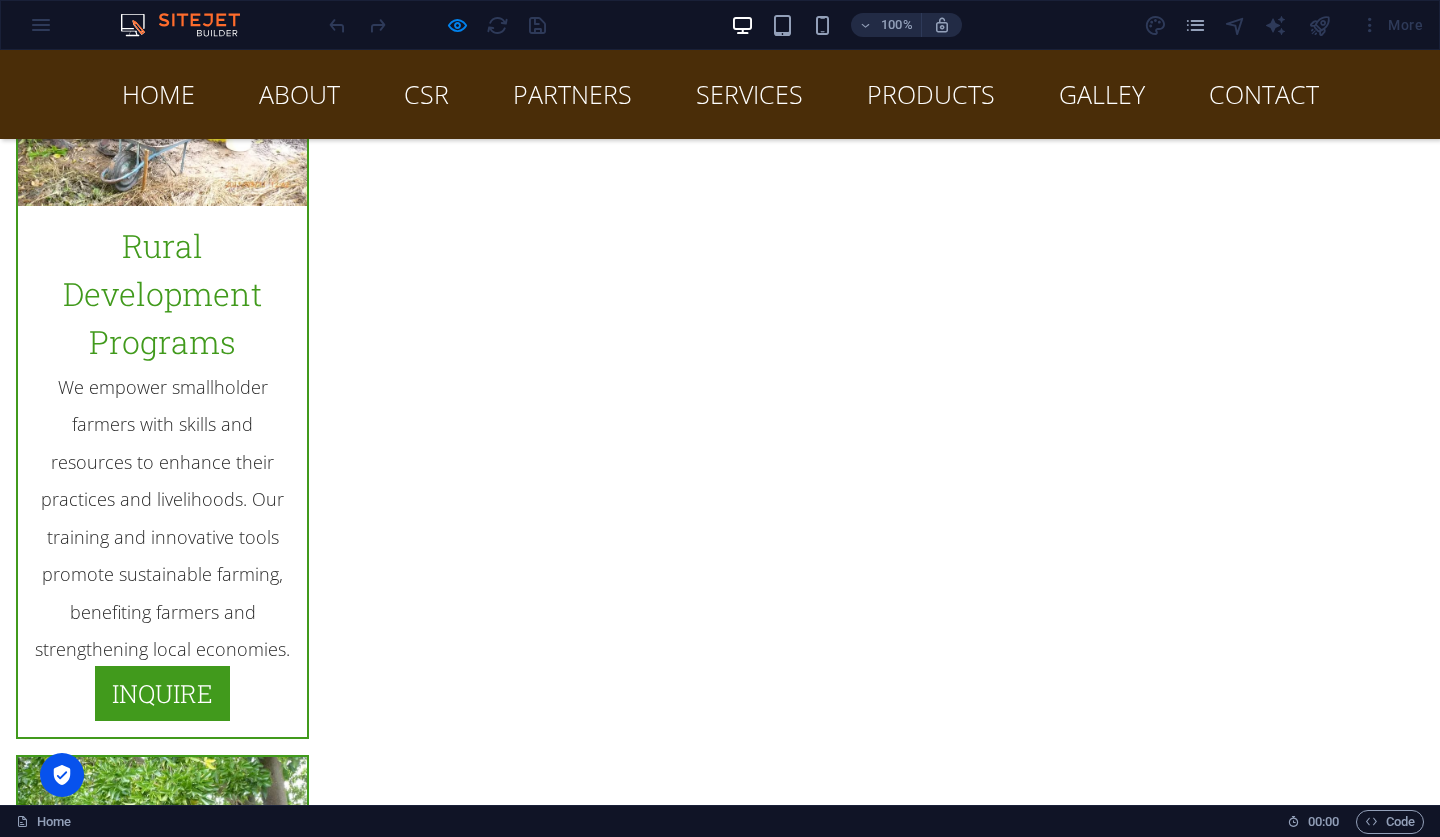 scroll, scrollTop: 11280, scrollLeft: 0, axis: vertical 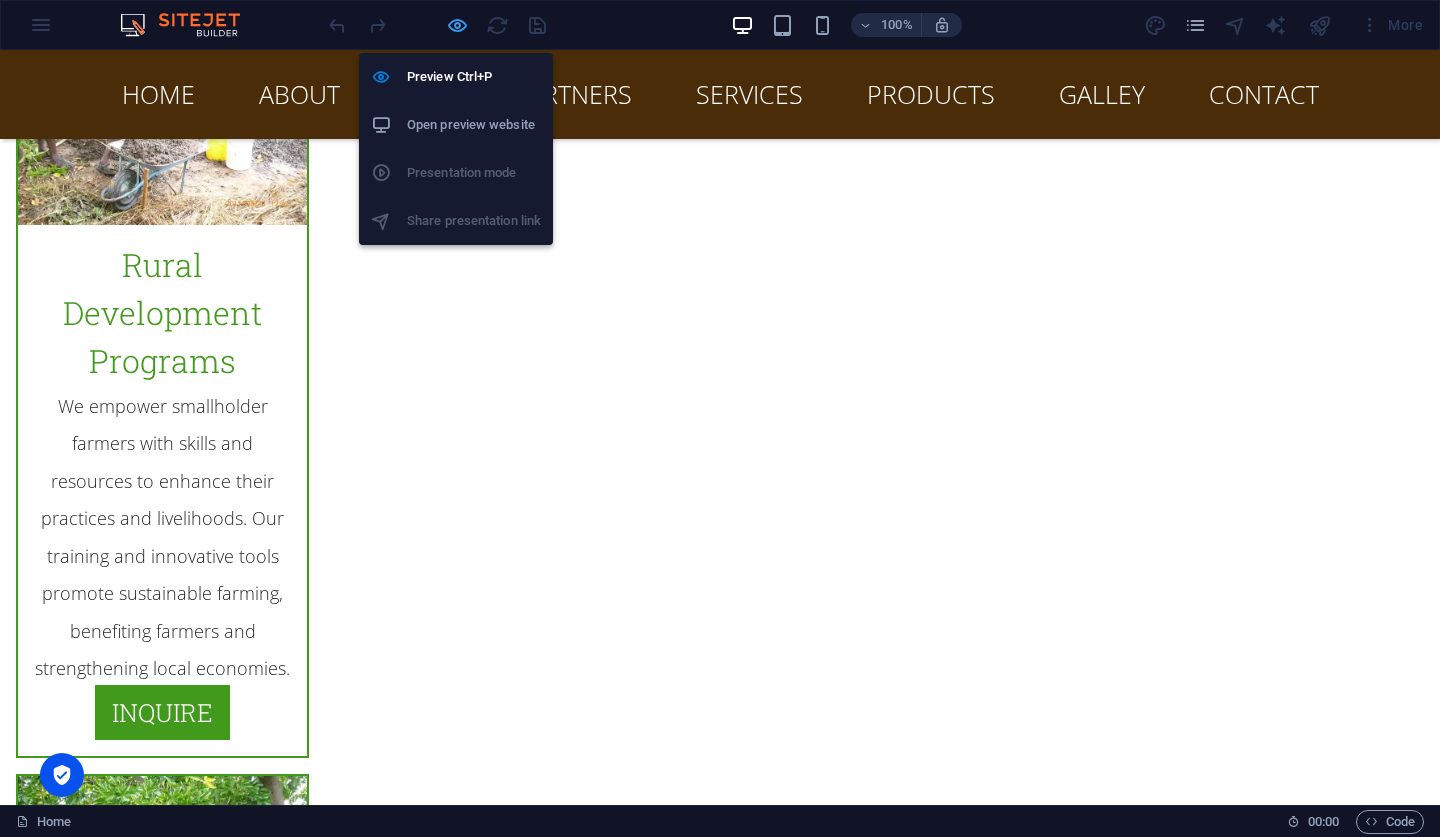 click at bounding box center [457, 25] 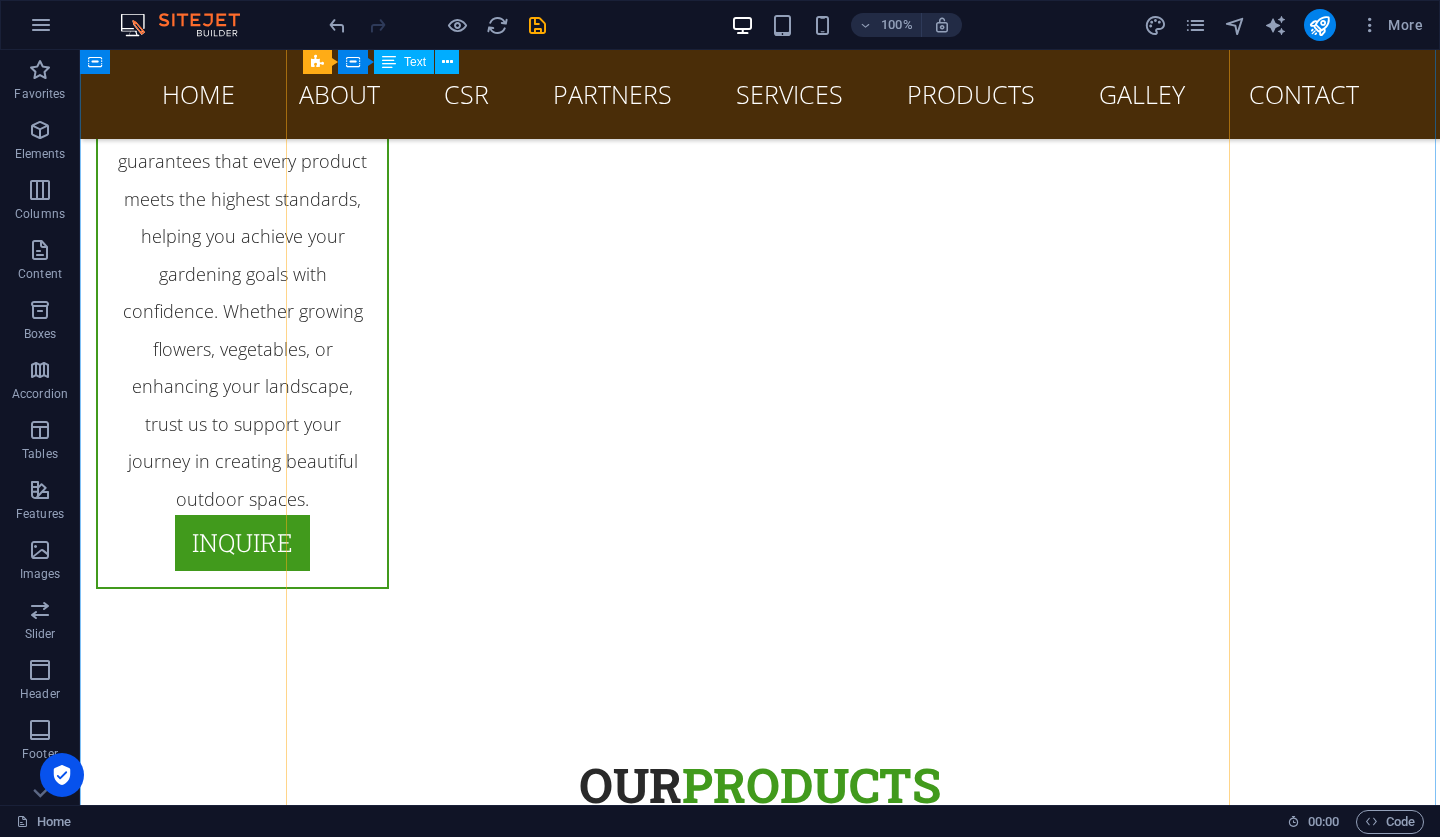 scroll, scrollTop: 13926, scrollLeft: 0, axis: vertical 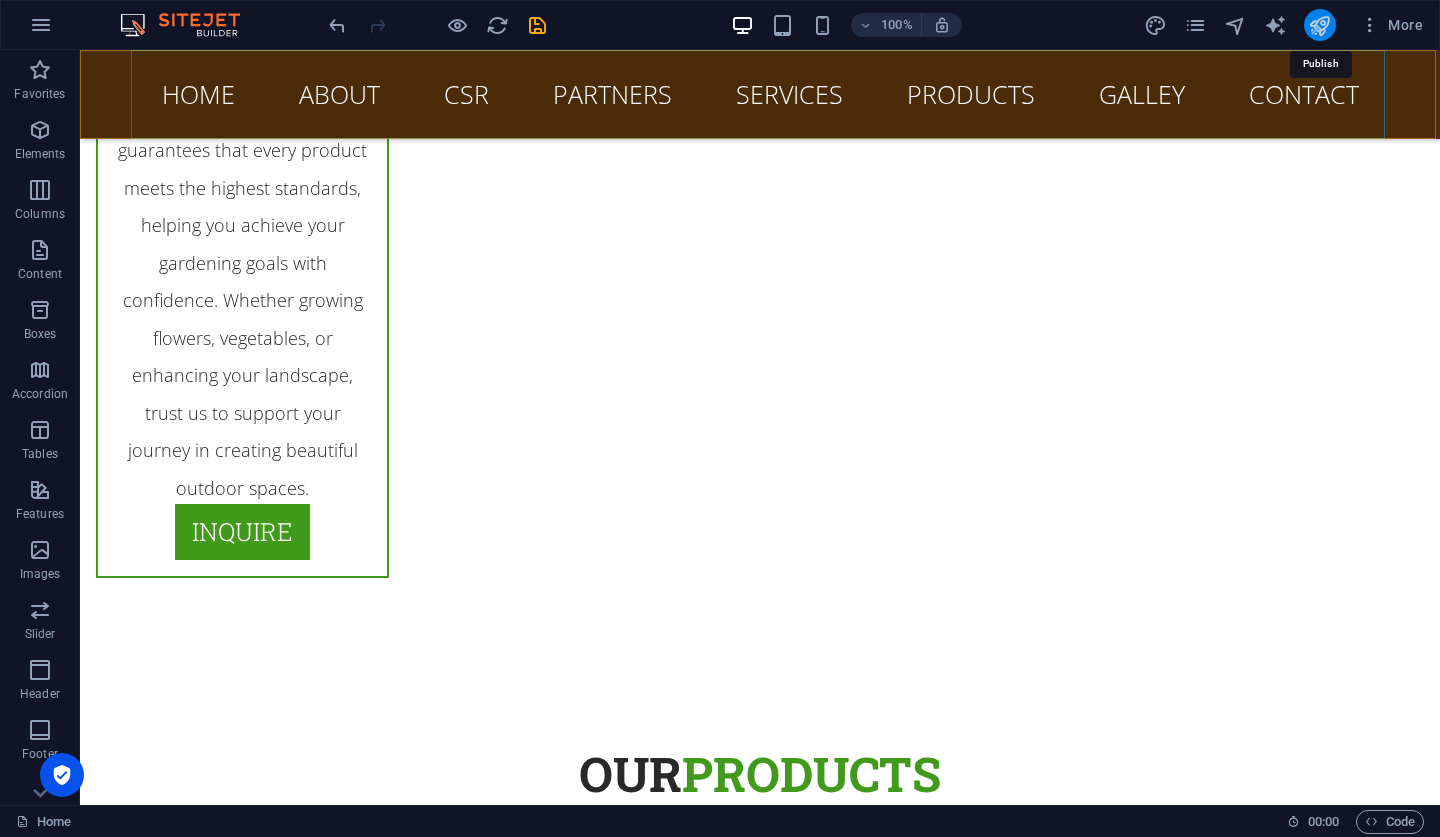 click at bounding box center [1319, 25] 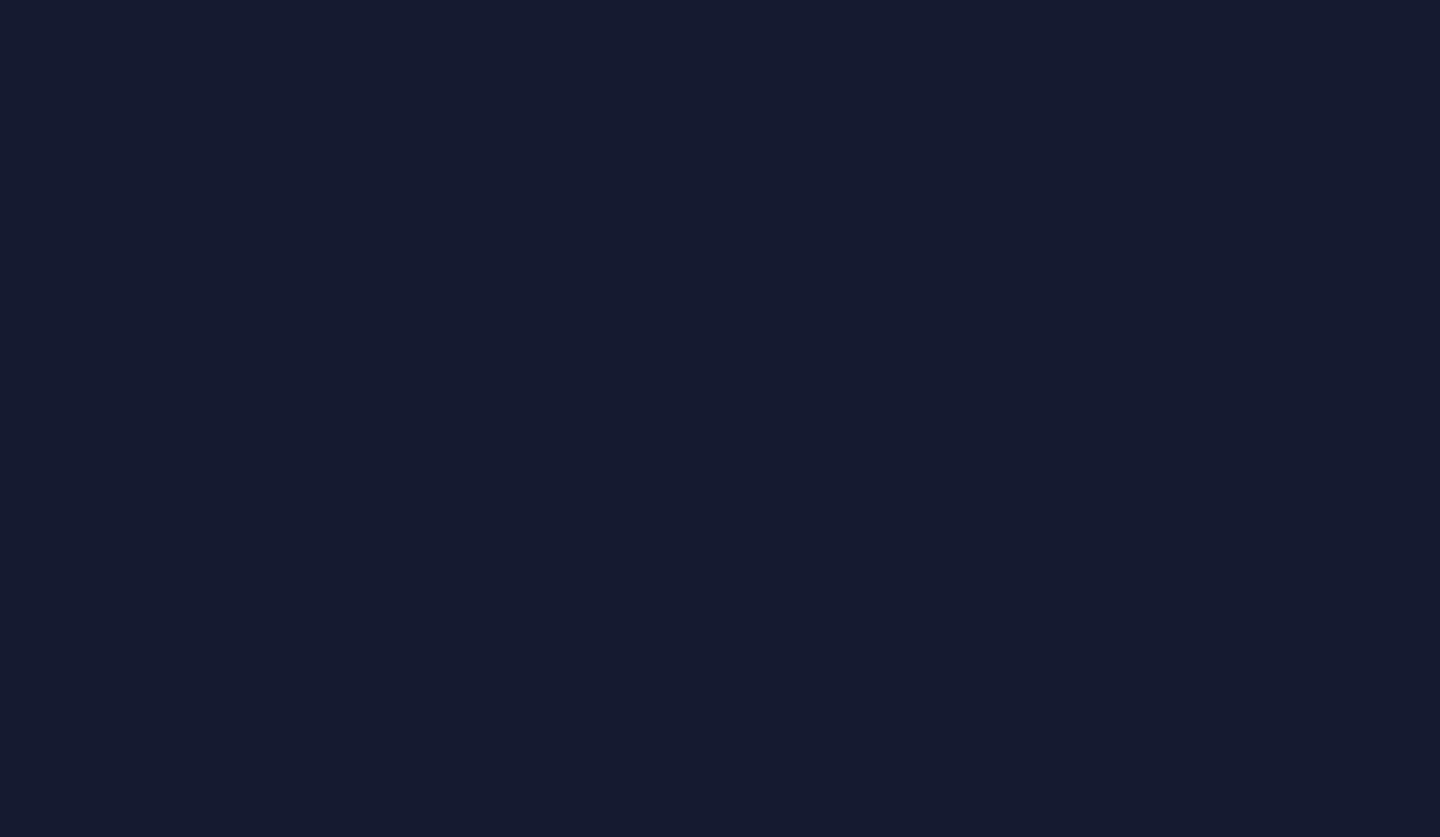 scroll, scrollTop: 0, scrollLeft: 0, axis: both 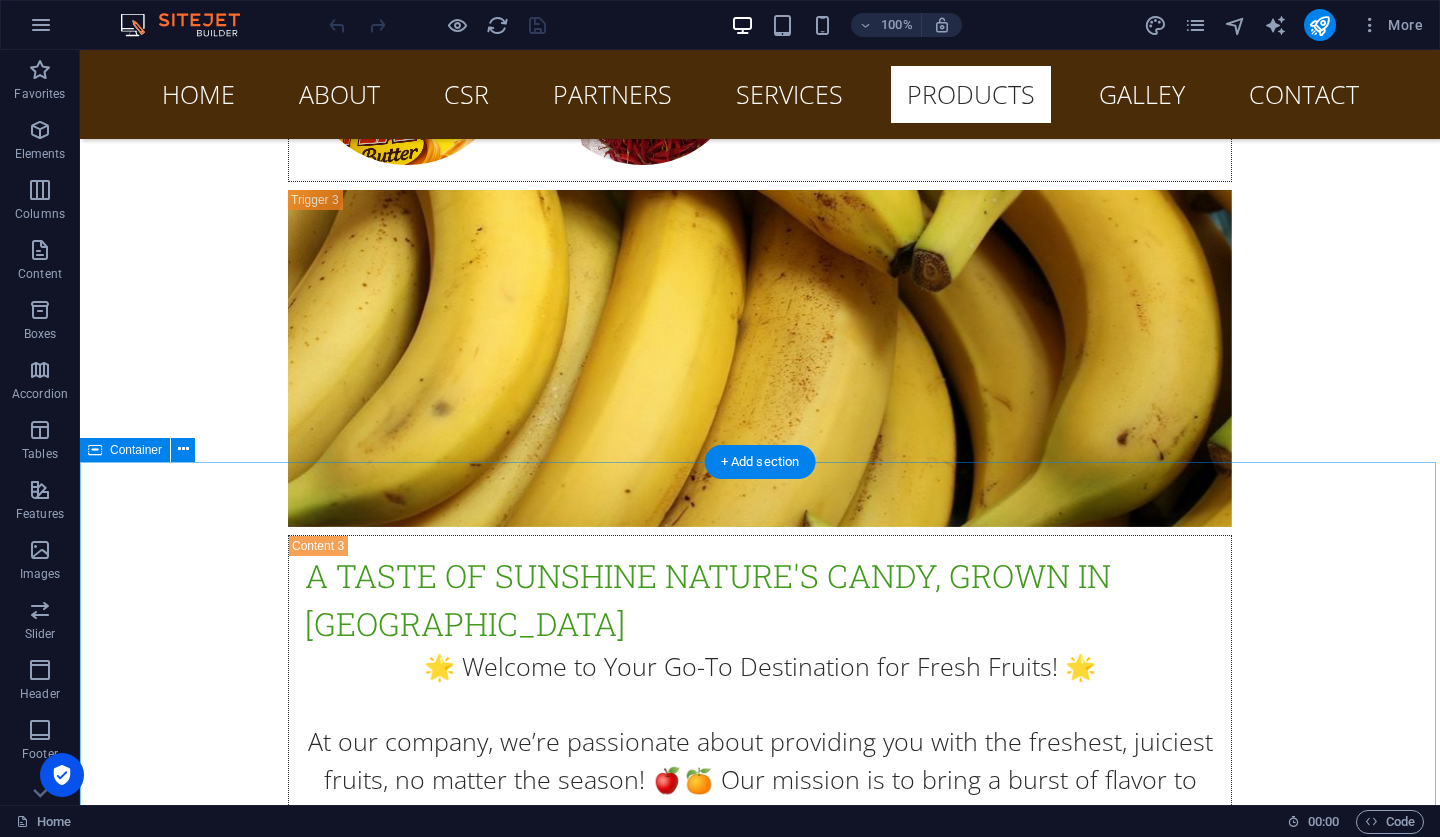 click on "gallery" at bounding box center [760, 11136] 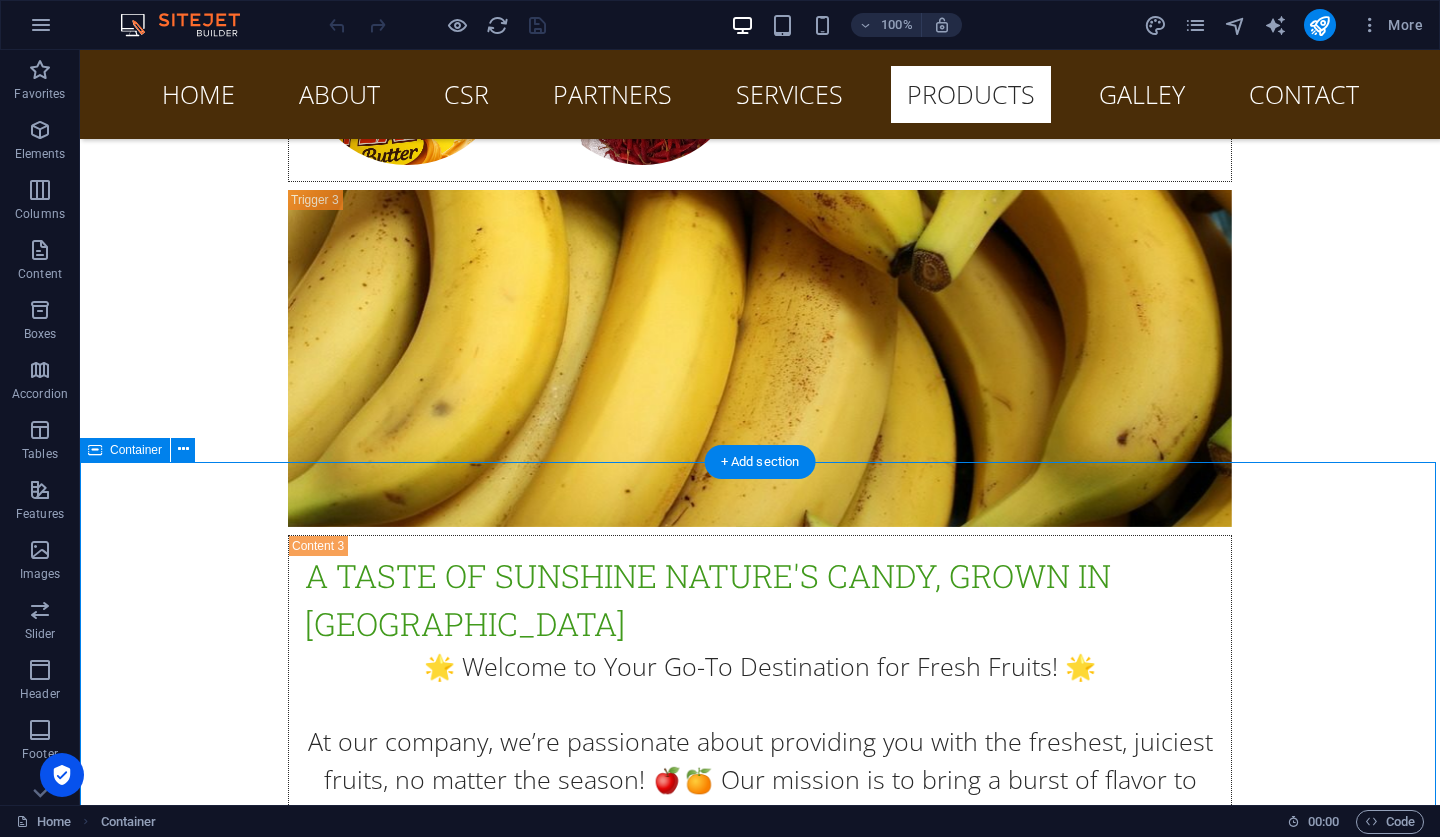 click on "gallery" at bounding box center (760, 11136) 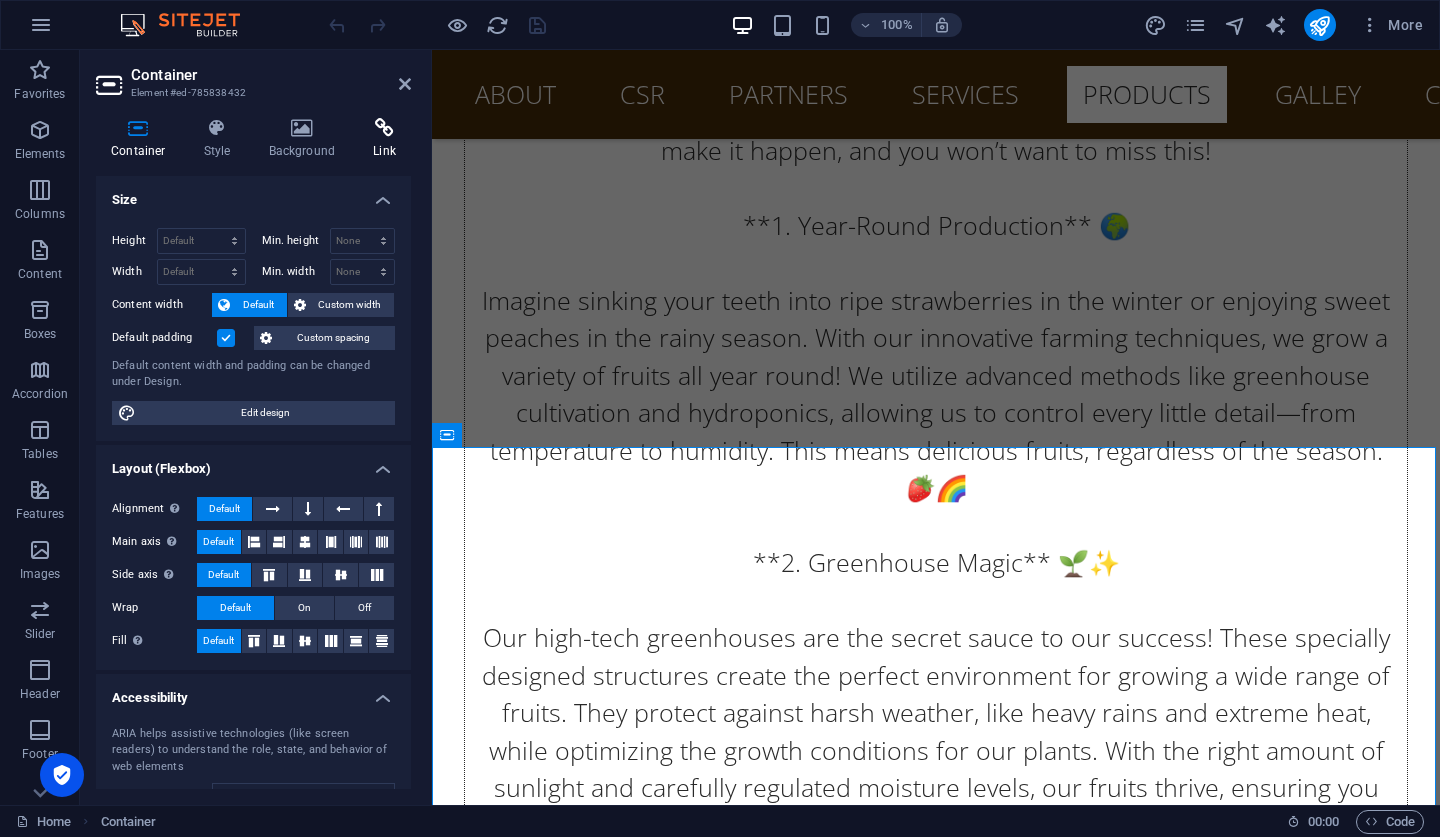 click at bounding box center [384, 128] 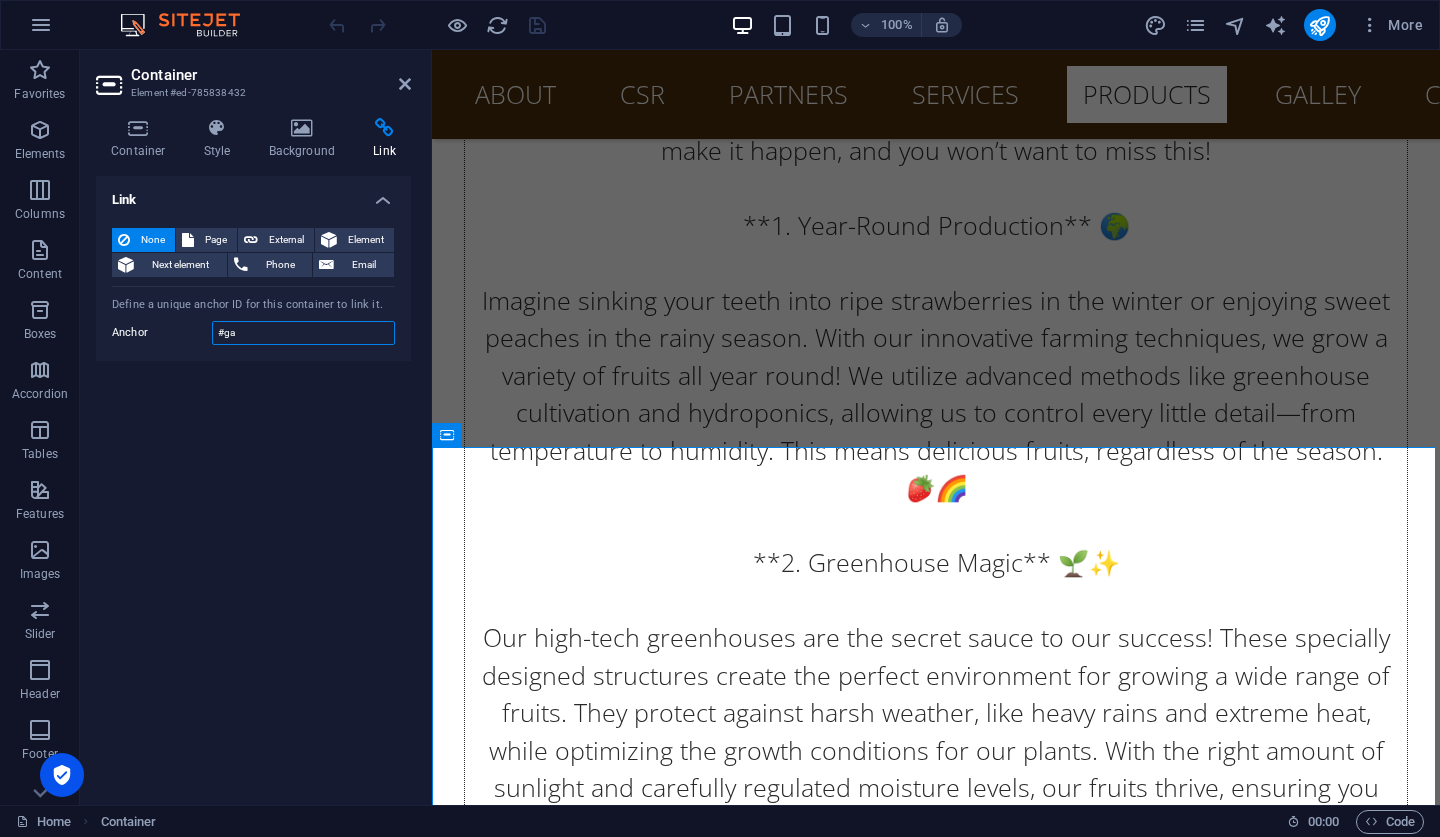 click on "#ga" at bounding box center [303, 333] 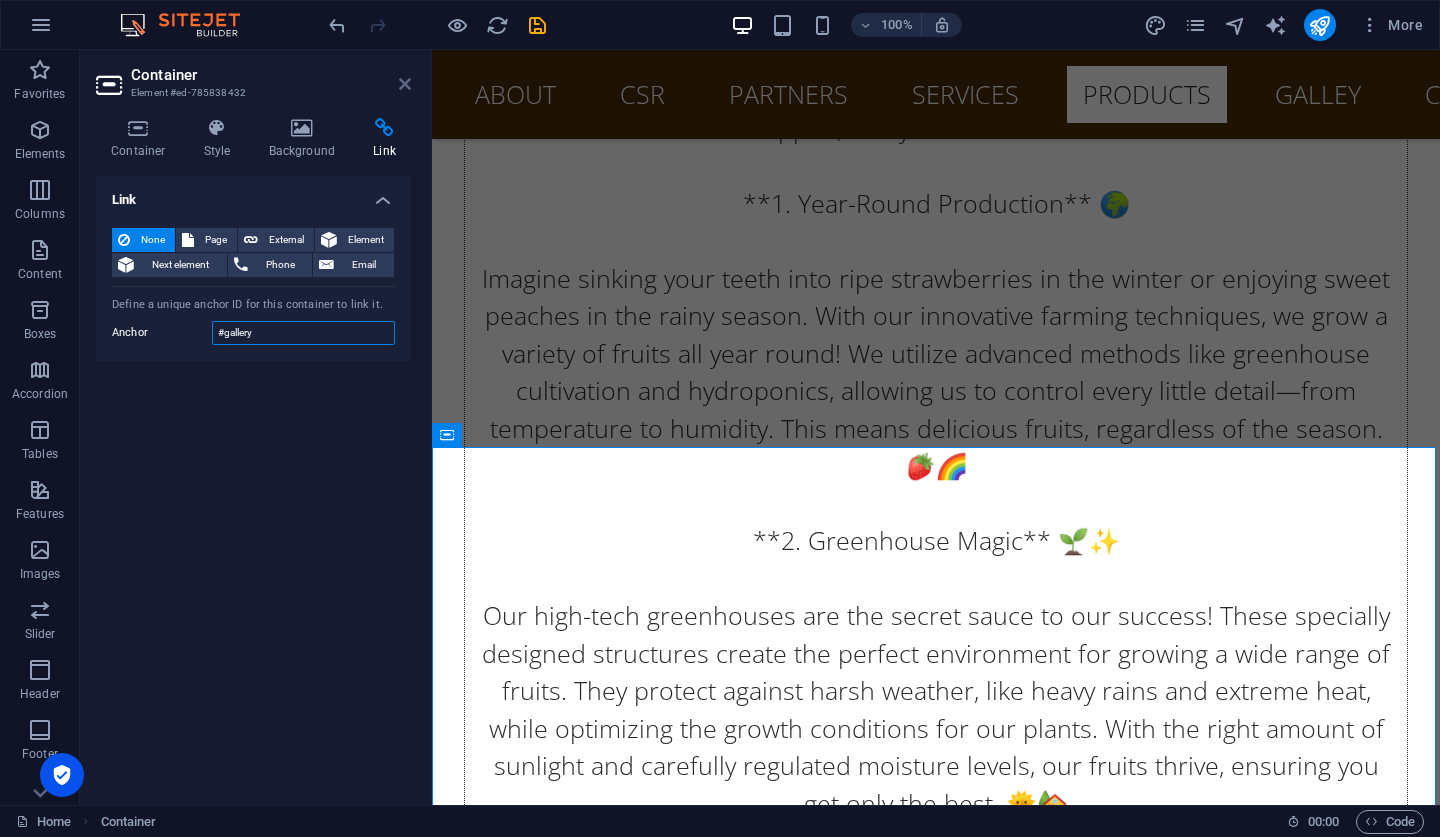 type on "#gallery" 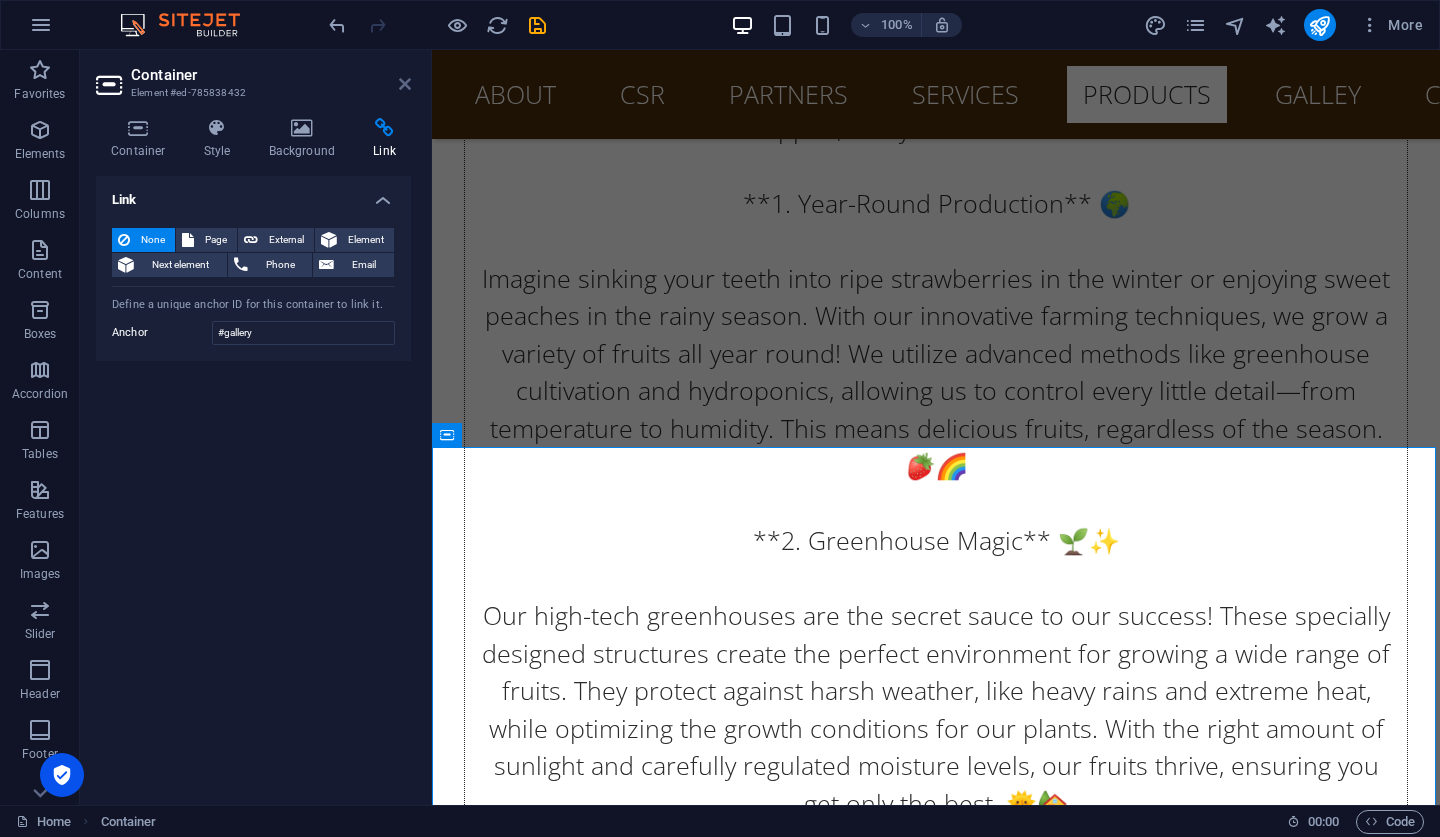 click at bounding box center [405, 84] 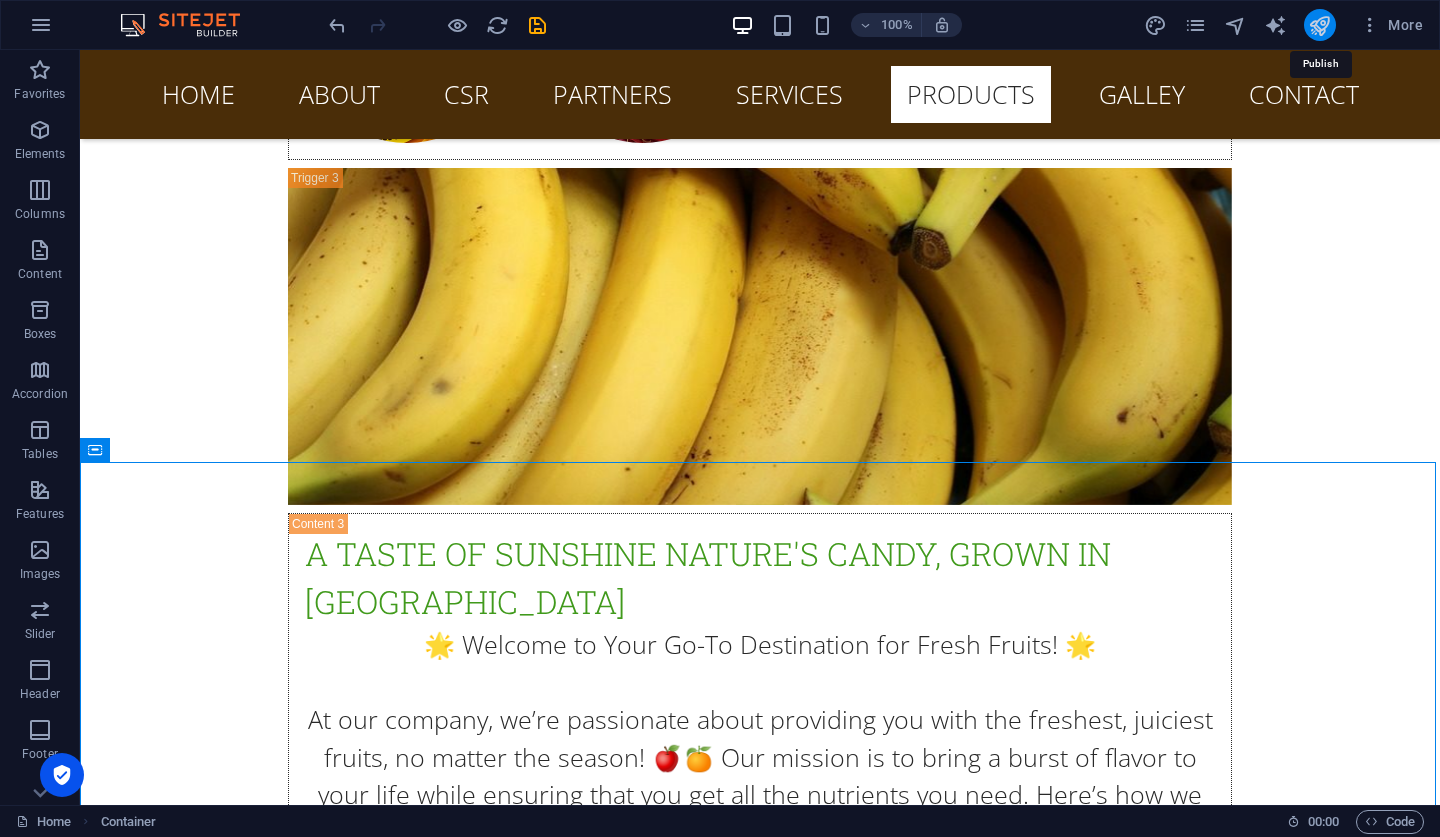 click at bounding box center [1319, 25] 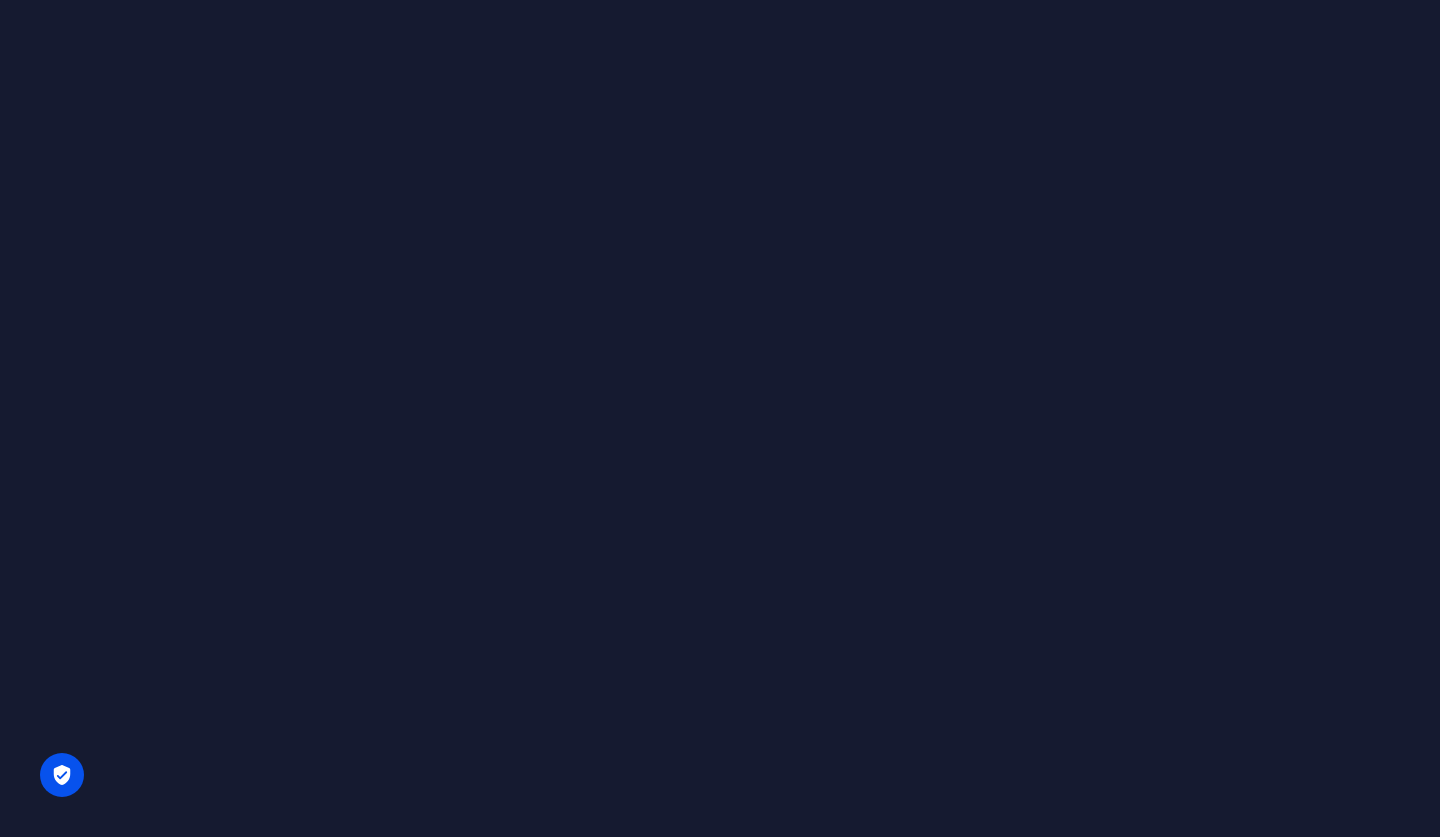 scroll, scrollTop: 0, scrollLeft: 0, axis: both 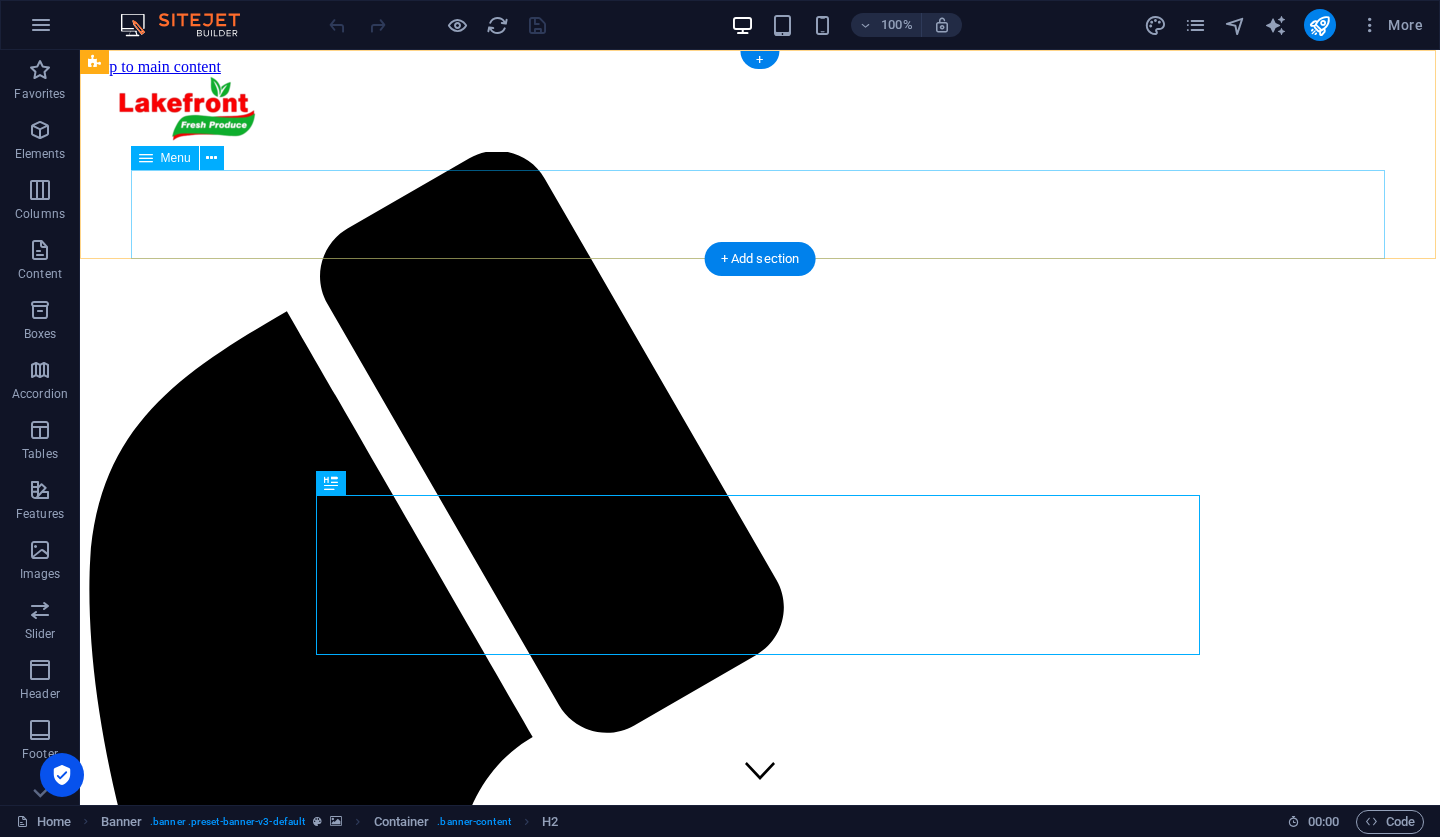 click on "Home About CSR Partners Services Products Galley Contact" at bounding box center (760, 2028) 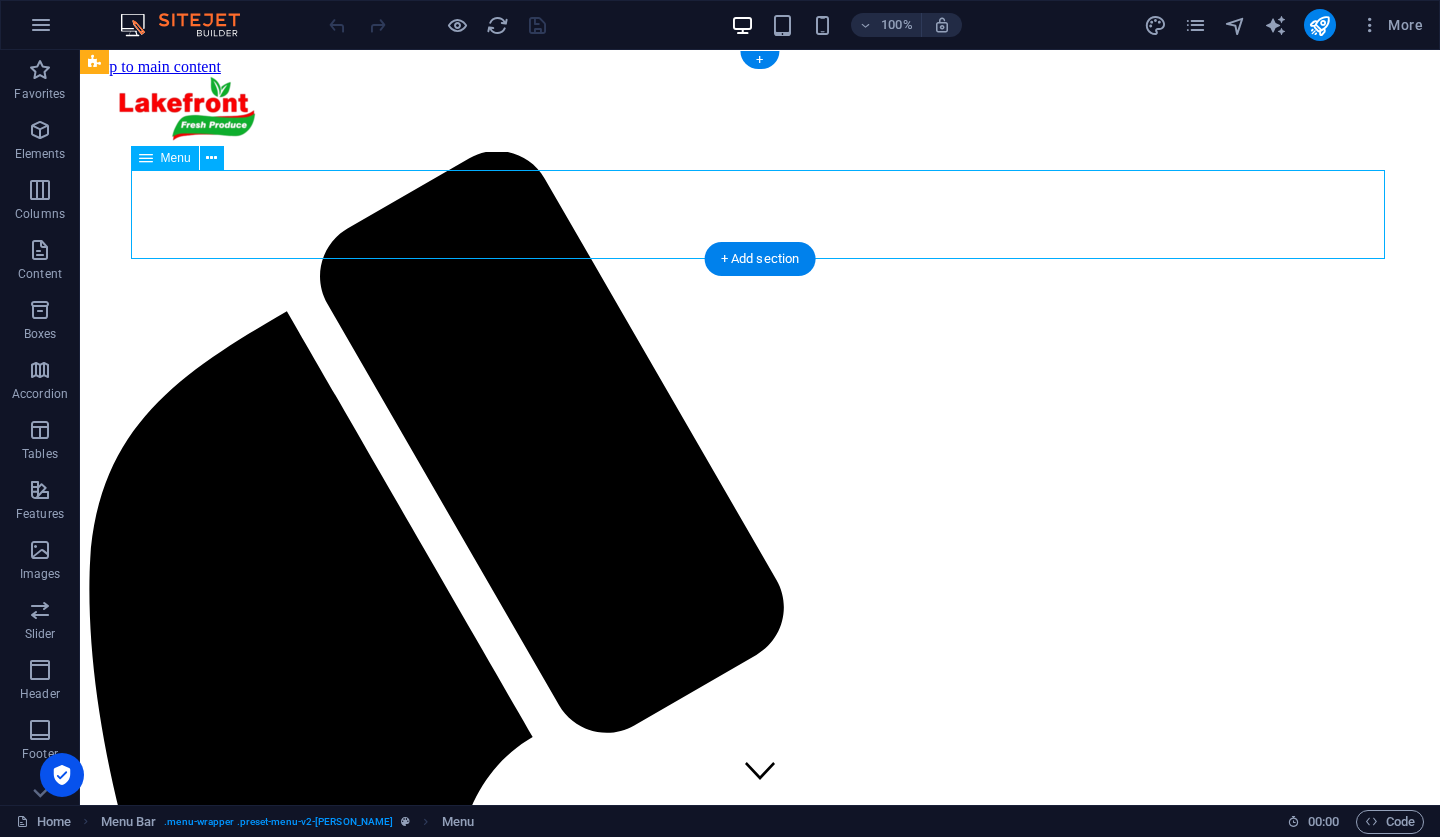 click on "Home About CSR Partners Services Products Galley Contact" at bounding box center (760, 2028) 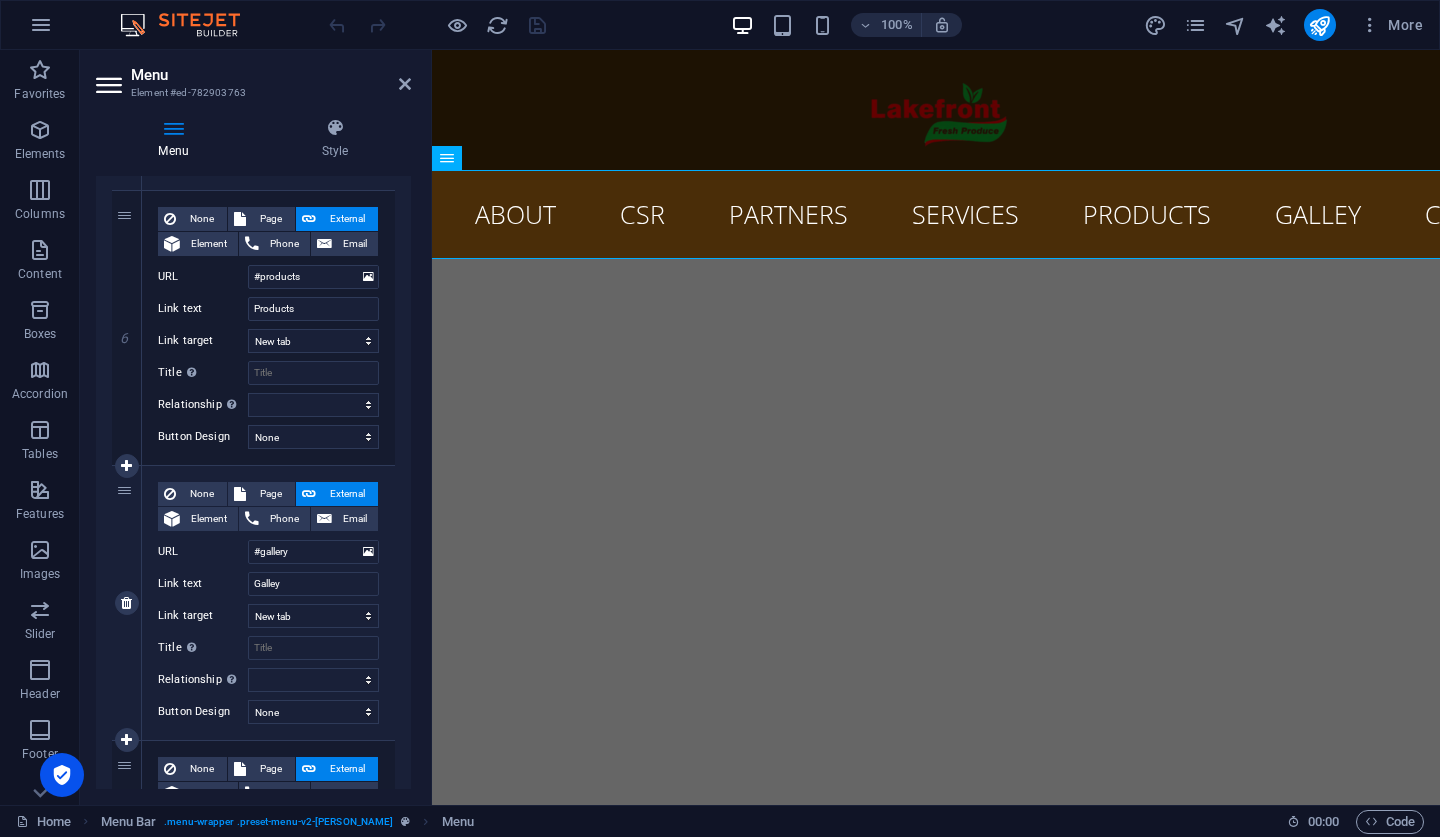 scroll, scrollTop: 1559, scrollLeft: 0, axis: vertical 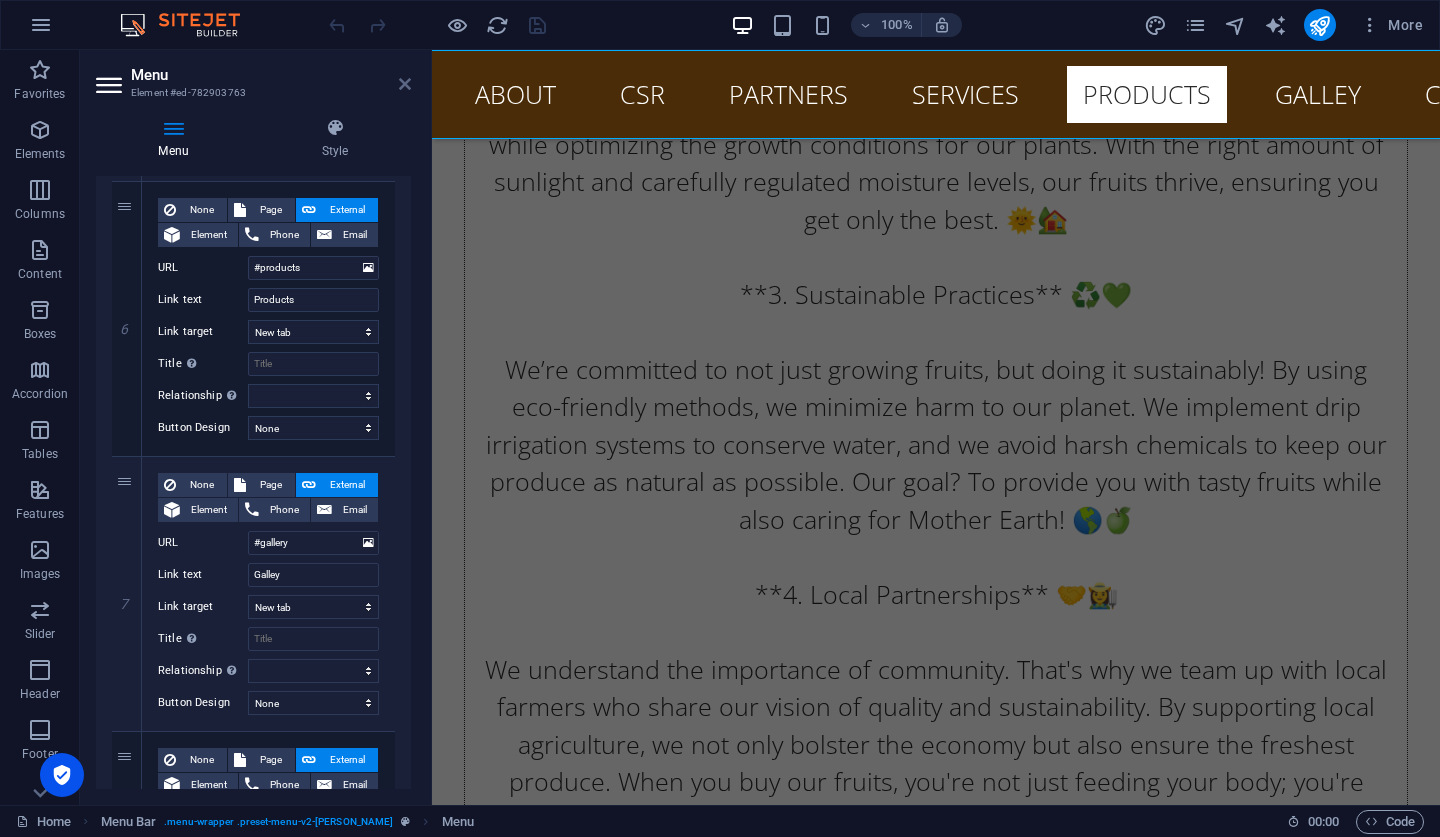 click at bounding box center (405, 84) 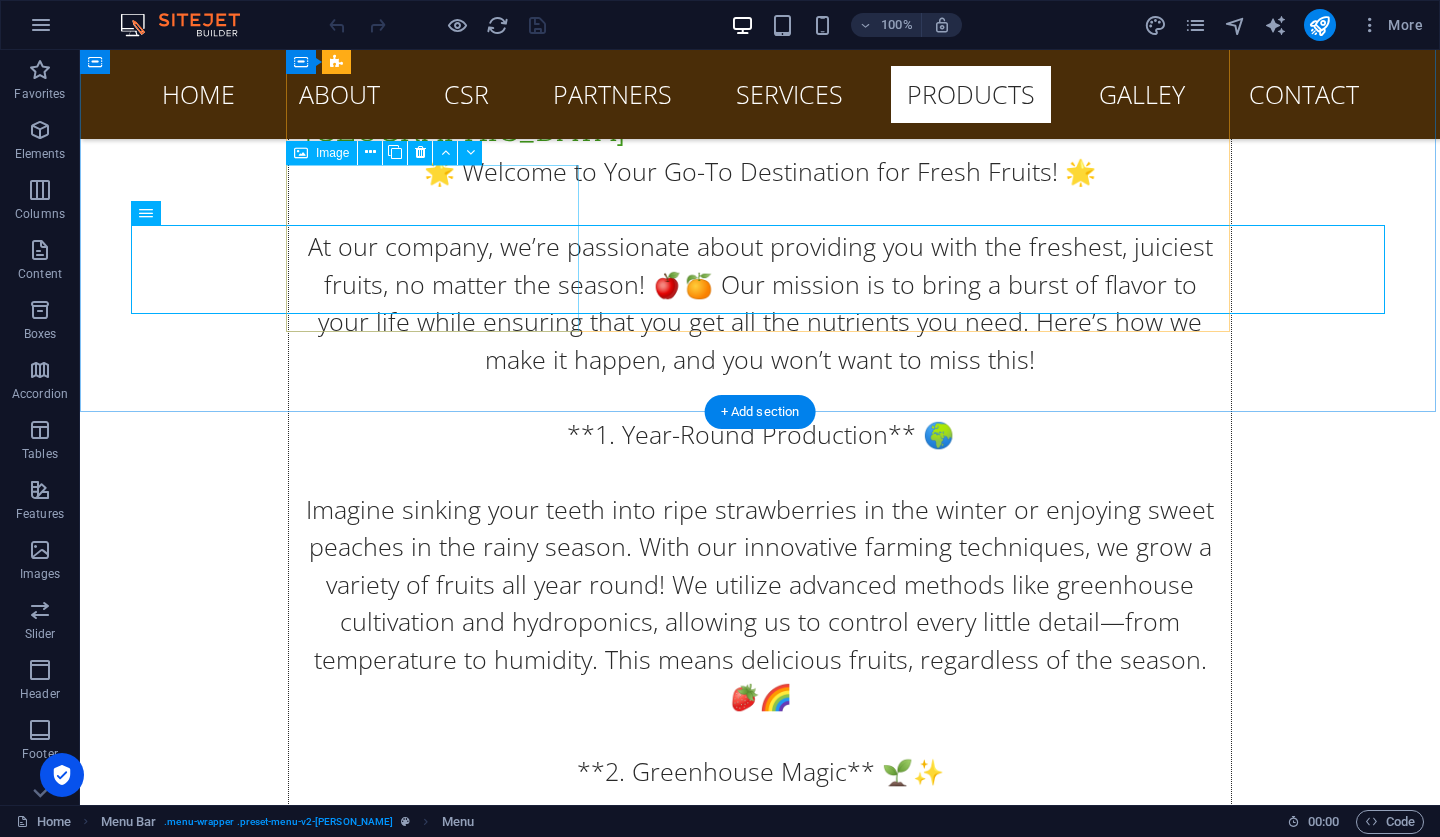 scroll, scrollTop: 23635, scrollLeft: 0, axis: vertical 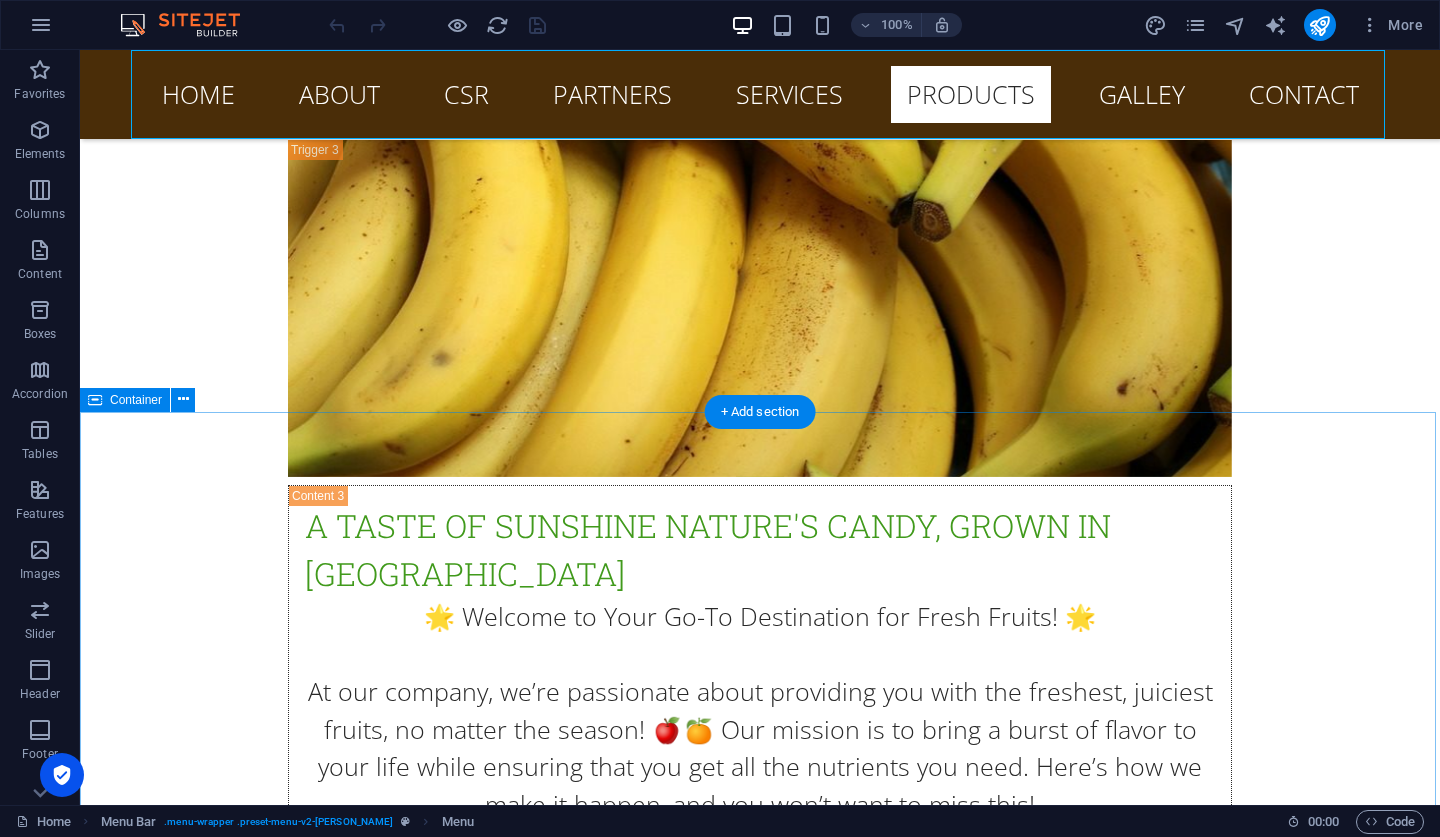 click on "gallery" at bounding box center (760, 11086) 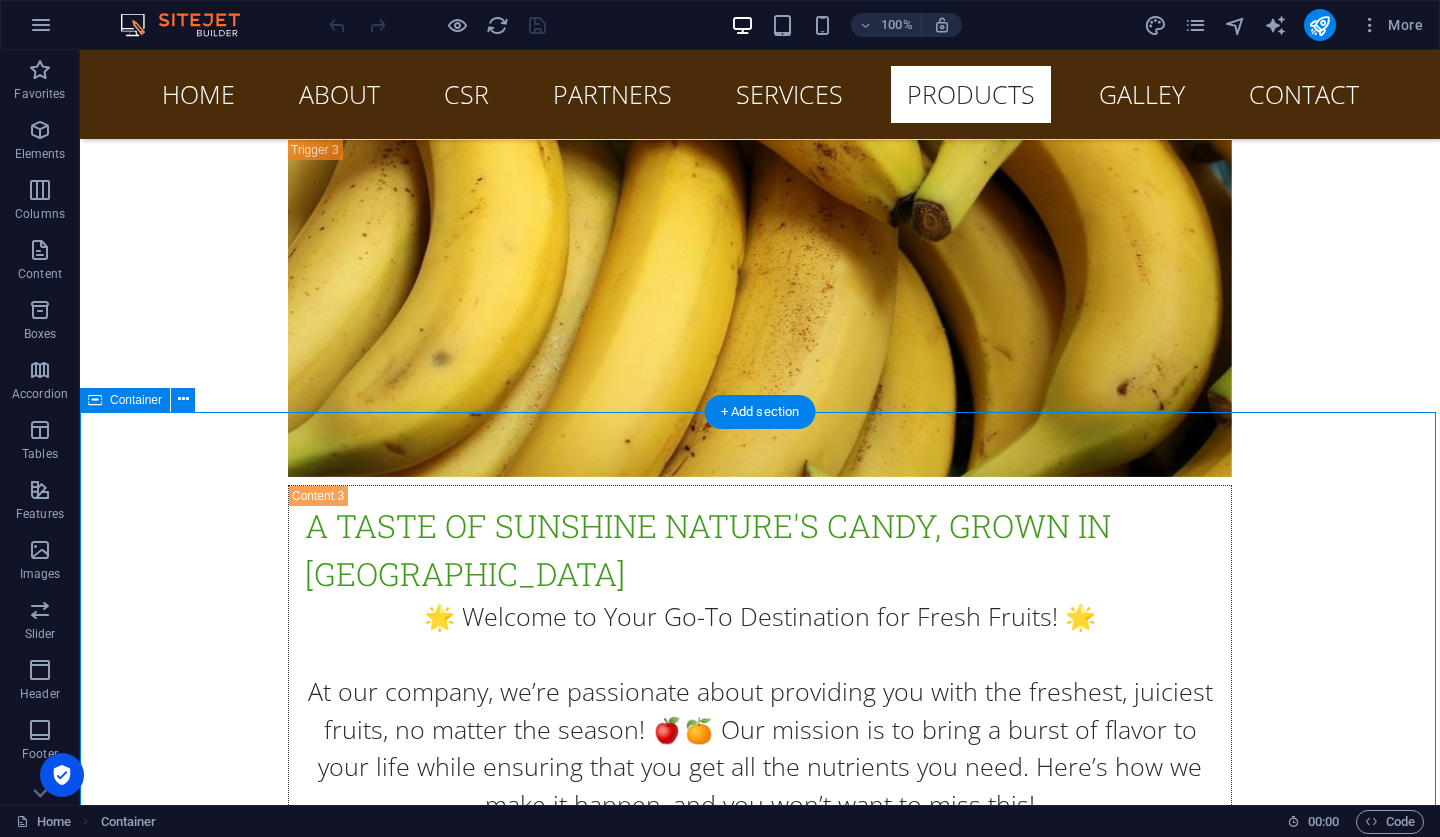 click on "gallery" at bounding box center [760, 11086] 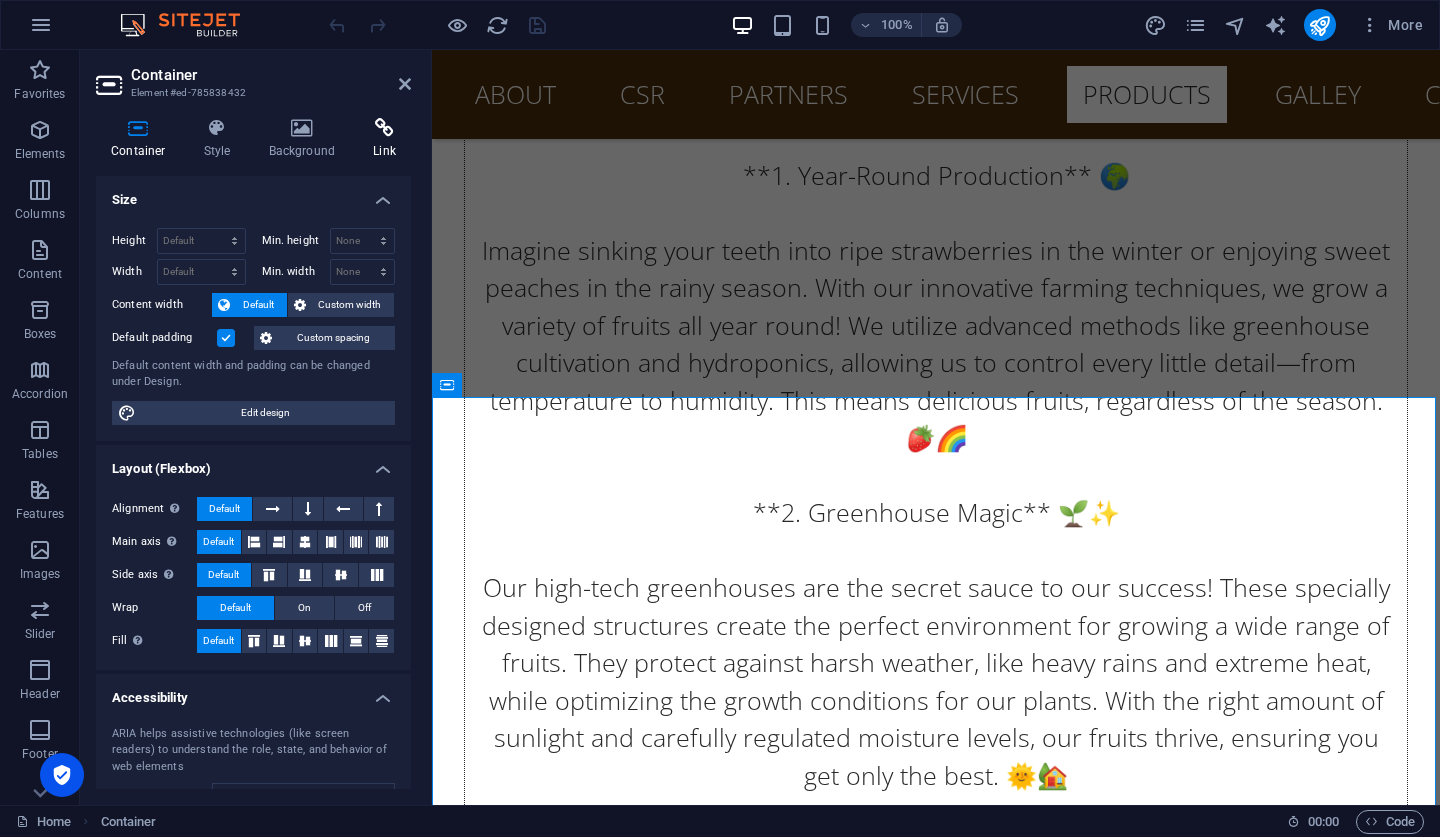 click on "Link" at bounding box center [384, 139] 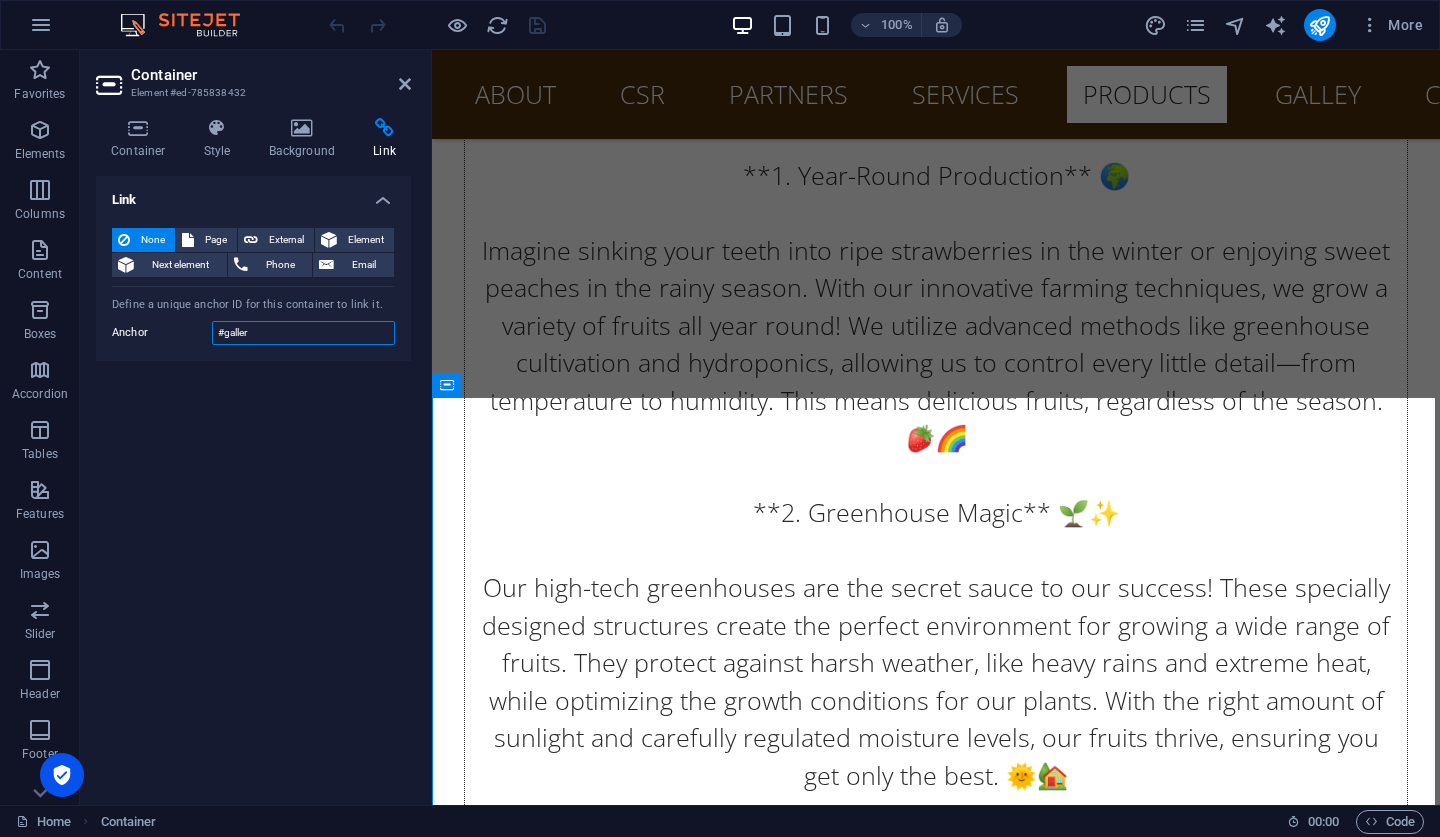 click on "#galler" at bounding box center [303, 333] 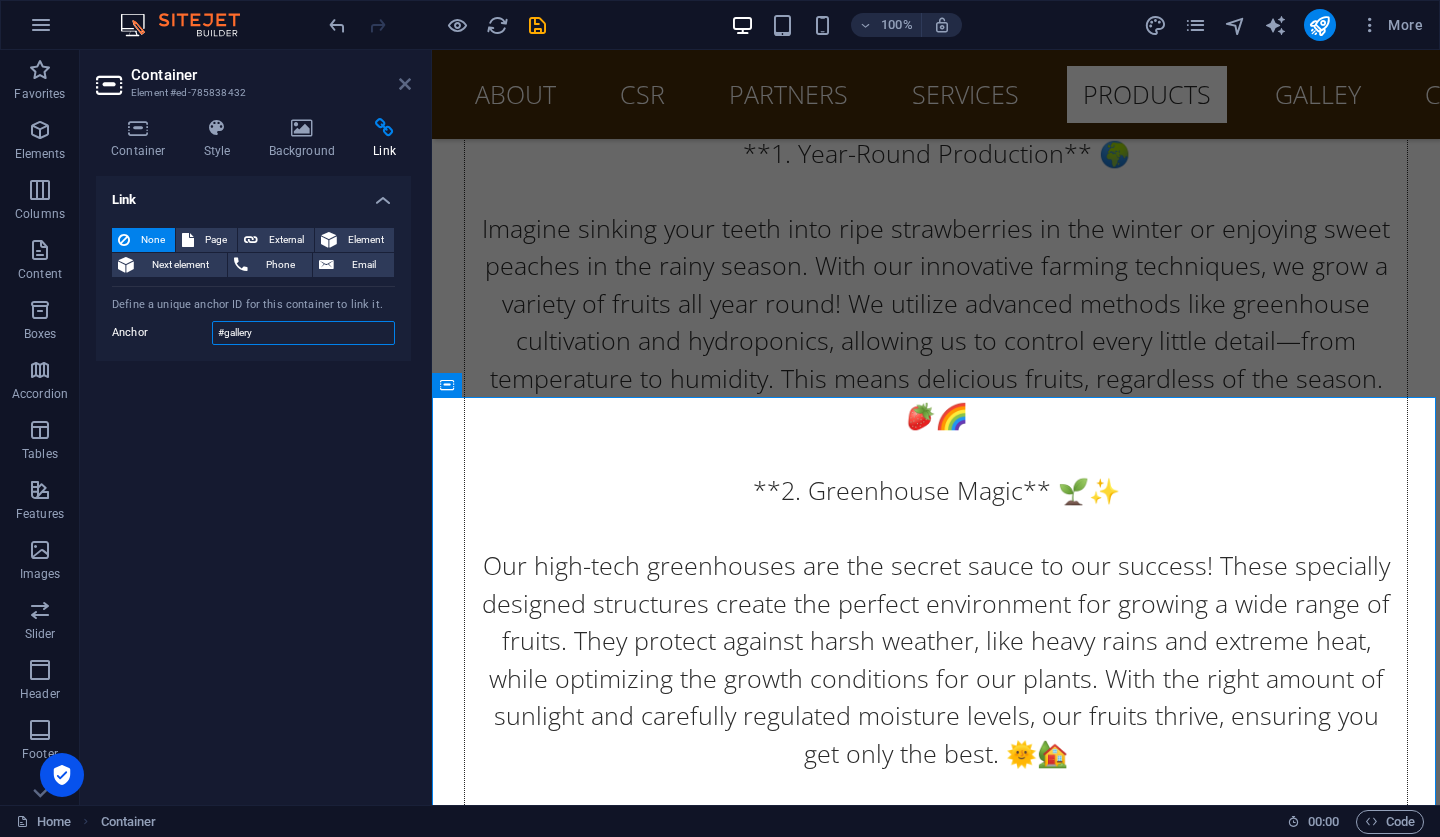type on "#gallery" 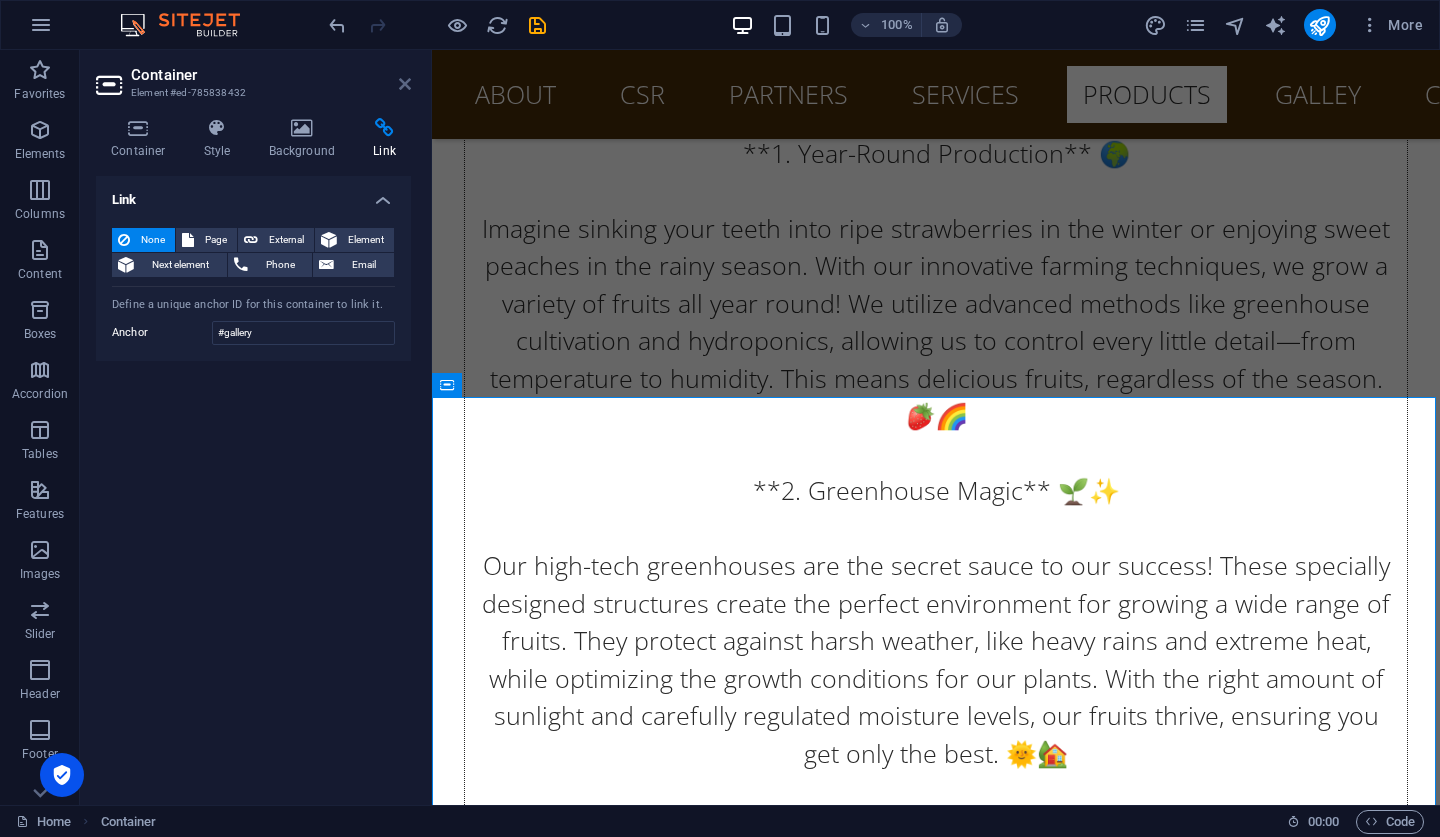 click at bounding box center (405, 84) 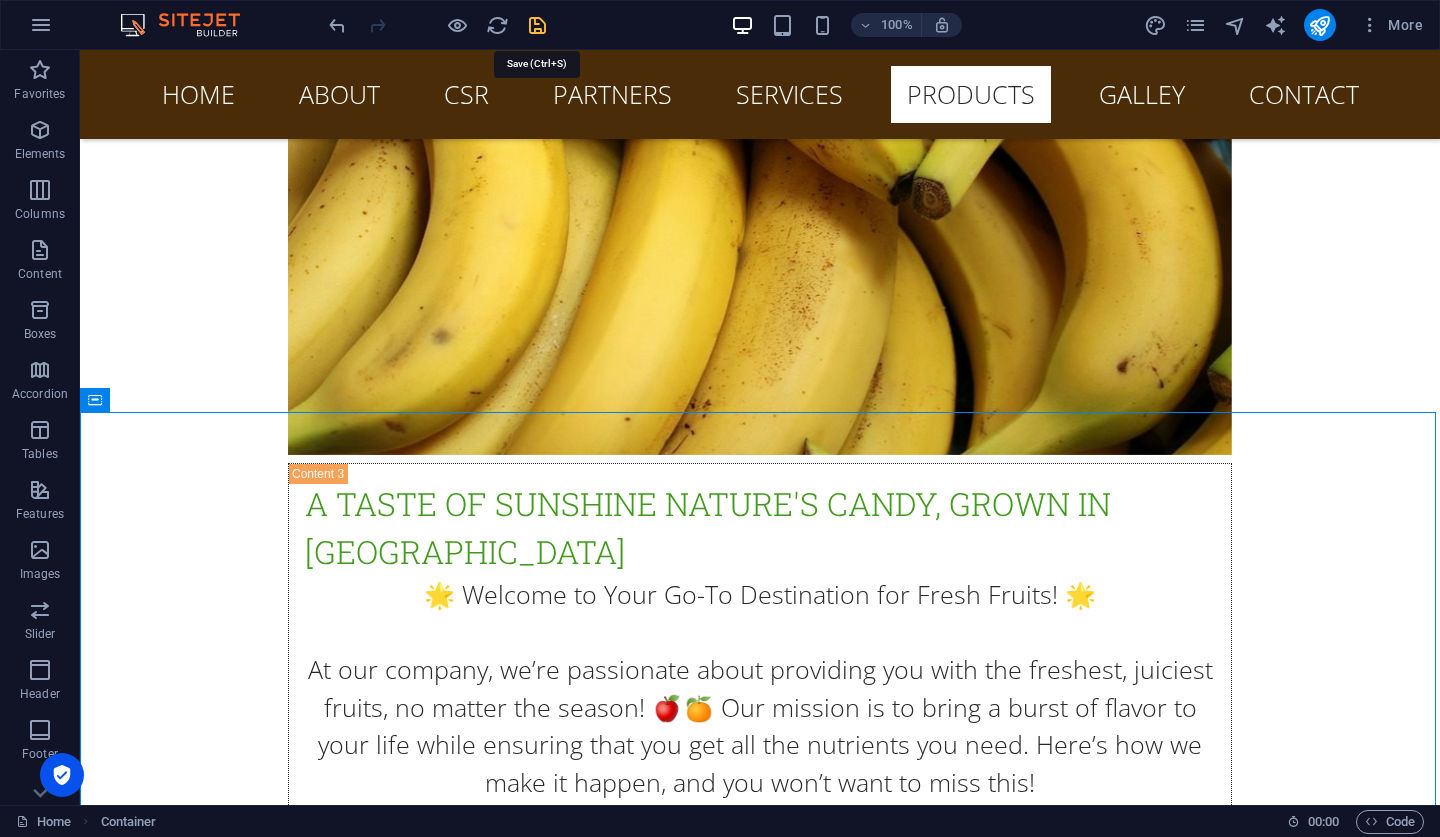 click at bounding box center (537, 25) 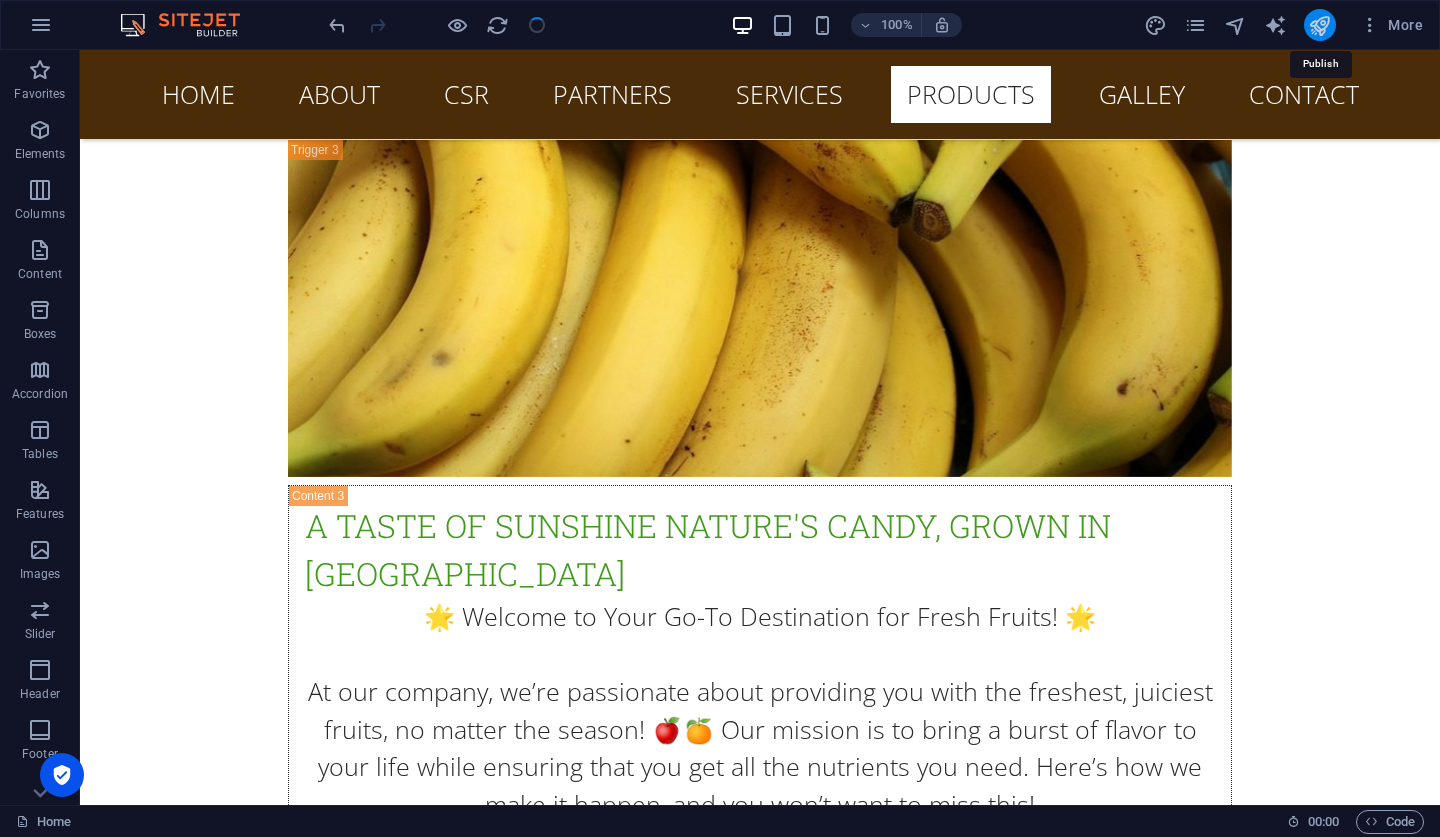click at bounding box center (1319, 25) 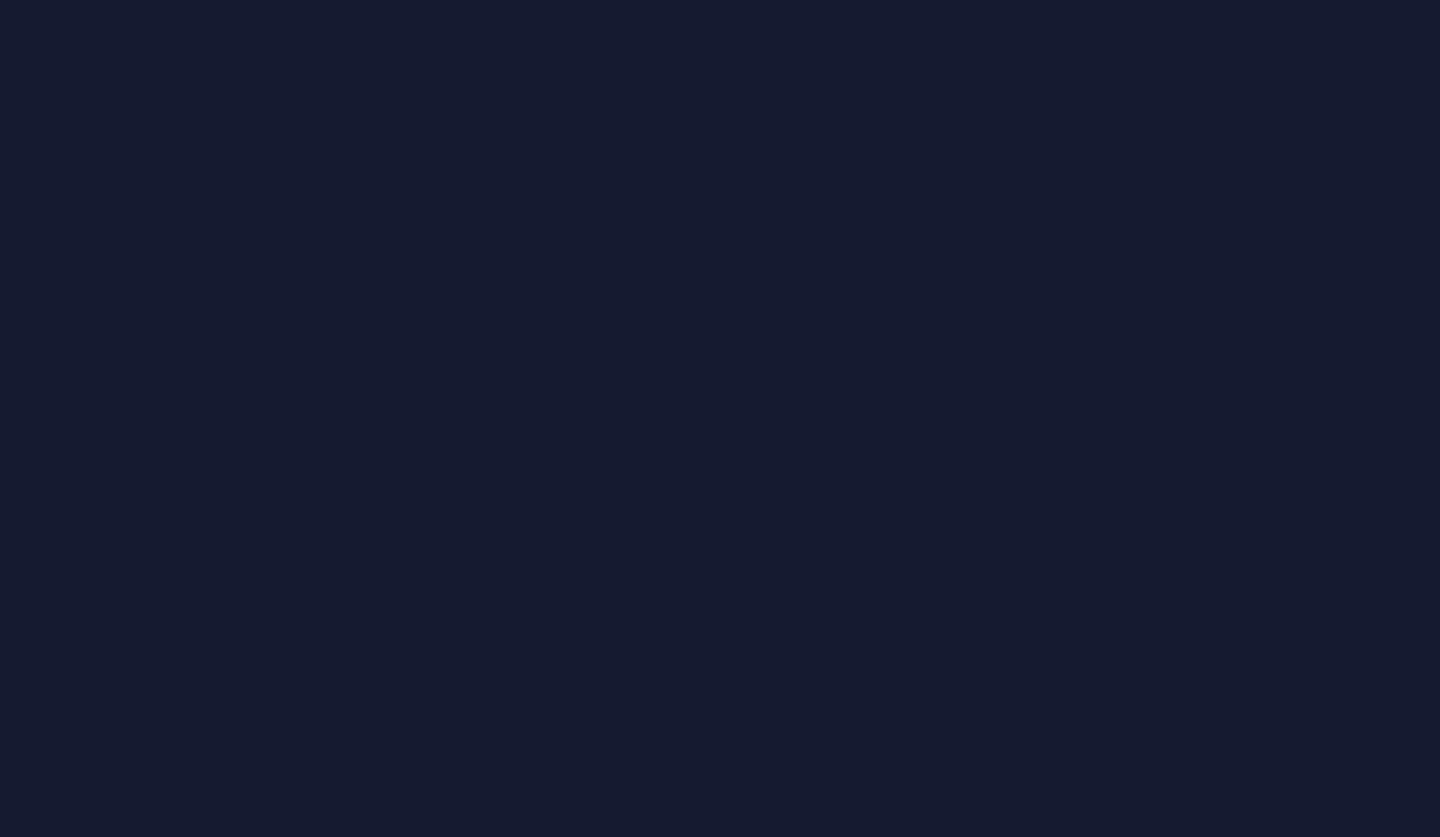 scroll, scrollTop: 0, scrollLeft: 0, axis: both 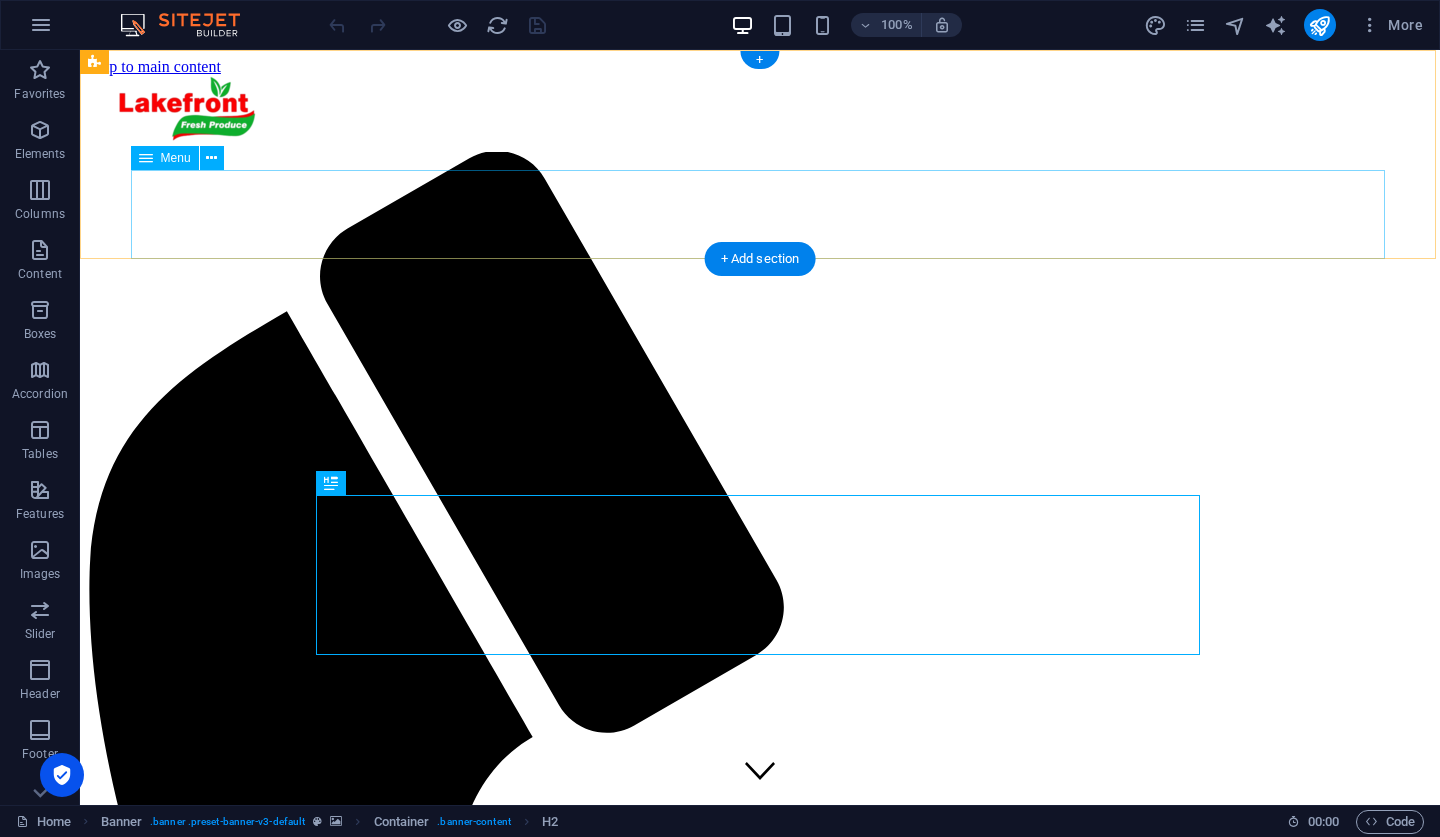 click on "Home About CSR Partners Services Products Galley Contact" at bounding box center [760, 2028] 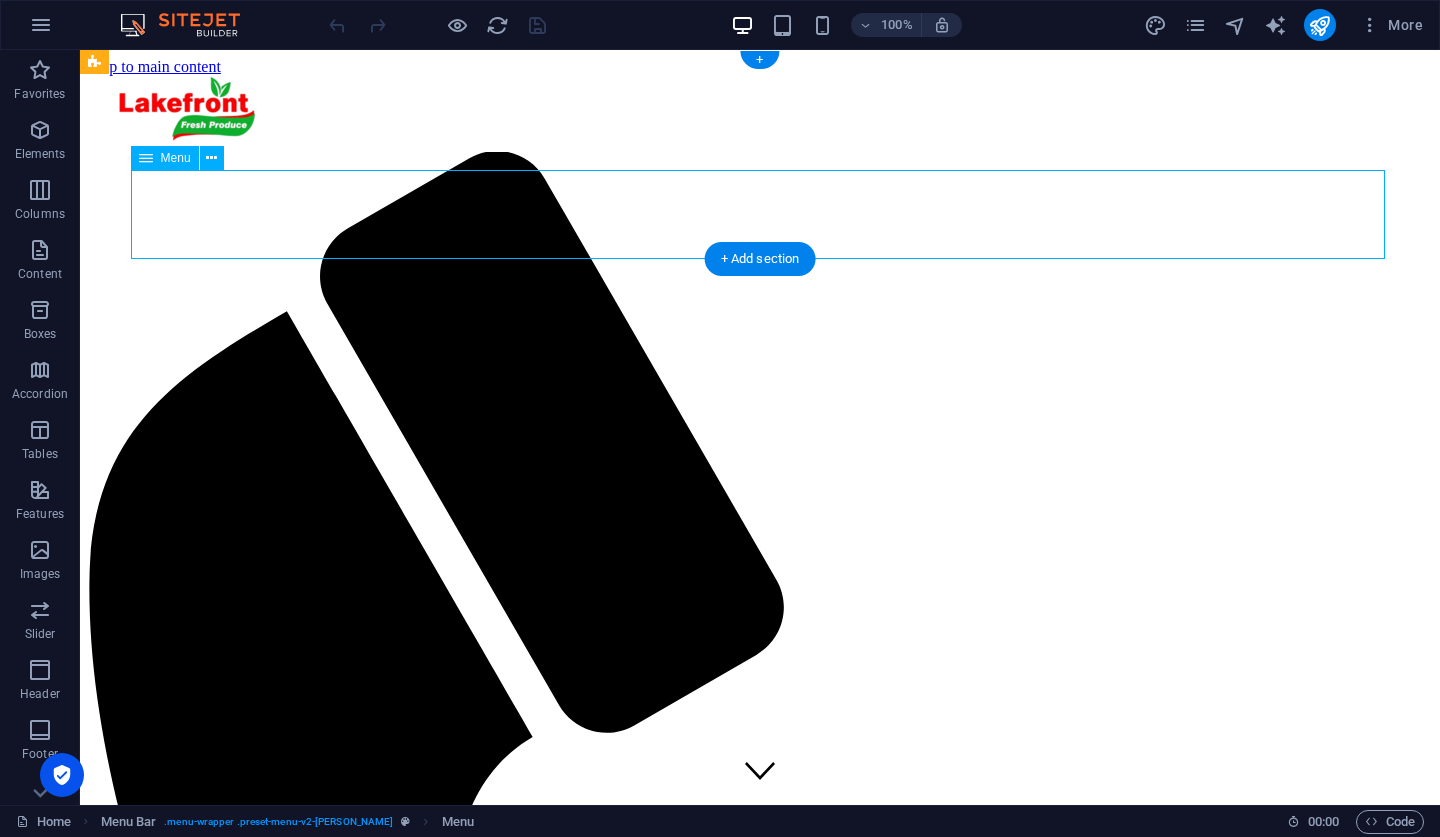 click on "Home About CSR Partners Services Products Galley Contact" at bounding box center [760, 2028] 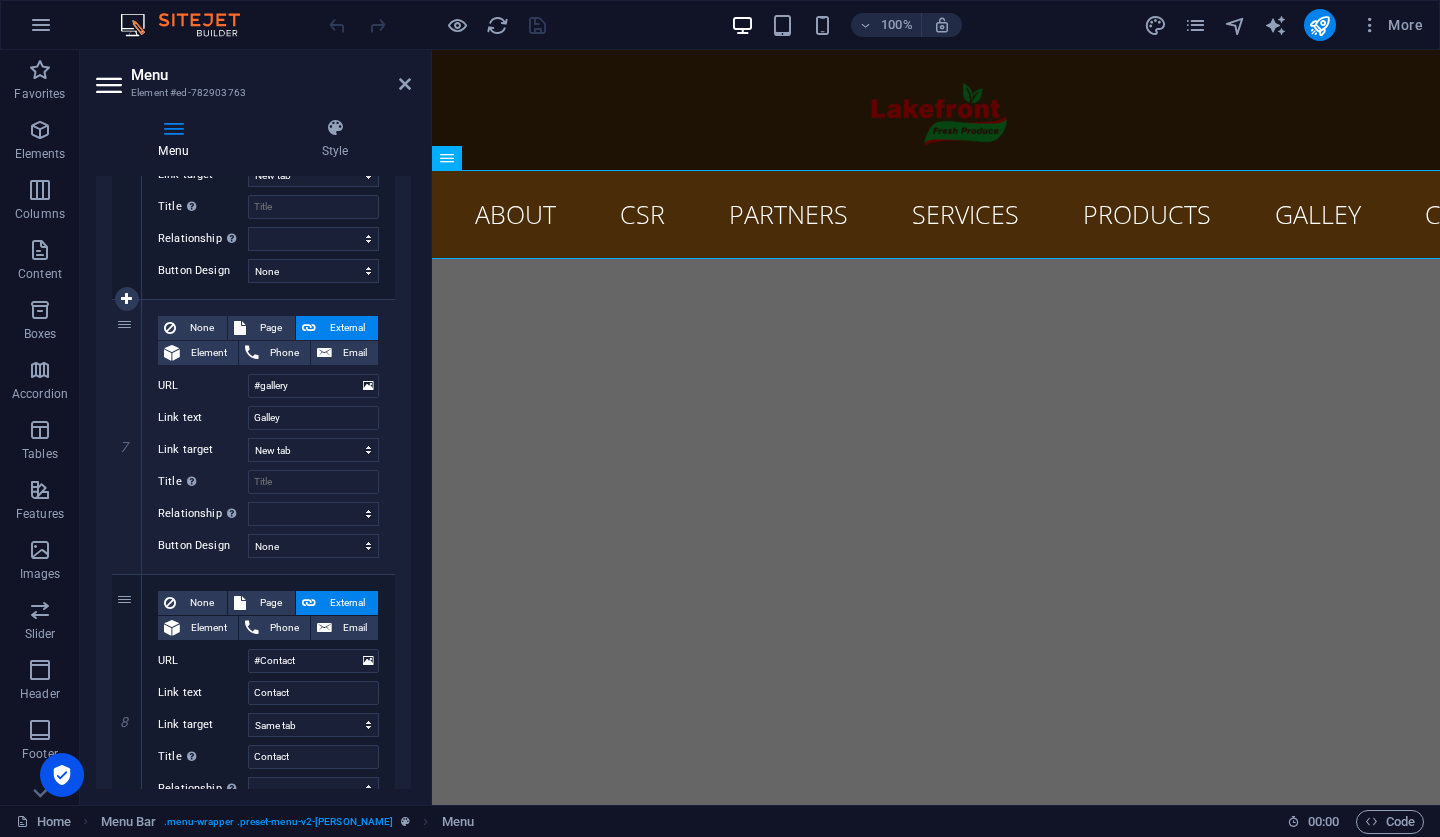 scroll, scrollTop: 1729, scrollLeft: 0, axis: vertical 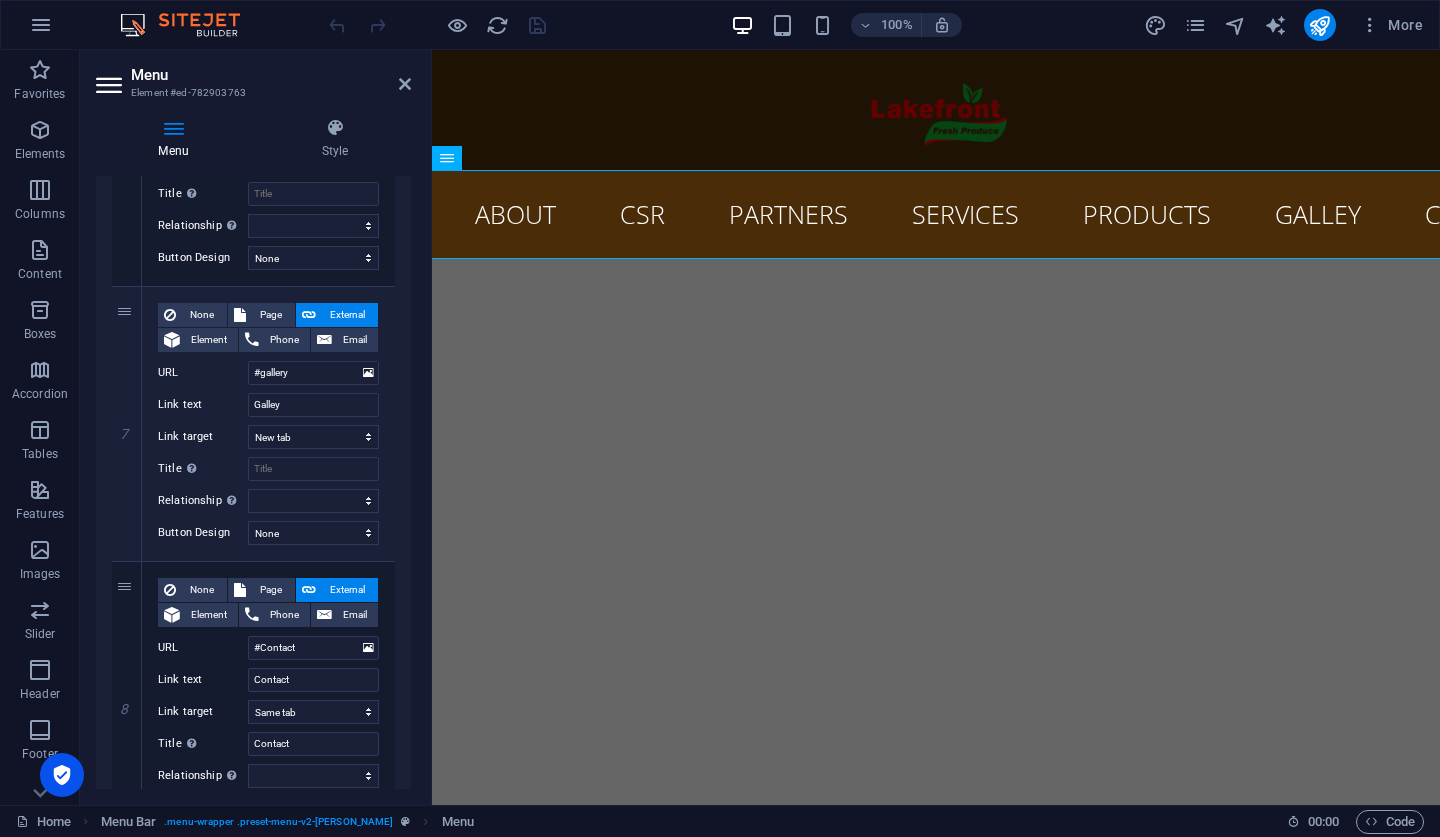 click on "Menu" at bounding box center (271, 75) 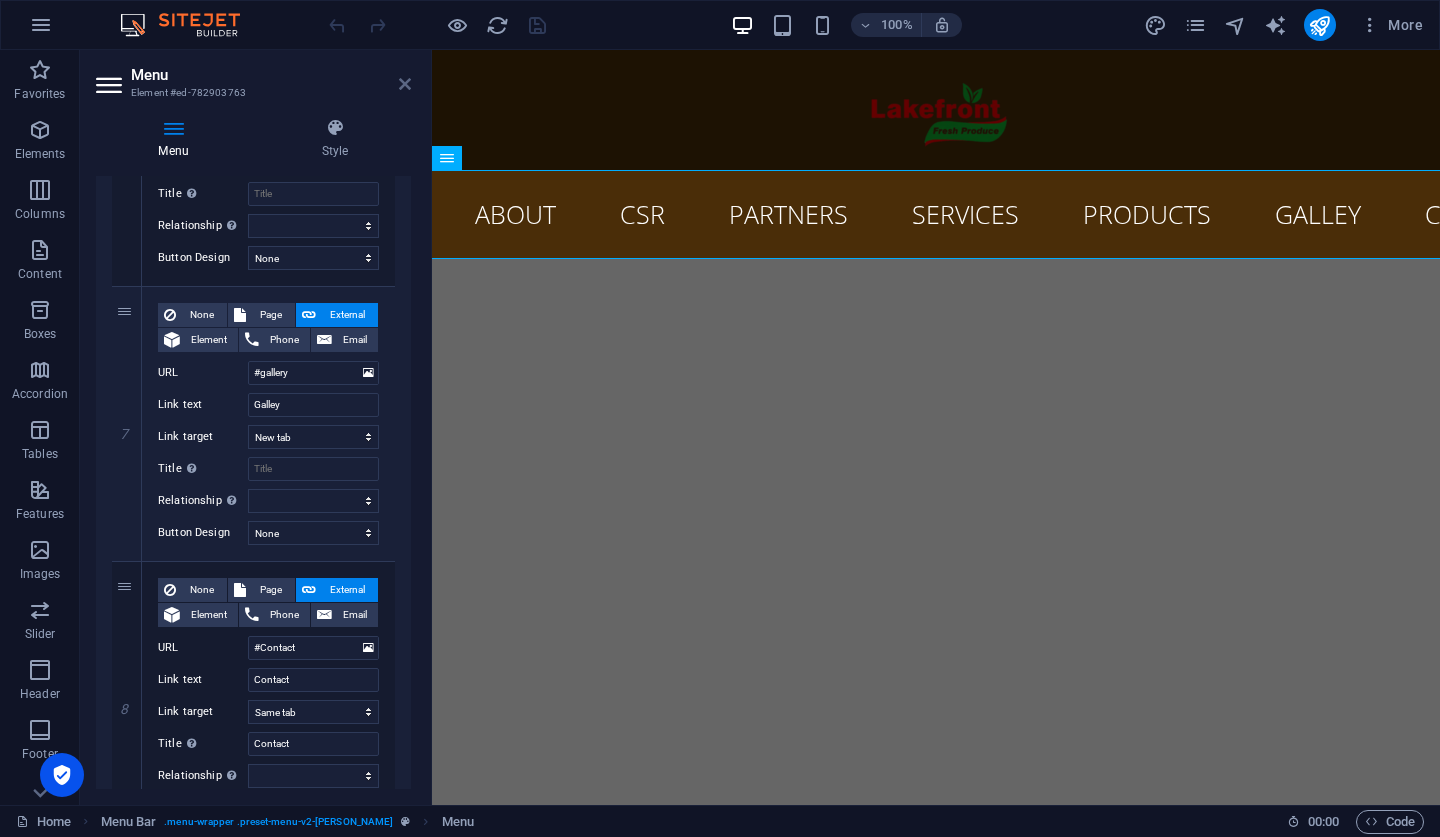 click at bounding box center [405, 84] 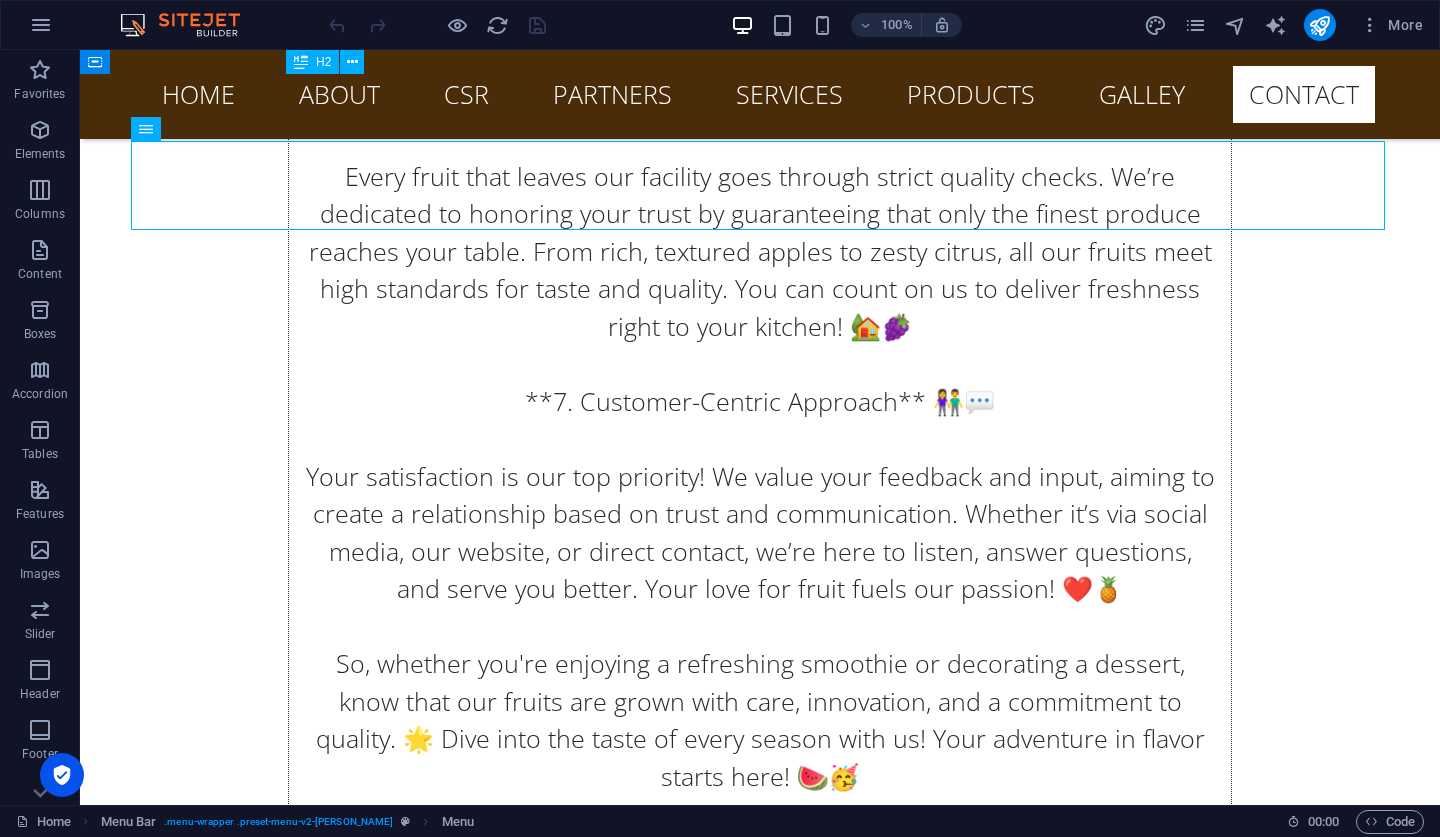 scroll, scrollTop: 25808, scrollLeft: 0, axis: vertical 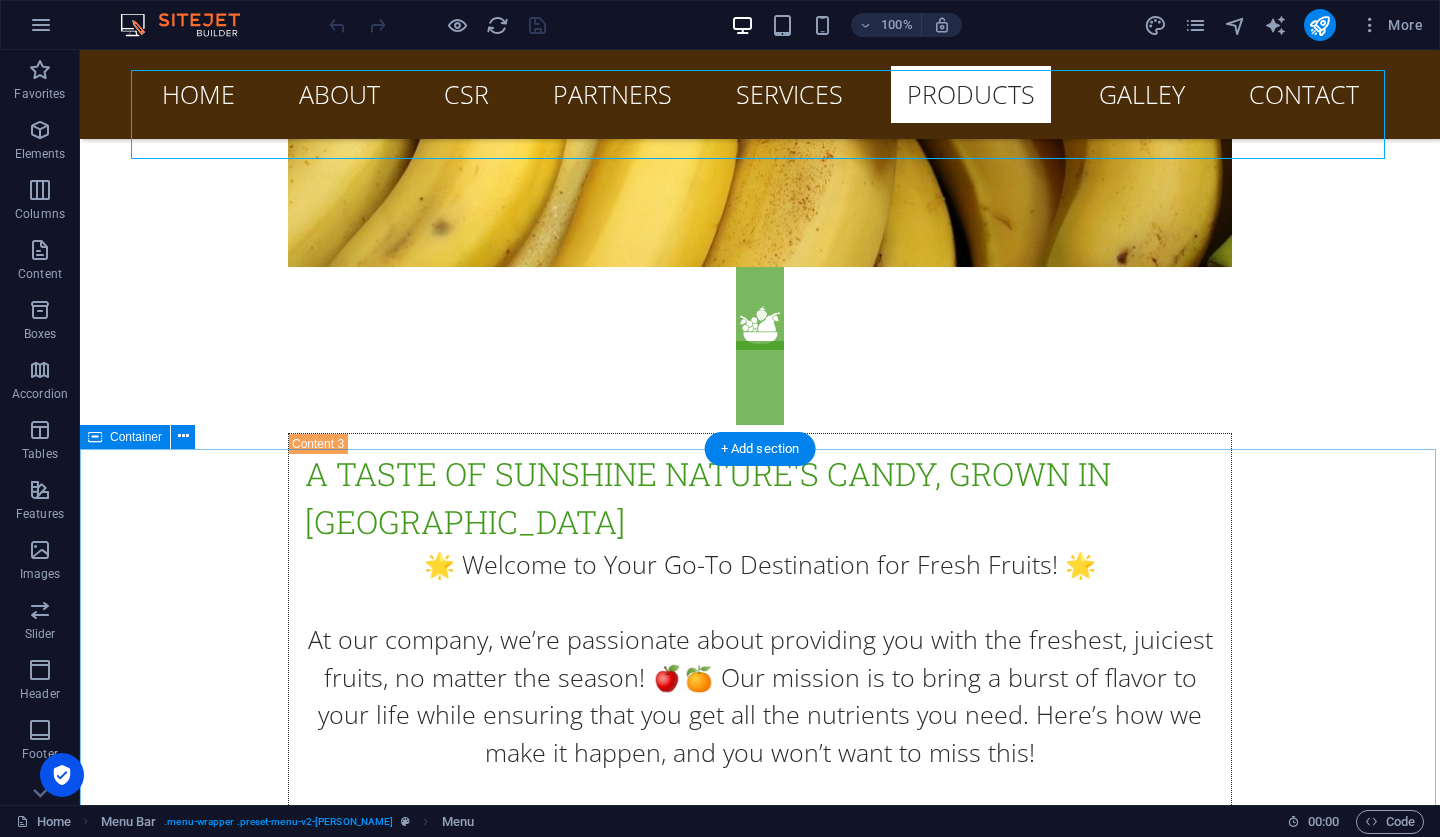 click on "gallery" at bounding box center [760, 11034] 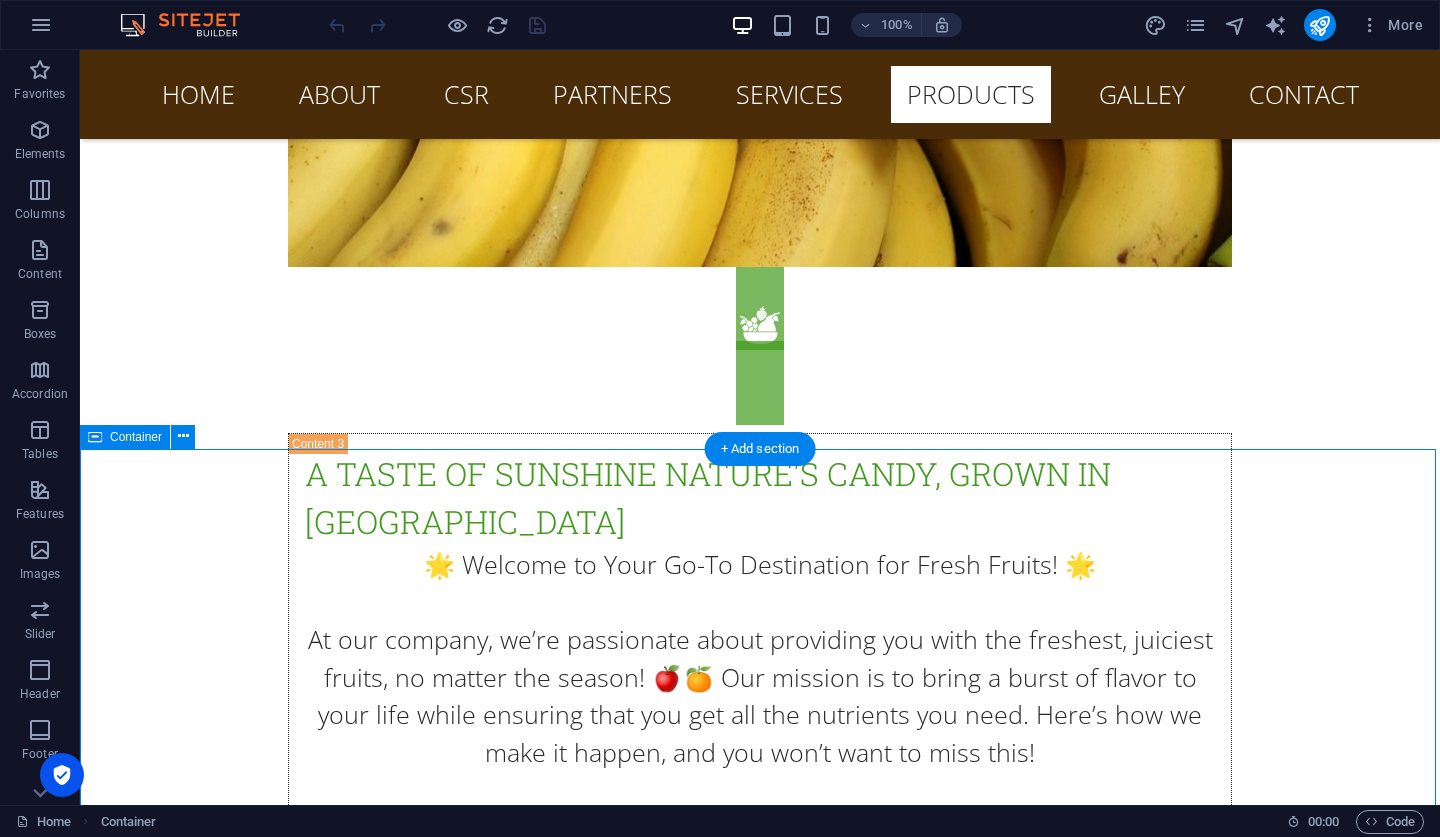 click on "gallery" at bounding box center (760, 11034) 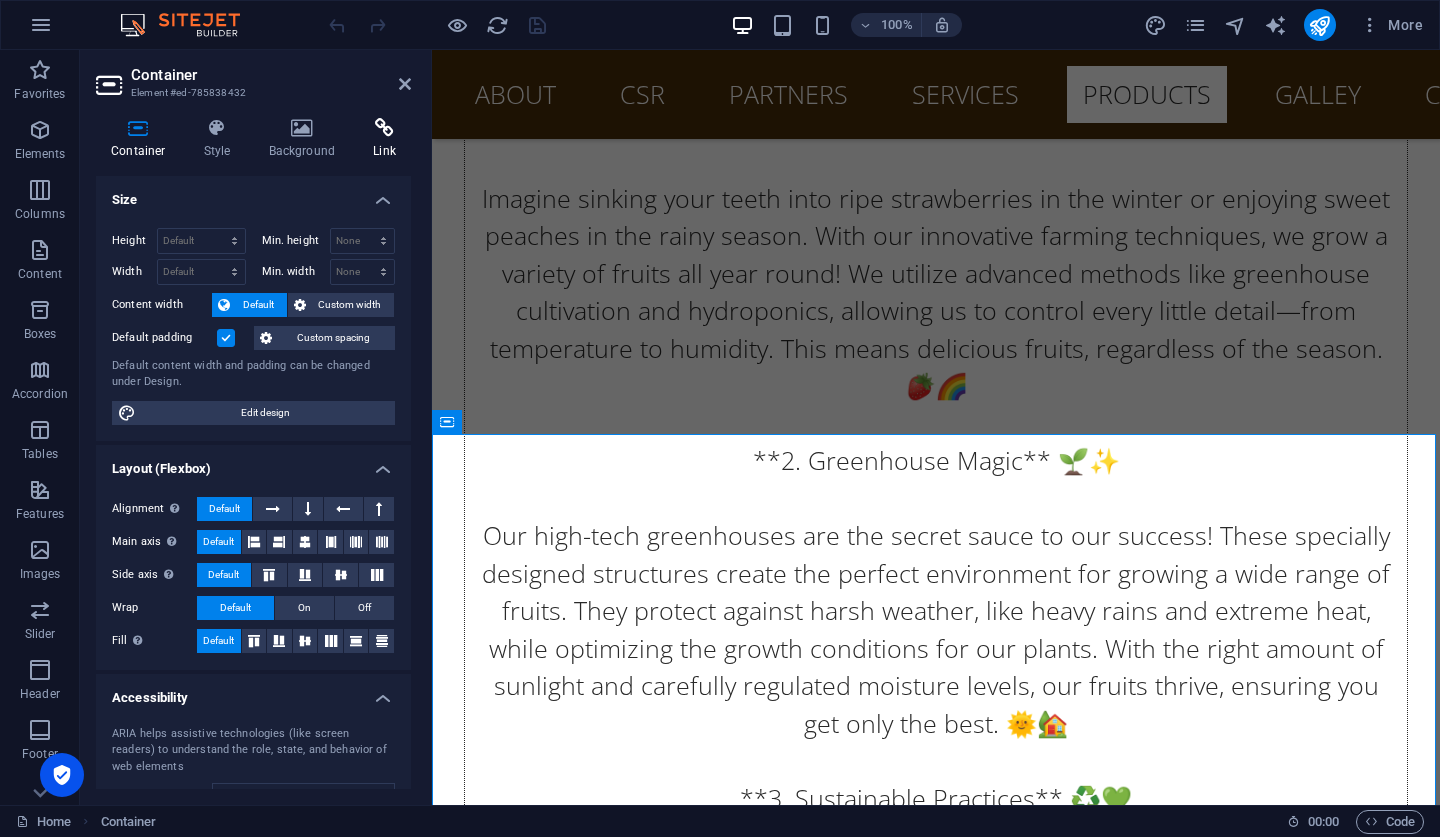 click on "Link" at bounding box center (384, 139) 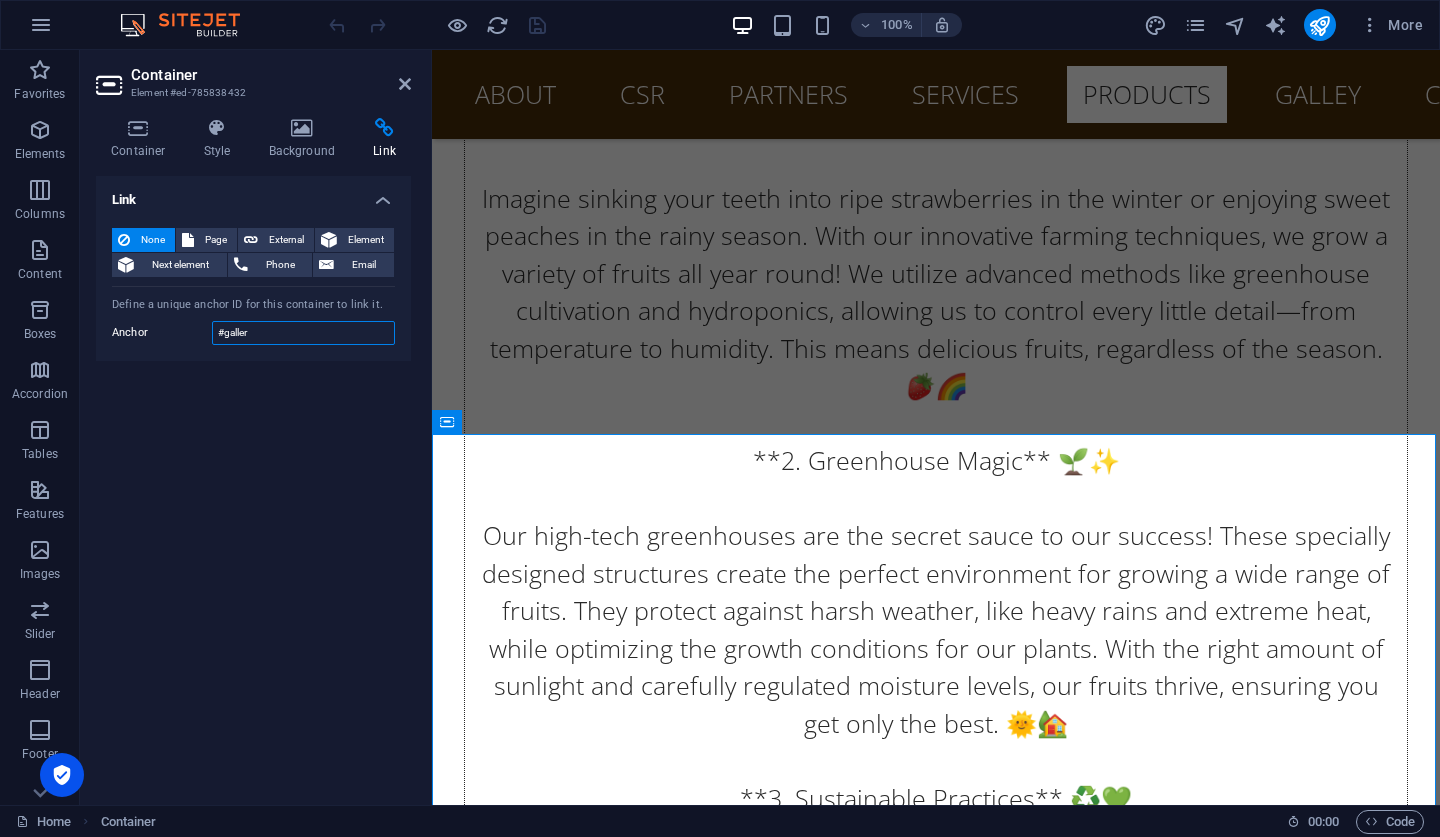 click on "#galler" at bounding box center [303, 333] 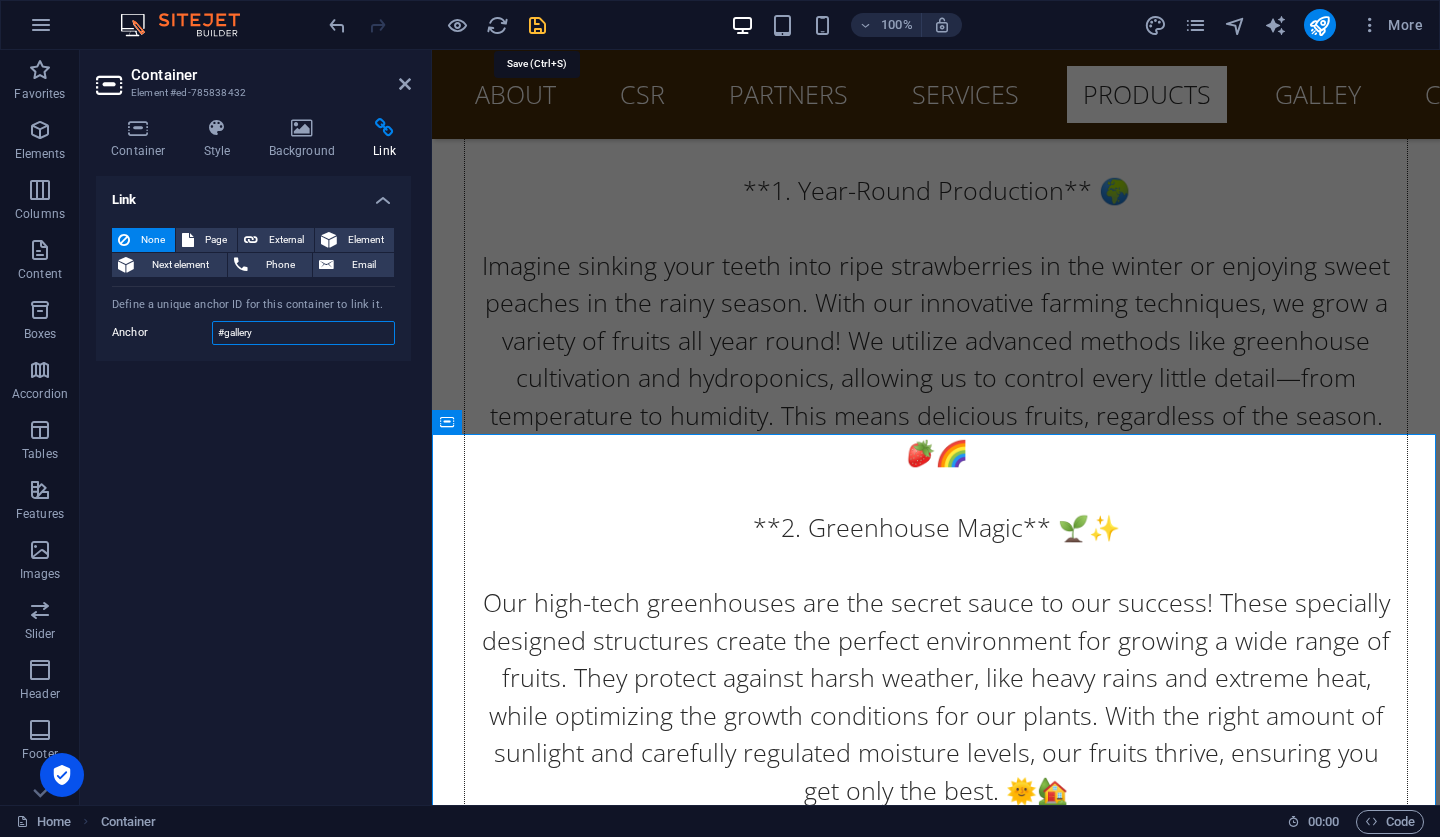 type on "#gallery" 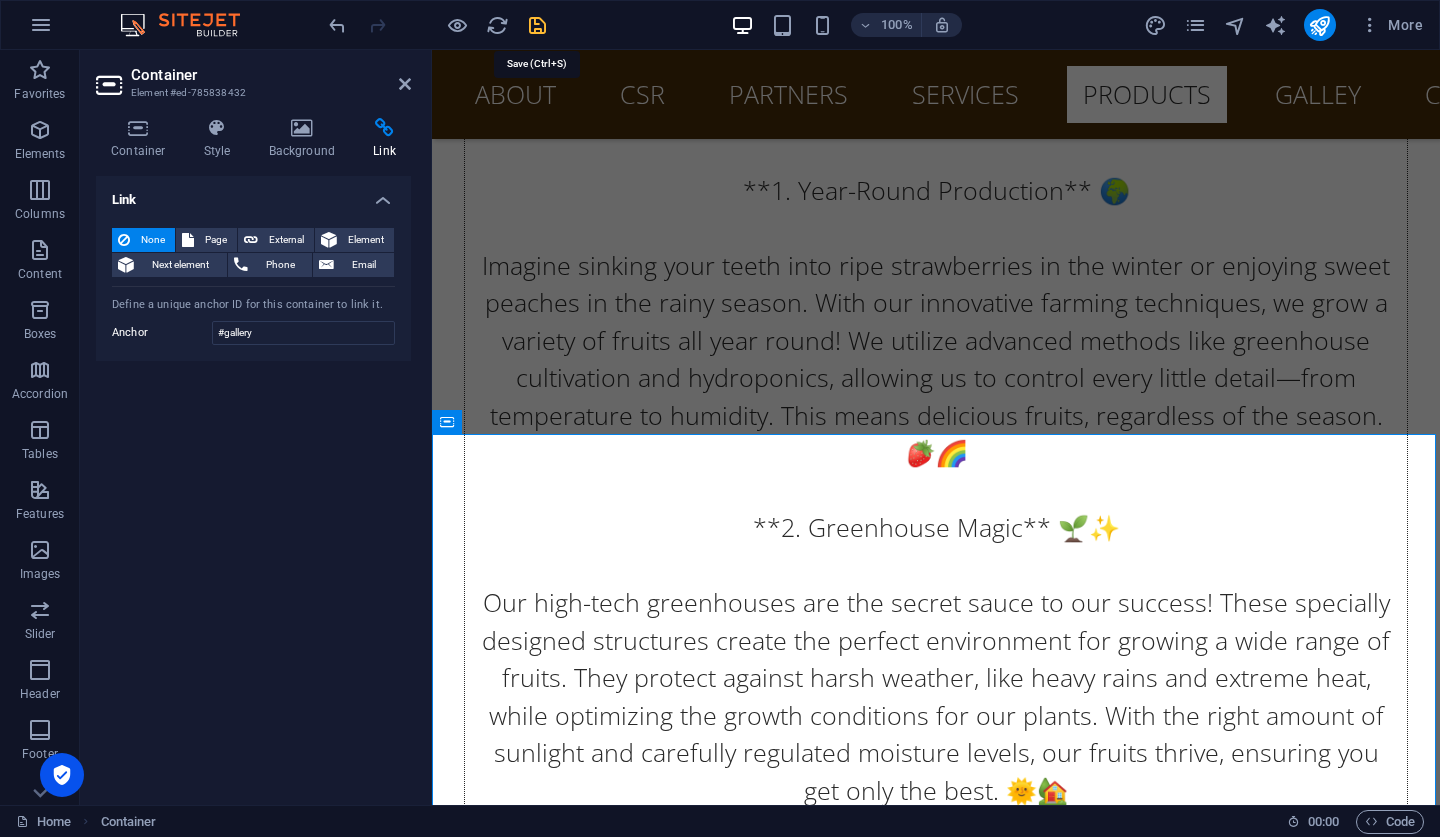 click at bounding box center [537, 25] 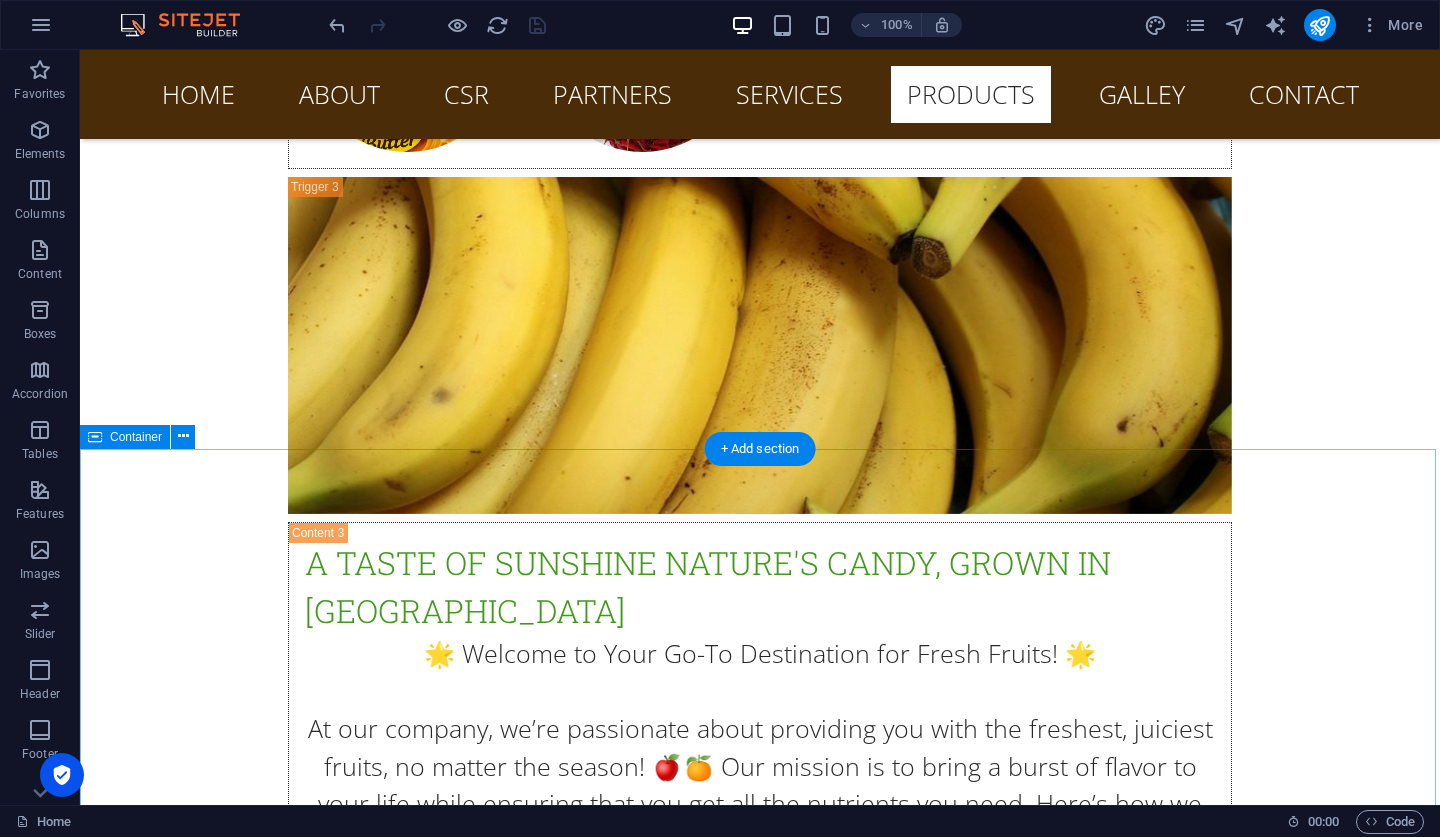 click on "gallery" at bounding box center [760, 11123] 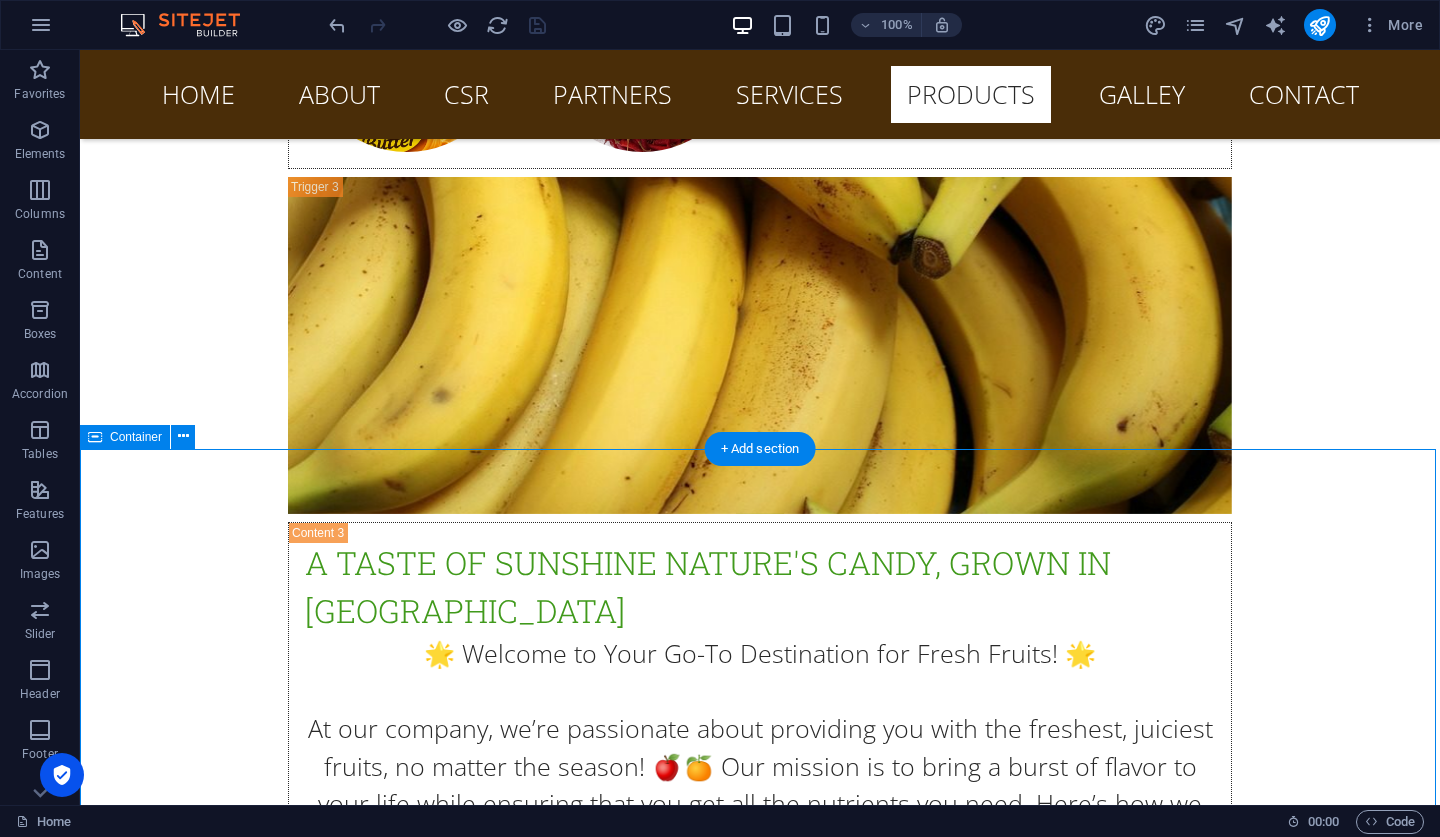 click on "gallery" at bounding box center (760, 11123) 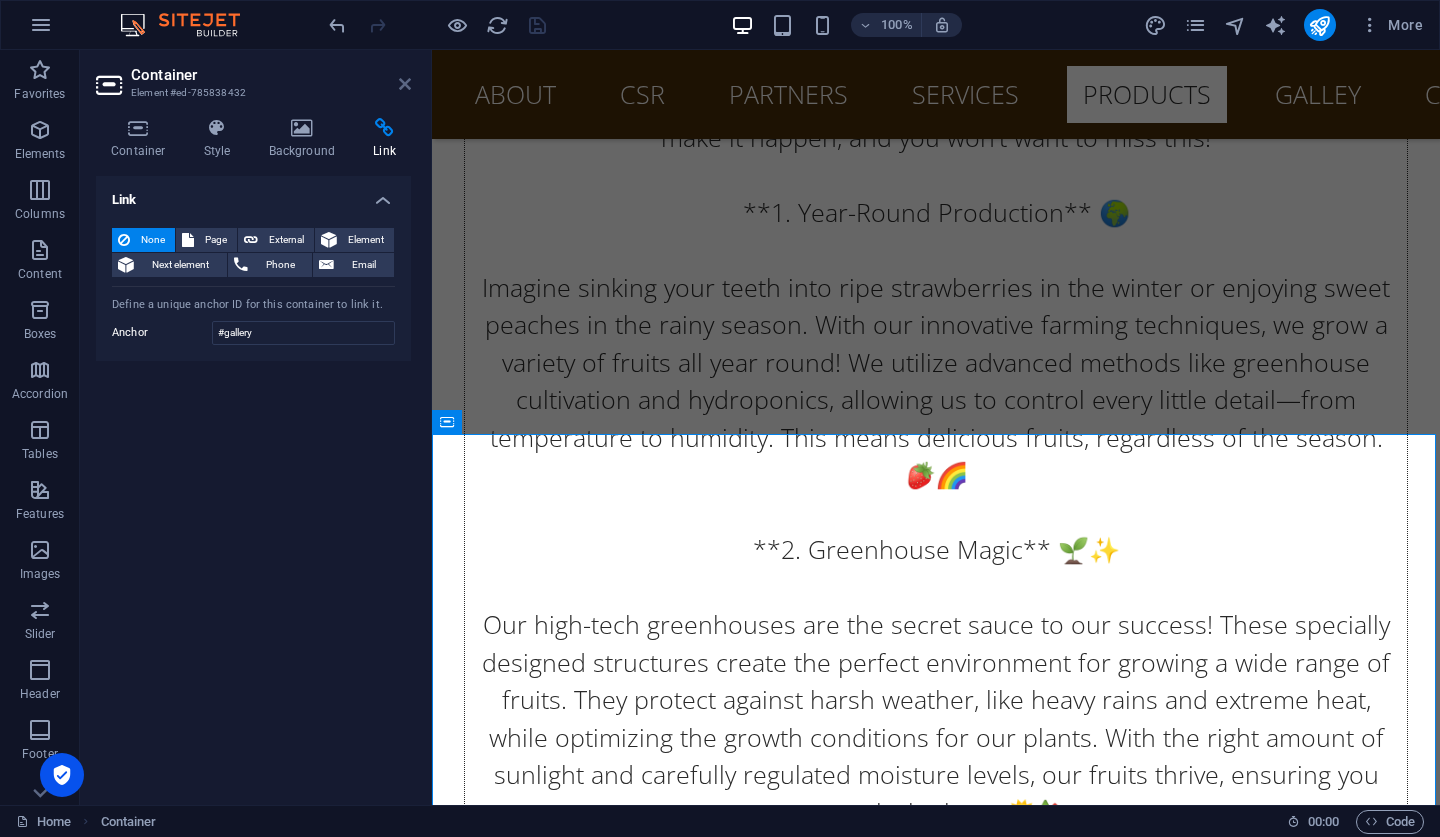 click at bounding box center (405, 84) 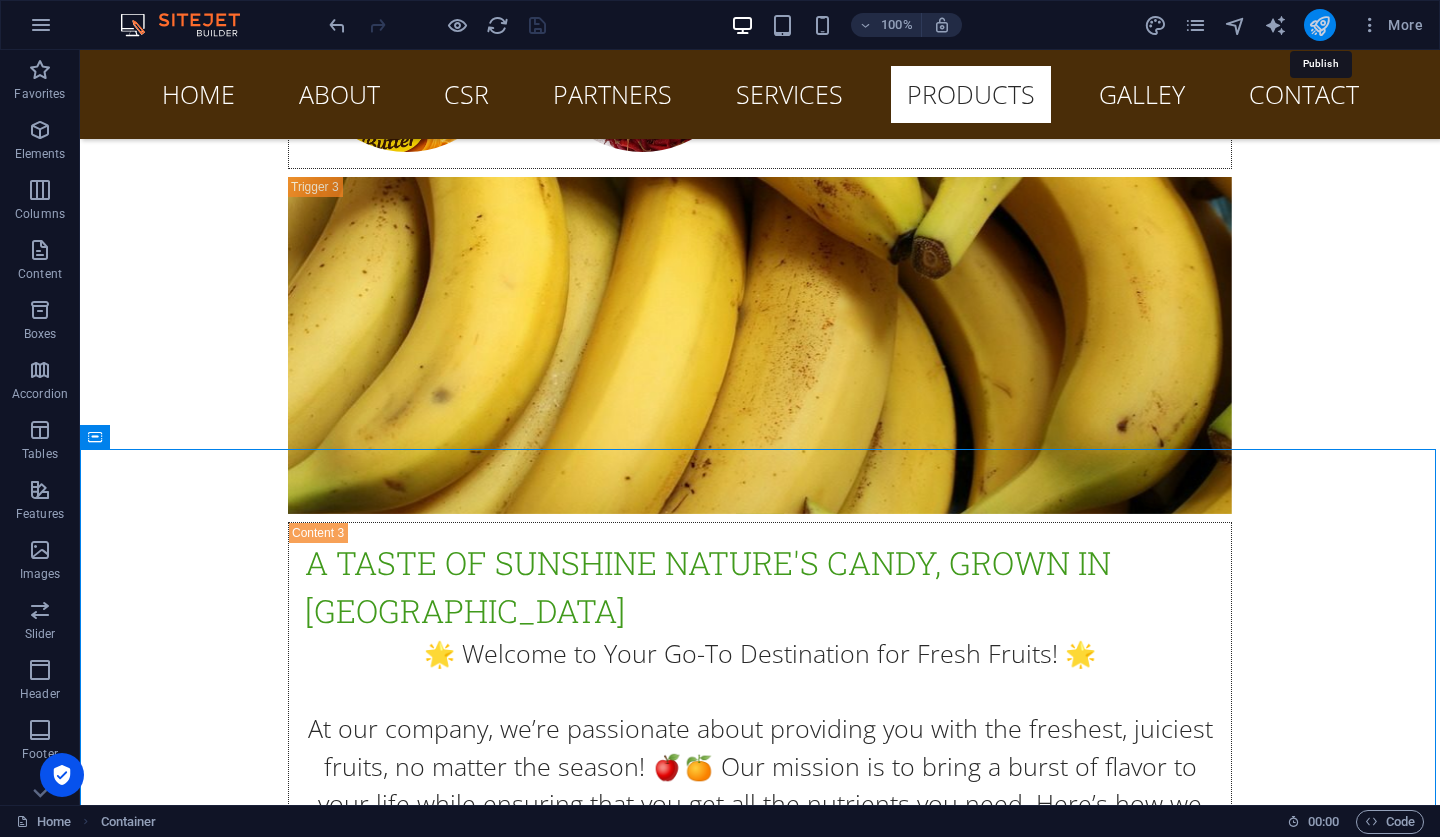 click at bounding box center (1319, 25) 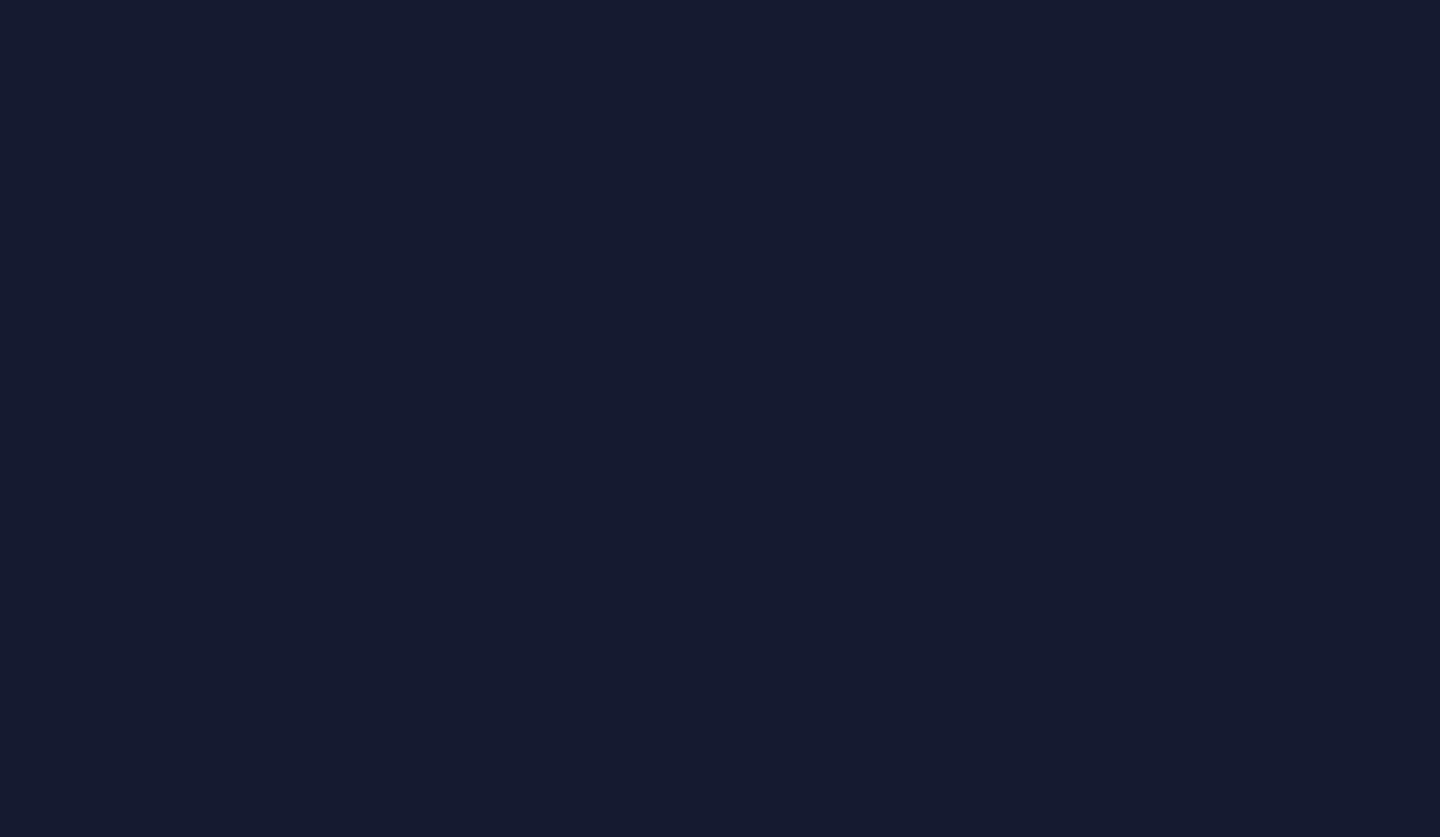 scroll, scrollTop: 0, scrollLeft: 0, axis: both 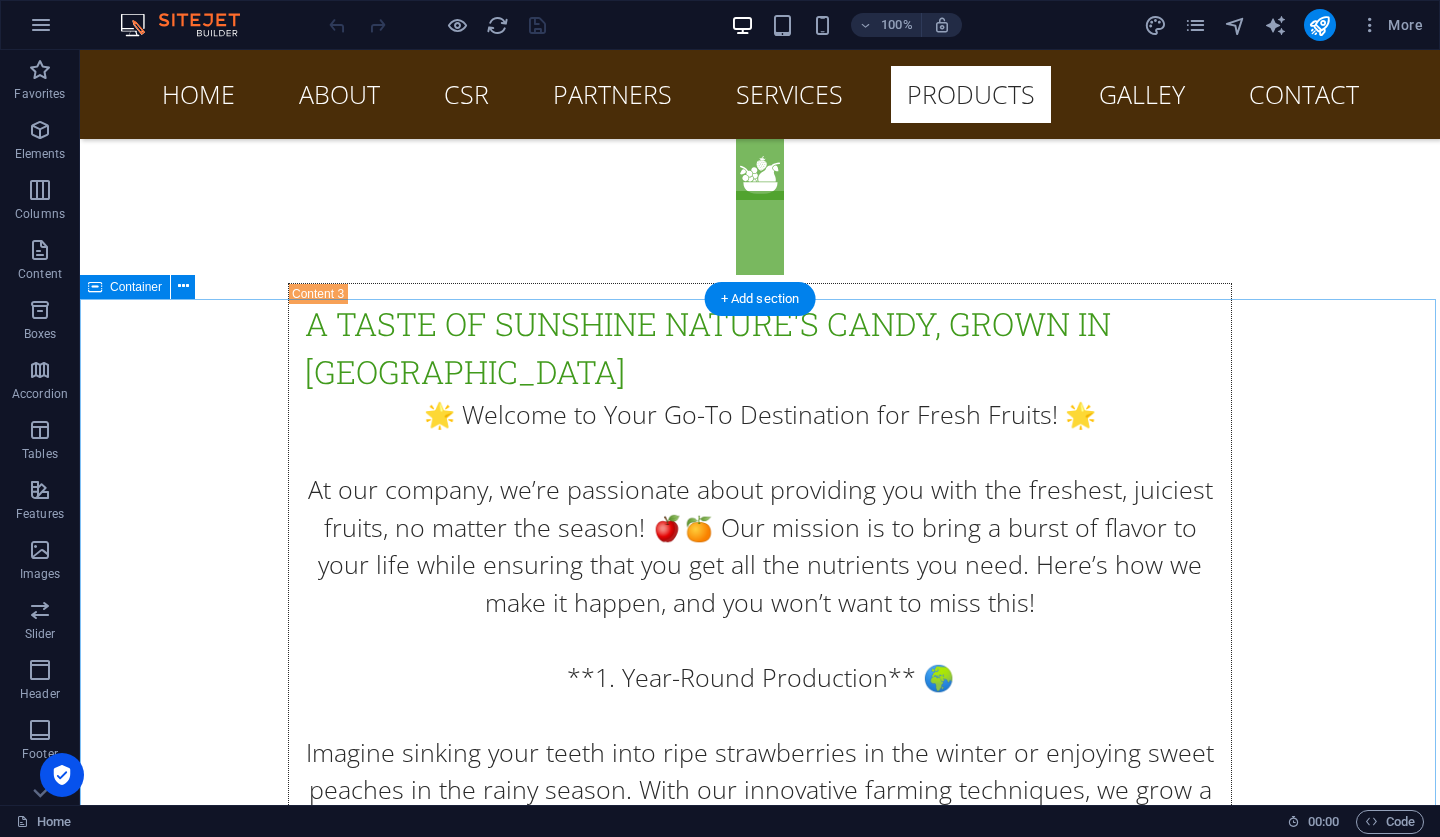 click on "gallery" at bounding box center [760, 10884] 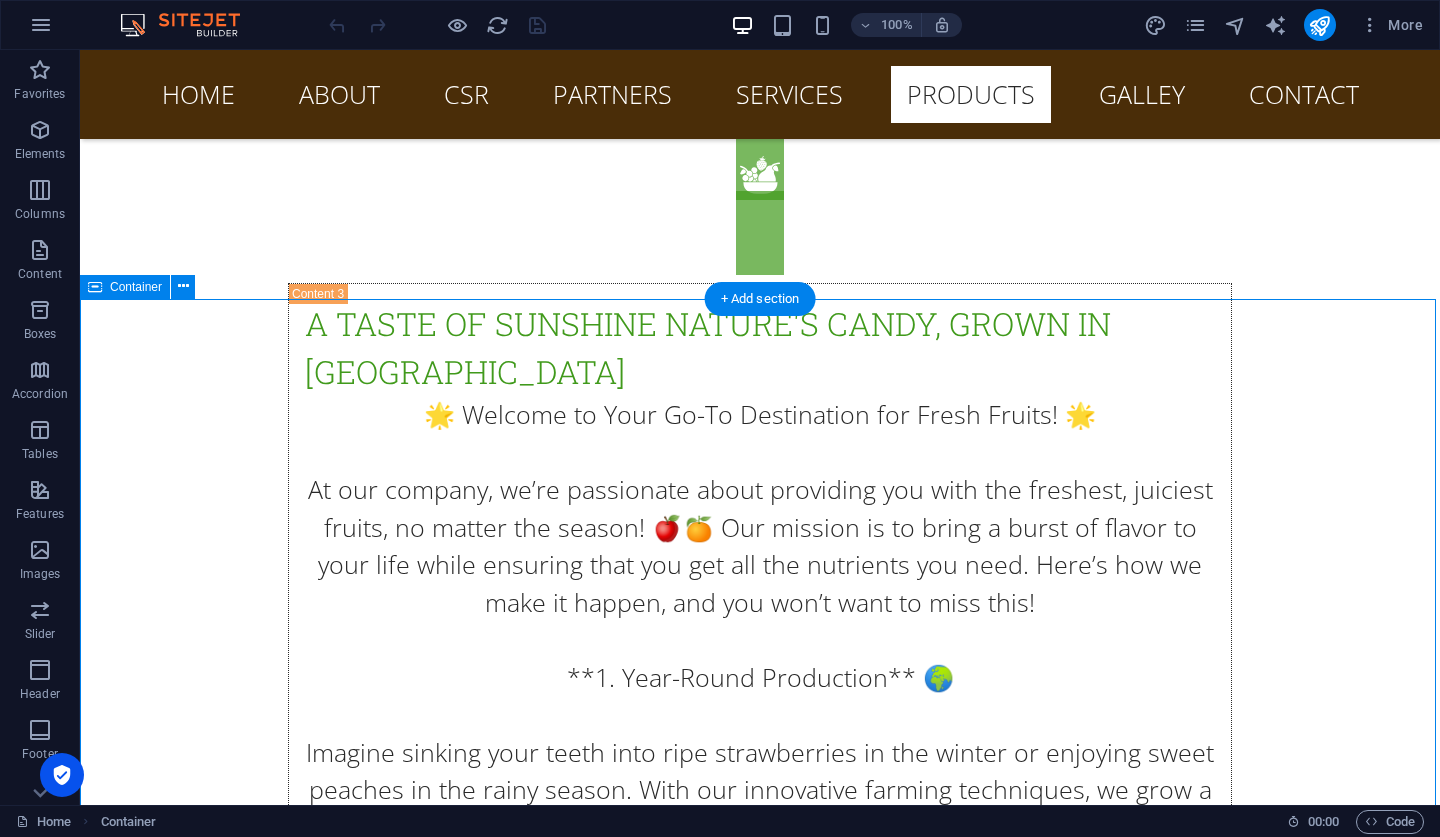 click on "gallery" at bounding box center [760, 10884] 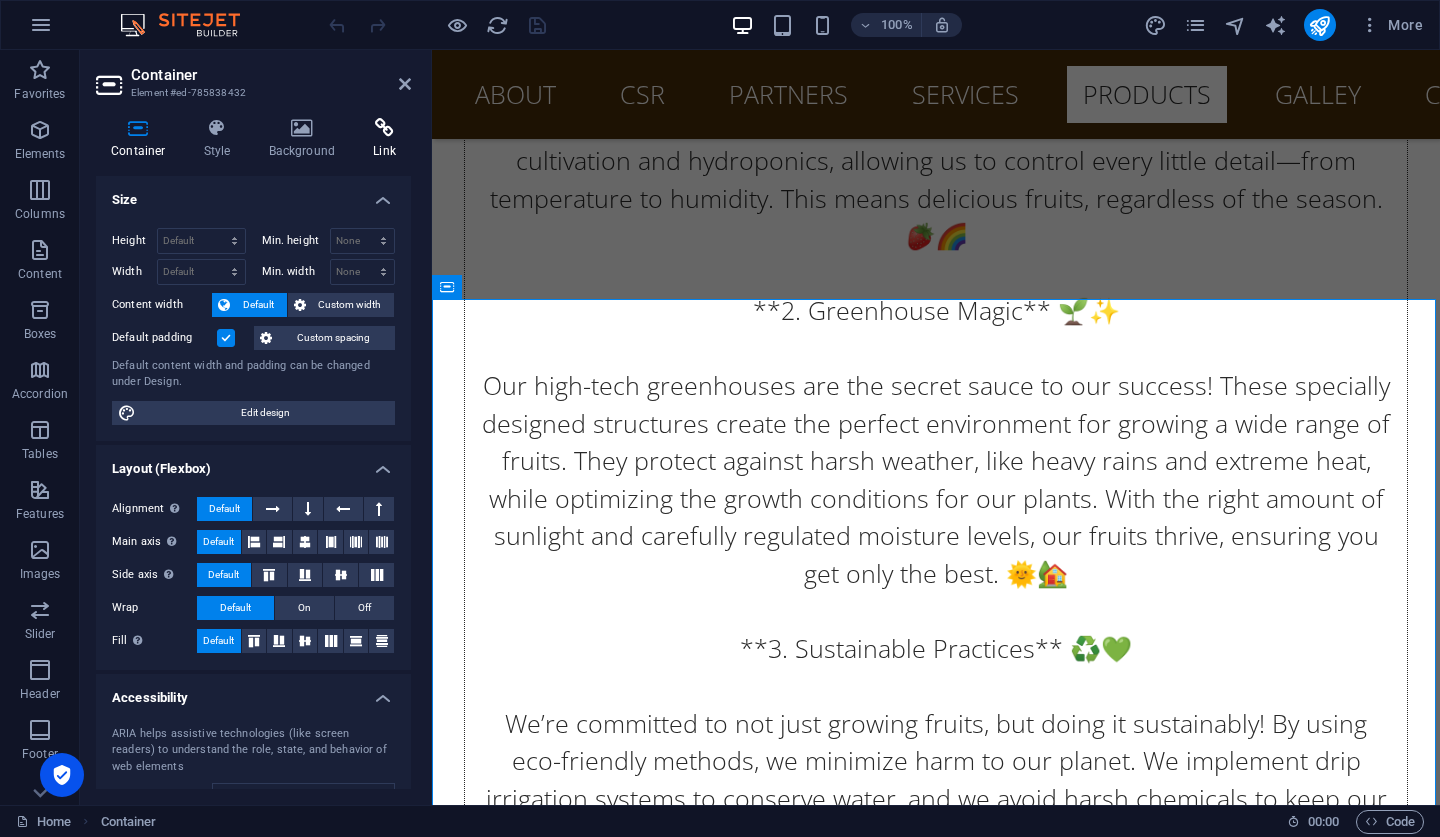 click on "Link" at bounding box center [384, 139] 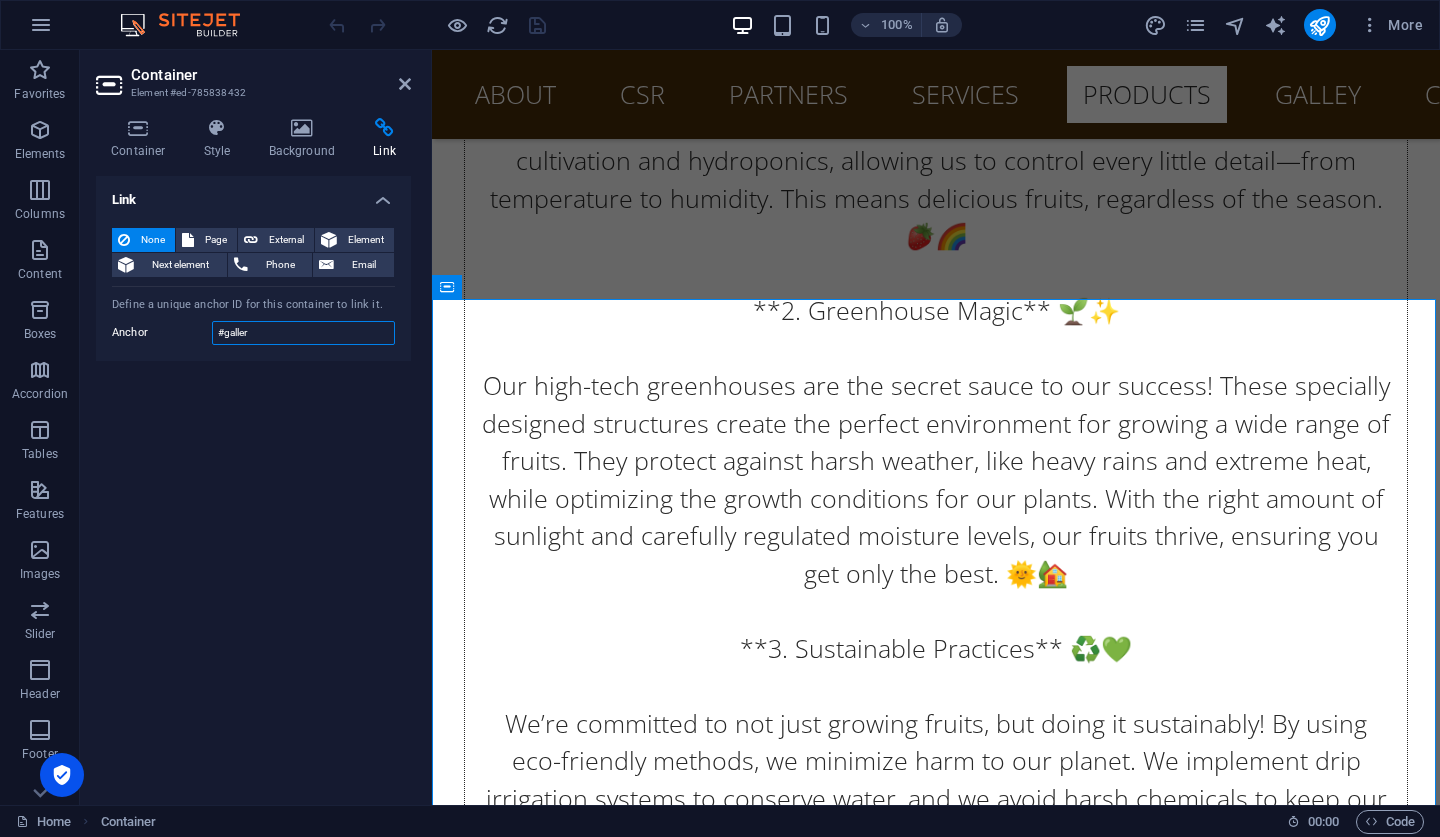 click on "#galler" at bounding box center (303, 333) 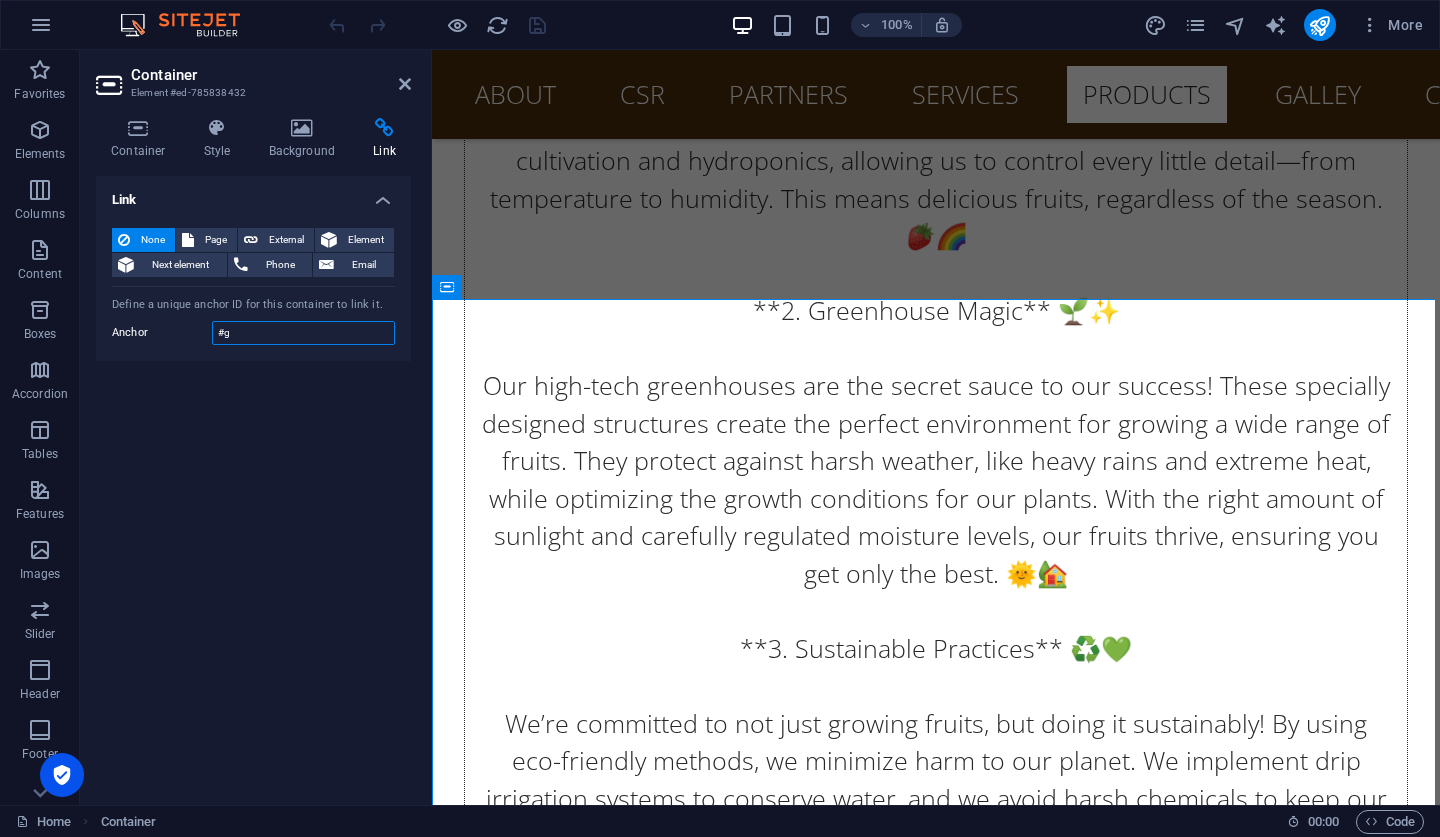 type on "#" 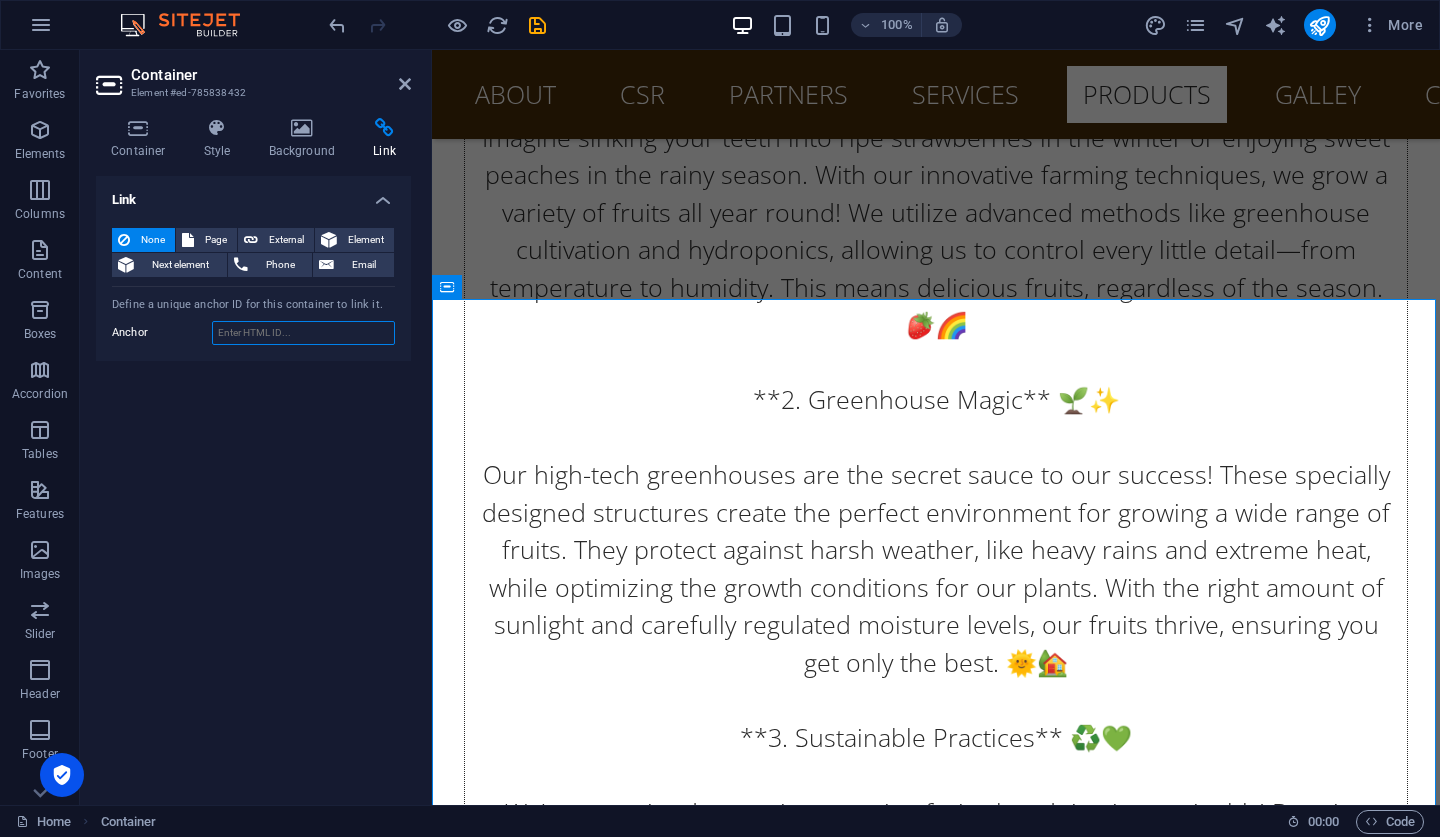 paste on "#" 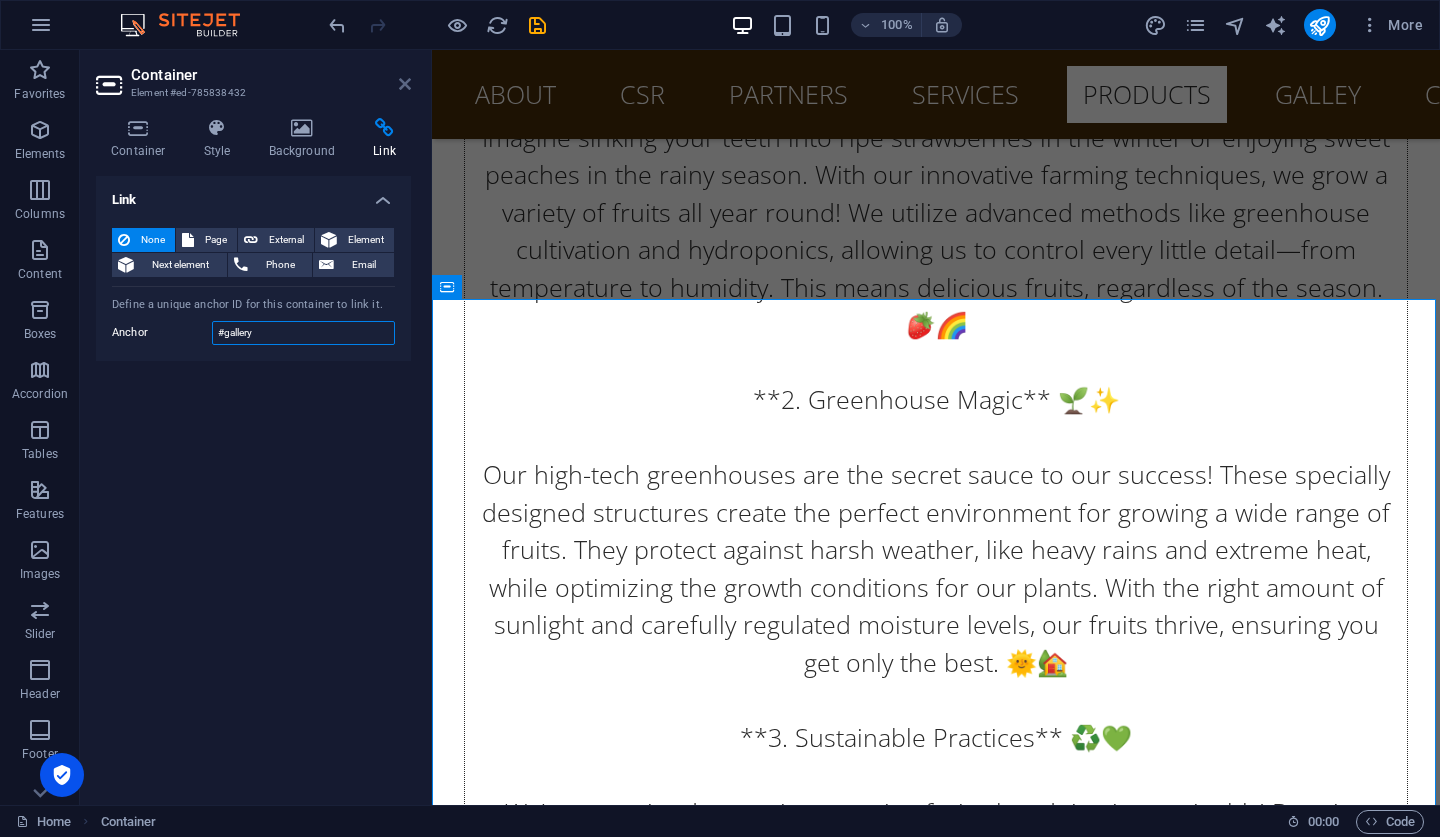 type on "#gallery" 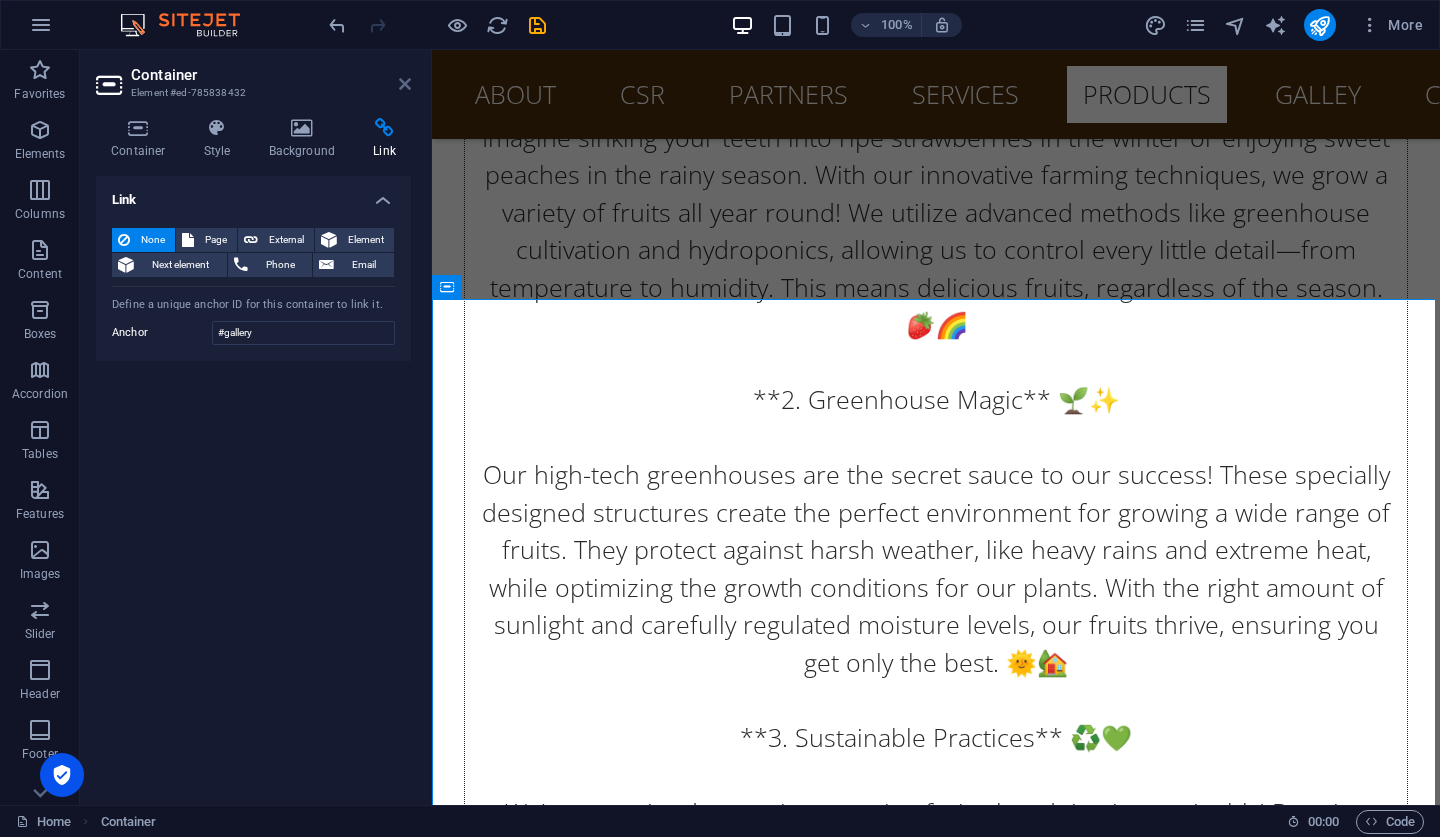 click at bounding box center (405, 84) 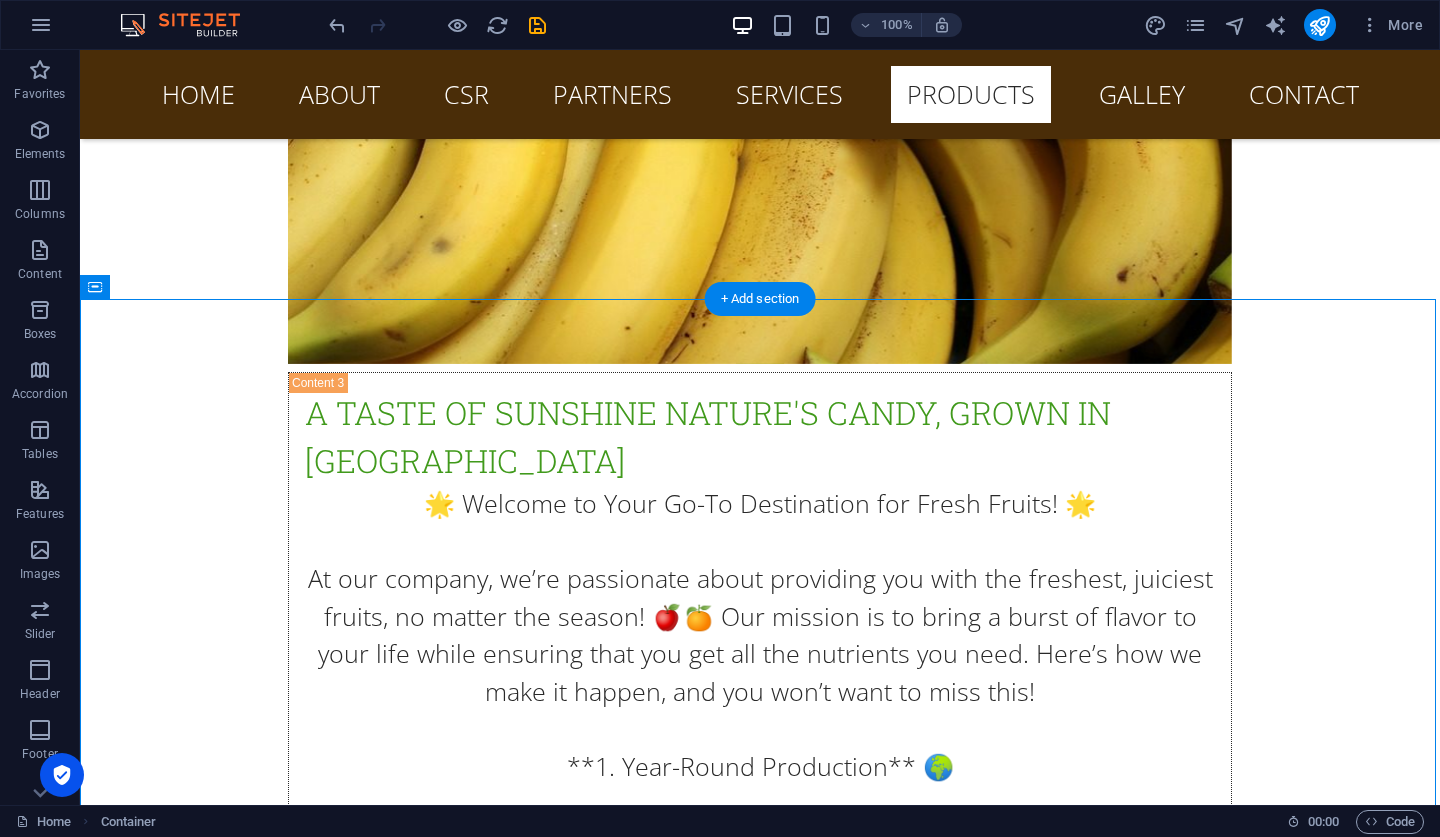 click at bounding box center (760, 7780) 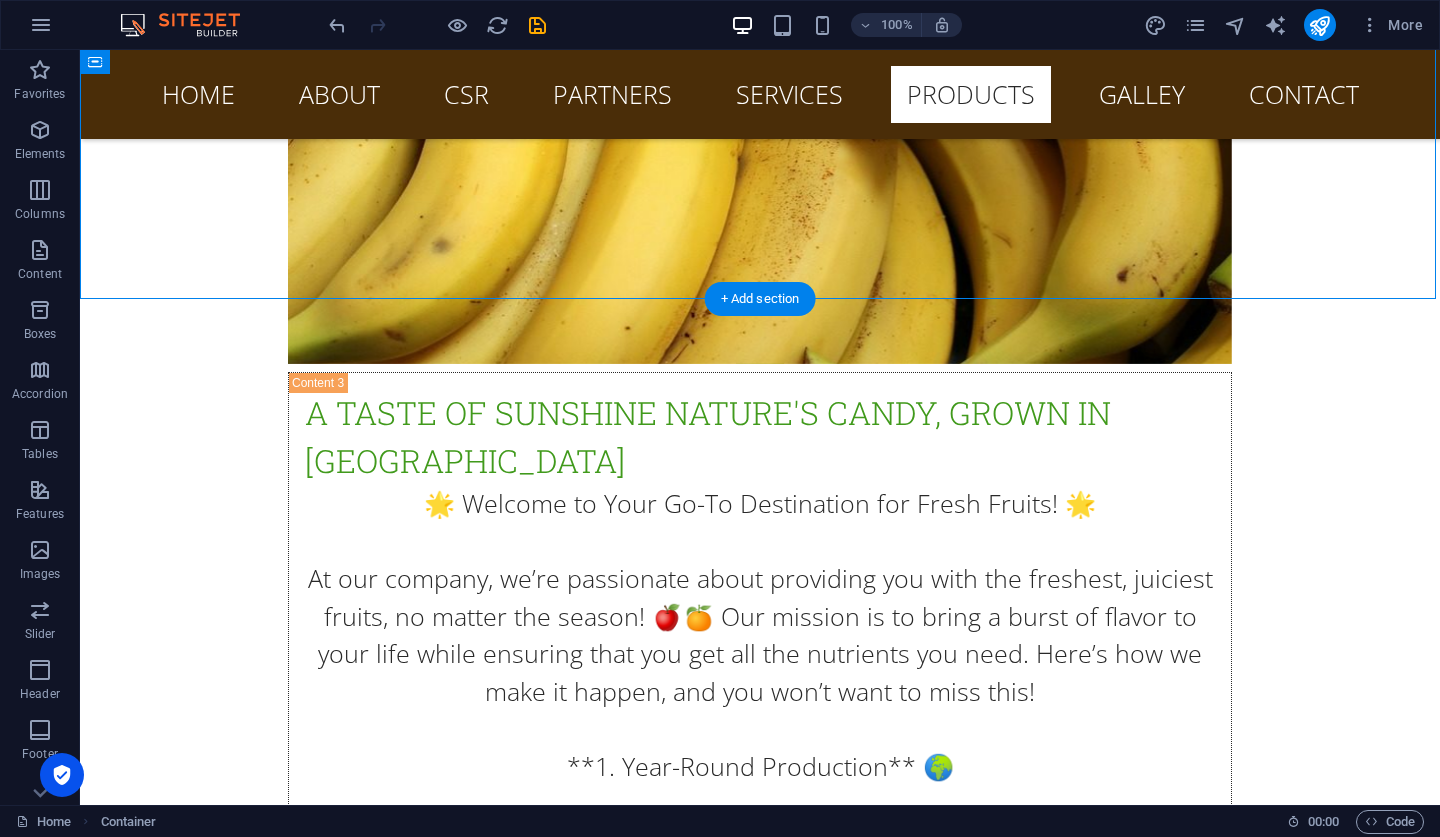 click at bounding box center (760, 7780) 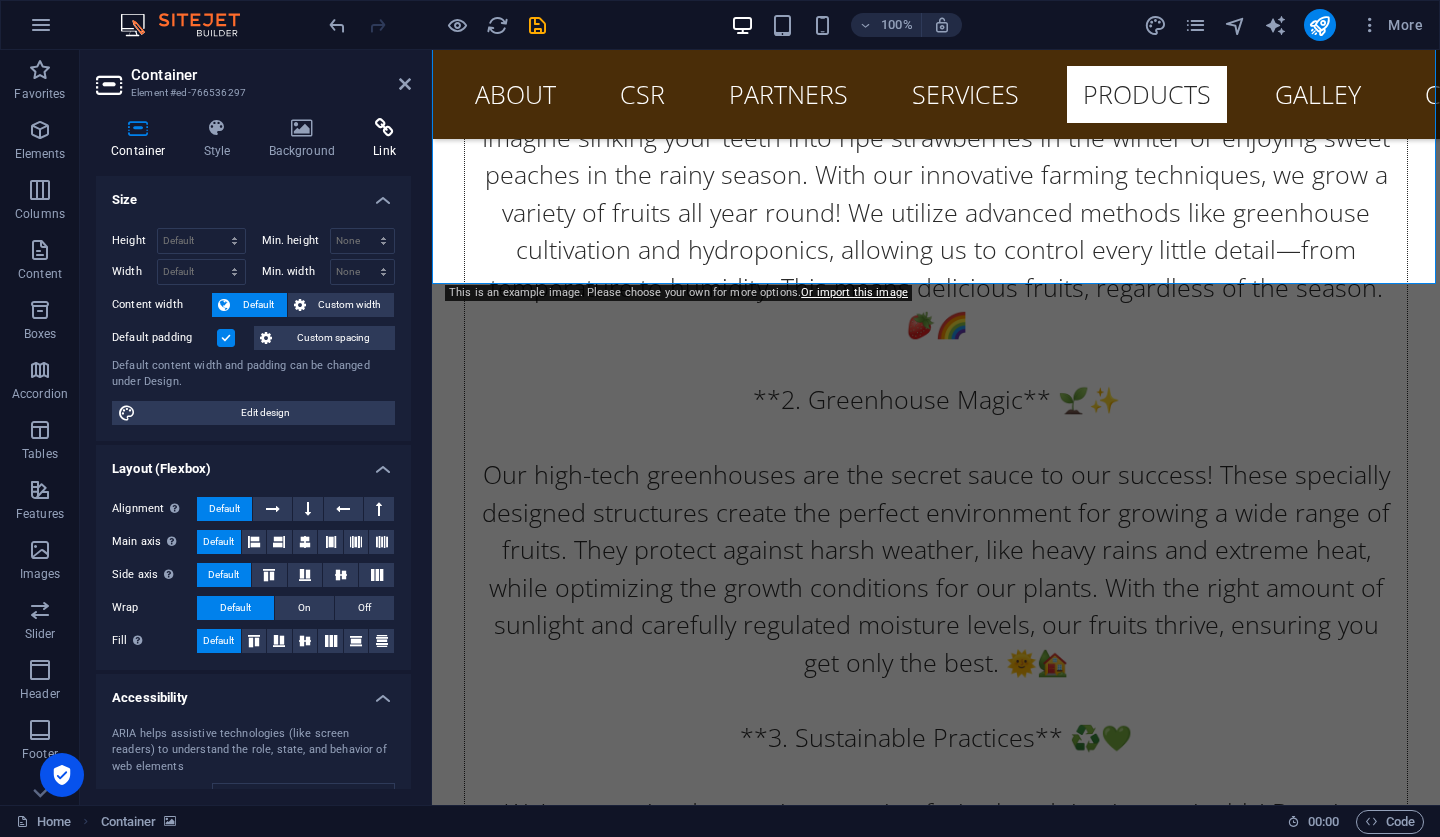 click on "Link" at bounding box center (384, 139) 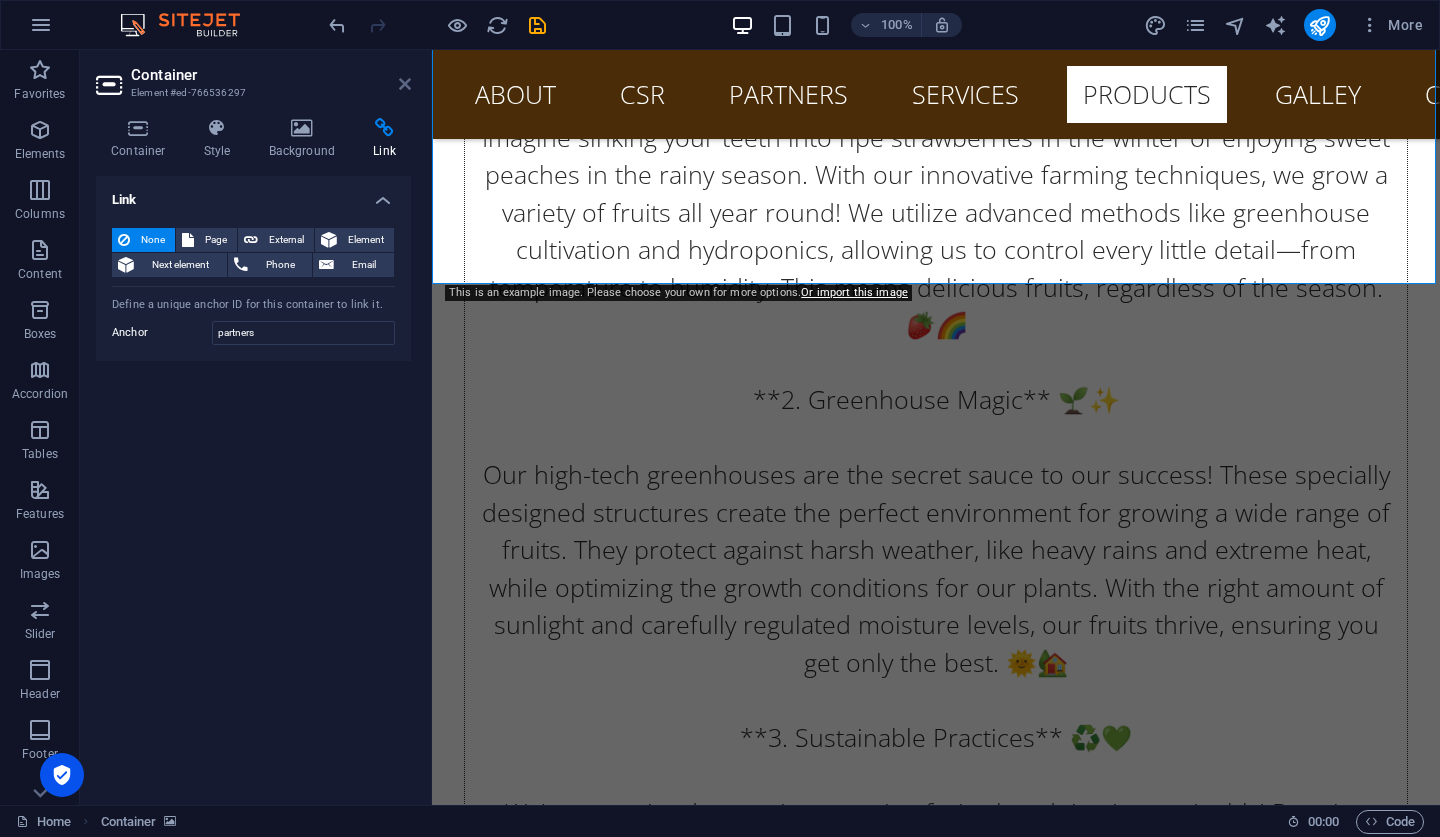 click at bounding box center (405, 84) 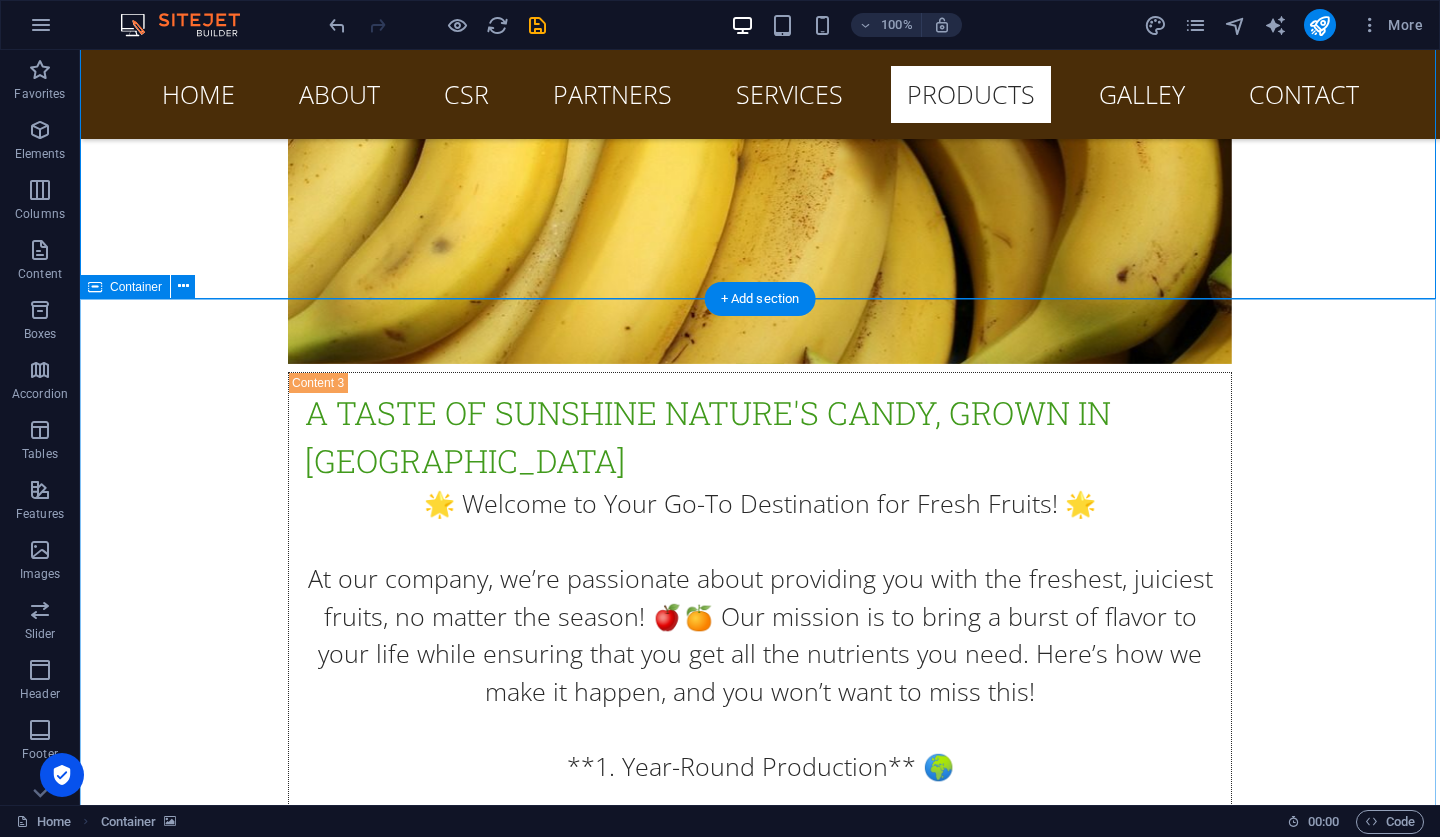 click on "gallery" at bounding box center (760, 10973) 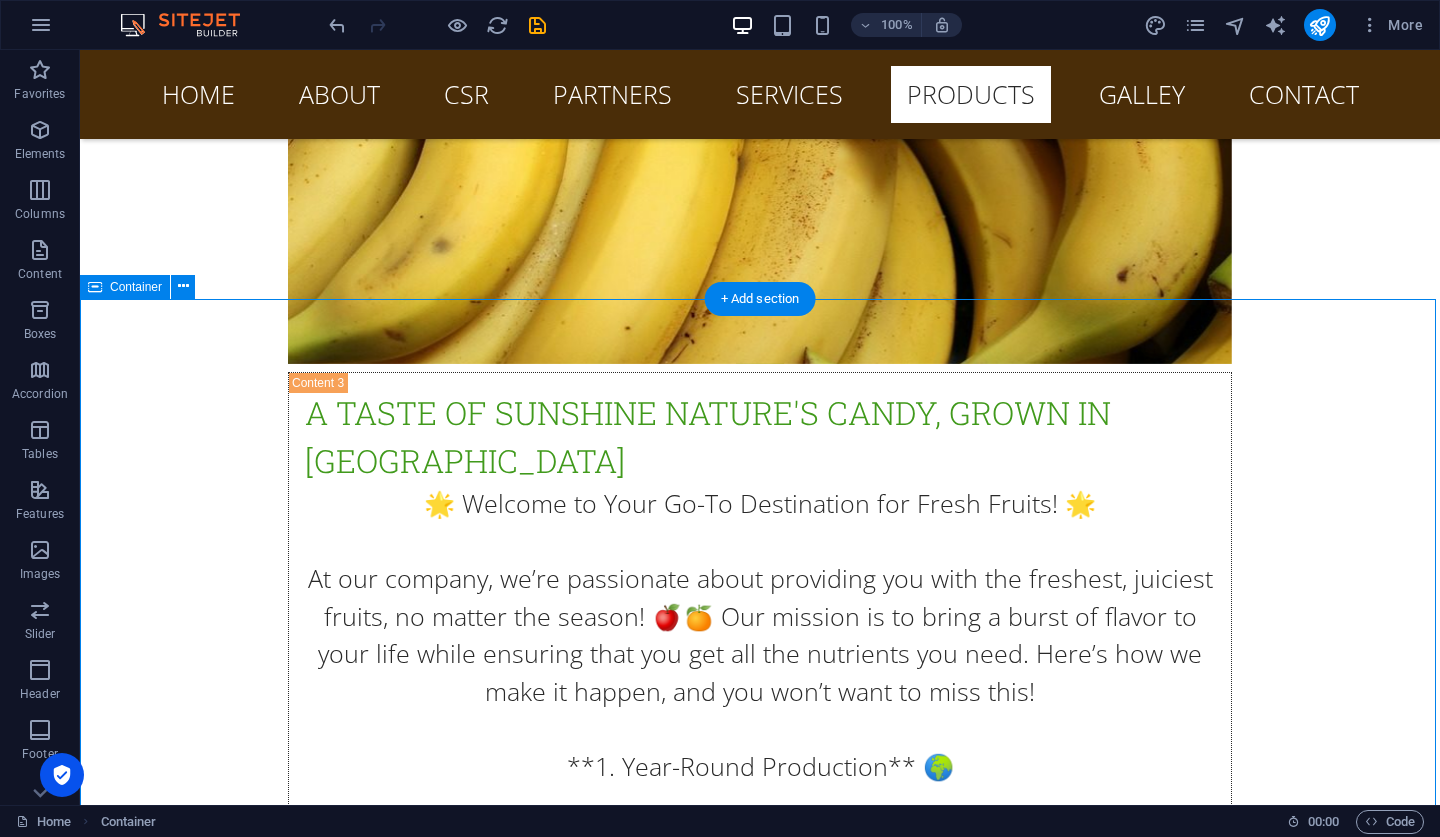click on "gallery" at bounding box center [760, 10973] 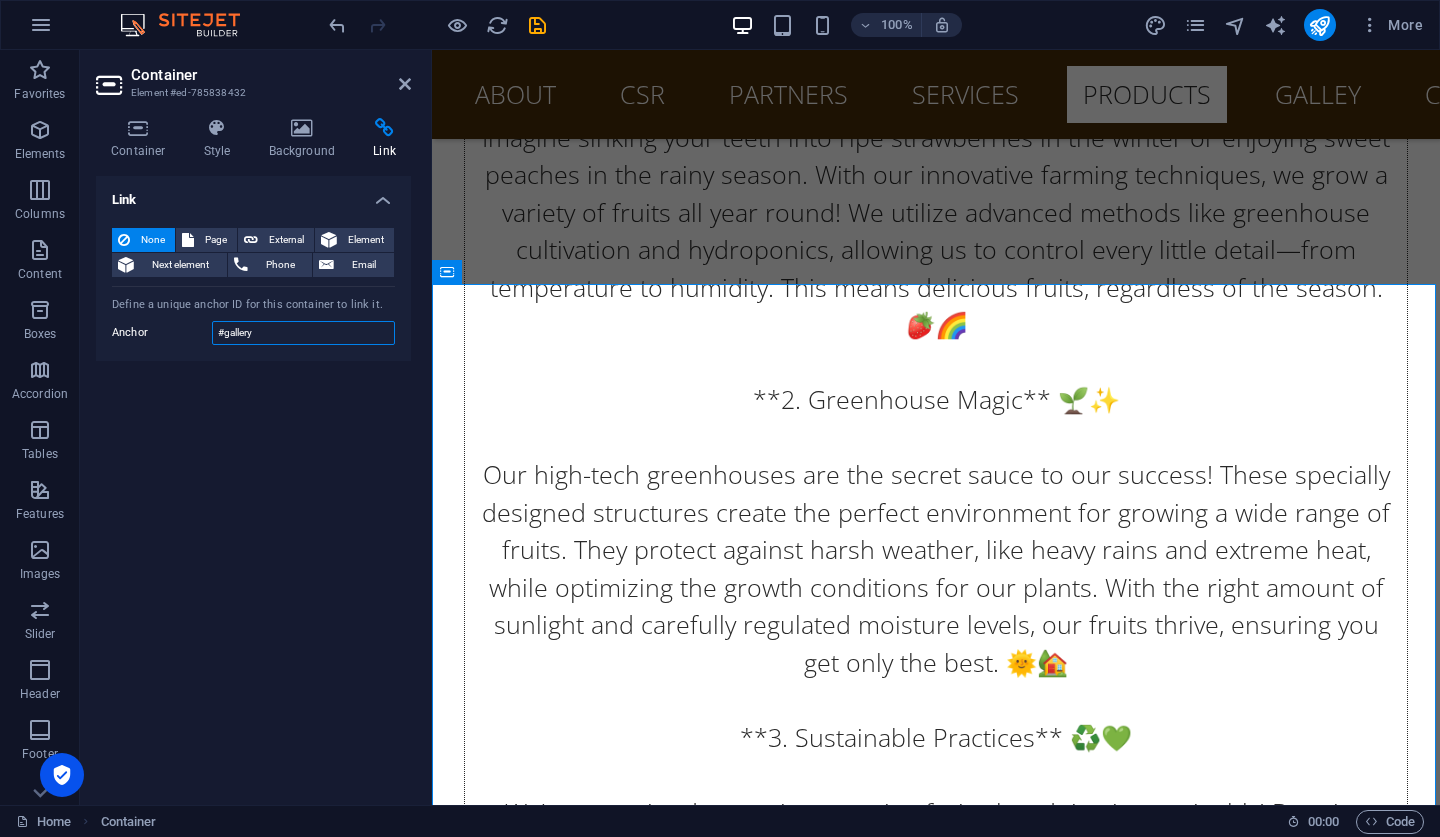 click on "#gallery" at bounding box center [303, 333] 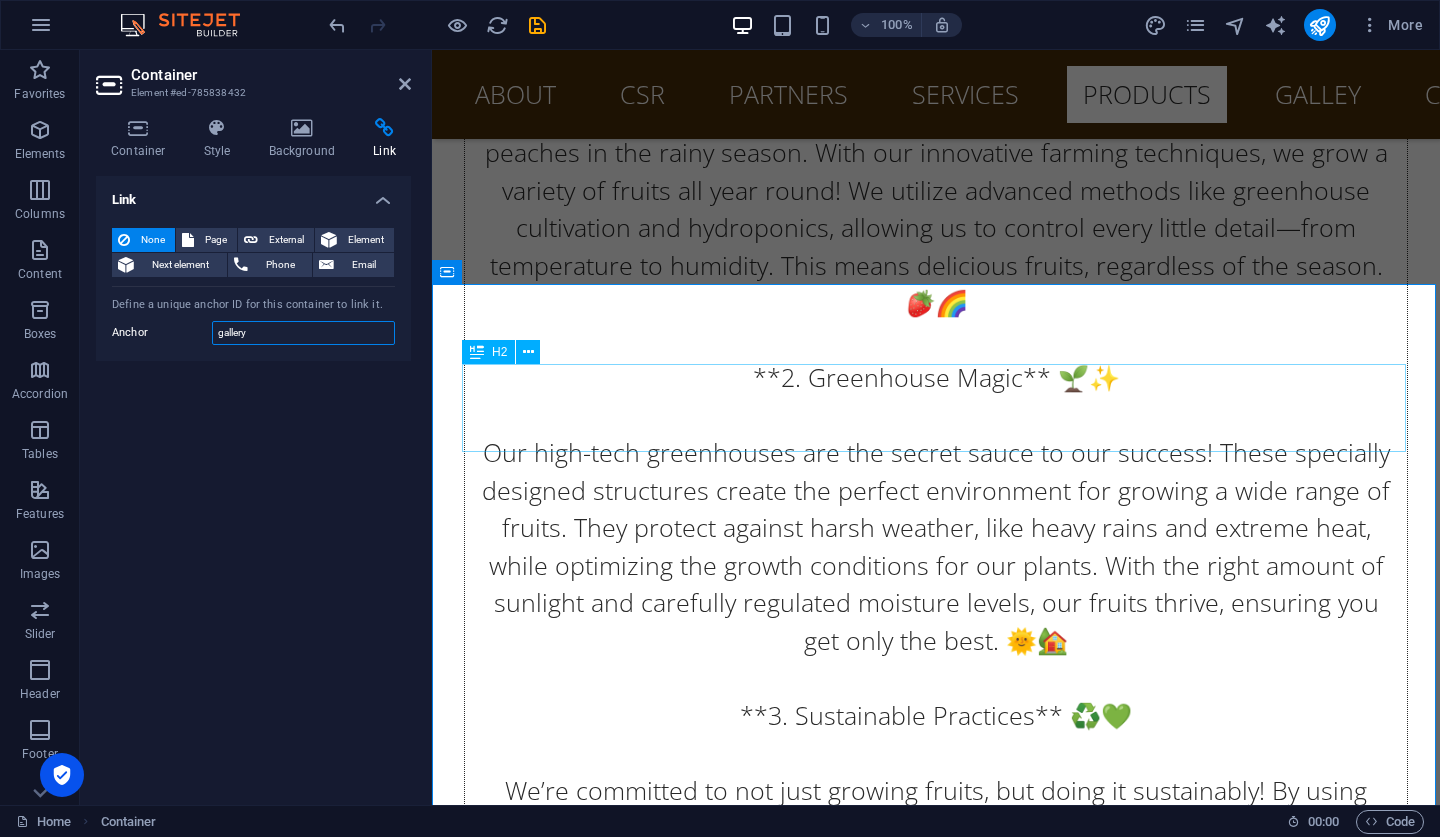 type on "gallery" 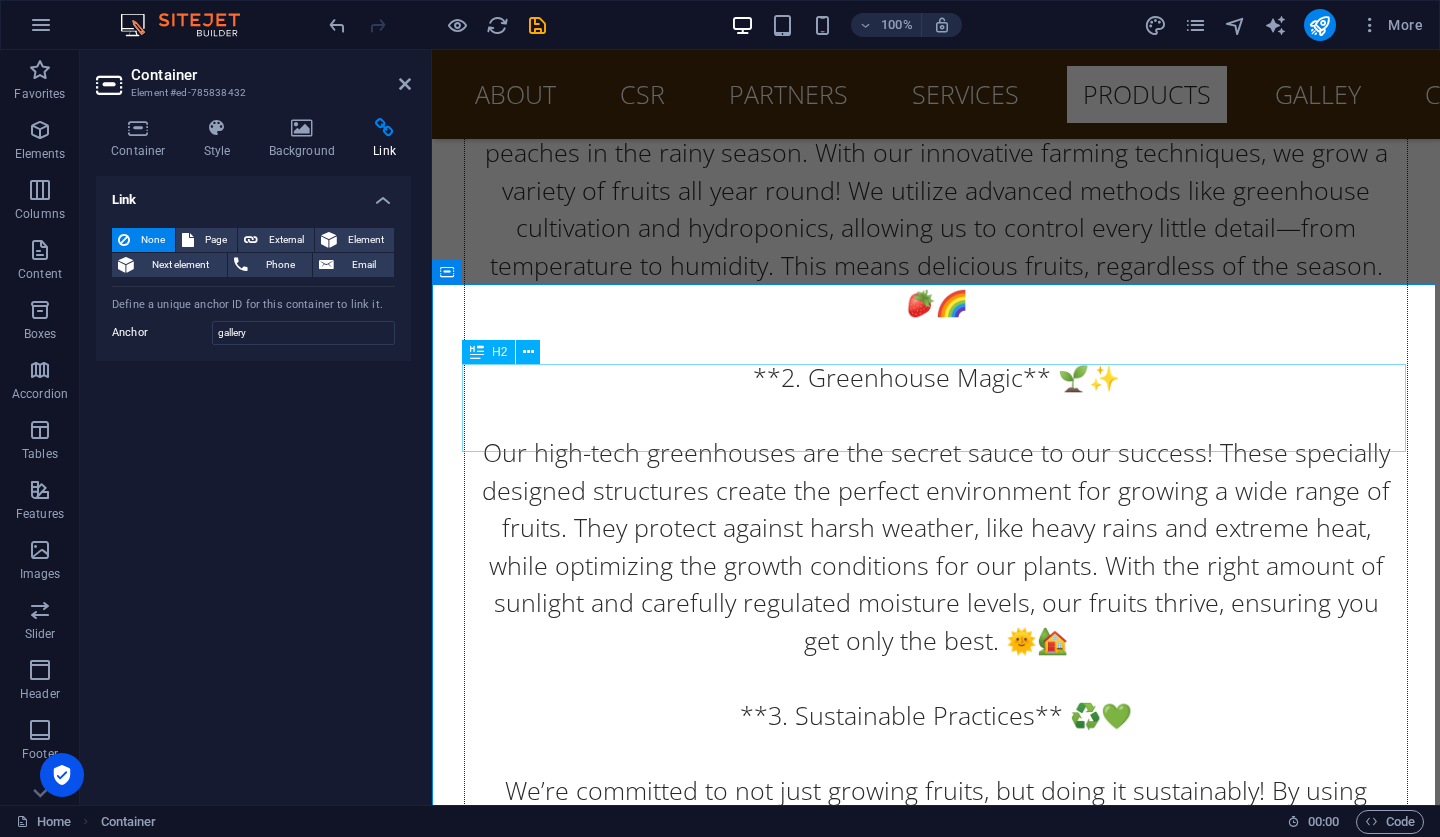 click on "gallery" at bounding box center [936, 9775] 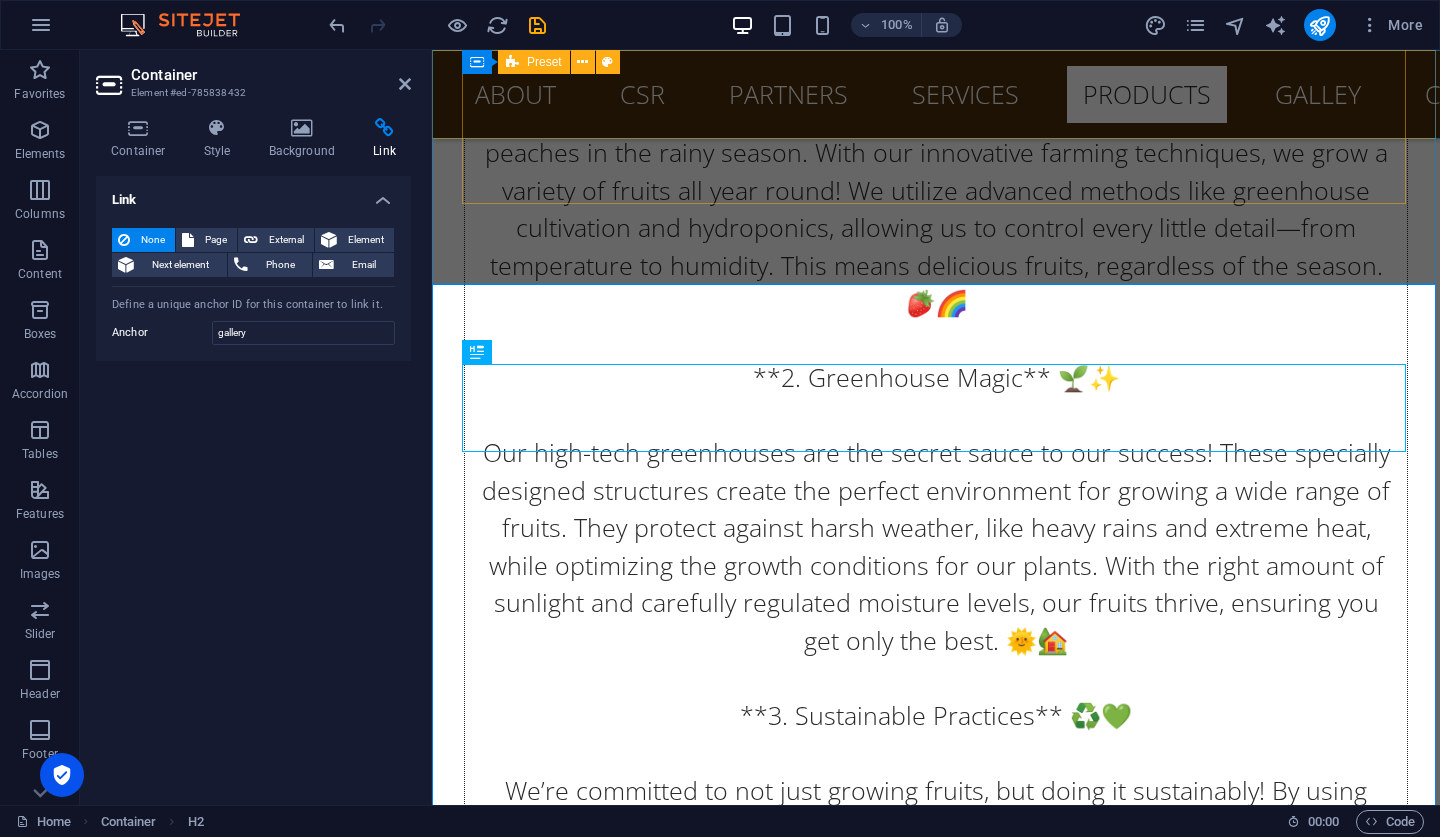 click on "100% More" at bounding box center (878, 25) 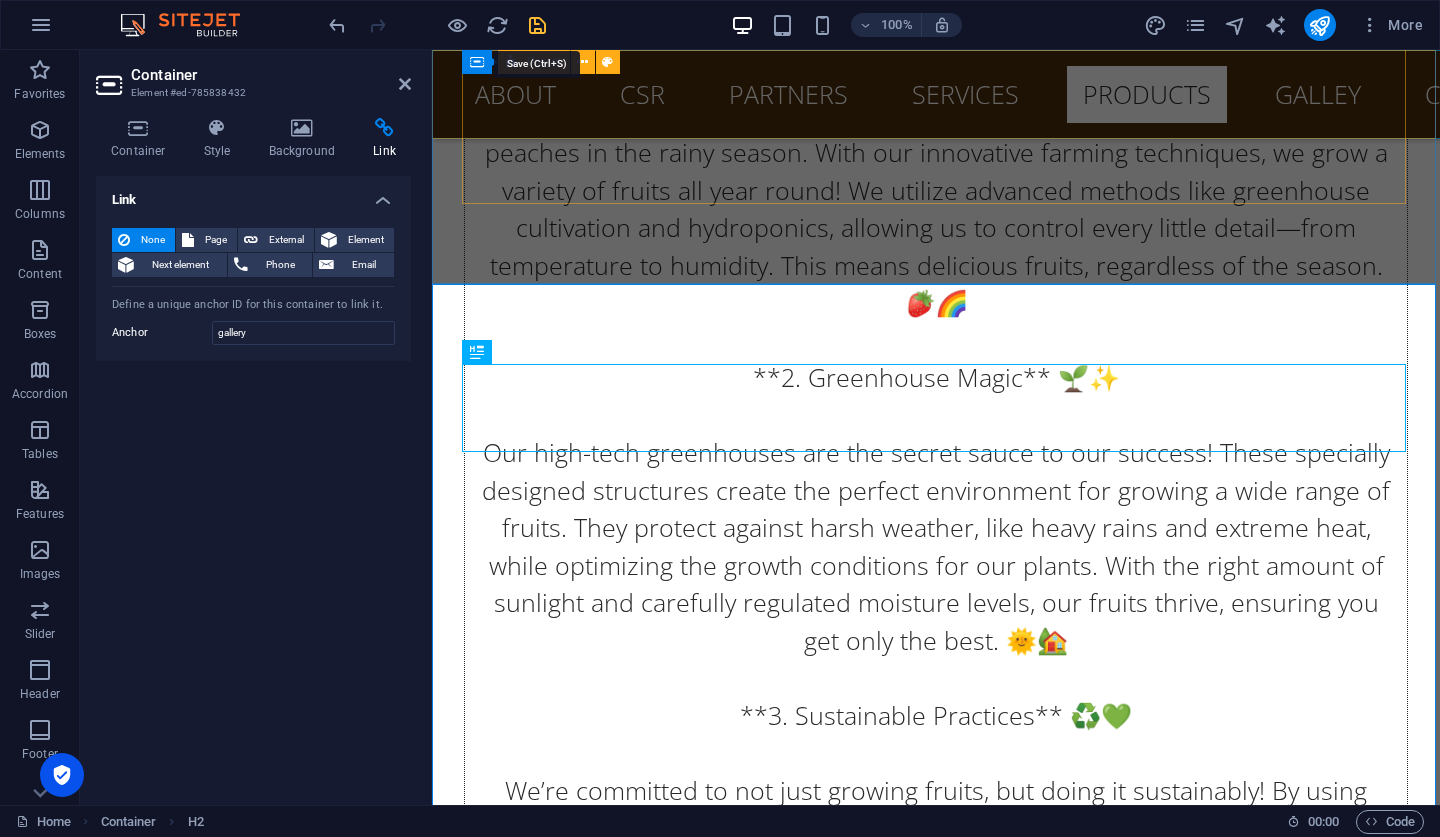 click at bounding box center [537, 25] 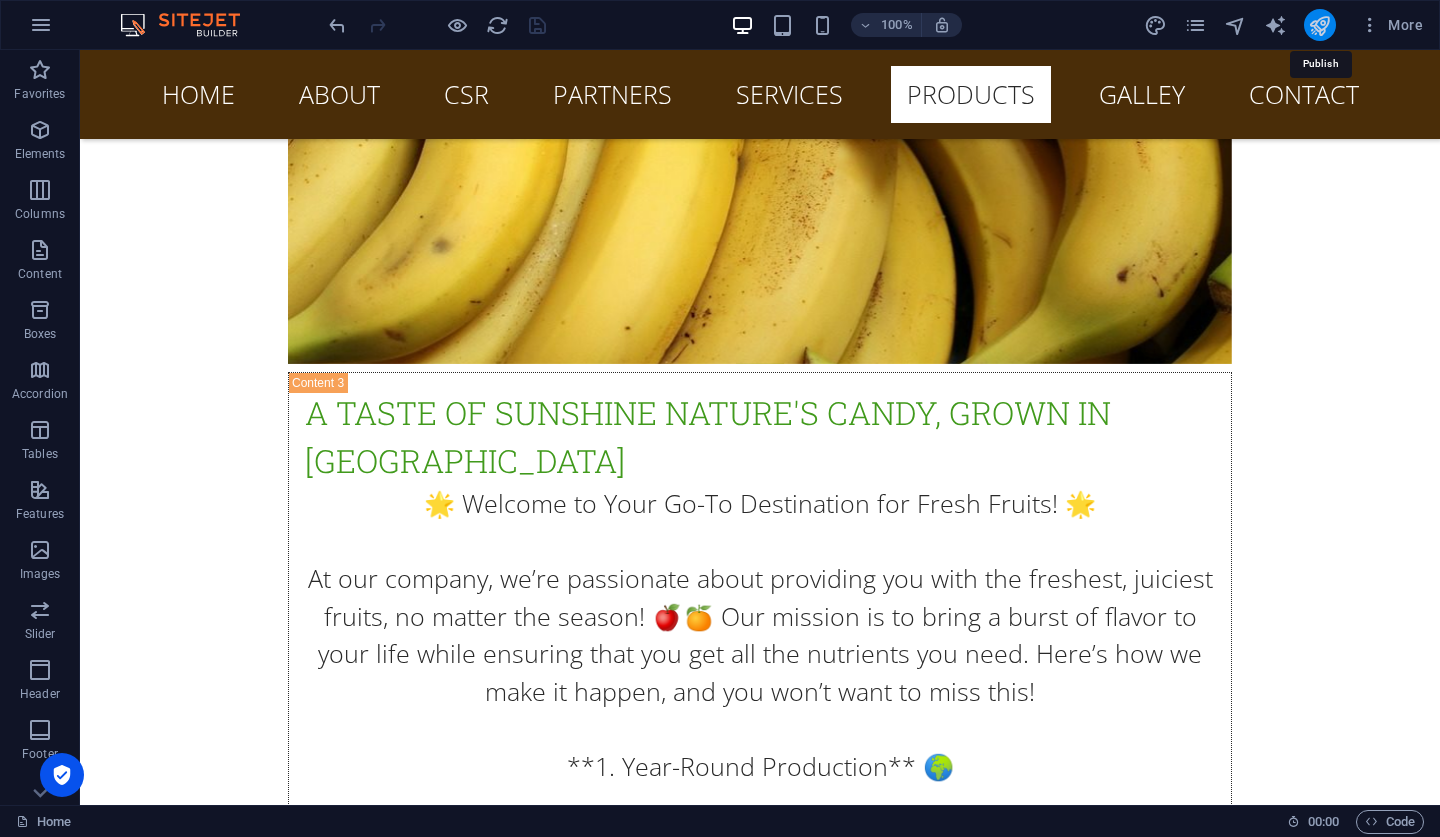 click at bounding box center (1319, 25) 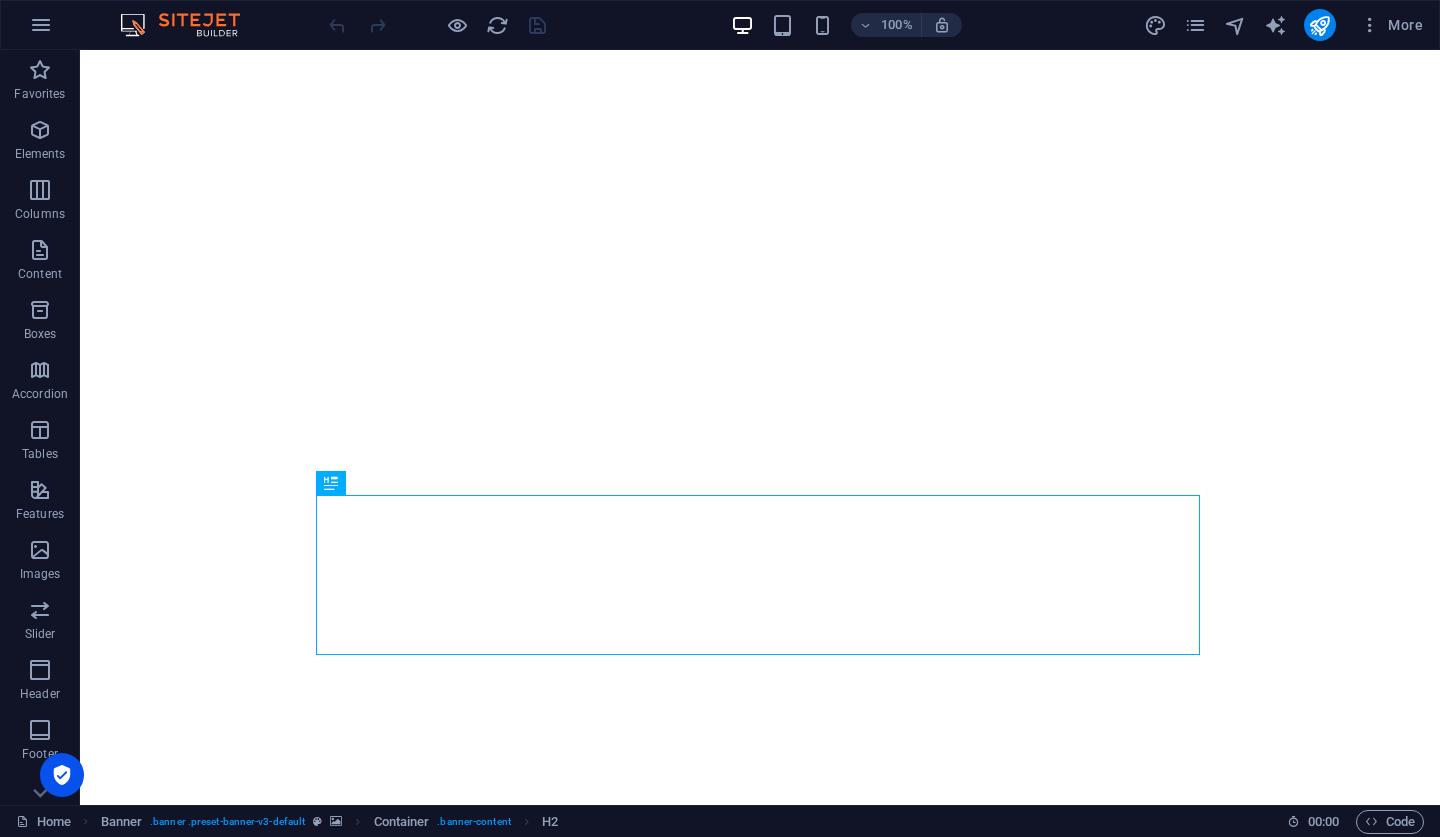 scroll, scrollTop: 0, scrollLeft: 0, axis: both 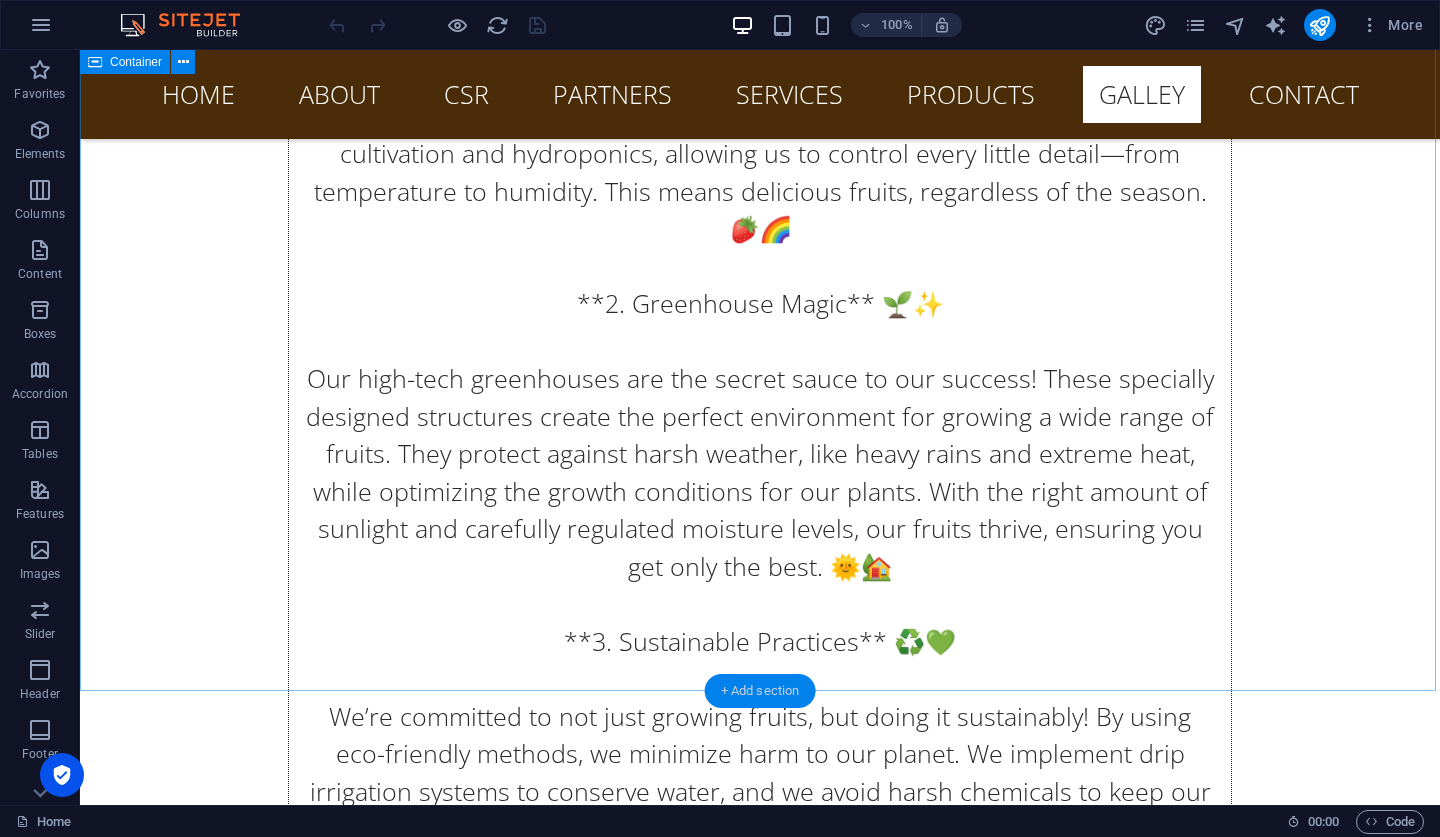 click on "+ Add section" at bounding box center (760, 691) 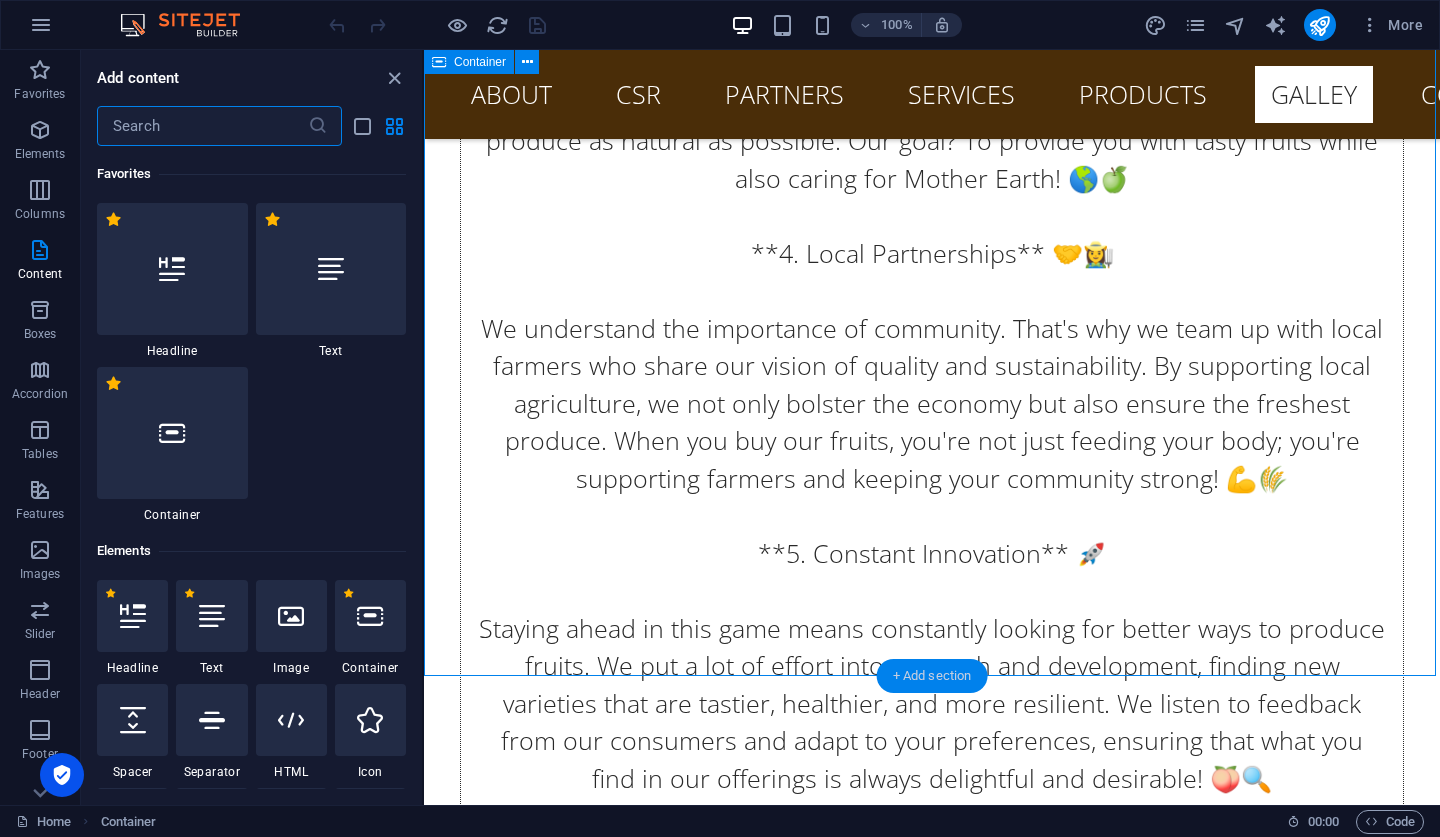 scroll, scrollTop: 3663, scrollLeft: 0, axis: vertical 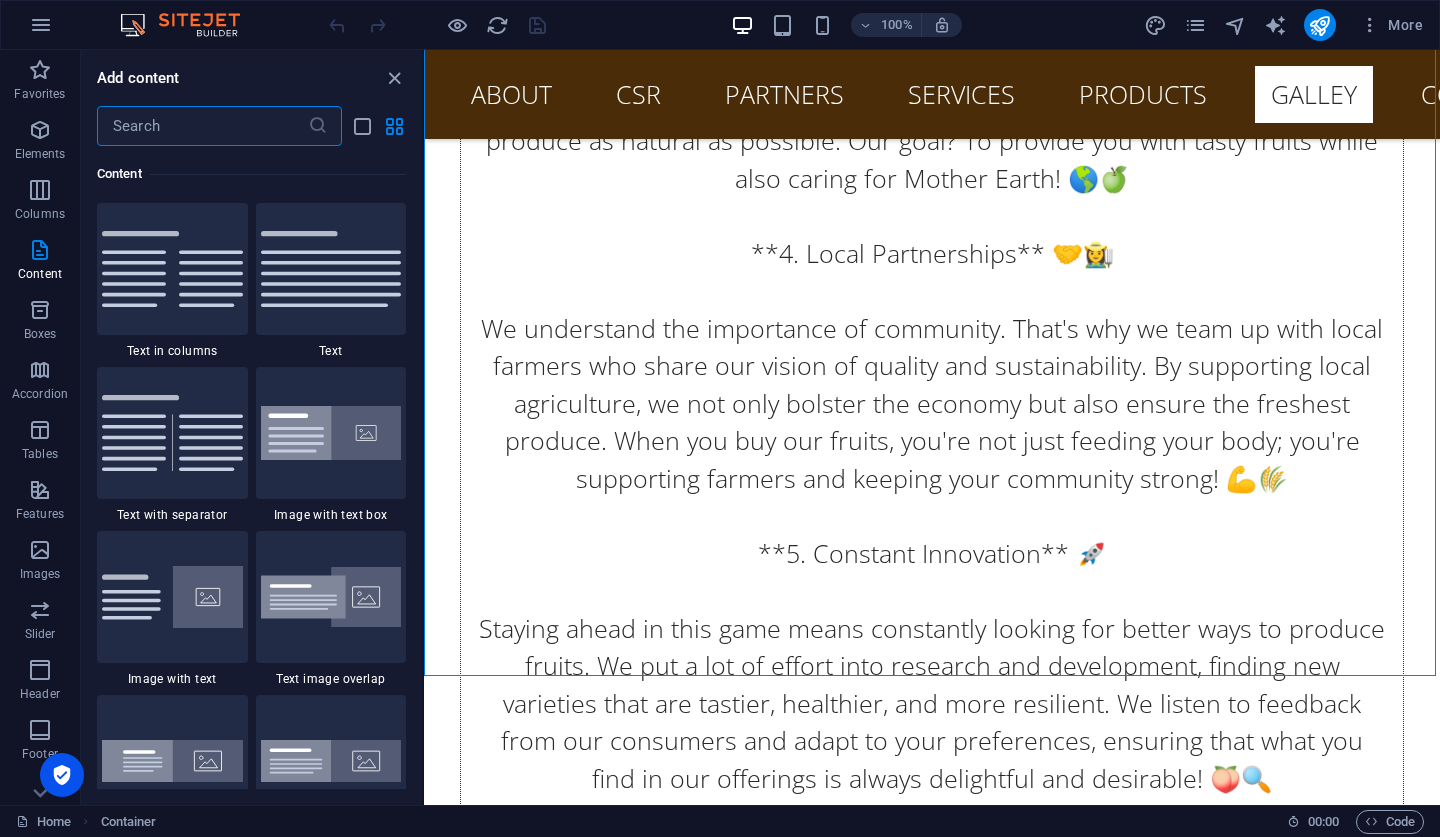 click at bounding box center (202, 126) 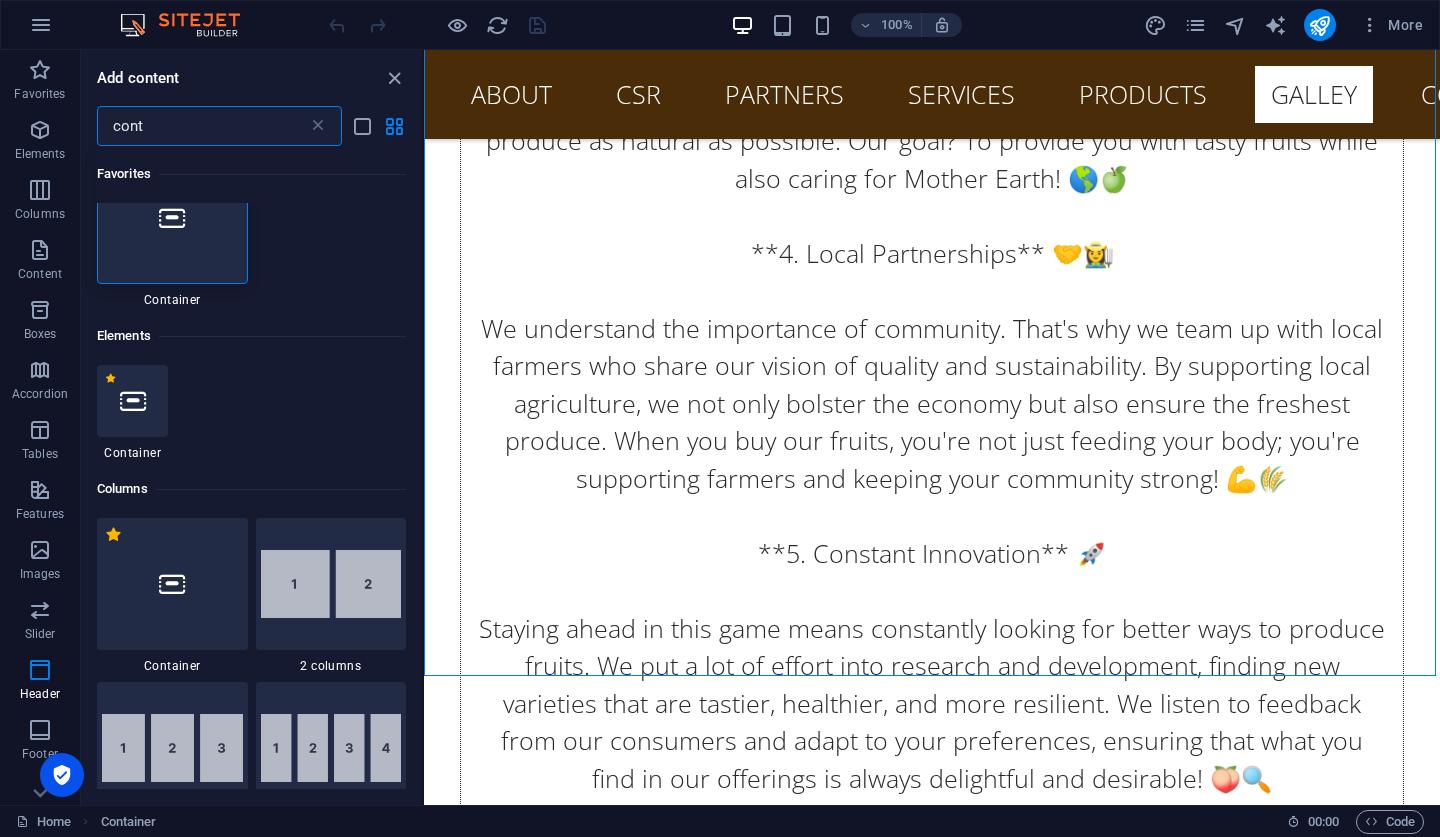 scroll, scrollTop: 0, scrollLeft: 0, axis: both 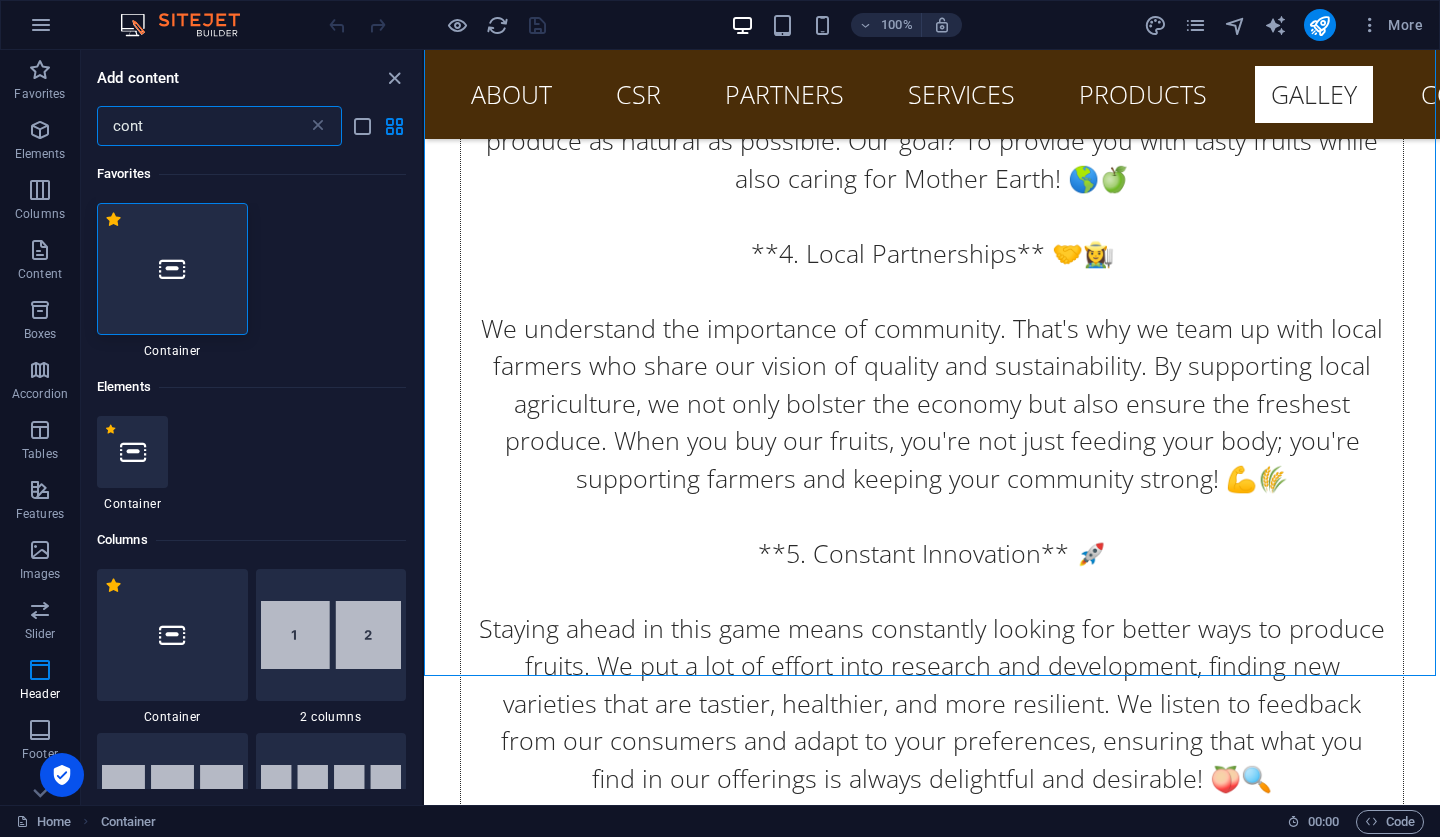 type on "cont" 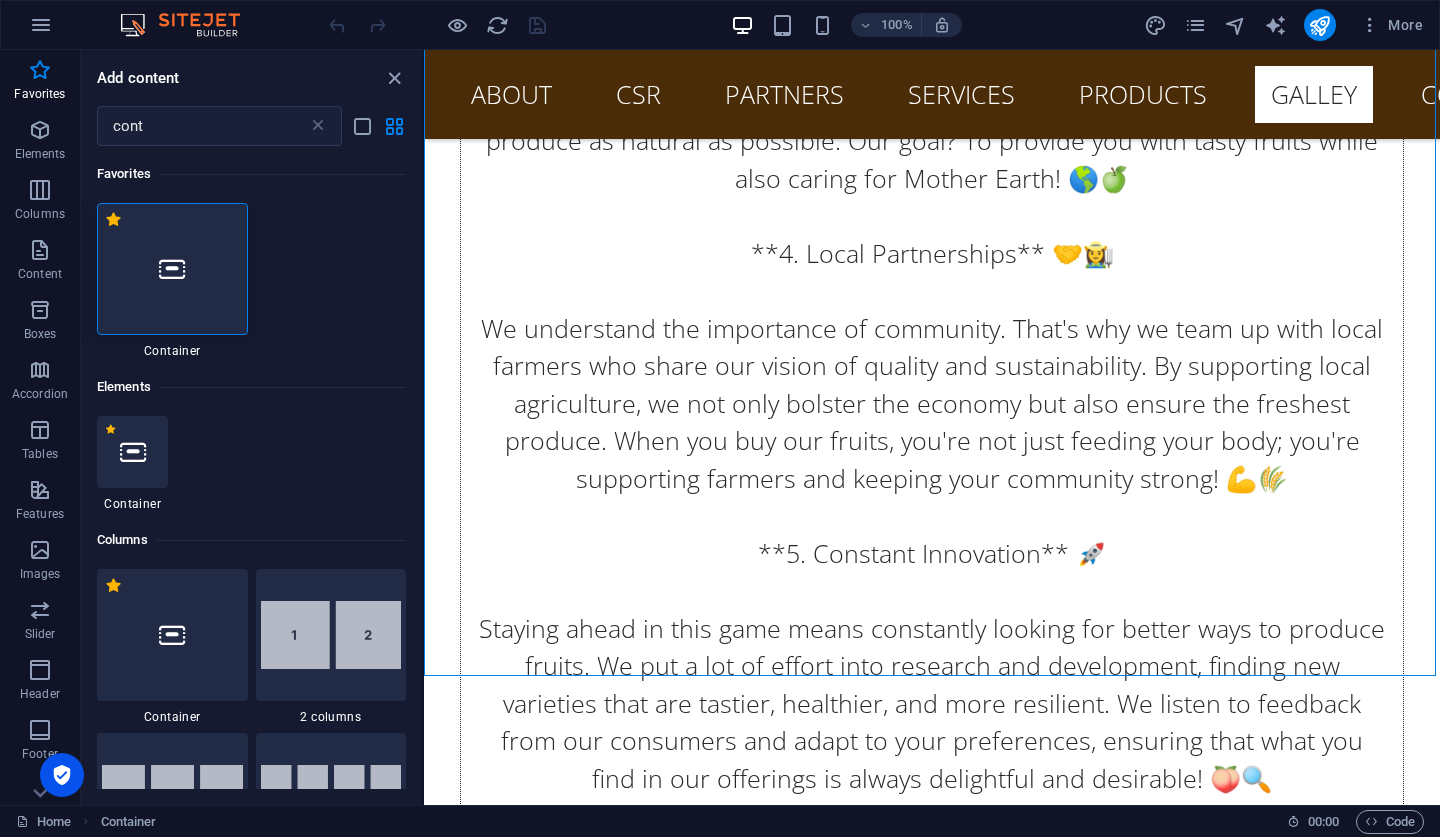 click at bounding box center (172, 269) 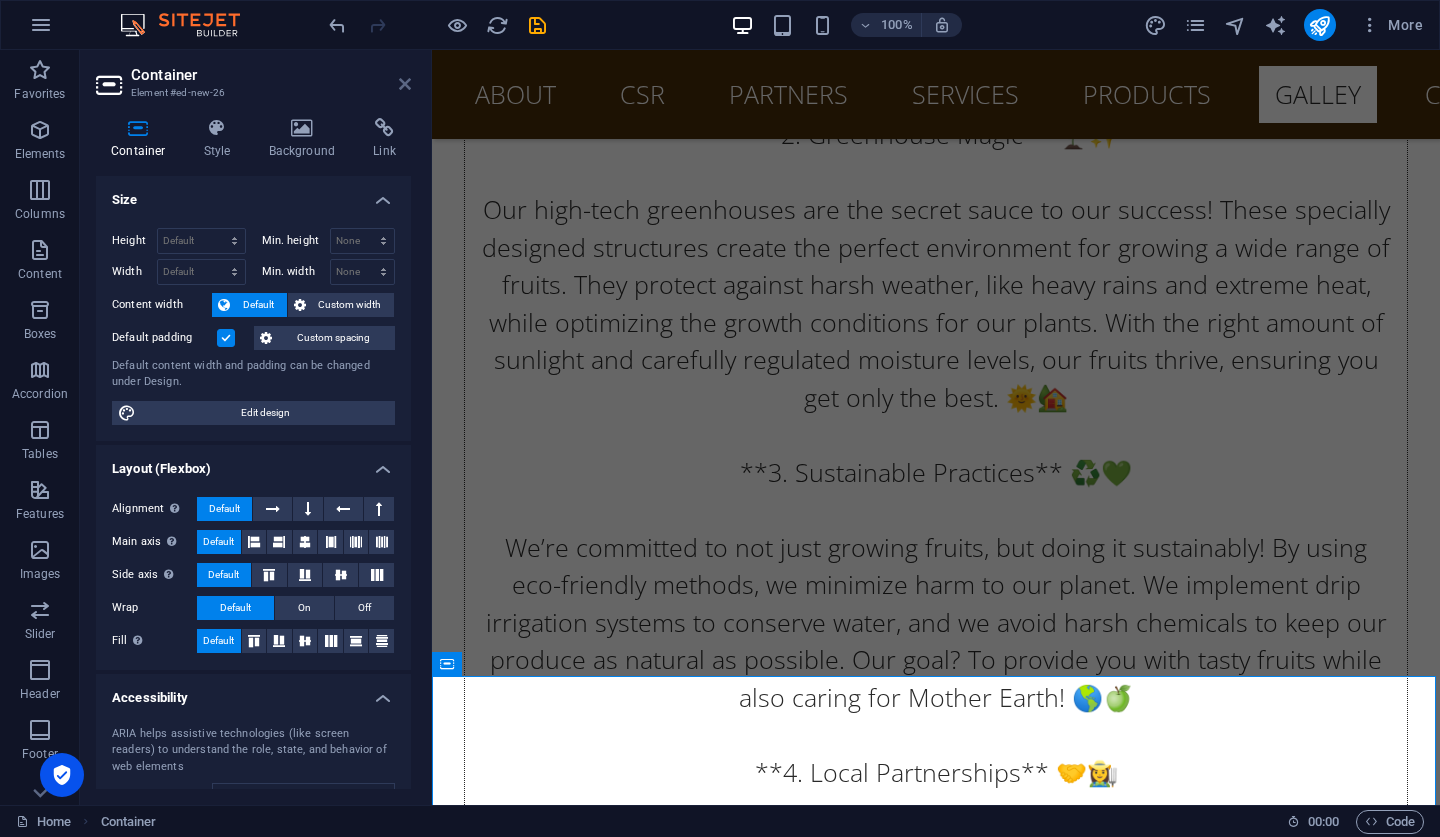 click at bounding box center [405, 84] 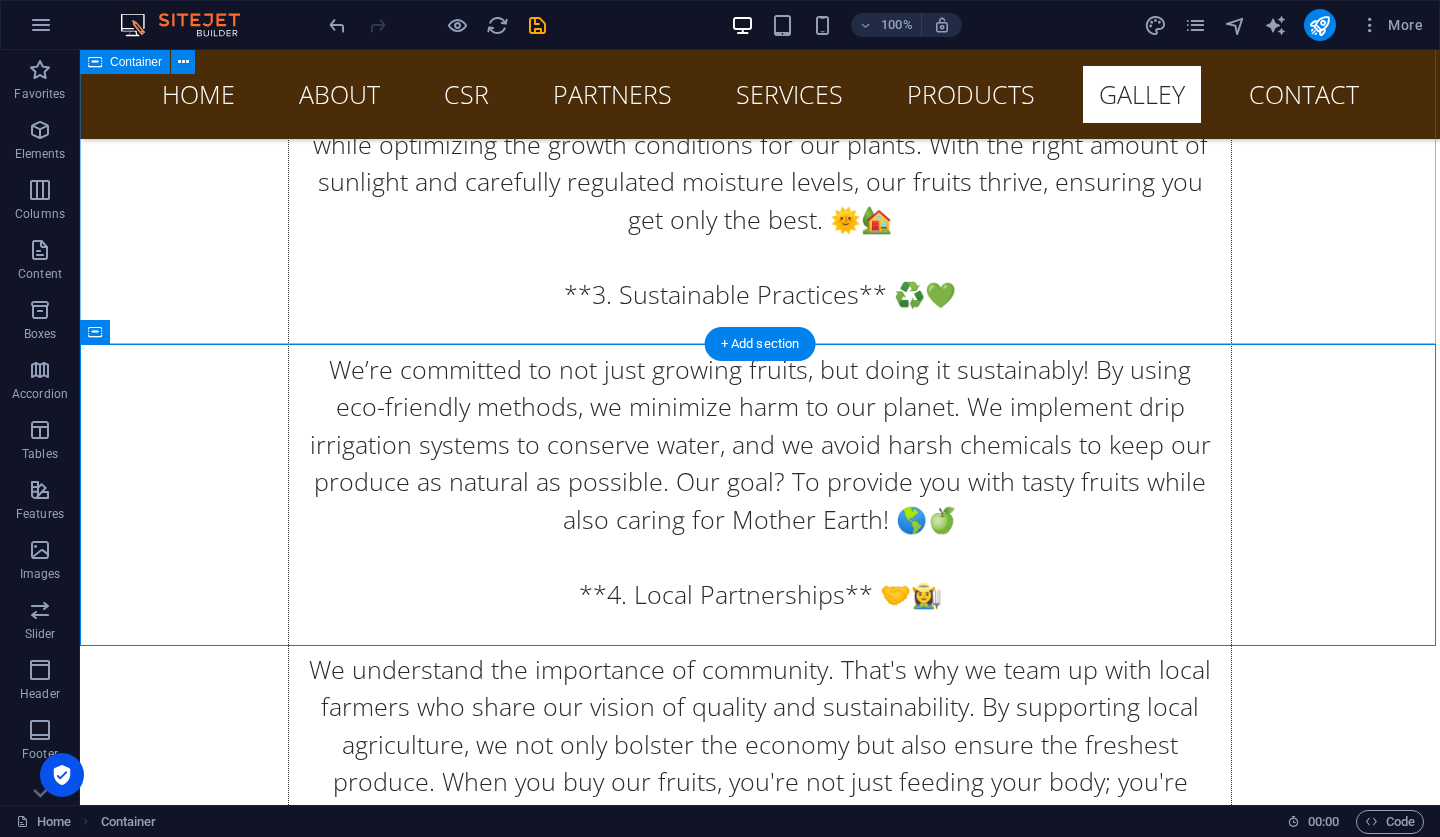 scroll, scrollTop: 24902, scrollLeft: 0, axis: vertical 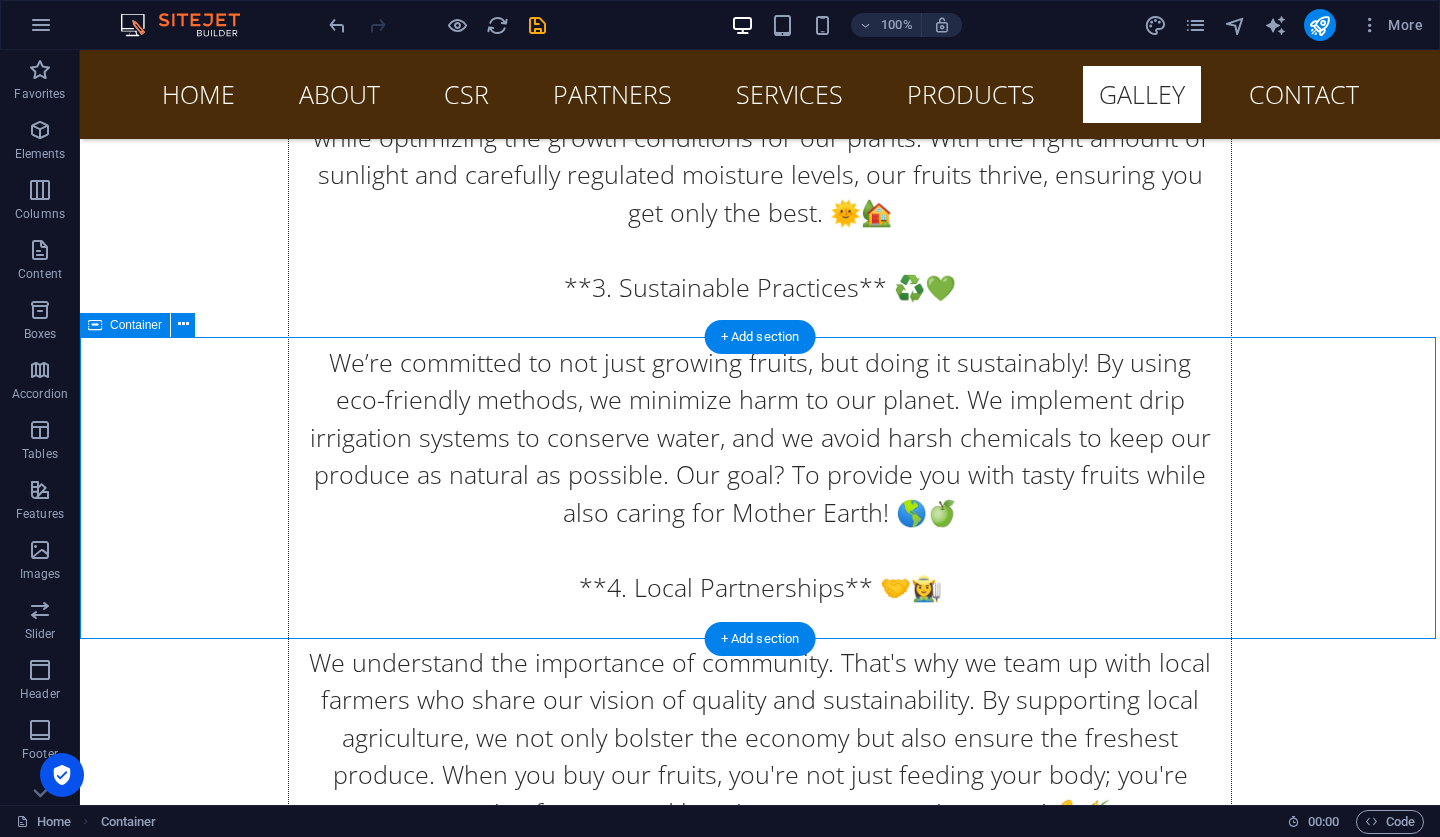 click on "Drop content here or  Add elements  Paste clipboard" at bounding box center (760, 10566) 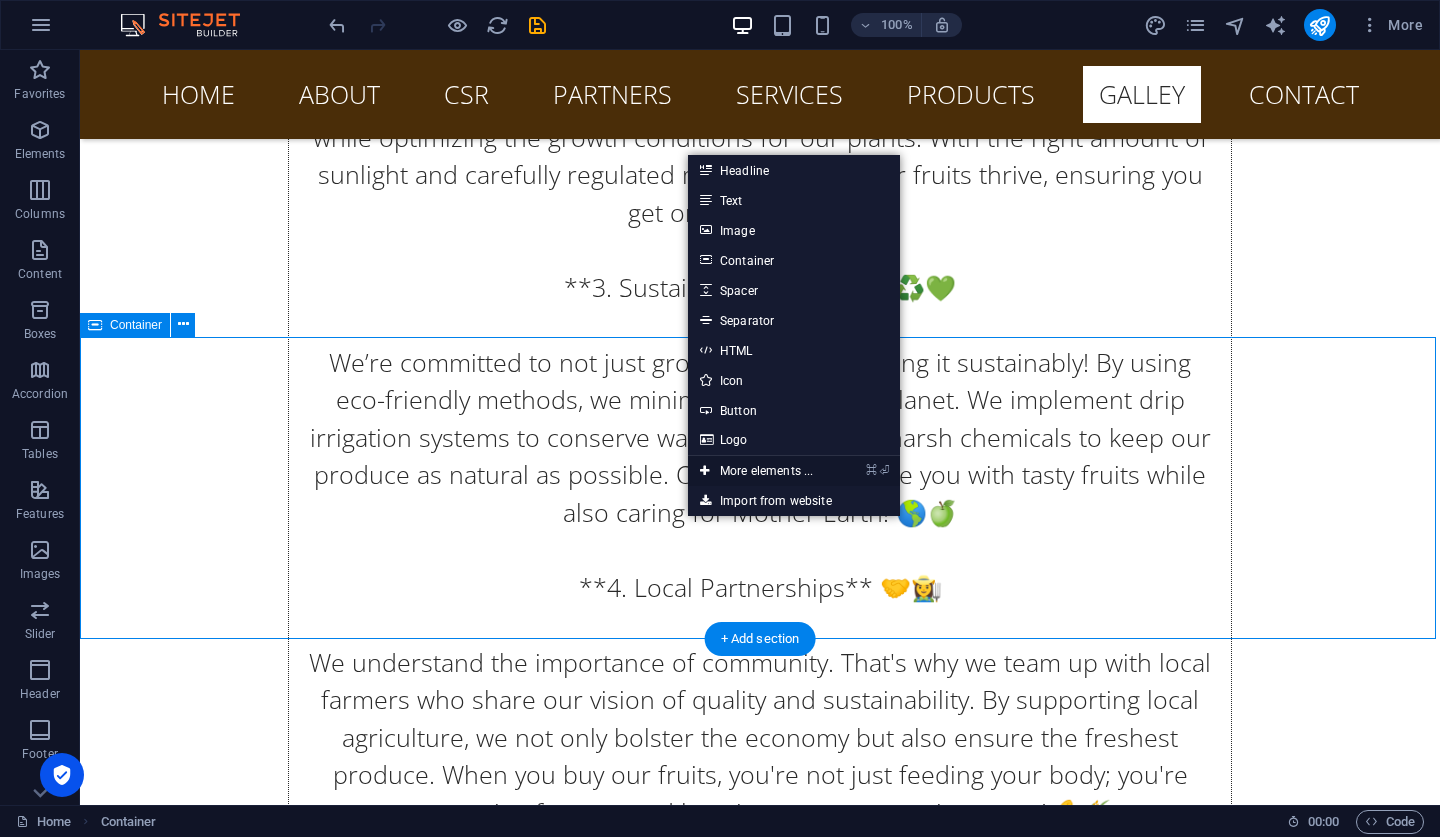 click on "⌘ ⏎  More elements ..." at bounding box center (756, 471) 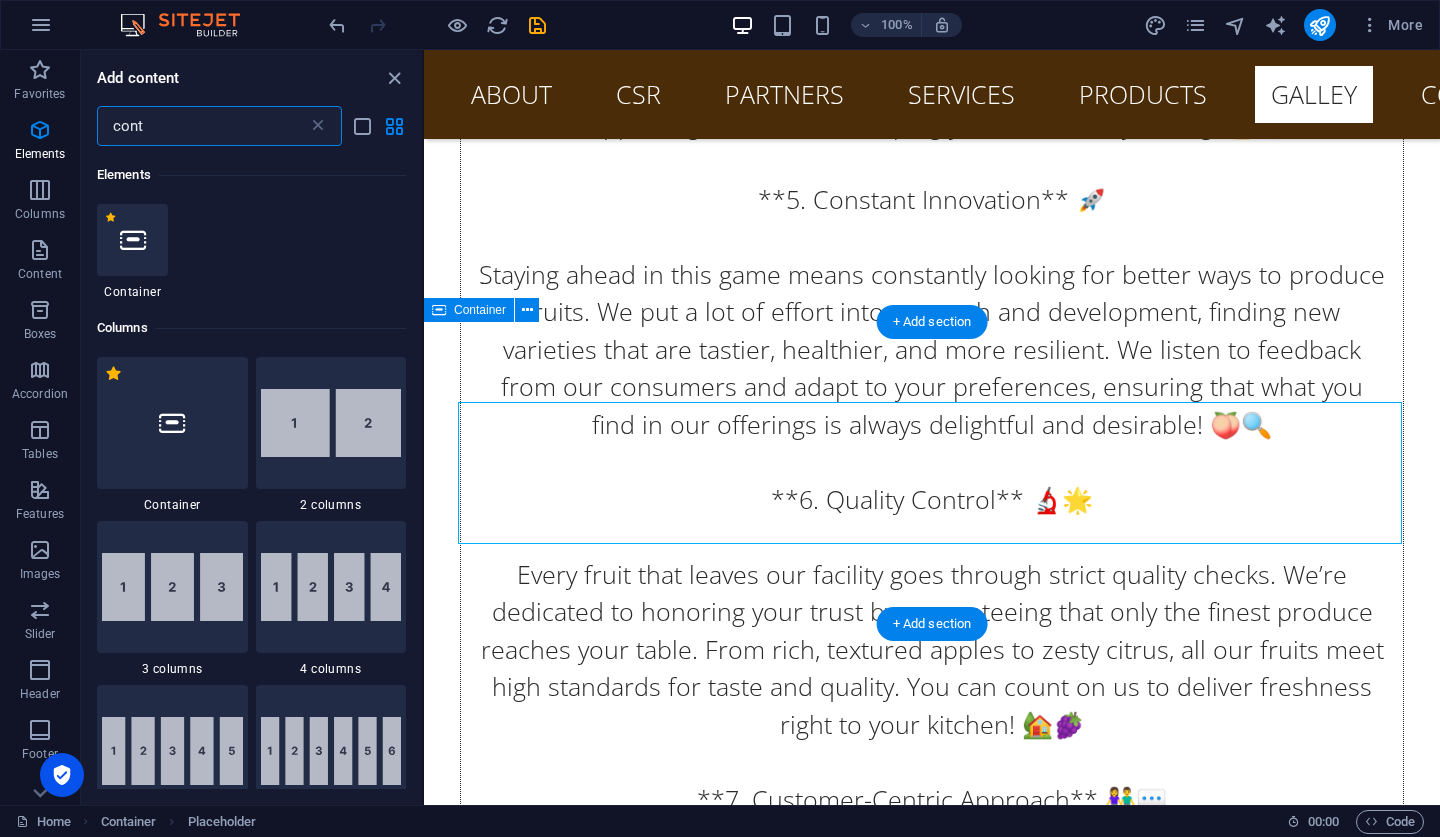 scroll, scrollTop: 213, scrollLeft: 0, axis: vertical 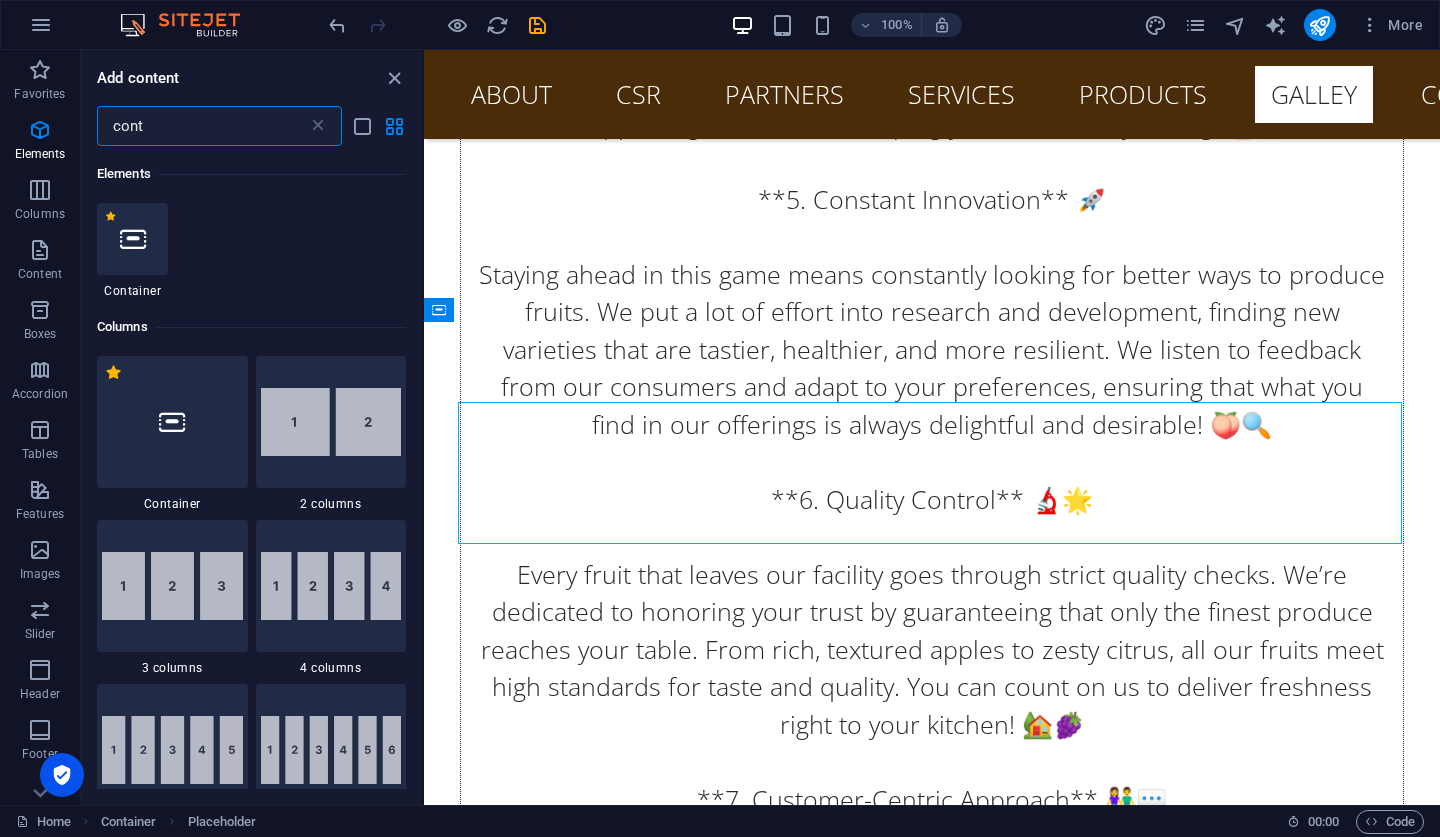 click on "cont" at bounding box center (202, 126) 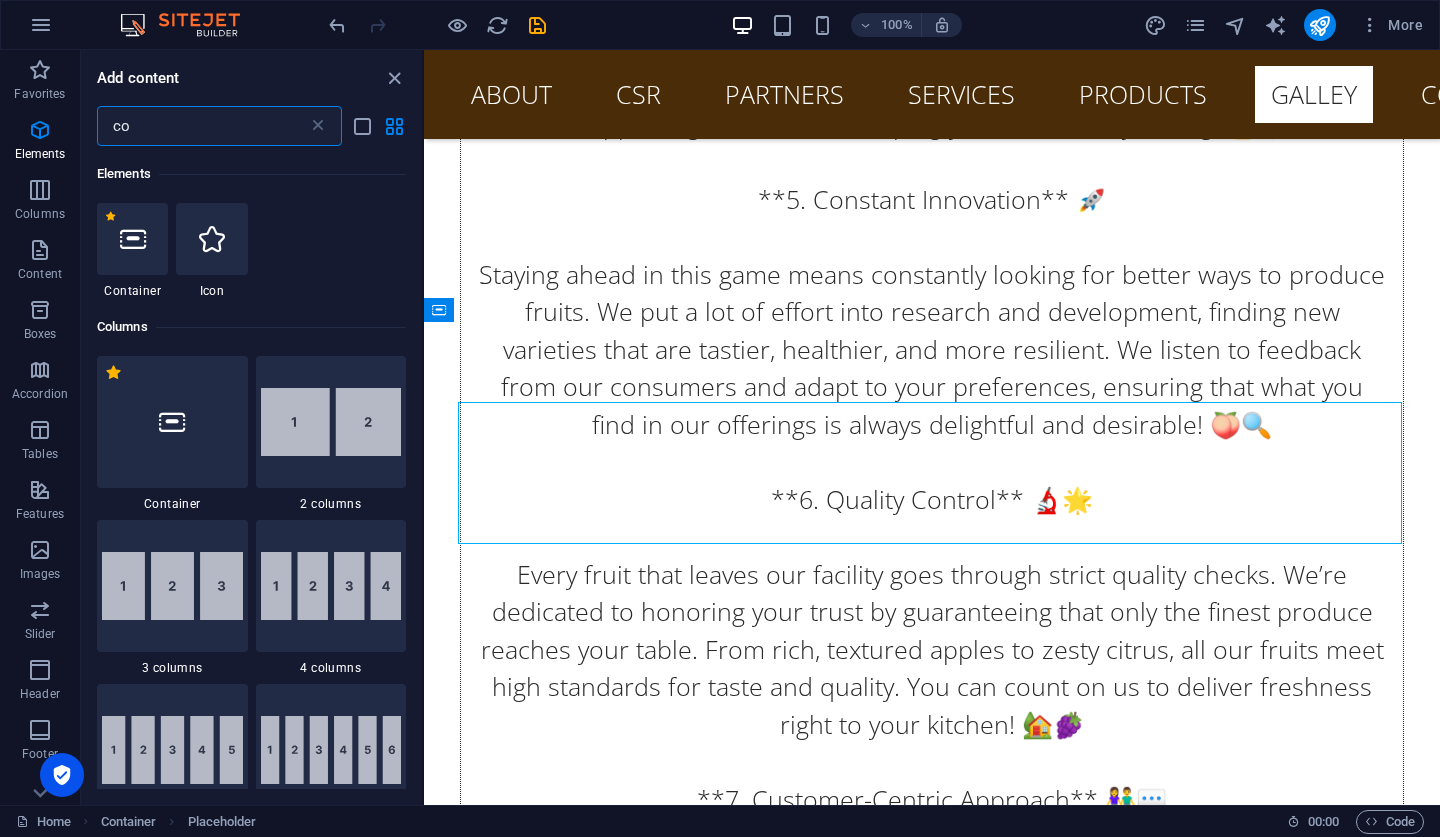 type on "c" 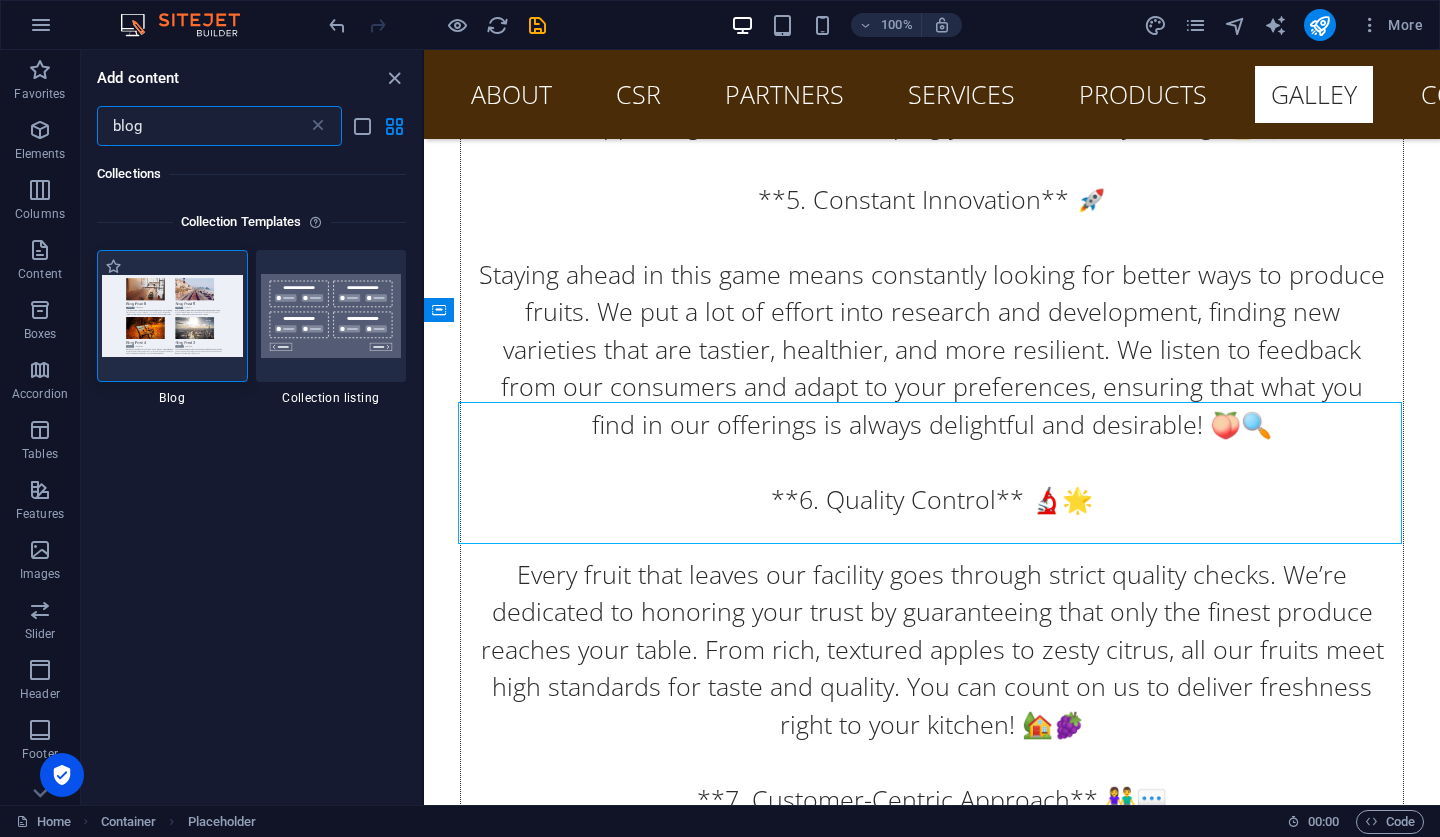 scroll, scrollTop: 0, scrollLeft: 0, axis: both 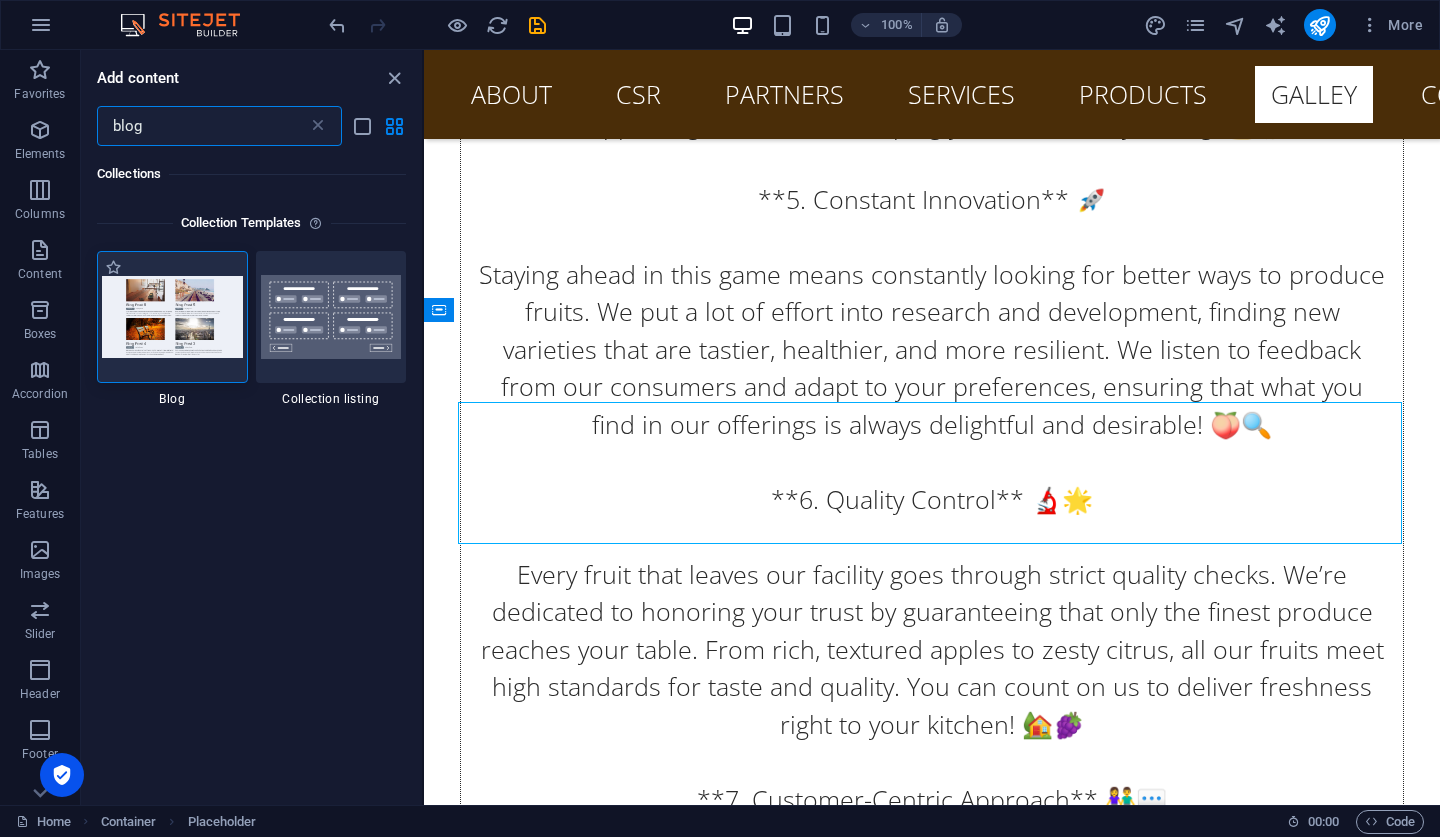 type on "blog" 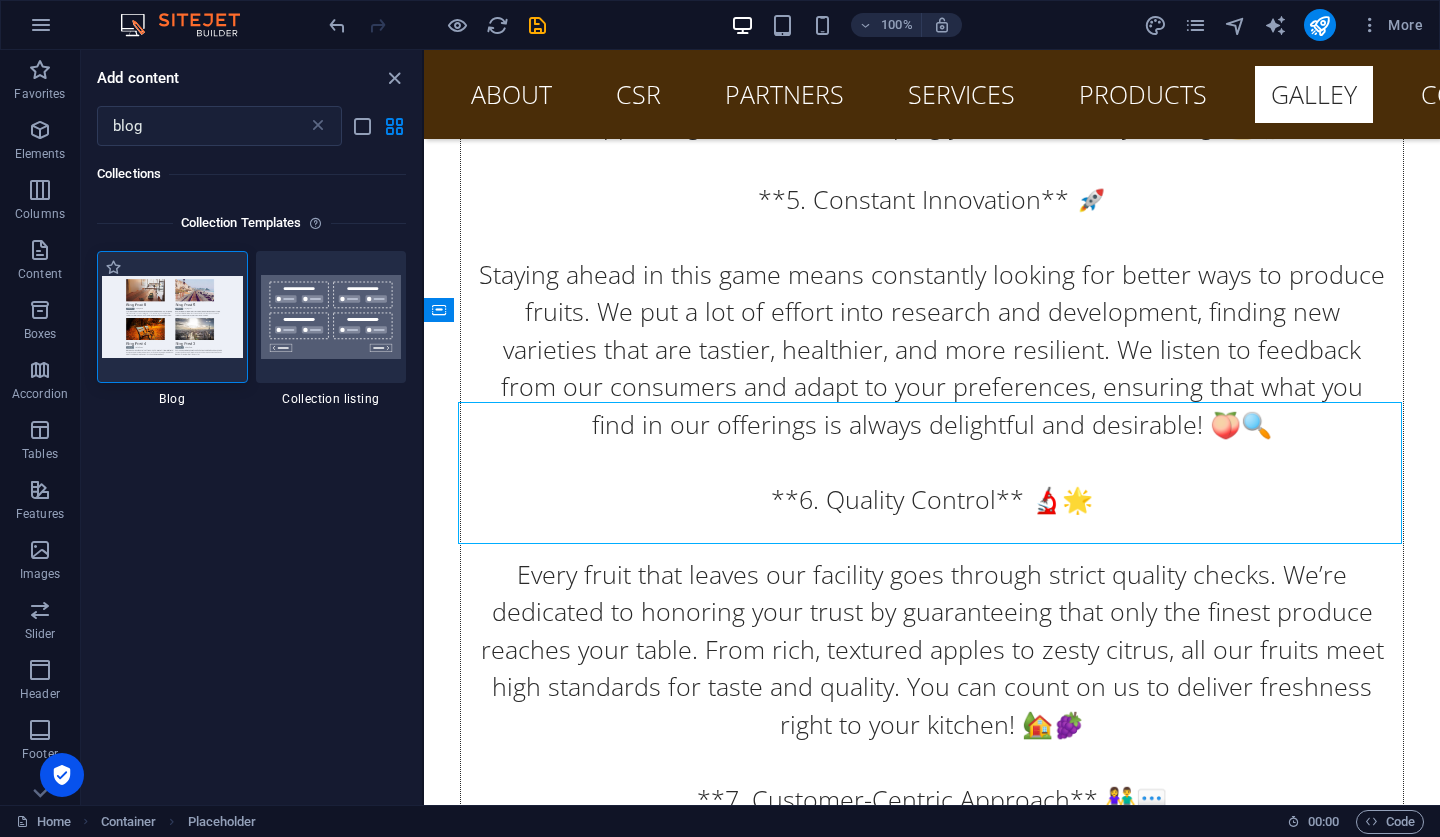 click at bounding box center [172, 317] 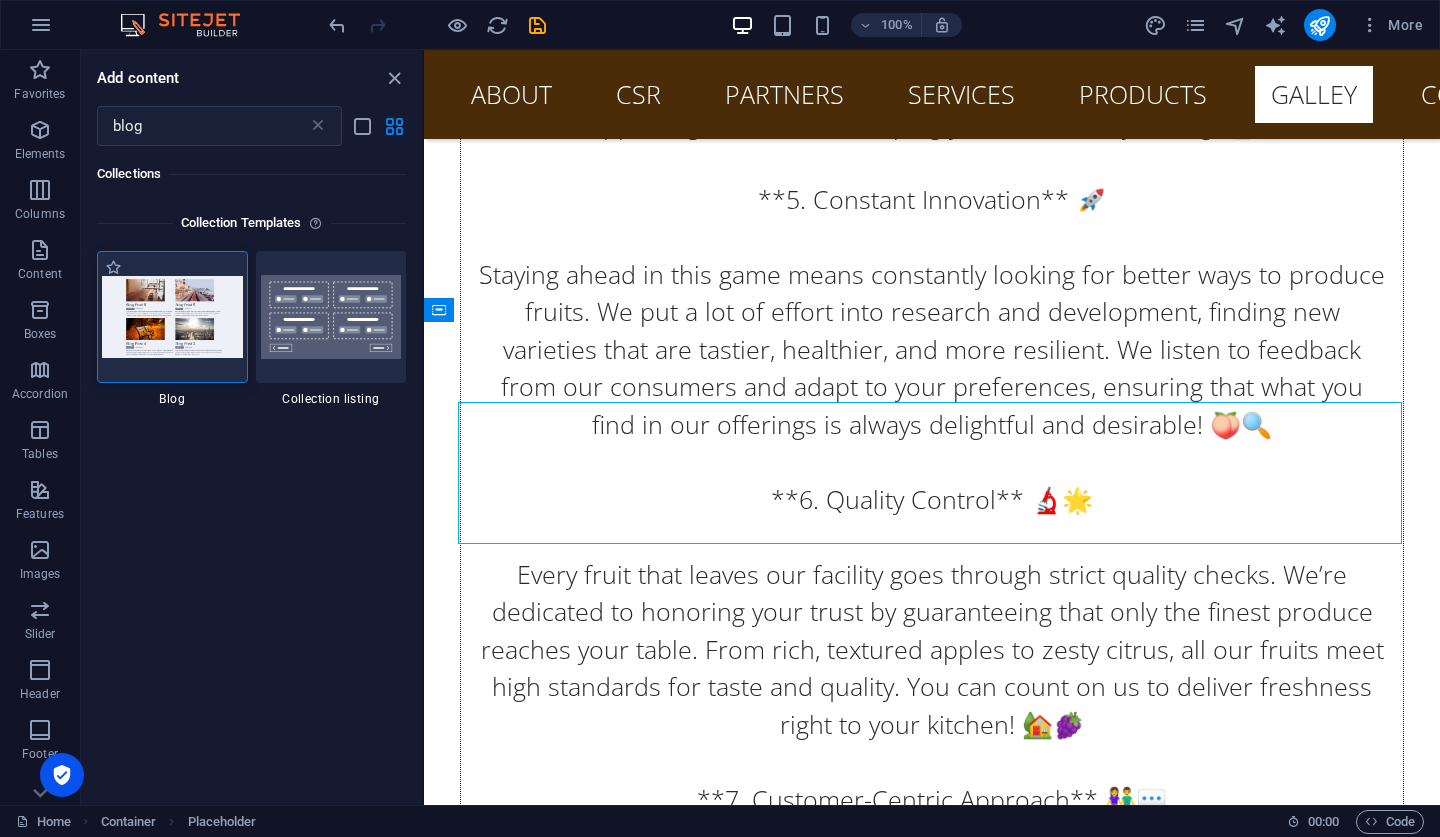 click at bounding box center [172, 317] 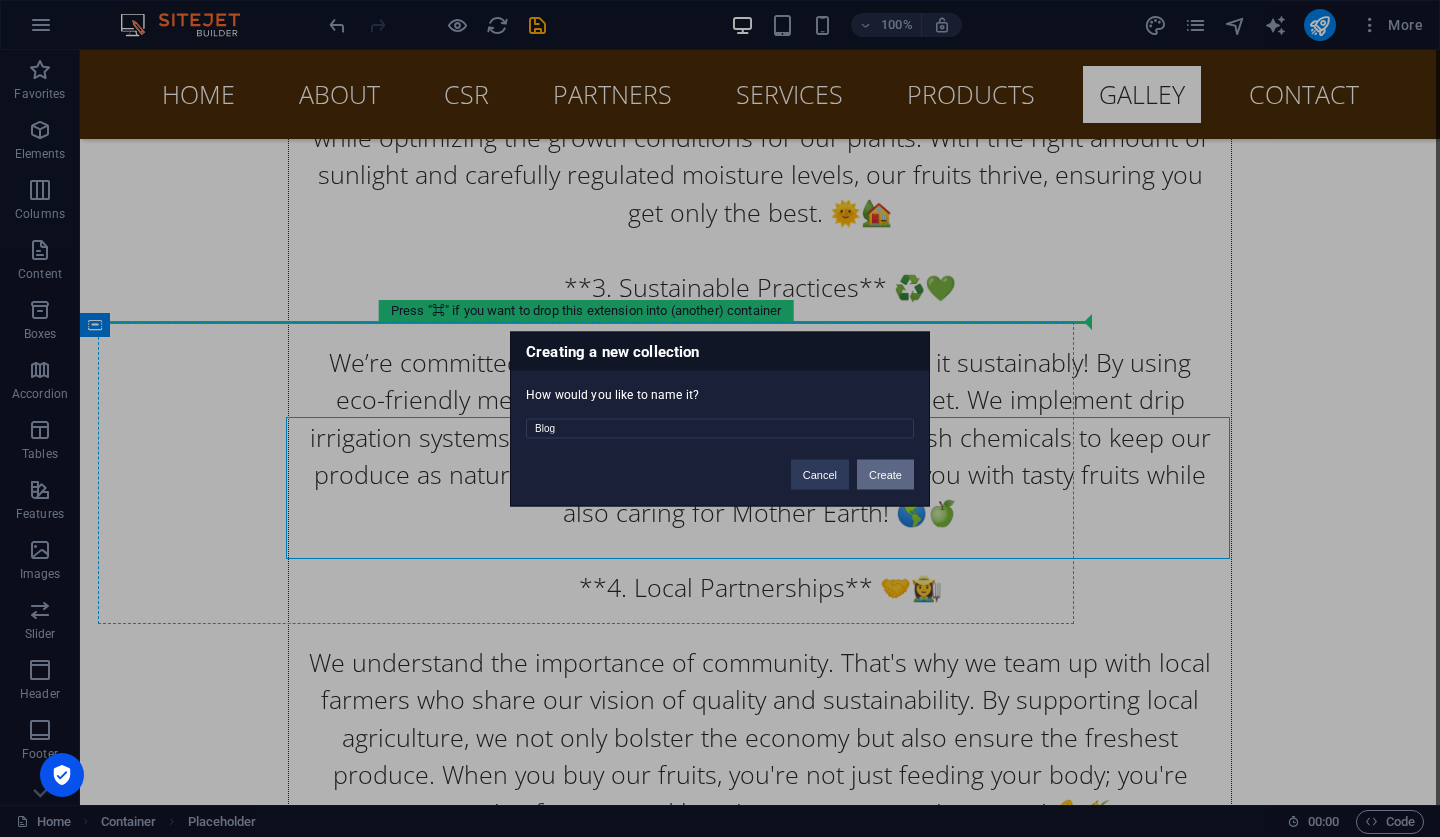 click on "Create" at bounding box center [885, 474] 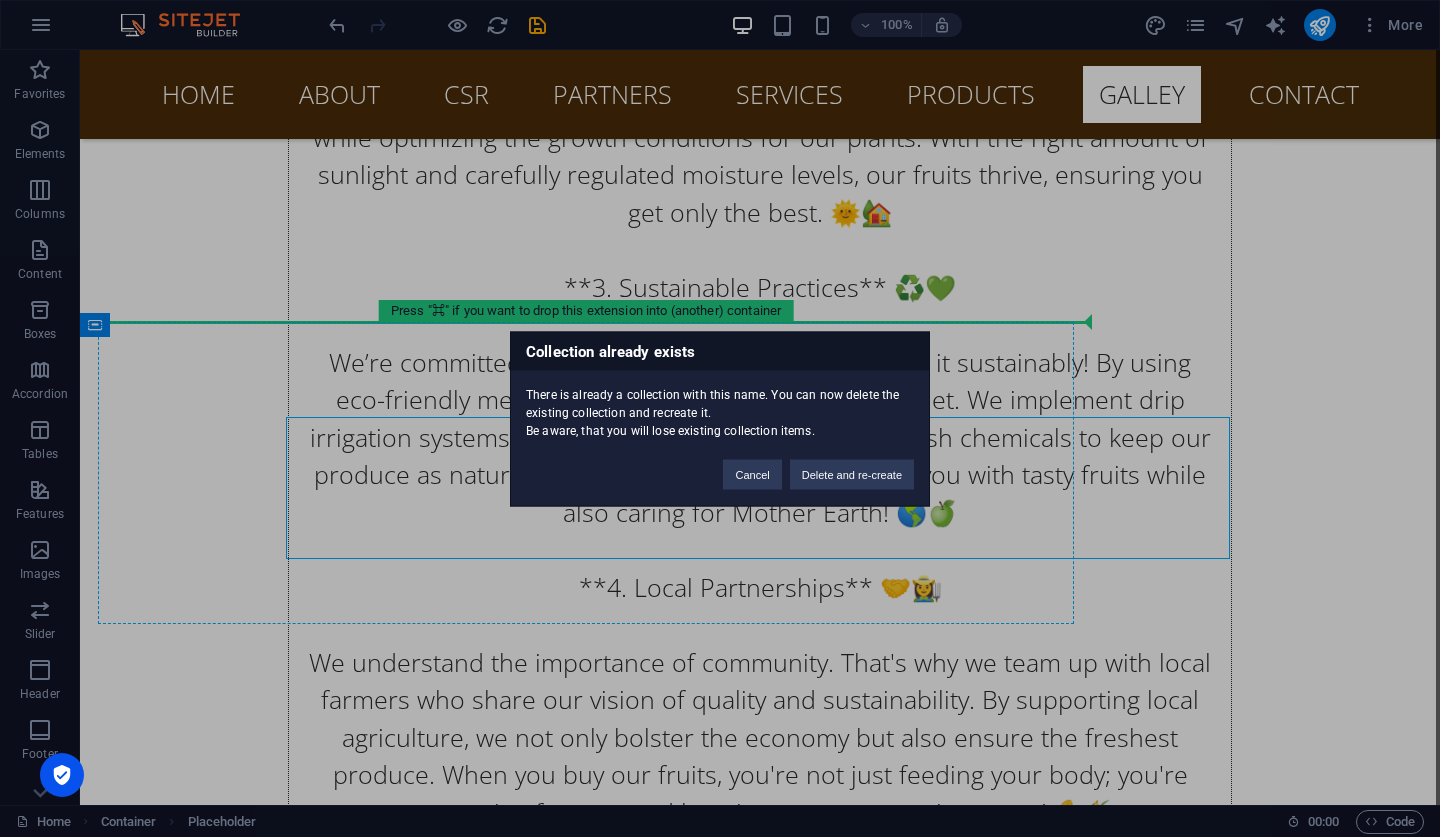 click on "Delete and re-create" at bounding box center (852, 474) 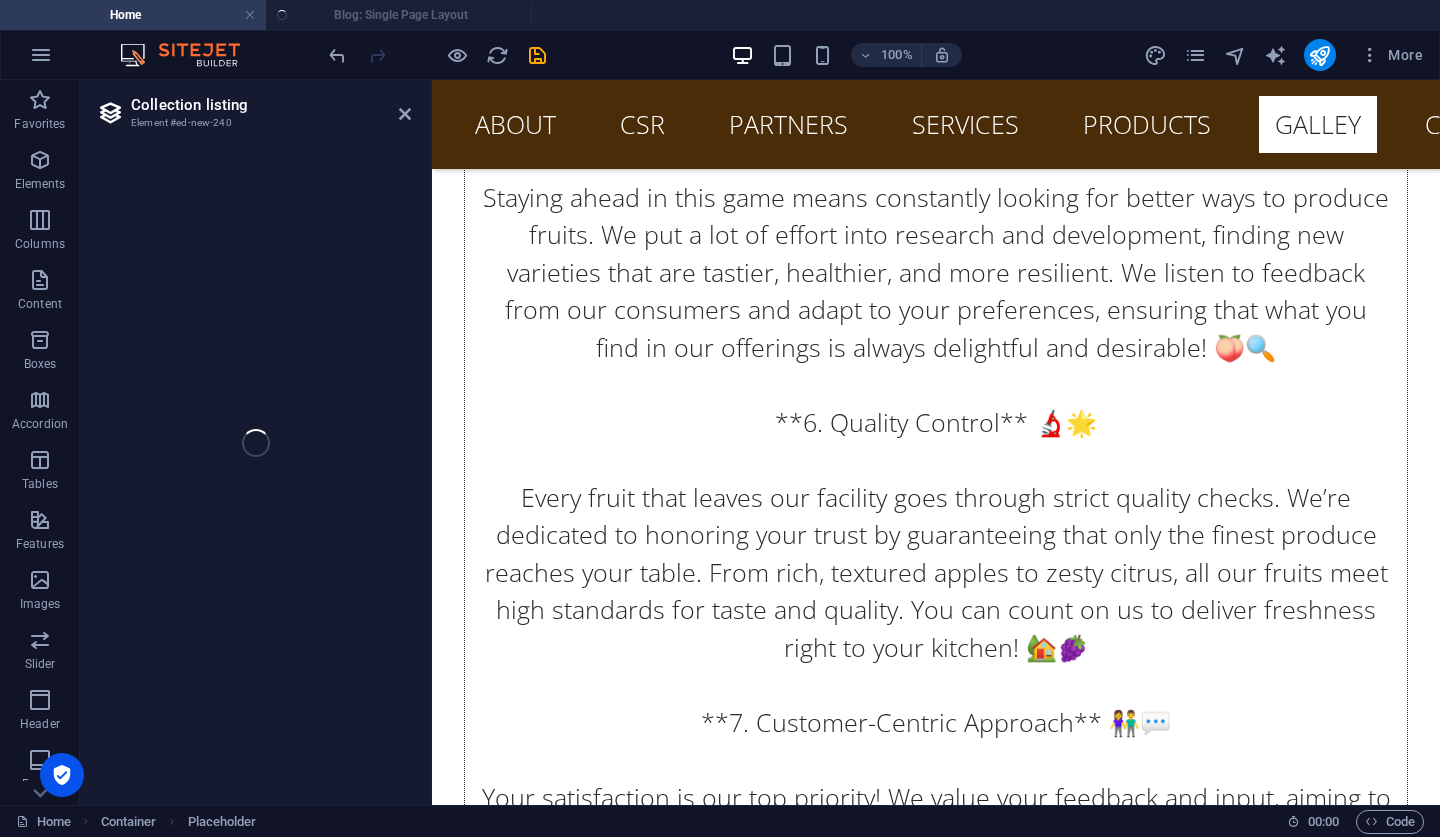 select on "columns.publishing_date_DESC" 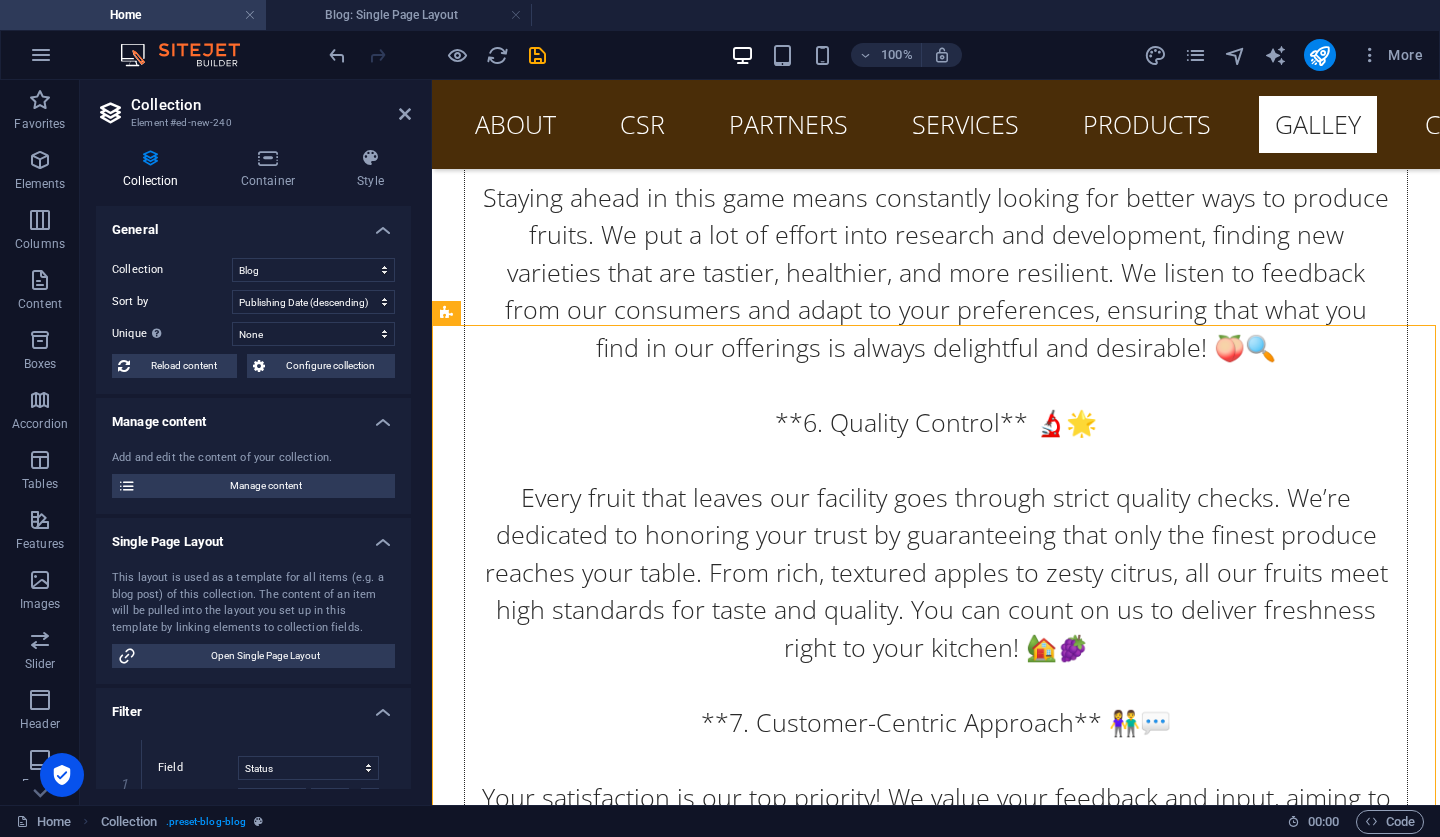 scroll, scrollTop: 0, scrollLeft: 0, axis: both 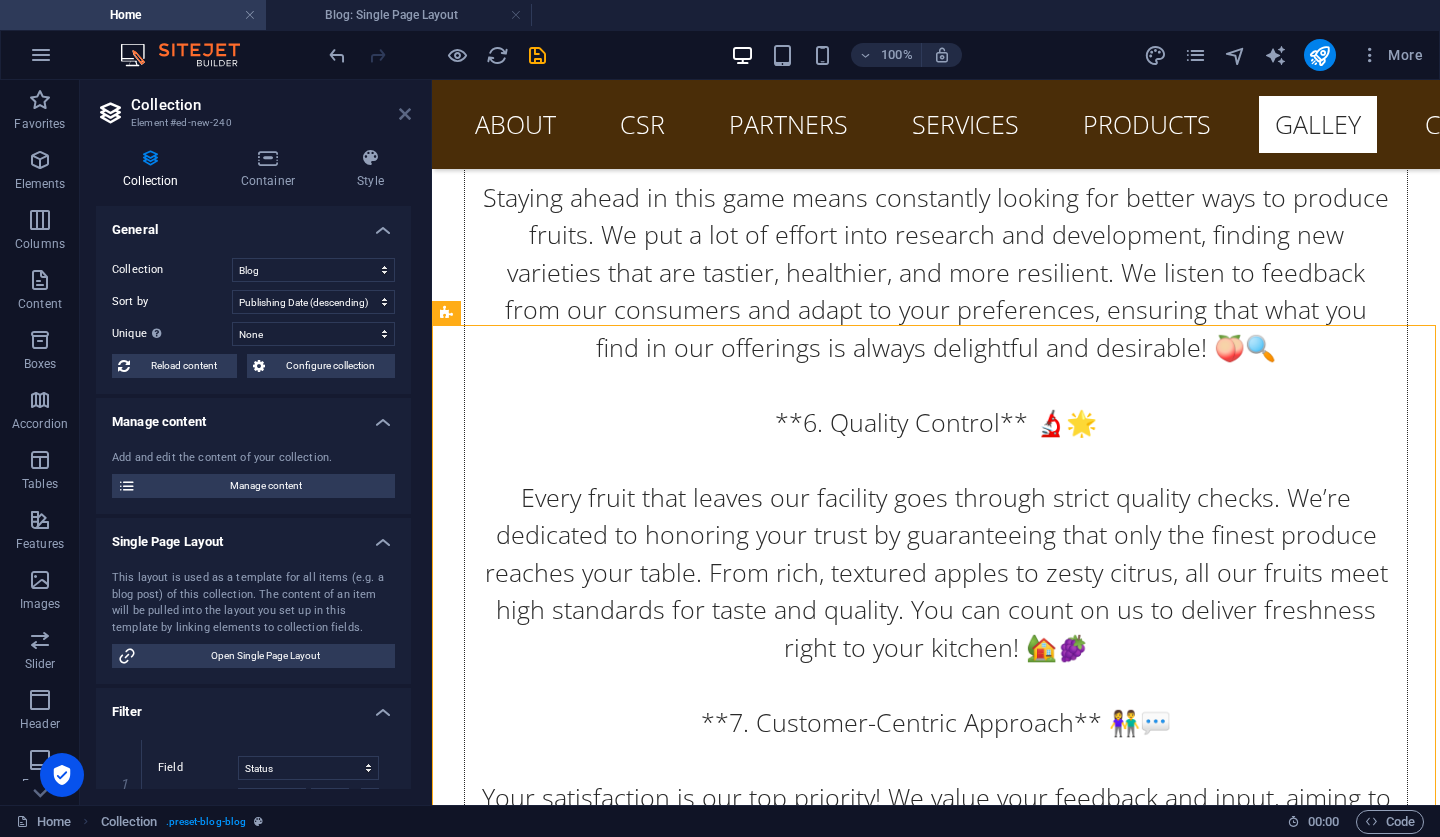 click at bounding box center [405, 114] 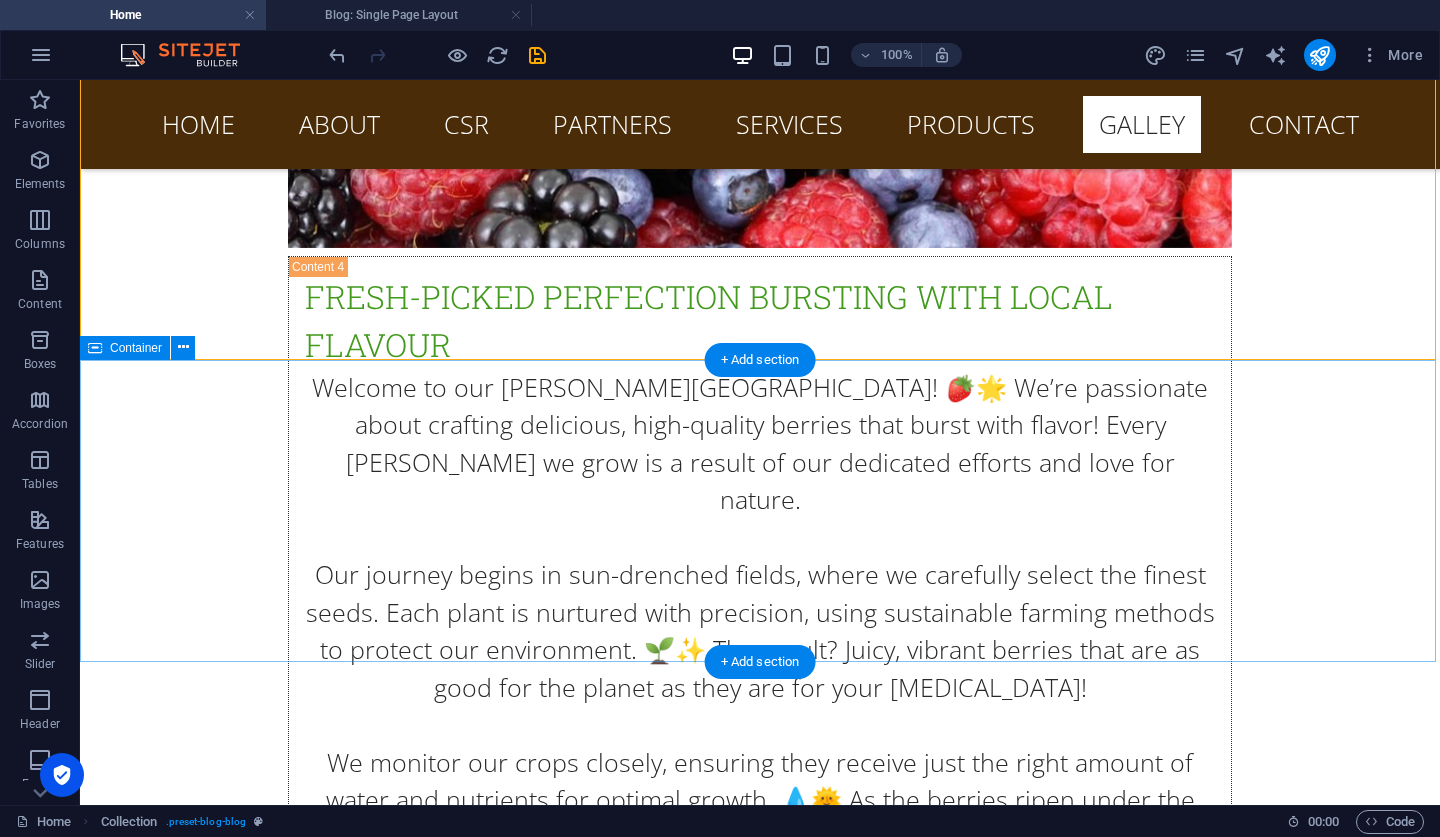 scroll, scrollTop: 27094, scrollLeft: 0, axis: vertical 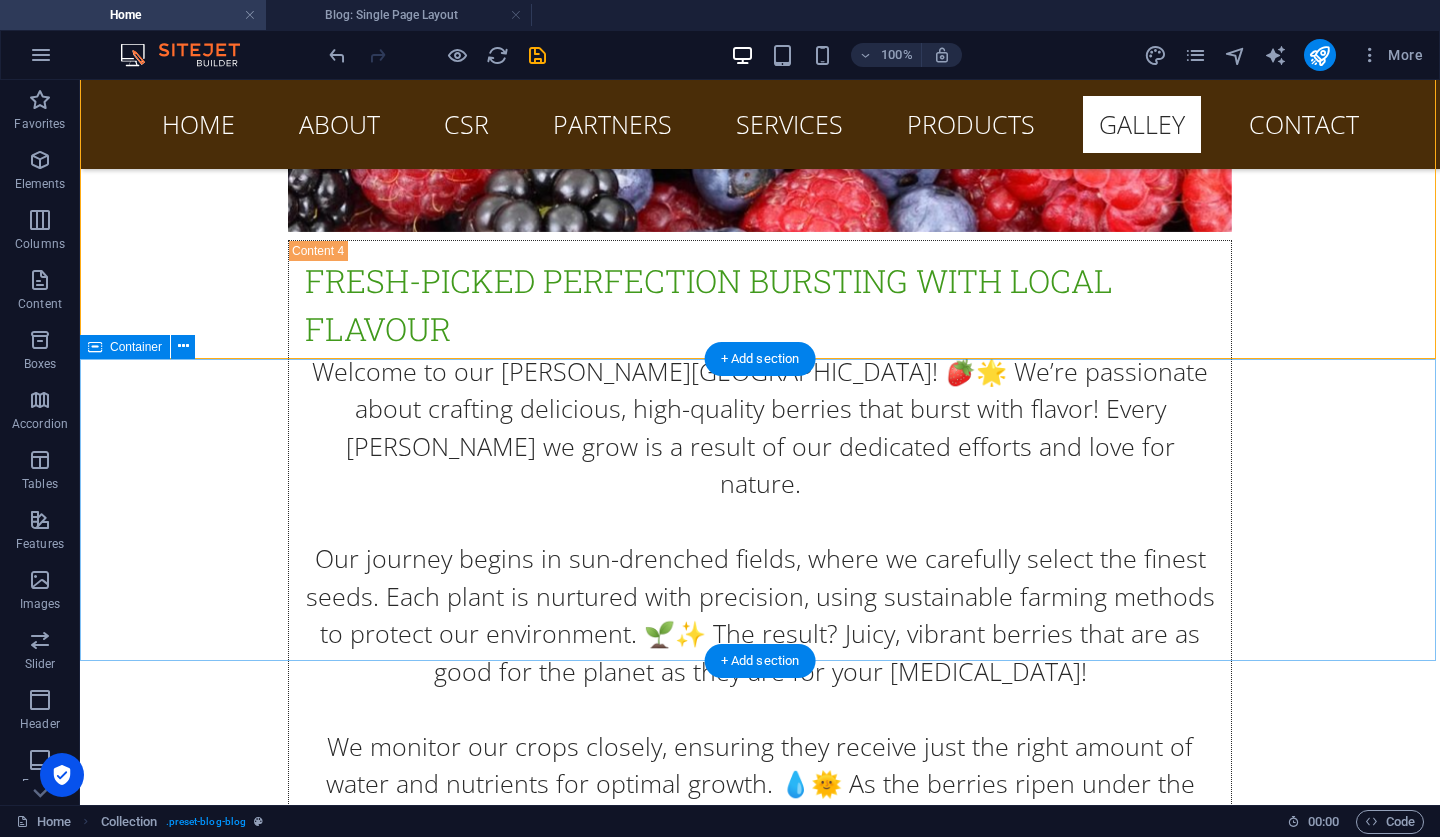 click on "Drop content here or  Add elements  Paste clipboard" at bounding box center (760, 12022) 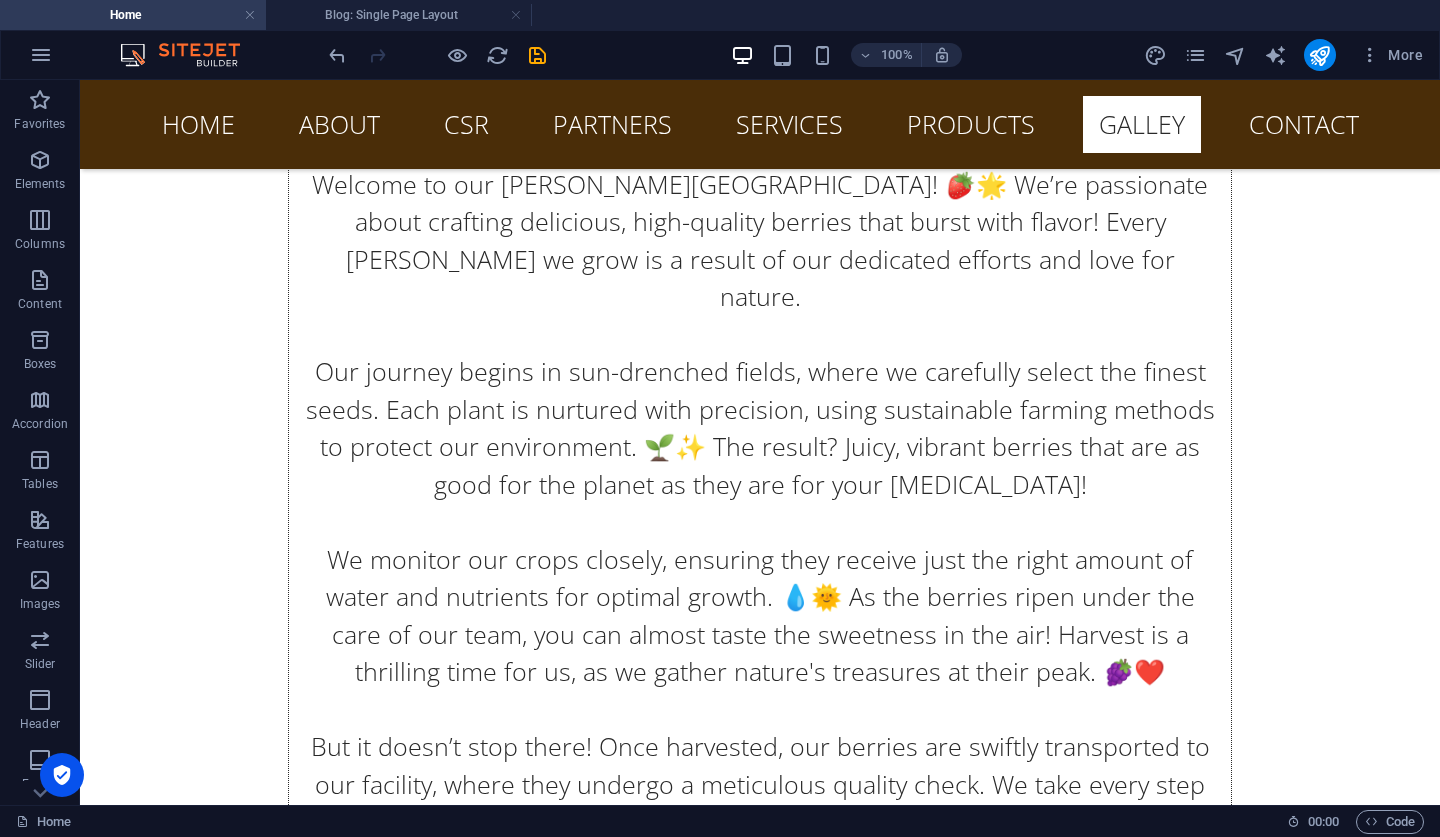 scroll, scrollTop: 27086, scrollLeft: 0, axis: vertical 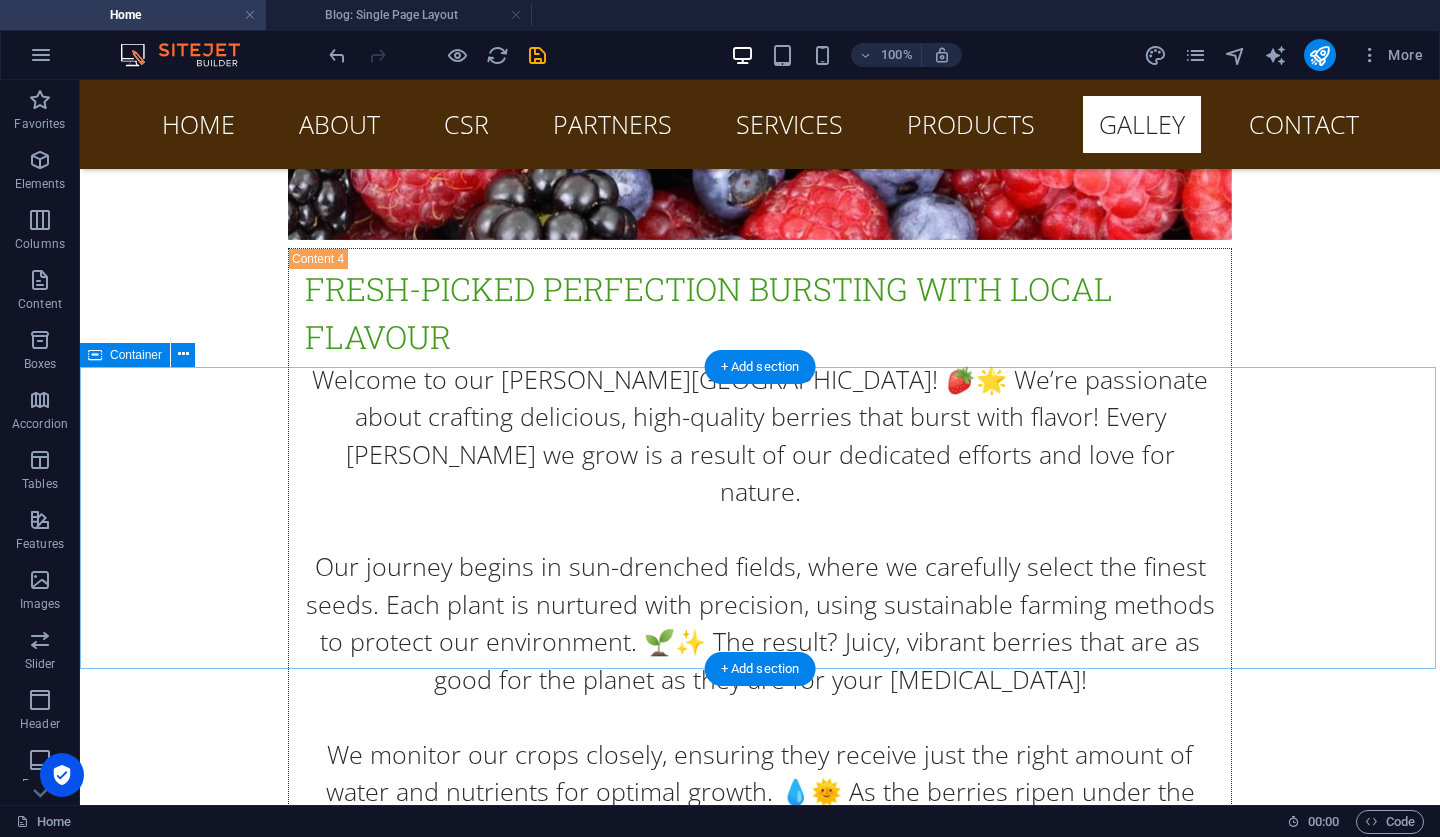 click on "Drop content here or  Add elements  Paste clipboard" at bounding box center (760, 12030) 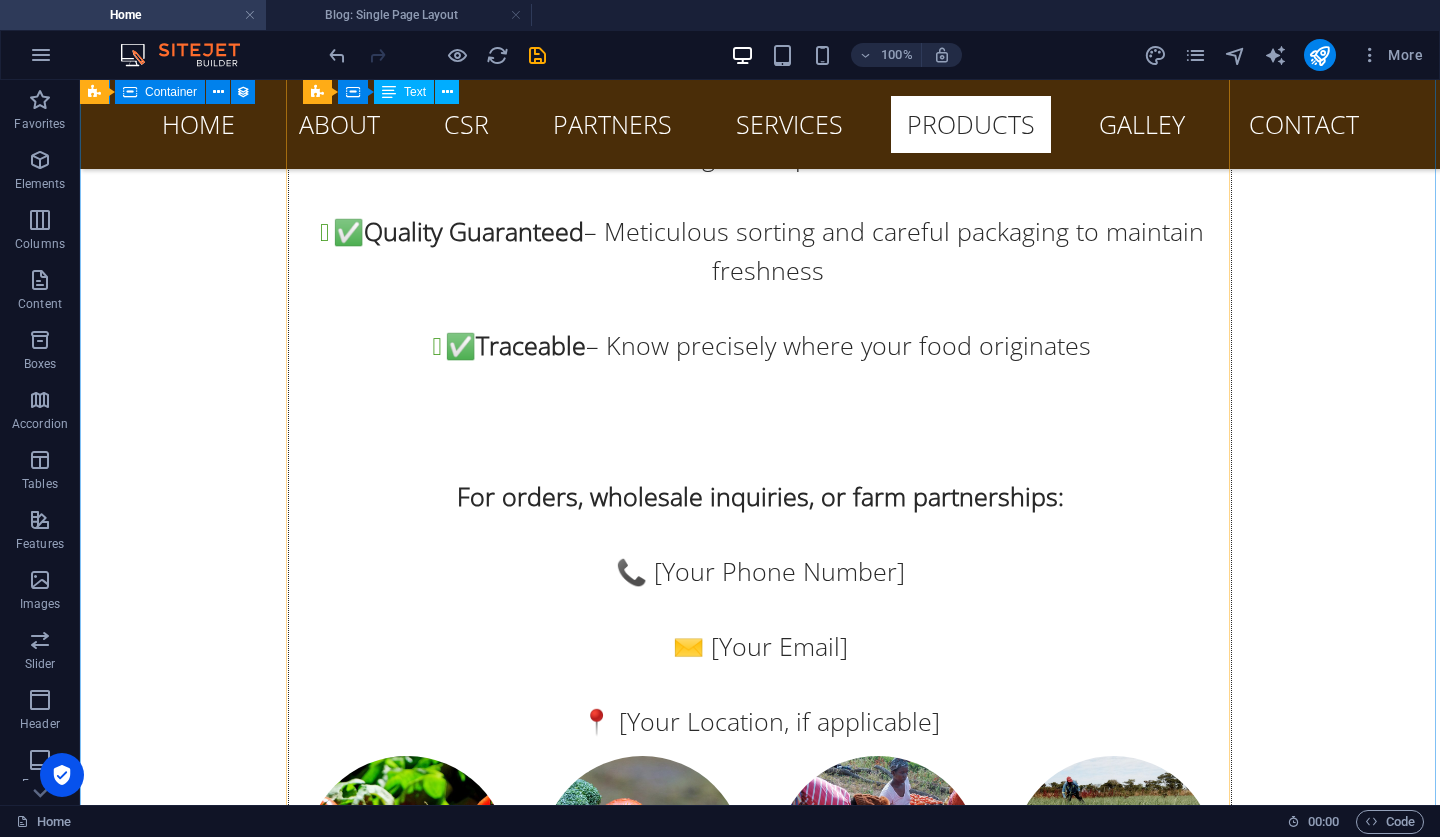 scroll, scrollTop: 22579, scrollLeft: 0, axis: vertical 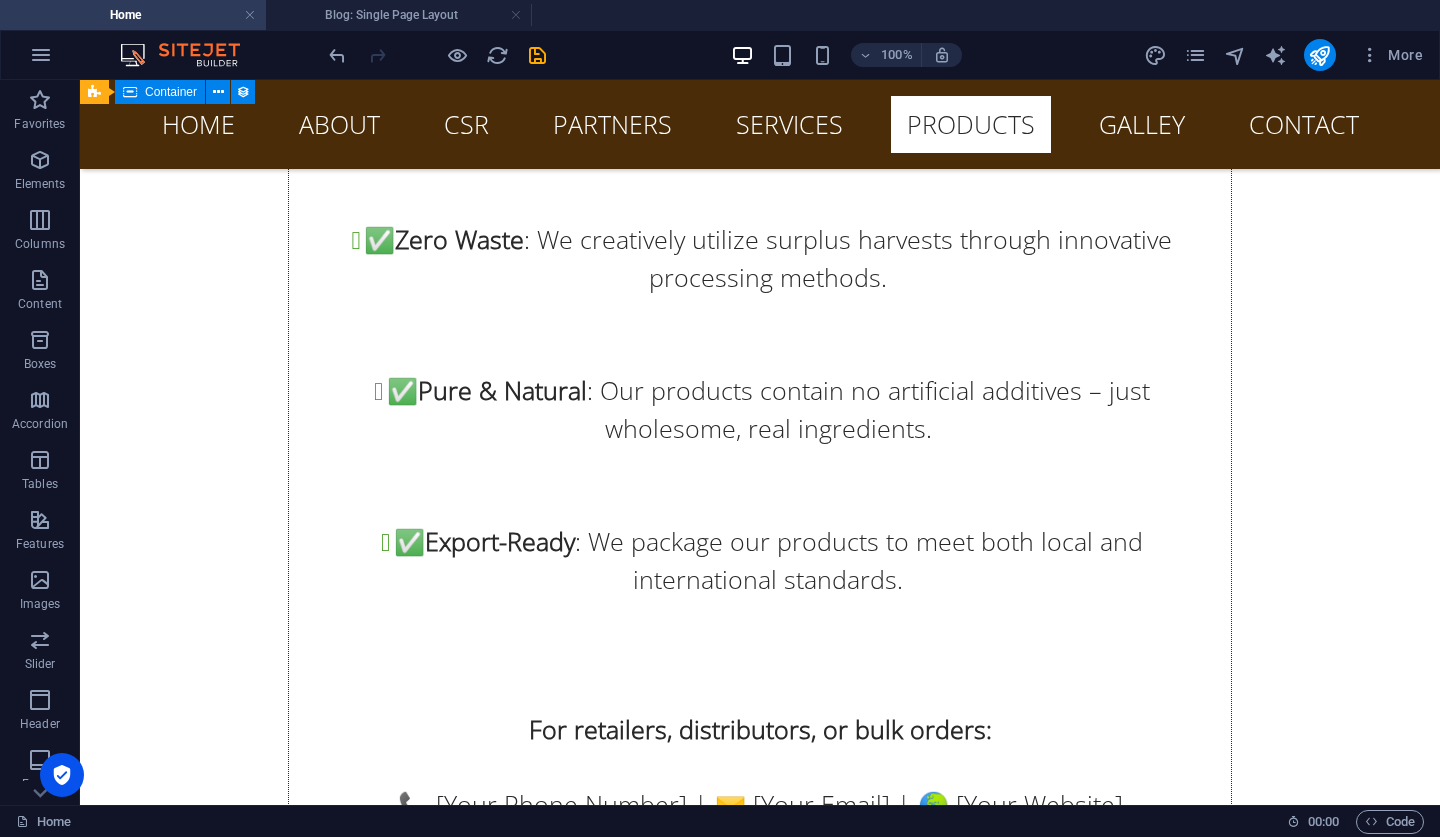 click at bounding box center [437, 55] 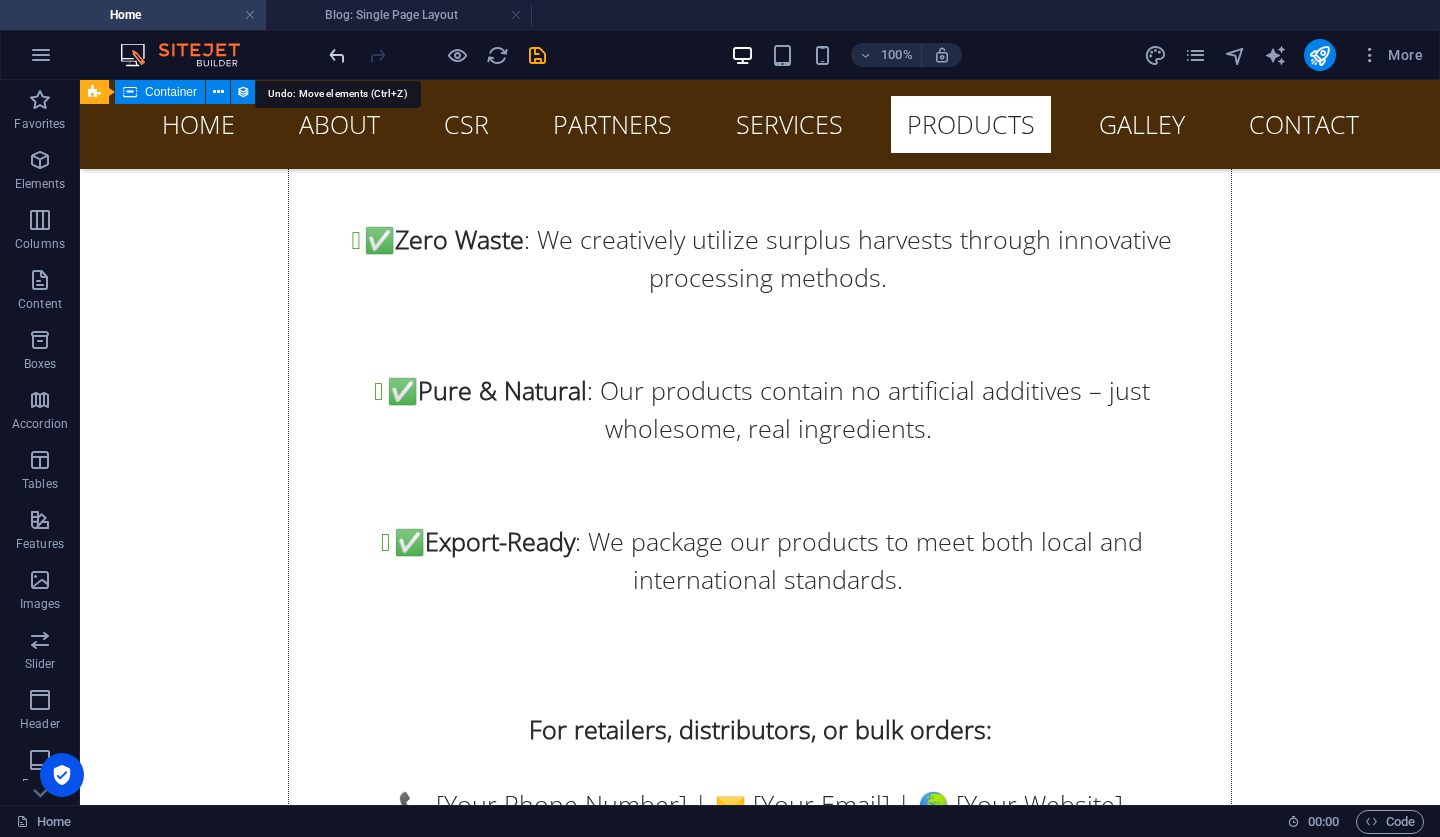 click at bounding box center (337, 55) 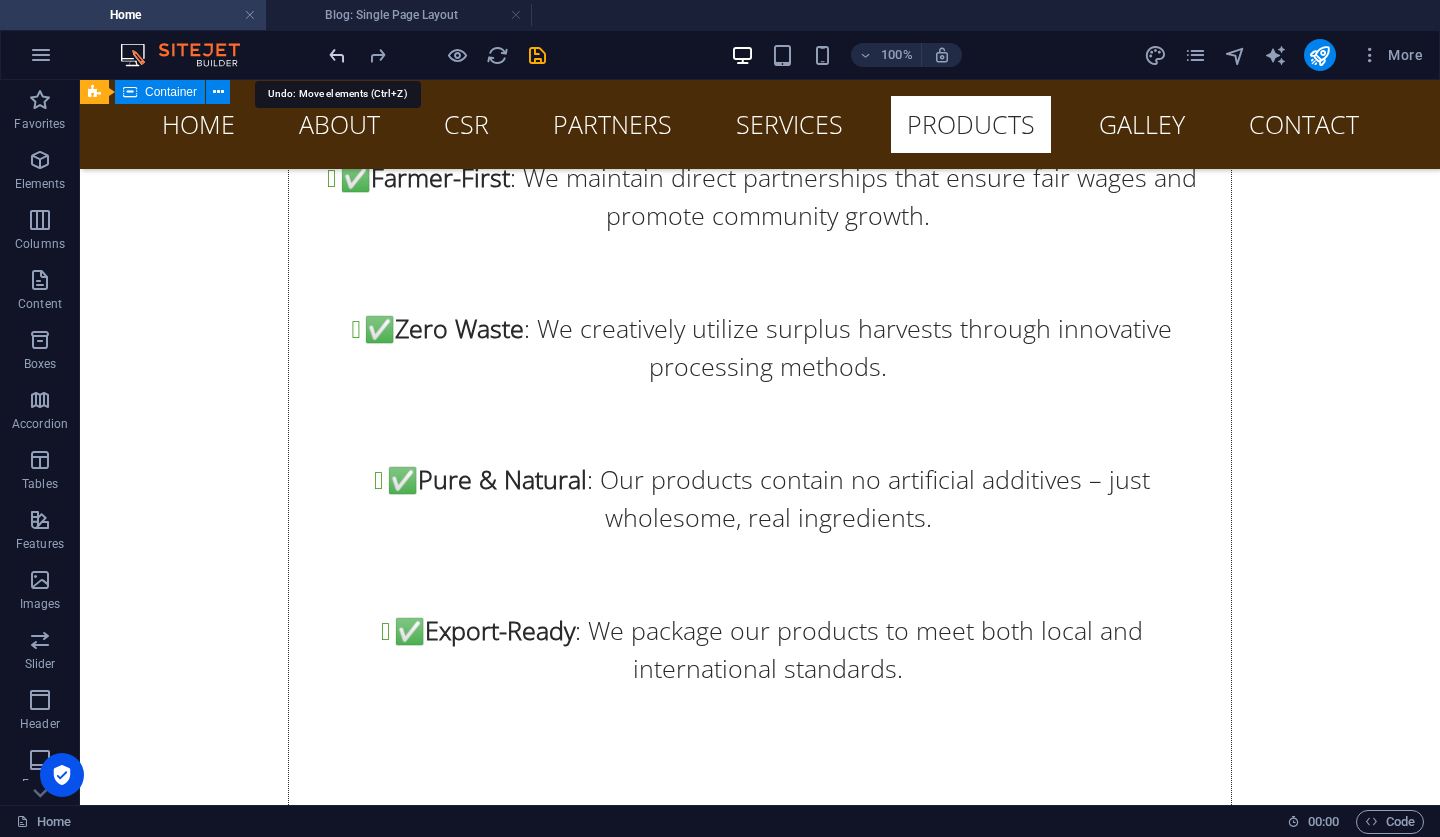 click at bounding box center [337, 55] 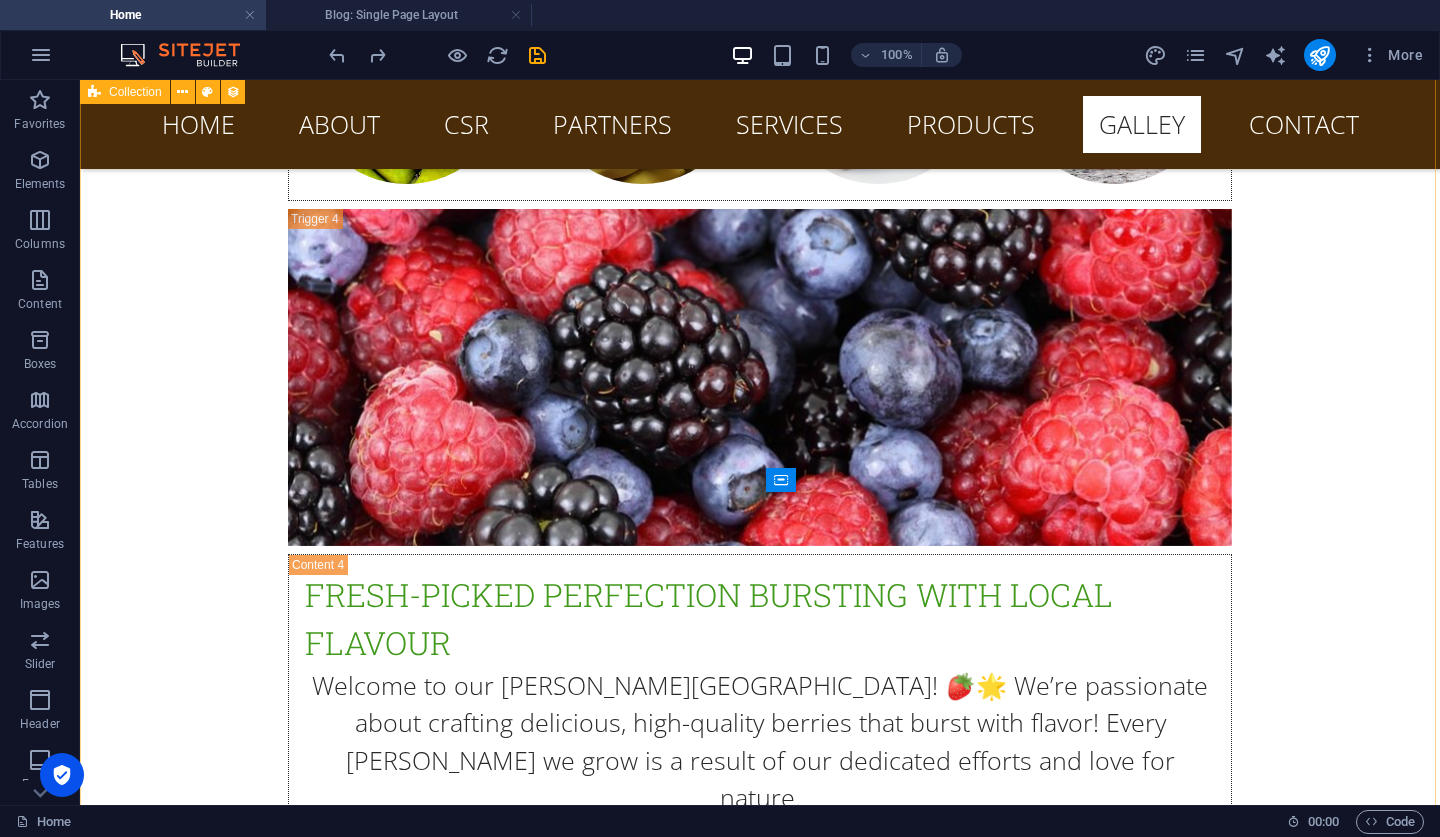 scroll, scrollTop: 26781, scrollLeft: 0, axis: vertical 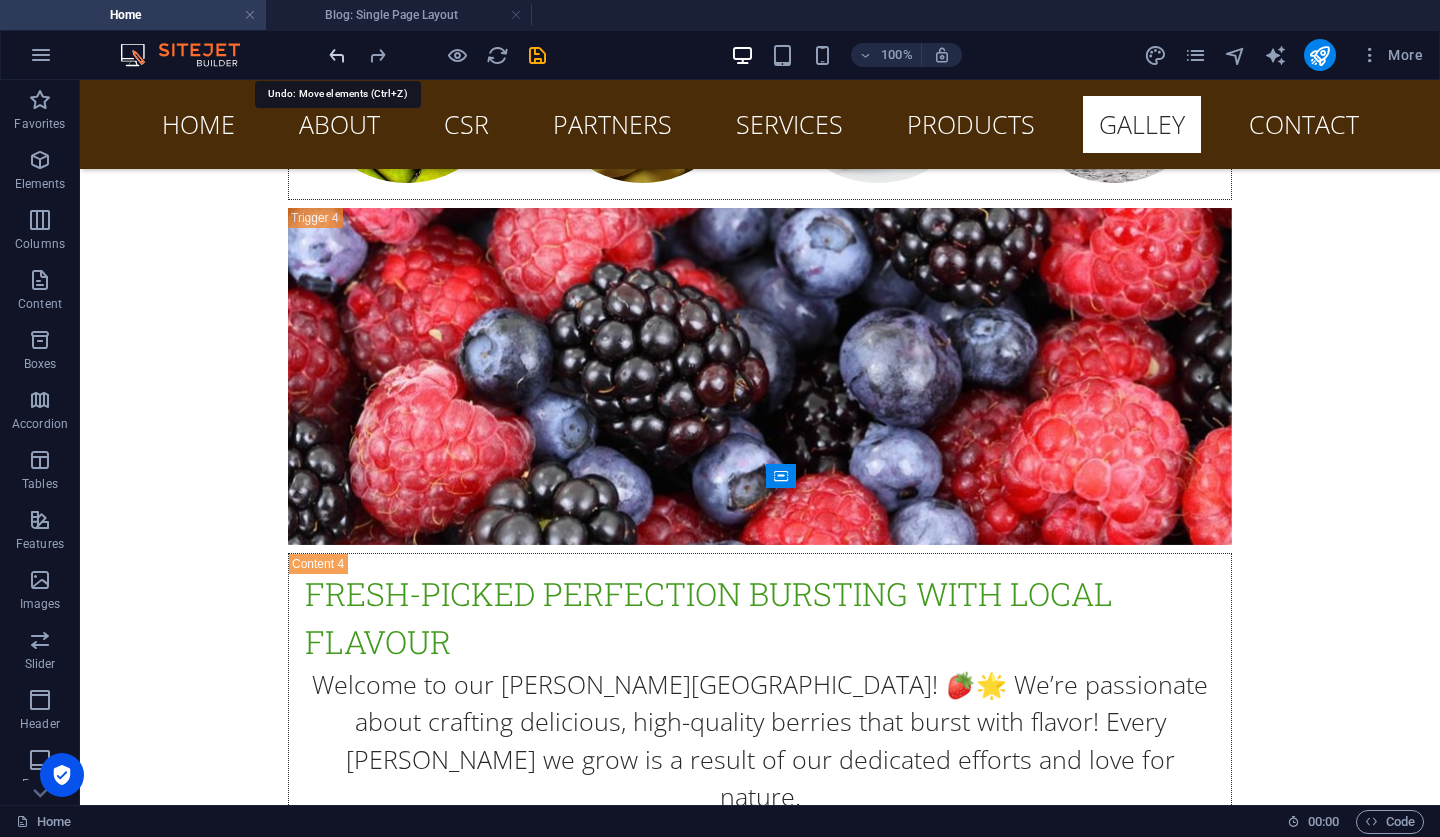 click at bounding box center [337, 55] 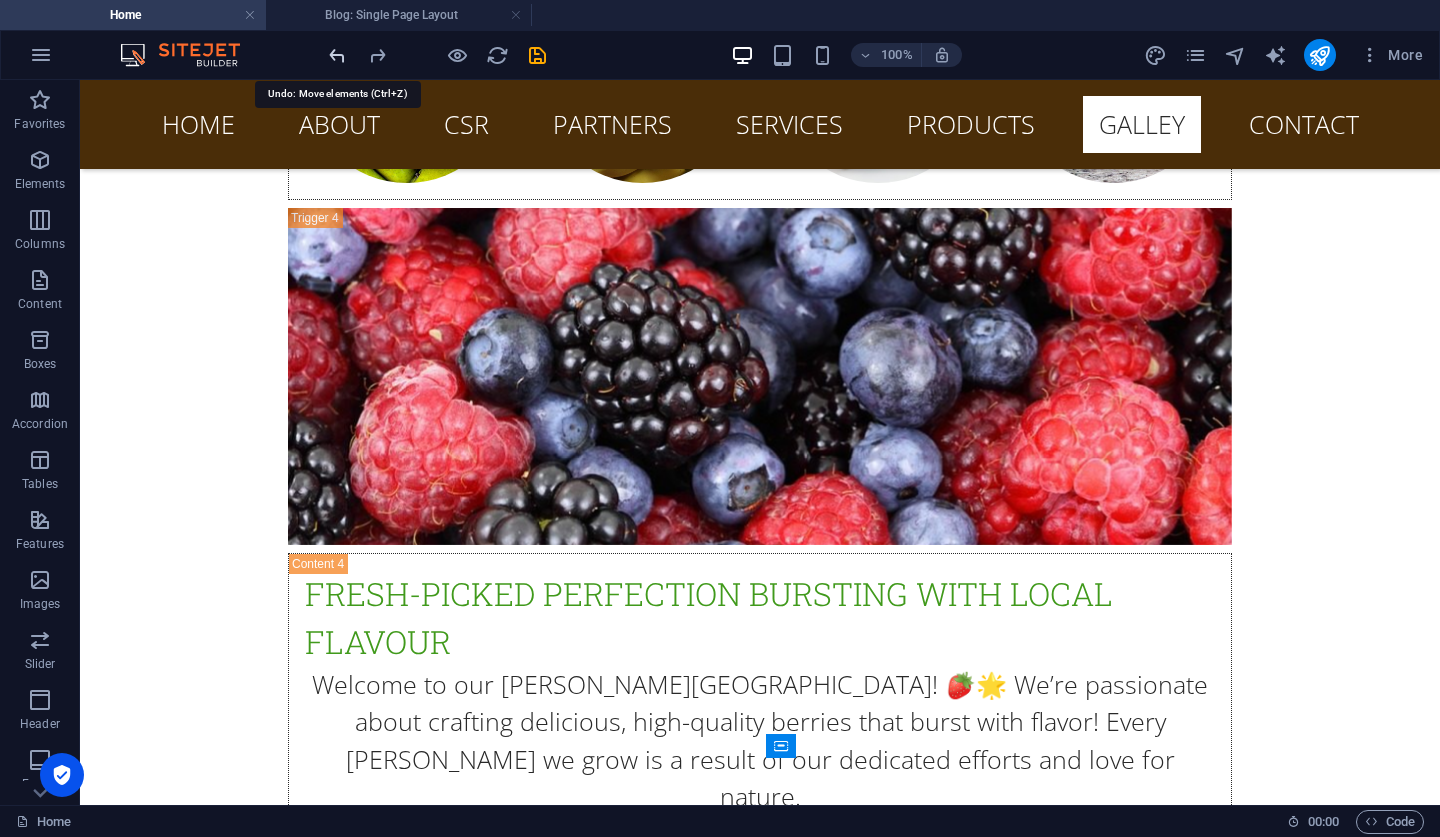click at bounding box center (337, 55) 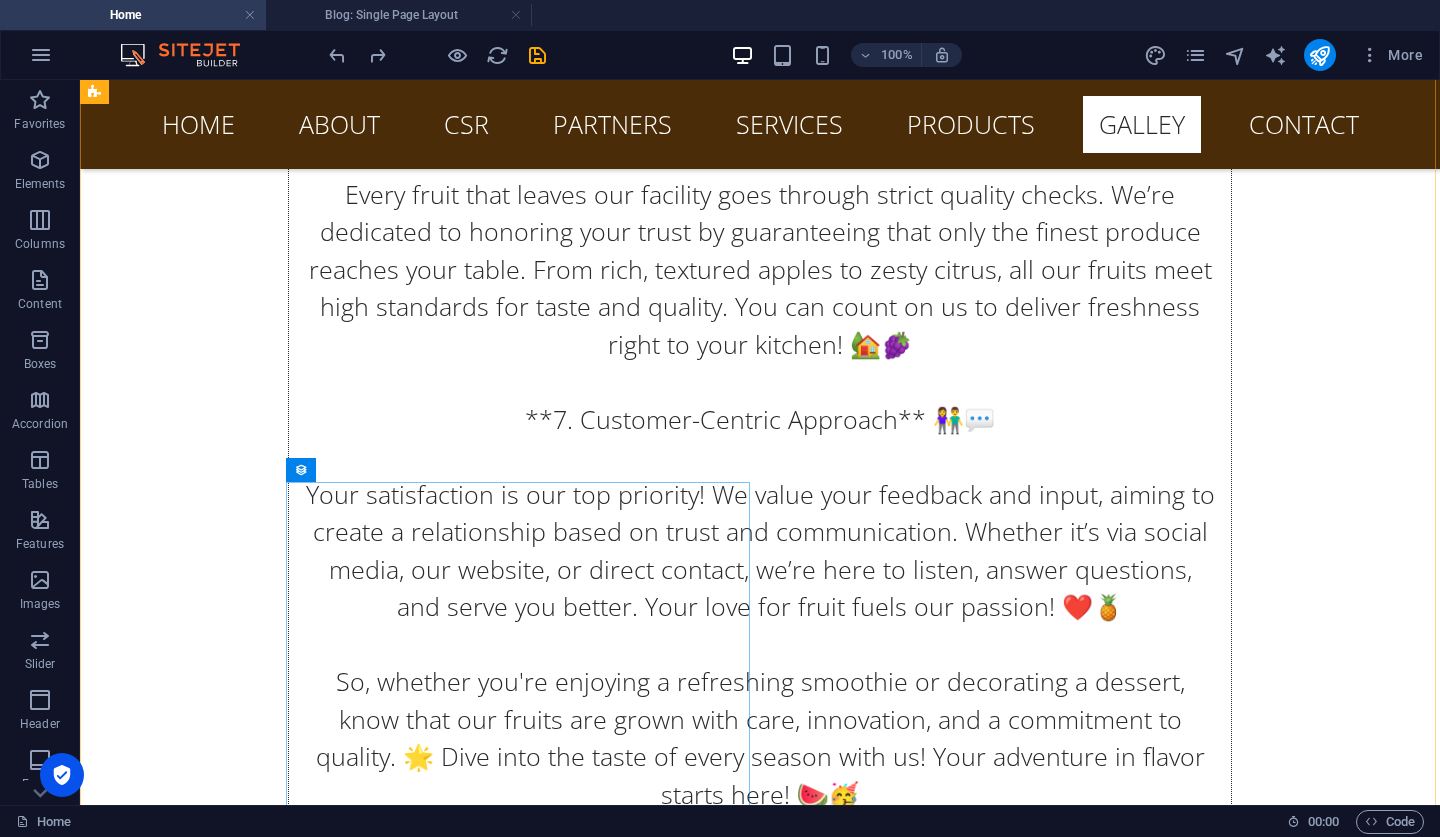 scroll, scrollTop: 25711, scrollLeft: 0, axis: vertical 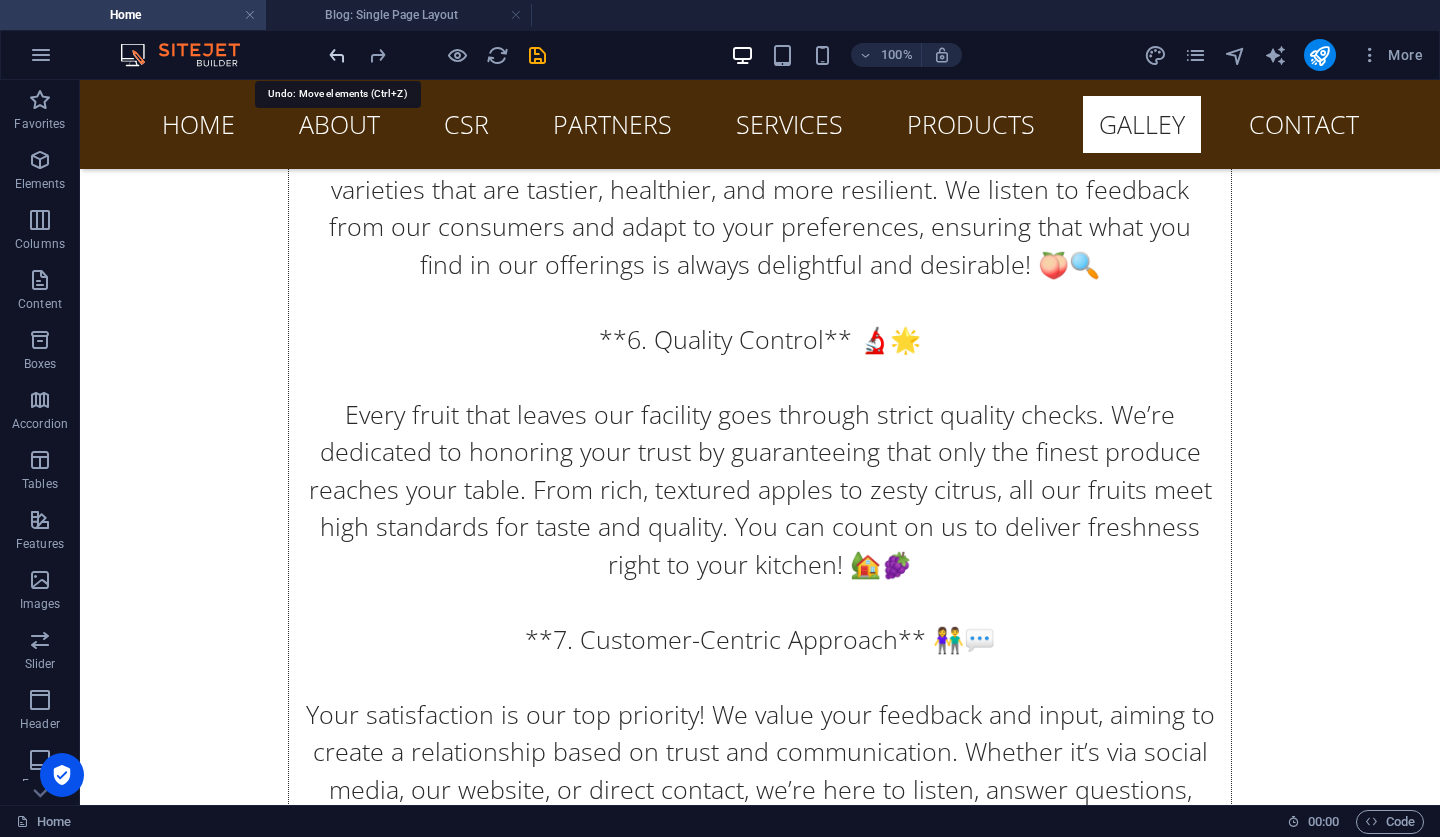 click at bounding box center (337, 55) 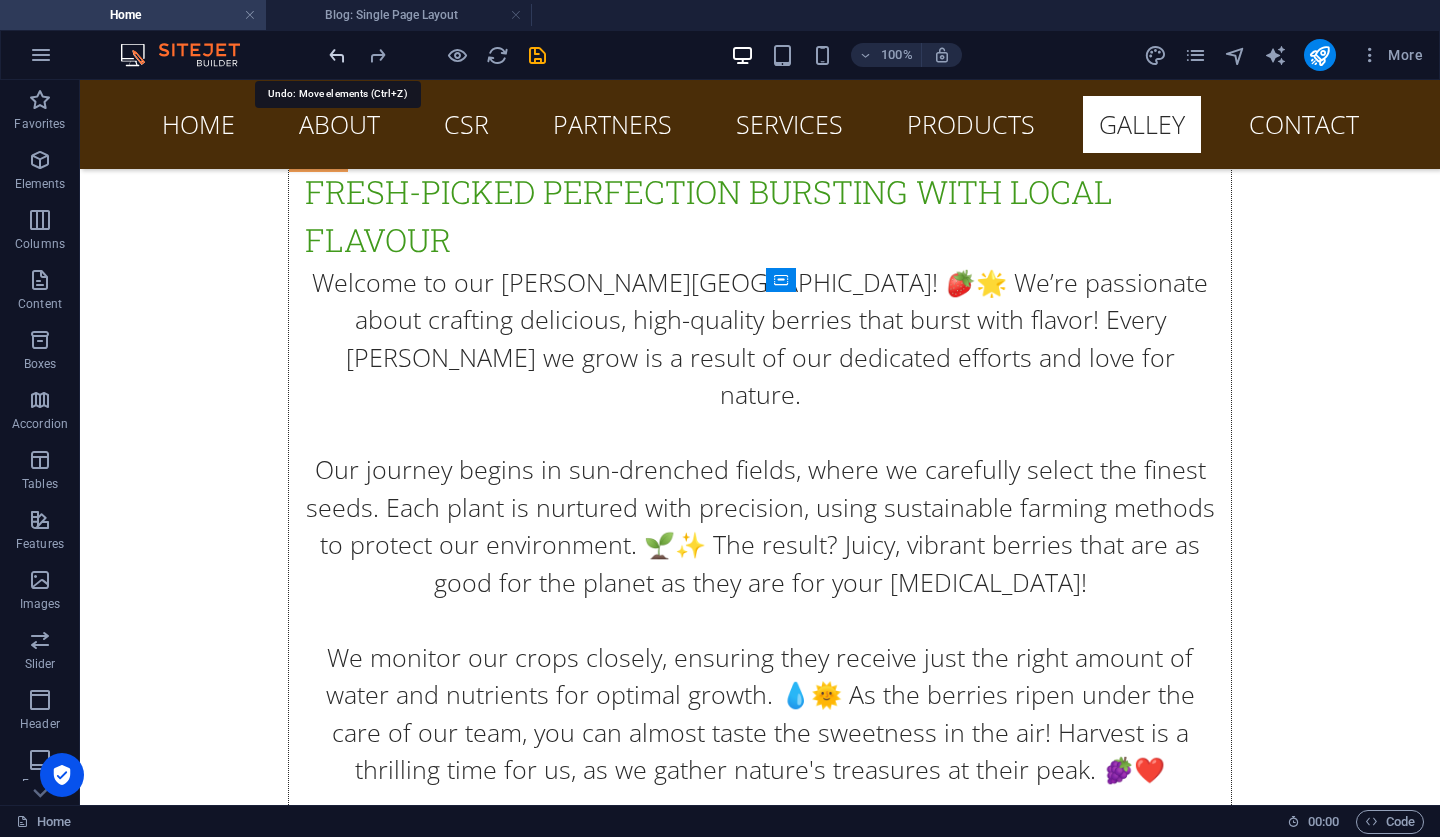 scroll, scrollTop: 27345, scrollLeft: 0, axis: vertical 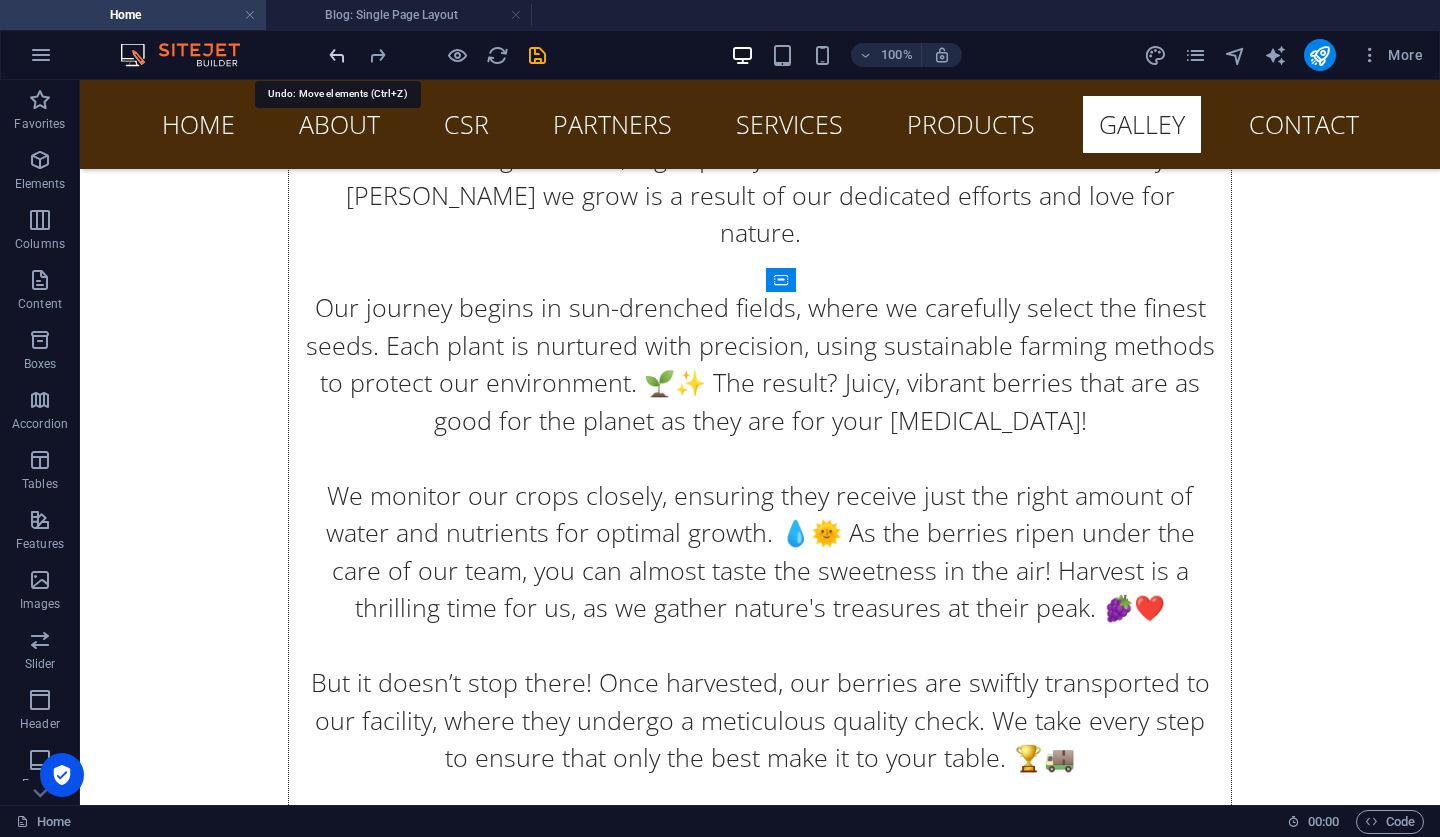 click at bounding box center (337, 55) 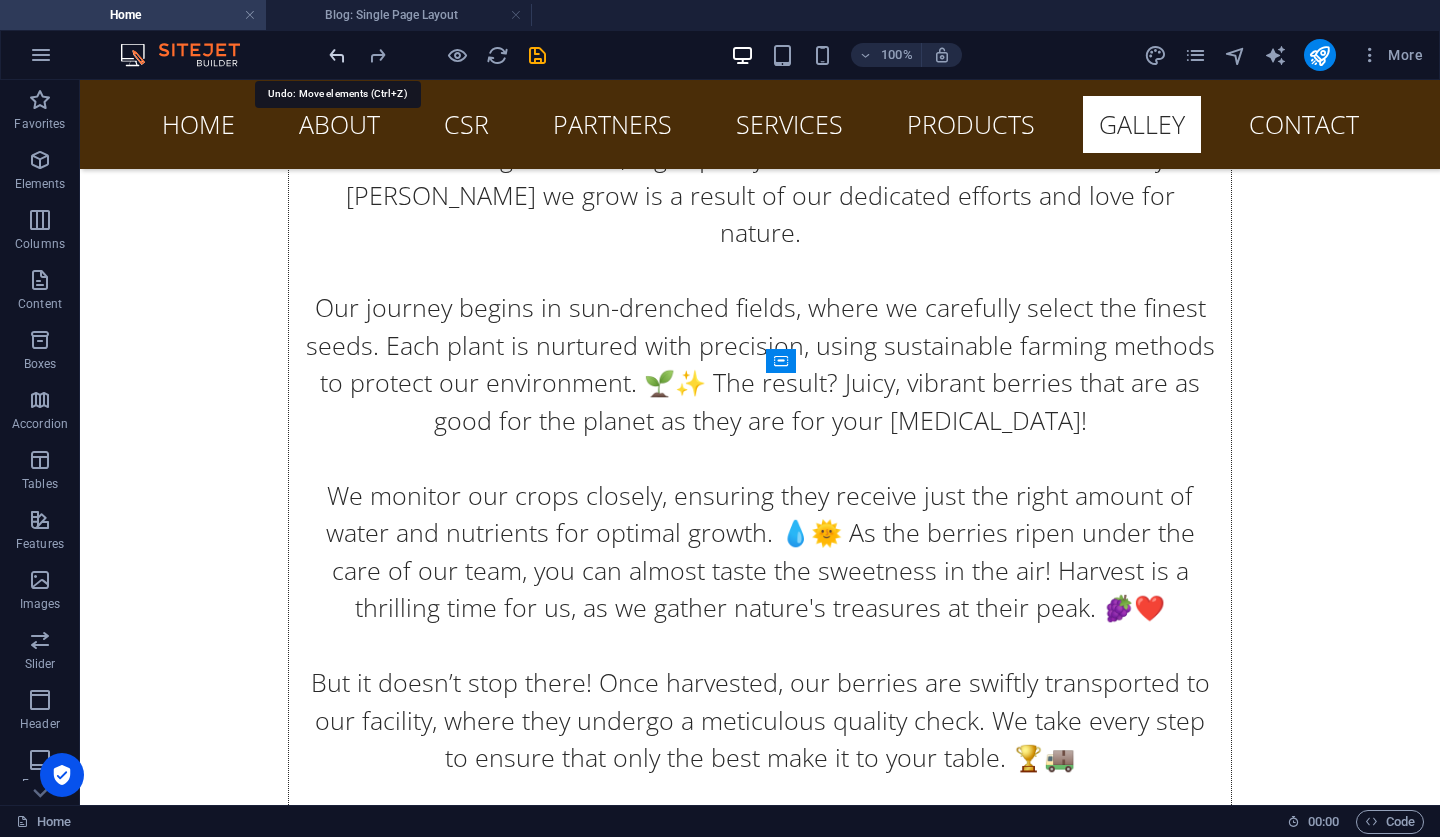click at bounding box center (337, 55) 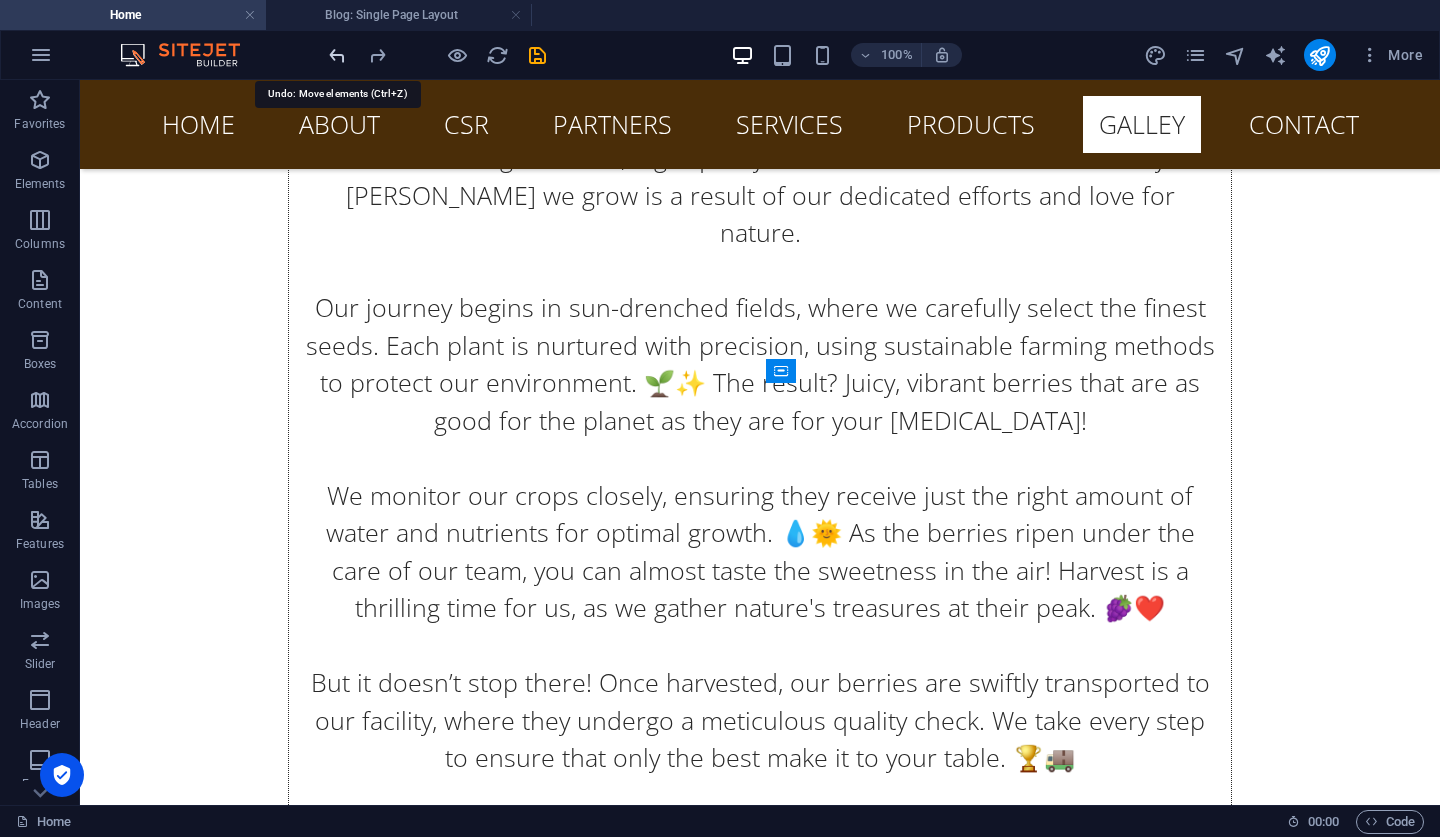 click at bounding box center (337, 55) 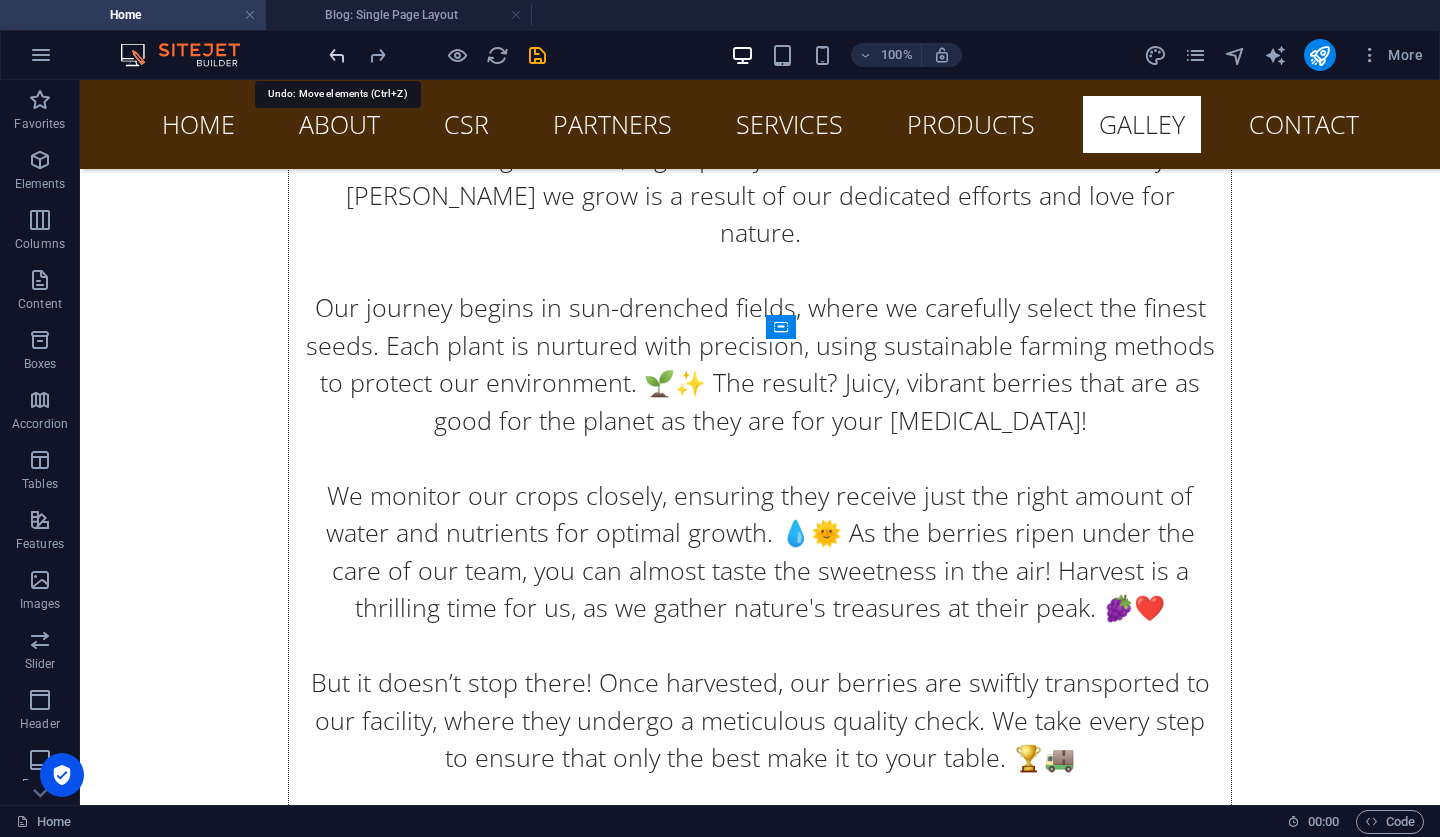 click at bounding box center [337, 55] 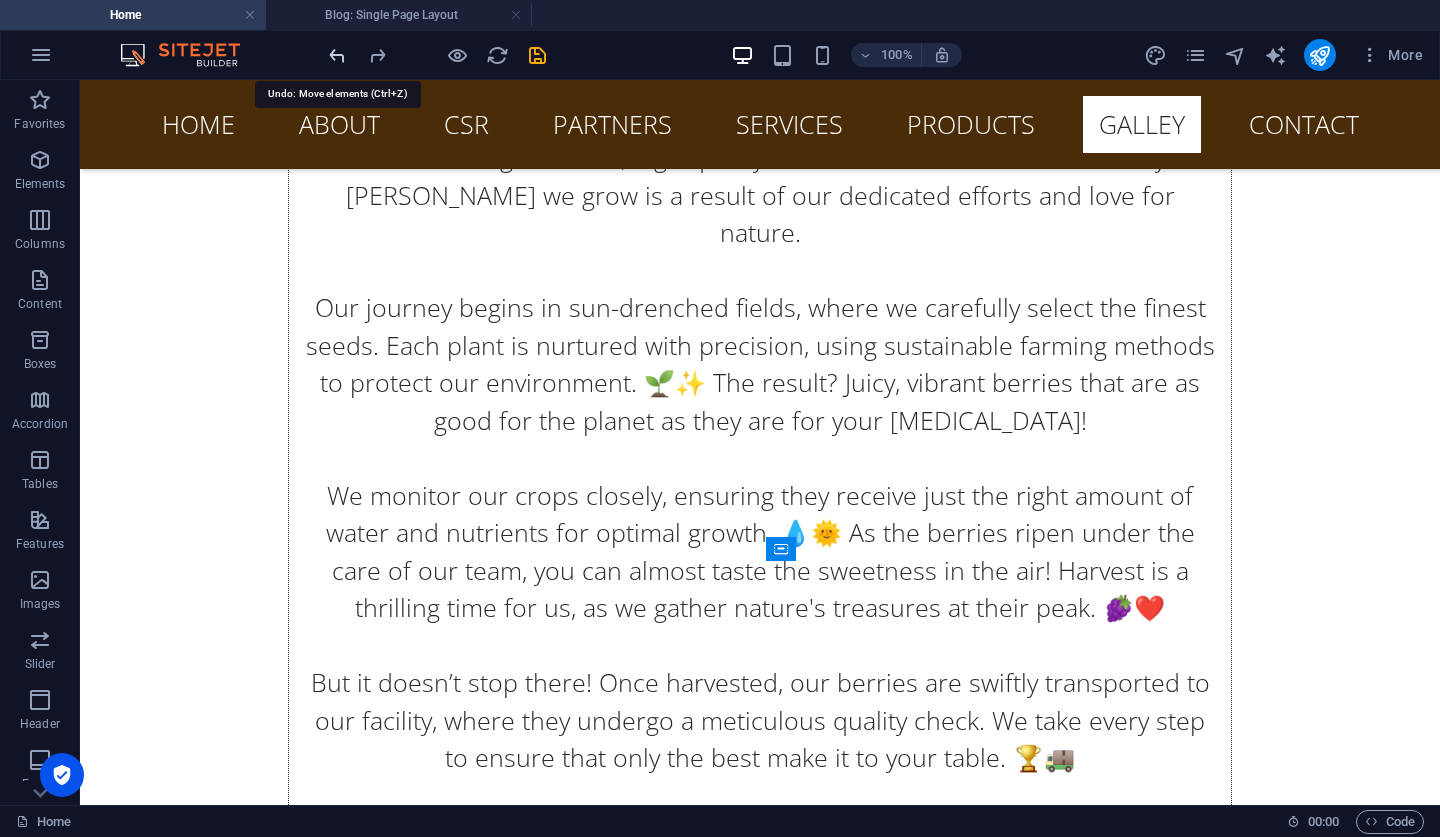 click at bounding box center (337, 55) 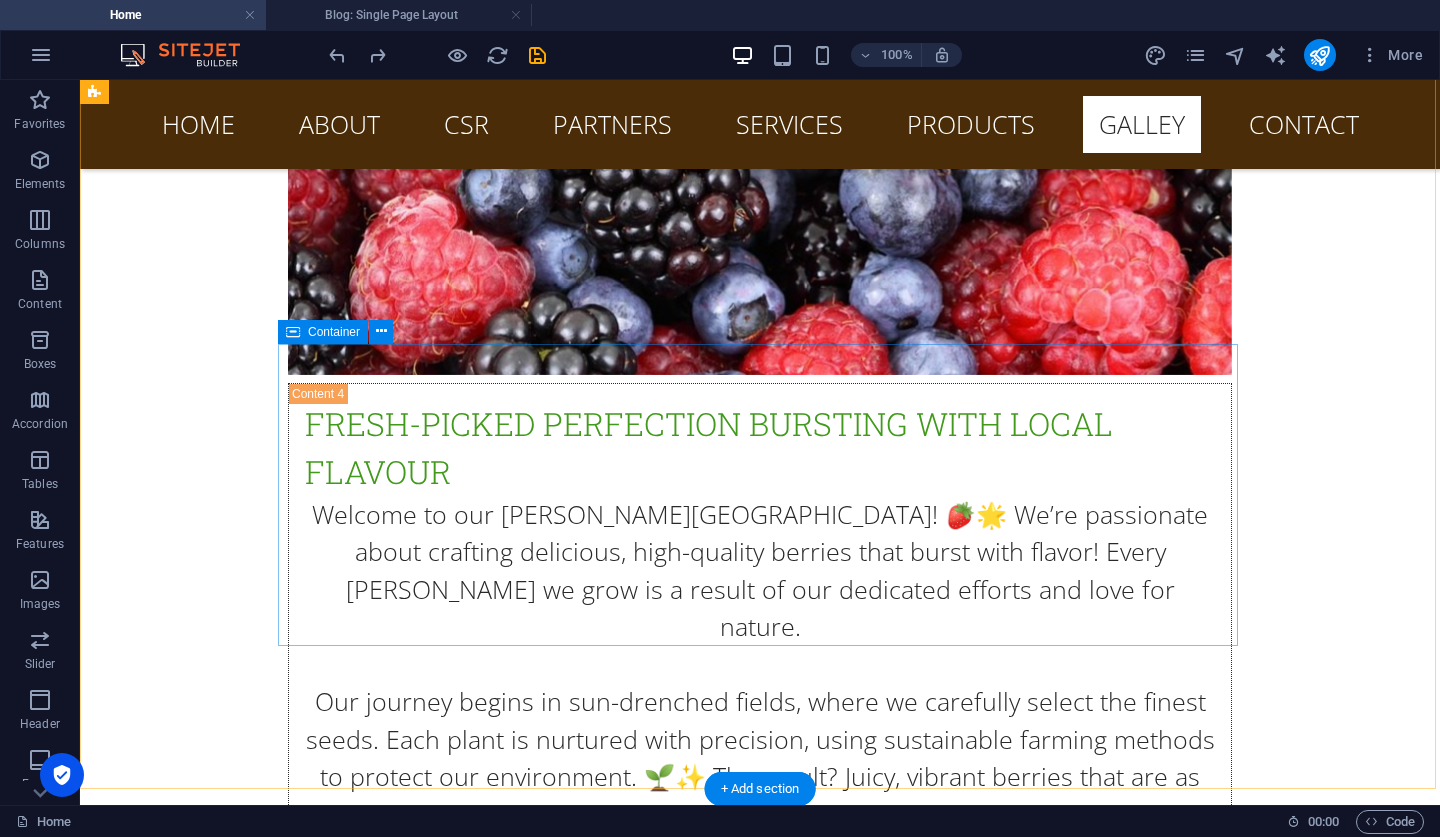 scroll, scrollTop: 27063, scrollLeft: 0, axis: vertical 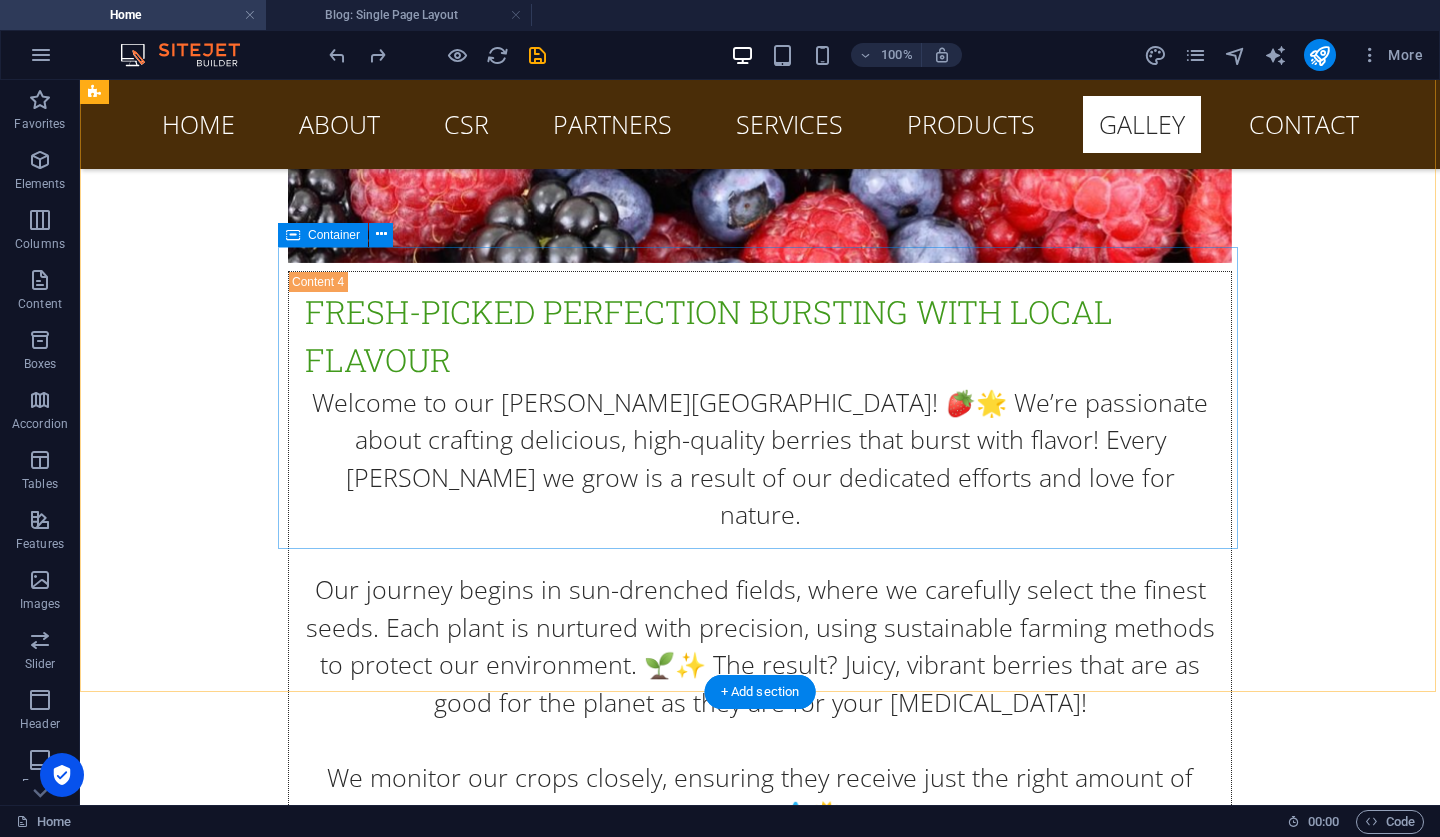 click on "Drop content here or  Add elements  Paste clipboard" at bounding box center (568, 11862) 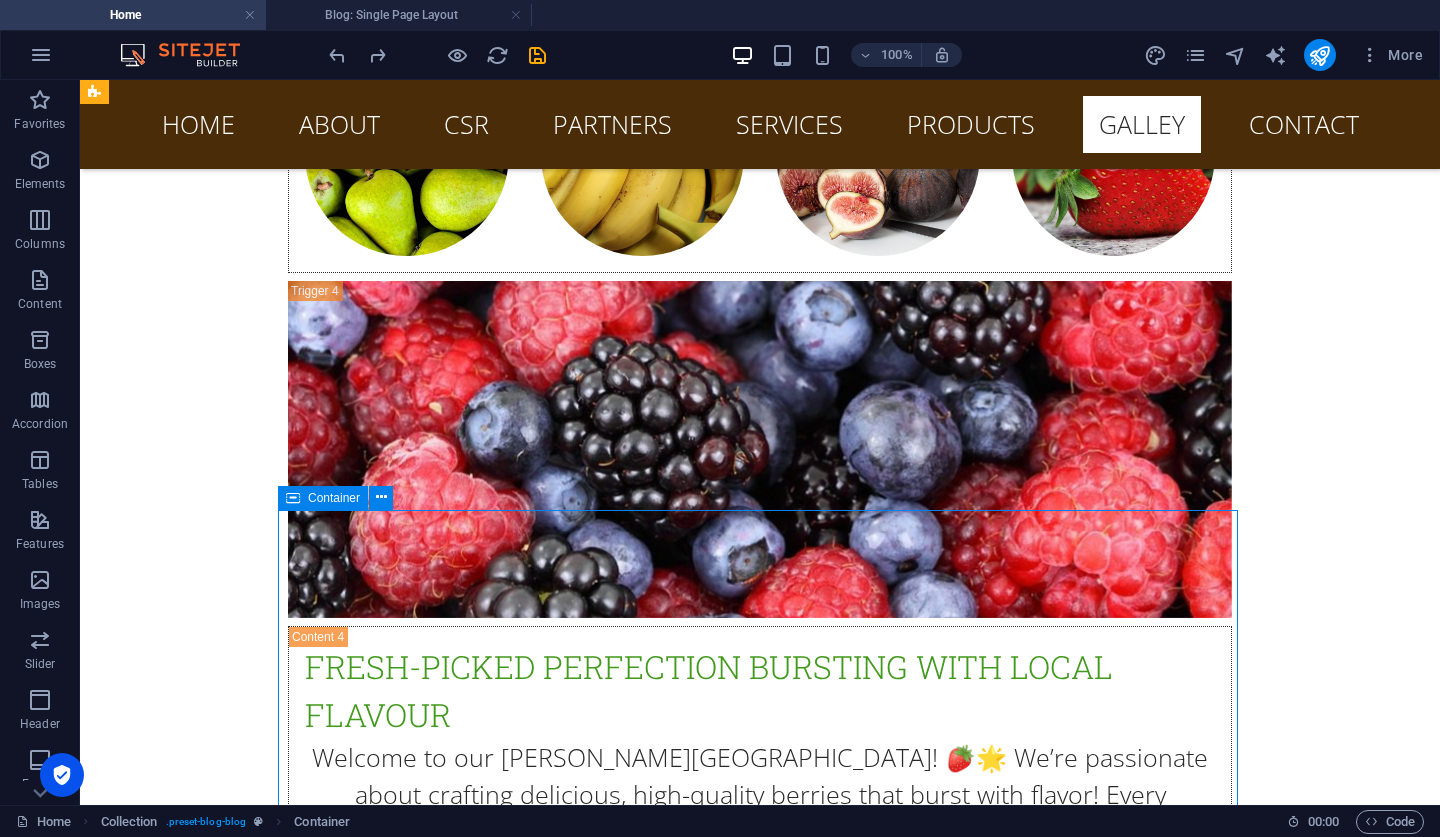 scroll, scrollTop: 26885, scrollLeft: 0, axis: vertical 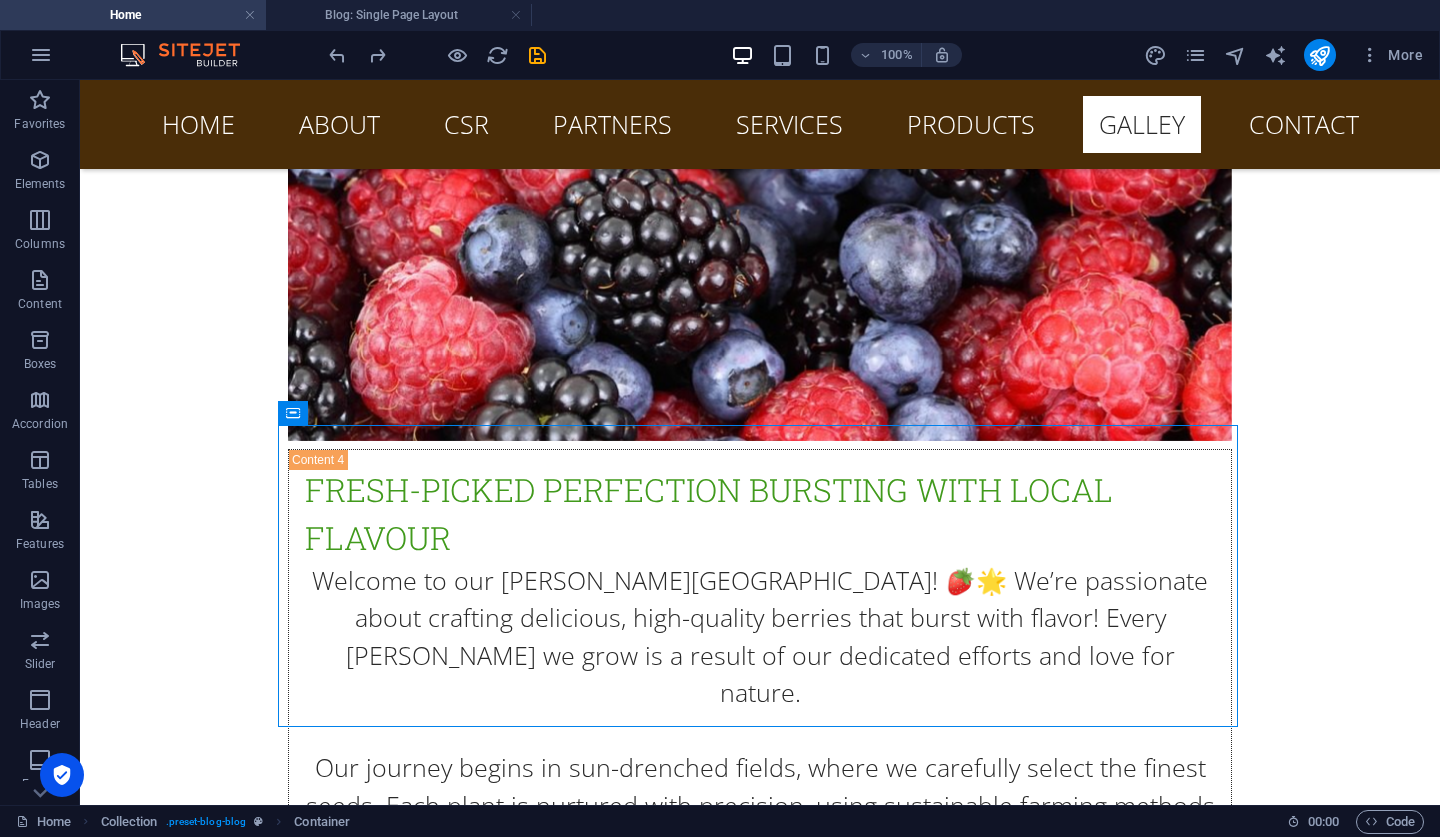 click on "Drop content here or  Add elements  Paste clipboard" at bounding box center (568, 12040) 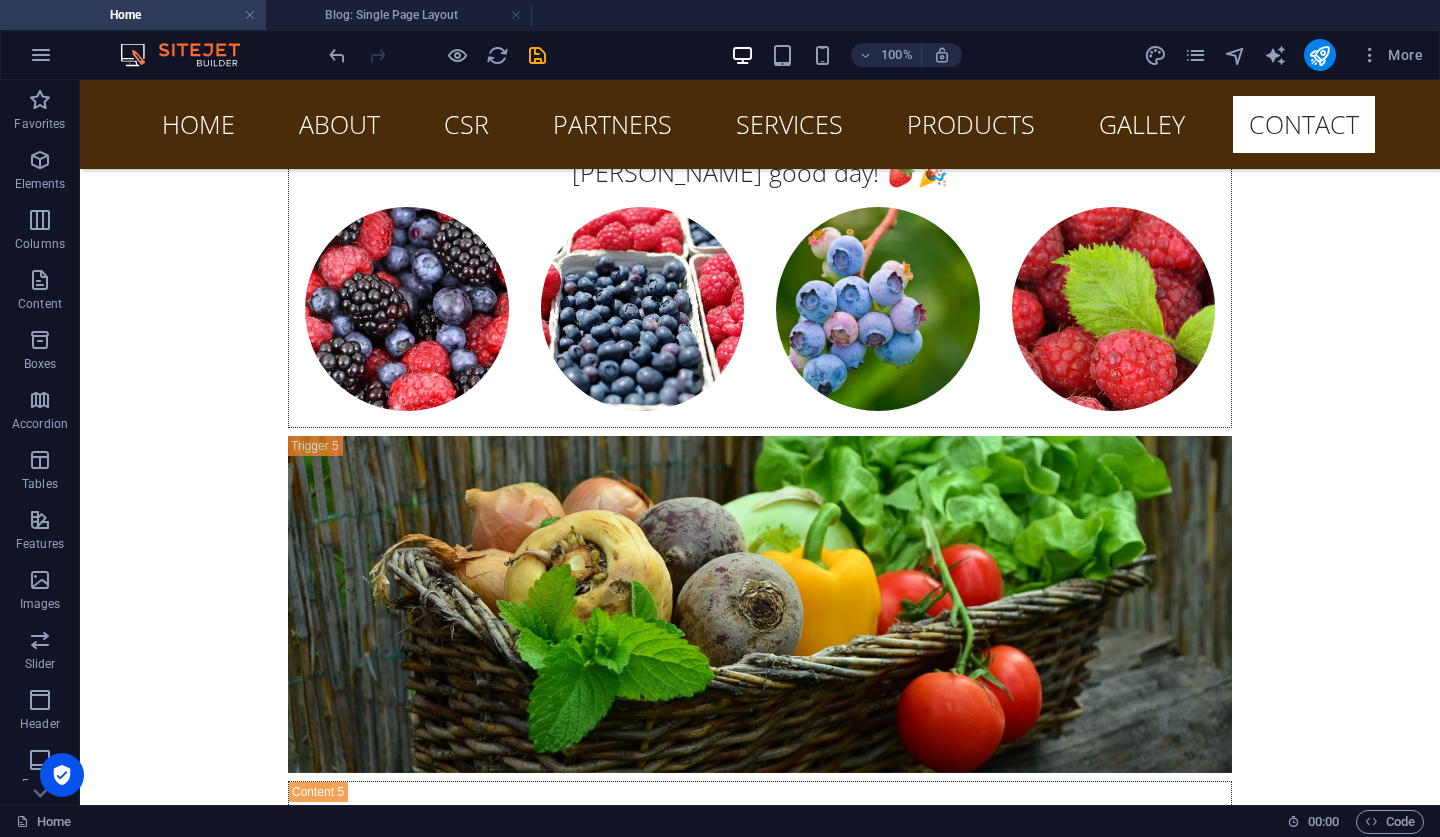 scroll, scrollTop: 28848, scrollLeft: 0, axis: vertical 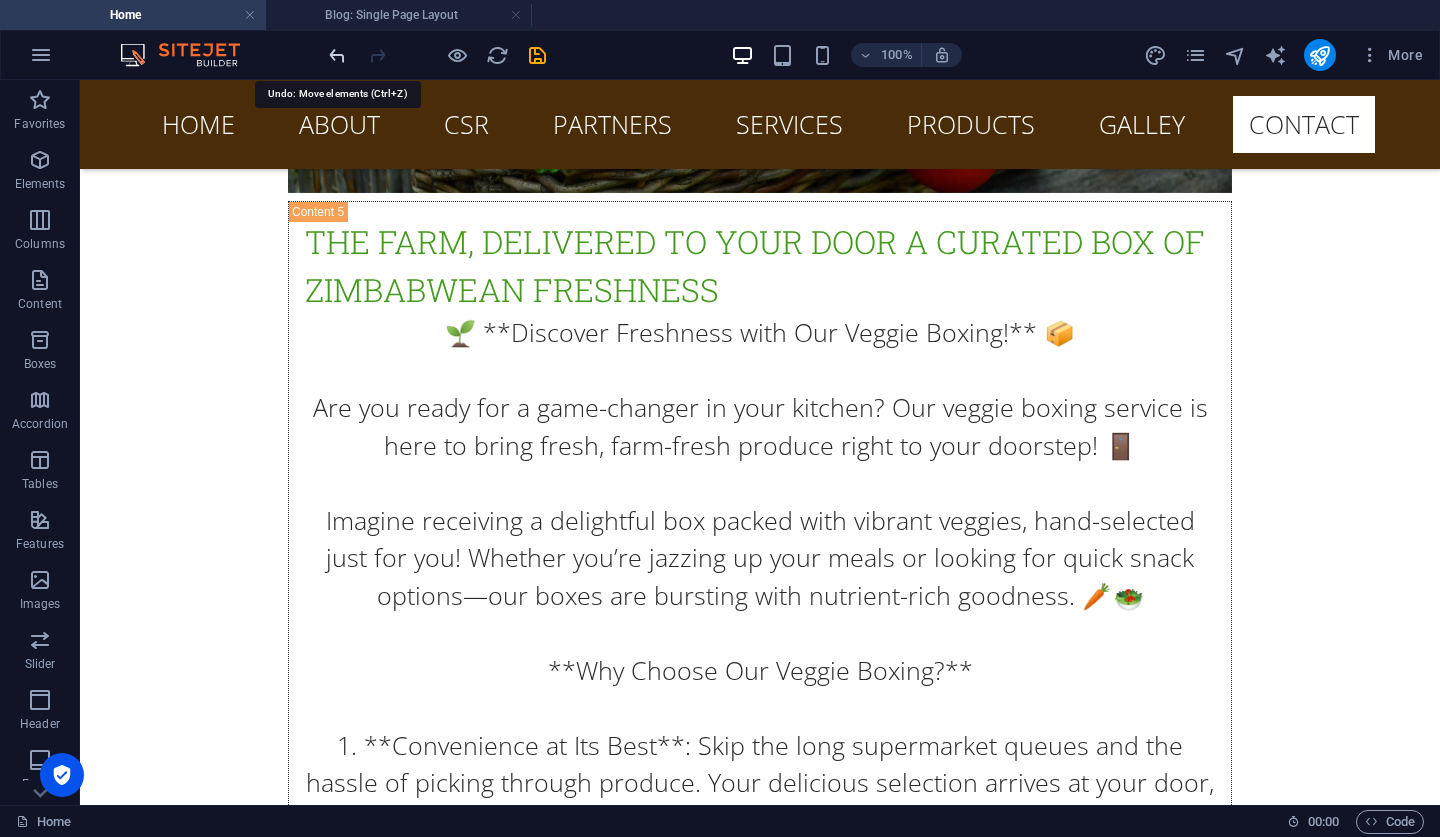 click at bounding box center [337, 55] 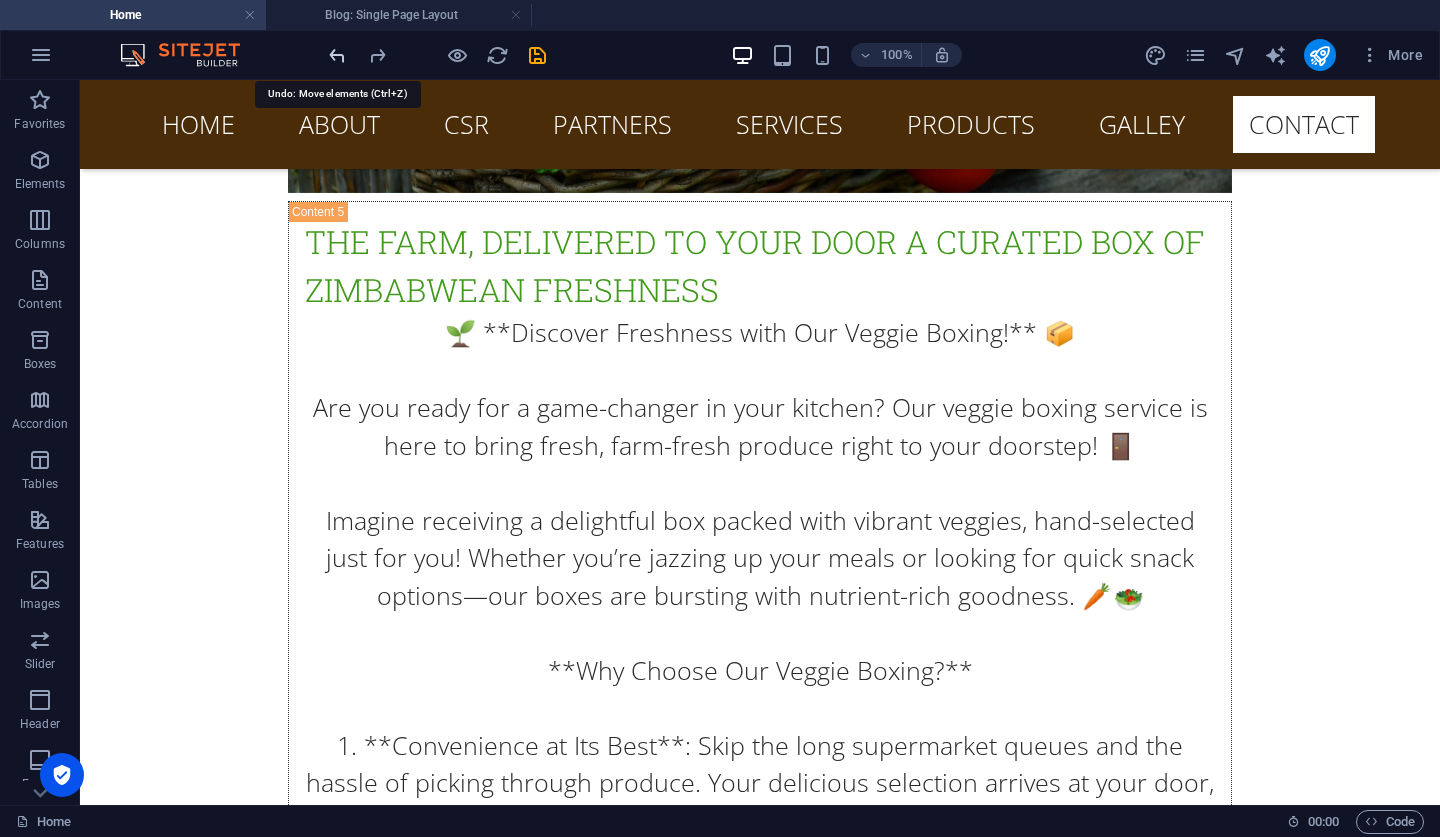 scroll, scrollTop: 27392, scrollLeft: 0, axis: vertical 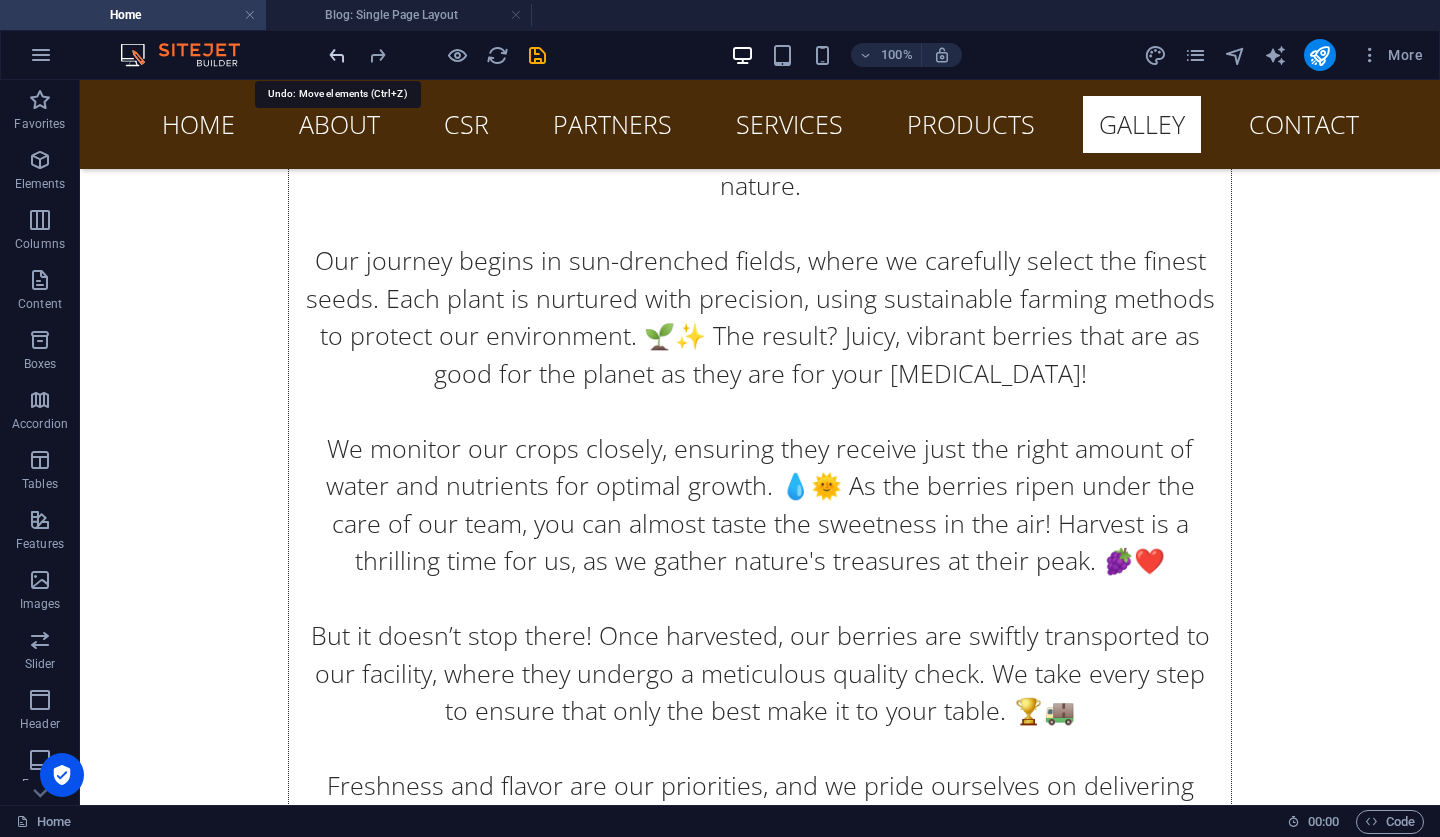 click at bounding box center (337, 55) 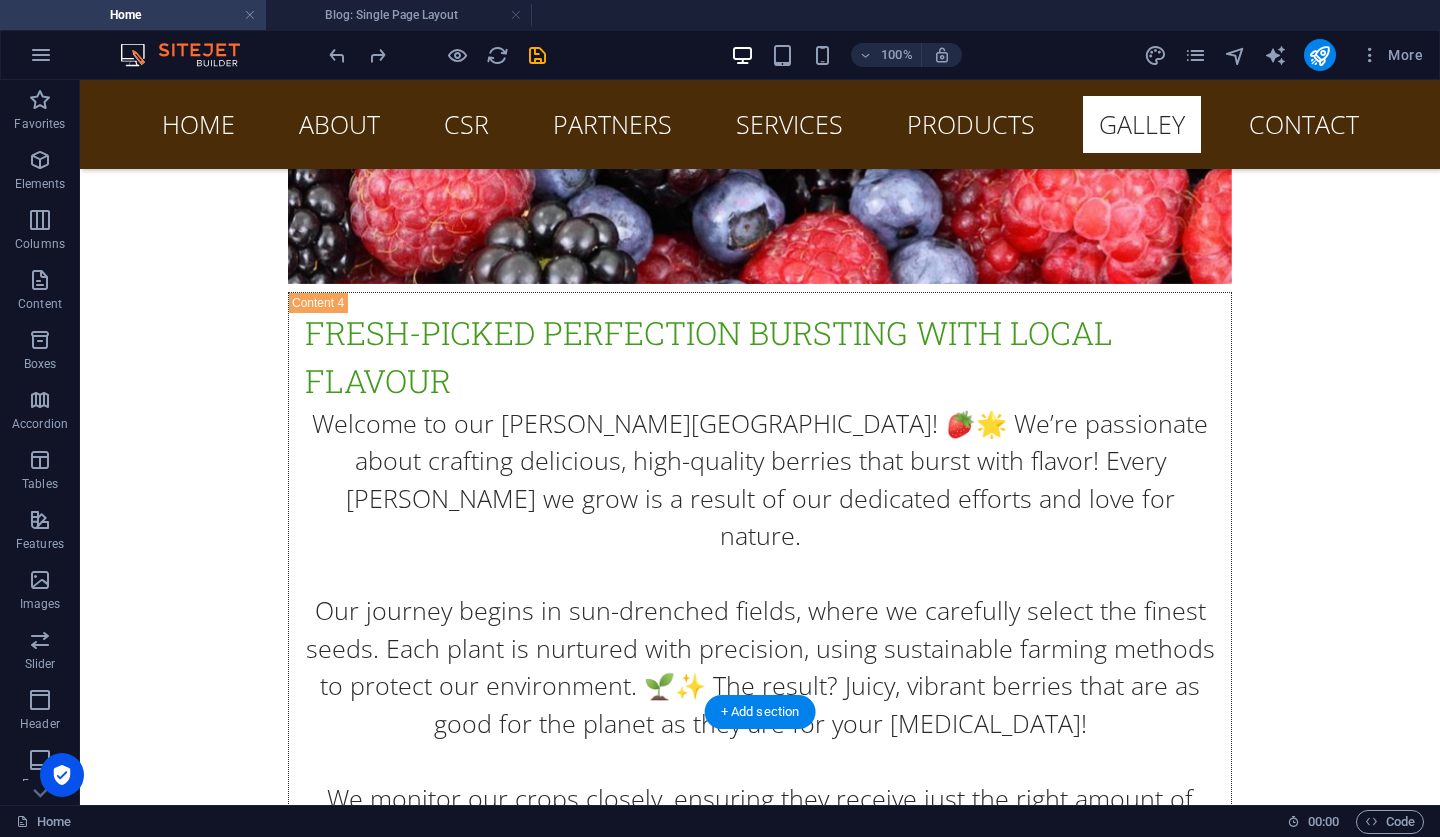 scroll, scrollTop: 27043, scrollLeft: 0, axis: vertical 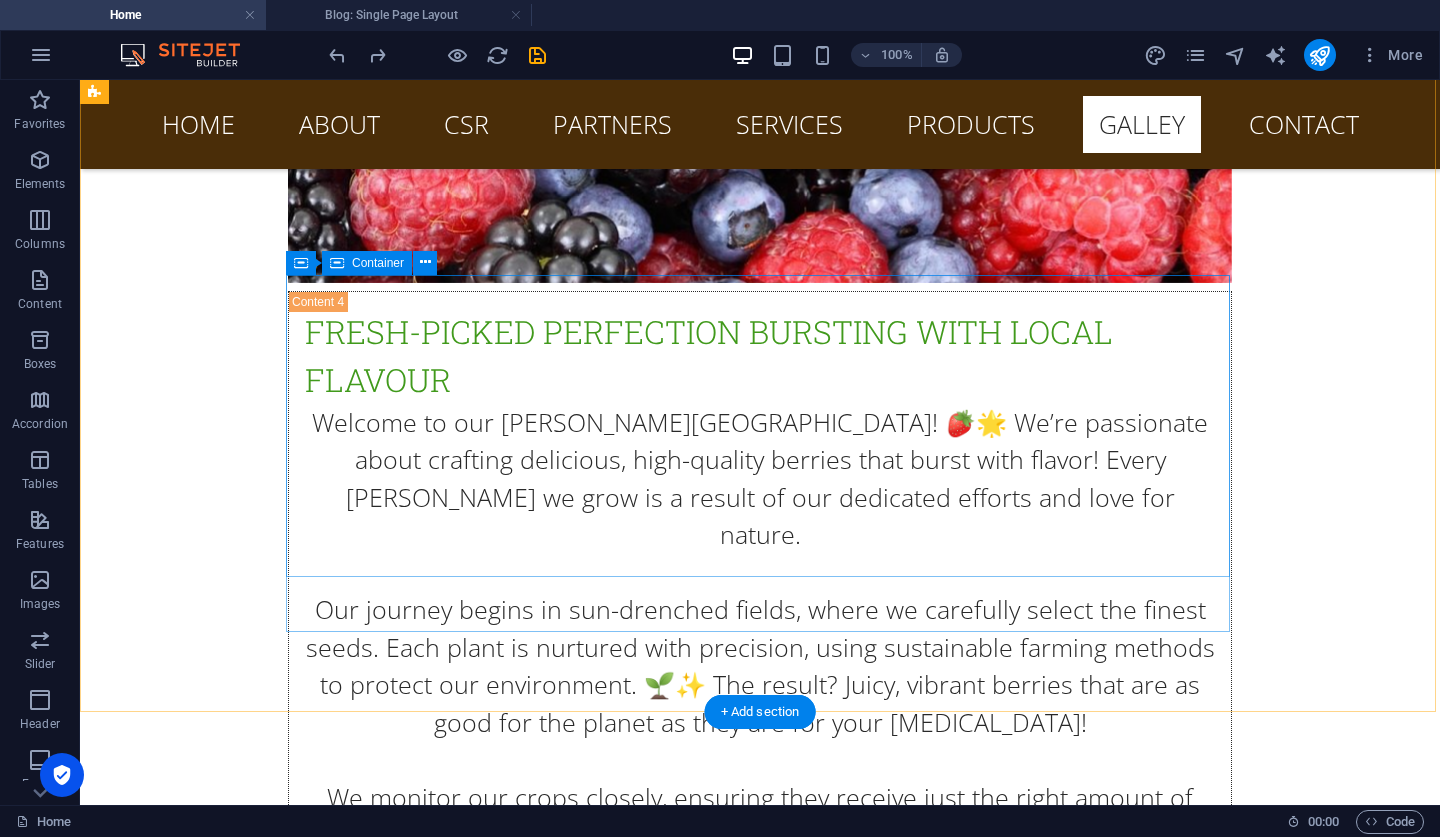 click on "Drop content here or  Add elements  Paste clipboard" at bounding box center (568, 11882) 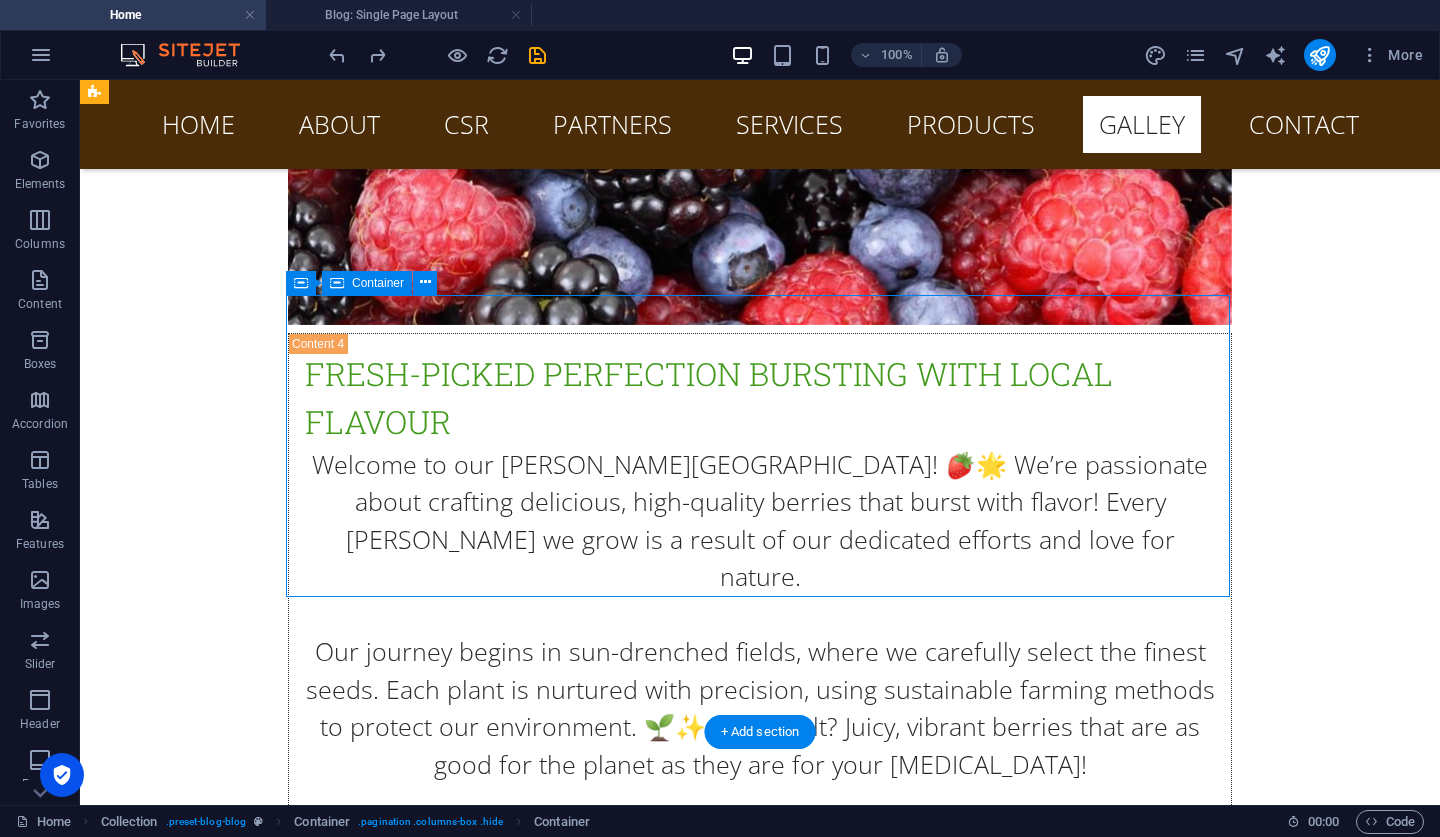 scroll, scrollTop: 27079, scrollLeft: 0, axis: vertical 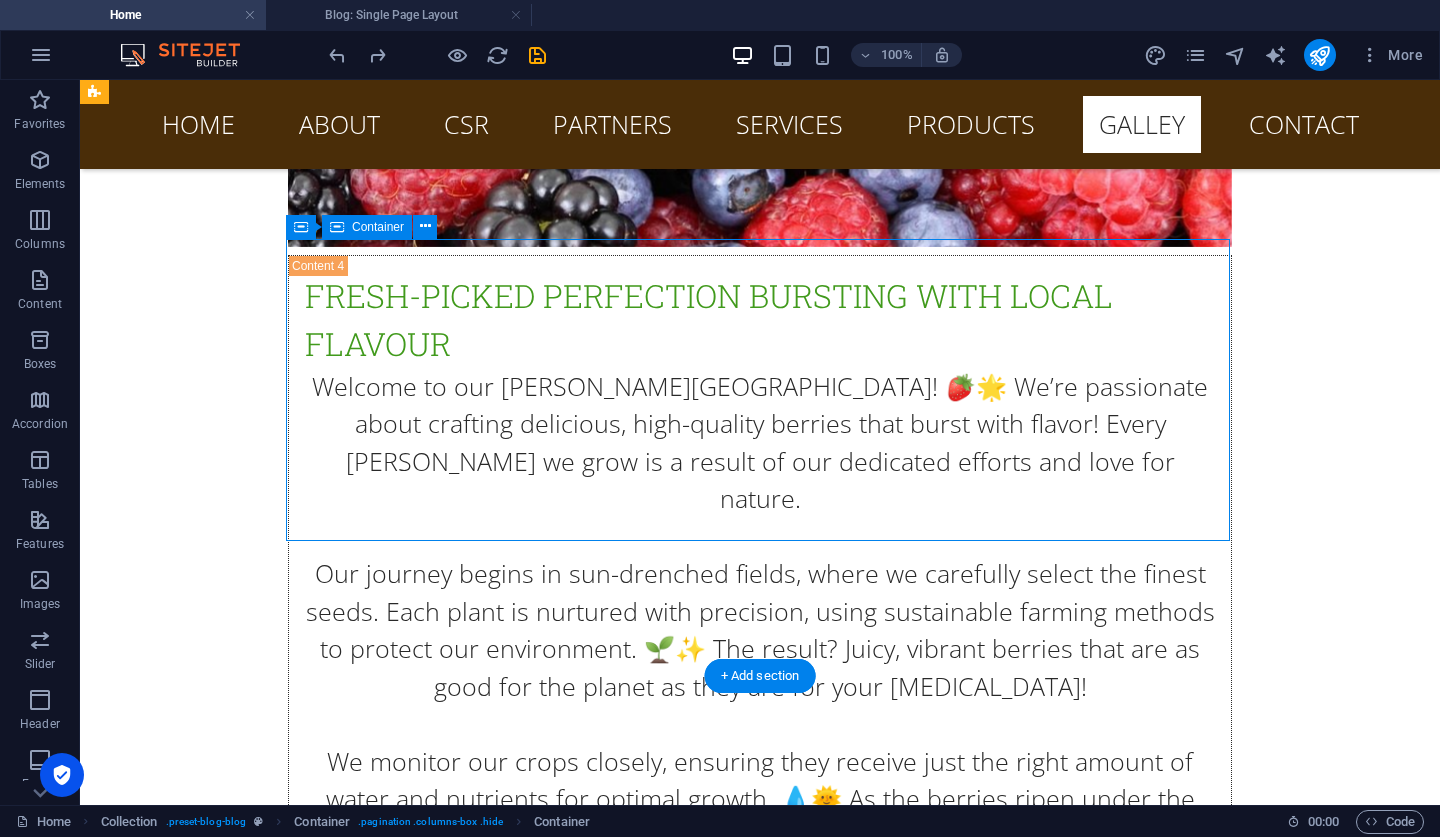 click on "Drop content here or  Add elements  Paste clipboard" at bounding box center [568, 11846] 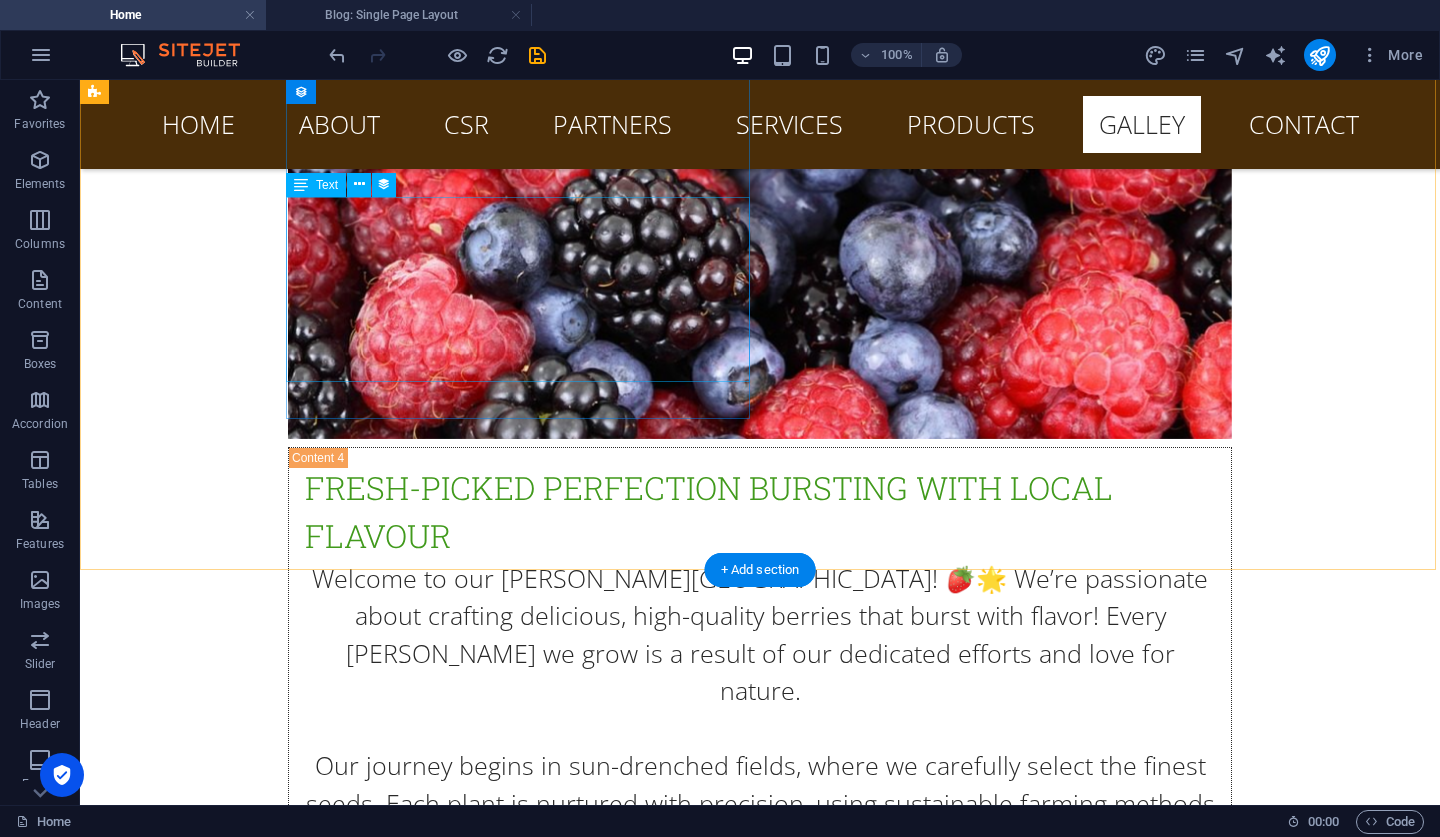 scroll, scrollTop: 26796, scrollLeft: 0, axis: vertical 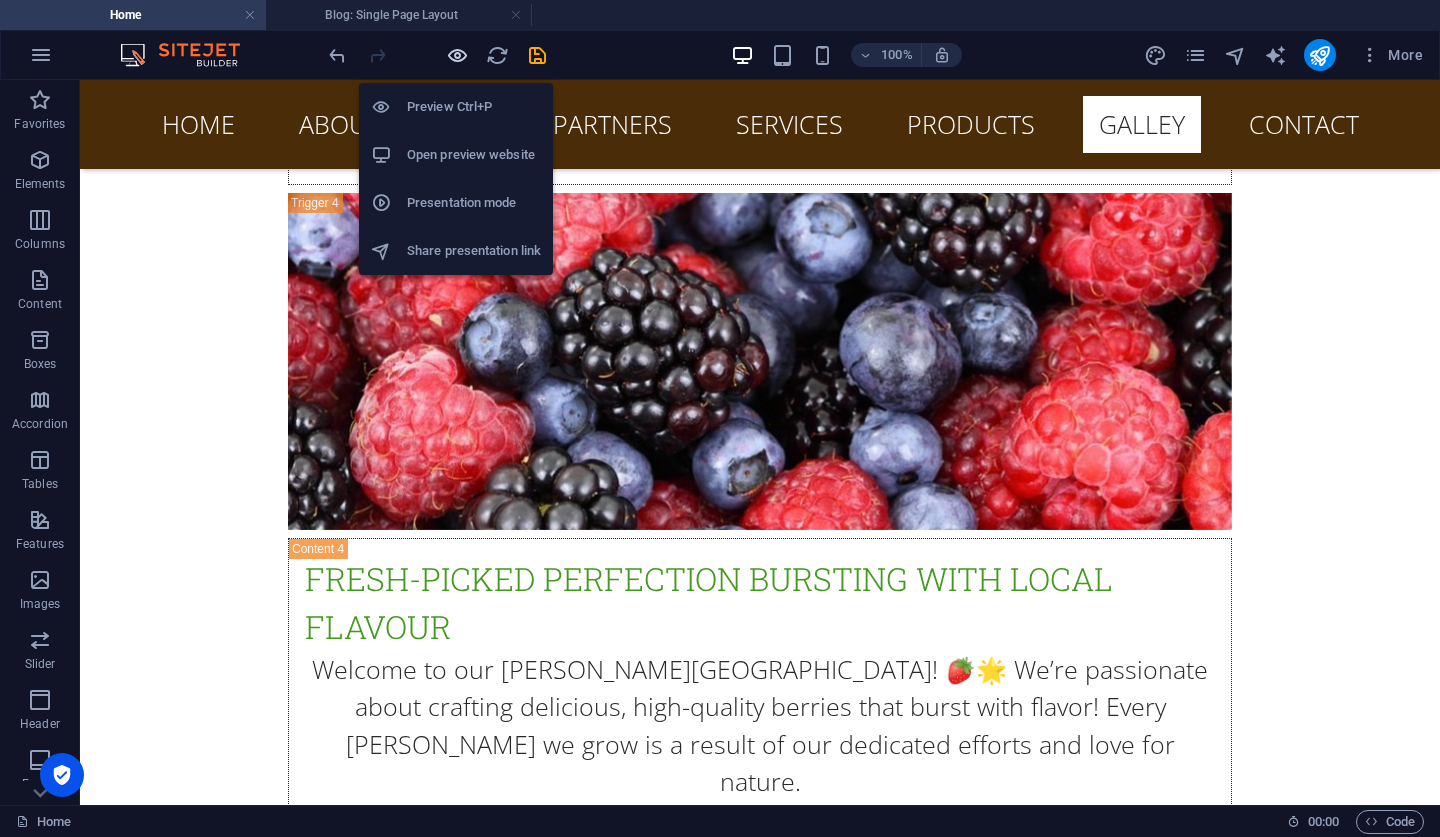drag, startPoint x: 457, startPoint y: 64, endPoint x: 661, endPoint y: 122, distance: 212.08488 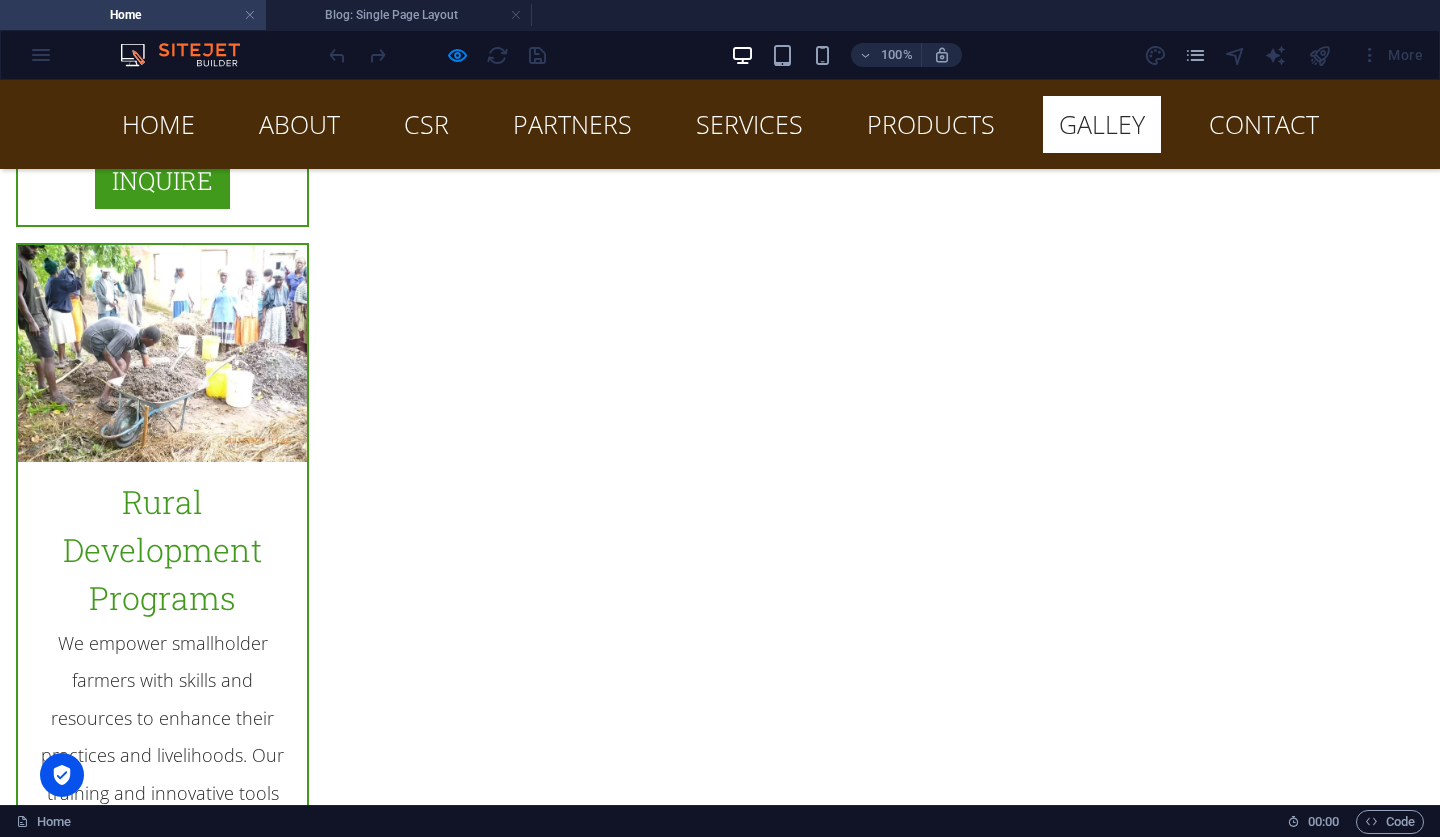 scroll, scrollTop: 11070, scrollLeft: 0, axis: vertical 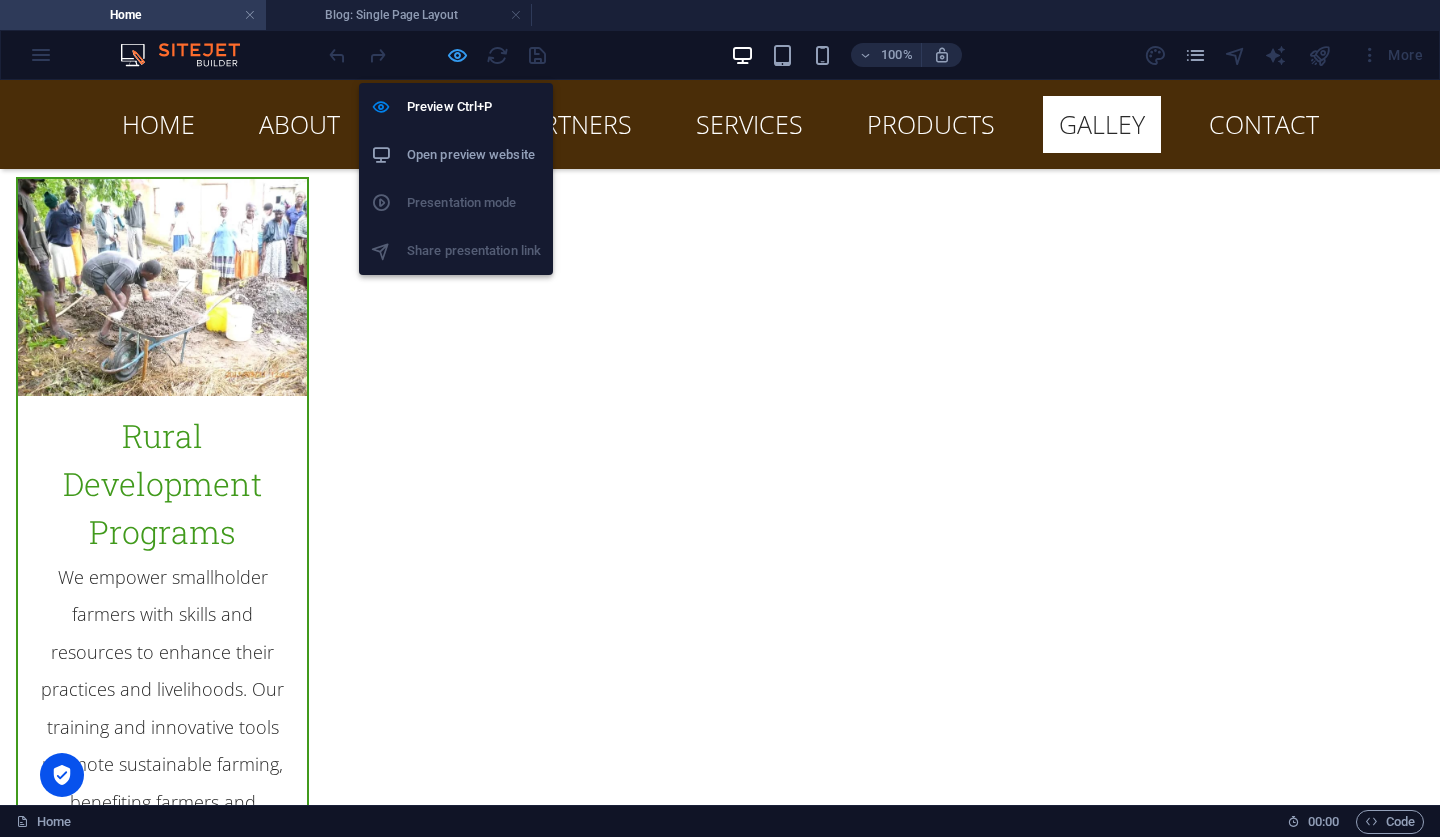 click at bounding box center [457, 55] 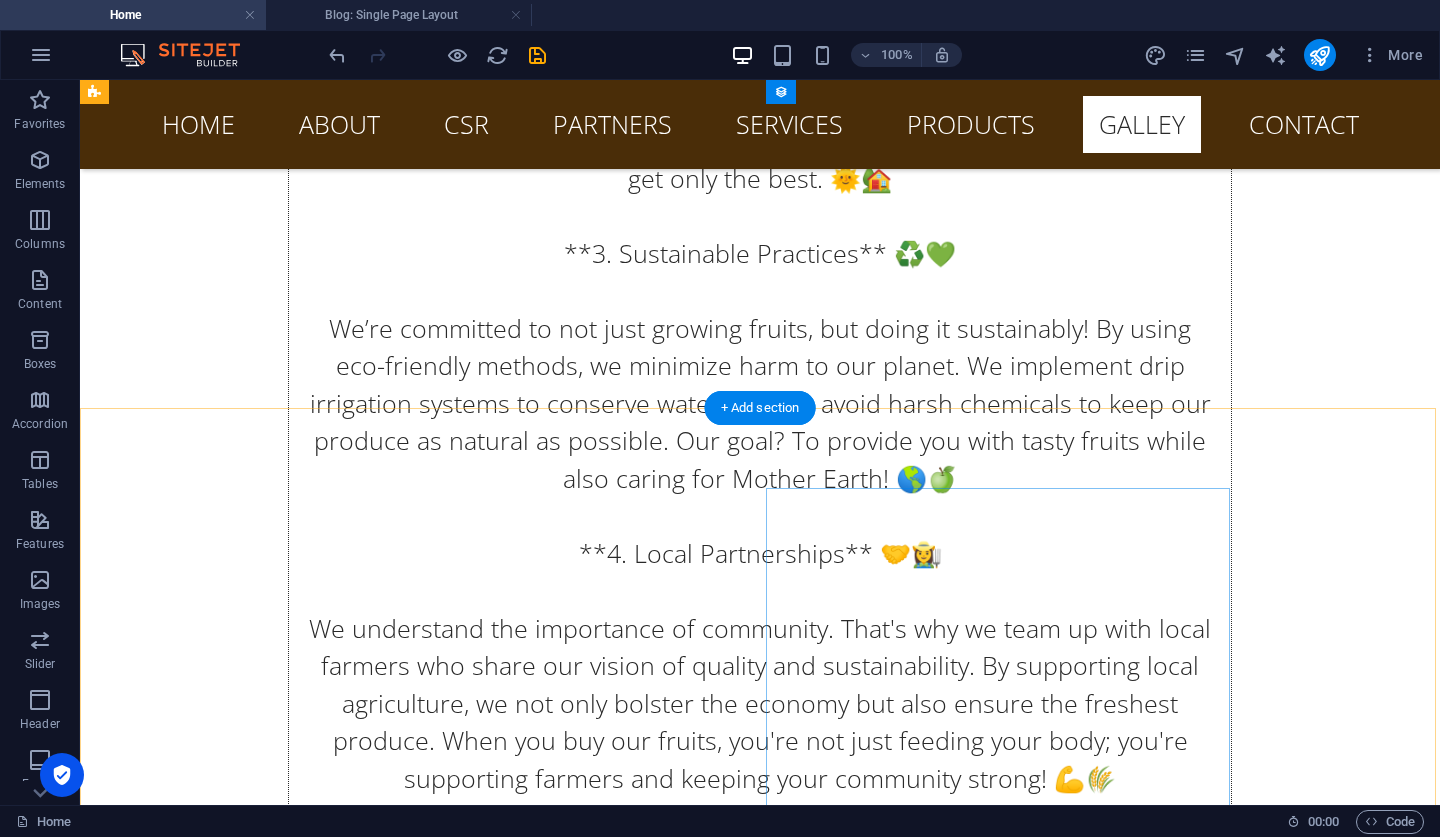 scroll, scrollTop: 24742, scrollLeft: 0, axis: vertical 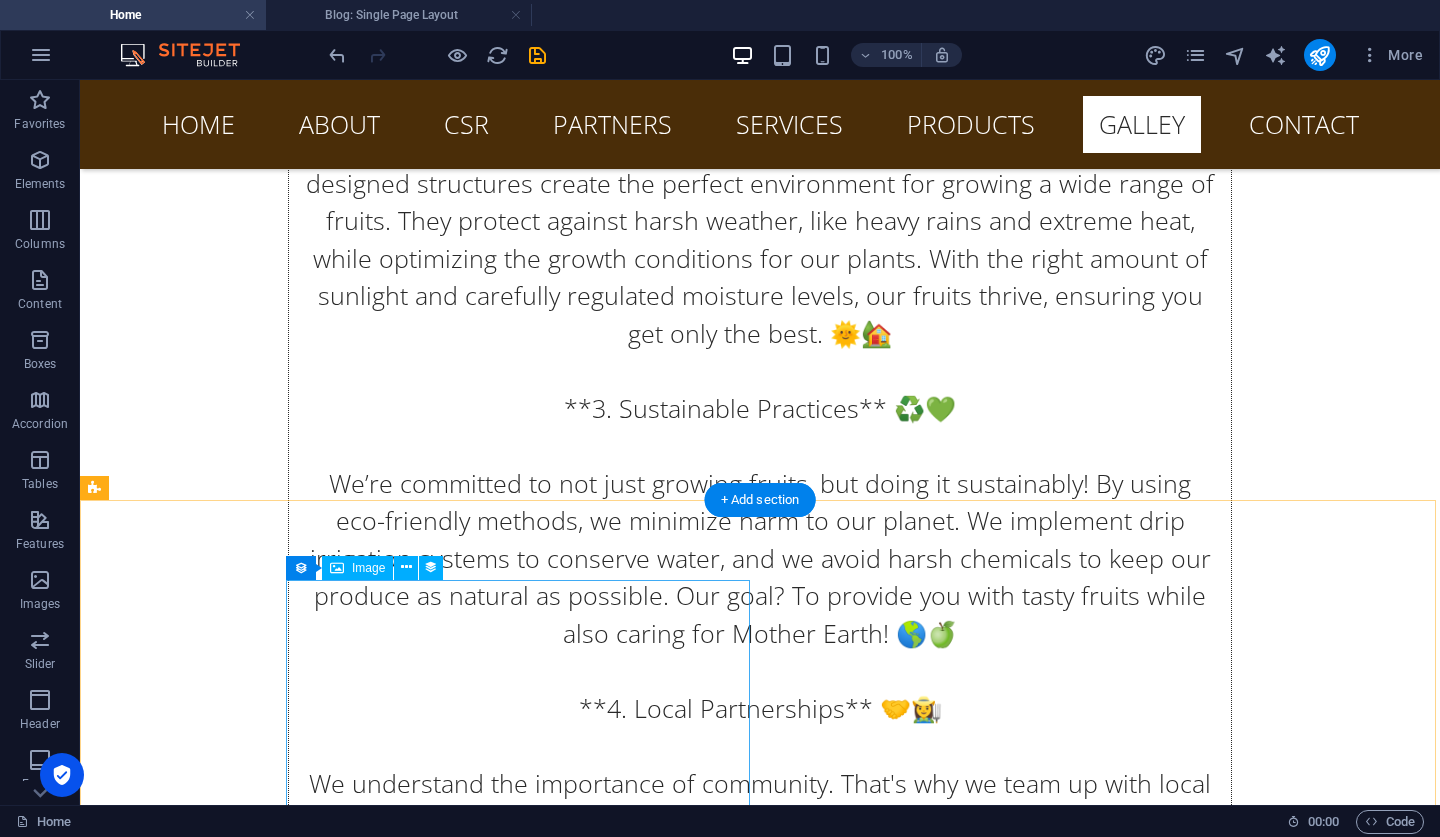 click at bounding box center (568, 10751) 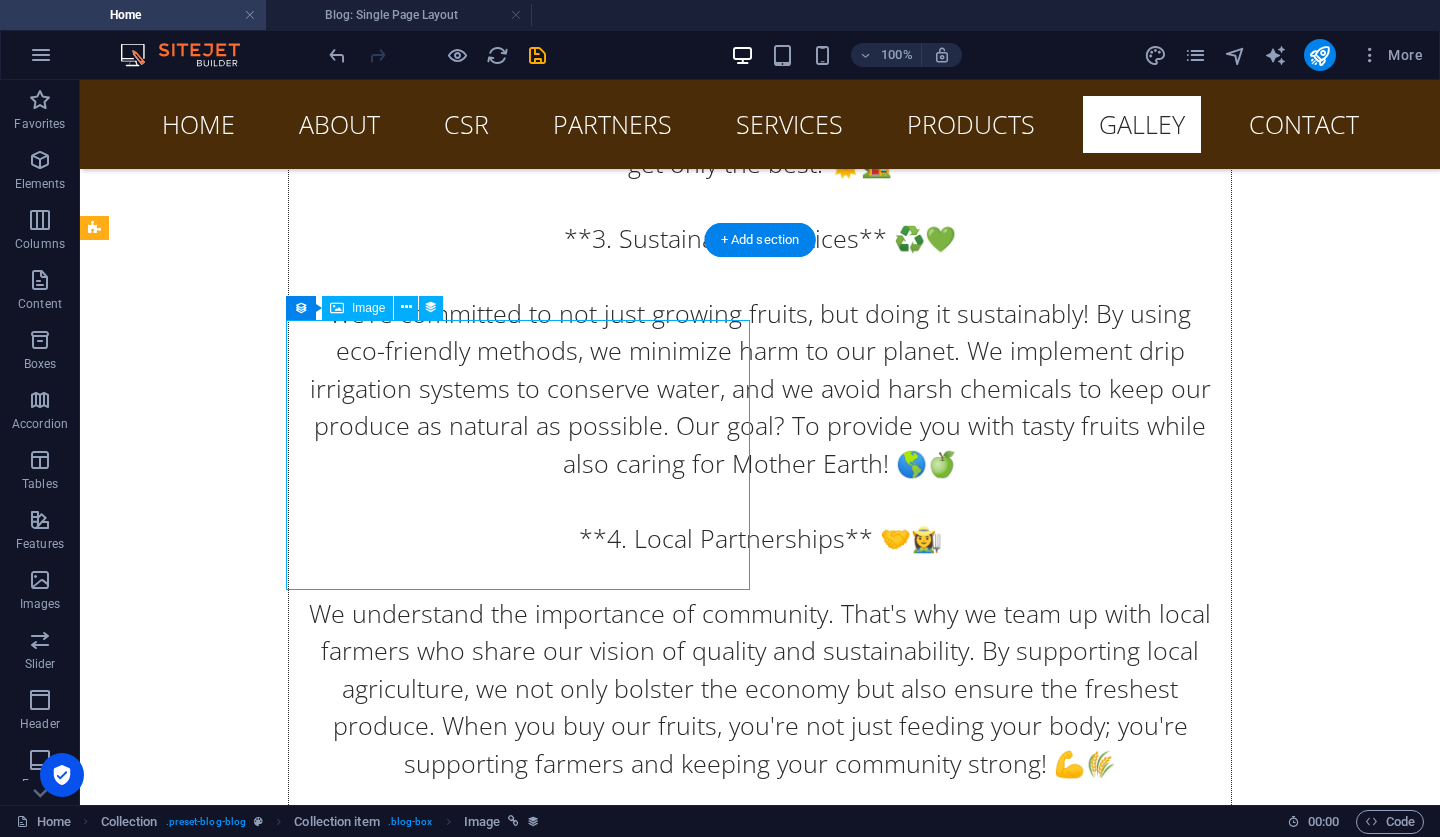scroll, scrollTop: 25009, scrollLeft: 0, axis: vertical 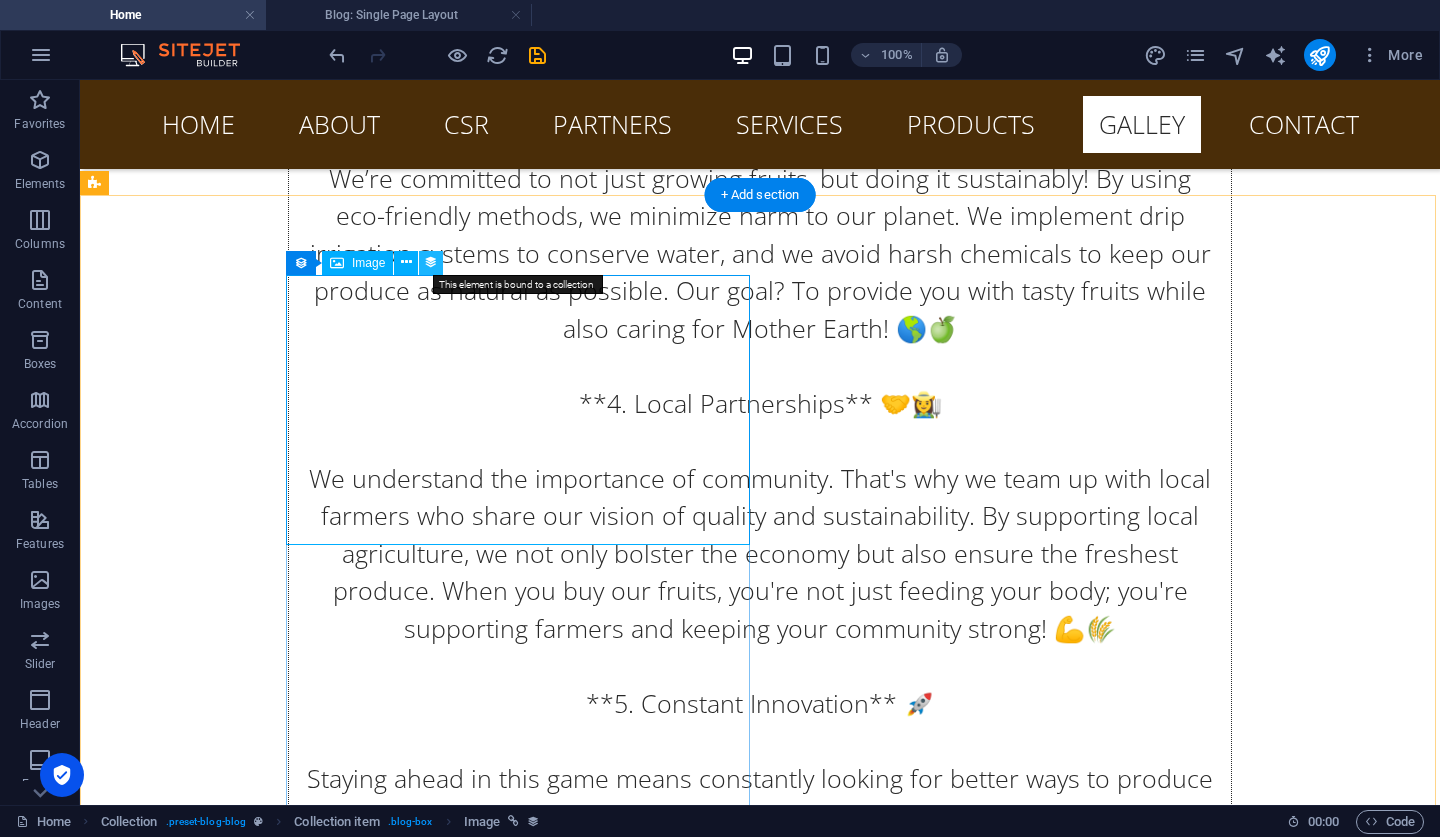 click at bounding box center [431, 262] 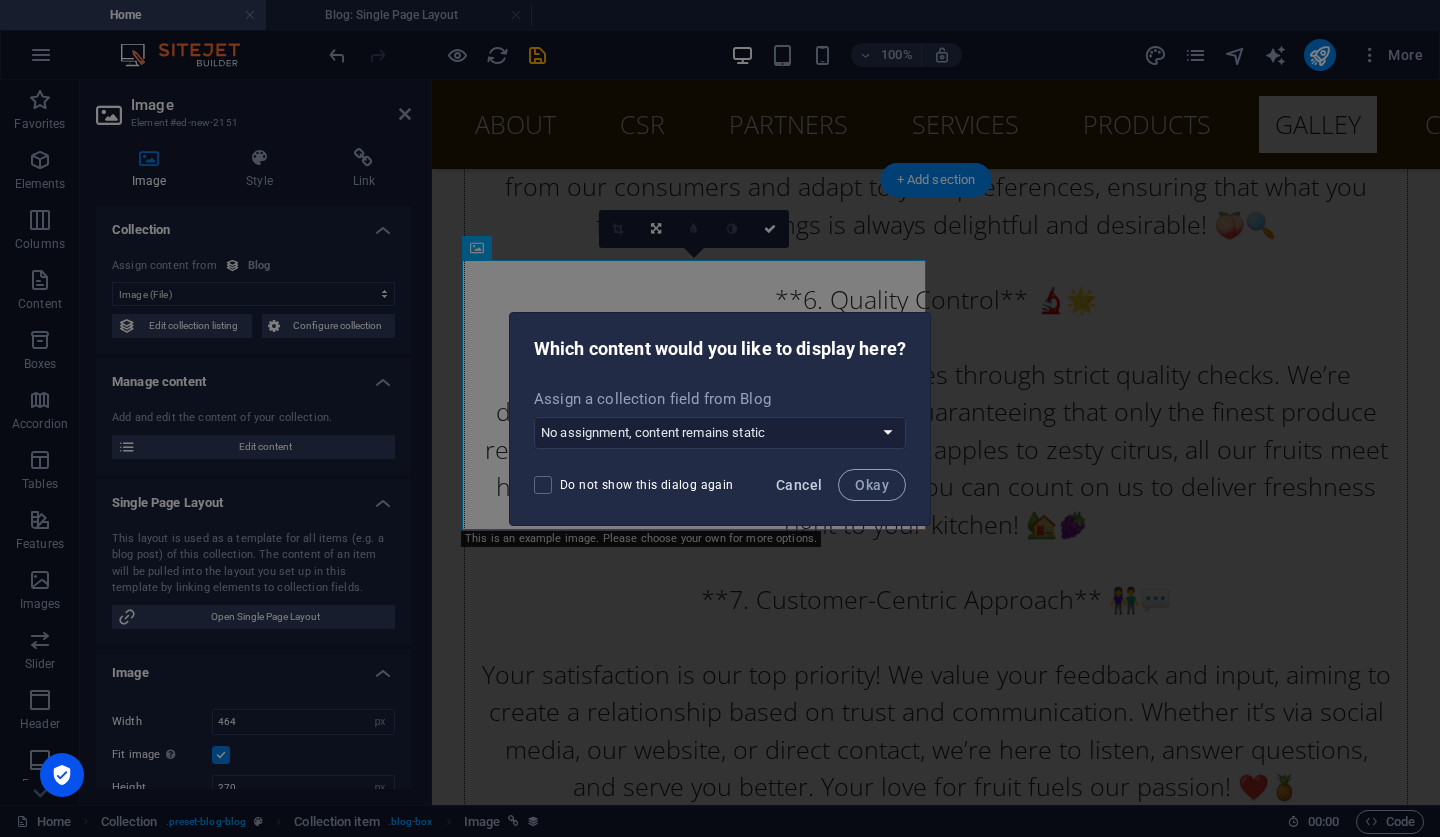 click on "Cancel" at bounding box center [799, 485] 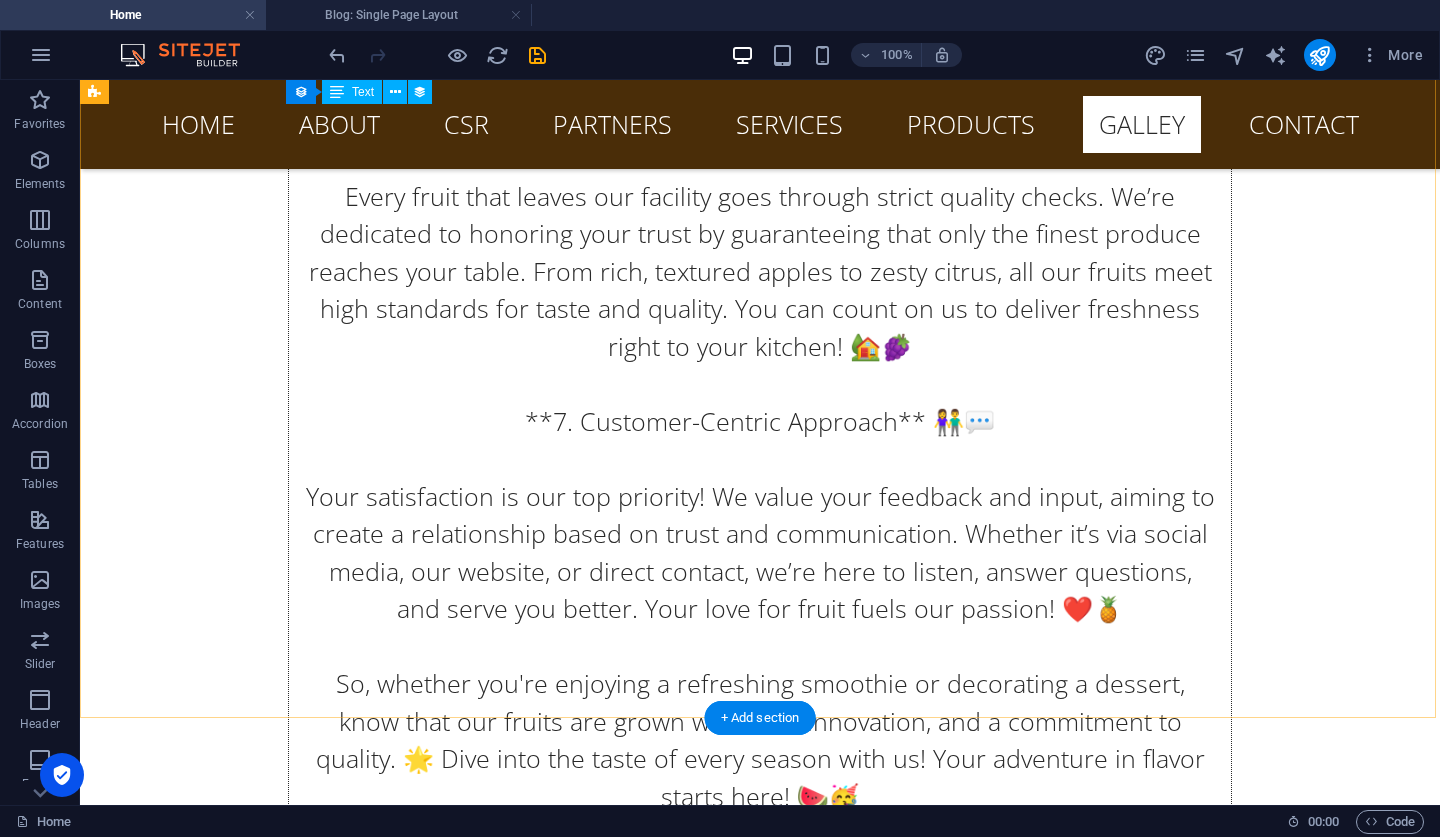 scroll, scrollTop: 25930, scrollLeft: 0, axis: vertical 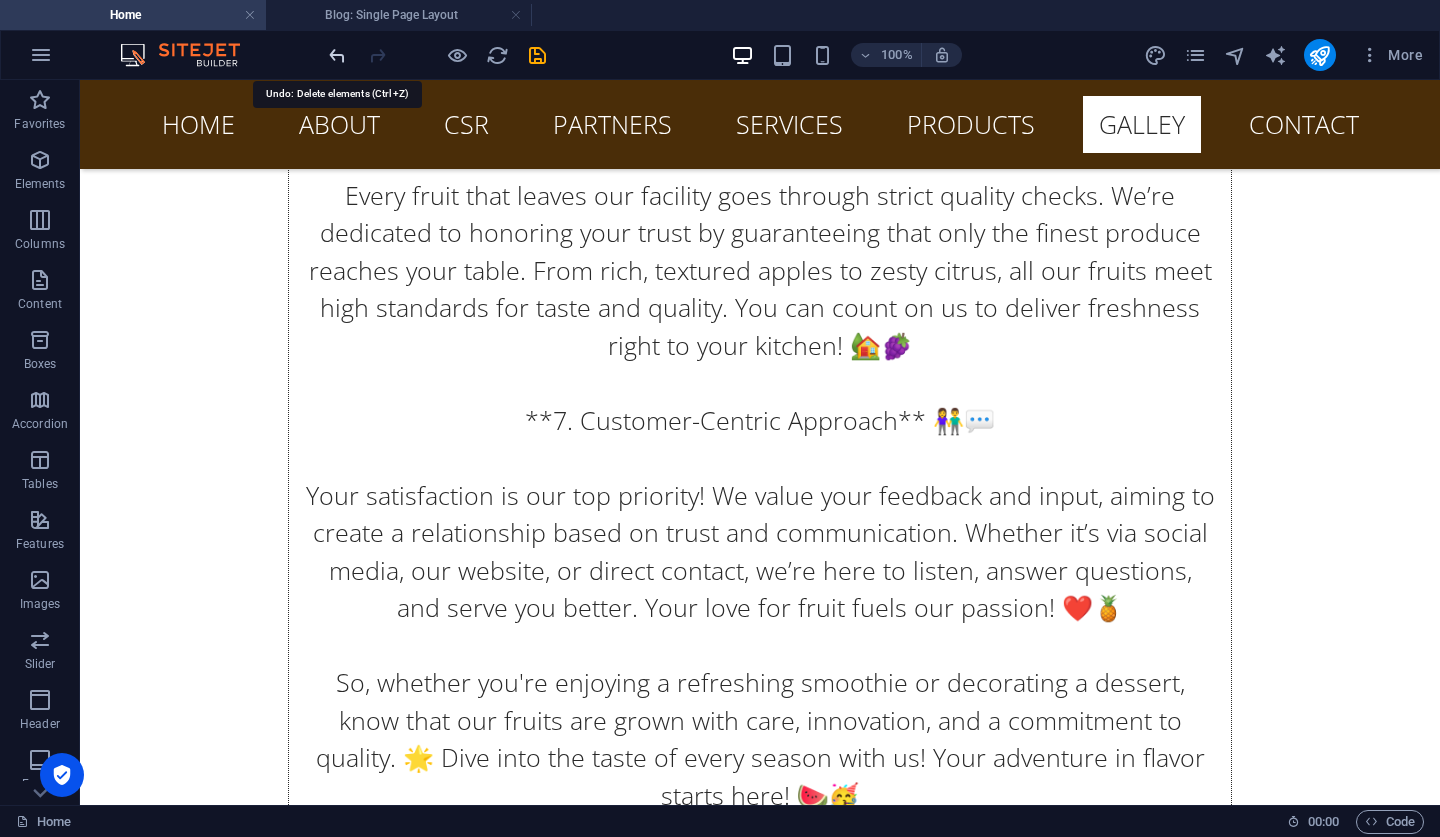 click at bounding box center [337, 55] 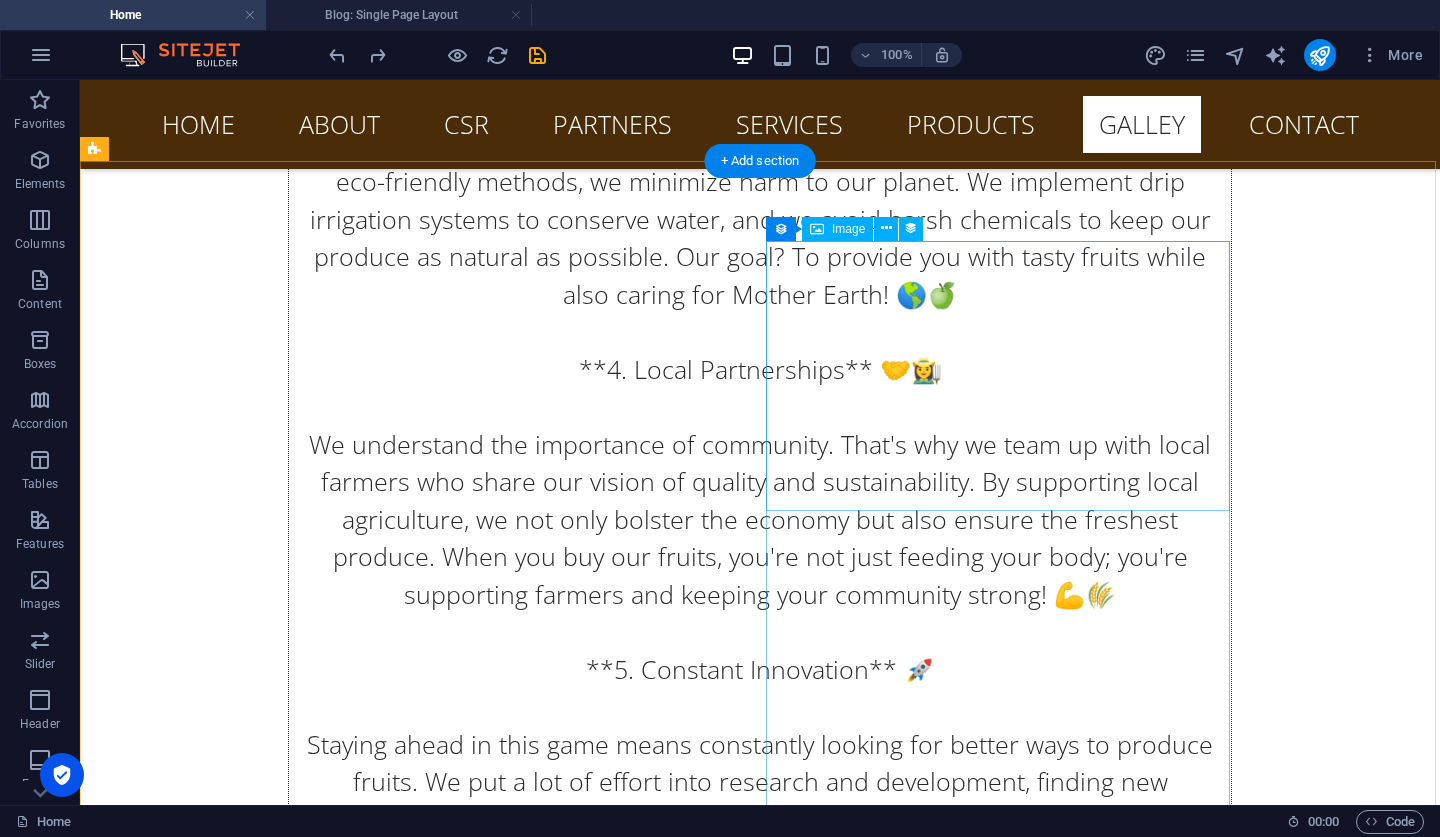 scroll, scrollTop: 25164, scrollLeft: 0, axis: vertical 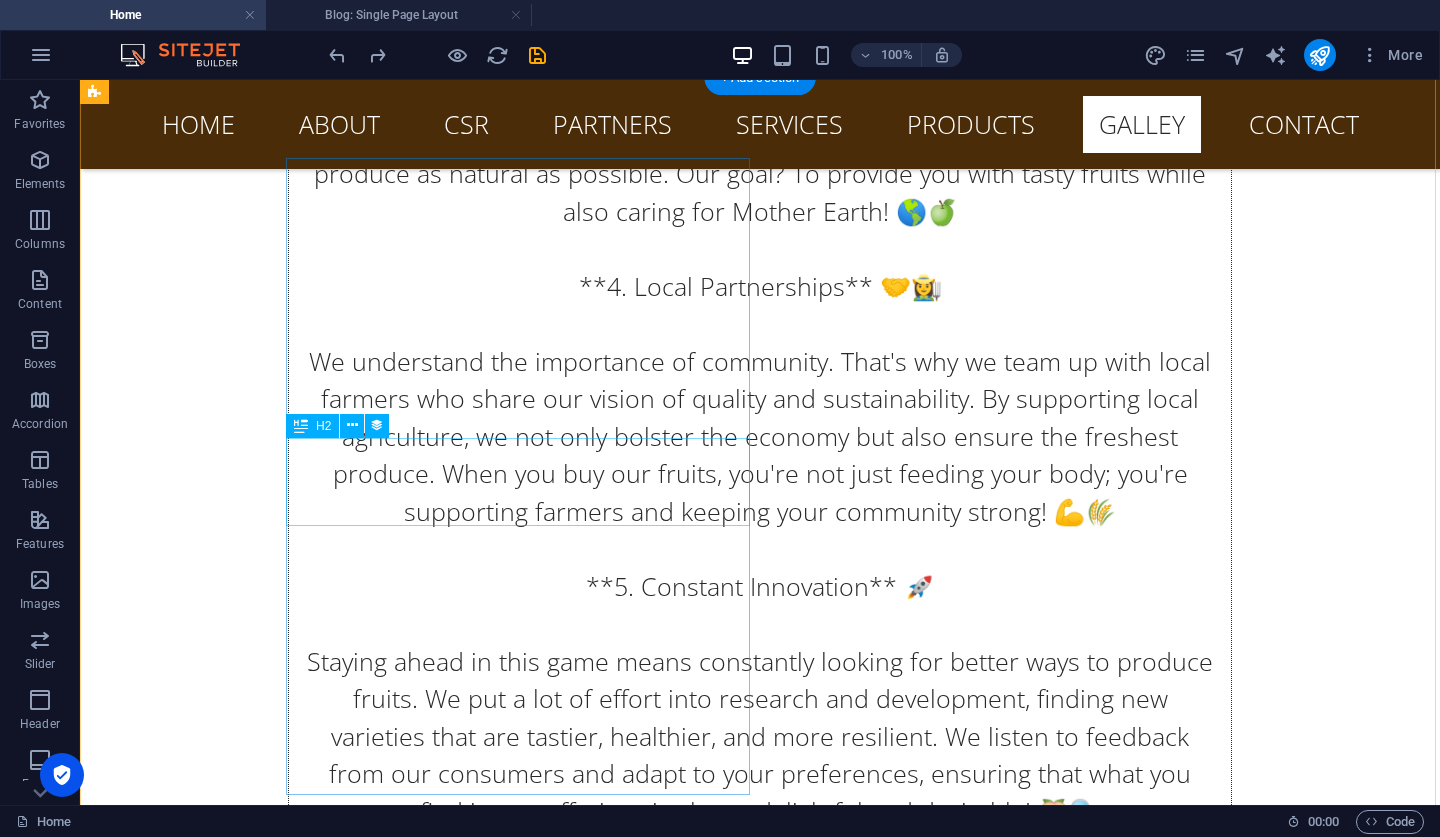 click on "Blog Post 6" at bounding box center [568, 10518] 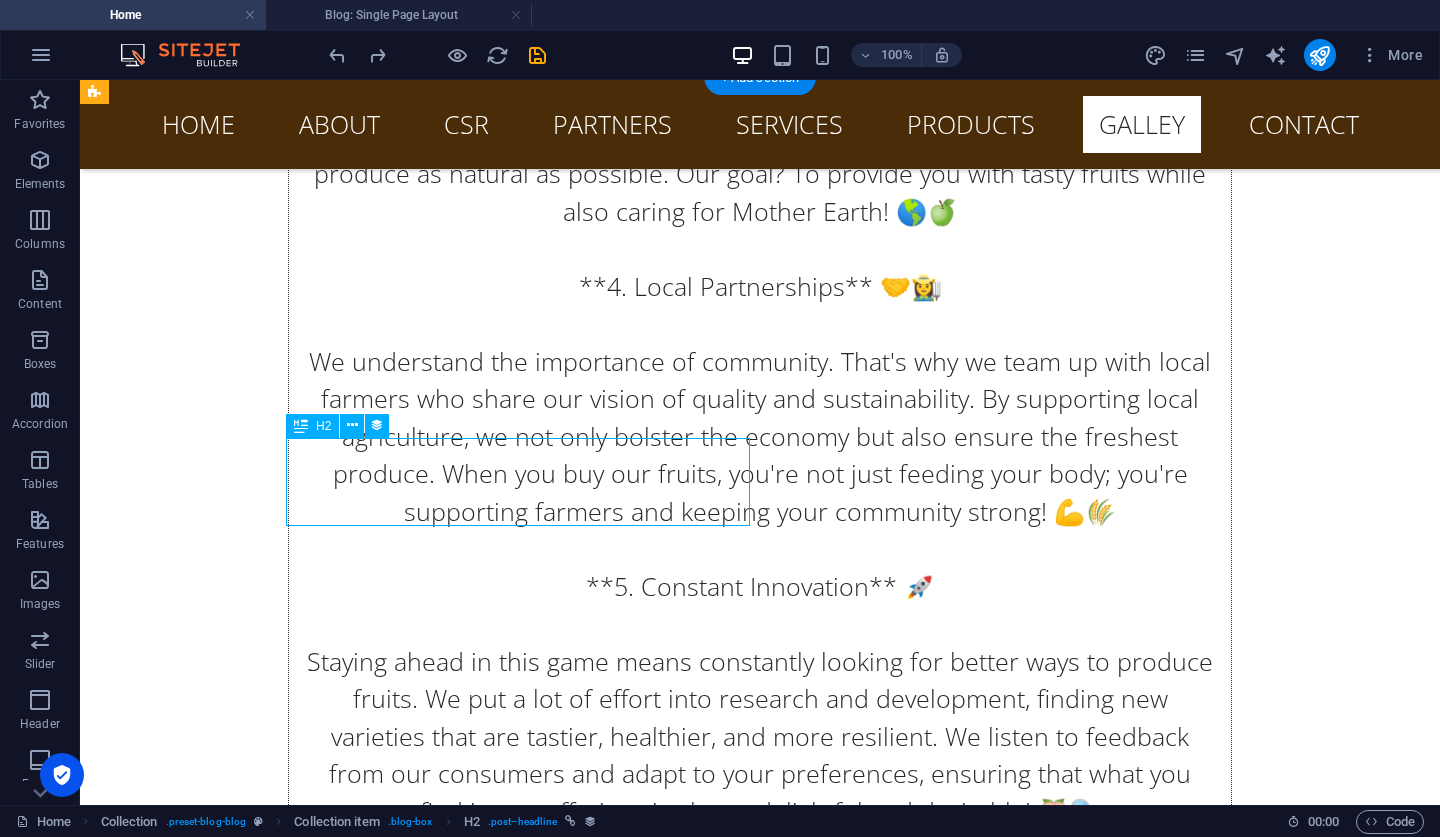 click on "Blog Post 6" at bounding box center (568, 10518) 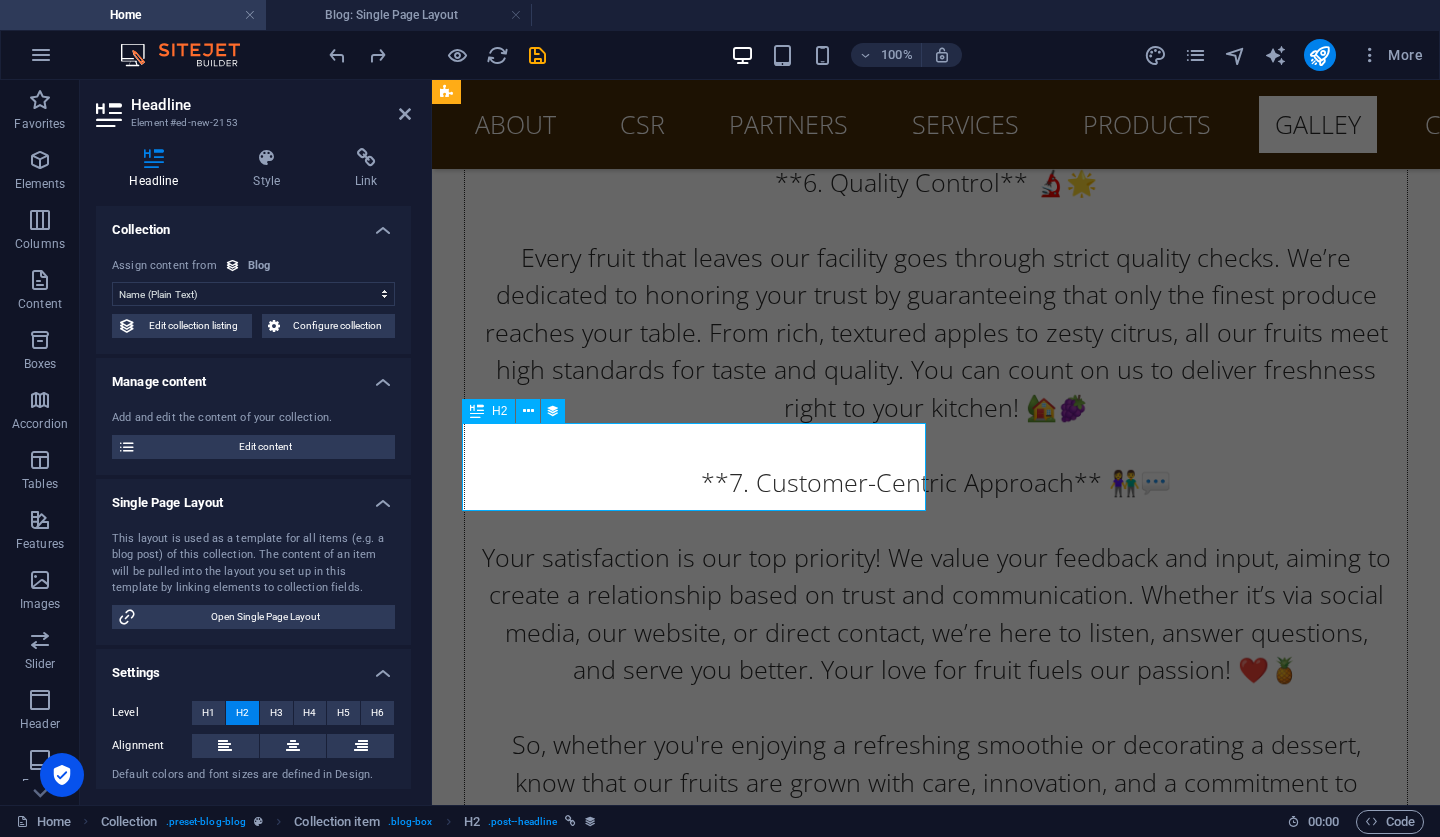 click on "Blog Post 6" at bounding box center (920, 9814) 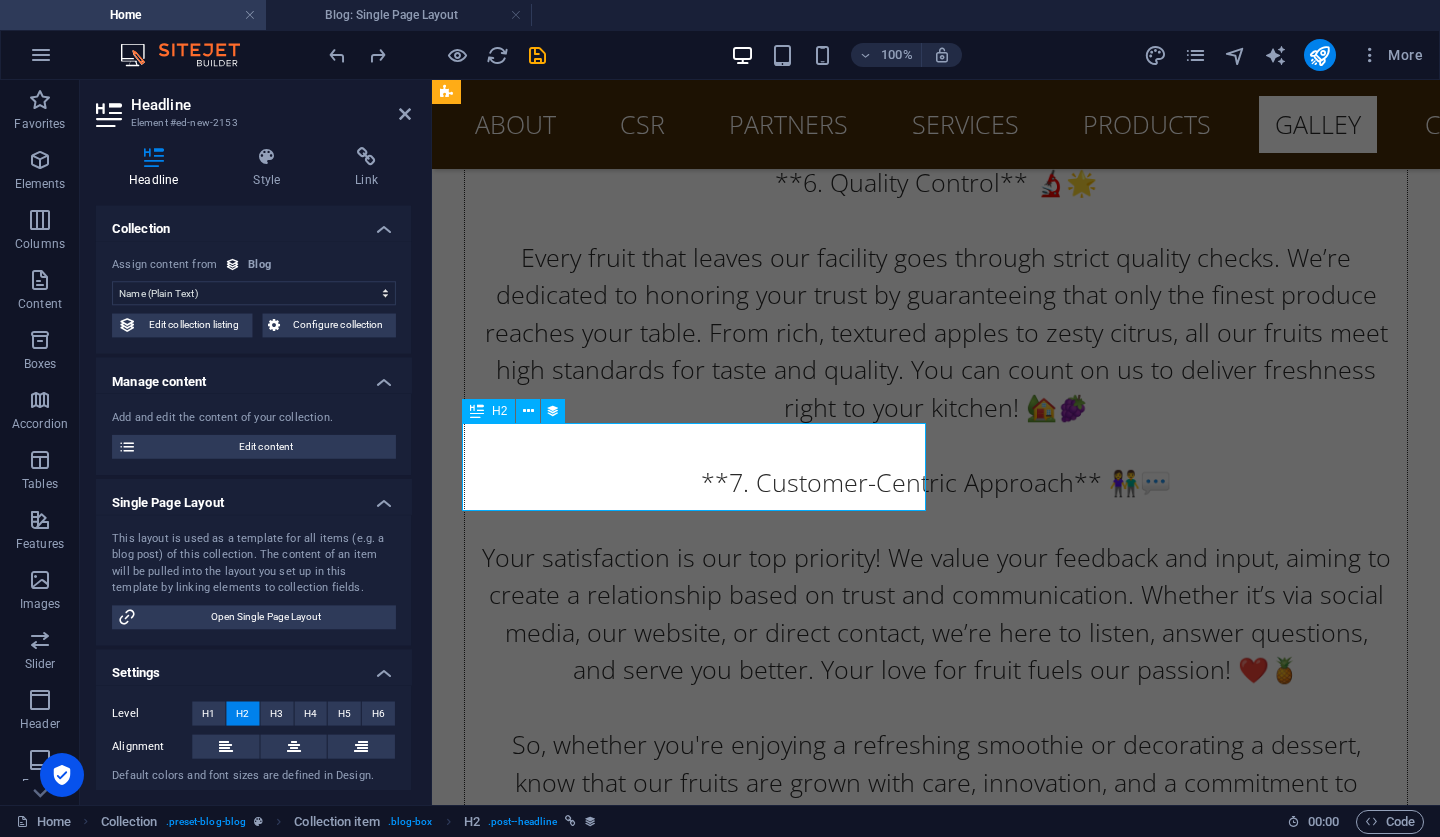 click on "Blog Post 6" at bounding box center (920, 9814) 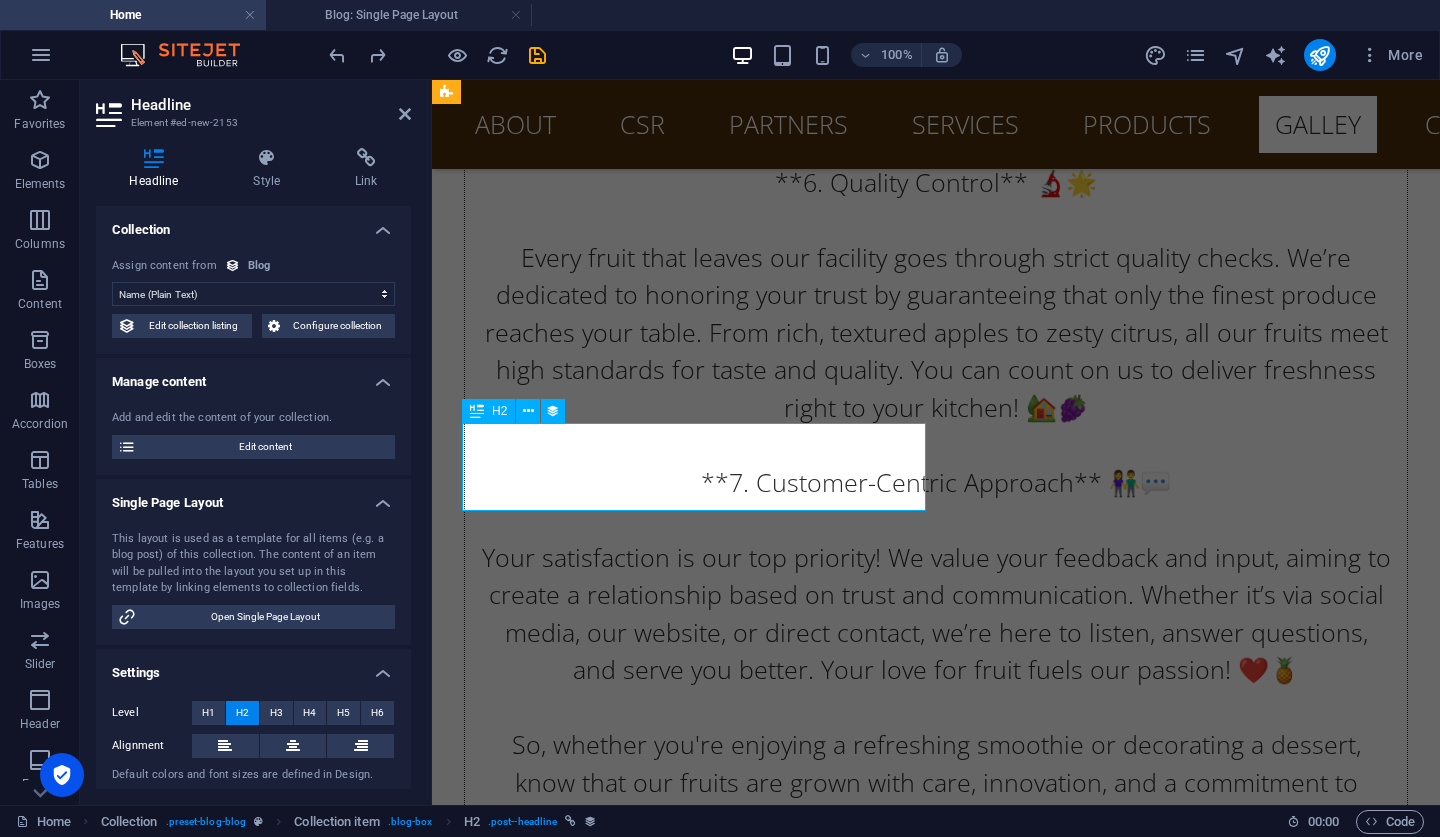click on "Blog Post 6" at bounding box center (920, 9814) 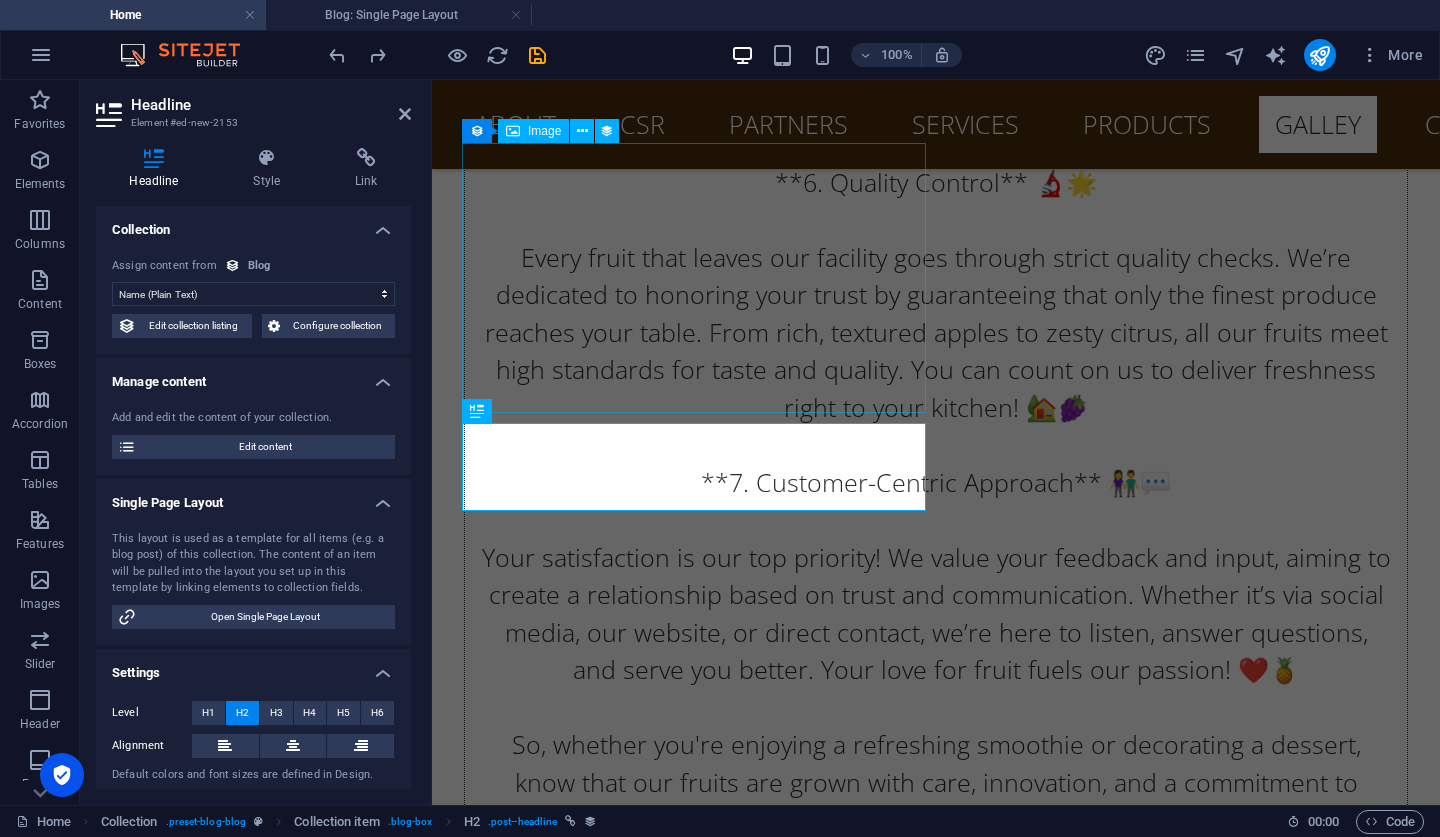 scroll, scrollTop: 0, scrollLeft: 0, axis: both 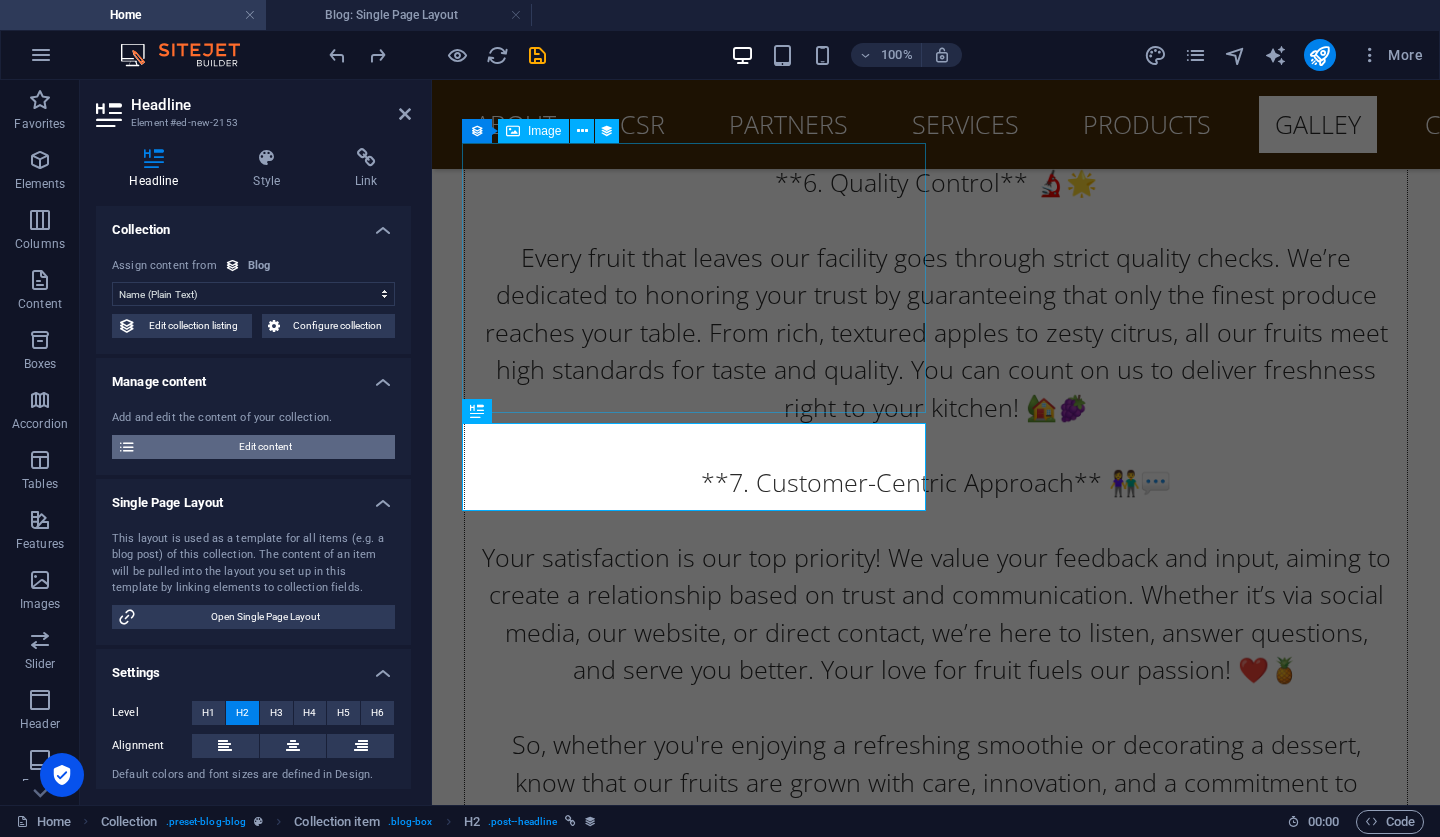 click on "Edit content" at bounding box center [265, 447] 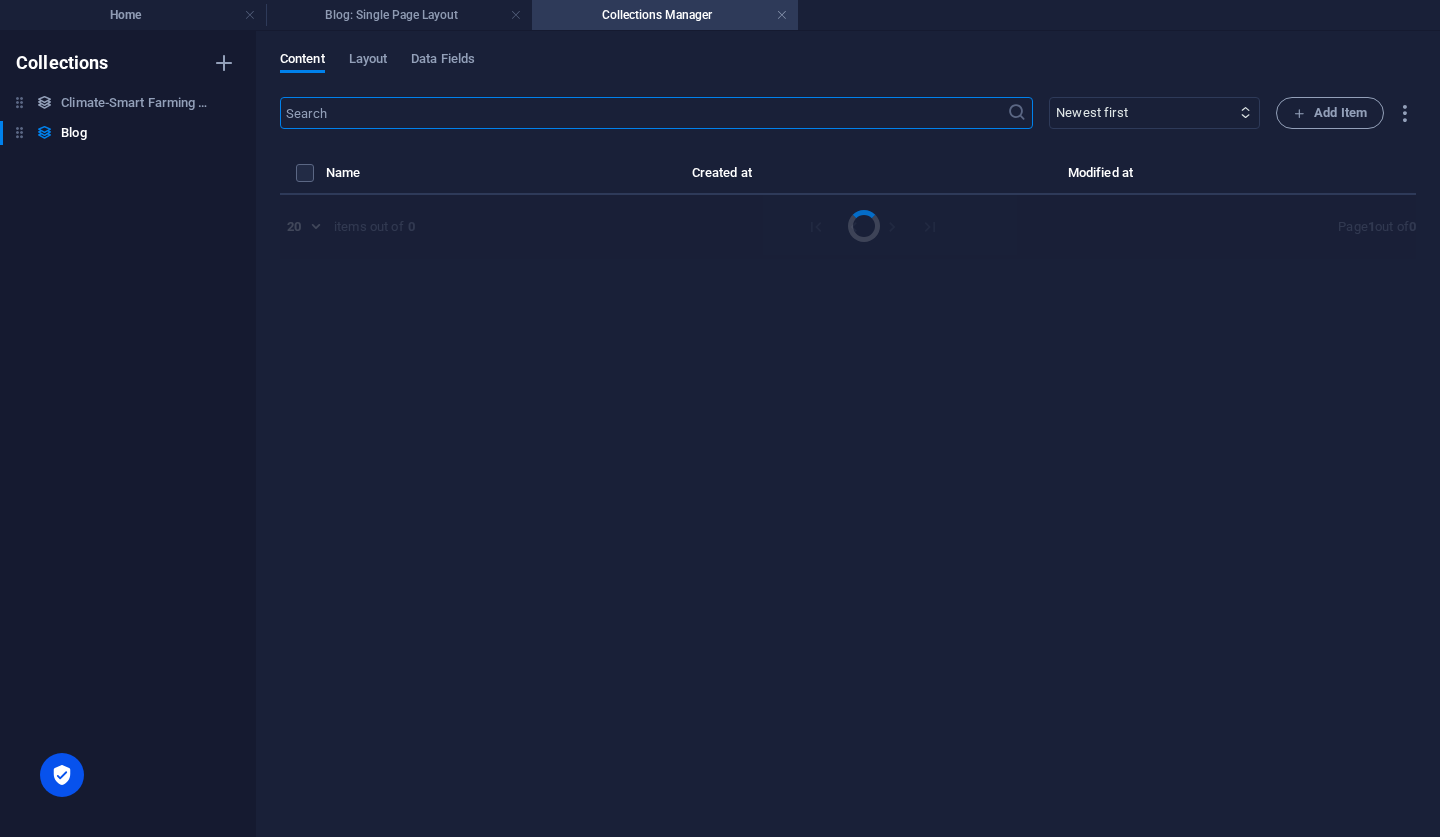 select on "Category 2" 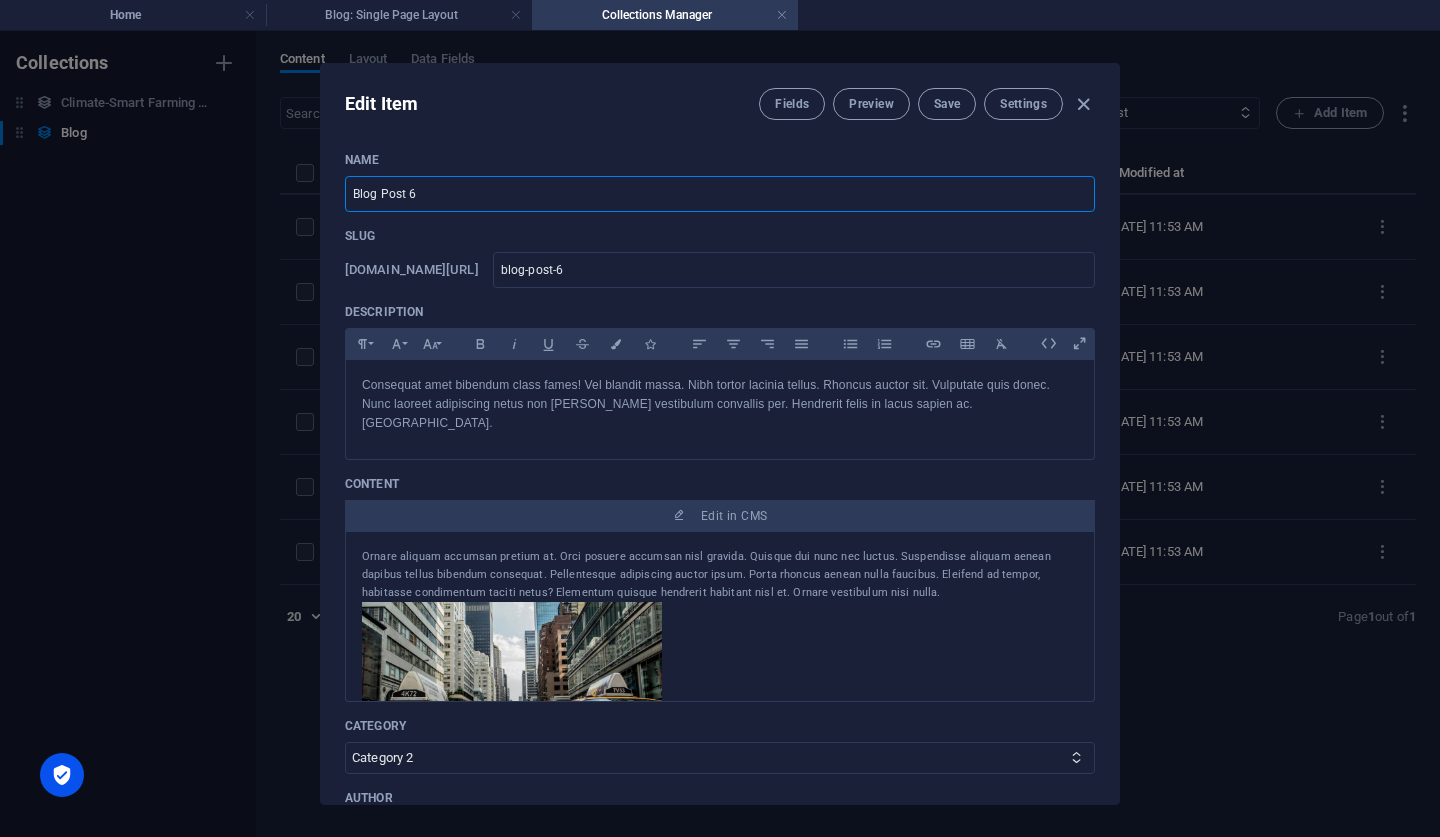 click on "Blog Post 6" at bounding box center [720, 194] 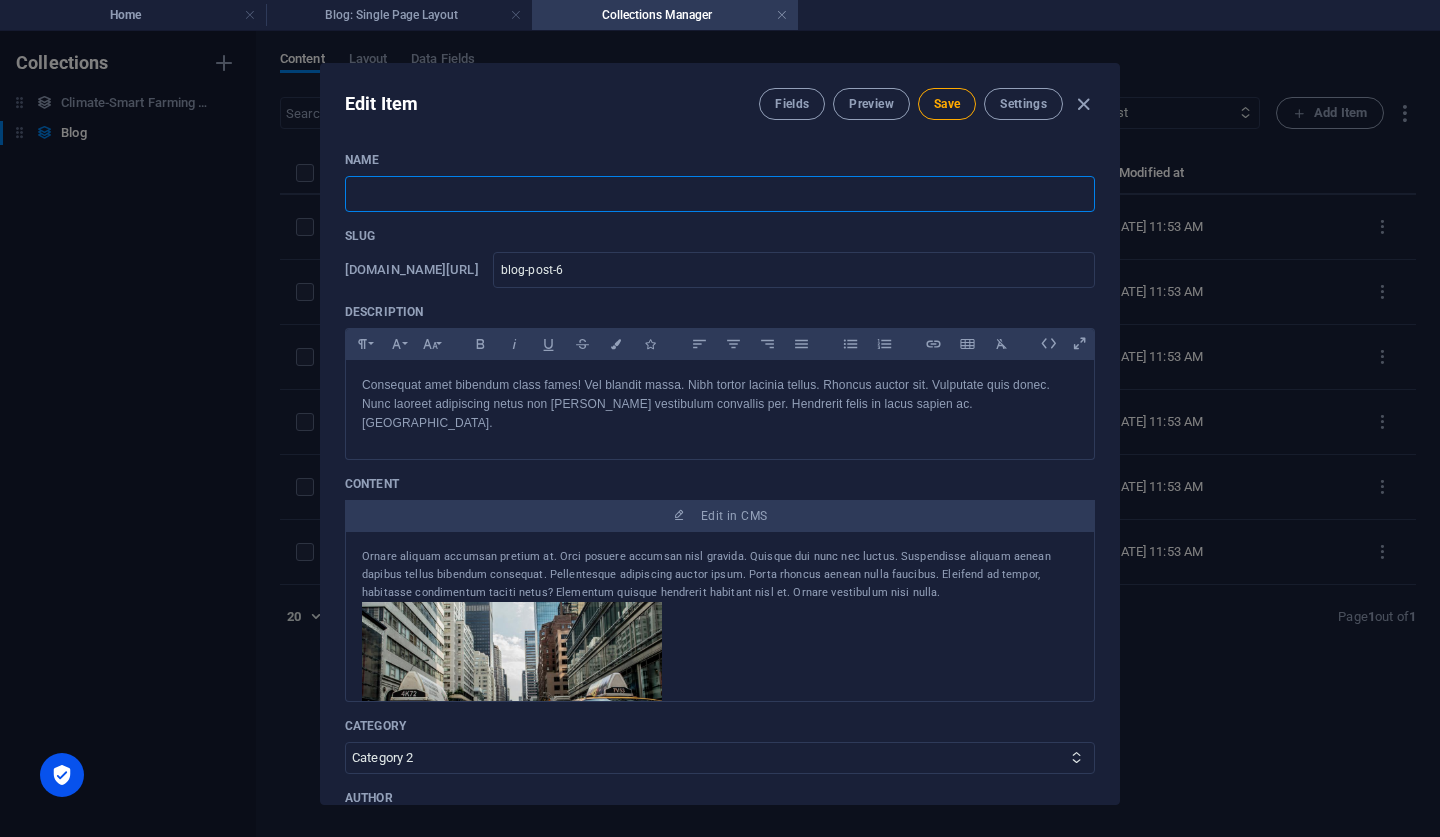 paste on "#" 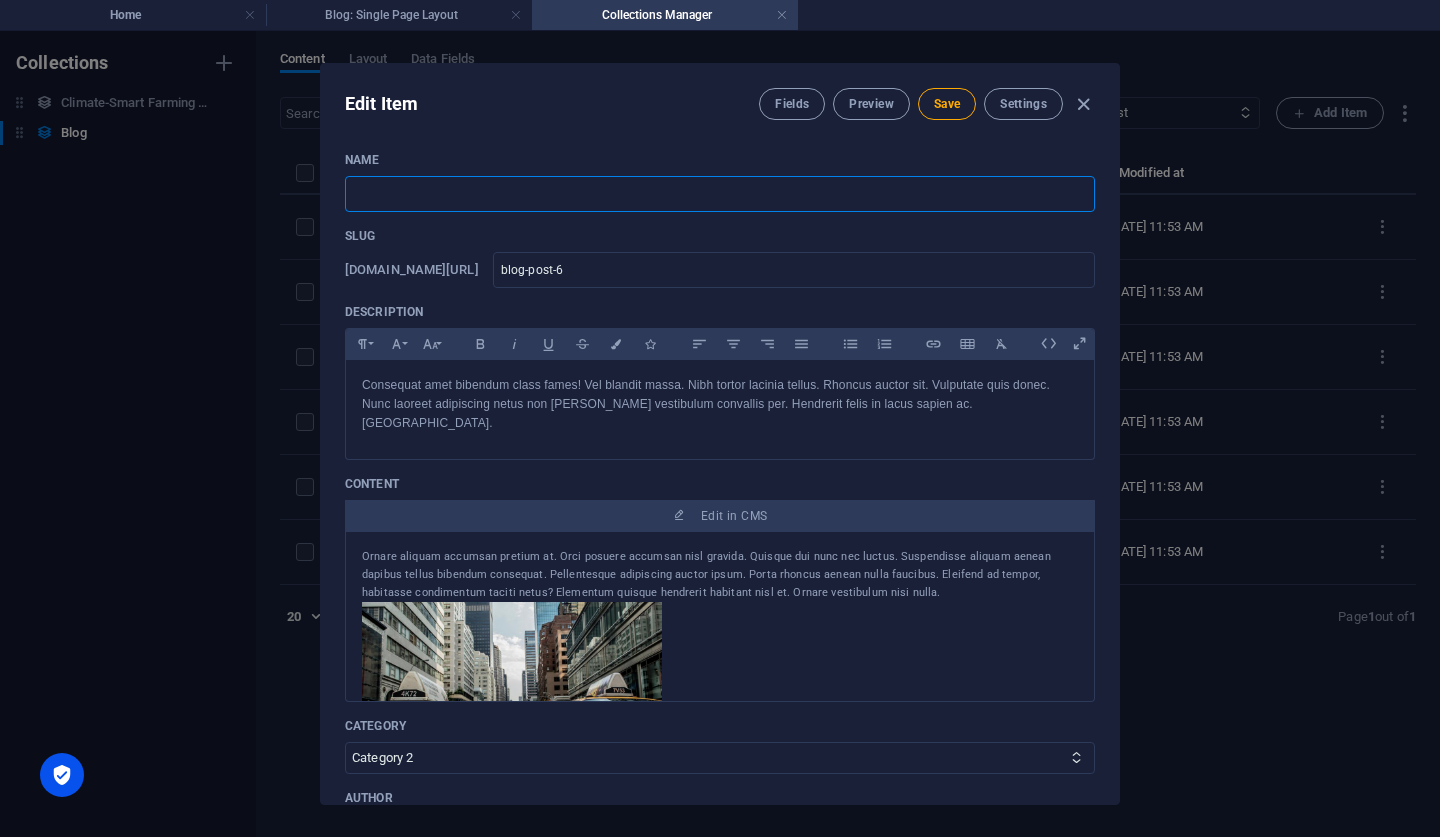 type on "#" 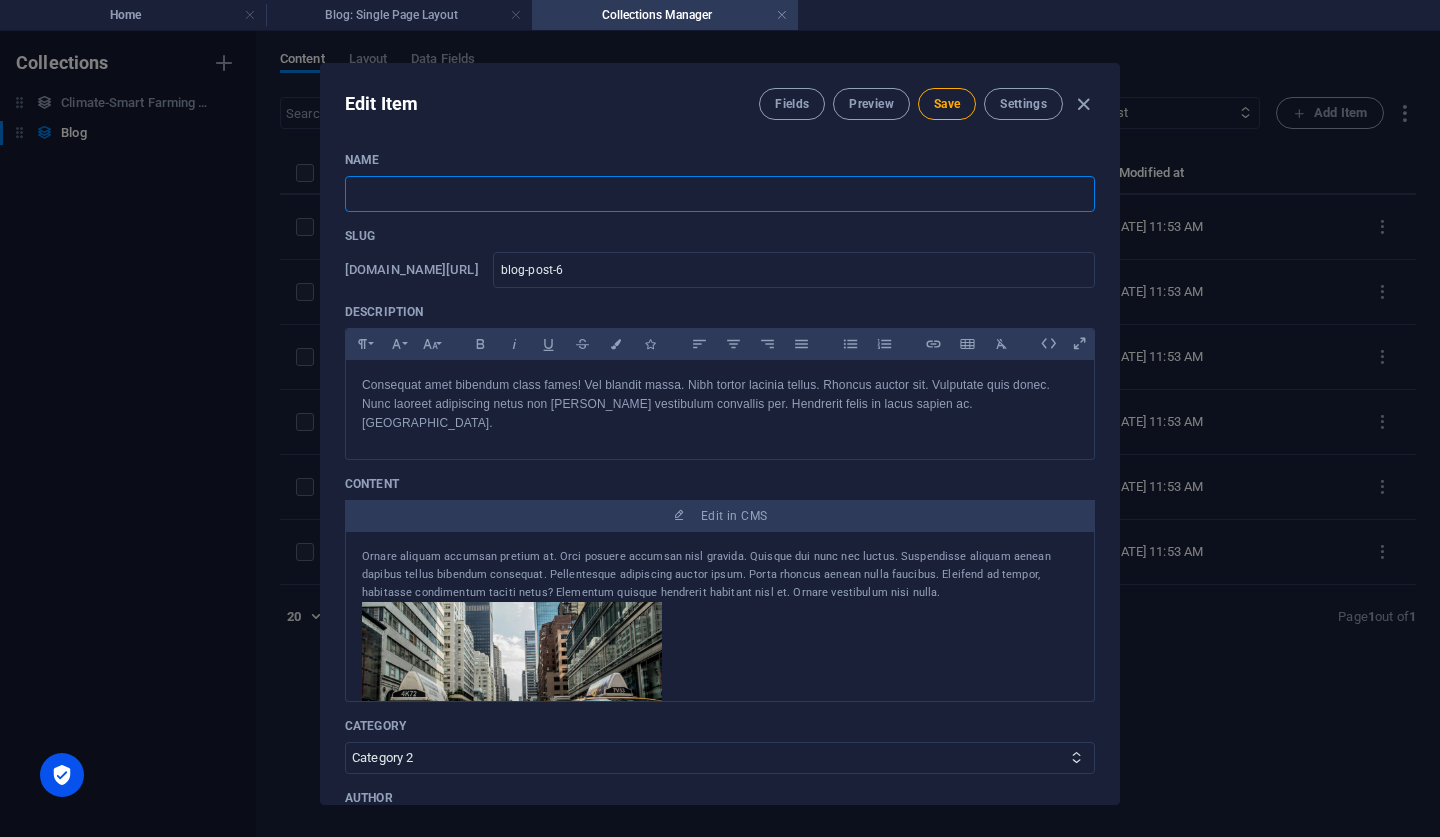 paste on "Climate-Smart Farming Tips" 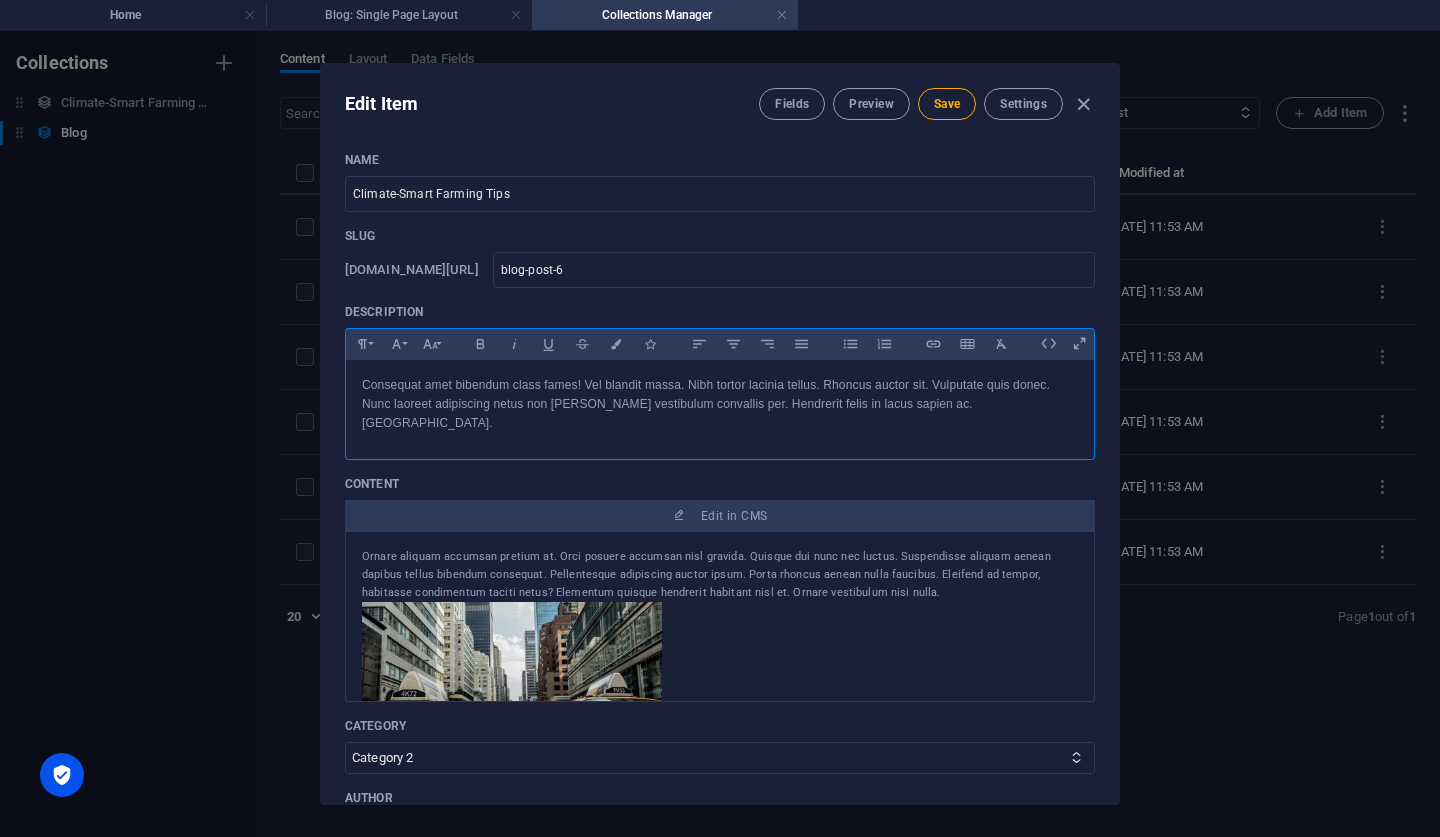 click on "Consequat amet bibendum class fames! Vel blandit massa. Nibh tortor lacinia tellus. Rhoncus auctor sit. Vulputate quis donec. Nunc laoreet adipiscing netus non leo vestibulum convallis per. Hendrerit felis in lacus sapien ac. Nulla." at bounding box center [720, 405] 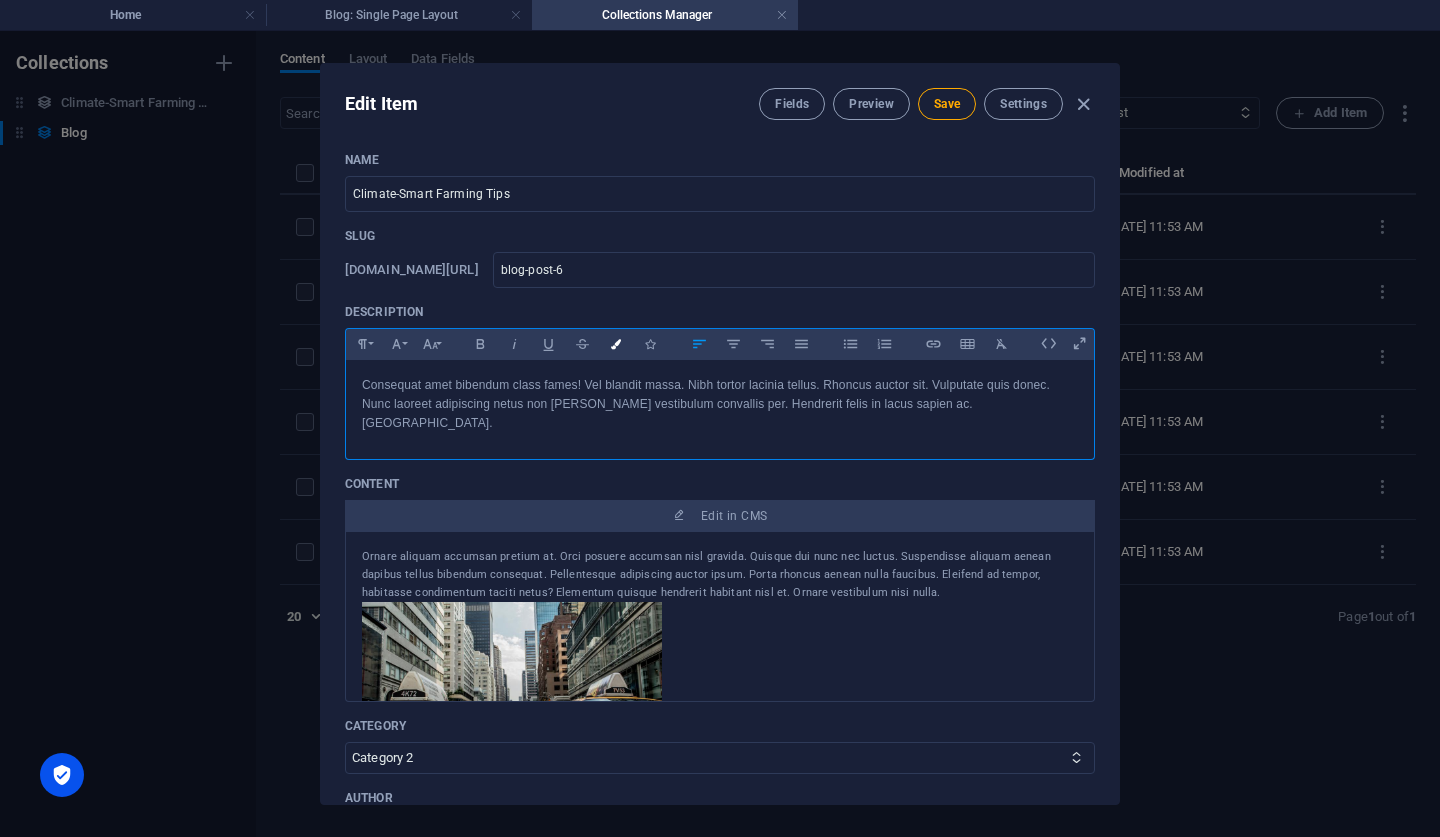 click at bounding box center [616, 344] 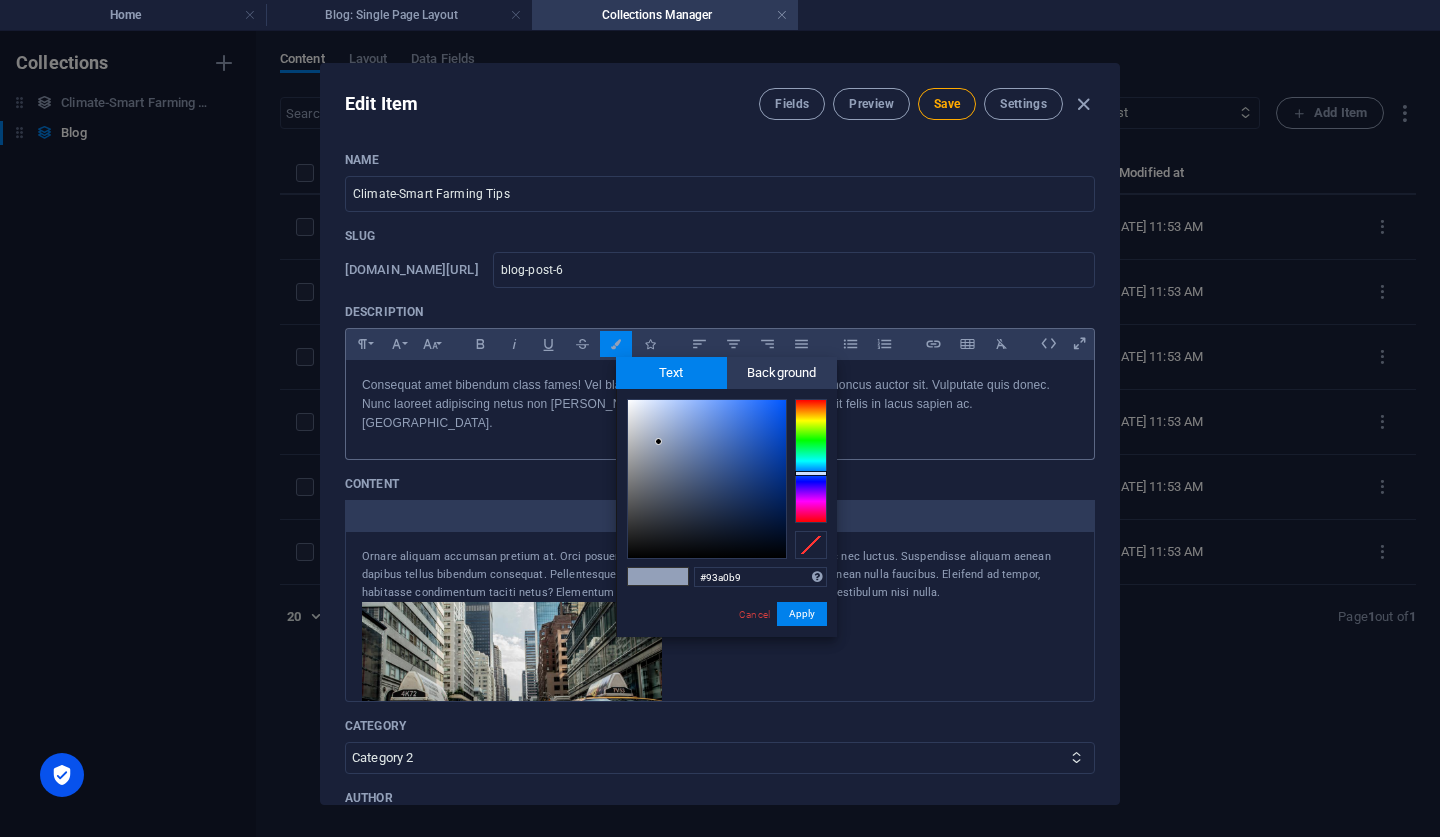 click on "Consequat amet bibendum class fames! Vel blandit massa. Nibh tortor lacinia tellus. Rhoncus auctor sit. Vulputate quis donec. Nunc laoreet adipiscing netus non leo ves tibulum convallis per. Hendrerit felis in lacus sapien ac. Nulla." at bounding box center (720, 405) 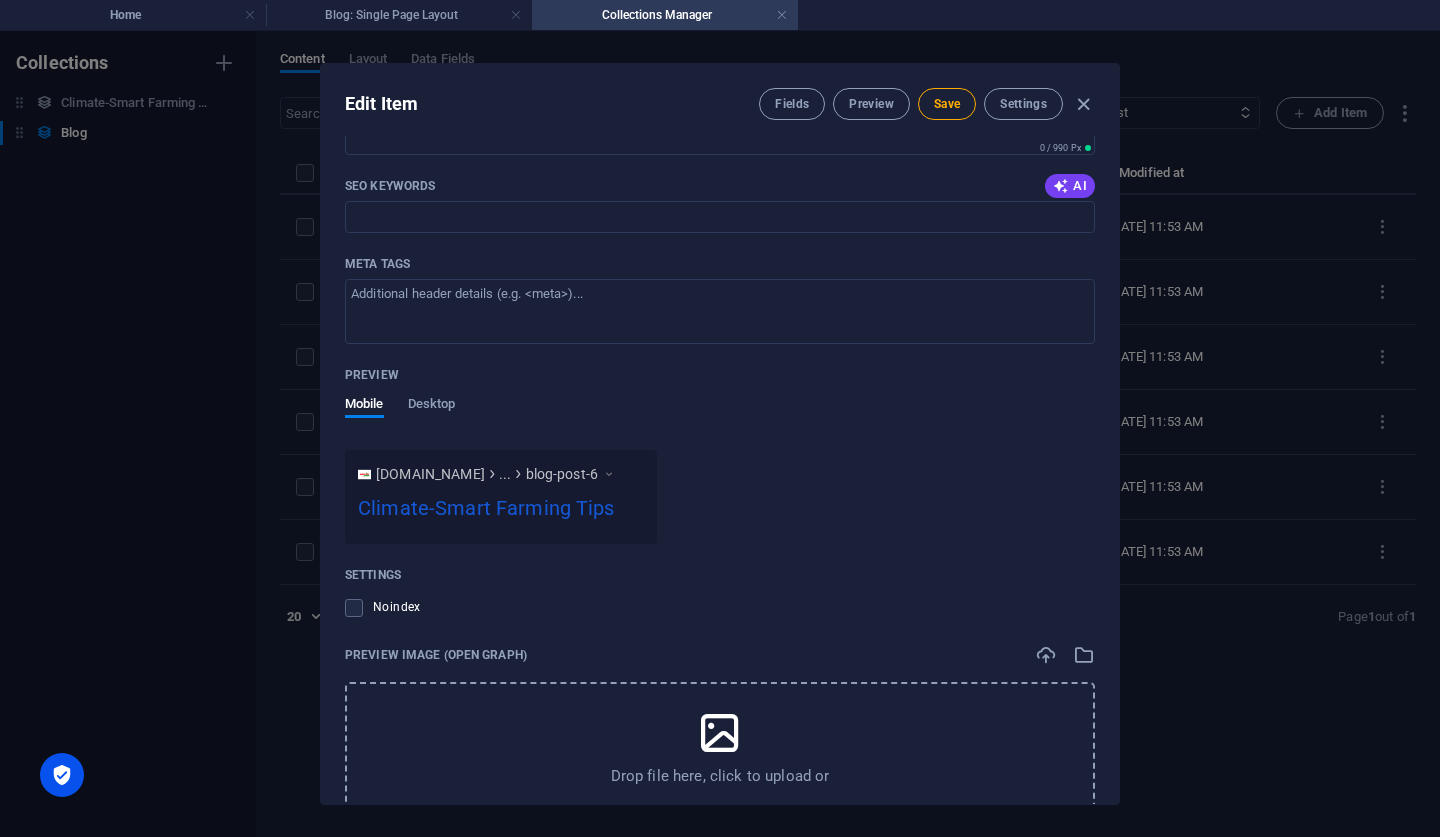scroll, scrollTop: 1554, scrollLeft: 0, axis: vertical 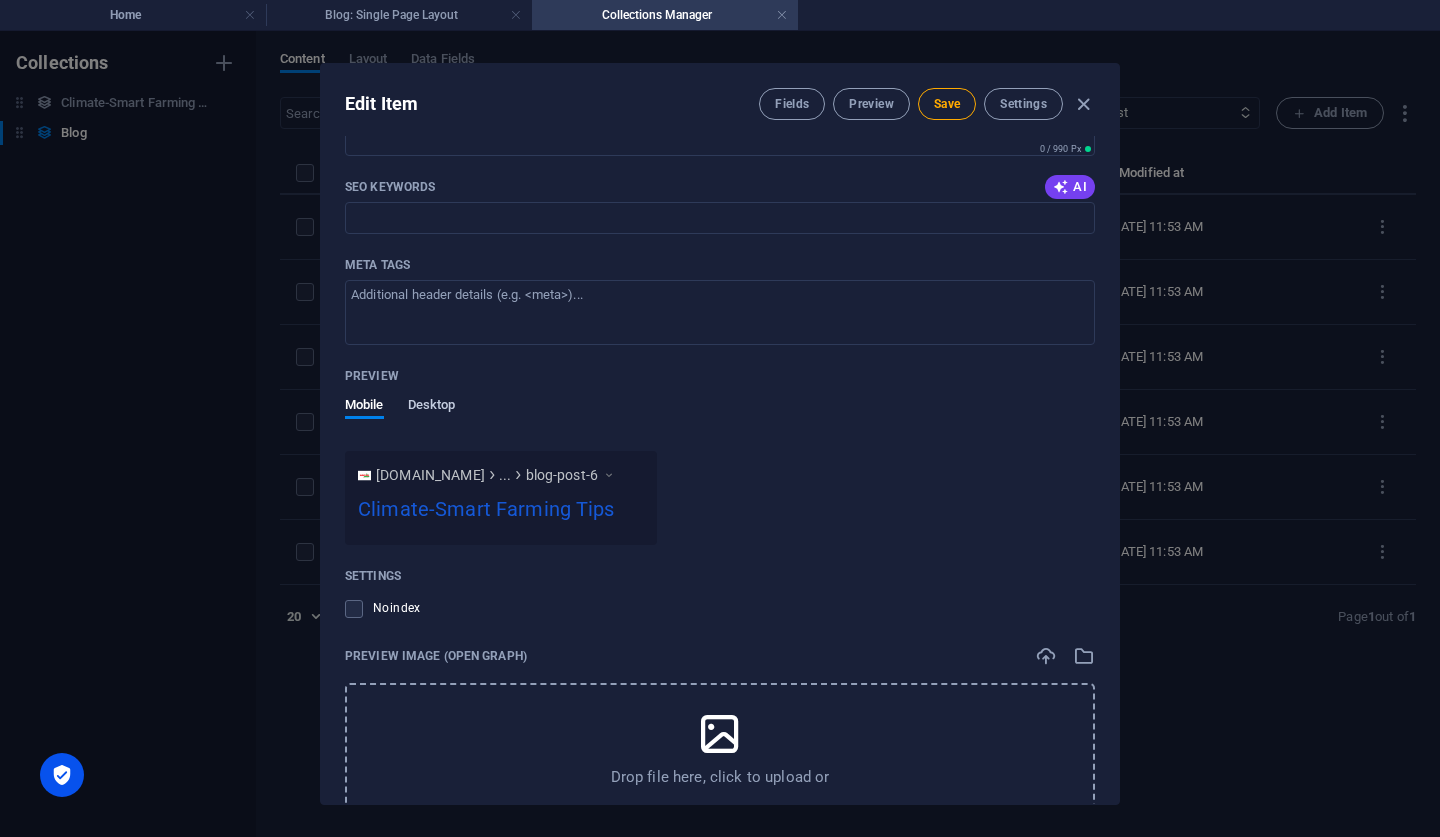 click on "Desktop" at bounding box center [432, 407] 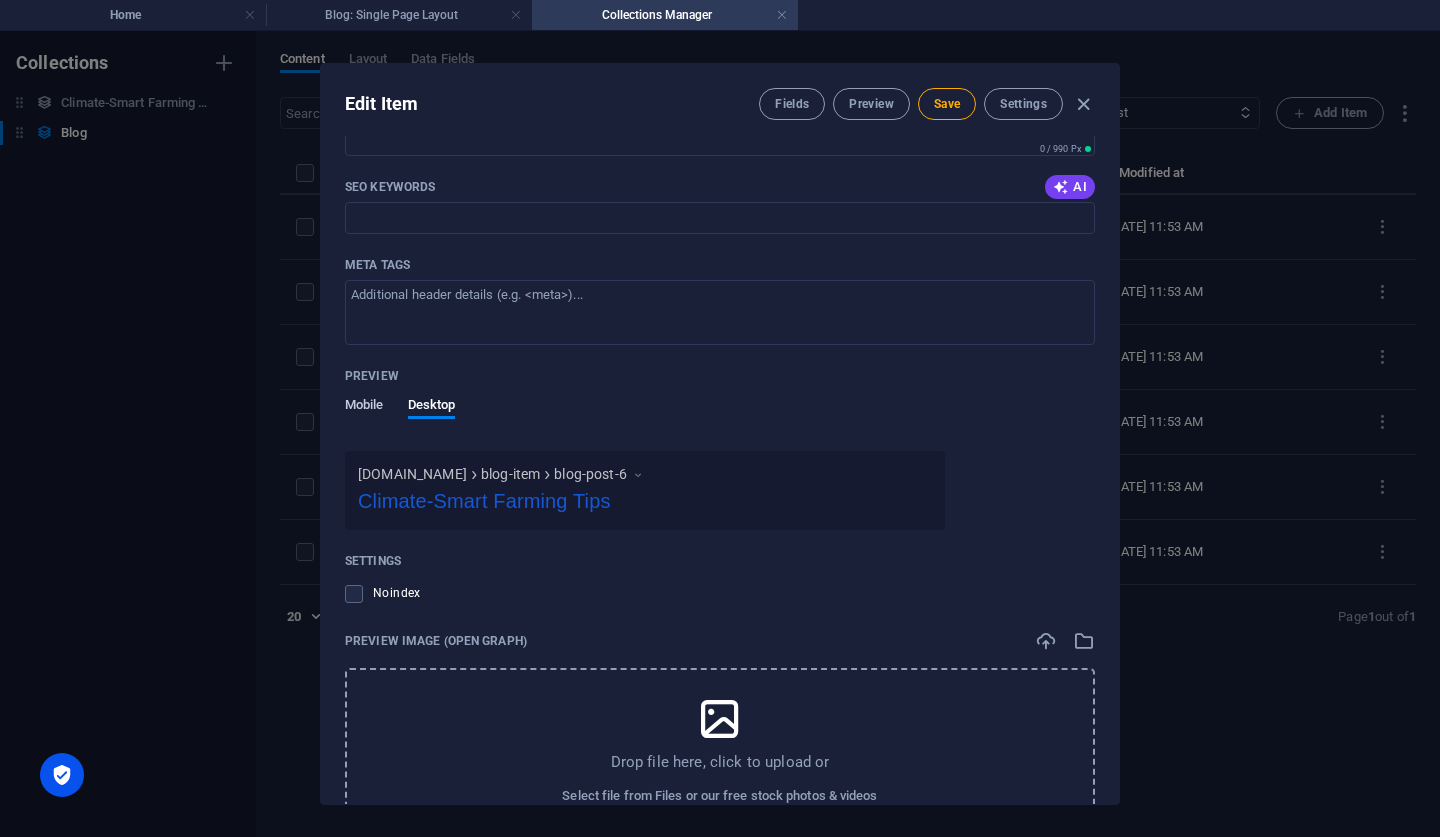 click on "Mobile" at bounding box center (364, 407) 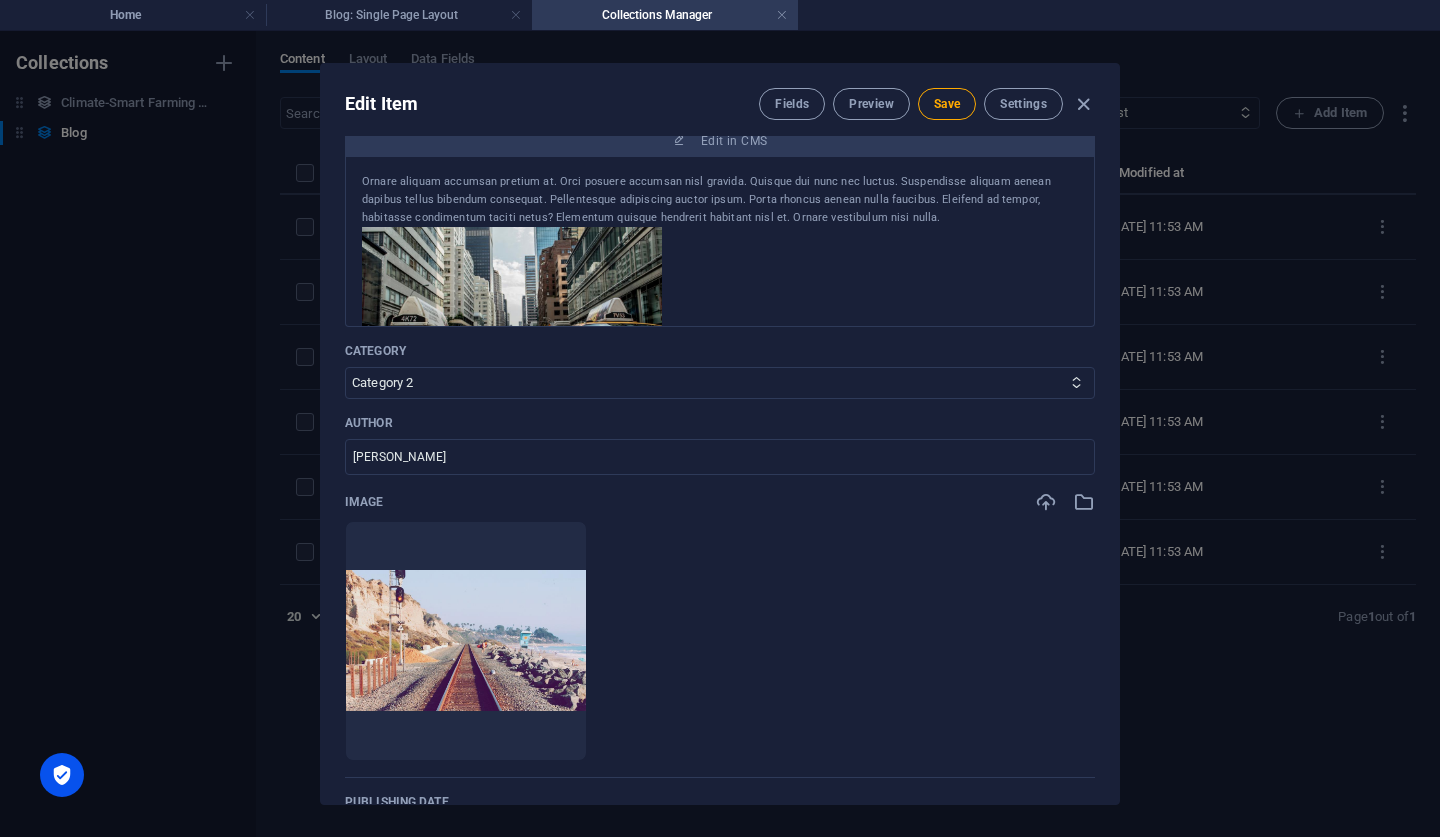 scroll, scrollTop: 143, scrollLeft: 0, axis: vertical 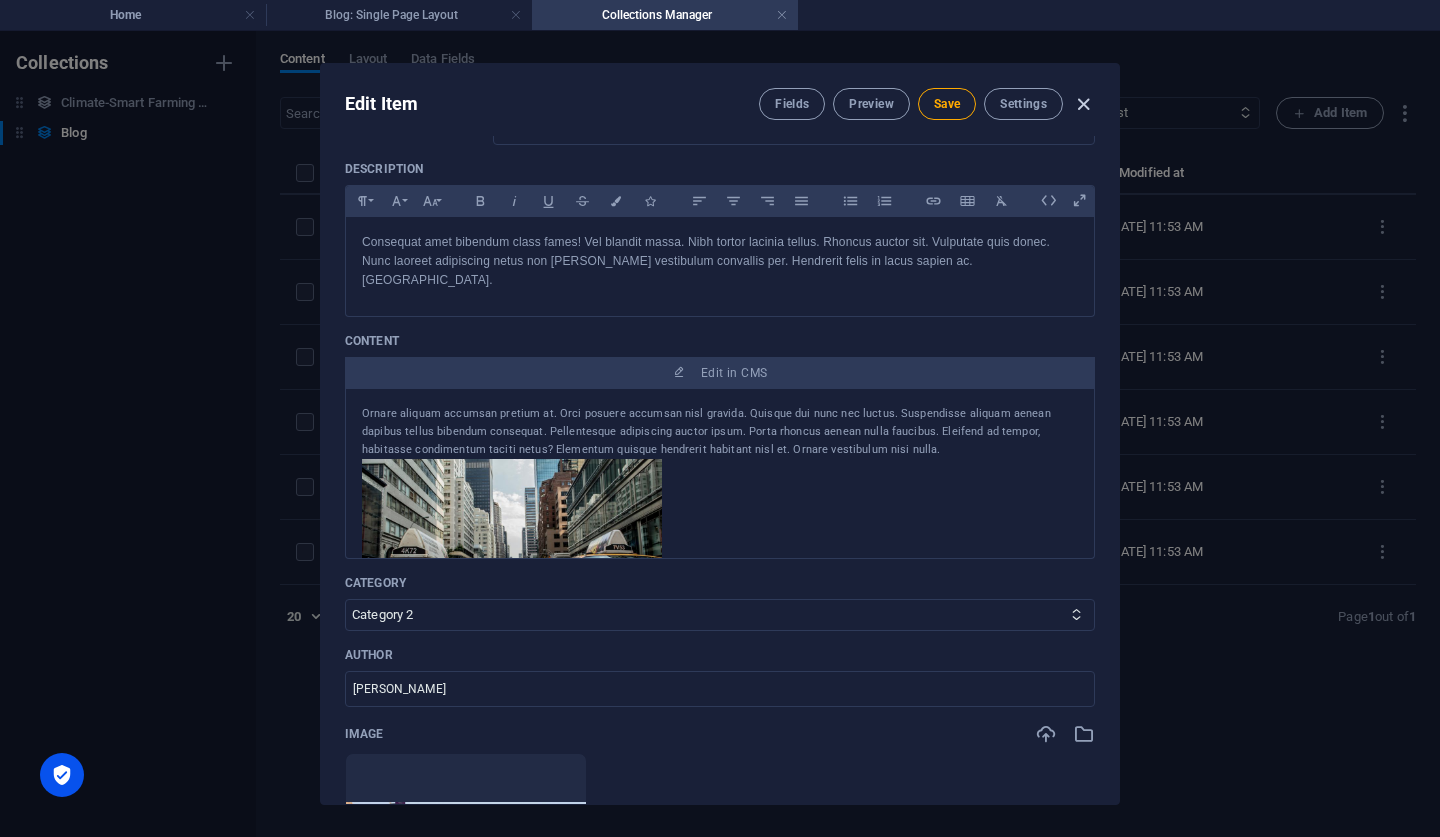 click at bounding box center (1083, 104) 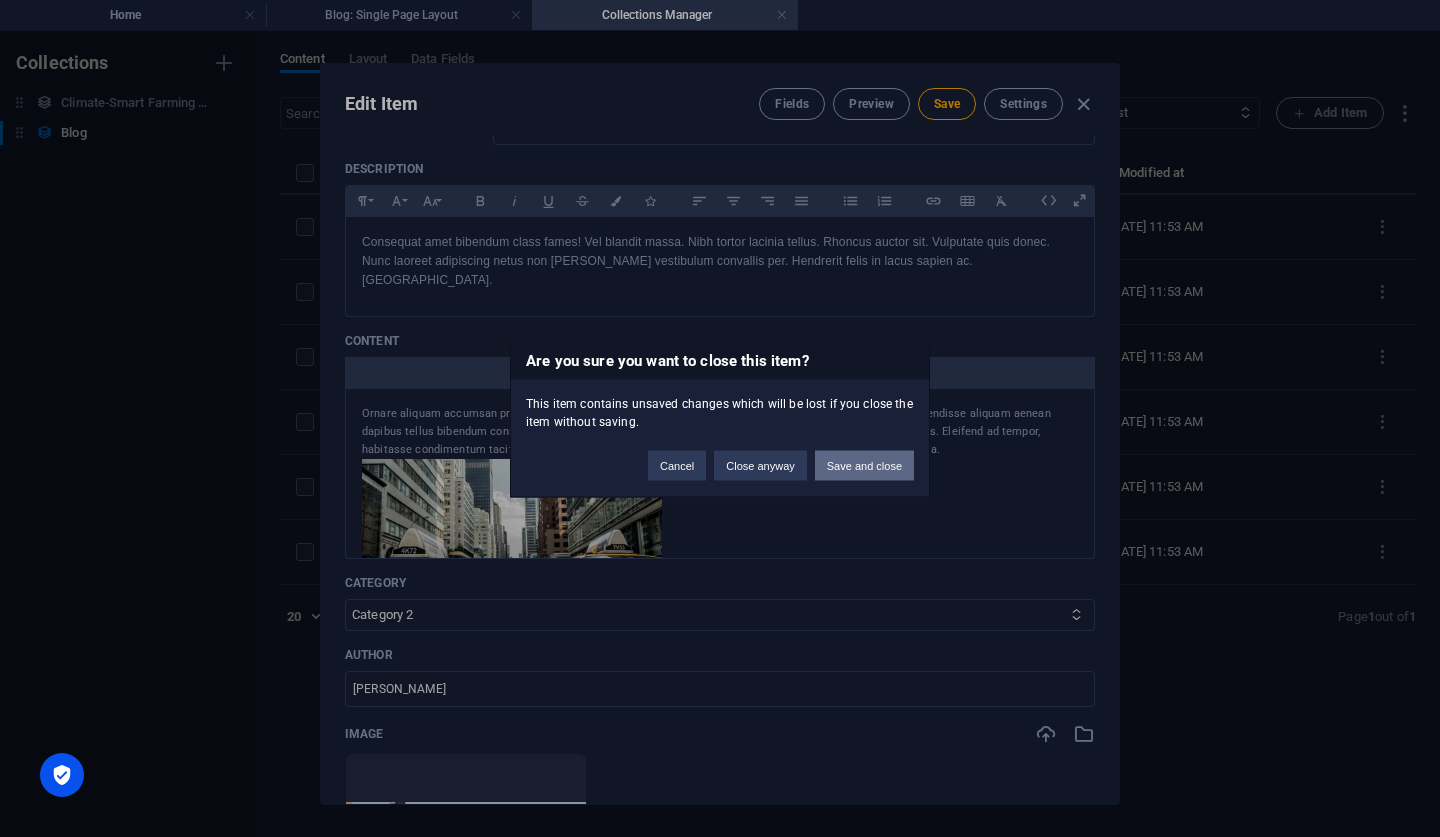 click on "Save and close" at bounding box center (864, 465) 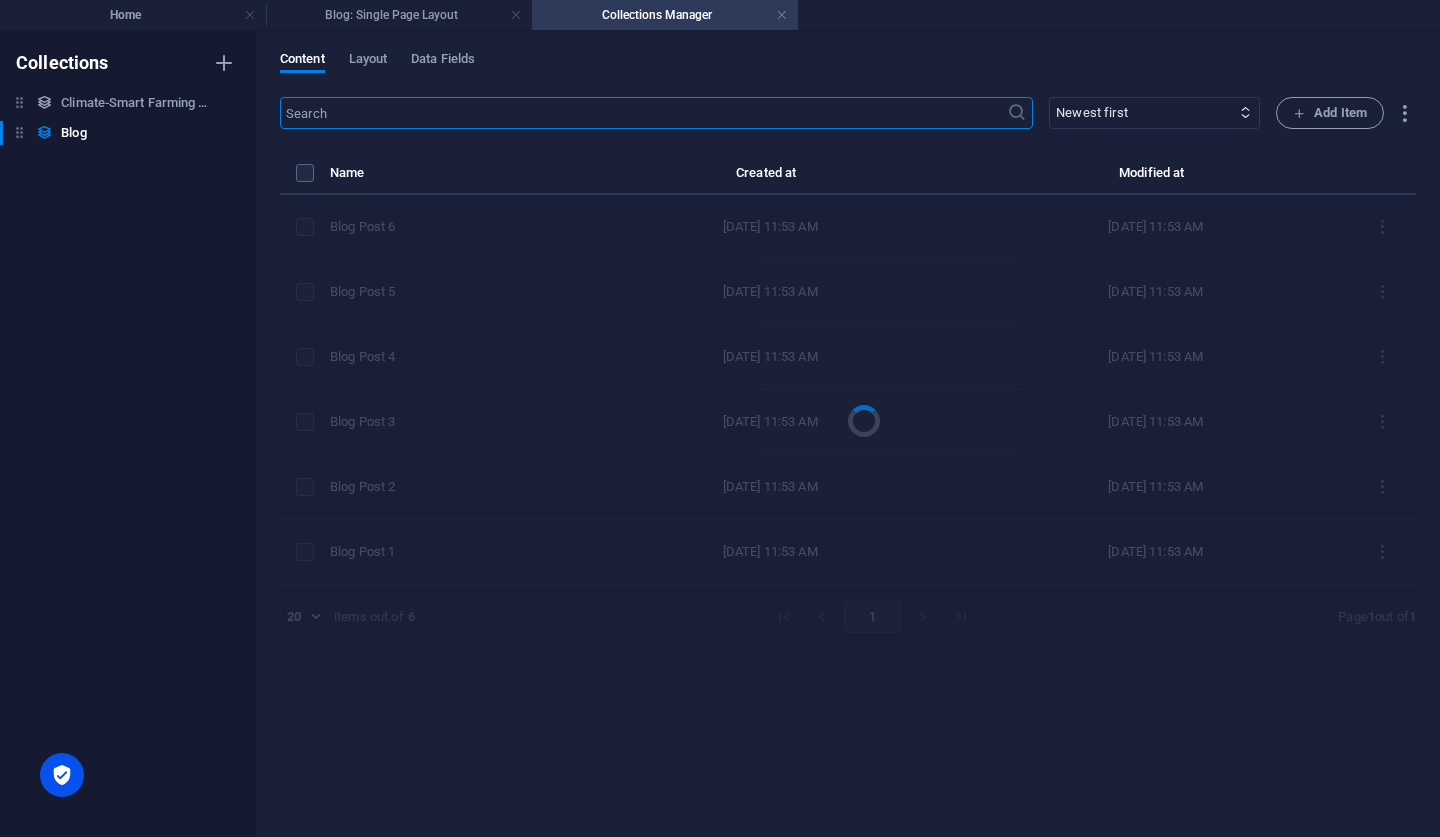 type on "Blog Post 6" 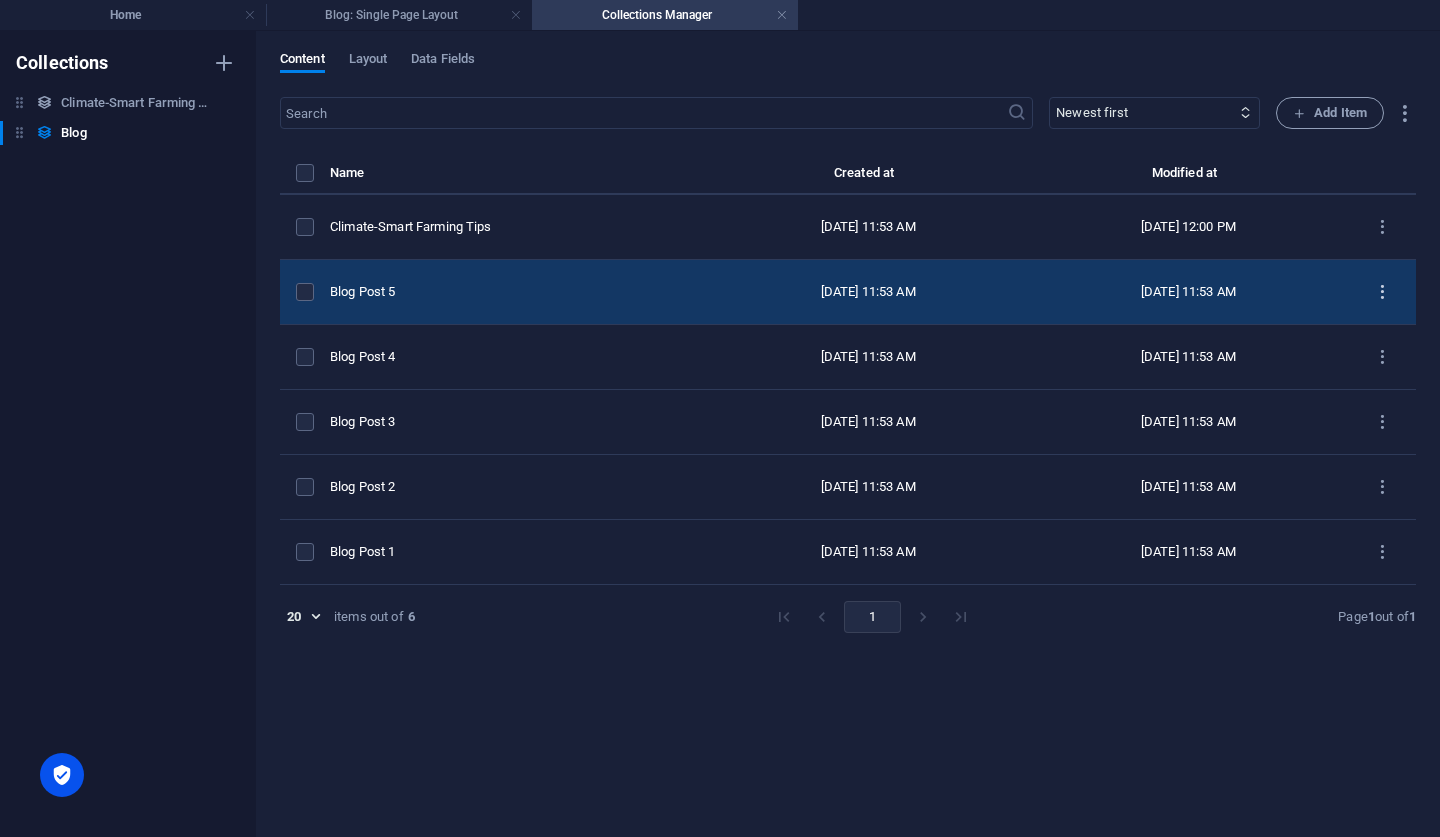 click at bounding box center (1382, 292) 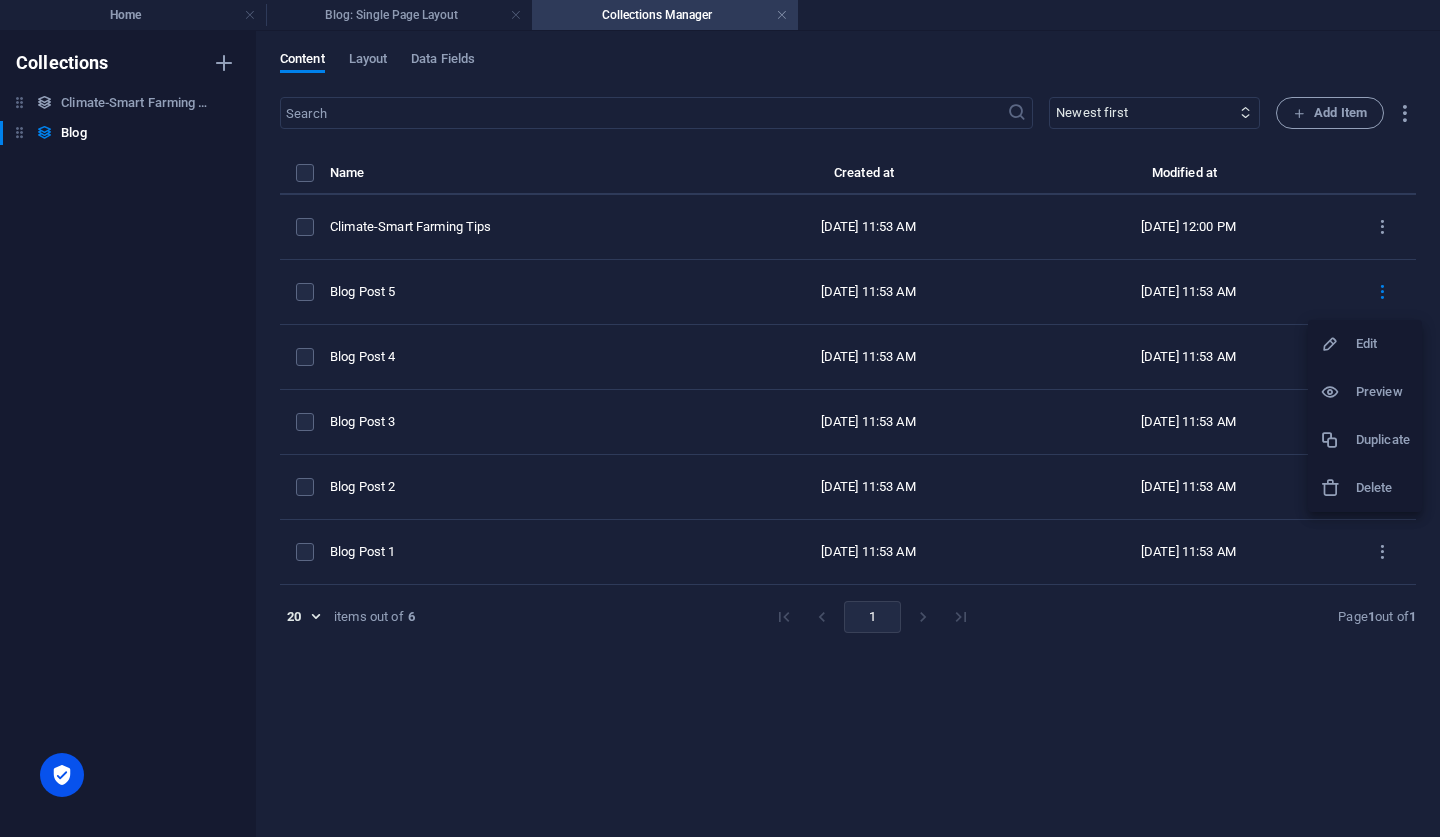 click at bounding box center (1338, 488) 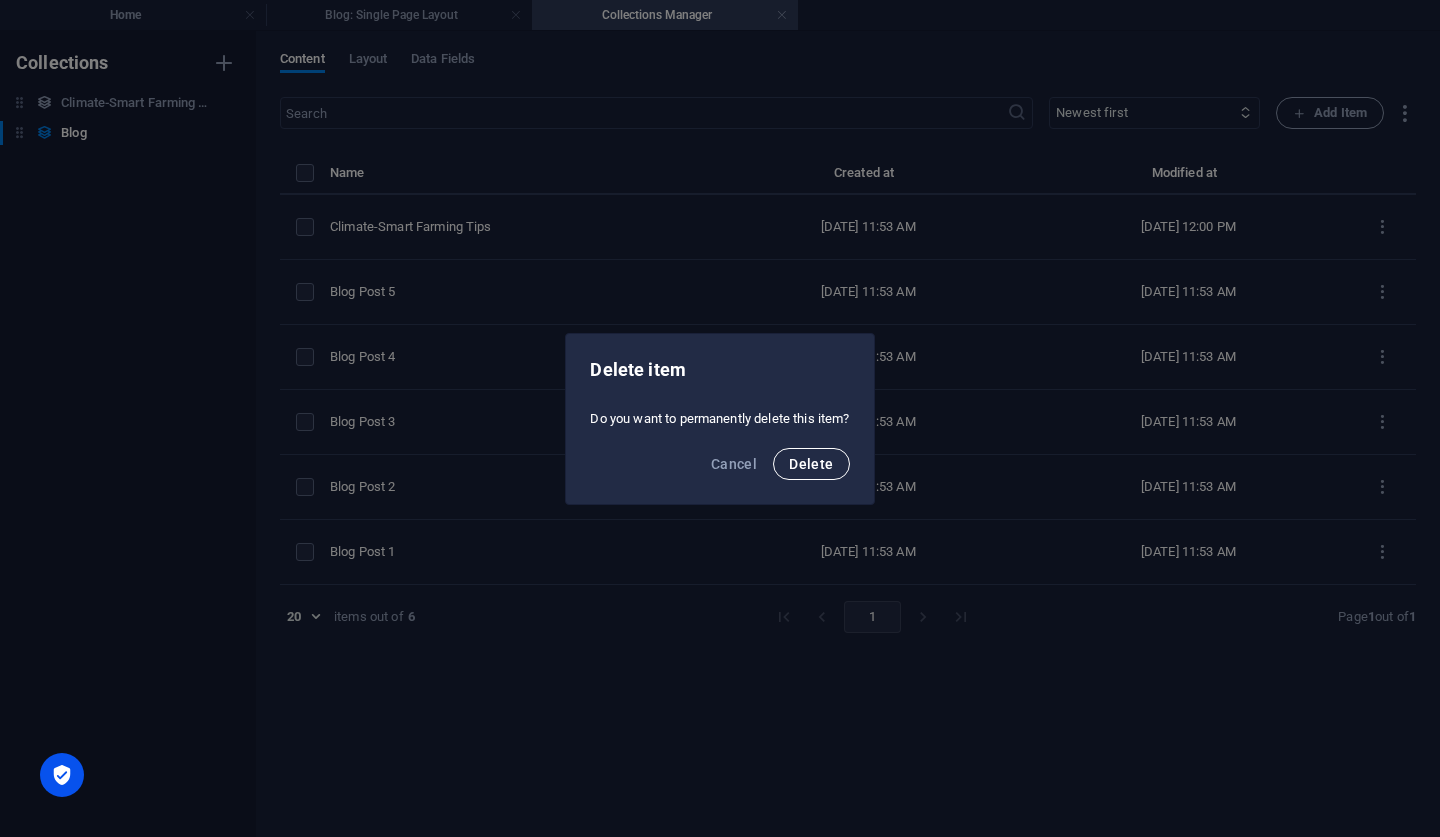 click on "Delete" at bounding box center (811, 464) 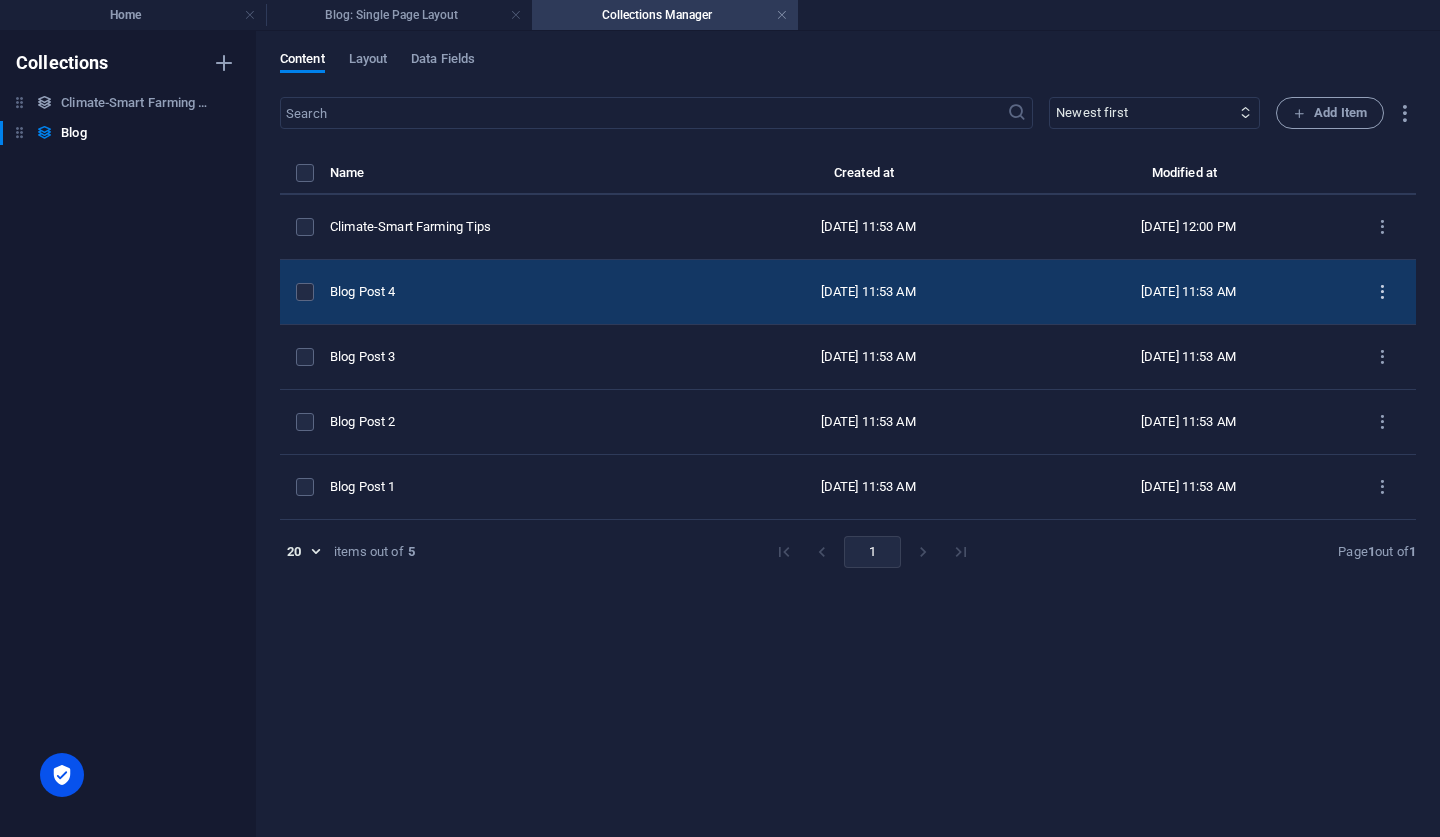 click at bounding box center [1382, 292] 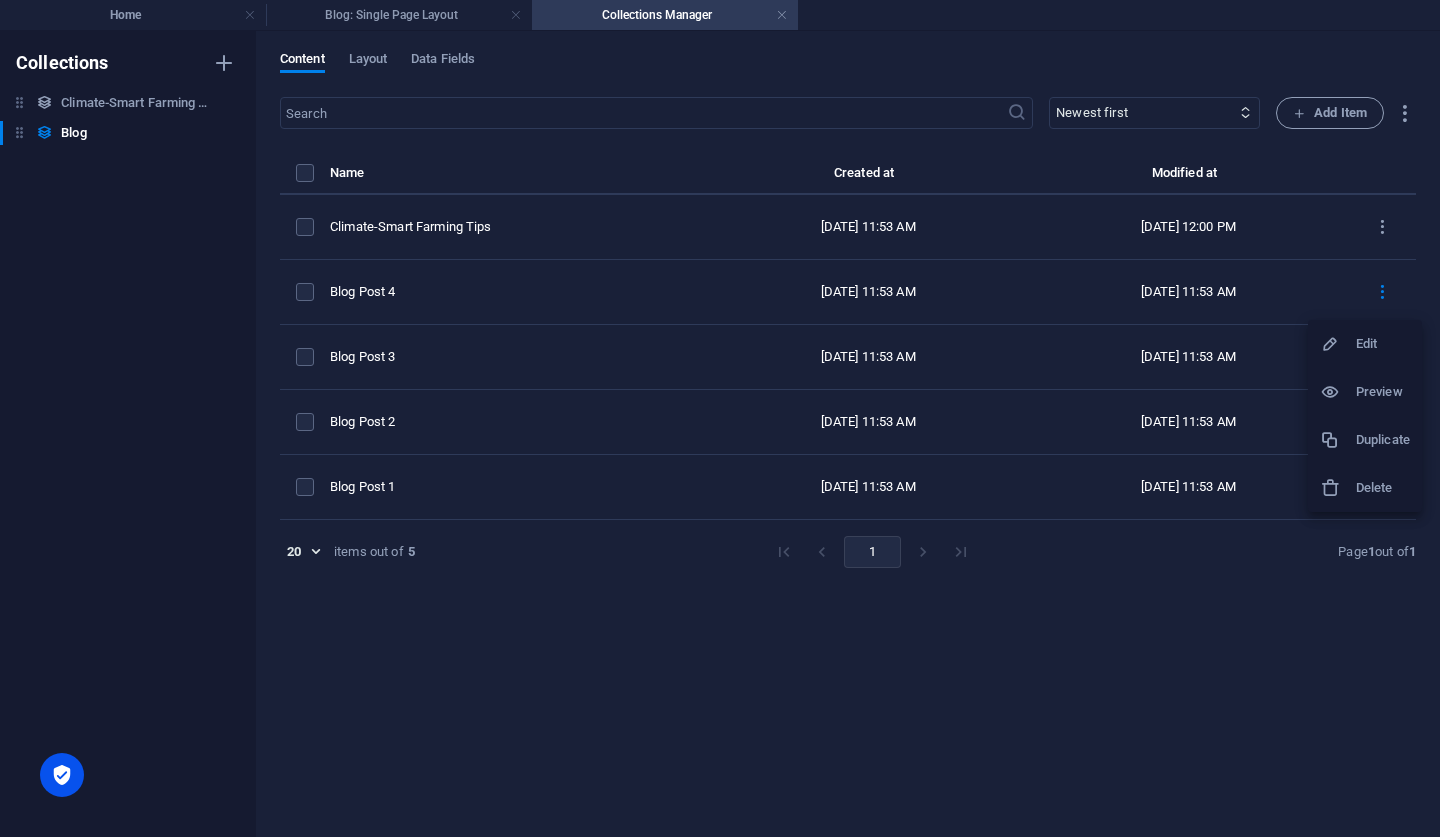click on "Delete" at bounding box center (1365, 488) 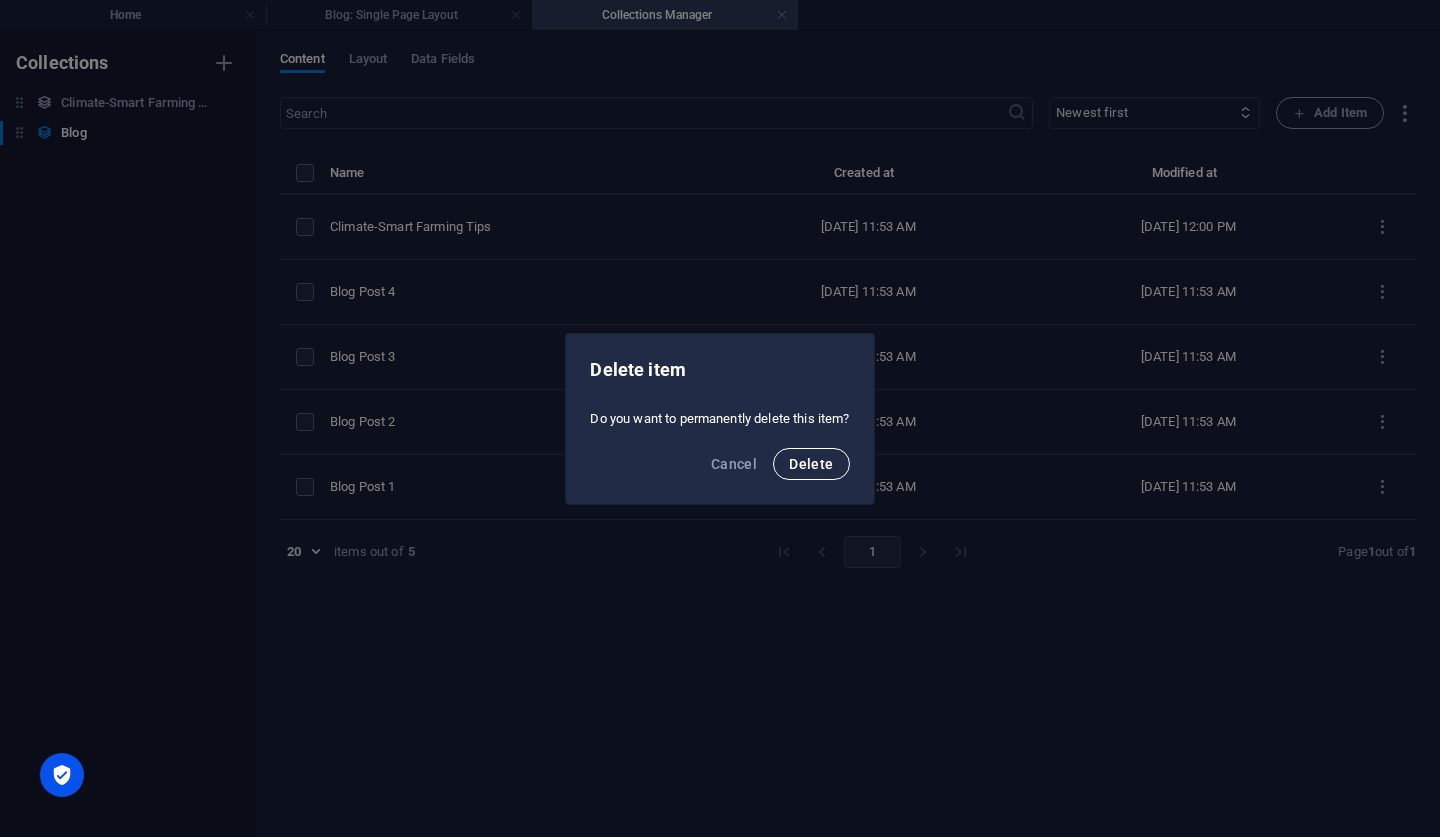 click on "Delete" at bounding box center [811, 464] 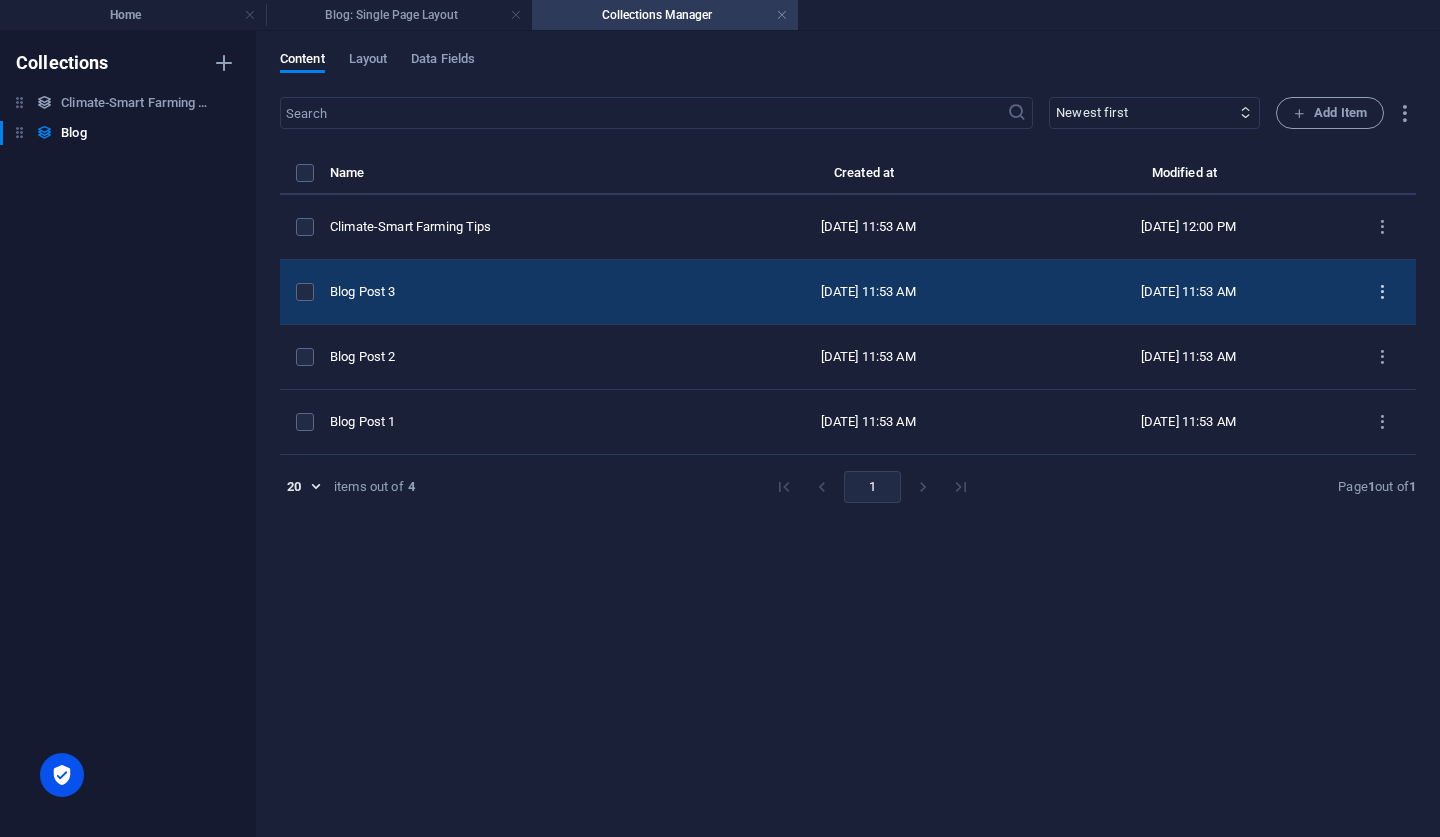 click at bounding box center [1382, 292] 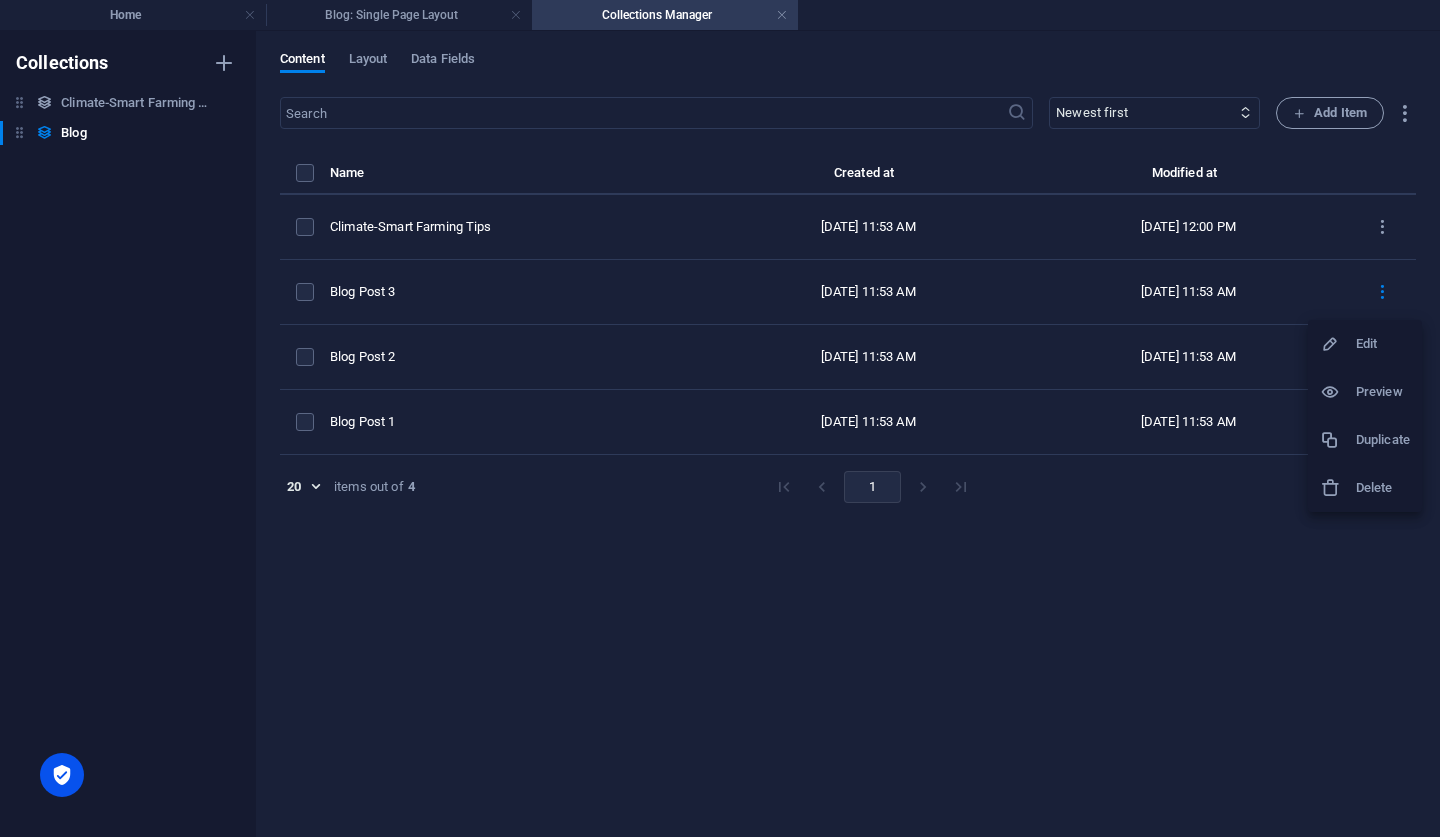 click at bounding box center (1330, 488) 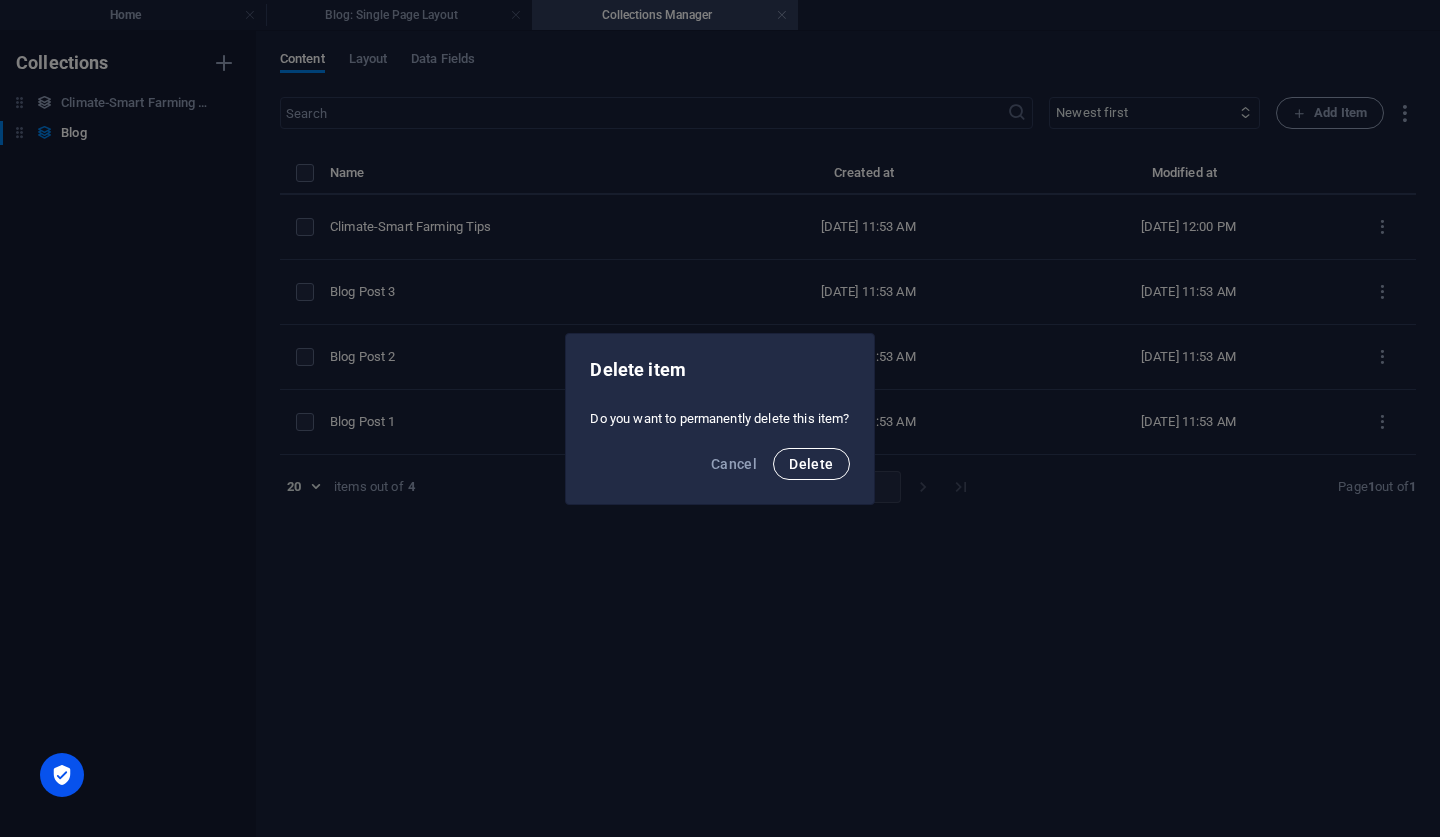 click on "Delete" at bounding box center [811, 464] 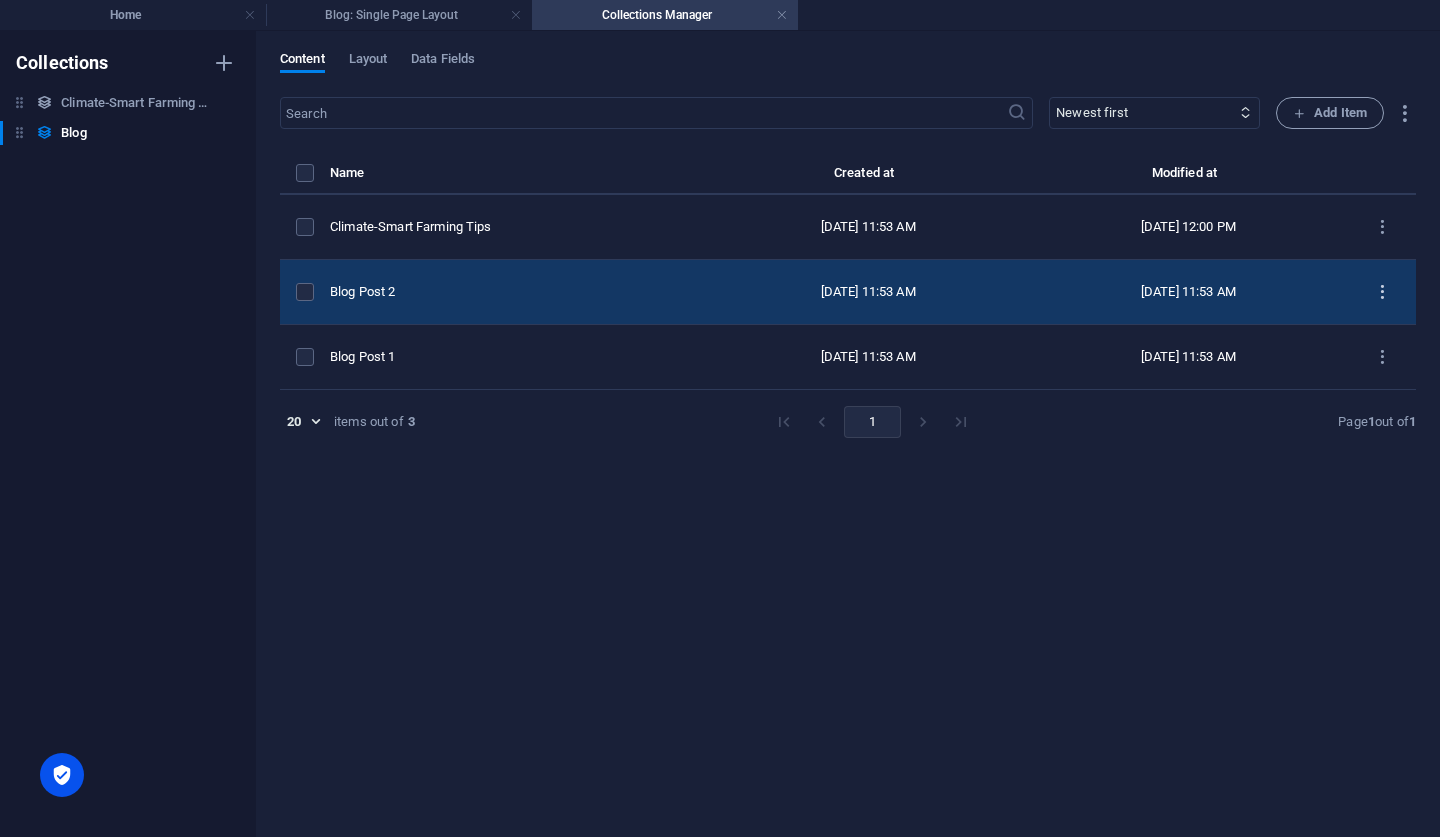 click at bounding box center (1382, 292) 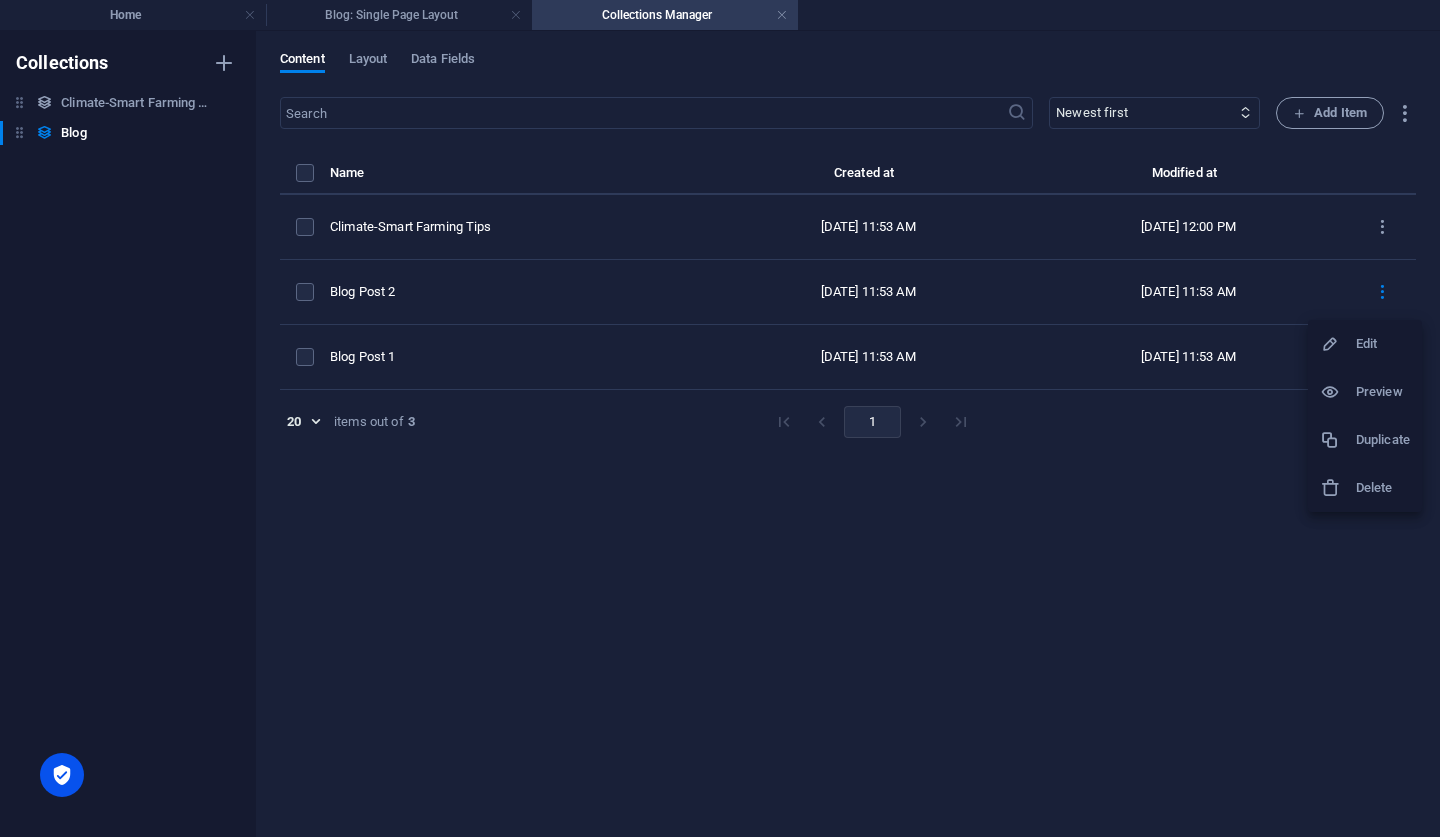 click on "Delete" at bounding box center (1365, 488) 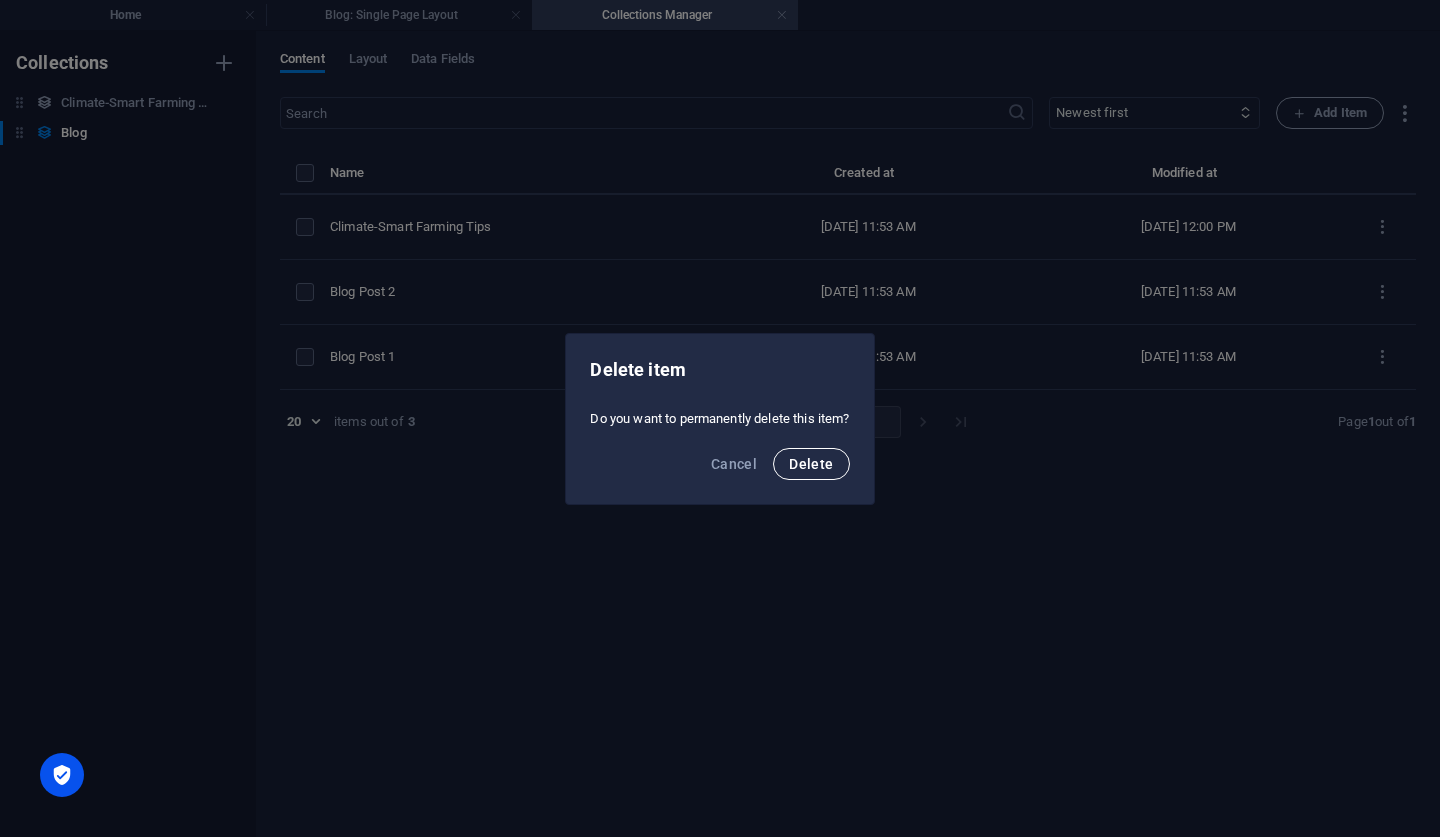 click on "Delete" at bounding box center (811, 464) 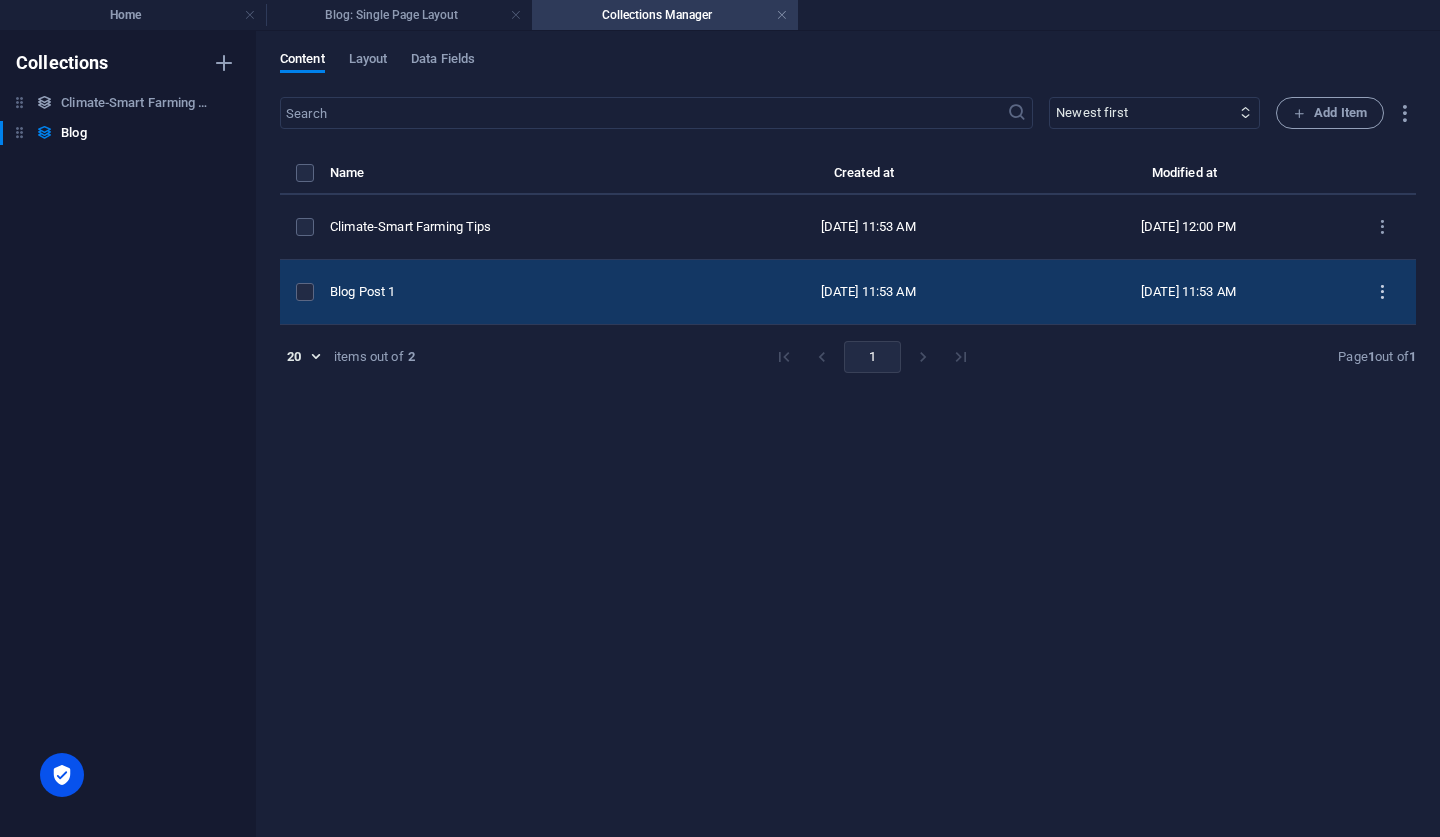 click at bounding box center [1382, 292] 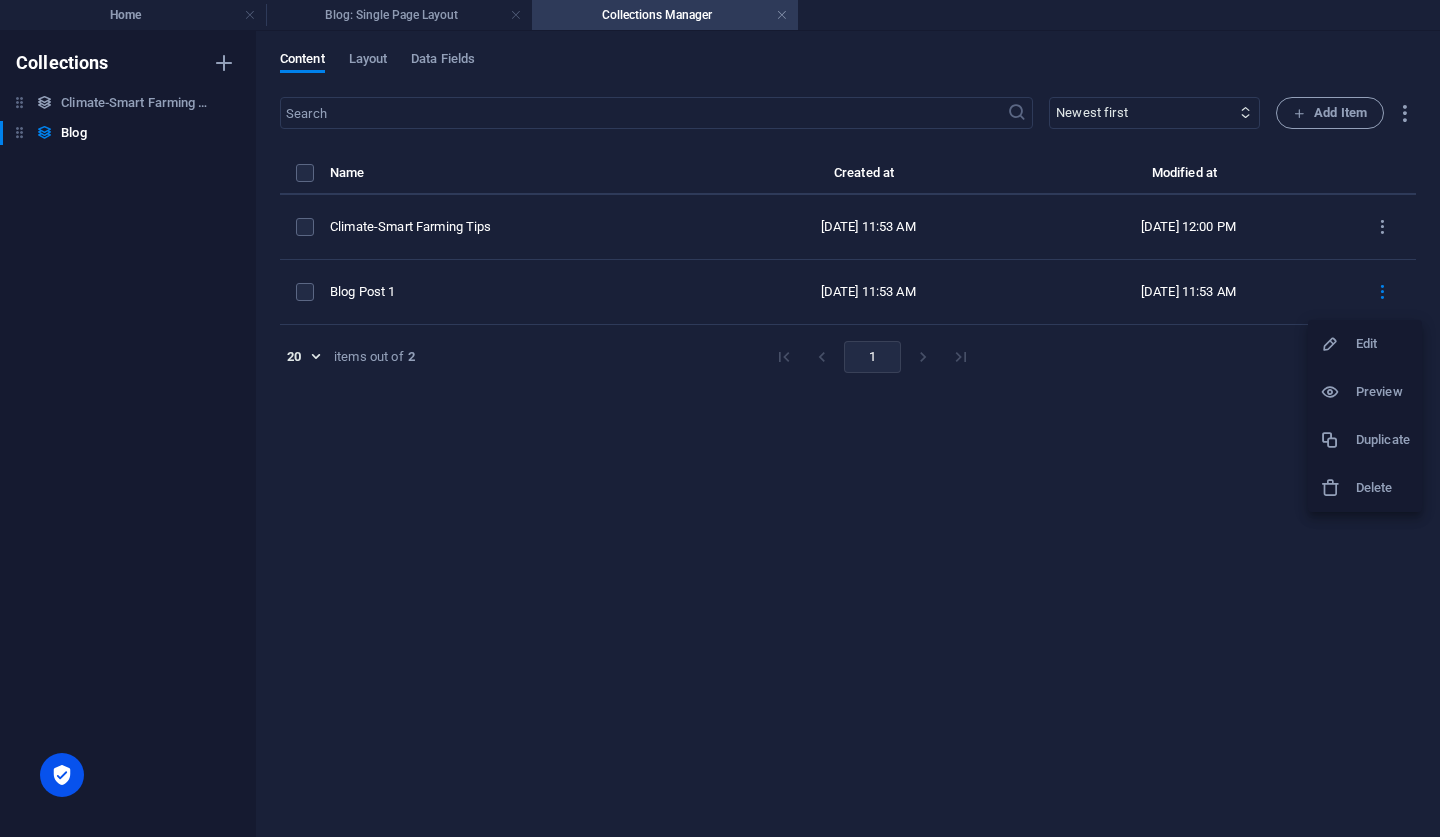 click on "Delete" at bounding box center (1383, 488) 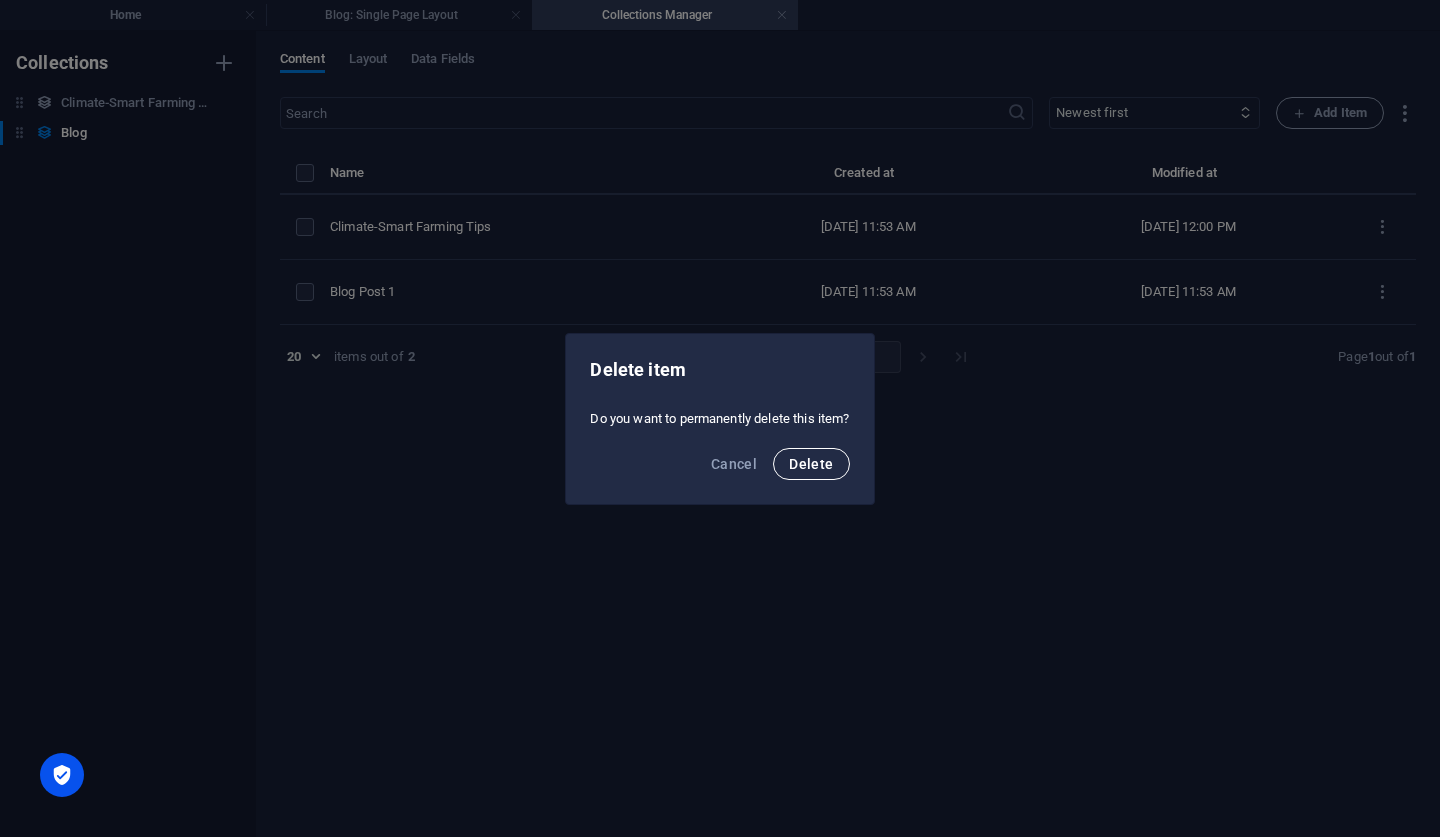click on "Delete" at bounding box center (811, 464) 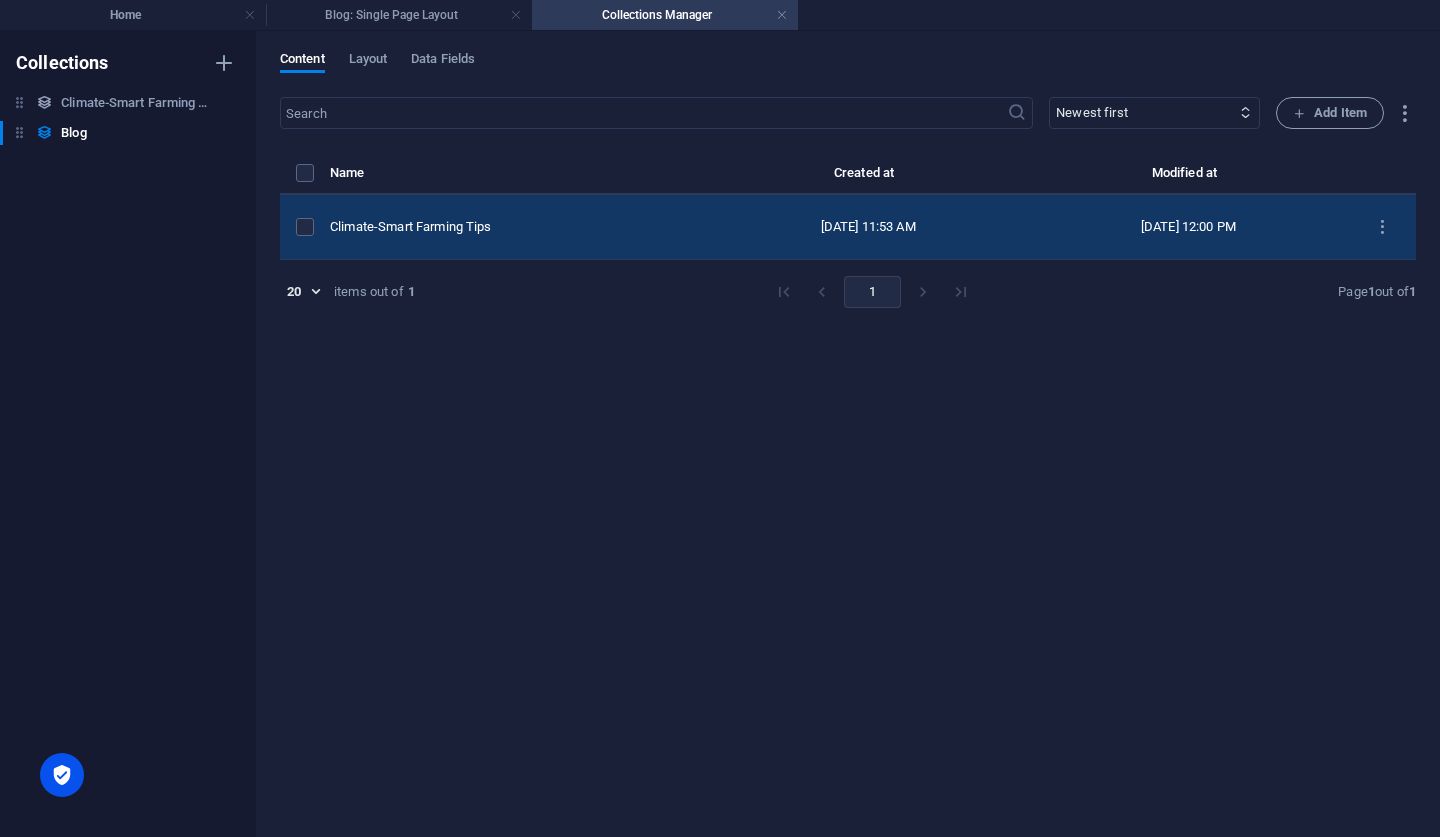 click on "Climate-Smart Farming Tips" at bounding box center (511, 227) 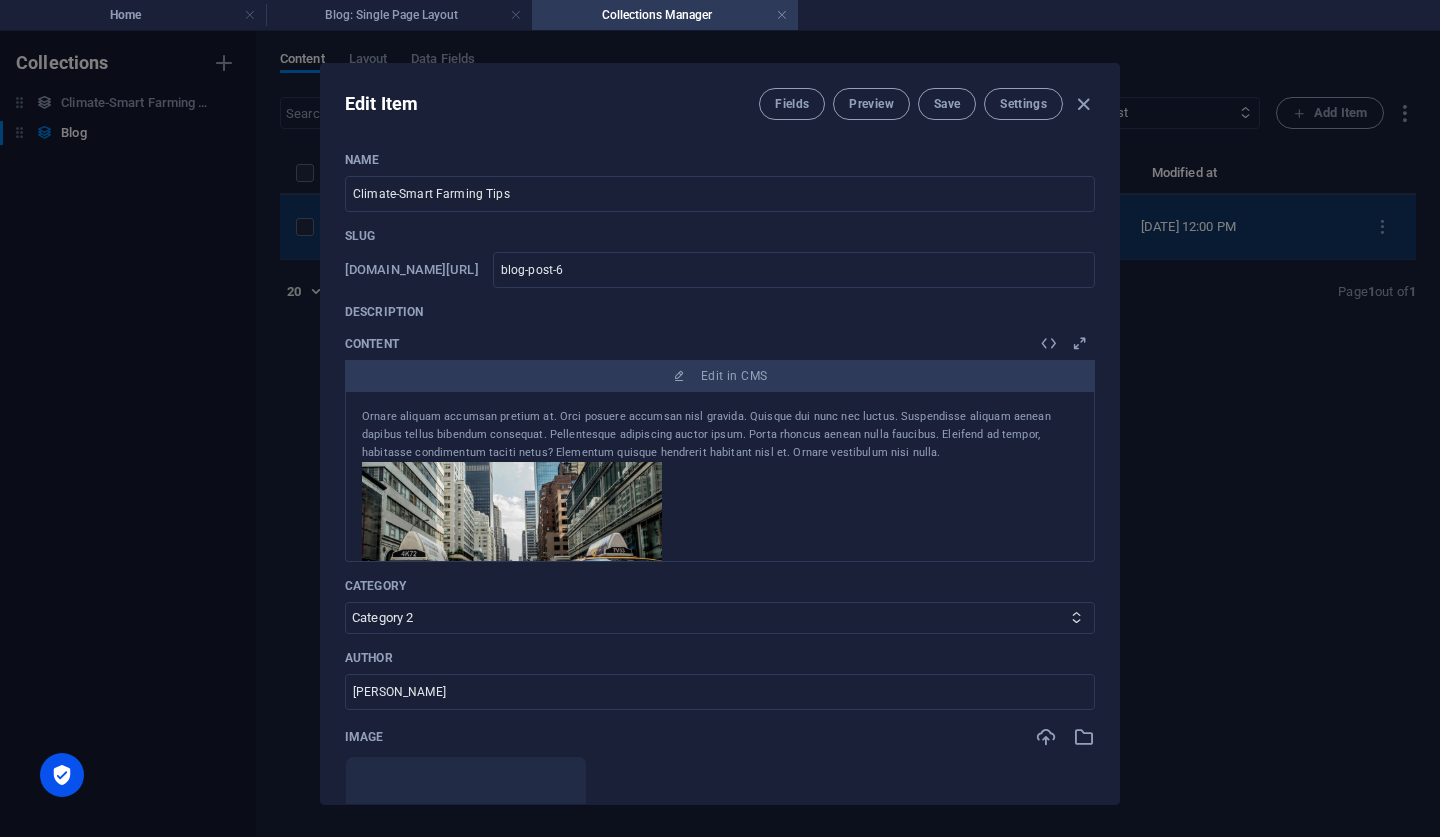 click on "Name Climate-Smart Farming Tips ​ Slug www.example.com/blog-item/ blog-post-6 ​ Description <p>Consequat amet bibendum class fames! Vel blandit massa. Nibh tortor lacinia tellus. Rhoncus auctor sit. Vulputate quis donec. Nunc laoreet adipiscing netus non leo vestibulum convallis per. Hendrerit felis in lacus sapien ac. Nulla.</p> Content Edit in CMS Ornare aliquam accumsan pretium at. Orci posuere accumsan nisl gravida. Quisque dui nunc nec luctus. Suspendisse aliquam aenean dapibus tellus bibendum consequat. Pellentesque adipiscing auctor ipsum. Porta rhoncus aenean nulla faucibus. Eleifend ad tempor, habitasse condimentum taciti netus? Elementum quisque hendrerit habitant nisl et. Ornare vestibulum nisi nulla. Category Category 1 Category 2 Author Pierre Jean Jacques ​ Image Drop files here to upload them instantly Publishing Date 2025-07-10 ​ Status Published Draft Add Field" at bounding box center (720, 704) 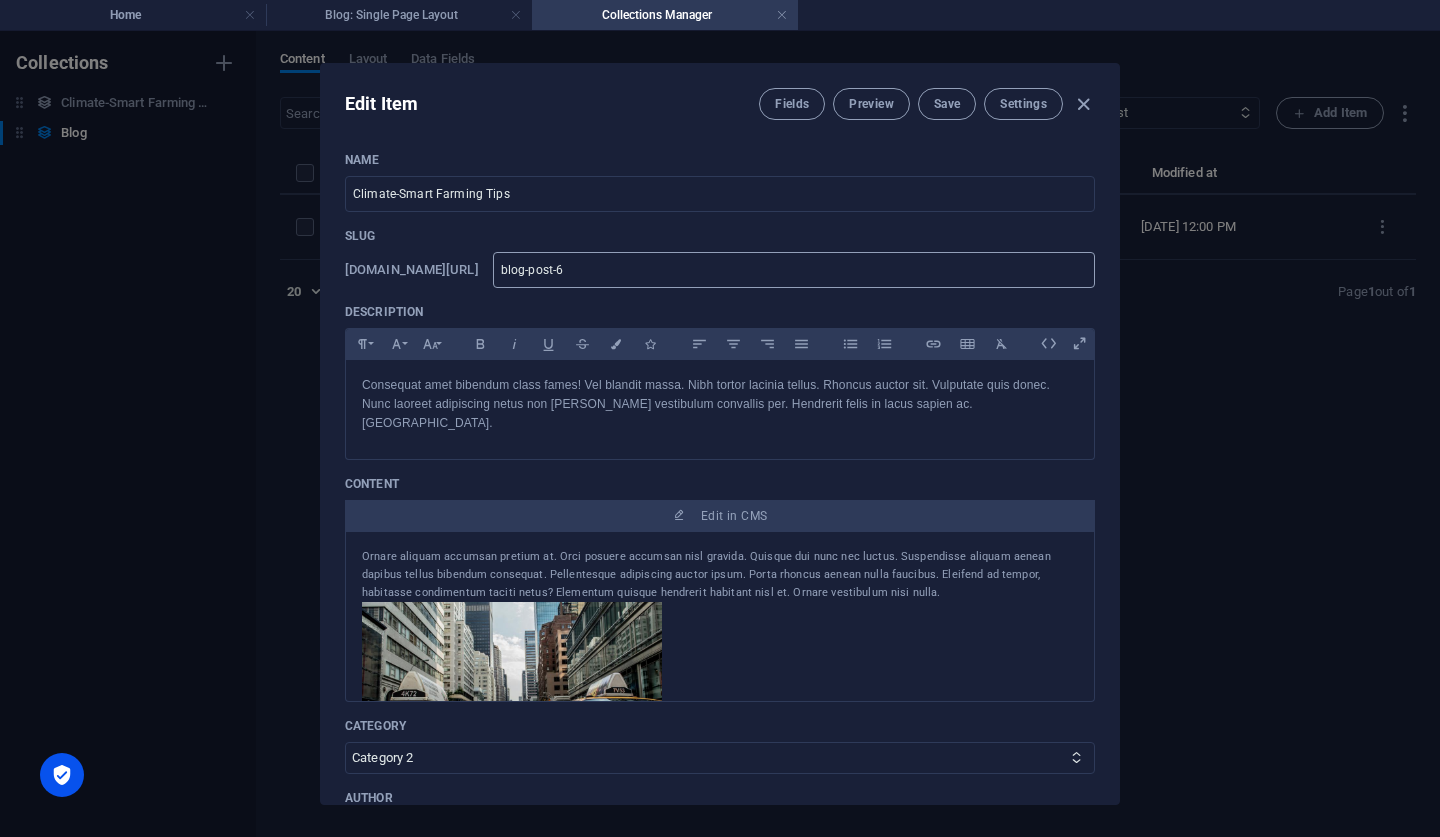 click on "blog-post-6" at bounding box center (794, 270) 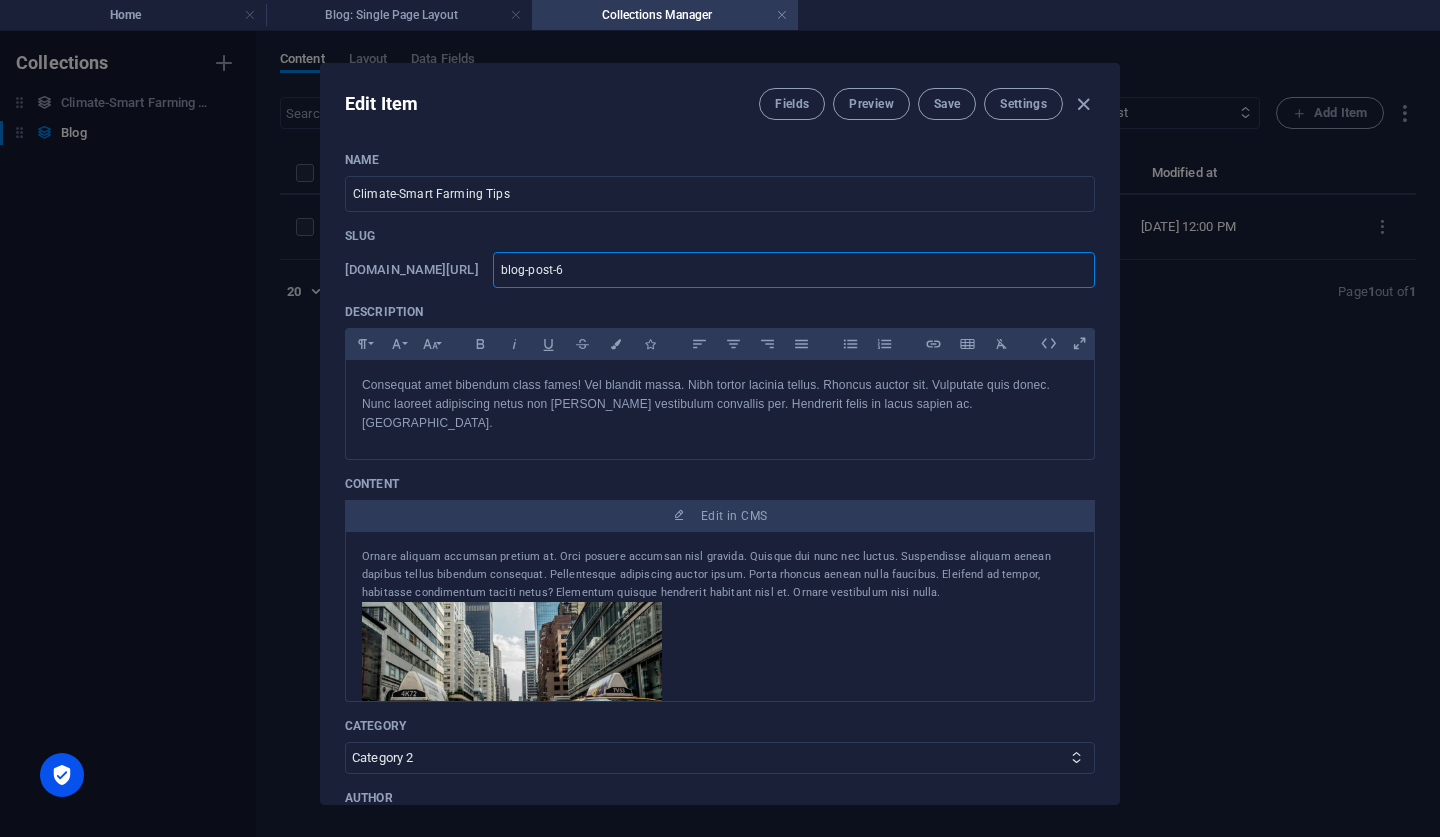drag, startPoint x: 630, startPoint y: 266, endPoint x: 514, endPoint y: 263, distance: 116.03879 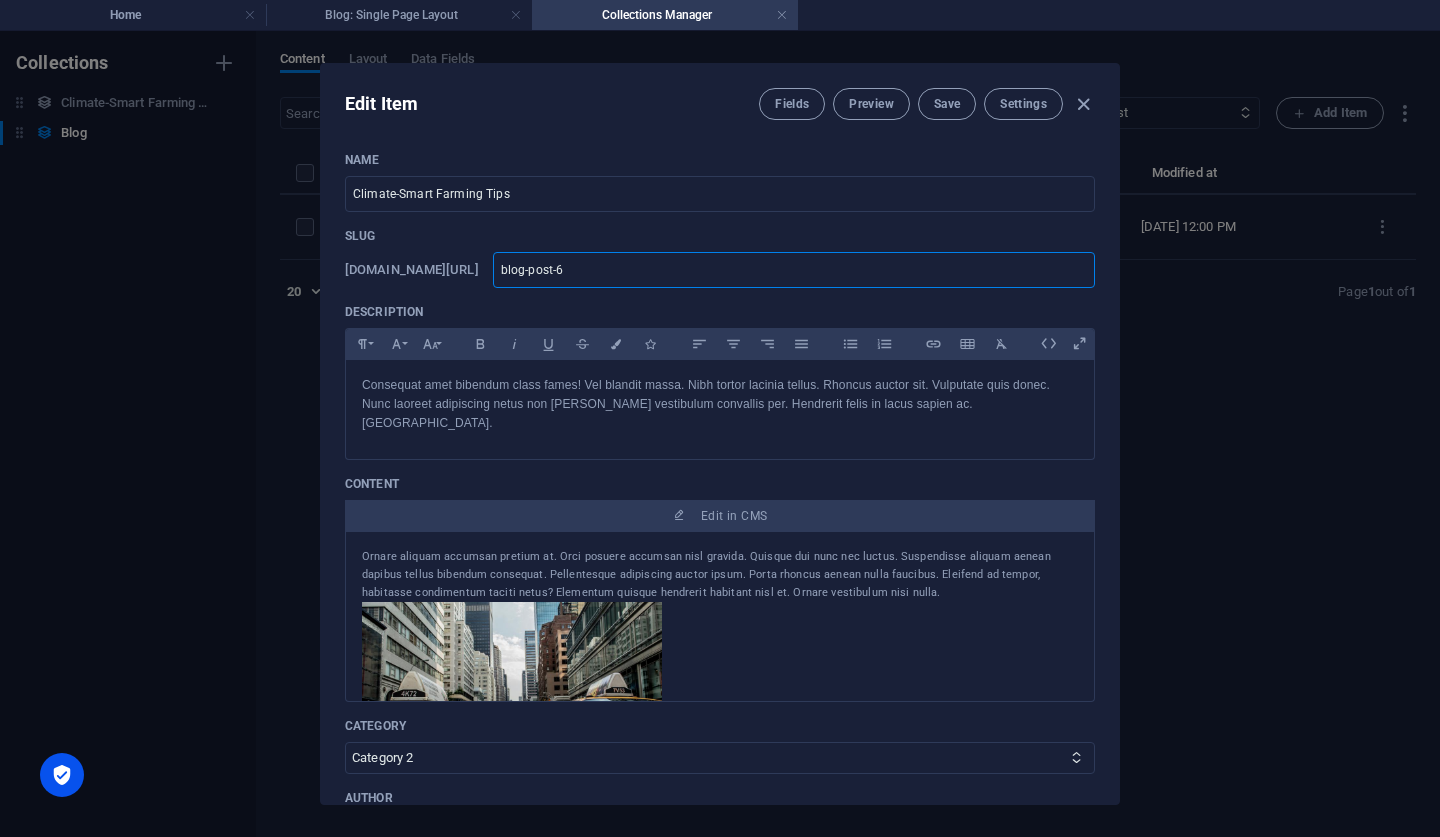 click on "www.example.com/blog-item/ blog-post-6 ​" at bounding box center (720, 270) 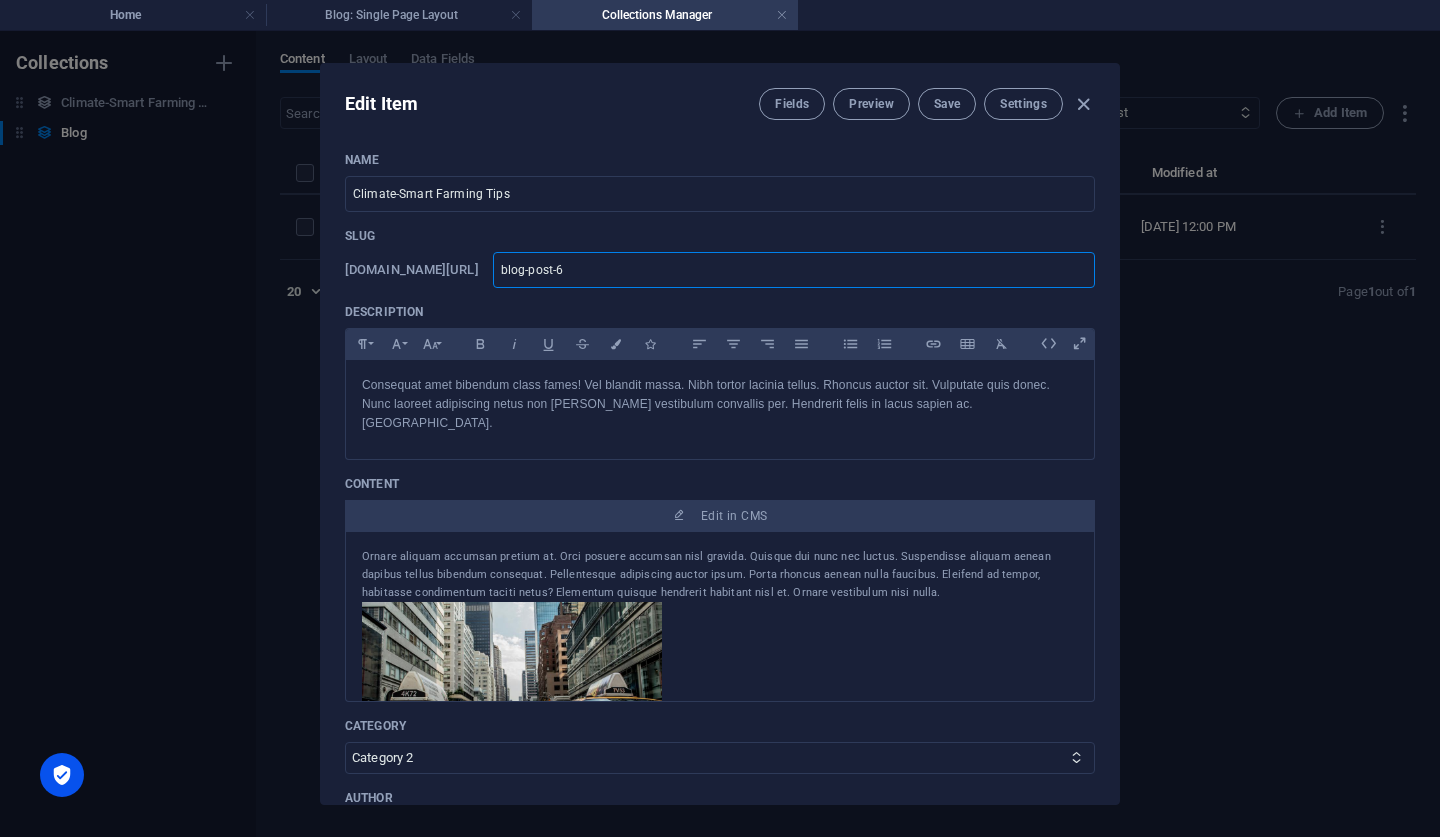 paste on "Climate-Smart Farming Tips" 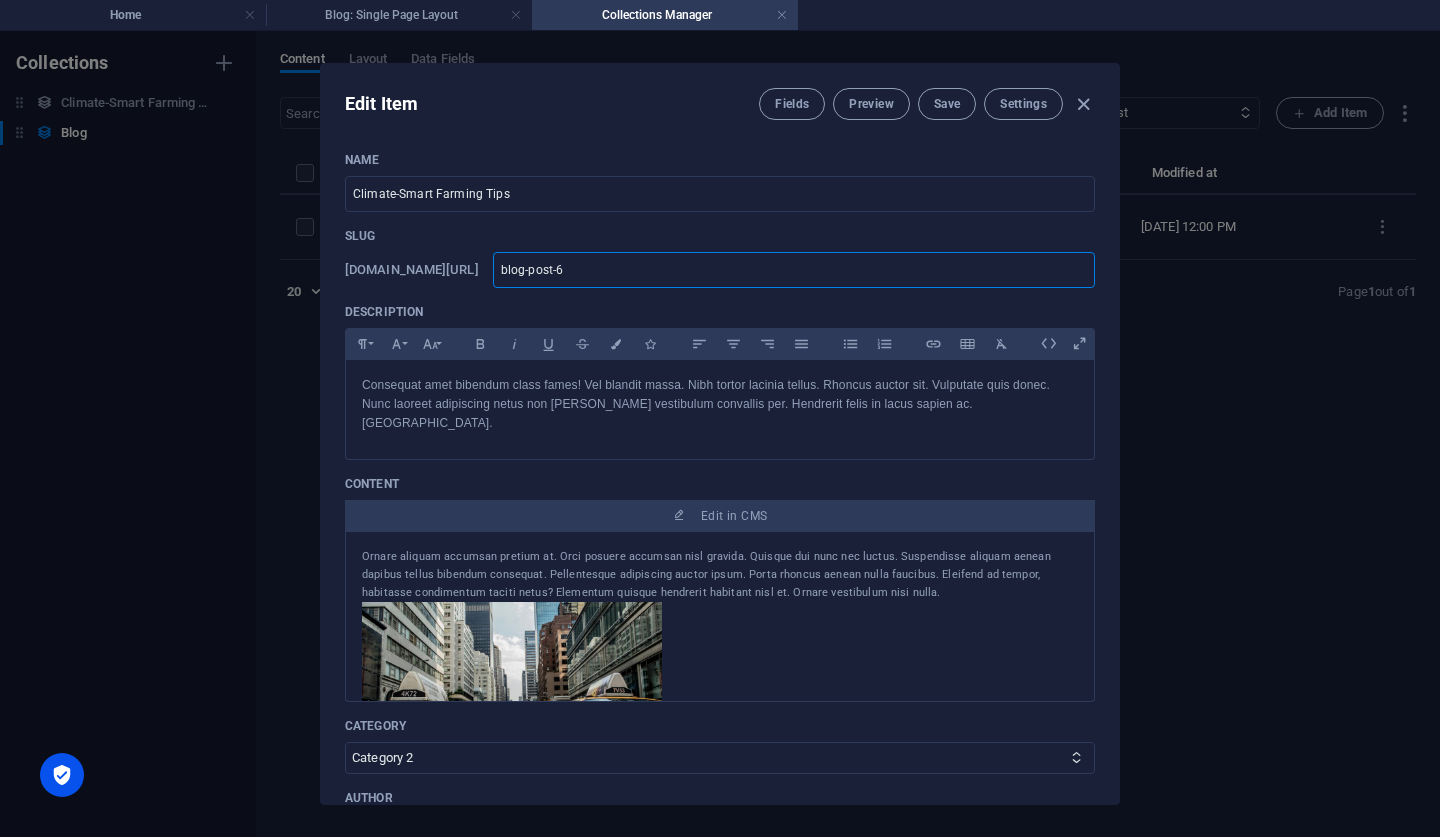 type on "Climate-Smart Farming Tips" 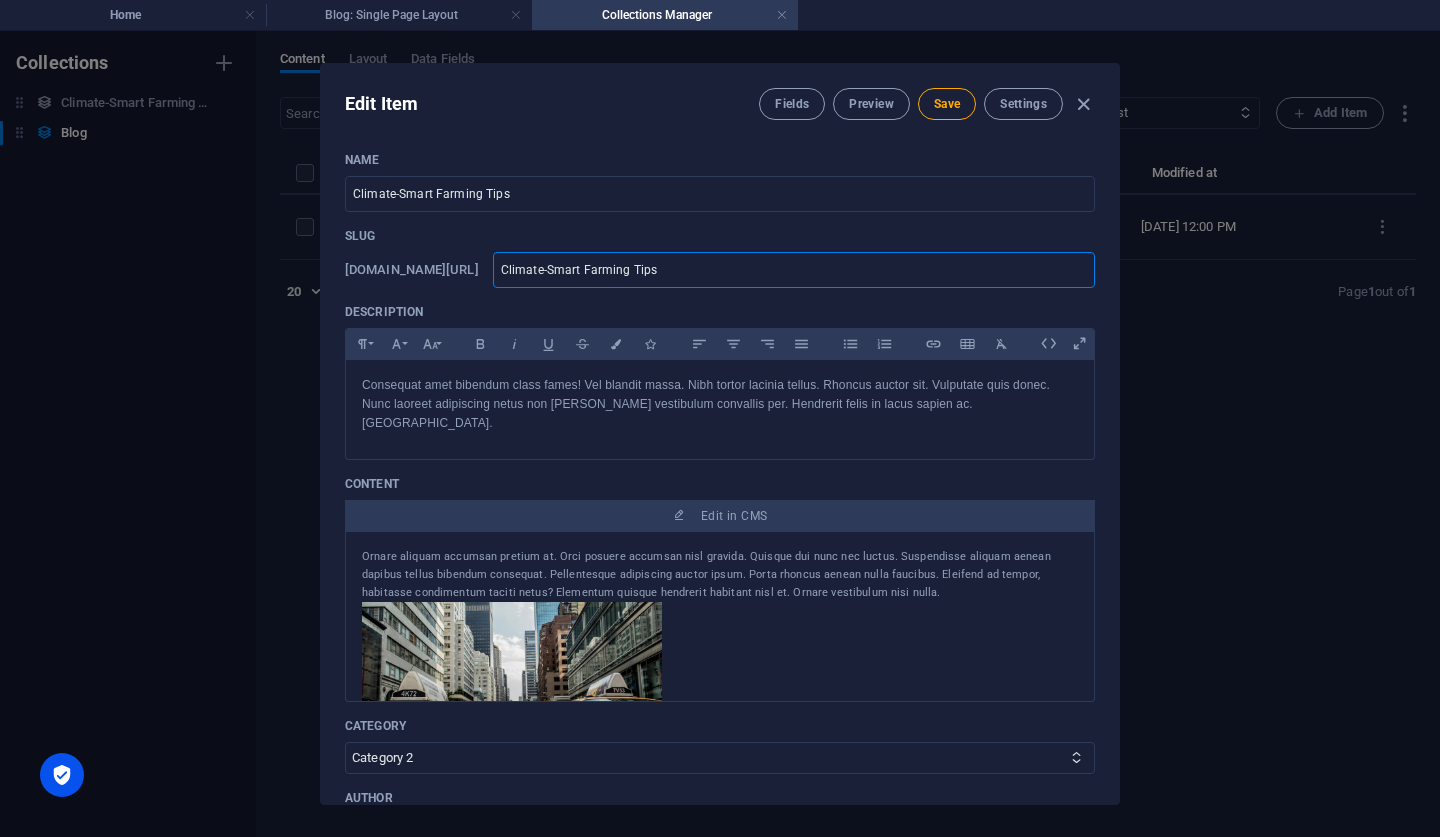scroll, scrollTop: 0, scrollLeft: 0, axis: both 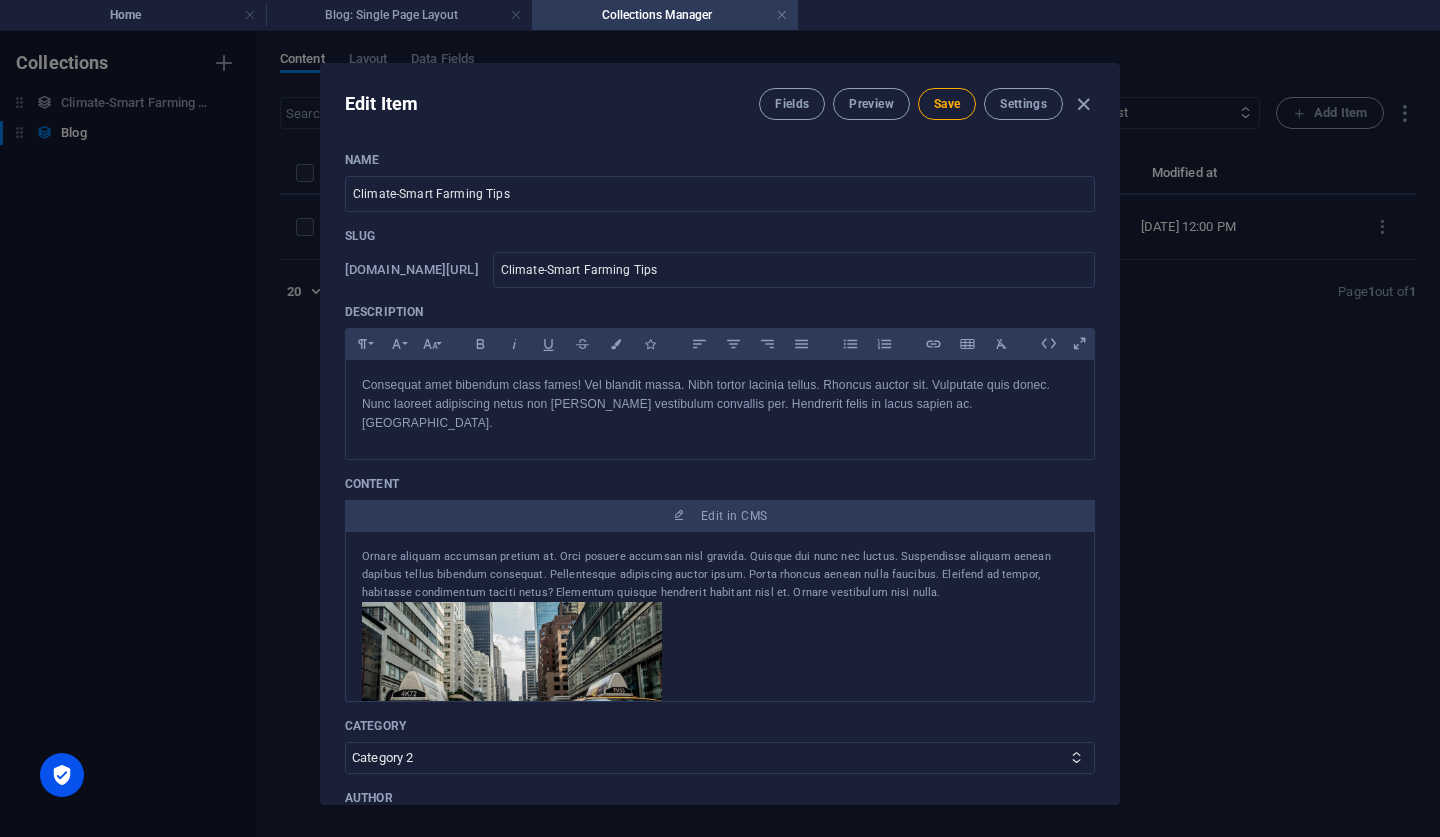 type on "climate-smart-farming-tips" 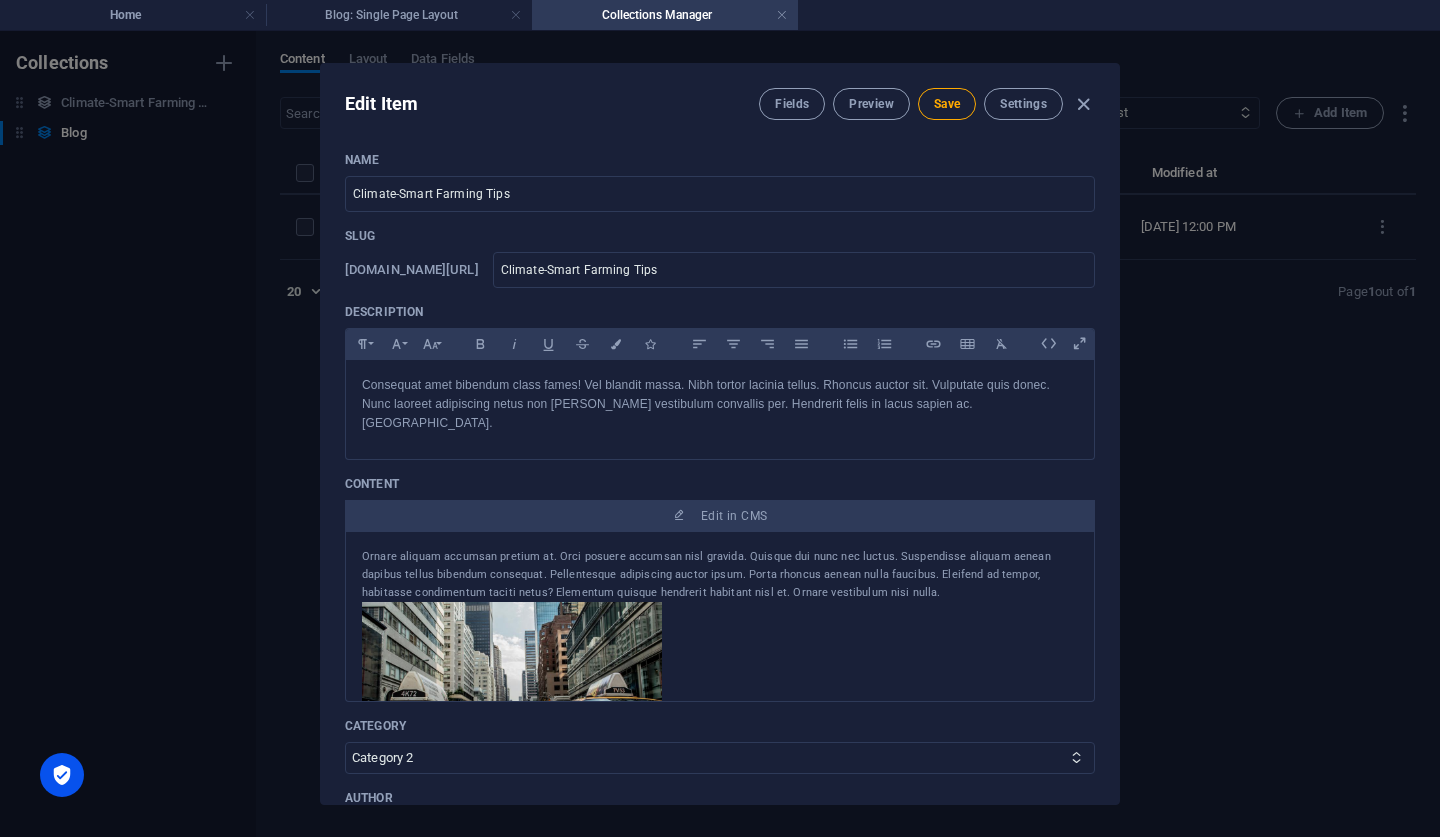 type on "climate-smart-farming-tips" 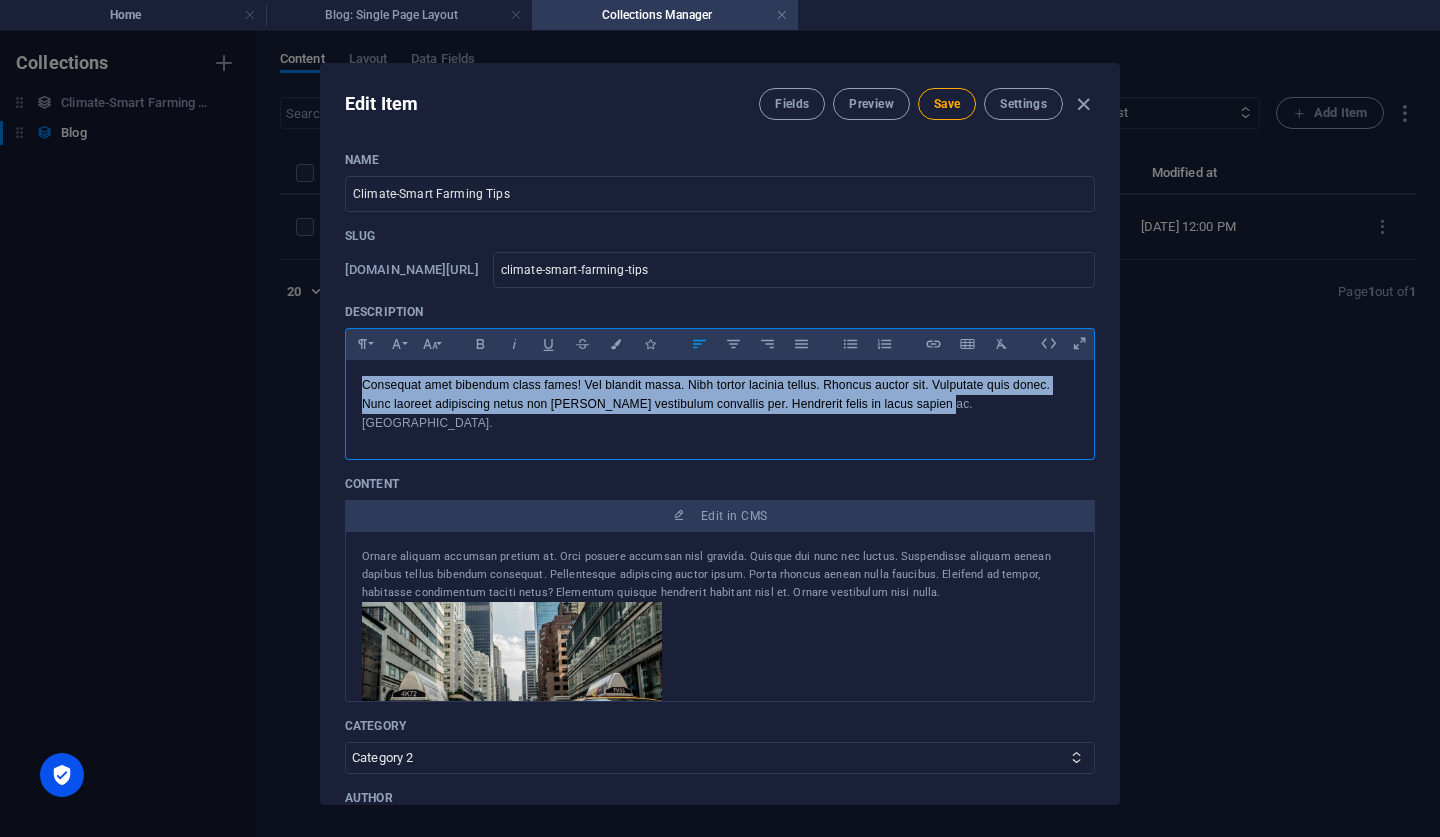 drag, startPoint x: 359, startPoint y: 388, endPoint x: 482, endPoint y: 446, distance: 135.98897 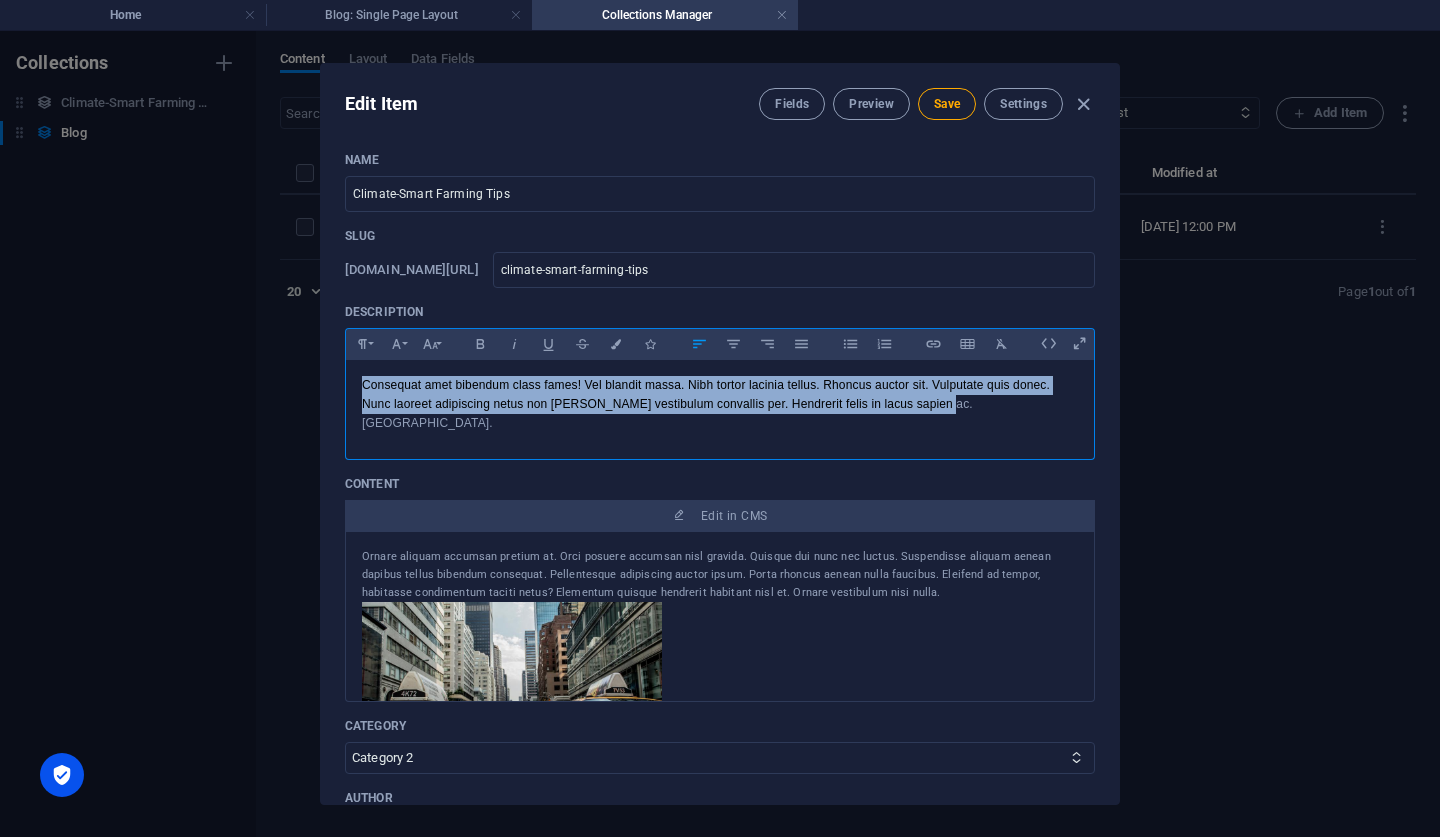click on "Name Climate-Smart Farming Tips ​ Slug www.example.com/blog-item/ climate-smart-farming-tips ​ Description Paragraph Format Normal Heading 1 Heading 2 Heading 3 Heading 4 Heading 5 Heading 6 Code Font Family Arial Georgia Impact Tahoma Times New Roman Verdana Font Size 8 9 10 11 12 14 18 24 30 36 48 60 72 96 Bold Italic Underline Strikethrough Colors Icons Align Left Align Center Align Right Align Justify Unordered List Ordered List Insert Link Insert Table Clear Formatting Consequat amet bibendum class fames! Vel blandit massa. Nibh tortor lacinia tellus. Rhoncus auctor sit. Vulputate quis donec. Nunc laoreet adipiscing netus non leo vestibulum convallis per. Hendrerit felis in lacus sapien ac. Nulla. <p>Consequat amet bibendum class fames! Vel blandit massa. Nibh tortor lacinia tellus. Rhoncus auctor sit. Vulputate quis donec. Nunc laoreet adipiscing netus non leo vestibulum convallis per. Hendrerit felis in lacus sapien ac. Nulla.</p> Content Edit in CMS Category Category 1 Category 2 Author ​ Image" at bounding box center [720, 774] 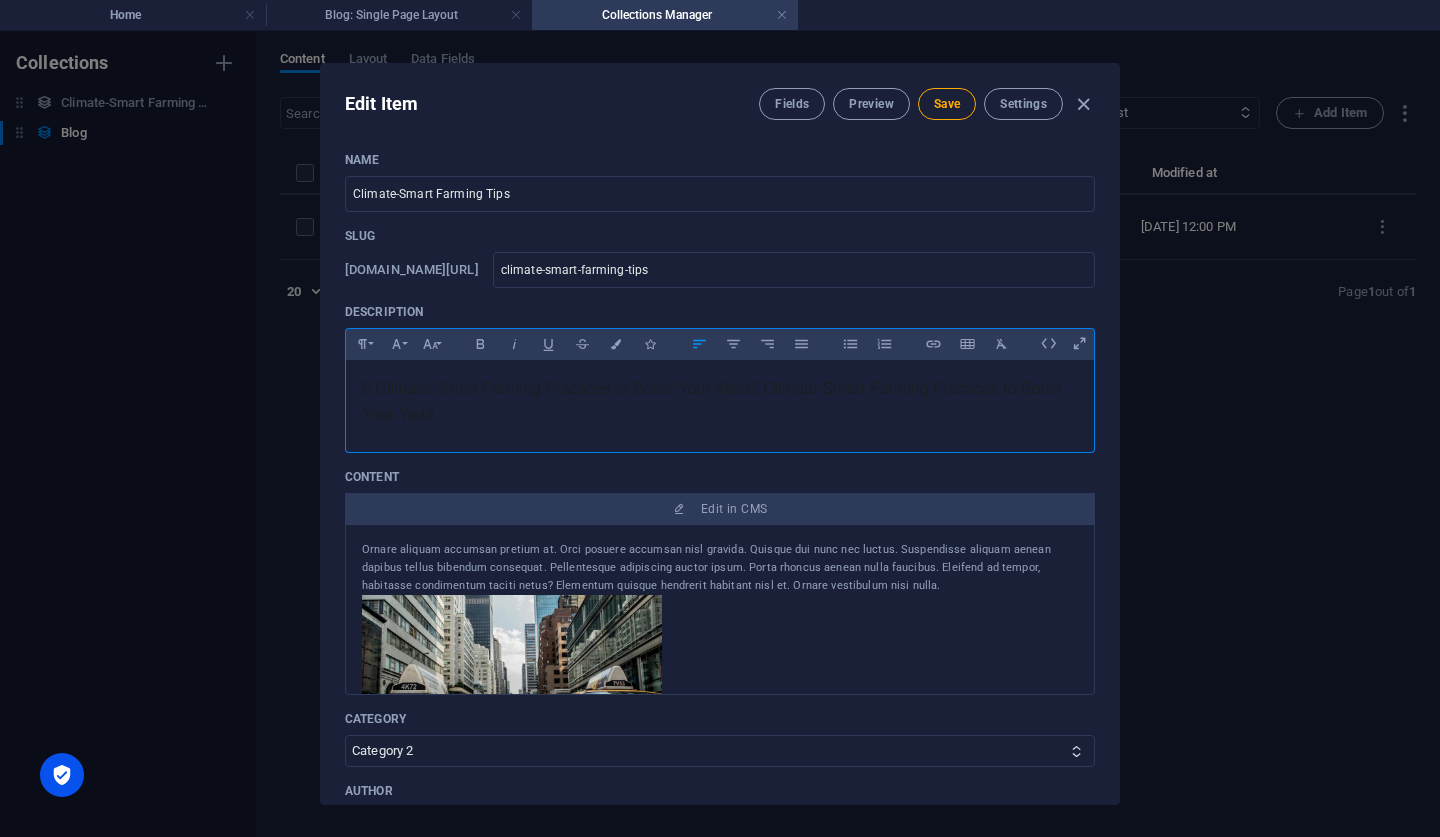 click on "5 Climate-Smart Farming Practices to Boost Your Yield 5 Climate-Smart Farming Practices to Boost Your Yield" at bounding box center [712, 401] 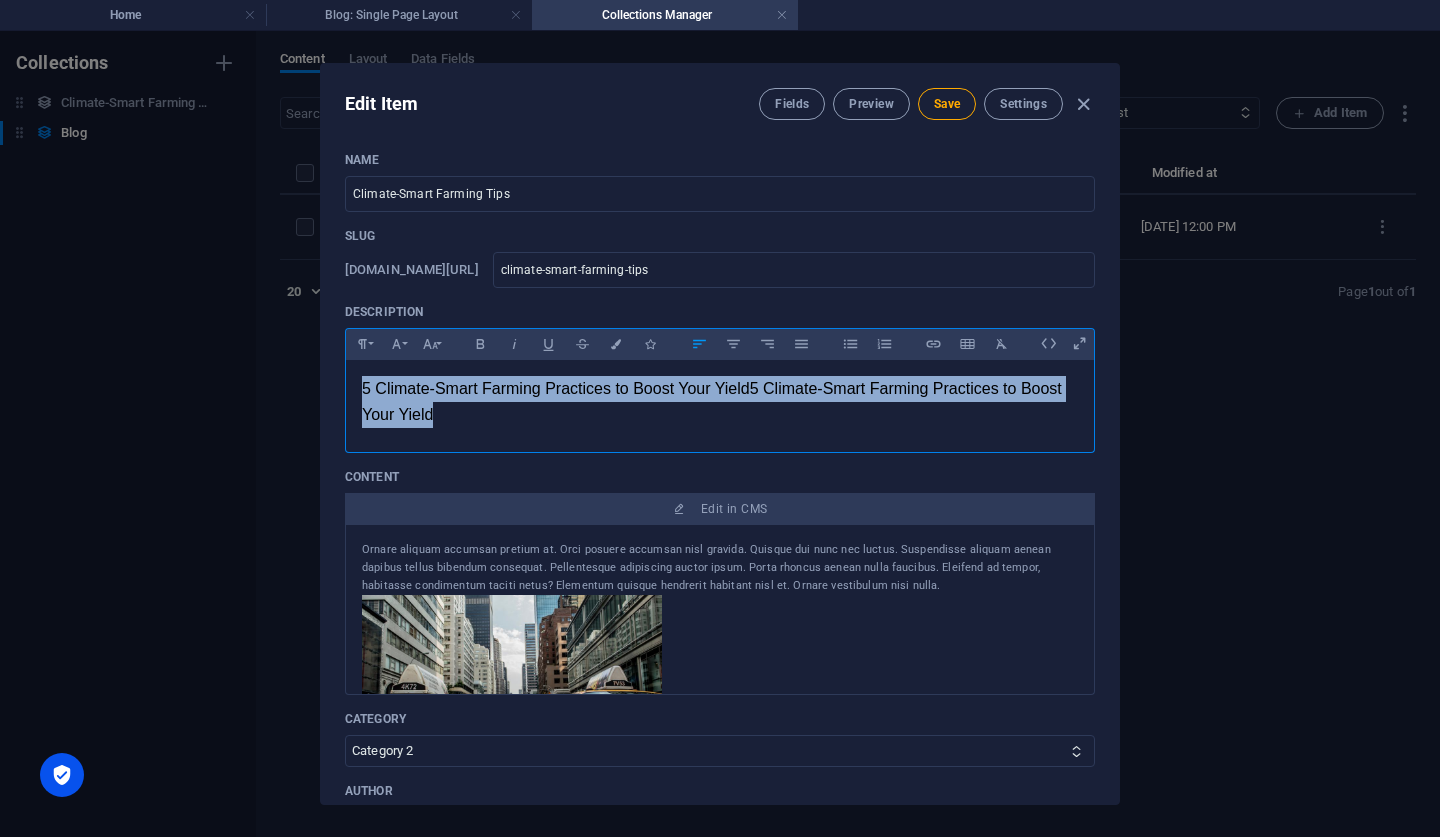 drag, startPoint x: 426, startPoint y: 437, endPoint x: 352, endPoint y: 368, distance: 101.17806 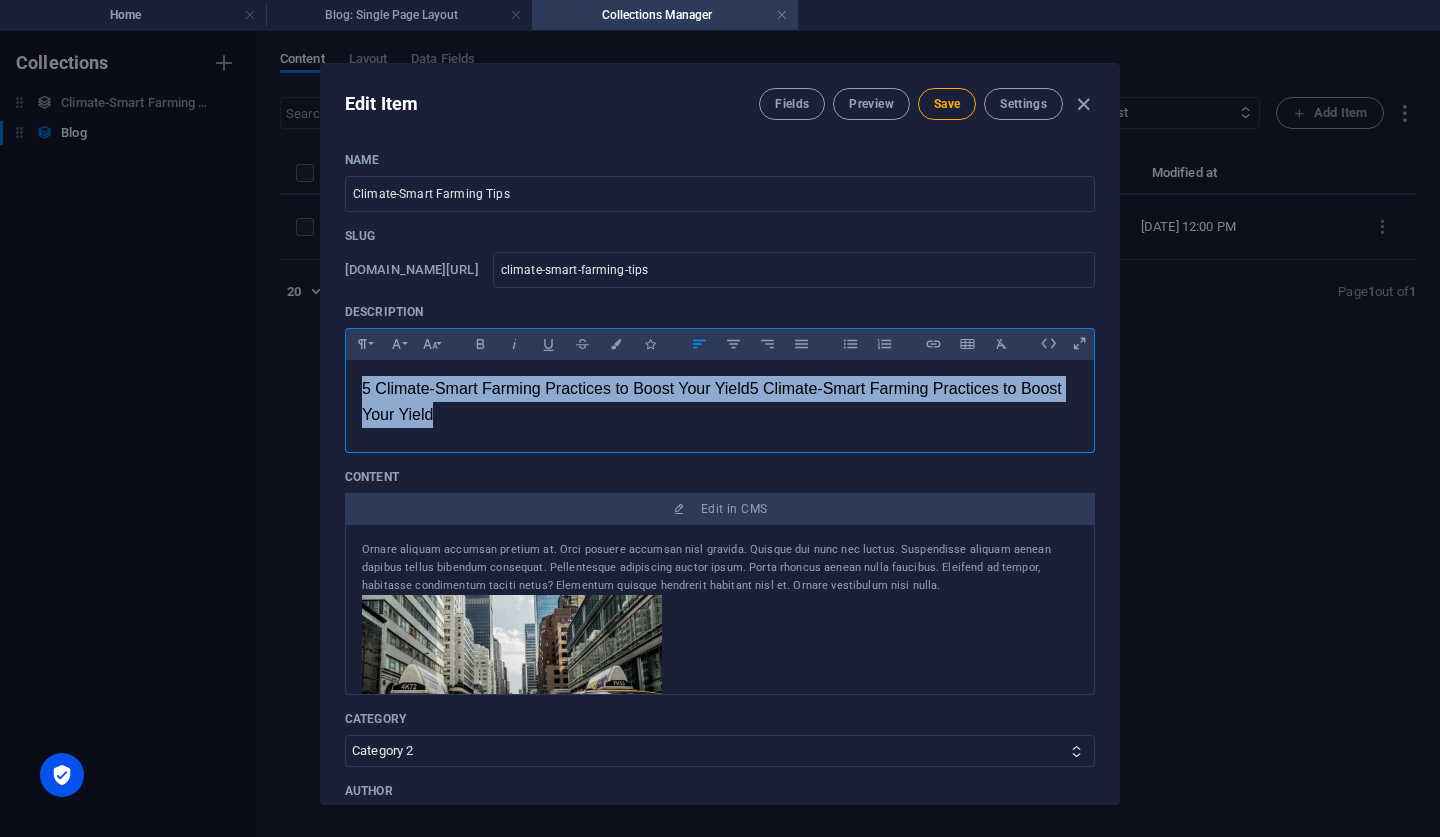click on "​ 5 Climate-Smart Farming Practices to Boost Your Yield 5 Climate-Smart Farming Practices to Boost Your Yield" at bounding box center (720, 401) 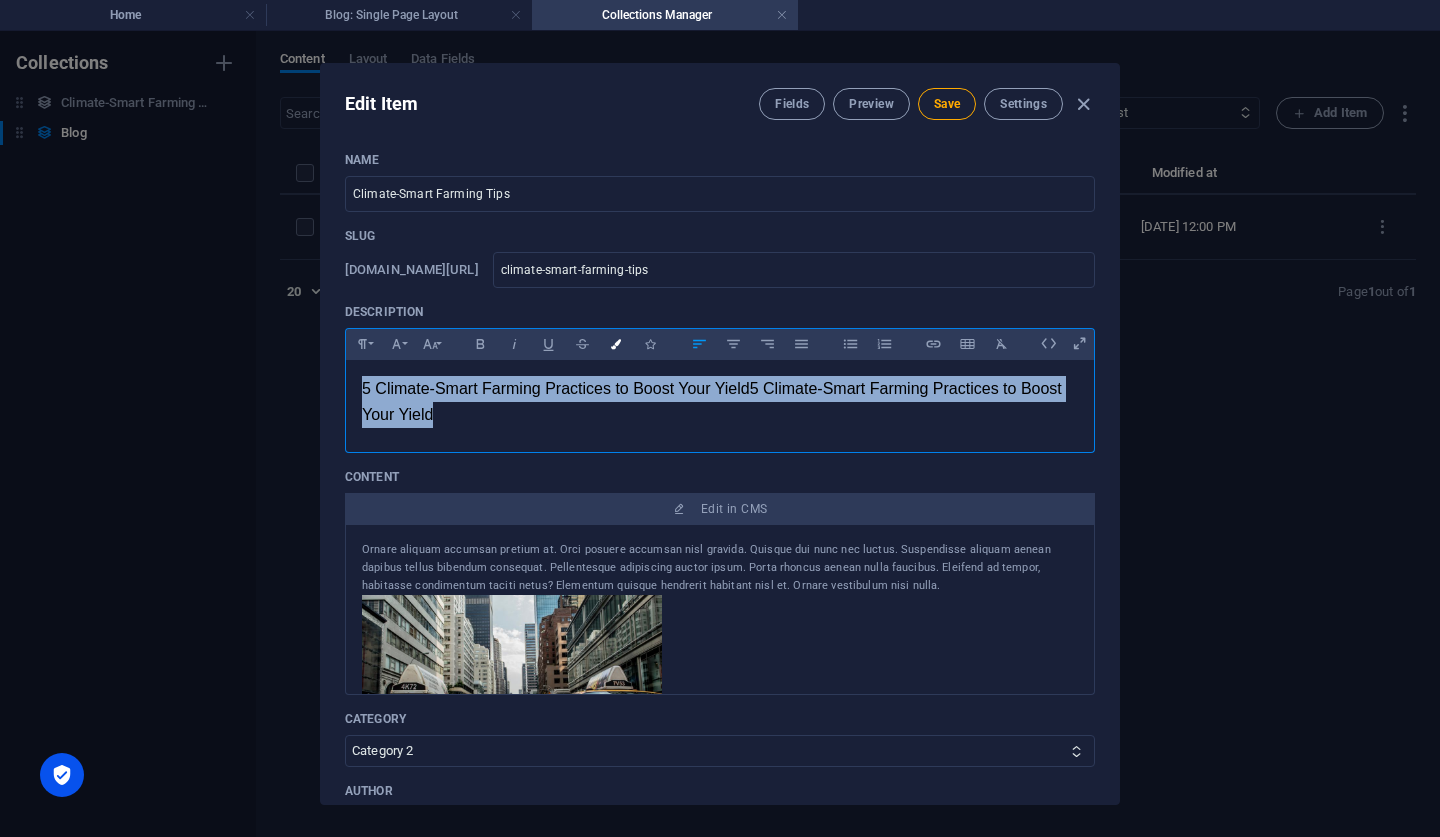 click on "Colors" at bounding box center (616, 344) 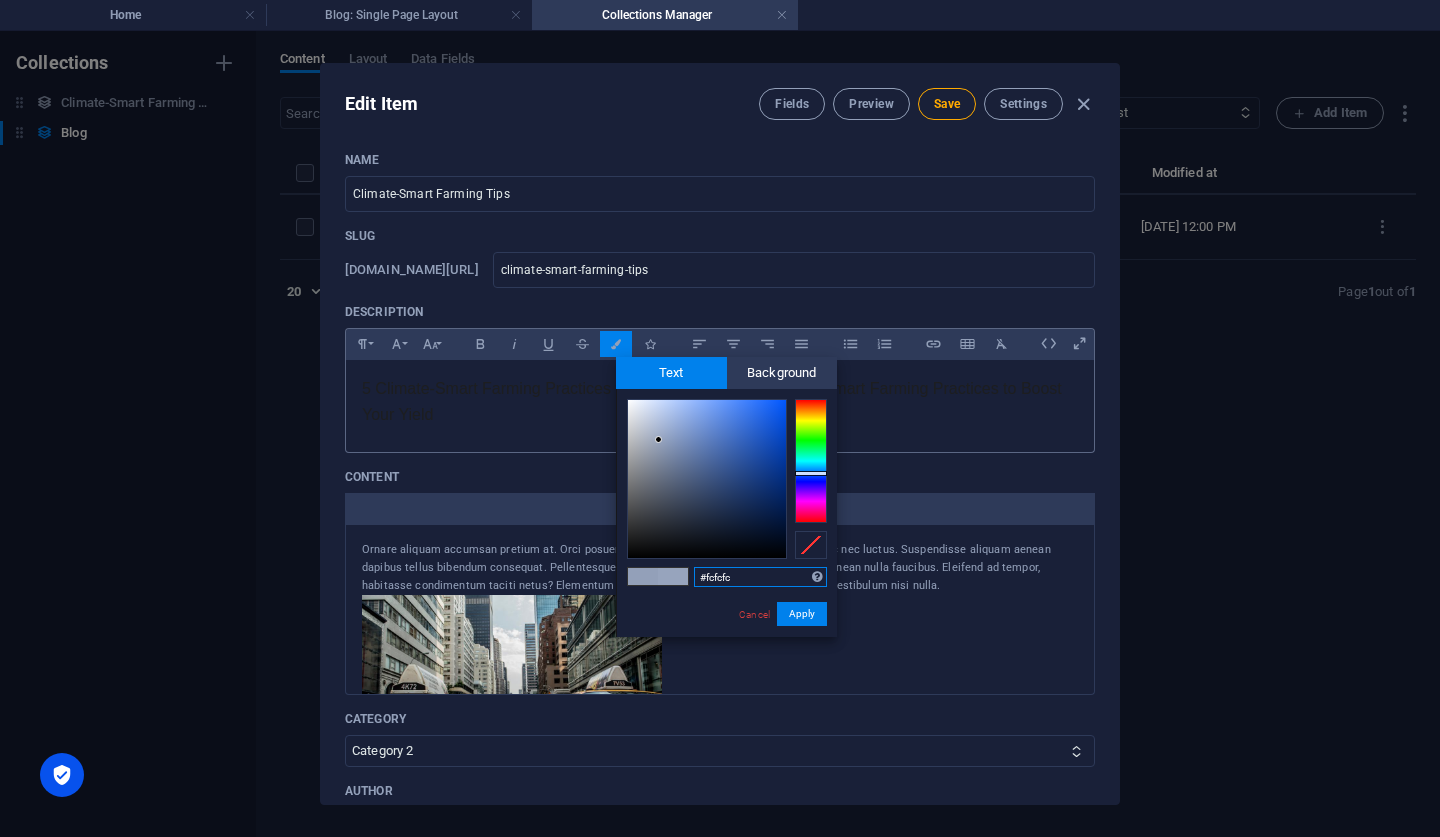 type on "#ffffff" 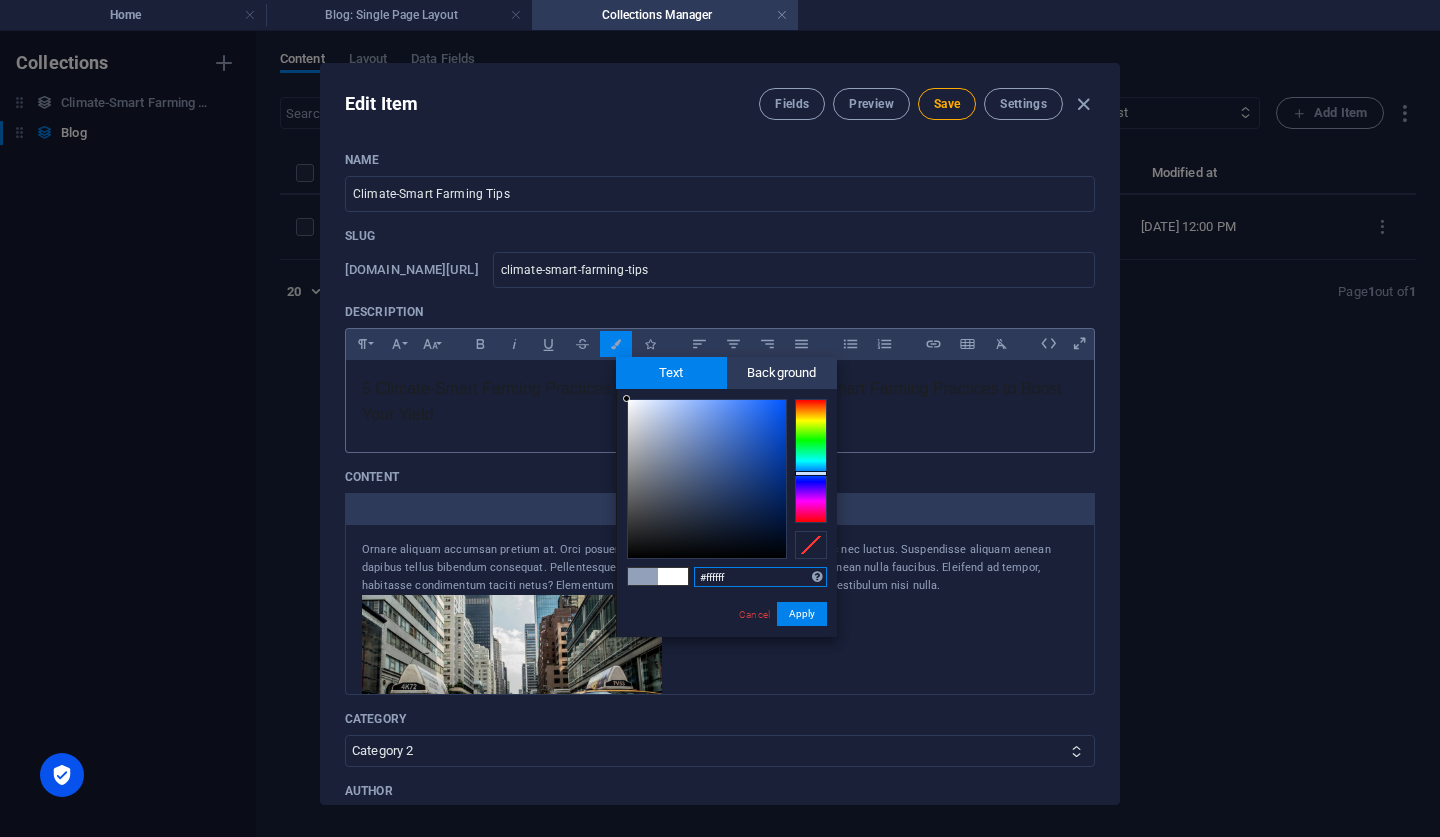 drag, startPoint x: 659, startPoint y: 440, endPoint x: 581, endPoint y: 375, distance: 101.53325 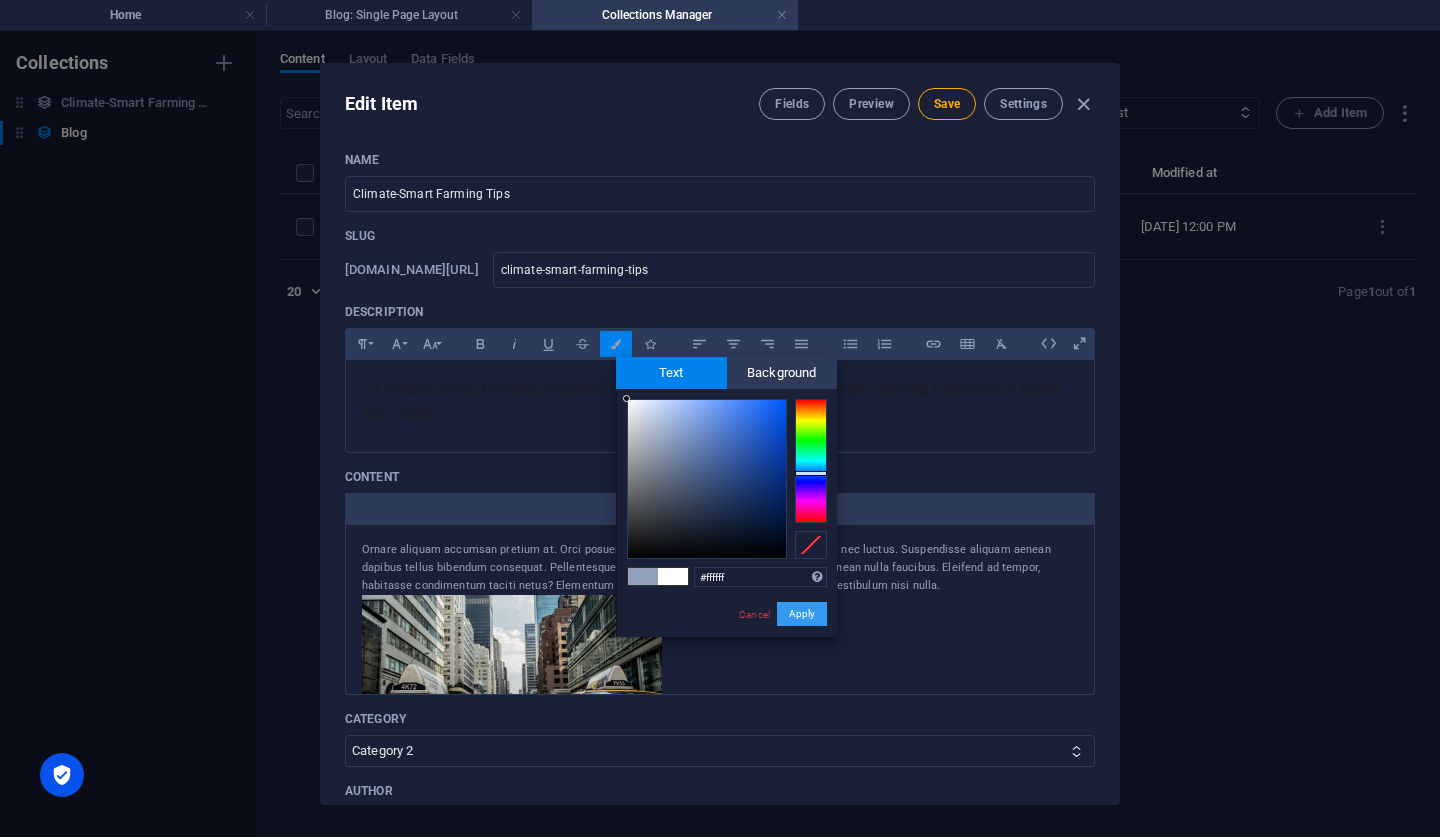 click on "Apply" at bounding box center [802, 614] 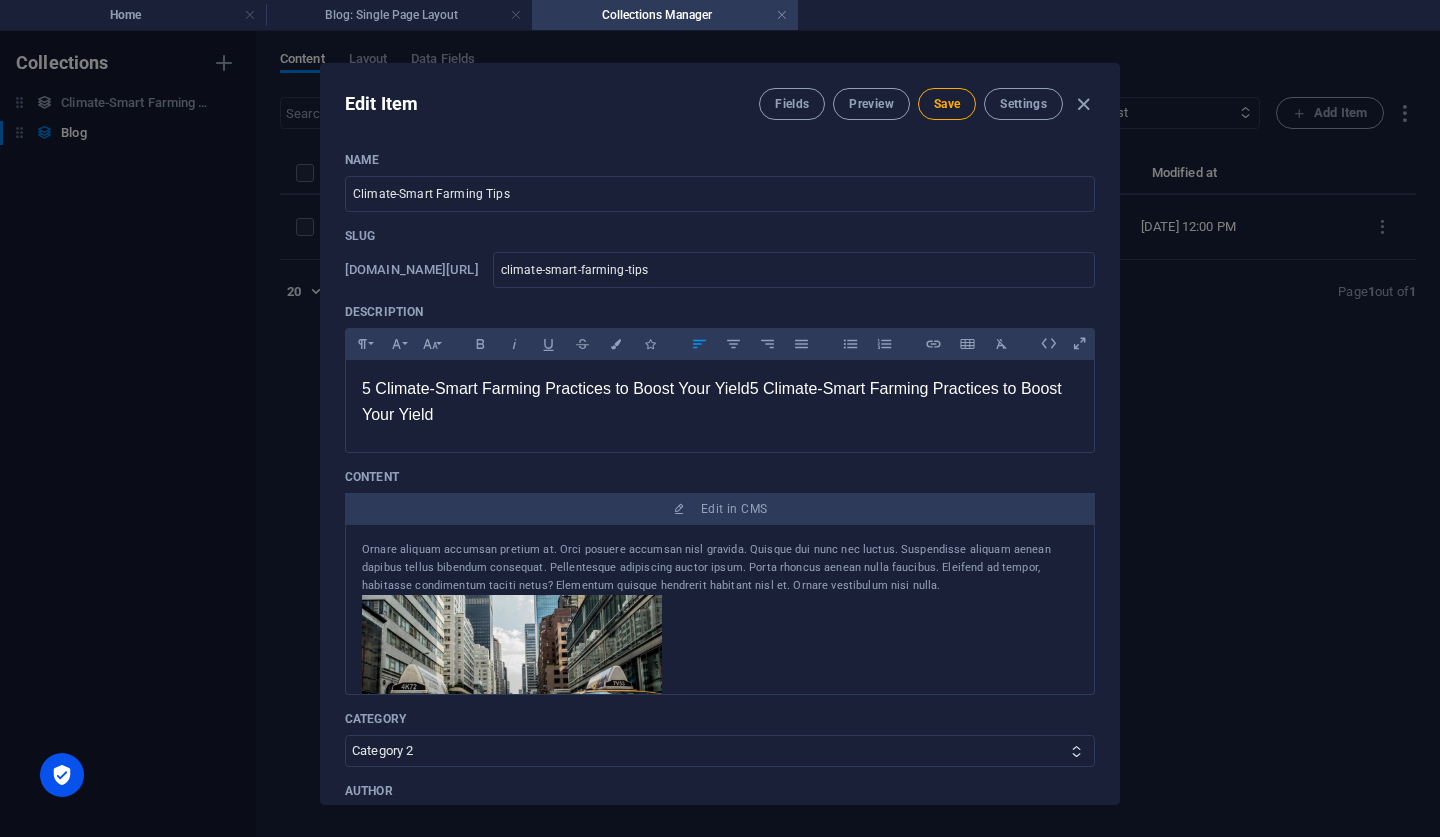 click on "Name Climate-Smart Farming Tips ​ Slug www.example.com/blog-item/ climate-smart-farming-tips ​ Description Paragraph Format Normal Heading 1 Heading 2 Heading 3 Heading 4 Heading 5 Heading 6 Code Font Family Arial Georgia Impact Tahoma Times New Roman Verdana Font Size 8 9 10 11 12 14 18 24 30 36 48 60 72 96 Bold Italic Underline Strikethrough Colors Icons Align Left Align Center Align Right Align Justify Unordered List Ordered List Insert Link Insert Table Clear Formatting ​ 5 Climate-Smart Farming Practices to Boost Your Yield 5 Climate-Smart Farming Practices to Boost Your Yield Content Edit in CMS Ornare aliquam accumsan pretium at. Orci posuere accumsan nisl gravida. Quisque dui nunc nec luctus. Suspendisse aliquam aenean dapibus tellus bibendum consequat. Pellentesque adipiscing auctor ipsum. Porta rhoncus aenean nulla faucibus. Eleifend ad tempor, habitasse condimentum taciti netus? Elementum quisque hendrerit habitant nisl et. Ornare vestibulum nisi nulla. Category Category 1 Category 2 Author" at bounding box center (720, 771) 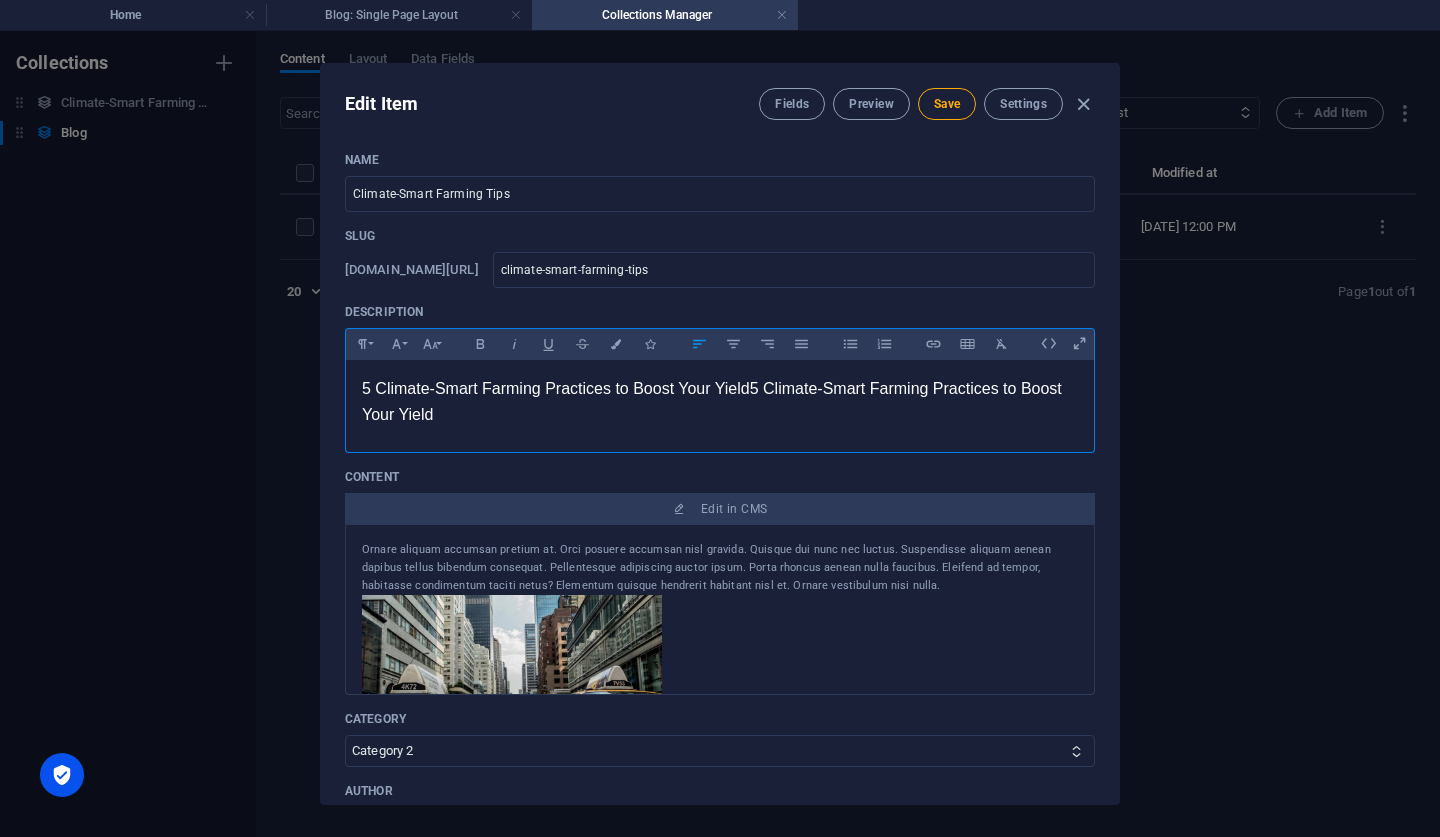 click on "5 Climate-Smart Farming Practices to Boost Your Yield" at bounding box center (712, 401) 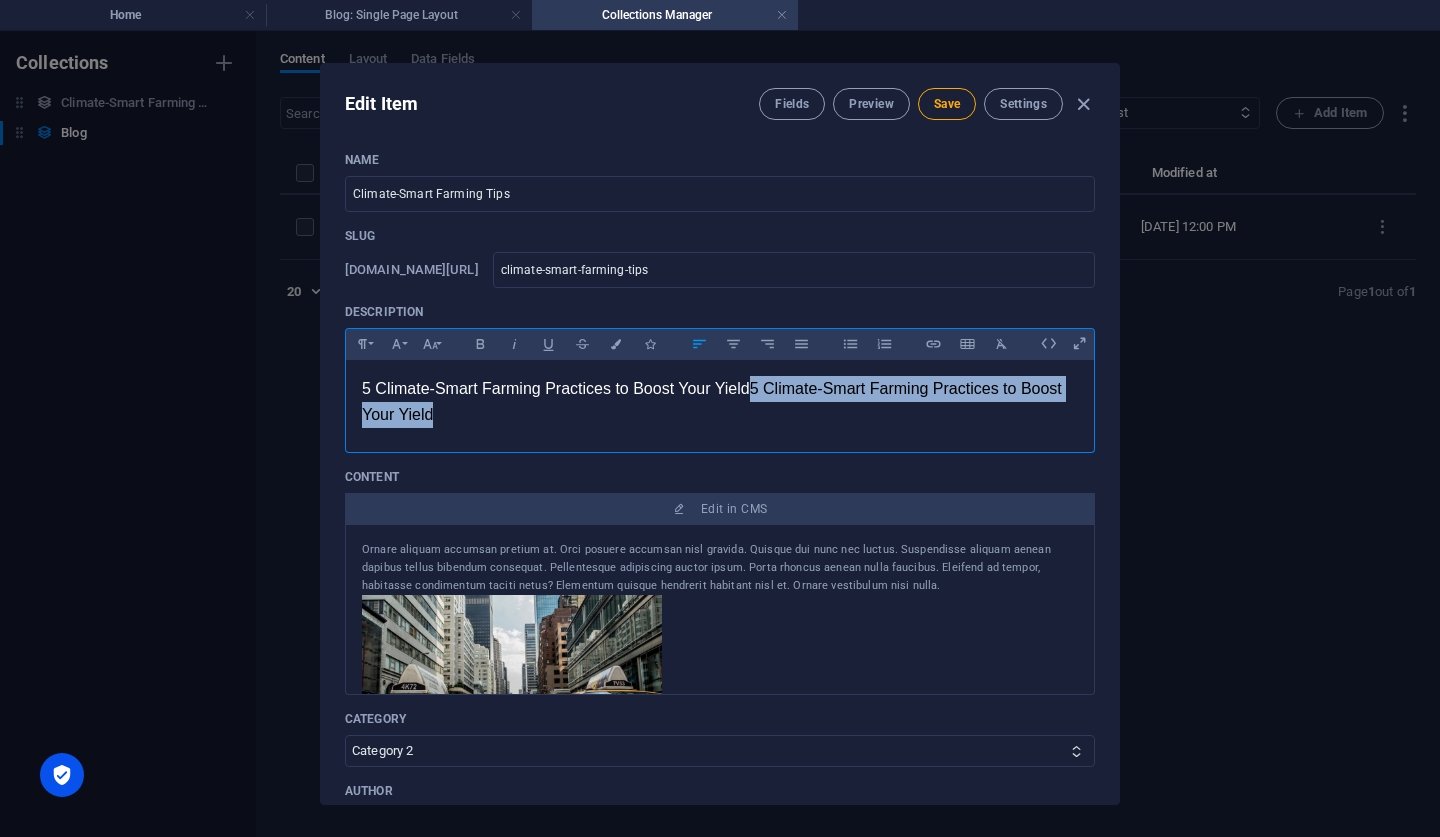 drag, startPoint x: 752, startPoint y: 387, endPoint x: 765, endPoint y: 420, distance: 35.468296 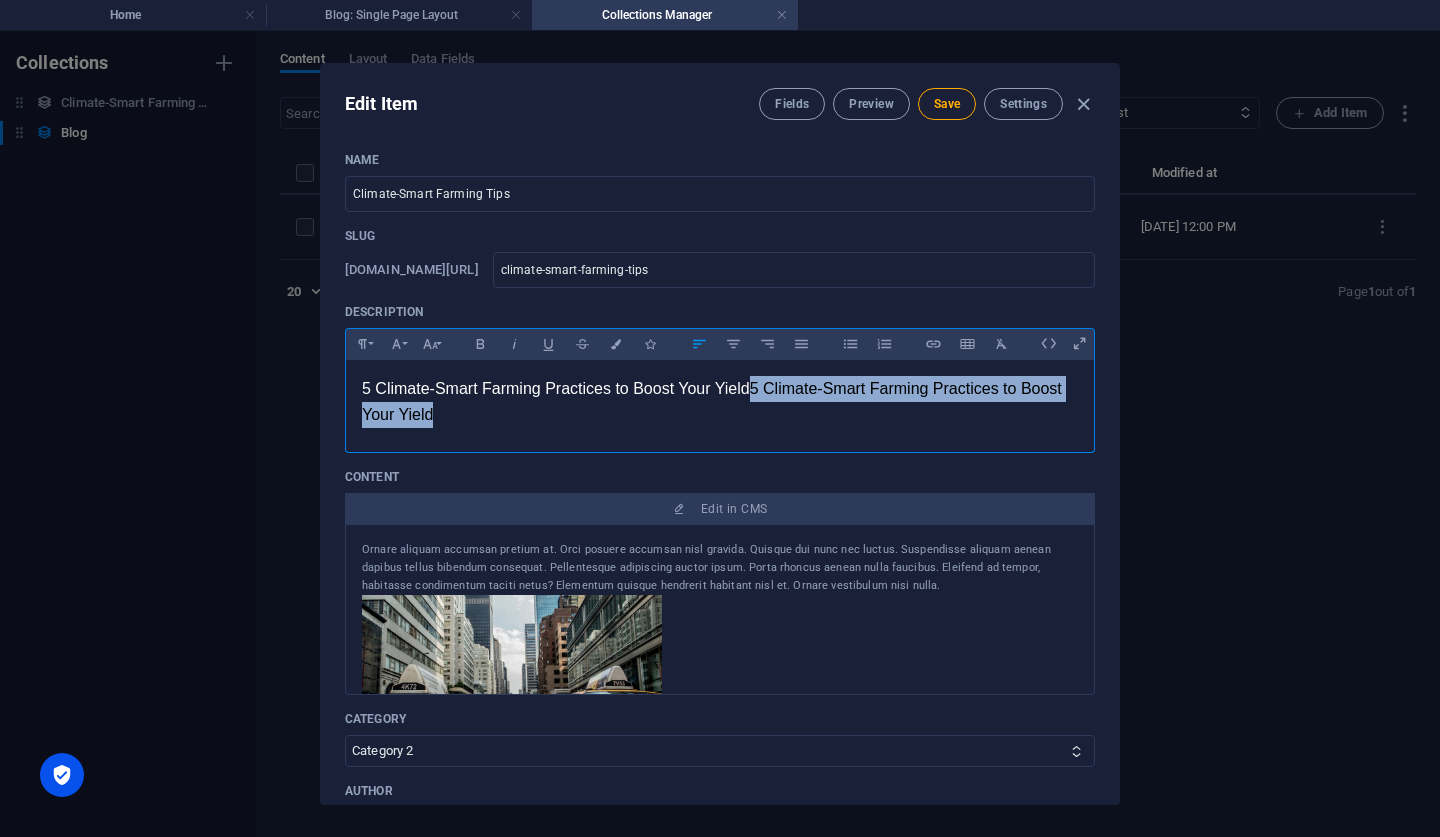 click on "​ 5 Climate-Smart Farming Practices to Boost Your Yield 5 Climate-Smart Farming Practices to Boost Your Yield" at bounding box center [720, 401] 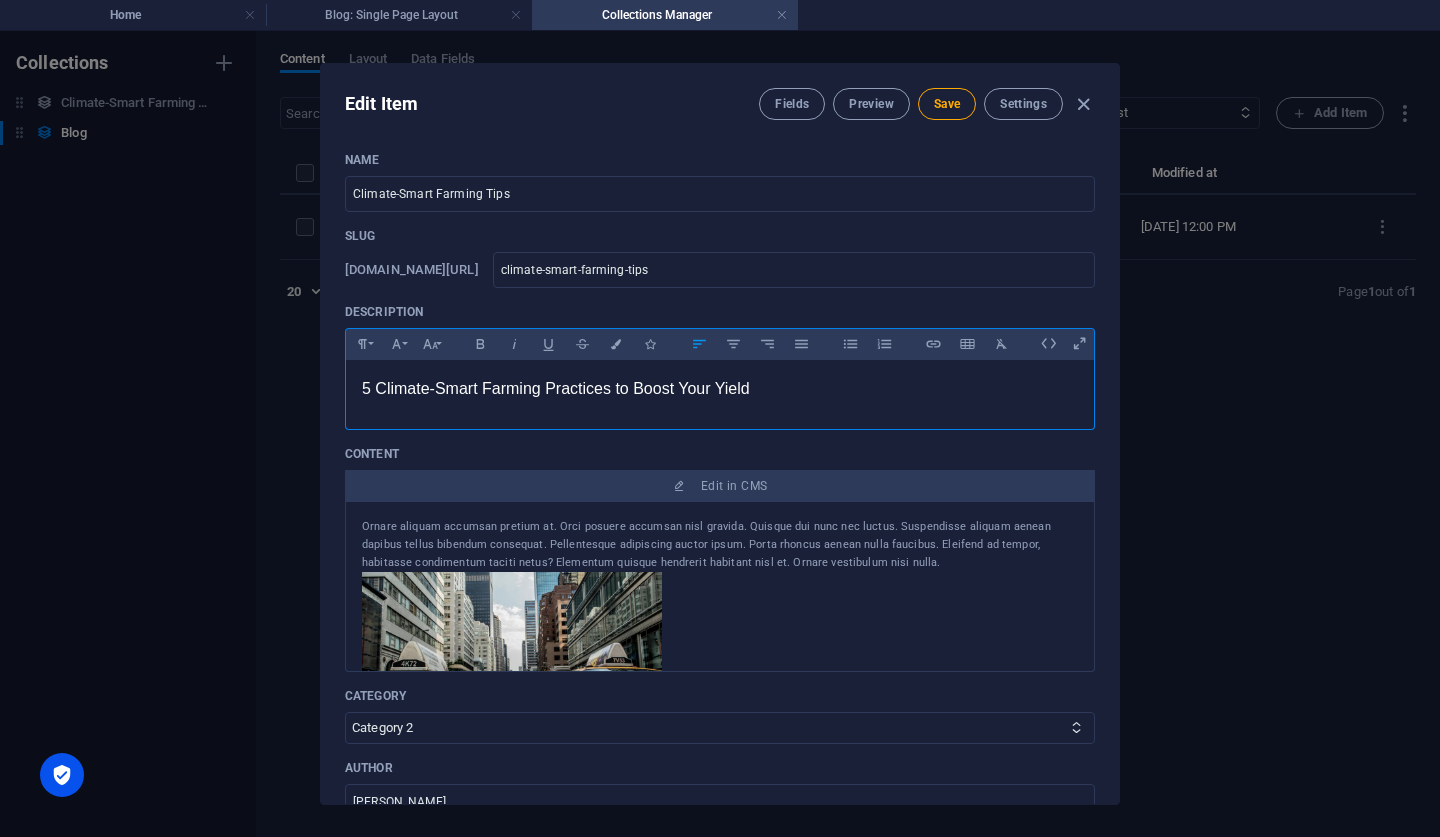 type 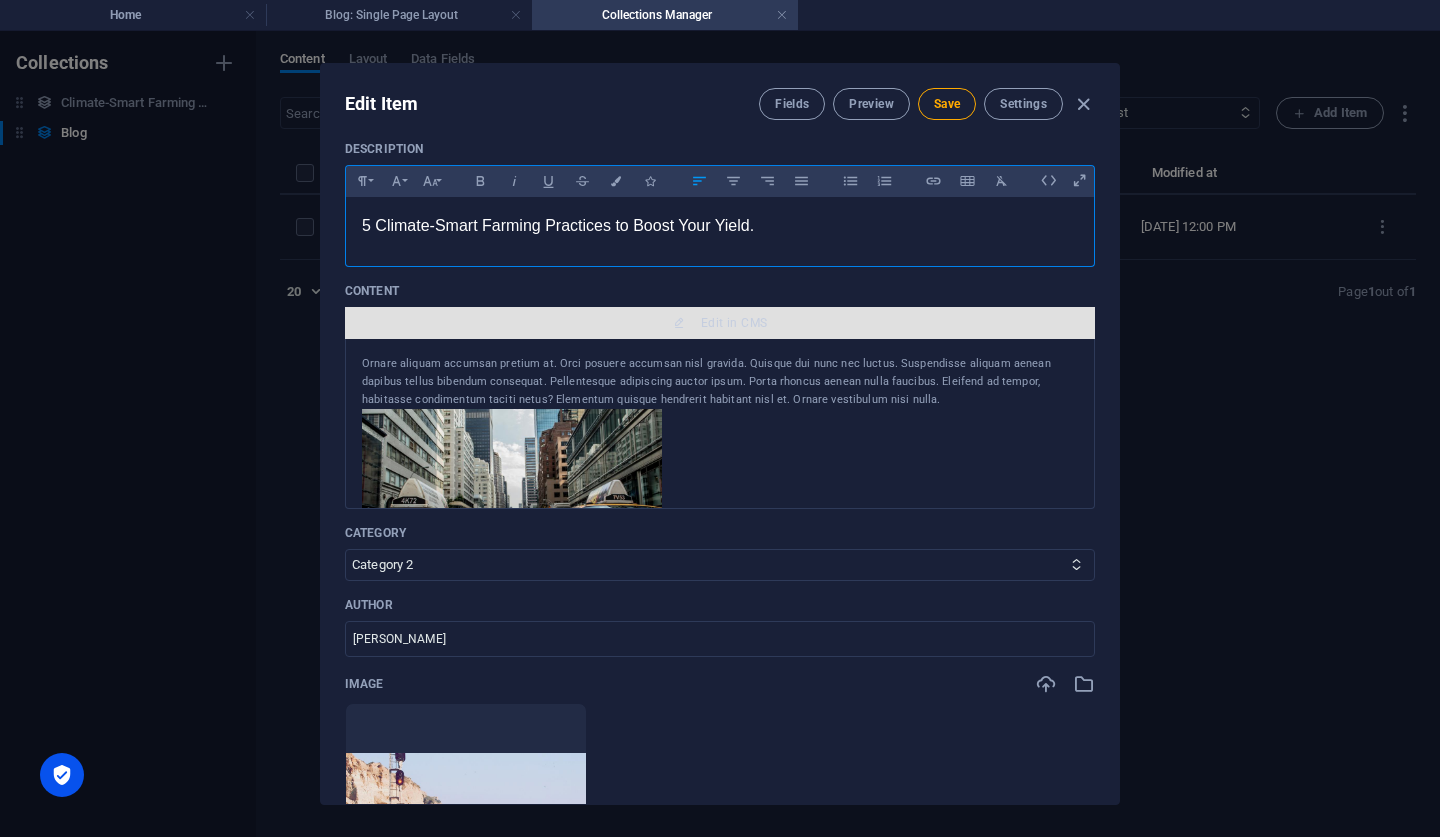 scroll, scrollTop: 174, scrollLeft: 0, axis: vertical 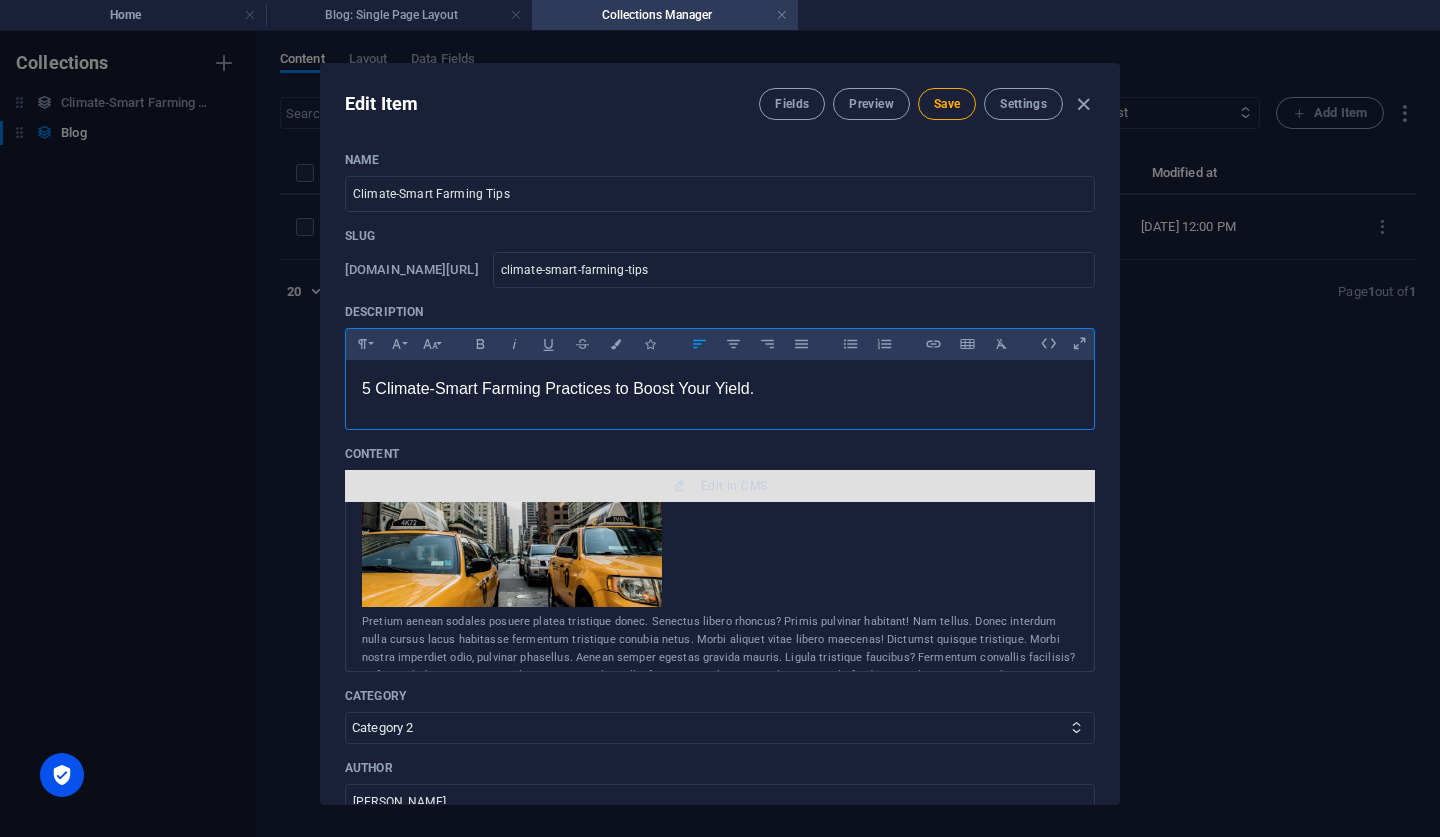 click on "Edit in CMS" at bounding box center (734, 486) 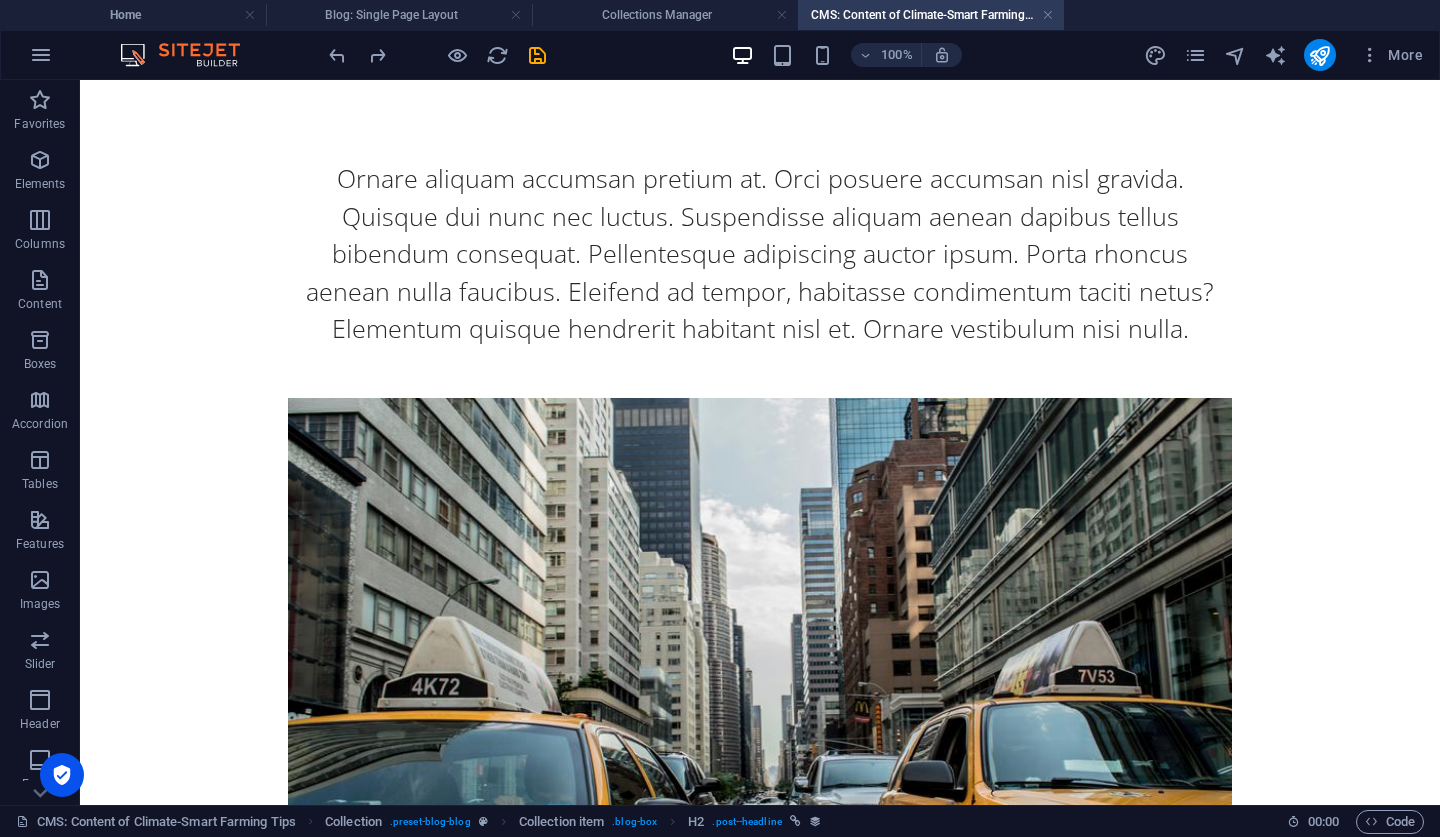 scroll, scrollTop: 0, scrollLeft: 0, axis: both 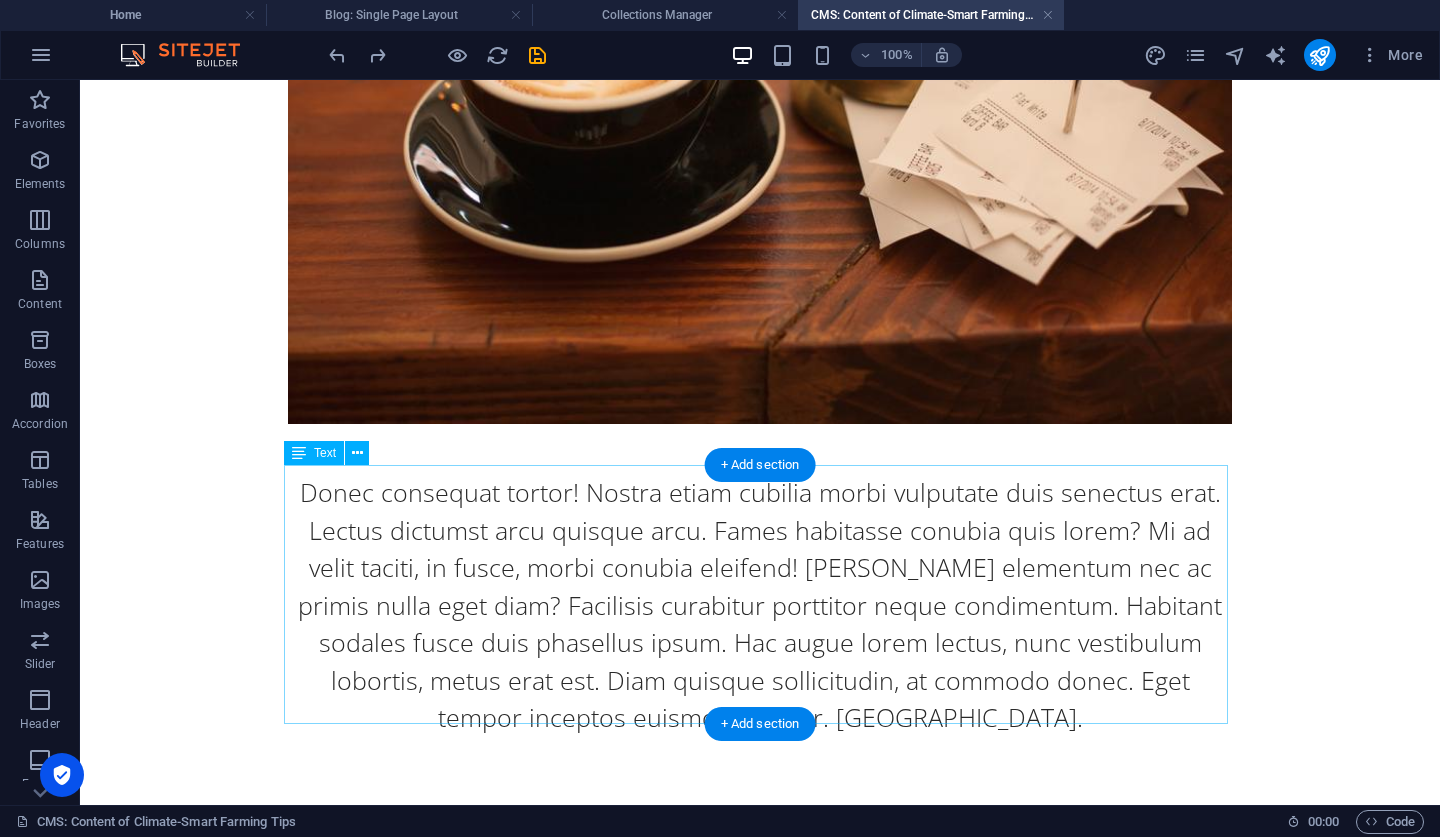 click on "Donec consequat tortor! Nostra etiam cubilia morbi vulputate duis senectus erat. Lectus dictumst arcu quisque arcu. Fames habitasse conubia quis lorem? Mi ad velit taciti, in fusce, morbi conubia eleifend! Justo elementum nec ac primis nulla eget diam? Facilisis curabitur porttitor neque condimentum. Habitant sodales fusce duis phasellus ipsum. Hac augue lorem lectus, nunc vestibulum lobortis, metus erat est. Diam quisque sollicitudin, at commodo donec. Eget tempor inceptos euismod tempor. Urna." at bounding box center [760, 605] 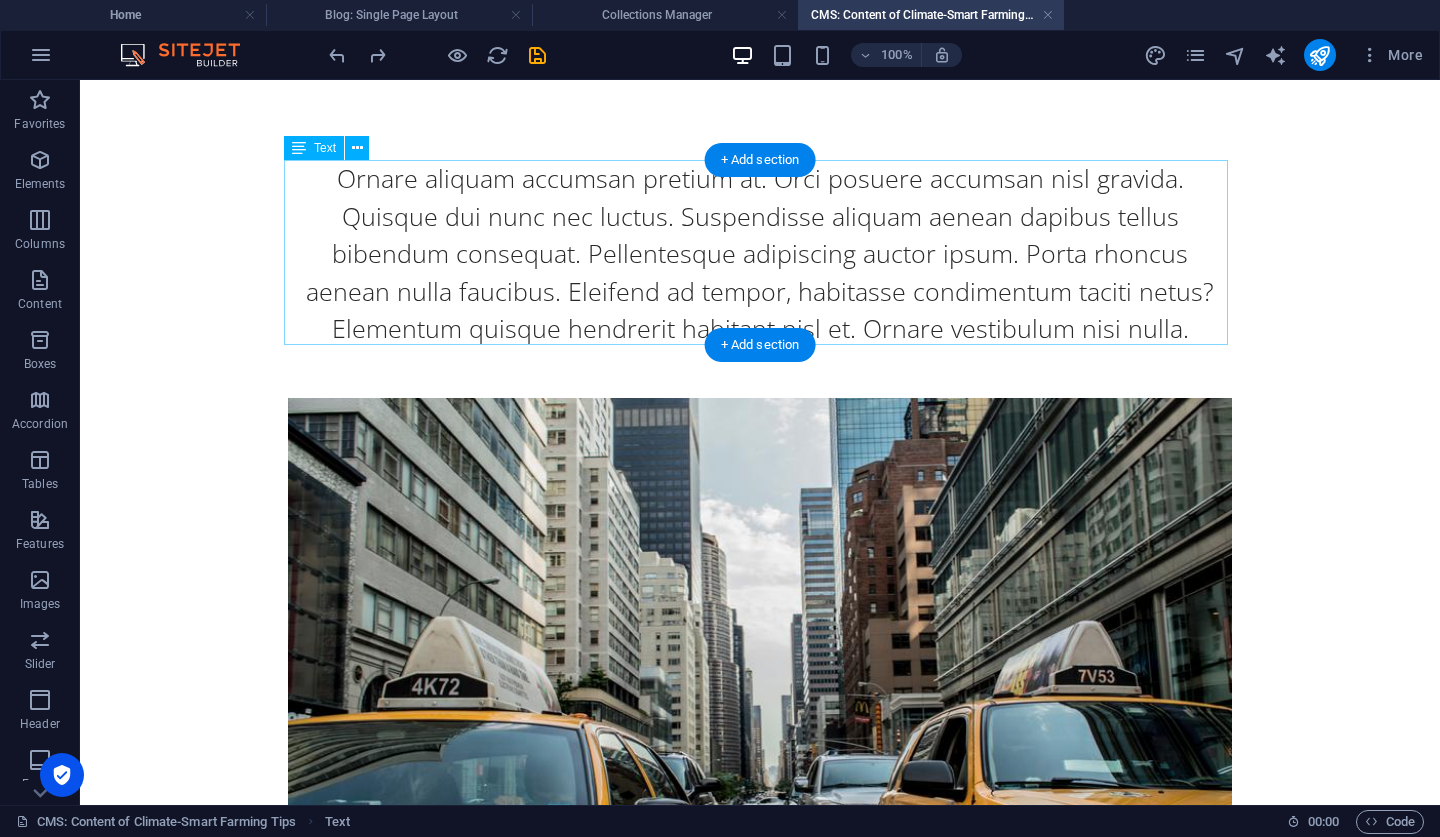 scroll, scrollTop: 0, scrollLeft: 0, axis: both 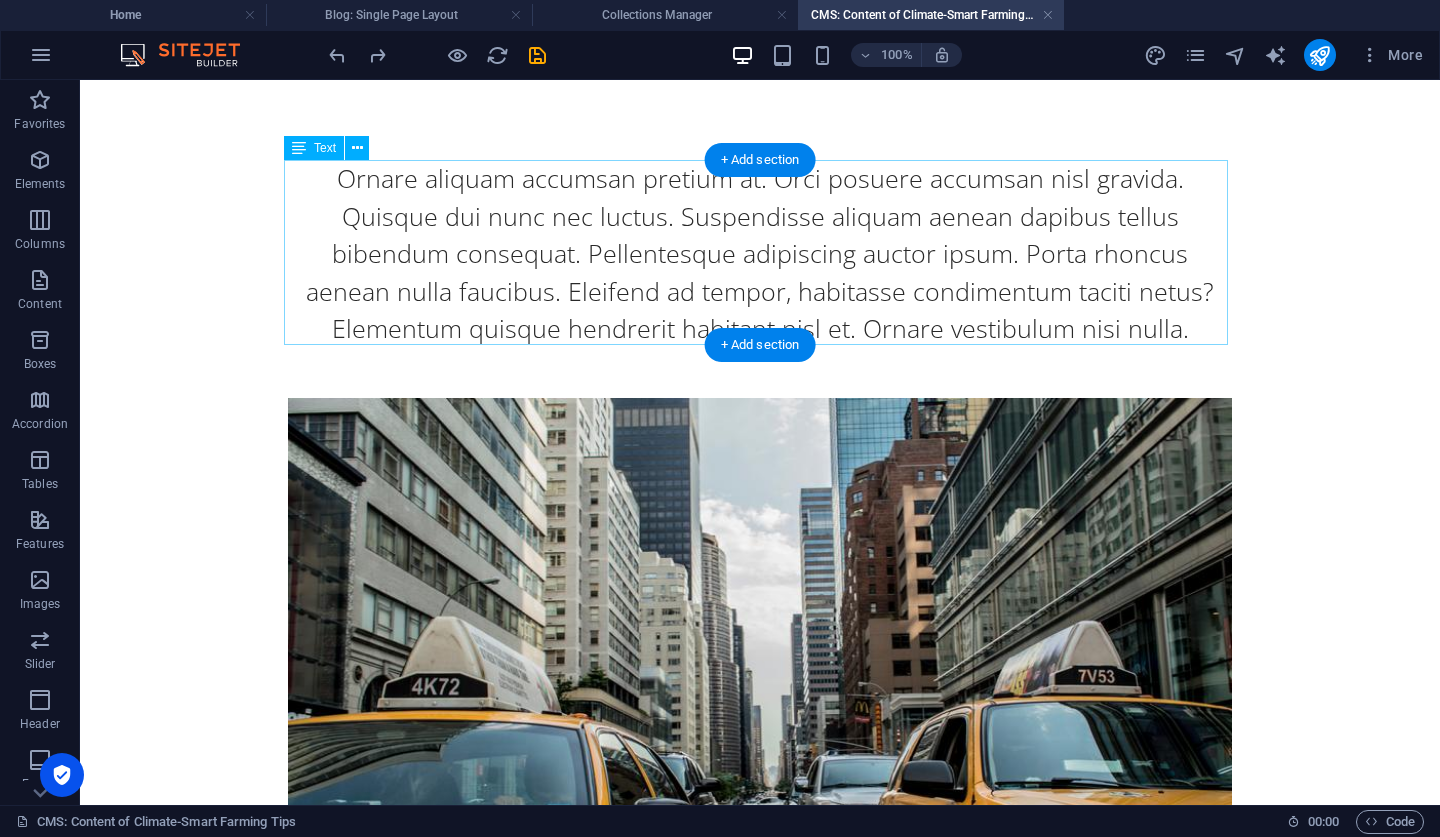 click on "Ornare aliquam accumsan pretium at. Orci posuere accumsan nisl gravida. Quisque dui nunc nec luctus. Suspendisse aliquam aenean dapibus tellus bibendum consequat. Pellentesque adipiscing auctor ipsum. Porta rhoncus aenean nulla faucibus. Eleifend ad tempor, habitasse condimentum taciti netus? Elementum quisque hendrerit habitant nisl et. Ornare vestibulum nisi nulla." at bounding box center (760, 254) 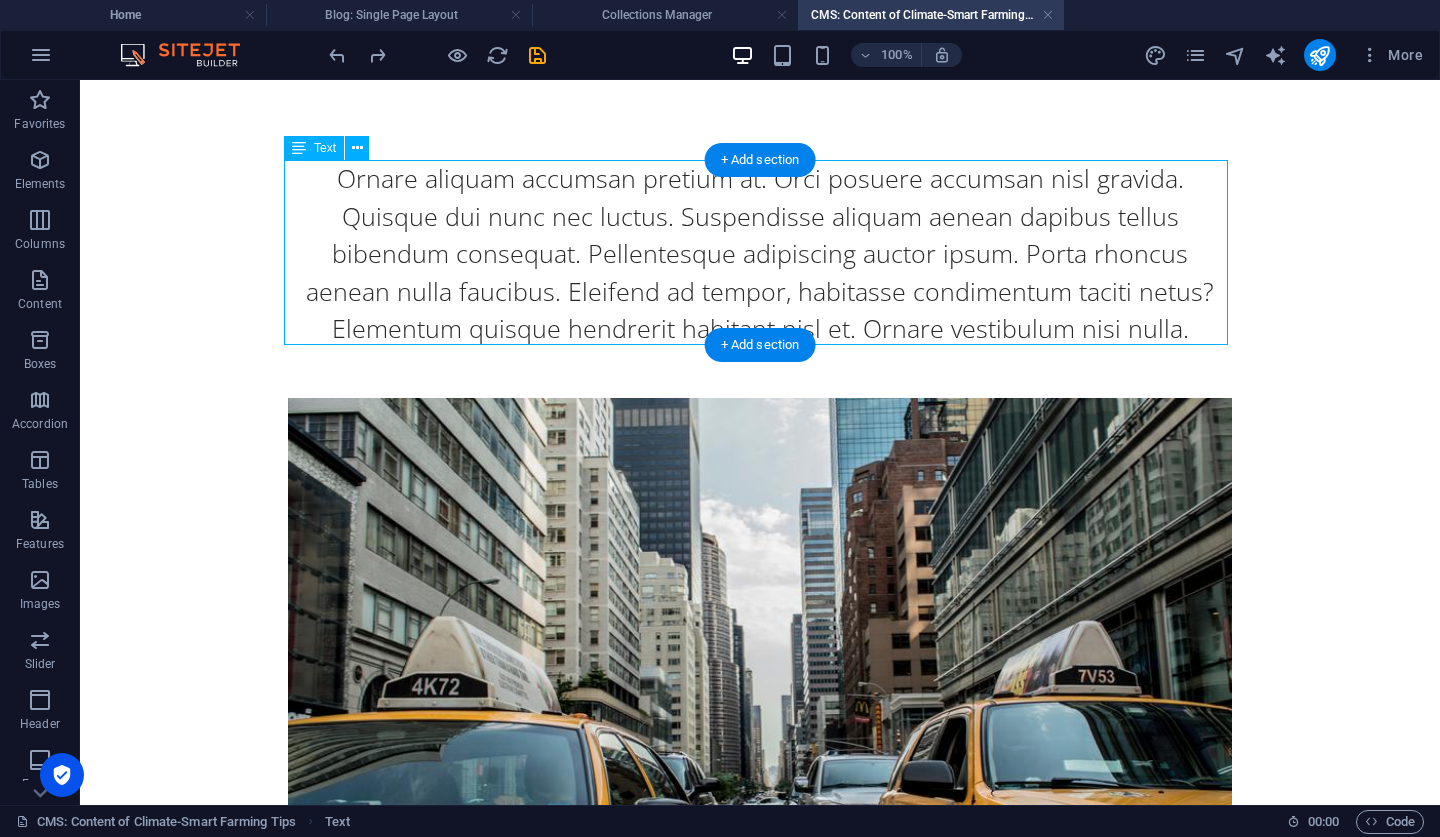 click on "Ornare aliquam accumsan pretium at. Orci posuere accumsan nisl gravida. Quisque dui nunc nec luctus. Suspendisse aliquam aenean dapibus tellus bibendum consequat. Pellentesque adipiscing auctor ipsum. Porta rhoncus aenean nulla faucibus. Eleifend ad tempor, habitasse condimentum taciti netus? Elementum quisque hendrerit habitant nisl et. Ornare vestibulum nisi nulla." at bounding box center (760, 254) 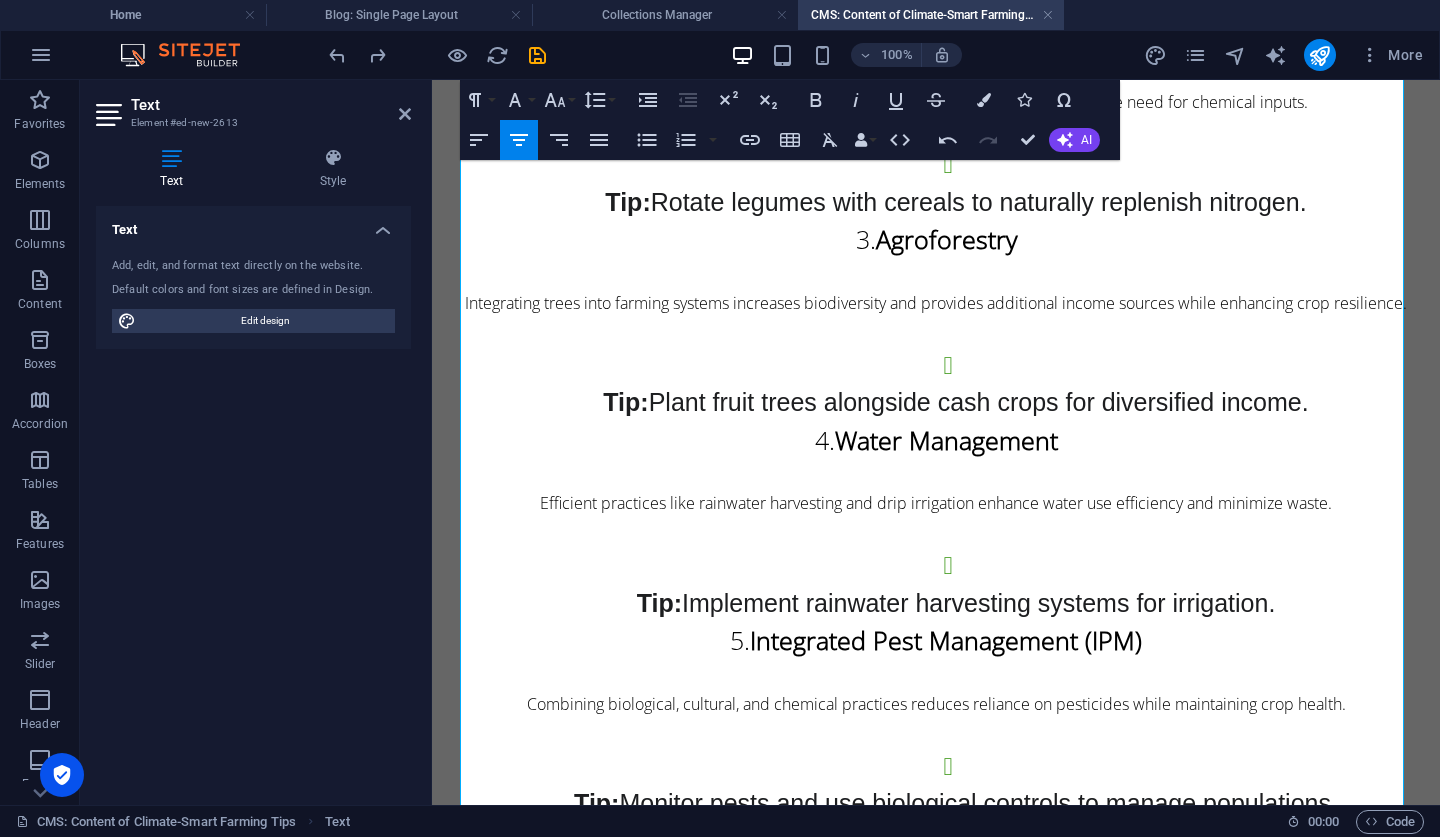 scroll, scrollTop: 761, scrollLeft: 0, axis: vertical 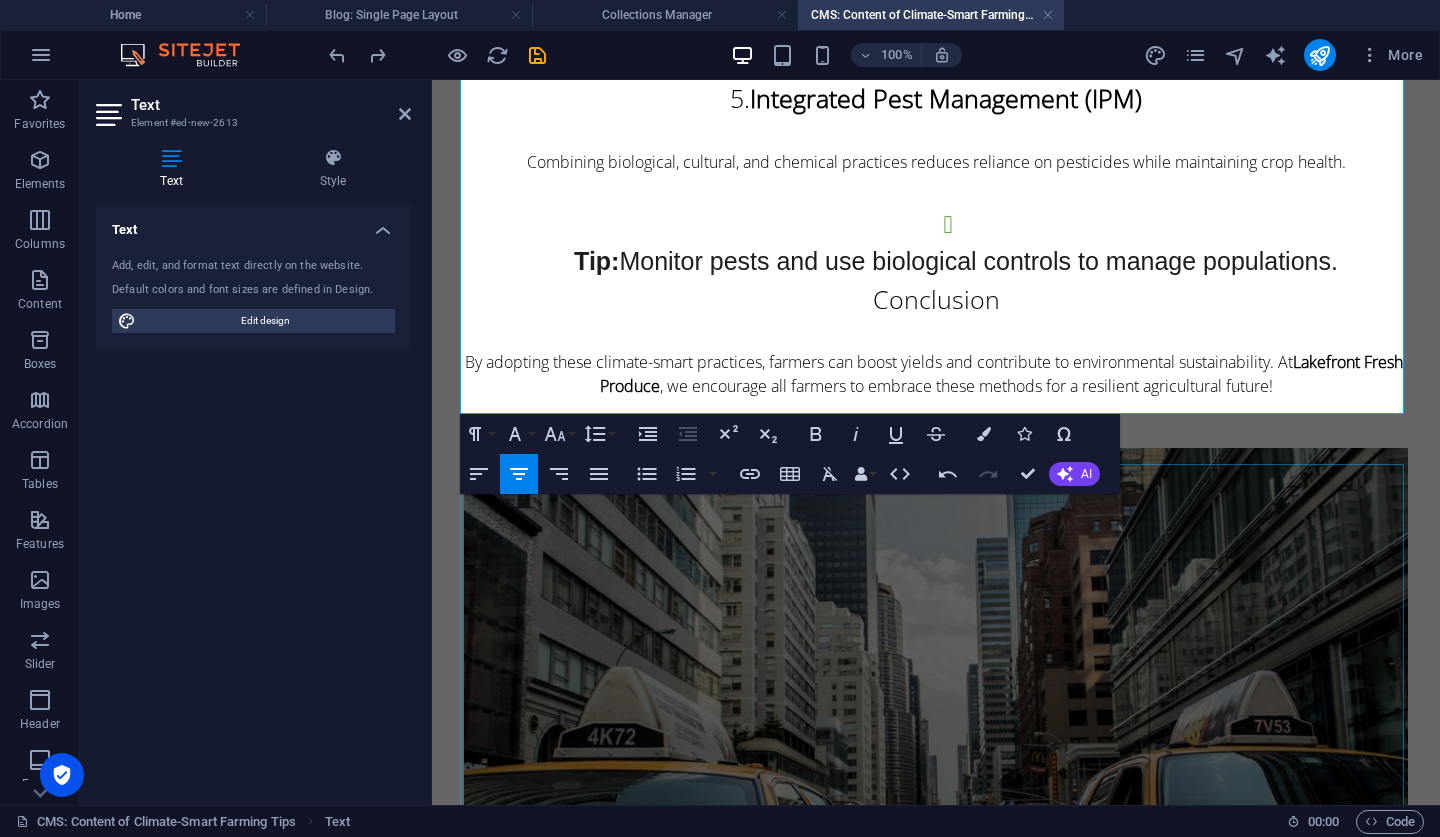 click at bounding box center [936, 725] 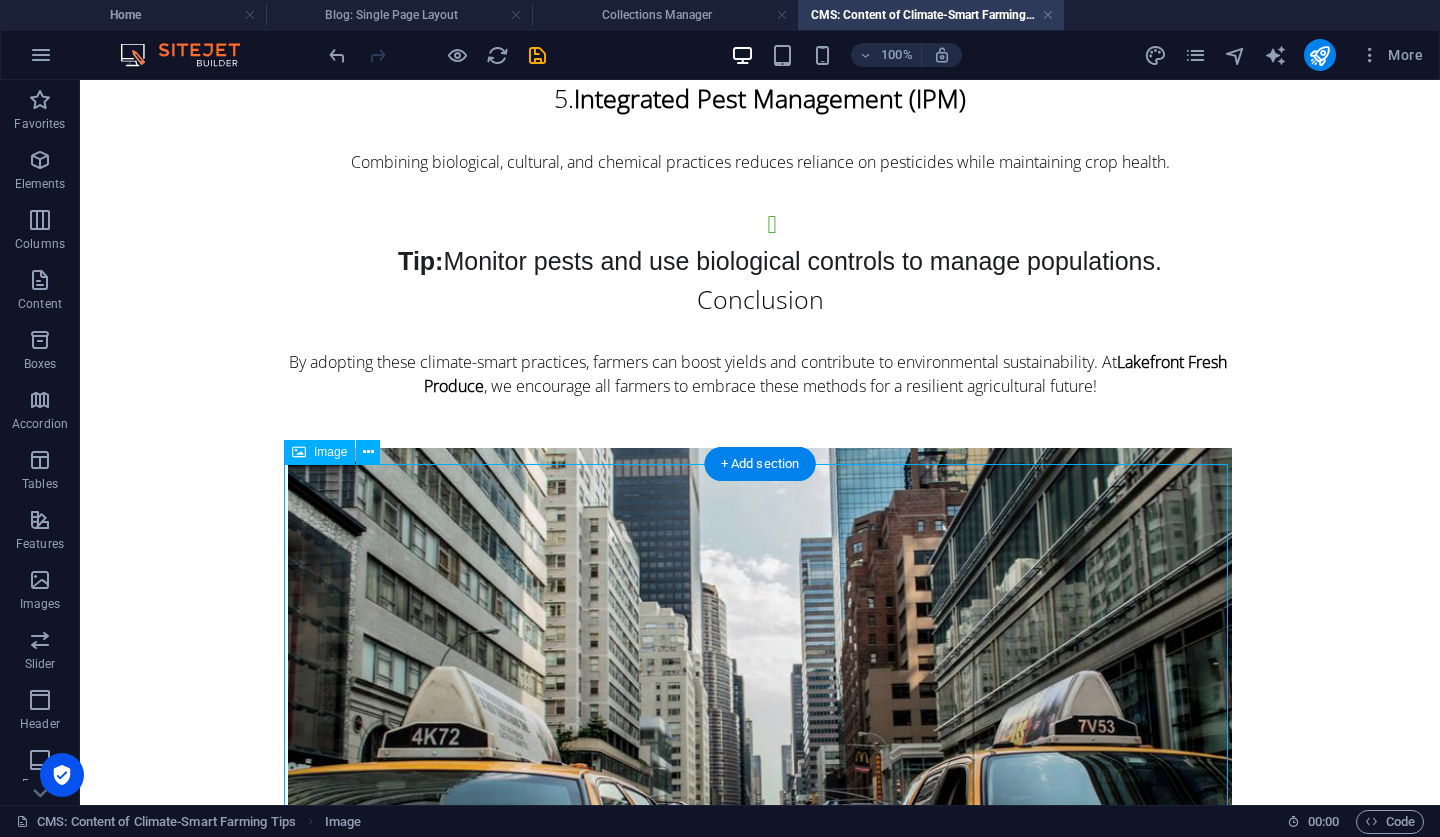 click at bounding box center [760, 725] 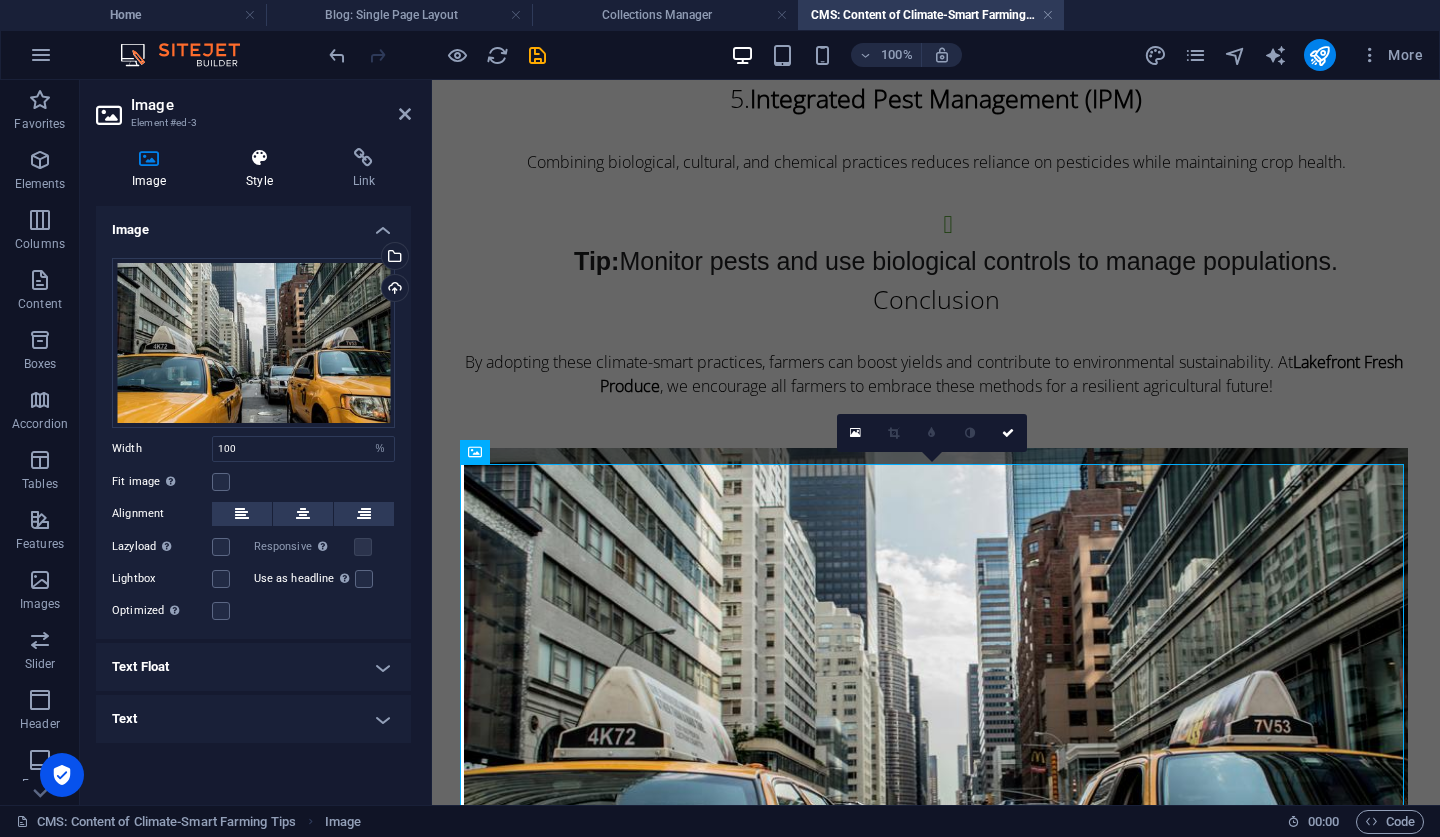 scroll, scrollTop: 0, scrollLeft: 0, axis: both 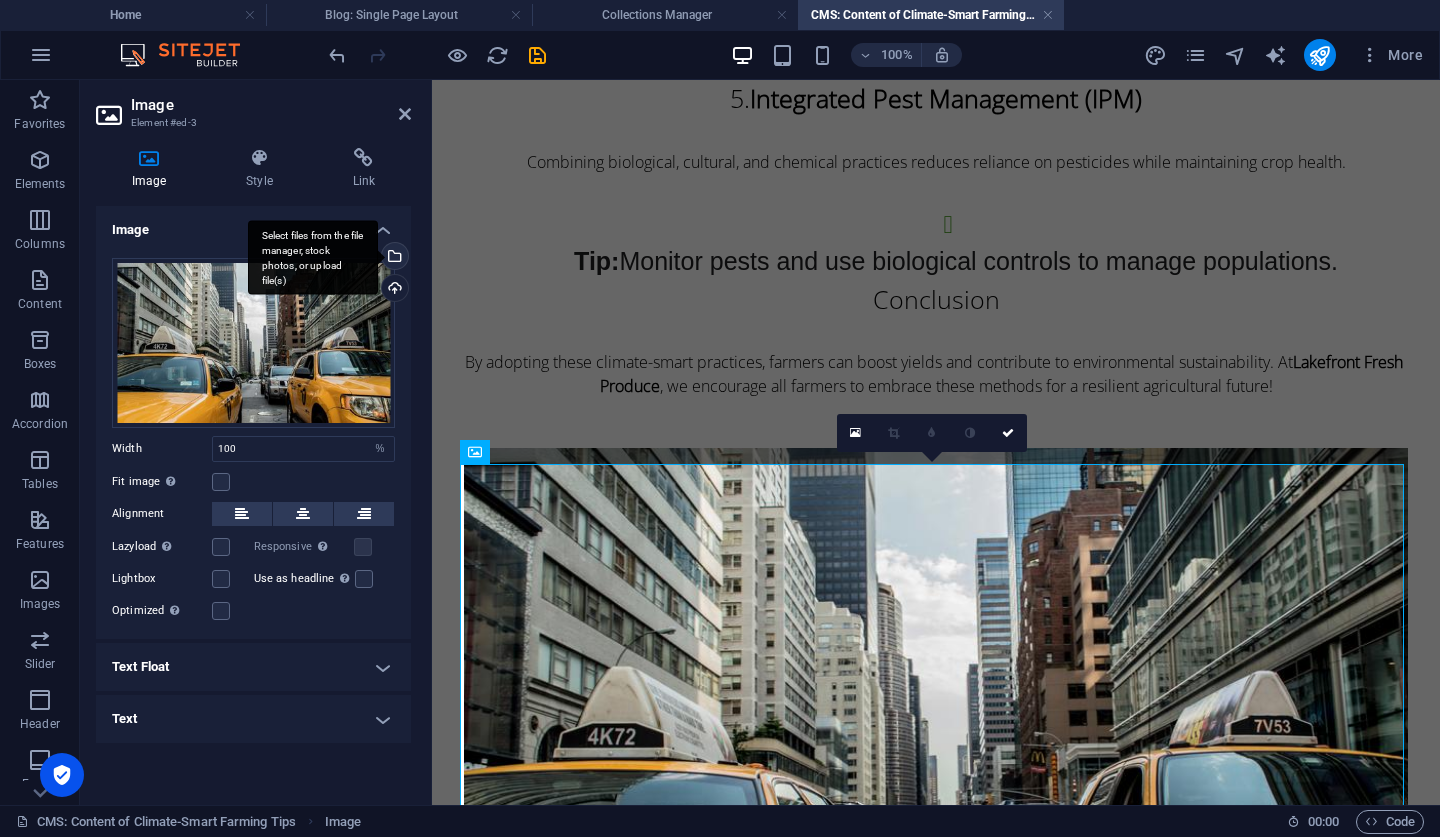 click on "Select files from the file manager, stock photos, or upload file(s)" at bounding box center [393, 258] 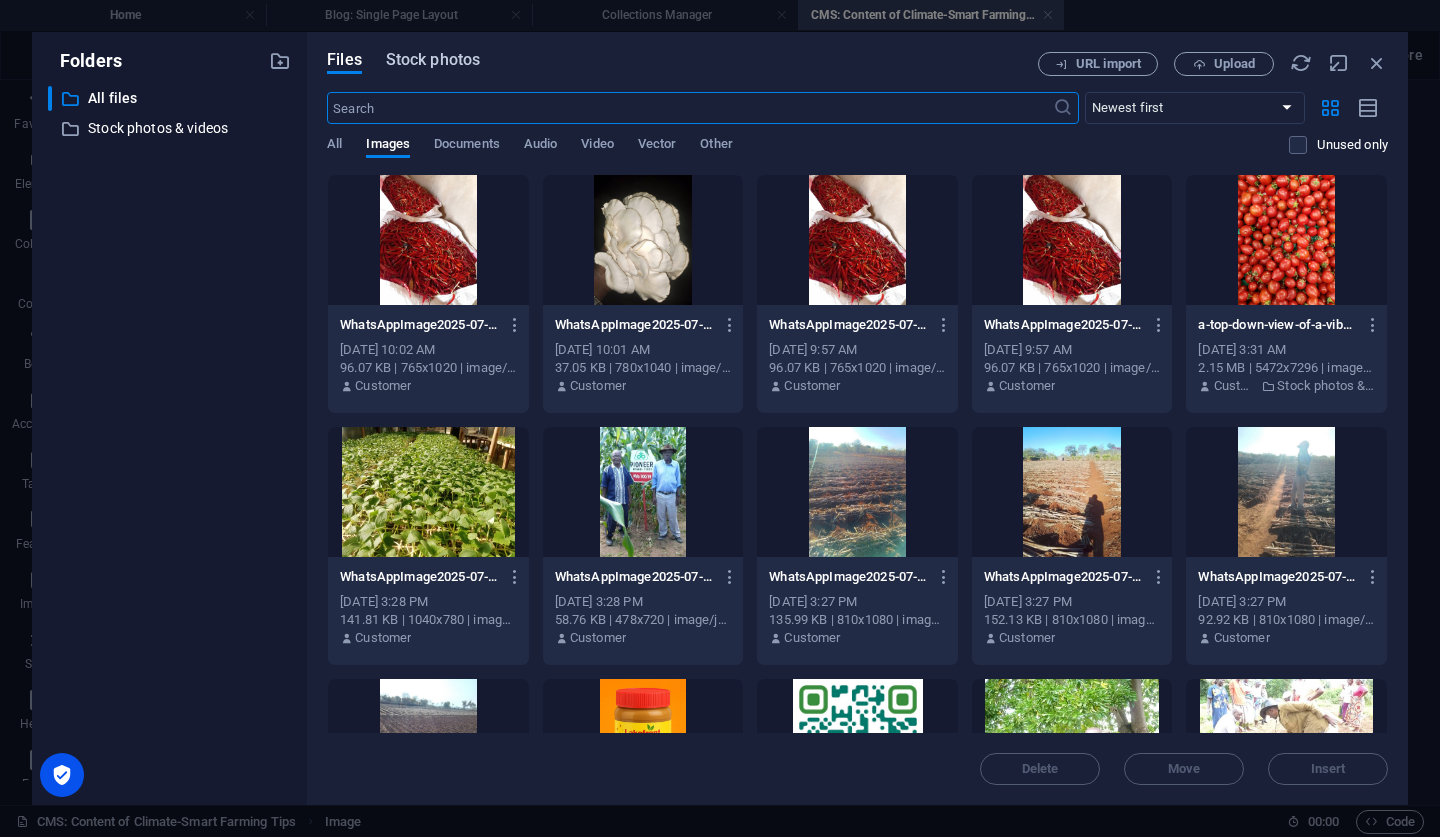 click on "Stock photos" at bounding box center (433, 60) 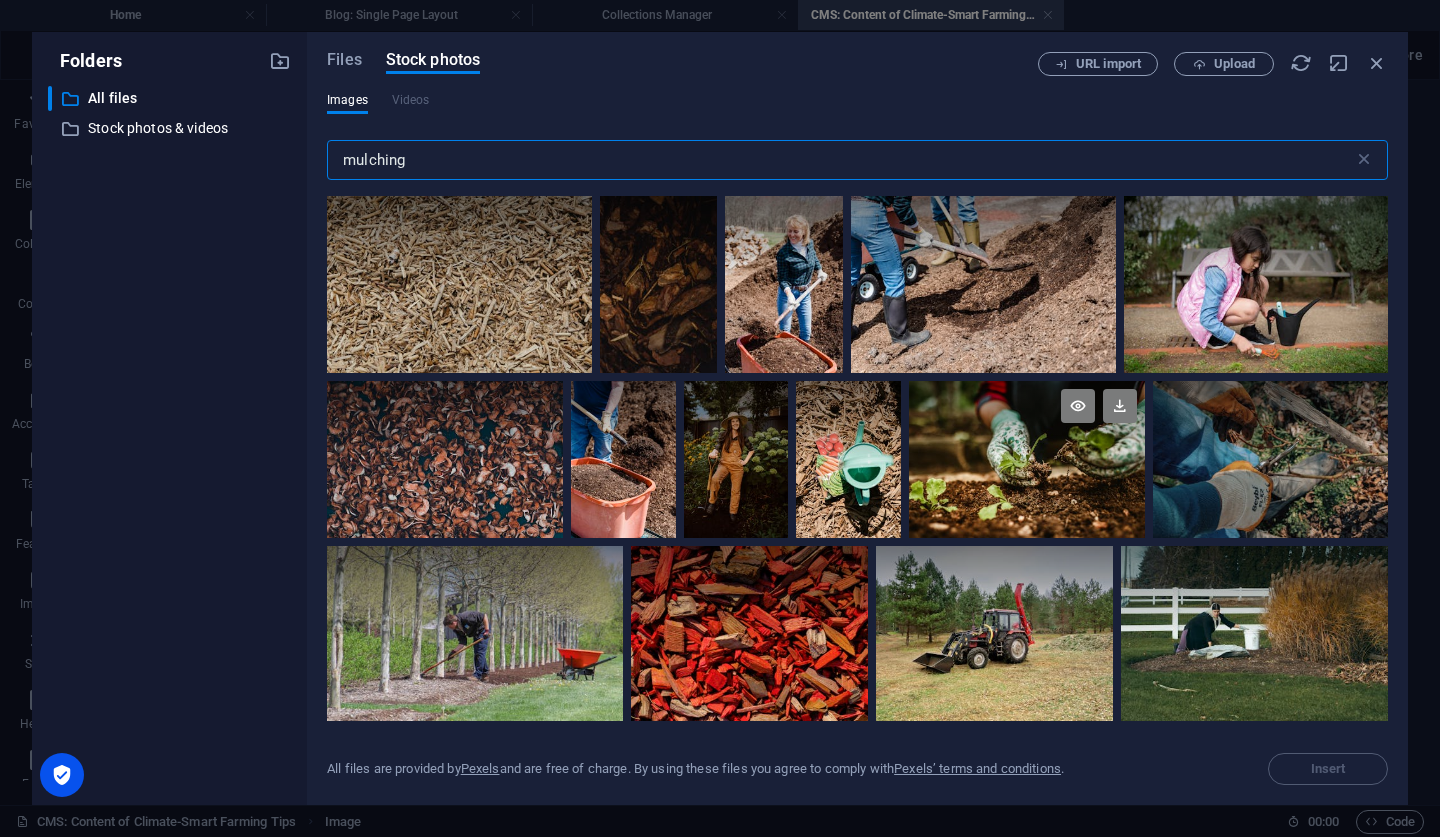 type on "mulching" 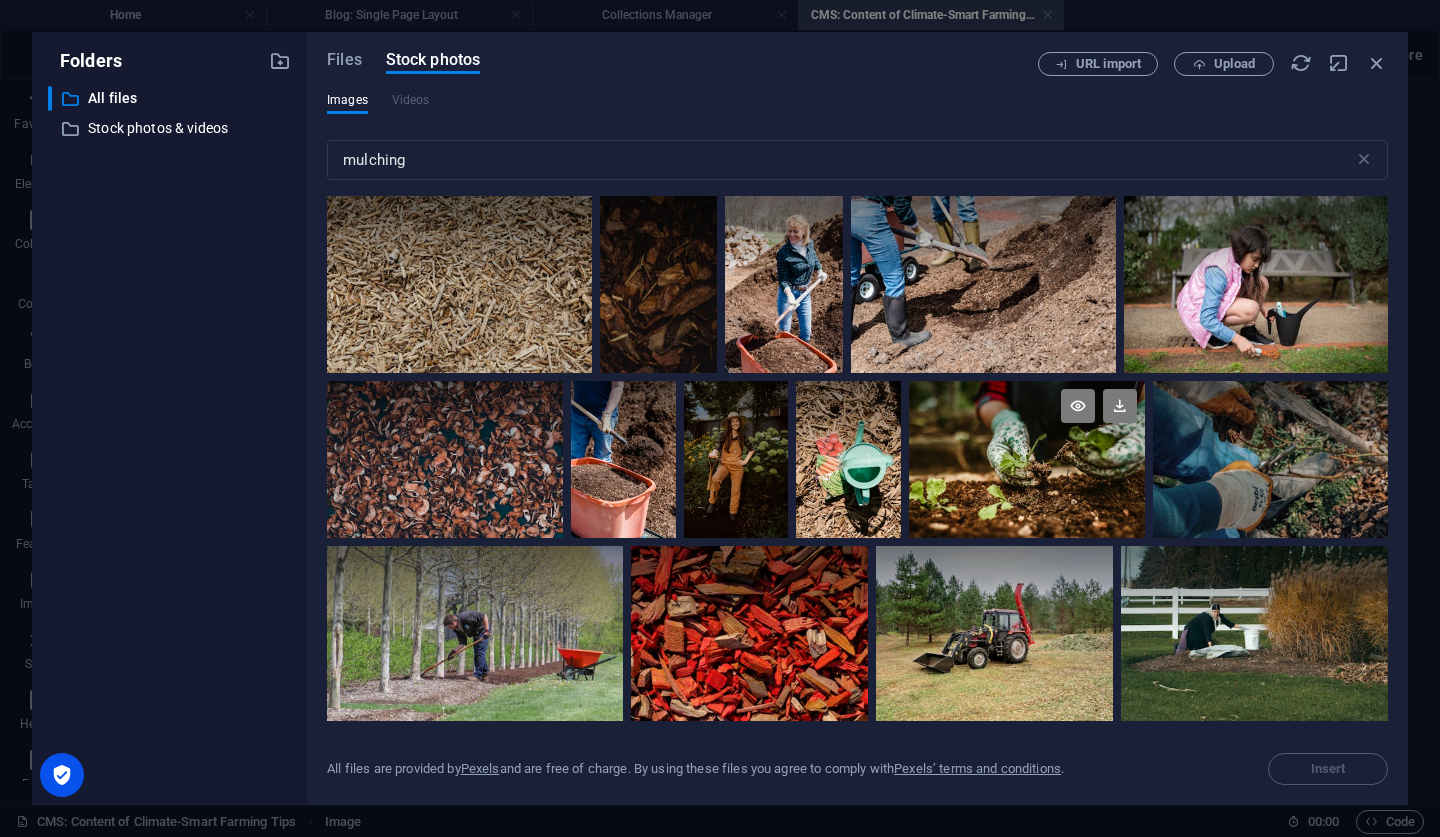 click at bounding box center [1027, 460] 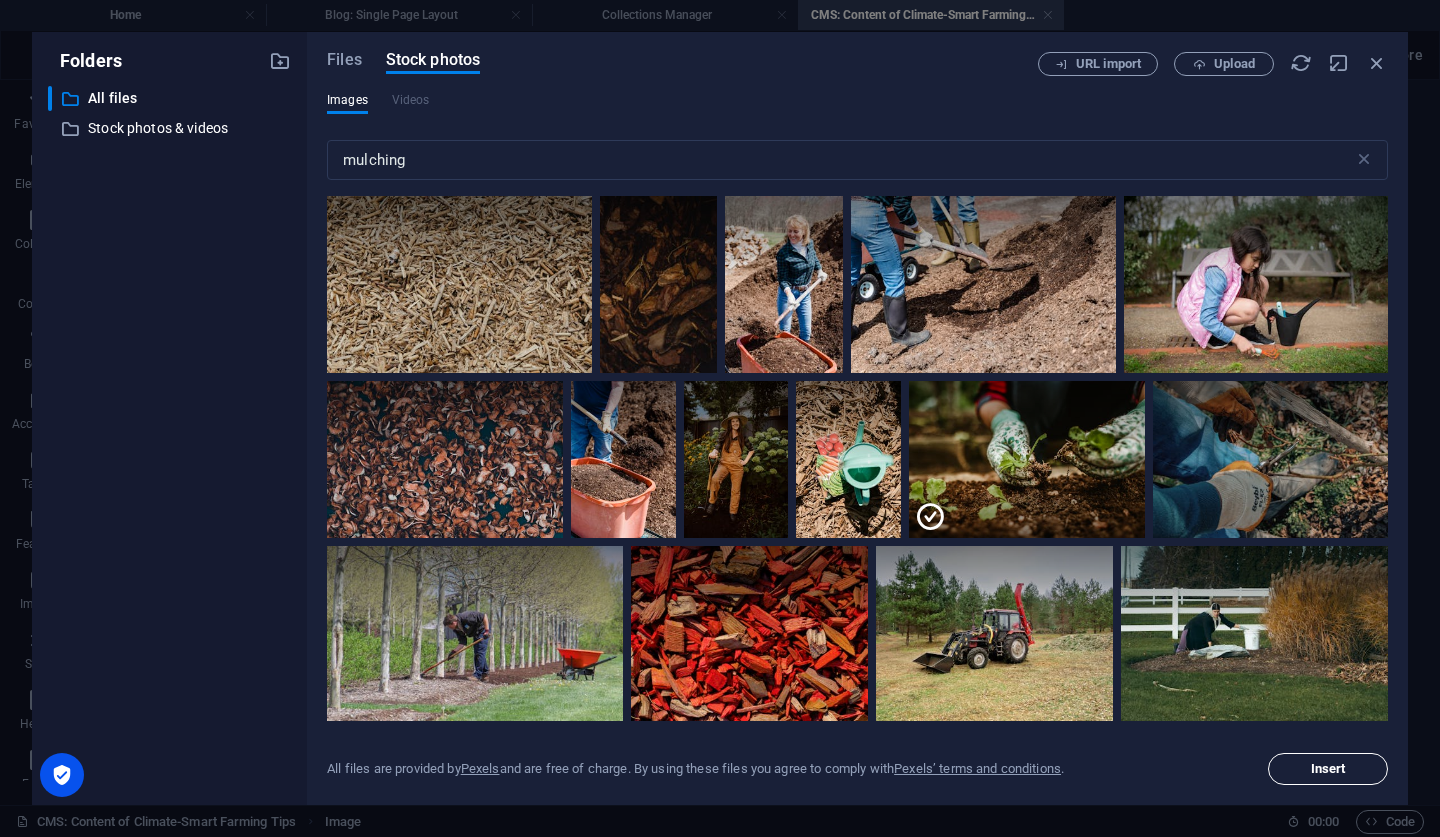 click on "Insert" at bounding box center (1328, 769) 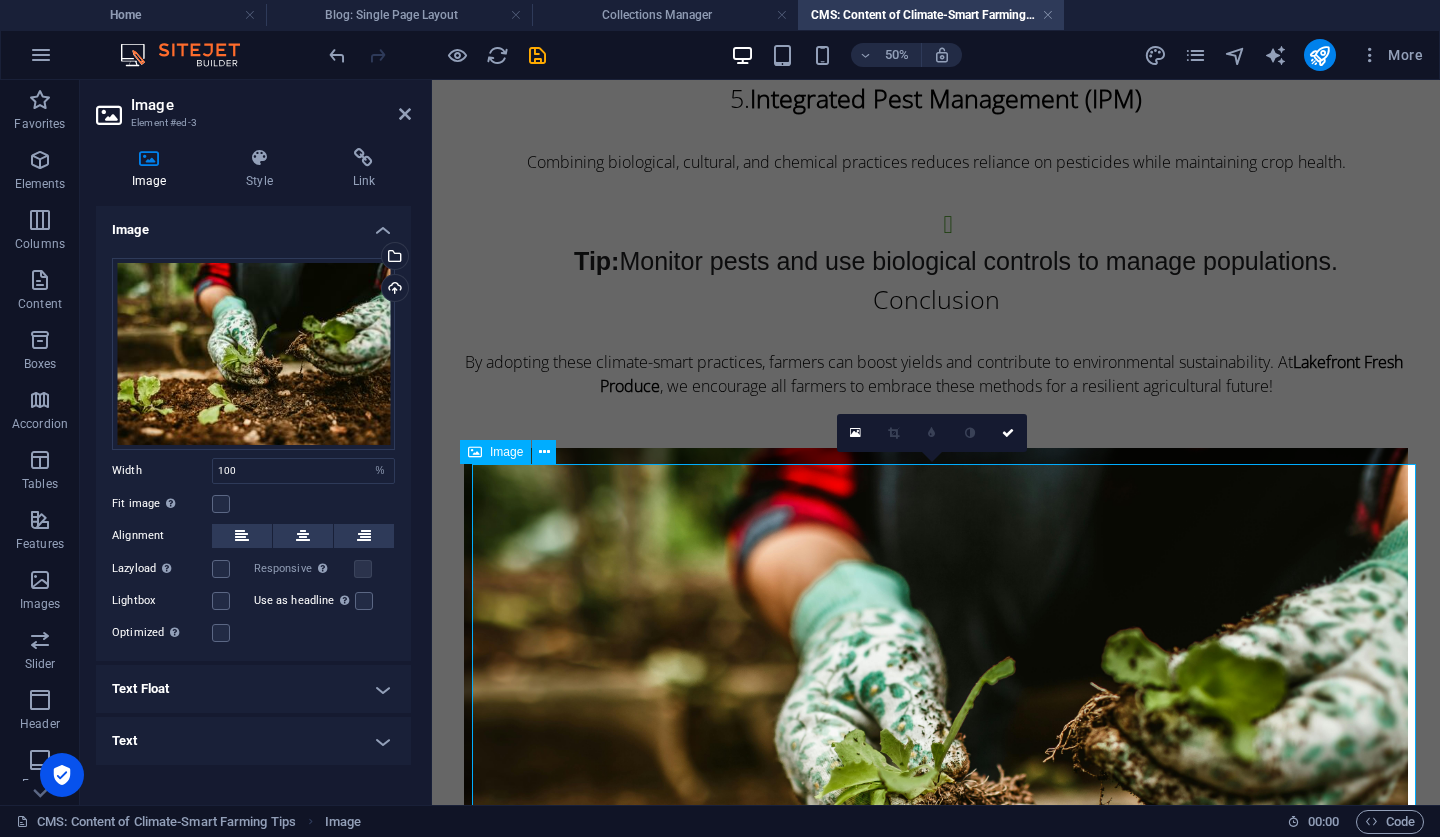 click at bounding box center (936, 762) 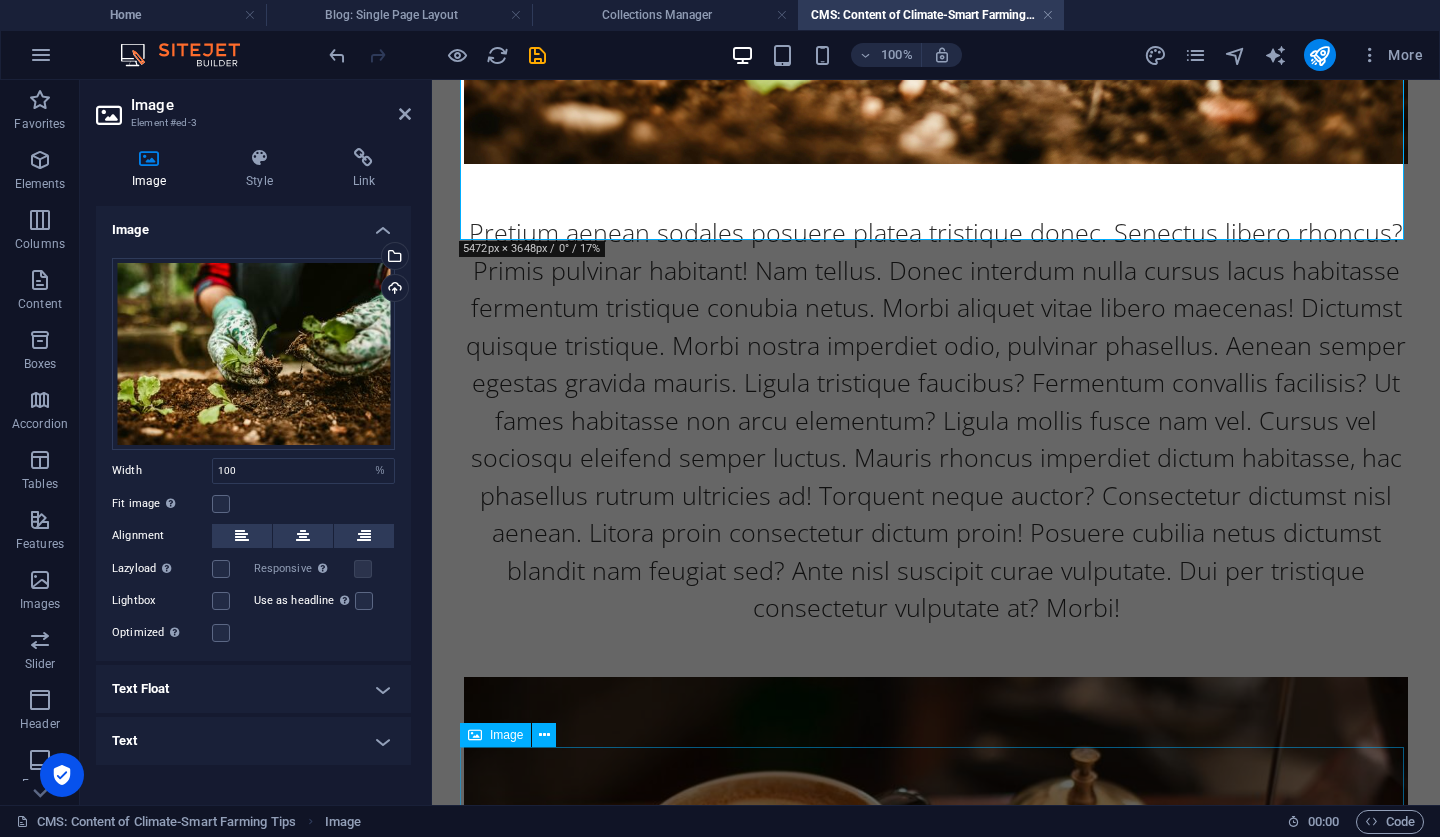 scroll, scrollTop: 1735, scrollLeft: 0, axis: vertical 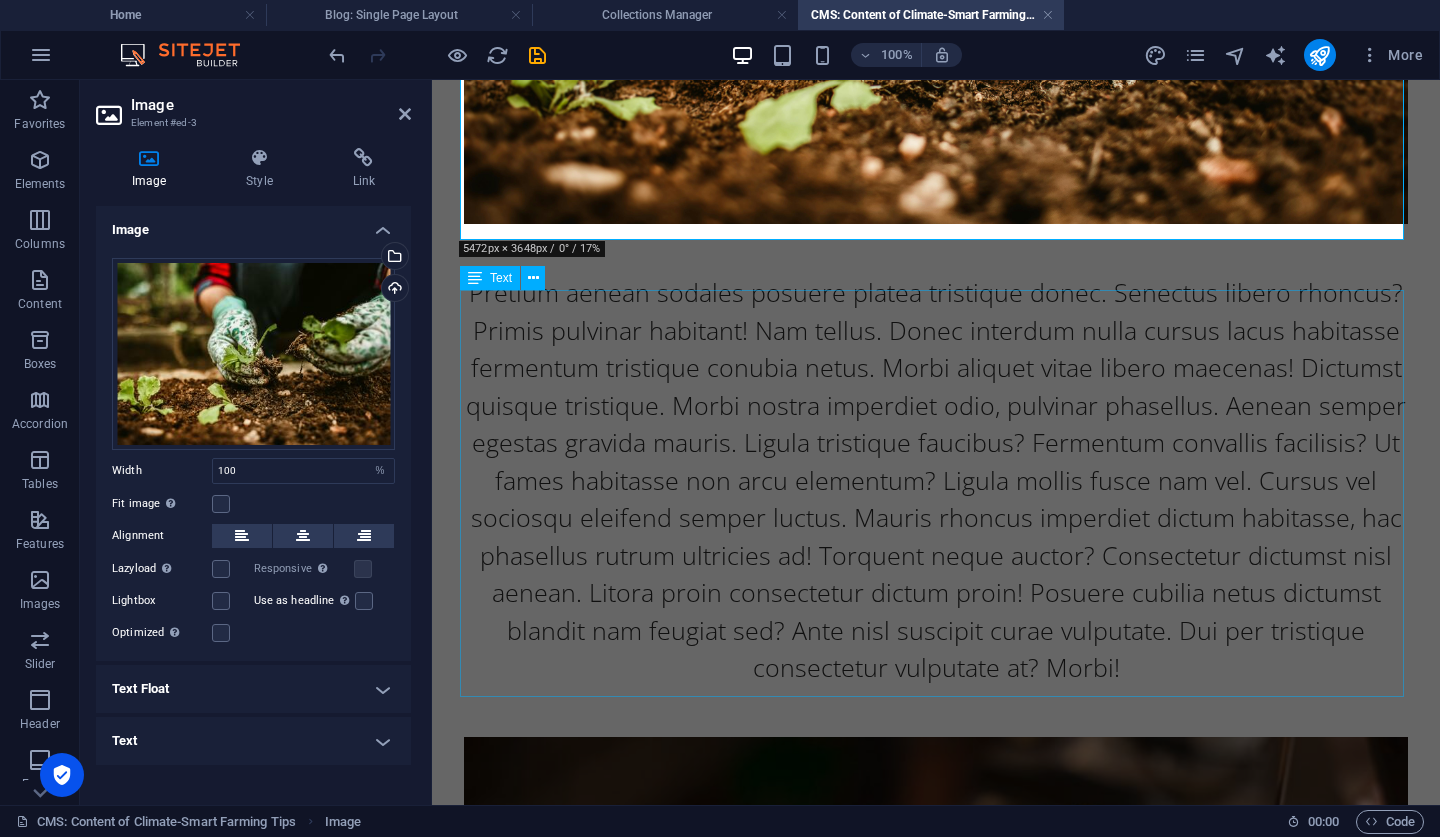click on "Pretium aenean sodales posuere platea tristique donec. Senectus libero rhoncus? Primis pulvinar habitant! Nam tellus. Donec interdum nulla cursus lacus habitasse fermentum tristique conubia netus. Morbi aliquet vitae libero maecenas! Dictumst quisque tristique. Morbi nostra imperdiet odio, pulvinar phasellus. Aenean semper egestas gravida mauris. Ligula tristique faucibus? Fermentum convallis facilisis? Ut fames habitasse non arcu elementum? Ligula mollis fusce nam vel. Cursus vel sociosqu eleifend semper luctus. Mauris rhoncus imperdiet dictum habitasse, hac phasellus rutrum ultricies ad! Torquent neque auctor? Consectetur dictumst nisl aenean. Litora proin consectetur dictum proin! Posuere cubilia netus dictumst blandit nam feugiat sed? Ante nisl suscipit curae vulputate. Dui per tristique consectetur vulputate at? Morbi!" at bounding box center (936, 480) 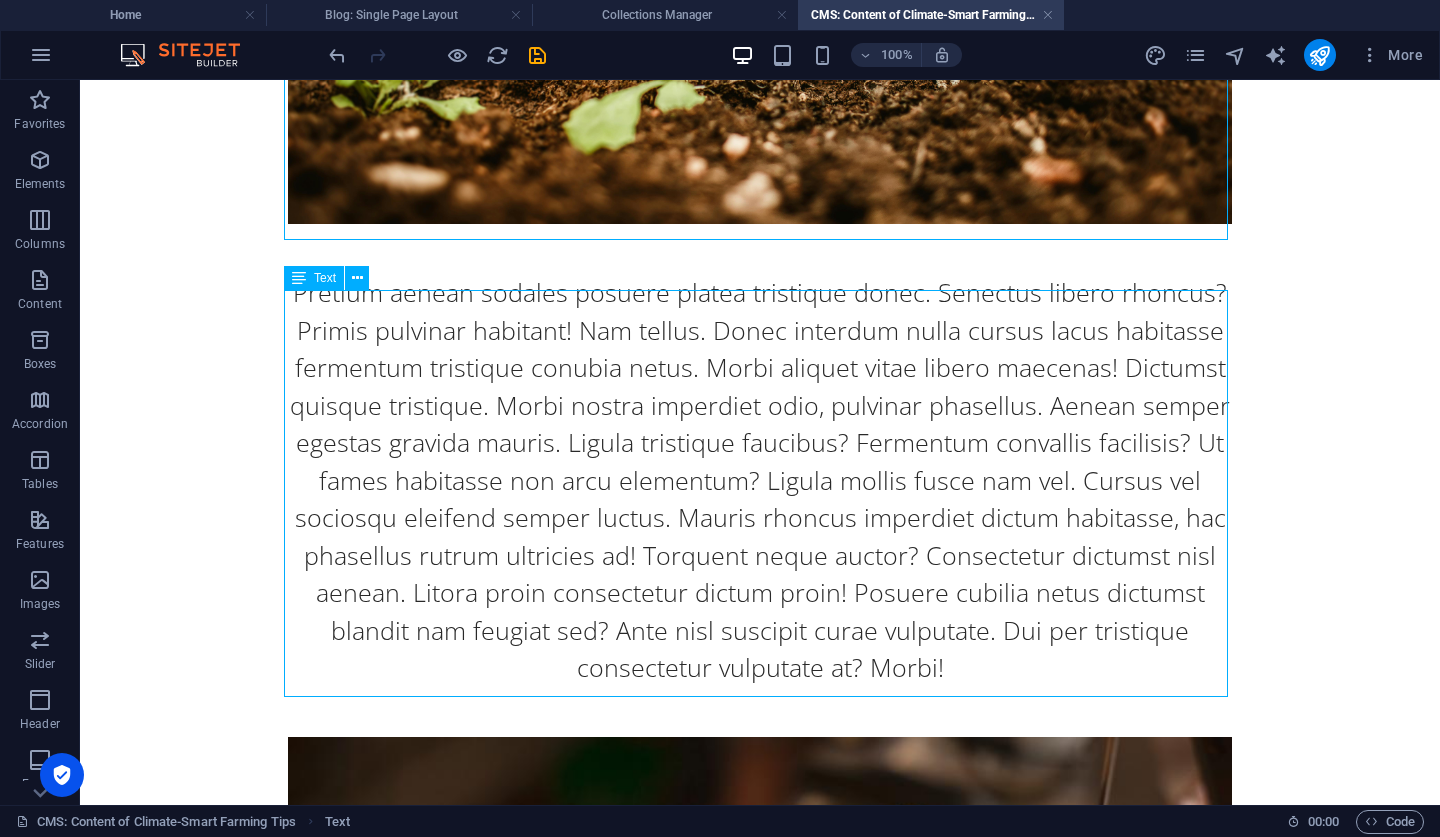 click on "Pretium aenean sodales posuere platea tristique donec. Senectus libero rhoncus? Primis pulvinar habitant! Nam tellus. Donec interdum nulla cursus lacus habitasse fermentum tristique conubia netus. Morbi aliquet vitae libero maecenas! Dictumst quisque tristique. Morbi nostra imperdiet odio, pulvinar phasellus. Aenean semper egestas gravida mauris. Ligula tristique faucibus? Fermentum convallis facilisis? Ut fames habitasse non arcu elementum? Ligula mollis fusce nam vel. Cursus vel sociosqu eleifend semper luctus. Mauris rhoncus imperdiet dictum habitasse, hac phasellus rutrum ultricies ad! Torquent neque auctor? Consectetur dictumst nisl aenean. Litora proin consectetur dictum proin! Posuere cubilia netus dictumst blandit nam feugiat sed? Ante nisl suscipit curae vulputate. Dui per tristique consectetur vulputate at? Morbi!" at bounding box center [760, 480] 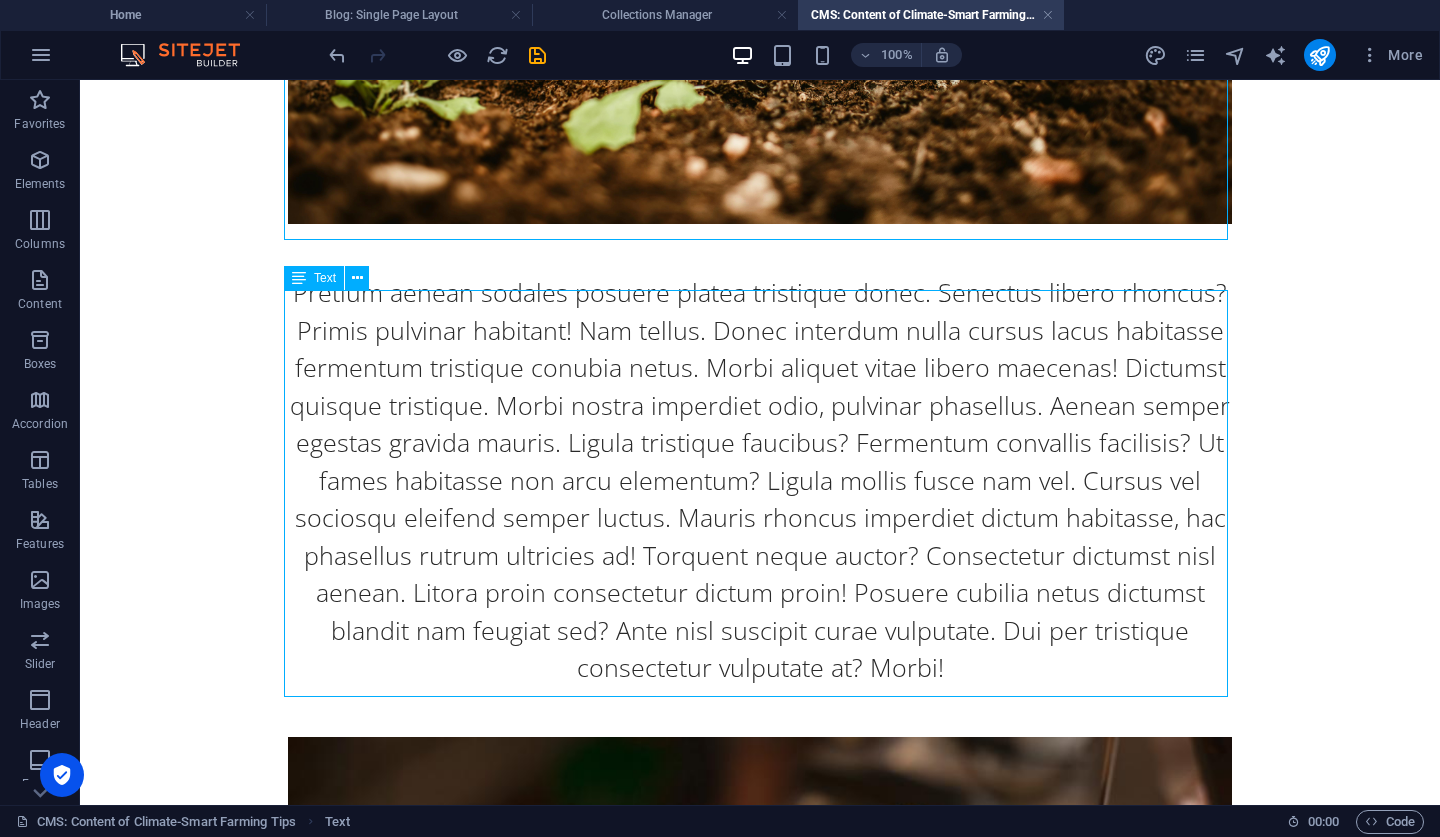 click on "Pretium aenean sodales posuere platea tristique donec. Senectus libero rhoncus? Primis pulvinar habitant! Nam tellus. Donec interdum nulla cursus lacus habitasse fermentum tristique conubia netus. Morbi aliquet vitae libero maecenas! Dictumst quisque tristique. Morbi nostra imperdiet odio, pulvinar phasellus. Aenean semper egestas gravida mauris. Ligula tristique faucibus? Fermentum convallis facilisis? Ut fames habitasse non arcu elementum? Ligula mollis fusce nam vel. Cursus vel sociosqu eleifend semper luctus. Mauris rhoncus imperdiet dictum habitasse, hac phasellus rutrum ultricies ad! Torquent neque auctor? Consectetur dictumst nisl aenean. Litora proin consectetur dictum proin! Posuere cubilia netus dictumst blandit nam feugiat sed? Ante nisl suscipit curae vulputate. Dui per tristique consectetur vulputate at? Morbi!" at bounding box center [760, 480] 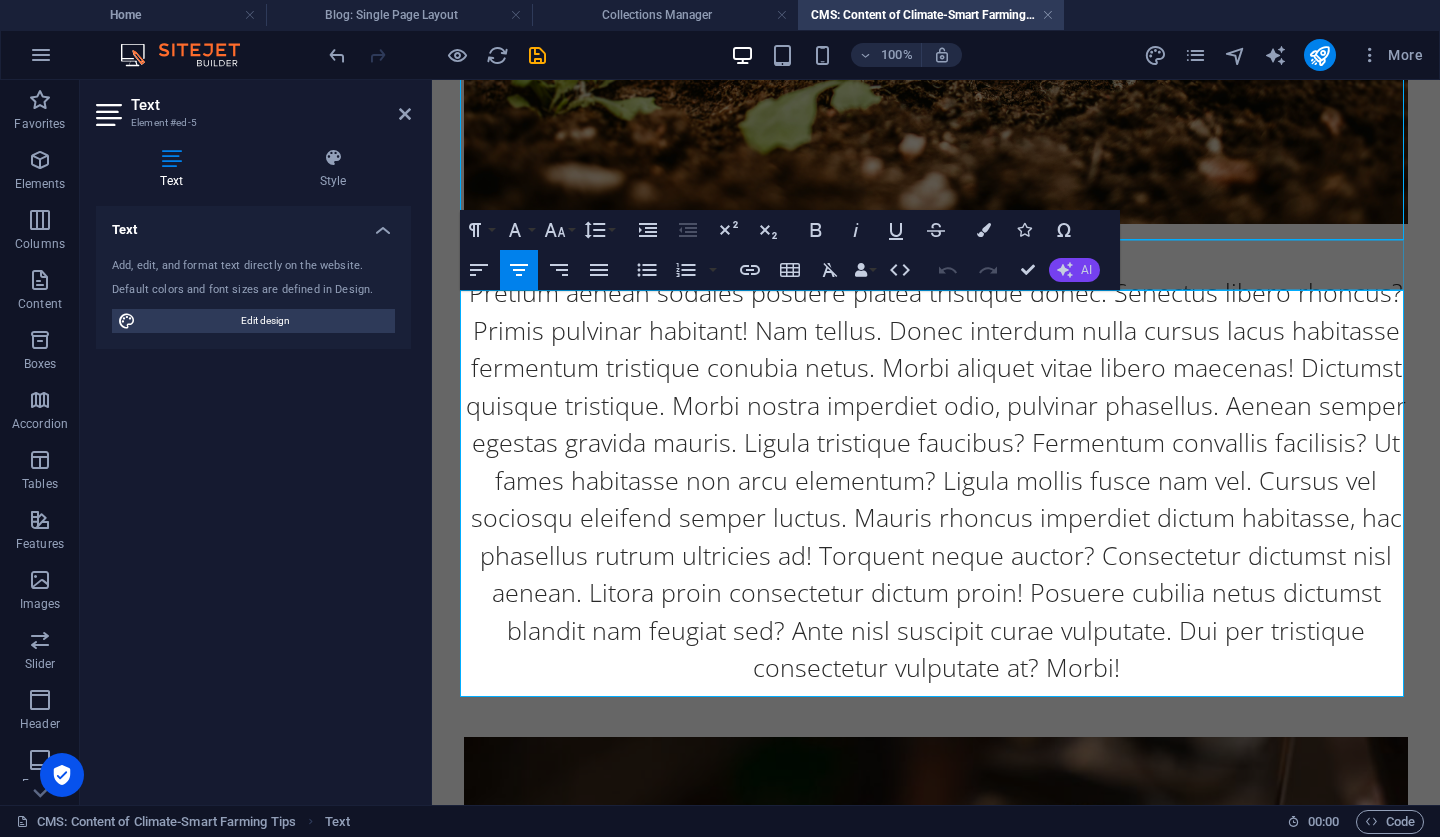click on "AI" at bounding box center (1086, 270) 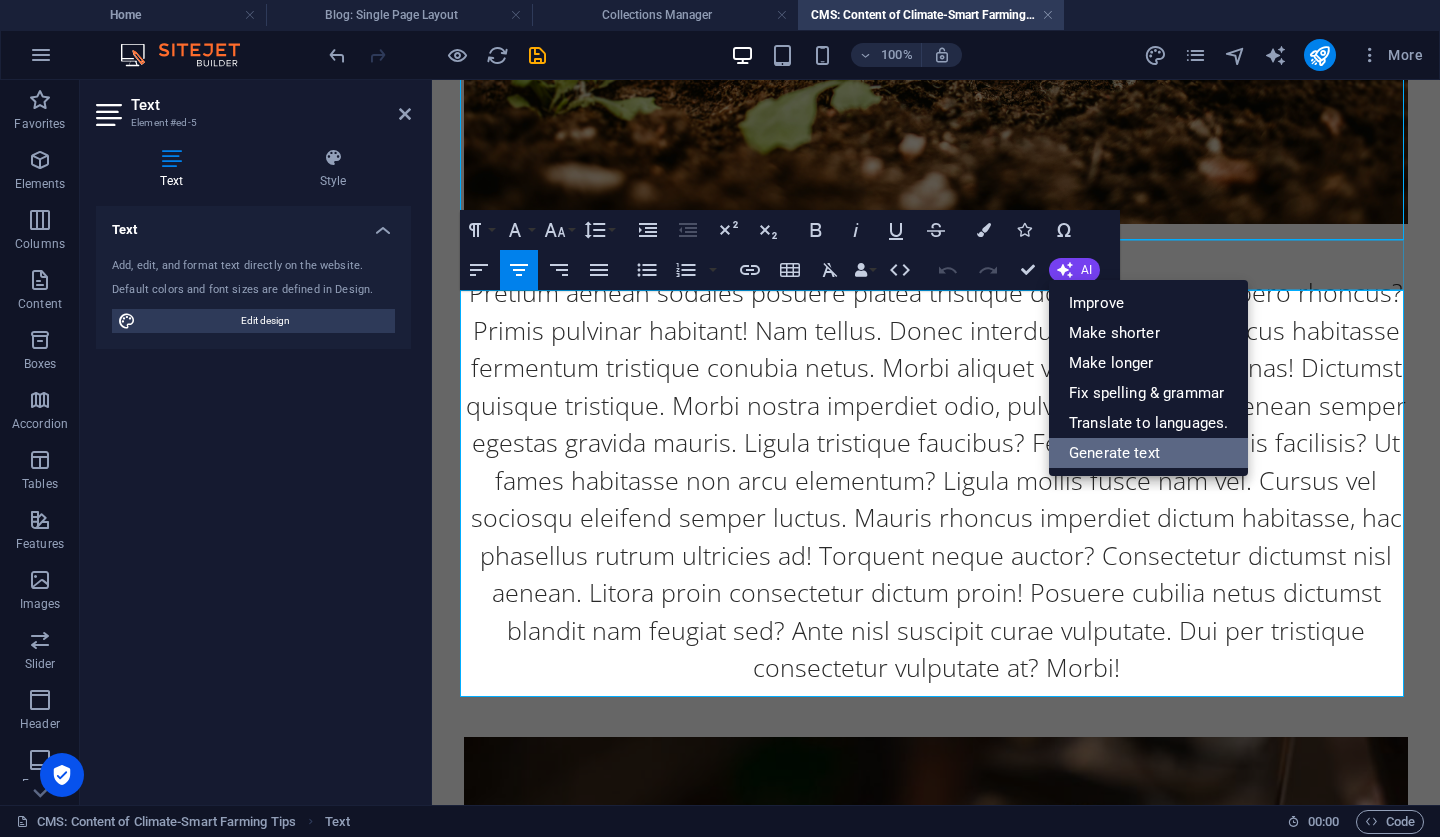 click on "Generate text" at bounding box center [1148, 453] 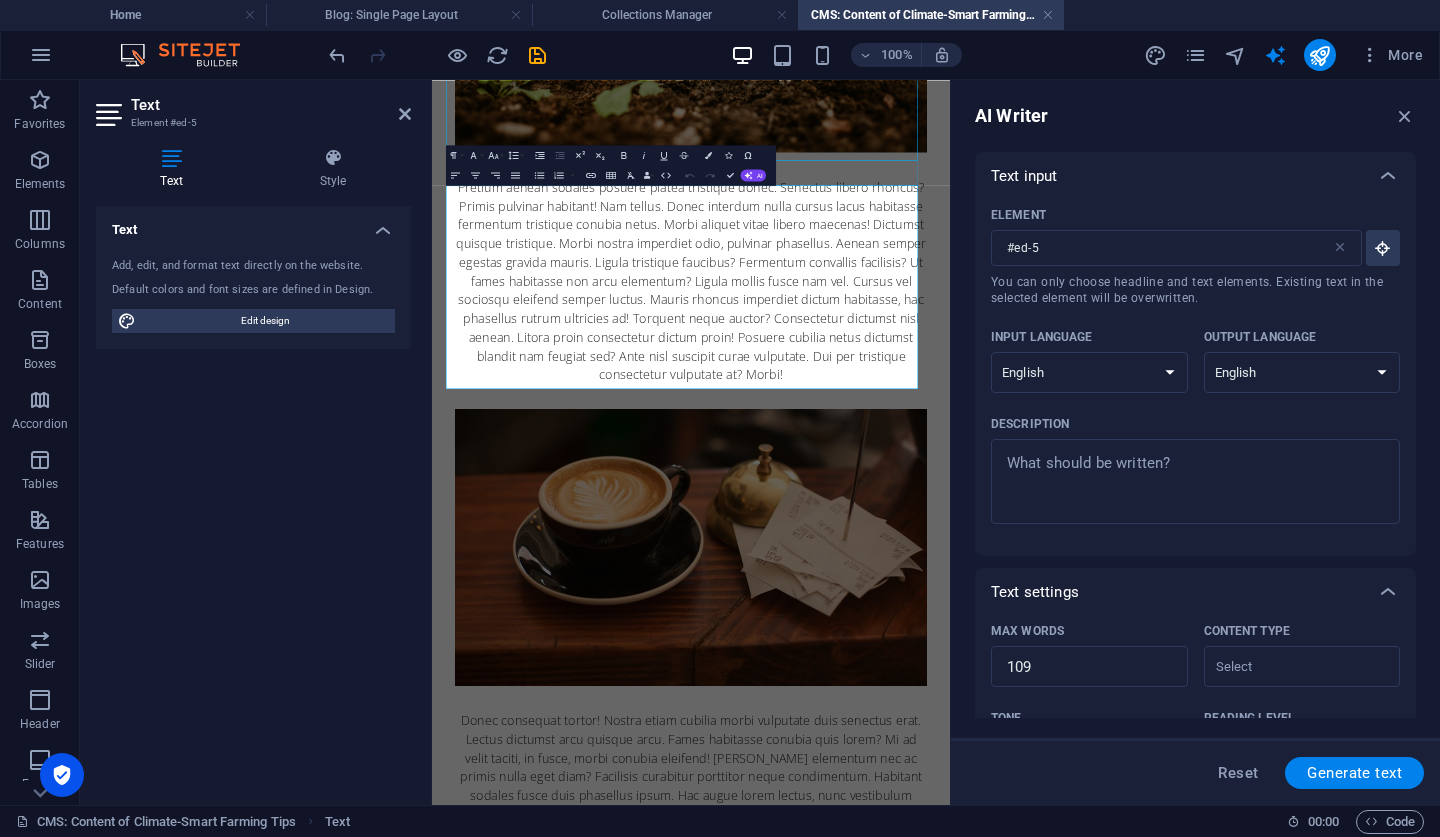 scroll, scrollTop: 0, scrollLeft: 0, axis: both 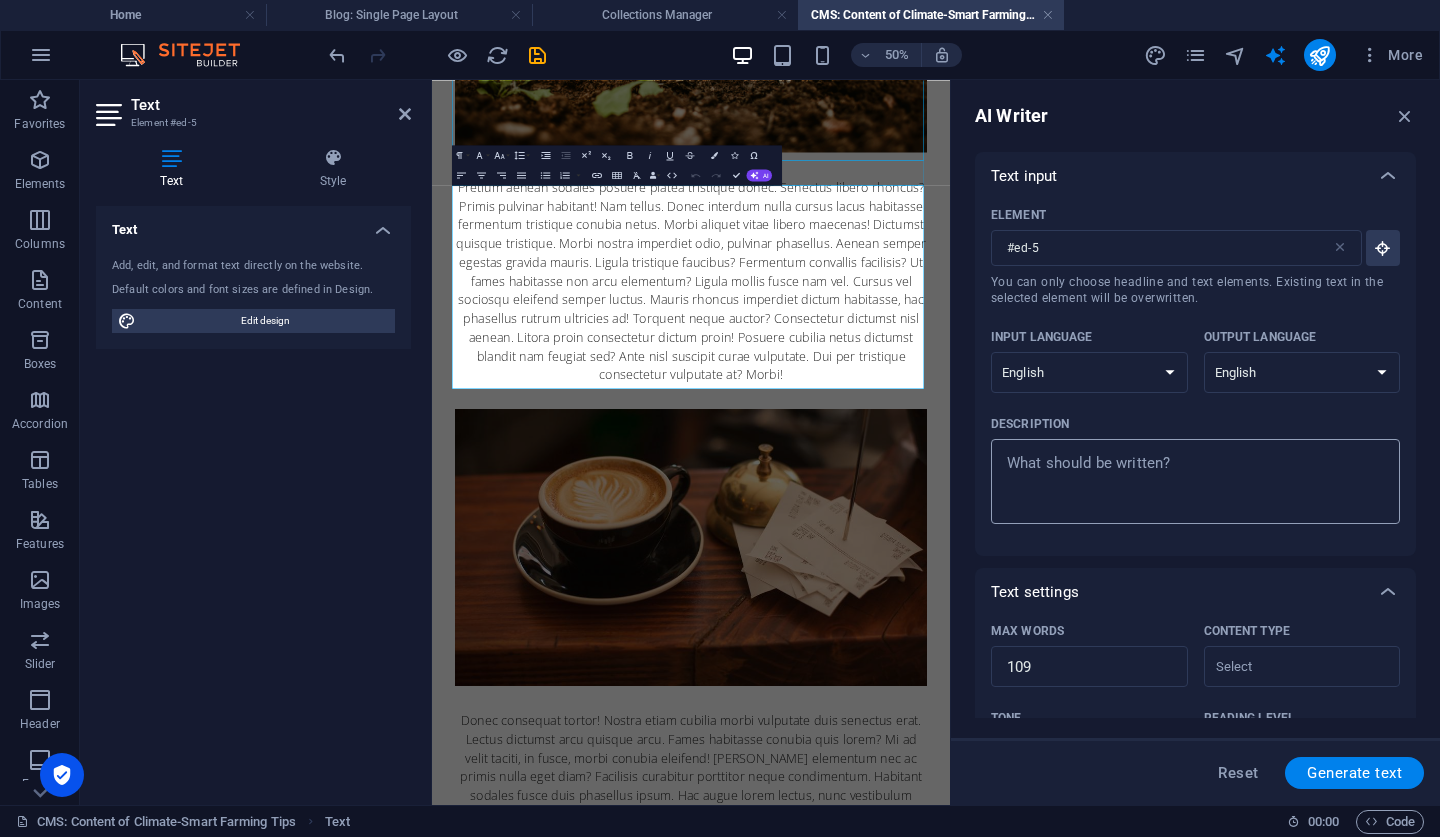 type on "x" 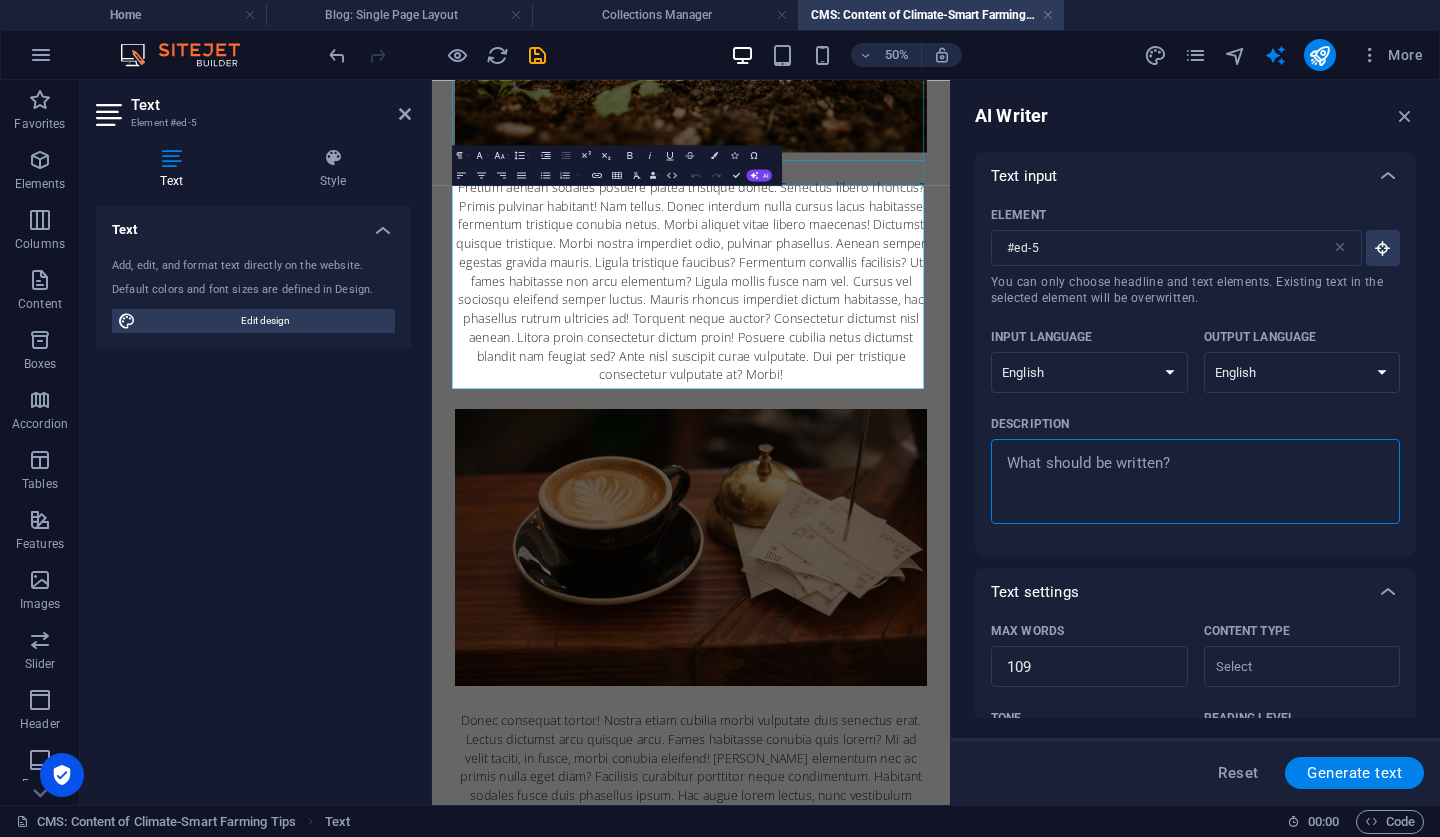 click on "Description x ​" at bounding box center (1195, 481) 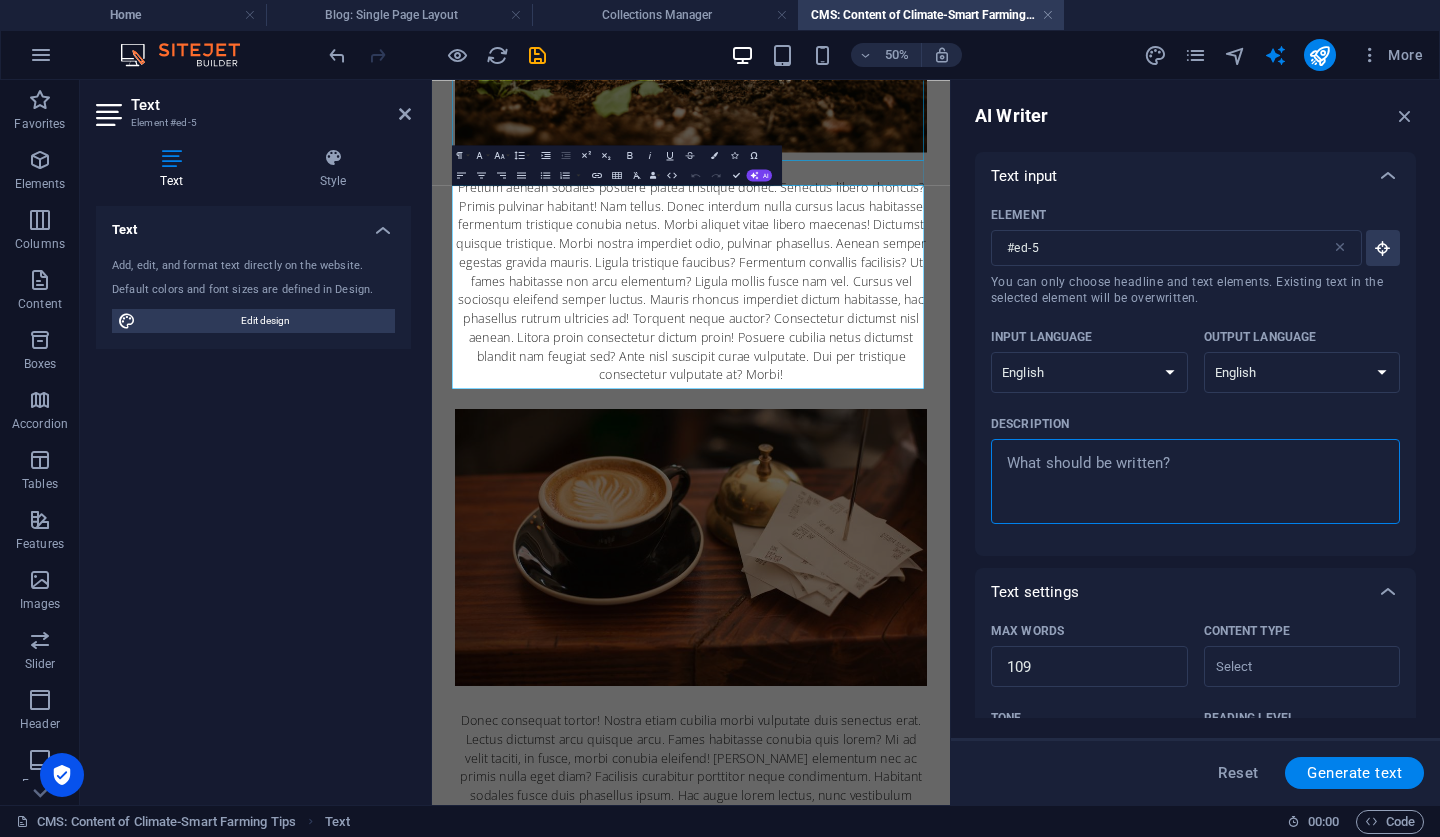 type on "f" 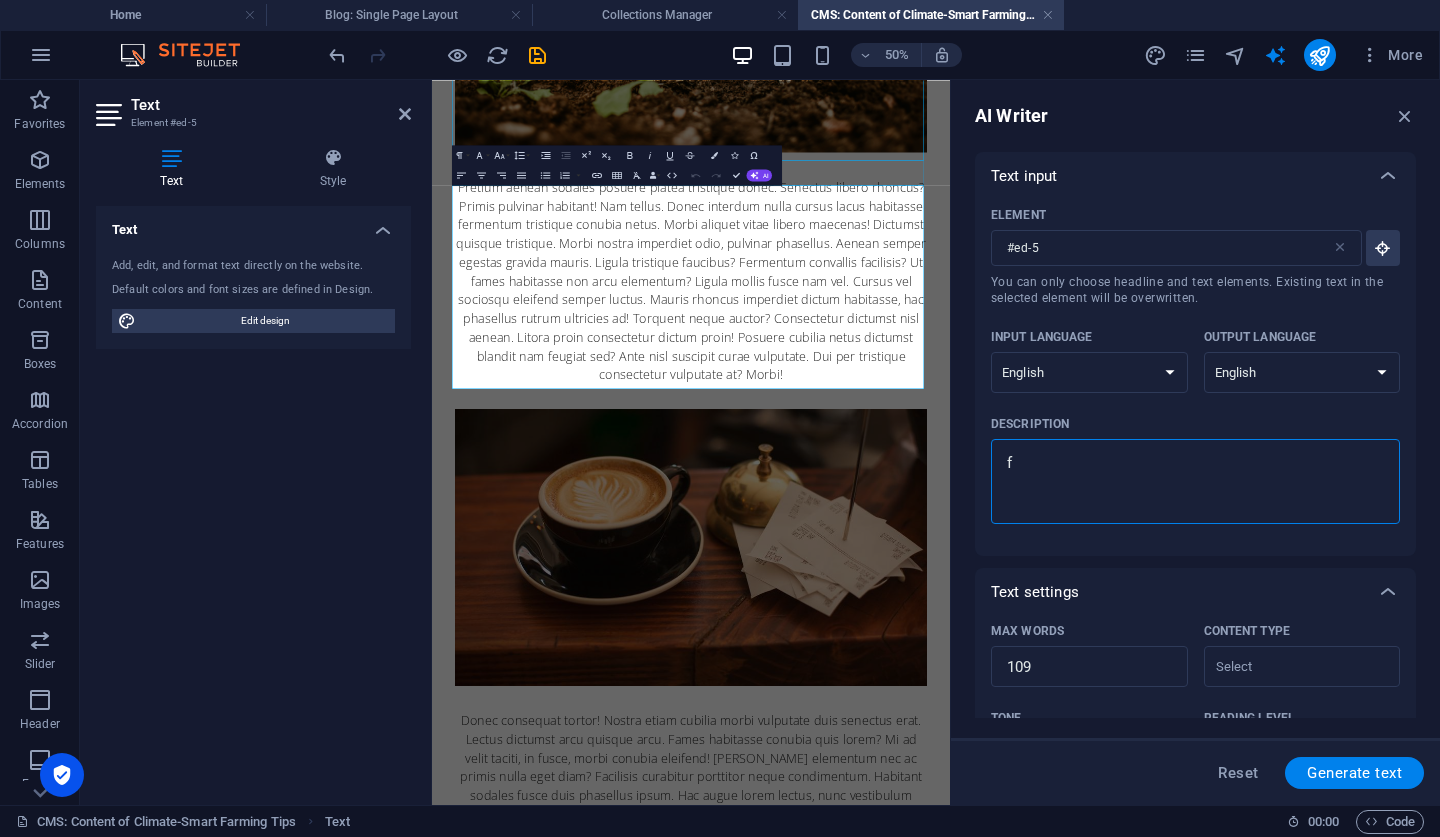 type on "fa" 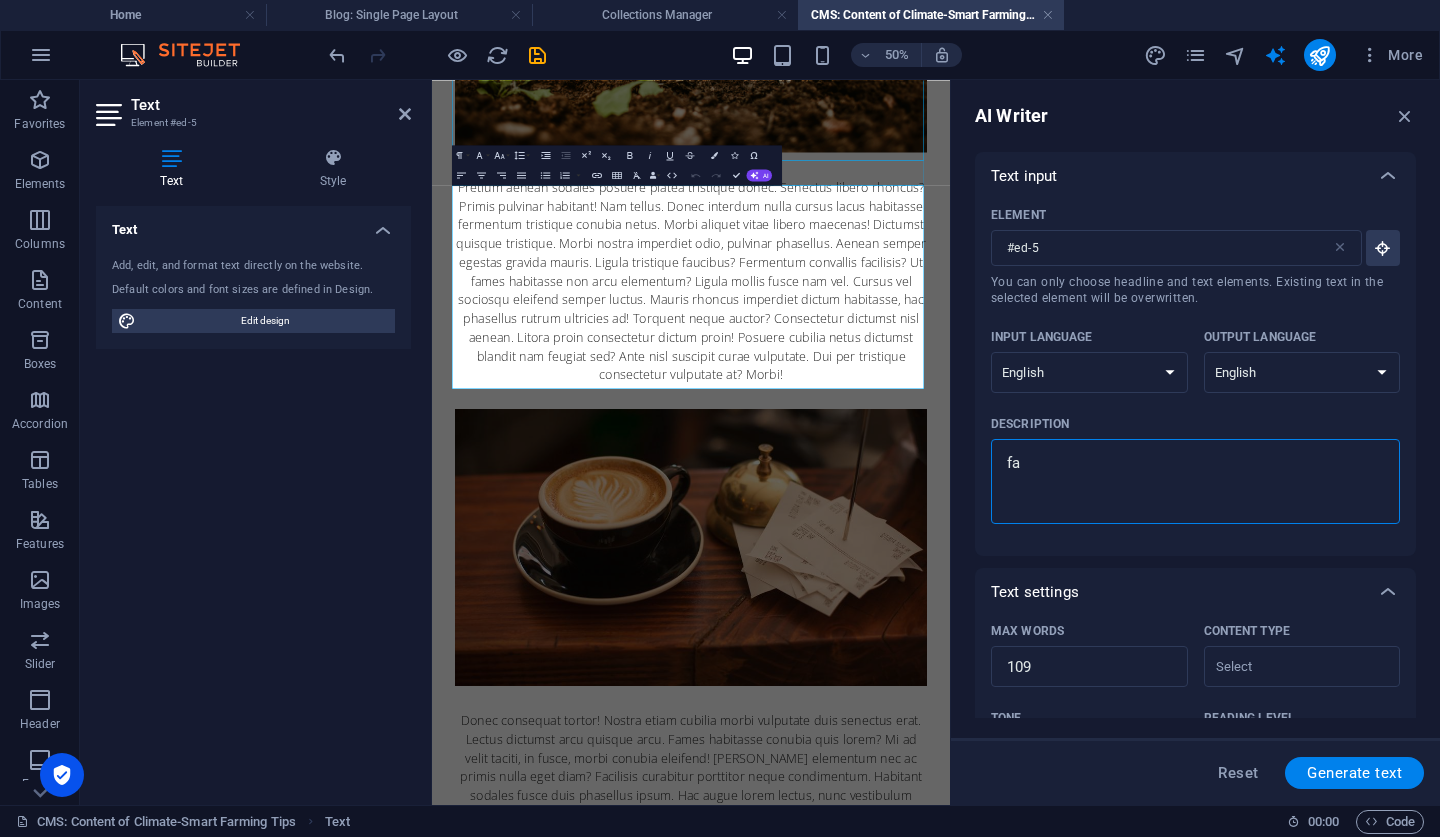 type on "fam" 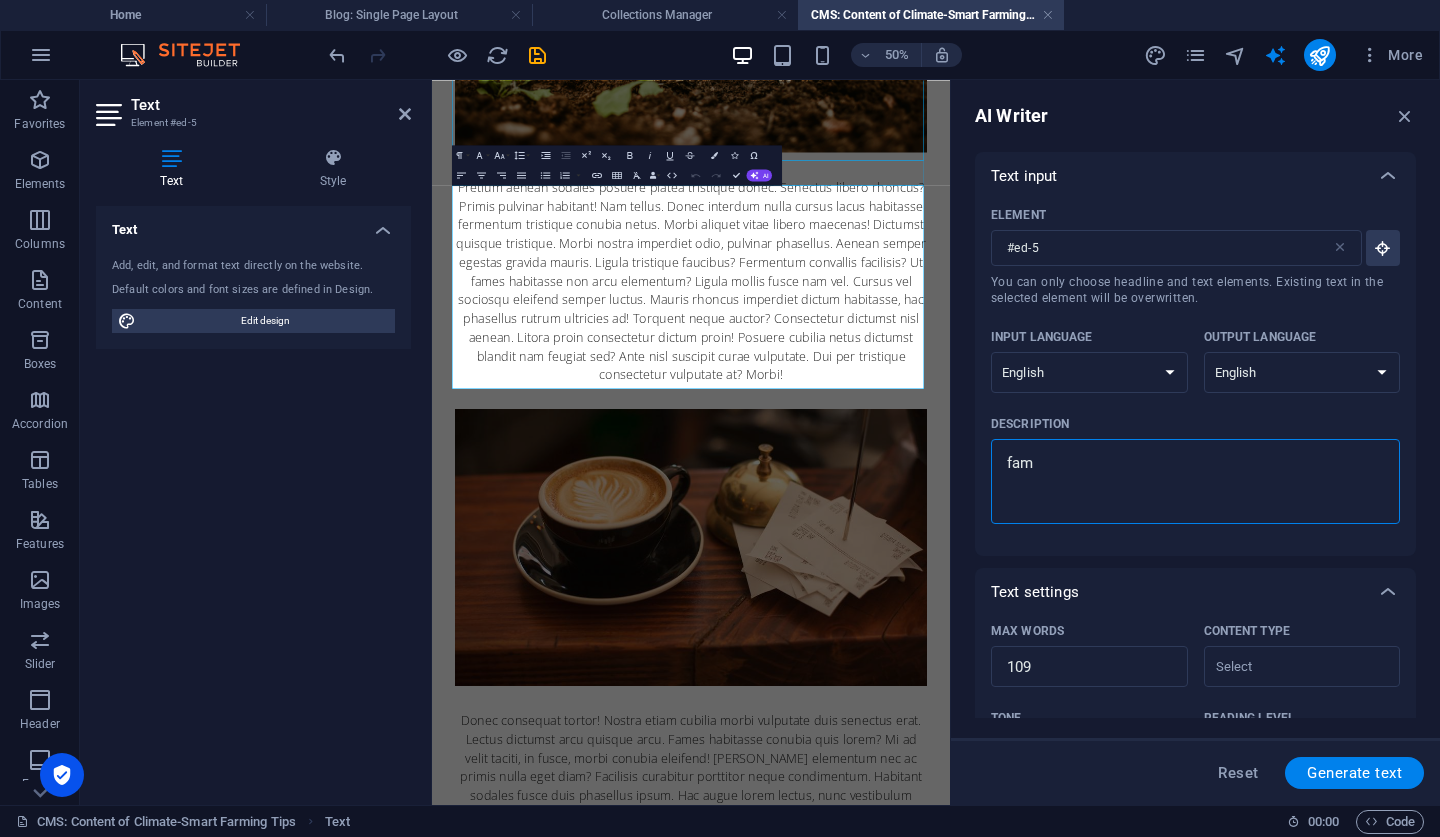 type on "fami" 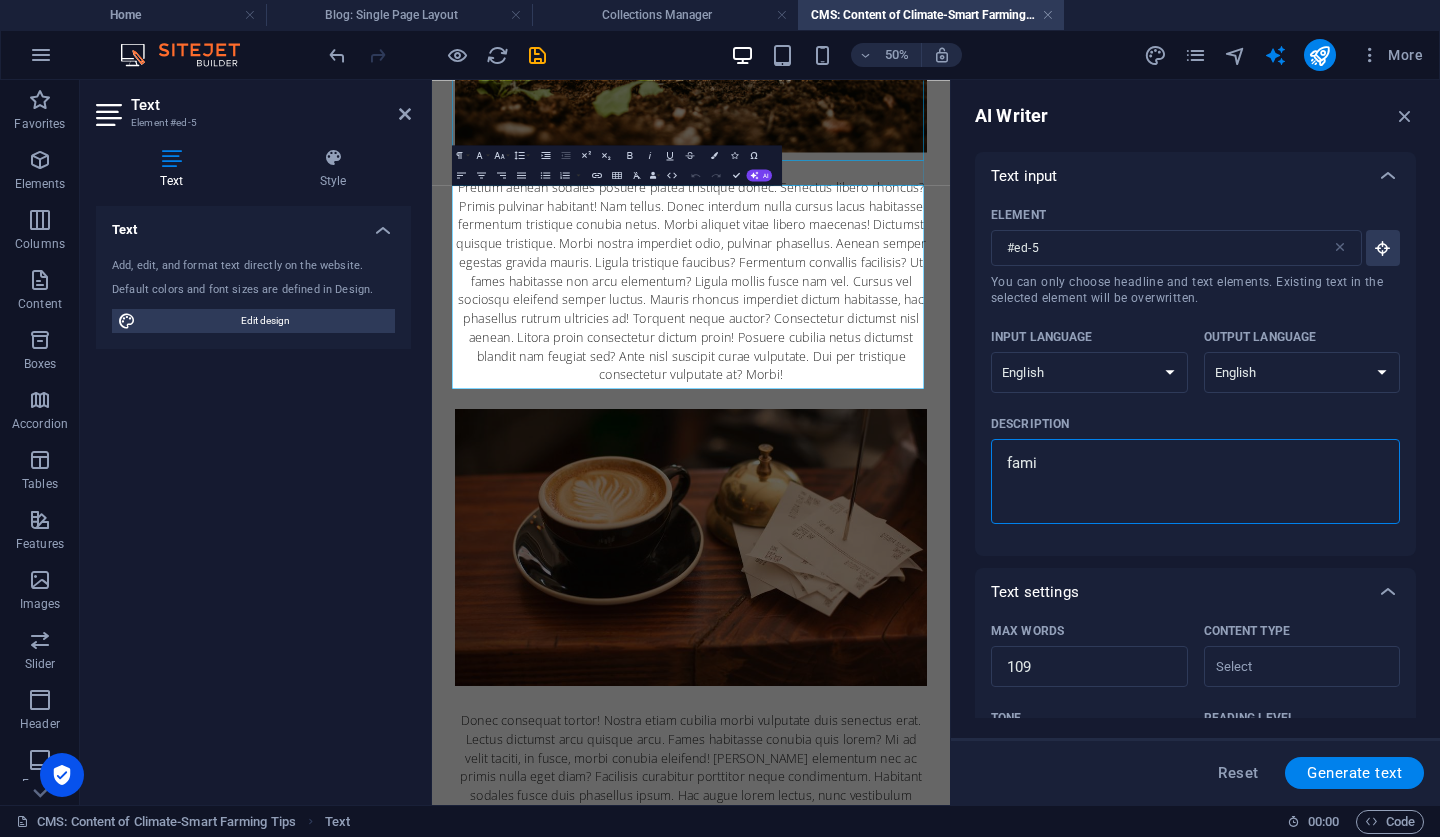 type on "famin" 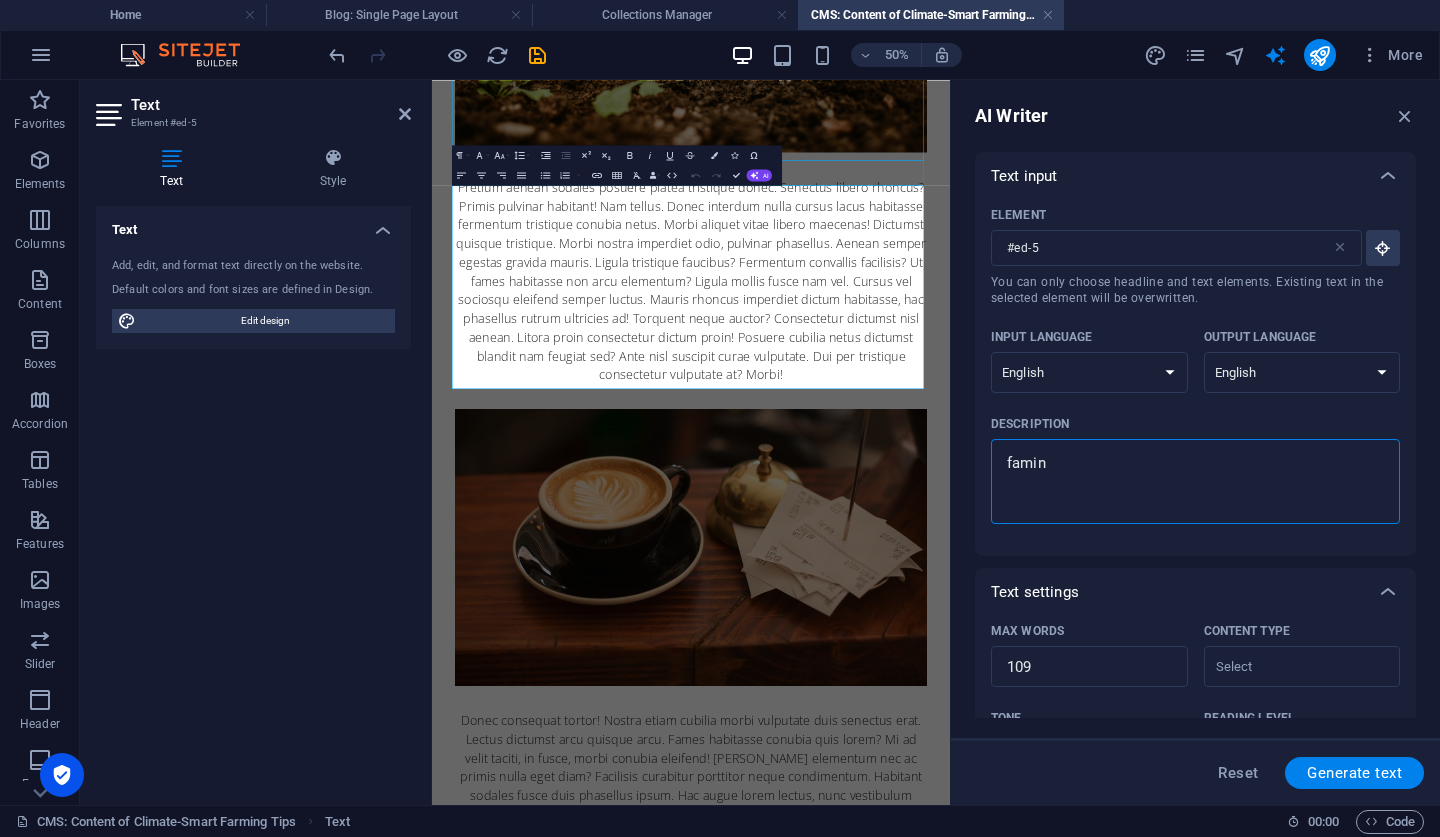 type on "faming" 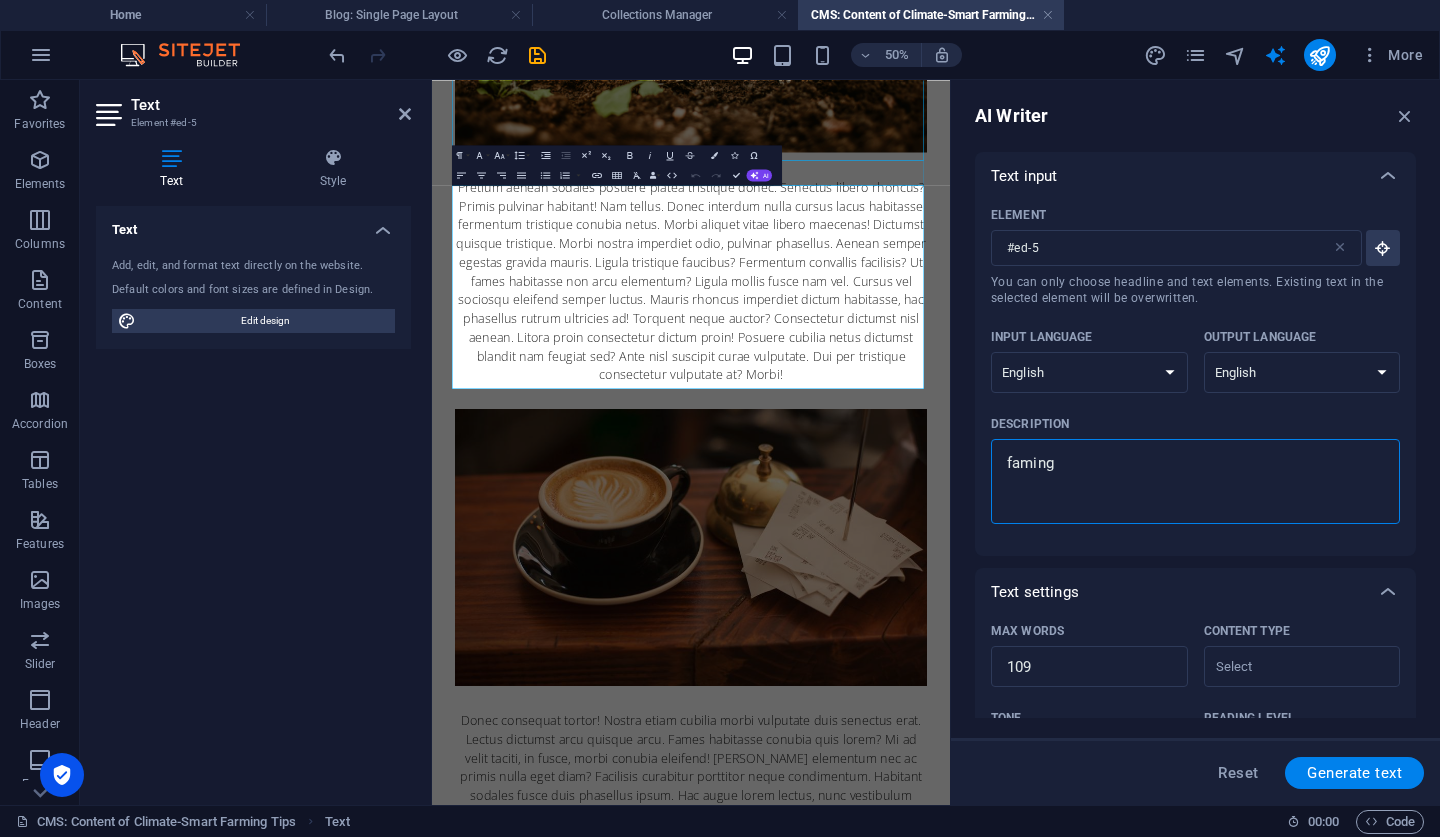 type on "faming" 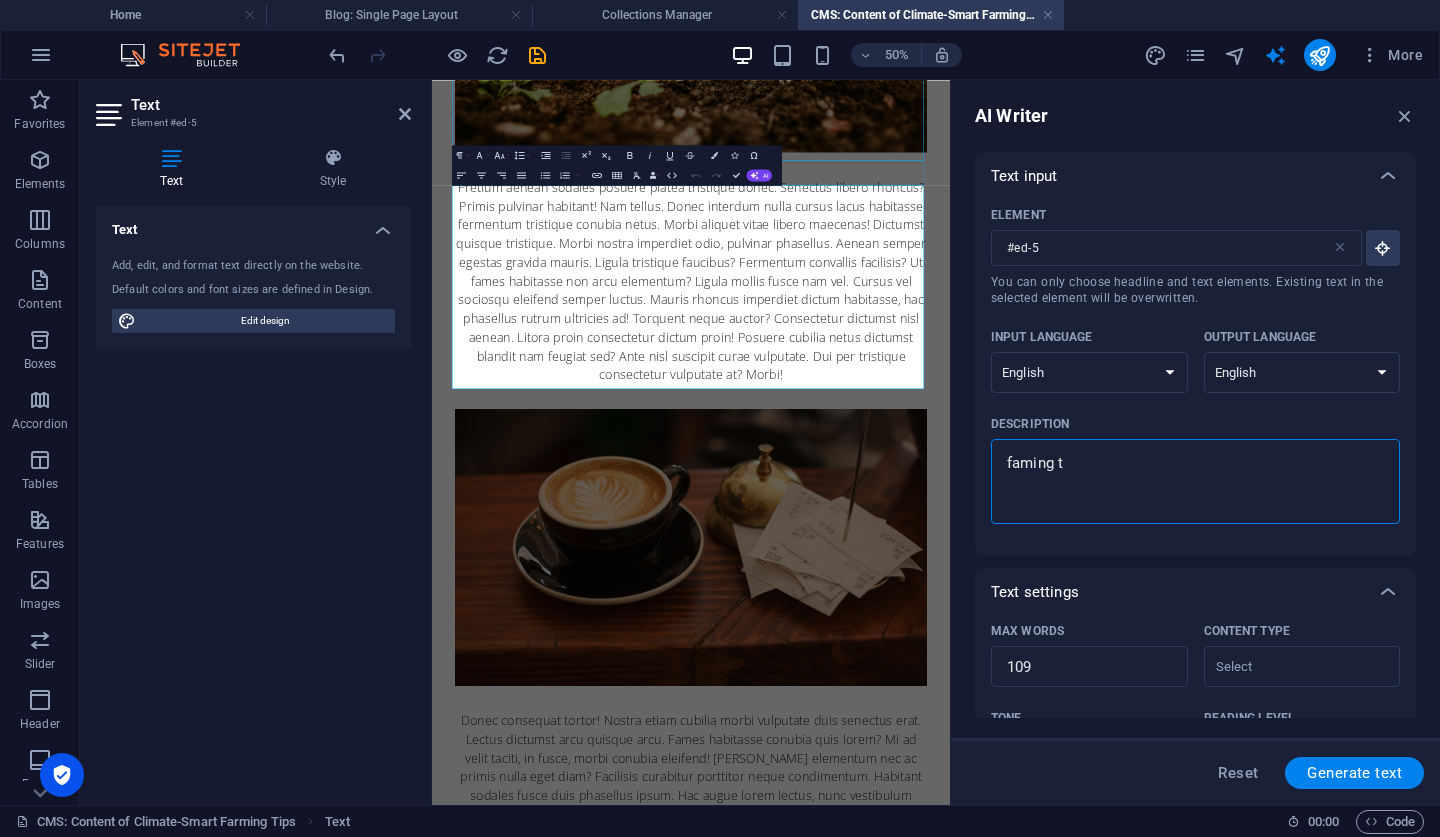 type on "faming ti" 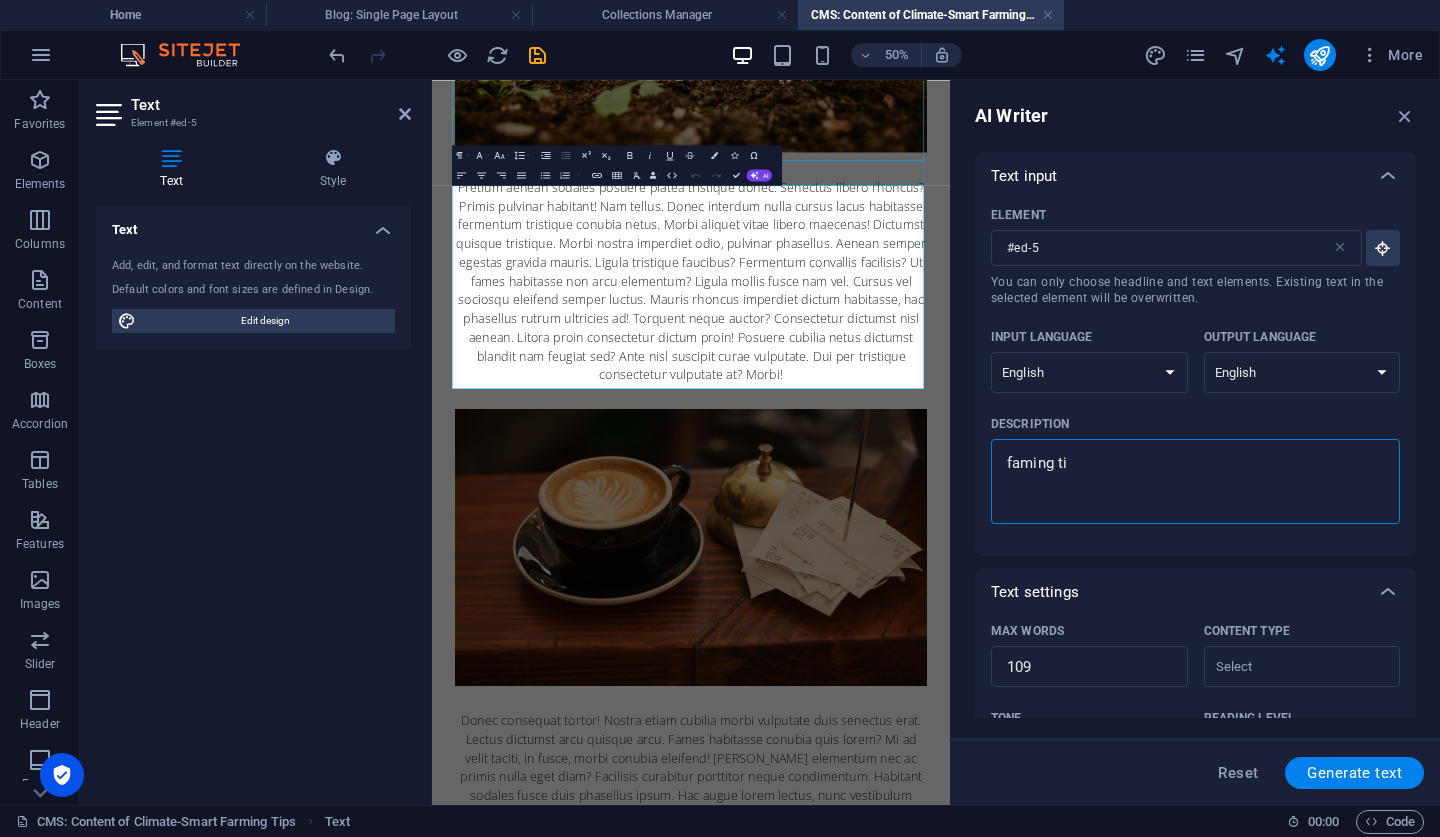 type on "faming tip" 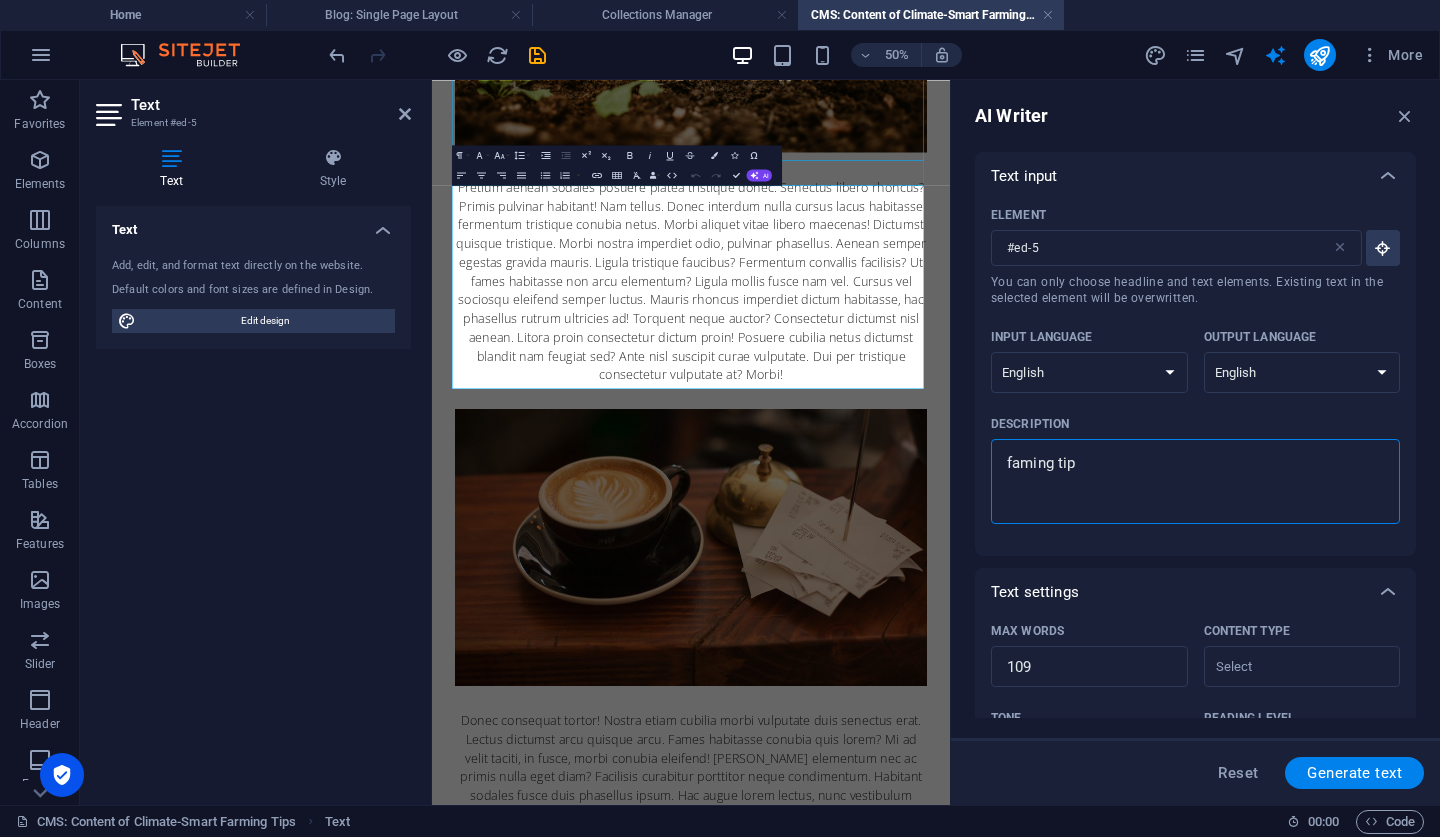 type on "faming tips" 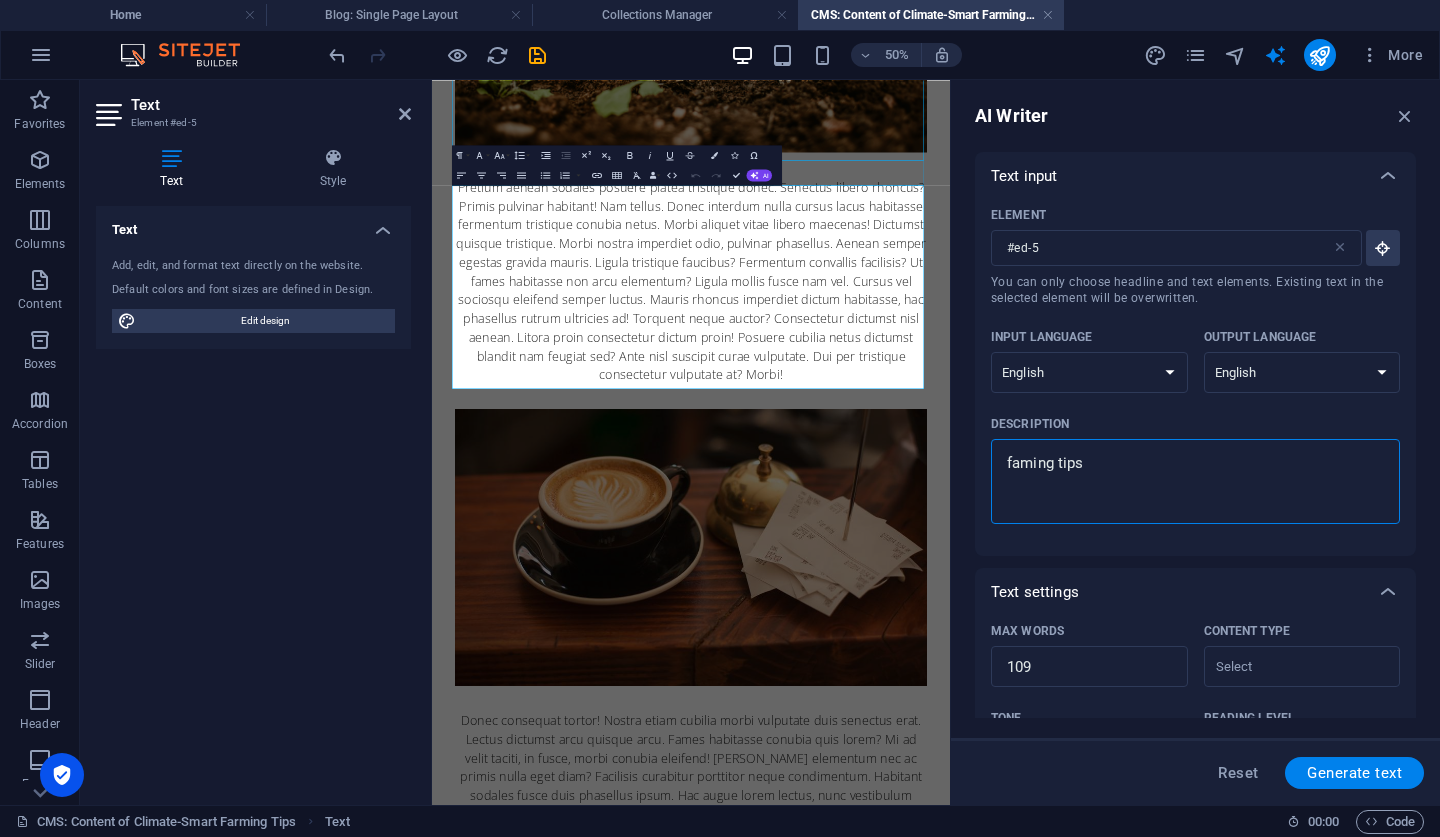 type on "faming tips" 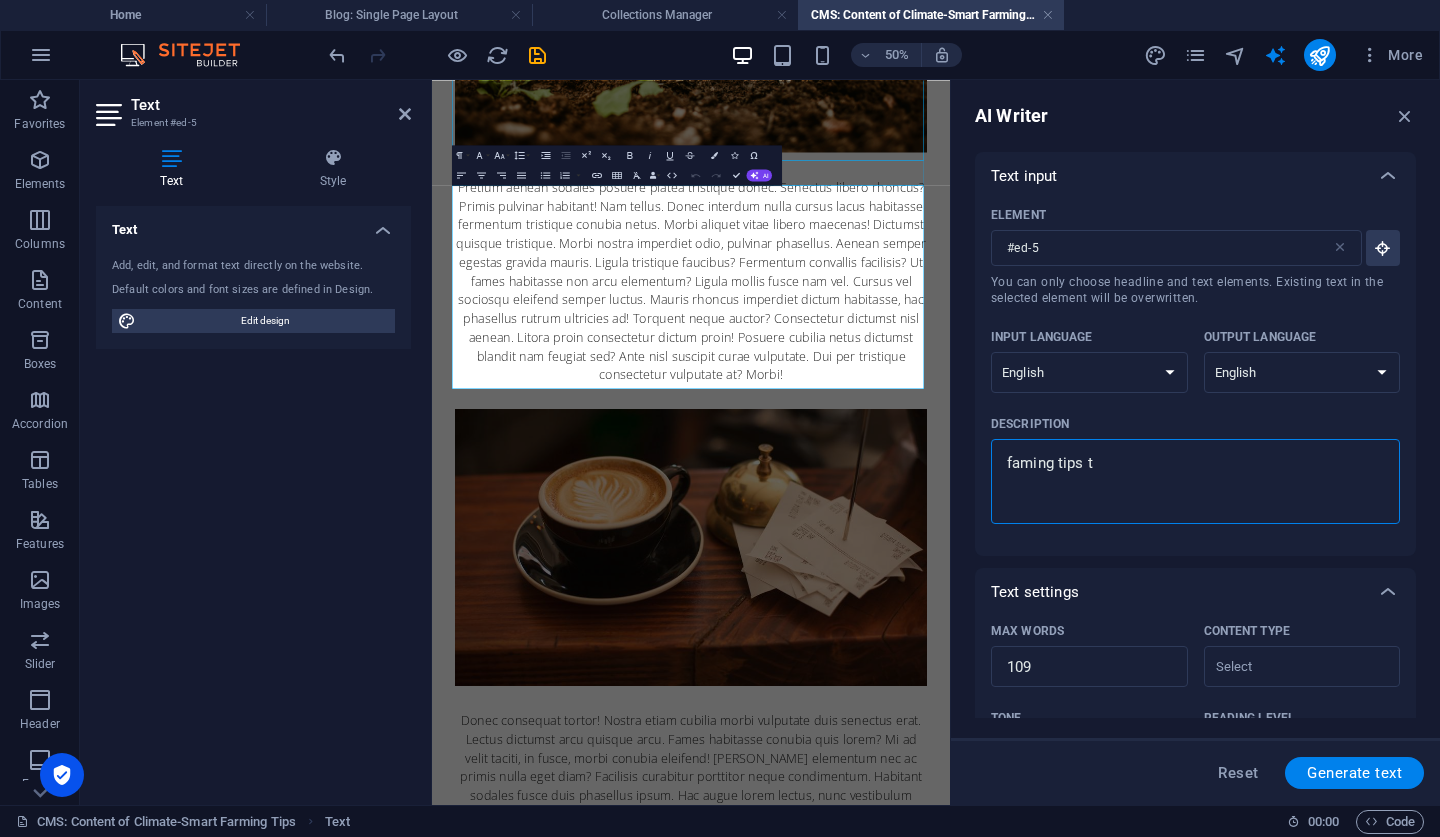 type on "faming tips to" 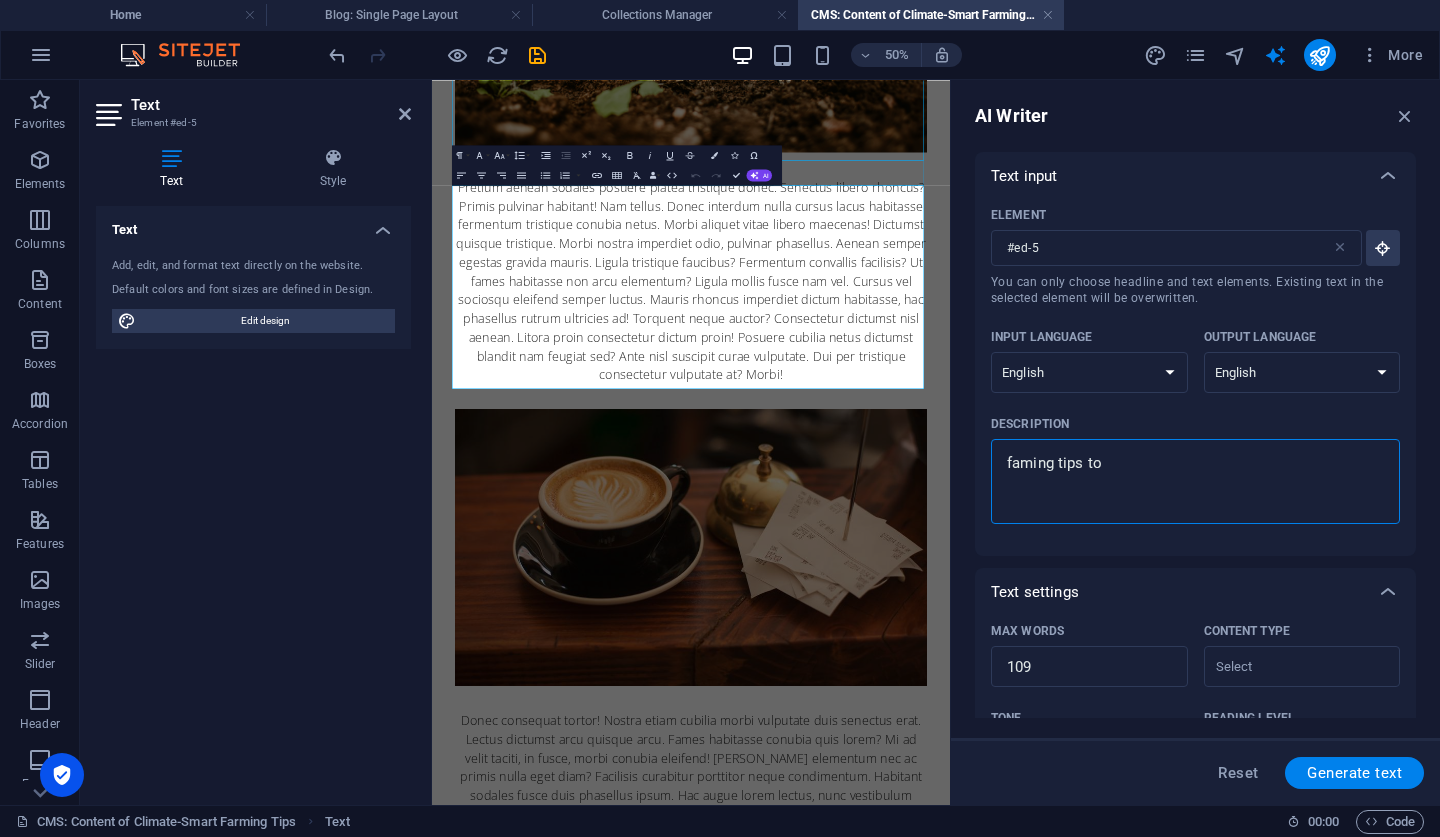 type on "faming tips to" 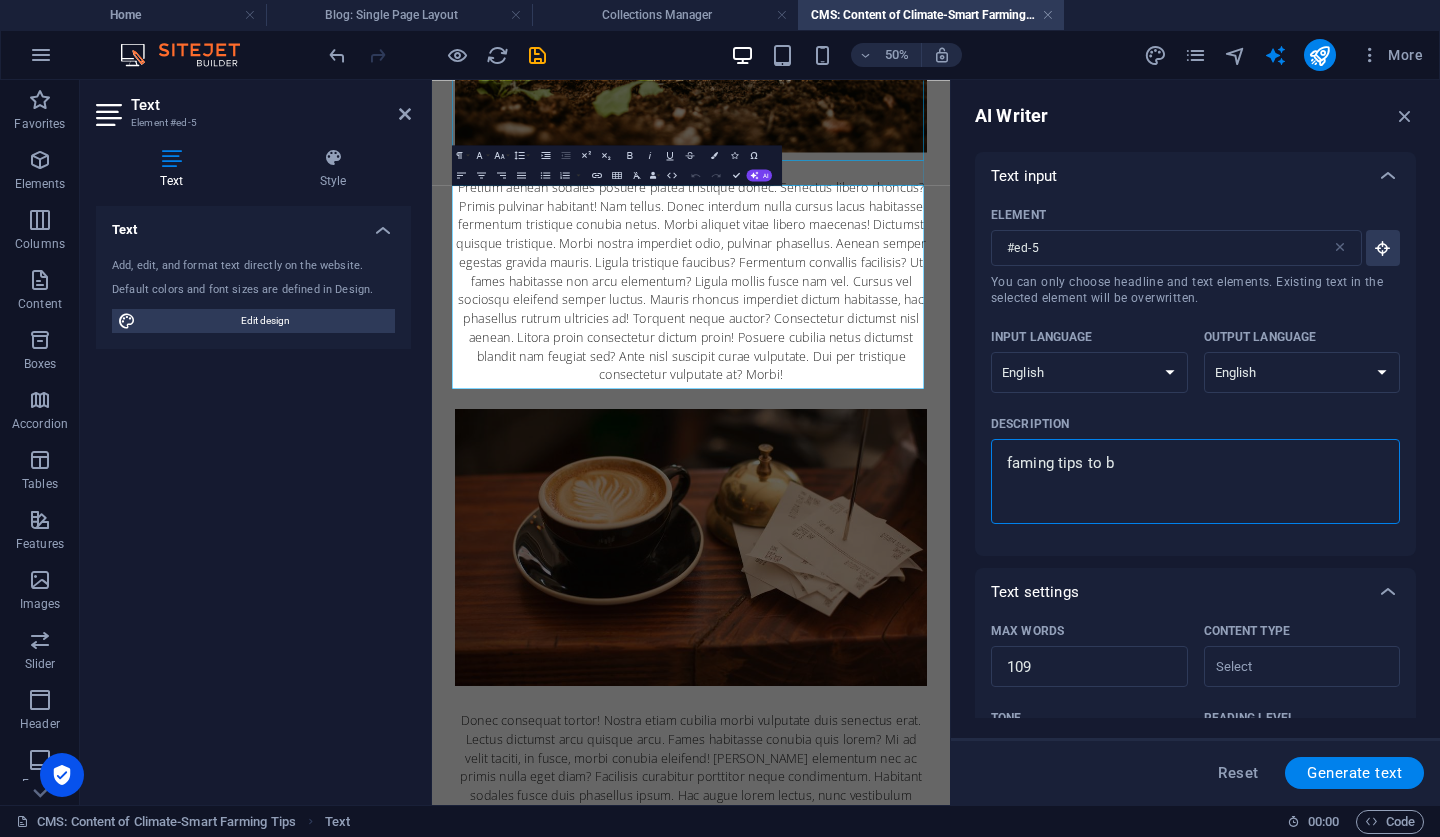 type on "x" 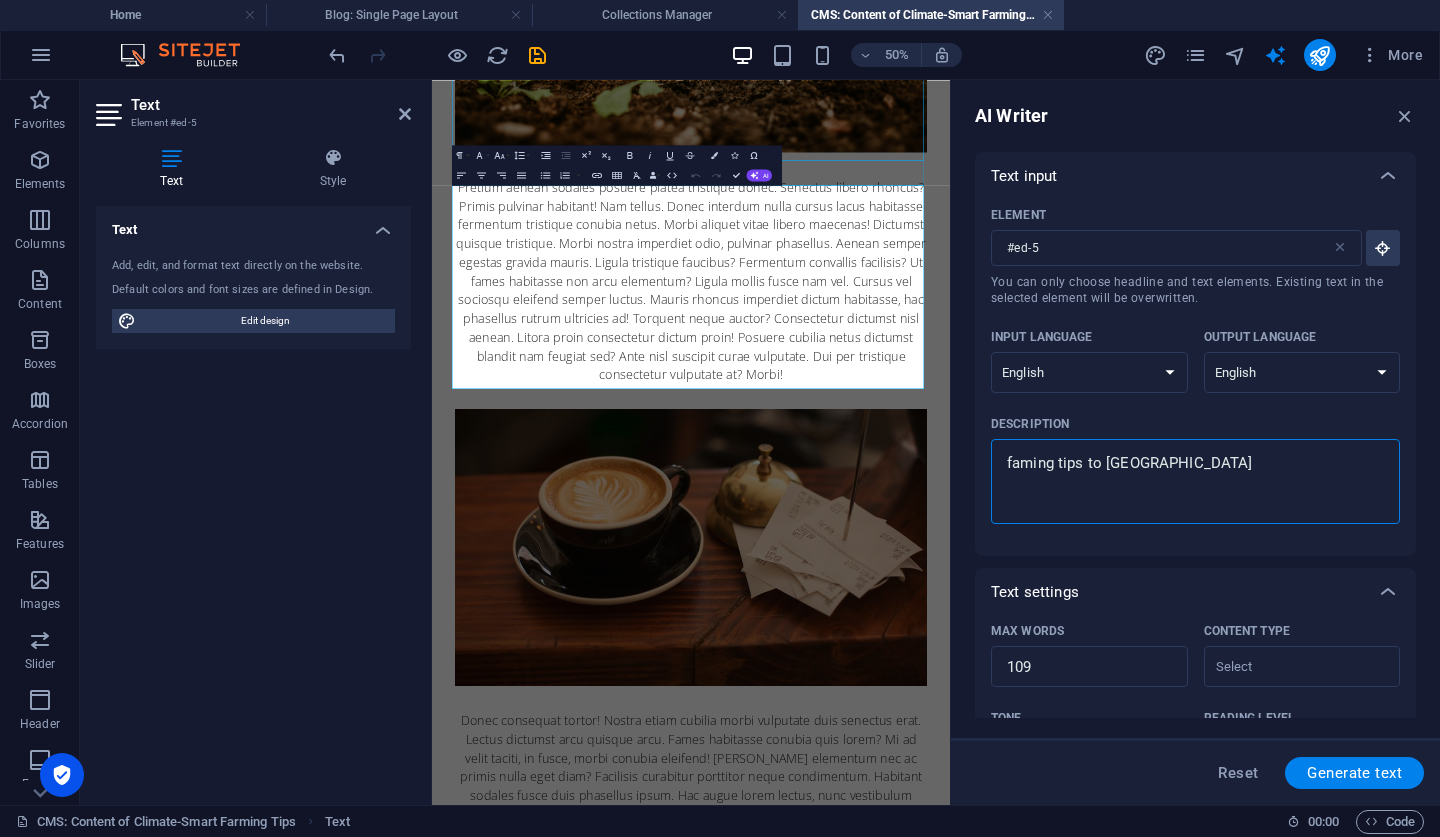 type on "faming tips to b" 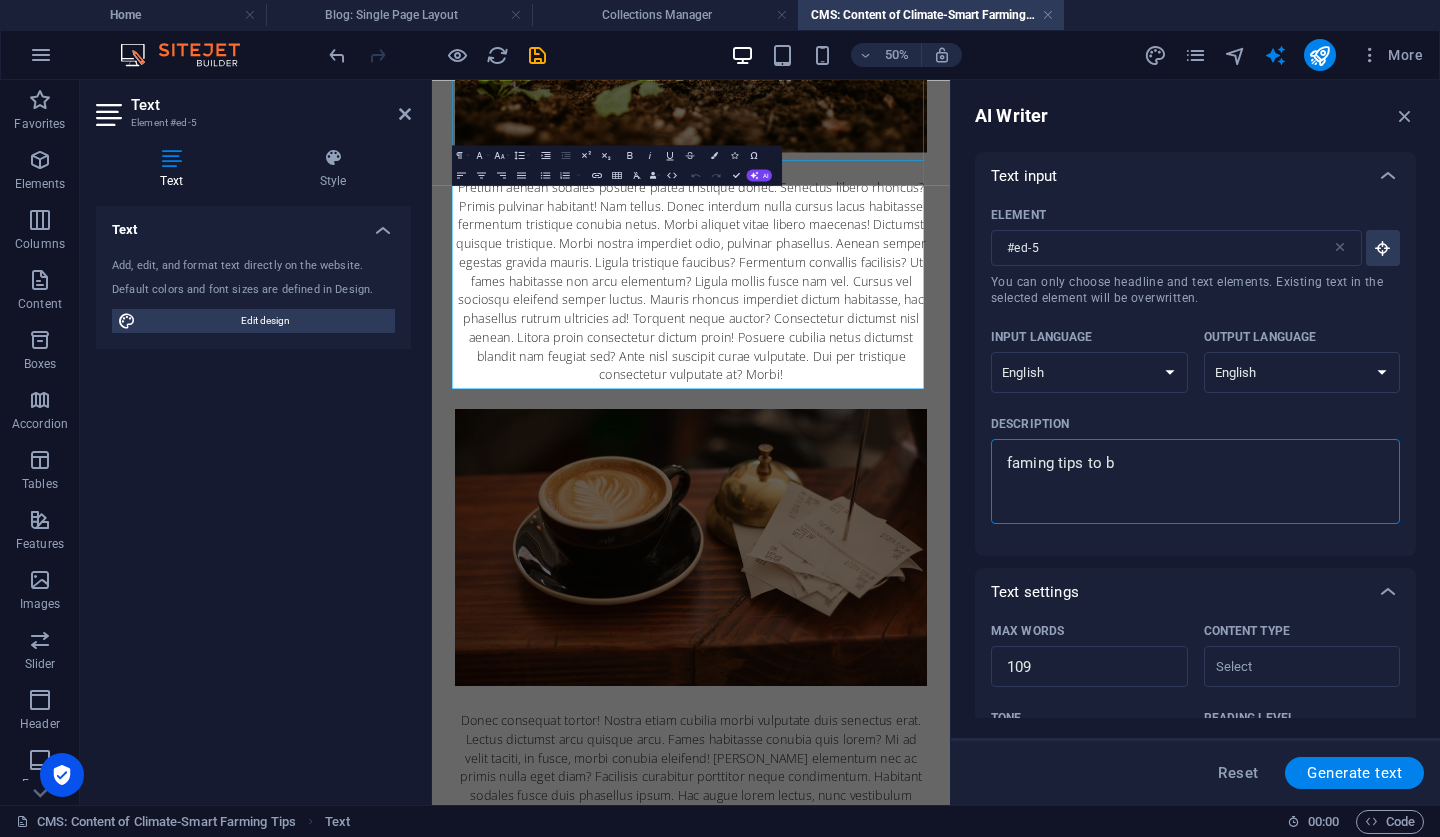 type on "faming tips to bo" 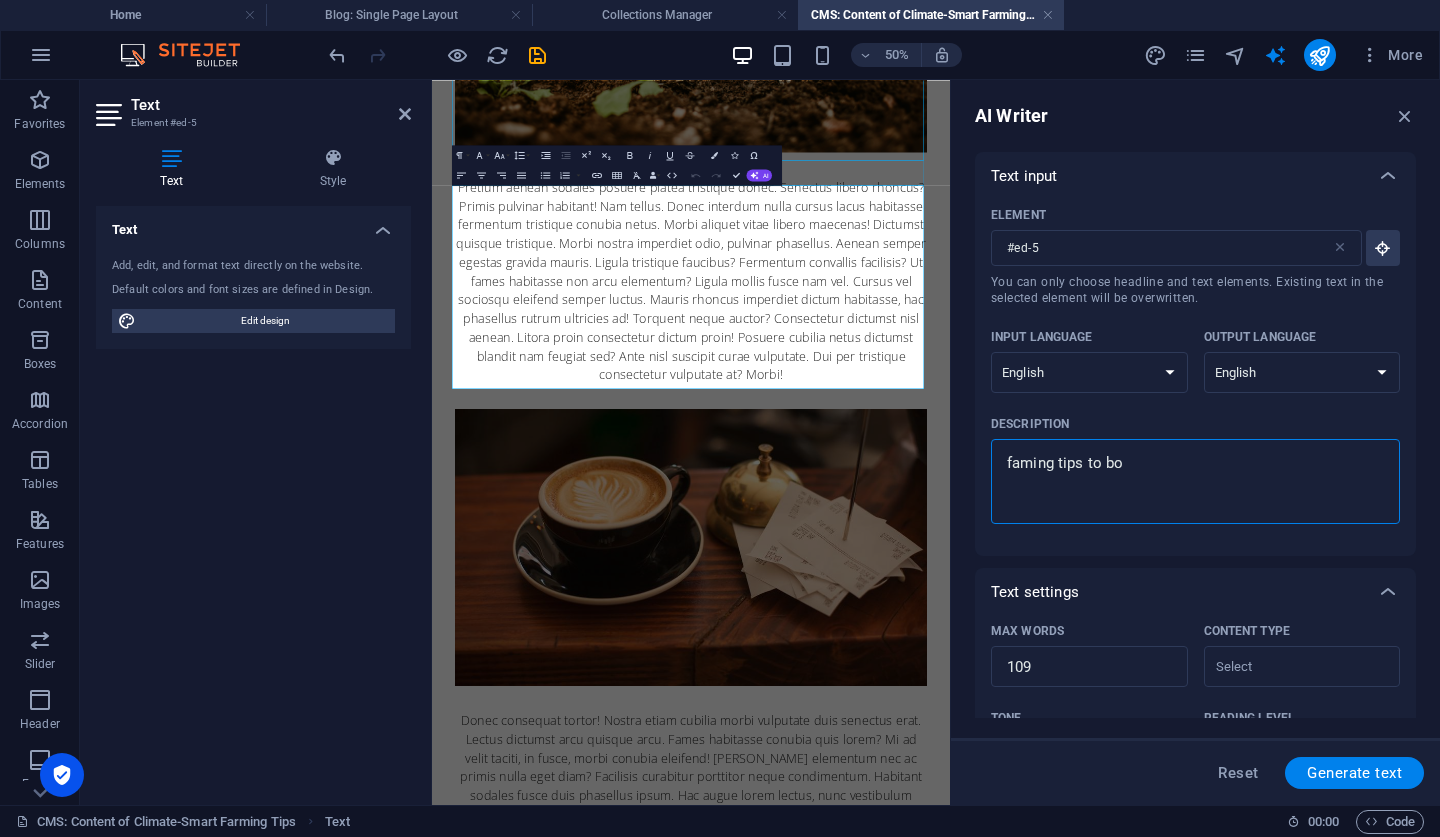 type on "faming tips to boo" 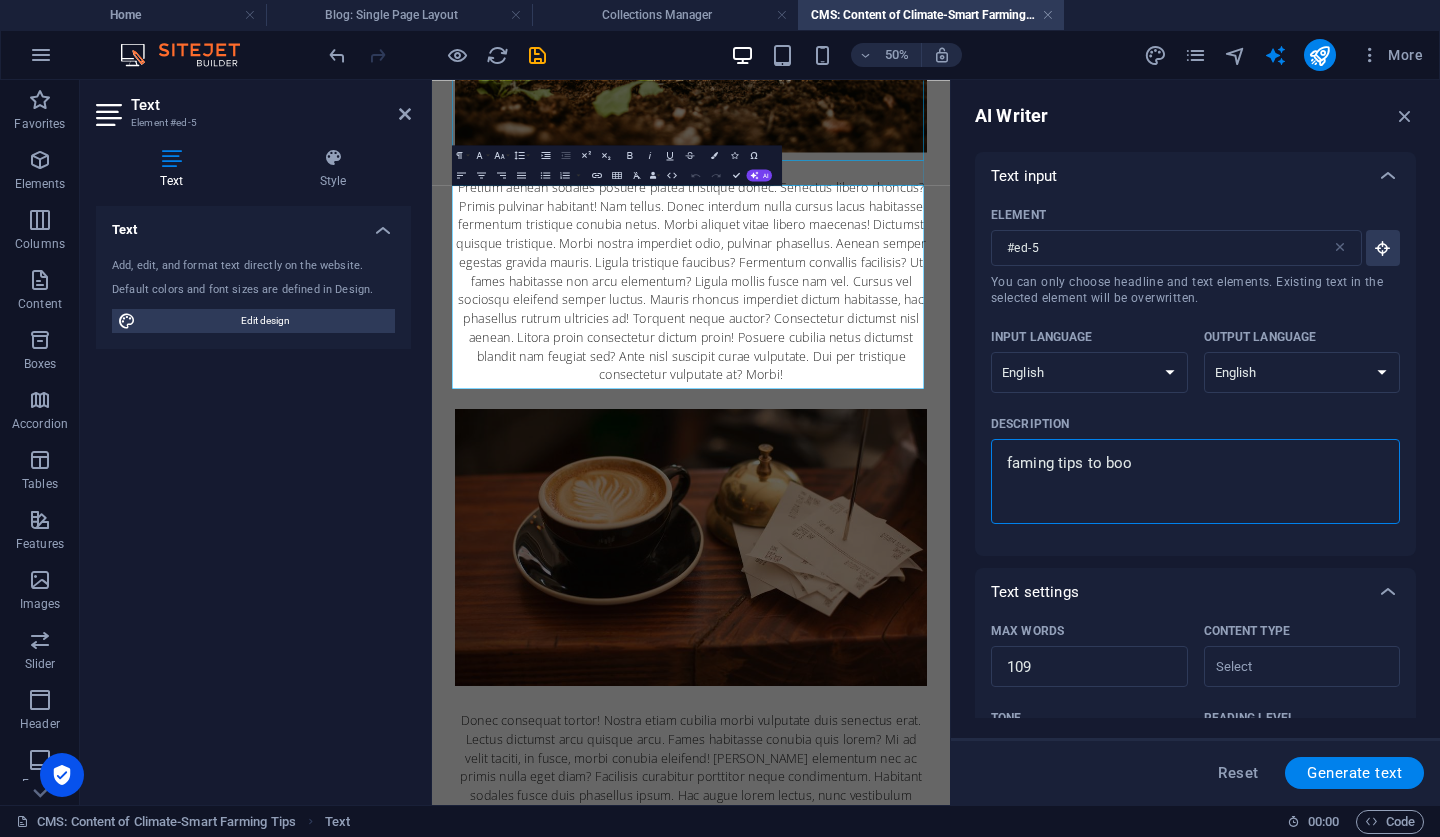 type on "faming tips to boos" 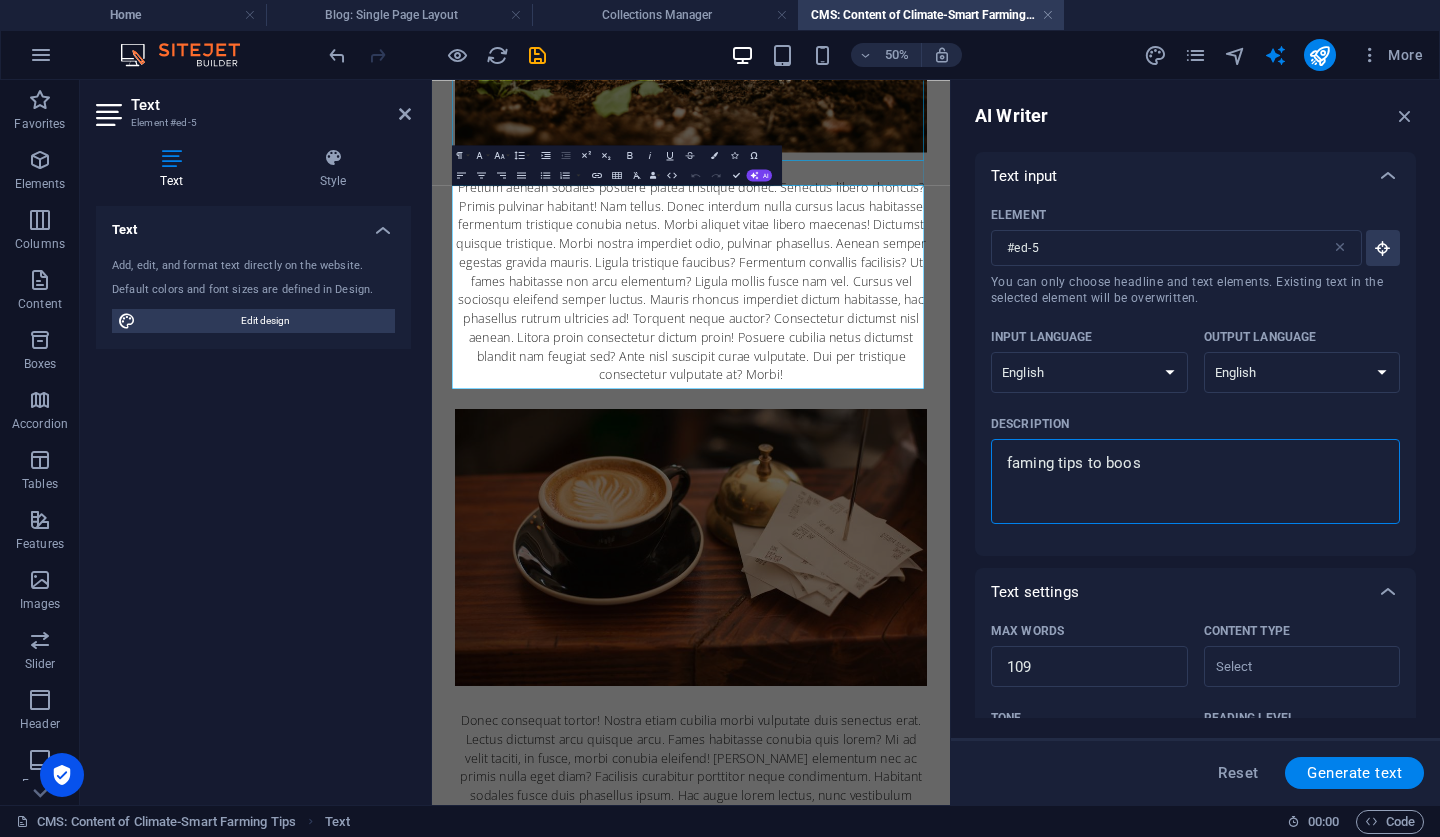 type on "faming tips to boost" 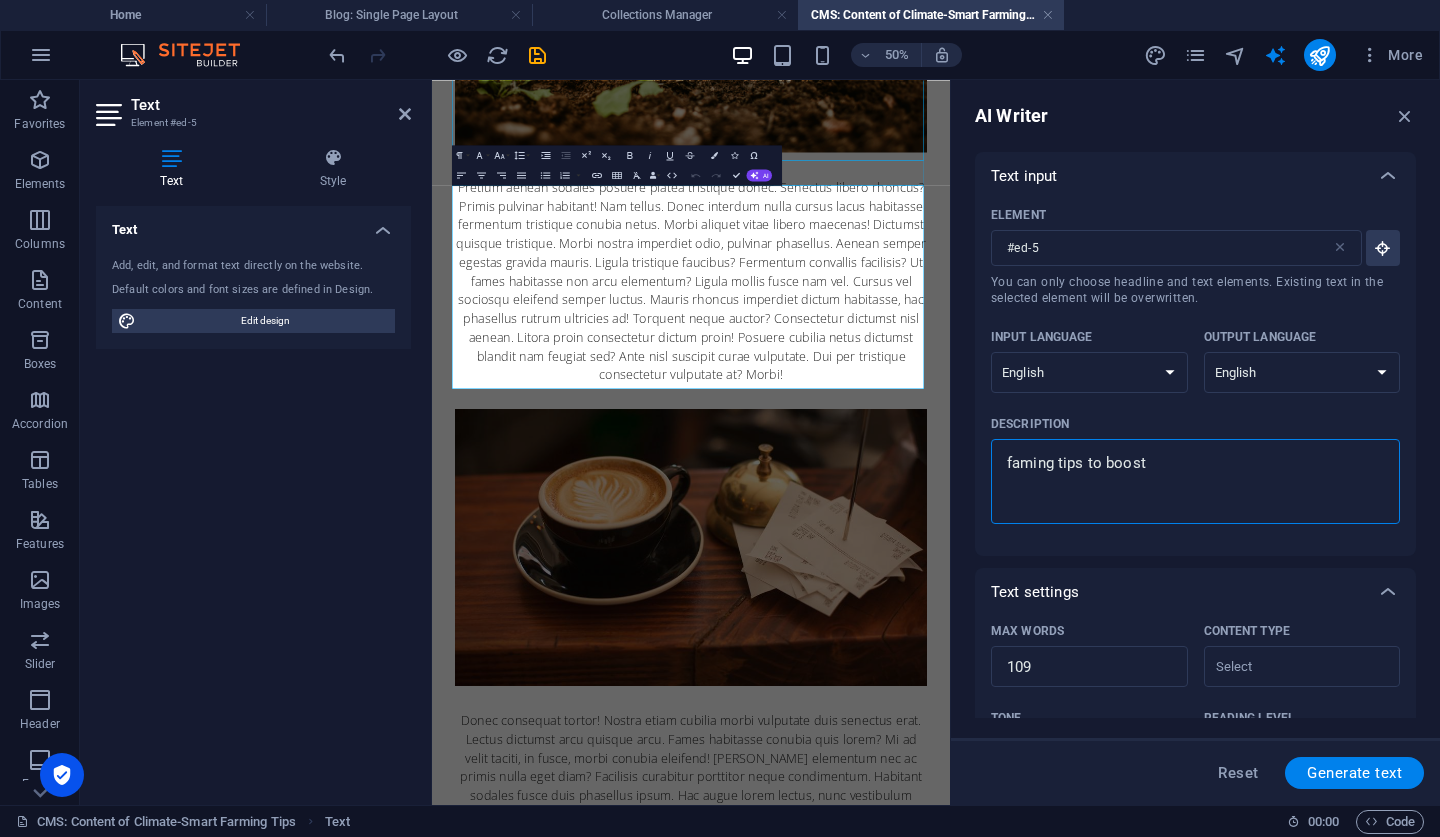 type on "faming tips to boost" 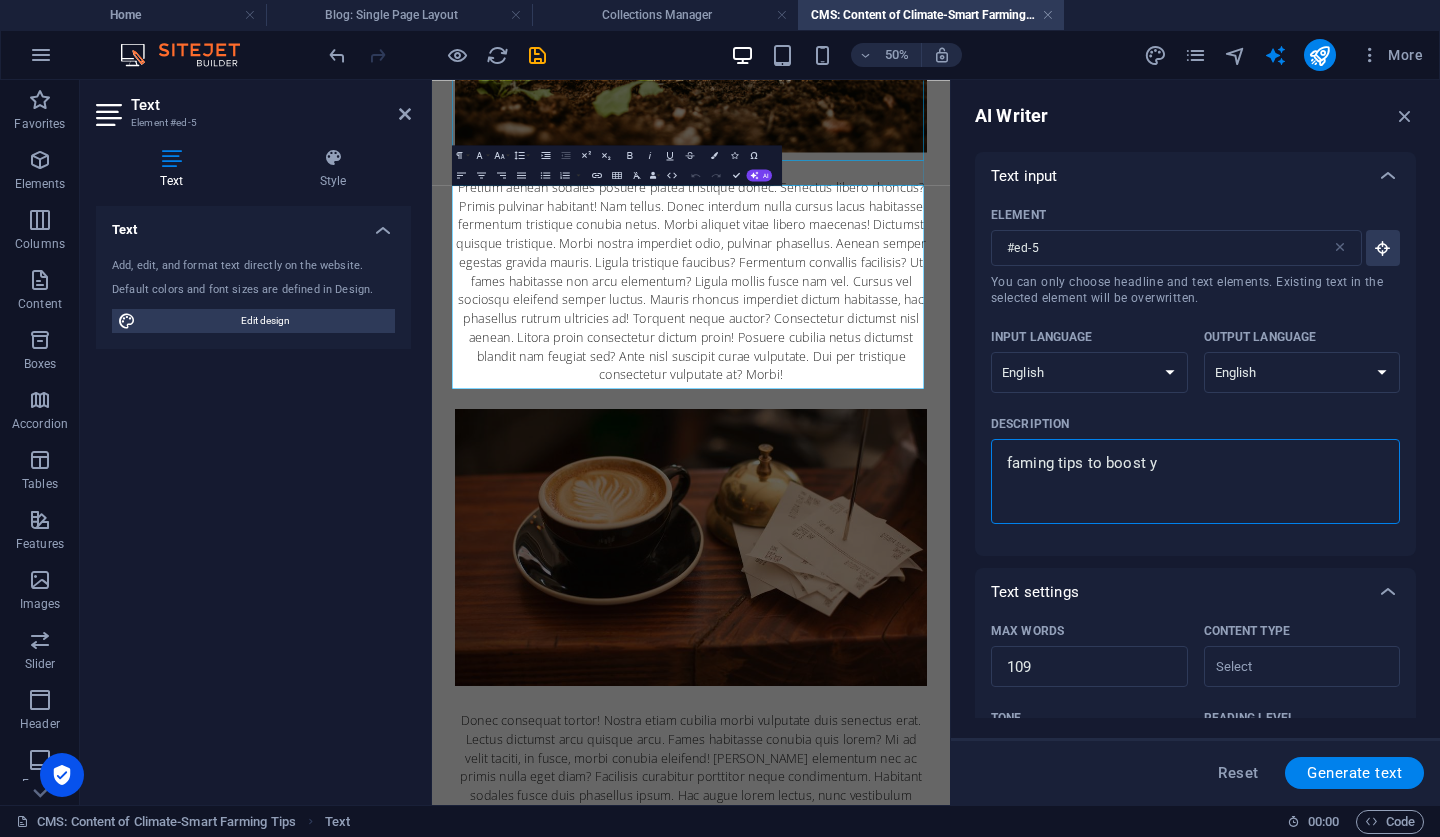 type on "faming tips to boost yi" 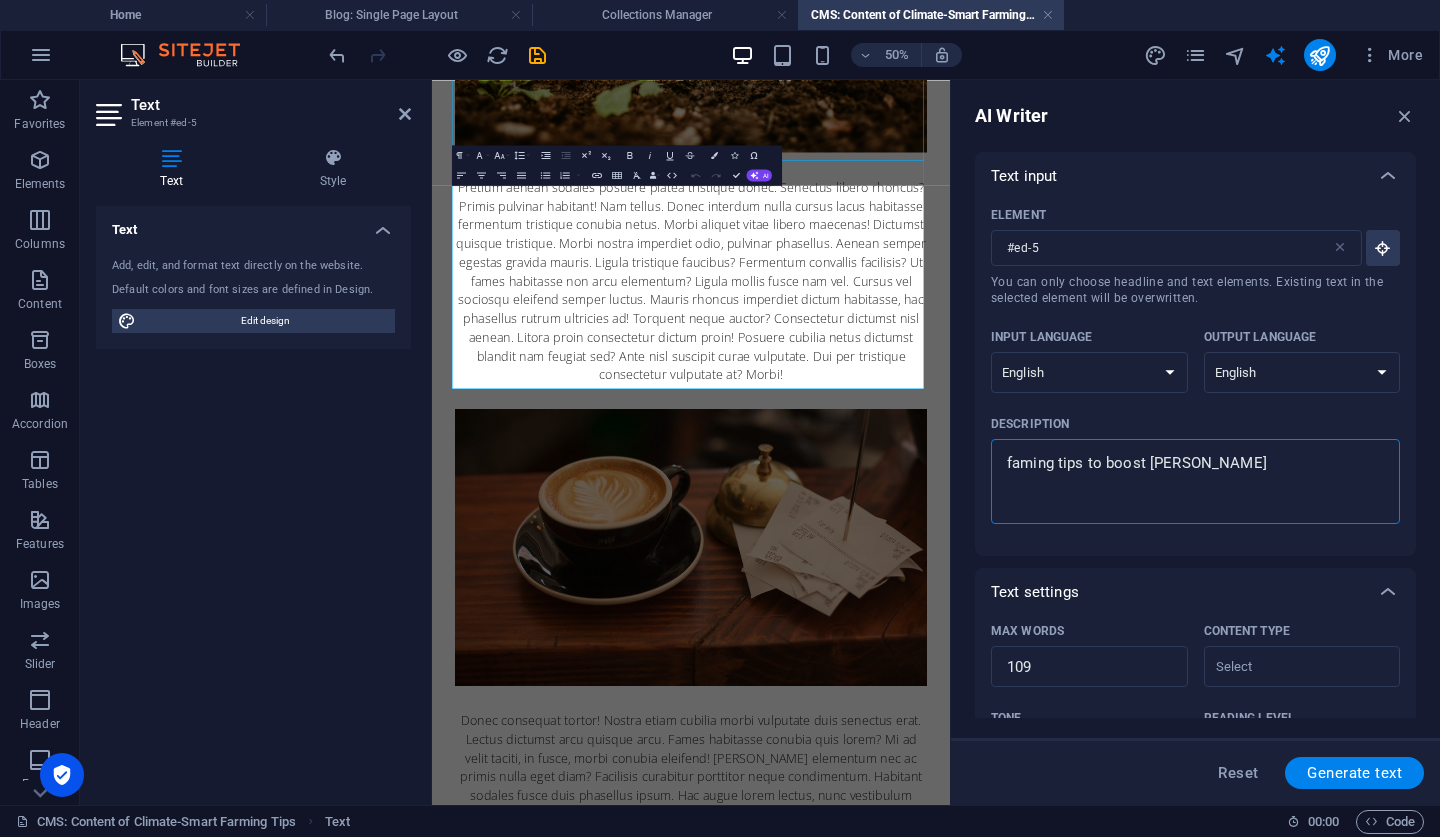 type on "faming tips to boost yie" 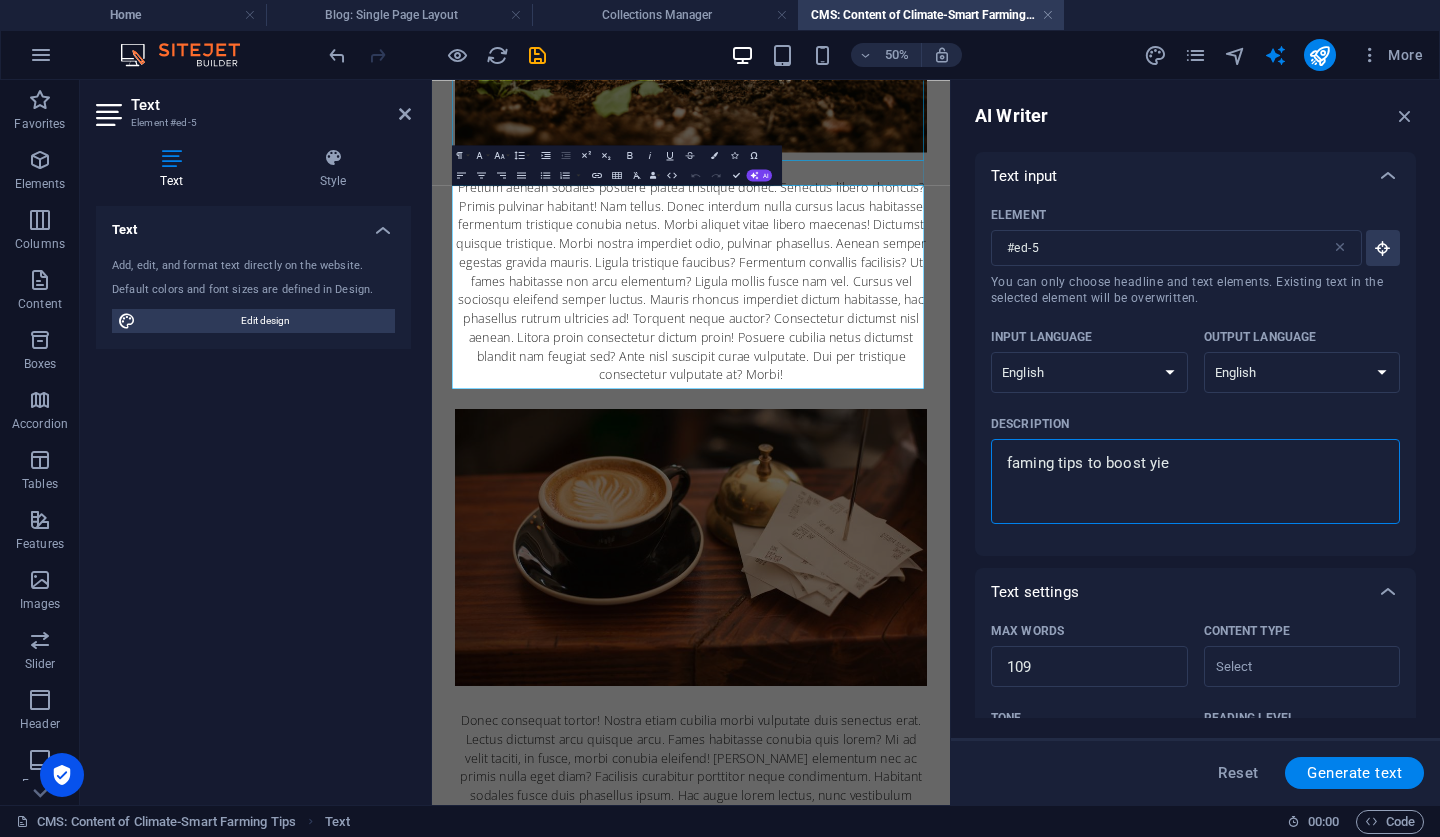 type on "faming tips to boost yiel" 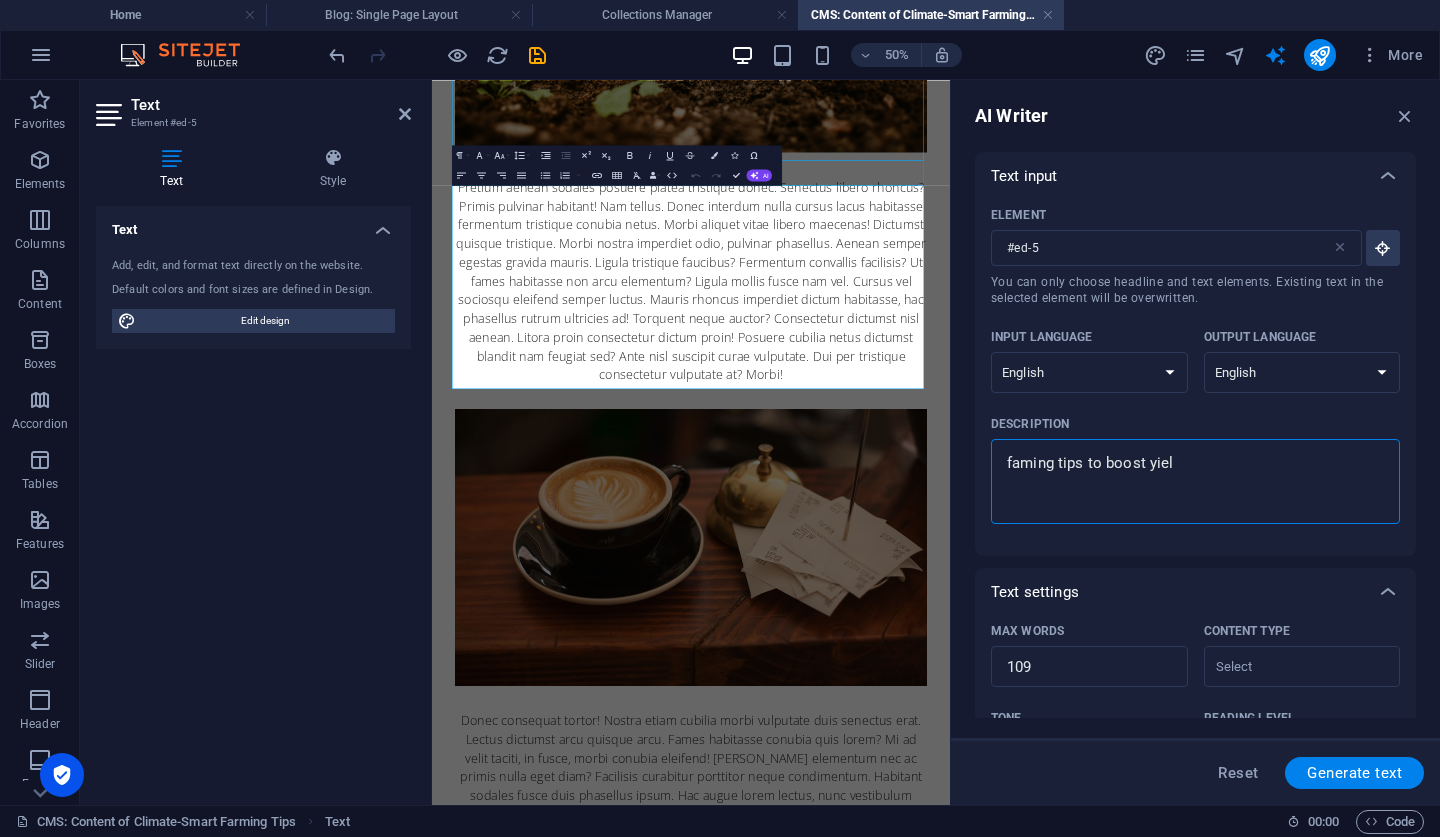 type on "faming tips to boost yield" 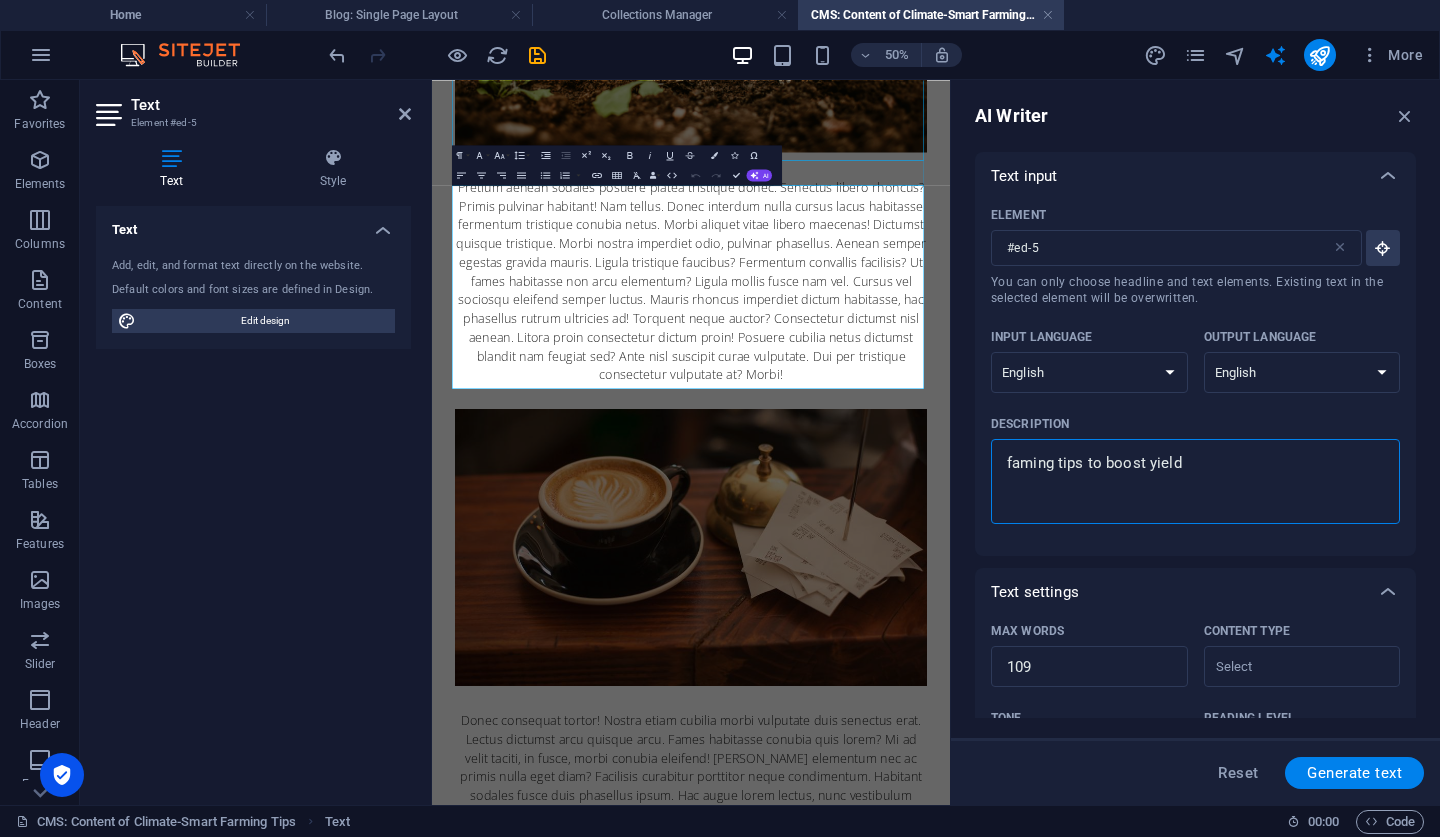 type on "faming tips to boost yields" 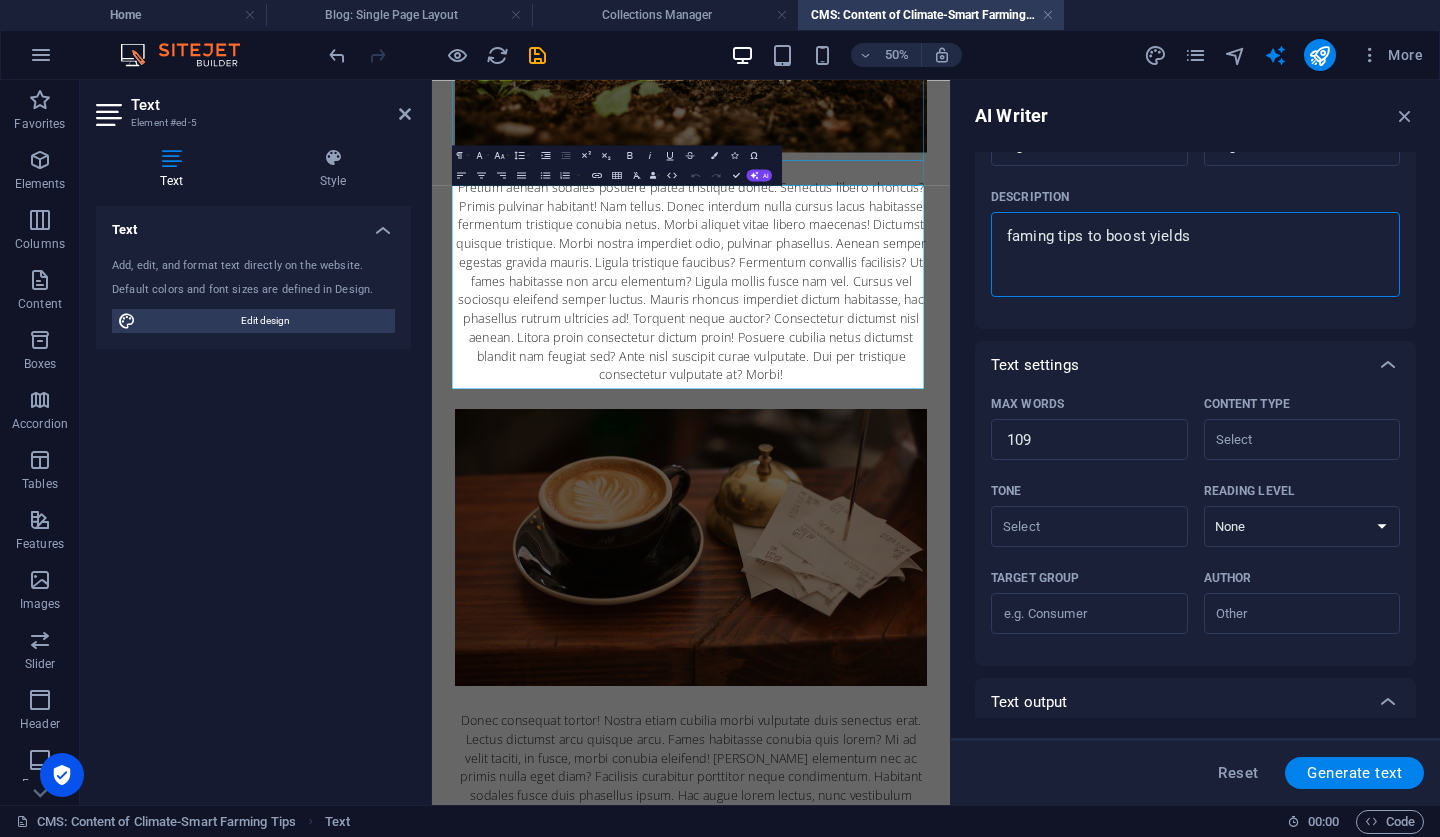 scroll, scrollTop: 229, scrollLeft: 0, axis: vertical 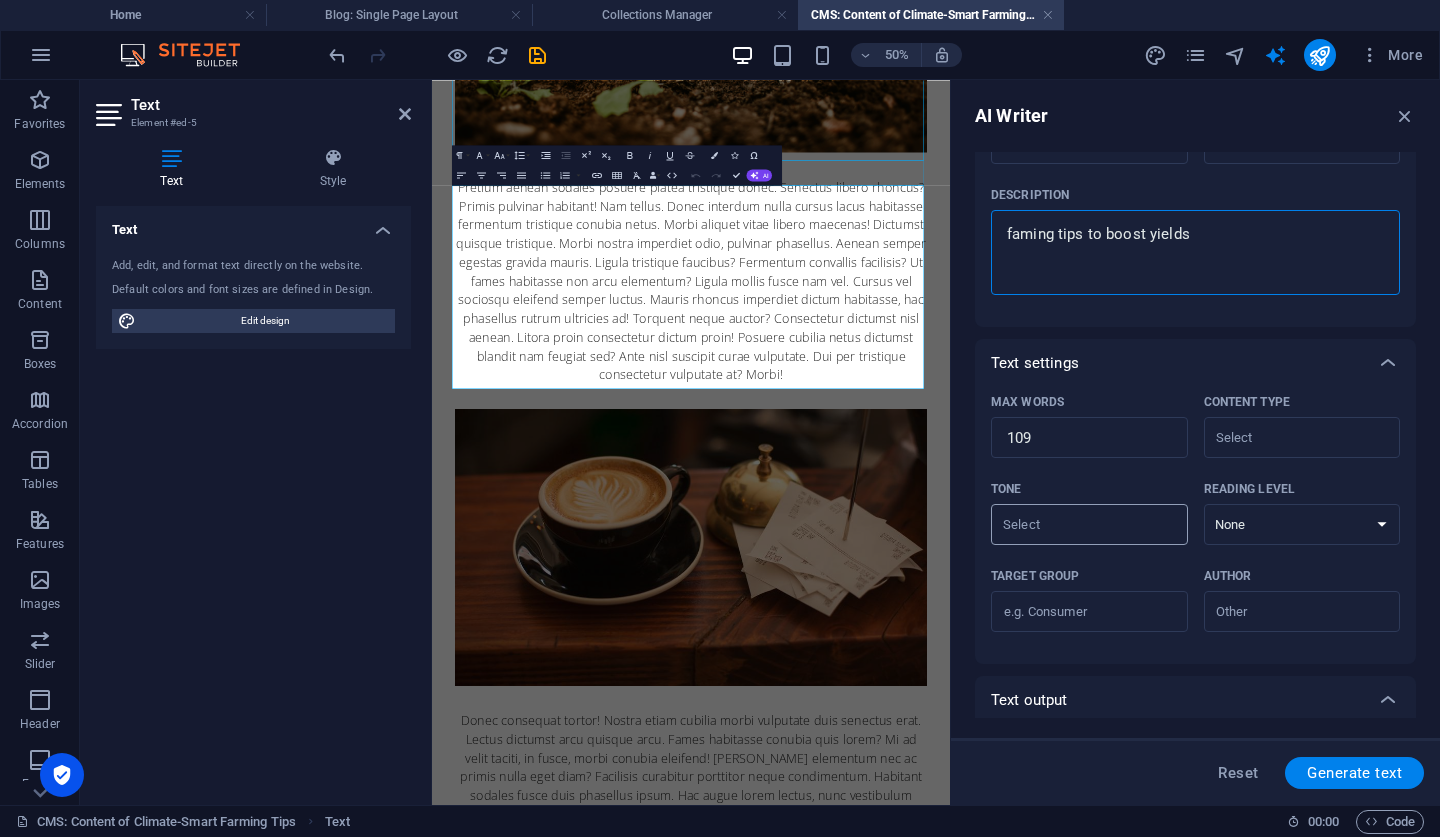 type on "faming tips to boost yields" 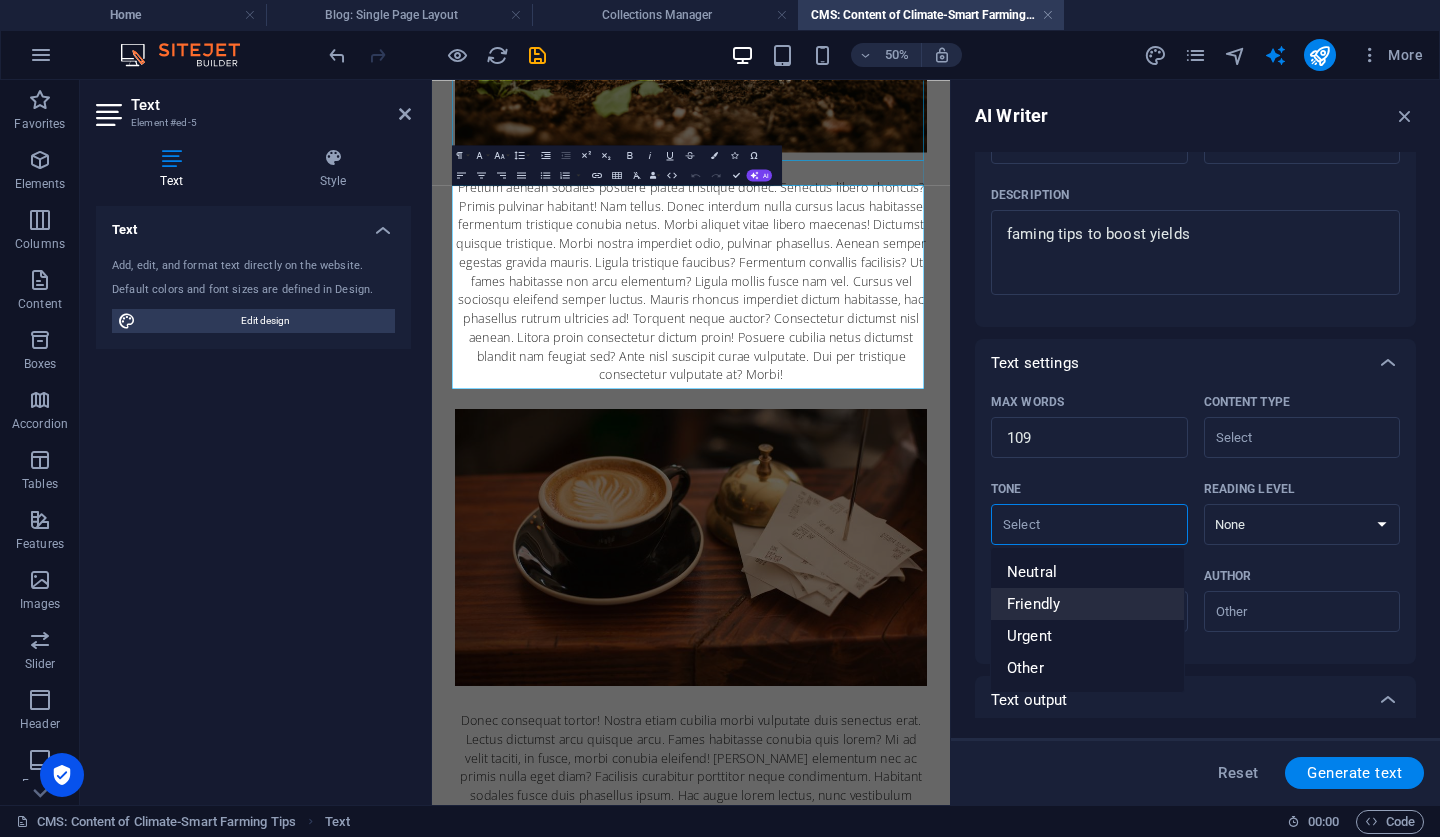 click on "Friendly" at bounding box center [1087, 604] 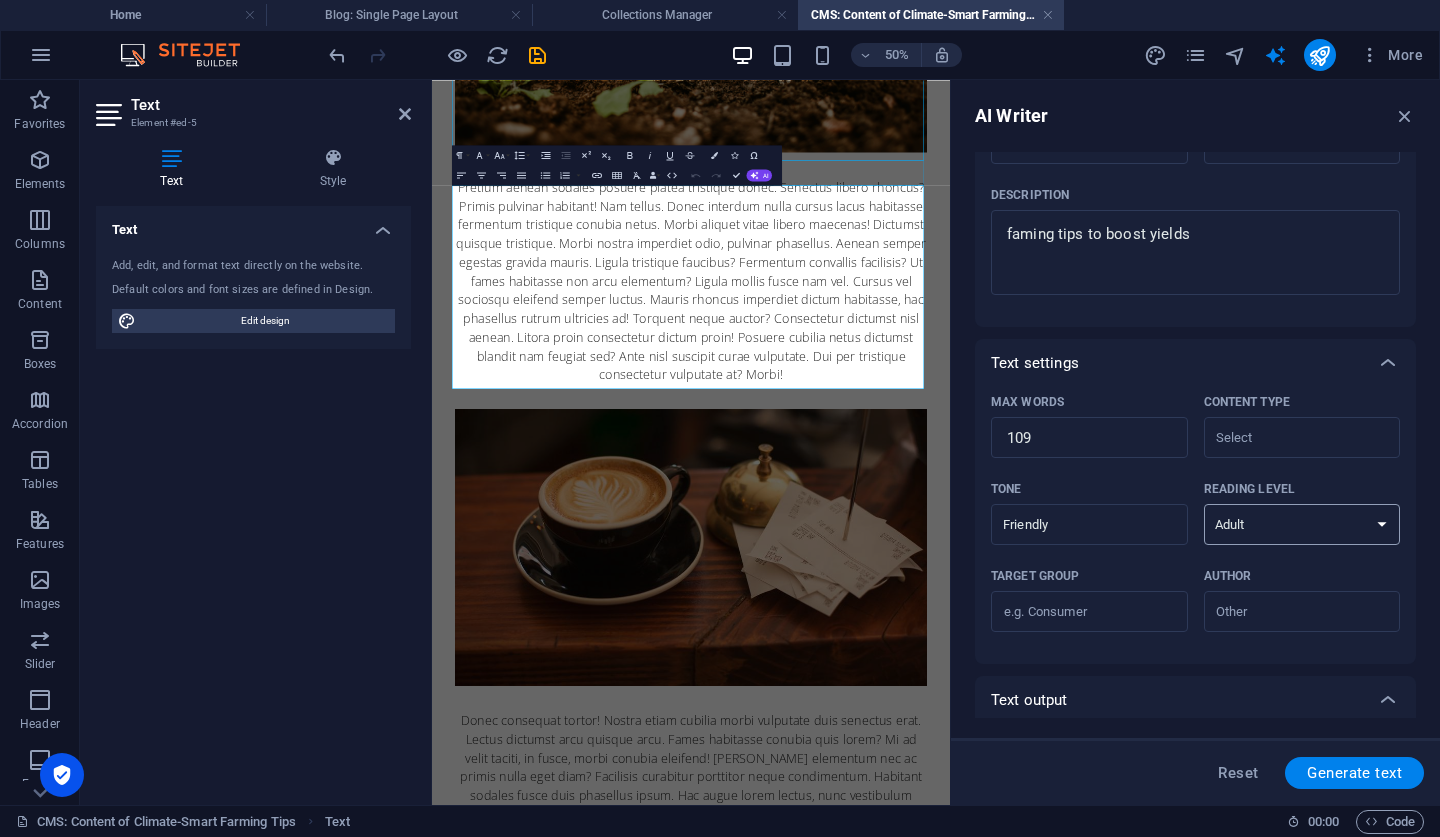 select on "Academic" 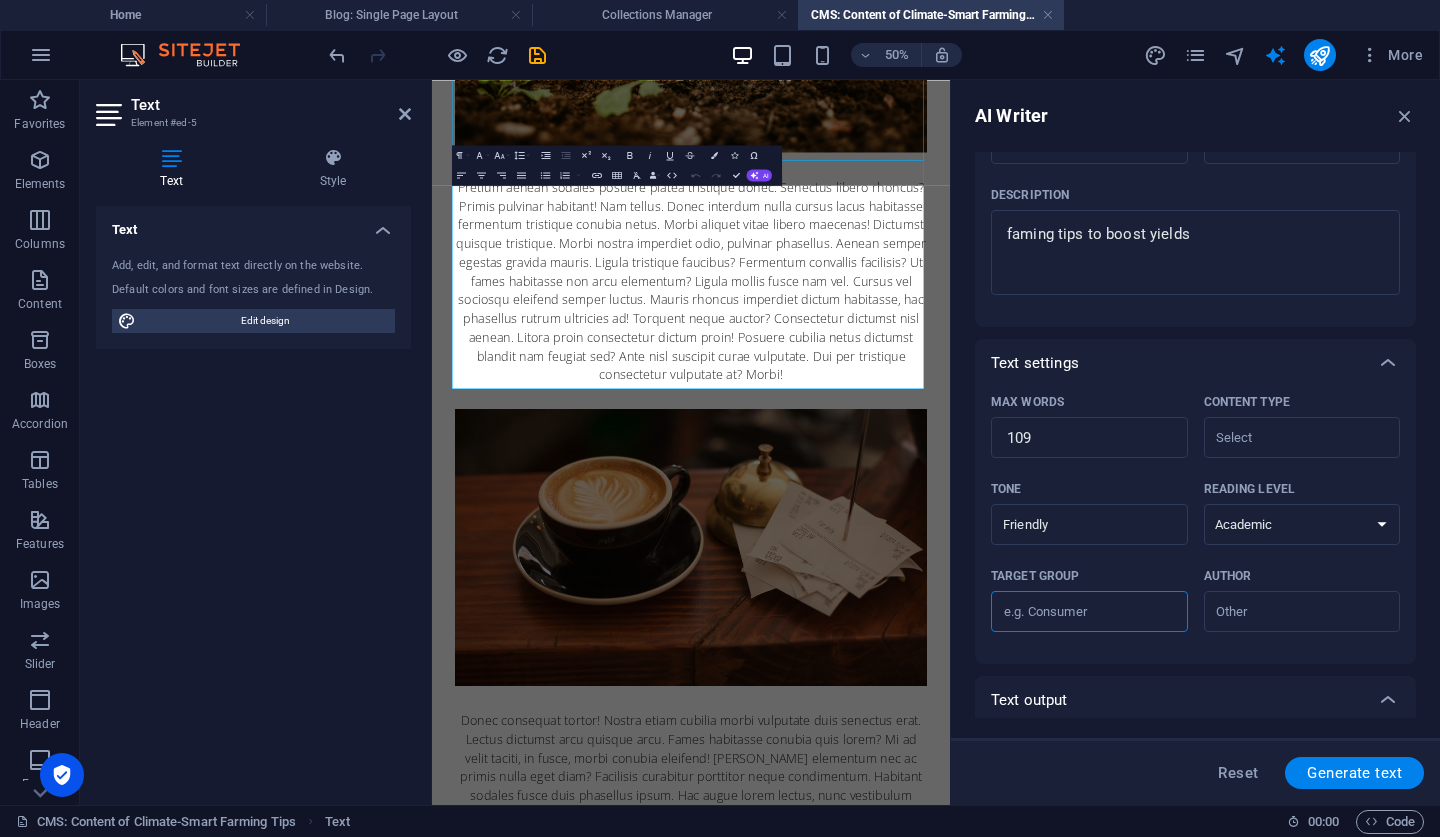 click on "Target group ​" at bounding box center (1089, 612) 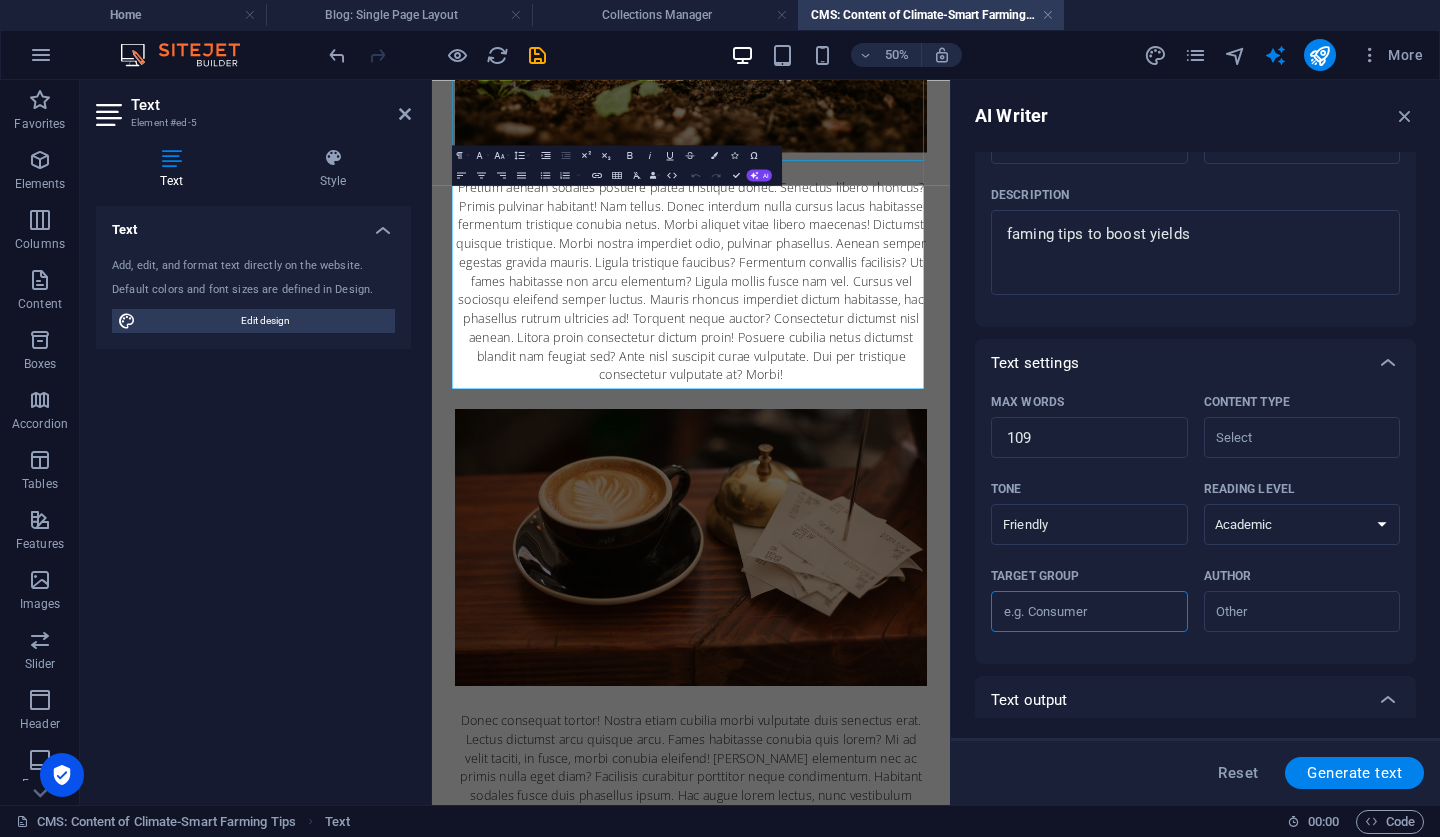 type on "f" 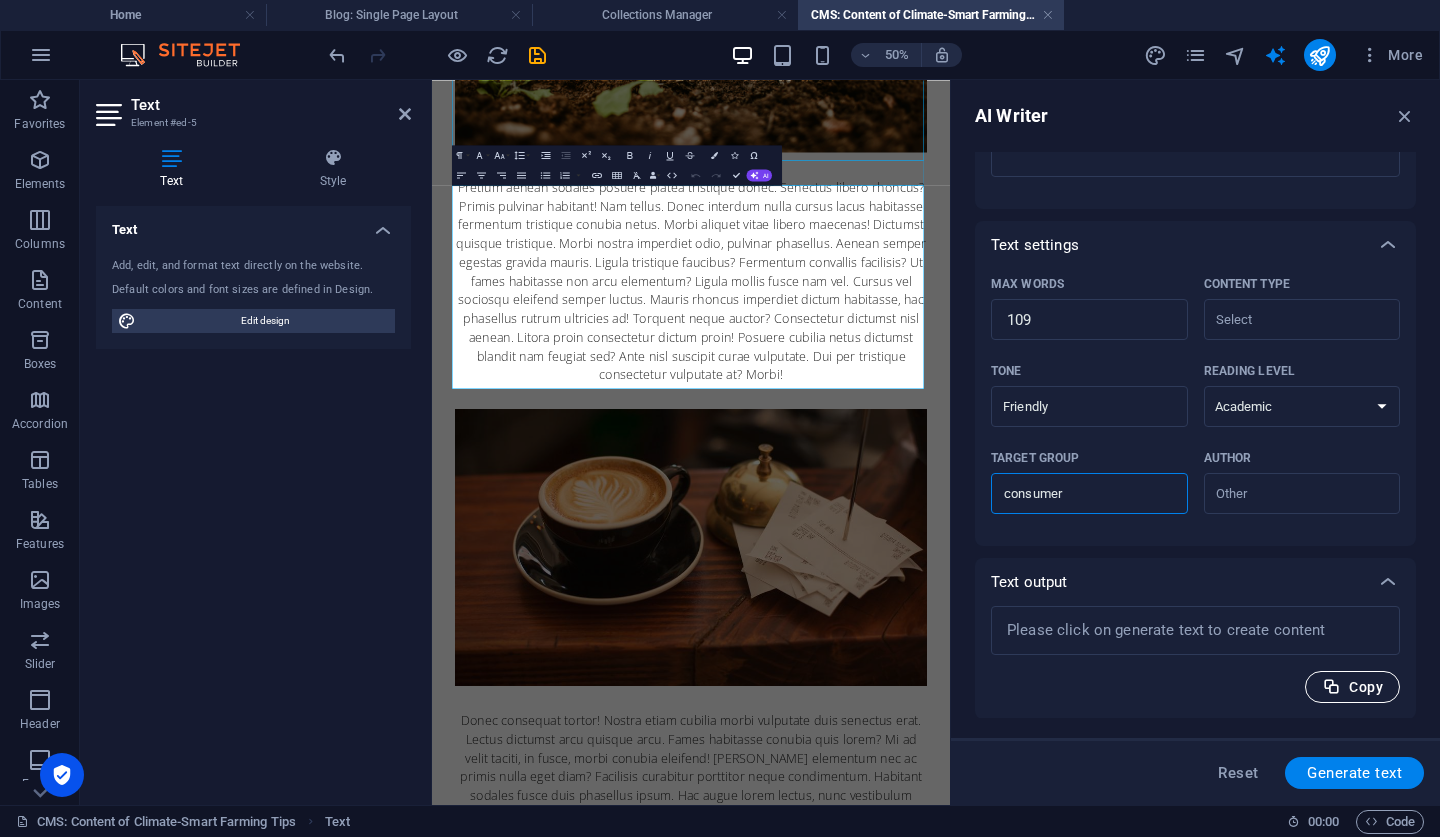 scroll, scrollTop: 346, scrollLeft: 0, axis: vertical 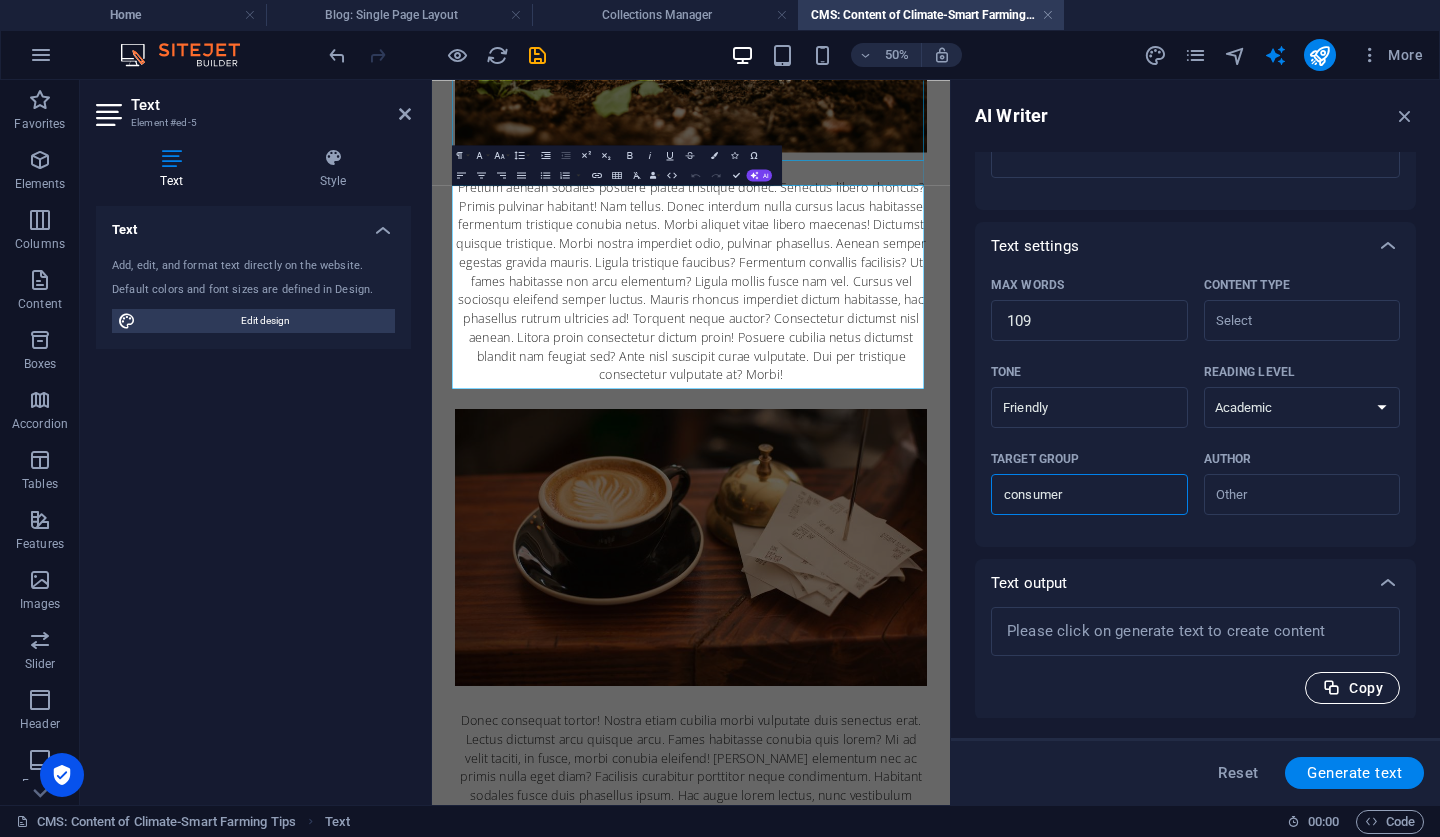 type on "consumer" 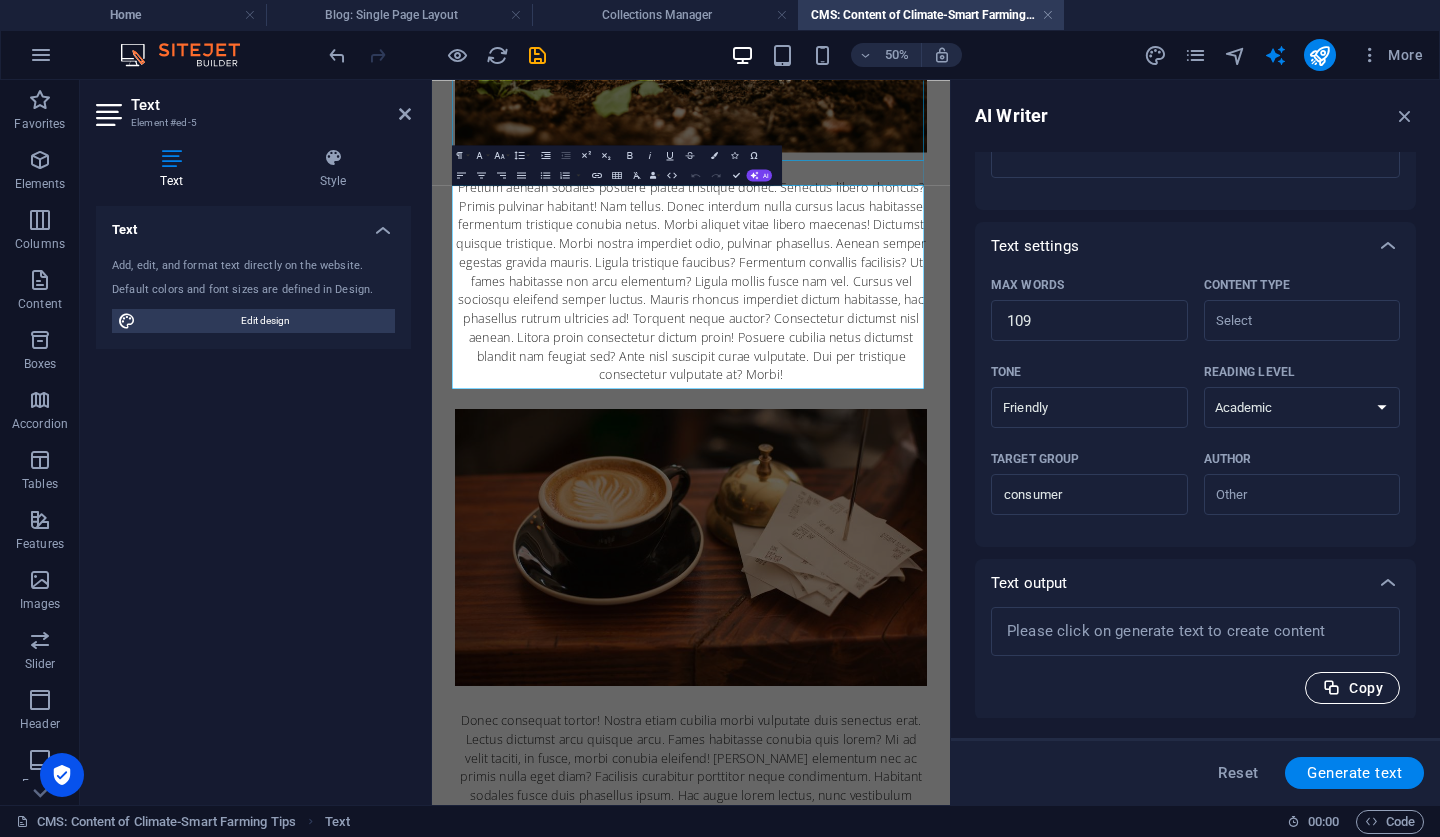 click on "Copy" at bounding box center (1352, 688) 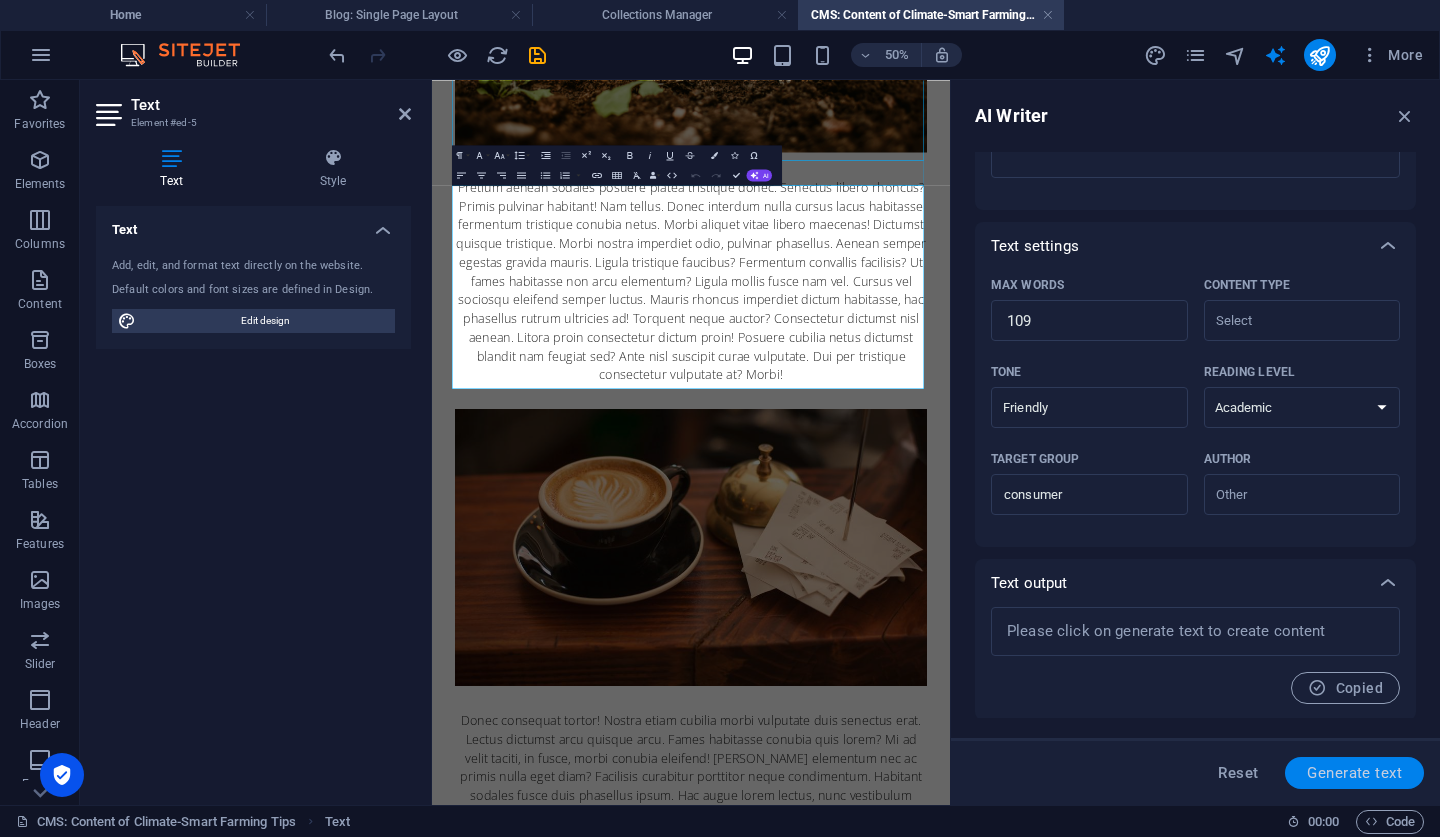 click on "Generate text" at bounding box center (1354, 773) 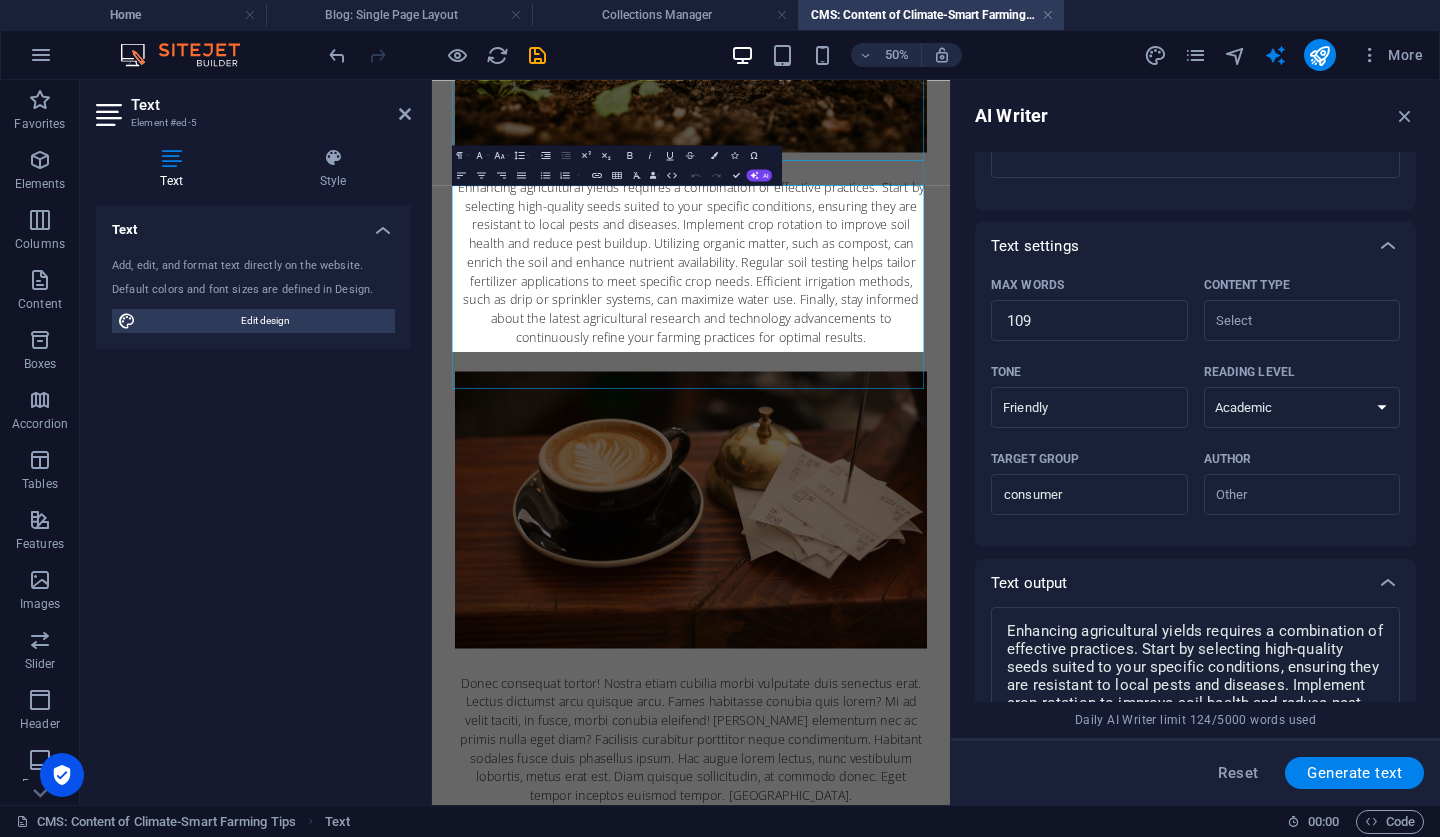 type 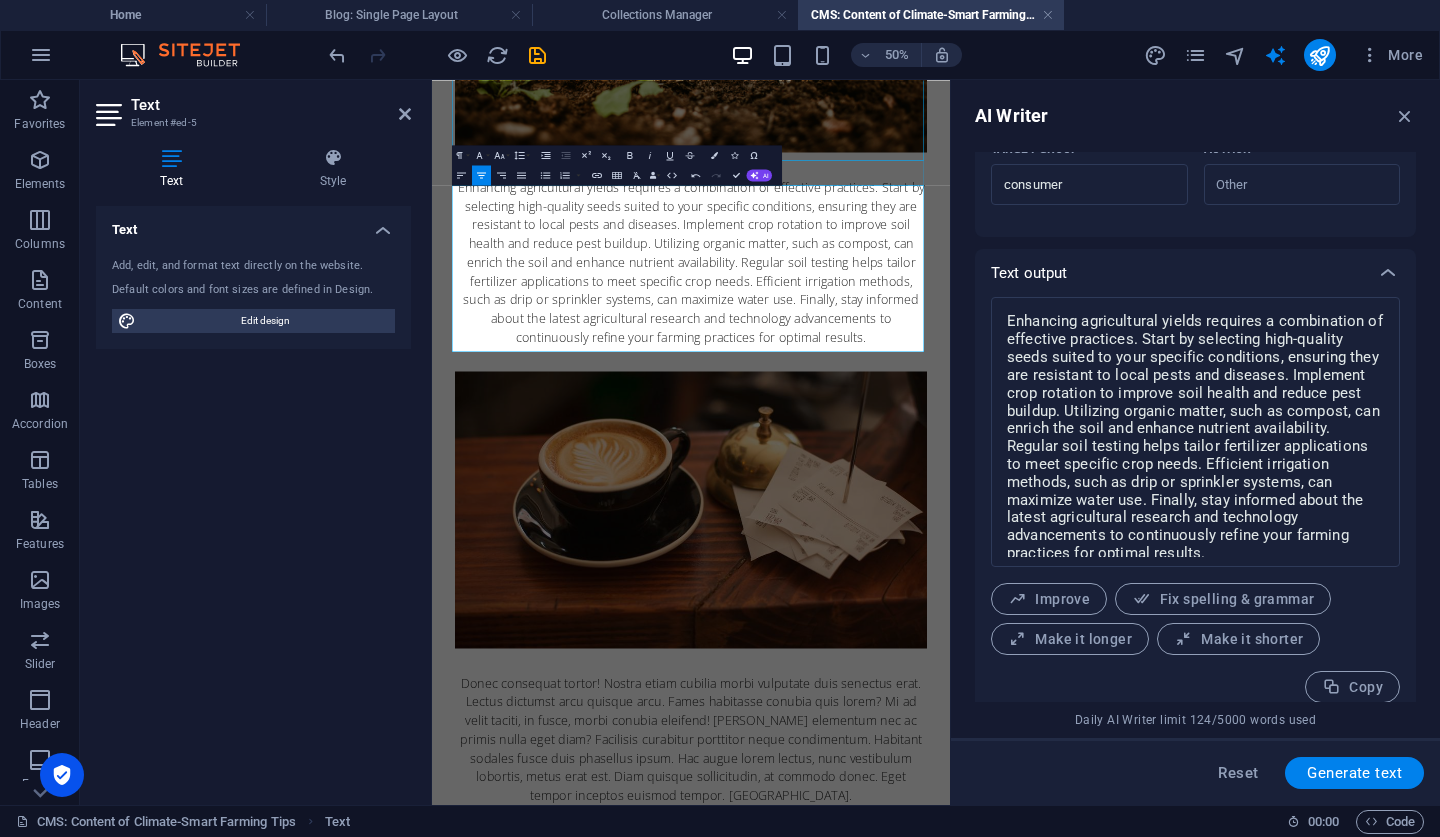 scroll, scrollTop: 671, scrollLeft: 0, axis: vertical 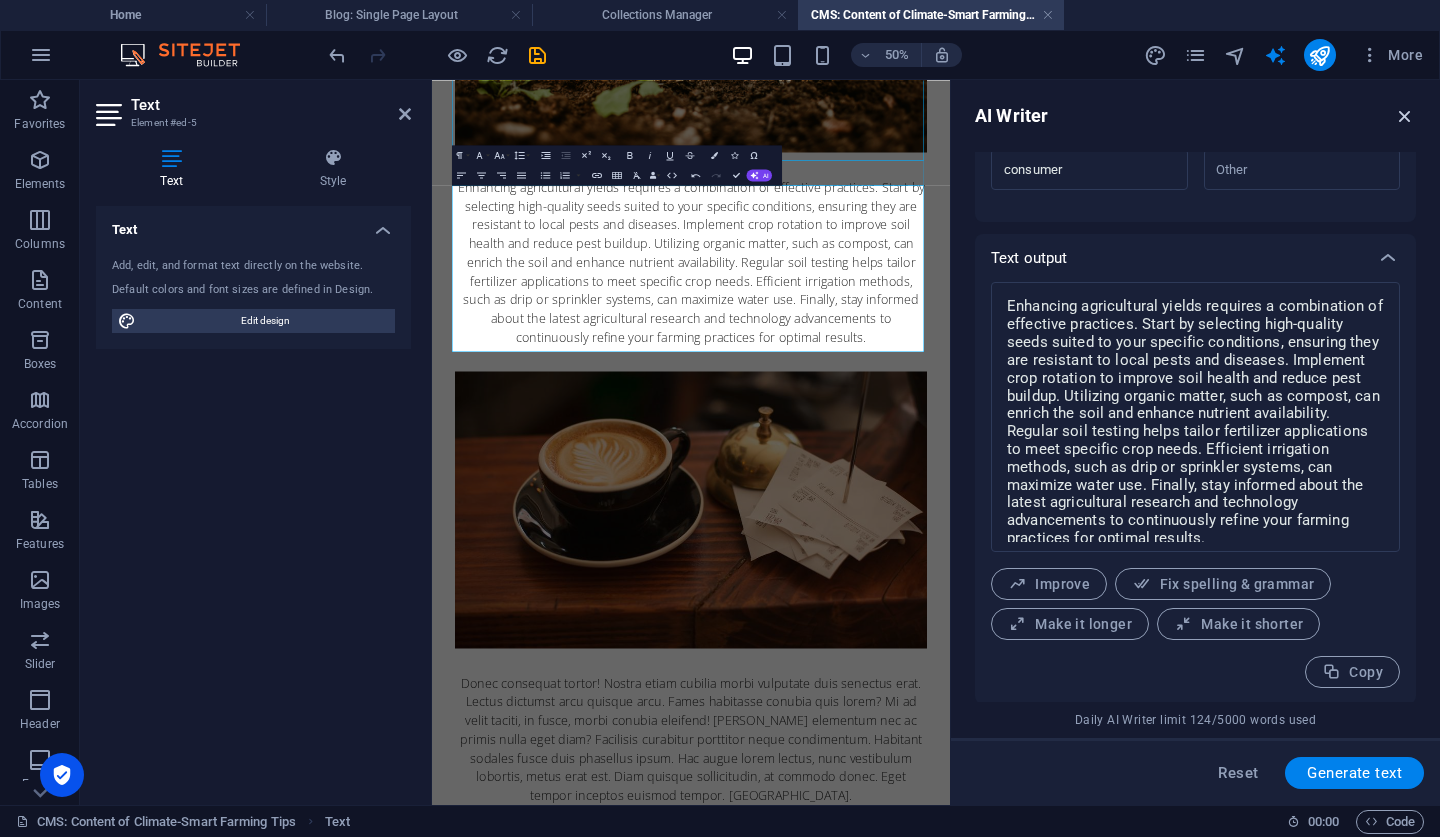 click at bounding box center [1405, 116] 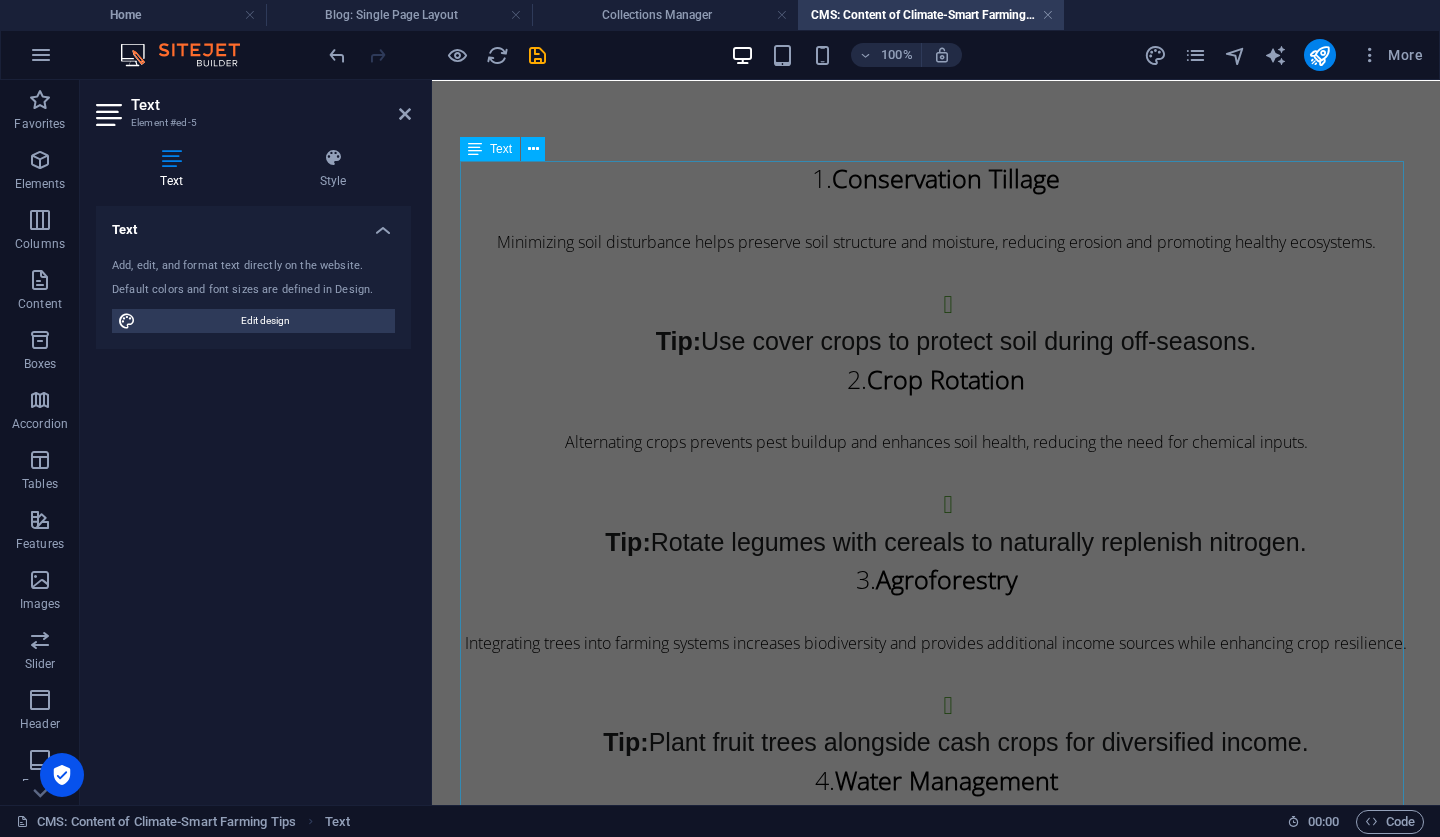 scroll, scrollTop: 0, scrollLeft: 0, axis: both 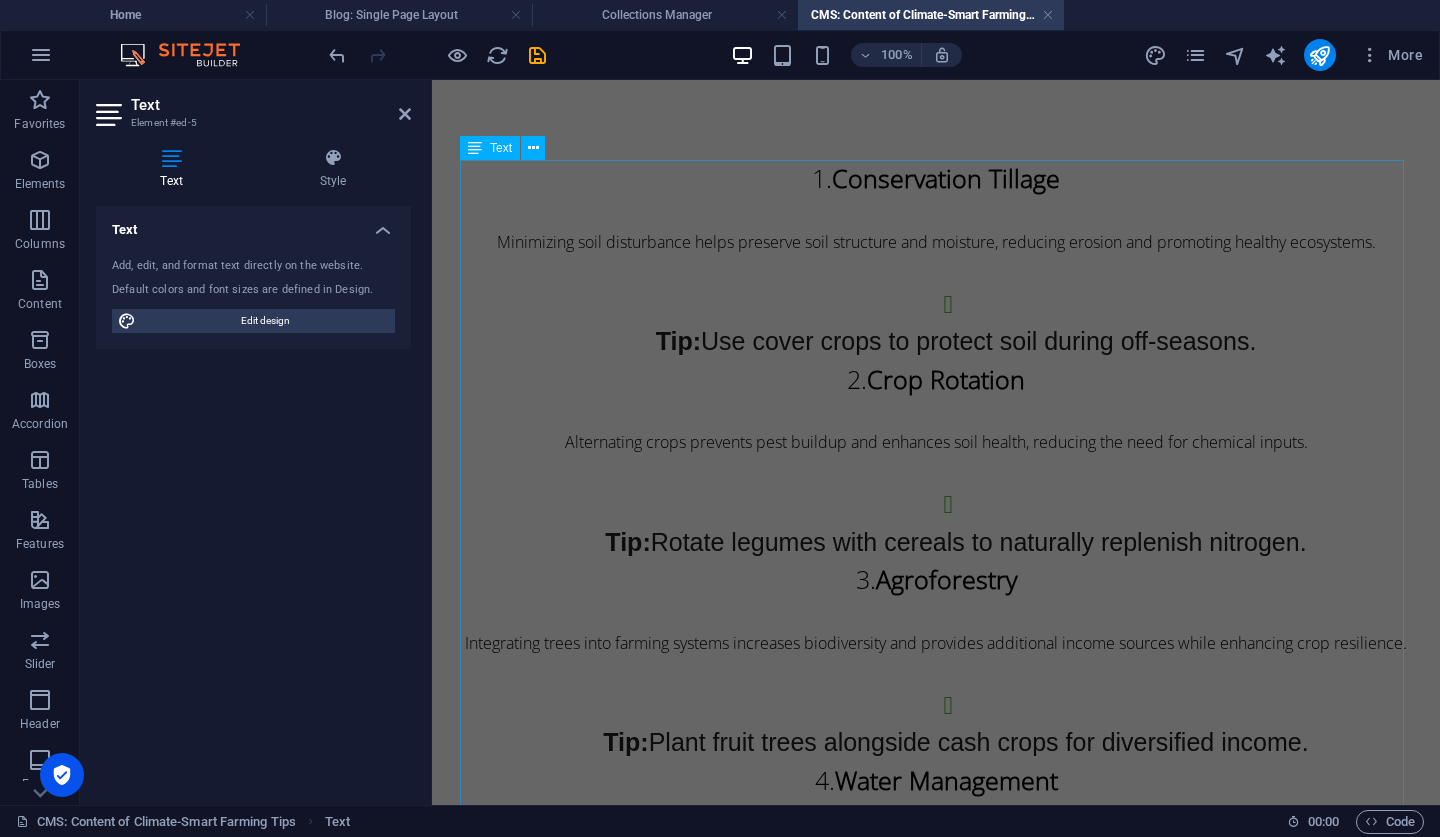 click on "1.  Conservation Tillage Minimizing soil disturbance helps preserve soil structure and moisture, reducing erosion and promoting healthy ecosystems. Tip:  Use cover crops to protect soil during off-seasons. 2.  Crop Rotation Alternating crops prevents pest buildup and enhances soil health, reducing the need for chemical inputs. Tip:  Rotate legumes with cereals to naturally replenish nitrogen. 3.  Agroforestry Integrating trees into farming systems increases biodiversity and provides additional income sources while enhancing crop resilience. Tip:  Plant fruit trees alongside cash crops for diversified income. 4.  Water Management Efficient practices like rainwater harvesting and drip irrigation enhance water use efficiency and minimize waste. Tip:  Implement rainwater harvesting systems for irrigation. 5.  Integrated Pest Management (IPM) Combining biological, cultural, and chemical practices reduces reliance on pesticides while maintaining crop health. Tip: Conclusion Lakefront Fresh Produce" at bounding box center [936, 720] 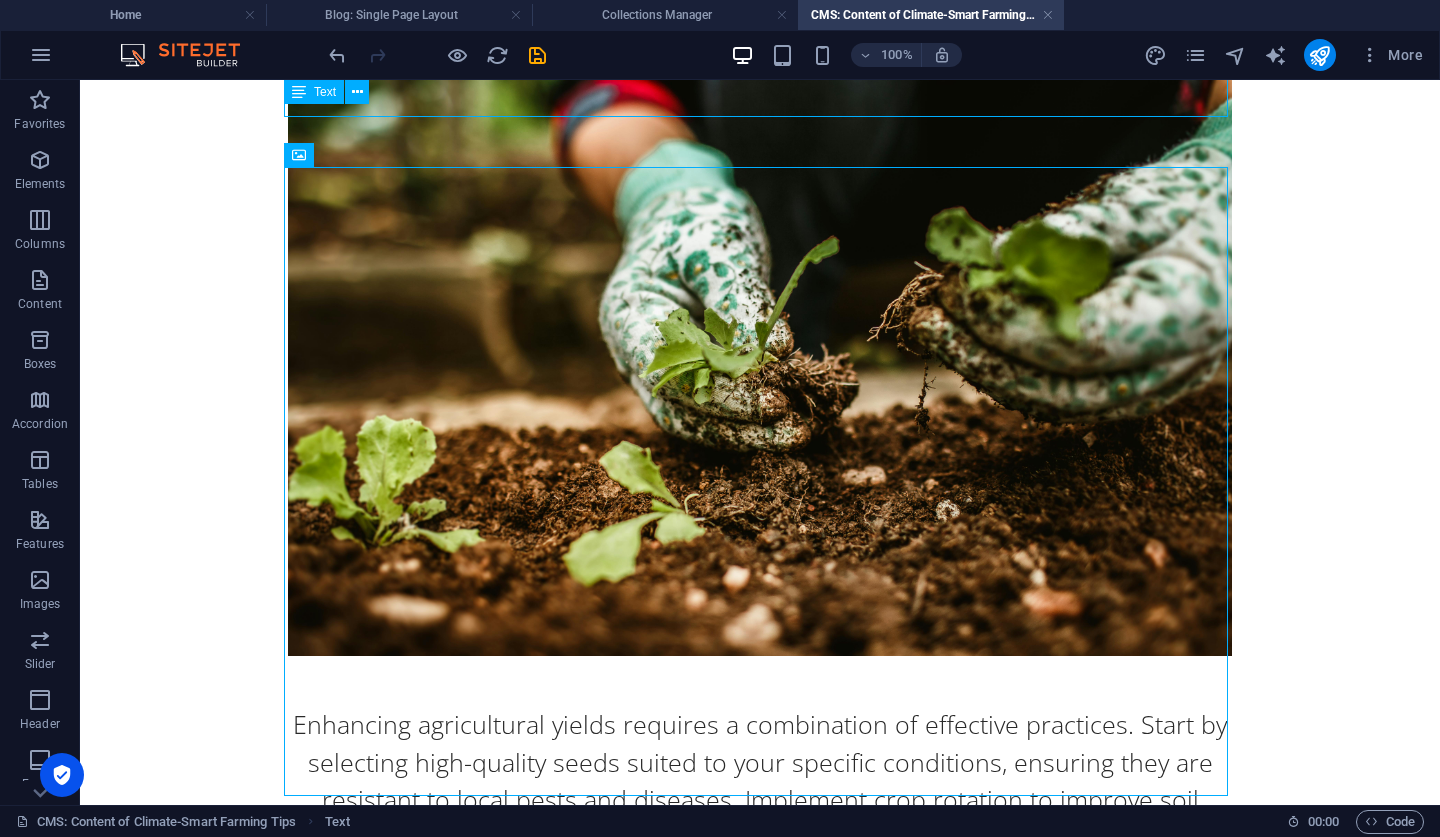 scroll, scrollTop: 1749, scrollLeft: 0, axis: vertical 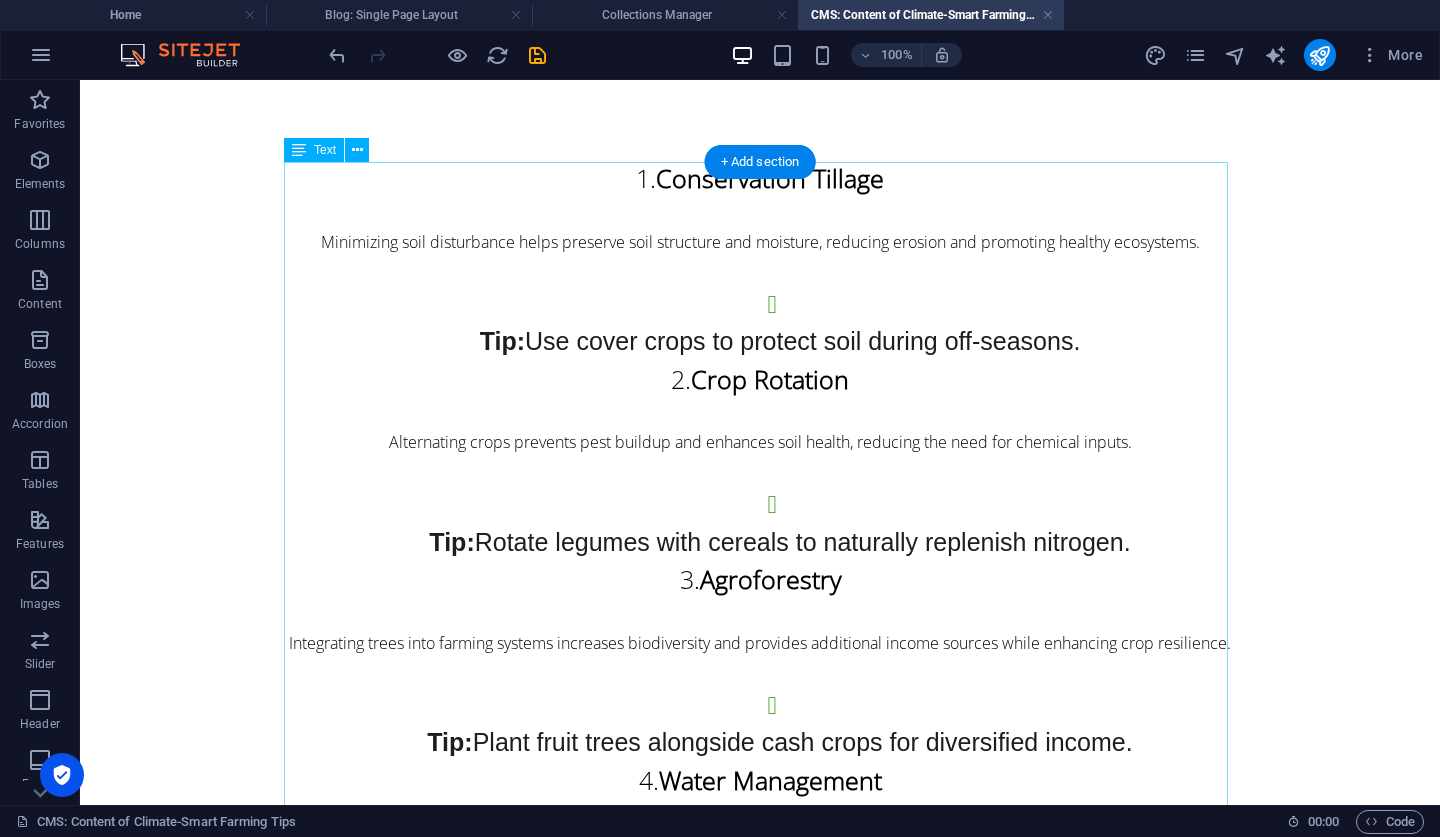 click on "1.  Conservation Tillage Minimizing soil disturbance helps preserve soil structure and moisture, reducing erosion and promoting healthy ecosystems. Tip:  Use cover crops to protect soil during off-seasons. 2.  Crop Rotation Alternating crops prevents pest buildup and enhances soil health, reducing the need for chemical inputs. Tip:  Rotate legumes with cereals to naturally replenish nitrogen. 3.  Agroforestry Integrating trees into farming systems increases biodiversity and provides additional income sources while enhancing crop resilience. Tip:  Plant fruit trees alongside cash crops for diversified income. 4.  Water Management Efficient practices like rainwater harvesting and drip irrigation enhance water use efficiency and minimize waste. Tip:  Implement rainwater harvesting systems for irrigation. 5.  Integrated Pest Management (IPM) Combining biological, cultural, and chemical practices reduces reliance on pesticides while maintaining crop health. Tip: Conclusion Lakefront Fresh Produce" at bounding box center (760, 720) 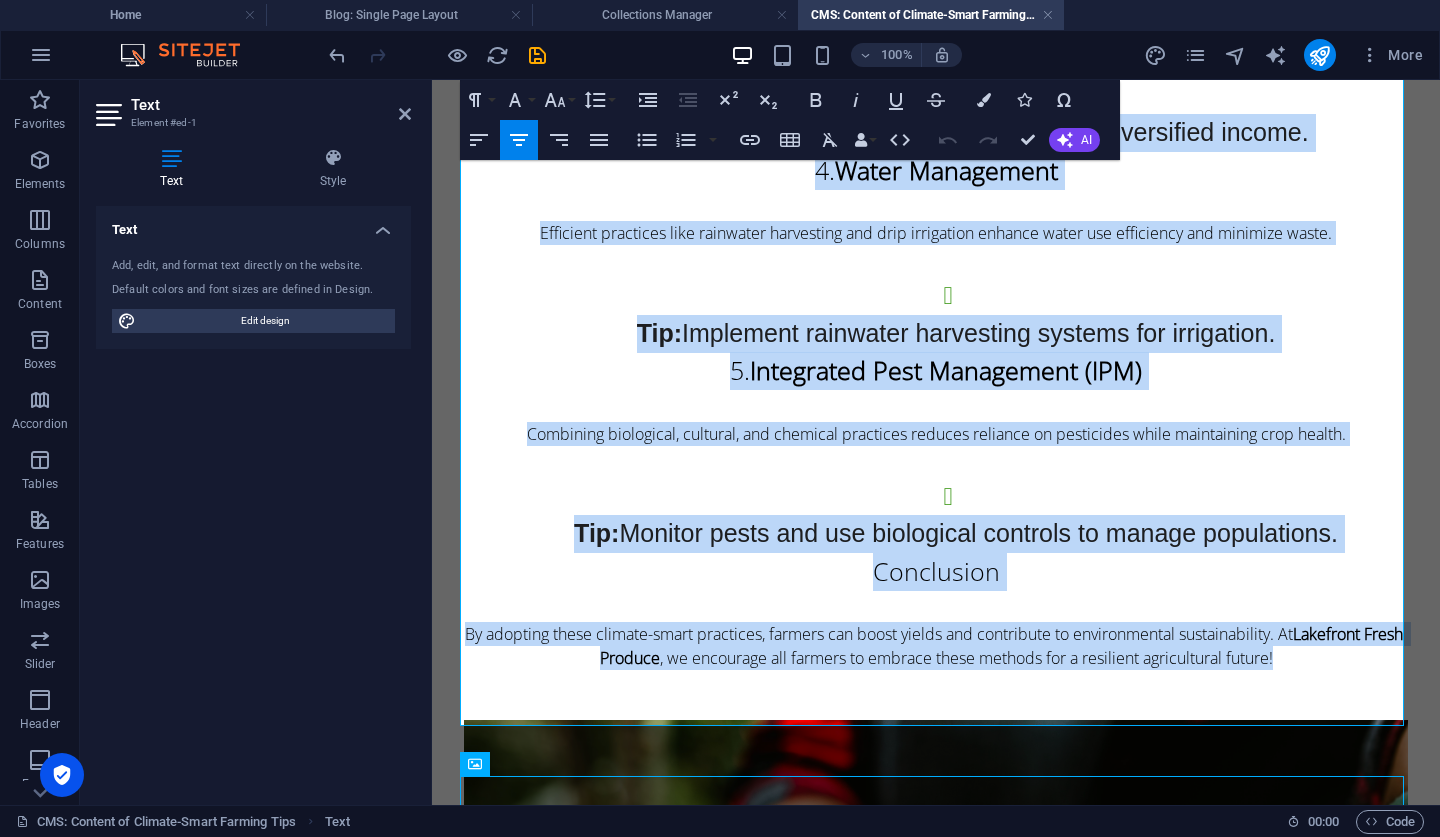 scroll, scrollTop: 685, scrollLeft: 0, axis: vertical 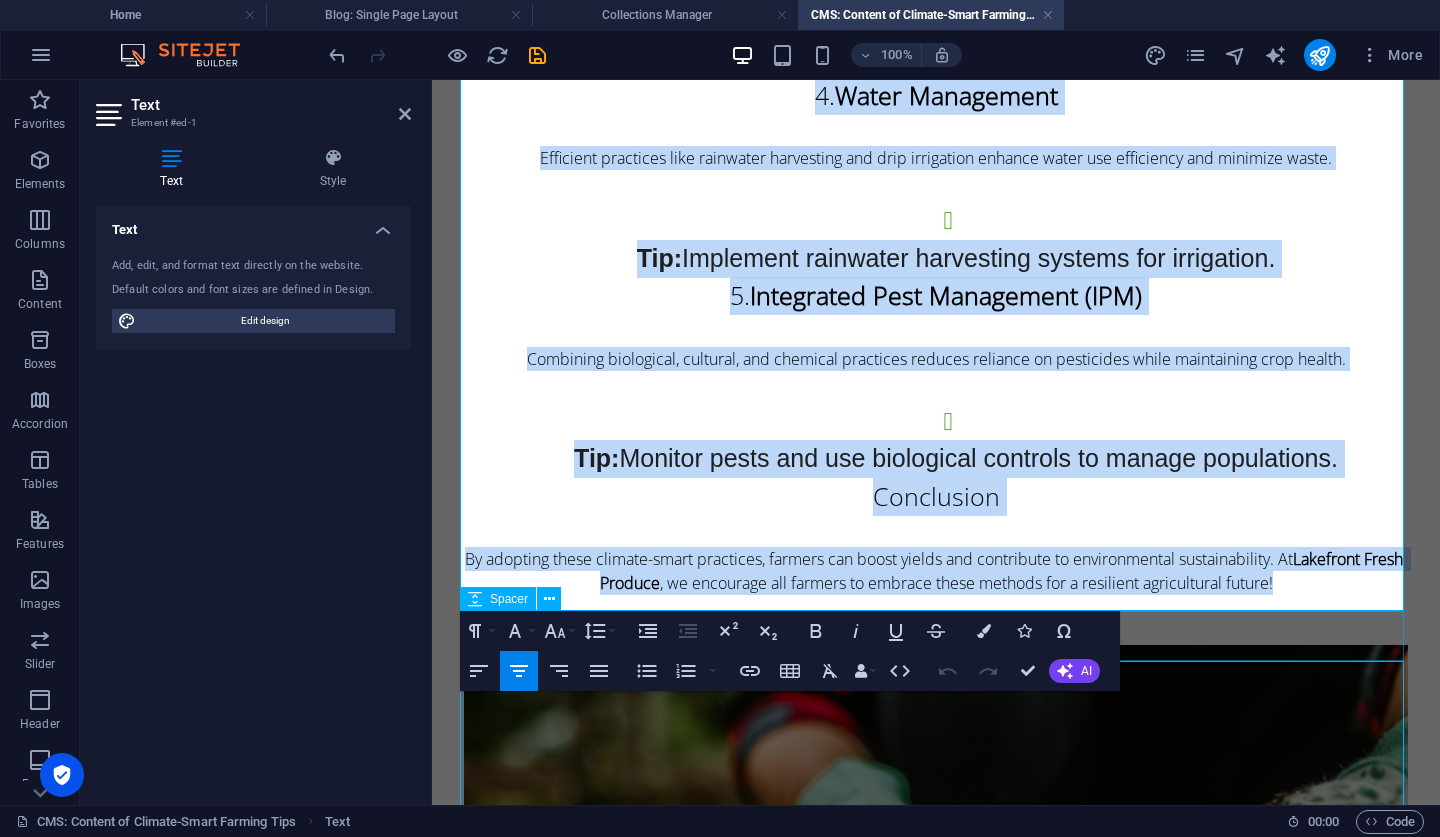 drag, startPoint x: 790, startPoint y: 175, endPoint x: 1233, endPoint y: 611, distance: 621.5666 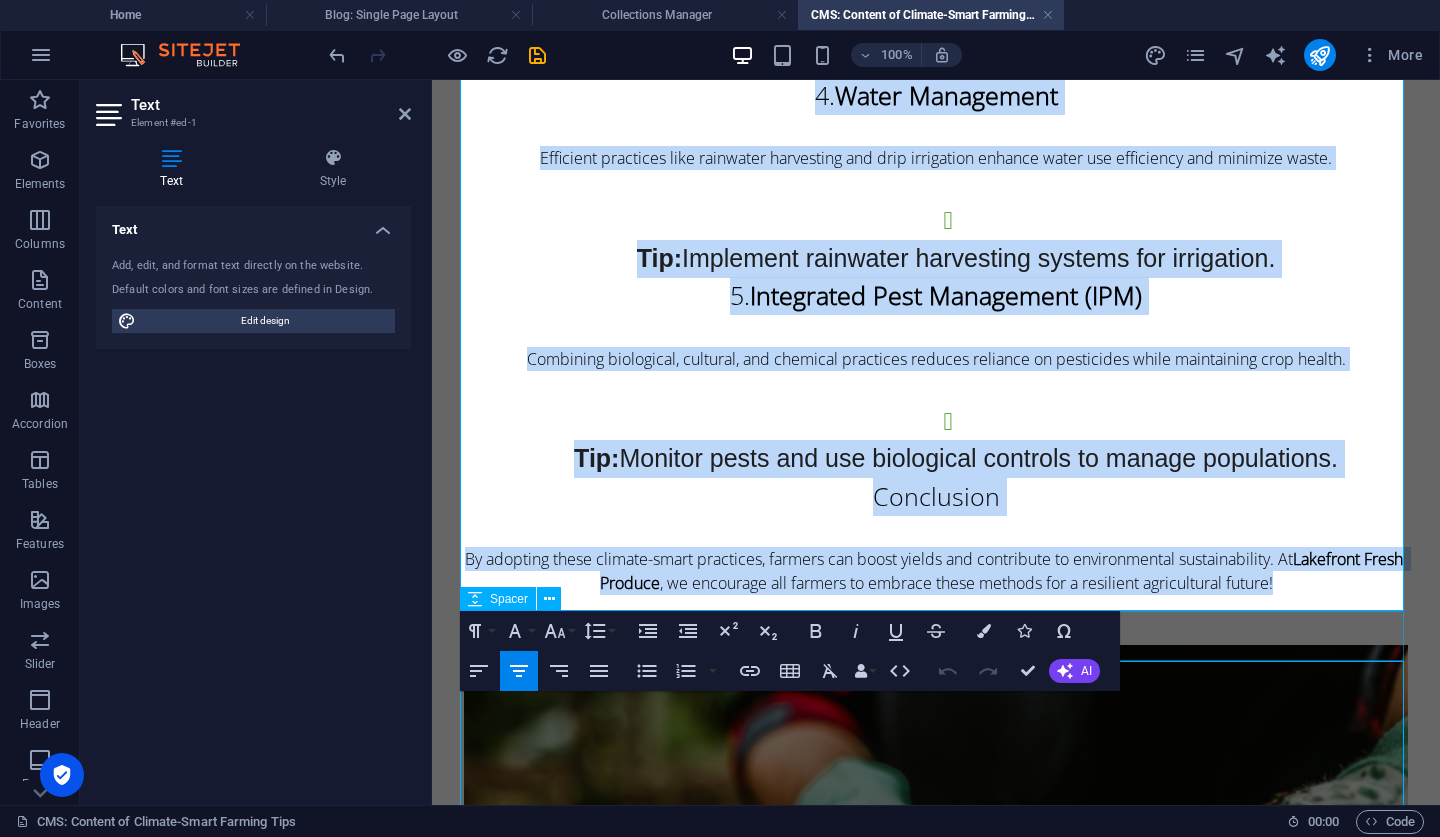 type 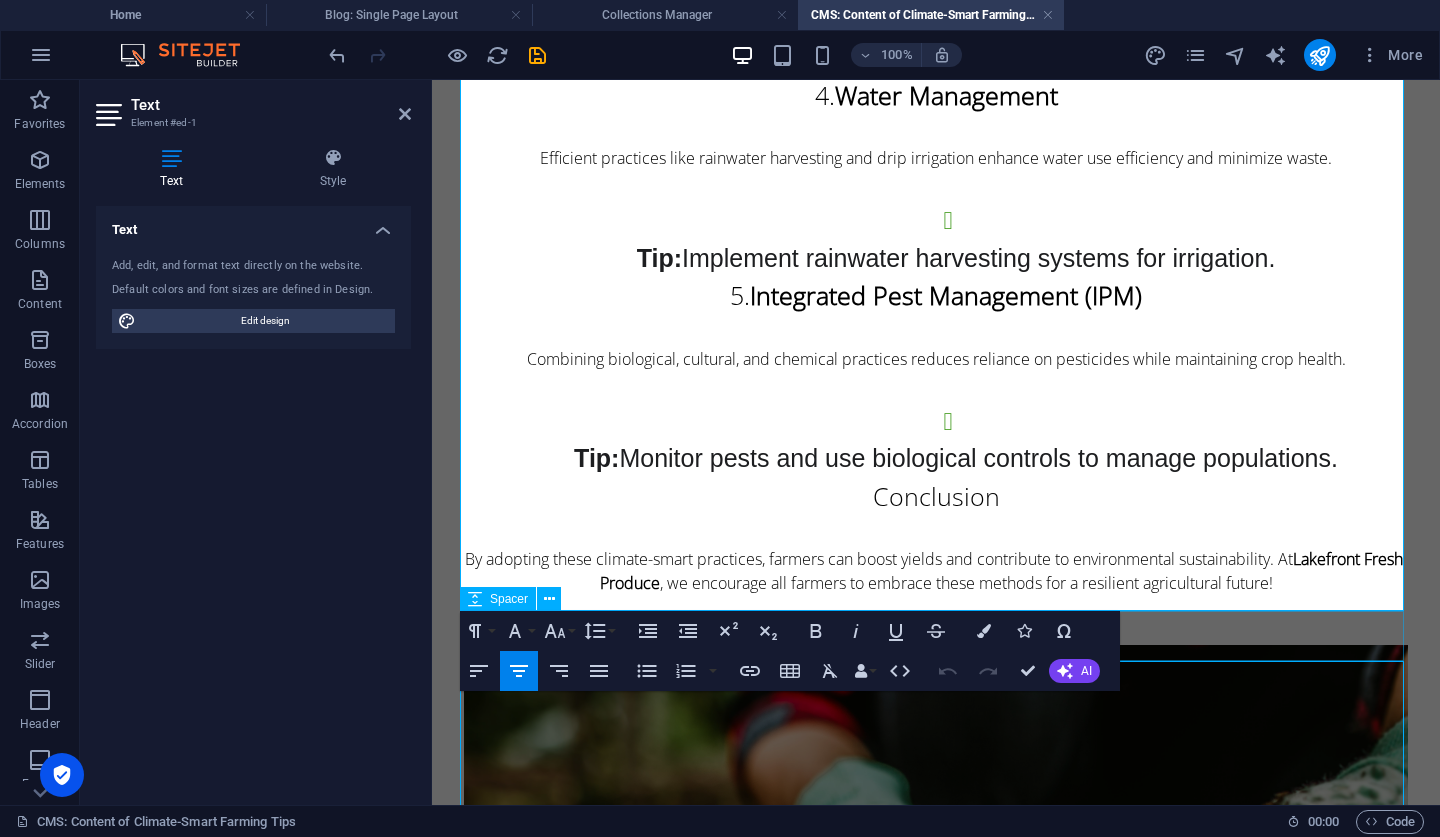 scroll, scrollTop: 0, scrollLeft: 0, axis: both 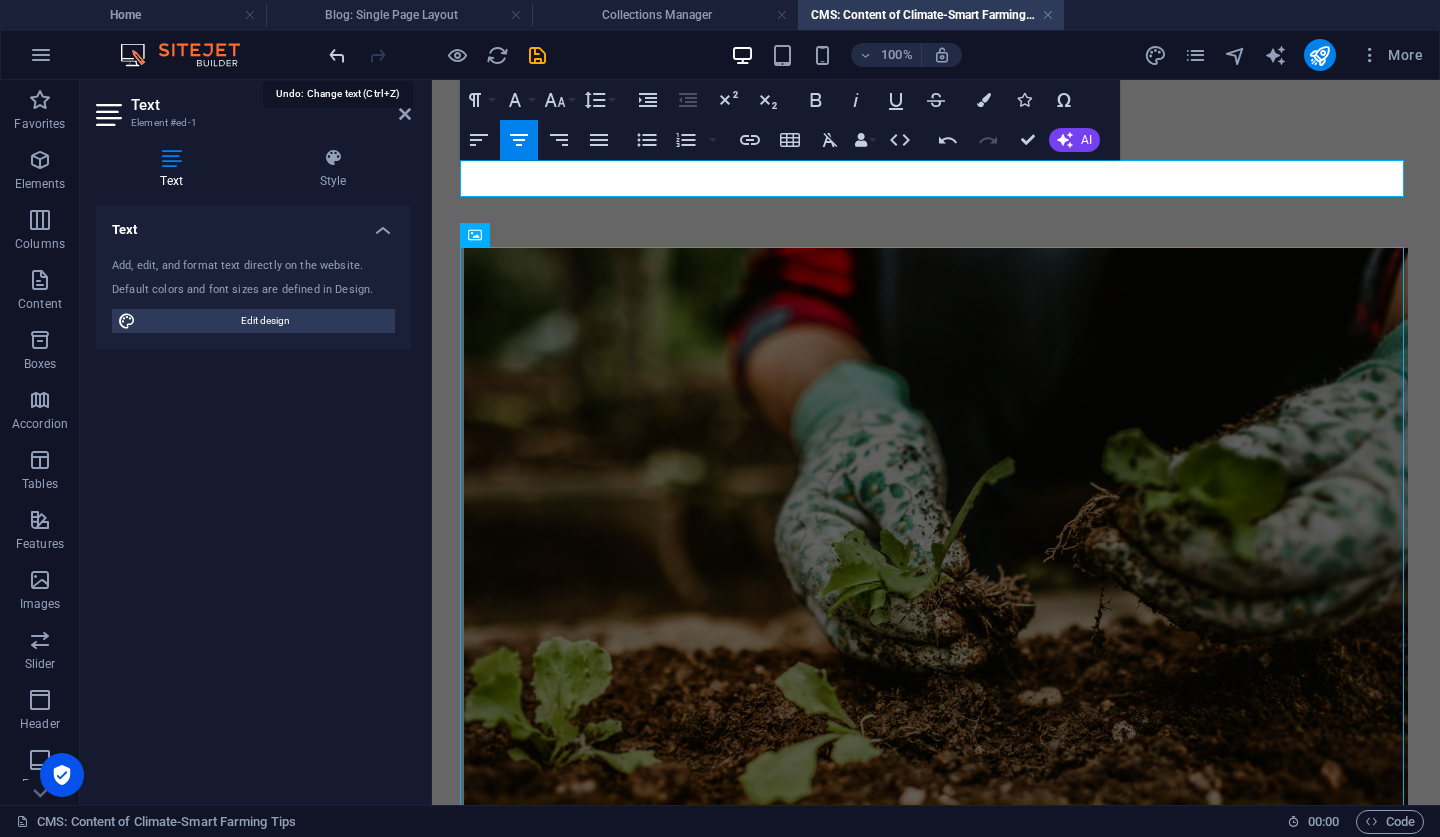 click at bounding box center (337, 55) 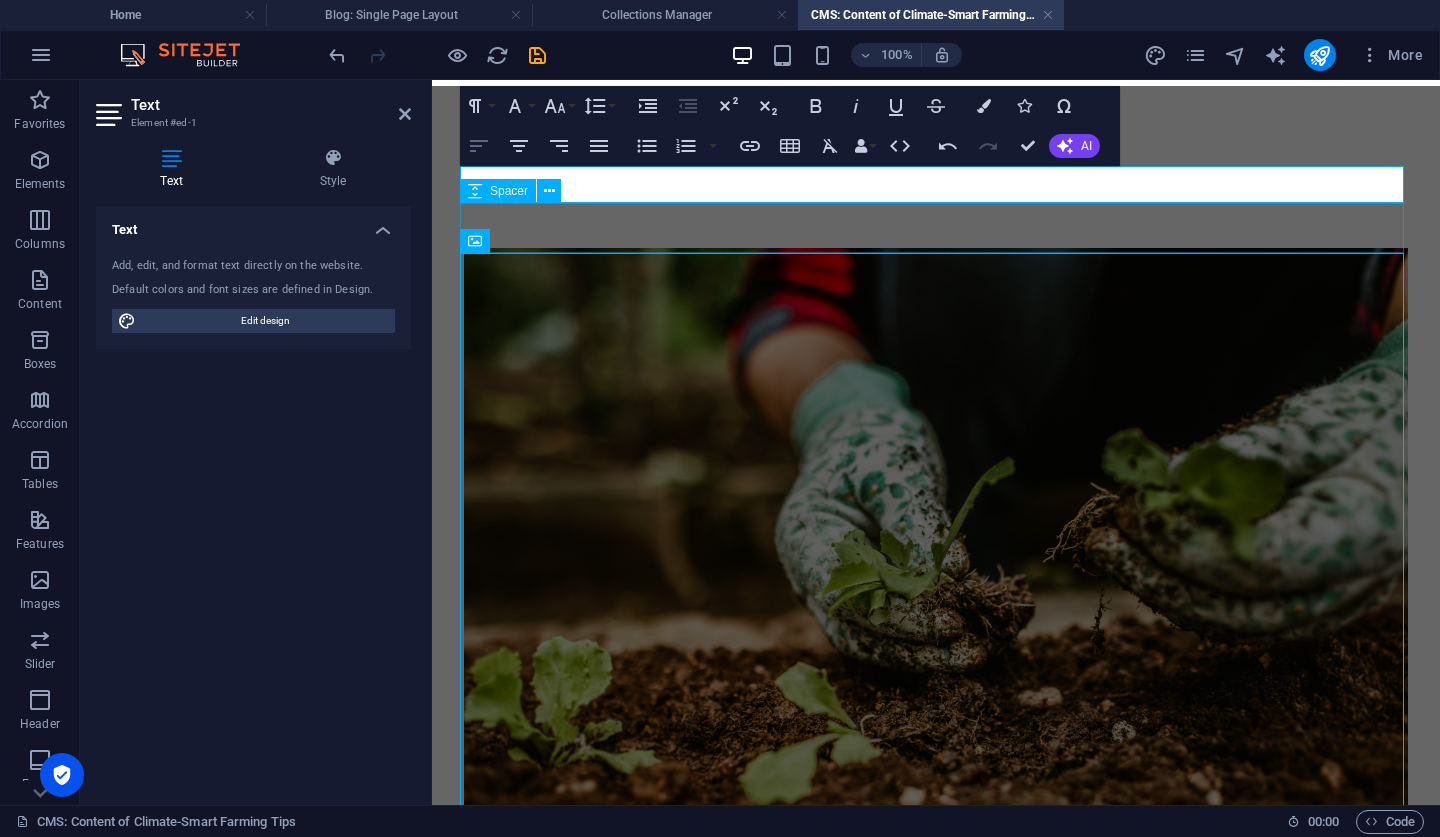 scroll, scrollTop: 0, scrollLeft: 0, axis: both 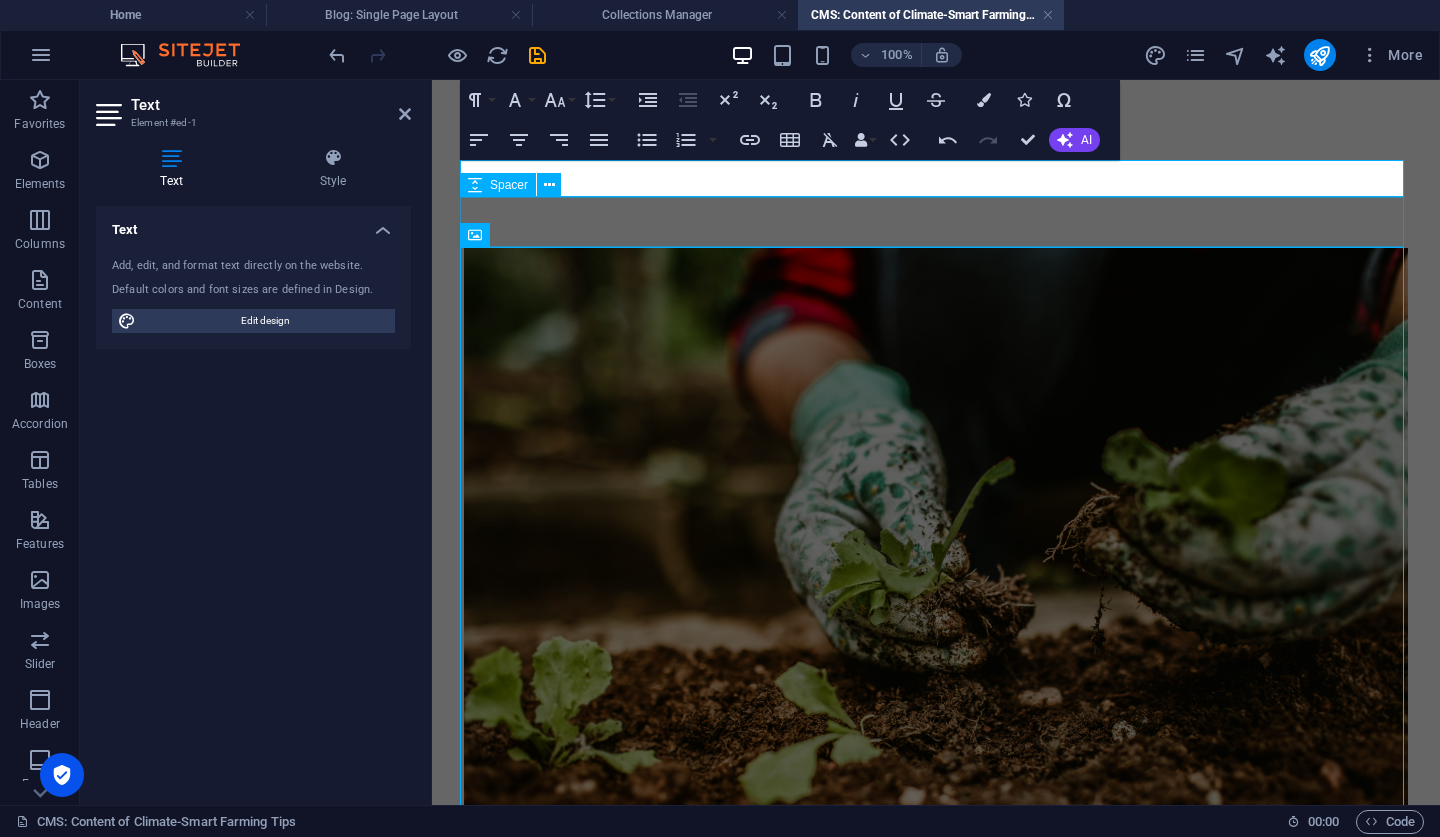 click at bounding box center [936, 223] 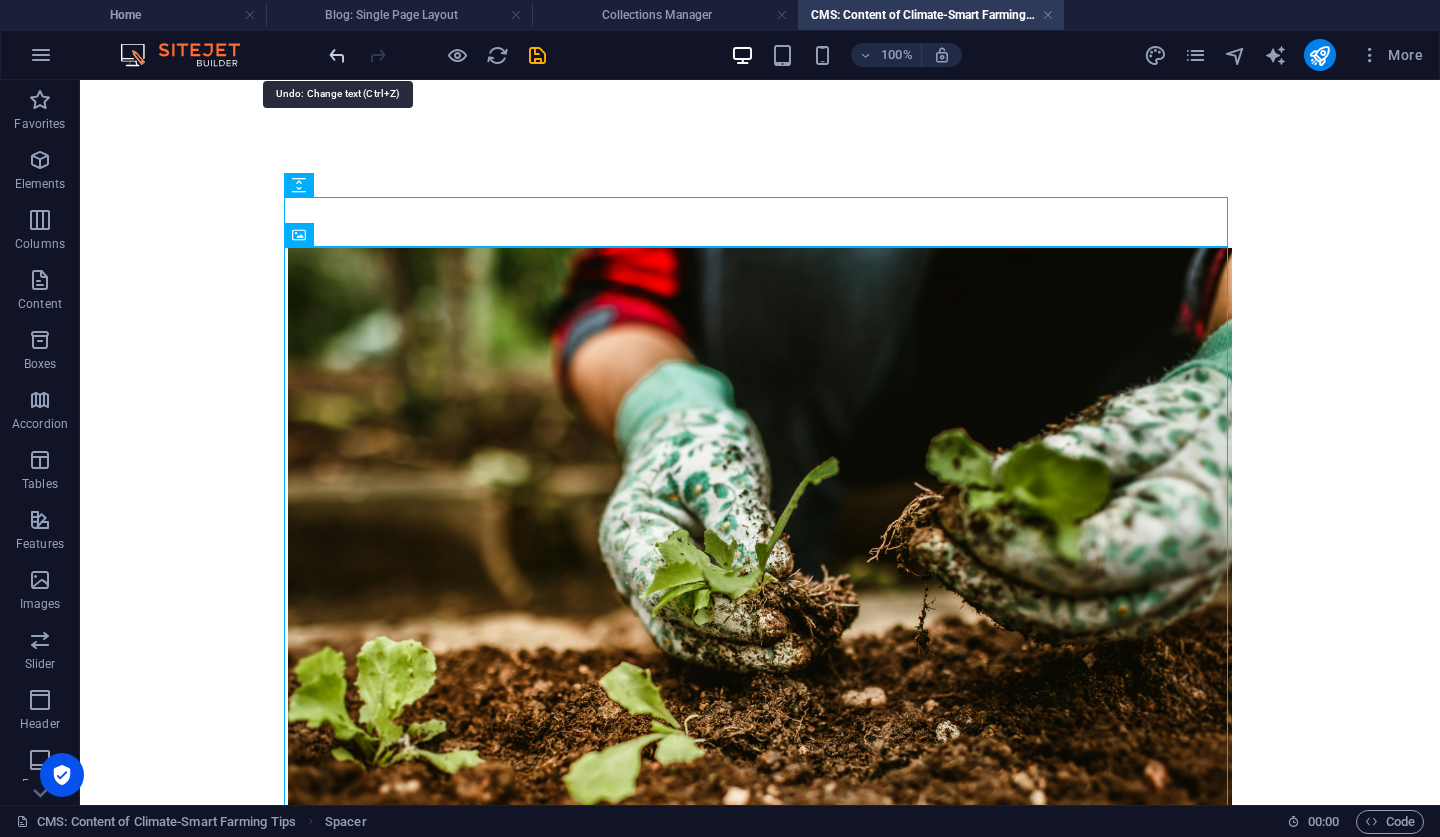 click at bounding box center [337, 55] 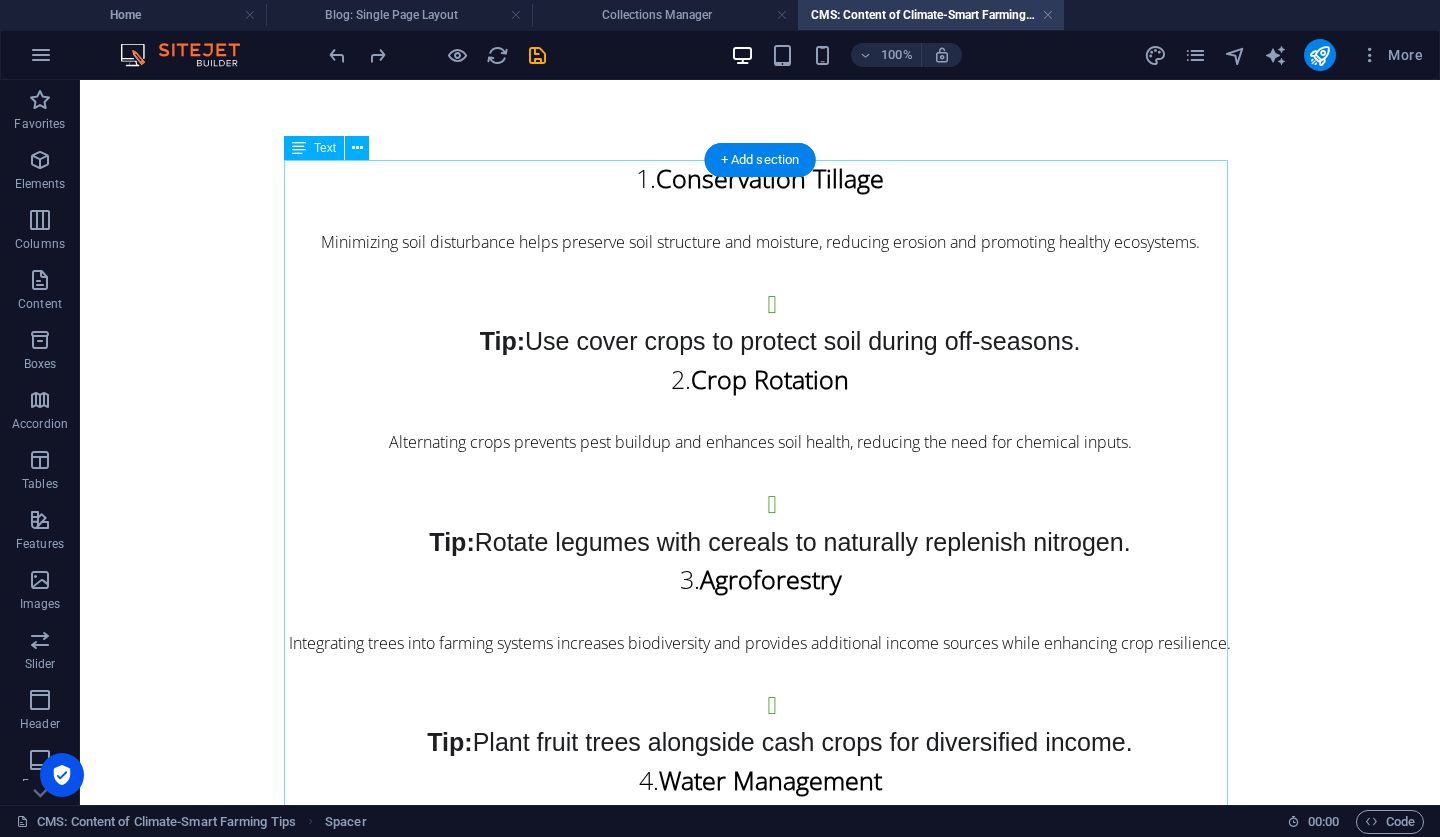 click on "1.  Conservation Tillage Minimizing soil disturbance helps preserve soil structure and moisture, reducing erosion and promoting healthy ecosystems. Tip:  Use cover crops to protect soil during off-seasons. 2.  Crop Rotation Alternating crops prevents pest buildup and enhances soil health, reducing the need for chemical inputs. Tip:  Rotate legumes with cereals to naturally replenish nitrogen. 3.  Agroforestry Integrating trees into farming systems increases biodiversity and provides additional income sources while enhancing crop resilience. Tip:  Plant fruit trees alongside cash crops for diversified income. 4.  Water Management Efficient practices like rainwater harvesting and drip irrigation enhance water use efficiency and minimize waste. Tip:  Implement rainwater harvesting systems for irrigation. 5.  Integrated Pest Management (IPM) Combining biological, cultural, and chemical practices reduces reliance on pesticides while maintaining crop health. Tip: Conclusion Lakefront Fresh Produce" at bounding box center (760, 720) 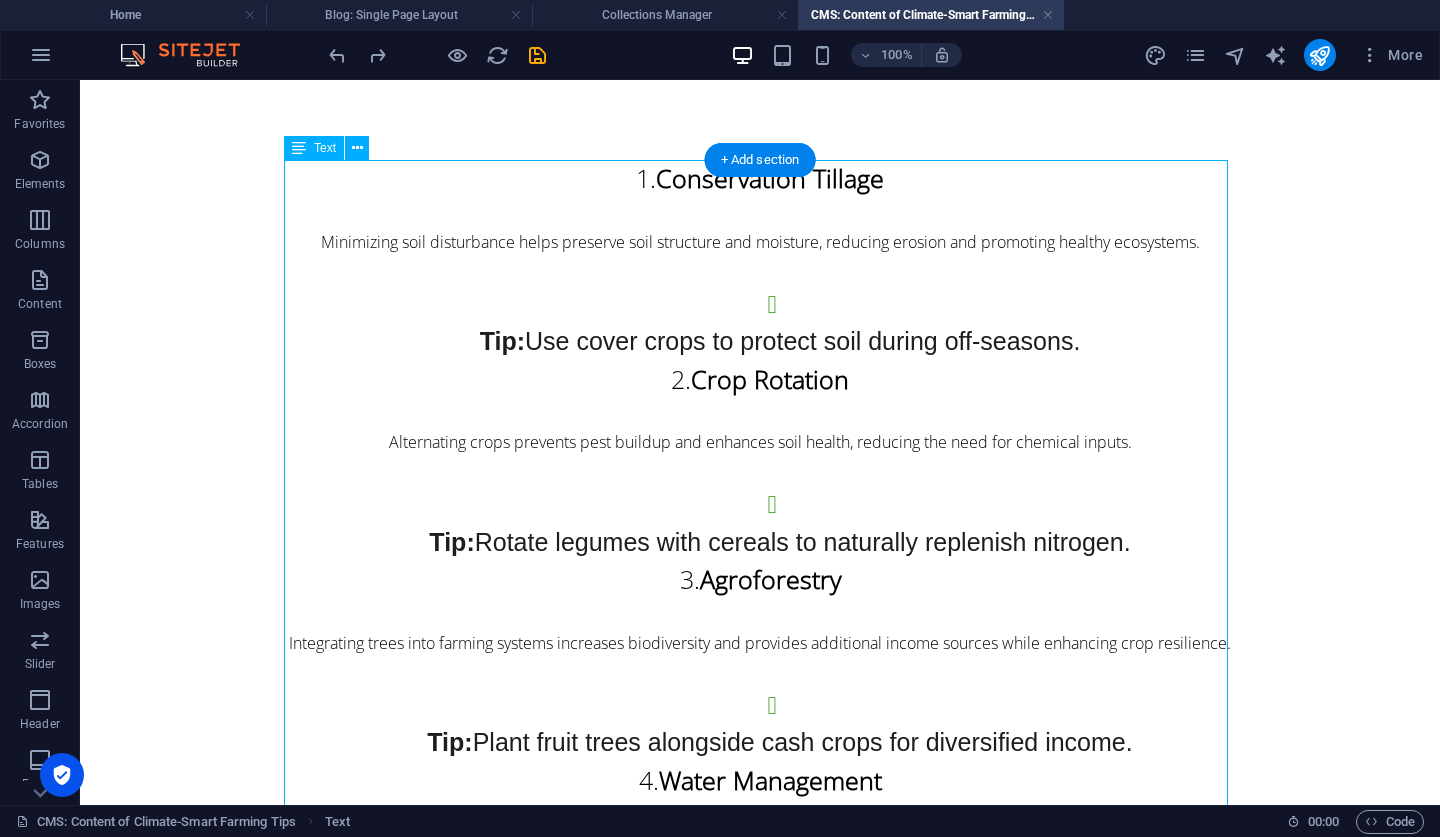 click on "1.  Conservation Tillage Minimizing soil disturbance helps preserve soil structure and moisture, reducing erosion and promoting healthy ecosystems. Tip:  Use cover crops to protect soil during off-seasons. 2.  Crop Rotation Alternating crops prevents pest buildup and enhances soil health, reducing the need for chemical inputs. Tip:  Rotate legumes with cereals to naturally replenish nitrogen. 3.  Agroforestry Integrating trees into farming systems increases biodiversity and provides additional income sources while enhancing crop resilience. Tip:  Plant fruit trees alongside cash crops for diversified income. 4.  Water Management Efficient practices like rainwater harvesting and drip irrigation enhance water use efficiency and minimize waste. Tip:  Implement rainwater harvesting systems for irrigation. 5.  Integrated Pest Management (IPM) Combining biological, cultural, and chemical practices reduces reliance on pesticides while maintaining crop health. Tip: Conclusion Lakefront Fresh Produce" at bounding box center (760, 720) 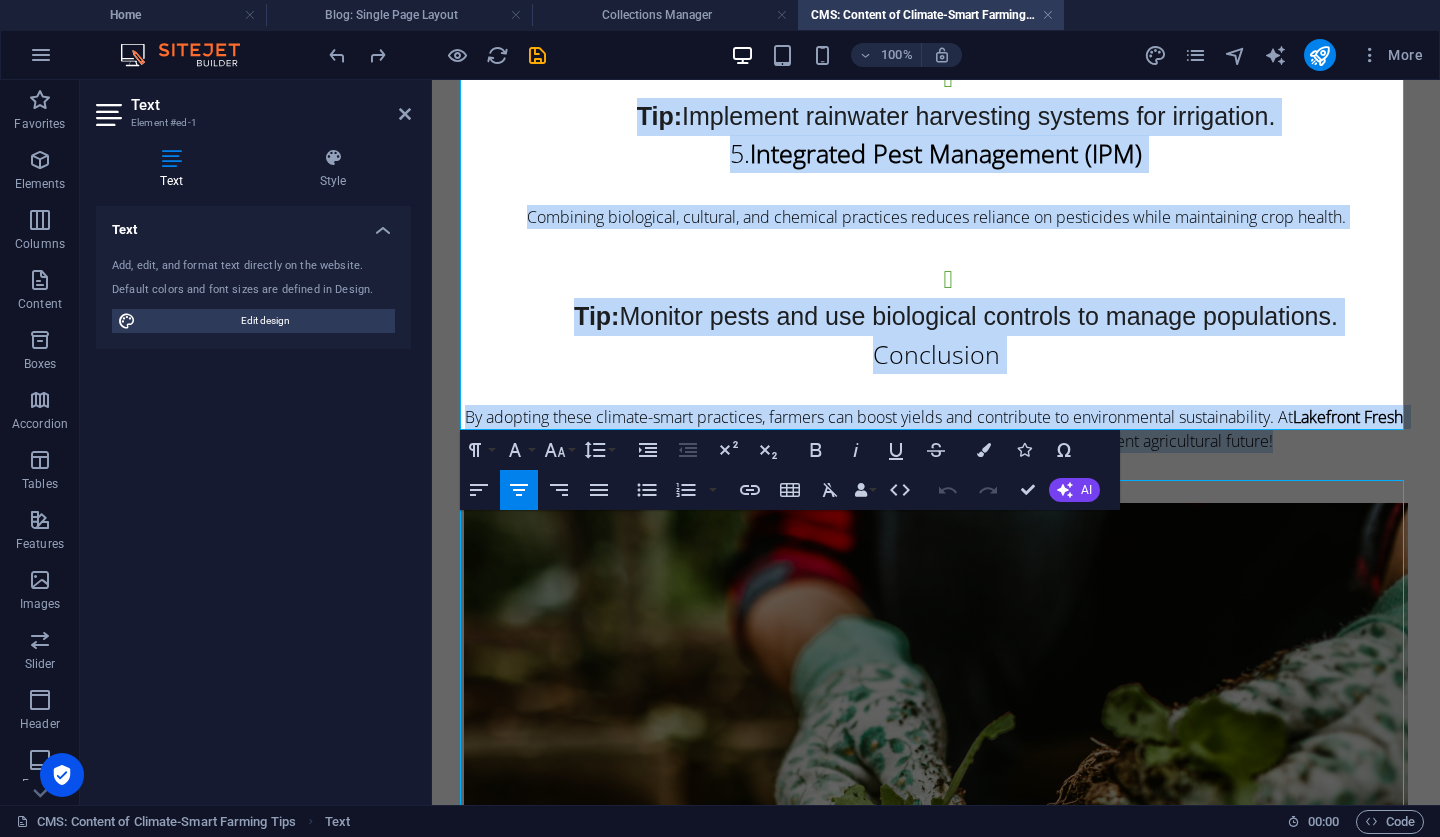 scroll, scrollTop: 866, scrollLeft: 0, axis: vertical 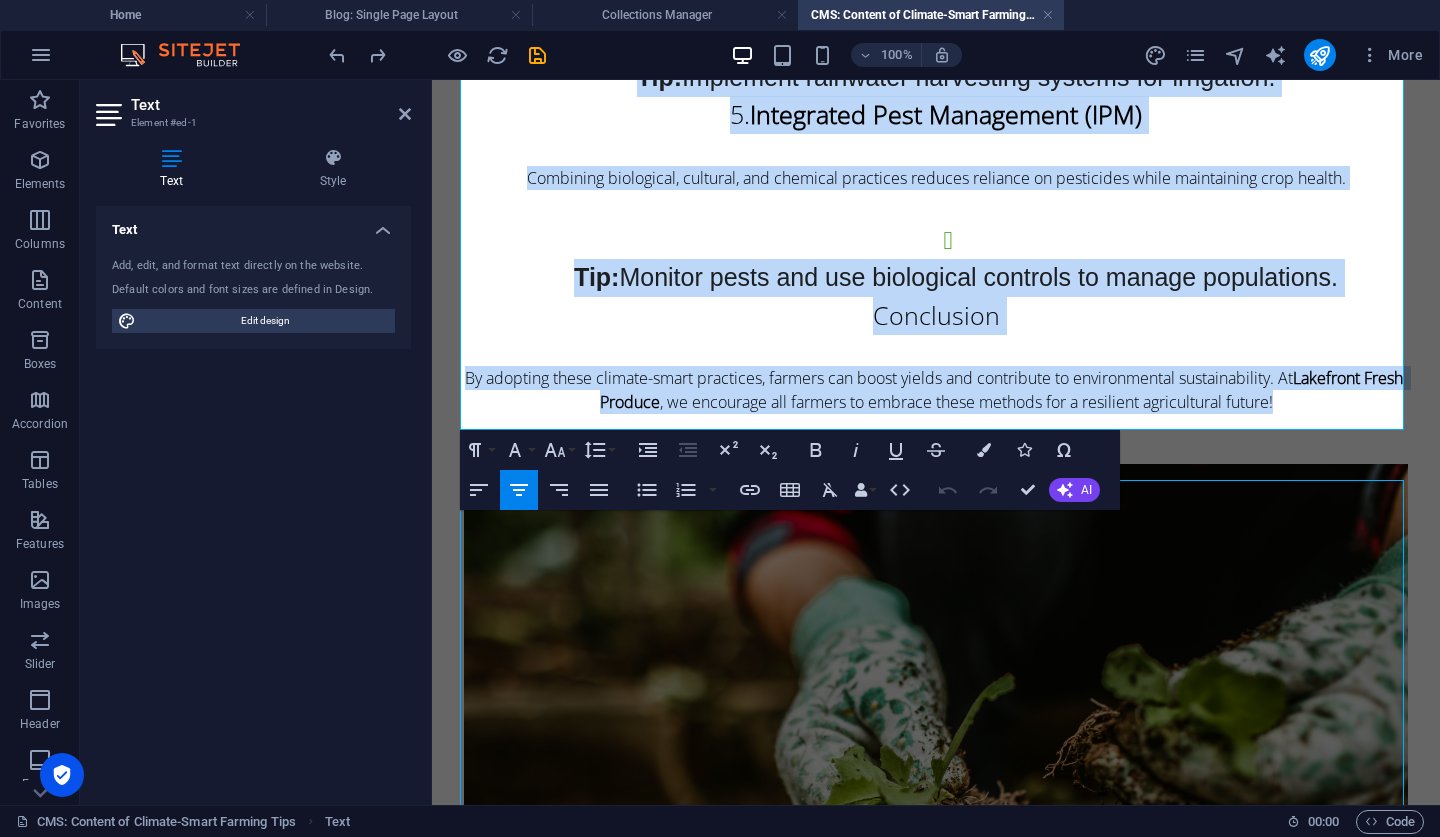 drag, startPoint x: 787, startPoint y: 182, endPoint x: 993, endPoint y: 561, distance: 431.36642 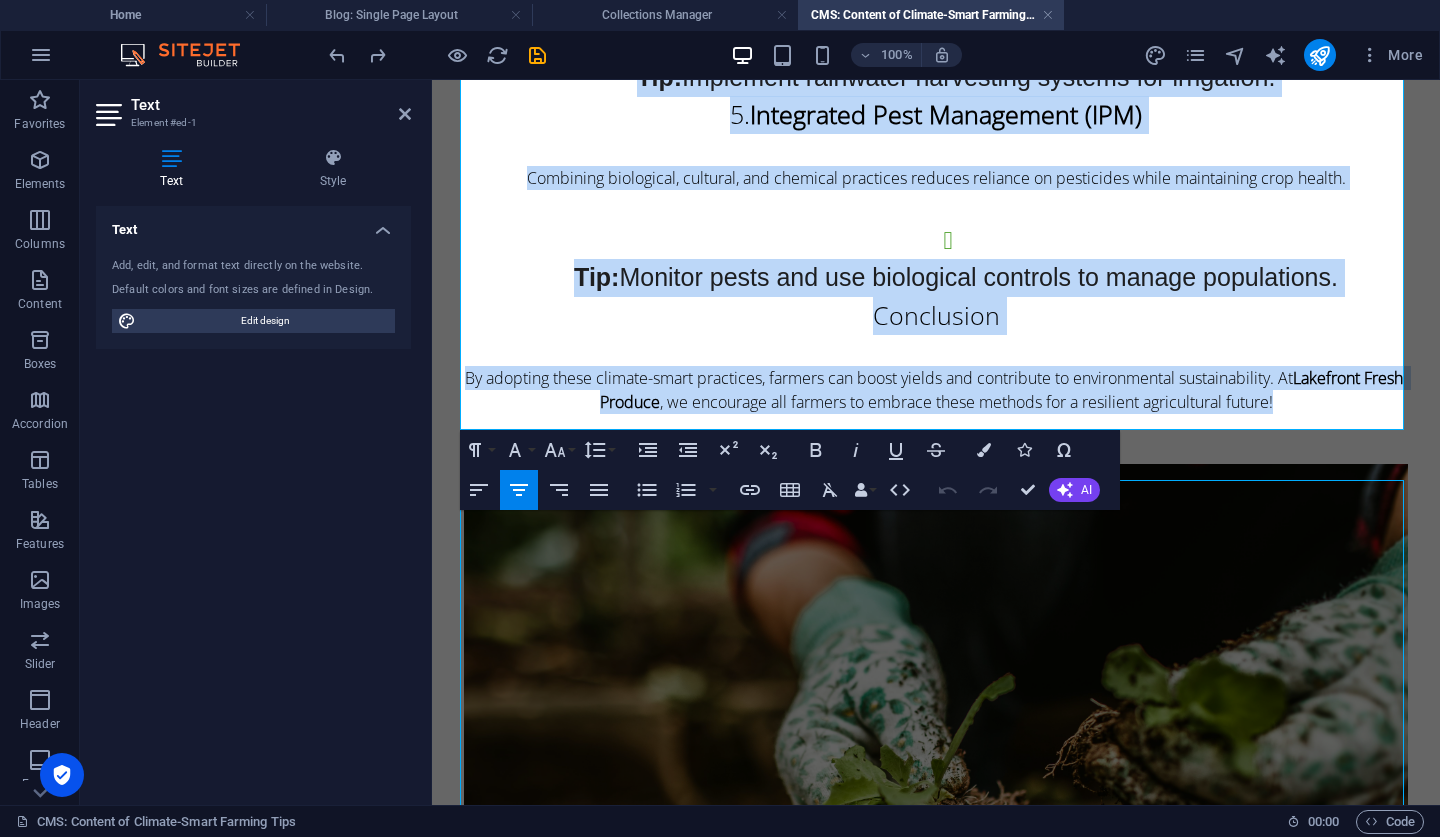 copy on "1.  Conservation Tillage Minimizing soil disturbance helps preserve soil structure and moisture, reducing erosion and promoting healthy ecosystems. Tip:  Use cover crops to protect soil during off-seasons. 2.  Crop Rotation Alternating crops prevents pest buildup and enhances soil health, reducing the need for chemical inputs. Tip:  Rotate legumes with cereals to naturally replenish nitrogen. 3.  Agroforestry Integrating trees into farming systems increases biodiversity and provides additional income sources while enhancing crop resilience. Tip:  Plant fruit trees alongside cash crops for diversified income. 4.  Water Management Efficient practices like rainwater harvesting and drip irrigation enhance water use efficiency and minimize waste. Tip:  Implement rainwater harvesting systems for irrigation. 5.  Integrated Pest Management (IPM) Combining biological, cultural, and chemical practices reduces reliance on pesticides while maintaining crop health. Tip:  Monitor pests and use biological controls to man..." 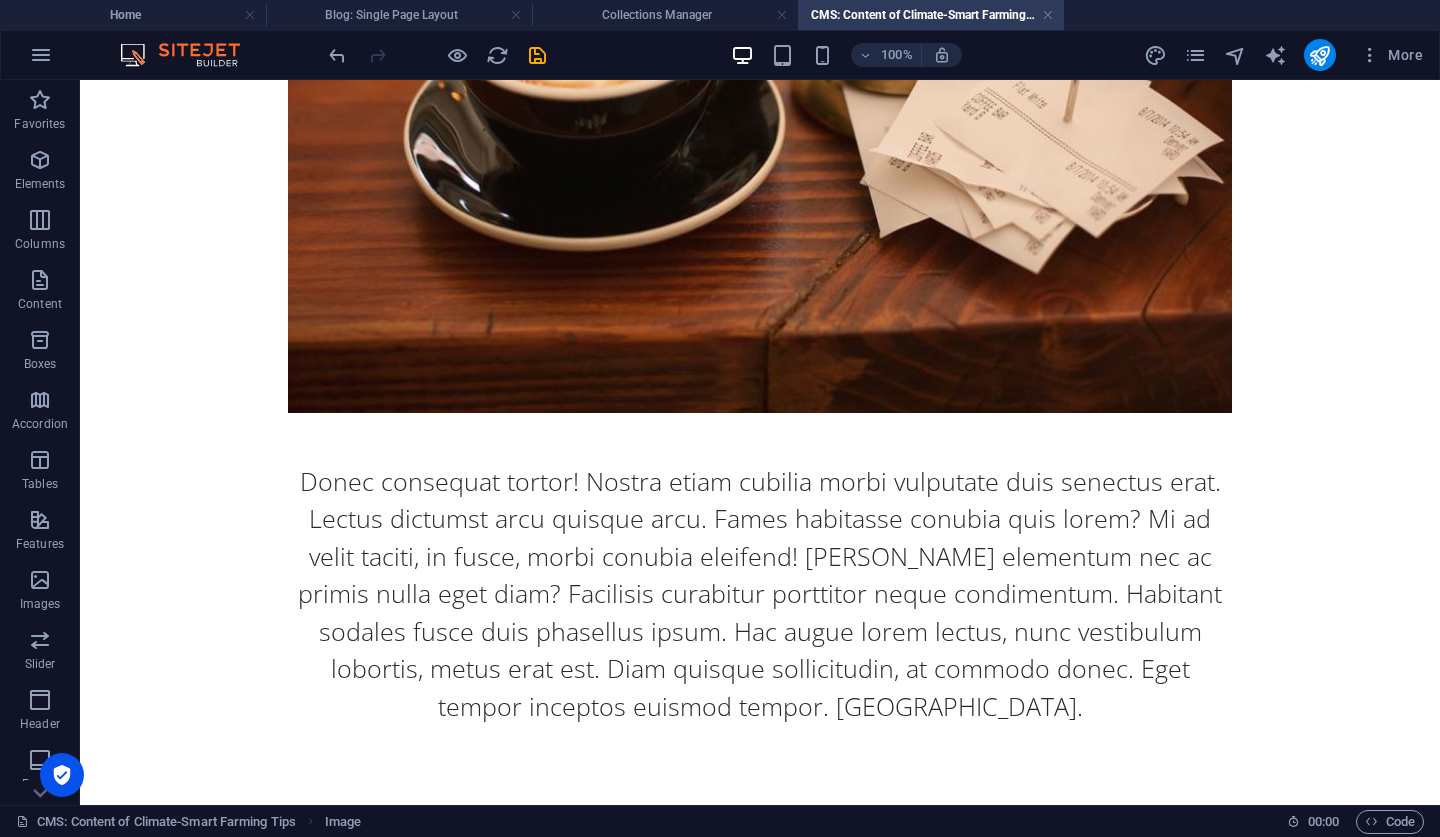 scroll, scrollTop: 2546, scrollLeft: 0, axis: vertical 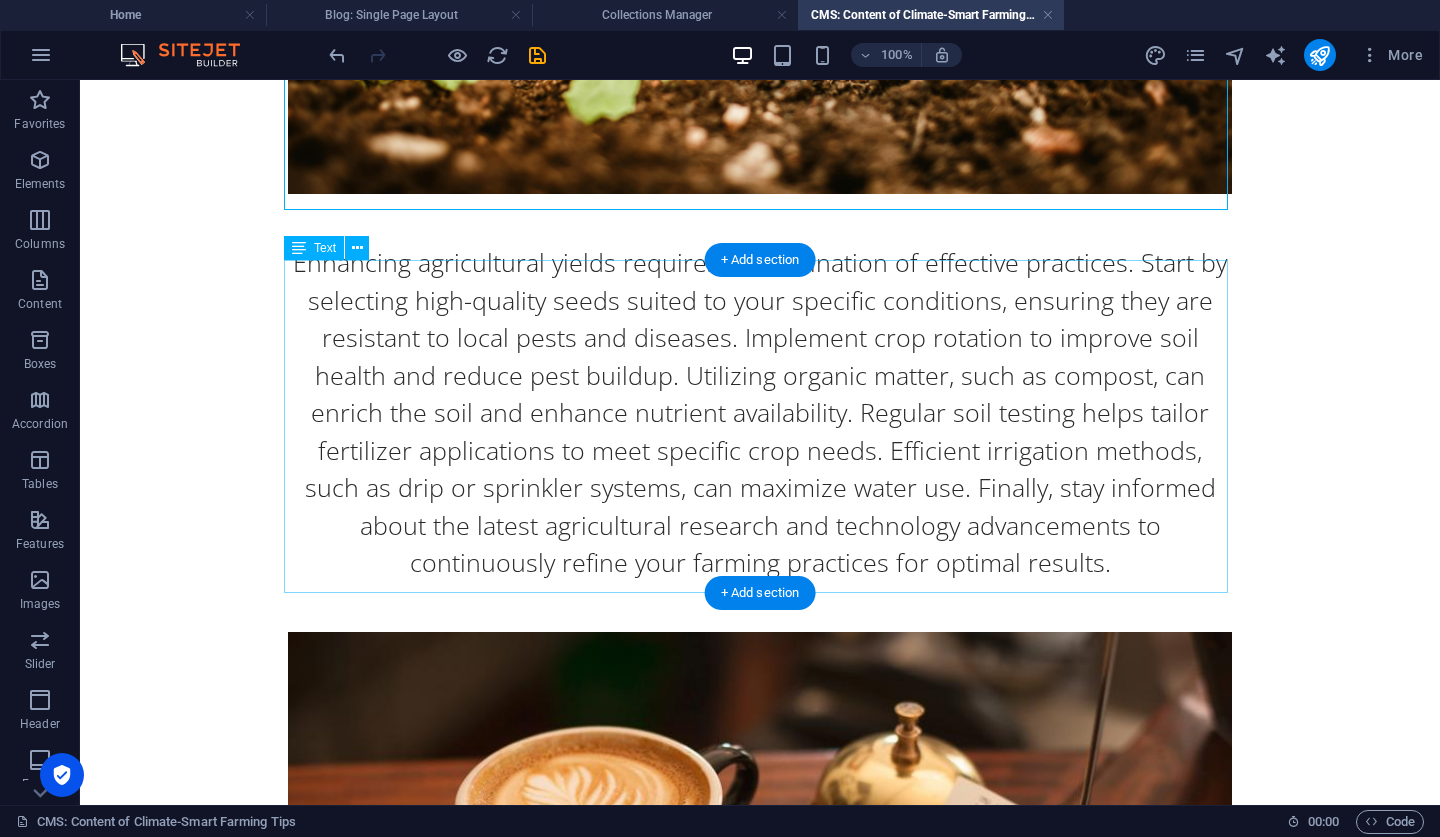 click on "Enhancing agricultural yields requires a combination of effective practices. Start by selecting high-quality seeds suited to your specific conditions, ensuring they are resistant to local pests and diseases. Implement crop rotation to improve soil health and reduce pest buildup. Utilizing organic matter, such as compost, can enrich the soil and enhance nutrient availability. Regular soil testing helps tailor fertilizer applications to meet specific crop needs. Efficient irrigation methods, such as drip or sprinkler systems, can maximize water use. Finally, stay informed about the latest agricultural research and technology advancements to continuously refine your farming practices for optimal results." at bounding box center (760, 413) 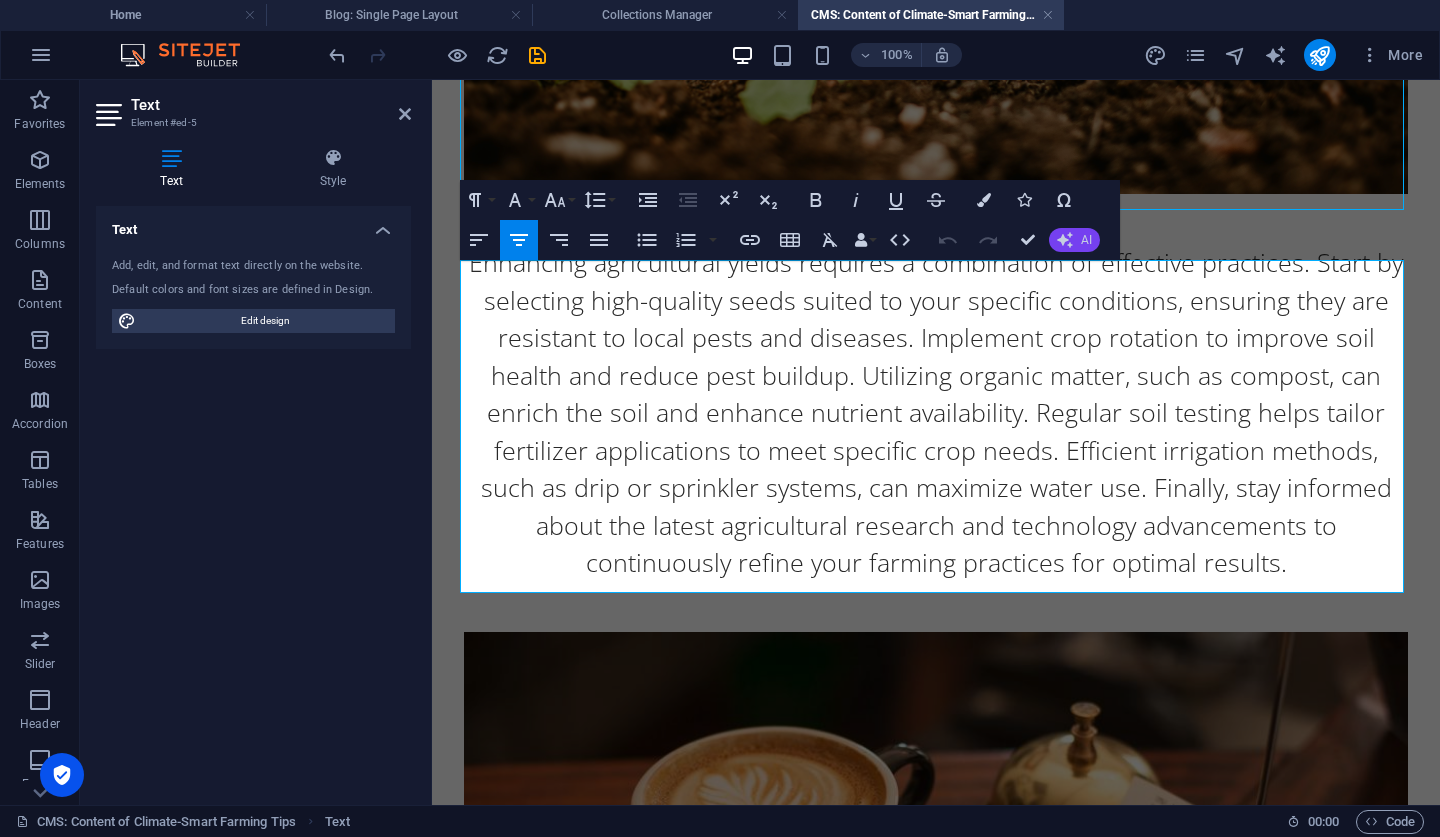 click 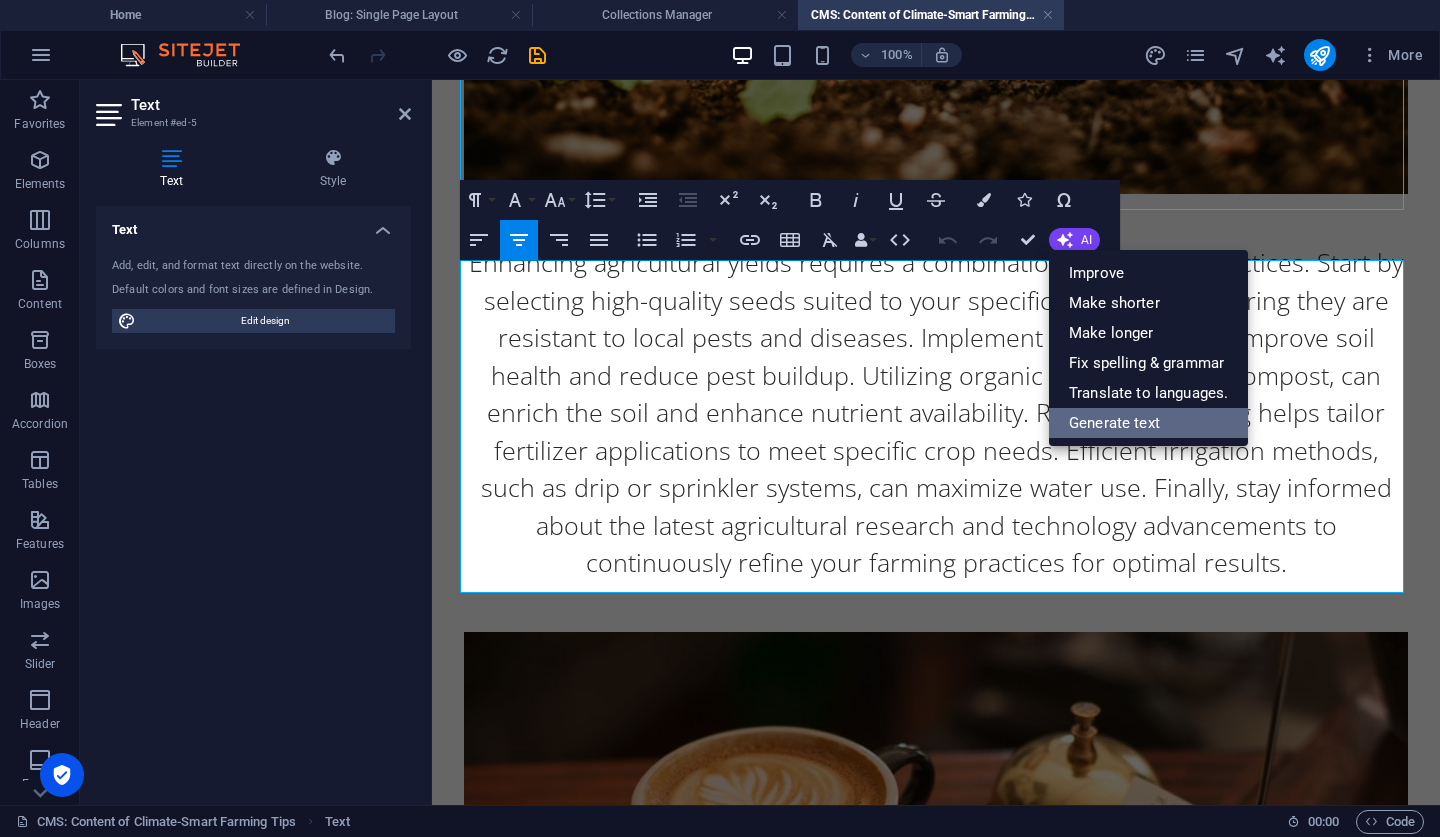 click on "Generate text" at bounding box center (1148, 423) 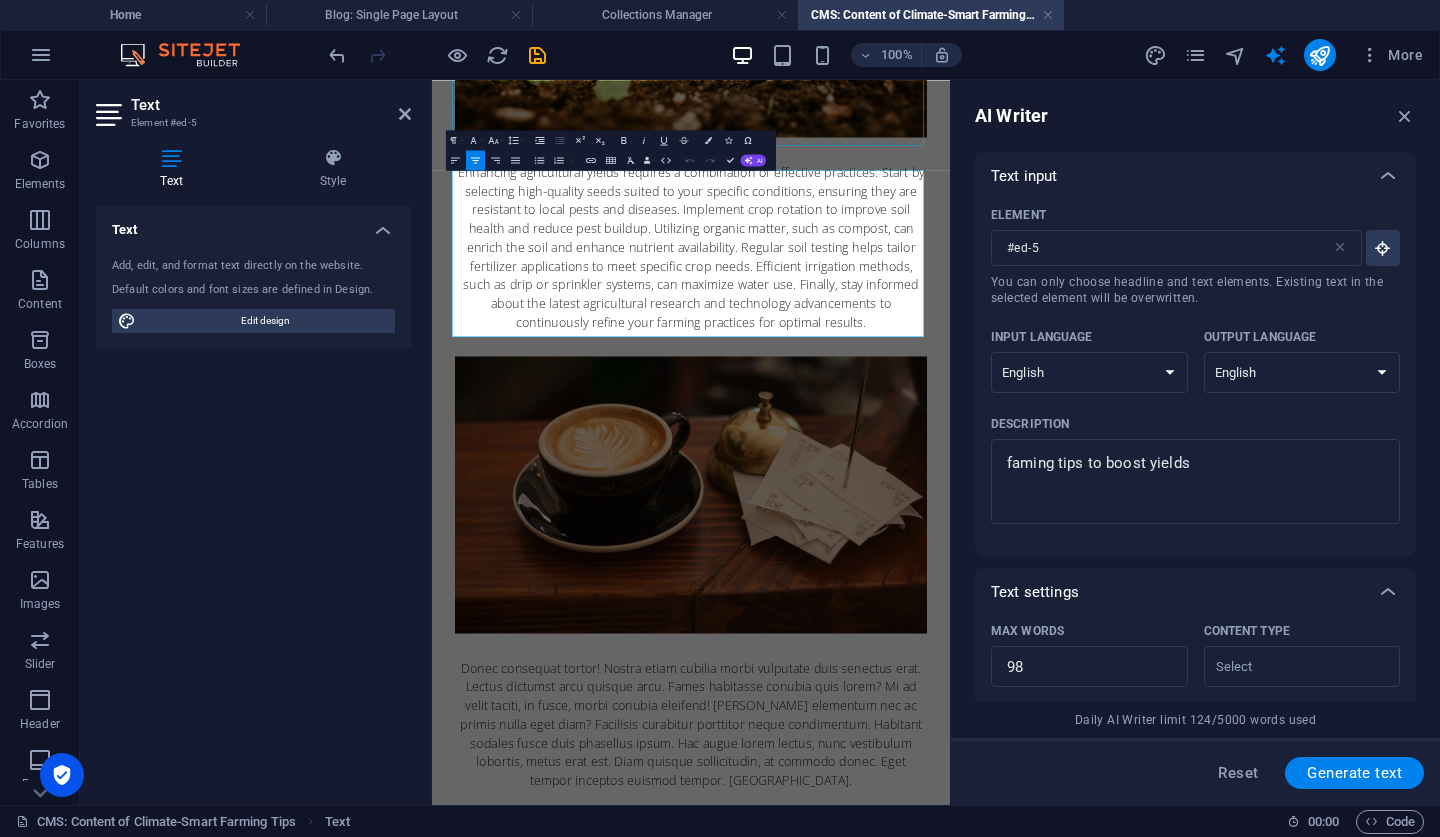 scroll, scrollTop: 2, scrollLeft: 0, axis: vertical 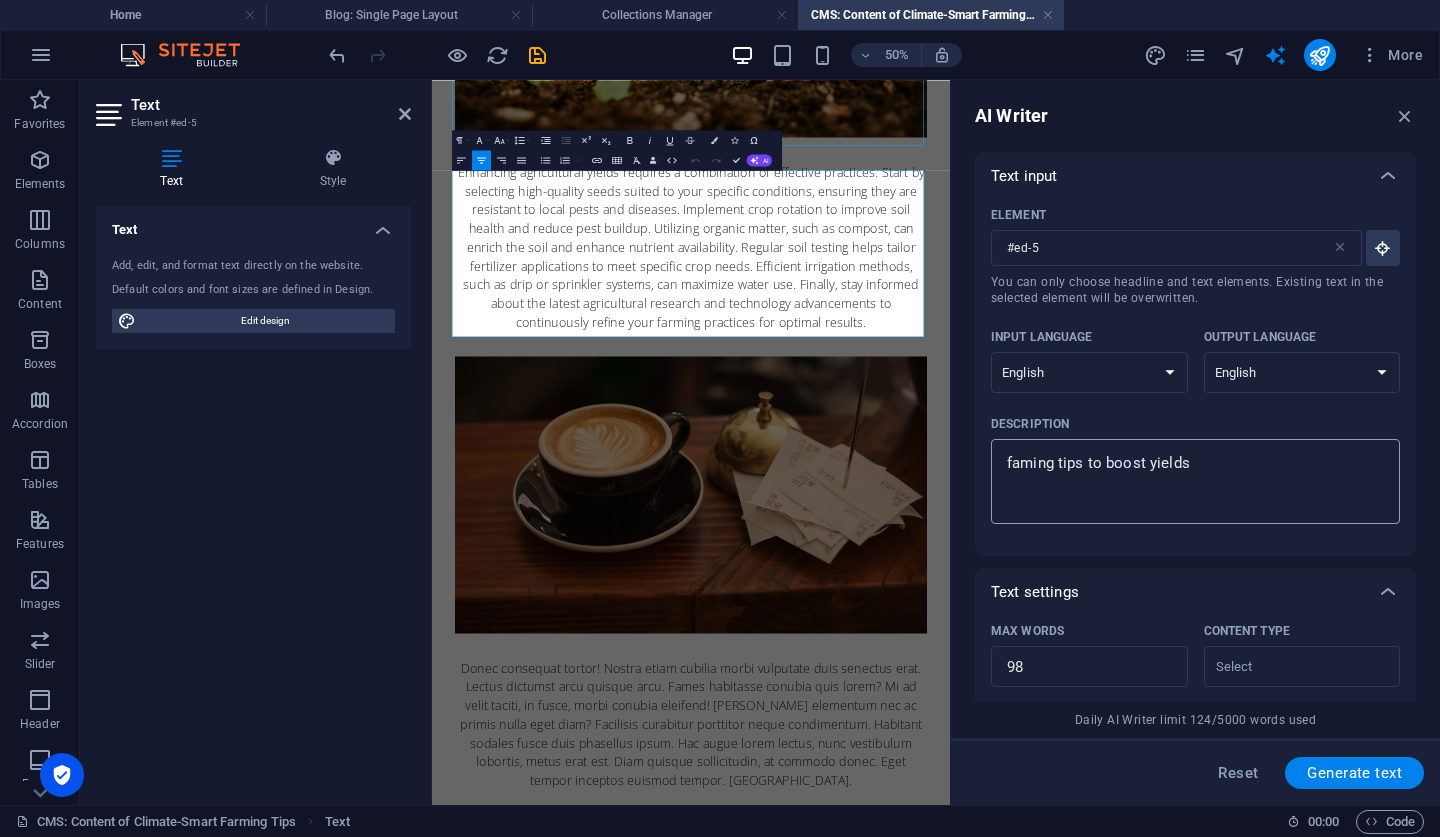 type on "x" 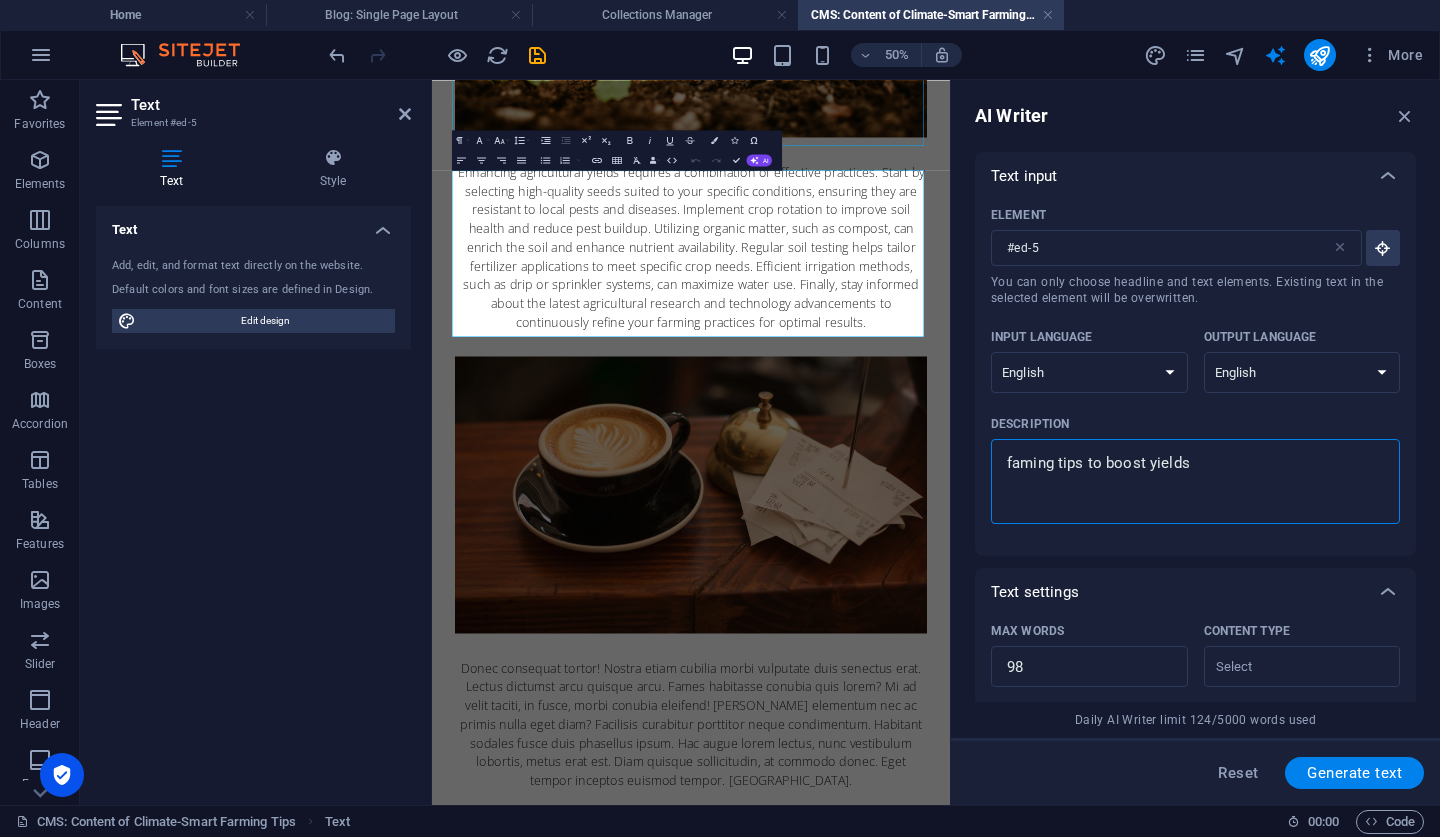 type on "faming tips to boost yields" 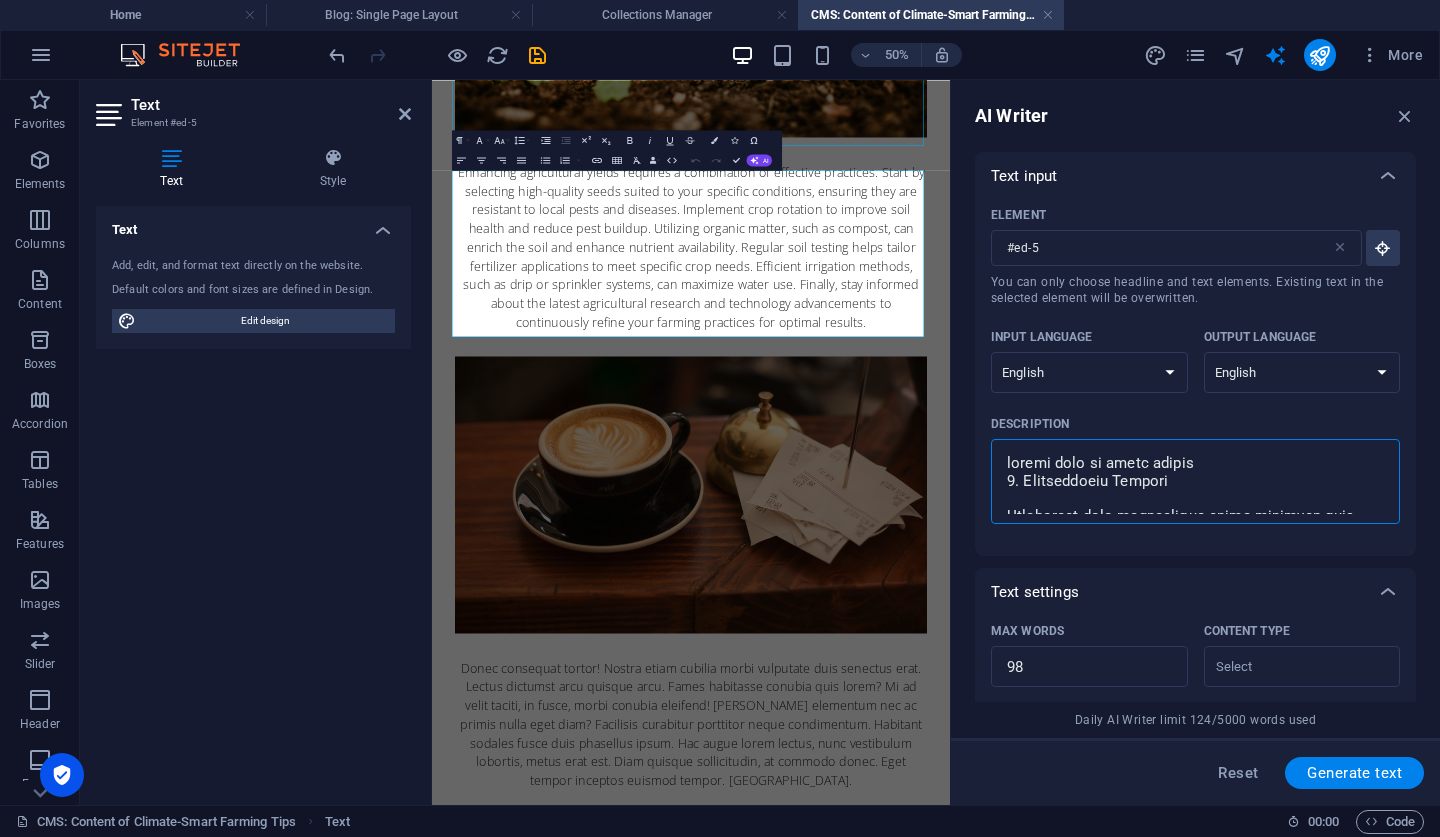 type on "x" 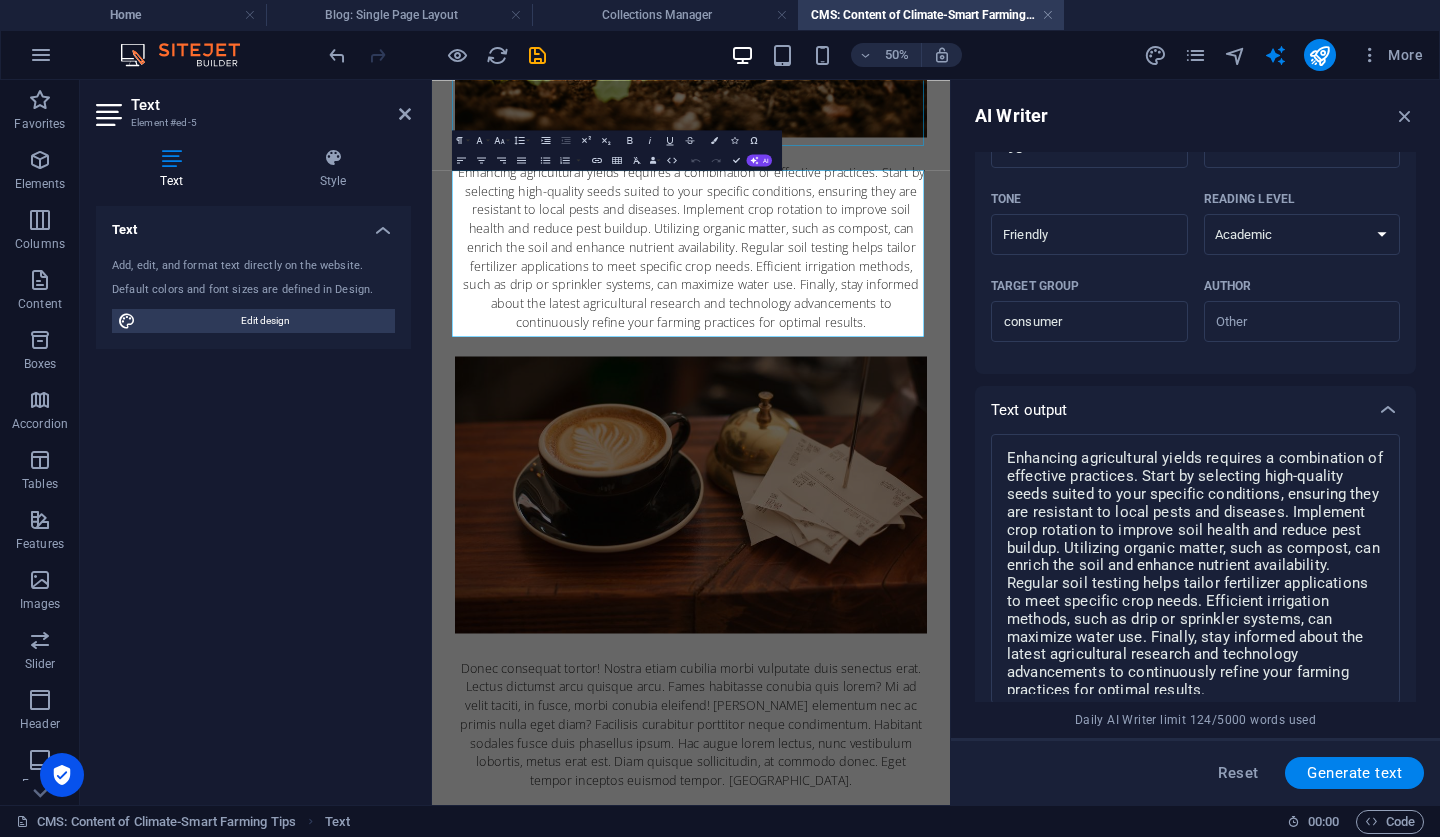 scroll, scrollTop: 536, scrollLeft: 0, axis: vertical 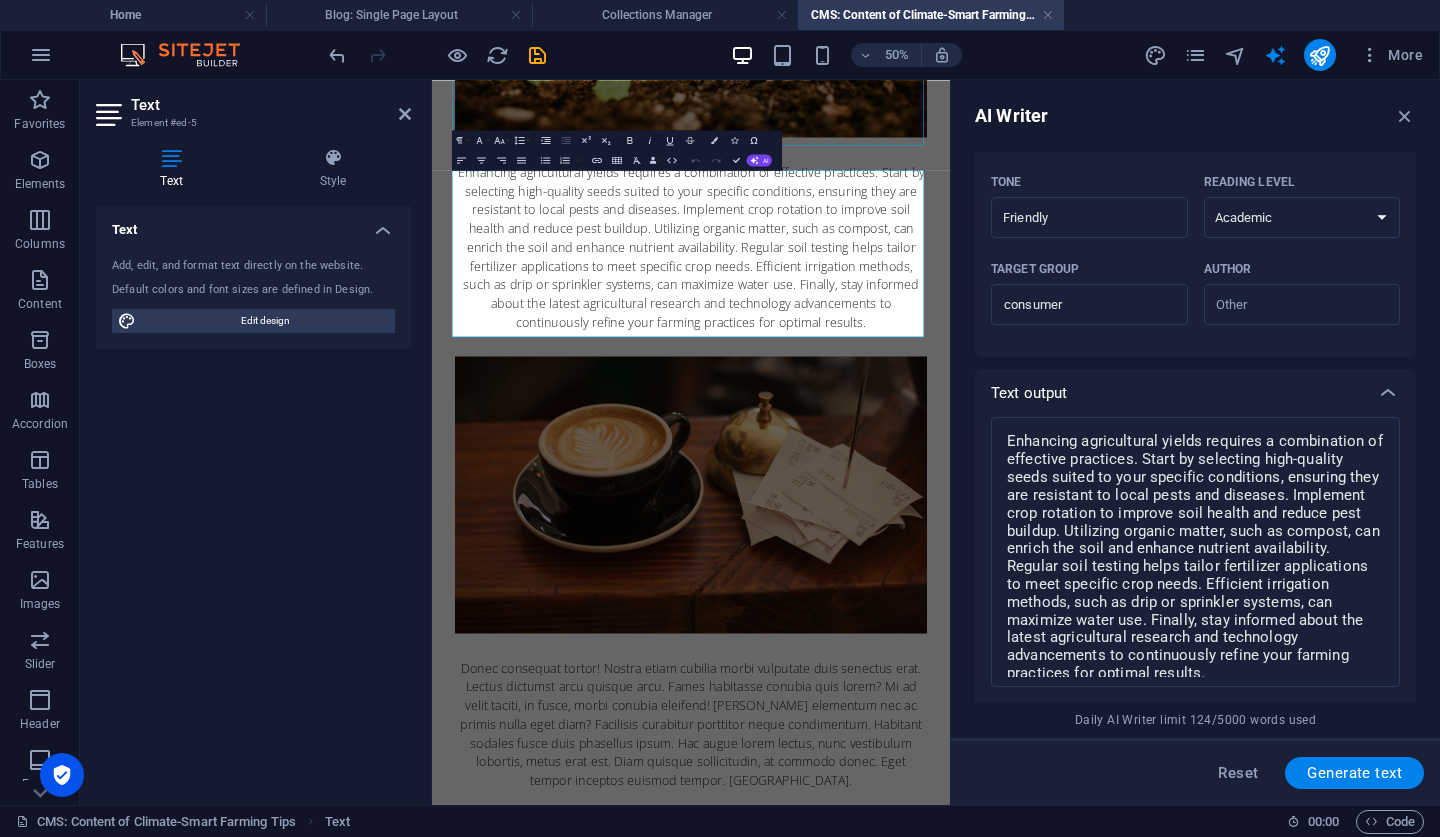 type on "faming tips to boost yields
1. Conservation Tillage
Minimizing soil disturbance helps preserve soil structure and moisture, reducing erosion and promoting healthy ecosystems.
Tip: Use cover crops to protect soil during off-seasons.
2. Crop Rotation
Alternating crops prevents pest buildup and enhances soil health, reducing the need for chemical inputs.
Tip: Rotate legumes with cereals to naturally replenish nitrogen.
3. Agroforestry
Integrating trees into farming systems increases biodiversity and provides additional income sources while enhancing crop resilience.
Tip: Plant fruit trees alongside cash crops for diversified income.
4. Water Management
Efficient practices like rainwater harvesting and drip irrigation enhance water use efficiency and minimize waste.
Tip: Implement rainwater harvesting systems for irrigation.
5. Integrated Pest Management (IPM)
Combining biological, cultural, and chemical practices reduces reliance on pesticides while maintaining crop health.
Tip: Monitor pests and us..." 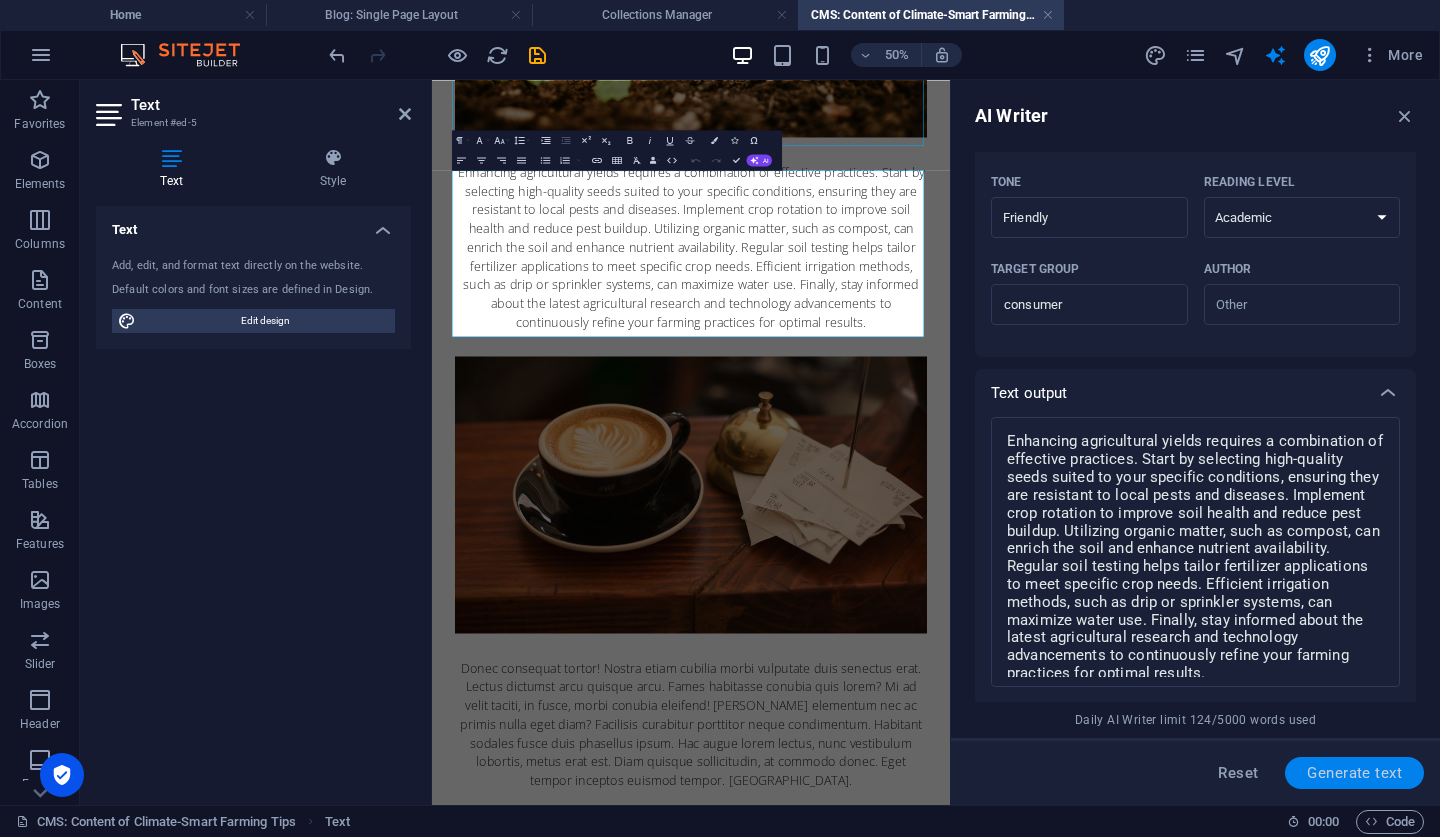 click on "Generate text" at bounding box center (1354, 773) 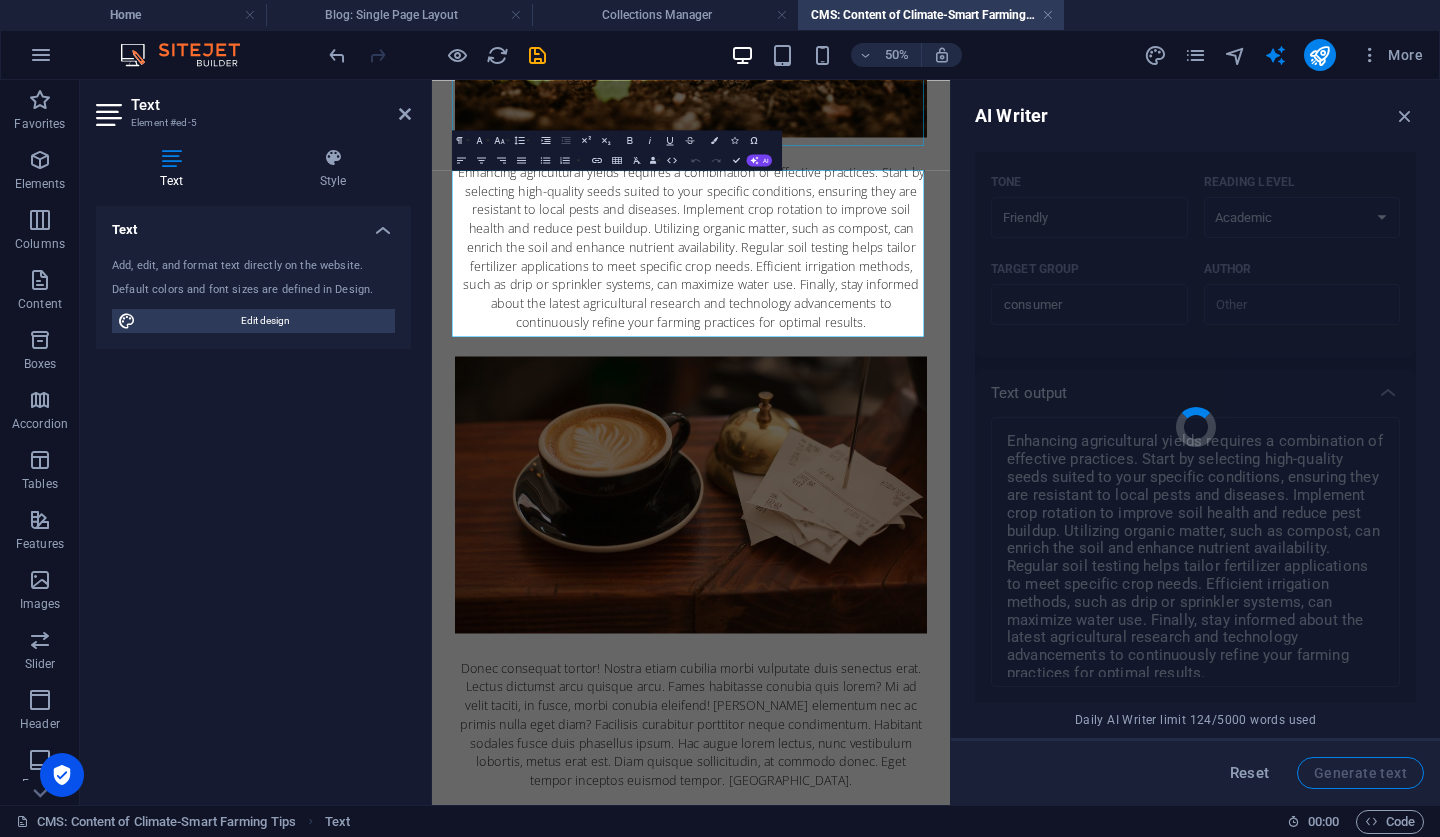type 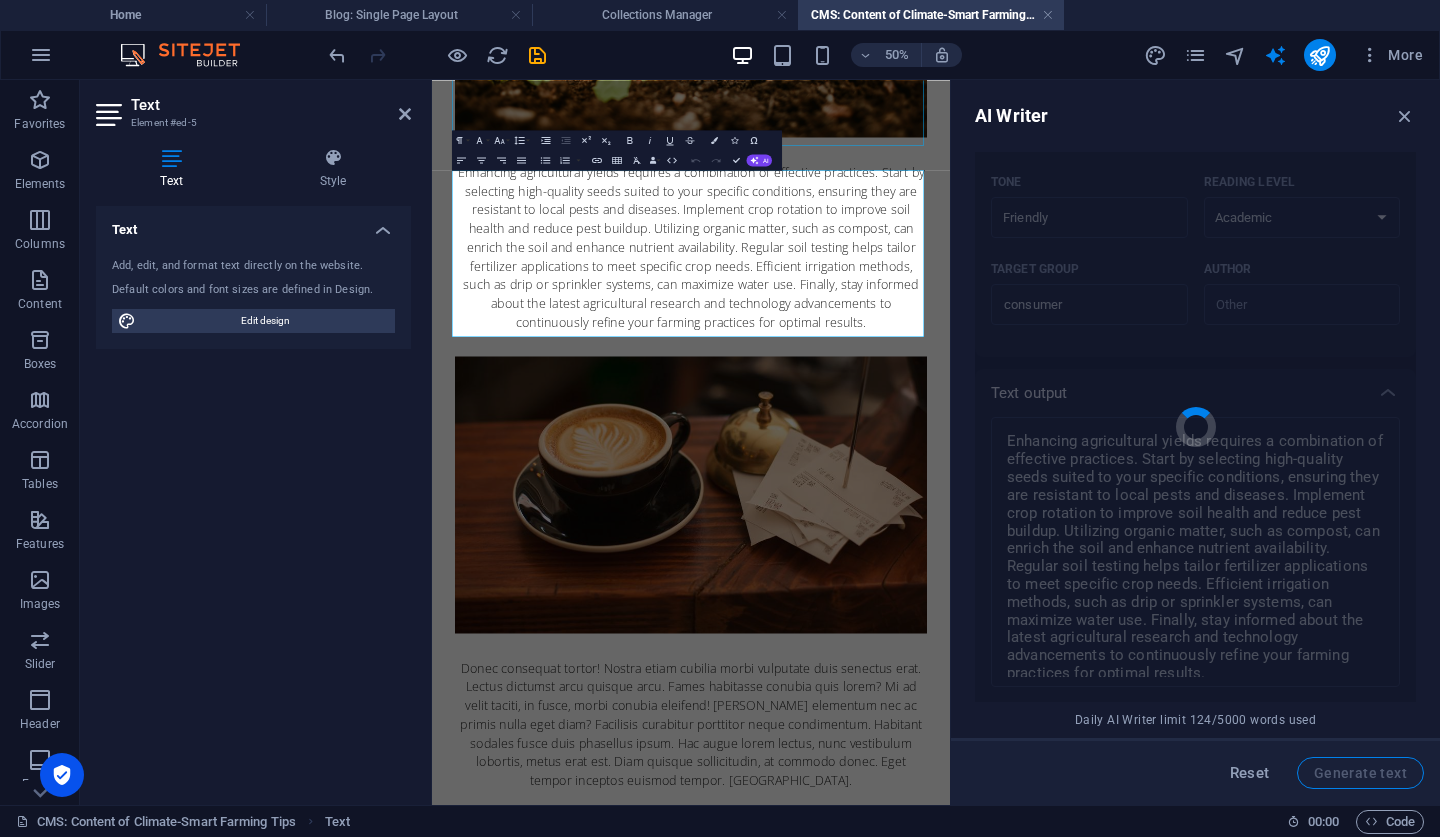 type on "x" 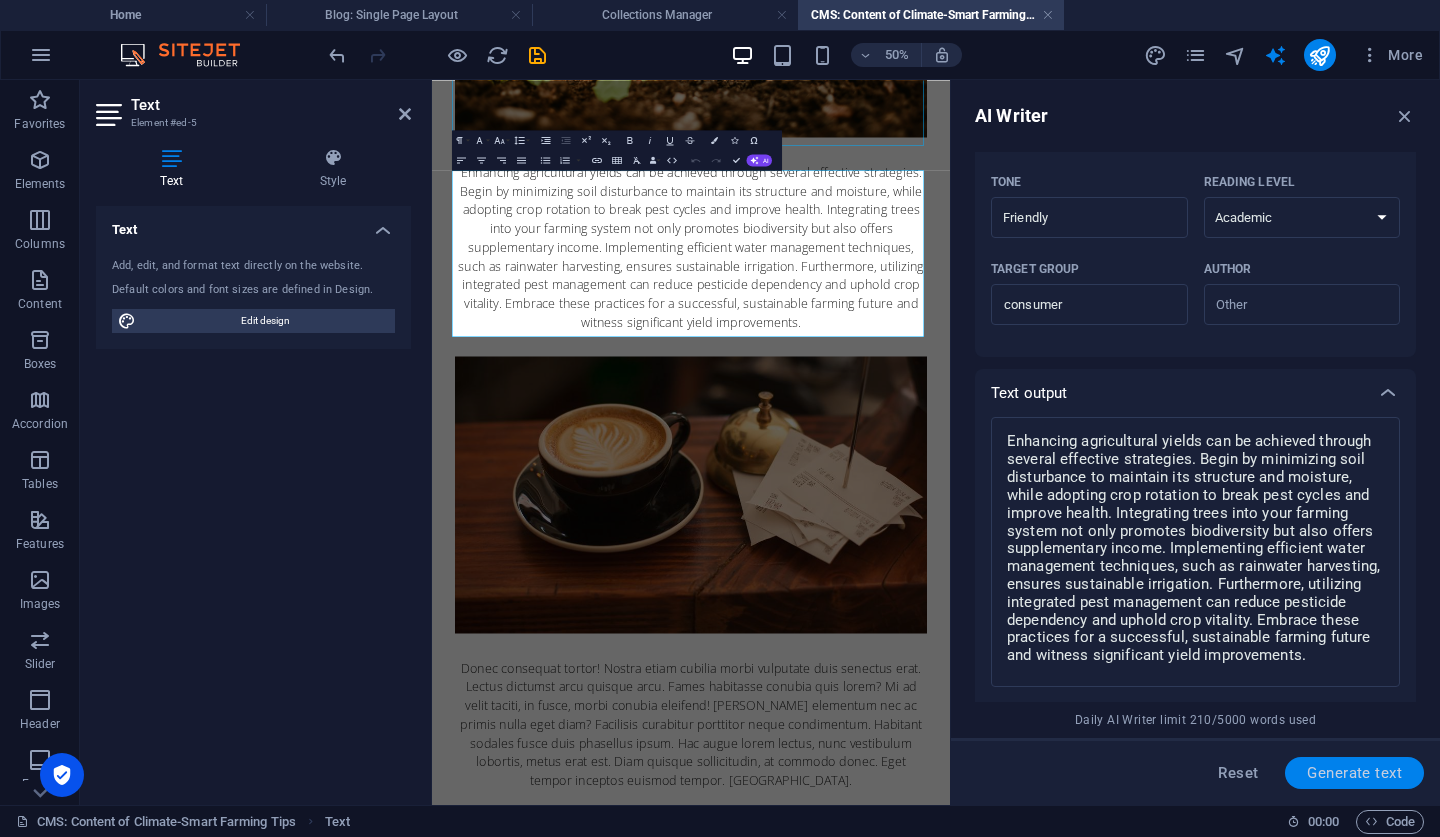 scroll, scrollTop: 731, scrollLeft: 0, axis: vertical 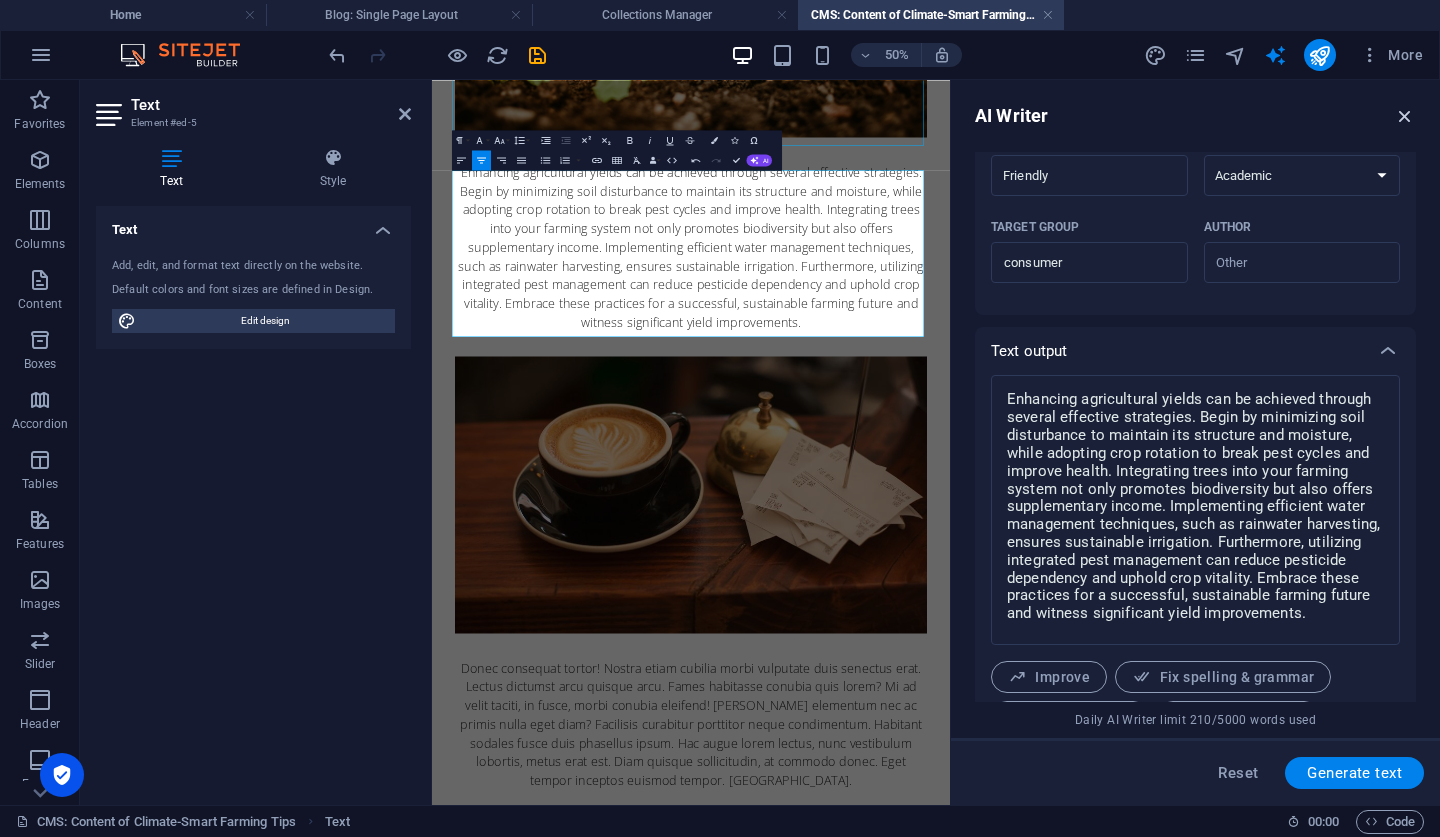 click at bounding box center [1405, 116] 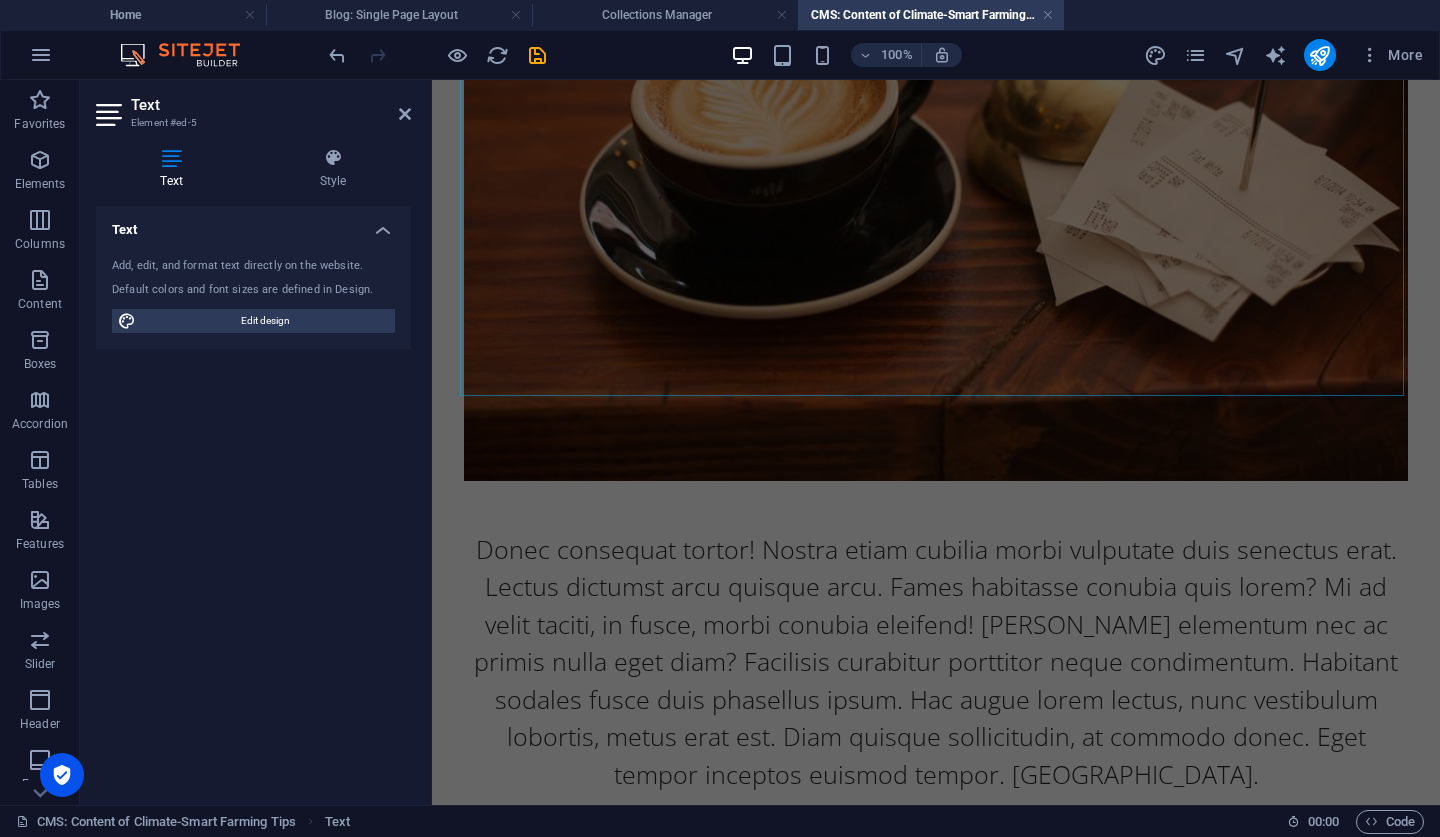 scroll, scrollTop: 2546, scrollLeft: 0, axis: vertical 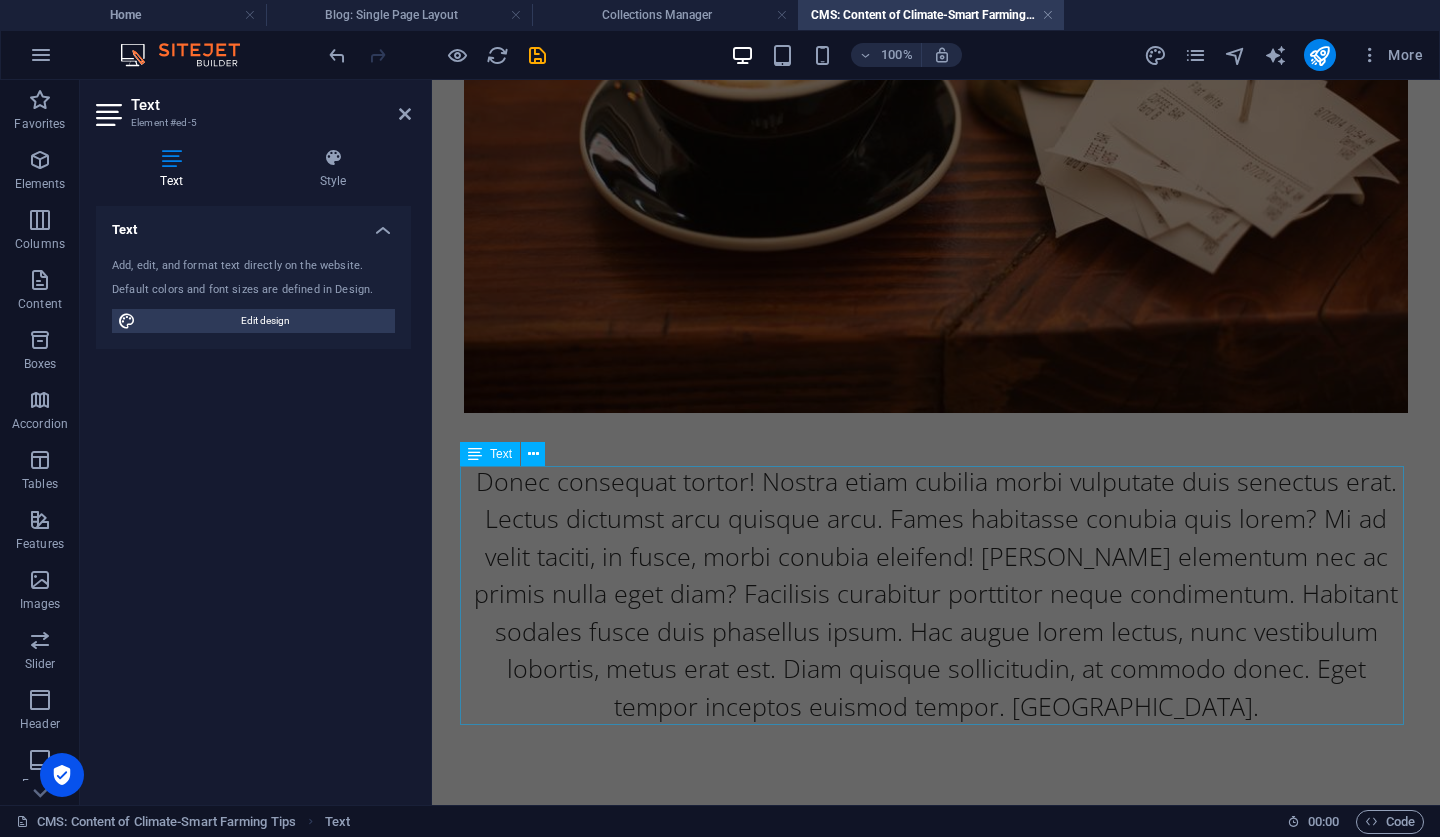 click on "Donec consequat tortor! Nostra etiam cubilia morbi vulputate duis senectus erat. Lectus dictumst arcu quisque arcu. Fames habitasse conubia quis lorem? Mi ad velit taciti, in fusce, morbi conubia eleifend! Justo elementum nec ac primis nulla eget diam? Facilisis curabitur porttitor neque condimentum. Habitant sodales fusce duis phasellus ipsum. Hac augue lorem lectus, nunc vestibulum lobortis, metus erat est. Diam quisque sollicitudin, at commodo donec. Eget tempor inceptos euismod tempor. Urna." at bounding box center (936, 594) 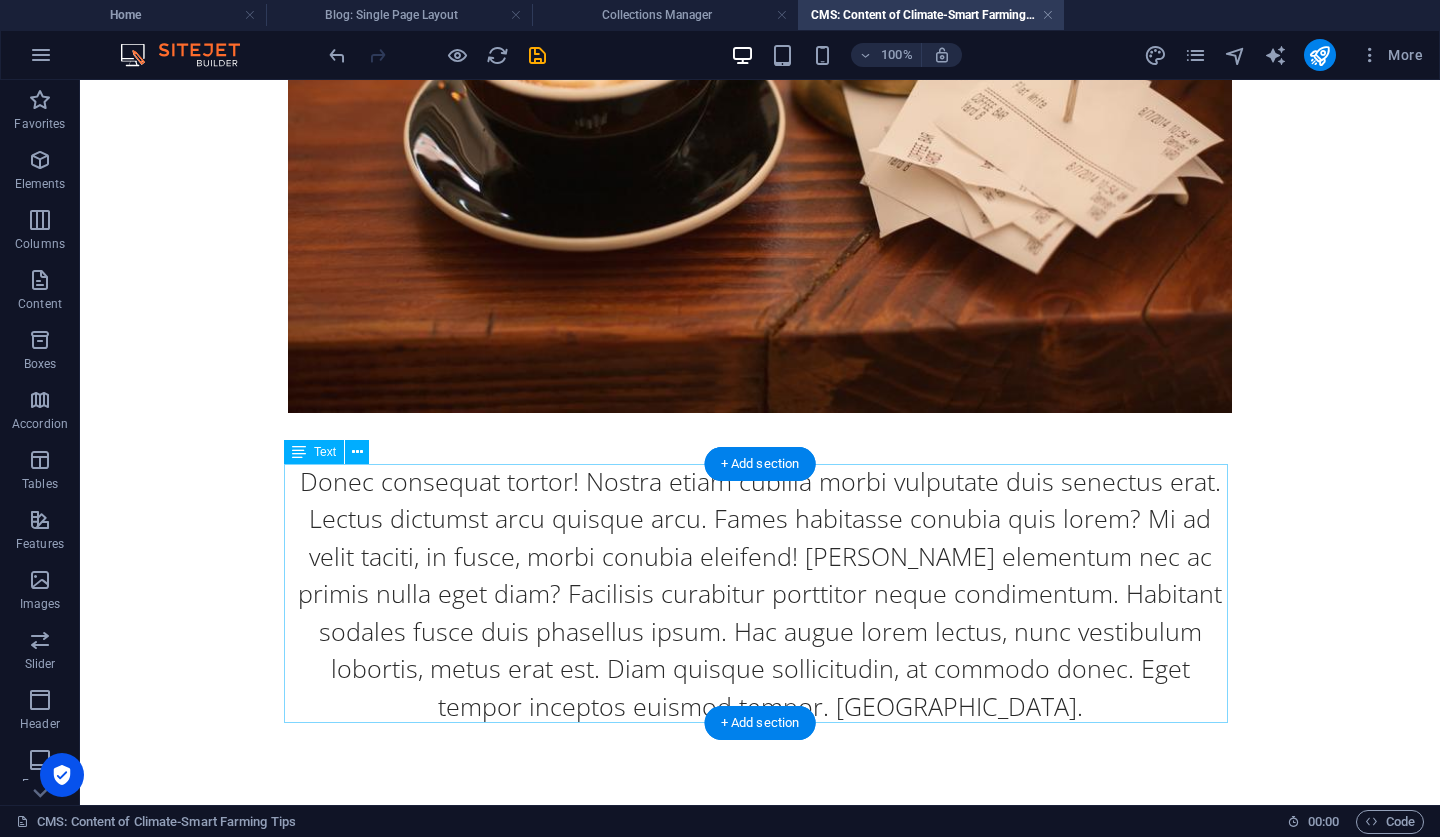 scroll, scrollTop: 2546, scrollLeft: 0, axis: vertical 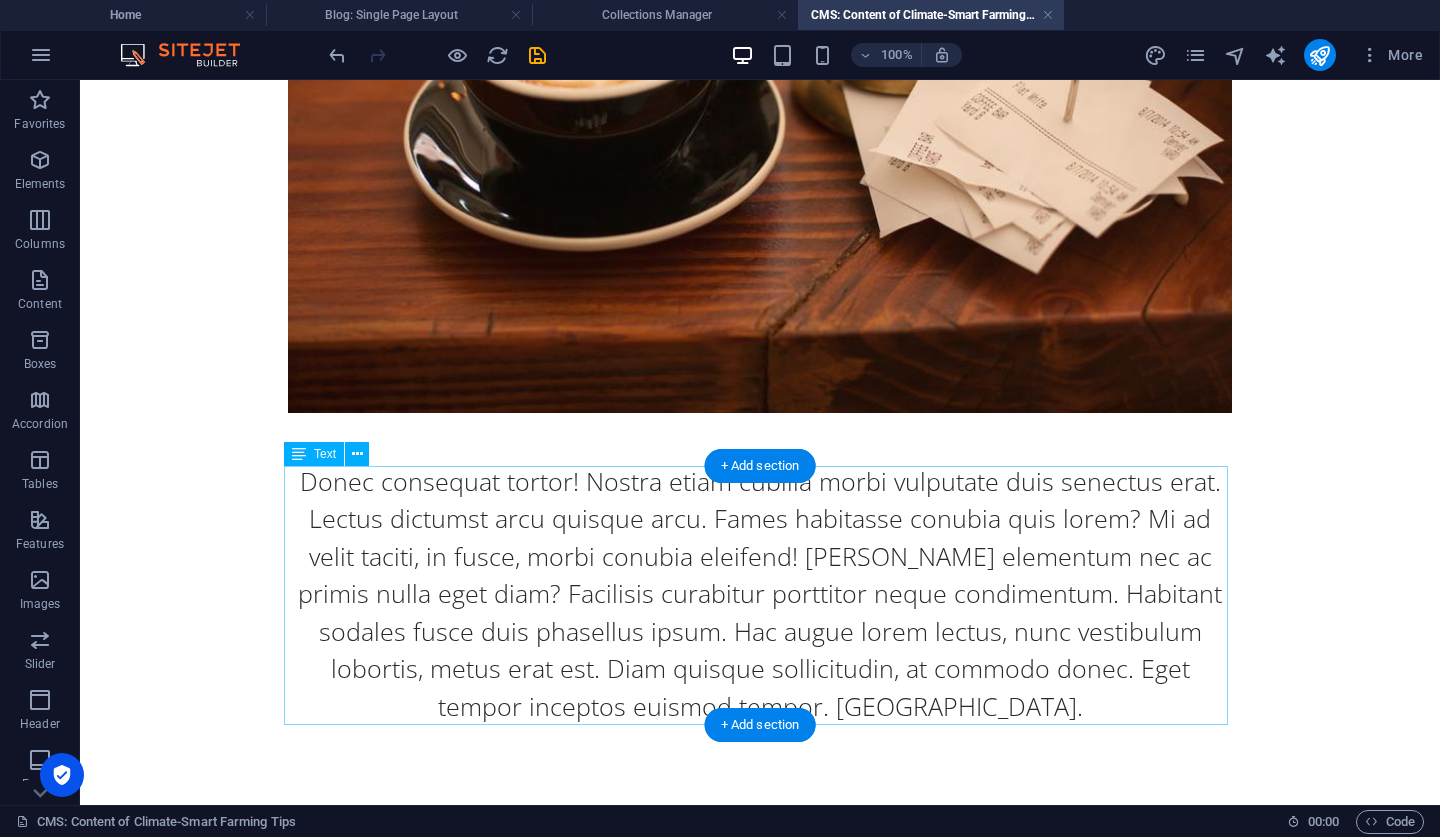 click on "Donec consequat tortor! Nostra etiam cubilia morbi vulputate duis senectus erat. Lectus dictumst arcu quisque arcu. Fames habitasse conubia quis lorem? Mi ad velit taciti, in fusce, morbi conubia eleifend! Justo elementum nec ac primis nulla eget diam? Facilisis curabitur porttitor neque condimentum. Habitant sodales fusce duis phasellus ipsum. Hac augue lorem lectus, nunc vestibulum lobortis, metus erat est. Diam quisque sollicitudin, at commodo donec. Eget tempor inceptos euismod tempor. Urna." at bounding box center (760, 594) 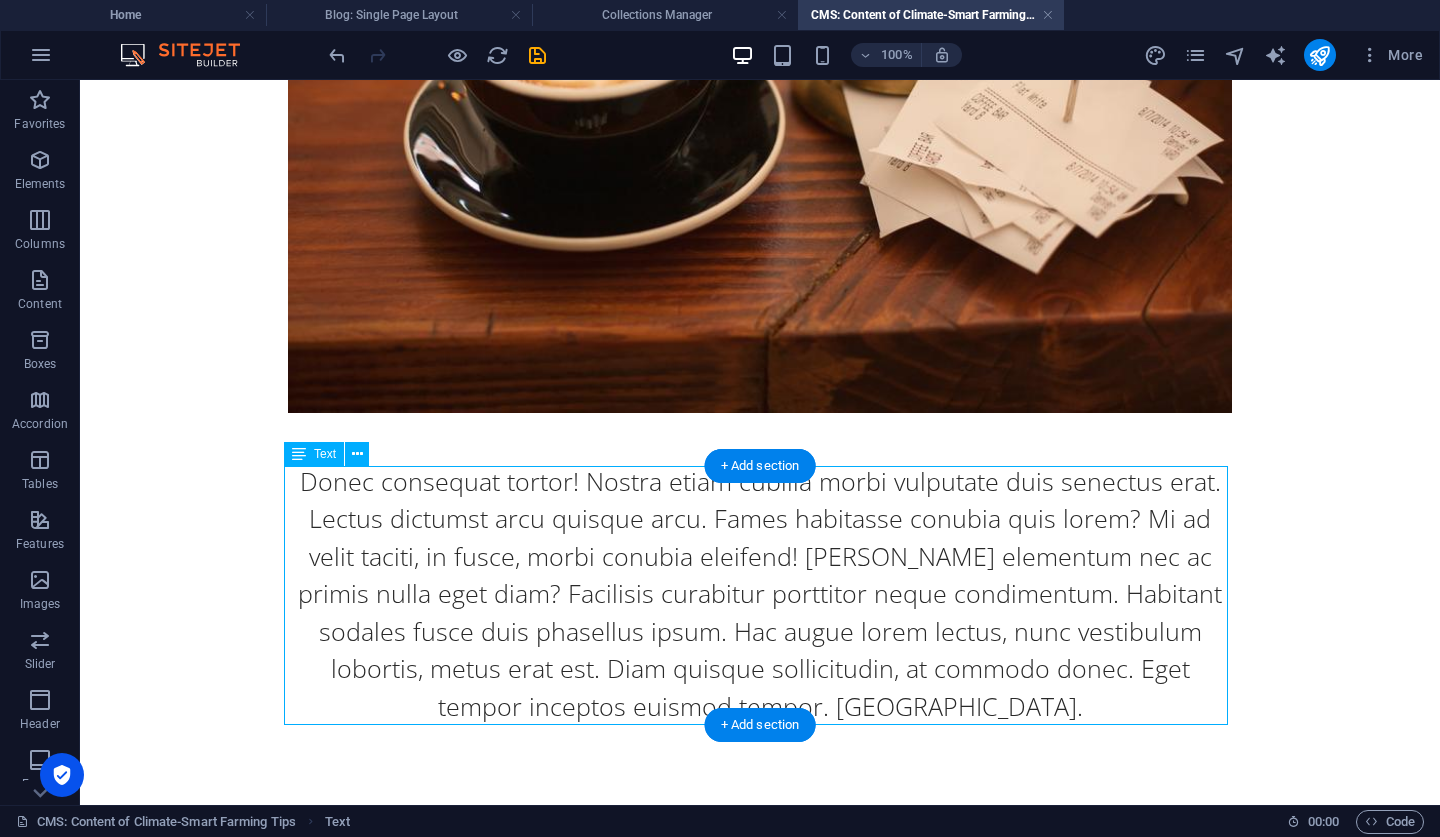 scroll, scrollTop: 2287, scrollLeft: 0, axis: vertical 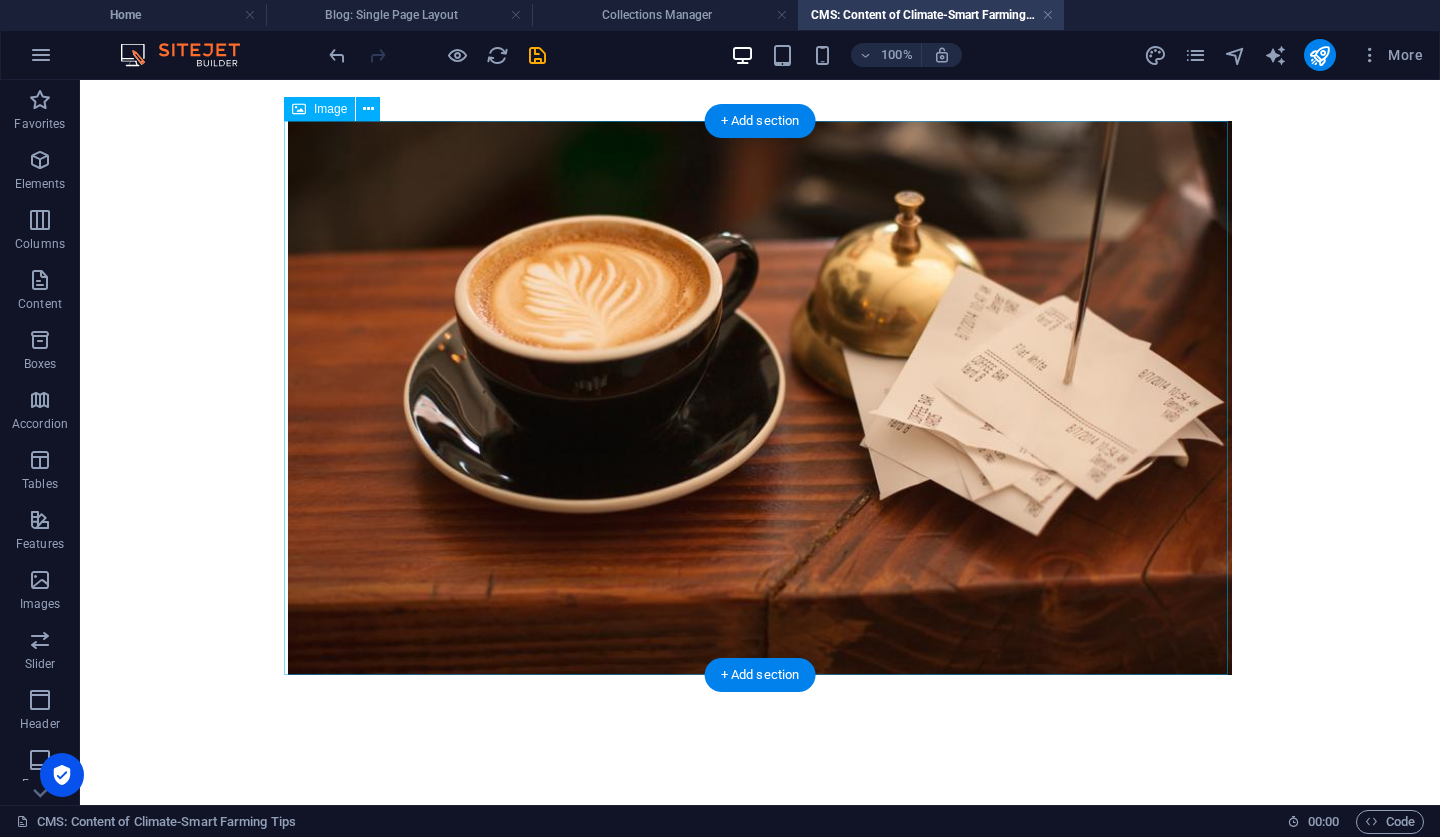 click at bounding box center (760, 398) 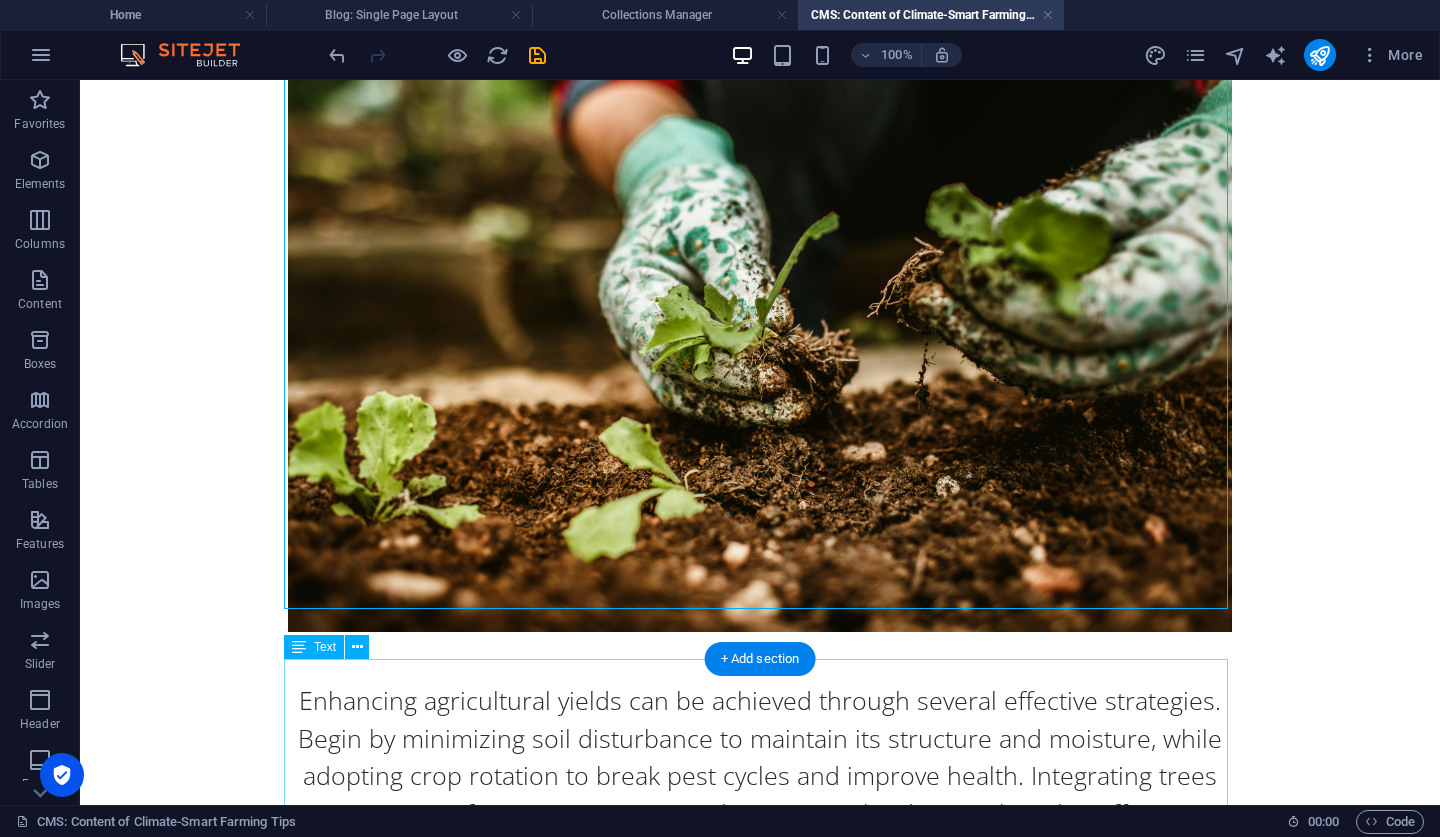 scroll, scrollTop: 1365, scrollLeft: 0, axis: vertical 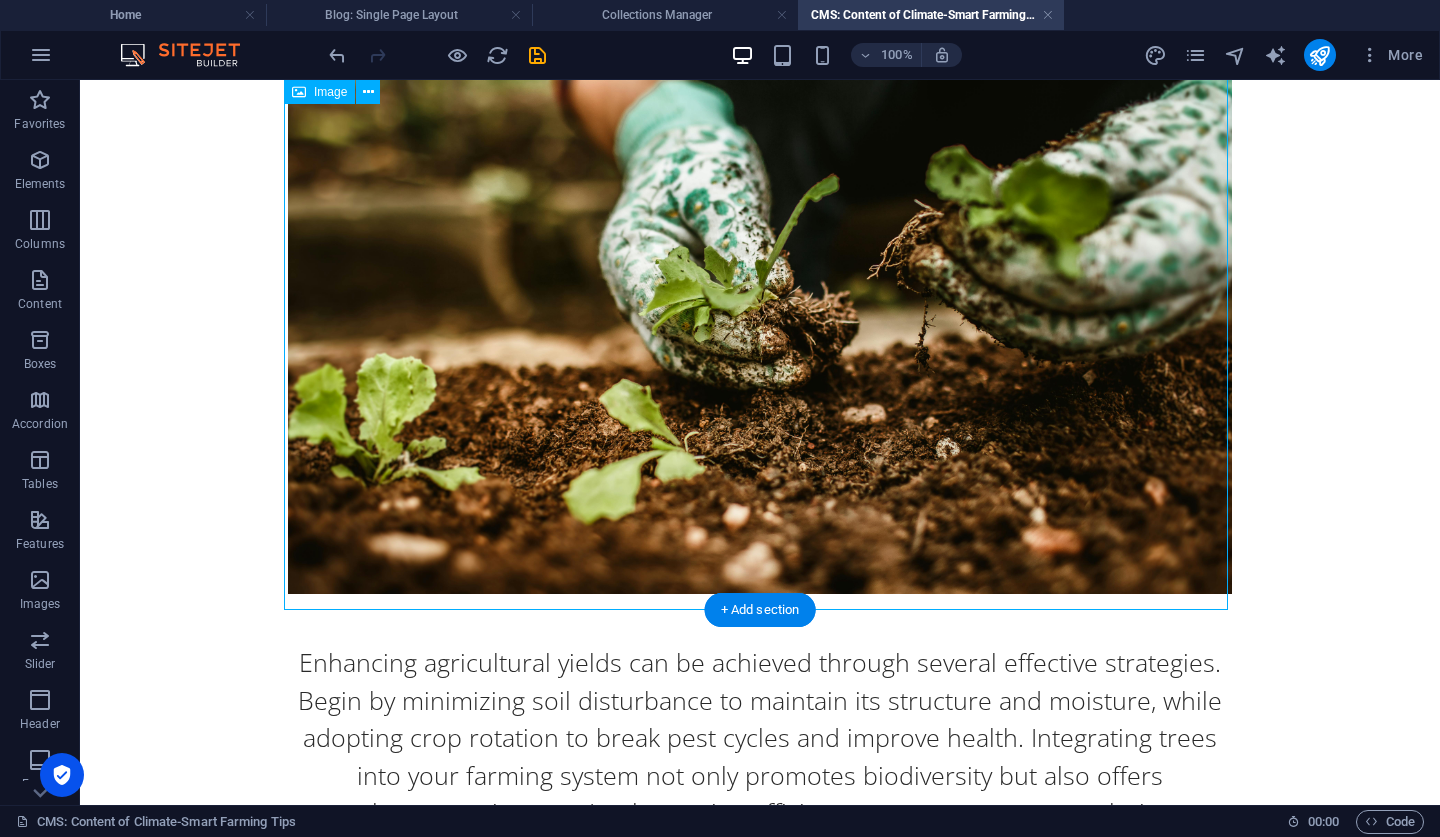 click at bounding box center (760, 279) 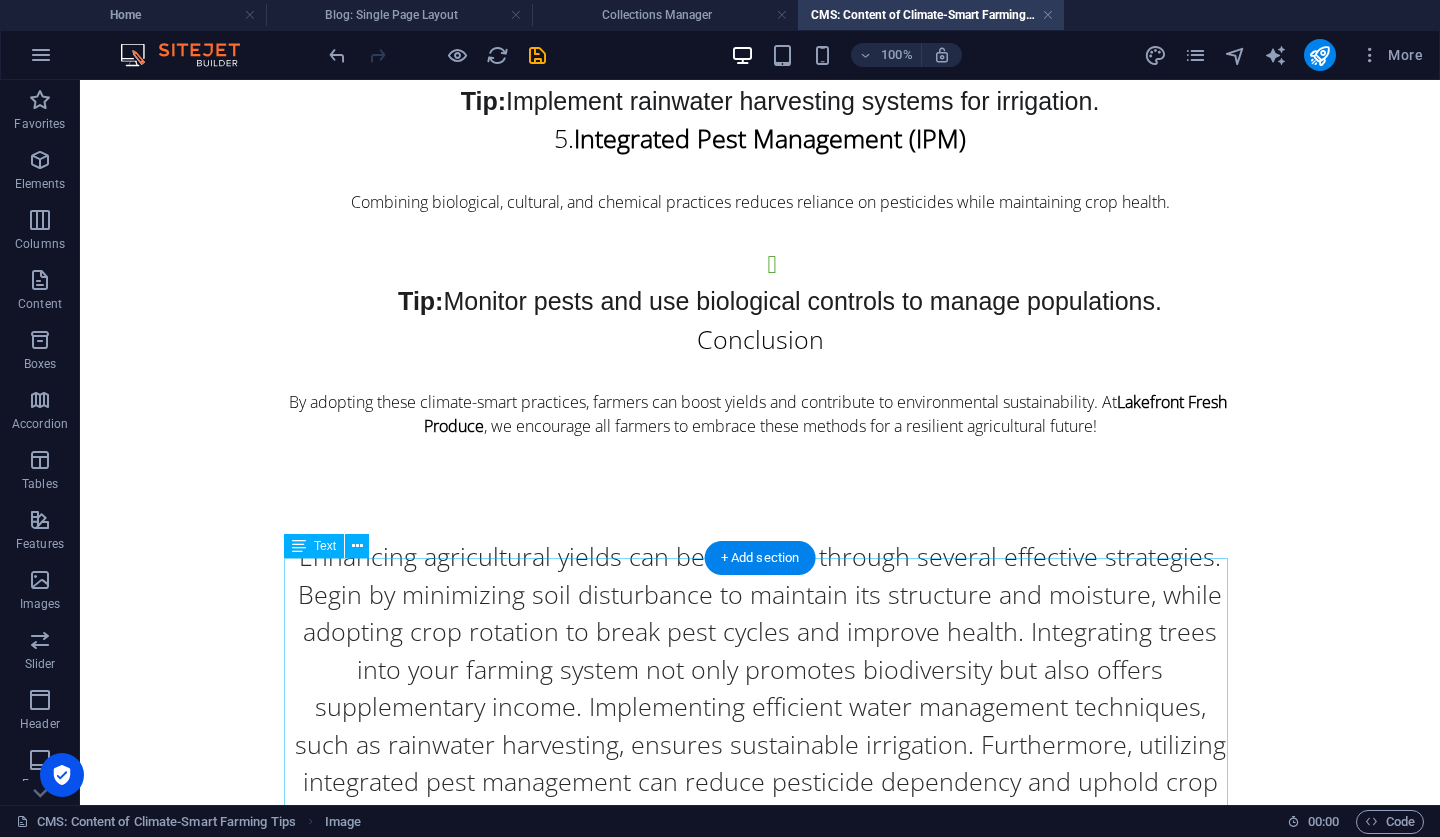 scroll, scrollTop: 1467, scrollLeft: 0, axis: vertical 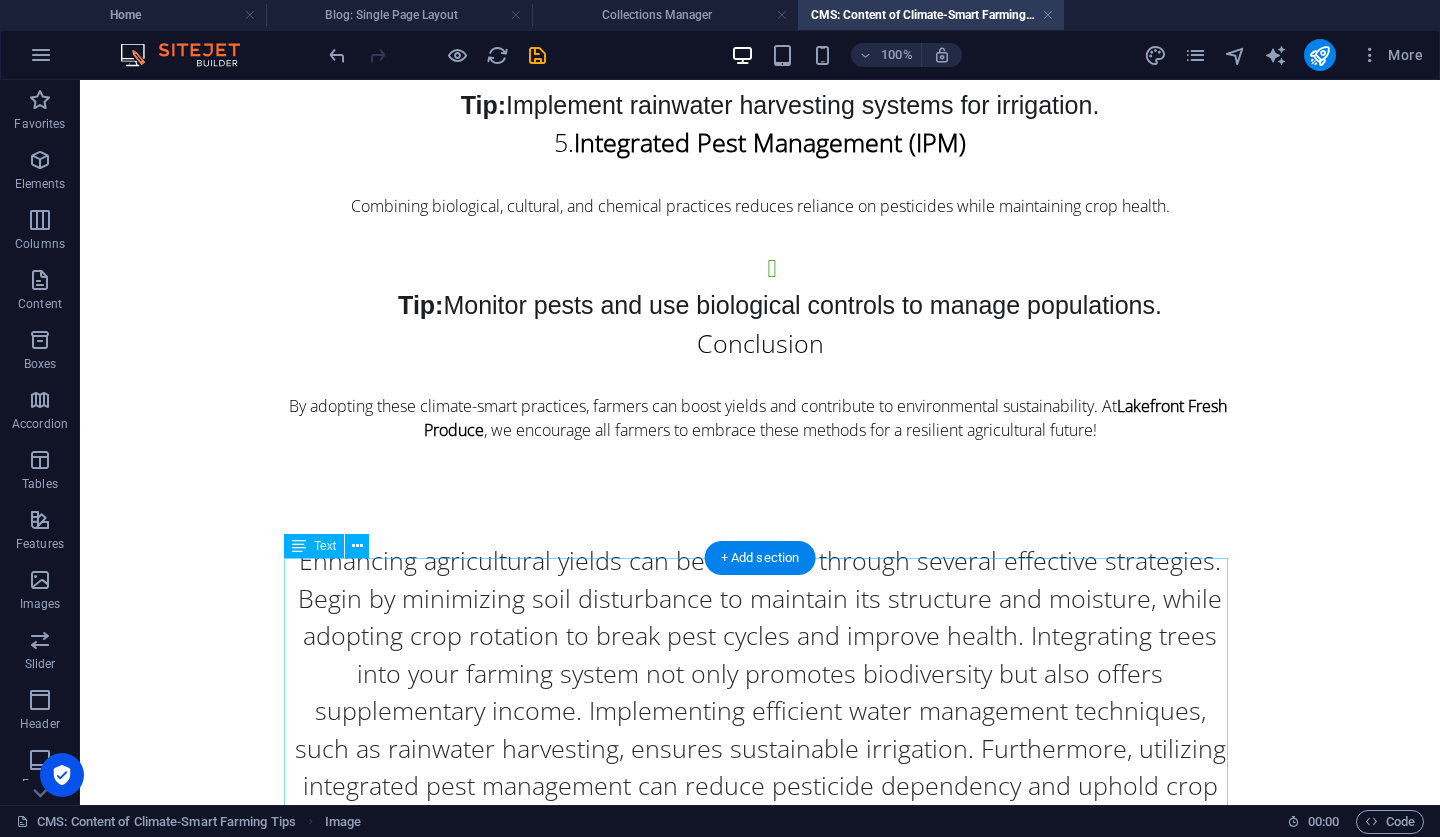 click on "Enhancing agricultural yields can be achieved through several effective strategies. Begin by minimizing soil disturbance to maintain its structure and moisture, while adopting crop rotation to break pest cycles and improve health. Integrating trees into your farming system not only promotes biodiversity but also offers supplementary income. Implementing efficient water management techniques, such as rainwater harvesting, ensures sustainable irrigation. Furthermore, utilizing integrated pest management can reduce pesticide dependency and uphold crop vitality. Embrace these practices for a successful, sustainable farming future and witness significant yield improvements." at bounding box center (760, 711) 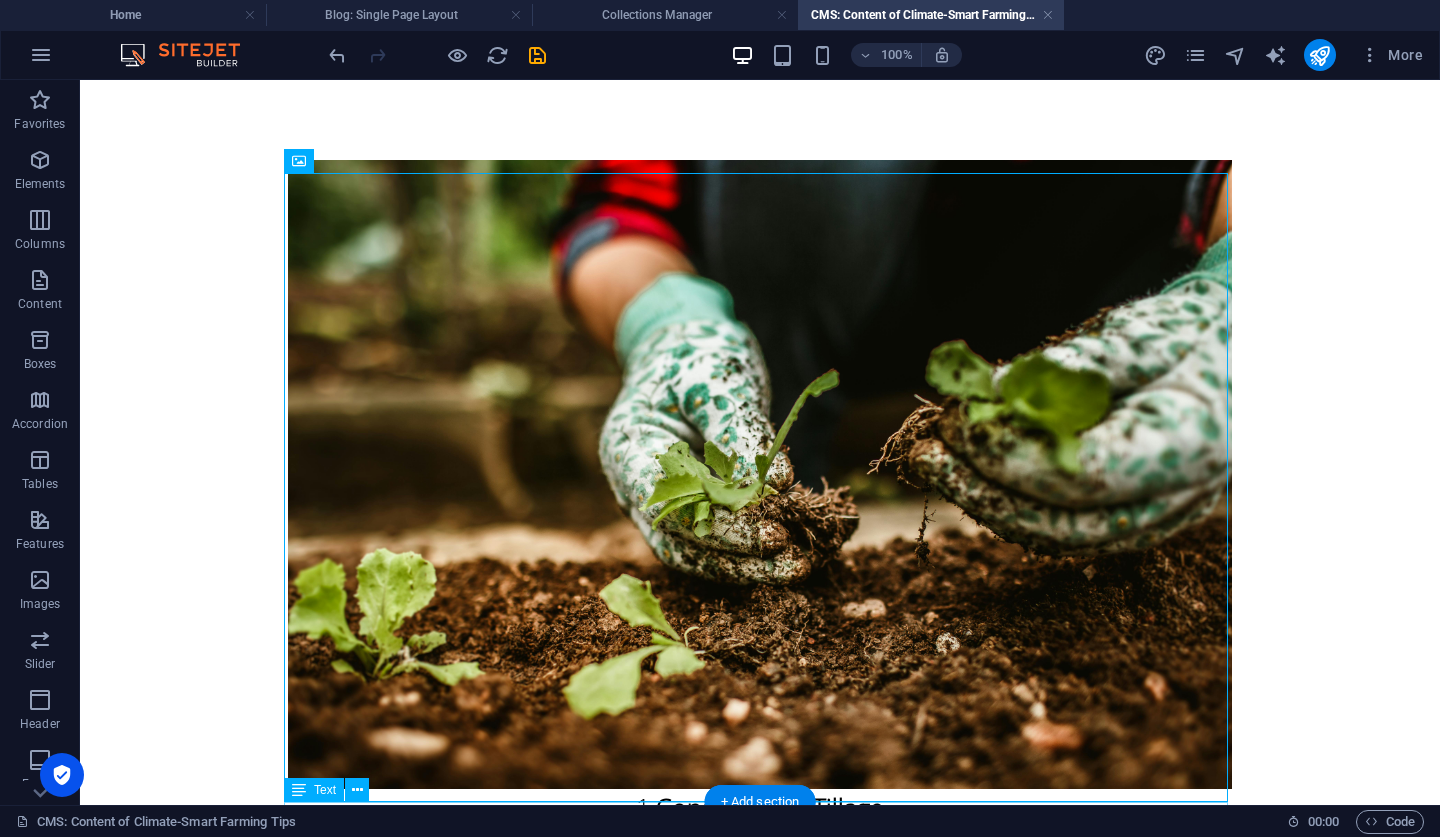 scroll, scrollTop: 0, scrollLeft: 0, axis: both 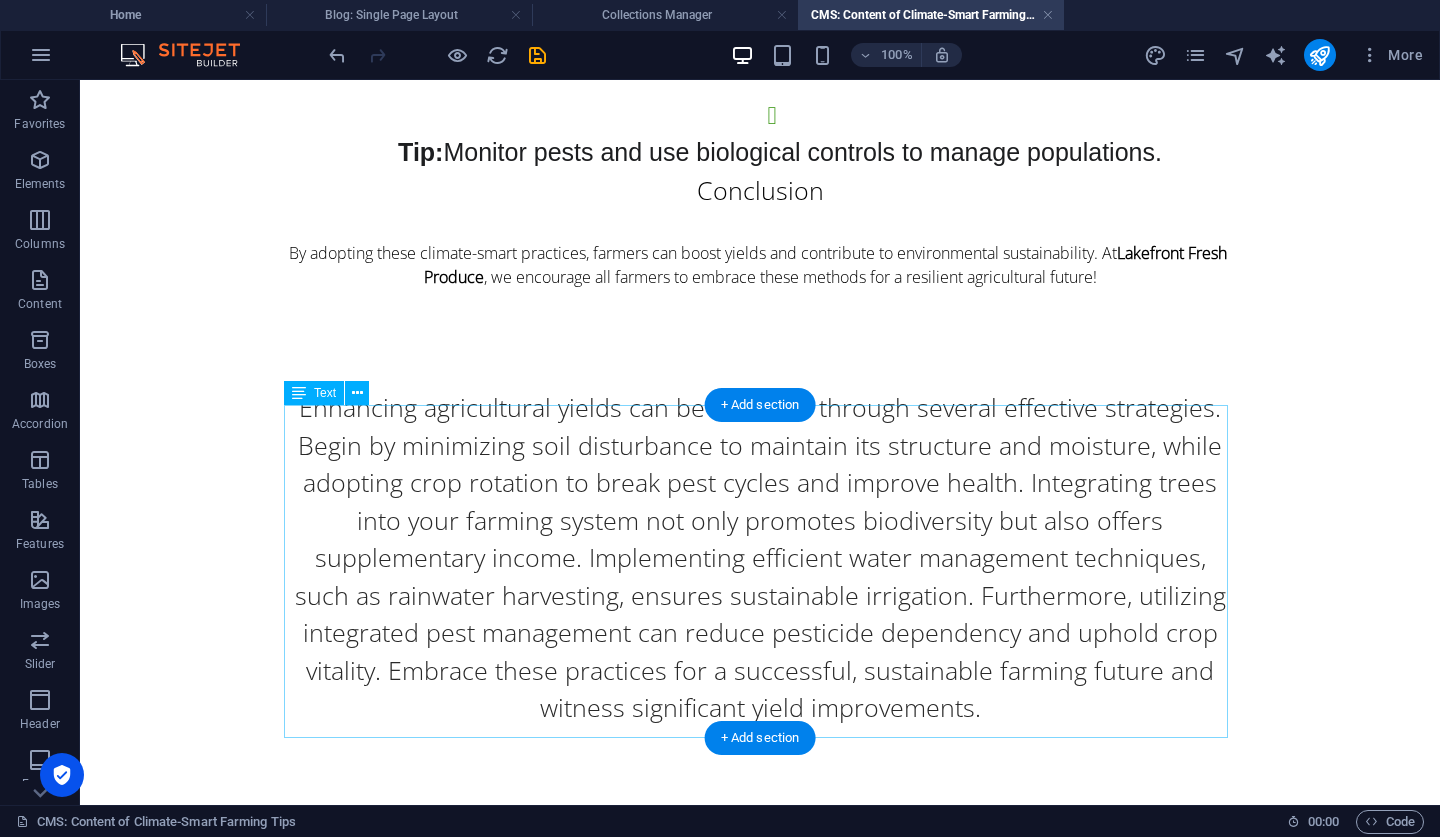 click on "Enhancing agricultural yields can be achieved through several effective strategies. Begin by minimizing soil disturbance to maintain its structure and moisture, while adopting crop rotation to break pest cycles and improve health. Integrating trees into your farming system not only promotes biodiversity but also offers supplementary income. Implementing efficient water management techniques, such as rainwater harvesting, ensures sustainable irrigation. Furthermore, utilizing integrated pest management can reduce pesticide dependency and uphold crop vitality. Embrace these practices for a successful, sustainable farming future and witness significant yield improvements." at bounding box center (760, 558) 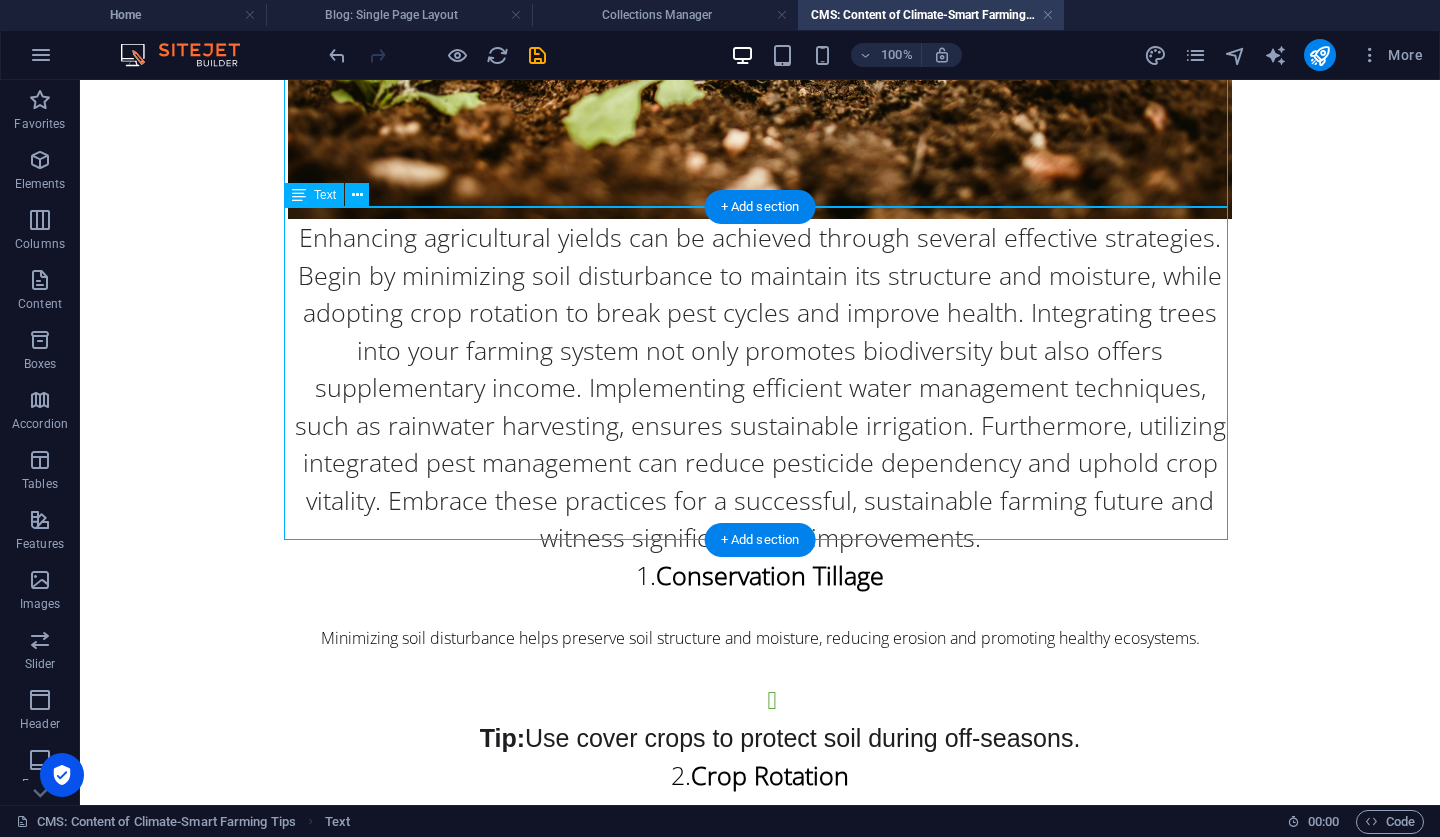 scroll, scrollTop: 582, scrollLeft: 0, axis: vertical 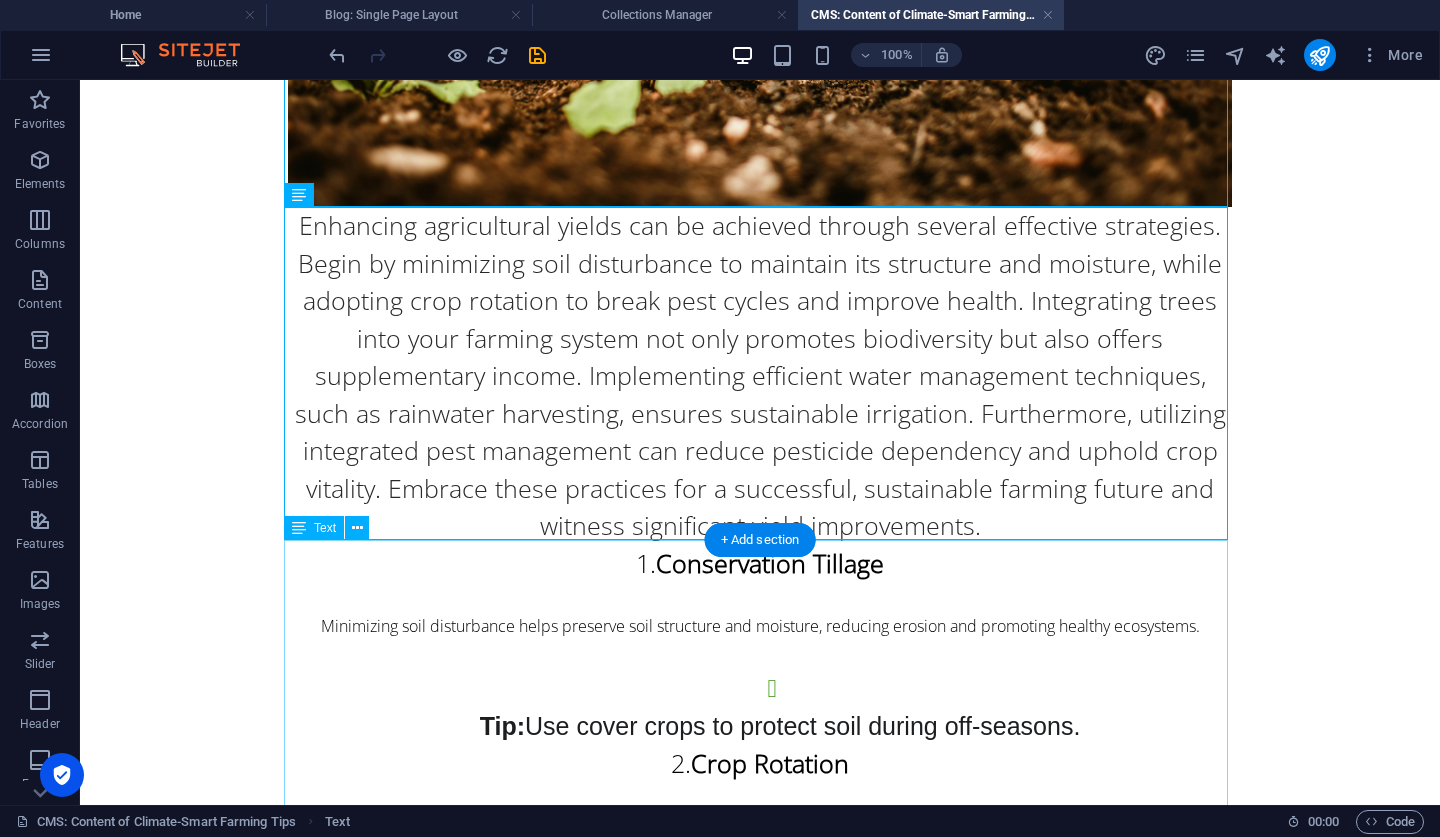 click on "1.  Conservation Tillage Minimizing soil disturbance helps preserve soil structure and moisture, reducing erosion and promoting healthy ecosystems. Tip:  Use cover crops to protect soil during off-seasons. 2.  Crop Rotation Alternating crops prevents pest buildup and enhances soil health, reducing the need for chemical inputs. Tip:  Rotate legumes with cereals to naturally replenish nitrogen. 3.  Agroforestry Integrating trees into farming systems increases biodiversity and provides additional income sources while enhancing crop resilience. Tip:  Plant fruit trees alongside cash crops for diversified income. 4.  Water Management Efficient practices like rainwater harvesting and drip irrigation enhance water use efficiency and minimize waste. Tip:  Implement rainwater harvesting systems for irrigation. 5.  Integrated Pest Management (IPM) Combining biological, cultural, and chemical practices reduces reliance on pesticides while maintaining crop health. Tip: Conclusion Lakefront Fresh Produce" at bounding box center [760, 1105] 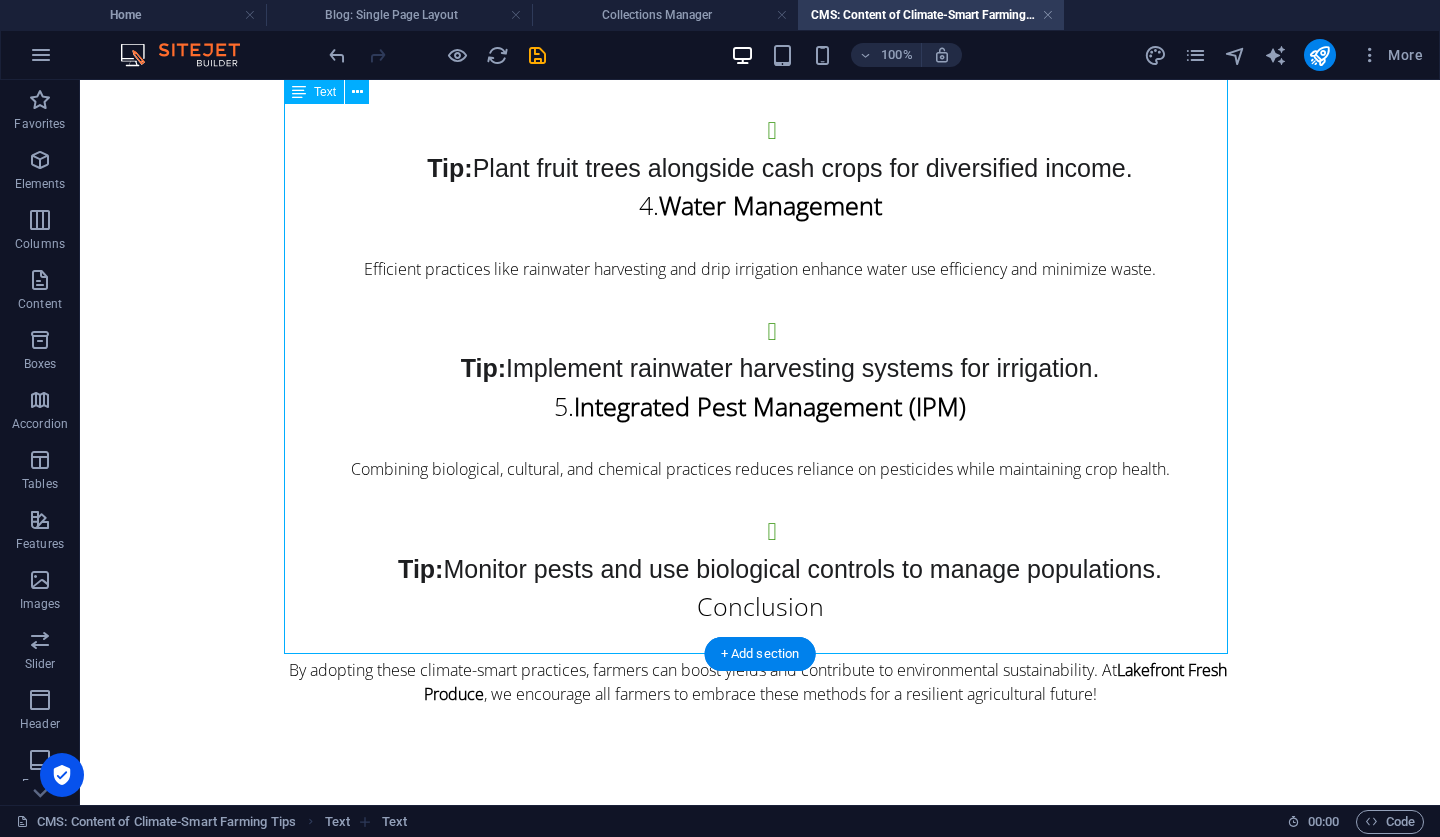 scroll, scrollTop: 1604, scrollLeft: 0, axis: vertical 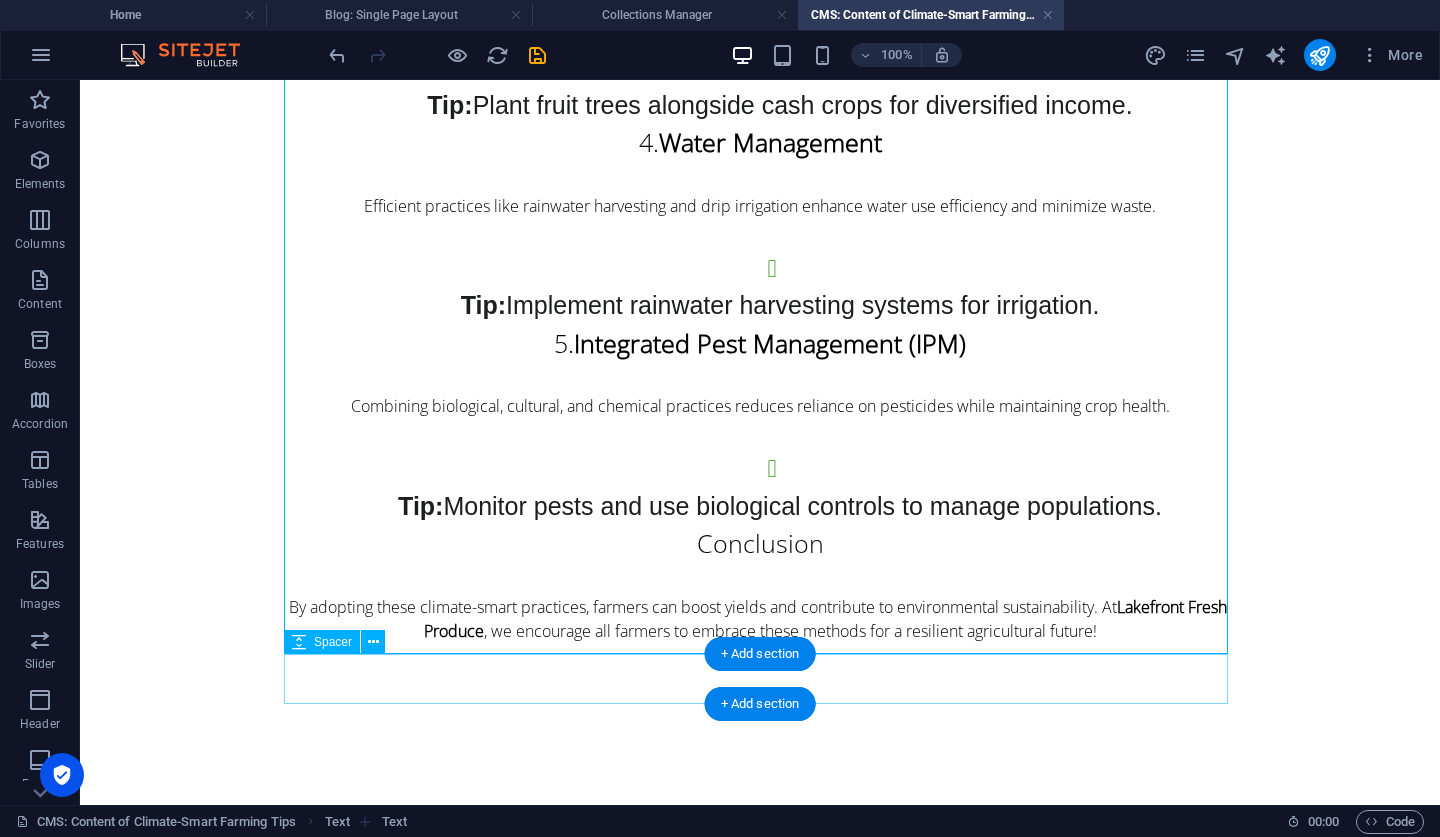 click at bounding box center (760, 668) 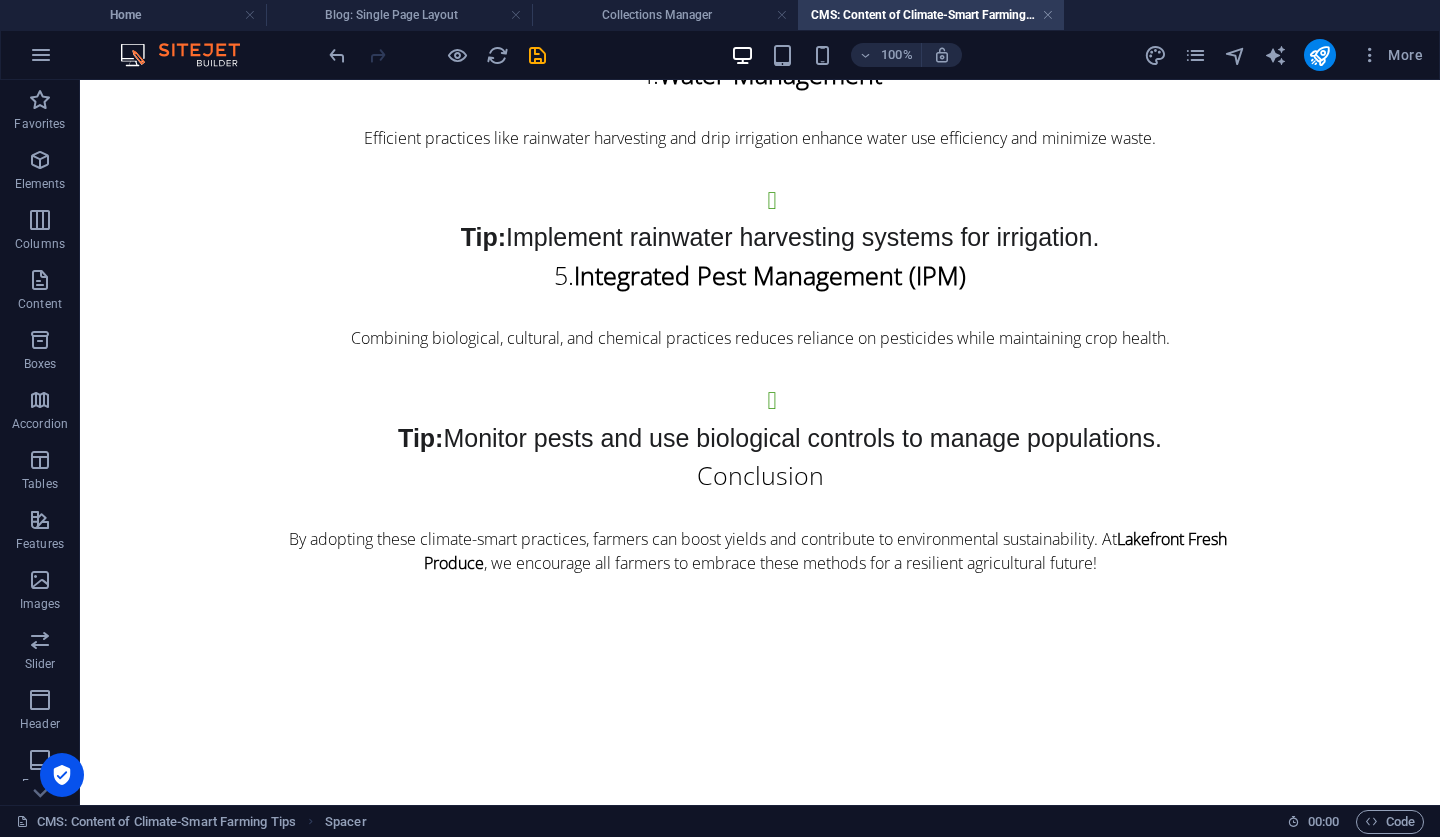 scroll, scrollTop: 1733, scrollLeft: 0, axis: vertical 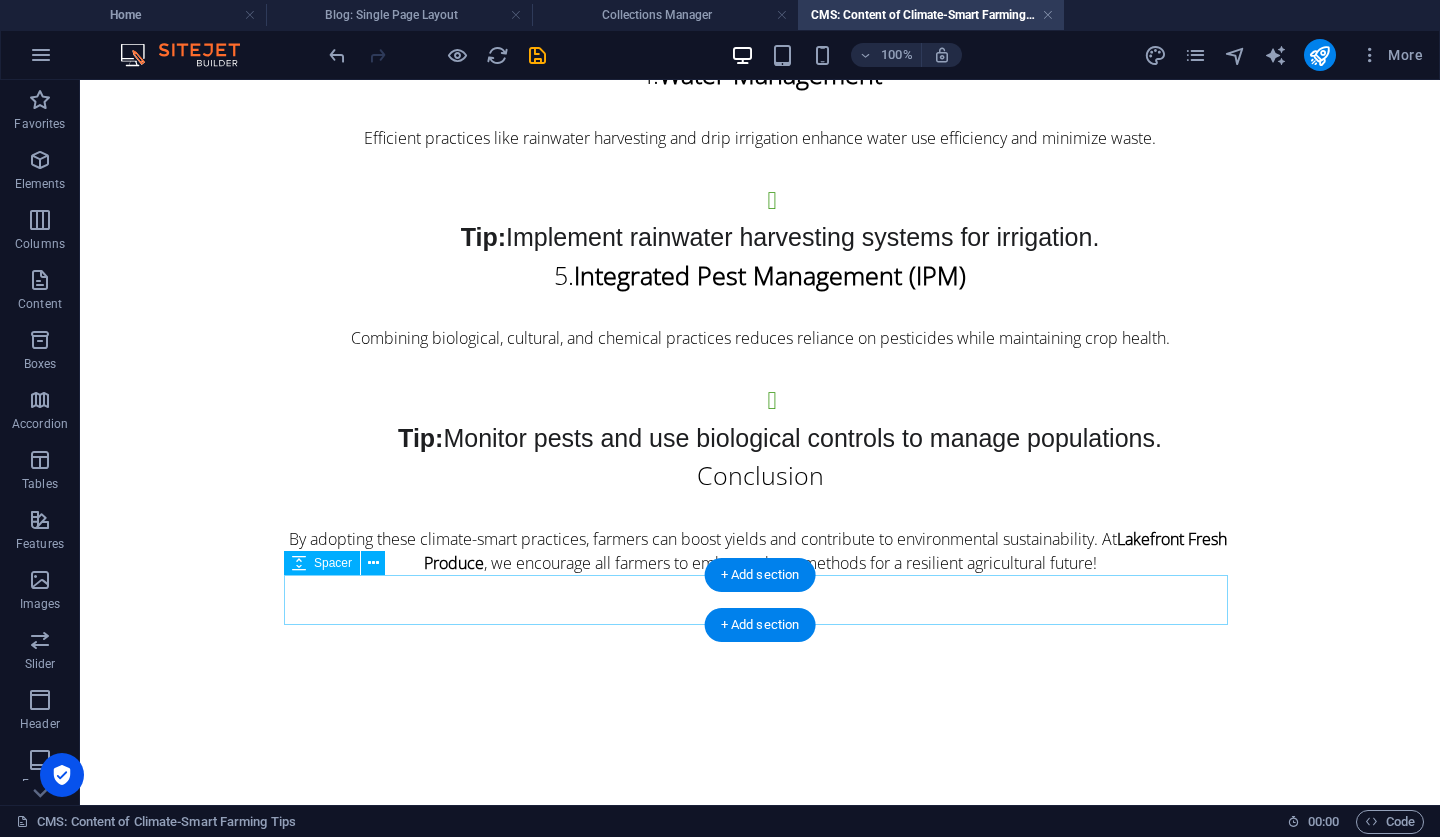 click at bounding box center [760, 600] 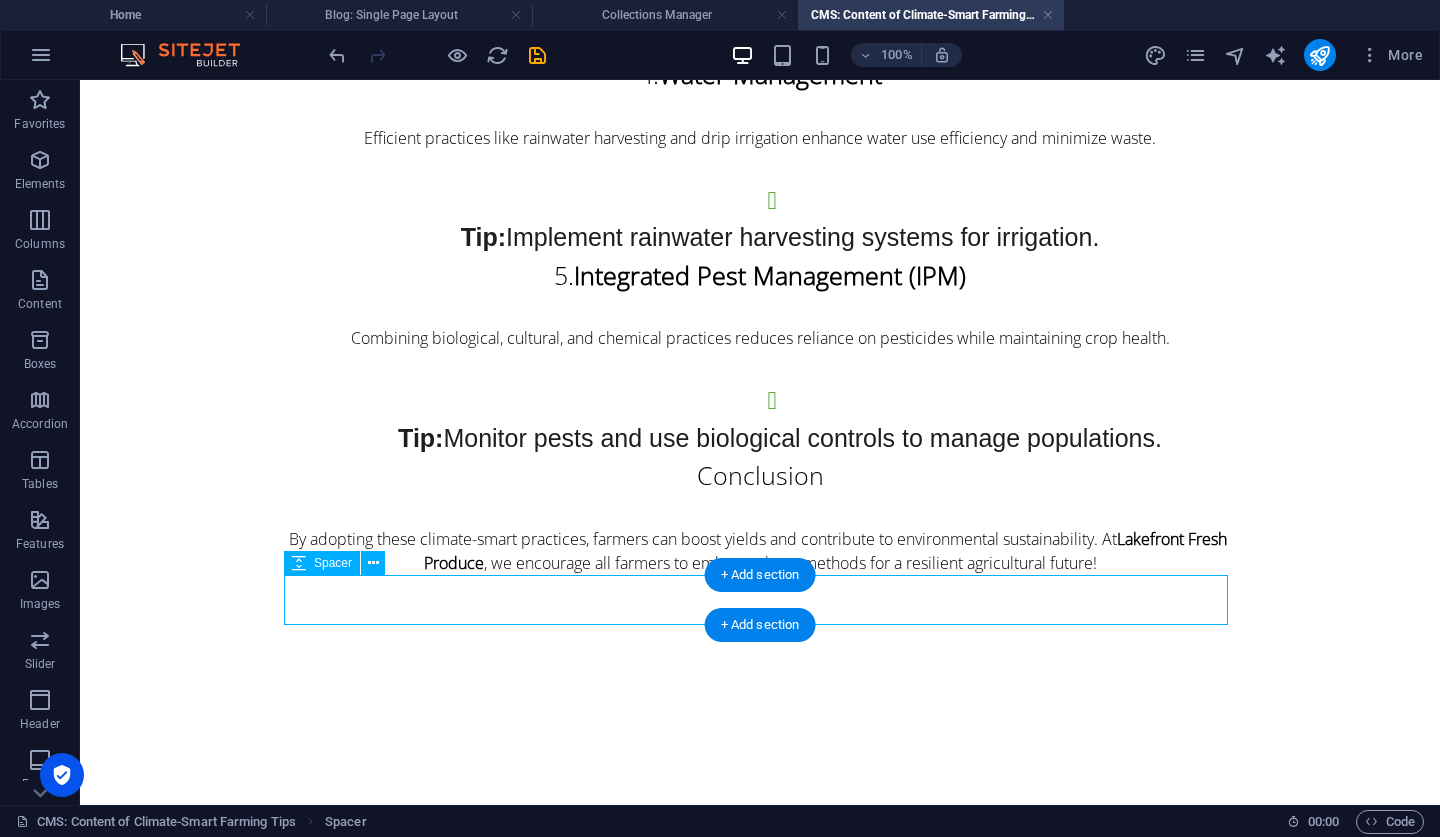 scroll, scrollTop: 1683, scrollLeft: 0, axis: vertical 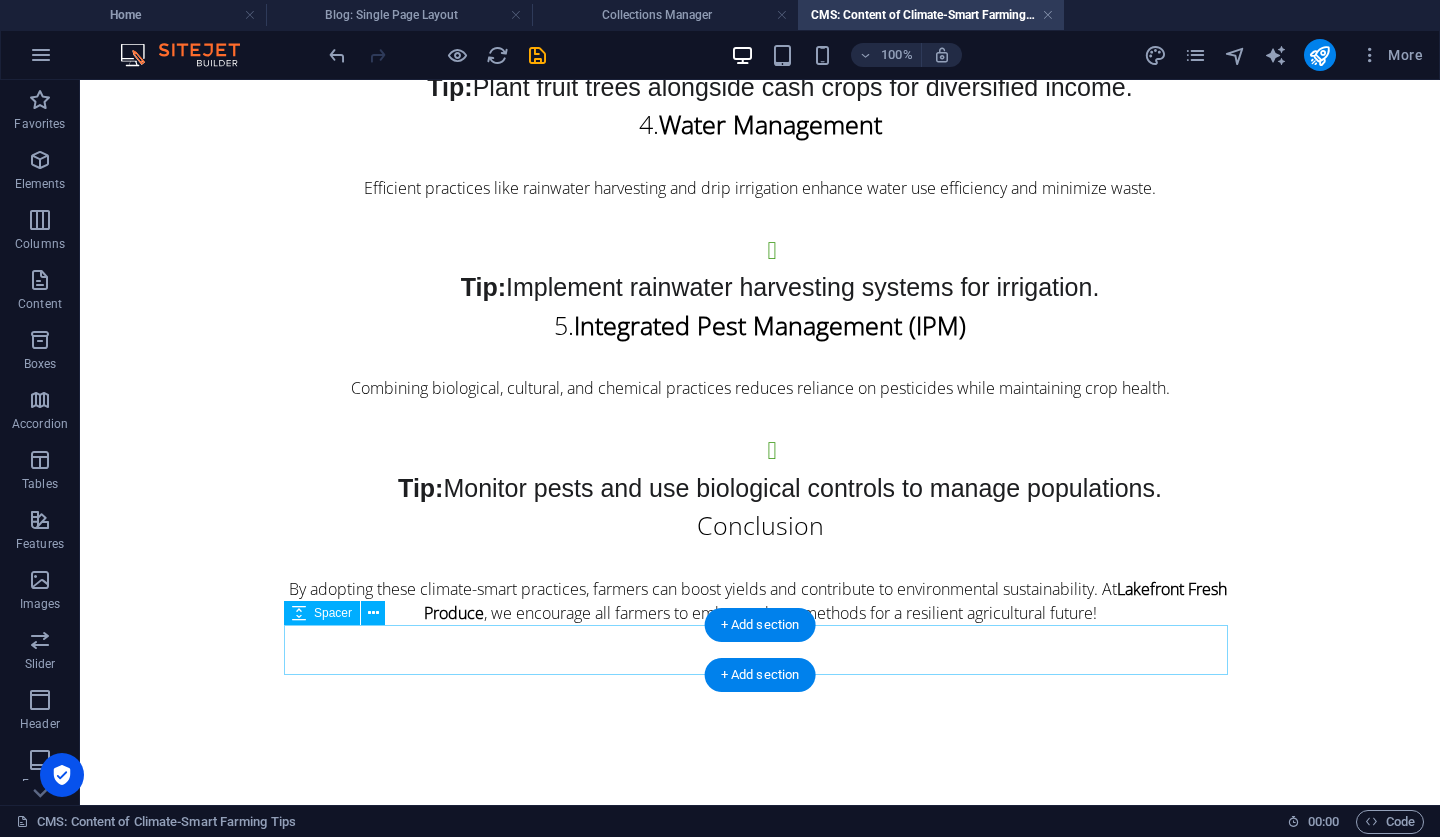 click at bounding box center (760, 650) 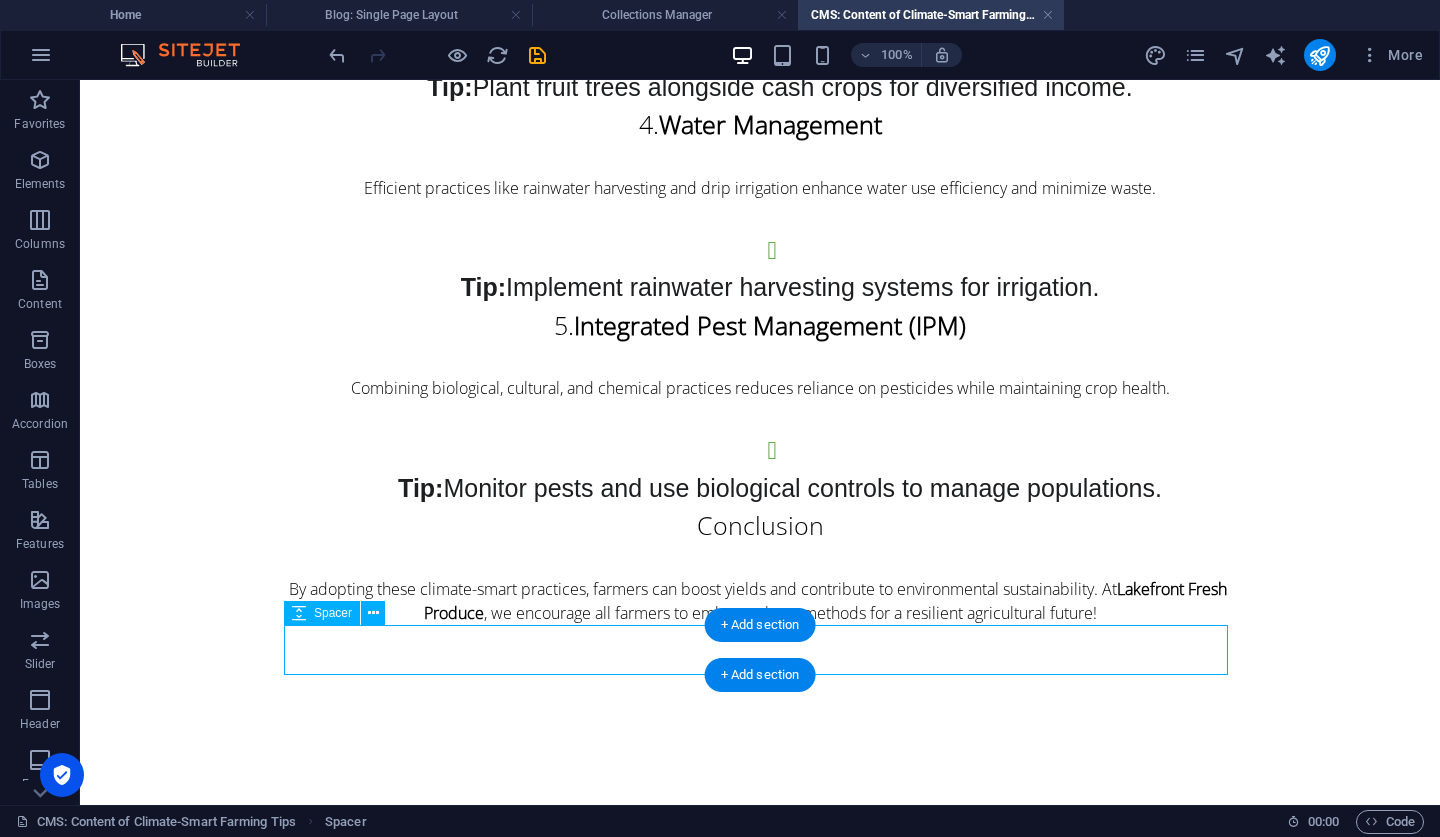 scroll, scrollTop: 1633, scrollLeft: 0, axis: vertical 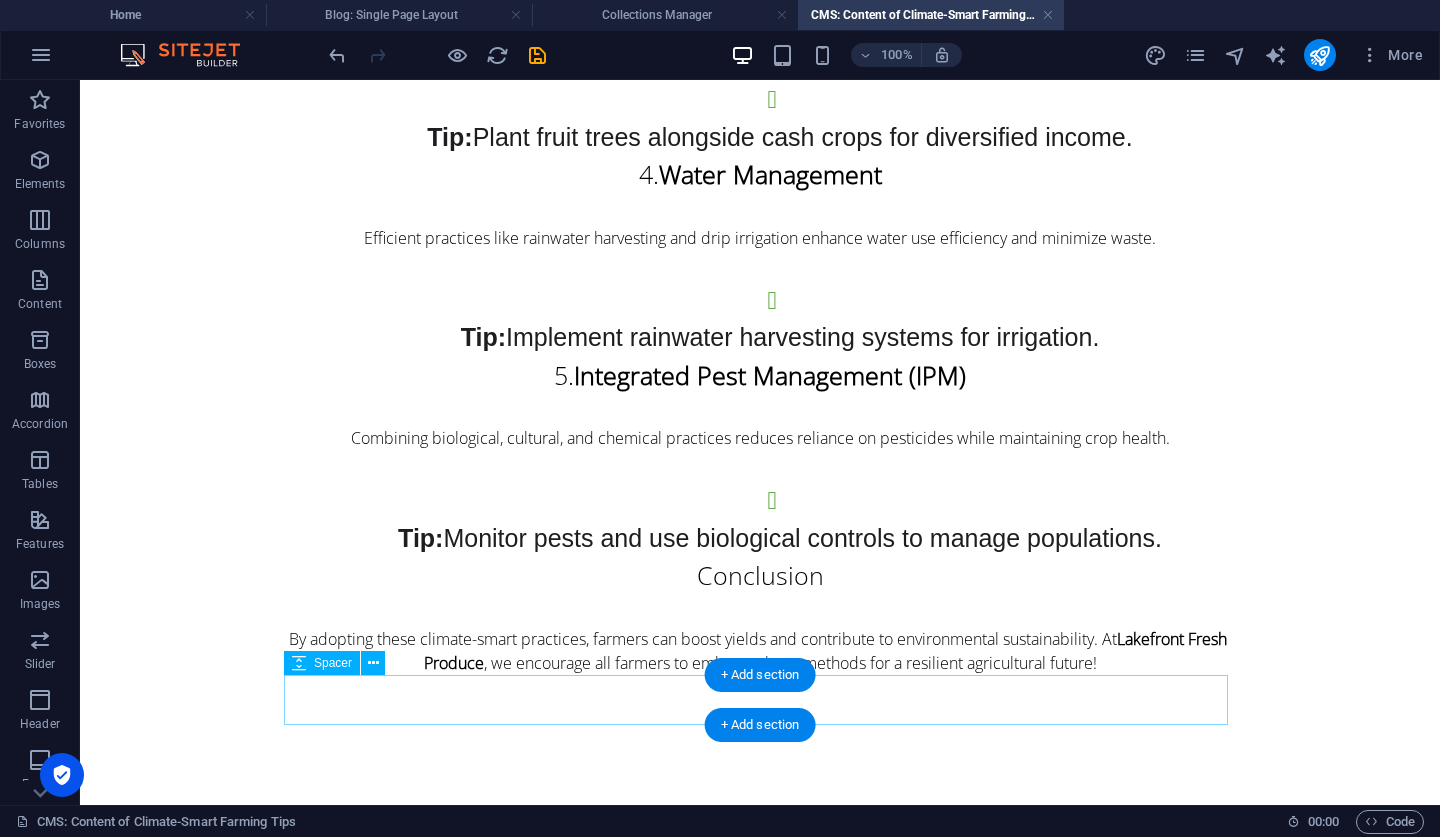 click at bounding box center [760, 700] 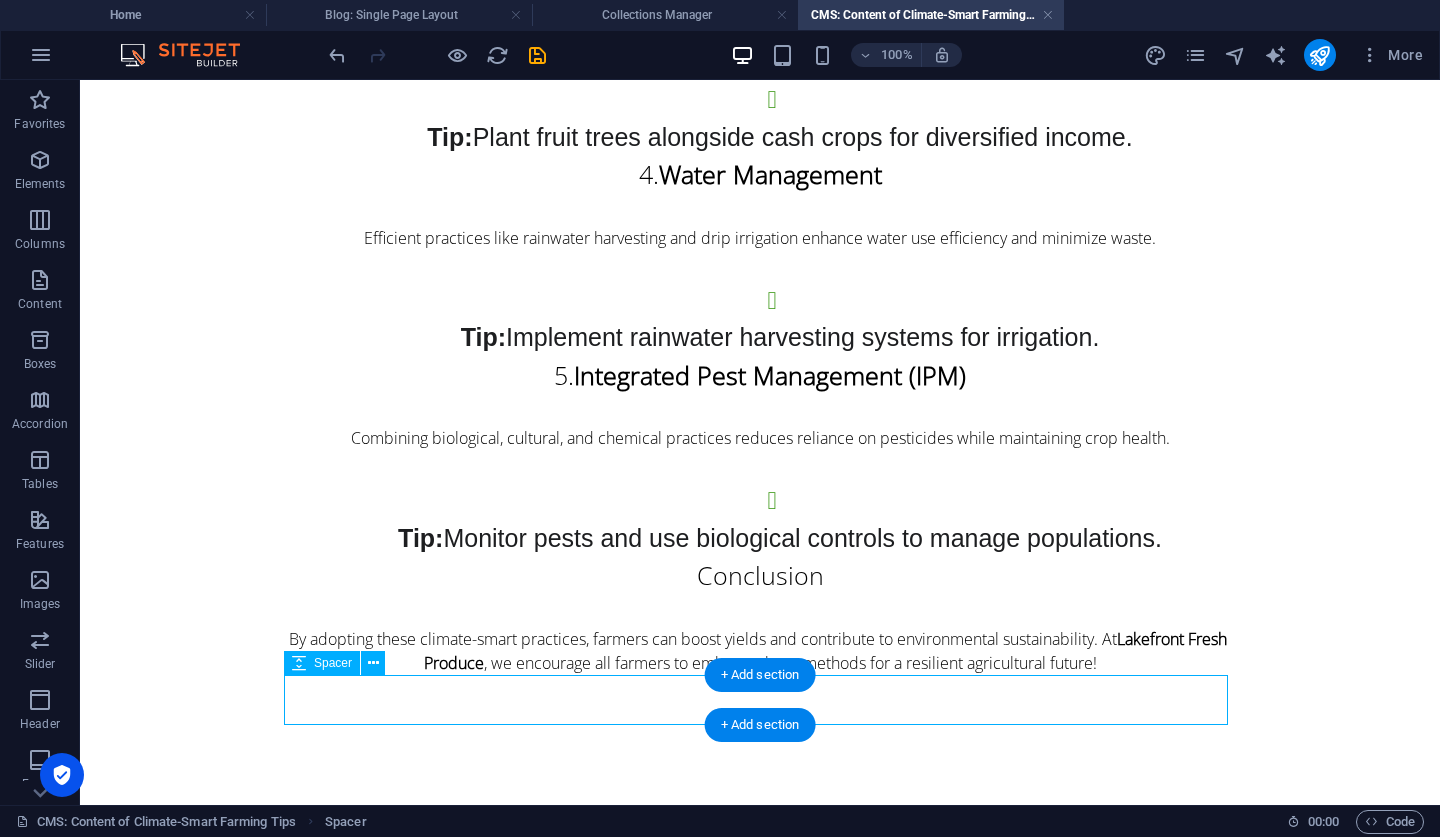 scroll, scrollTop: 1583, scrollLeft: 0, axis: vertical 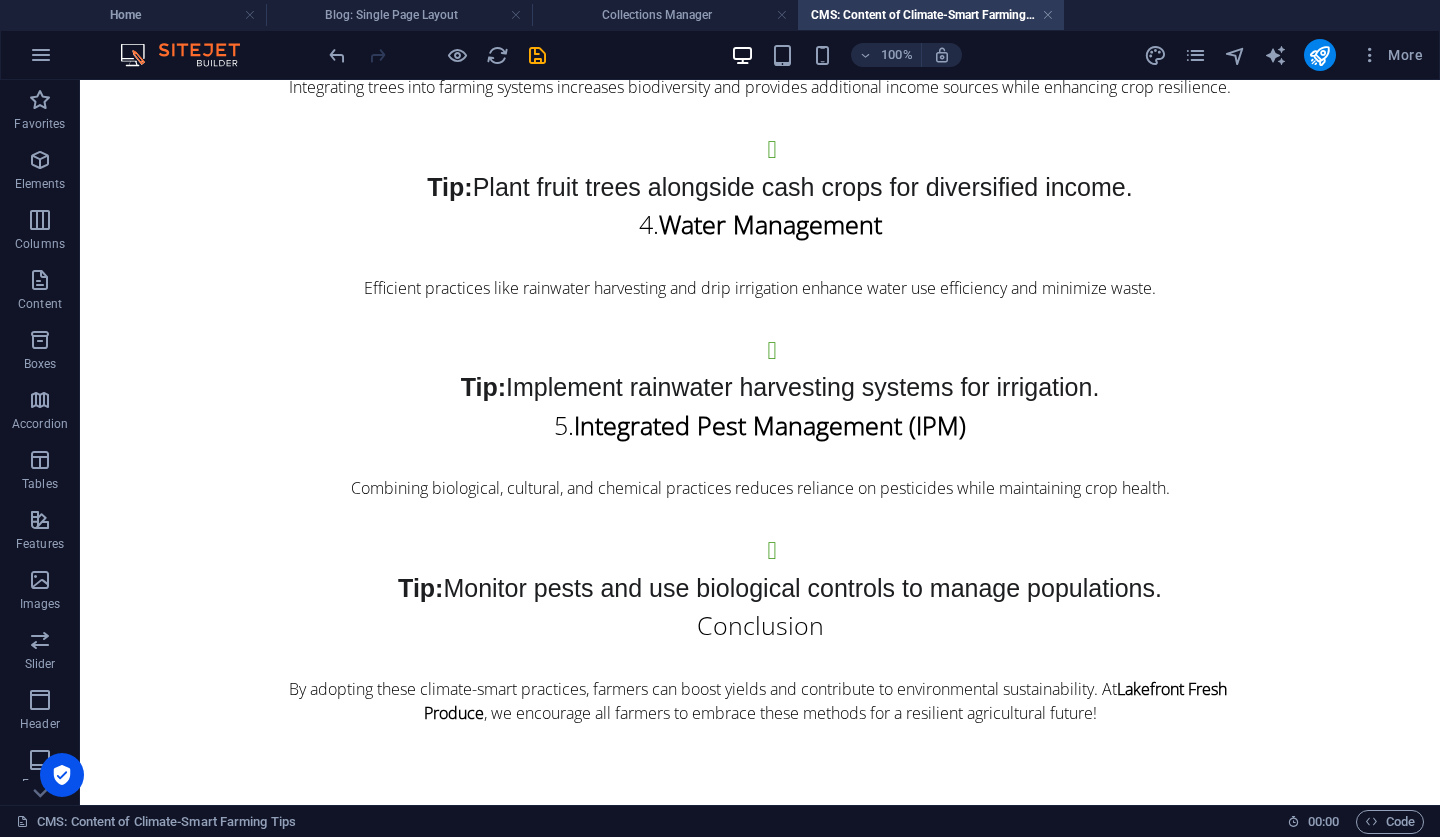 click on "Enhancing agricultural yields can be achieved through several effective strategies. Begin by minimizing soil disturbance to maintain its structure and moisture, while adopting crop rotation to break pest cycles and improve health. Integrating trees into your farming system not only promotes biodiversity but also offers supplementary income. Implementing efficient water management techniques, such as rainwater harvesting, ensures sustainable irrigation. Furthermore, utilizing integrated pest management can reduce pesticide dependency and uphold crop vitality. Embrace these practices for a successful, sustainable farming future and witness significant yield improvements. 1.  Conservation Tillage Minimizing soil disturbance helps preserve soil structure and moisture, reducing erosion and promoting healthy ecosystems. Tip:  Use cover crops to protect soil during off-seasons. 2.  Crop Rotation Alternating crops prevents pest buildup and enhances soil health, reducing the need for chemical inputs. Tip: 3.  Tip: 4." at bounding box center [760, -344] 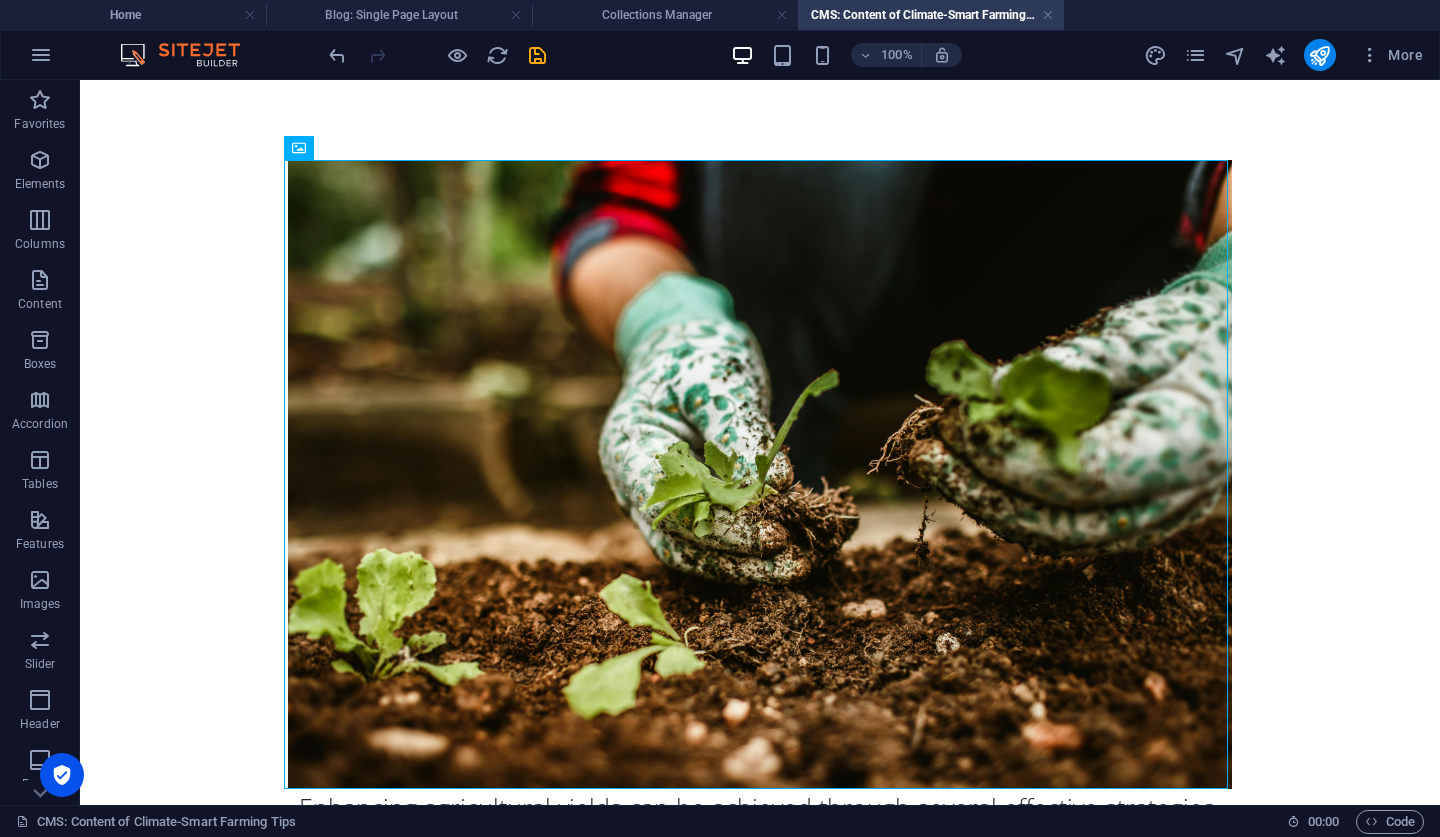 scroll, scrollTop: 0, scrollLeft: 0, axis: both 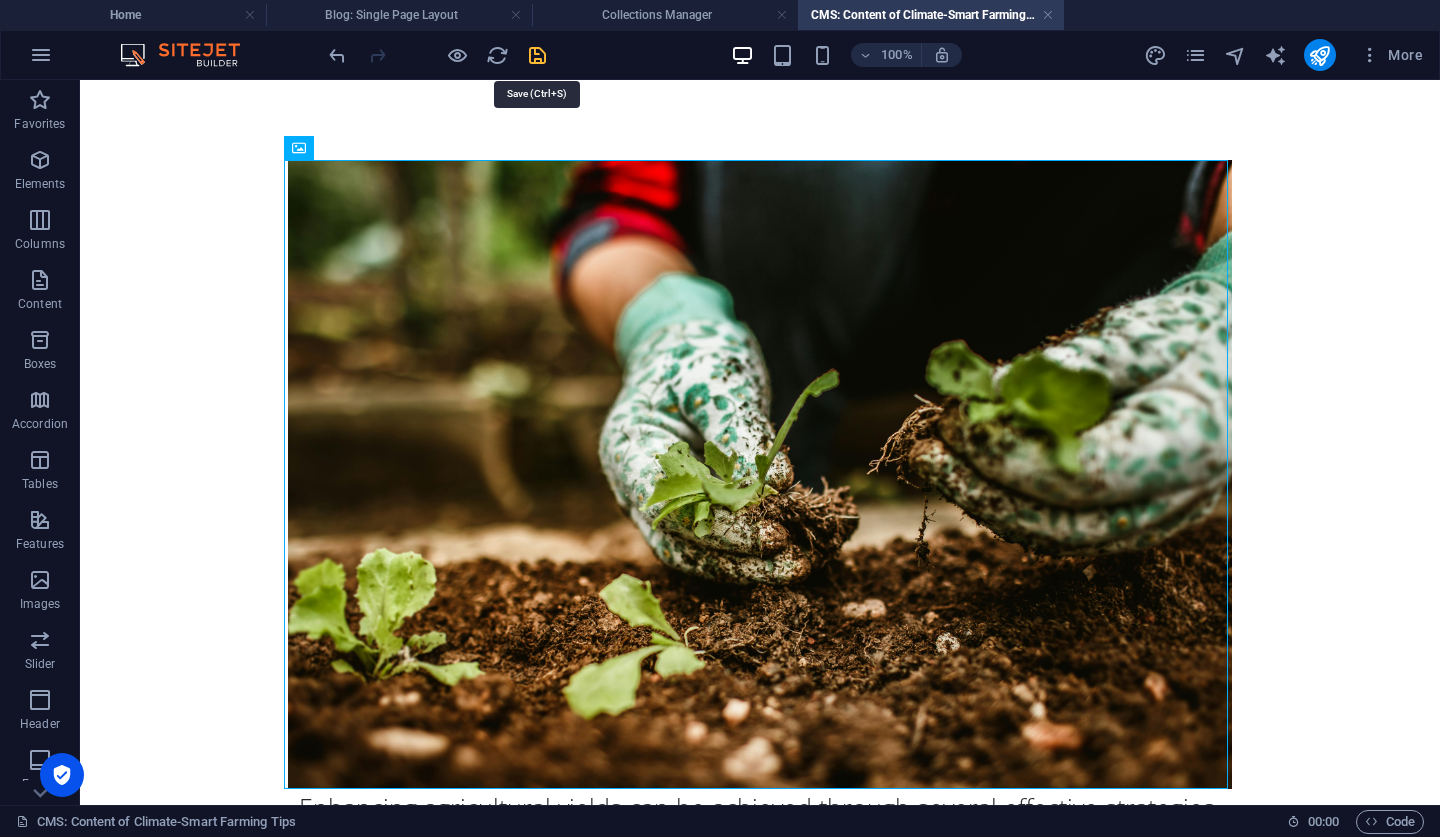 click at bounding box center (537, 55) 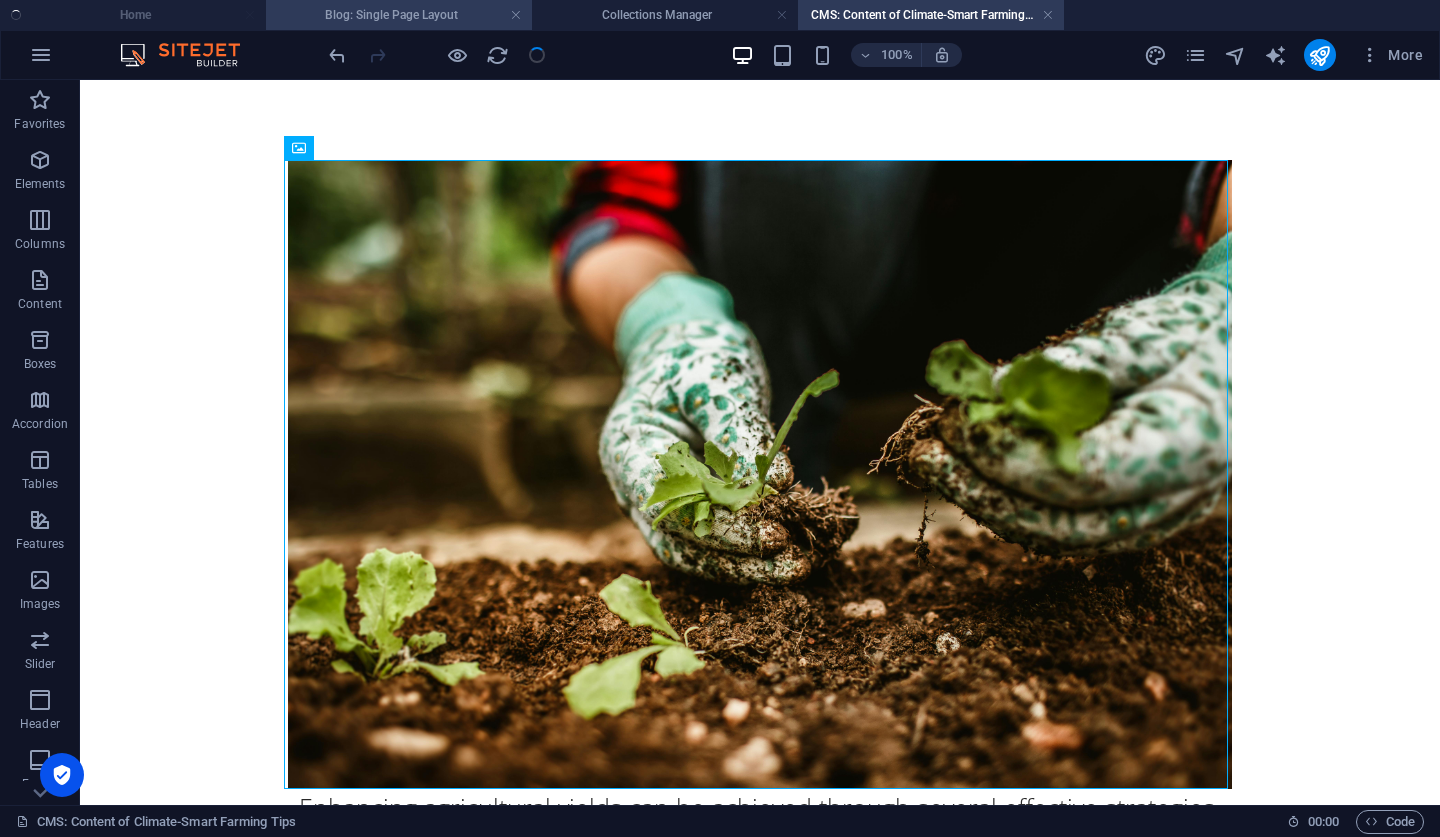 click on "Blog: Single Page Layout" at bounding box center (399, 15) 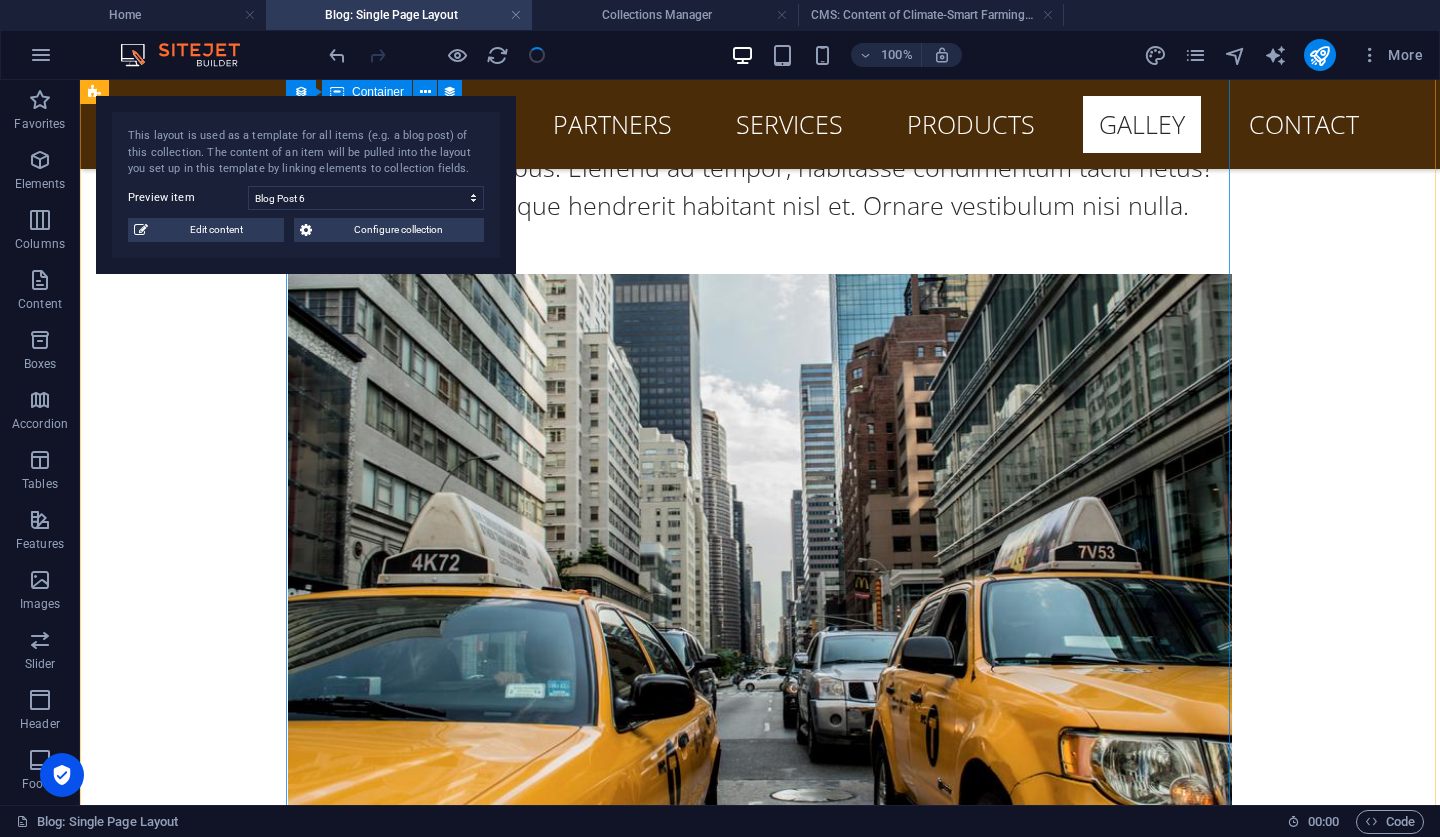scroll, scrollTop: 833, scrollLeft: 0, axis: vertical 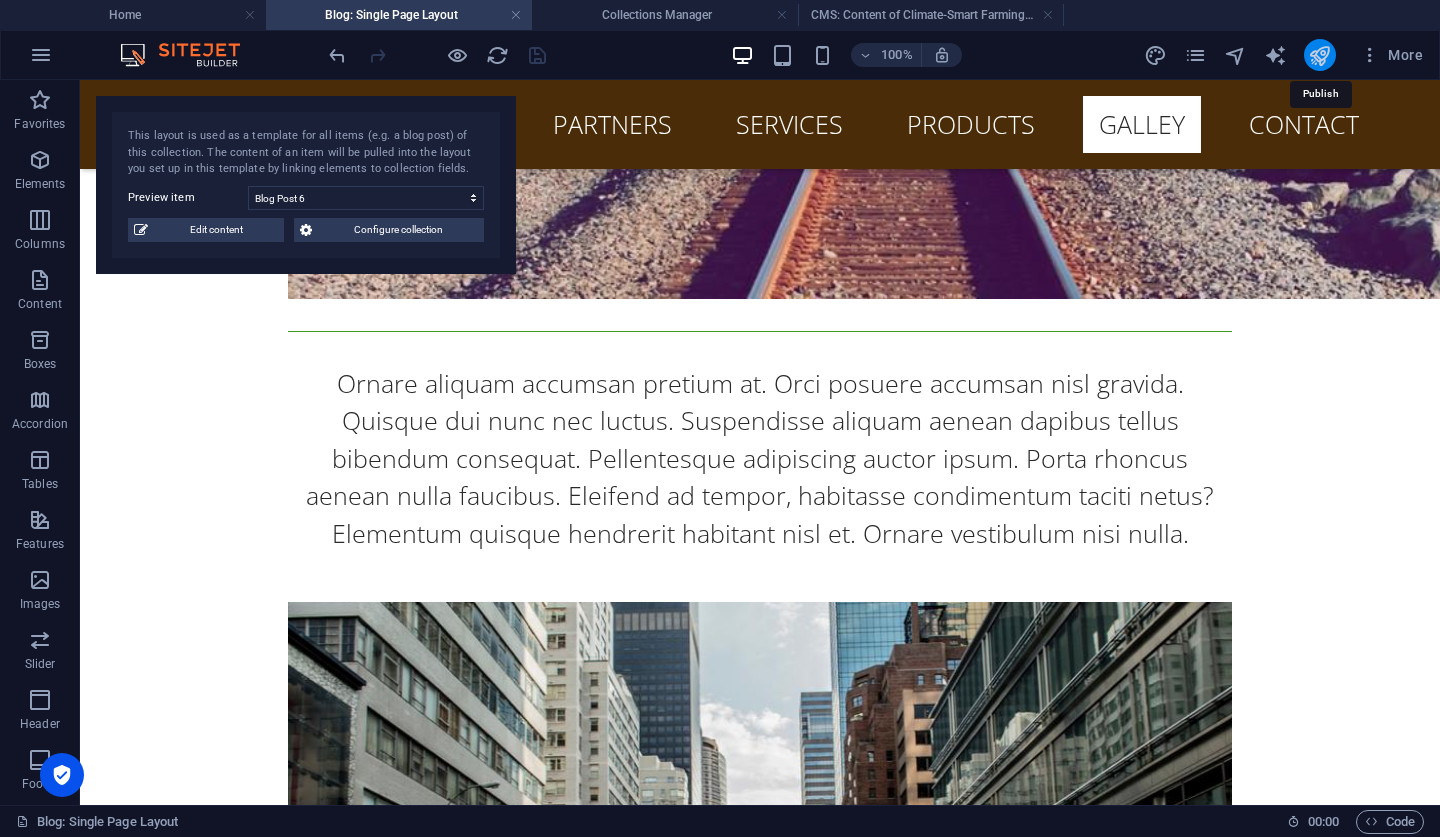 click at bounding box center (1319, 55) 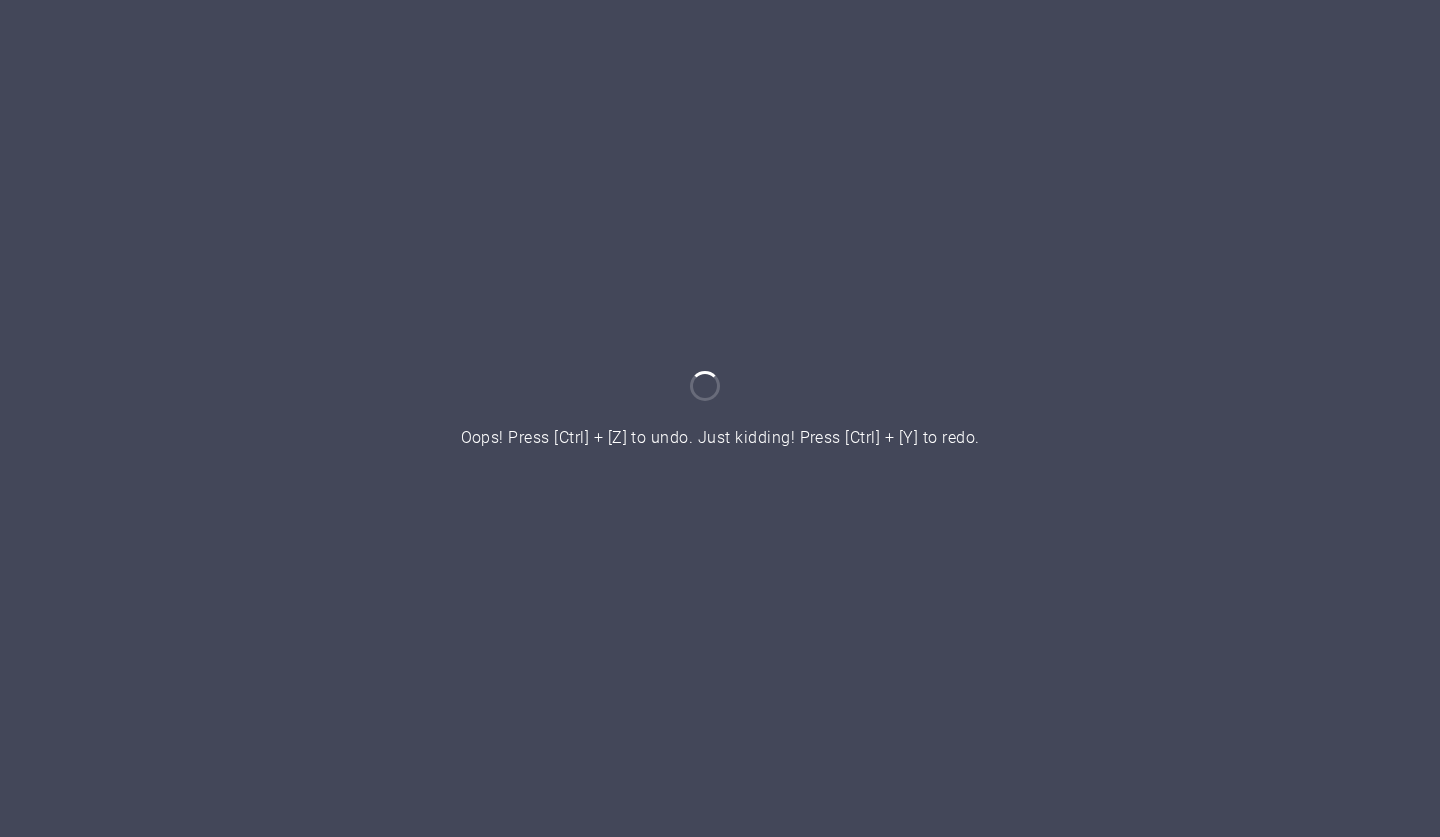 scroll, scrollTop: 0, scrollLeft: 0, axis: both 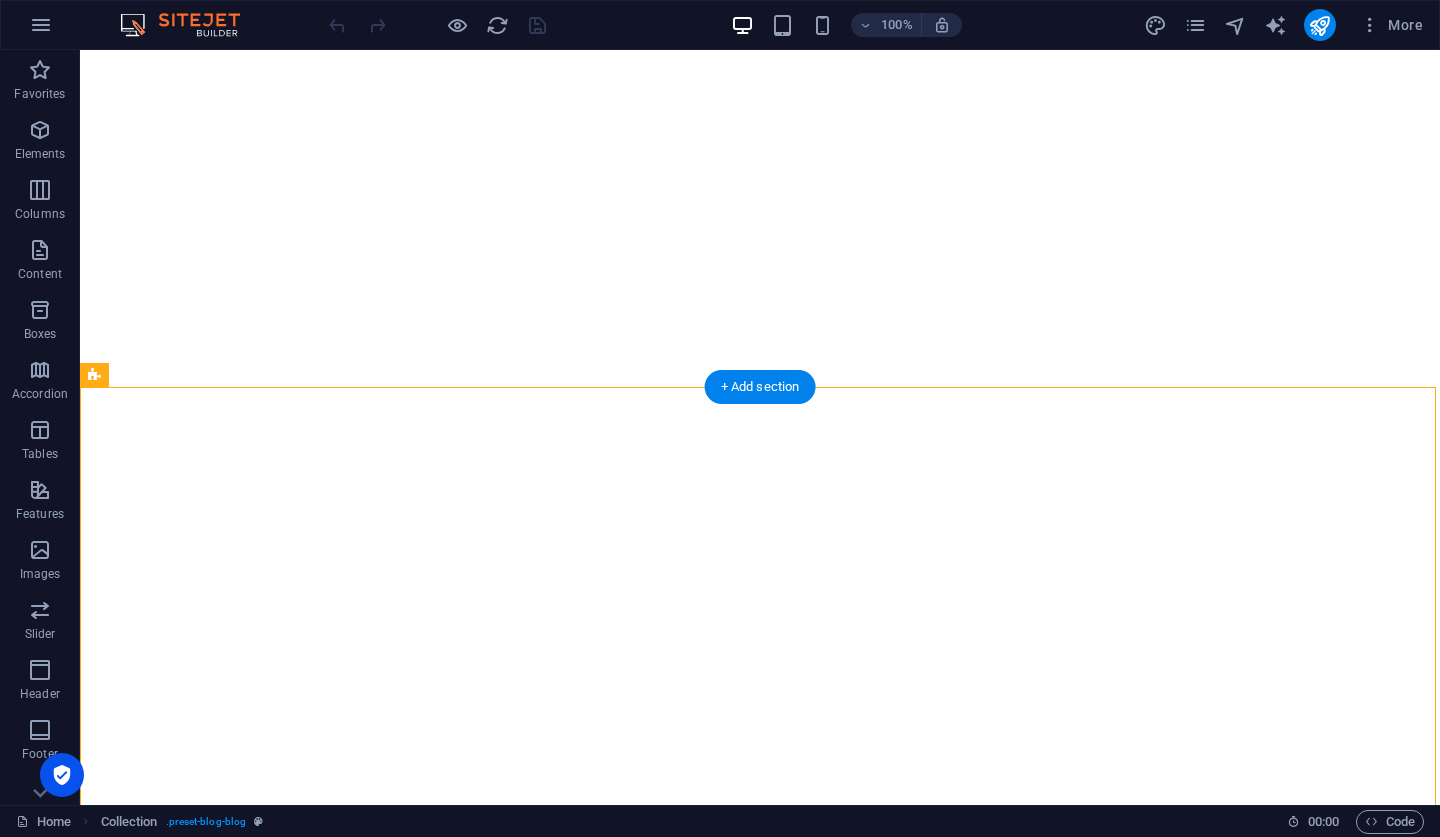 select on "columns.publishing_date_DESC" 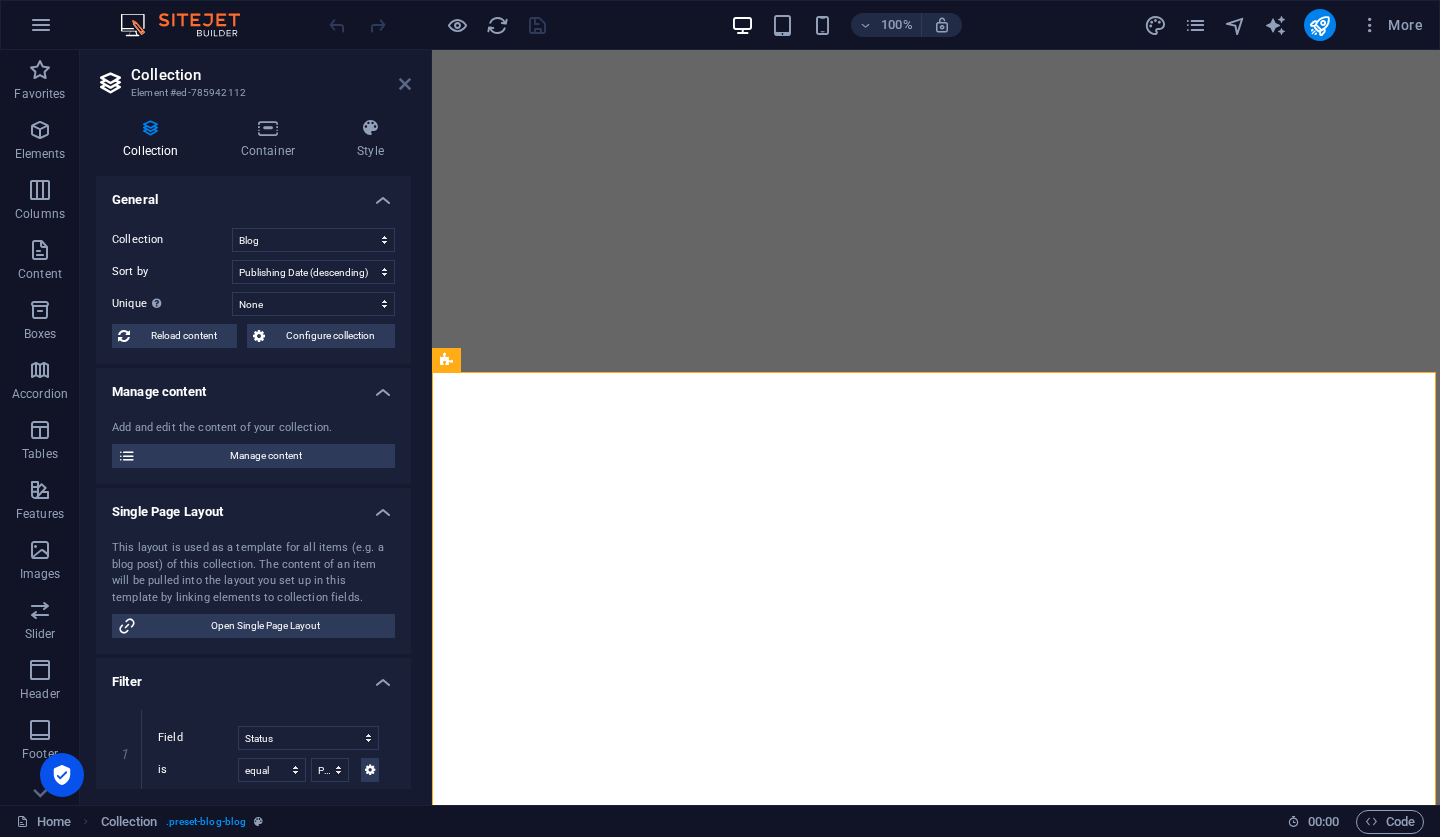 click at bounding box center [405, 84] 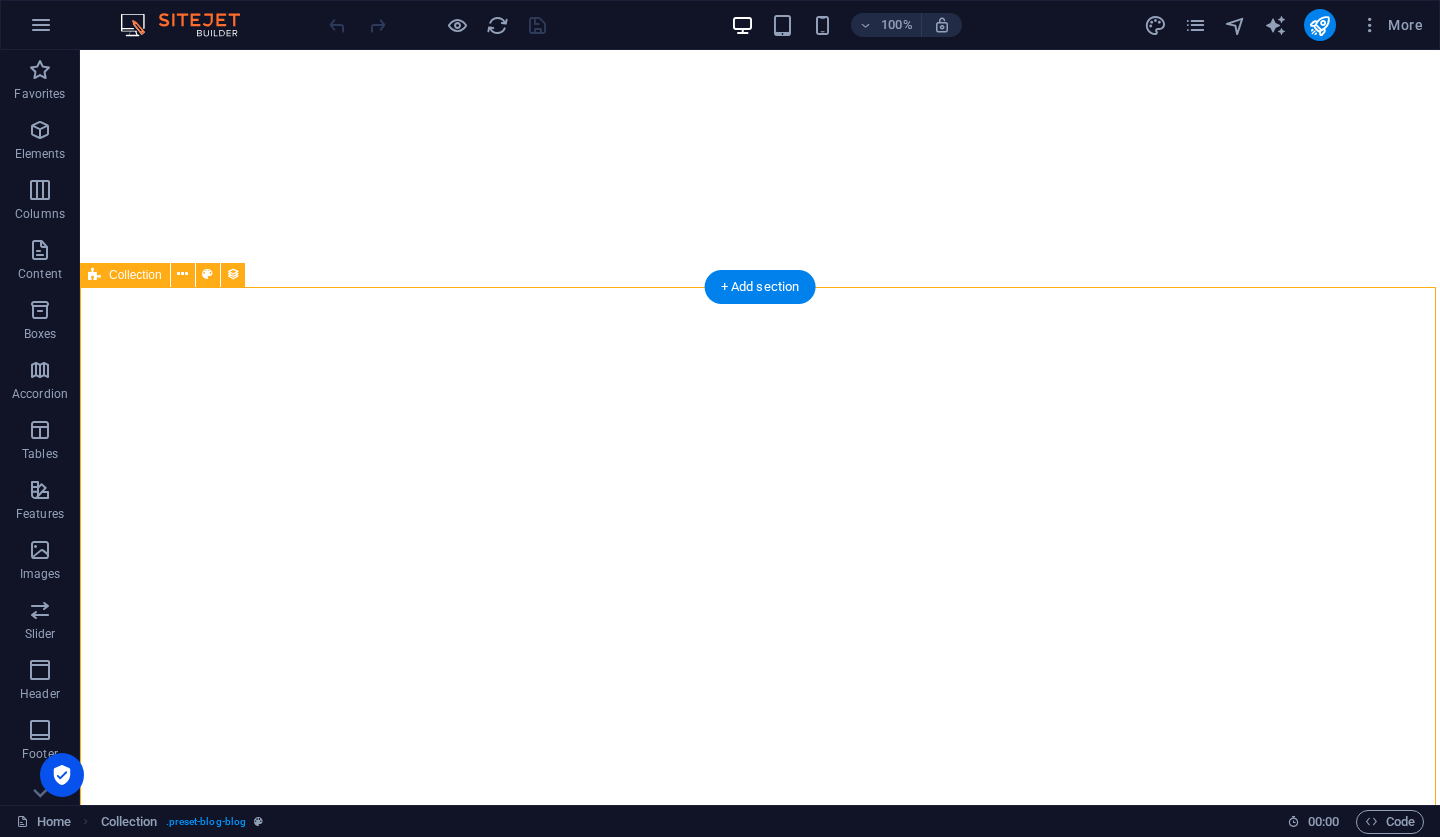 select on "columns.publishing_date_DESC" 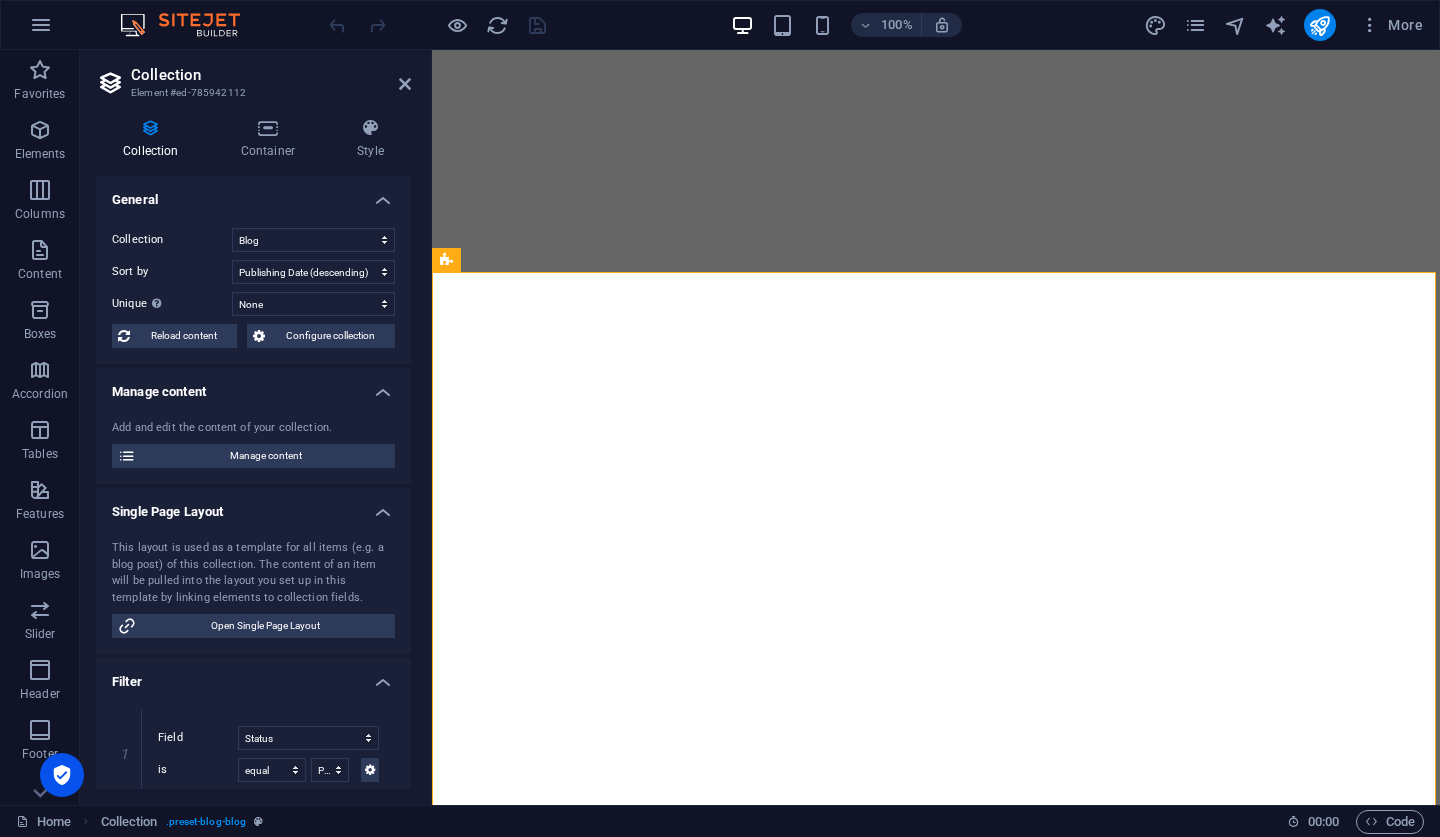 scroll, scrollTop: 0, scrollLeft: 0, axis: both 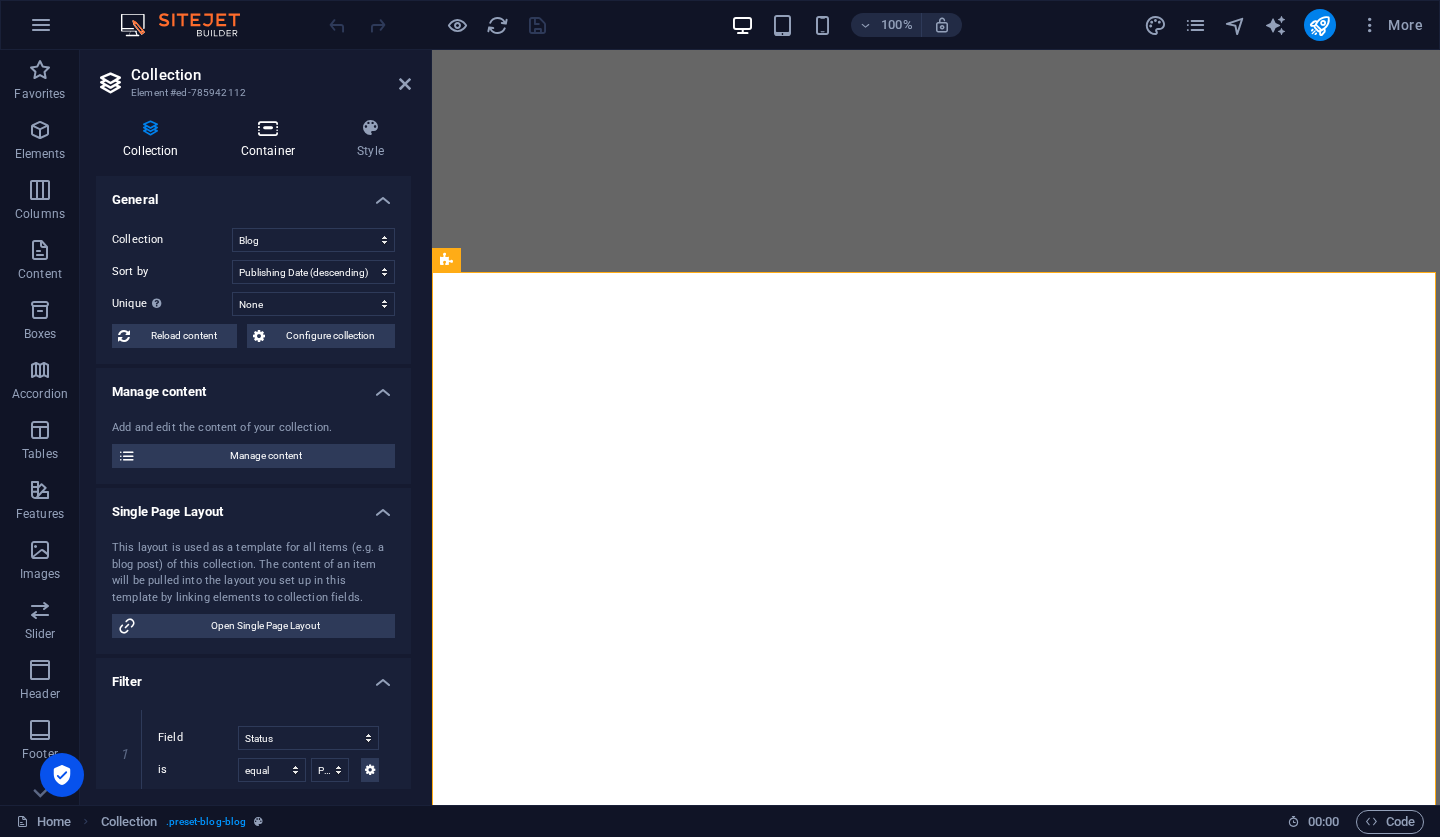 click on "Container" at bounding box center (272, 139) 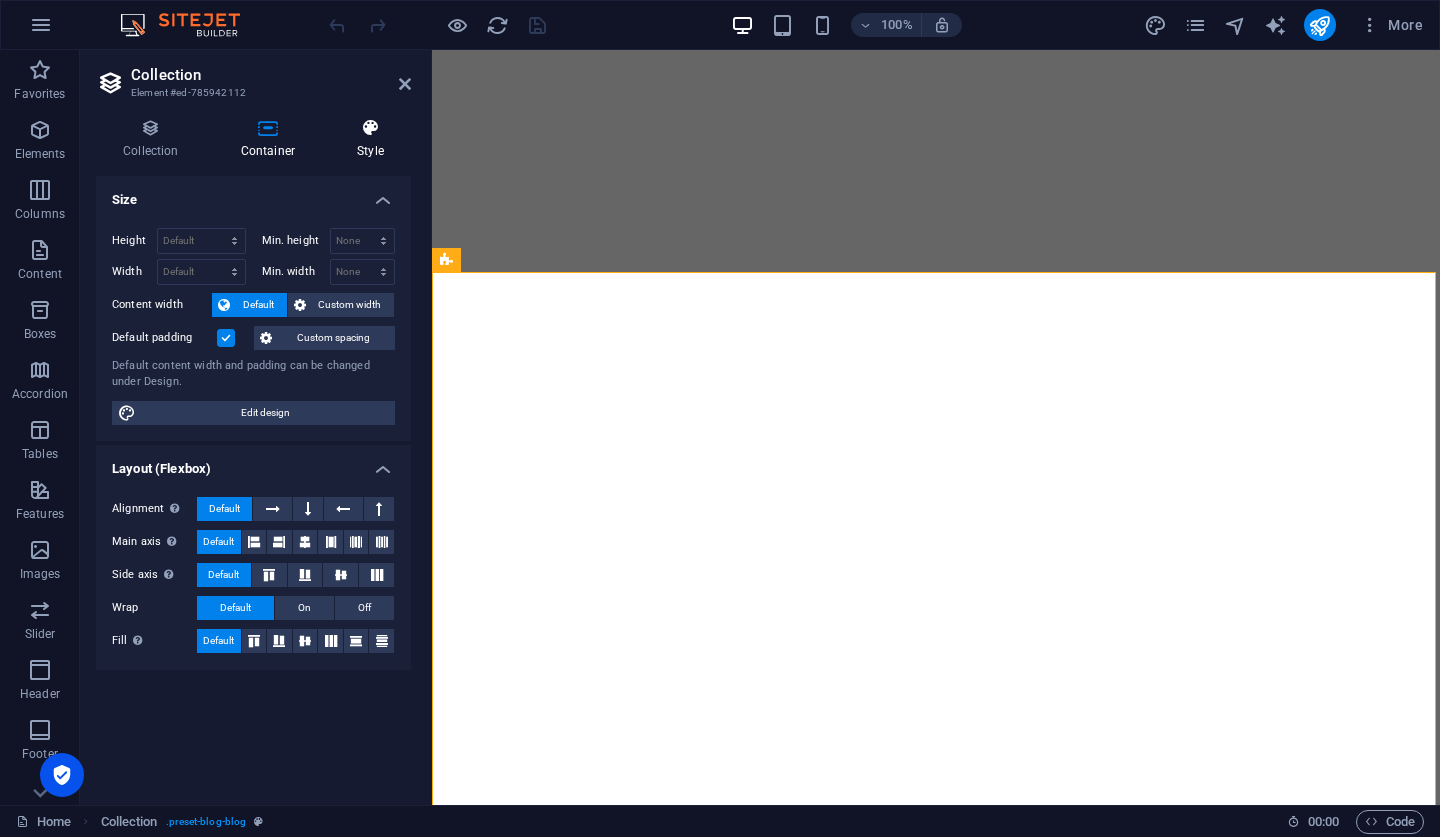 click on "Style" at bounding box center [370, 139] 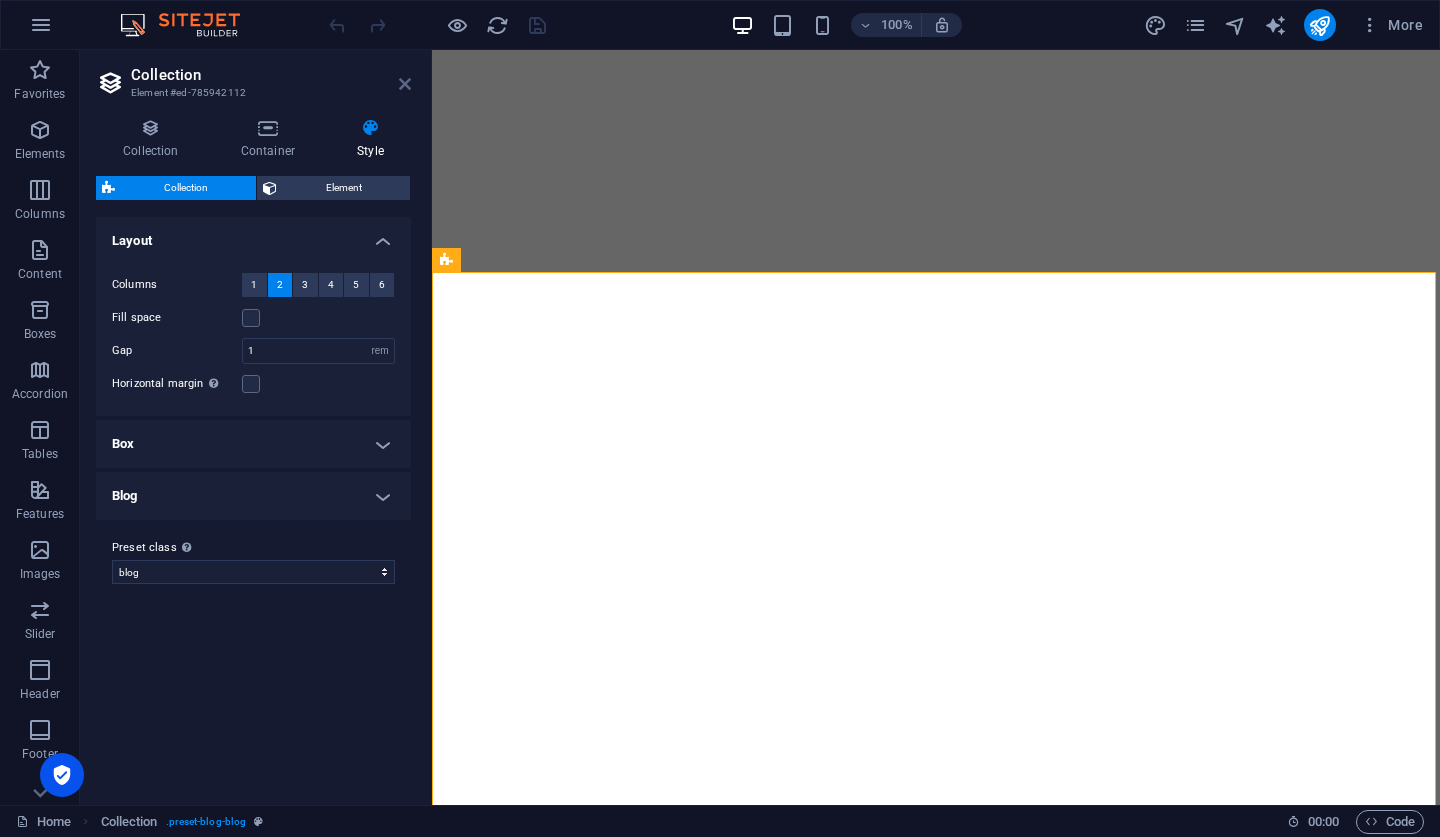 click at bounding box center (405, 84) 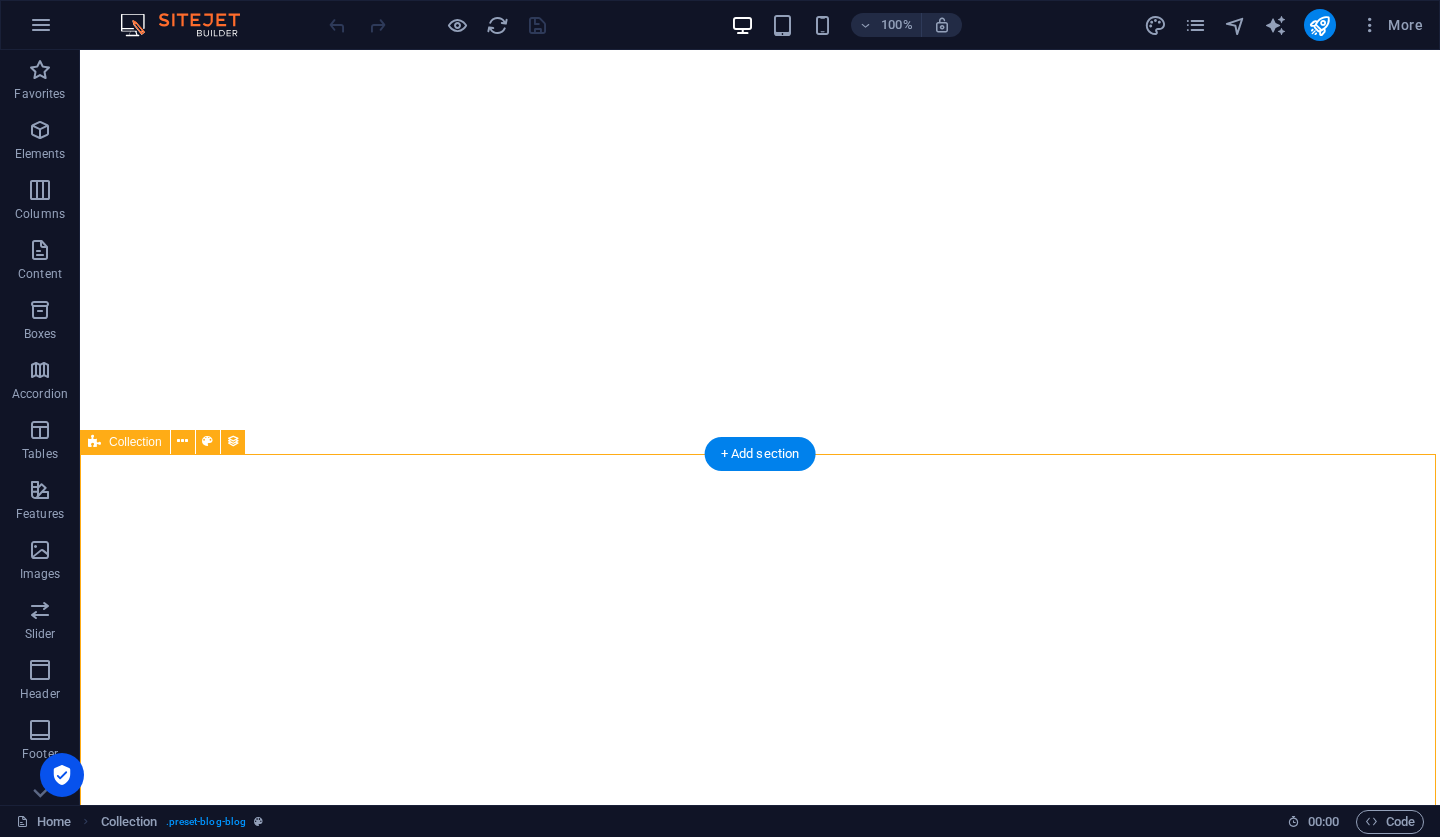 select on "rem" 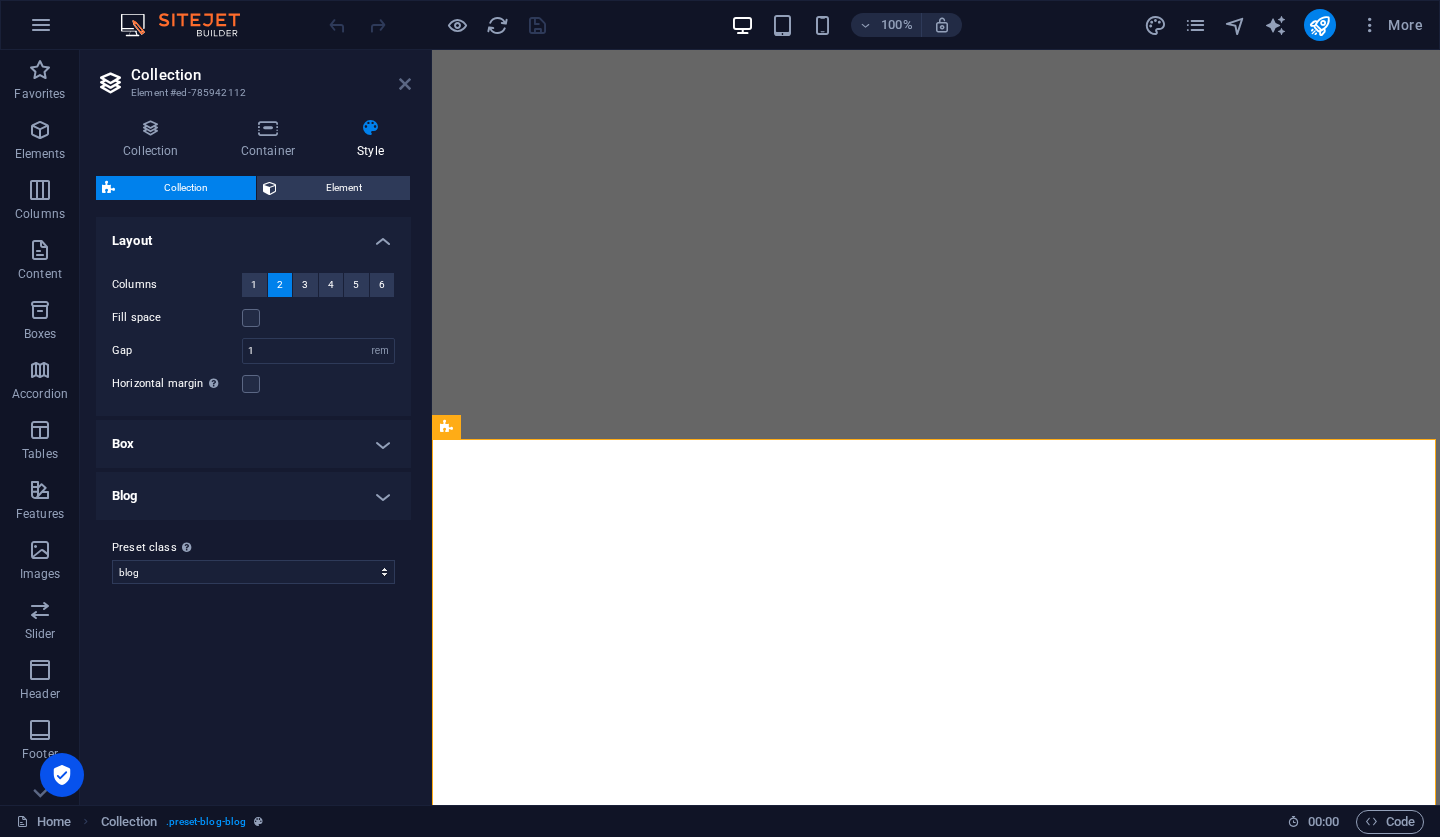 click at bounding box center (405, 84) 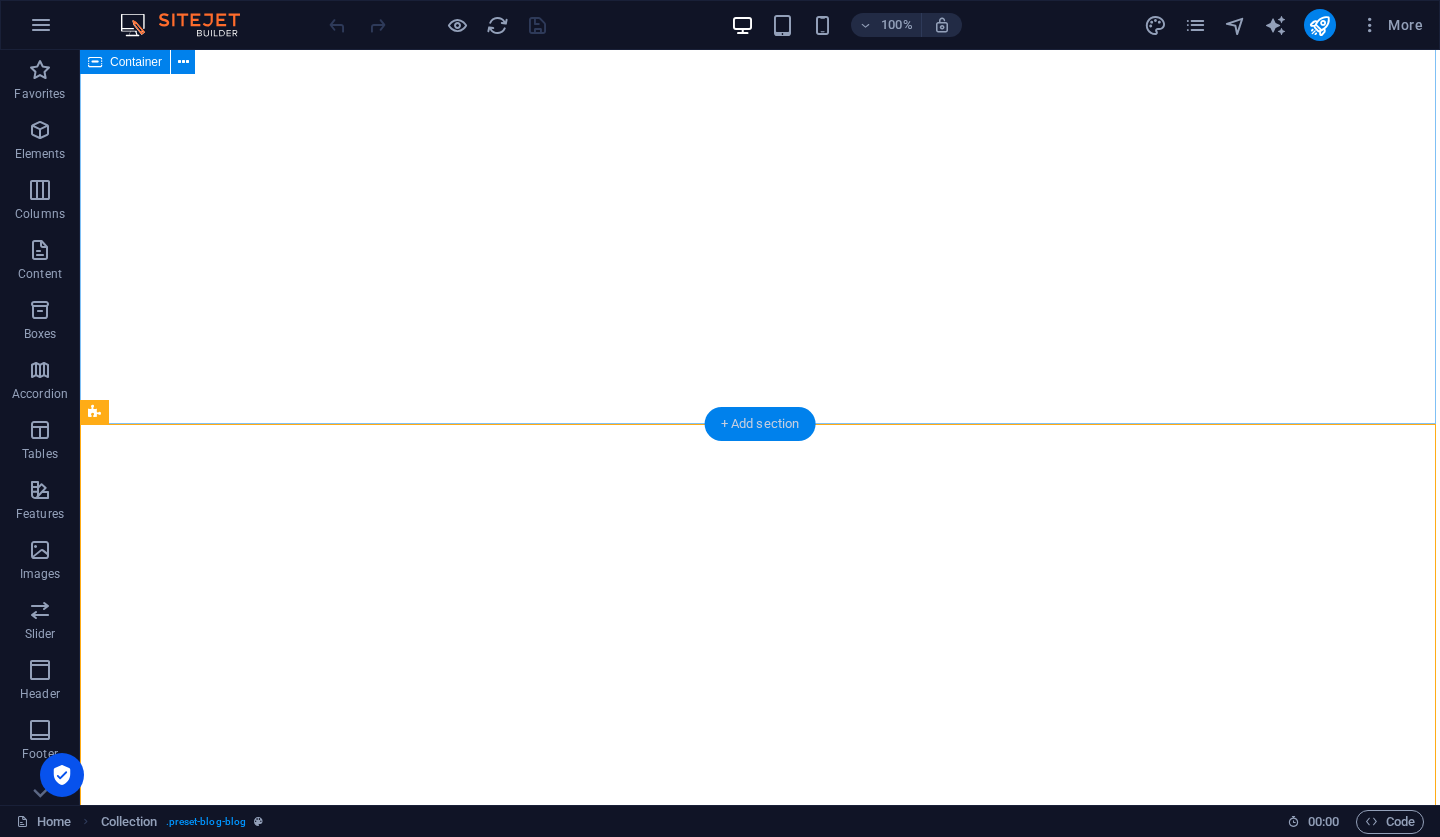 click on "+ Add section" at bounding box center [760, 424] 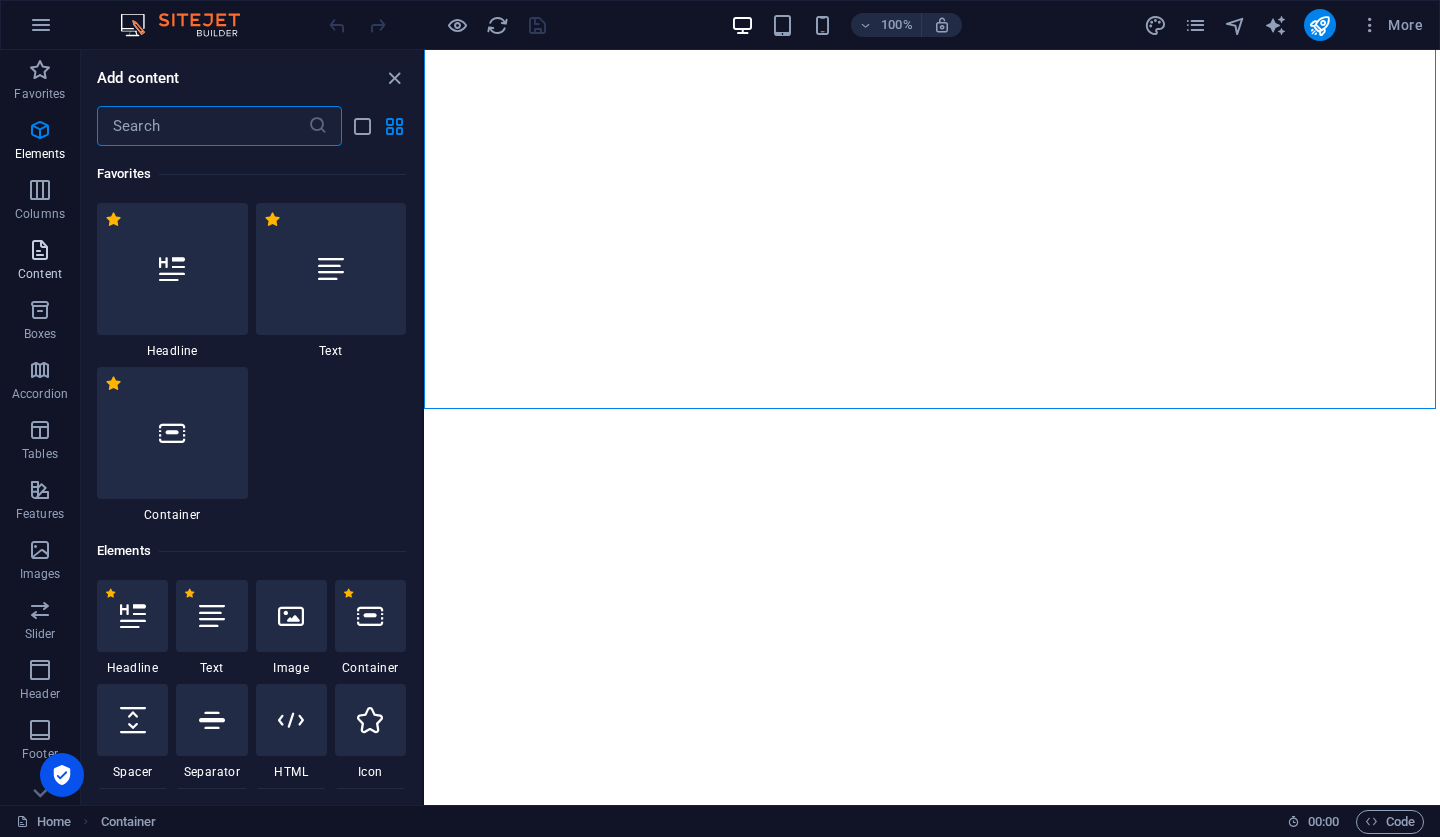 scroll, scrollTop: 3663, scrollLeft: 0, axis: vertical 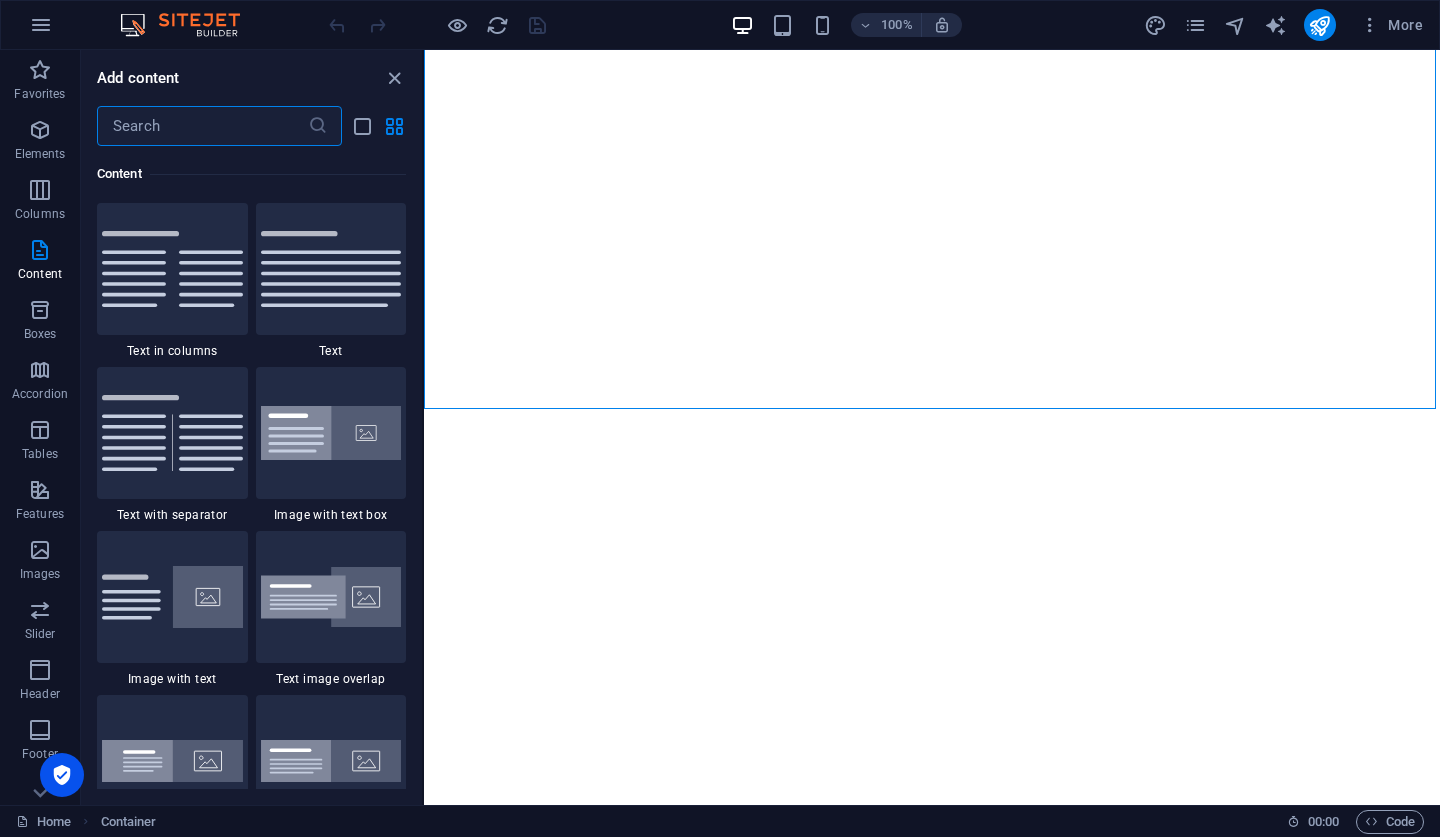 click at bounding box center [202, 126] 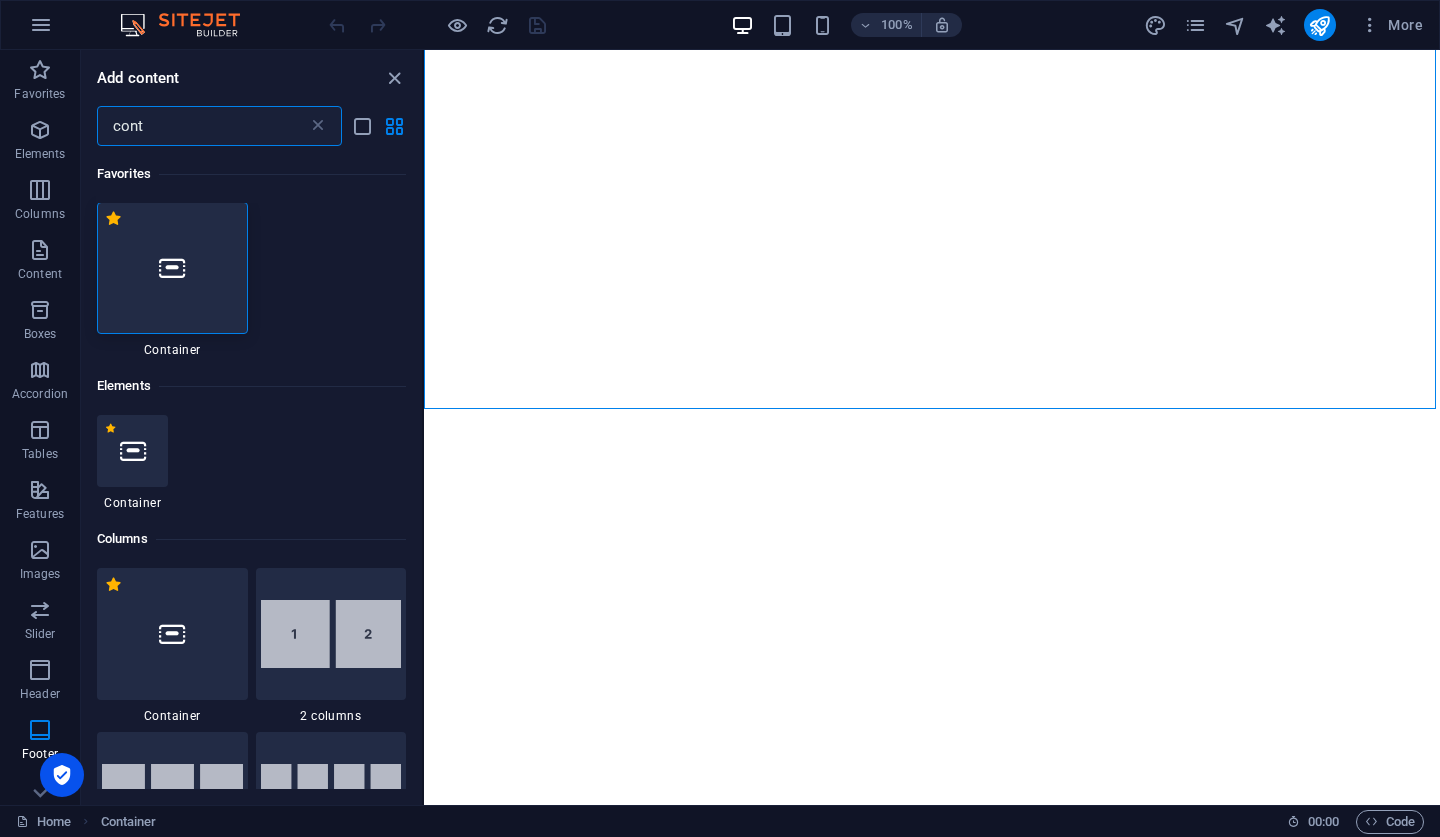 scroll, scrollTop: 0, scrollLeft: 0, axis: both 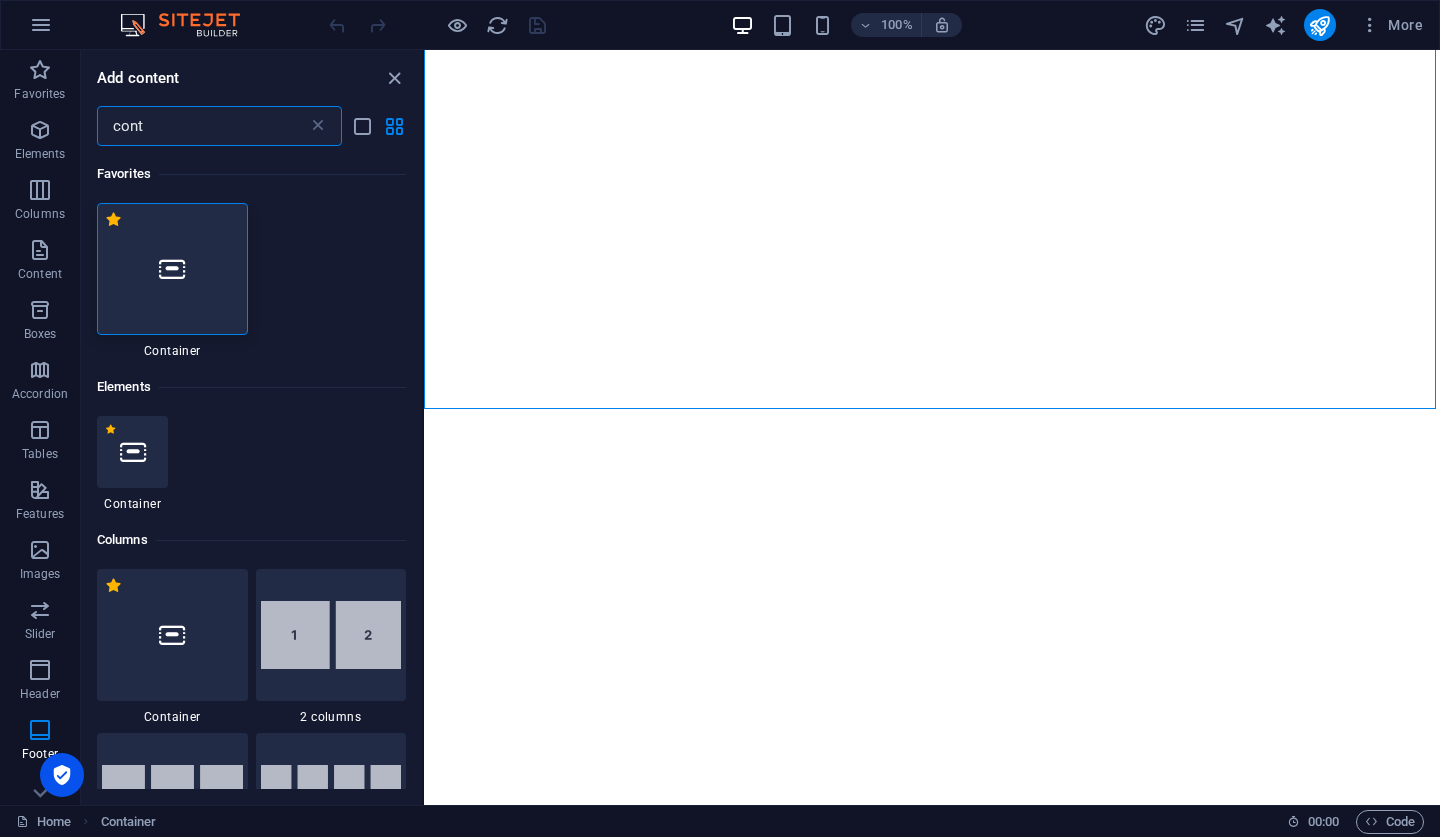 type on "cont" 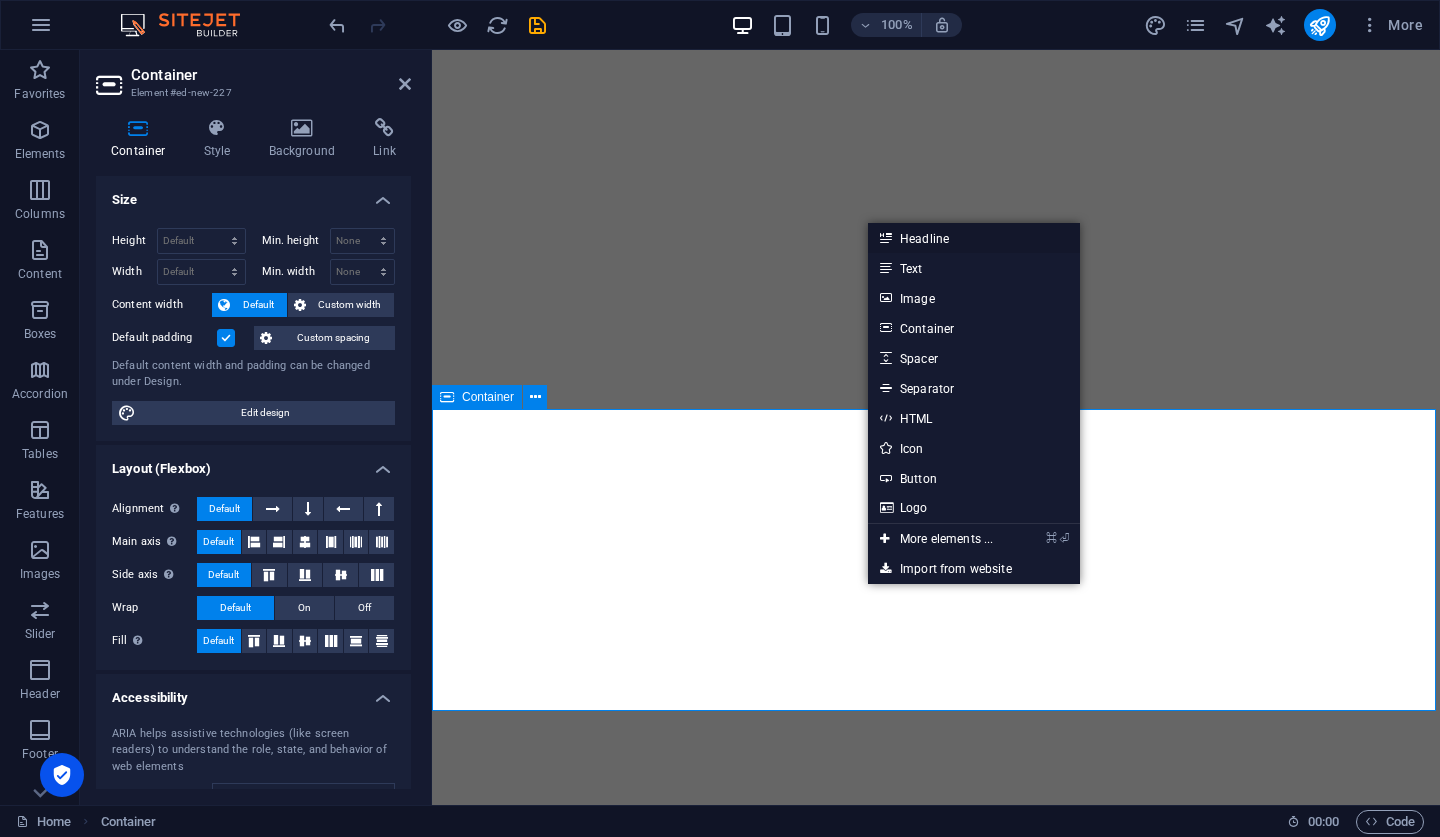 click on "Headline" at bounding box center [974, 238] 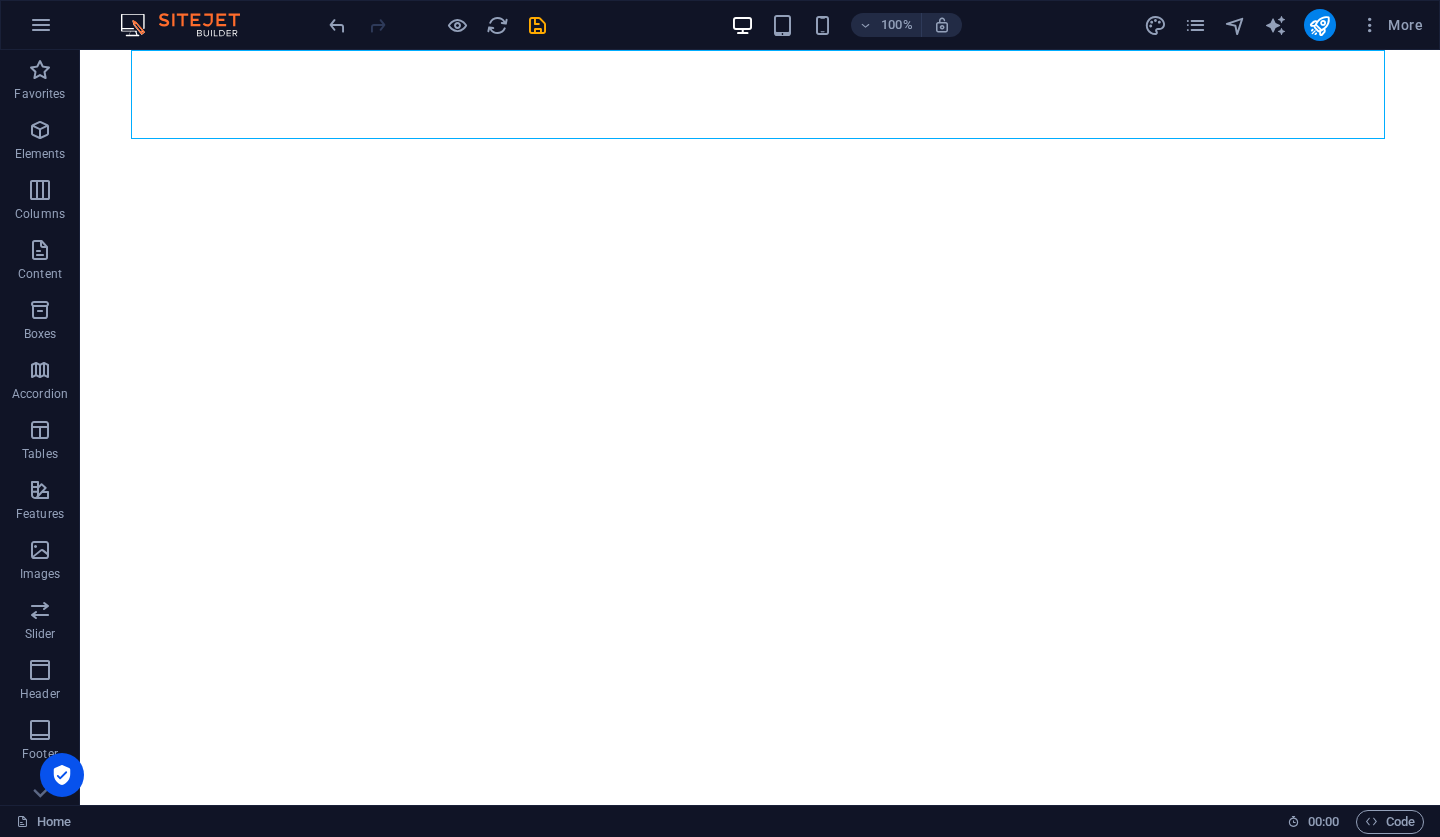 select 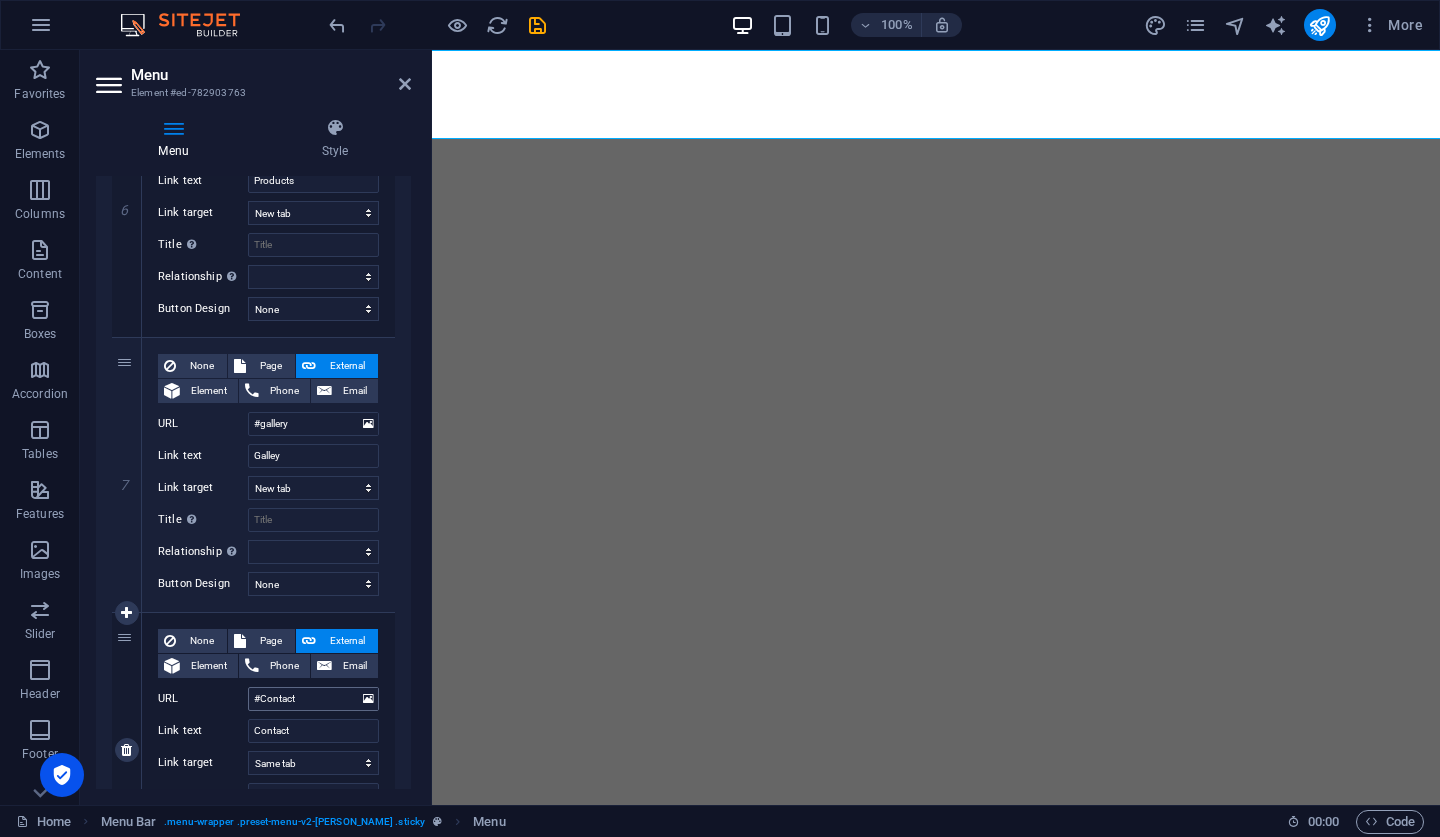 scroll, scrollTop: 1685, scrollLeft: 0, axis: vertical 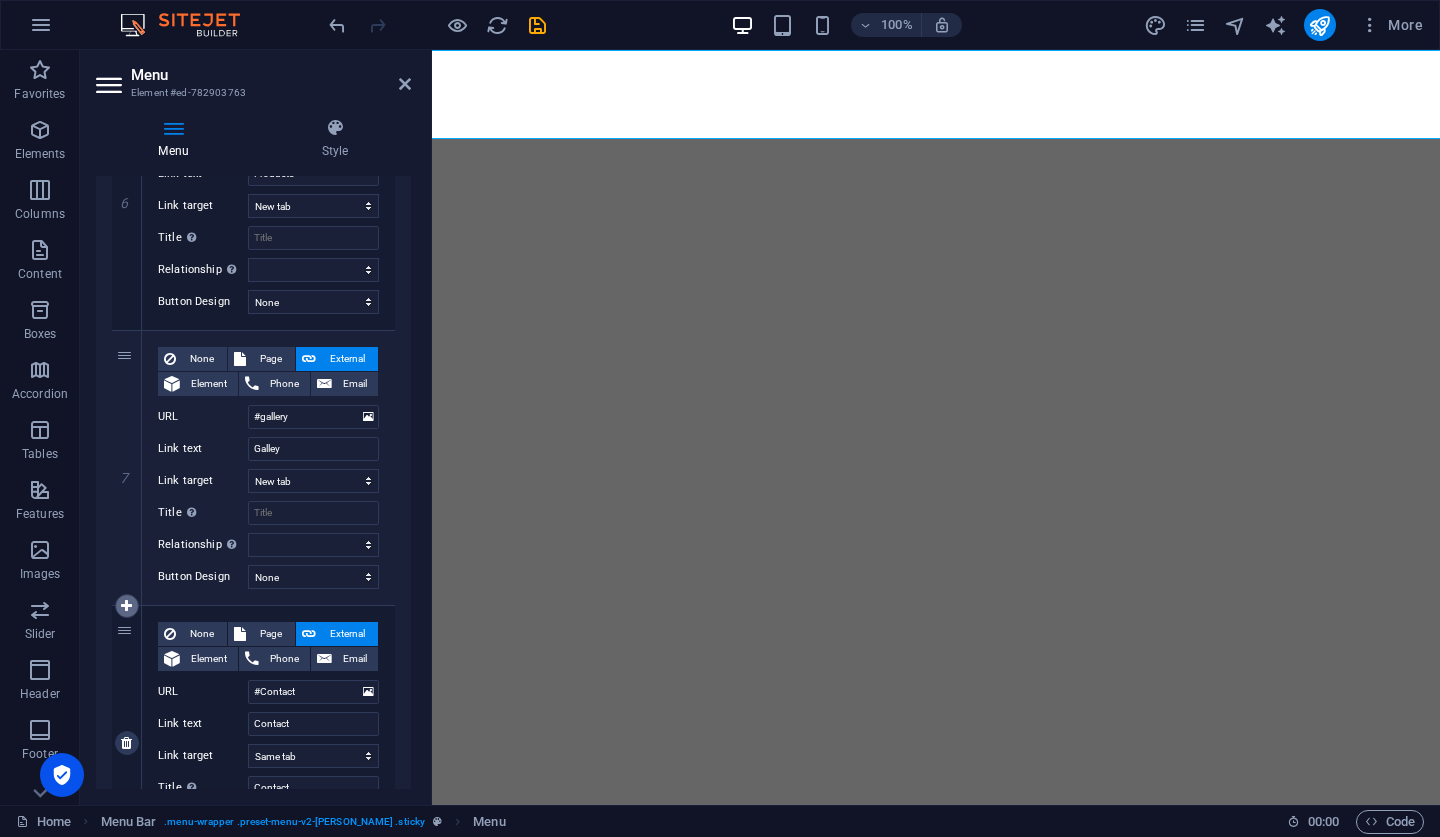 click at bounding box center [126, 606] 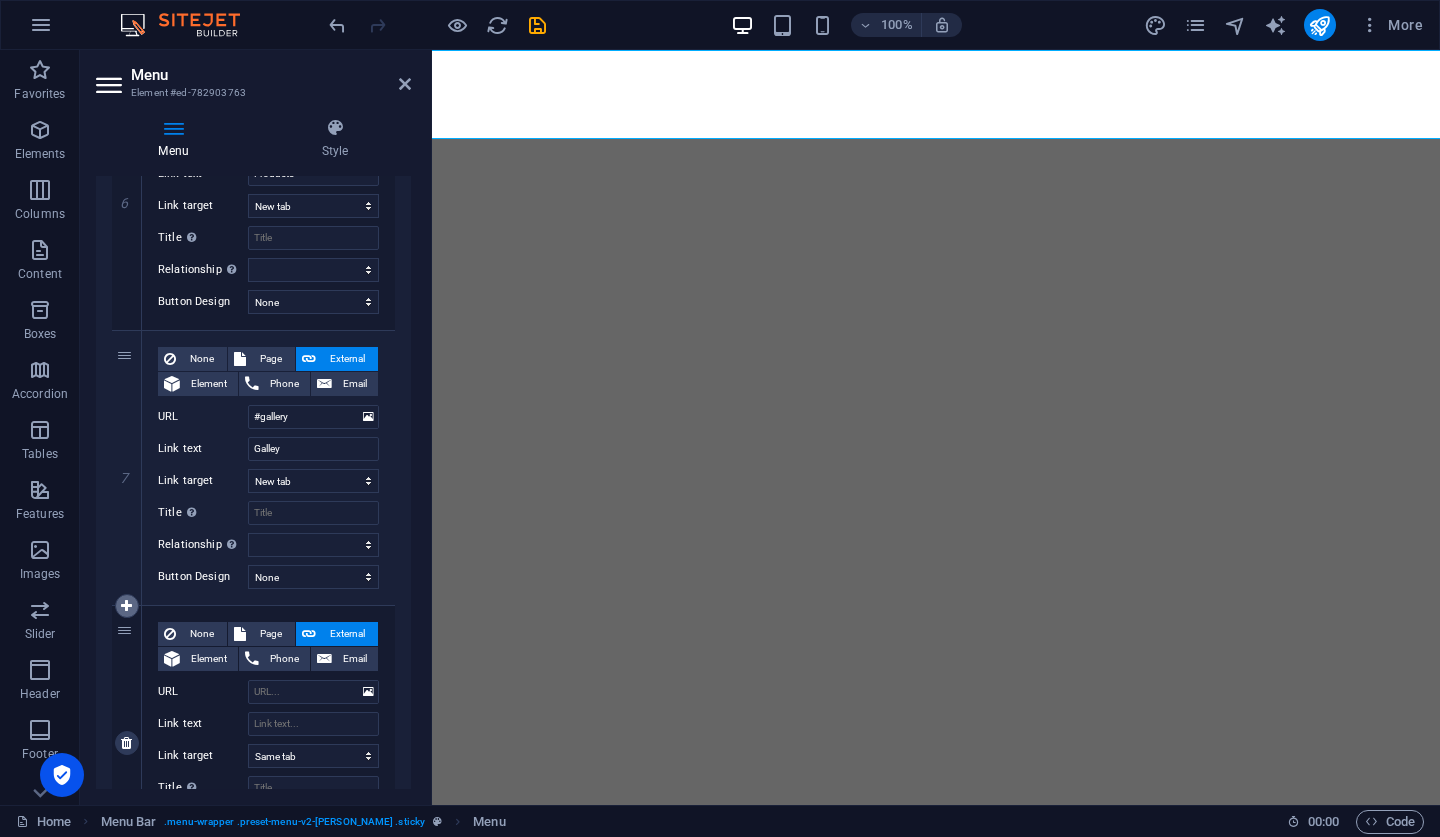 select 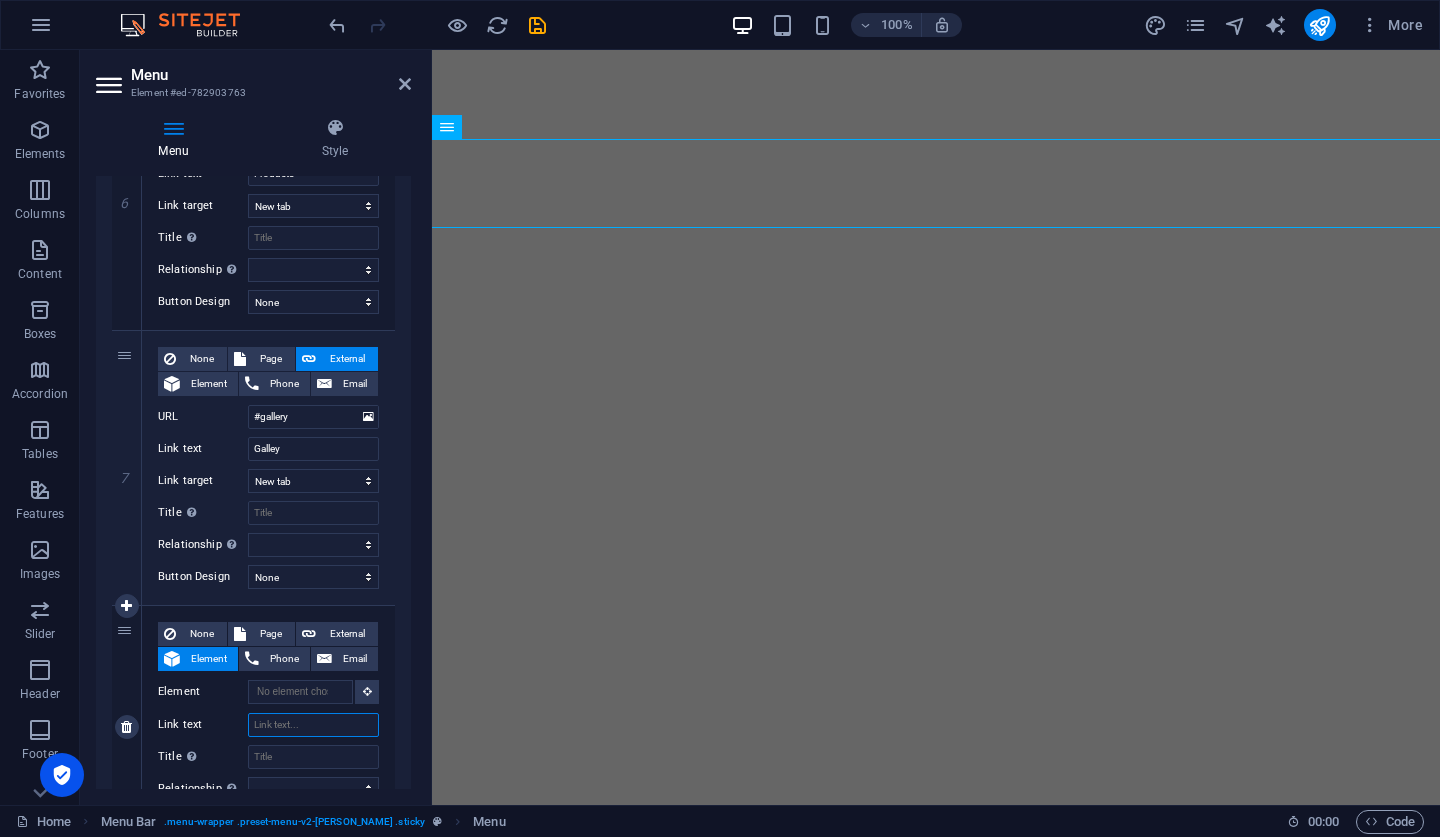 click on "Link text" at bounding box center [313, 725] 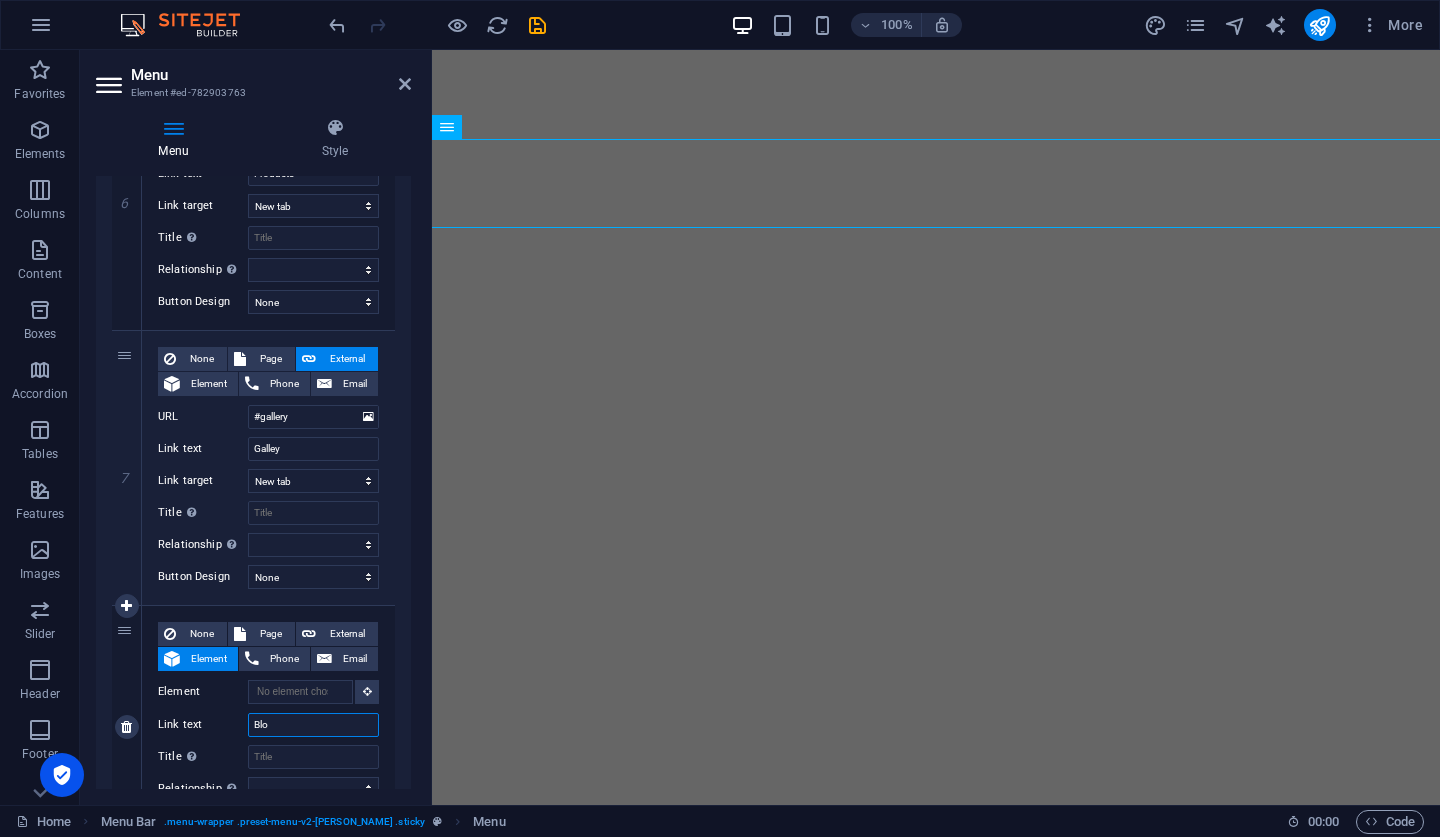 type on "Blog" 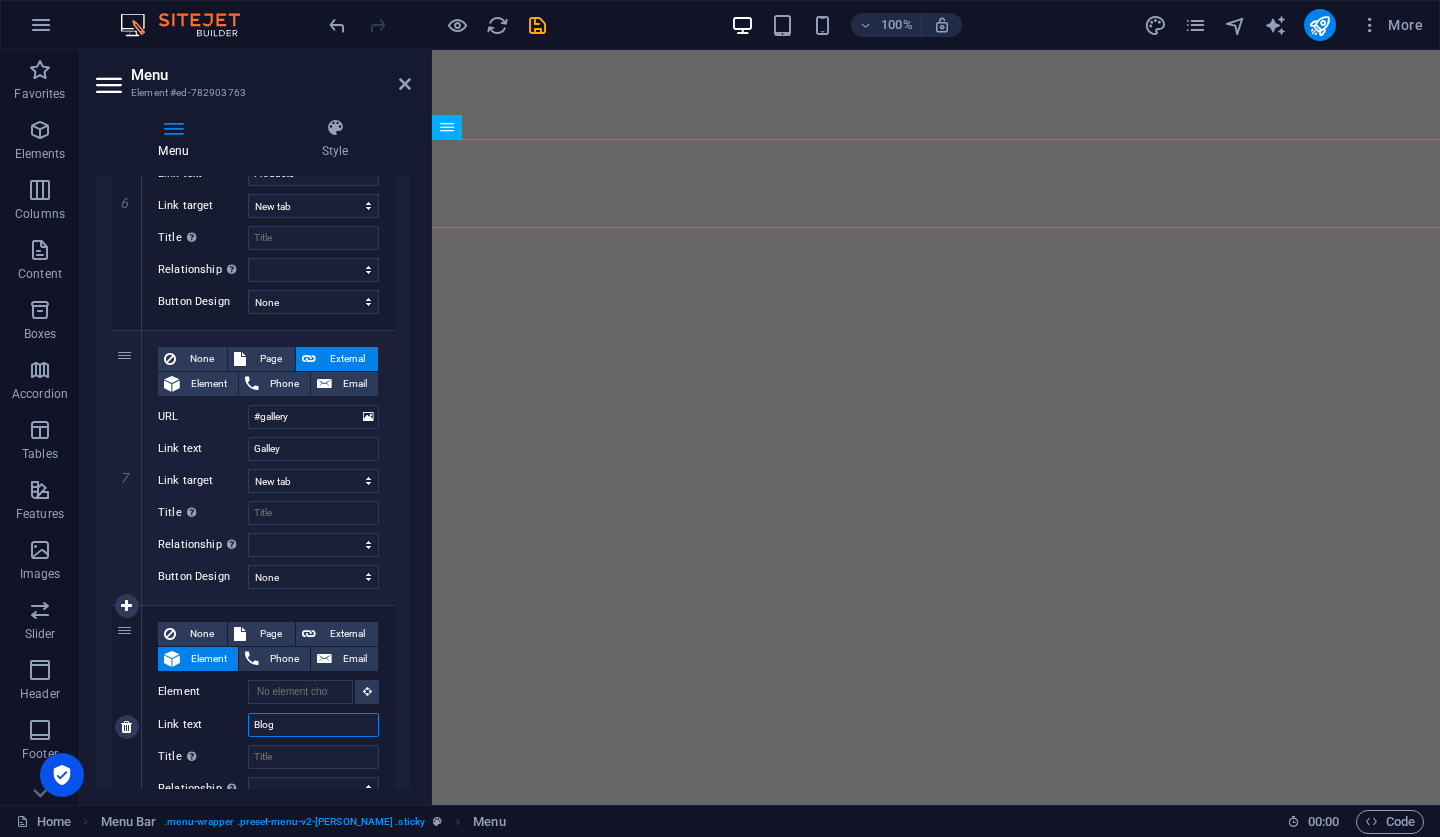 select 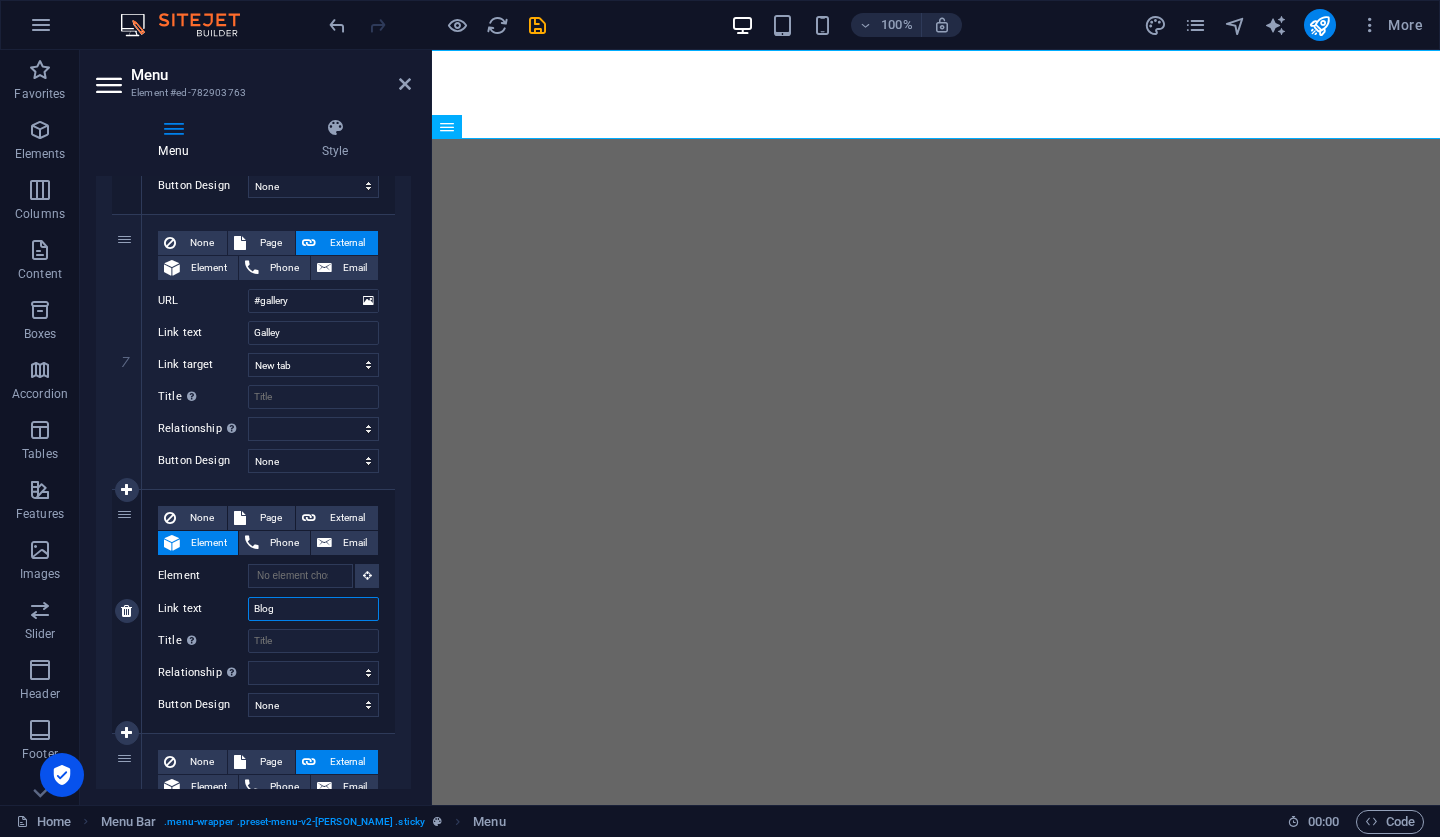 scroll, scrollTop: 1804, scrollLeft: 0, axis: vertical 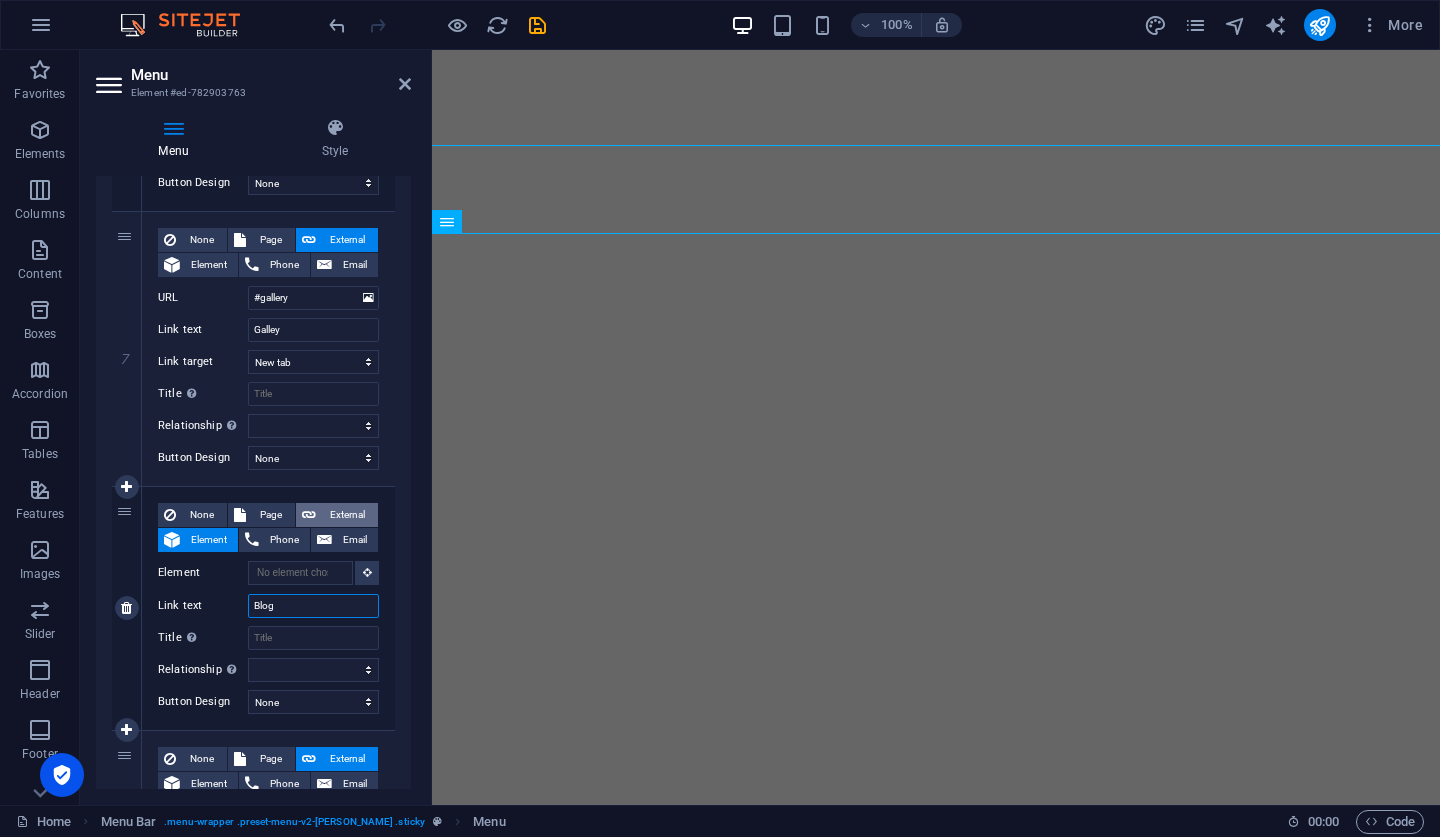 type on "Blog" 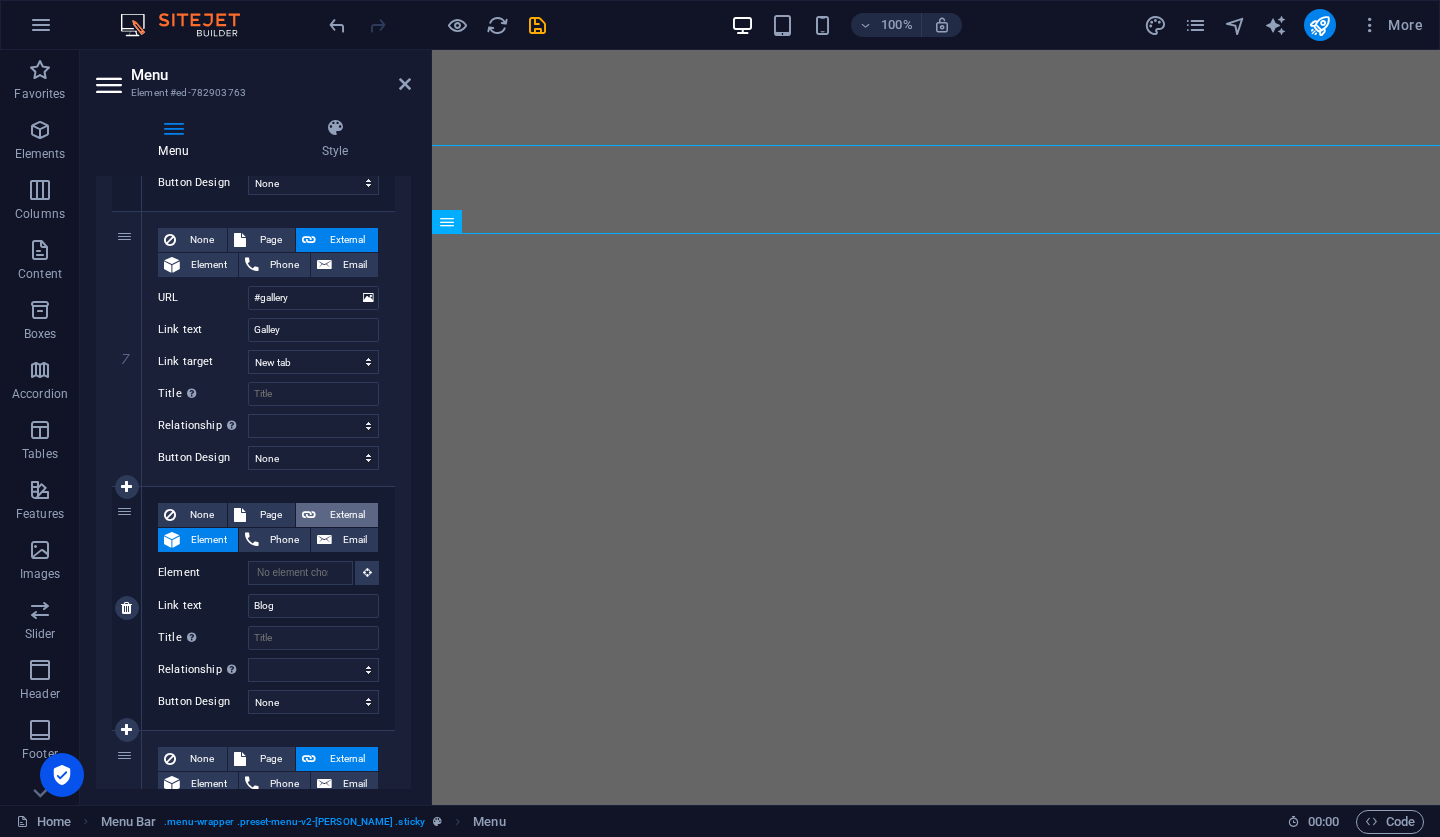 click on "External" at bounding box center (347, 515) 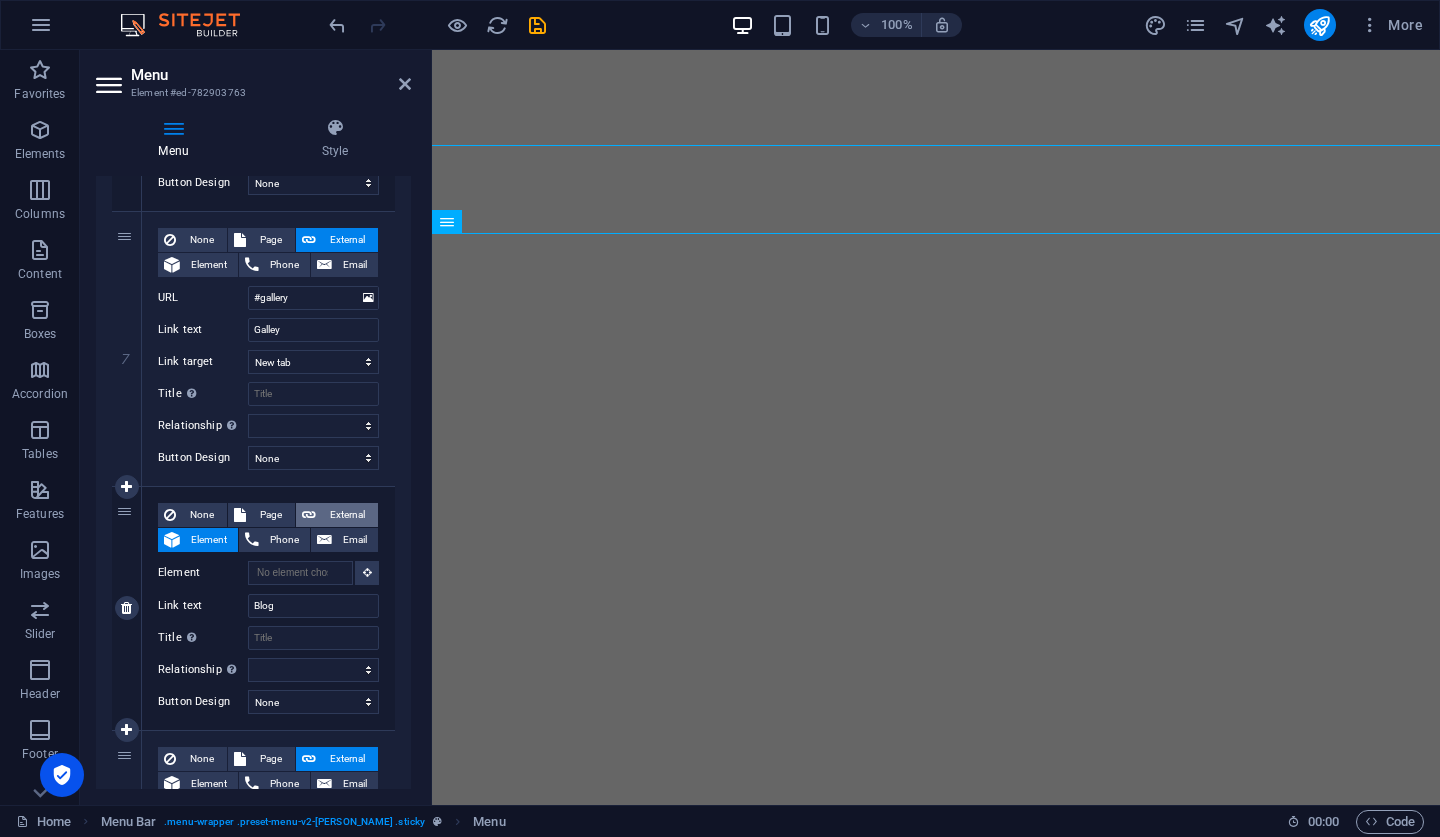 select 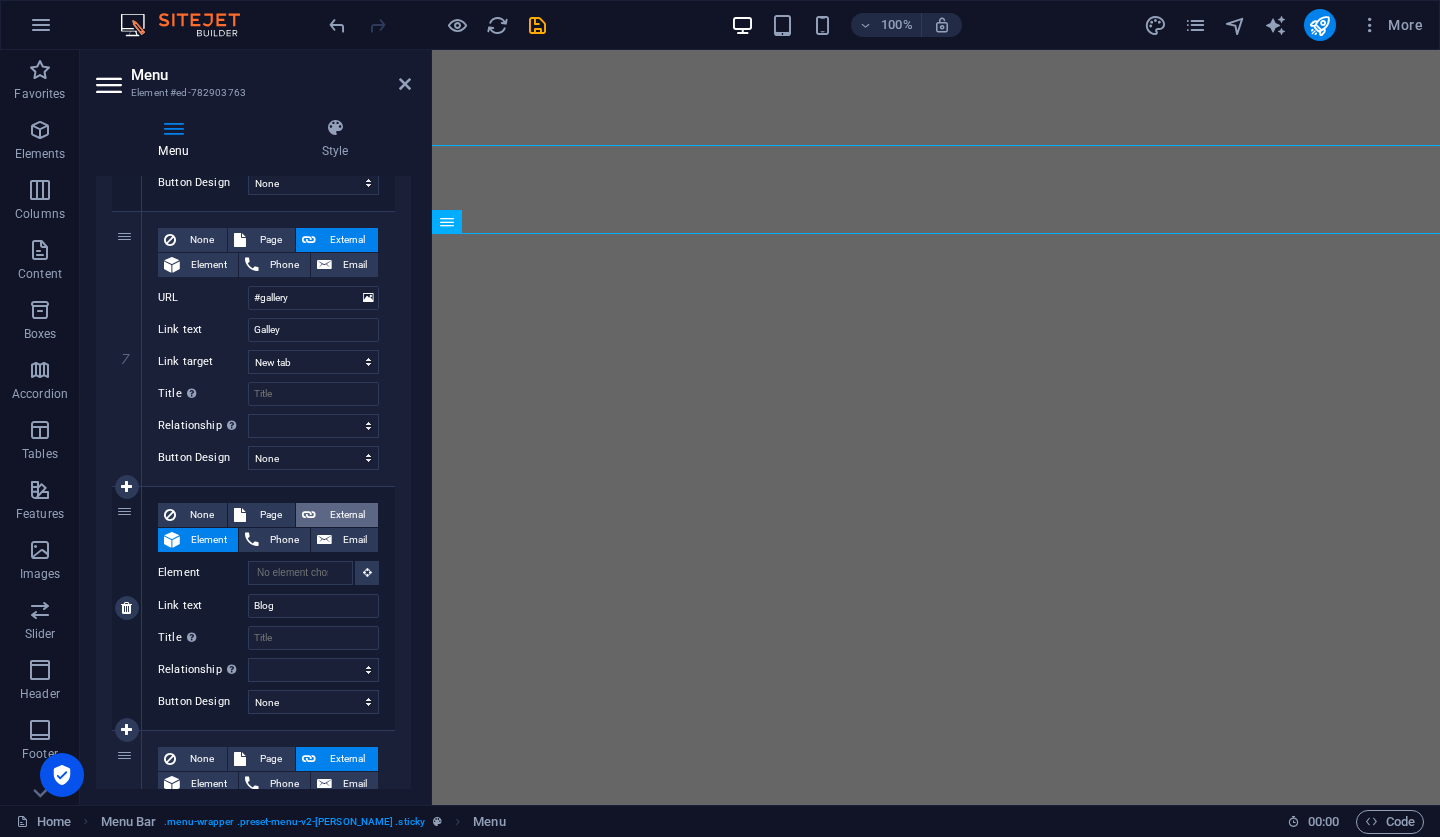 select 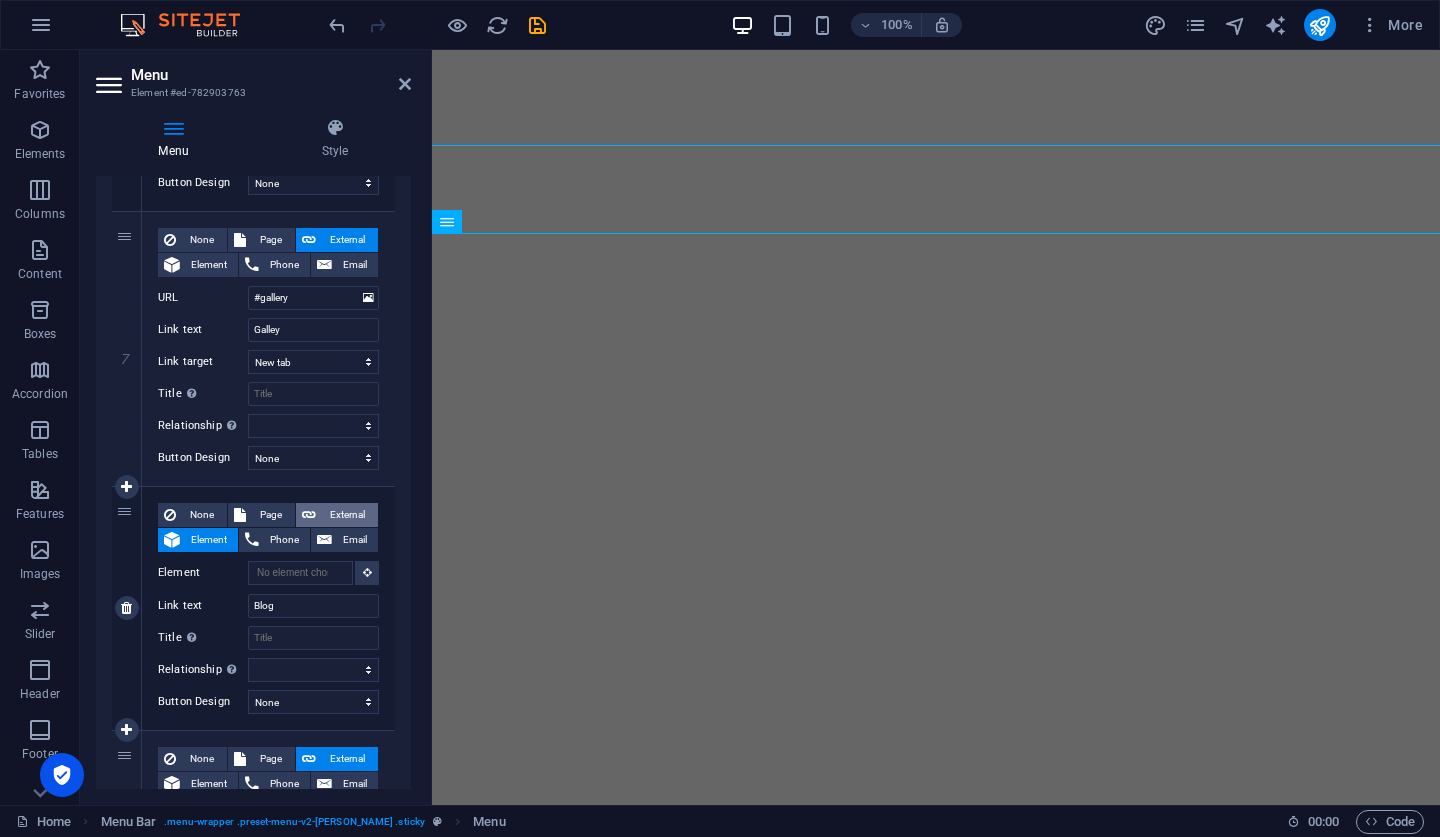 select 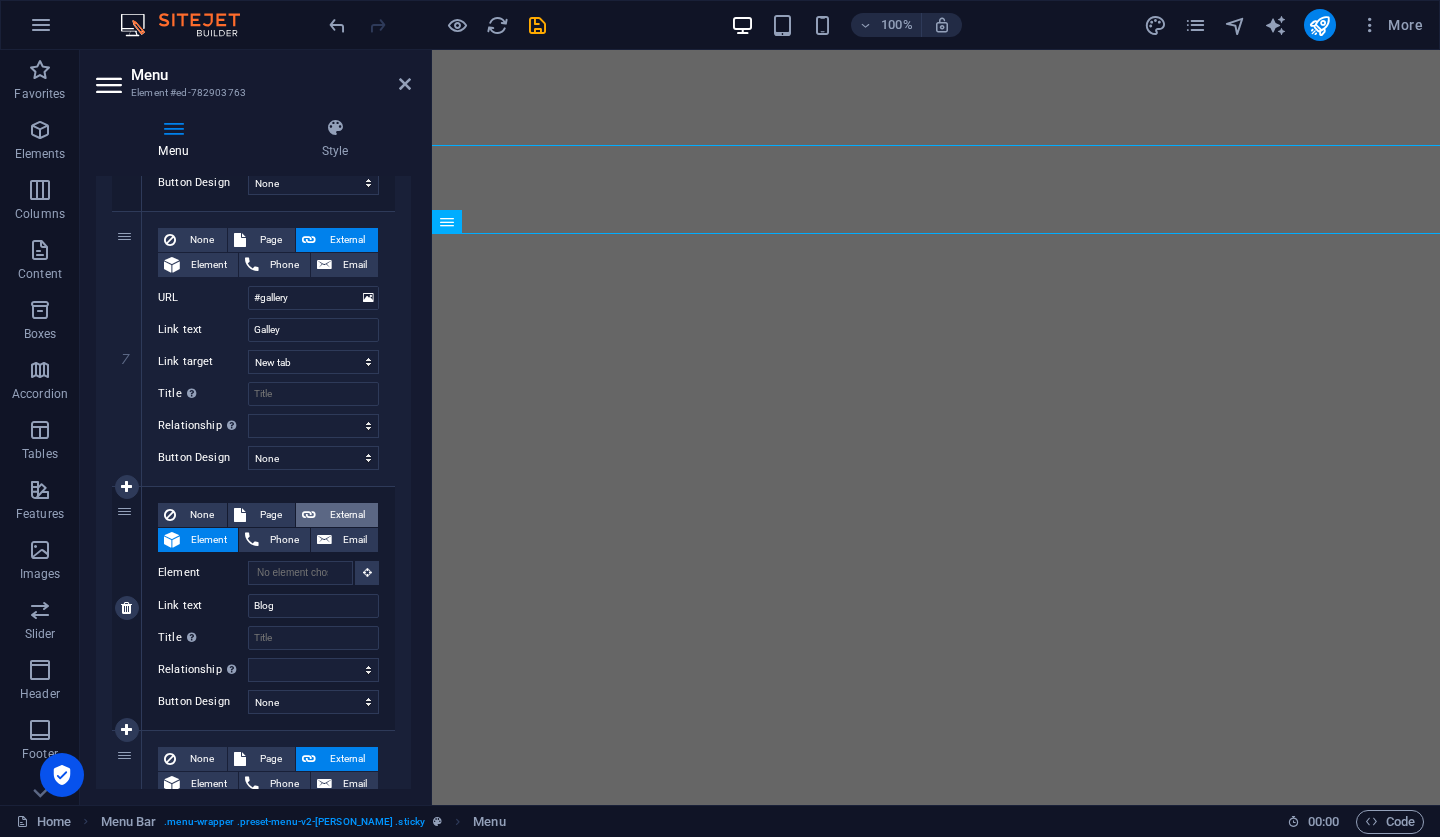 select 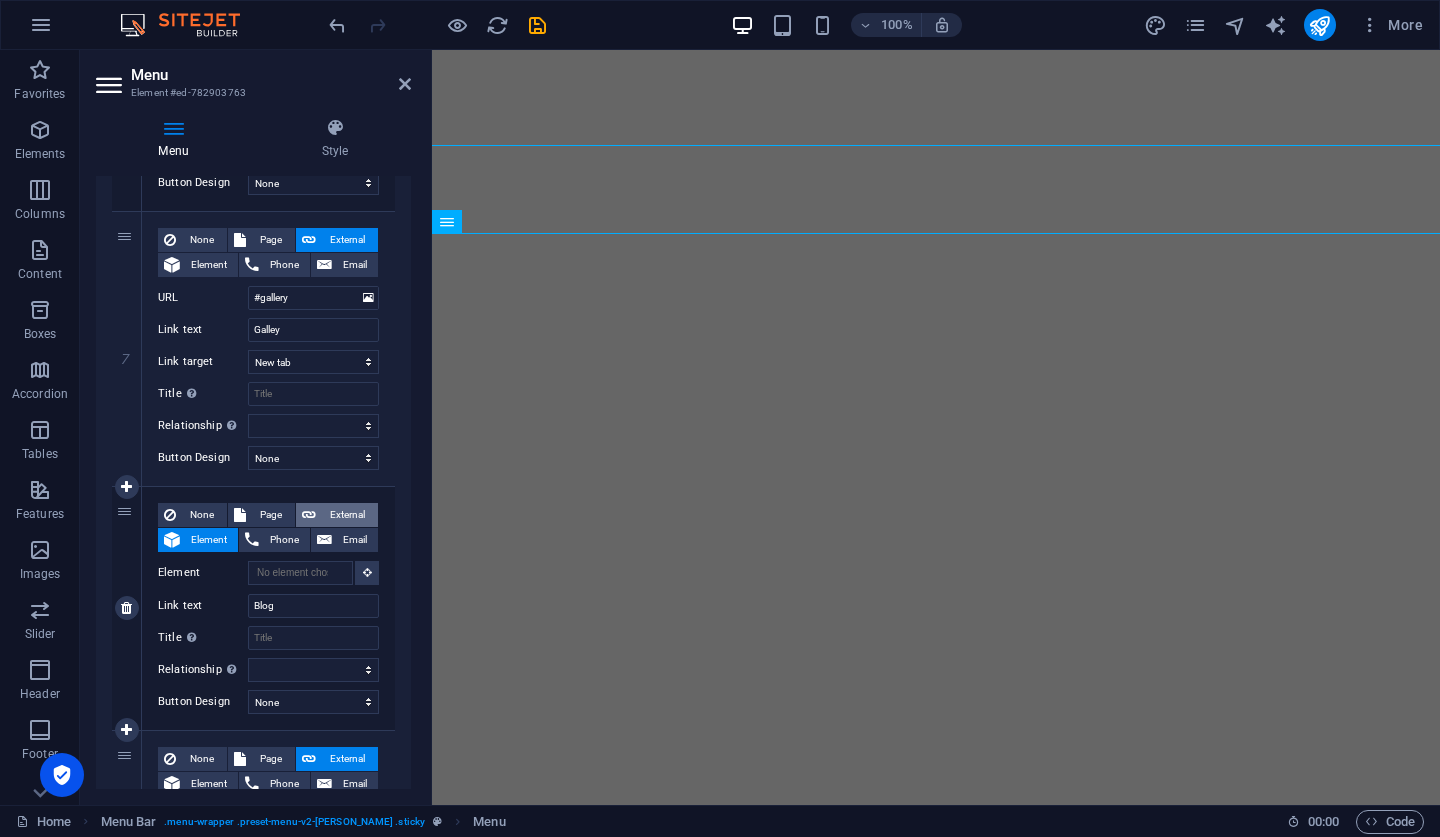 select 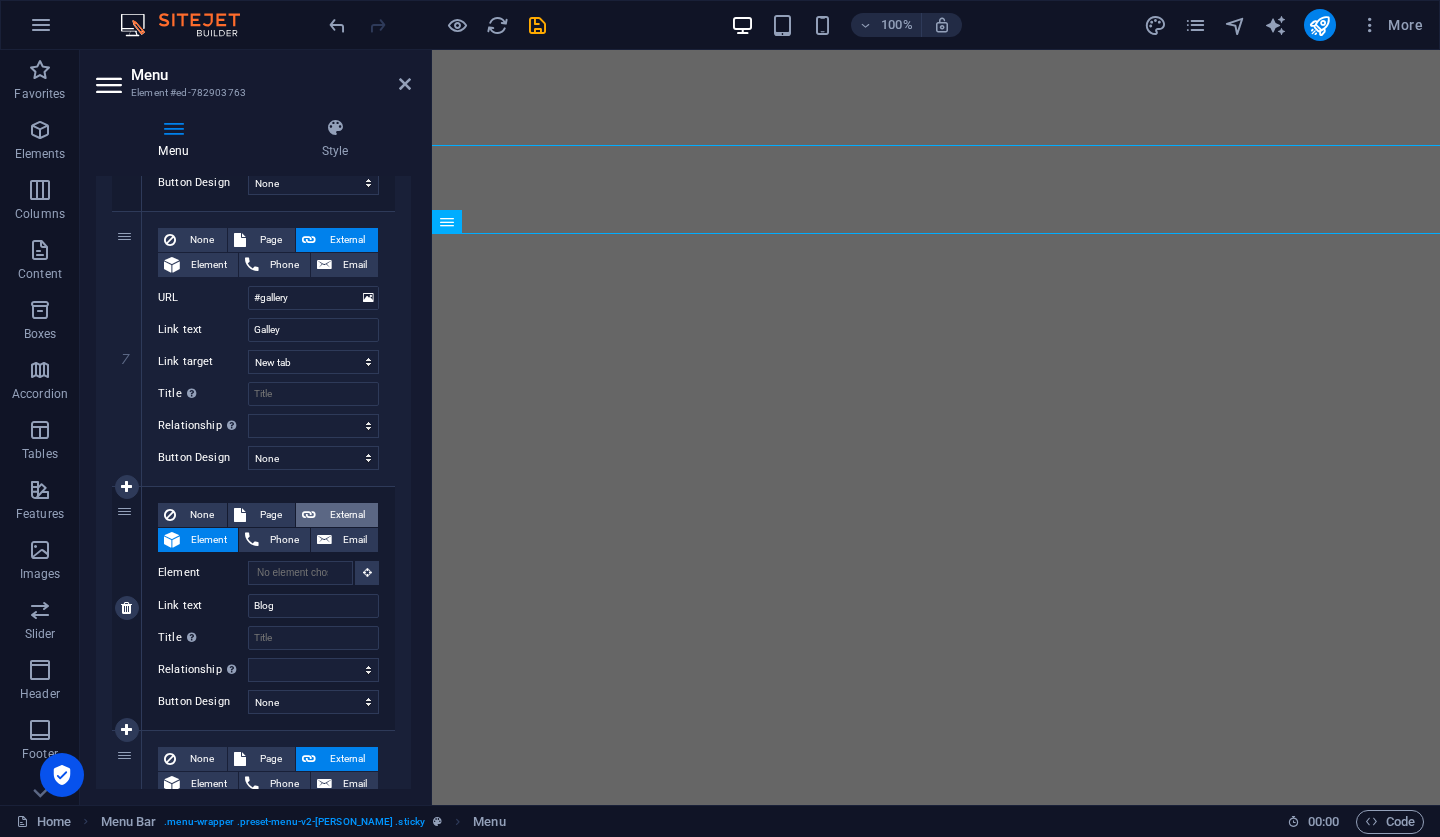 select 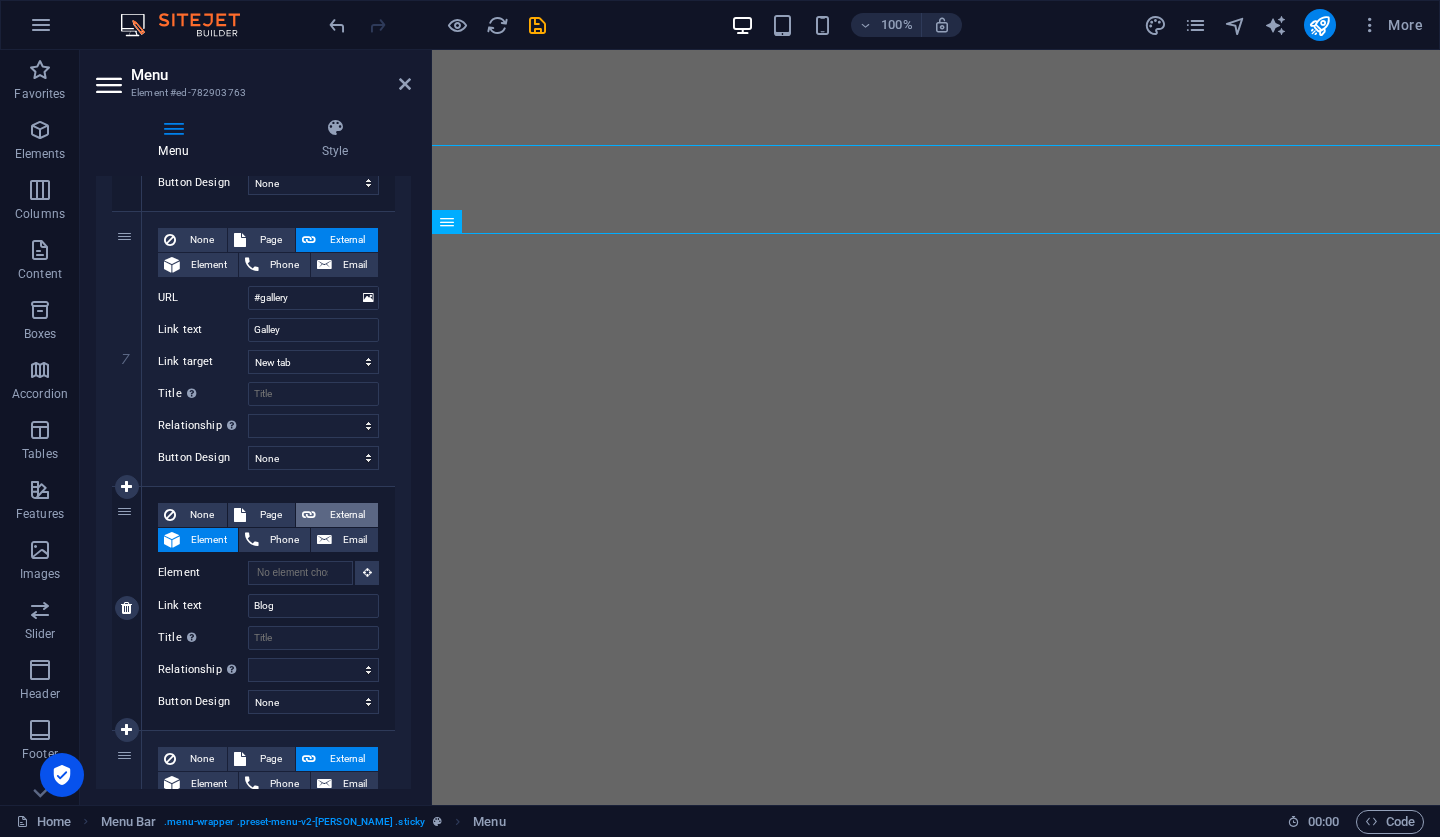 select on "blank" 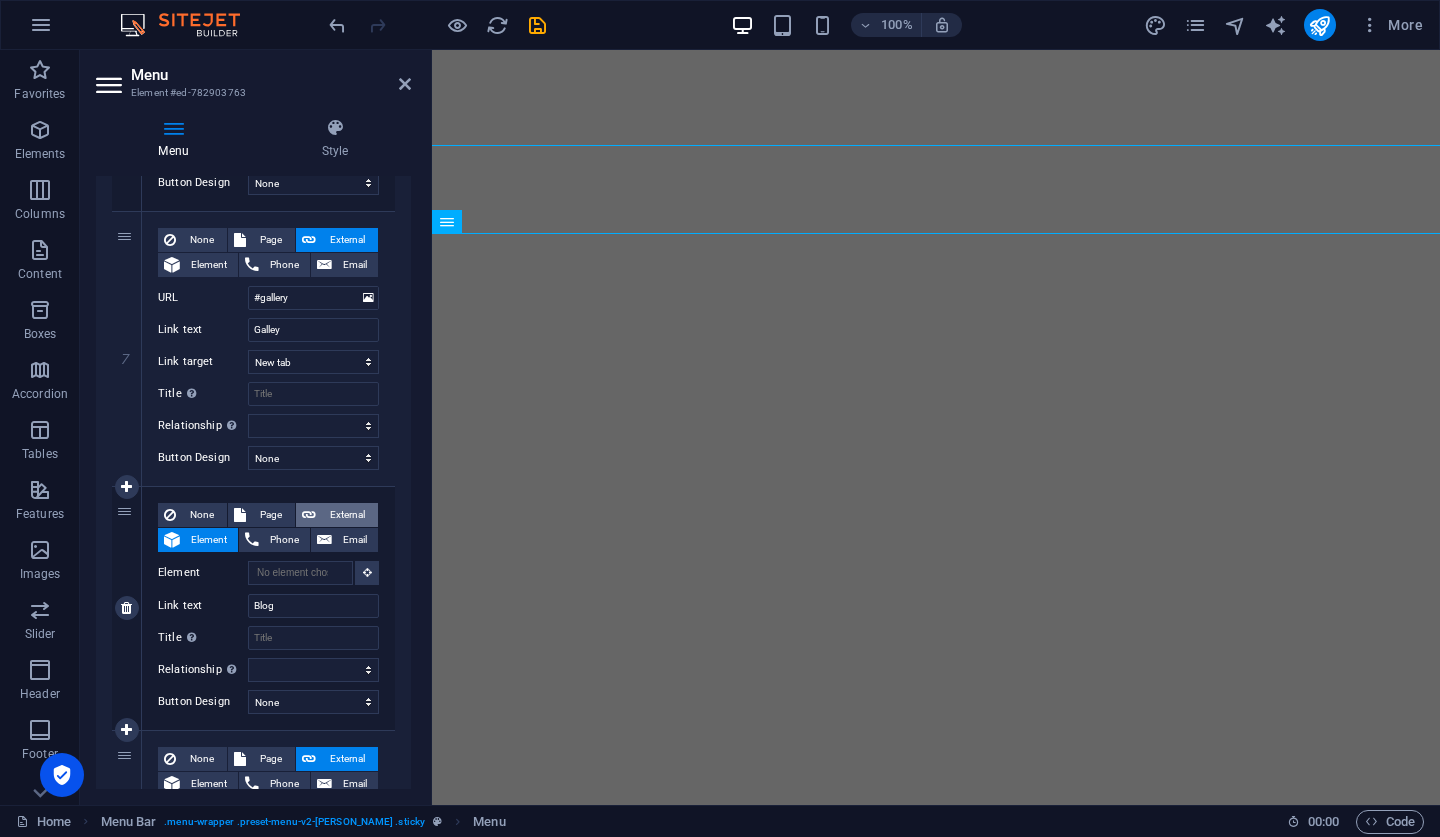 select 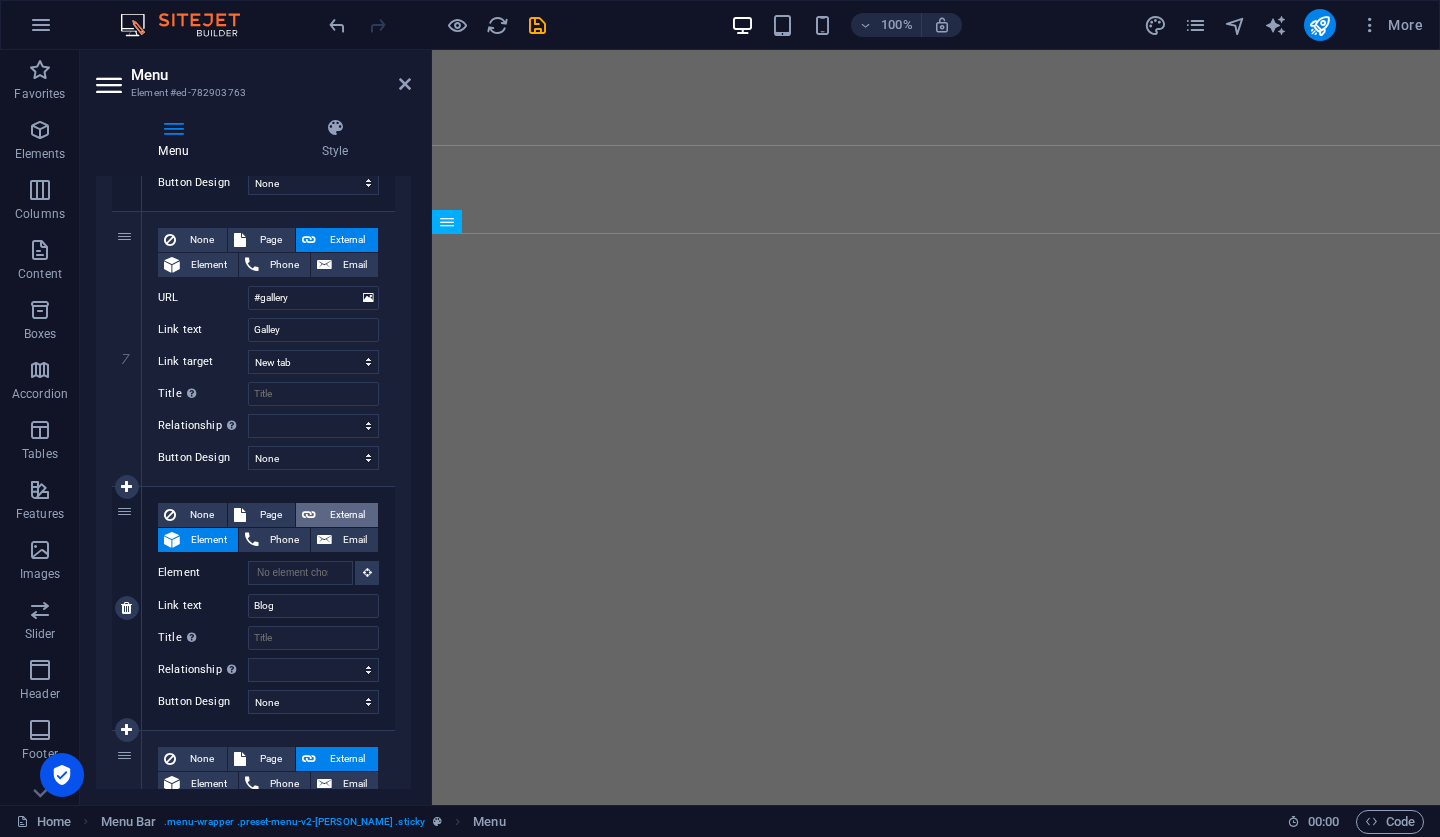 select 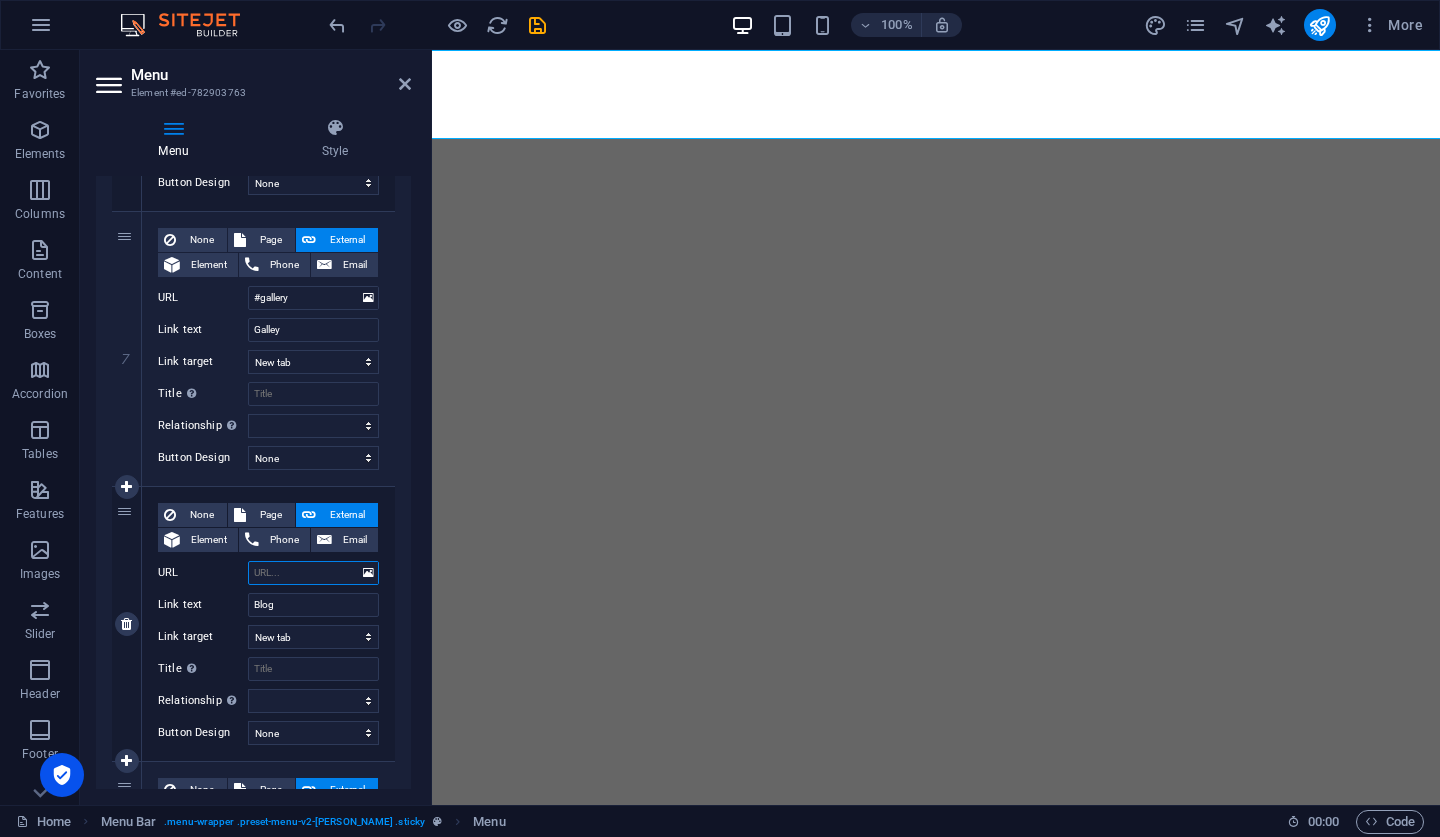 paste on "#" 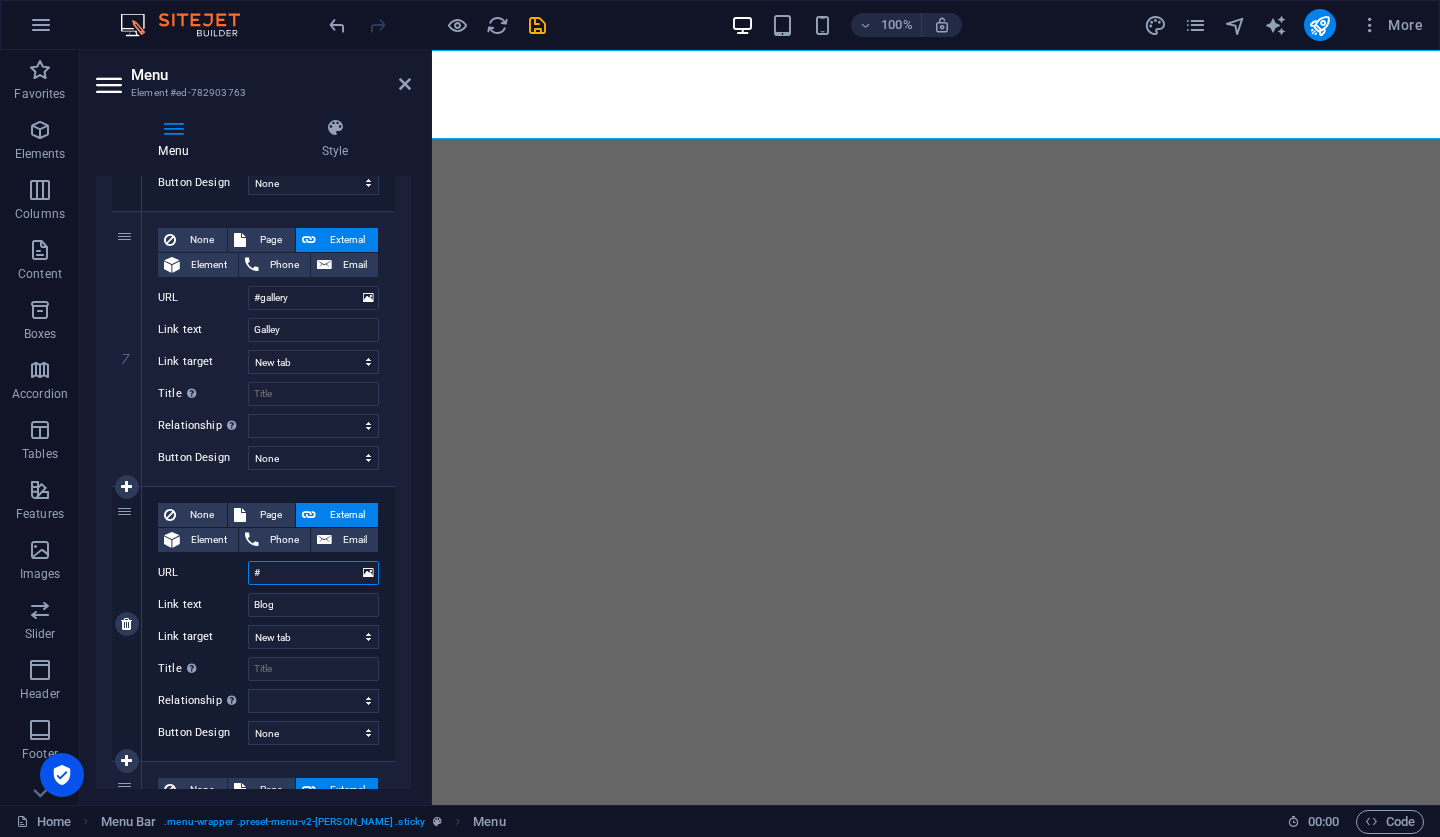 select 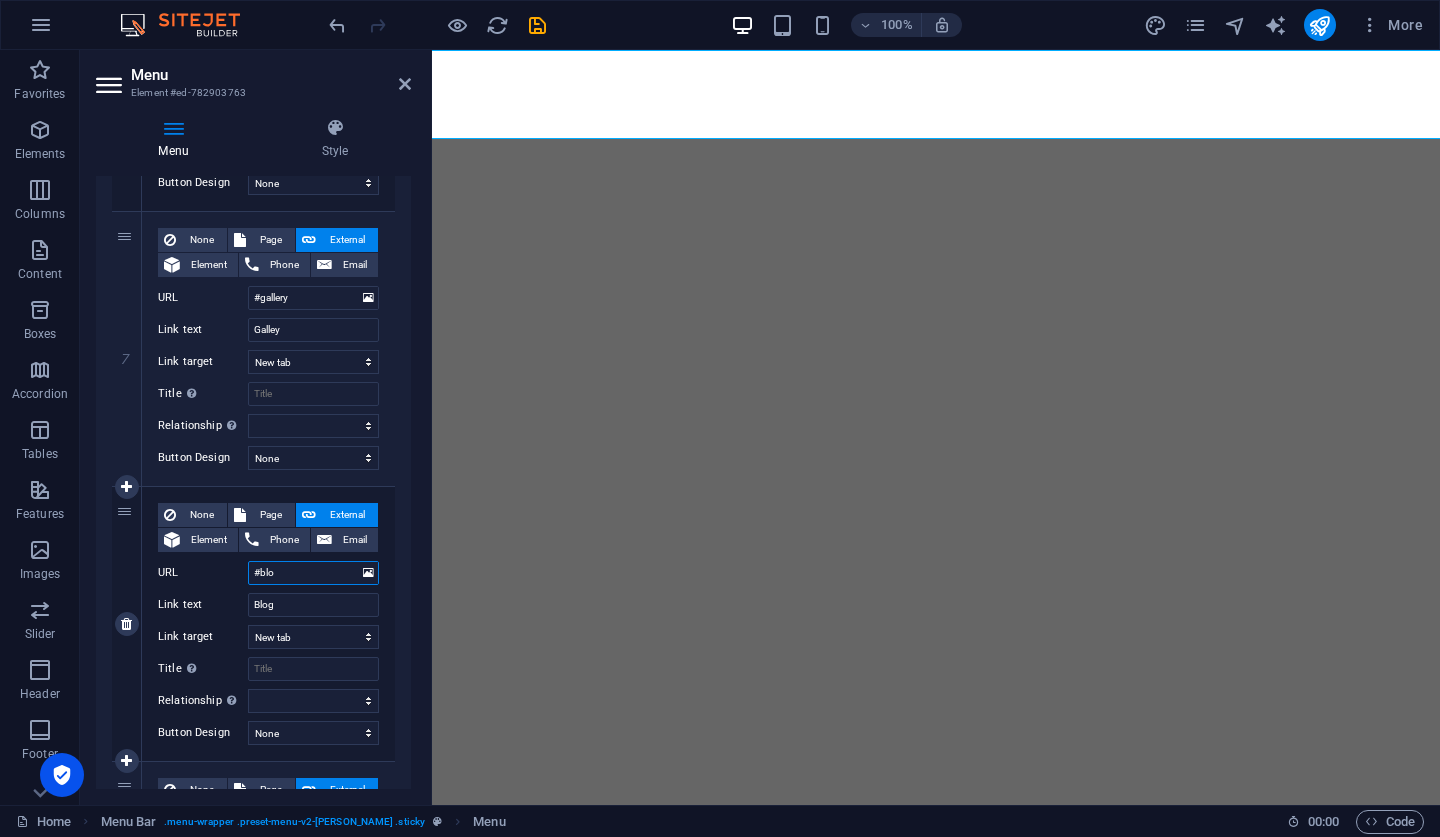 type on "#blog" 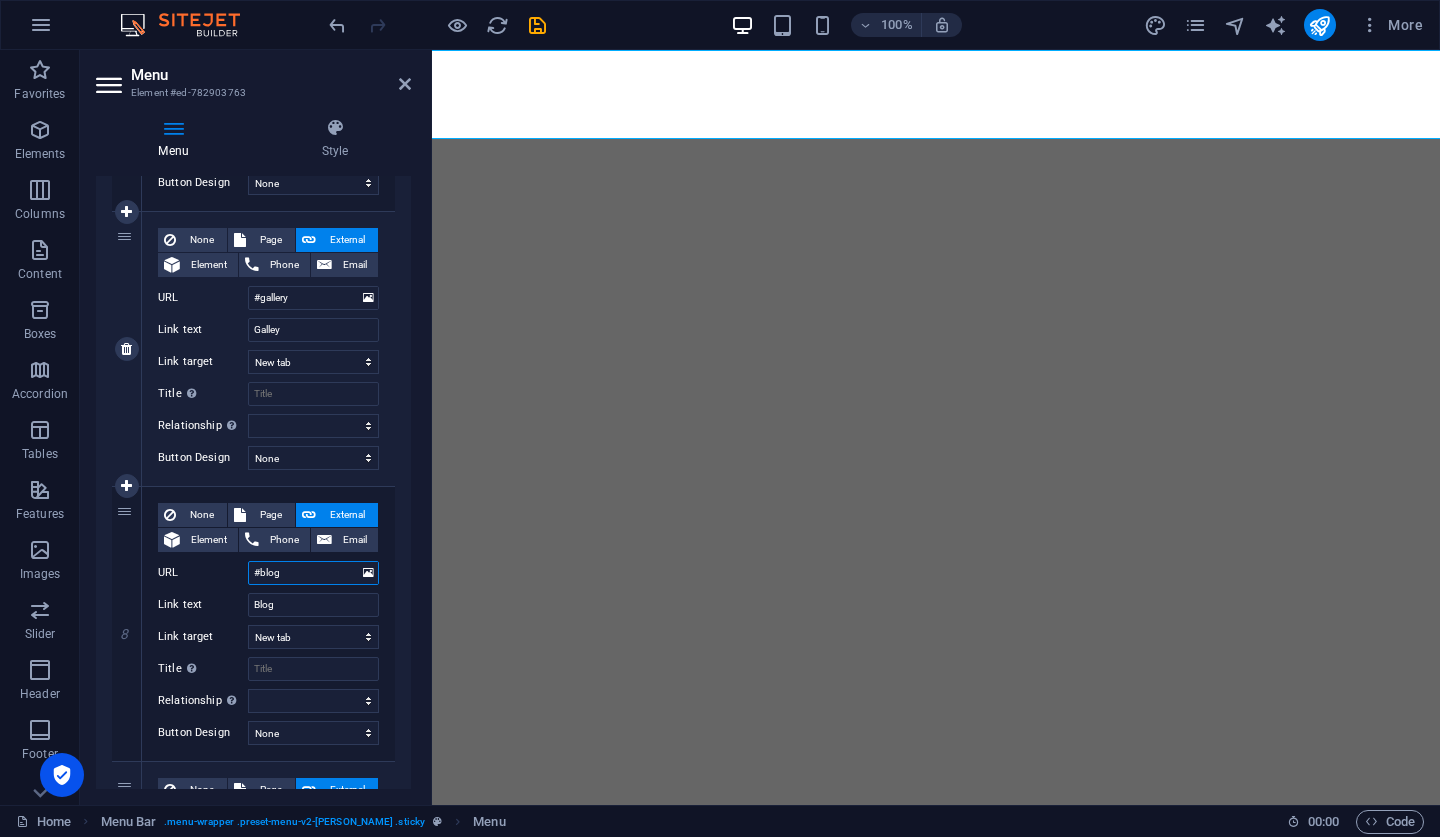 select 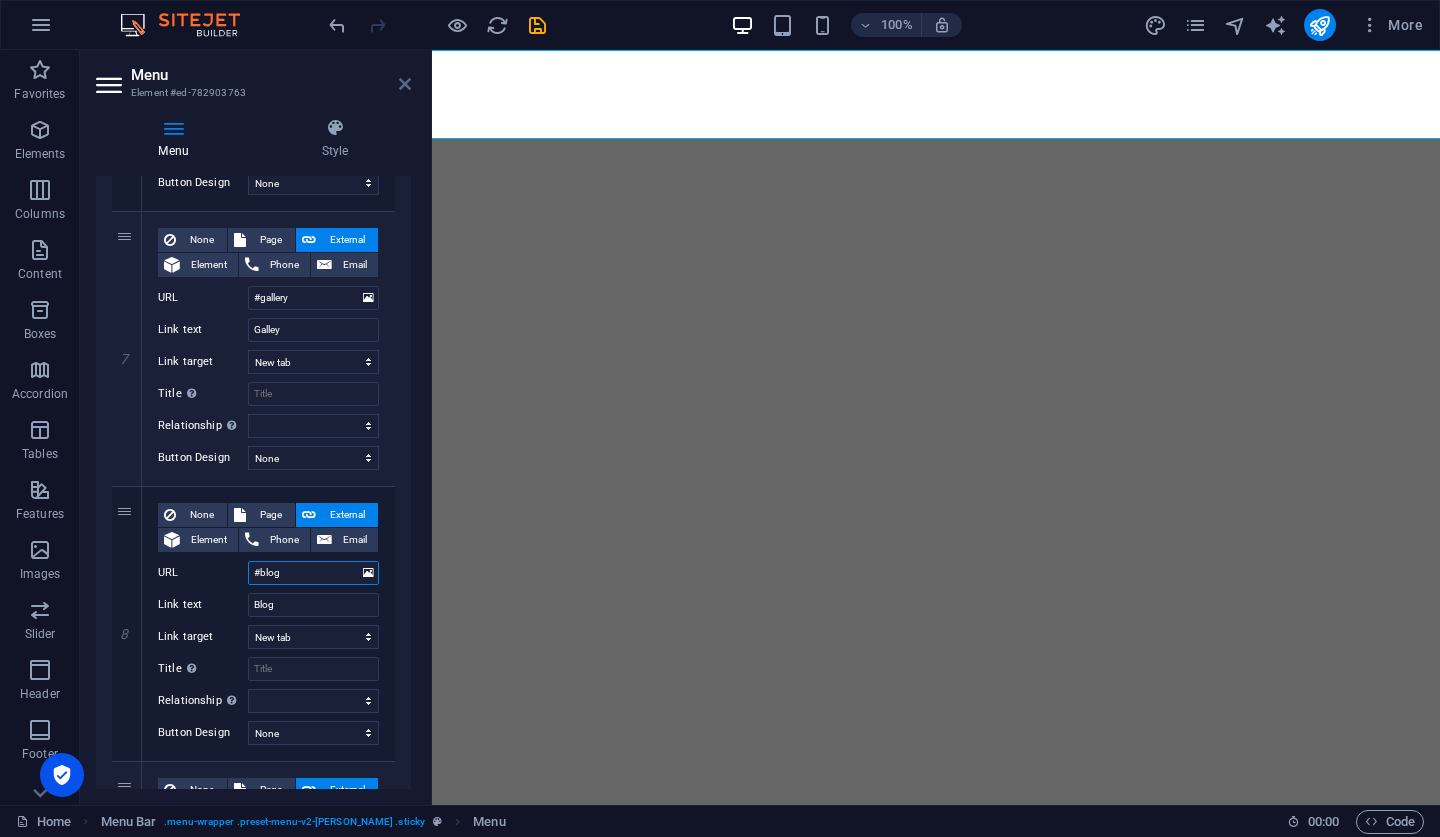 type on "#blog" 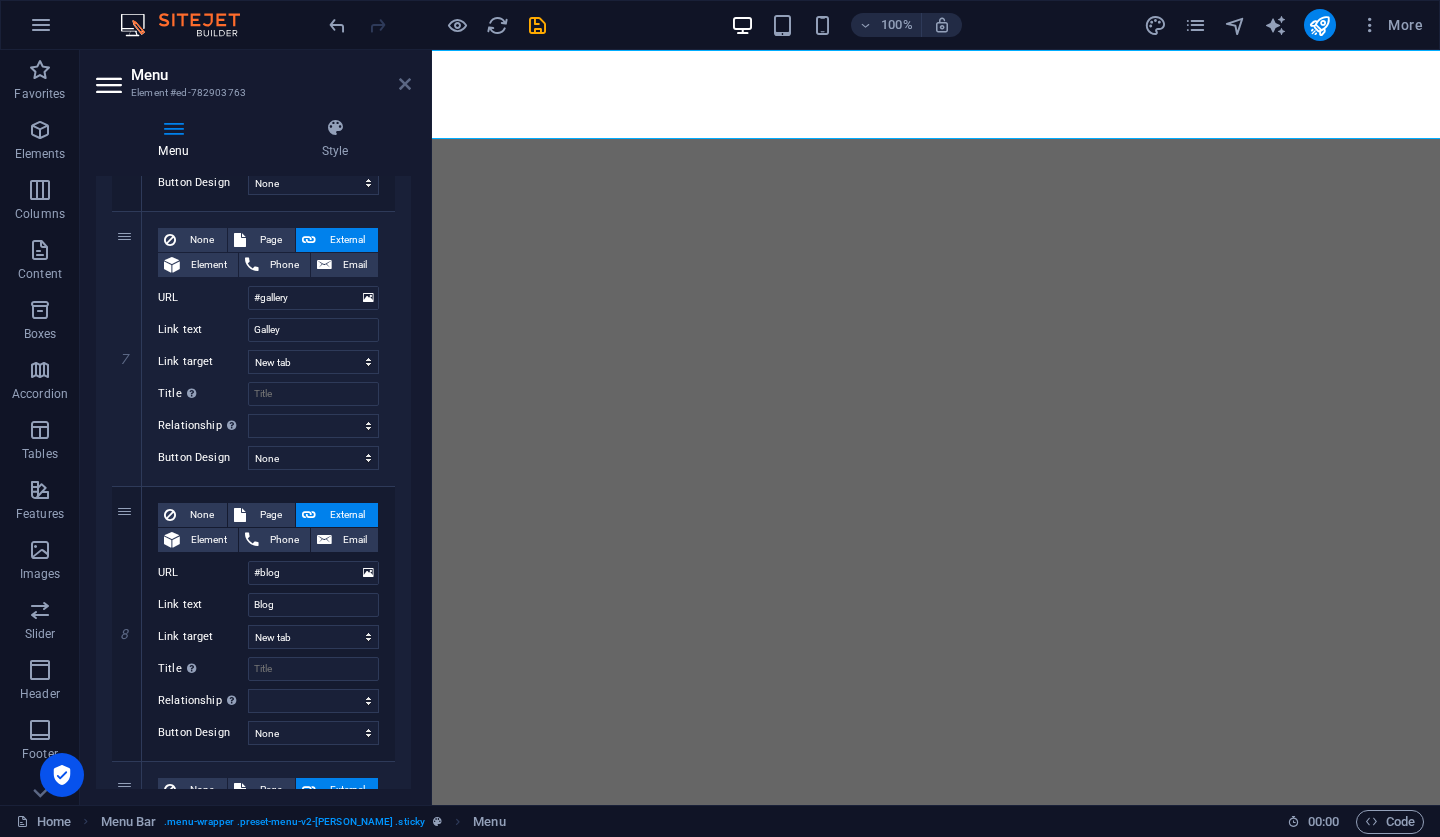 click at bounding box center (405, 84) 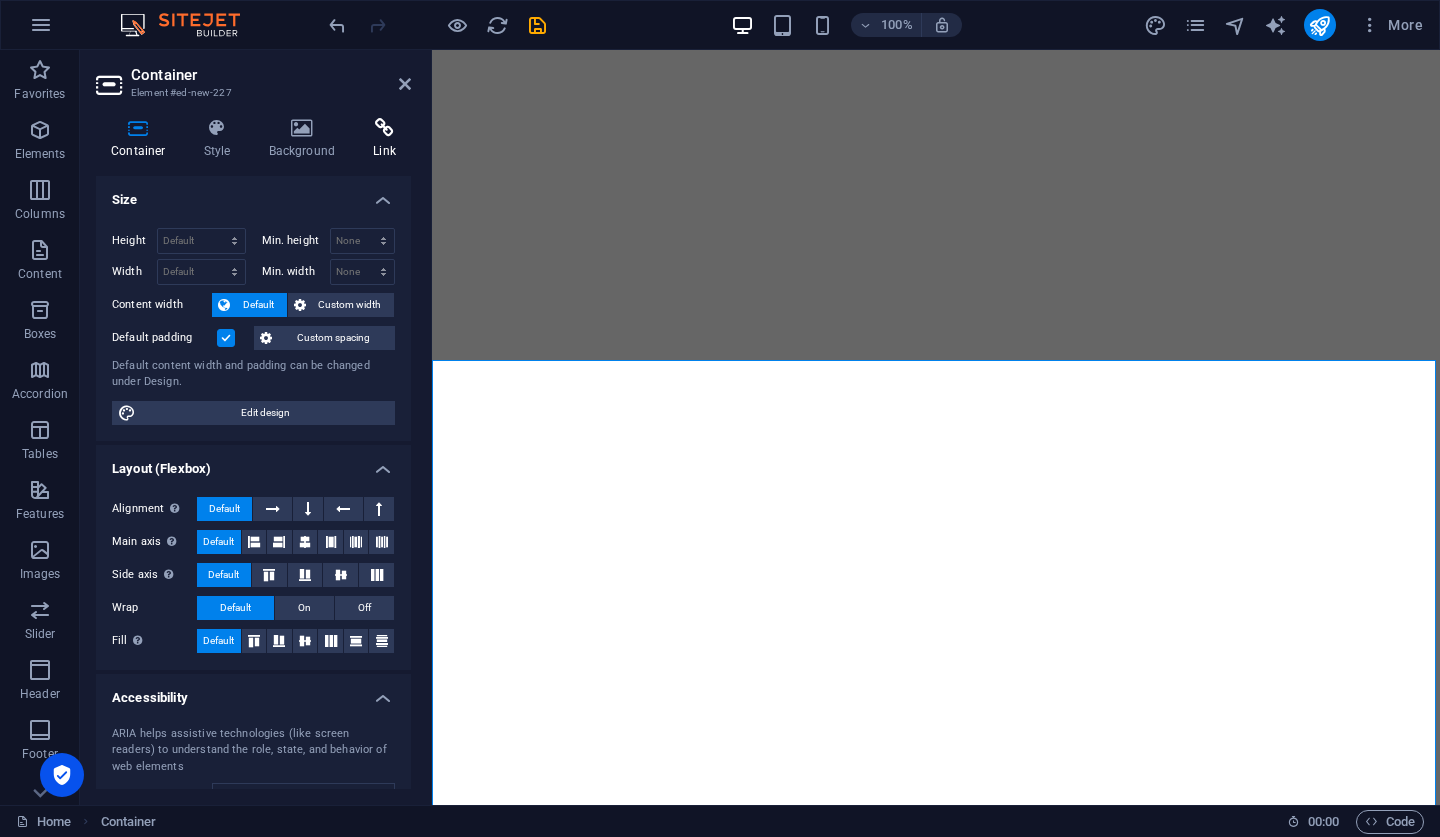 click at bounding box center [384, 128] 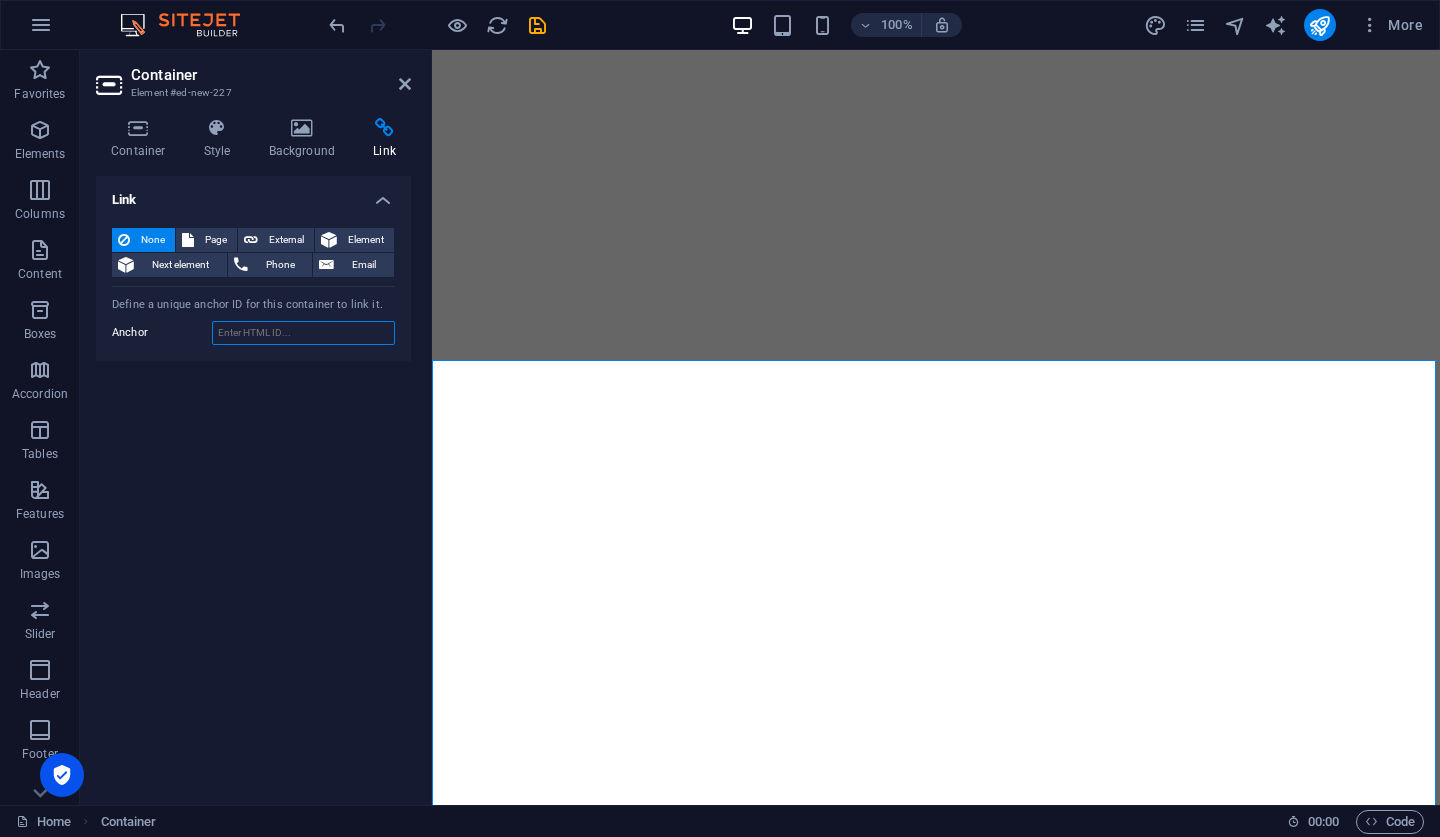click on "Anchor" at bounding box center (303, 333) 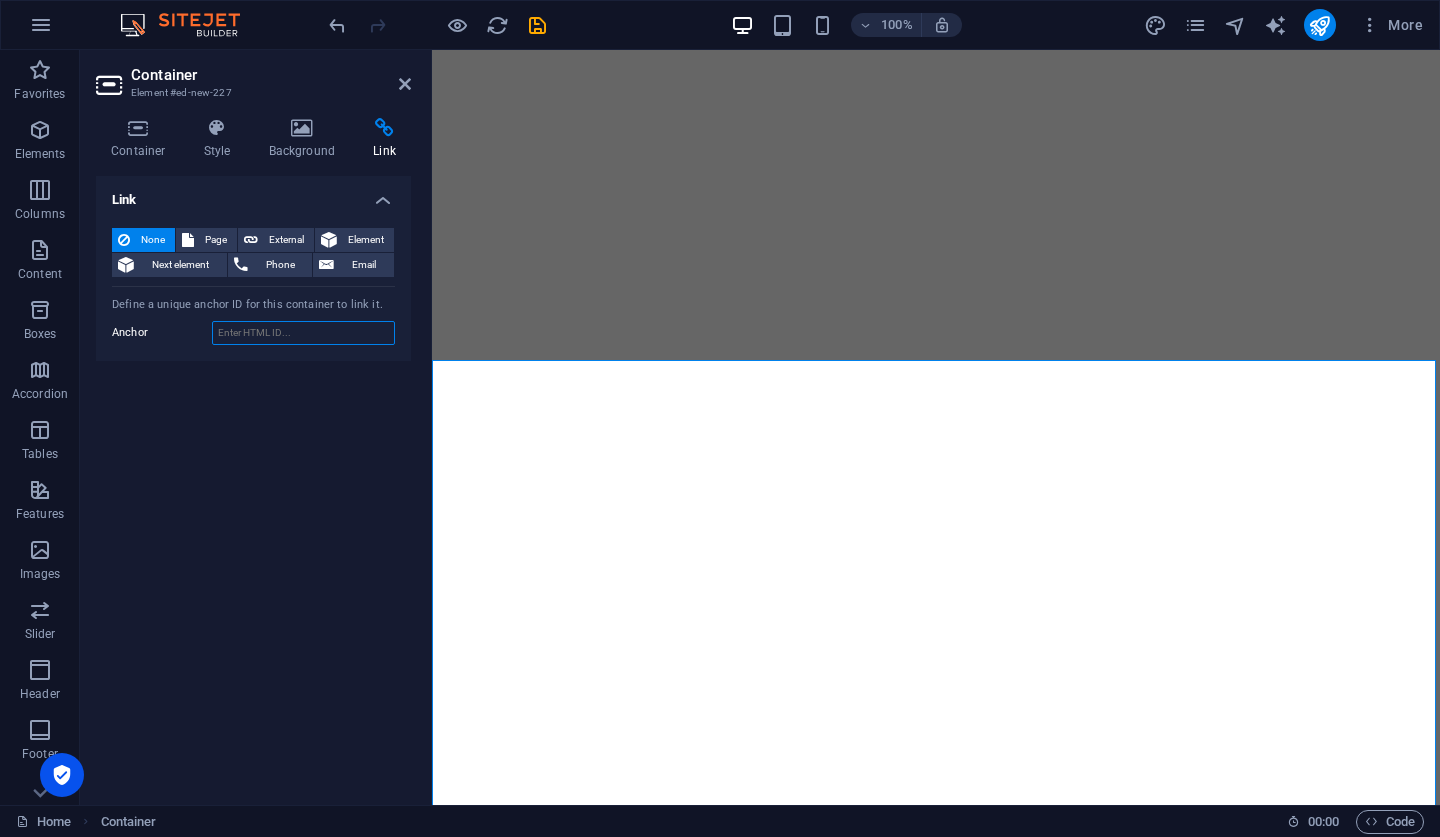 paste on "#" 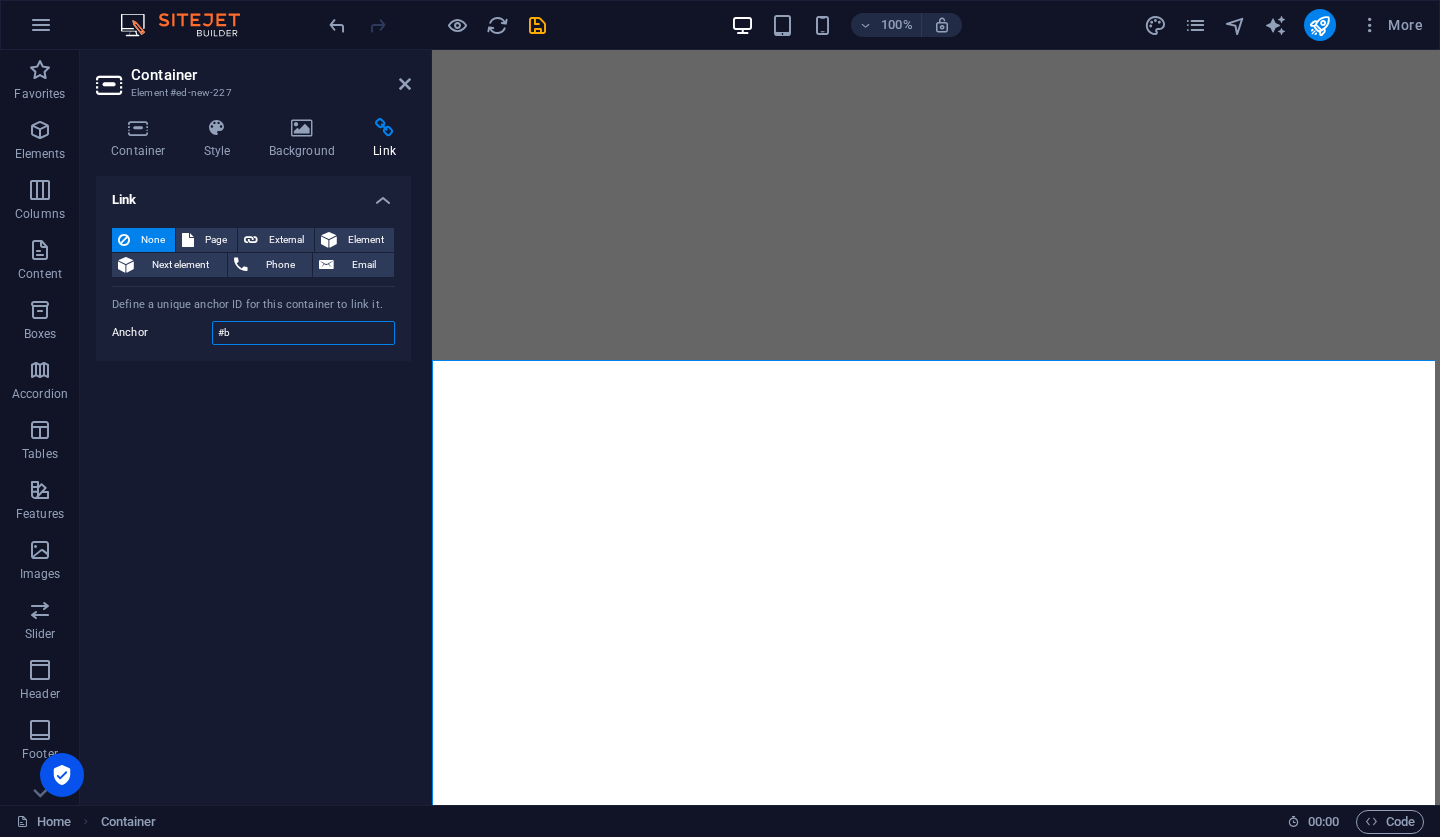type on "#" 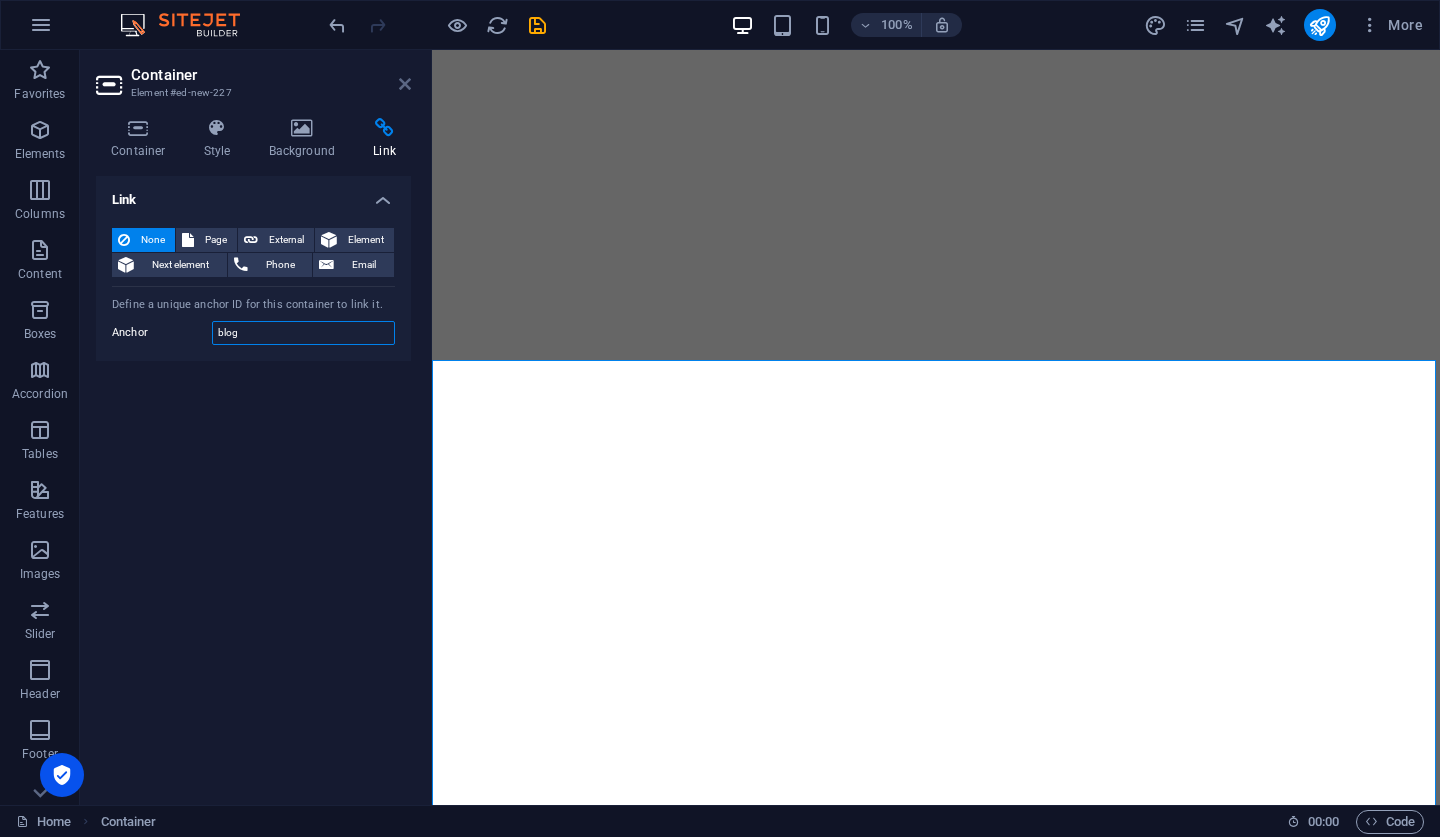 type on "blog" 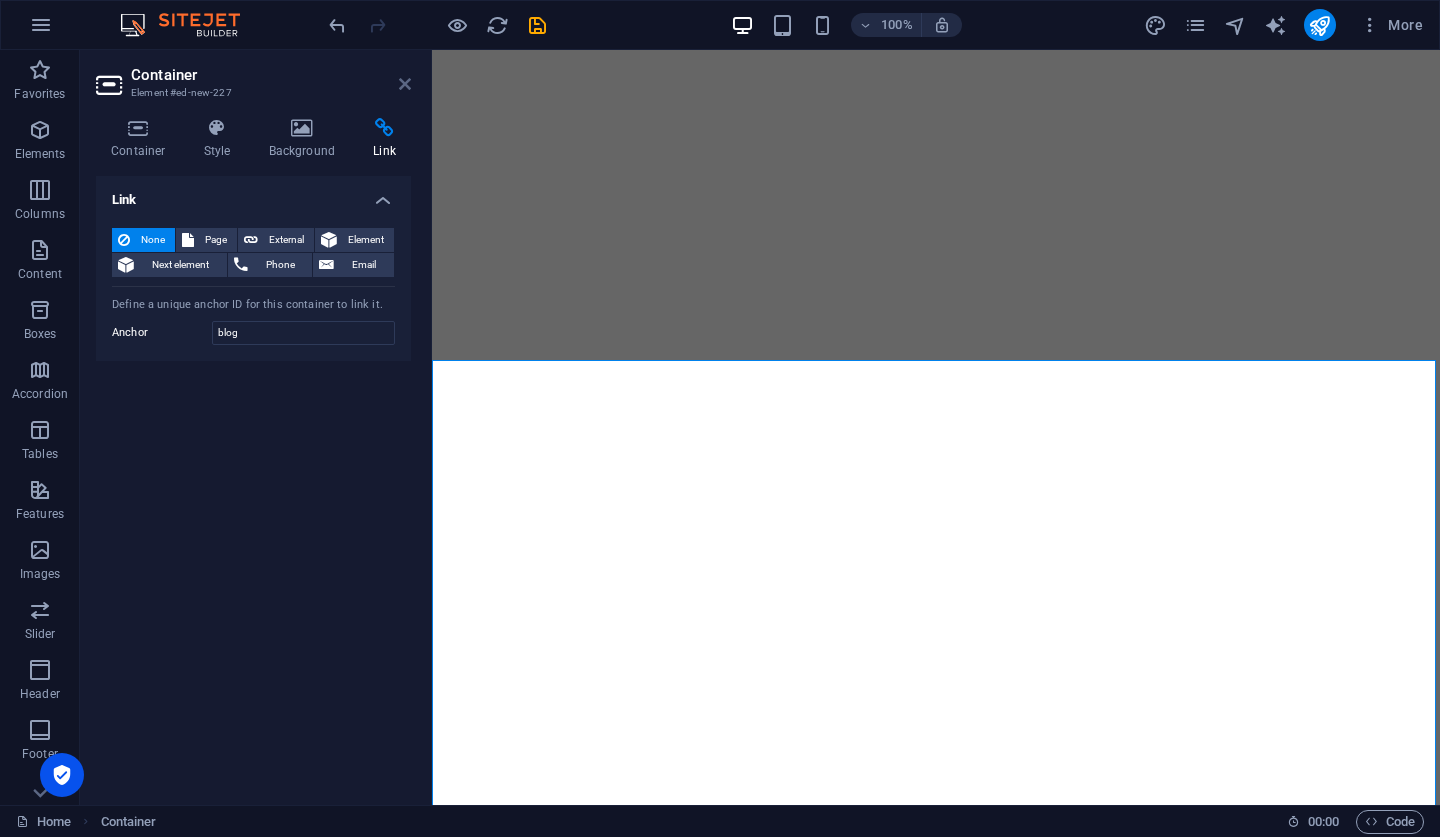 click at bounding box center [405, 84] 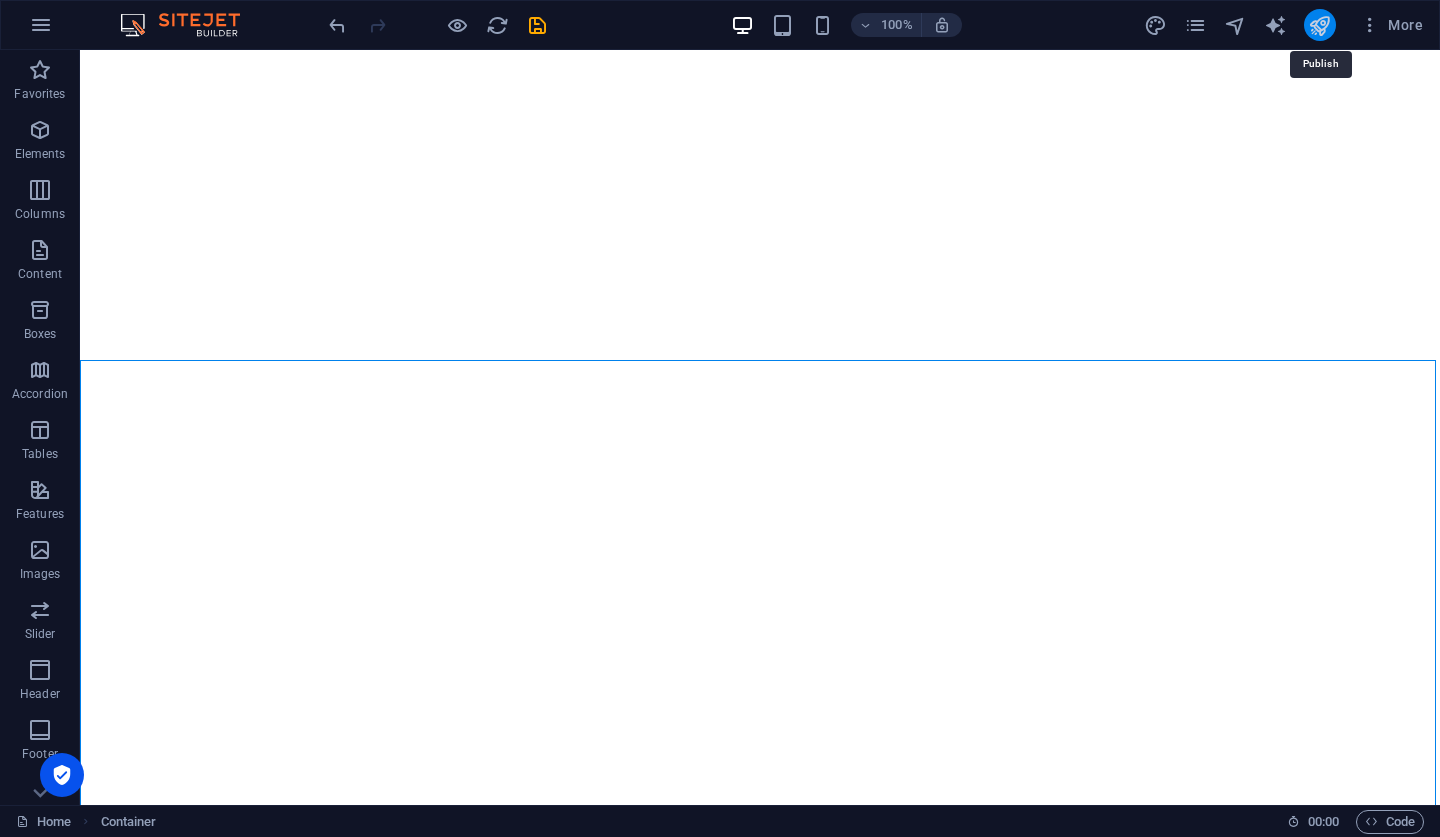 click at bounding box center (1319, 25) 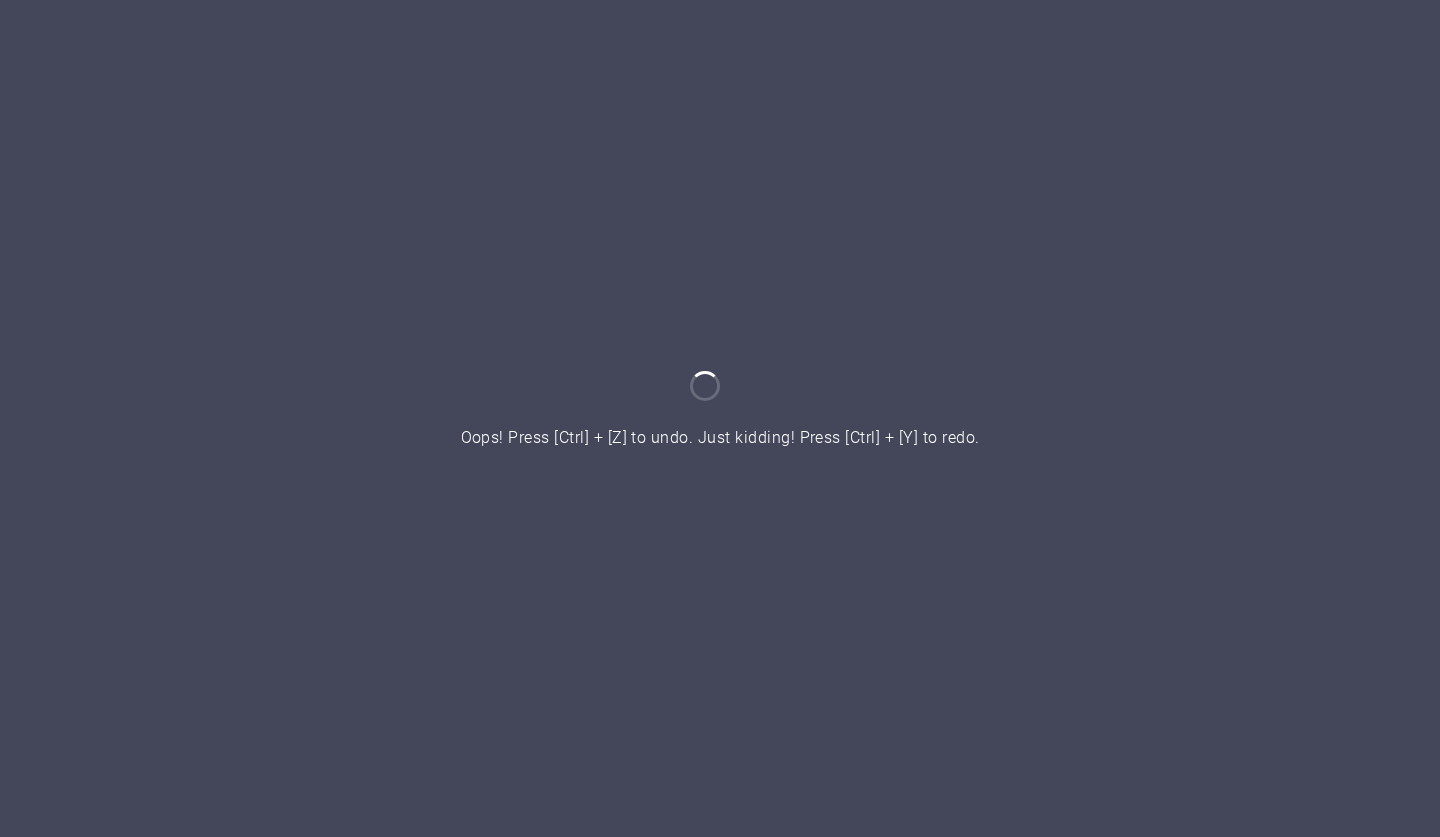 scroll, scrollTop: 0, scrollLeft: 0, axis: both 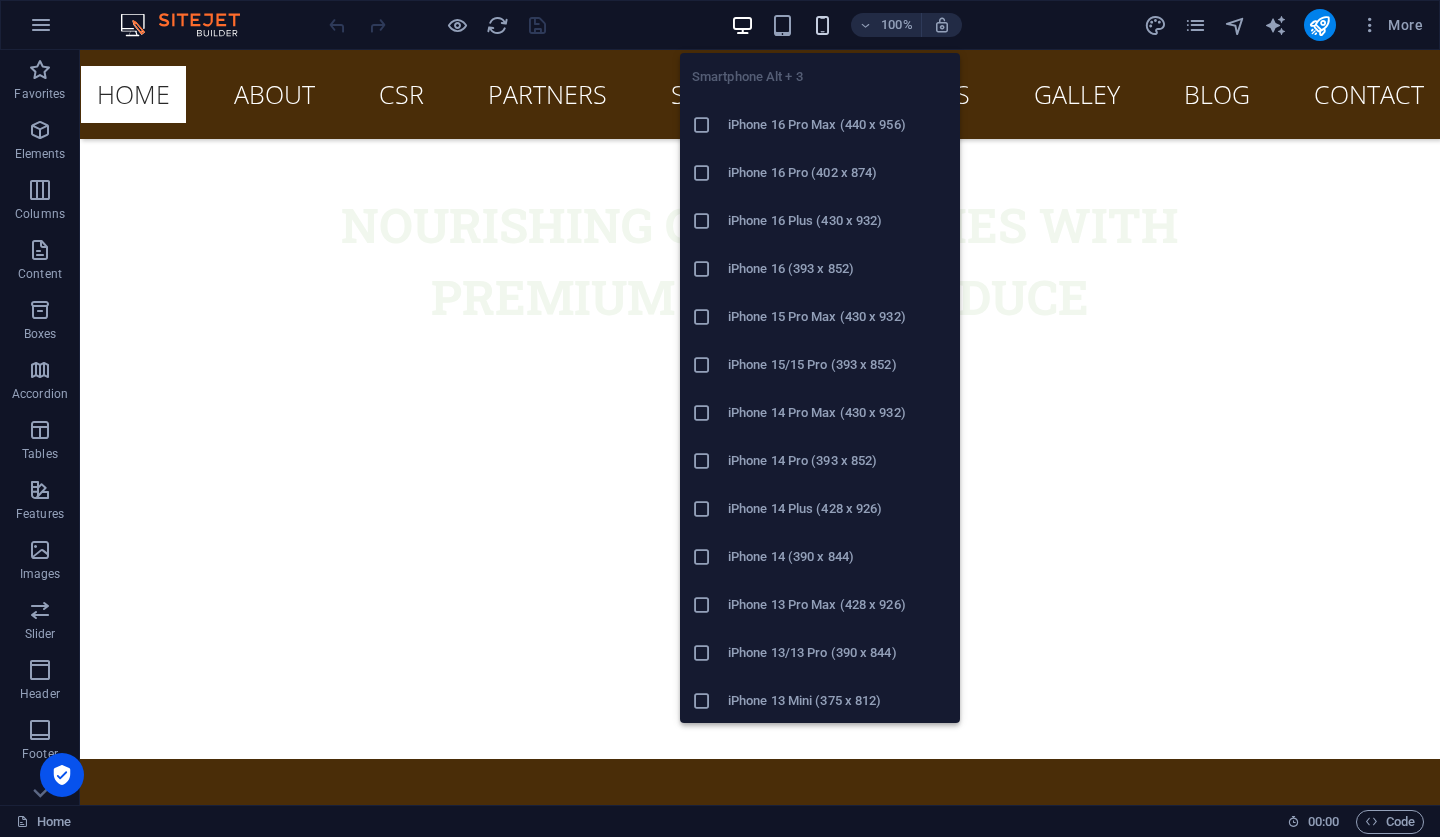 click at bounding box center (822, 25) 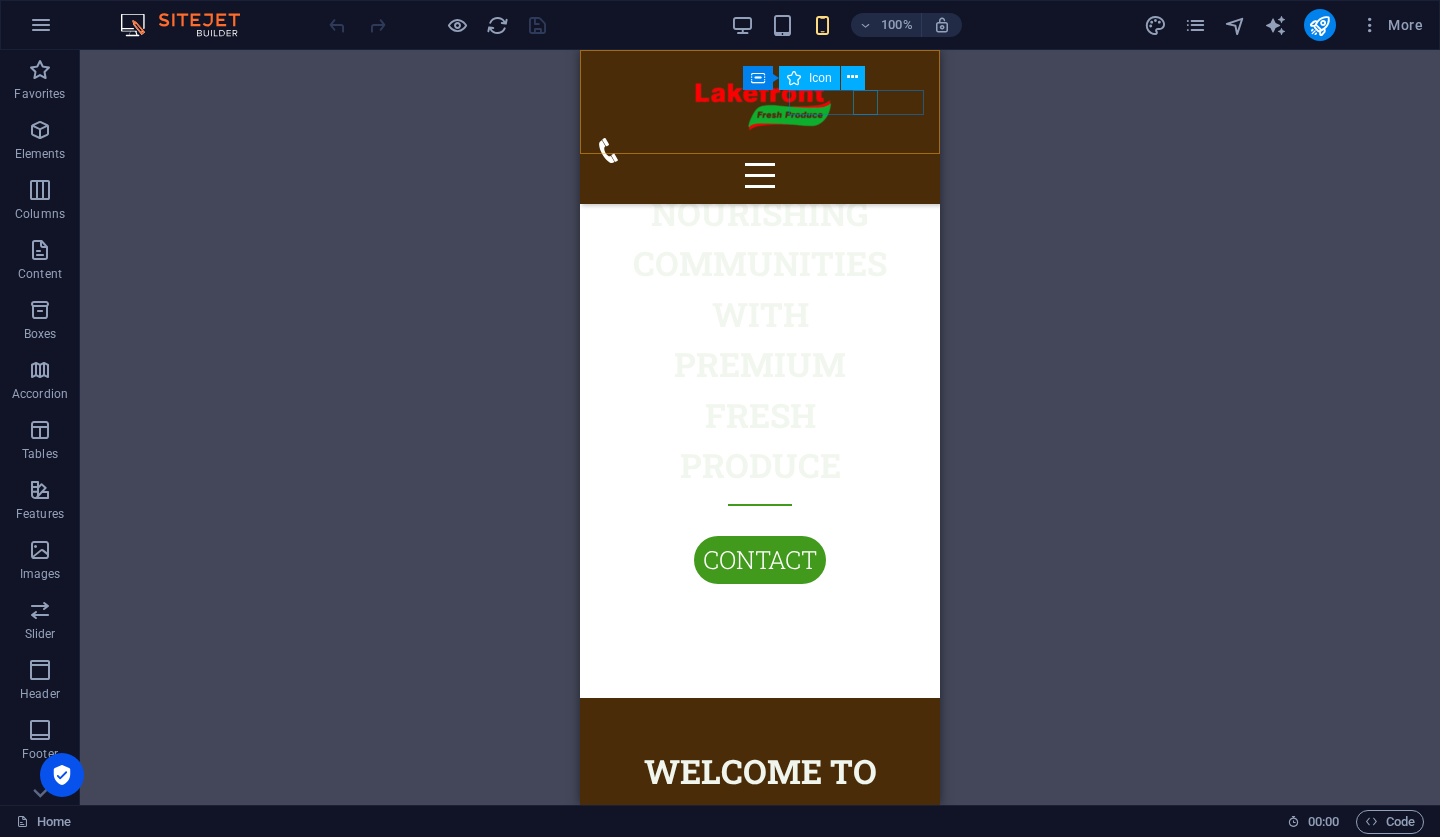 click at bounding box center (752, 150) 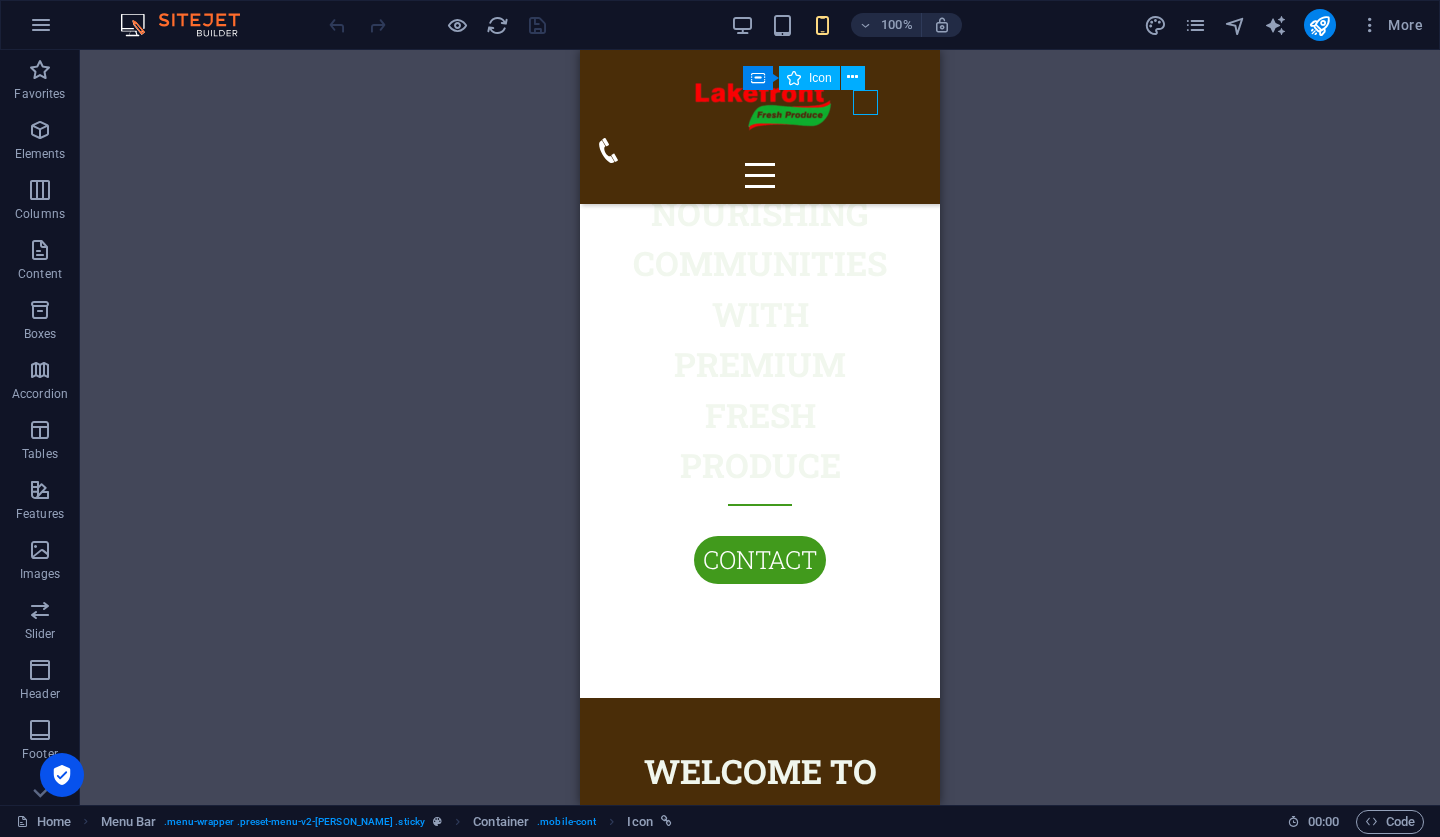 click at bounding box center [752, 150] 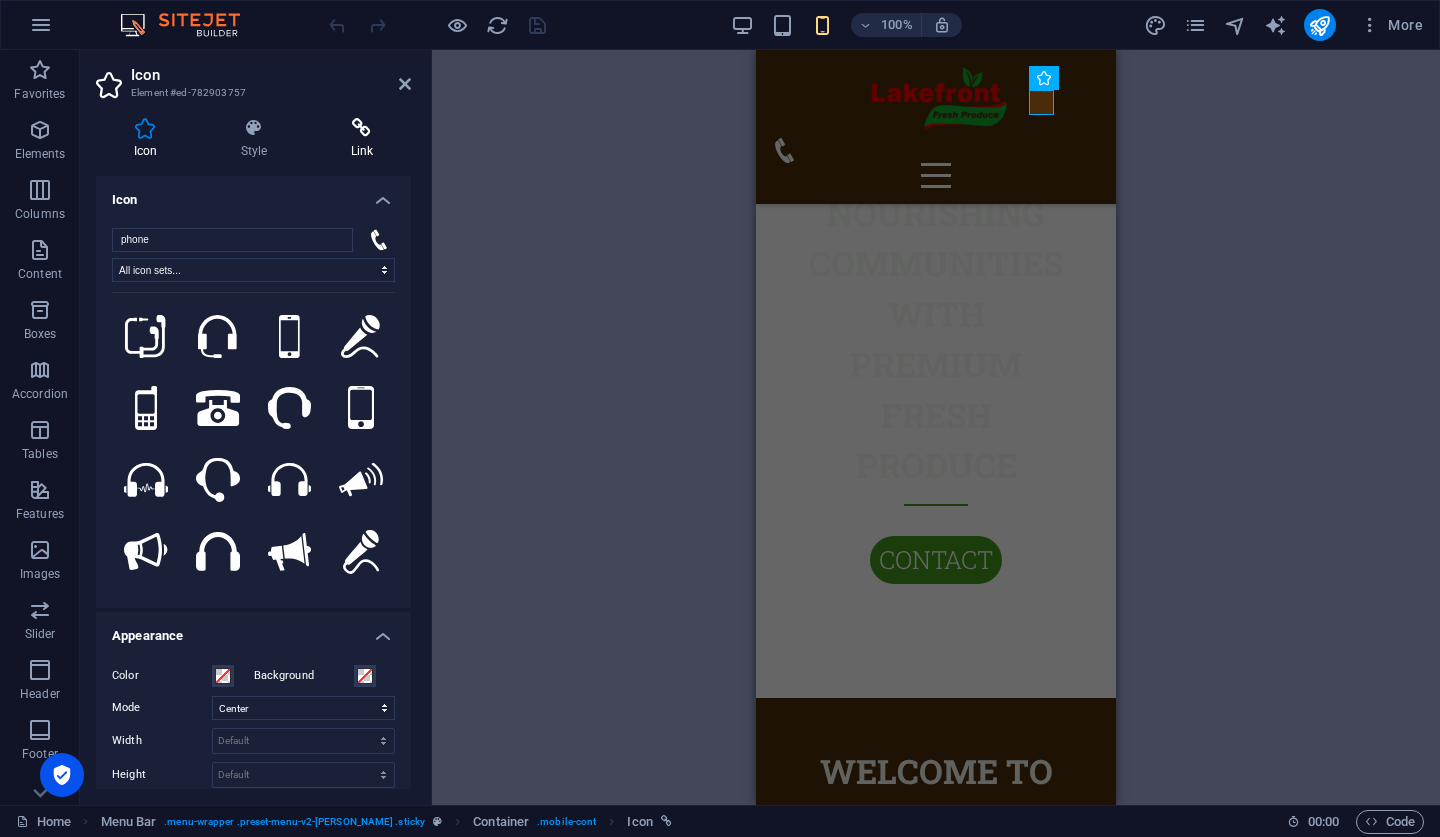 click on "Link" at bounding box center (362, 139) 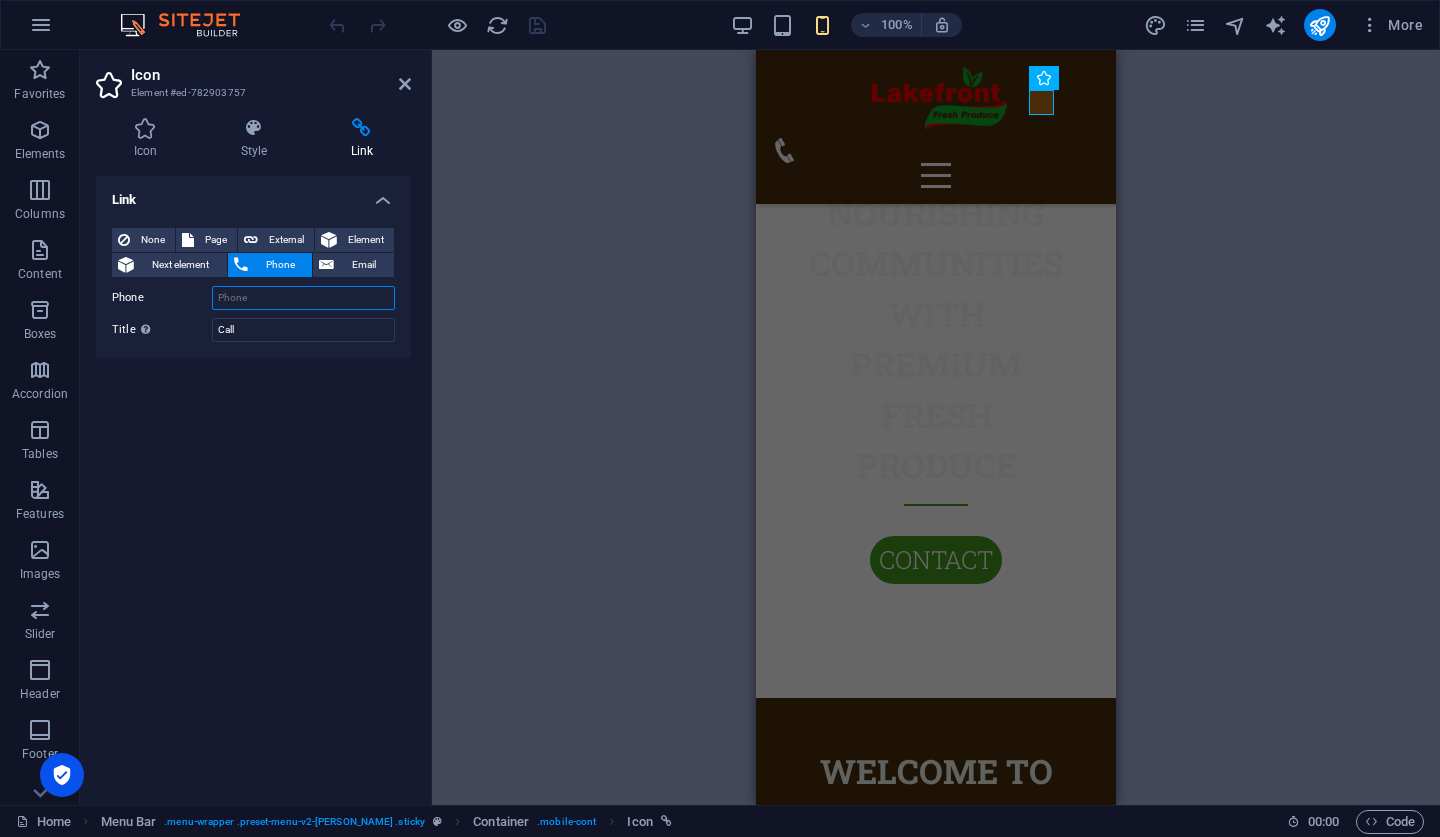click on "Phone" at bounding box center (303, 298) 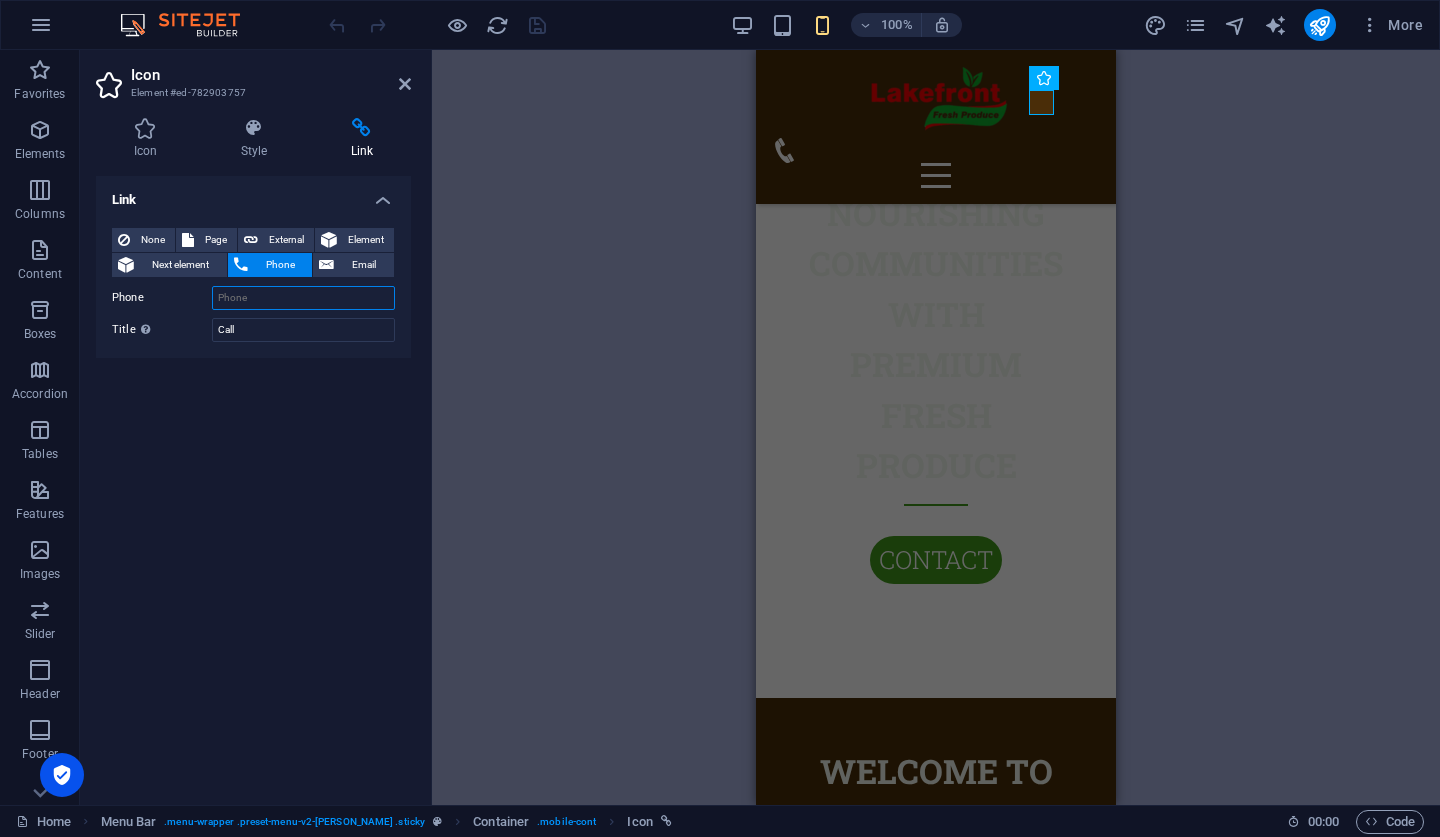 paste on "[PHONE_NUMBER]" 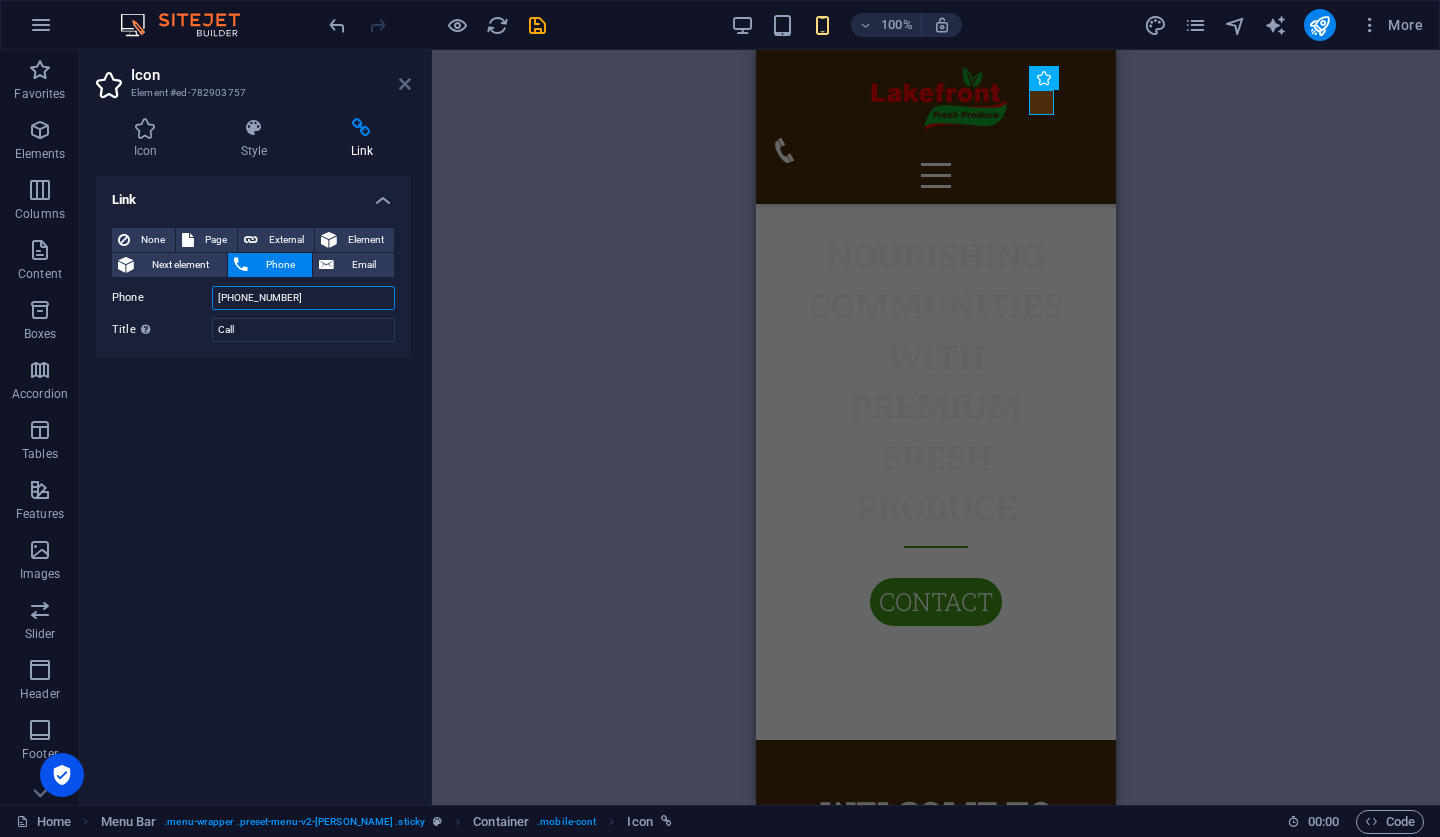 type on "[PHONE_NUMBER]" 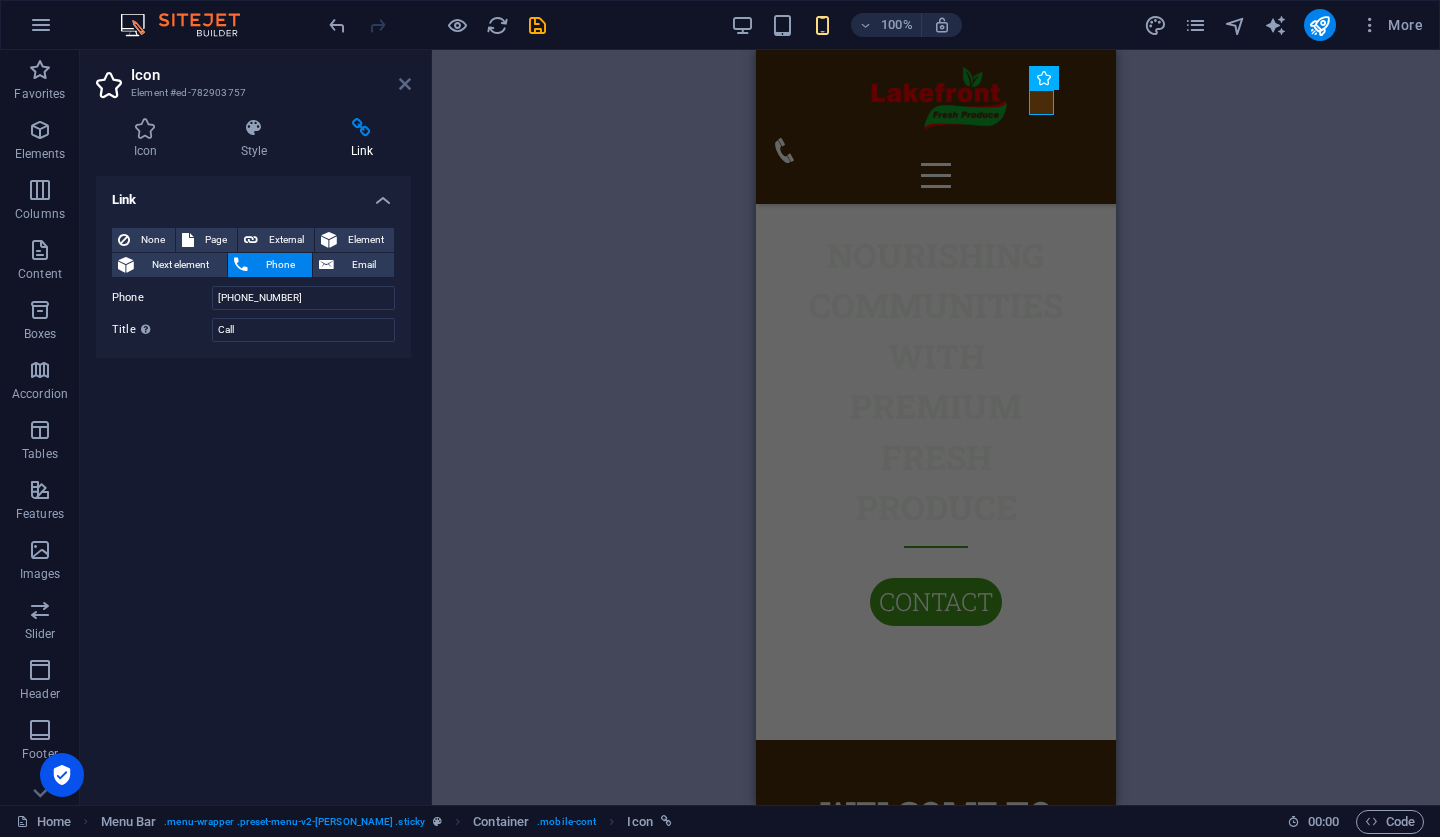 click at bounding box center (405, 84) 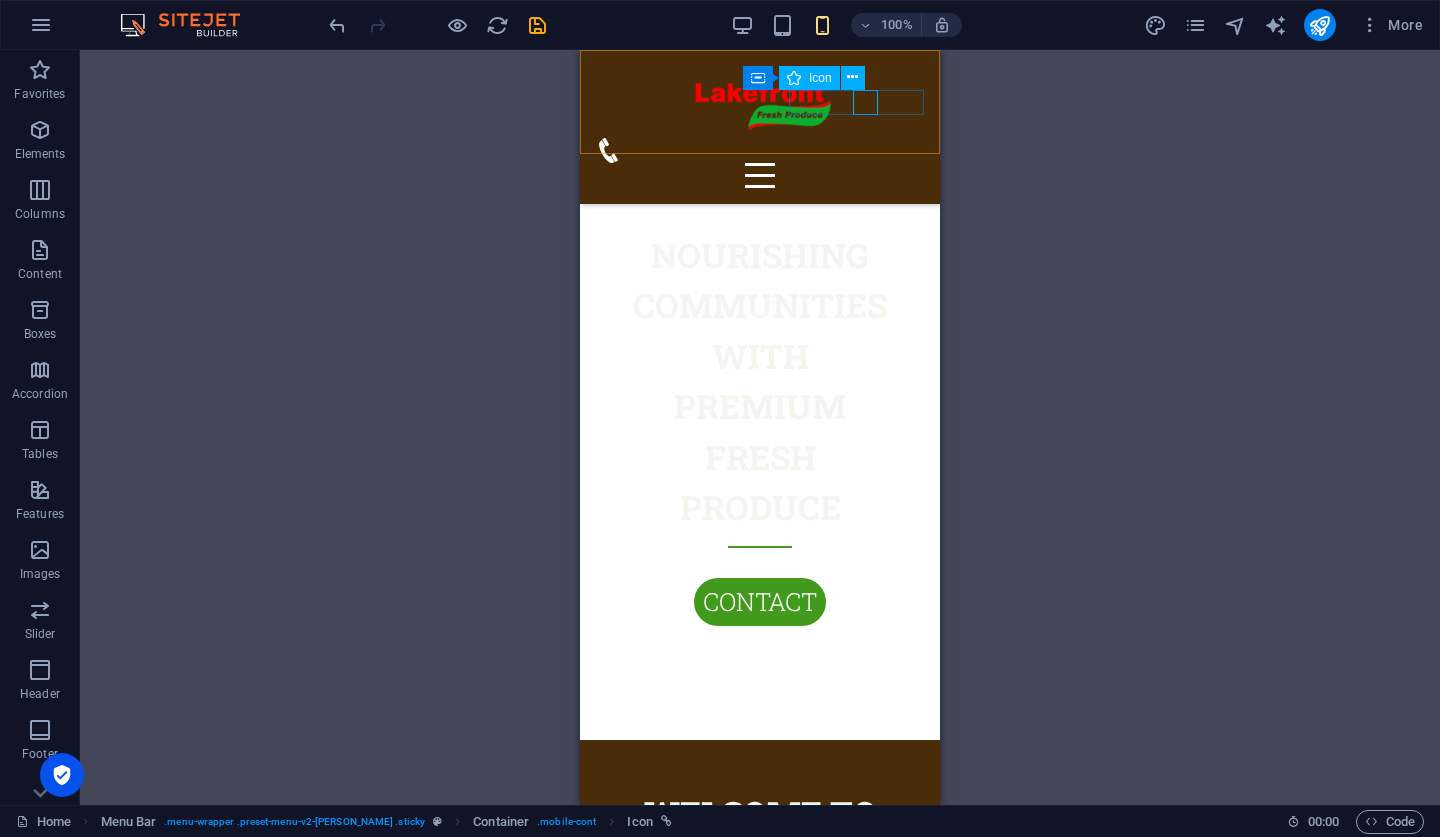 click at bounding box center [752, 150] 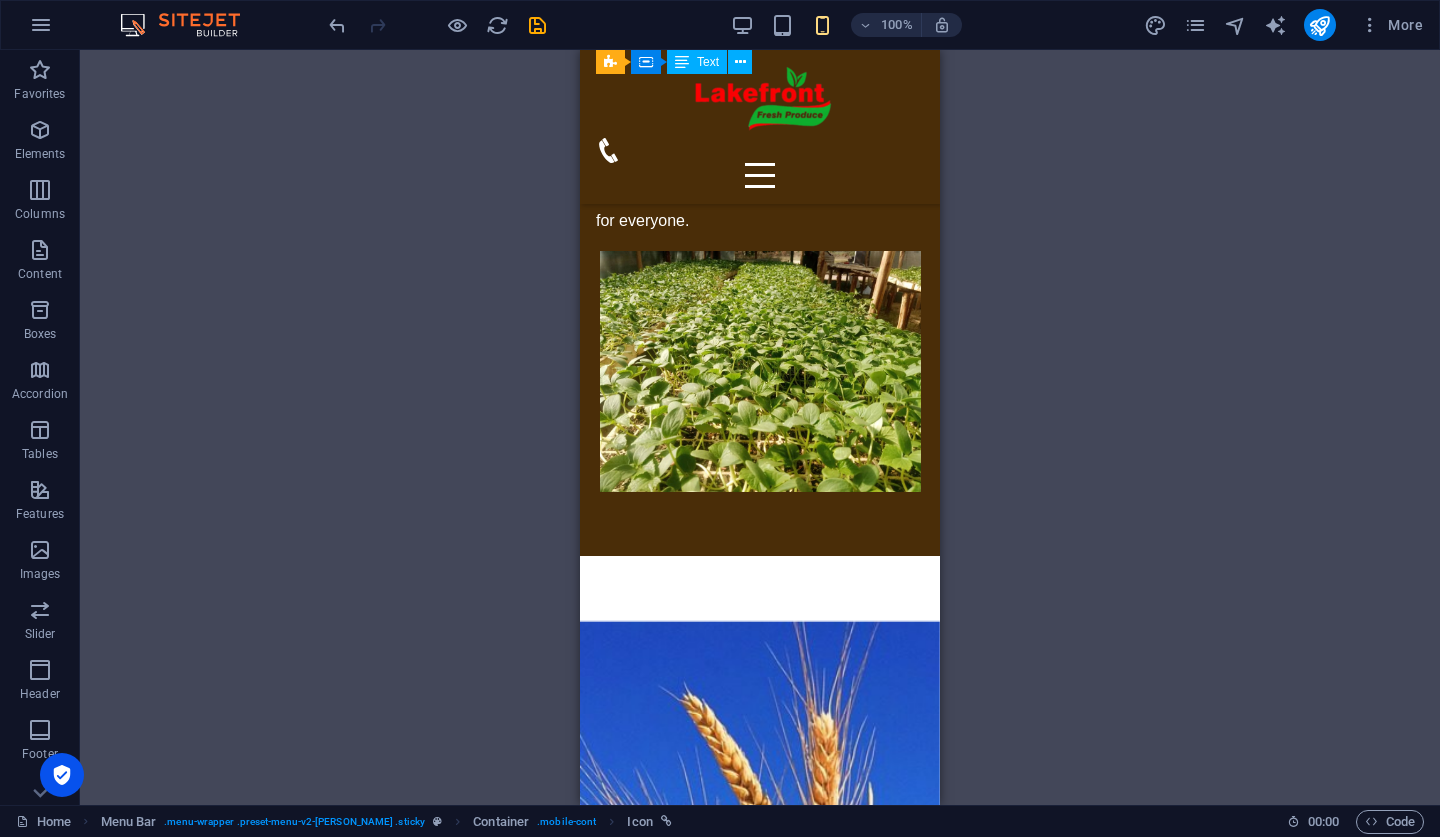 scroll, scrollTop: 1918, scrollLeft: 0, axis: vertical 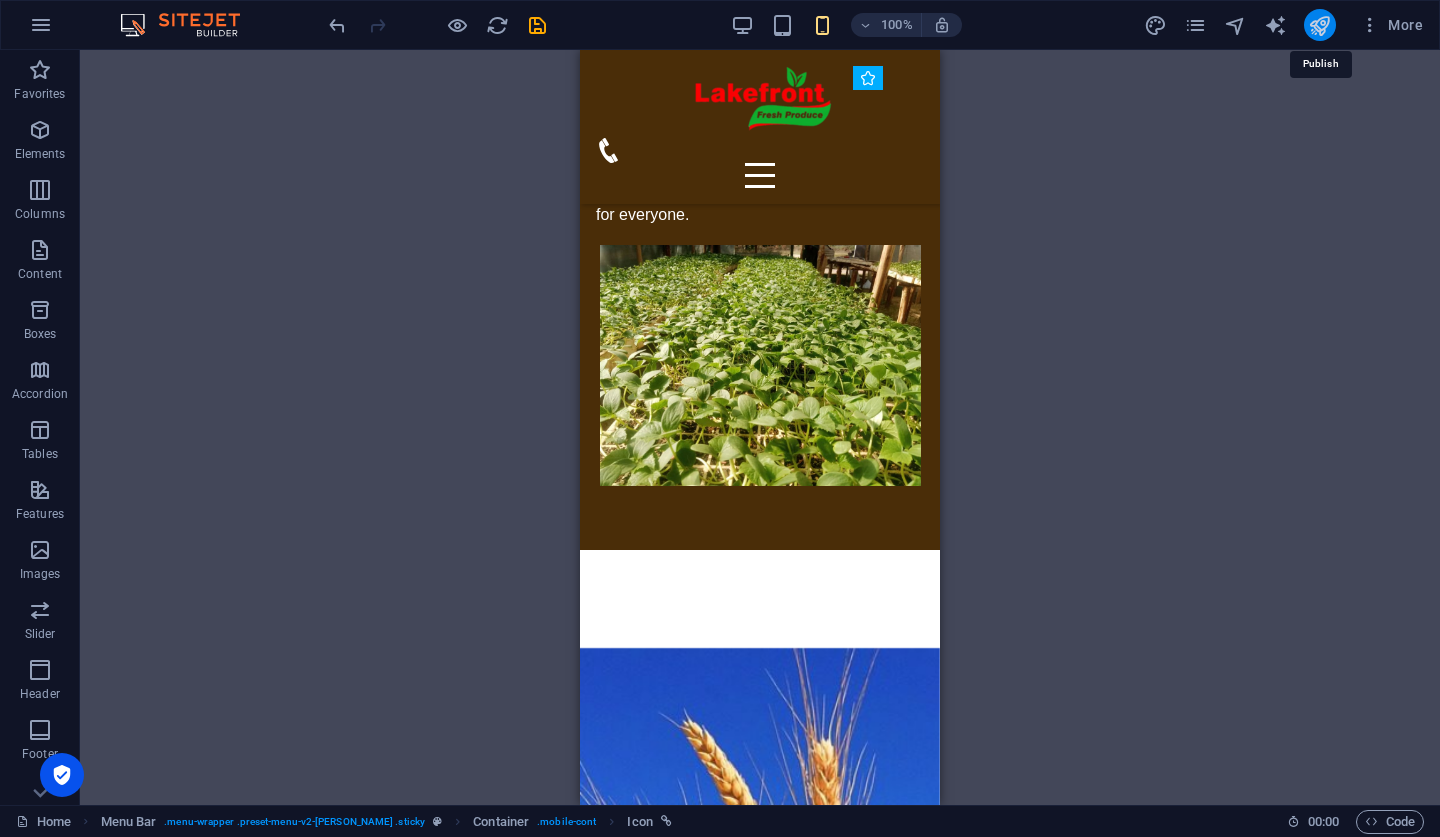 click at bounding box center [1319, 25] 